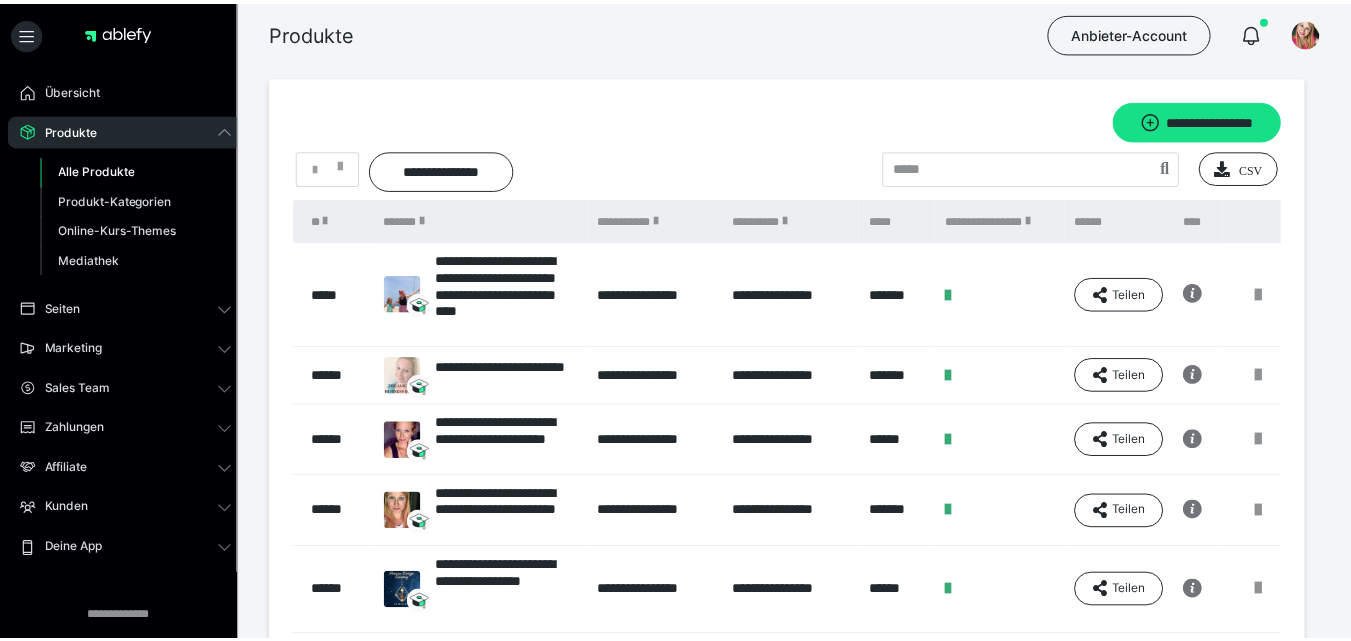 scroll, scrollTop: 0, scrollLeft: 0, axis: both 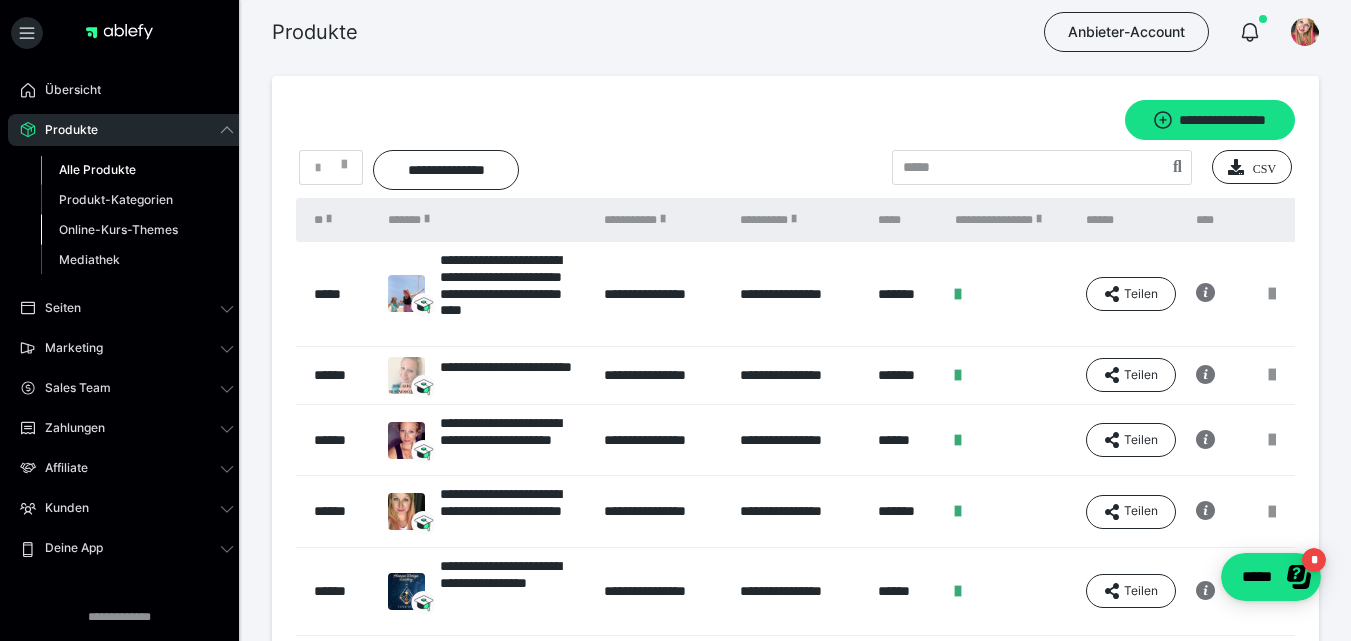 click on "Online-Kurs-Themes" at bounding box center [118, 229] 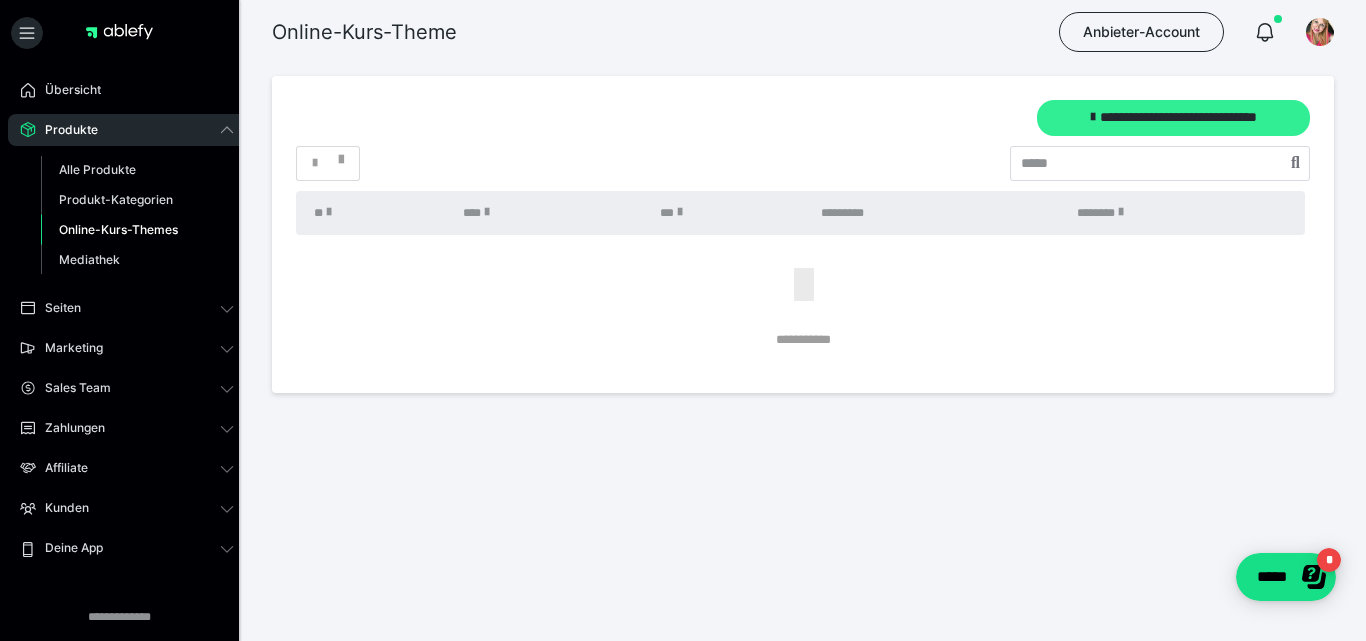 click on "**********" at bounding box center (1173, 118) 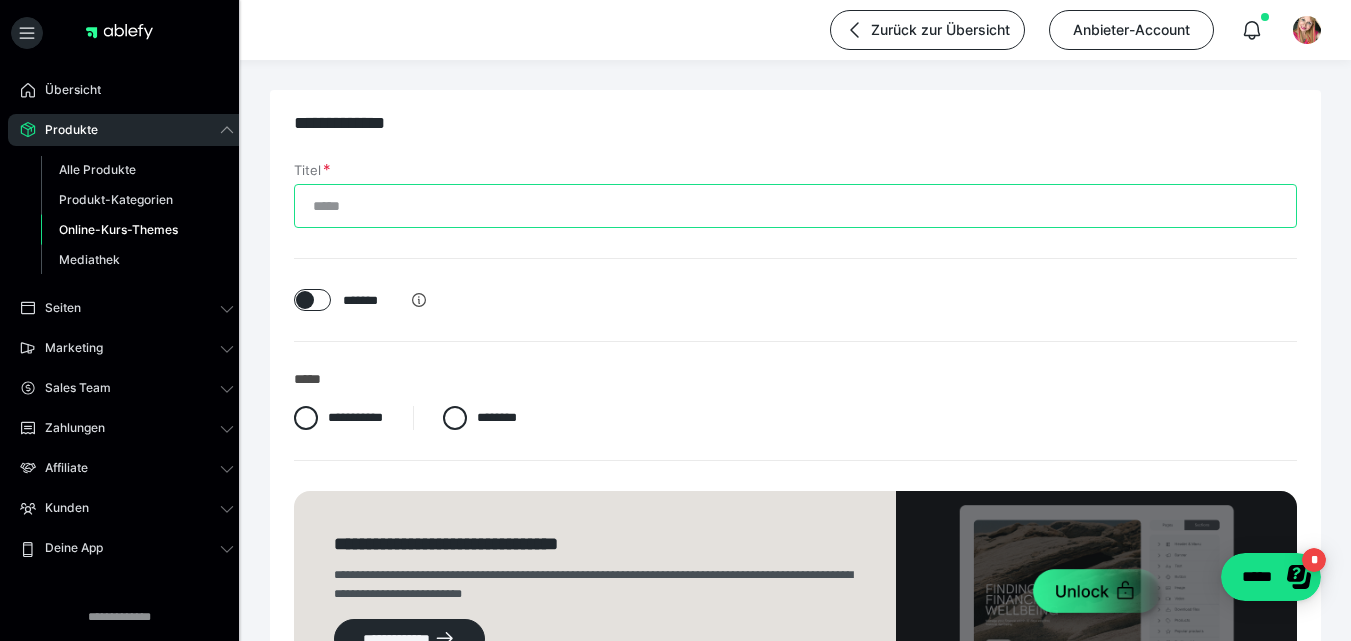 click on "Titel" at bounding box center [795, 206] 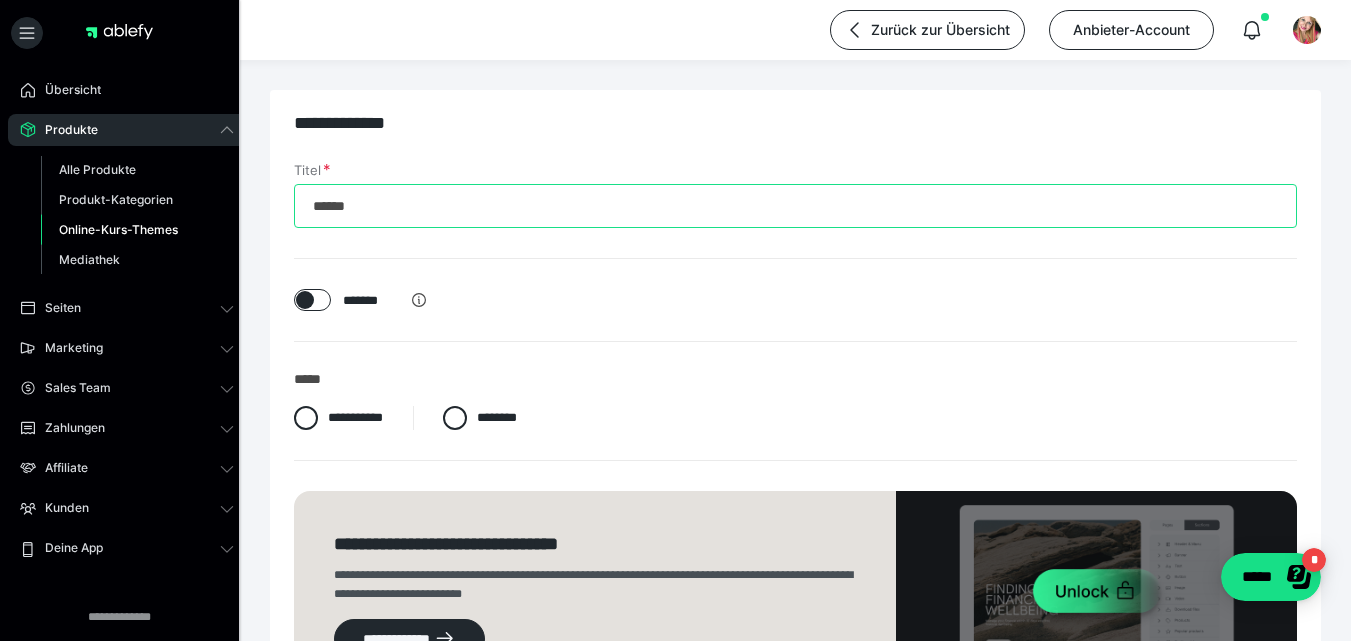 type on "******" 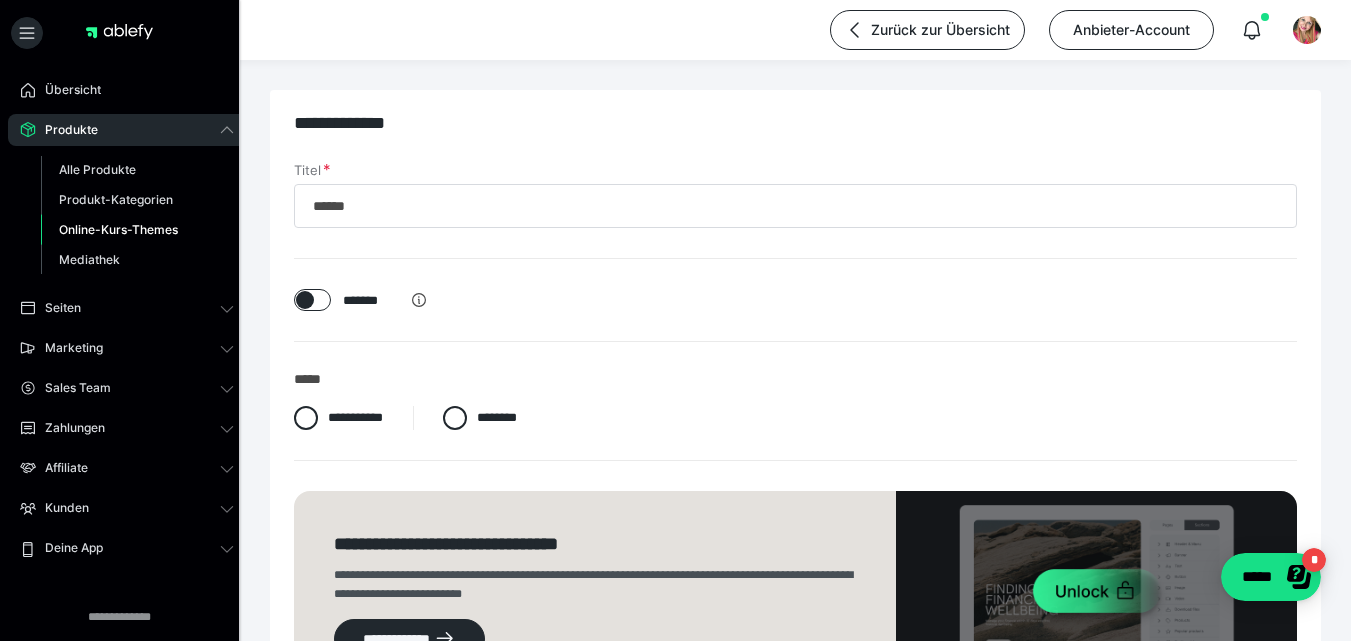 click at bounding box center [795, 326] 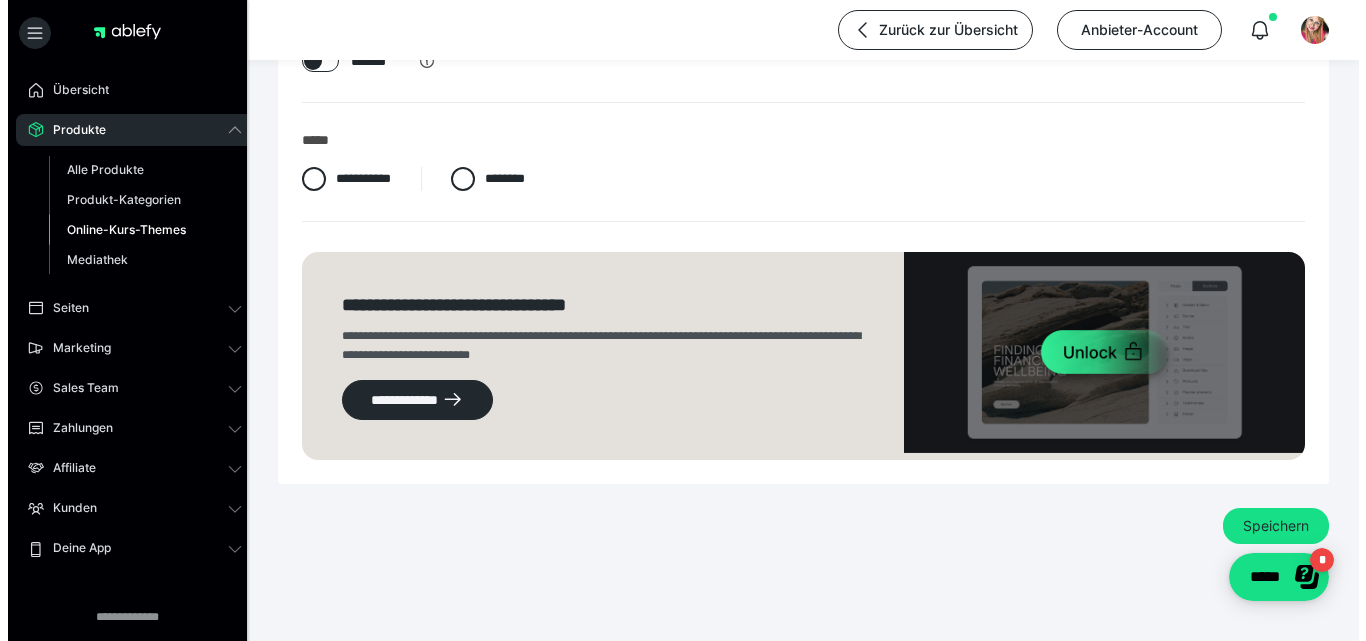 scroll, scrollTop: 242, scrollLeft: 0, axis: vertical 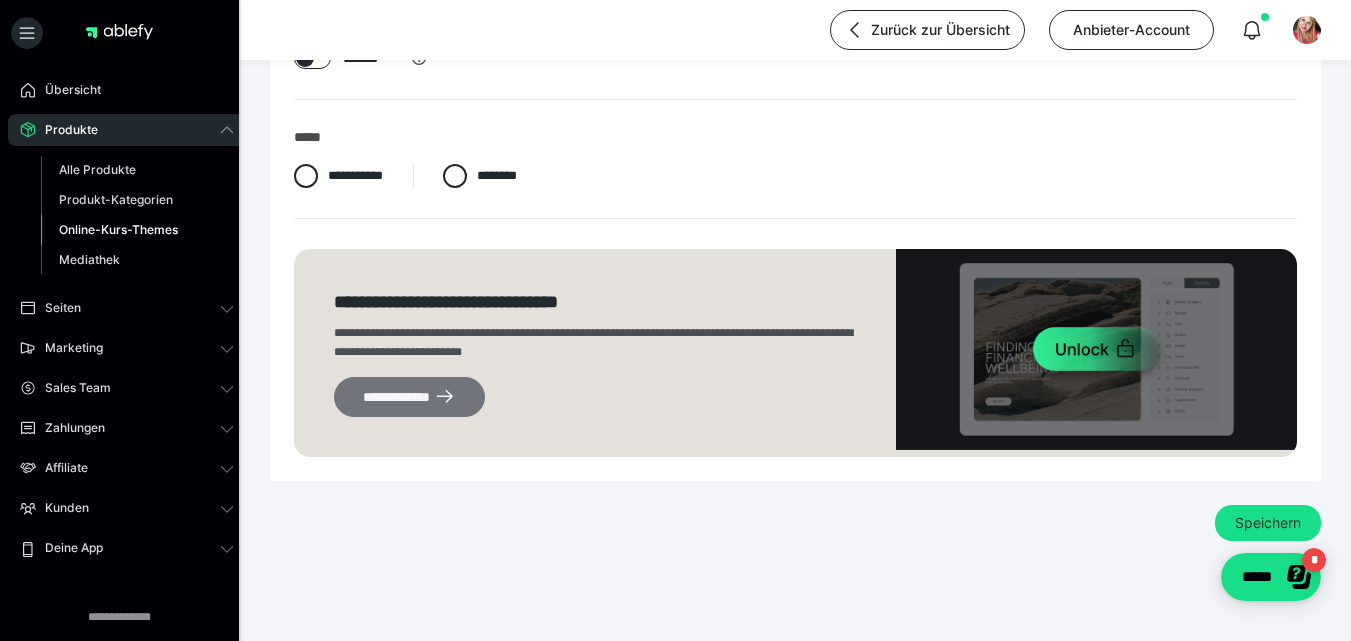 click on "**********" at bounding box center [409, 397] 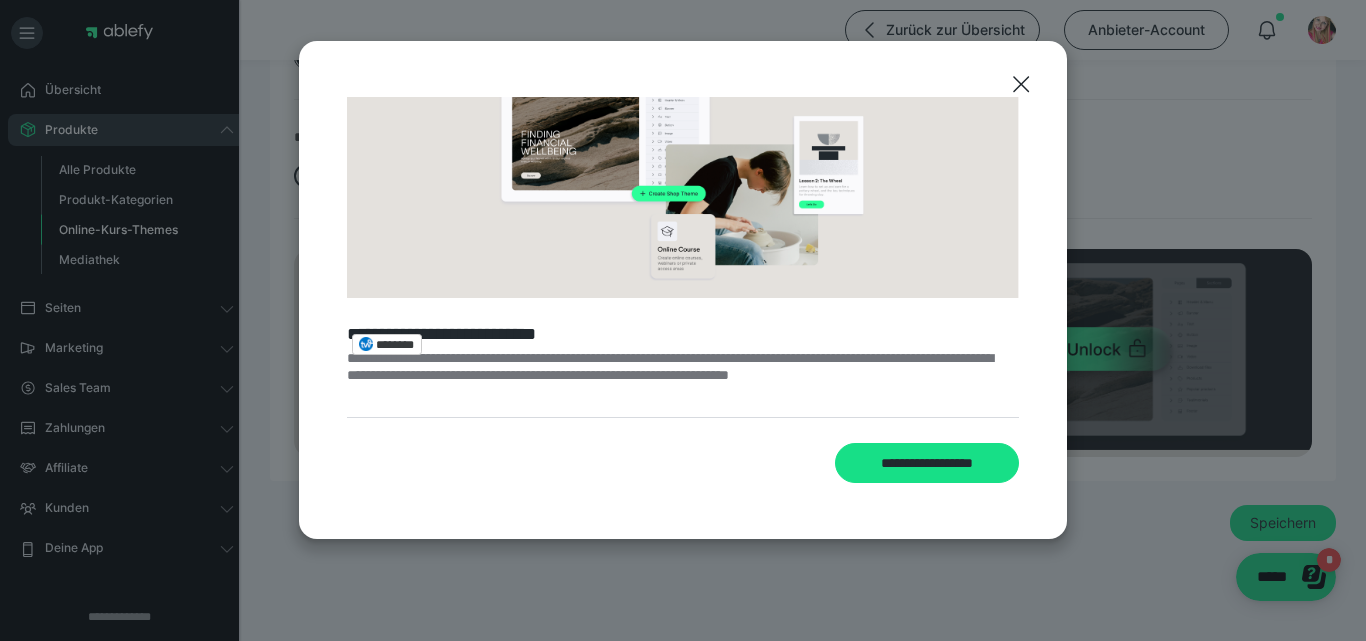 scroll, scrollTop: 80, scrollLeft: 0, axis: vertical 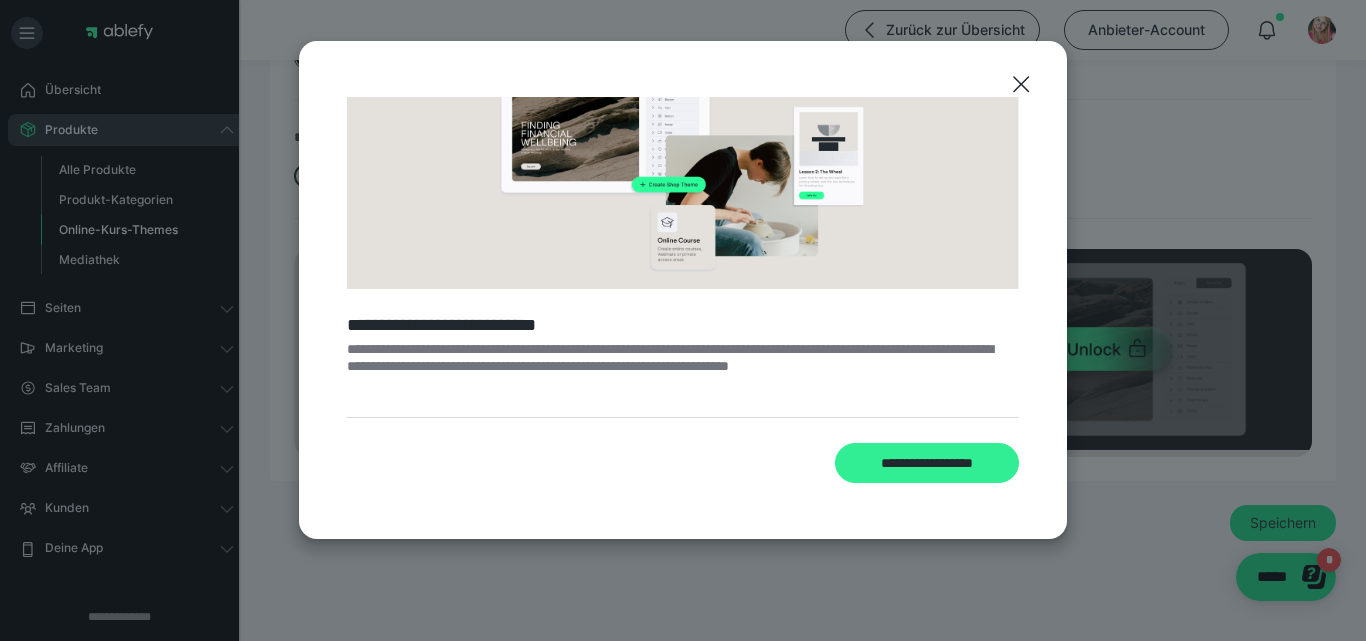 click on "**********" at bounding box center (927, 463) 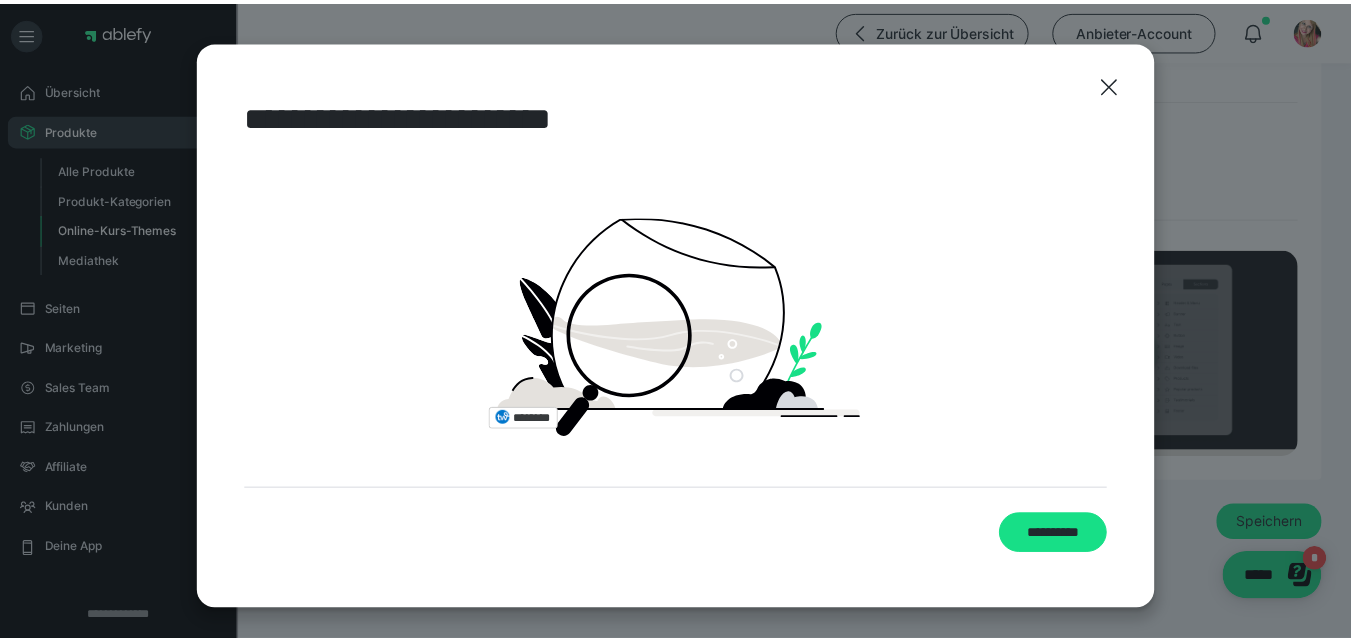 scroll, scrollTop: 7, scrollLeft: 0, axis: vertical 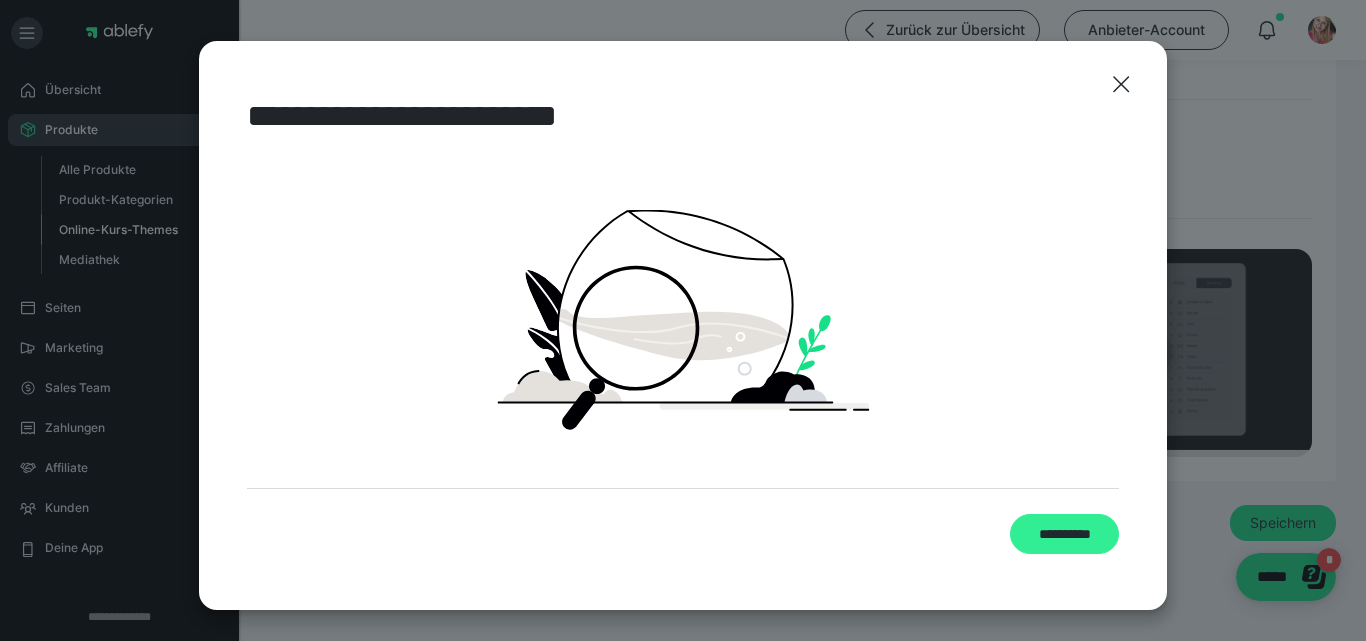 click on "**********" at bounding box center (1064, 534) 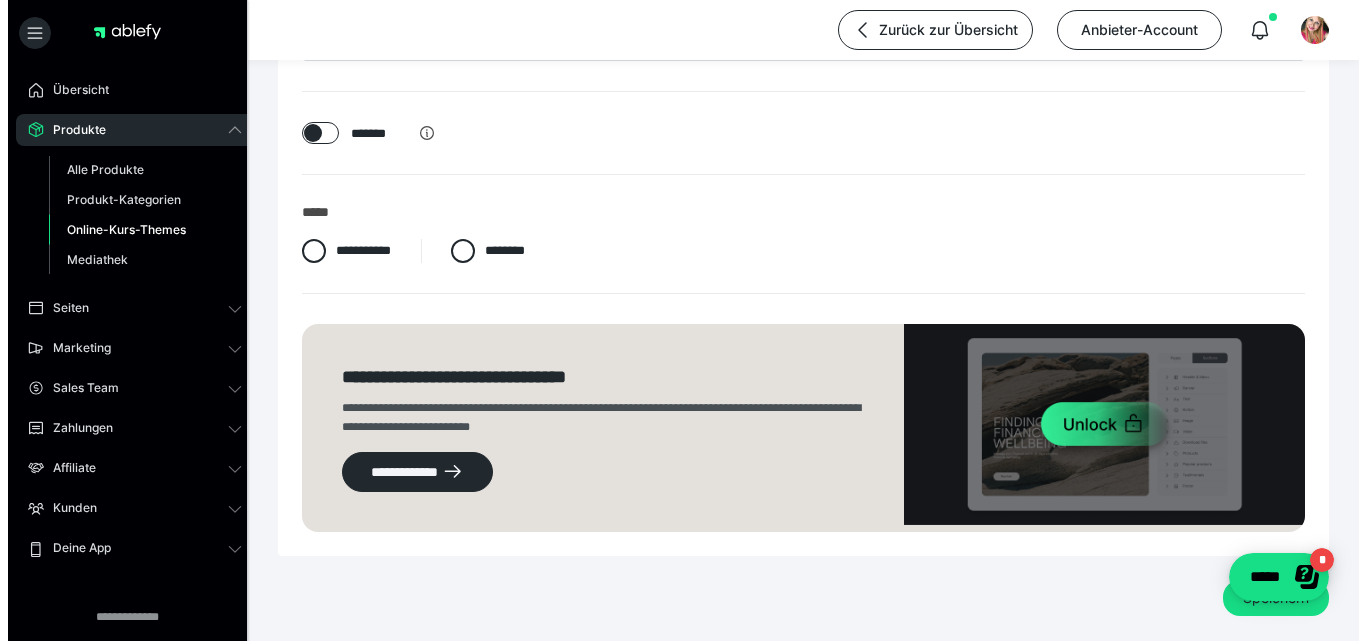 scroll, scrollTop: 242, scrollLeft: 0, axis: vertical 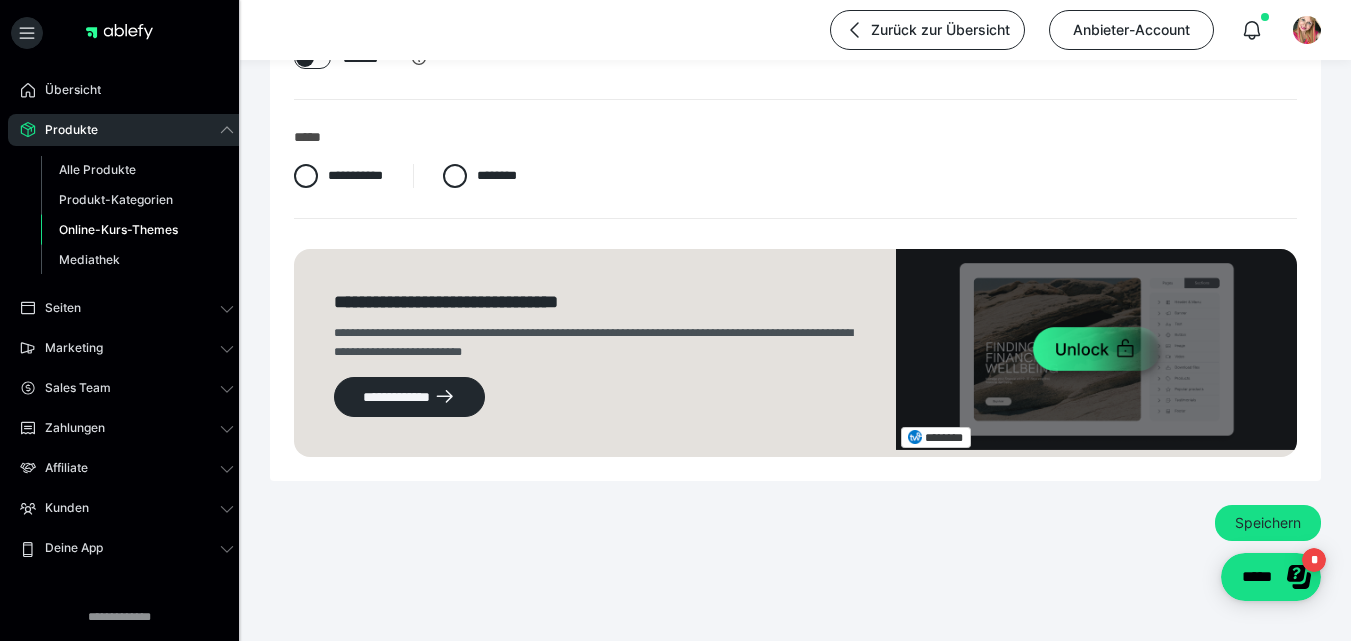 click at bounding box center (1096, 353) 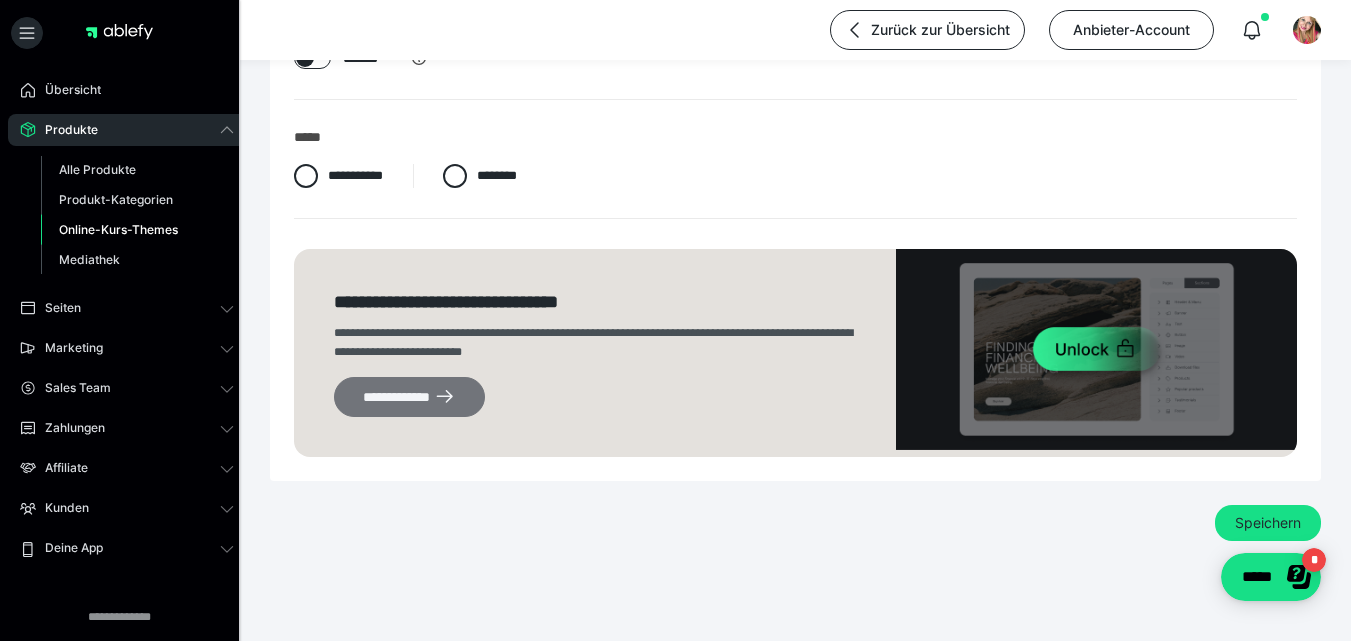 click on "**********" at bounding box center (409, 397) 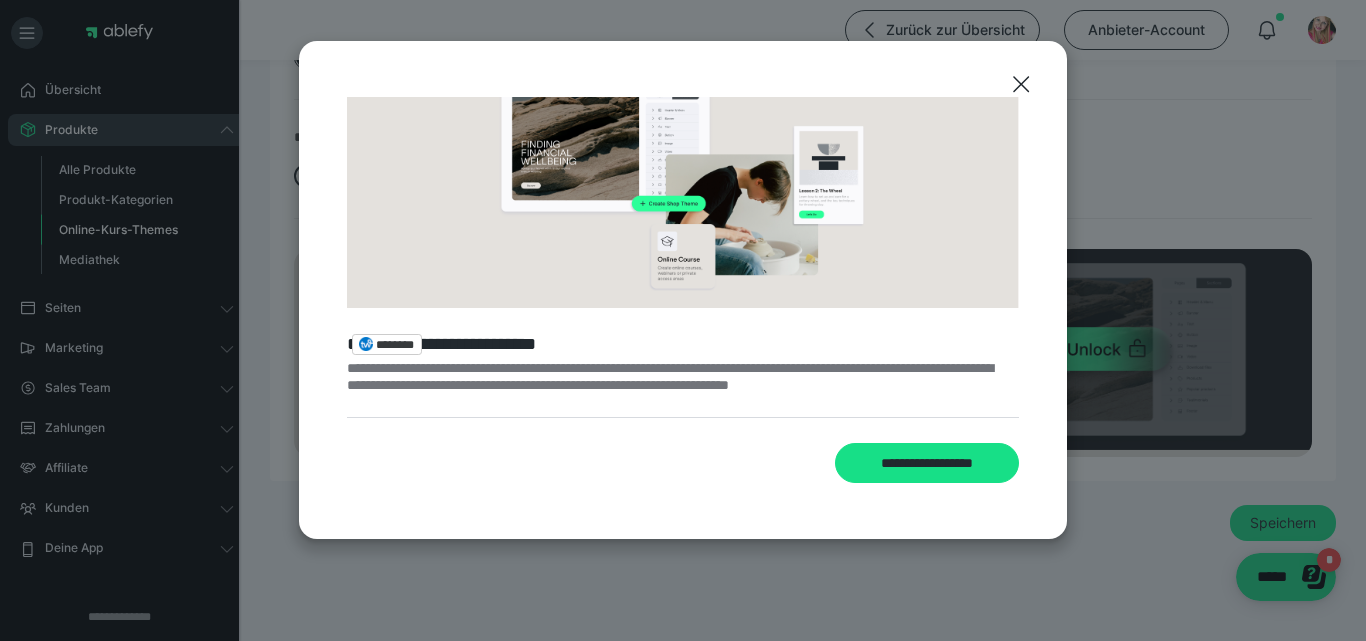 scroll, scrollTop: 80, scrollLeft: 0, axis: vertical 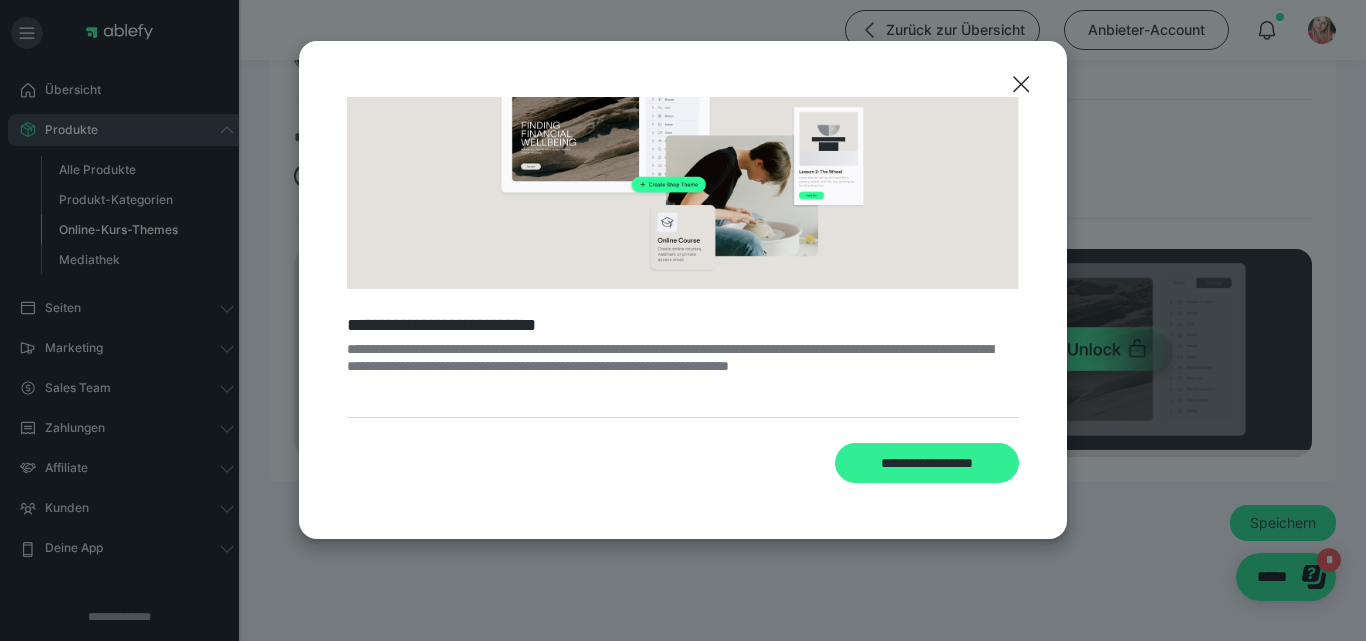 click on "**********" at bounding box center [927, 463] 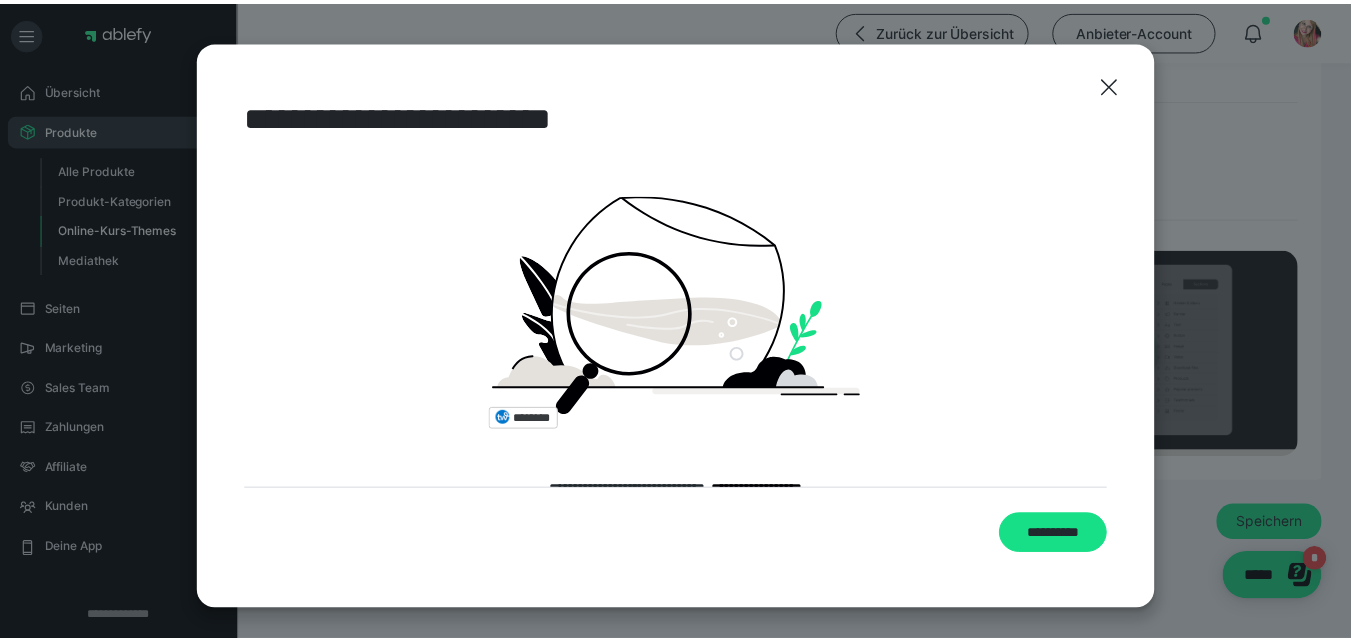 scroll, scrollTop: 34, scrollLeft: 0, axis: vertical 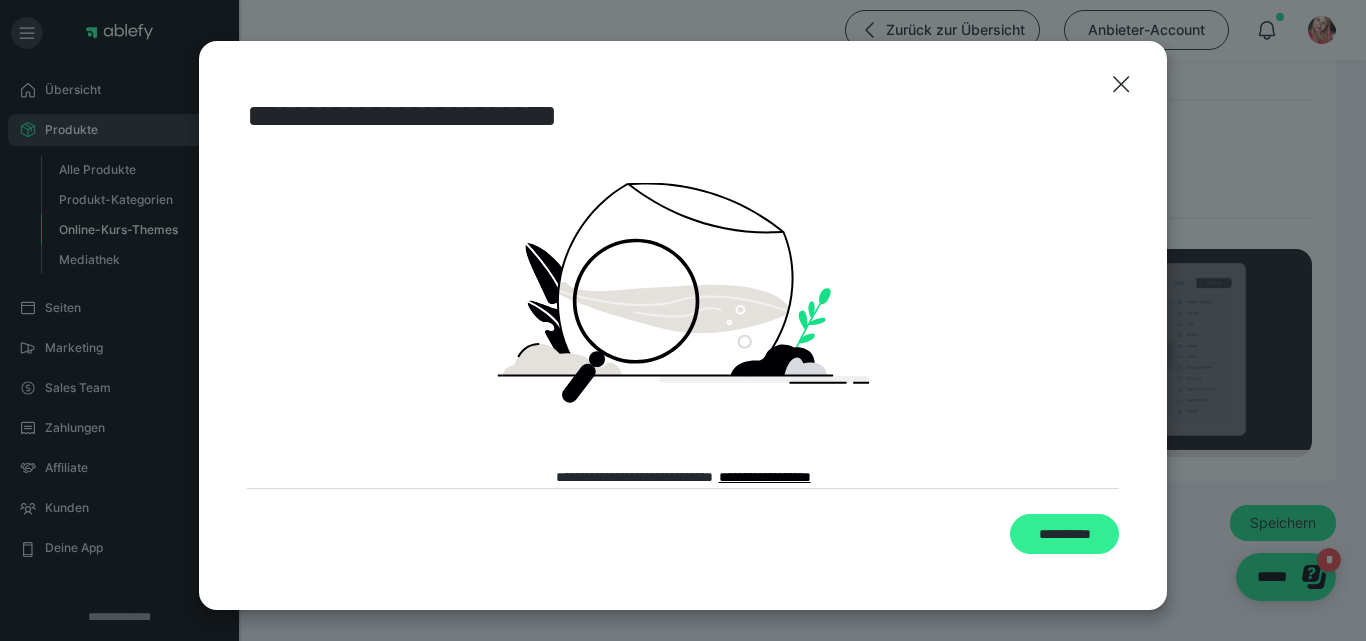 click on "**********" at bounding box center (1064, 534) 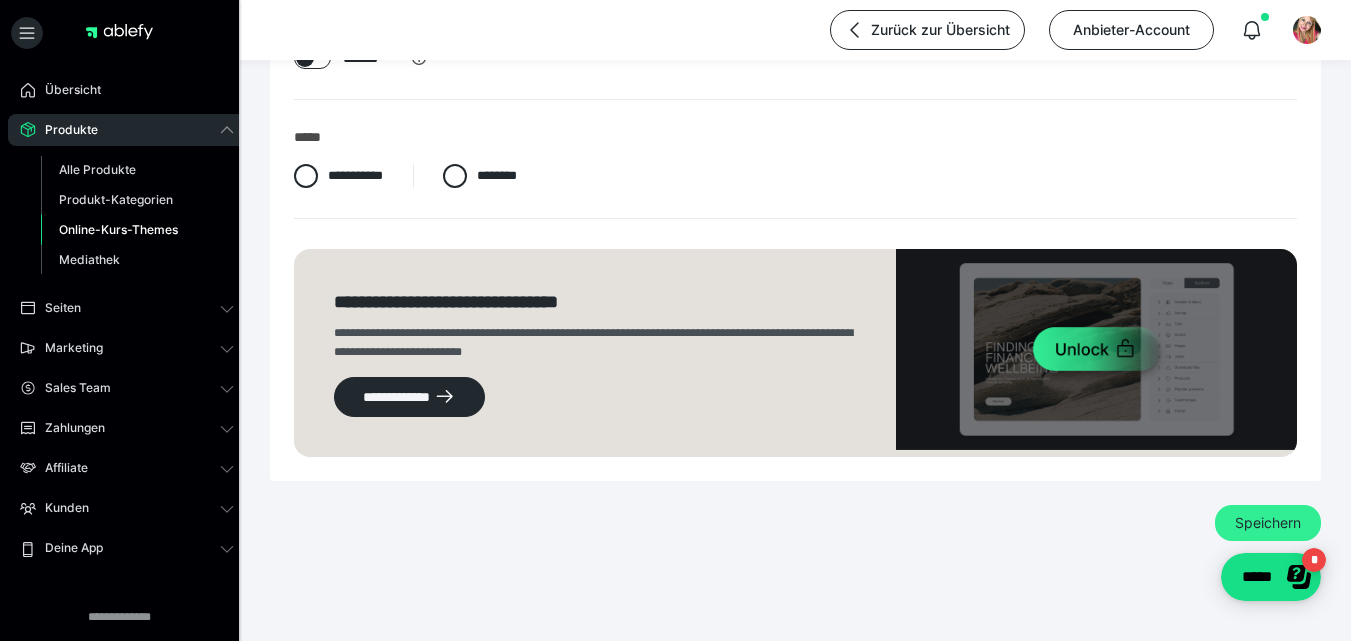 click on "Speichern" at bounding box center [1268, 523] 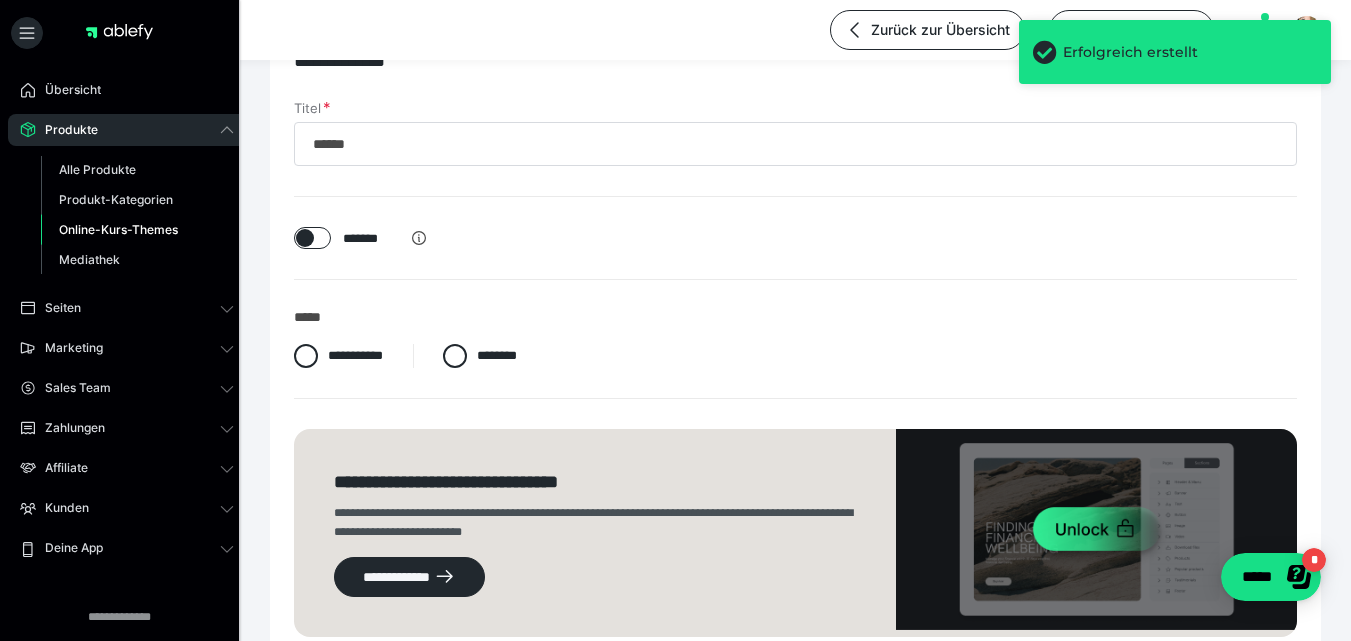scroll, scrollTop: 0, scrollLeft: 0, axis: both 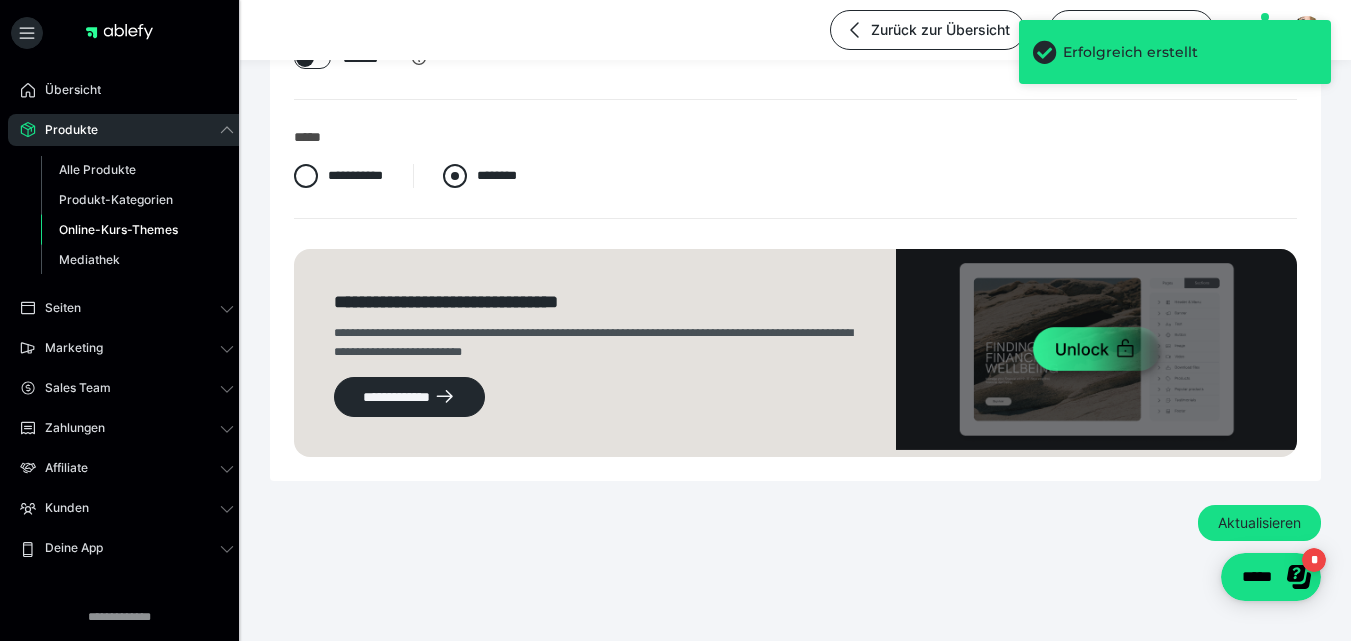click at bounding box center (455, 176) 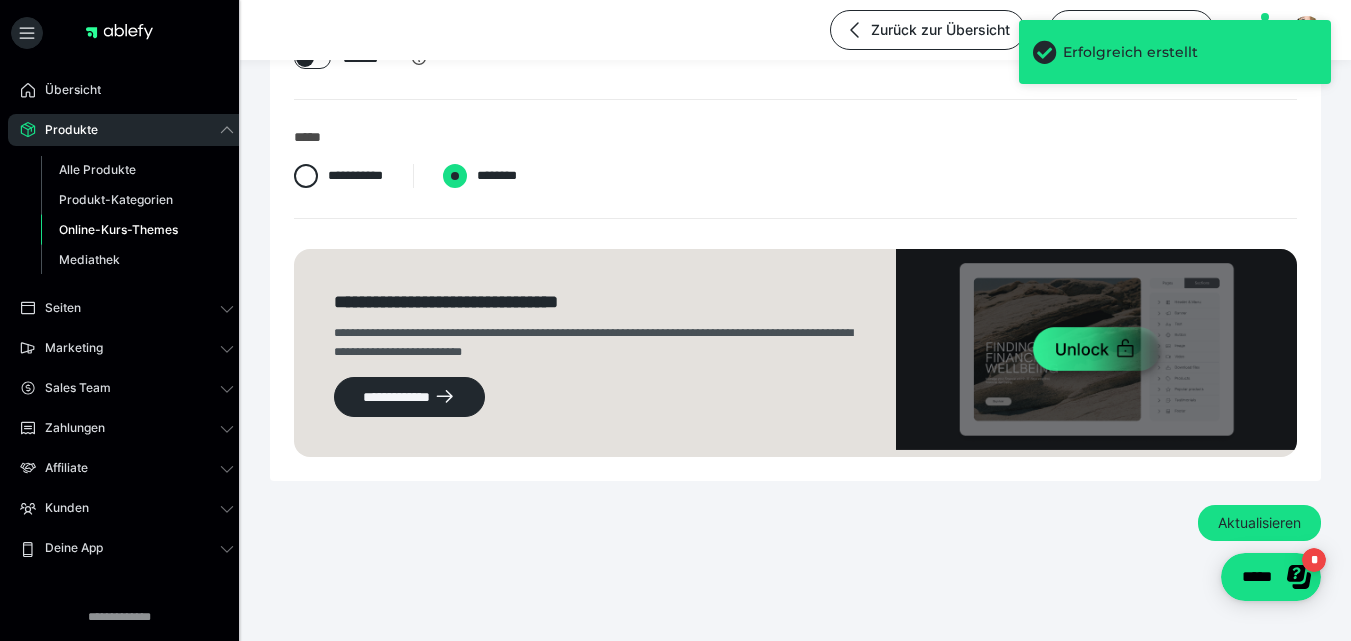 radio on "****" 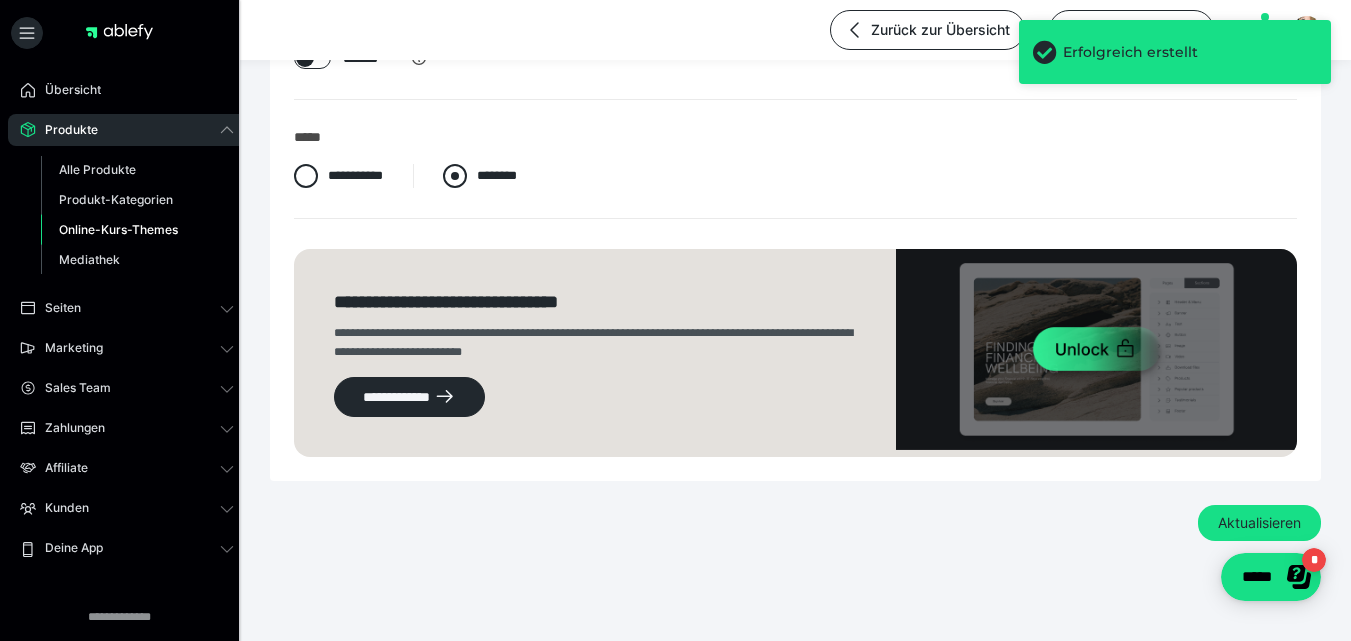 scroll, scrollTop: 174, scrollLeft: 0, axis: vertical 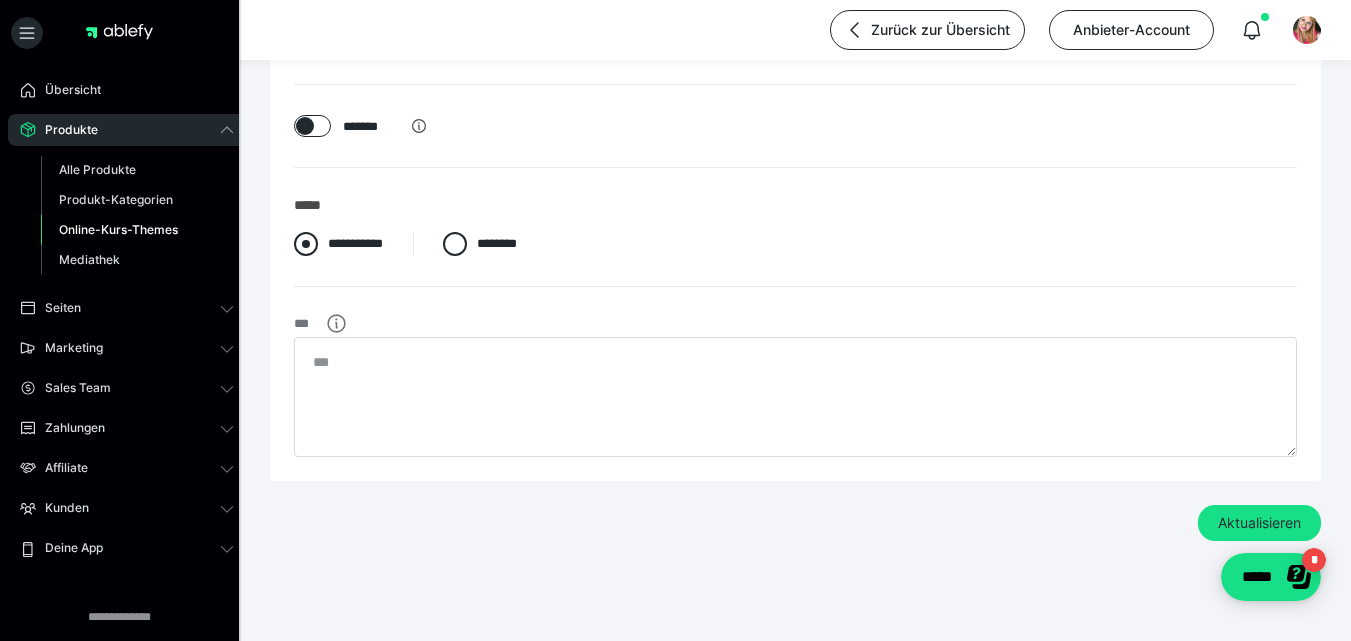 click at bounding box center (306, 244) 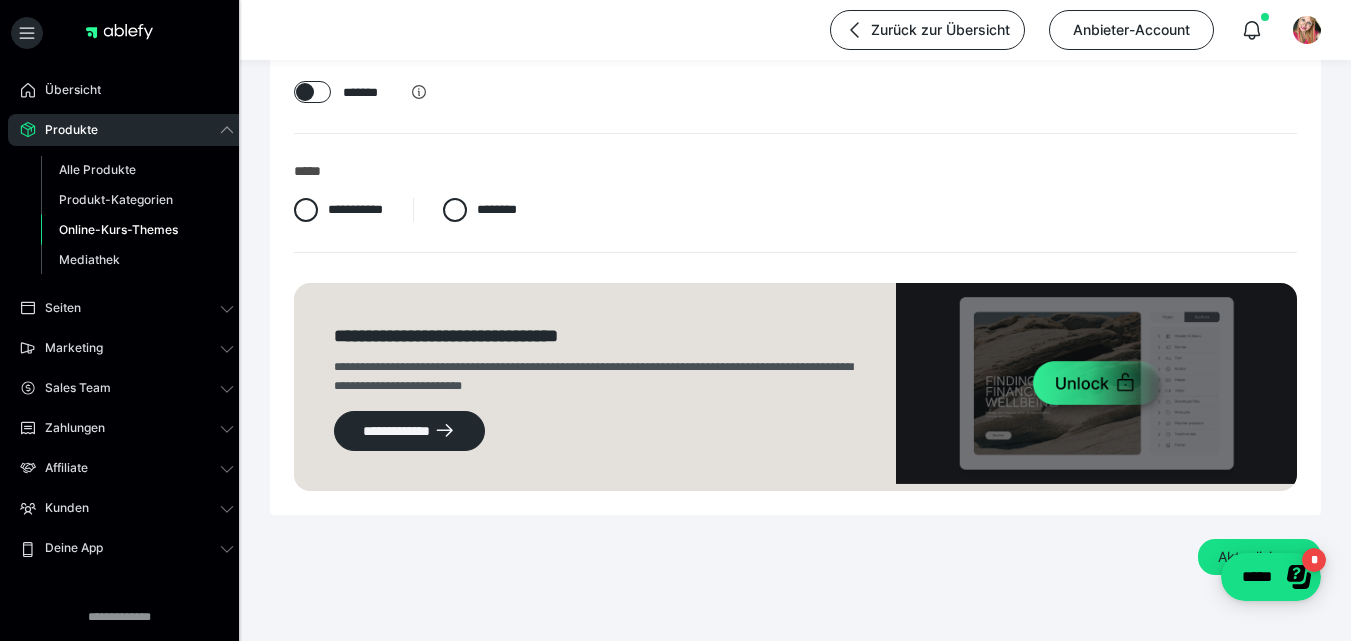 scroll, scrollTop: 242, scrollLeft: 0, axis: vertical 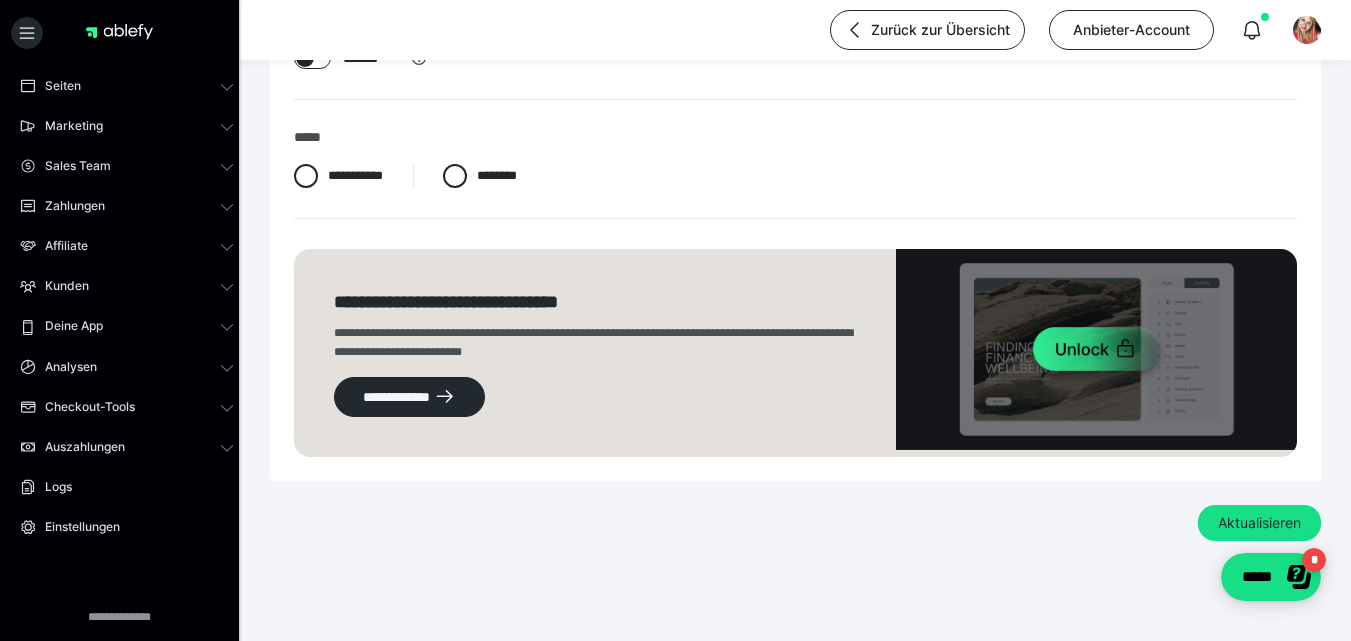 click on "Zurück zur Übersicht Anbieter-Account" at bounding box center (675, 30) 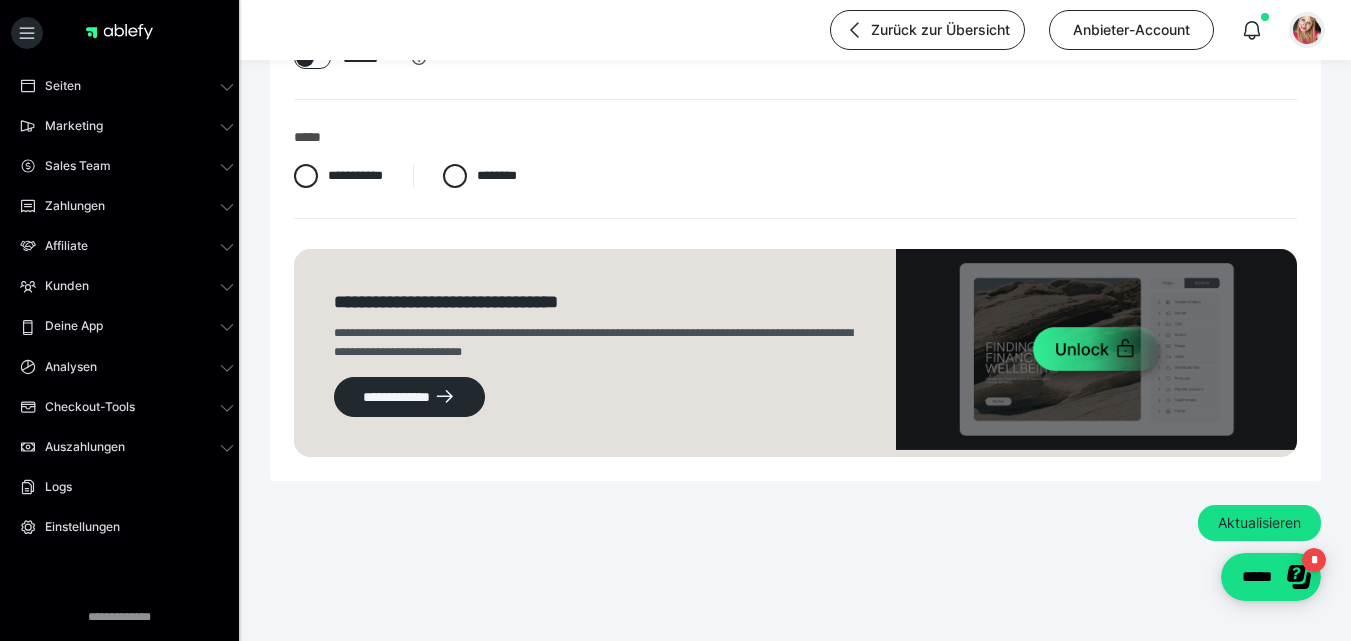 click at bounding box center [1307, 30] 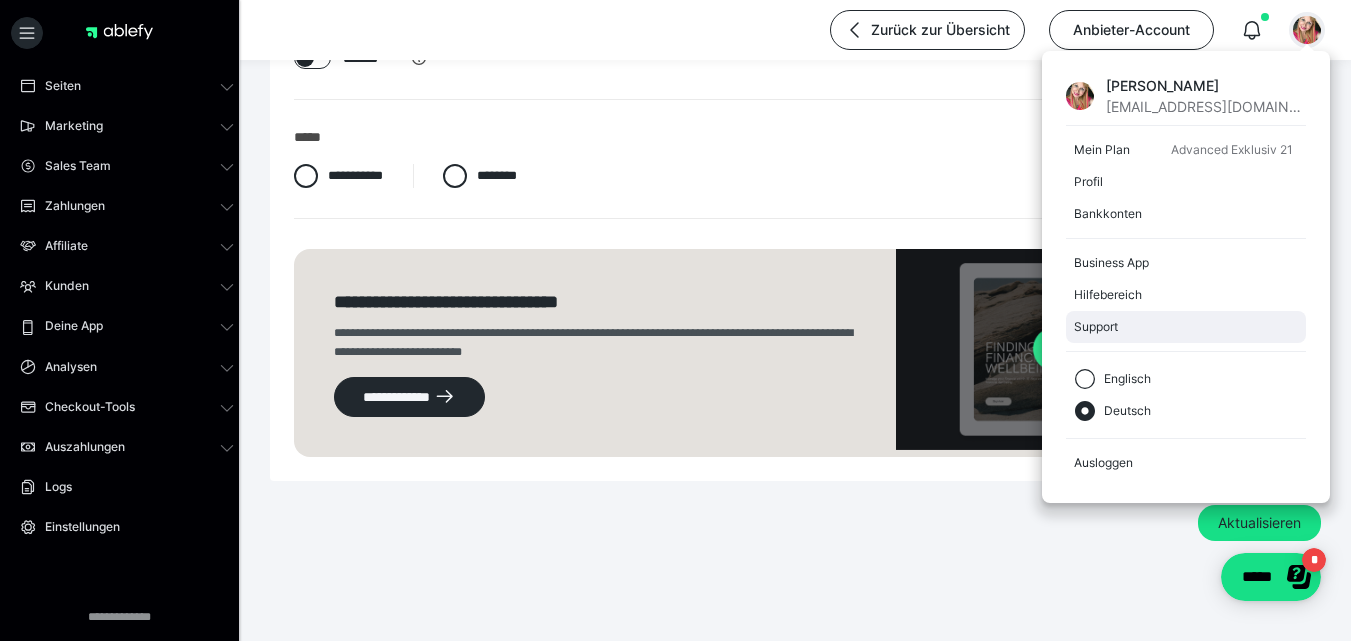 click on "Support" at bounding box center (1186, 327) 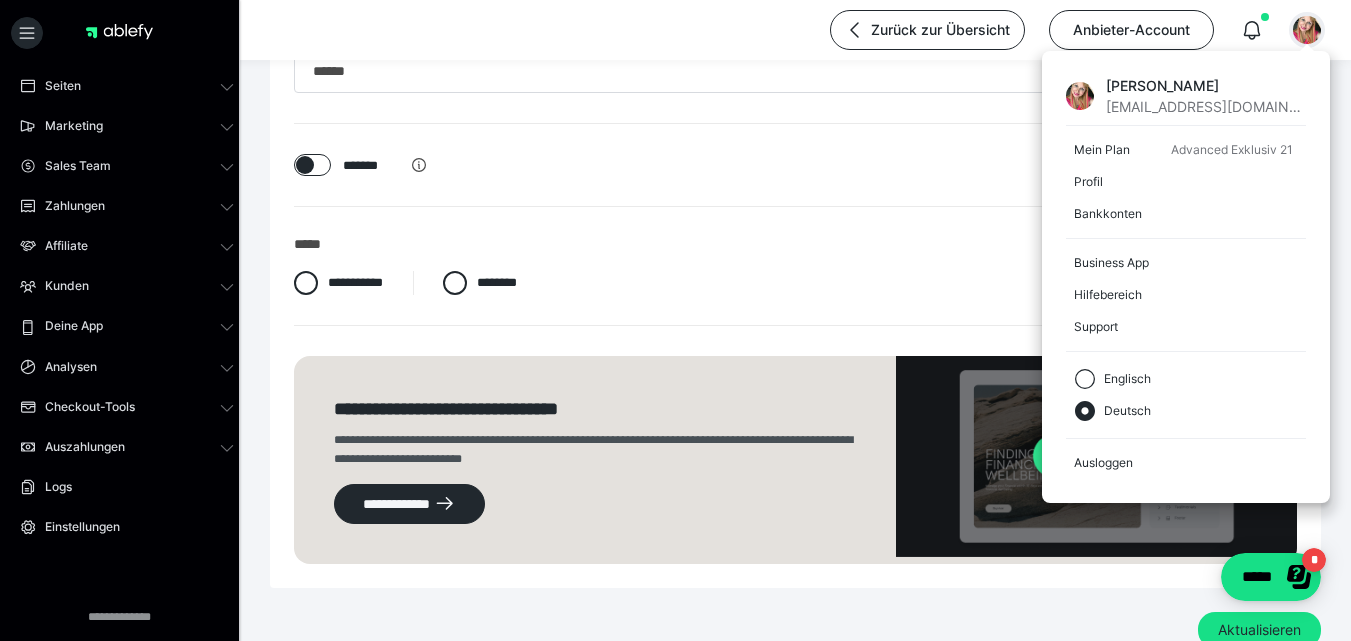 scroll, scrollTop: 0, scrollLeft: 0, axis: both 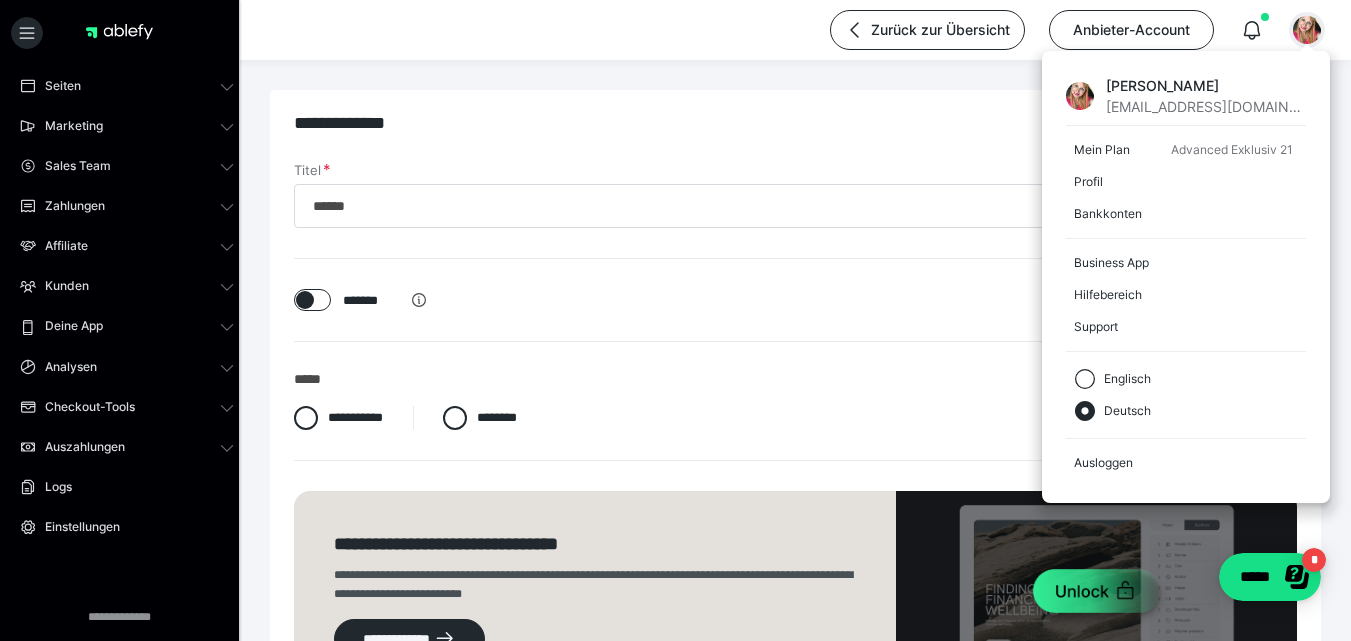 click on "Titel ******" at bounding box center (795, 195) 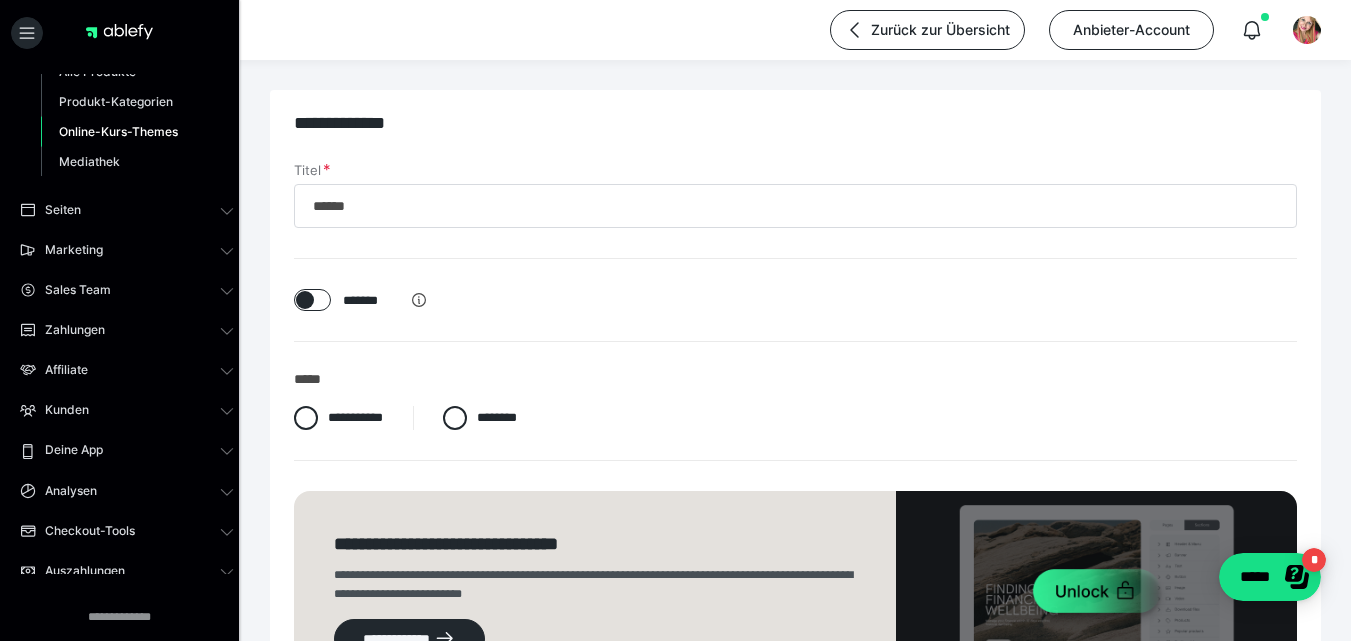 scroll, scrollTop: 0, scrollLeft: 0, axis: both 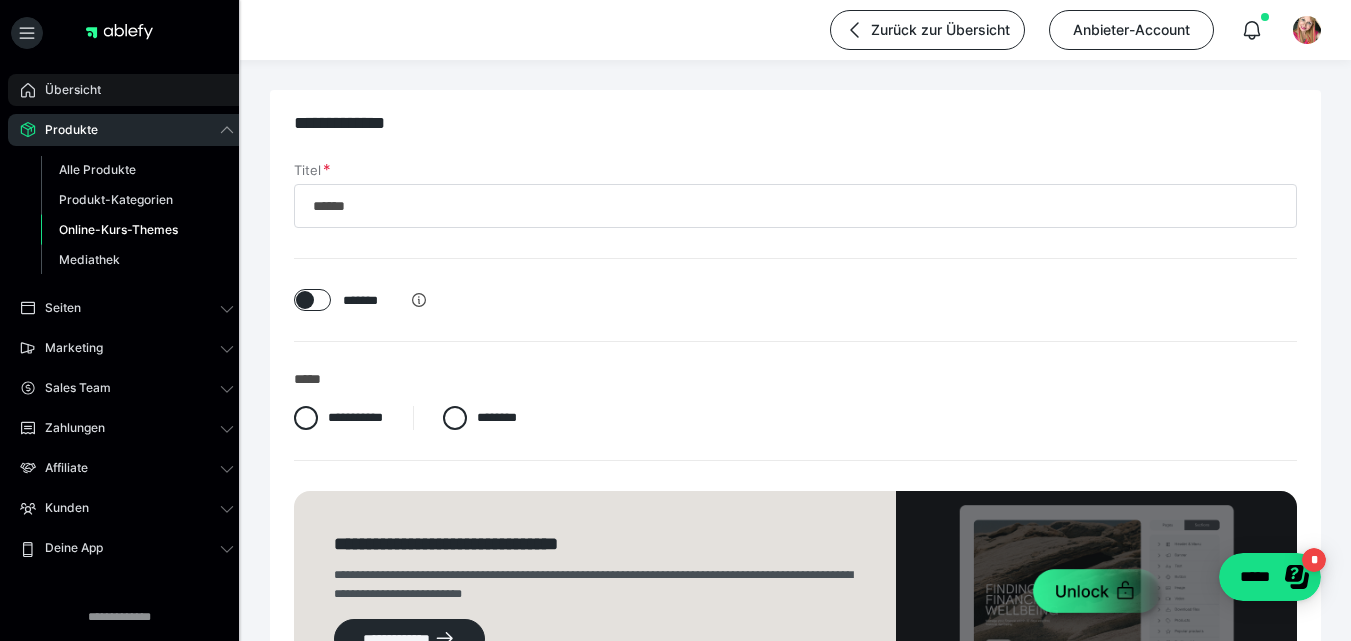 click on "Übersicht" at bounding box center [66, 90] 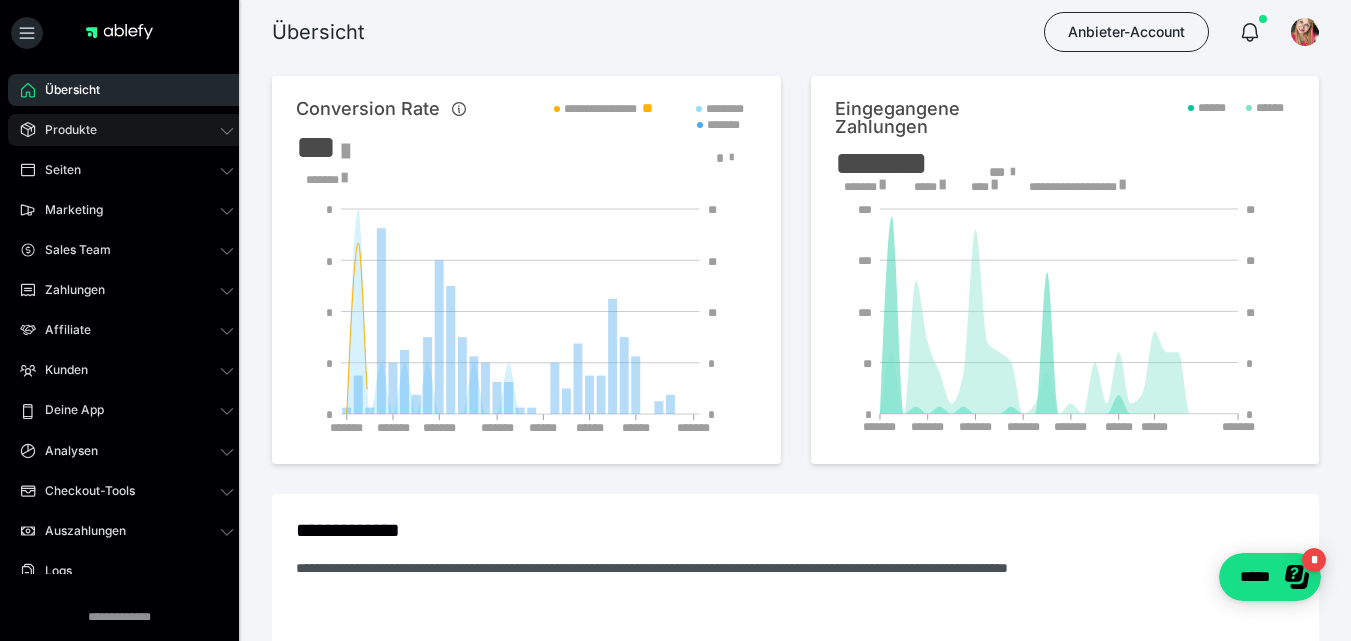 click on "Produkte" at bounding box center [127, 130] 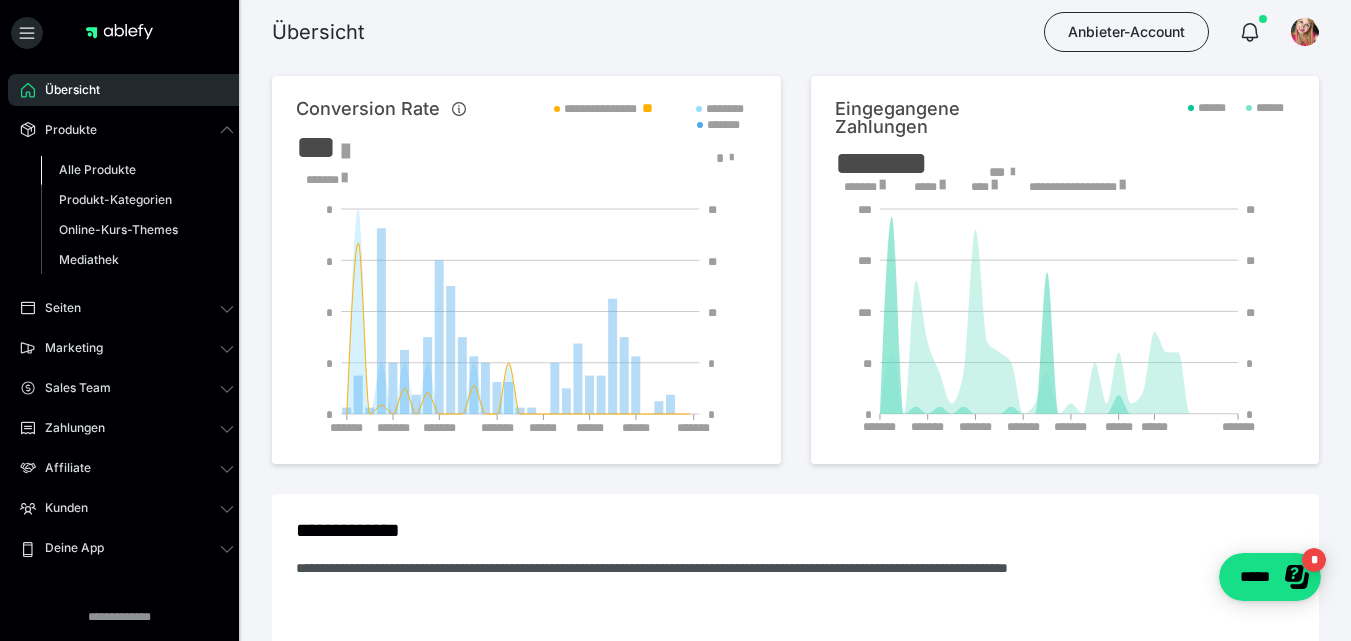 click on "Alle Produkte" at bounding box center [97, 169] 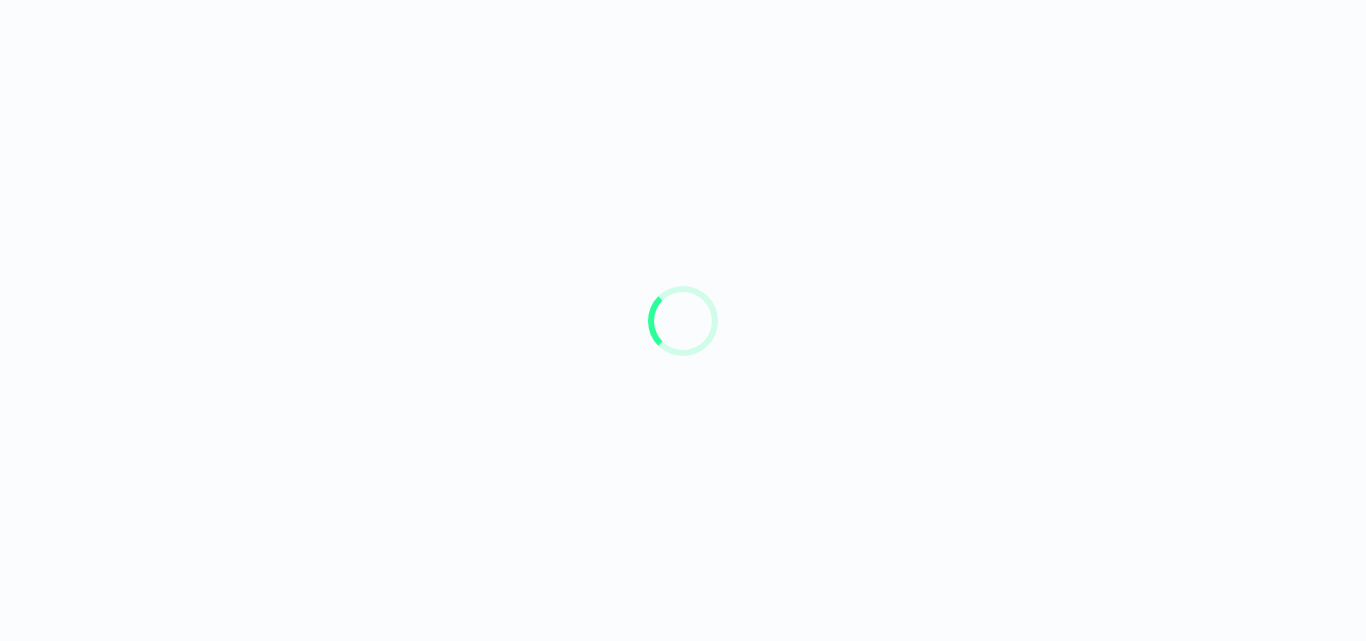 scroll, scrollTop: 0, scrollLeft: 0, axis: both 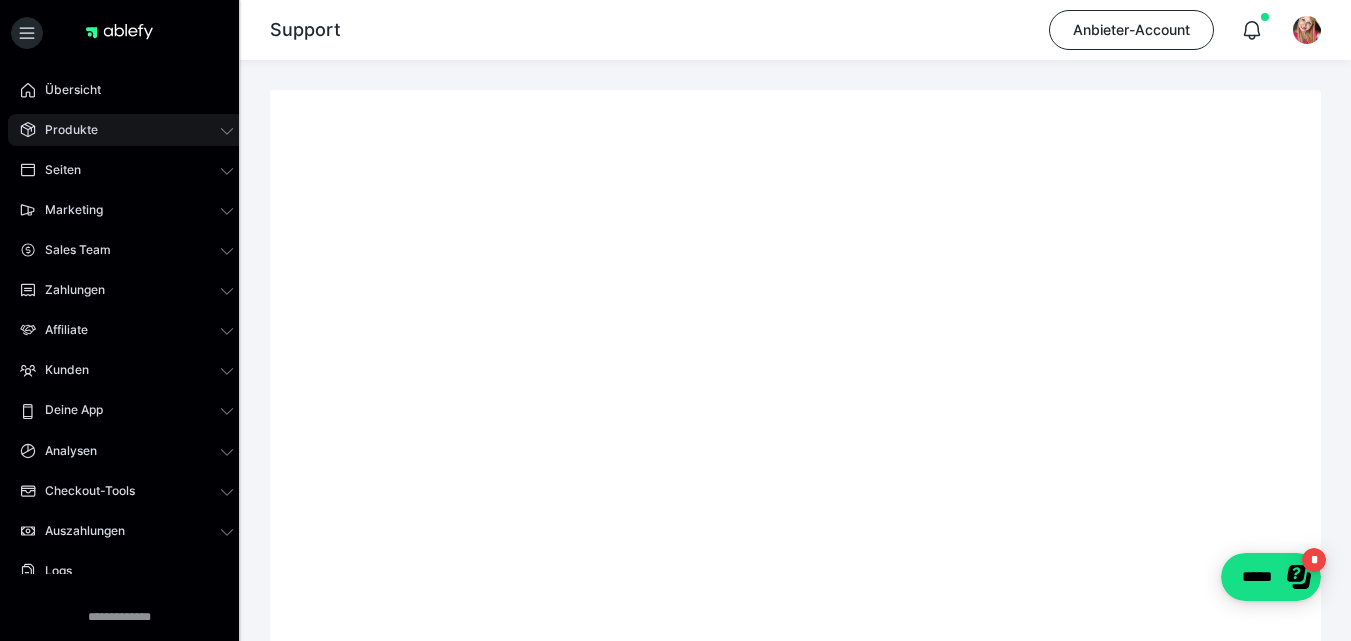 click on "Produkte" at bounding box center [127, 130] 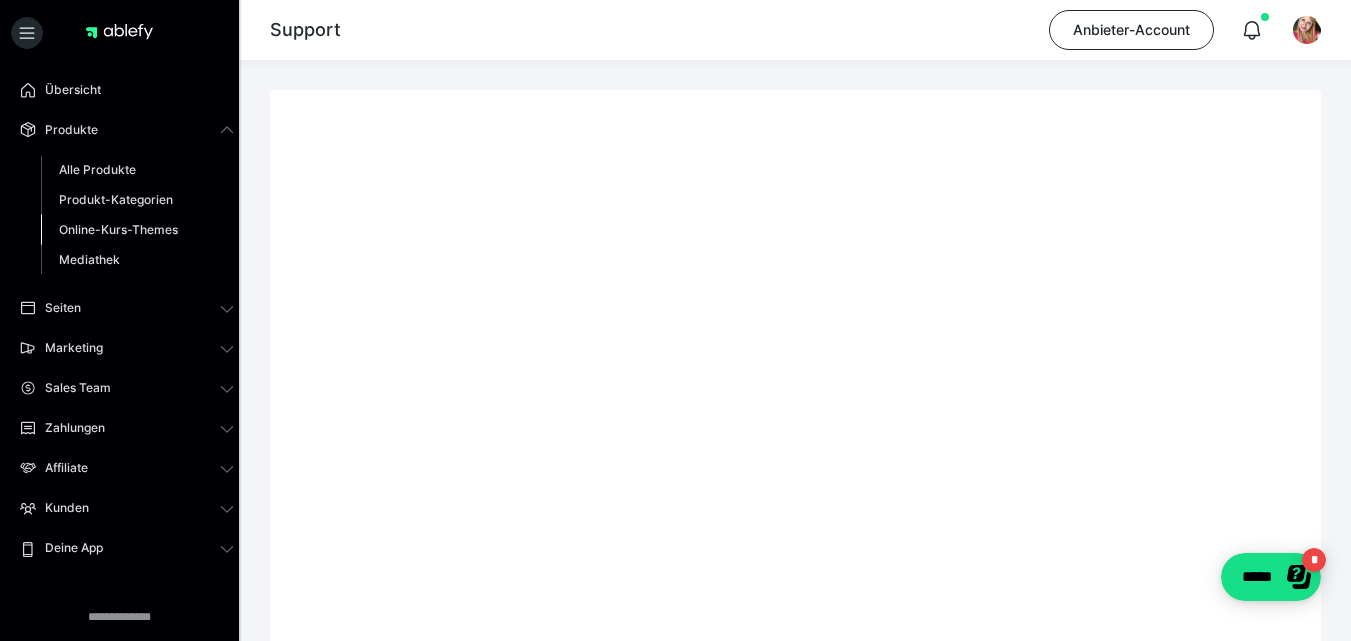 click on "Online-Kurs-Themes" at bounding box center [118, 229] 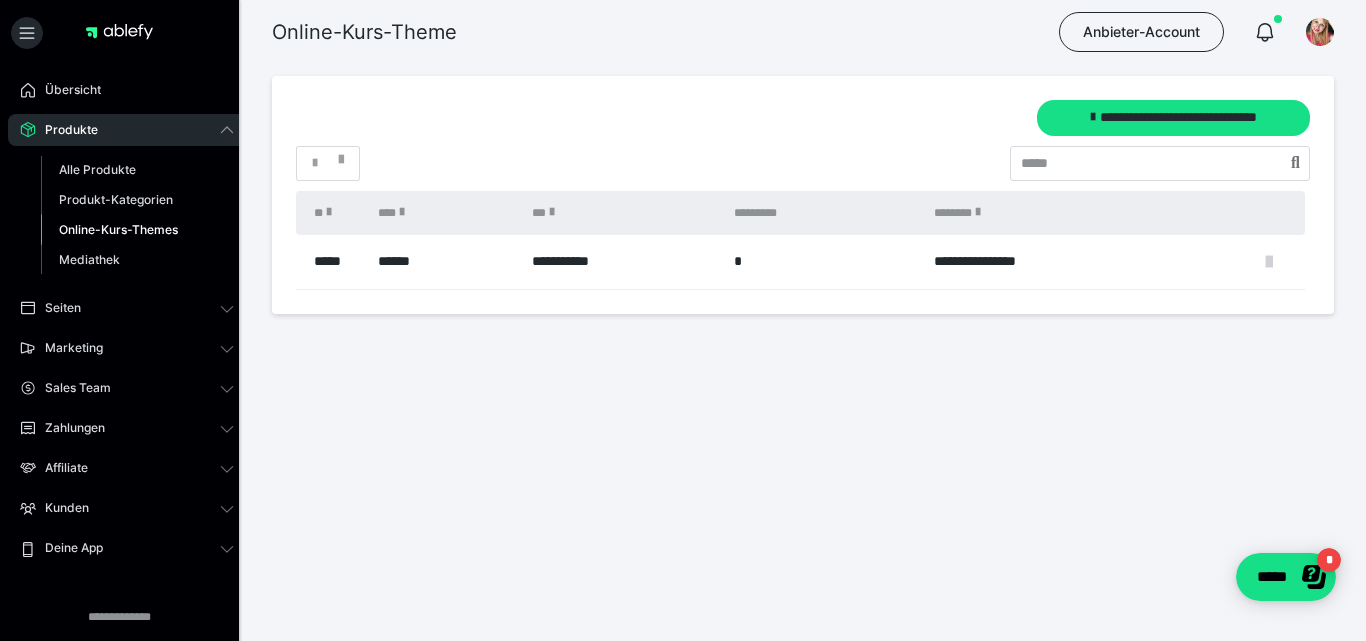 click at bounding box center (1269, 262) 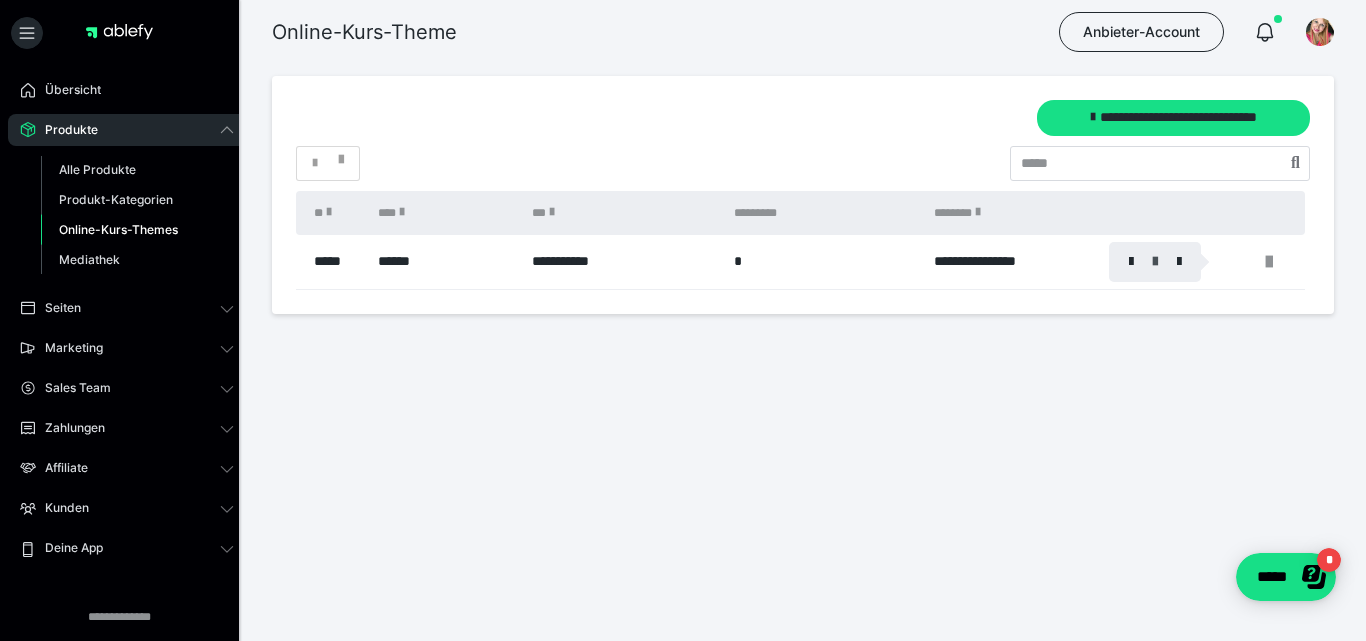click at bounding box center (1155, 262) 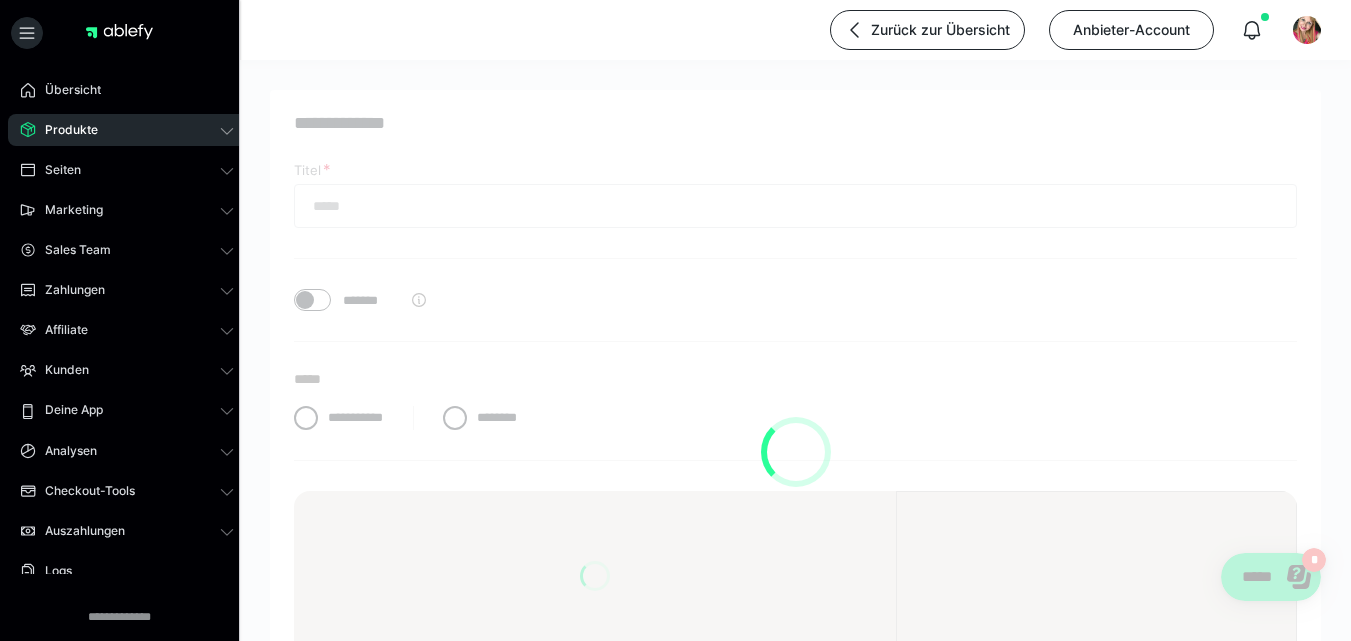 type on "******" 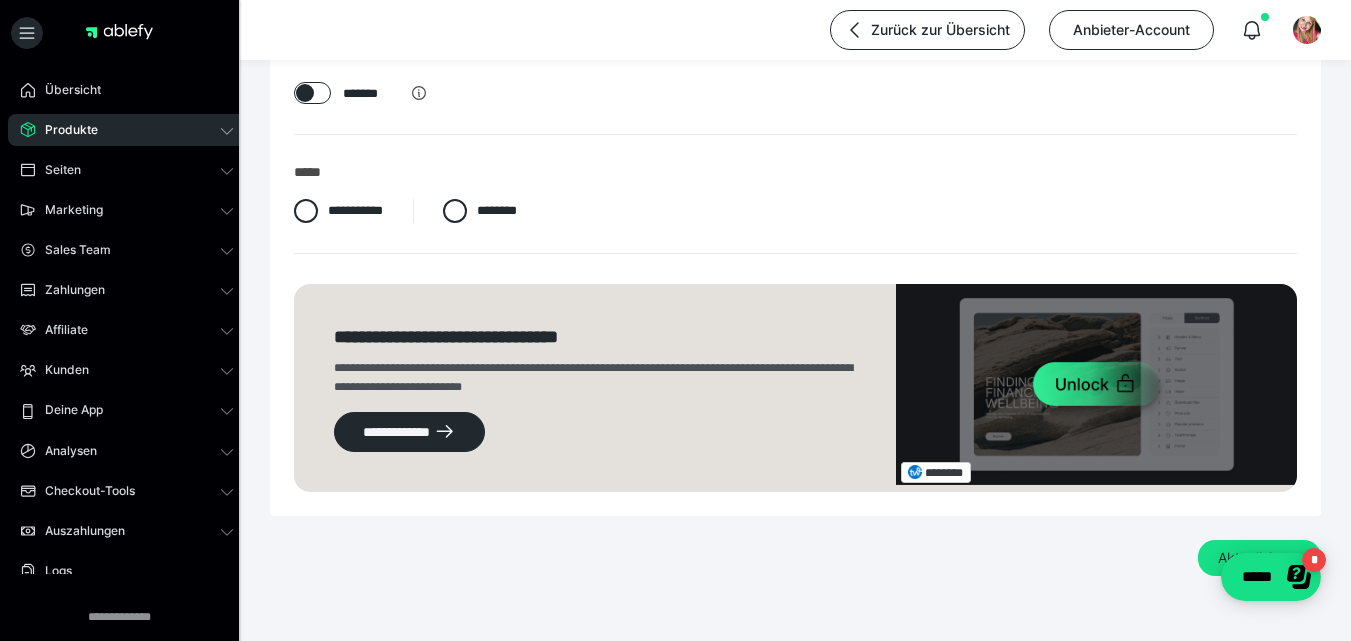 scroll, scrollTop: 242, scrollLeft: 0, axis: vertical 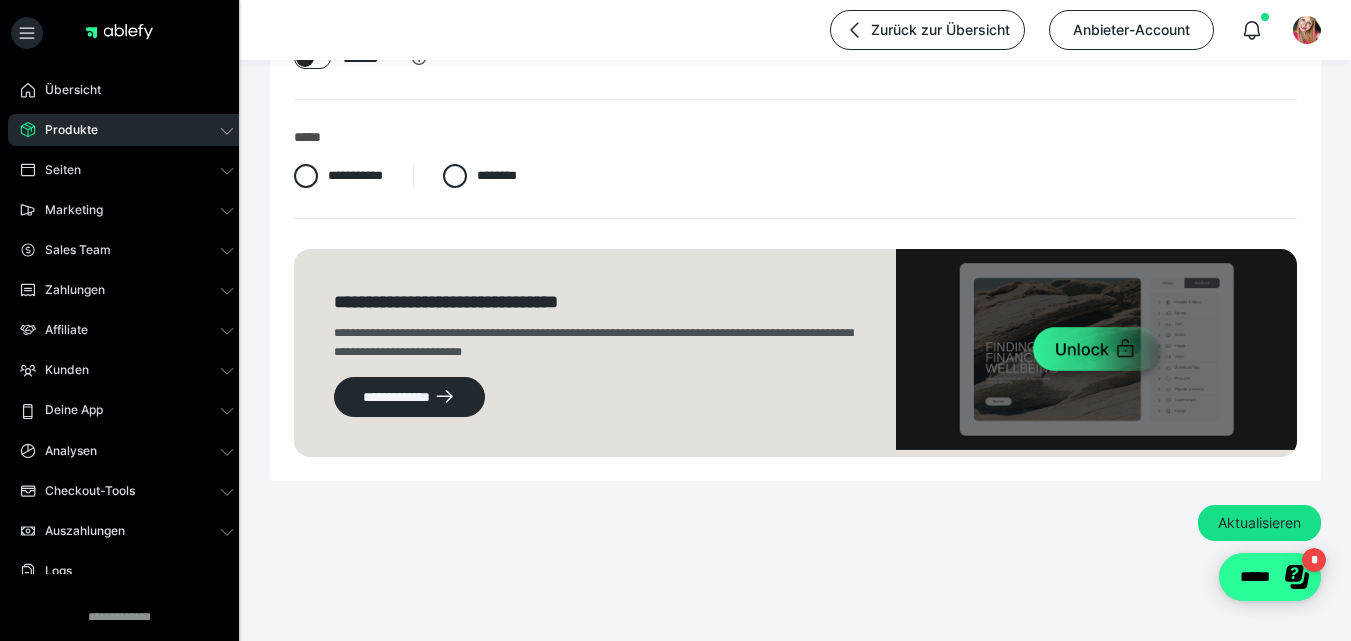 click on "*****" at bounding box center (1270, 577) 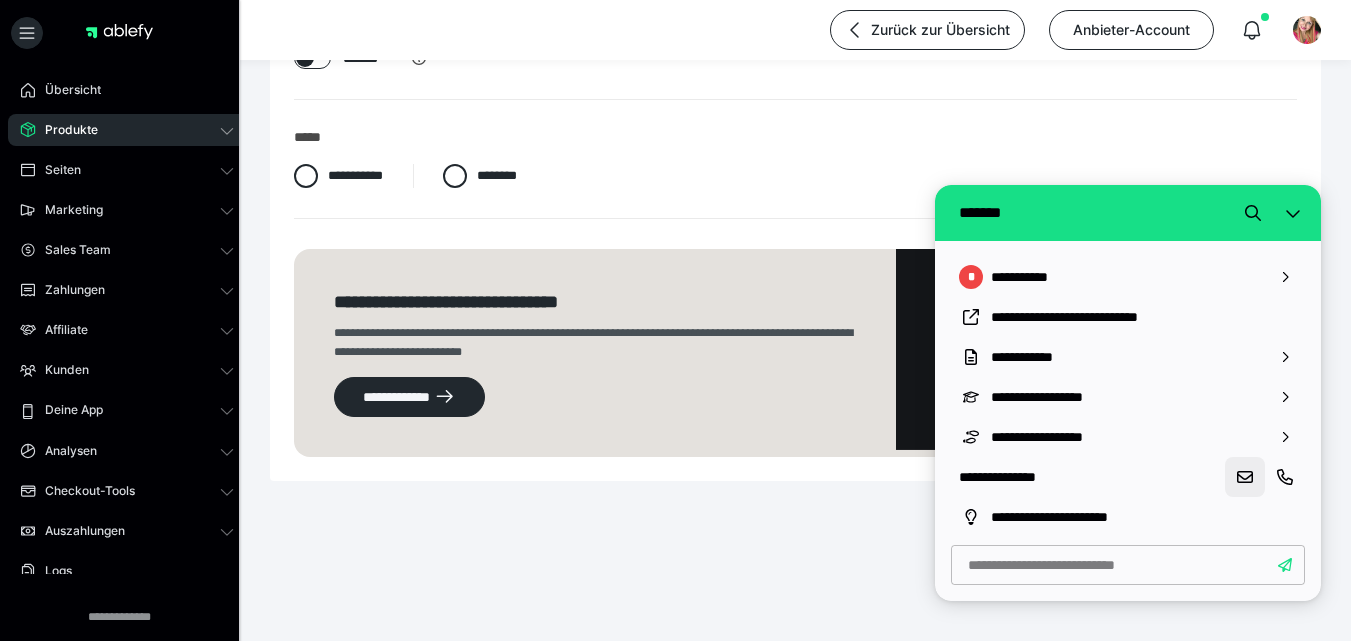 click 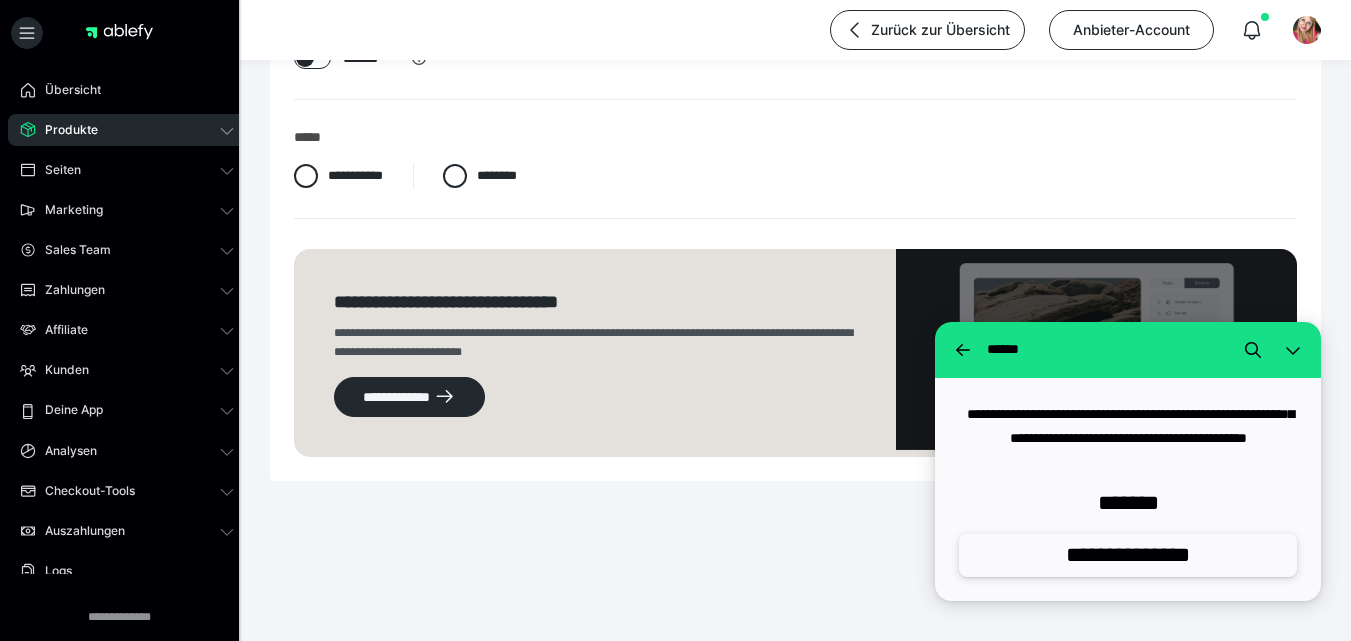 click on "**********" at bounding box center [1128, 555] 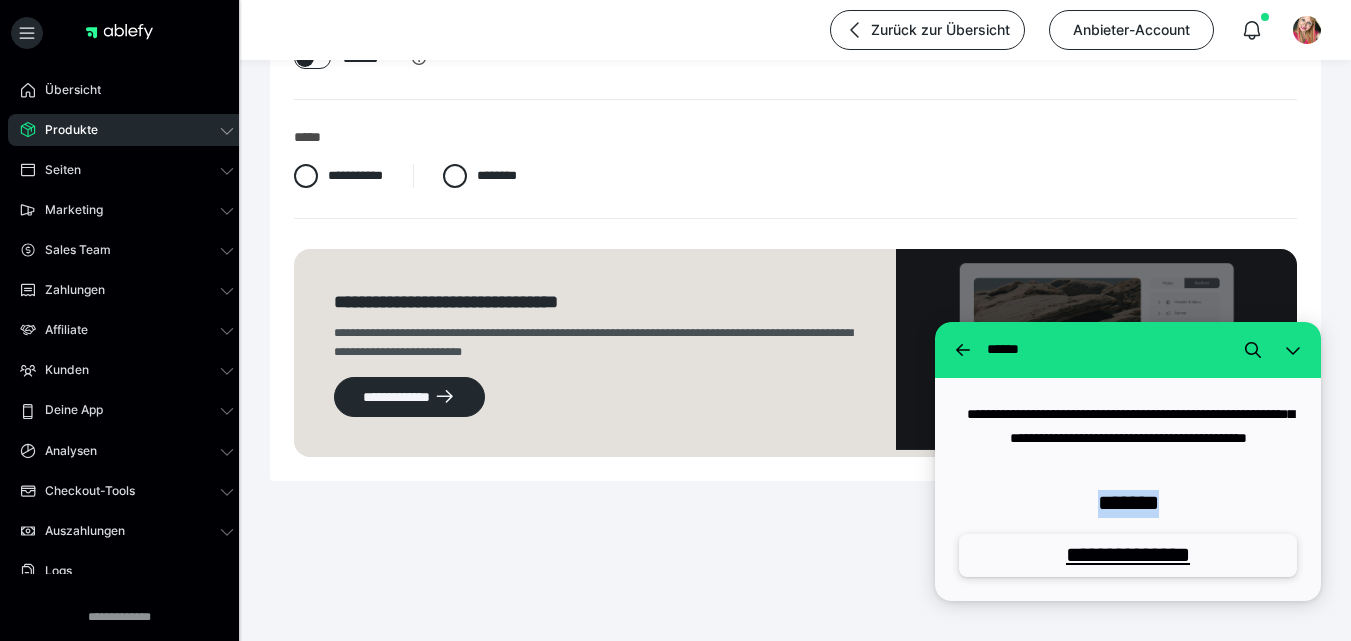 drag, startPoint x: 1188, startPoint y: 498, endPoint x: 1075, endPoint y: 490, distance: 113.28283 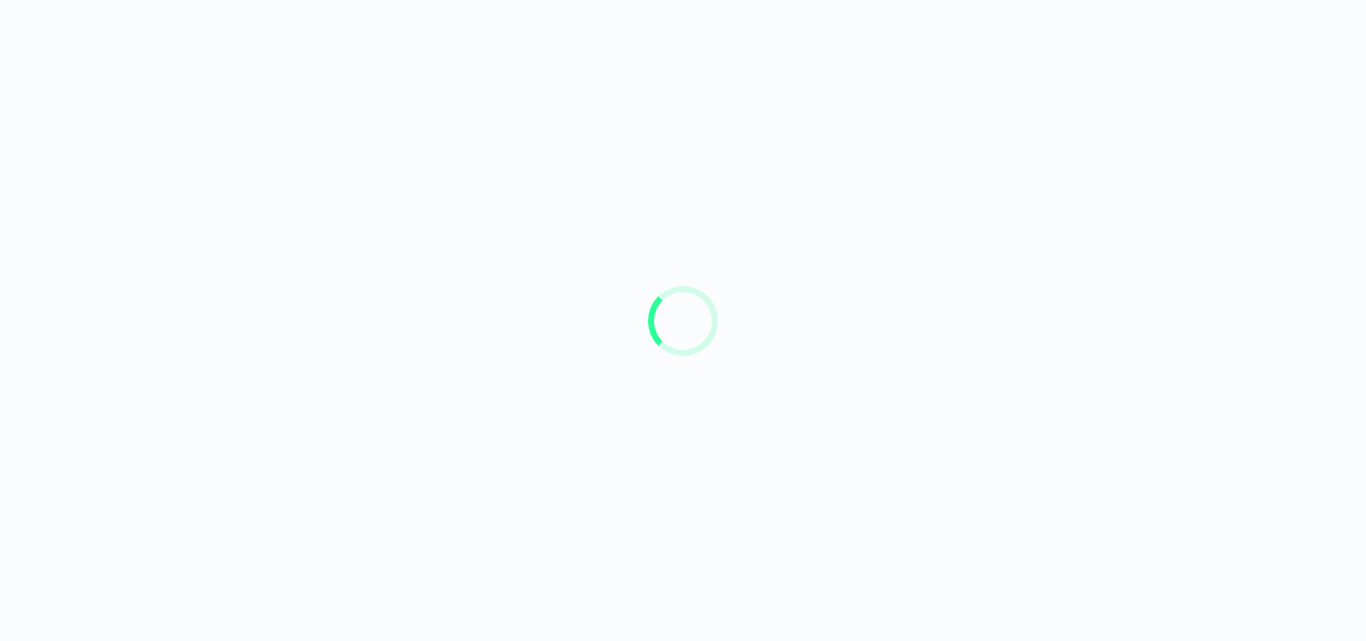 scroll, scrollTop: 0, scrollLeft: 0, axis: both 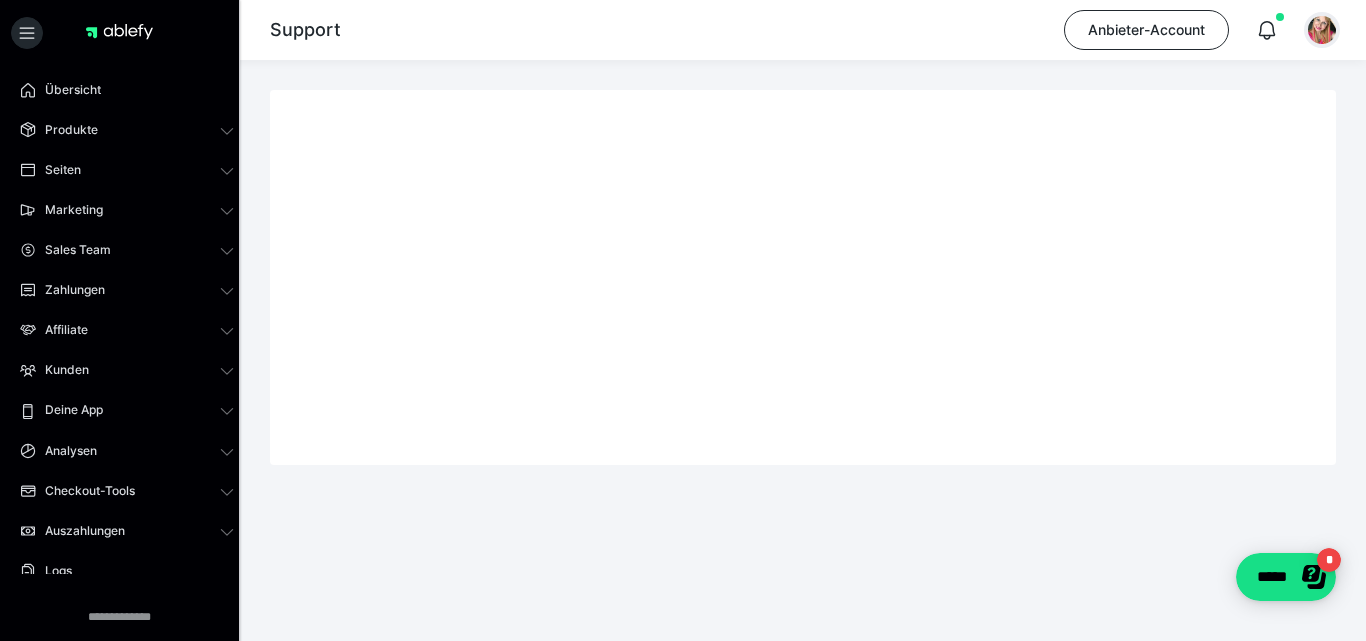 click at bounding box center [1322, 30] 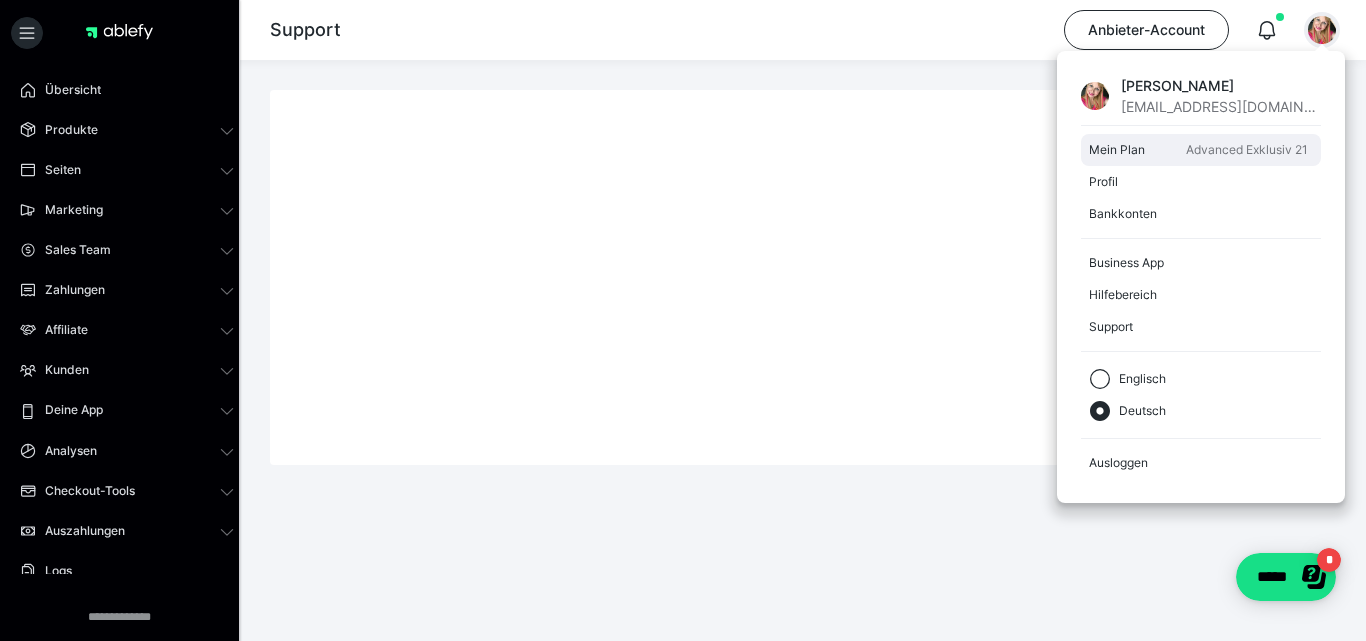 click on "Advanced Exklusiv 21" at bounding box center (1247, 150) 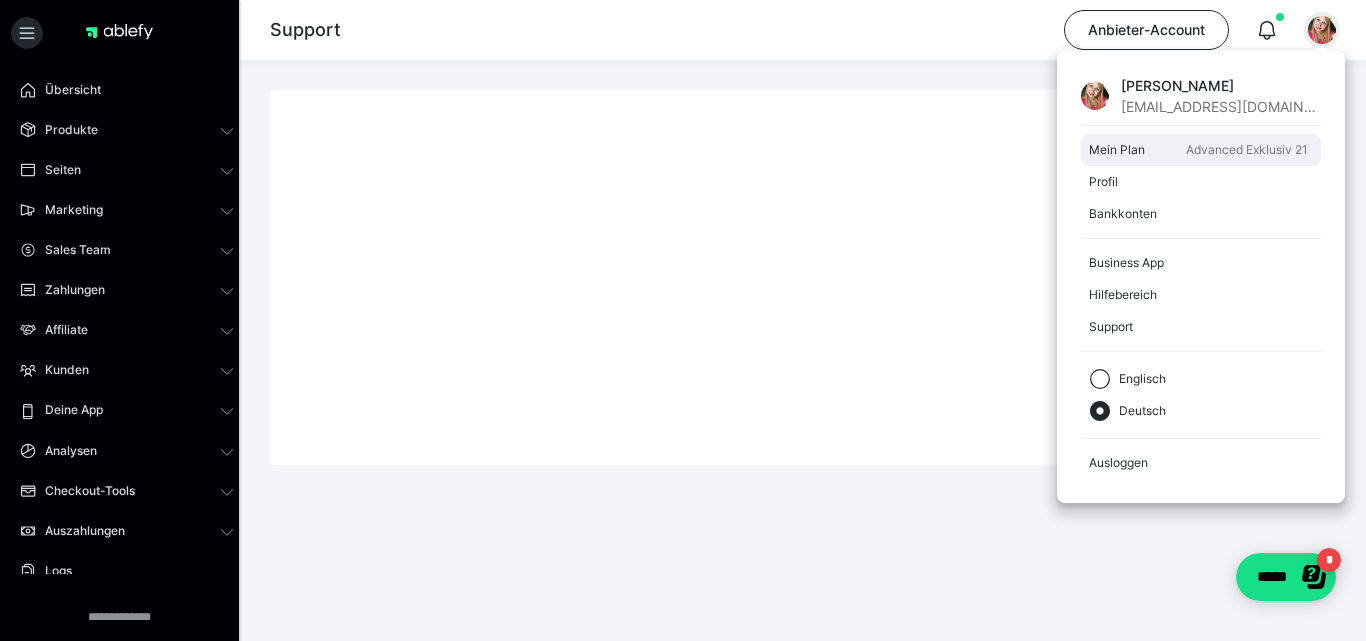 click on "Mein Plan" at bounding box center (1133, 150) 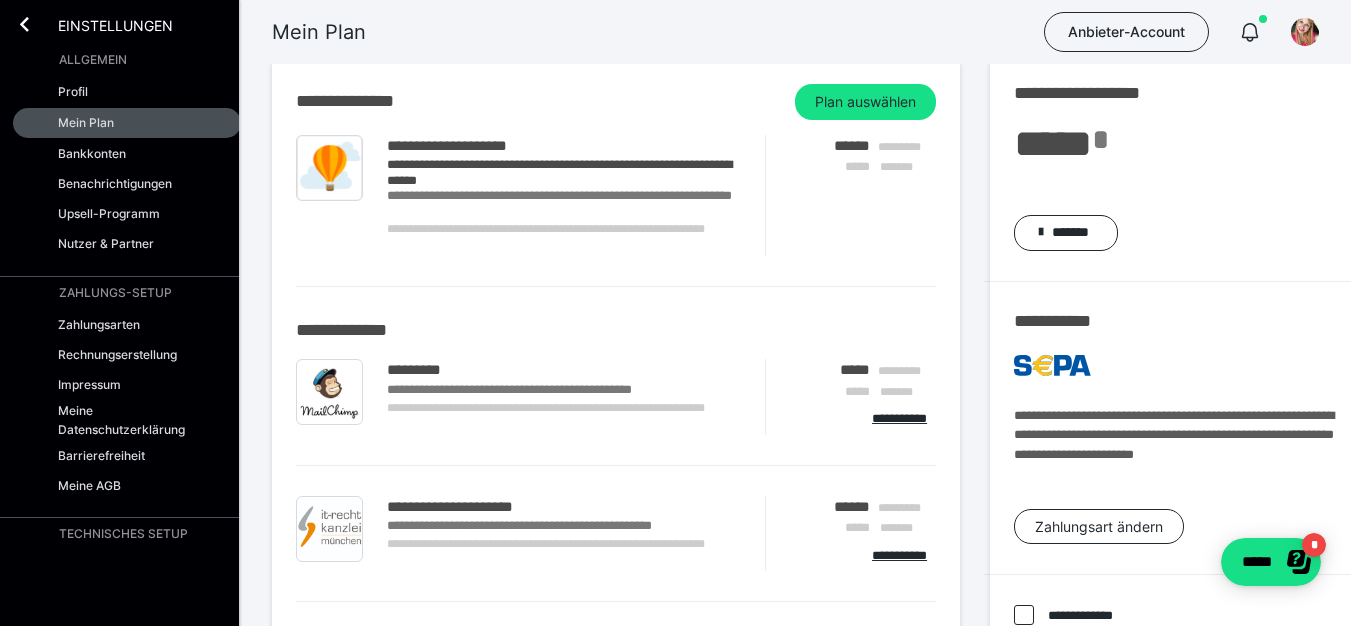 scroll, scrollTop: 0, scrollLeft: 0, axis: both 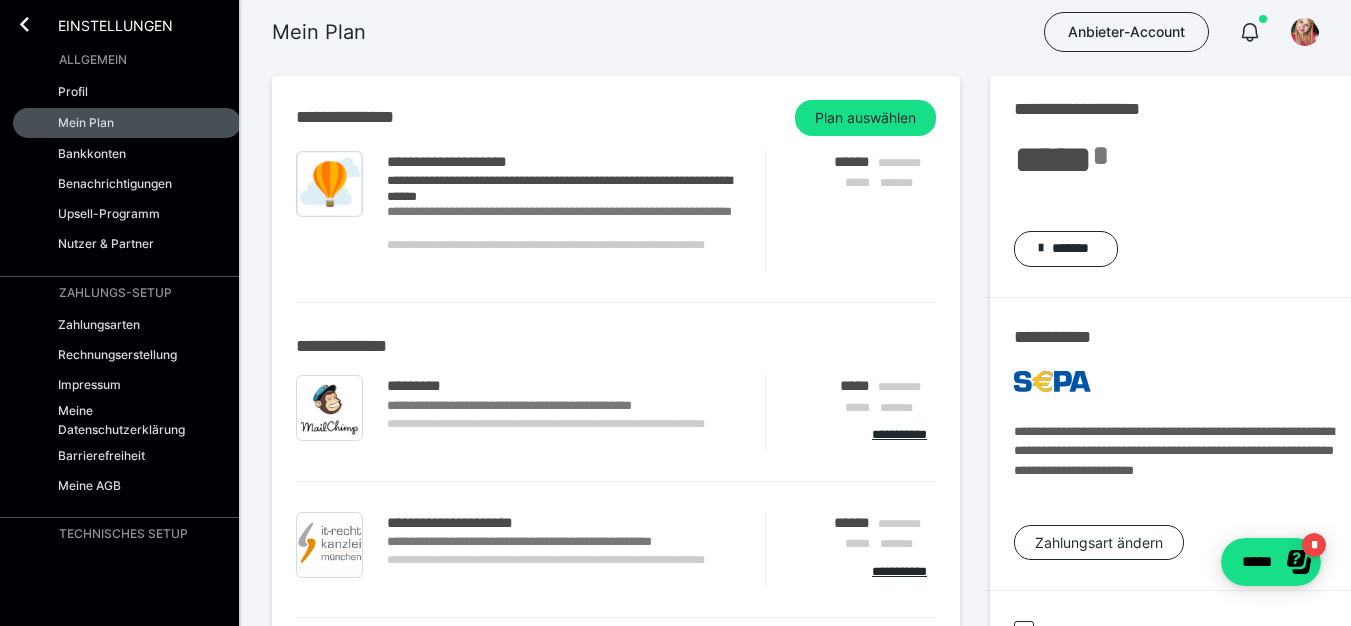 click on "**********" at bounding box center [564, 219] 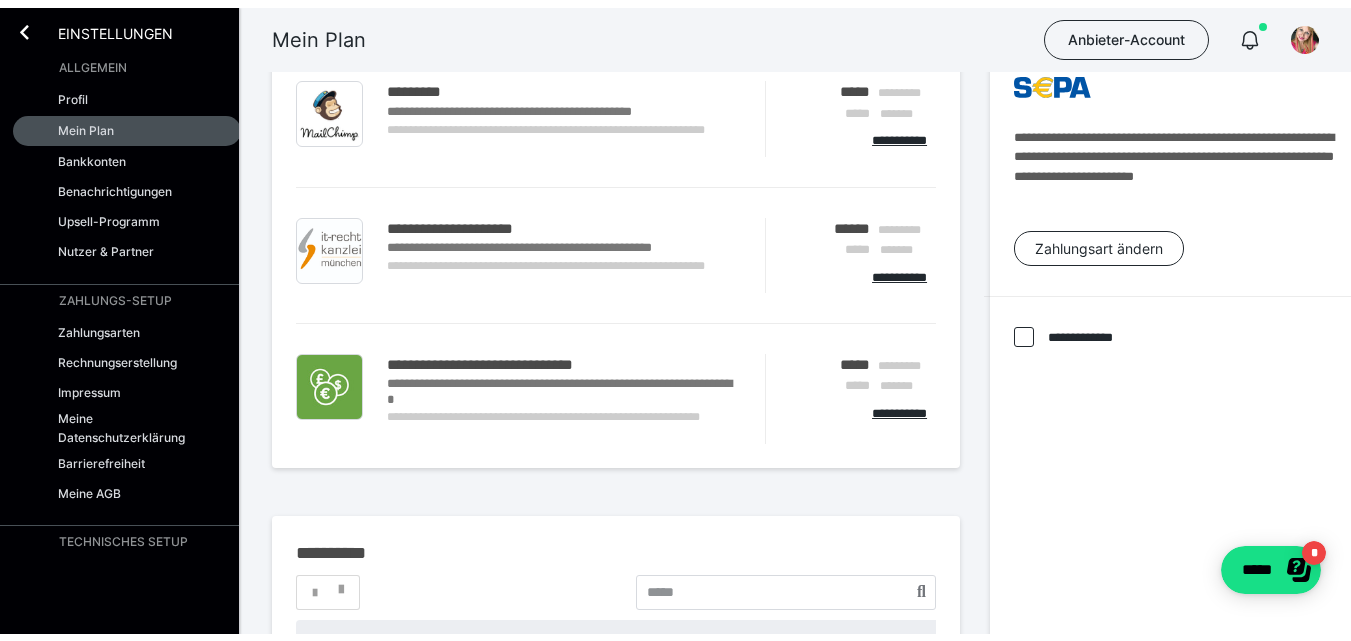 scroll, scrollTop: 0, scrollLeft: 0, axis: both 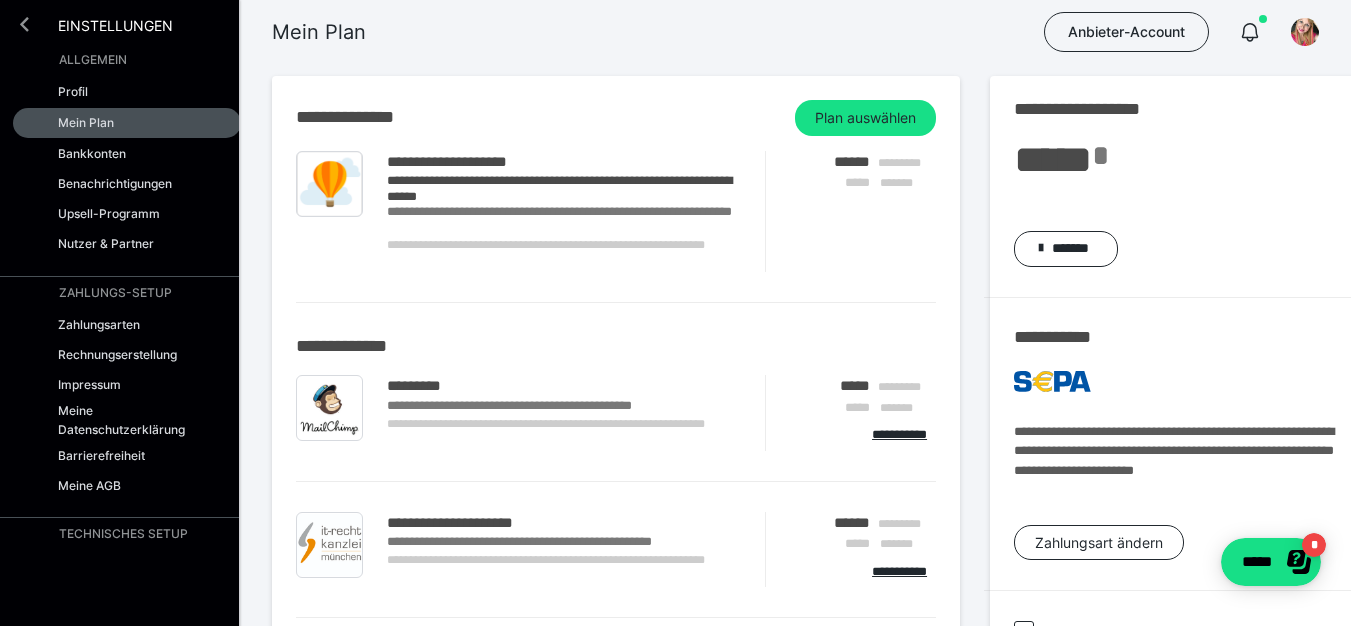 click at bounding box center (24, 24) 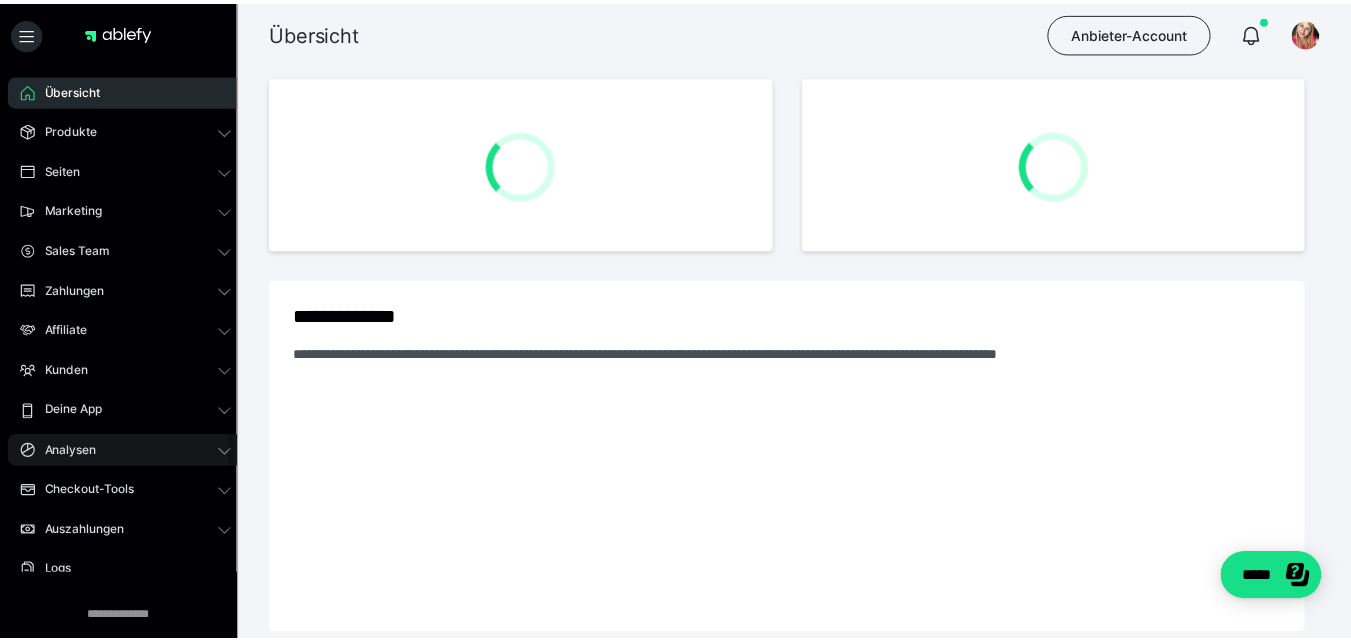 scroll, scrollTop: 99, scrollLeft: 0, axis: vertical 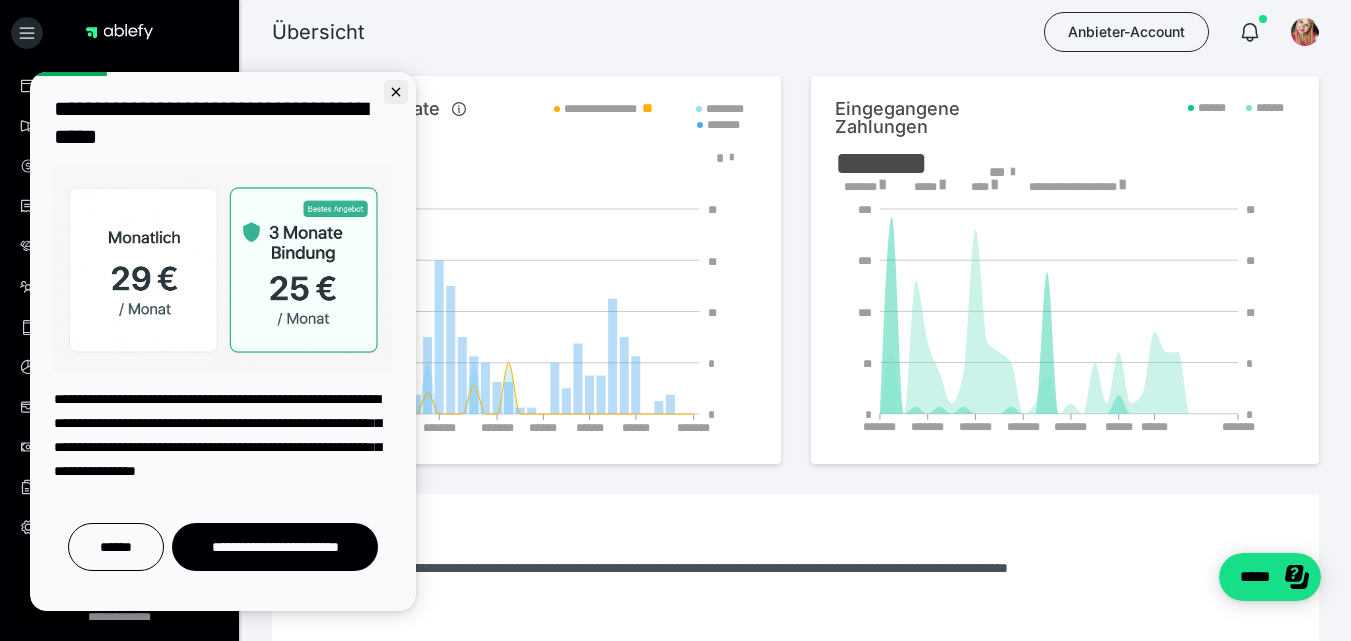 click 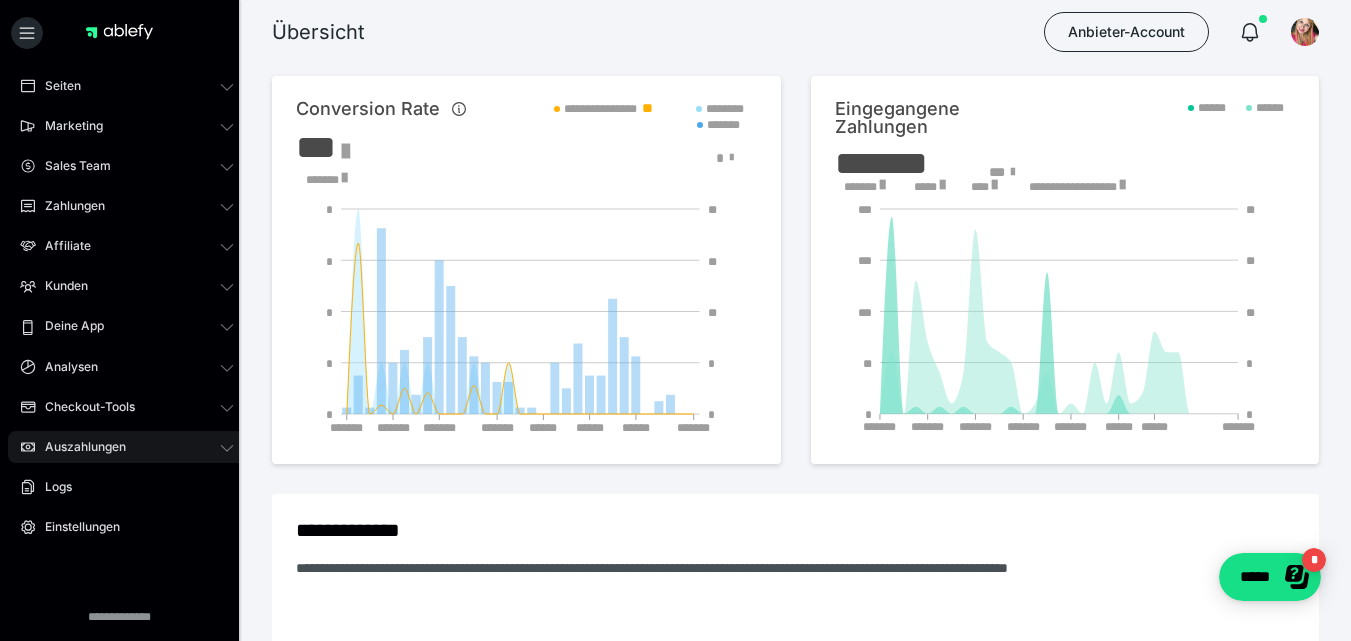 scroll, scrollTop: 0, scrollLeft: 0, axis: both 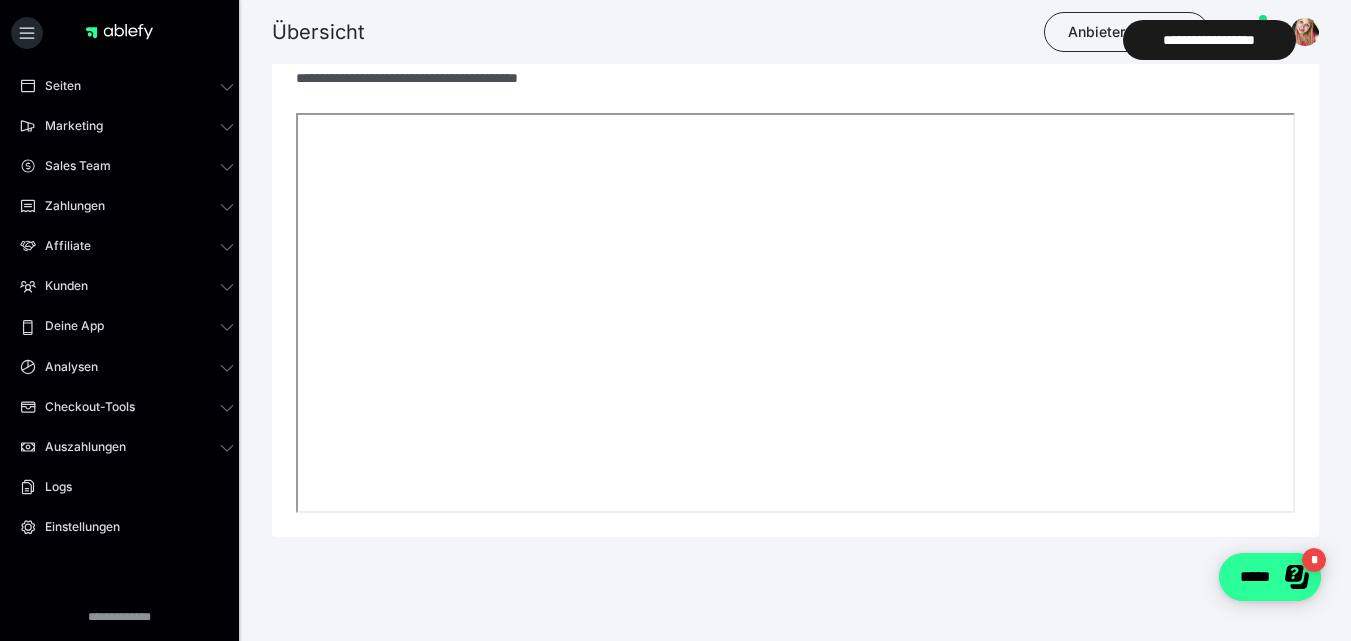 click 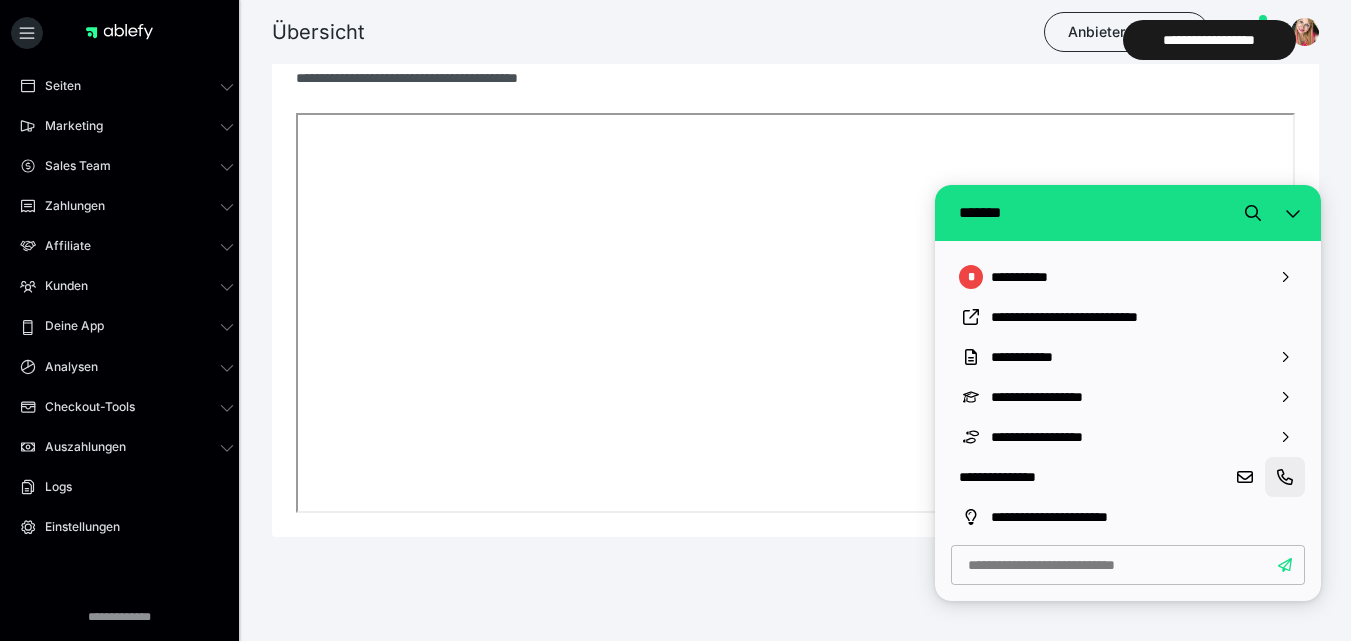 click 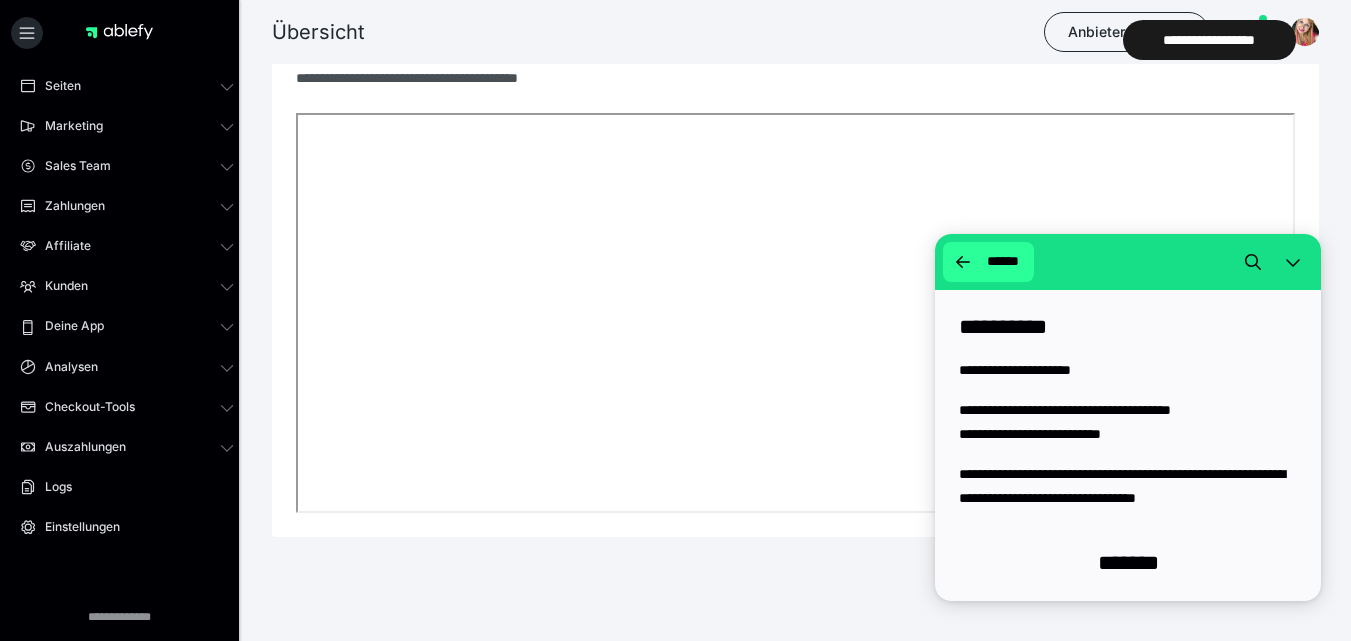 click 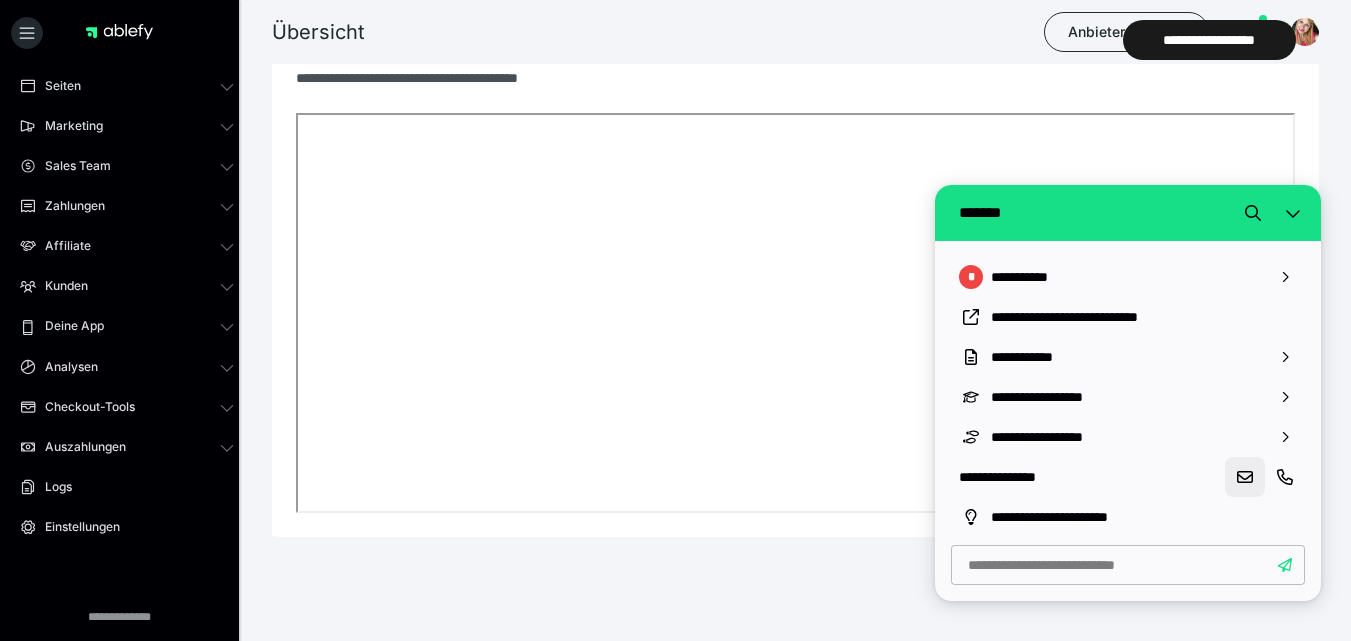 click 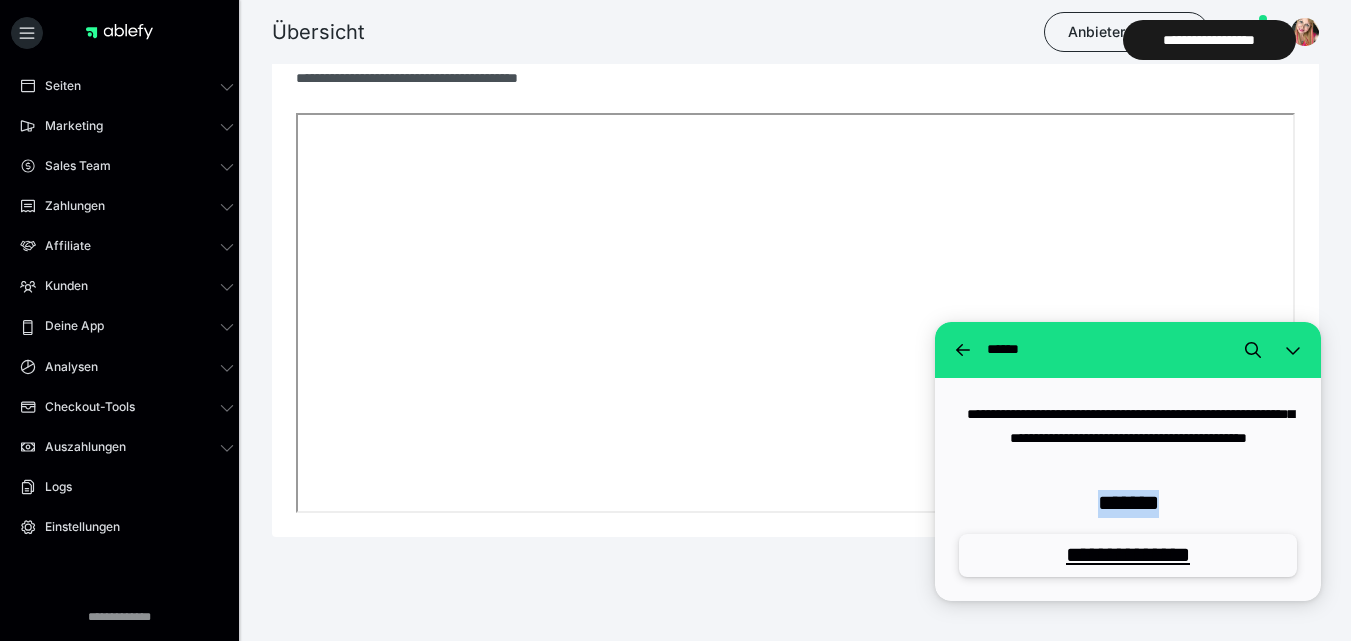 drag, startPoint x: 1205, startPoint y: 499, endPoint x: 1040, endPoint y: 508, distance: 165.24527 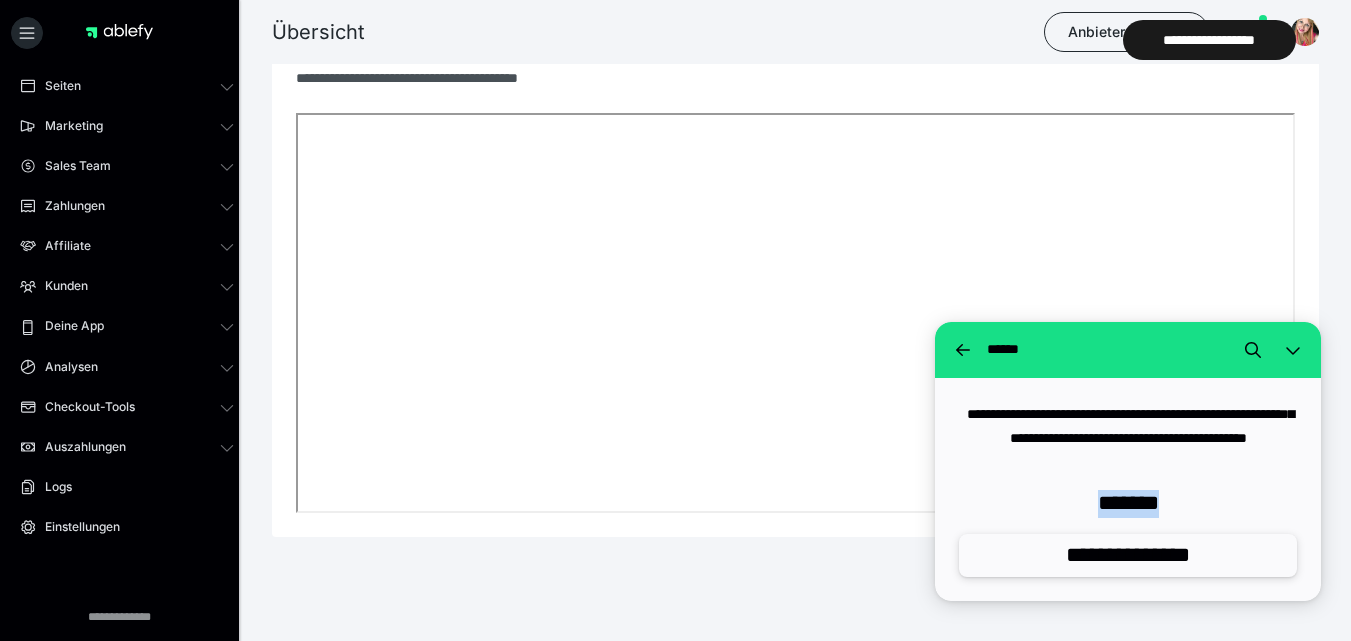 click on "**********" at bounding box center [1128, 555] 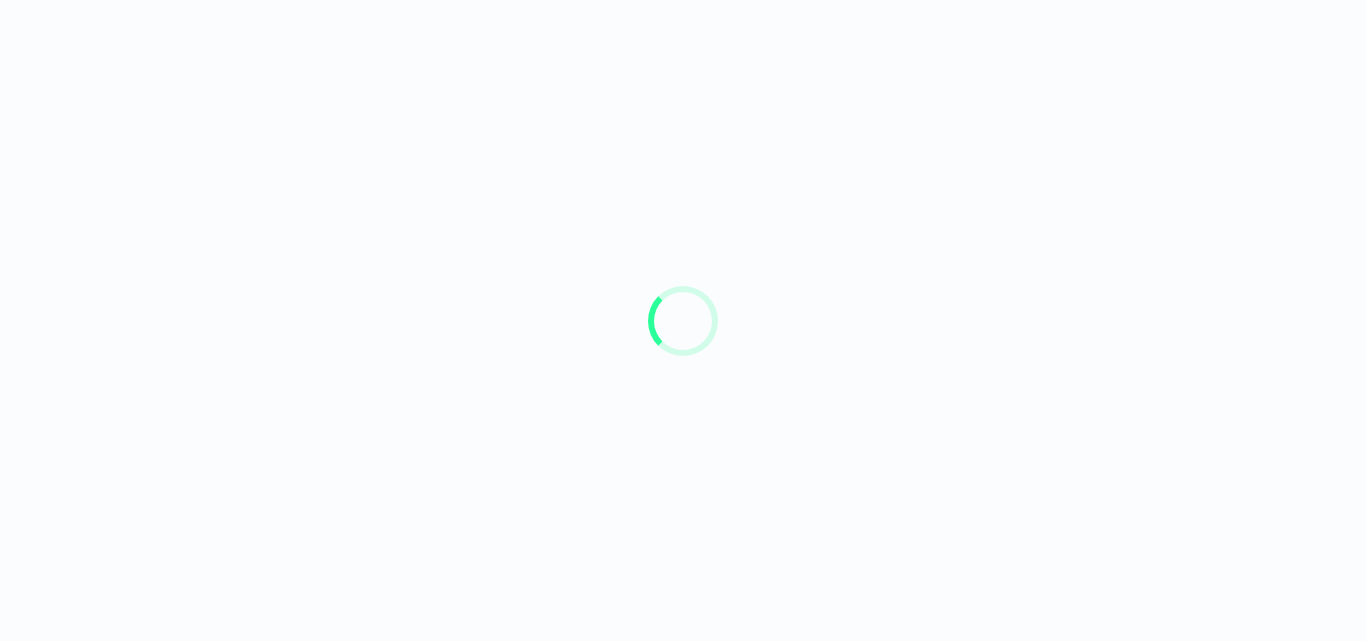 scroll, scrollTop: 0, scrollLeft: 0, axis: both 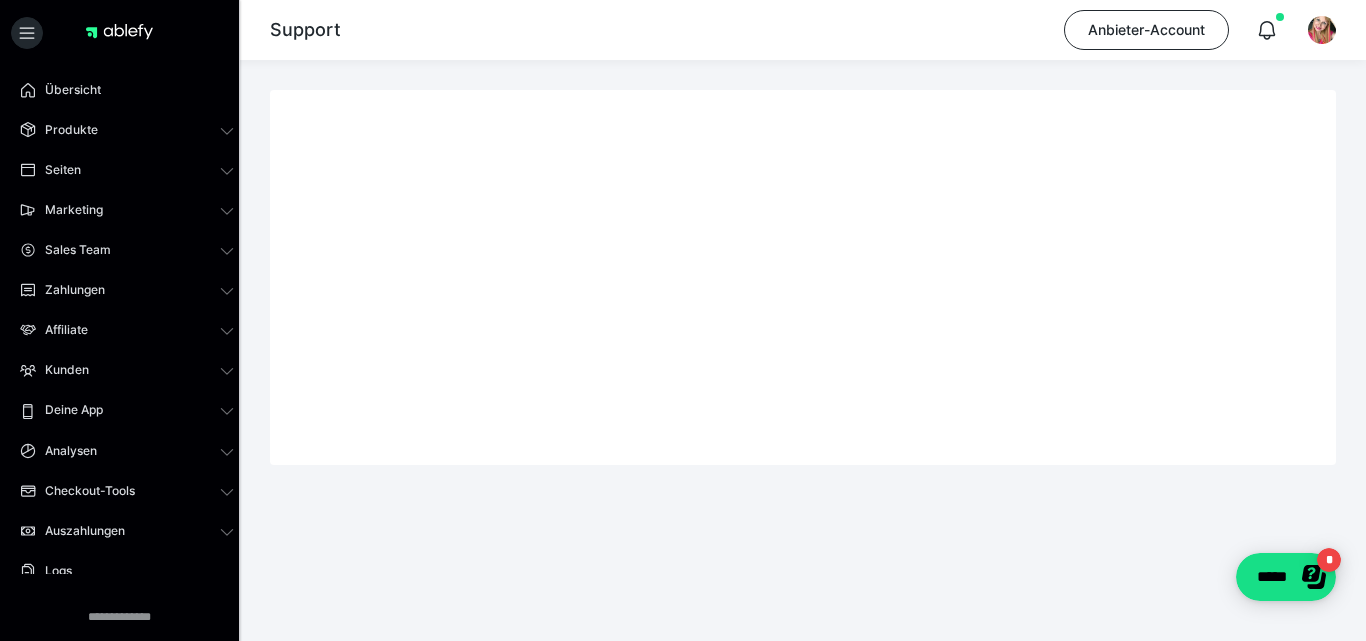drag, startPoint x: 777, startPoint y: 572, endPoint x: 622, endPoint y: 601, distance: 157.68958 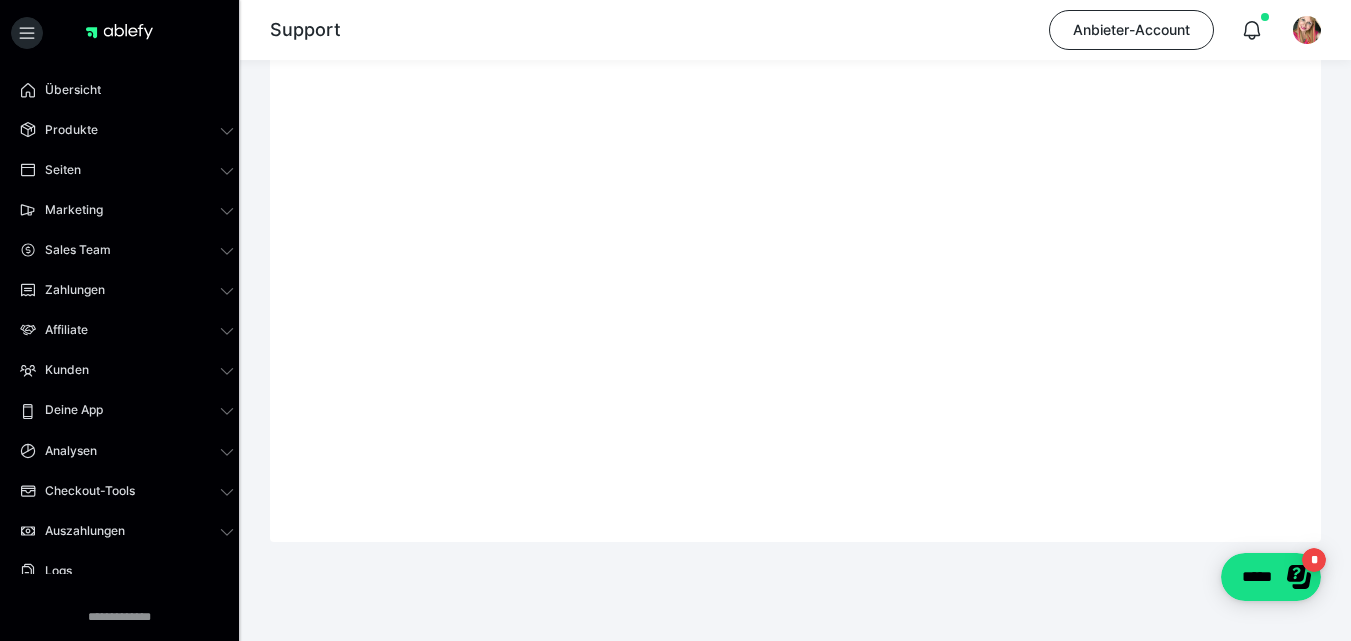 scroll, scrollTop: 0, scrollLeft: 0, axis: both 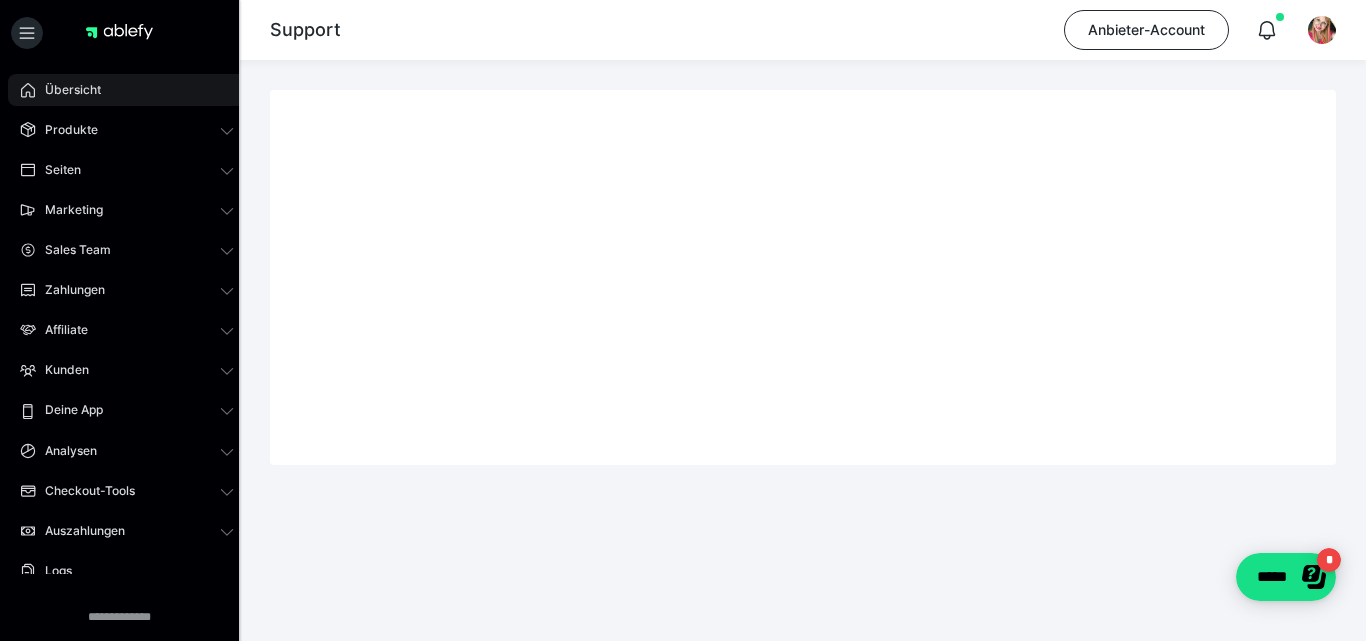 click on "Übersicht" at bounding box center (66, 90) 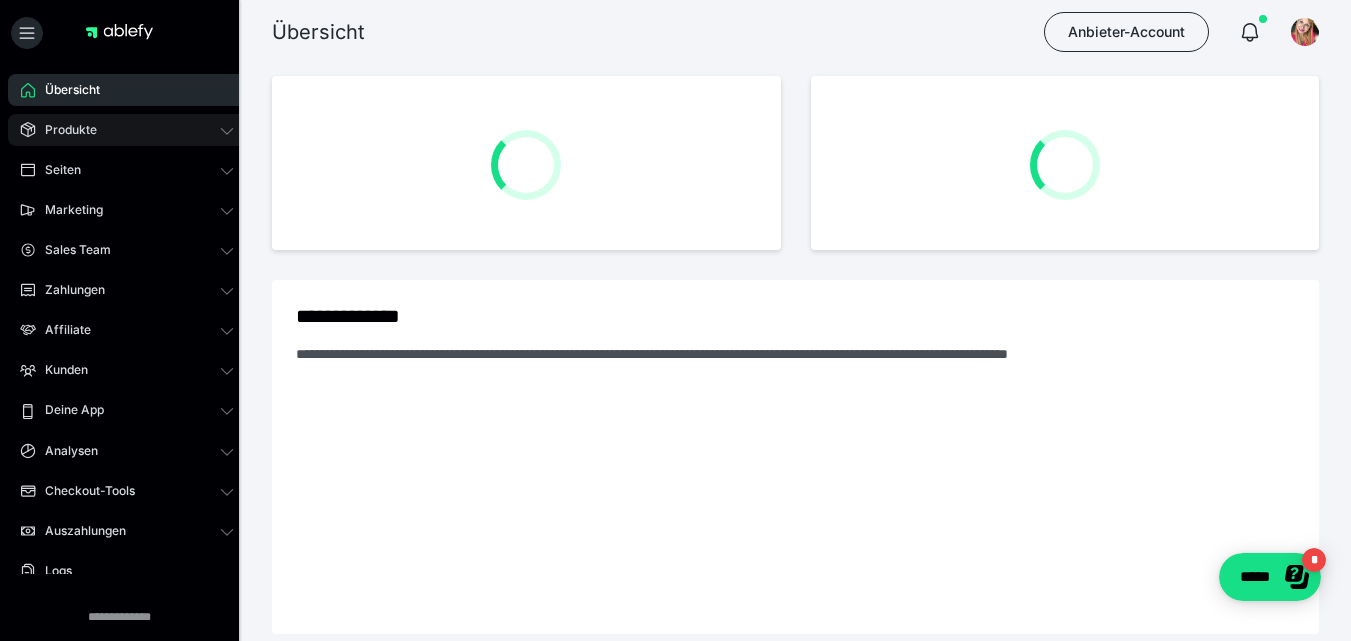 click on "Produkte" at bounding box center (64, 130) 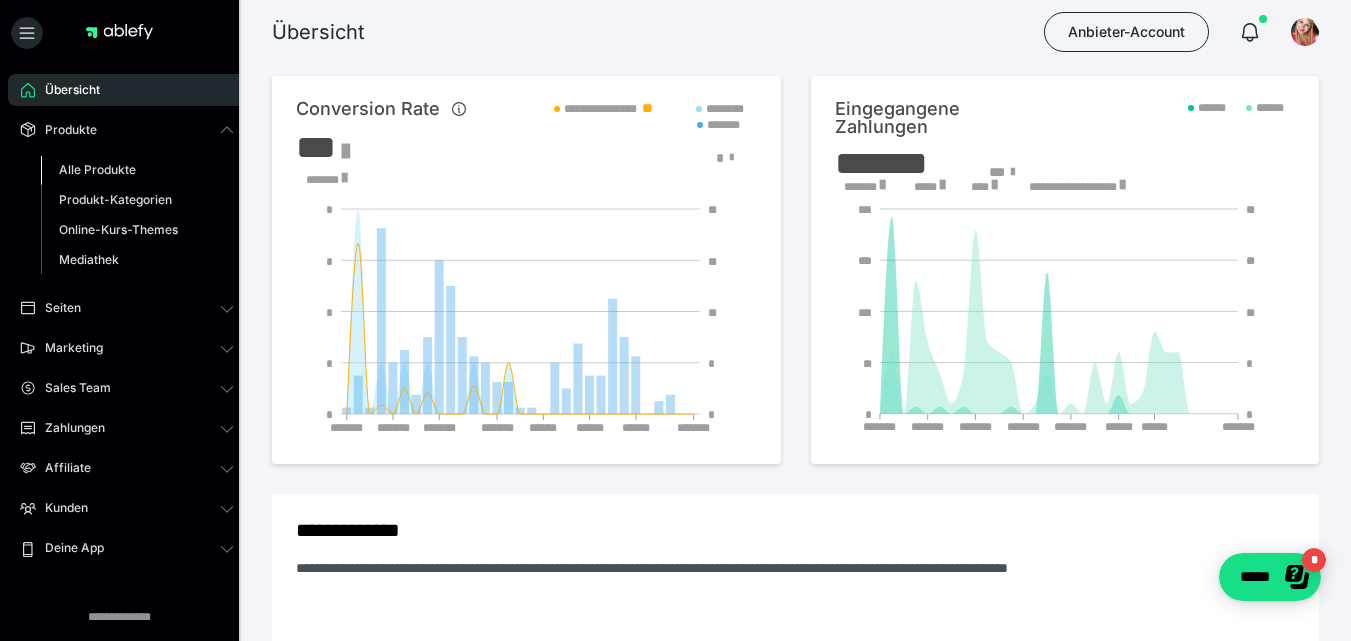 click on "Alle Produkte" at bounding box center (97, 169) 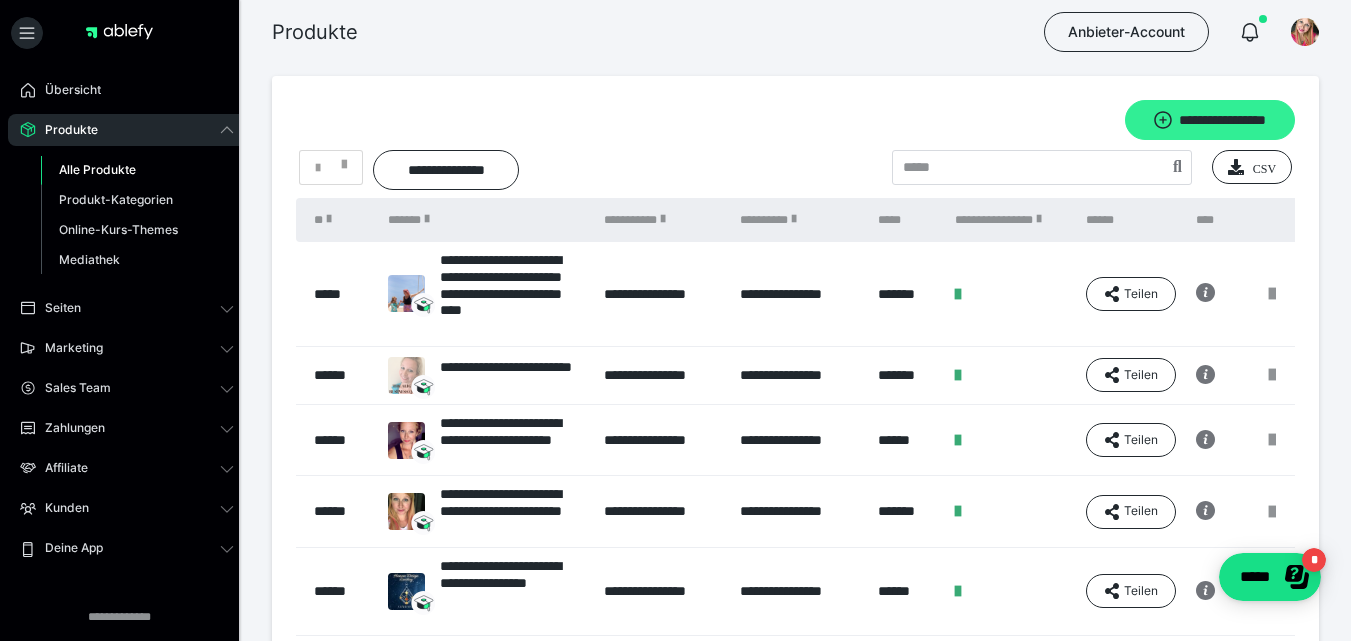 click on "**********" at bounding box center (1210, 120) 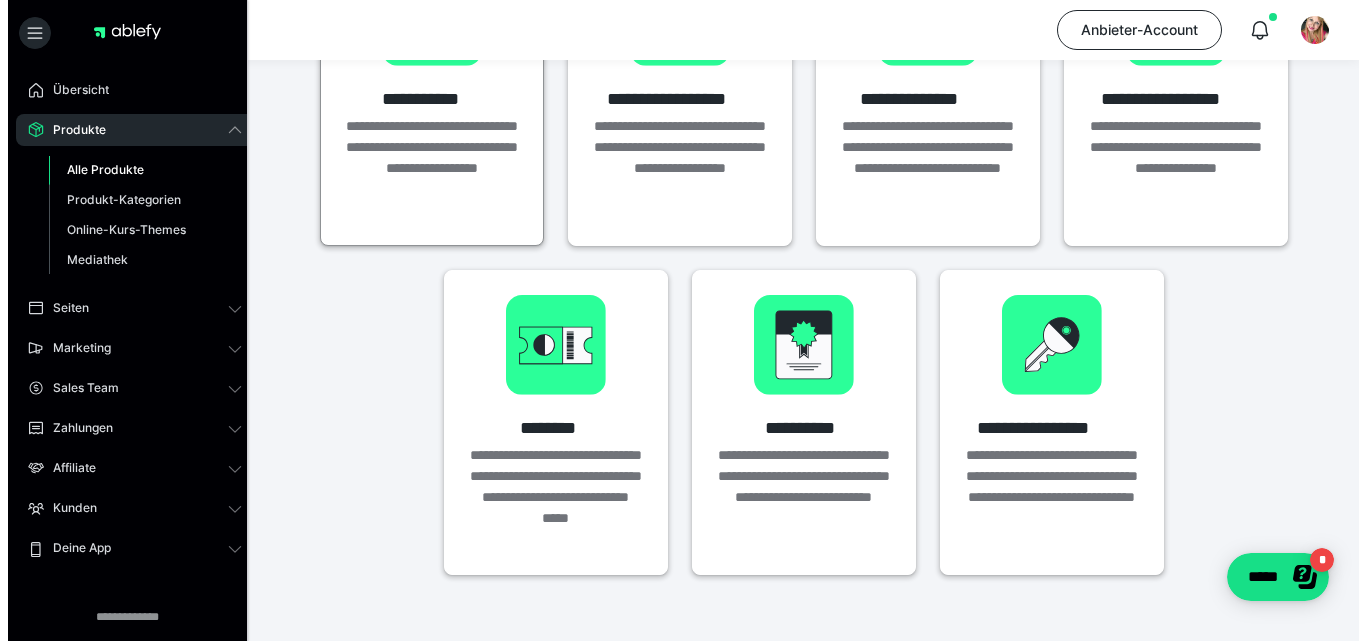 scroll, scrollTop: 145, scrollLeft: 0, axis: vertical 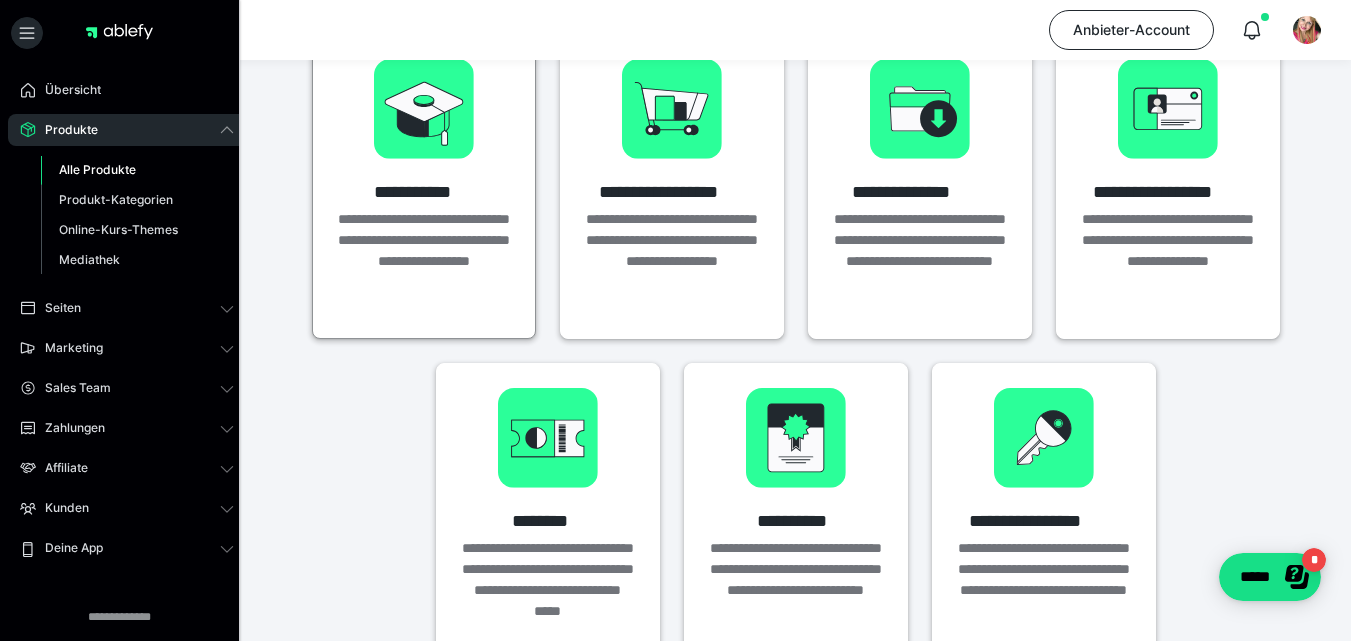 click on "**********" at bounding box center [424, 261] 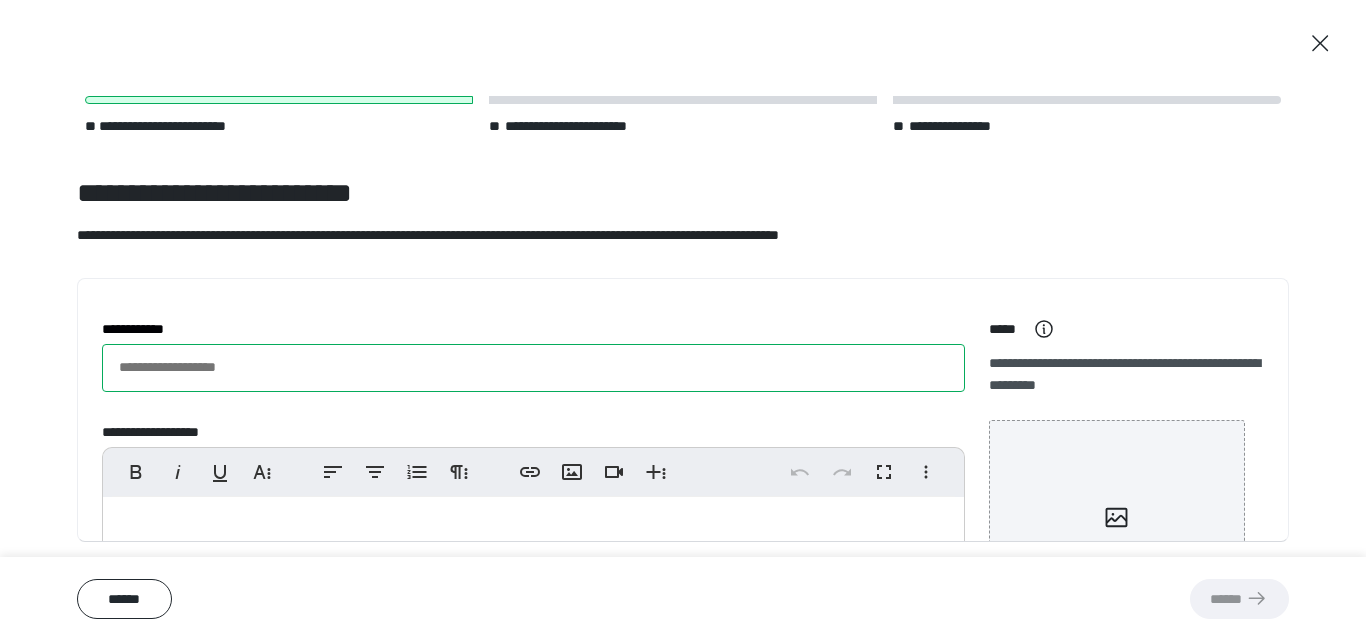 click on "**********" at bounding box center (533, 368) 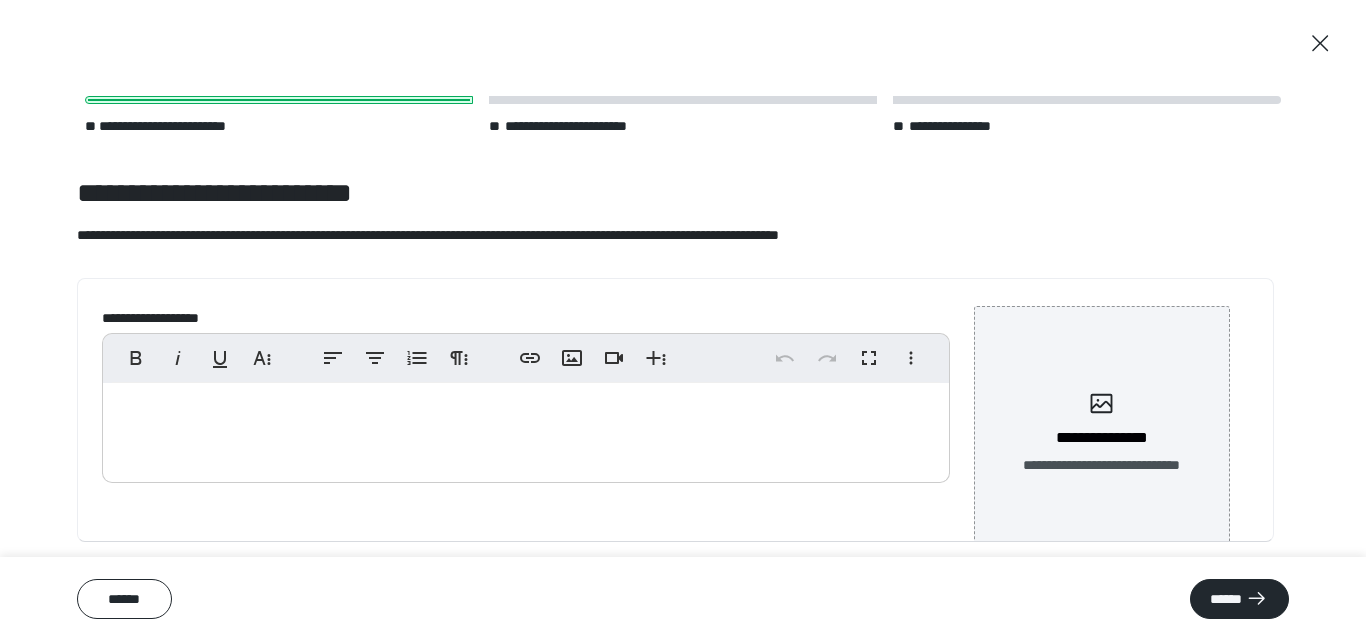 scroll, scrollTop: 176, scrollLeft: 0, axis: vertical 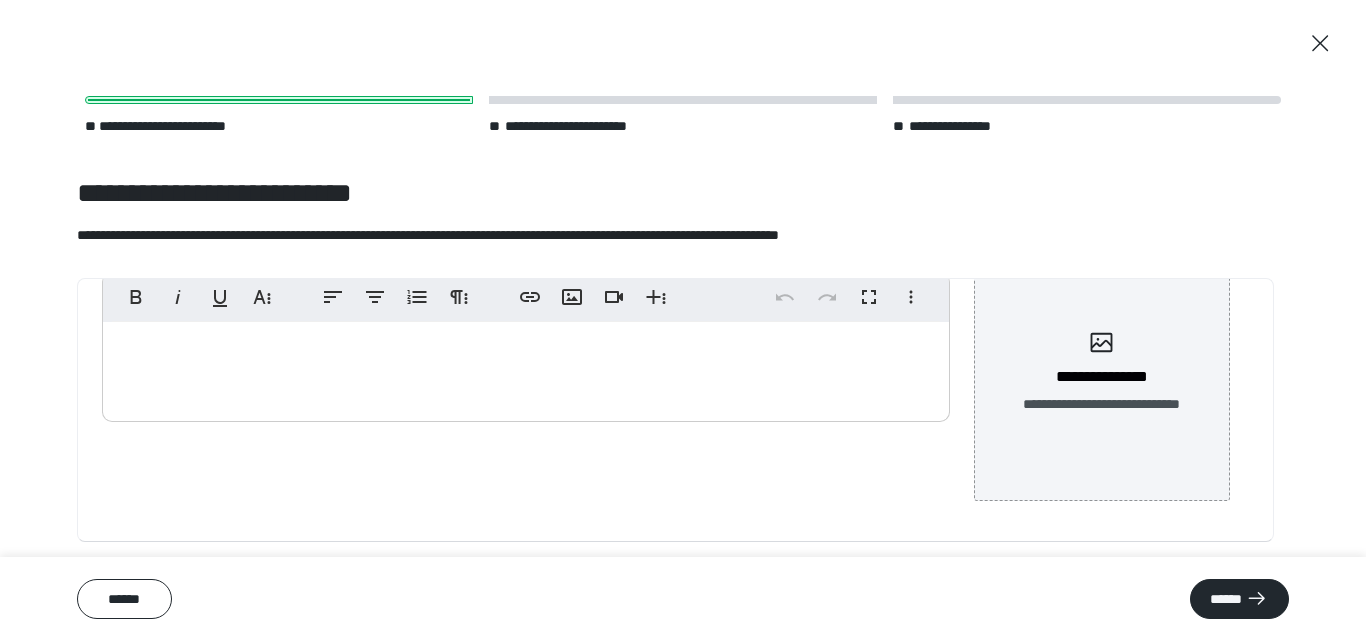 type on "**********" 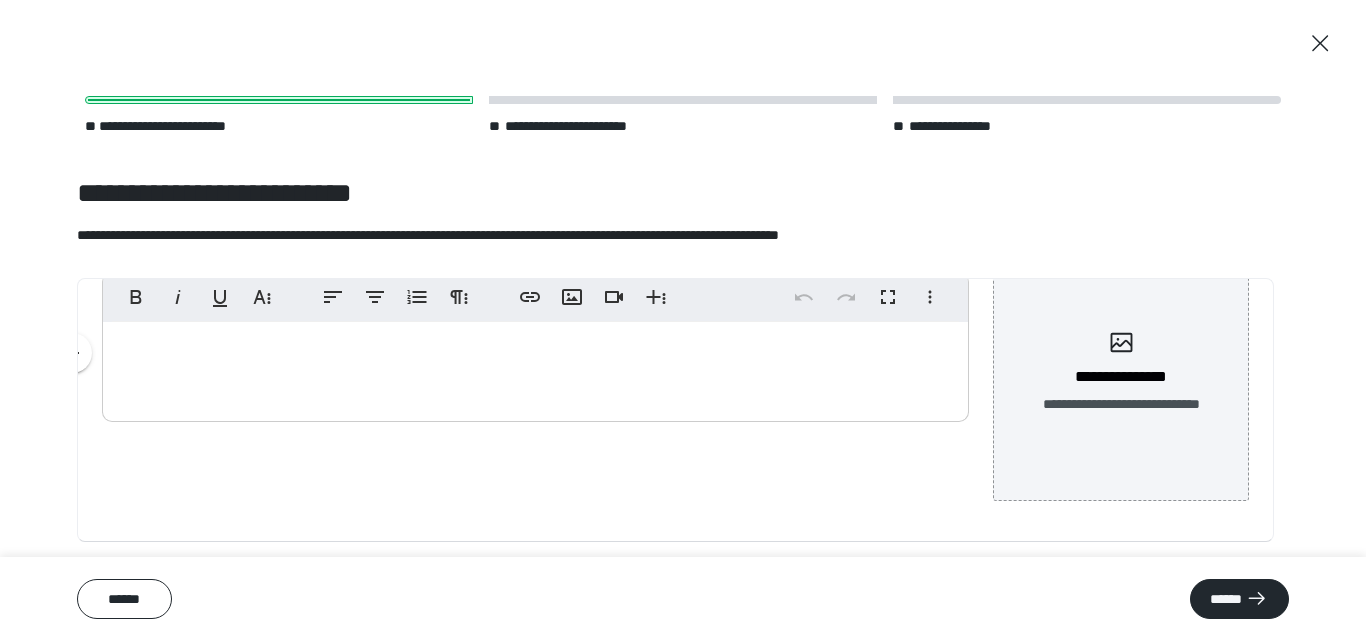 type 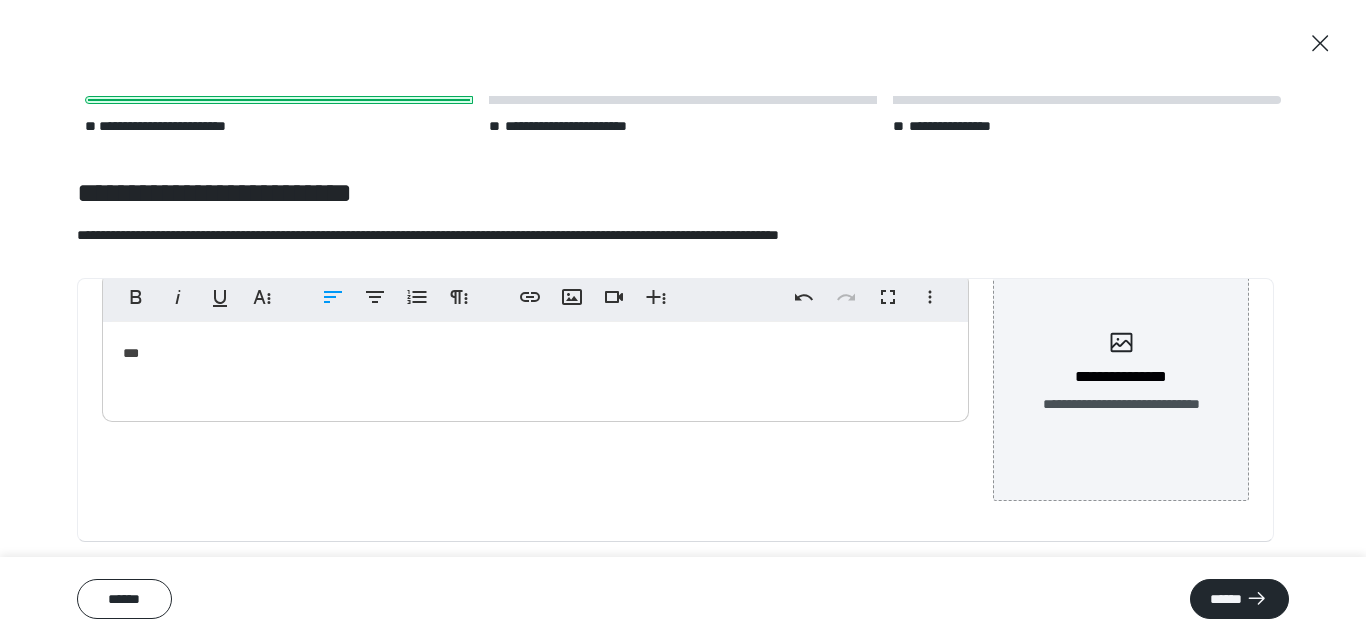 click on "****** ******" at bounding box center [683, 599] 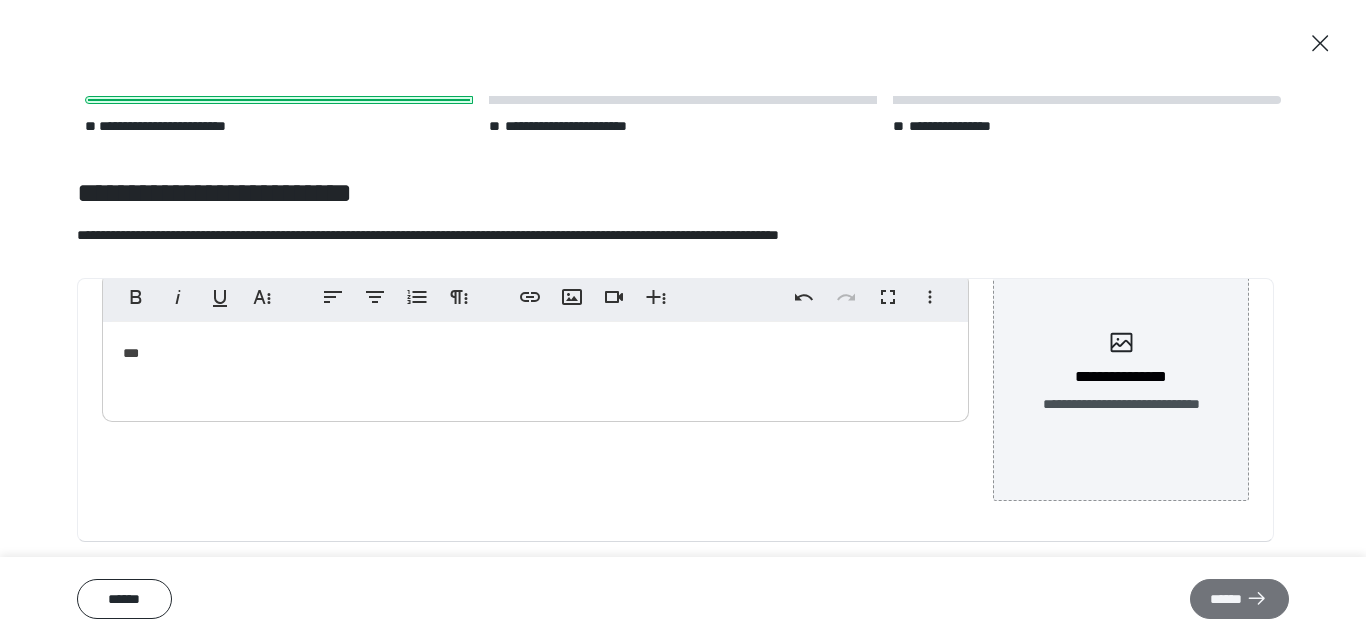 click 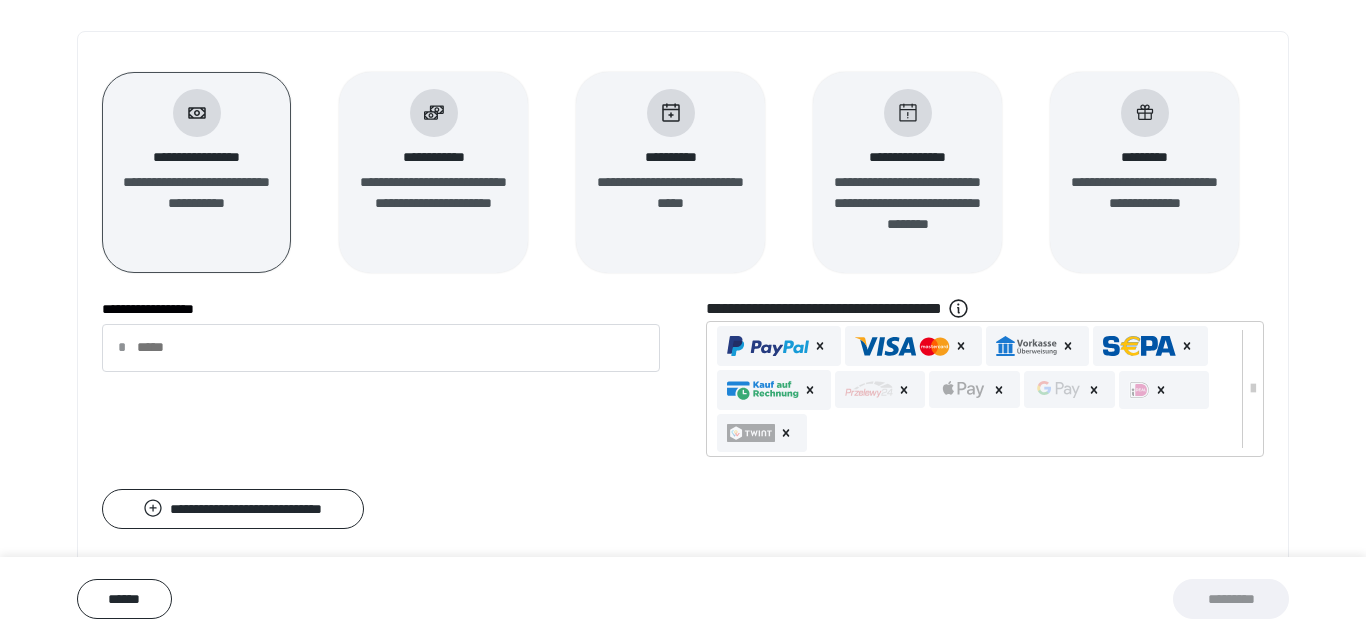 scroll, scrollTop: 287, scrollLeft: 0, axis: vertical 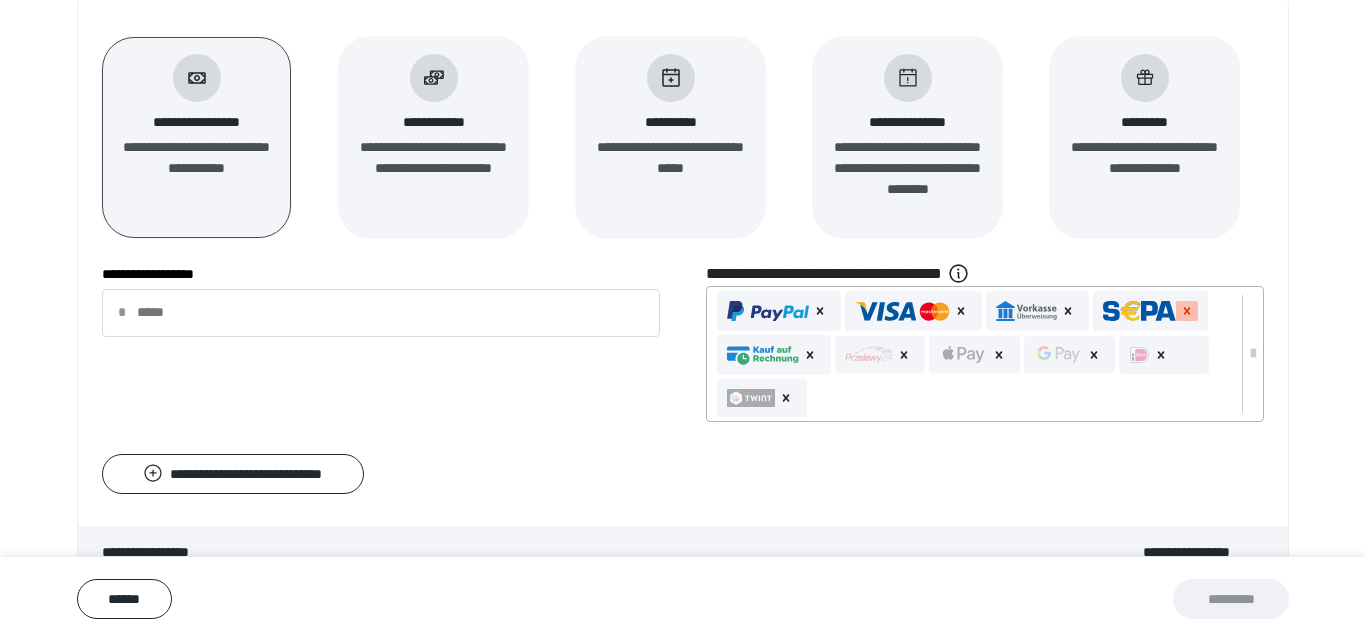 click 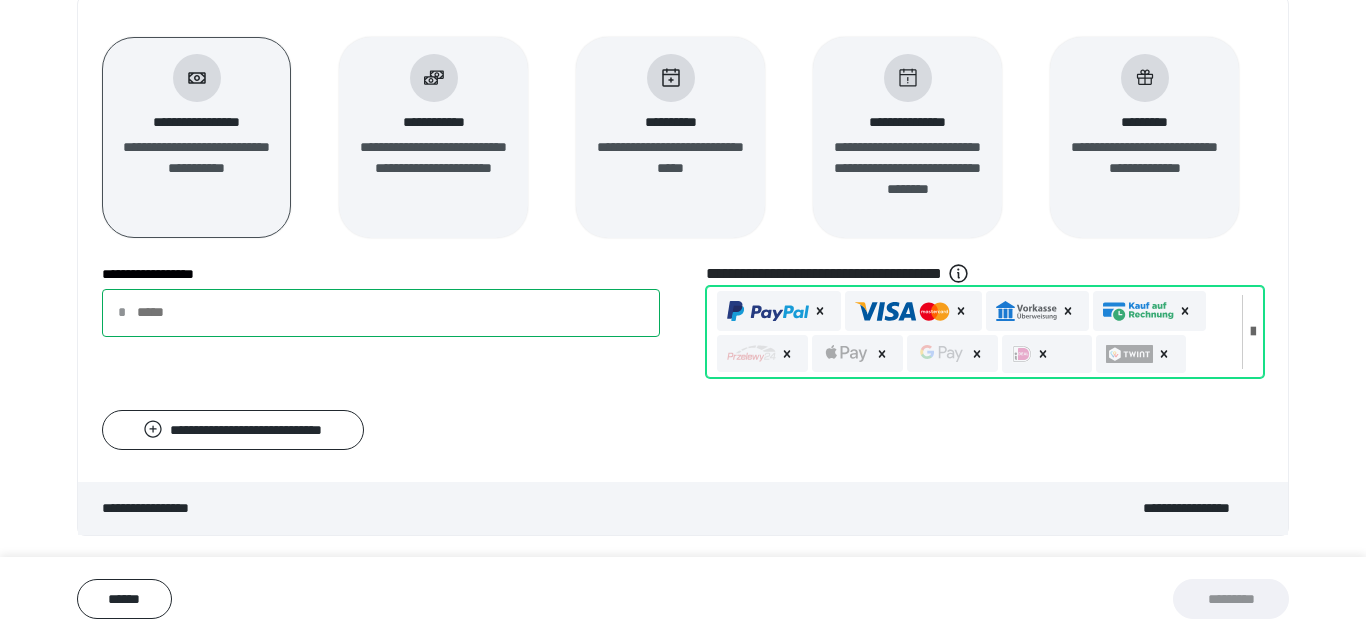 click on "**********" at bounding box center [381, 313] 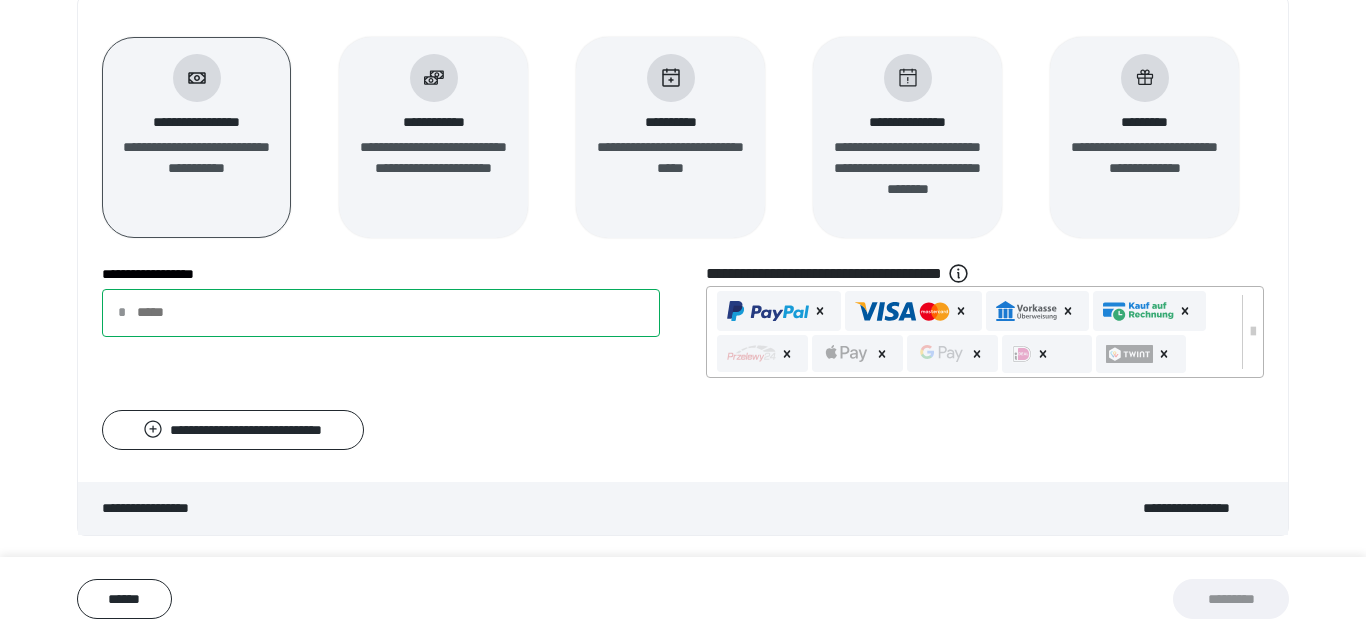 click on "**********" at bounding box center (381, 313) 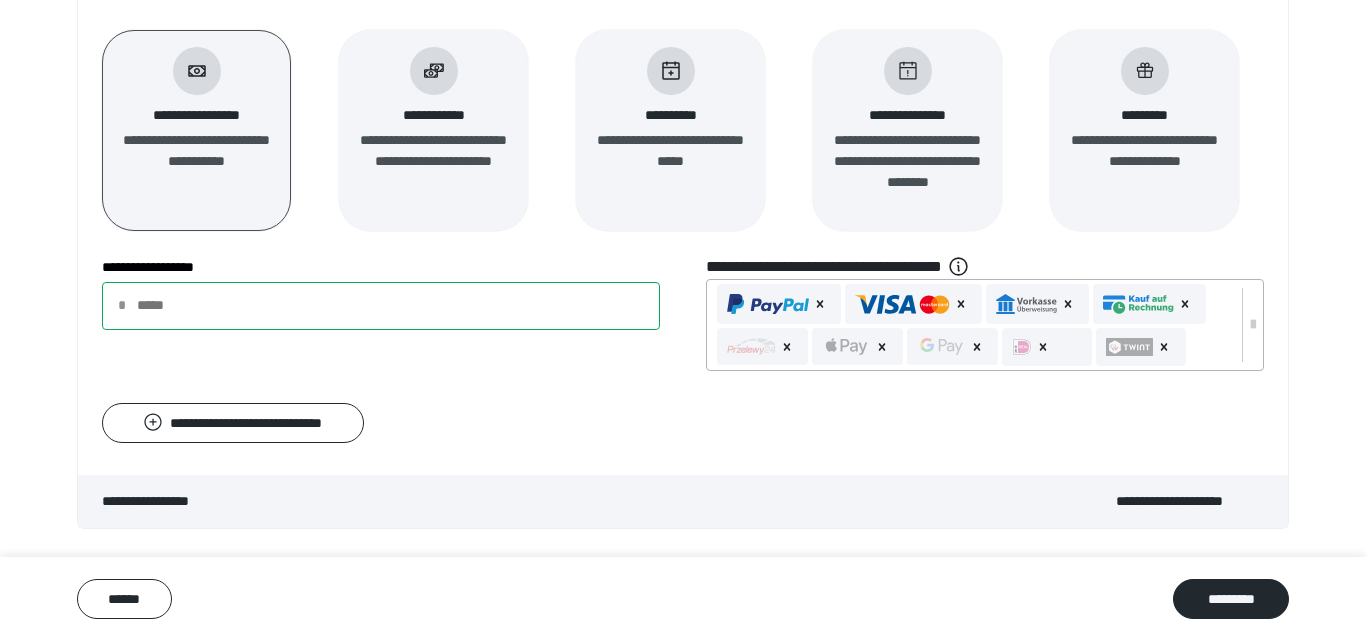 scroll, scrollTop: 296, scrollLeft: 0, axis: vertical 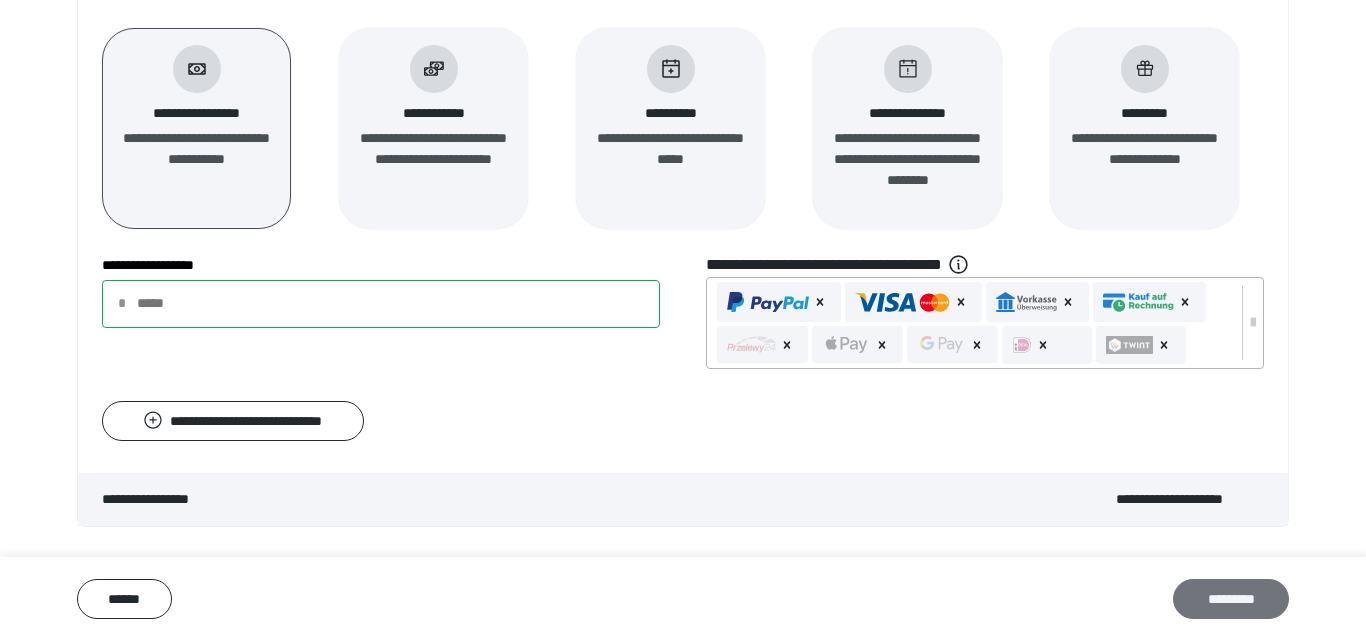type on "****" 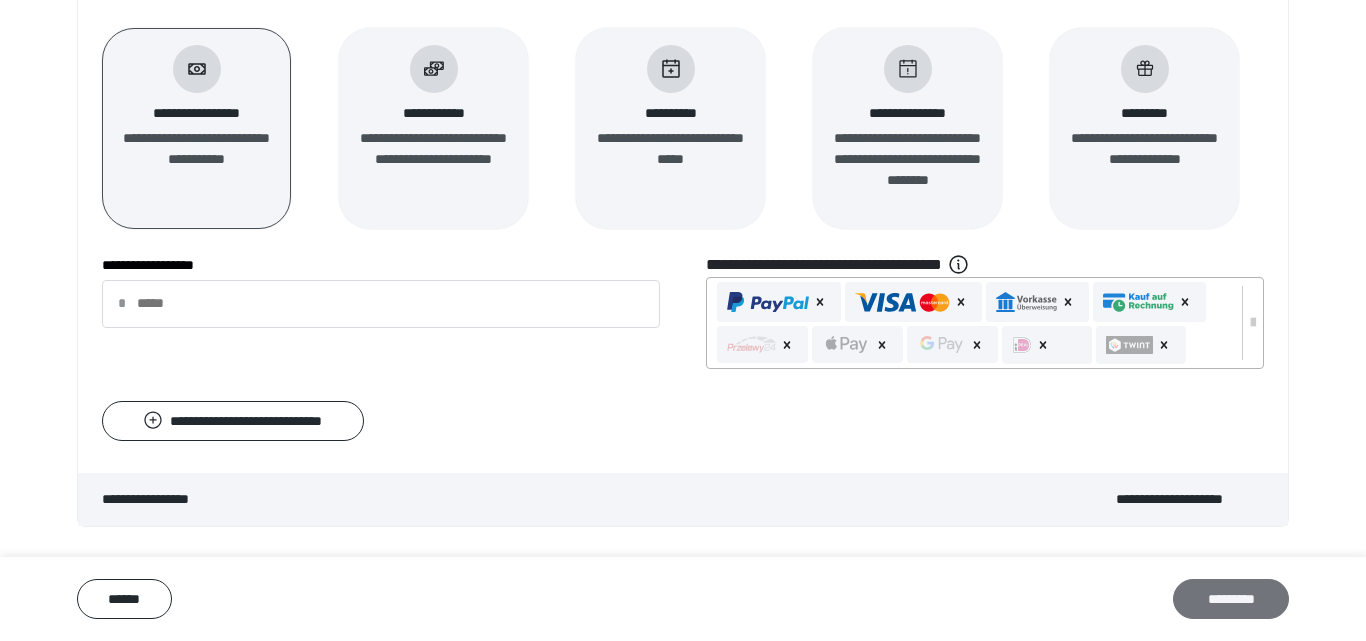 click on "*********" at bounding box center [1231, 599] 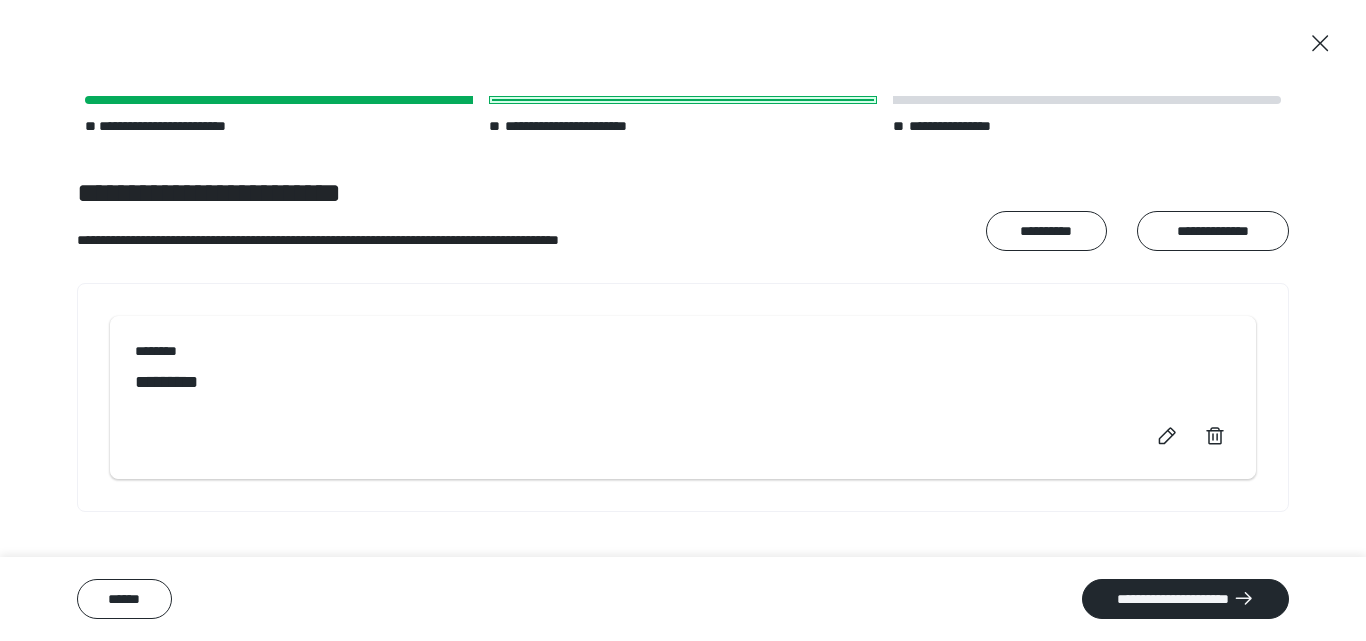 scroll, scrollTop: 0, scrollLeft: 0, axis: both 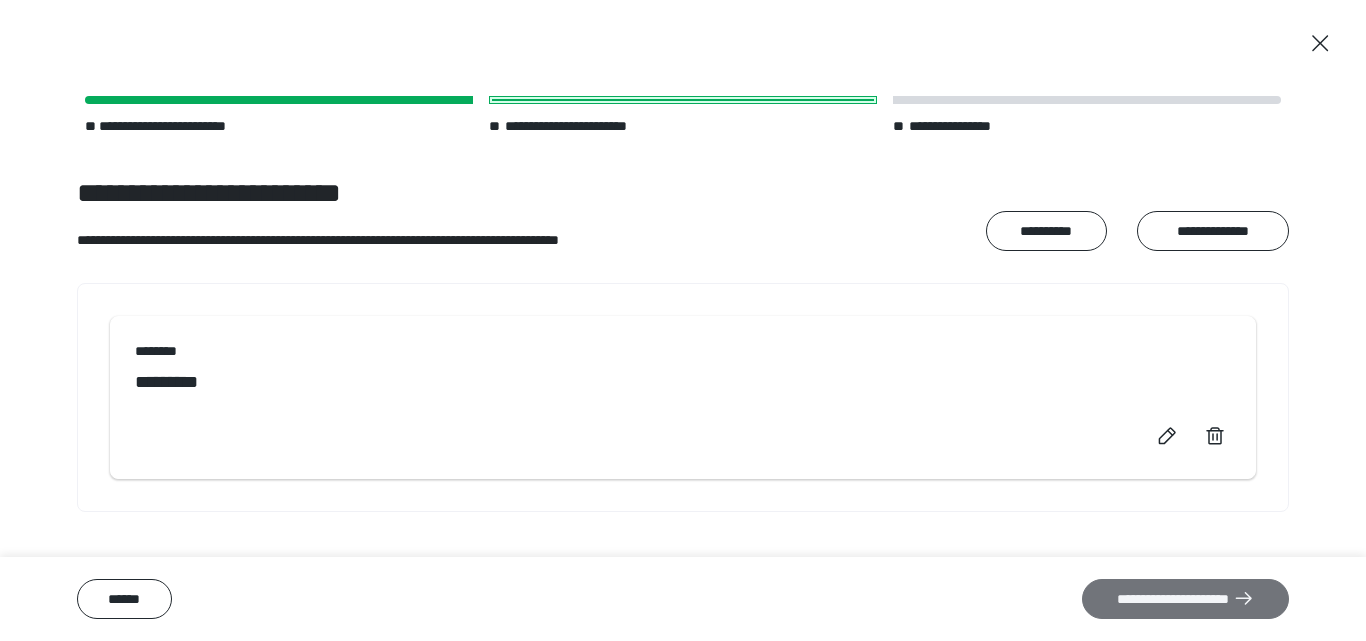 click on "**********" at bounding box center (1185, 599) 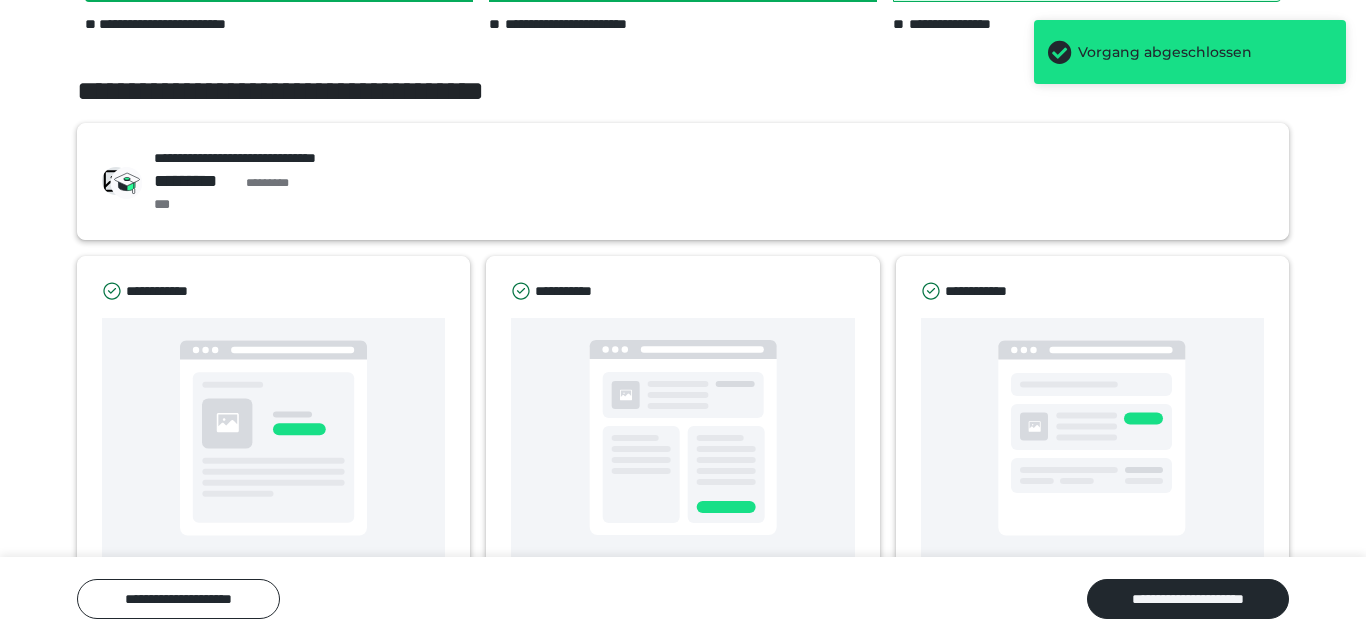 scroll, scrollTop: 152, scrollLeft: 0, axis: vertical 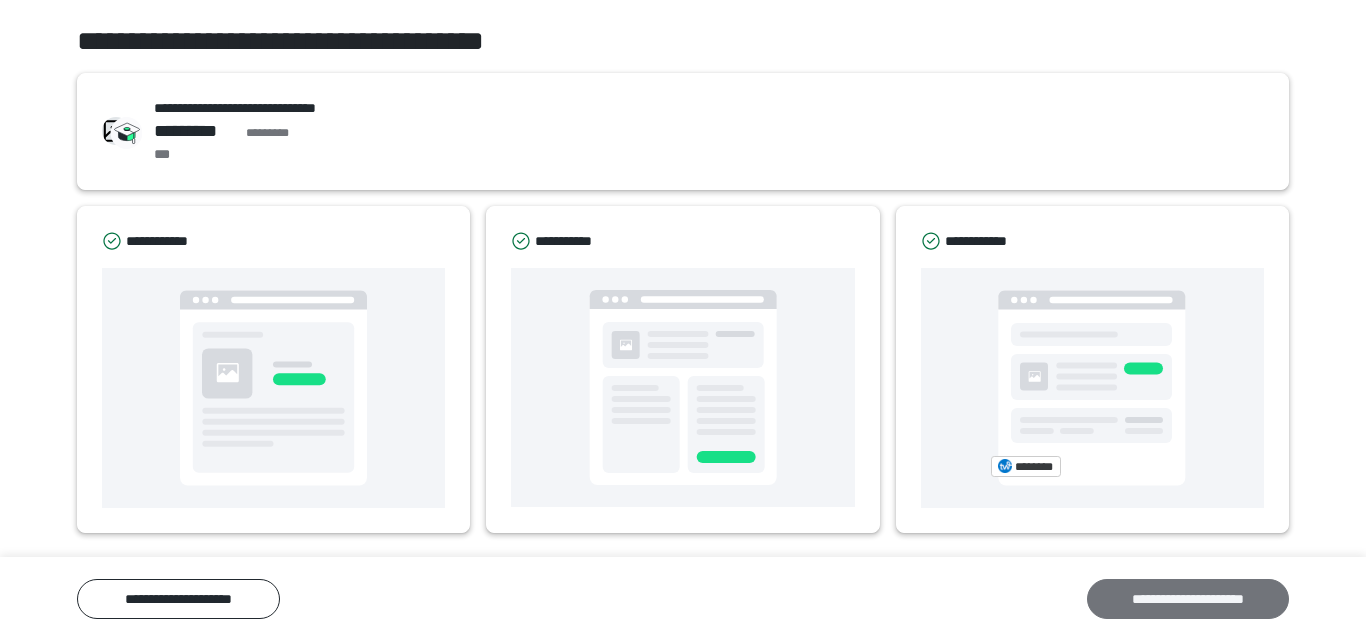 click on "**********" at bounding box center [1188, 599] 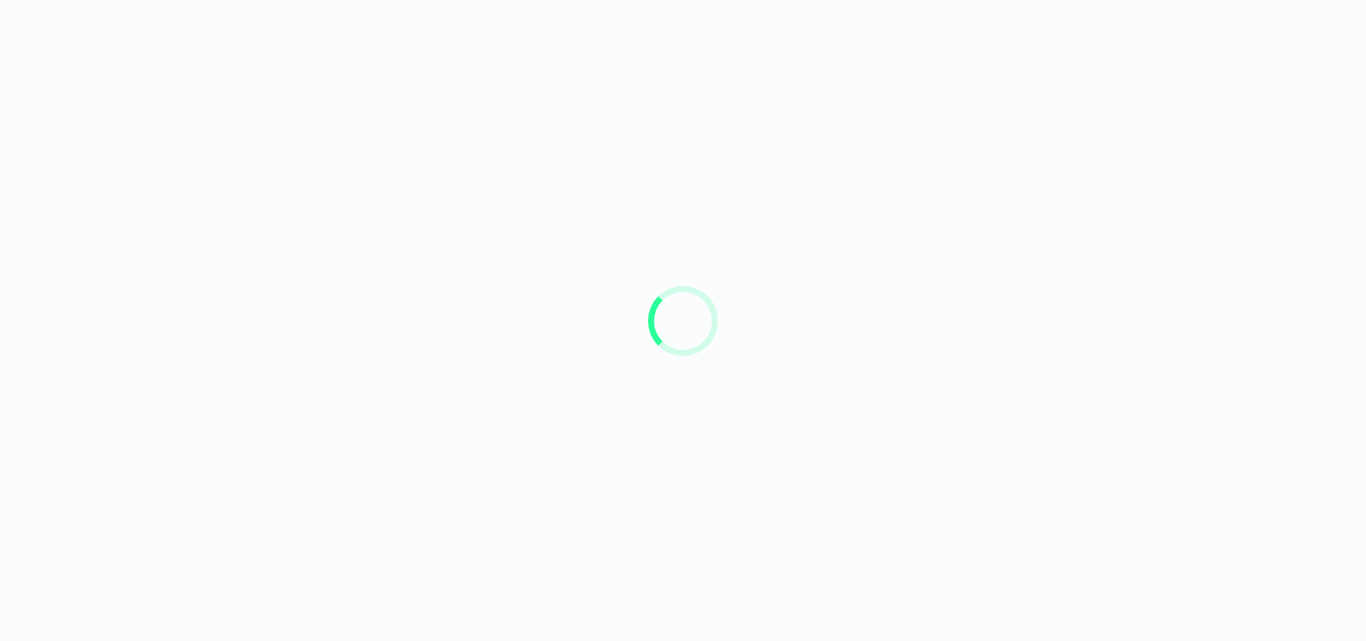 scroll, scrollTop: 0, scrollLeft: 0, axis: both 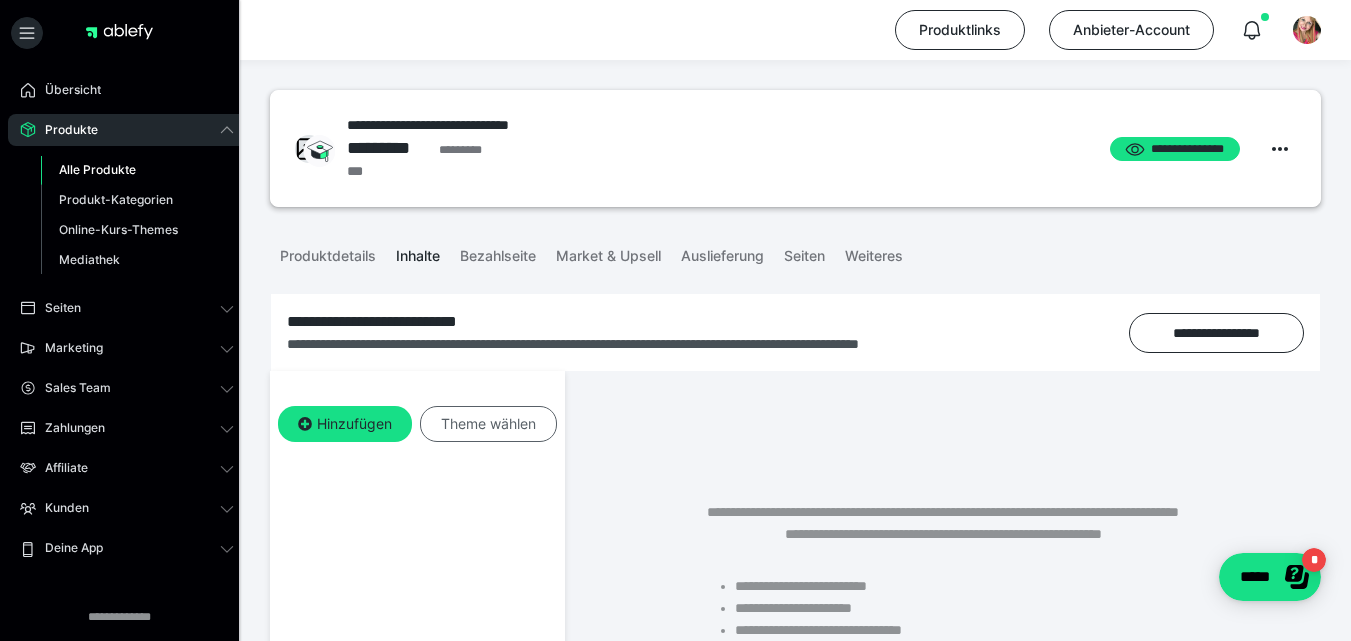 click on "Theme wählen" at bounding box center (488, 424) 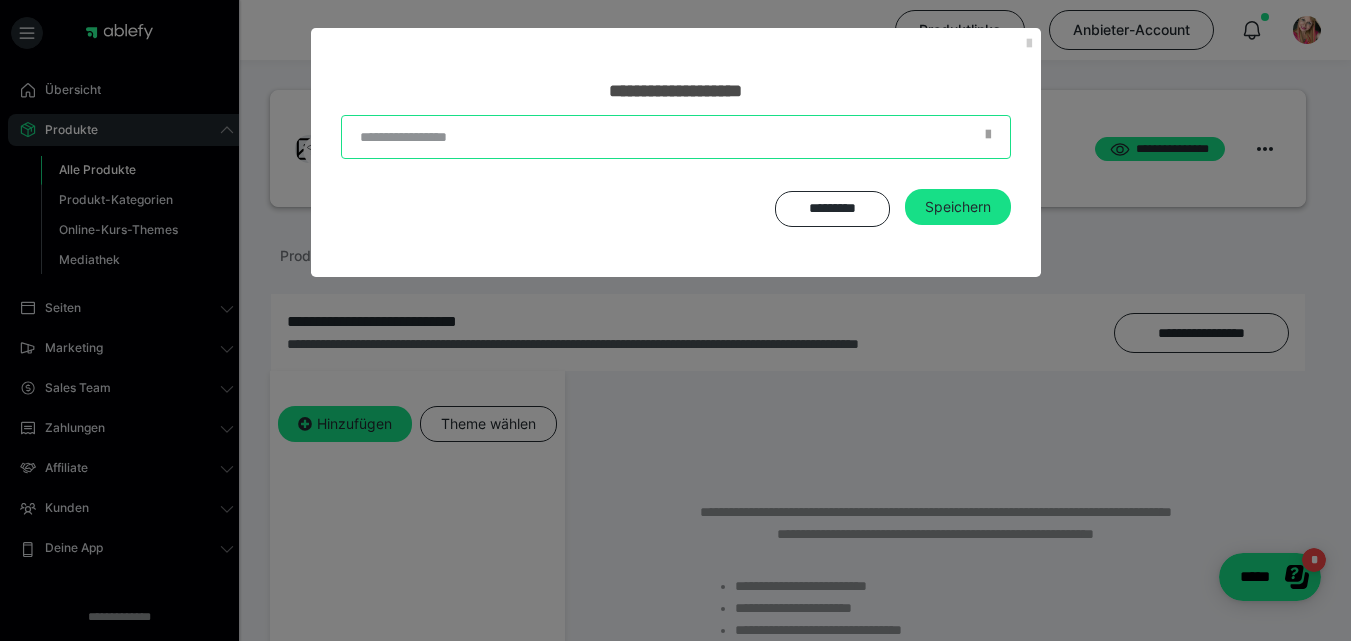click at bounding box center (676, 137) 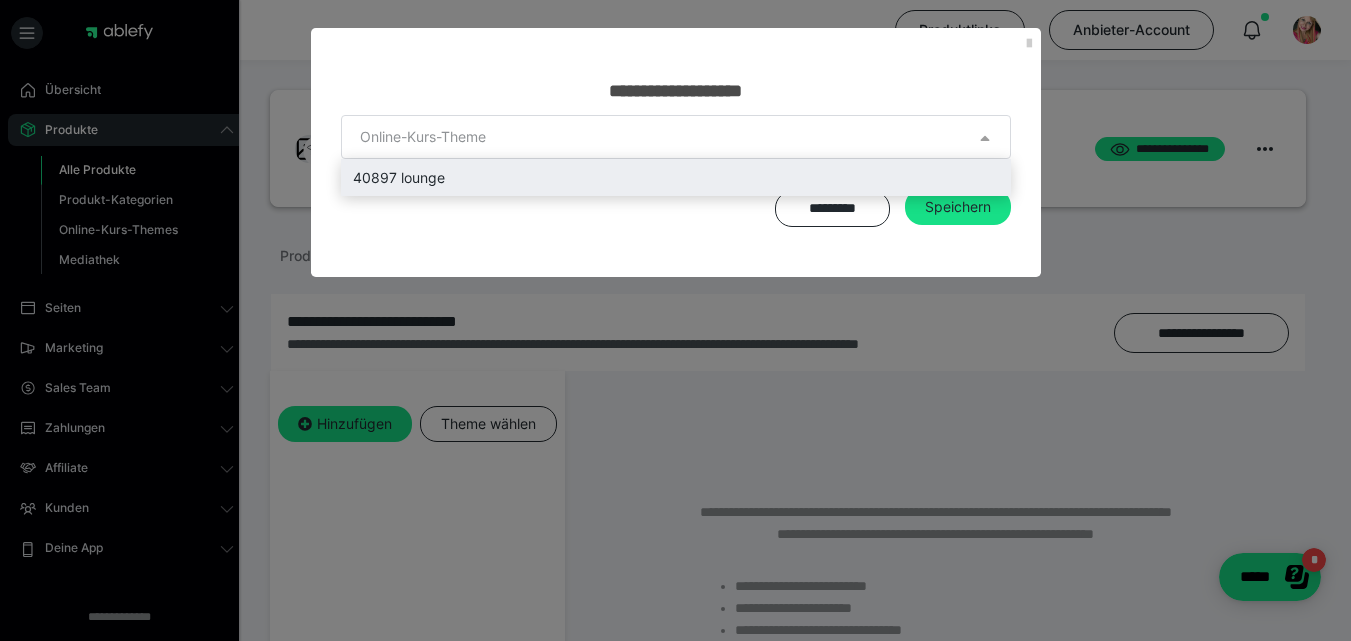 click on "40897 lounge" at bounding box center (676, 177) 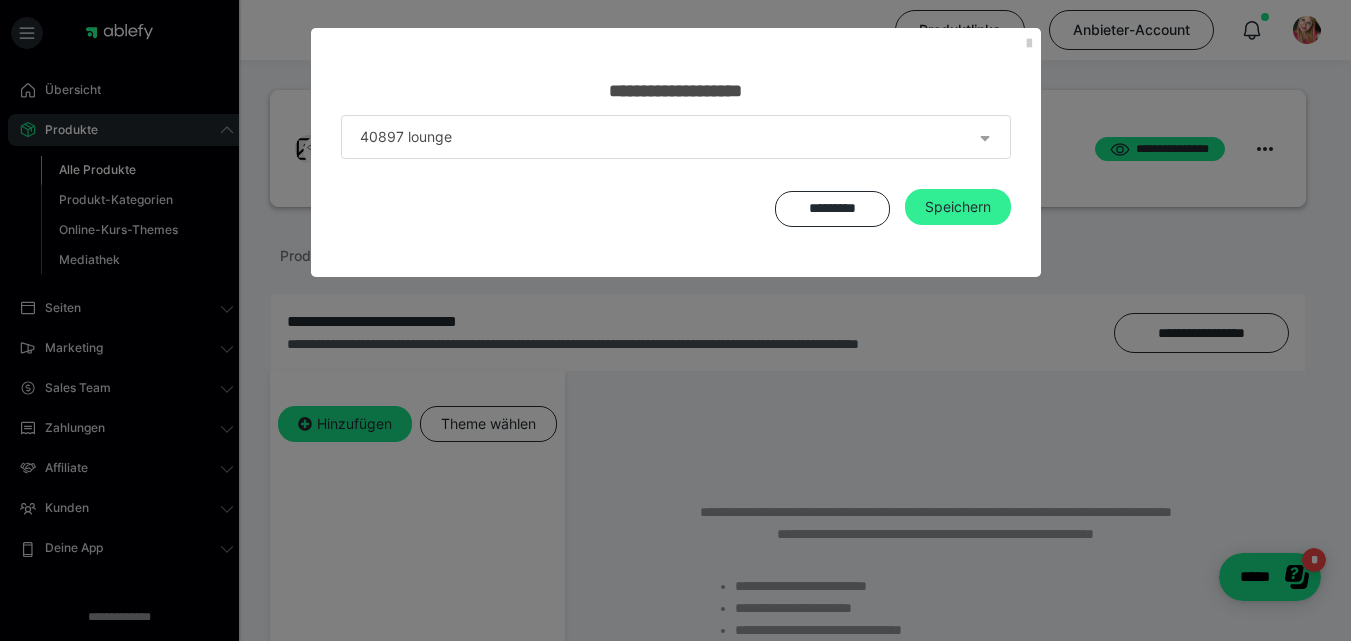 click on "Speichern" at bounding box center [958, 207] 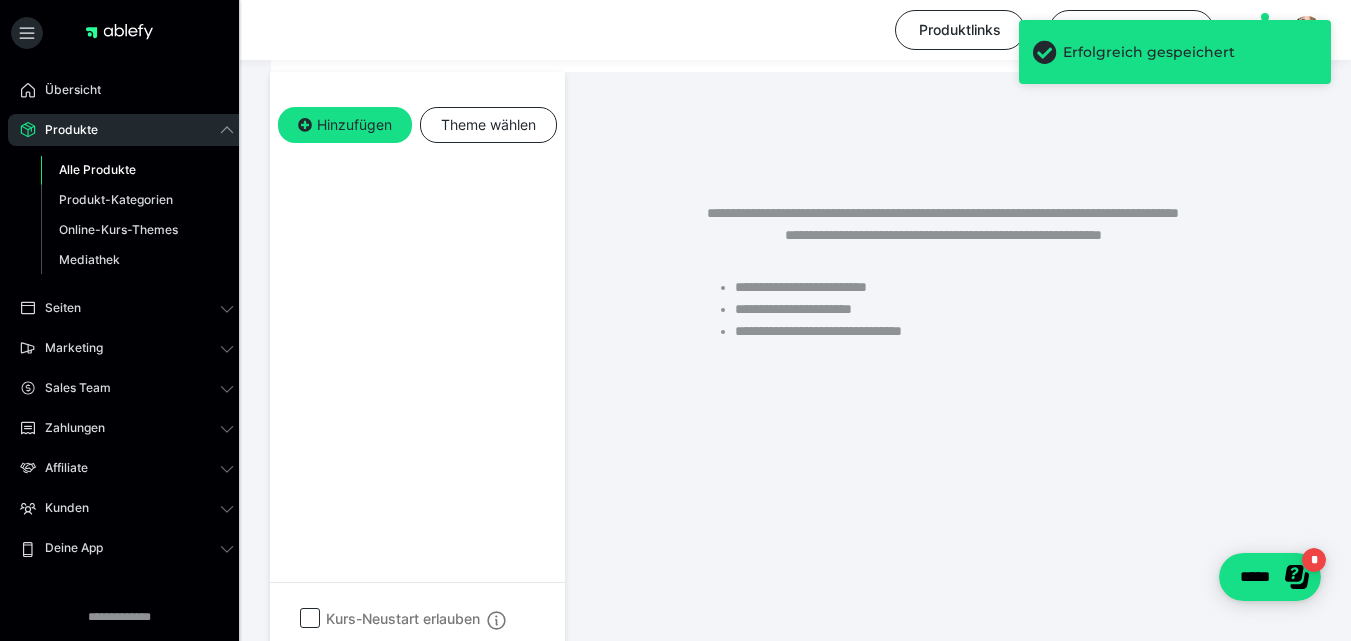 scroll, scrollTop: 298, scrollLeft: 0, axis: vertical 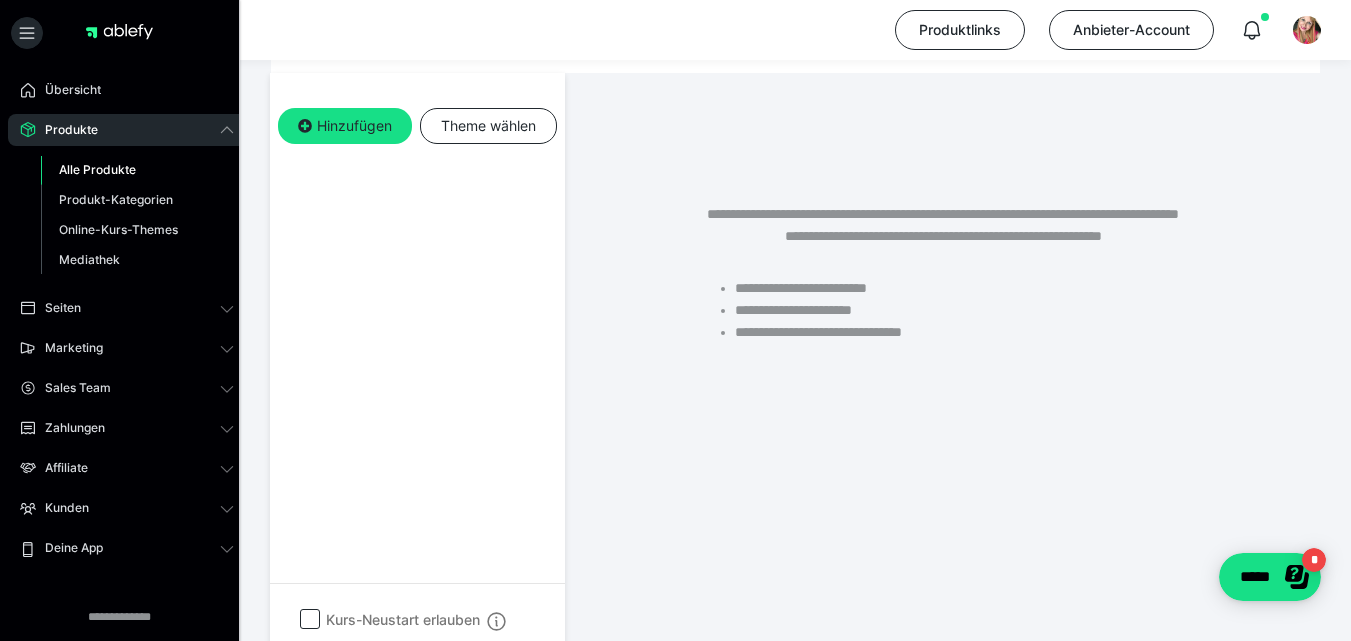 click on "Kurs-Neustart erlauben" at bounding box center [403, 624] 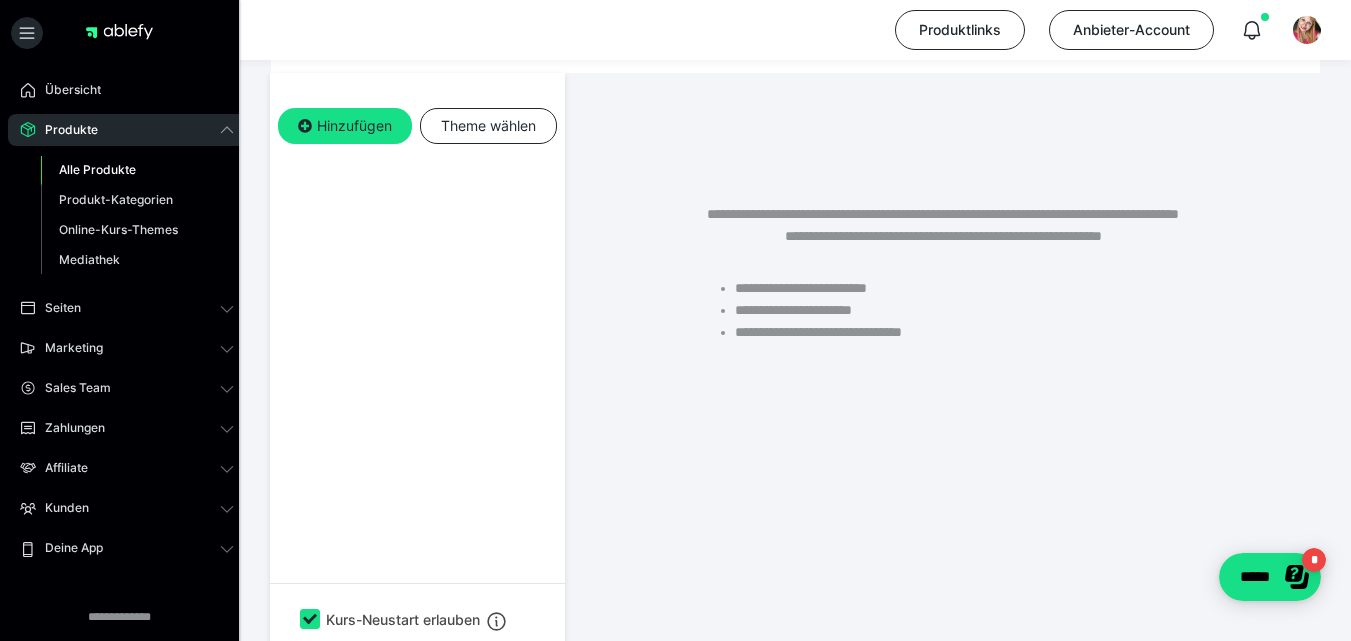 click at bounding box center (310, 619) 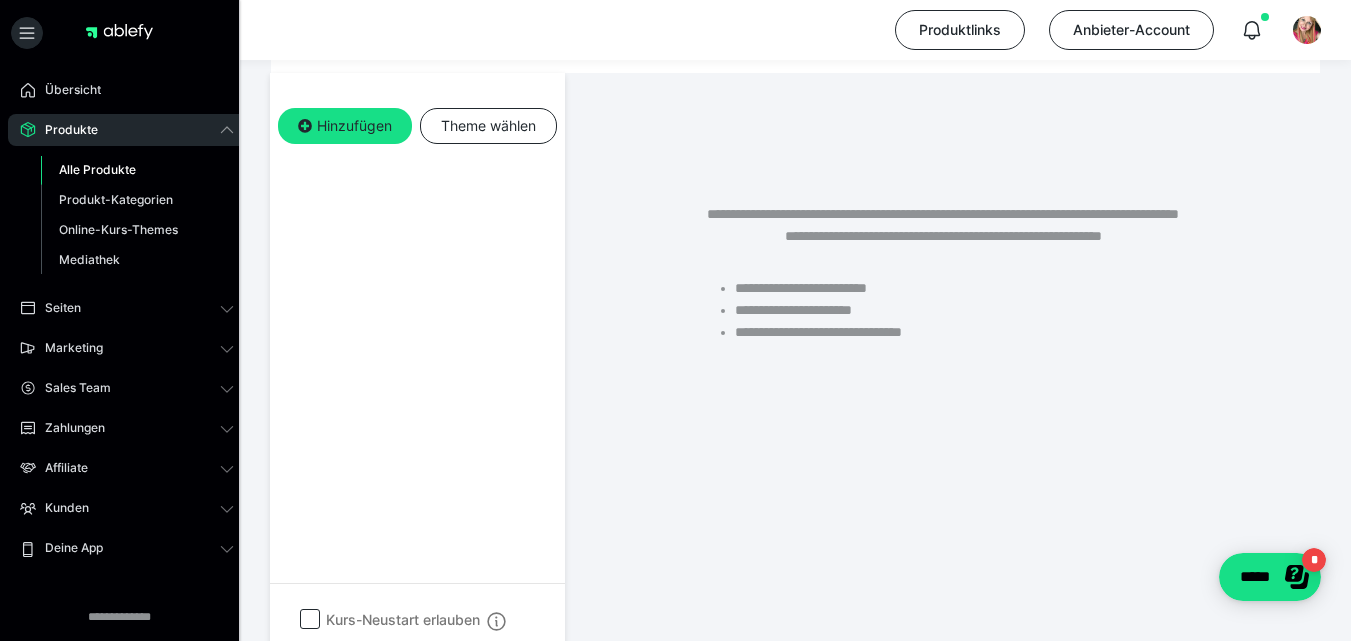 click at bounding box center (310, 619) 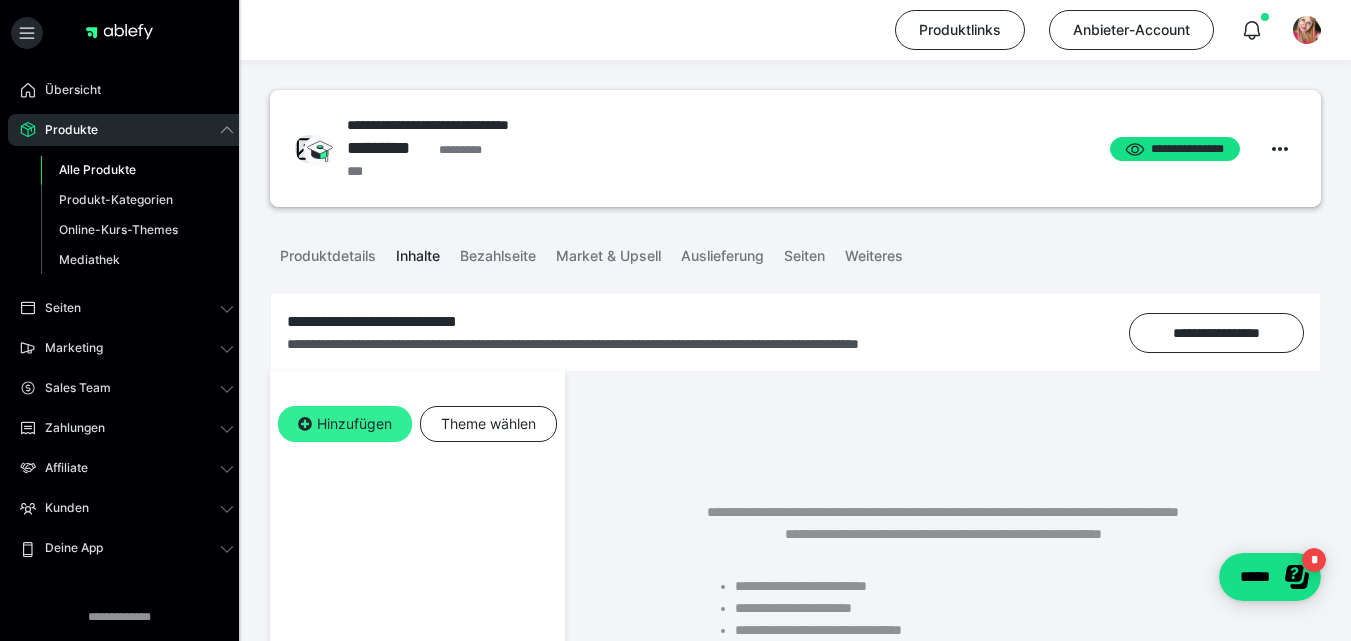 scroll, scrollTop: 20, scrollLeft: 0, axis: vertical 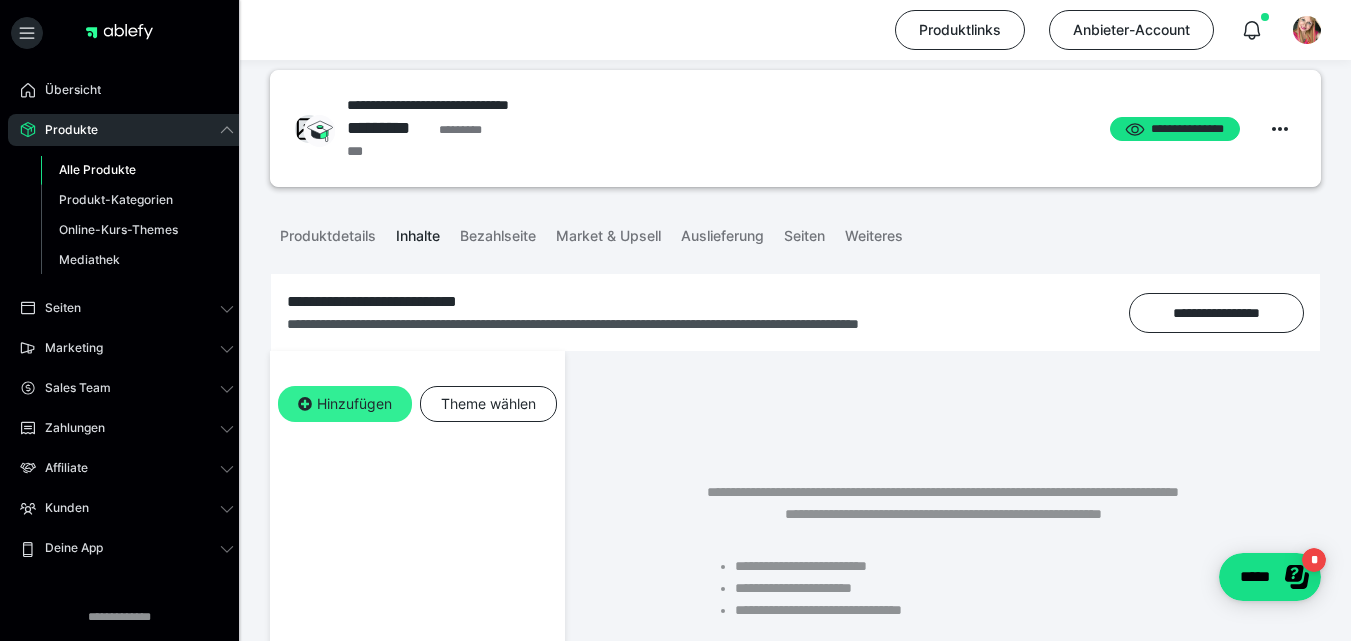click on "Hinzufügen" at bounding box center (345, 404) 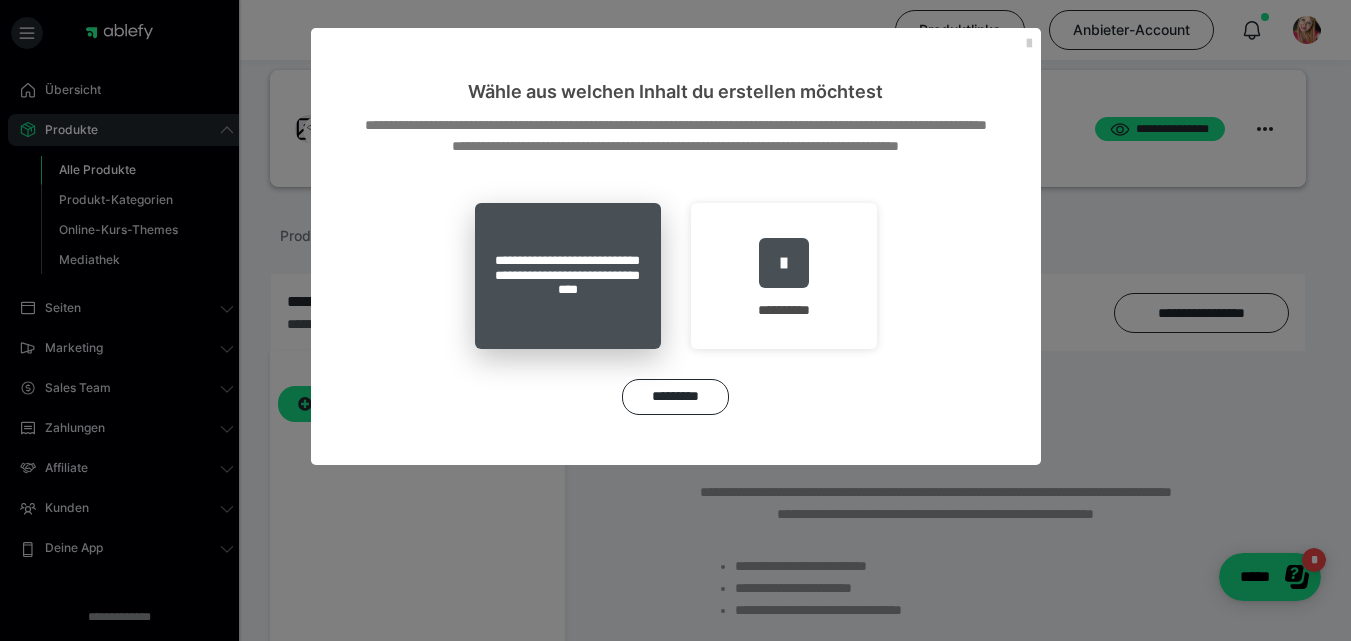 click on "**********" at bounding box center (568, 276) 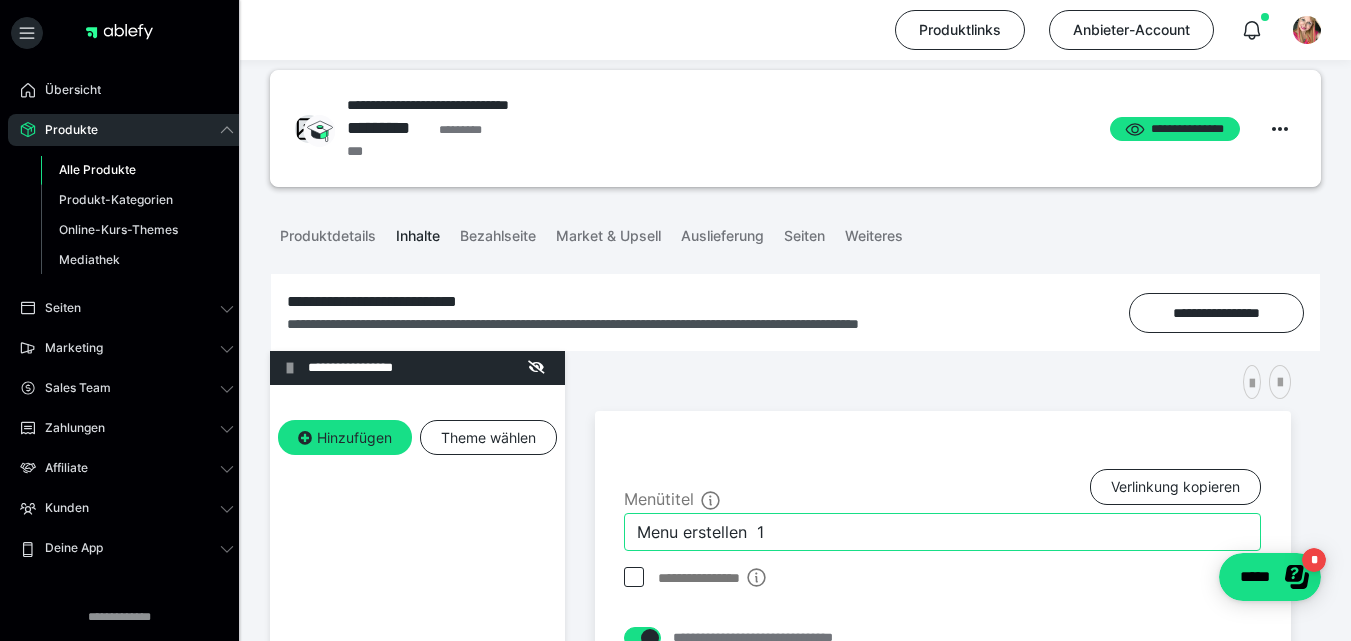 drag, startPoint x: 811, startPoint y: 534, endPoint x: 475, endPoint y: 619, distance: 346.58478 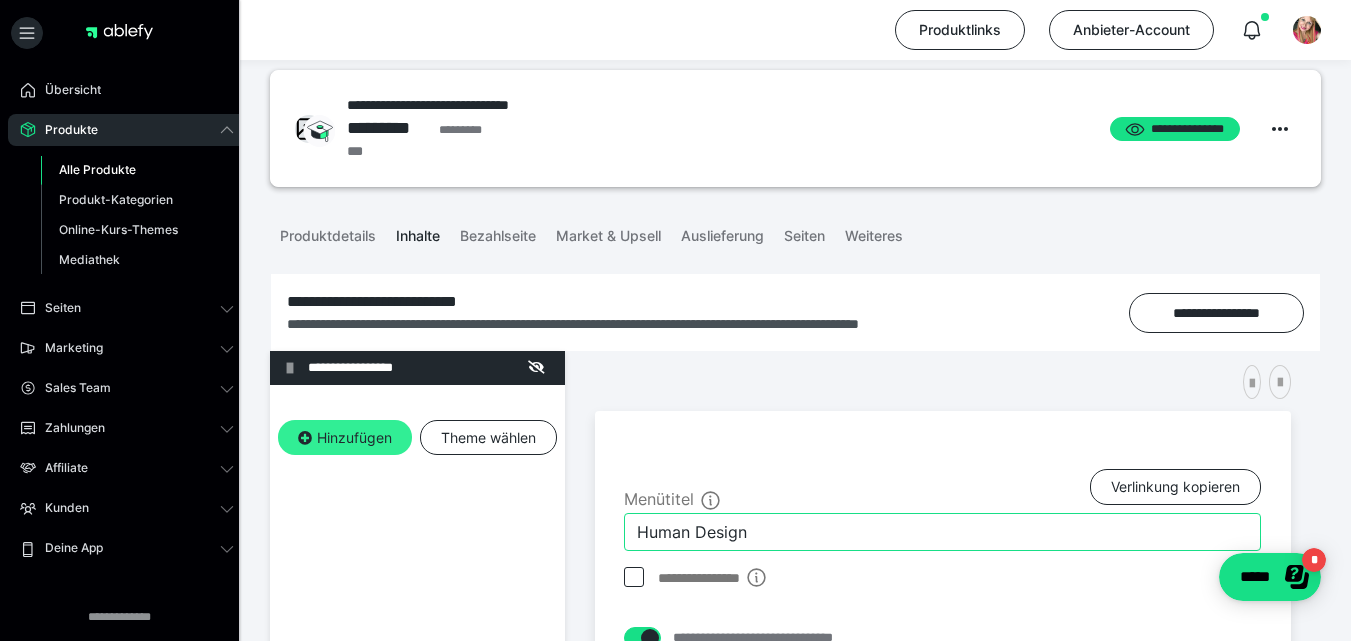 type on "Human Design" 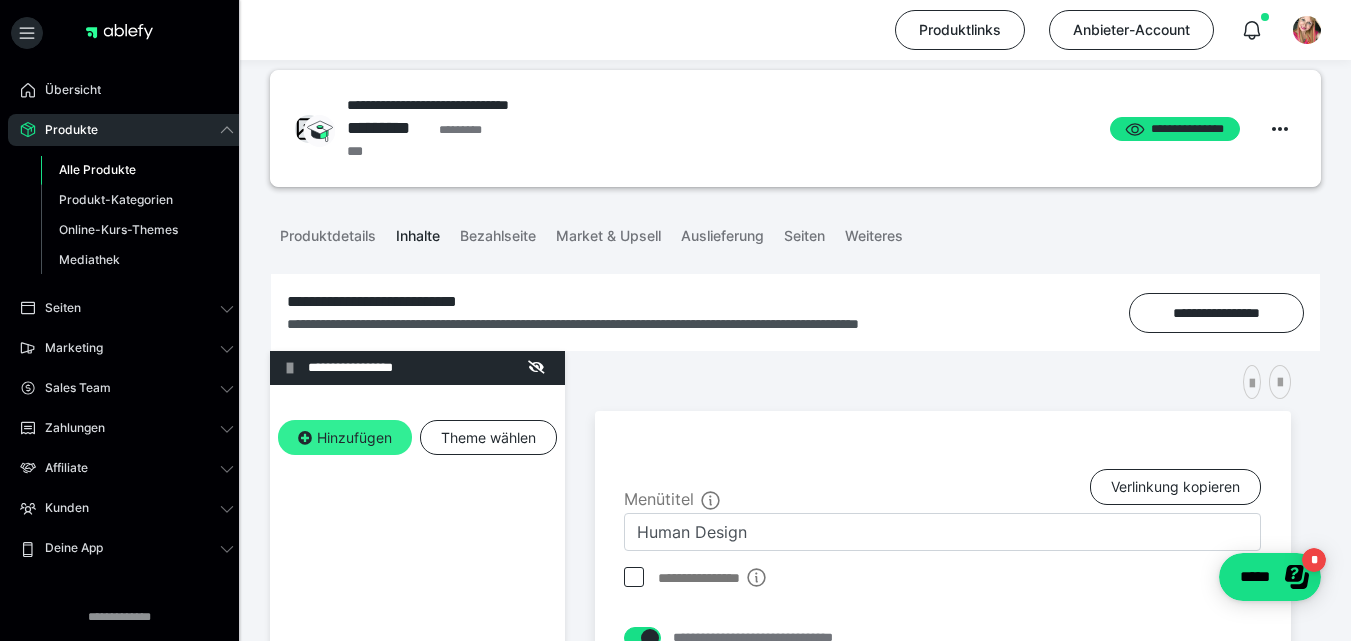 click on "Hinzufügen" at bounding box center [345, 438] 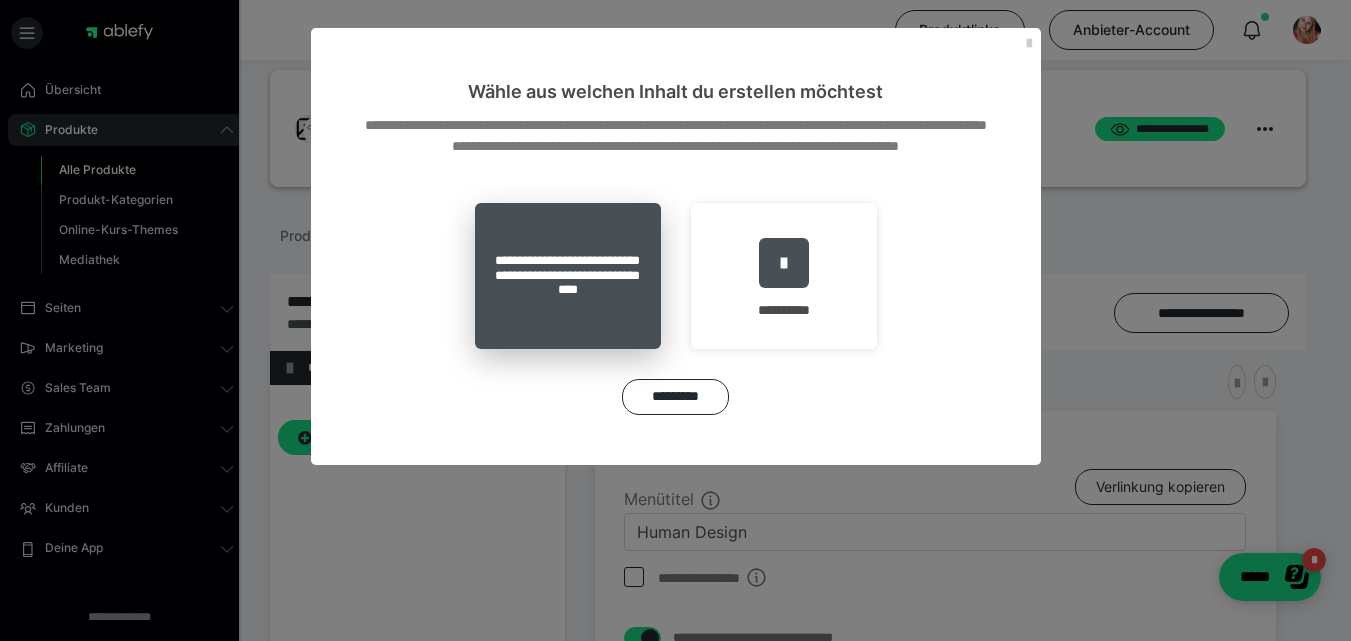 click on "**********" at bounding box center [568, 276] 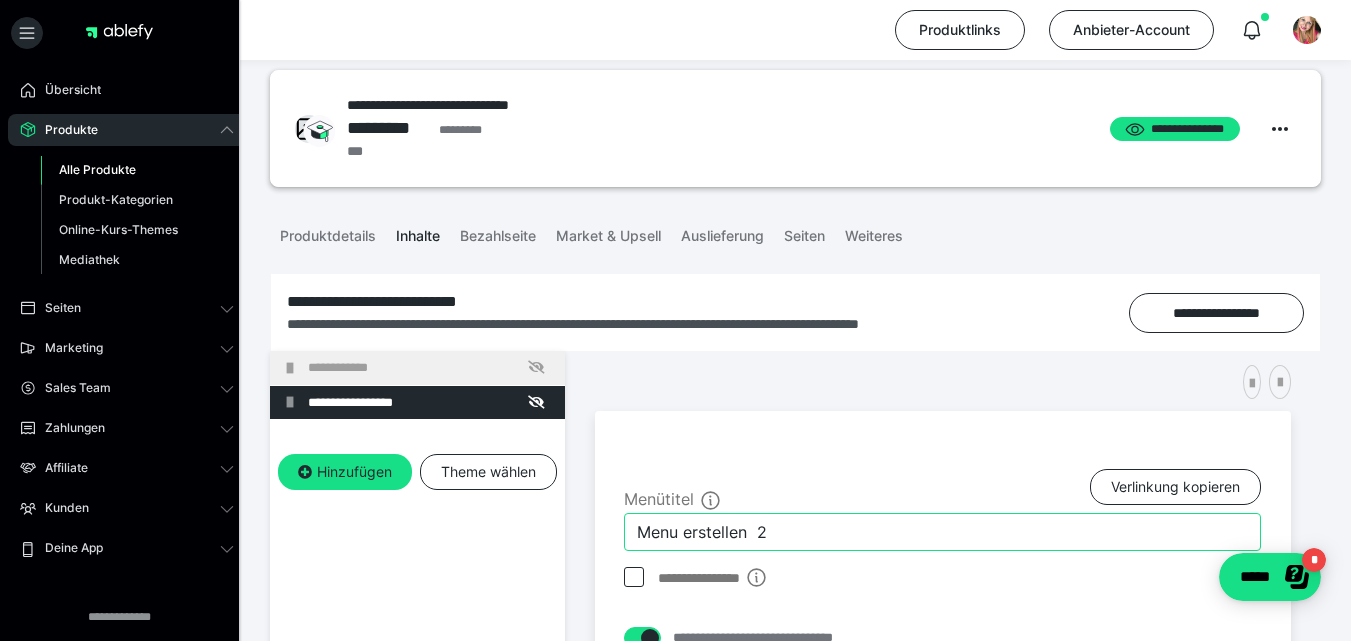 drag, startPoint x: 773, startPoint y: 531, endPoint x: 620, endPoint y: 540, distance: 153.26448 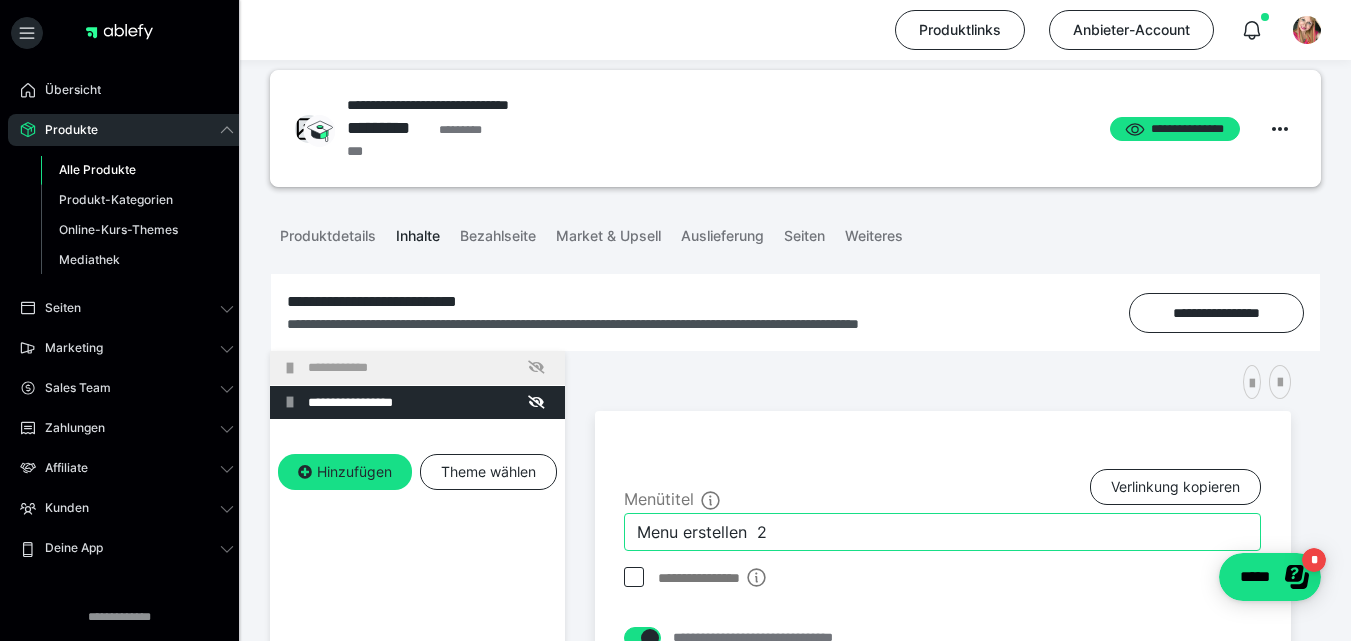 type on "W" 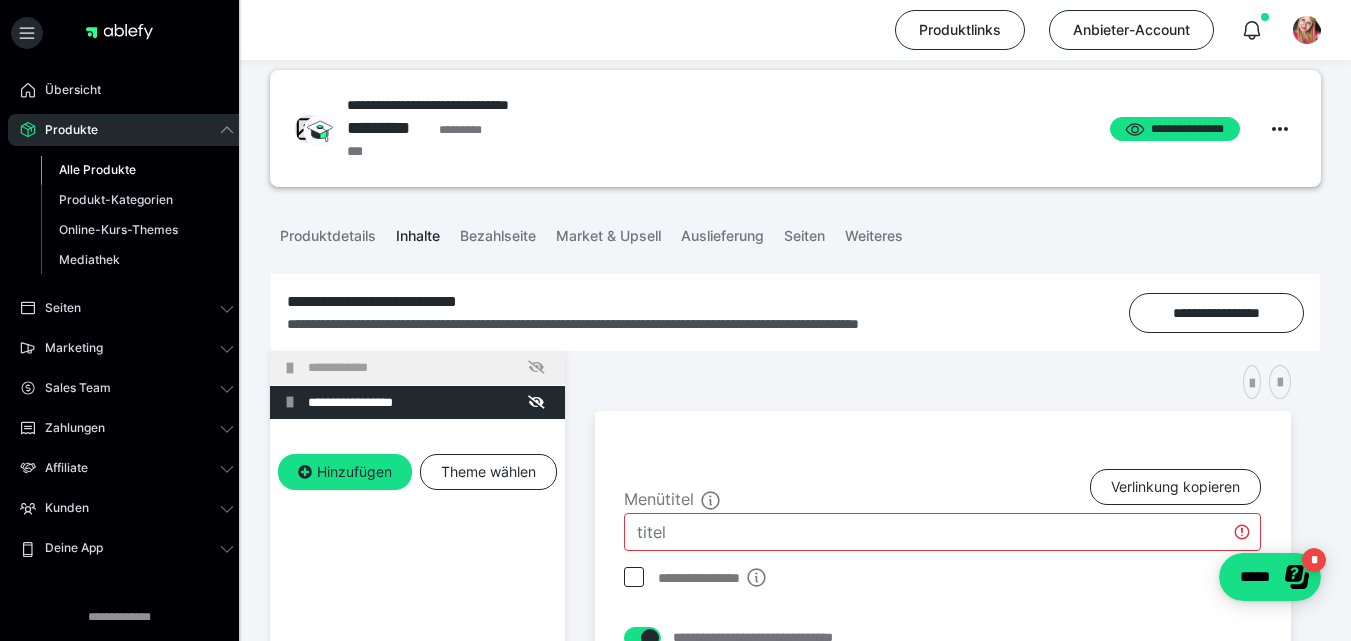 click on "**********" at bounding box center [943, 742] 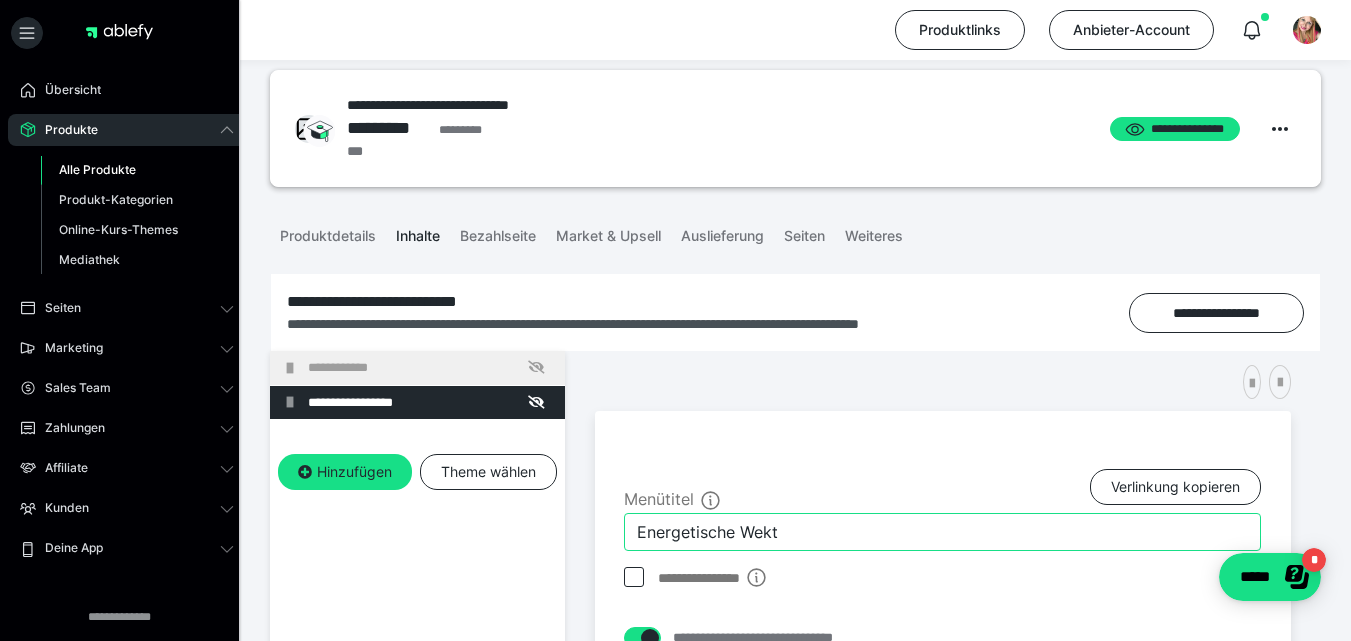click on "Energetische Wekt" at bounding box center (942, 532) 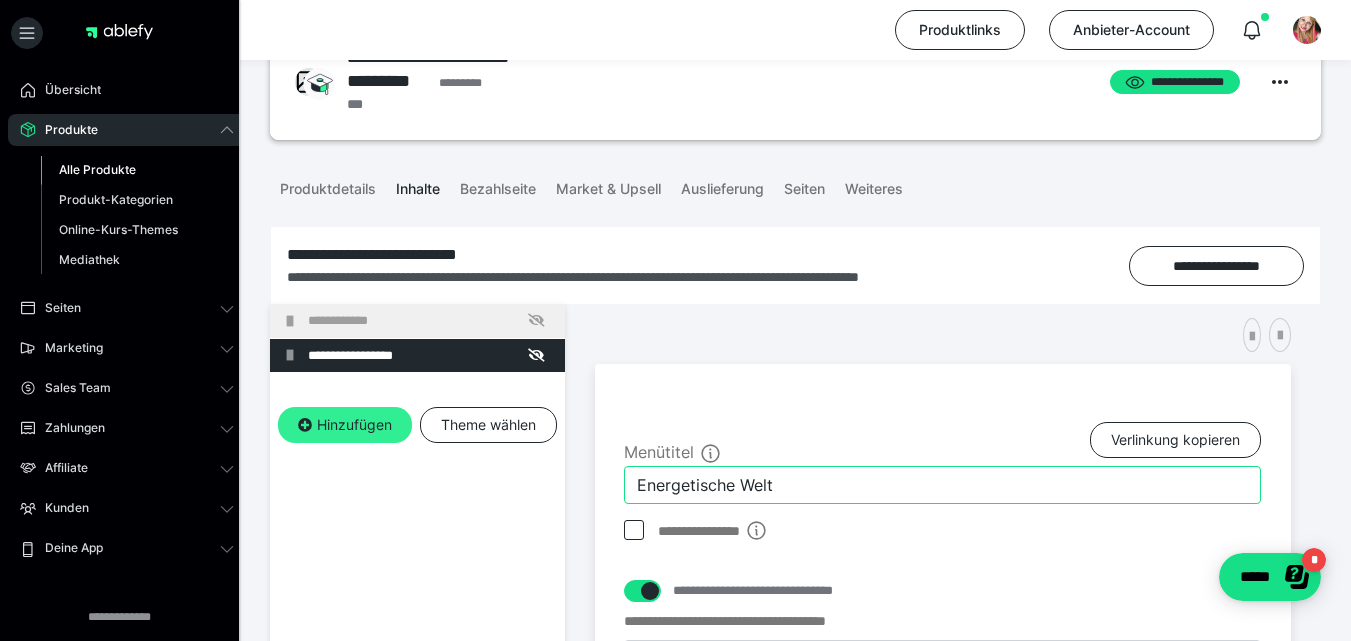 scroll, scrollTop: 73, scrollLeft: 0, axis: vertical 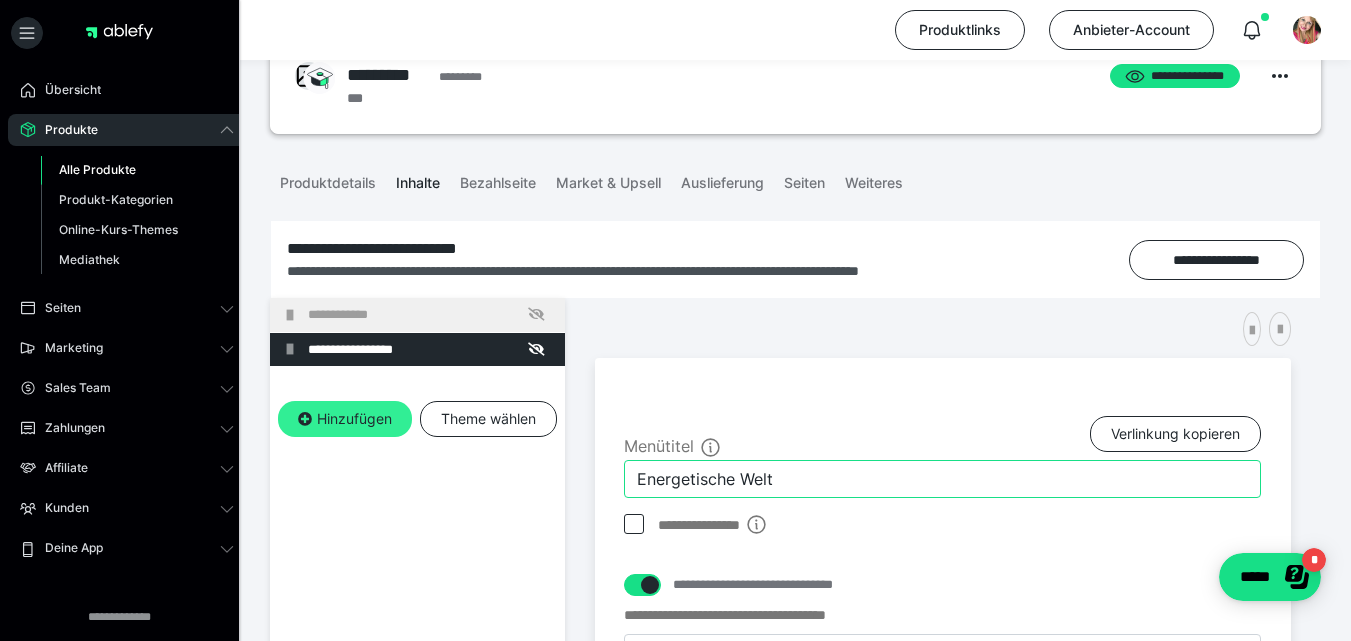 type on "Energetische Welt" 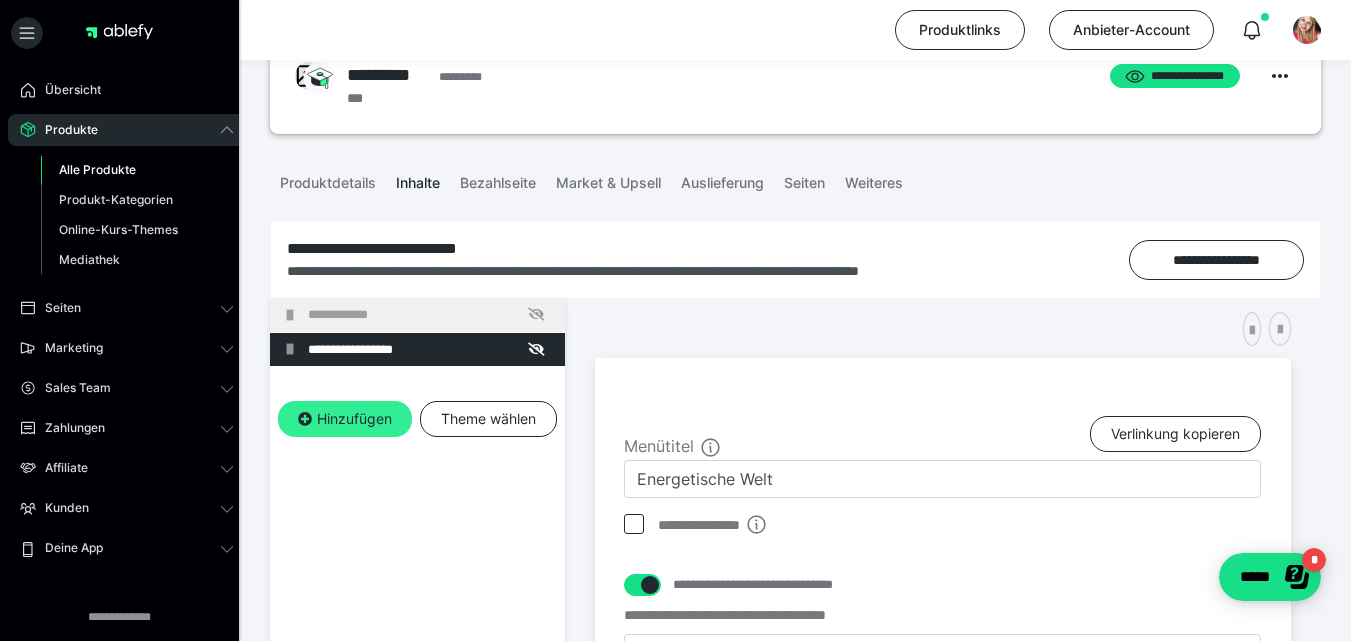 click on "Hinzufügen" at bounding box center (345, 419) 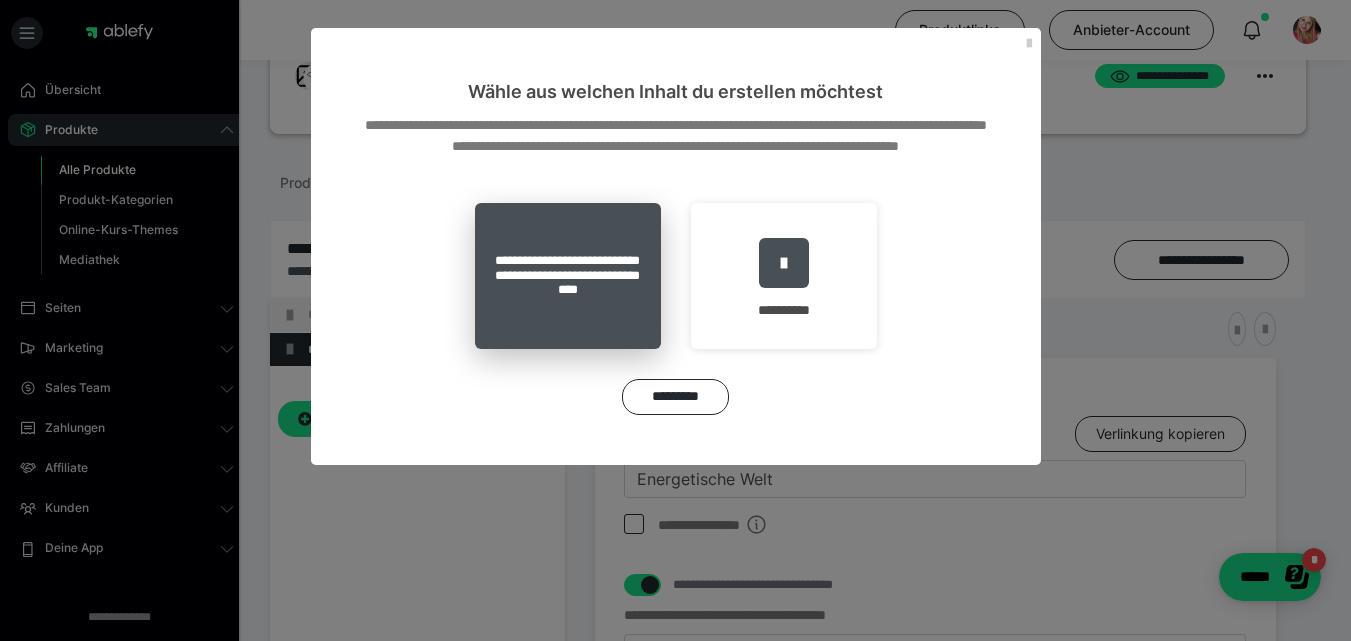 click on "**********" at bounding box center (568, 276) 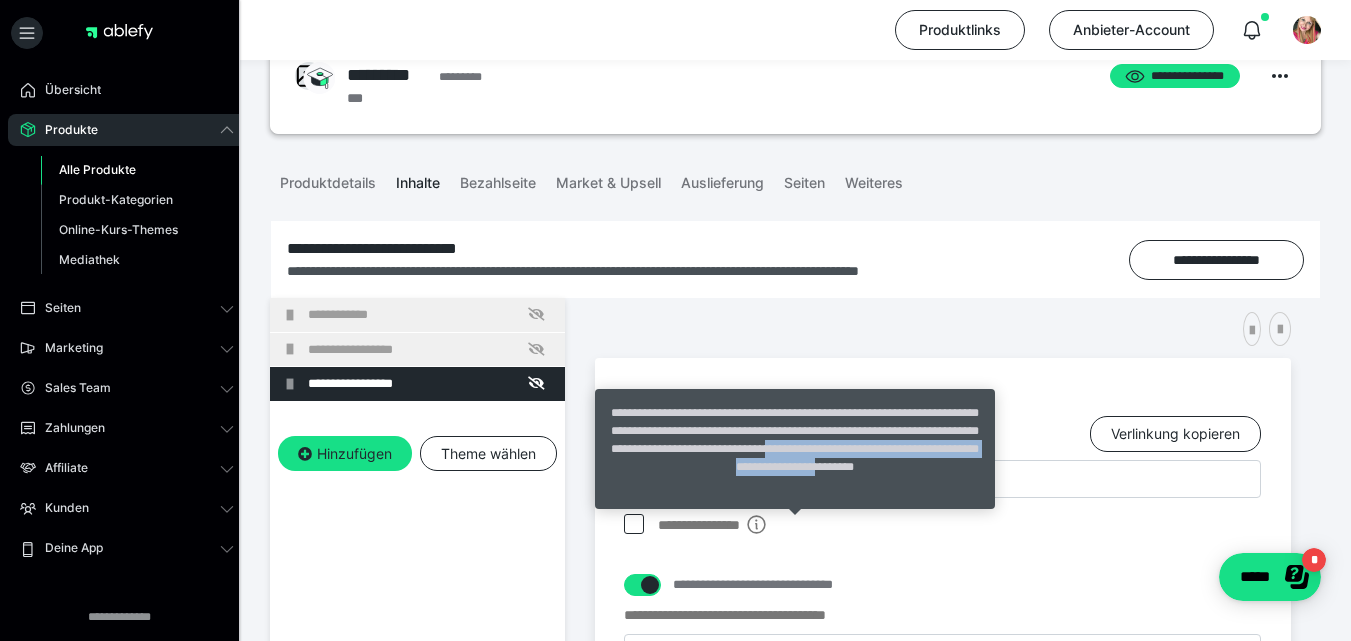 drag, startPoint x: 789, startPoint y: 489, endPoint x: 662, endPoint y: 457, distance: 130.96947 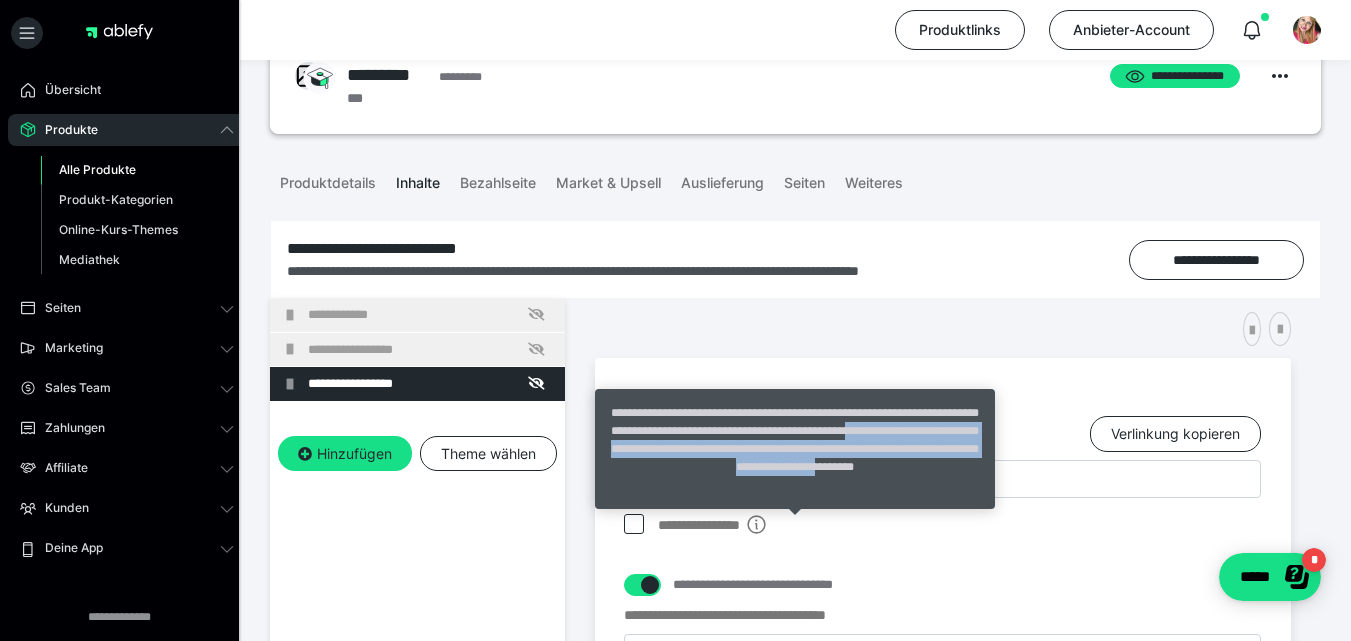 click on "**********" at bounding box center (943, 689) 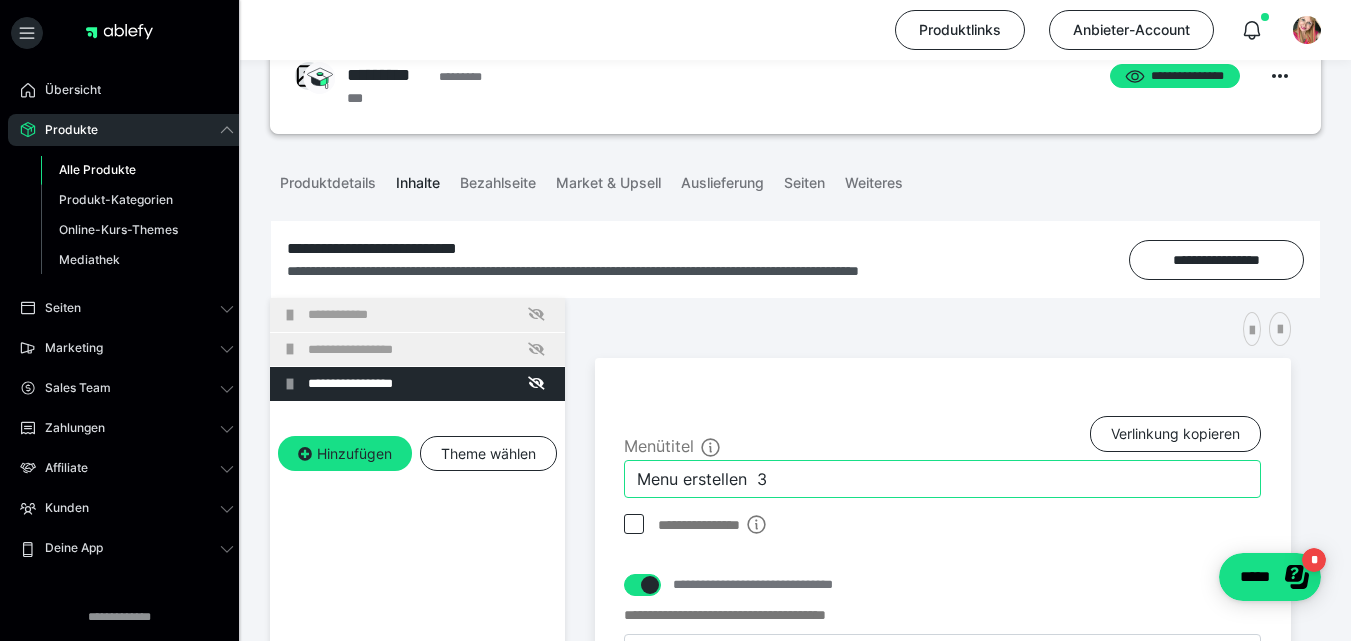 drag, startPoint x: 757, startPoint y: 480, endPoint x: 608, endPoint y: 474, distance: 149.12076 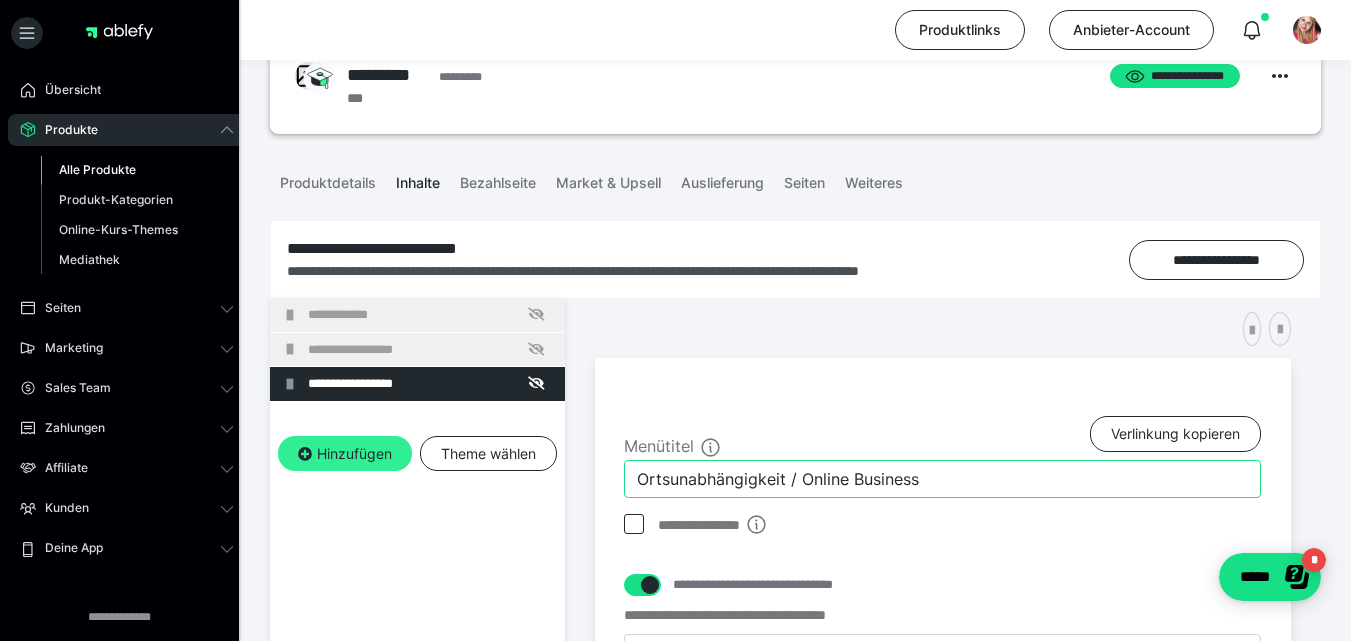 type on "Ortsunabhängigkeit / Online Business" 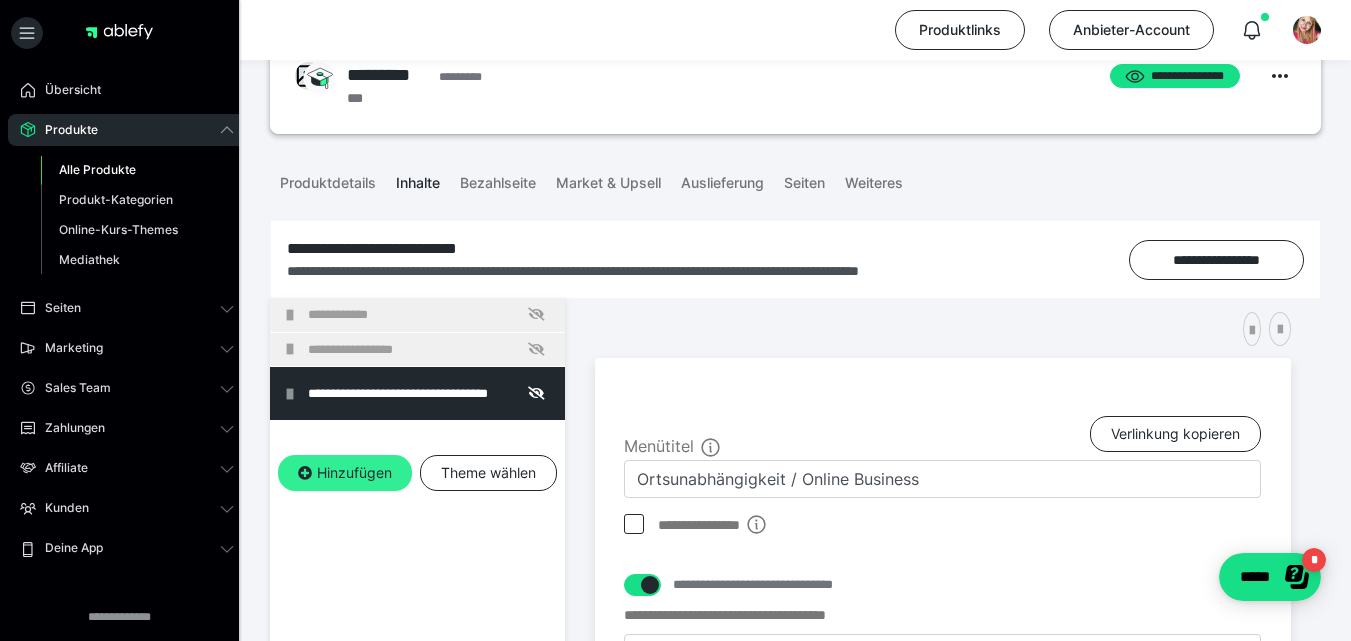 click on "**********" at bounding box center (417, 412) 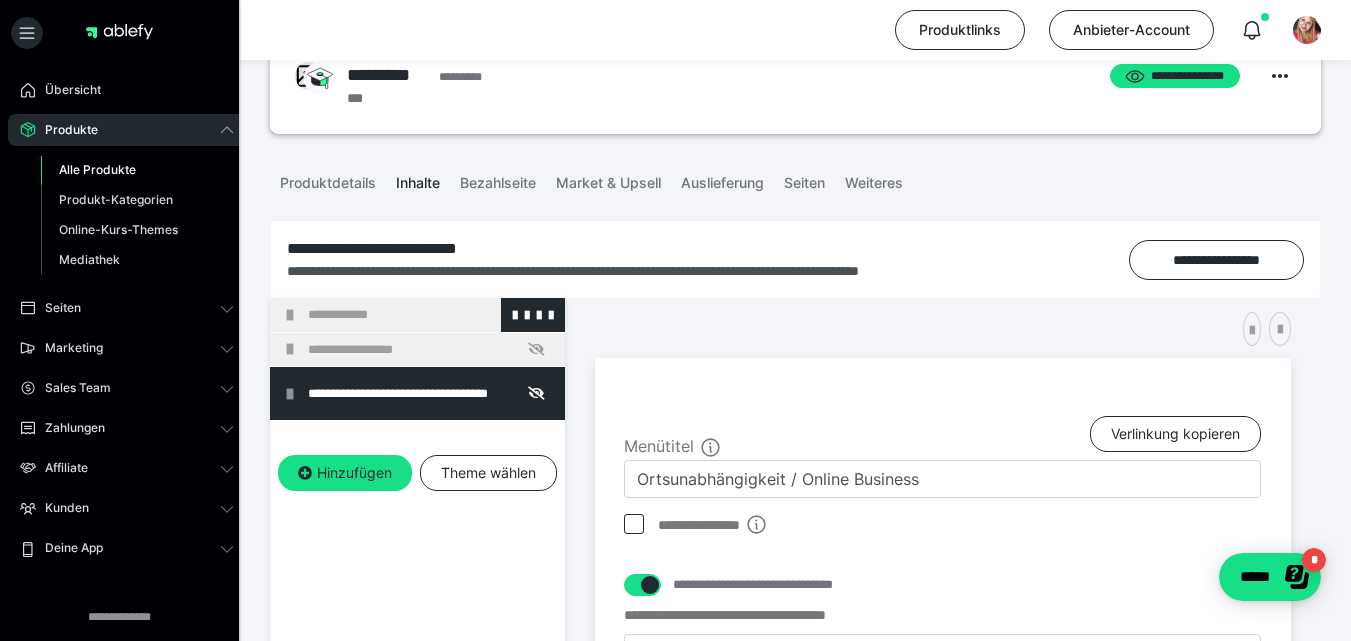 click on "**********" at bounding box center [431, 315] 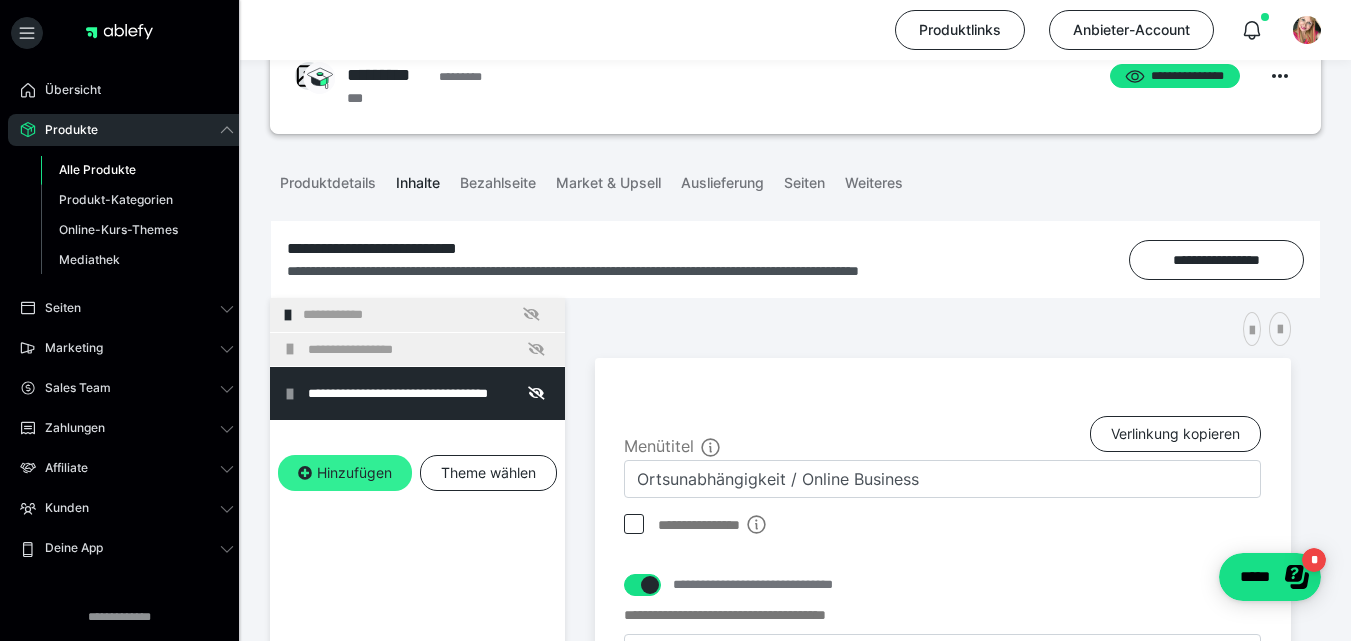click on "Hinzufügen" at bounding box center (345, 473) 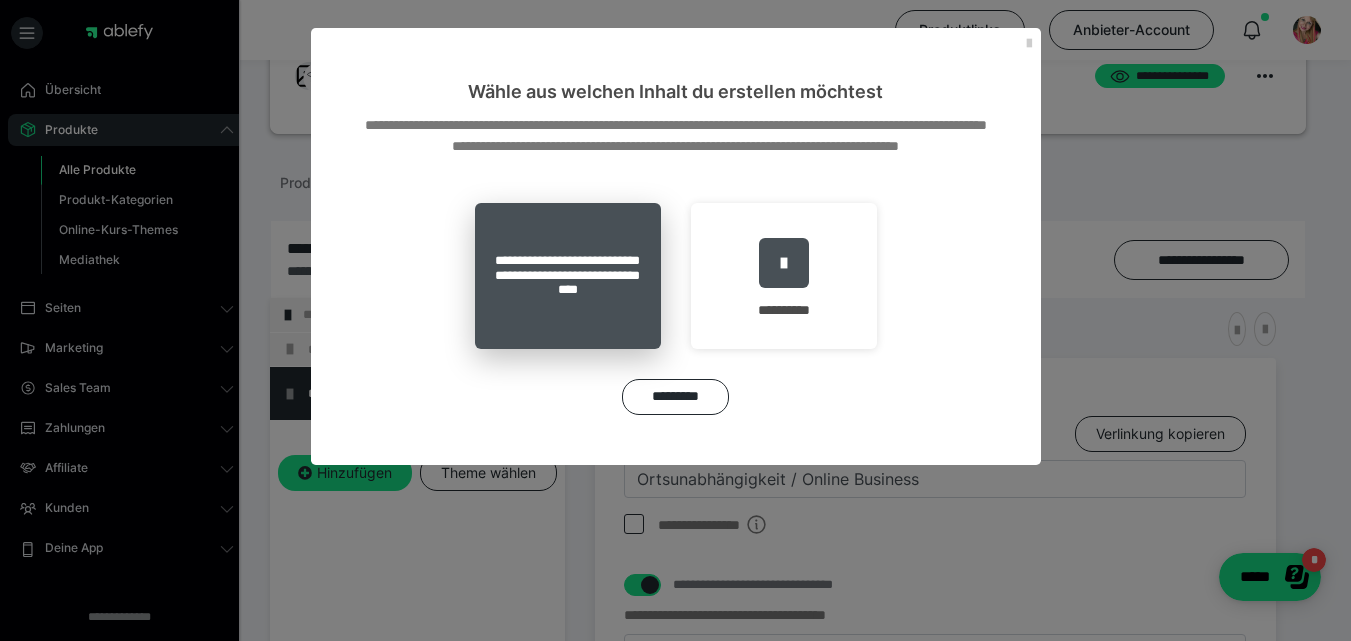 click on "**********" at bounding box center (568, 276) 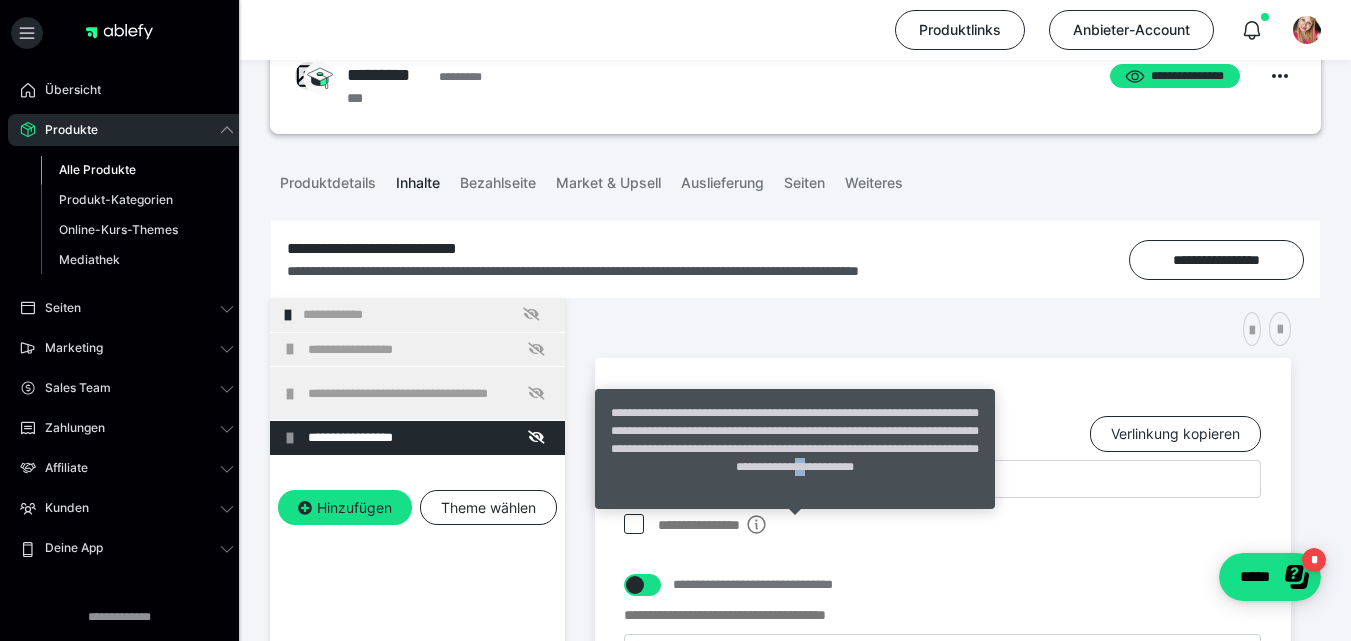 drag, startPoint x: 779, startPoint y: 479, endPoint x: 709, endPoint y: 484, distance: 70.178345 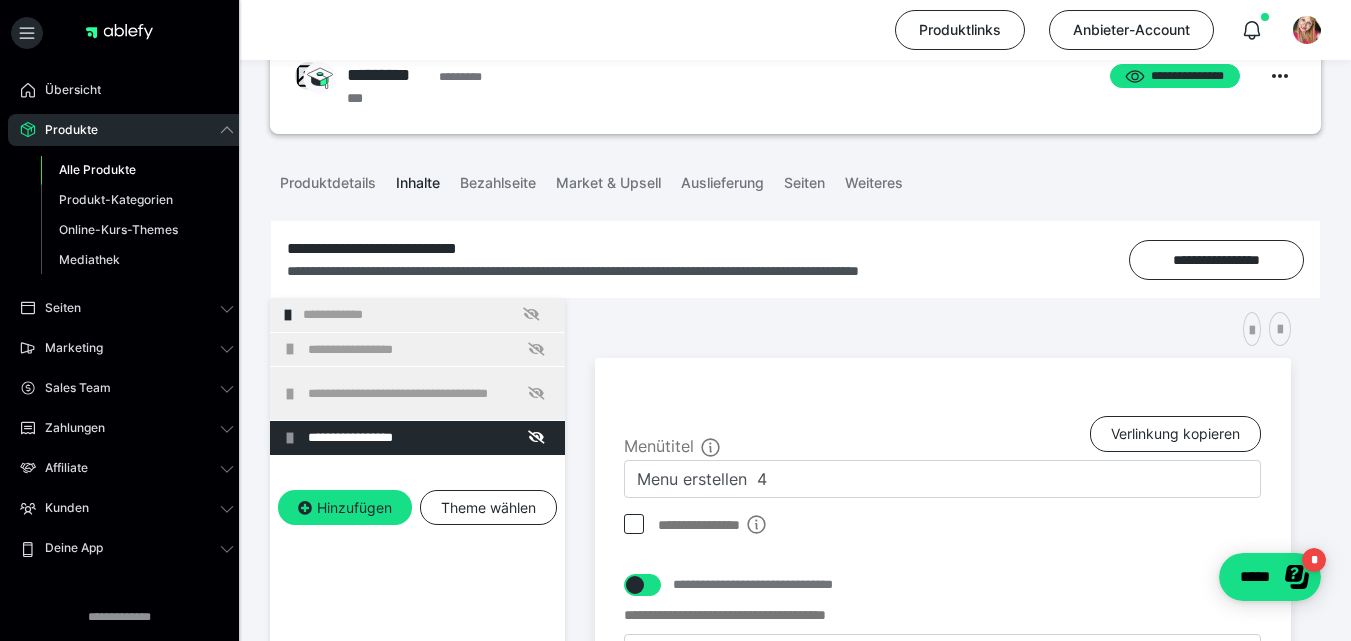 click on "**********" at bounding box center [943, 708] 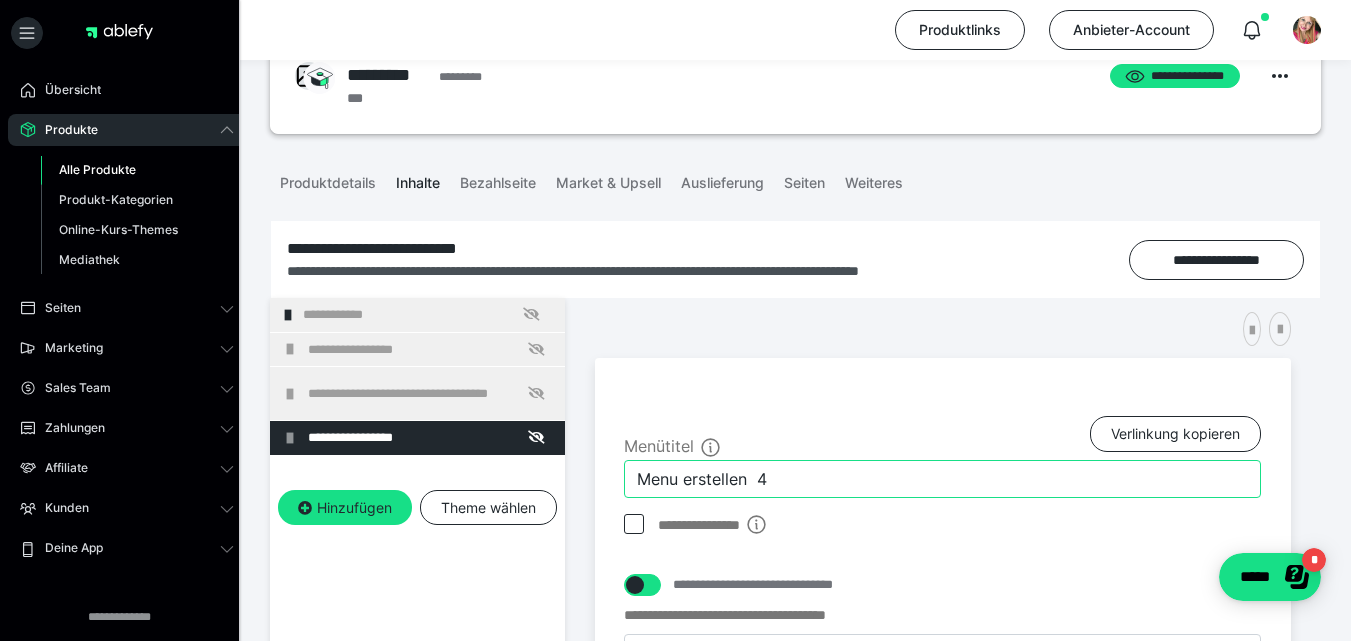 drag, startPoint x: 760, startPoint y: 480, endPoint x: 604, endPoint y: 477, distance: 156.02884 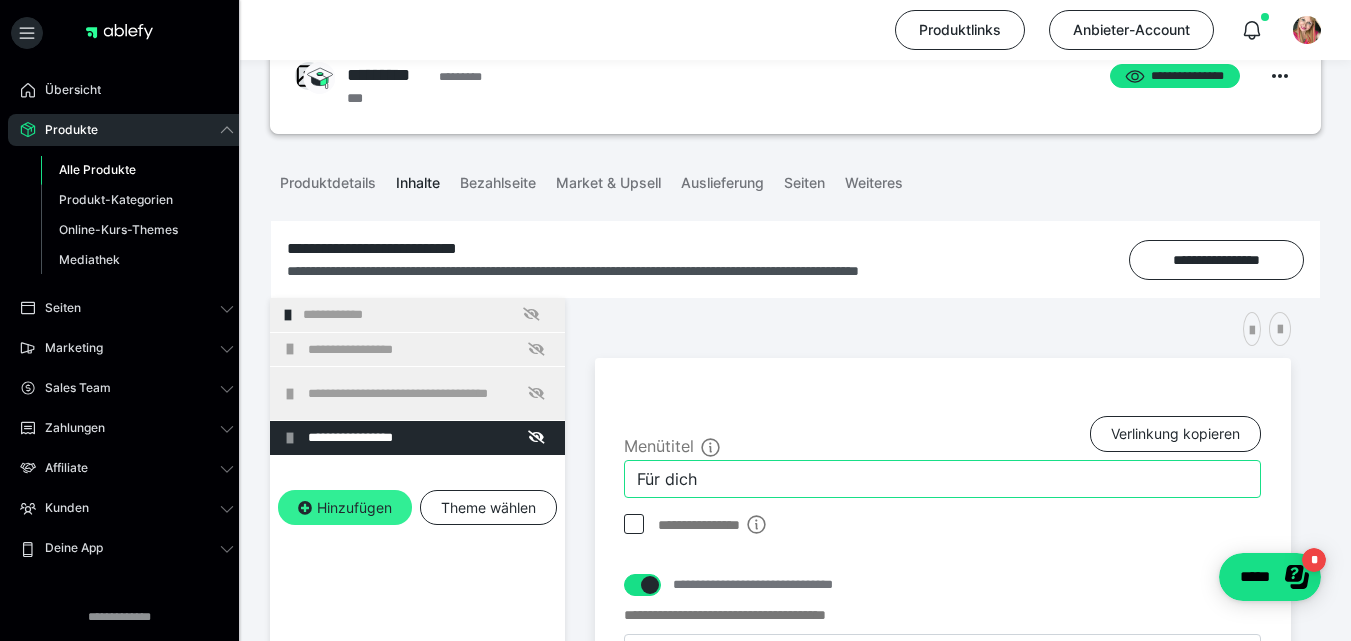 type on "Für dich" 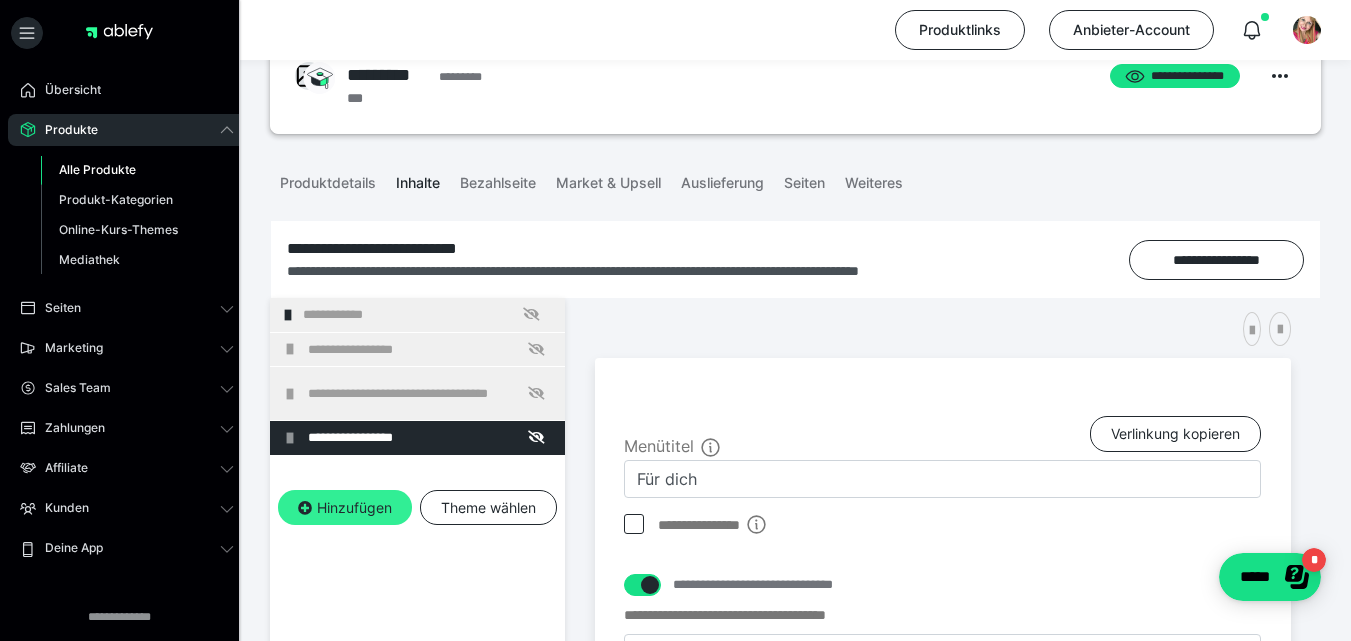 click on "Hinzufügen" at bounding box center [345, 508] 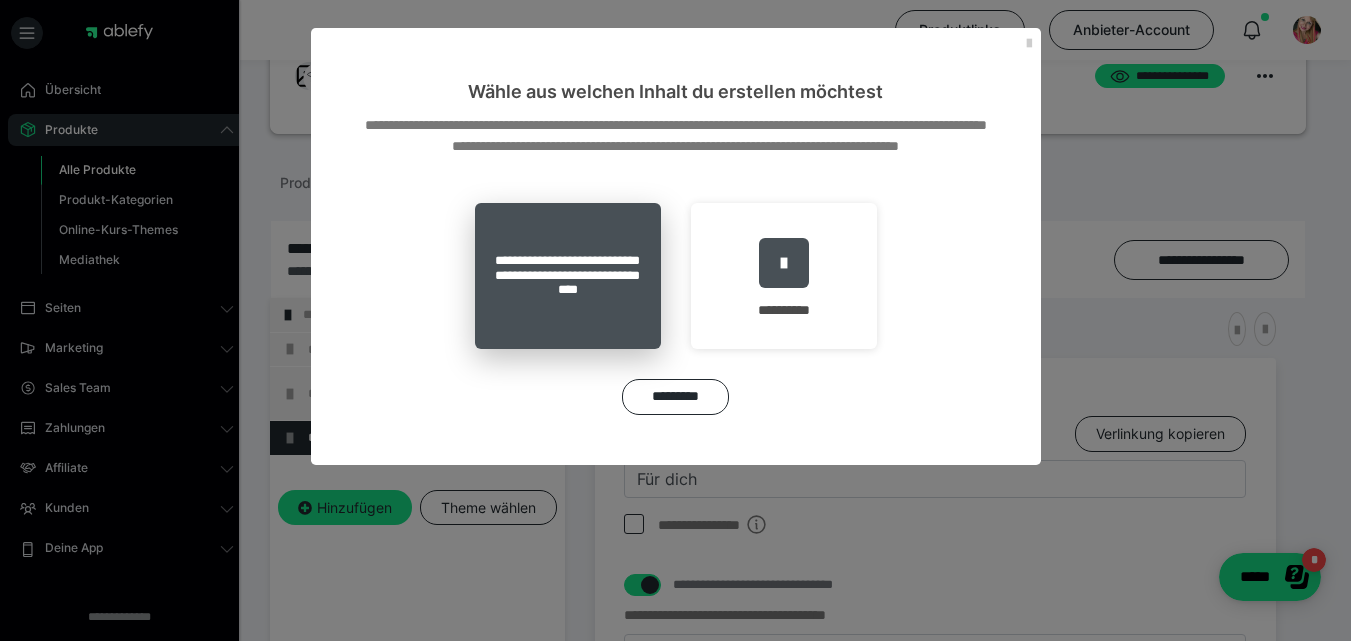 click on "**********" at bounding box center [568, 276] 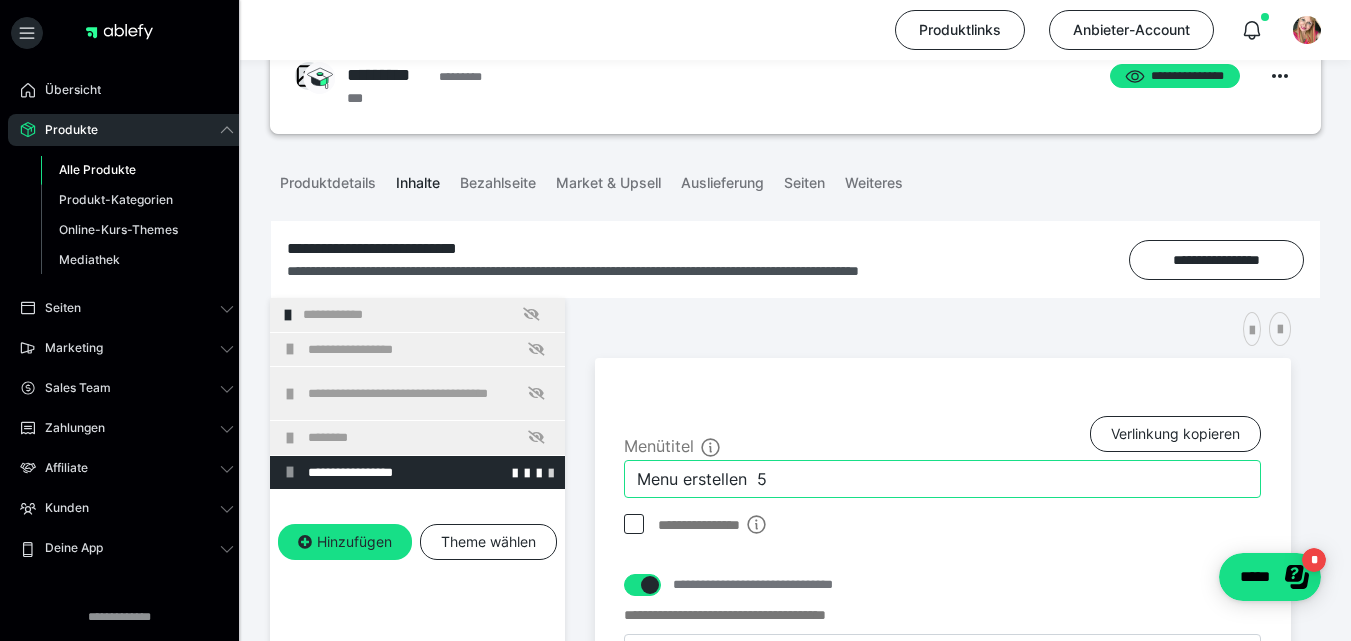 drag, startPoint x: 793, startPoint y: 465, endPoint x: 541, endPoint y: 481, distance: 252.50743 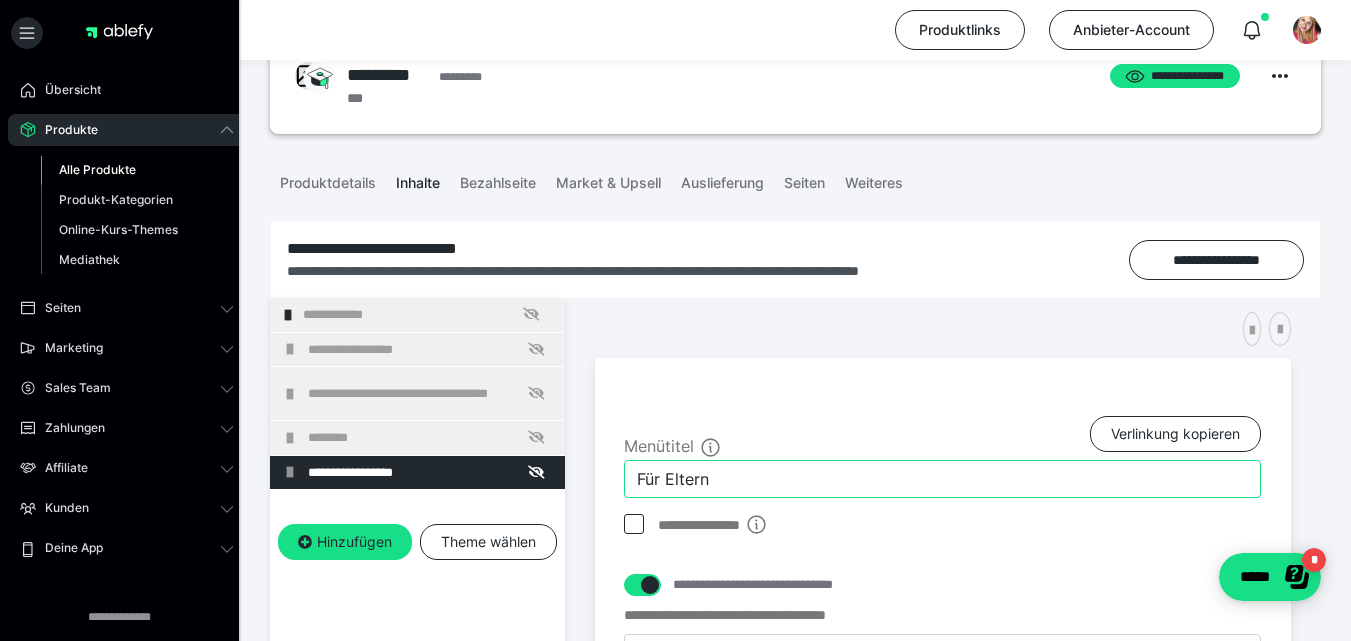 type on "Für Eltern" 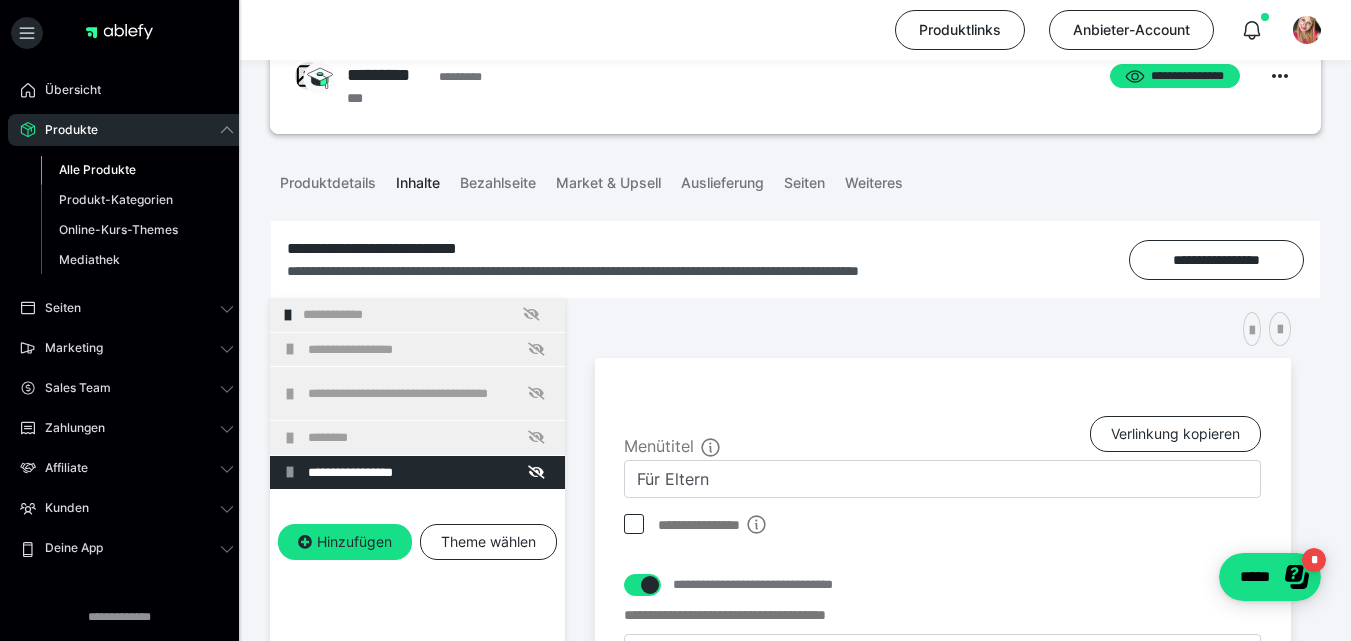 click on "**********" at bounding box center (943, 689) 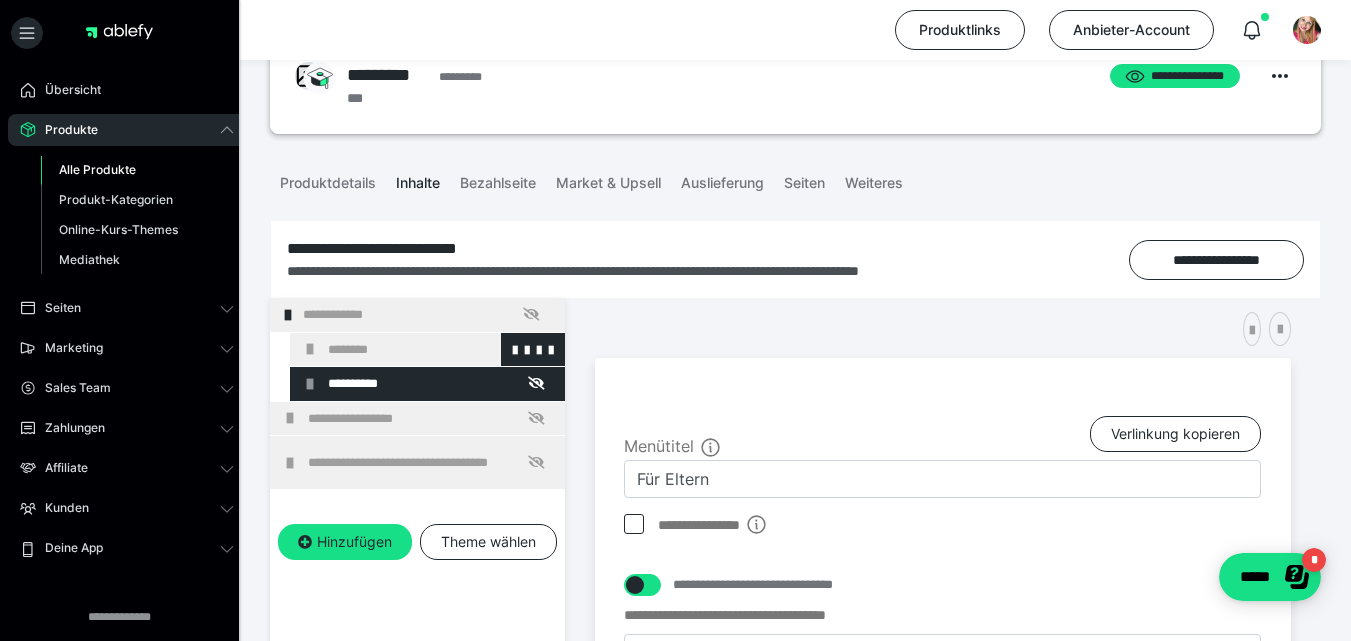 click on "********" at bounding box center [441, 350] 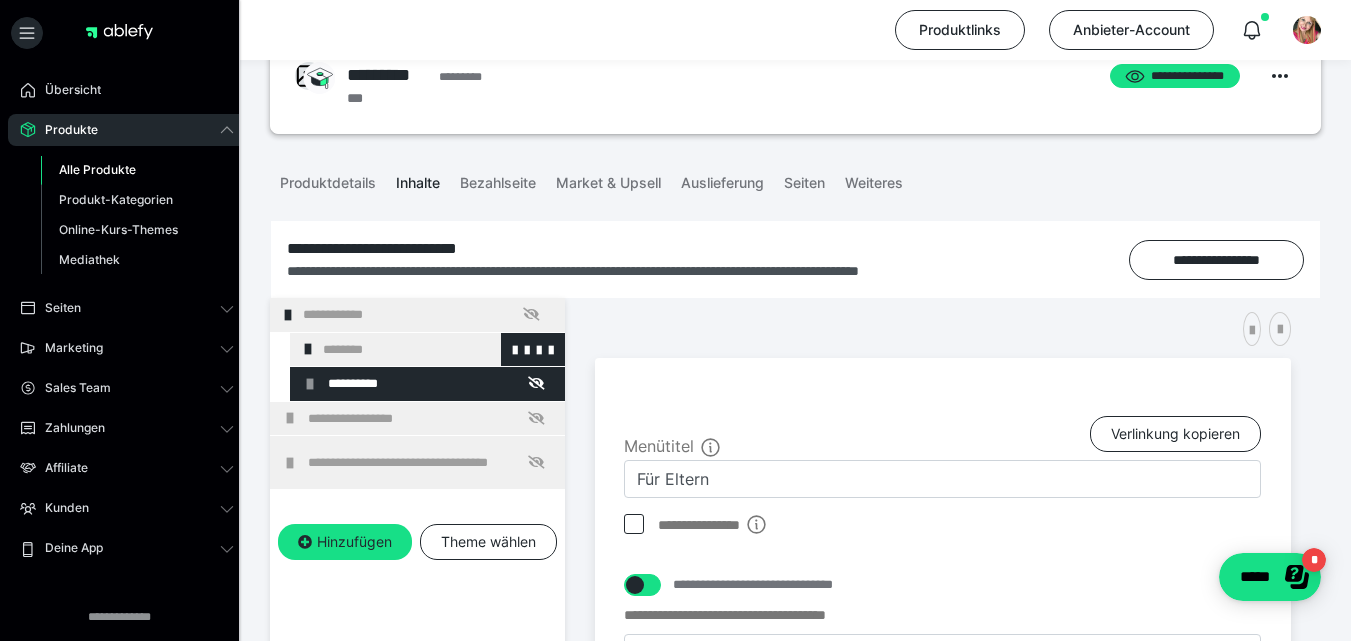 click on "********" at bounding box center [436, 350] 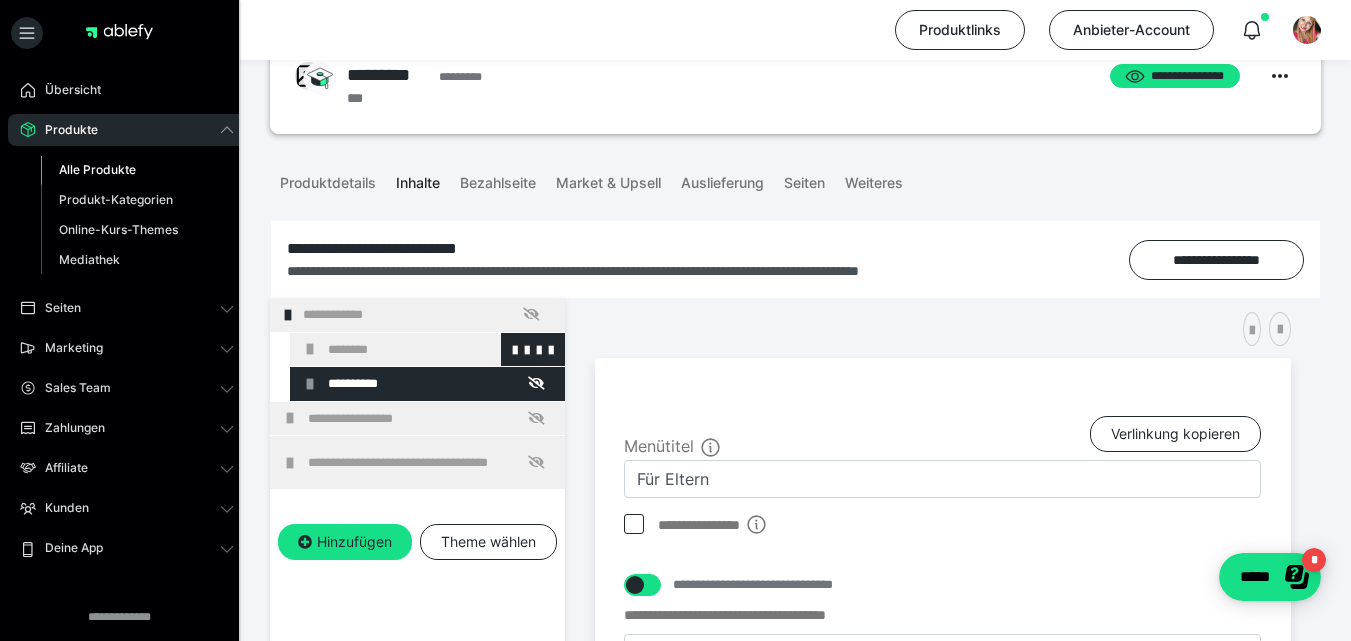 scroll, scrollTop: 0, scrollLeft: 0, axis: both 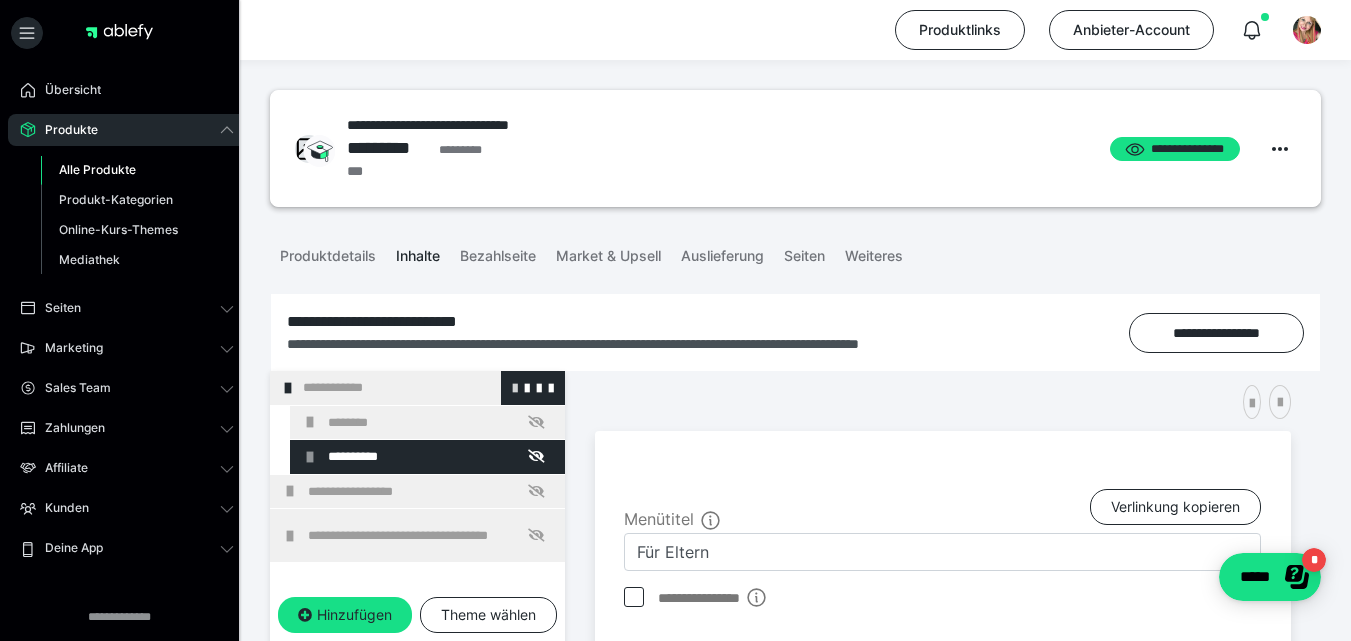 click at bounding box center (515, 387) 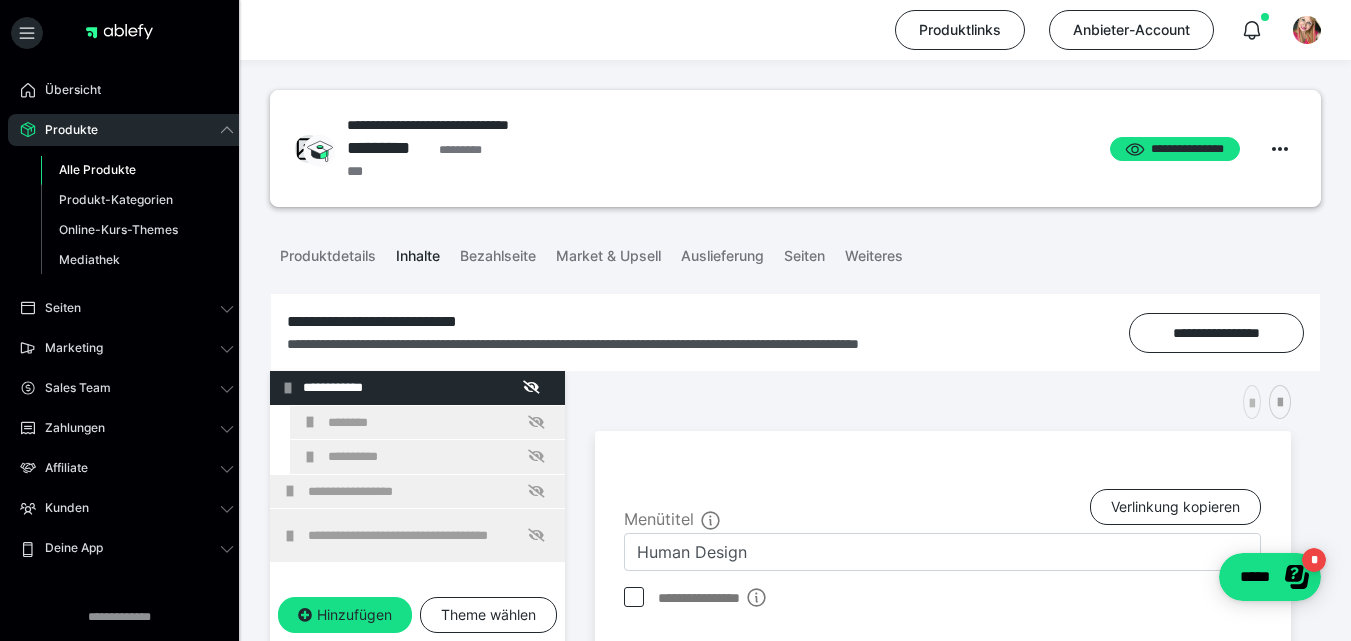 click at bounding box center (1252, 404) 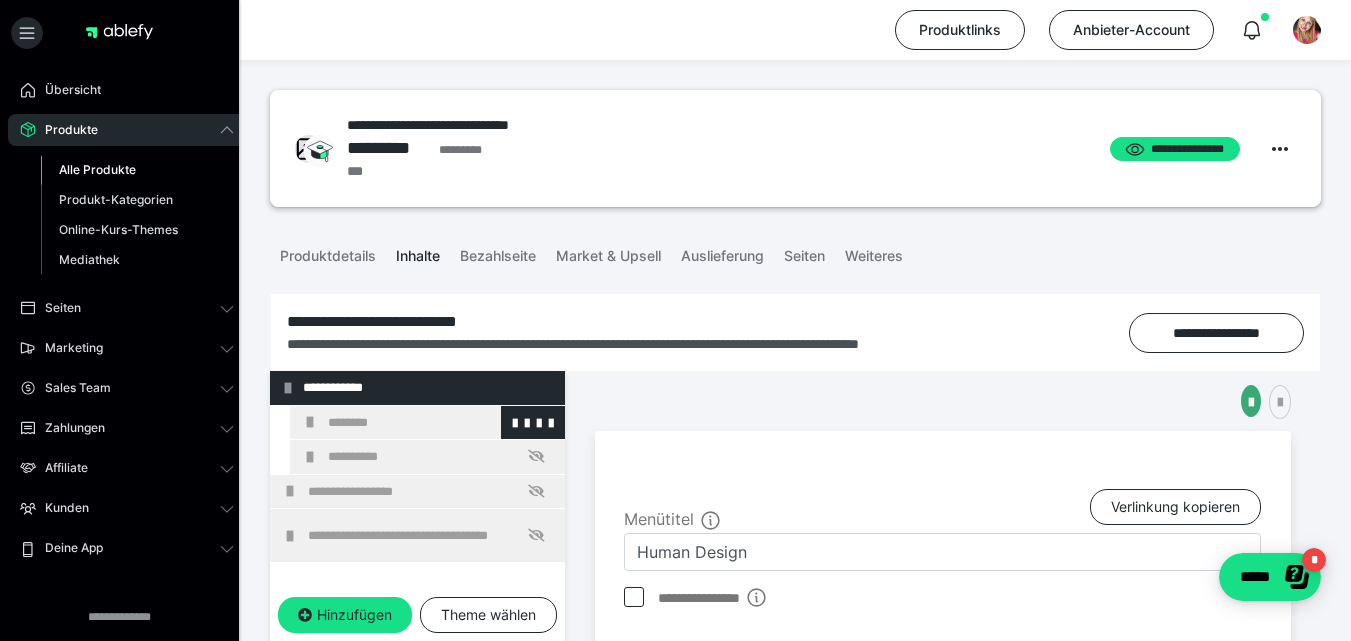 click on "********" at bounding box center (441, 423) 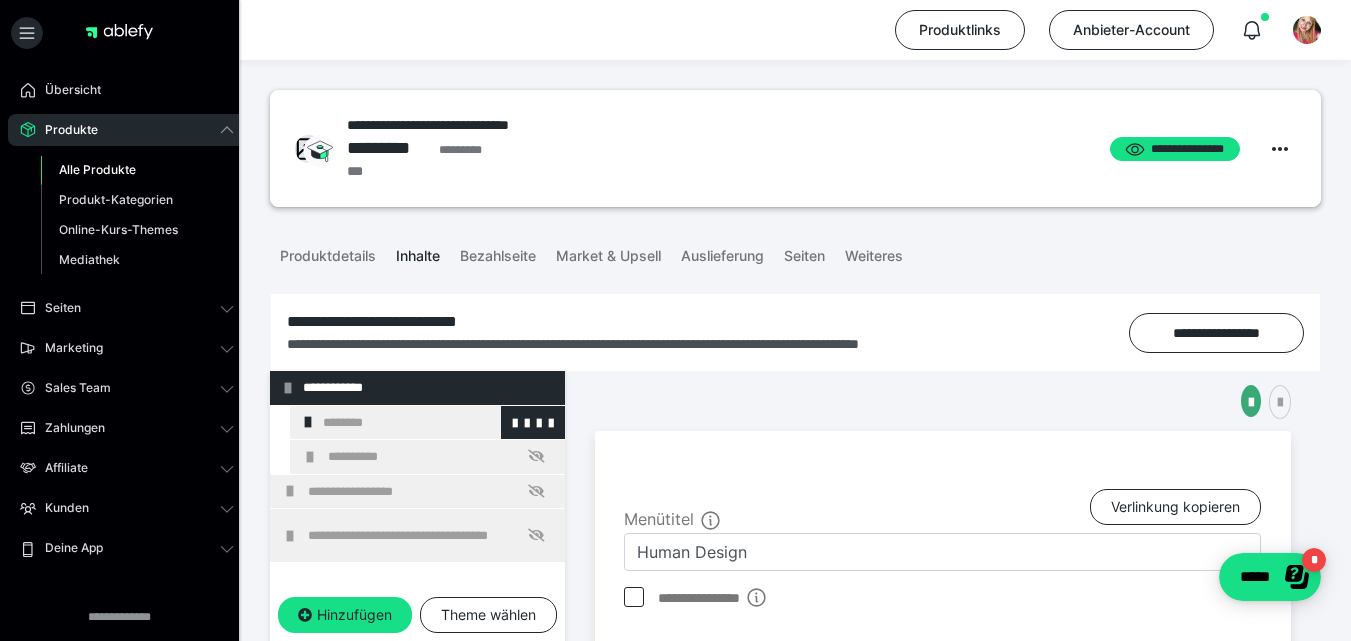 click on "********" at bounding box center [436, 423] 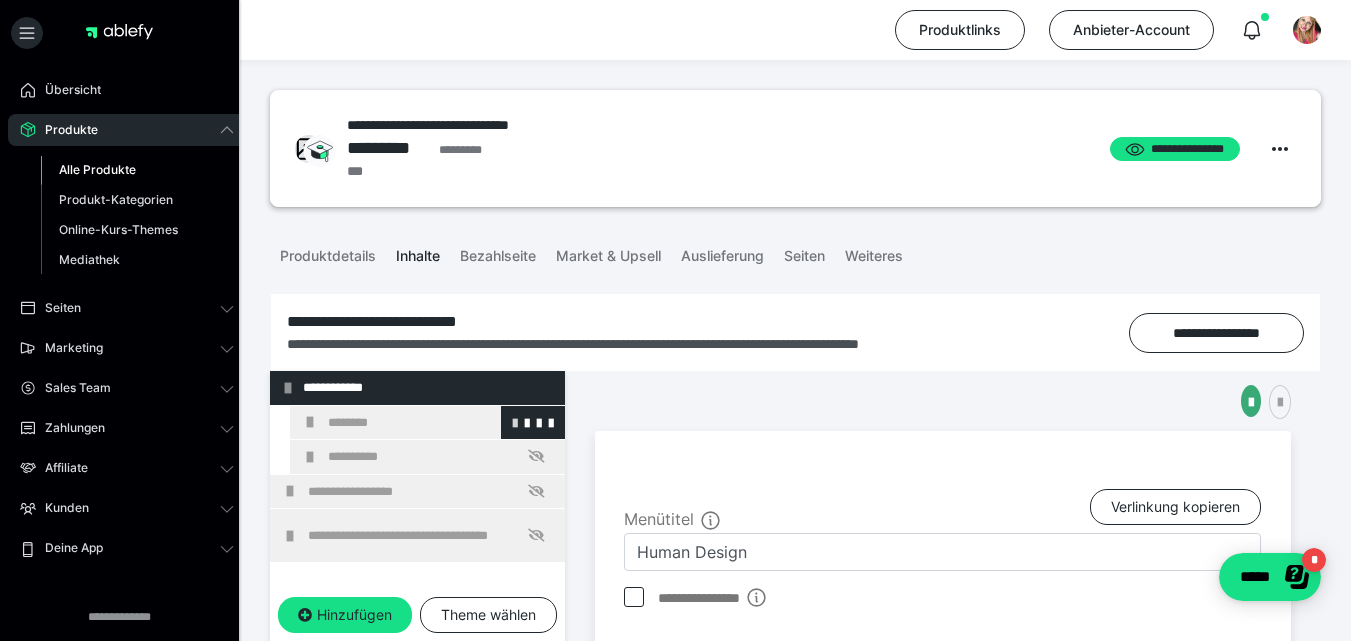 click at bounding box center [515, 422] 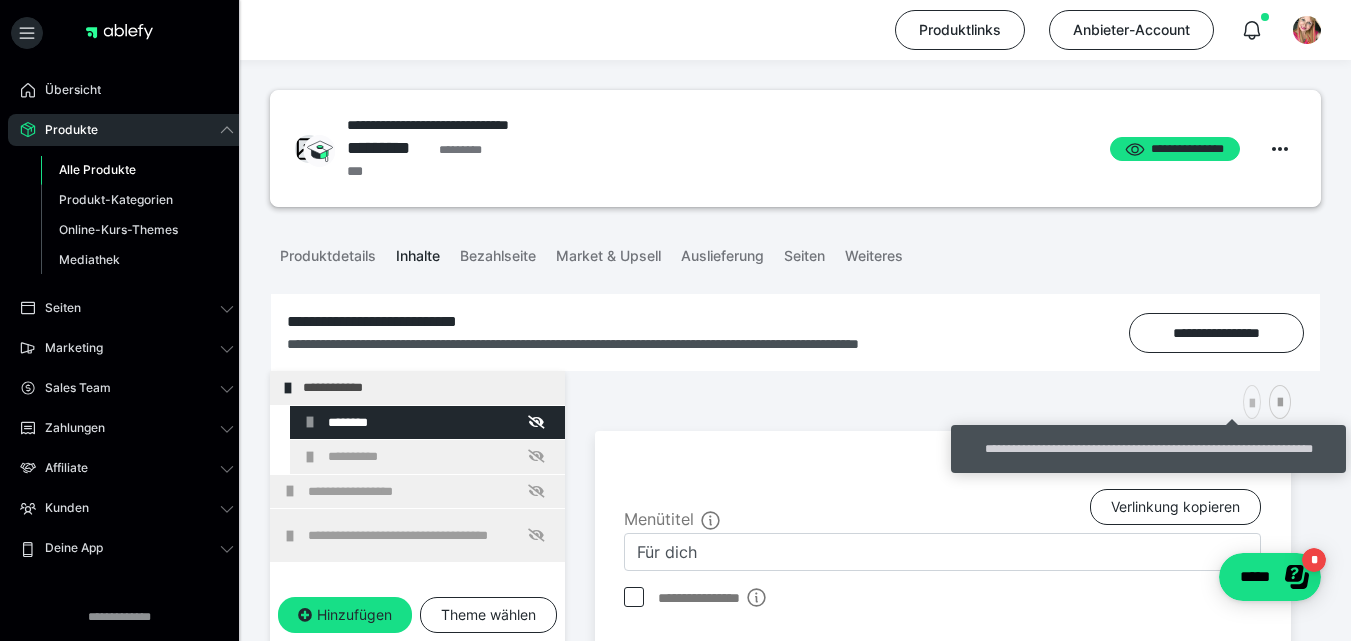 click at bounding box center (1252, 404) 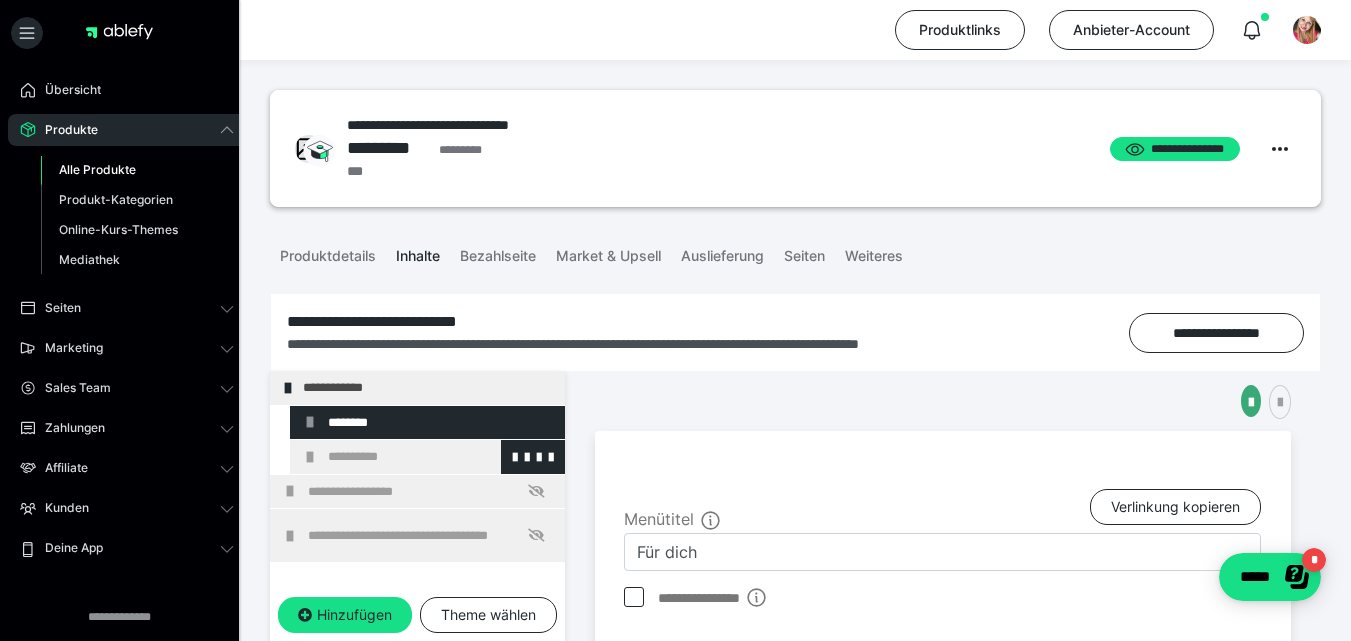 click on "**********" at bounding box center (441, 457) 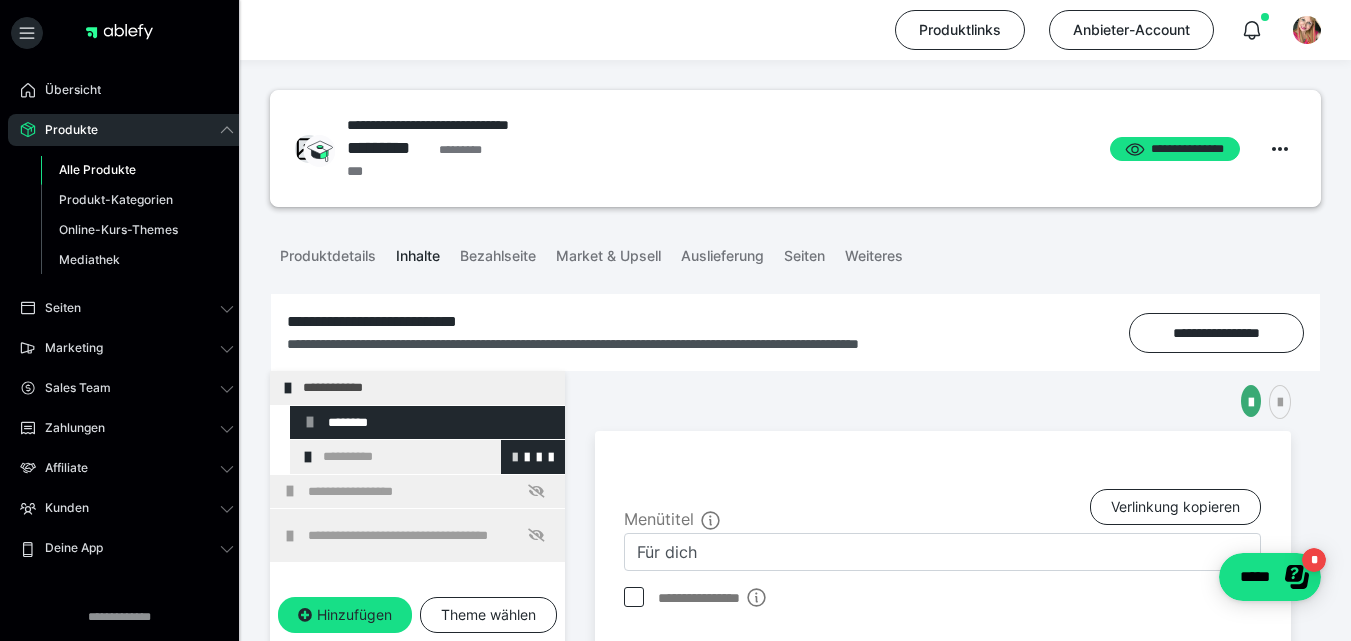 click at bounding box center [515, 456] 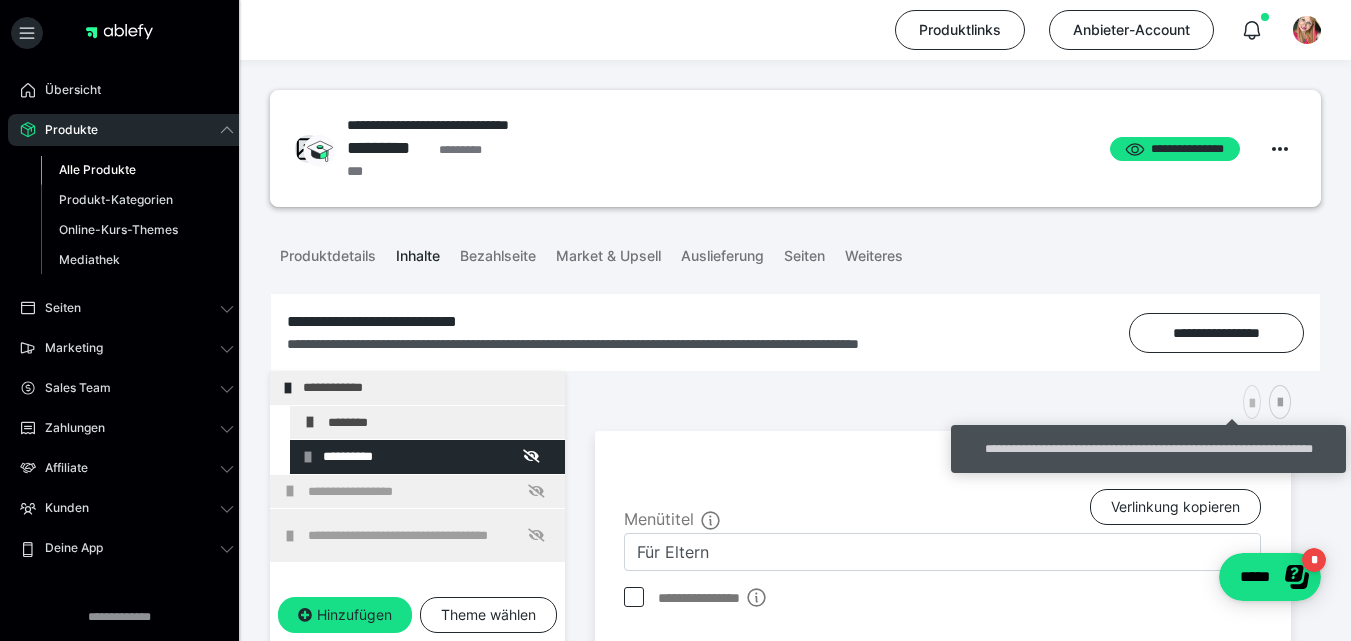 click at bounding box center [1252, 404] 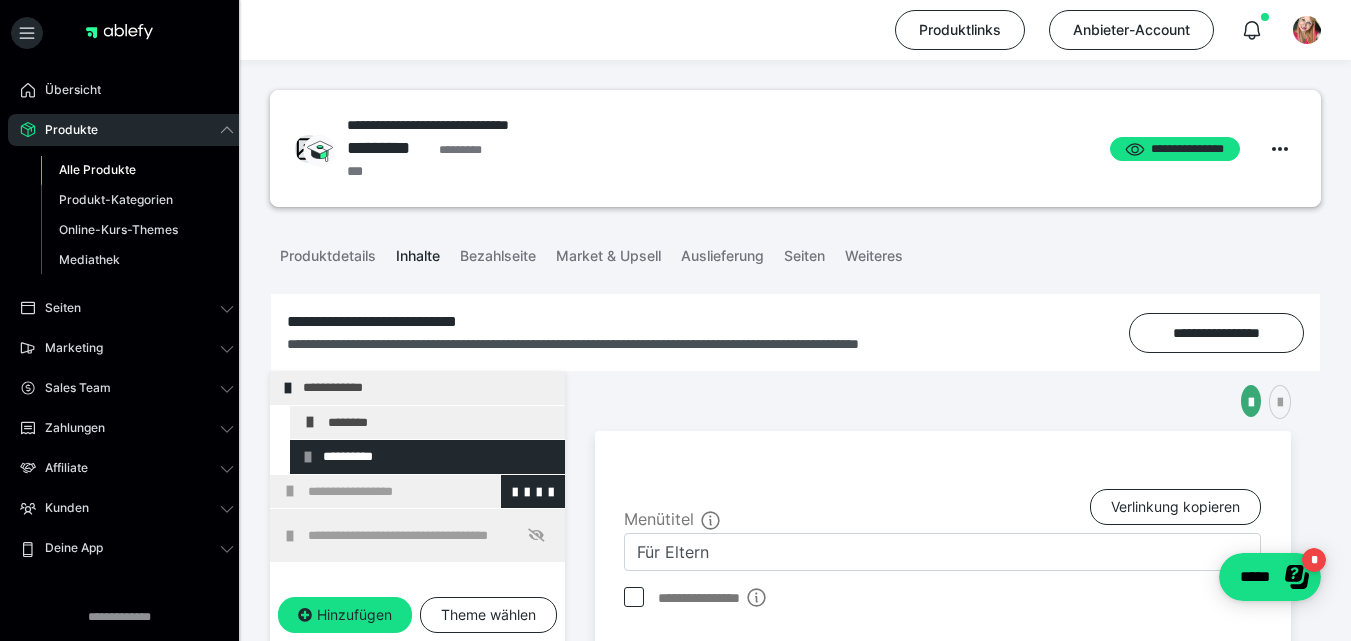 click on "**********" at bounding box center (431, 492) 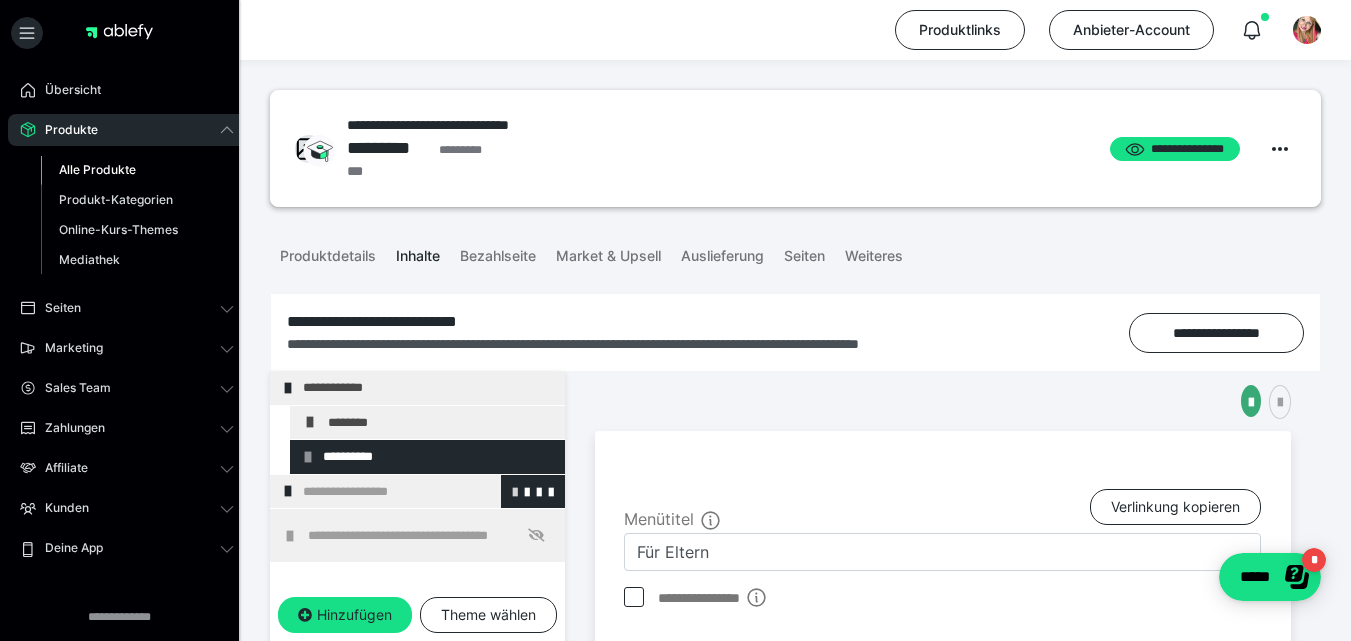 click at bounding box center [515, 491] 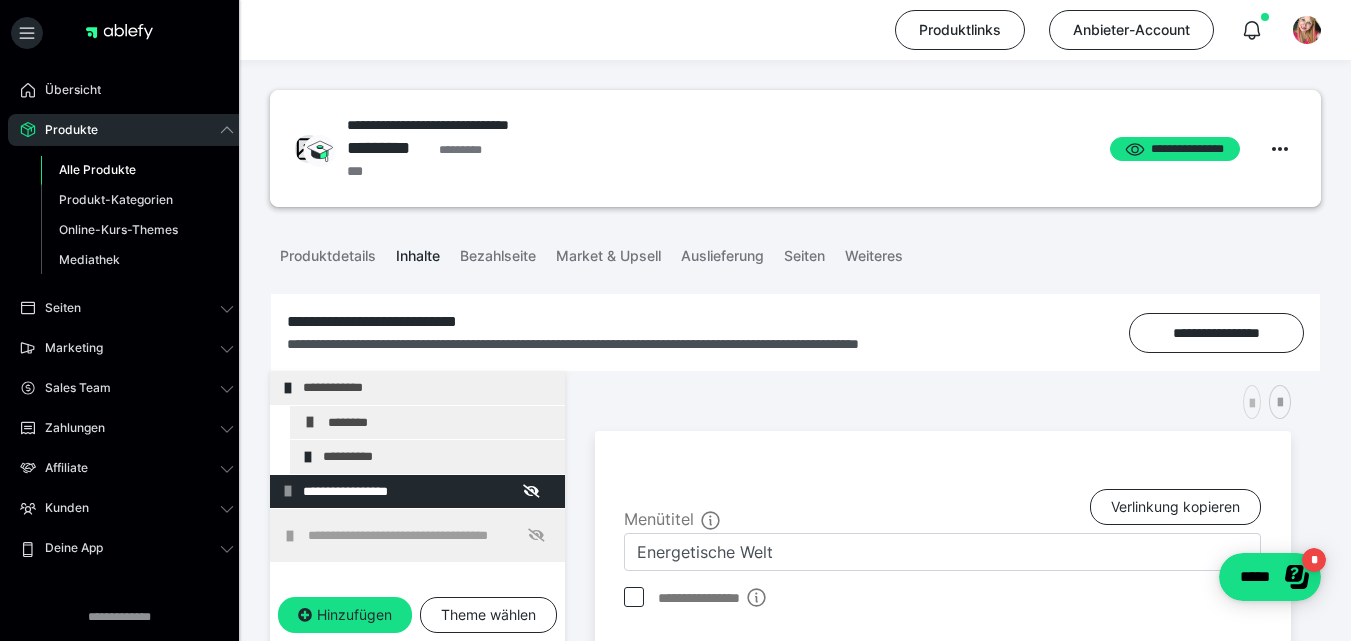 click at bounding box center [1252, 404] 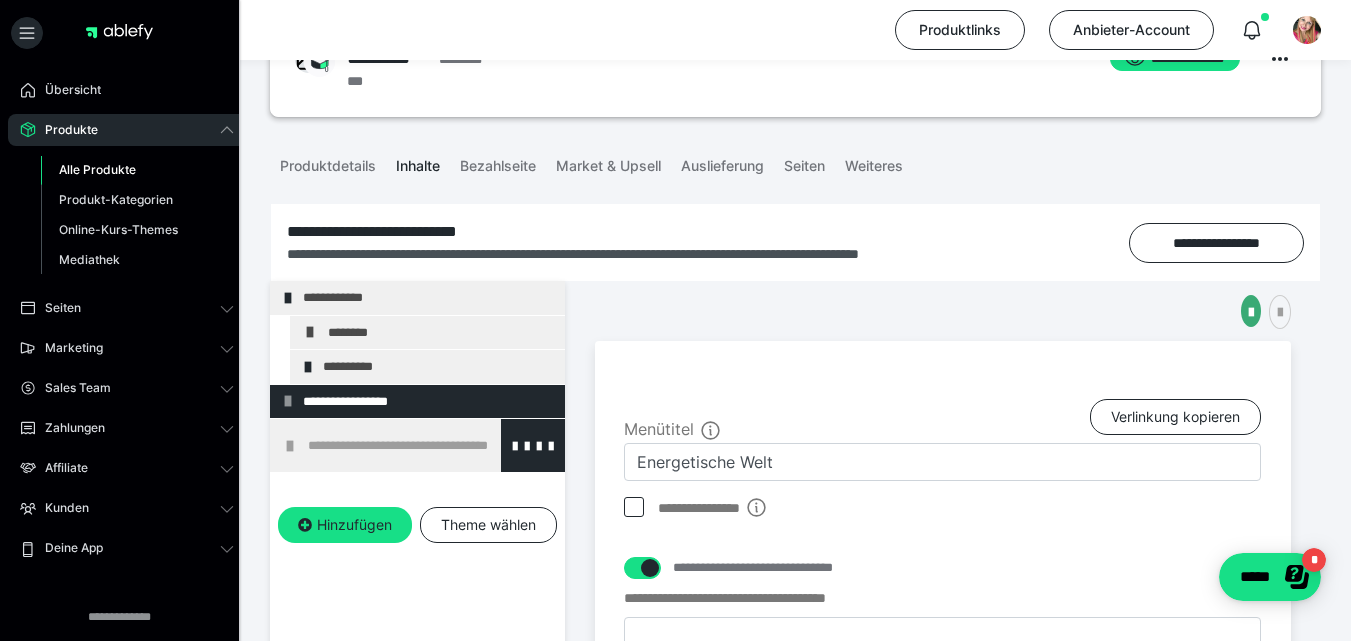 scroll, scrollTop: 93, scrollLeft: 0, axis: vertical 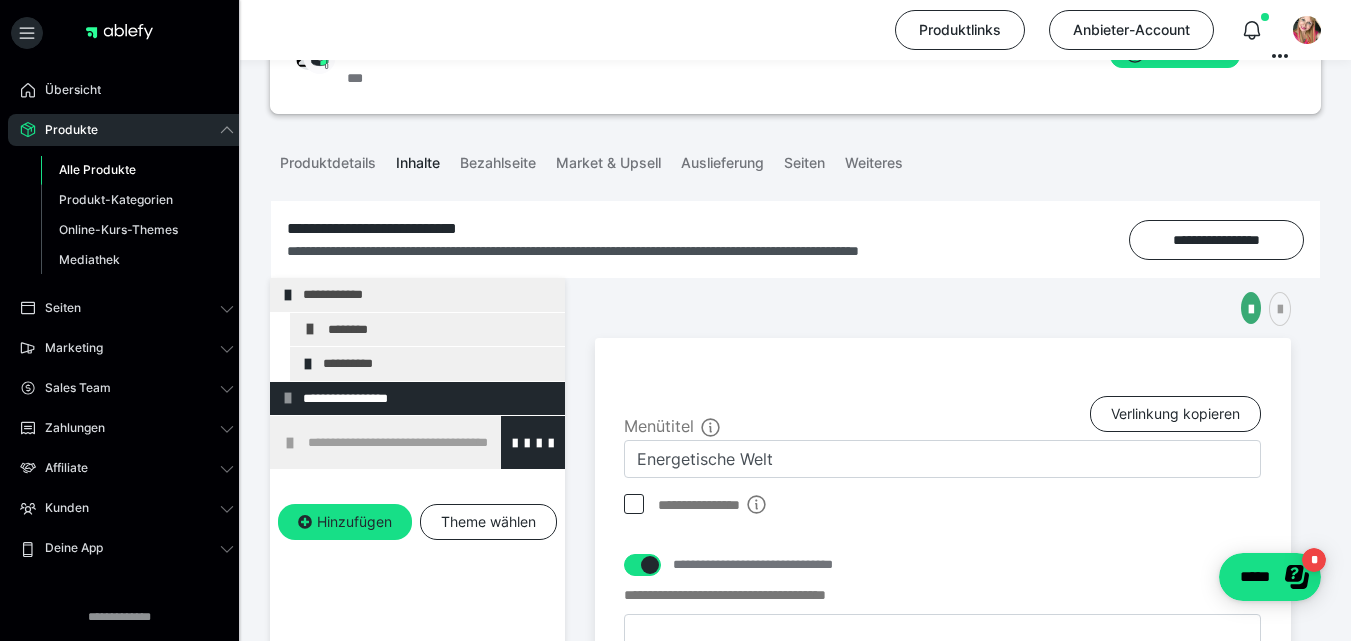click on "**********" at bounding box center [431, 442] 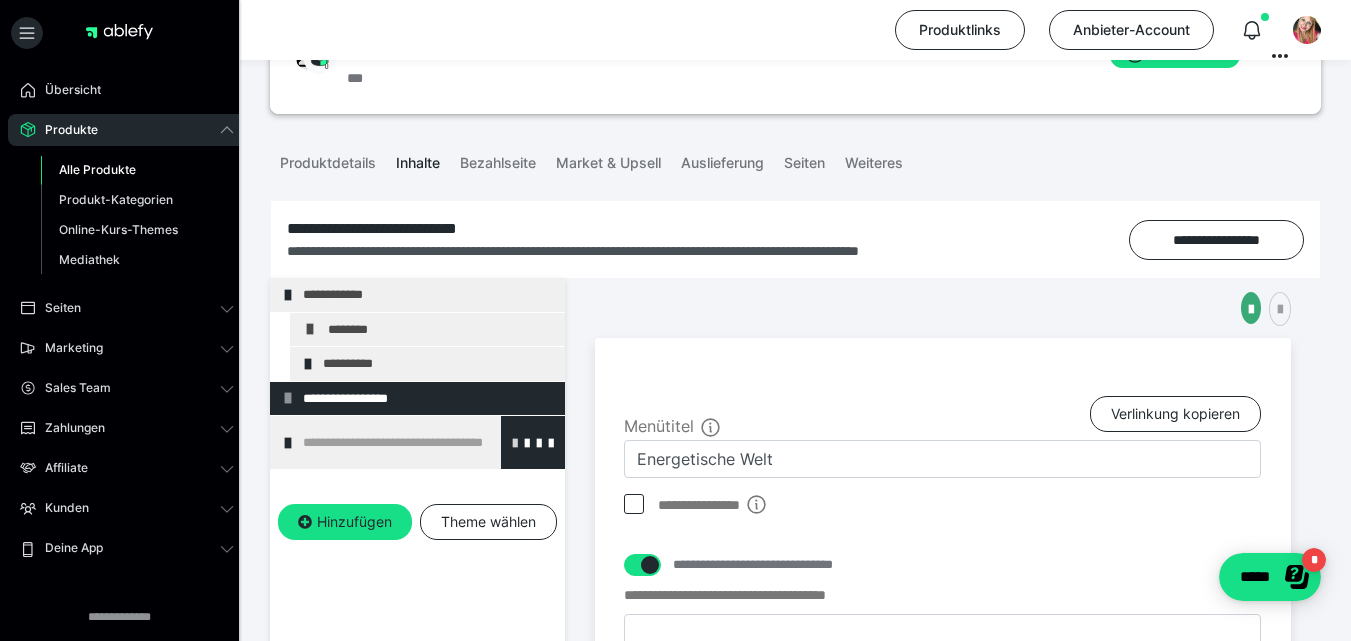 click at bounding box center [515, 442] 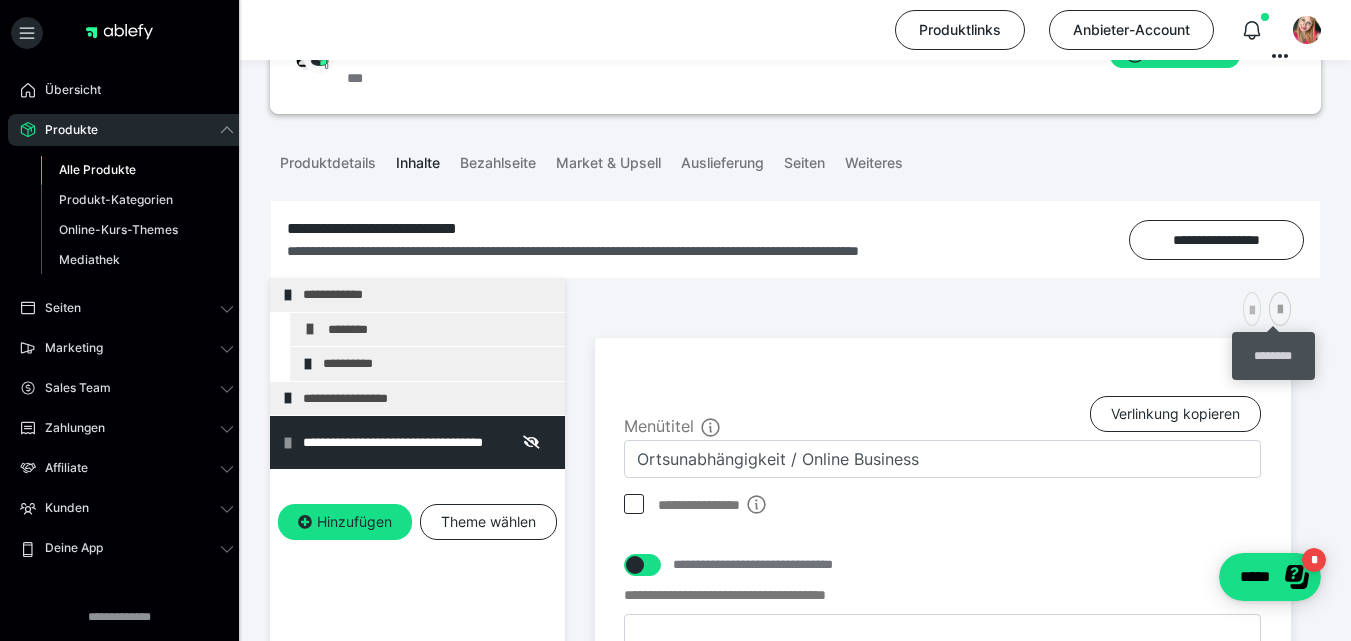 click at bounding box center [1252, 311] 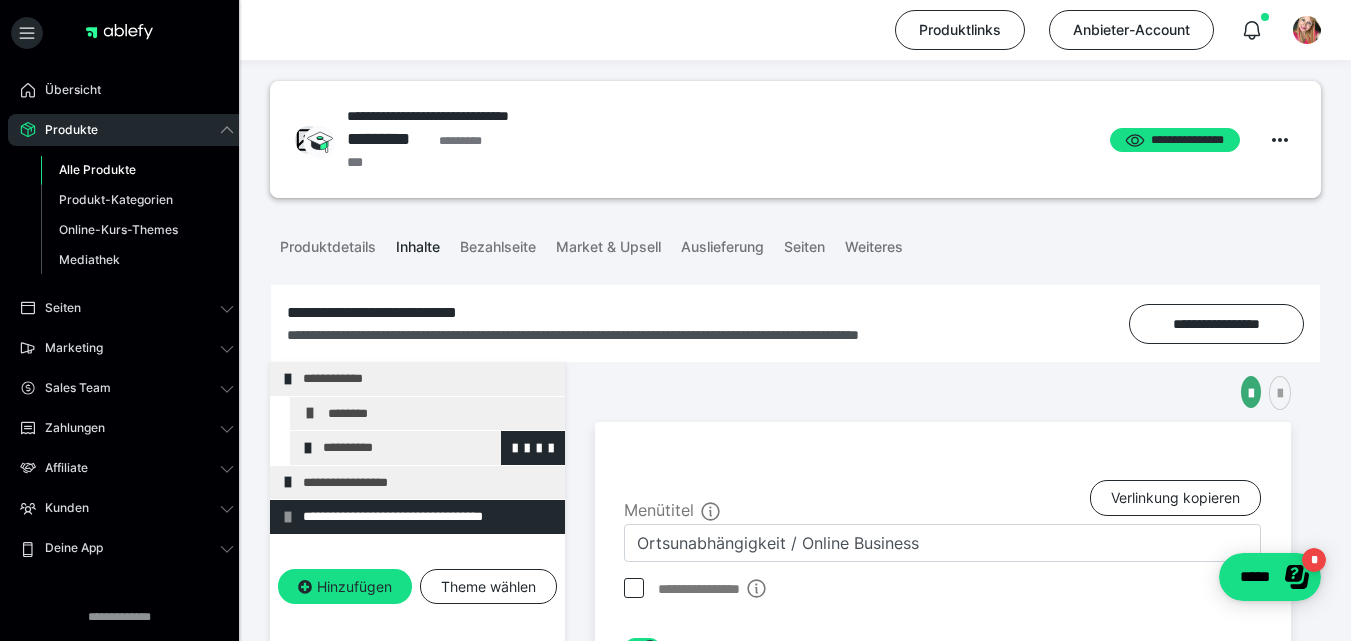 scroll, scrollTop: 0, scrollLeft: 0, axis: both 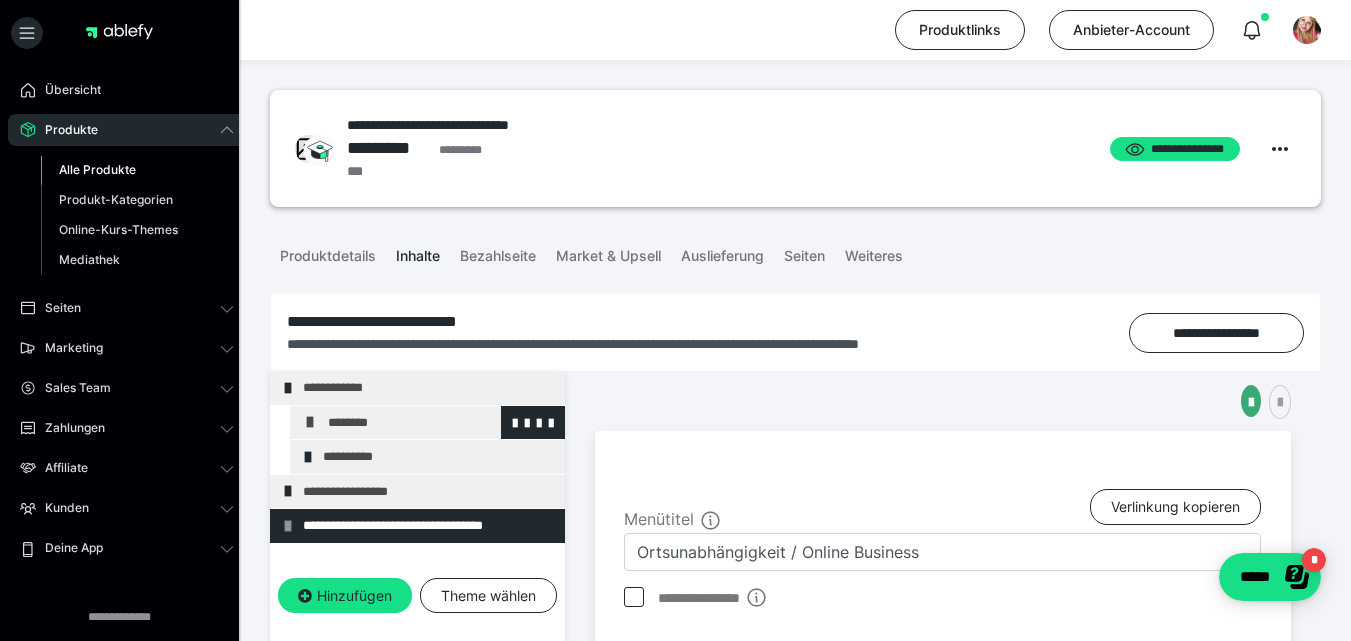click on "********" at bounding box center (441, 423) 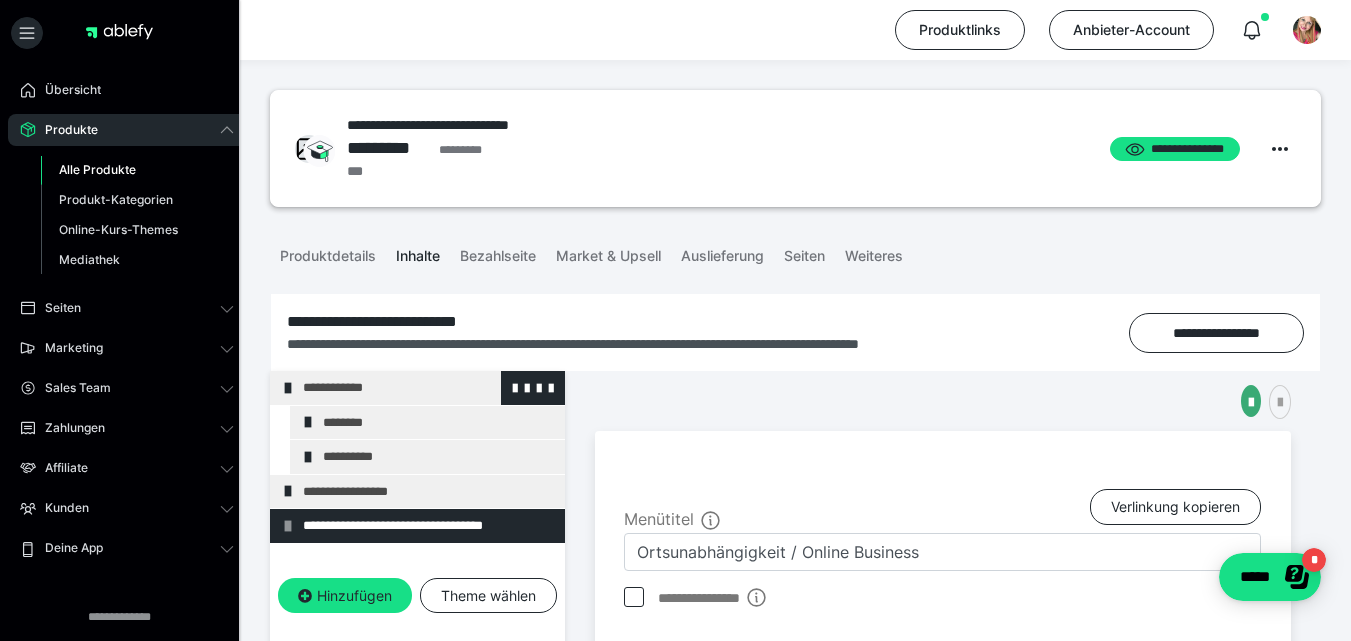 click on "**********" at bounding box center [426, 388] 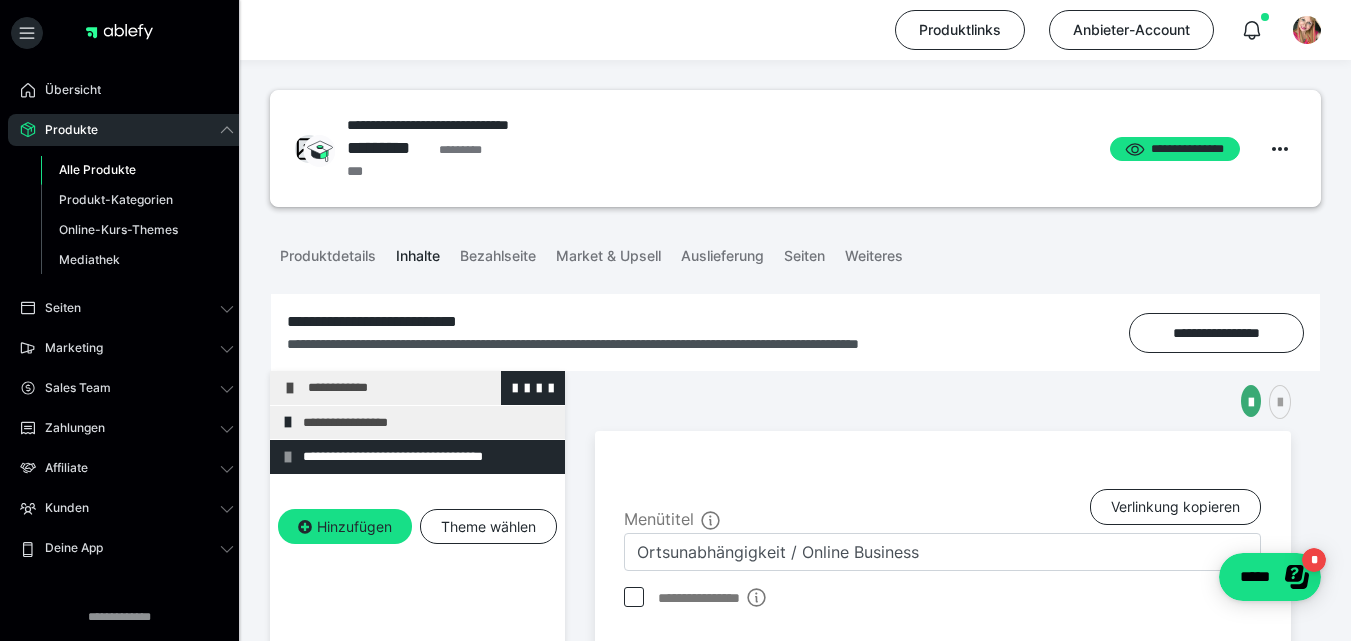 click on "**********" at bounding box center [431, 388] 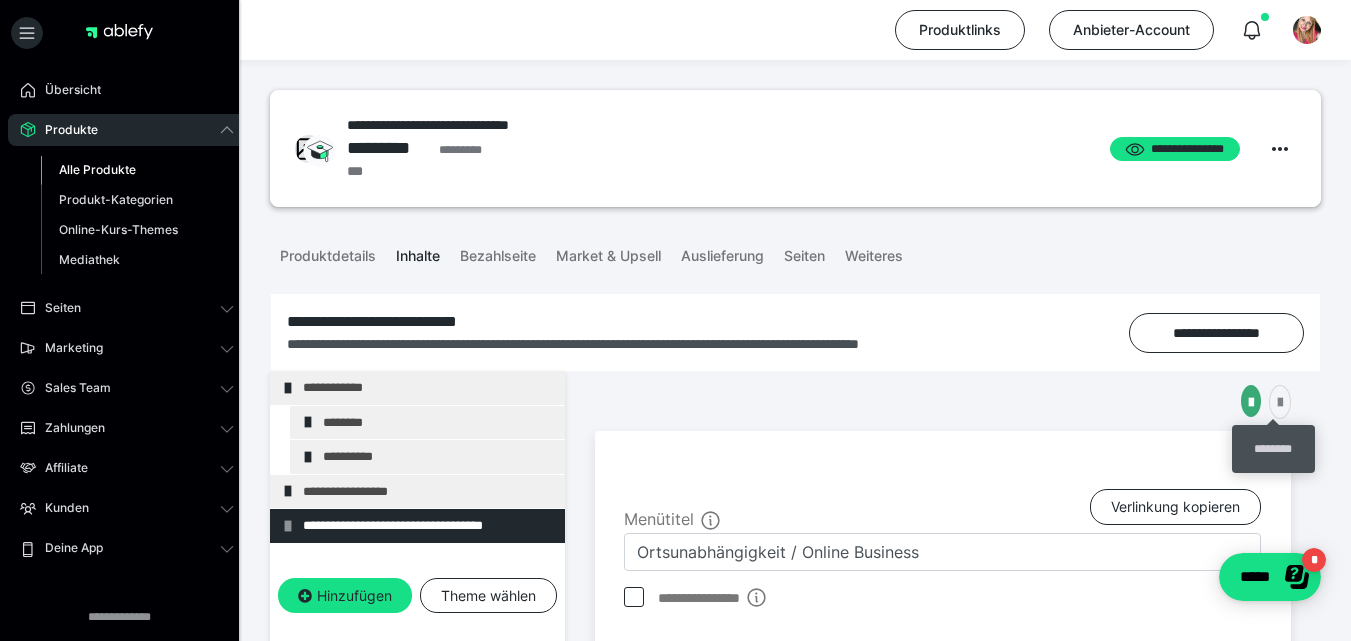 click at bounding box center [1280, 403] 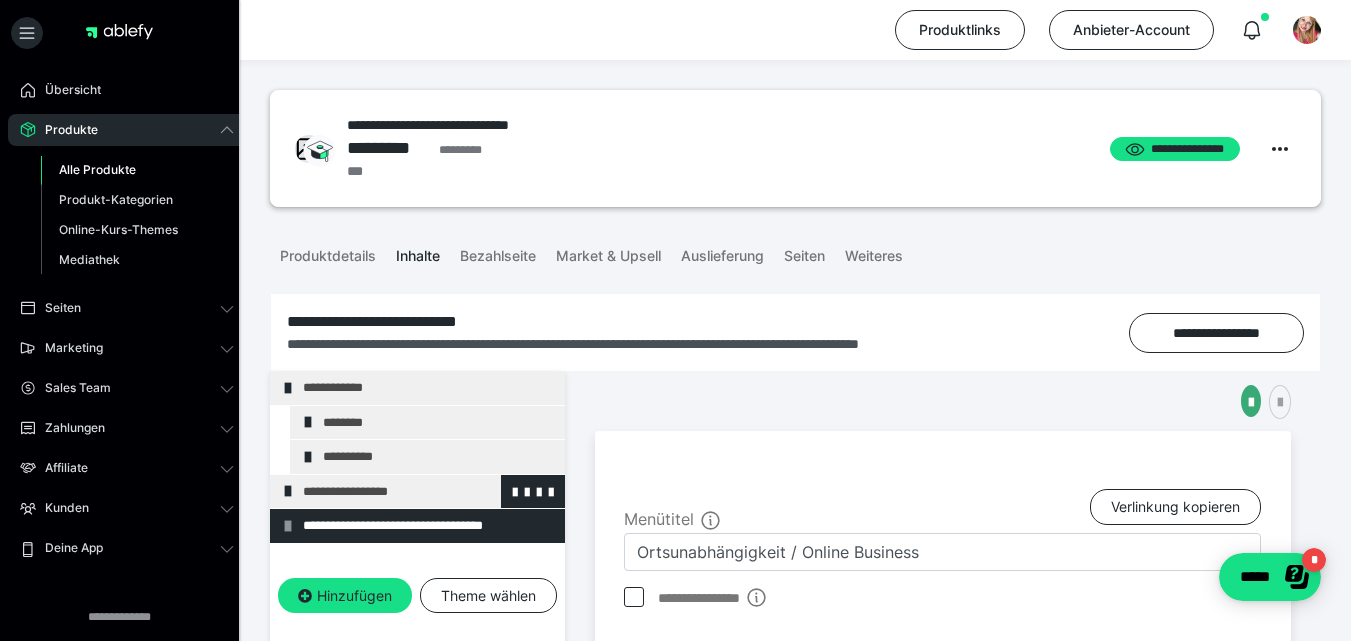 click on "**********" at bounding box center [426, 492] 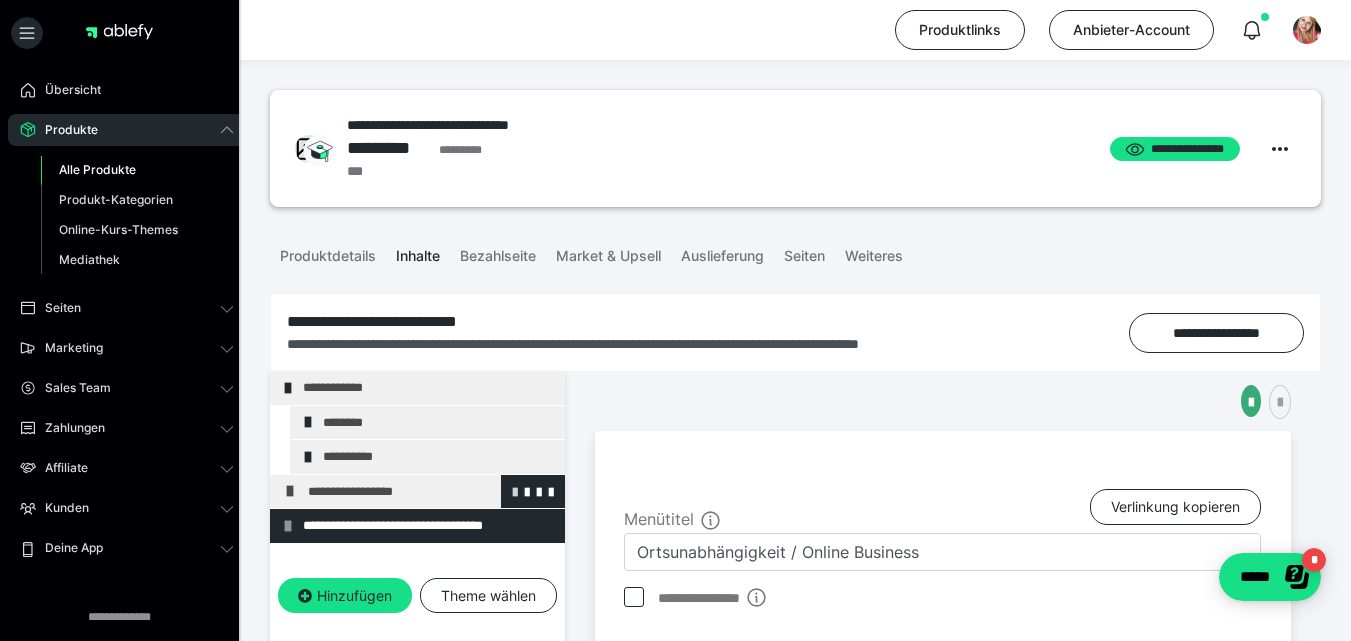 click at bounding box center (515, 491) 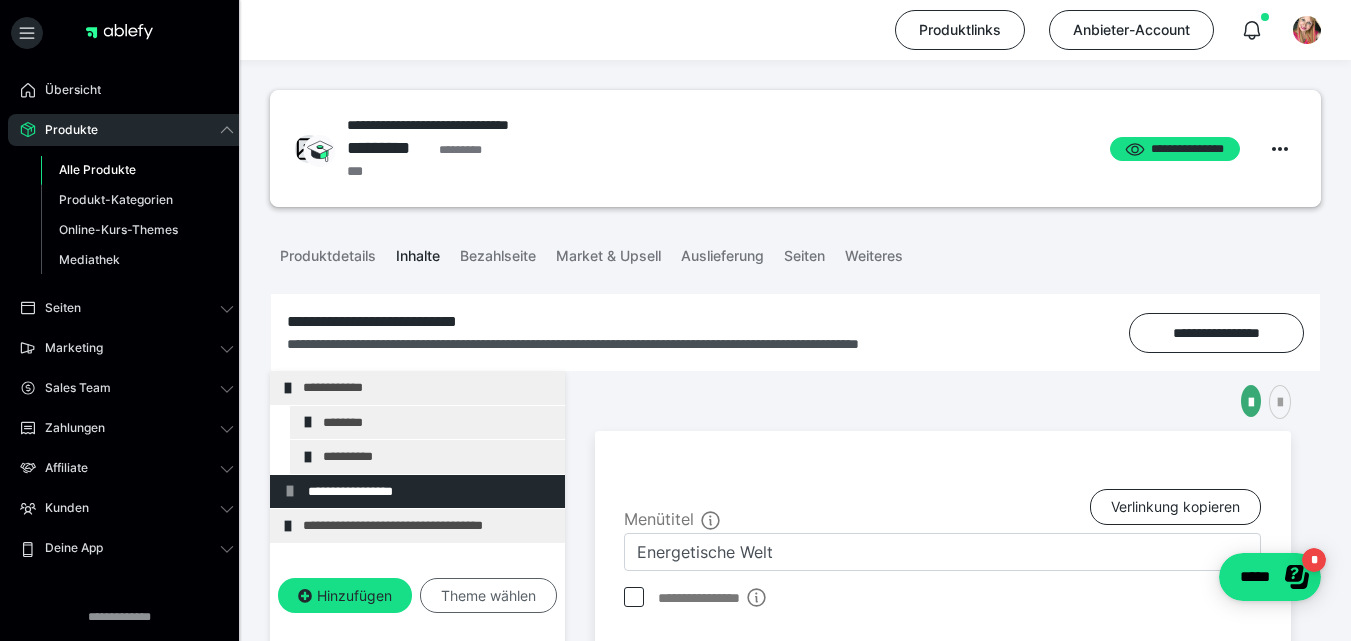 click on "Theme wählen" at bounding box center (488, 596) 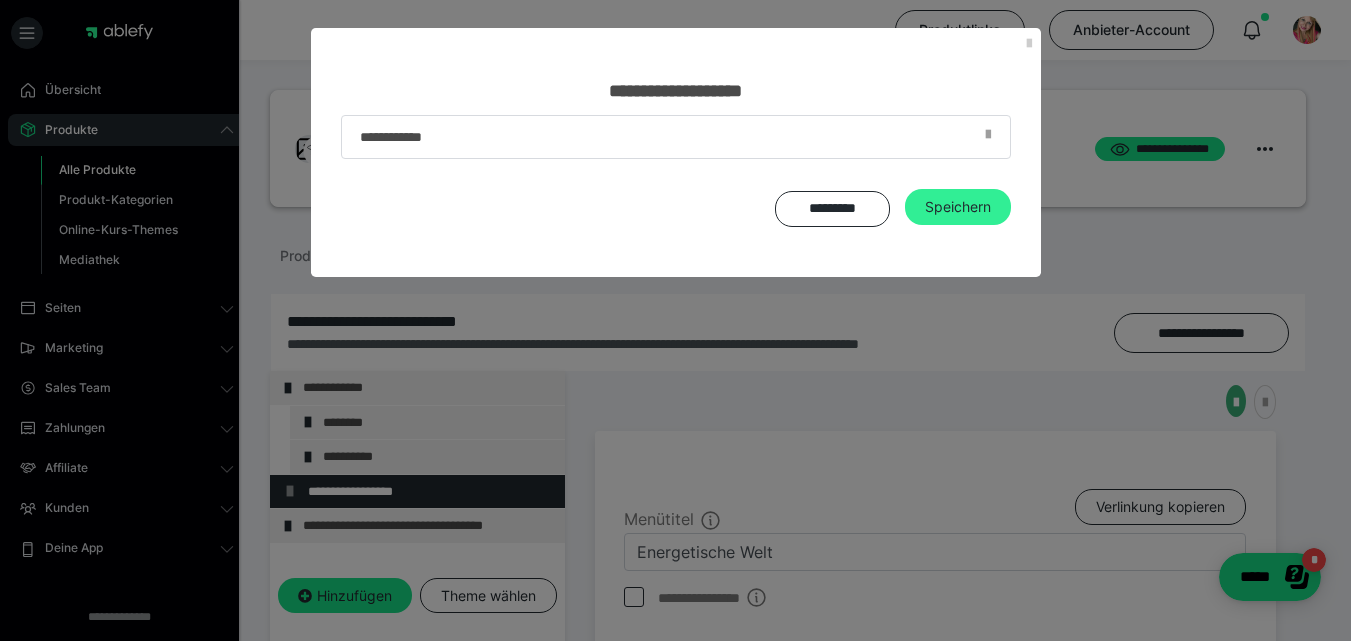 click on "Speichern" at bounding box center [958, 207] 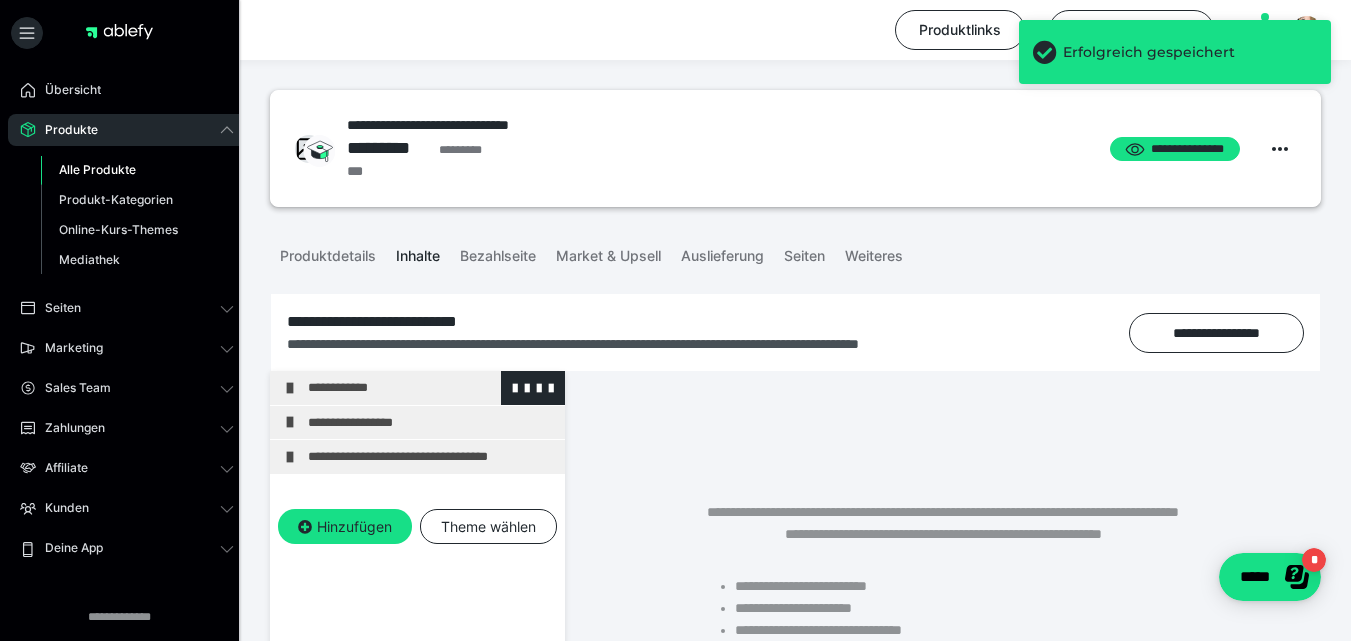 click on "**********" at bounding box center [431, 388] 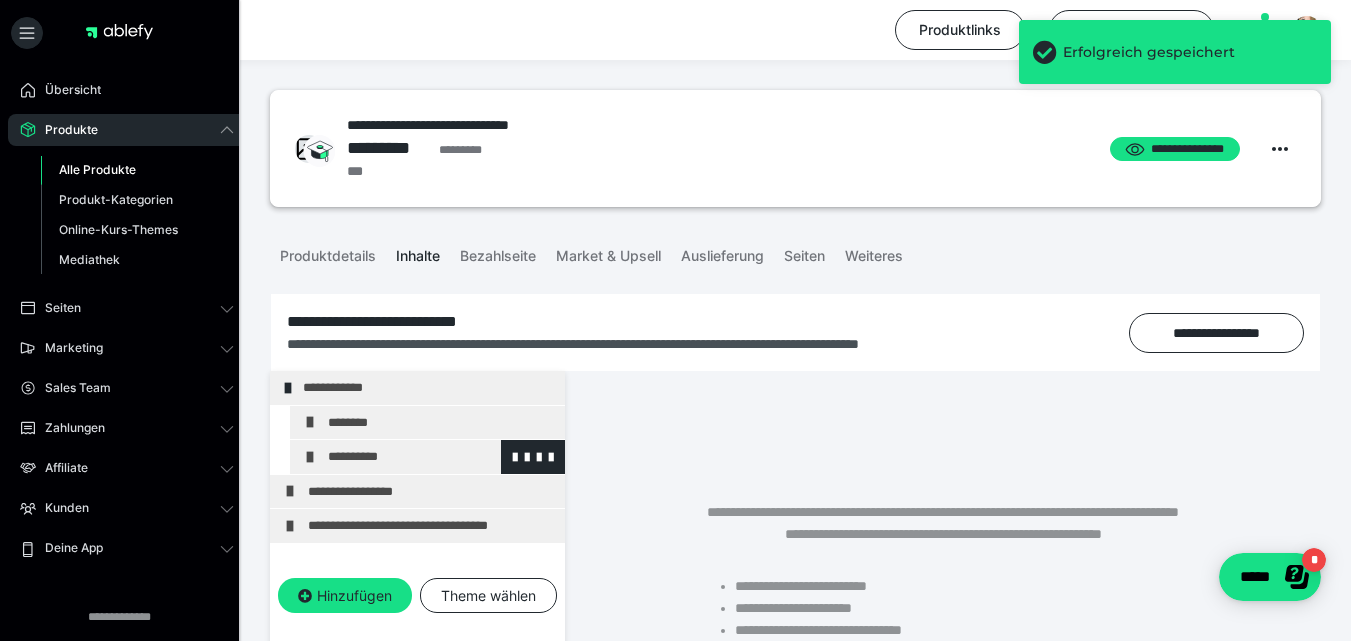 click on "**********" at bounding box center [441, 457] 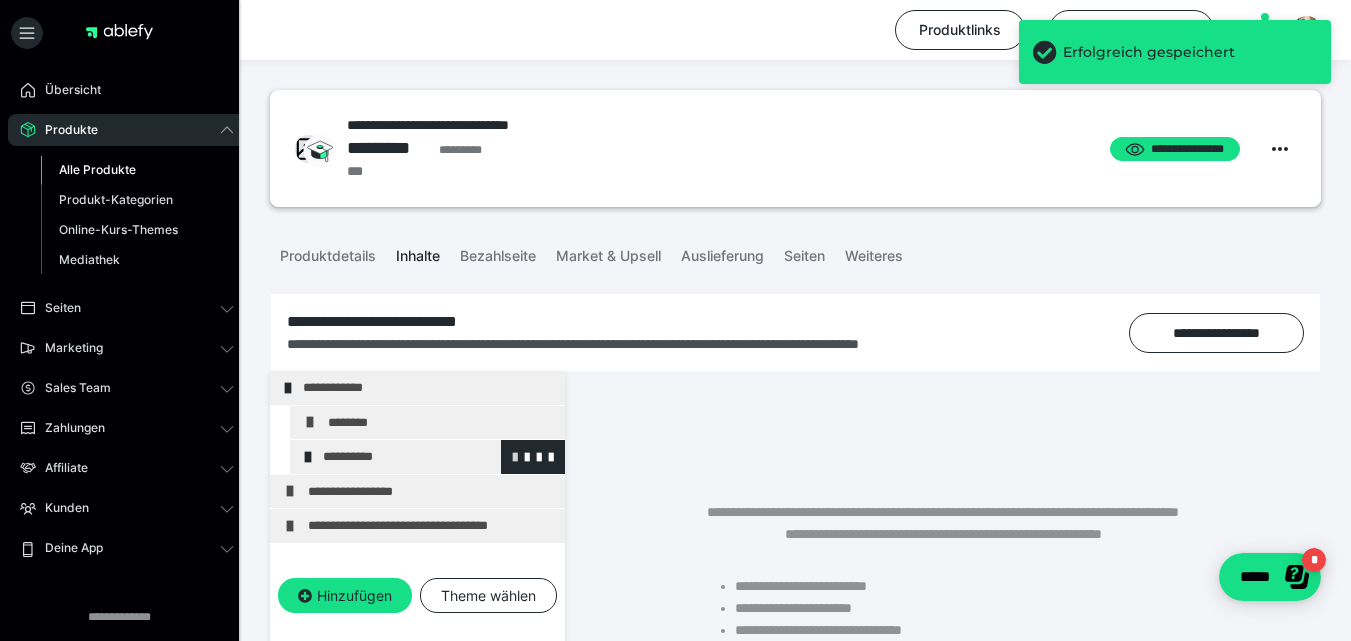 click at bounding box center [515, 456] 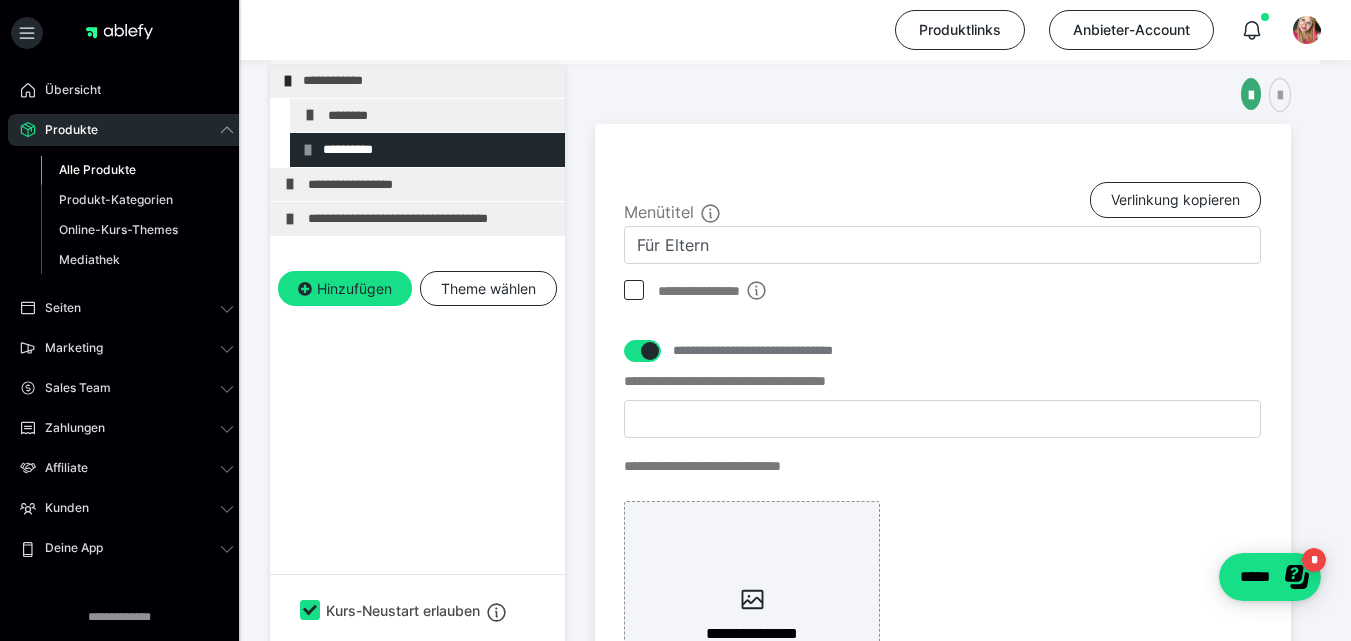scroll, scrollTop: 313, scrollLeft: 0, axis: vertical 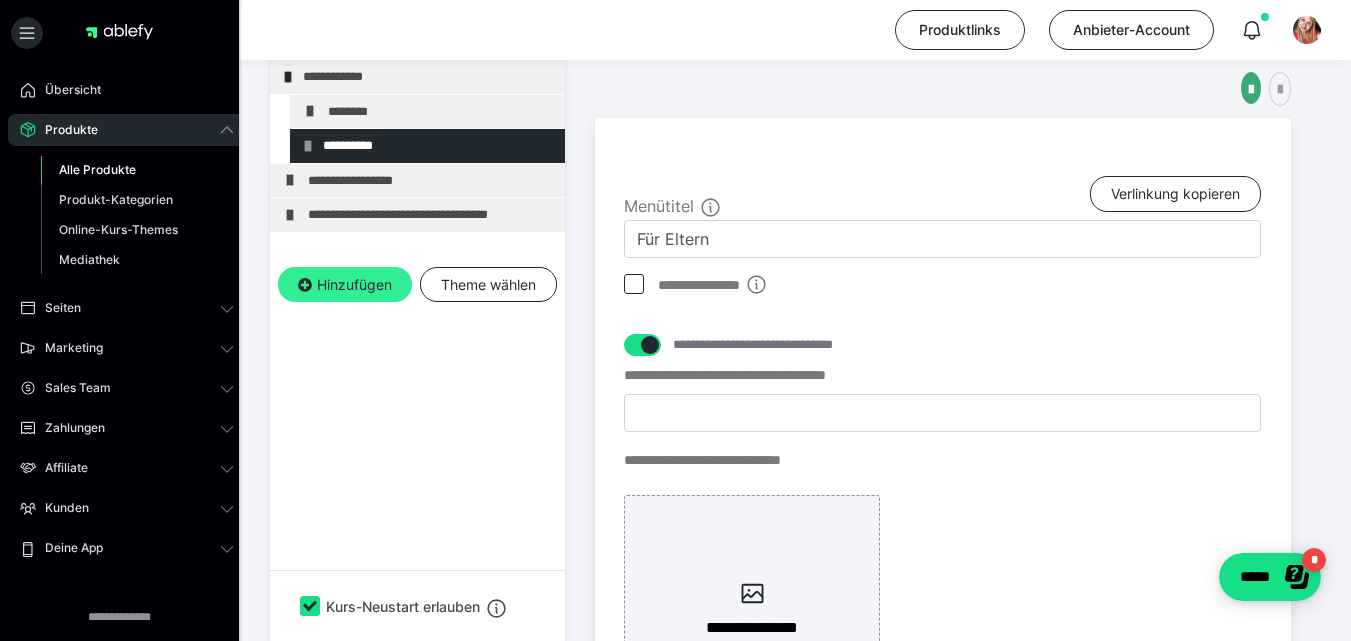 click on "Hinzufügen" at bounding box center (345, 285) 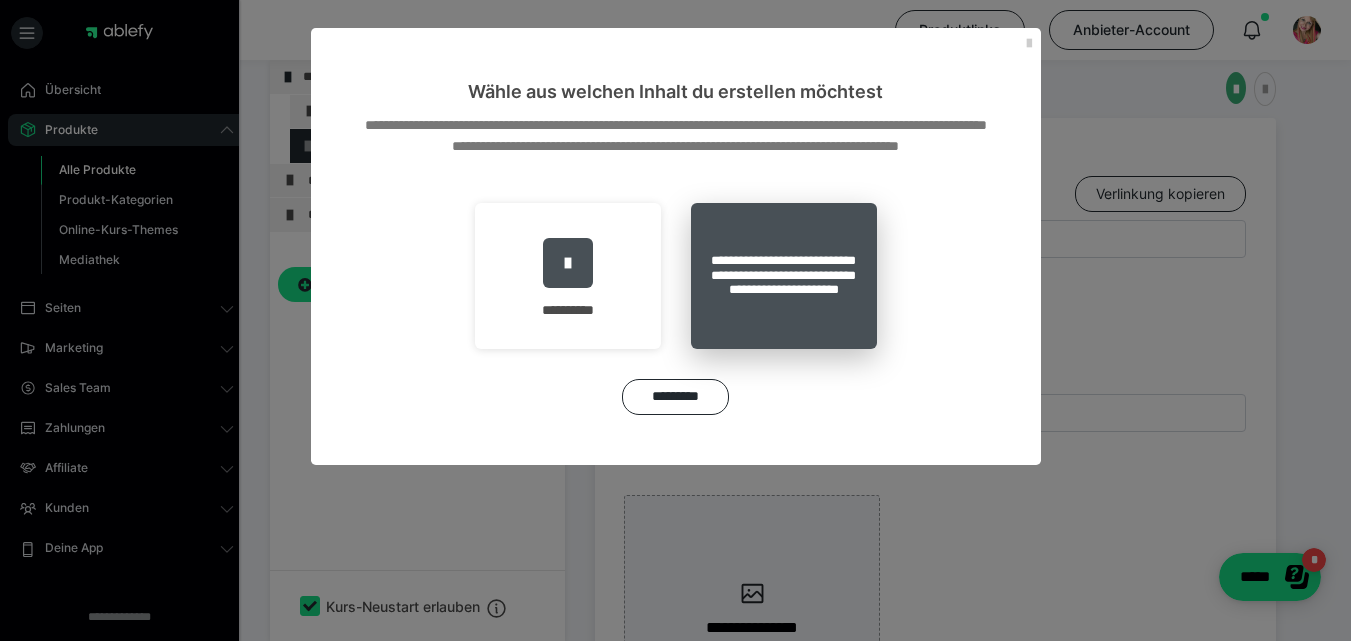 click on "**********" at bounding box center (784, 276) 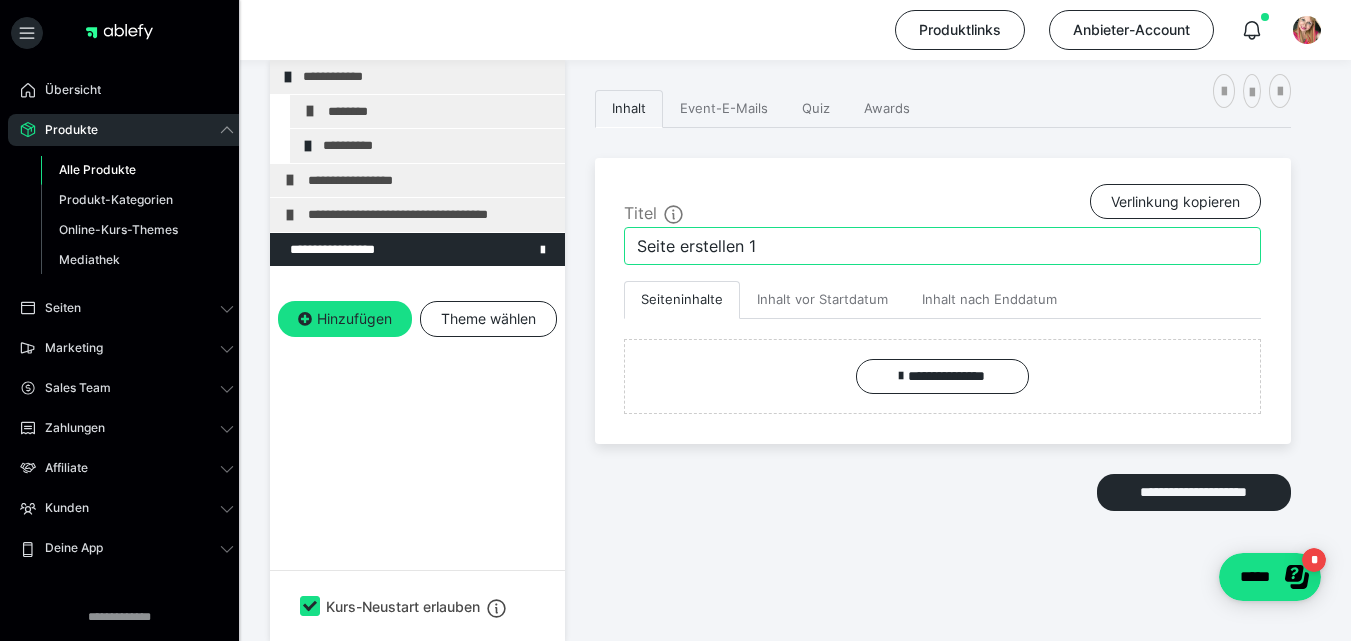 drag, startPoint x: 805, startPoint y: 256, endPoint x: 618, endPoint y: 248, distance: 187.17105 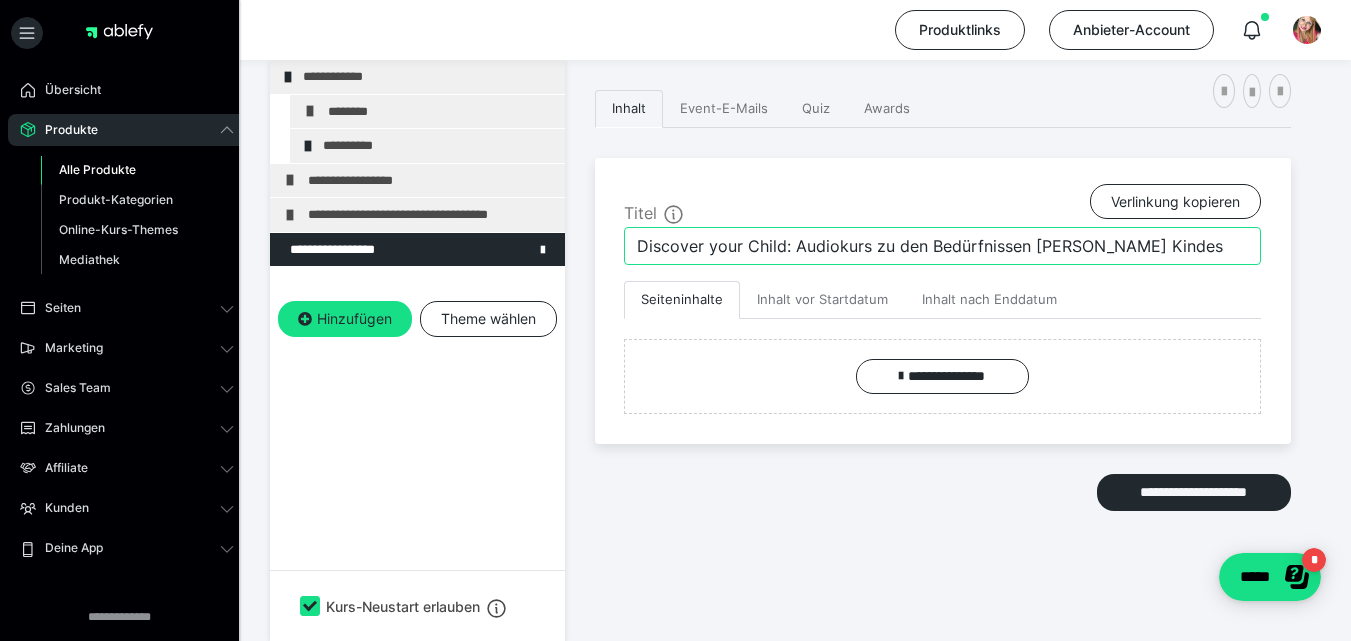 click on "Discover your Child: Audiokurs zu den Bedürfnissen [PERSON_NAME] Kindes" at bounding box center [942, 246] 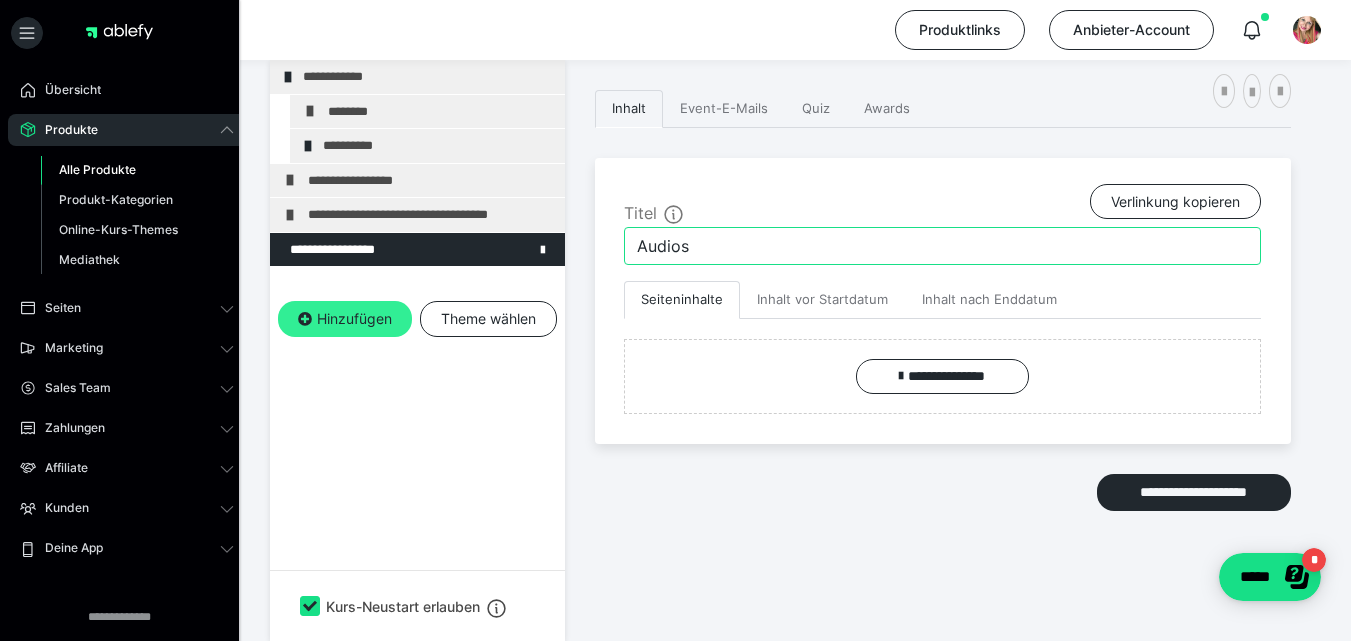 type on "Audios" 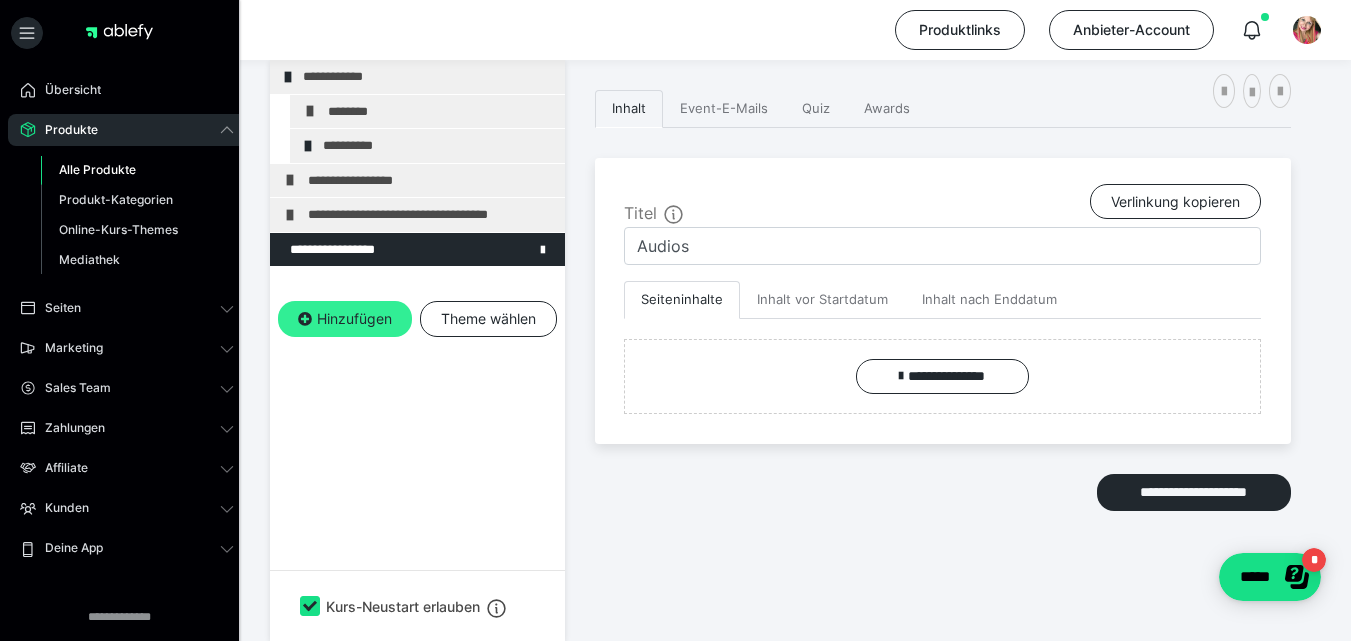 click on "Hinzufügen" at bounding box center [345, 319] 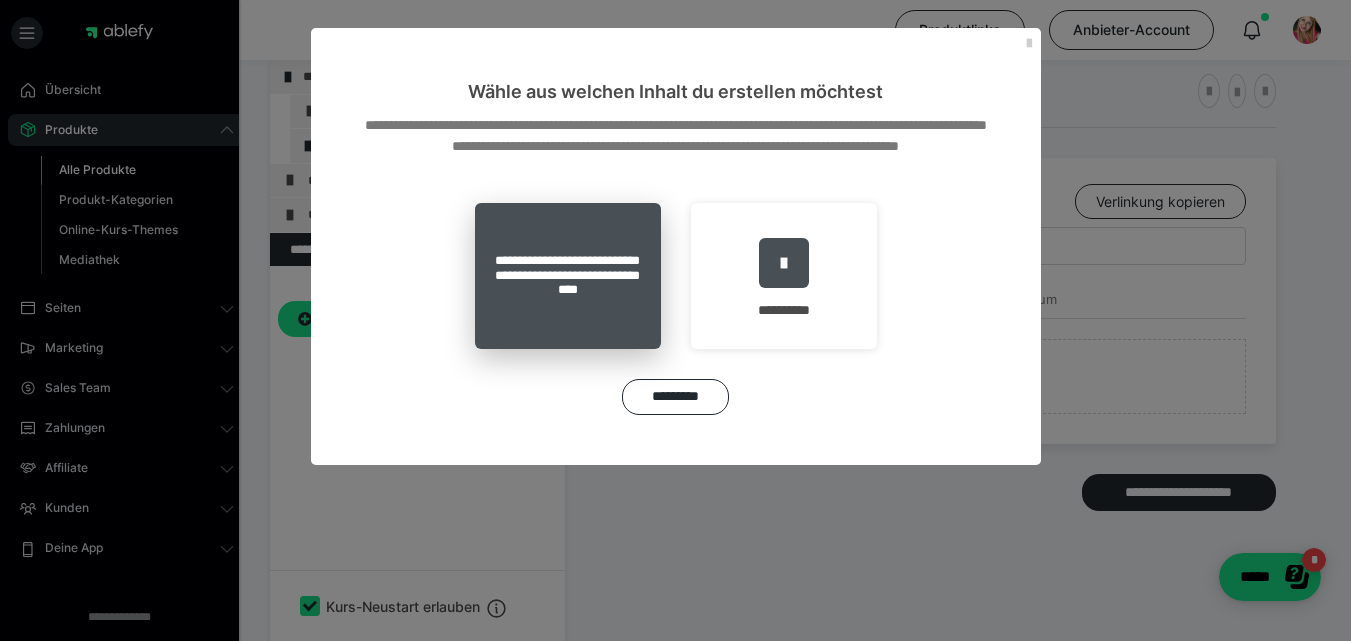 click on "**********" at bounding box center (568, 276) 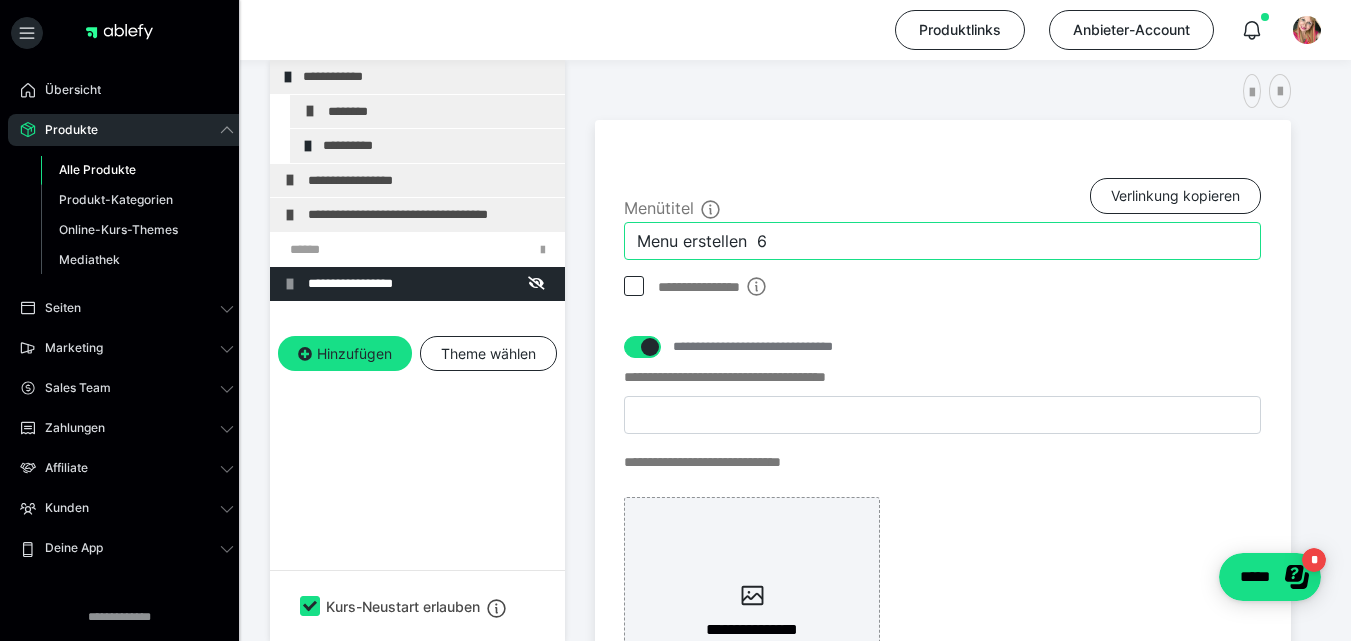 click on "Menu erstellen  6" at bounding box center [942, 241] 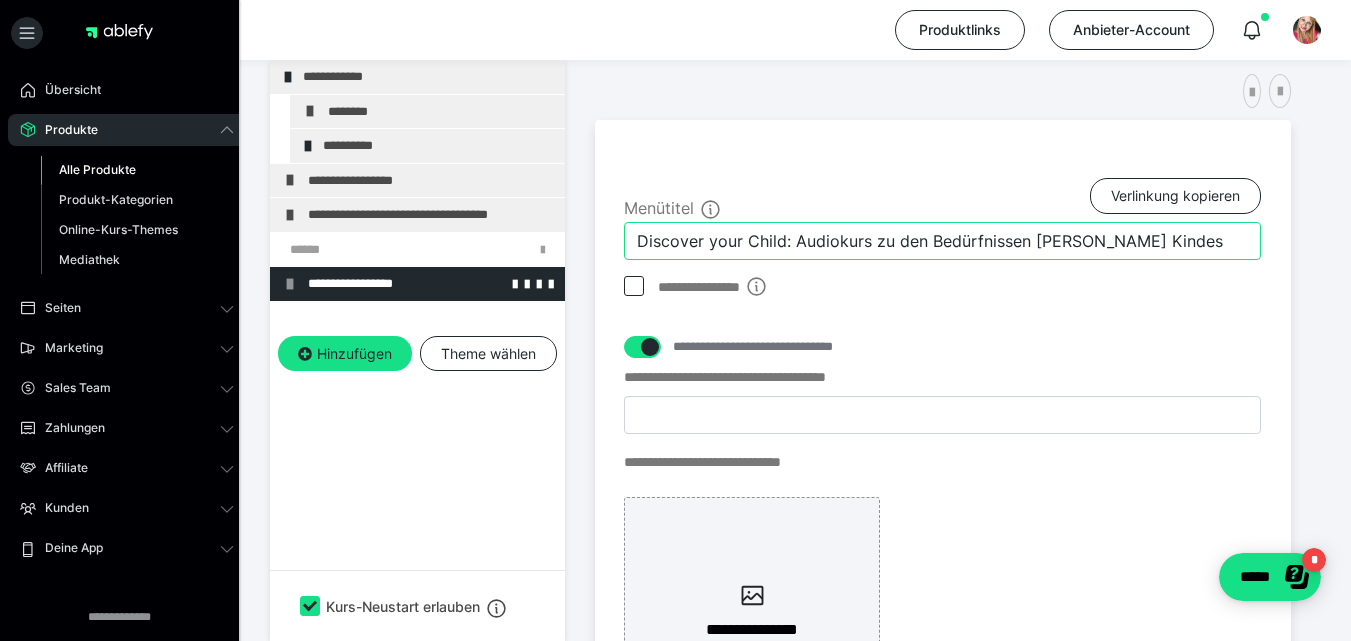 type on "Discover your Child: Audiokurs zu den Bedürfnissen [PERSON_NAME] Kindes" 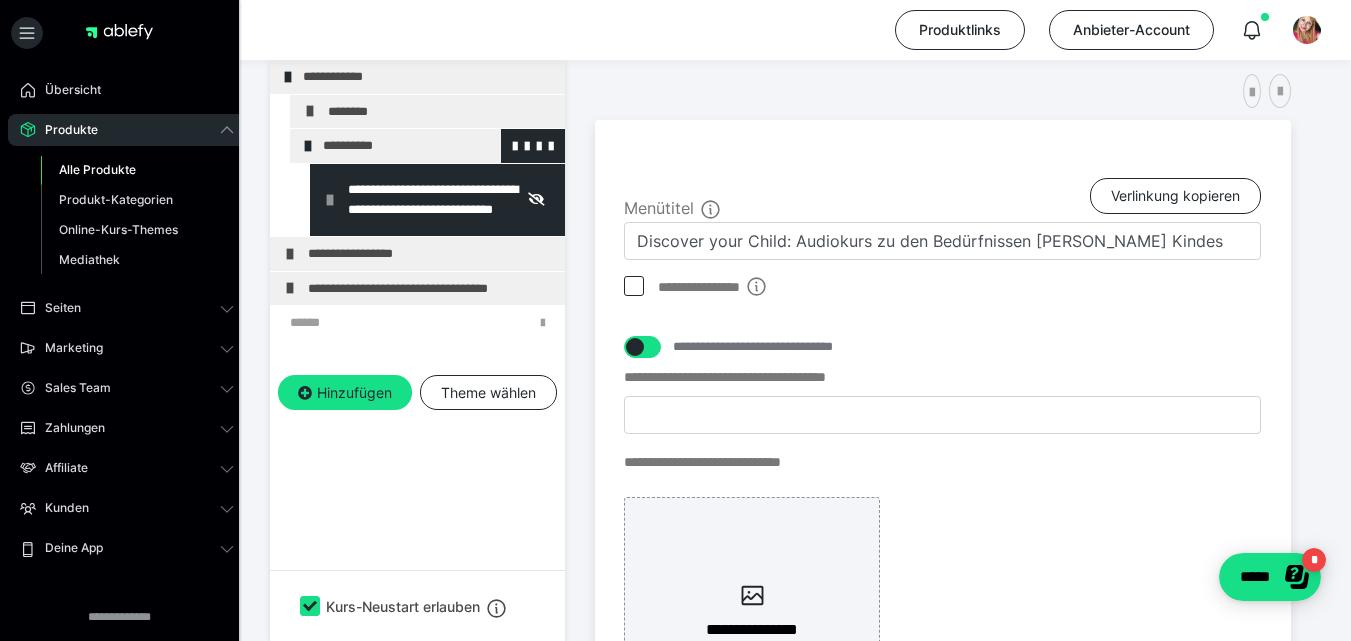 click on "**********" at bounding box center [427, 146] 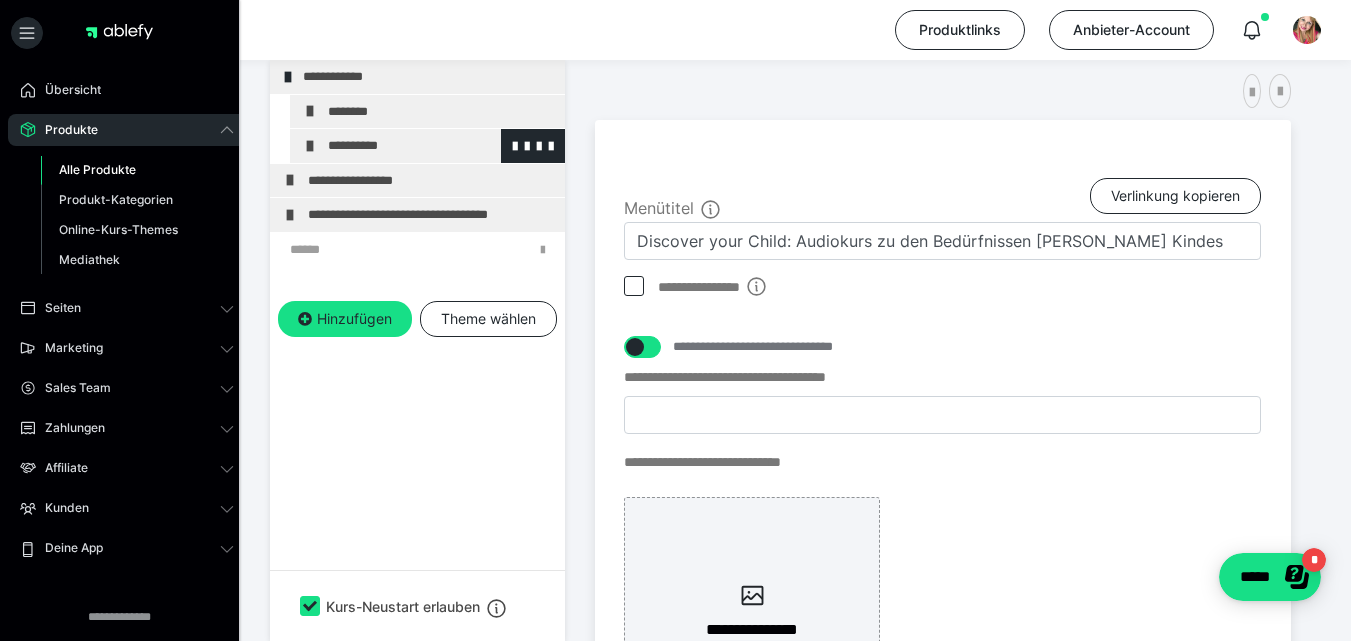 click at bounding box center [310, 146] 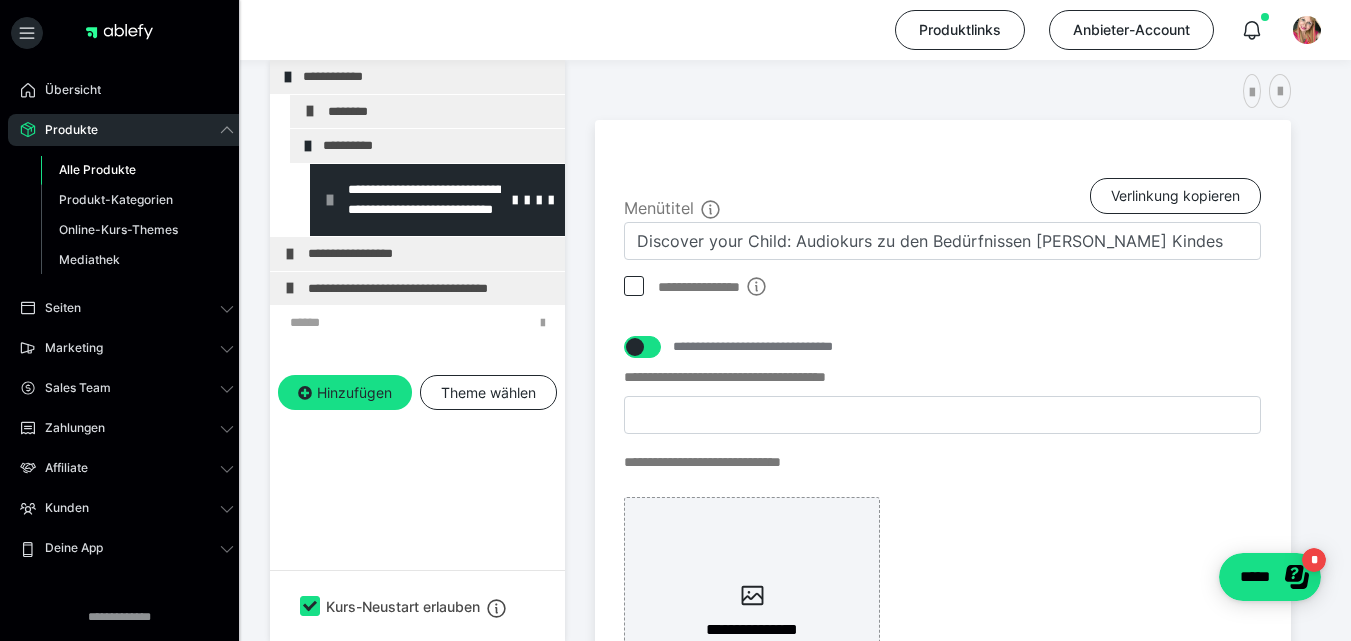 click on "**********" at bounding box center [437, 200] 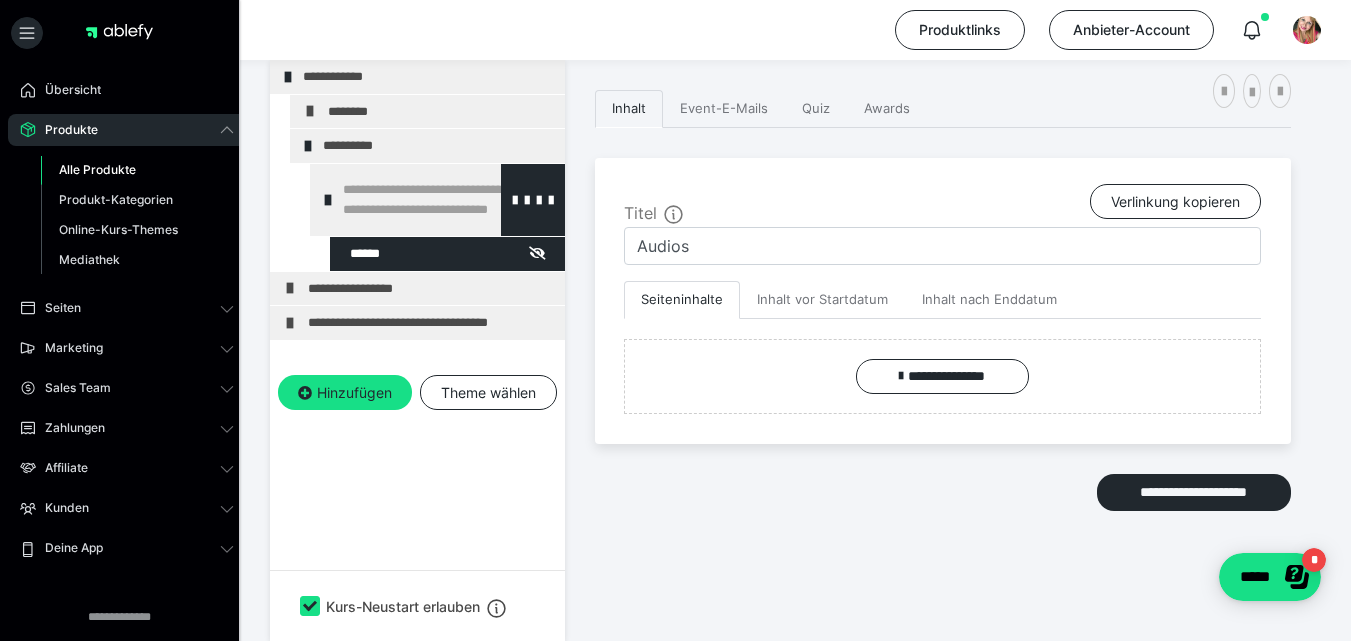 click at bounding box center [328, 200] 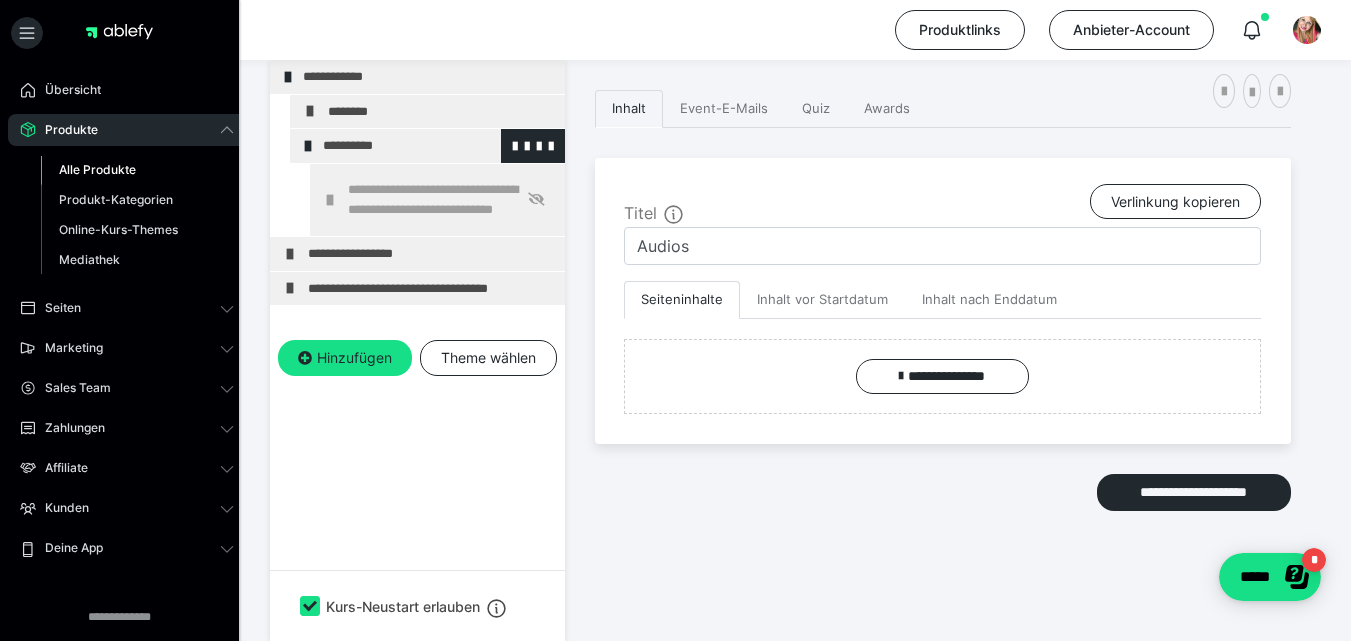 click on "**********" at bounding box center (436, 146) 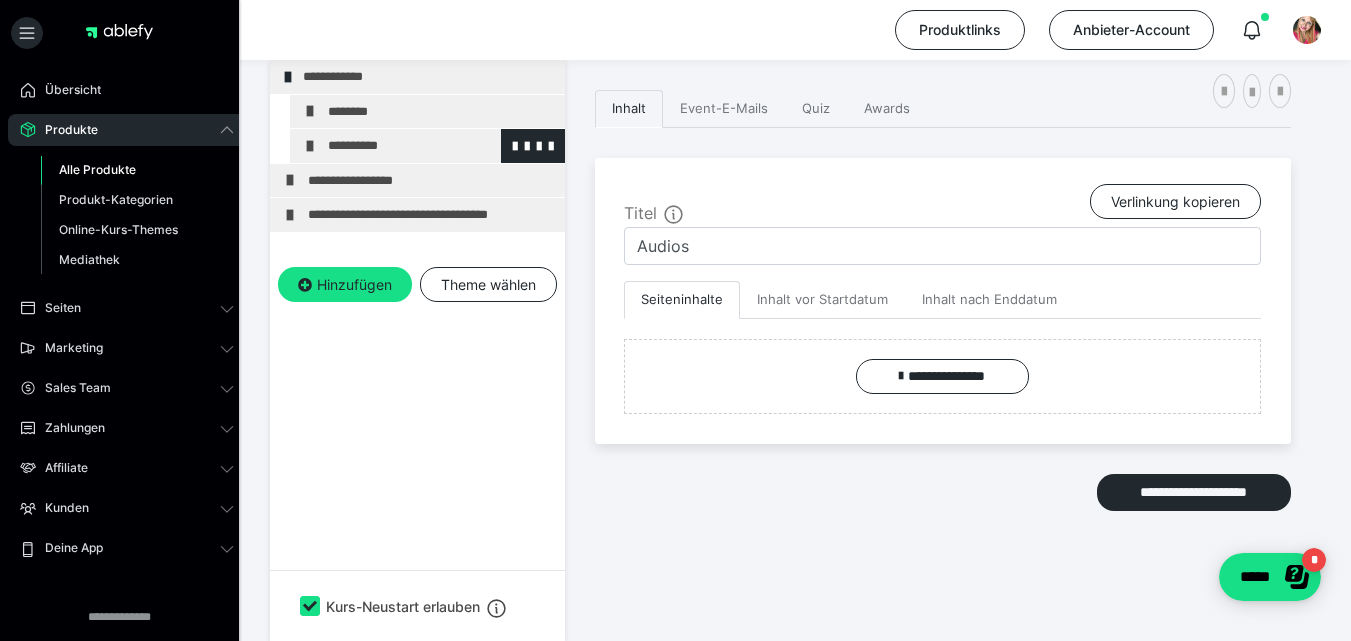 click on "**********" at bounding box center [441, 146] 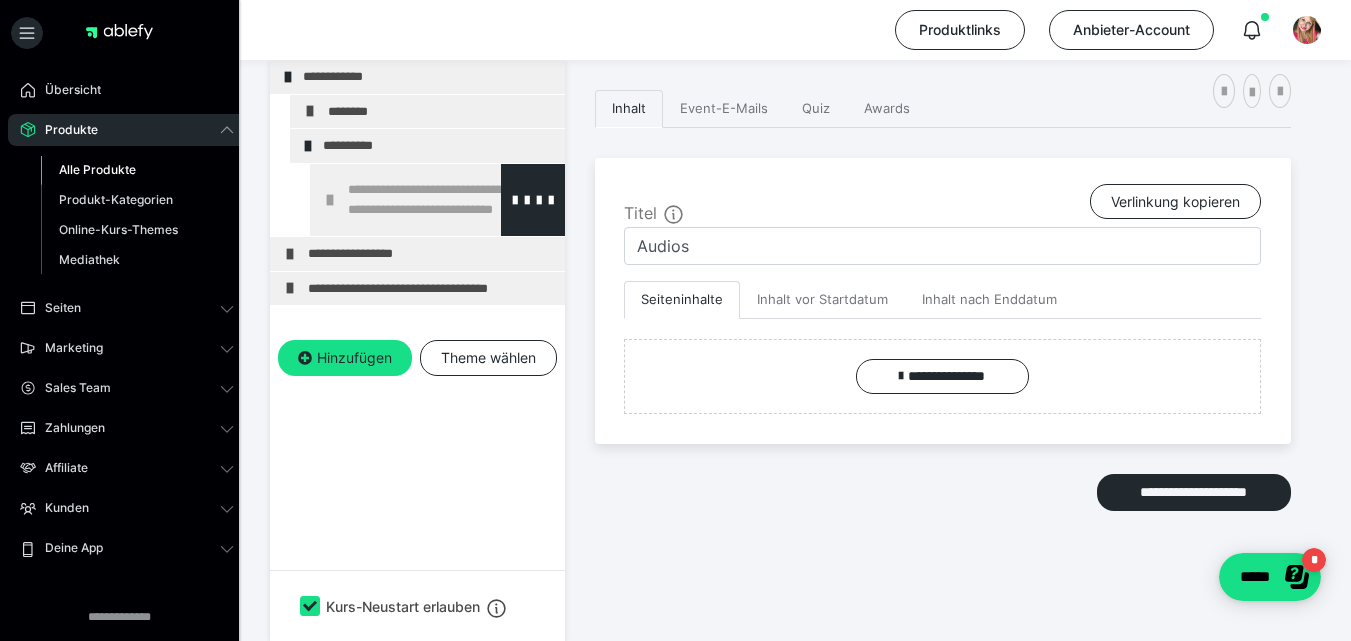 click on "**********" at bounding box center [451, 200] 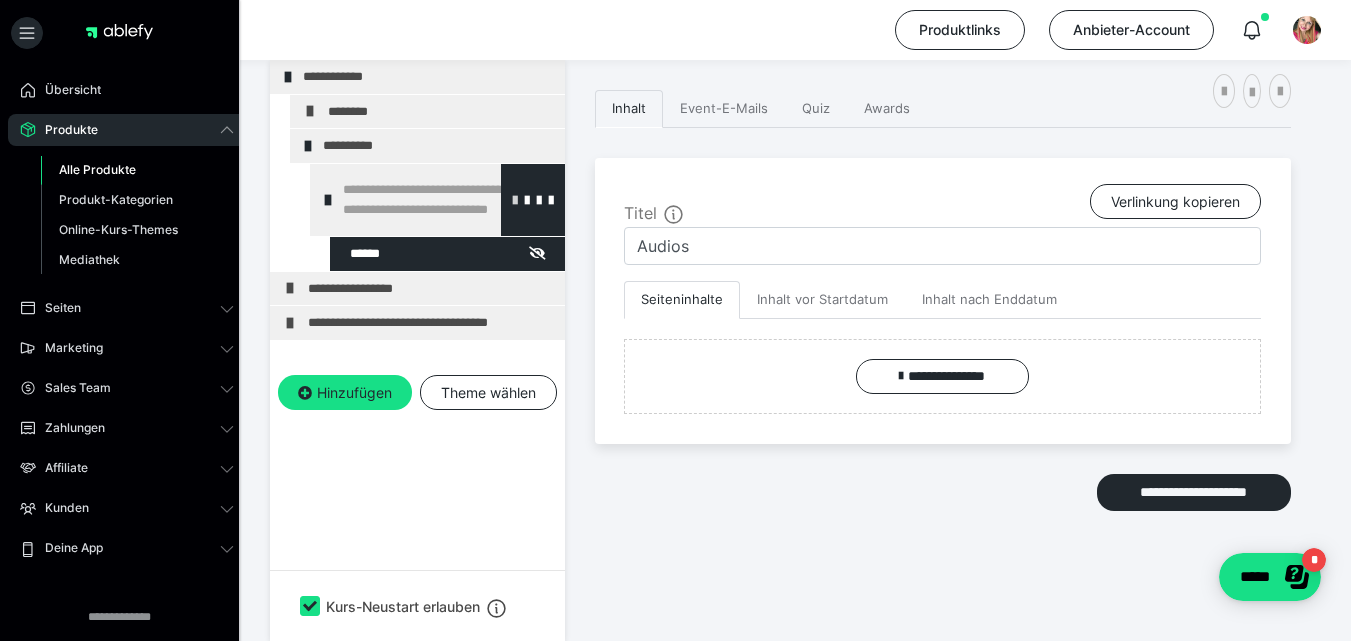 click at bounding box center (515, 199) 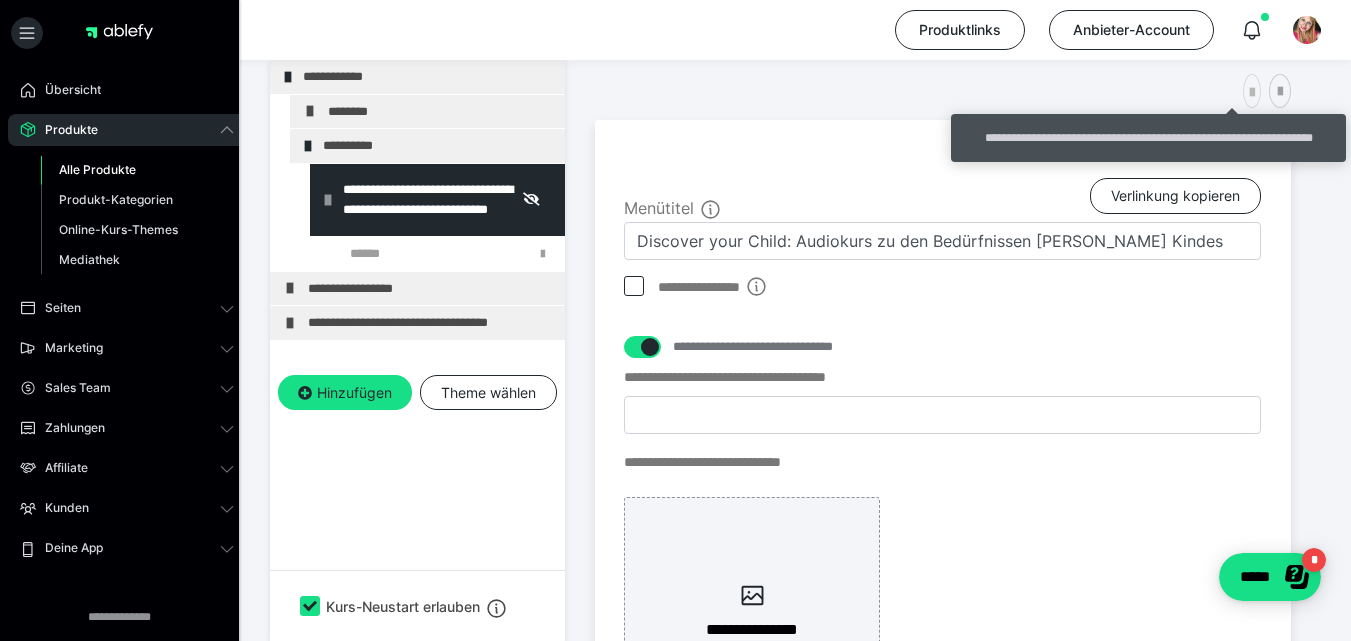 click at bounding box center [1252, 93] 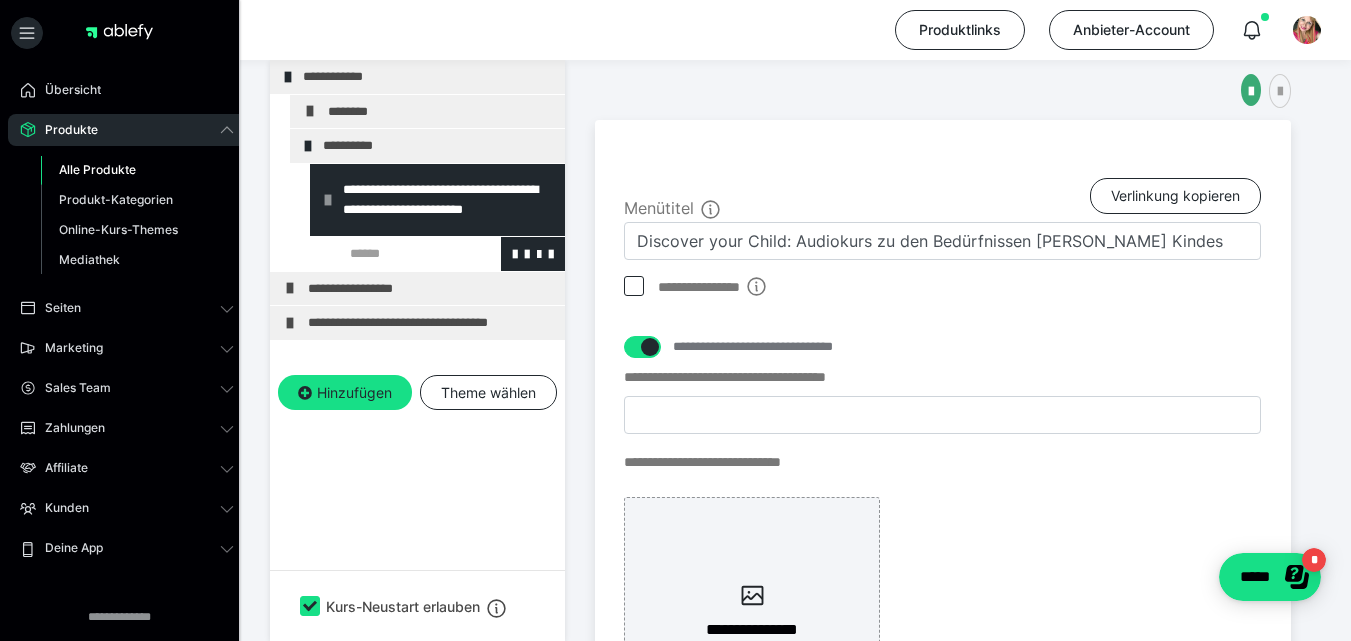 click at bounding box center (395, 254) 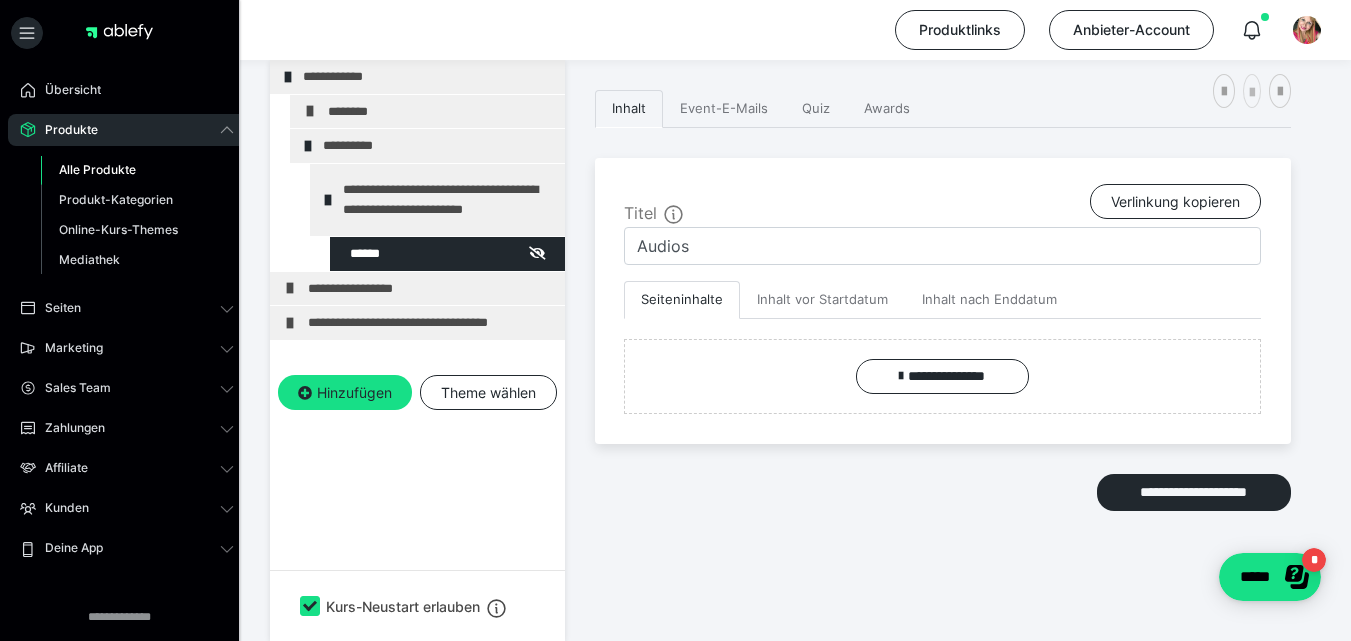 click at bounding box center (1252, 91) 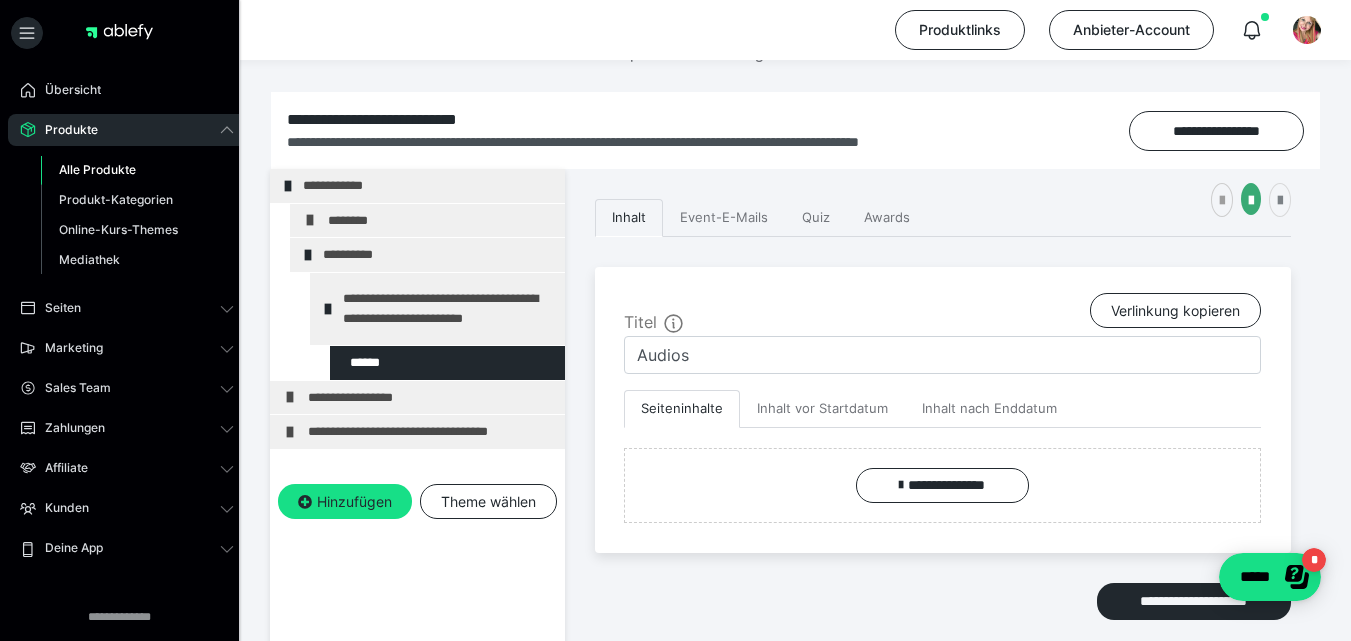 scroll, scrollTop: 191, scrollLeft: 0, axis: vertical 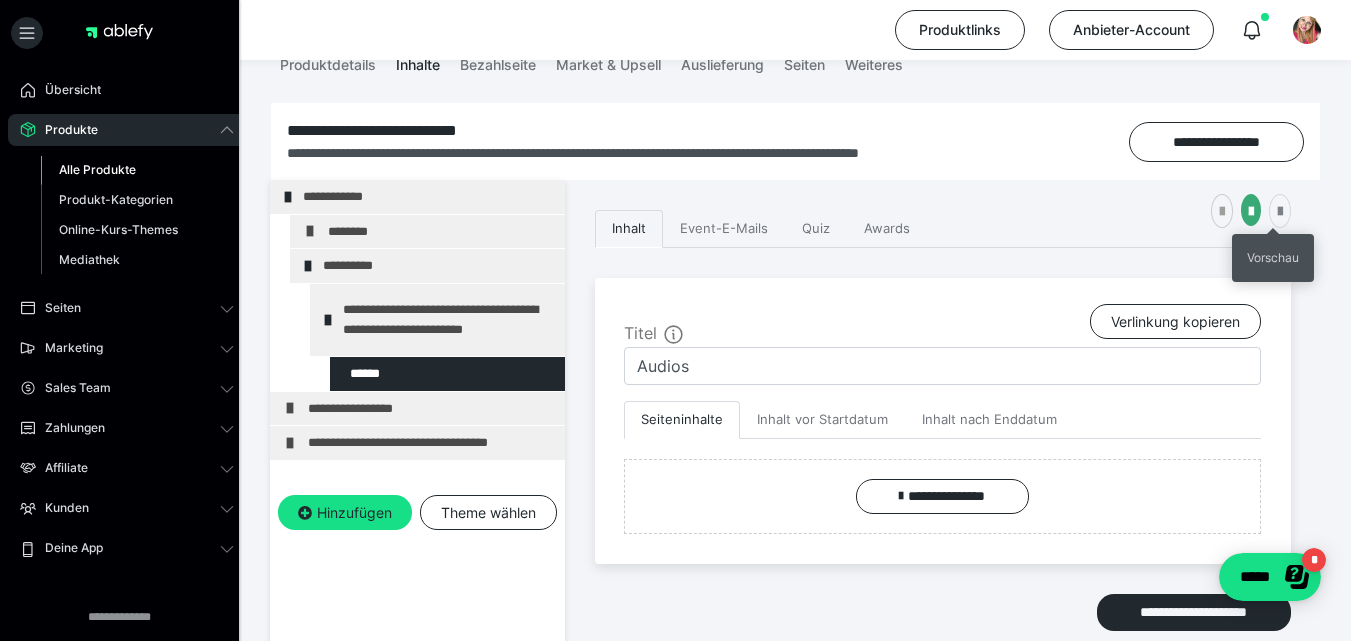 click at bounding box center [1280, 212] 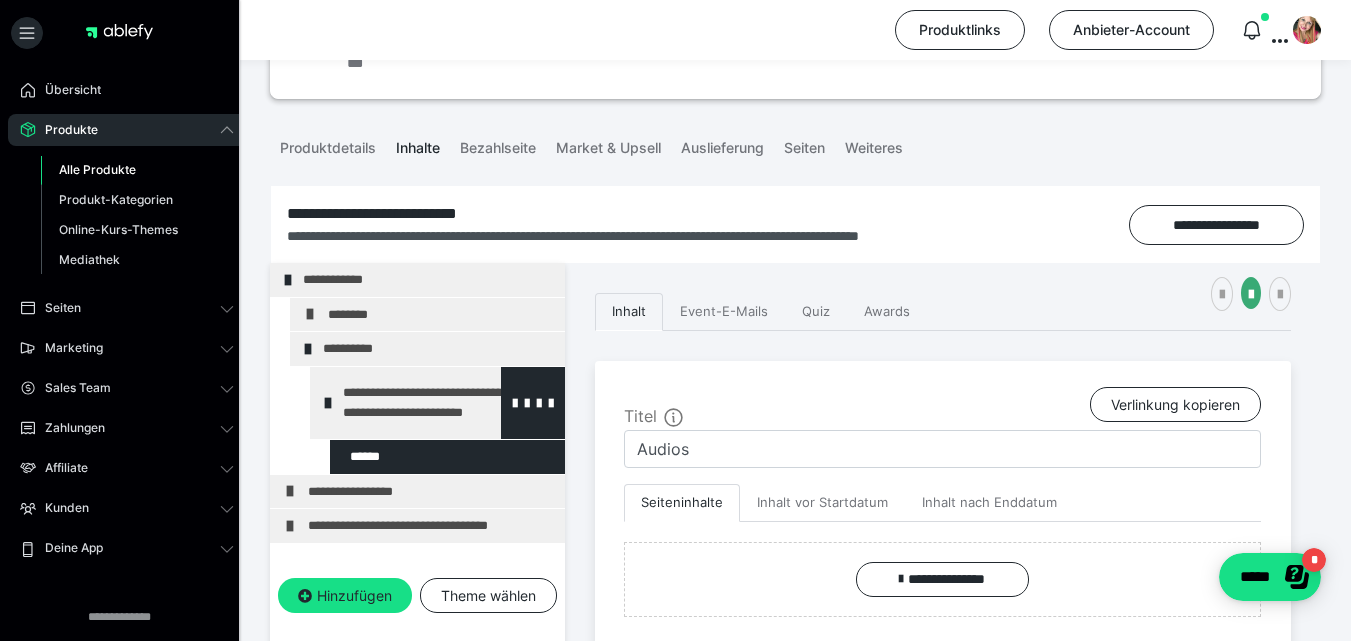 scroll, scrollTop: 0, scrollLeft: 0, axis: both 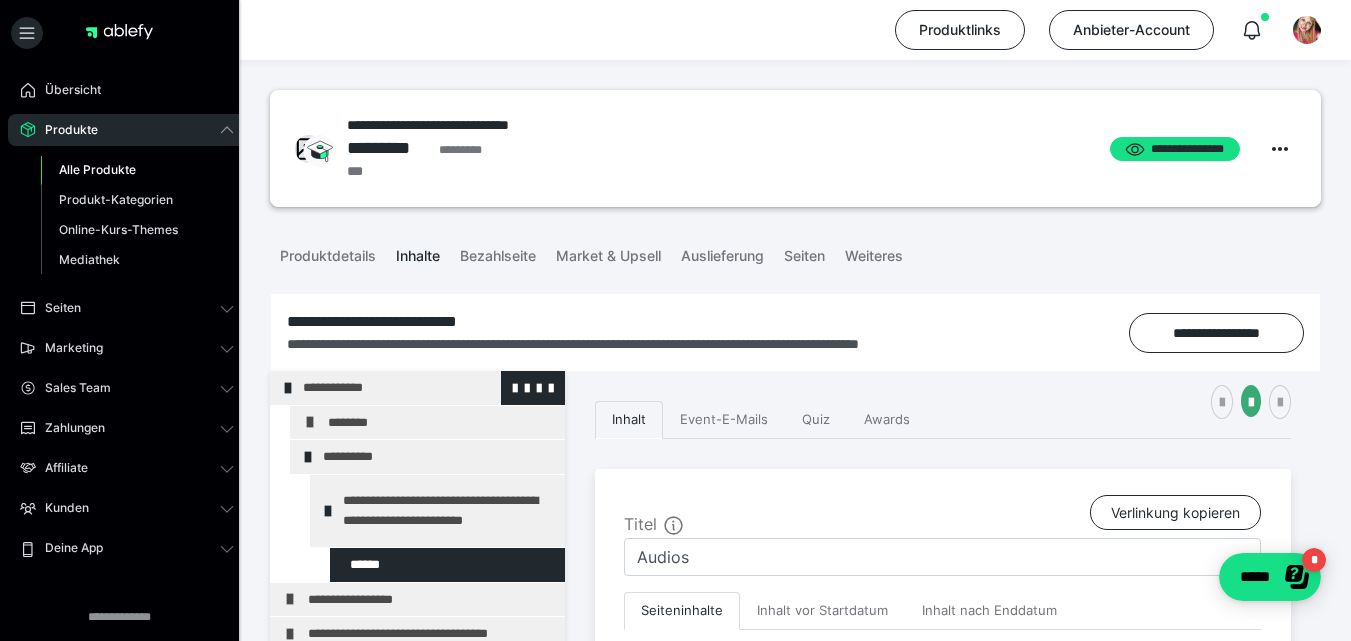 click on "**********" at bounding box center (426, 388) 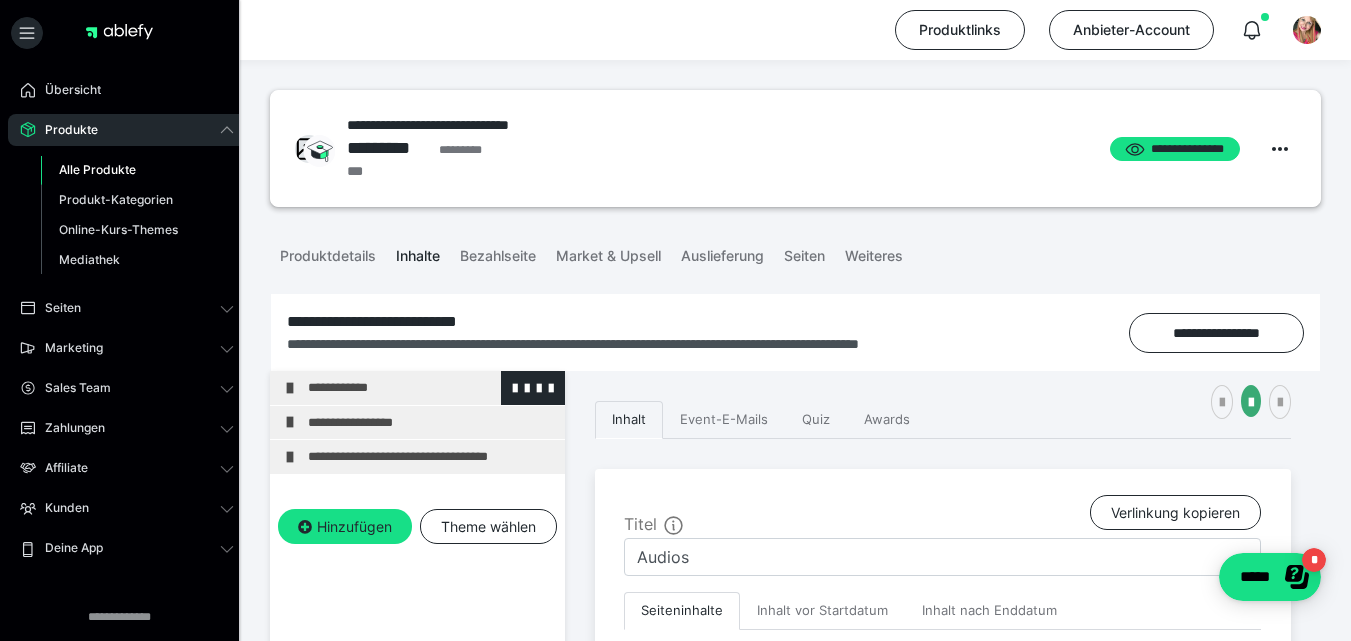 click on "**********" at bounding box center [431, 388] 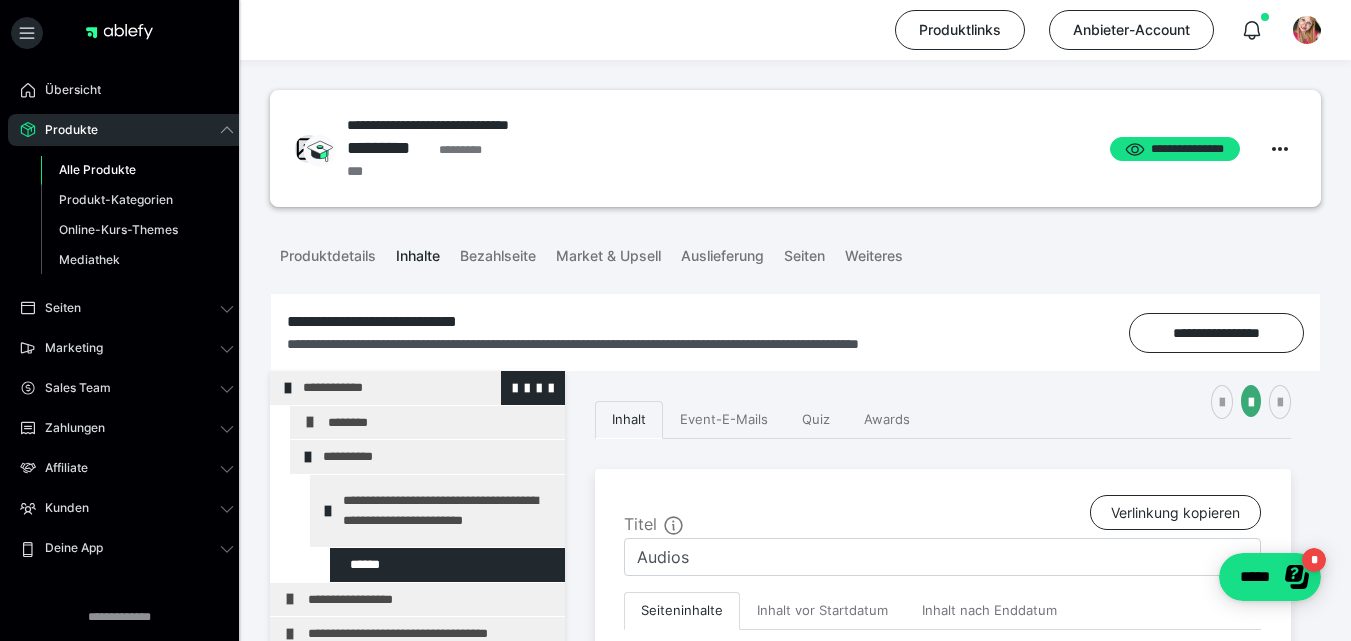 click on "**********" at bounding box center (426, 388) 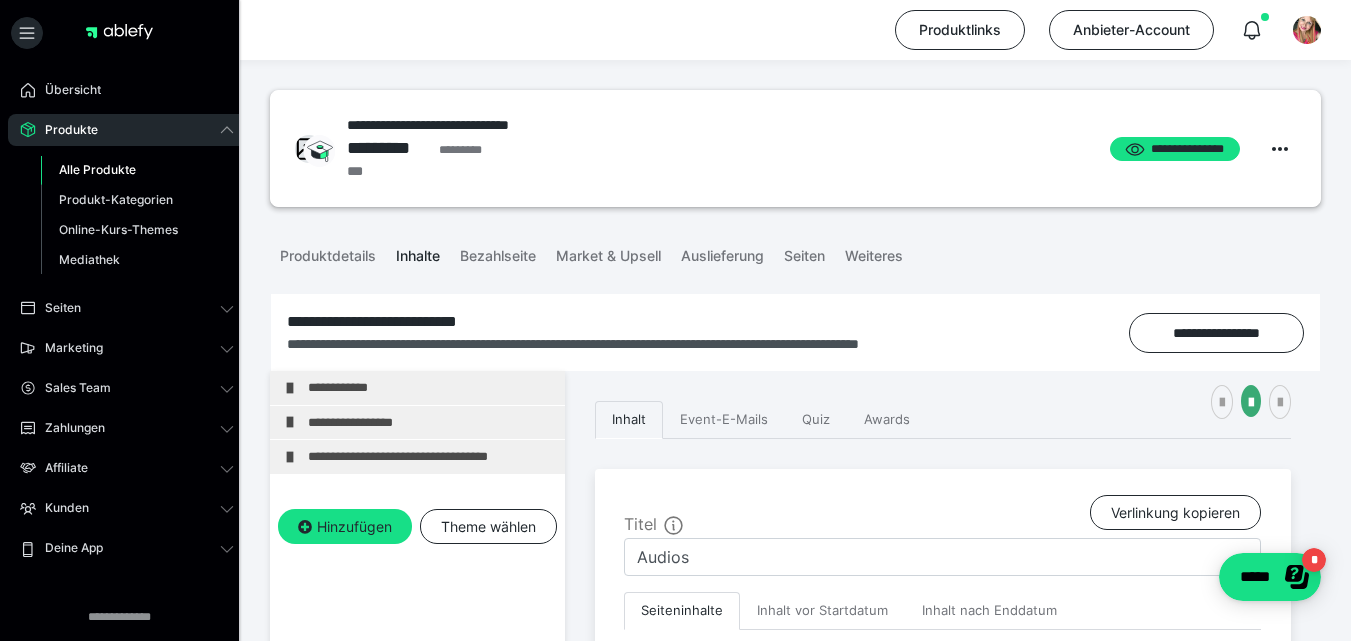 click on "**********" at bounding box center [431, 388] 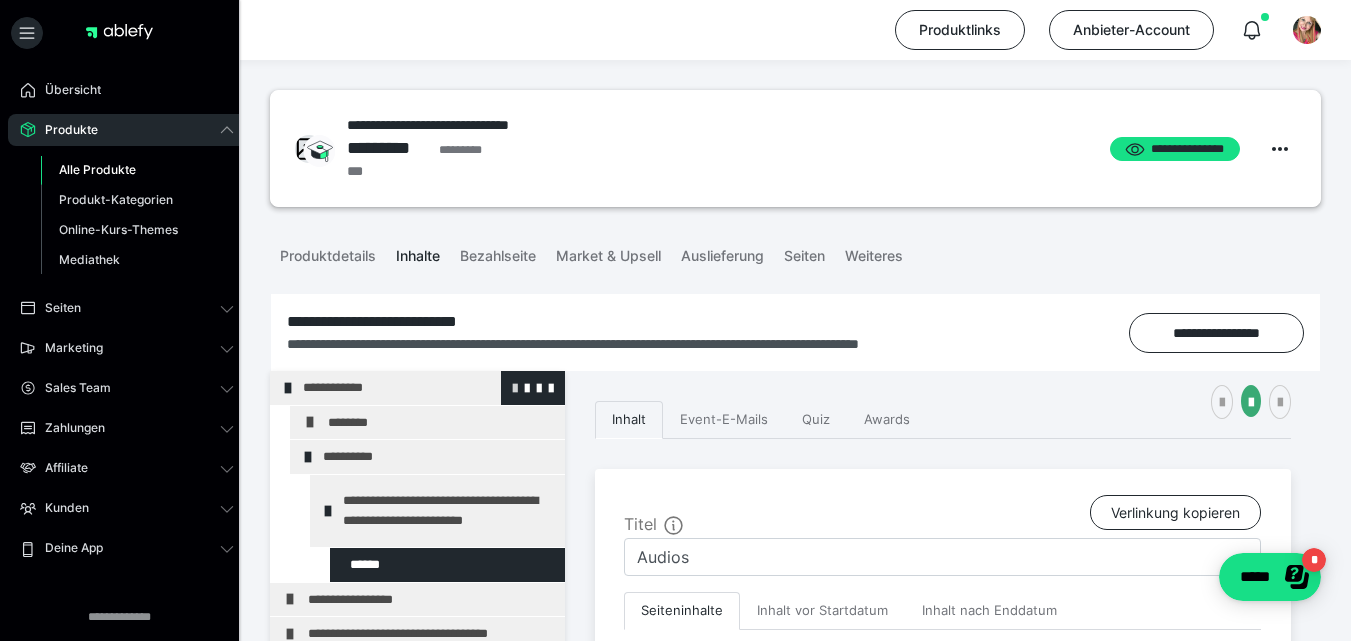 click at bounding box center [515, 387] 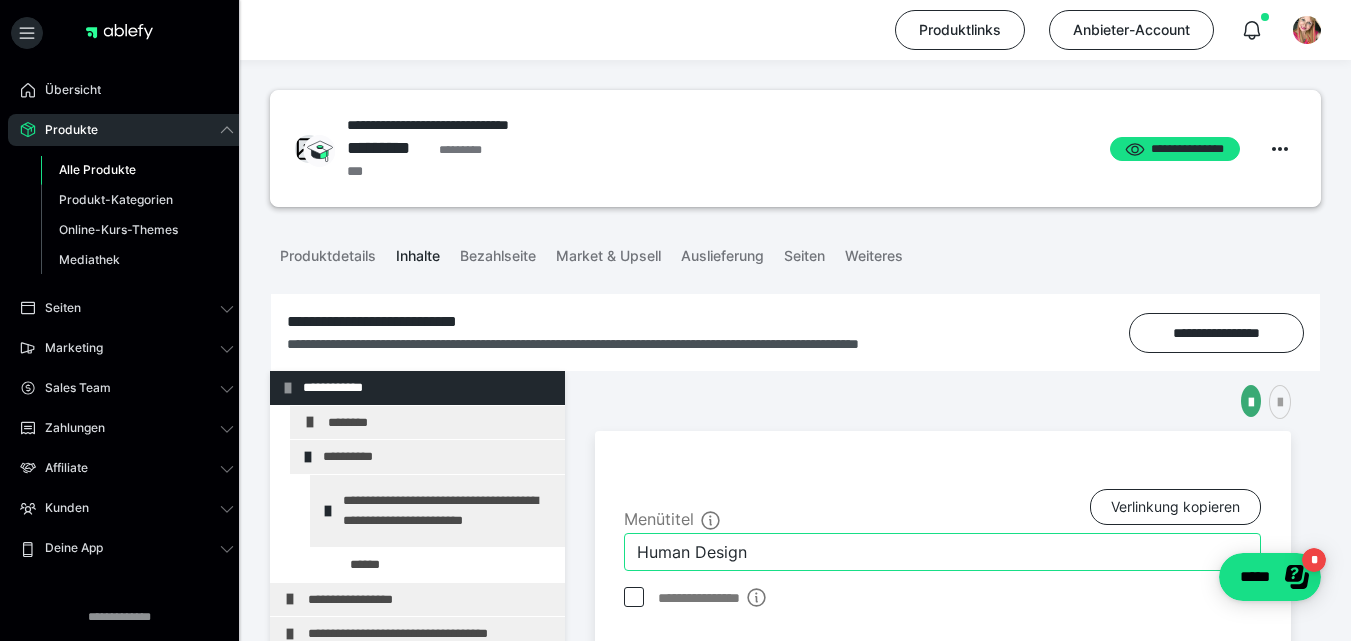 drag, startPoint x: 778, startPoint y: 564, endPoint x: 571, endPoint y: 554, distance: 207.24141 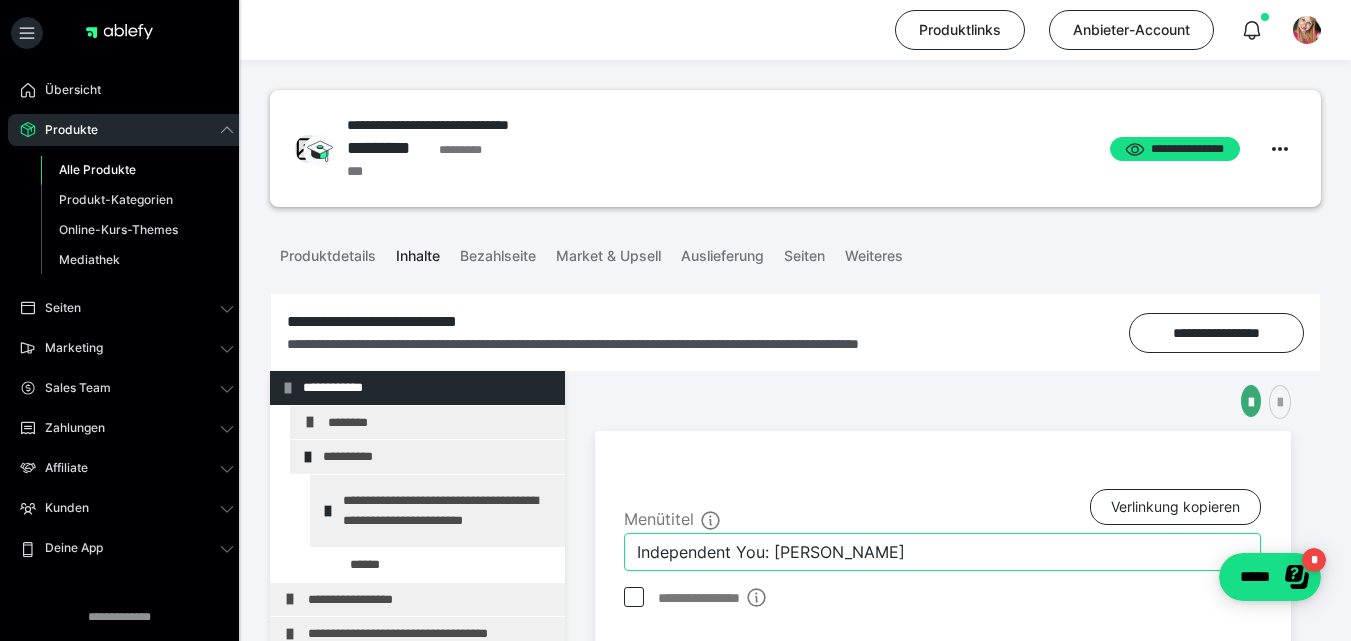 type on "Independent You: [PERSON_NAME]" 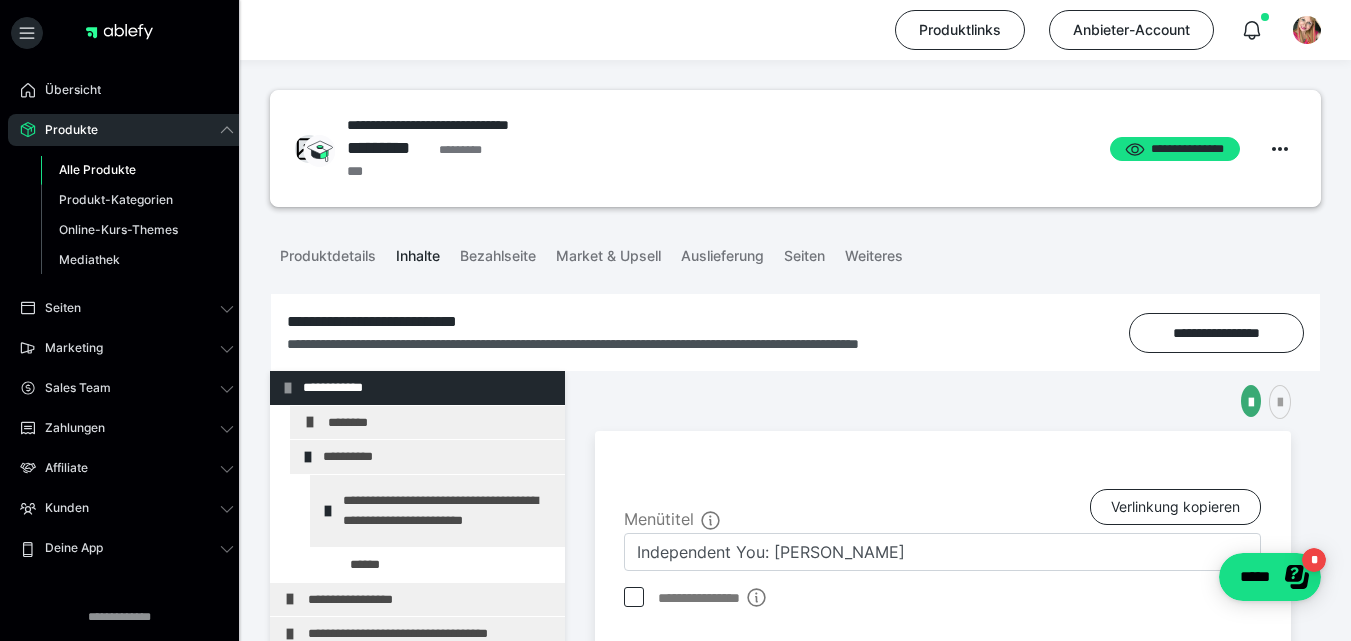 click on "**********" at bounding box center [943, 762] 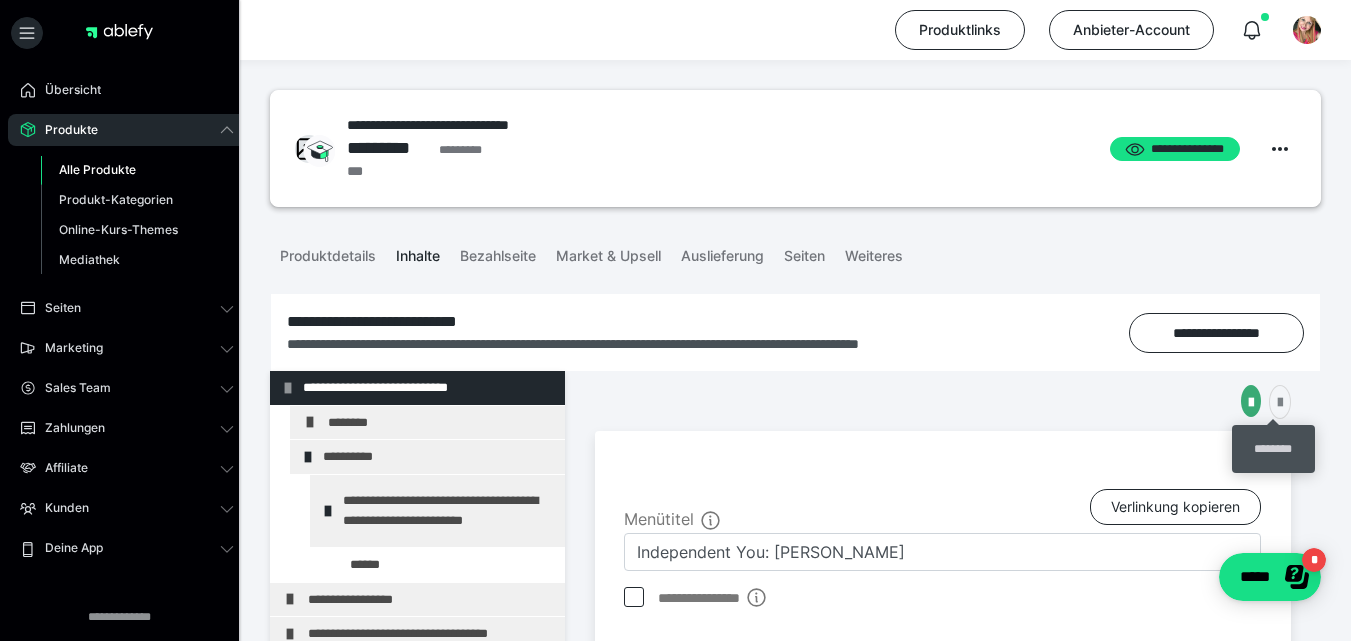 click at bounding box center (1280, 403) 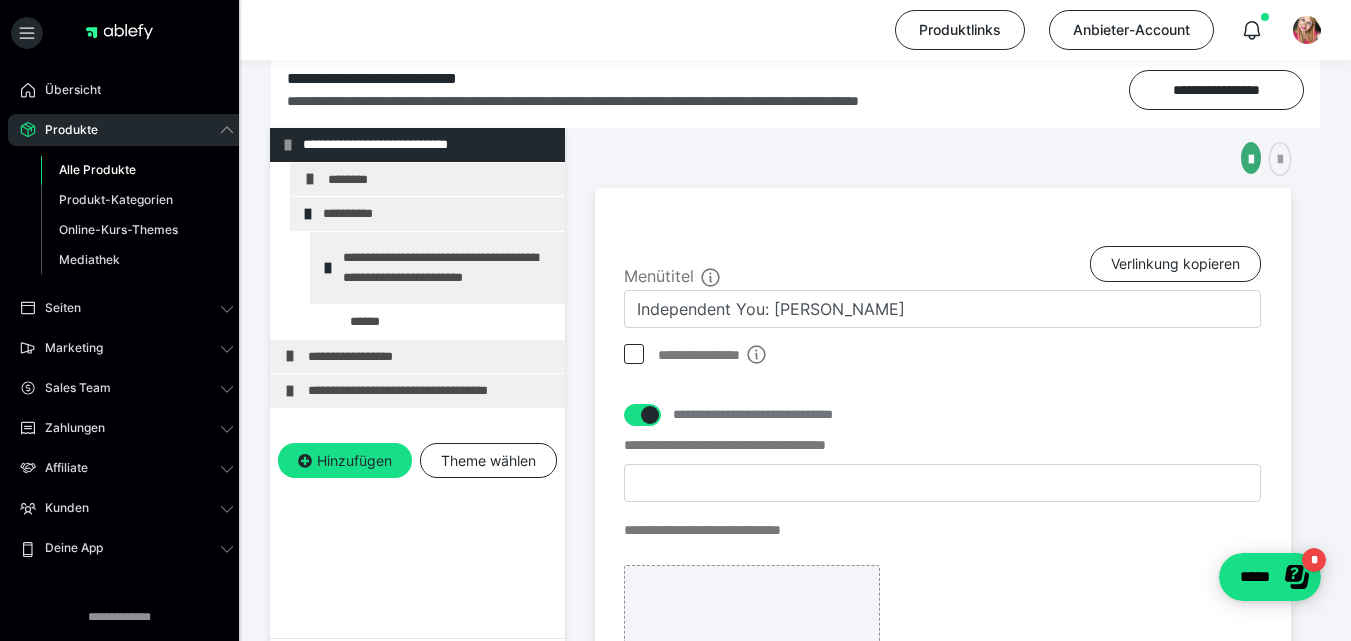 scroll, scrollTop: 280, scrollLeft: 0, axis: vertical 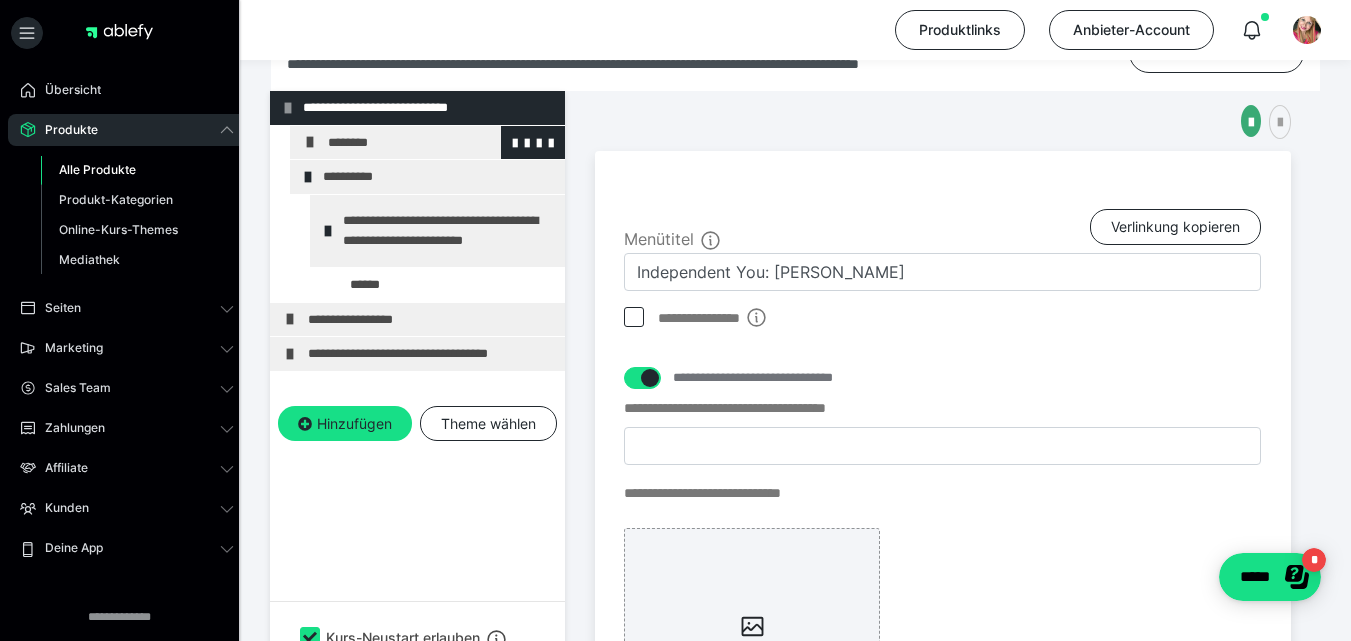 click on "********" at bounding box center [441, 143] 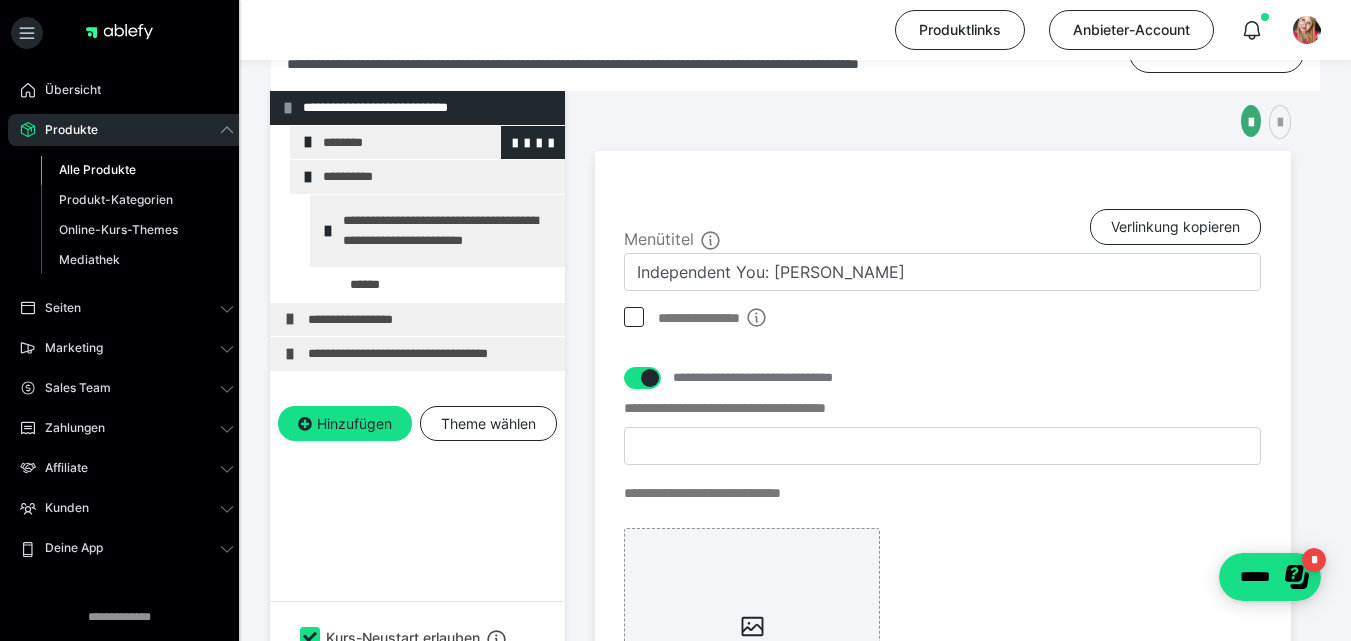 click on "********" at bounding box center [436, 143] 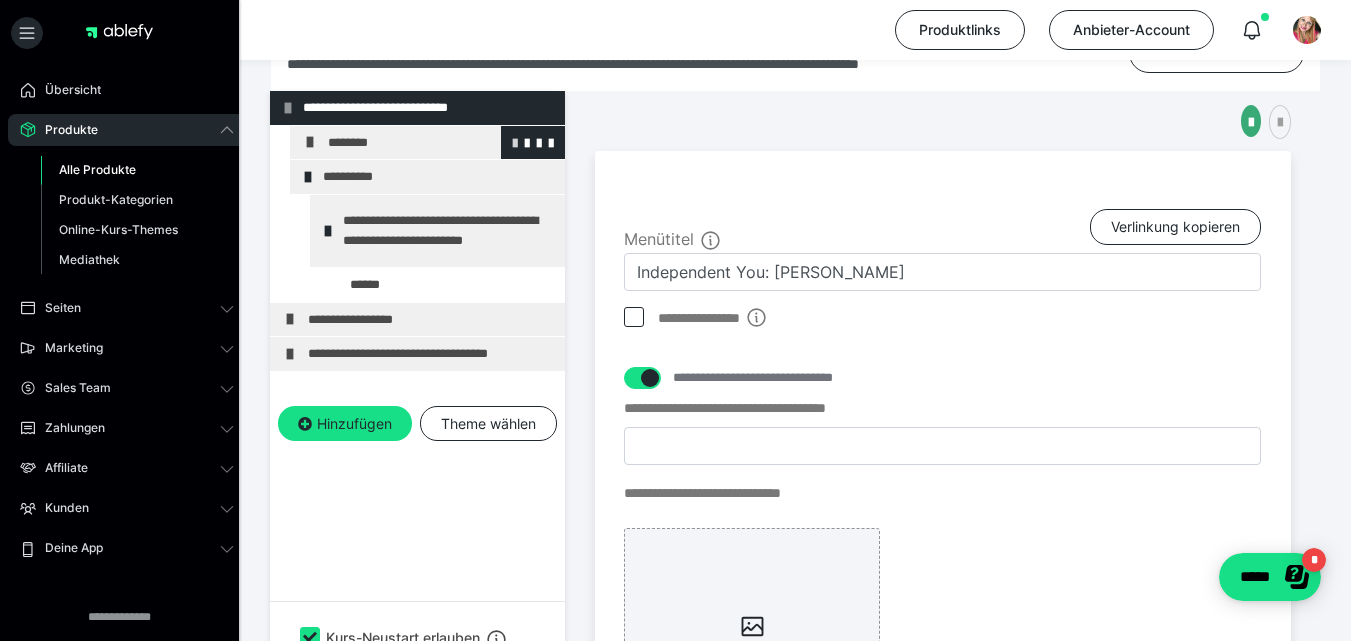 click at bounding box center (515, 142) 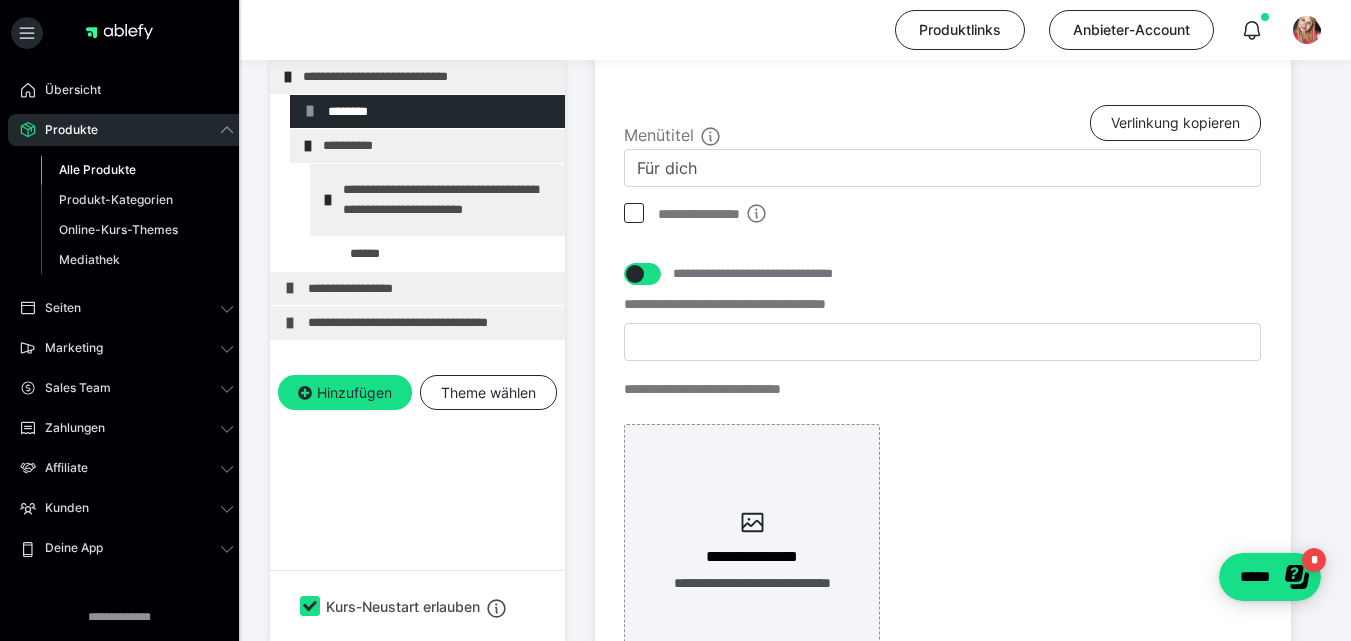 scroll, scrollTop: 400, scrollLeft: 0, axis: vertical 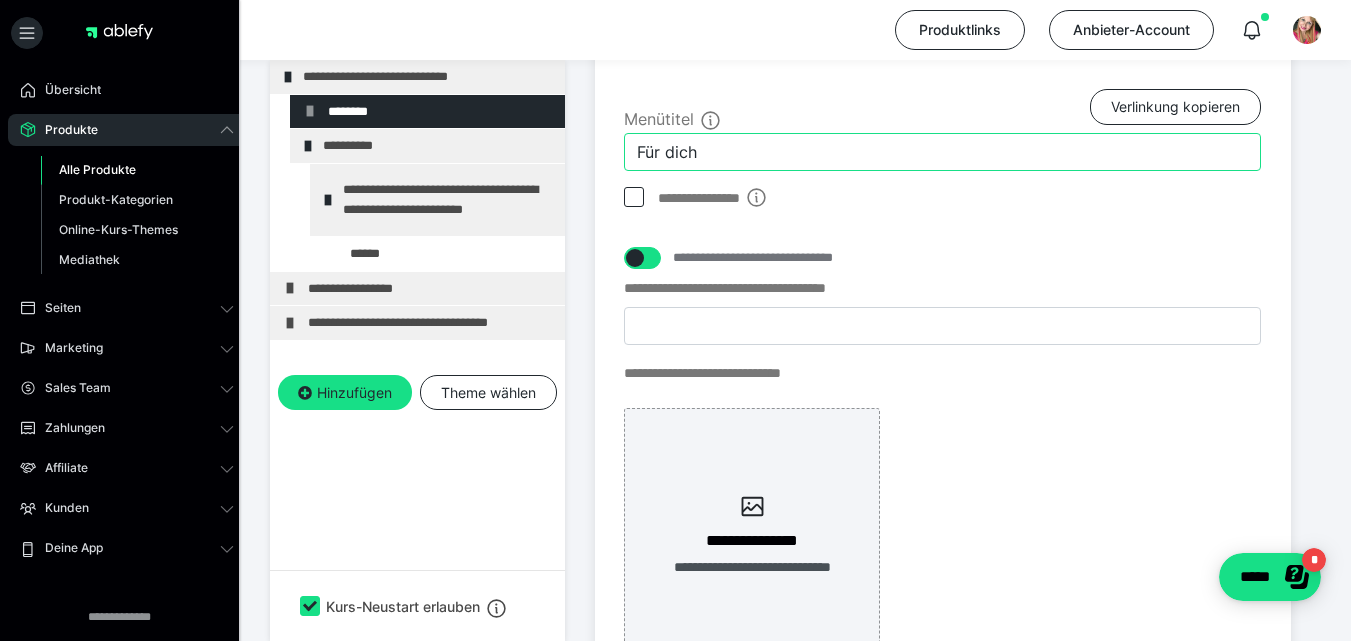 drag, startPoint x: 706, startPoint y: 159, endPoint x: 617, endPoint y: 144, distance: 90.255196 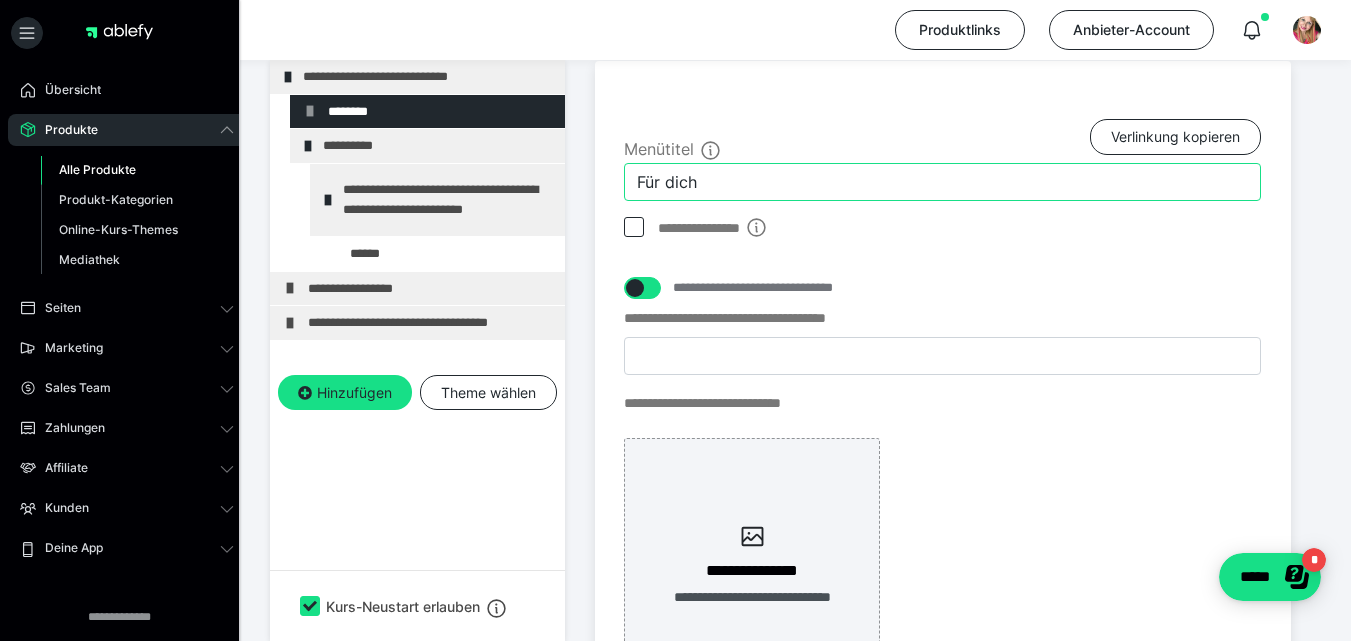 scroll, scrollTop: 33, scrollLeft: 0, axis: vertical 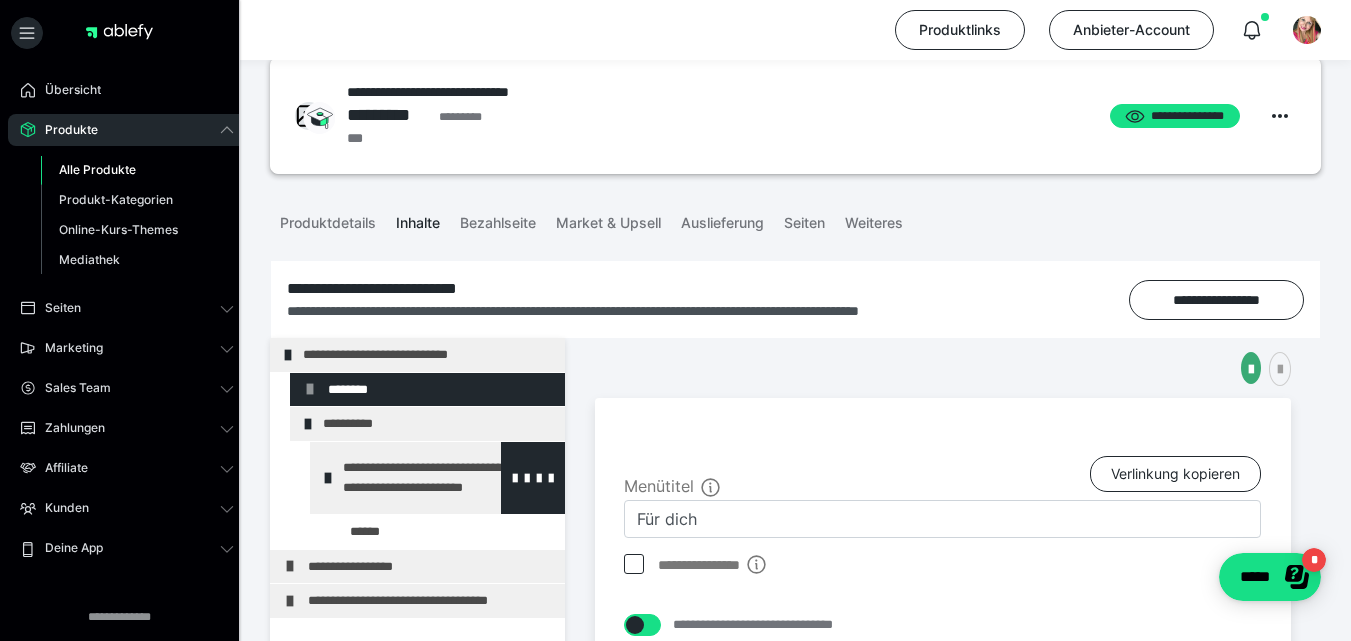 click on "**********" at bounding box center (446, 478) 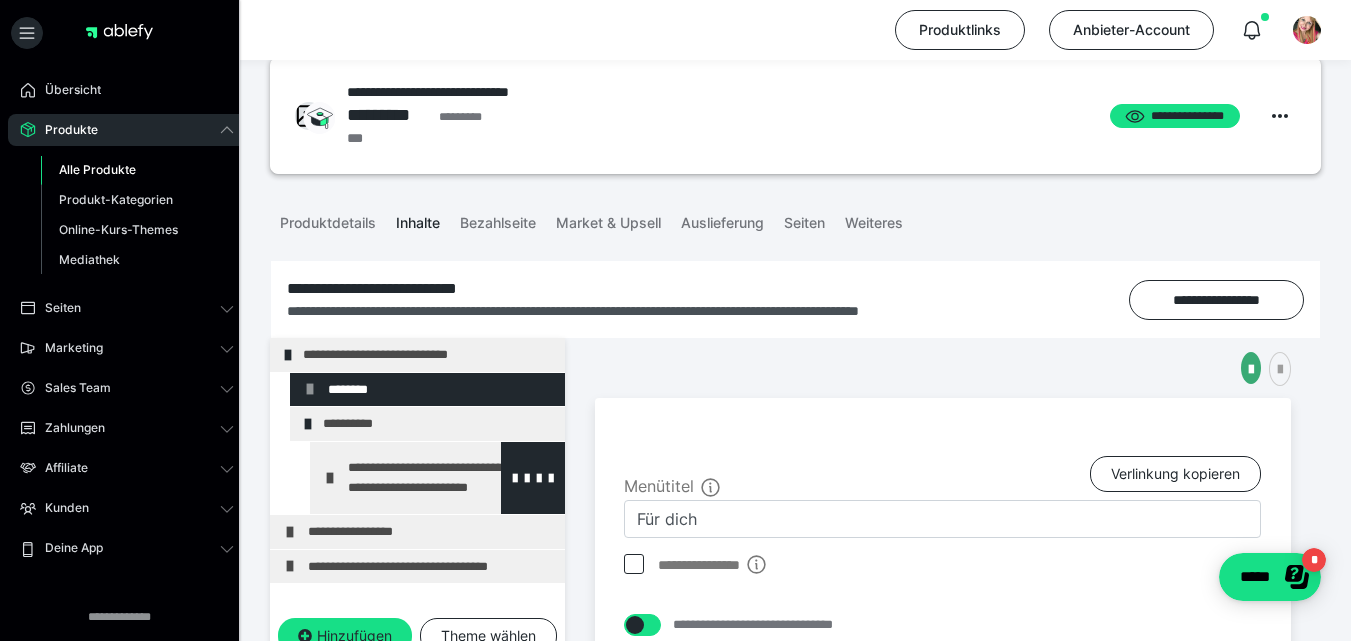 click on "**********" at bounding box center [451, 478] 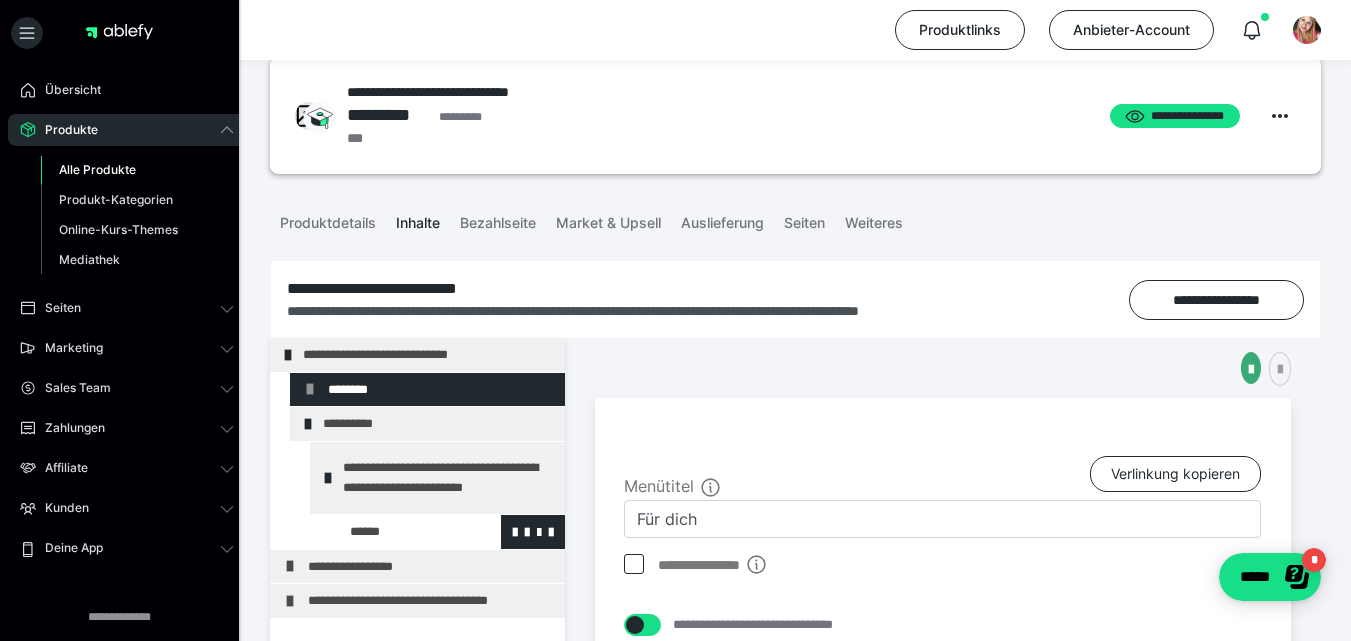 click at bounding box center [395, 532] 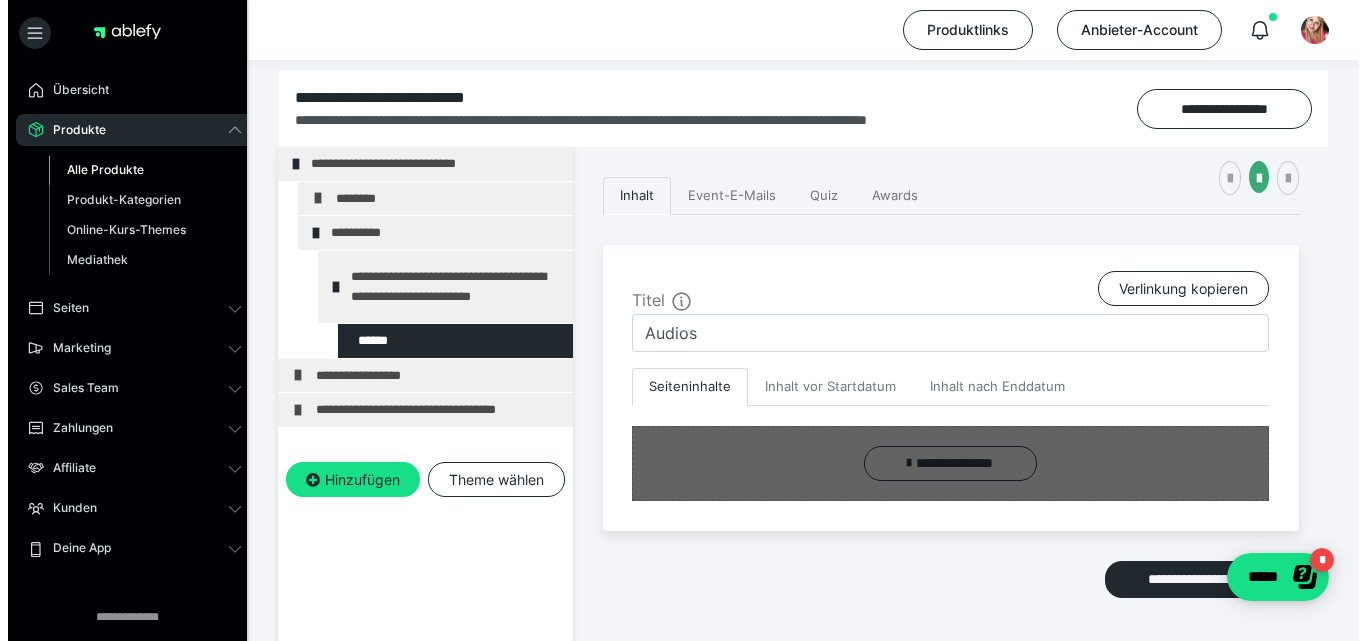scroll, scrollTop: 240, scrollLeft: 0, axis: vertical 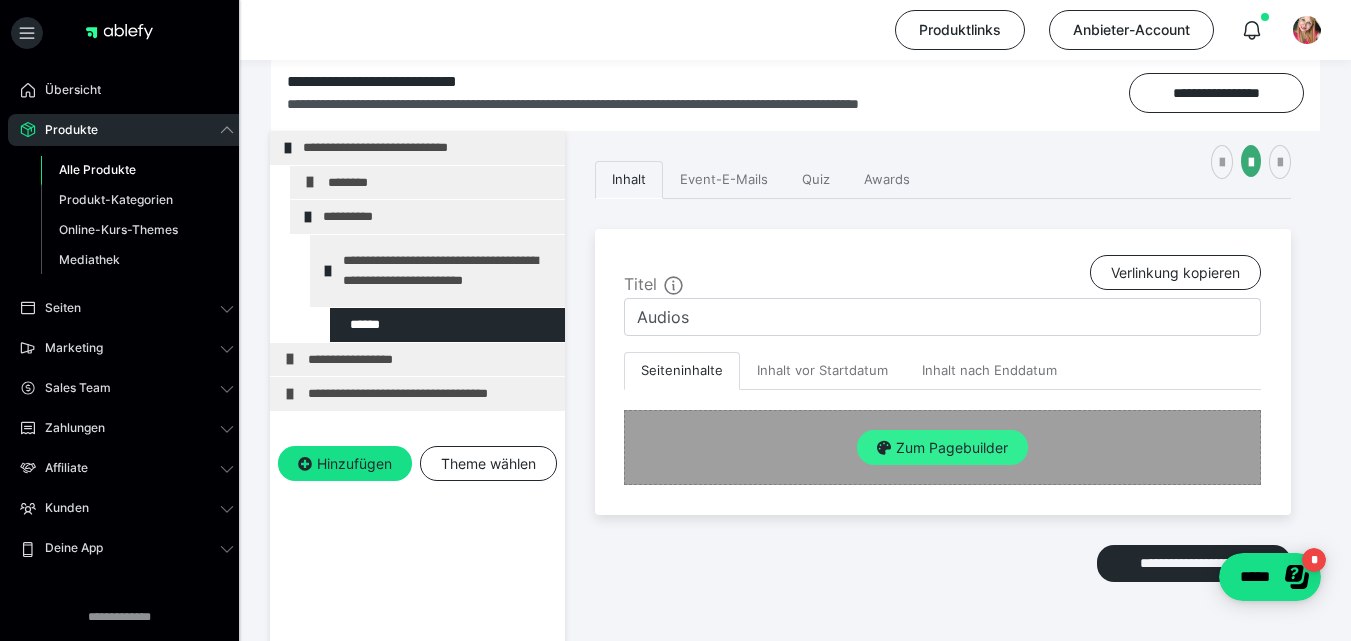 click on "Zum Pagebuilder" at bounding box center [942, 448] 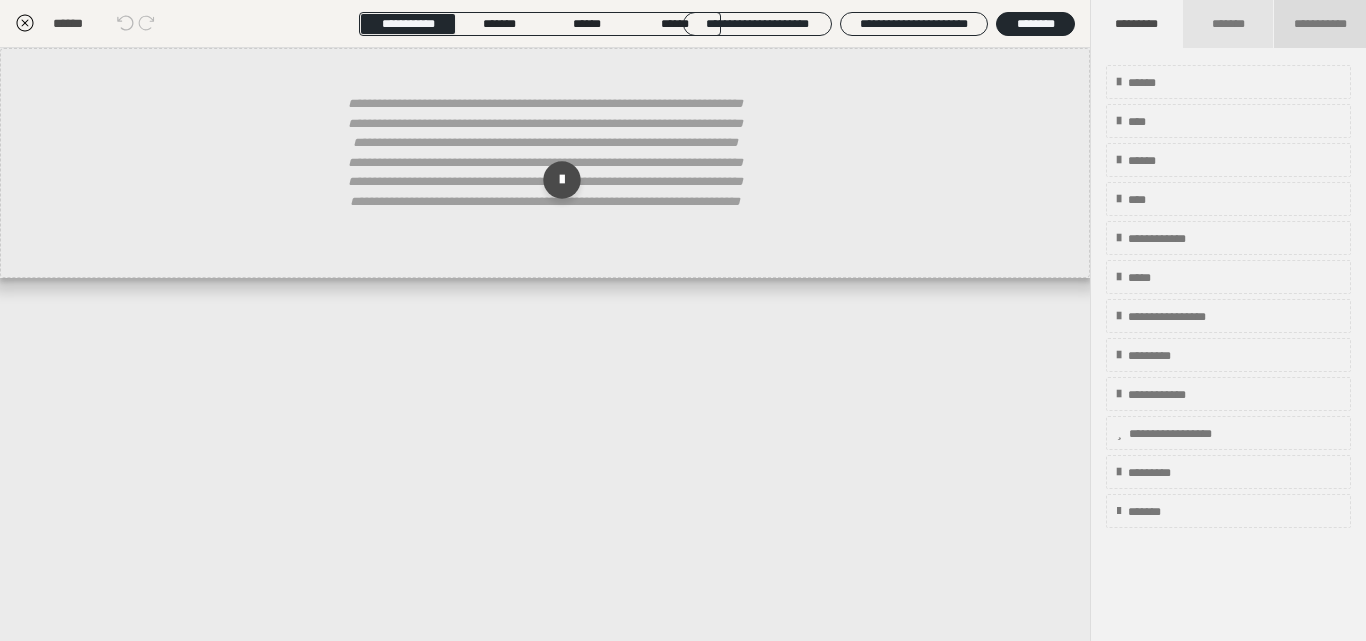 click on "**********" at bounding box center [1320, 24] 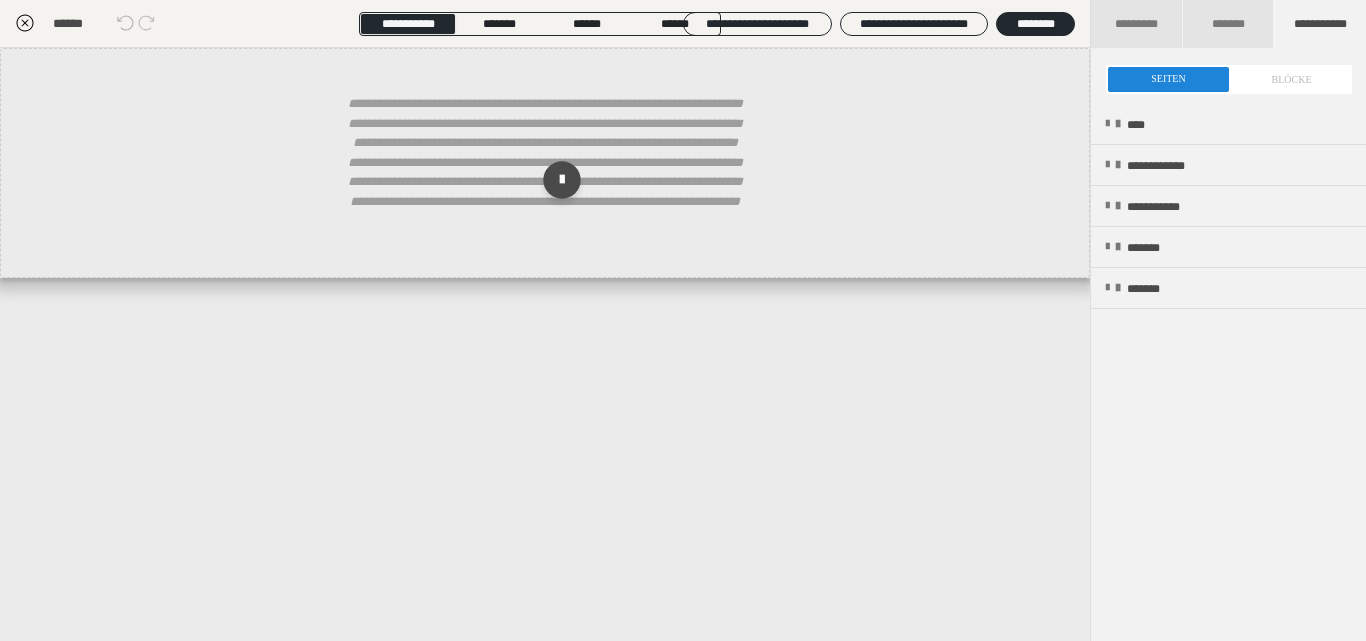 click at bounding box center [1229, 79] 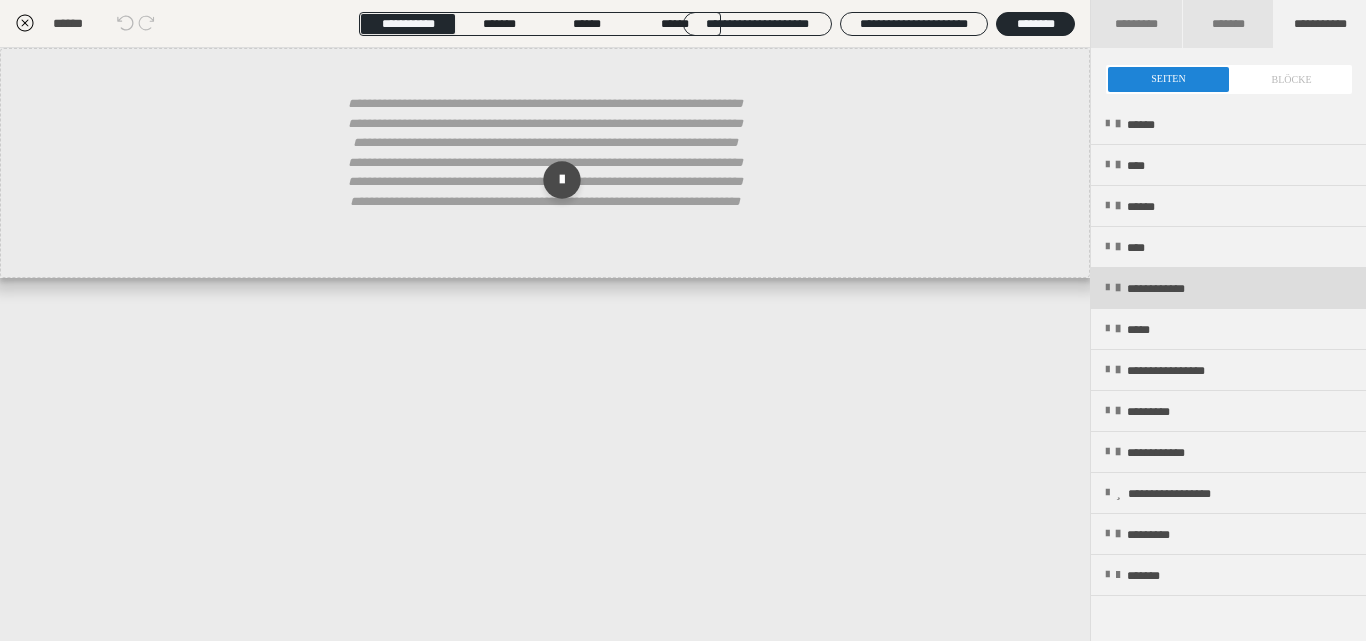 click on "**********" at bounding box center [1174, 289] 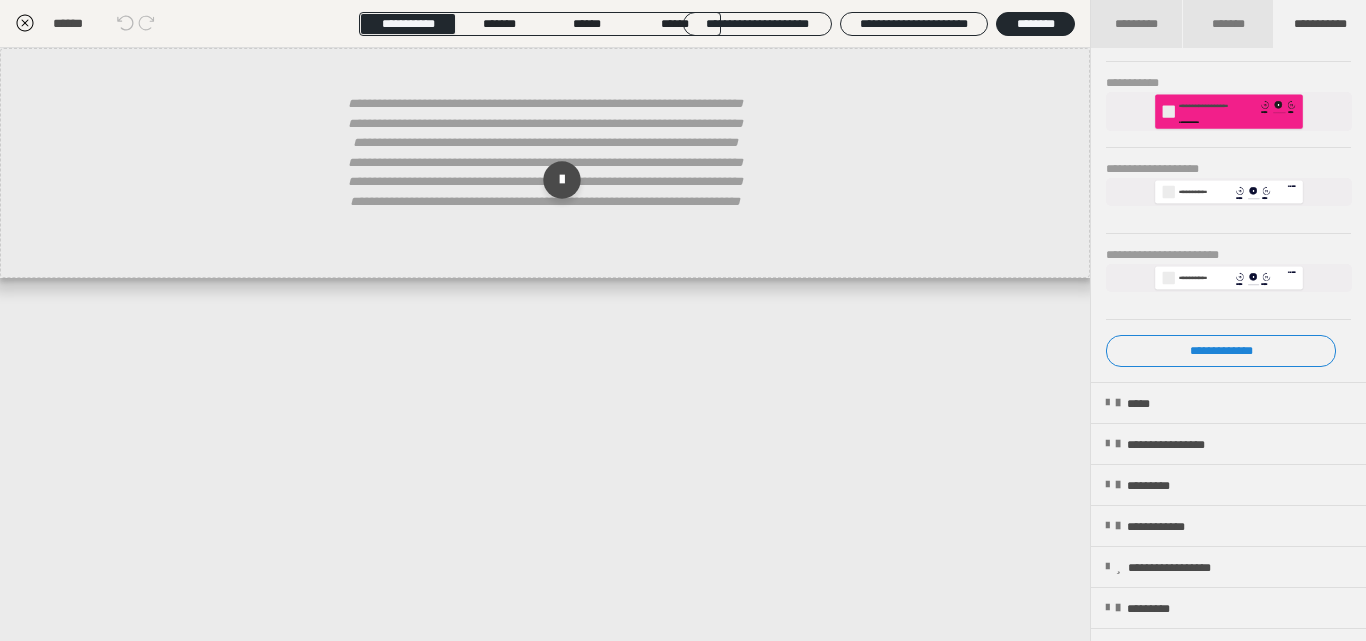 scroll, scrollTop: 467, scrollLeft: 0, axis: vertical 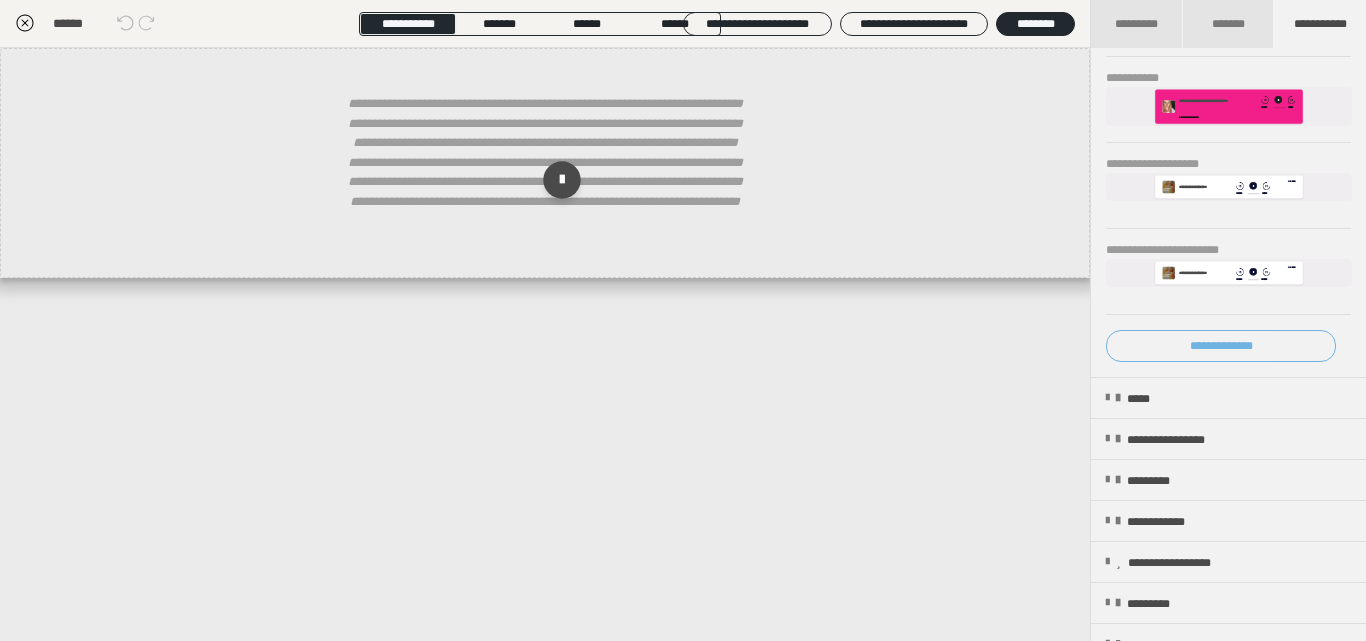 click on "**********" at bounding box center (1221, 346) 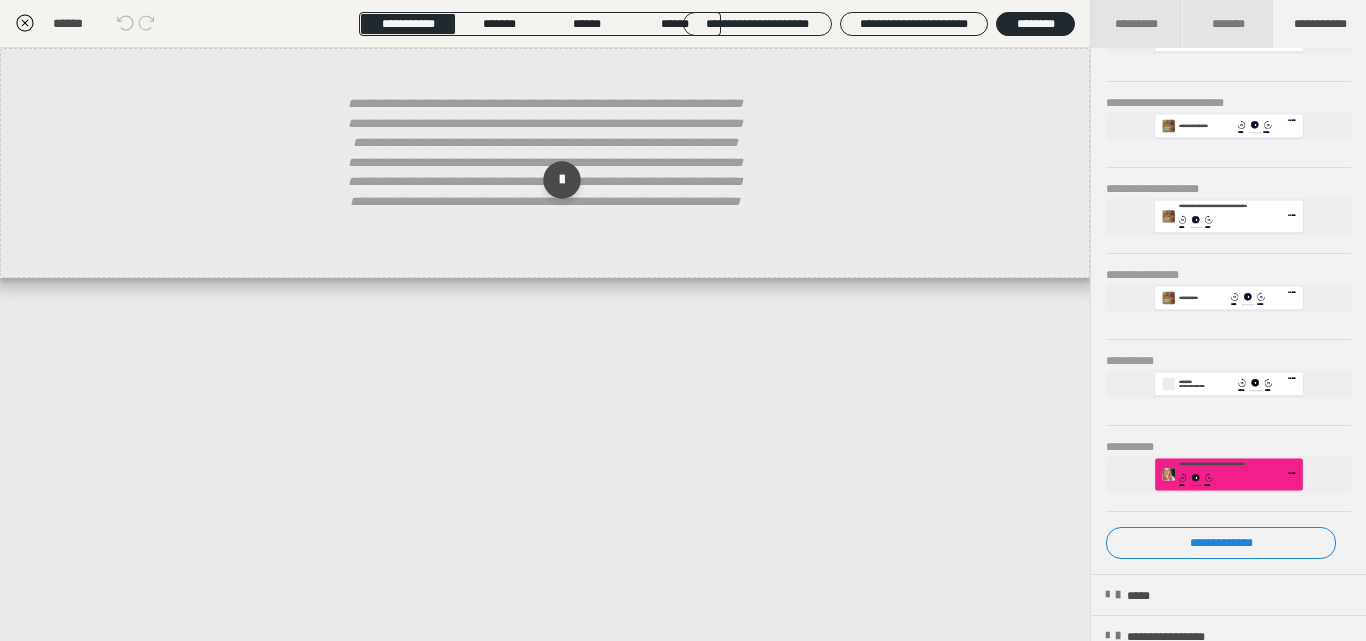 scroll, scrollTop: 720, scrollLeft: 0, axis: vertical 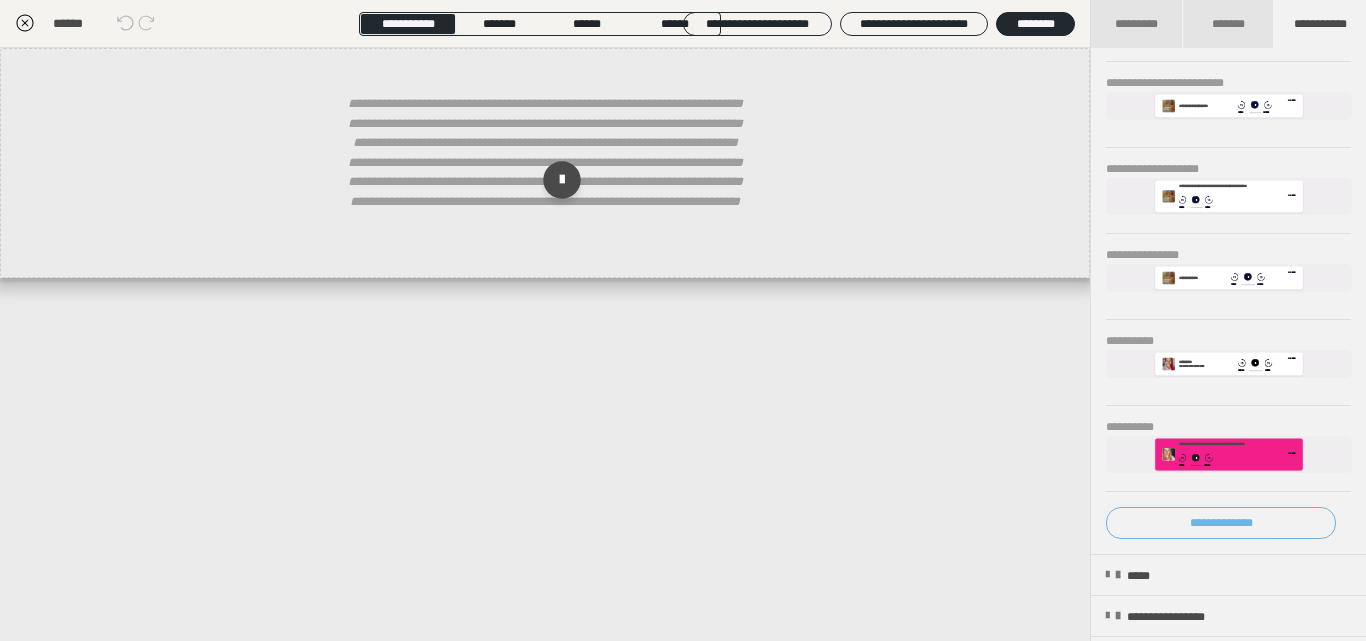 click on "**********" at bounding box center (1221, 523) 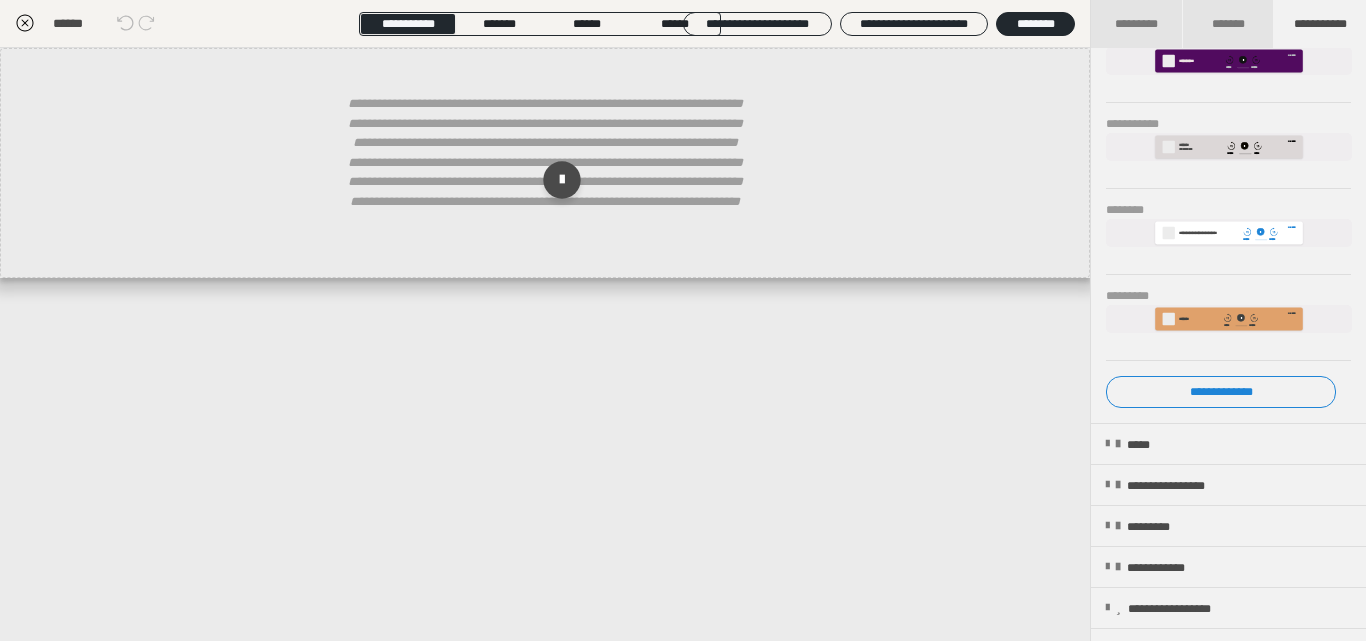 scroll, scrollTop: 1287, scrollLeft: 0, axis: vertical 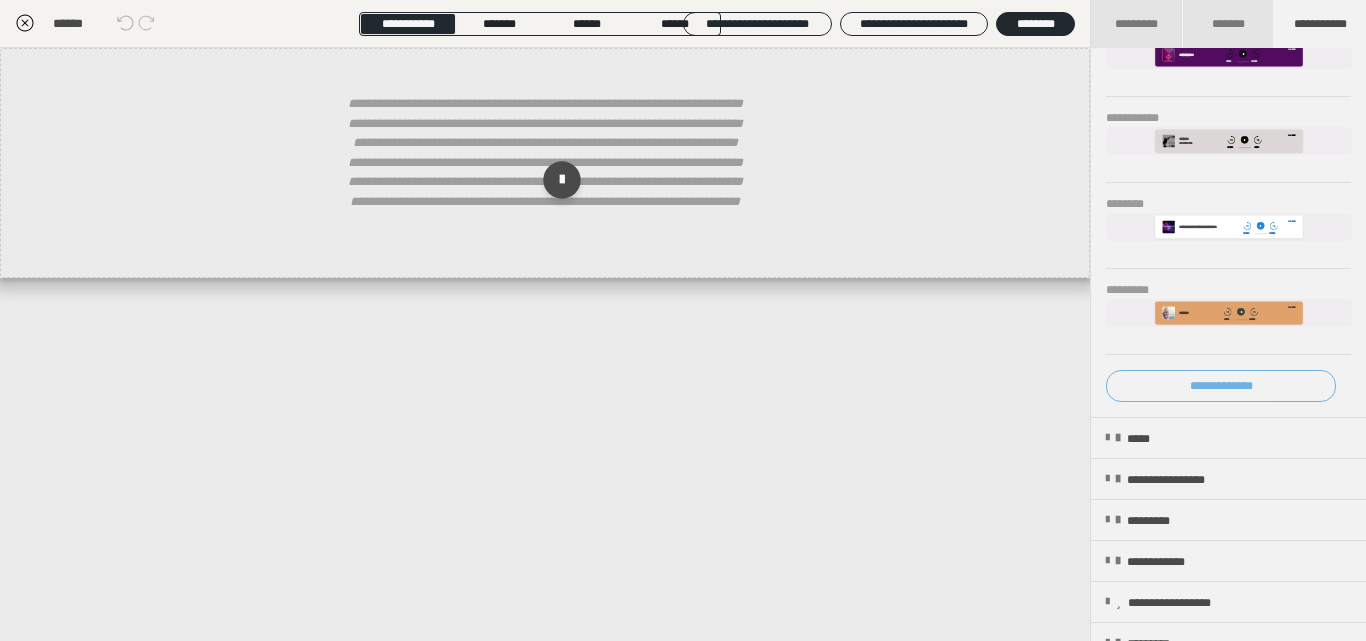 click on "**********" at bounding box center (1221, 386) 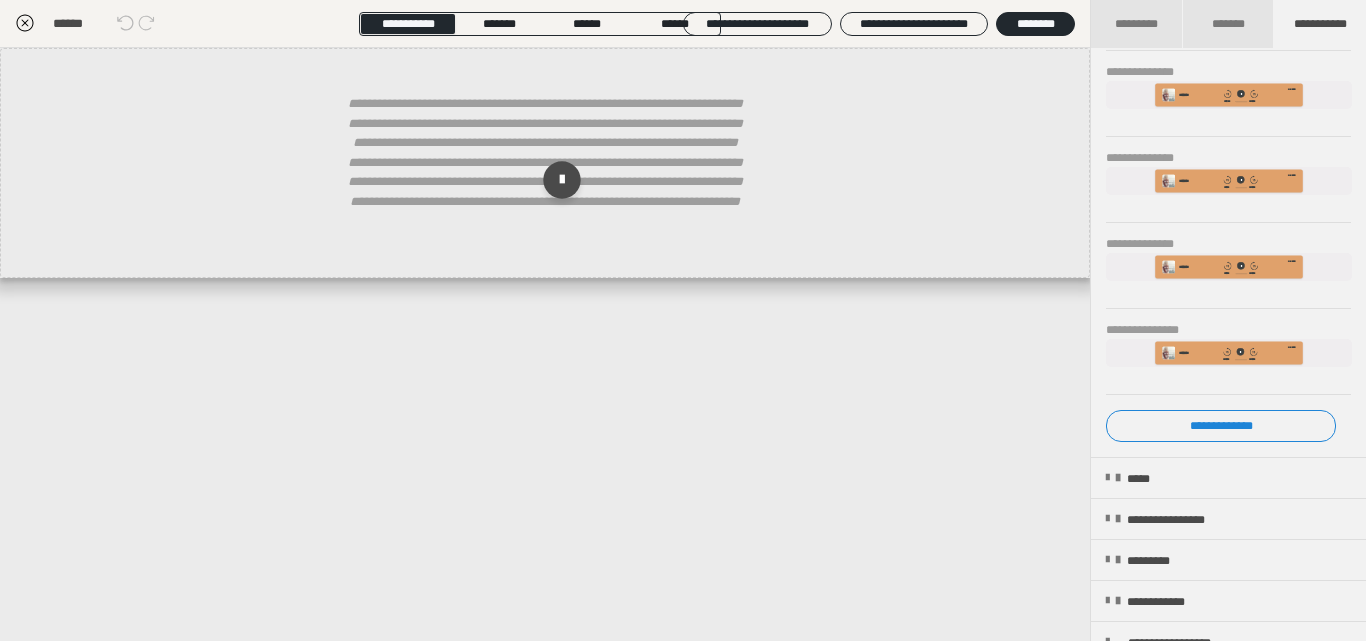 scroll, scrollTop: 1700, scrollLeft: 0, axis: vertical 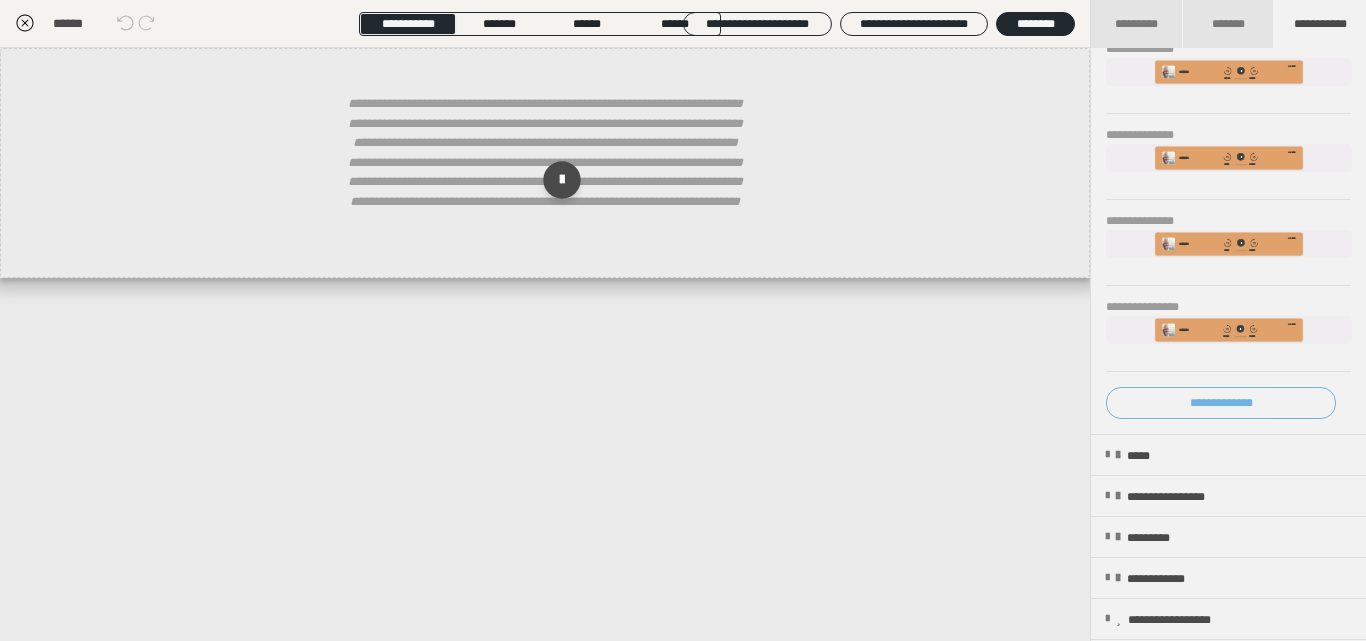 click on "**********" at bounding box center [1221, 403] 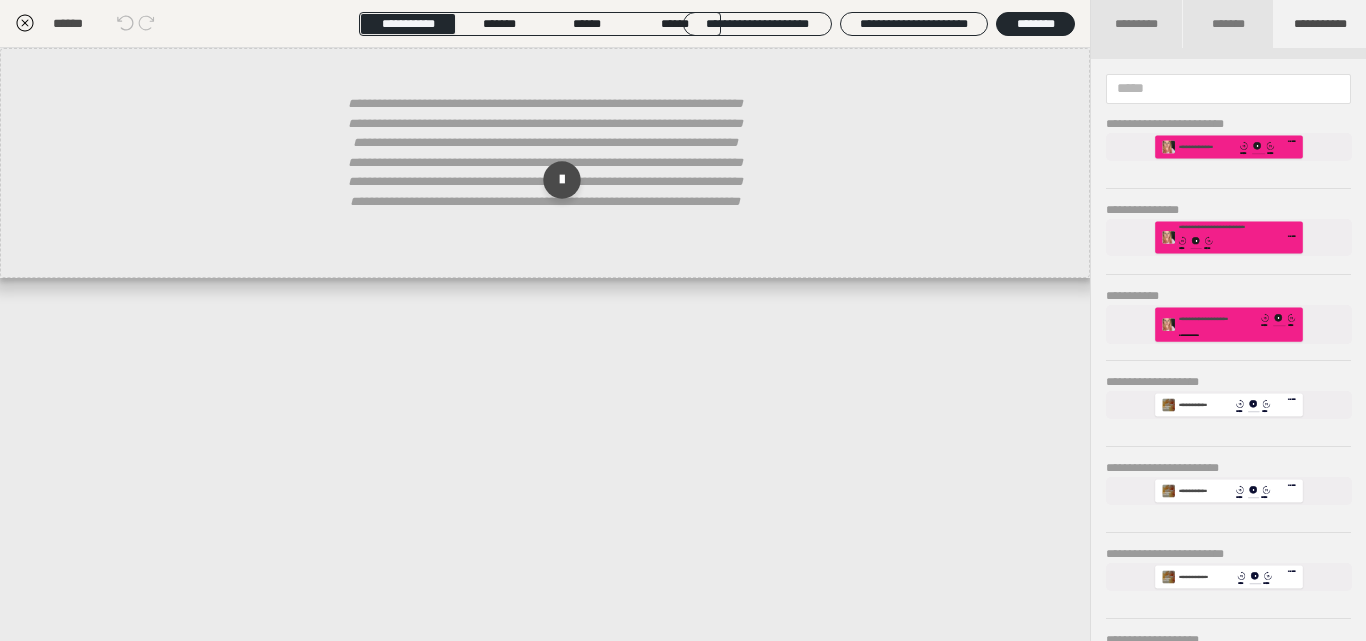 scroll, scrollTop: 0, scrollLeft: 0, axis: both 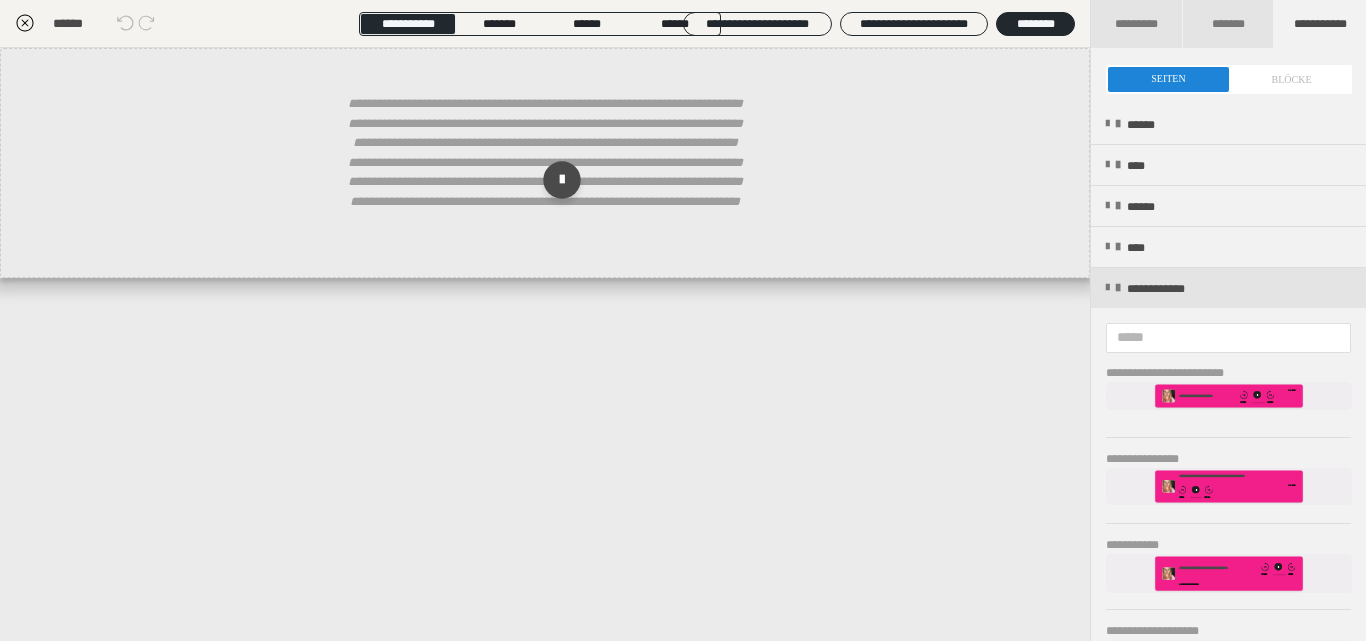 click 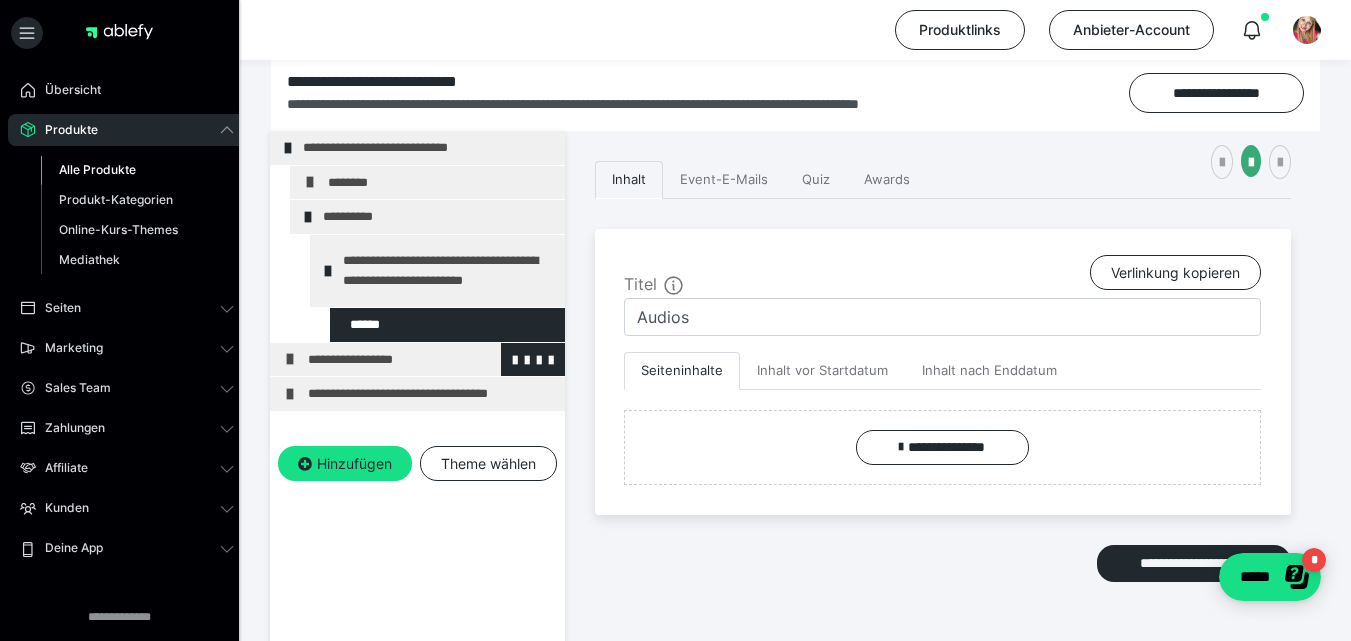 click on "**********" at bounding box center (431, 360) 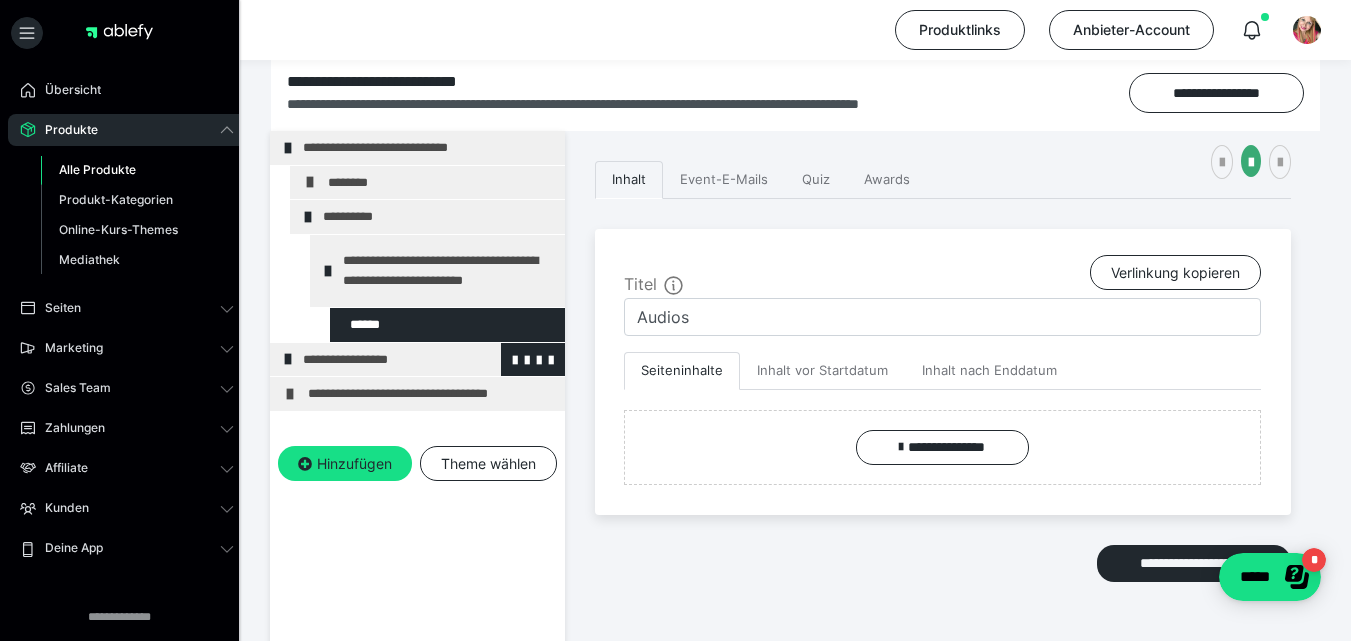 click on "**********" at bounding box center [426, 360] 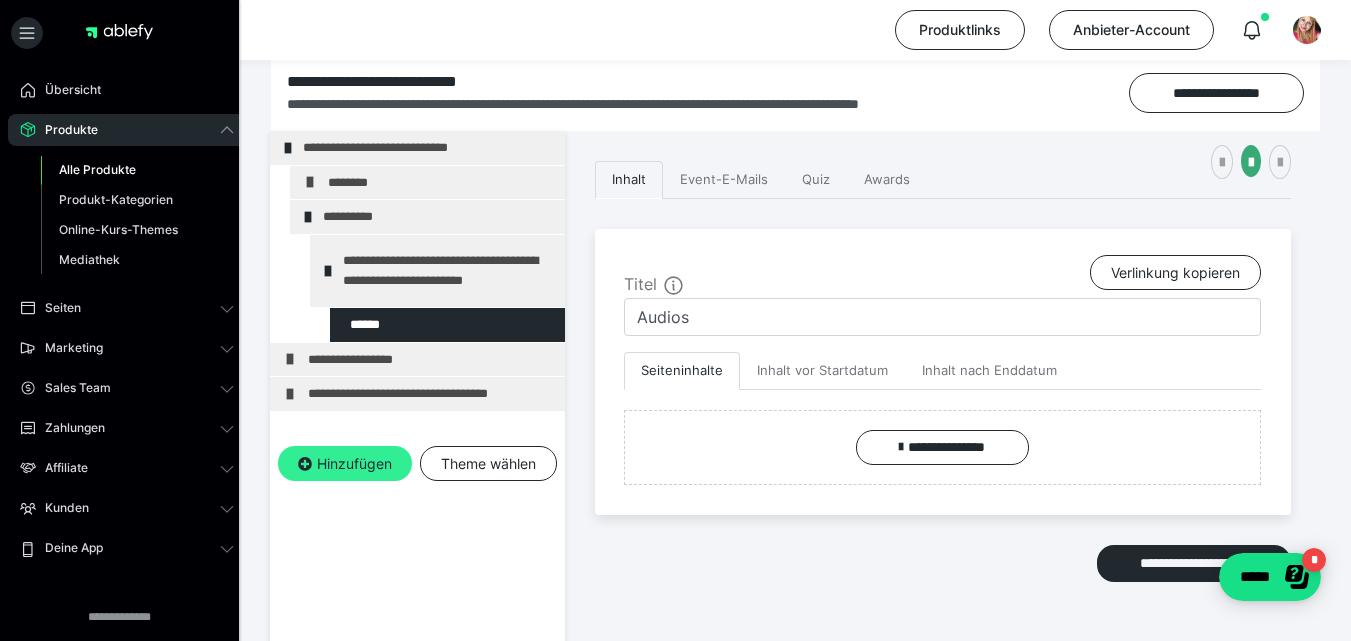 click on "Hinzufügen" at bounding box center [345, 464] 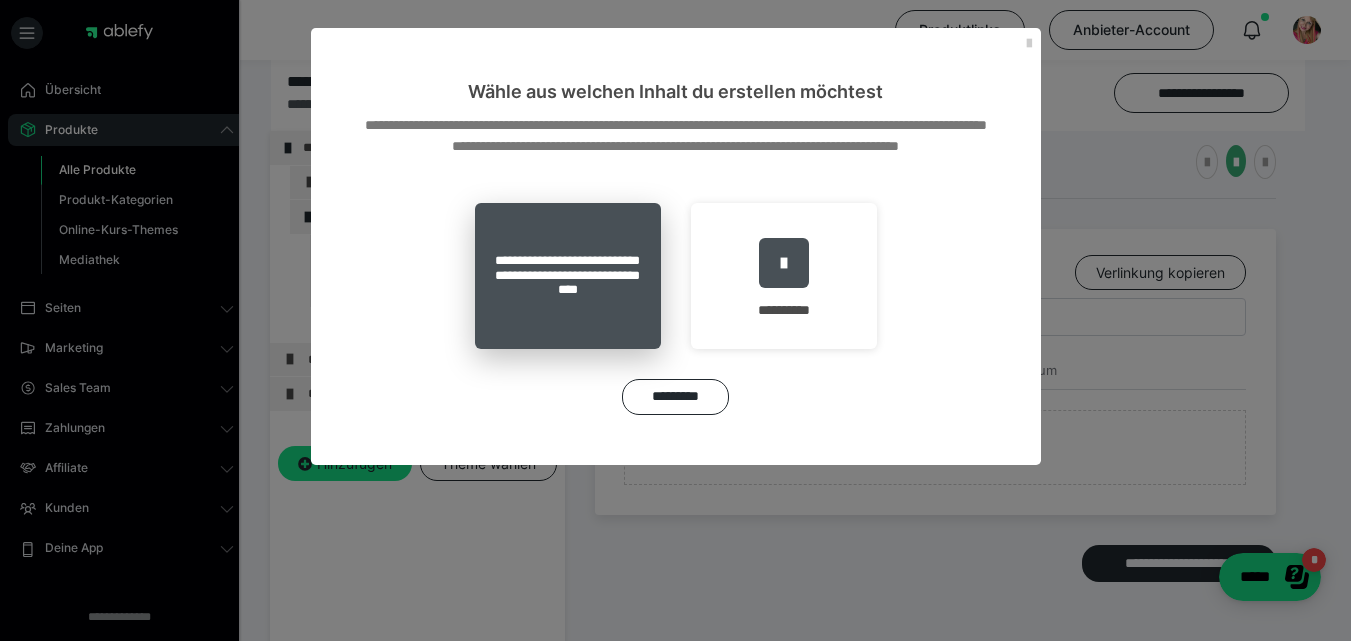 click on "**********" at bounding box center (568, 276) 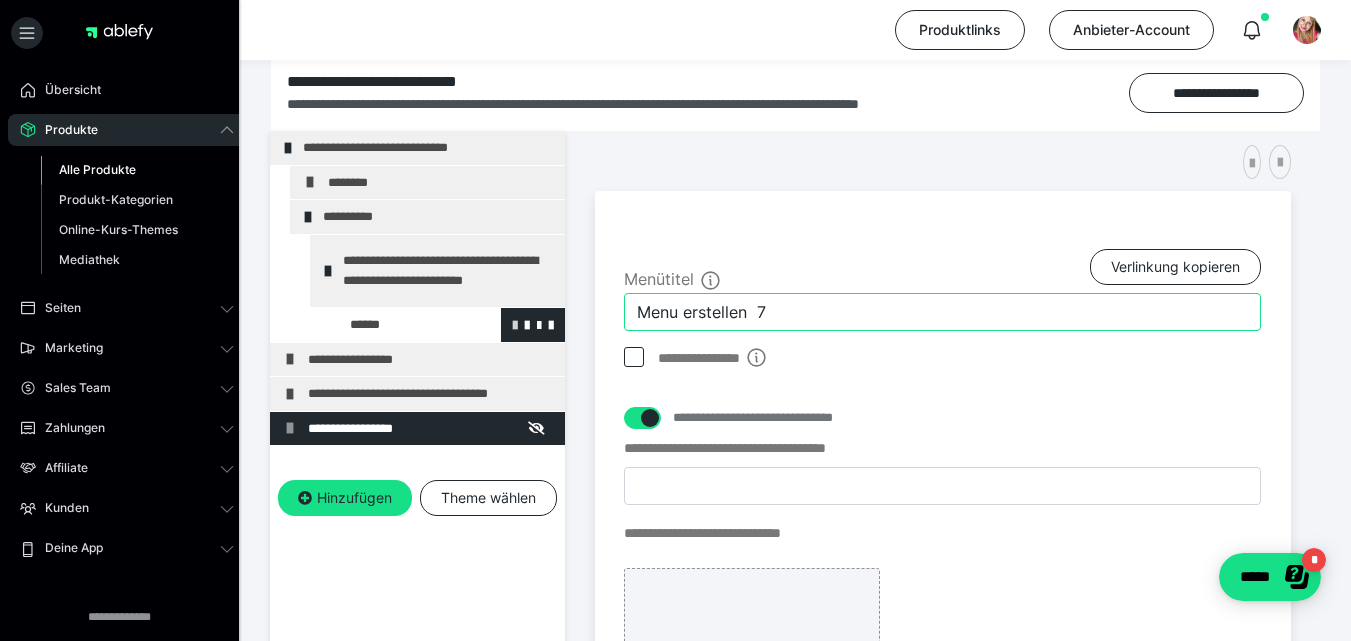 drag, startPoint x: 798, startPoint y: 306, endPoint x: 483, endPoint y: 338, distance: 316.62122 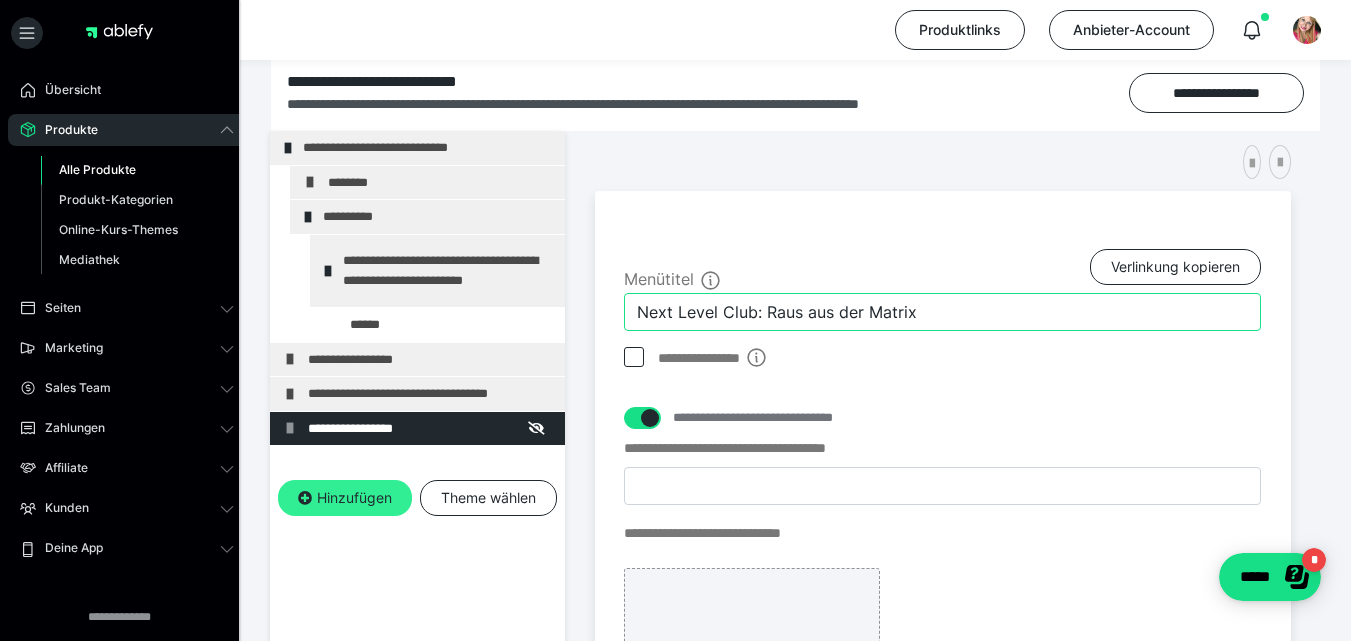 type on "Next Level Club: Raus aus der Matrix" 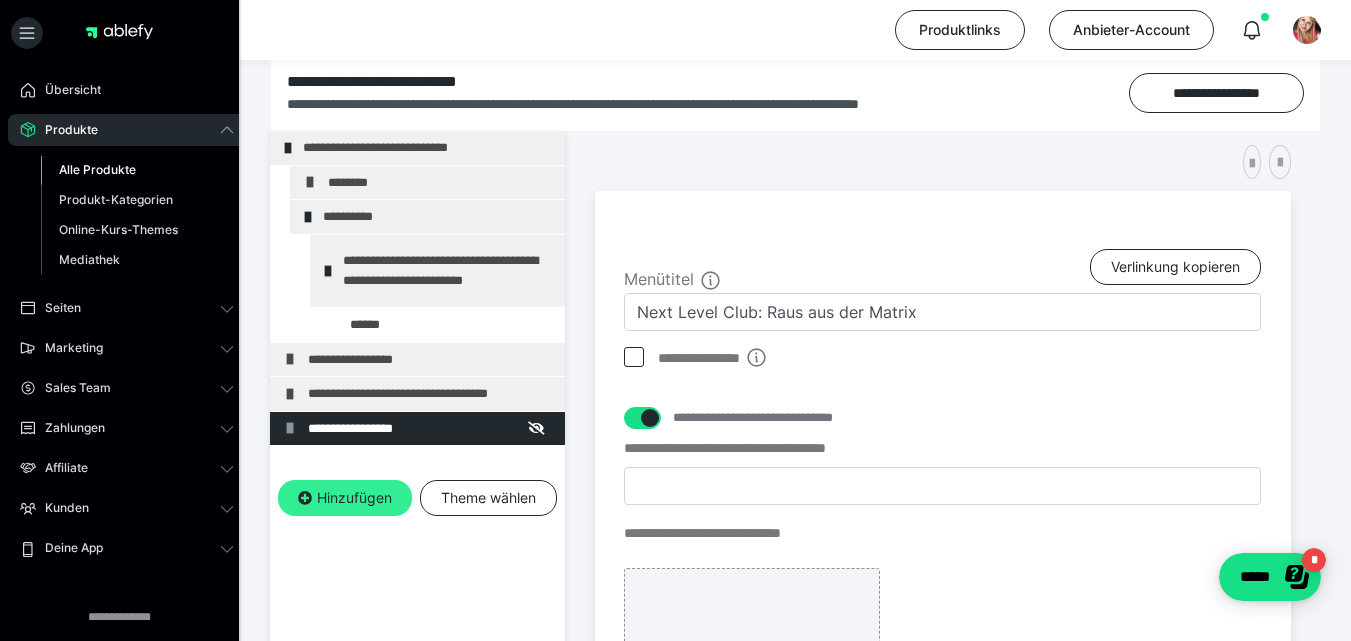 click on "Hinzufügen" at bounding box center [345, 498] 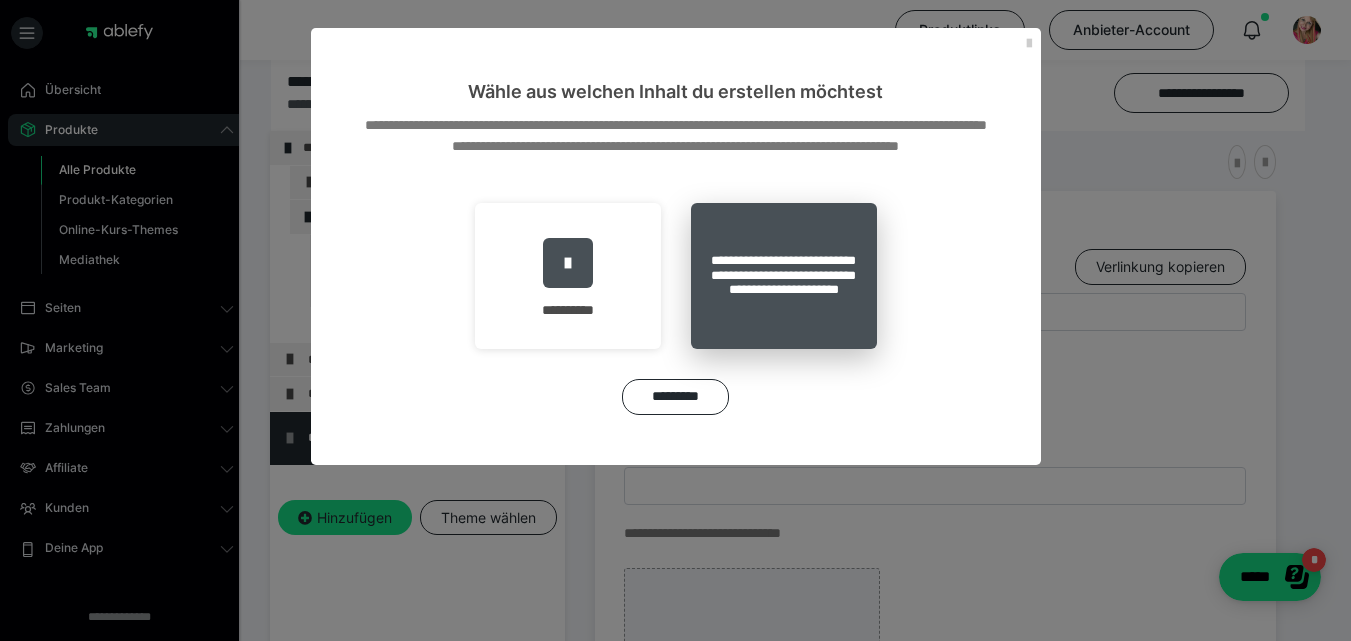 click on "**********" at bounding box center [784, 276] 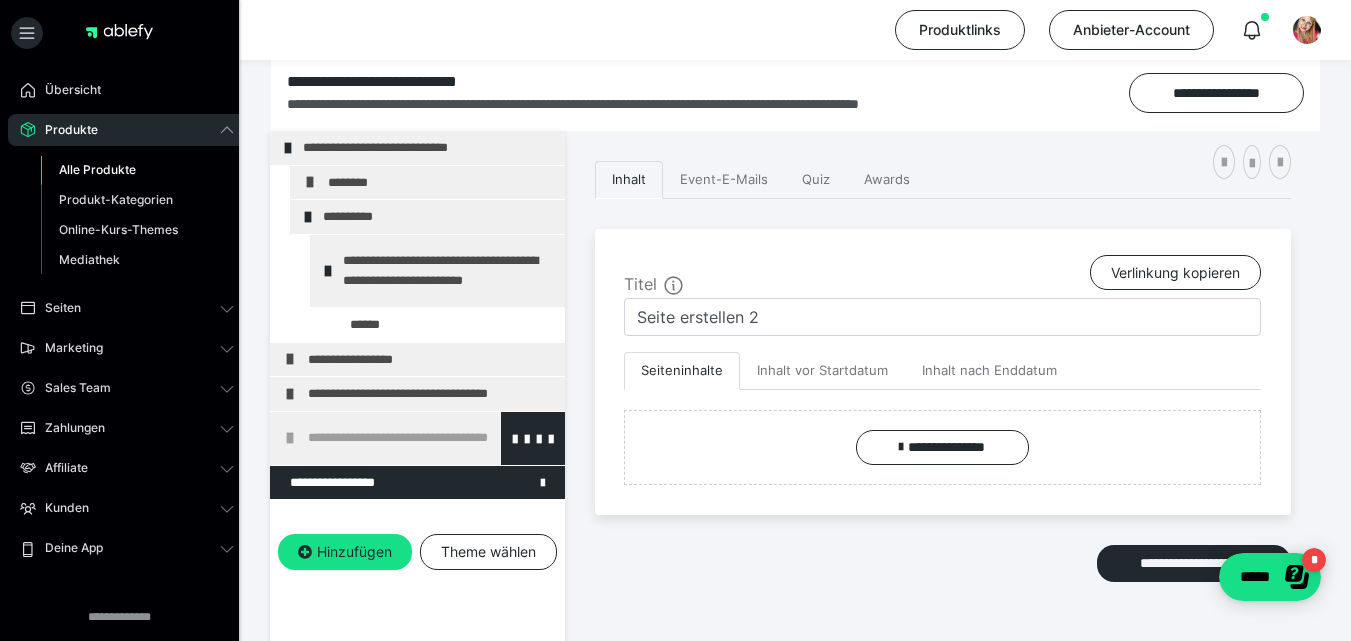 click on "**********" at bounding box center (431, 438) 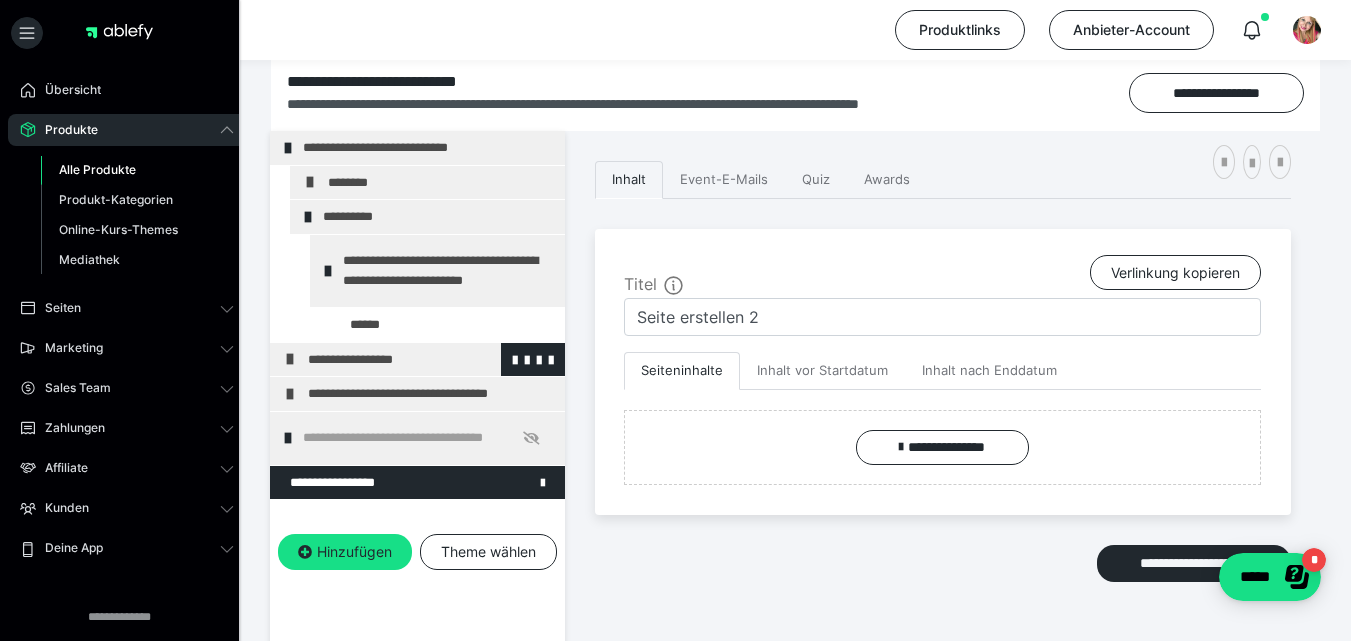 click on "**********" at bounding box center [431, 360] 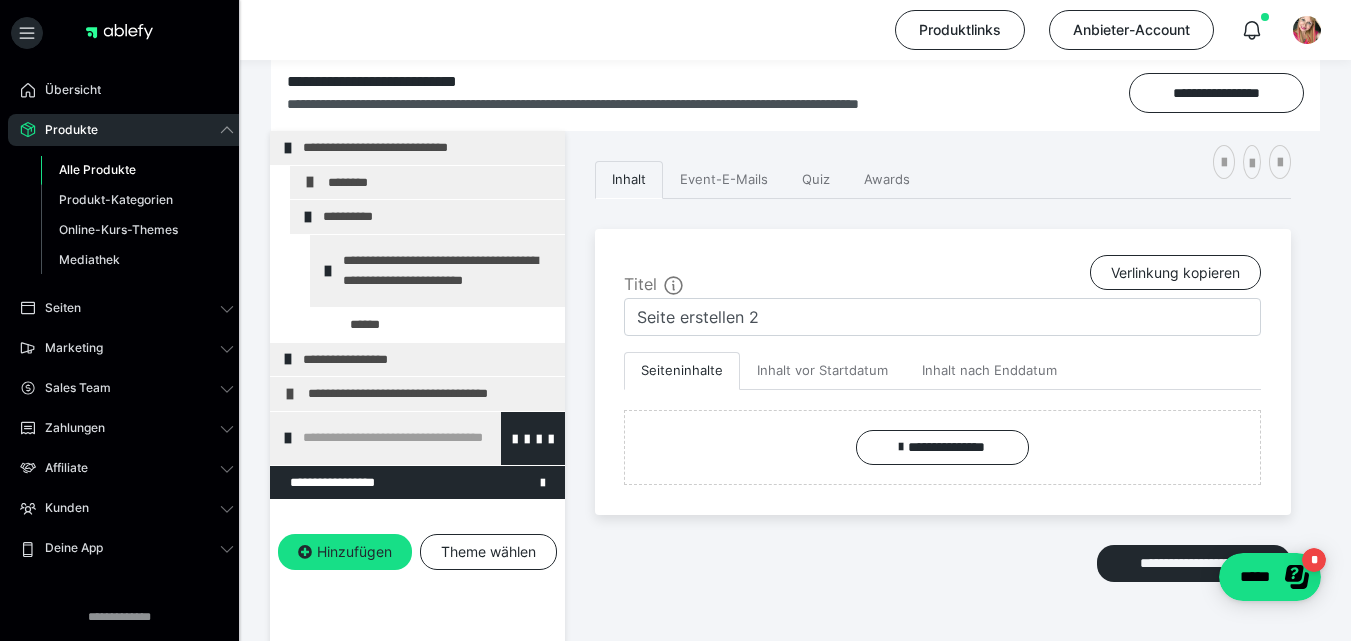 click on "**********" at bounding box center [426, 438] 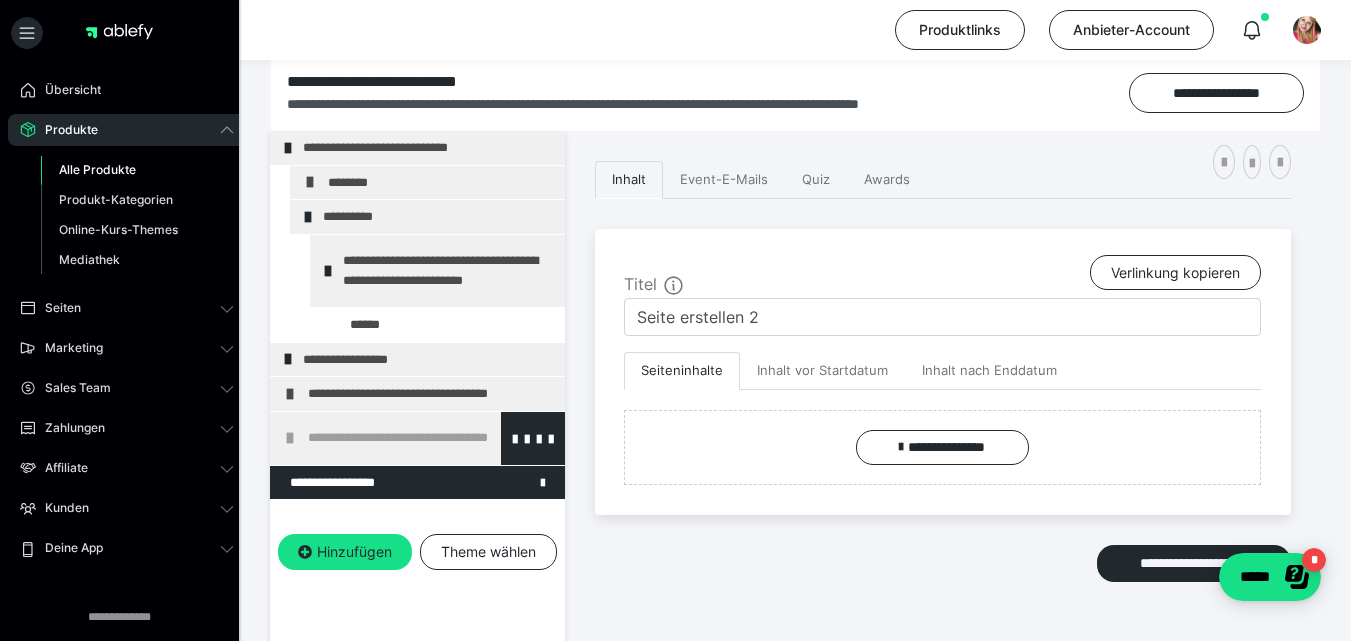 click on "**********" at bounding box center [431, 438] 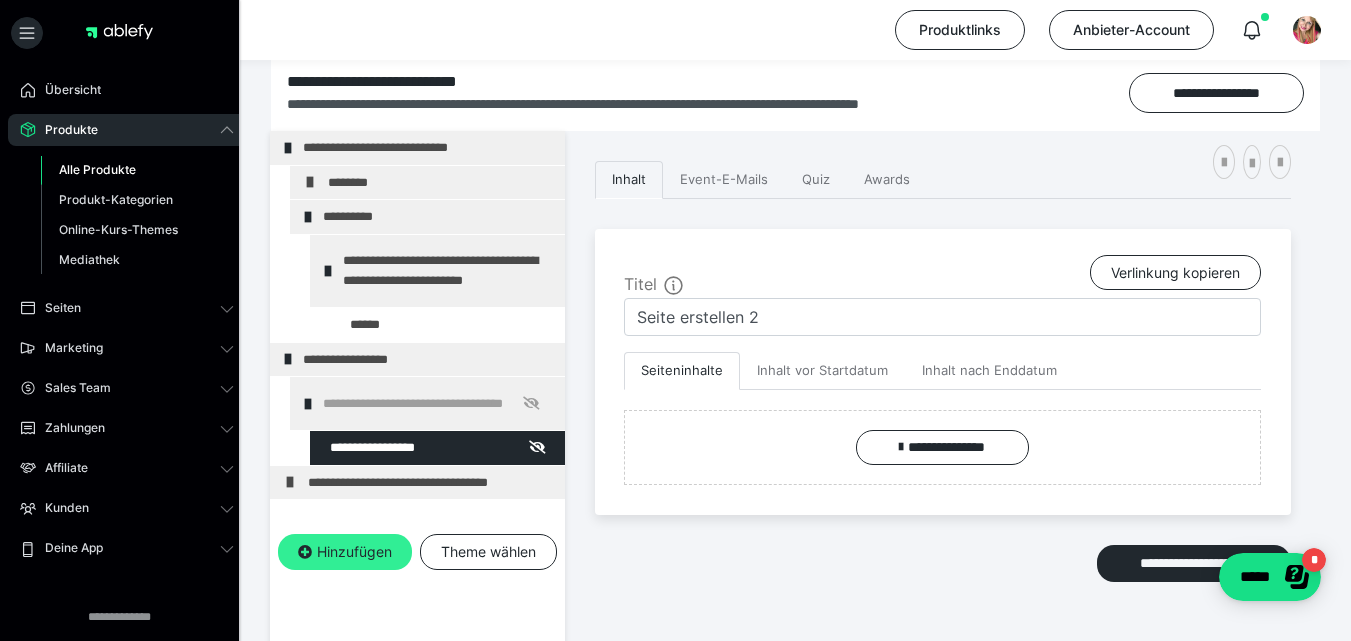 click on "Hinzufügen" at bounding box center (345, 552) 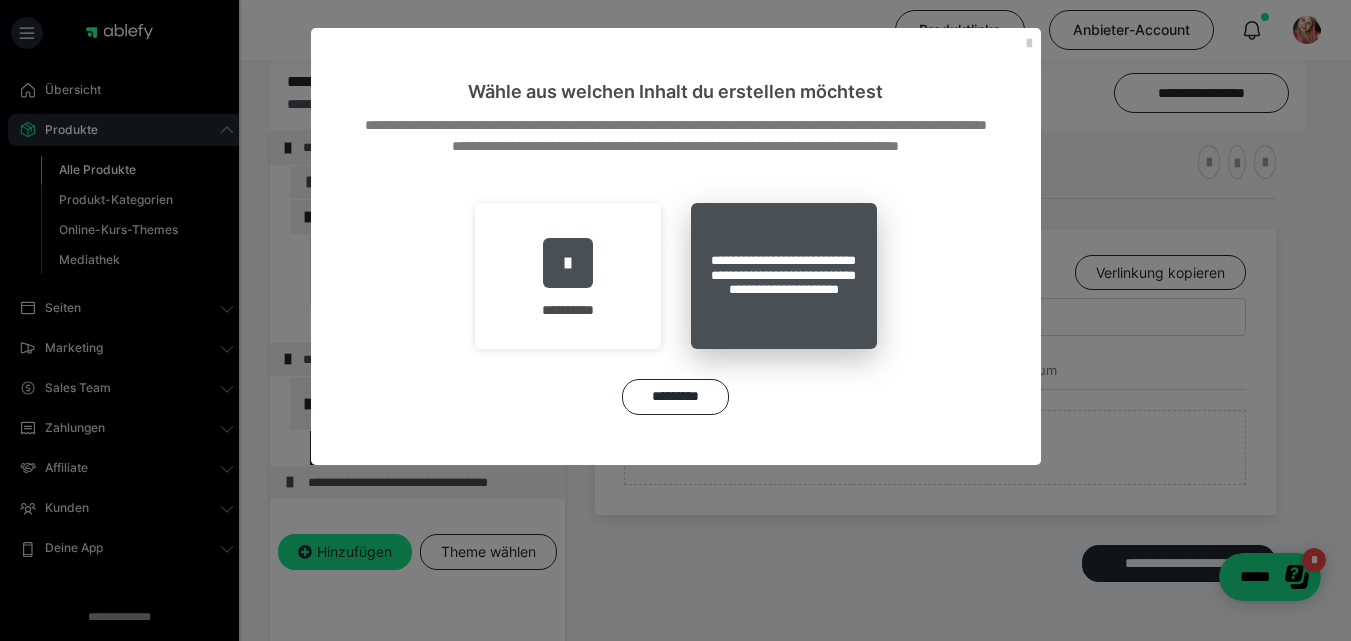 click on "**********" at bounding box center [784, 276] 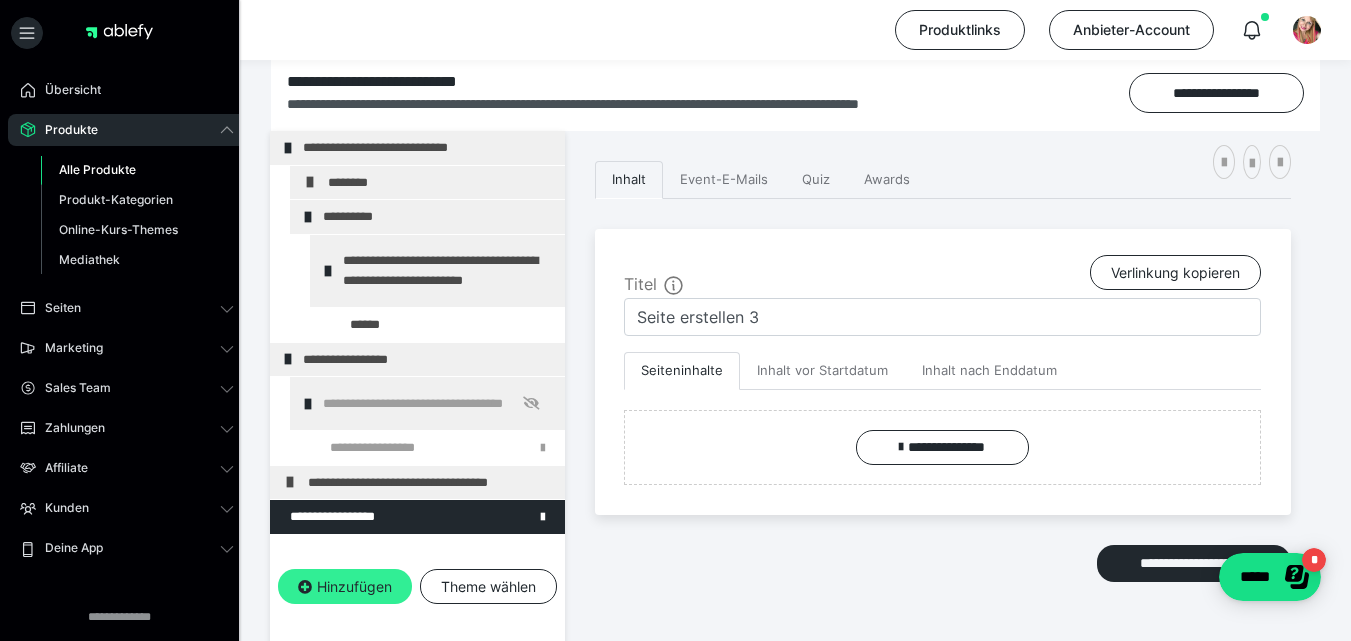 click on "Hinzufügen" at bounding box center [345, 587] 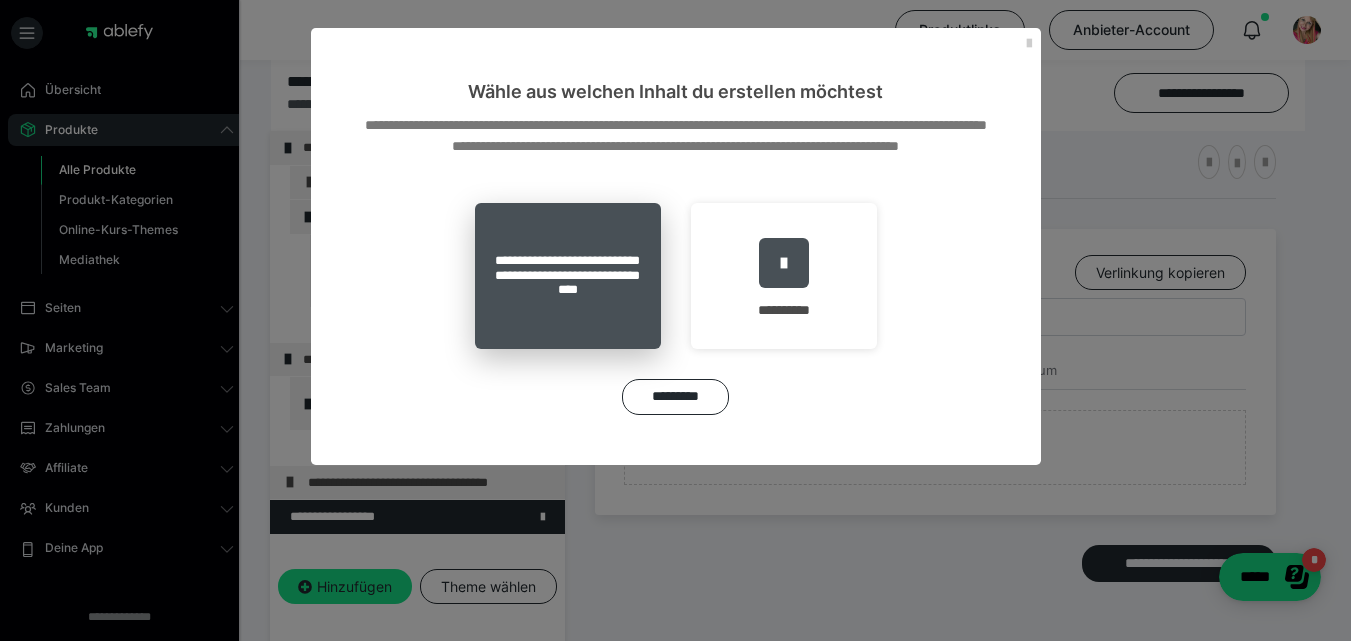 click on "**********" at bounding box center (568, 276) 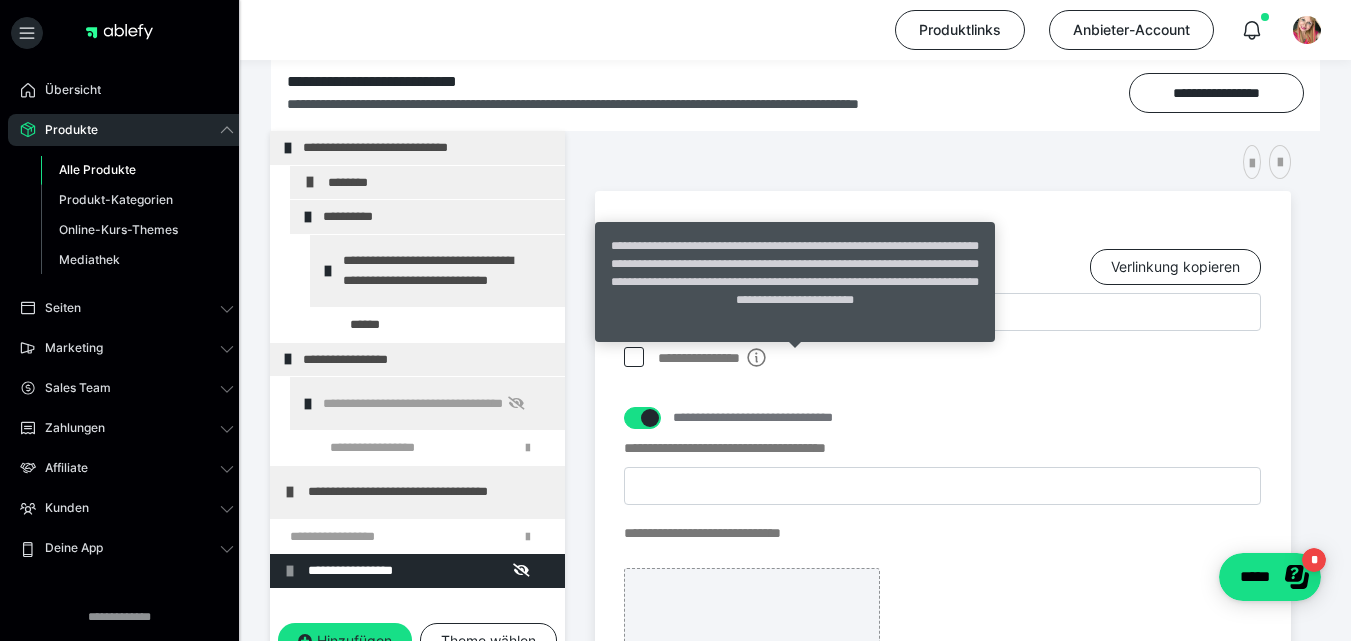 click on "**********" at bounding box center [795, 282] 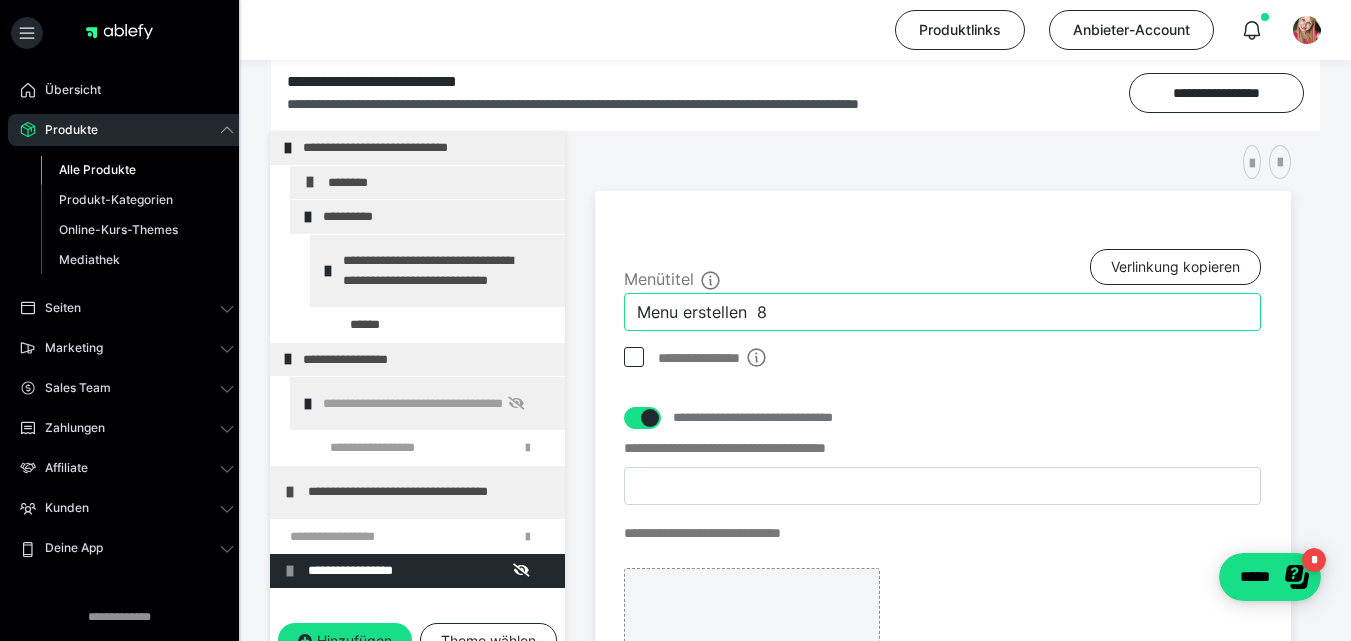 click on "Menu erstellen  8" at bounding box center [942, 312] 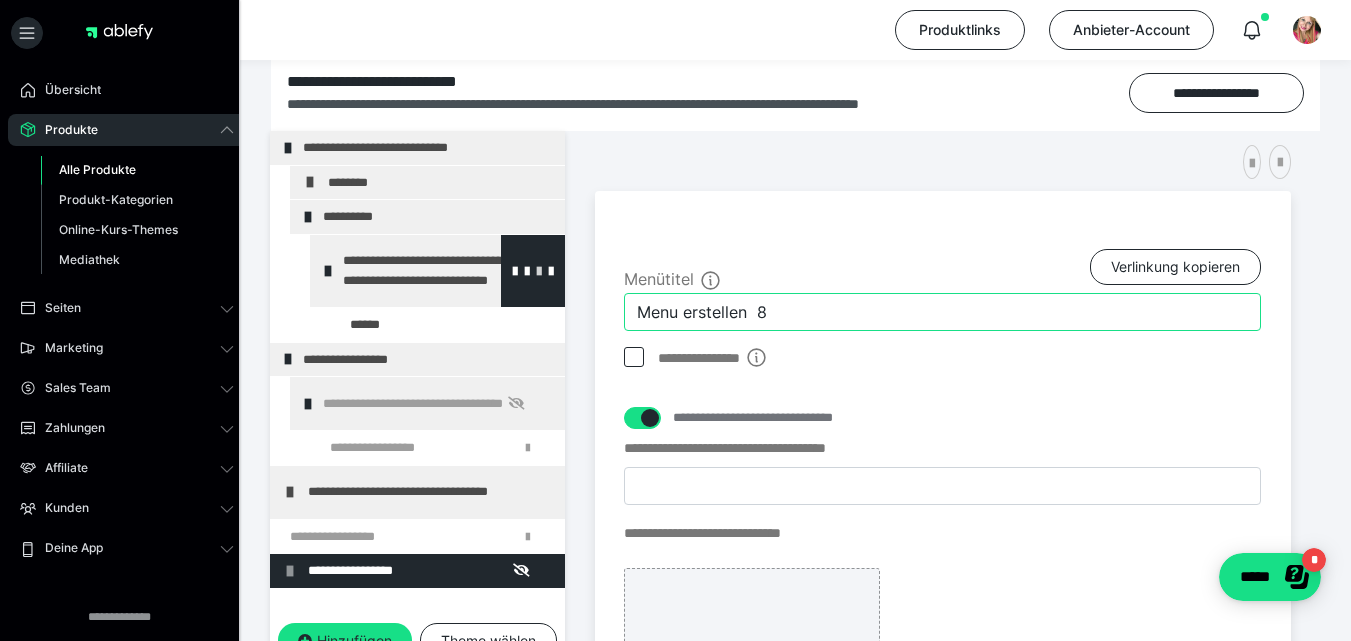 drag, startPoint x: 1027, startPoint y: 307, endPoint x: 502, endPoint y: 286, distance: 525.41986 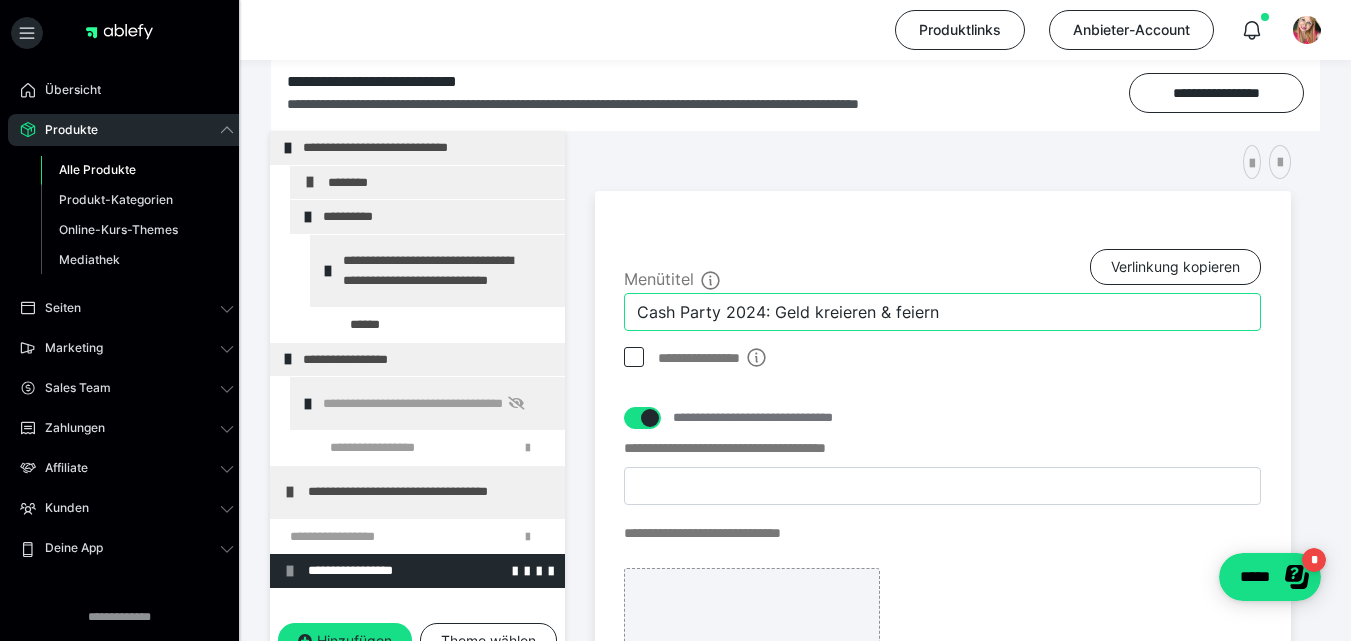 type on "Cash Party 2024: Geld kreieren & feiern" 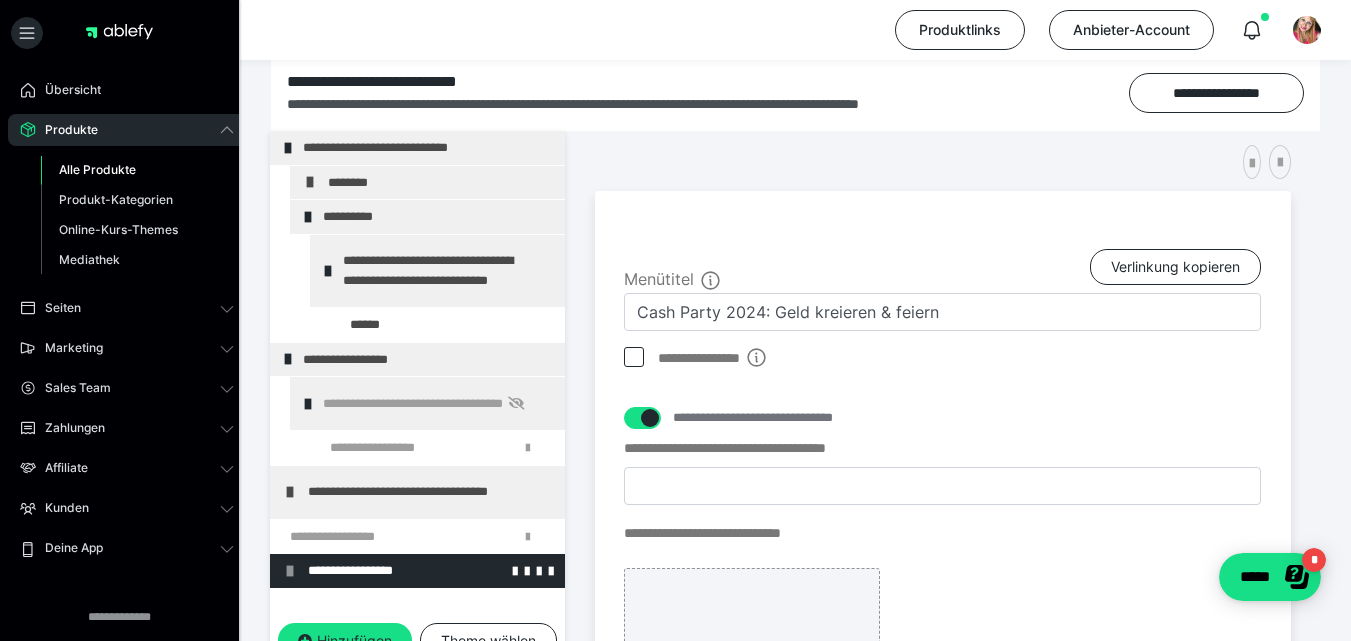 click on "**********" at bounding box center [423, 571] 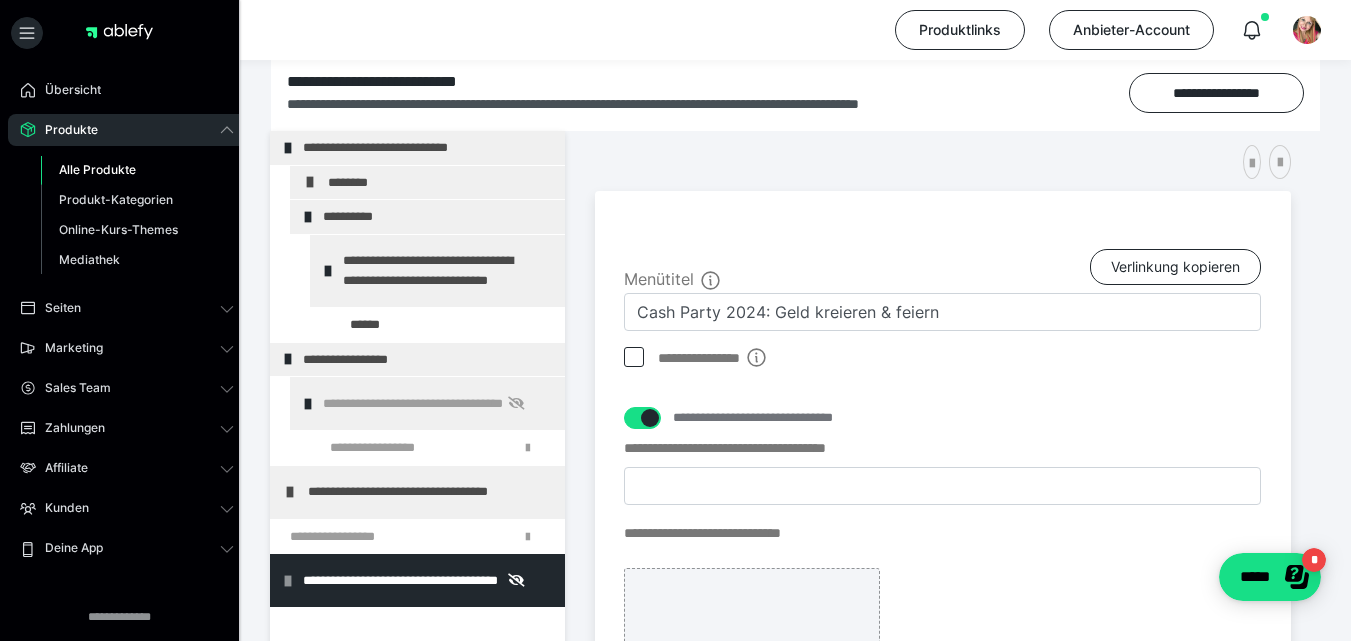 click on "**********" at bounding box center [418, 580] 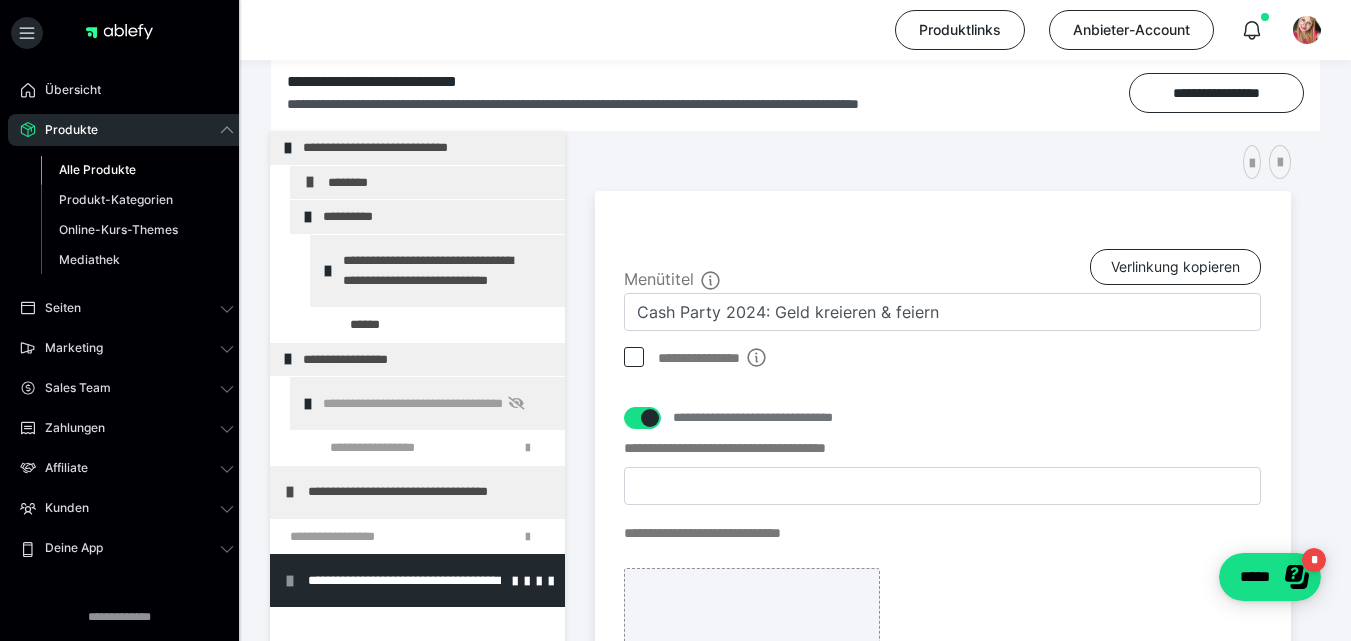 click on "**********" at bounding box center [423, 580] 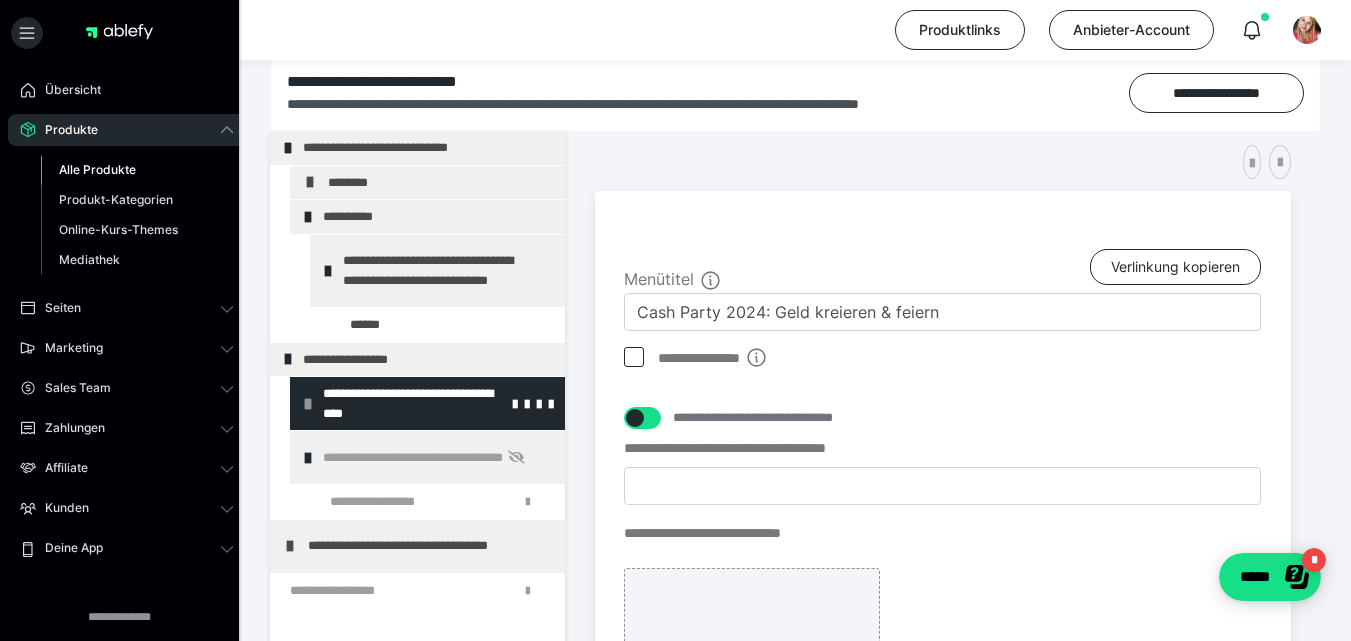 click at bounding box center [308, 404] 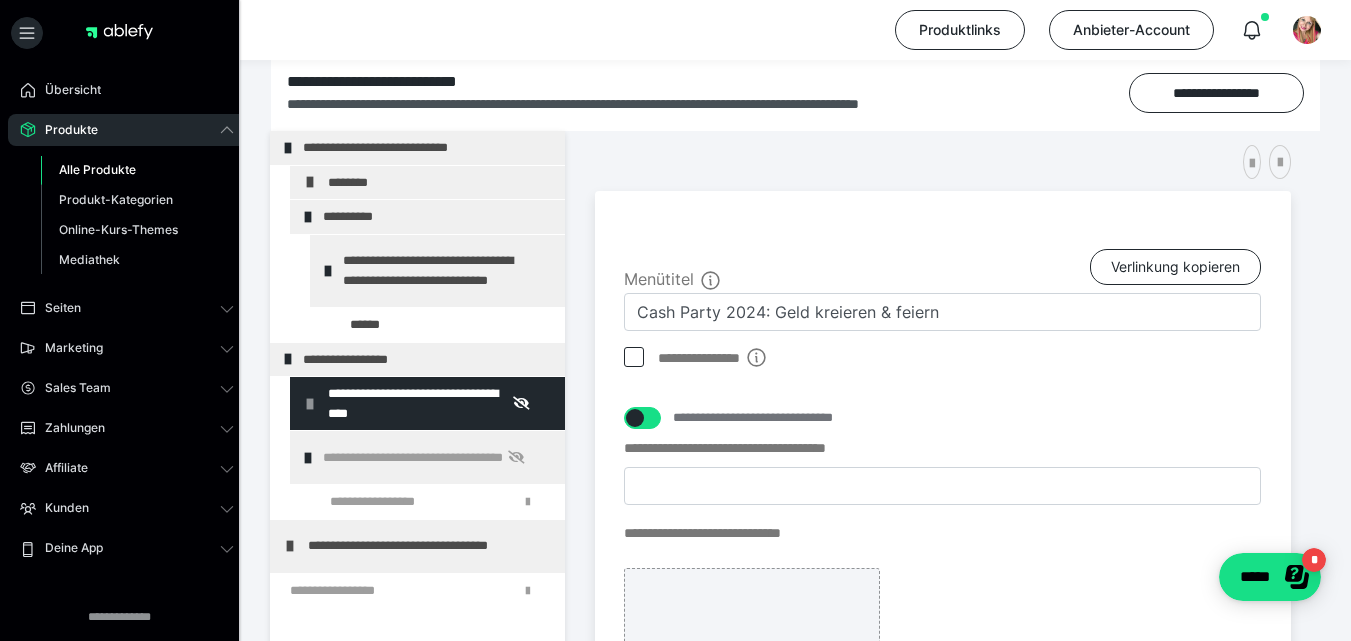 click at bounding box center (310, 404) 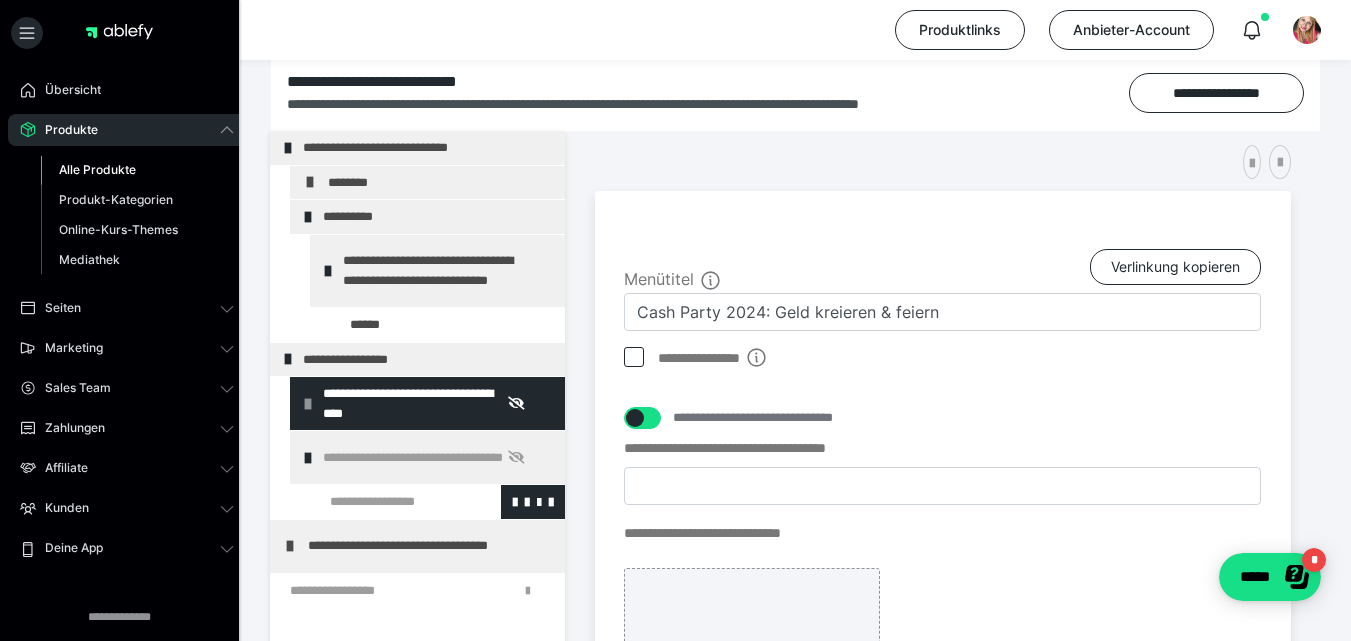 click at bounding box center [385, 502] 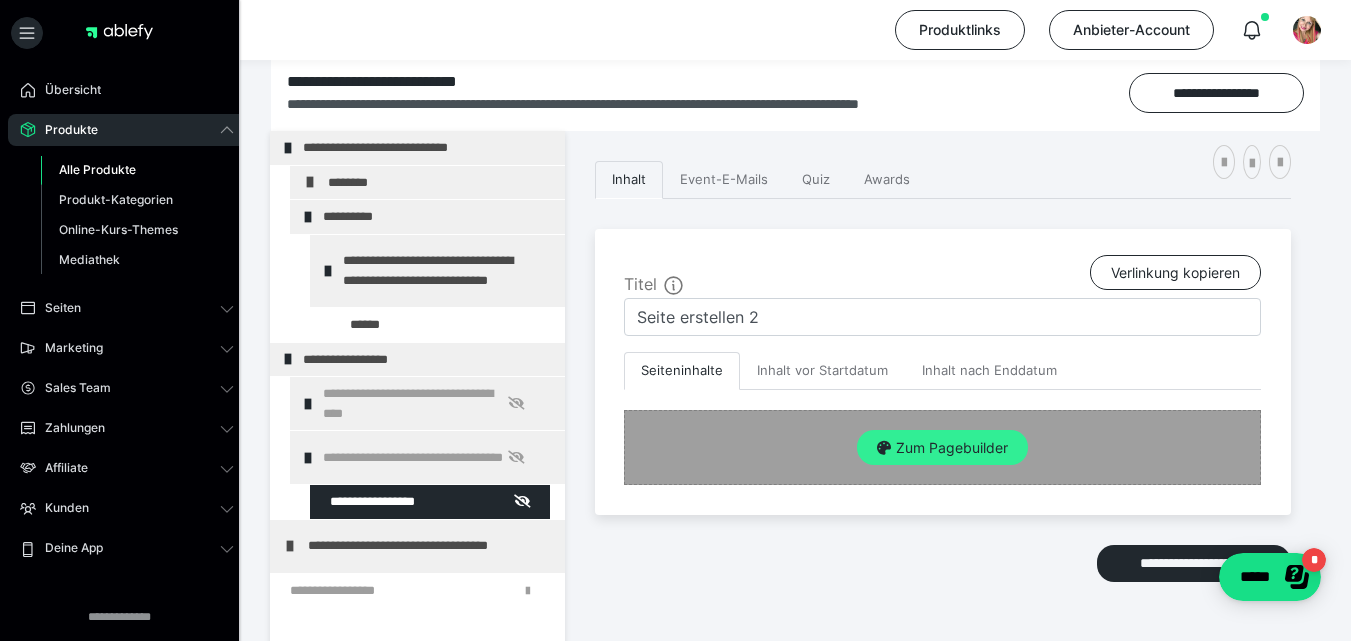 click on "Zum Pagebuilder" at bounding box center [942, 448] 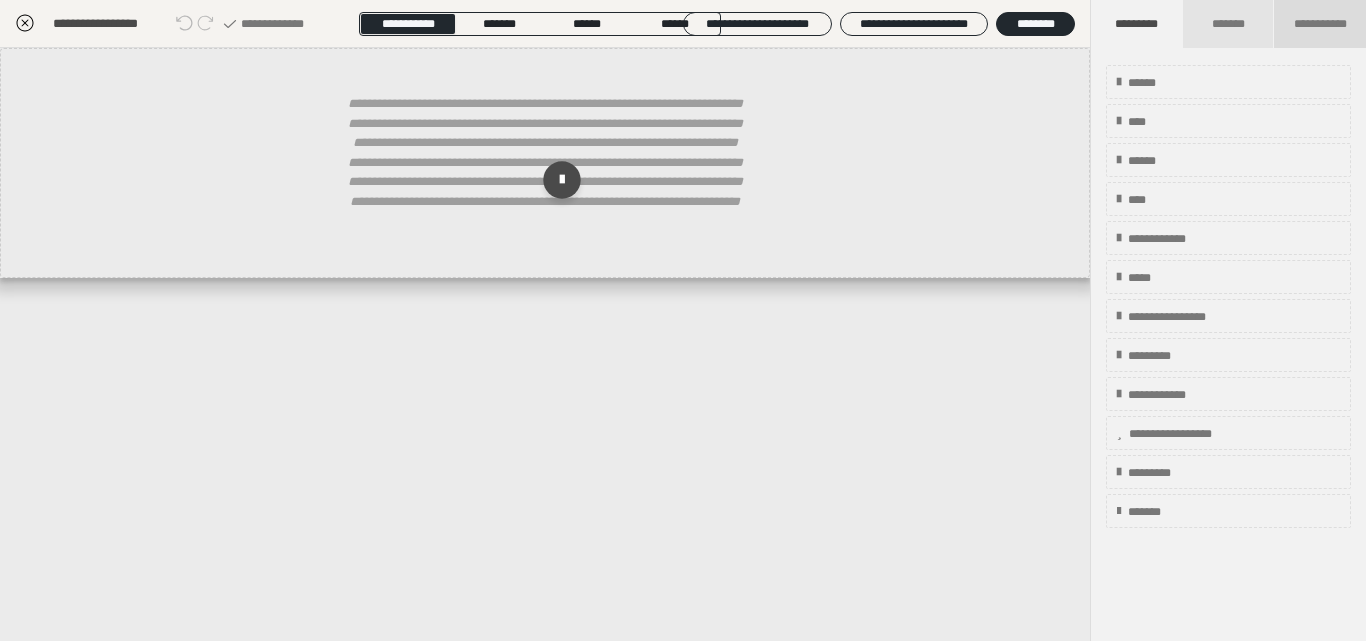 click on "**********" at bounding box center (1320, 24) 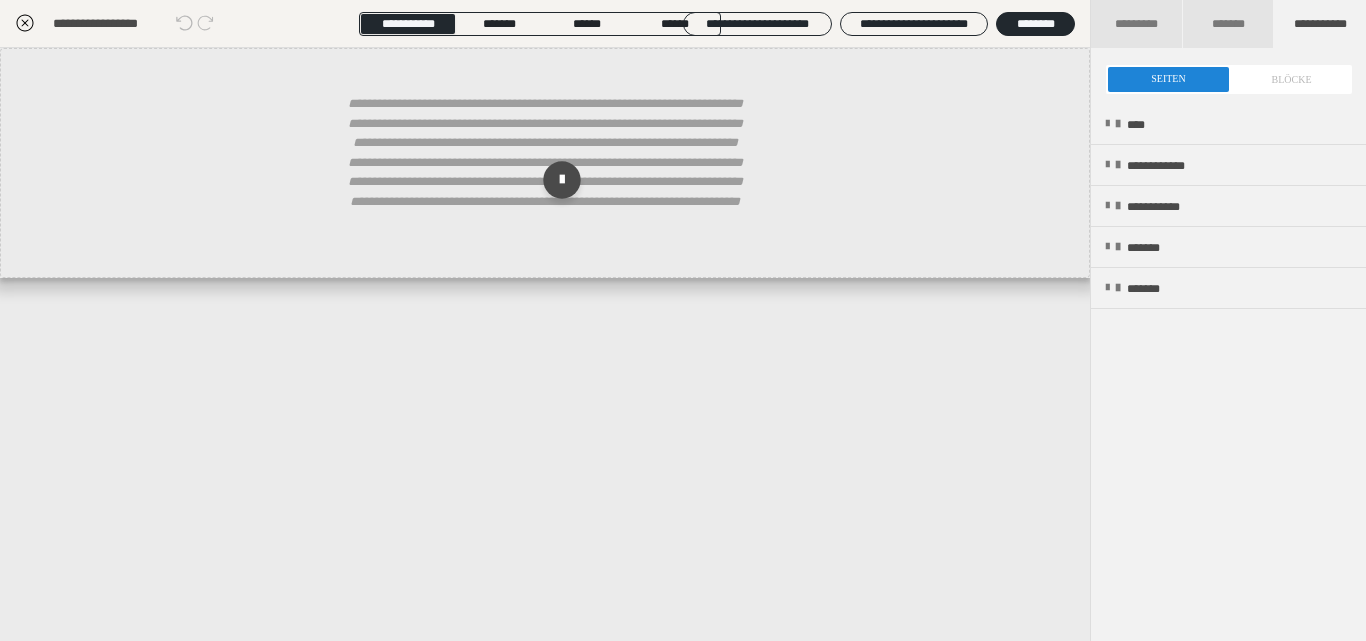 click at bounding box center (1229, 79) 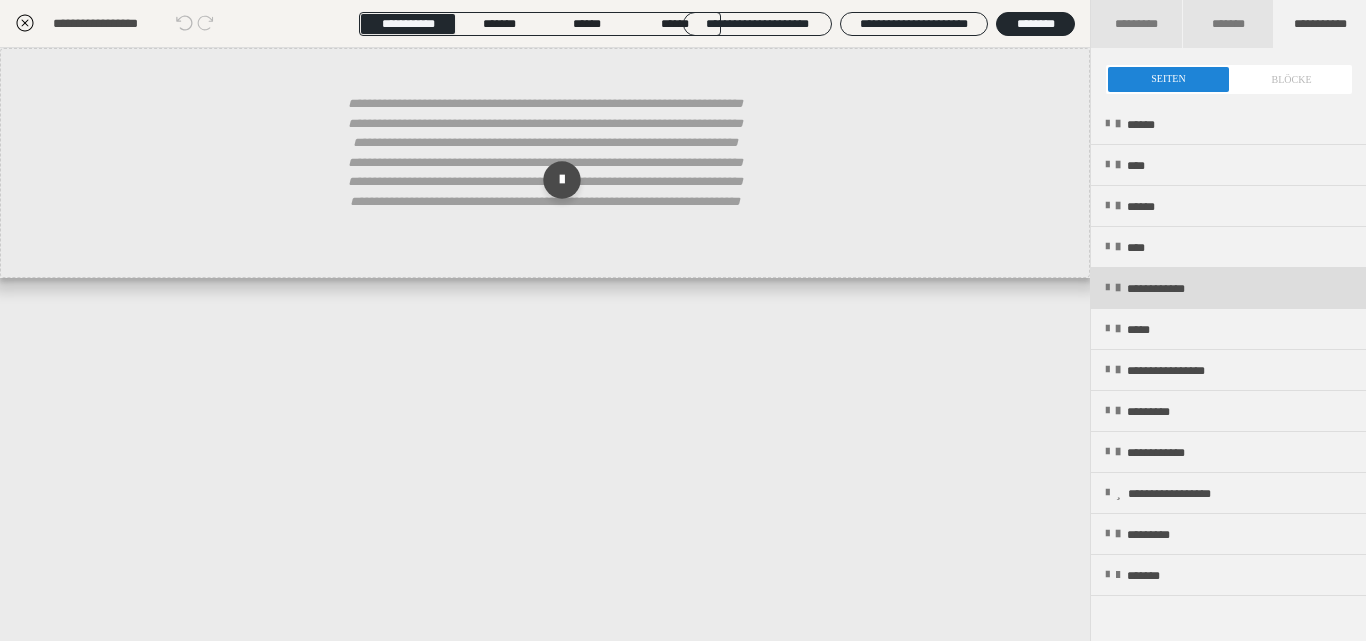 click on "**********" at bounding box center [1228, 288] 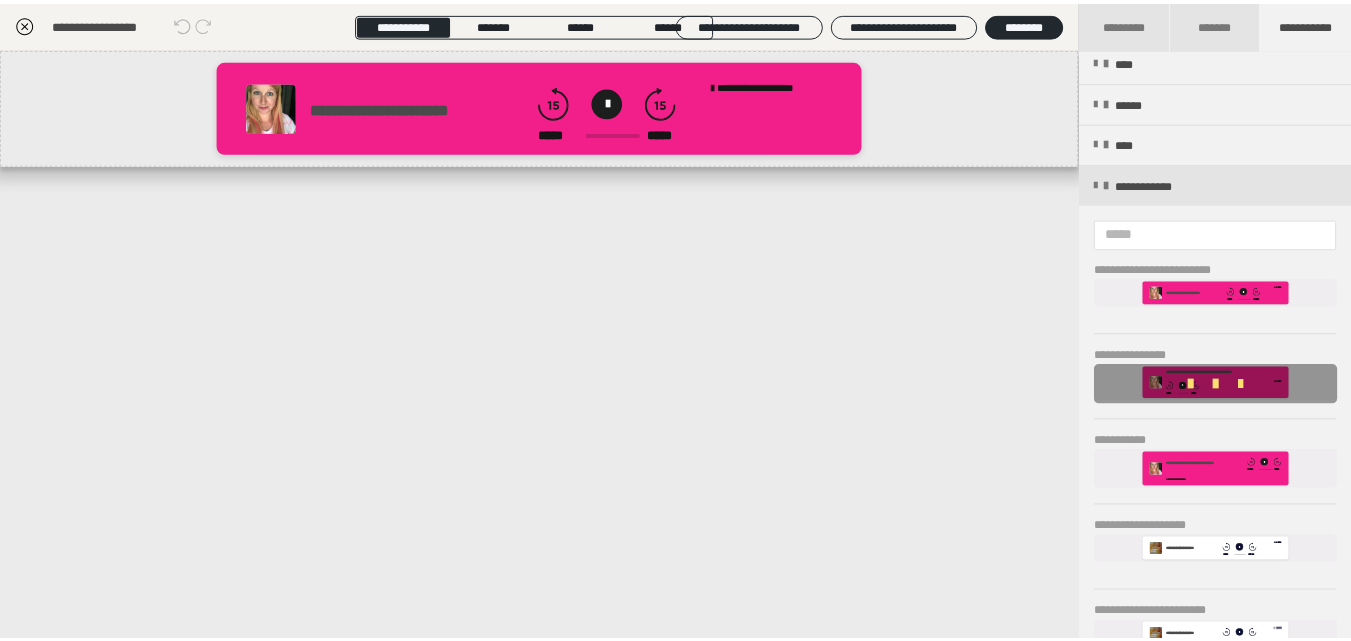 scroll, scrollTop: 107, scrollLeft: 0, axis: vertical 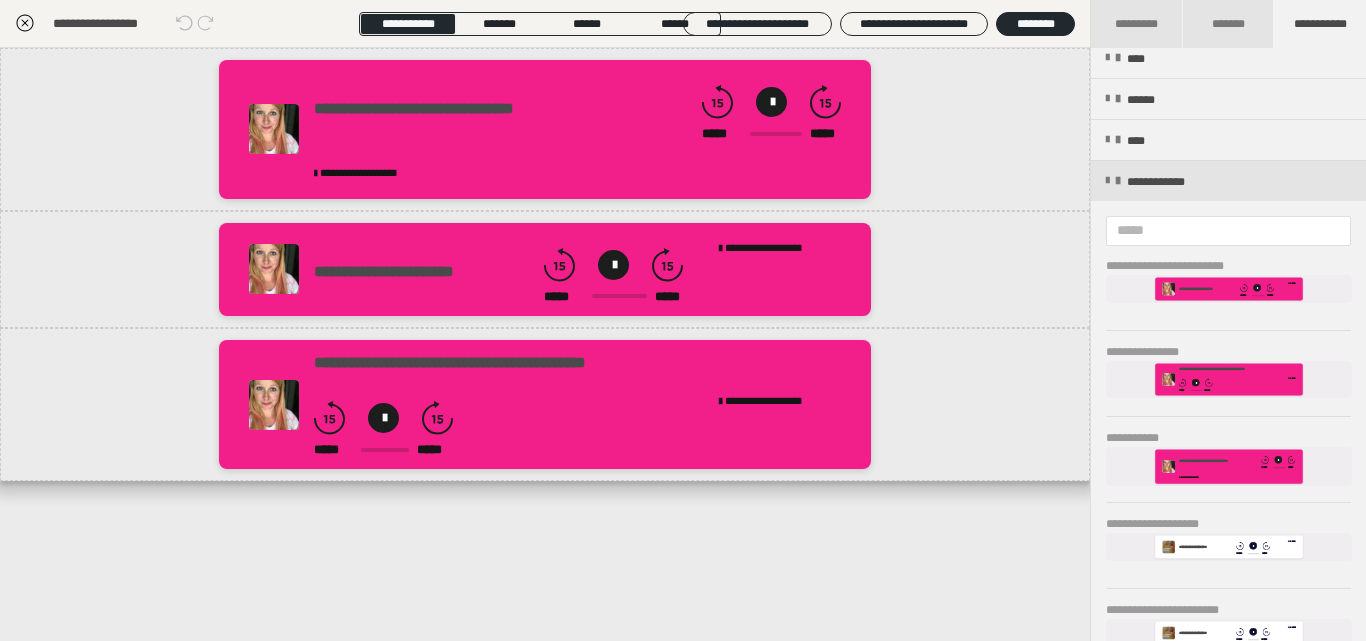 click 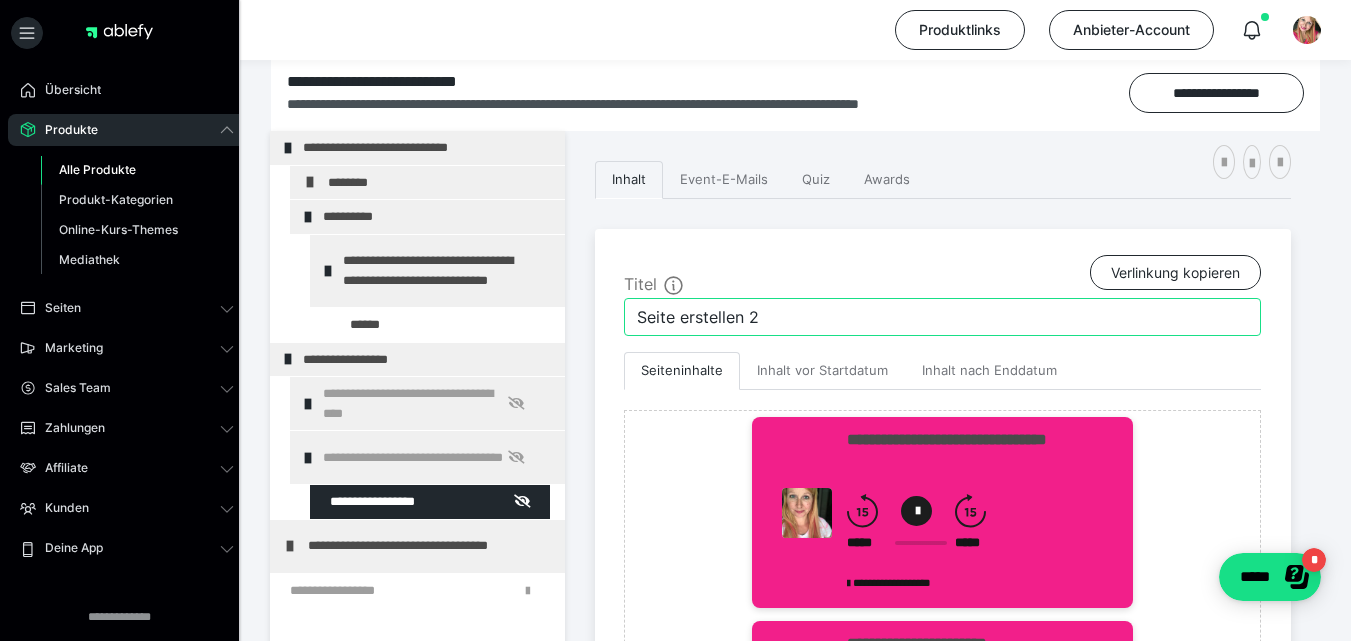 drag, startPoint x: 776, startPoint y: 324, endPoint x: 625, endPoint y: 302, distance: 152.59424 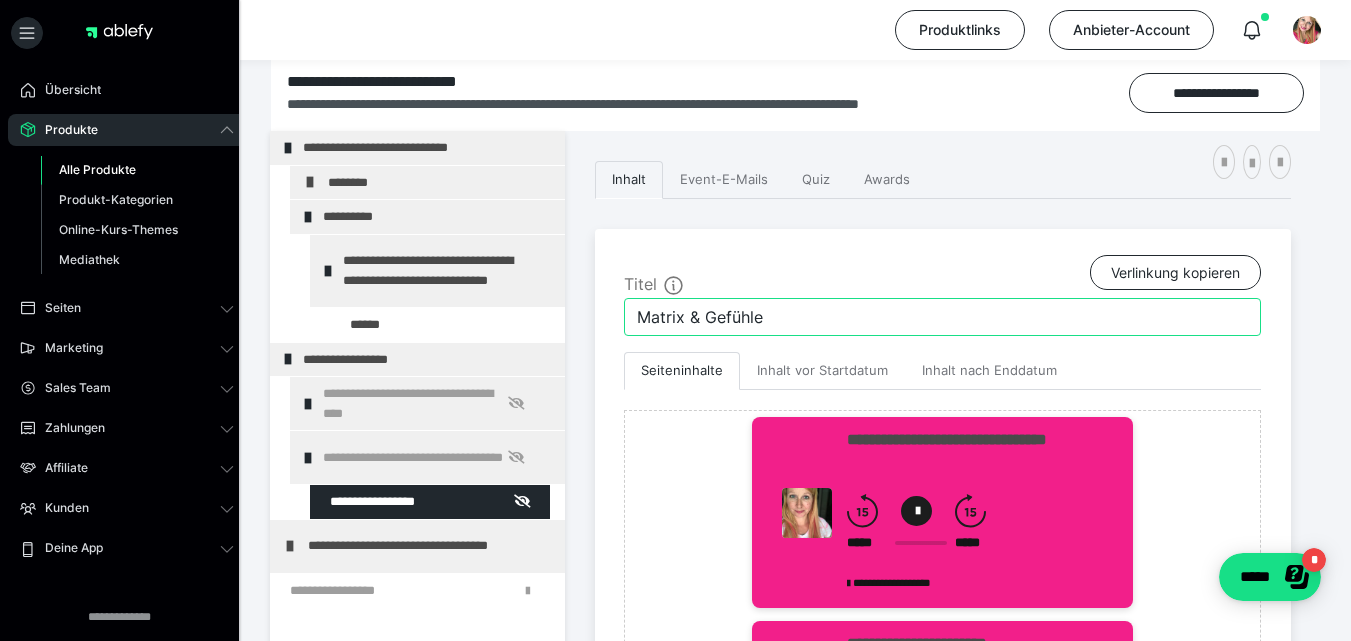 type on "Matrix & Gefühle" 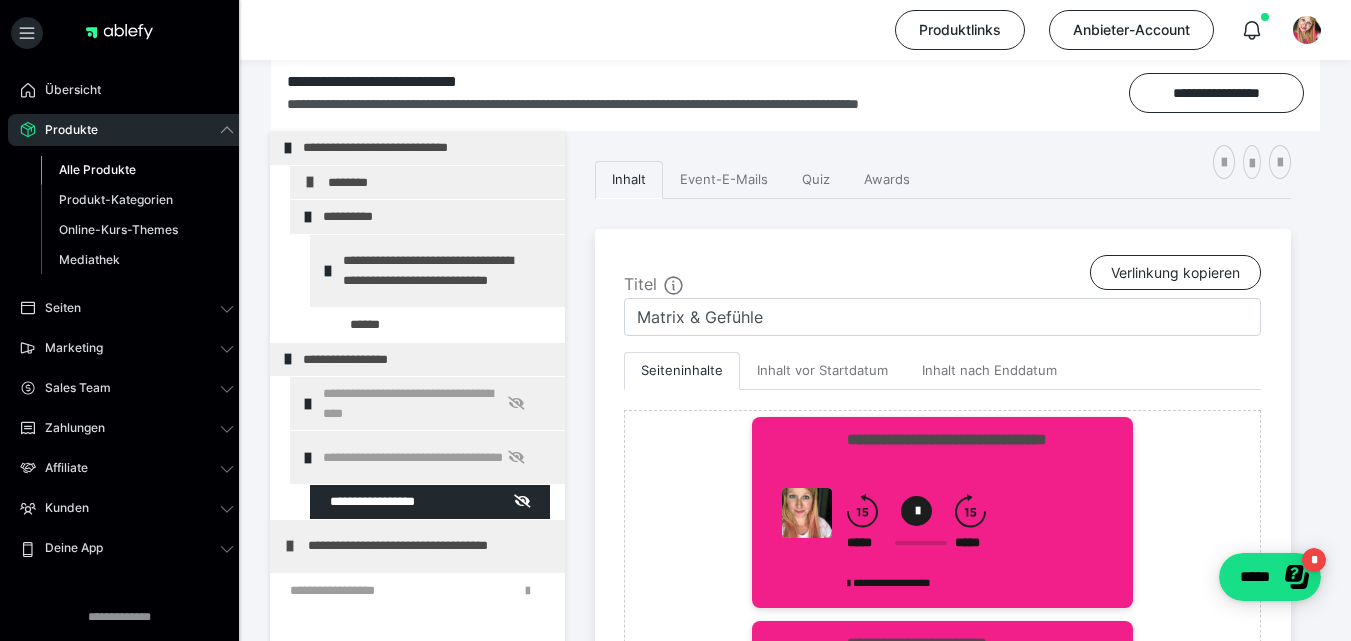 click on "Titel Verlinkung kopieren" at bounding box center [942, 276] 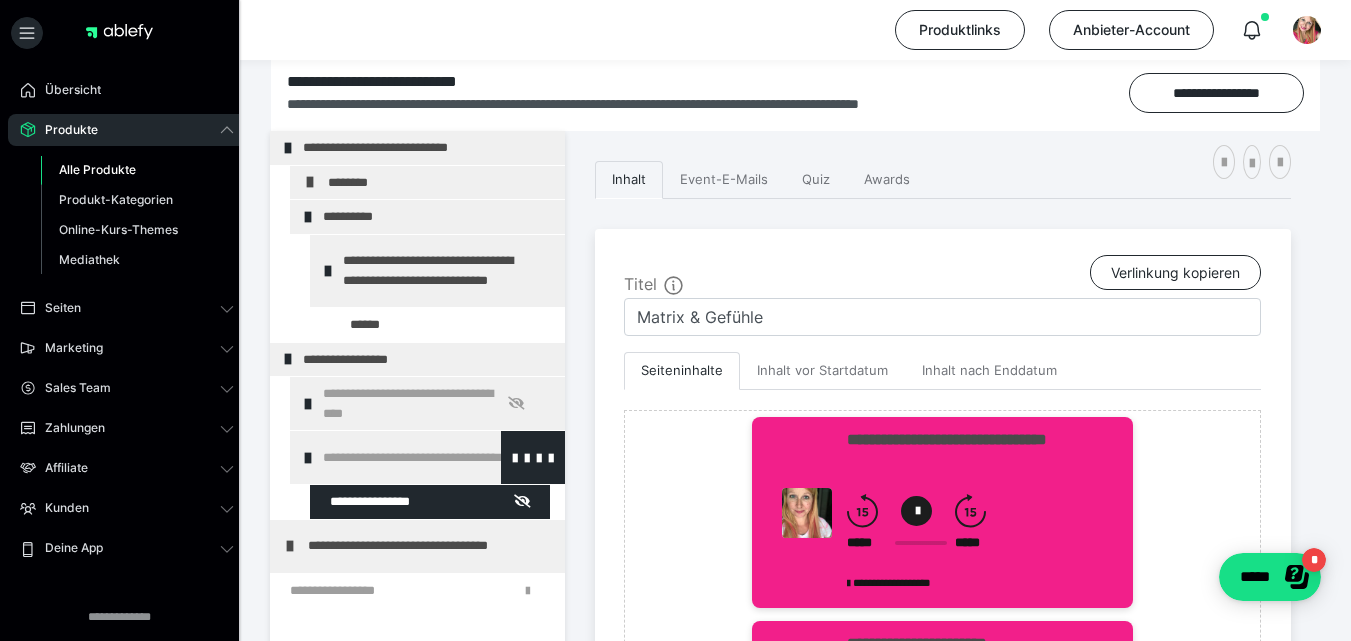 click at bounding box center [308, 458] 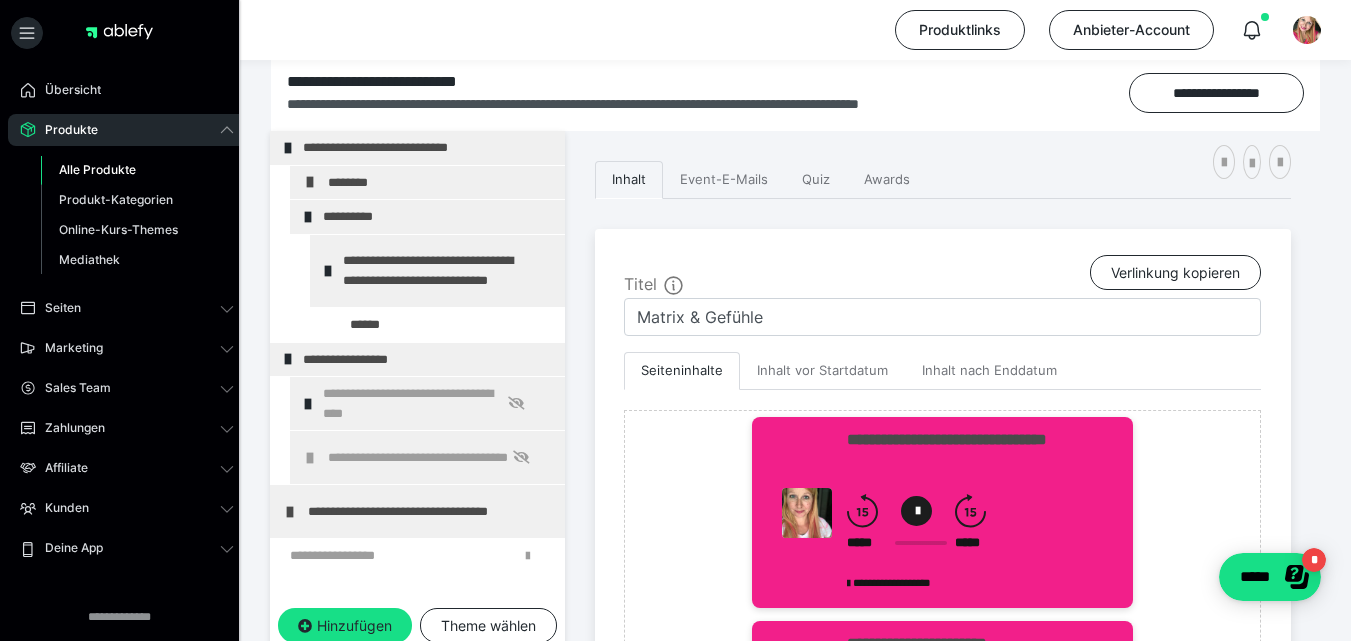 click at bounding box center [310, 458] 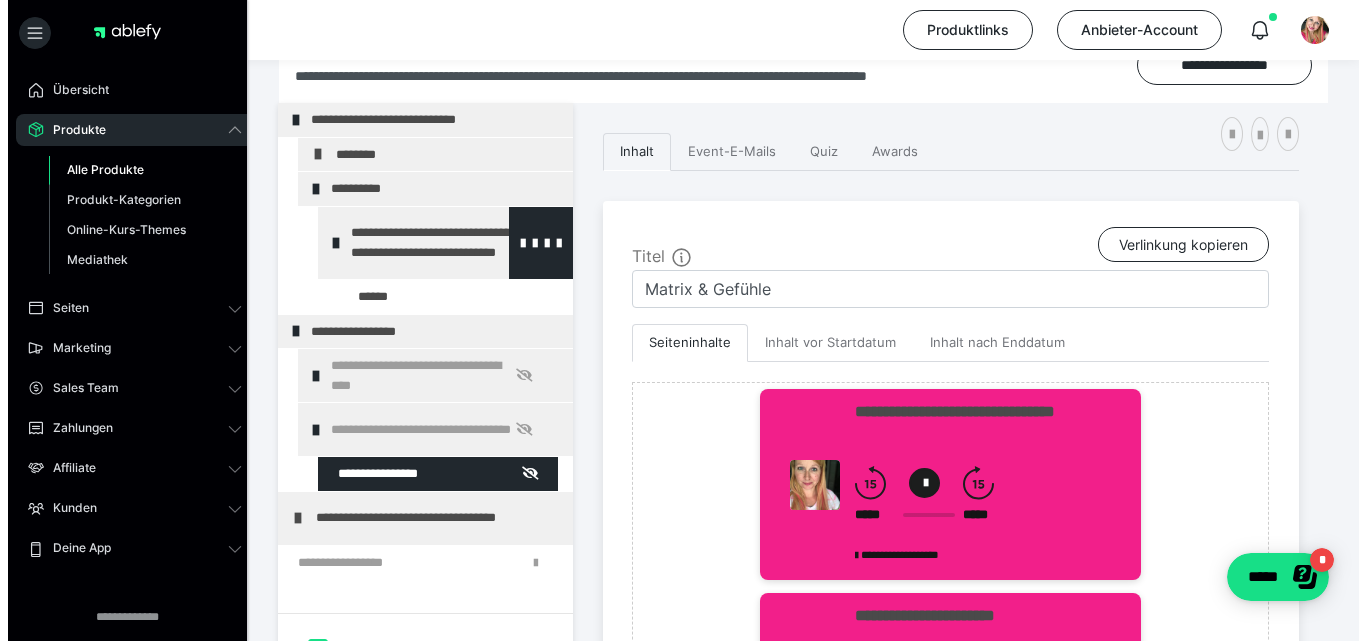 scroll, scrollTop: 293, scrollLeft: 0, axis: vertical 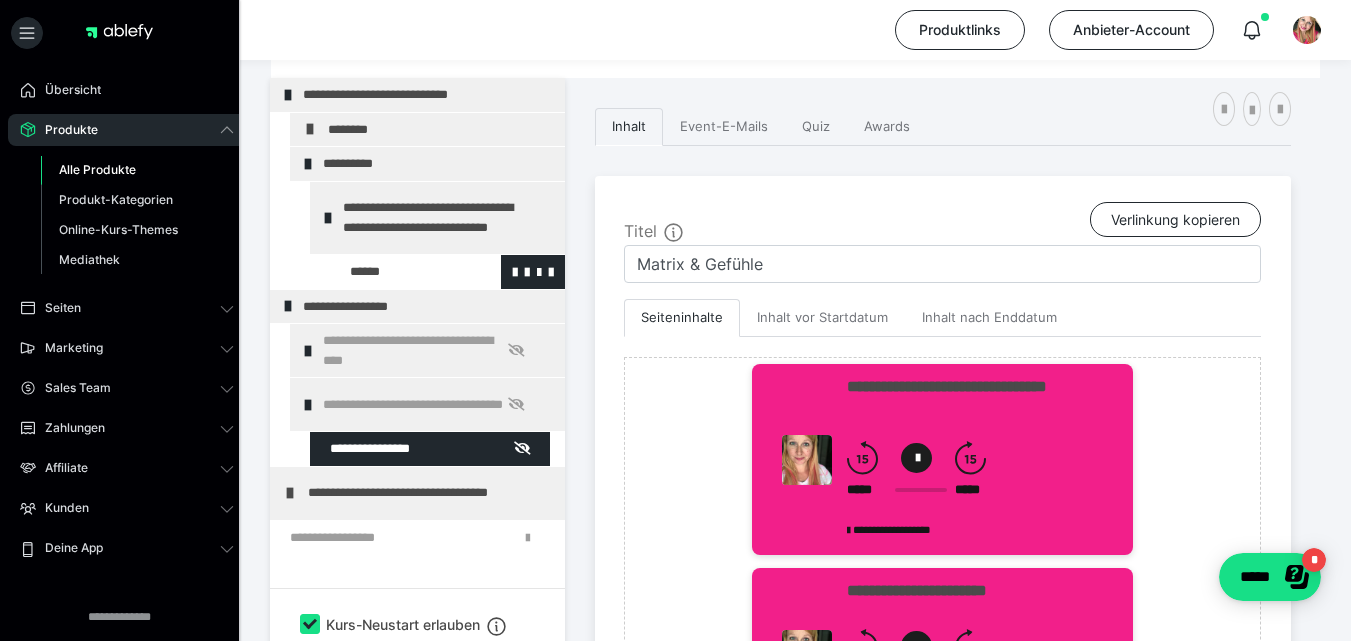 click at bounding box center [395, 272] 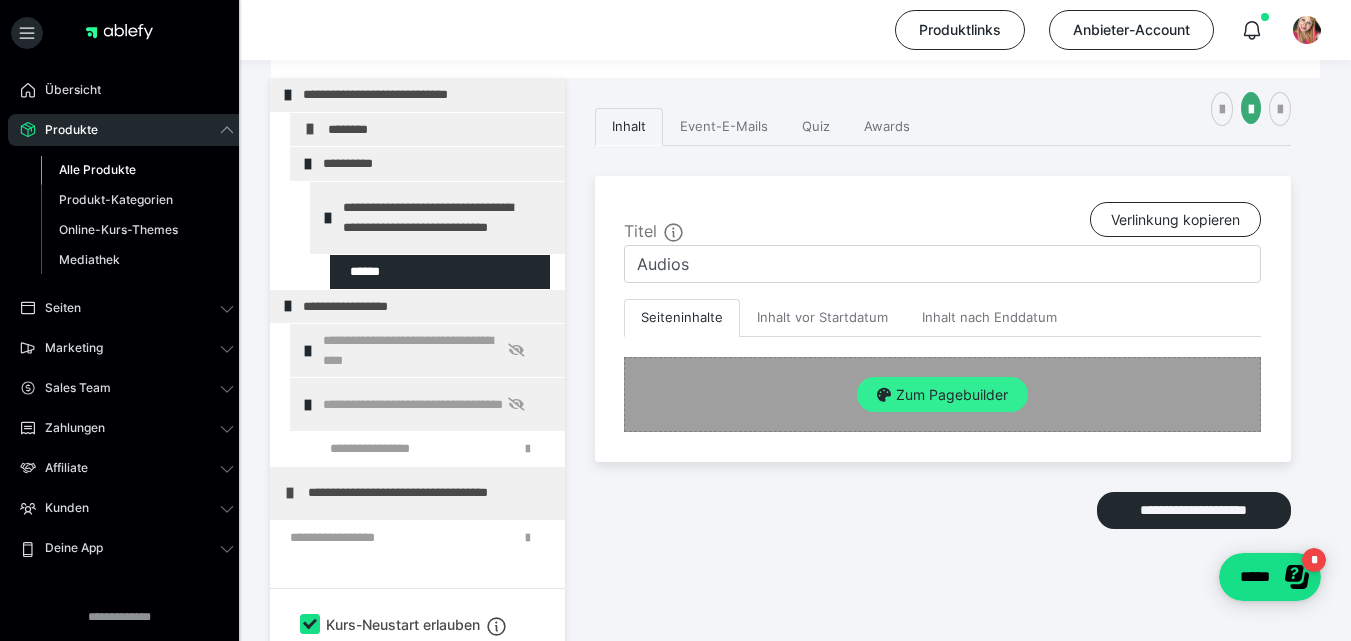 click on "Zum Pagebuilder" at bounding box center [942, 395] 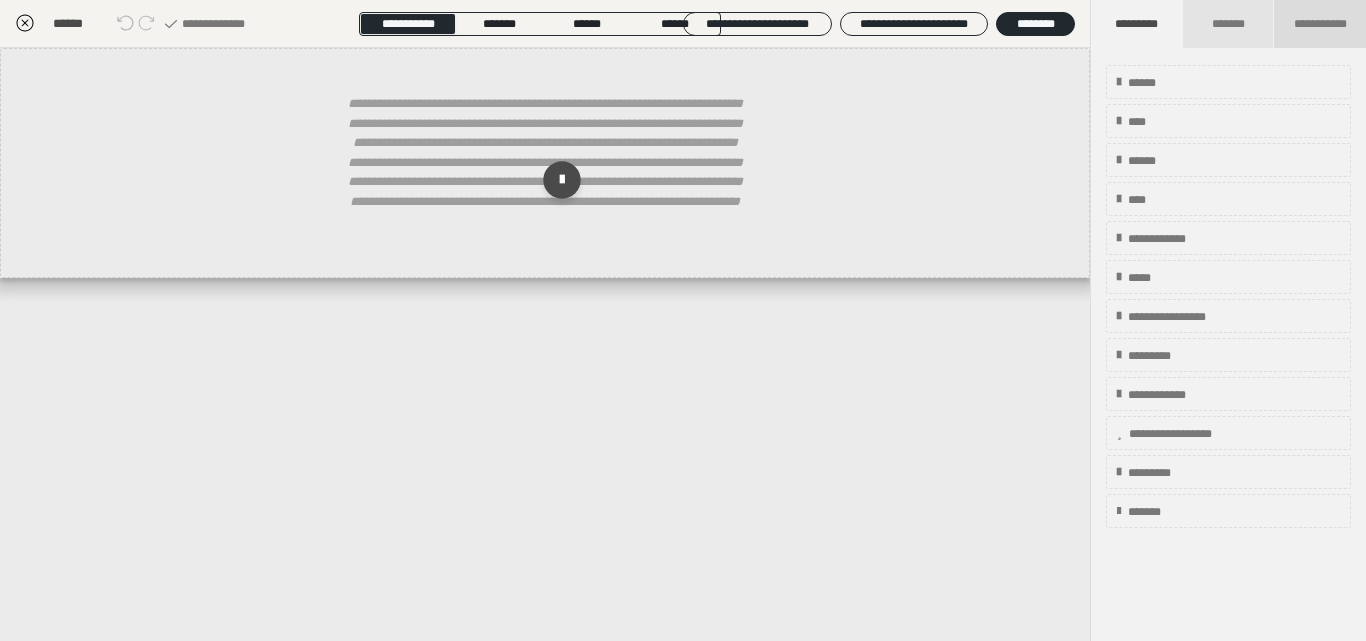click on "**********" at bounding box center (1320, 24) 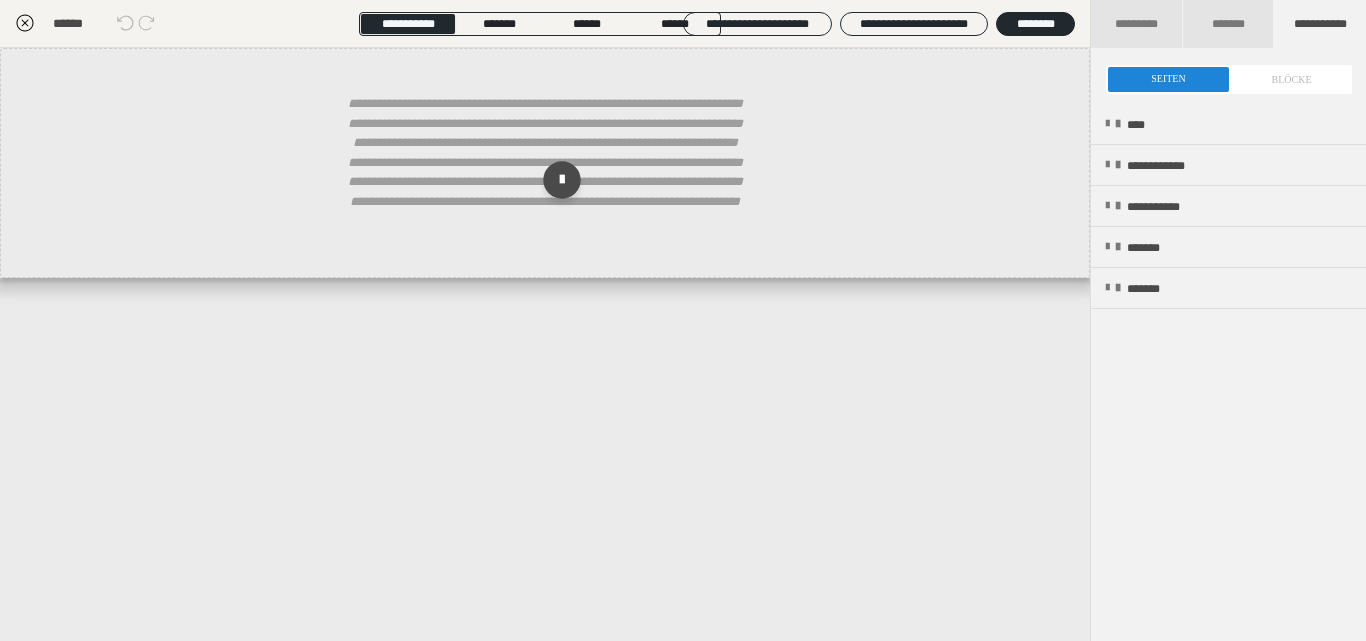 click on "**********" at bounding box center [1228, 368] 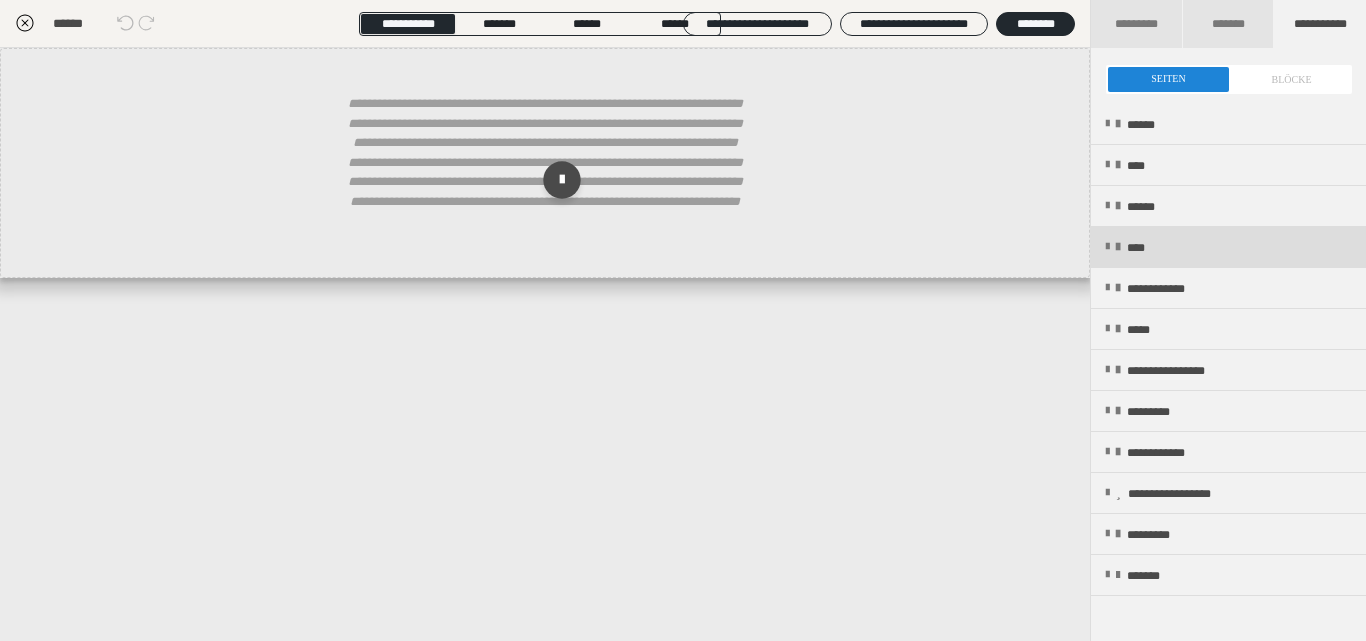 click on "****" at bounding box center [1228, 247] 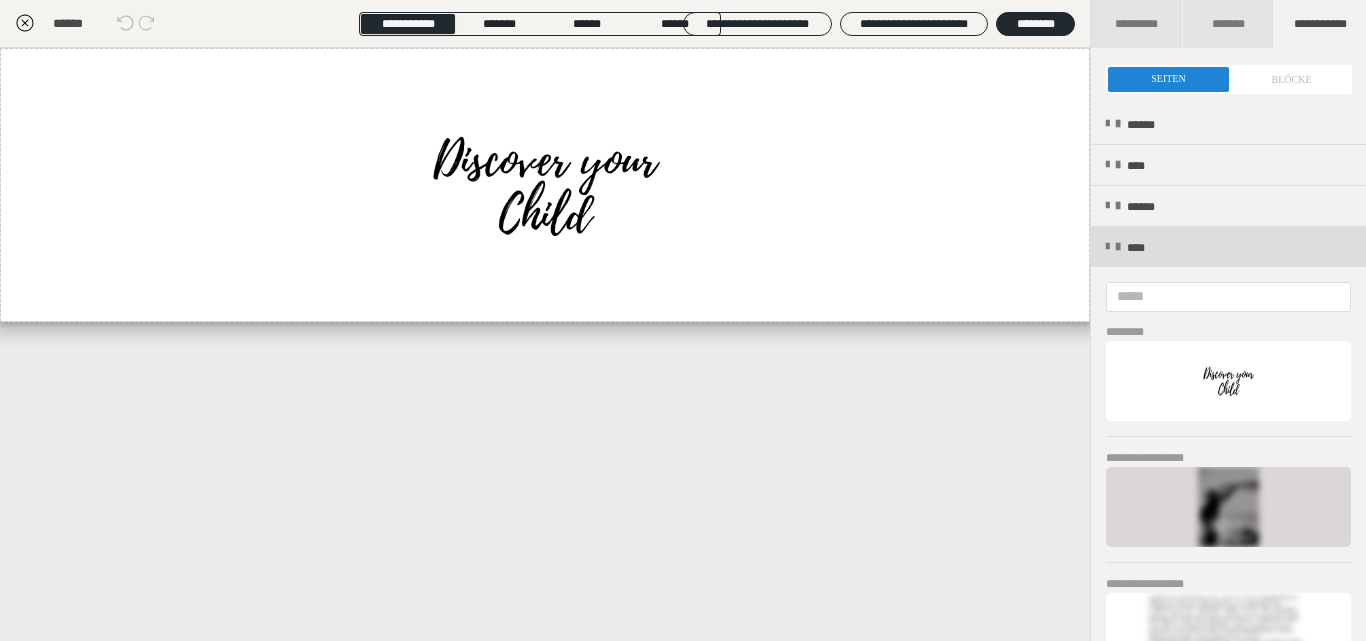 click at bounding box center (1107, 247) 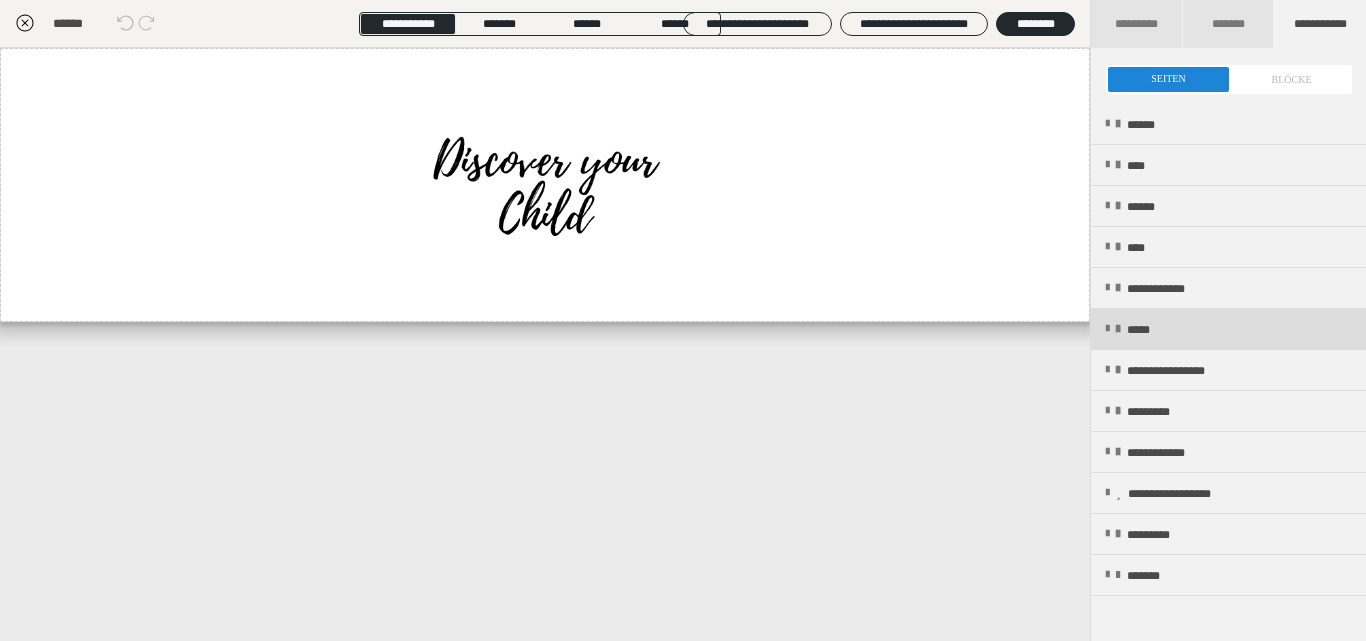click on "*****" at bounding box center (1228, 329) 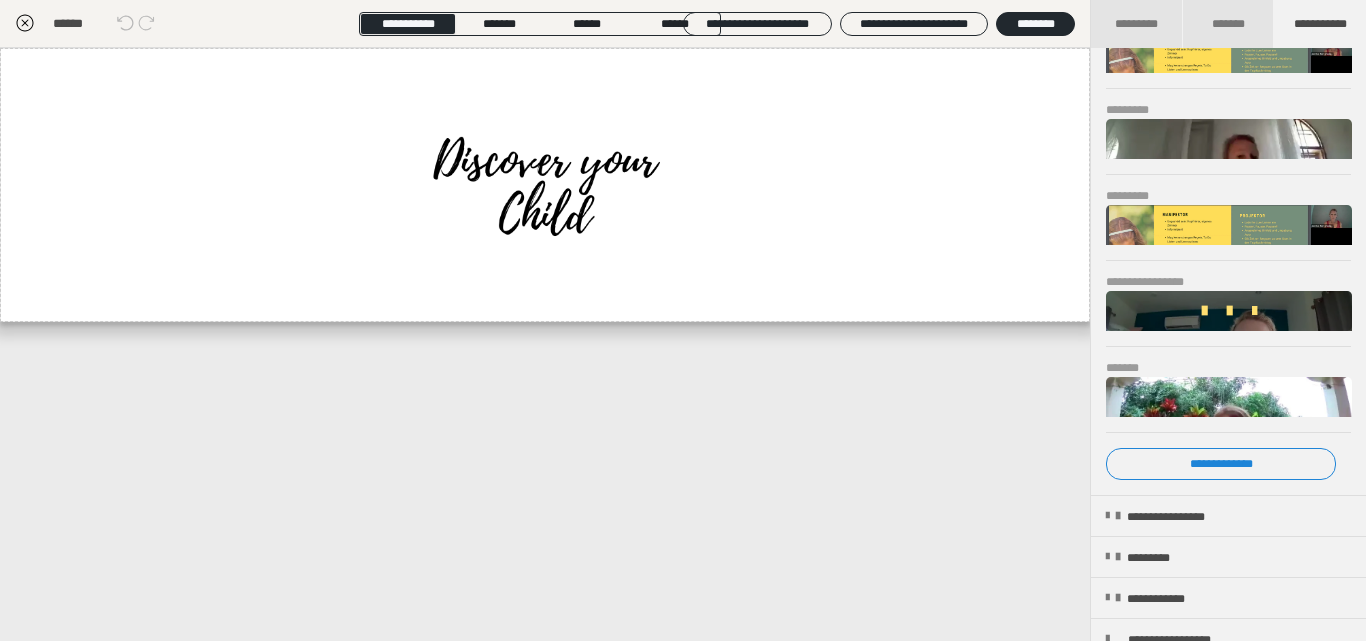 scroll, scrollTop: 400, scrollLeft: 0, axis: vertical 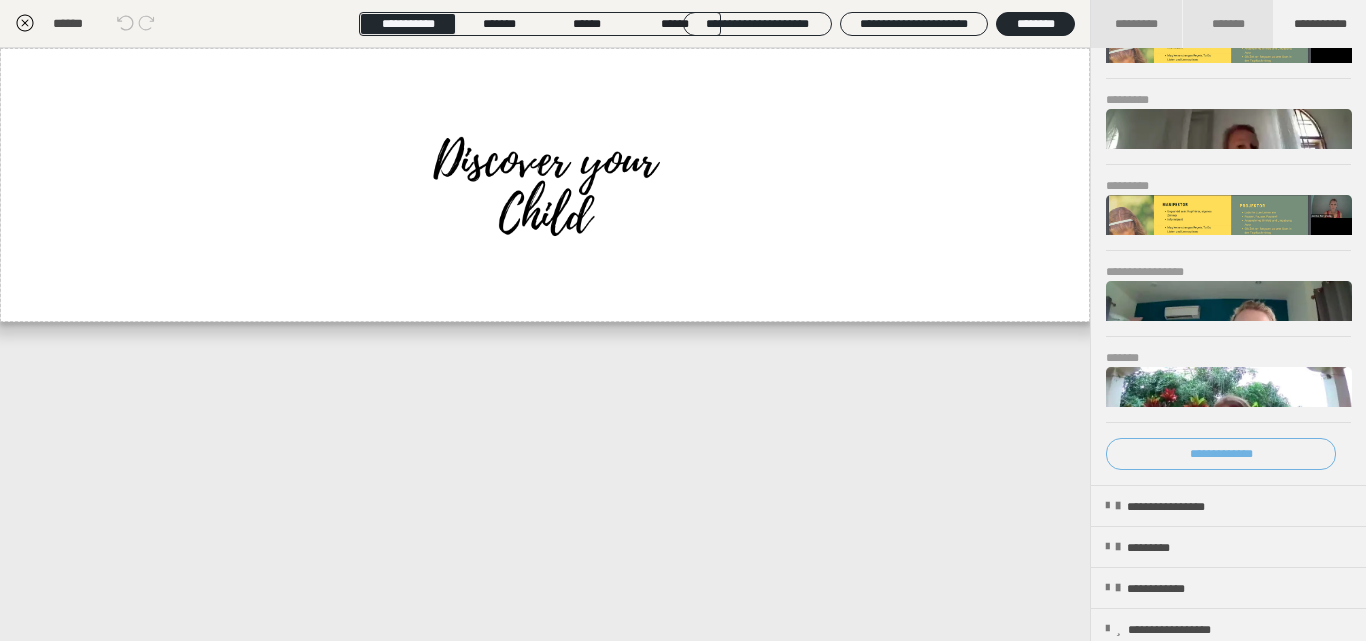 drag, startPoint x: 1236, startPoint y: 331, endPoint x: 1252, endPoint y: 453, distance: 123.04471 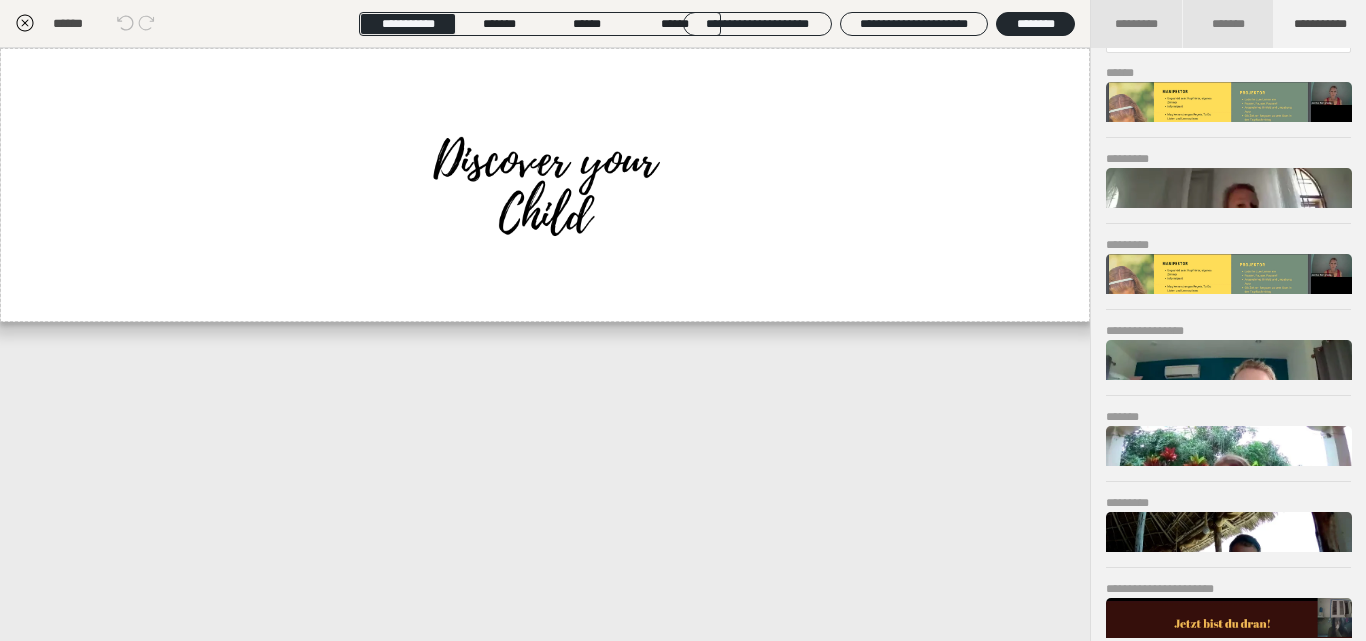 scroll, scrollTop: 313, scrollLeft: 0, axis: vertical 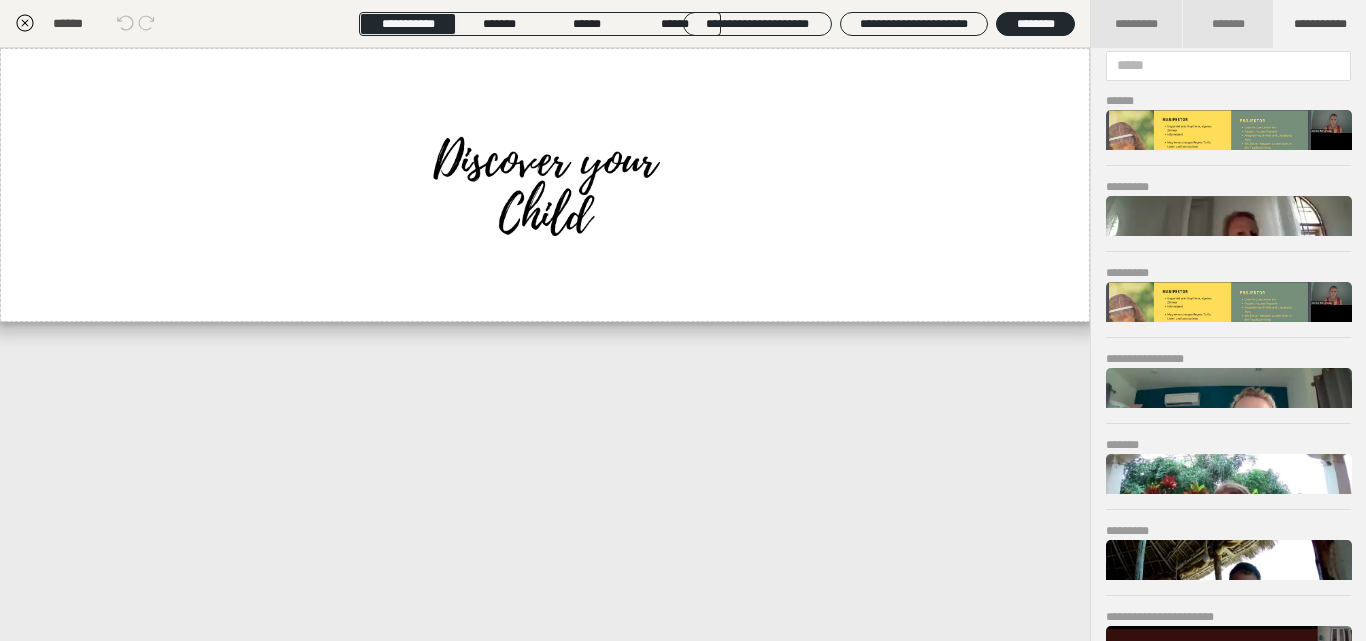 click 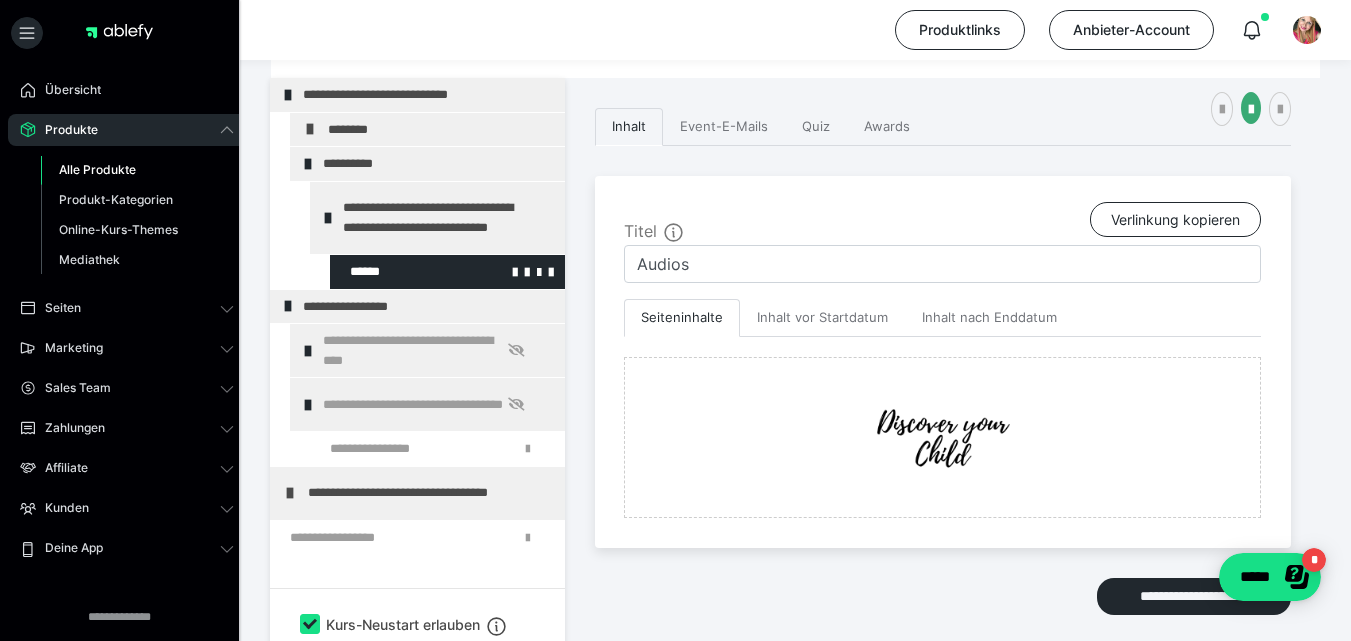 click at bounding box center [395, 272] 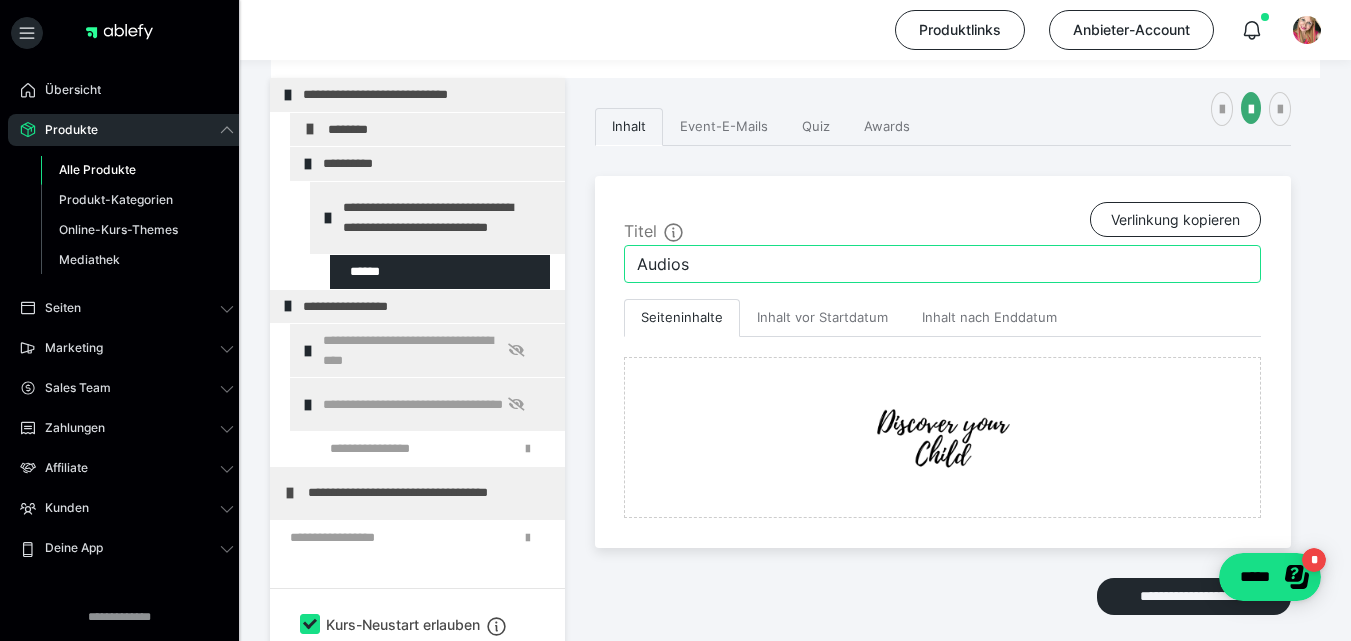 drag, startPoint x: 715, startPoint y: 264, endPoint x: 607, endPoint y: 255, distance: 108.37435 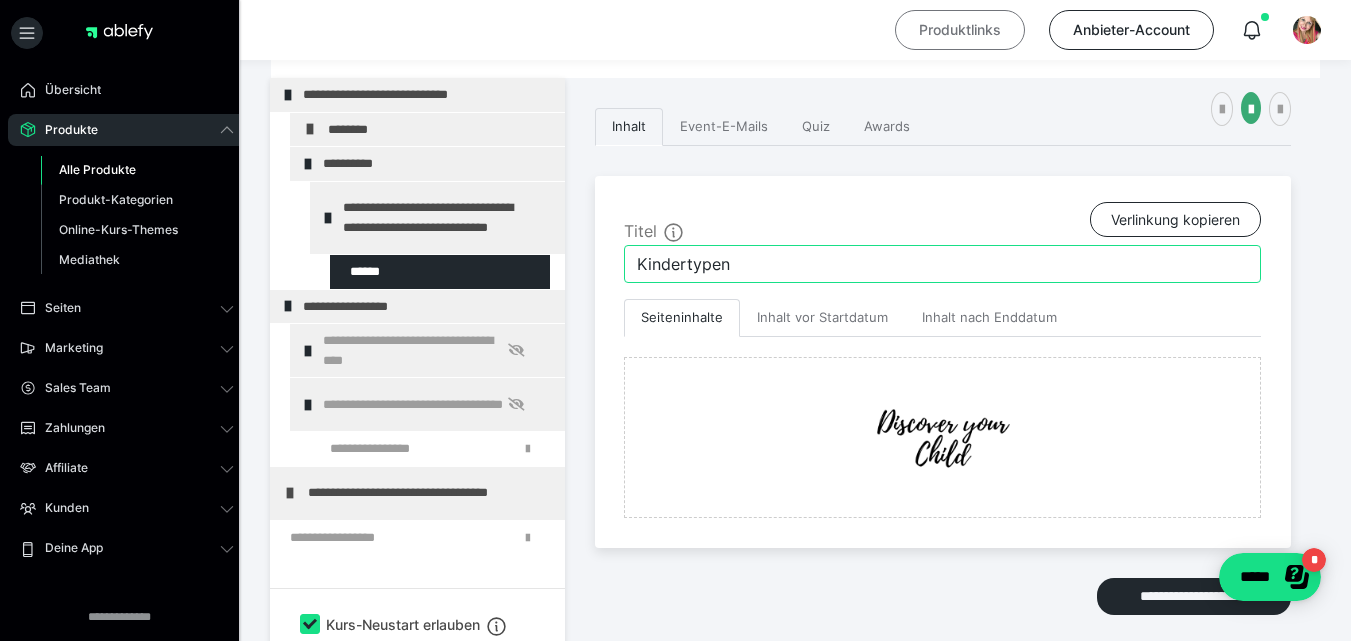 type on "Kindertypen" 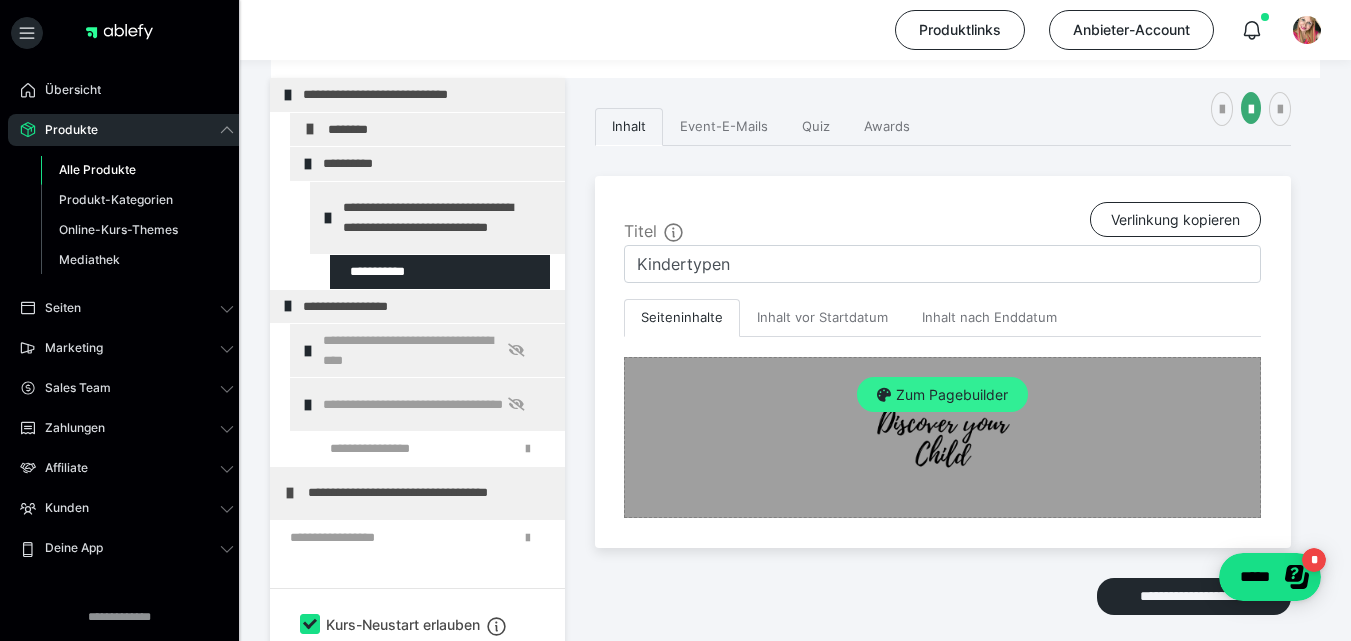 click on "Zum Pagebuilder" at bounding box center (942, 395) 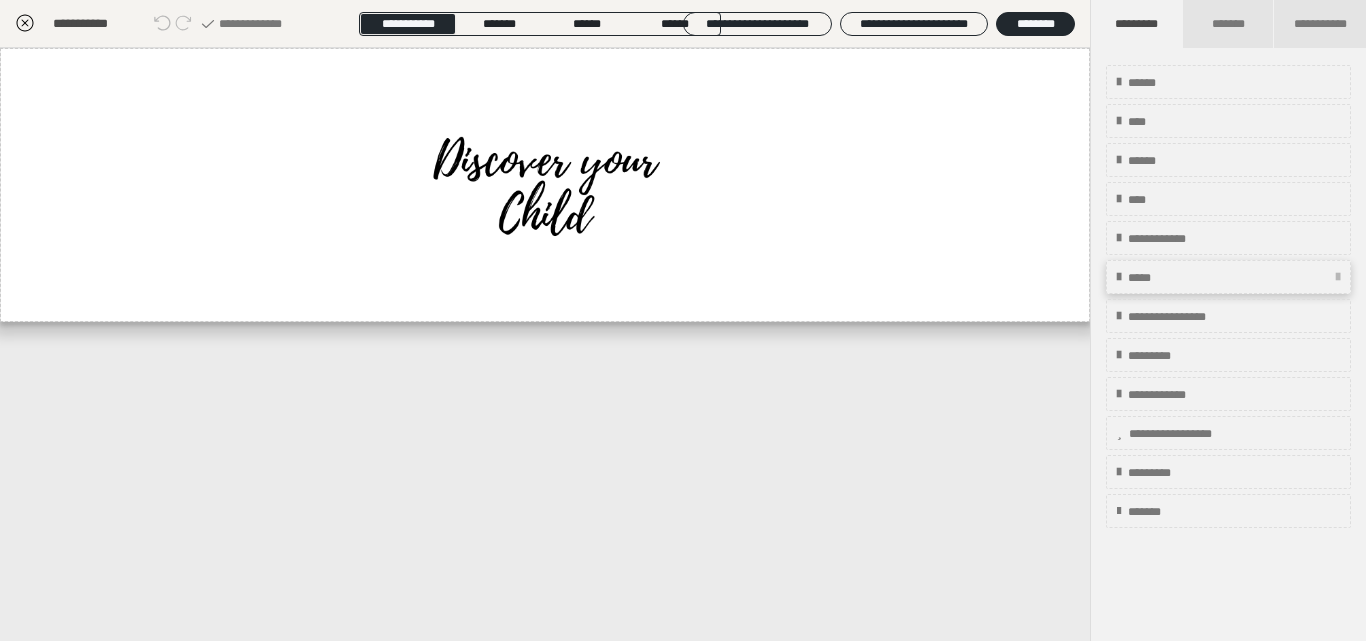 click on "*****" at bounding box center [1228, 277] 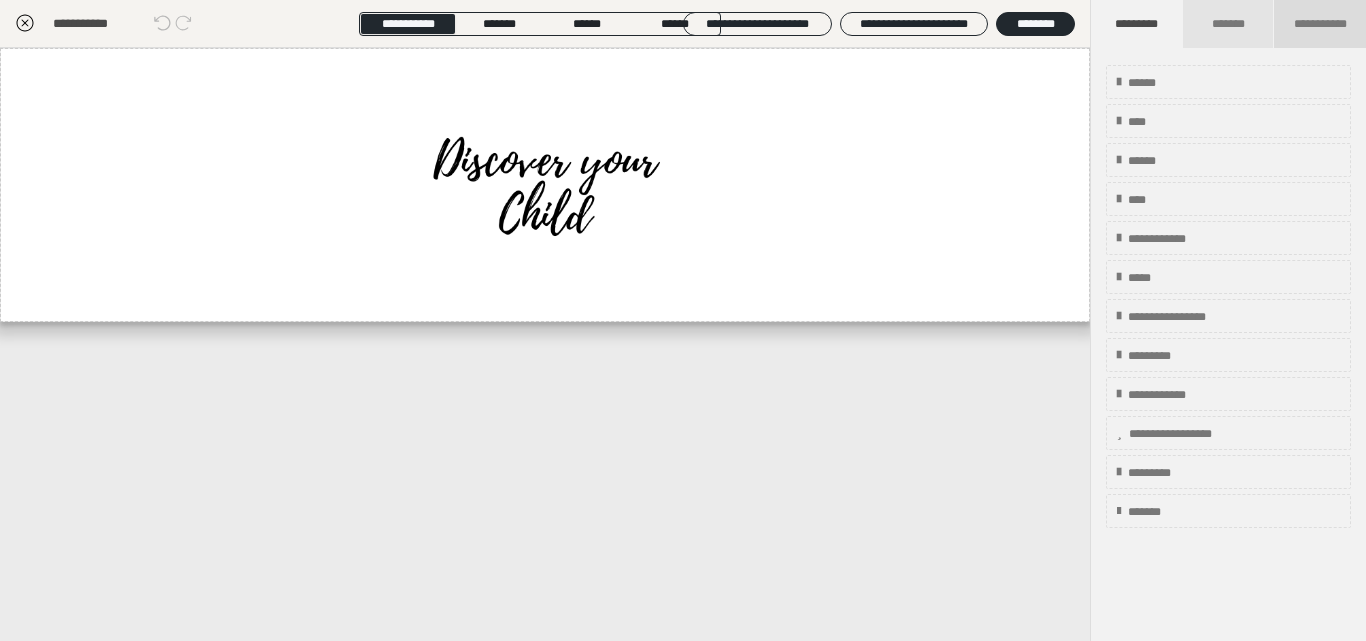 click on "**********" at bounding box center [1320, 24] 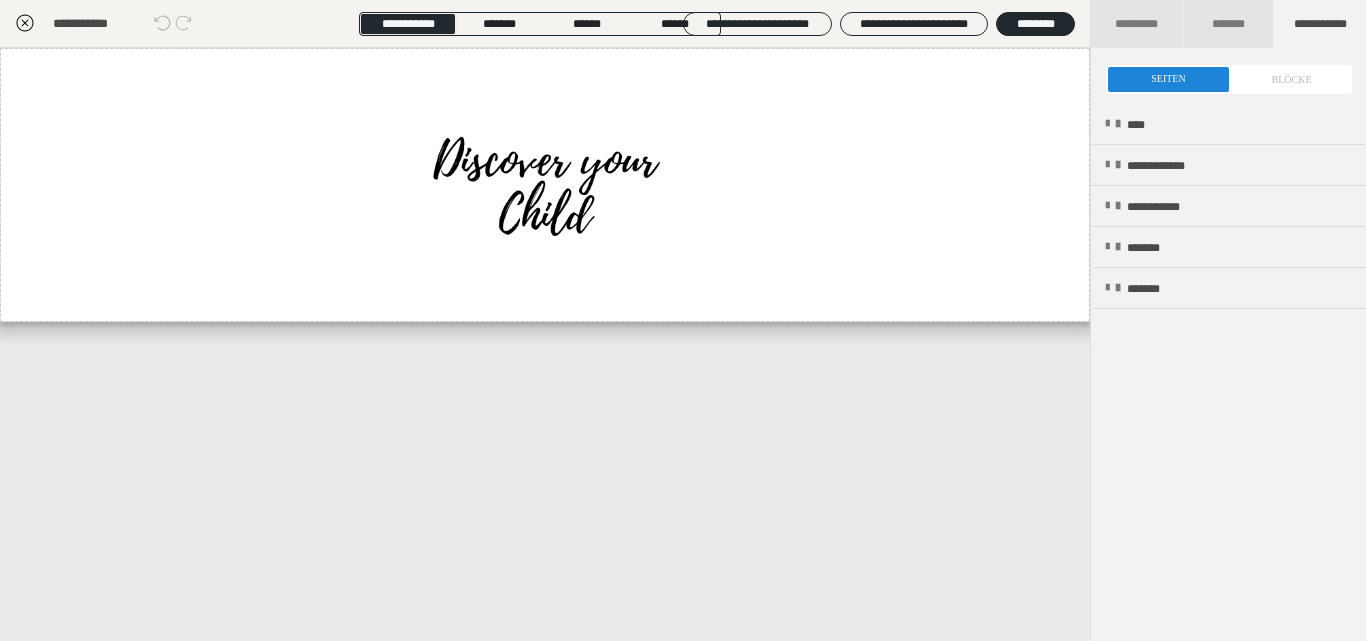 click at bounding box center [1229, 79] 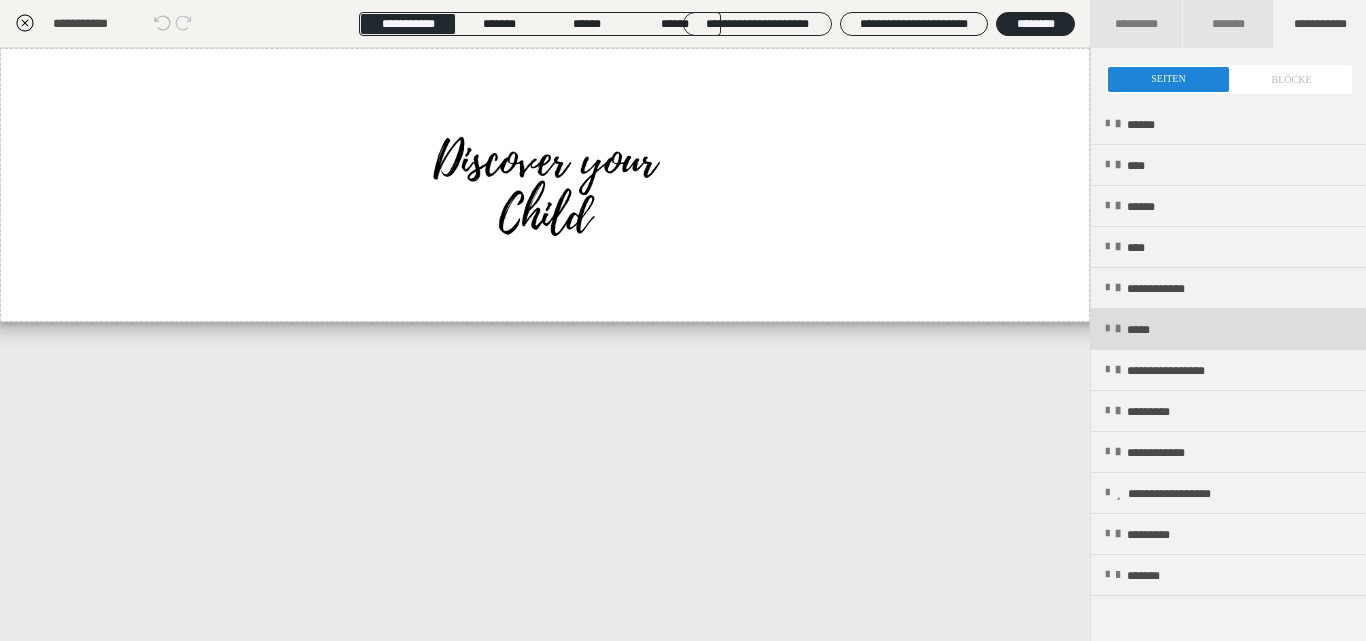 click on "*****" at bounding box center (1228, 329) 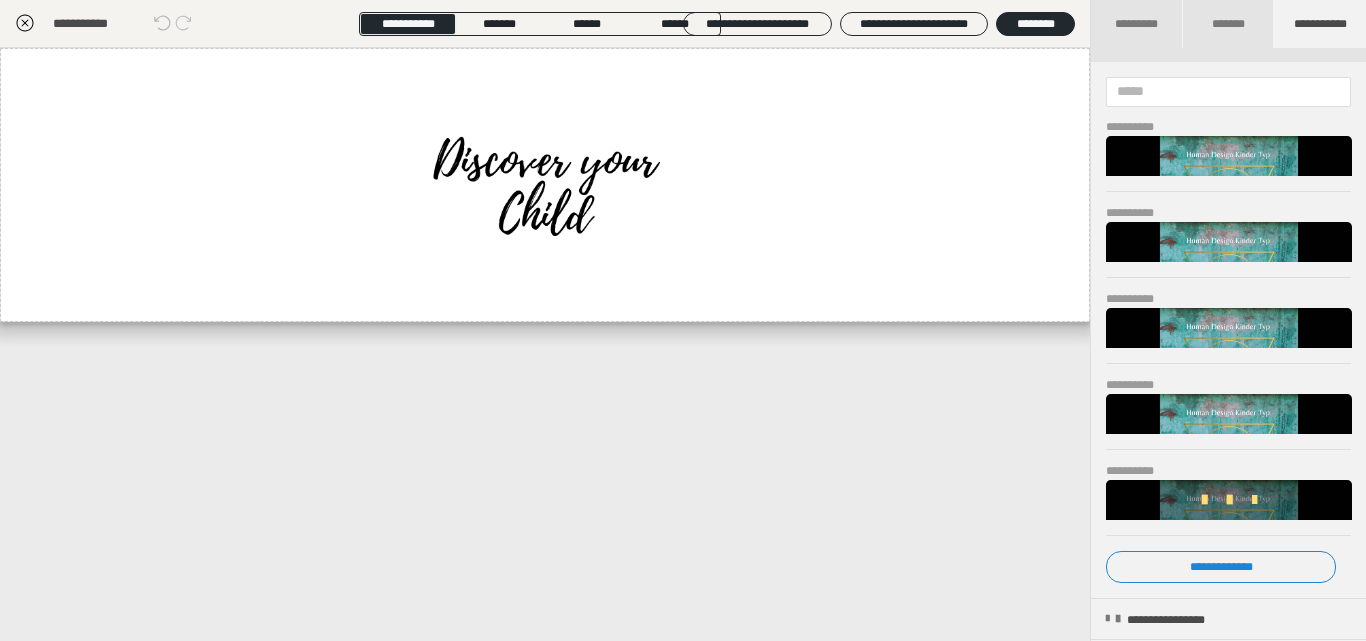 scroll, scrollTop: 293, scrollLeft: 0, axis: vertical 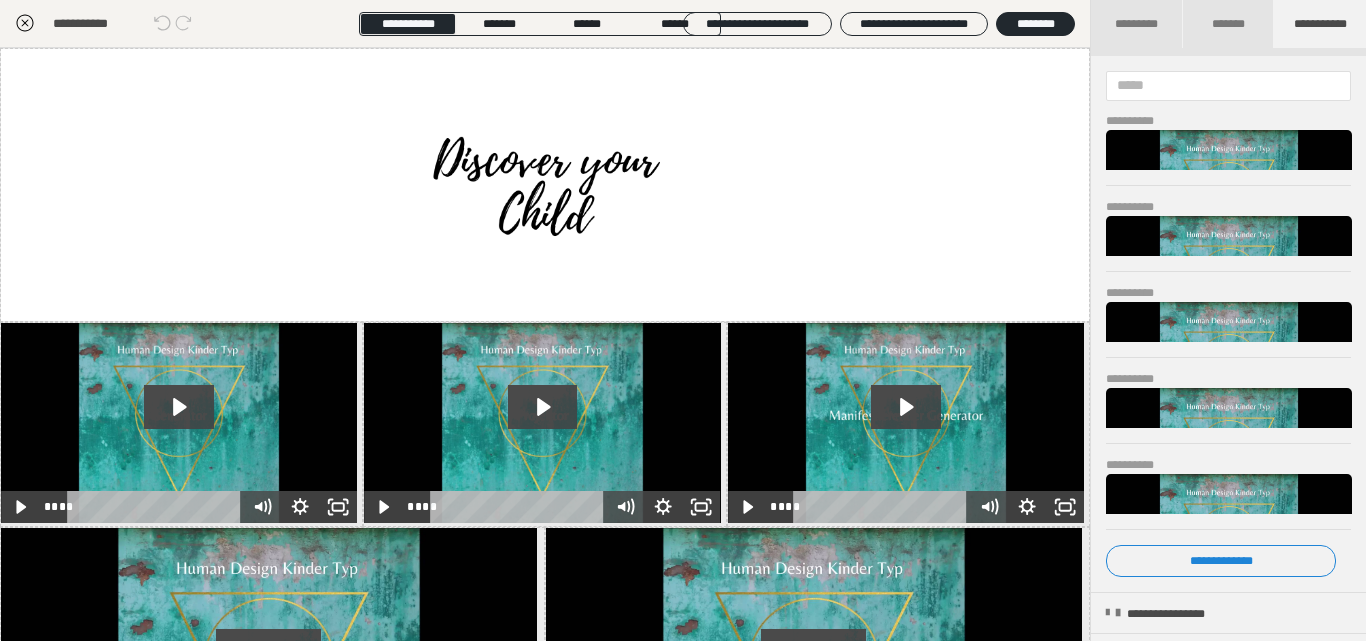 click 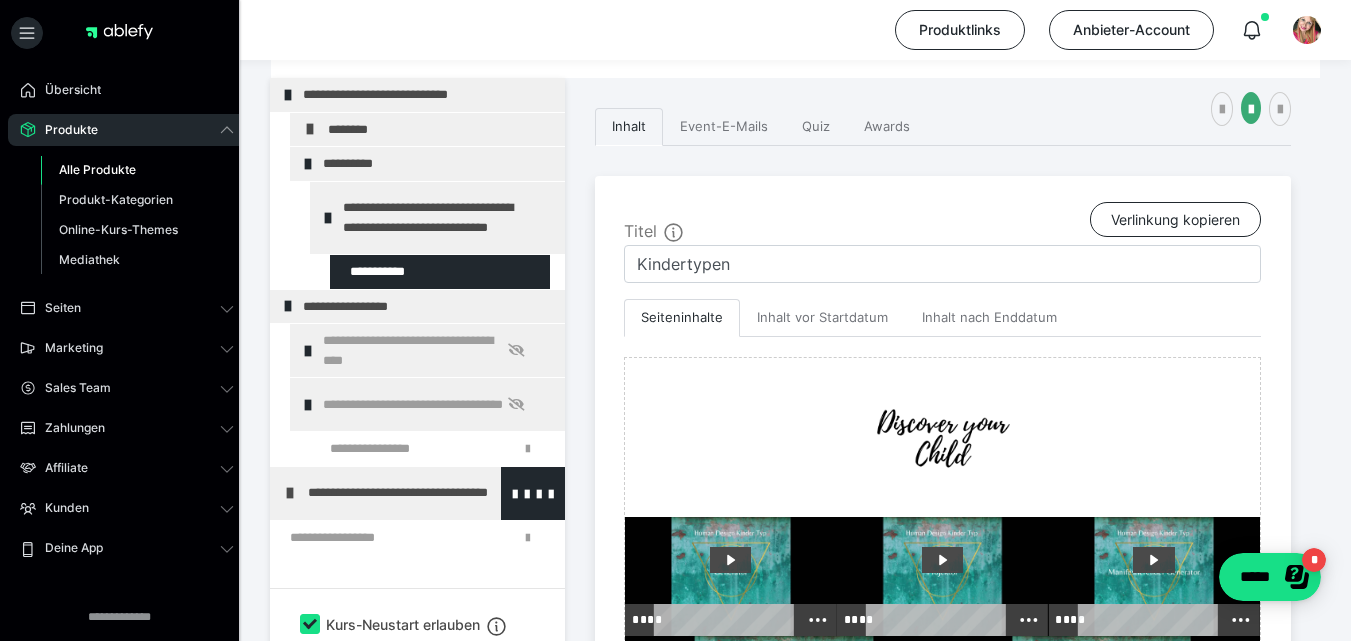 click on "**********" at bounding box center (423, 493) 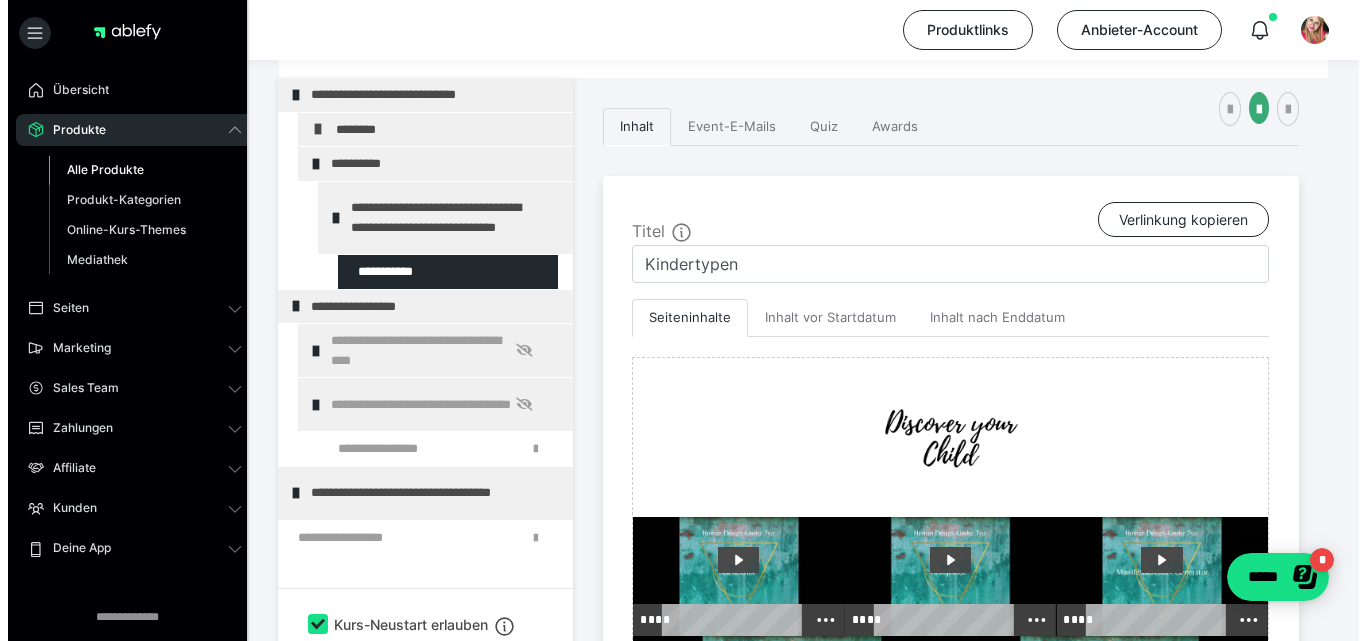 scroll, scrollTop: 107, scrollLeft: 0, axis: vertical 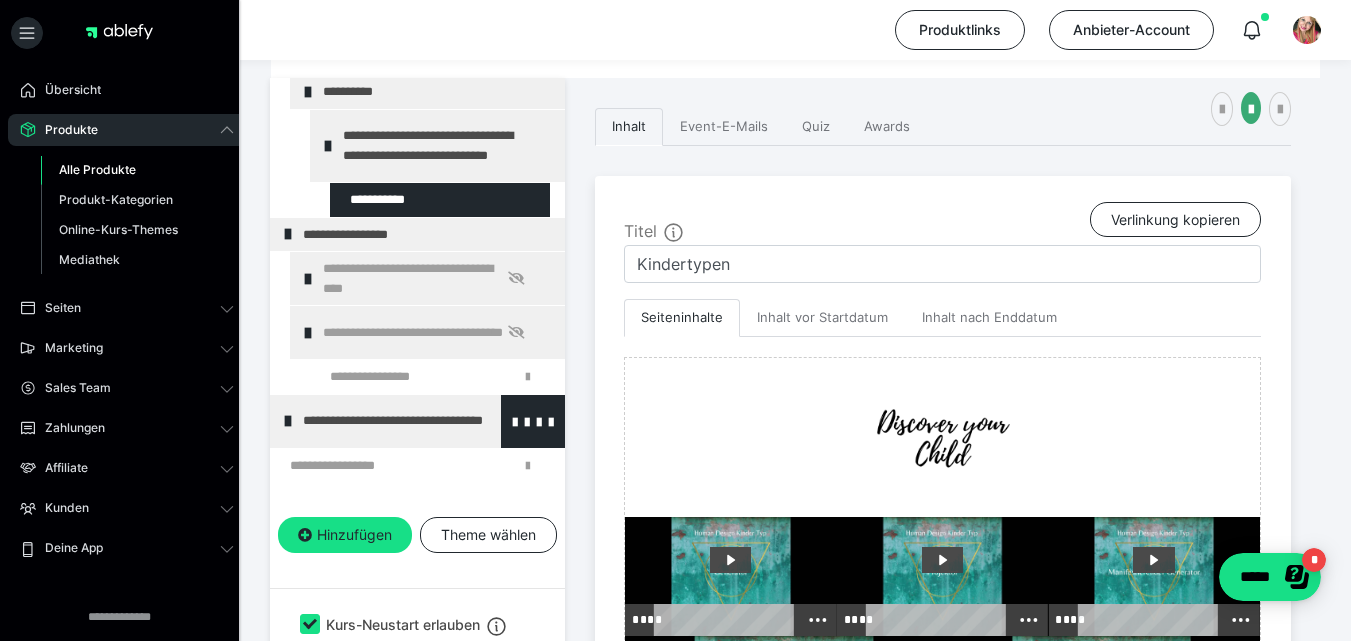 click on "**********" at bounding box center (418, 421) 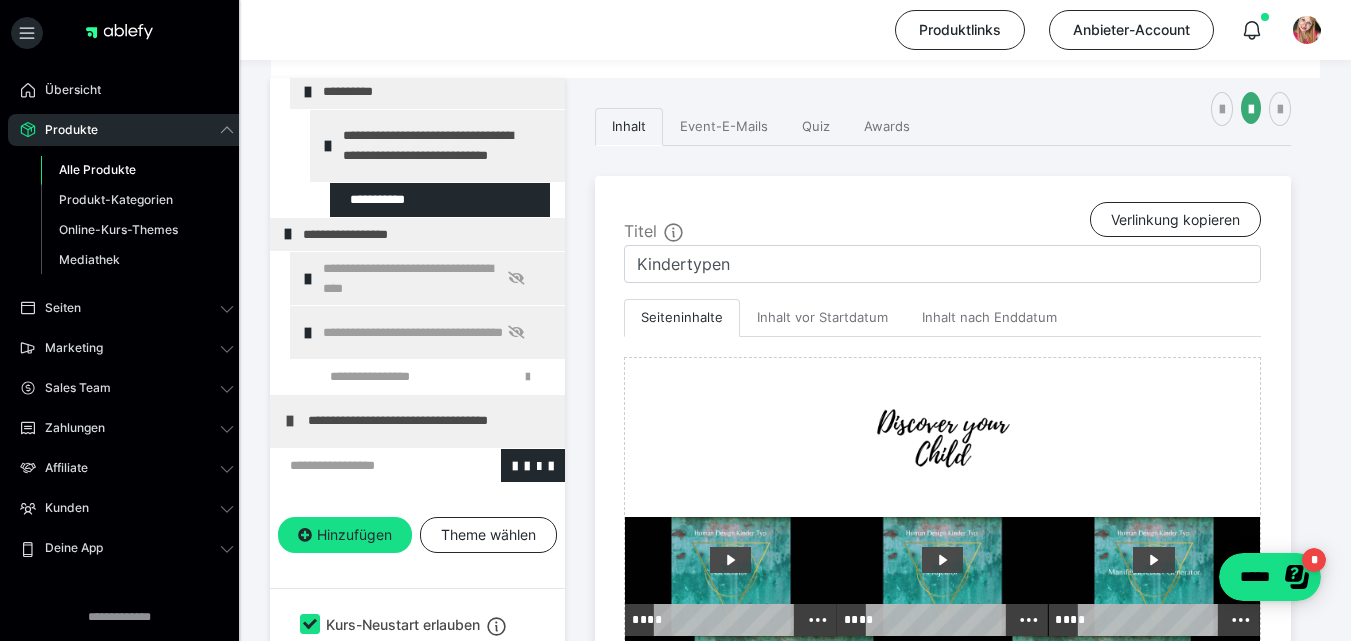 click at bounding box center [365, 466] 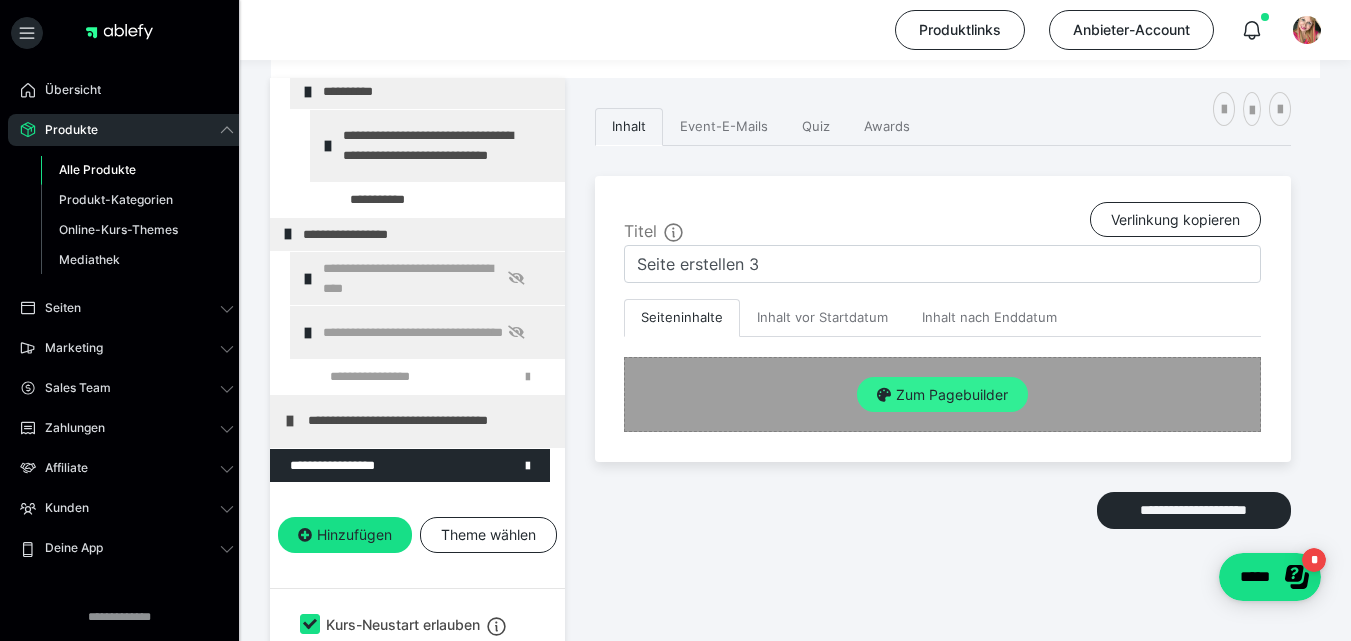 click on "Zum Pagebuilder" at bounding box center [942, 395] 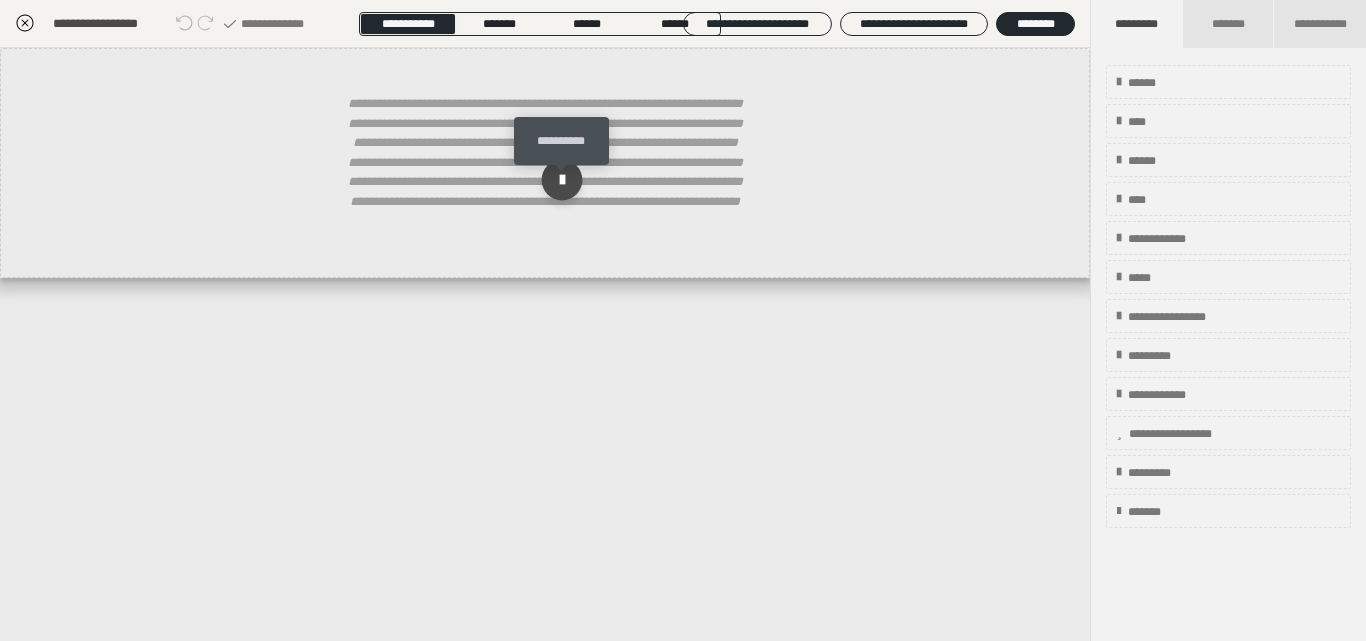 click at bounding box center (562, 180) 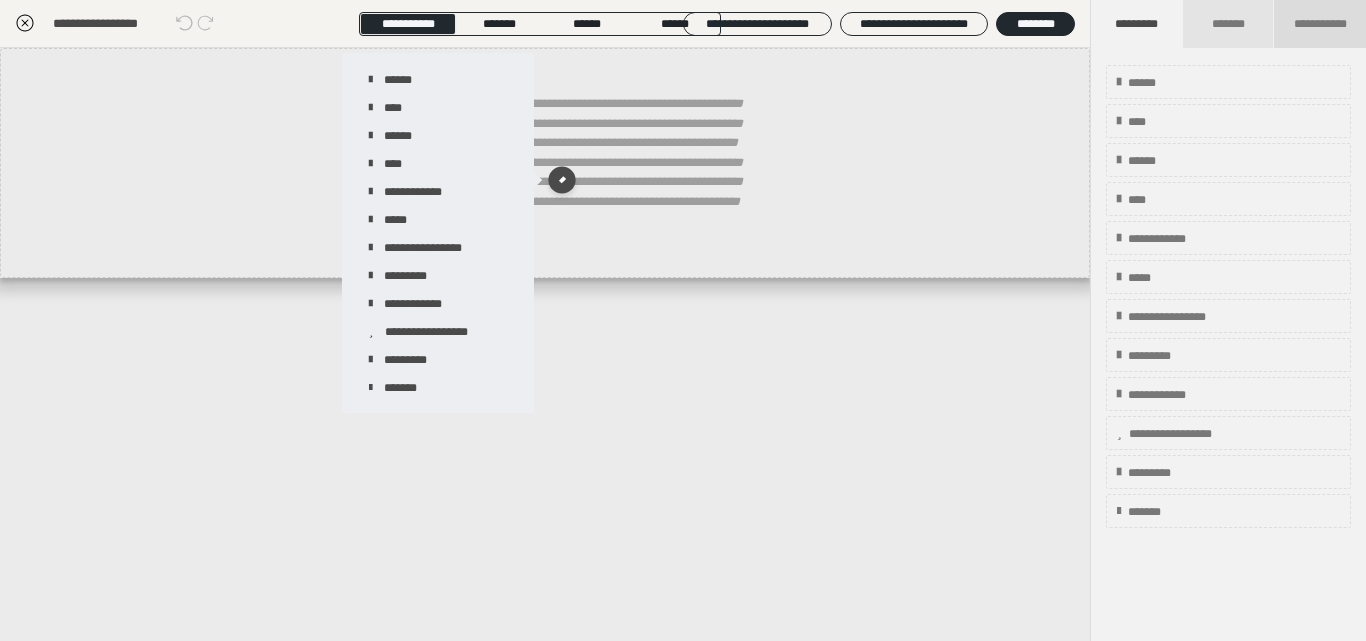 click on "**********" at bounding box center (1320, 24) 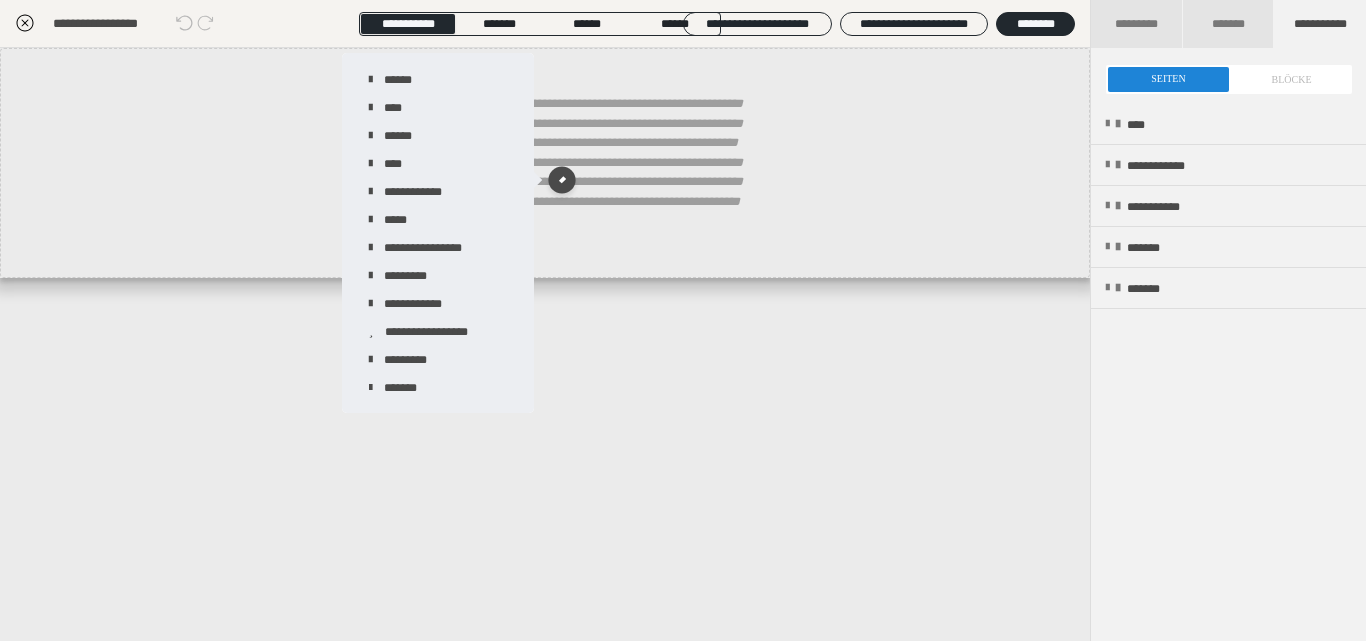 click at bounding box center [1229, 79] 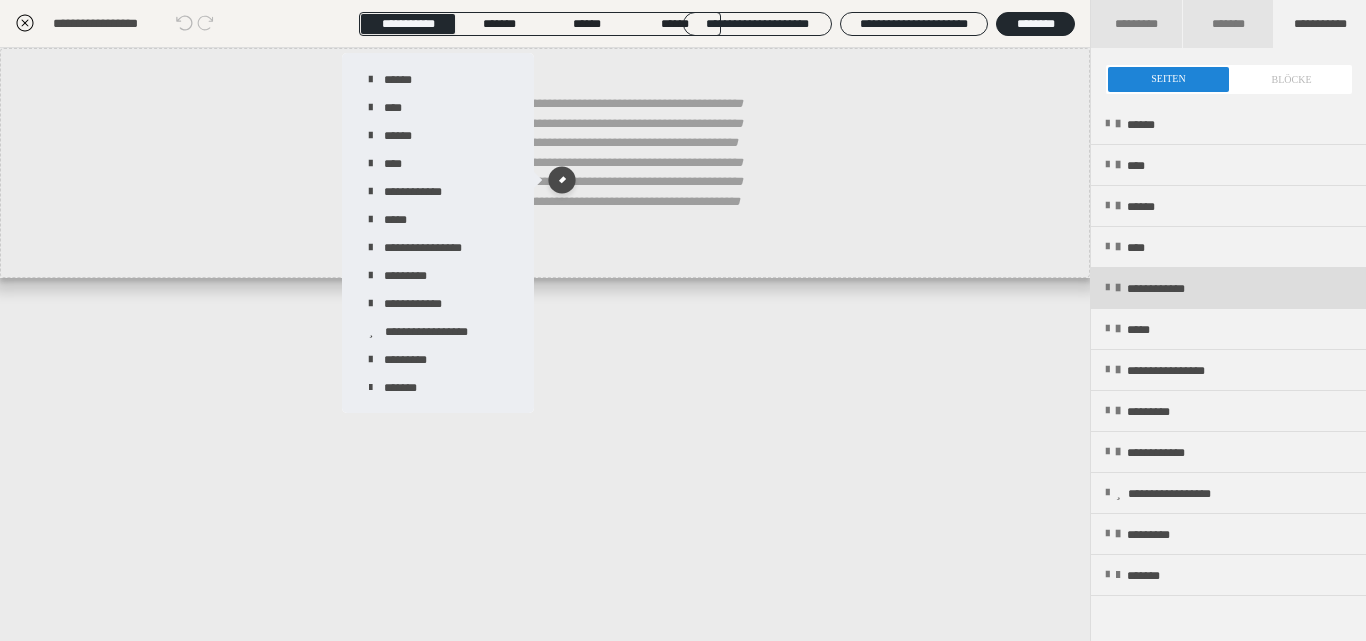 click on "**********" at bounding box center [1174, 289] 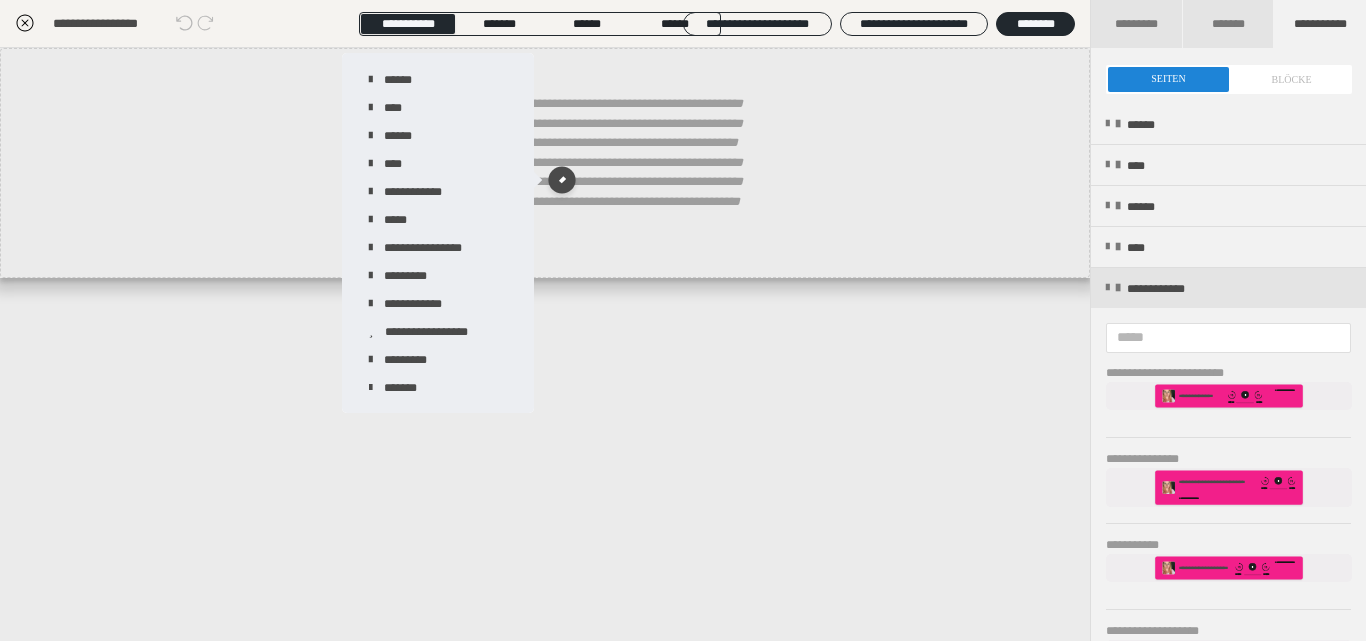click on "**********" at bounding box center (1174, 289) 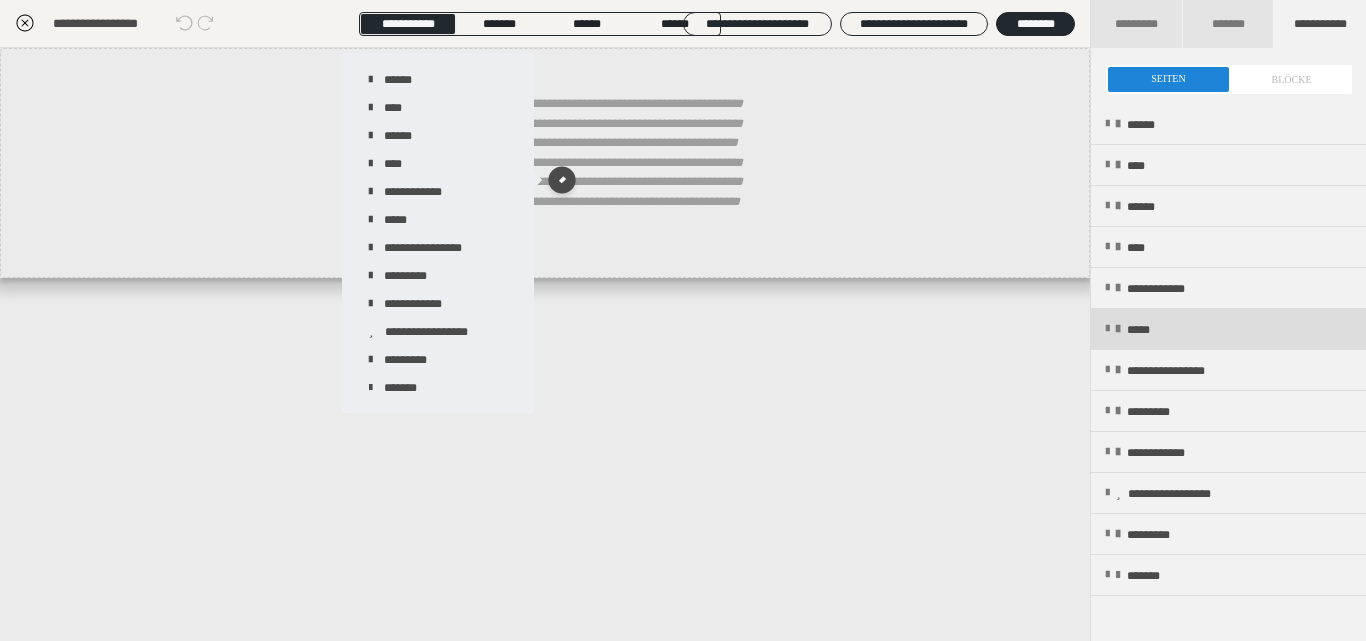click on "*****" at bounding box center [1147, 330] 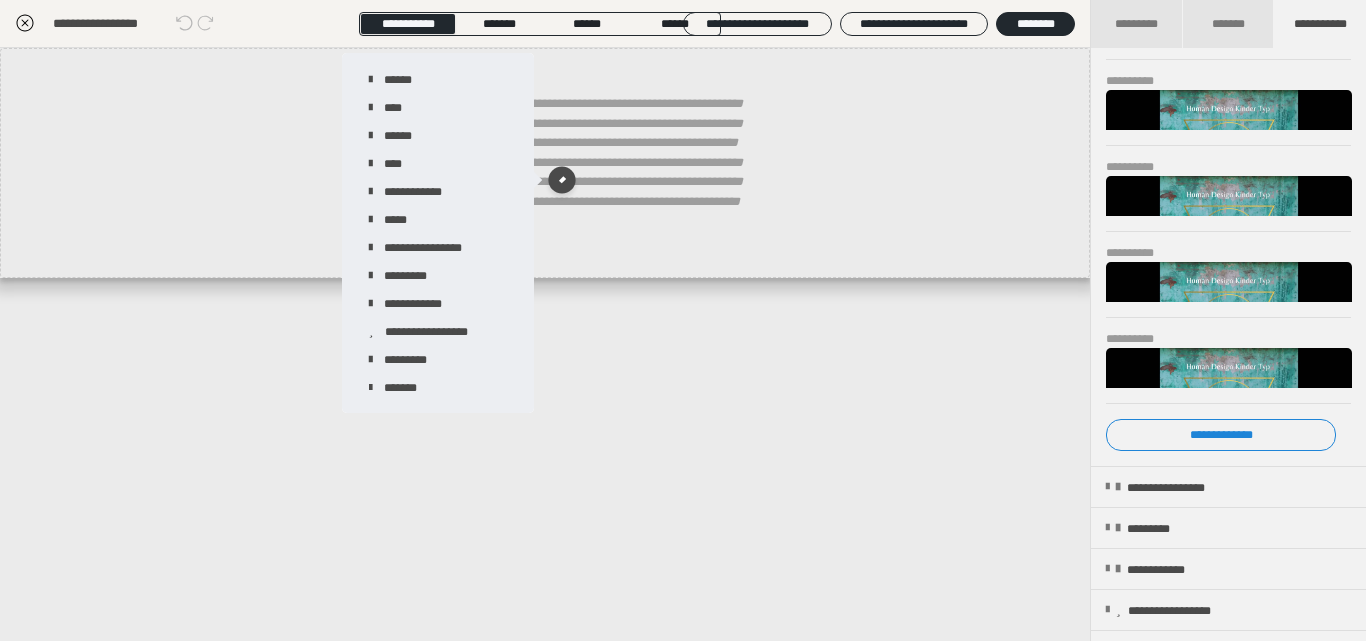scroll, scrollTop: 433, scrollLeft: 0, axis: vertical 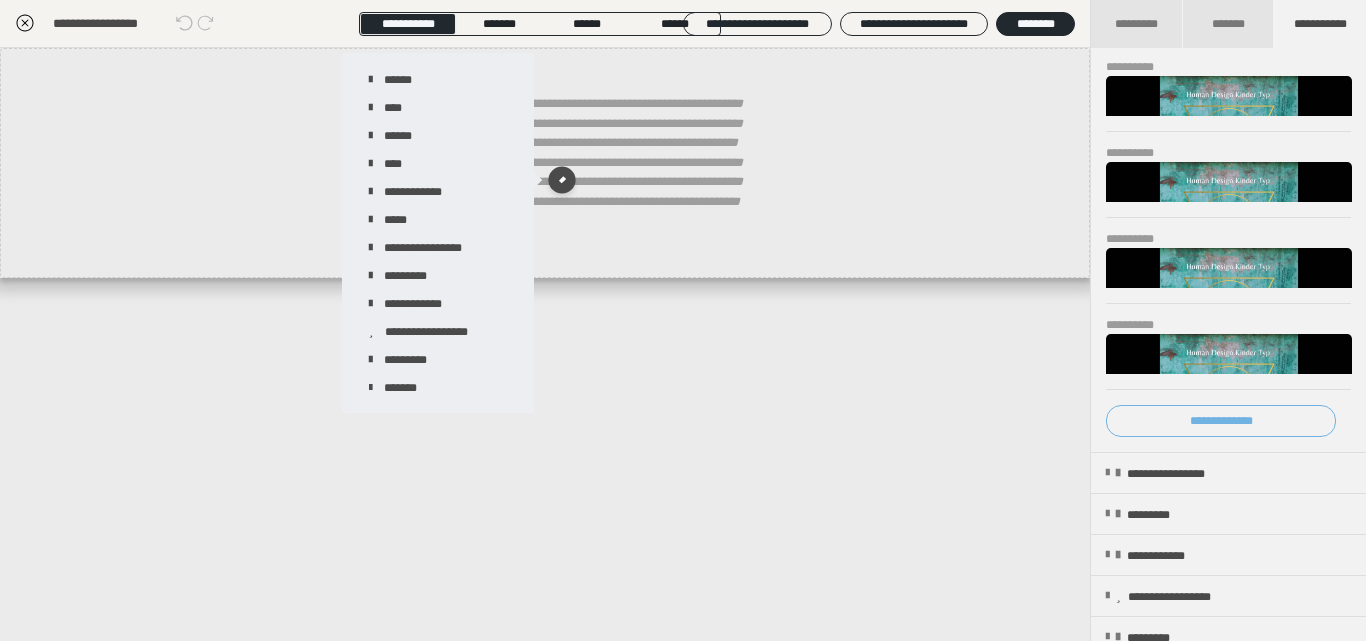 click on "**********" at bounding box center (1221, 421) 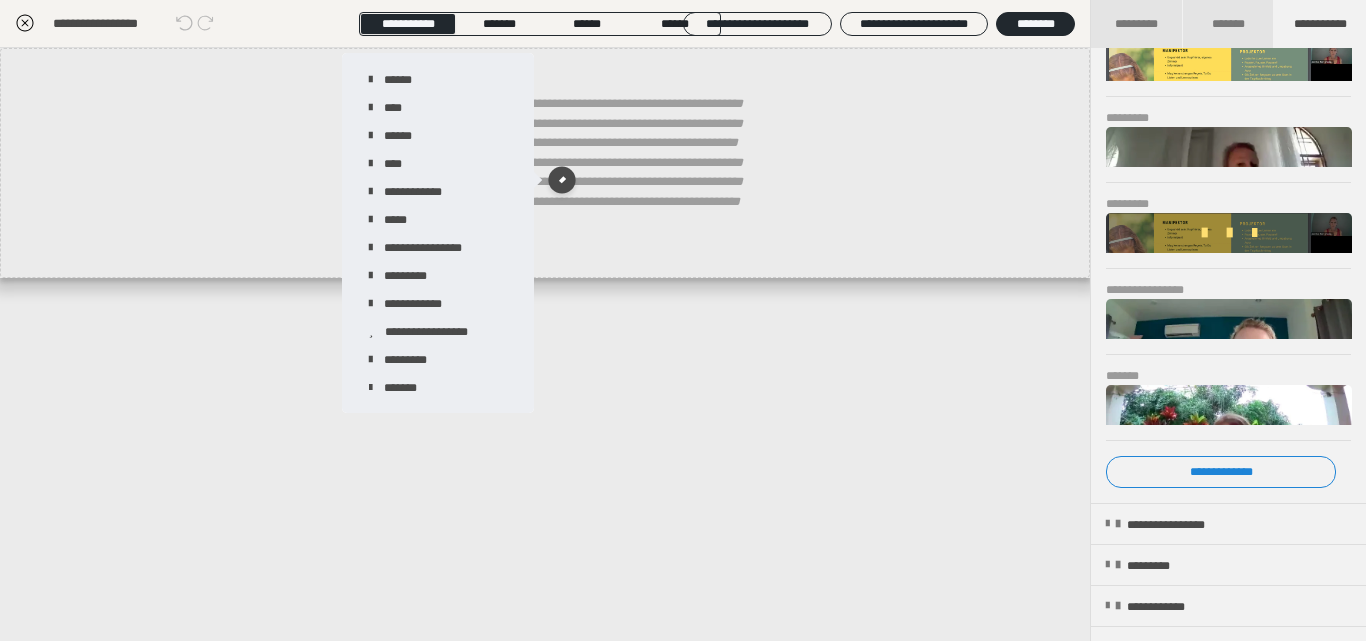 scroll, scrollTop: 813, scrollLeft: 0, axis: vertical 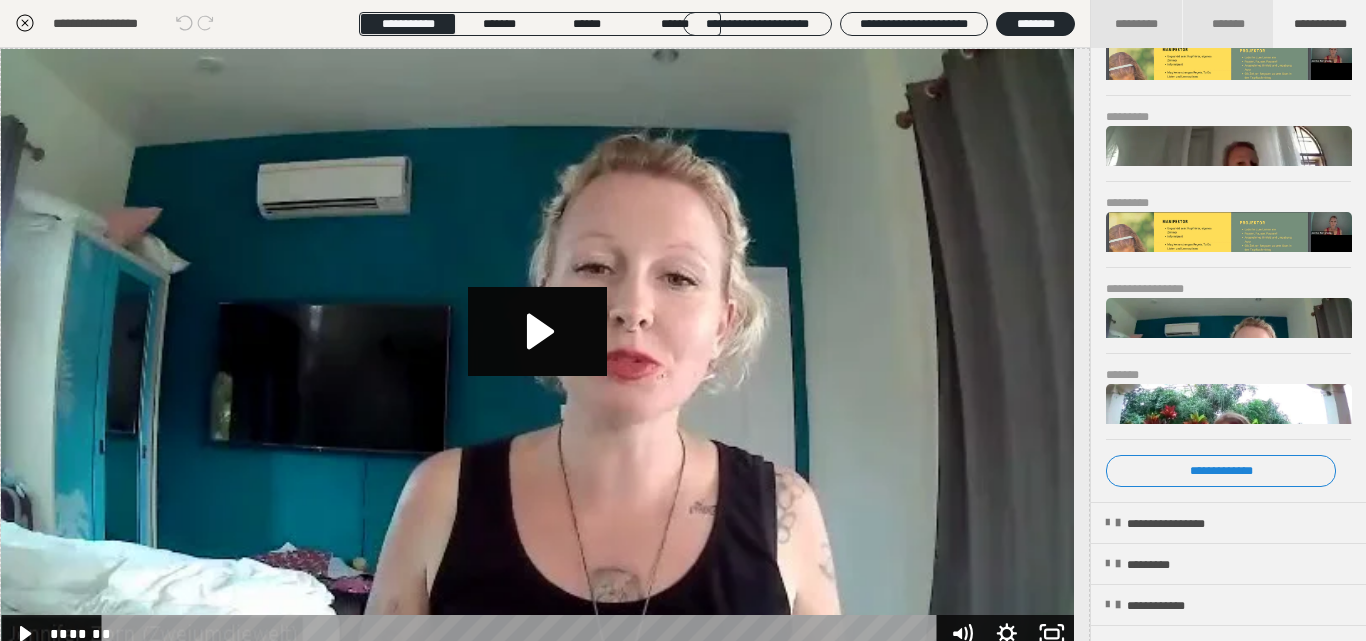 click 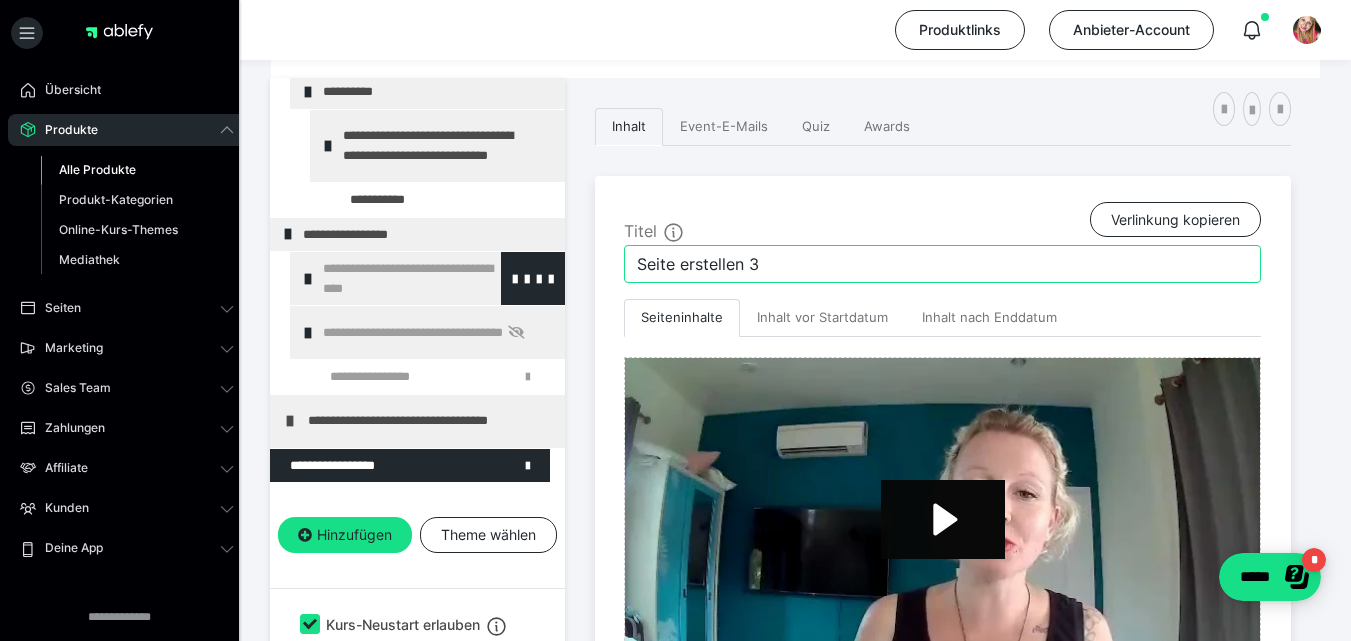 drag, startPoint x: 808, startPoint y: 276, endPoint x: 527, endPoint y: 224, distance: 285.77087 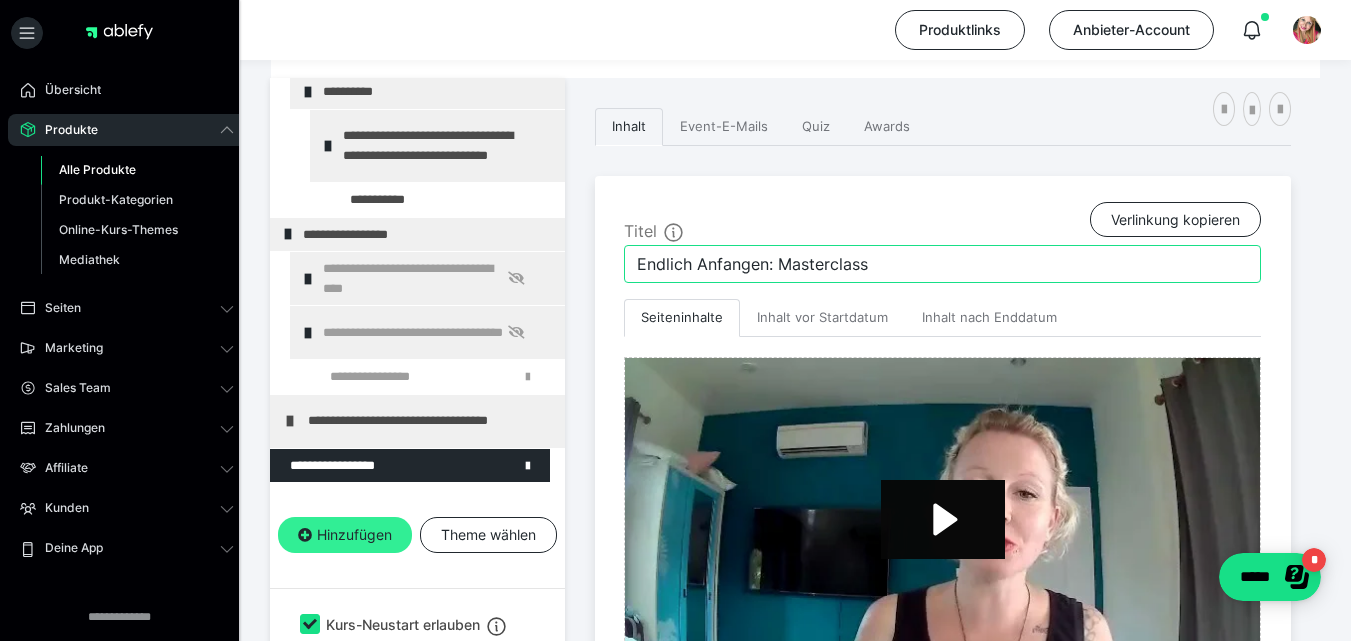 type on "Endlich Anfangen: Masterclass" 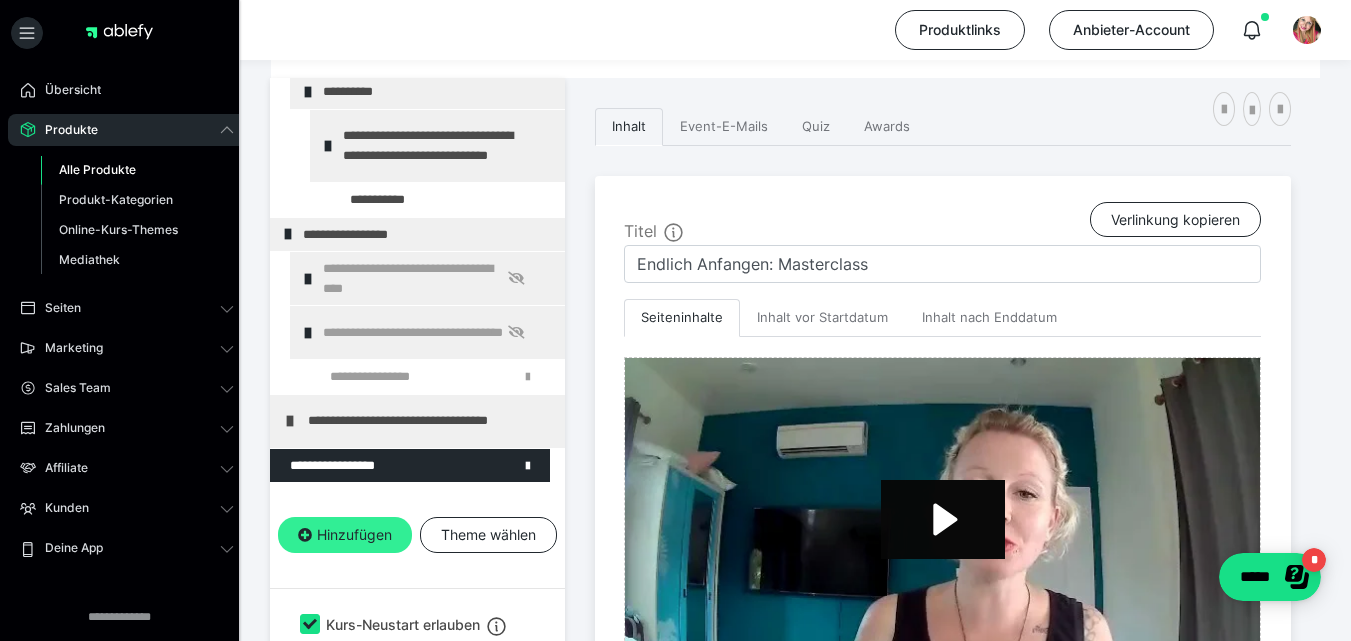 click on "Hinzufügen" at bounding box center [345, 535] 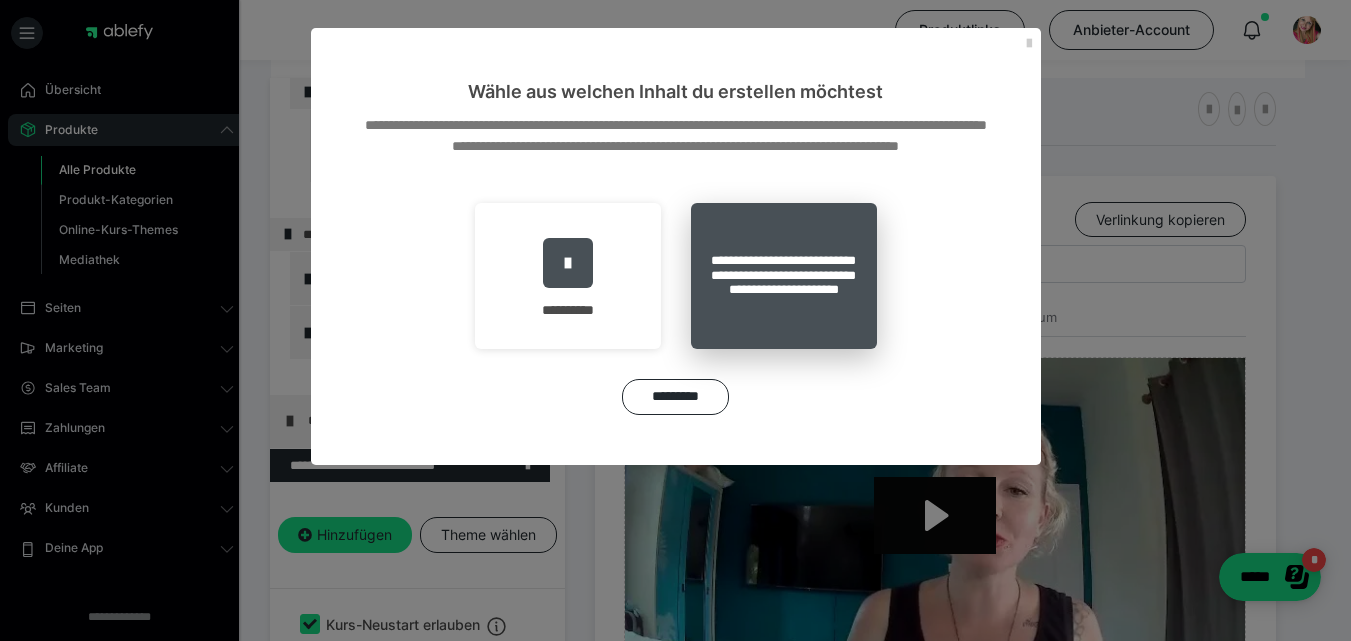 click on "**********" at bounding box center [784, 276] 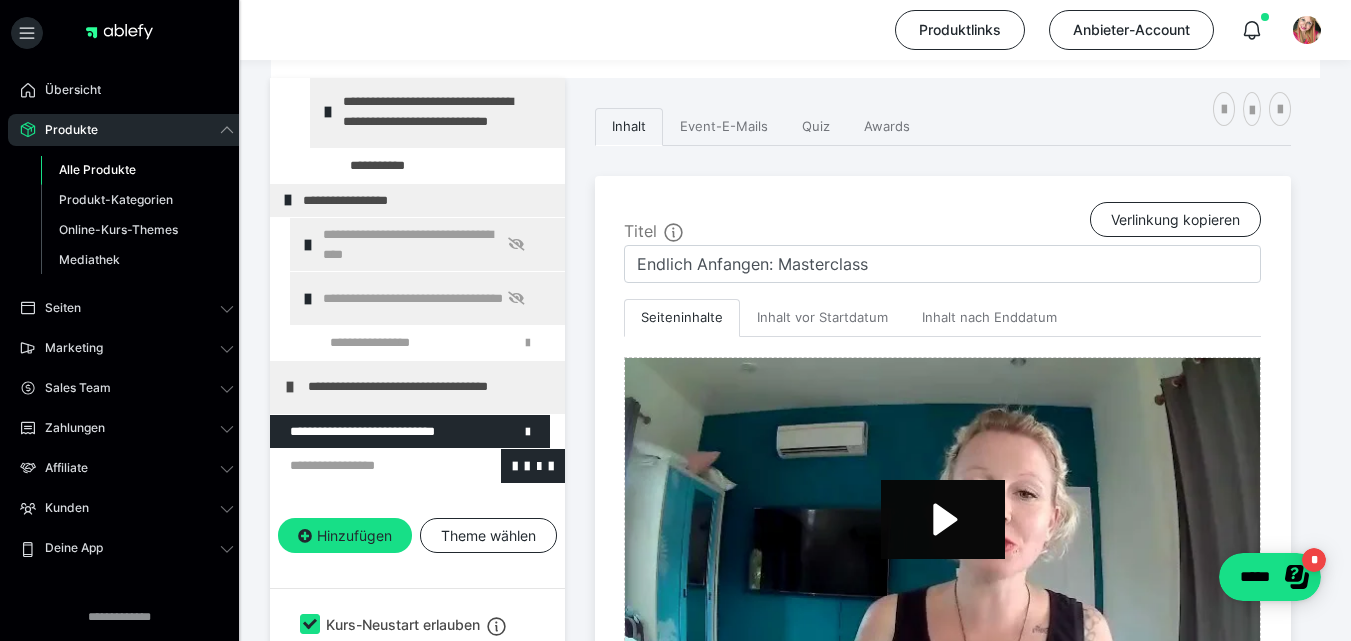 click at bounding box center [365, 466] 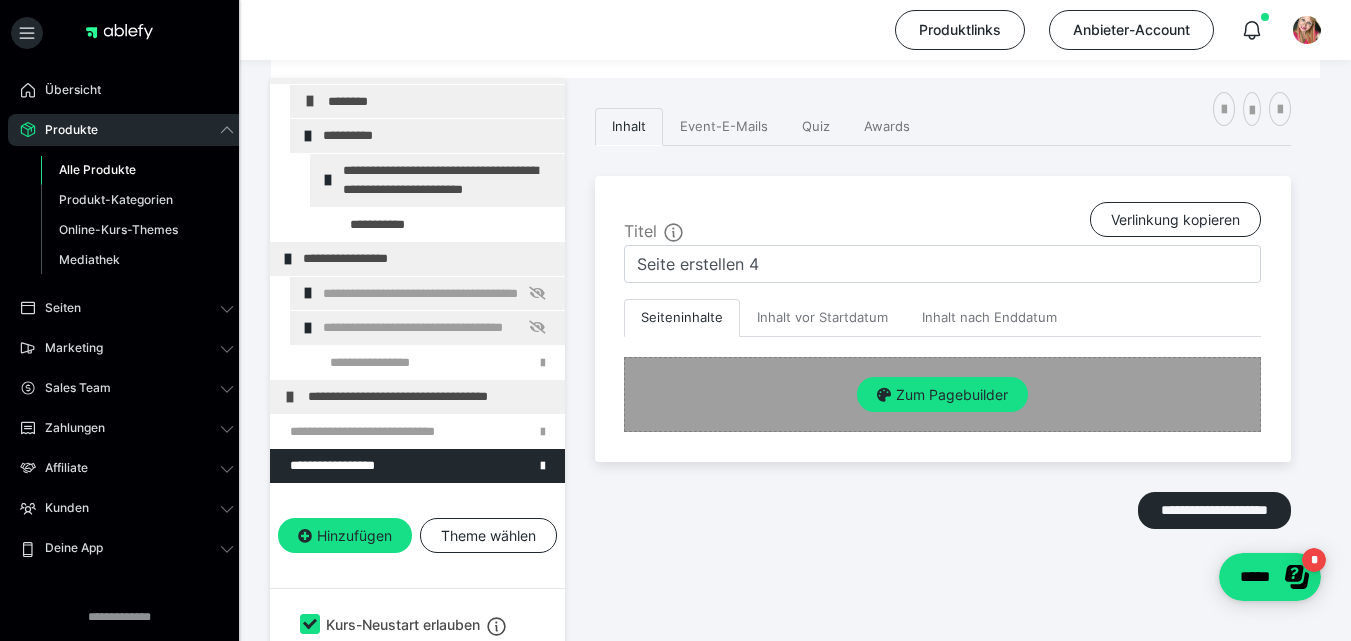 click on "Zum Pagebuilder" at bounding box center (942, 394) 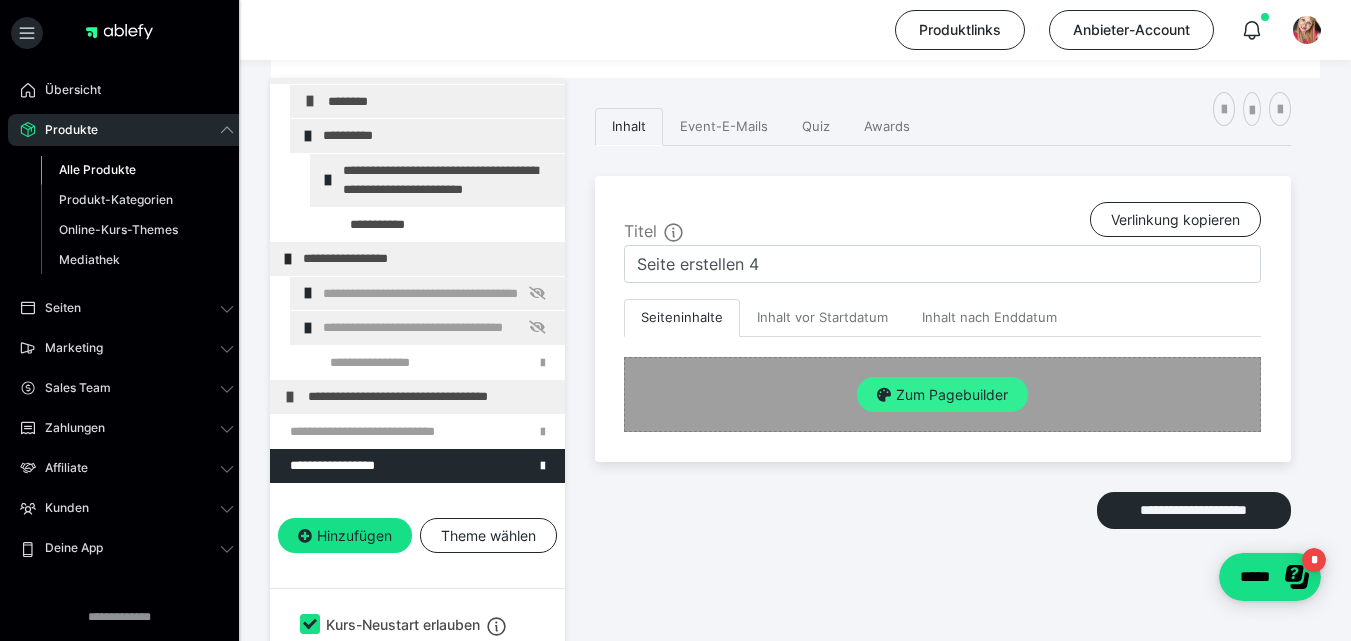 click on "Zum Pagebuilder" at bounding box center (942, 395) 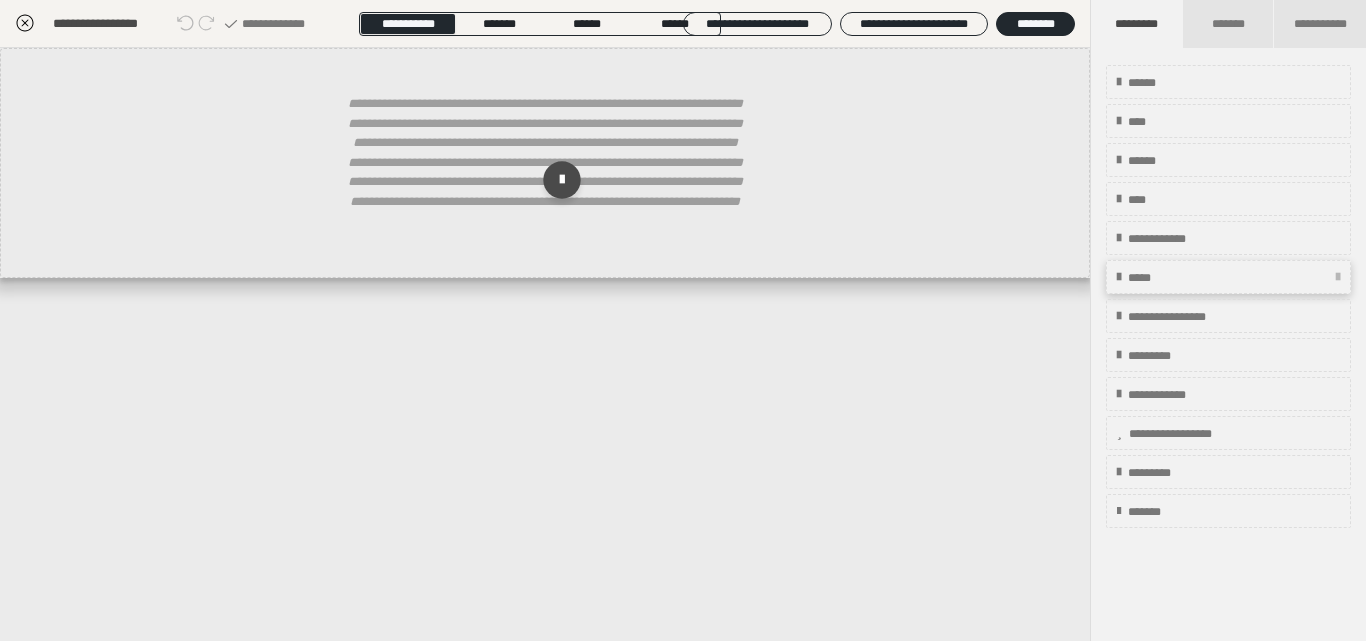 click on "*****" at bounding box center (1228, 277) 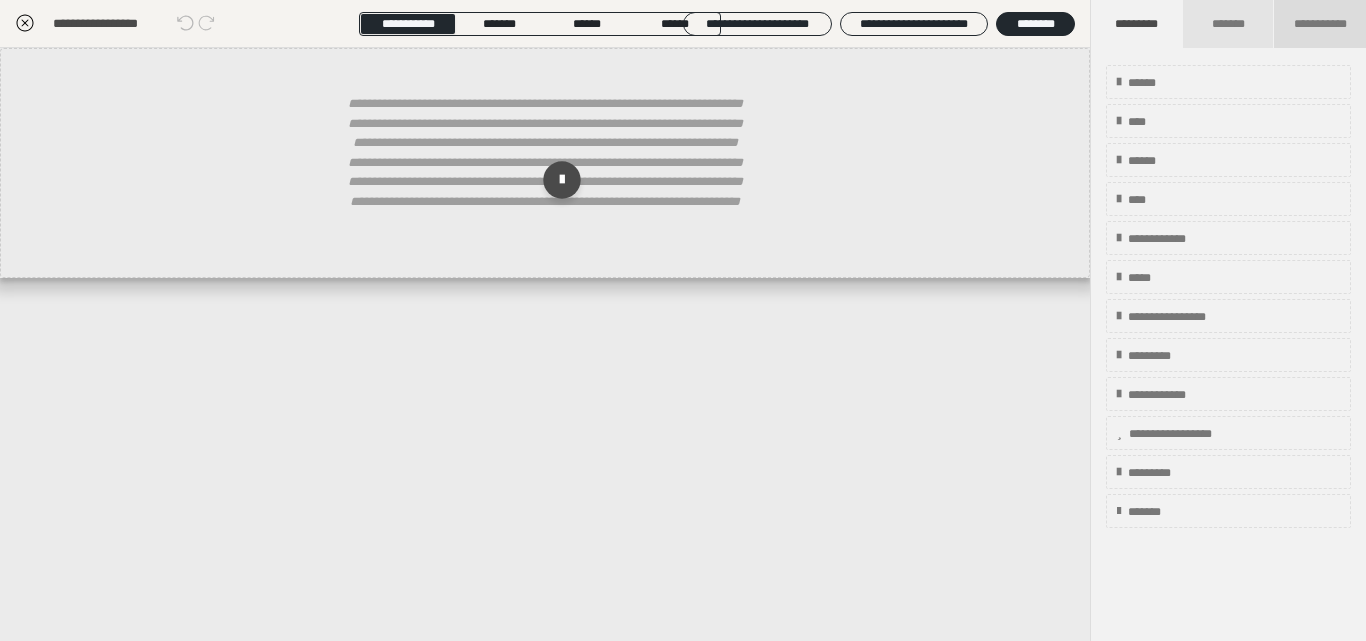 click on "**********" at bounding box center [1320, 24] 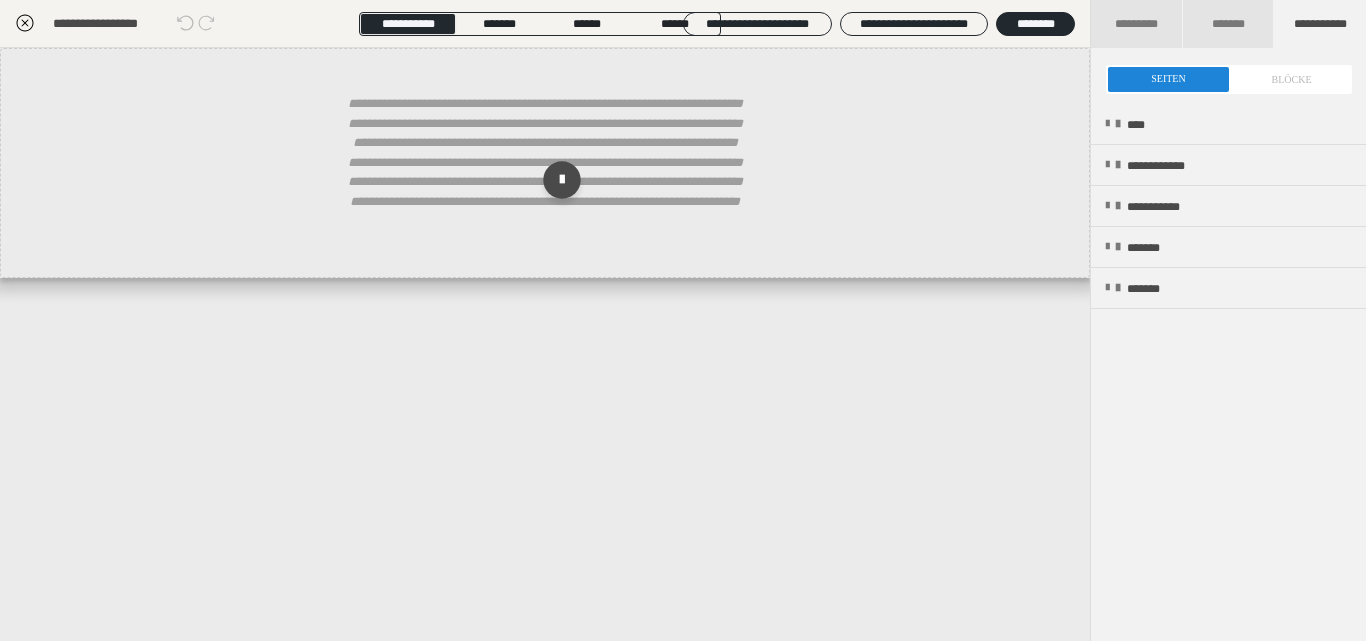click at bounding box center (1229, 79) 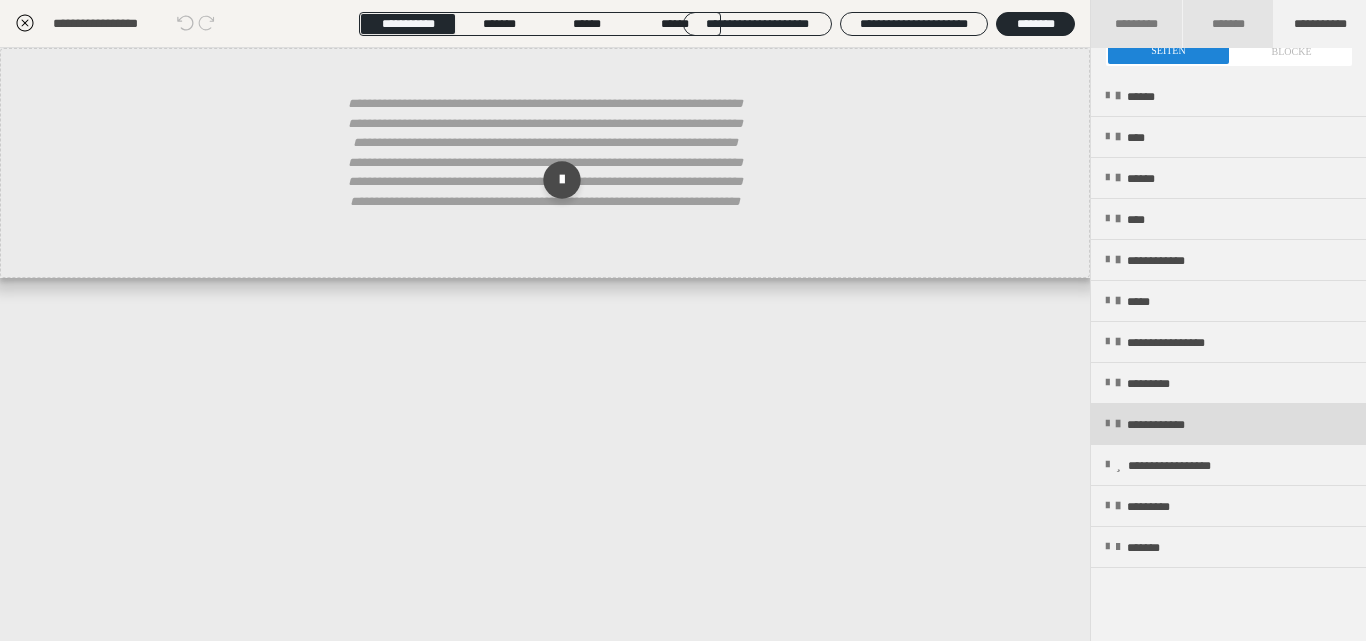 scroll, scrollTop: 33, scrollLeft: 0, axis: vertical 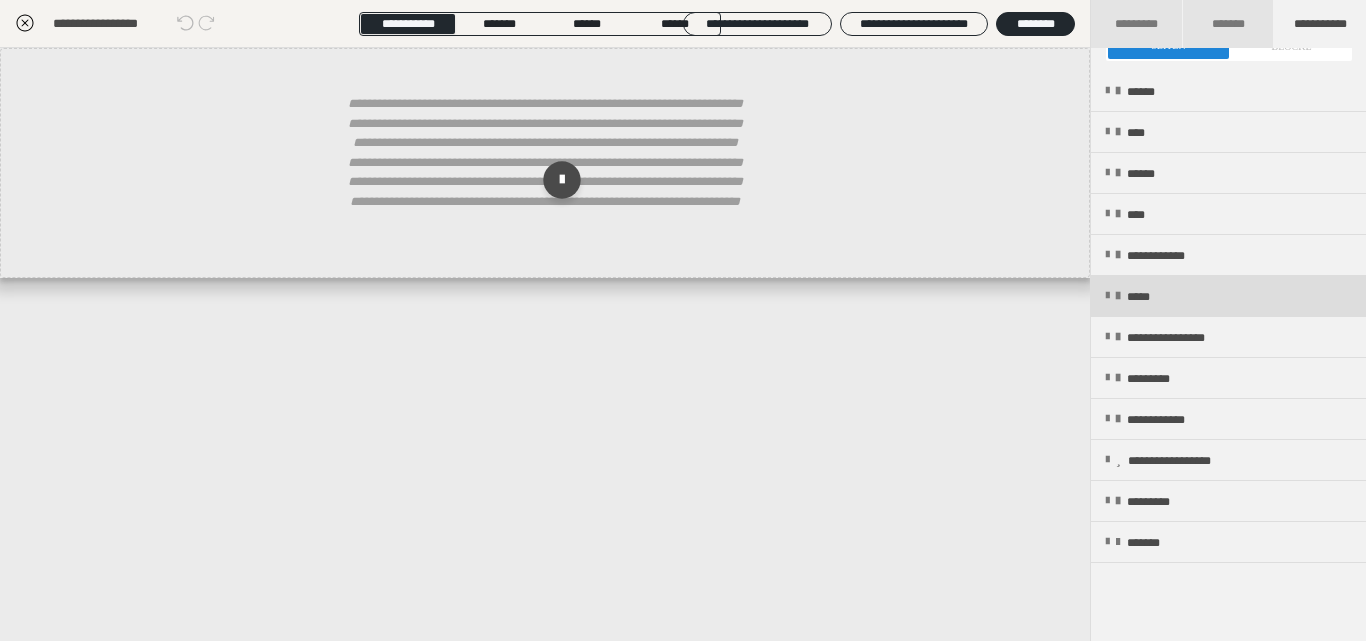 drag, startPoint x: 1201, startPoint y: 428, endPoint x: 1191, endPoint y: 313, distance: 115.43397 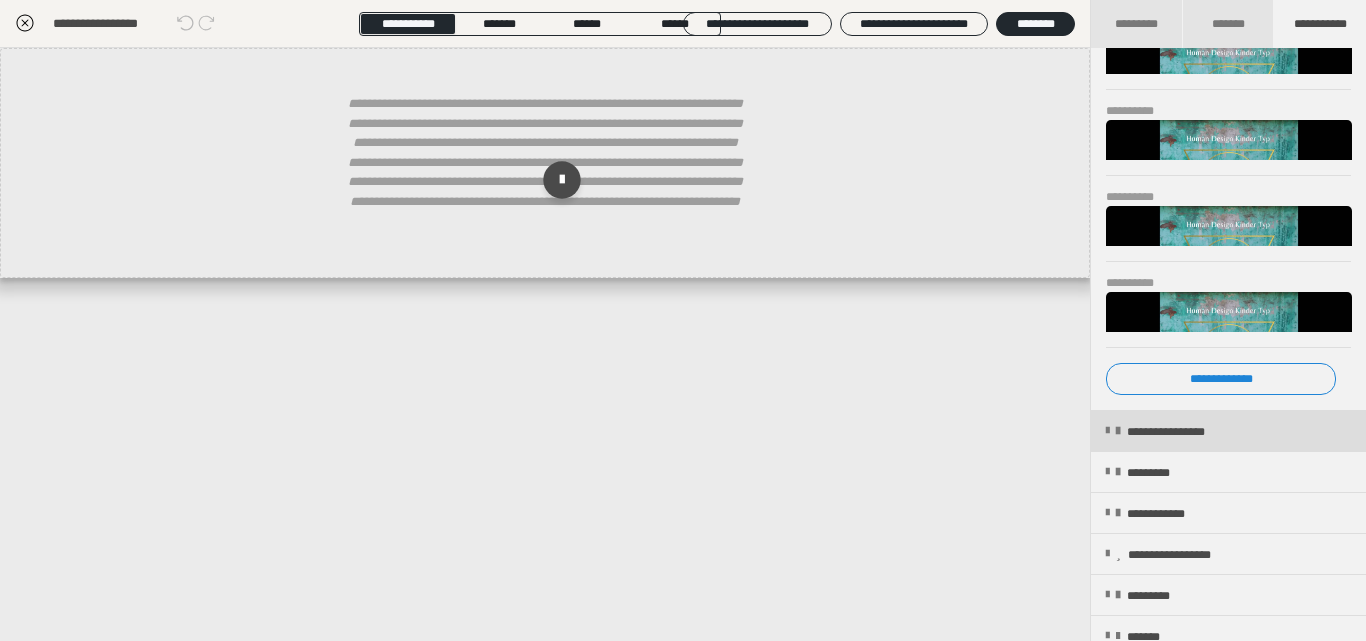 scroll, scrollTop: 470, scrollLeft: 0, axis: vertical 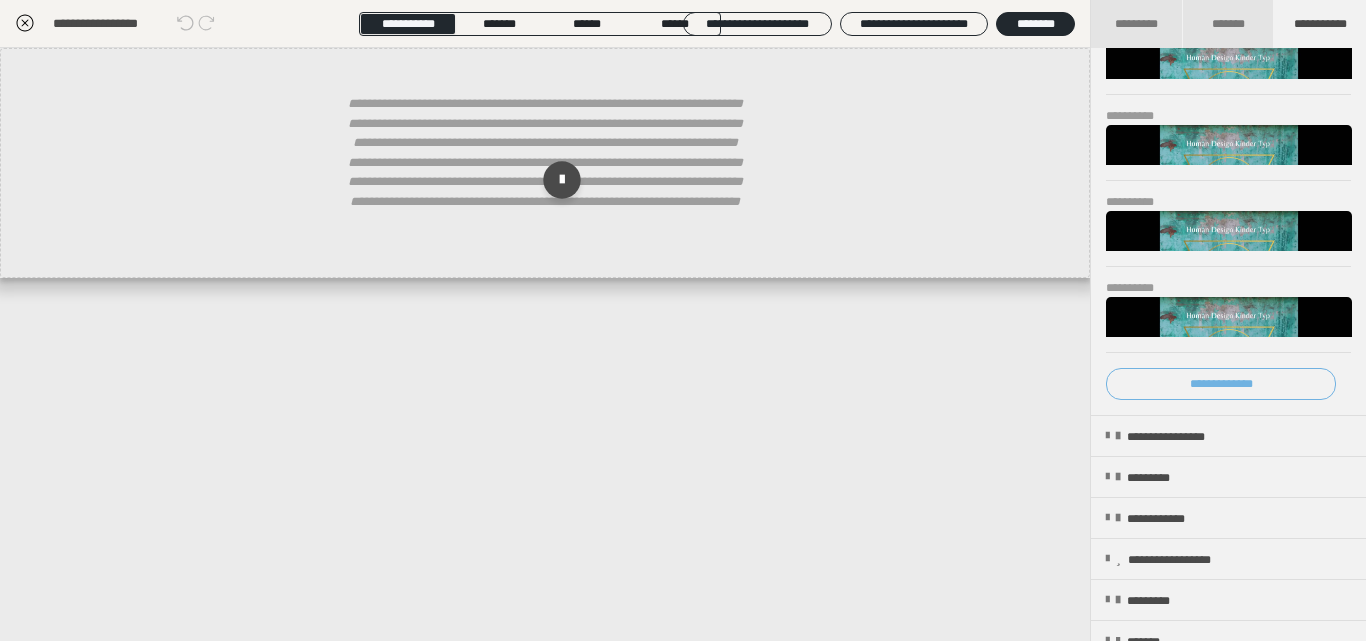click on "**********" at bounding box center (1221, 384) 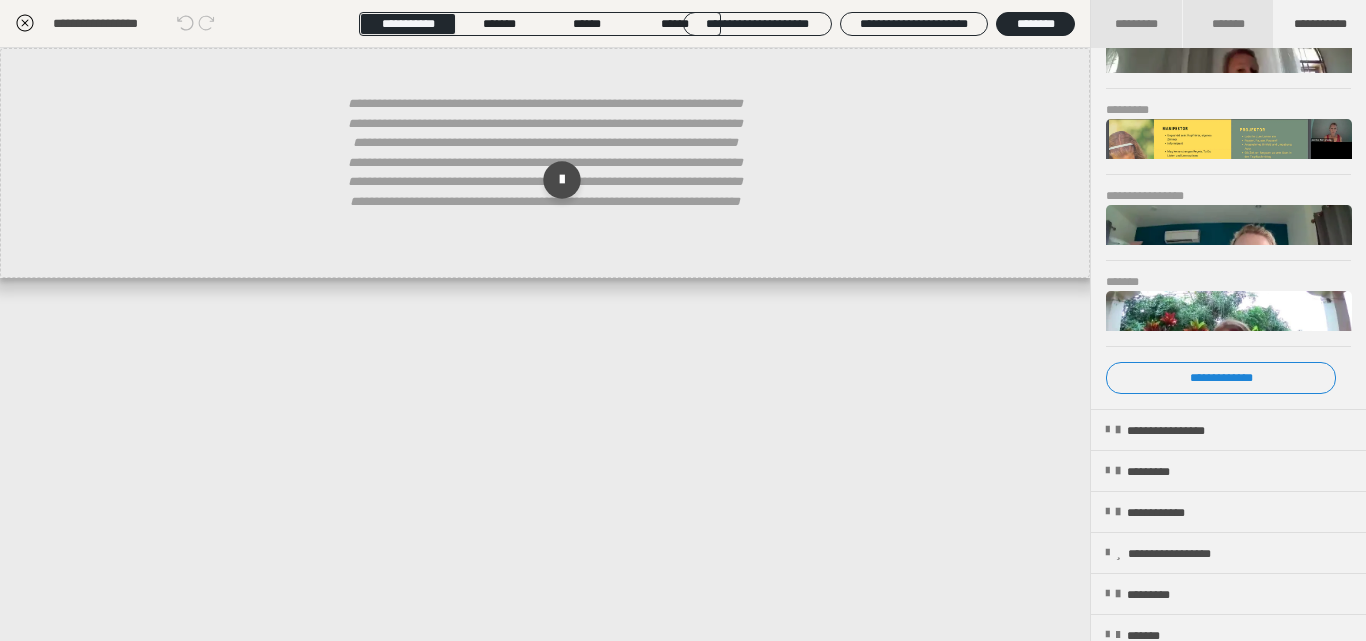 scroll, scrollTop: 916, scrollLeft: 0, axis: vertical 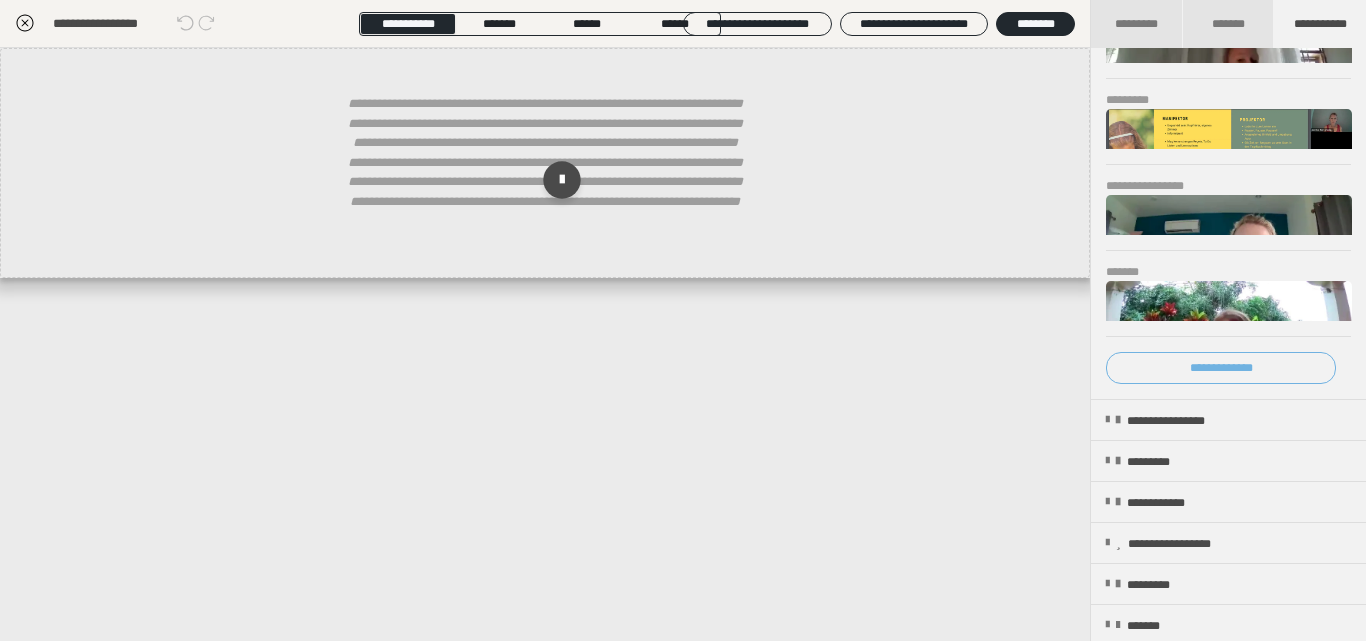 click on "**********" at bounding box center [1221, 368] 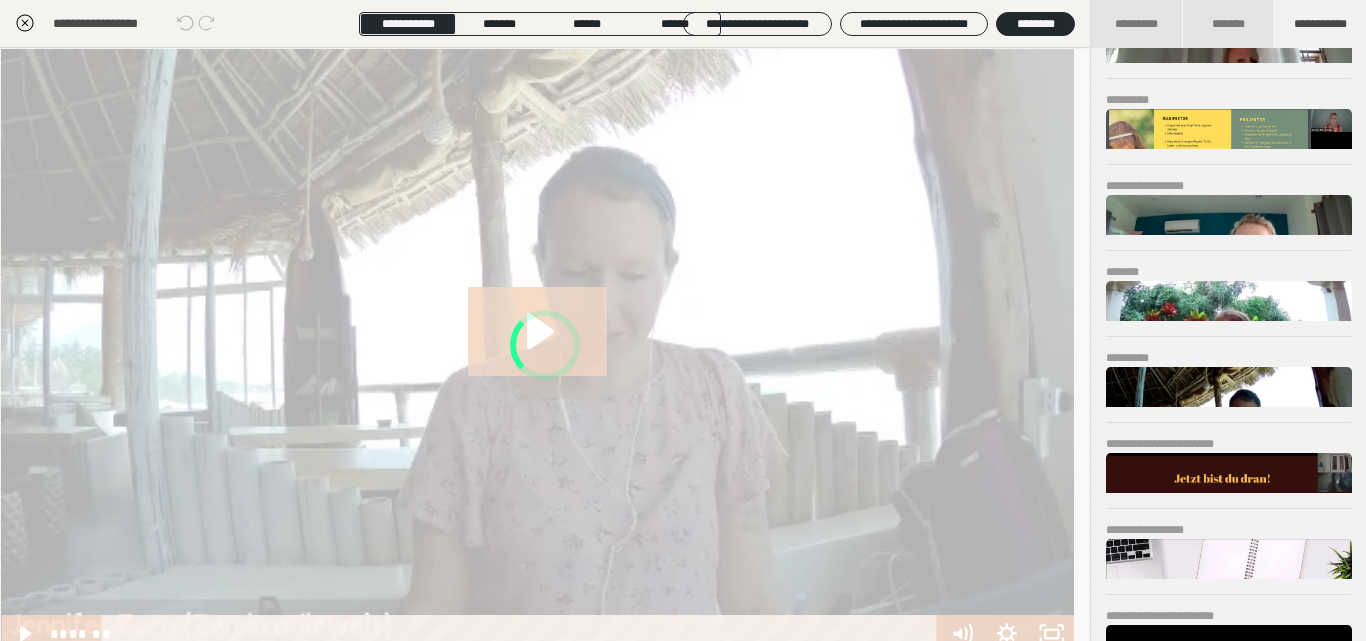 drag, startPoint x: 1193, startPoint y: 299, endPoint x: 937, endPoint y: 385, distance: 270.05927 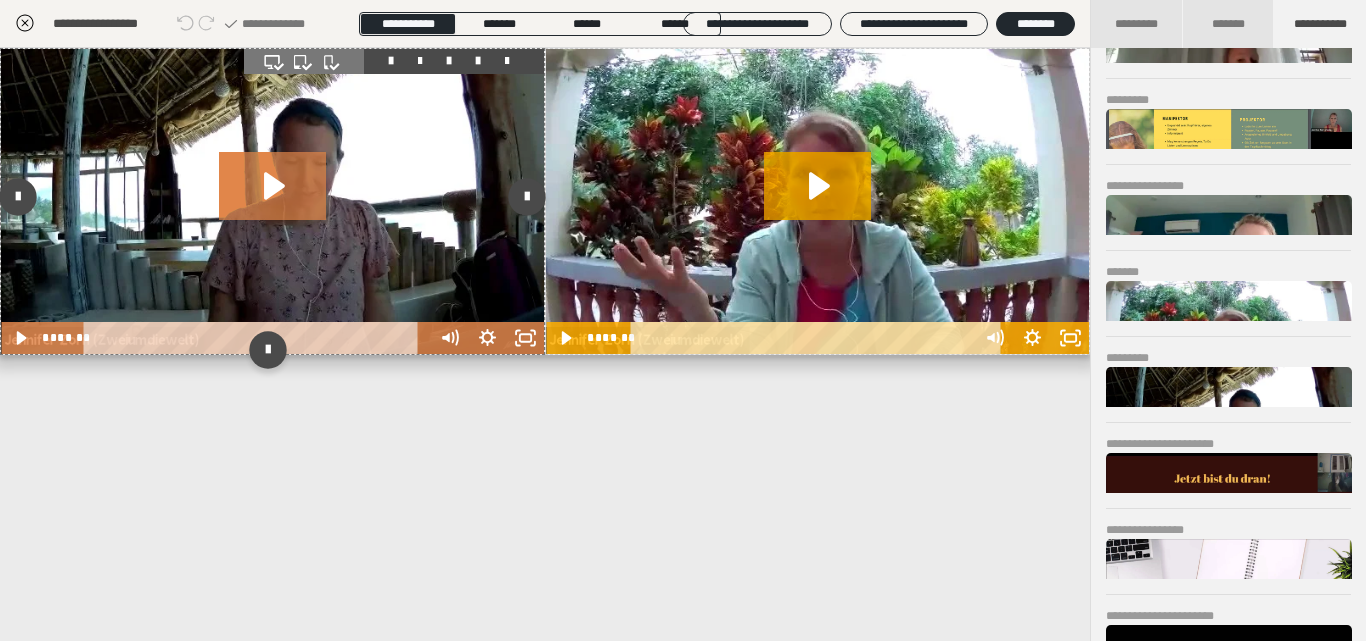 scroll, scrollTop: 0, scrollLeft: 0, axis: both 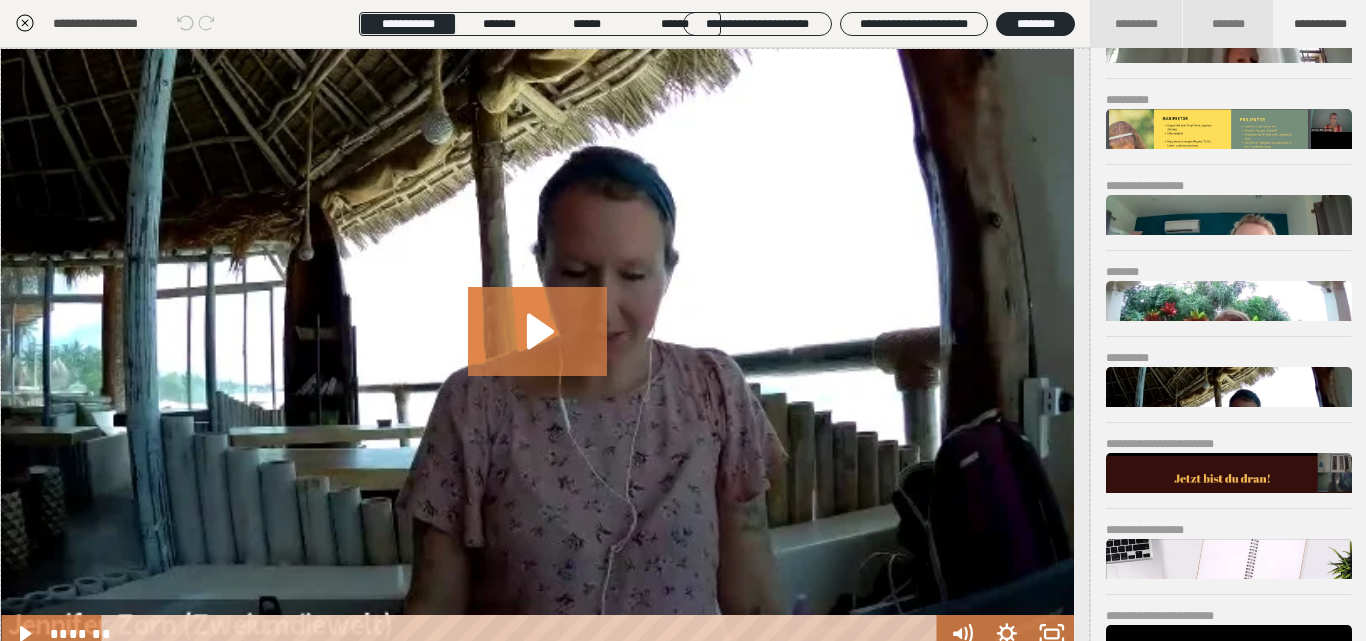click 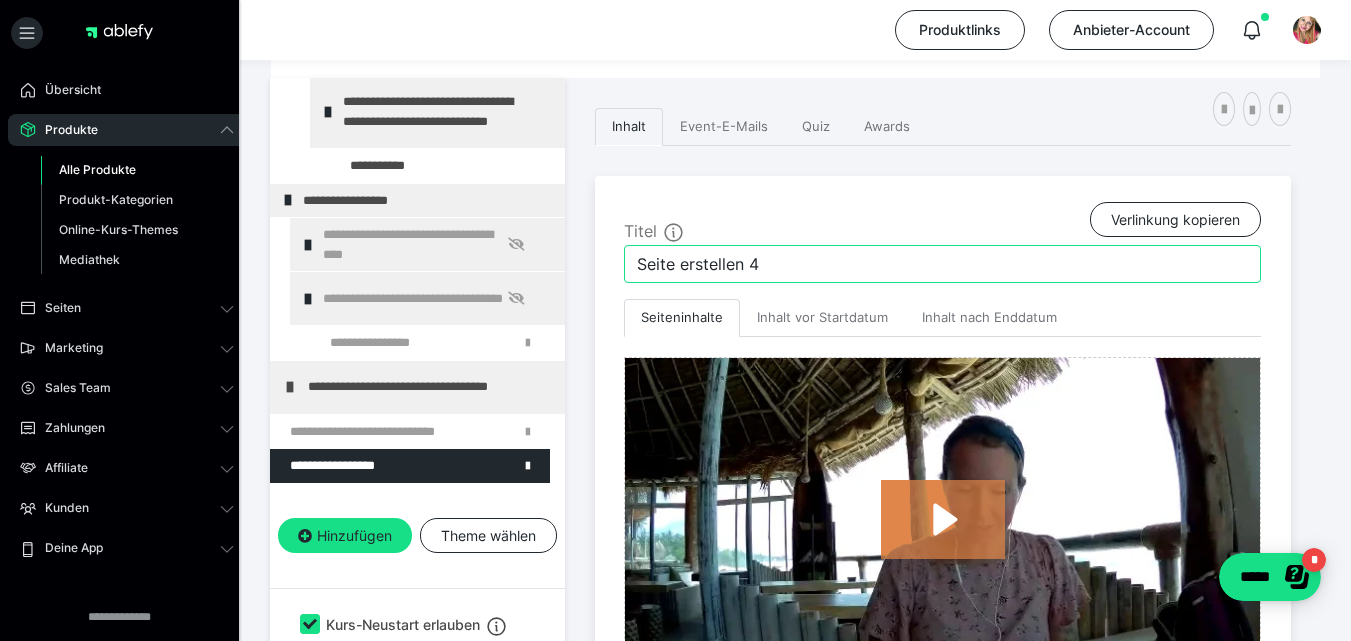 click on "Seite erstellen 4" at bounding box center (942, 264) 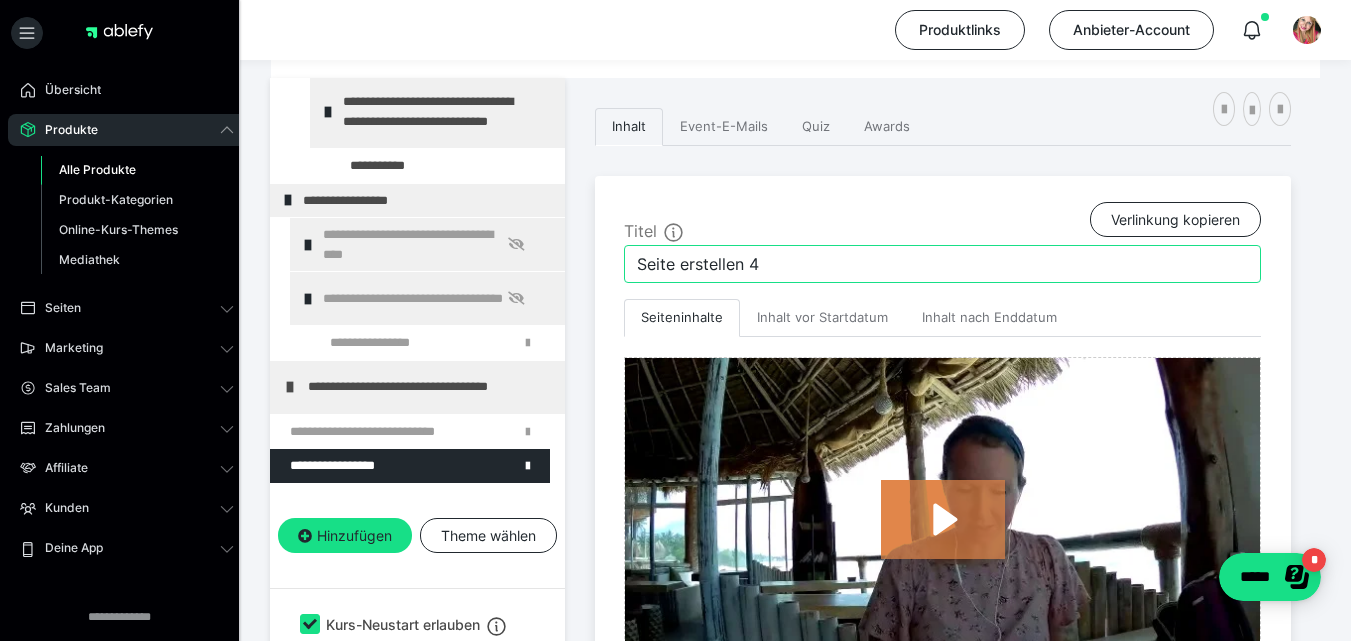 drag, startPoint x: 771, startPoint y: 259, endPoint x: 634, endPoint y: 265, distance: 137.13132 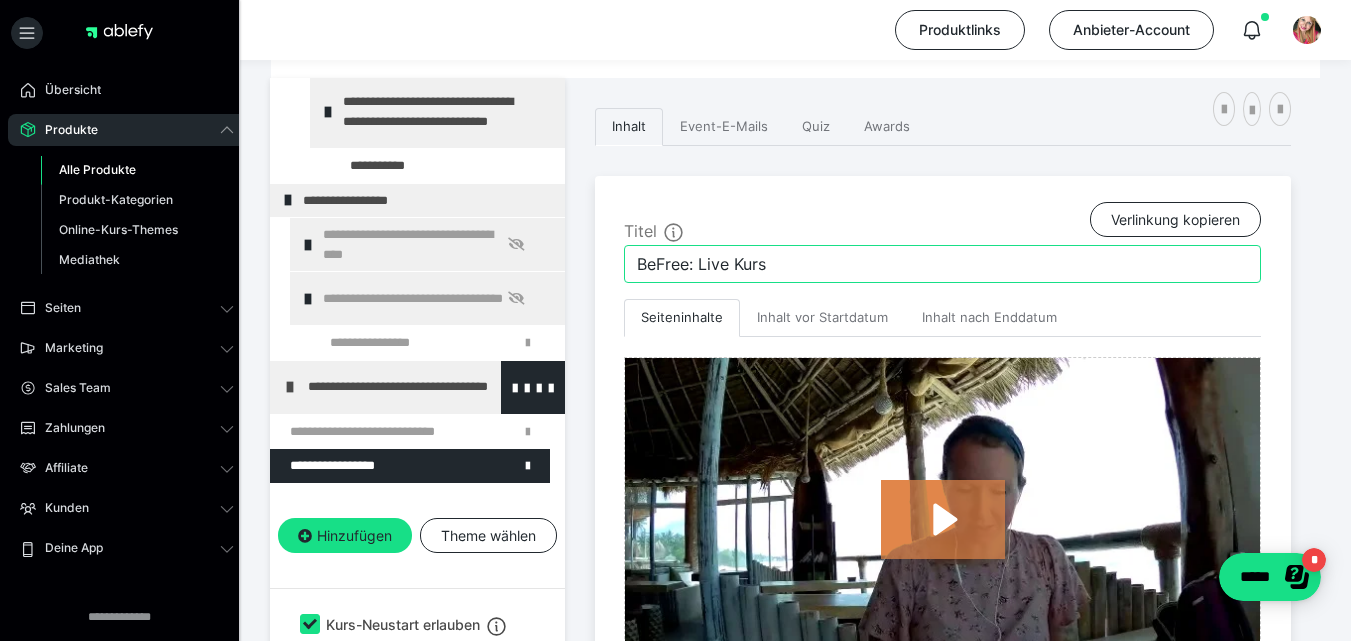type on "BeFree: Live Kurs" 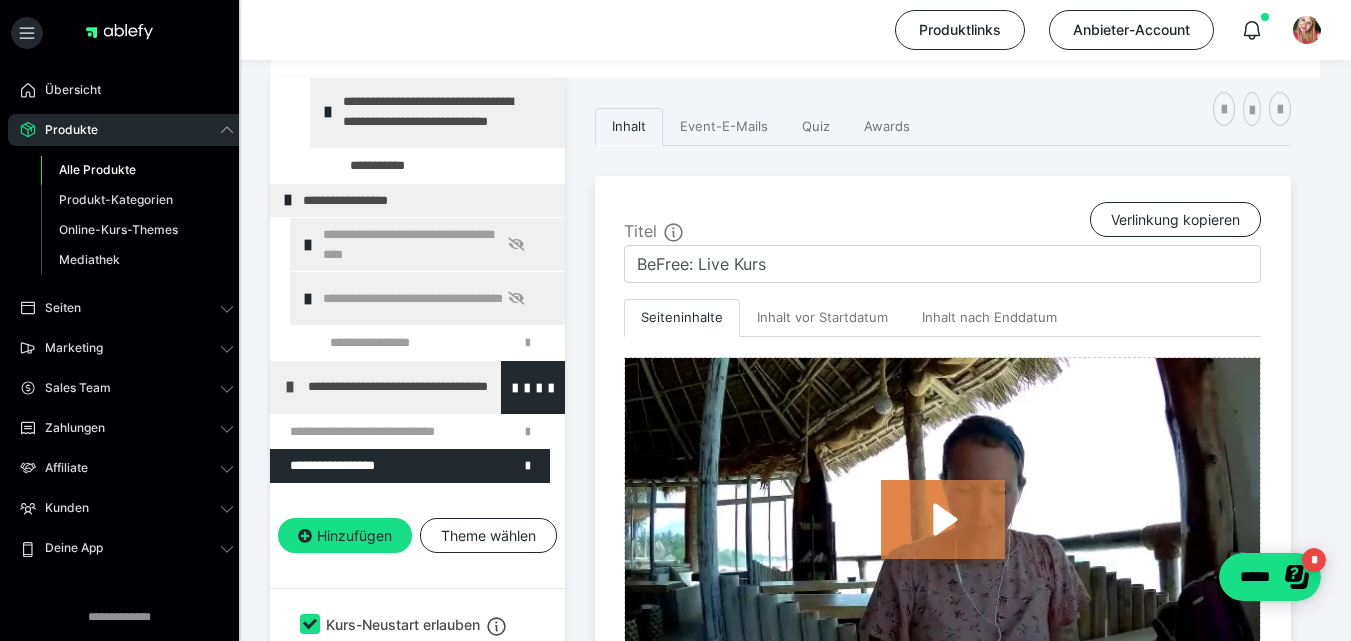 click at bounding box center (290, 387) 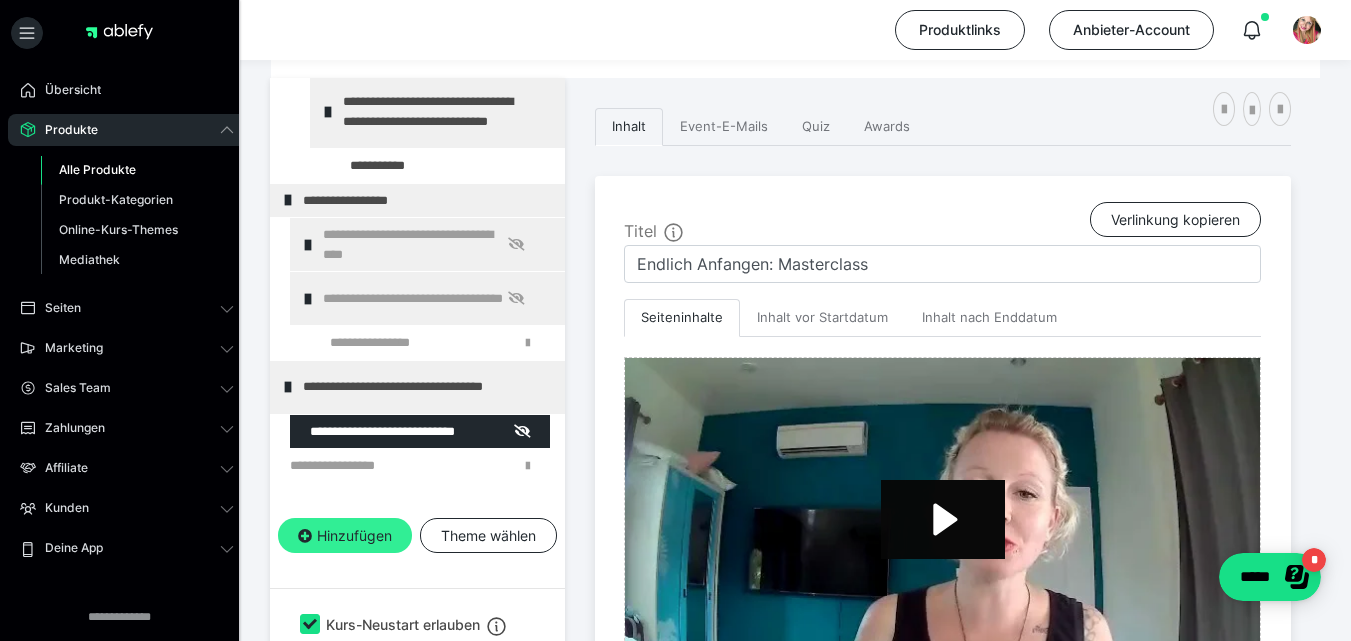 click on "Hinzufügen" at bounding box center [345, 536] 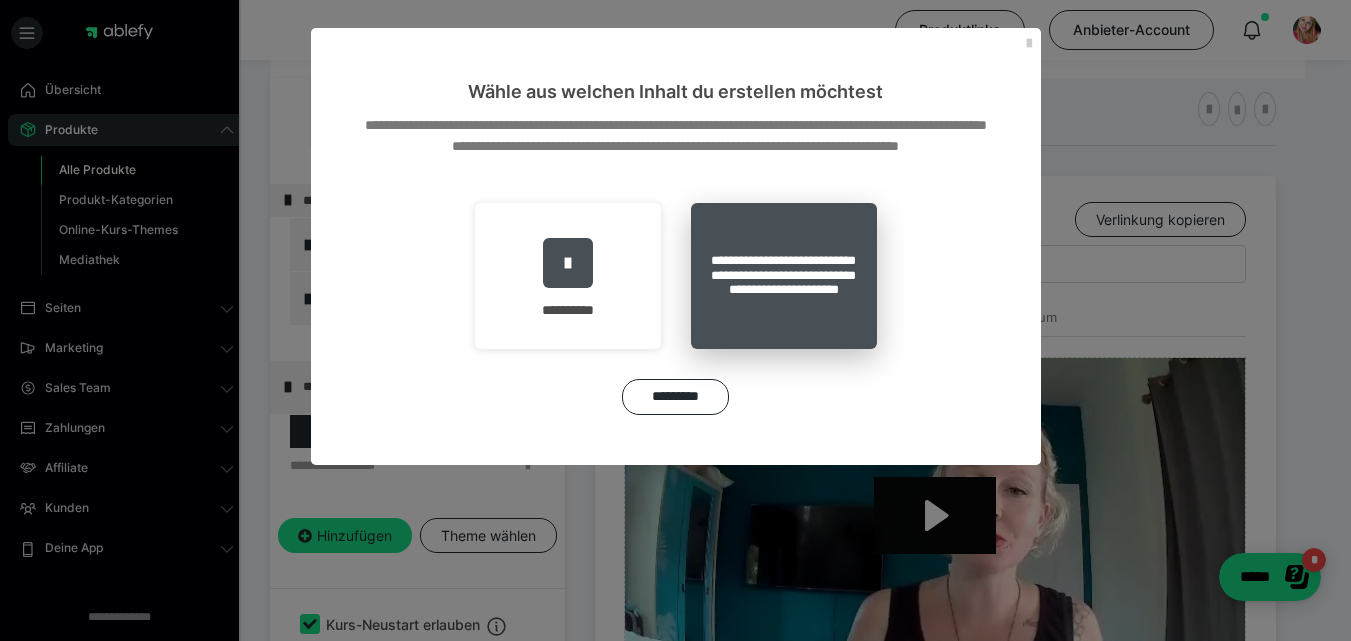 click on "**********" at bounding box center [784, 276] 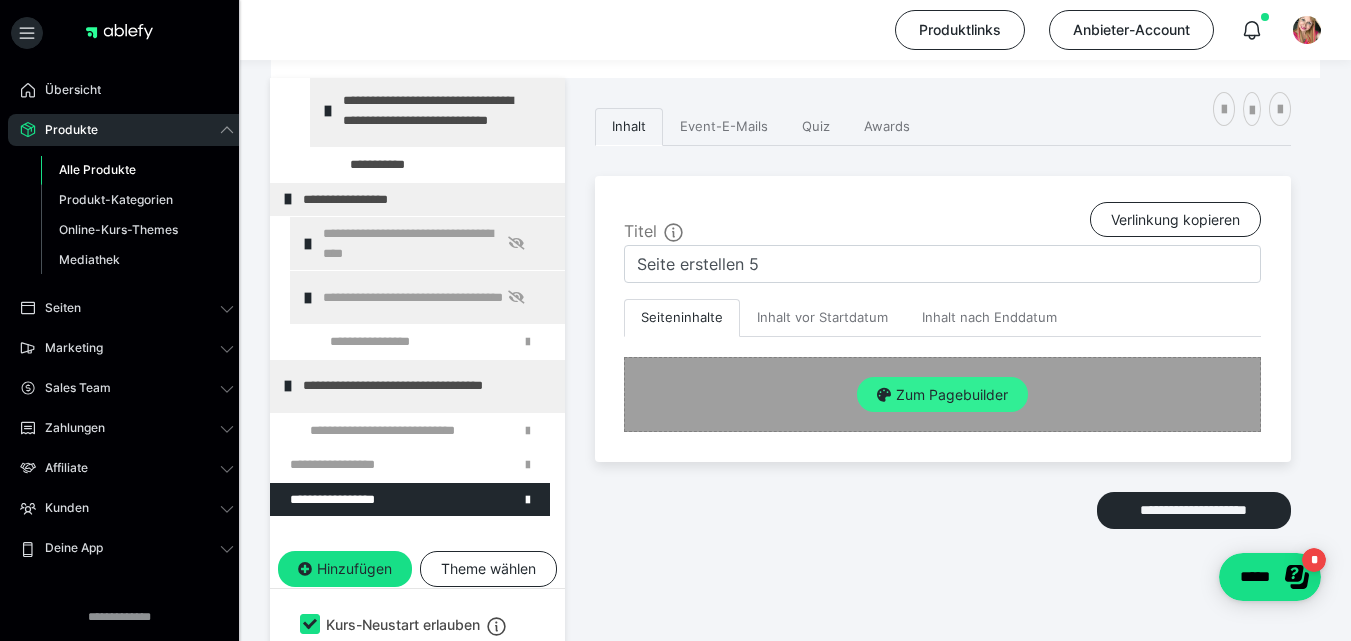 click on "Zum Pagebuilder" at bounding box center [942, 395] 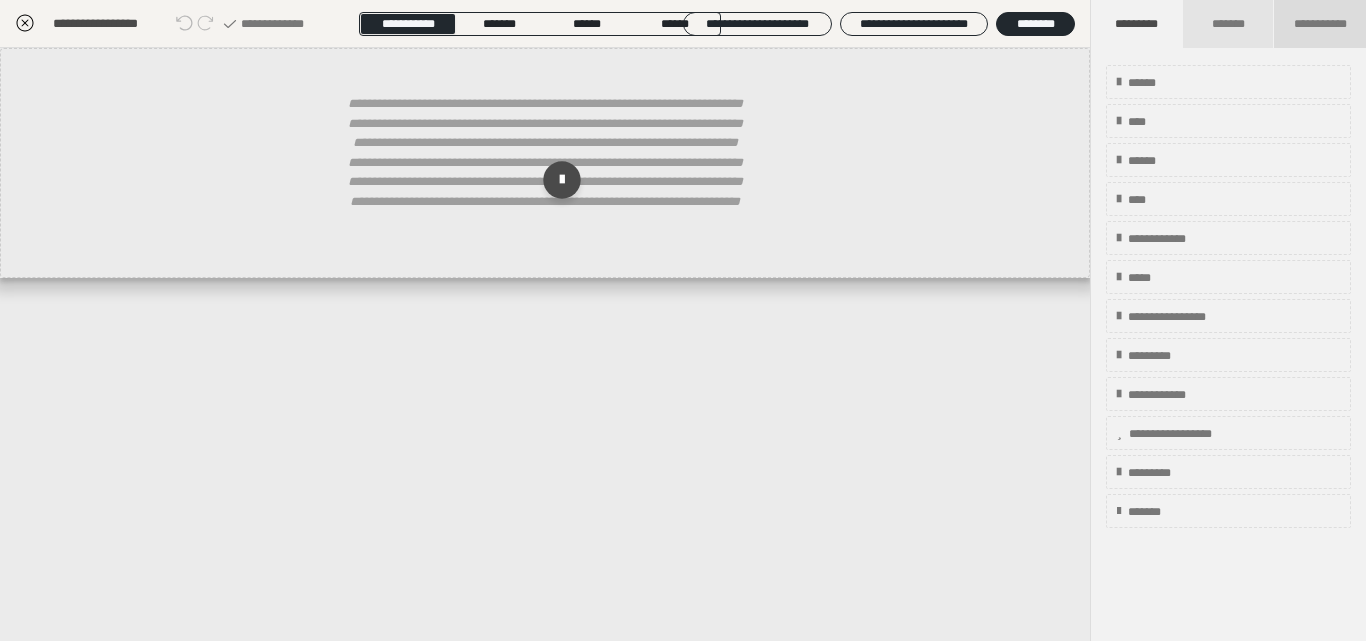 click on "**********" at bounding box center [1320, 24] 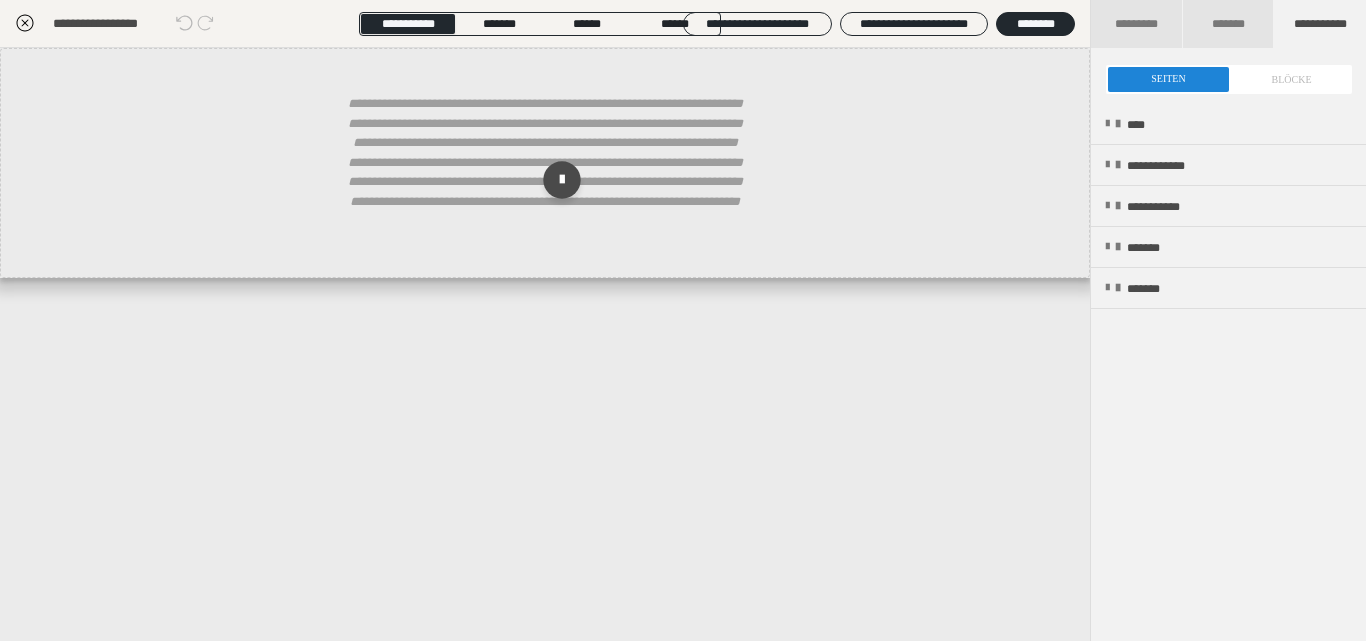 click at bounding box center (1229, 79) 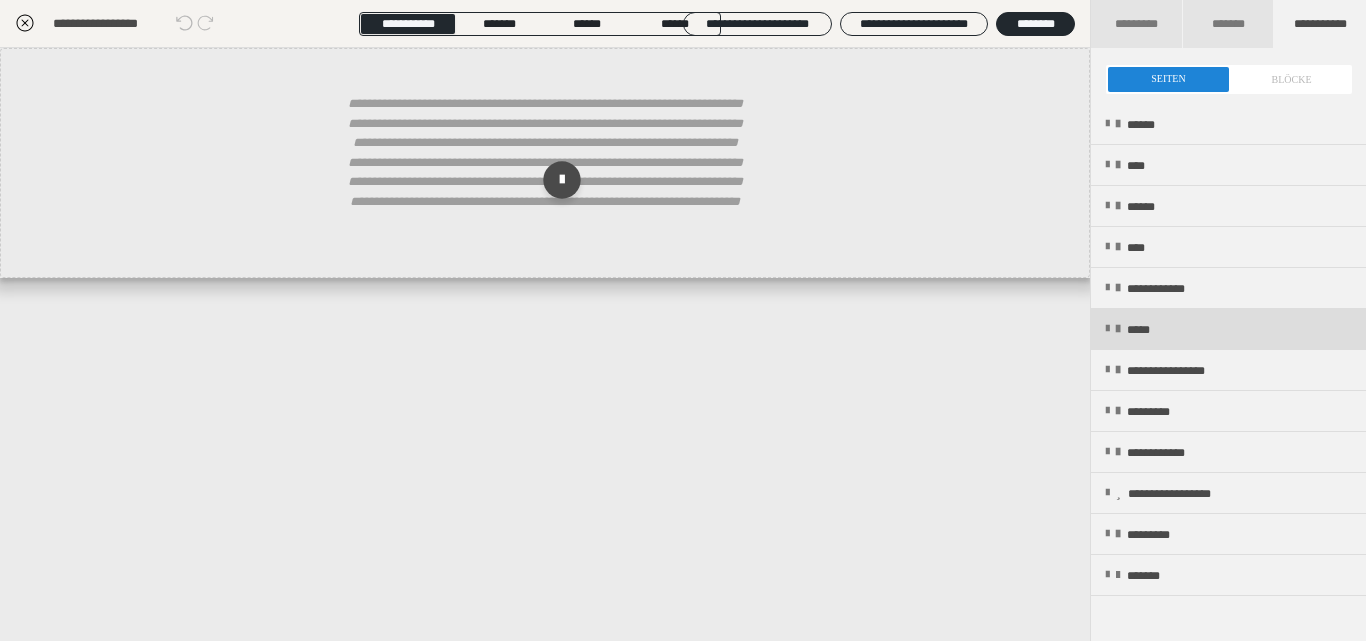 click on "*****" at bounding box center [1228, 329] 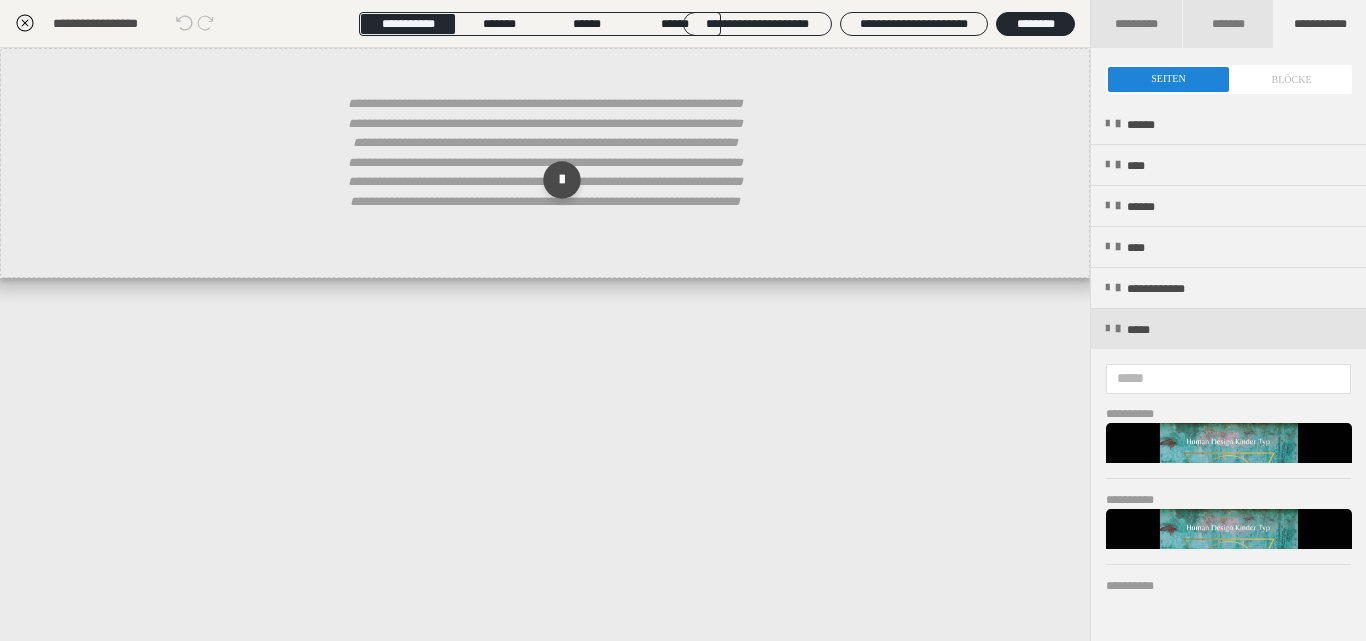 scroll, scrollTop: 440, scrollLeft: 0, axis: vertical 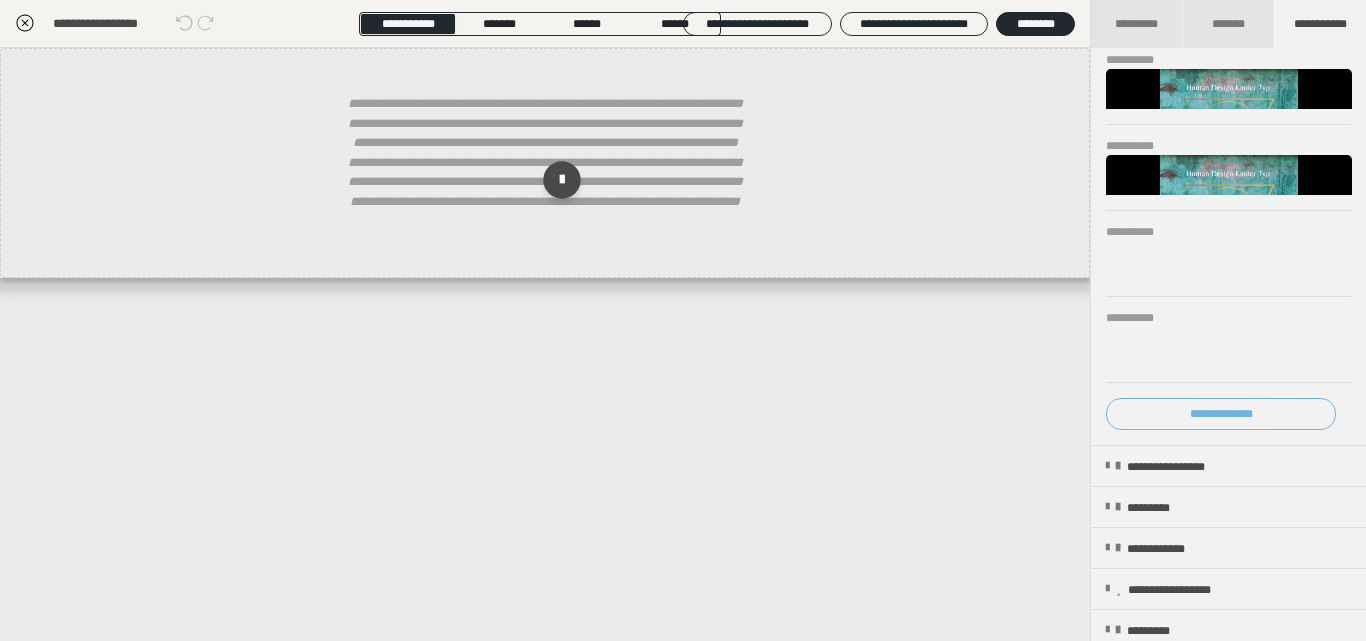 click on "**********" at bounding box center [1221, 414] 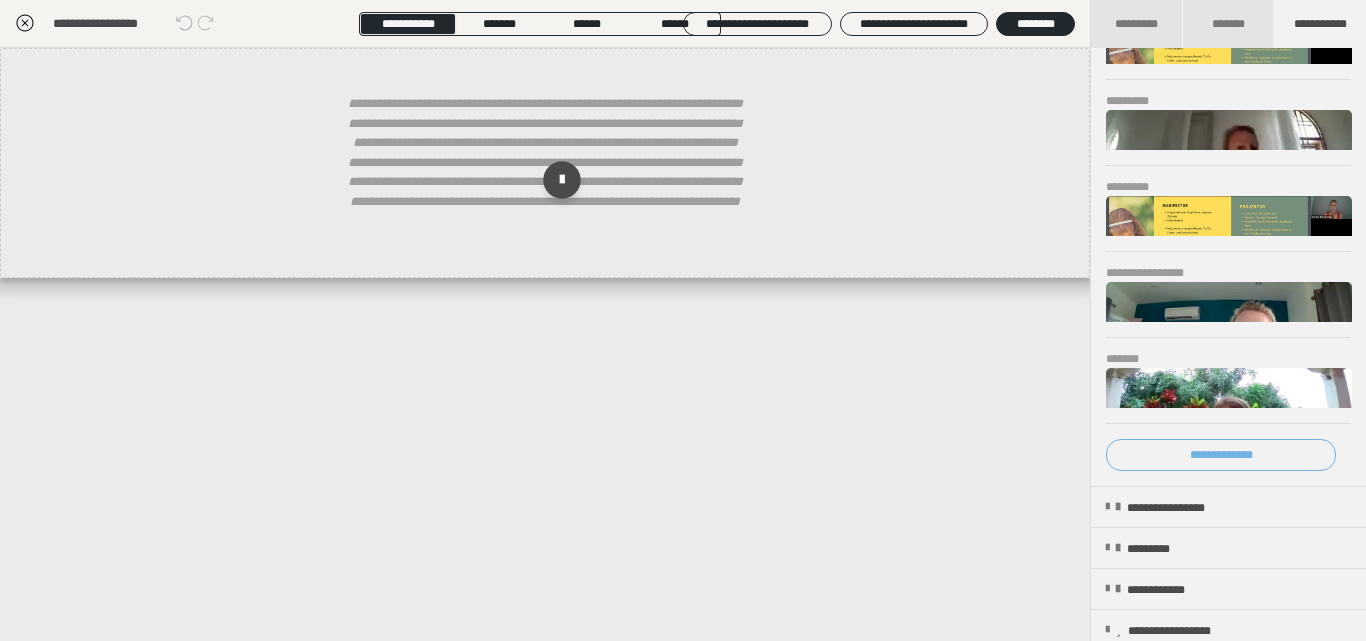 scroll, scrollTop: 947, scrollLeft: 0, axis: vertical 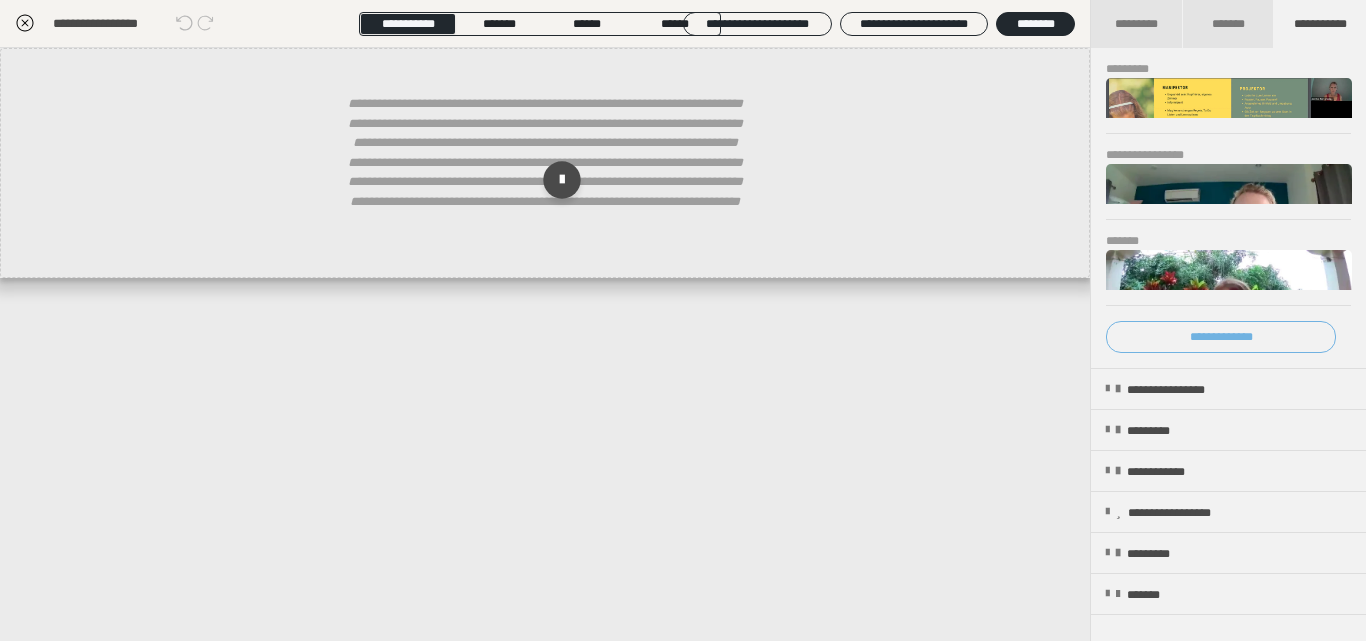 click on "**********" at bounding box center (1221, 337) 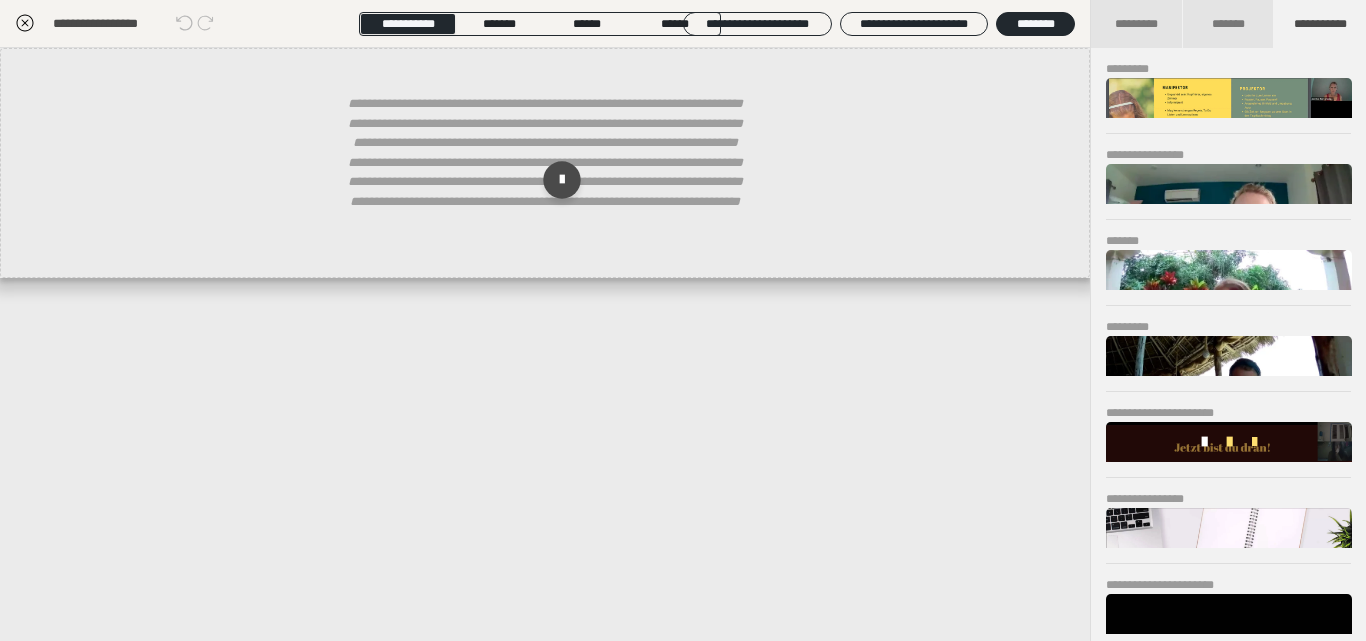 scroll, scrollTop: 1133, scrollLeft: 0, axis: vertical 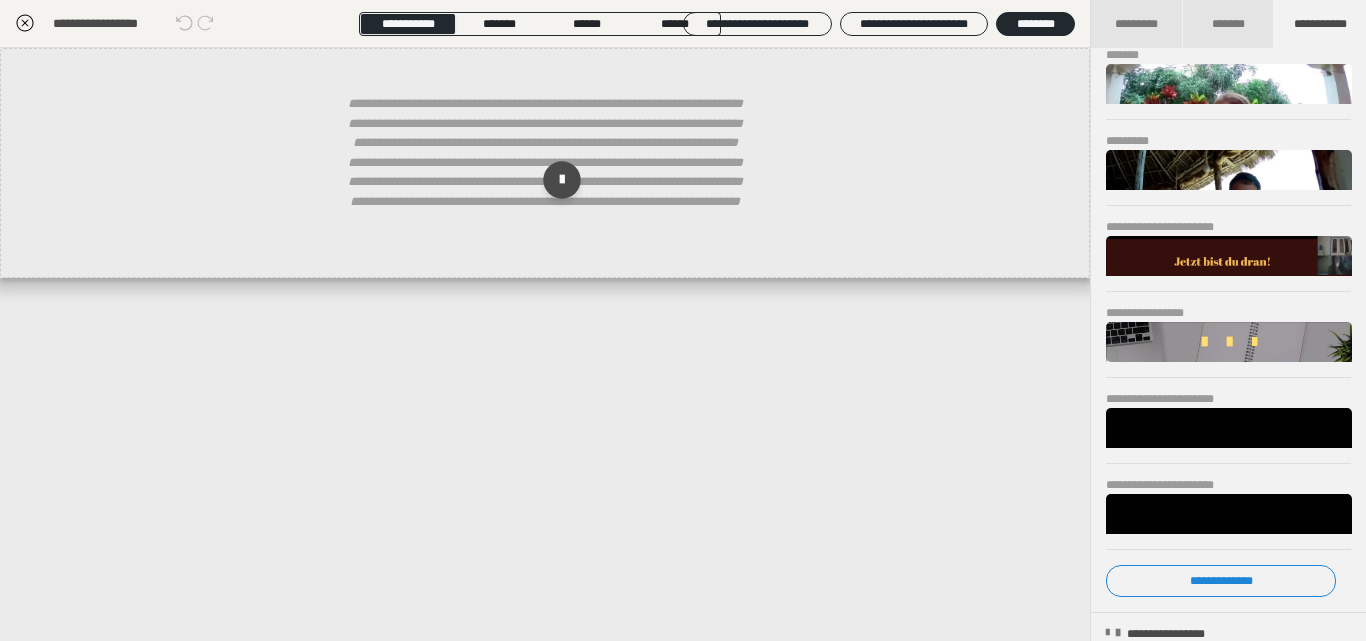 click at bounding box center [1229, 342] 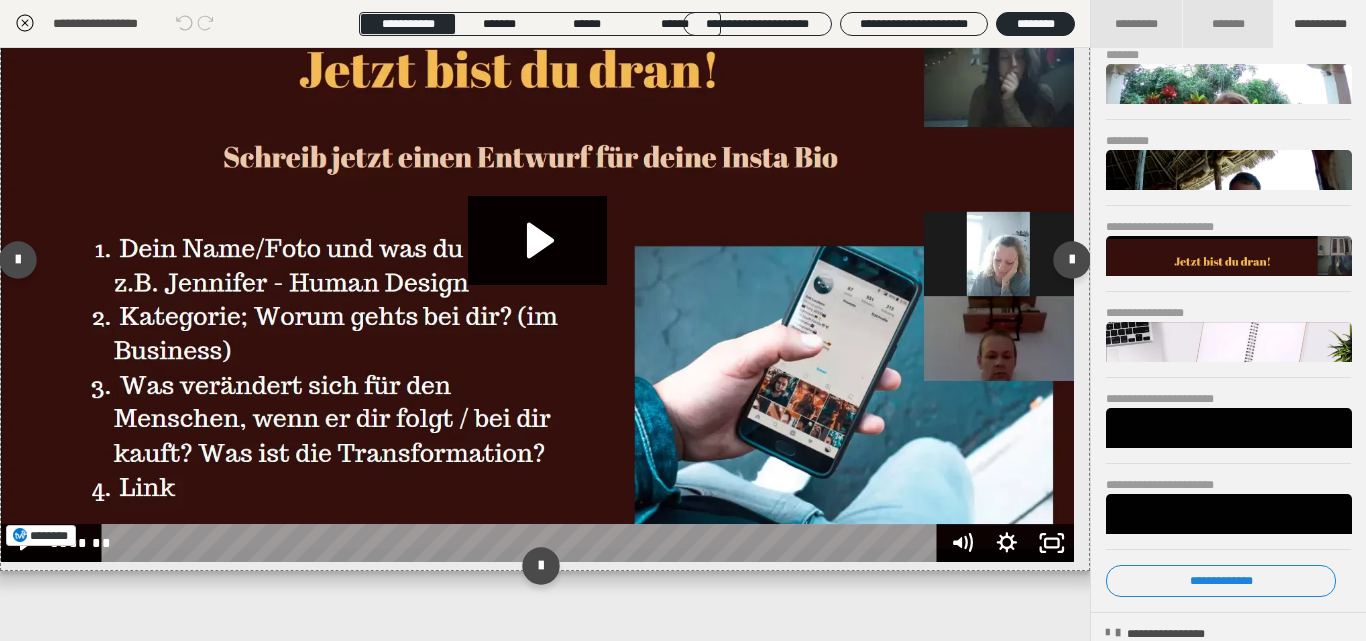 scroll, scrollTop: 91, scrollLeft: 0, axis: vertical 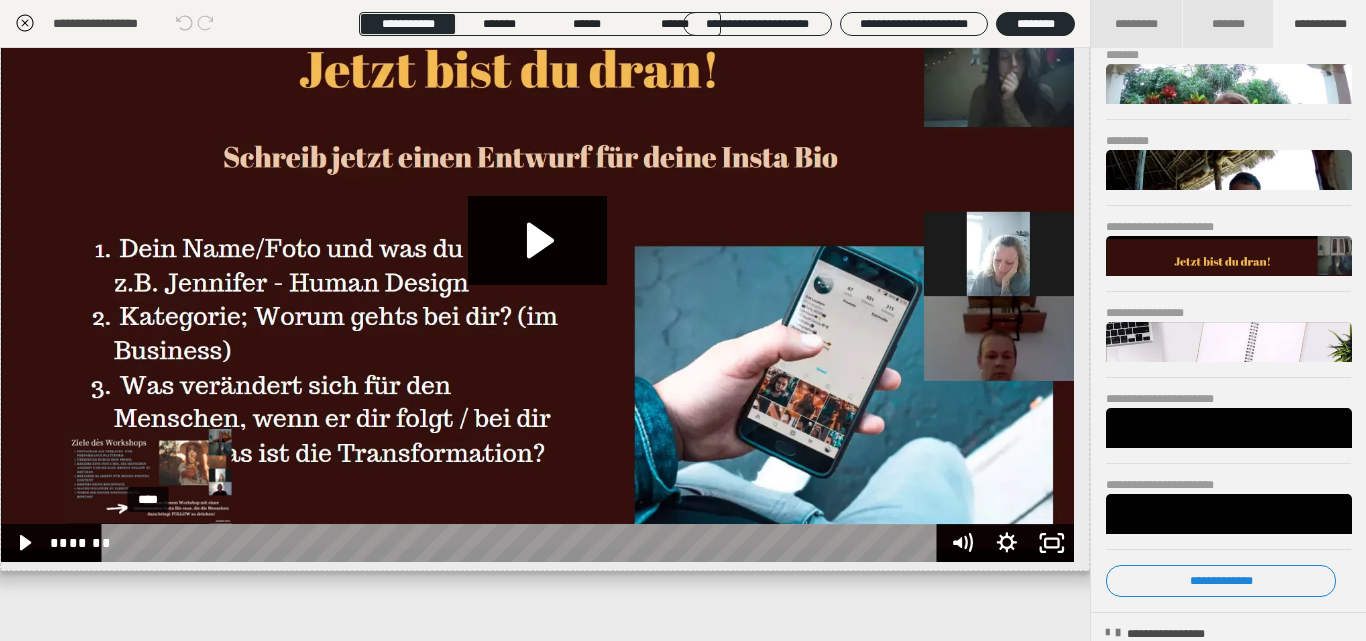 drag, startPoint x: 1192, startPoint y: 255, endPoint x: 152, endPoint y: 570, distance: 1086.6577 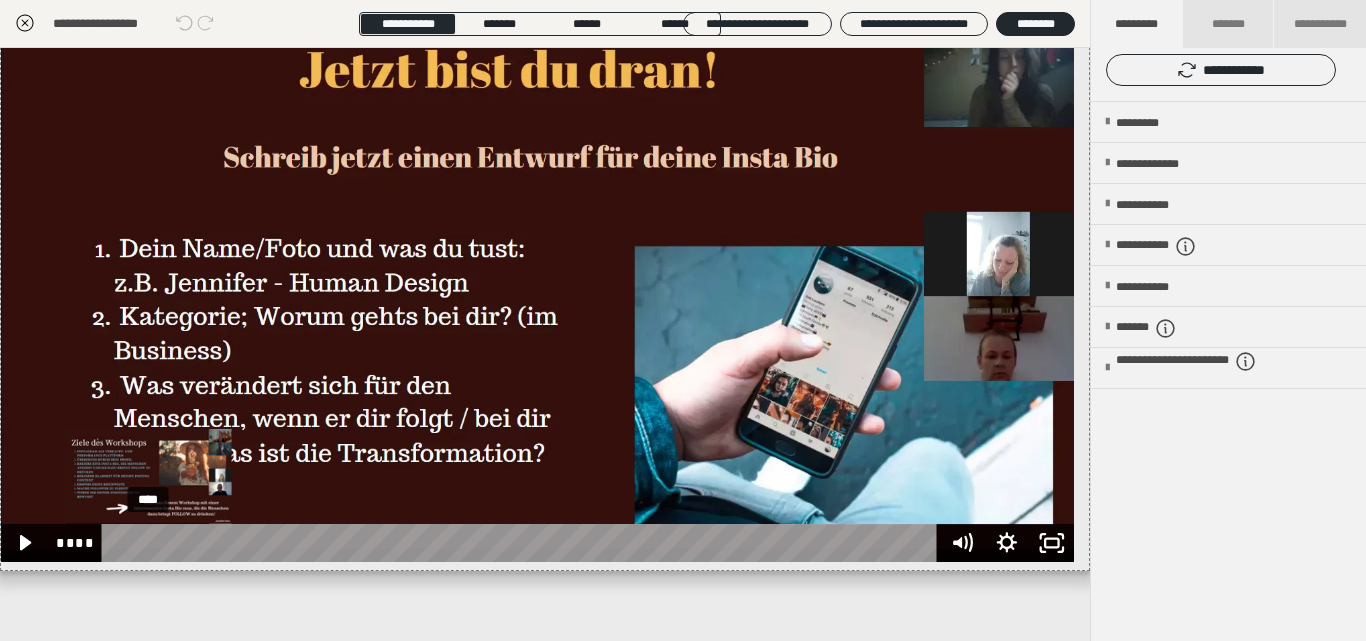 scroll, scrollTop: 0, scrollLeft: 0, axis: both 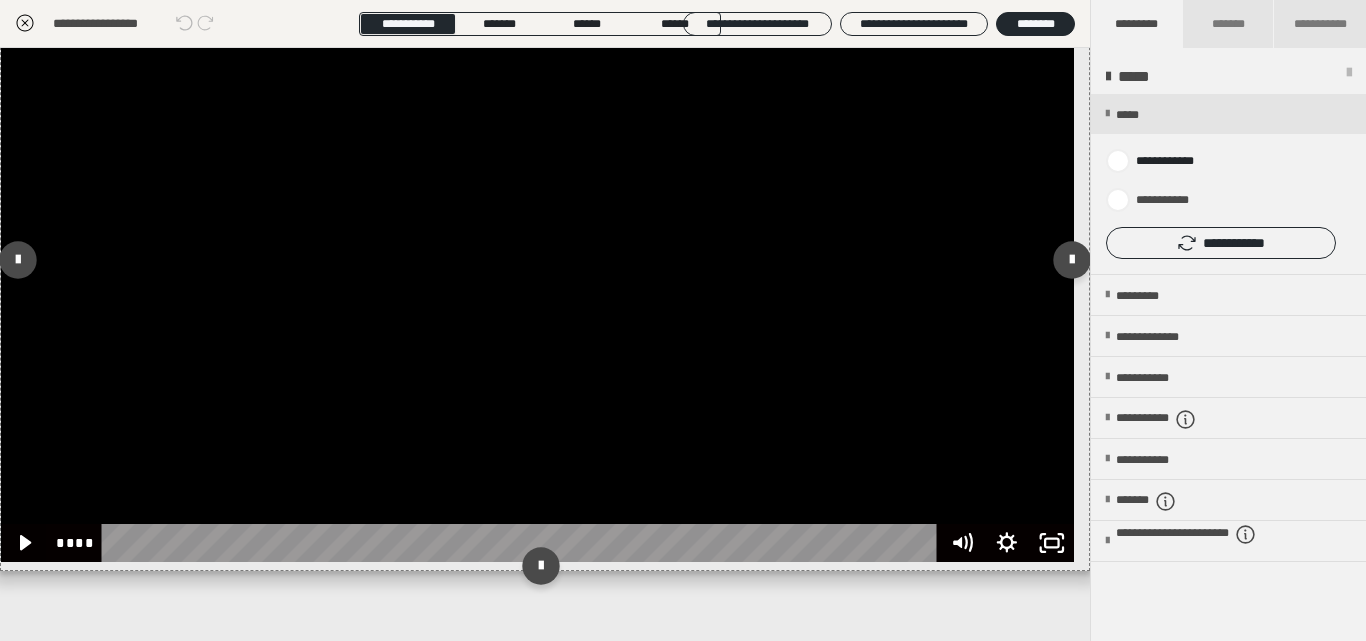 click 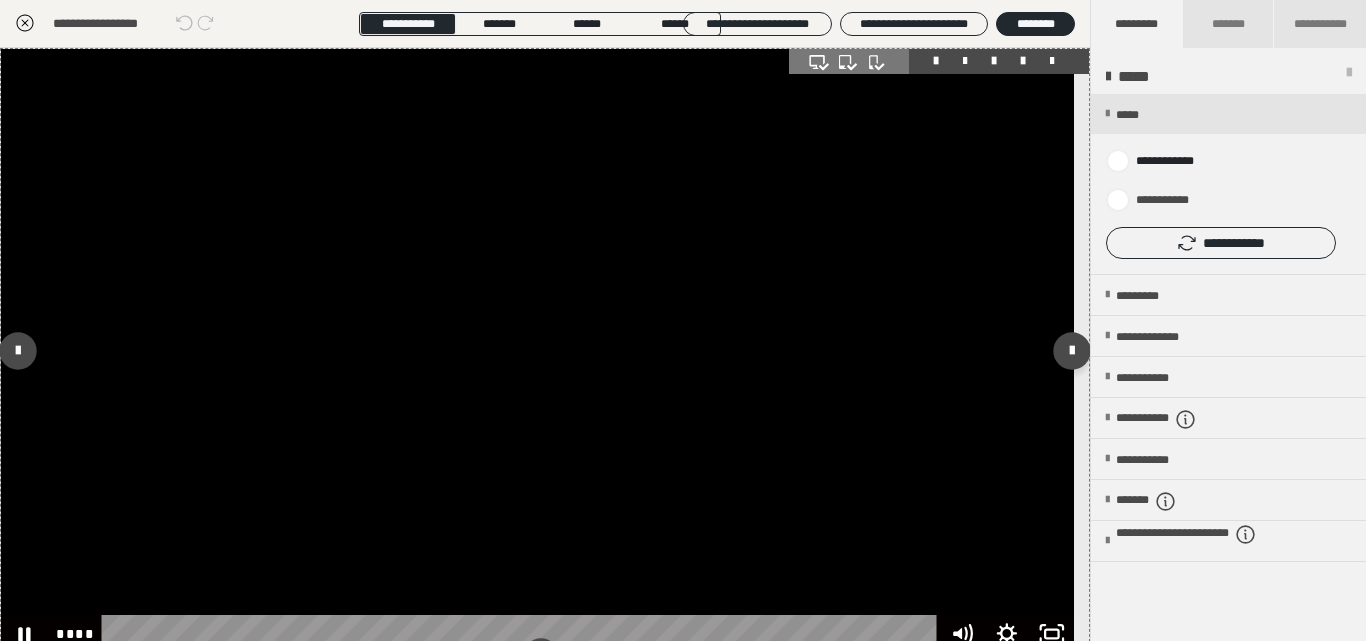 scroll, scrollTop: 13, scrollLeft: 0, axis: vertical 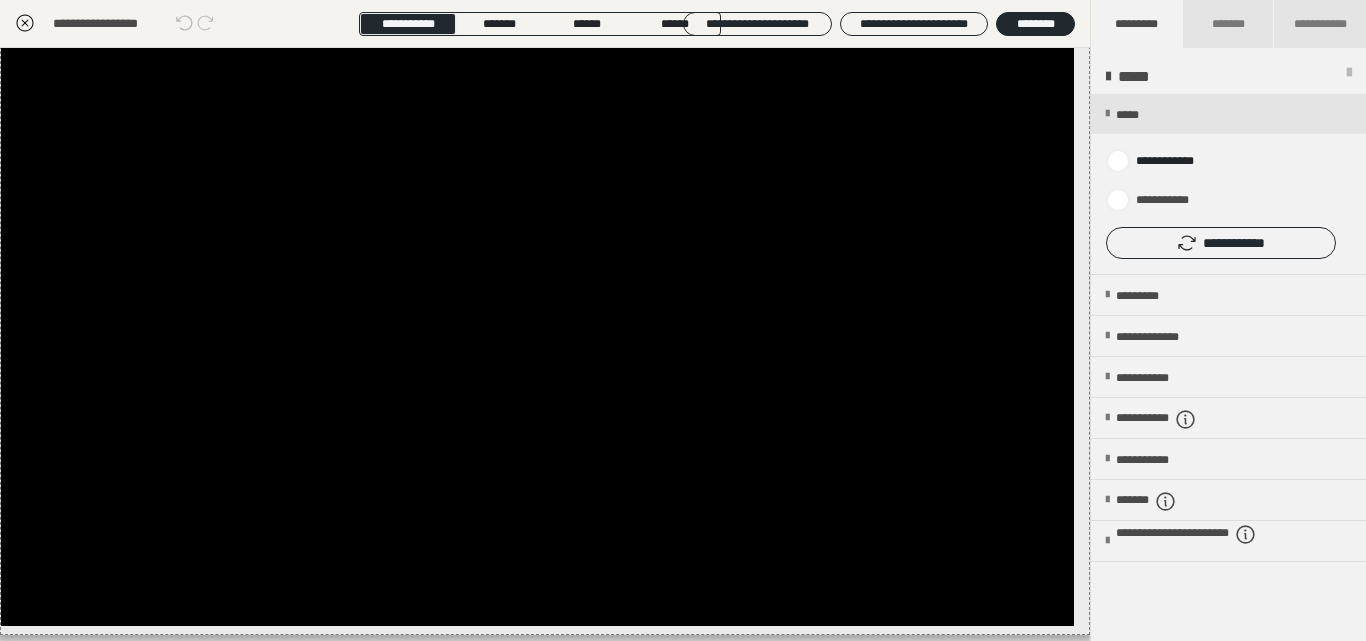 click 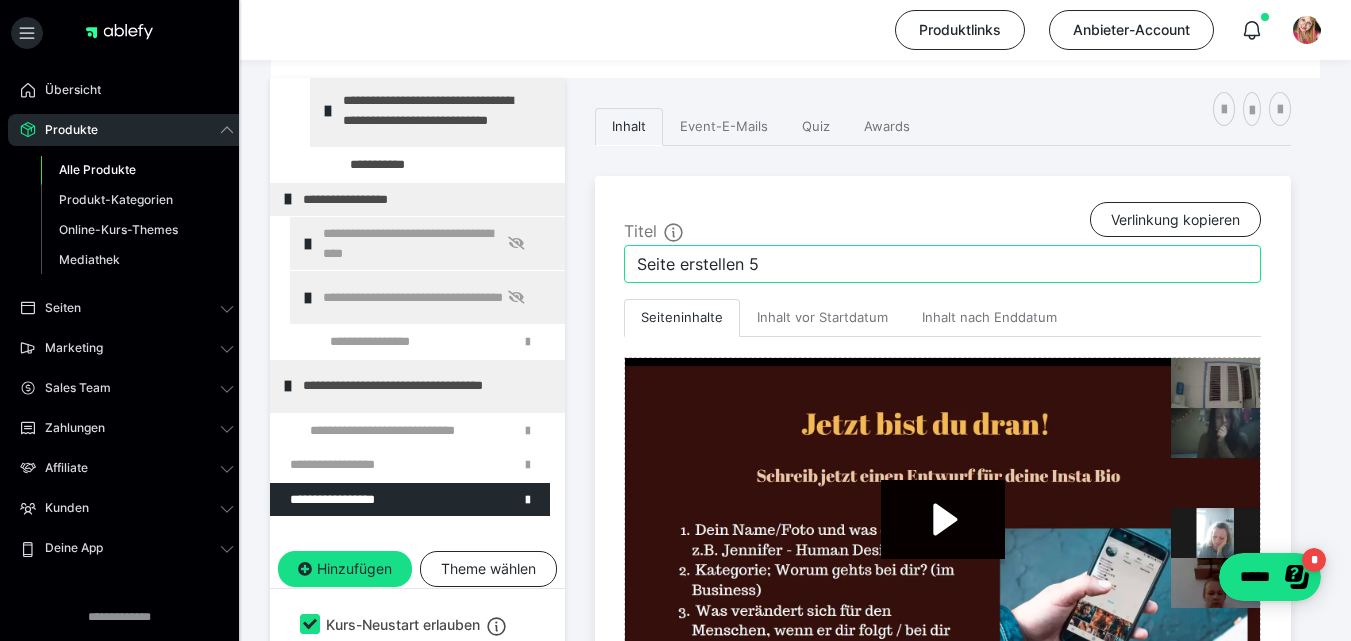 drag, startPoint x: 726, startPoint y: 261, endPoint x: 627, endPoint y: 268, distance: 99.24717 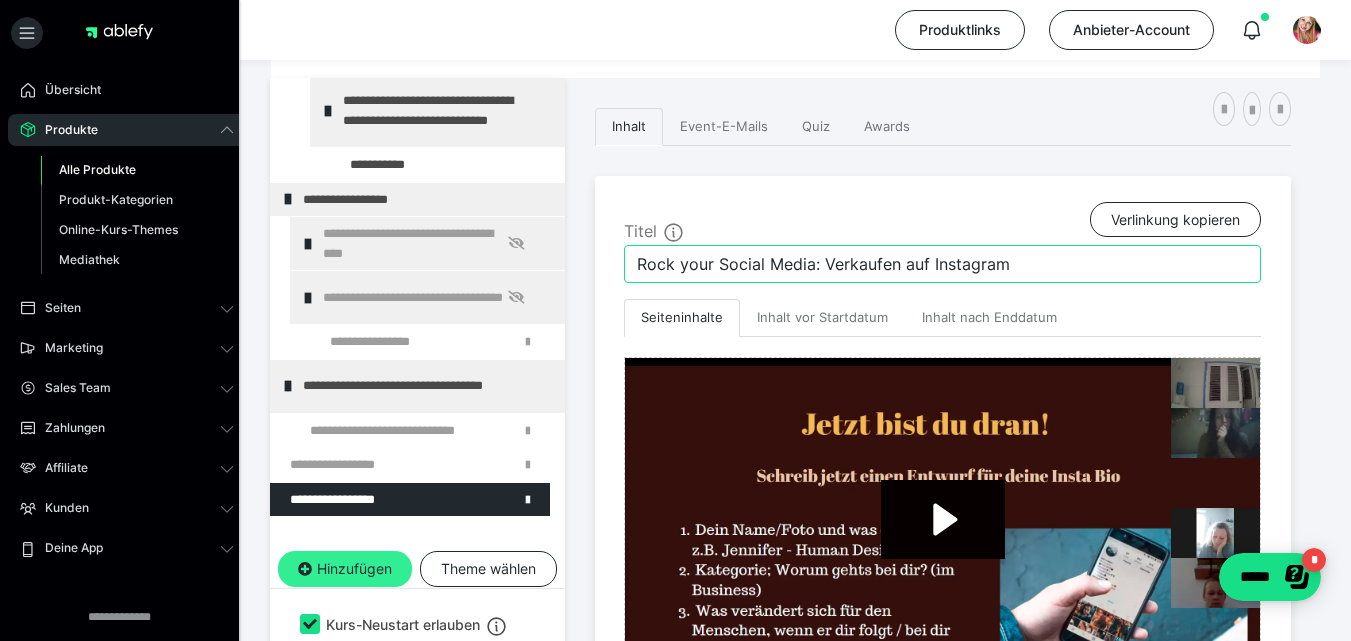 type on "Rock your Social Media: Verkaufen auf Instagram" 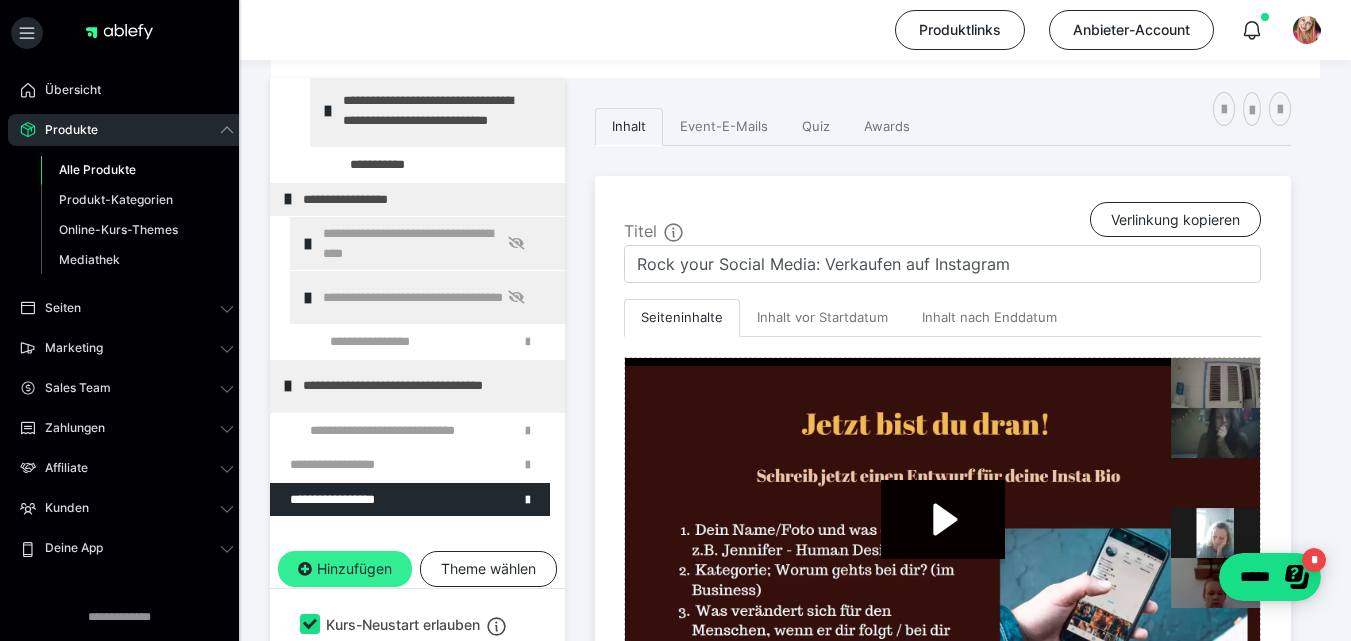 click on "Hinzufügen" at bounding box center [345, 569] 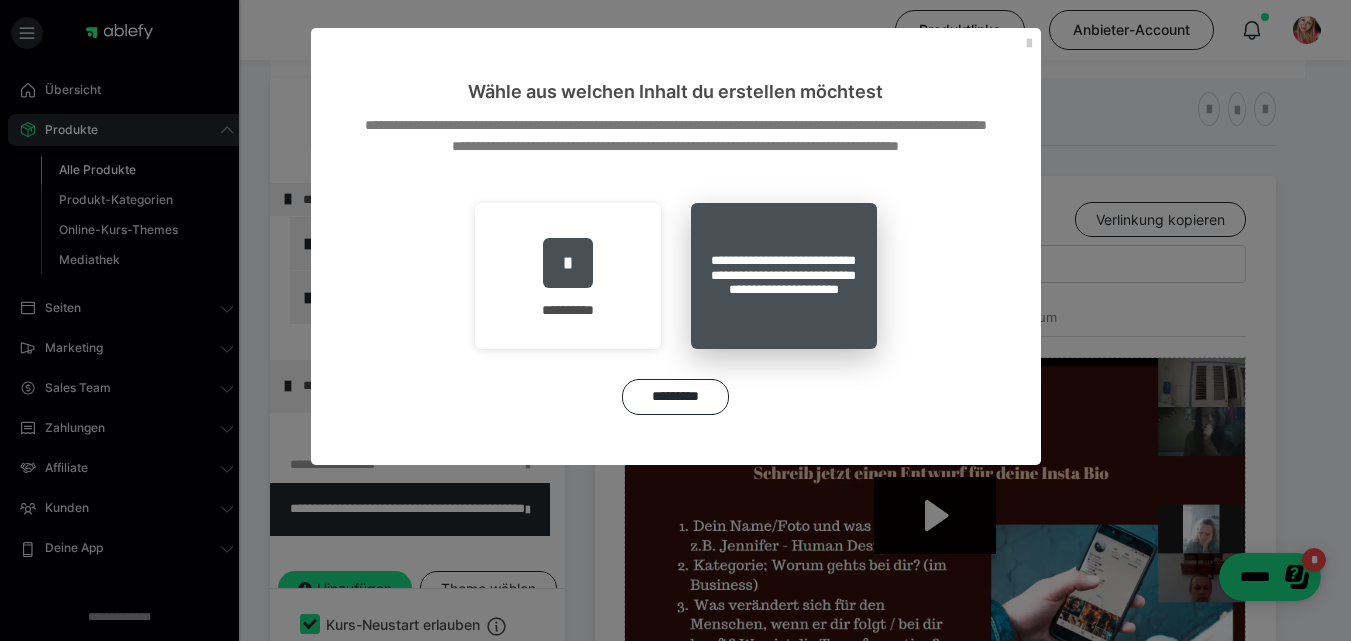 click on "**********" at bounding box center (784, 276) 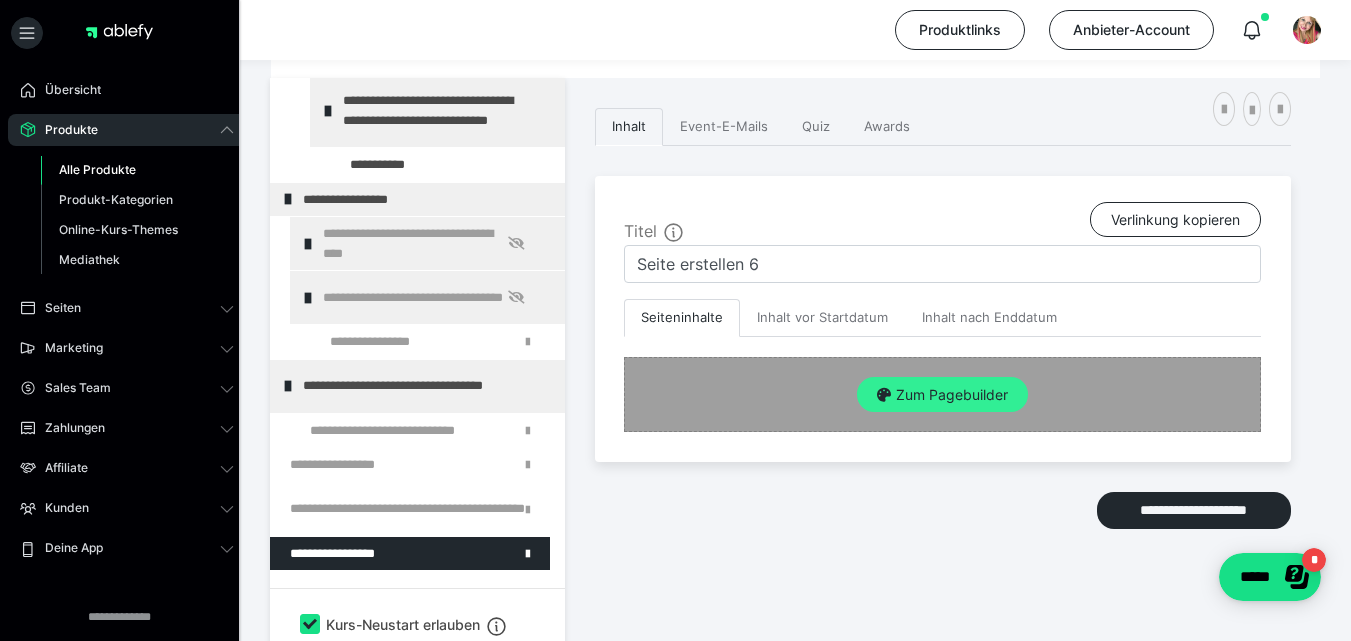 click on "Zum Pagebuilder" at bounding box center (942, 395) 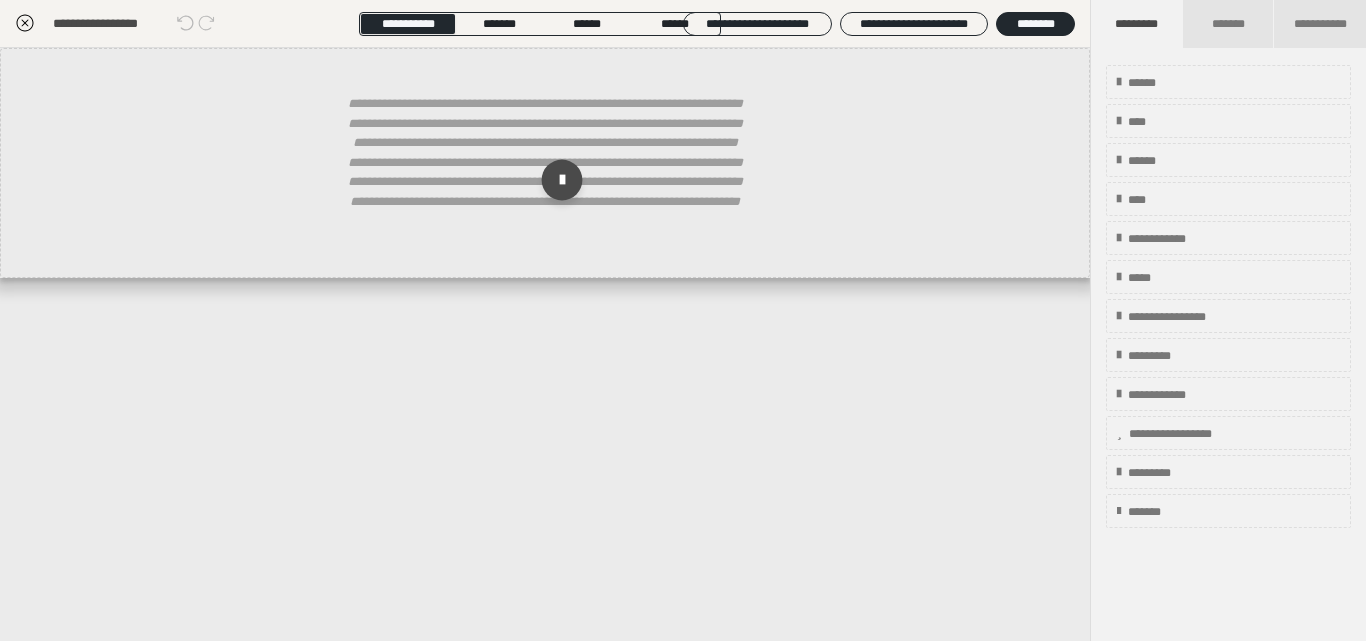 click at bounding box center (562, 180) 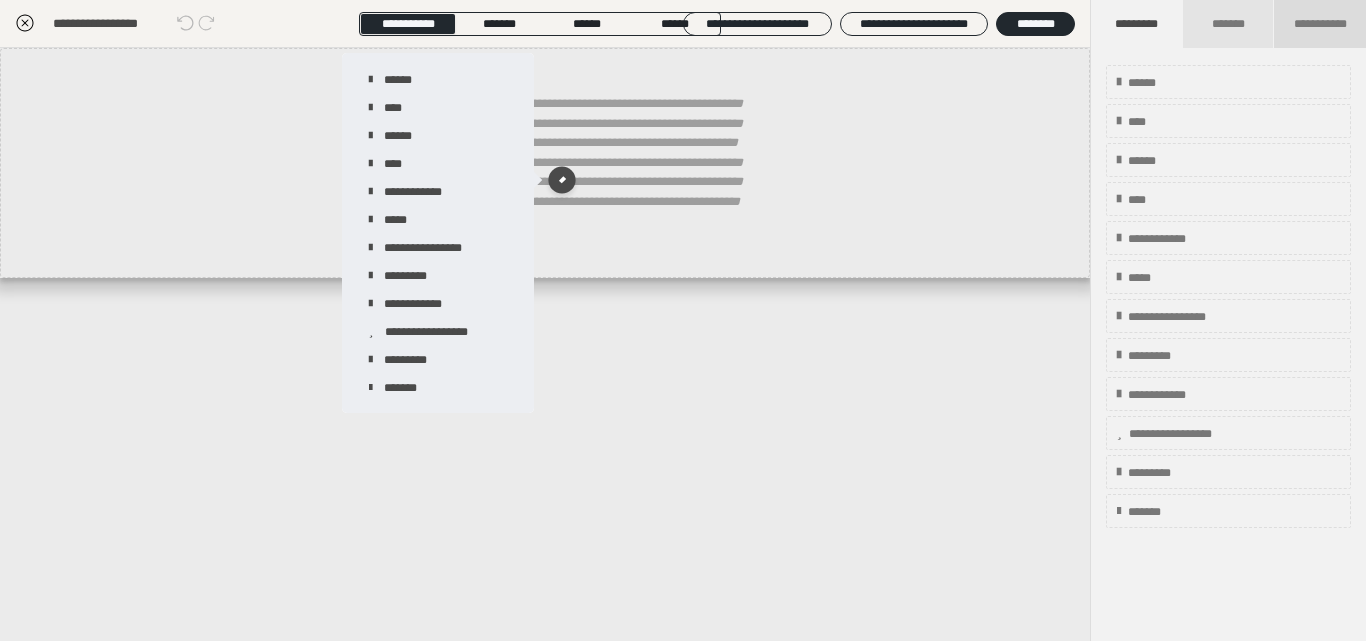 click on "**********" at bounding box center (1320, 24) 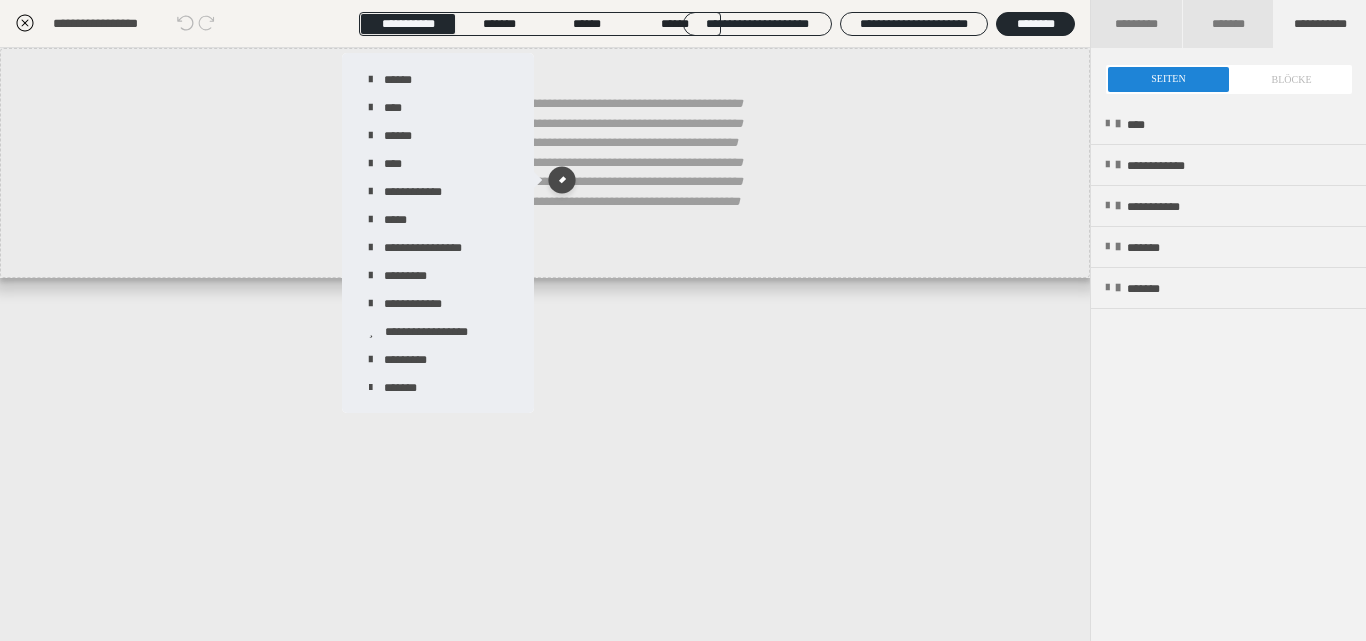 click at bounding box center (1229, 79) 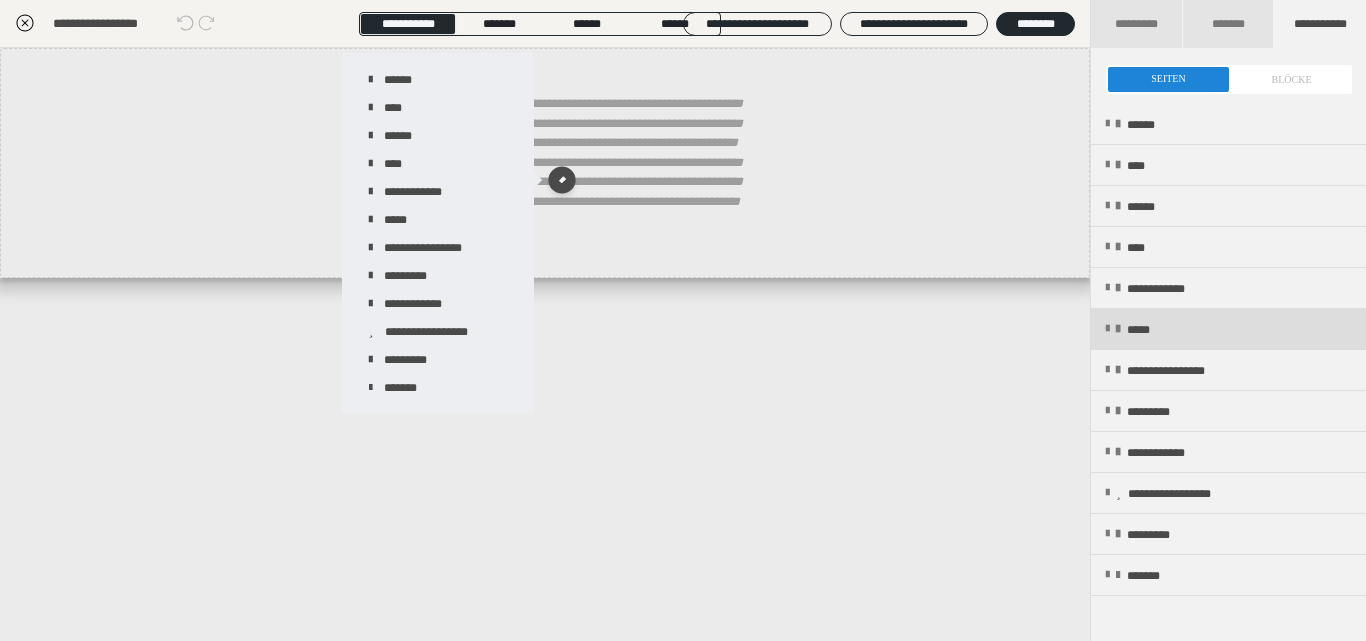 click on "*****" at bounding box center [1228, 329] 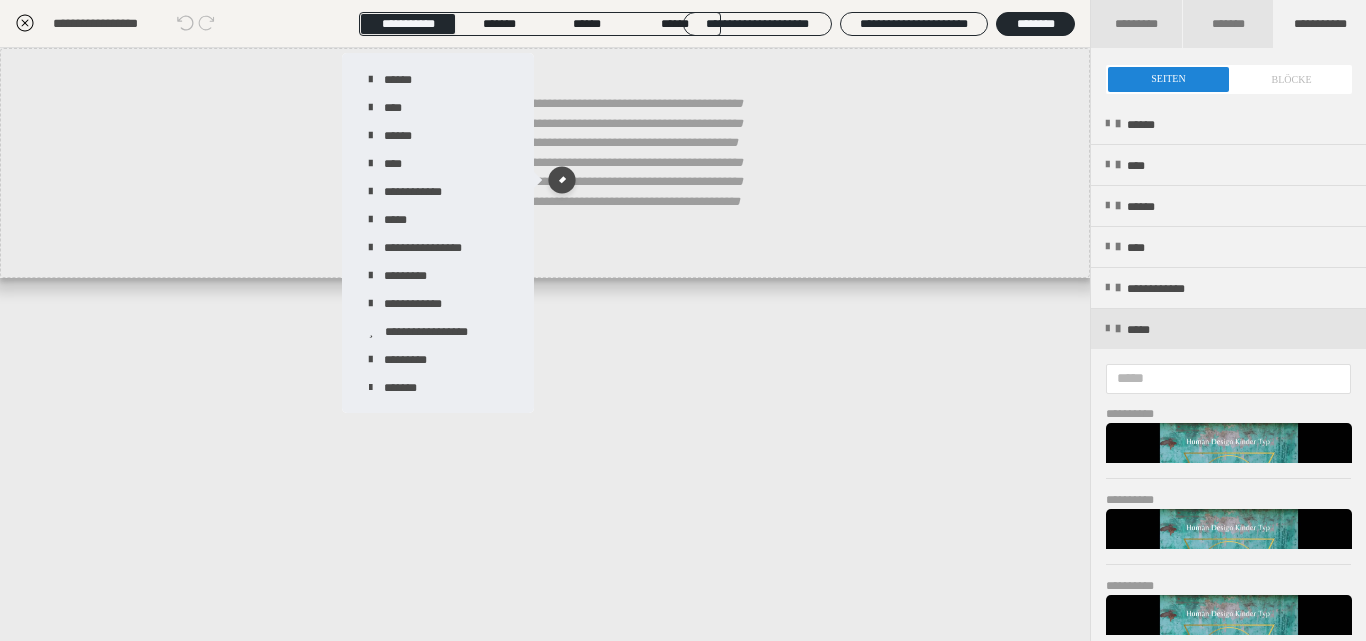 scroll, scrollTop: 567, scrollLeft: 0, axis: vertical 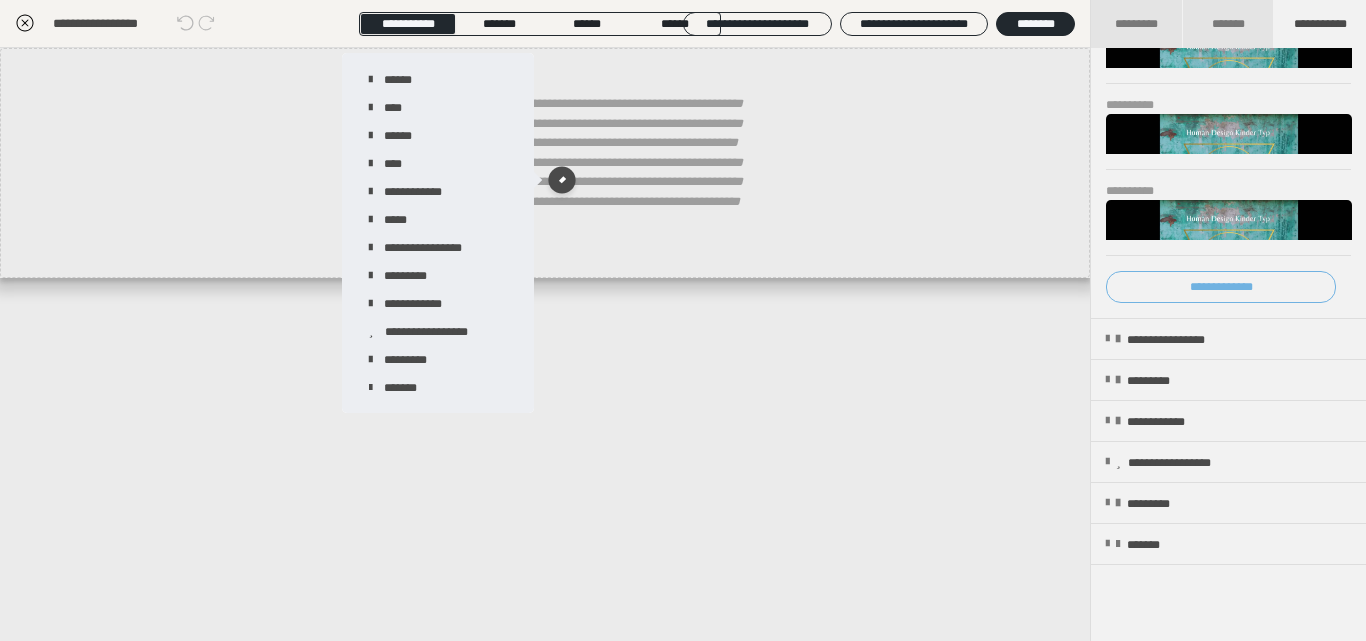 drag, startPoint x: 1227, startPoint y: 280, endPoint x: 1235, endPoint y: 289, distance: 12.0415945 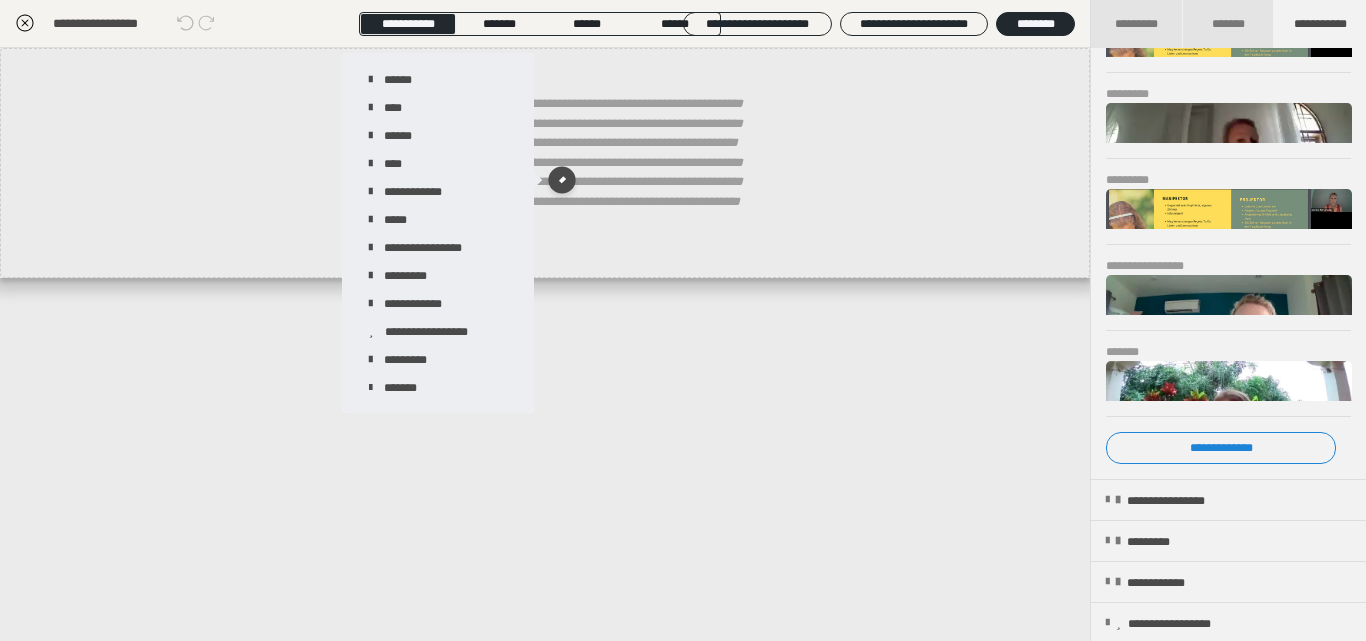 scroll, scrollTop: 880, scrollLeft: 0, axis: vertical 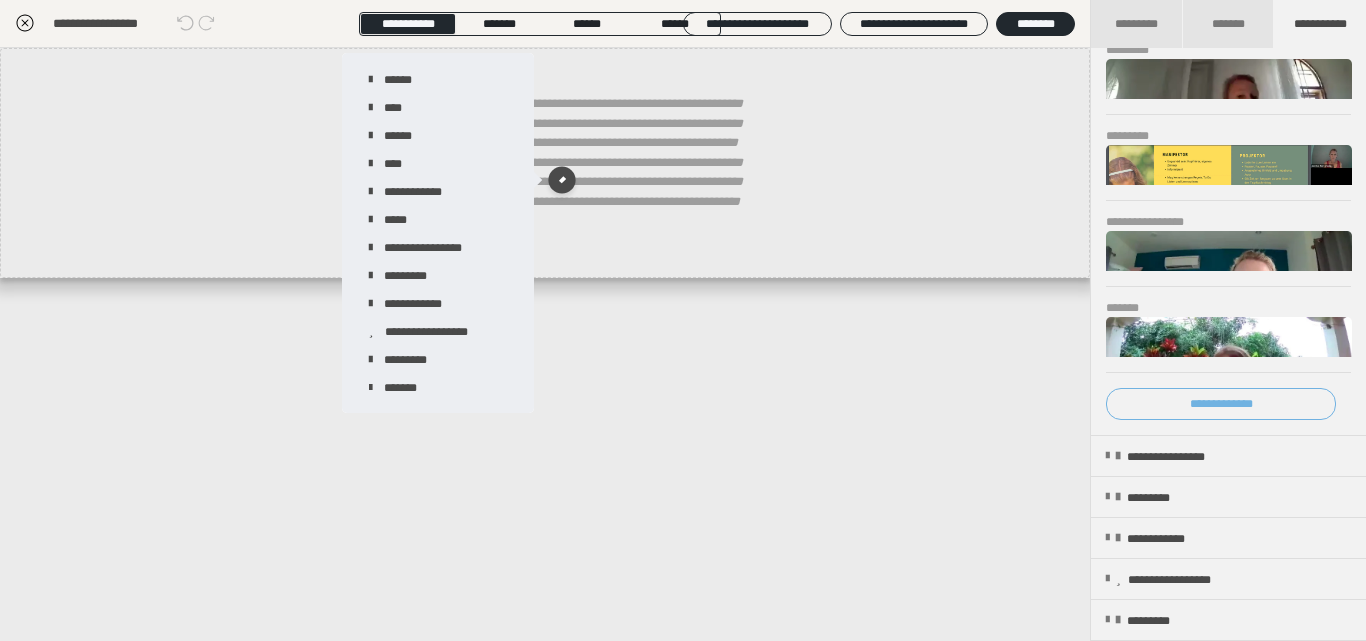 click on "**********" at bounding box center (1221, 404) 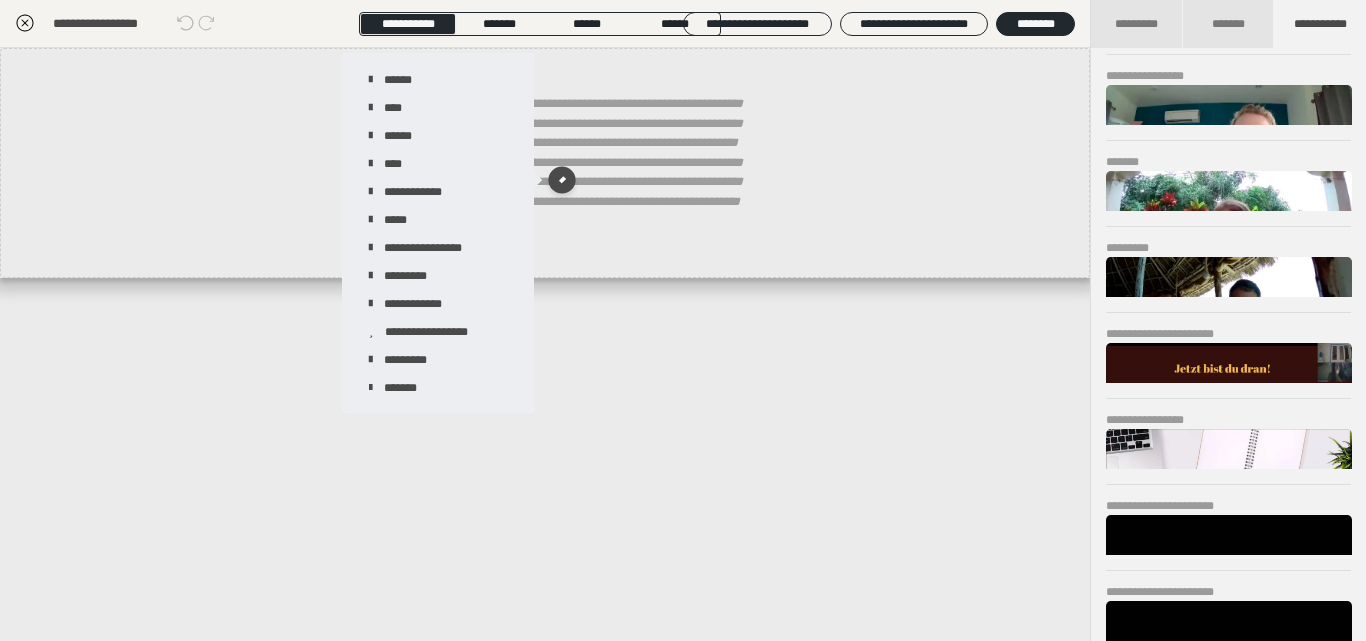 scroll, scrollTop: 1027, scrollLeft: 0, axis: vertical 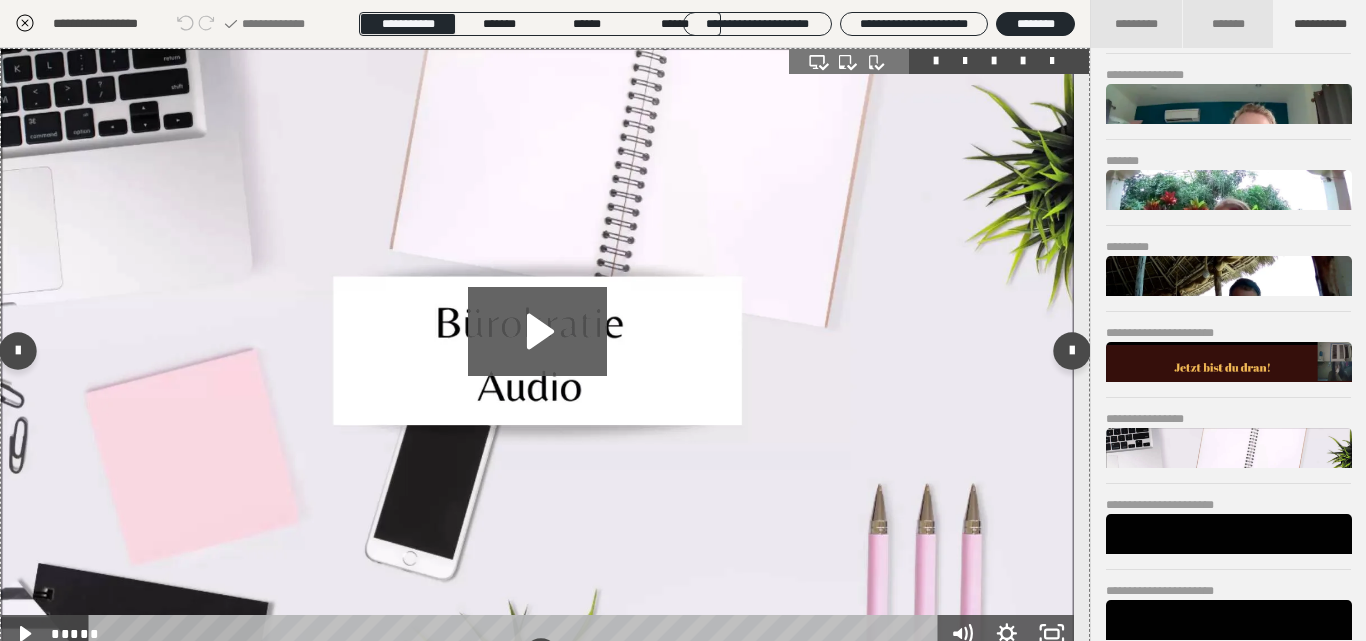 click 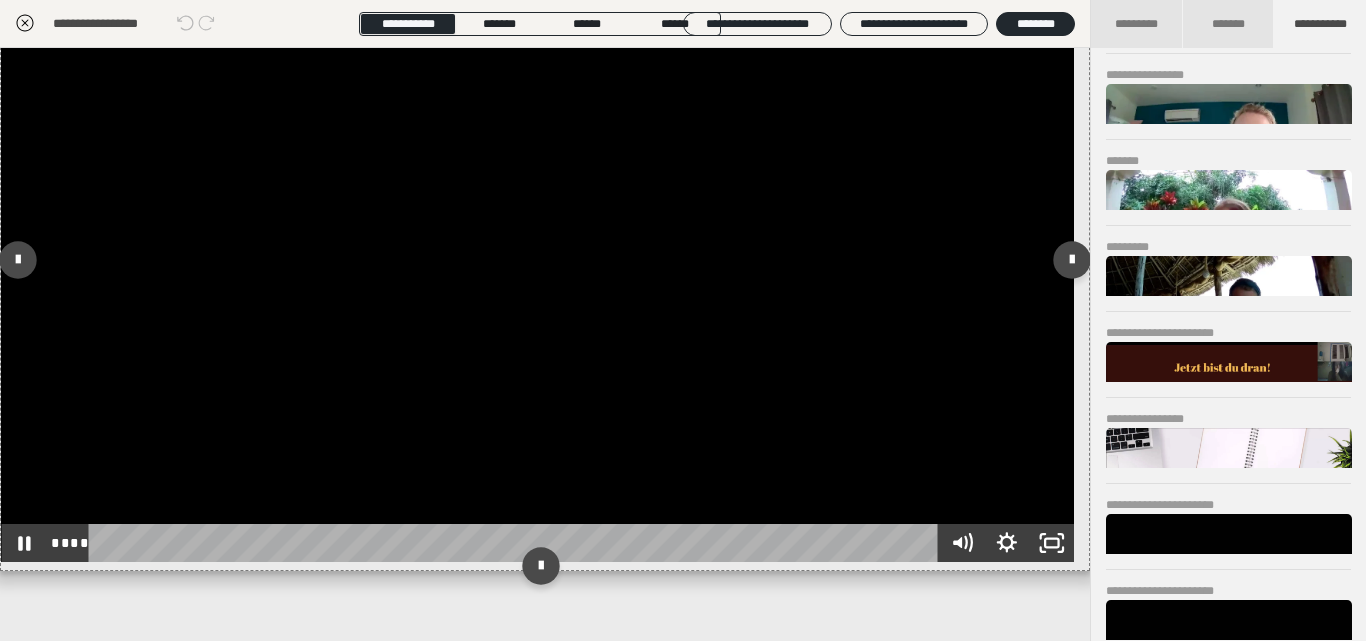 scroll, scrollTop: 98, scrollLeft: 0, axis: vertical 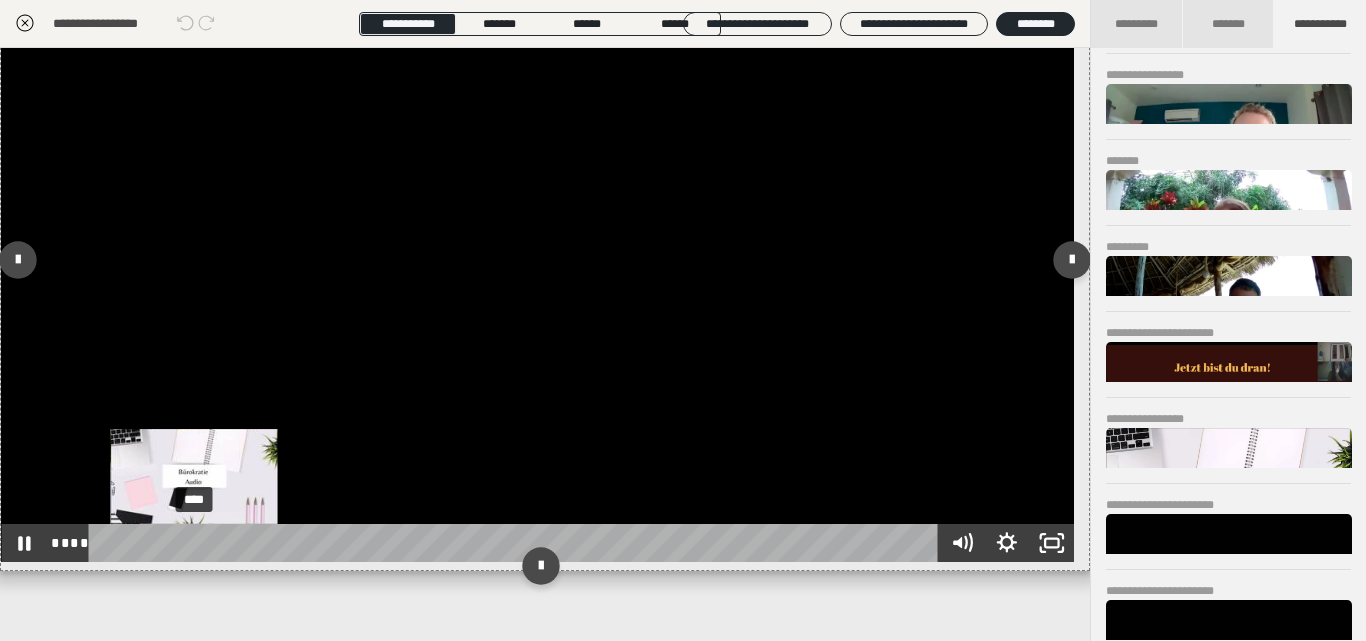 click on "****" at bounding box center [516, 543] 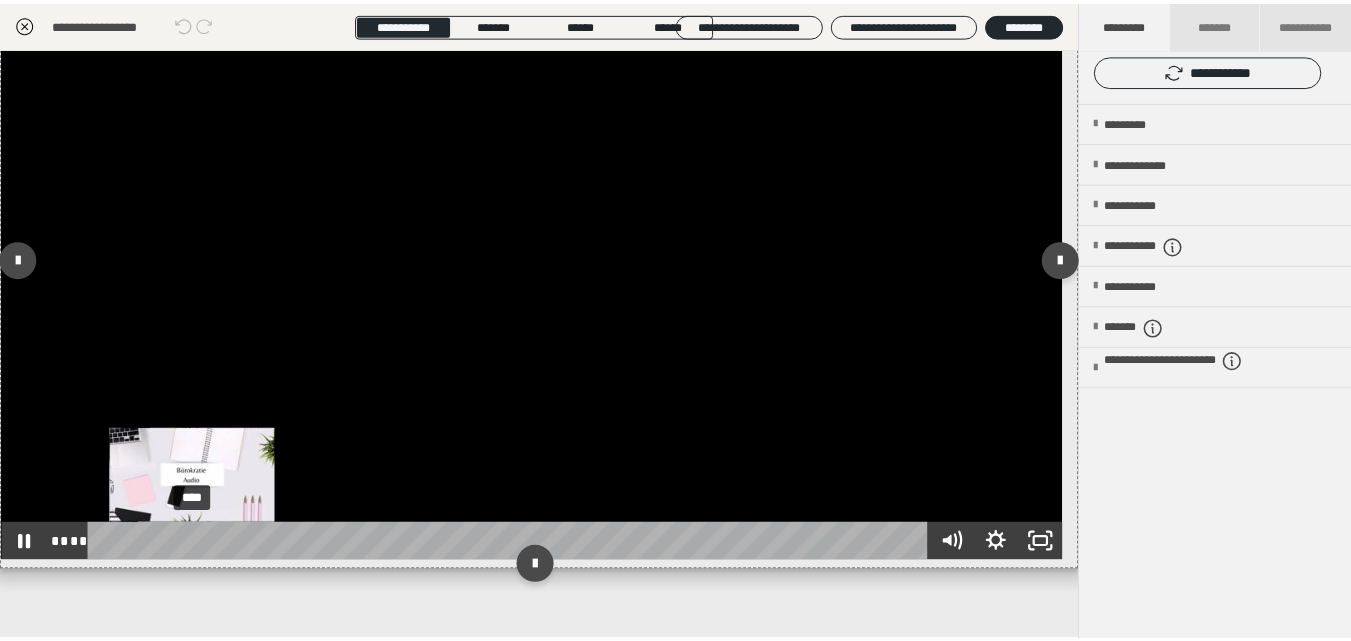 scroll, scrollTop: 0, scrollLeft: 0, axis: both 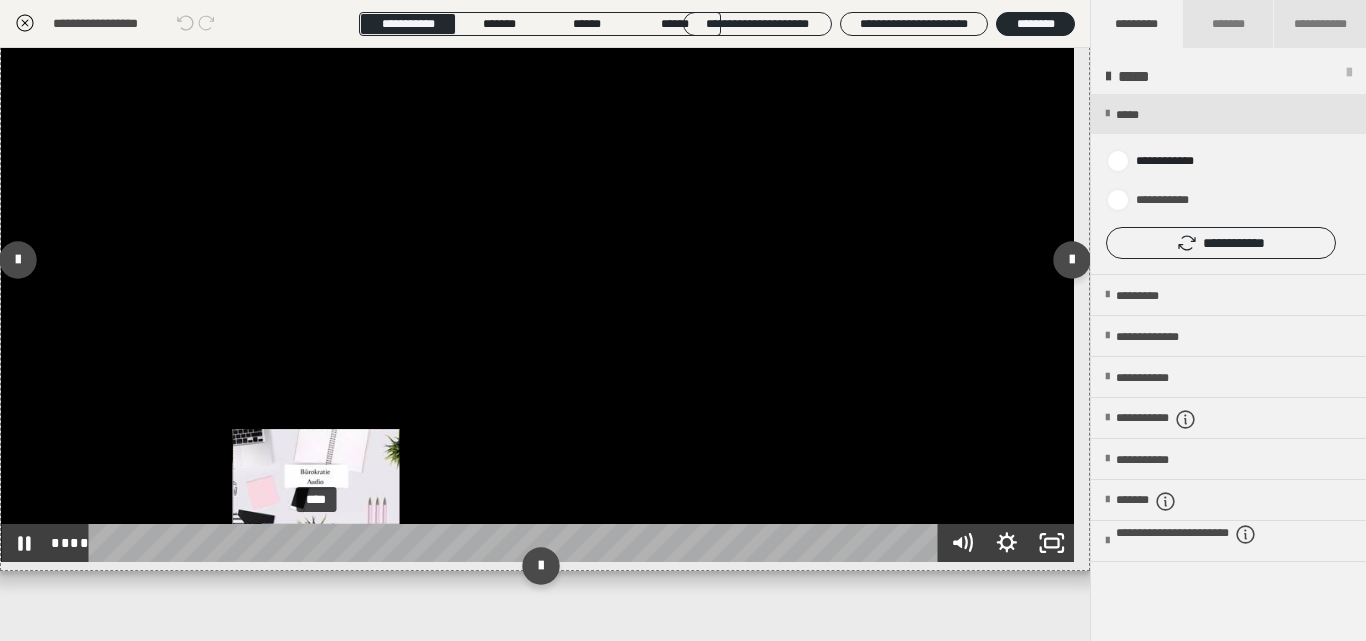 click on "****" at bounding box center (516, 543) 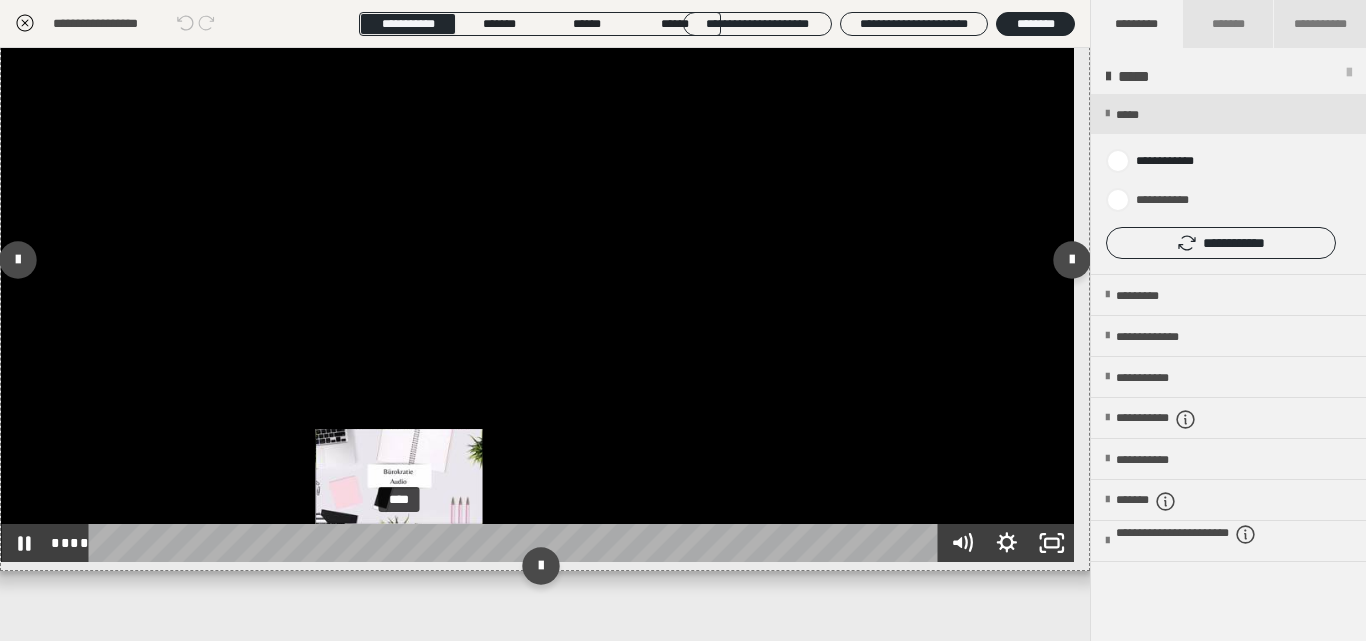 click on "****" at bounding box center [516, 543] 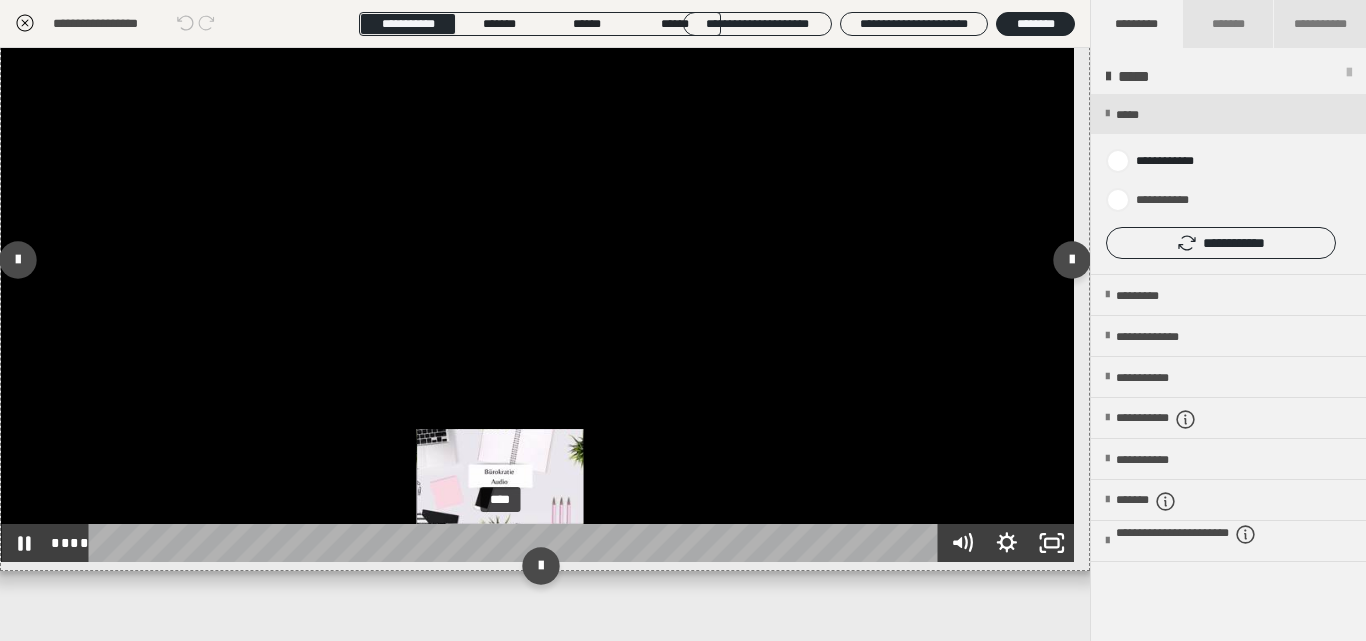 click on "****" at bounding box center (516, 543) 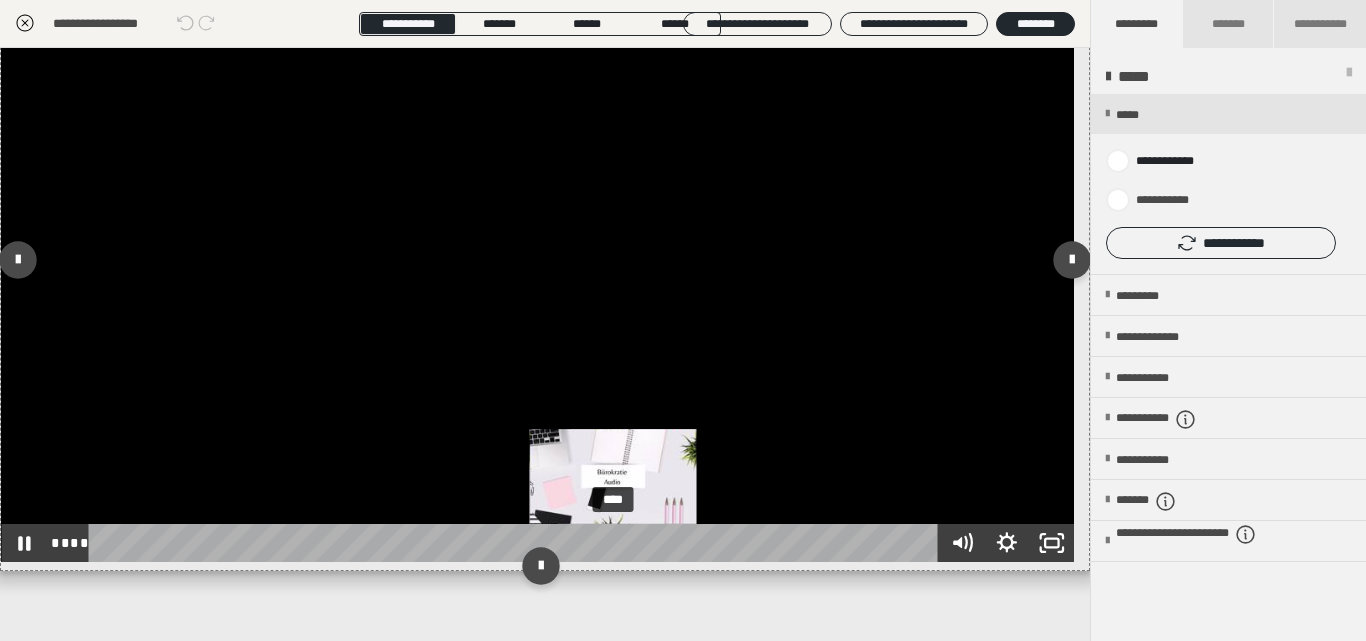 click on "****" at bounding box center (516, 543) 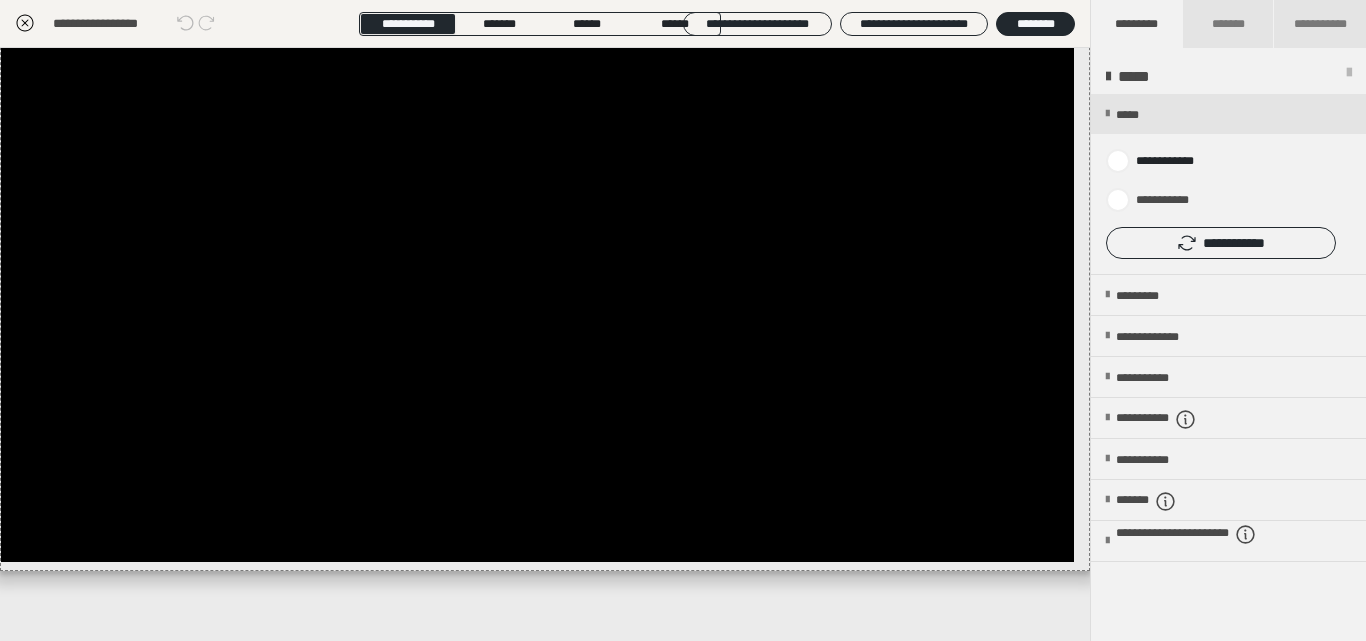 click 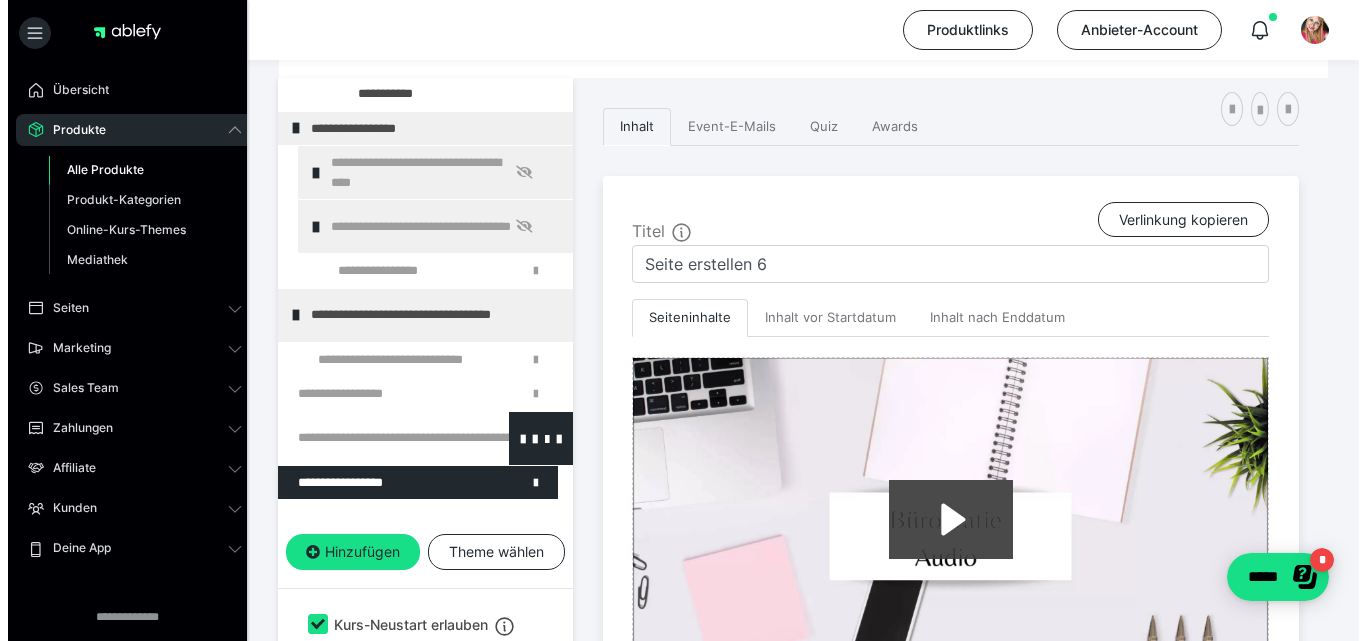 scroll, scrollTop: 230, scrollLeft: 0, axis: vertical 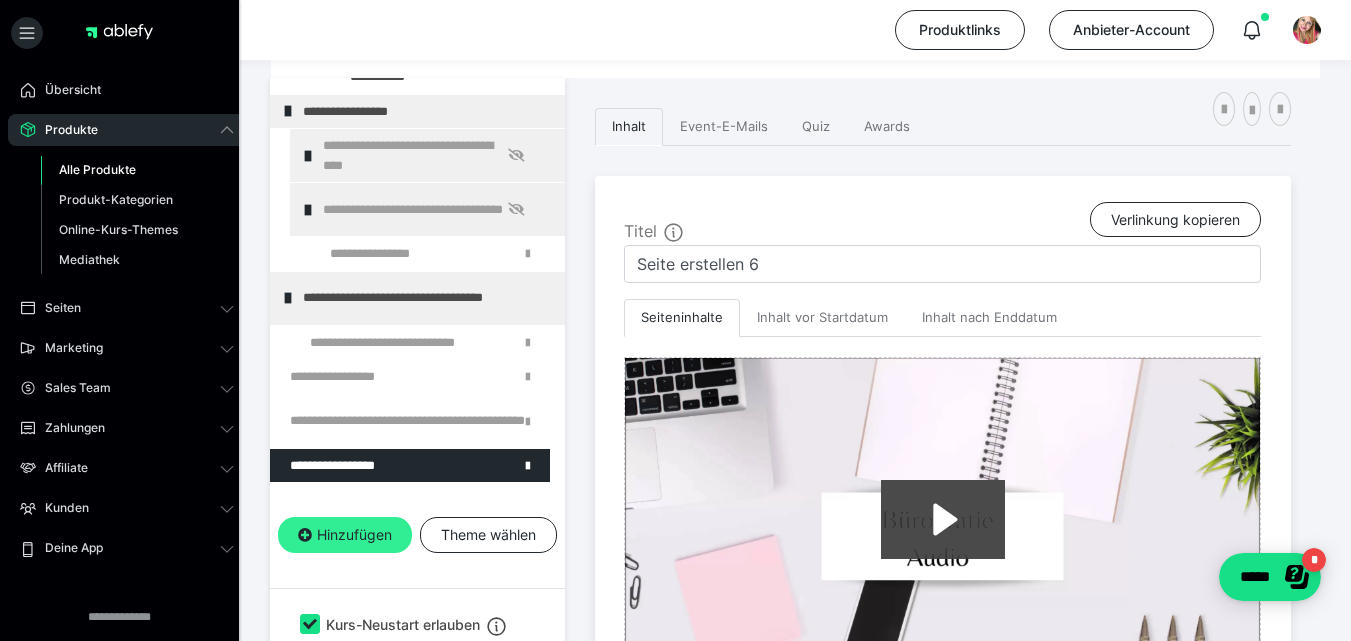 click on "Hinzufügen" at bounding box center [345, 535] 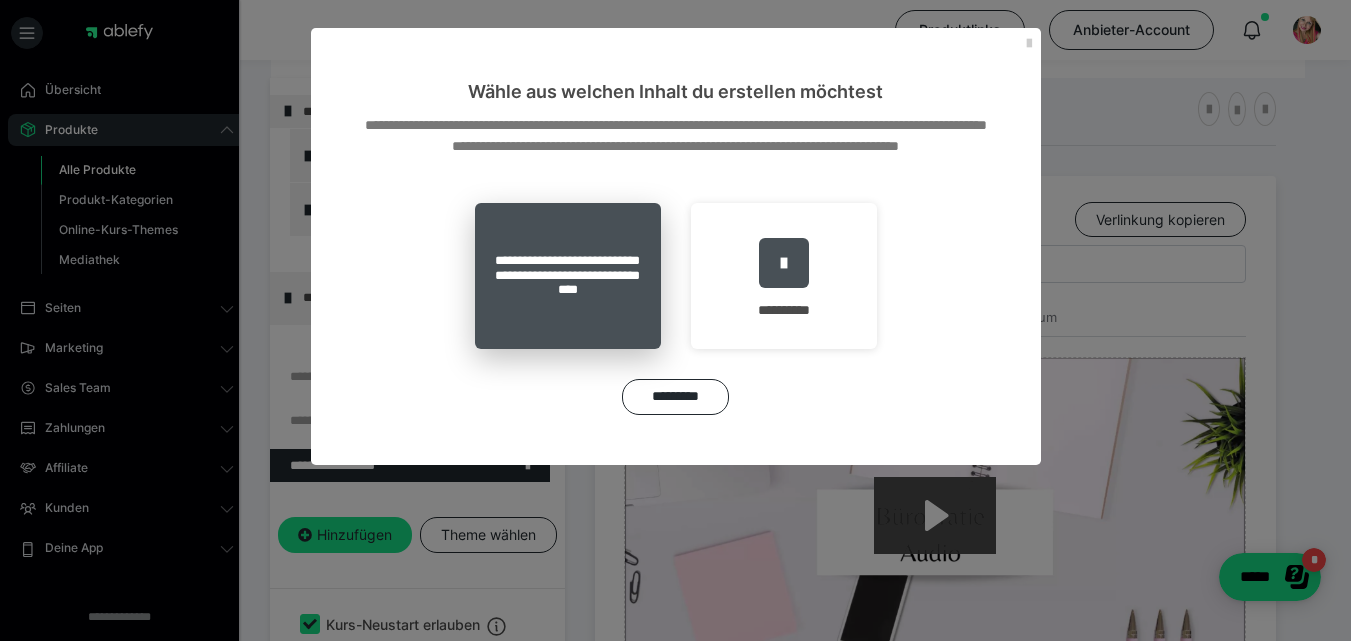 click on "**********" at bounding box center [568, 276] 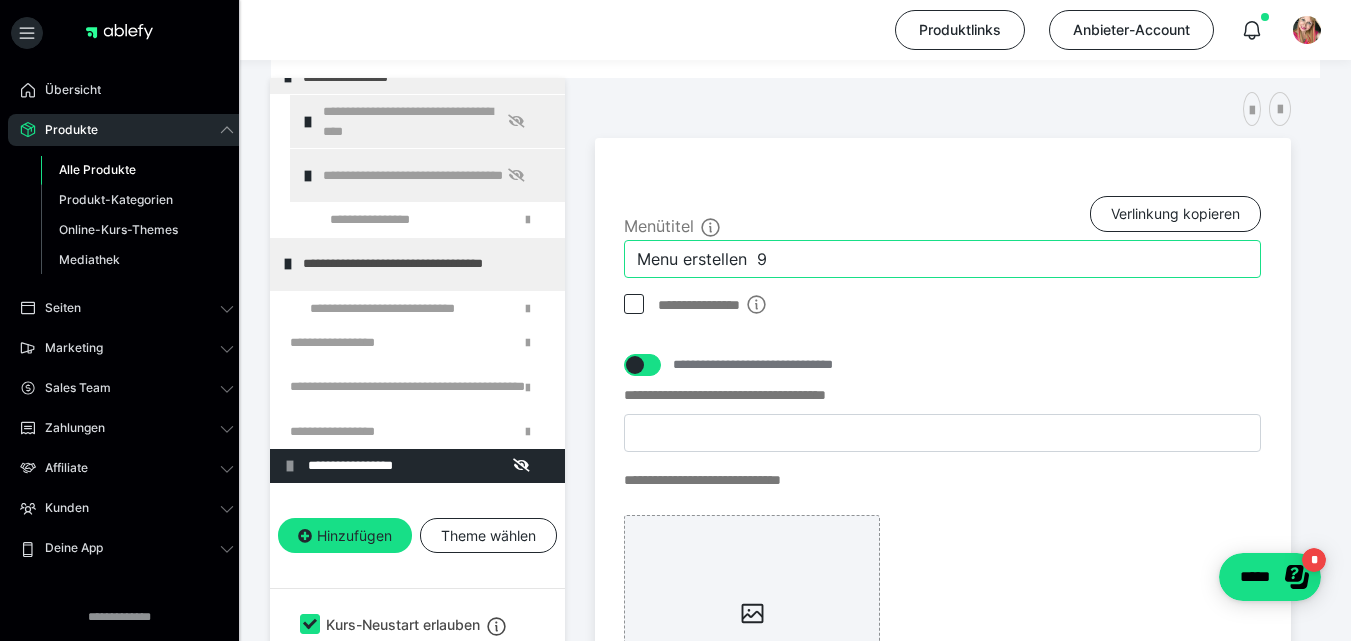 drag, startPoint x: 785, startPoint y: 254, endPoint x: 616, endPoint y: 263, distance: 169.23947 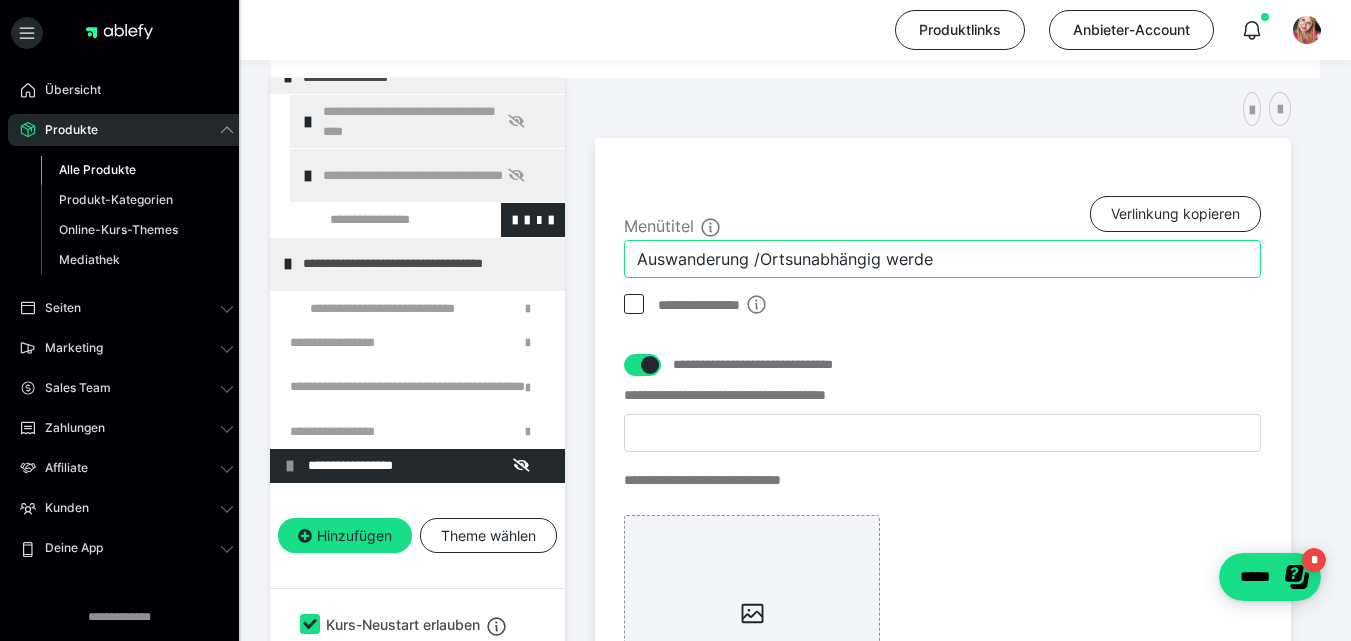 type on "Auswanderung /Ortsunabhängig werden" 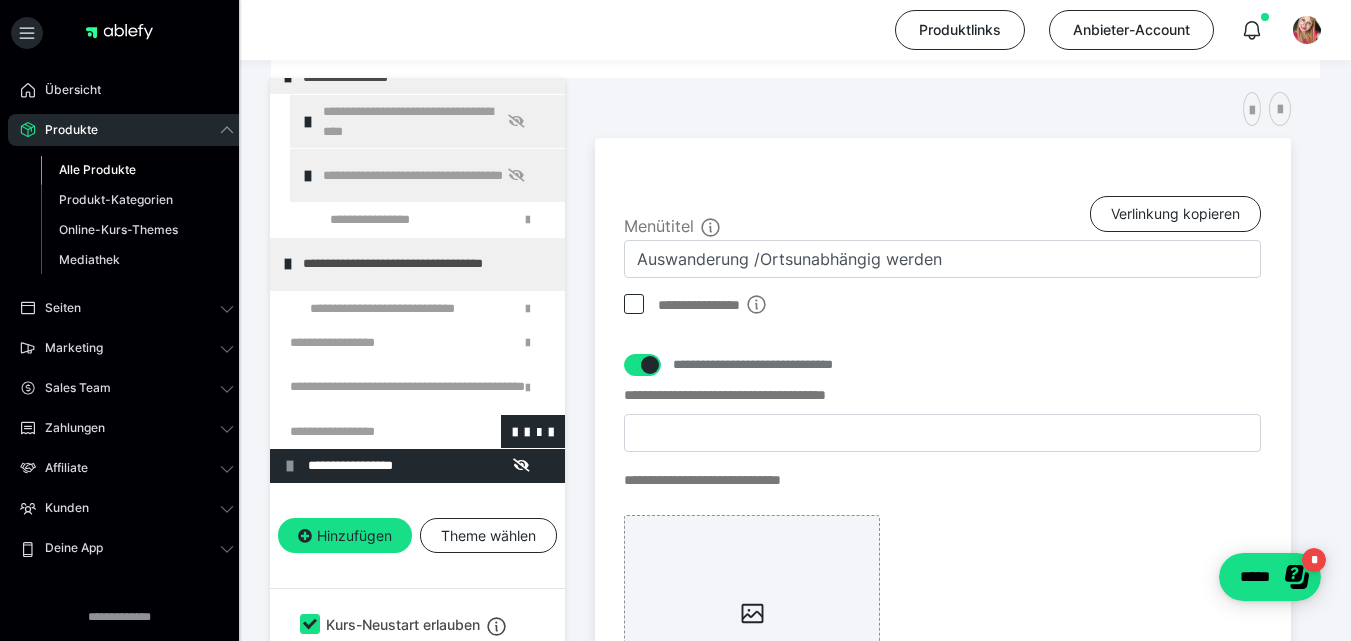 click at bounding box center [365, 432] 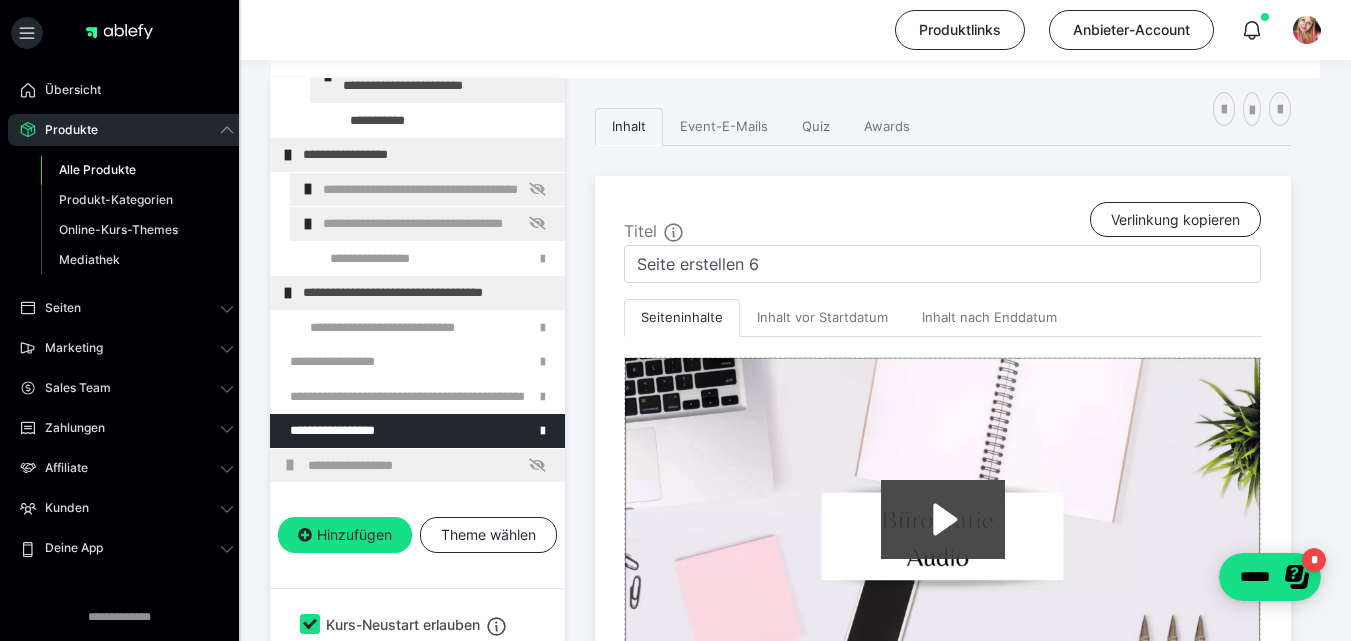 click at bounding box center (365, 431) 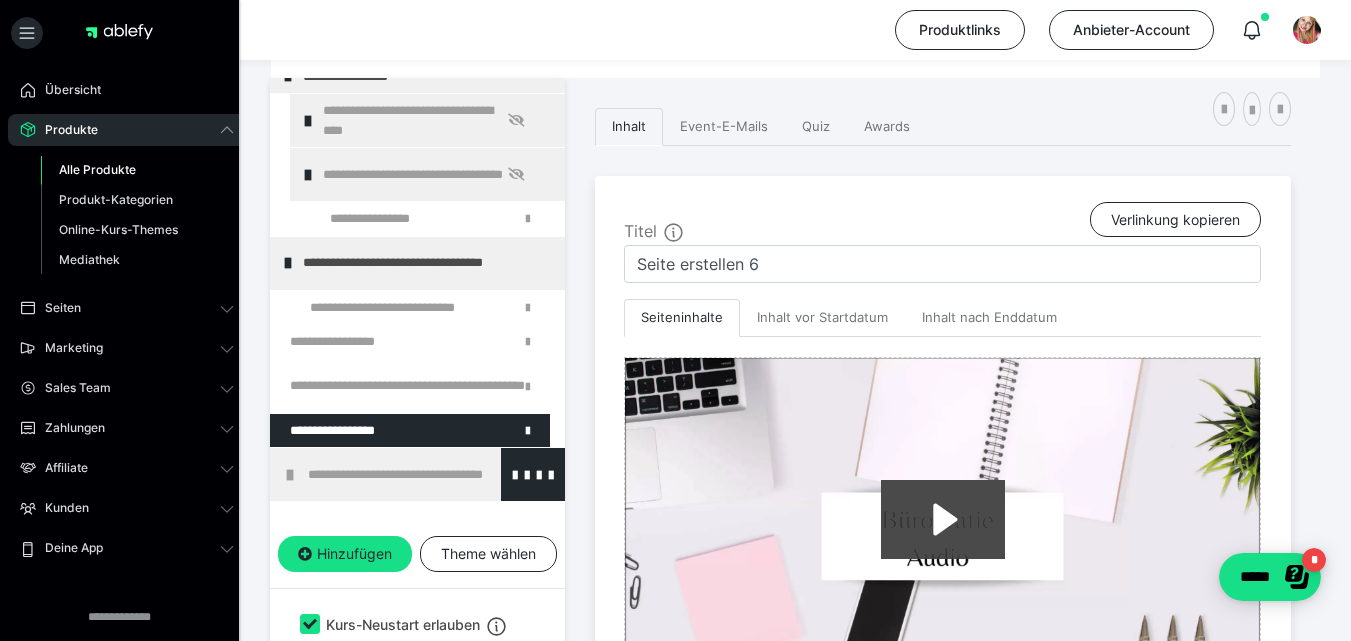 click on "**********" at bounding box center [423, 474] 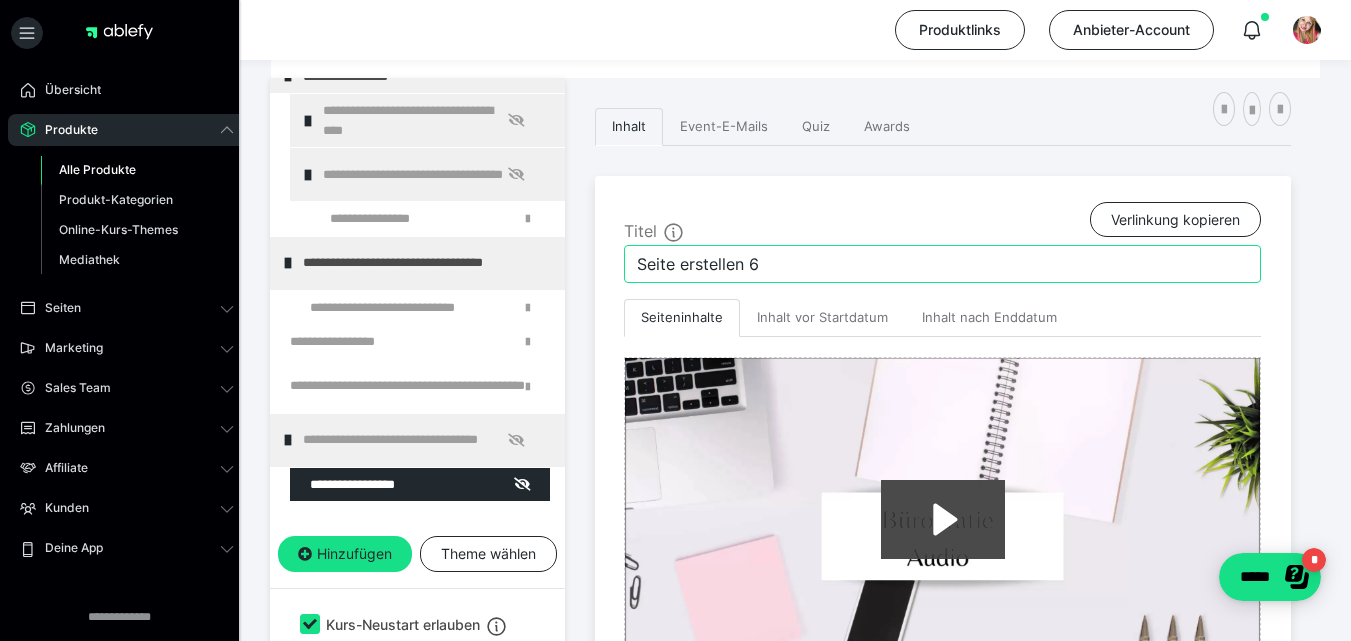 drag, startPoint x: 786, startPoint y: 261, endPoint x: 598, endPoint y: 260, distance: 188.00266 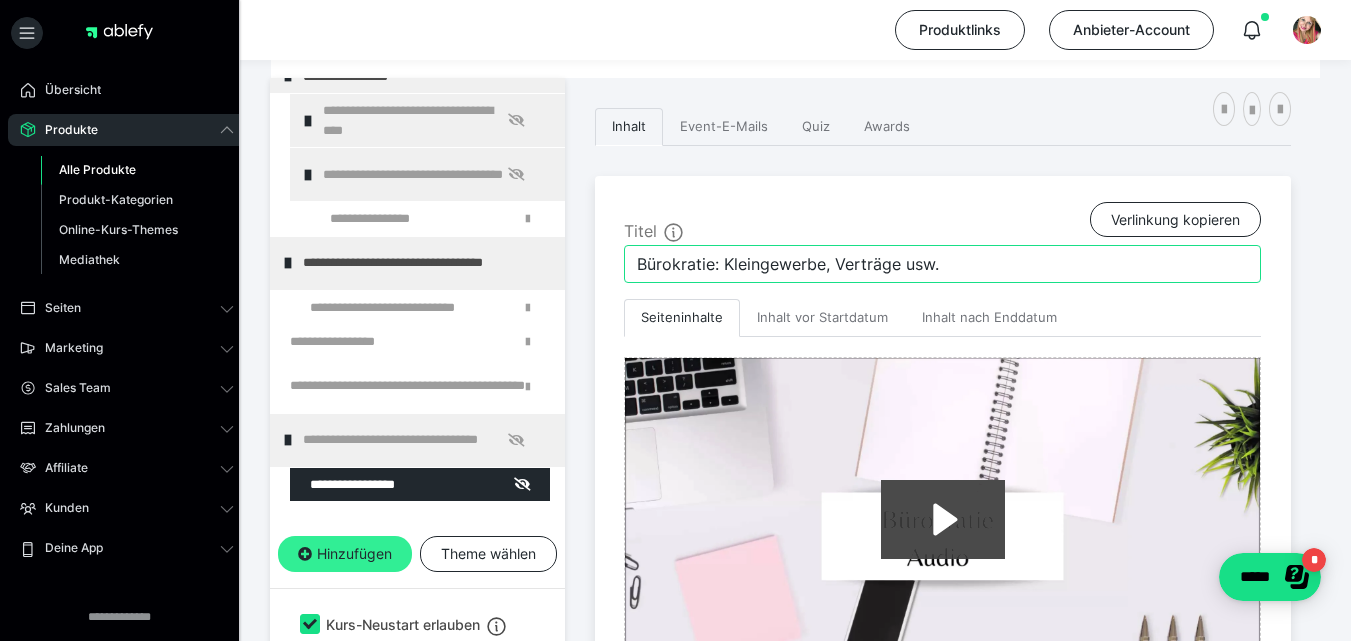 type on "Bürokratie: Kleingewerbe, Verträge usw." 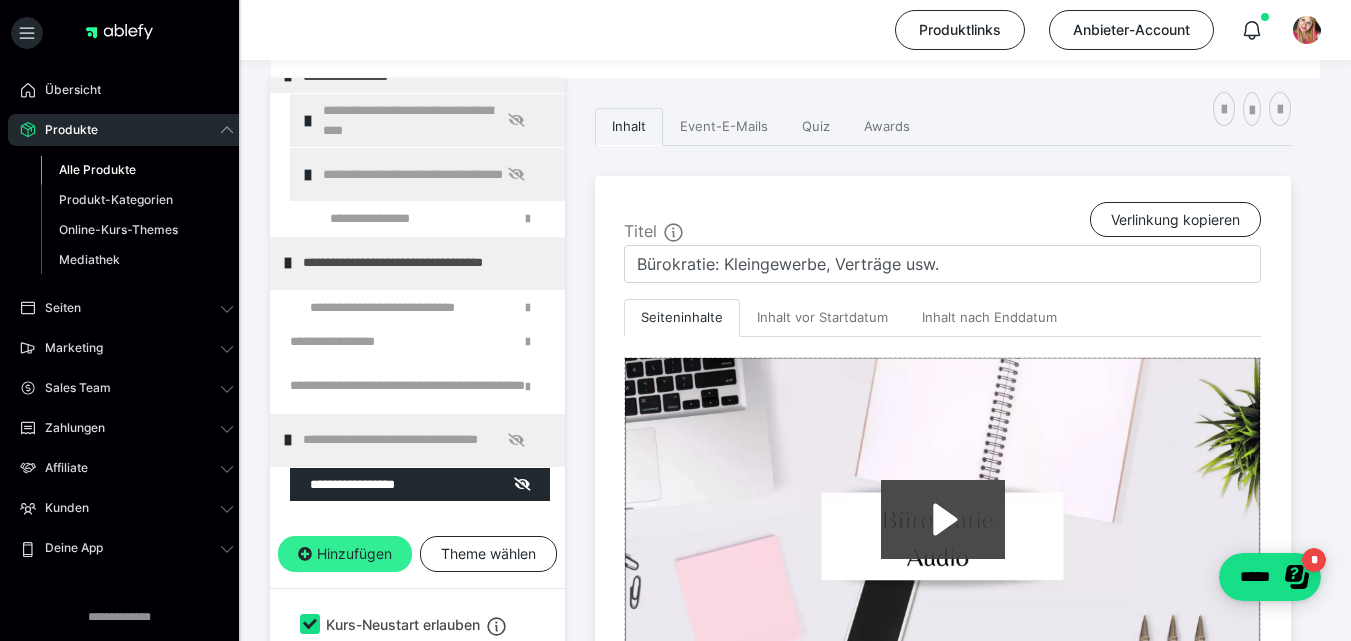 click on "Hinzufügen" at bounding box center [345, 554] 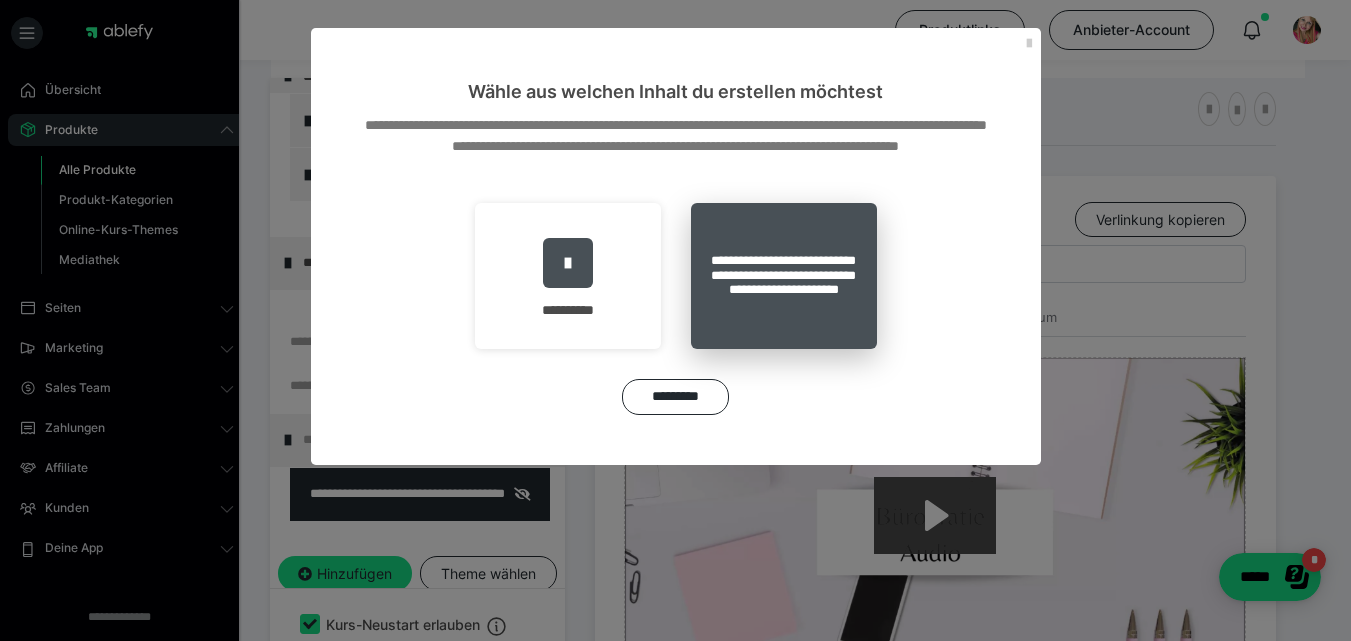 click on "**********" at bounding box center (784, 276) 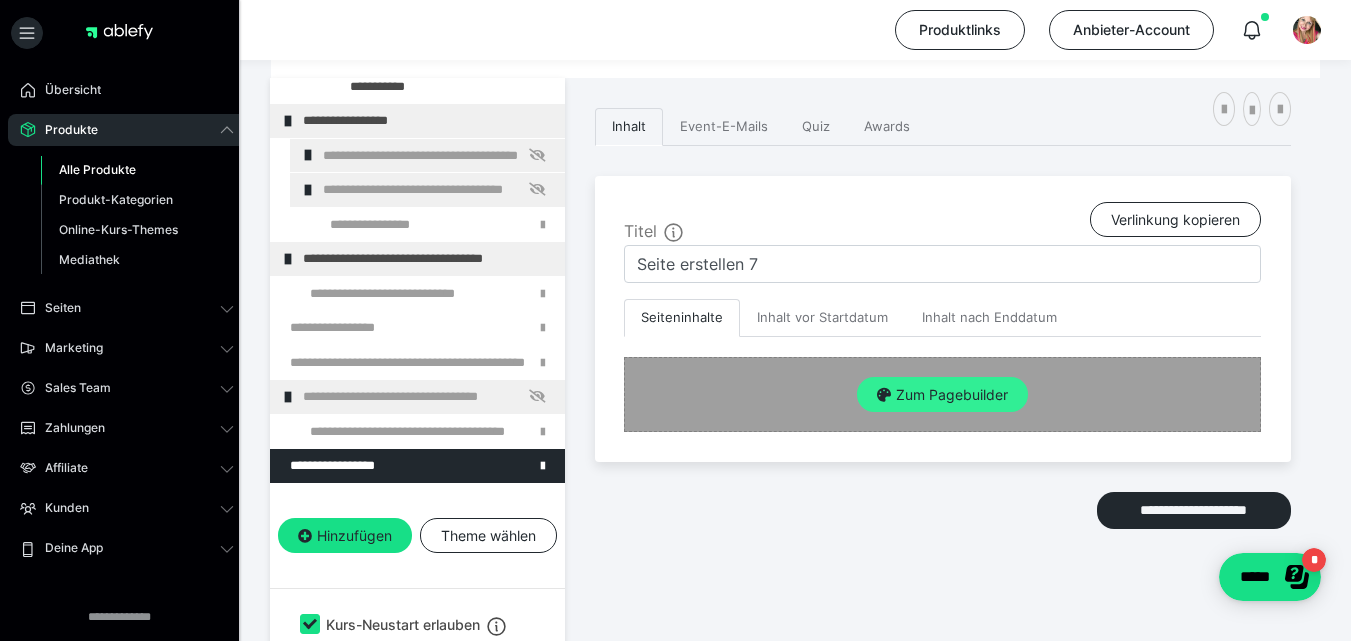 click on "Zum Pagebuilder" at bounding box center [942, 395] 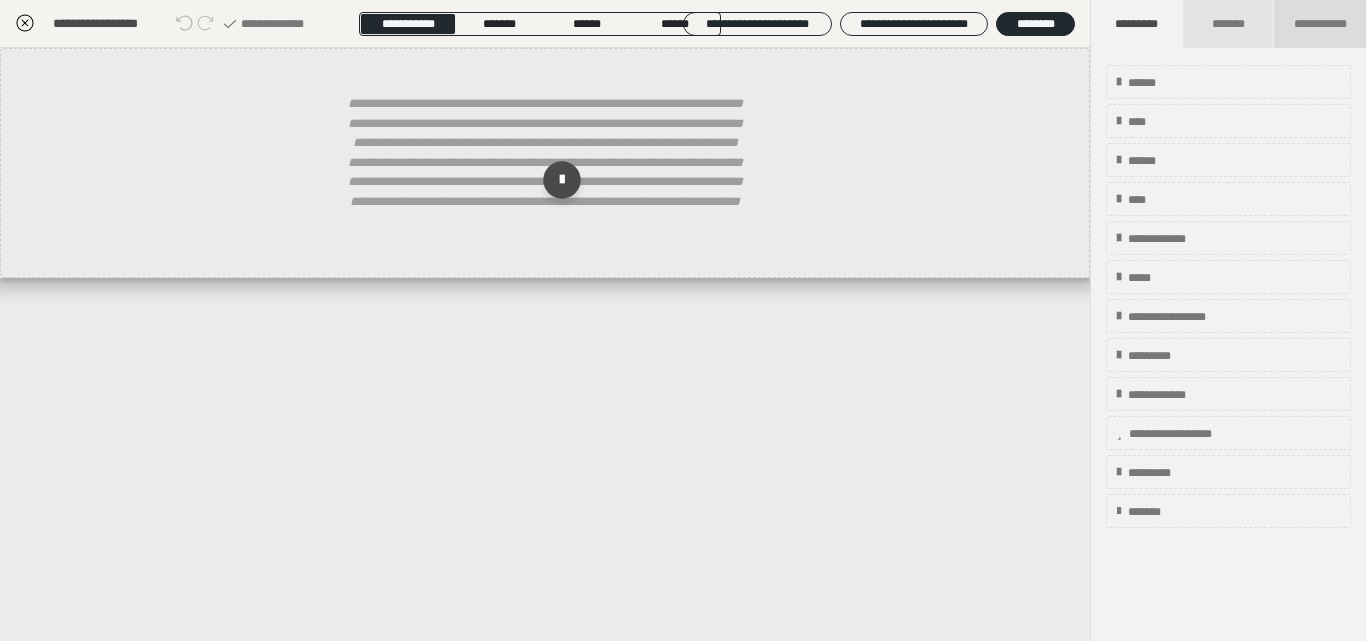 click on "**********" at bounding box center [1320, 24] 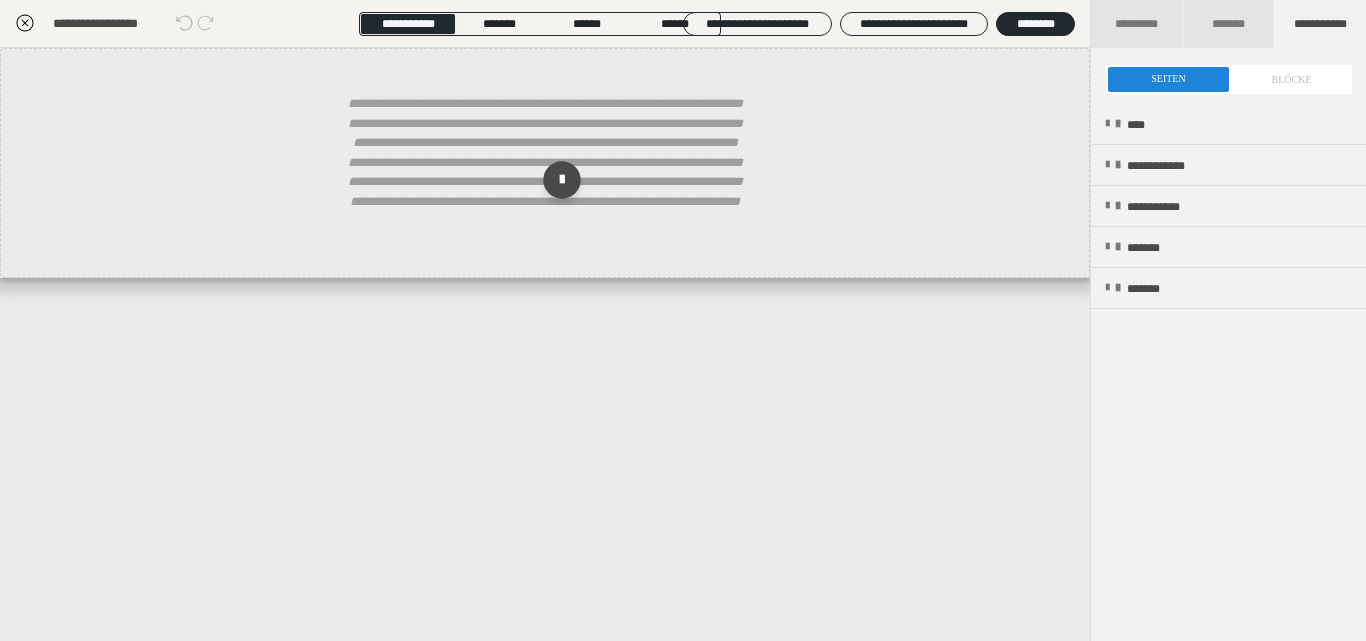 click at bounding box center (1229, 79) 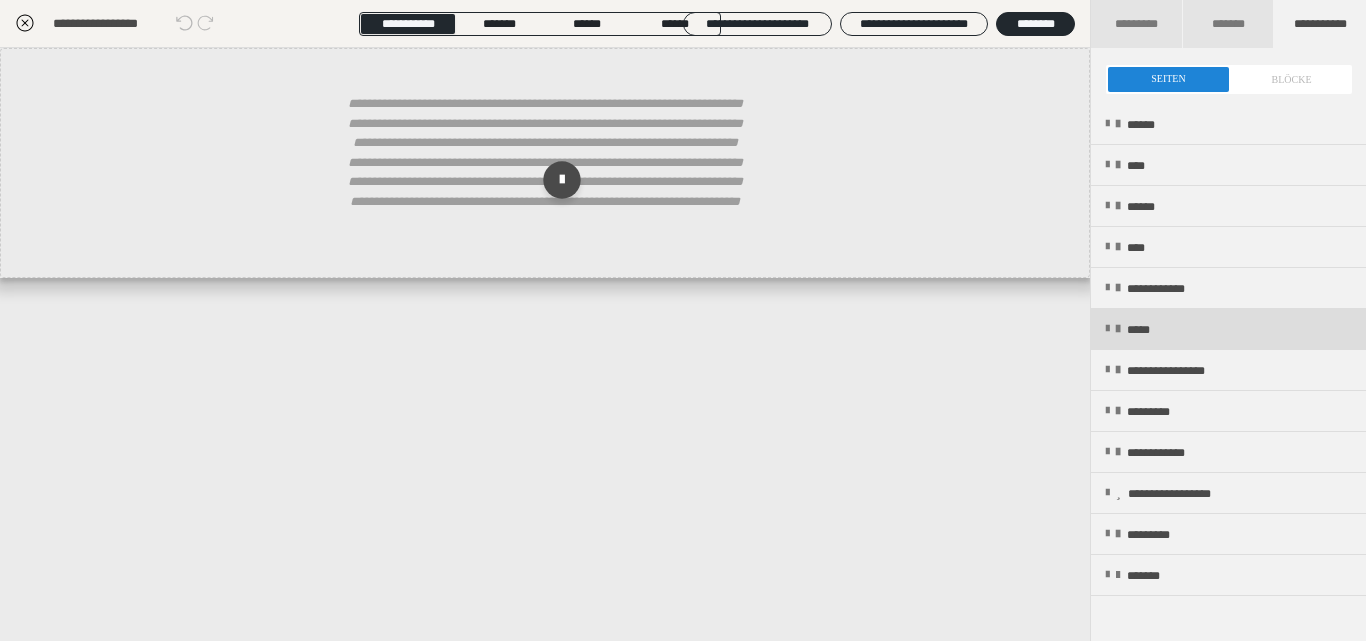 click on "*****" at bounding box center [1228, 329] 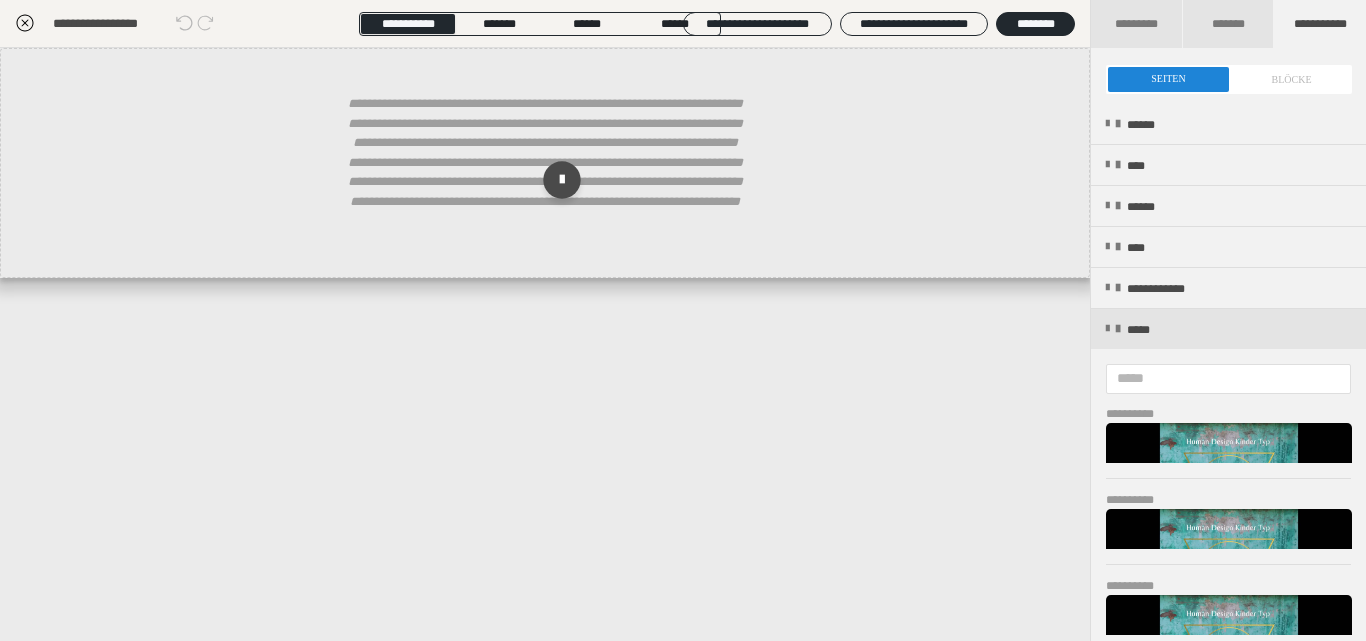scroll, scrollTop: 743, scrollLeft: 0, axis: vertical 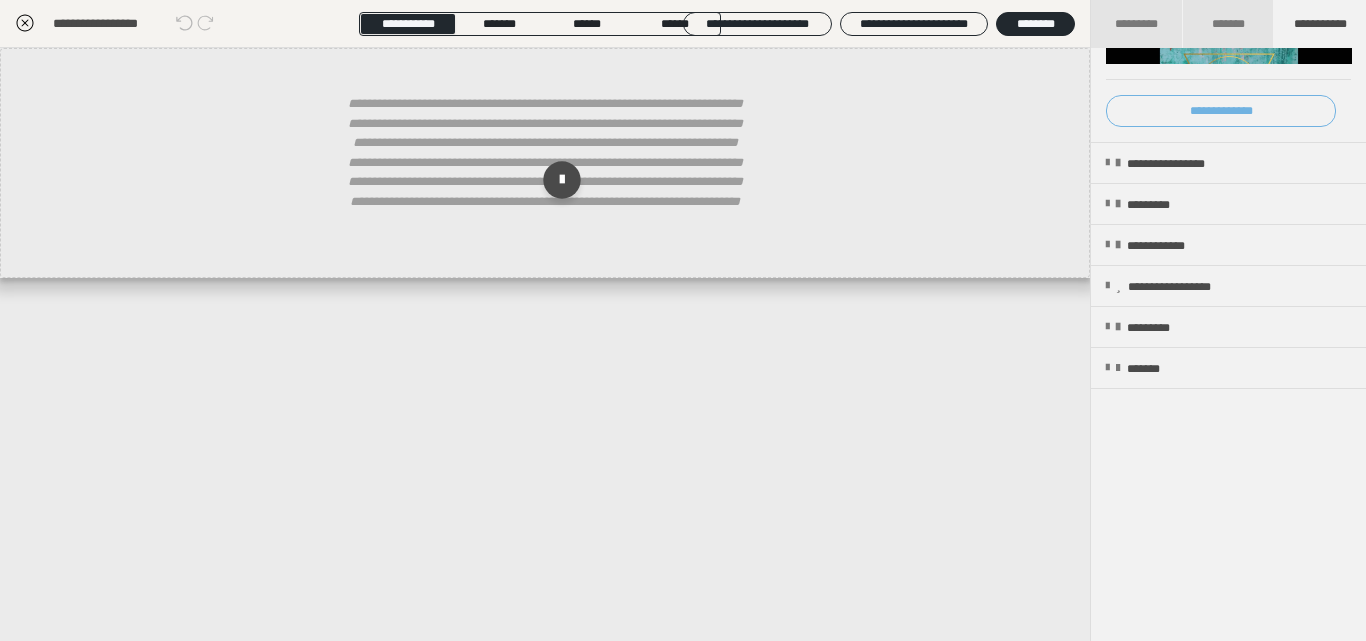 click on "**********" at bounding box center (1221, 111) 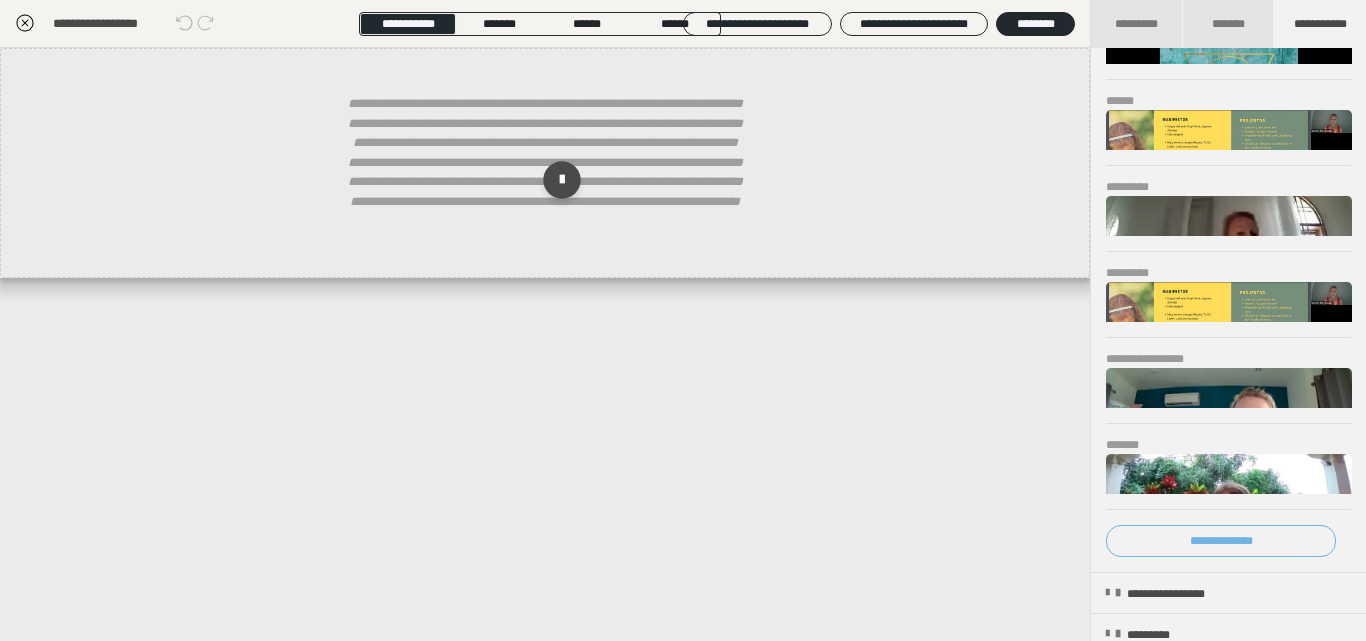 click on "**********" at bounding box center (1221, 541) 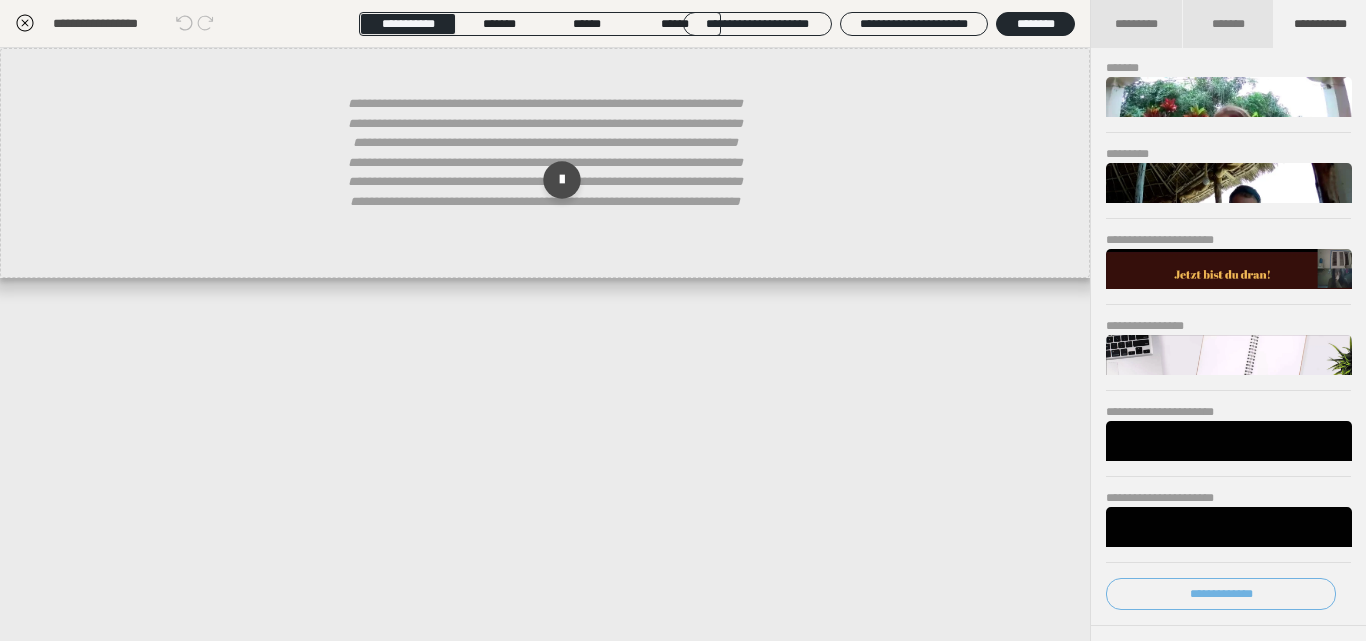 scroll, scrollTop: 1136, scrollLeft: 0, axis: vertical 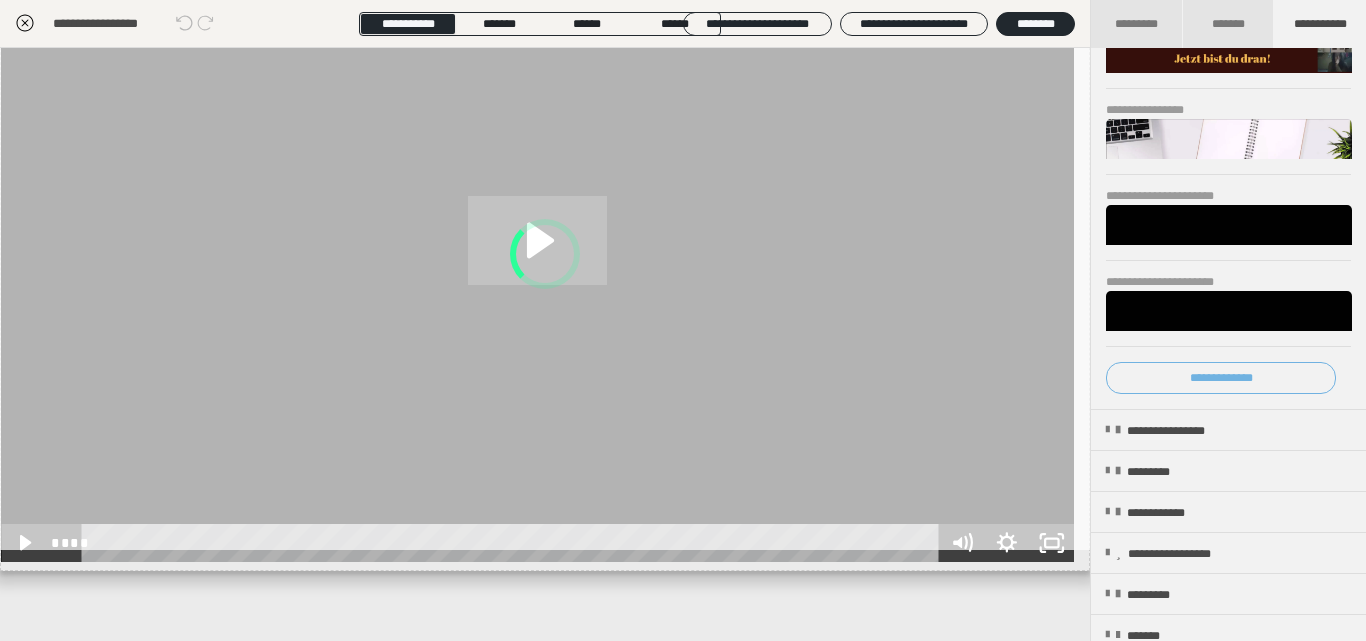 click on "**********" at bounding box center [1221, 378] 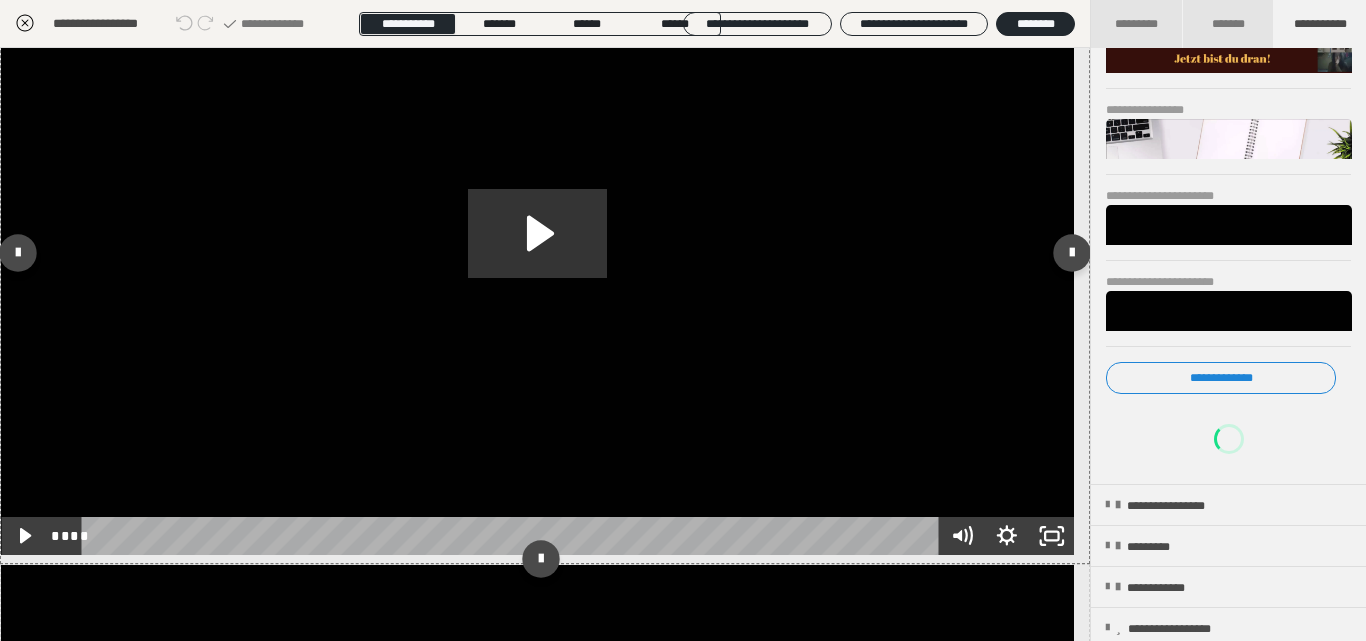 scroll, scrollTop: 124, scrollLeft: 0, axis: vertical 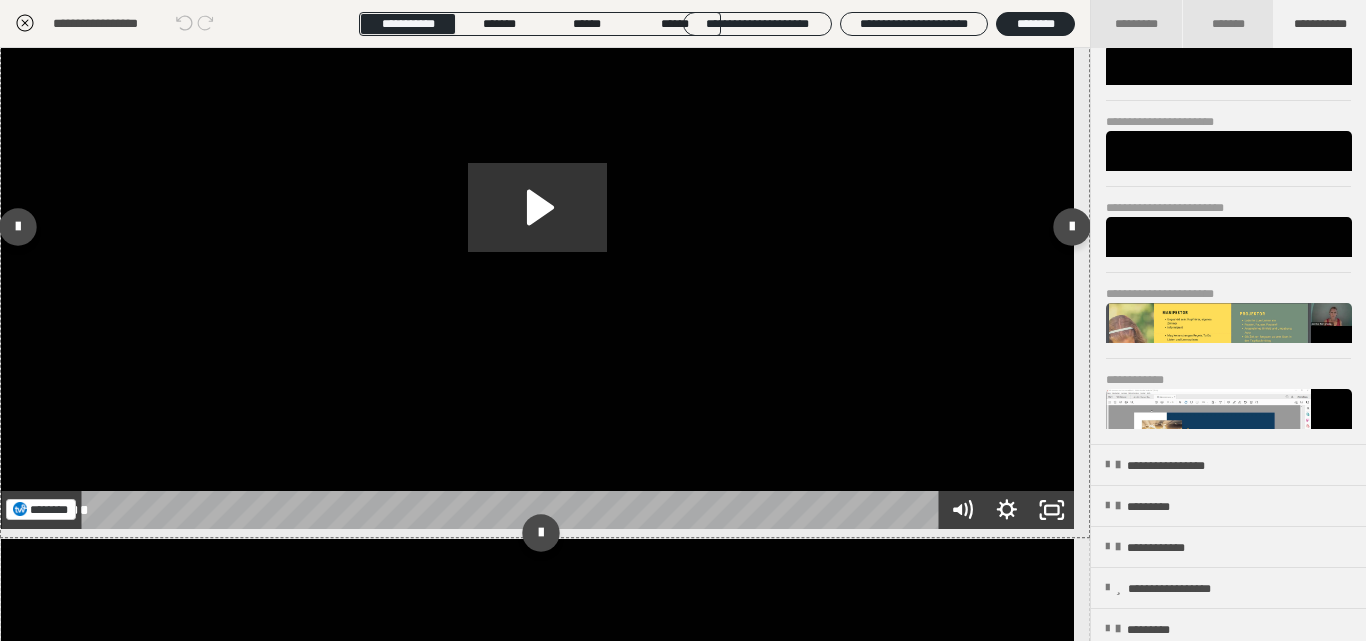 drag, startPoint x: 1195, startPoint y: 234, endPoint x: 889, endPoint y: 124, distance: 325.17072 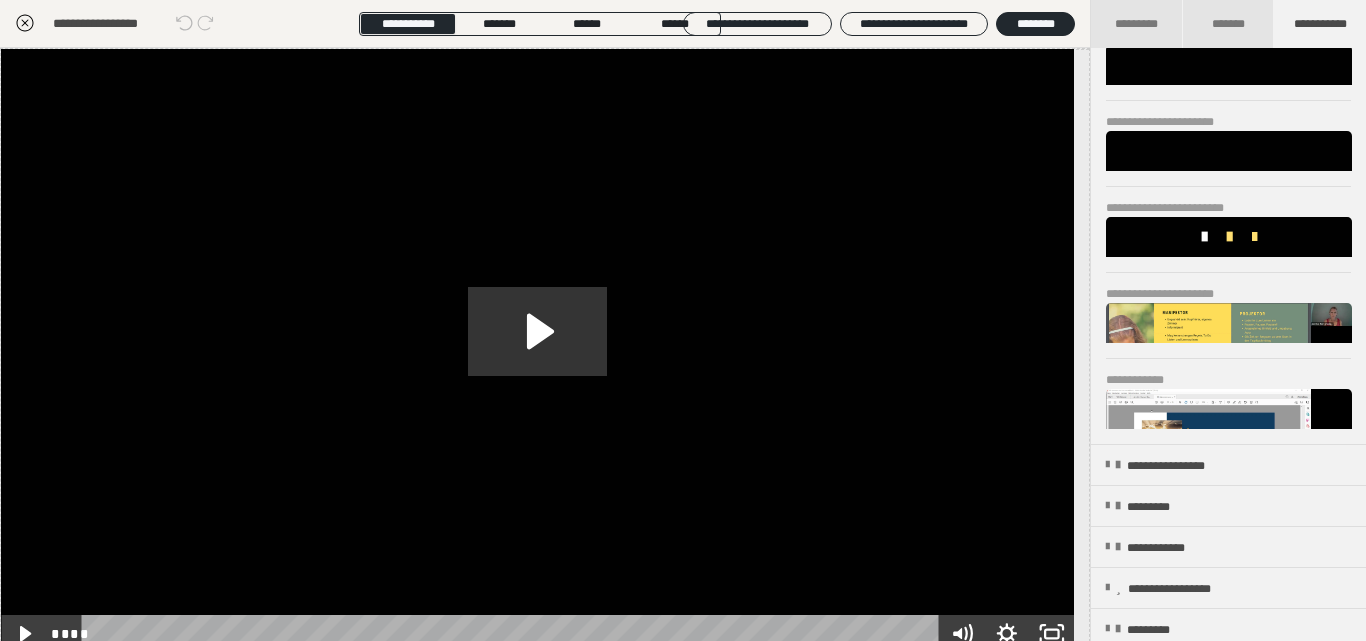 scroll, scrollTop: 0, scrollLeft: 0, axis: both 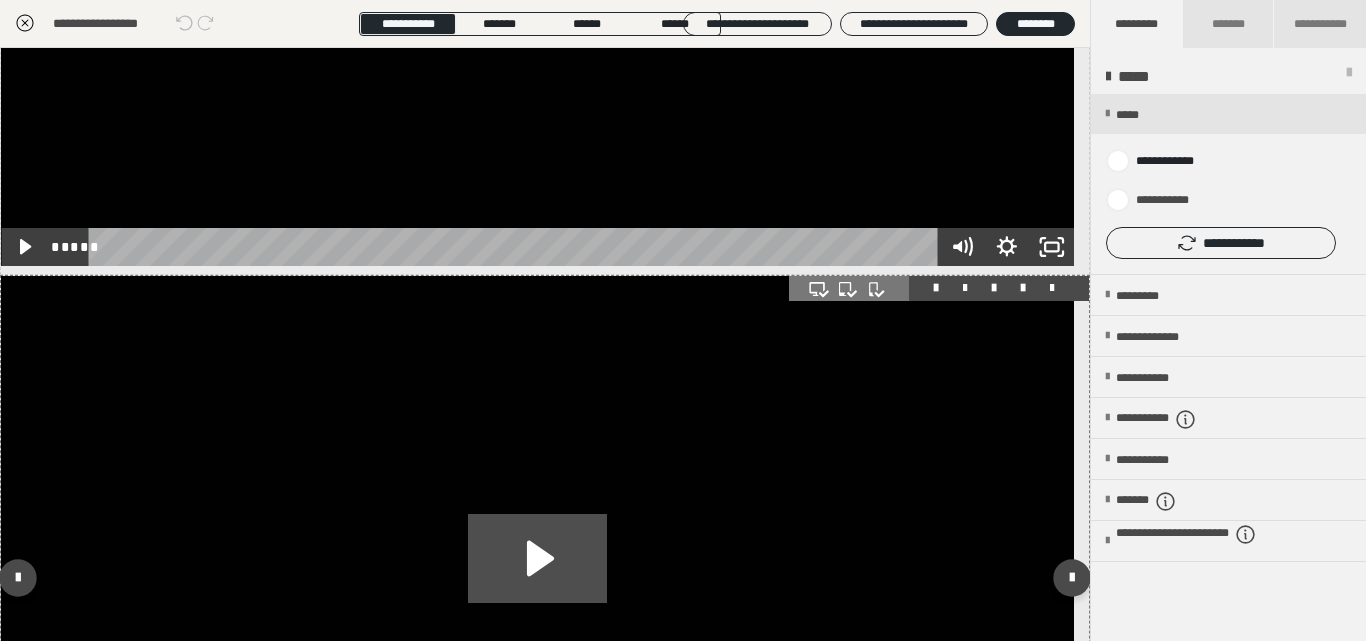 click 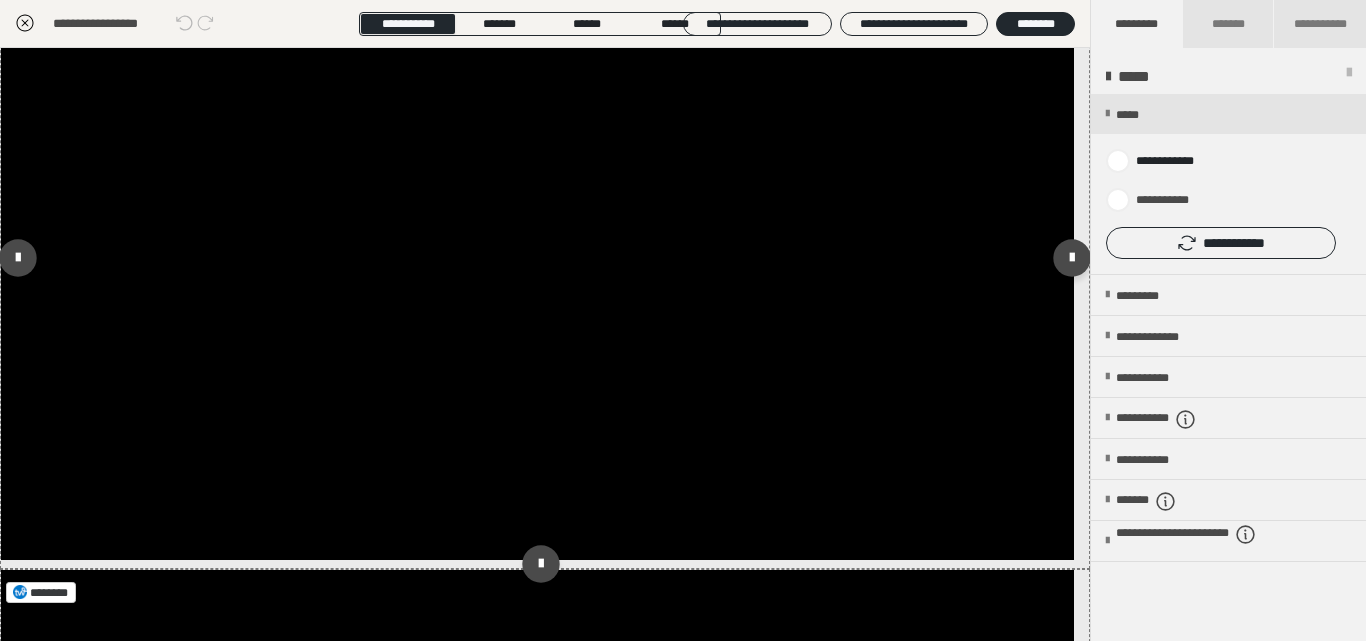 scroll, scrollTop: 34, scrollLeft: 0, axis: vertical 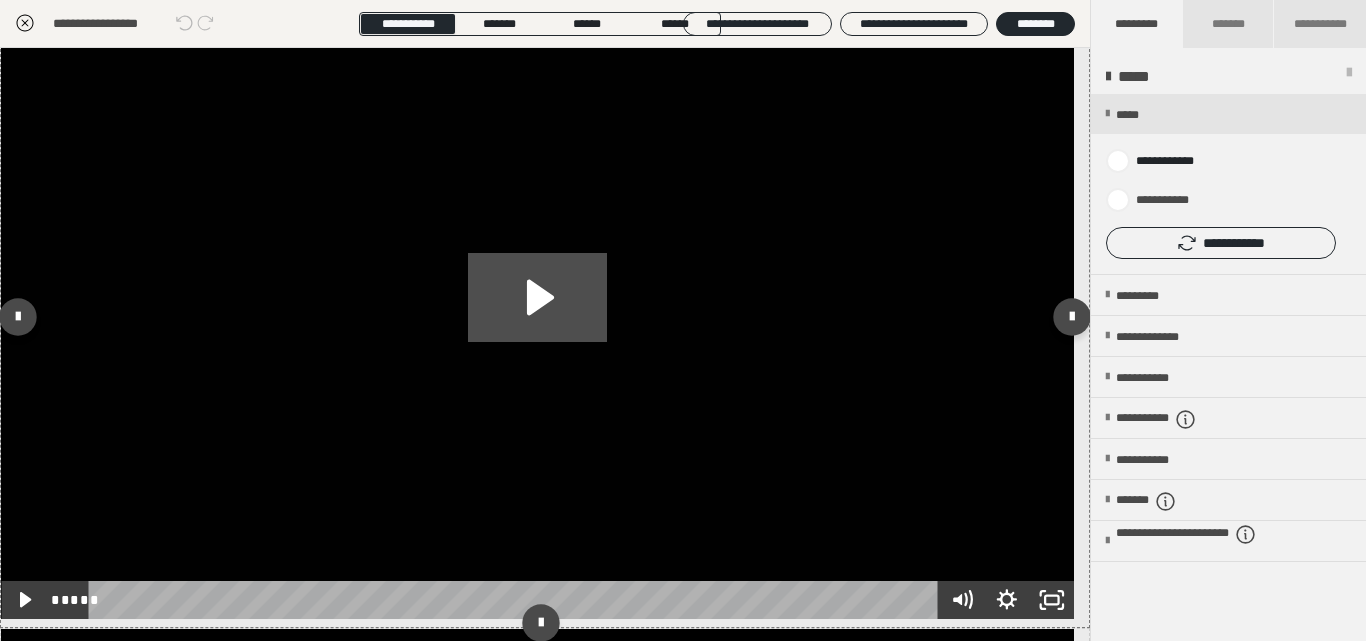 click 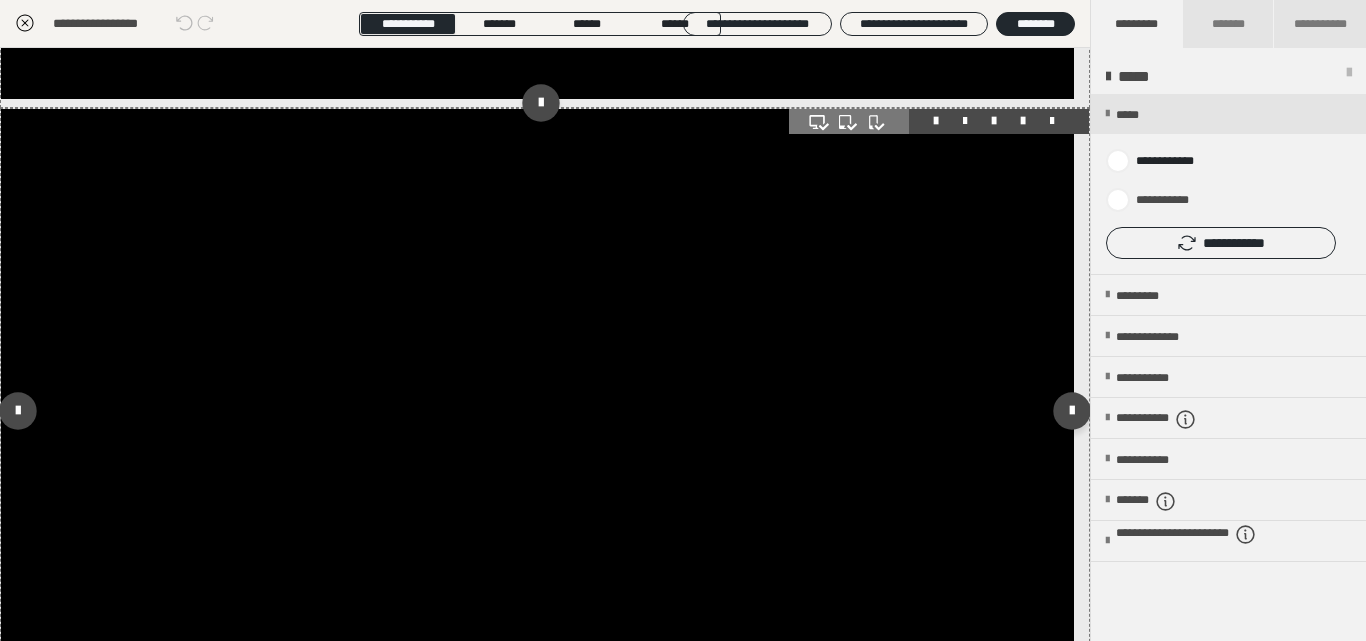 scroll, scrollTop: 774, scrollLeft: 0, axis: vertical 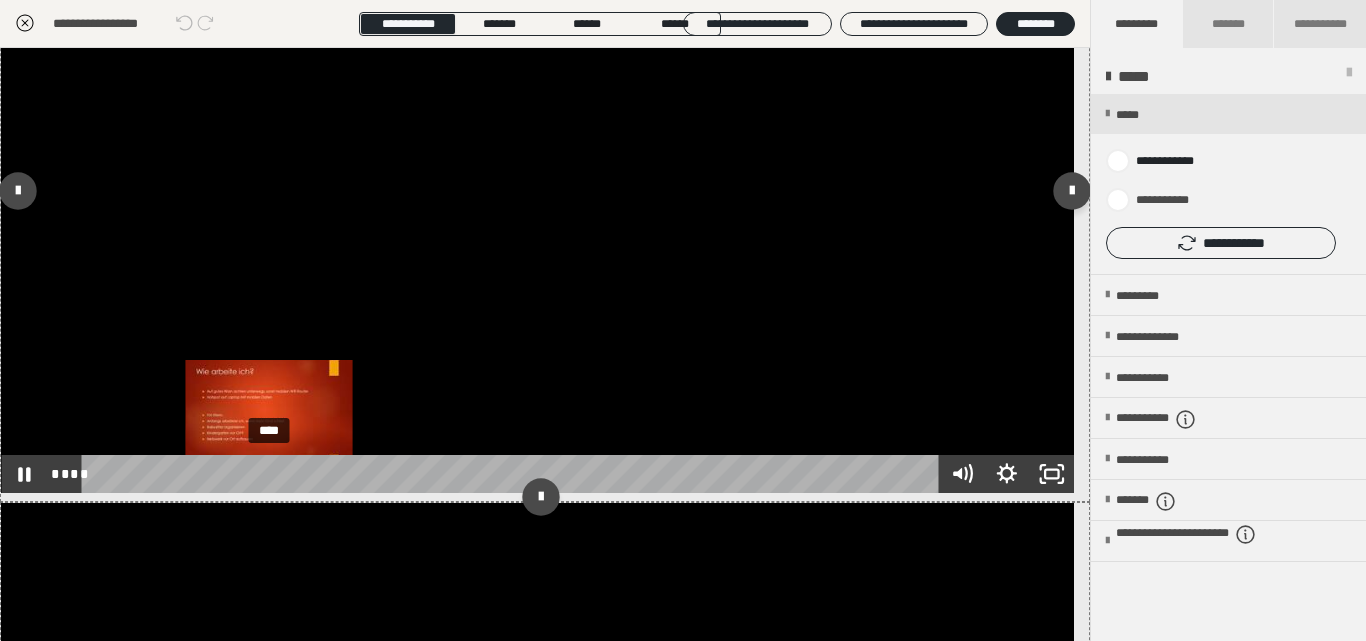 click on "****" at bounding box center [513, 474] 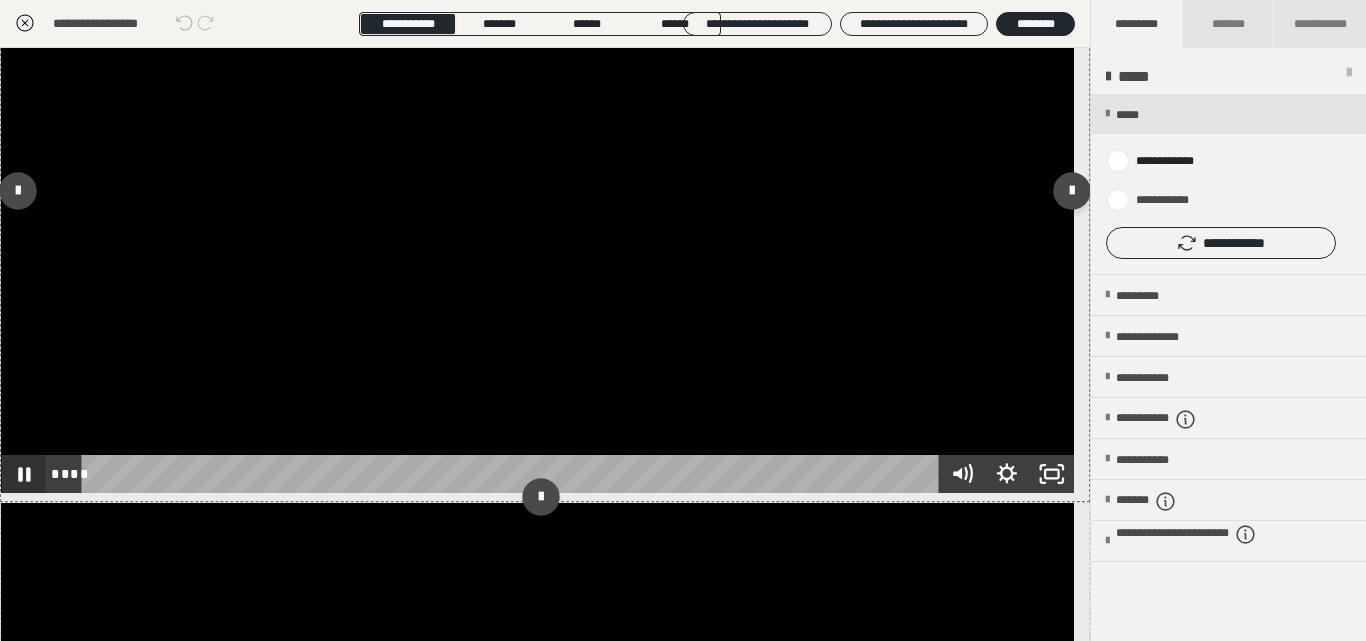 click 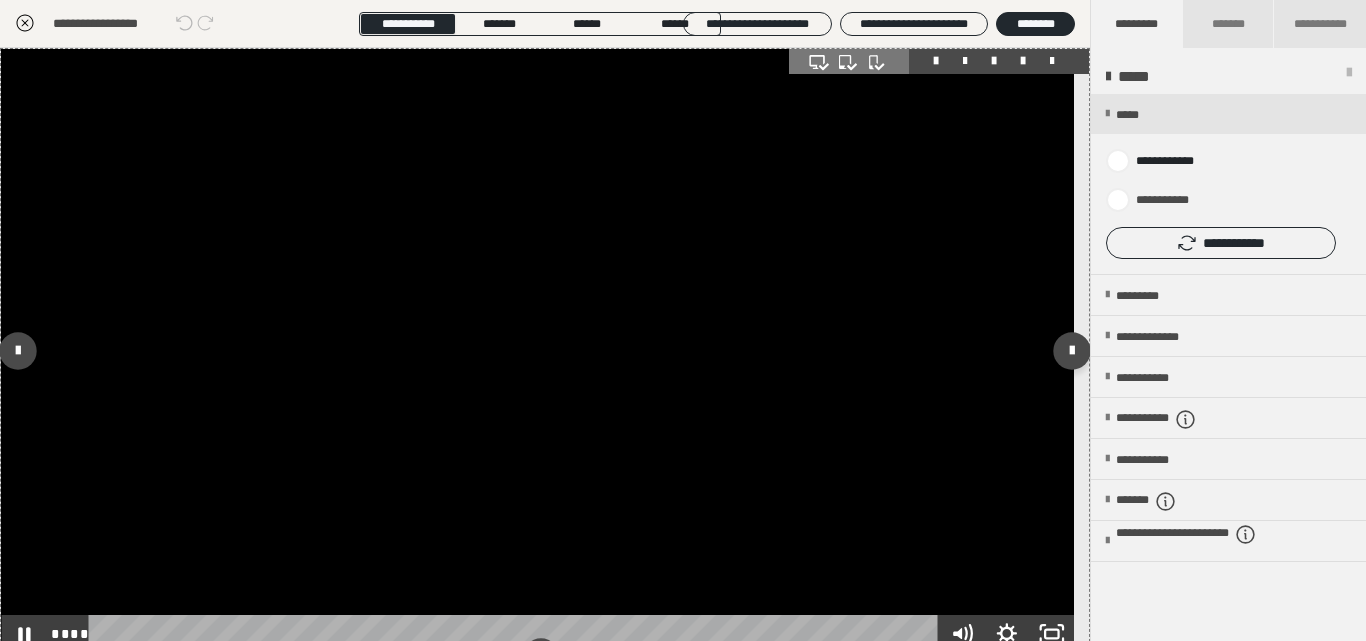 scroll, scrollTop: 73, scrollLeft: 0, axis: vertical 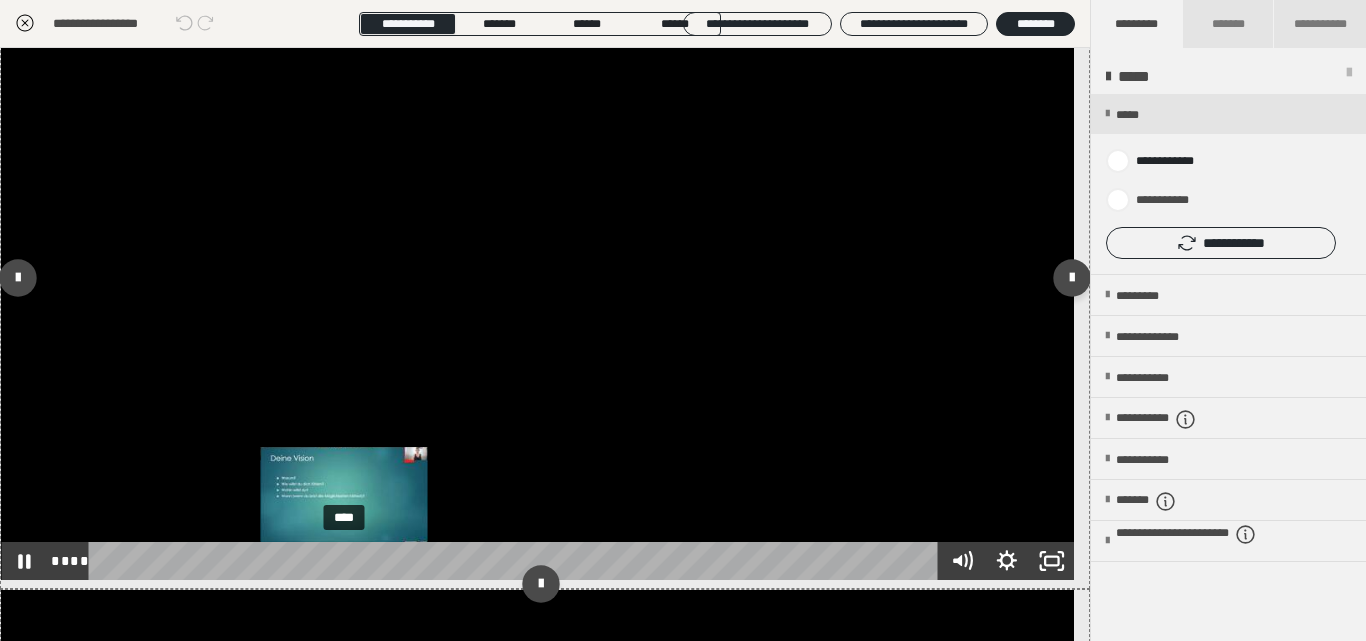click on "****" at bounding box center [516, 561] 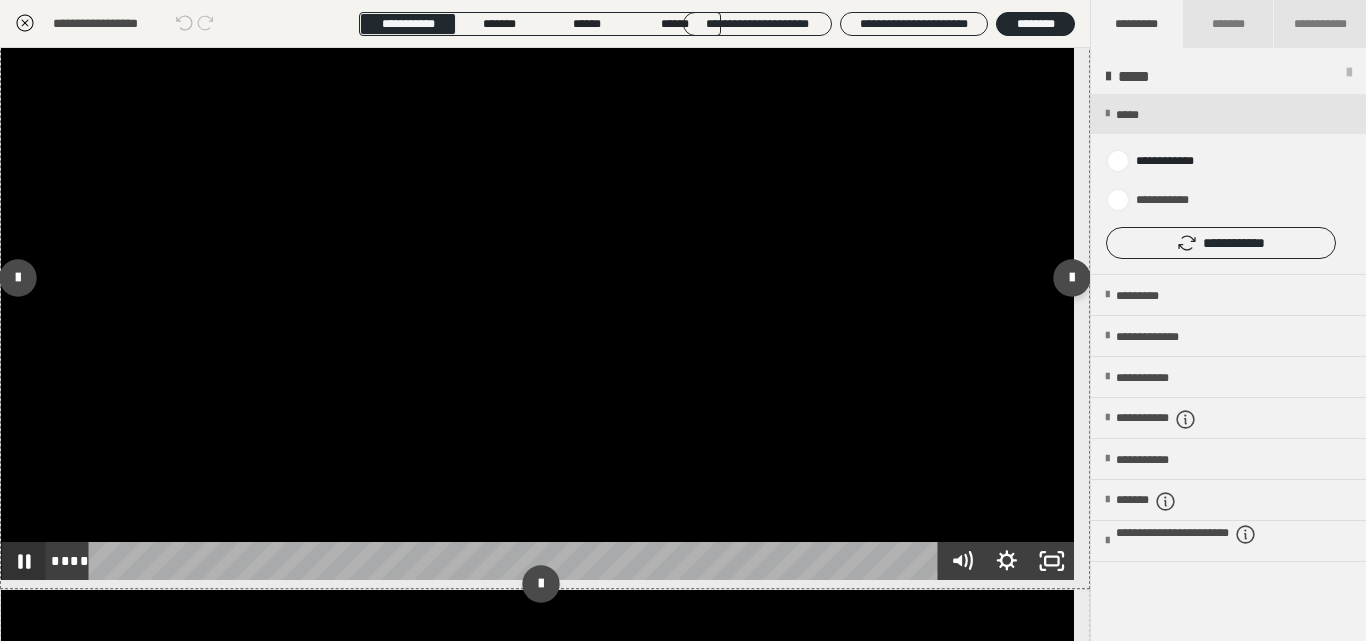 click 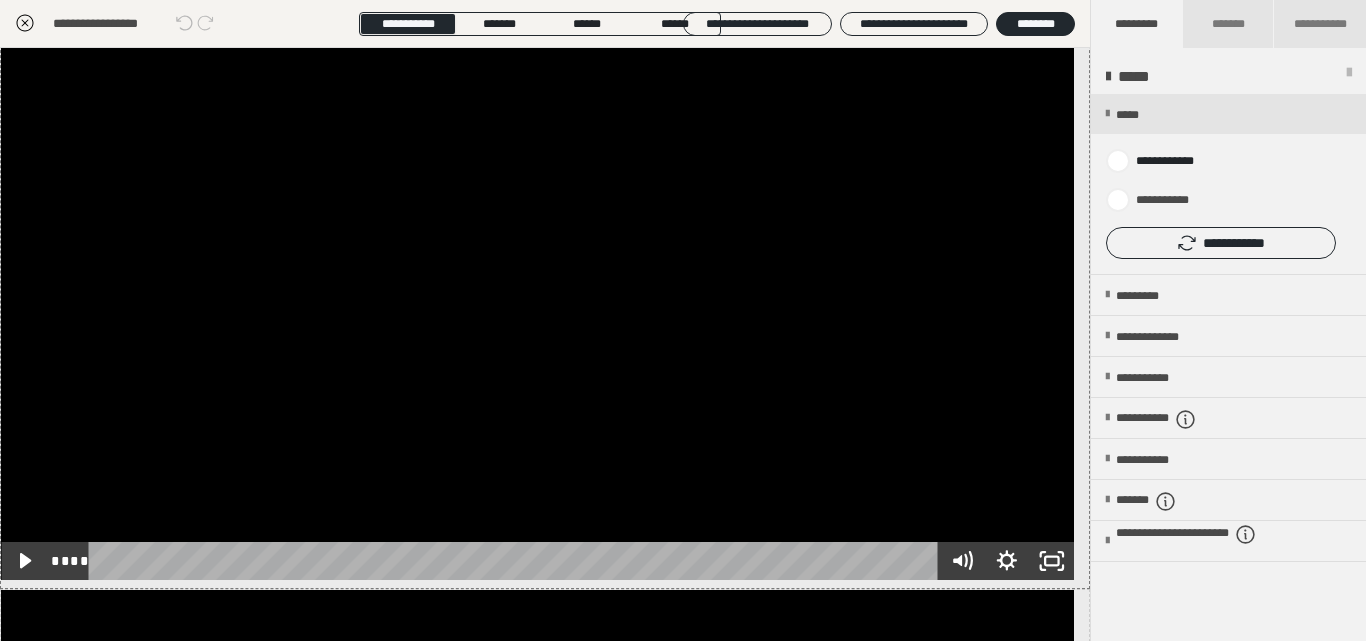 click 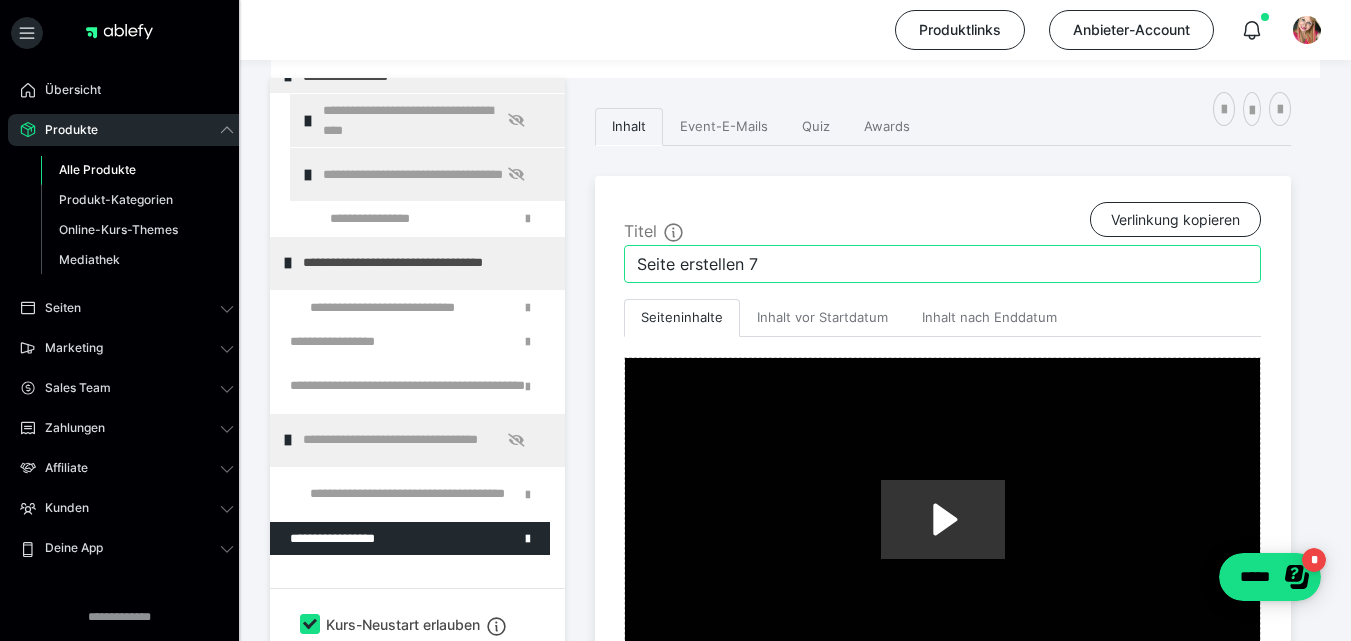click on "Seite erstellen 7" at bounding box center [942, 264] 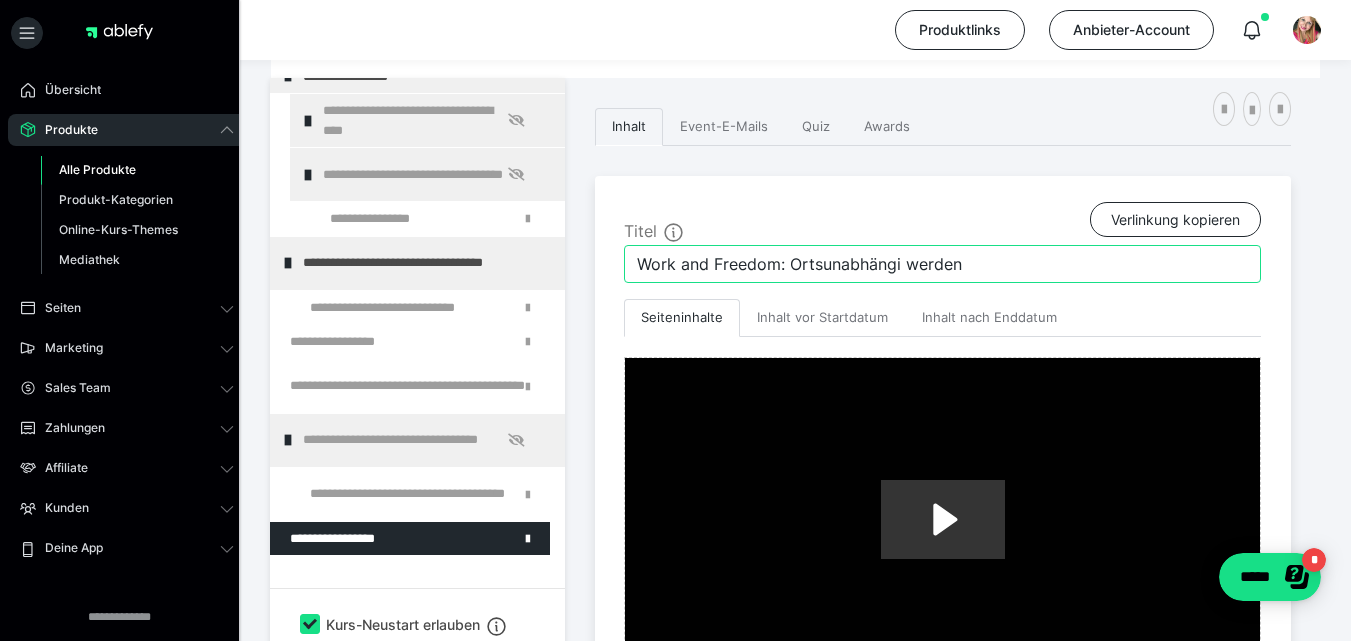 click on "Work and Freedom: Ortsunabhängi werden" at bounding box center (942, 264) 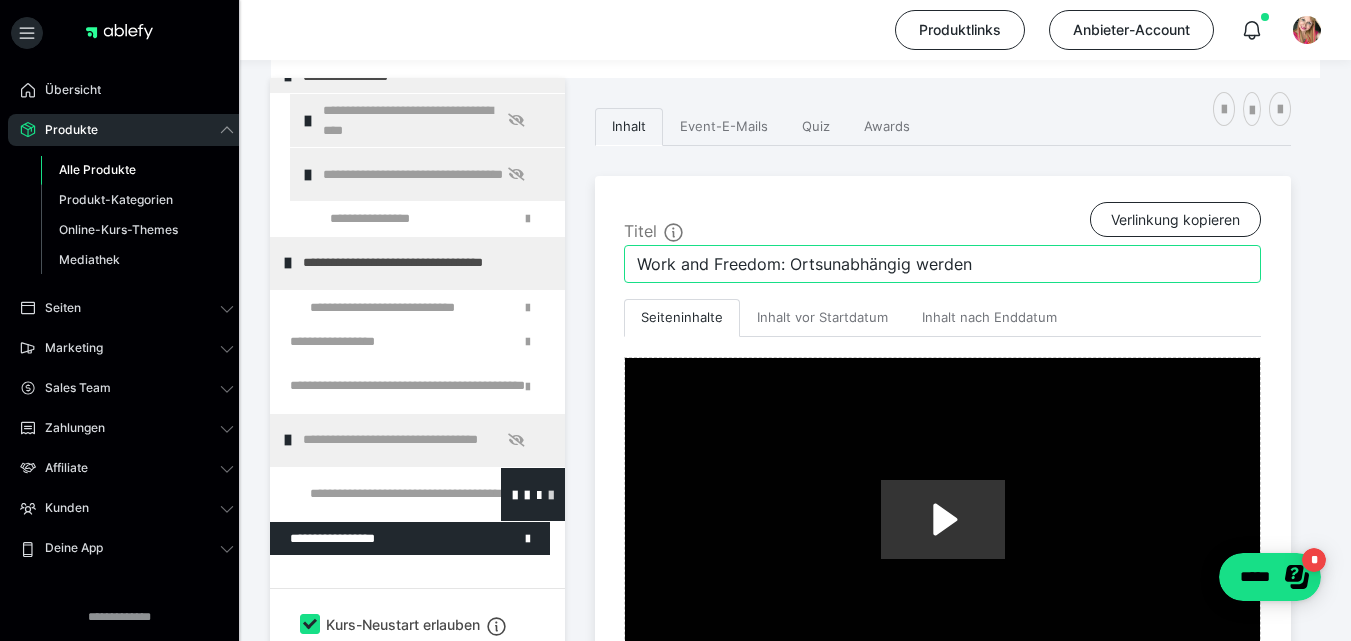 type on "Work and Freedom: Ortsunabhängig werden" 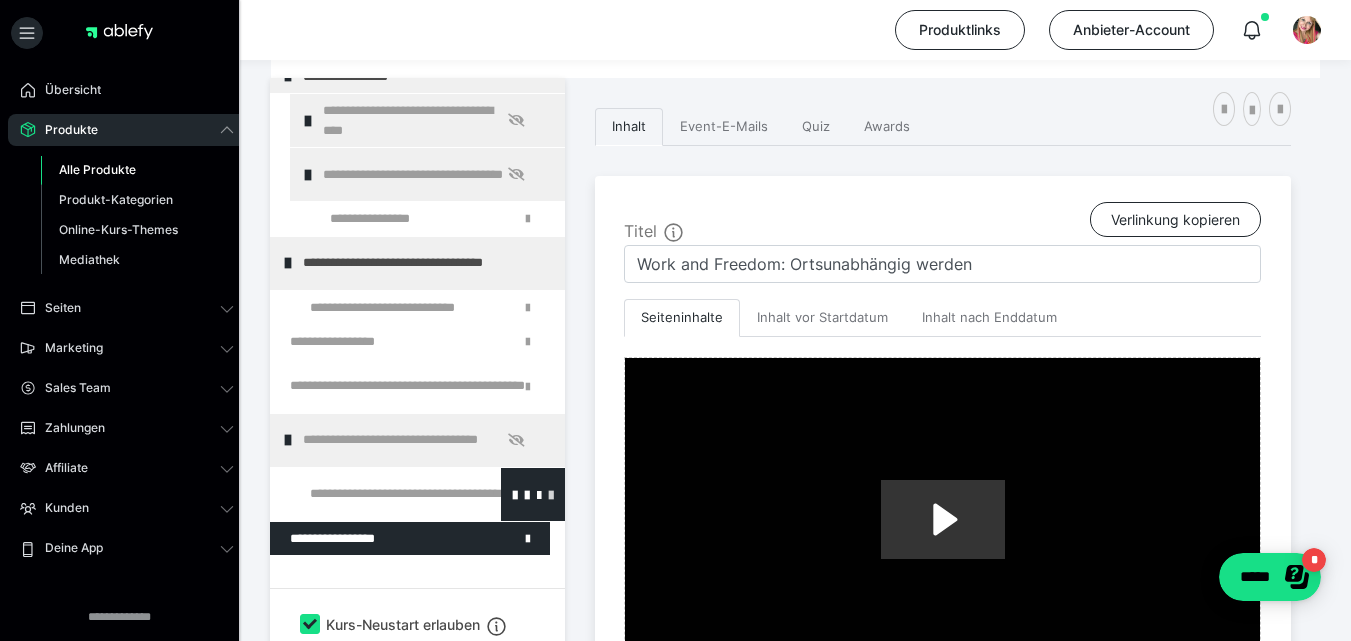 click at bounding box center (551, 494) 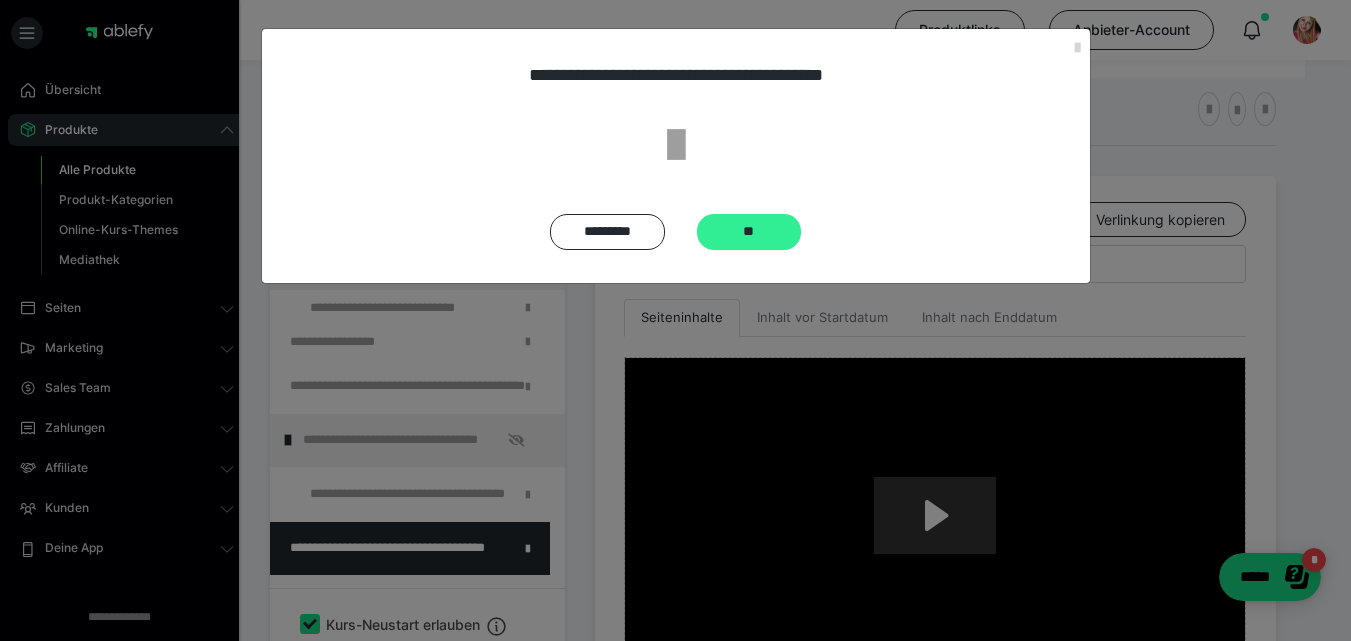 click on "**" at bounding box center [749, 232] 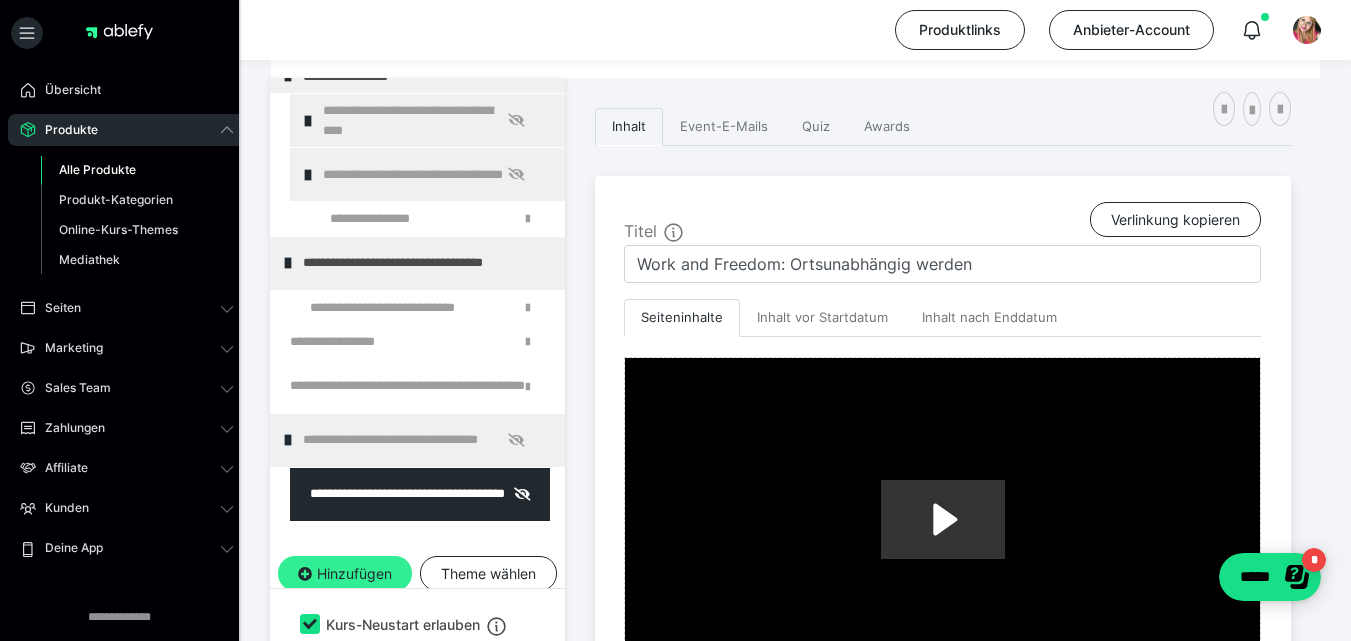 click on "Hinzufügen" at bounding box center [345, 574] 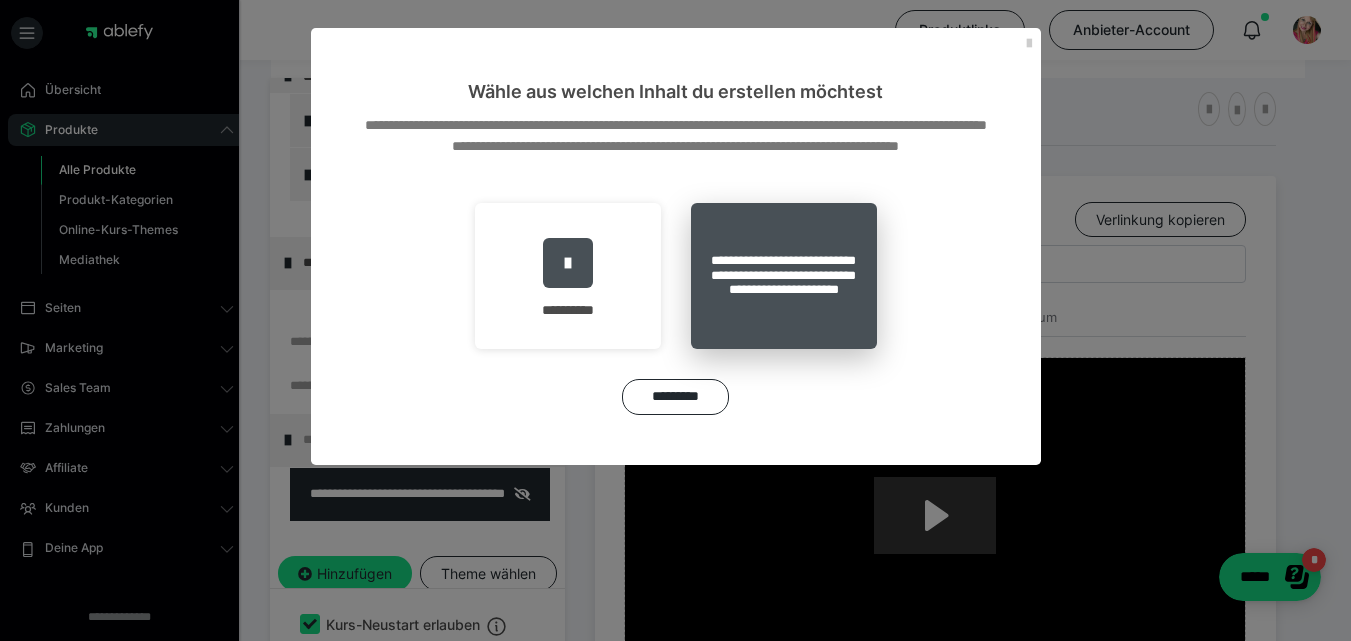 click on "**********" at bounding box center (784, 276) 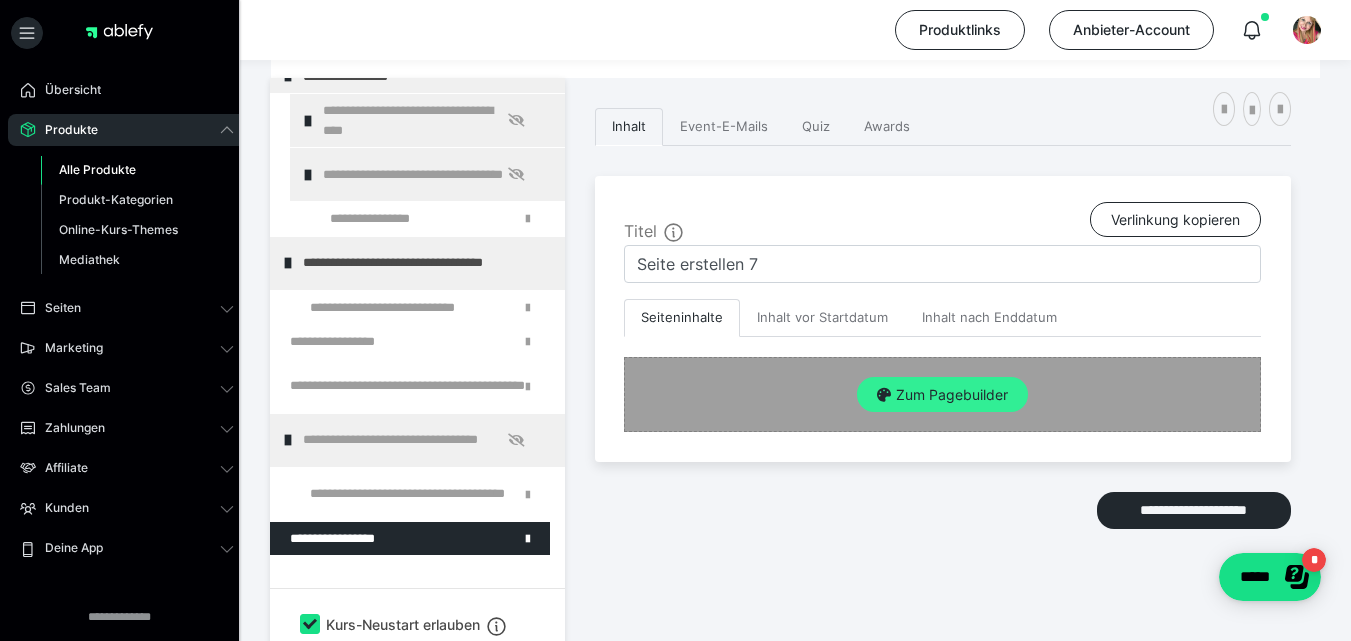 click on "Zum Pagebuilder" at bounding box center [942, 395] 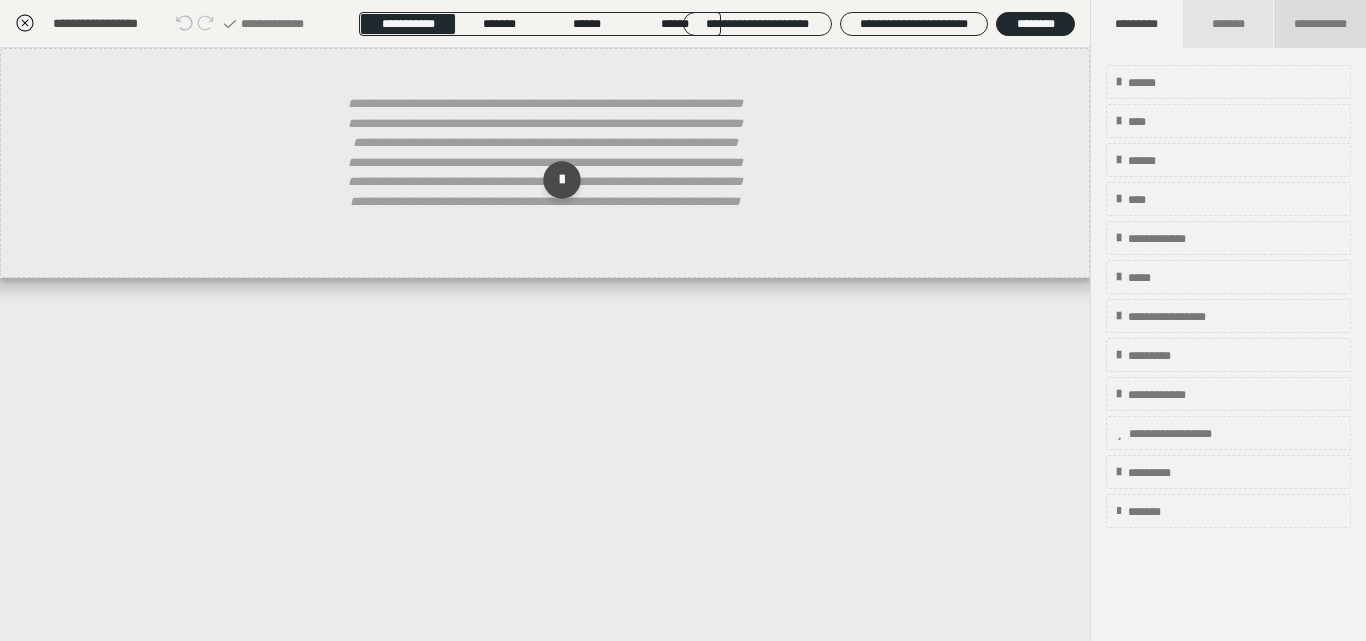 click on "**********" at bounding box center [1320, 24] 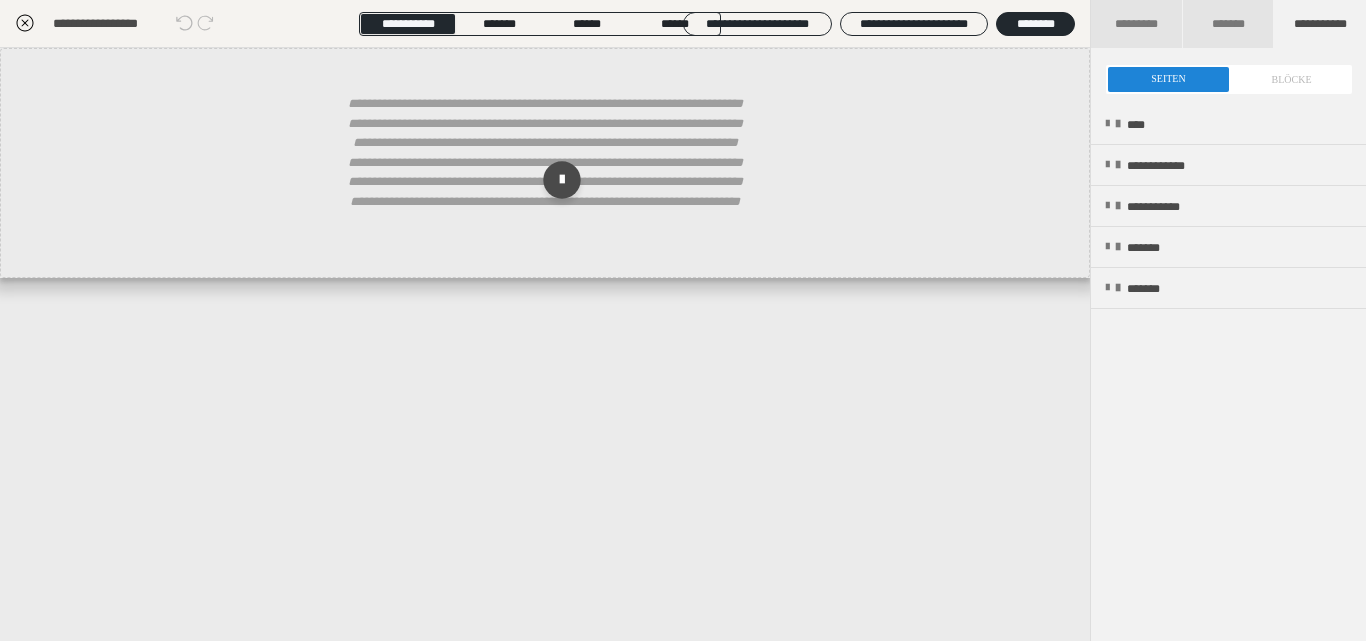 click at bounding box center (1229, 79) 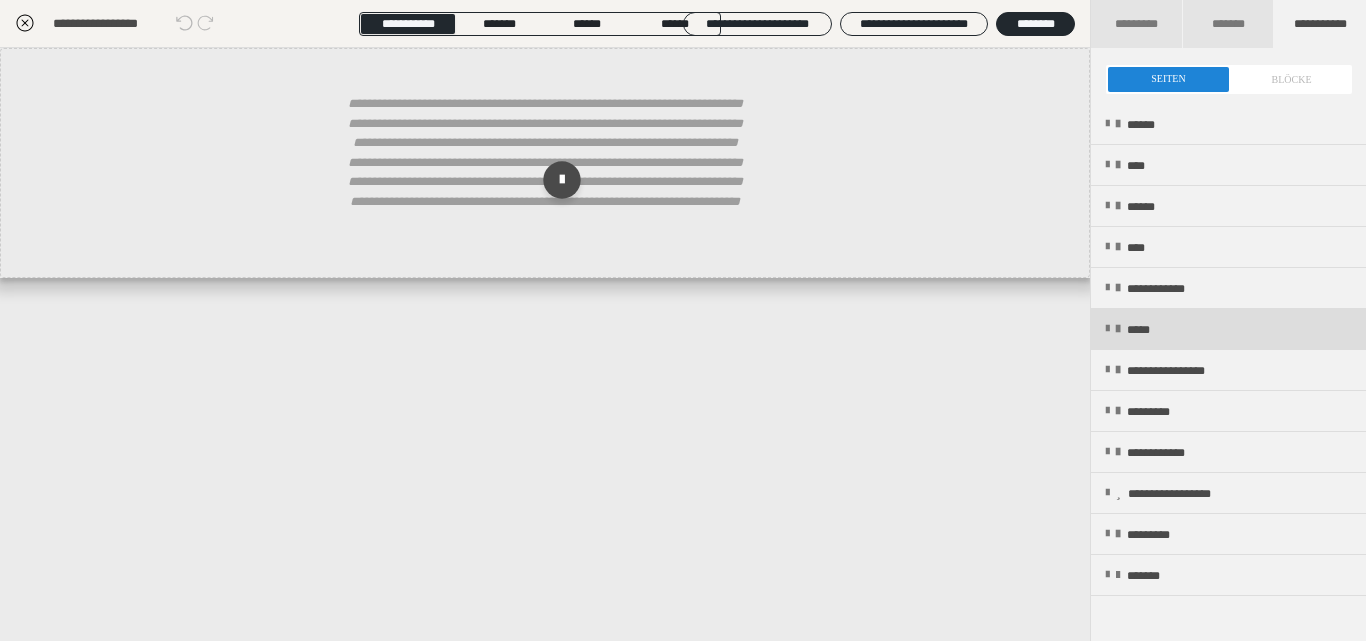 click on "*****" at bounding box center (1228, 329) 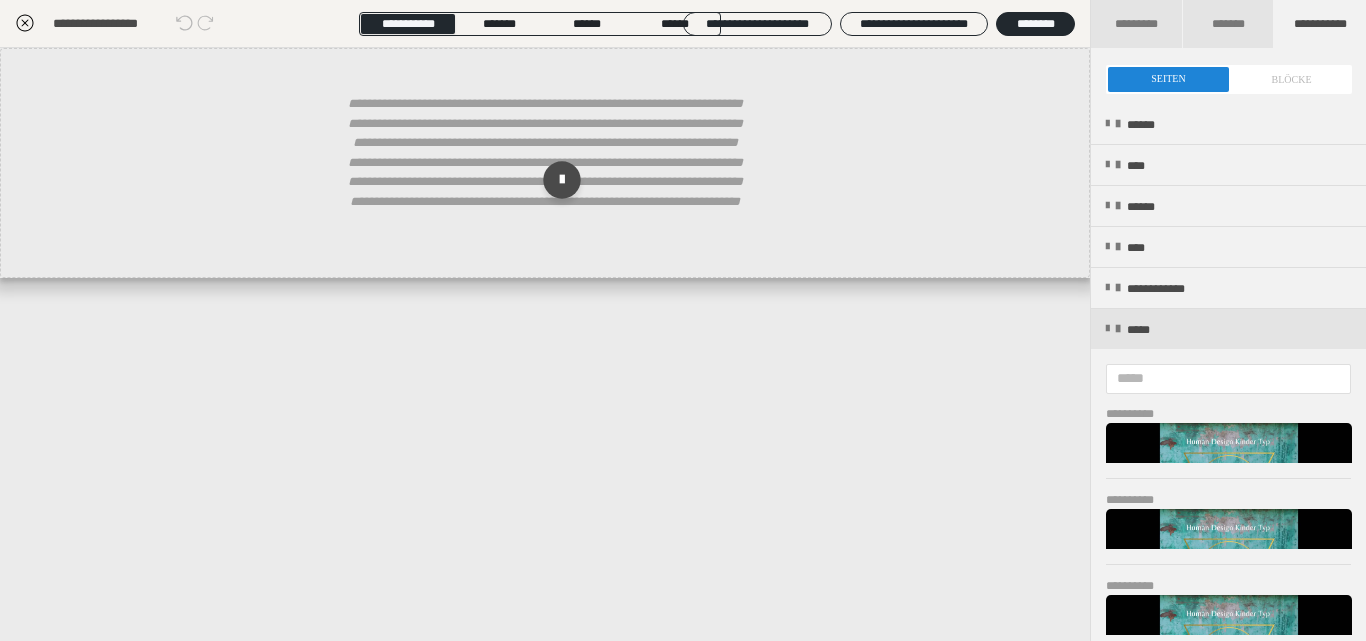 scroll, scrollTop: 483, scrollLeft: 0, axis: vertical 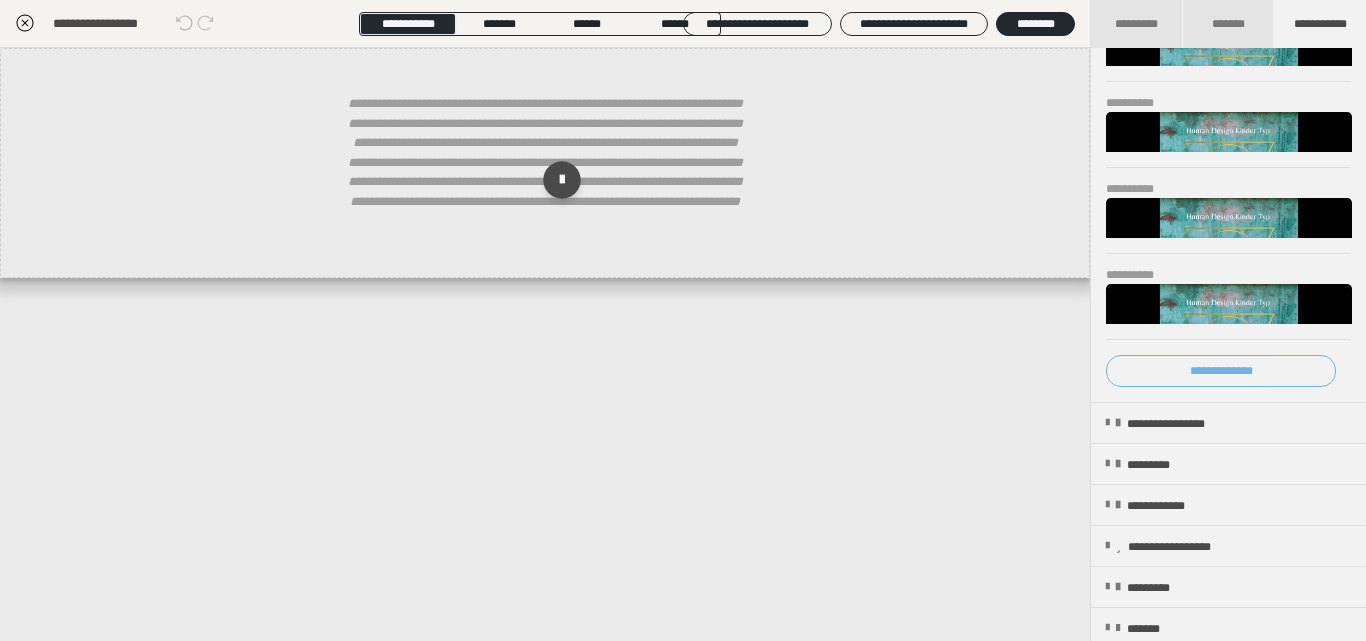click on "**********" at bounding box center (1221, 371) 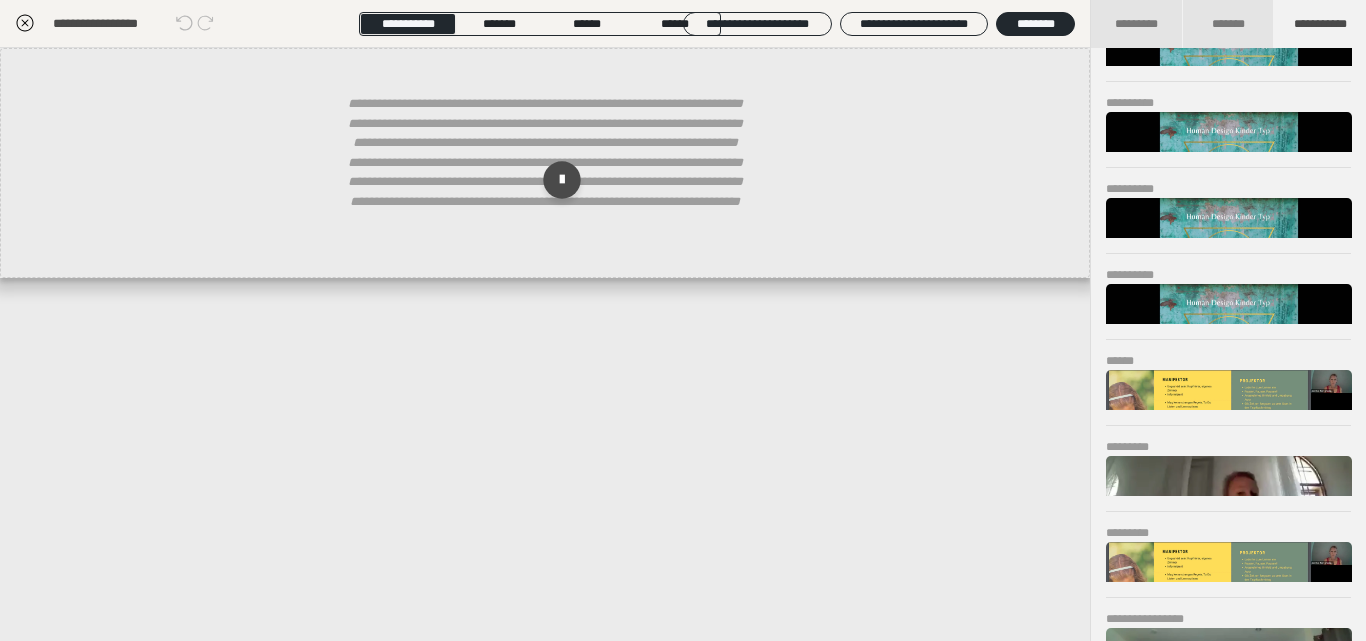 scroll, scrollTop: 923, scrollLeft: 0, axis: vertical 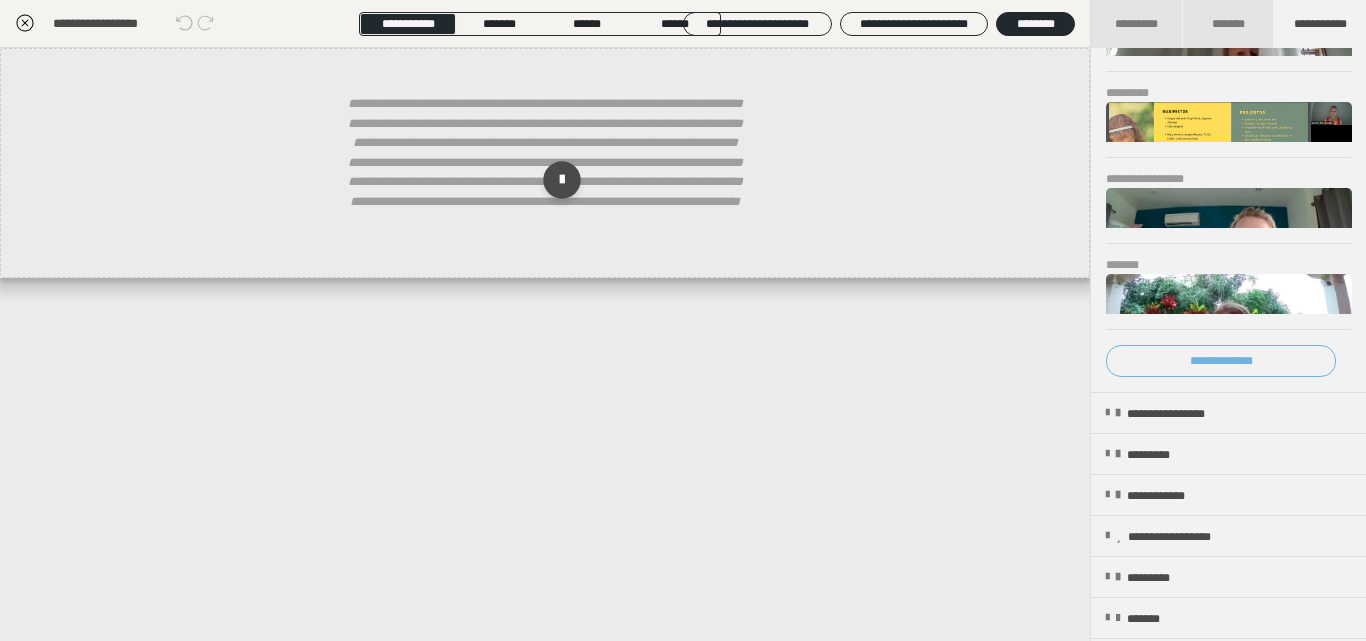 click on "**********" at bounding box center (1221, 361) 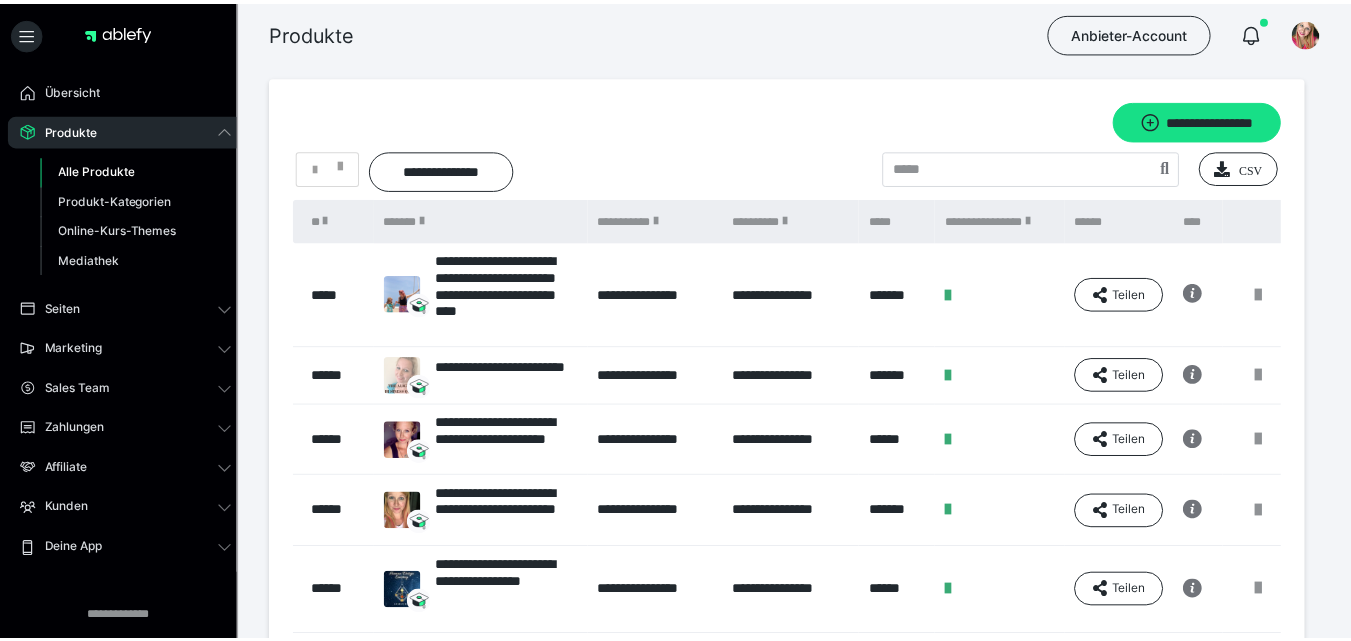 scroll, scrollTop: 0, scrollLeft: 0, axis: both 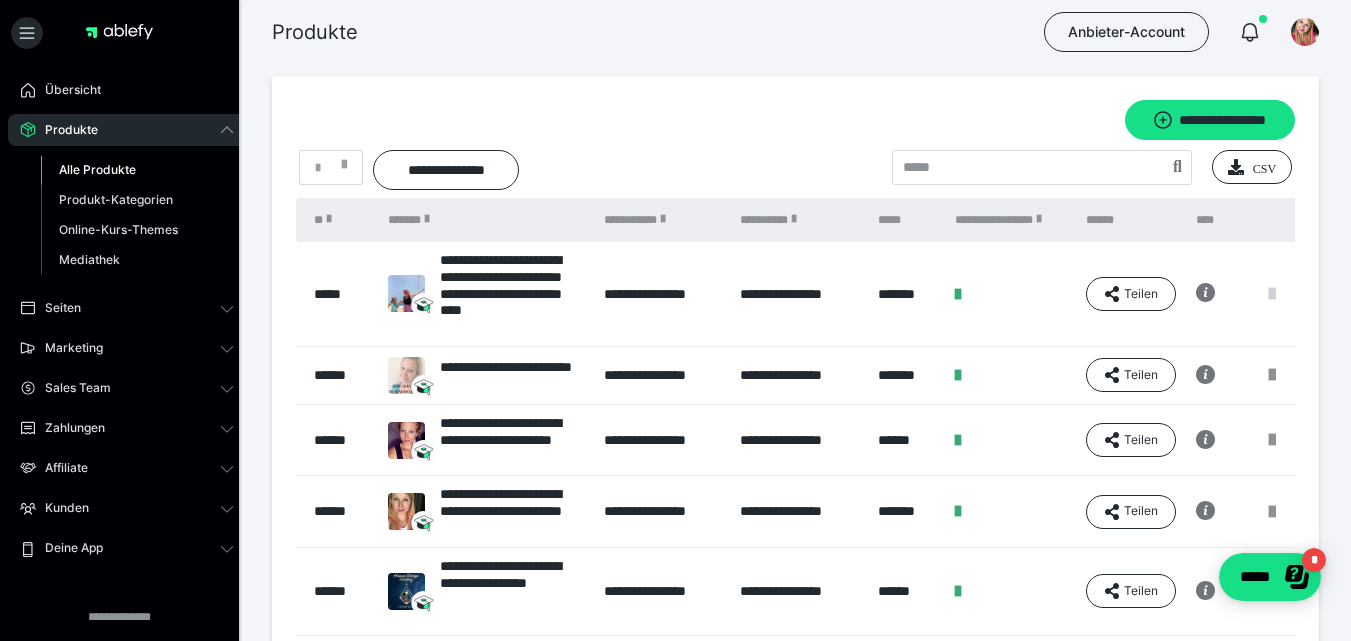 click at bounding box center (1272, 294) 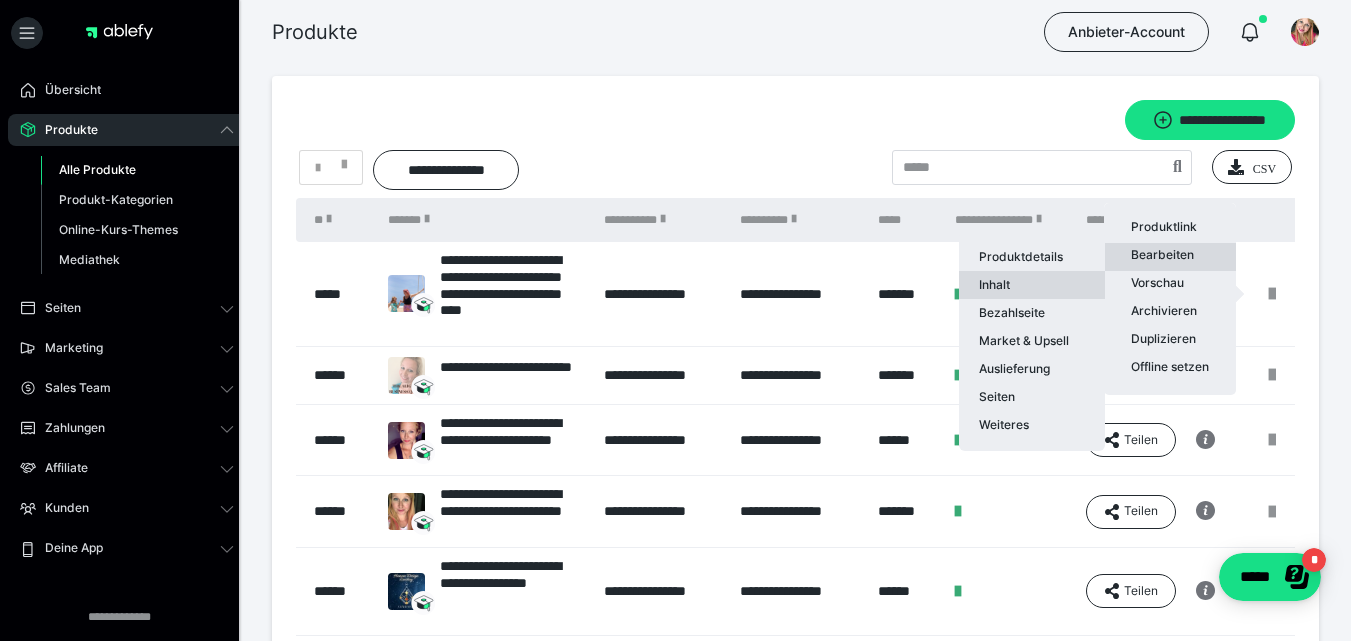 click on "Inhalt" at bounding box center (1032, 285) 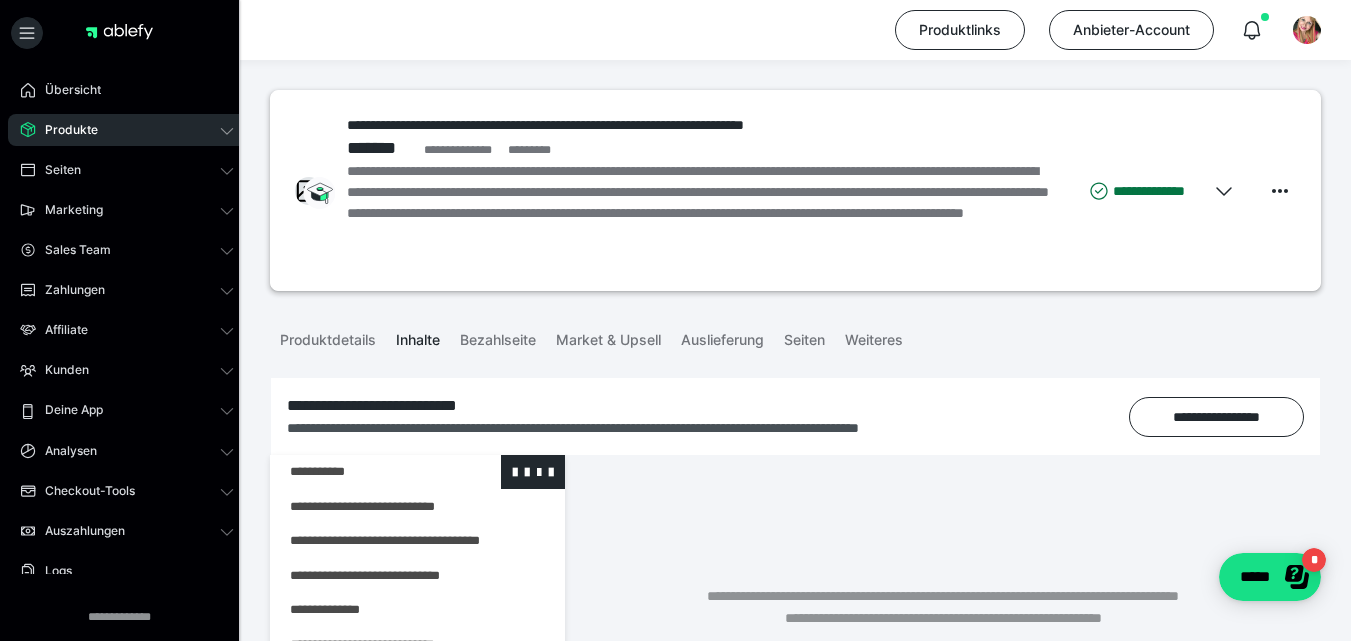click at bounding box center (365, 472) 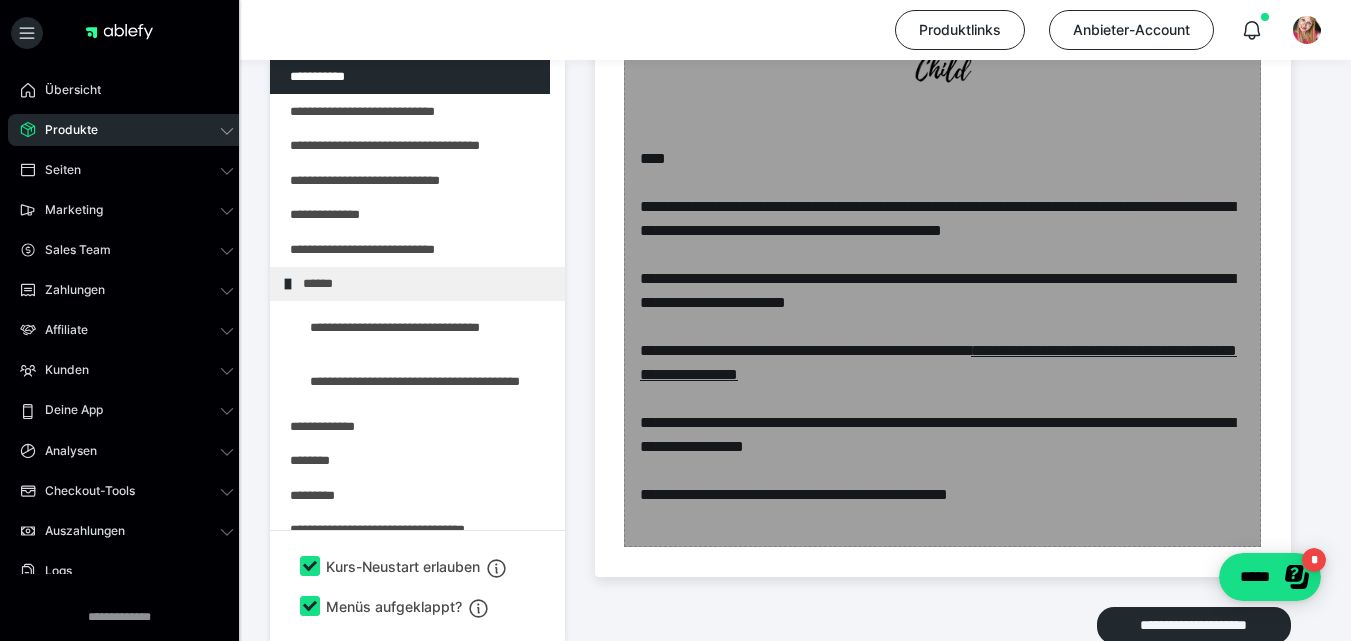 scroll, scrollTop: 880, scrollLeft: 0, axis: vertical 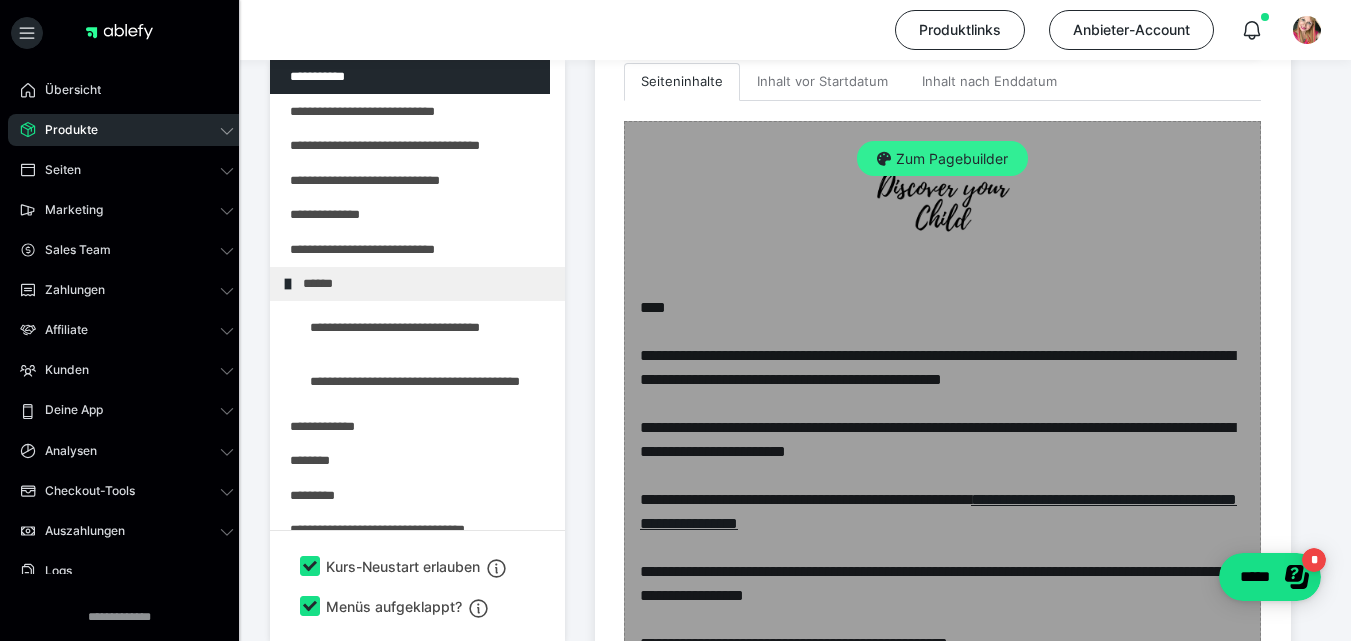 click on "Zum Pagebuilder" at bounding box center [942, 159] 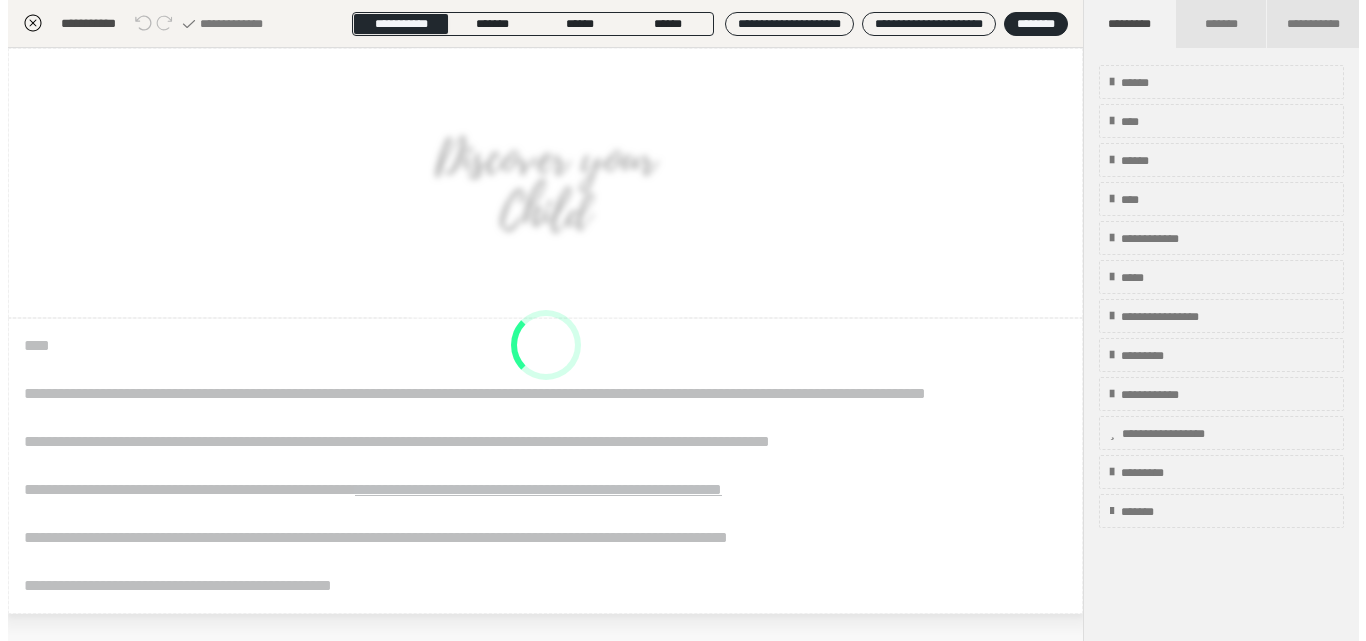 scroll, scrollTop: 395, scrollLeft: 0, axis: vertical 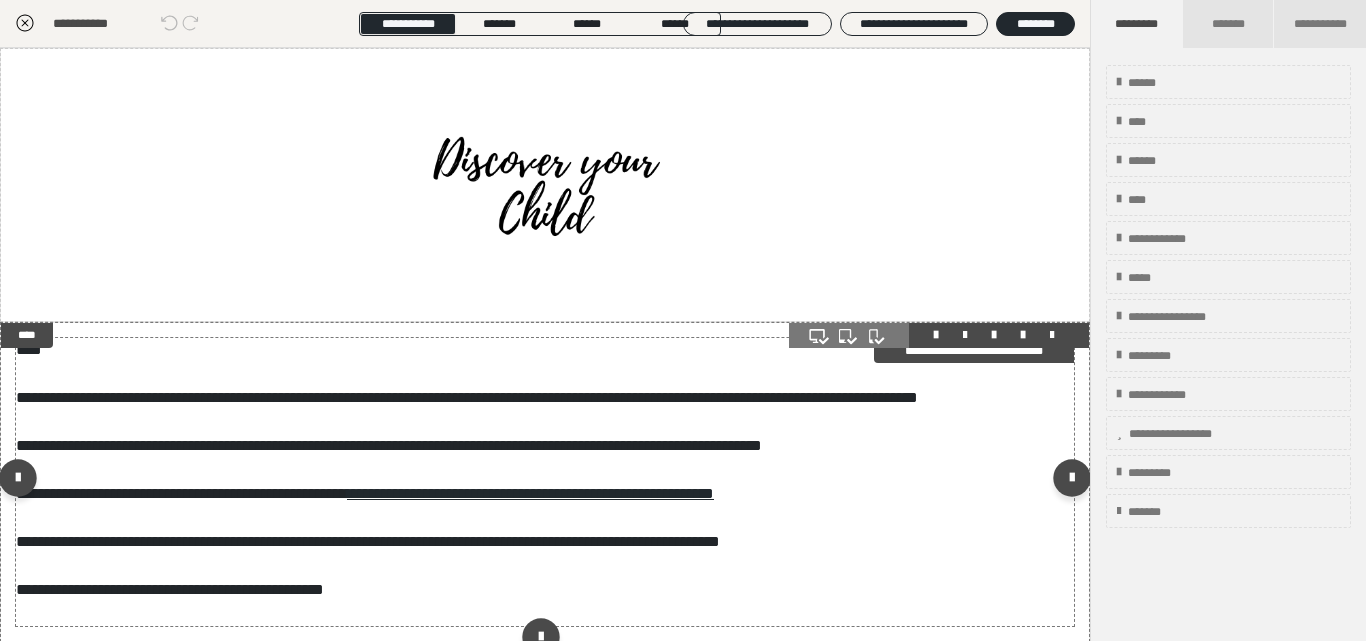 click on "**********" at bounding box center (537, 482) 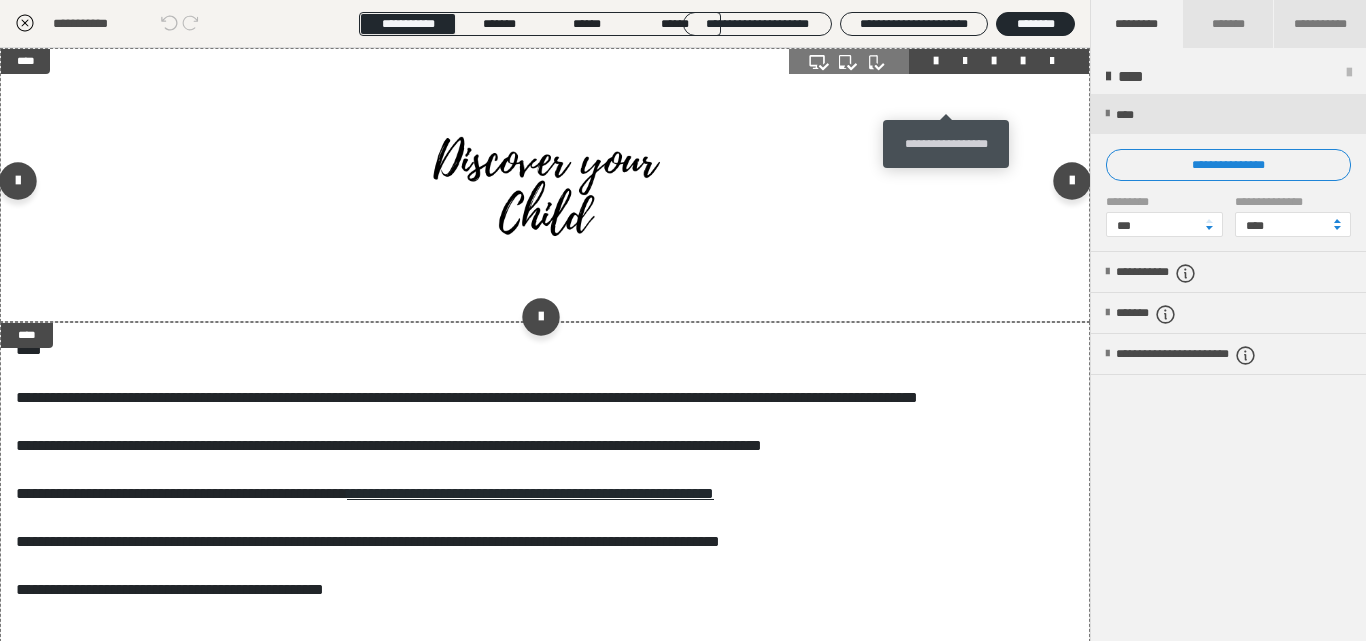 click at bounding box center (965, 61) 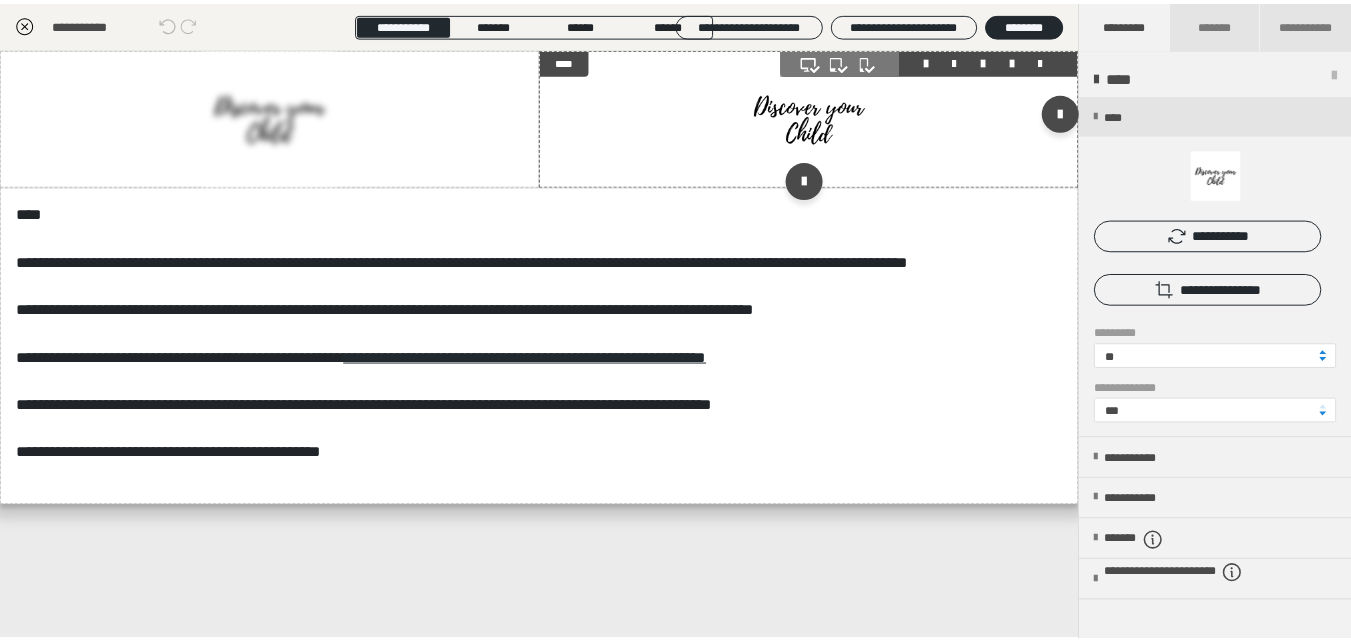scroll, scrollTop: 494, scrollLeft: 0, axis: vertical 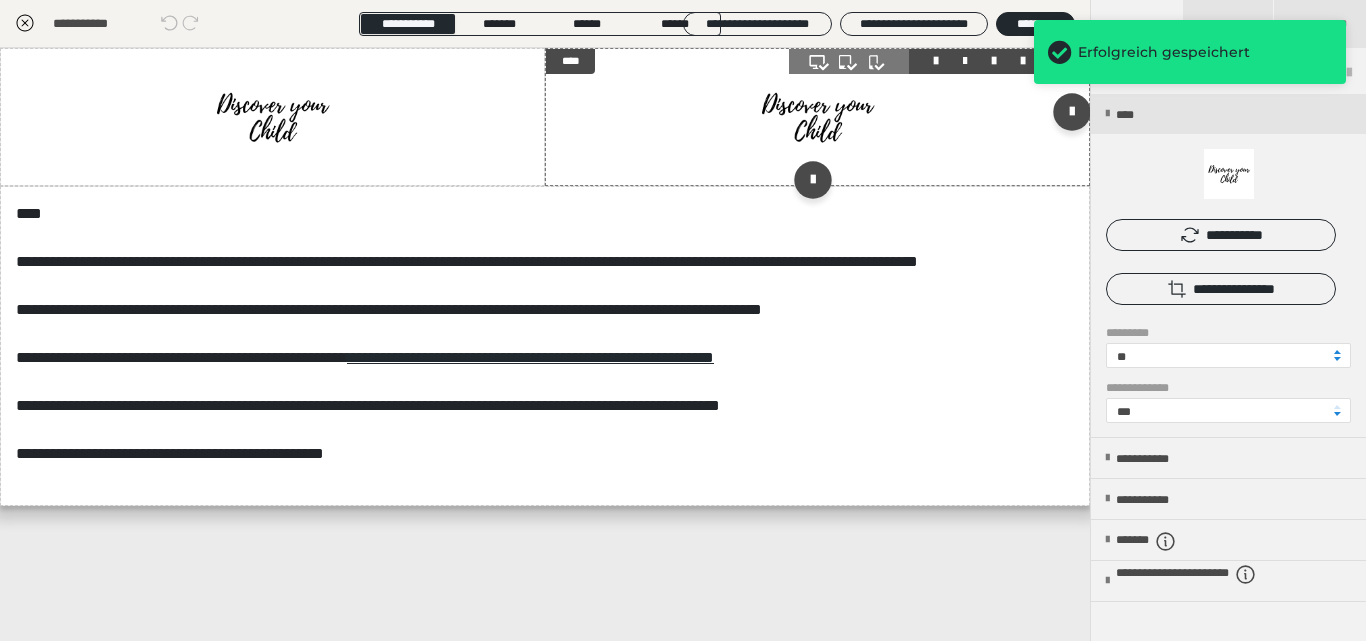 click at bounding box center [817, 117] 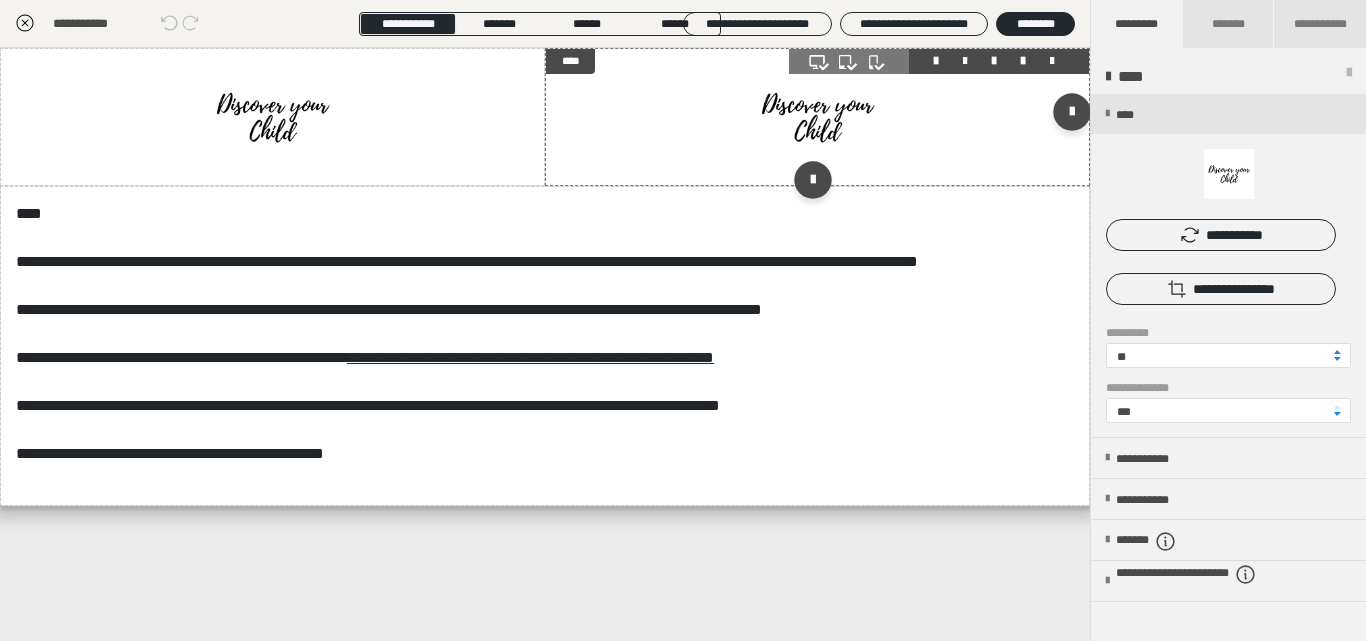 click at bounding box center (1052, 61) 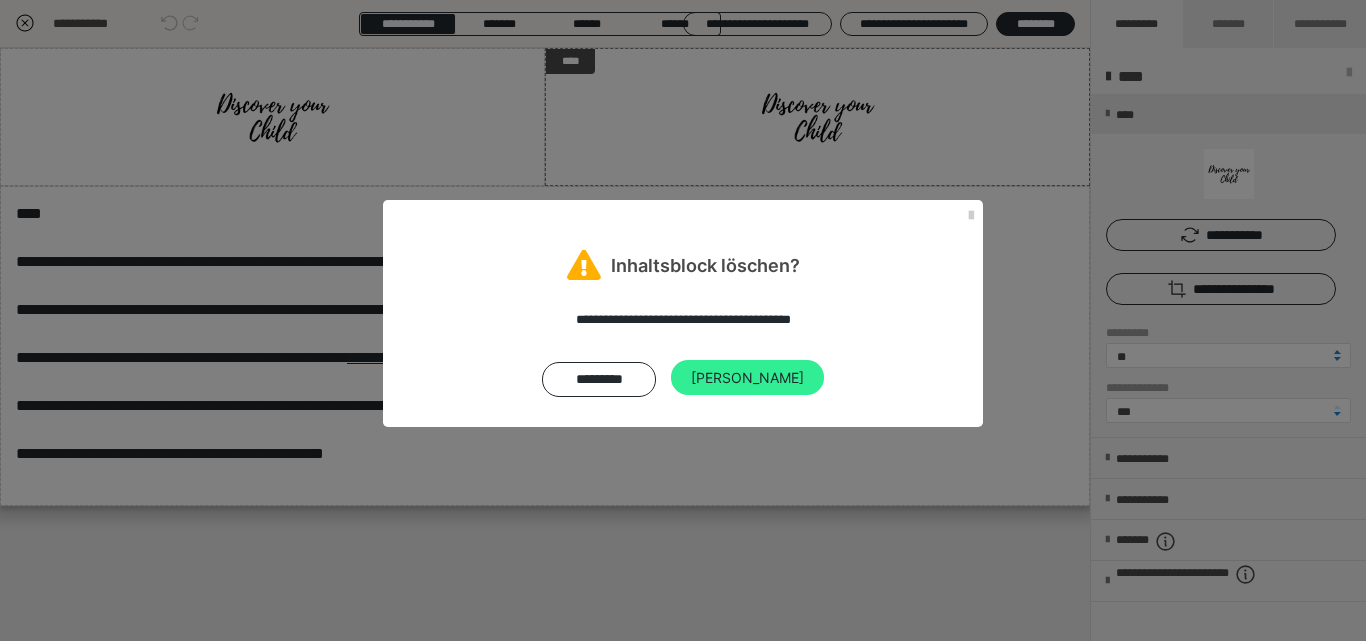 click on "[PERSON_NAME]" at bounding box center [747, 378] 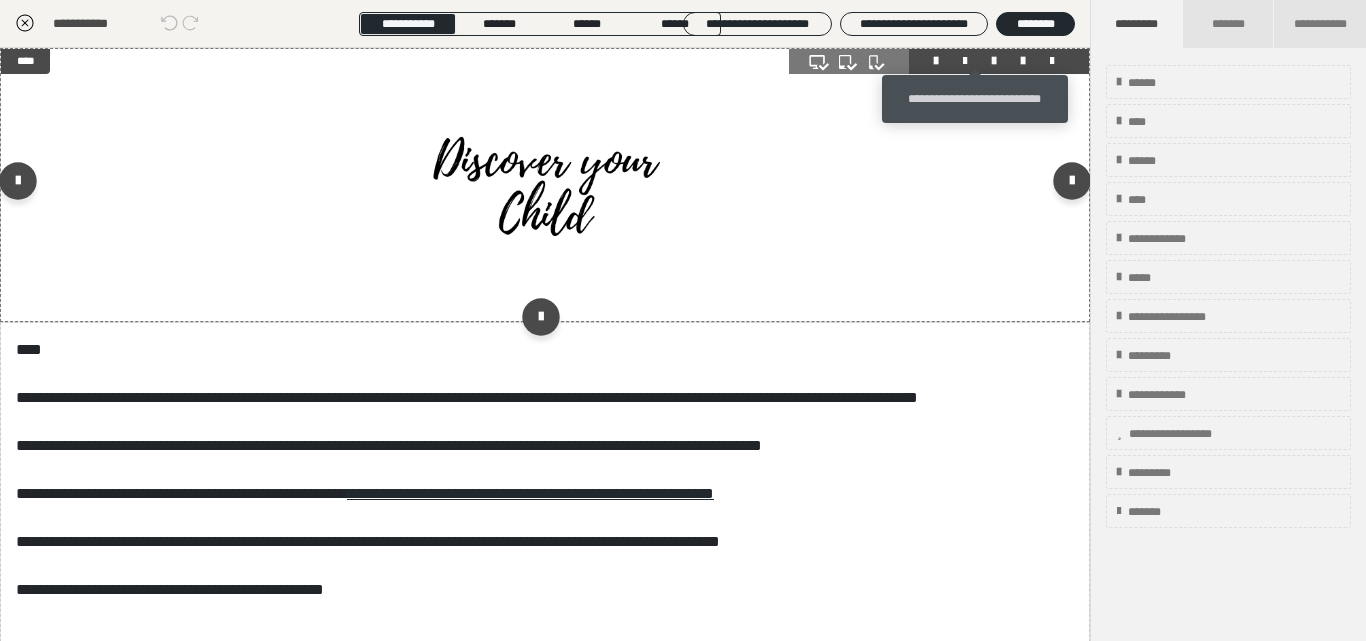 click at bounding box center [994, 61] 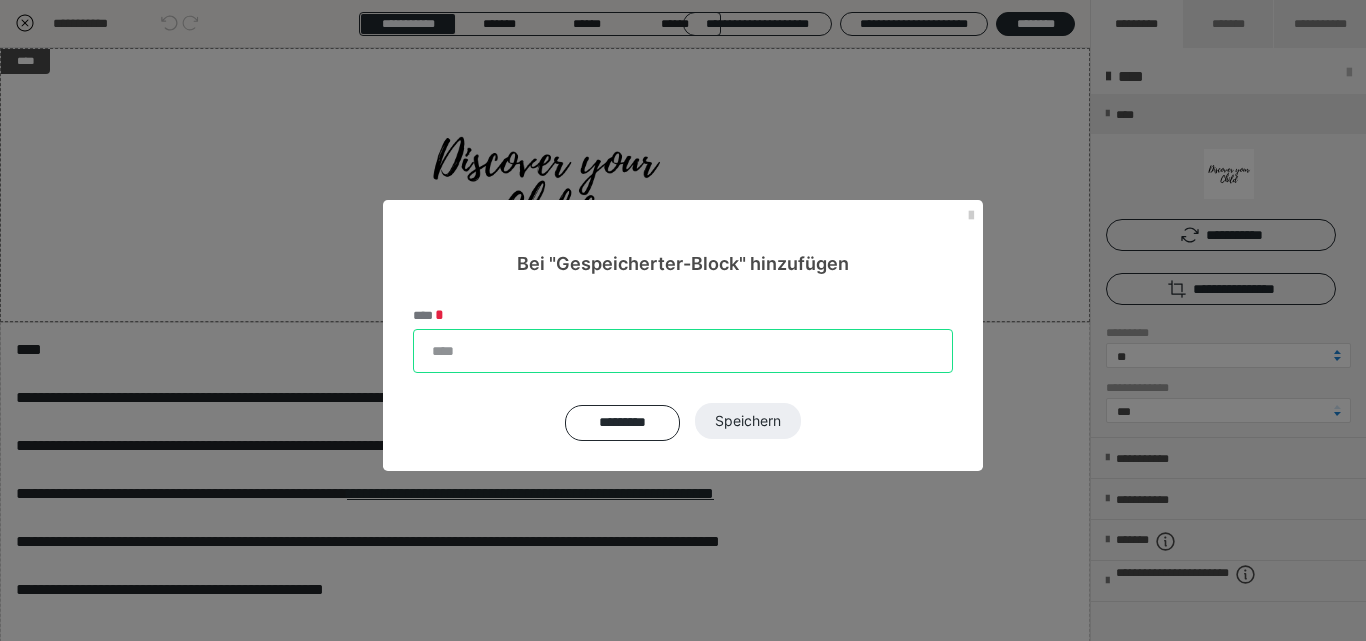 click on "****" at bounding box center (683, 351) 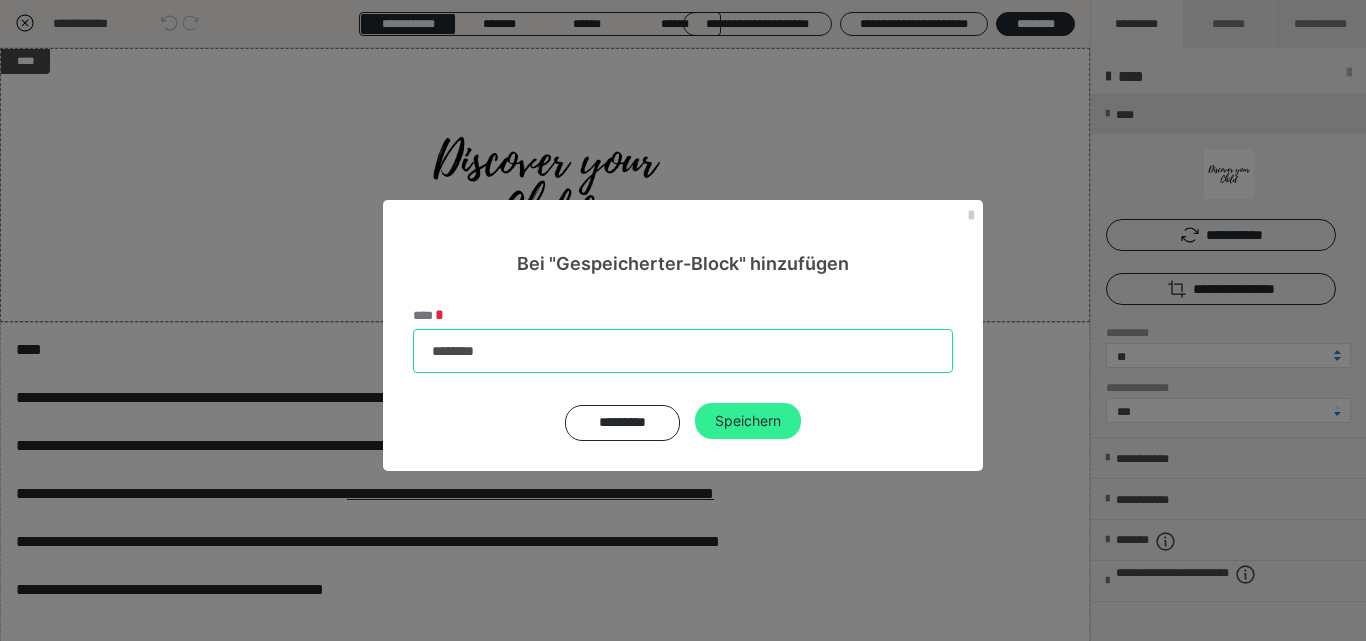 type on "********" 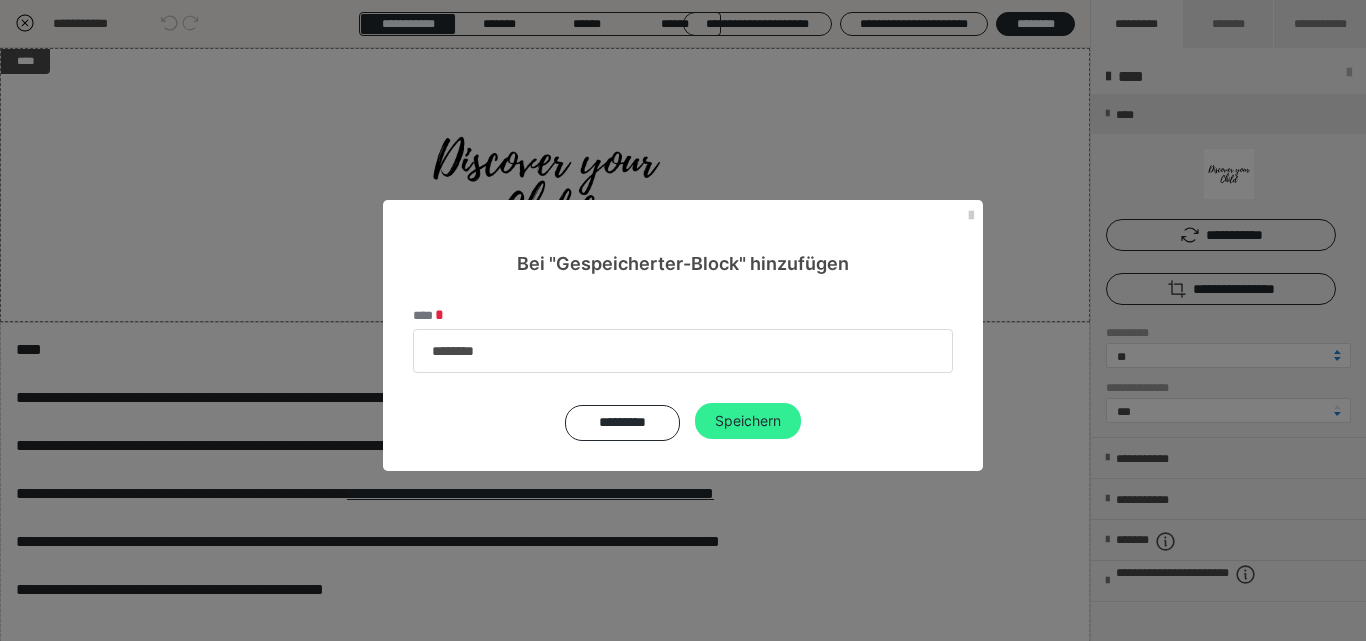 click on "Speichern" at bounding box center (748, 421) 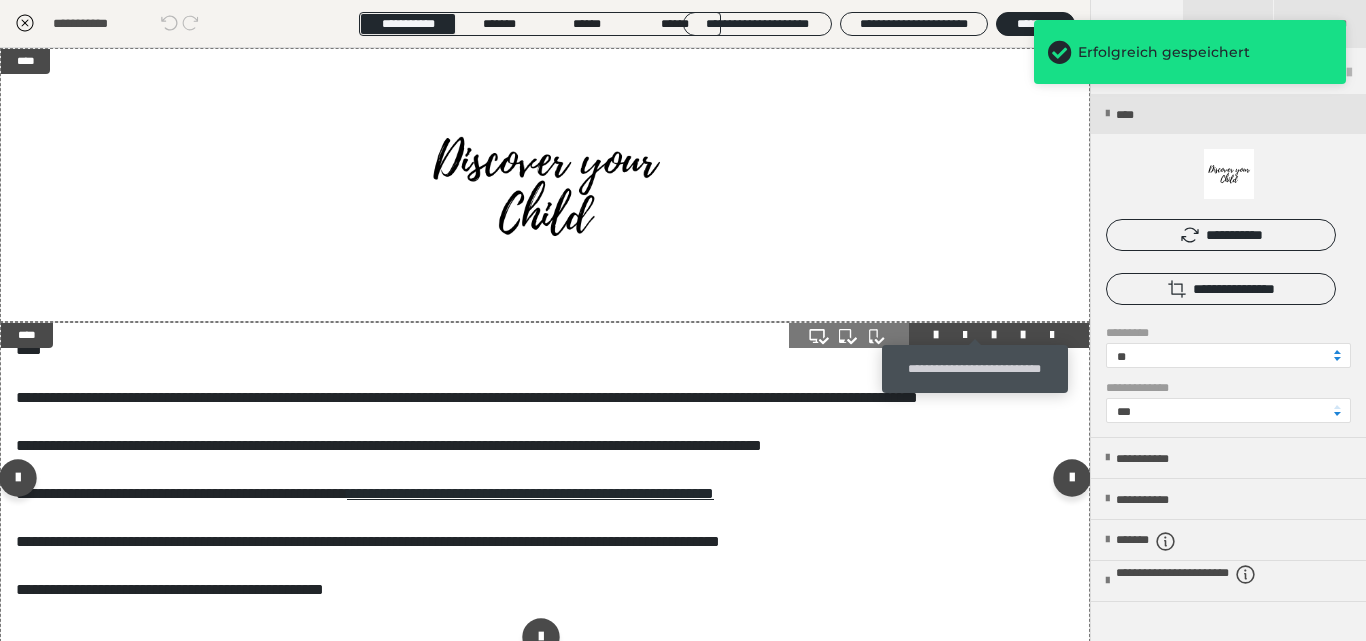 click at bounding box center [994, 335] 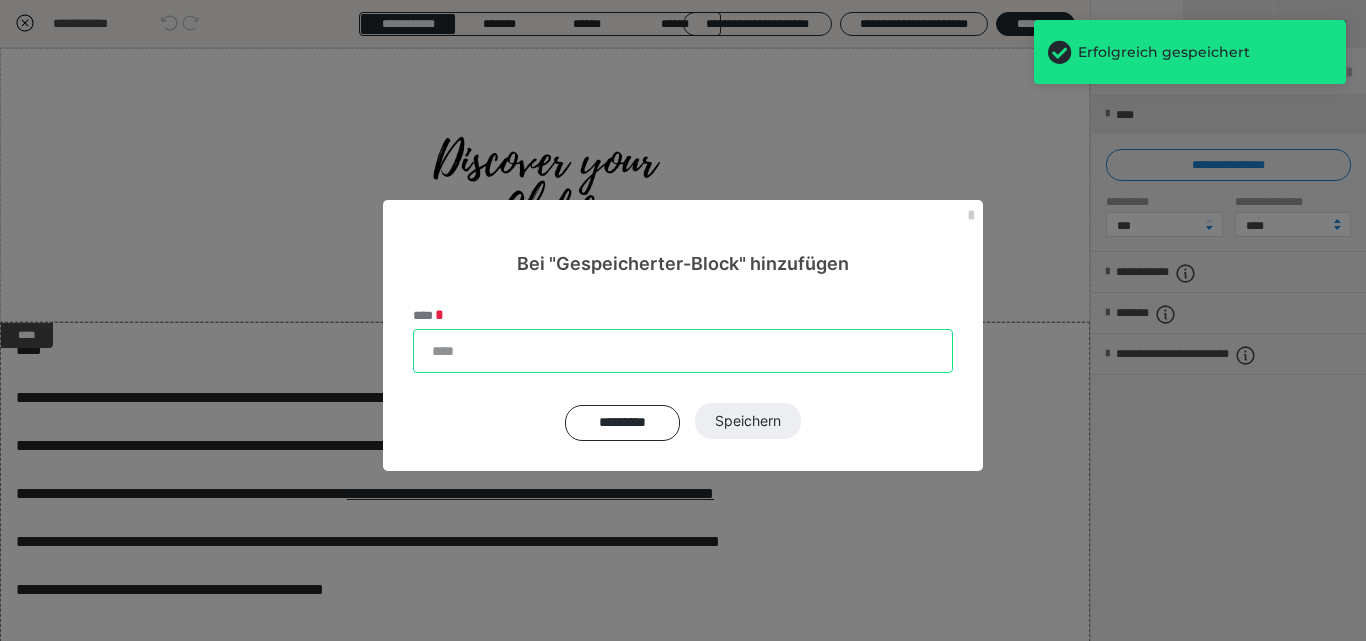 click on "****" at bounding box center (683, 351) 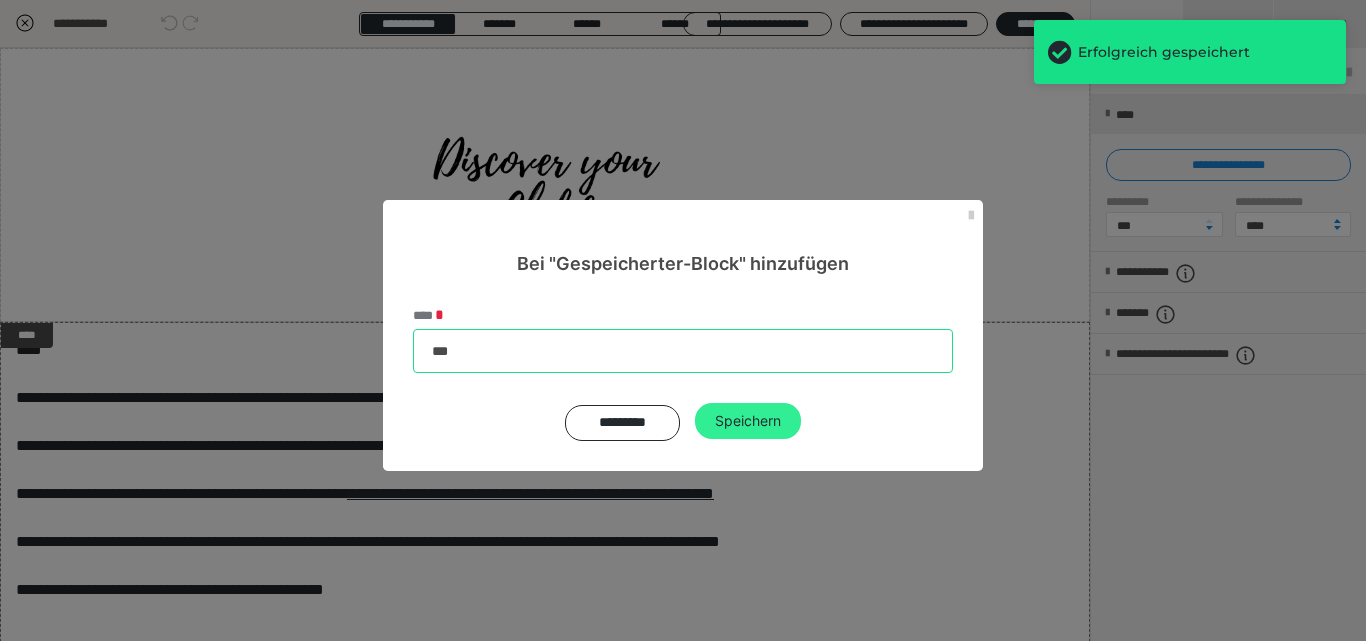 type on "***" 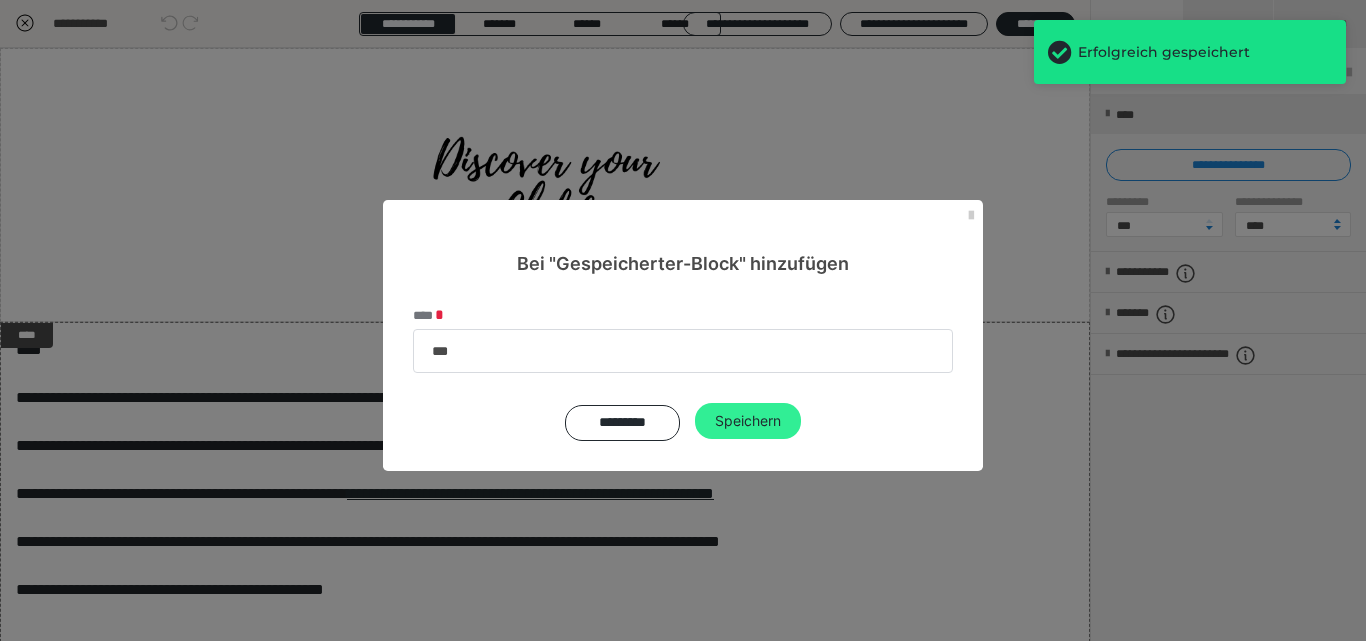 click on "Speichern" at bounding box center [748, 421] 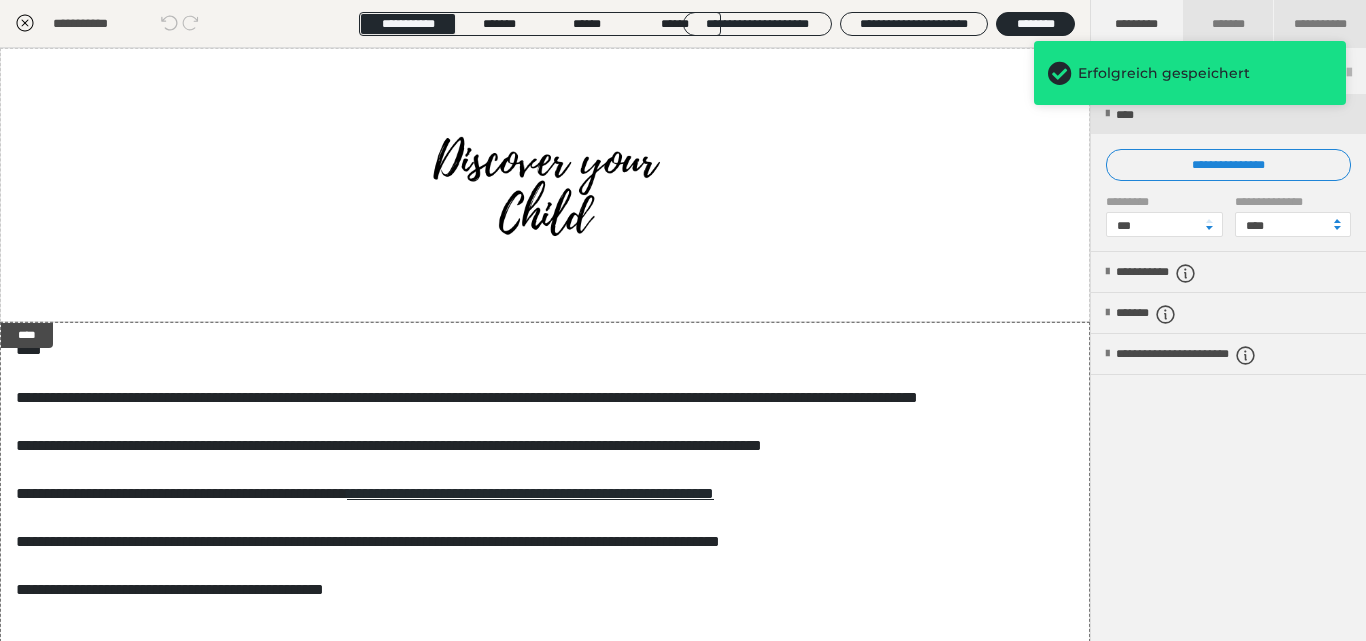 click 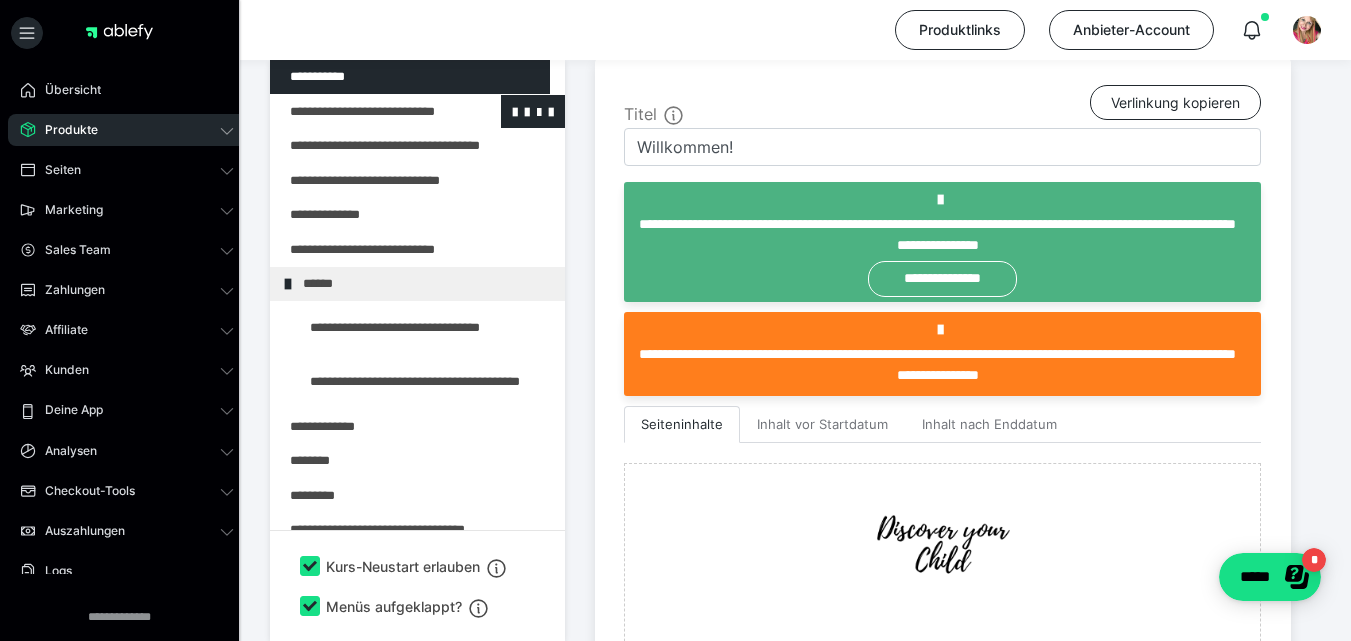 click at bounding box center (365, 112) 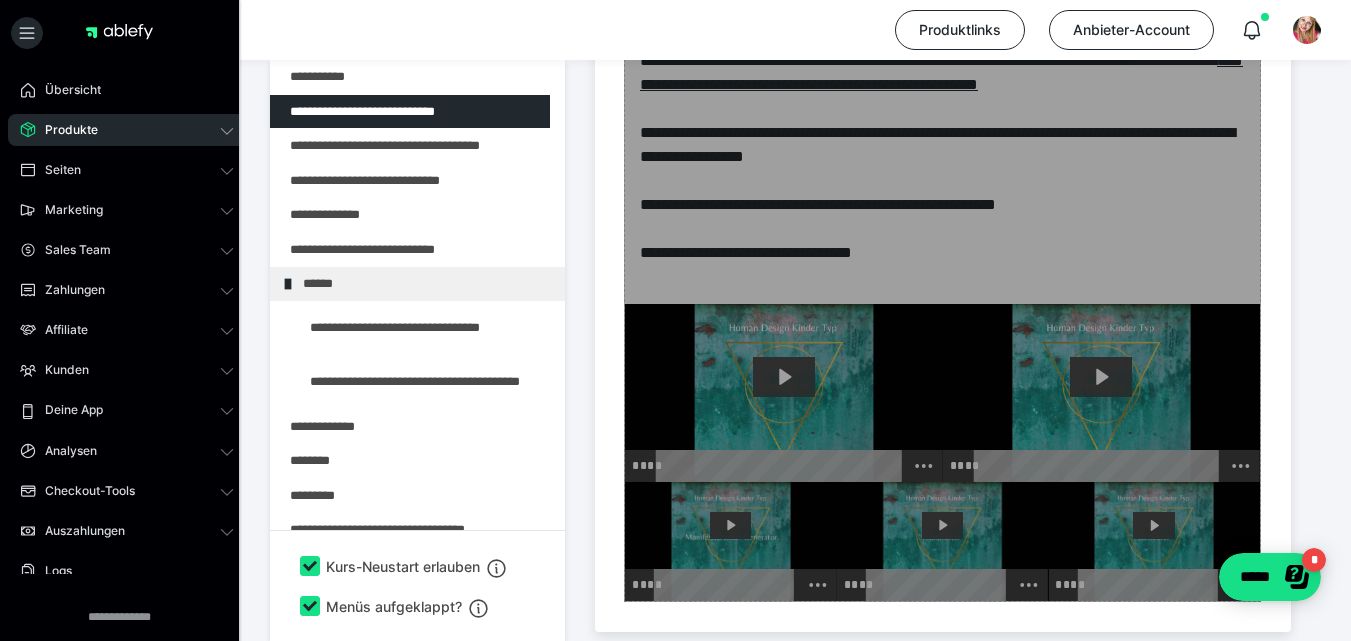scroll, scrollTop: 934, scrollLeft: 0, axis: vertical 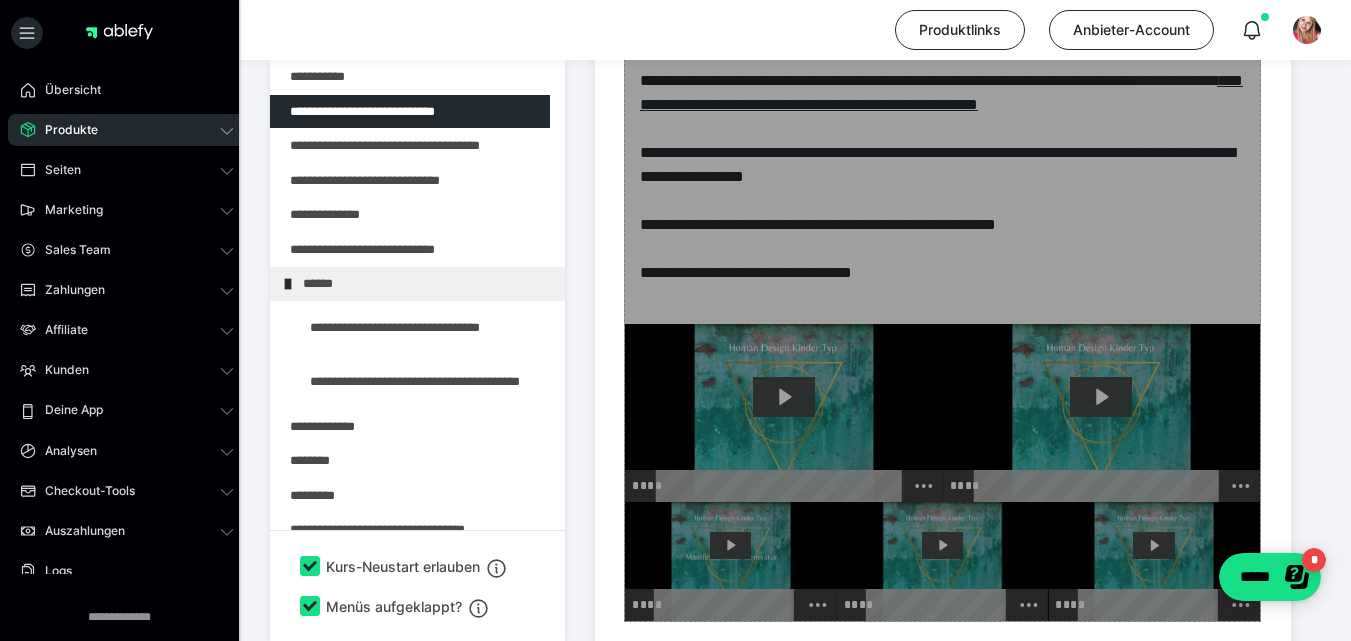 click on "Zum Pagebuilder" at bounding box center [942, 258] 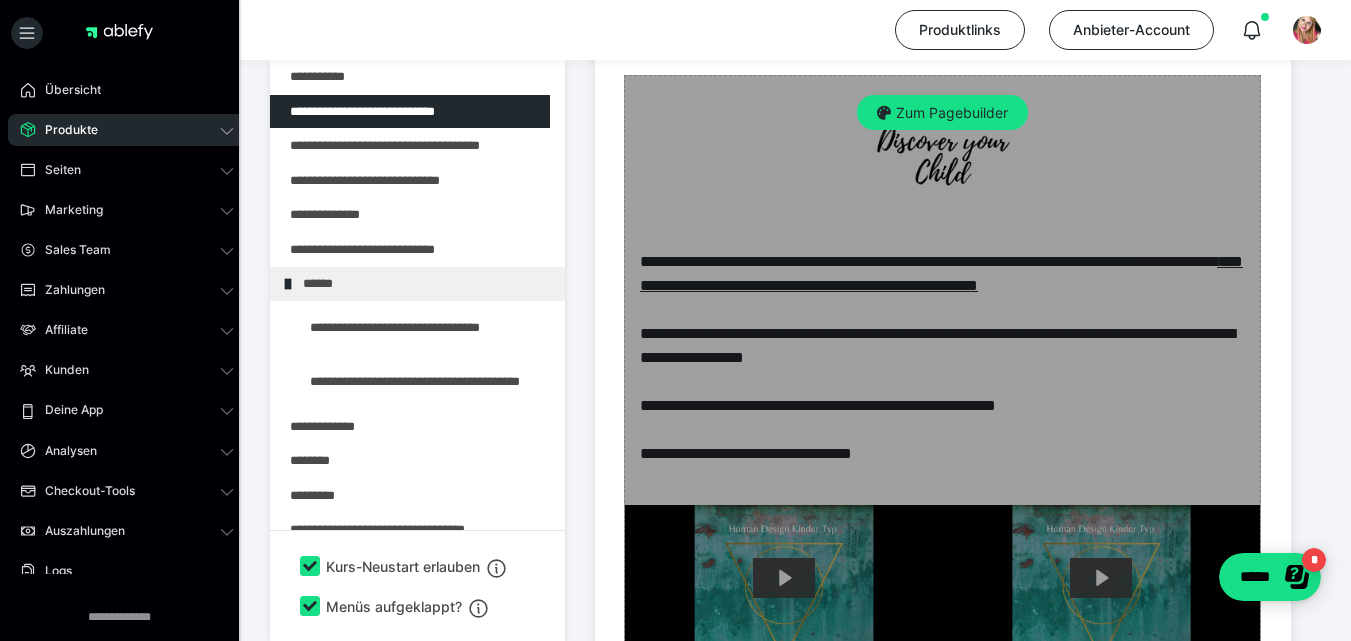 scroll, scrollTop: 754, scrollLeft: 0, axis: vertical 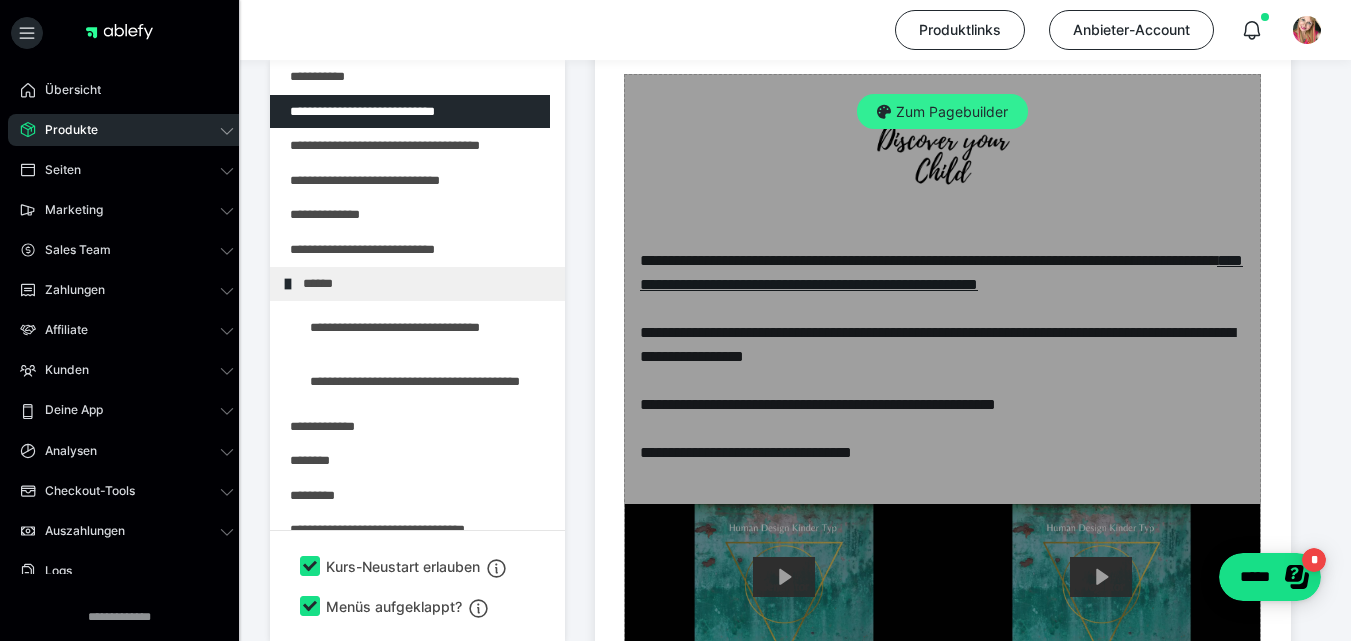 click on "Zum Pagebuilder" at bounding box center (942, 112) 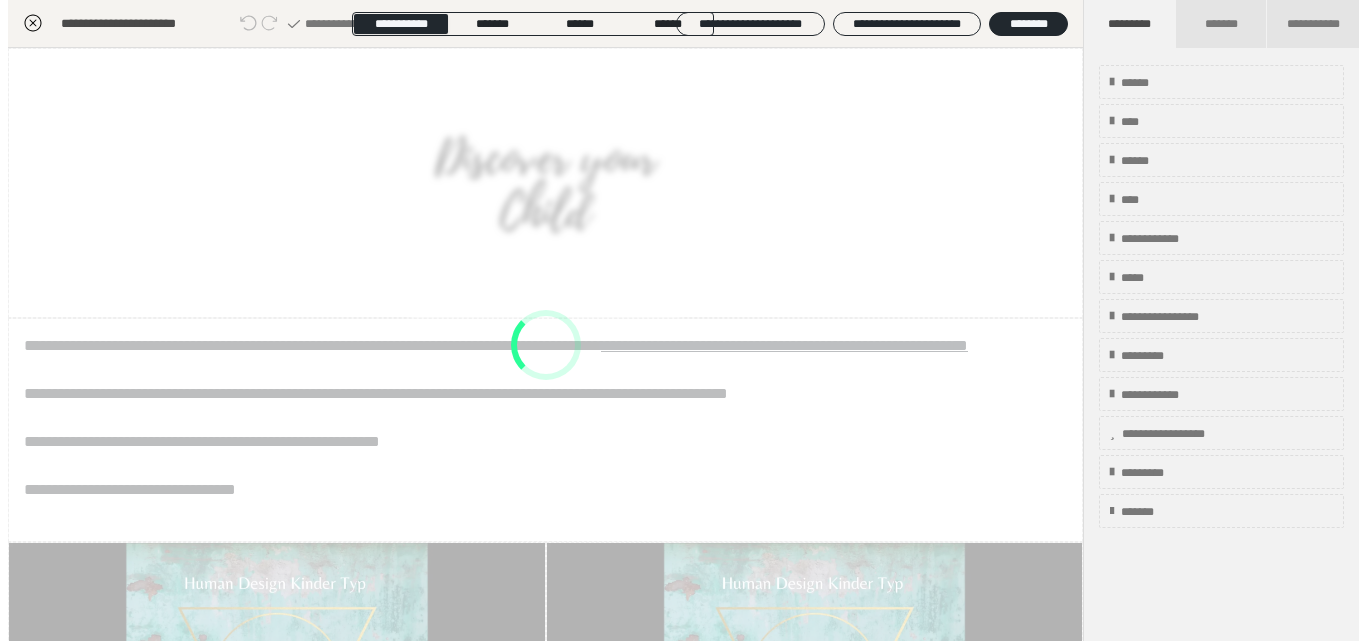 scroll, scrollTop: 395, scrollLeft: 0, axis: vertical 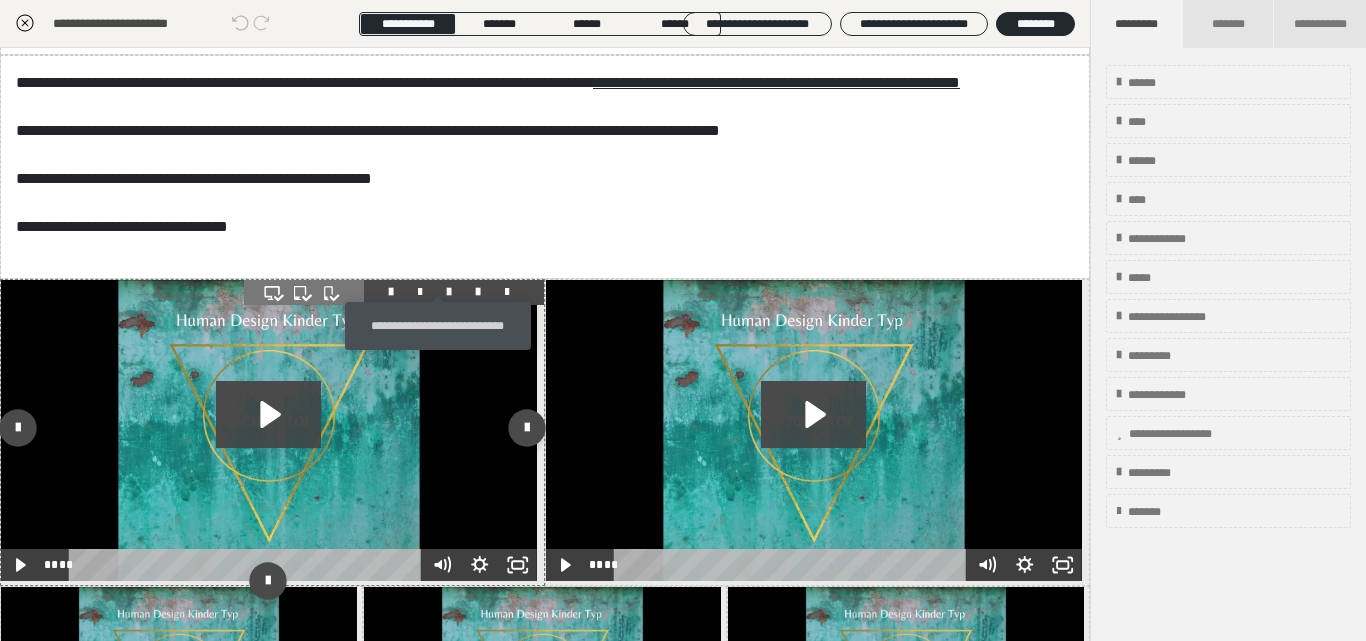 click at bounding box center [449, 292] 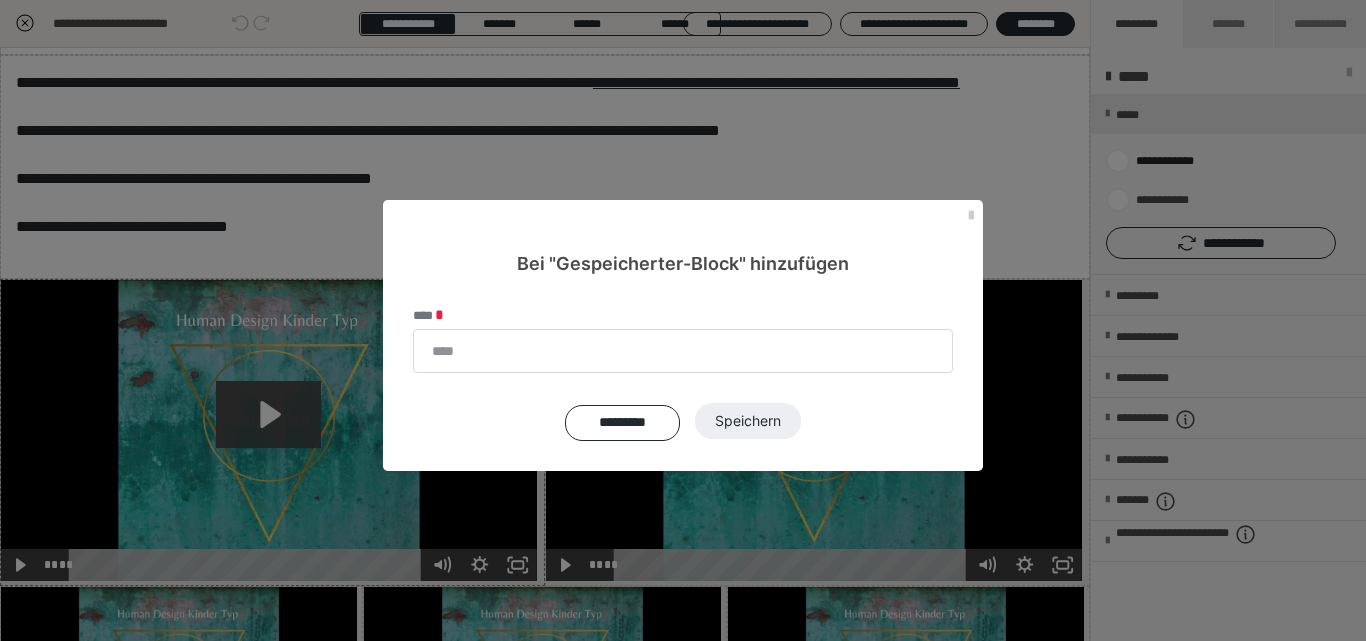click on "Bei "Gespeicherter-Block" hinzufügen **** ********* Speichern" at bounding box center (683, 320) 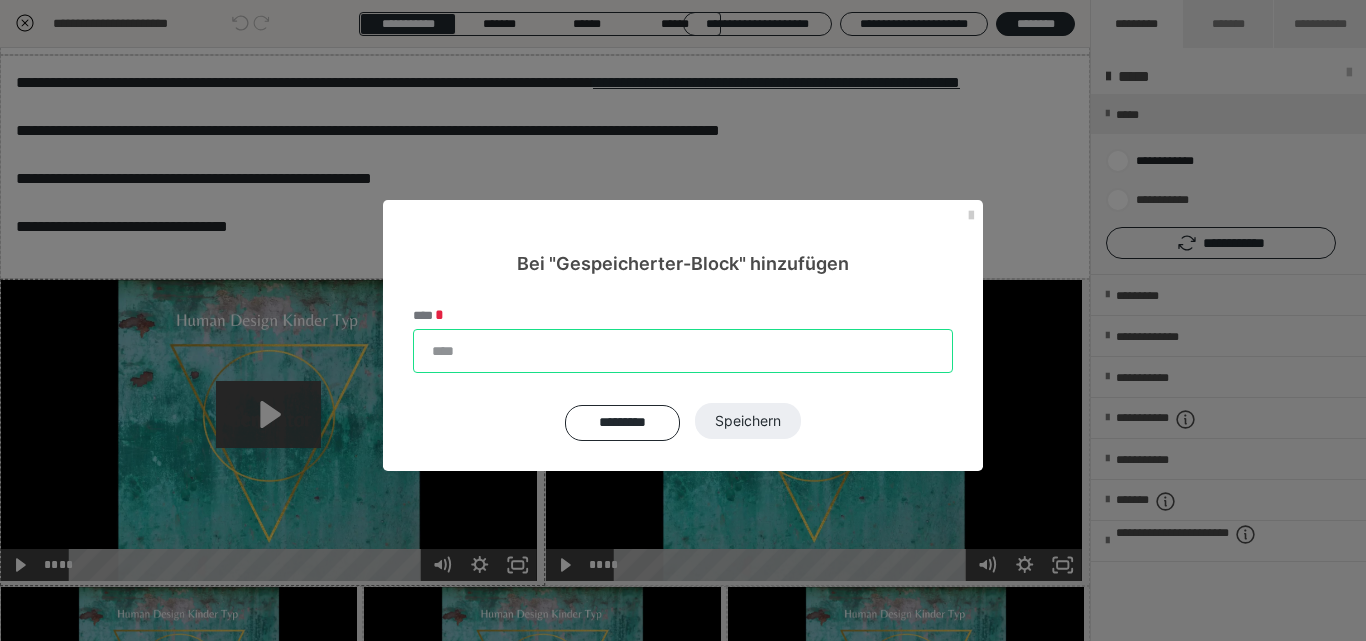 click on "****" at bounding box center [683, 351] 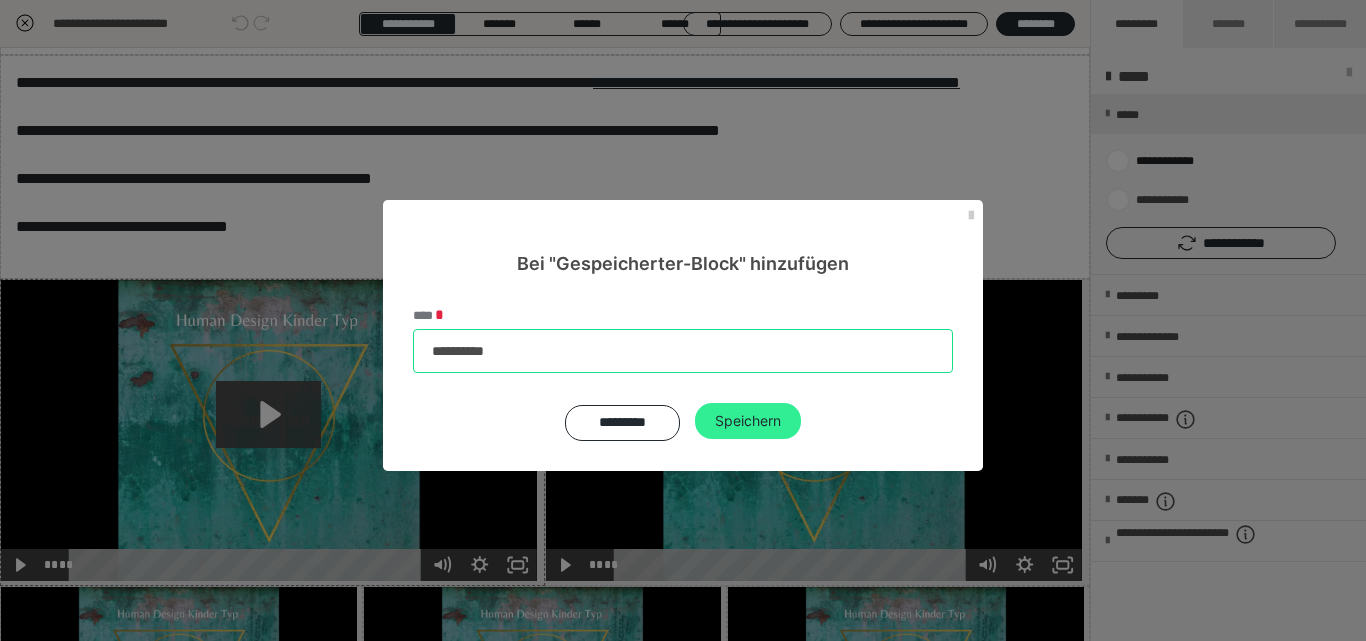 type on "**********" 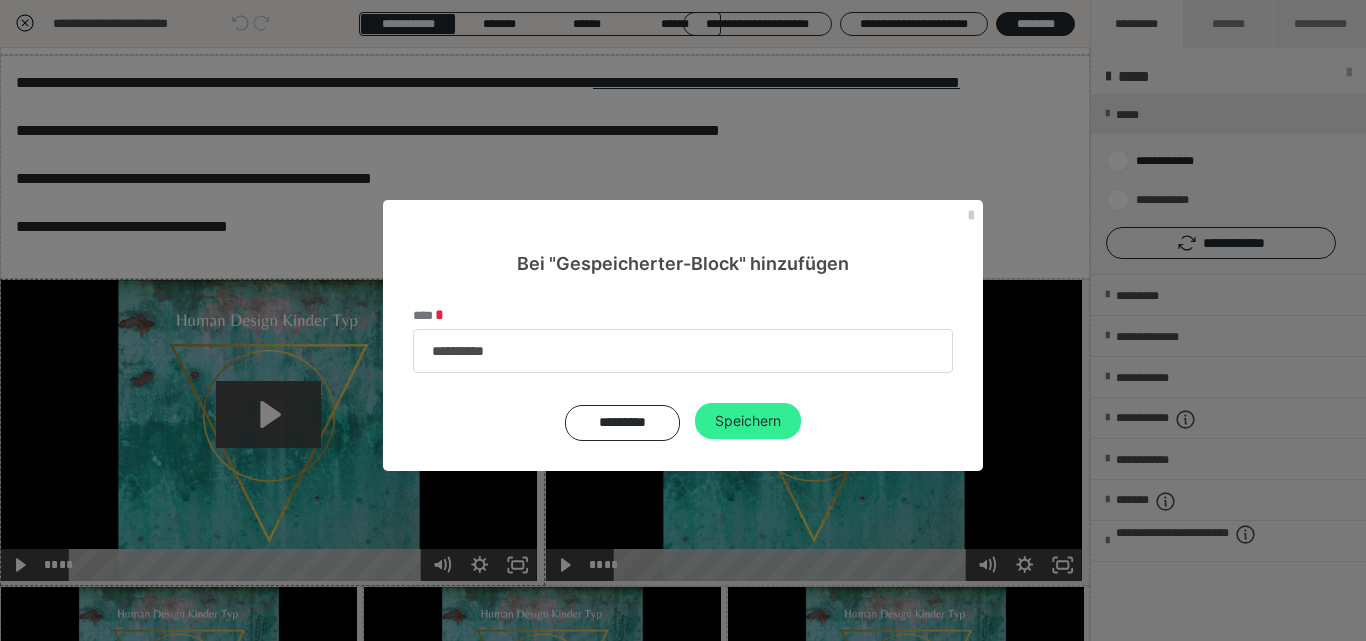 click on "Speichern" at bounding box center (748, 421) 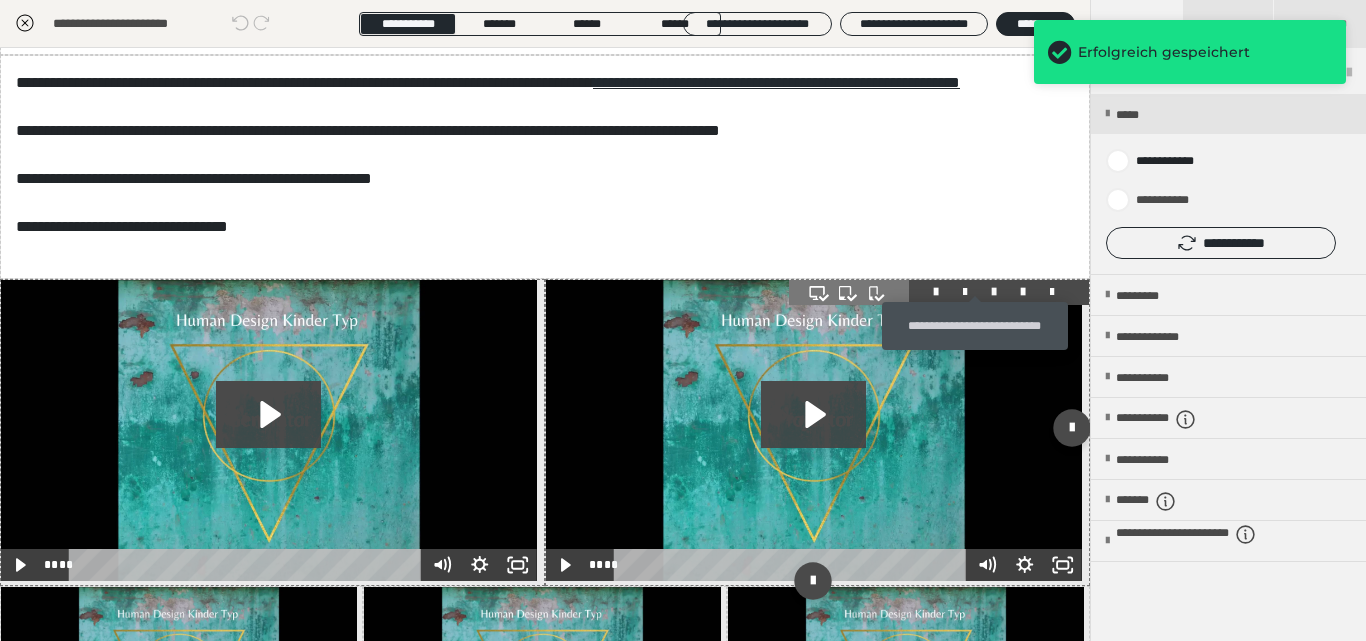 click at bounding box center [994, 292] 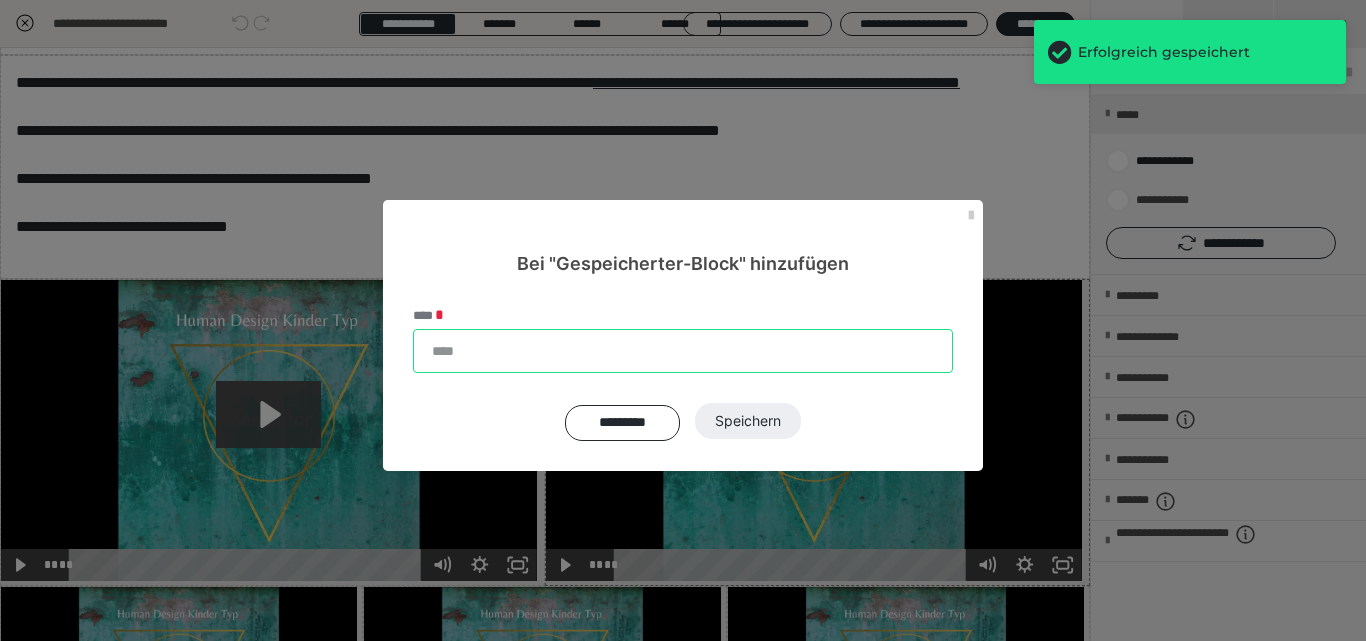 click on "****" at bounding box center [683, 351] 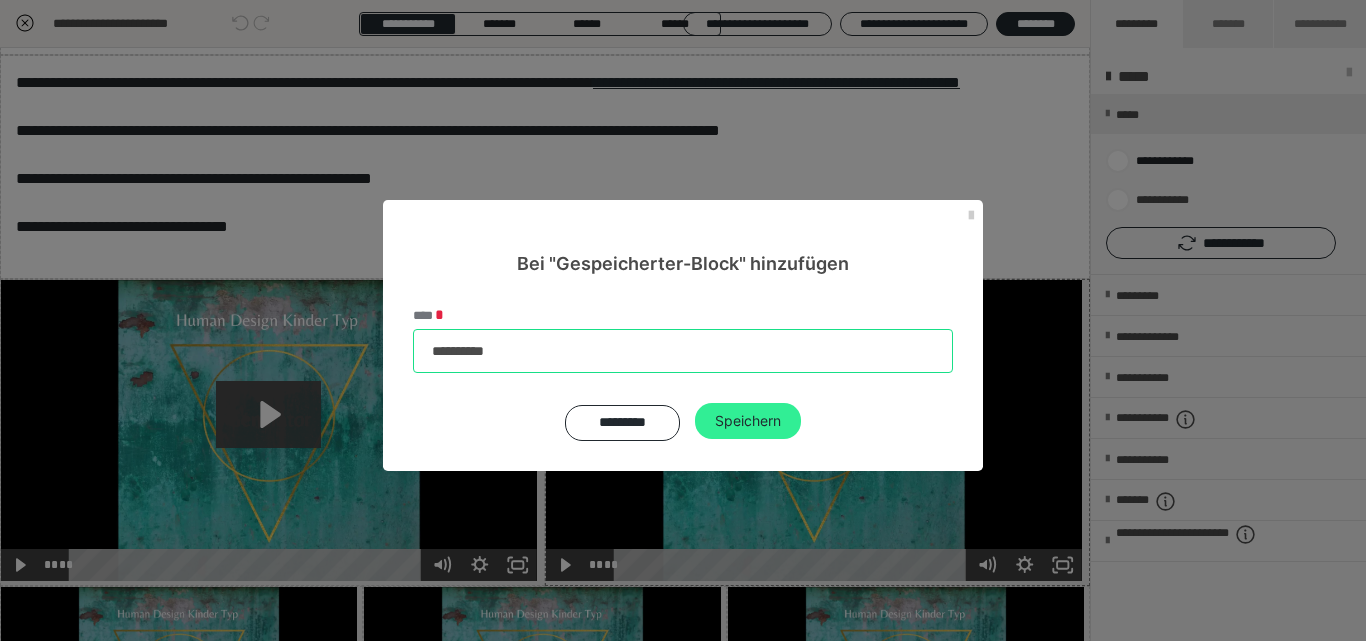 type on "**********" 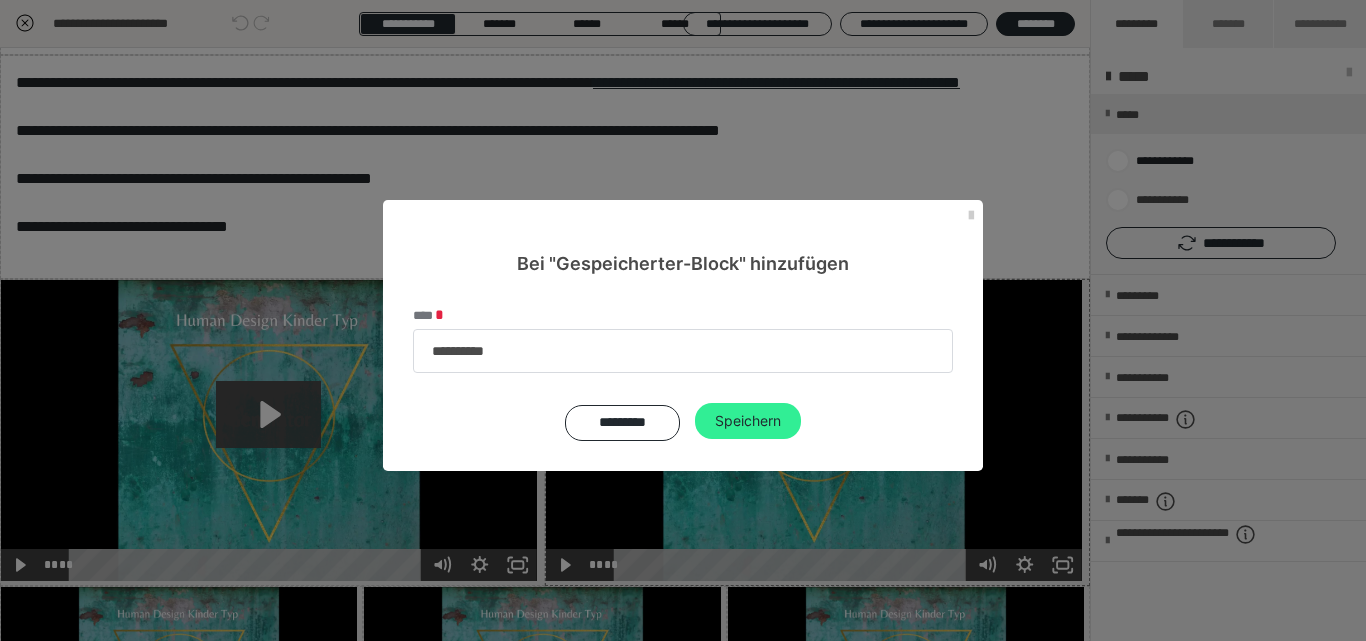 click on "Speichern" at bounding box center (748, 421) 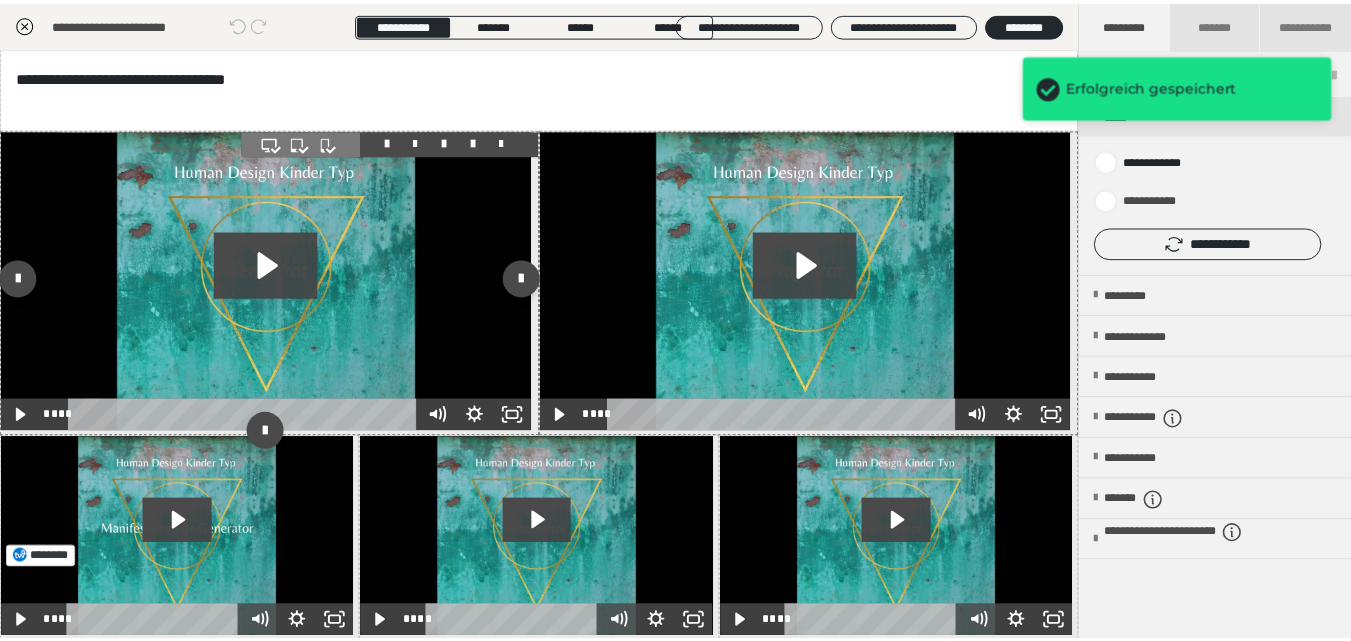 scroll, scrollTop: 433, scrollLeft: 0, axis: vertical 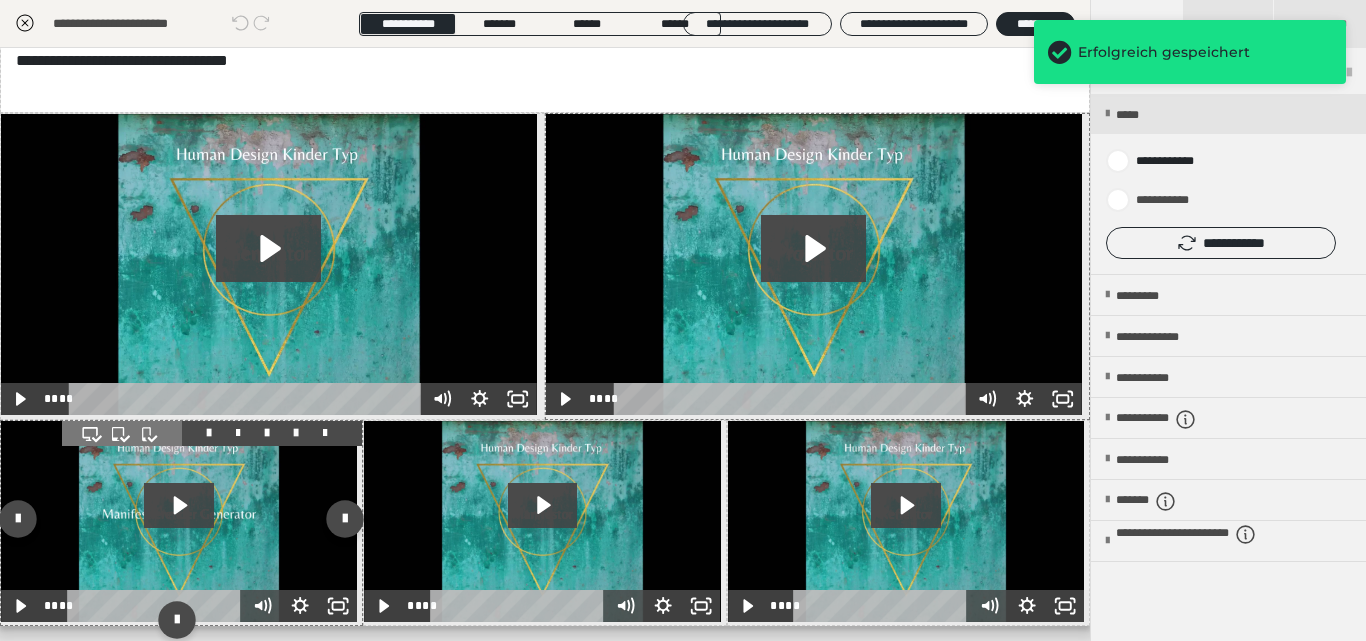 click at bounding box center [296, 433] 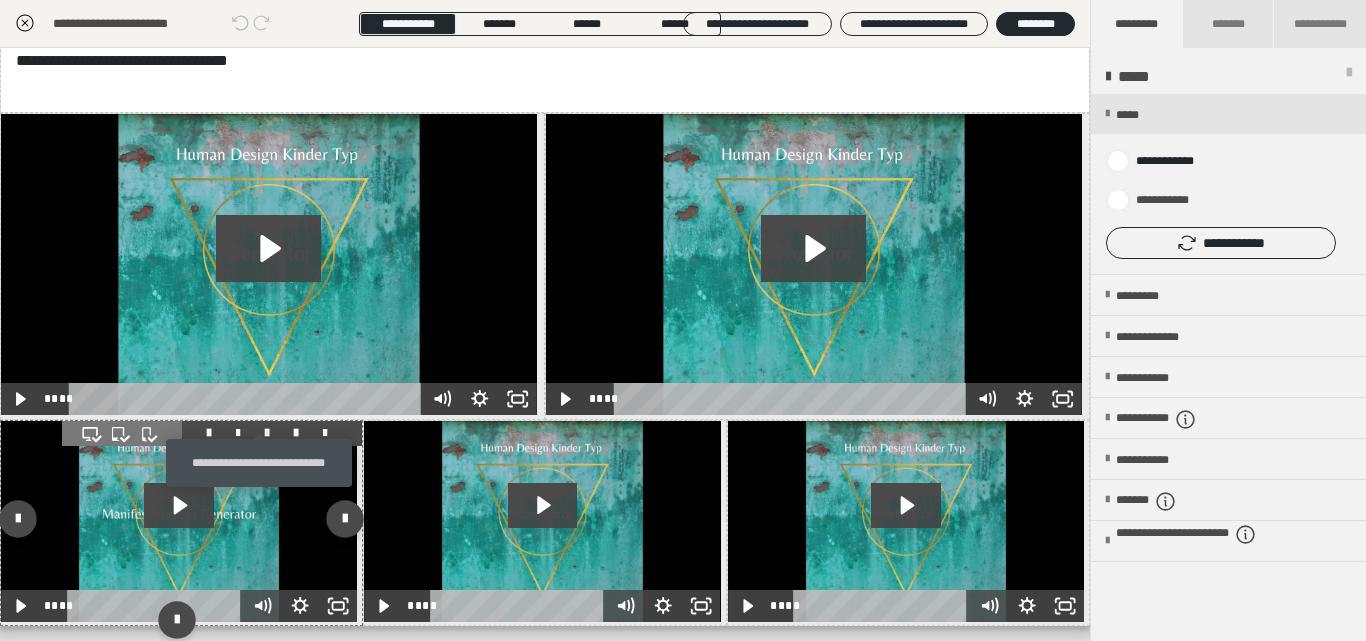 click at bounding box center (267, 433) 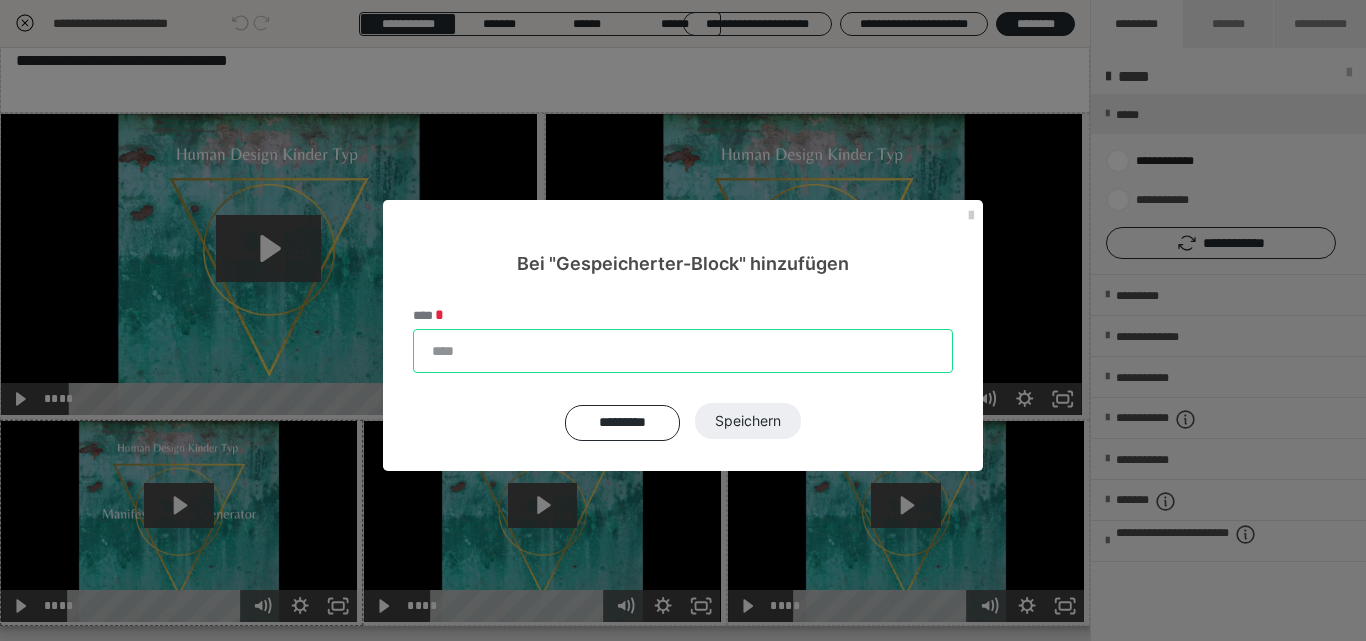 click on "****" at bounding box center (683, 351) 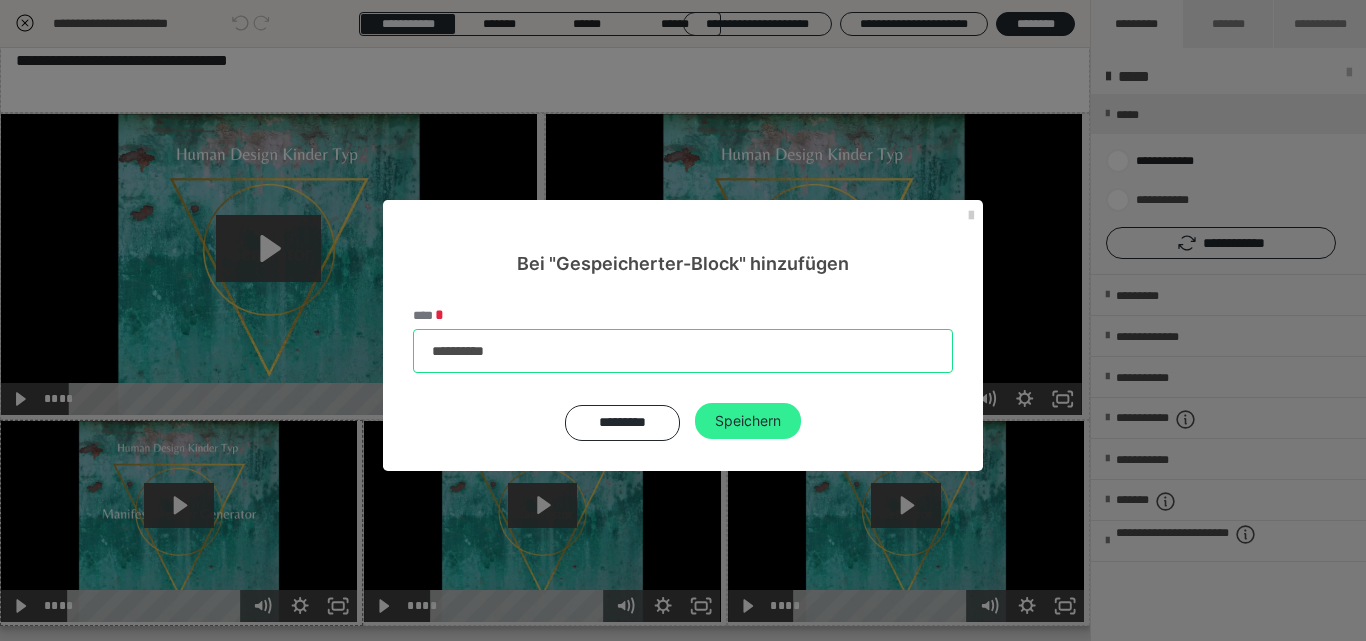 type on "**********" 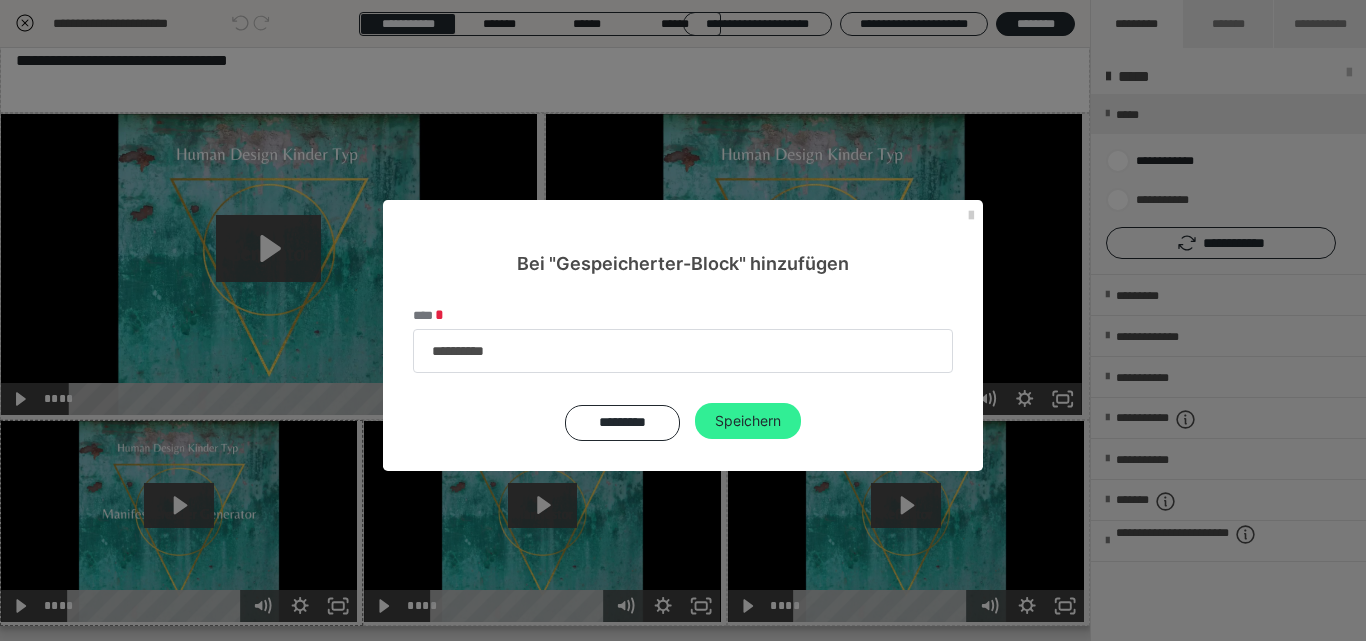 click on "Speichern" at bounding box center [748, 421] 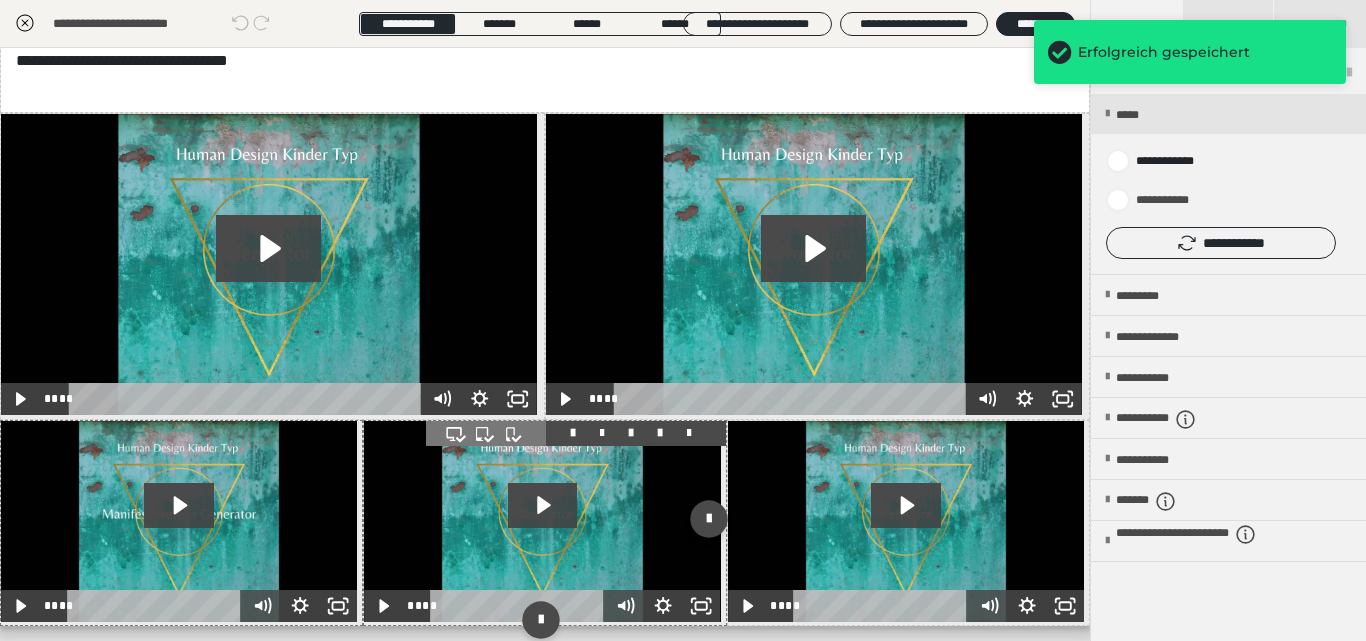 click at bounding box center (631, 433) 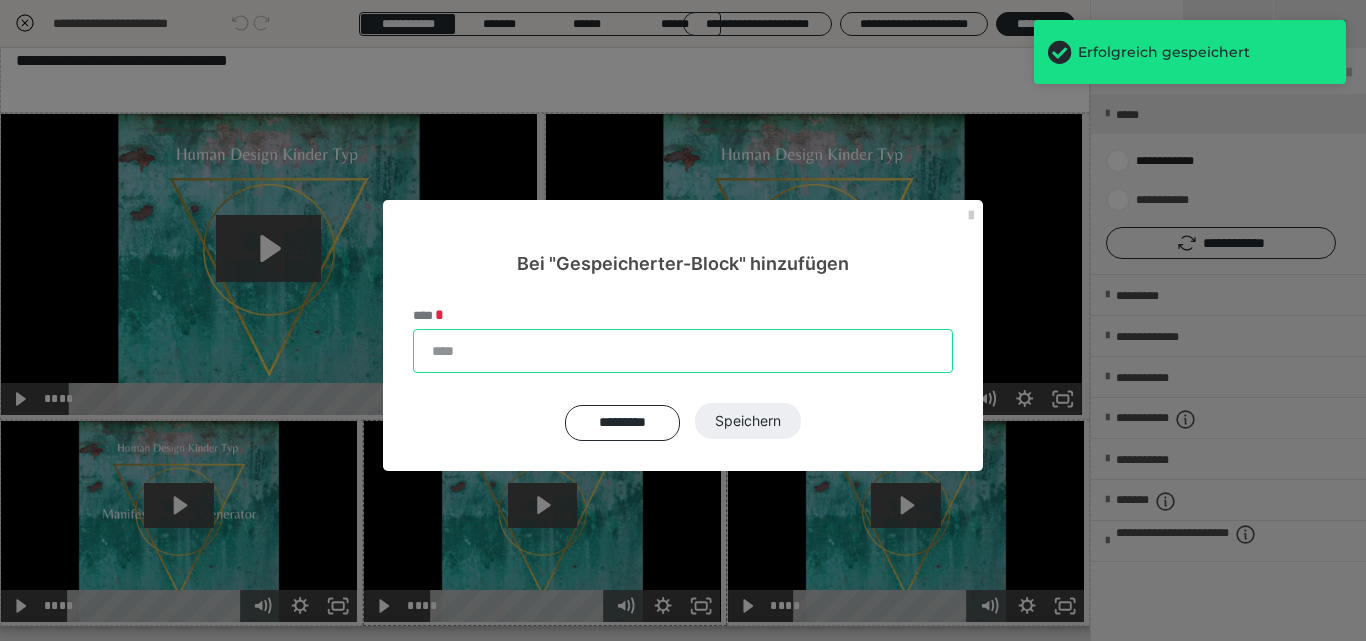 click on "****" at bounding box center [683, 351] 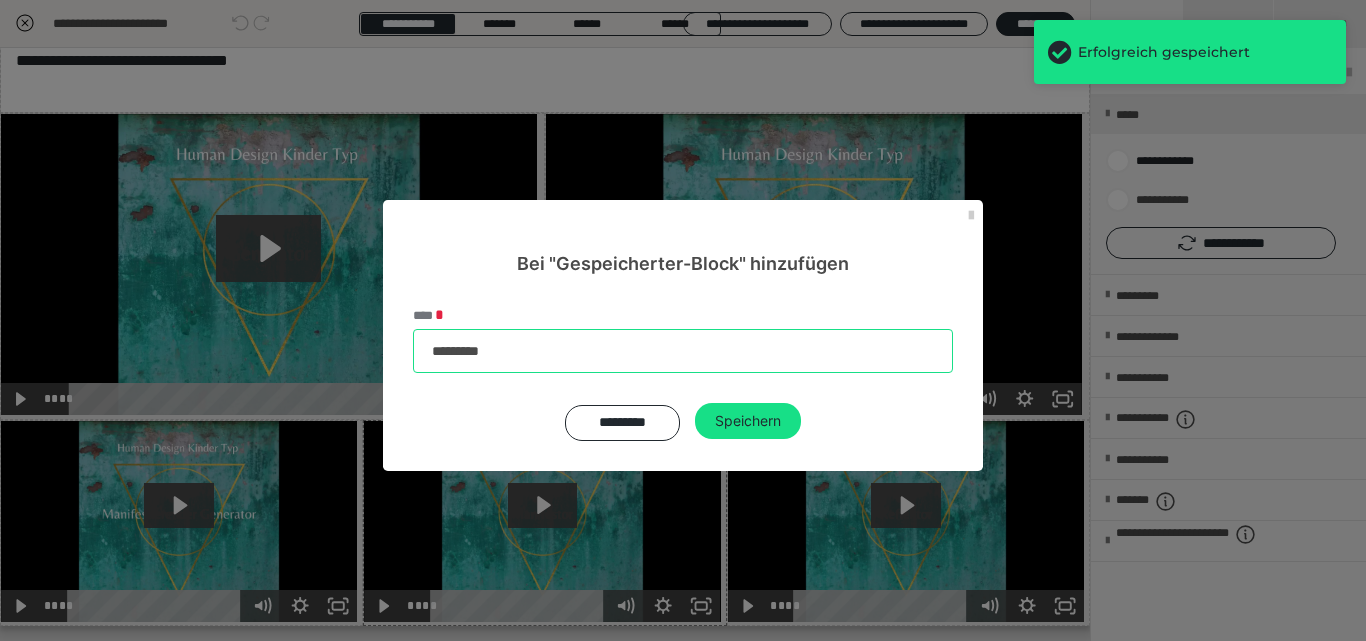 type on "**********" 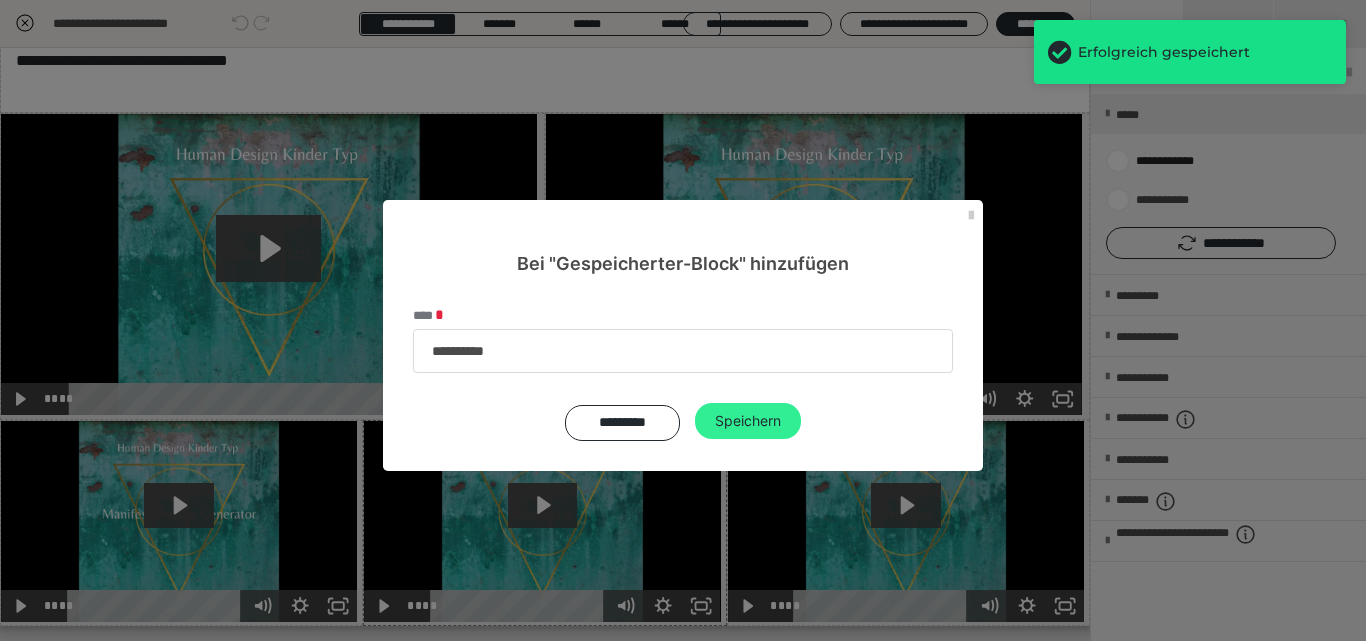 click on "Speichern" at bounding box center [748, 421] 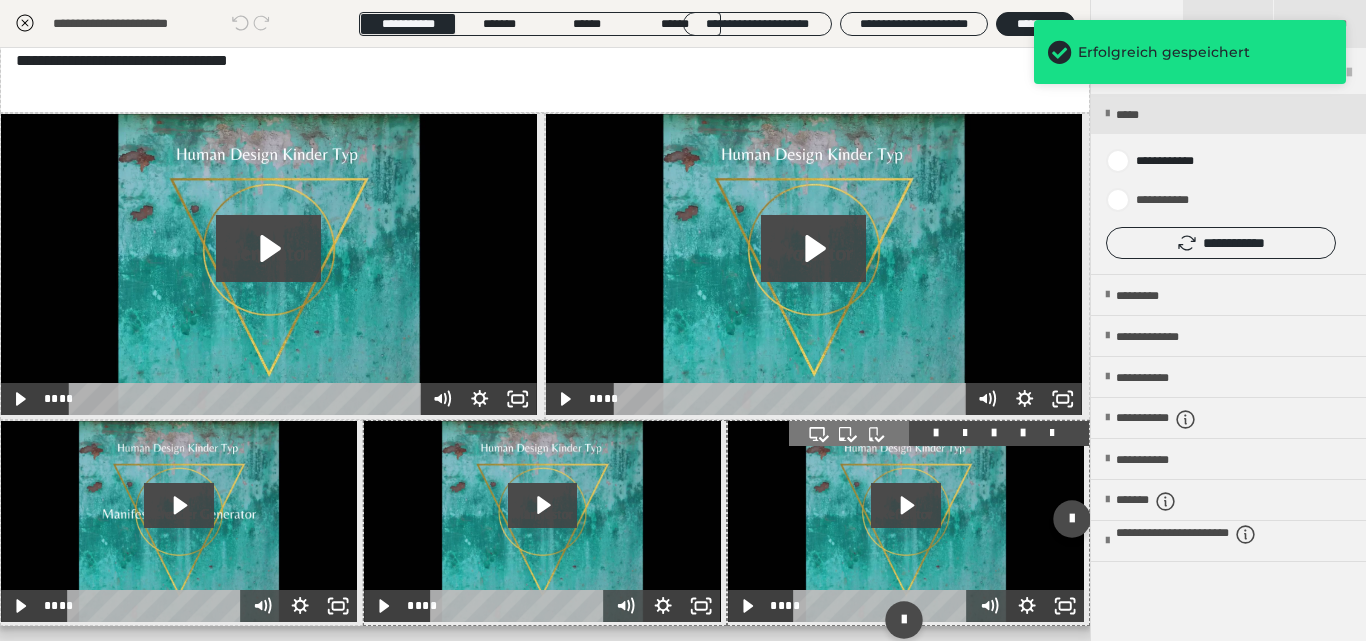 click at bounding box center (939, 433) 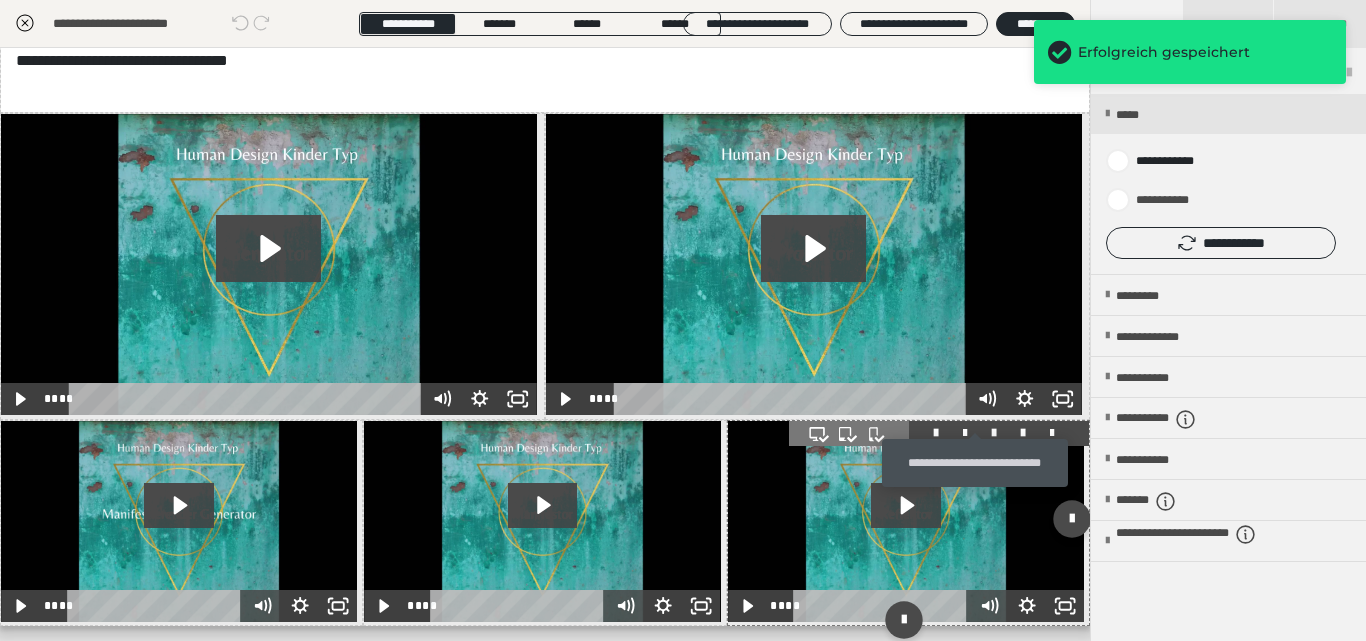 click at bounding box center (994, 433) 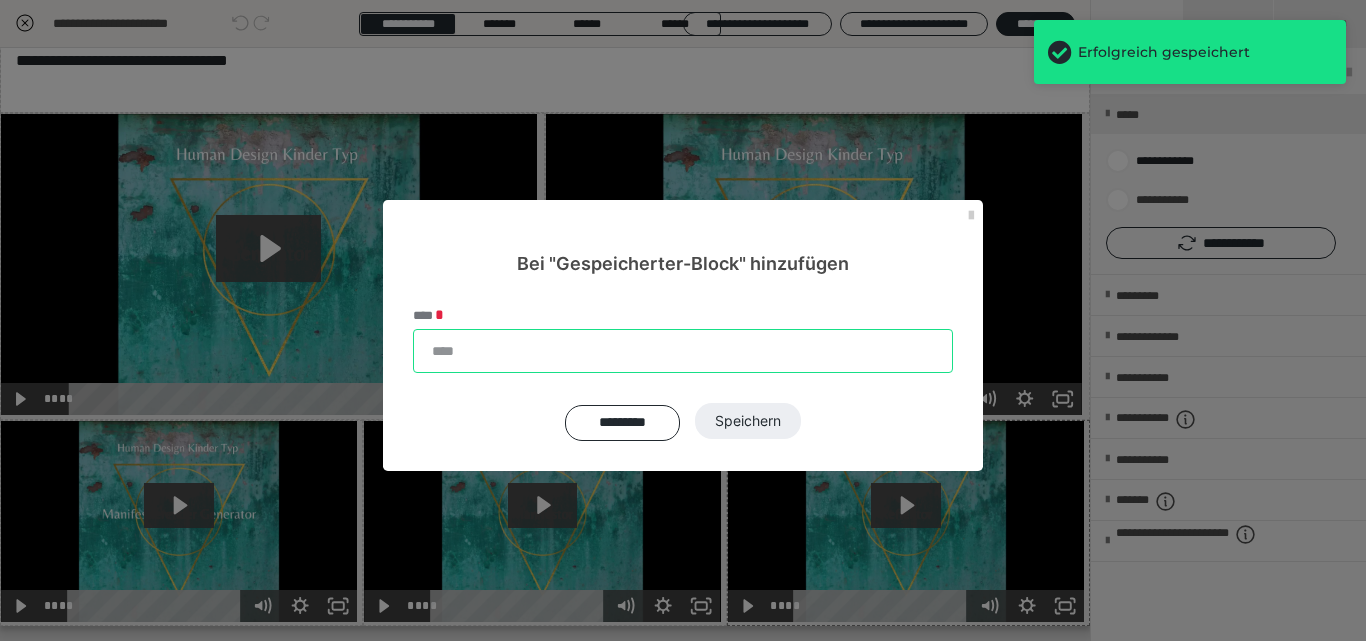 click on "****" at bounding box center [683, 351] 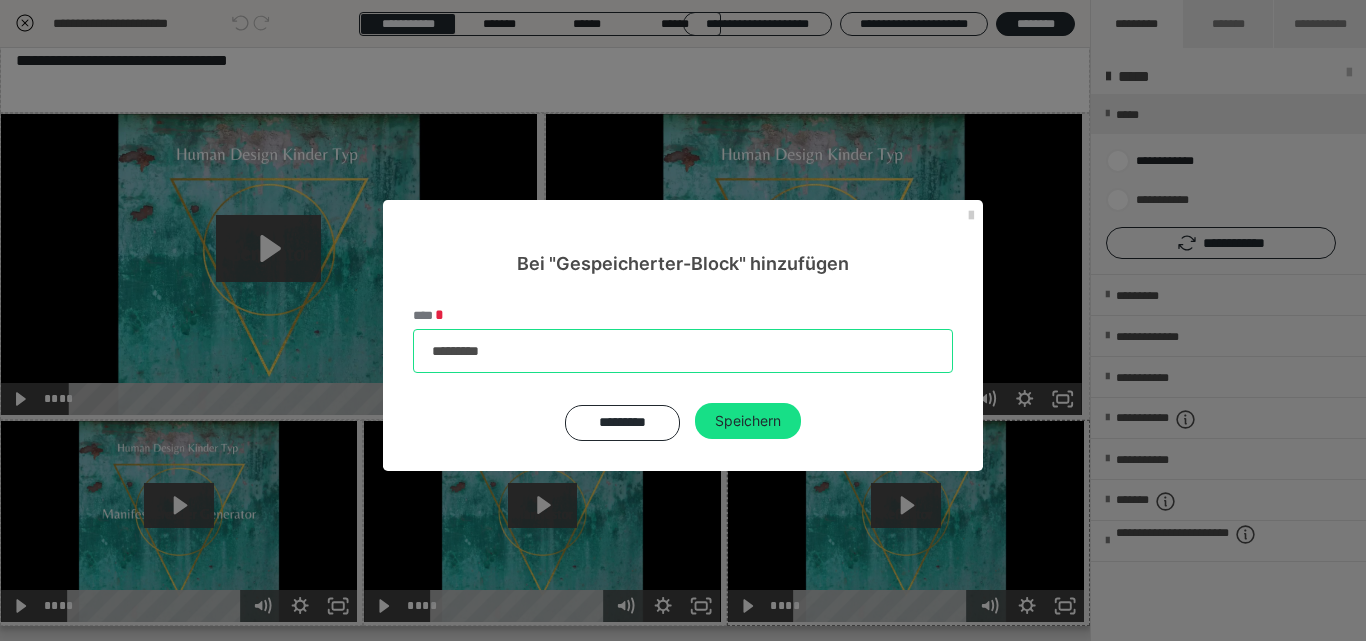 type on "**********" 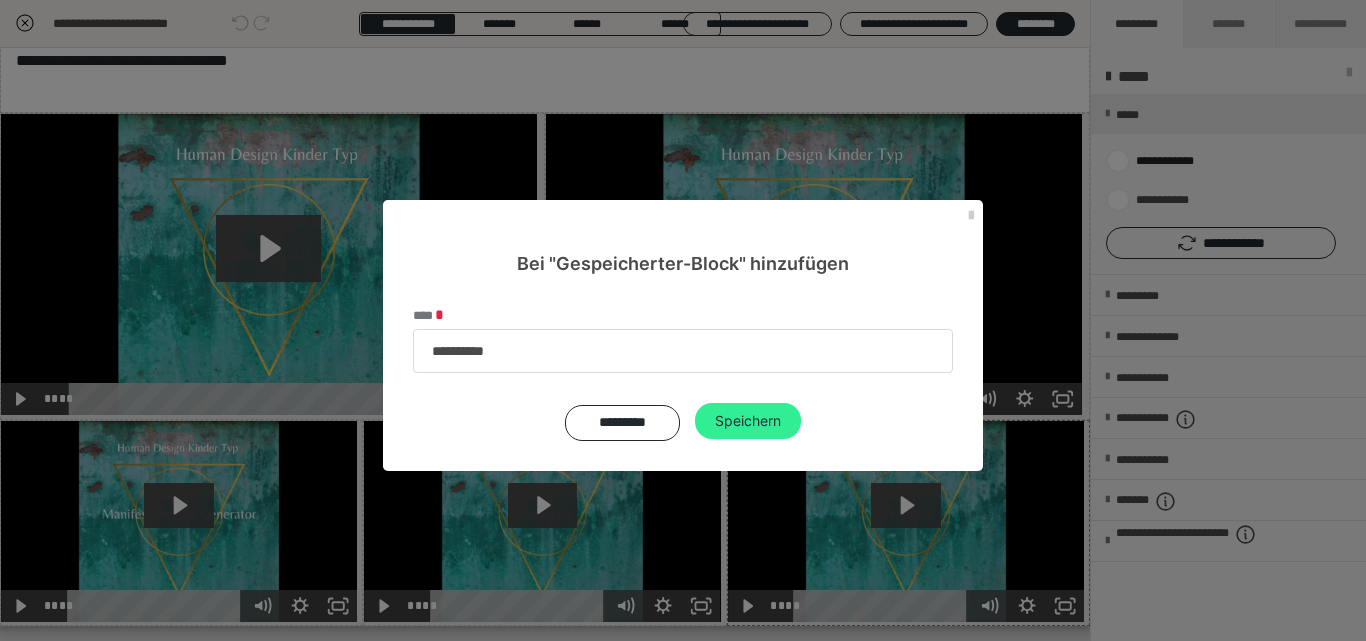 click on "Speichern" at bounding box center (748, 421) 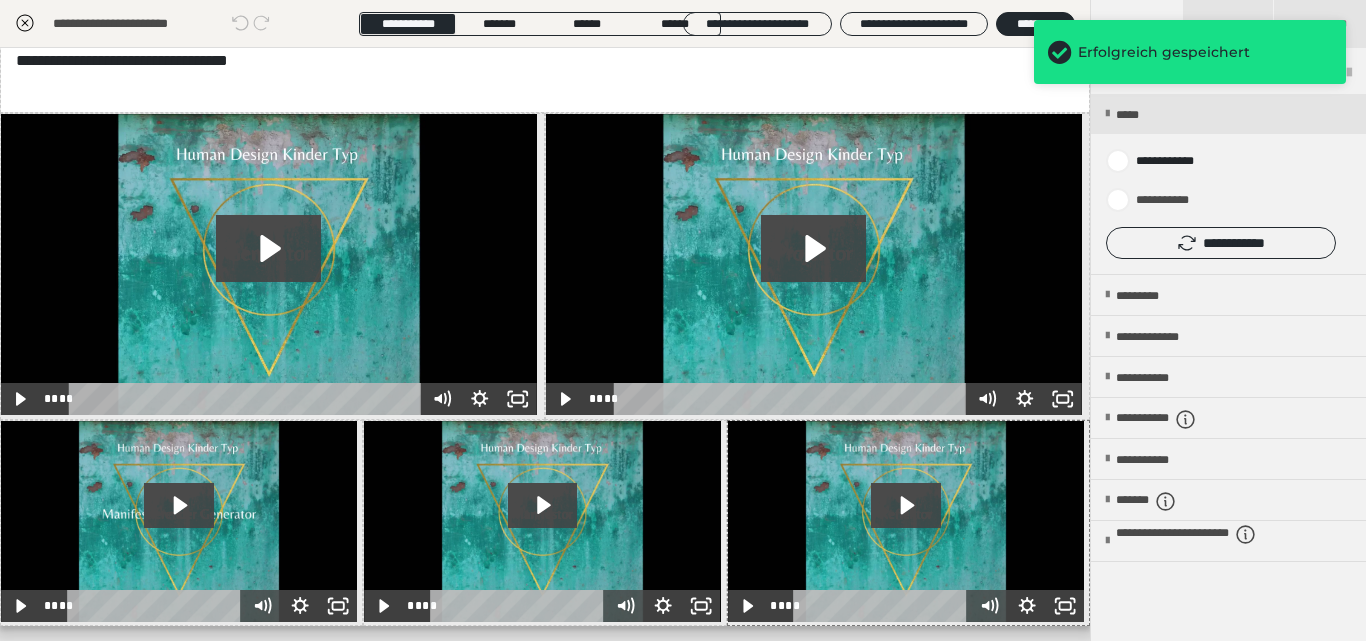 click 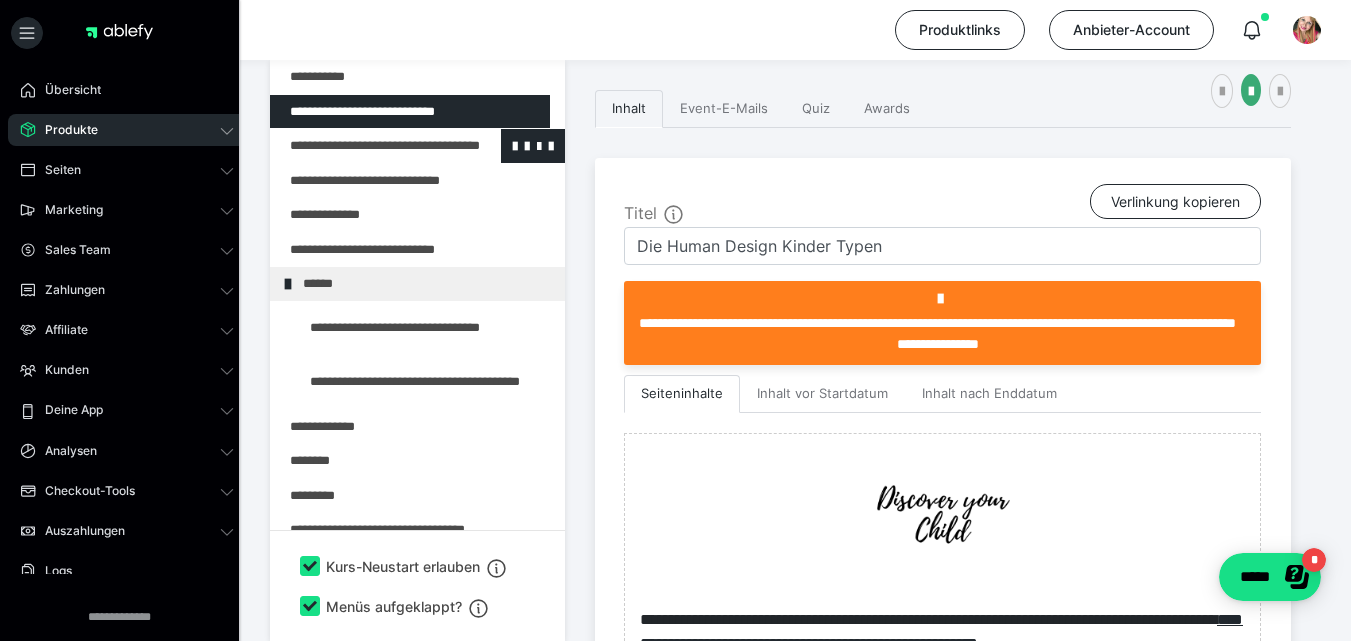 click at bounding box center [365, 146] 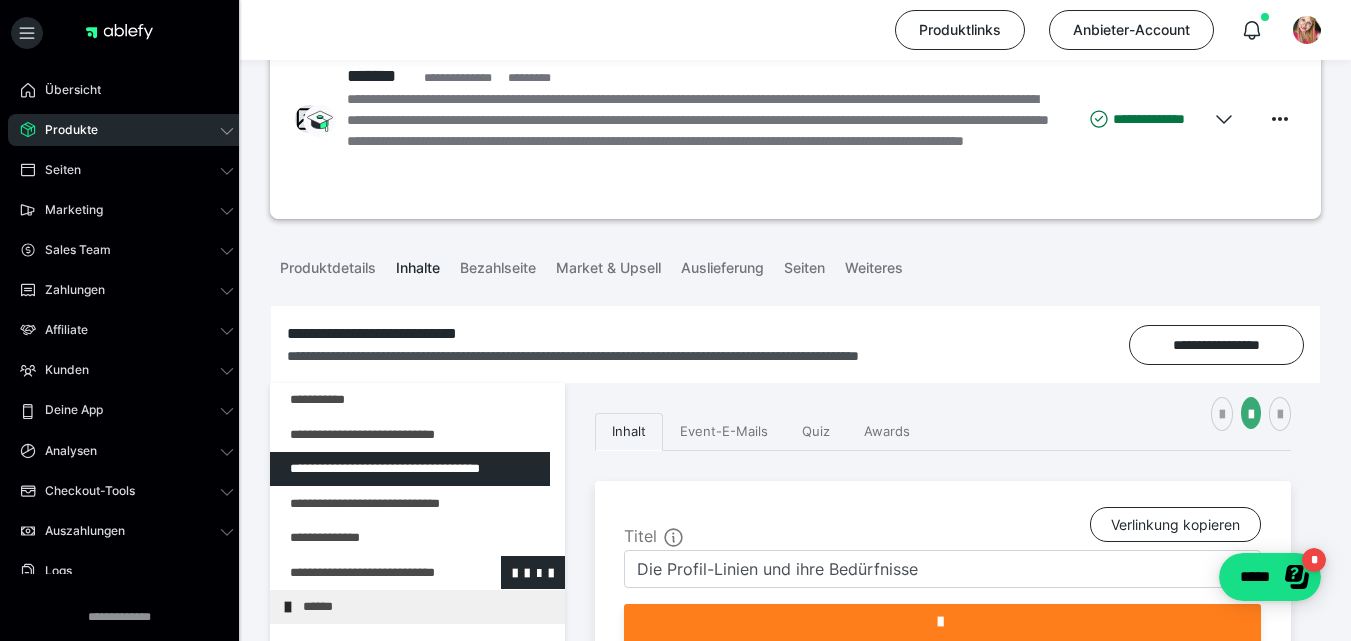 scroll, scrollTop: 0, scrollLeft: 0, axis: both 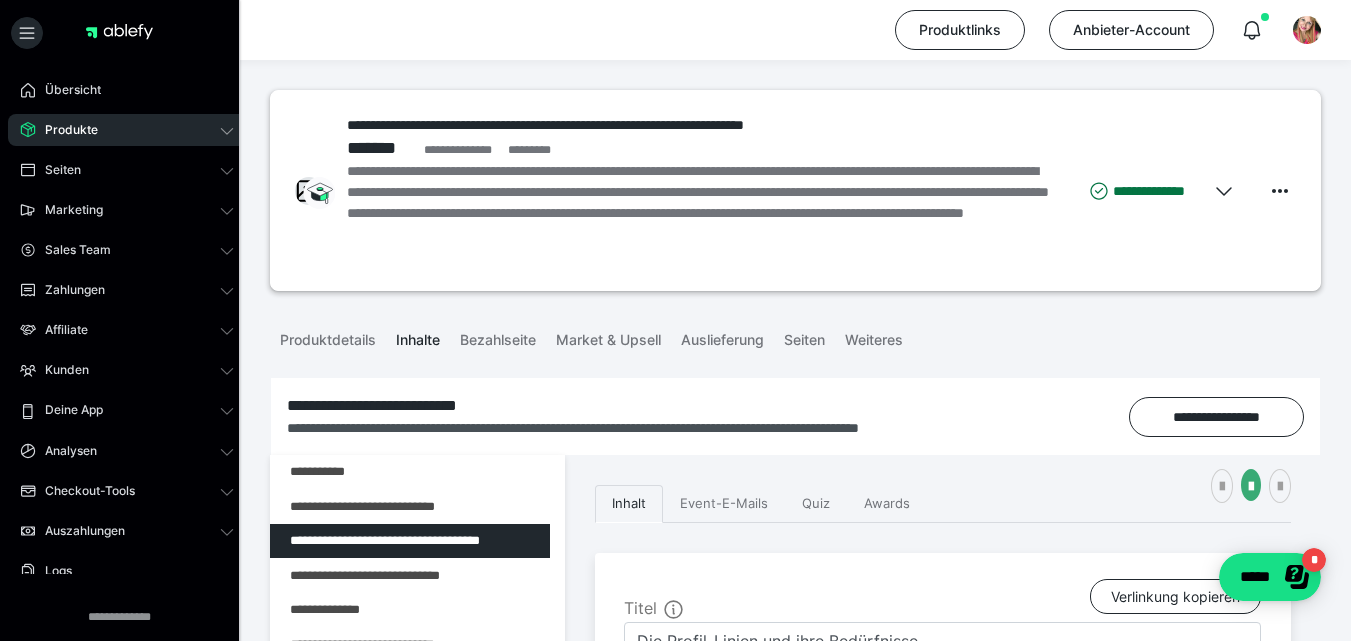 click on "Produkte" at bounding box center [127, 130] 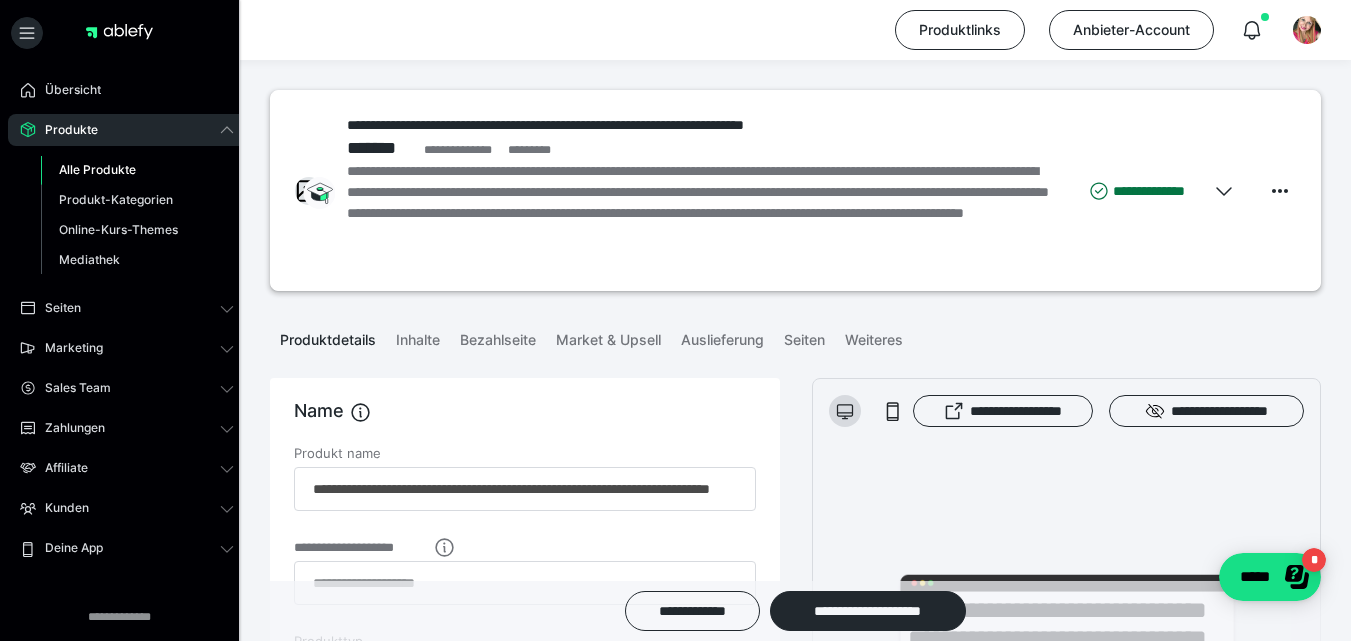 click on "Alle Produkte" at bounding box center [97, 169] 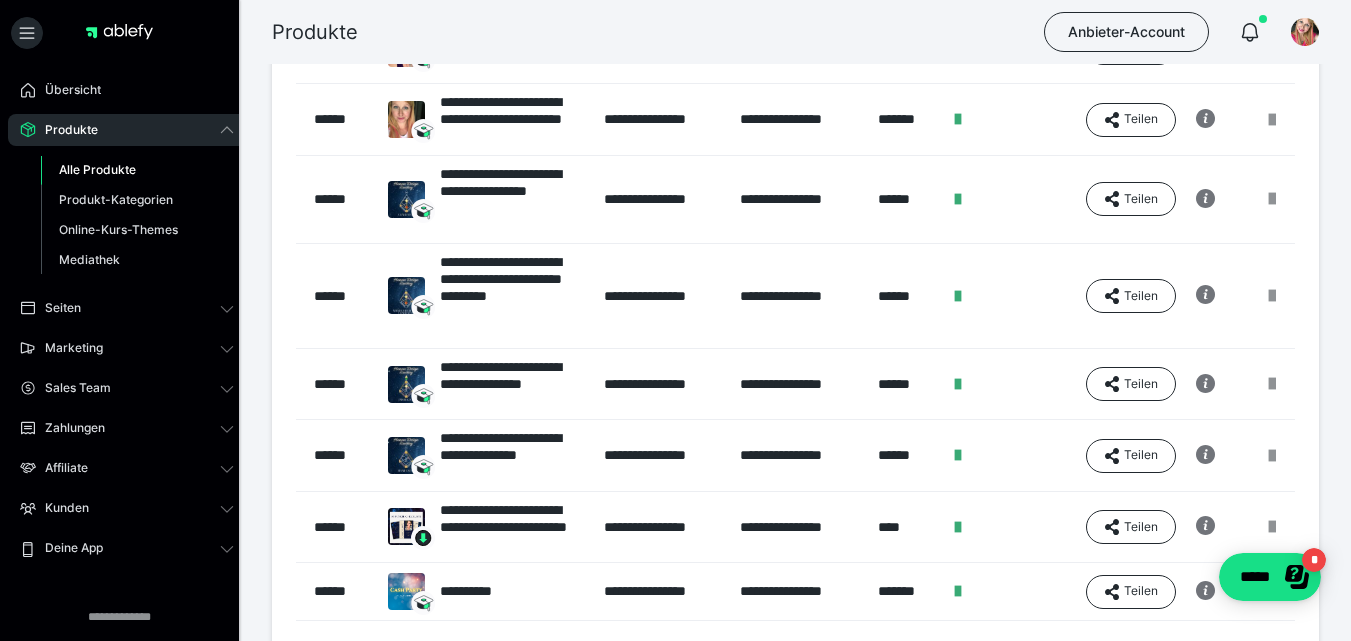 scroll, scrollTop: 433, scrollLeft: 0, axis: vertical 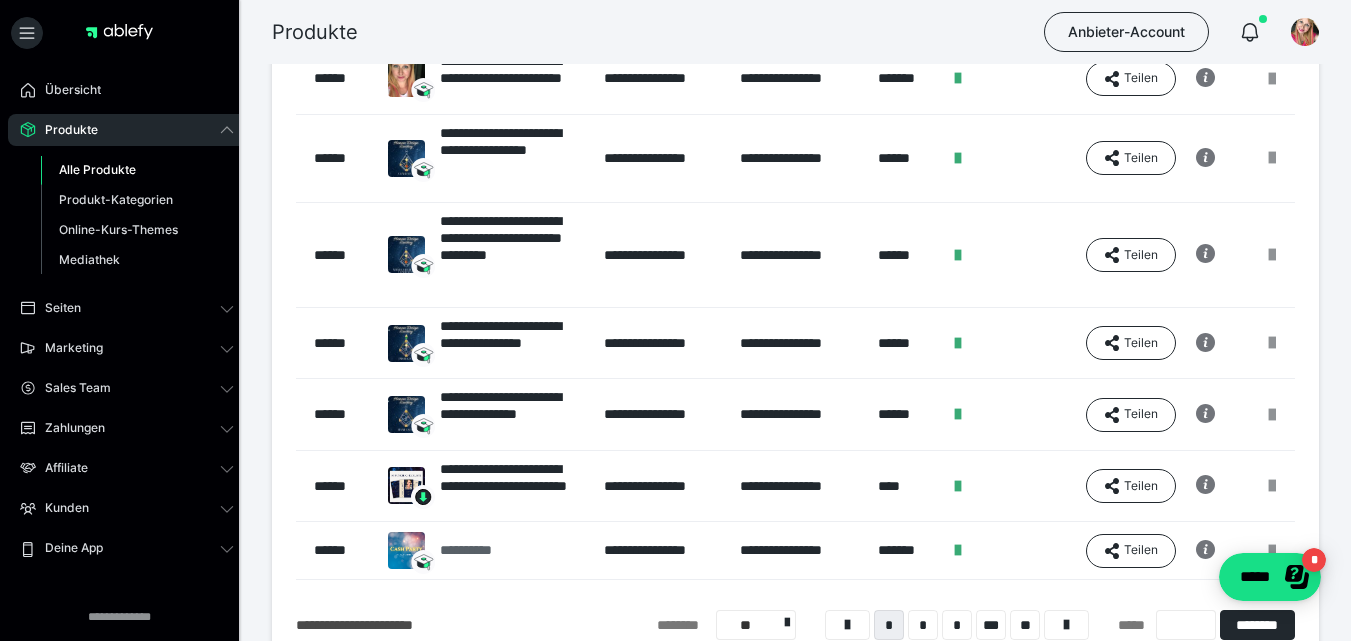 click on "**********" at bounding box center [484, 550] 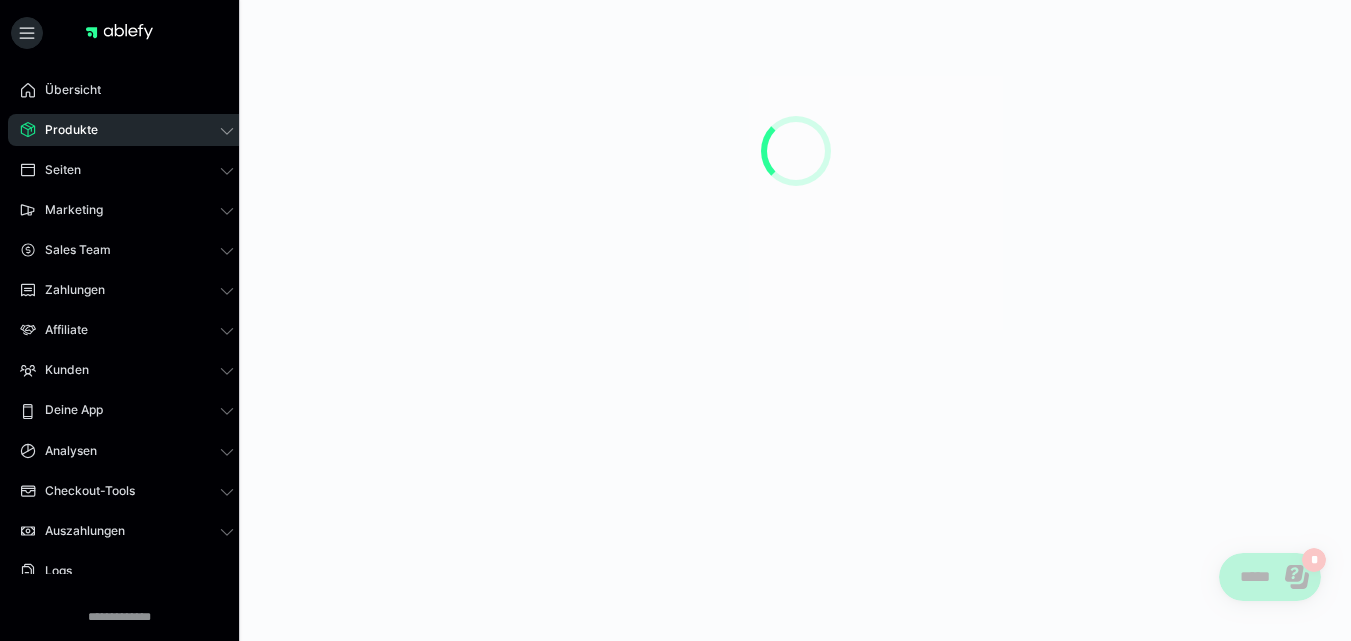 scroll, scrollTop: 0, scrollLeft: 0, axis: both 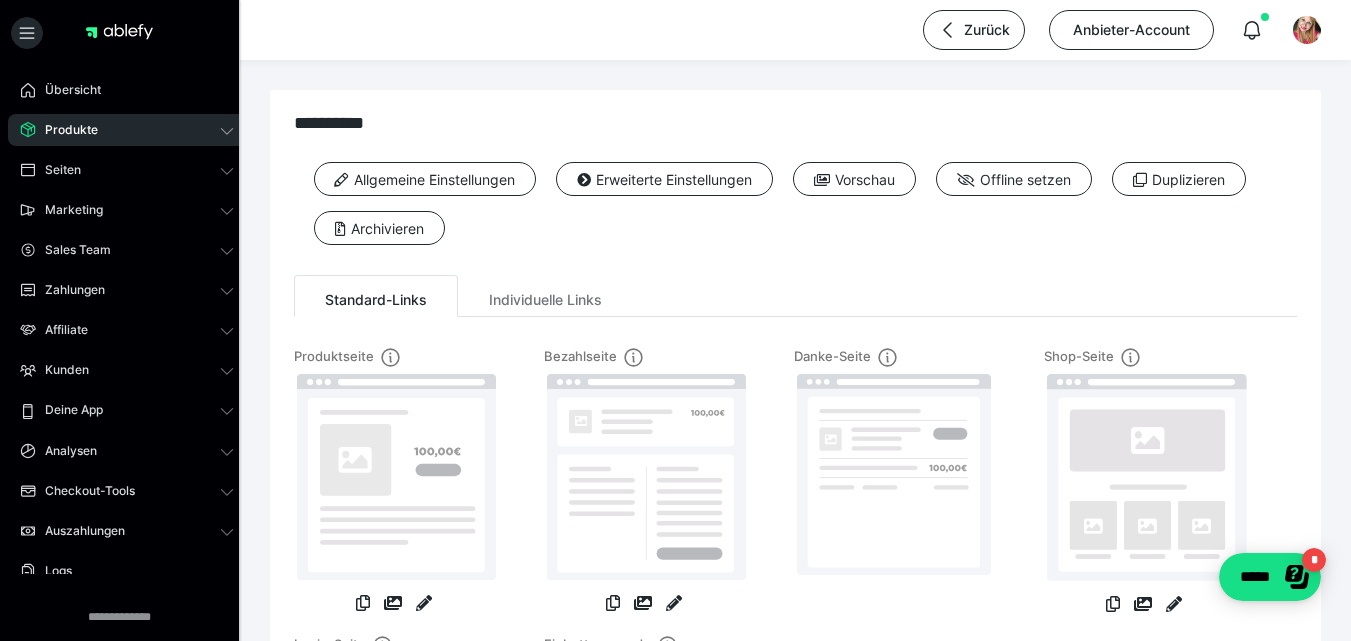 click on "Produkte" at bounding box center (127, 130) 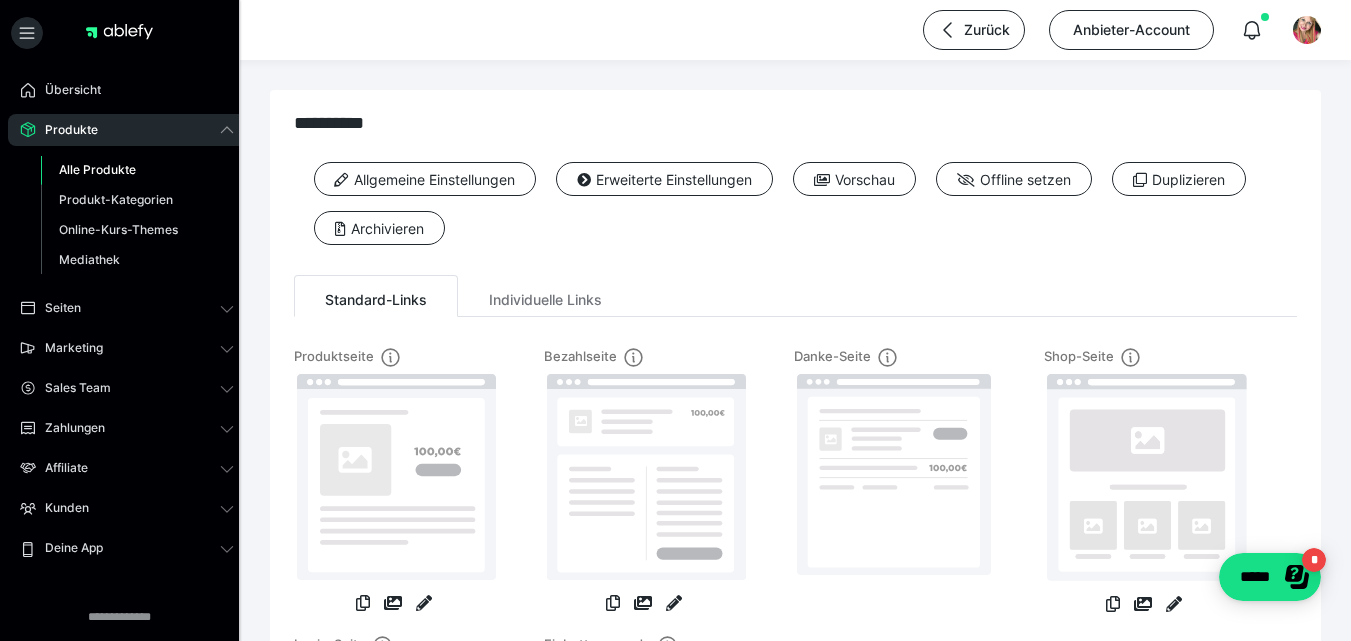 click on "Alle Produkte" at bounding box center (97, 169) 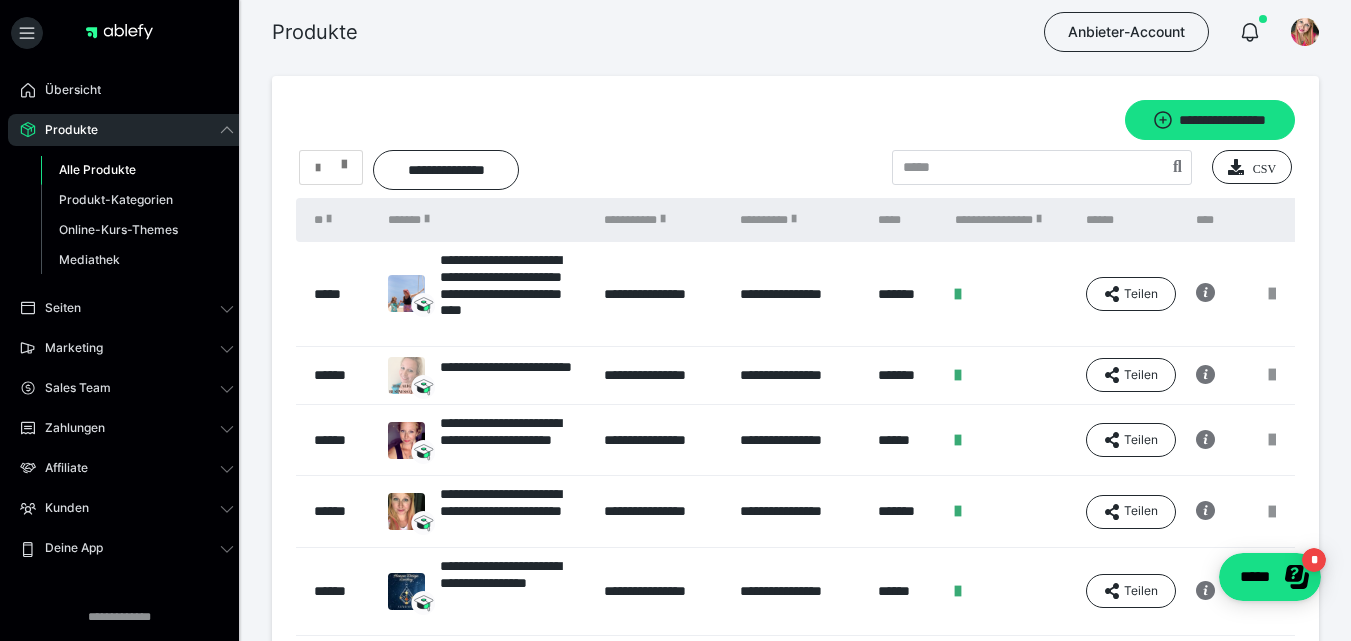 click at bounding box center [331, 168] 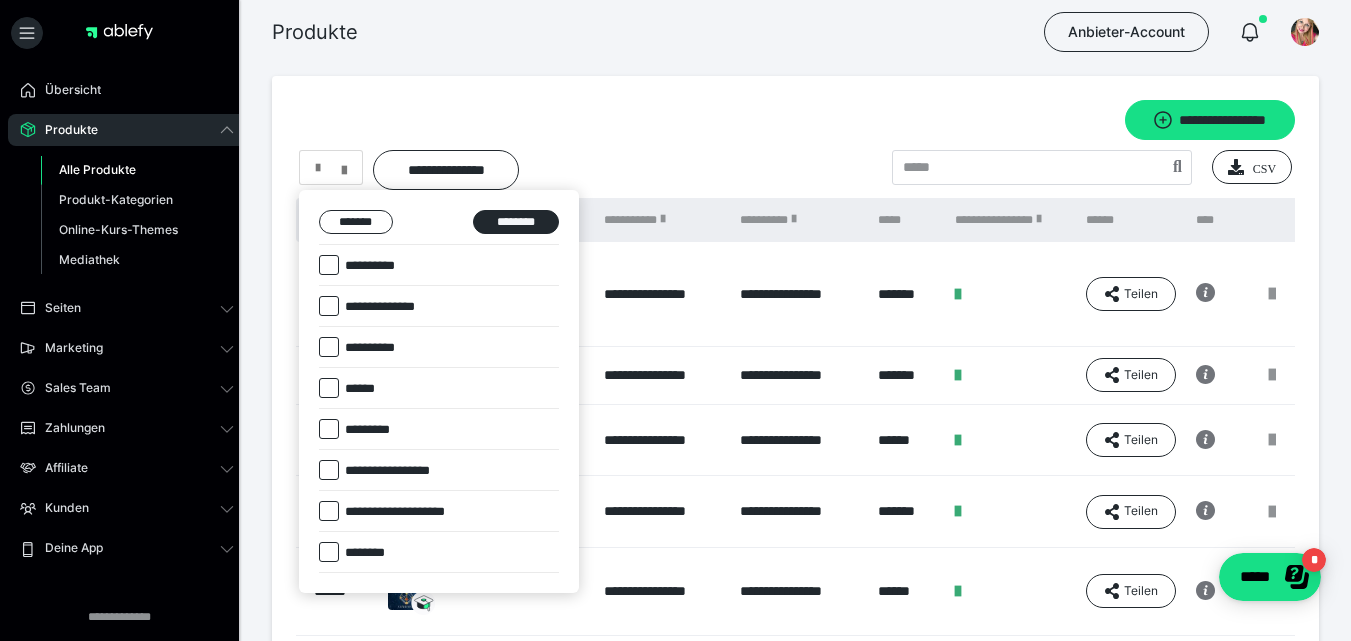 click at bounding box center (329, 347) 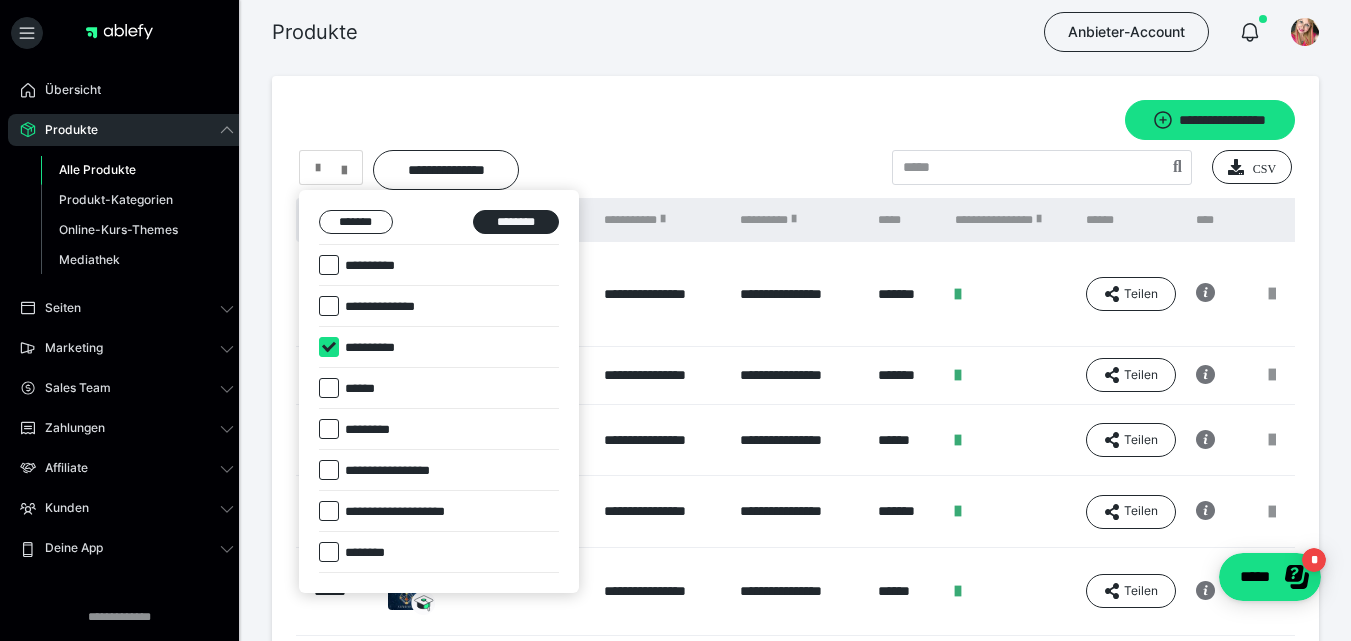 checkbox on "****" 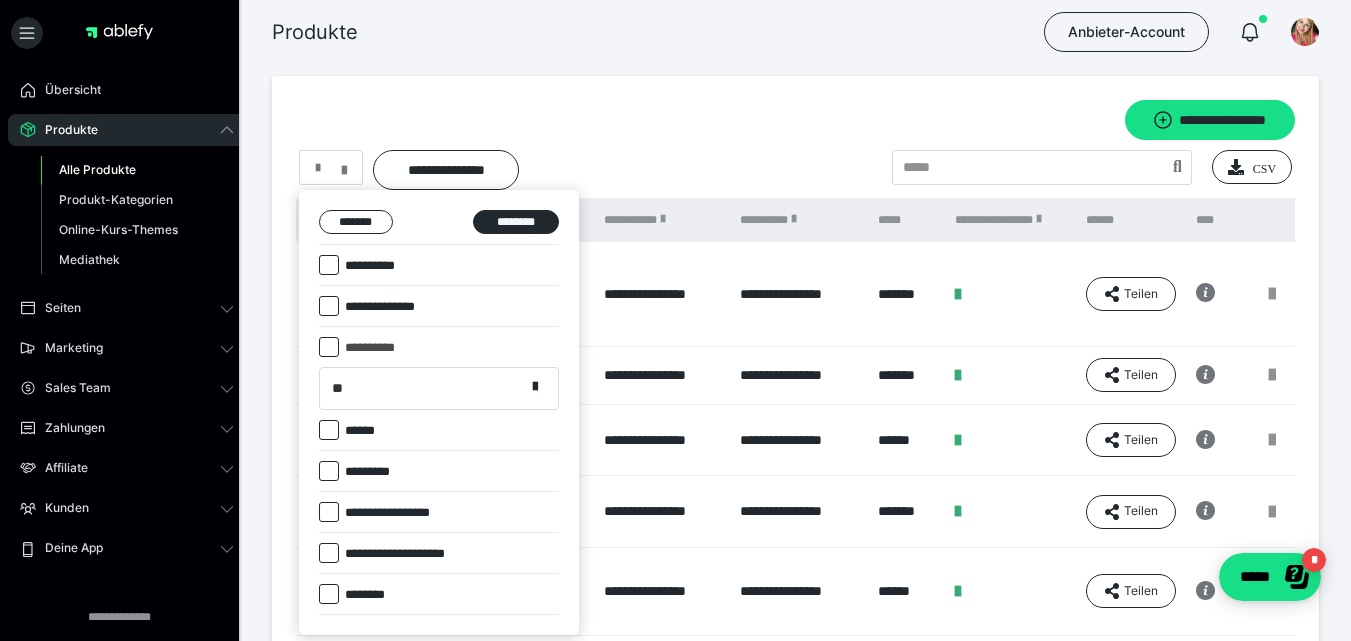 click on "**********" at bounding box center (439, 412) 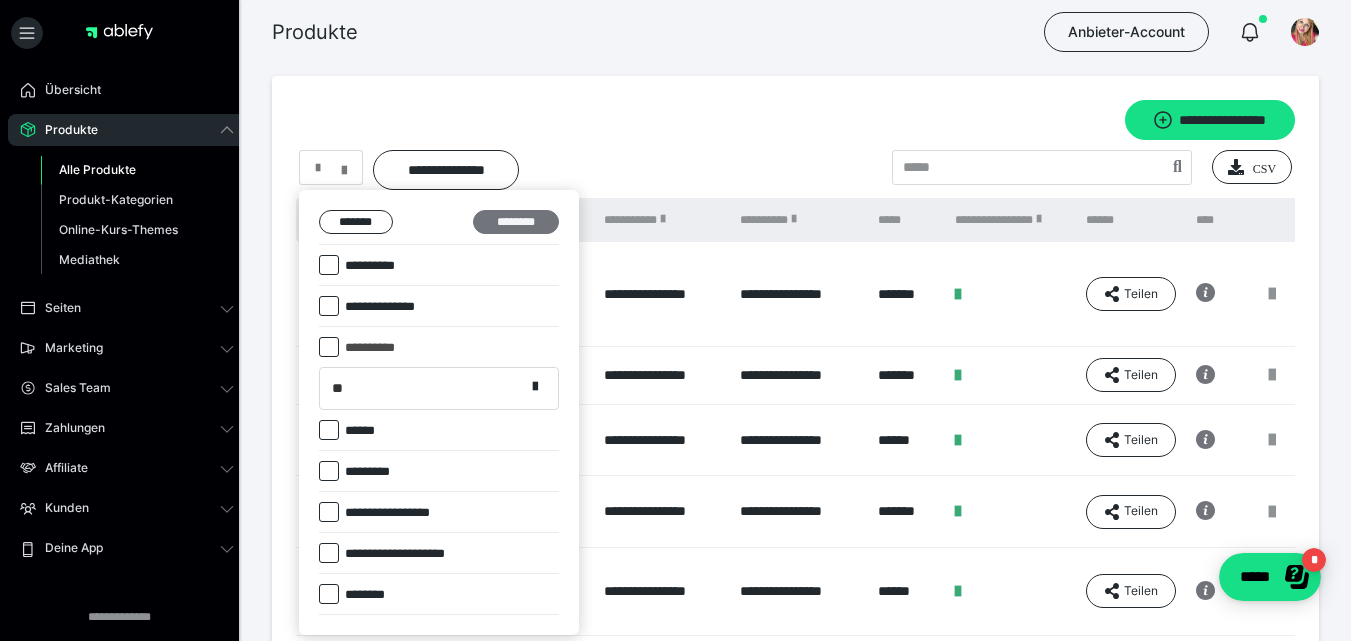 click on "********" at bounding box center [516, 222] 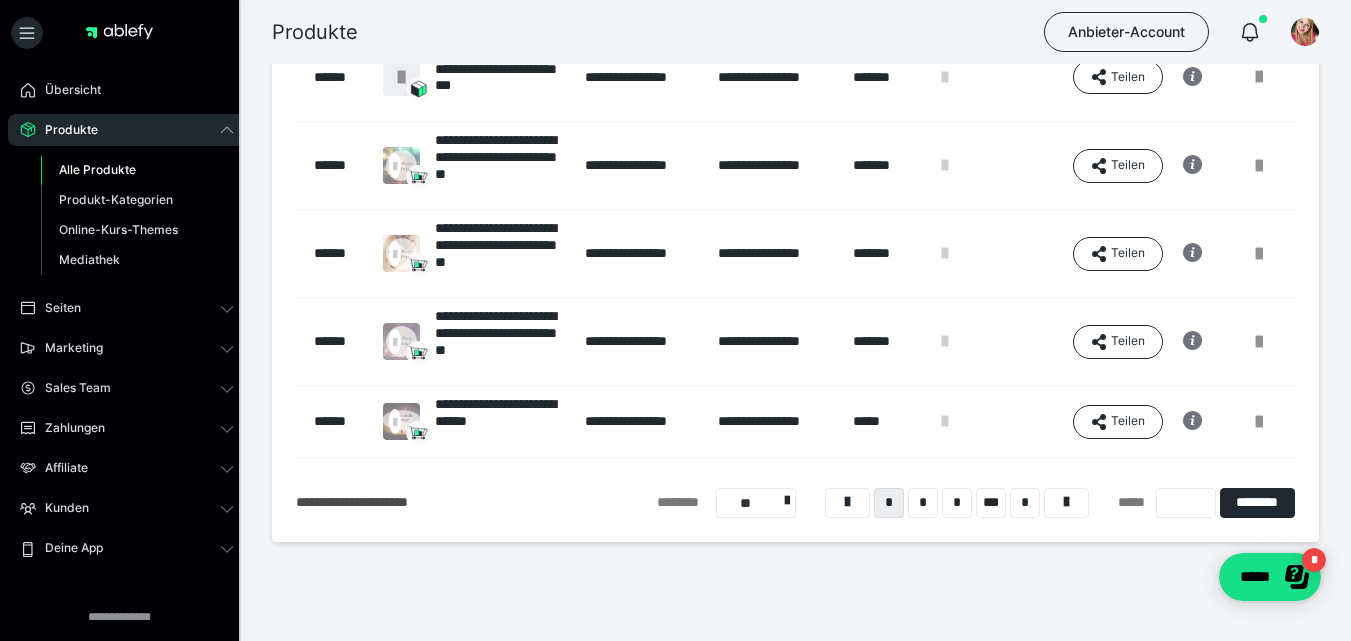 scroll, scrollTop: 667, scrollLeft: 0, axis: vertical 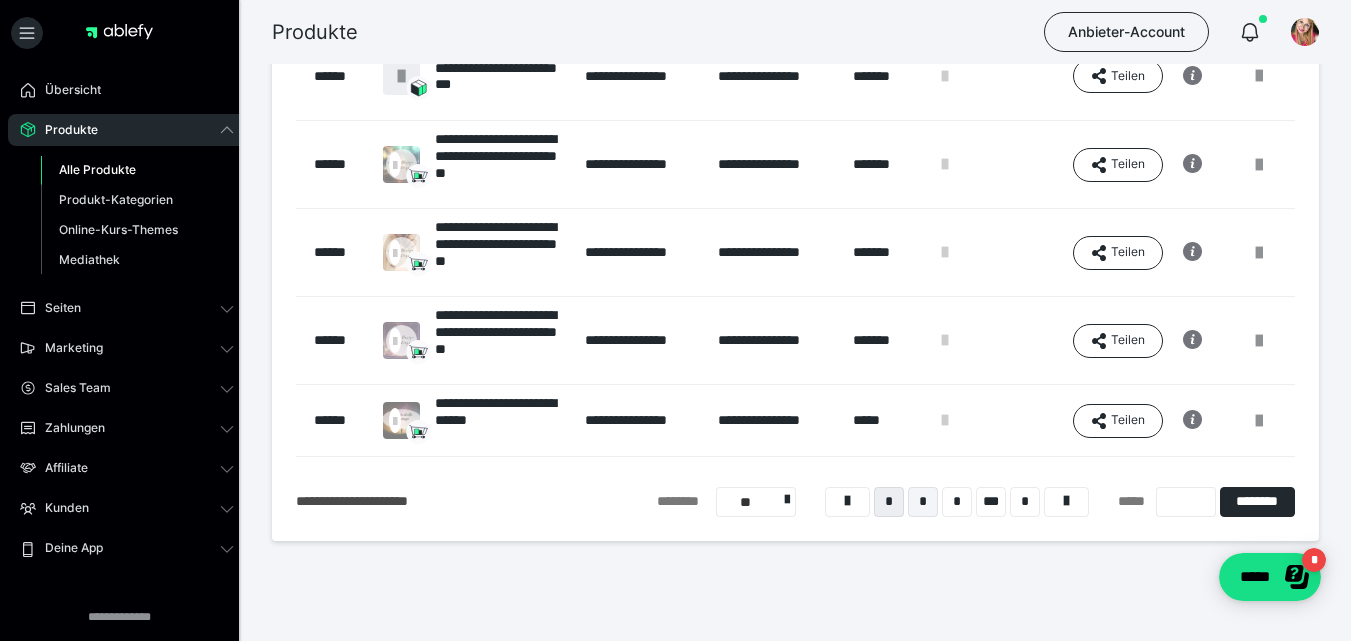click on "*" at bounding box center [923, 502] 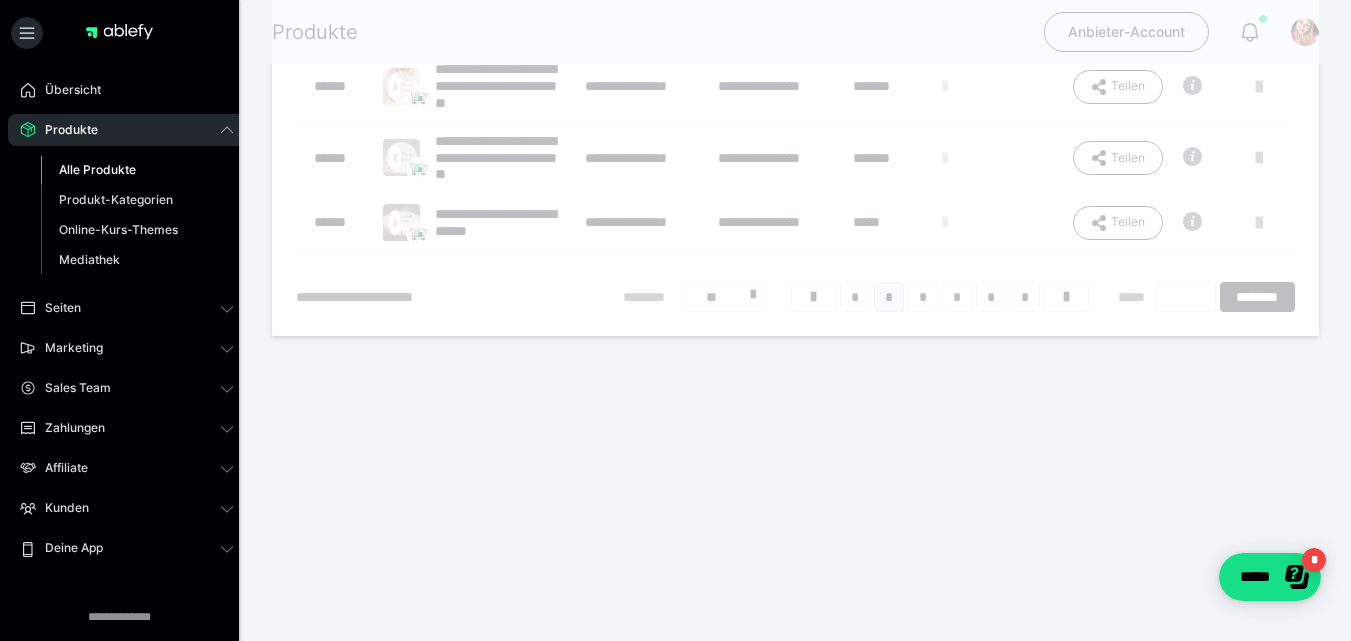 scroll, scrollTop: 16, scrollLeft: 0, axis: vertical 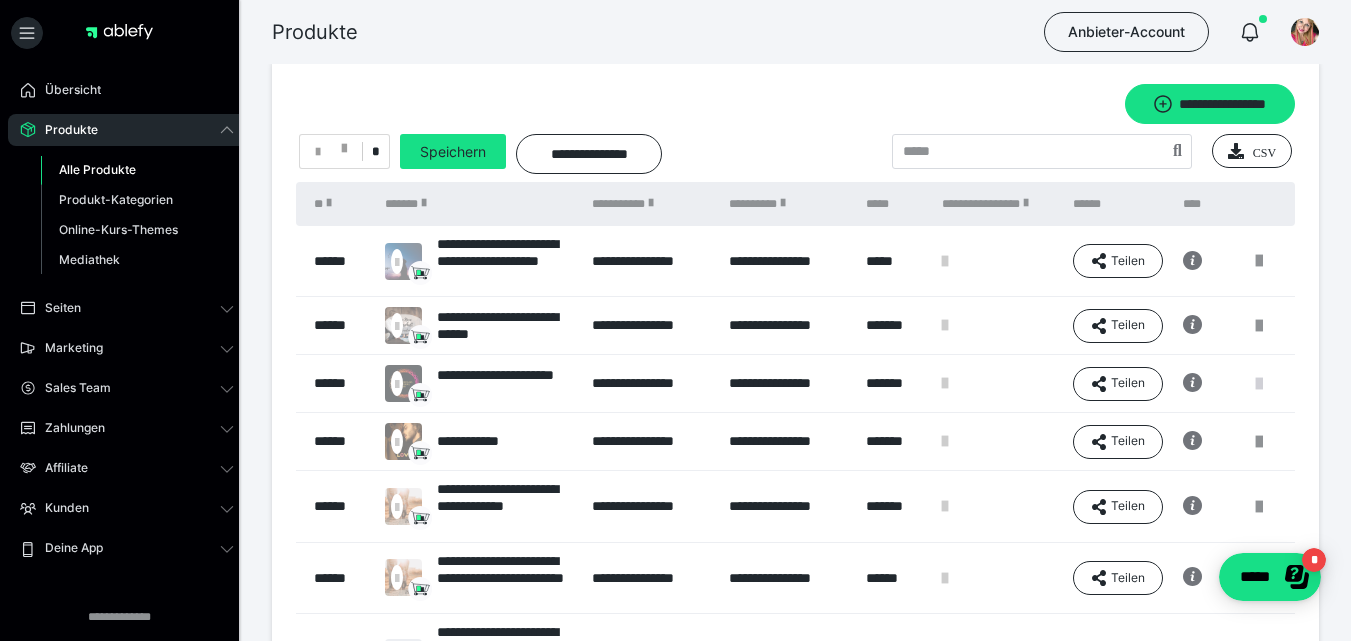 click at bounding box center [1259, 384] 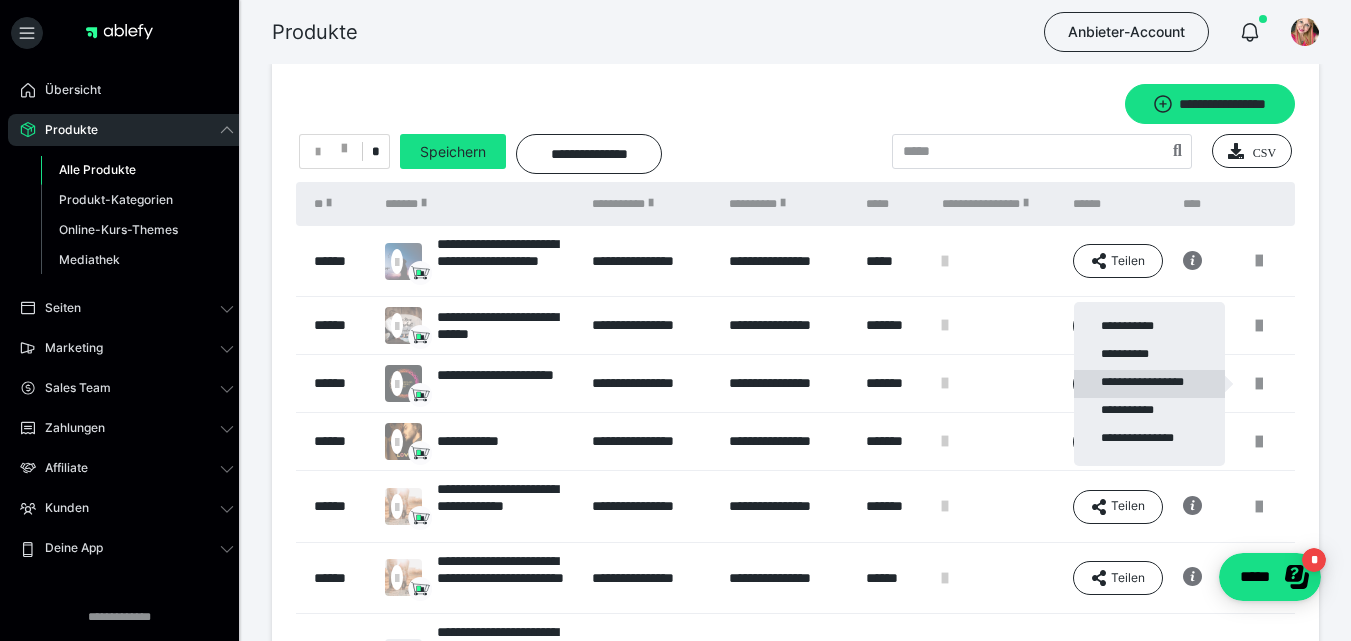 click on "**********" at bounding box center [1149, 384] 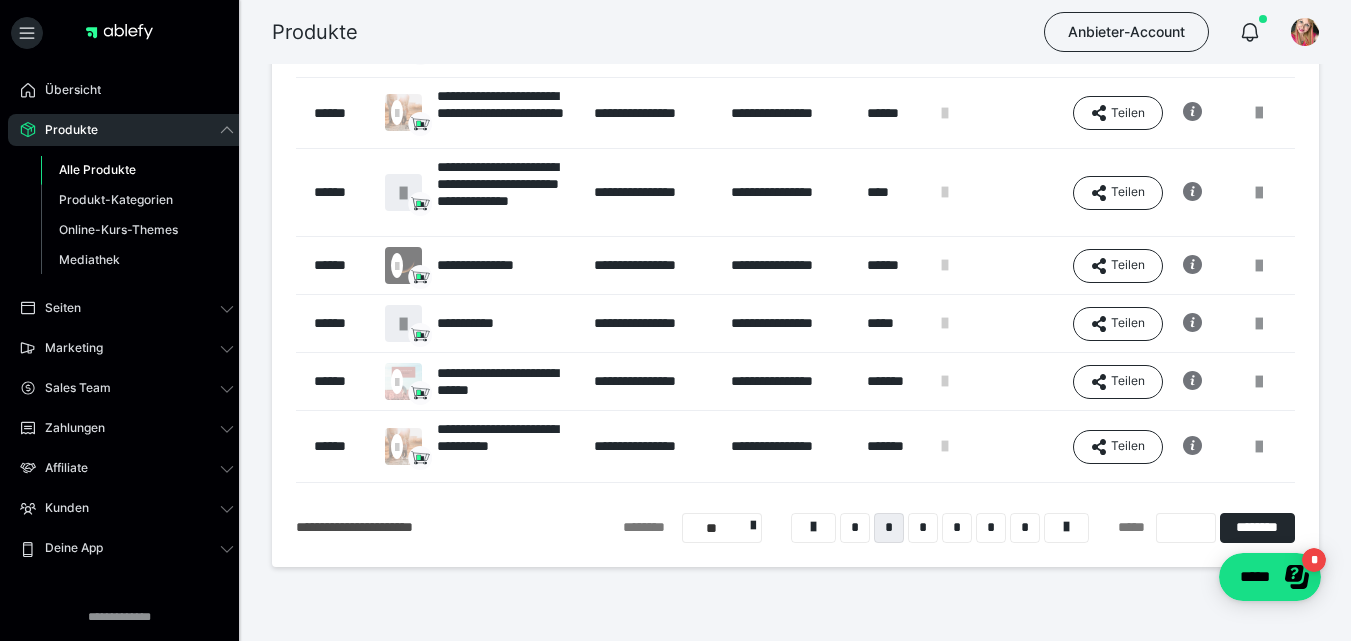 scroll, scrollTop: 429, scrollLeft: 0, axis: vertical 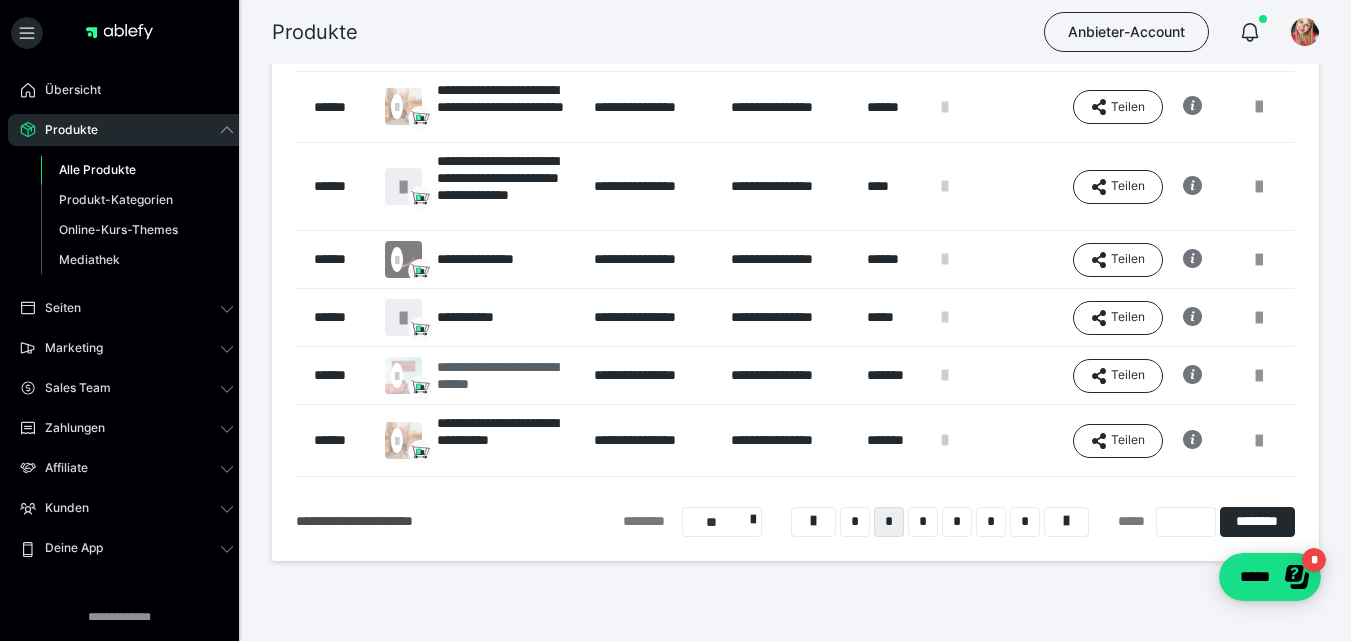click on "**********" at bounding box center [505, 376] 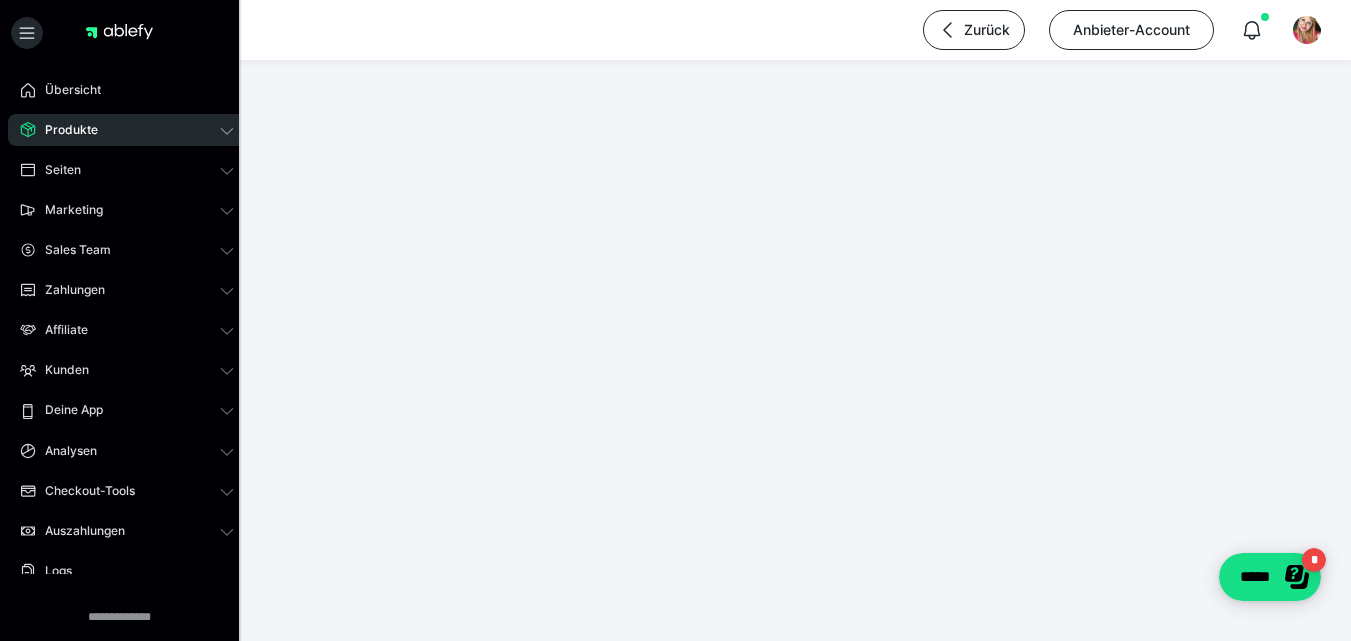 scroll, scrollTop: 0, scrollLeft: 0, axis: both 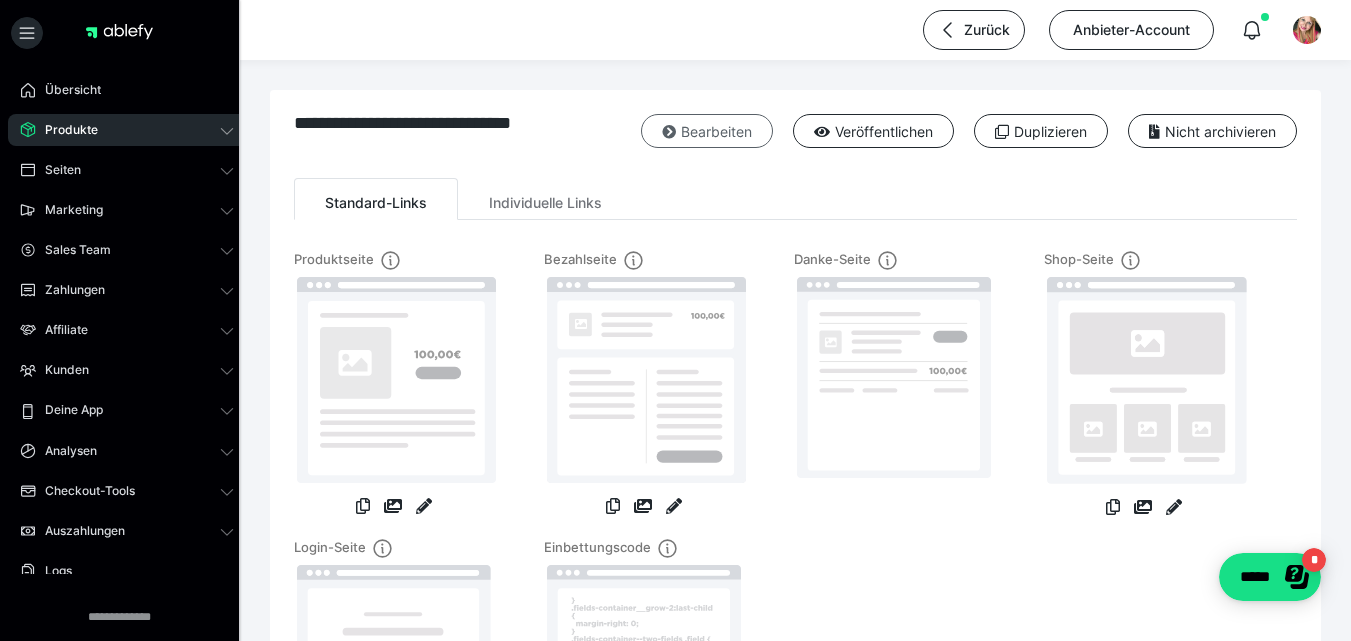 click on "Bearbeiten" at bounding box center (707, 131) 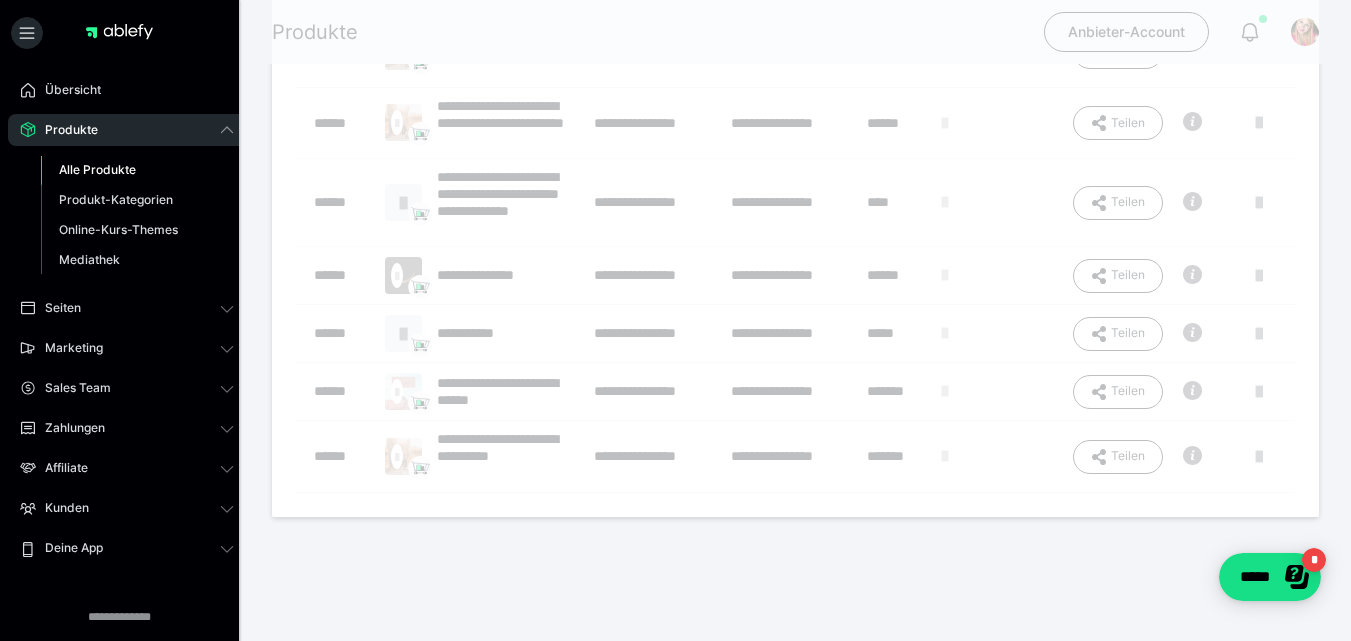 scroll, scrollTop: 413, scrollLeft: 0, axis: vertical 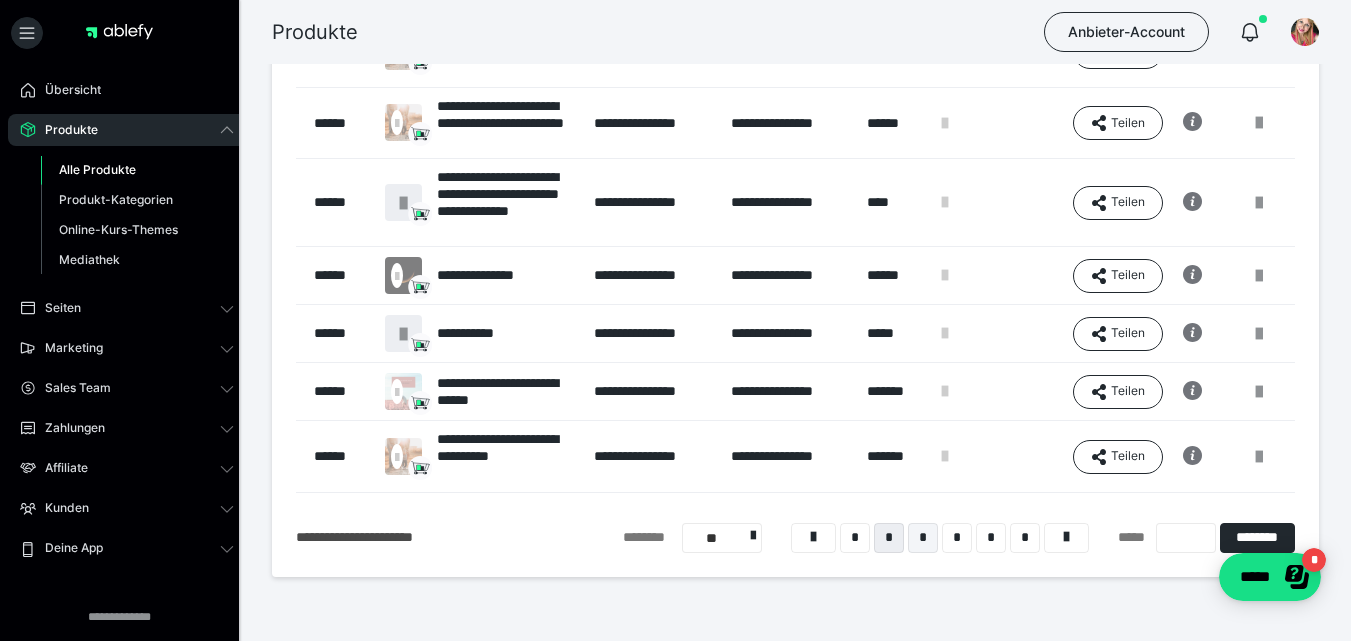click on "*" at bounding box center (923, 538) 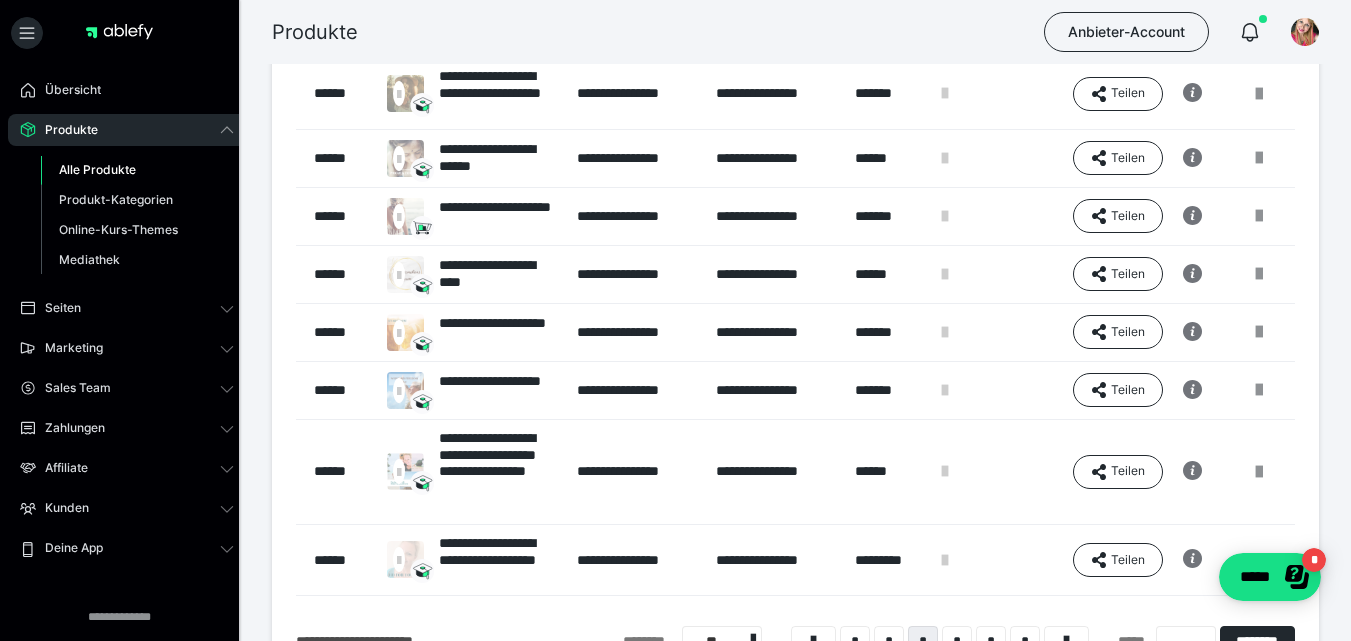 scroll, scrollTop: 316, scrollLeft: 0, axis: vertical 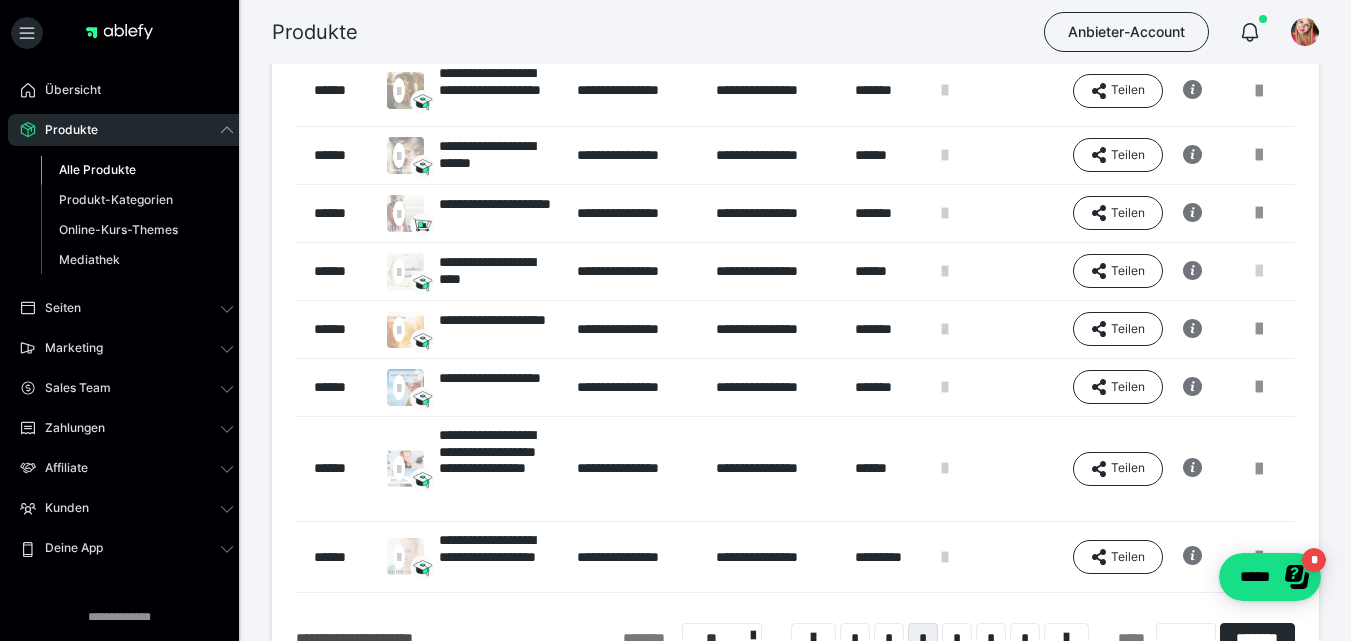 click at bounding box center [1259, 271] 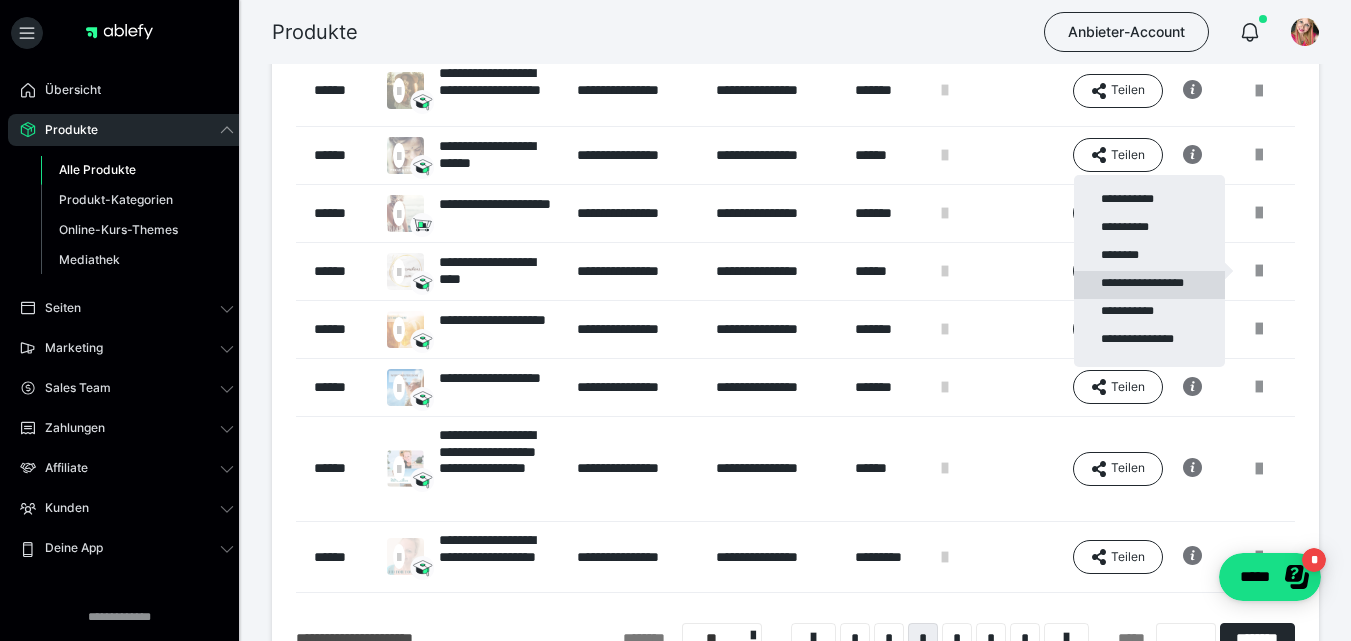 click on "**********" at bounding box center [1149, 285] 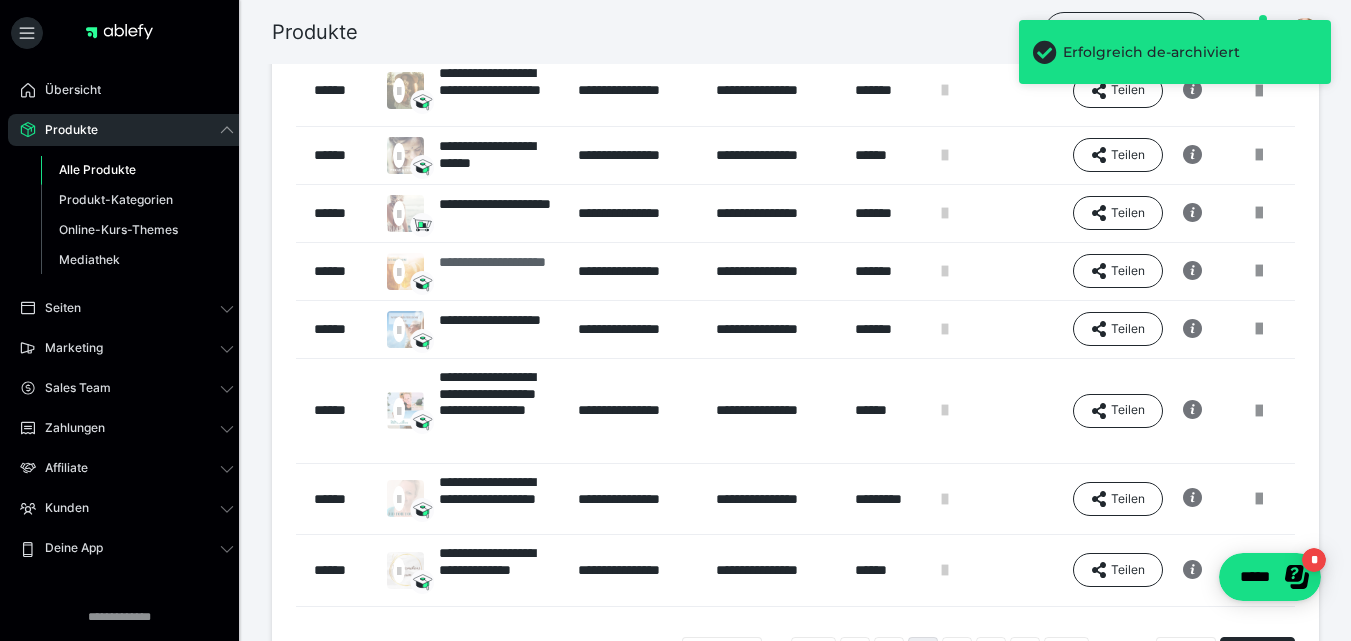 click on "**********" at bounding box center (498, 271) 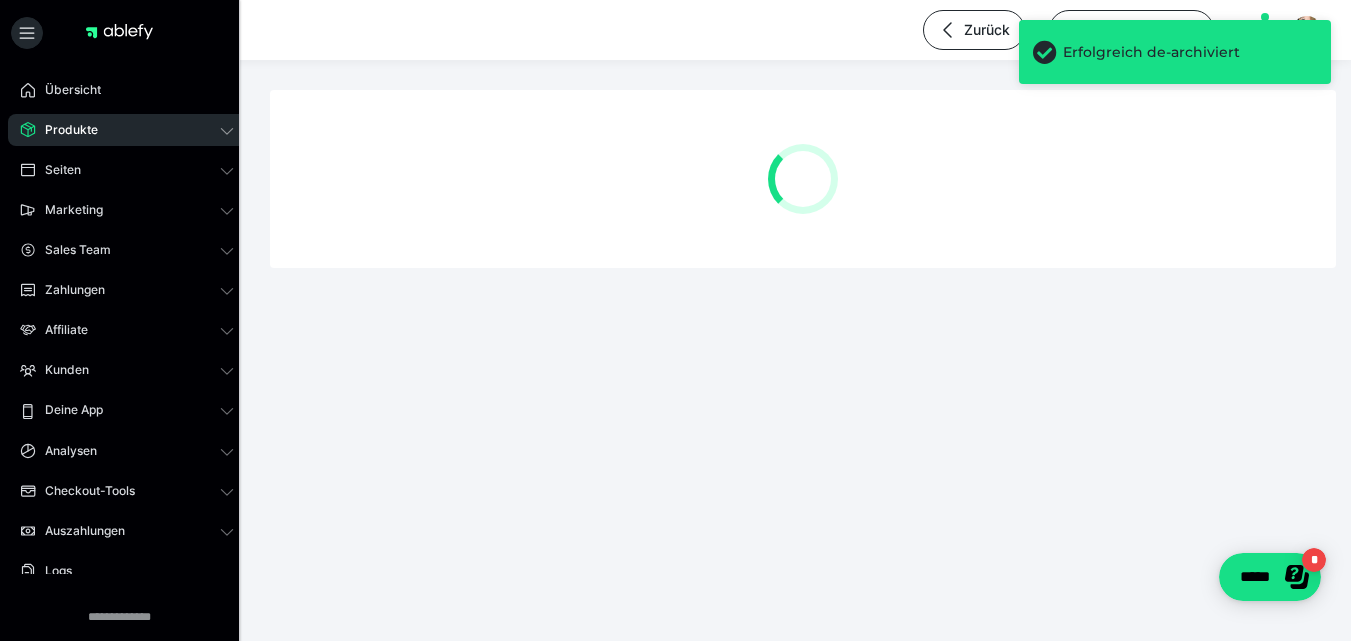 scroll, scrollTop: 0, scrollLeft: 0, axis: both 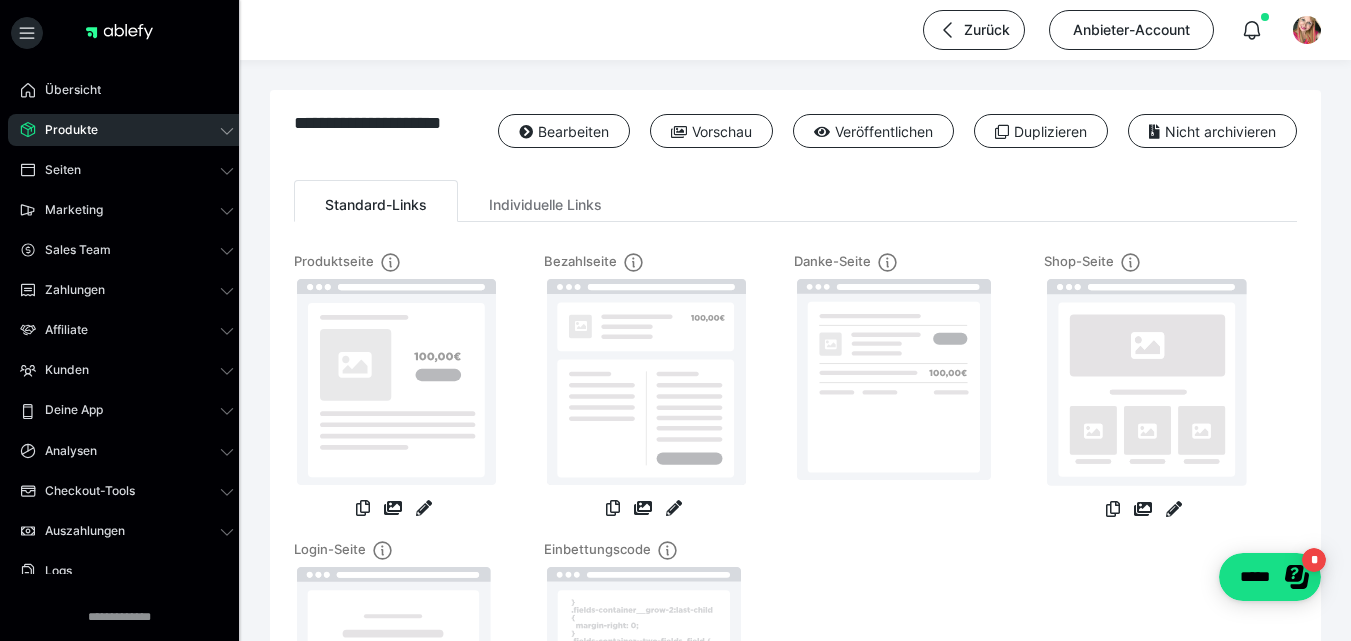 click on "Bearbeiten" at bounding box center [554, 138] 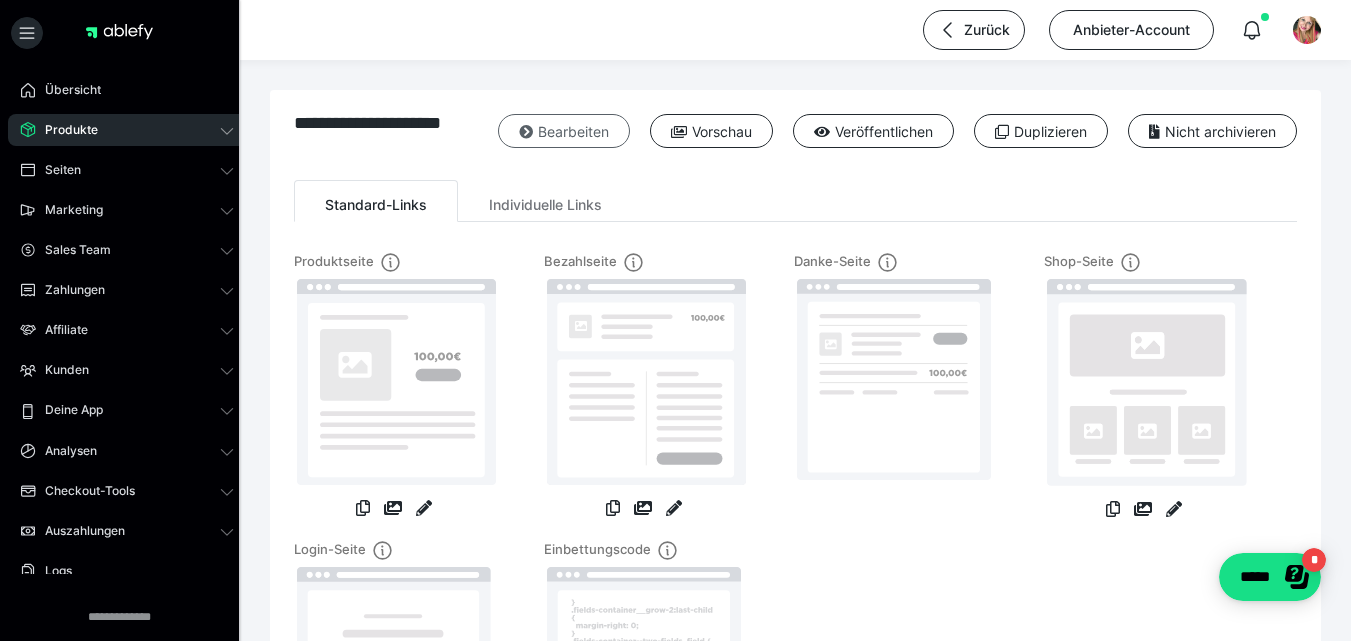 click on "Bearbeiten" at bounding box center [564, 131] 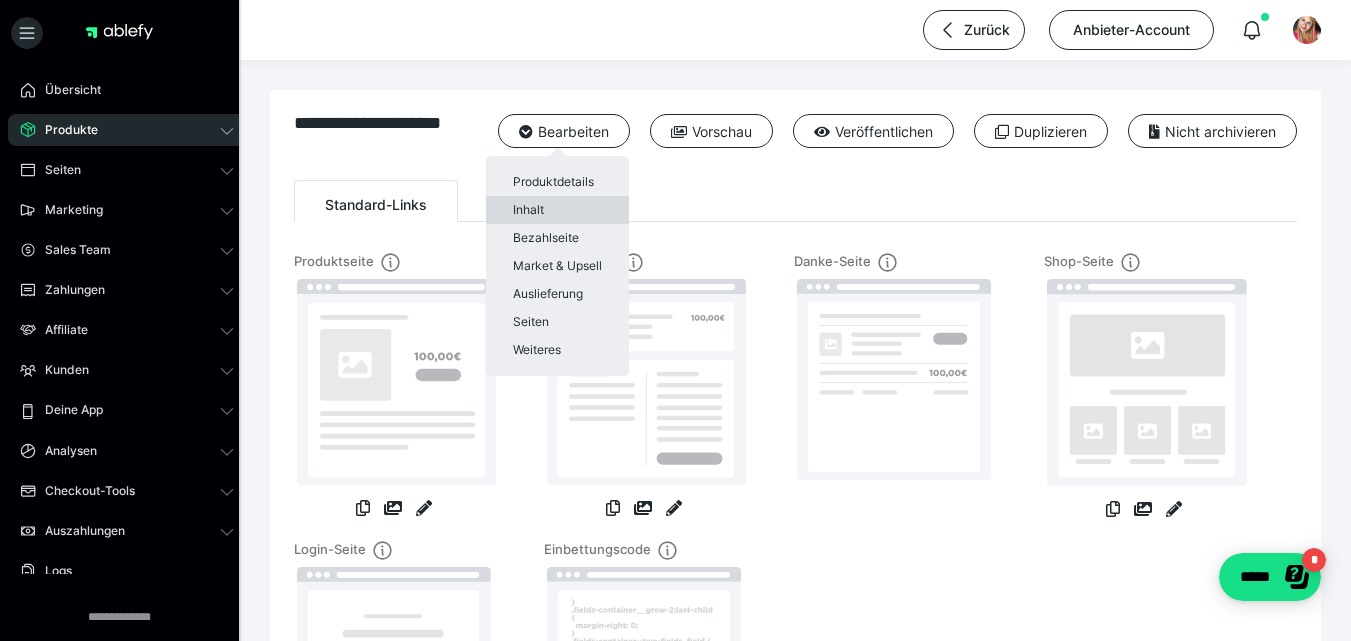 click on "Inhalt" at bounding box center (557, 210) 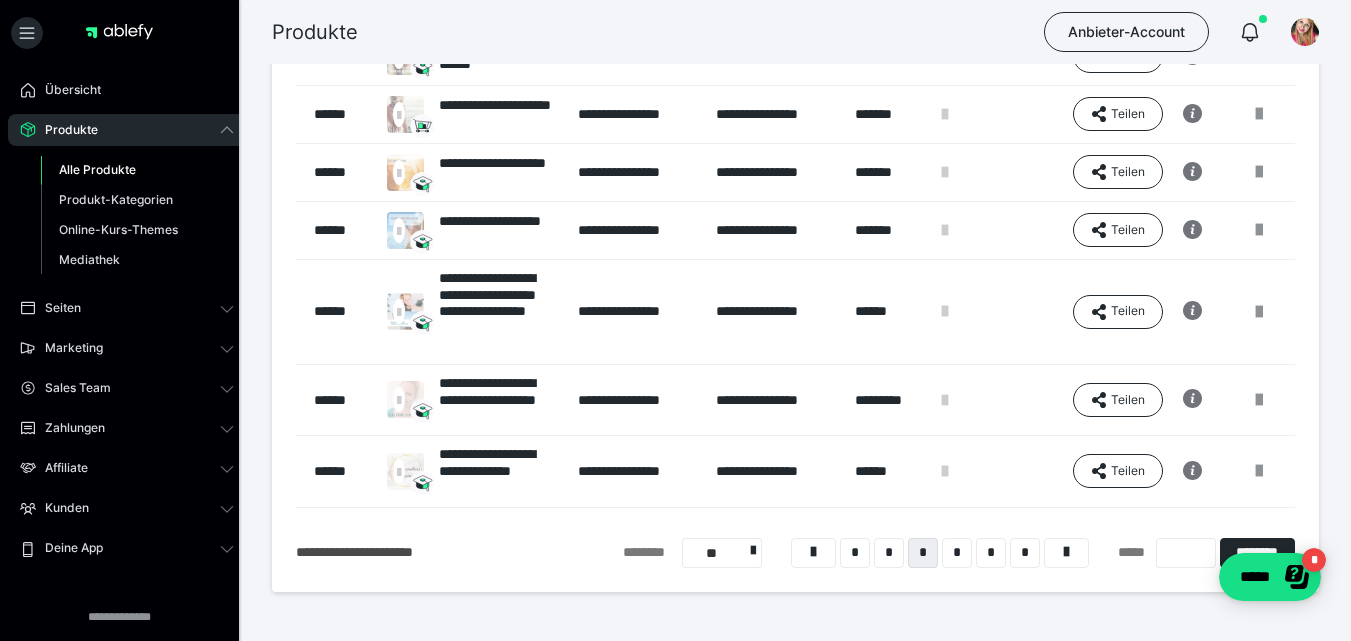 scroll, scrollTop: 416, scrollLeft: 0, axis: vertical 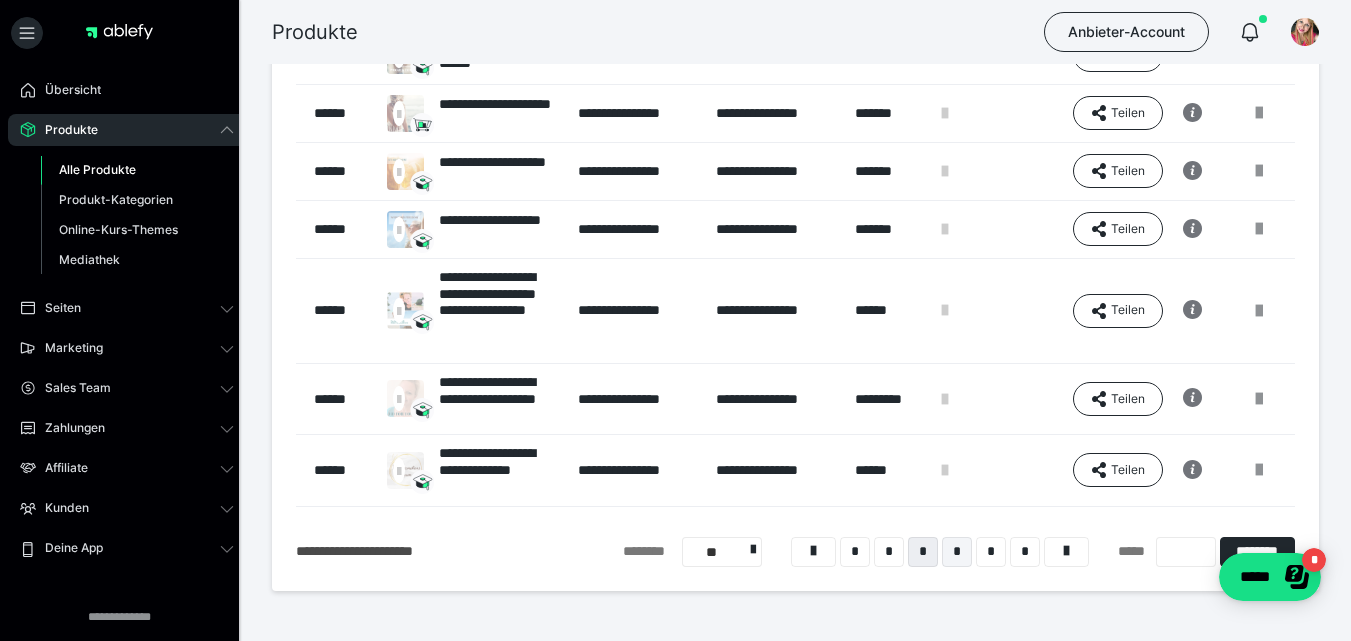 click on "*" at bounding box center [957, 552] 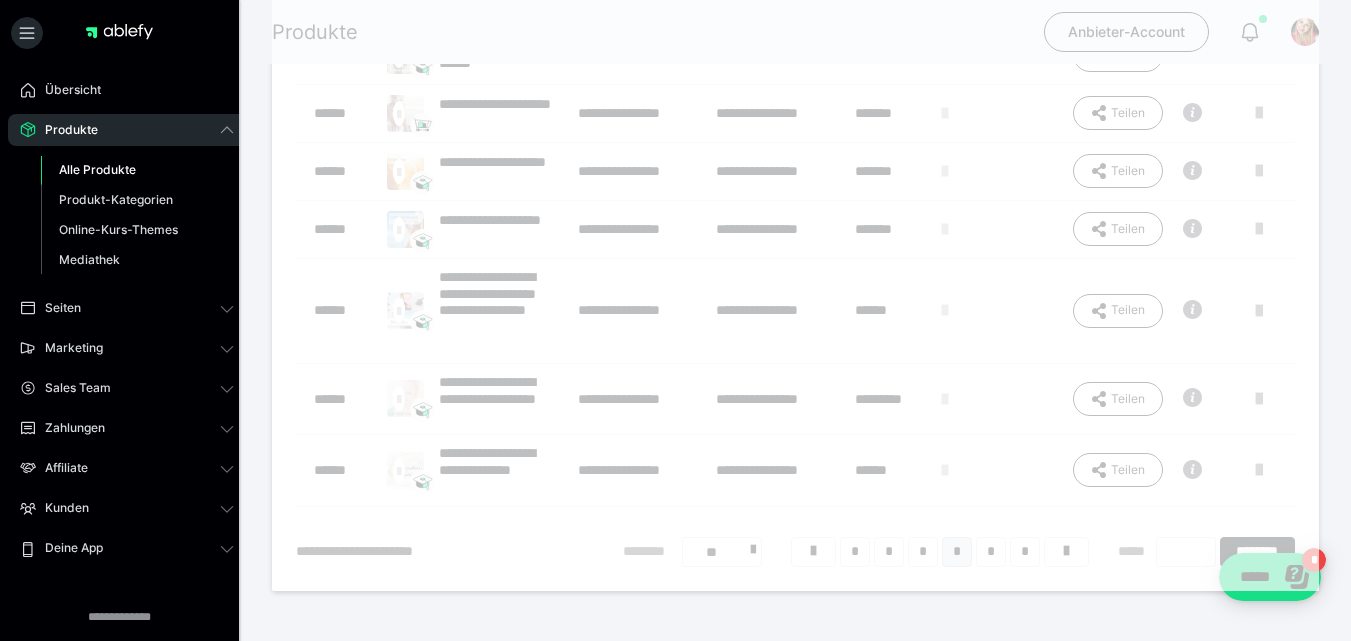 scroll, scrollTop: 16, scrollLeft: 0, axis: vertical 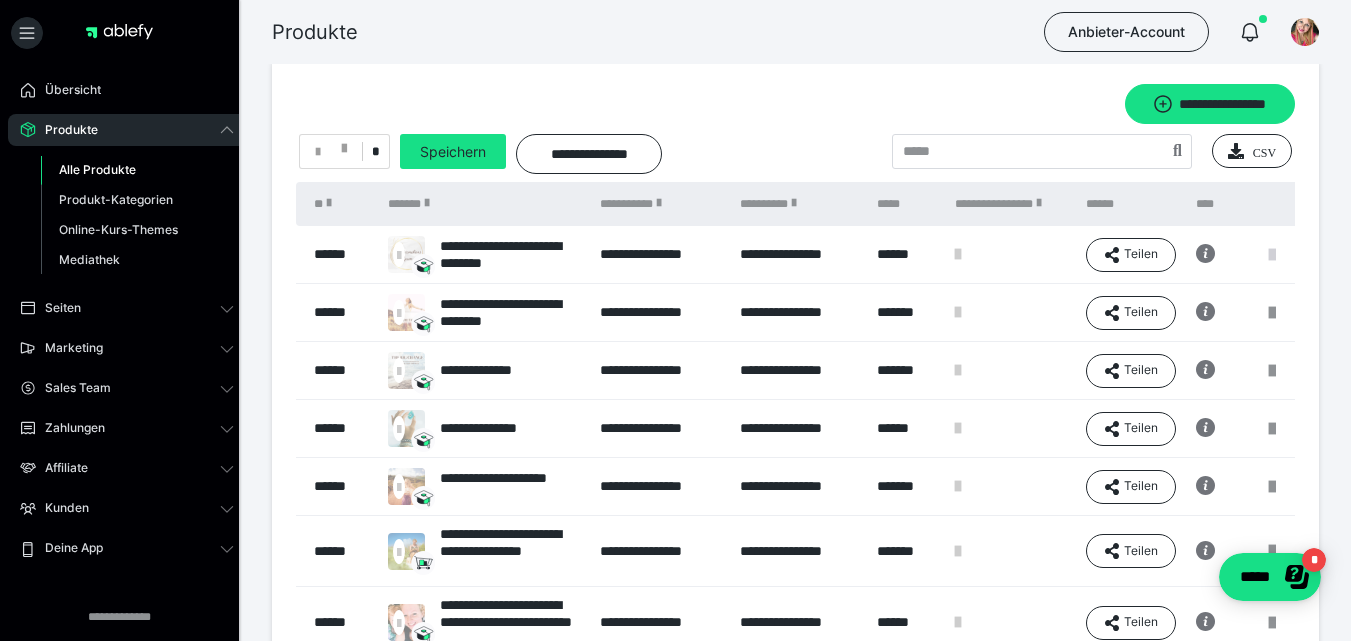 click at bounding box center (1272, 255) 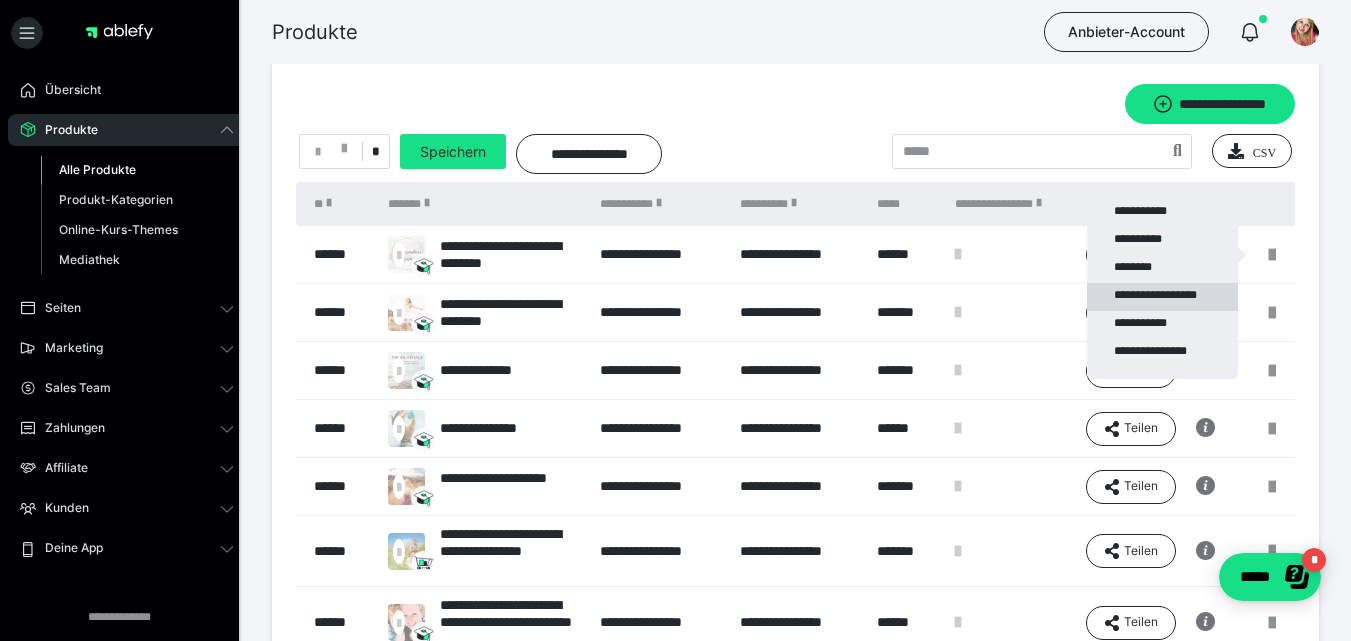 click on "**********" at bounding box center (1162, 297) 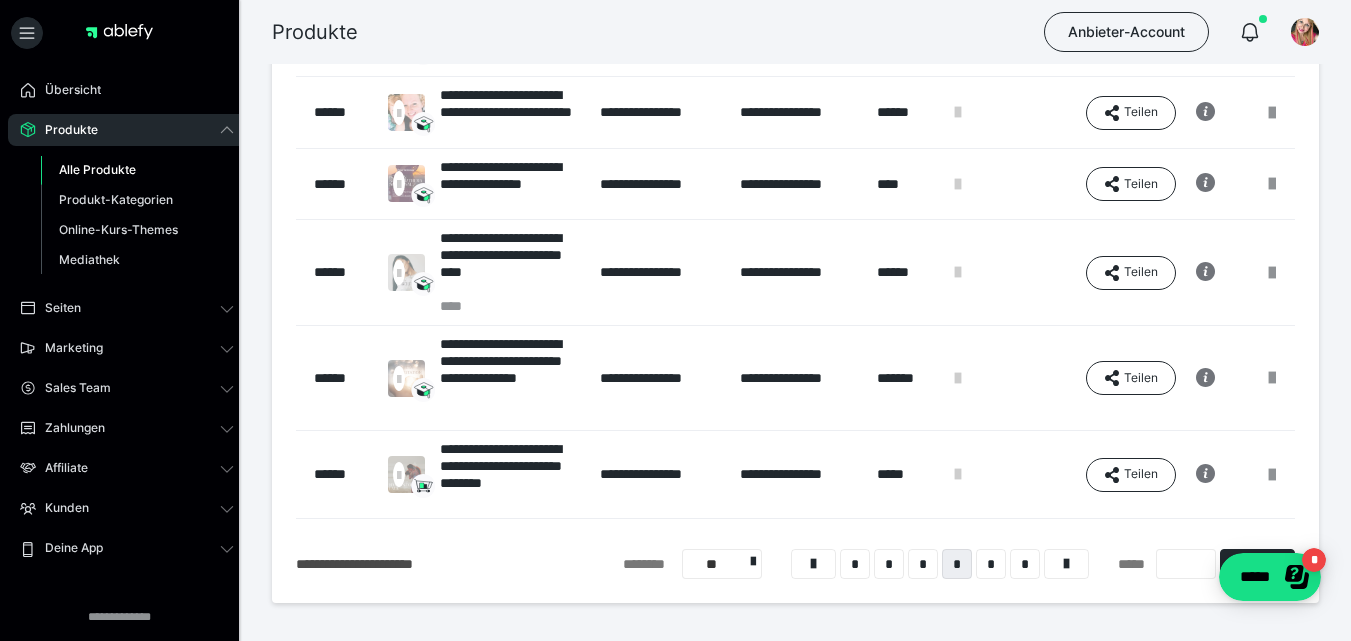 scroll, scrollTop: 463, scrollLeft: 0, axis: vertical 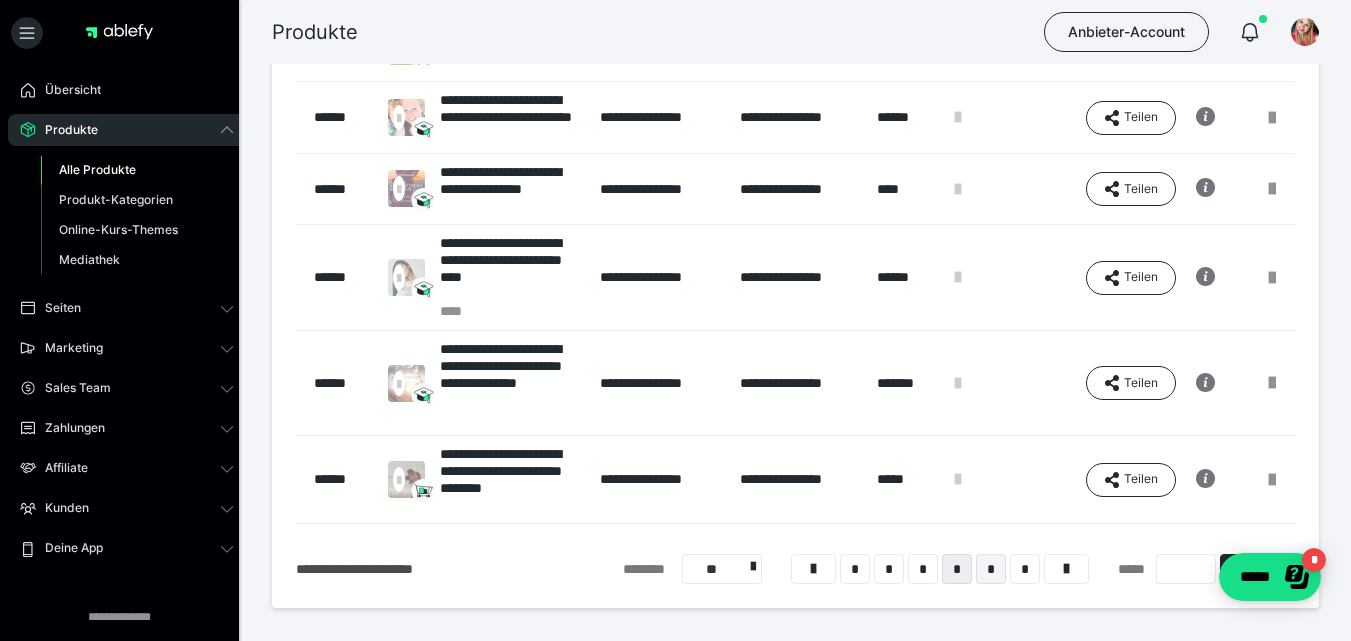 click on "*" at bounding box center (991, 569) 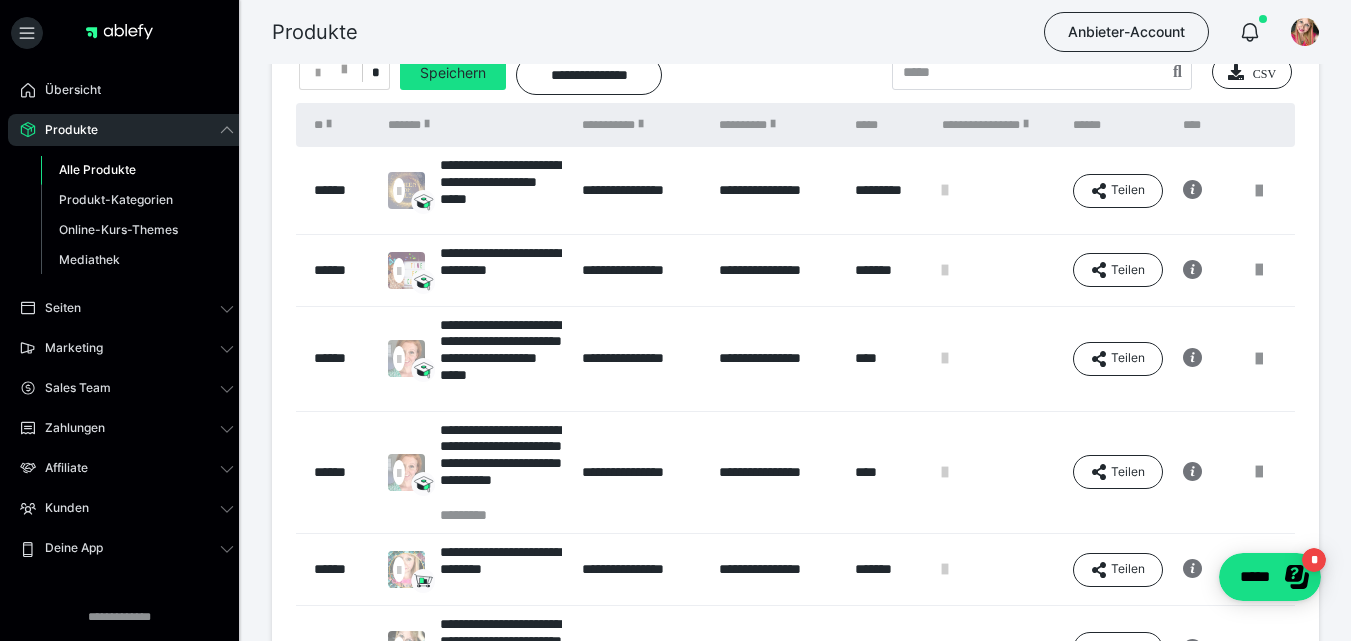 scroll, scrollTop: 96, scrollLeft: 0, axis: vertical 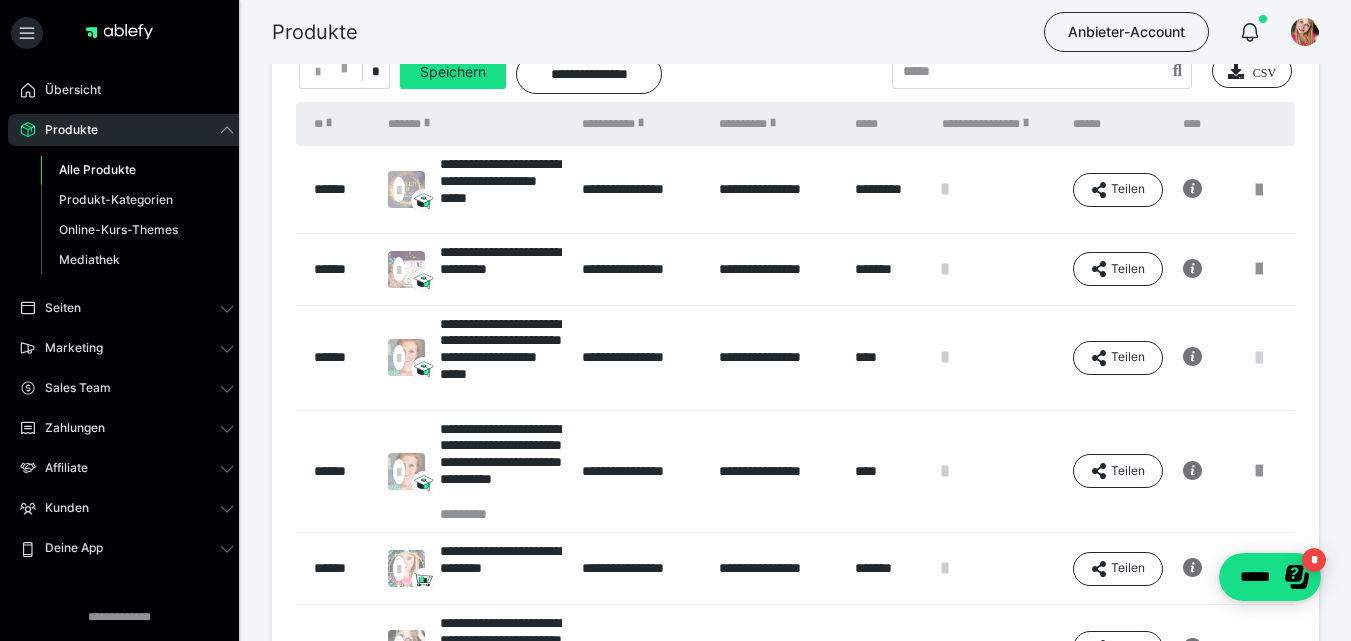 click at bounding box center [1259, 358] 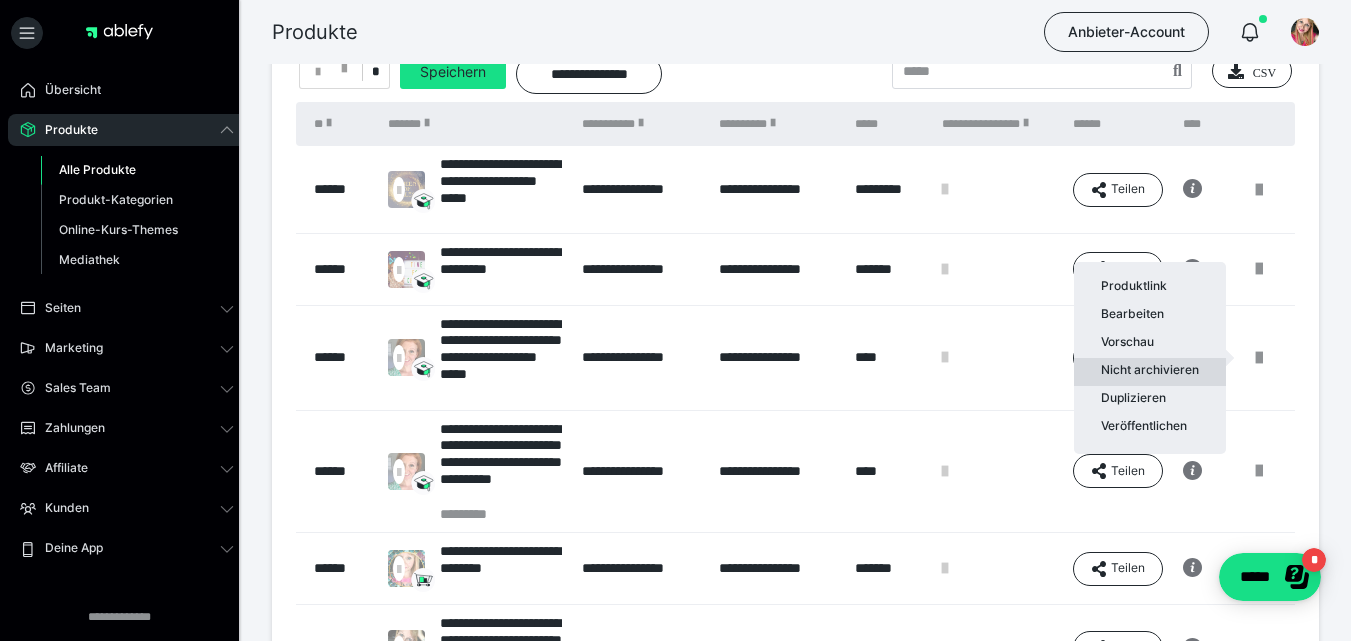 click on "Nicht archivieren" at bounding box center [1150, 372] 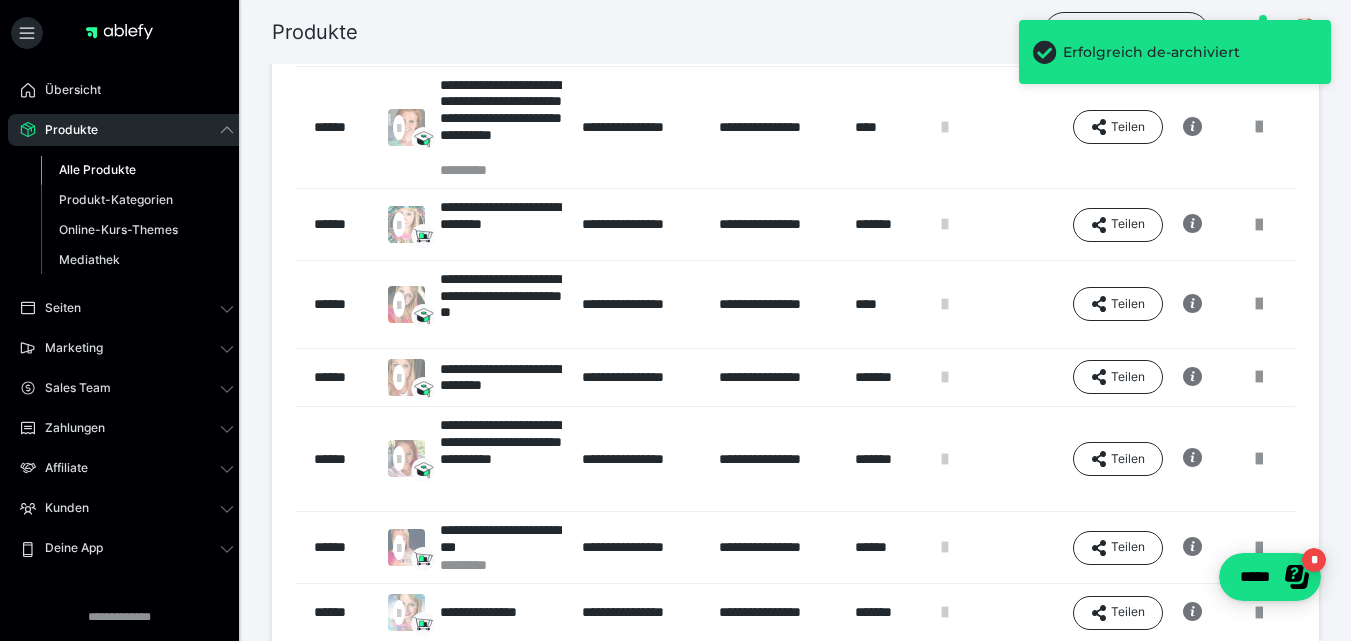 scroll, scrollTop: 336, scrollLeft: 0, axis: vertical 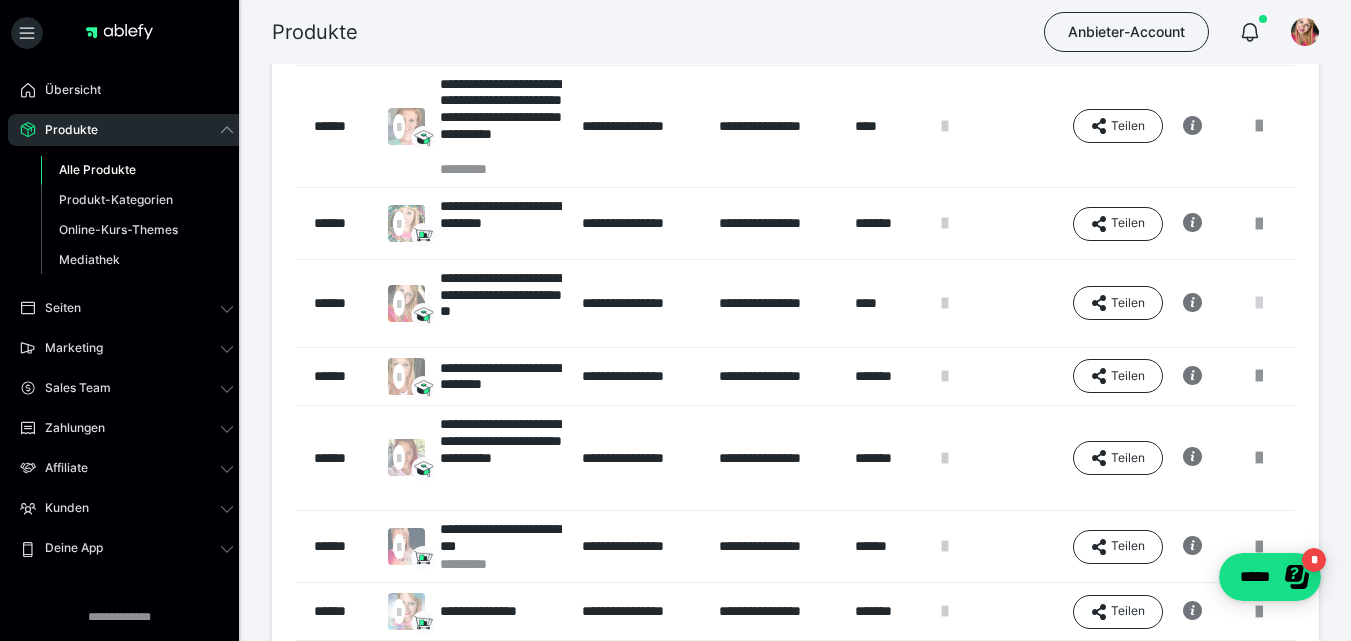 click at bounding box center (1259, 303) 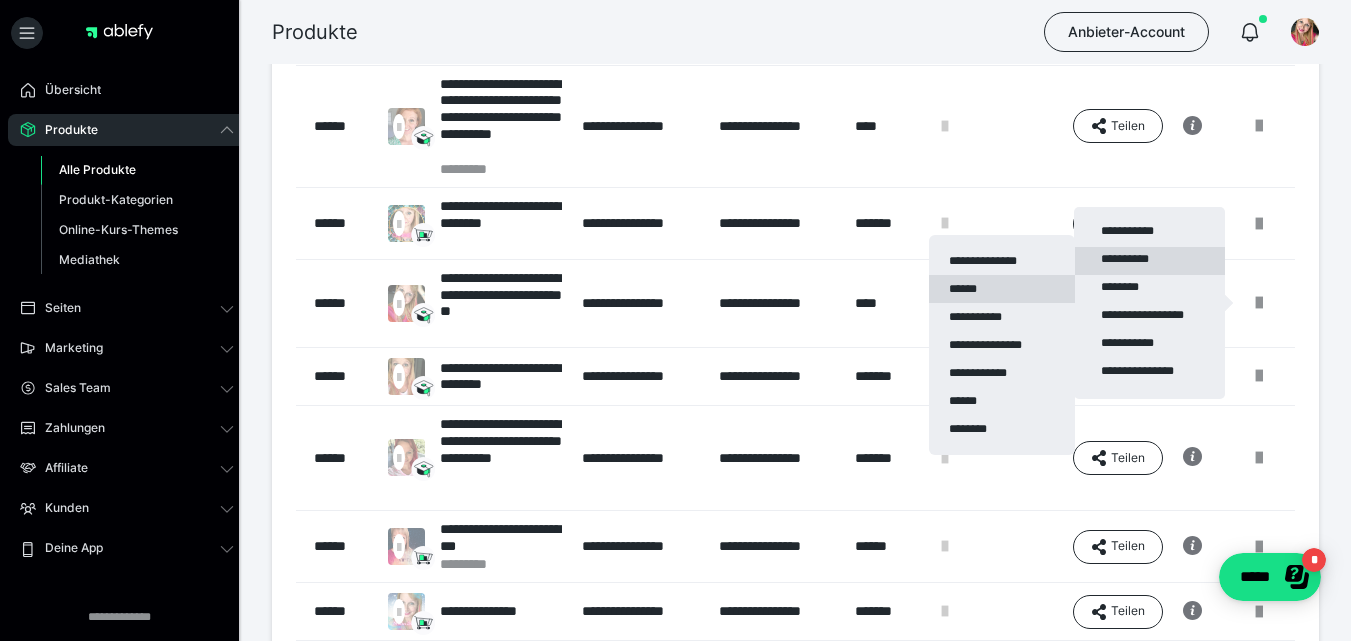 click on "******" at bounding box center (1002, 289) 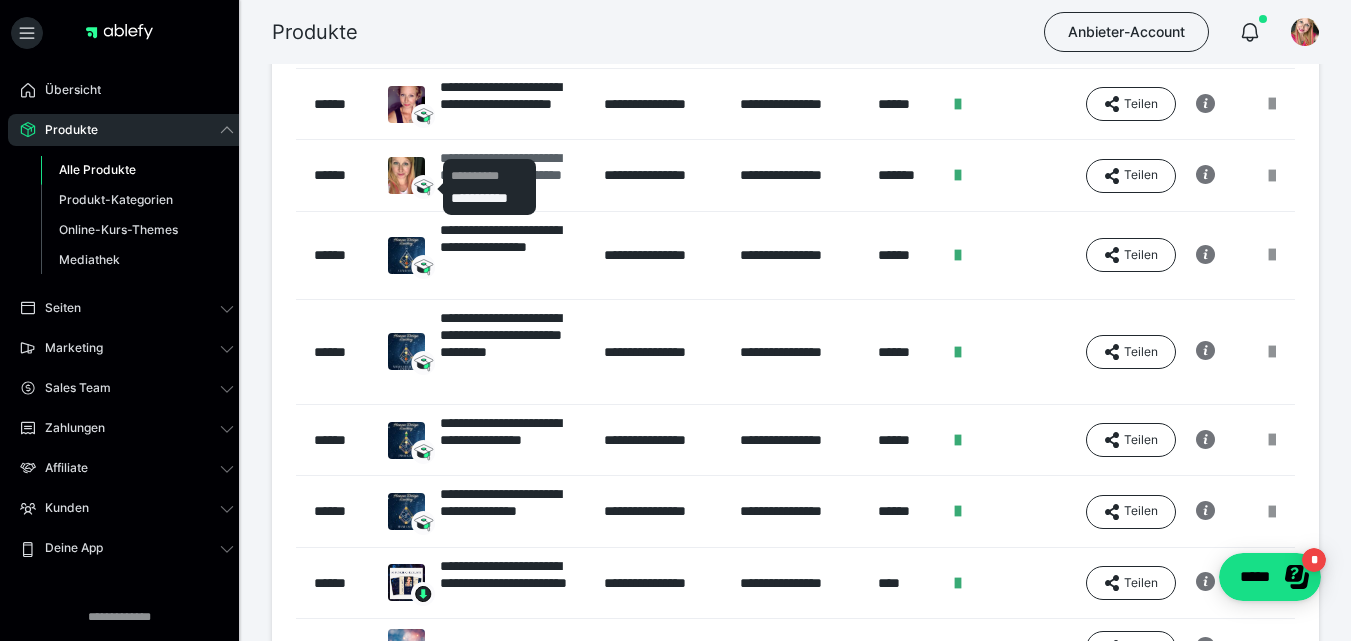 scroll, scrollTop: 0, scrollLeft: 0, axis: both 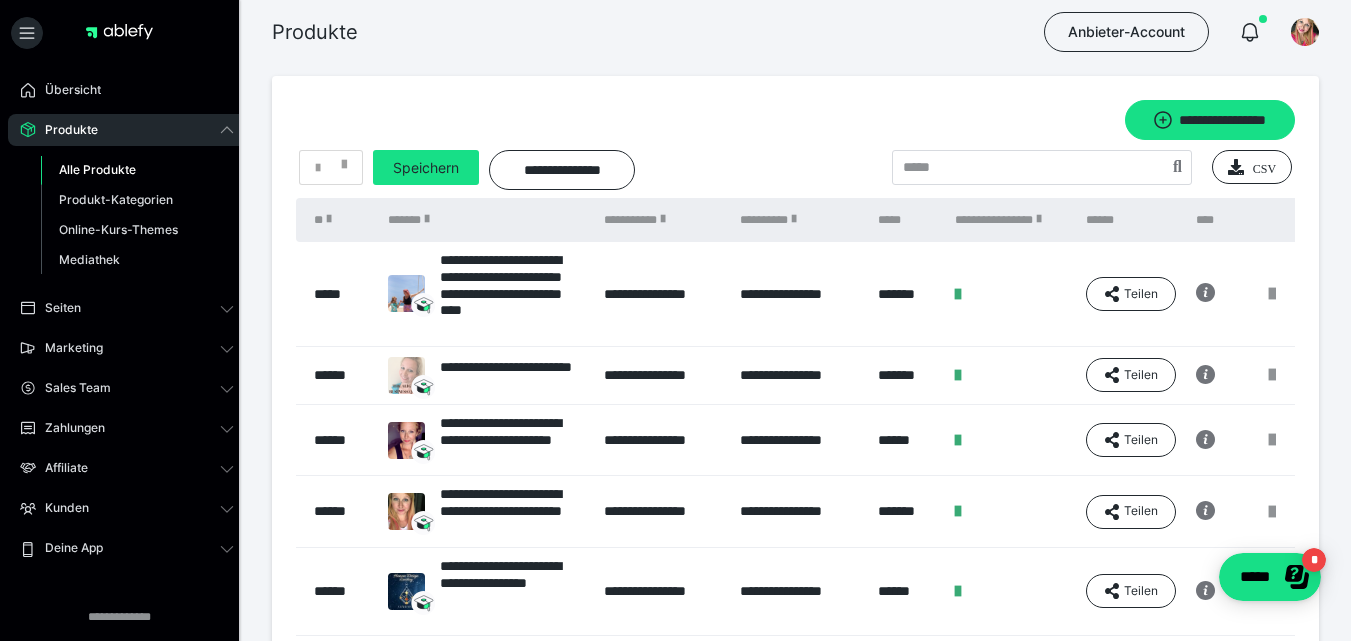 click on "*" at bounding box center [331, 167] 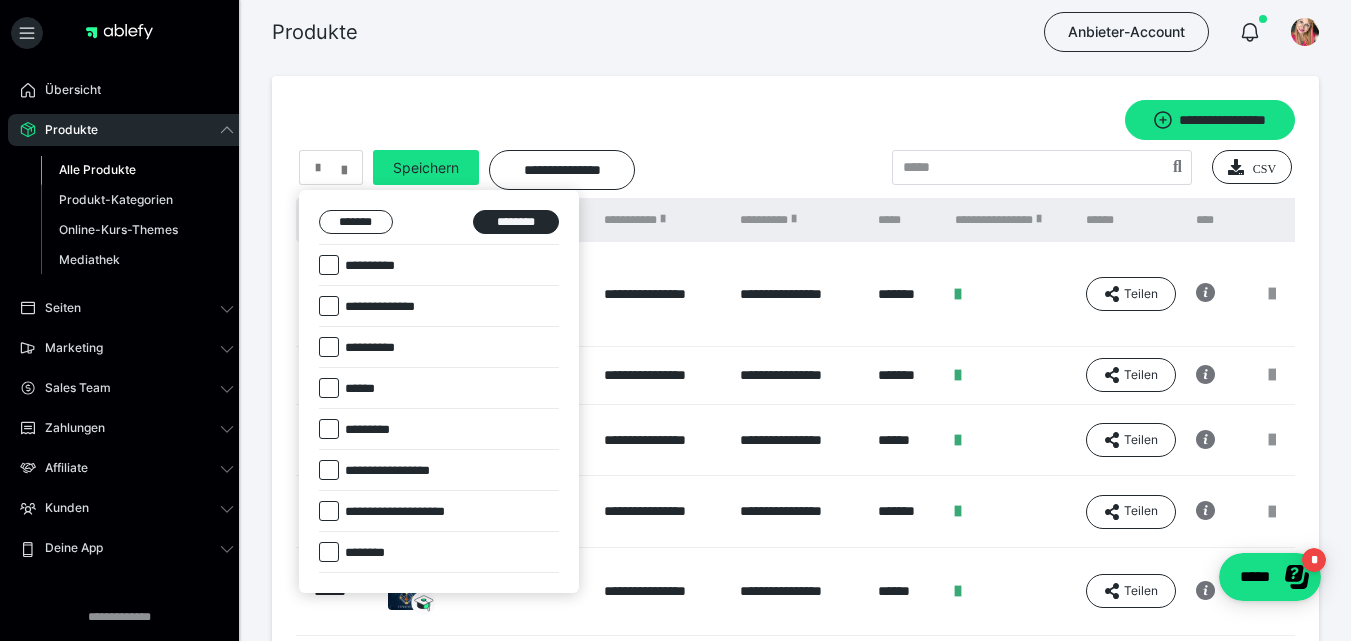 click on "**********" at bounding box center (362, 348) 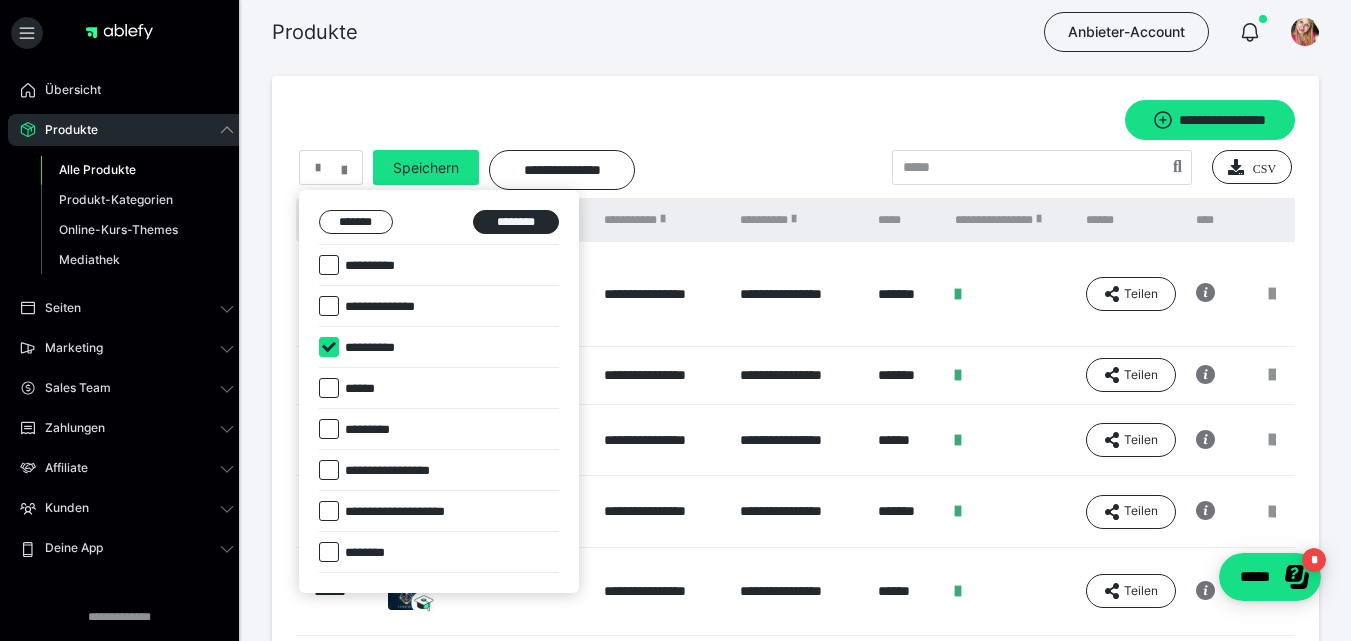 checkbox on "****" 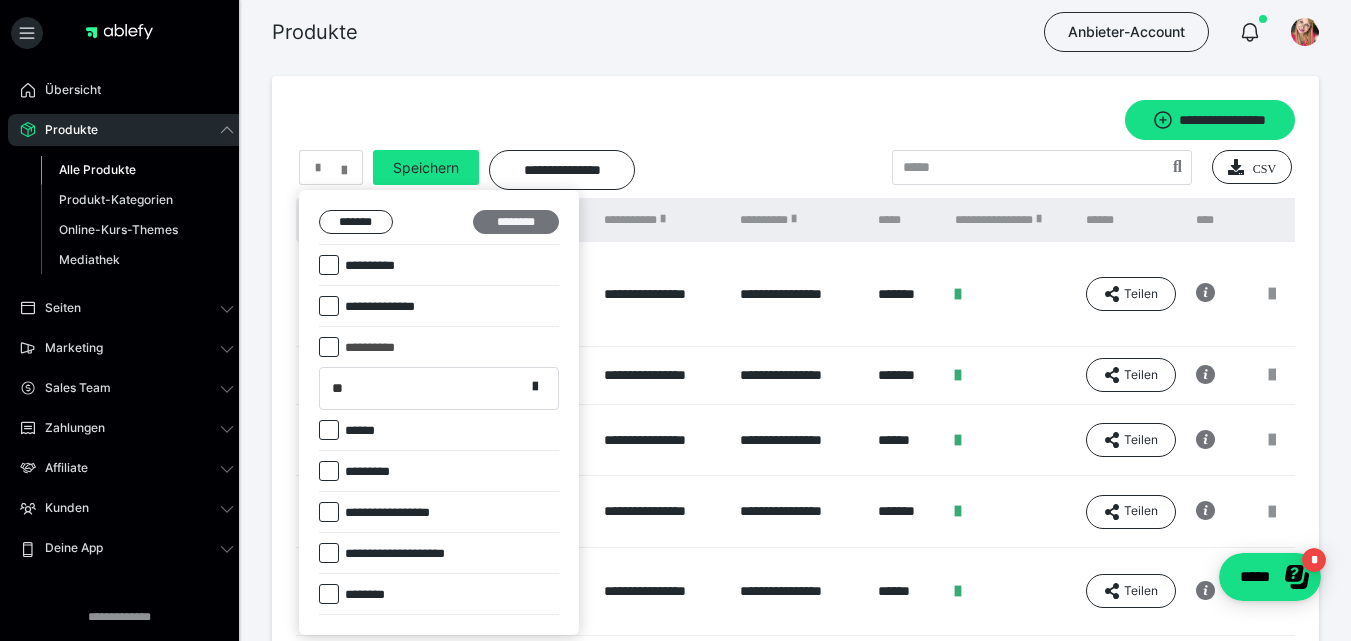click on "********" at bounding box center (516, 222) 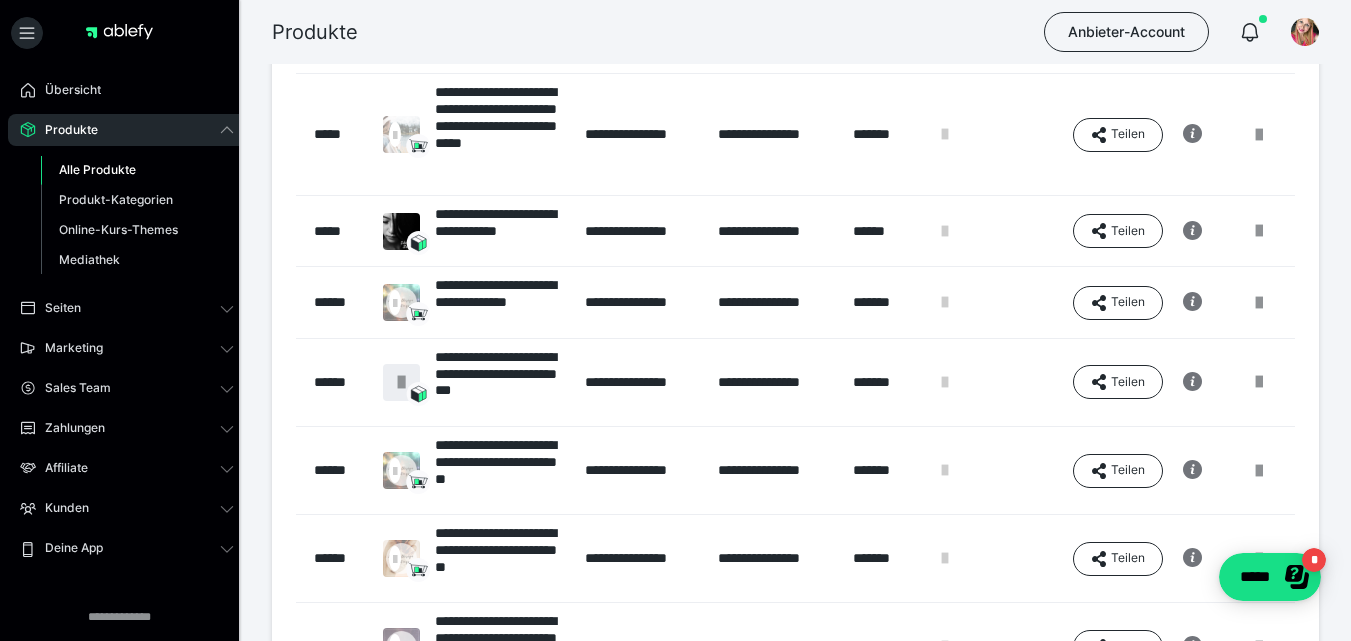scroll, scrollTop: 691, scrollLeft: 0, axis: vertical 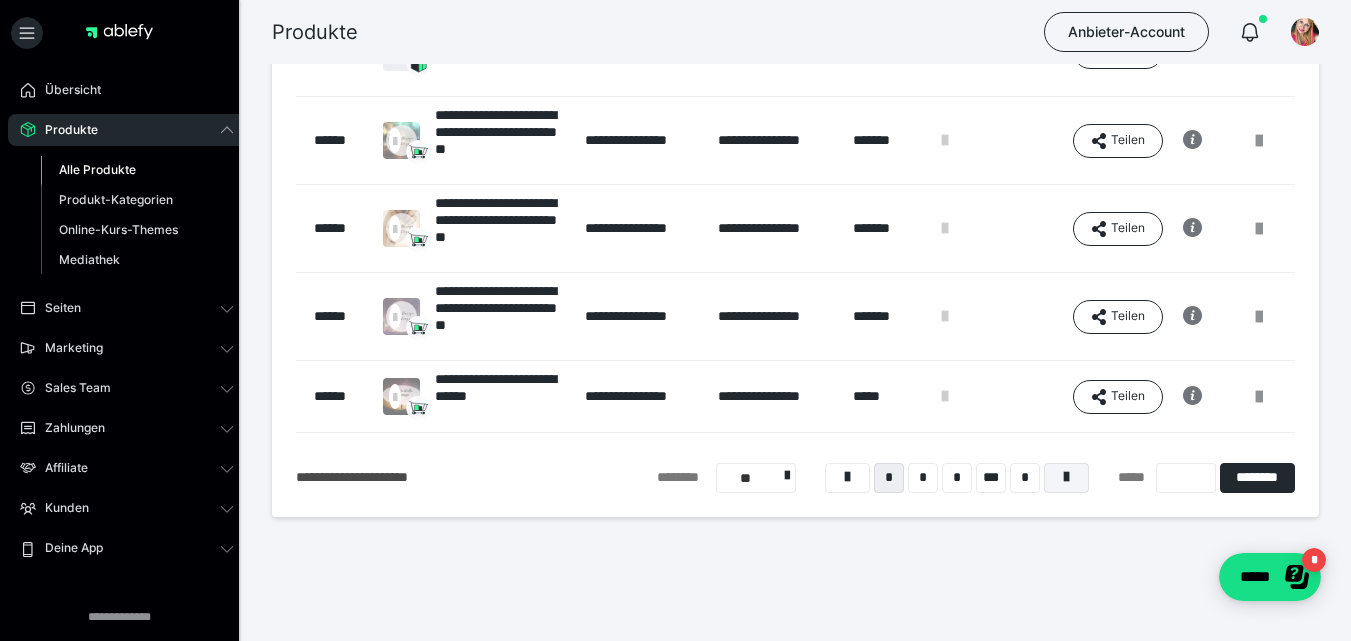click at bounding box center [1066, 478] 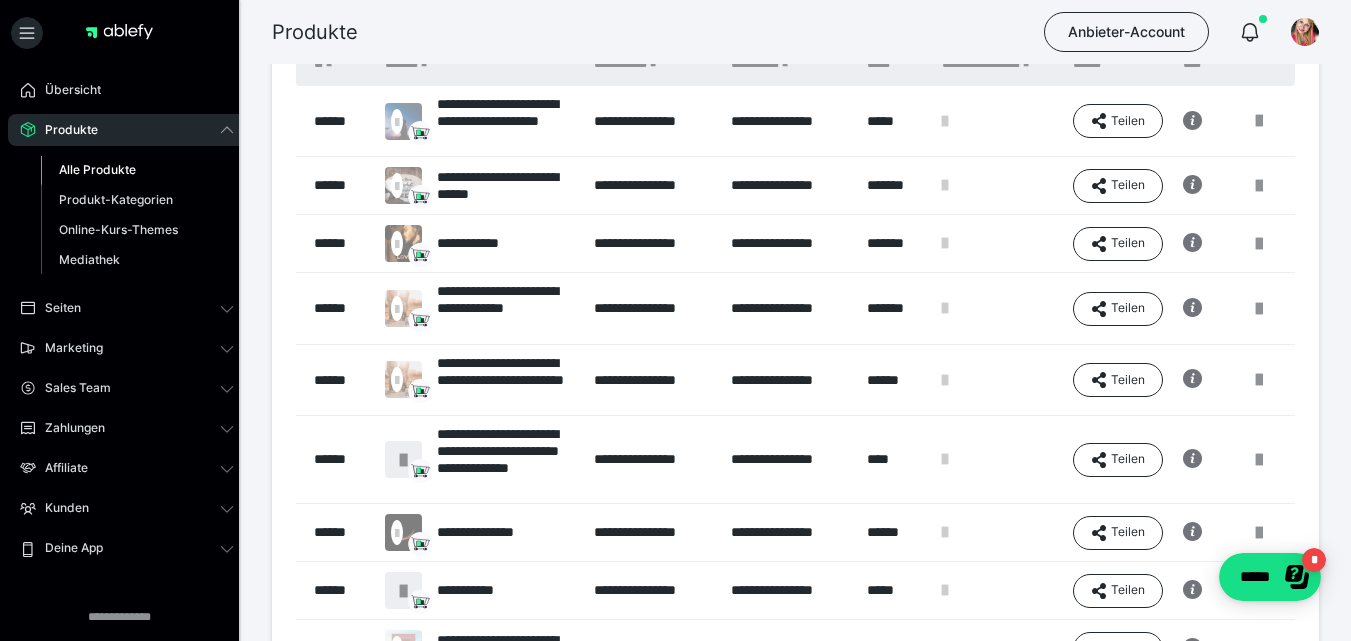 scroll, scrollTop: 466, scrollLeft: 0, axis: vertical 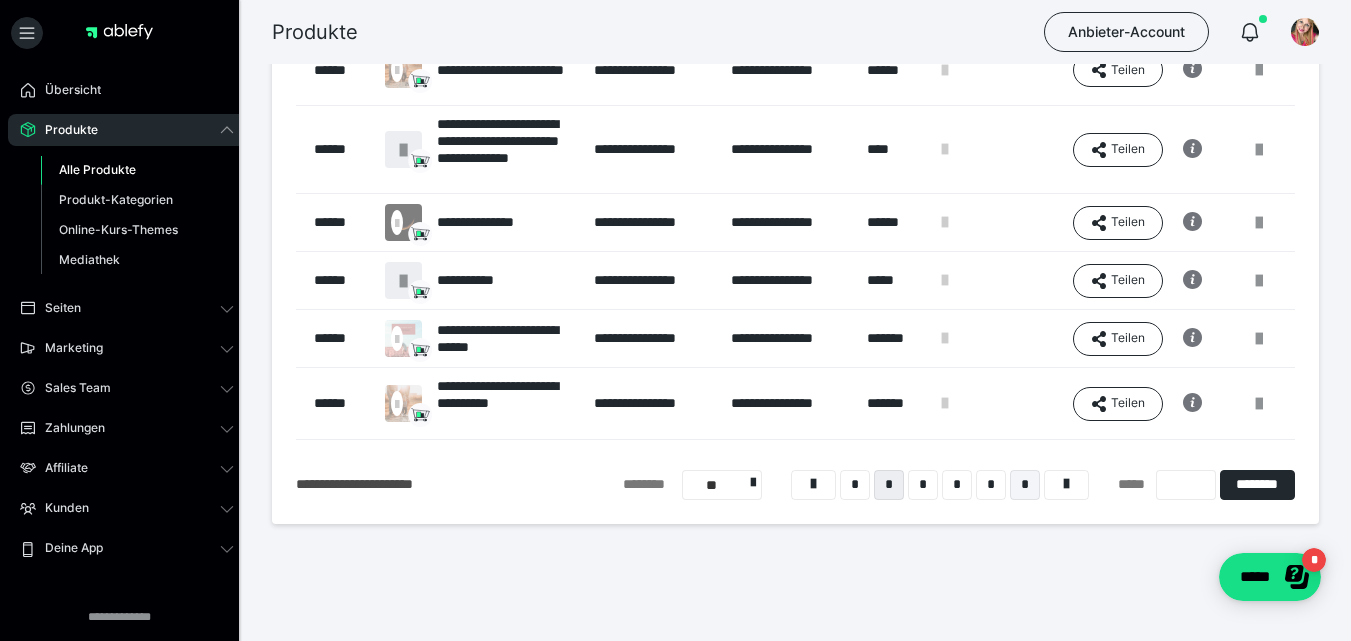 click on "*" at bounding box center (1025, 485) 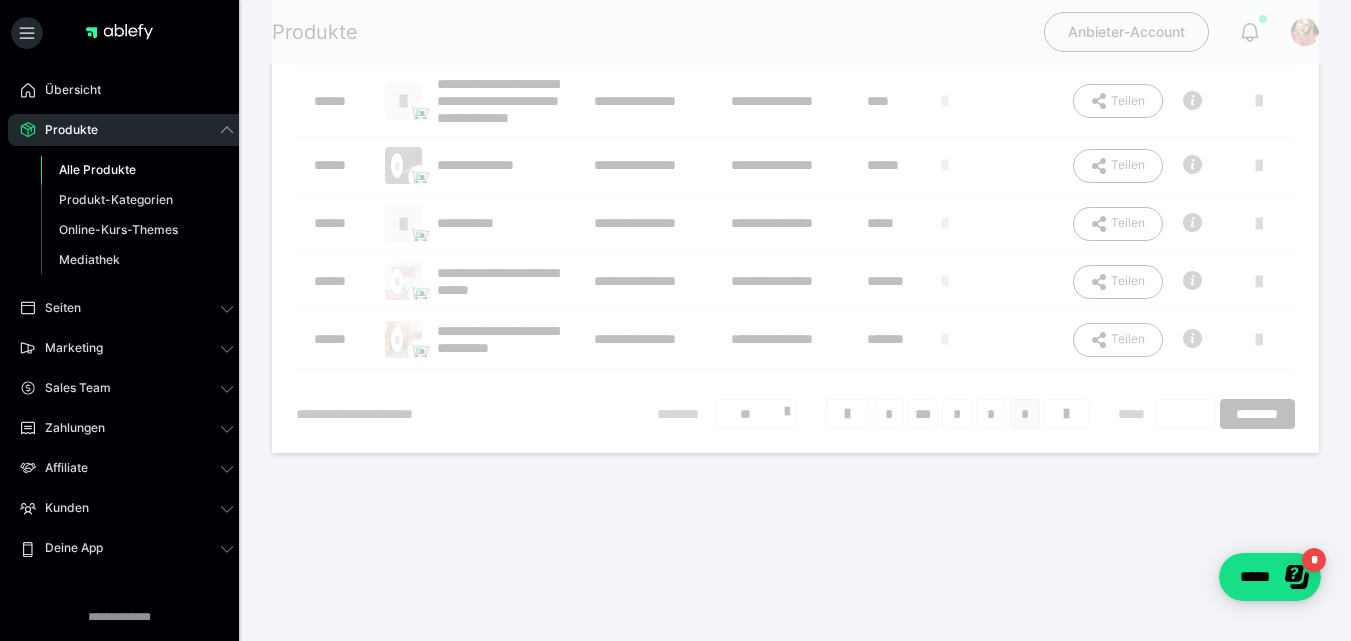scroll, scrollTop: 16, scrollLeft: 0, axis: vertical 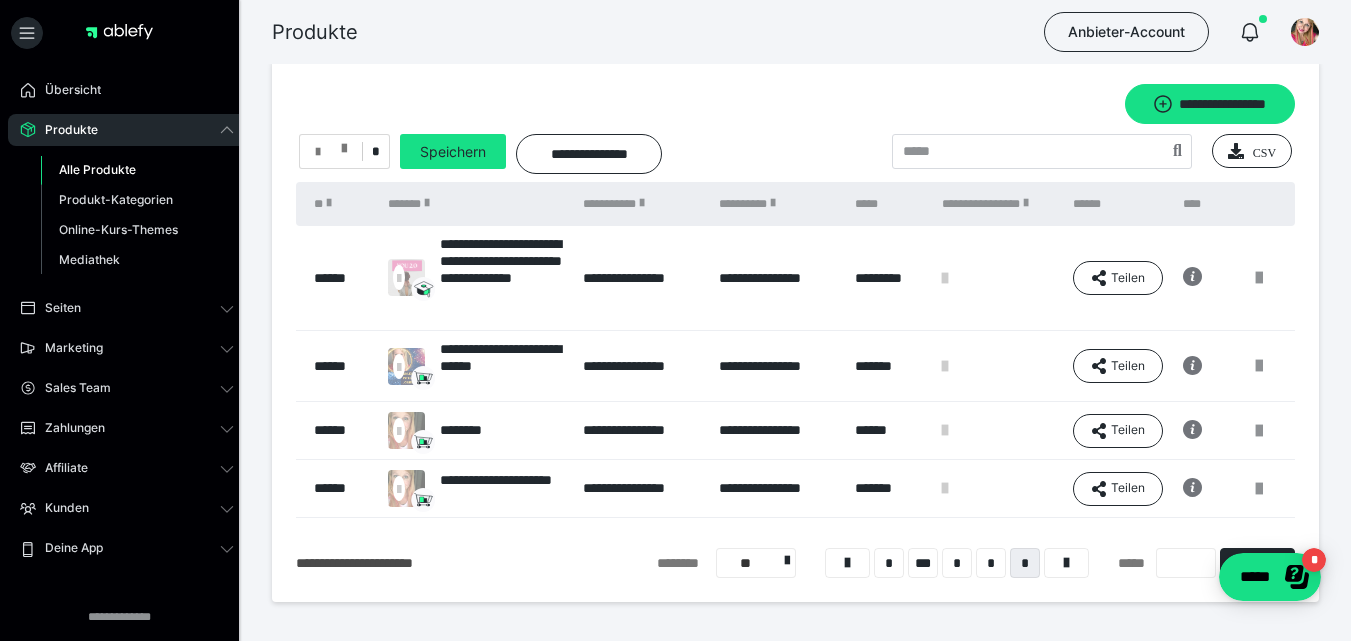 click at bounding box center [344, 144] 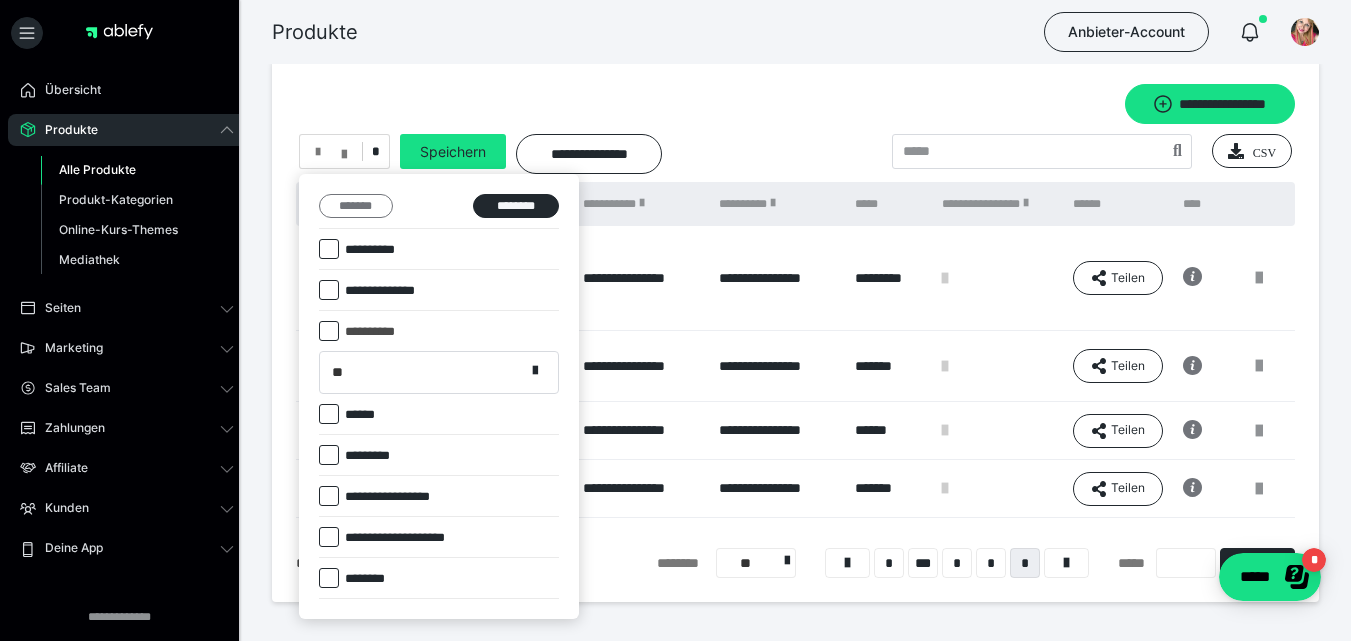 click on "*******" at bounding box center (356, 206) 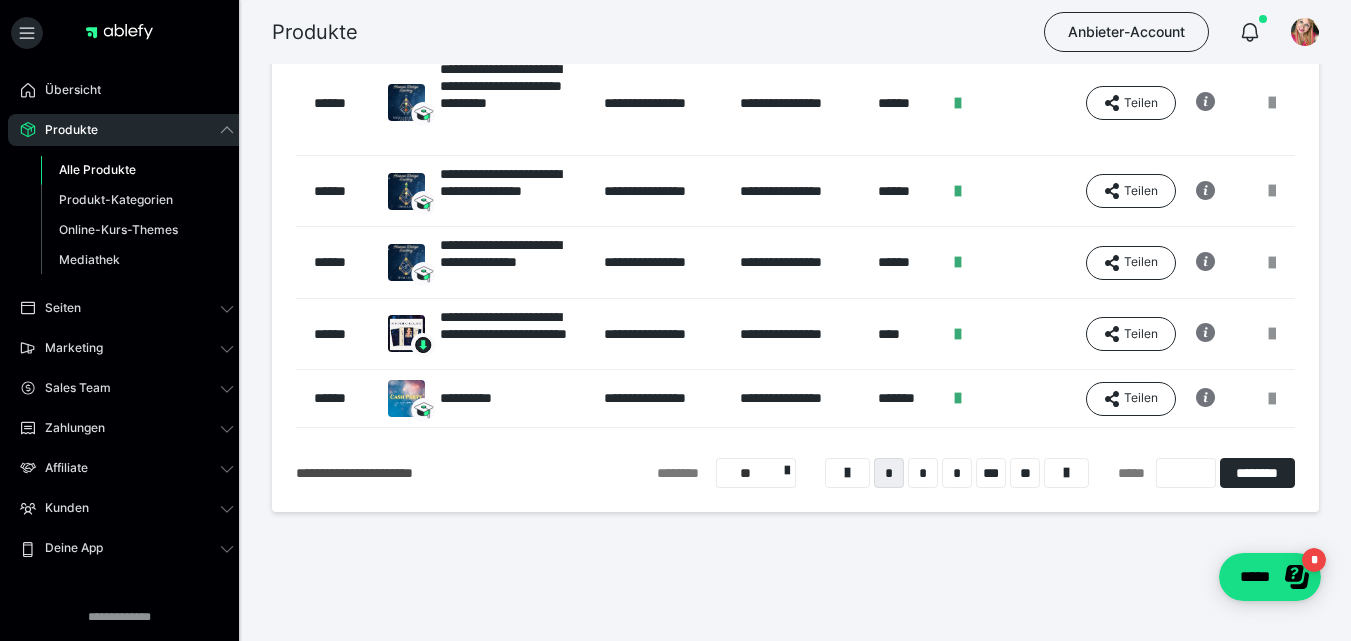 scroll, scrollTop: 595, scrollLeft: 0, axis: vertical 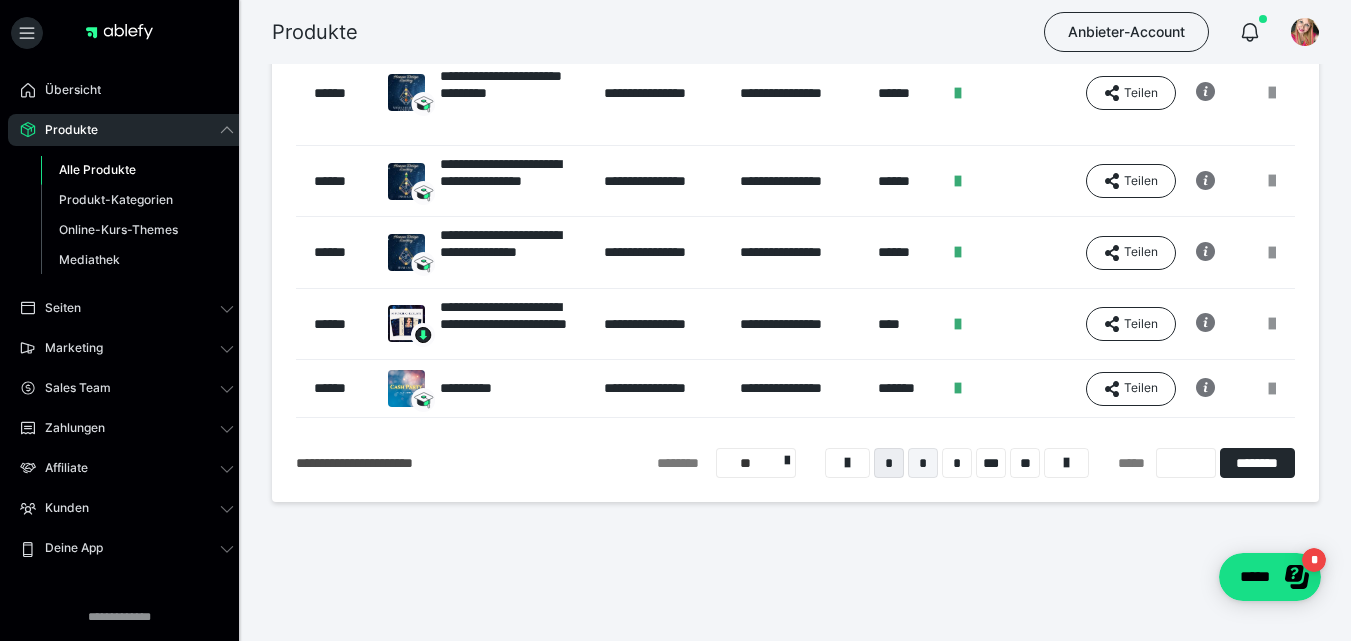 click on "*" at bounding box center [923, 463] 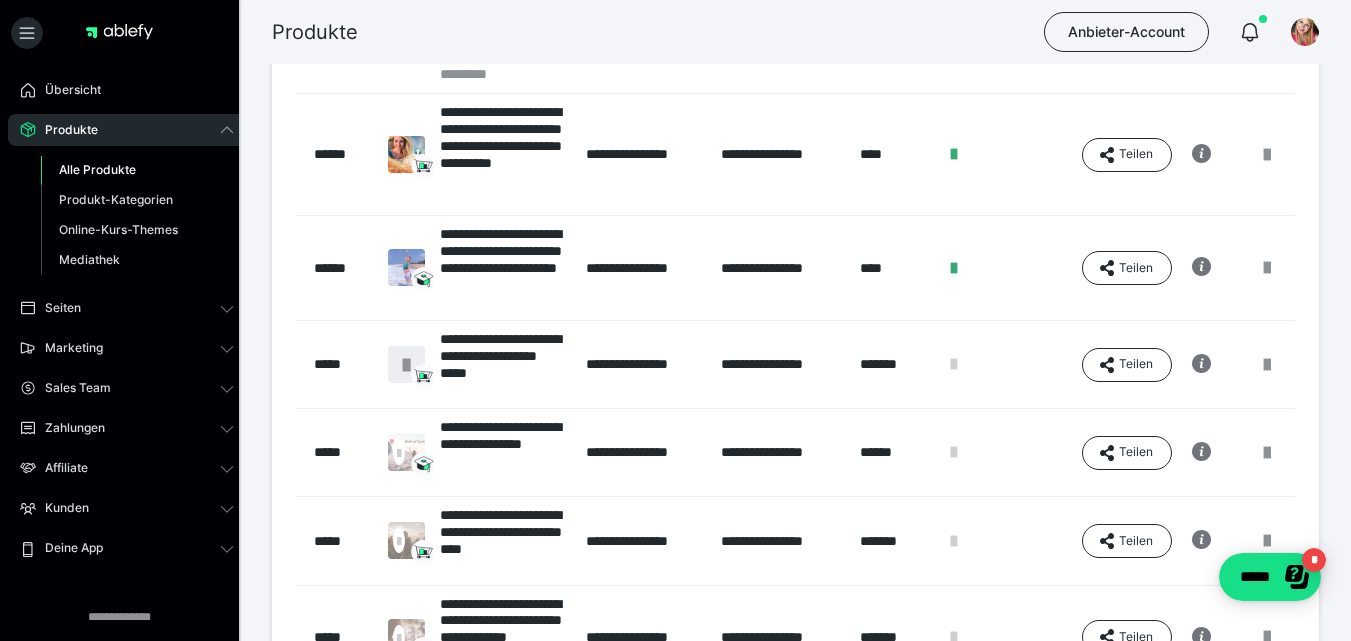scroll, scrollTop: 343, scrollLeft: 0, axis: vertical 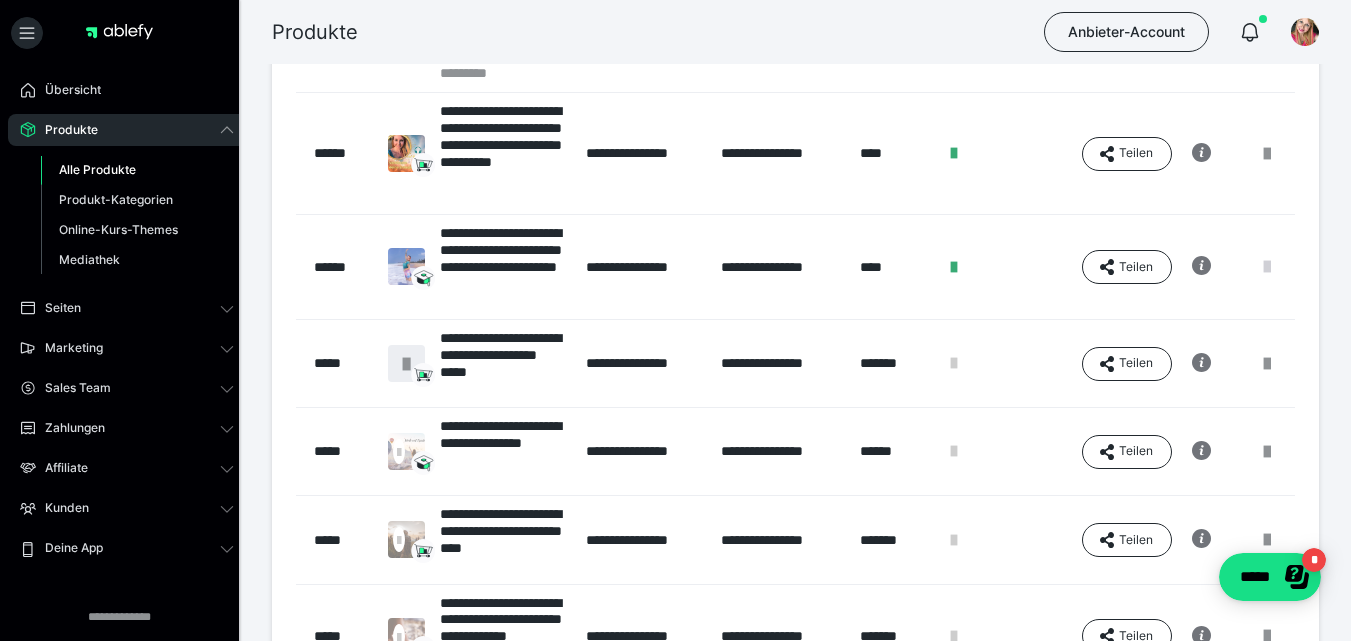 click at bounding box center [1267, 267] 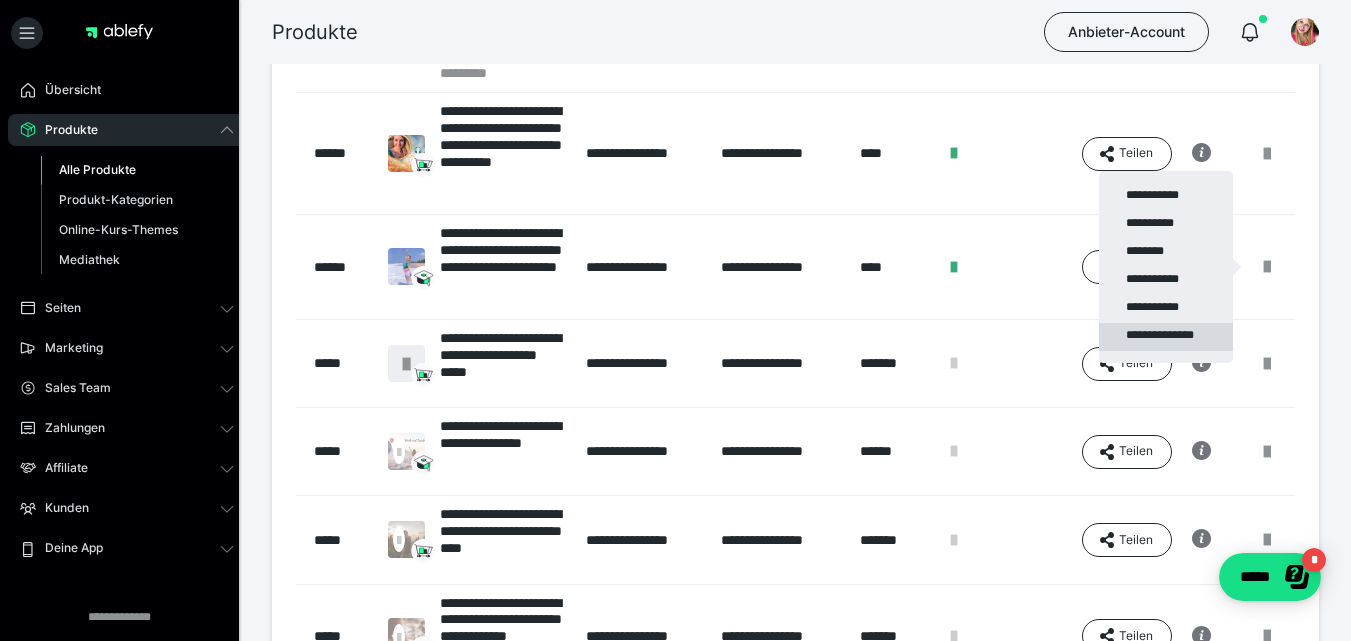 click on "**********" at bounding box center (1166, 337) 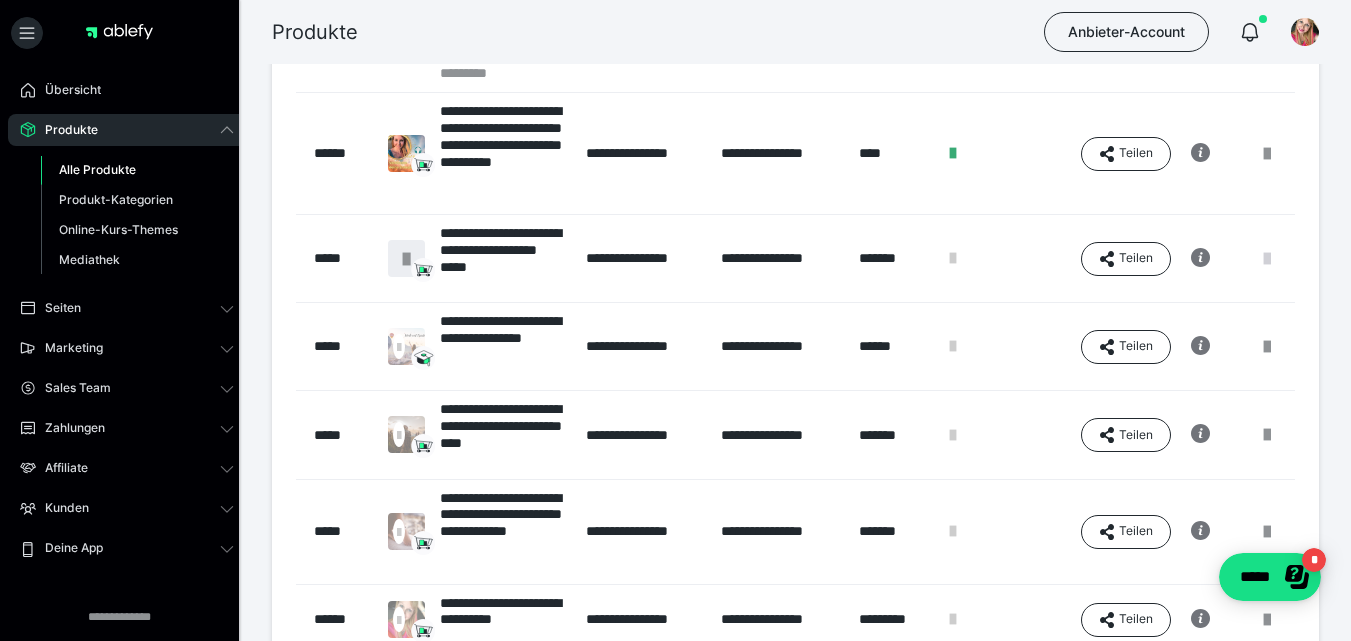 click at bounding box center [1267, 259] 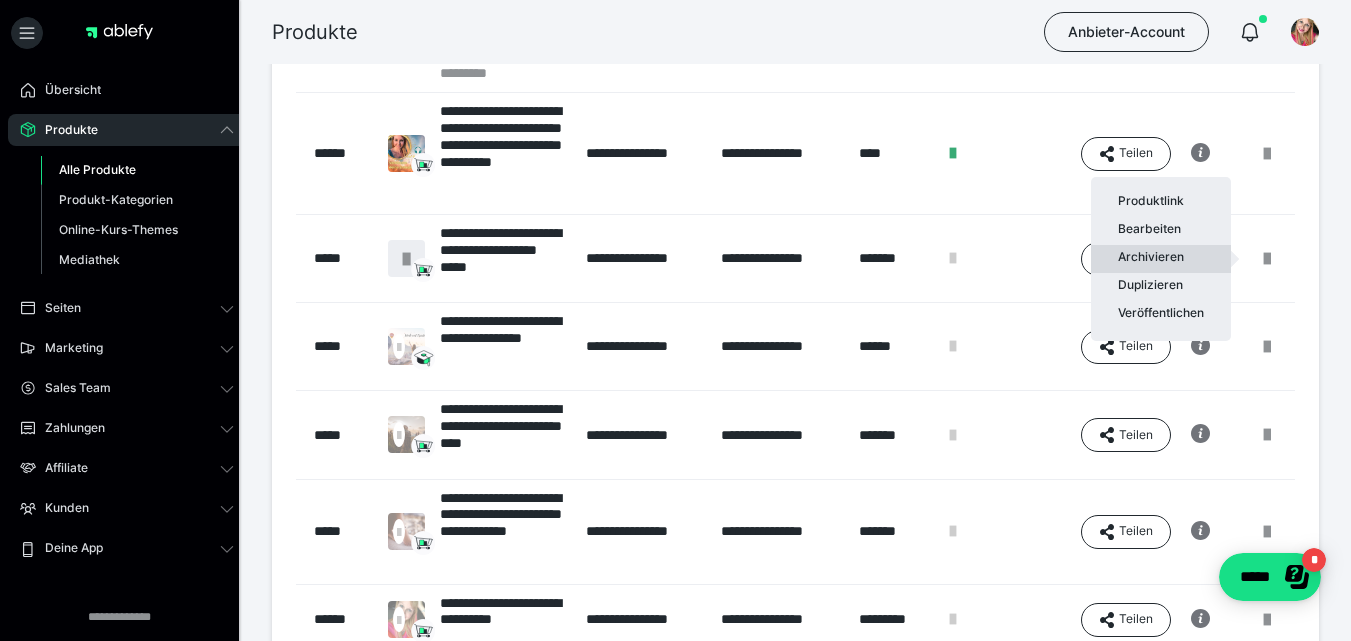click on "Archivieren" at bounding box center (1161, 259) 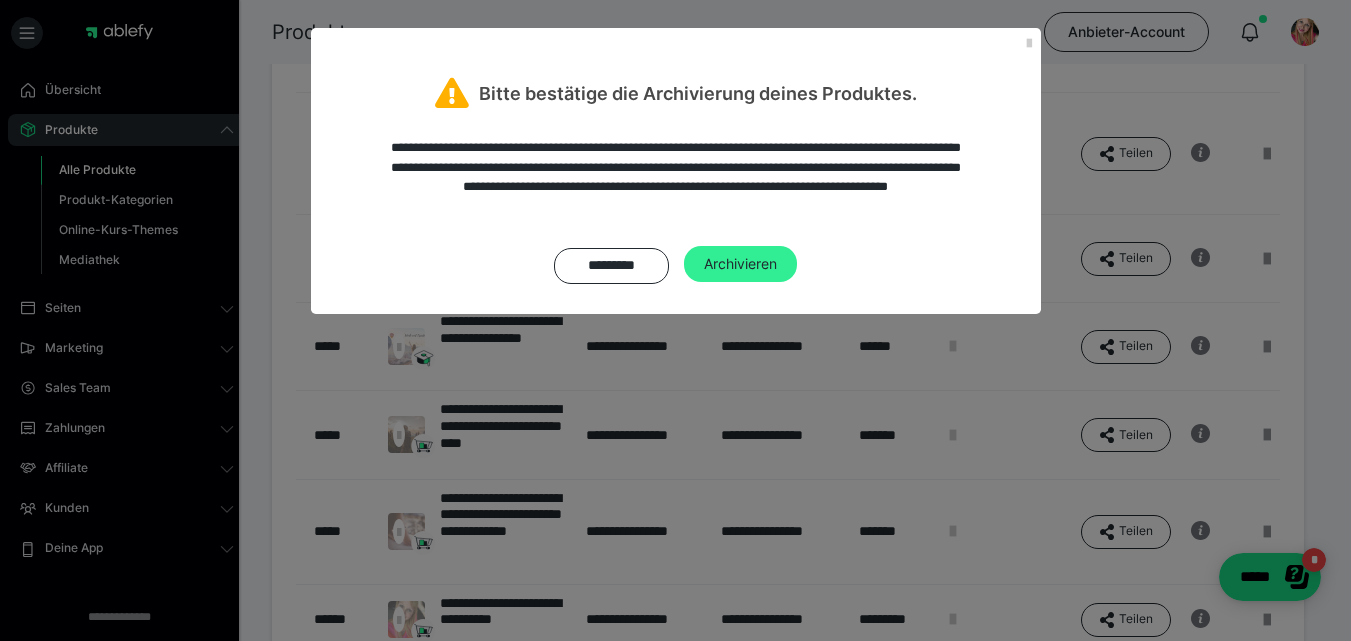 click on "Archivieren" at bounding box center [740, 264] 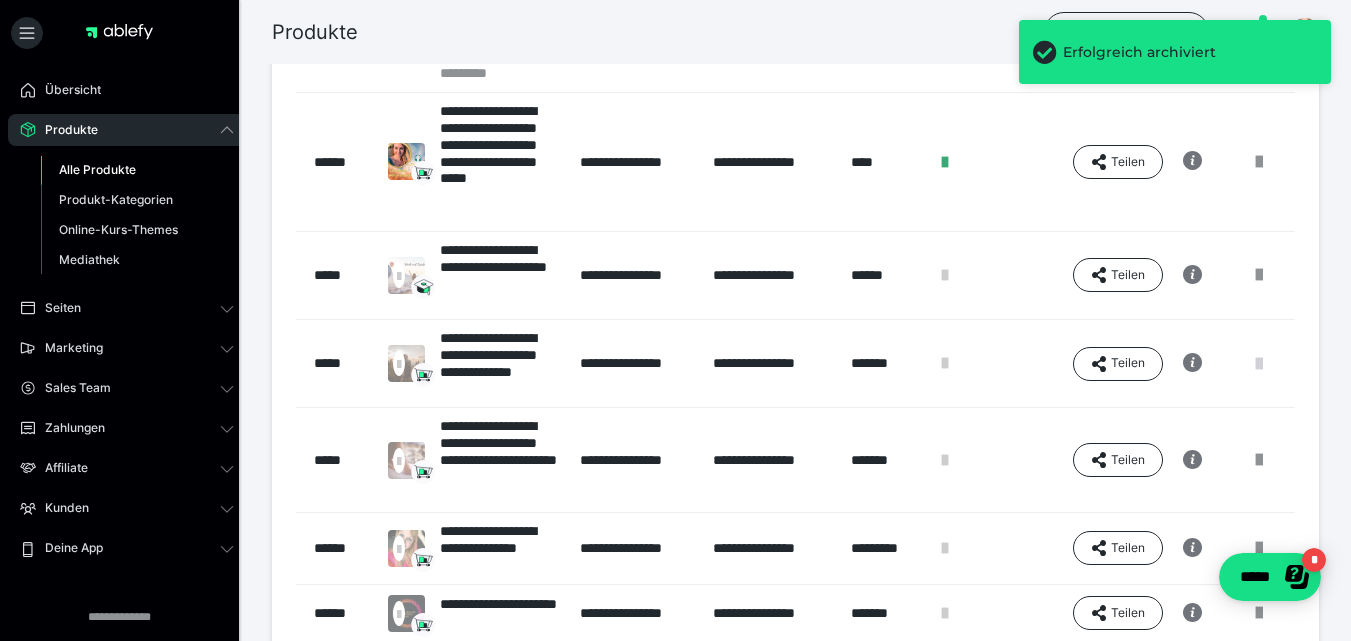 click at bounding box center (1259, 364) 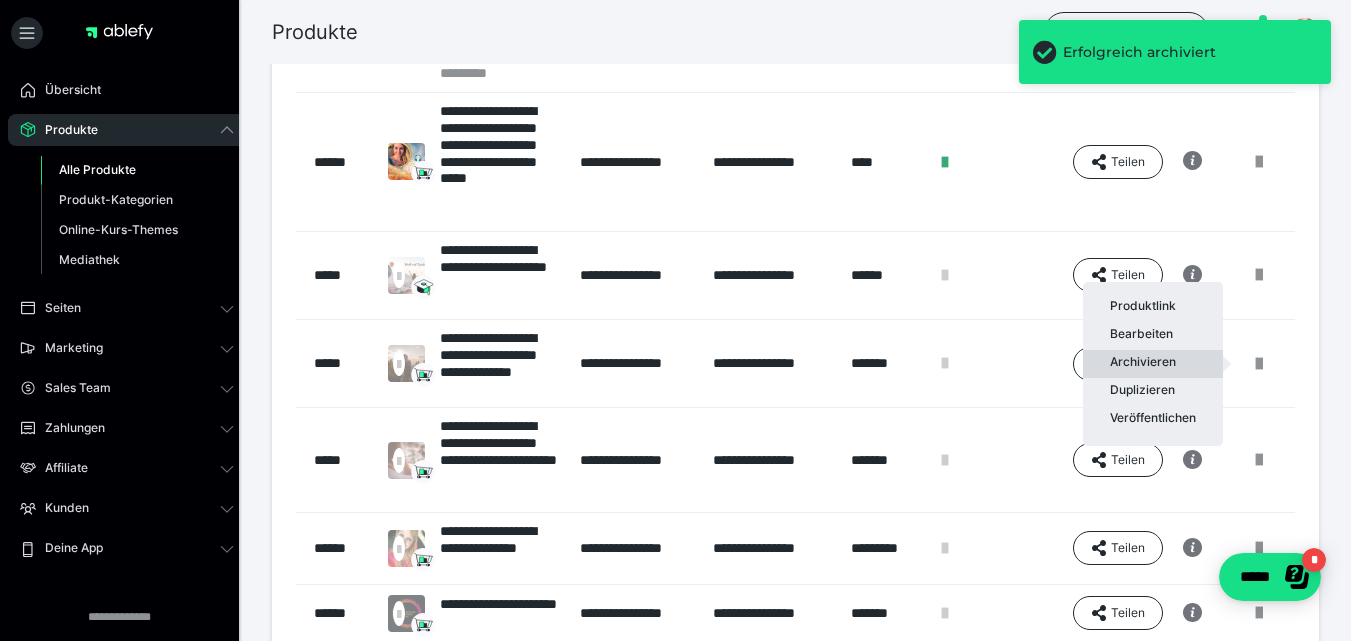 click on "Archivieren" at bounding box center [1153, 364] 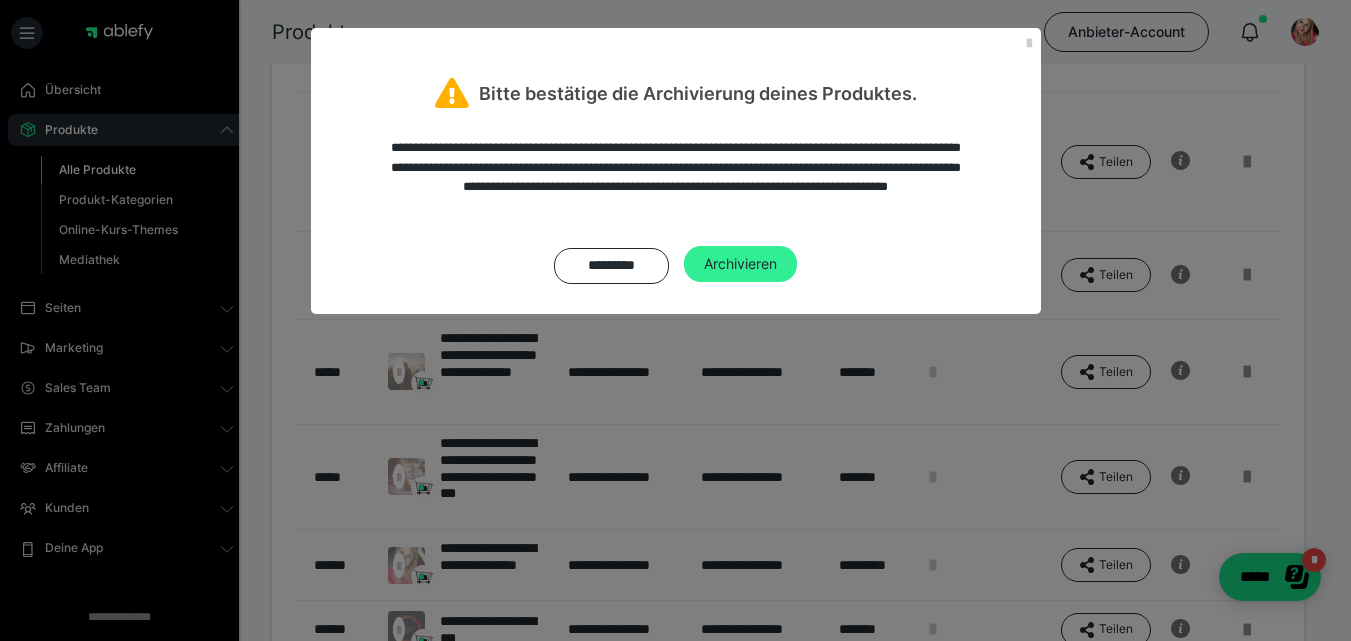 click on "Archivieren" at bounding box center (740, 264) 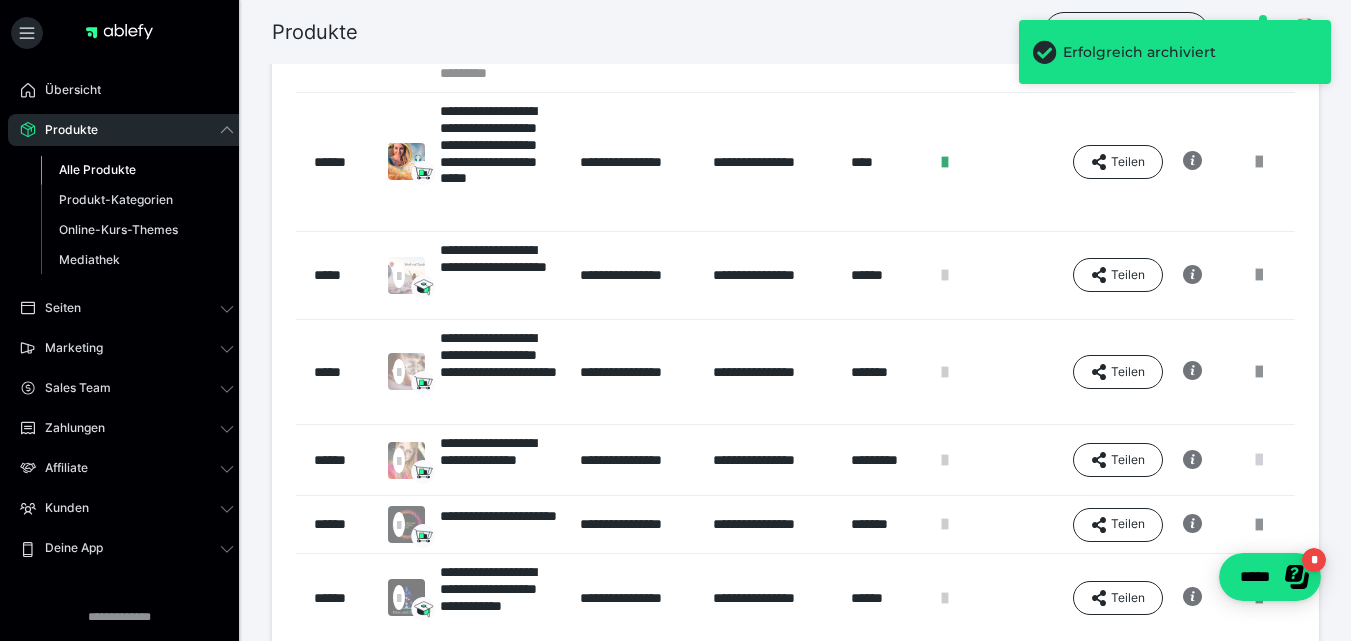 click at bounding box center [1259, 460] 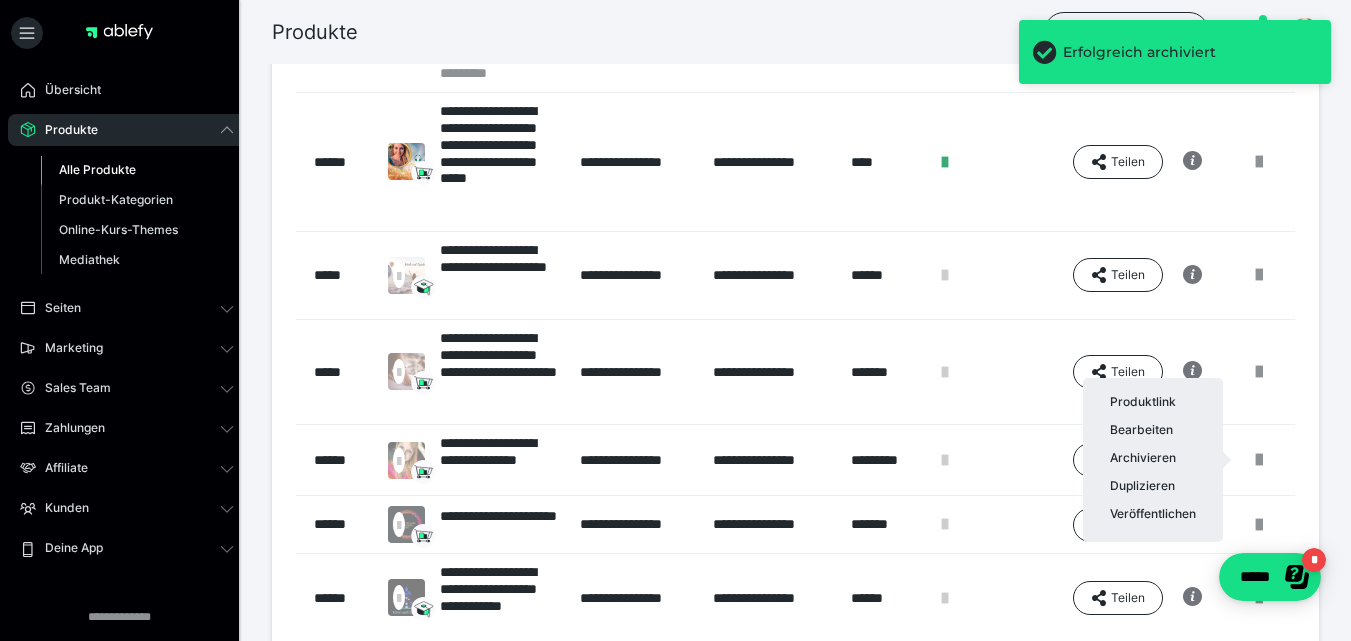 click at bounding box center [675, 320] 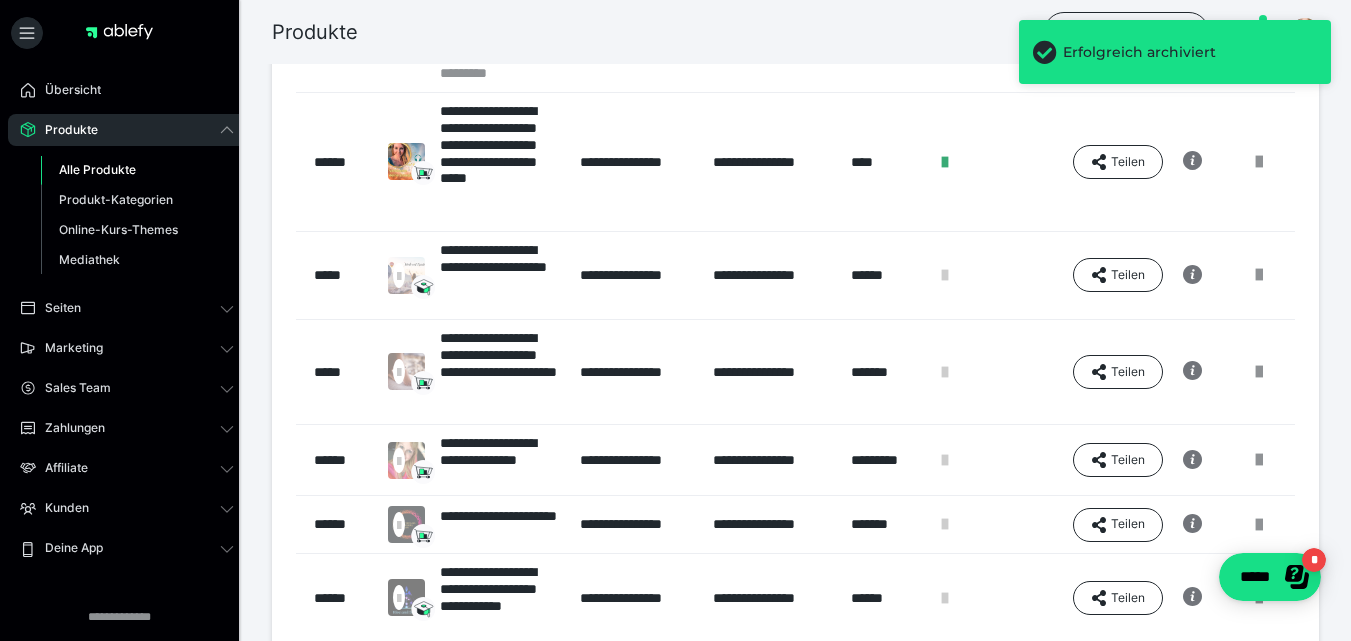 click at bounding box center (1259, 372) 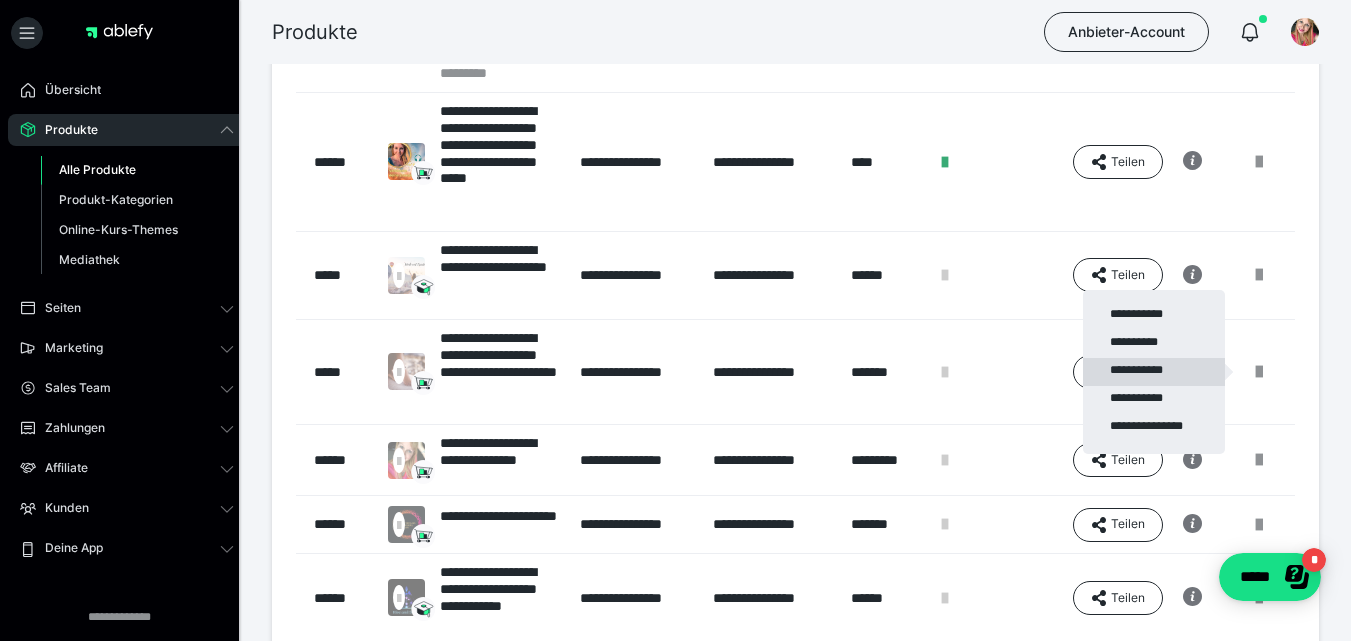 click on "**********" at bounding box center [1154, 372] 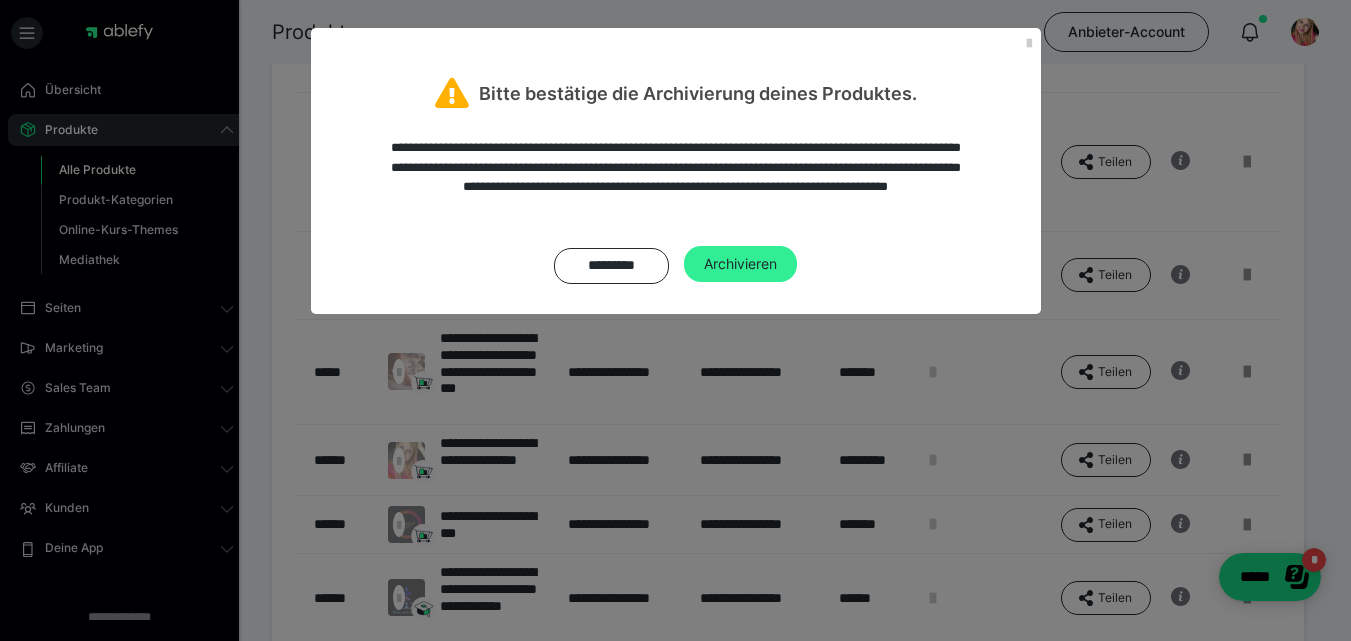 click on "Archivieren" at bounding box center (740, 264) 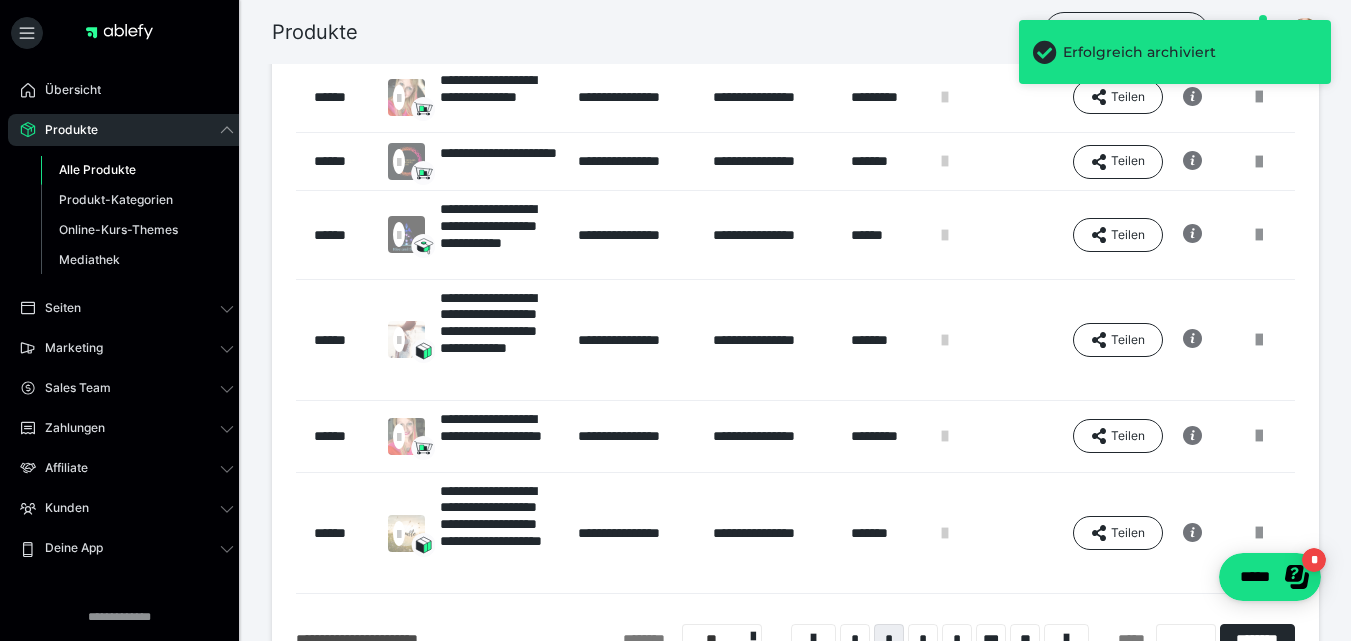 scroll, scrollTop: 709, scrollLeft: 0, axis: vertical 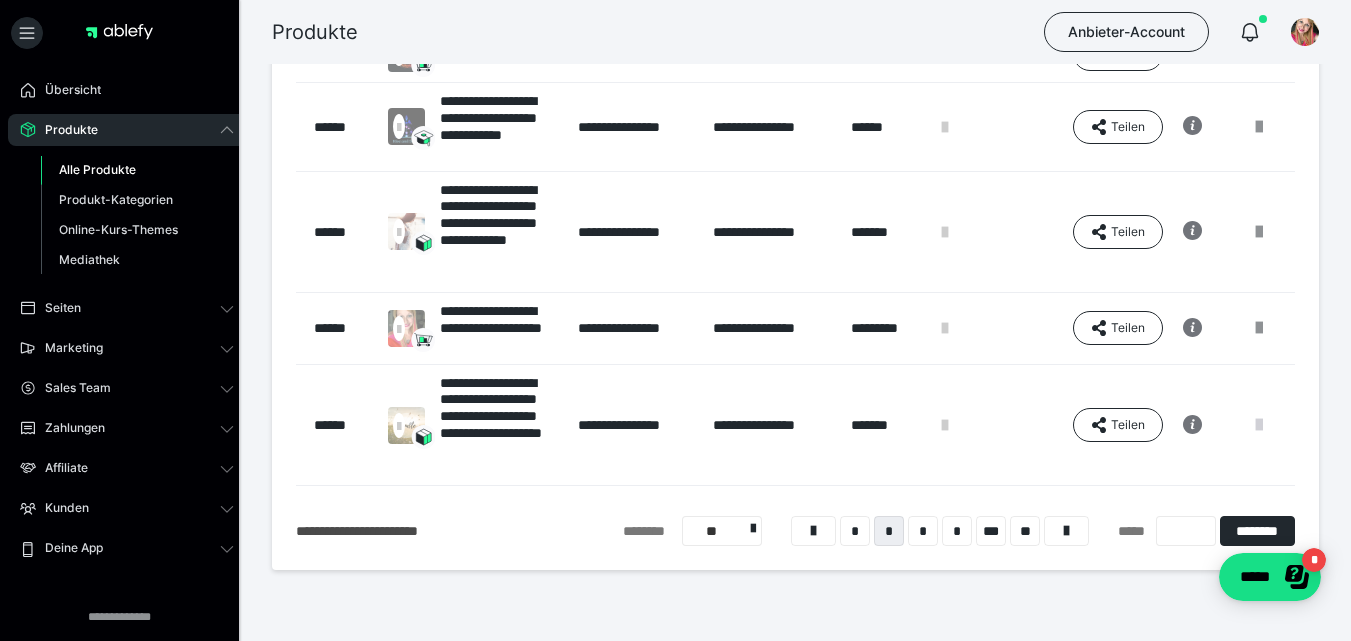 click at bounding box center (1259, 425) 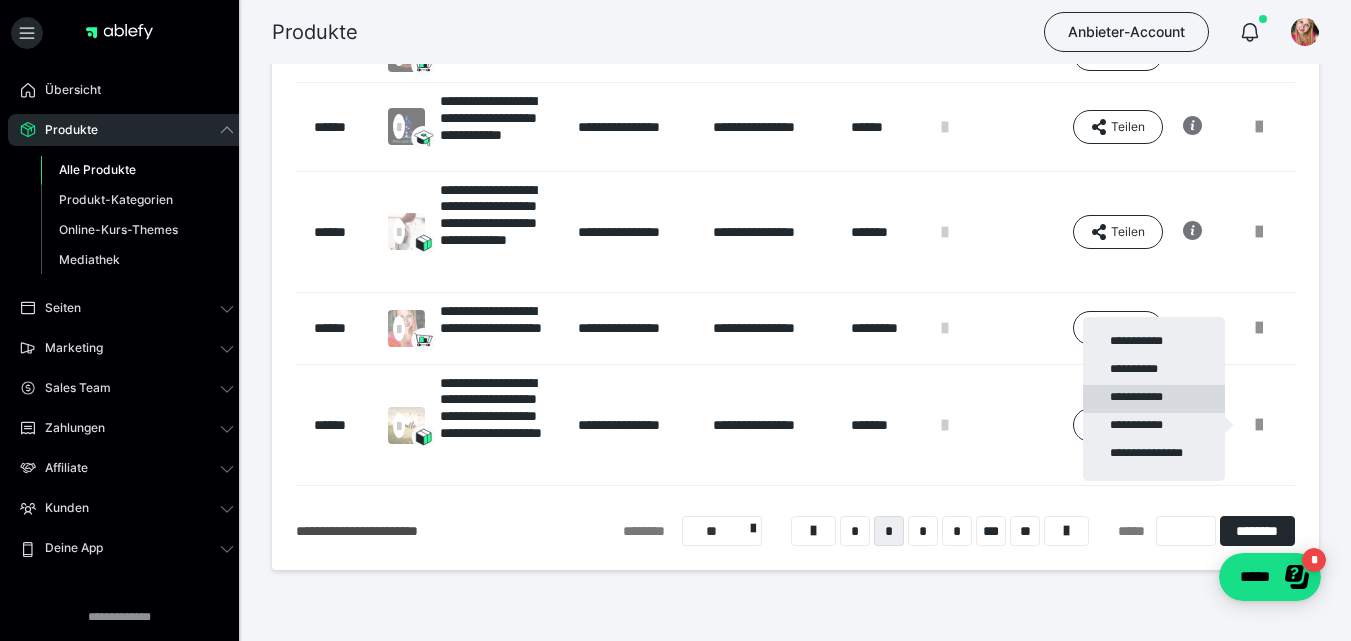 click on "**********" at bounding box center [1154, 399] 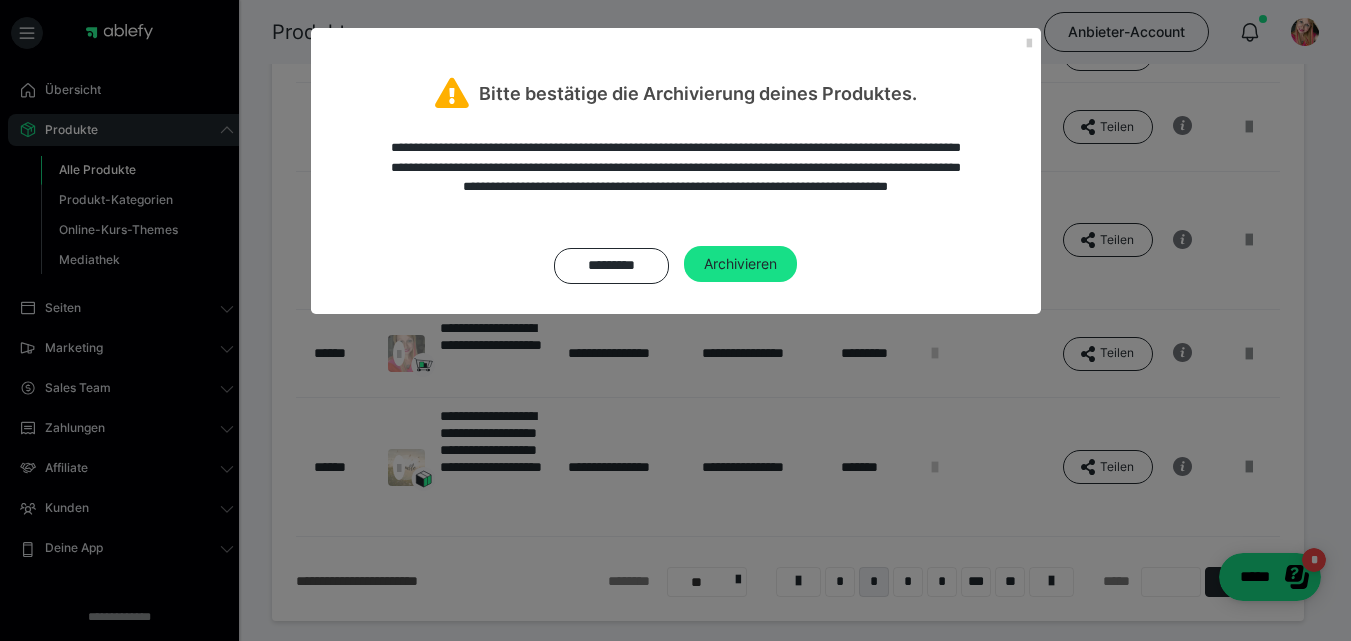 click on "**********" at bounding box center (676, 211) 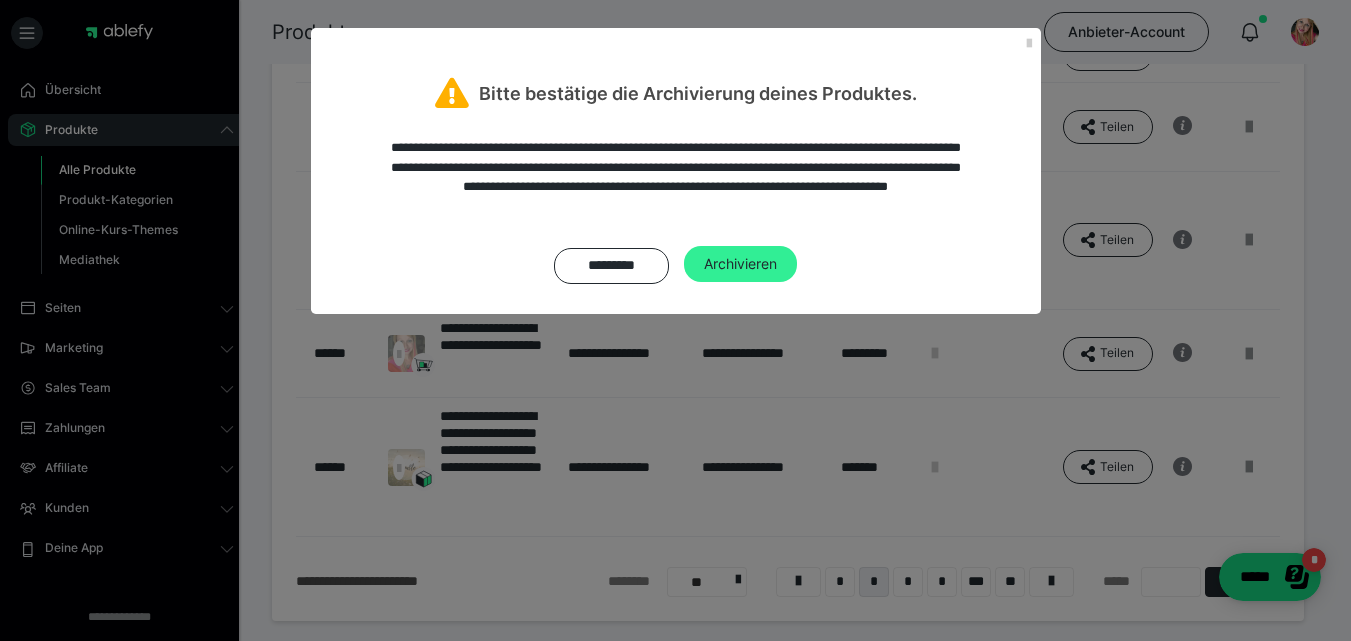 click on "Archivieren" at bounding box center [740, 264] 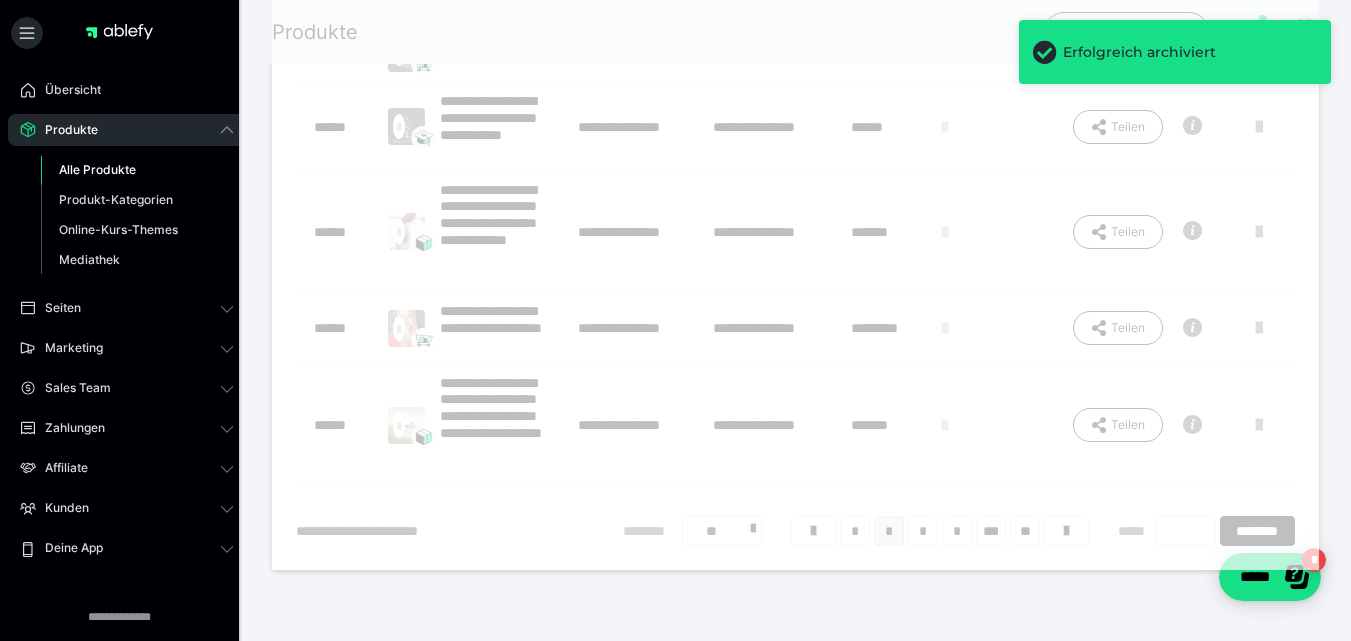 scroll, scrollTop: 695, scrollLeft: 0, axis: vertical 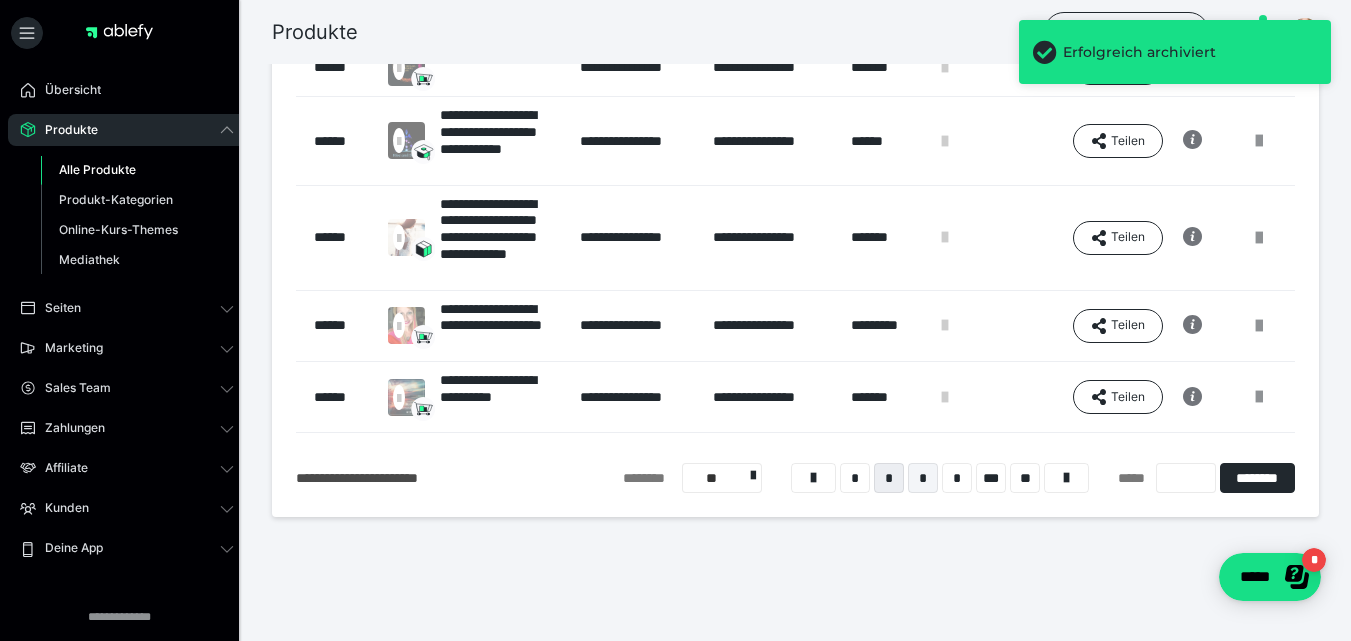 click on "*" at bounding box center (923, 478) 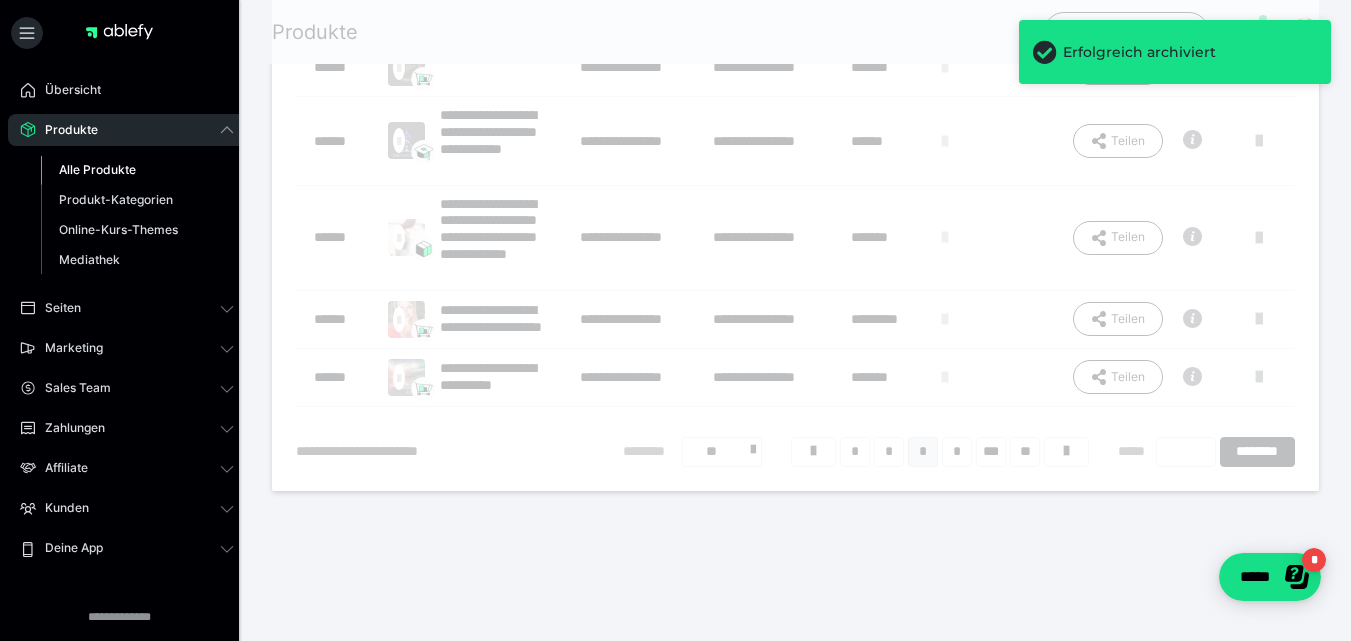 scroll, scrollTop: 16, scrollLeft: 0, axis: vertical 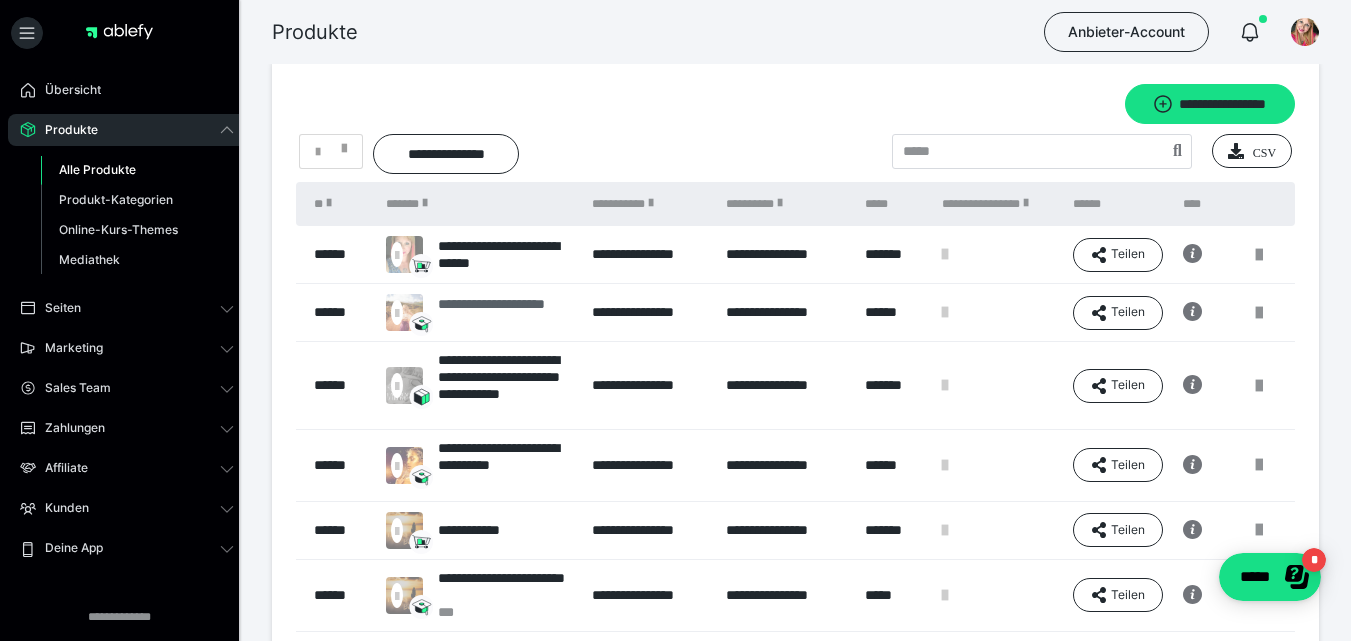 click on "**********" at bounding box center (505, 313) 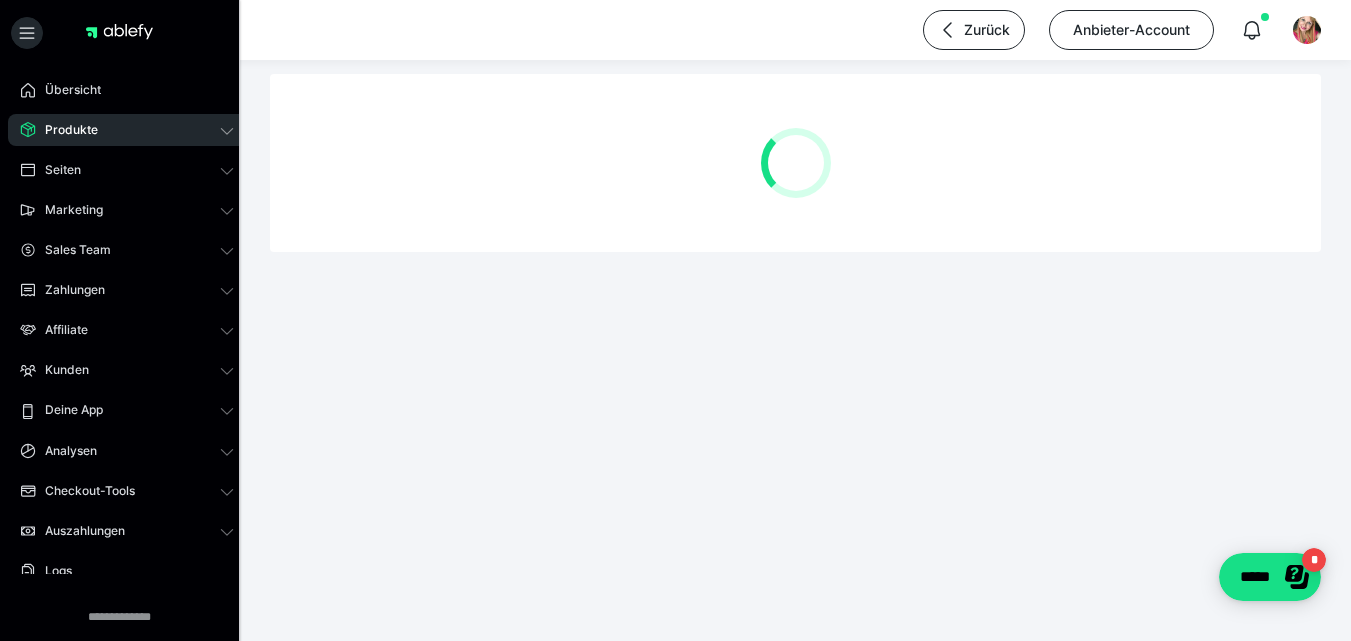scroll, scrollTop: 0, scrollLeft: 0, axis: both 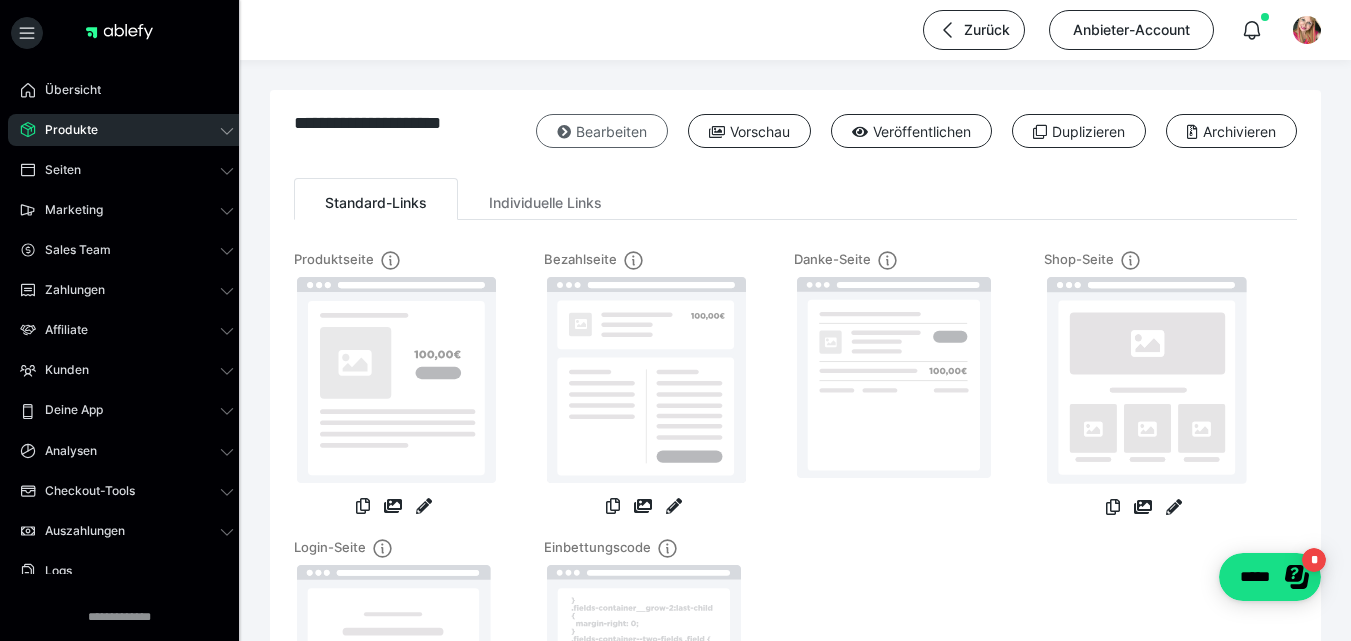 click on "Bearbeiten" at bounding box center (602, 131) 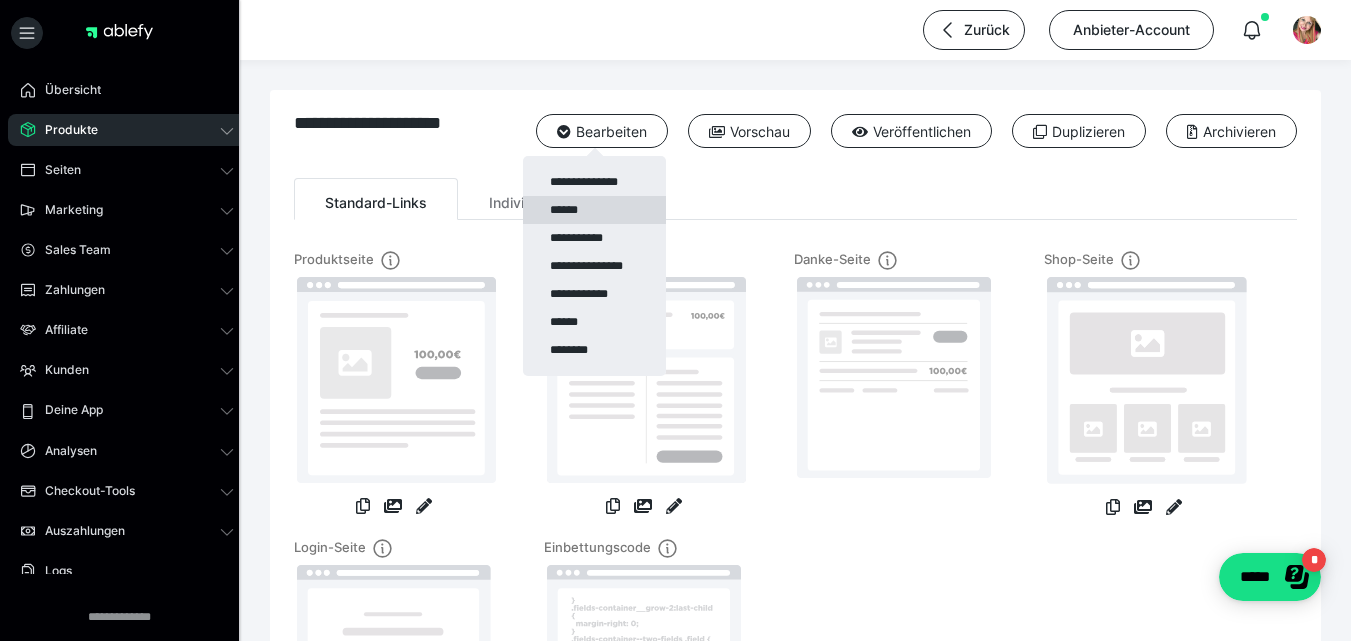 click on "******" at bounding box center (594, 210) 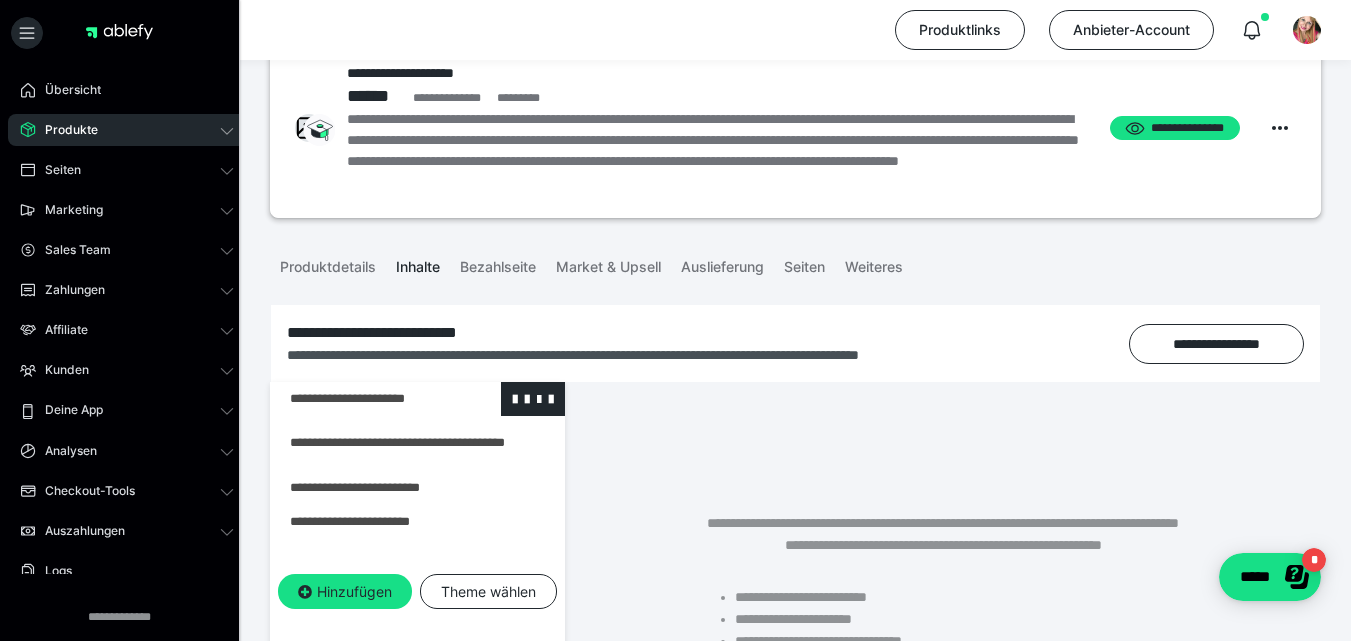 scroll, scrollTop: 53, scrollLeft: 0, axis: vertical 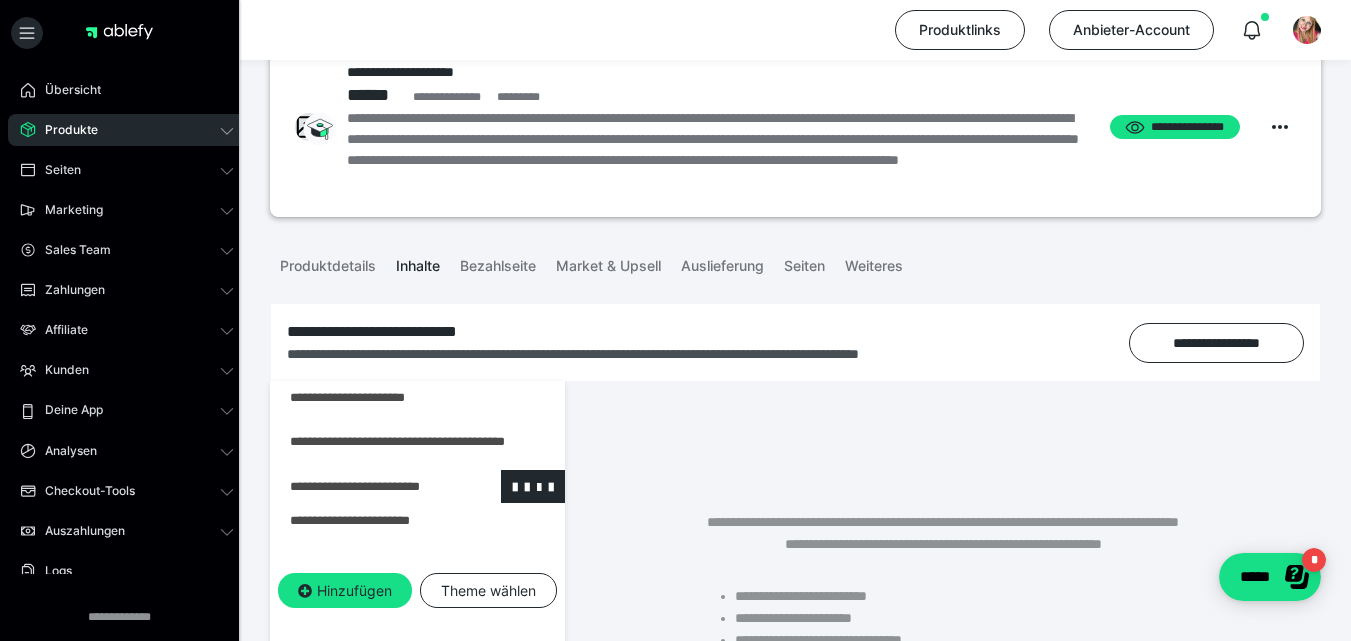 click at bounding box center (365, 487) 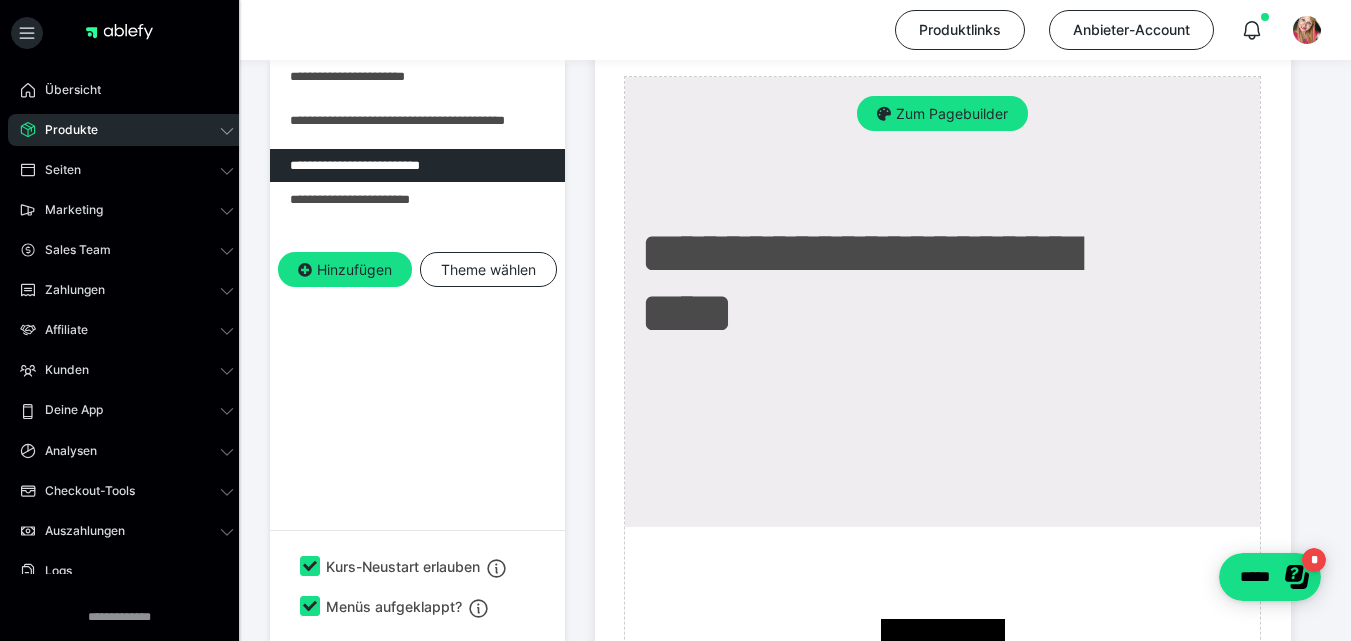 scroll, scrollTop: 493, scrollLeft: 0, axis: vertical 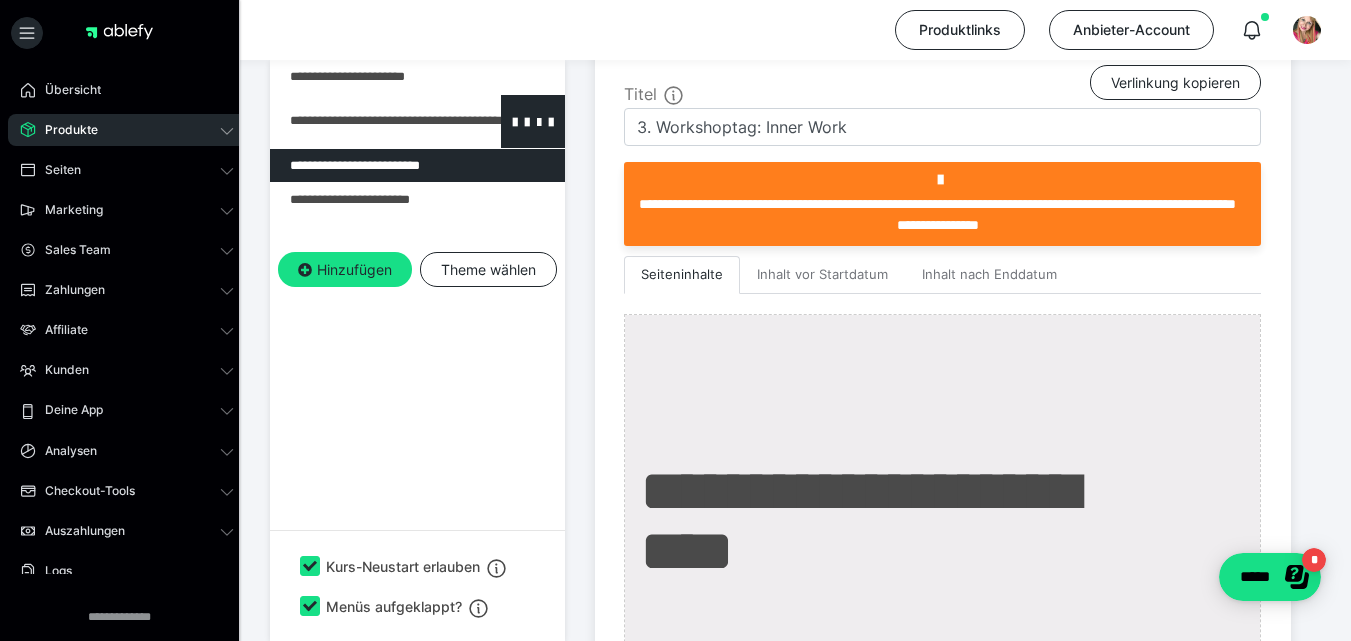 click at bounding box center (365, 121) 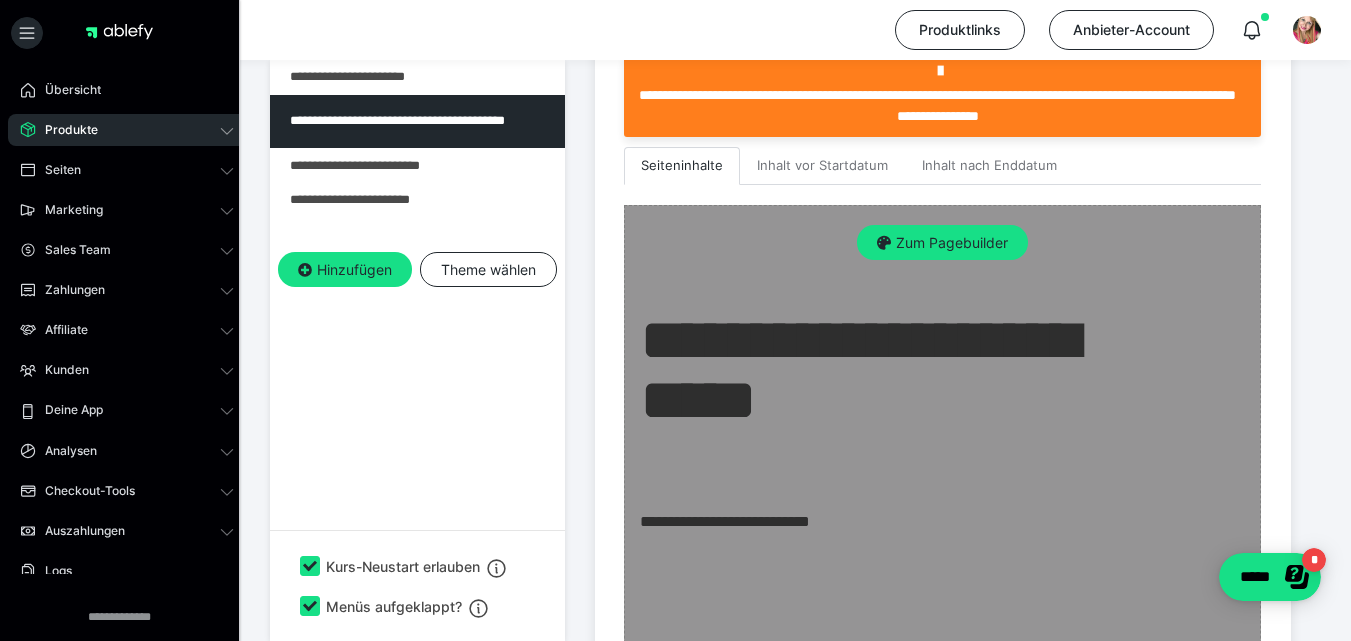 scroll, scrollTop: 520, scrollLeft: 0, axis: vertical 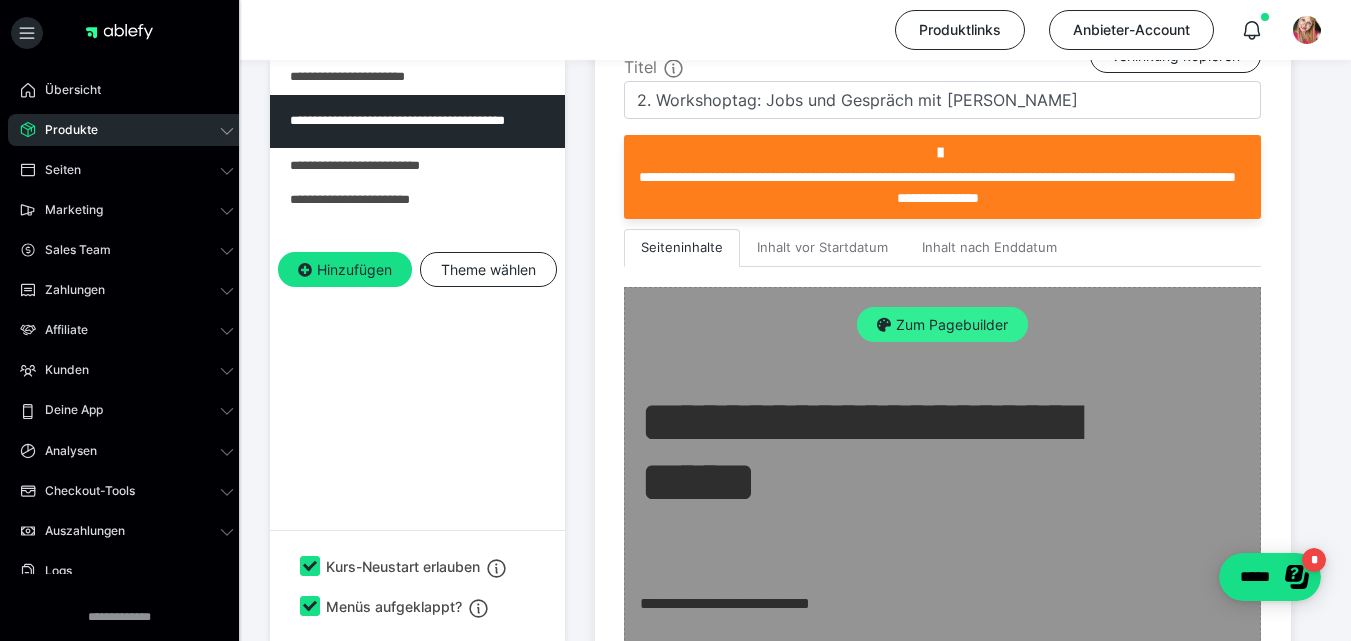 click on "Zum Pagebuilder" at bounding box center [942, 325] 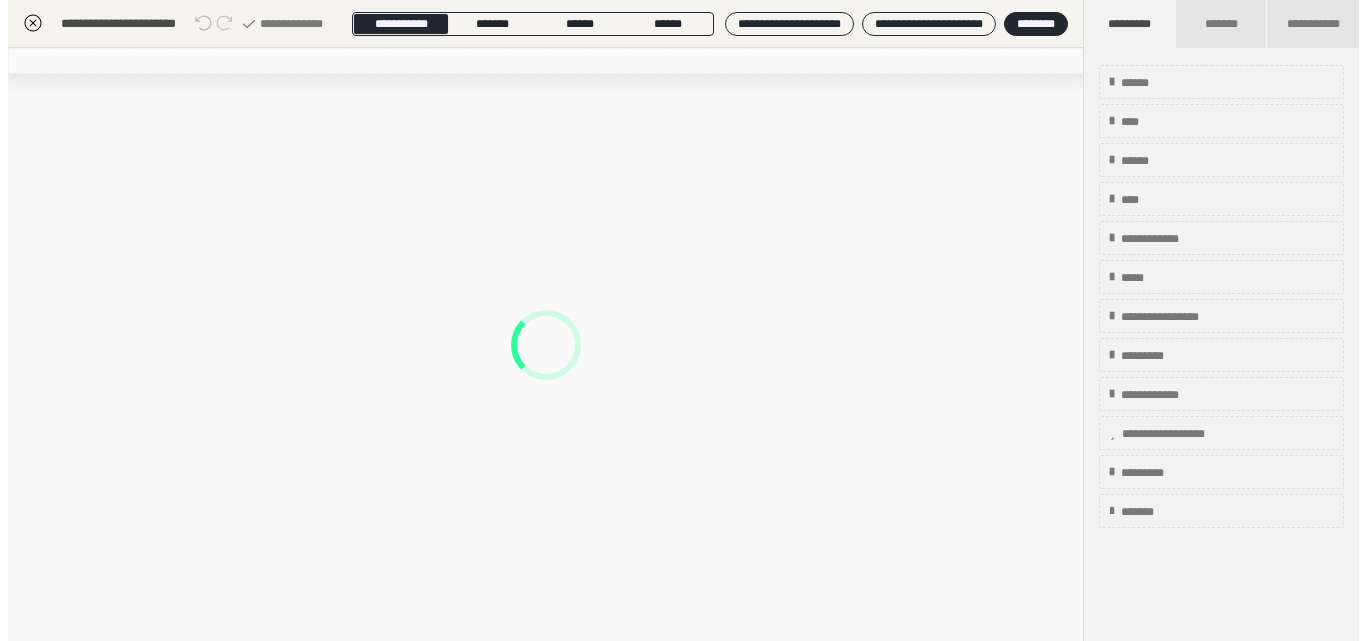 scroll, scrollTop: 374, scrollLeft: 0, axis: vertical 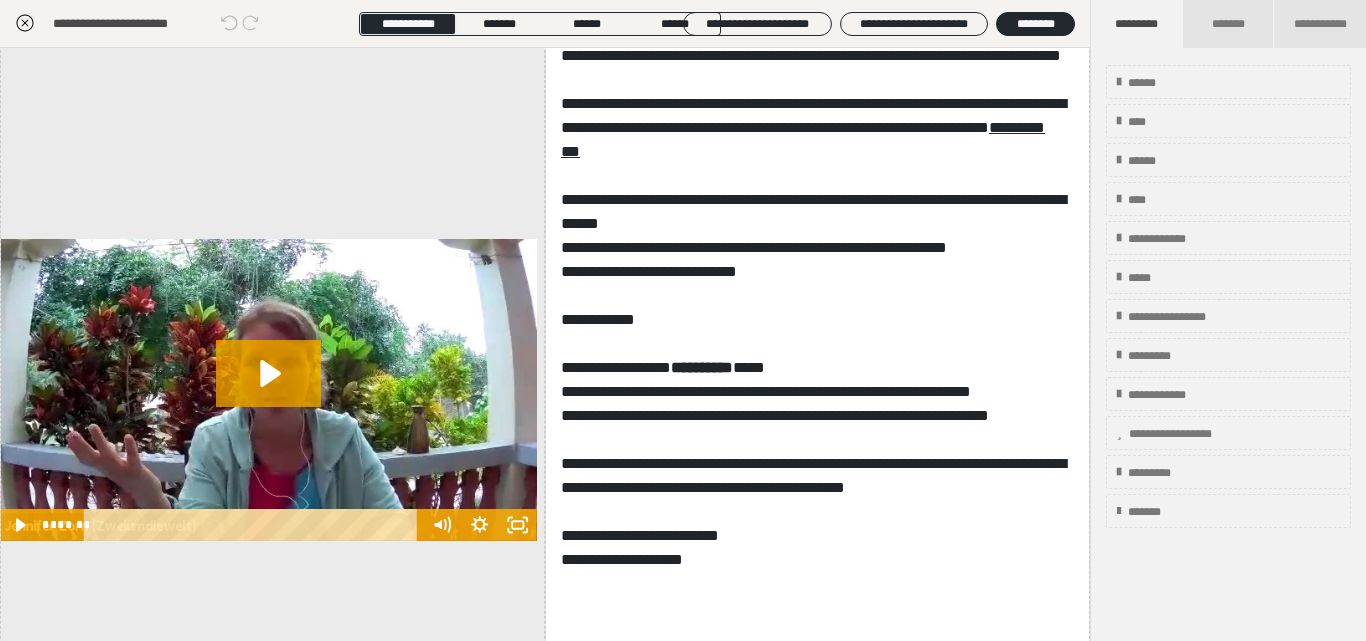 click 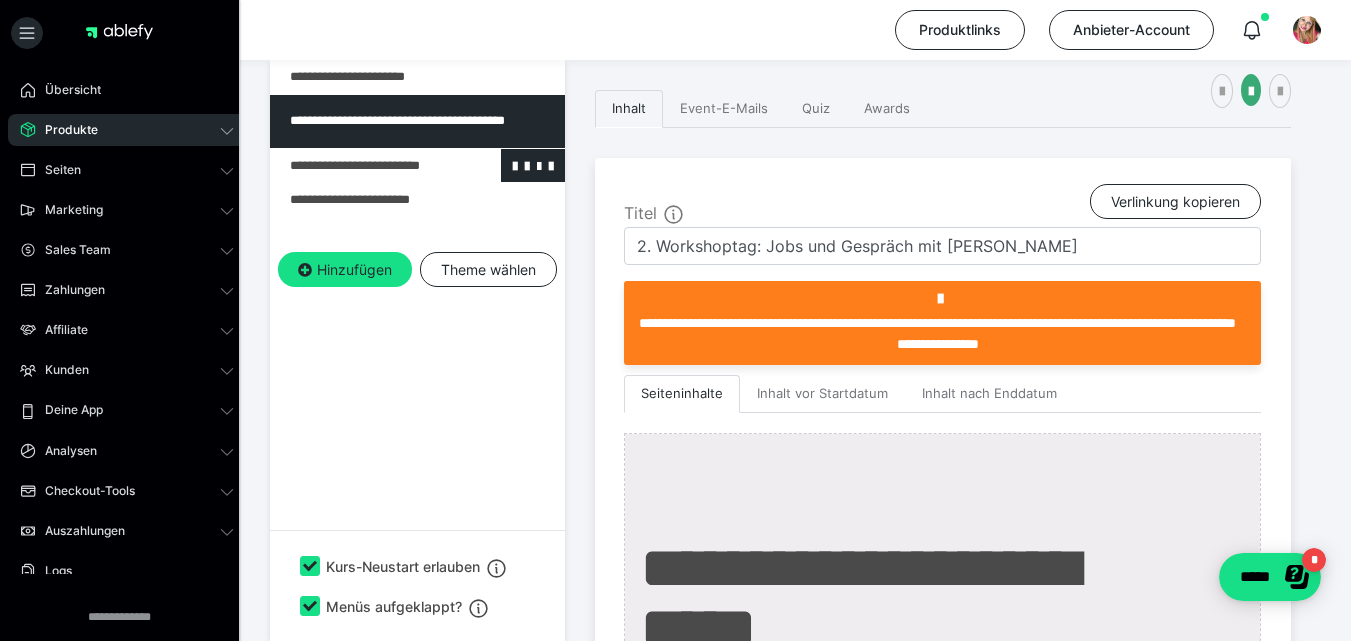 click at bounding box center [365, 166] 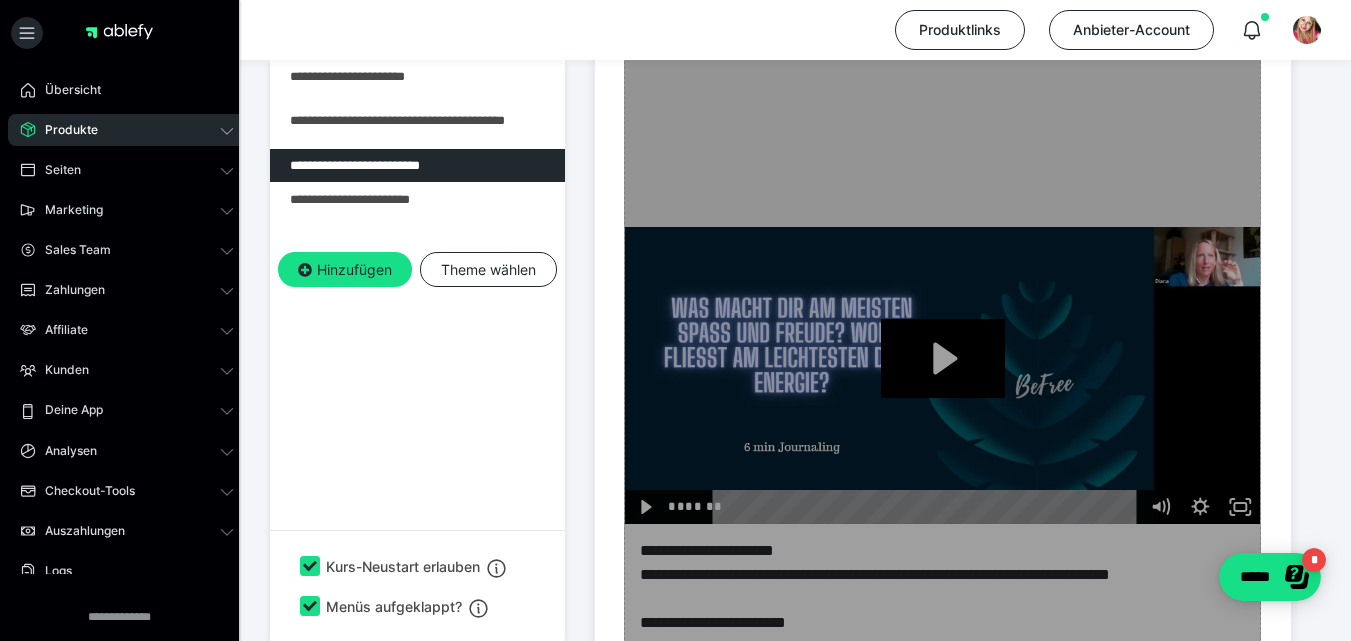 scroll, scrollTop: 1027, scrollLeft: 0, axis: vertical 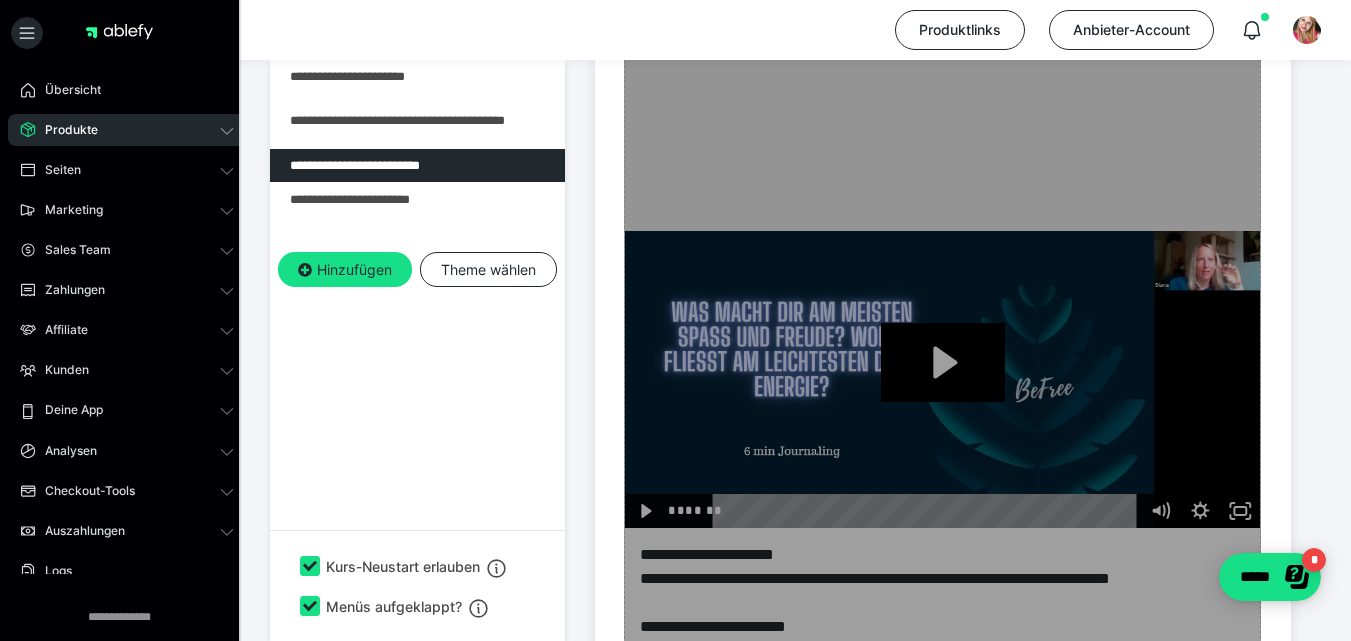 click on "Zum Pagebuilder" at bounding box center [942, 230] 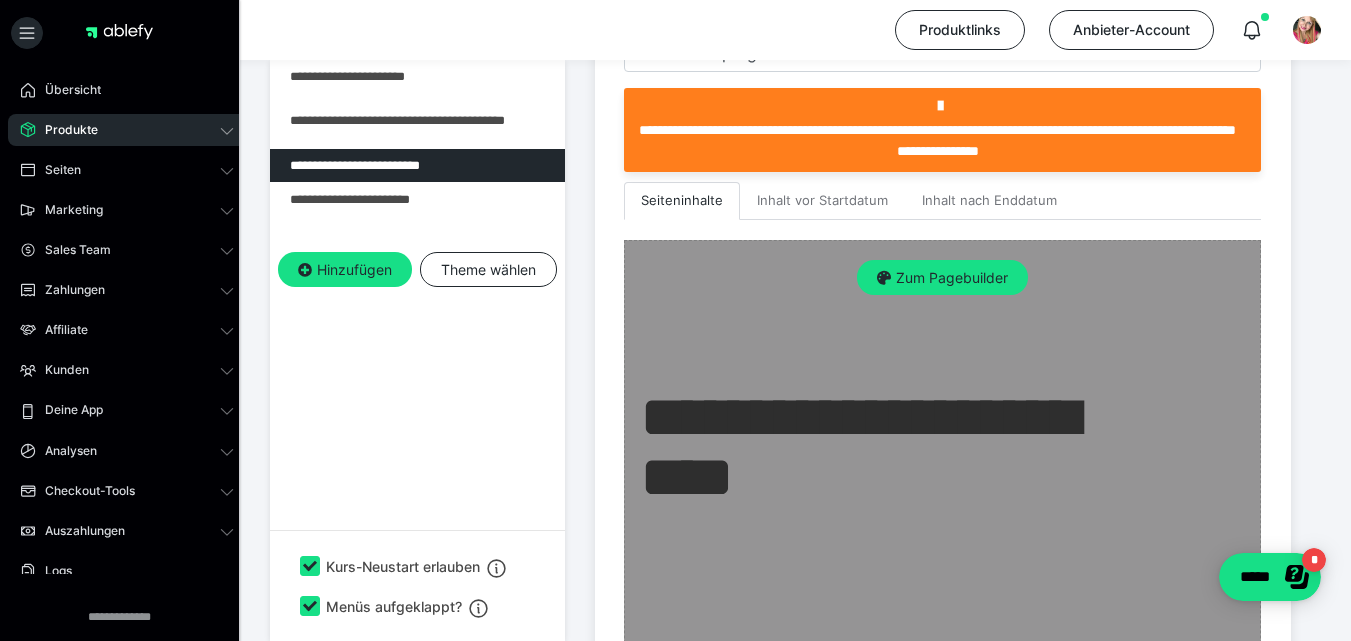 click on "Zum Pagebuilder" at bounding box center [942, 278] 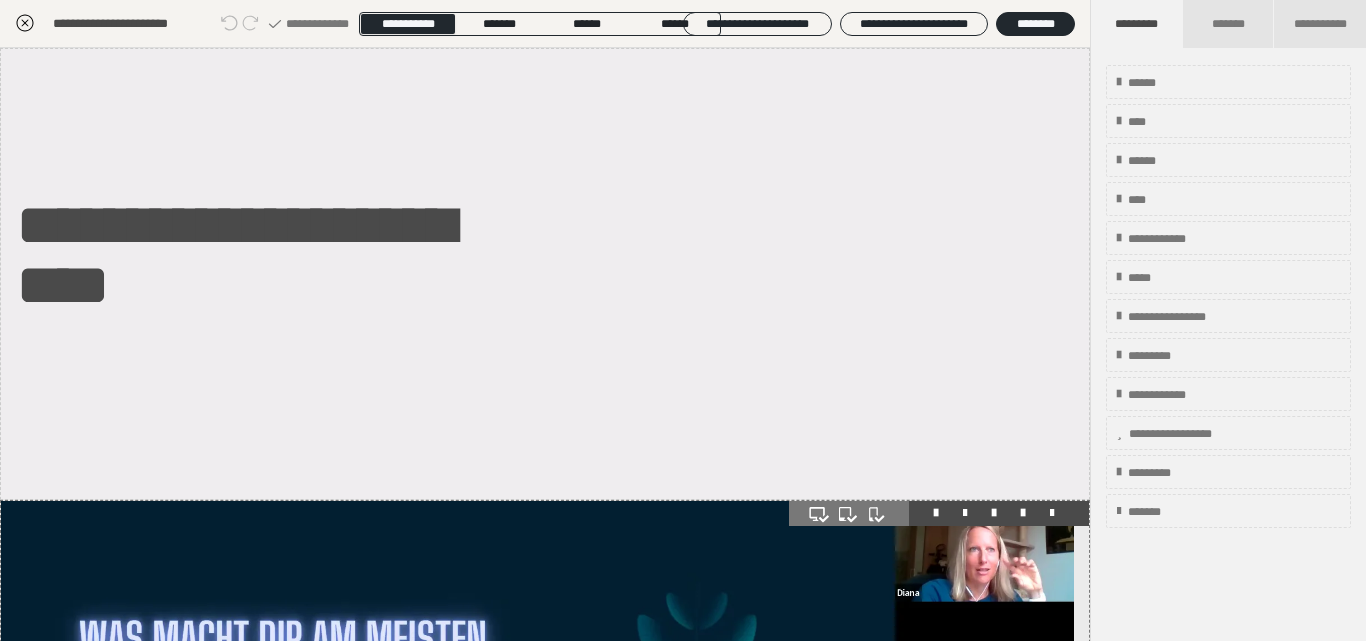 scroll, scrollTop: 567, scrollLeft: 0, axis: vertical 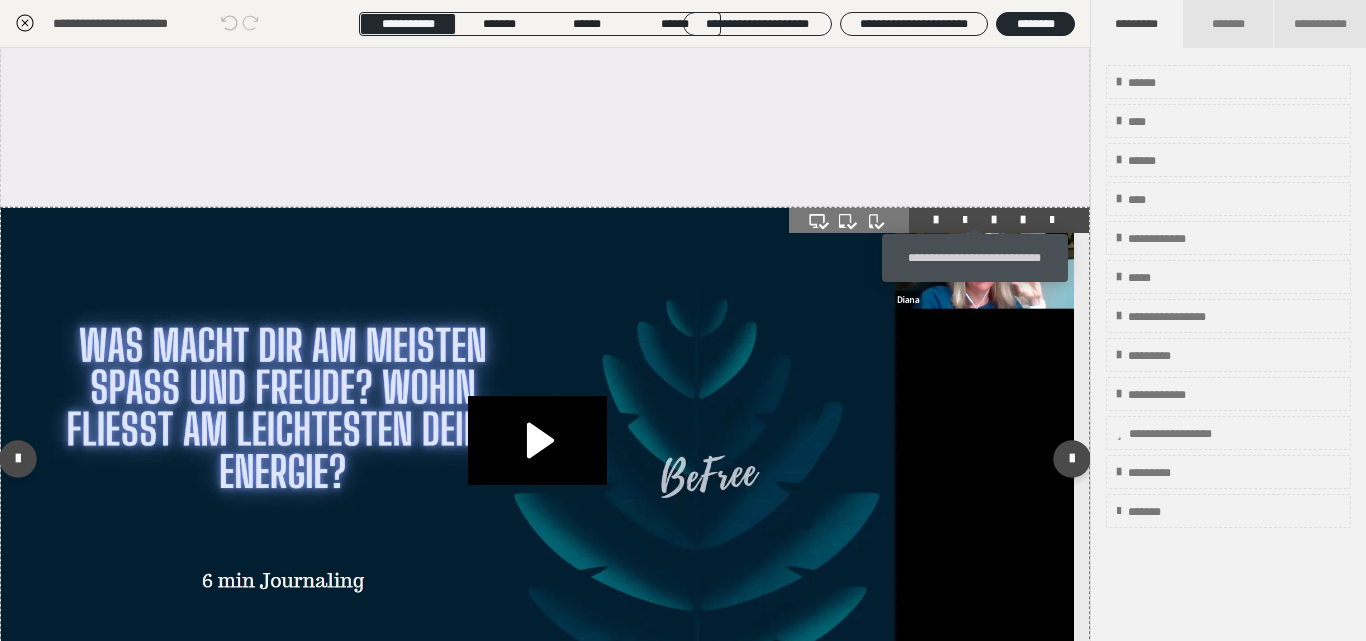click at bounding box center (994, 220) 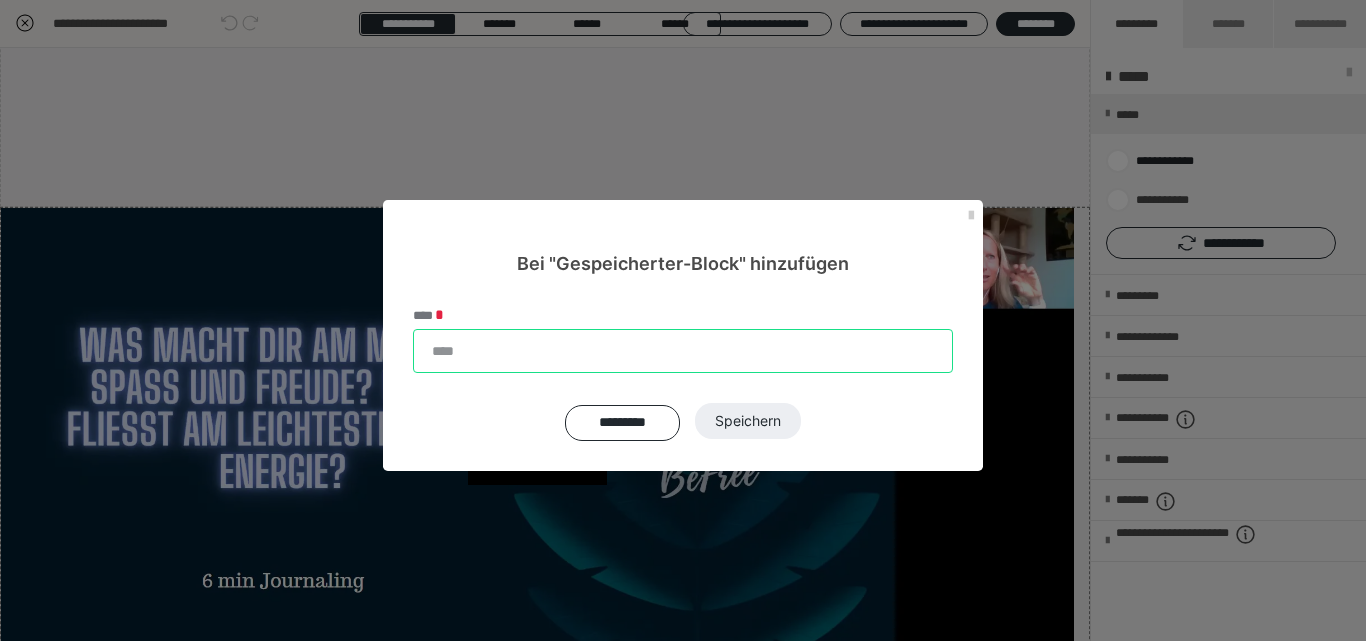 click on "****" at bounding box center (683, 351) 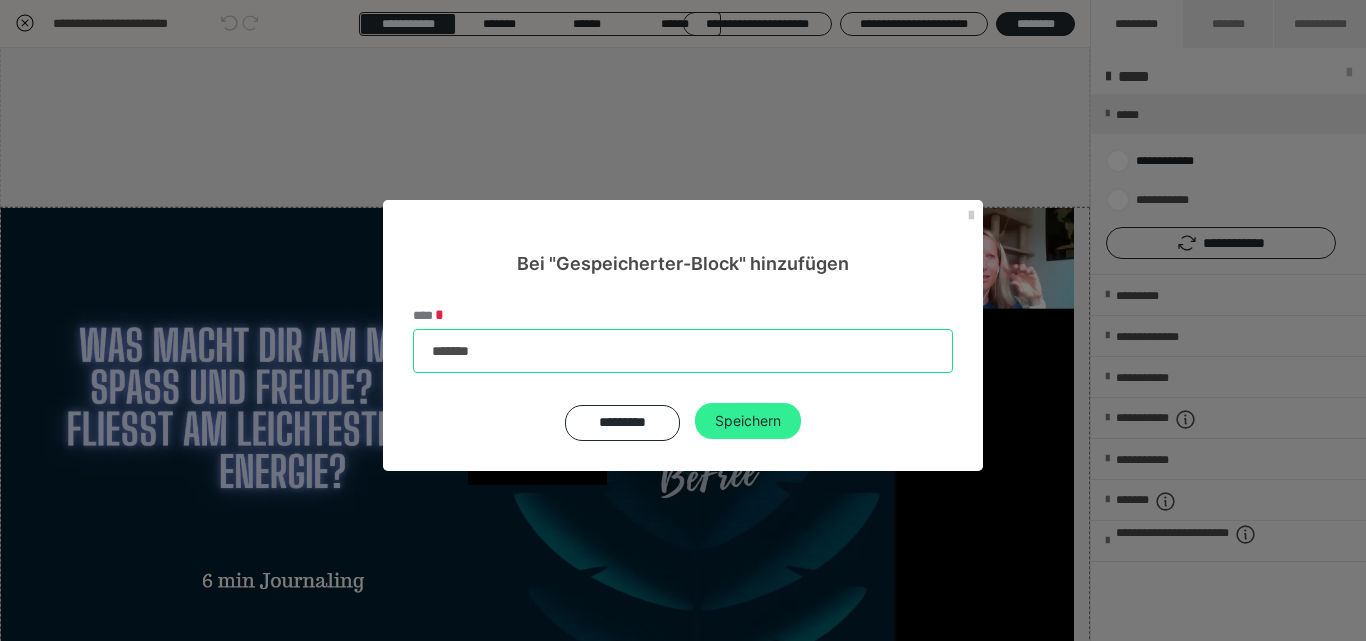 type on "*******" 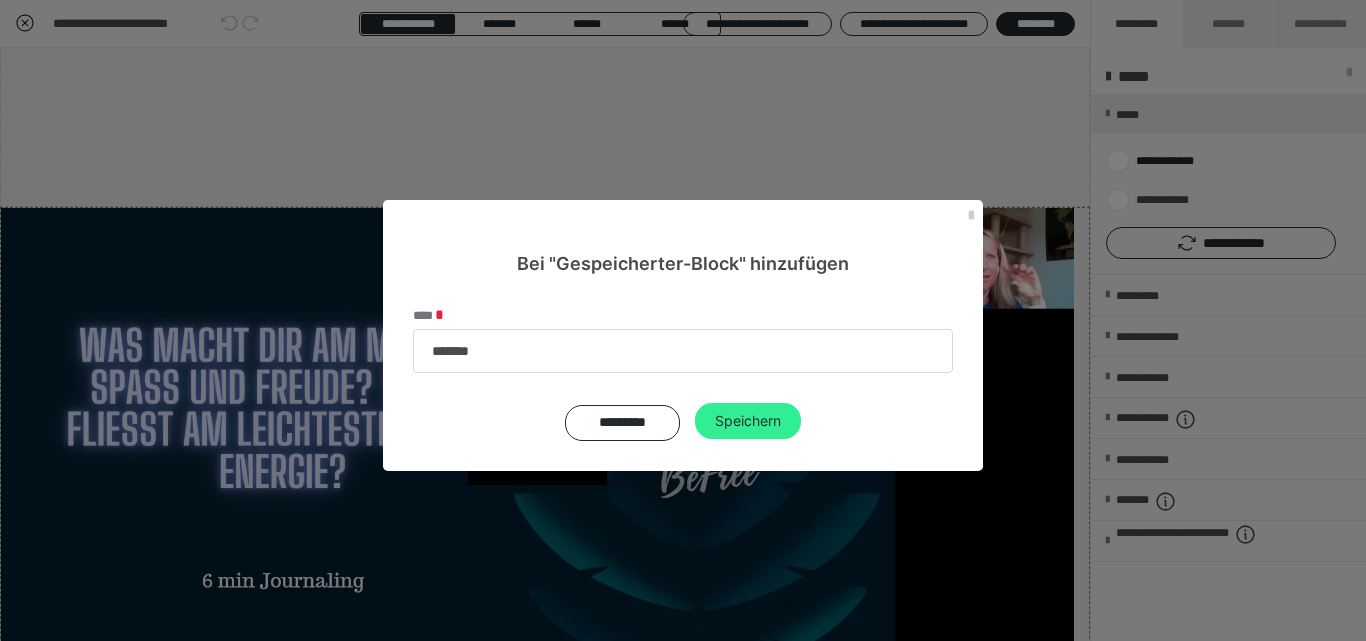 click on "Speichern" at bounding box center (748, 421) 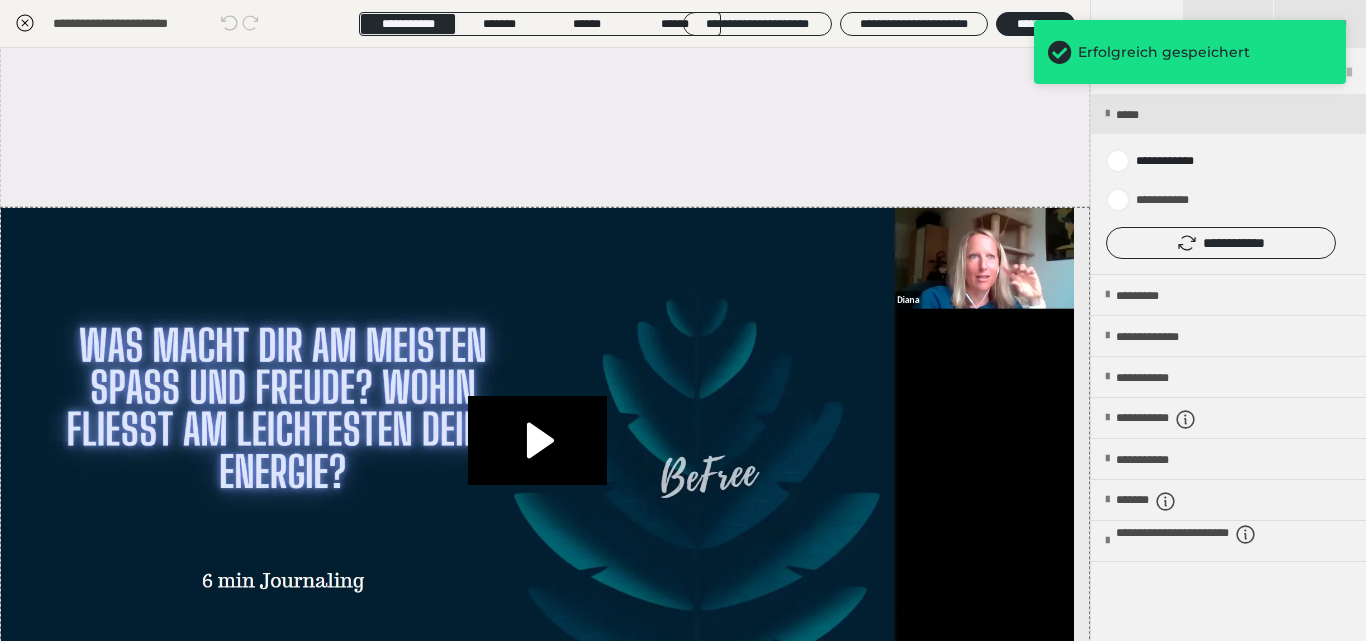 click 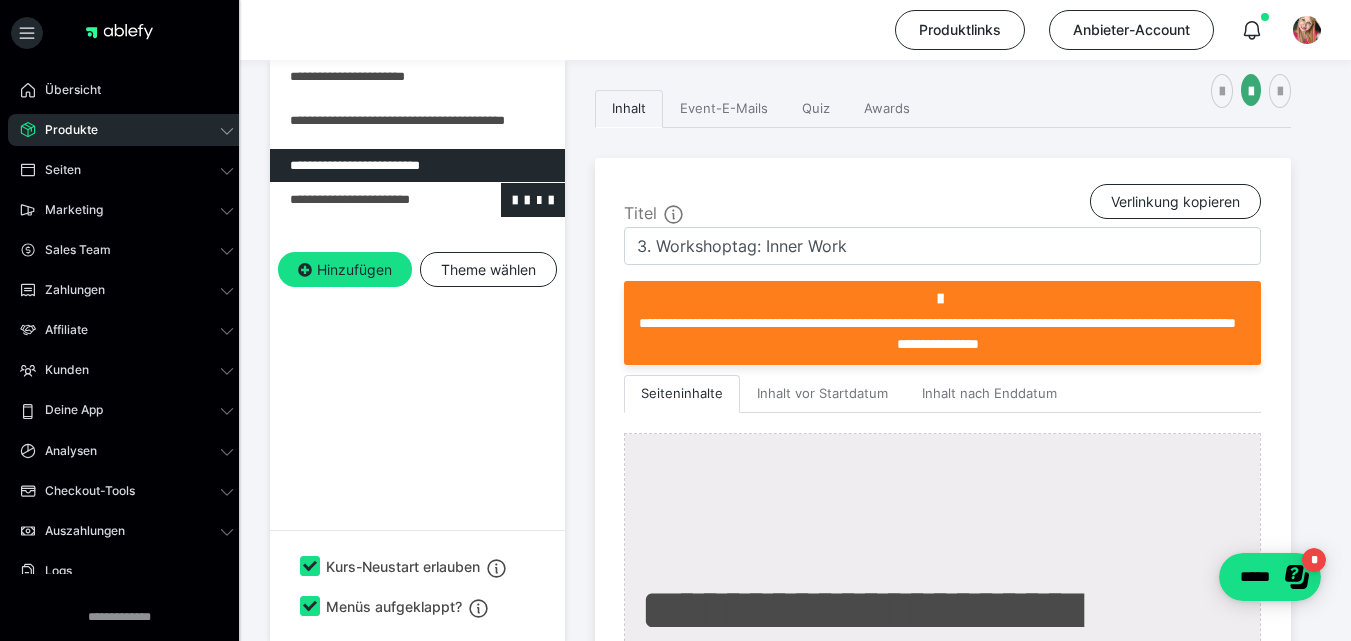 click at bounding box center (365, 200) 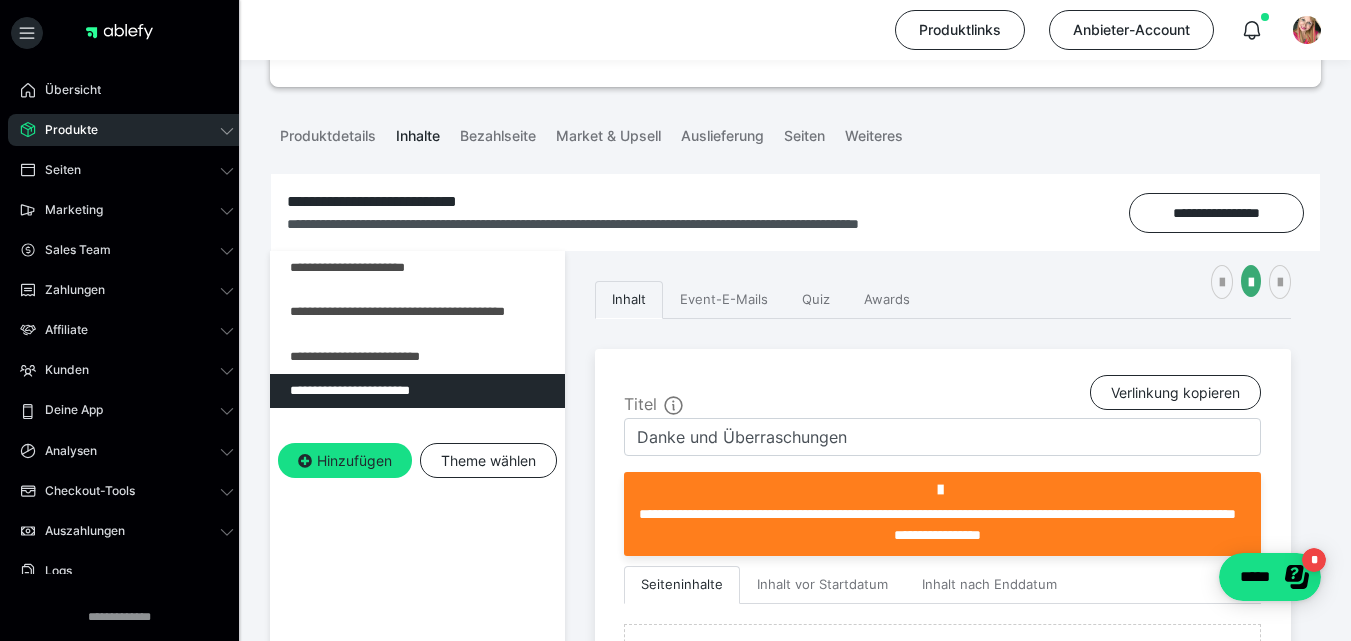 scroll, scrollTop: 0, scrollLeft: 0, axis: both 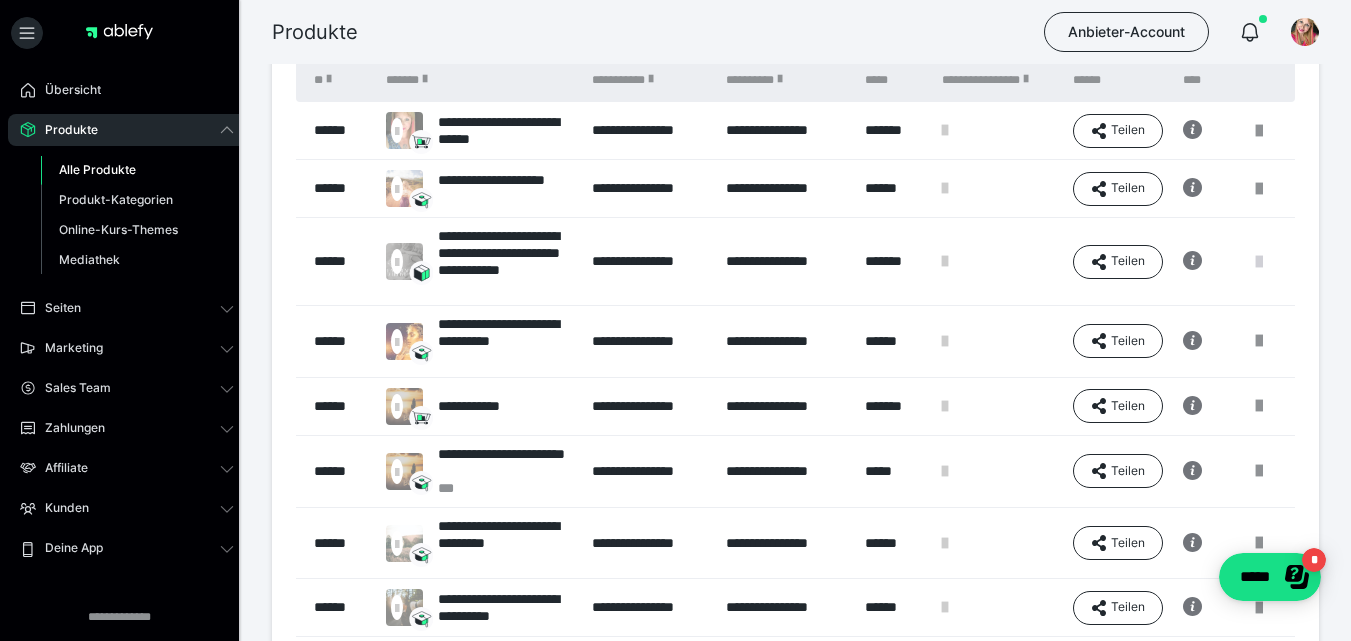 click at bounding box center [1259, 262] 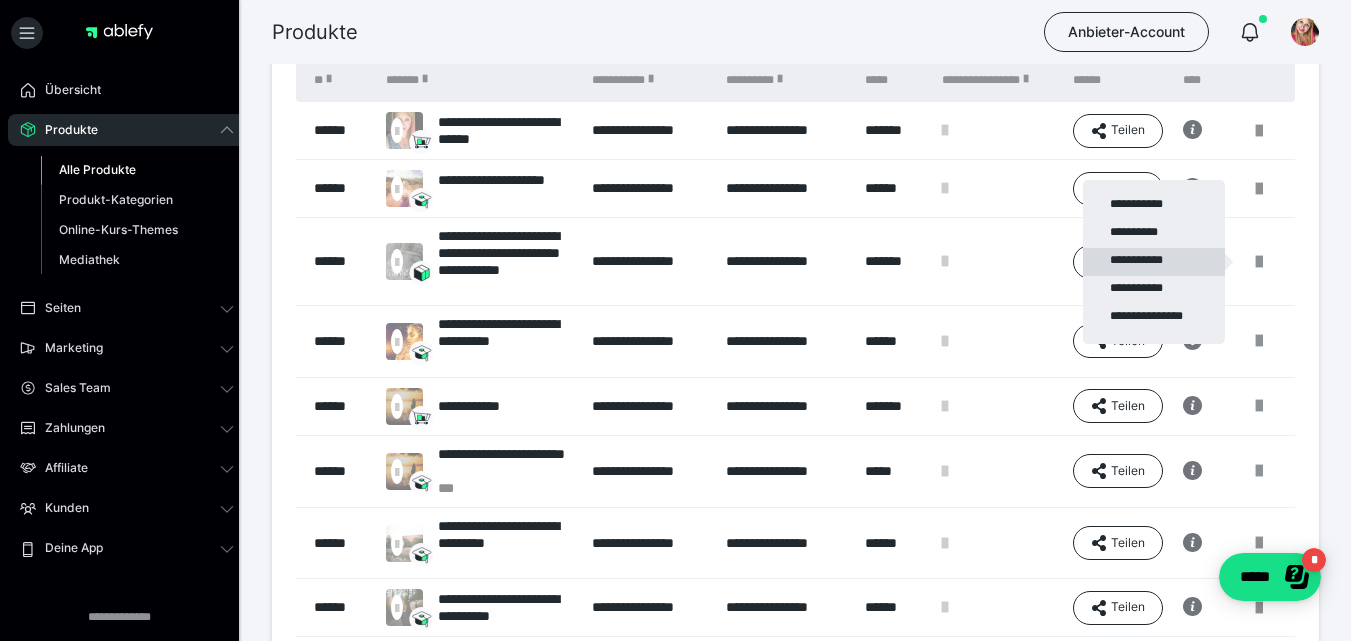 click on "**********" at bounding box center (1154, 262) 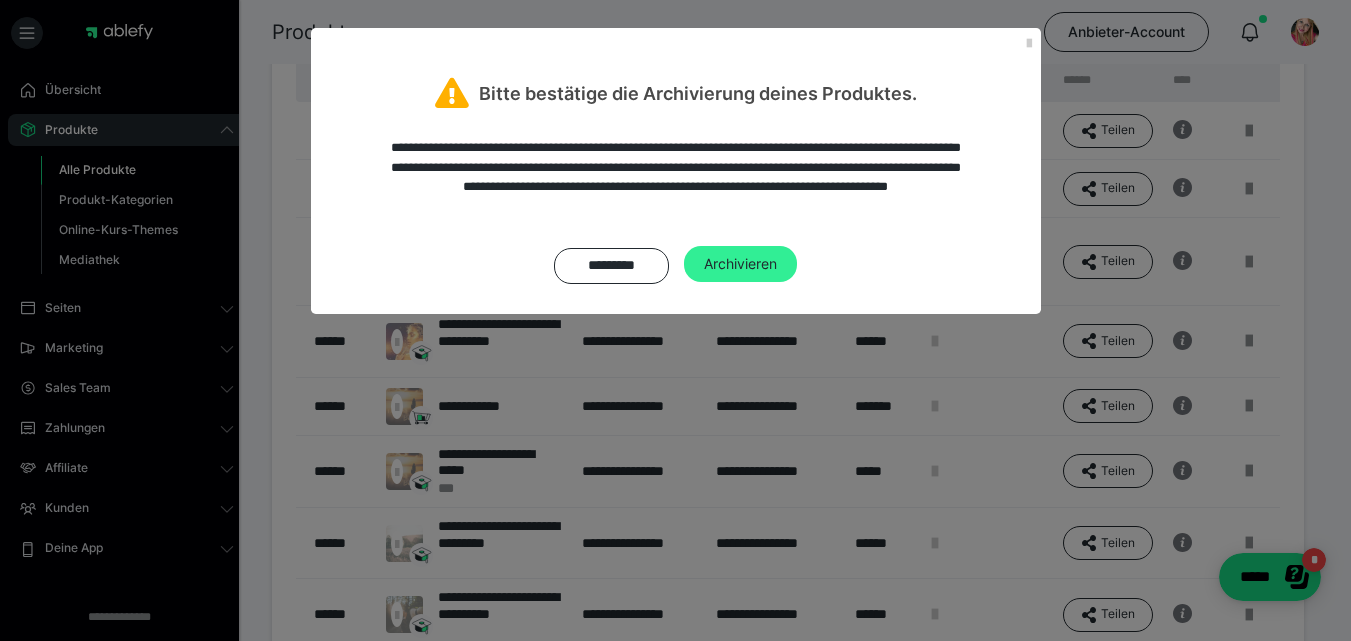 click on "Archivieren" at bounding box center [740, 264] 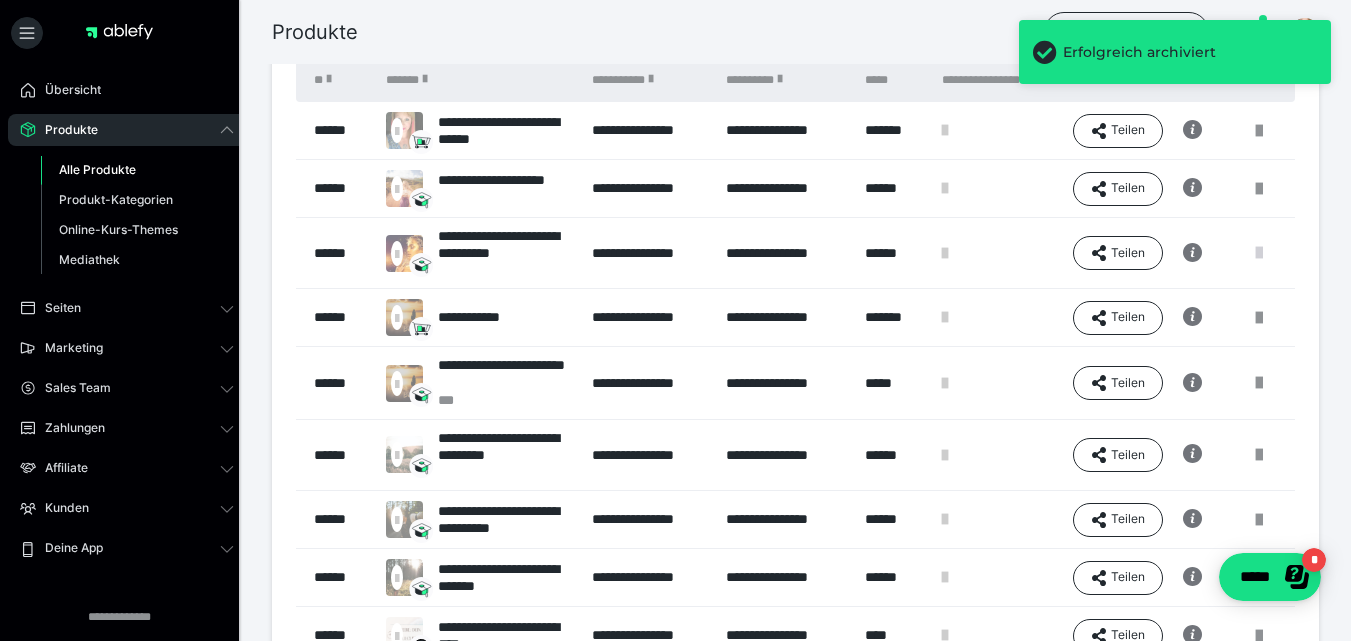 click at bounding box center (1259, 253) 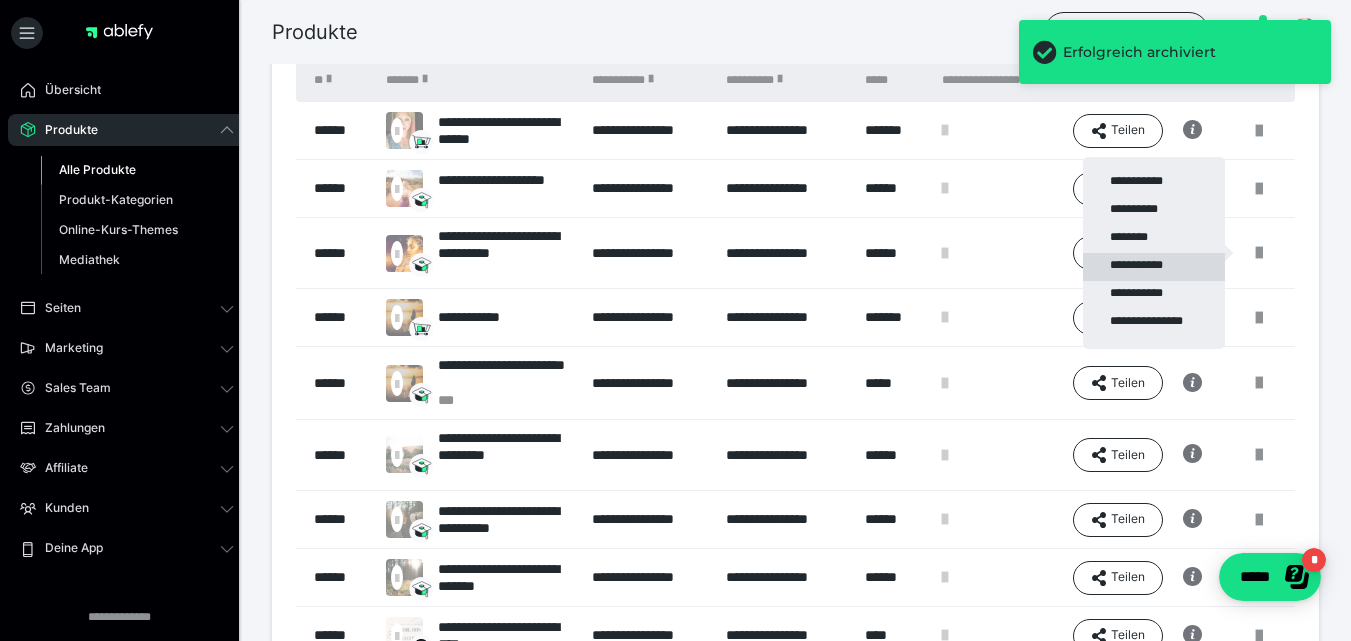 click on "**********" at bounding box center [1154, 267] 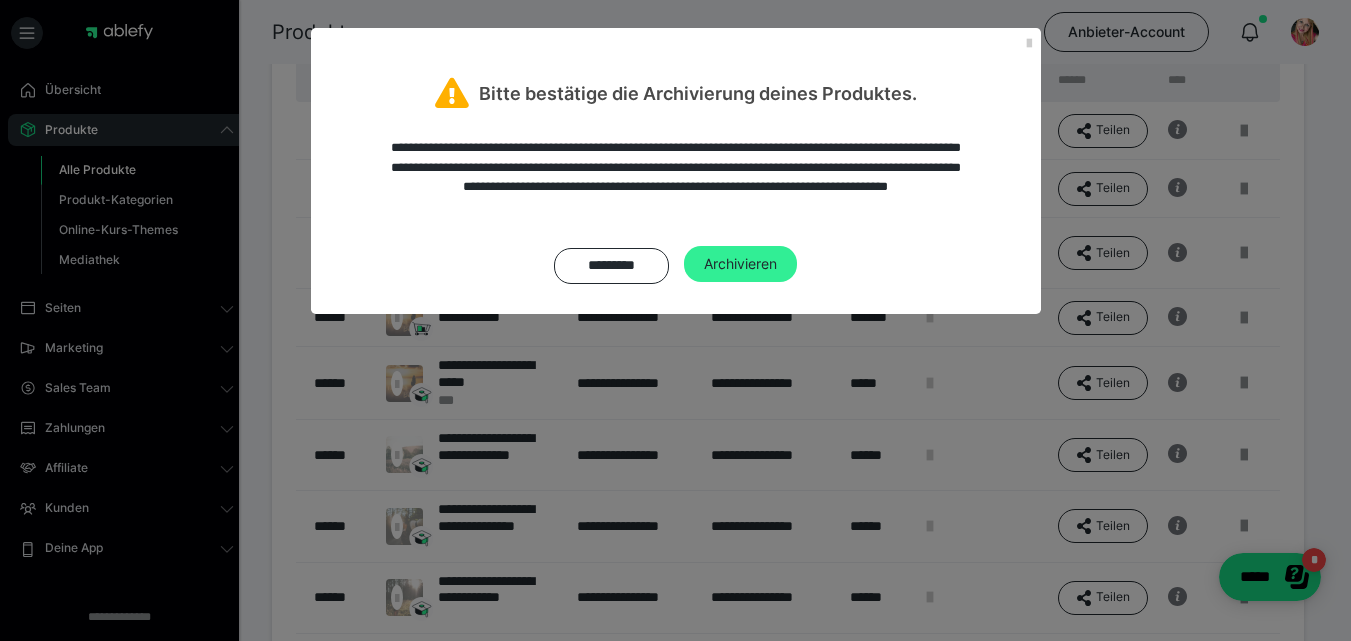 click on "Archivieren" at bounding box center [740, 264] 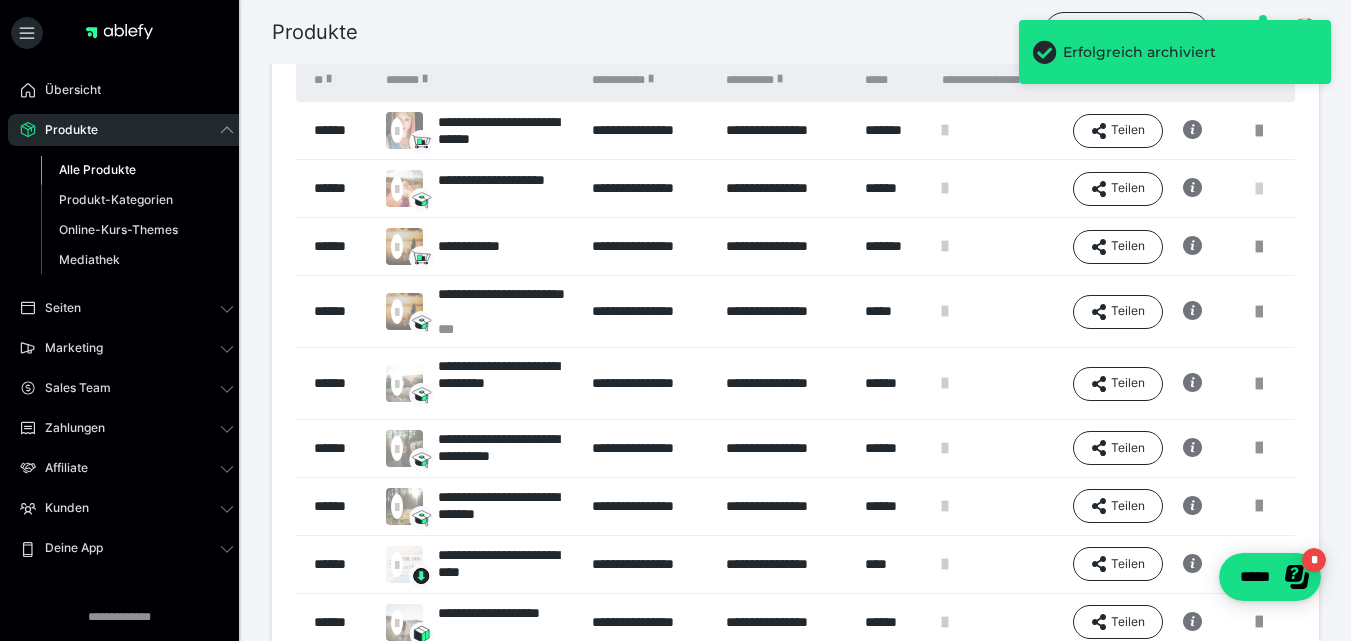 click at bounding box center (1259, 189) 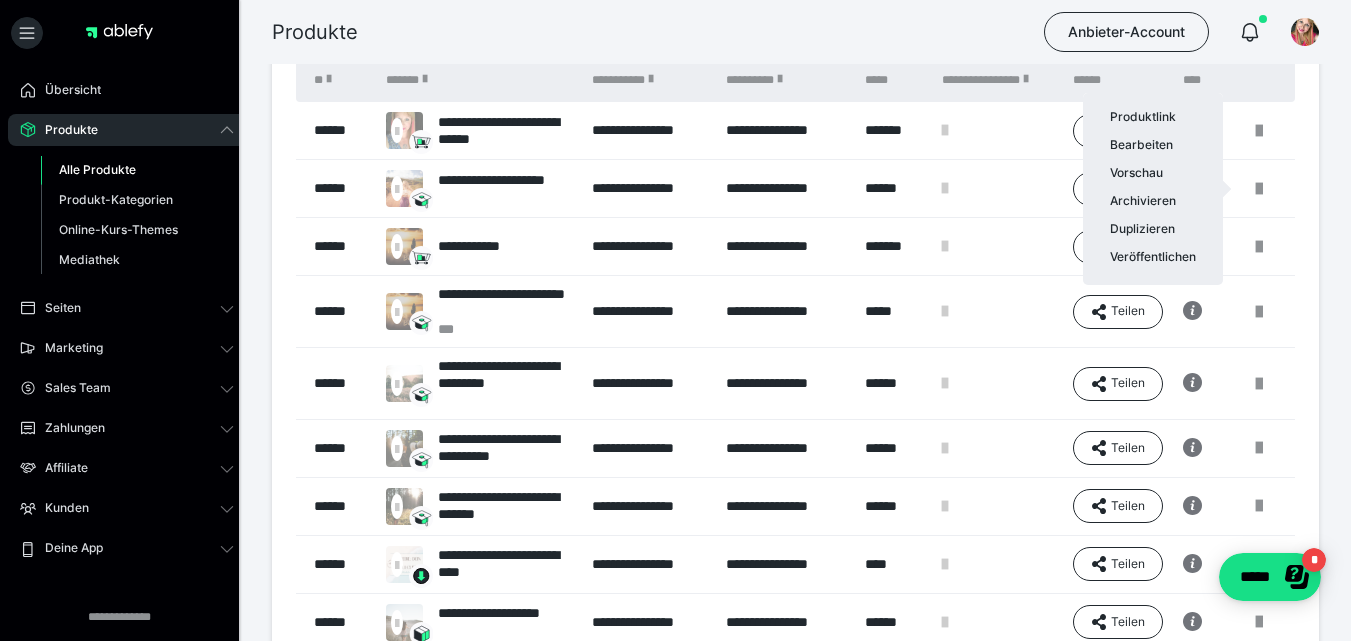 click at bounding box center (675, 320) 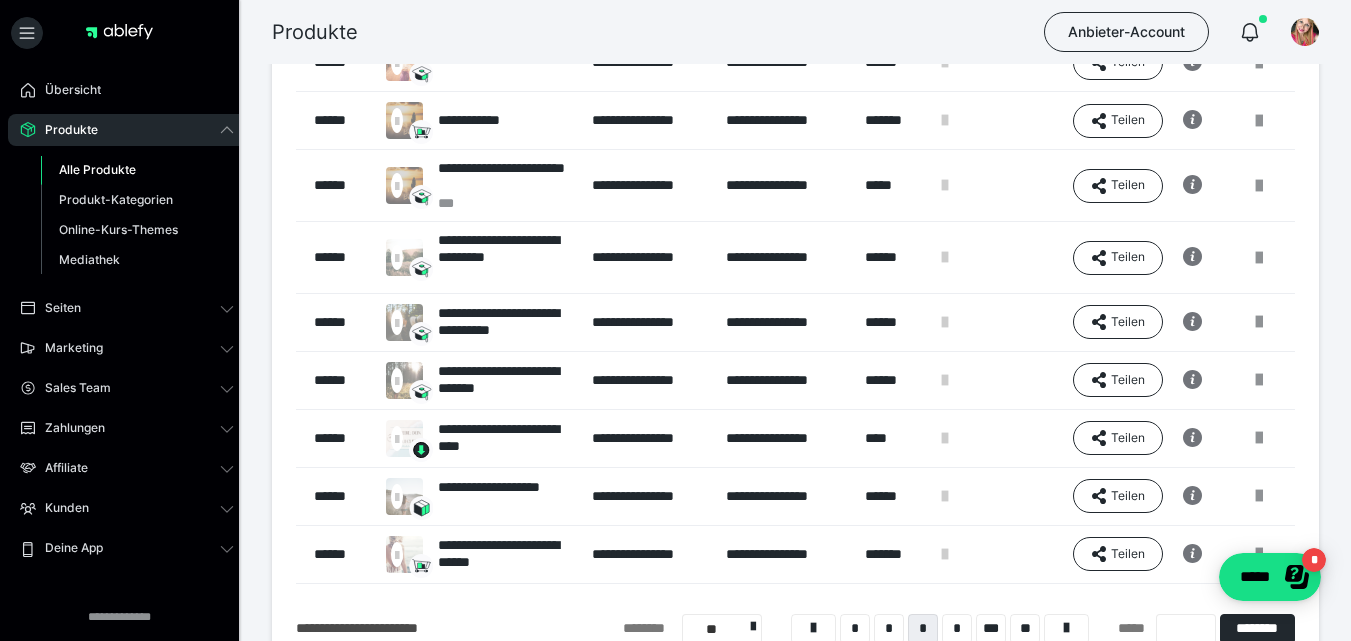 scroll, scrollTop: 267, scrollLeft: 0, axis: vertical 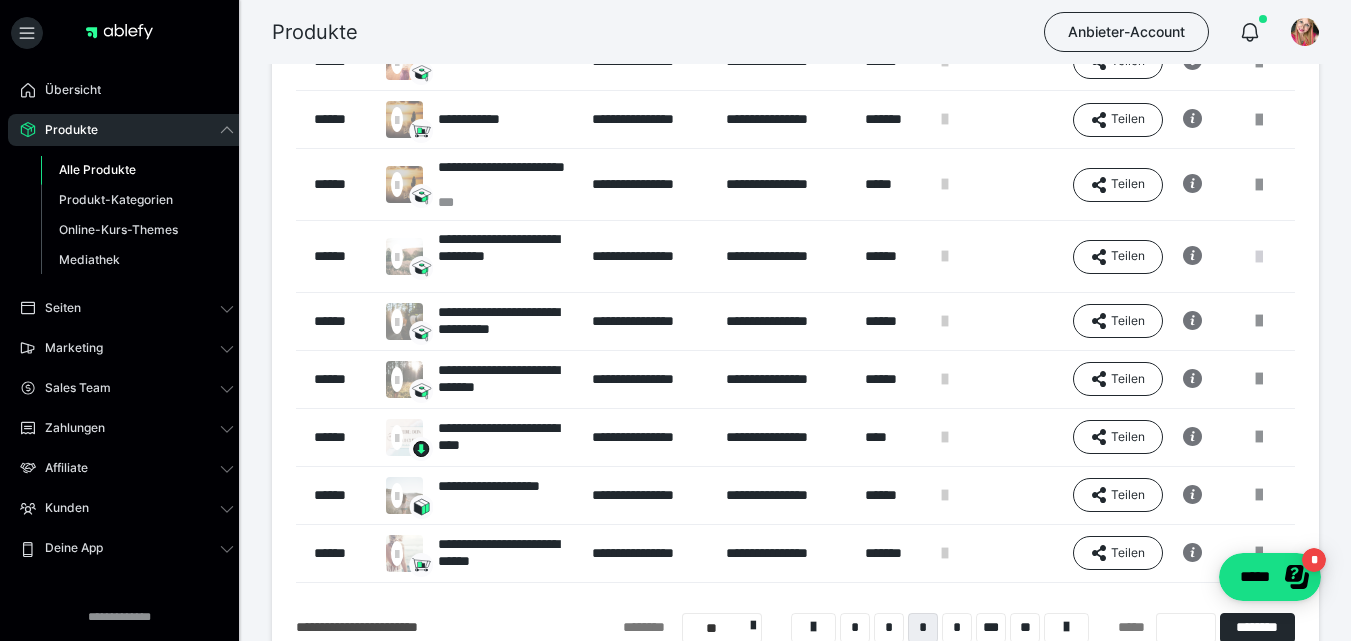 click at bounding box center (1259, 257) 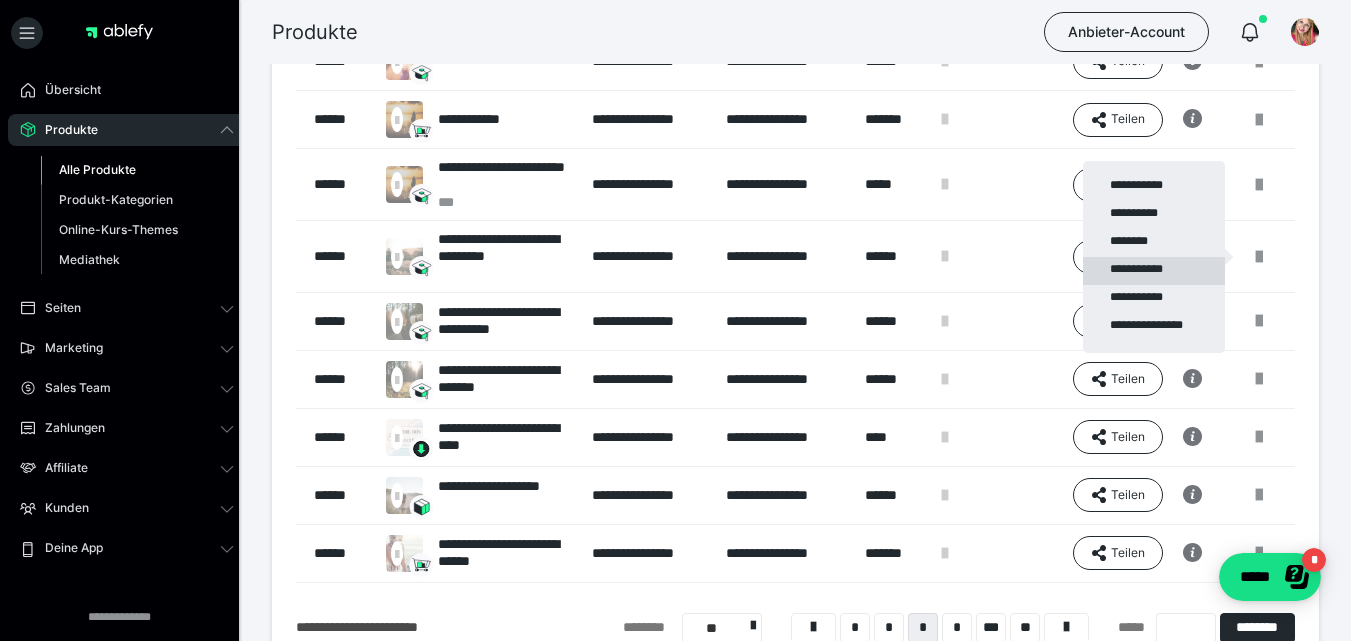 click on "**********" at bounding box center [1154, 271] 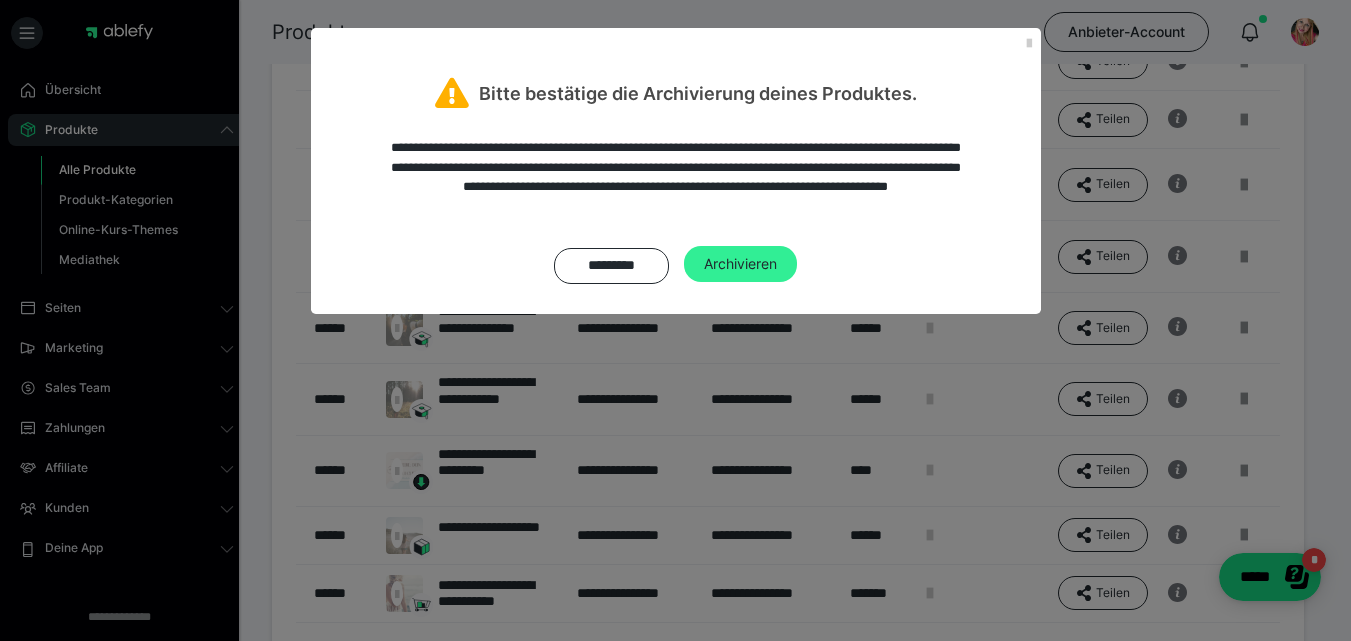 click on "Archivieren" at bounding box center [740, 264] 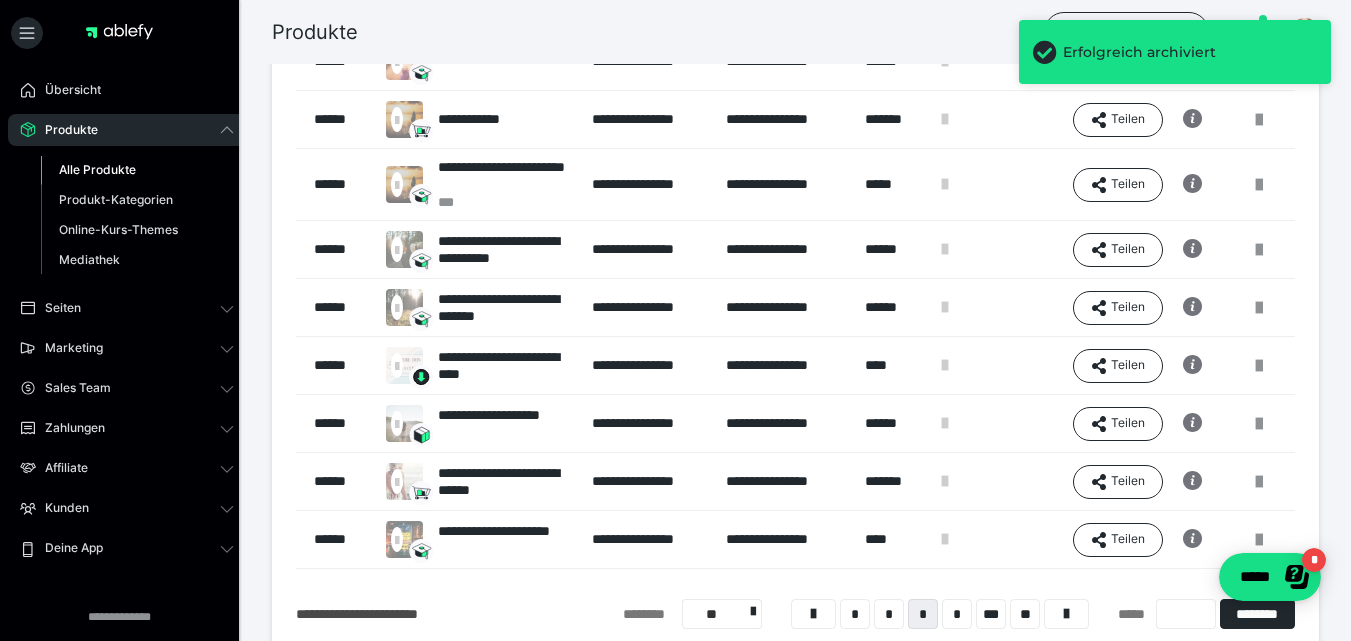 click at bounding box center (1259, 250) 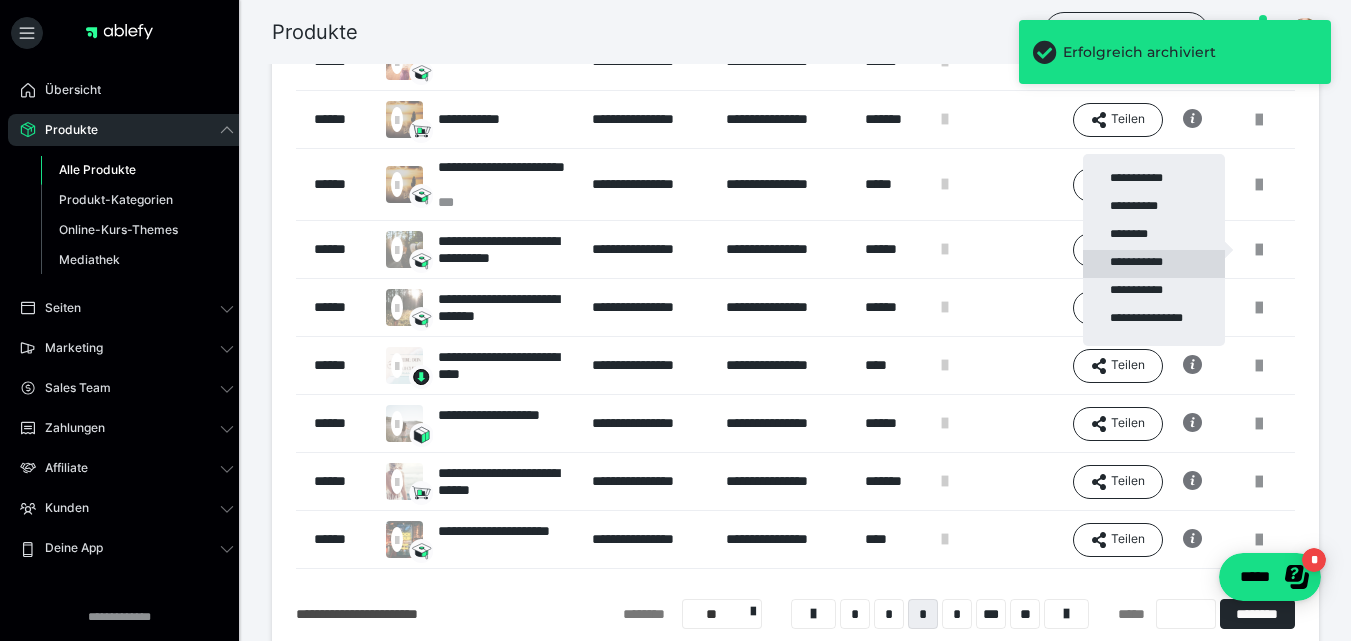 click on "**********" at bounding box center [1154, 264] 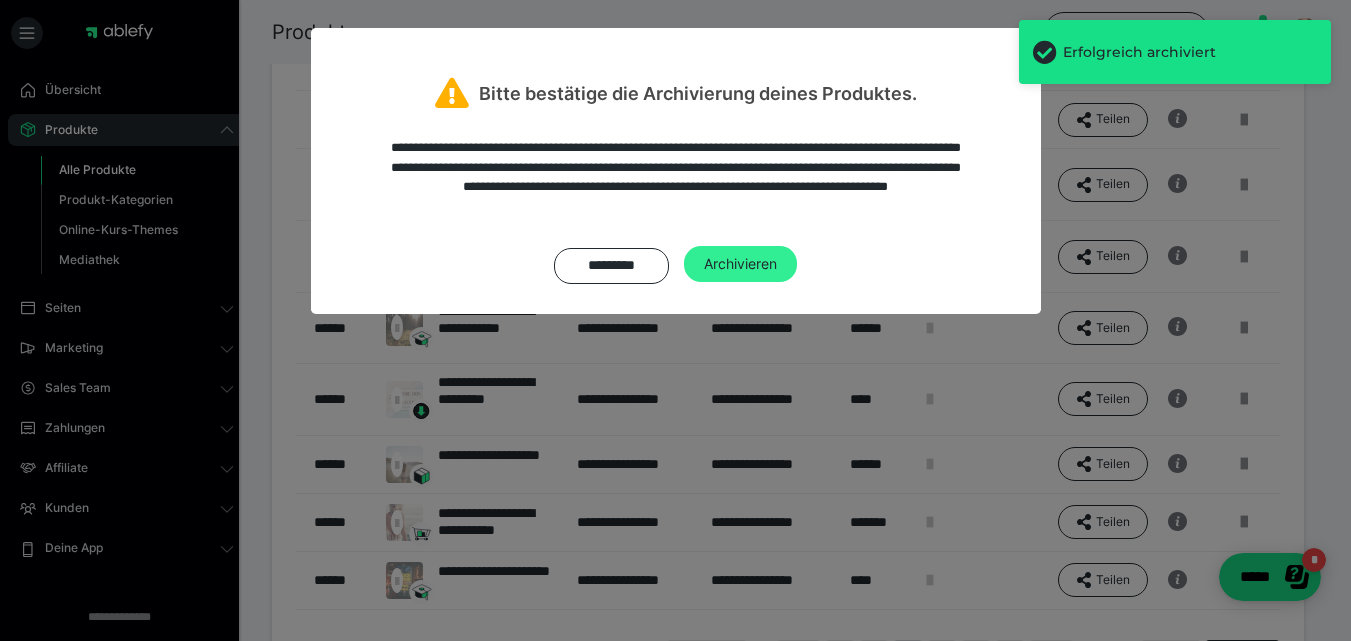 click on "Archivieren" at bounding box center (740, 264) 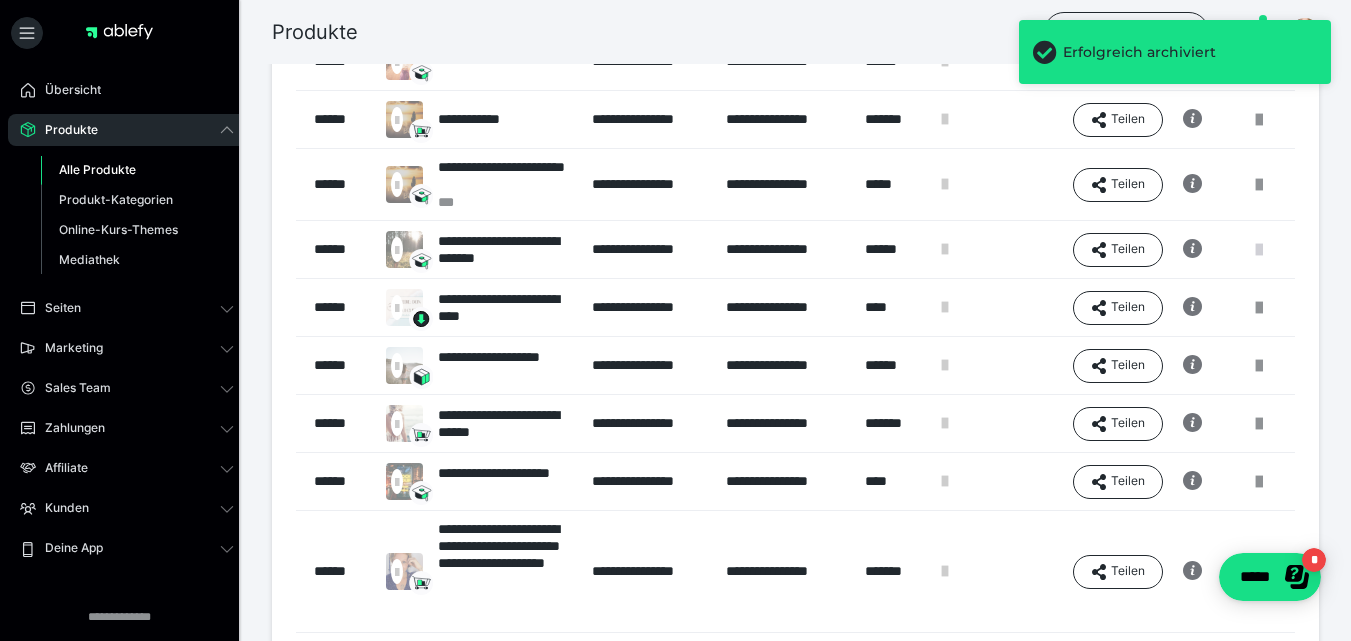 click at bounding box center [1259, 250] 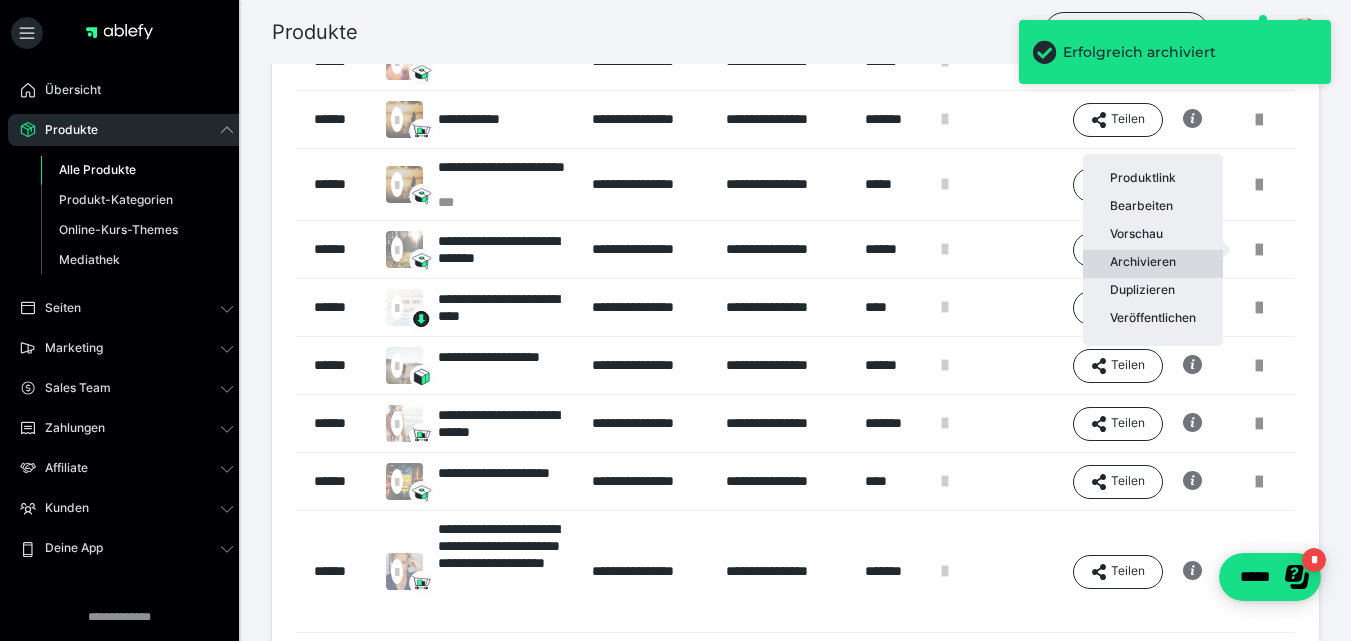 click on "Archivieren" at bounding box center (1153, 264) 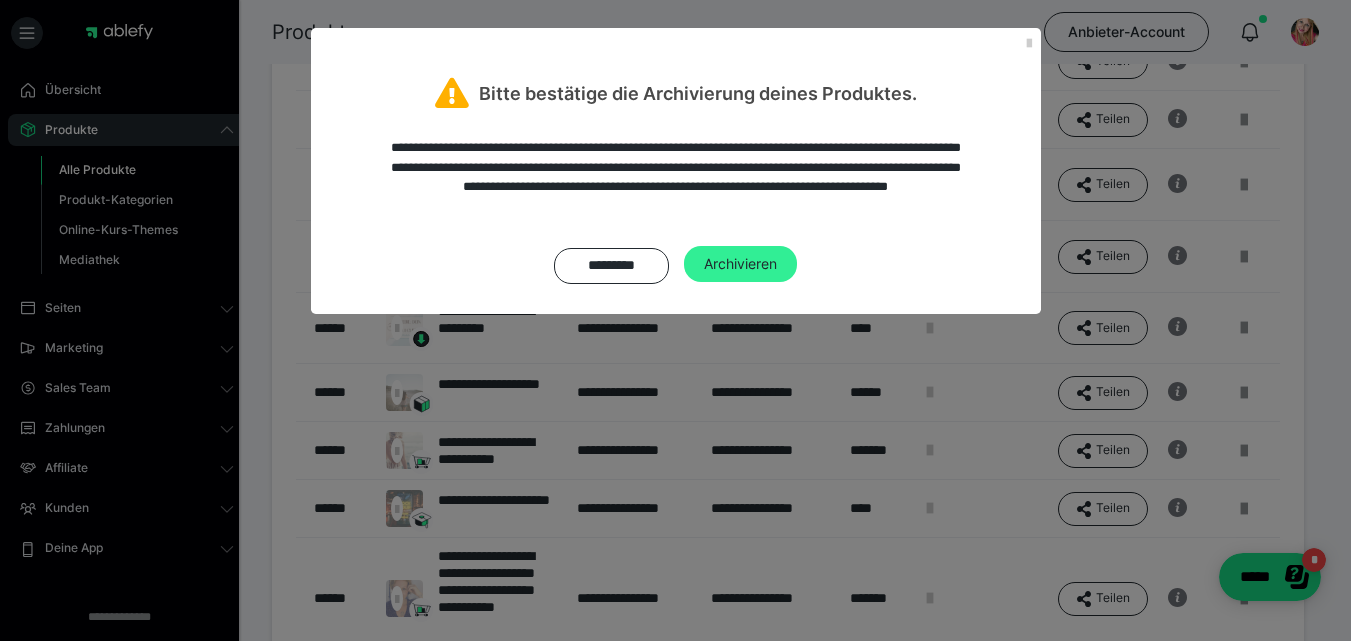click on "Archivieren" at bounding box center [740, 264] 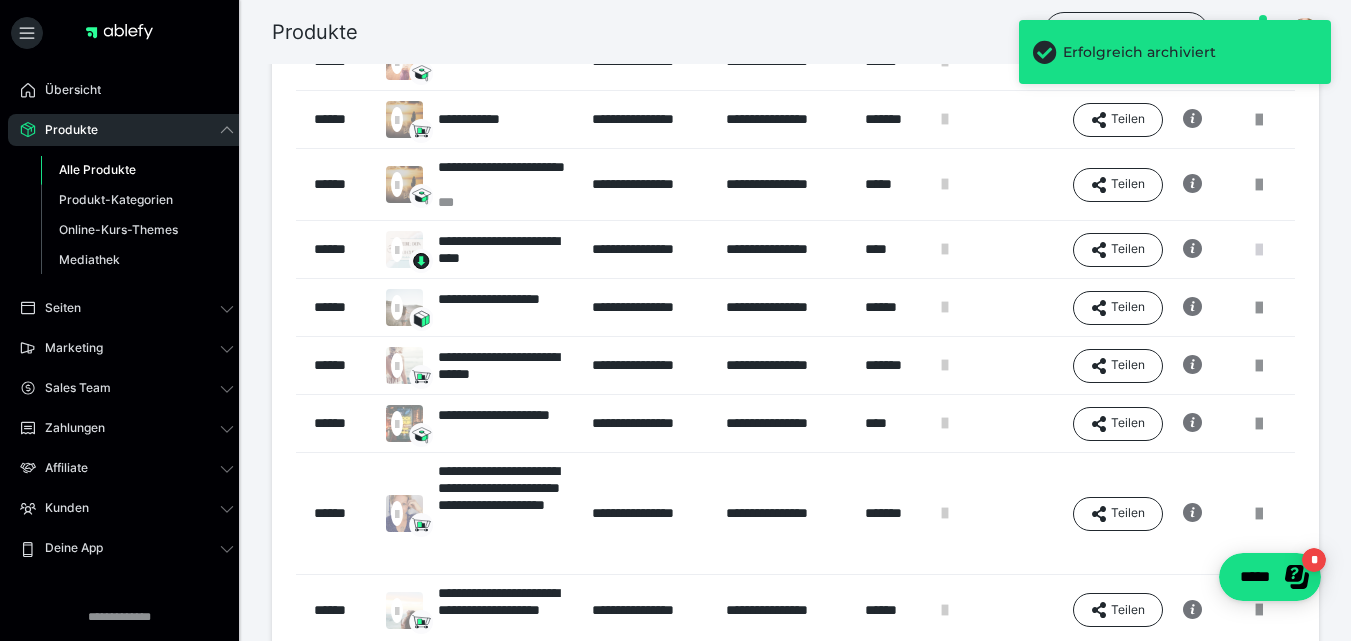 click at bounding box center [1259, 250] 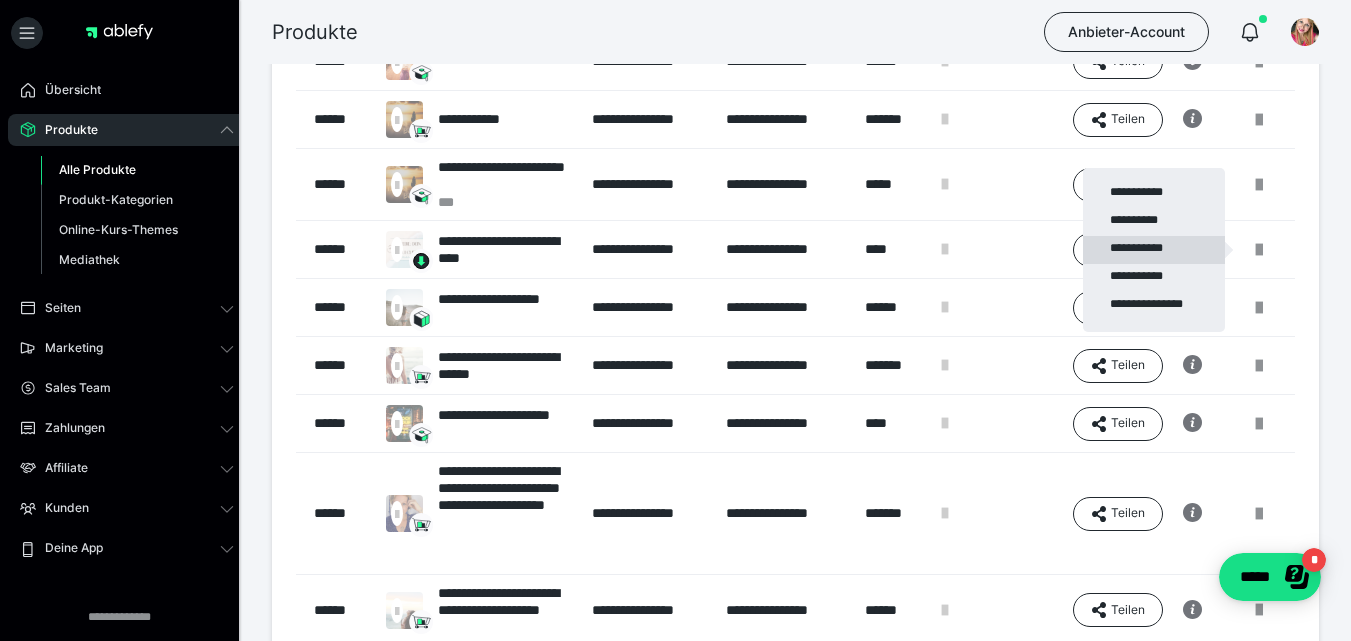 click on "**********" at bounding box center (1154, 250) 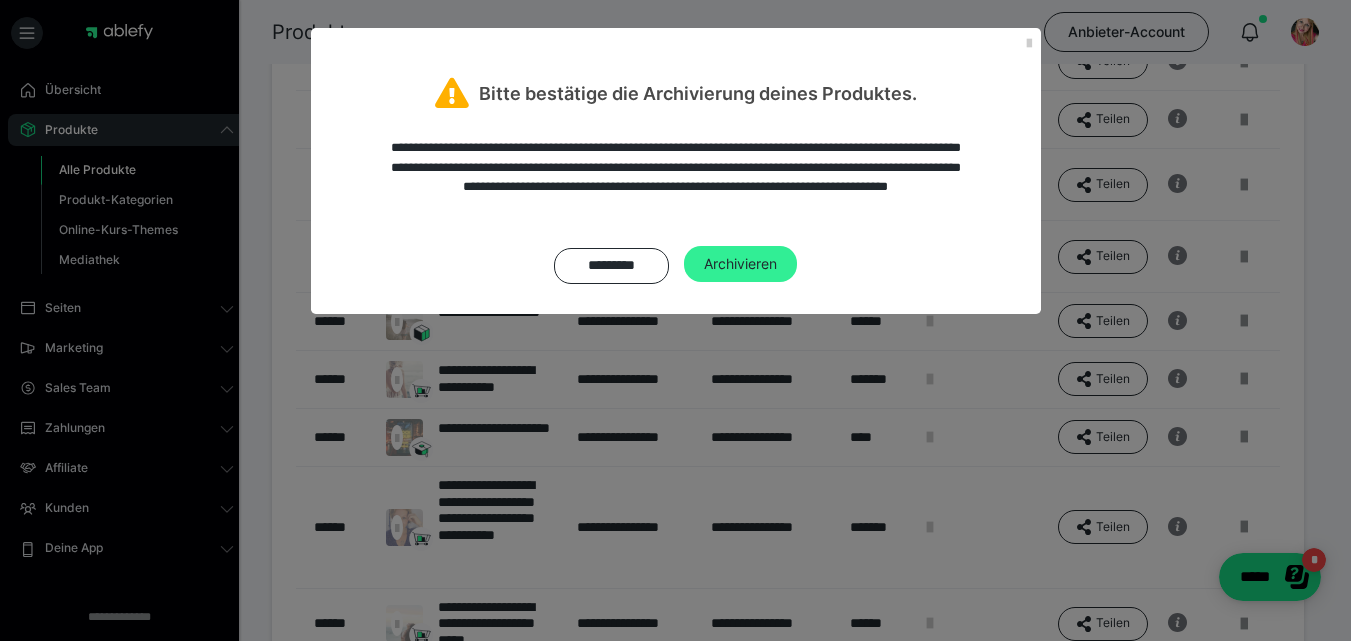 click on "Archivieren" at bounding box center (740, 264) 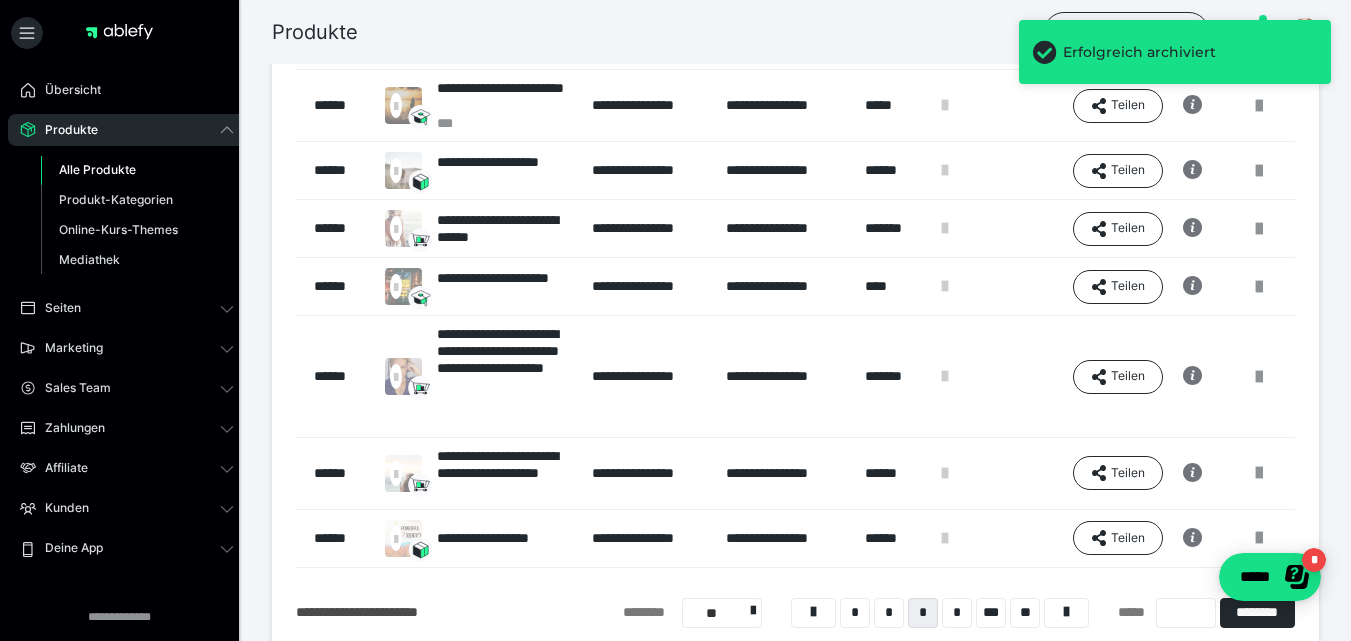 scroll, scrollTop: 347, scrollLeft: 0, axis: vertical 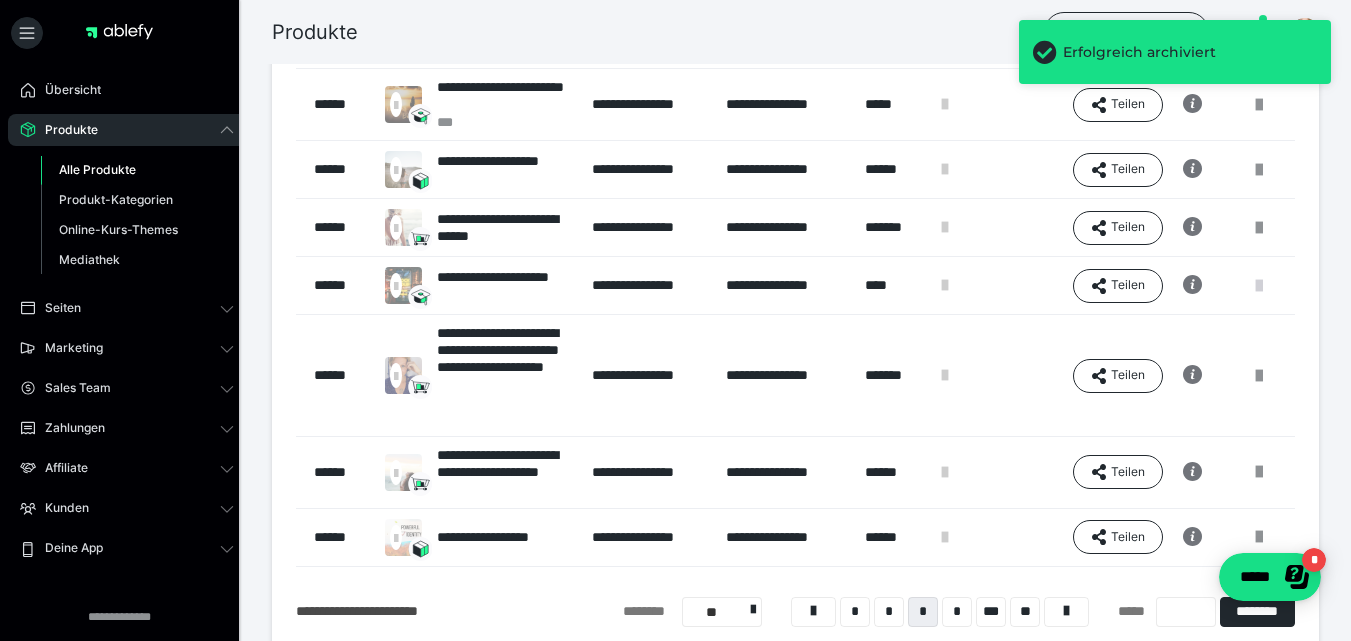 click at bounding box center [1259, 286] 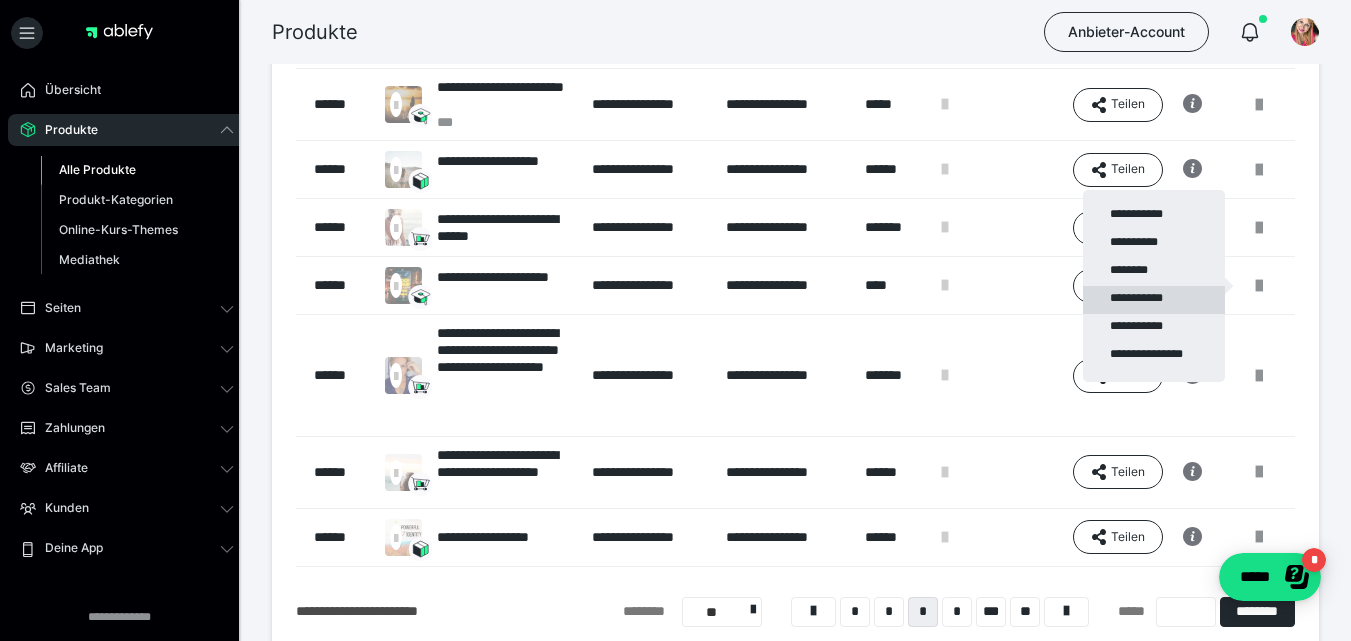 click on "**********" at bounding box center [1154, 300] 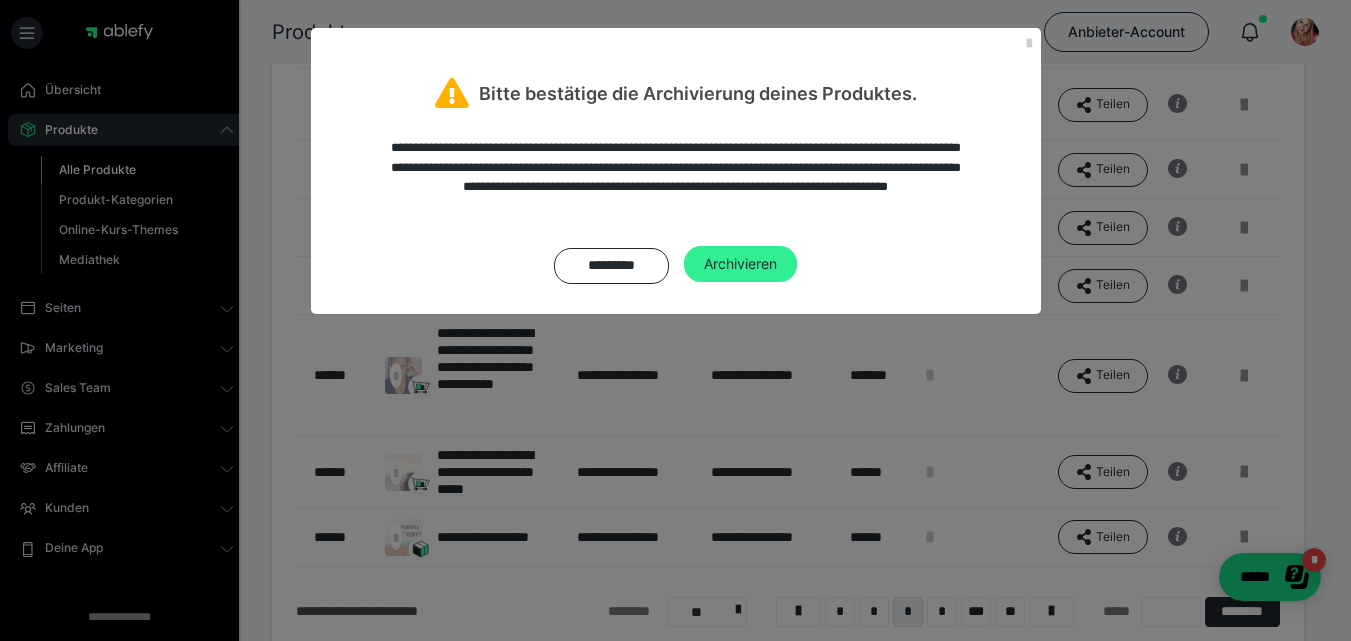 click on "Archivieren" at bounding box center (740, 264) 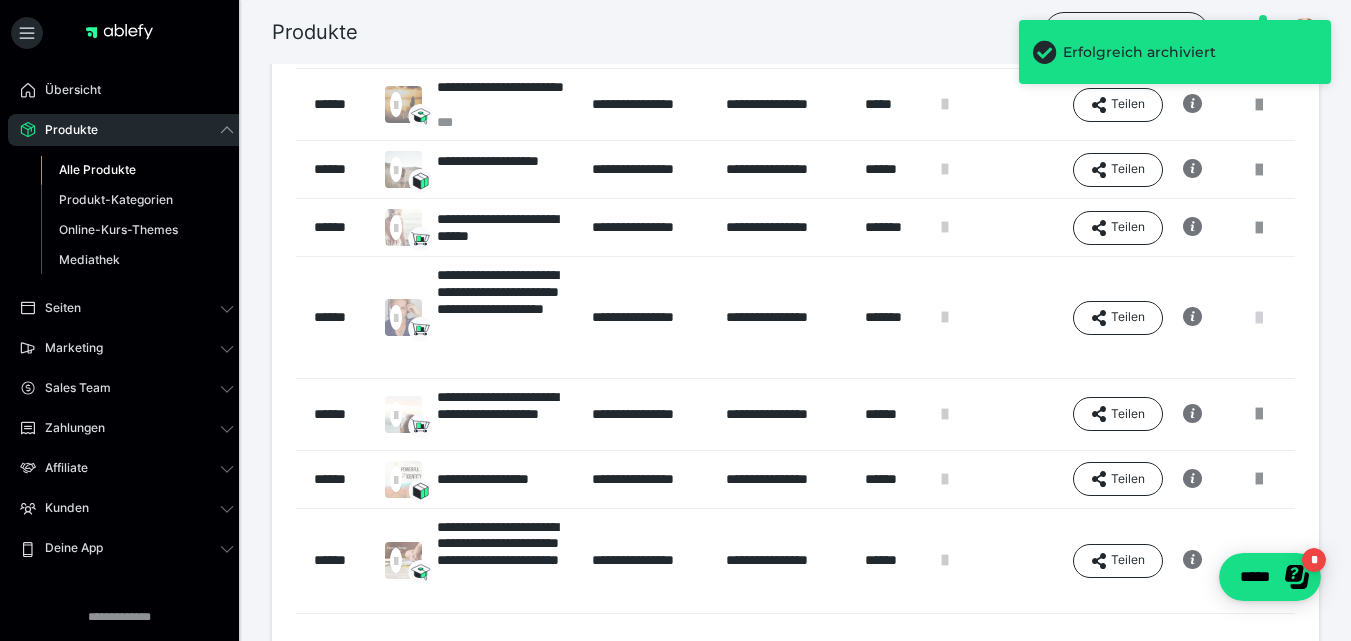 click at bounding box center (1259, 318) 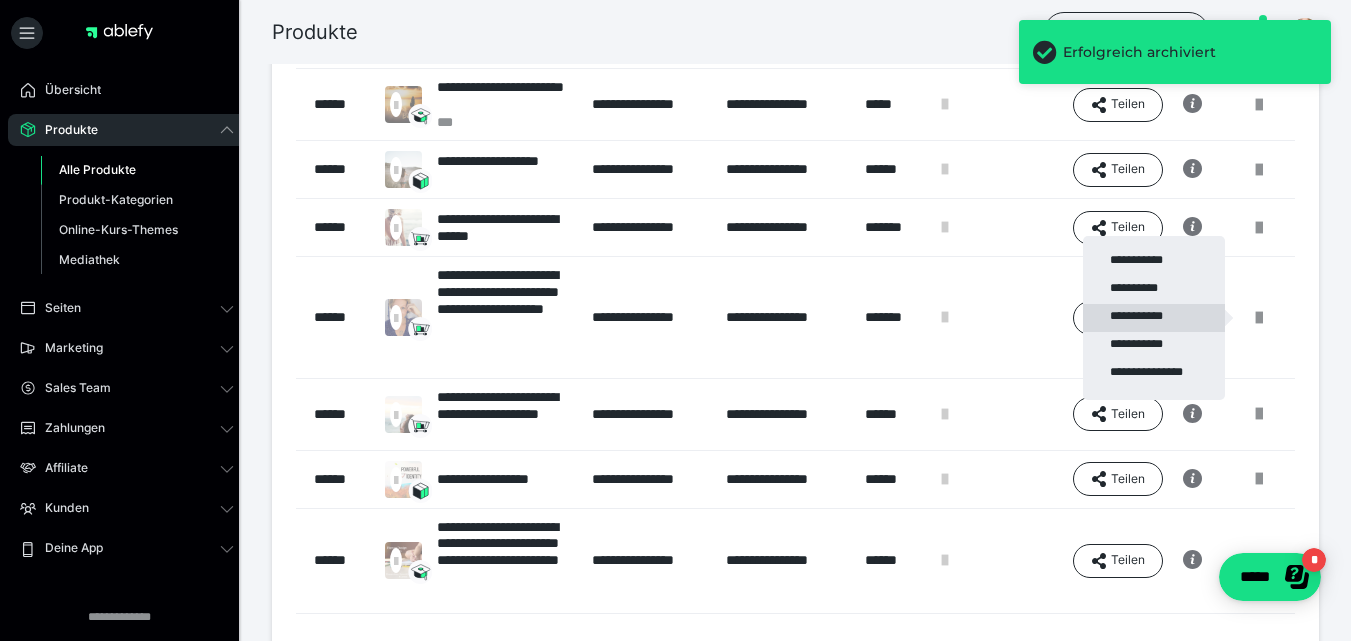 click on "**********" at bounding box center [1154, 318] 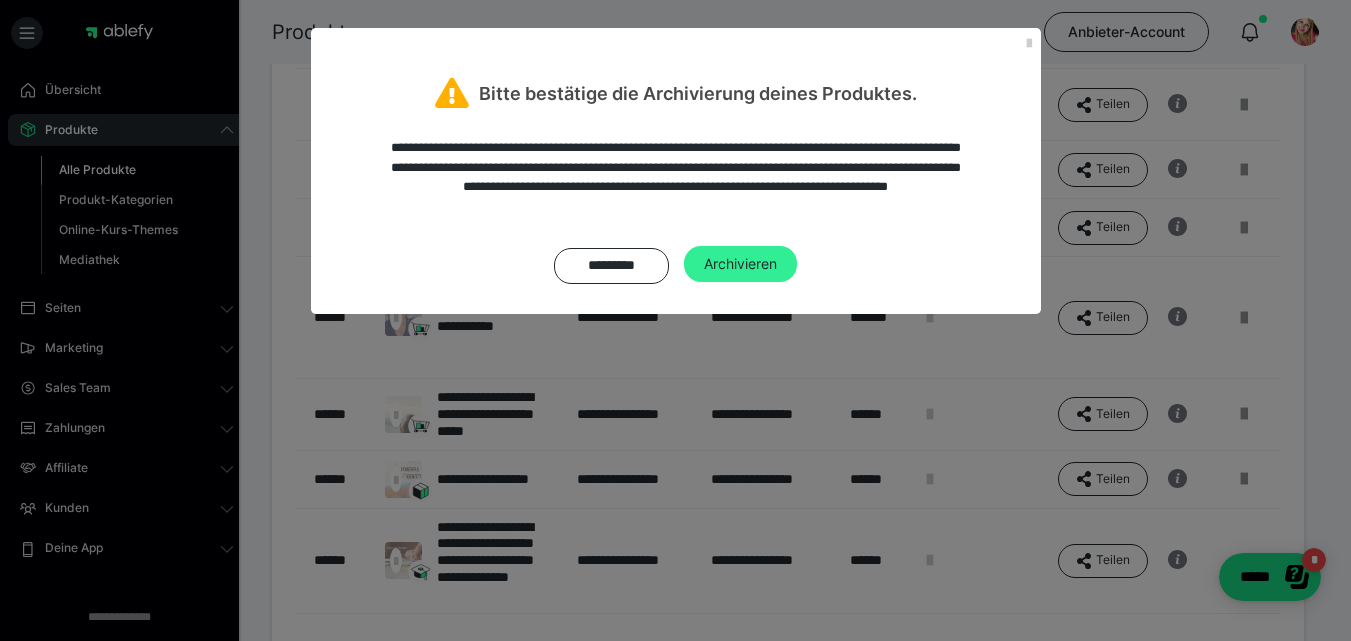 click on "Archivieren" at bounding box center [740, 264] 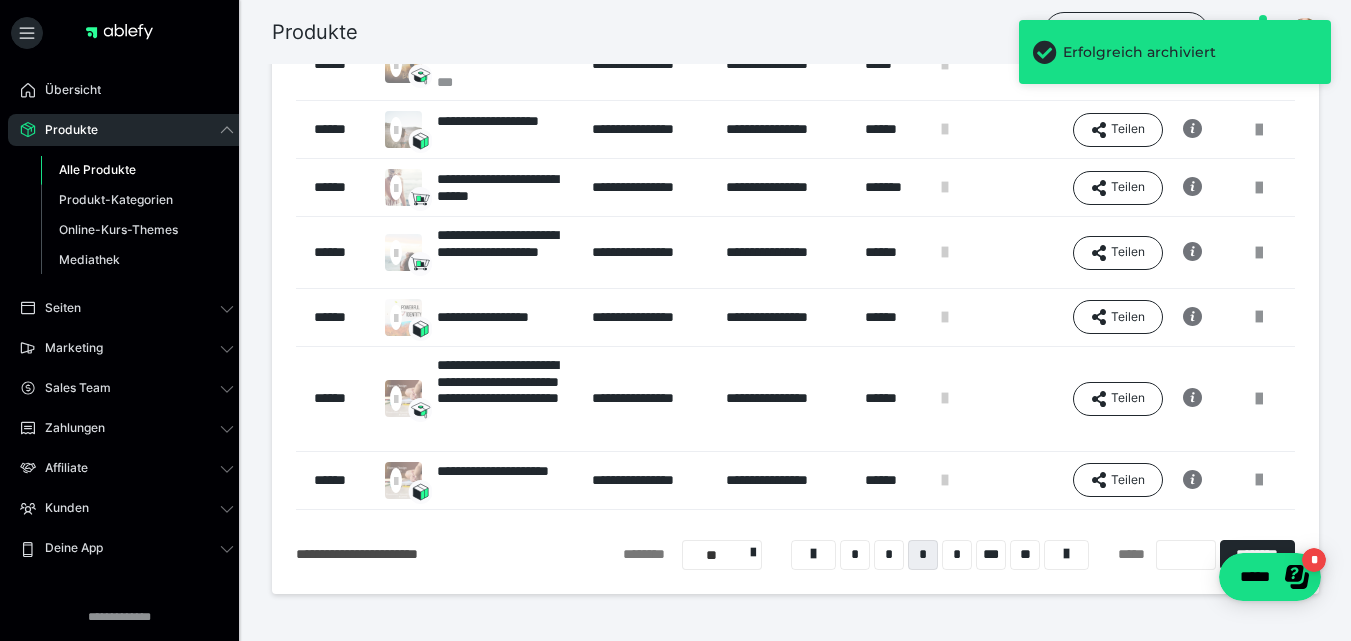 scroll, scrollTop: 393, scrollLeft: 0, axis: vertical 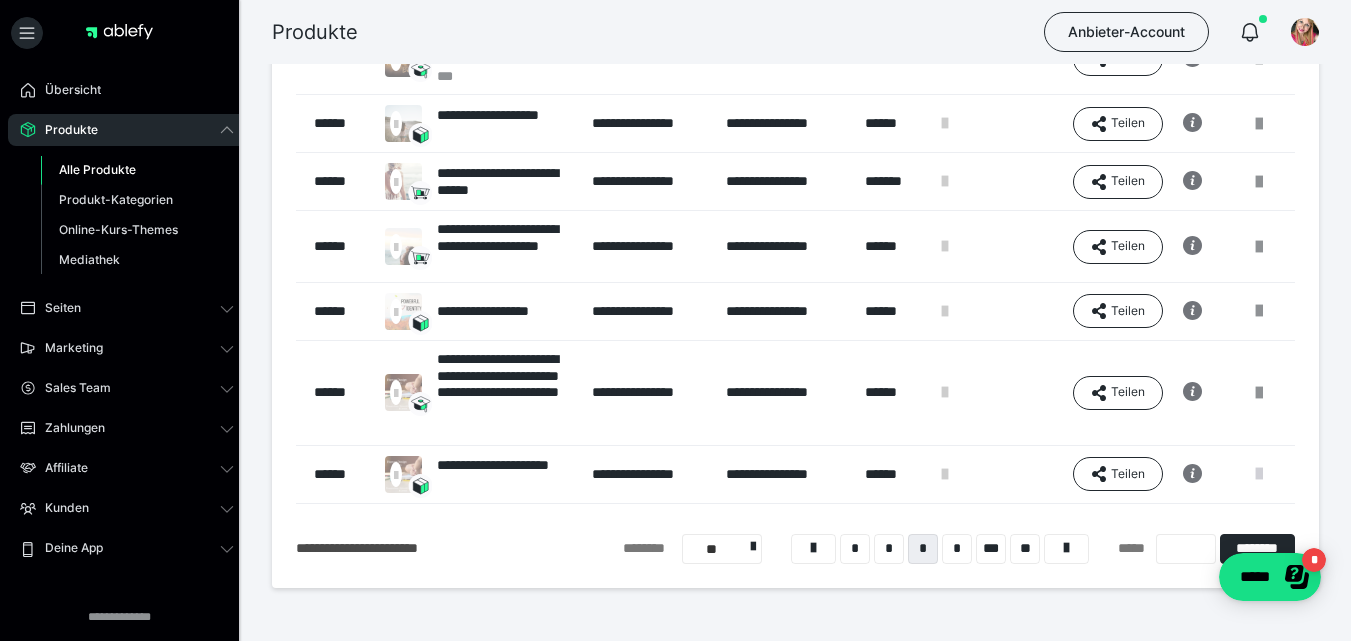 click at bounding box center [1259, 474] 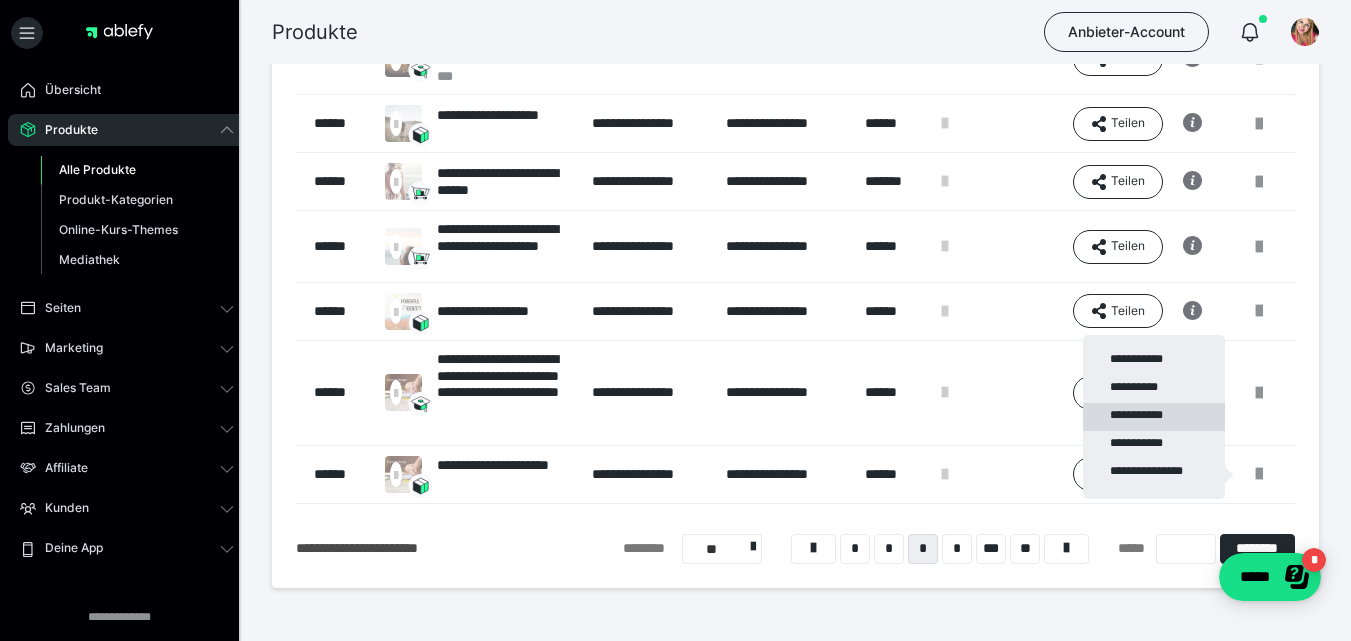 click on "**********" at bounding box center [1154, 417] 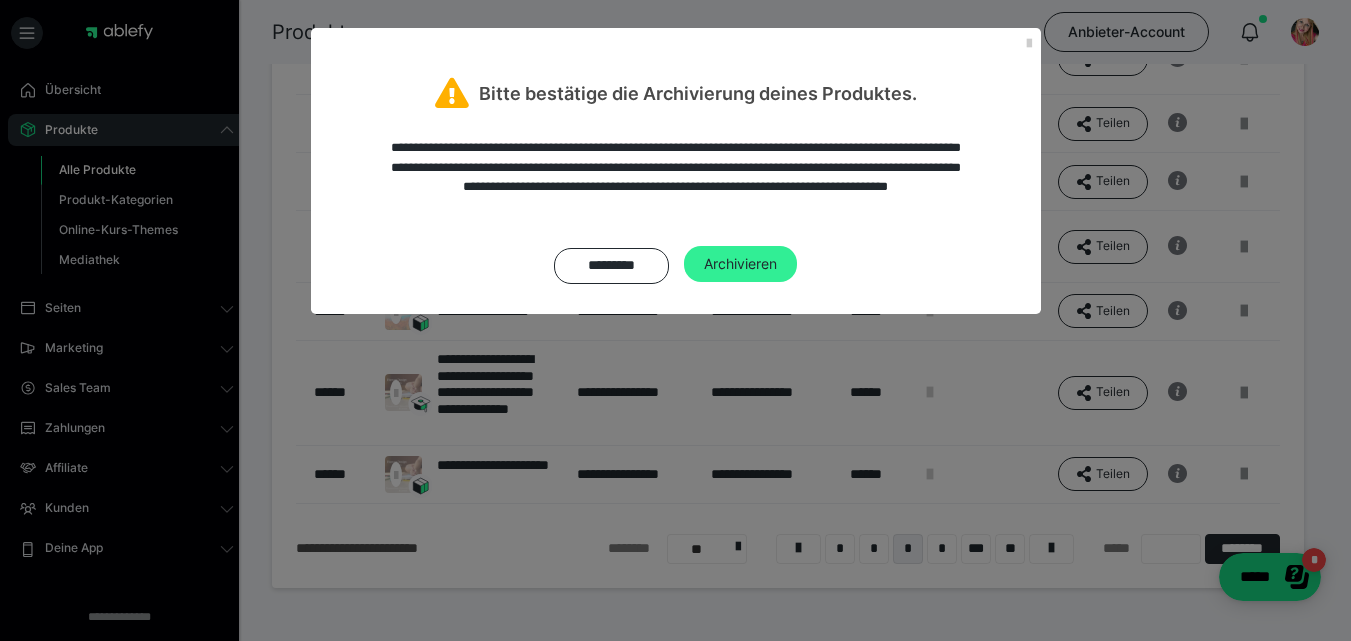 click on "Archivieren" at bounding box center [740, 264] 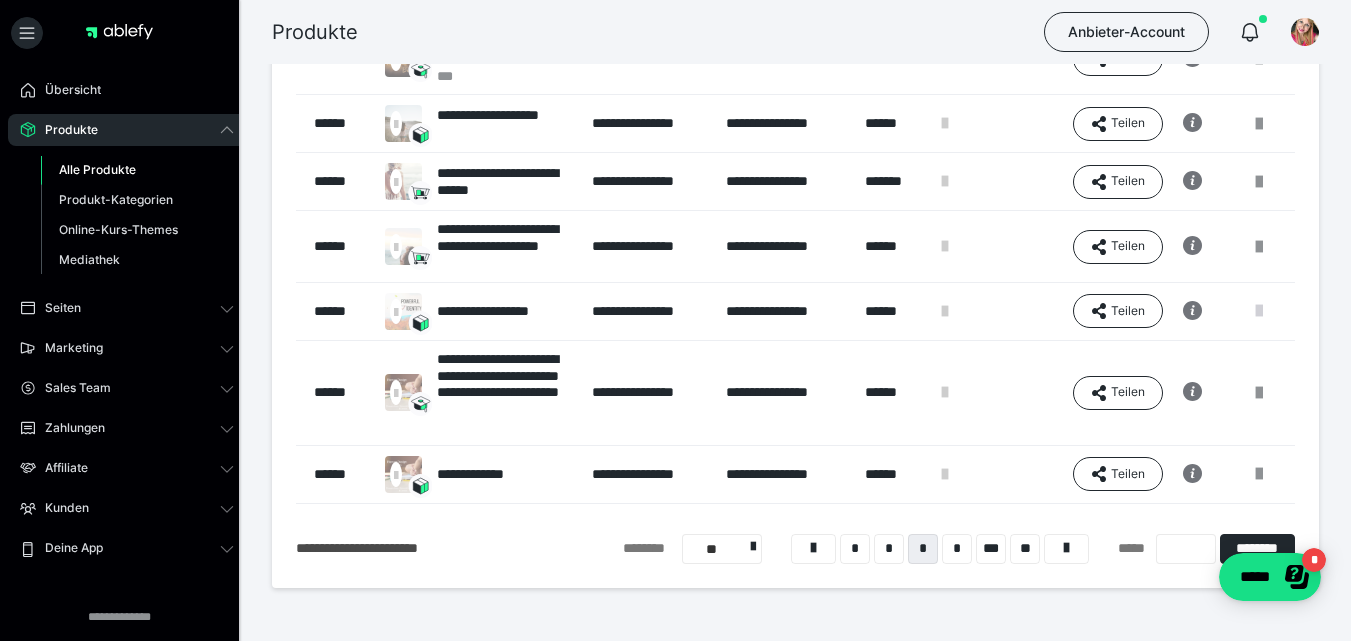 click at bounding box center (1259, 311) 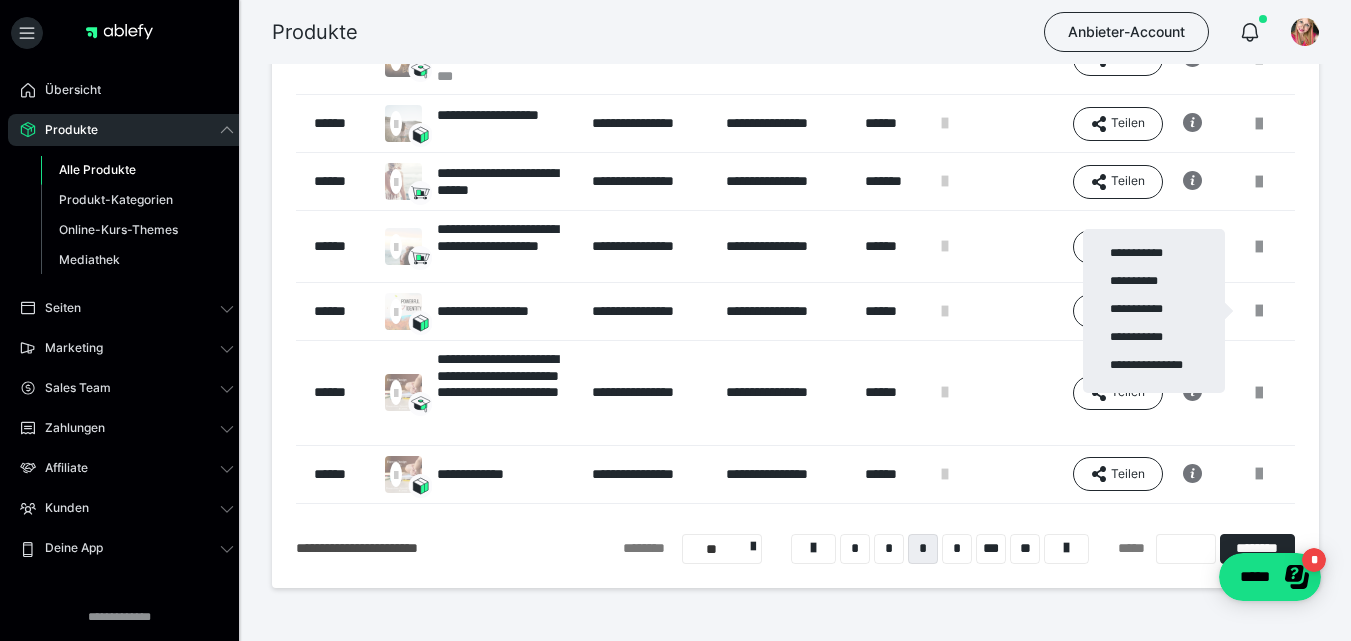 click at bounding box center (675, 320) 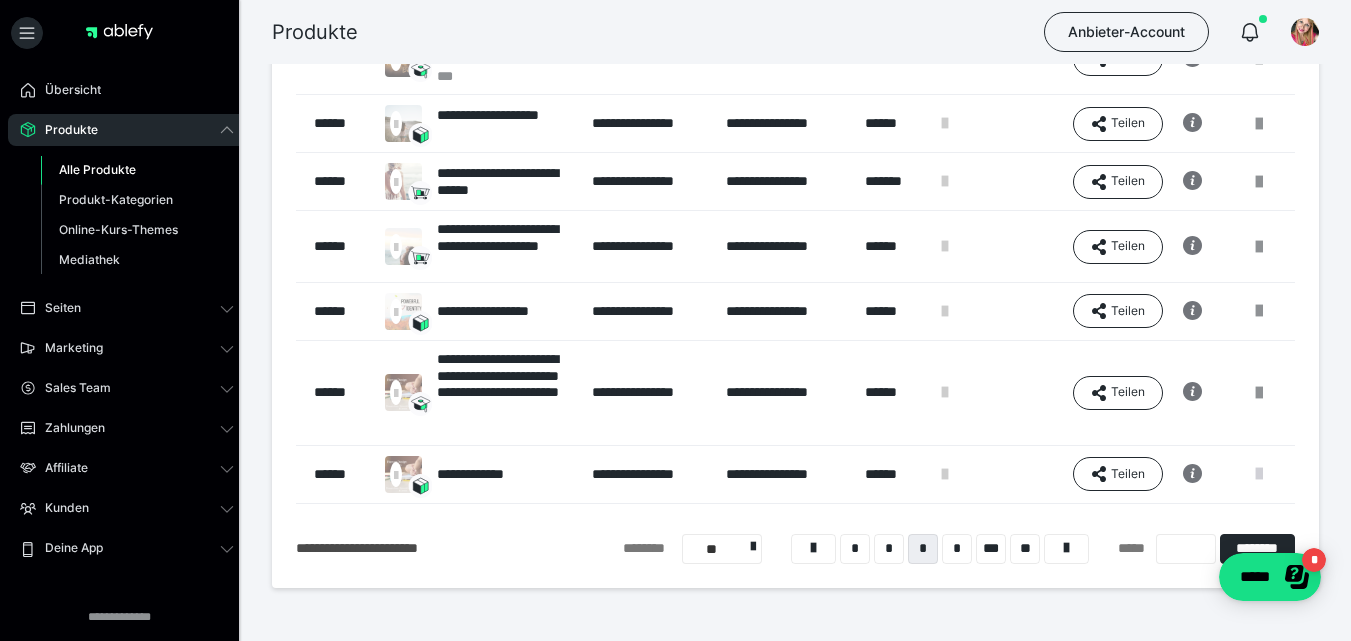 click at bounding box center (1259, 474) 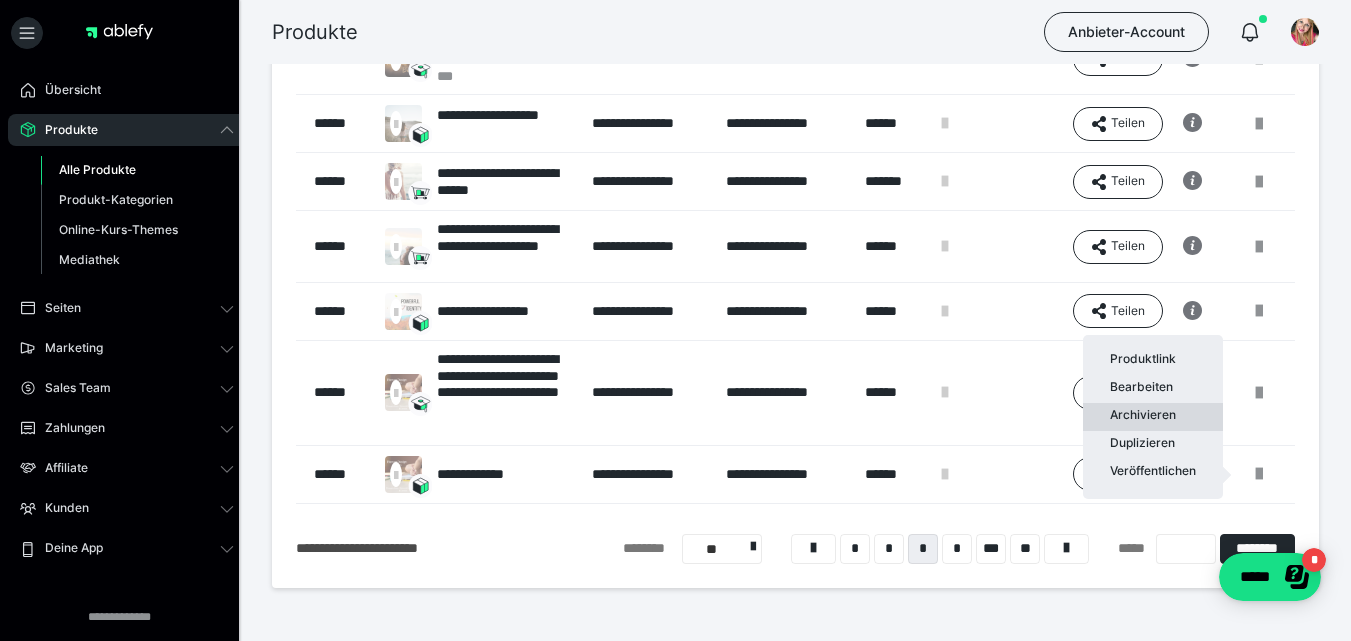 click on "Archivieren" at bounding box center [1153, 417] 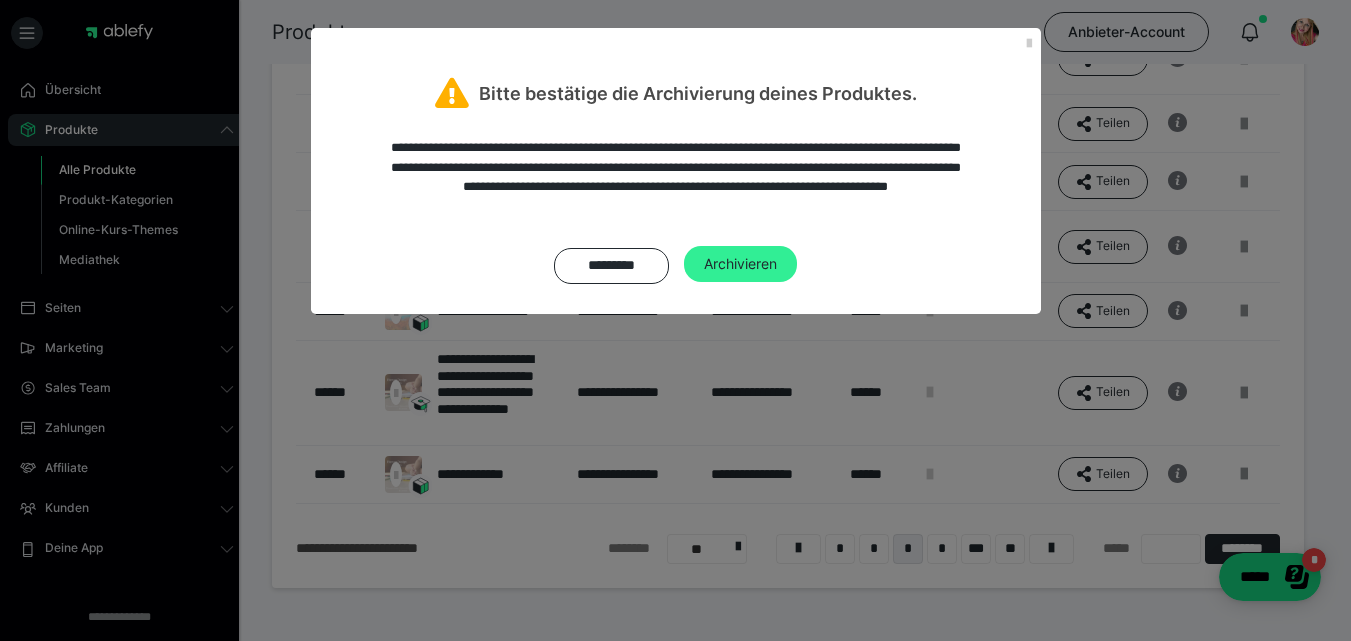 click on "Archivieren" at bounding box center (740, 264) 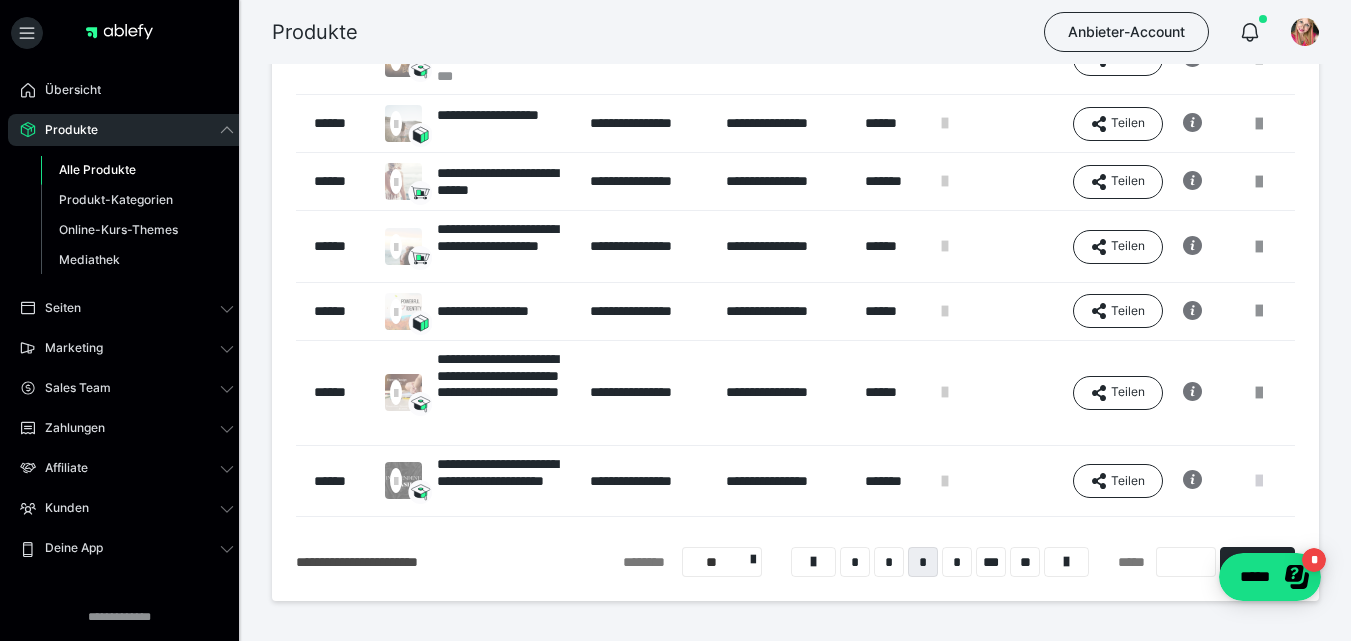 click at bounding box center (1259, 481) 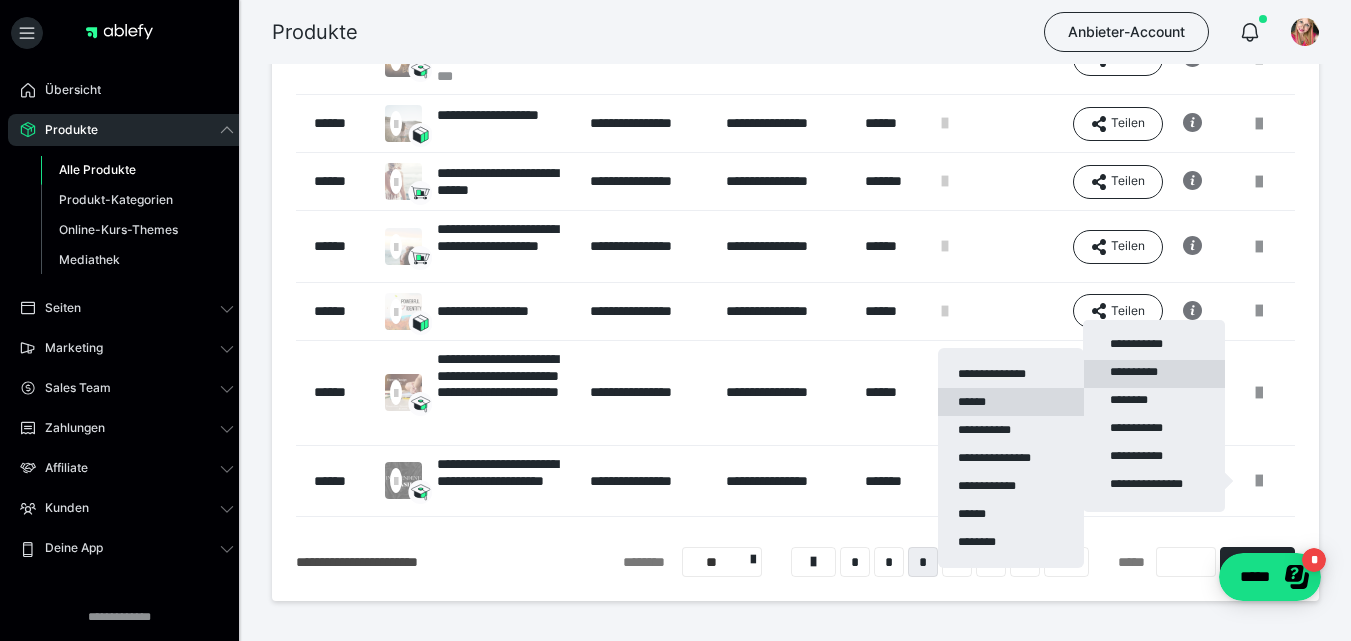 click on "******" at bounding box center (1011, 402) 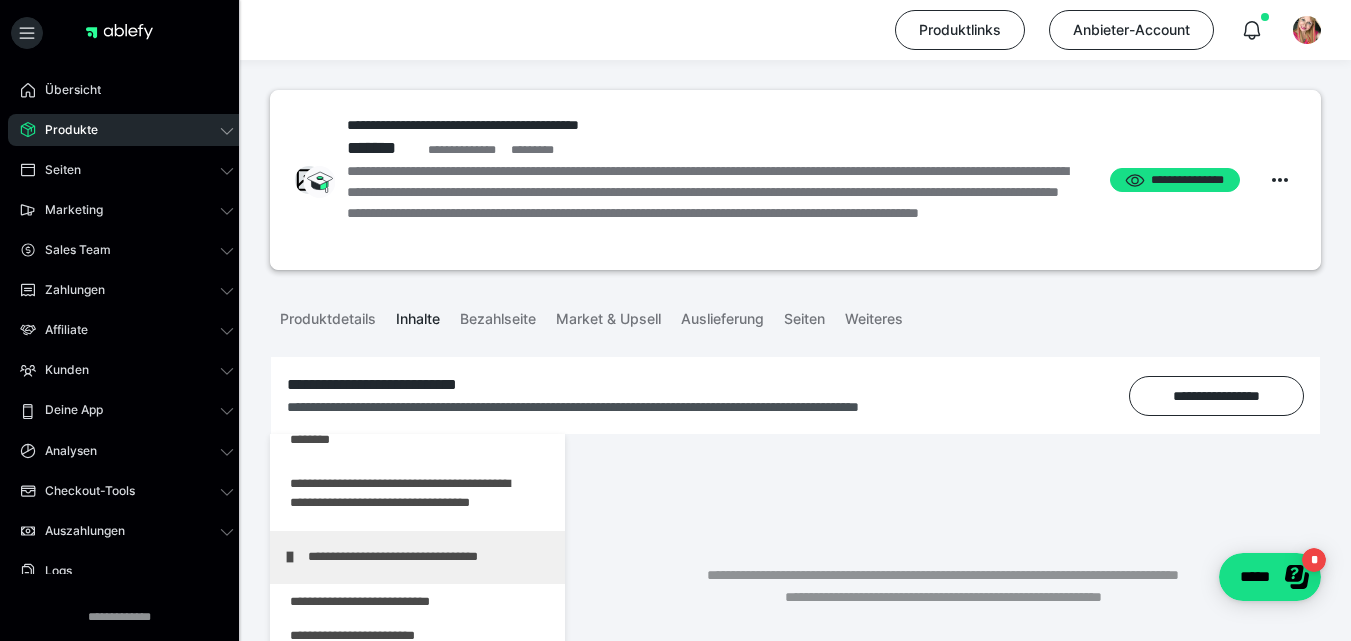 scroll, scrollTop: 333, scrollLeft: 0, axis: vertical 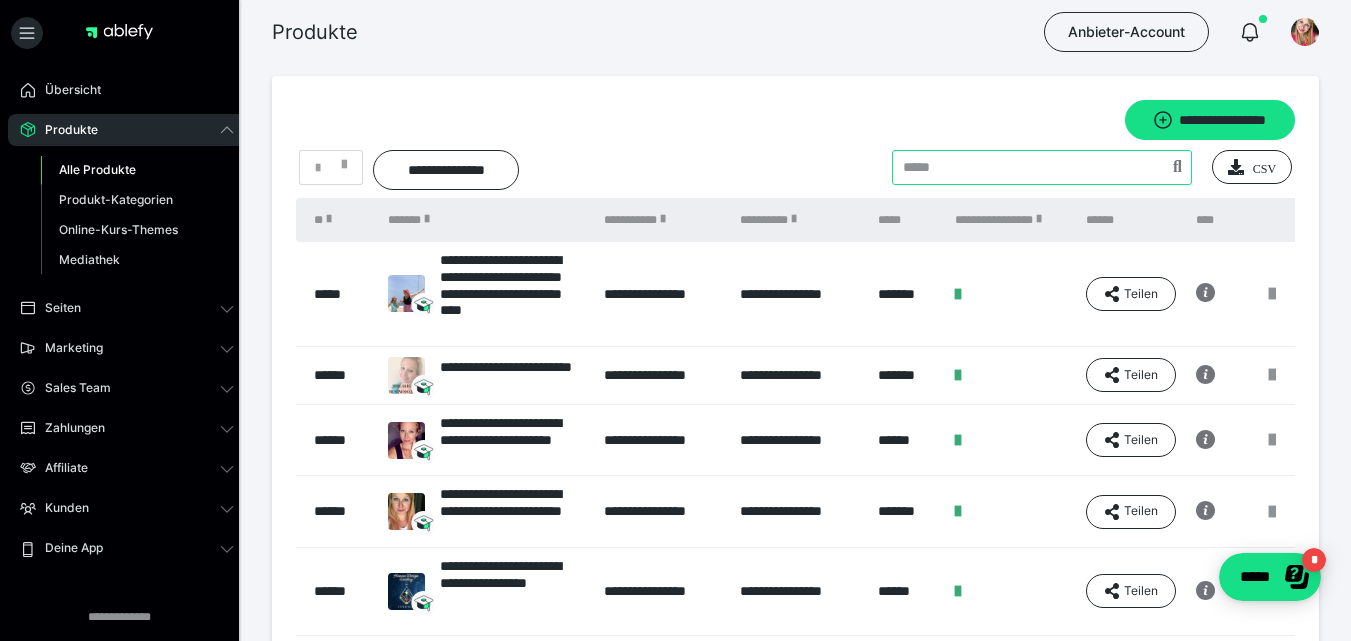 click at bounding box center [1042, 167] 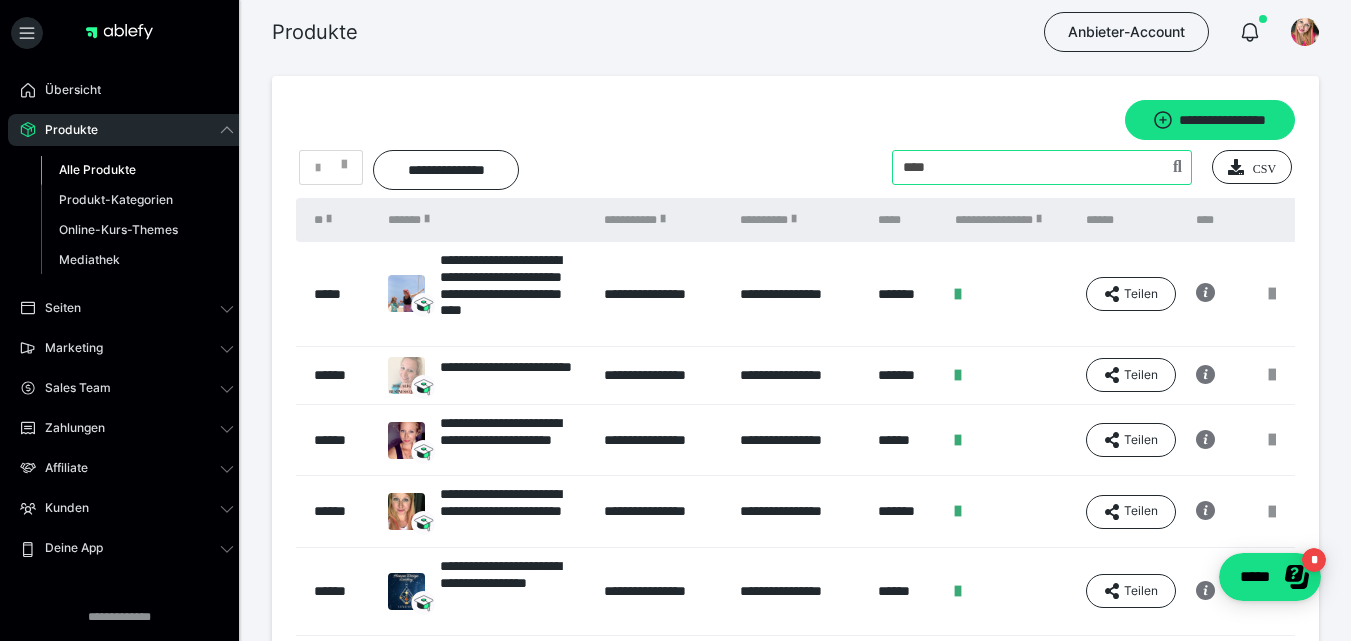type on "****" 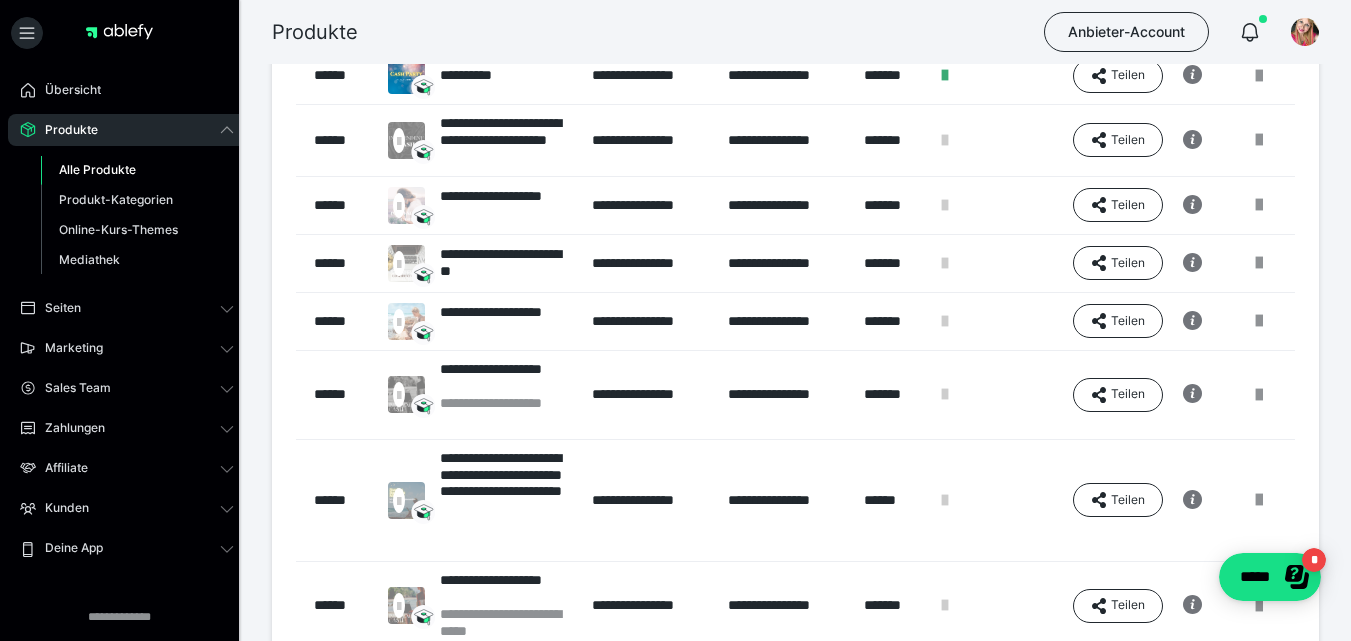 scroll, scrollTop: 347, scrollLeft: 0, axis: vertical 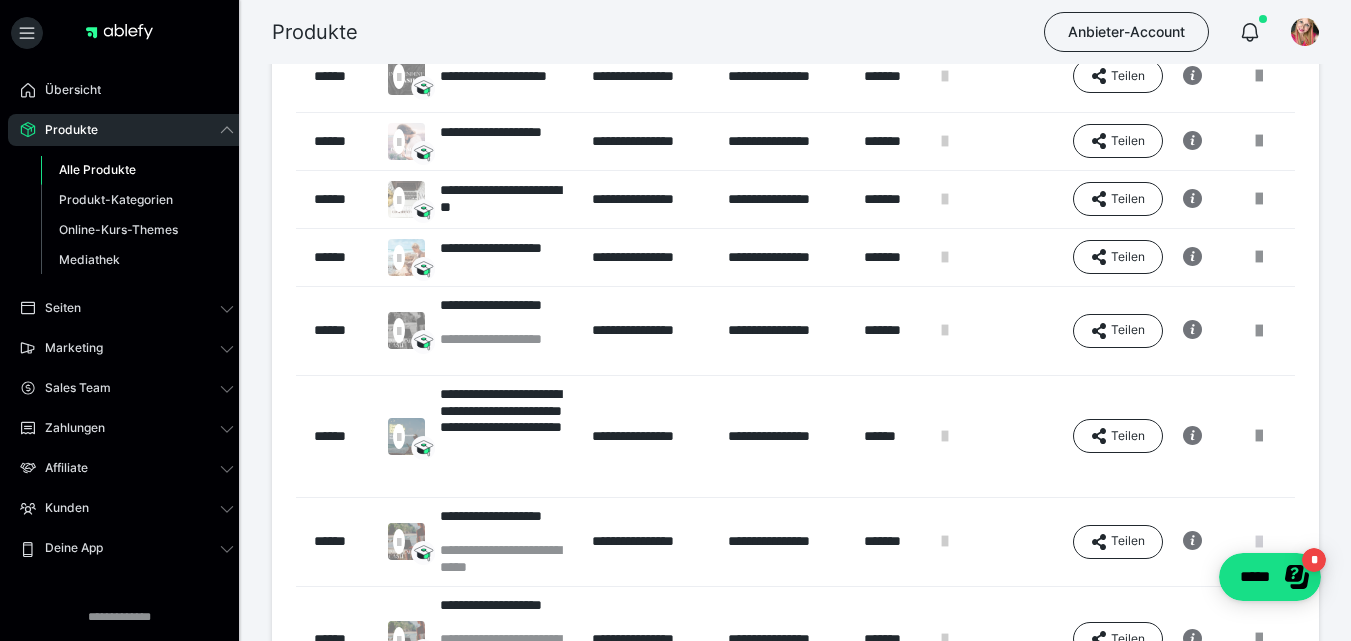 click at bounding box center [1259, 542] 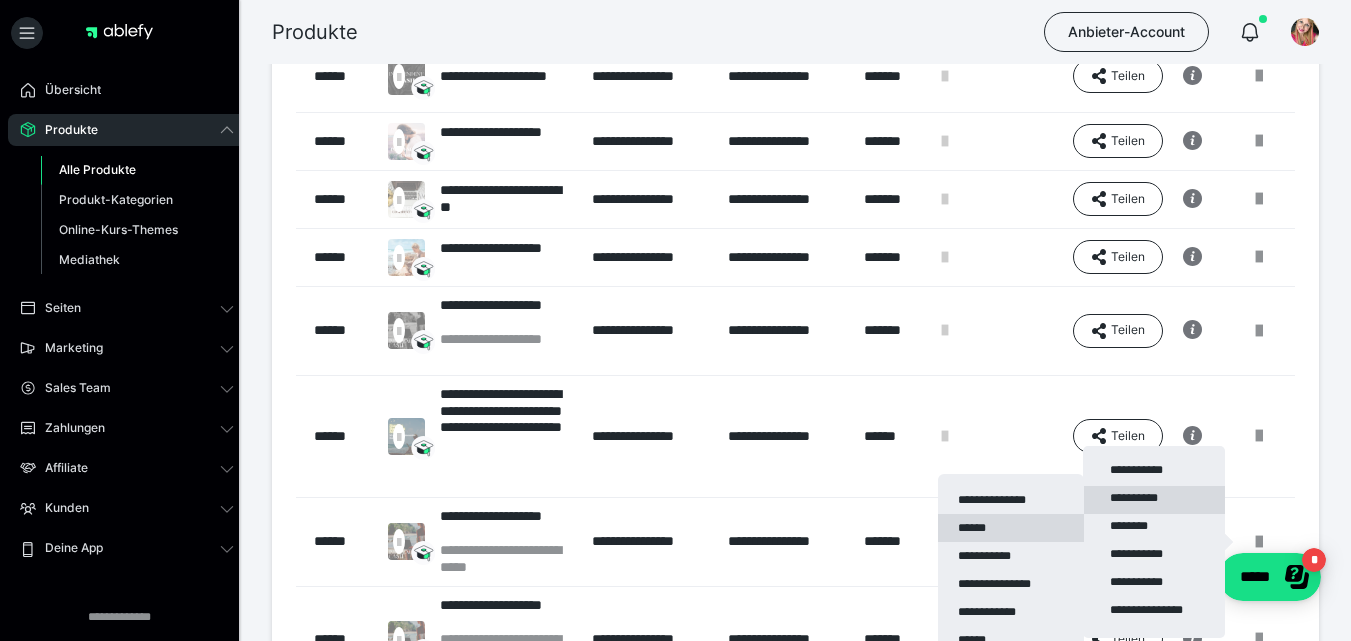 click on "******" at bounding box center (1011, 528) 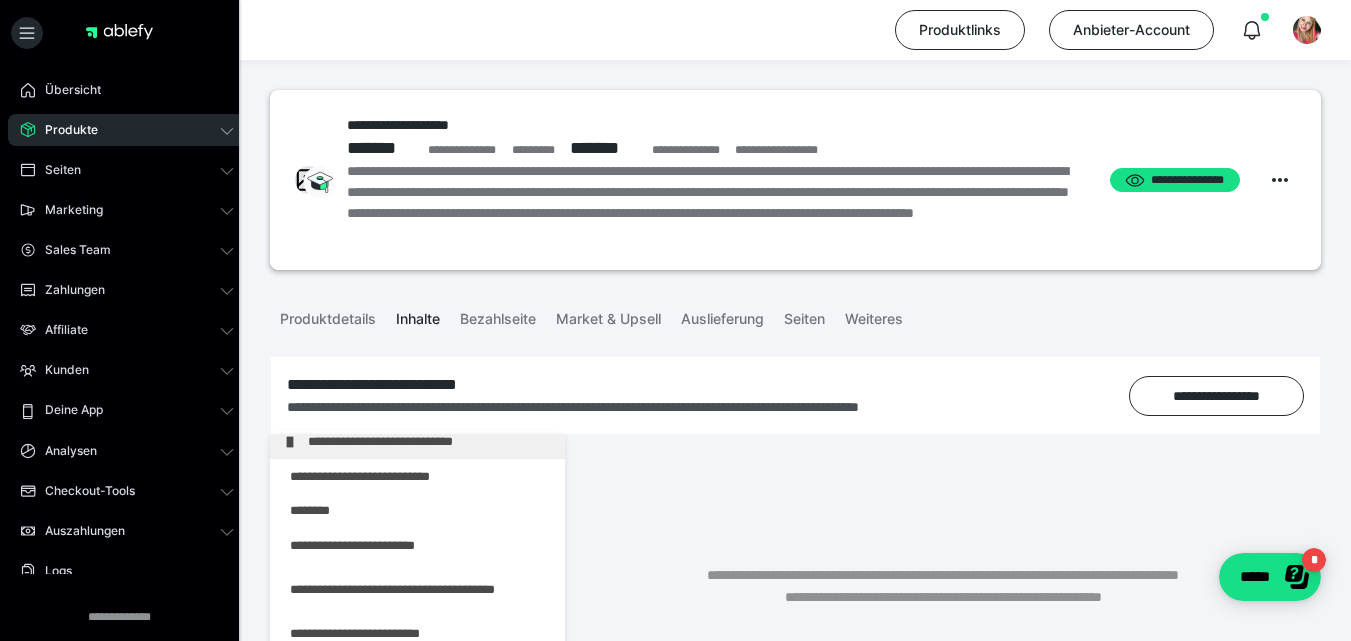 scroll, scrollTop: 367, scrollLeft: 0, axis: vertical 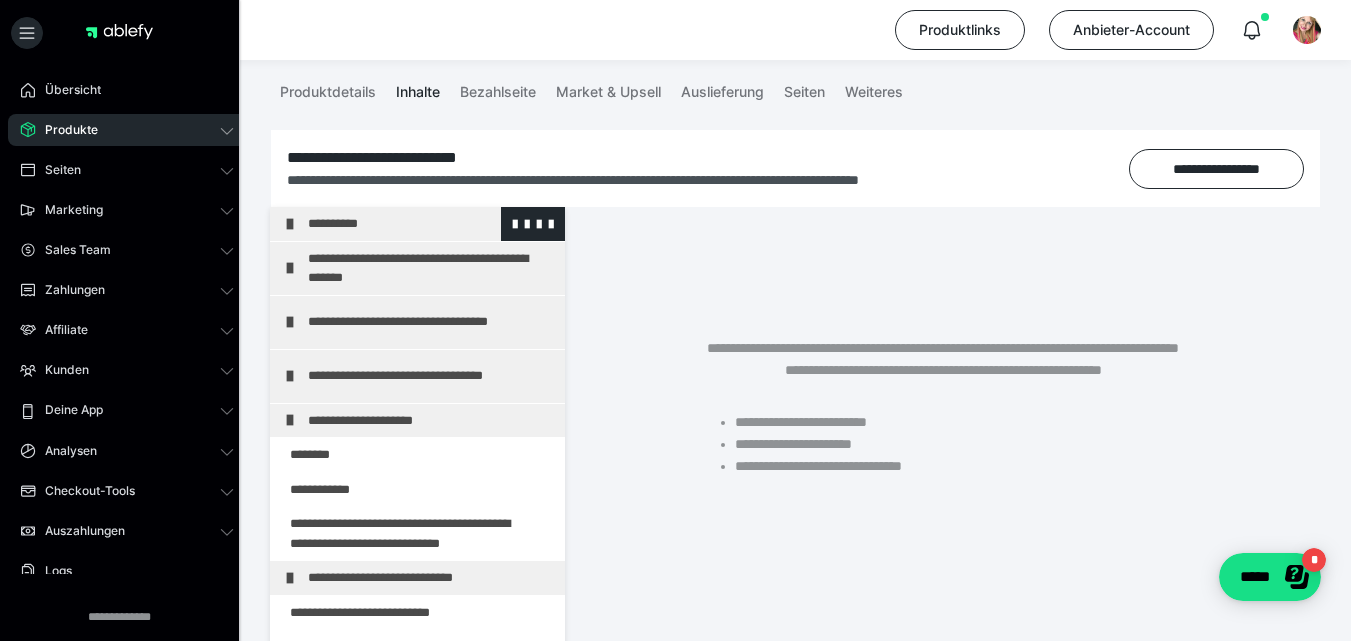 click on "**********" at bounding box center [423, 224] 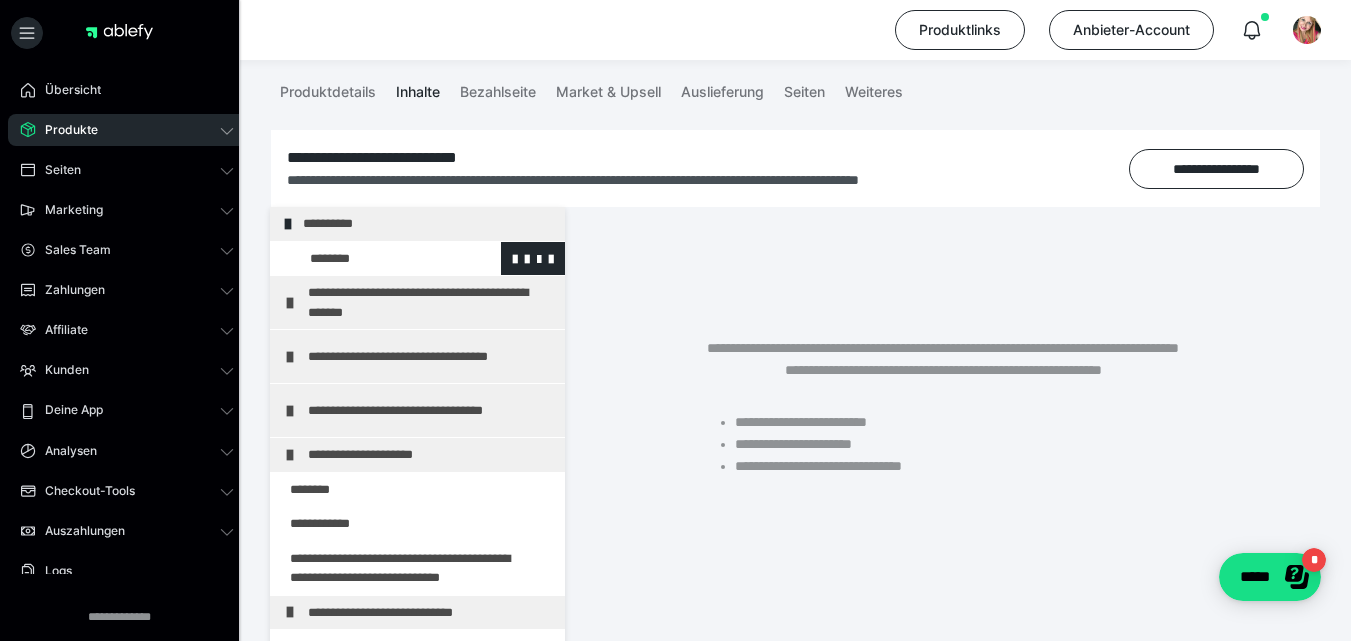 click at bounding box center [375, 259] 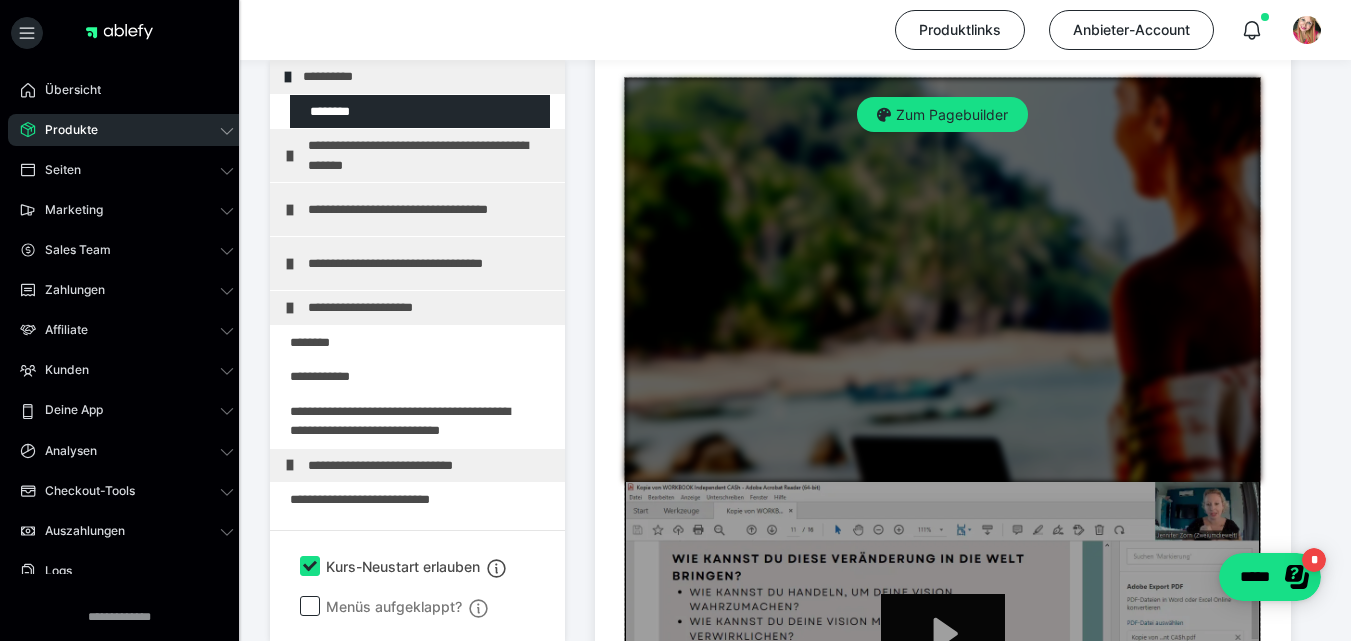 scroll, scrollTop: 711, scrollLeft: 0, axis: vertical 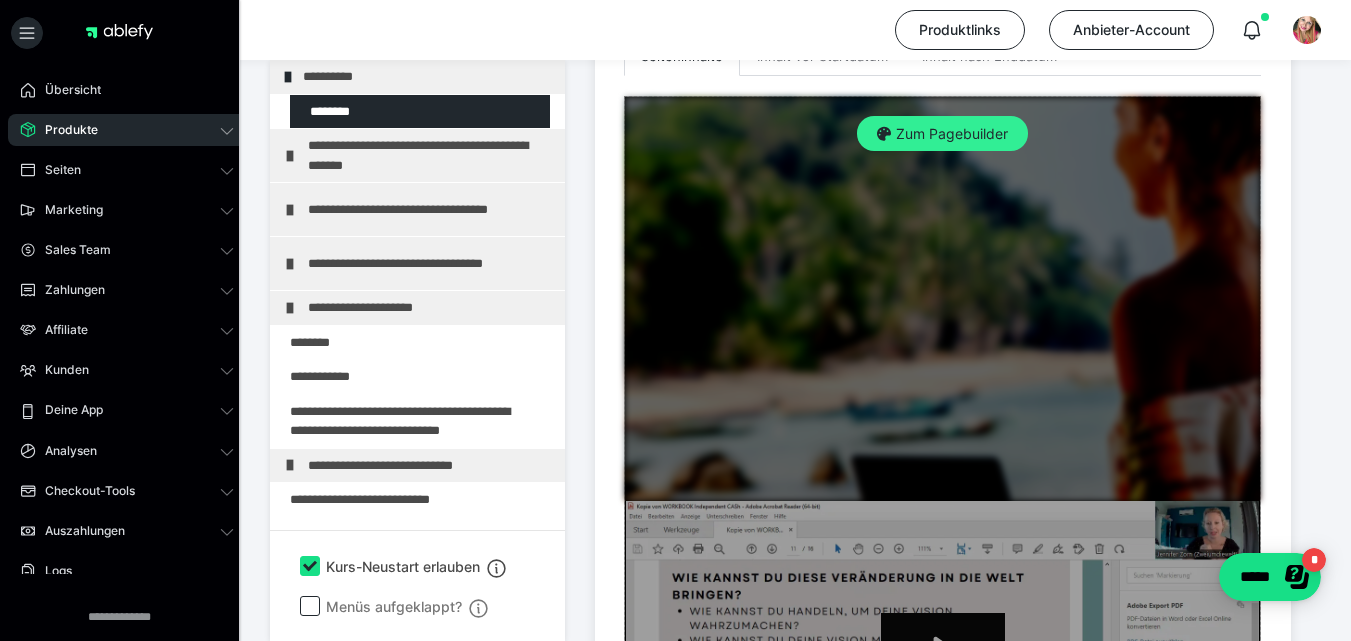 click on "Zum Pagebuilder" at bounding box center (942, 134) 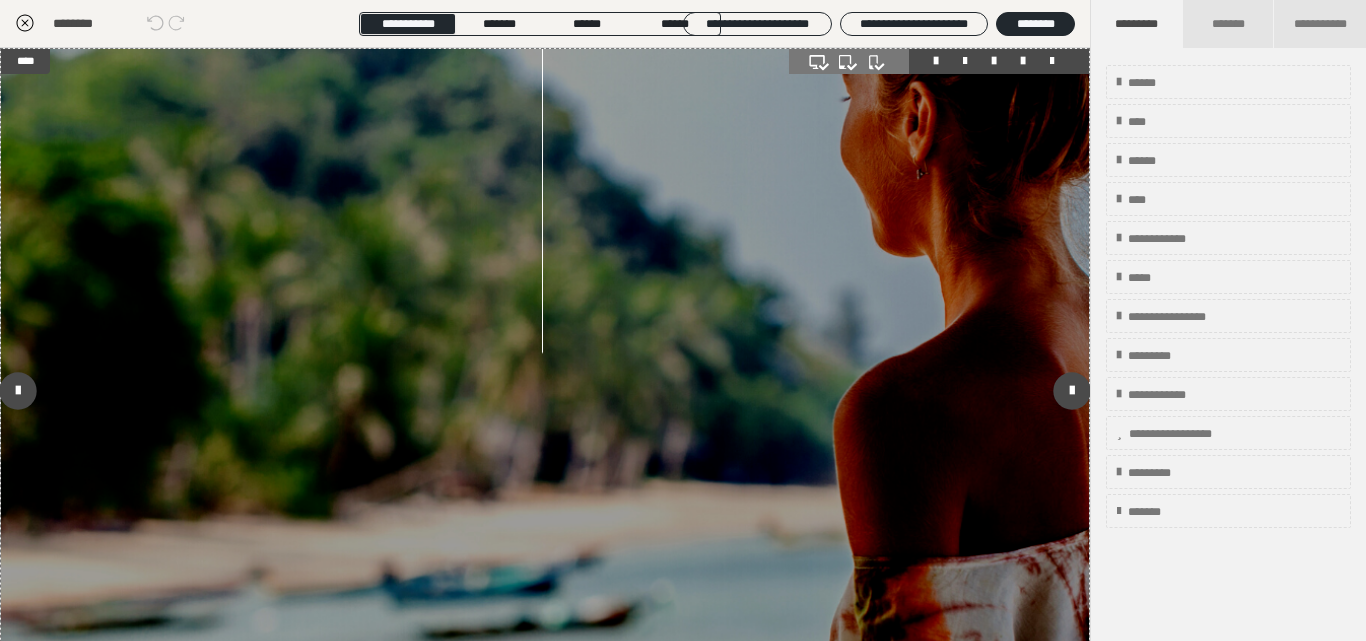 scroll, scrollTop: 459, scrollLeft: 0, axis: vertical 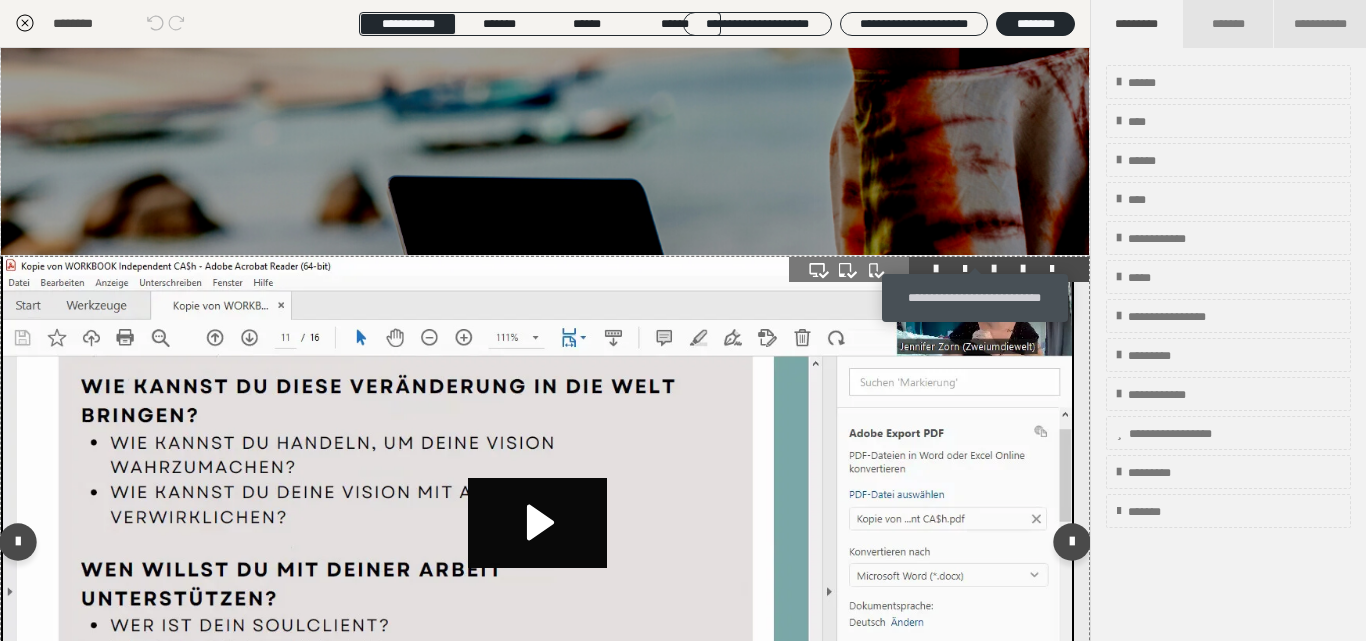 click at bounding box center (994, 269) 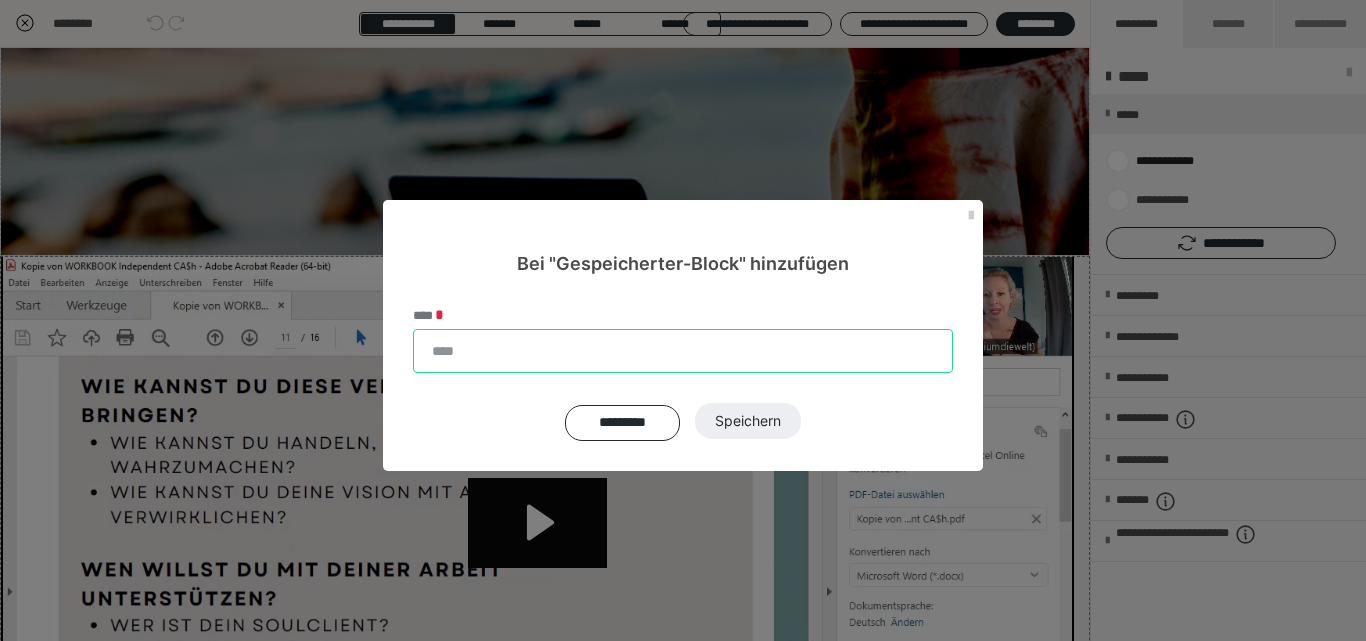 click on "****" at bounding box center [683, 351] 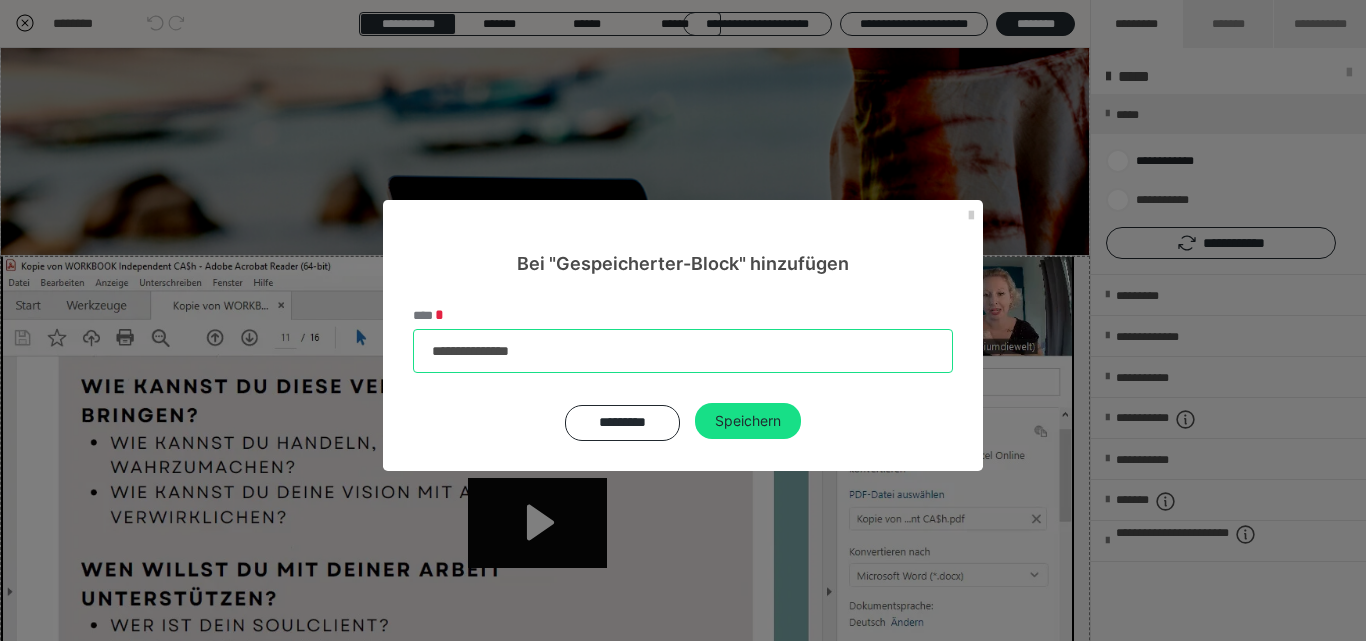 click on "**********" at bounding box center (683, 351) 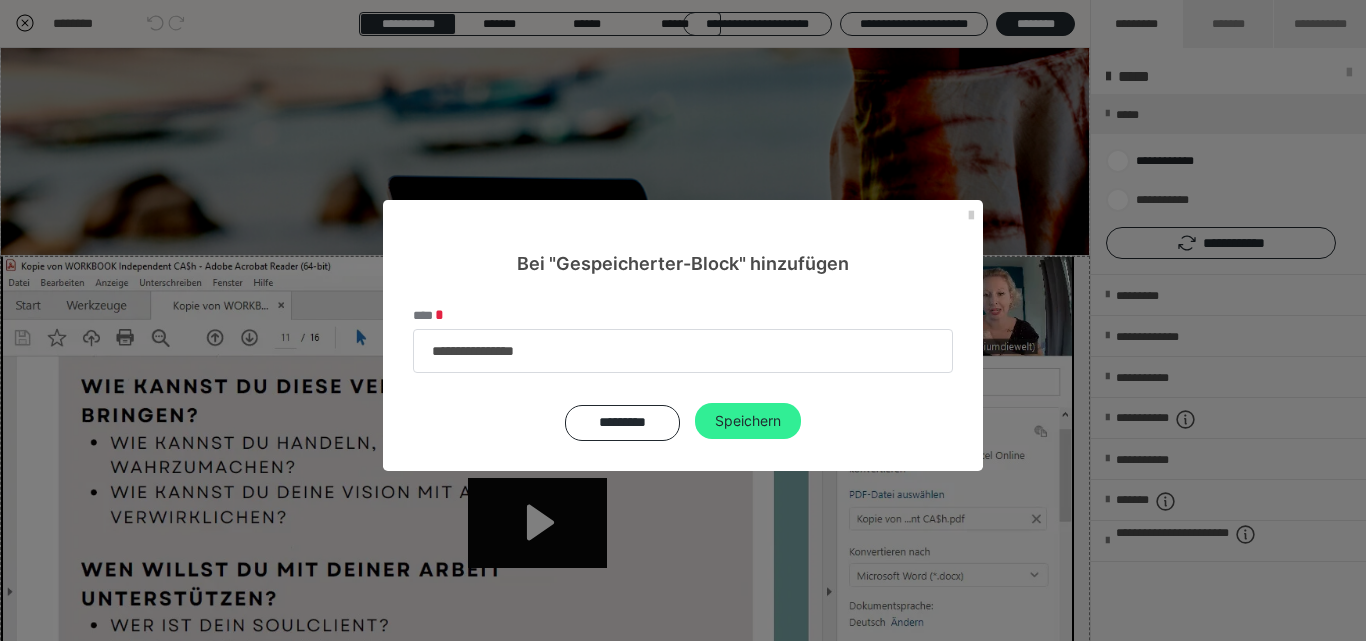 click on "Speichern" at bounding box center [748, 421] 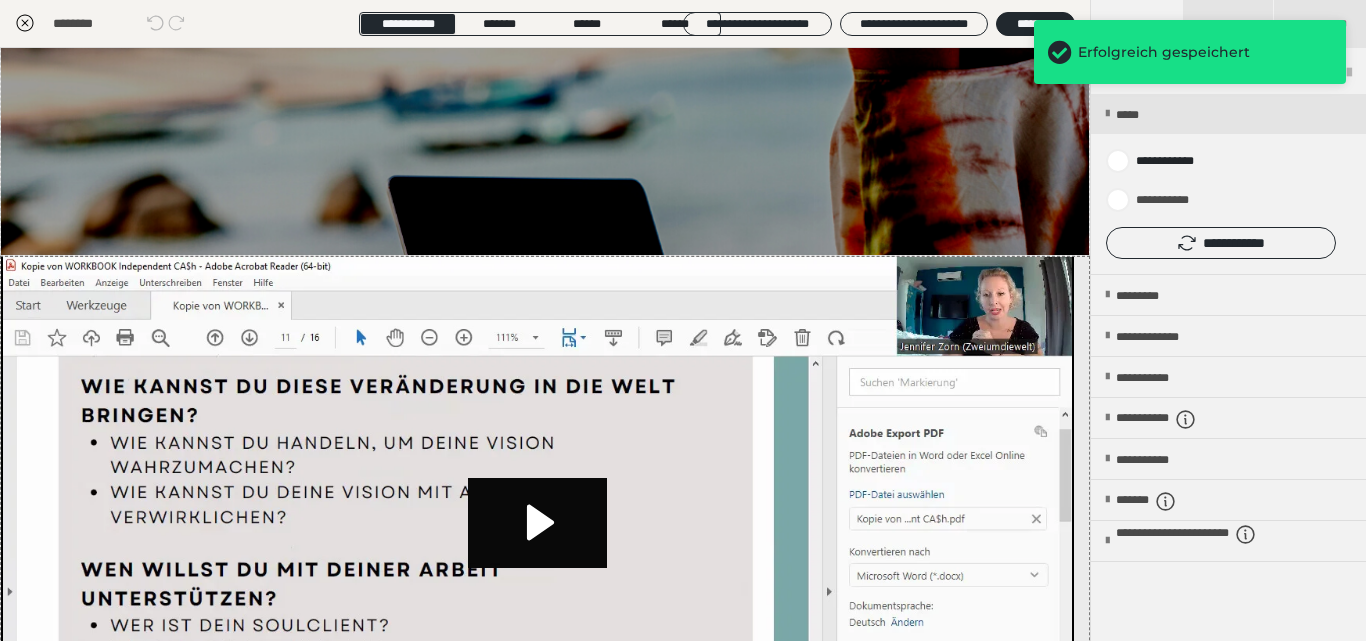 click 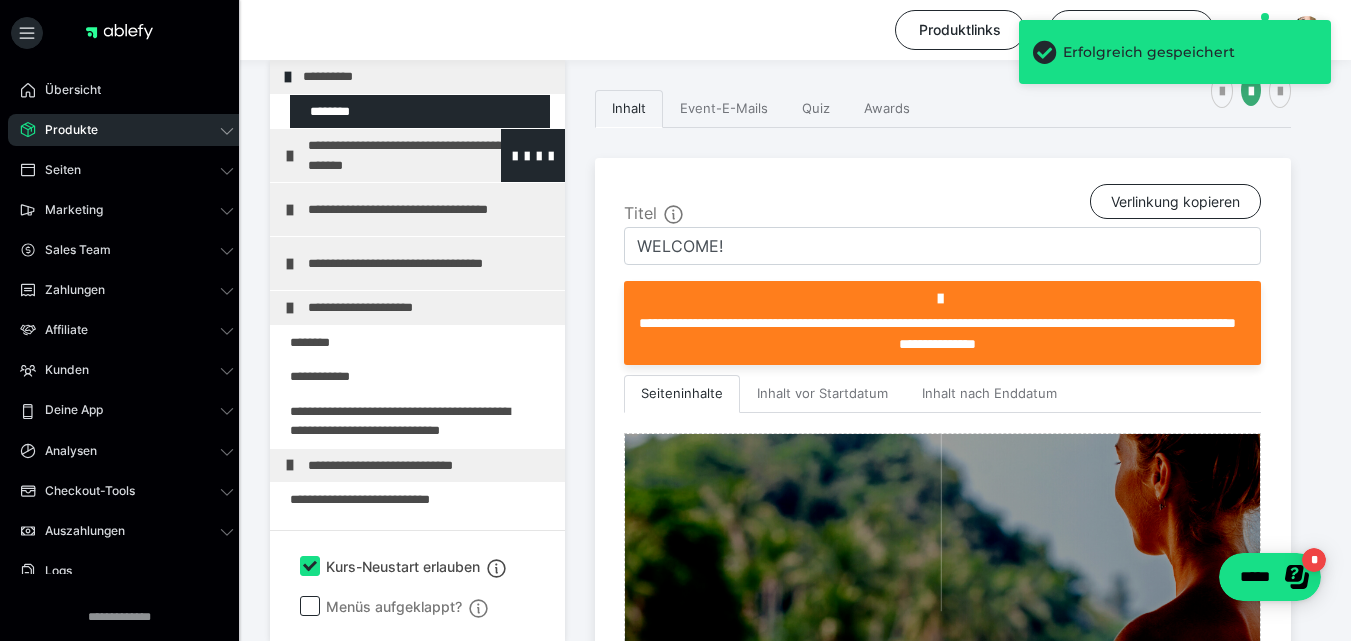 click on "**********" at bounding box center [423, 155] 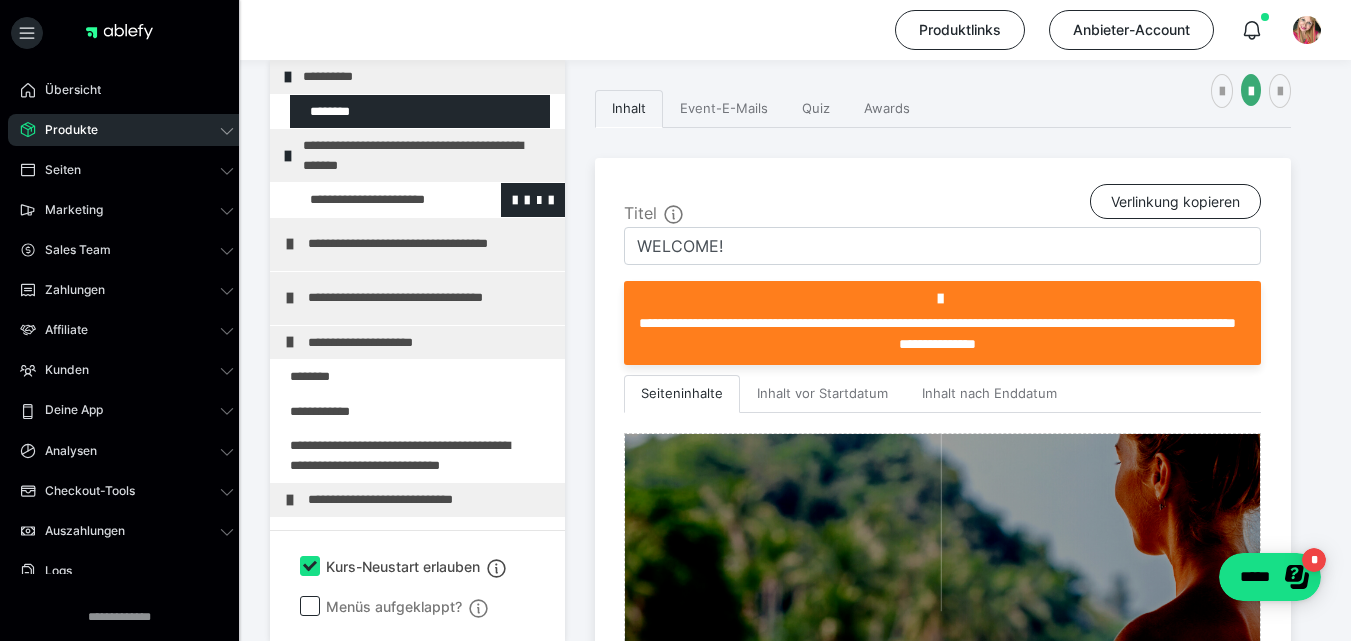 click at bounding box center [375, 200] 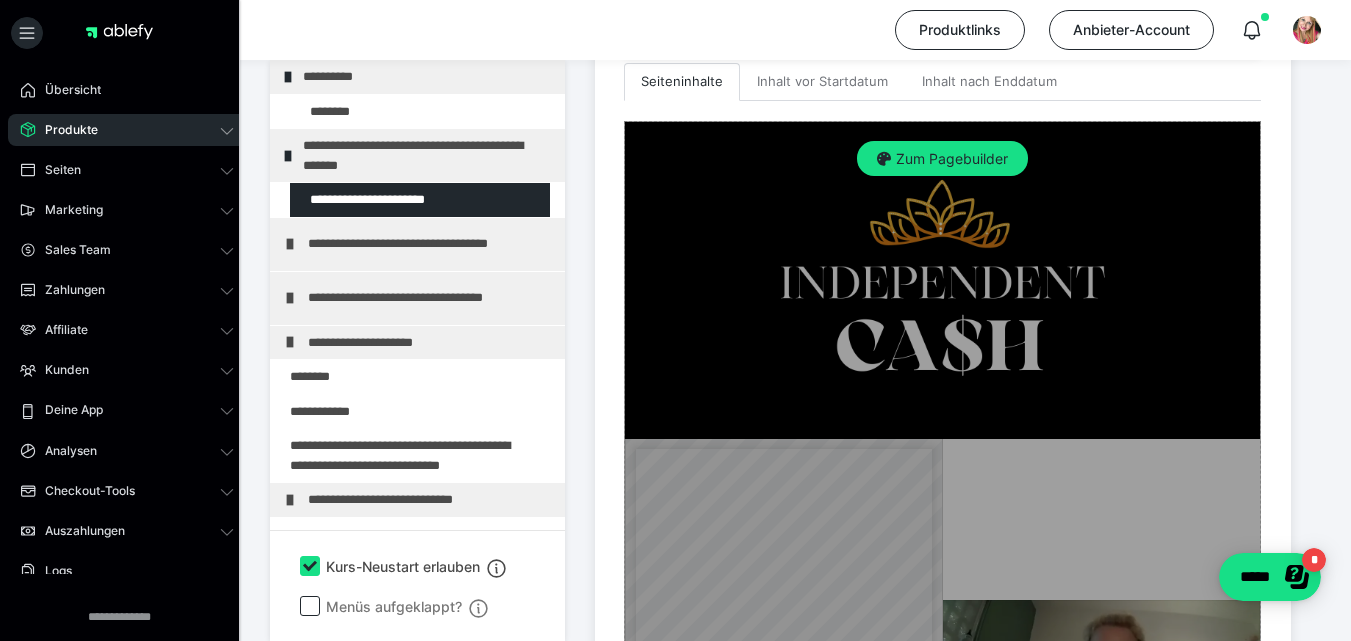 scroll, scrollTop: 667, scrollLeft: 0, axis: vertical 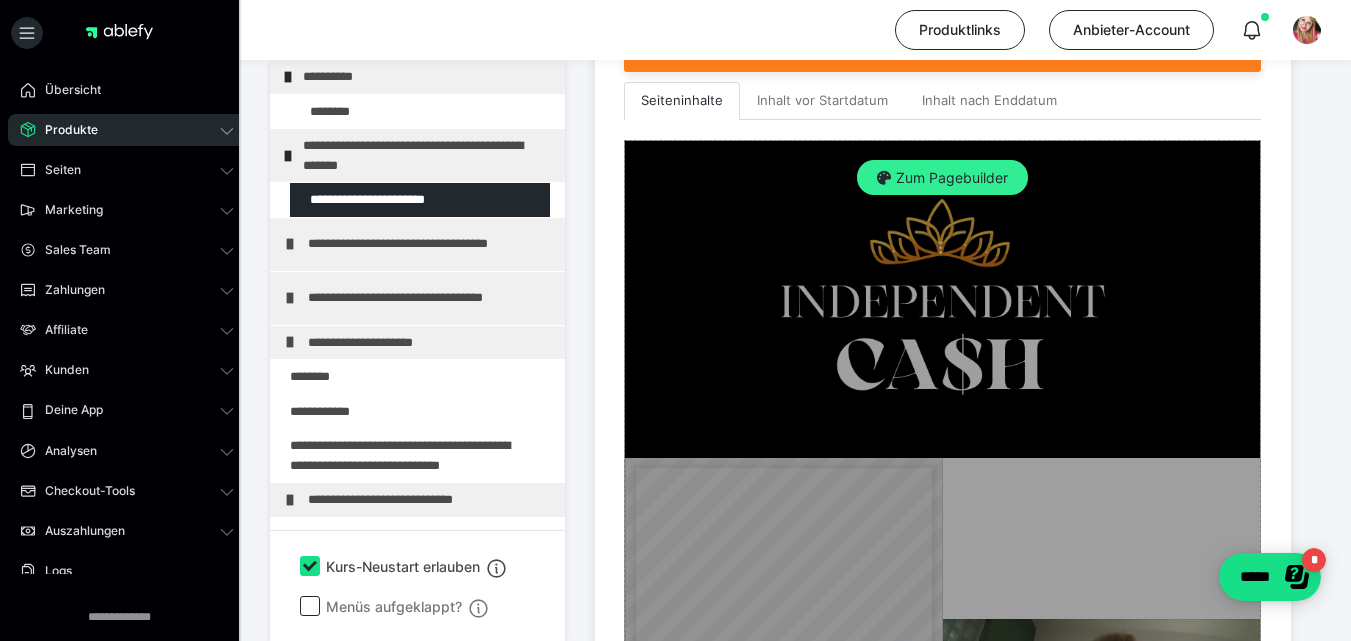 click on "Zum Pagebuilder" at bounding box center (942, 178) 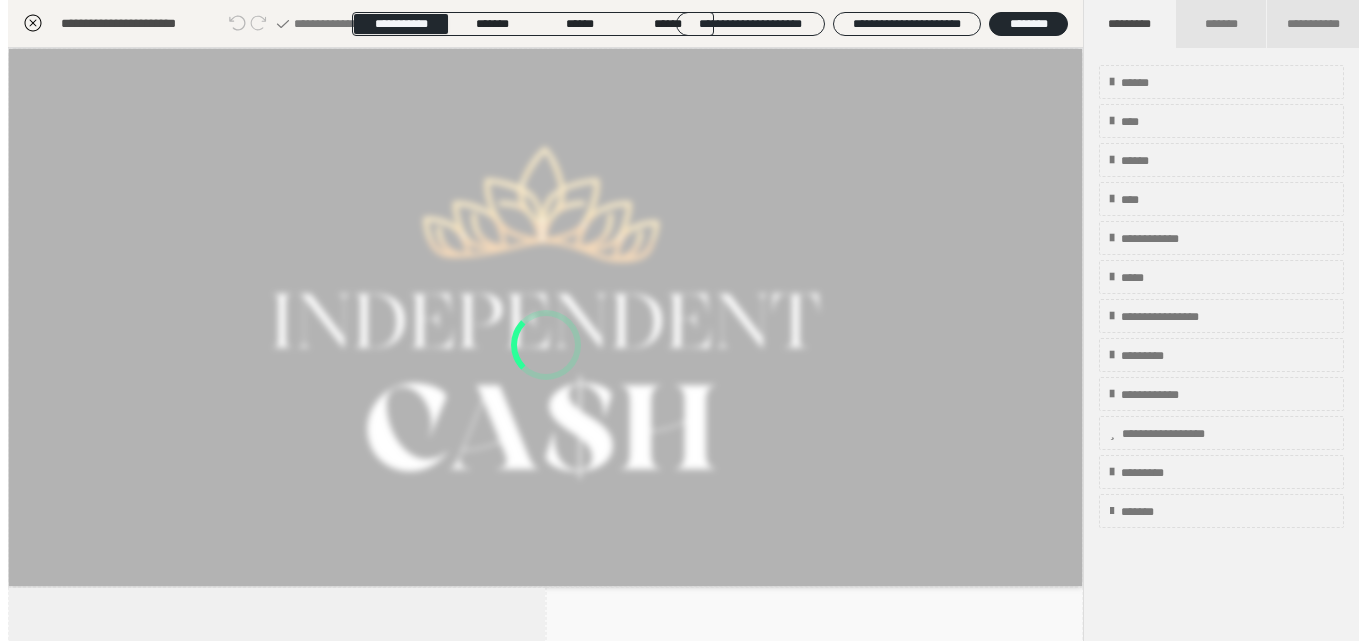 scroll, scrollTop: 374, scrollLeft: 0, axis: vertical 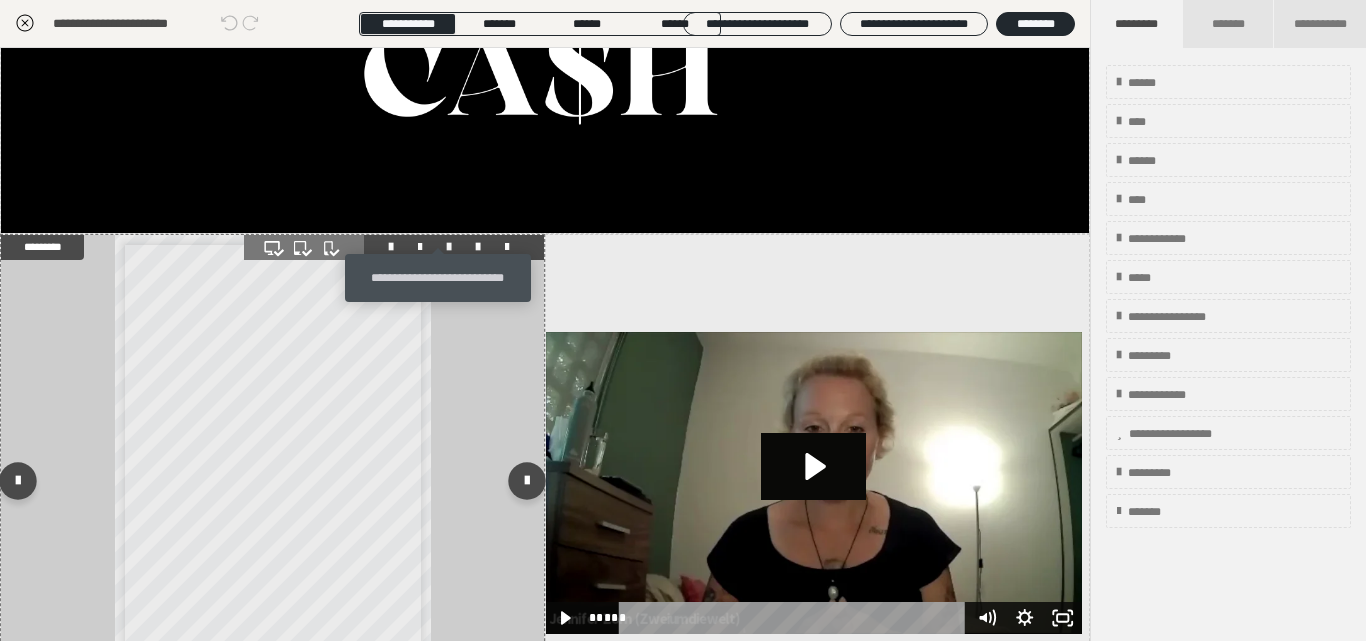 click at bounding box center [449, 247] 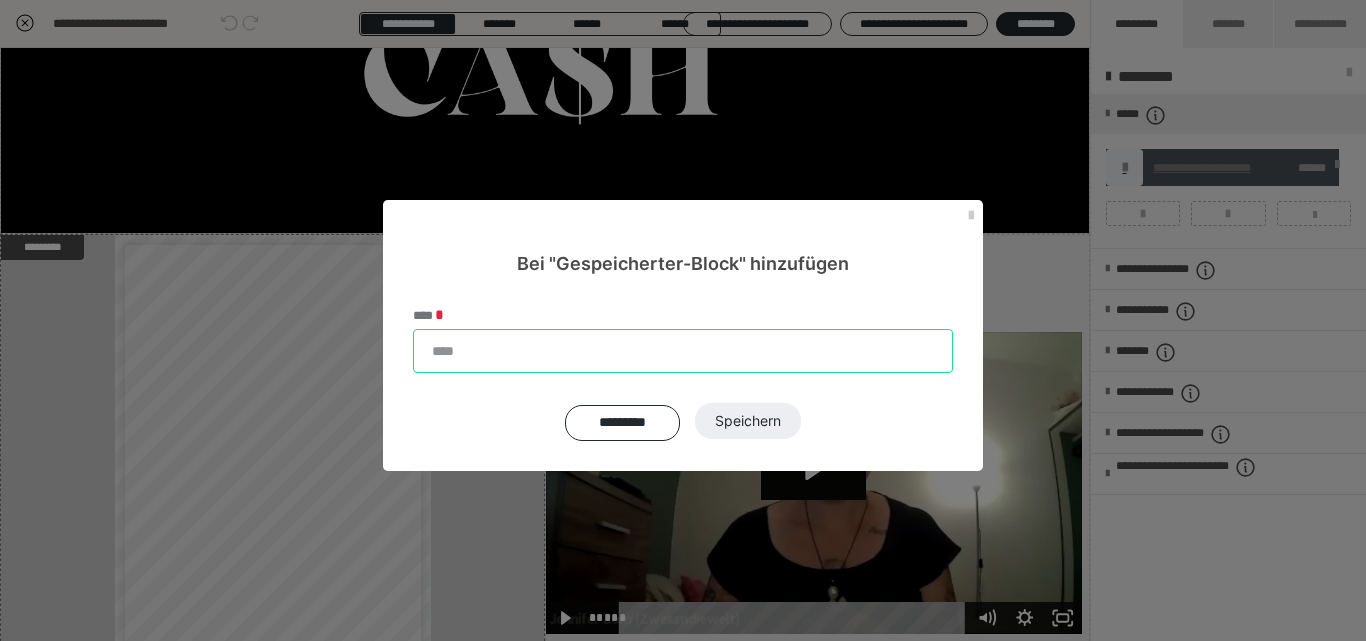 click on "****" at bounding box center [683, 351] 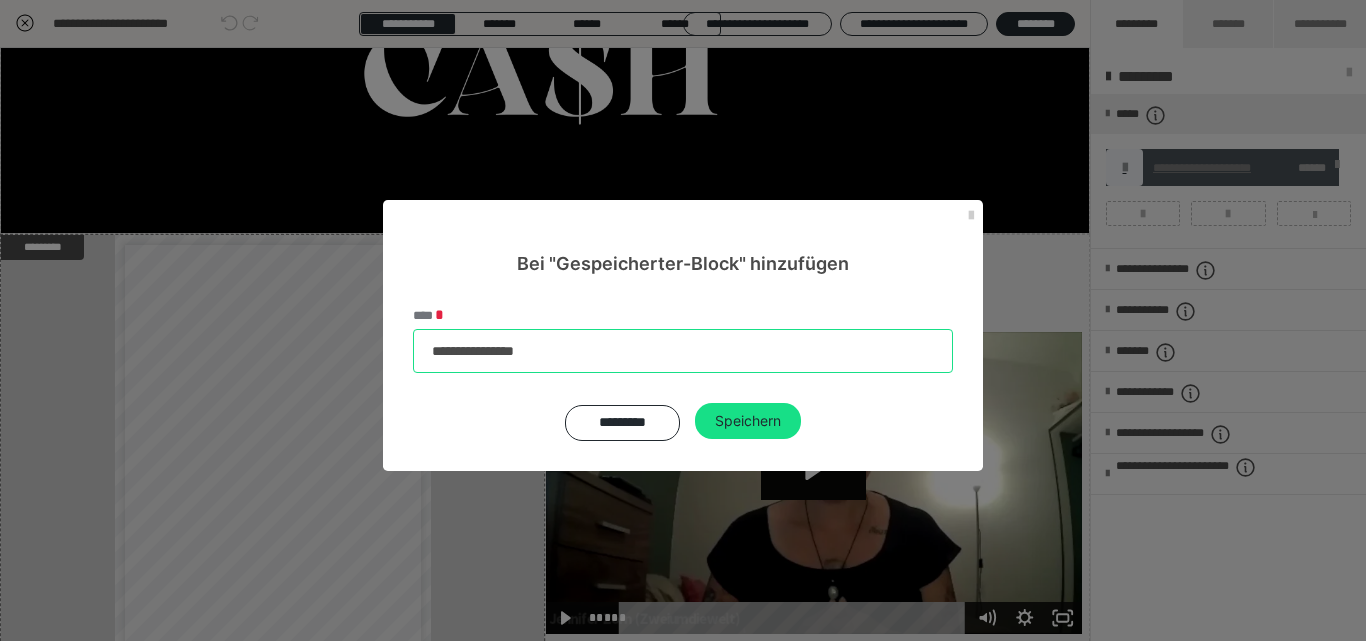 type on "**********" 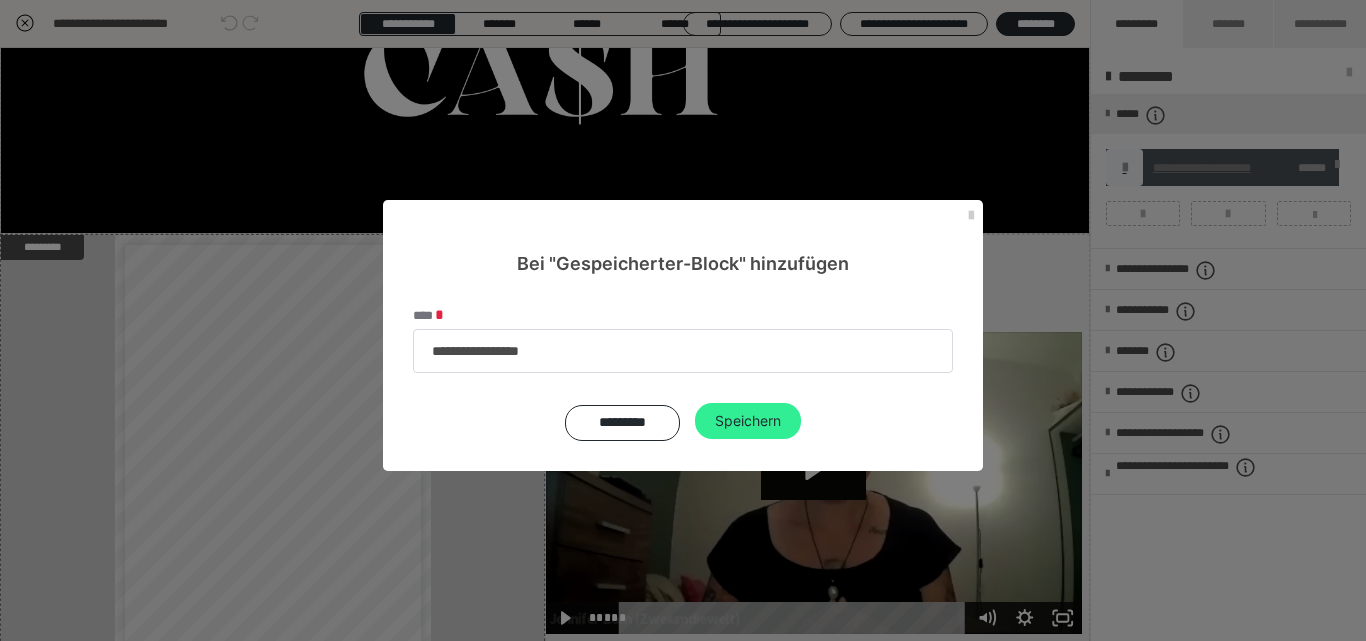 click on "Speichern" at bounding box center (748, 421) 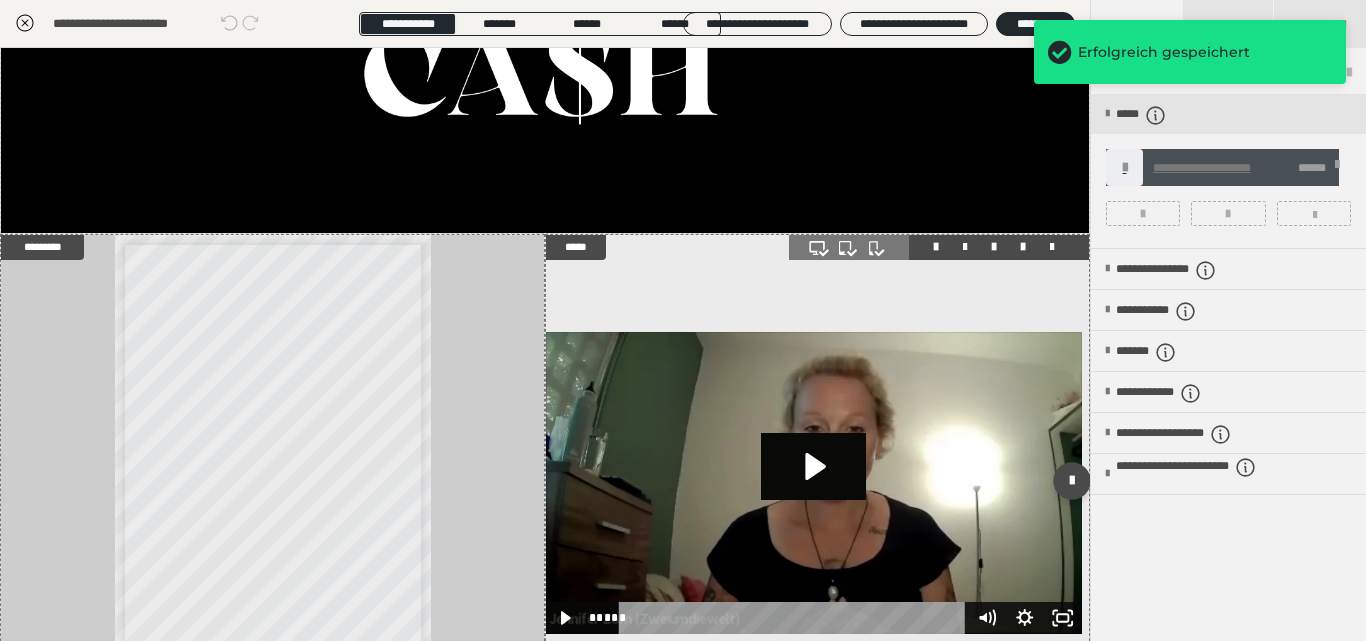 click at bounding box center (994, 247) 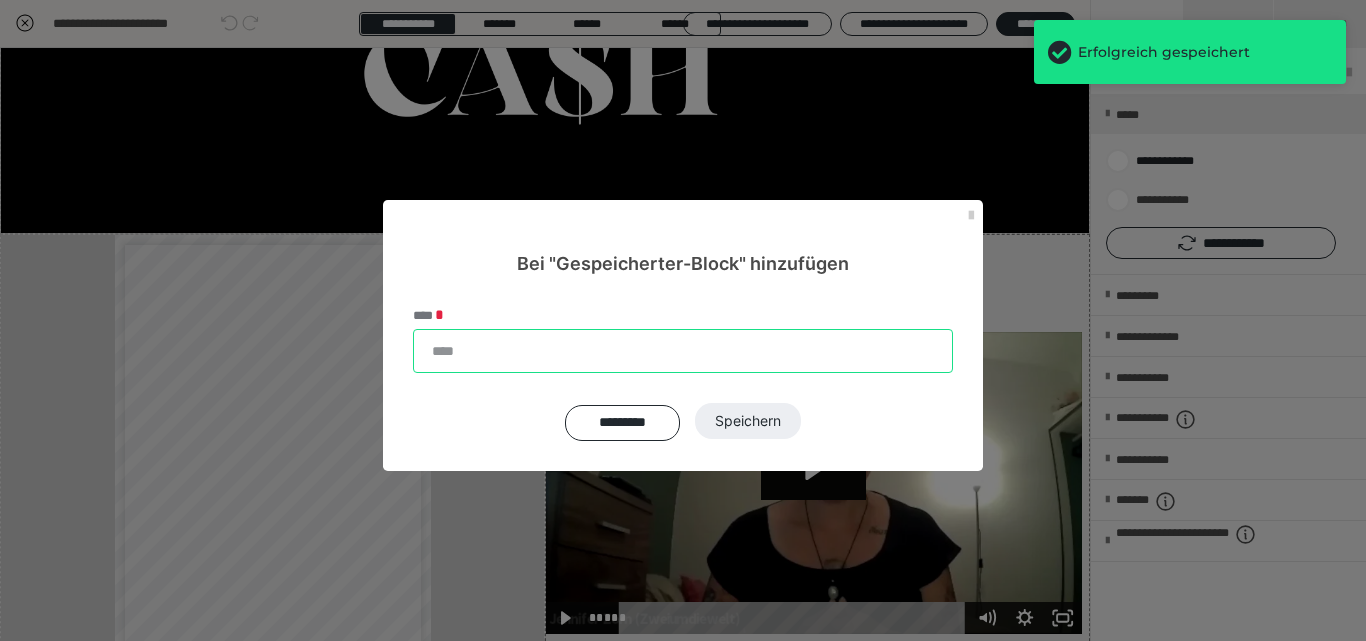click on "****" at bounding box center (683, 351) 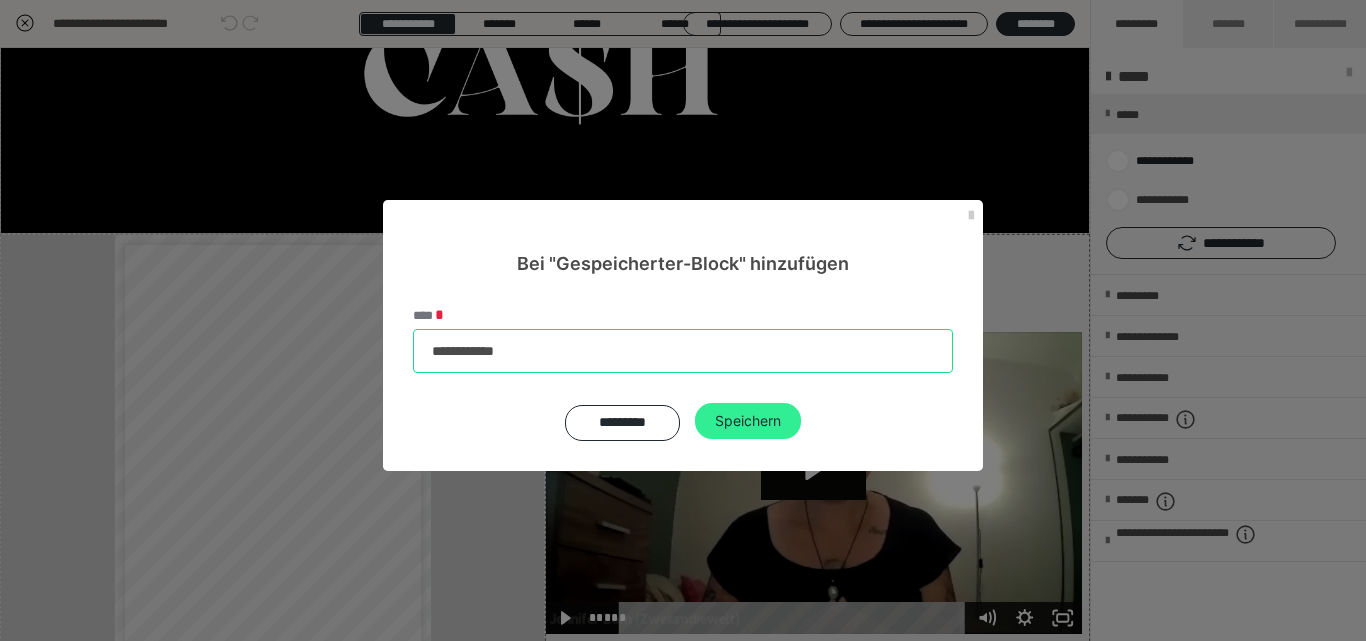 type on "**********" 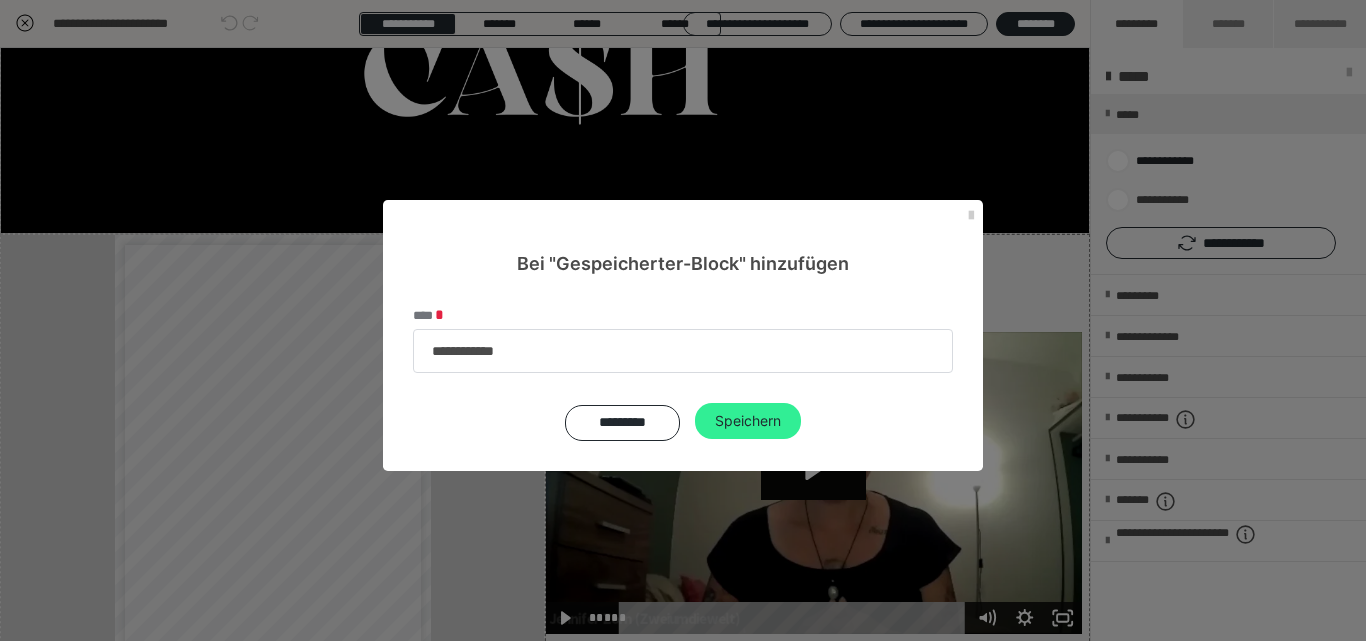 click on "Speichern" at bounding box center (748, 421) 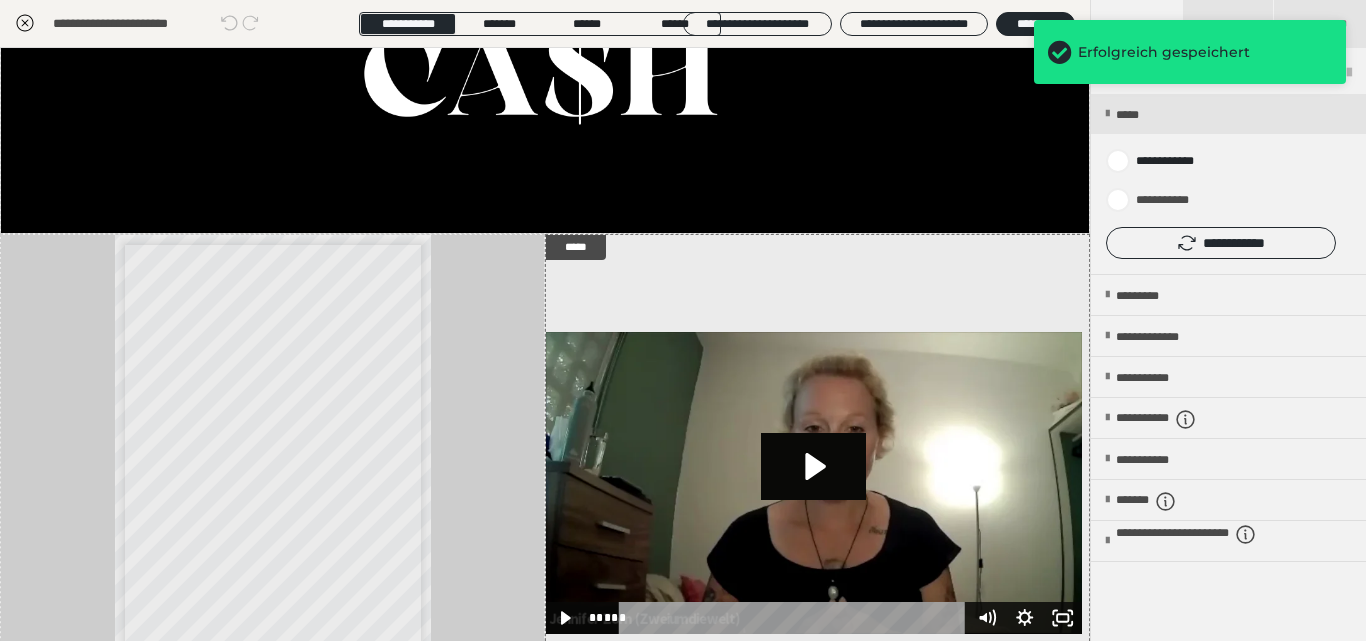 click 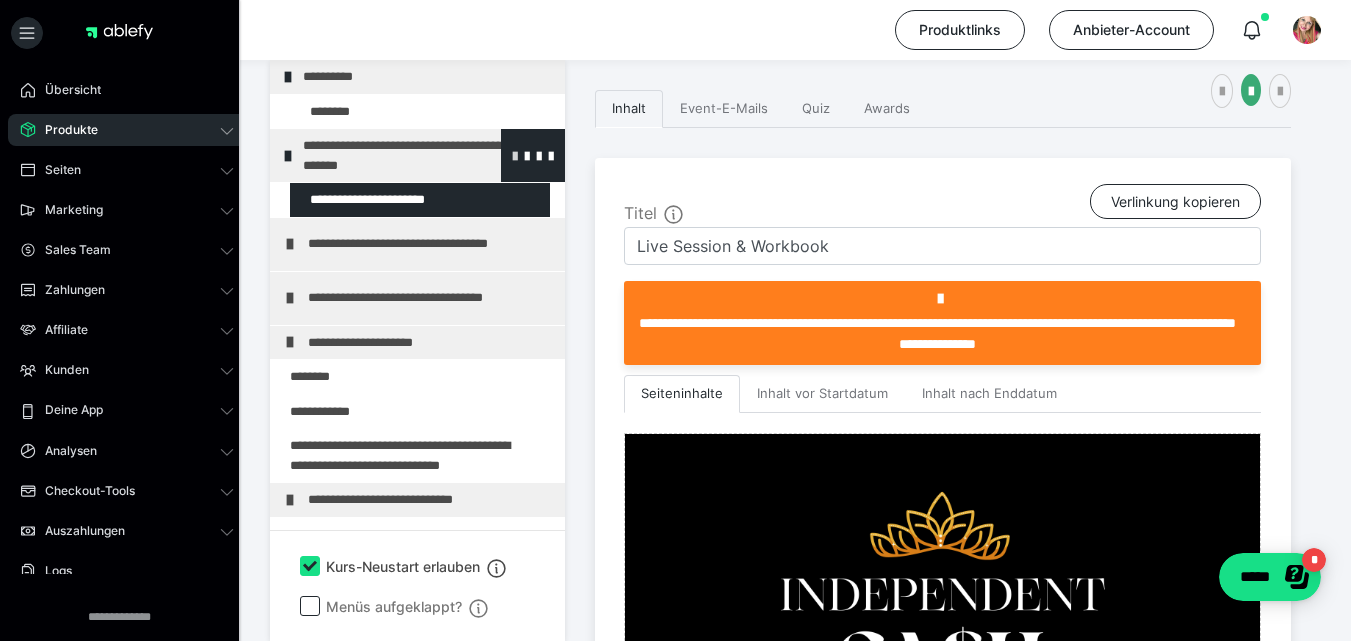 click at bounding box center (515, 155) 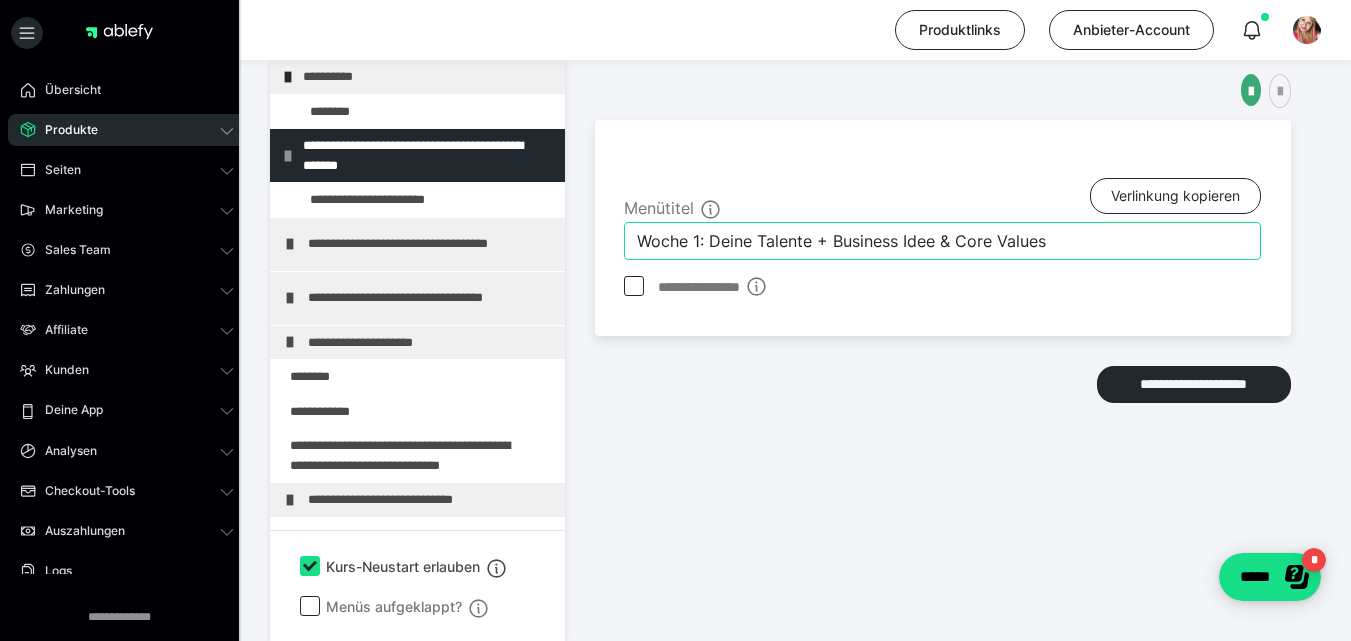 click on "Woche 1: Deine Talente + Business Idee & Core Values" at bounding box center [942, 241] 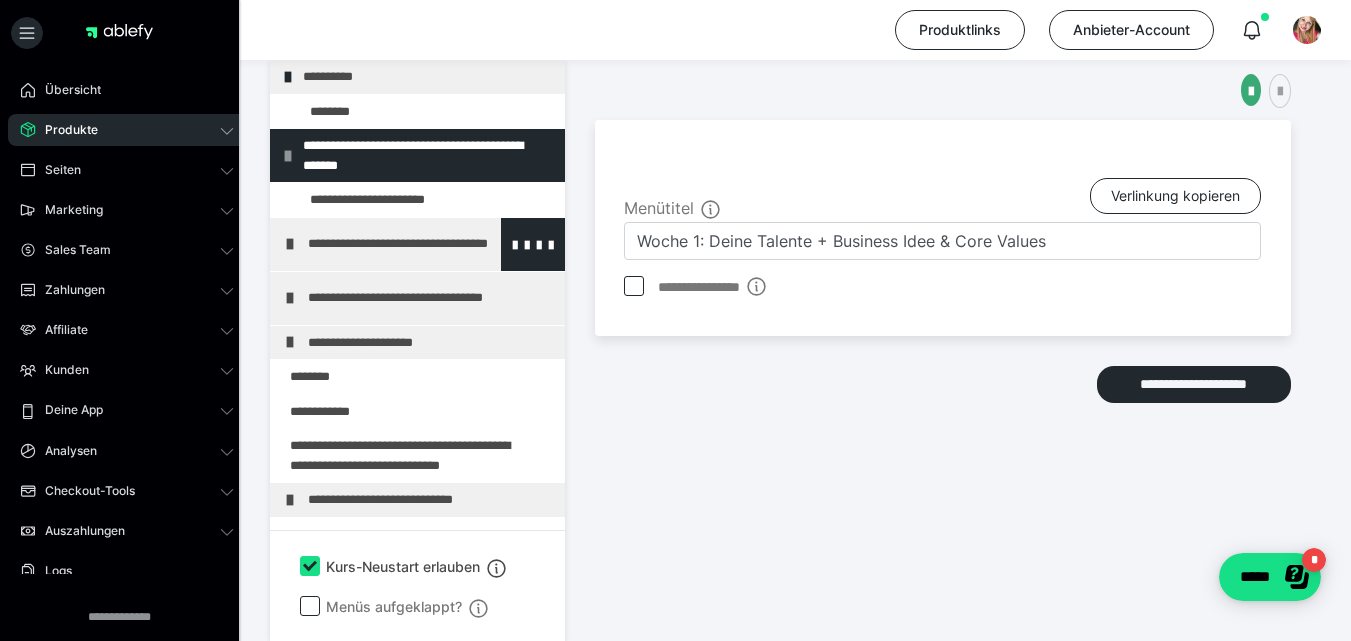 click on "**********" at bounding box center [423, 244] 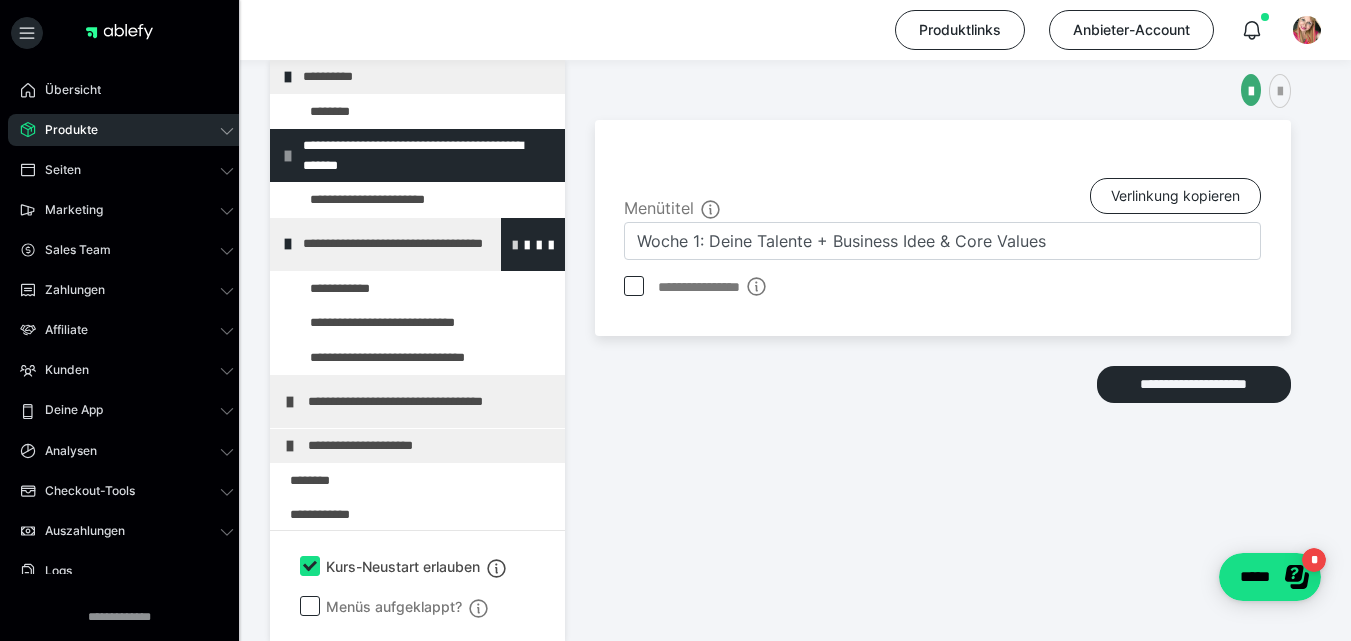 click at bounding box center (515, 244) 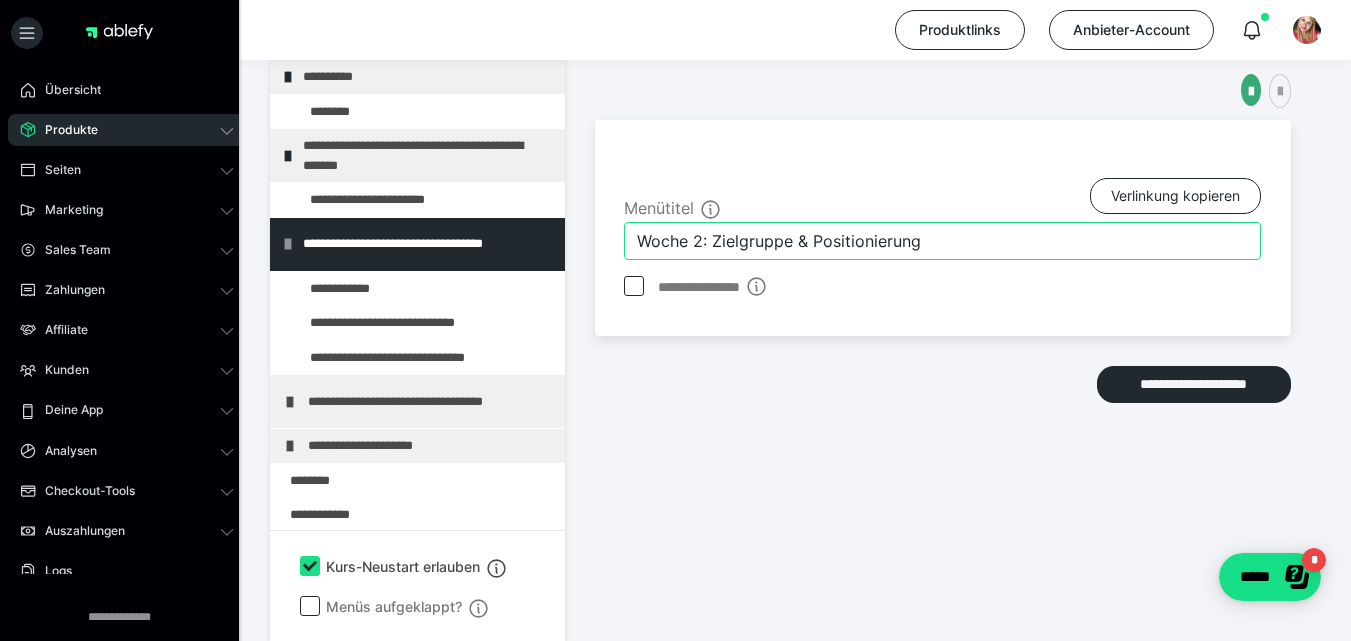 click on "Woche 2: Zielgruppe & Positionierung" at bounding box center (942, 241) 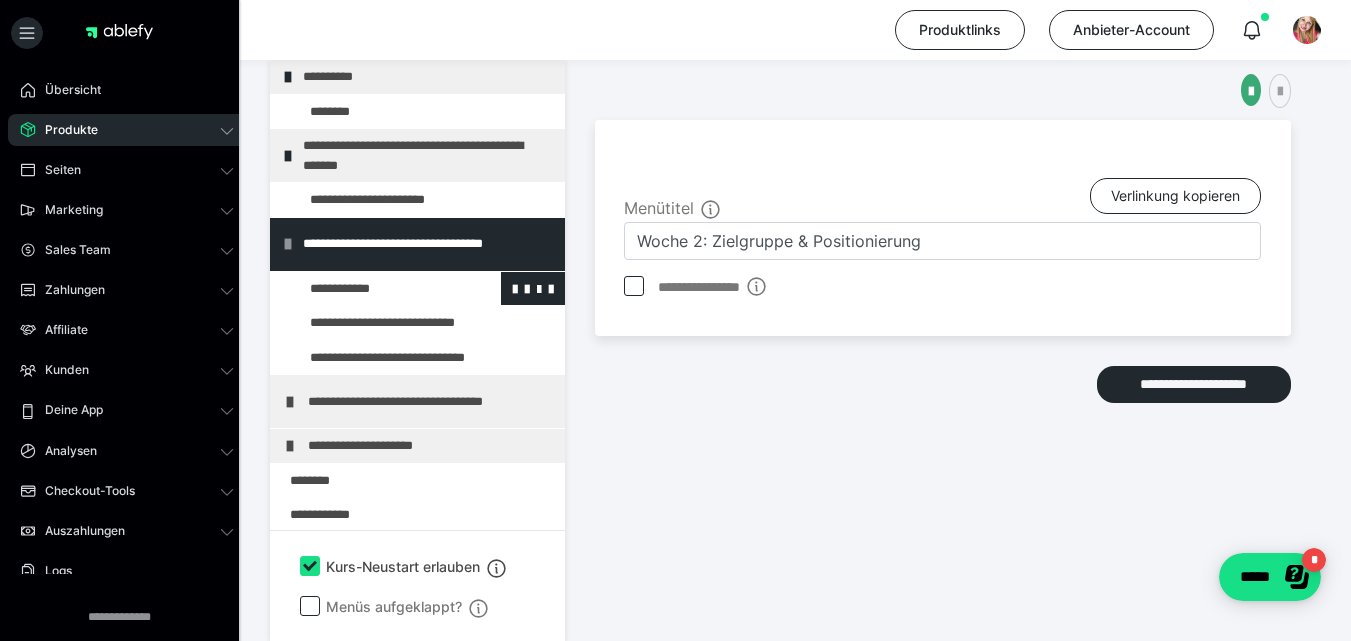 click at bounding box center [375, 289] 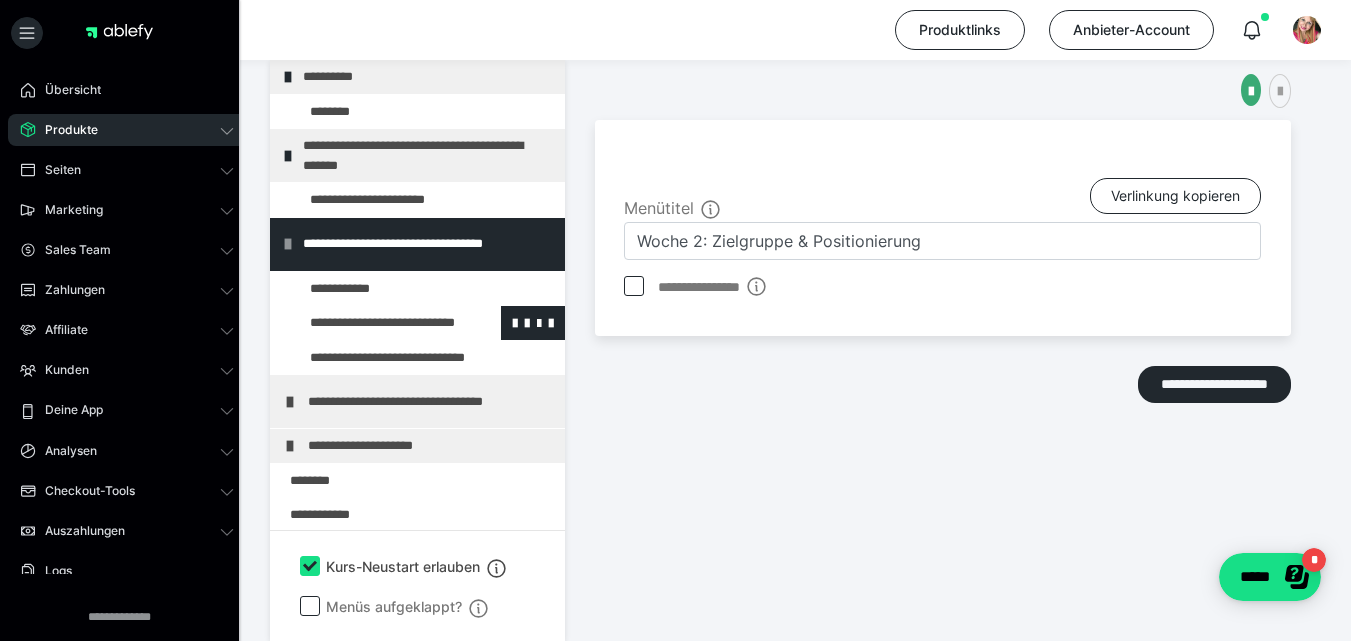 type on "Live Session" 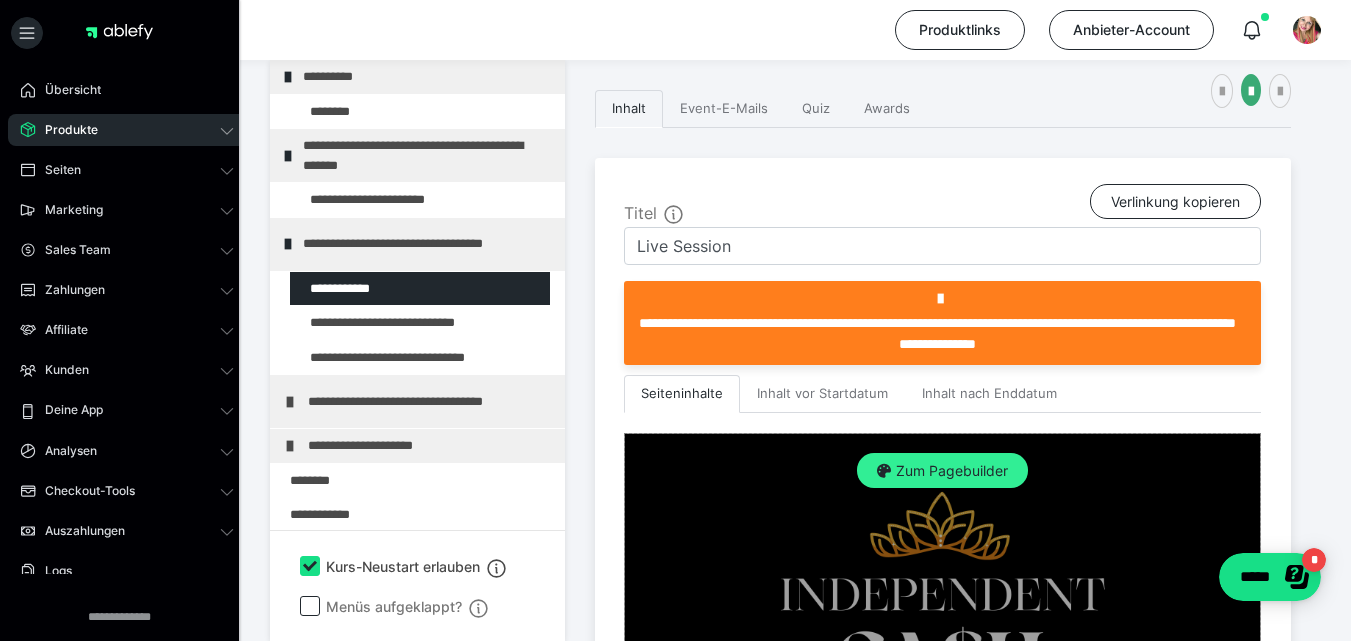 click on "Zum Pagebuilder" at bounding box center [942, 471] 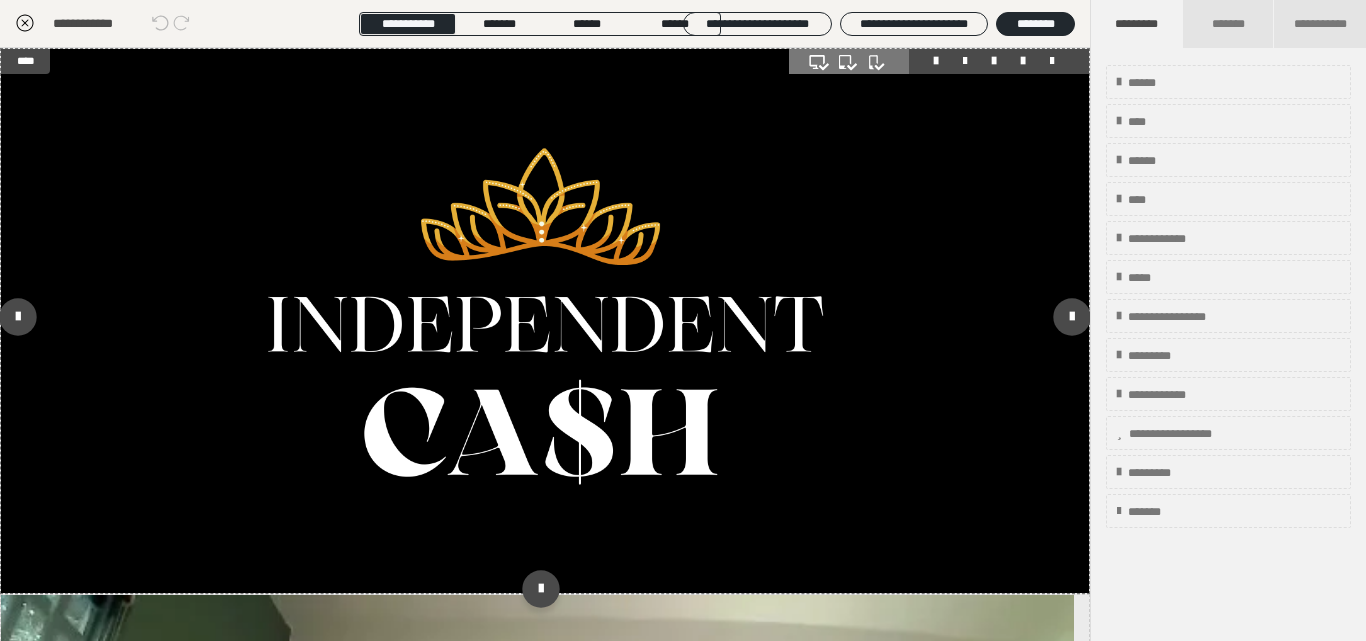 click at bounding box center (994, 61) 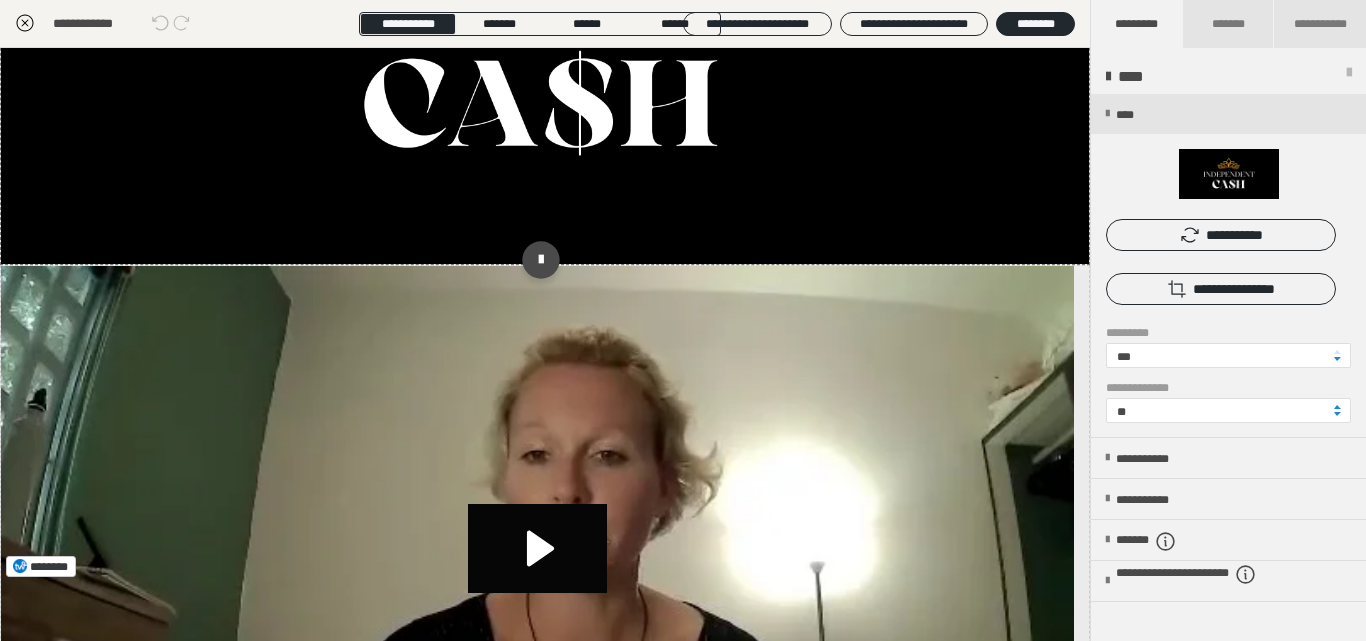scroll, scrollTop: 407, scrollLeft: 0, axis: vertical 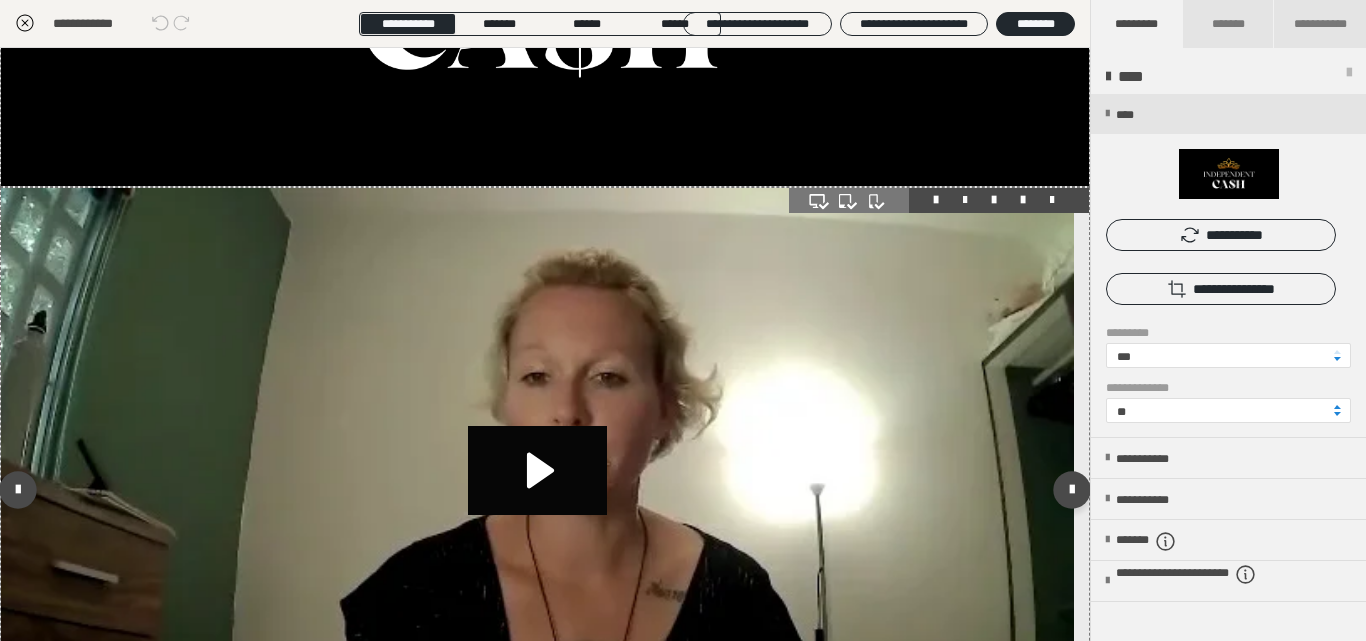 click at bounding box center (965, 200) 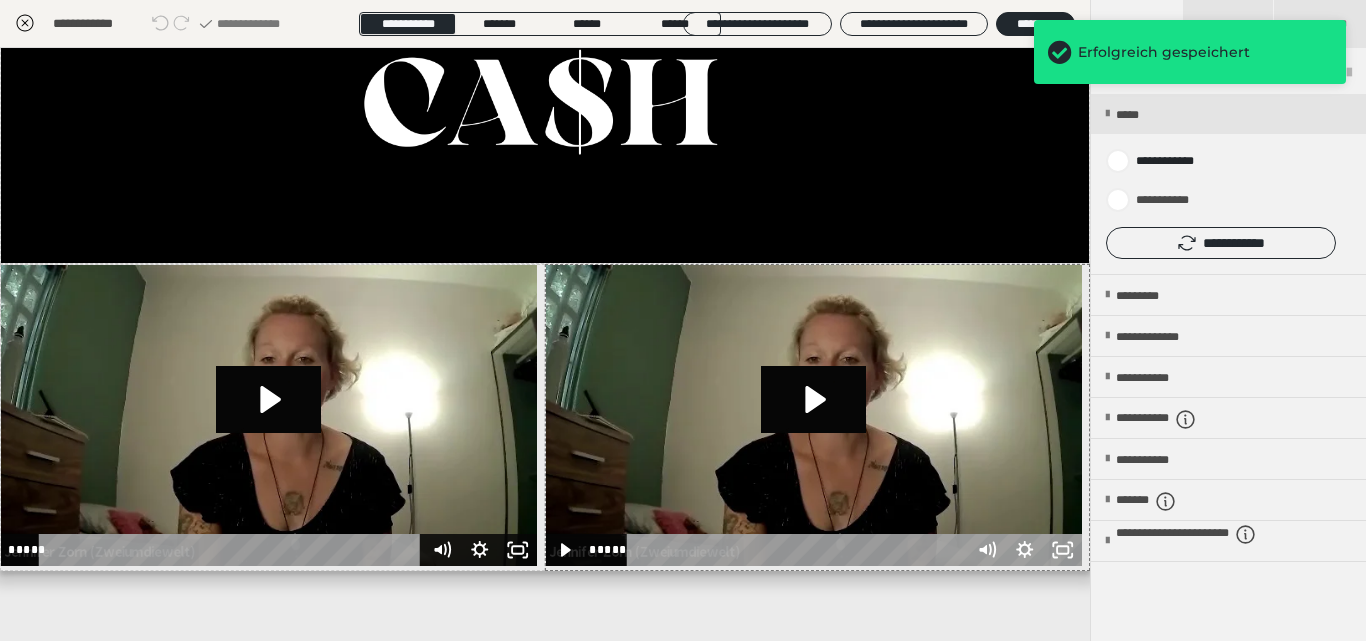 scroll, scrollTop: 334, scrollLeft: 0, axis: vertical 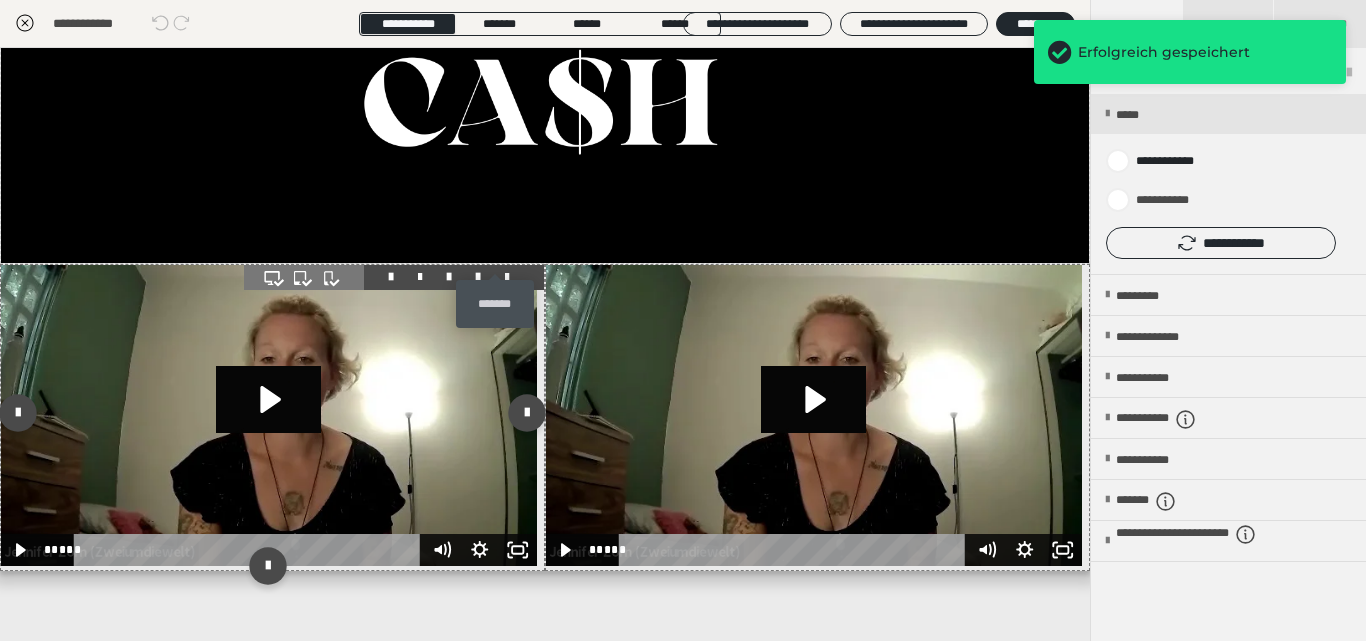 click at bounding box center (507, 277) 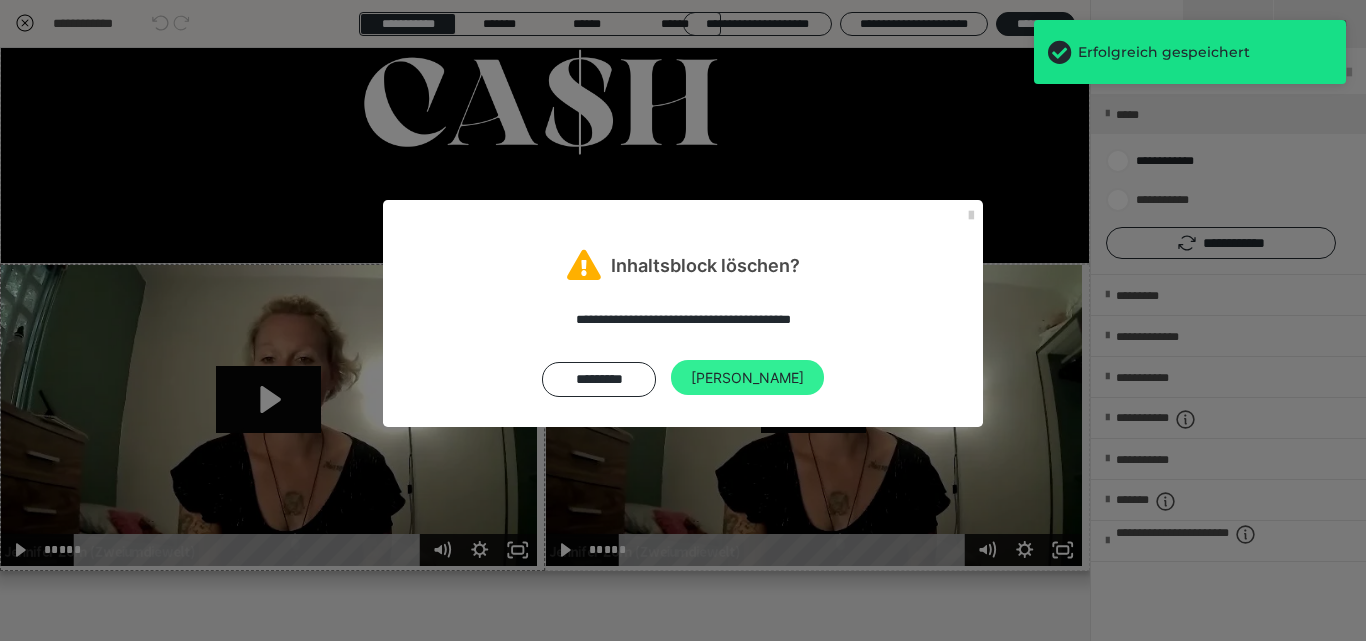 click on "[PERSON_NAME]" at bounding box center [747, 378] 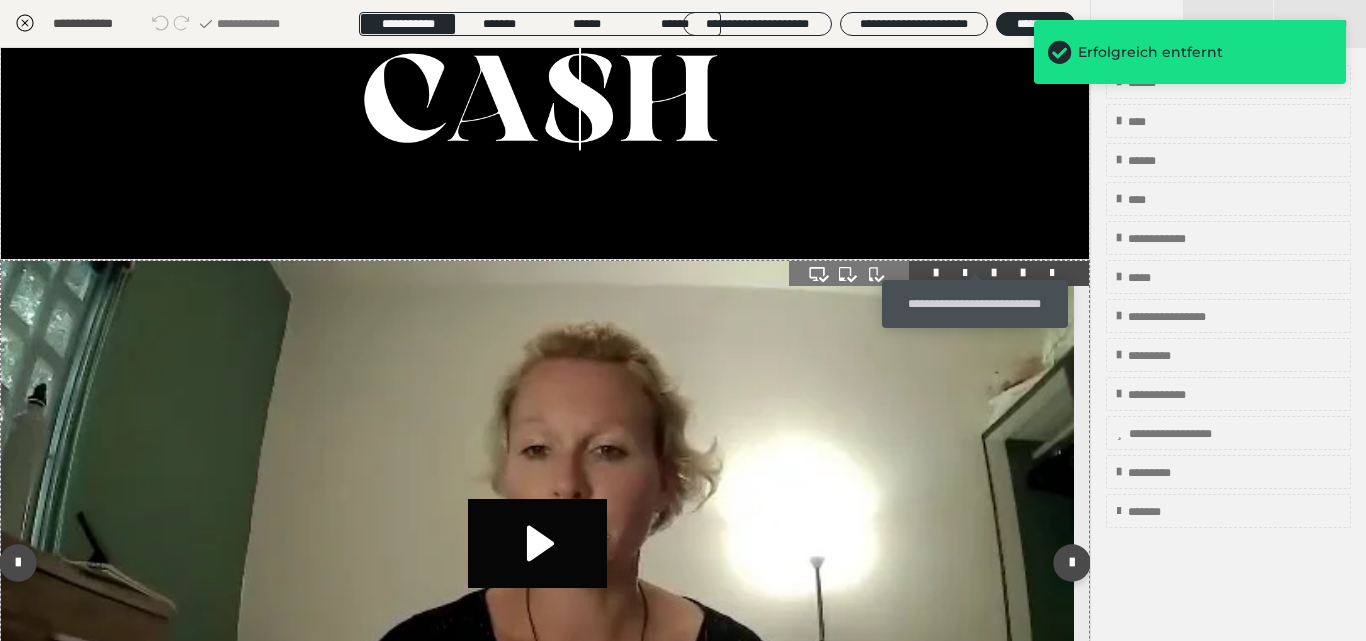 click at bounding box center [994, 273] 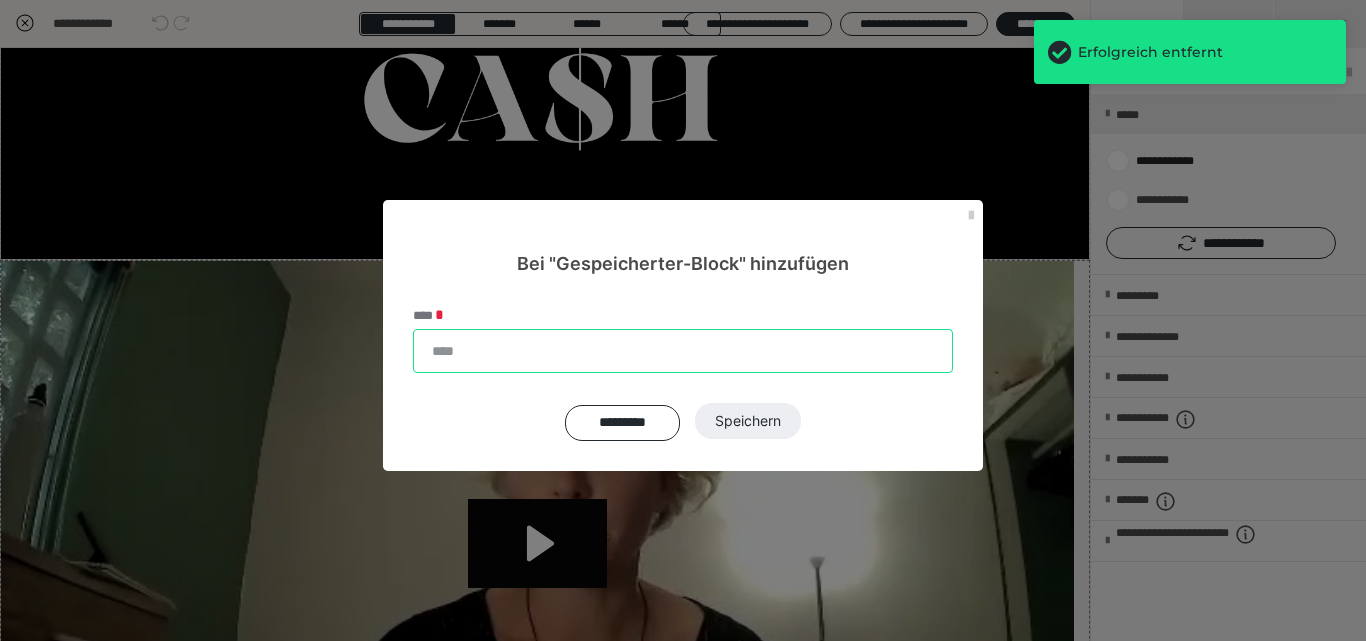 click on "****" at bounding box center (683, 351) 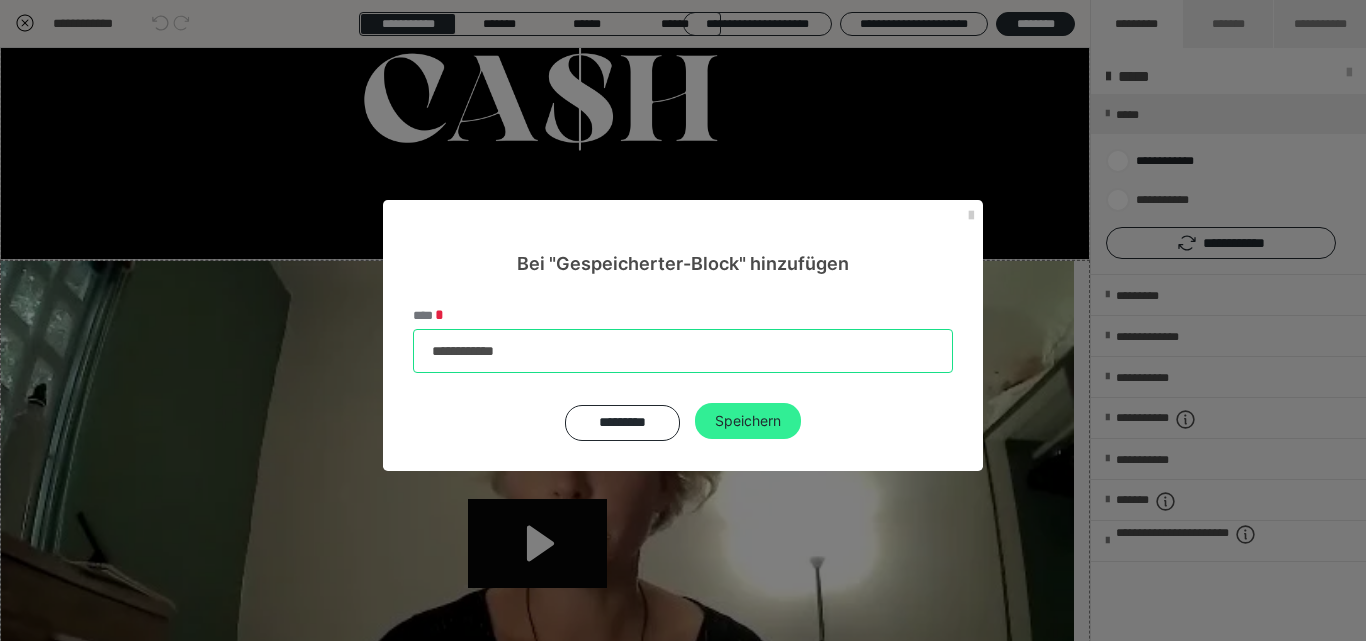 type on "**********" 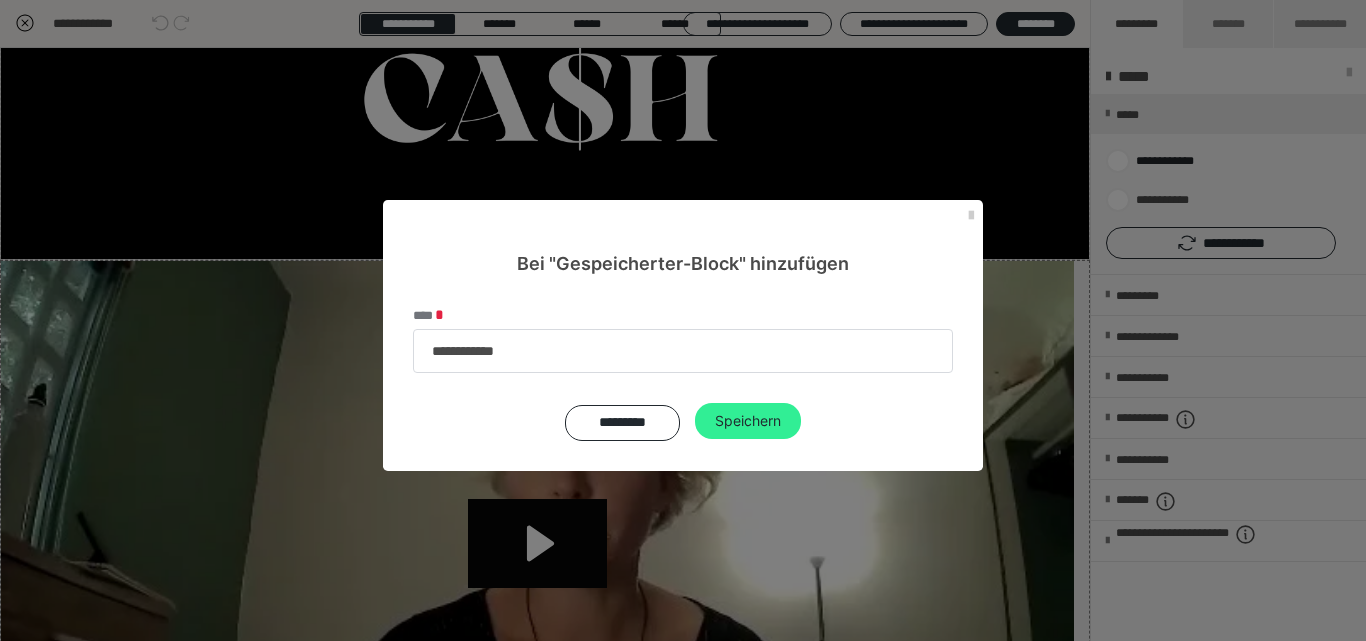 click on "Speichern" at bounding box center [748, 421] 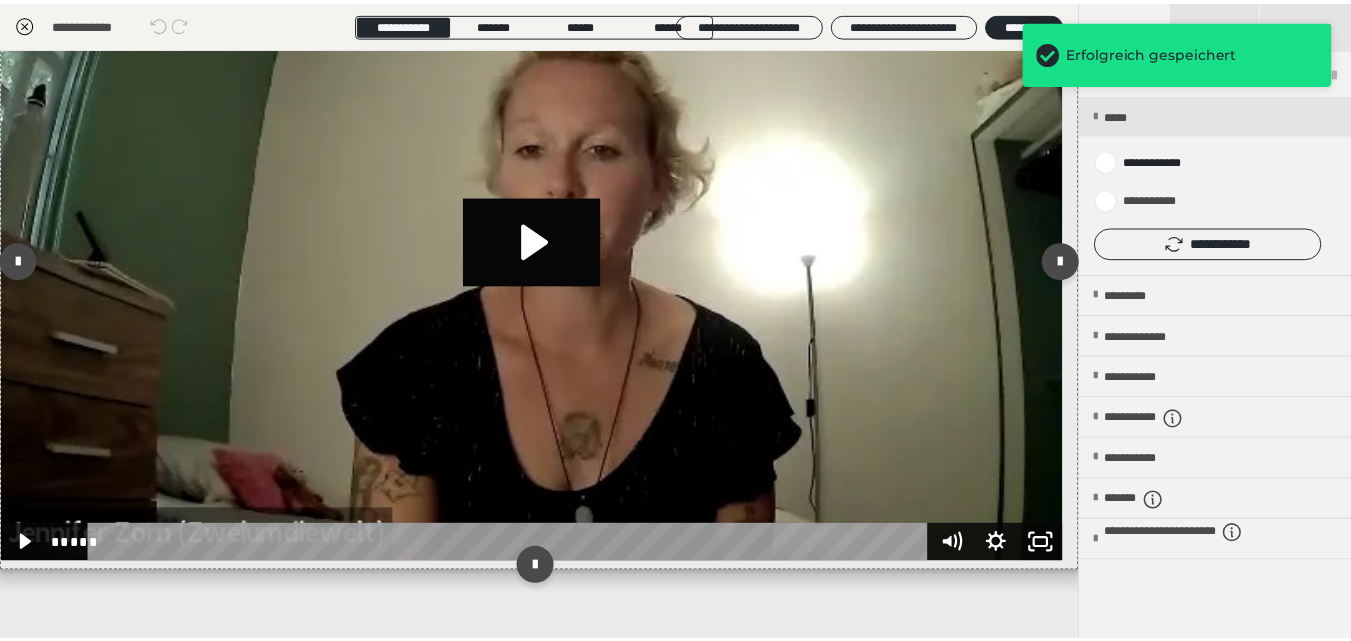 scroll, scrollTop: 0, scrollLeft: 0, axis: both 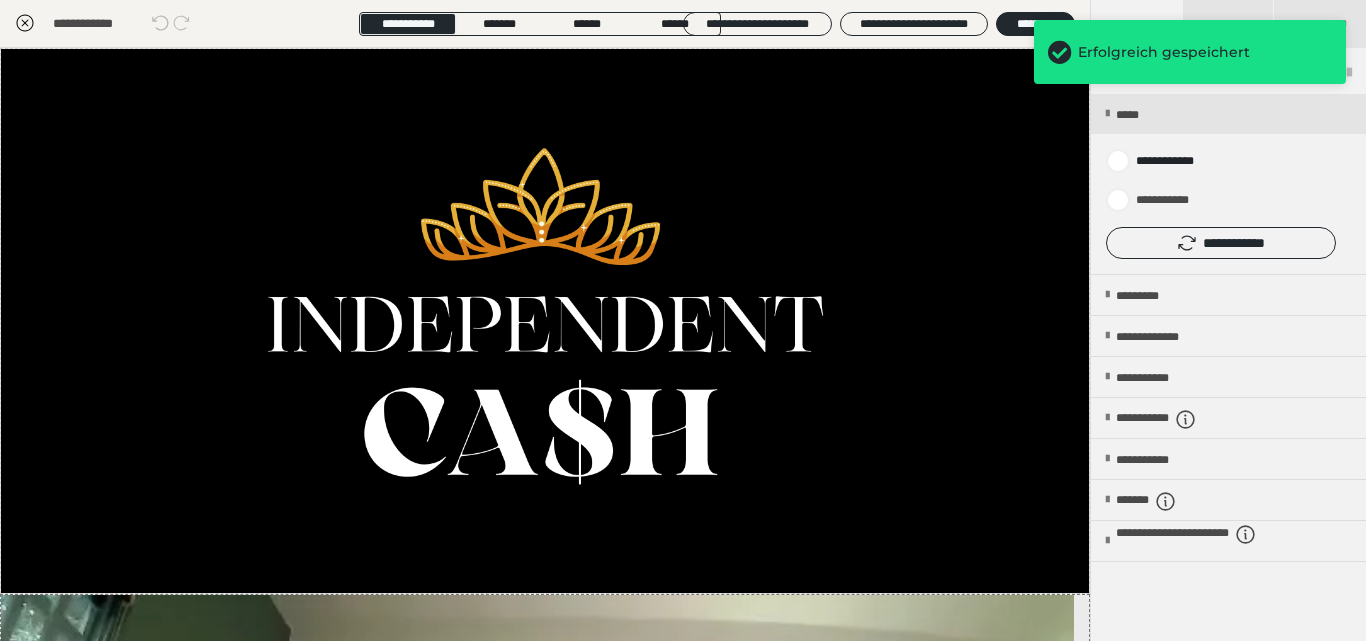 click 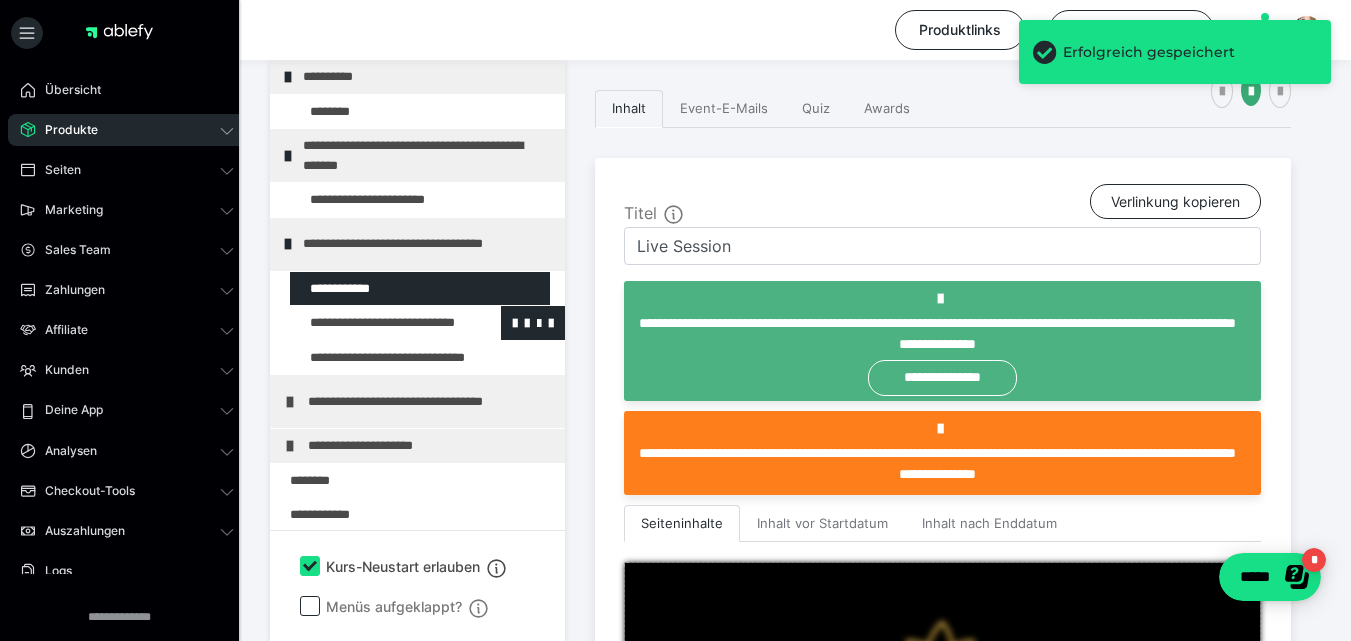 click at bounding box center (375, 323) 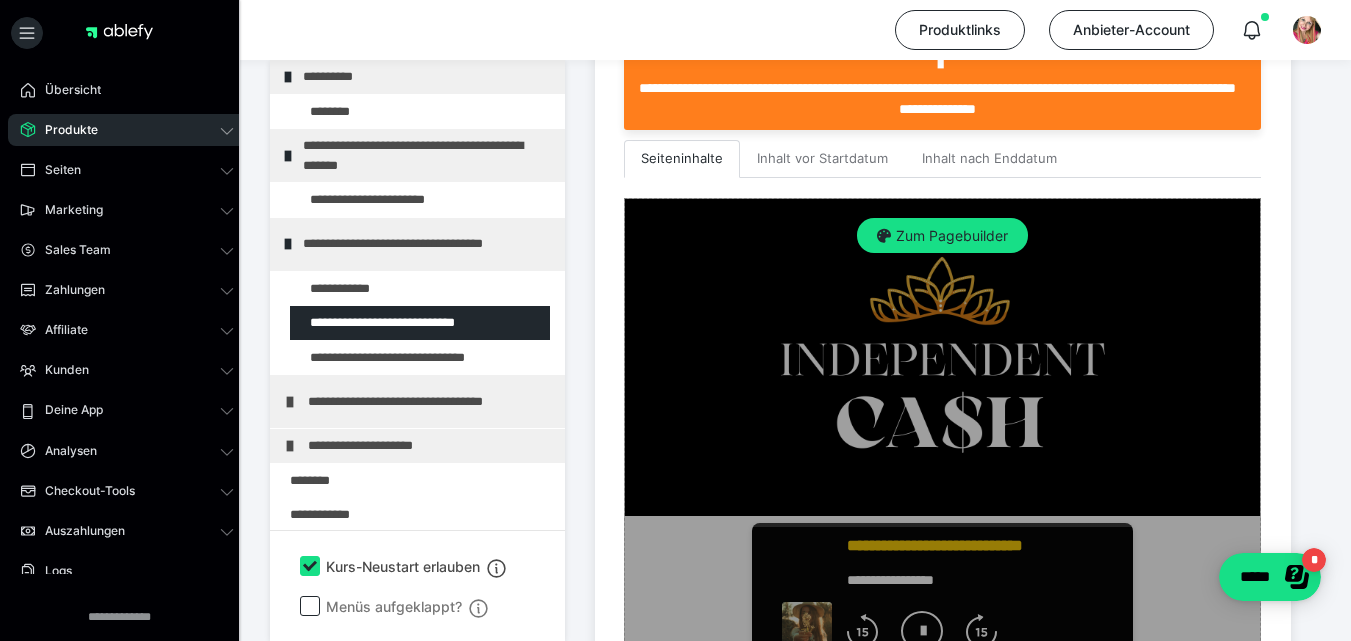 scroll, scrollTop: 588, scrollLeft: 0, axis: vertical 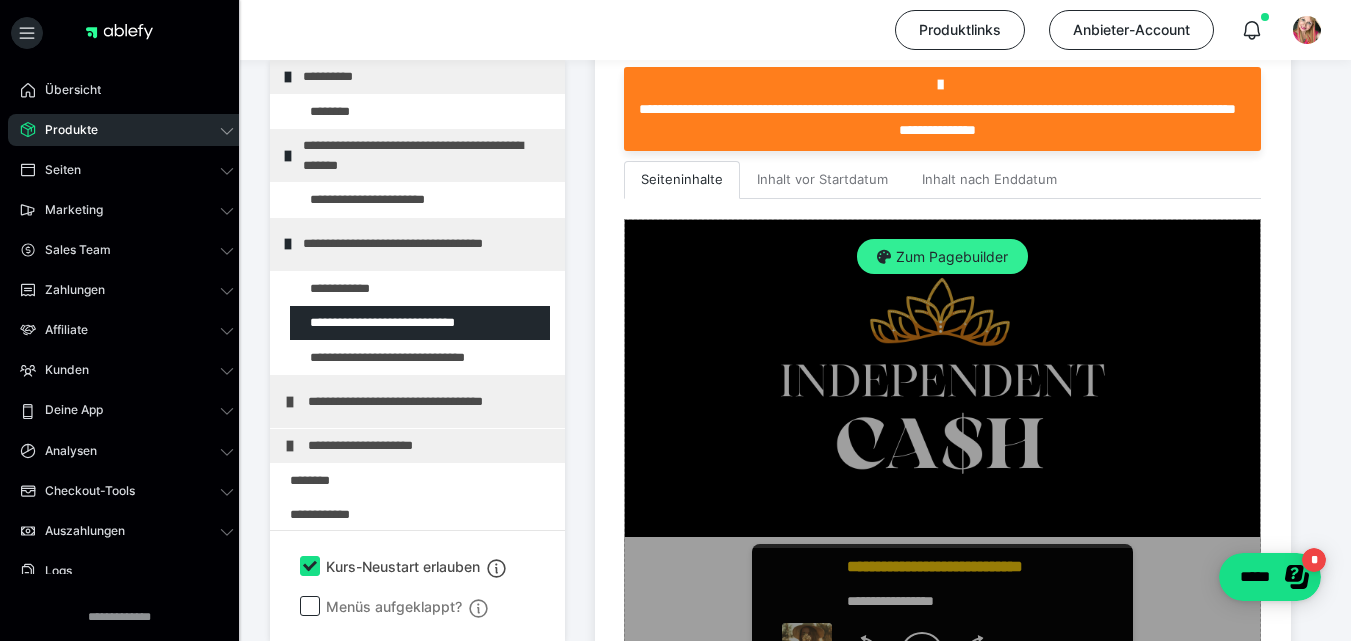 click on "Zum Pagebuilder" at bounding box center (942, 257) 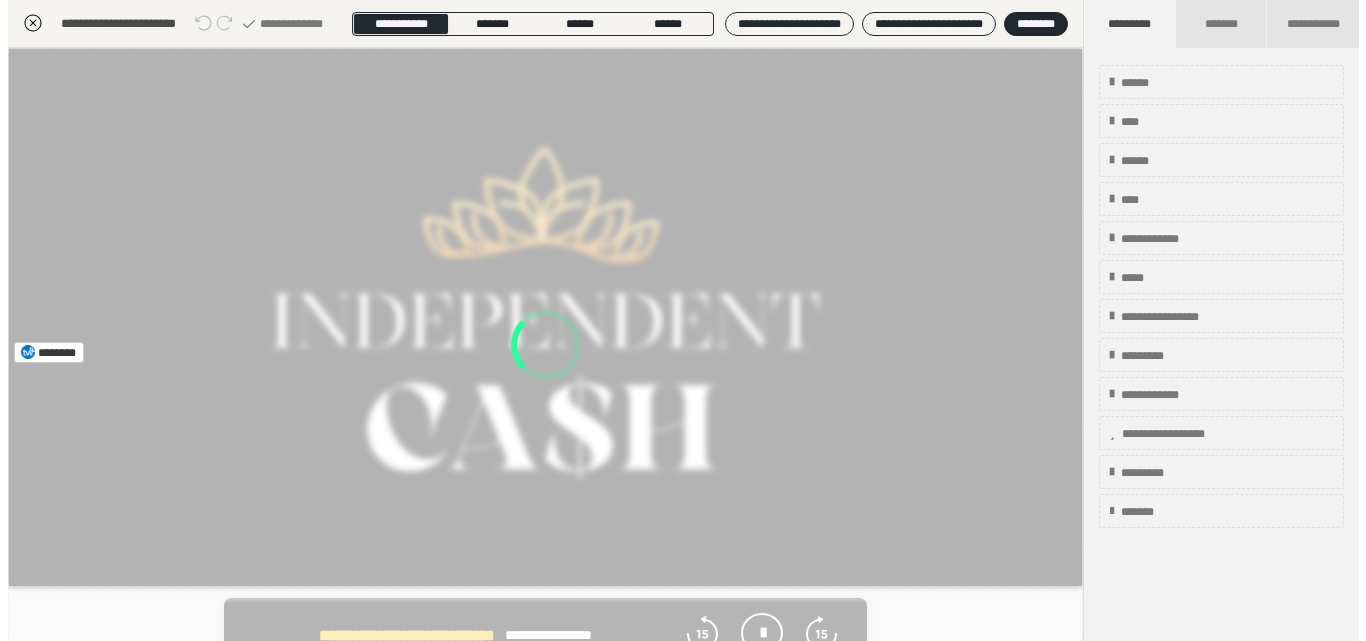 scroll, scrollTop: 374, scrollLeft: 0, axis: vertical 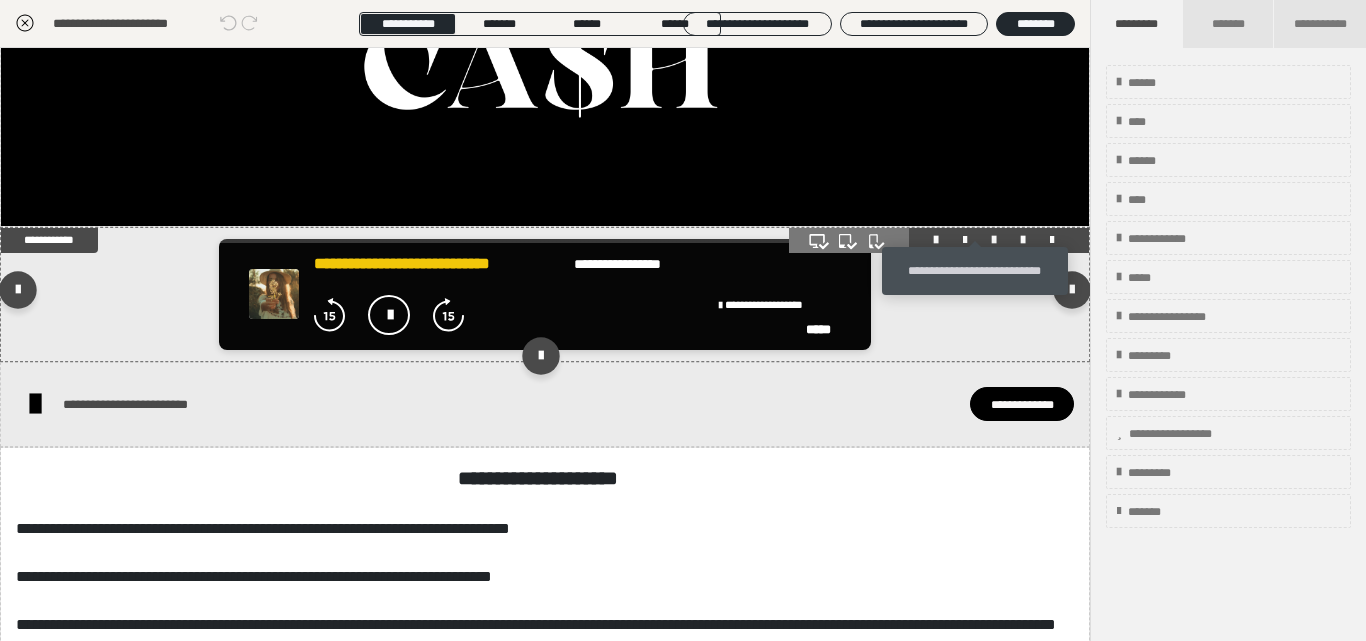 click at bounding box center (994, 240) 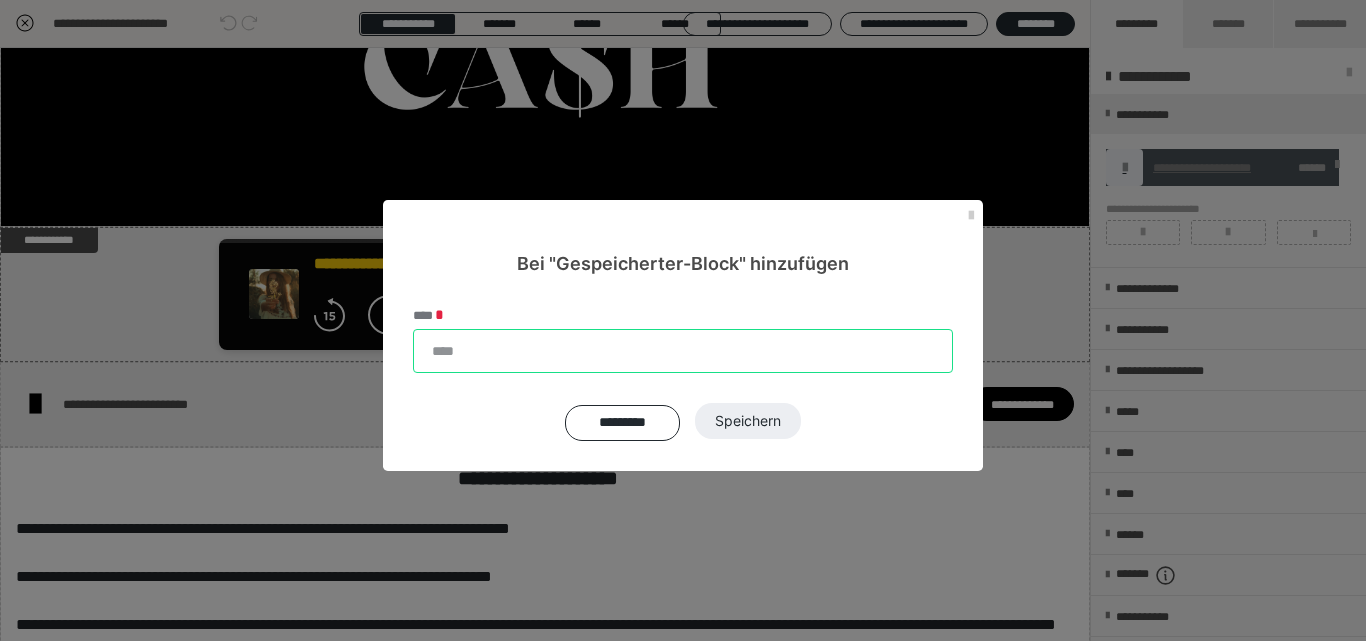 click on "****" at bounding box center (683, 351) 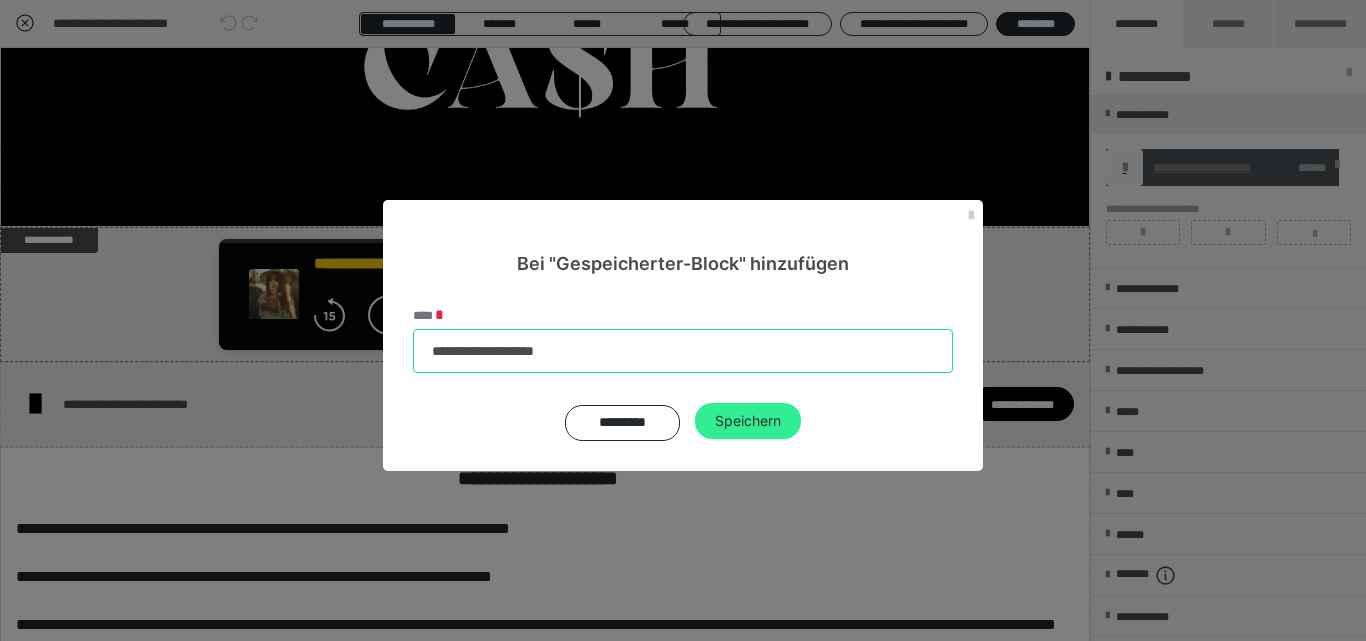 type on "**********" 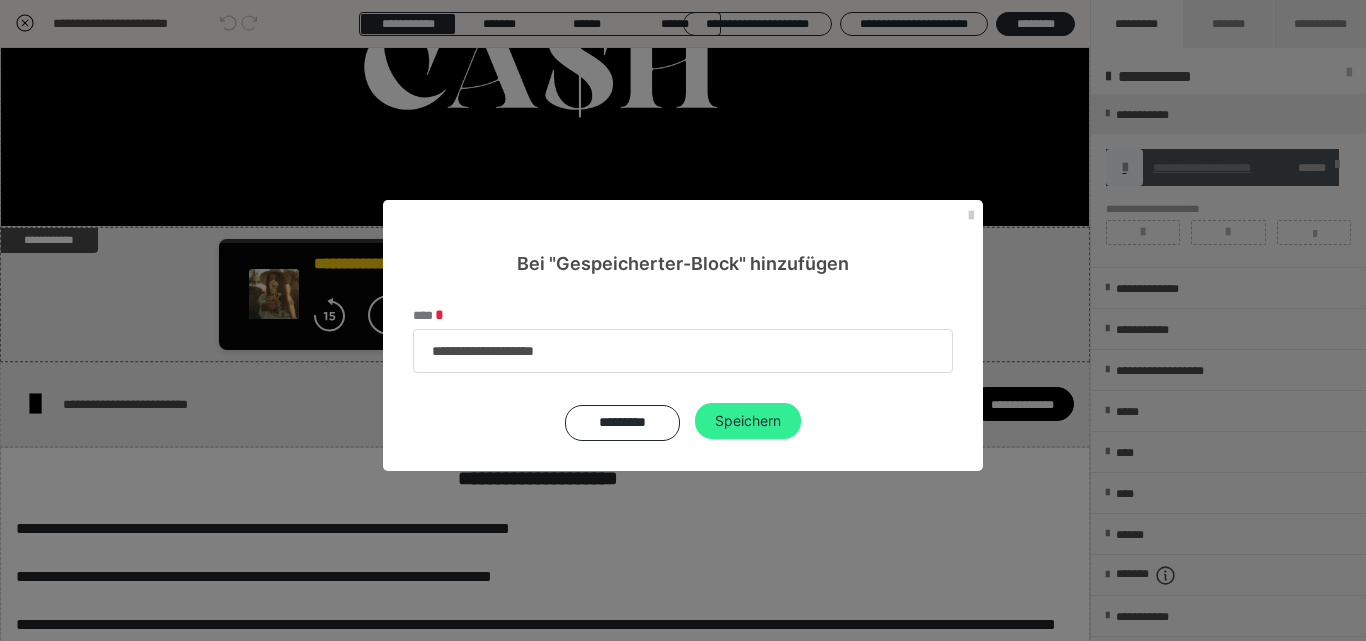 click on "Speichern" at bounding box center (748, 421) 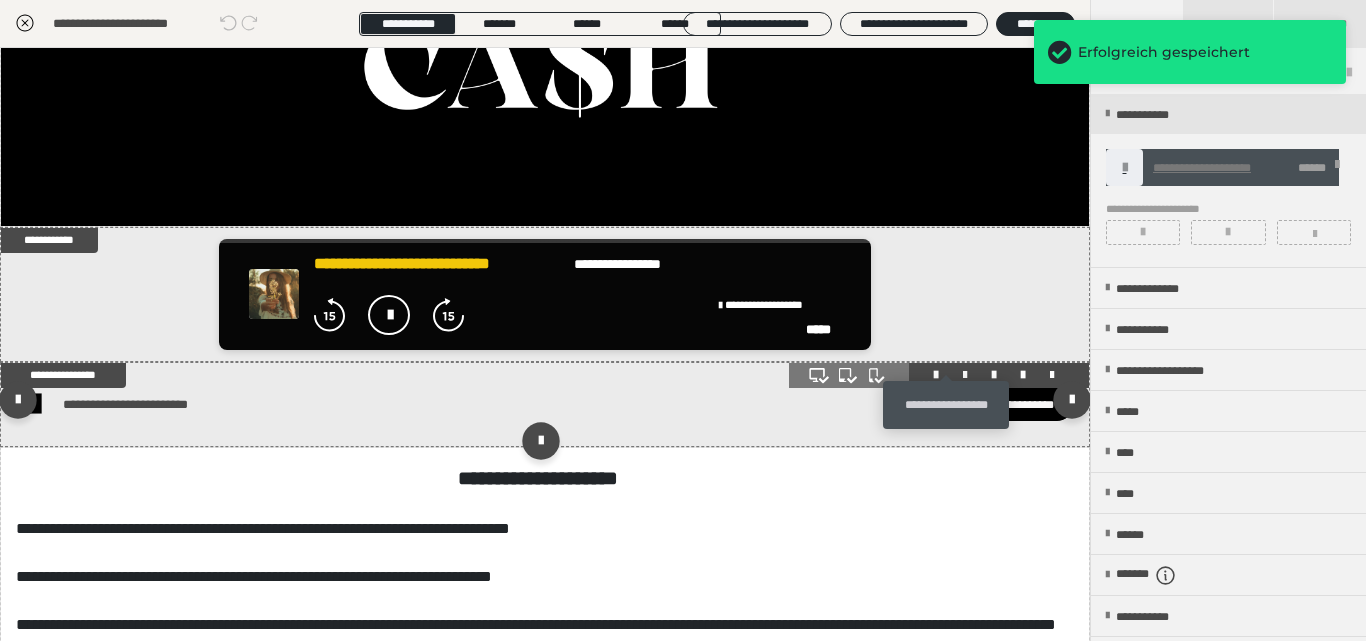 click at bounding box center (965, 375) 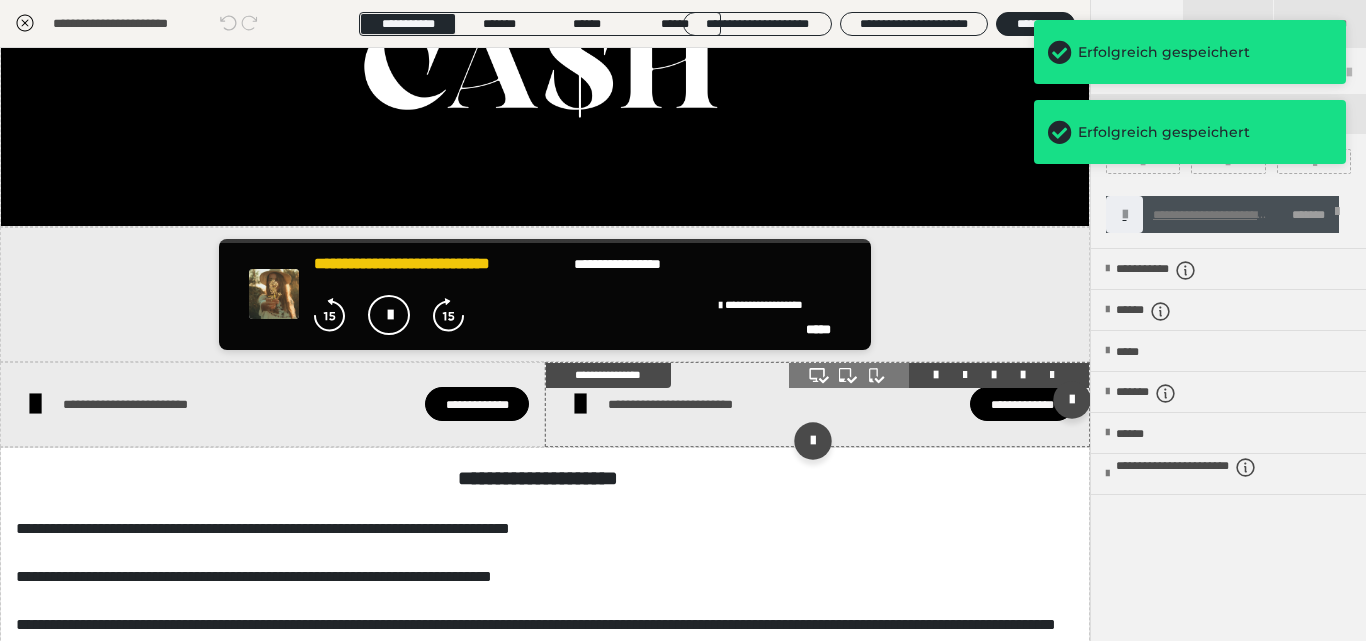 click at bounding box center [1052, 375] 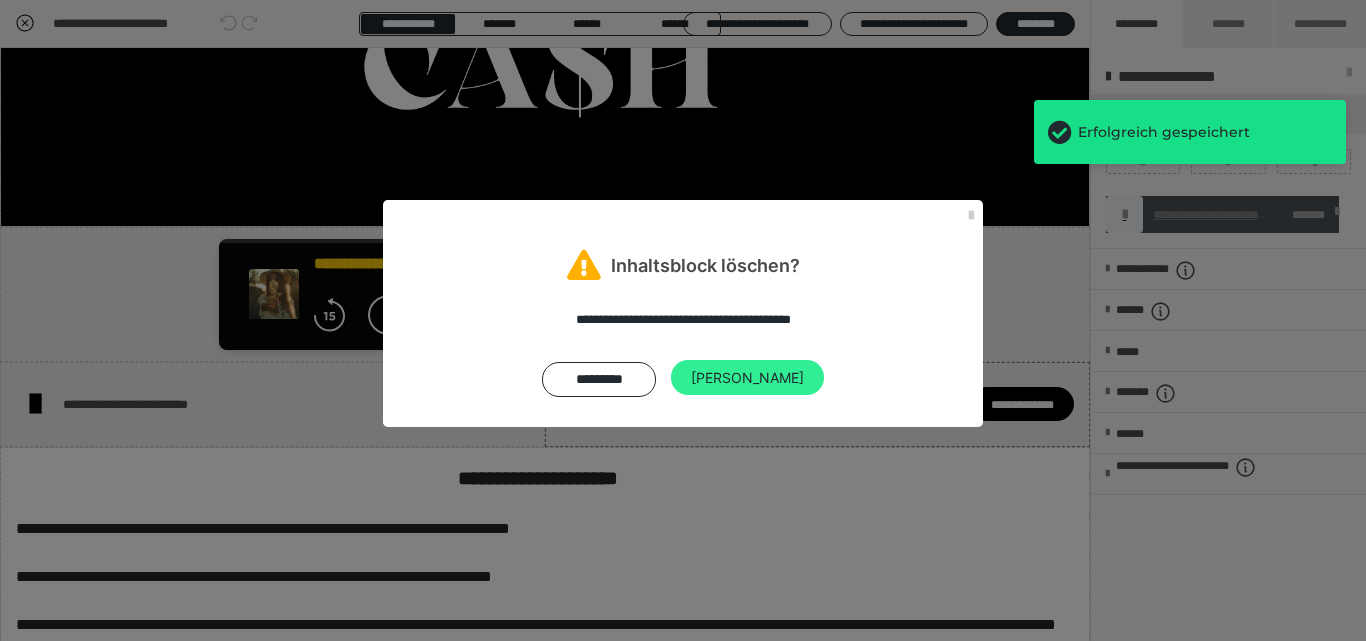 click on "[PERSON_NAME]" at bounding box center (747, 378) 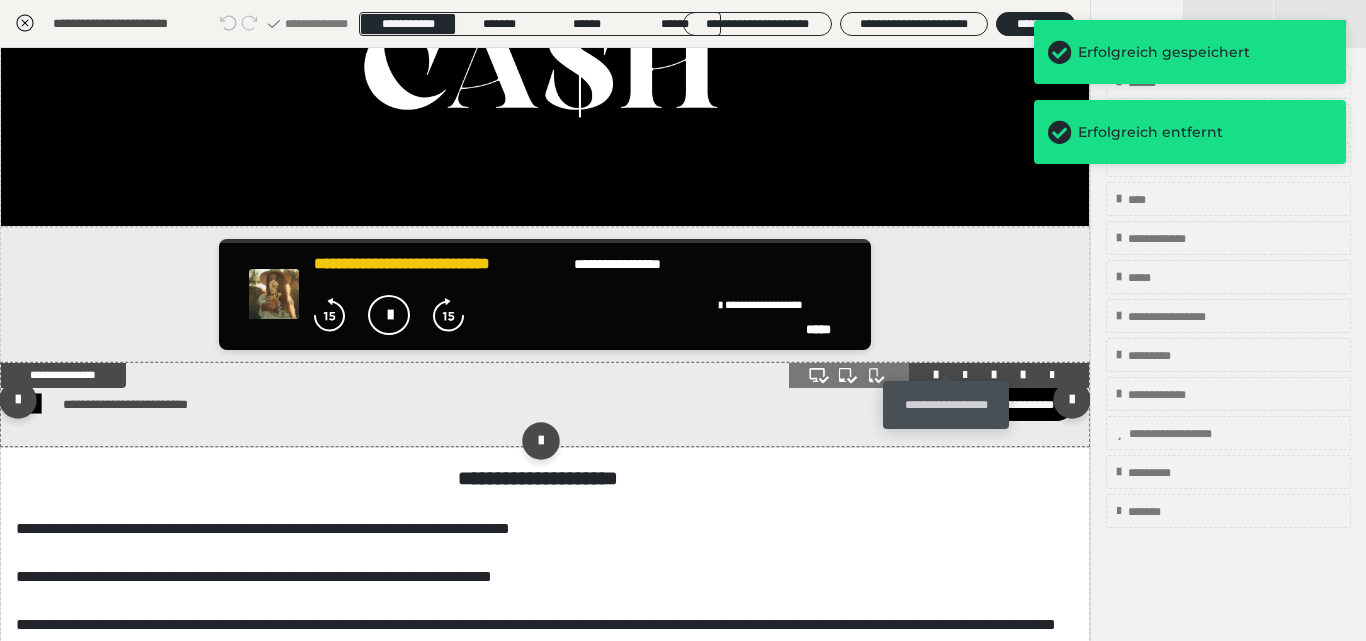 click at bounding box center (965, 375) 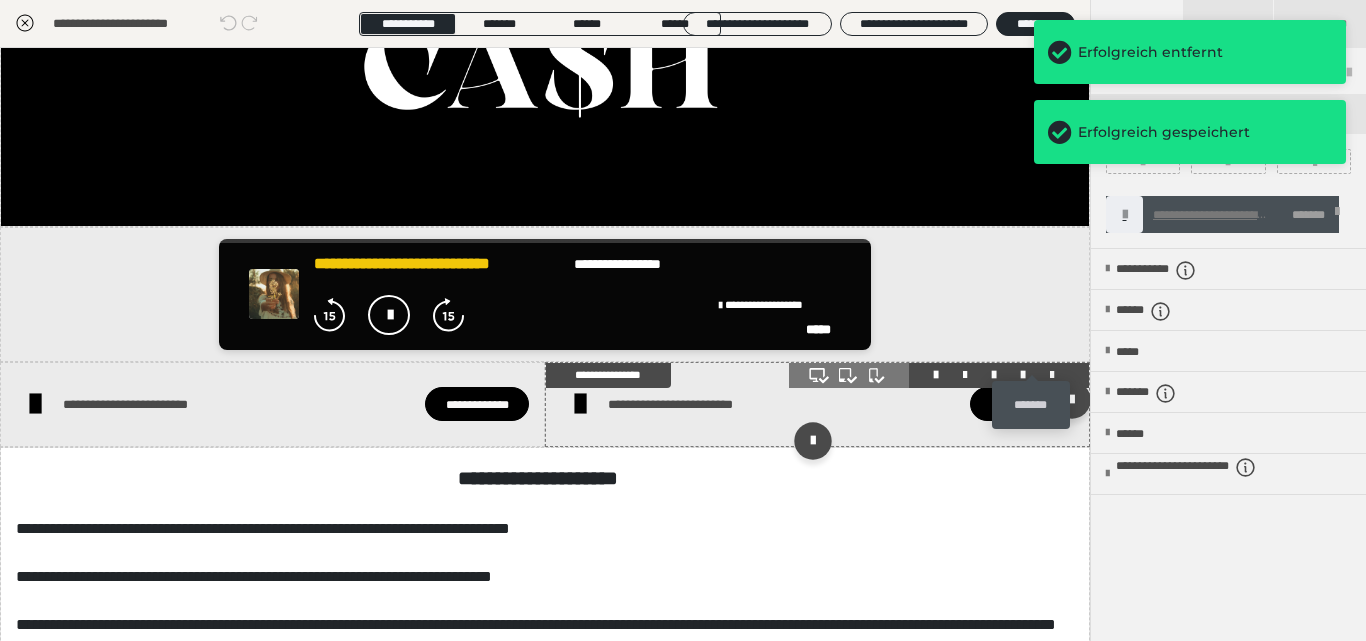 click at bounding box center (1052, 375) 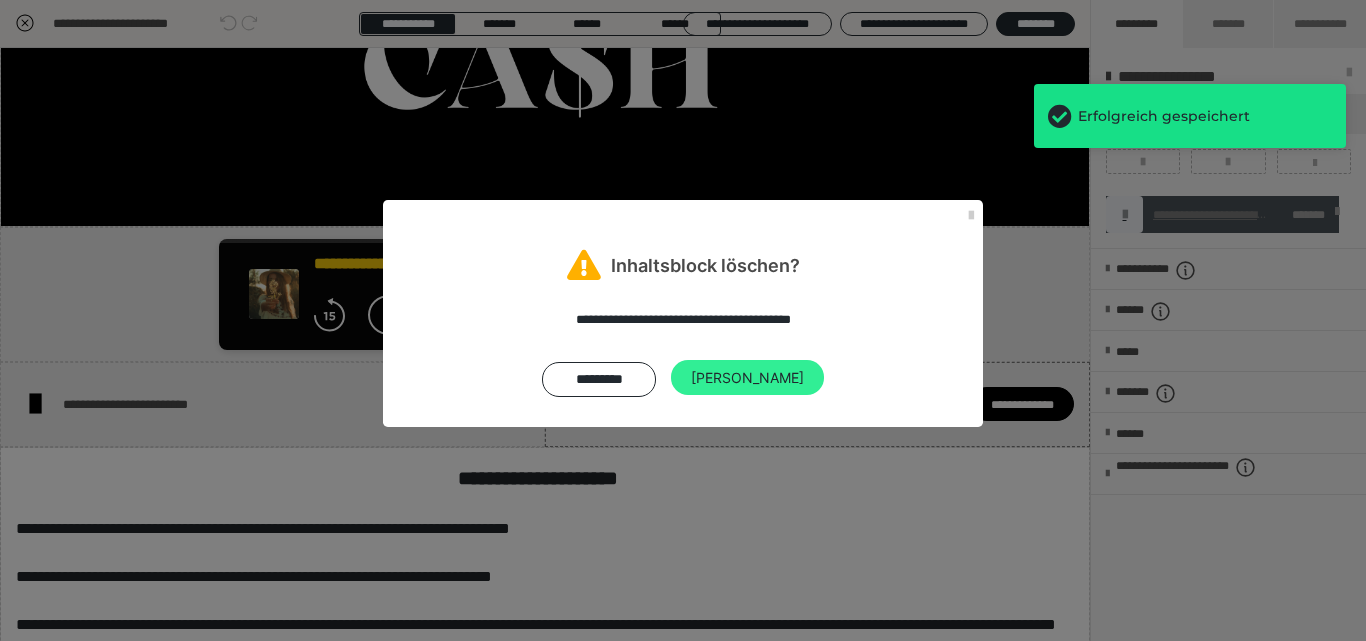 click on "[PERSON_NAME]" at bounding box center (747, 378) 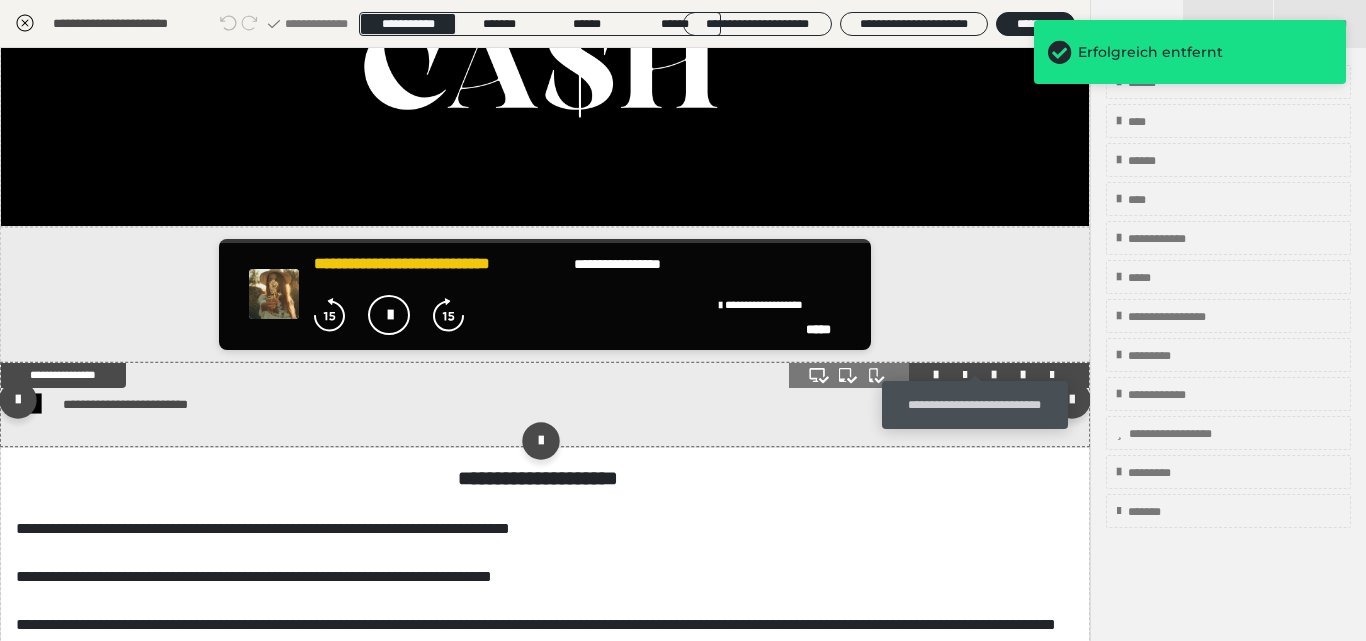 click at bounding box center (994, 375) 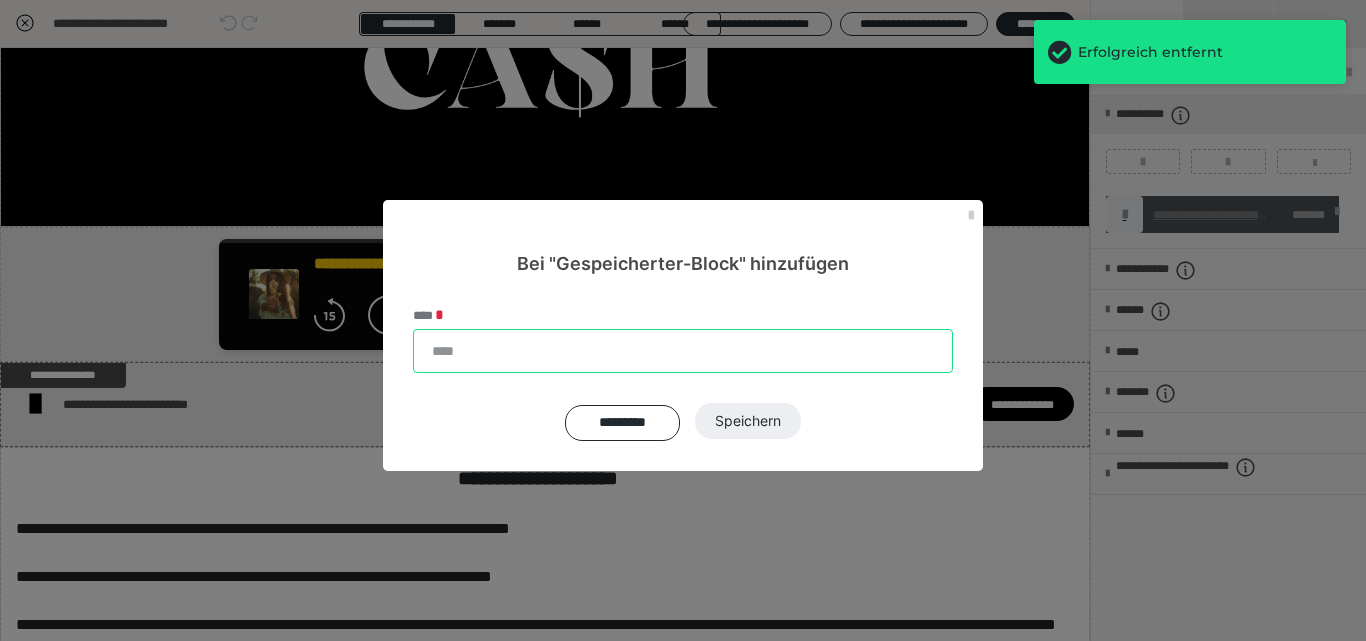 click on "****" at bounding box center (683, 351) 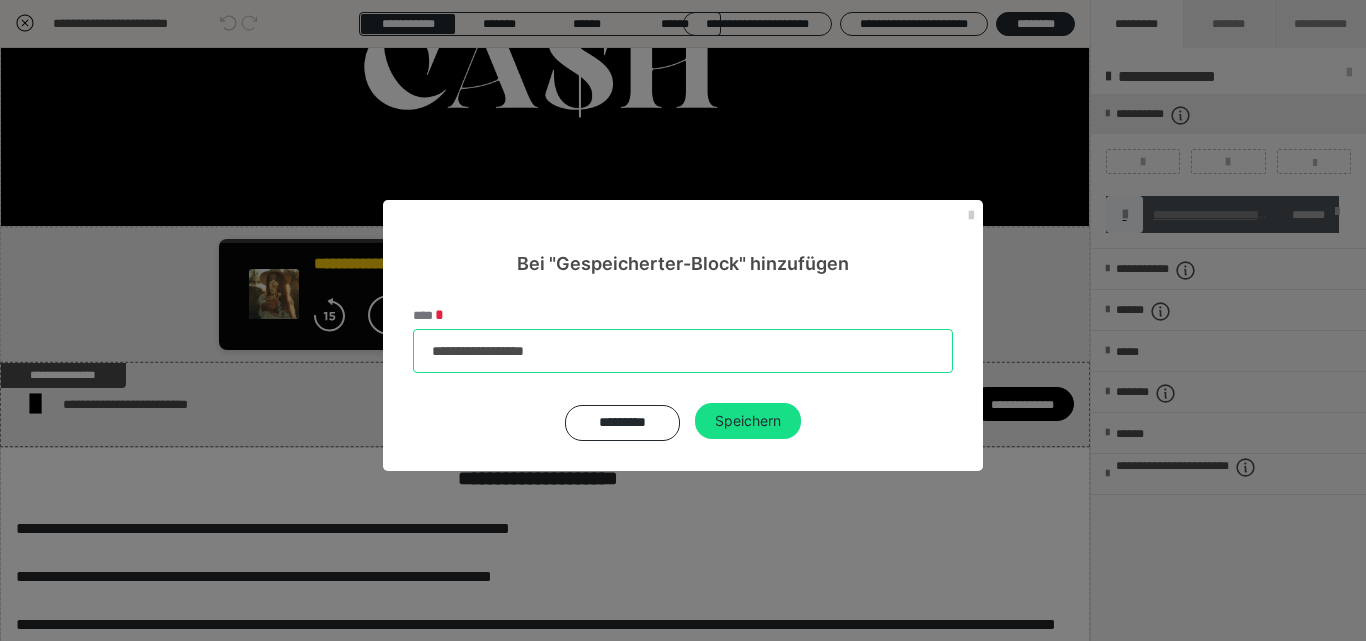 type on "**********" 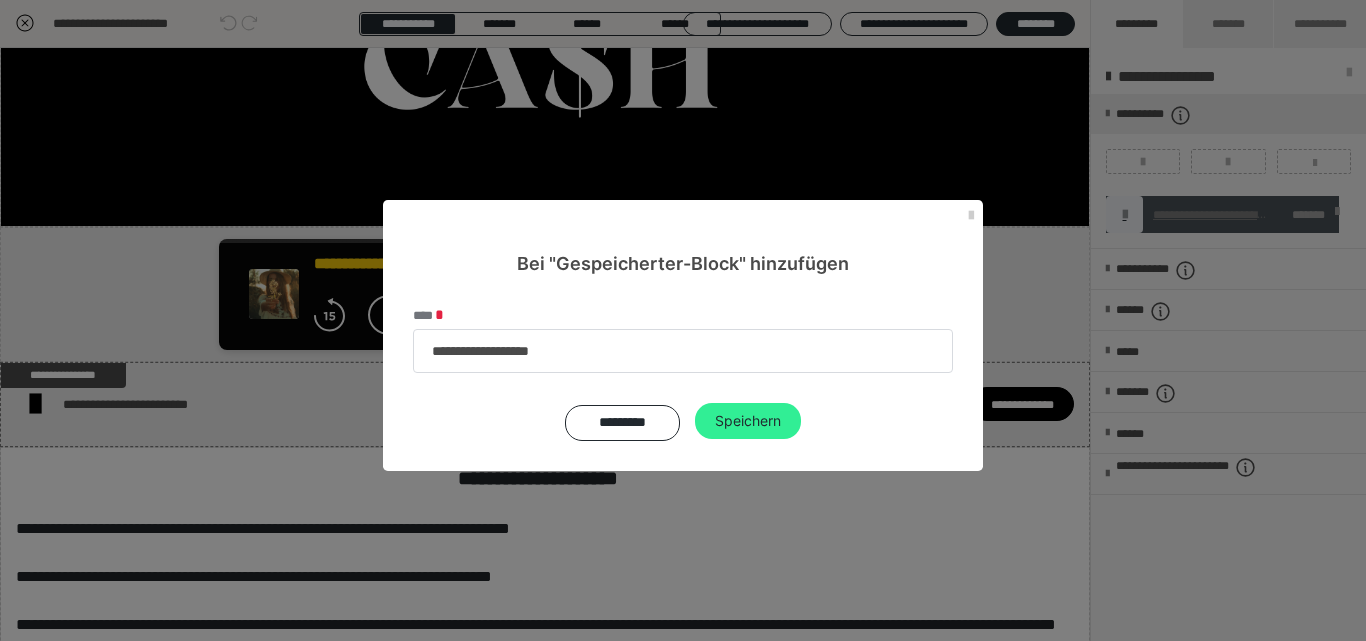 click on "Speichern" at bounding box center [748, 421] 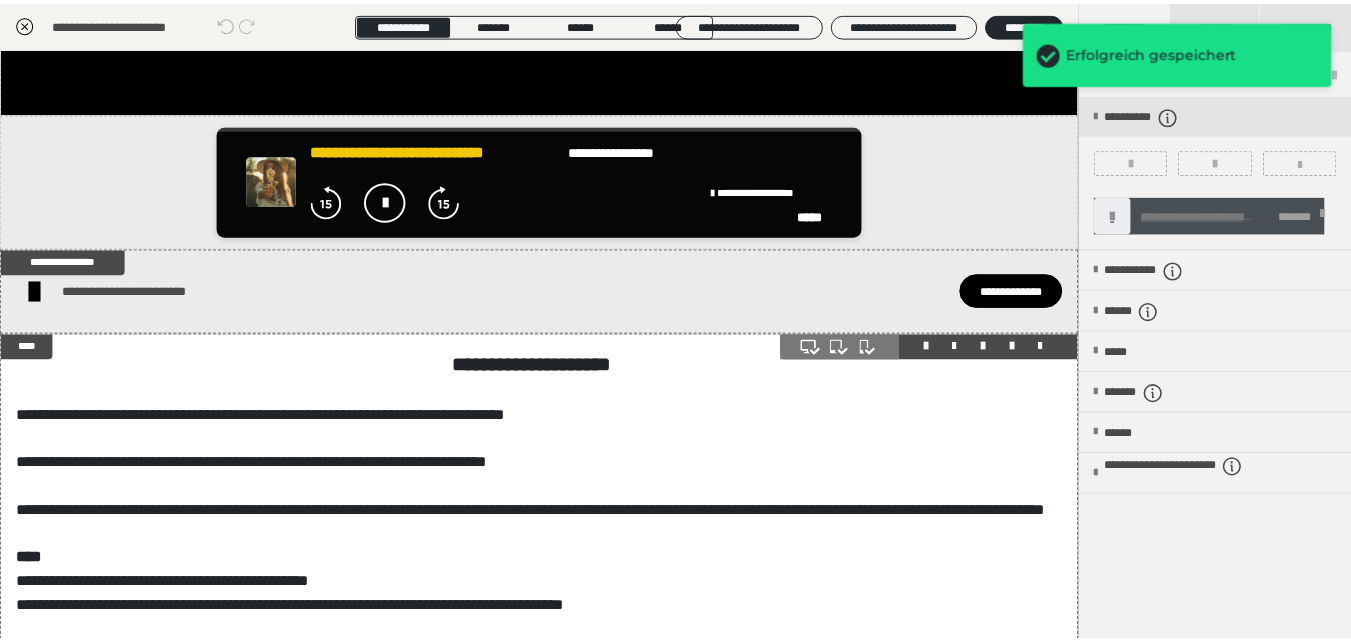 scroll, scrollTop: 680, scrollLeft: 0, axis: vertical 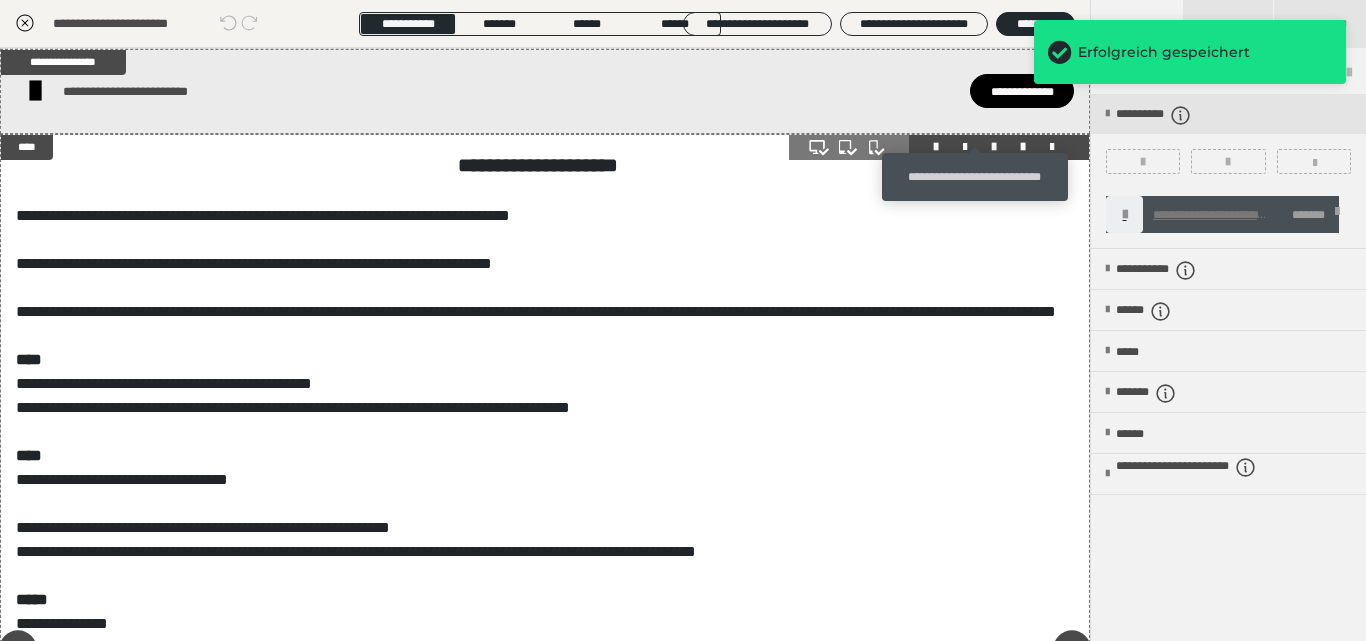 click at bounding box center [994, 147] 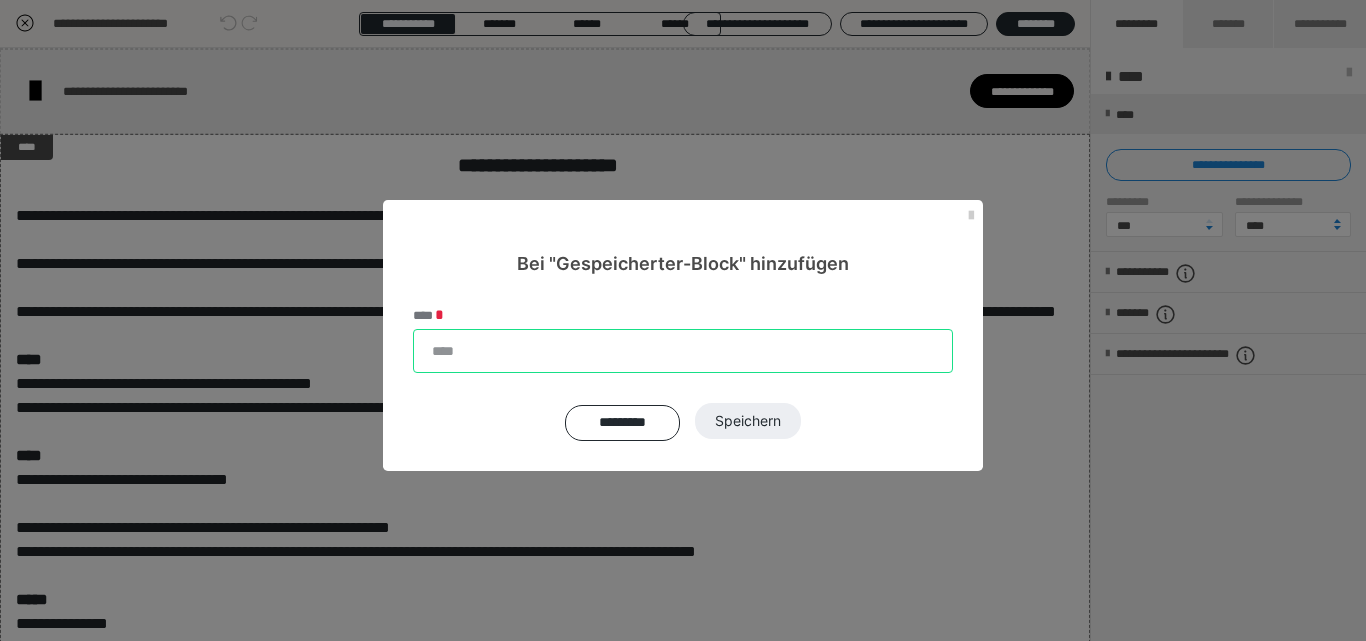 click on "****" at bounding box center (683, 351) 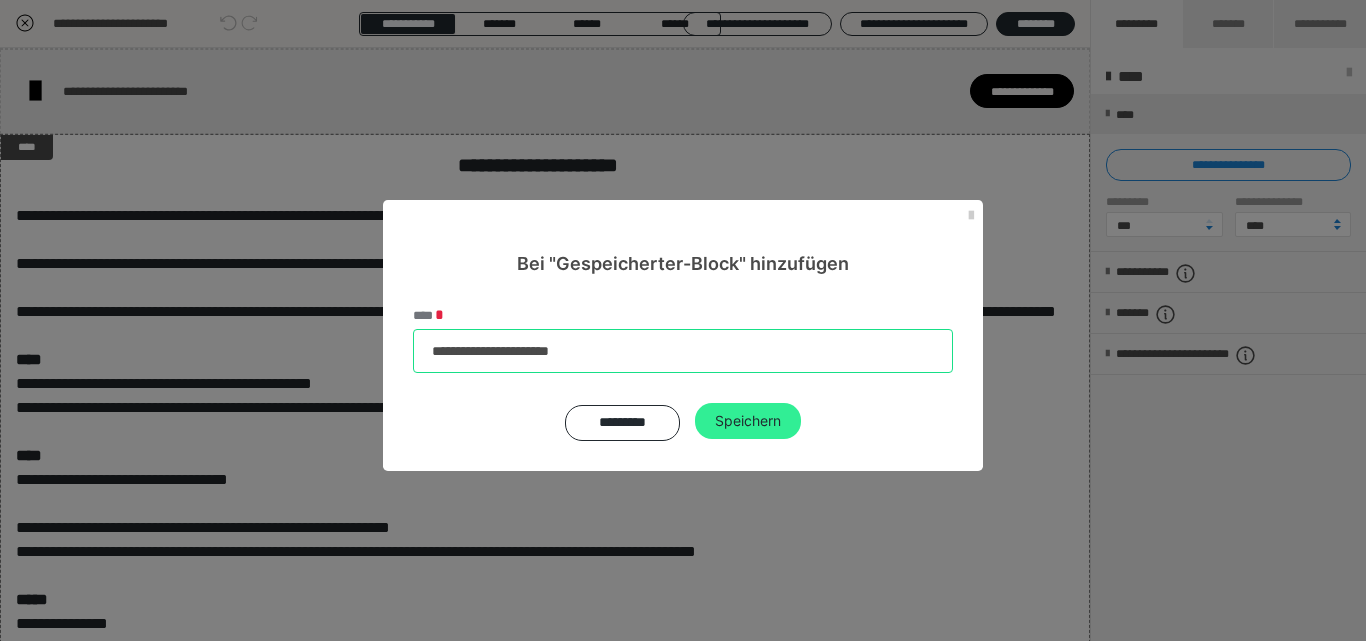 type on "**********" 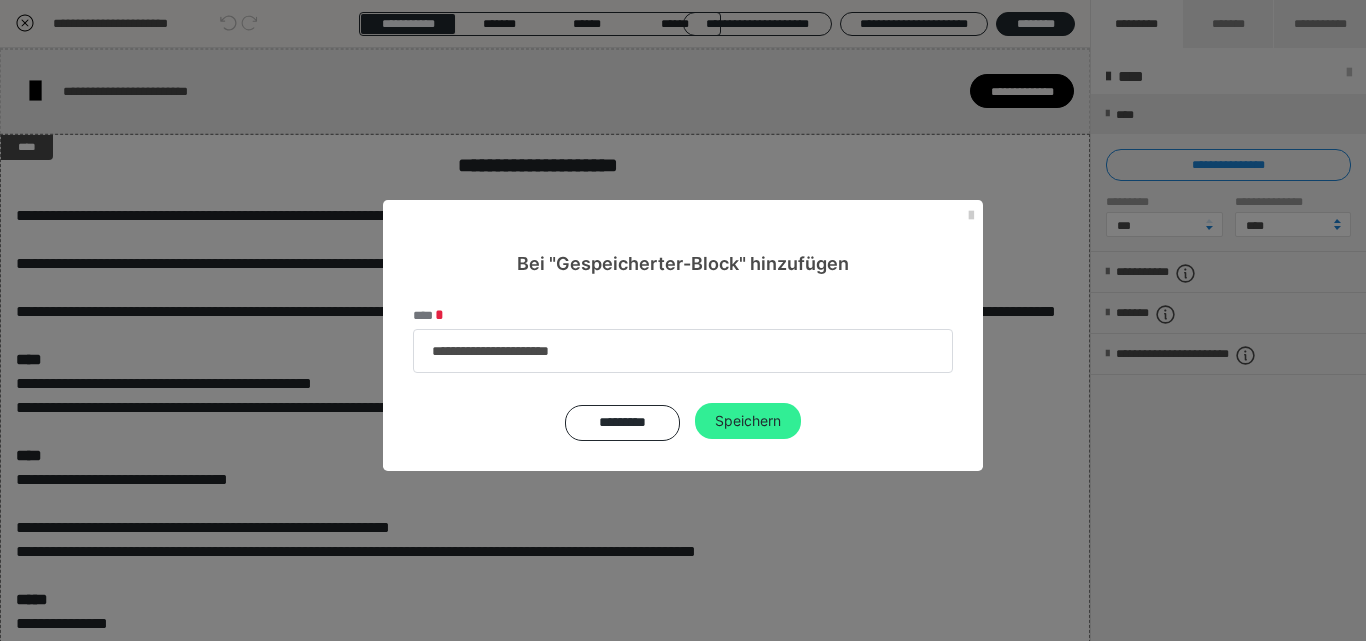 click on "Speichern" at bounding box center (748, 421) 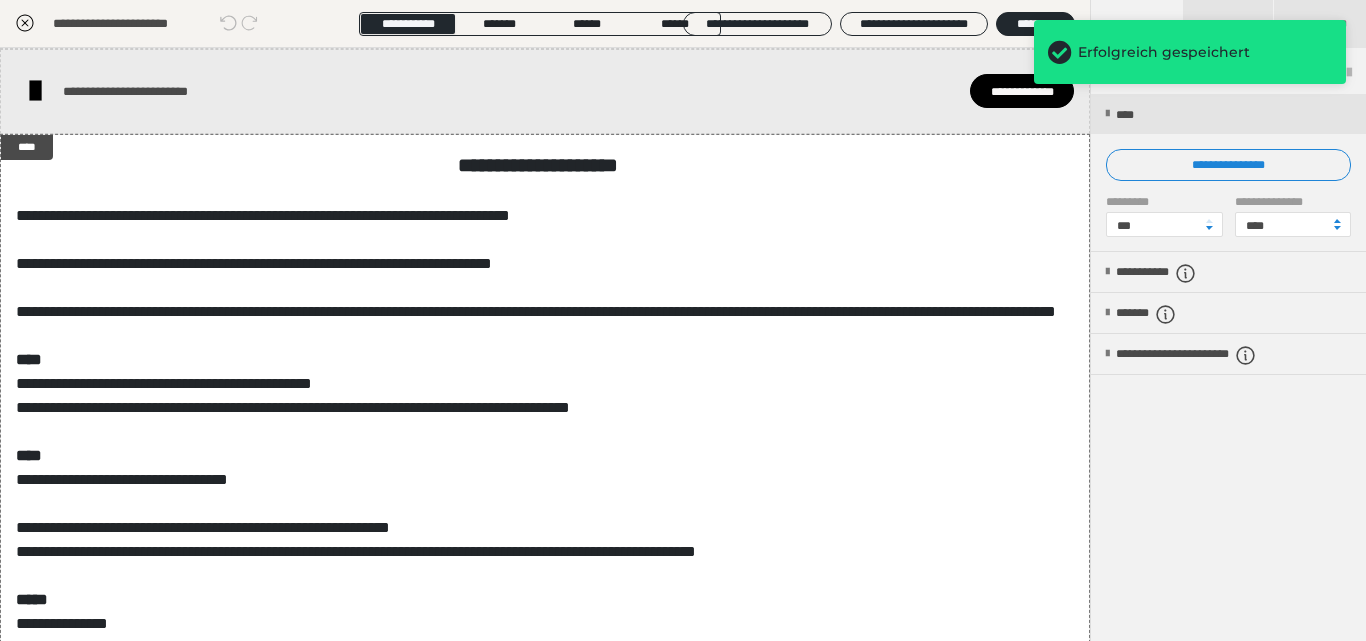 click 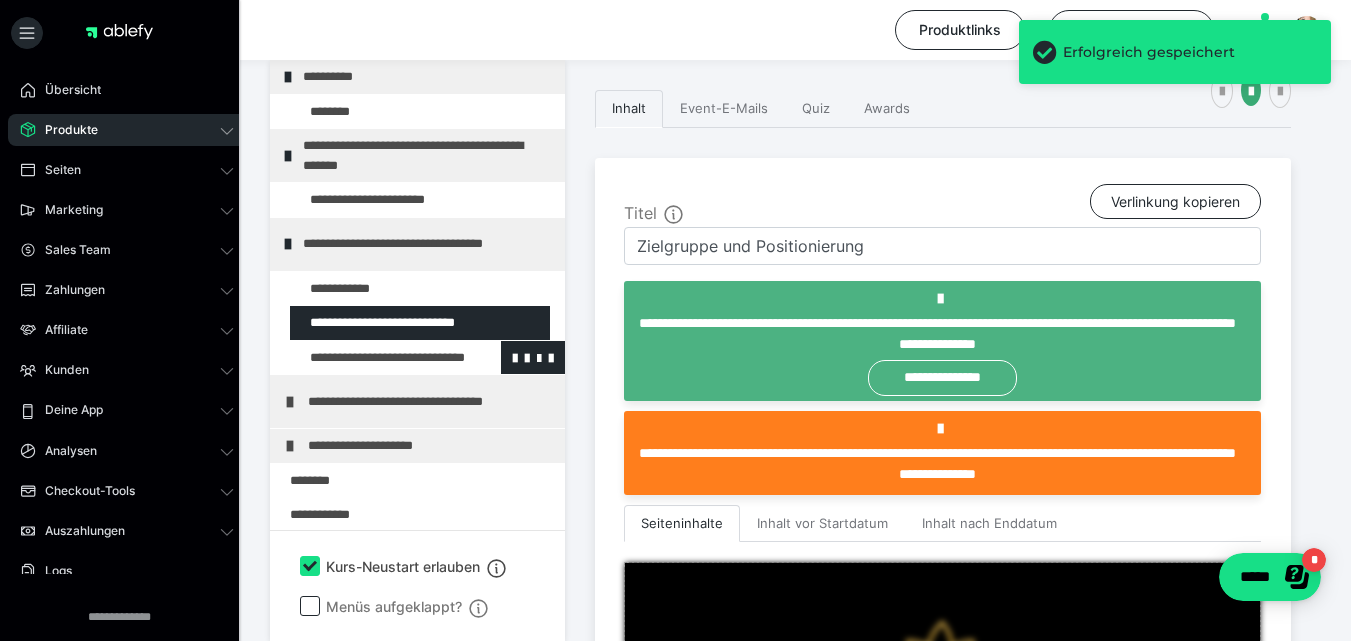 click at bounding box center (375, 358) 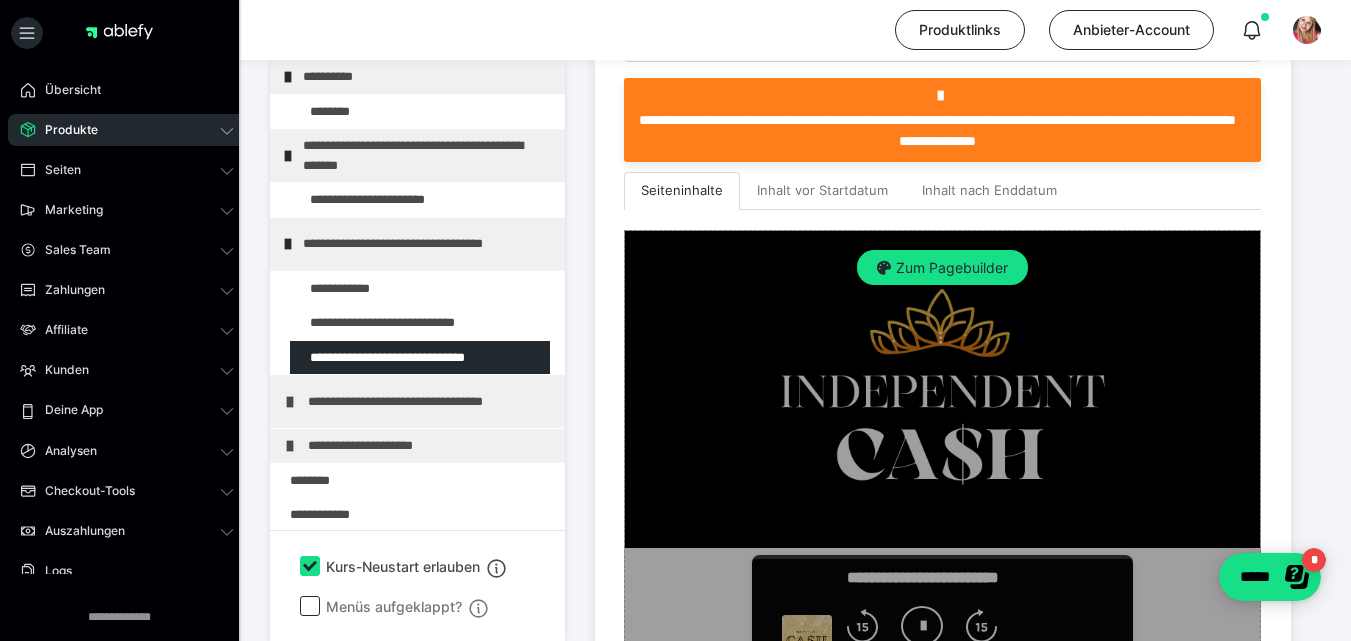 scroll, scrollTop: 585, scrollLeft: 0, axis: vertical 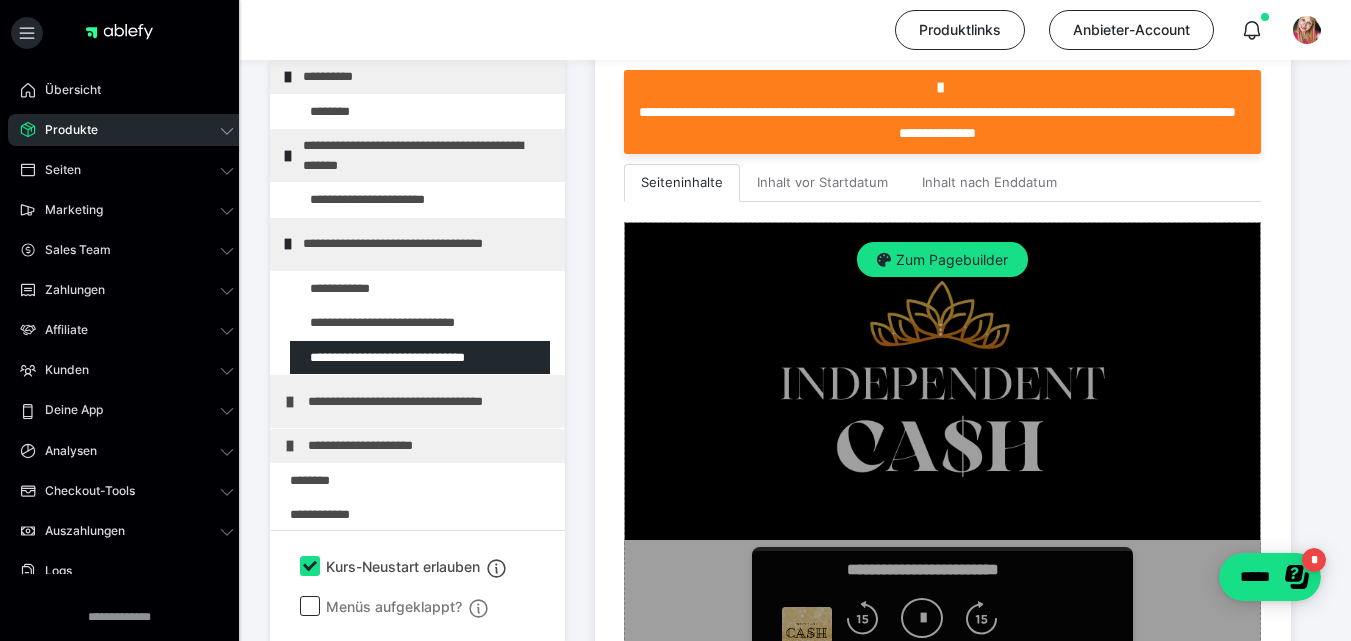 click on "Zum Pagebuilder" at bounding box center [942, 473] 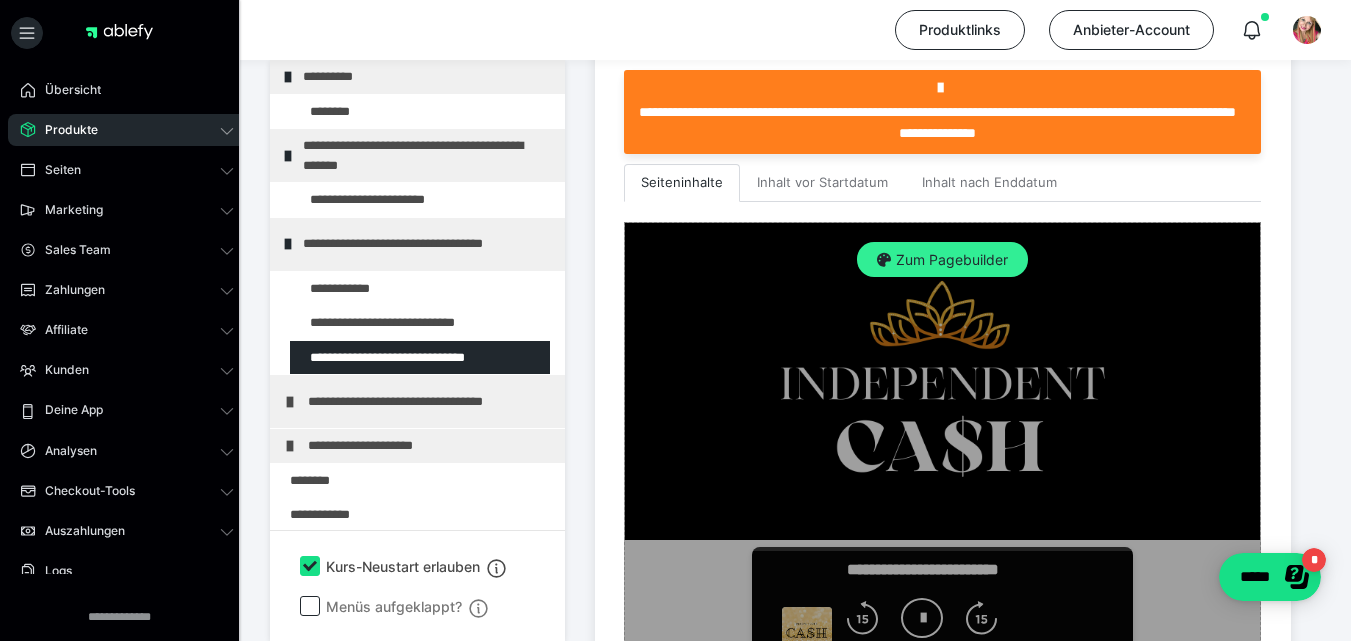 click on "Zum Pagebuilder" at bounding box center (942, 260) 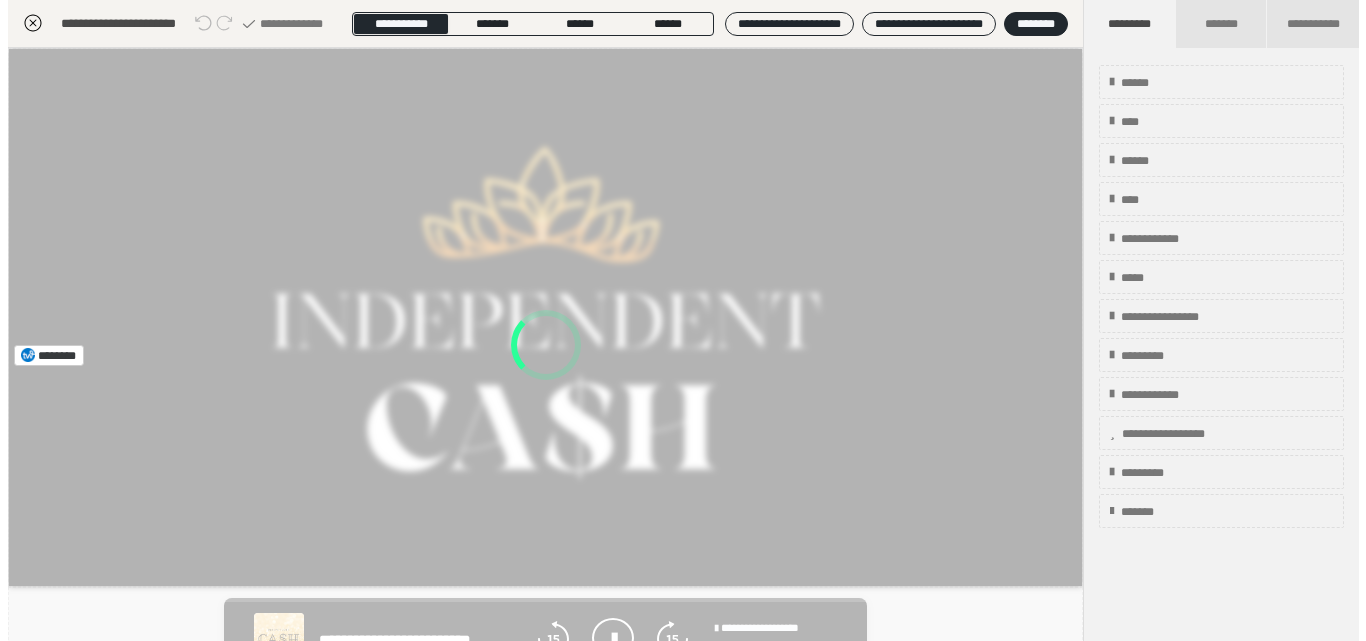scroll, scrollTop: 374, scrollLeft: 0, axis: vertical 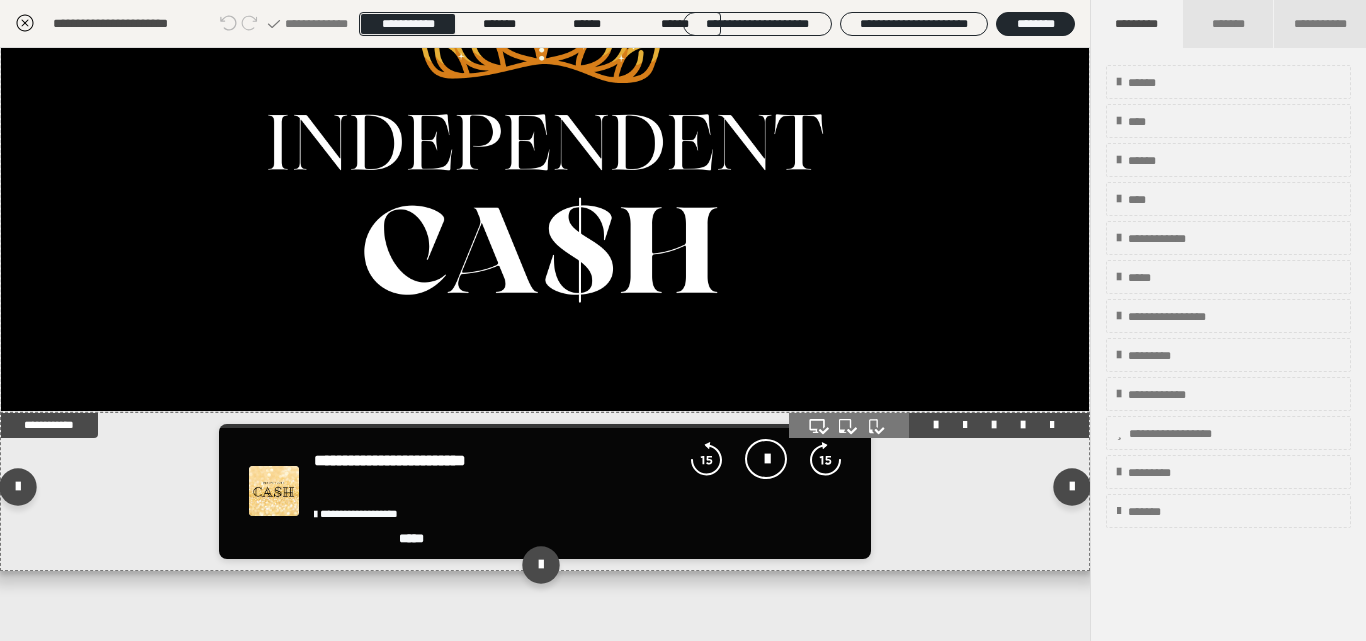 click at bounding box center [994, 425] 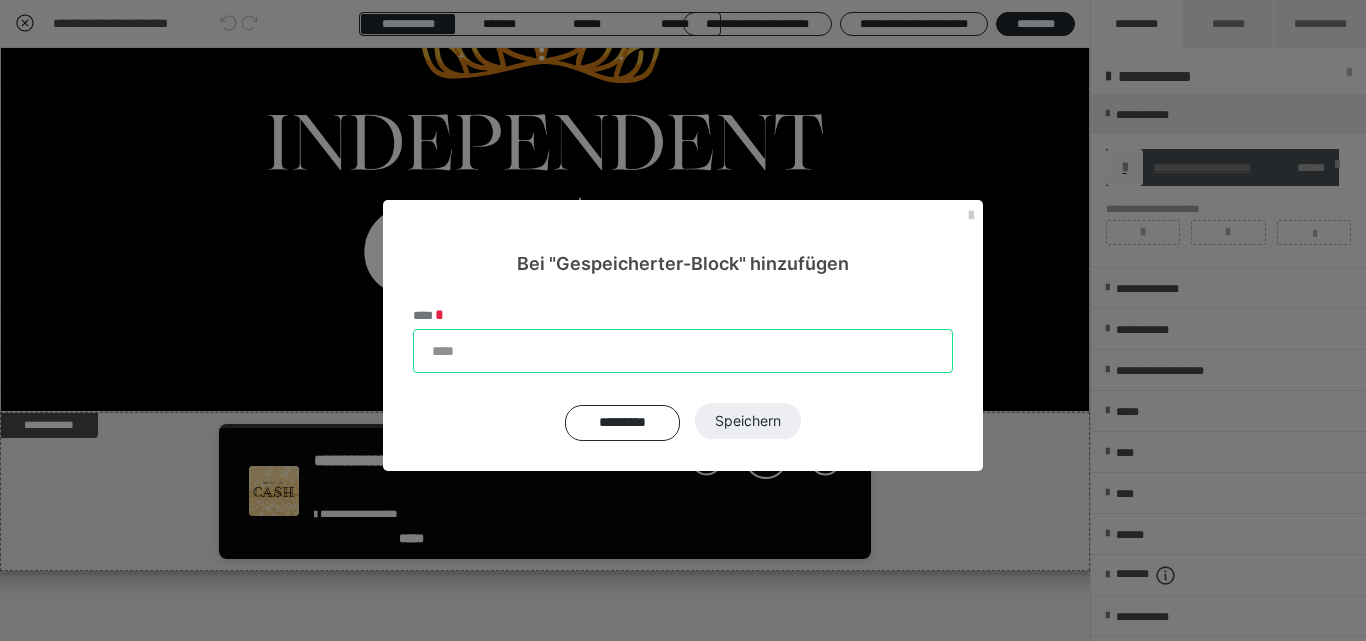 click on "****" at bounding box center (683, 351) 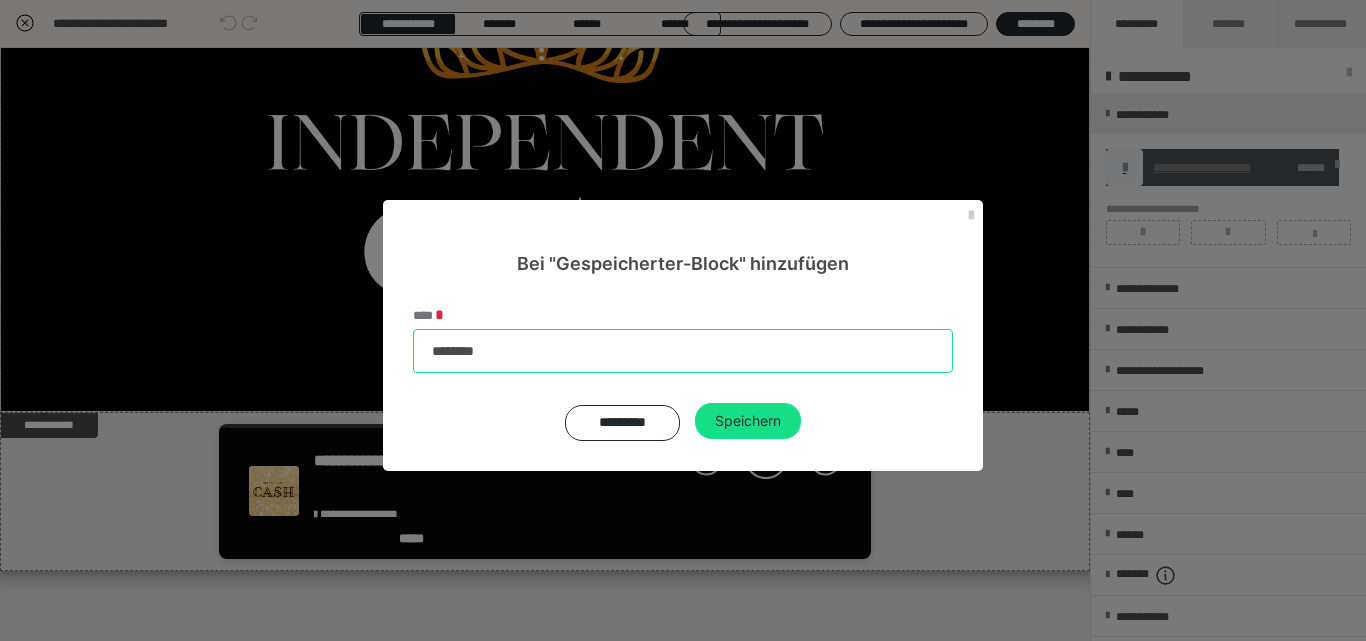 type on "*********" 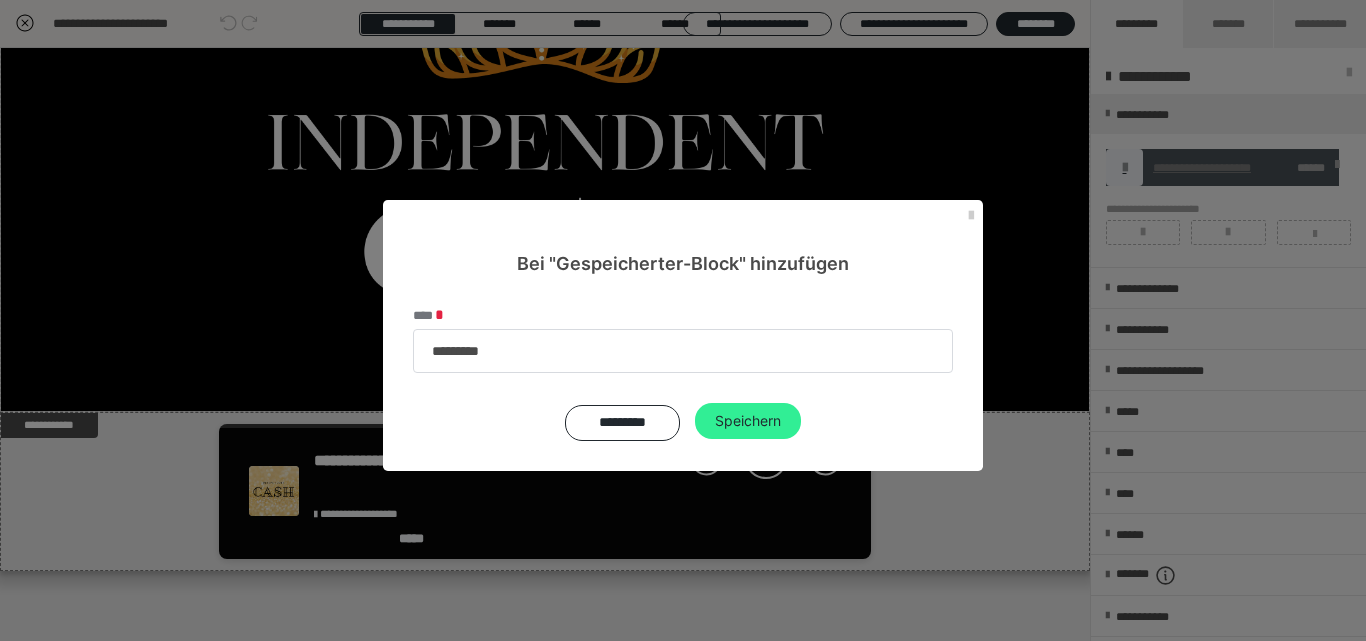 click on "Speichern" at bounding box center [748, 421] 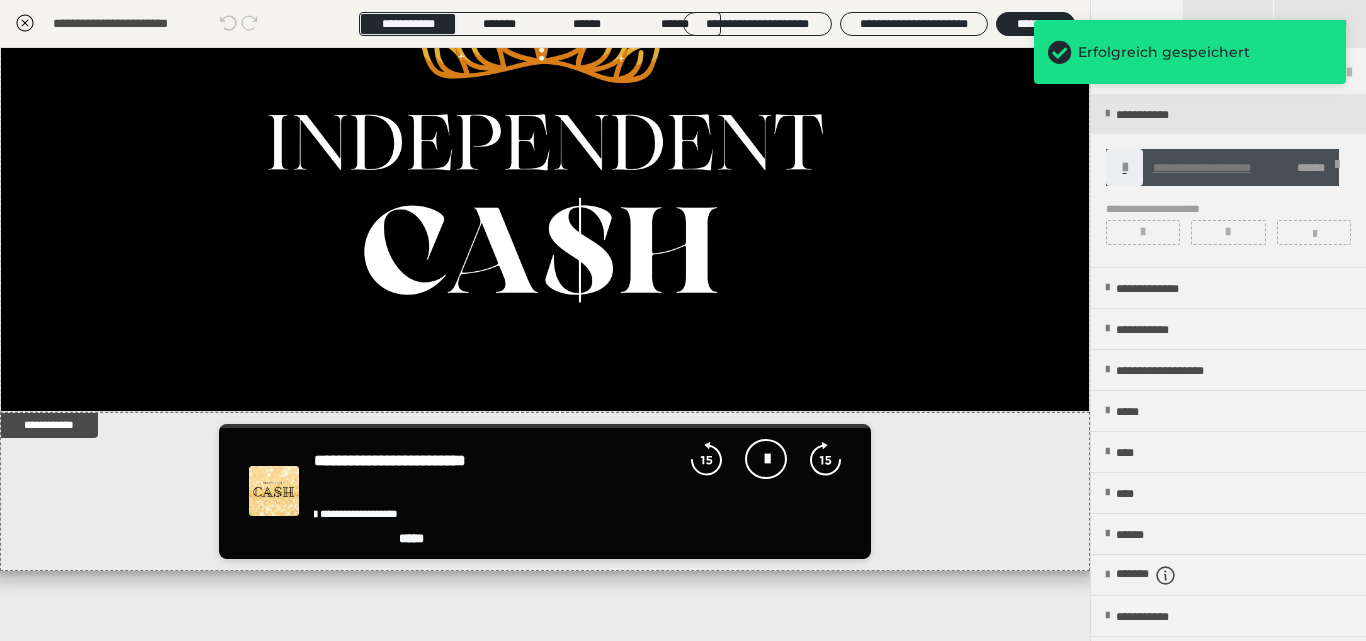 click 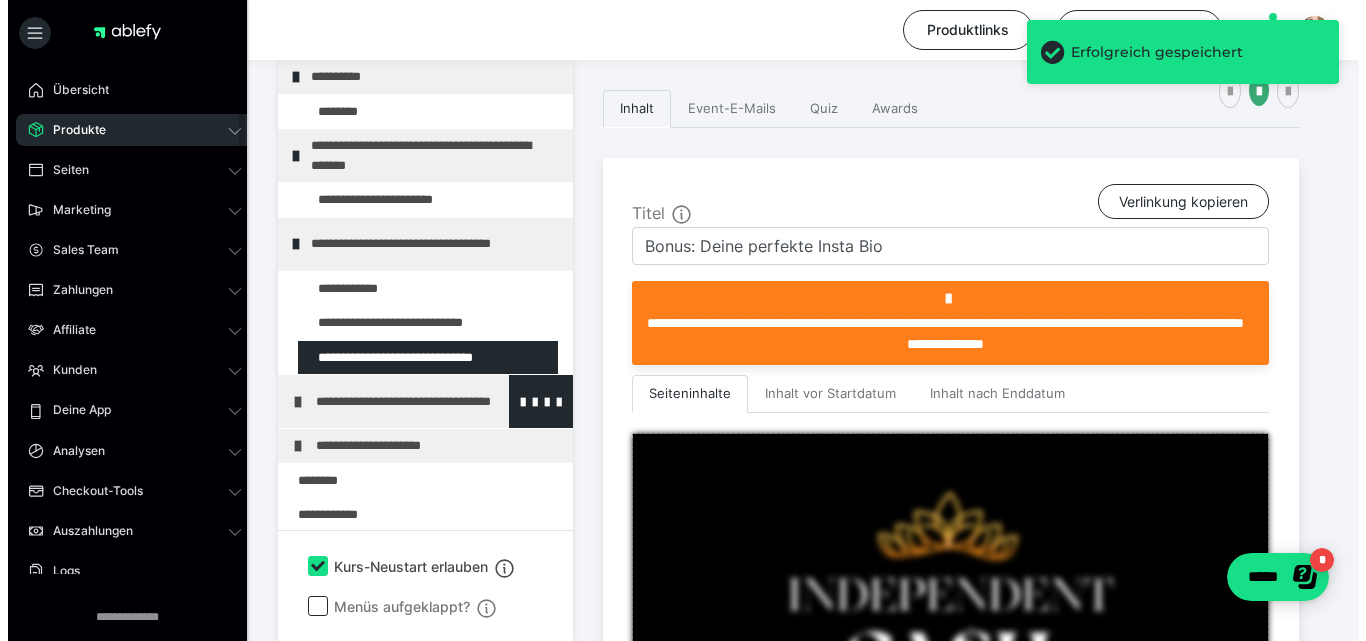 scroll, scrollTop: 27, scrollLeft: 0, axis: vertical 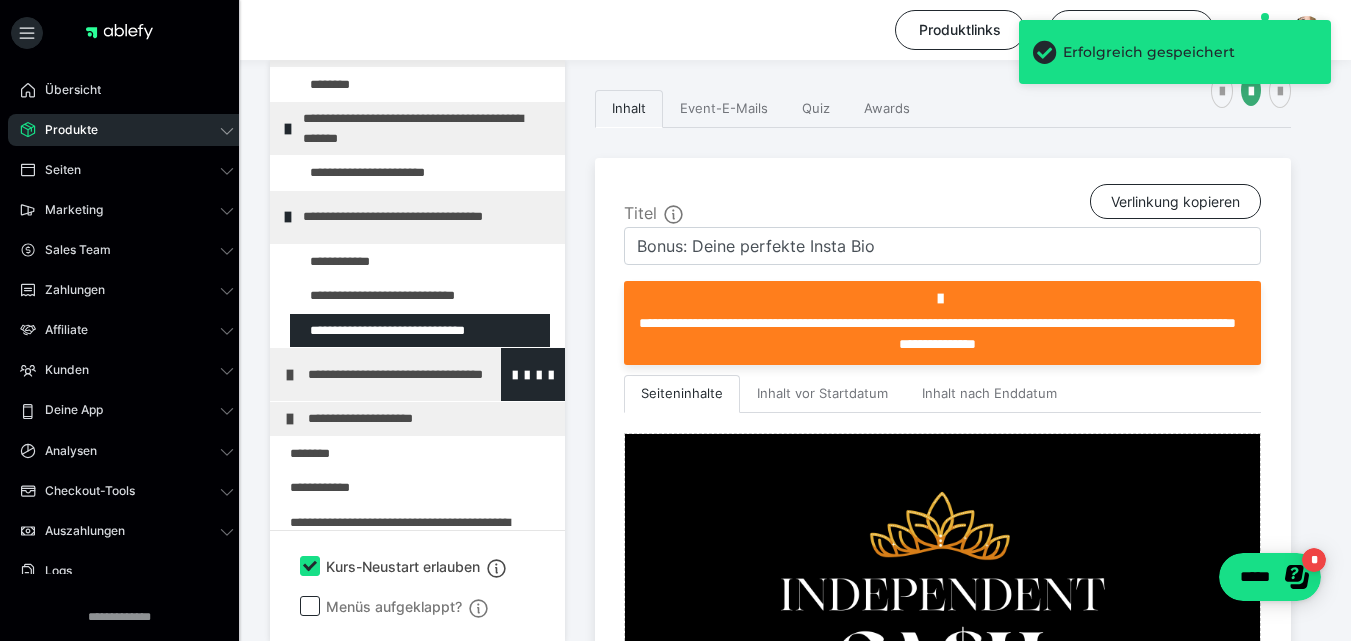 click on "**********" at bounding box center (423, 374) 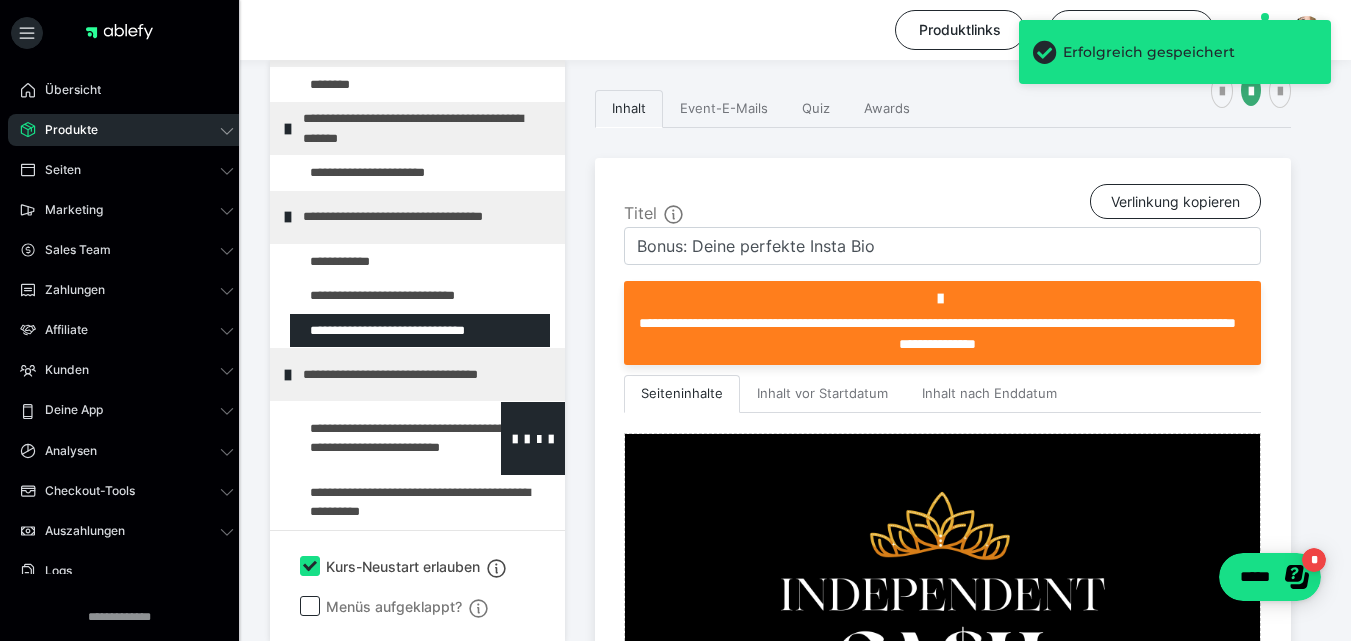 click at bounding box center (375, 438) 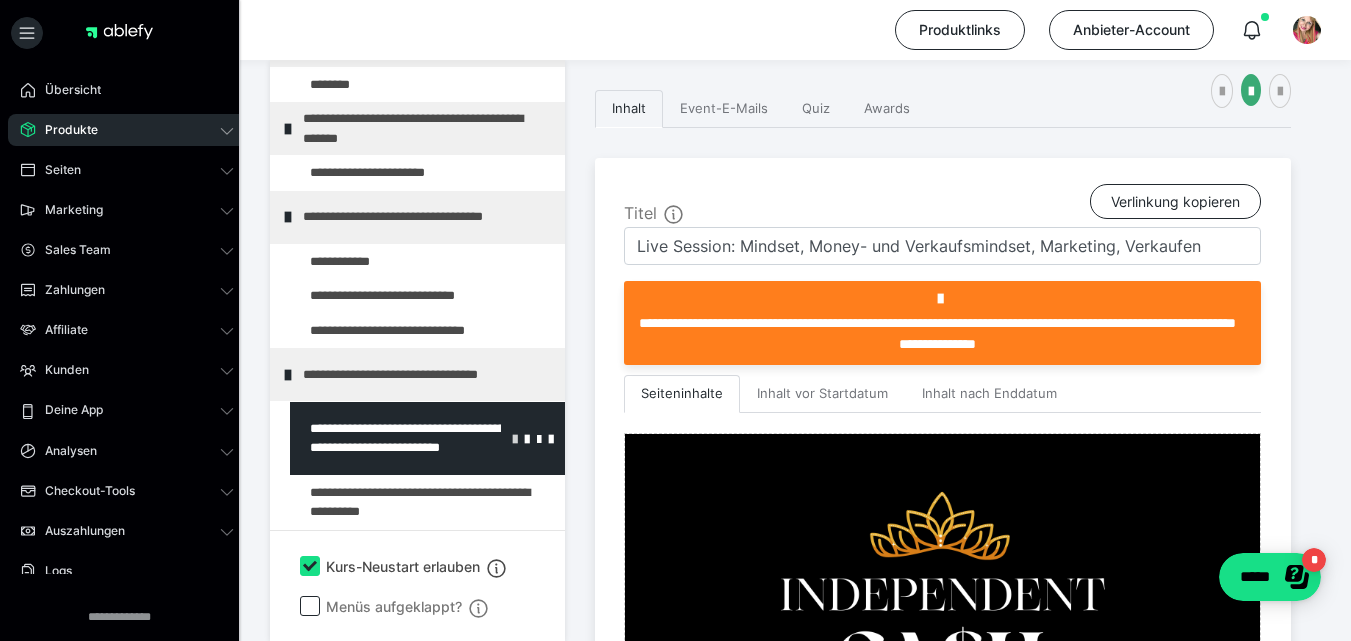 click at bounding box center (515, 438) 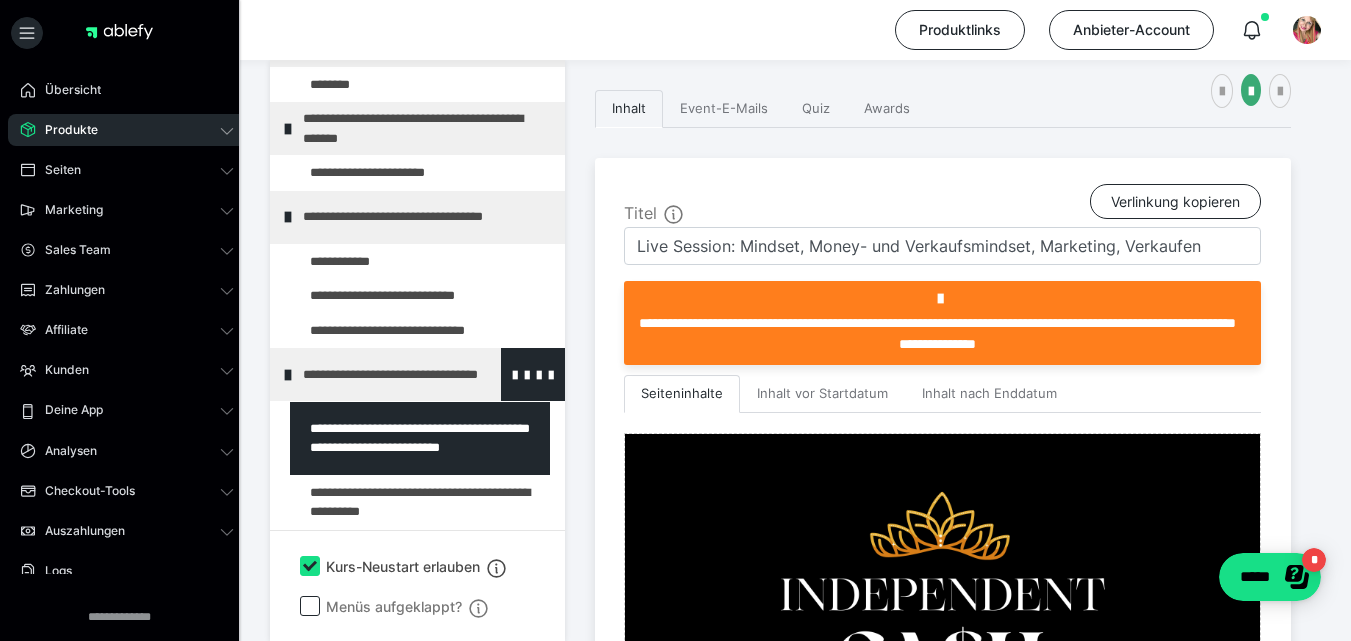 click on "**********" at bounding box center (418, 374) 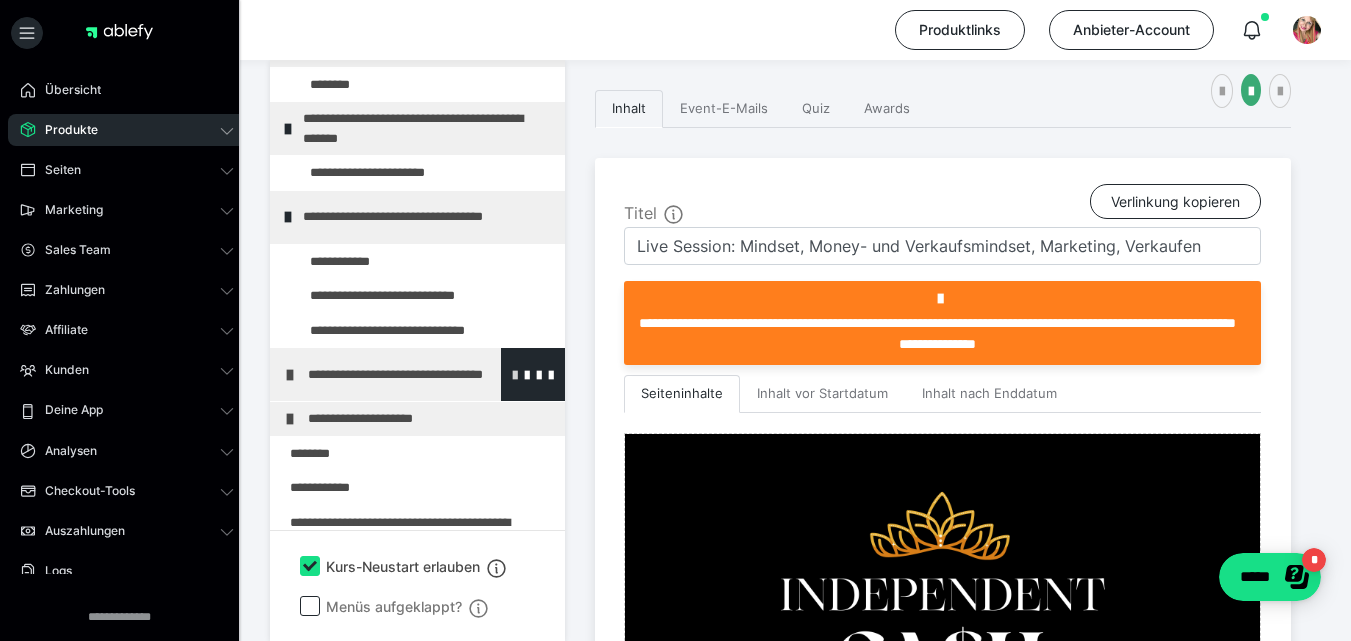 click at bounding box center [515, 374] 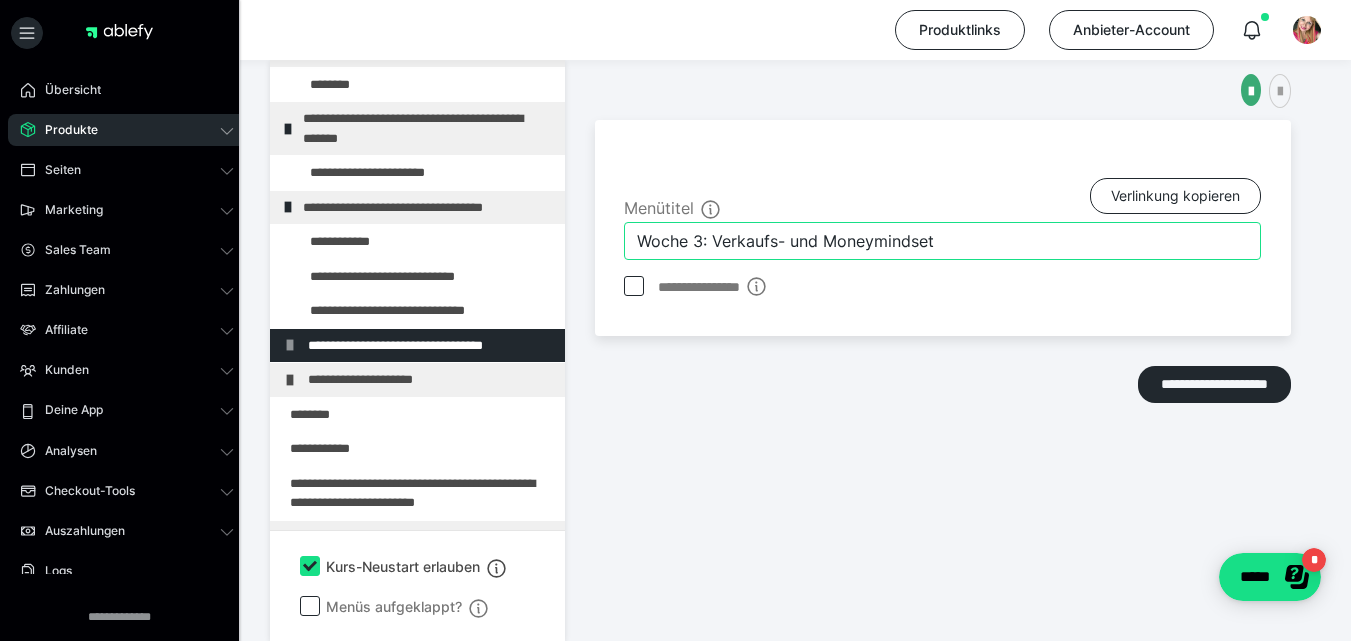click on "Woche 3: Verkaufs- und Moneymindset" at bounding box center (942, 241) 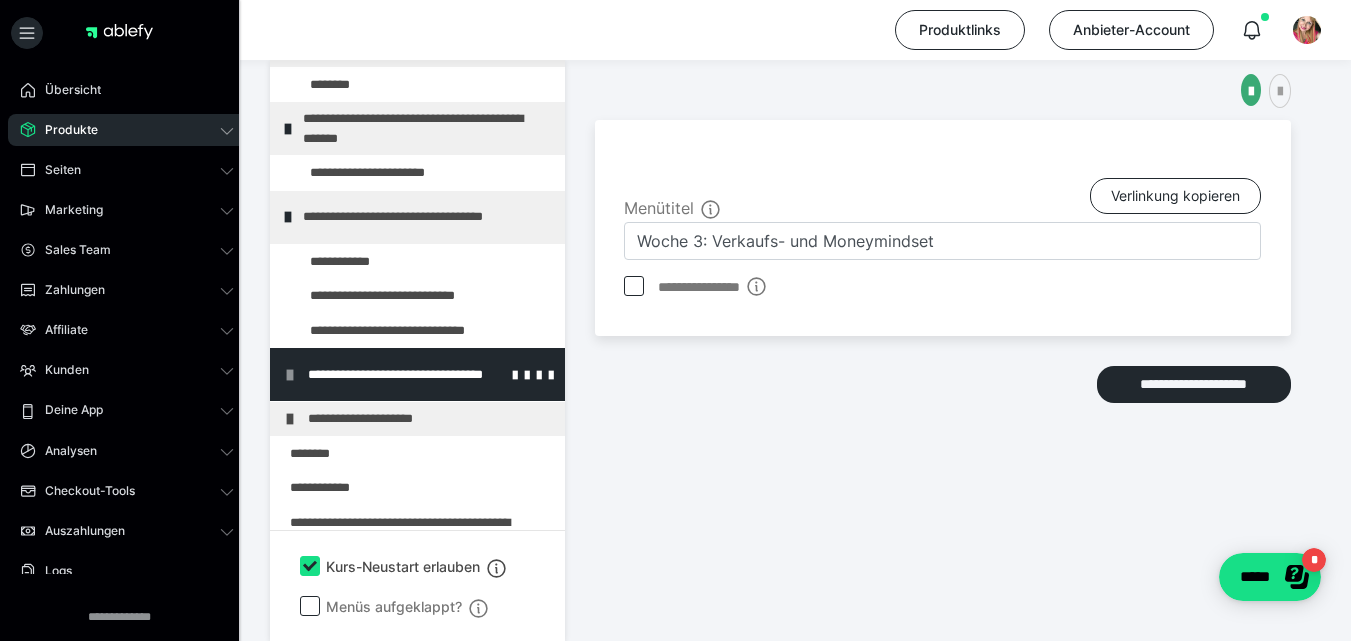 click on "**********" at bounding box center (423, 374) 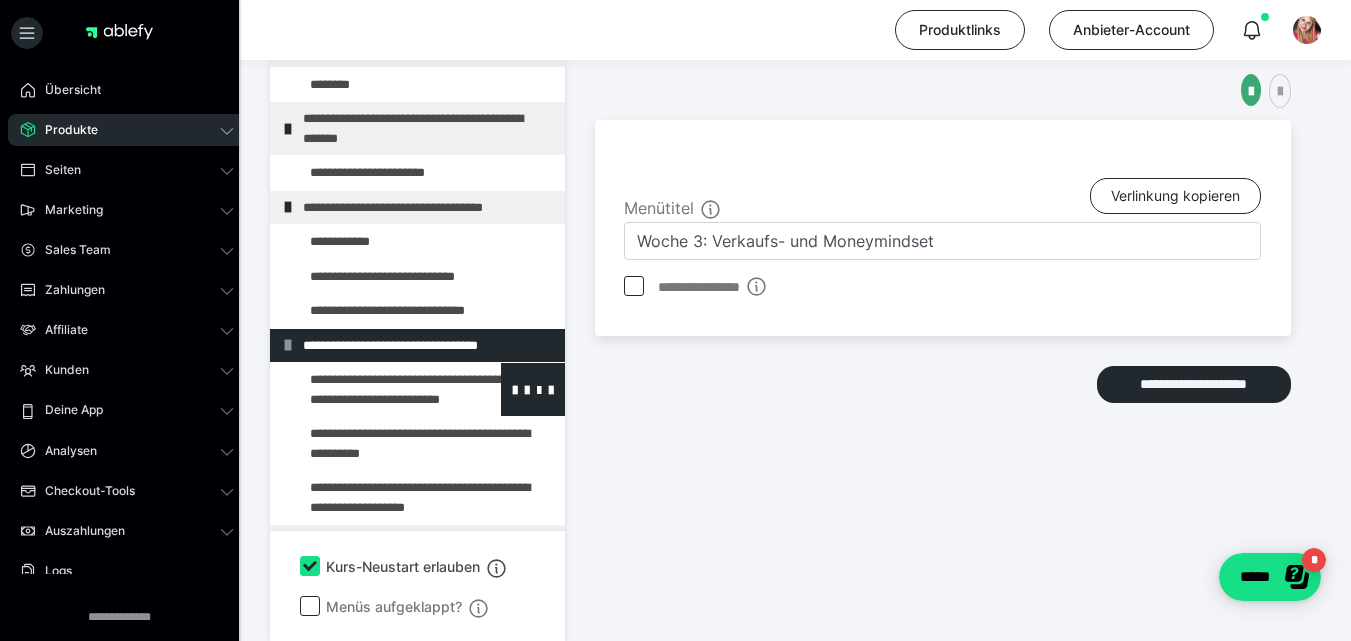 click at bounding box center [375, 389] 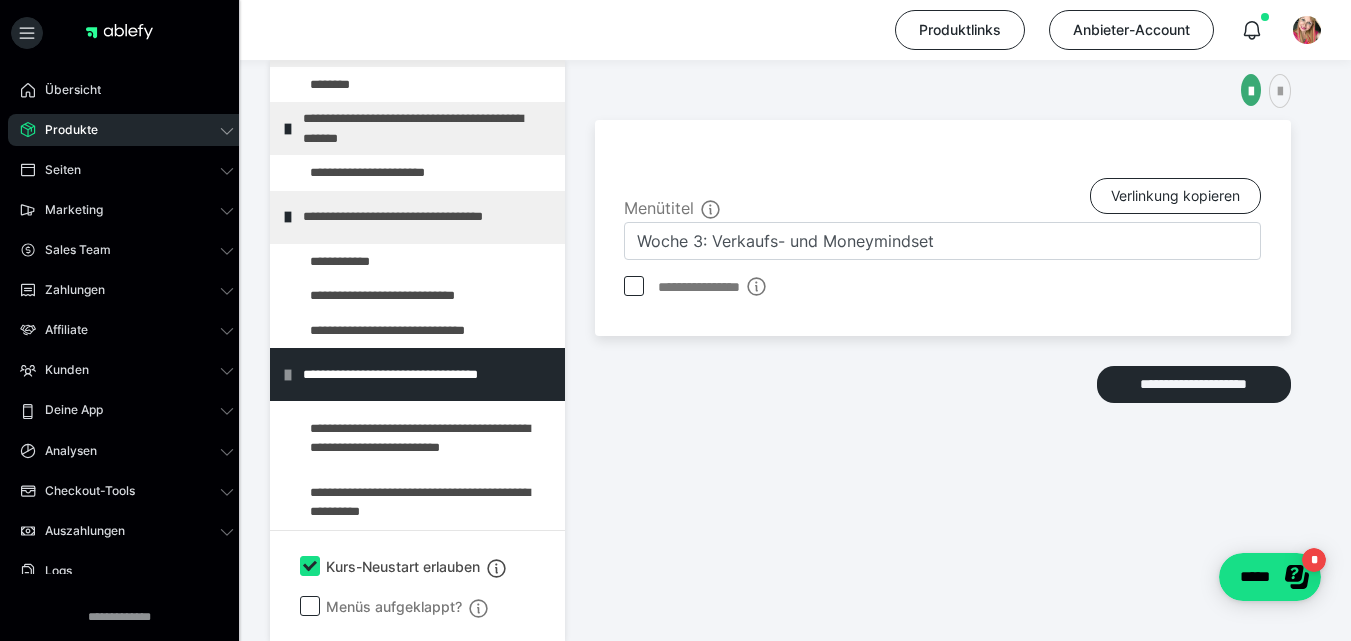 type on "Live Session: Mindset, Money- und Verkaufsmindset, Marketing, Verkaufen" 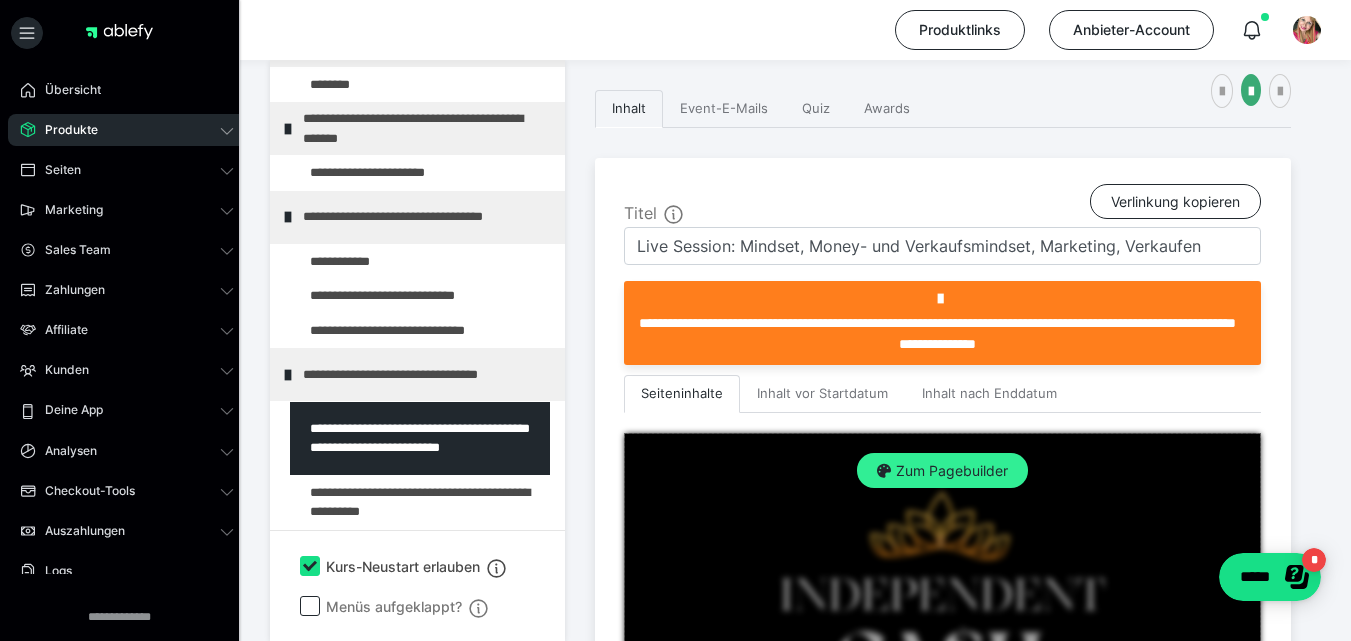 click on "Zum Pagebuilder" at bounding box center [942, 471] 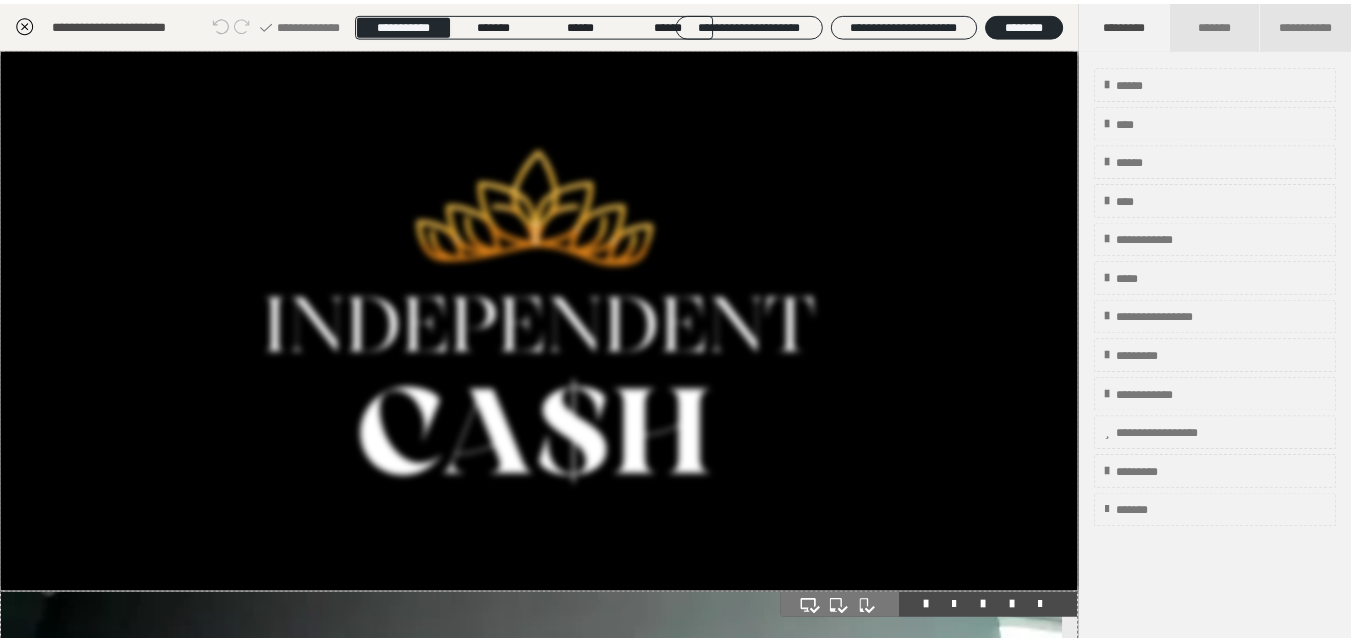 scroll, scrollTop: 380, scrollLeft: 0, axis: vertical 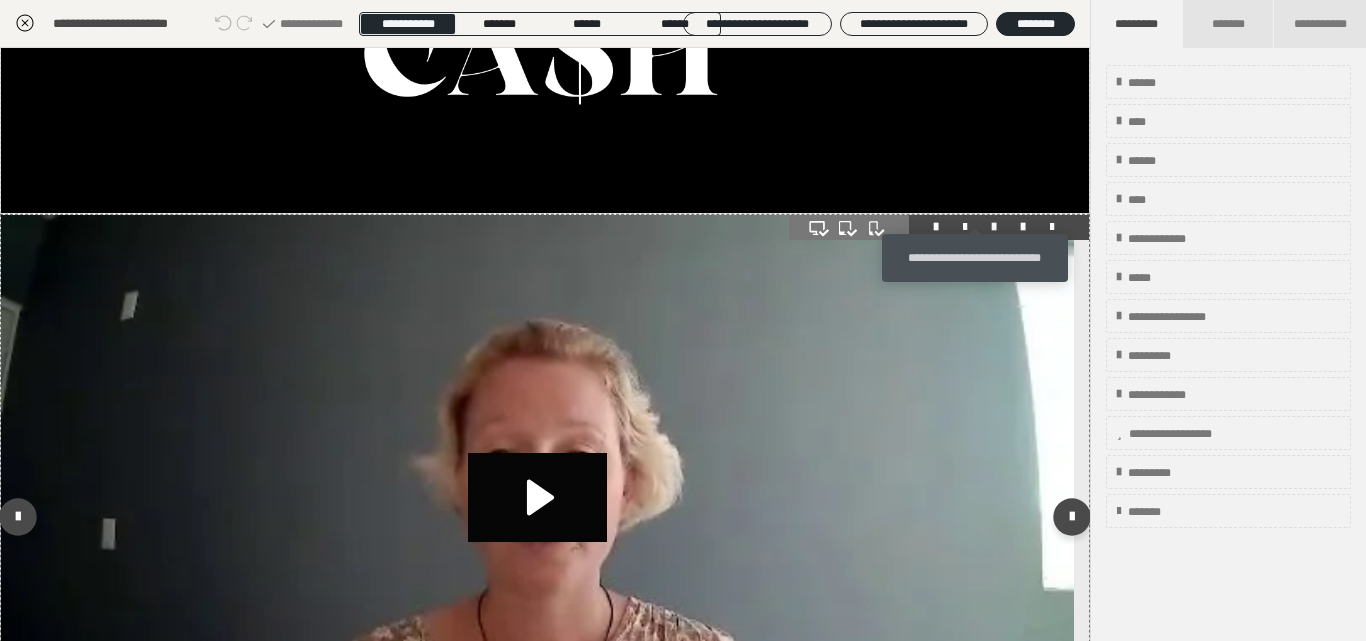 click at bounding box center (994, 227) 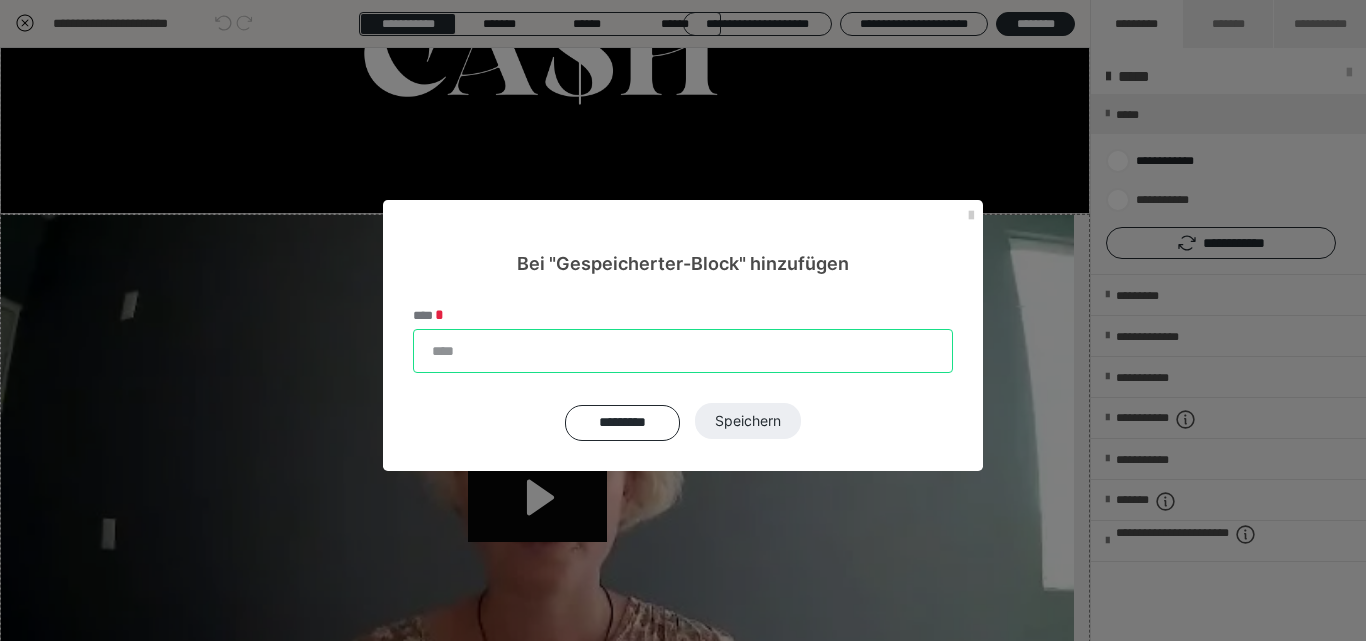 click on "****" at bounding box center (683, 351) 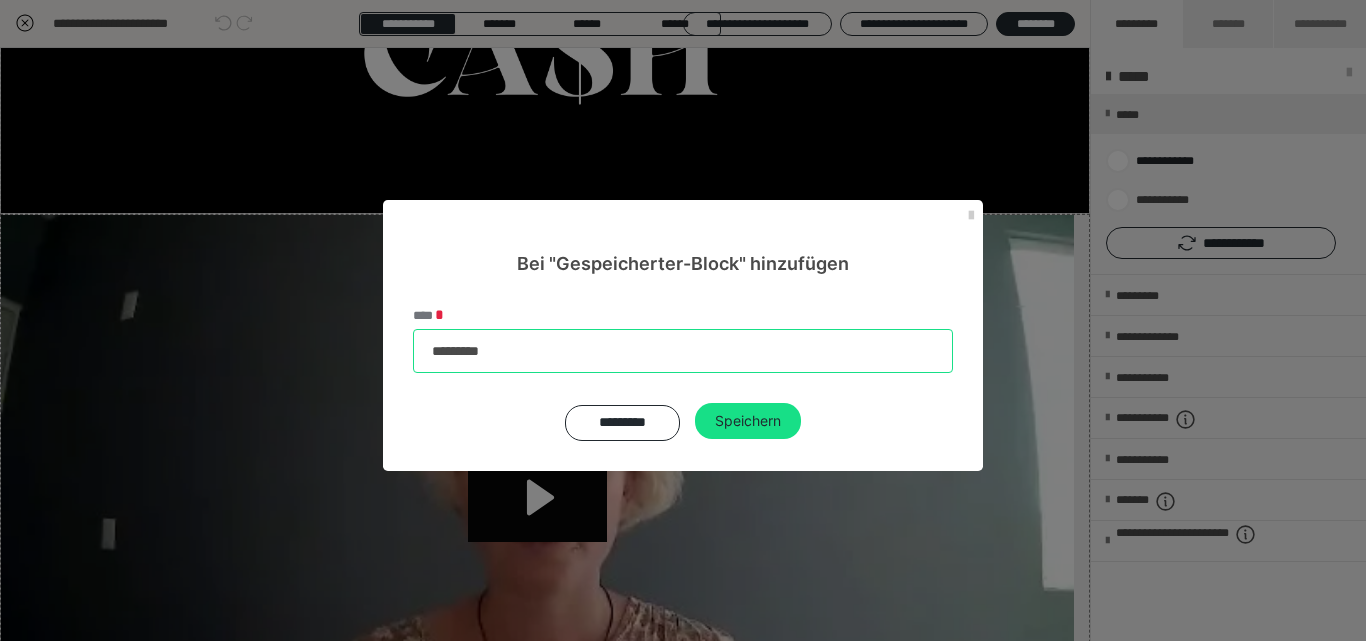 type on "**********" 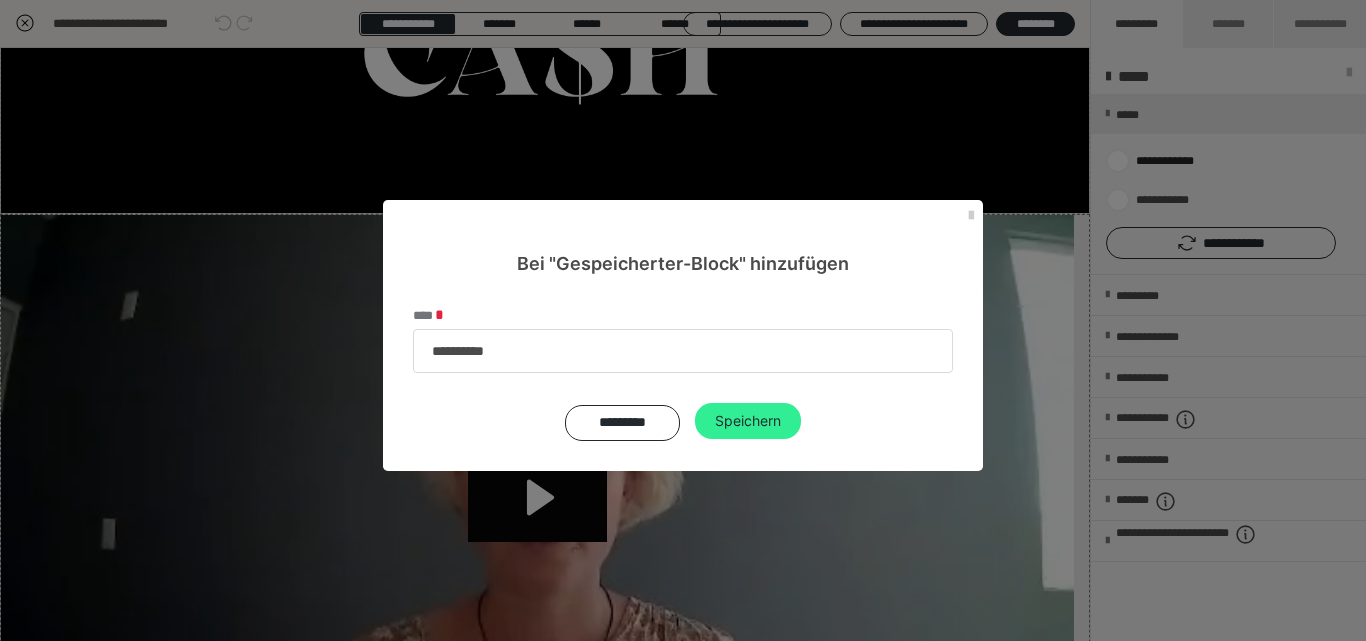 click on "Speichern" at bounding box center (748, 421) 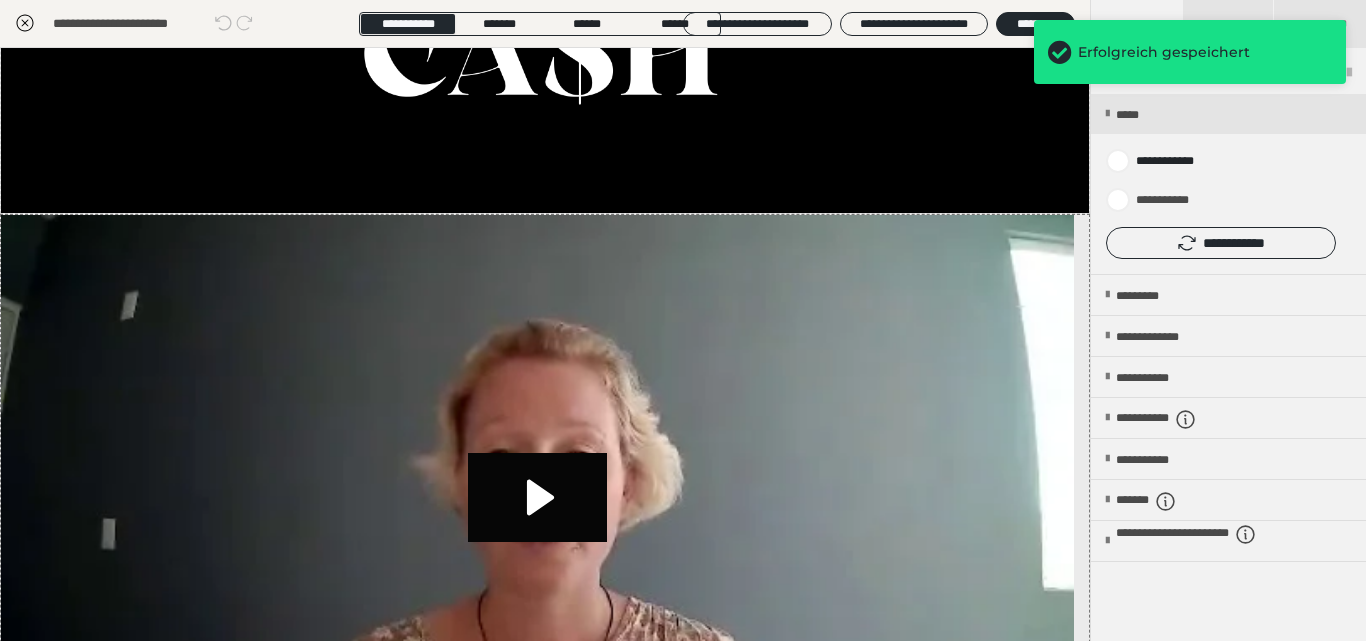 click 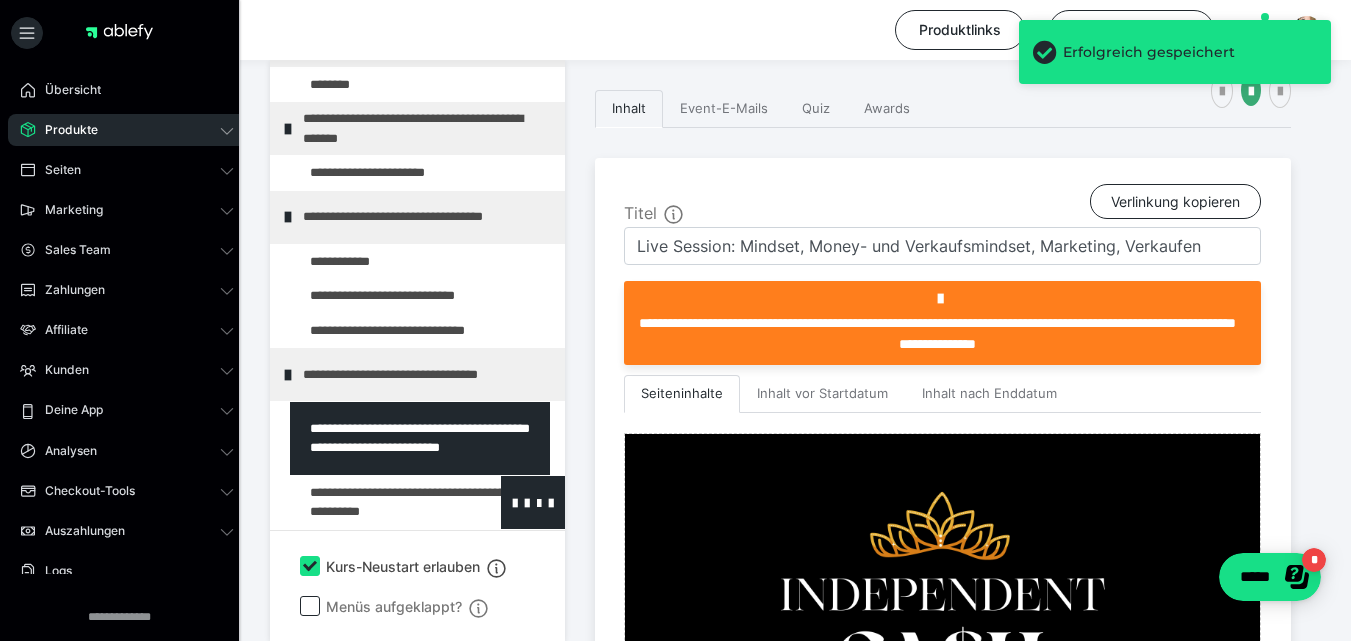 click at bounding box center [375, 502] 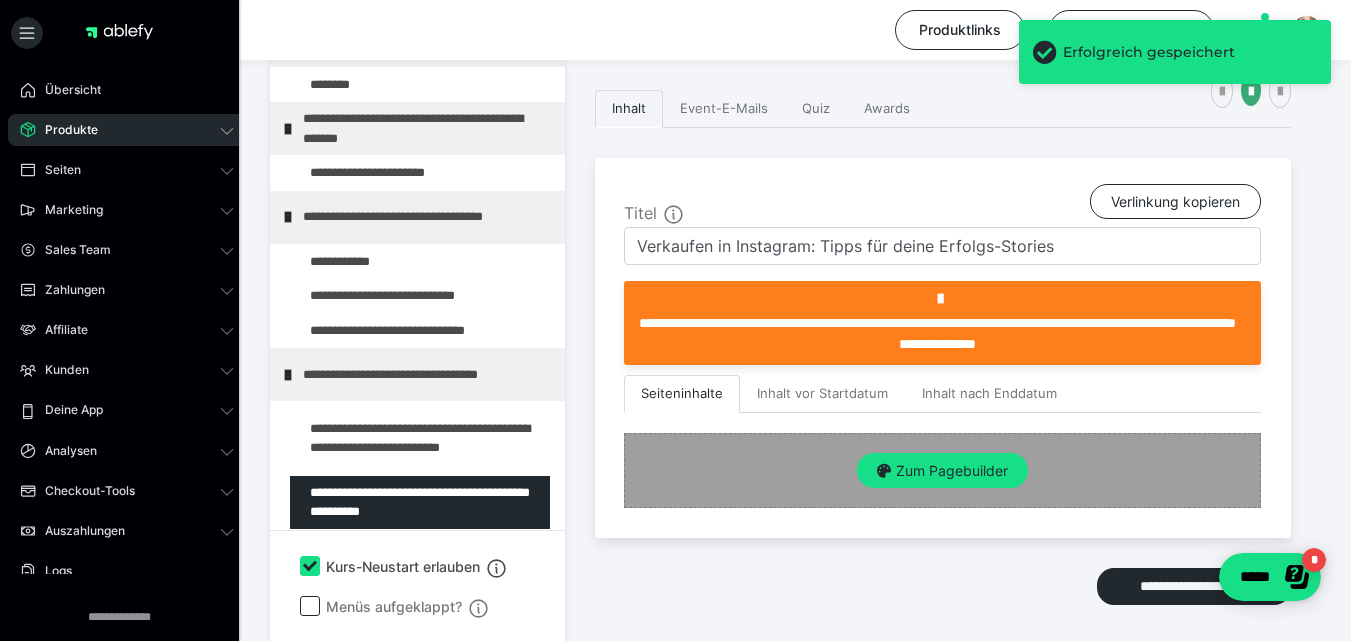 scroll, scrollTop: 438, scrollLeft: 0, axis: vertical 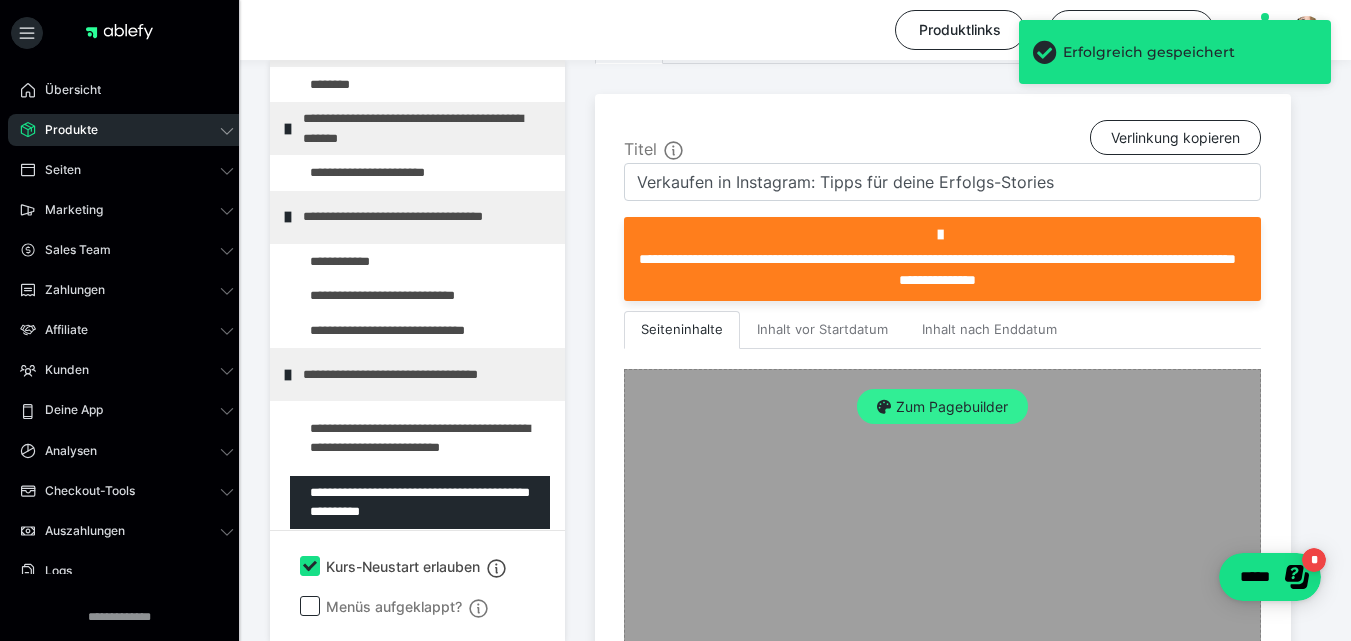 click on "Zum Pagebuilder" at bounding box center (942, 407) 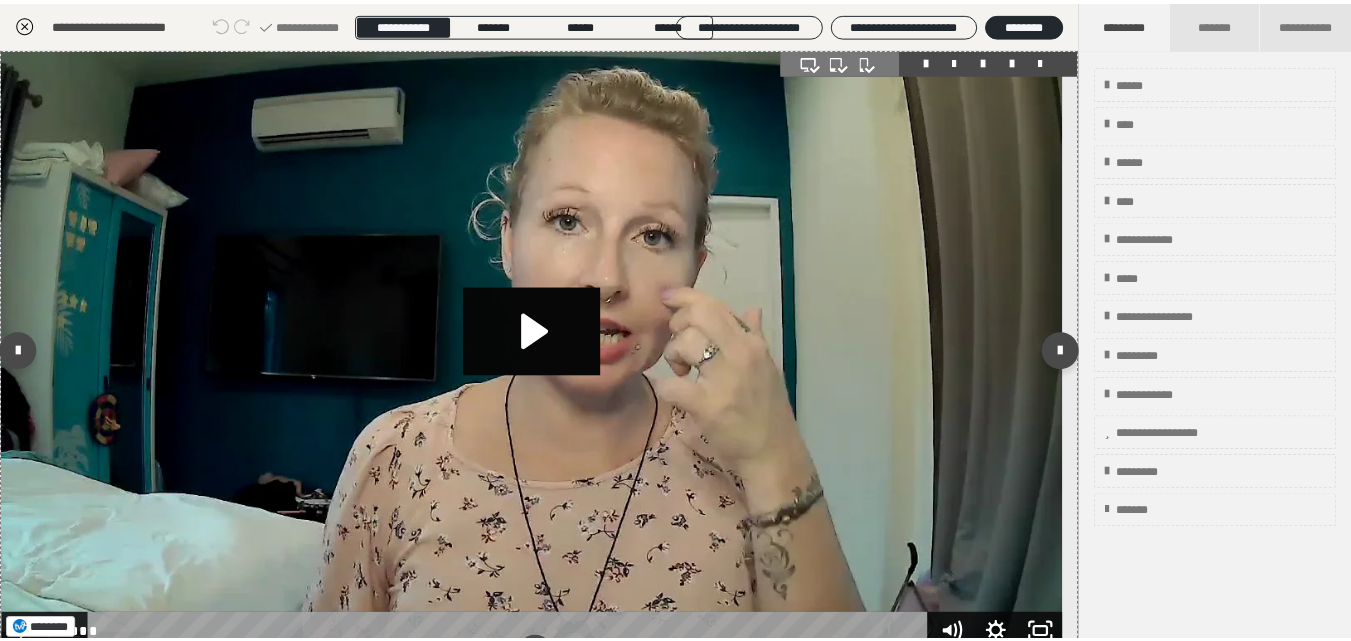 scroll, scrollTop: 374, scrollLeft: 0, axis: vertical 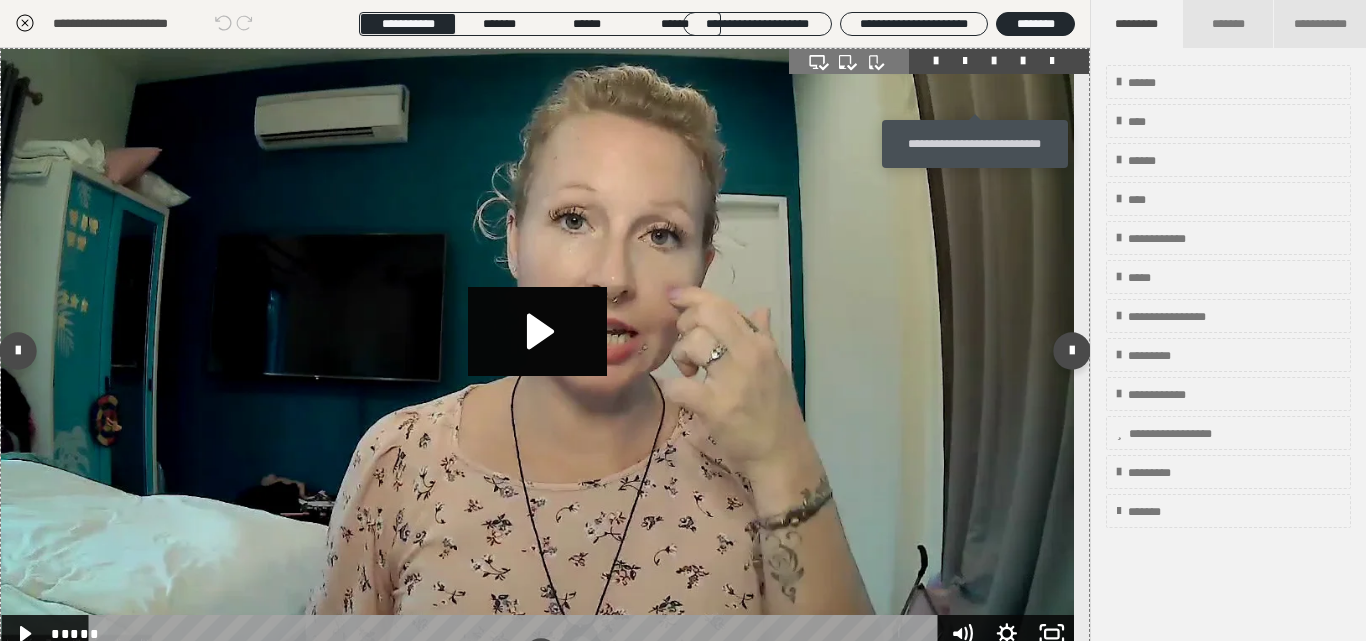 click at bounding box center (994, 61) 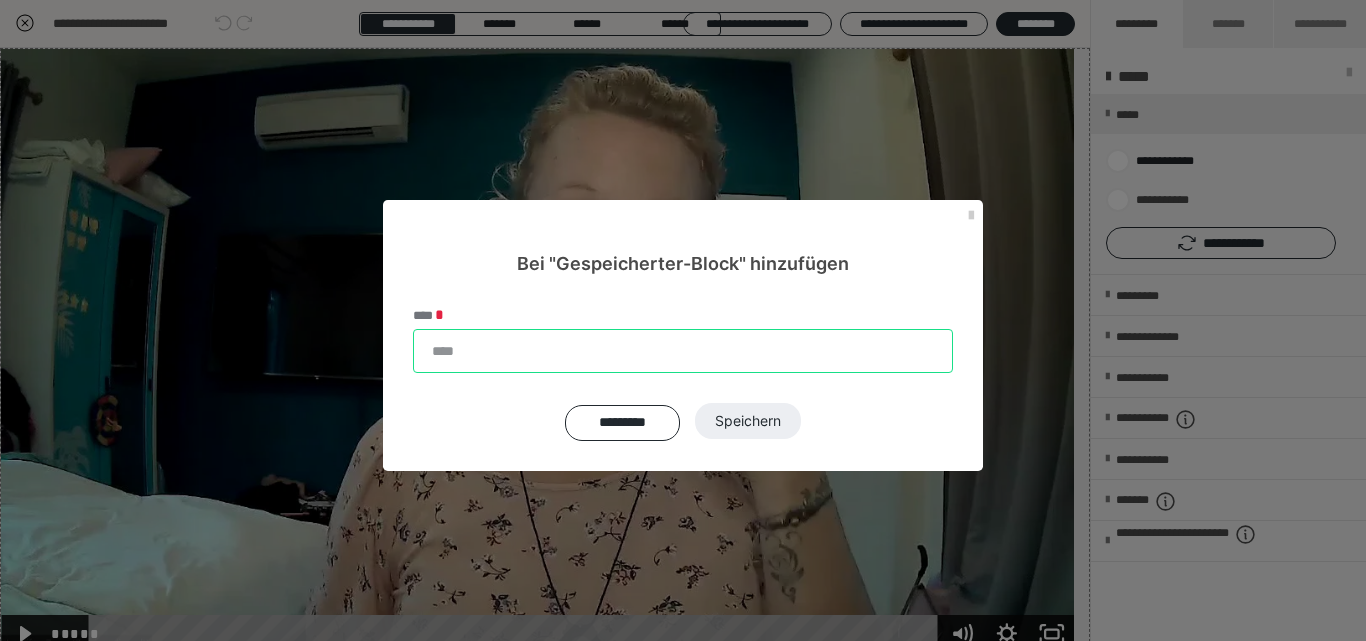 click on "****" at bounding box center (683, 351) 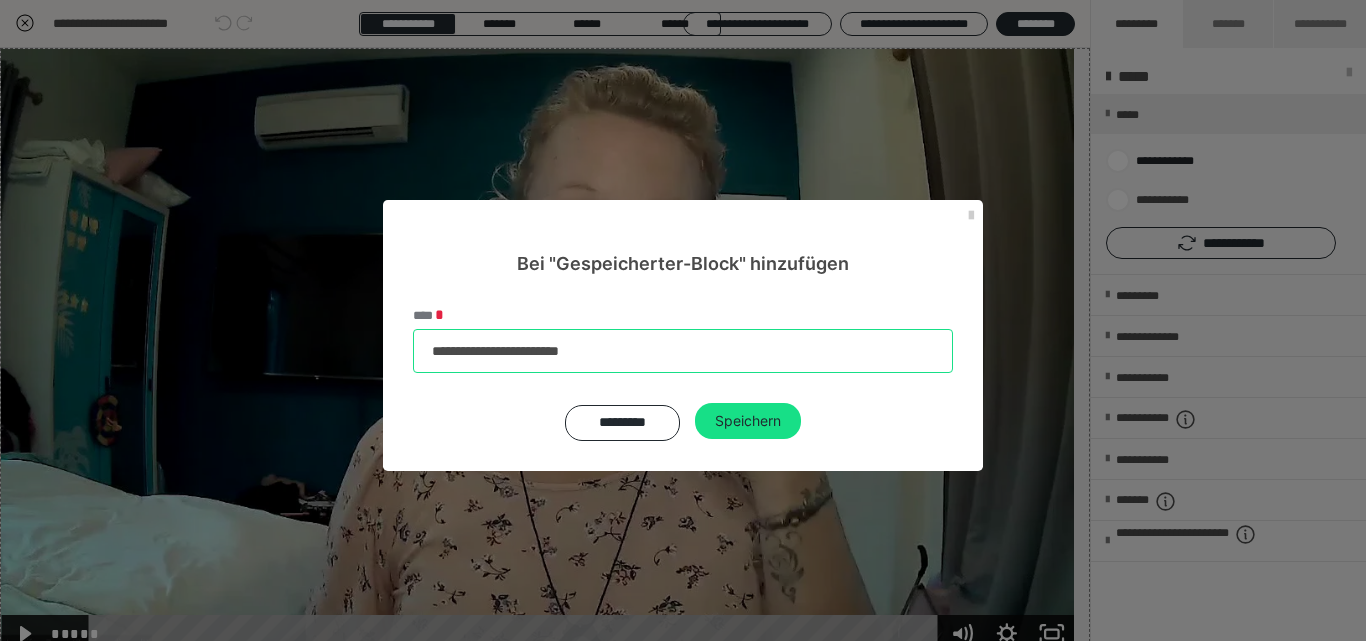 type on "**********" 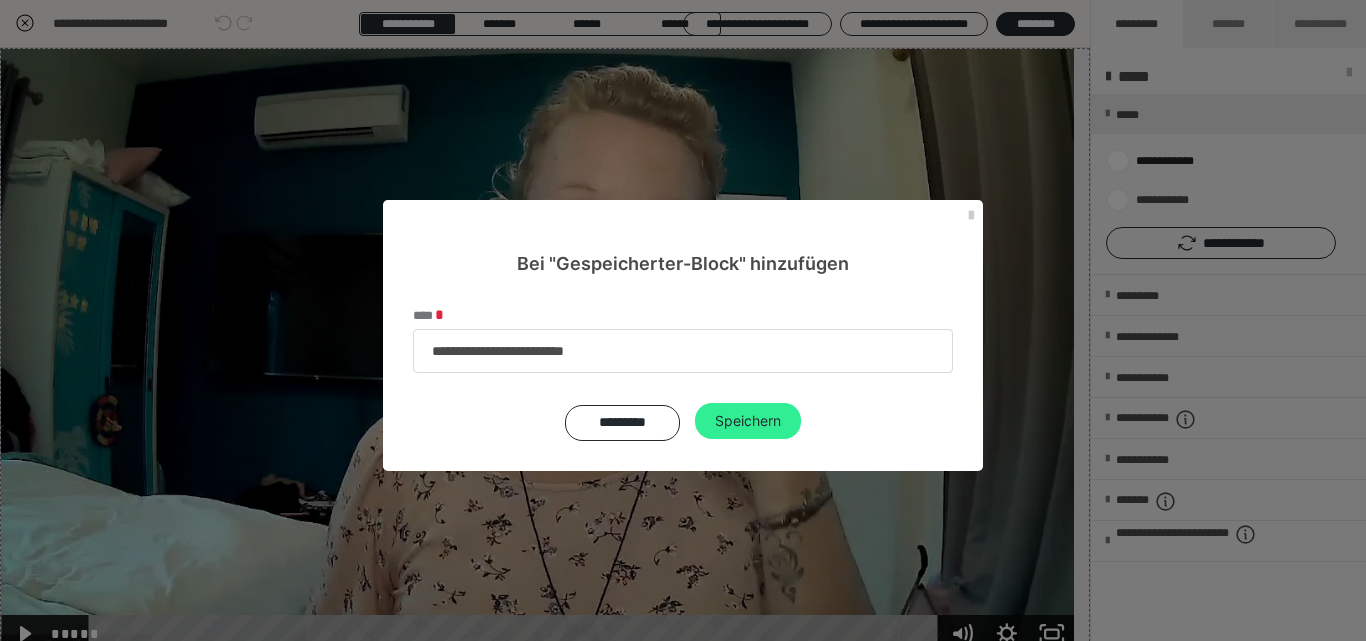 click on "Speichern" at bounding box center (748, 421) 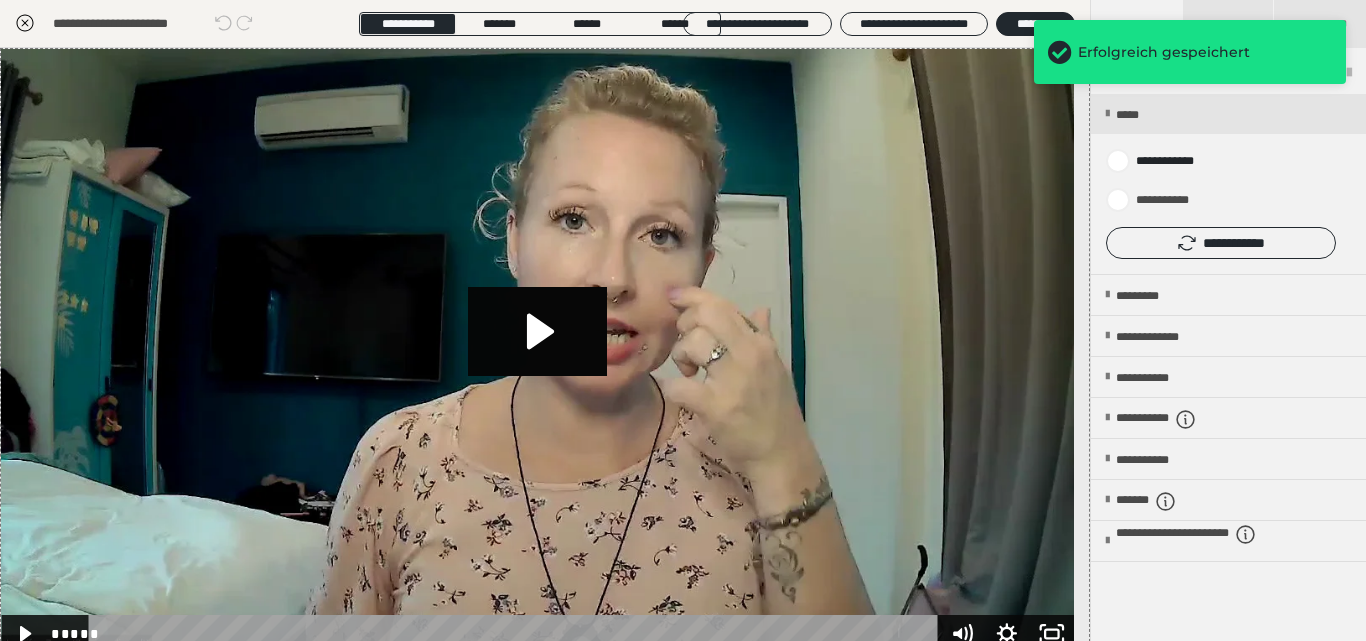 click 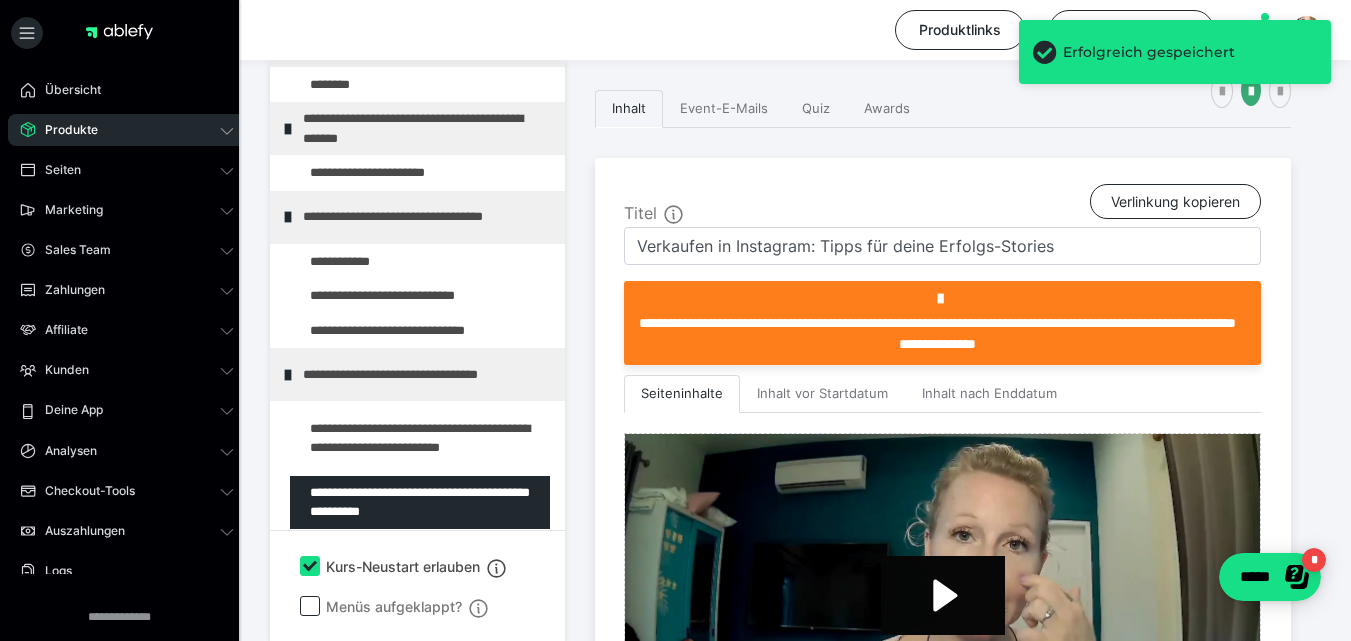 click on "Titel Verlinkung kopieren" at bounding box center (942, 205) 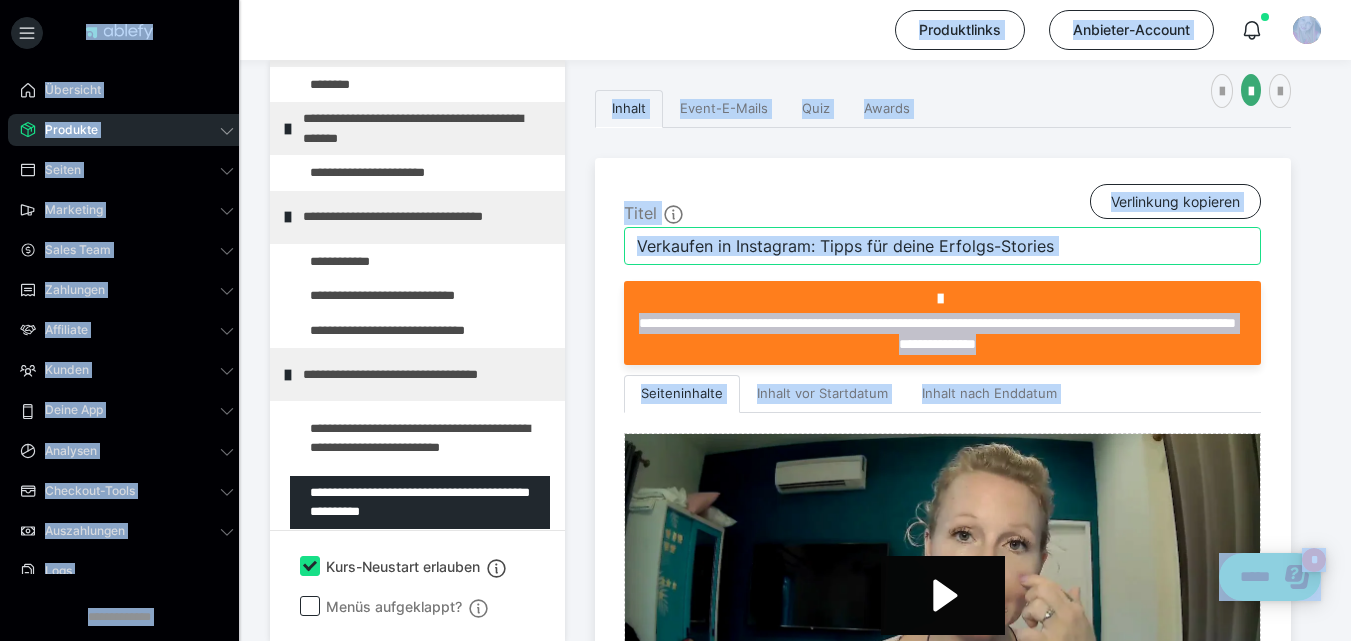 click on "Verkaufen in Instagram: Tipps für deine Erfolgs-Stories" at bounding box center [942, 246] 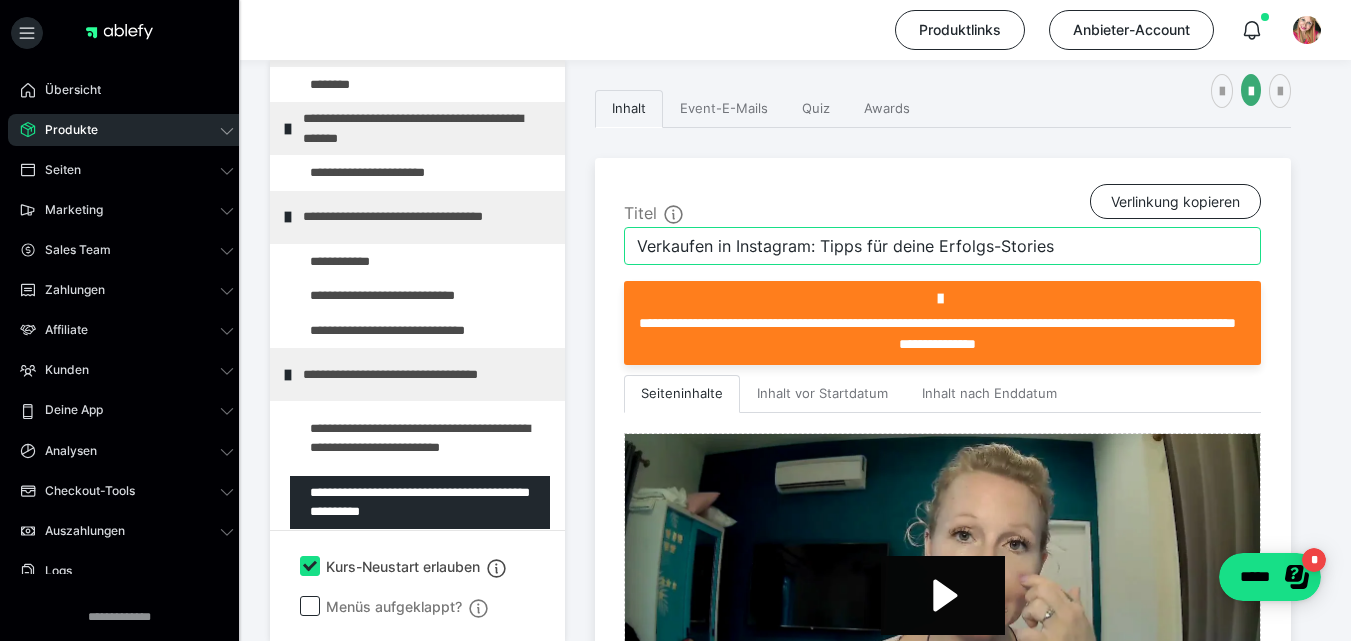 click on "Verkaufen in Instagram: Tipps für deine Erfolgs-Stories" at bounding box center (942, 246) 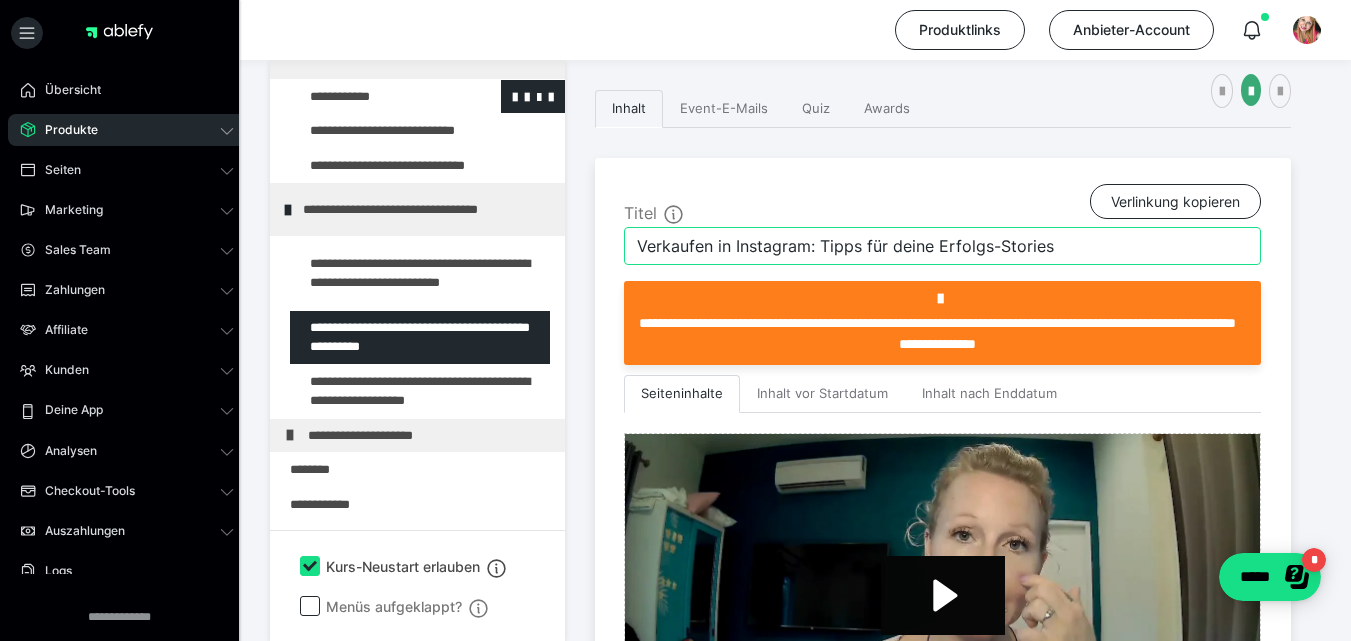 scroll, scrollTop: 207, scrollLeft: 0, axis: vertical 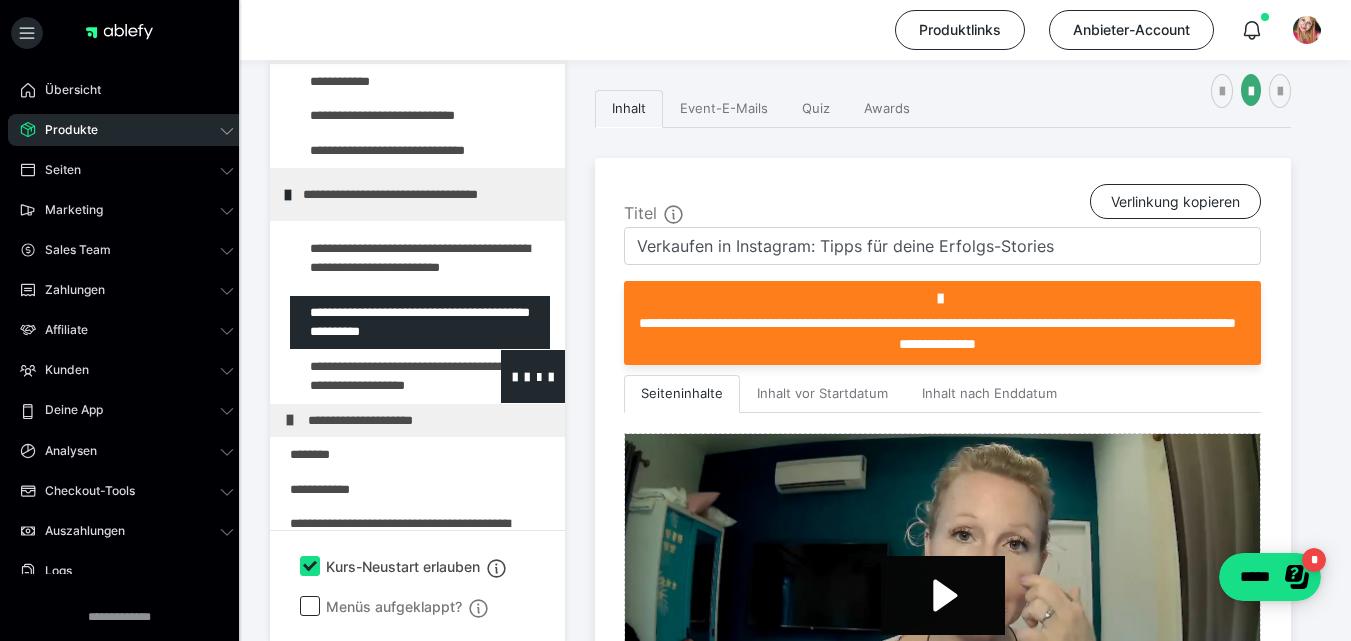 click at bounding box center (375, 376) 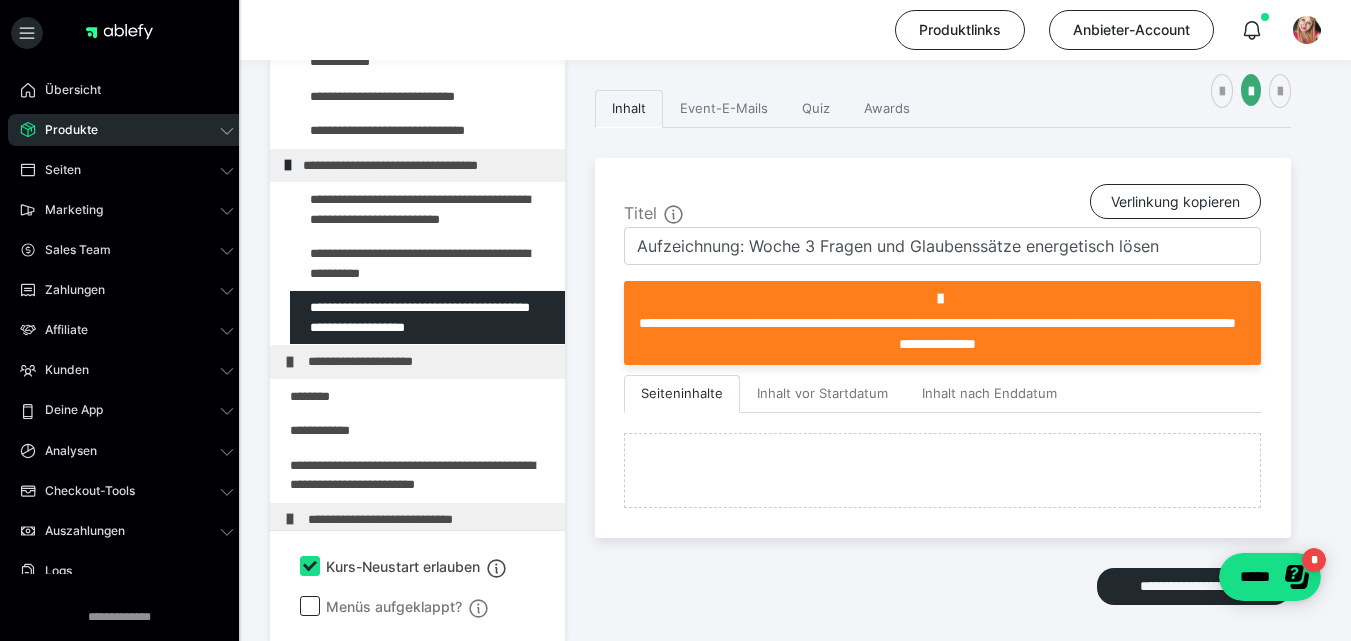 type on "Aufzeichnung: Woche 3 Fragen und Glaubenssätze energetisch lösen" 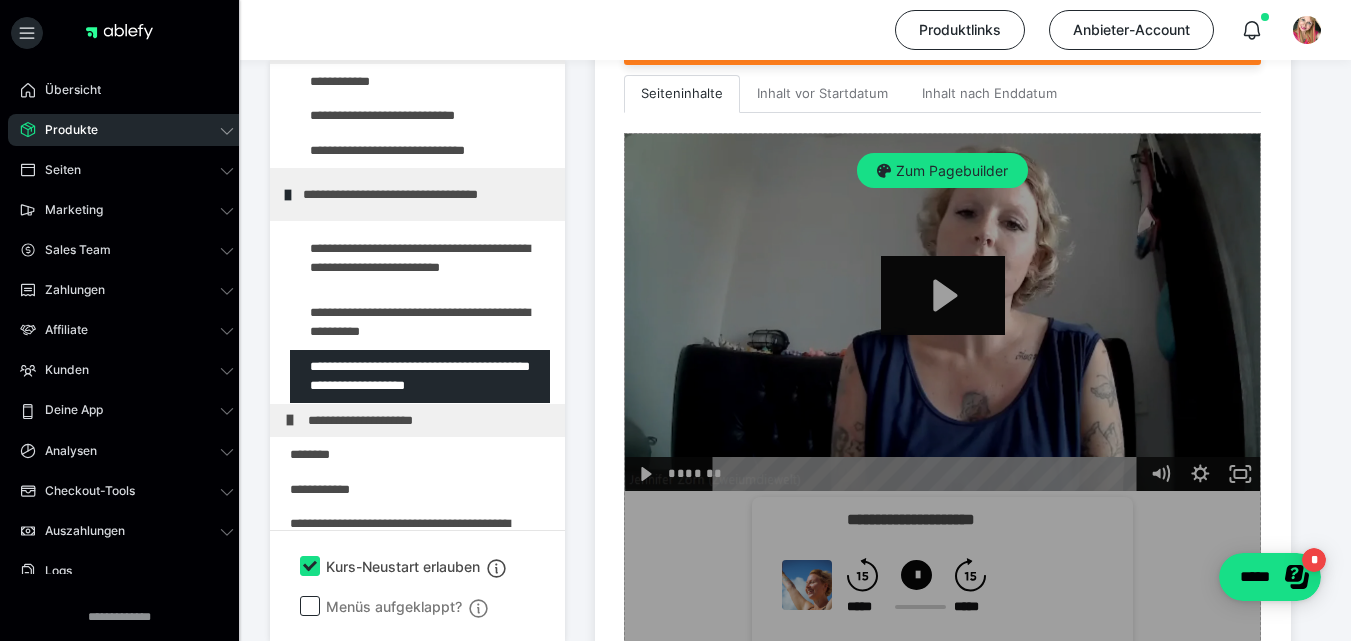 scroll, scrollTop: 677, scrollLeft: 0, axis: vertical 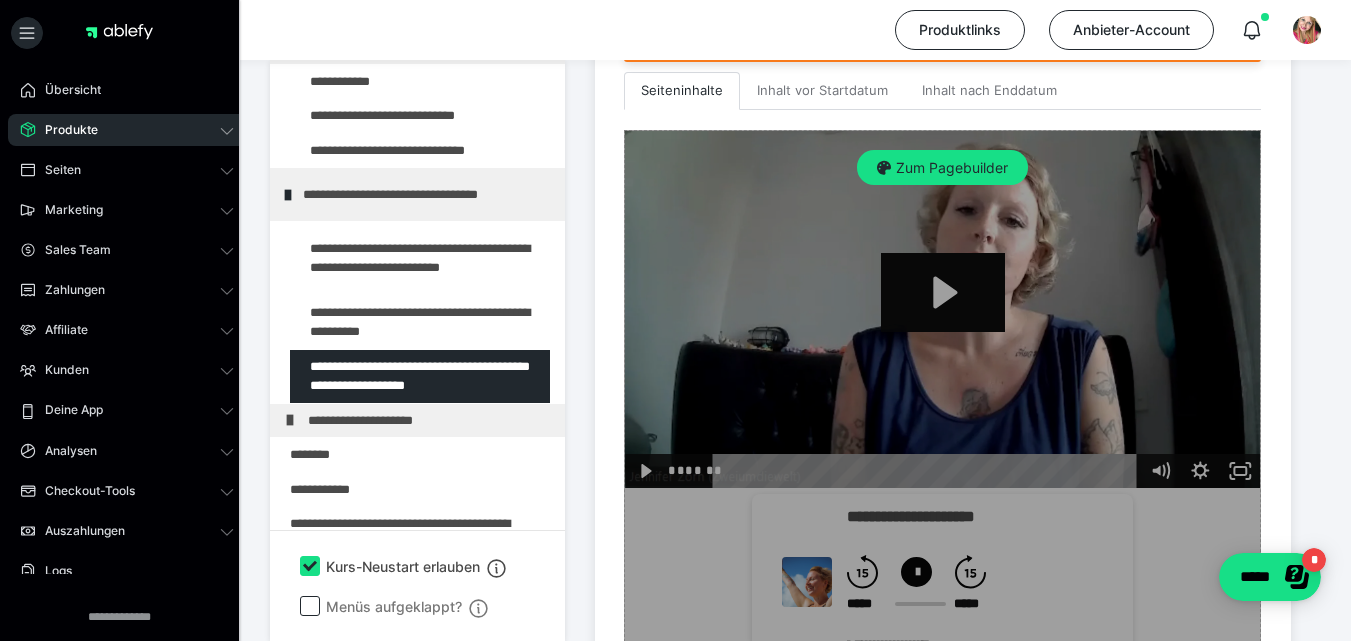 click on "Zum Pagebuilder" at bounding box center (942, 403) 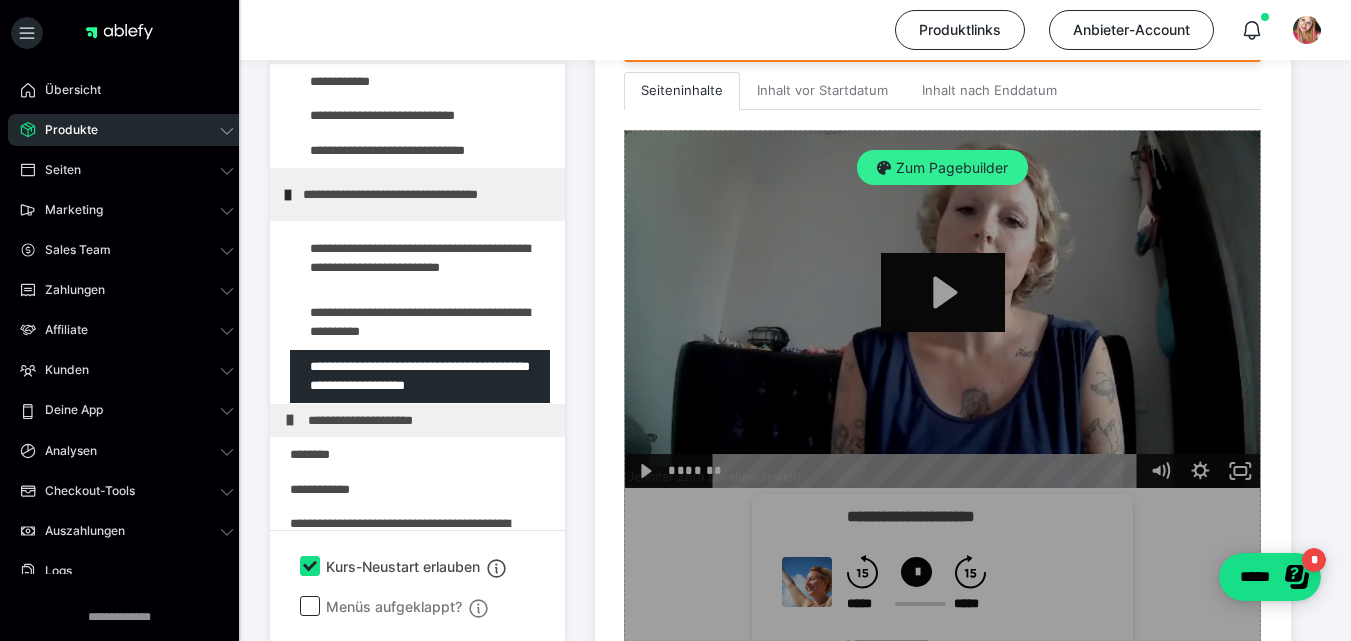 click on "Zum Pagebuilder" at bounding box center (942, 168) 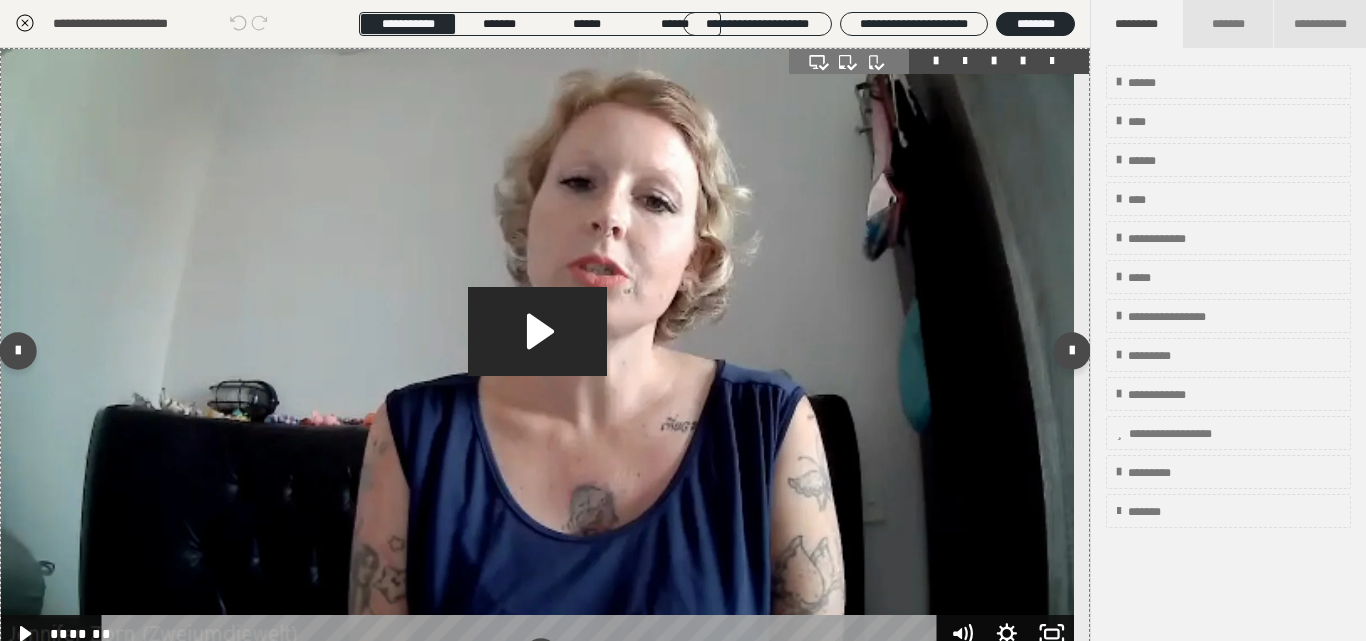scroll, scrollTop: 374, scrollLeft: 0, axis: vertical 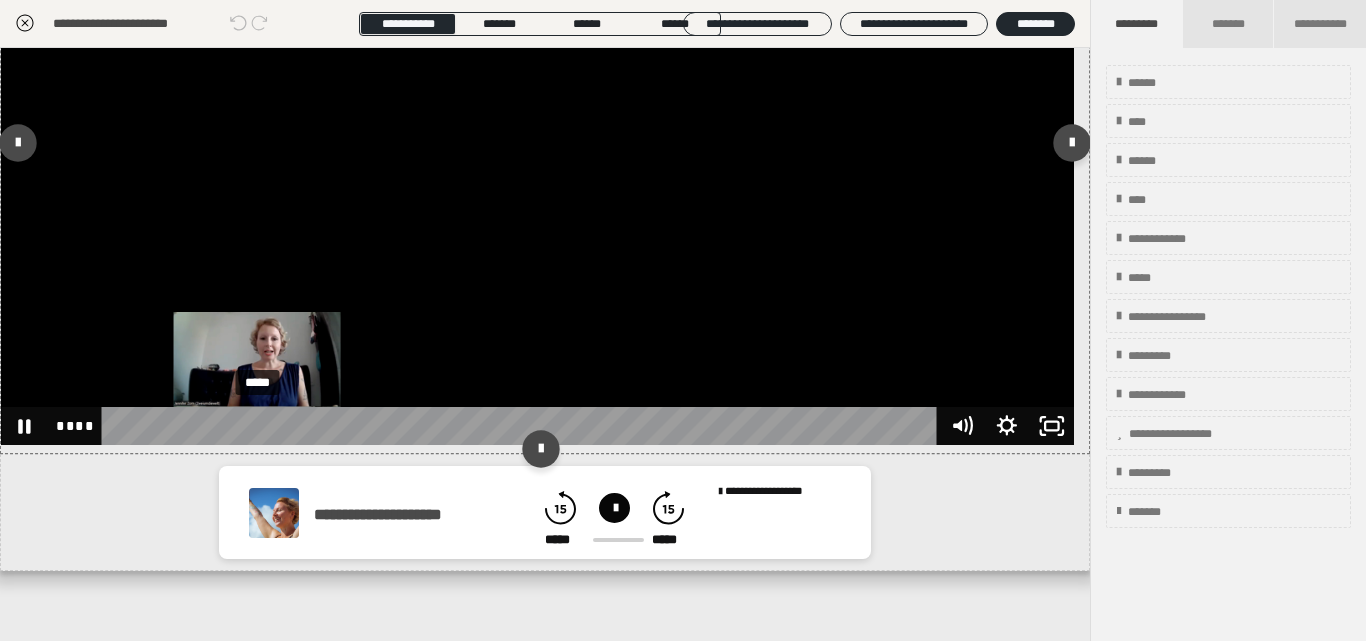 click on "*****" at bounding box center [522, 426] 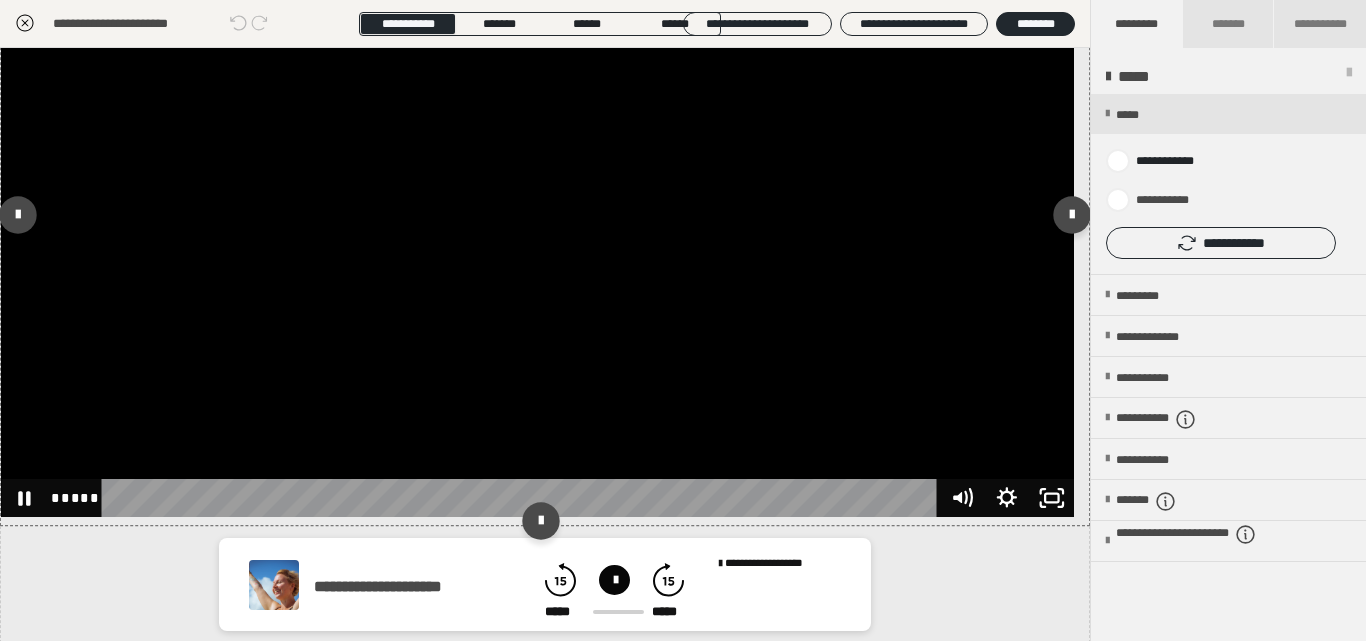 scroll, scrollTop: 0, scrollLeft: 0, axis: both 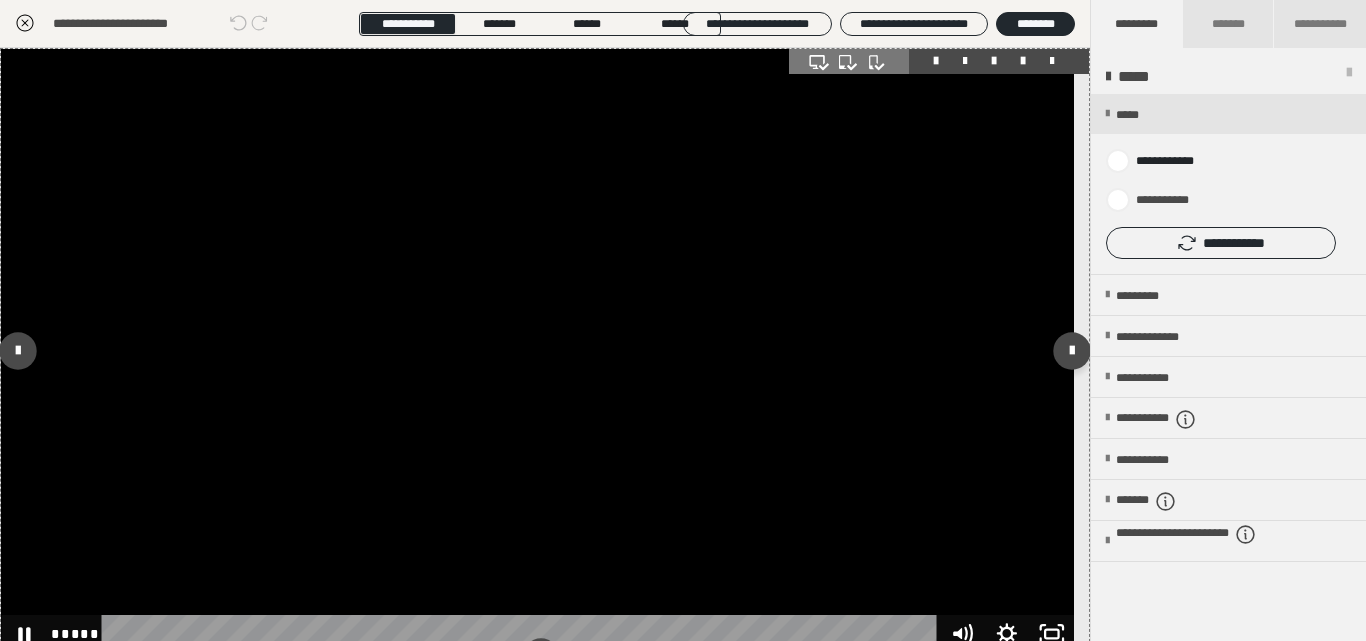click at bounding box center [537, 351] 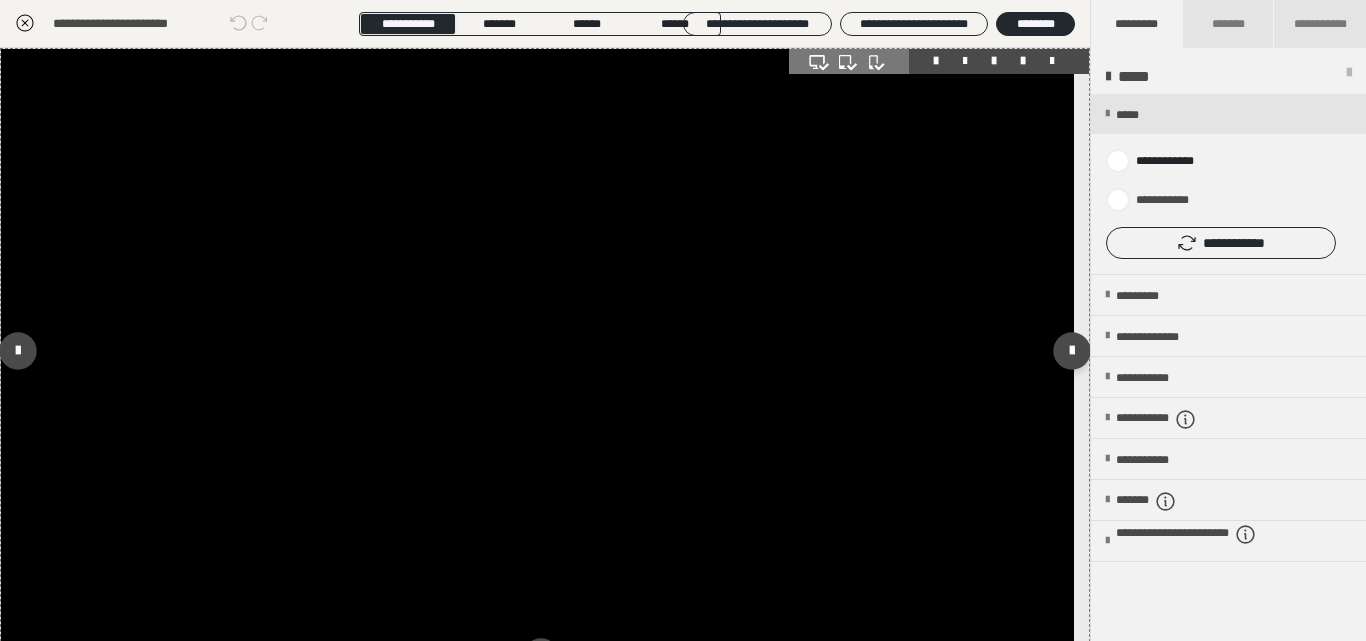 click at bounding box center [994, 61] 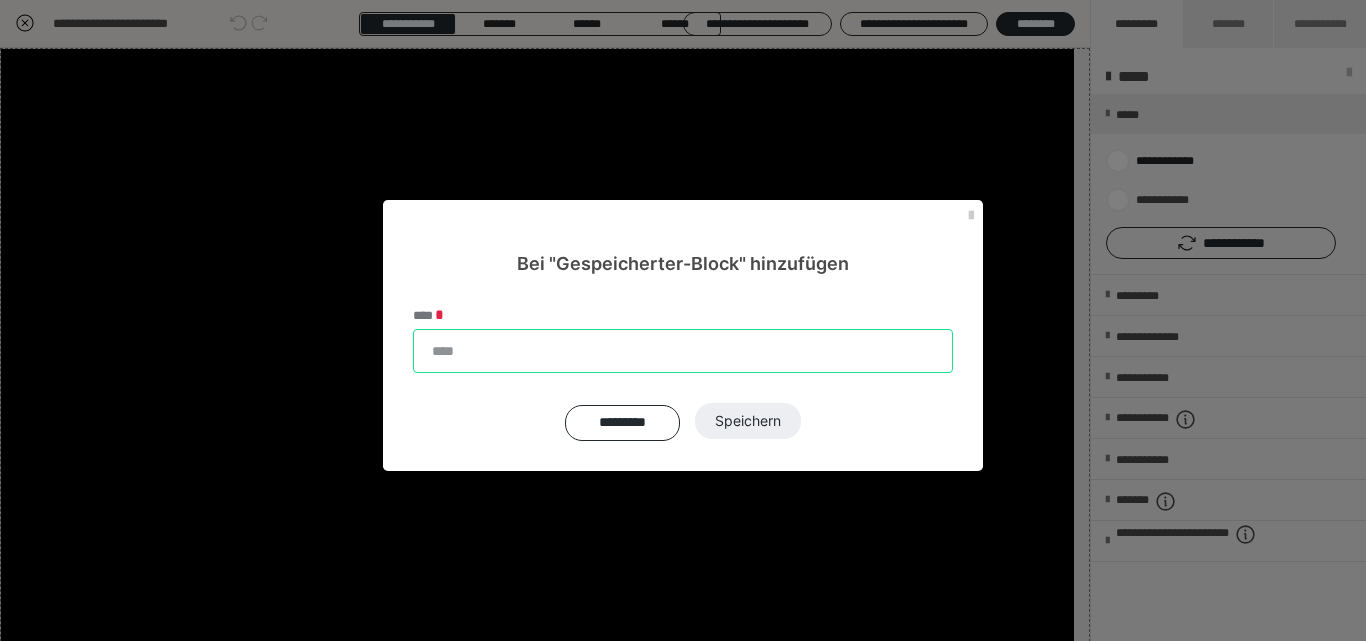 click on "****" at bounding box center (683, 351) 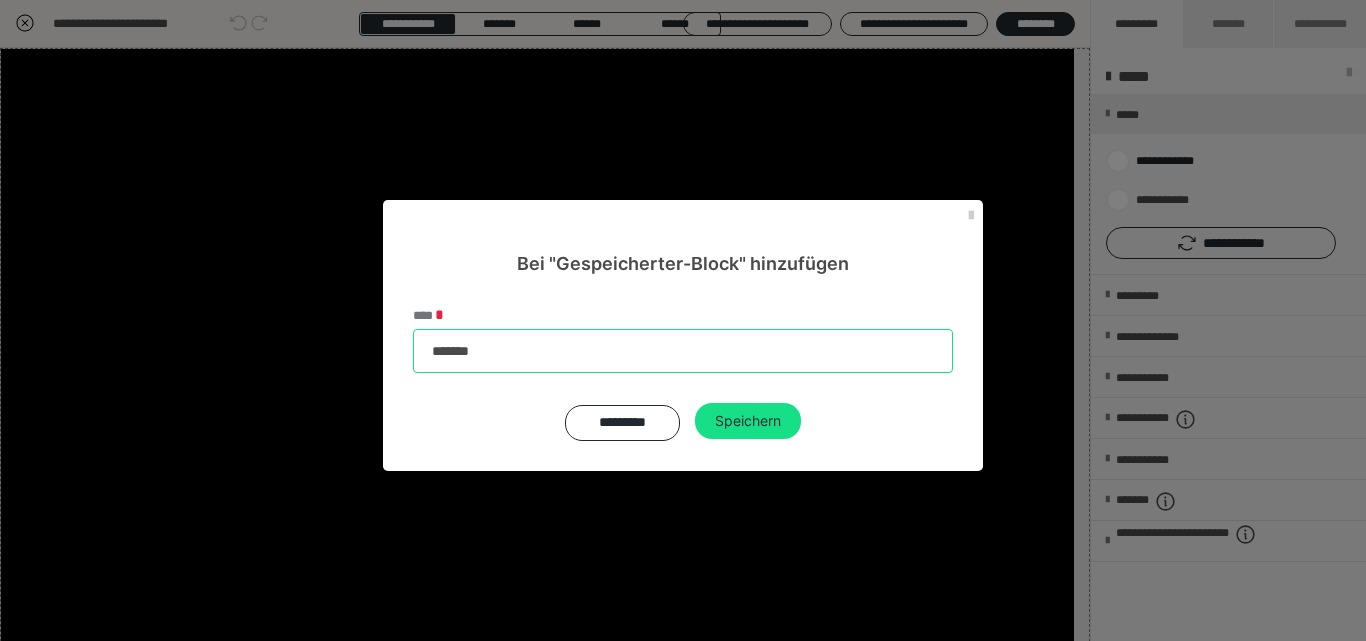 type on "********" 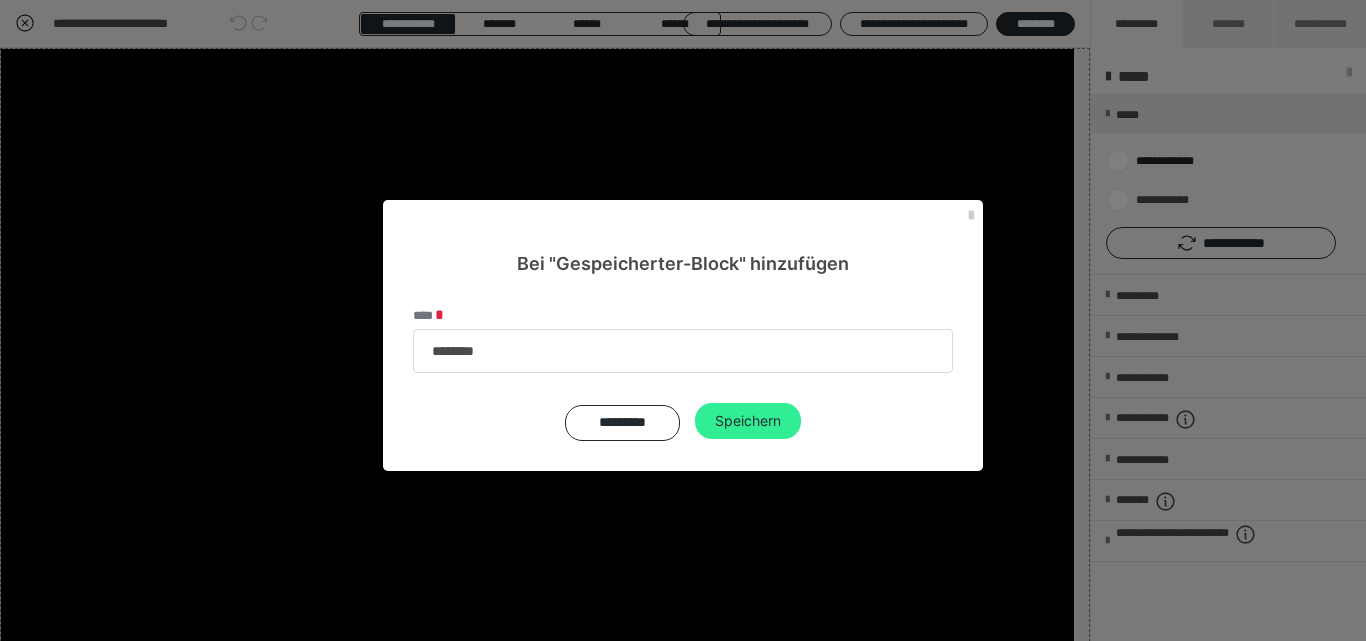 click on "Speichern" at bounding box center (748, 421) 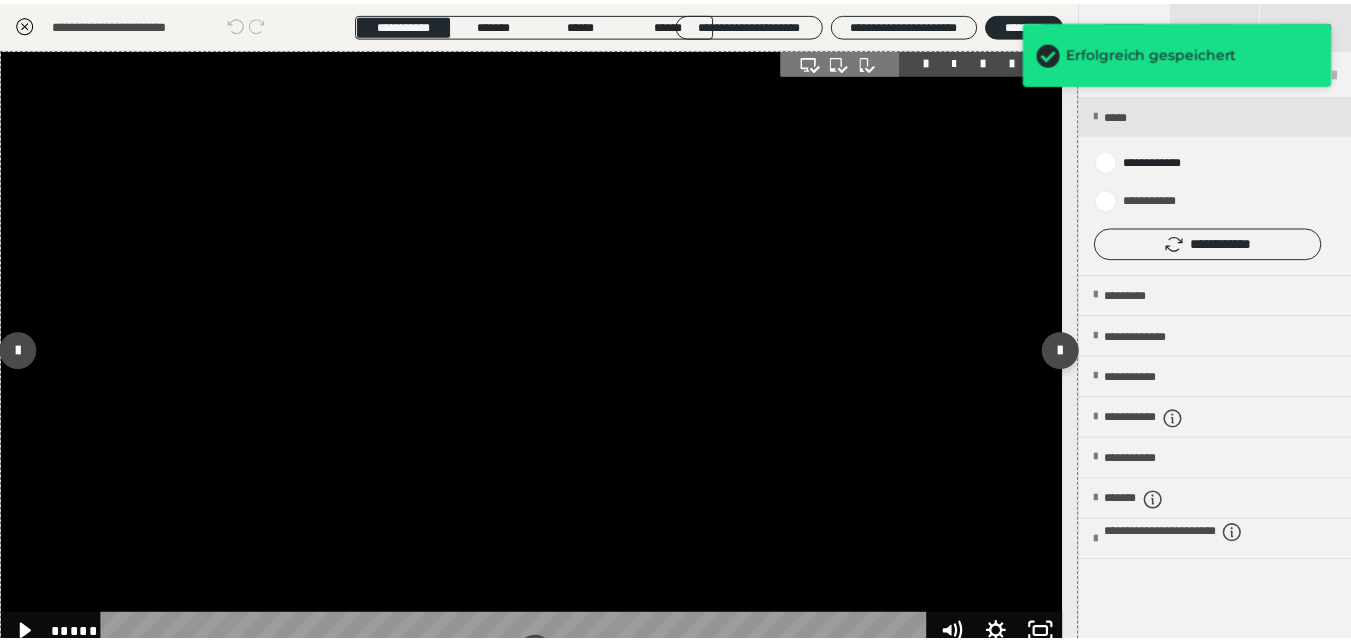 scroll, scrollTop: 215, scrollLeft: 0, axis: vertical 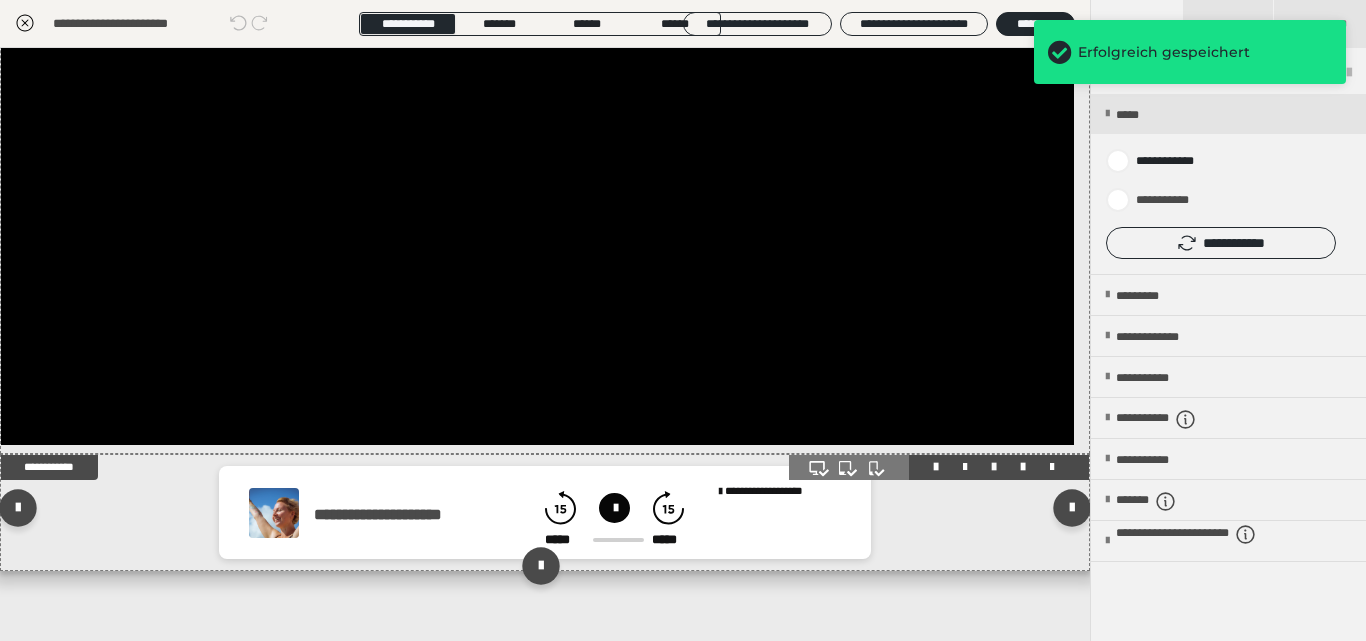 click at bounding box center (994, 467) 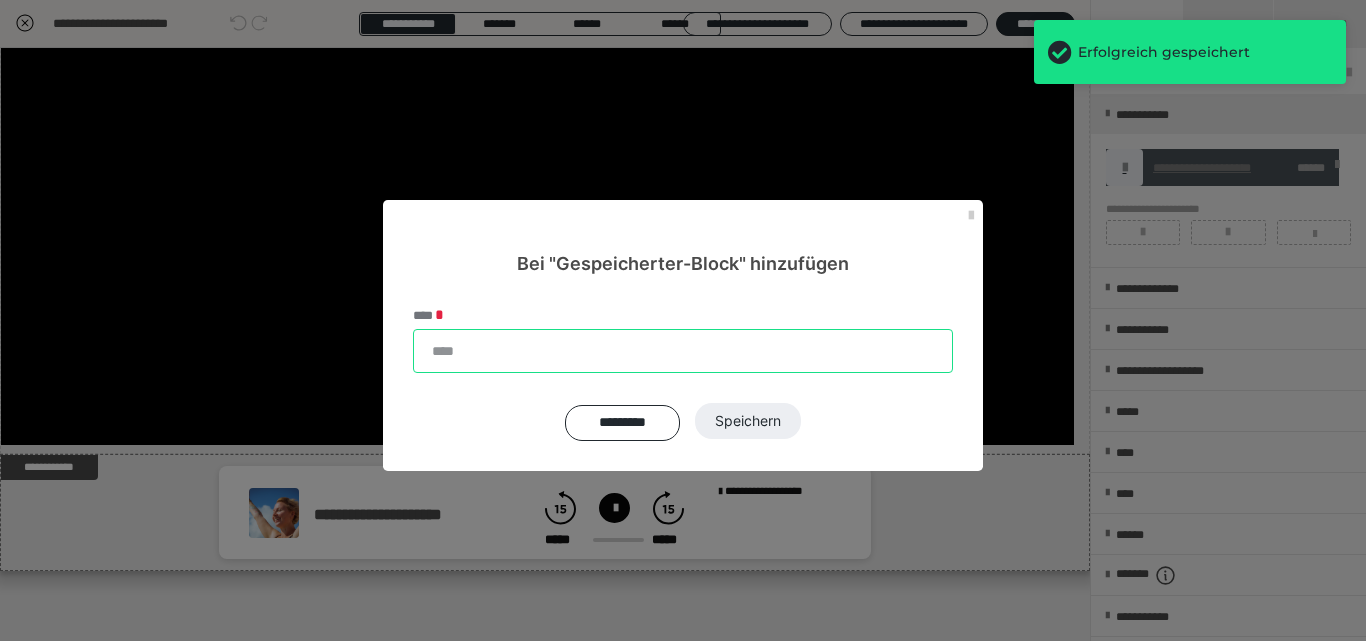 click on "****" at bounding box center (683, 351) 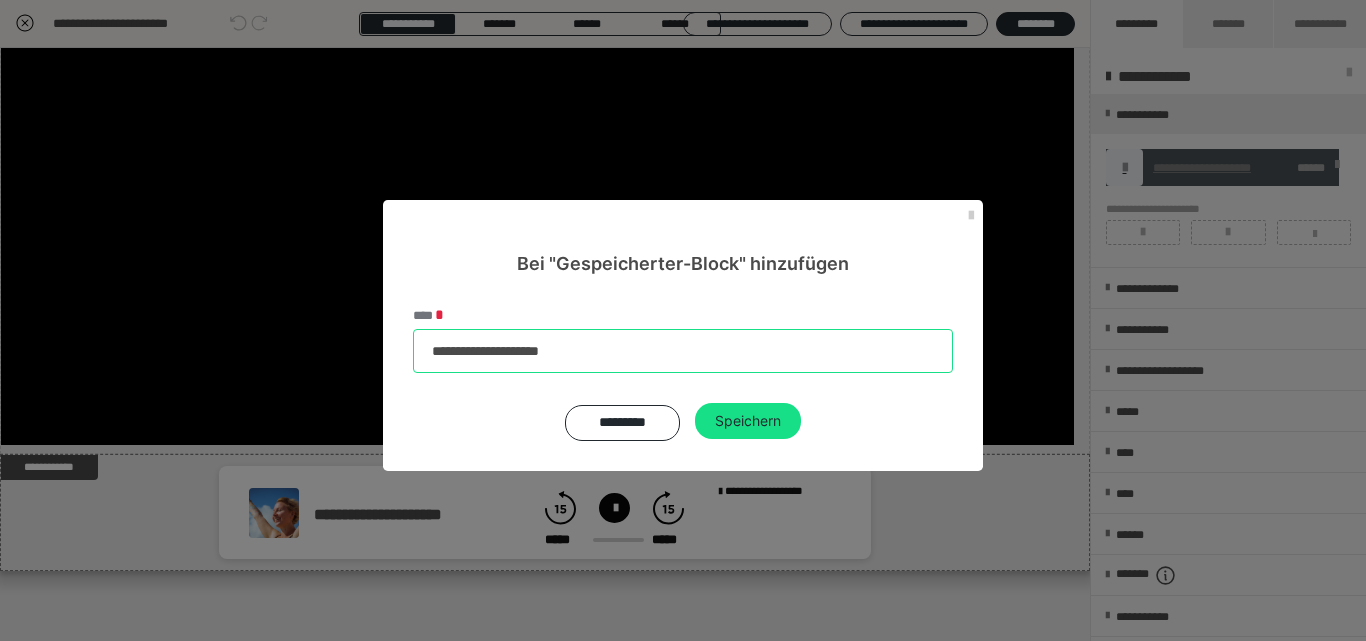type on "**********" 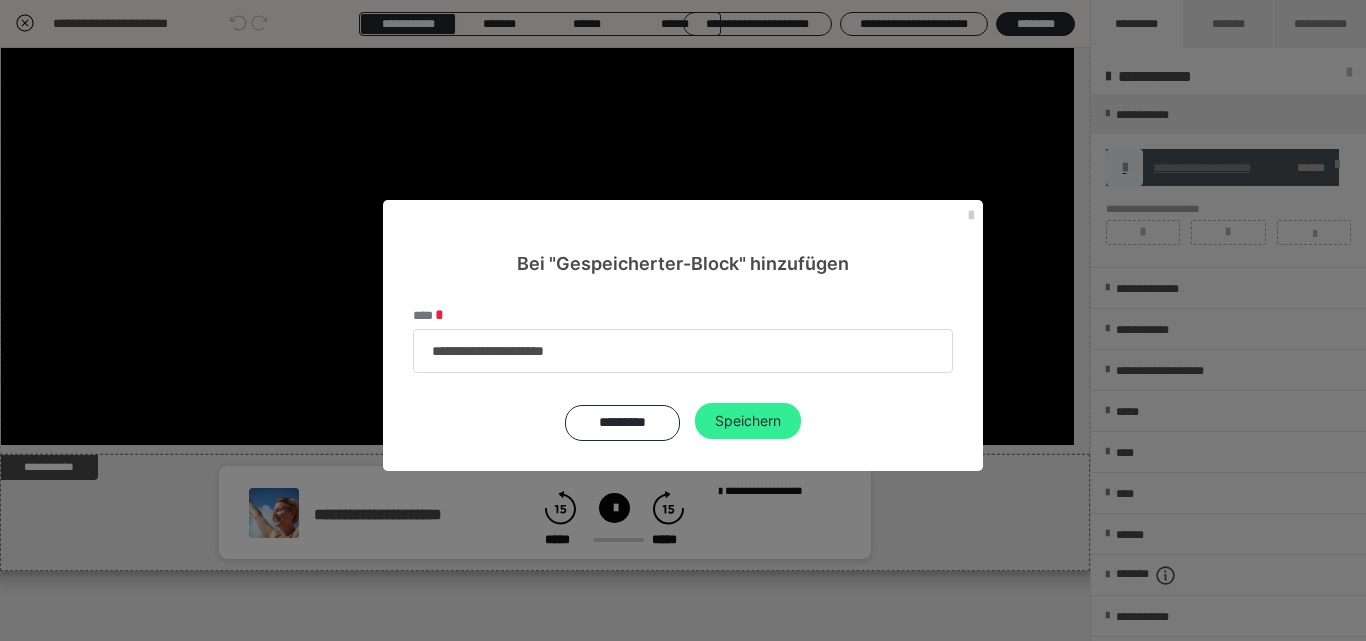 click on "Speichern" at bounding box center [748, 421] 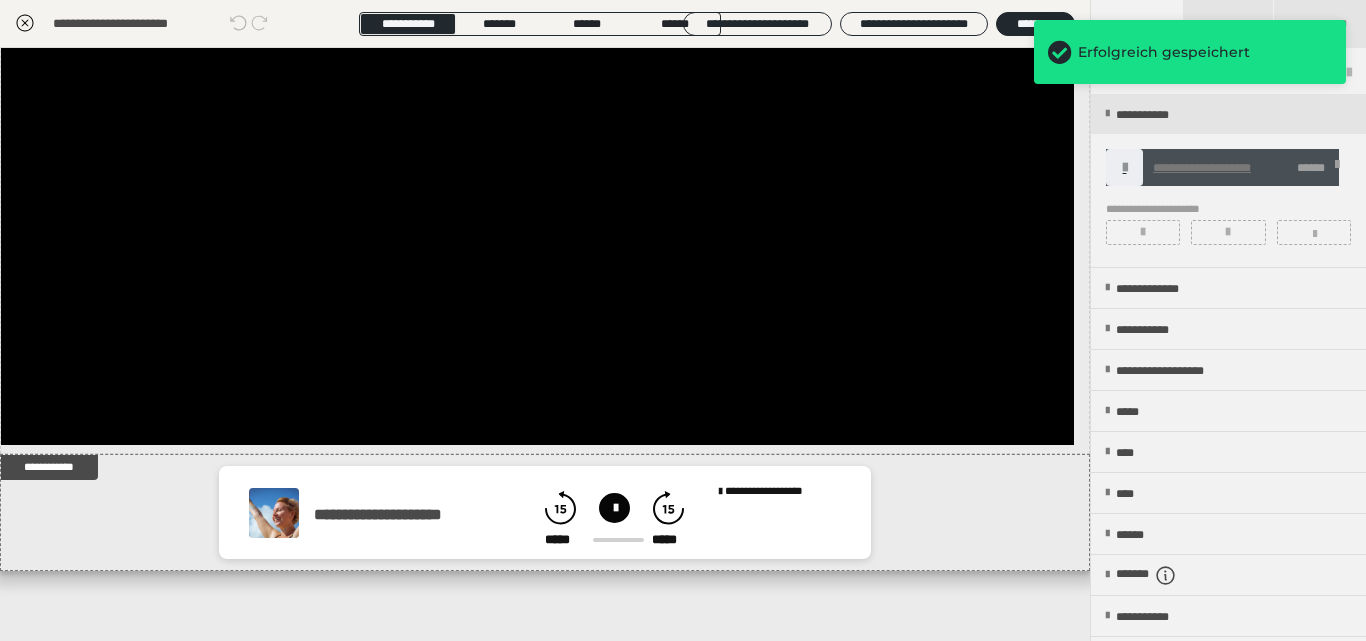 click 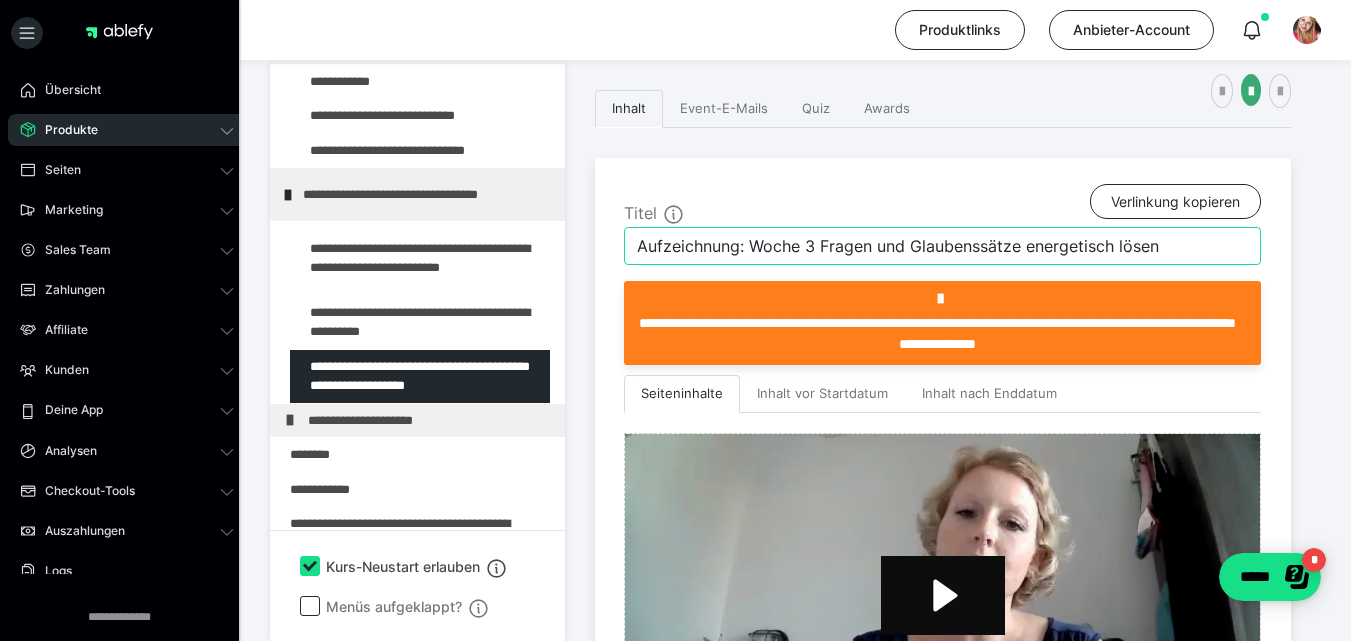 click on "Aufzeichnung: Woche 3 Fragen und Glaubenssätze energetisch lösen" at bounding box center [942, 246] 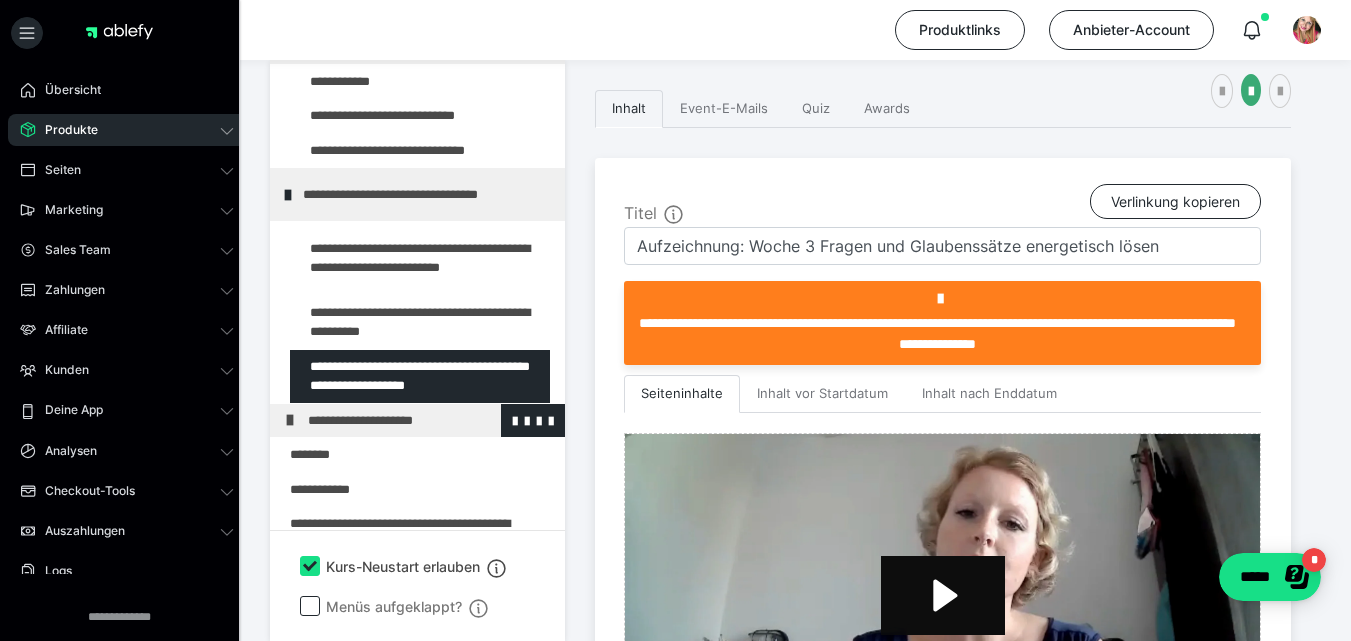 click on "**********" at bounding box center (423, 421) 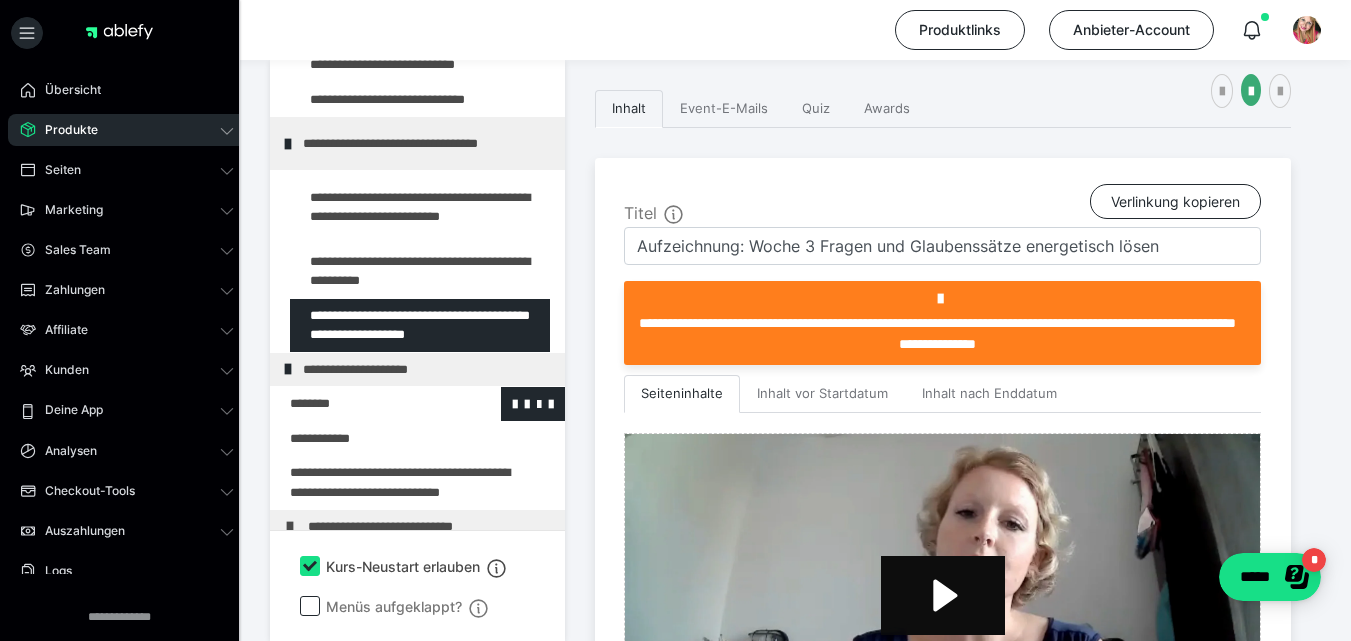 scroll, scrollTop: 267, scrollLeft: 0, axis: vertical 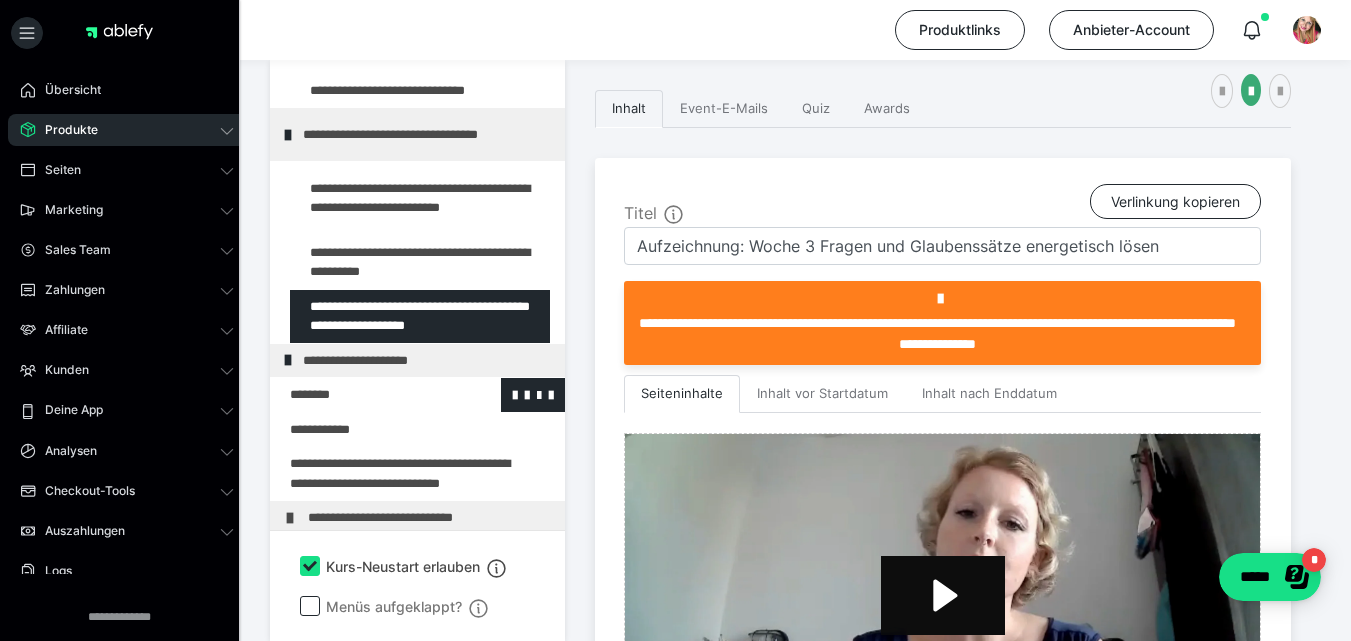 click at bounding box center [365, 395] 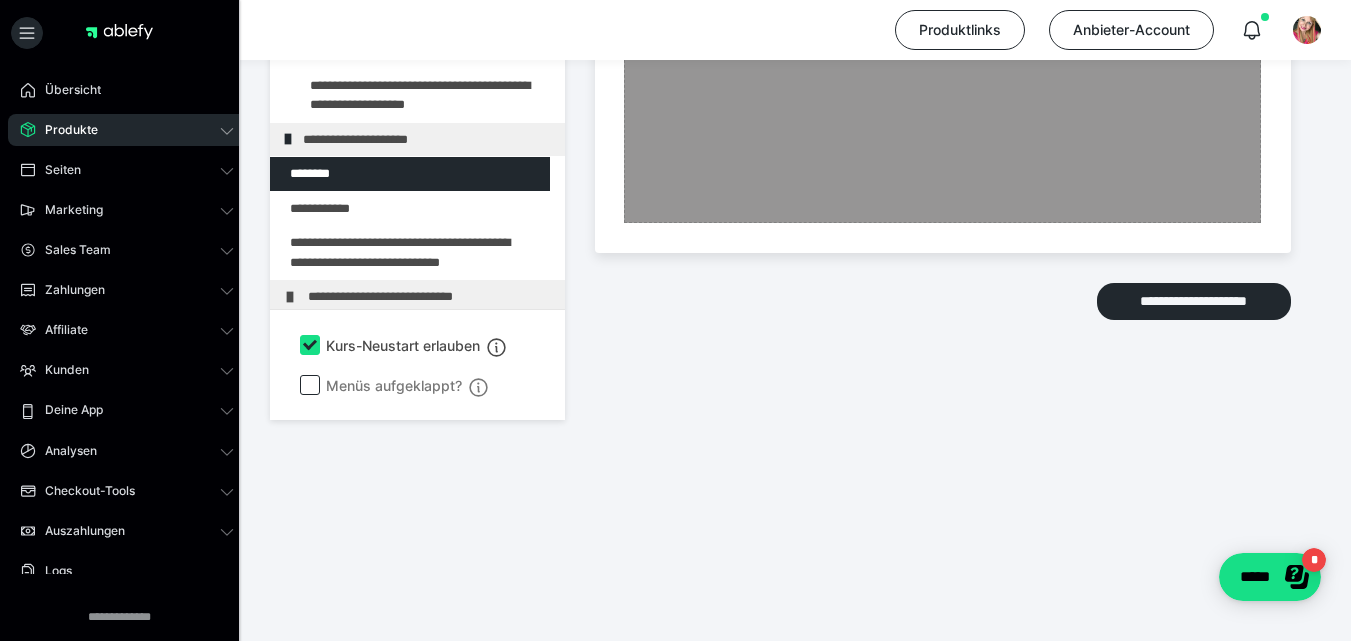 scroll, scrollTop: 1534, scrollLeft: 0, axis: vertical 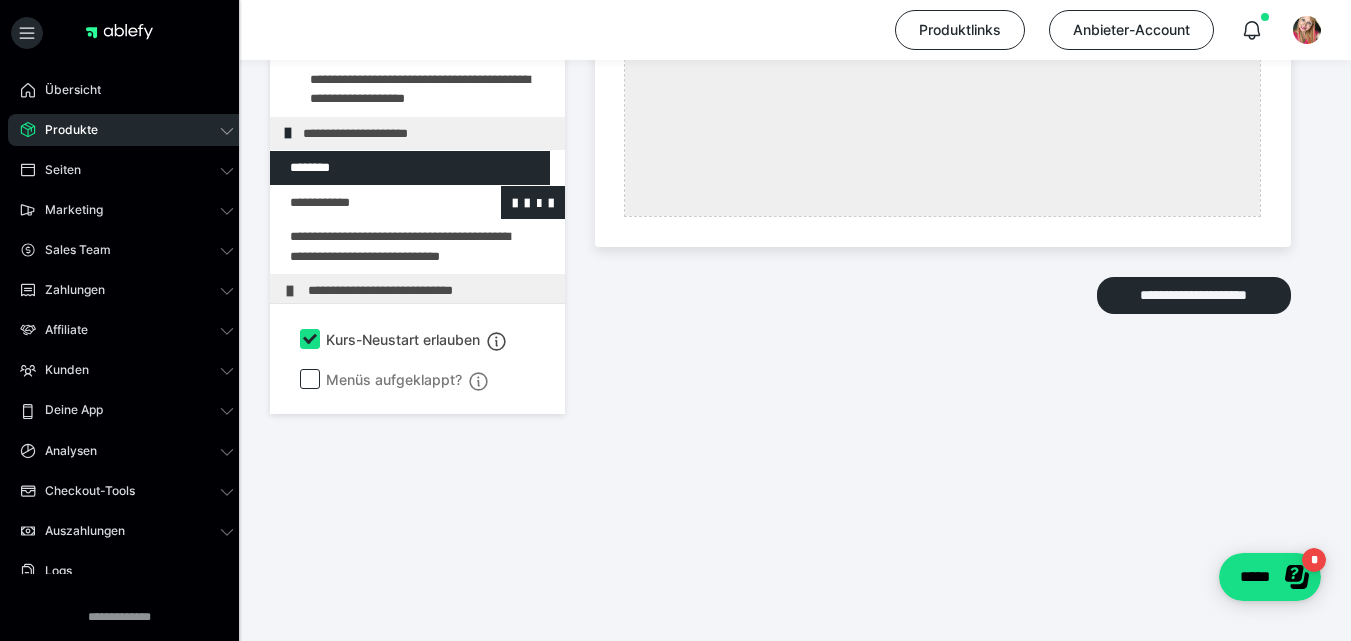click at bounding box center [365, 203] 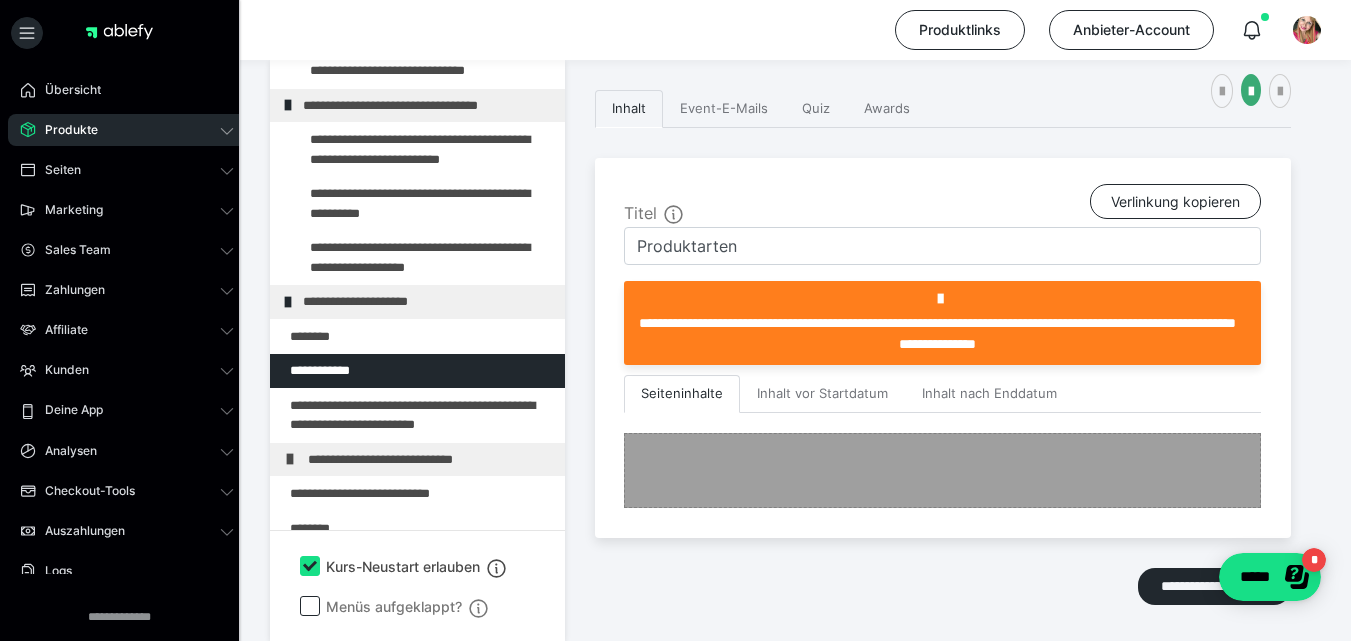 scroll, scrollTop: 681, scrollLeft: 0, axis: vertical 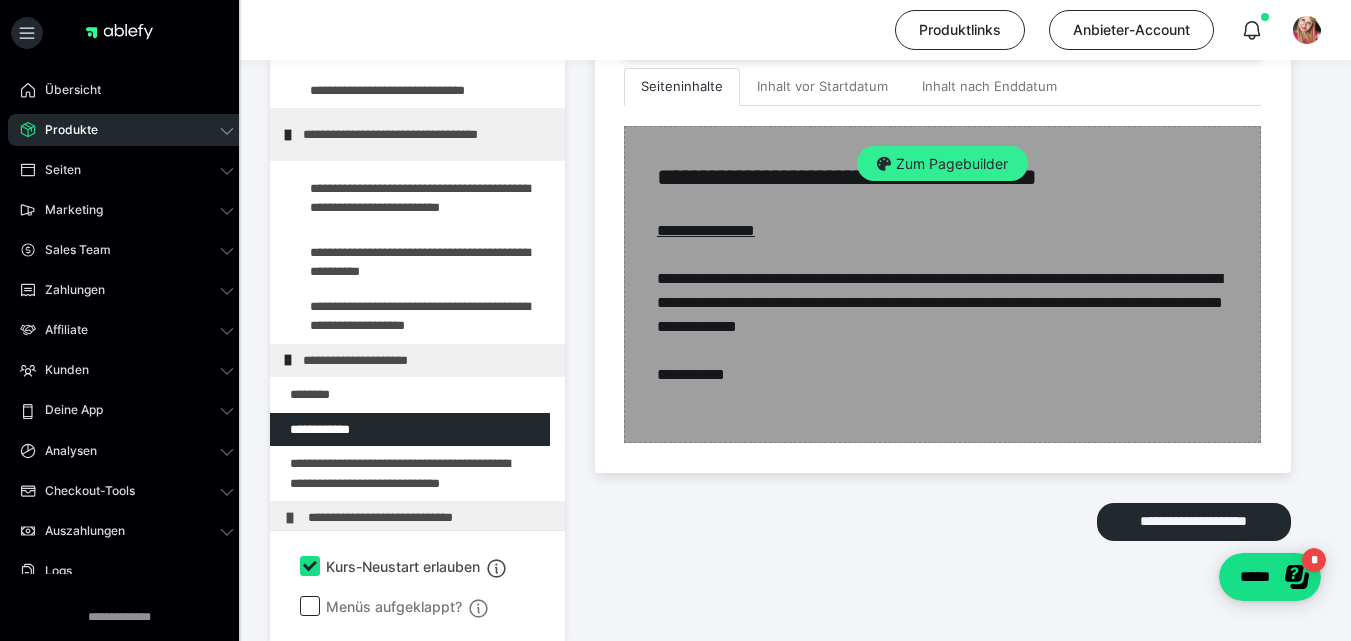 click on "Zum Pagebuilder" at bounding box center [942, 164] 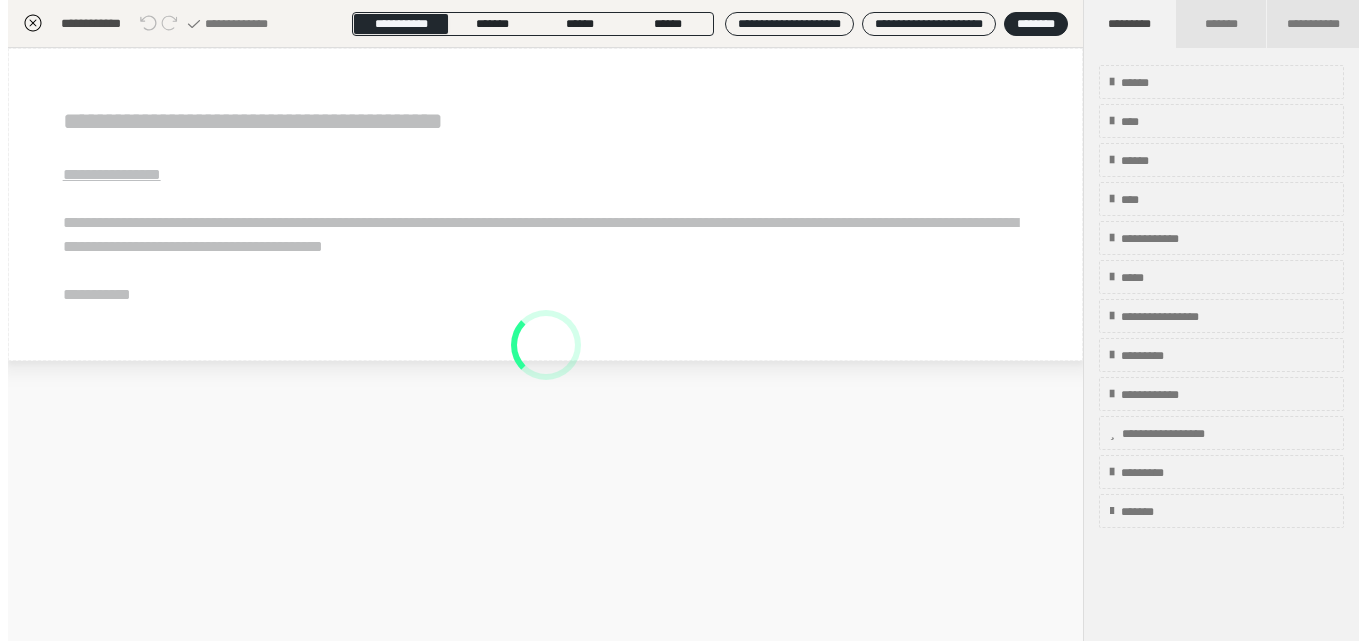 scroll, scrollTop: 374, scrollLeft: 0, axis: vertical 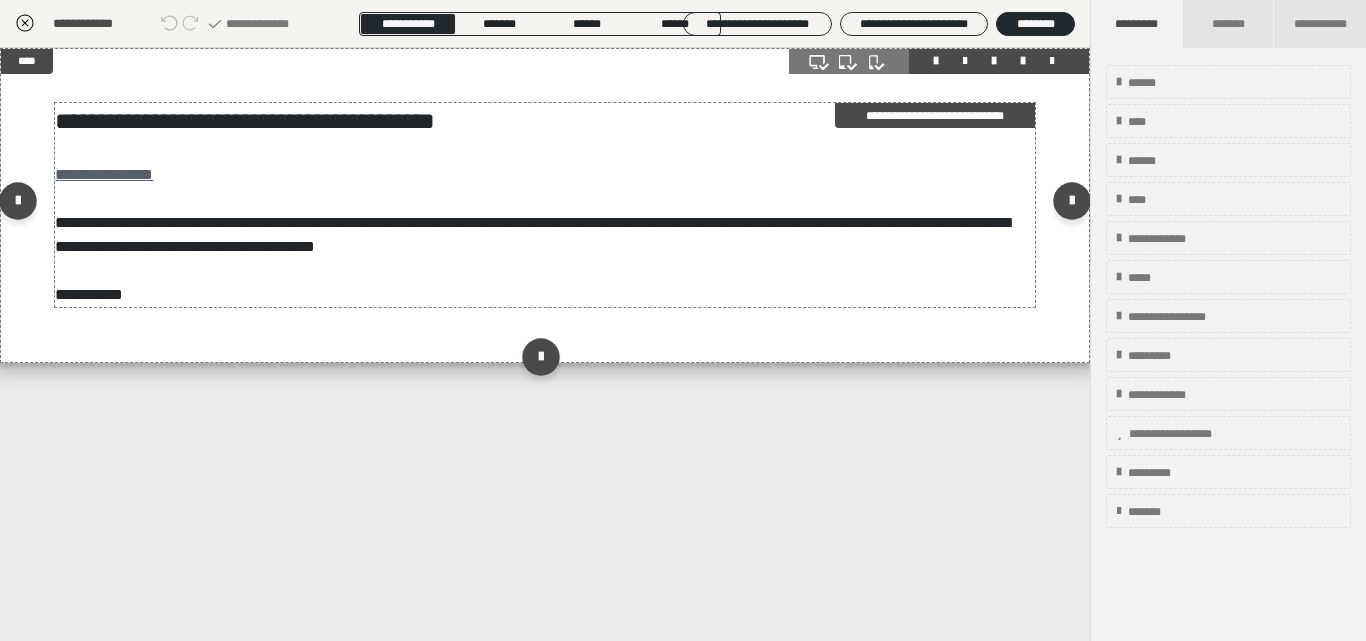 click on "**********" at bounding box center (104, 174) 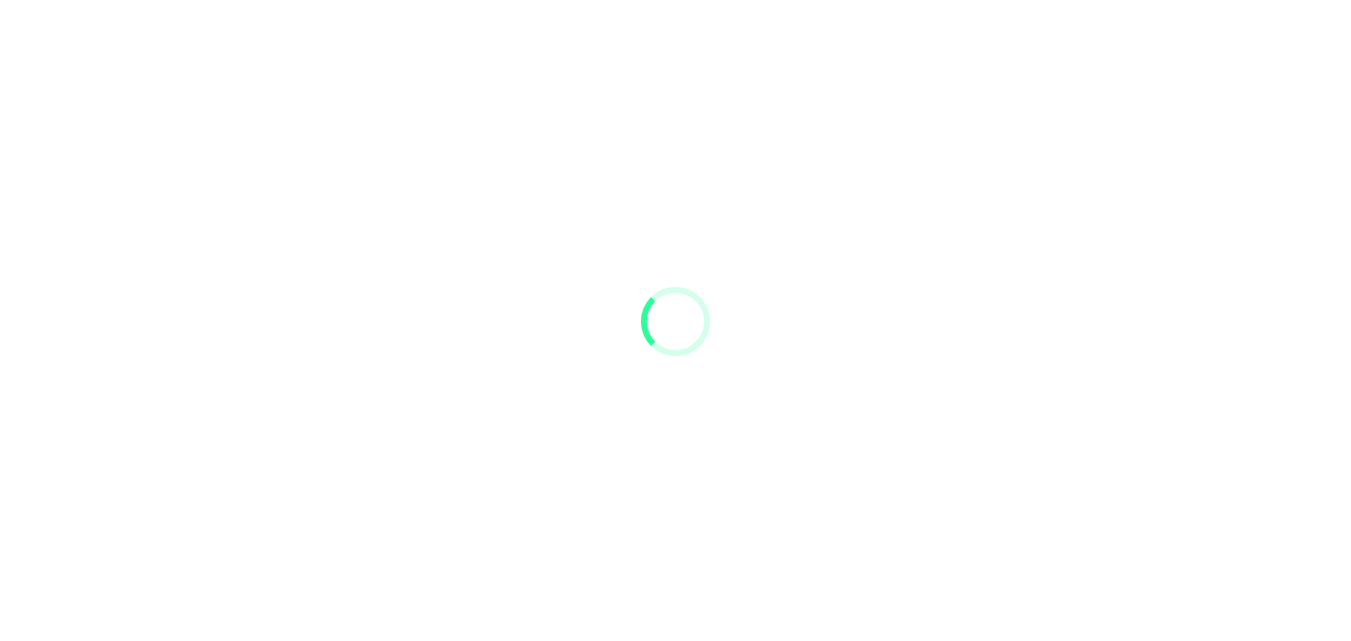 scroll, scrollTop: 0, scrollLeft: 0, axis: both 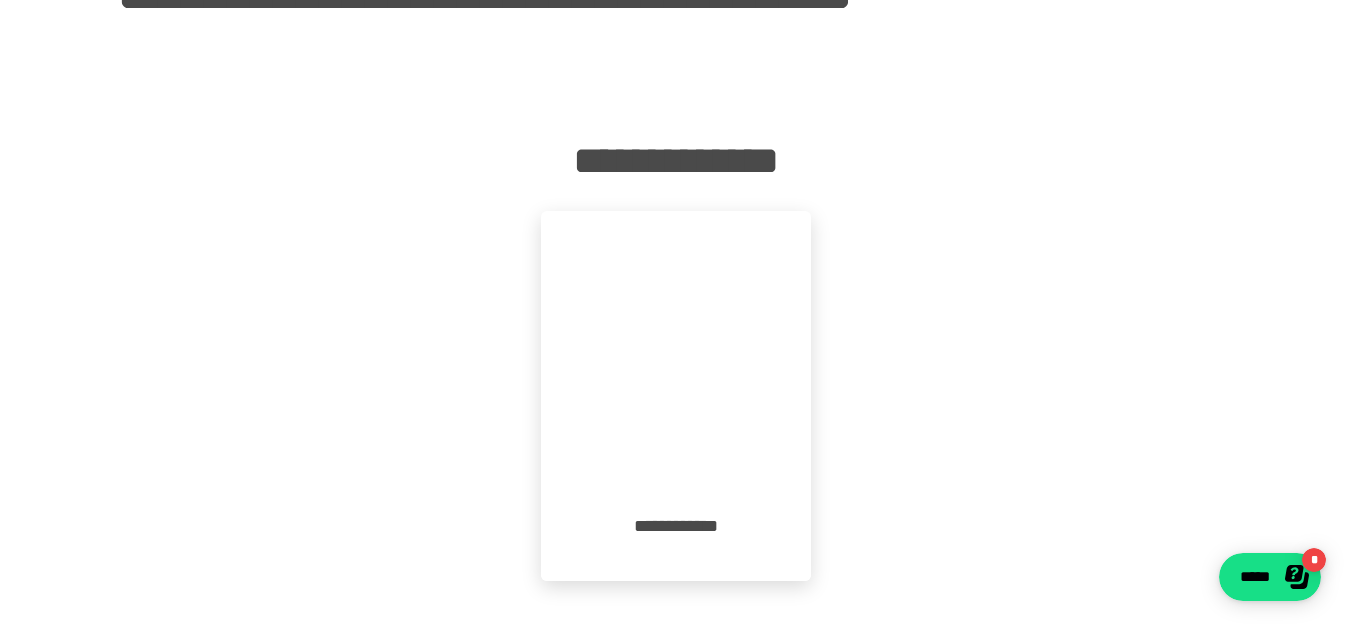click at bounding box center (676, 346) 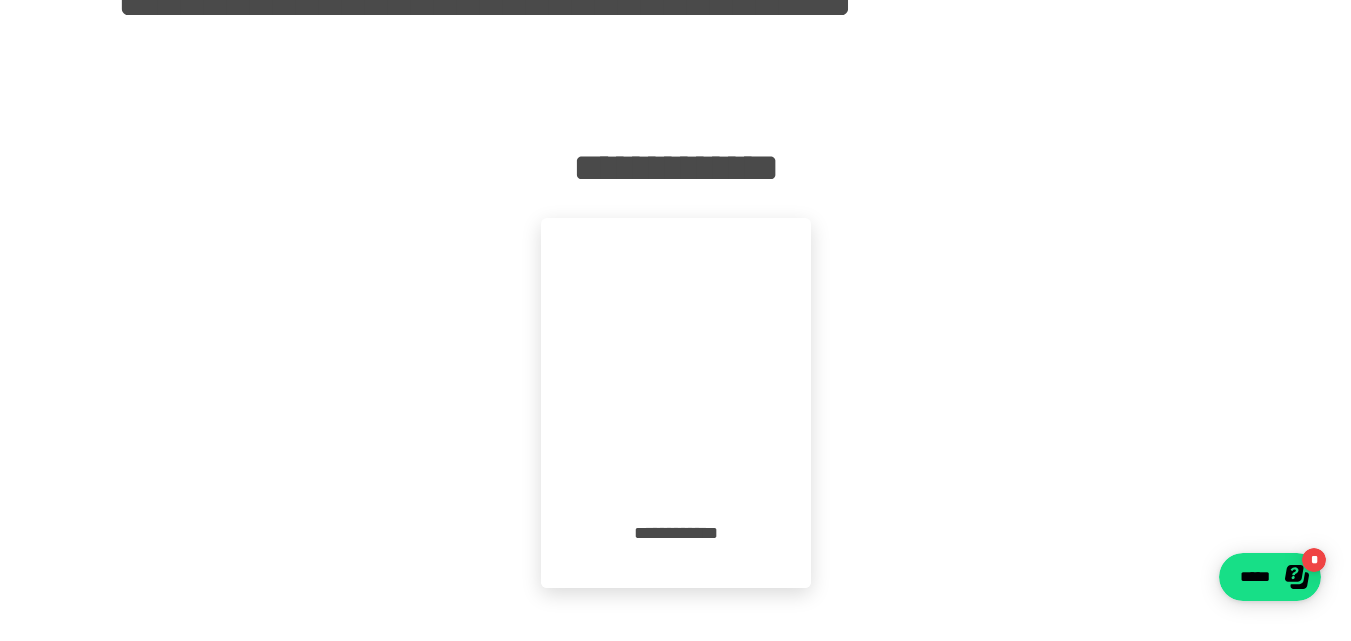 scroll, scrollTop: 219, scrollLeft: 0, axis: vertical 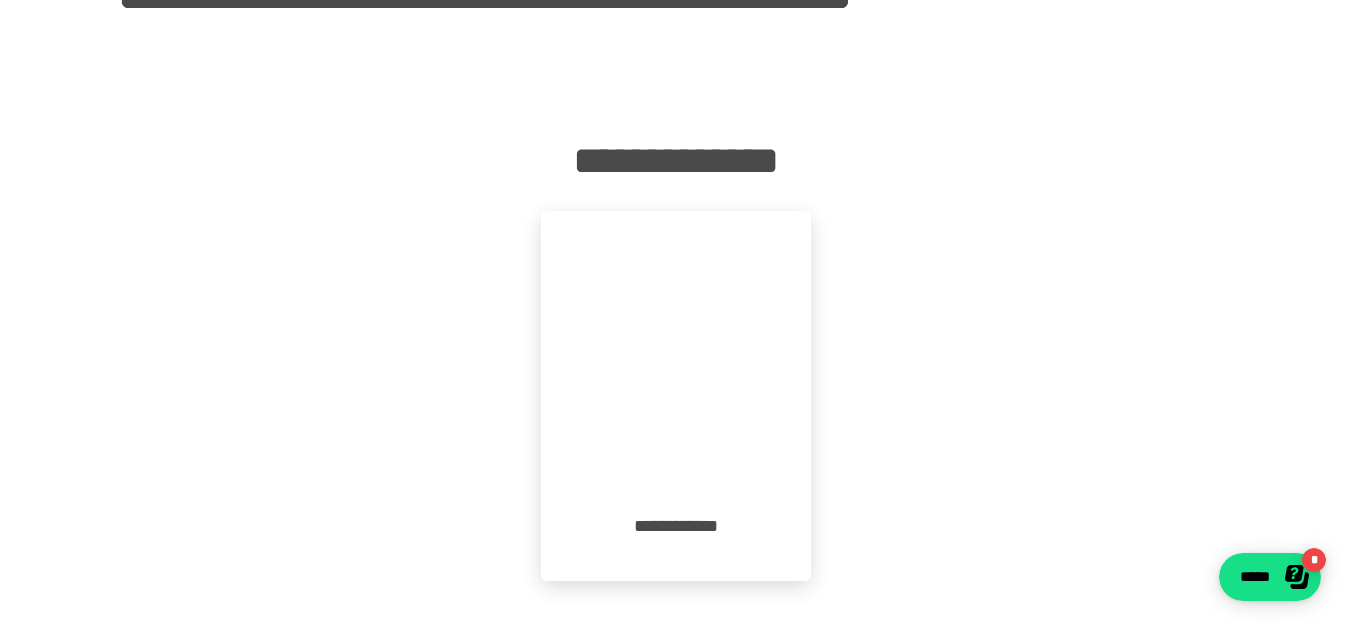 click at bounding box center (676, 346) 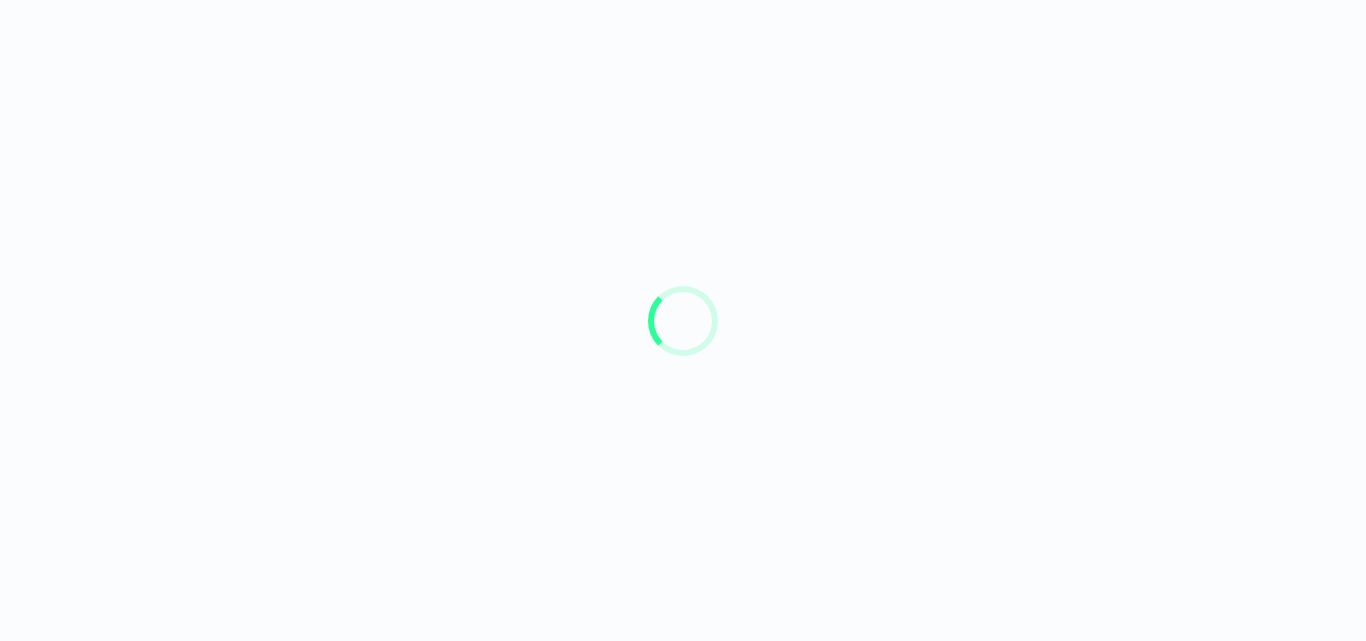 scroll, scrollTop: 0, scrollLeft: 0, axis: both 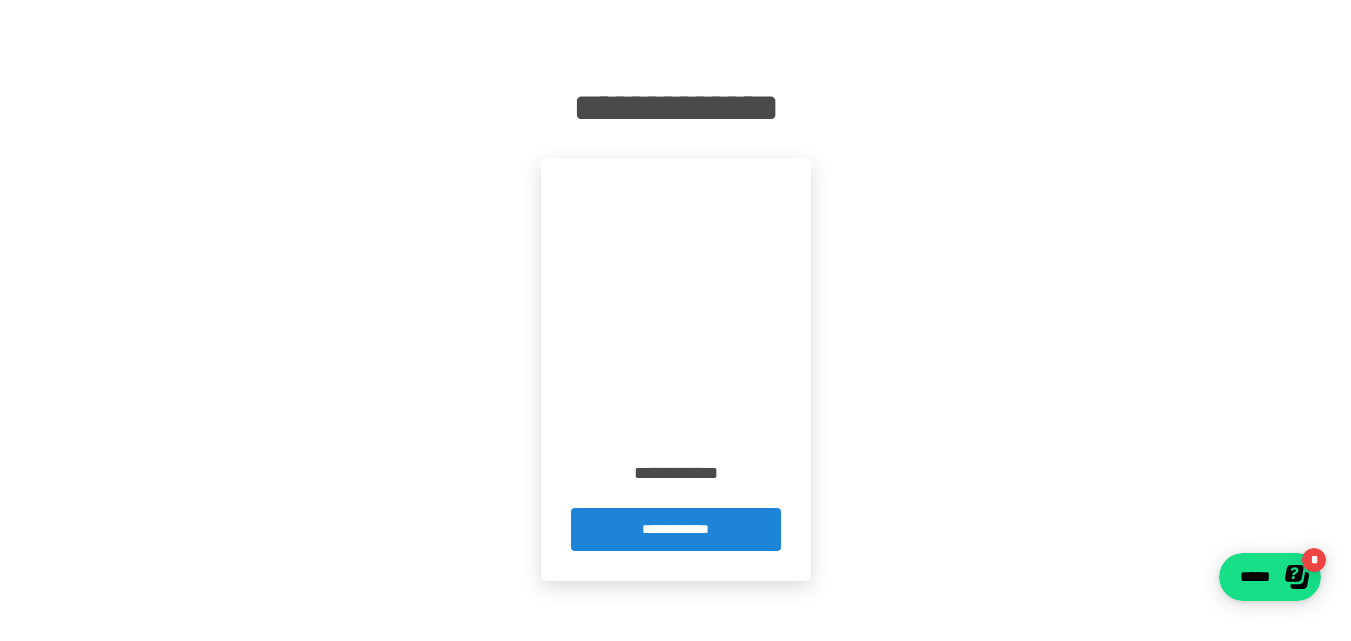 click at bounding box center (676, 293) 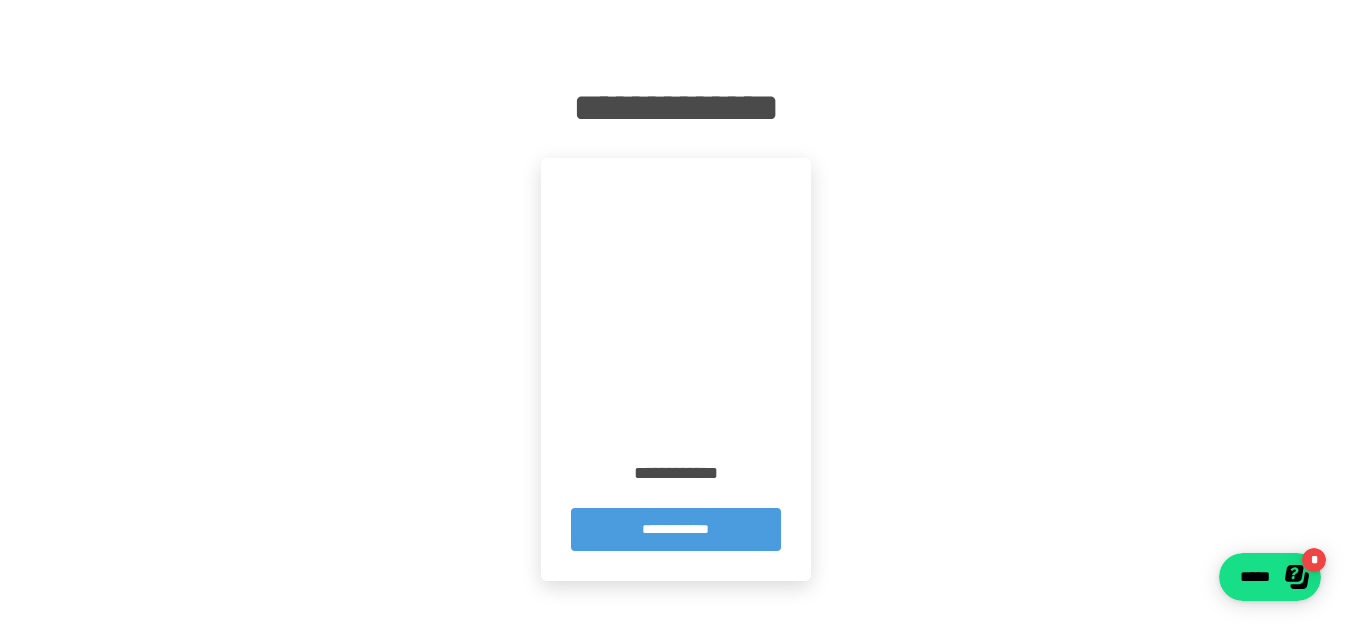click on "**********" at bounding box center [676, 529] 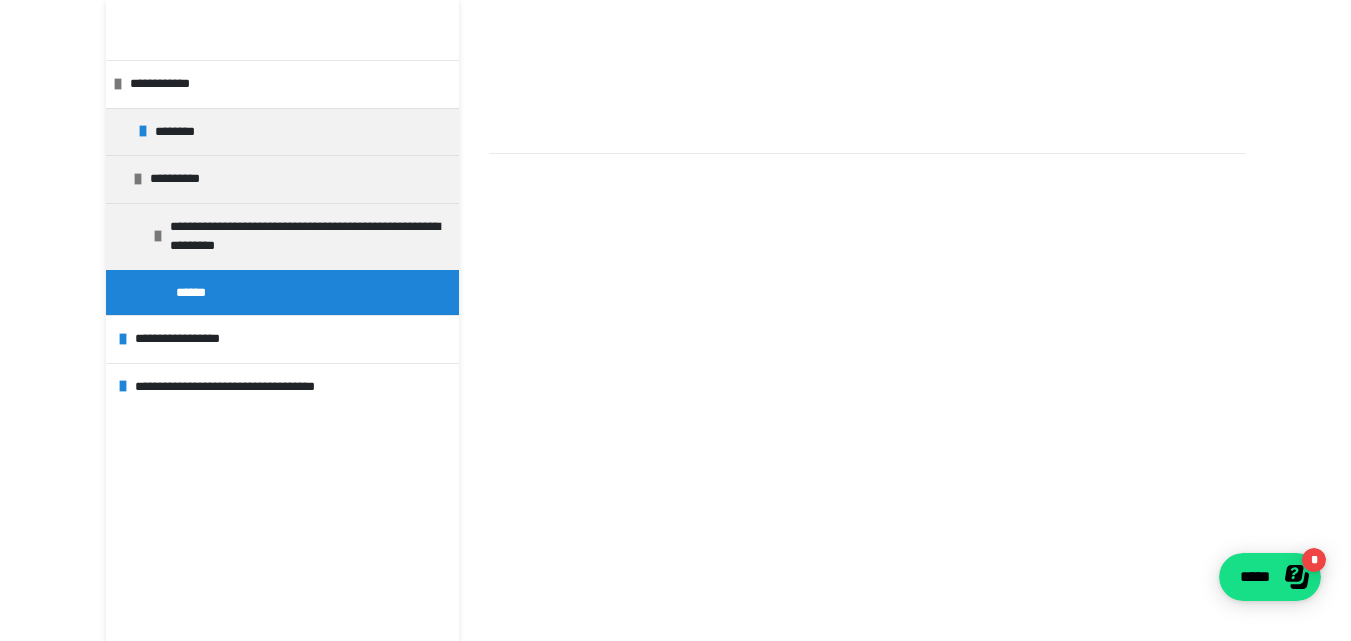scroll, scrollTop: 313, scrollLeft: 0, axis: vertical 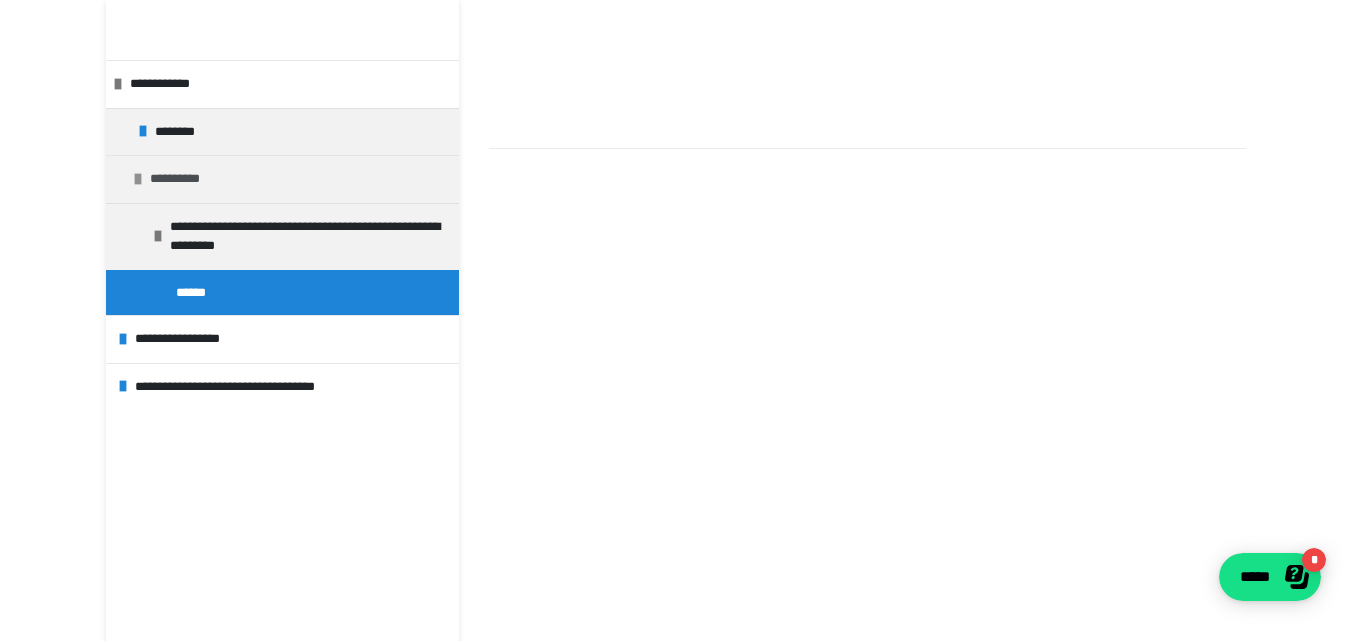 click on "**********" at bounding box center (297, 179) 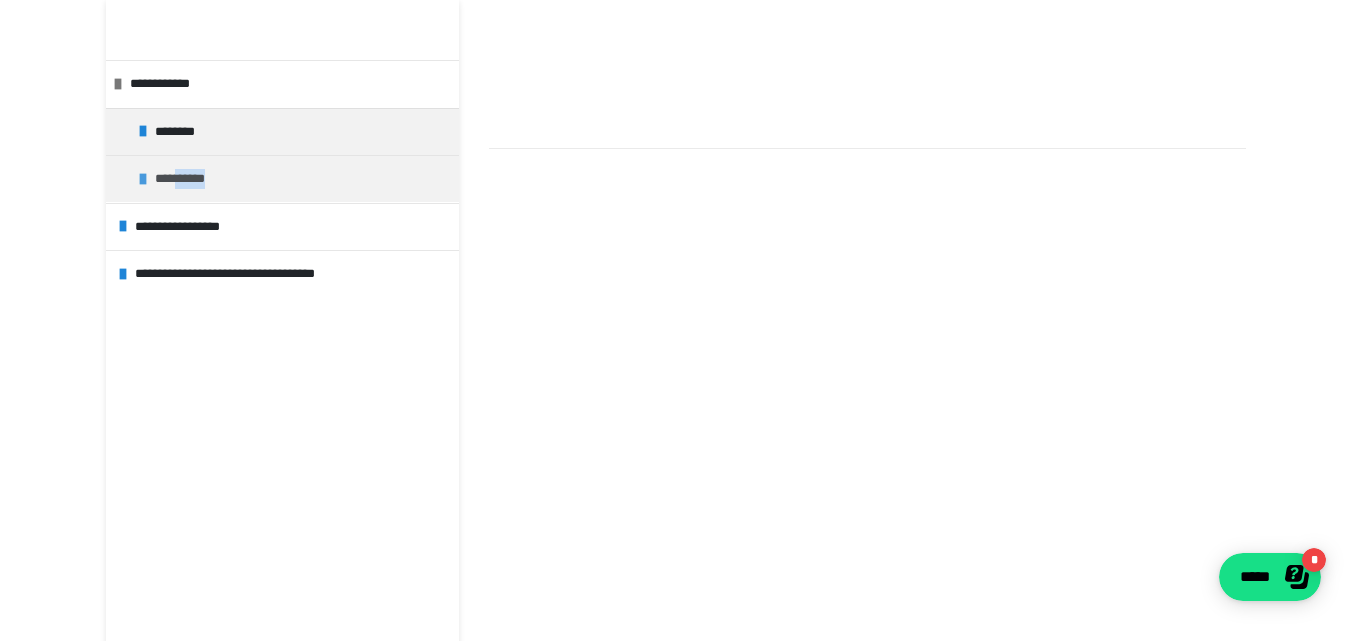 click on "**********" at bounding box center (302, 179) 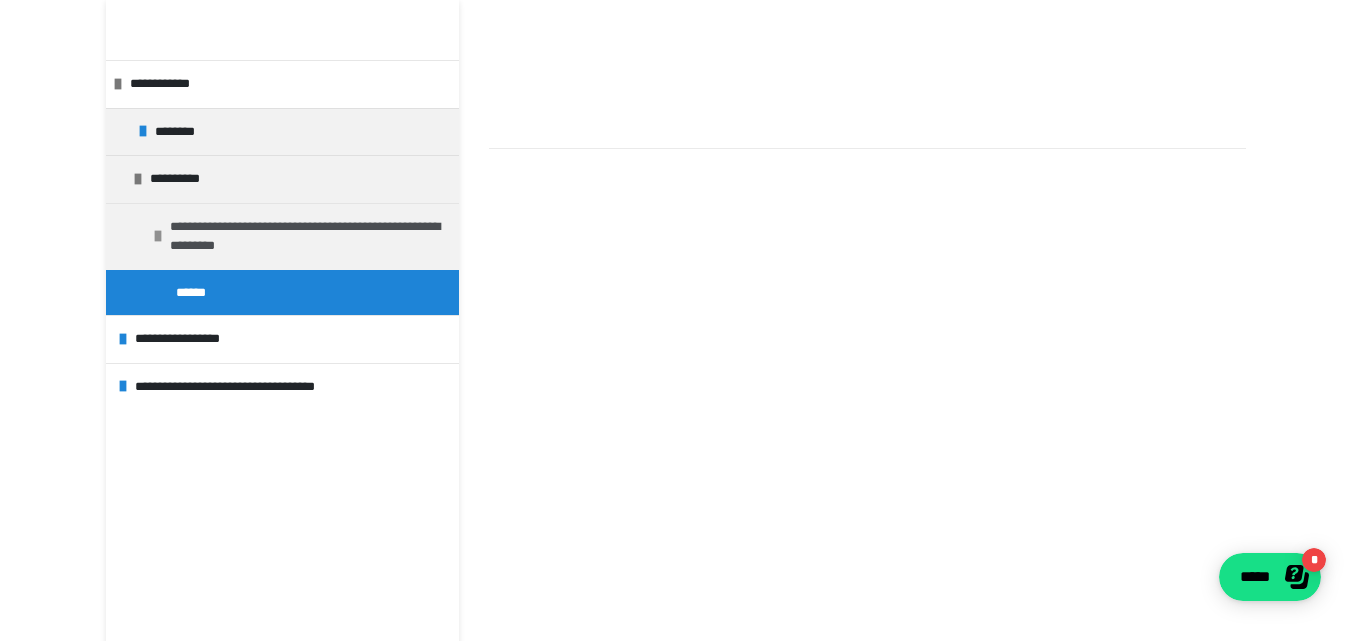 click on "**********" at bounding box center [307, 236] 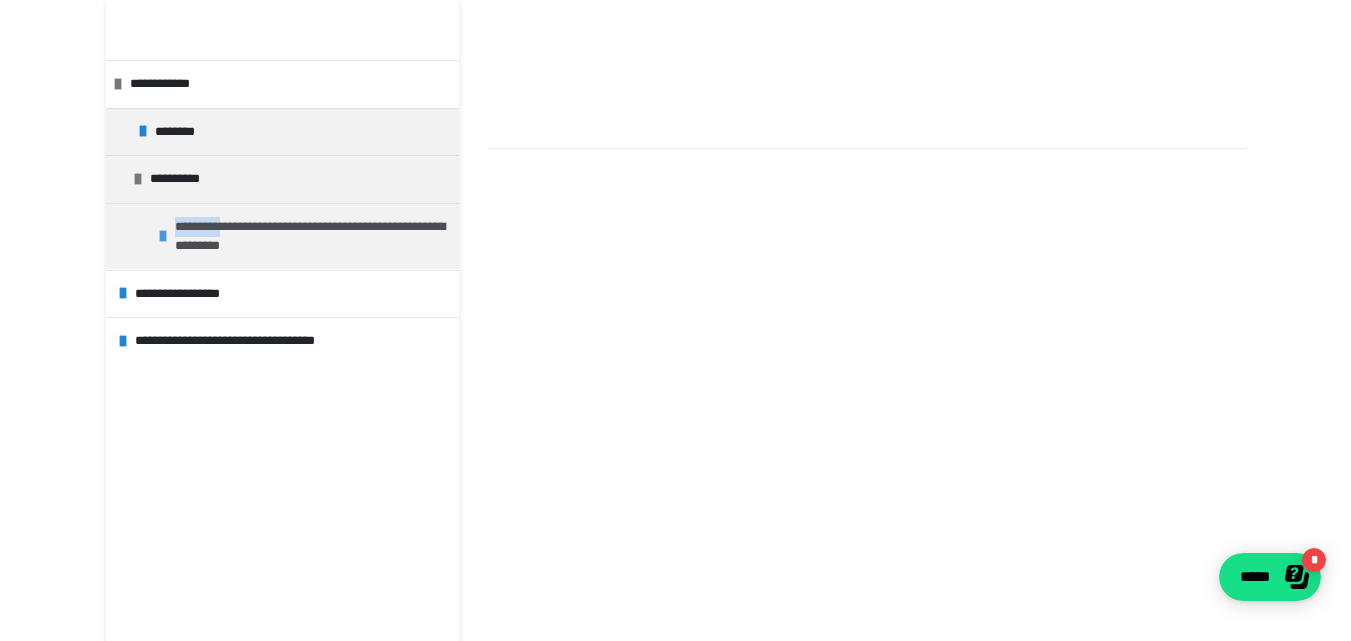 click on "**********" at bounding box center (312, 236) 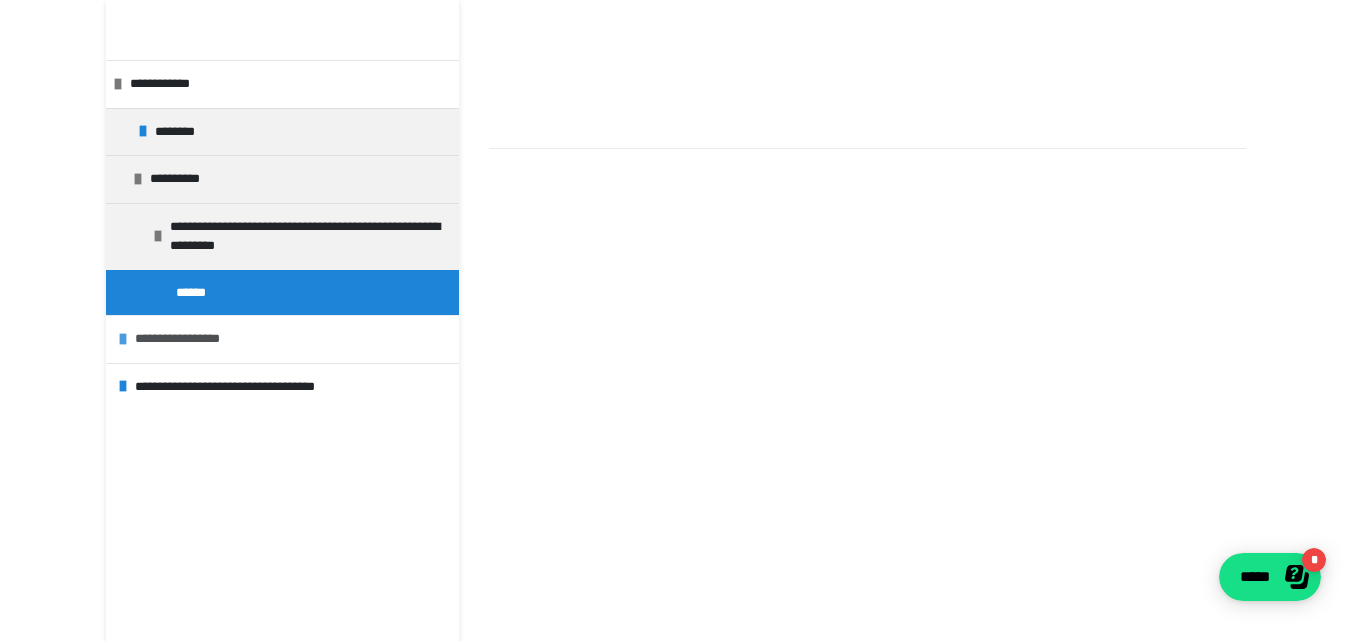 click on "**********" at bounding box center (292, 339) 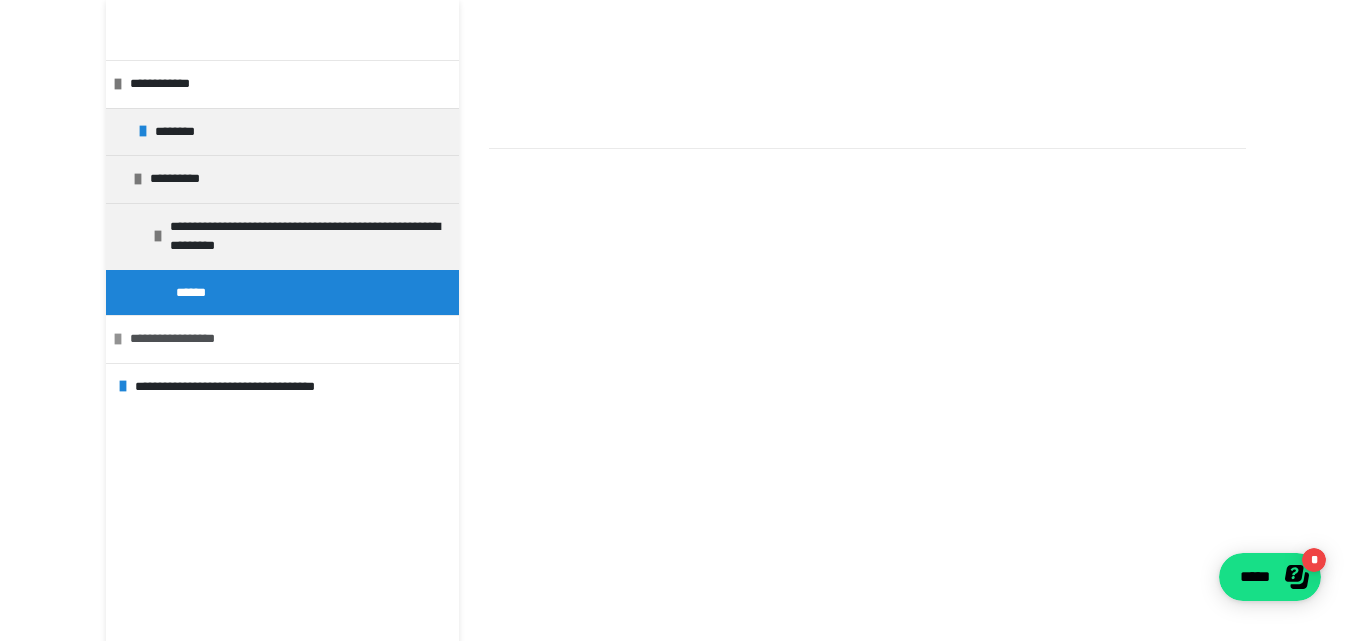 click on "**********" at bounding box center [287, 339] 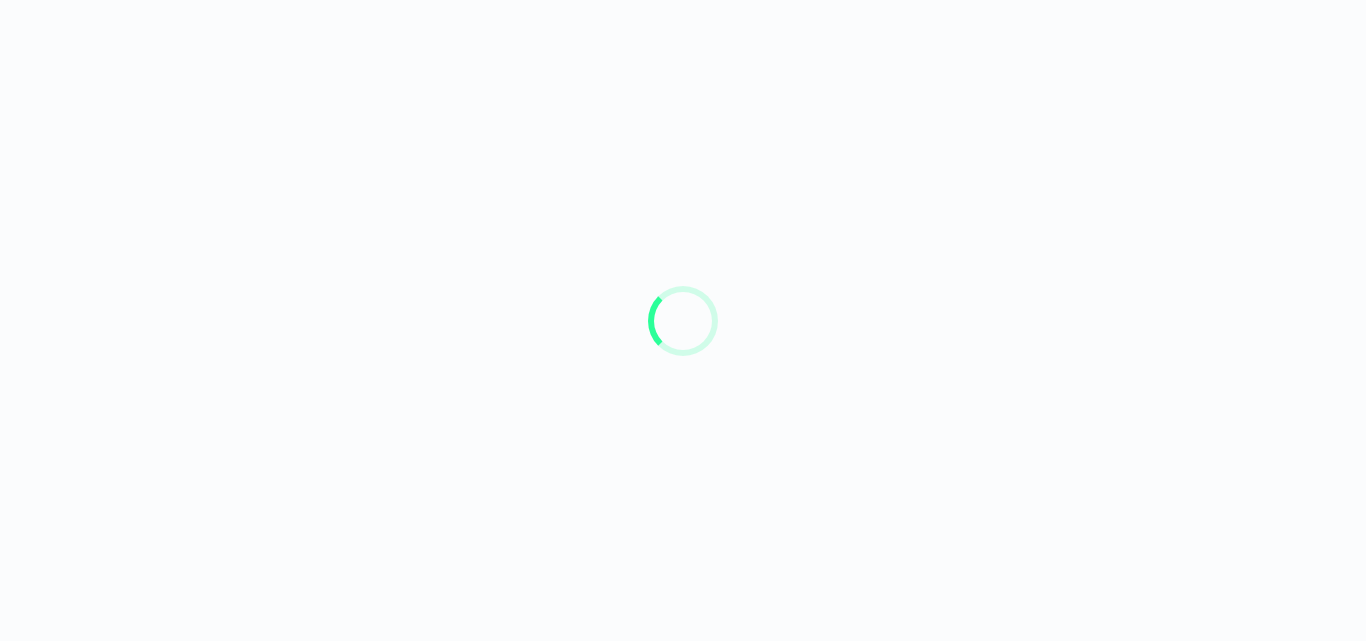 scroll, scrollTop: 0, scrollLeft: 0, axis: both 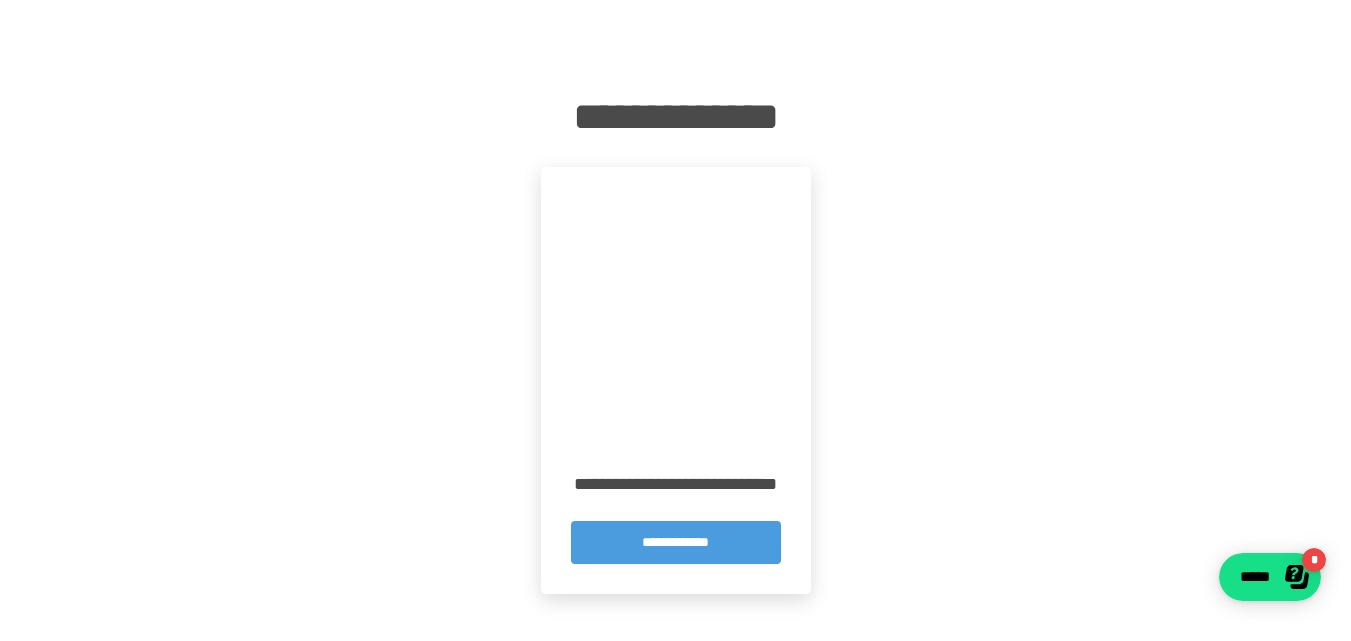 click on "**********" at bounding box center (676, 542) 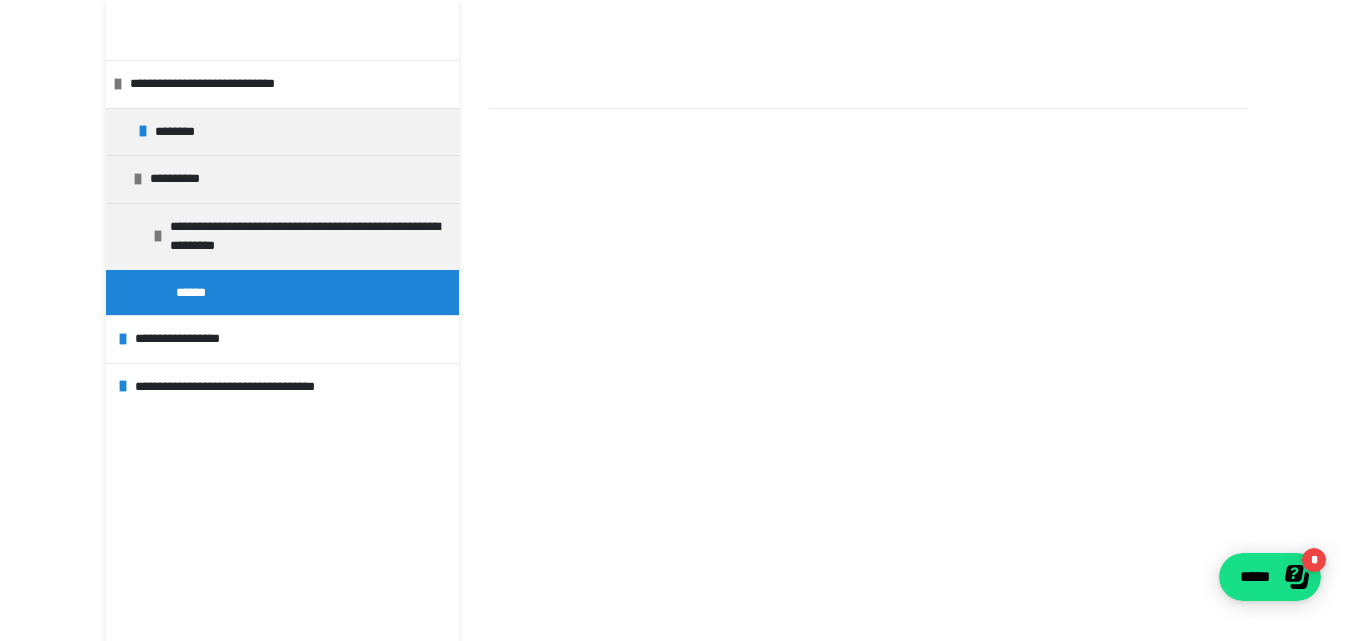 scroll, scrollTop: 0, scrollLeft: 0, axis: both 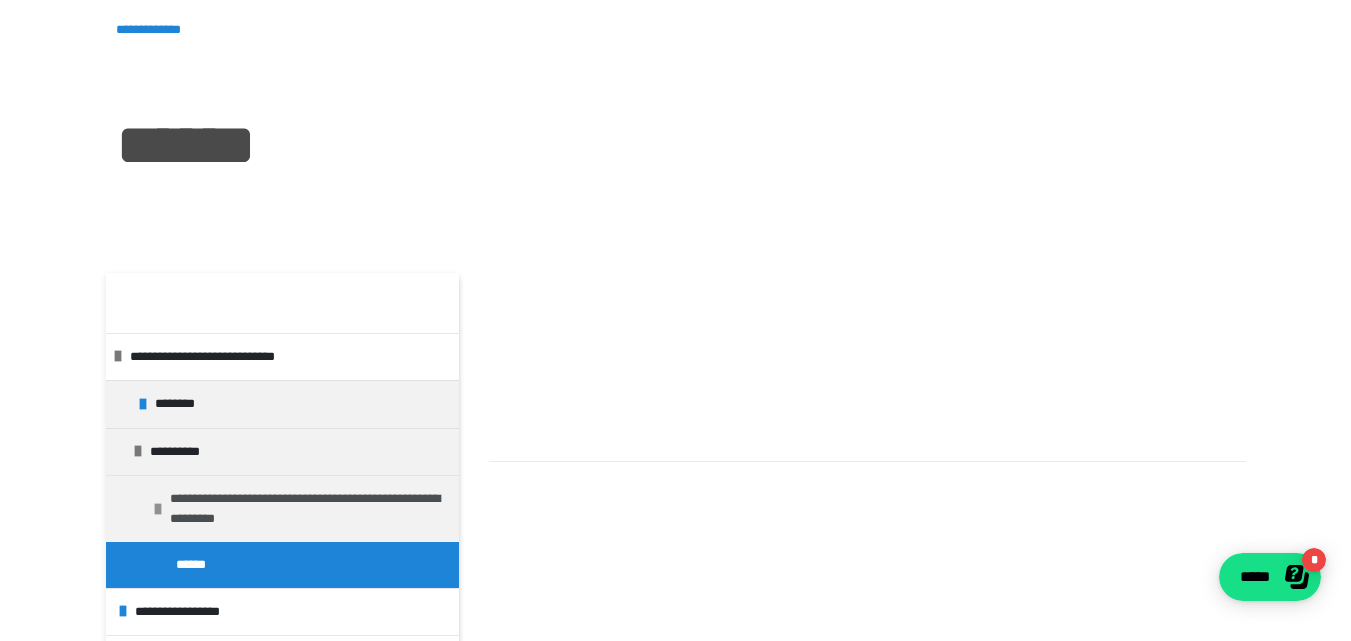 click on "**********" at bounding box center [307, 508] 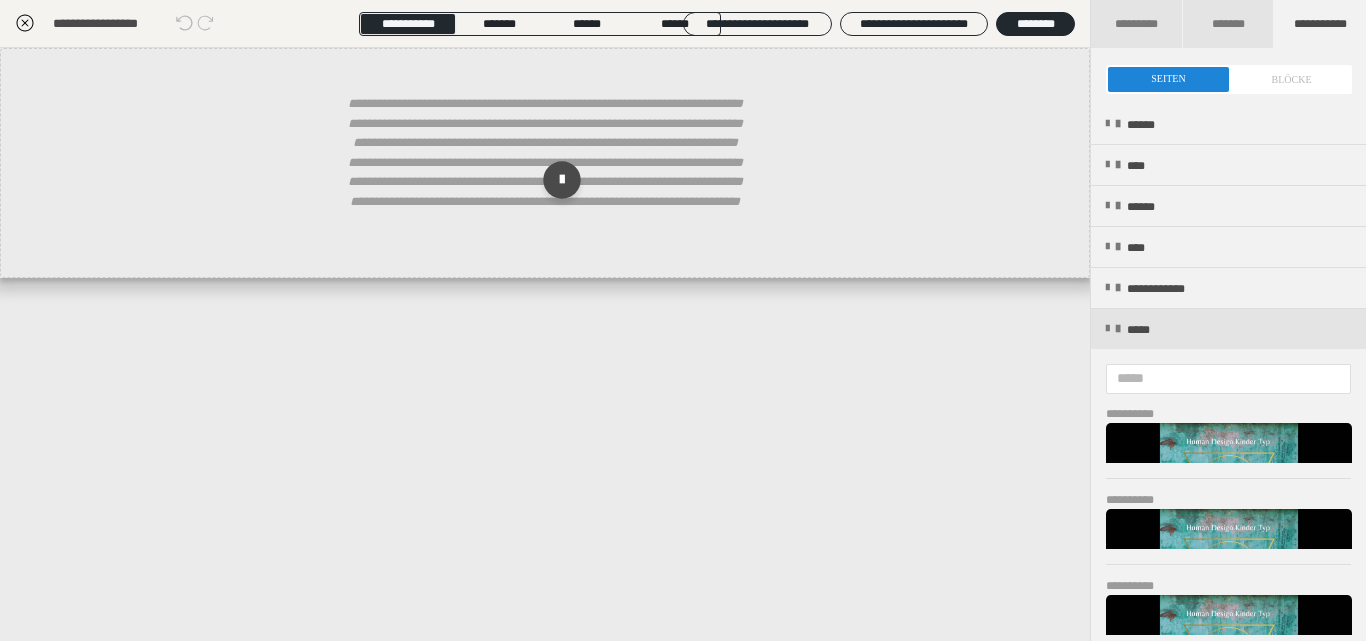 scroll, scrollTop: 293, scrollLeft: 0, axis: vertical 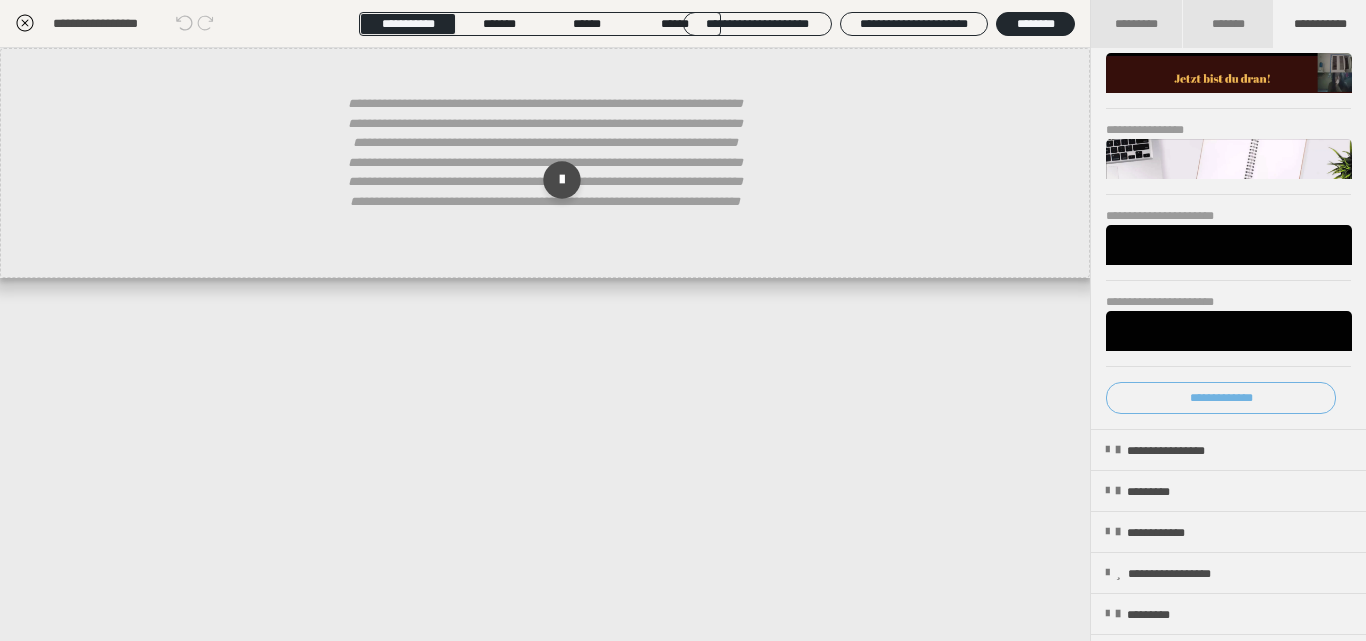 click on "**********" at bounding box center [1221, 398] 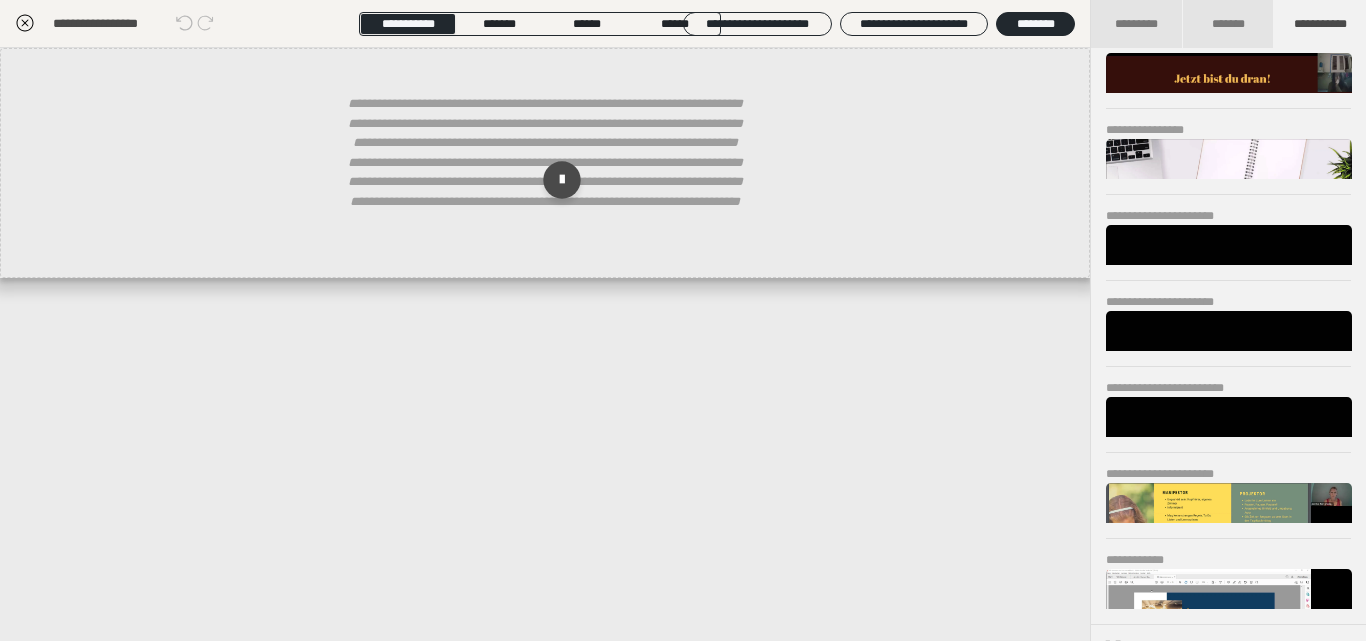scroll, scrollTop: 1610, scrollLeft: 0, axis: vertical 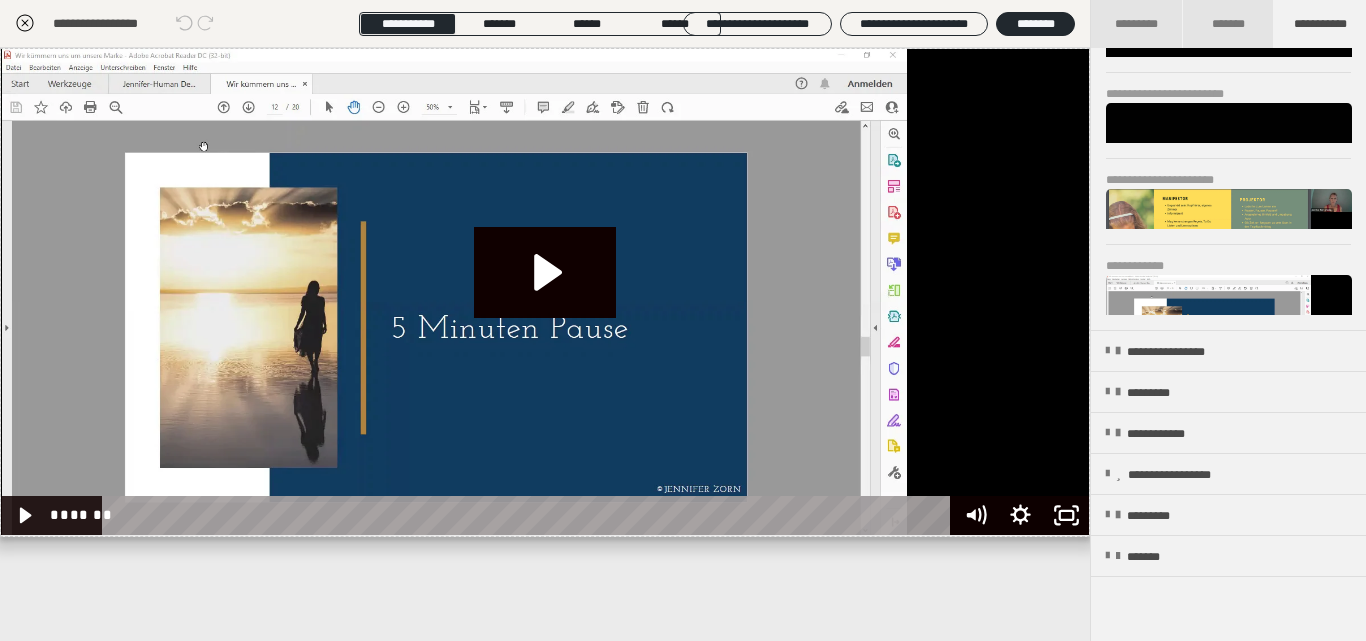 click 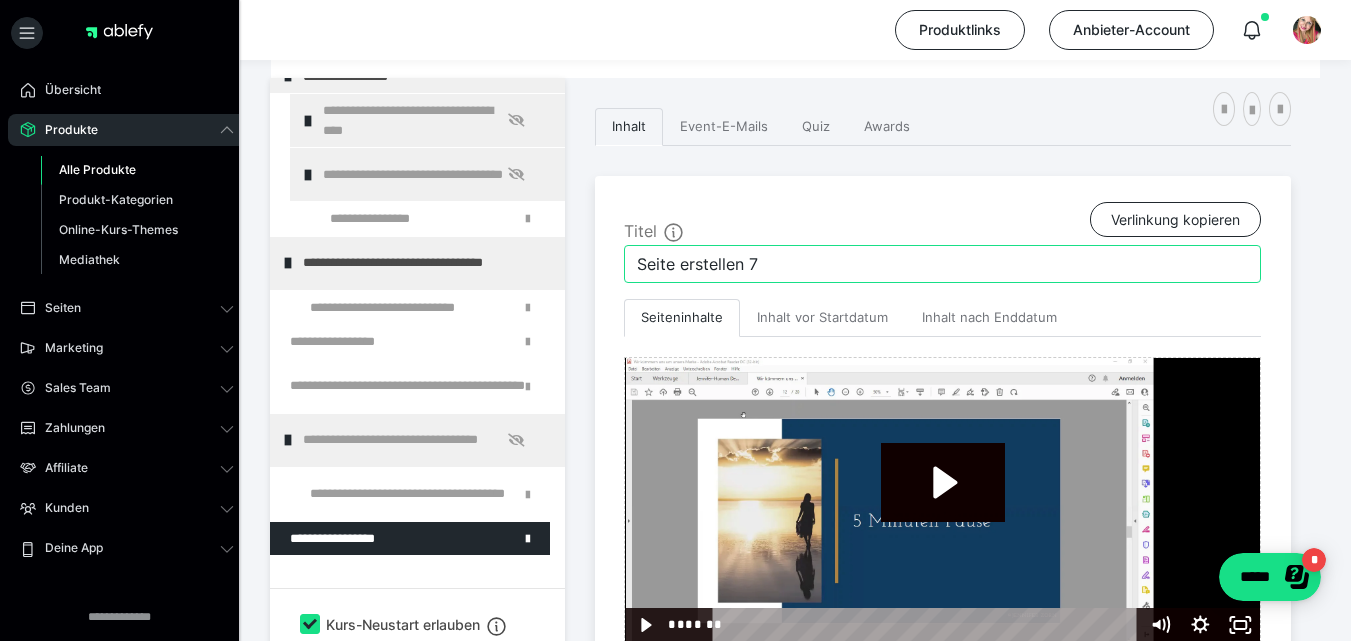 drag, startPoint x: 786, startPoint y: 256, endPoint x: 558, endPoint y: 259, distance: 228.01973 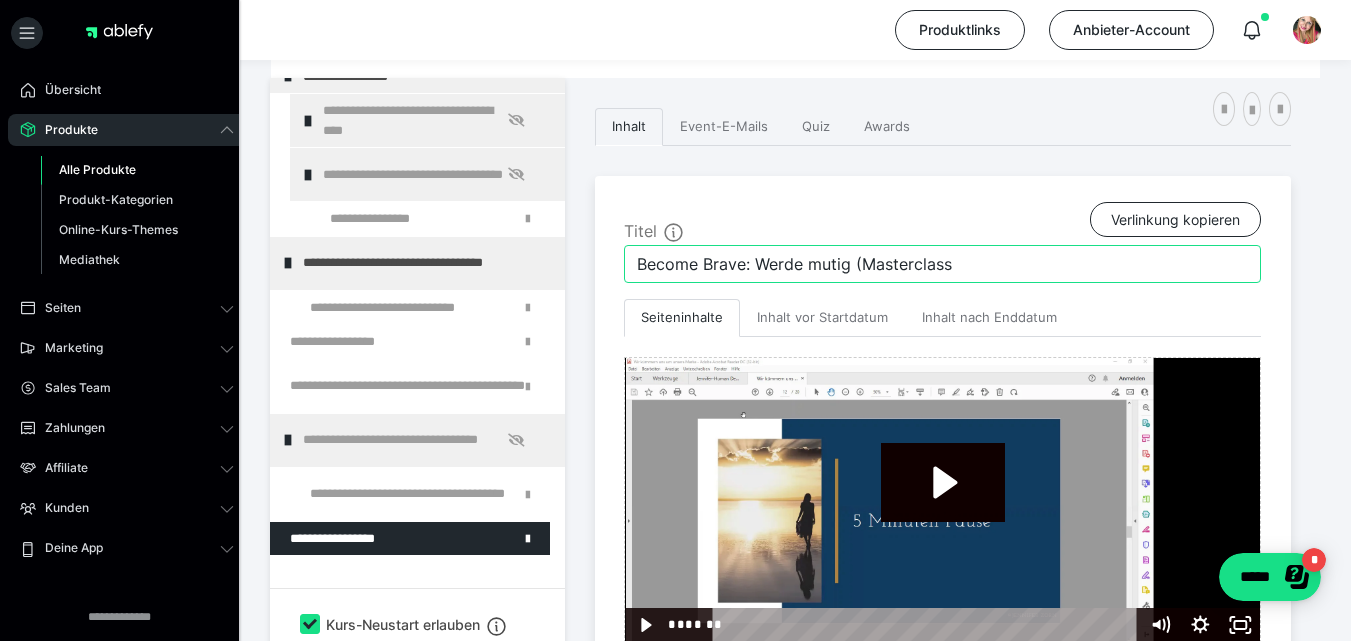 type on "Become Brave: Werde mutig (Masterclass)" 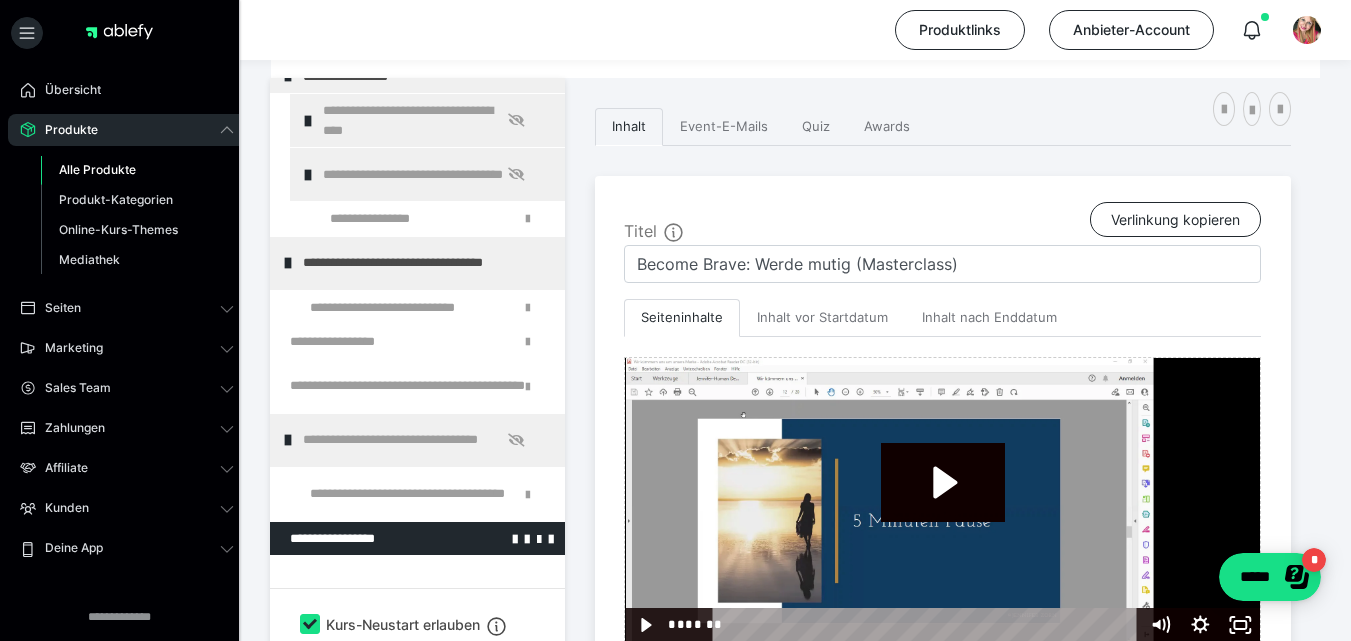 click at bounding box center [365, 539] 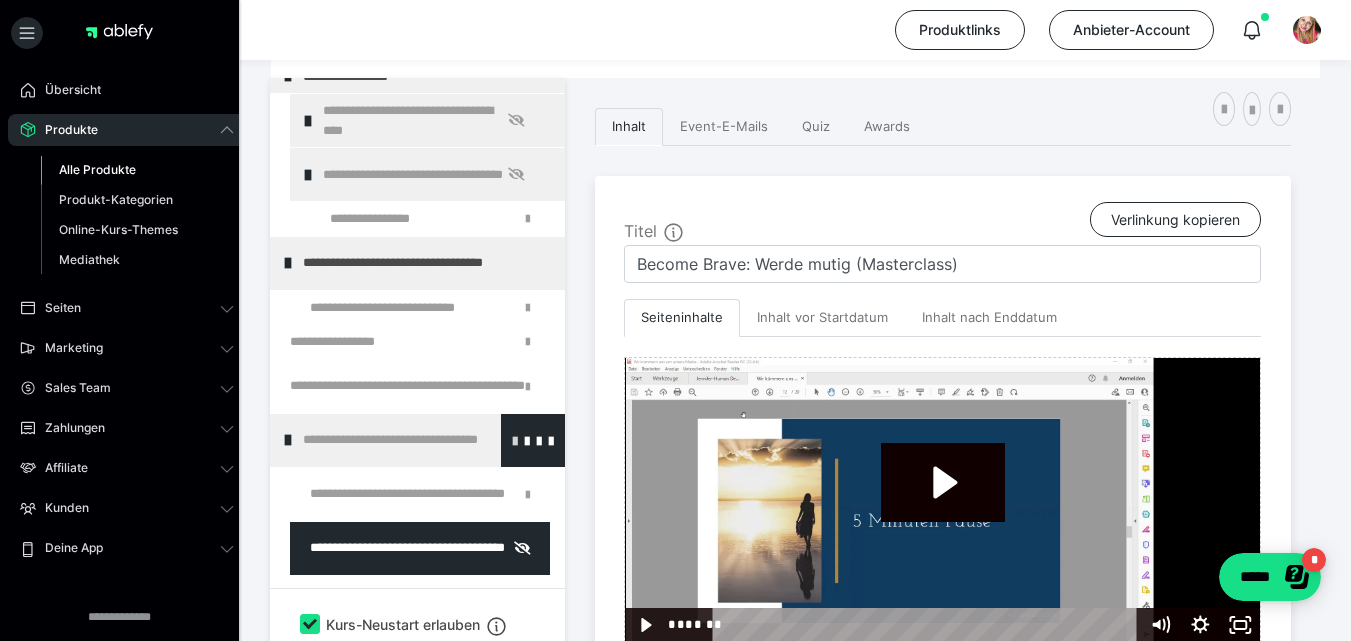 click at bounding box center [515, 440] 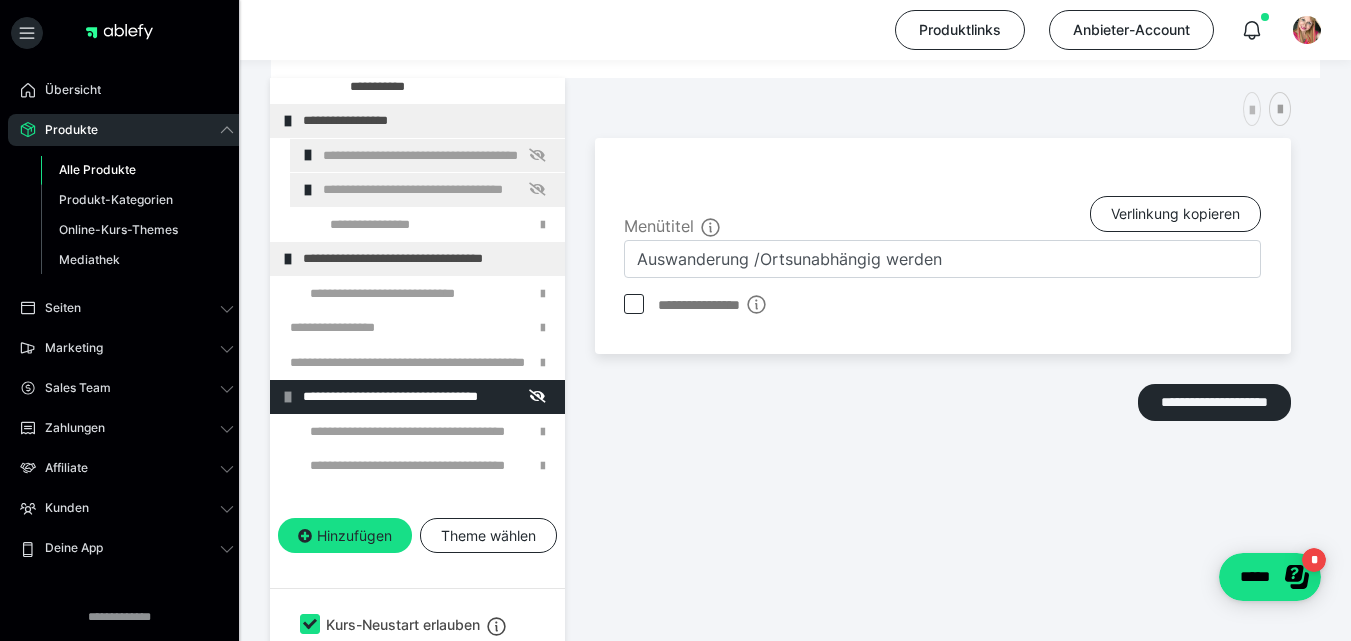 click at bounding box center (1252, 111) 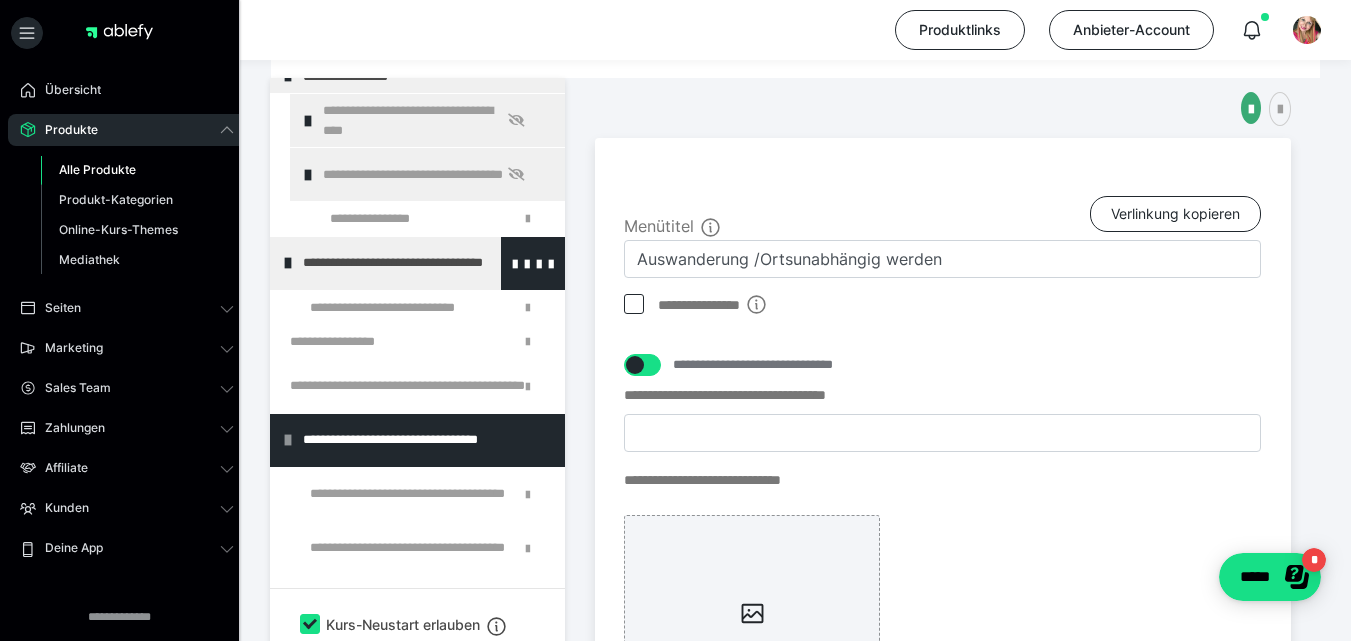 click at bounding box center [288, 263] 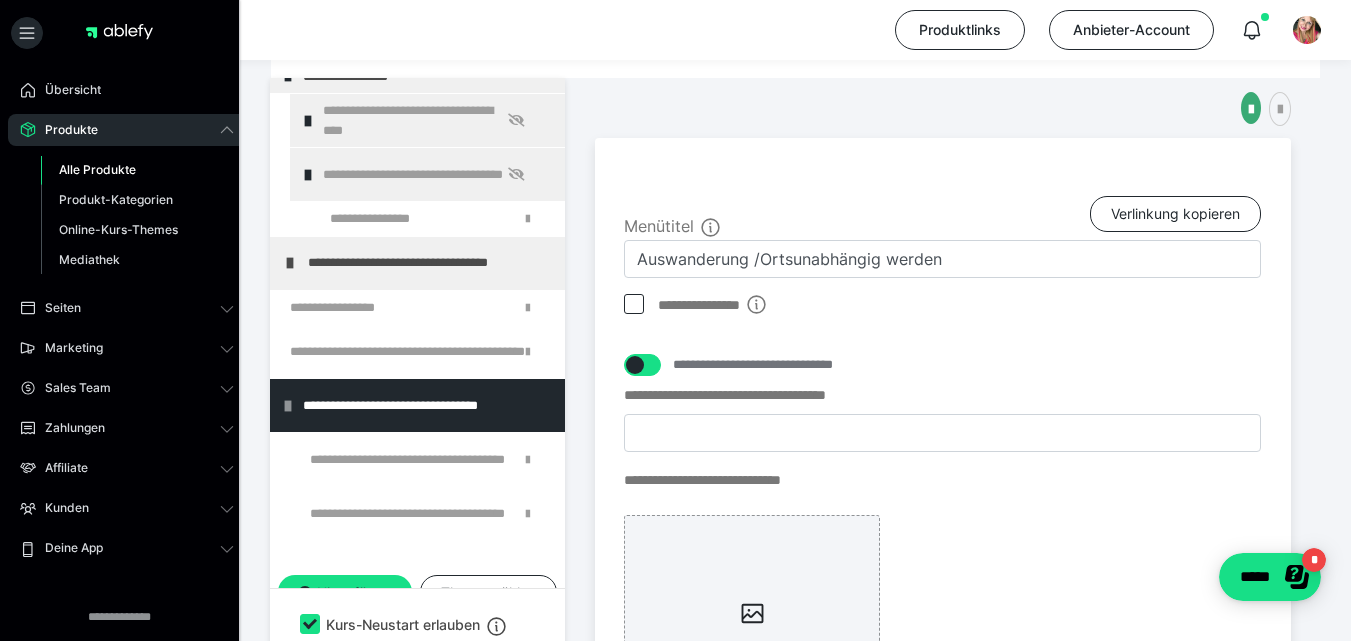 click at bounding box center [290, 263] 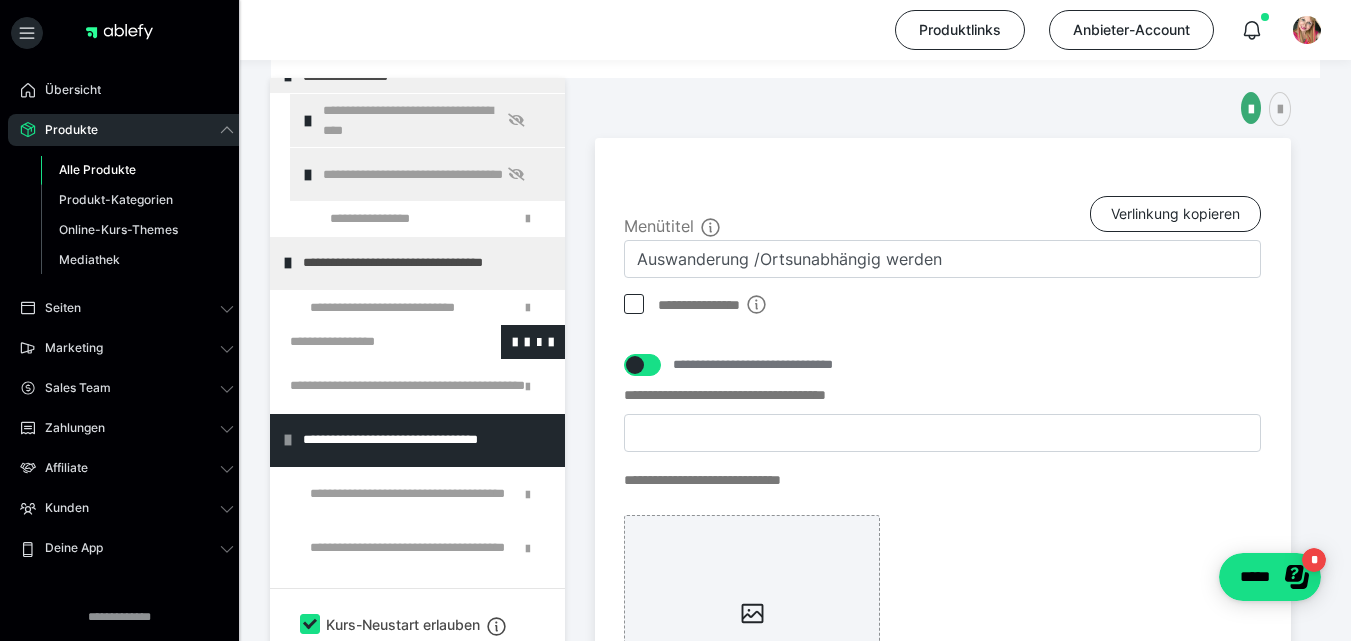 click at bounding box center [365, 342] 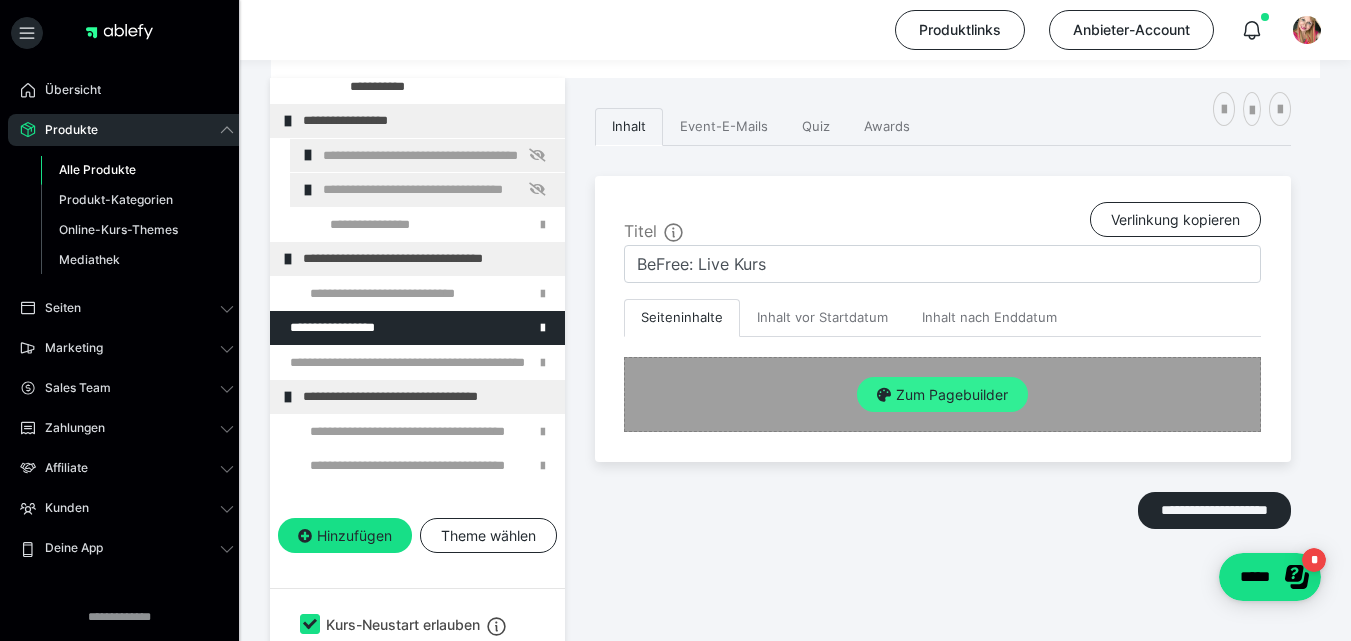 click on "Zum Pagebuilder" at bounding box center [942, 395] 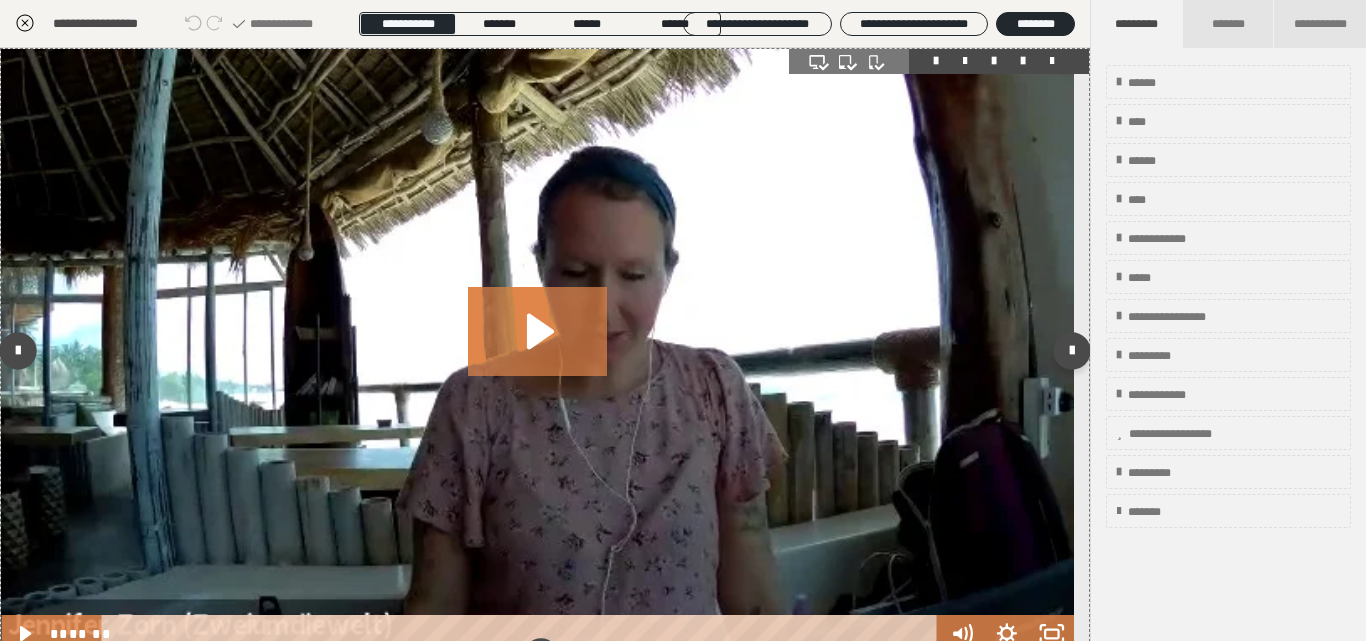 click 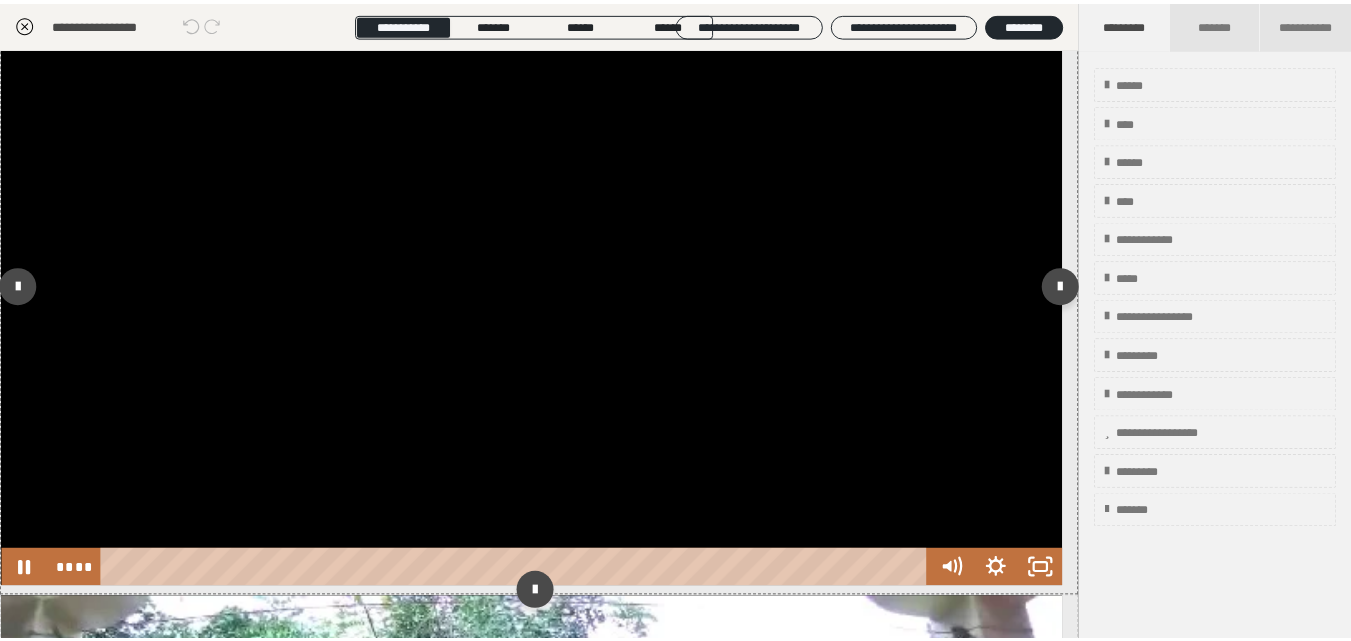 scroll, scrollTop: 80, scrollLeft: 0, axis: vertical 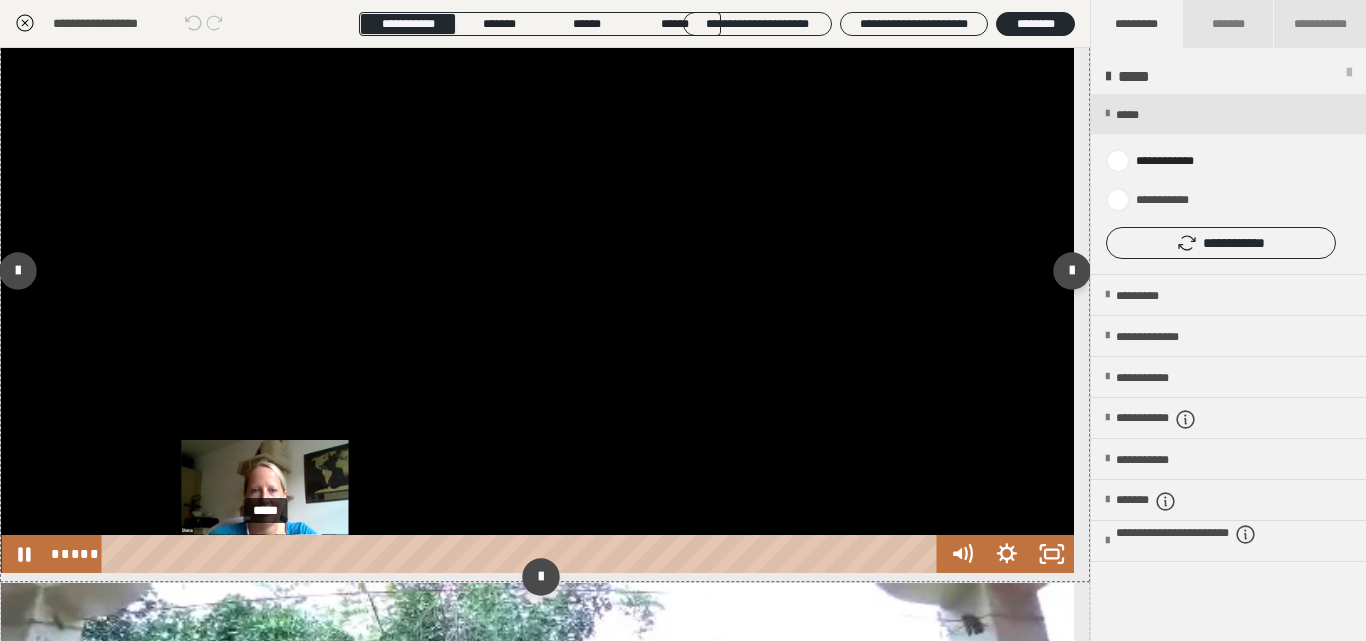 click on "*****" at bounding box center (522, 554) 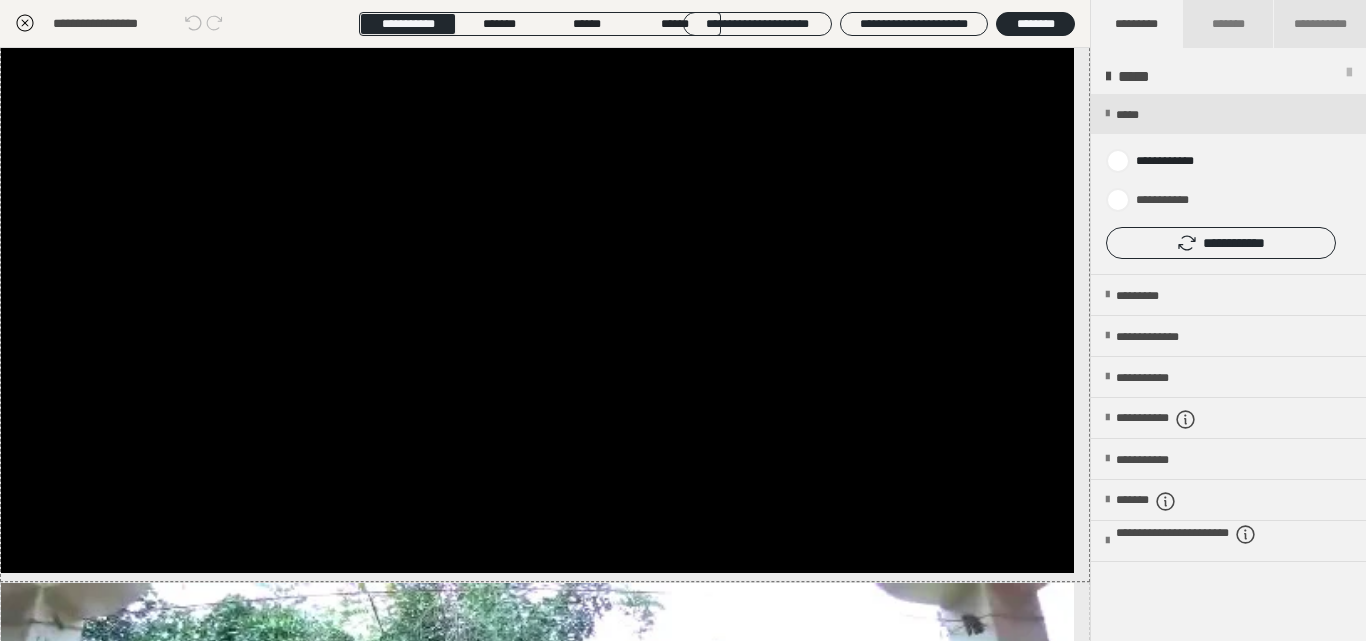 click 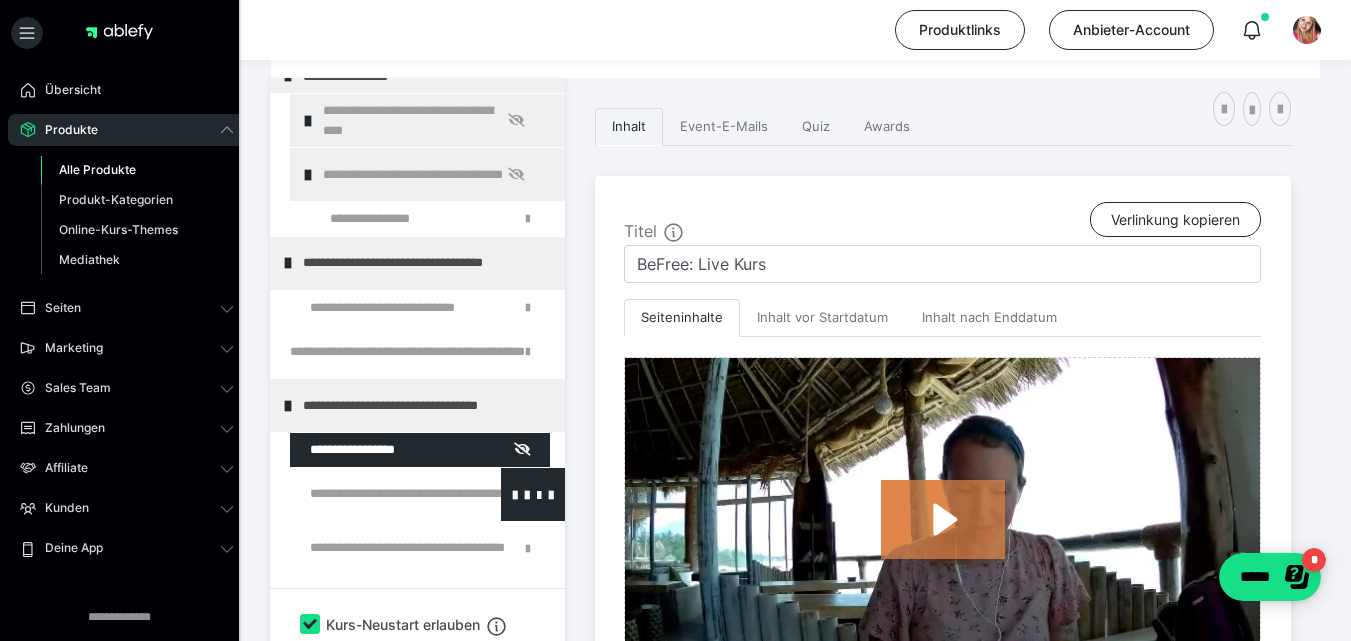 click at bounding box center [375, 494] 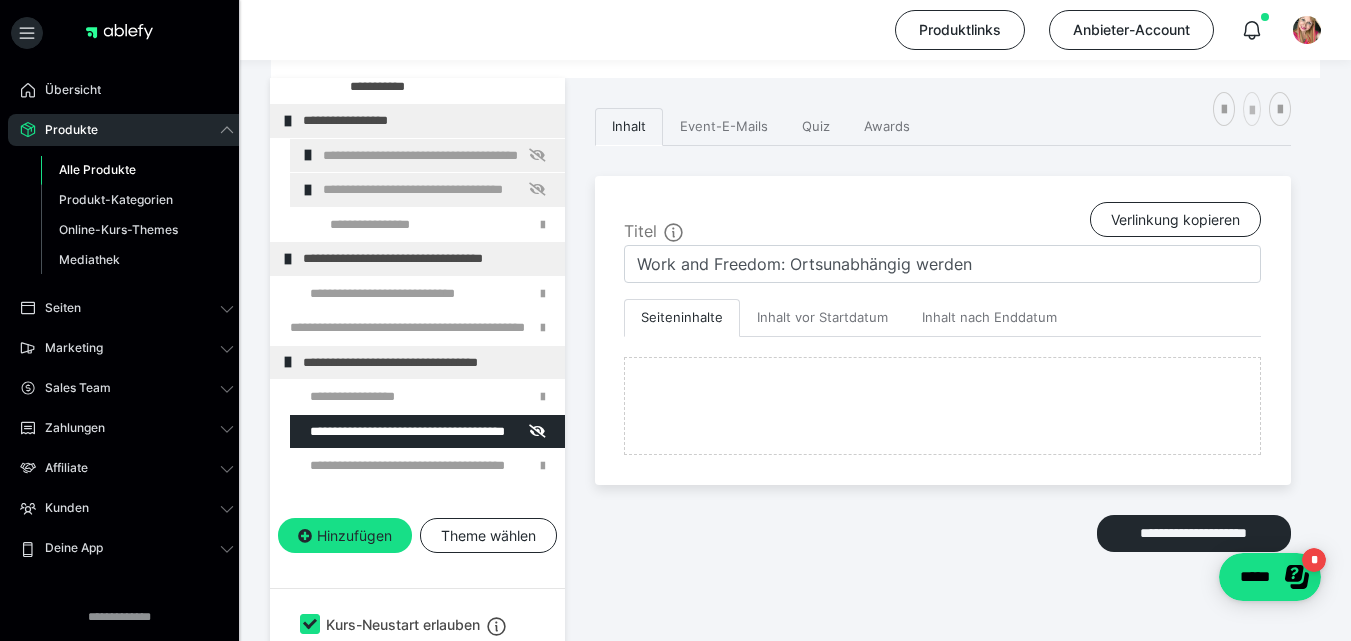 click at bounding box center [1252, 111] 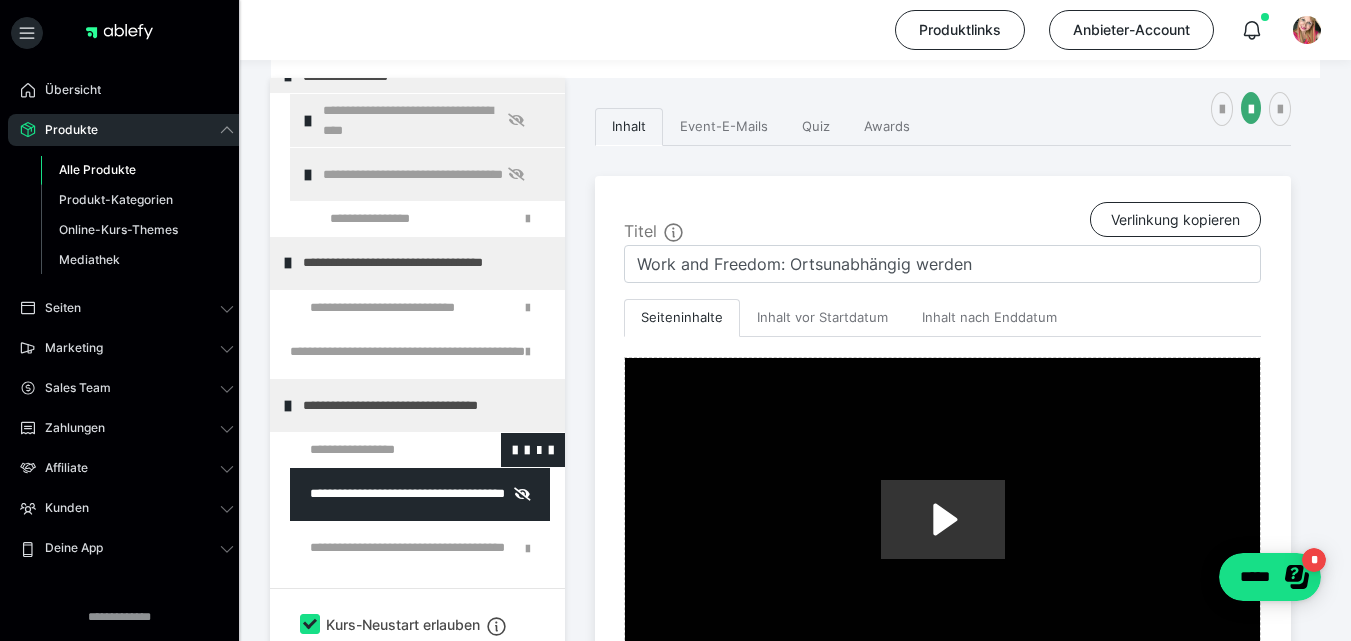 click at bounding box center (375, 450) 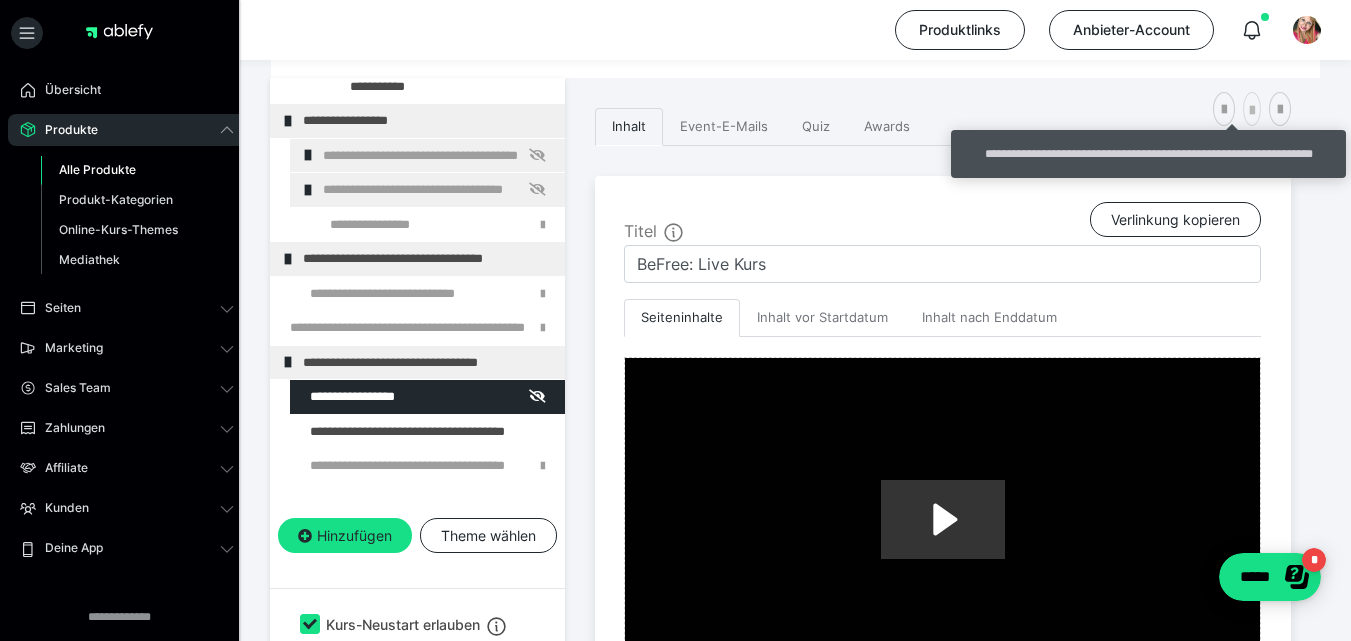 type on "BeFree: Live Kurs" 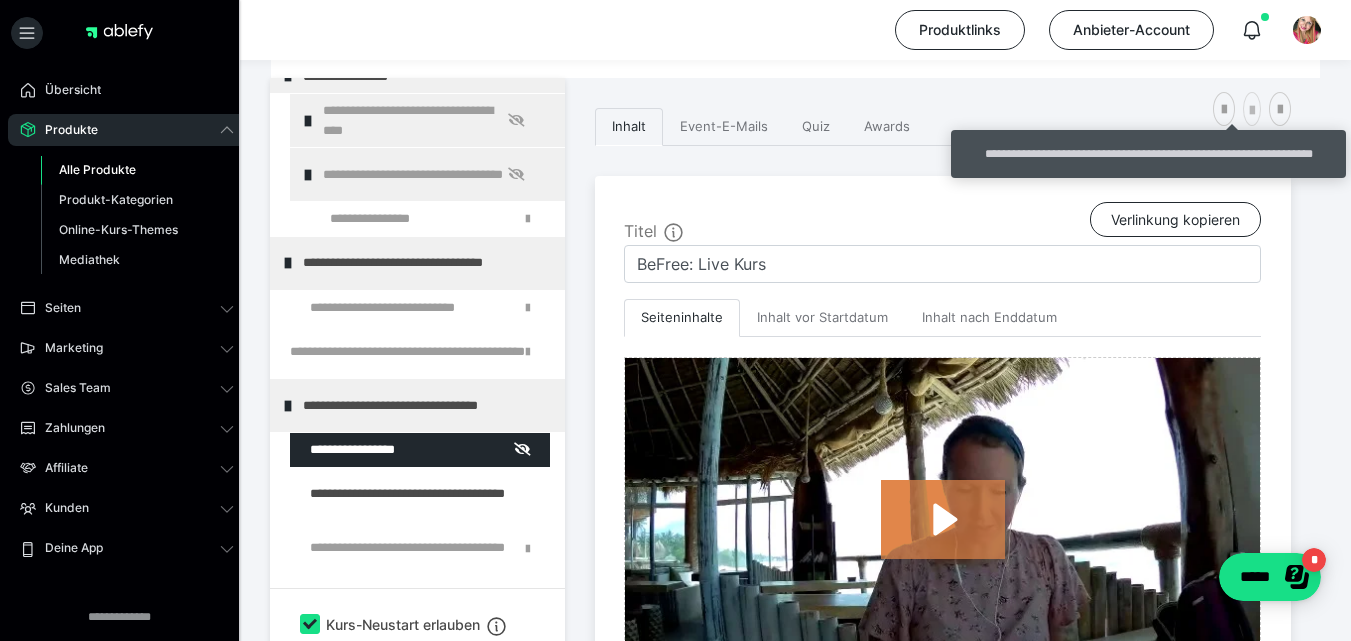 click at bounding box center [1252, 111] 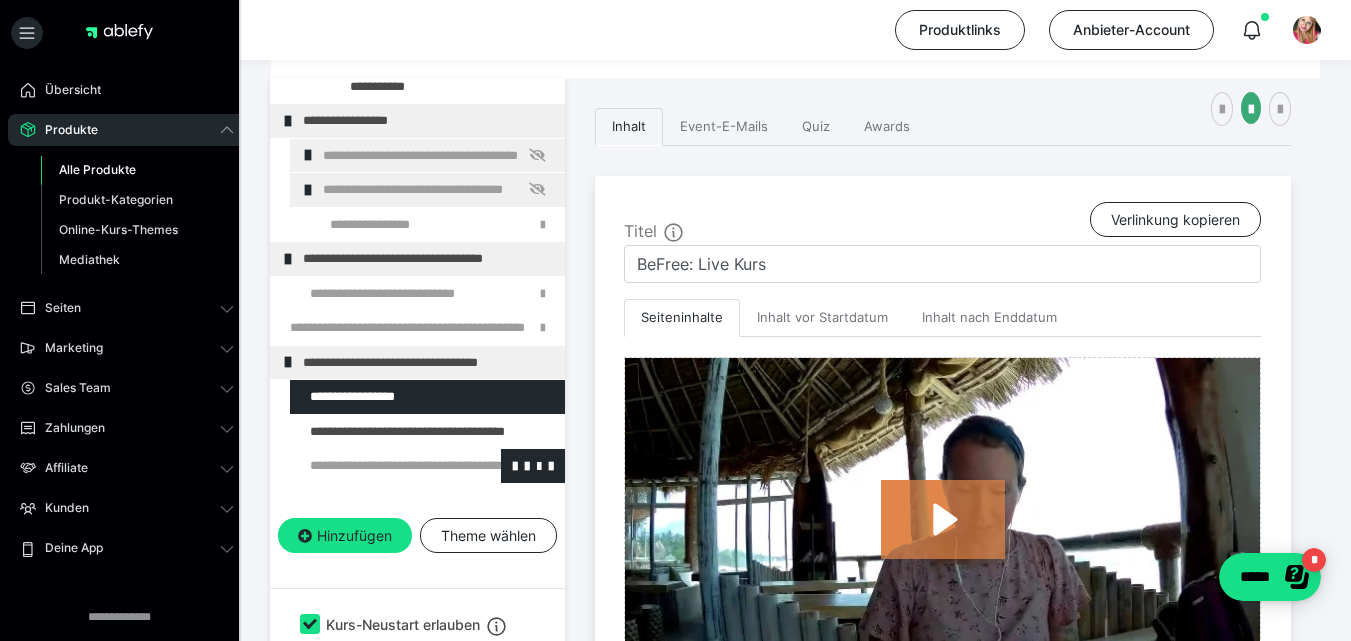 click at bounding box center (375, 466) 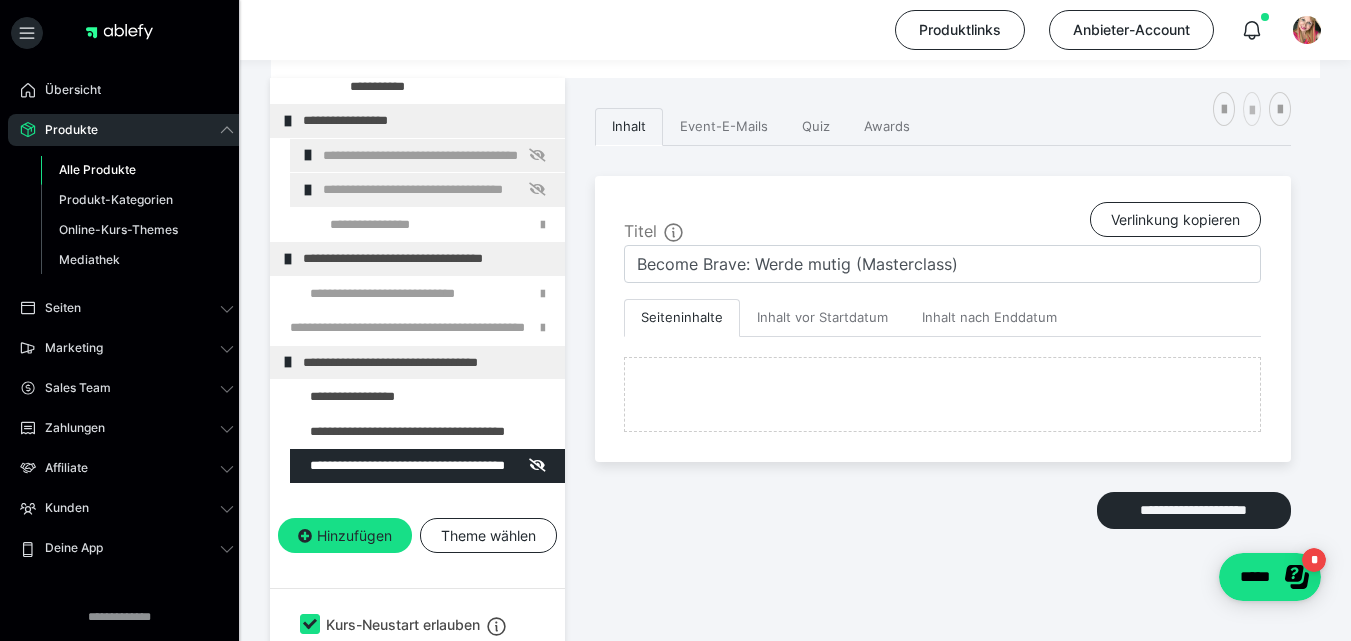 click at bounding box center (1252, 111) 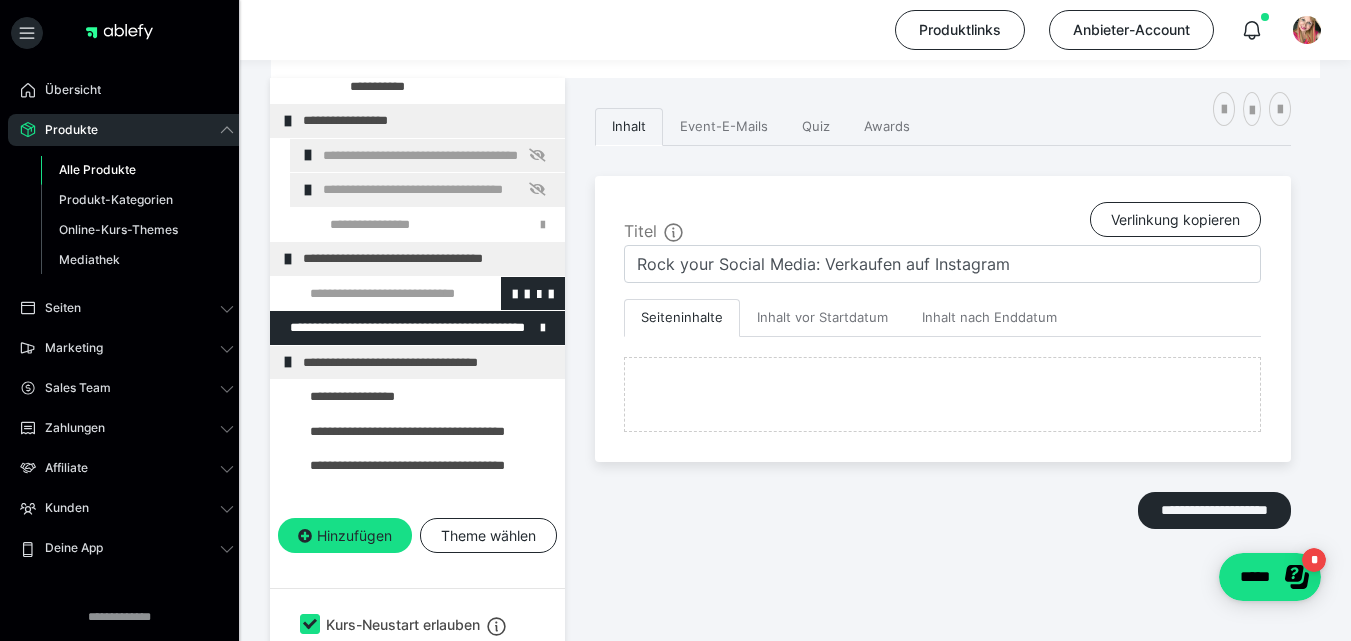 click at bounding box center [375, 294] 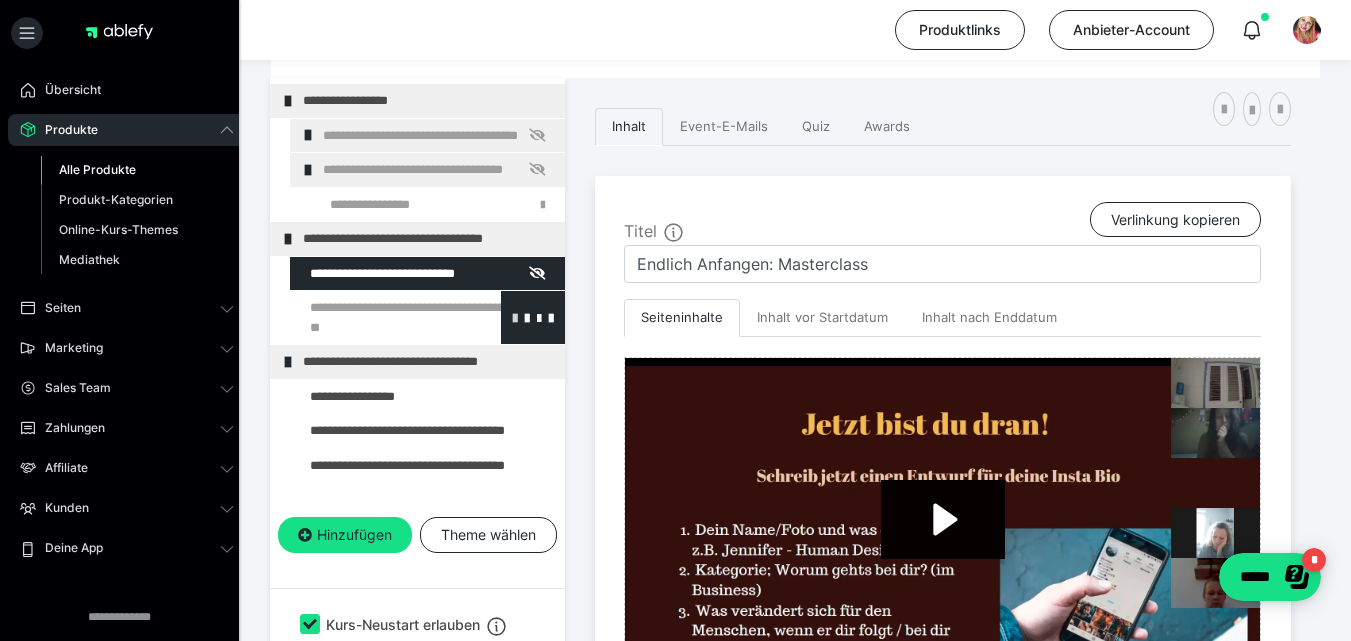 type on "Endlich Anfangen: Masterclass" 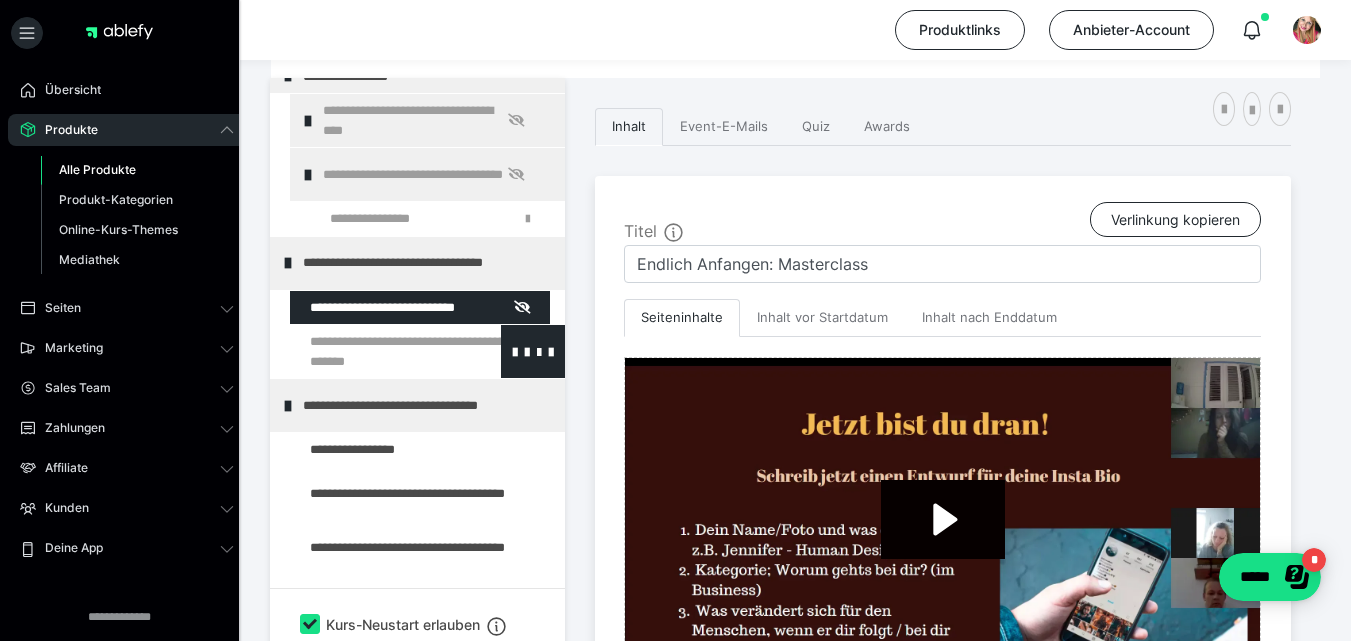 click at bounding box center (533, 351) 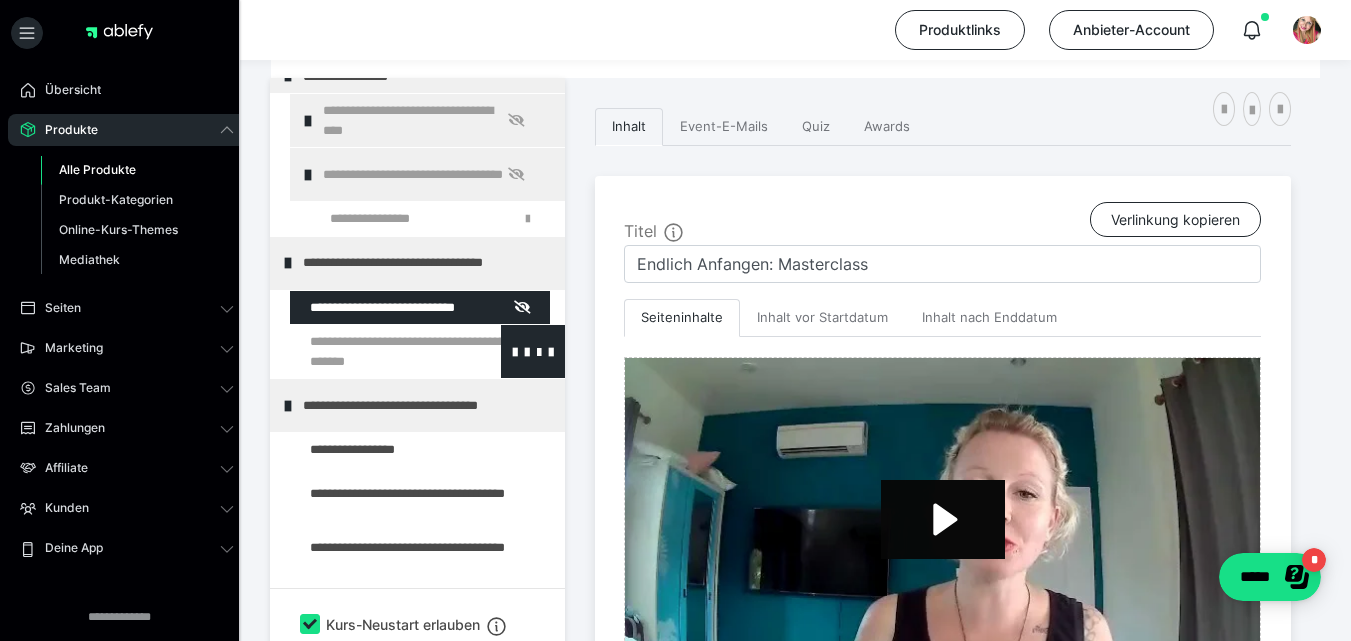 click at bounding box center (375, 351) 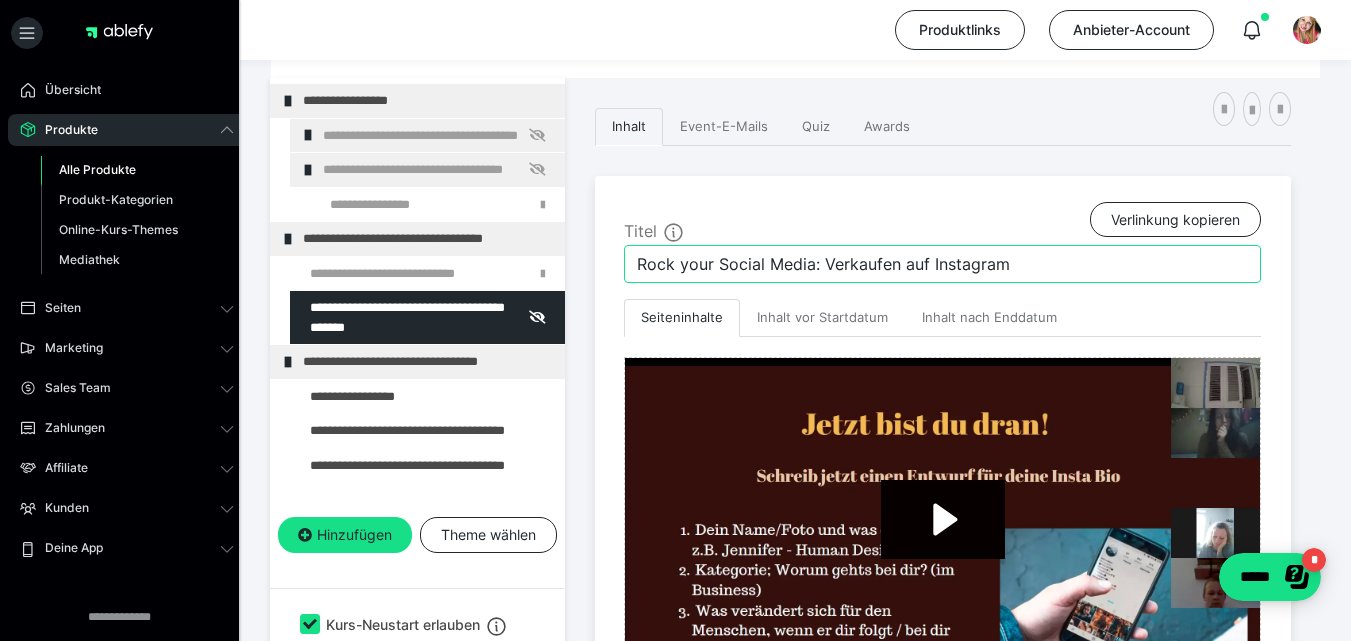click on "Rock your Social Media: Verkaufen auf Instagram" at bounding box center (942, 264) 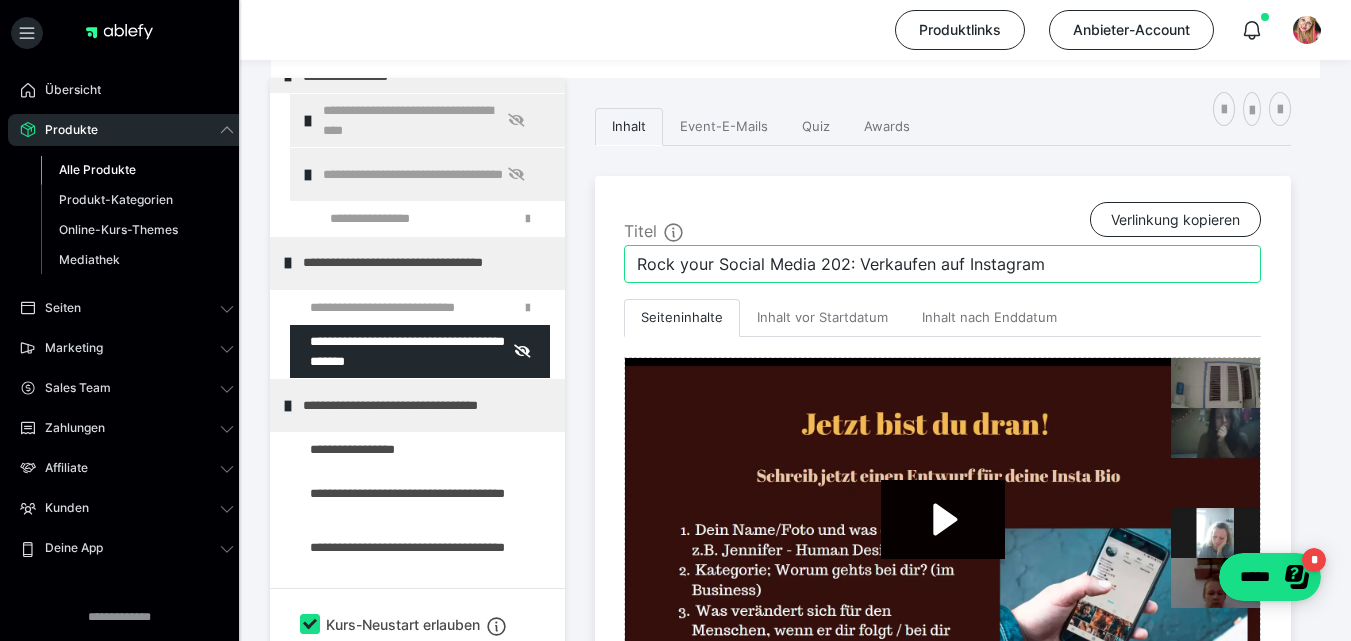 type on "Rock your Social Media 2021: Verkaufen auf Instagram" 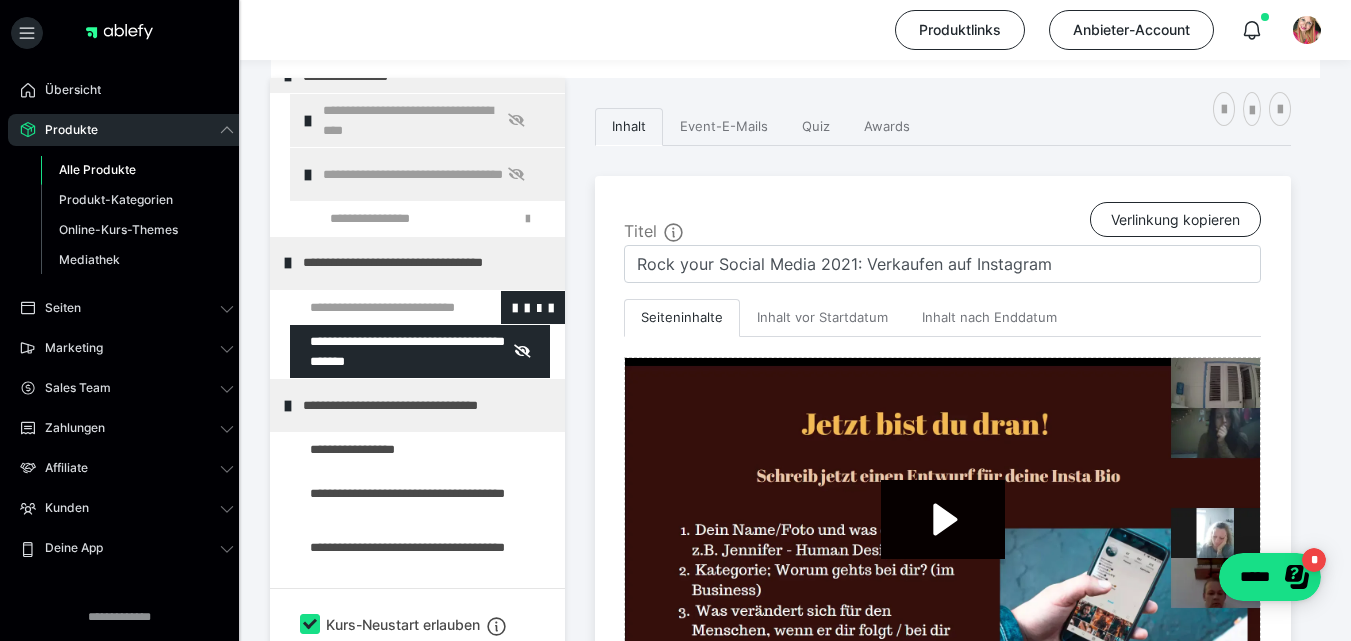 click at bounding box center [375, 308] 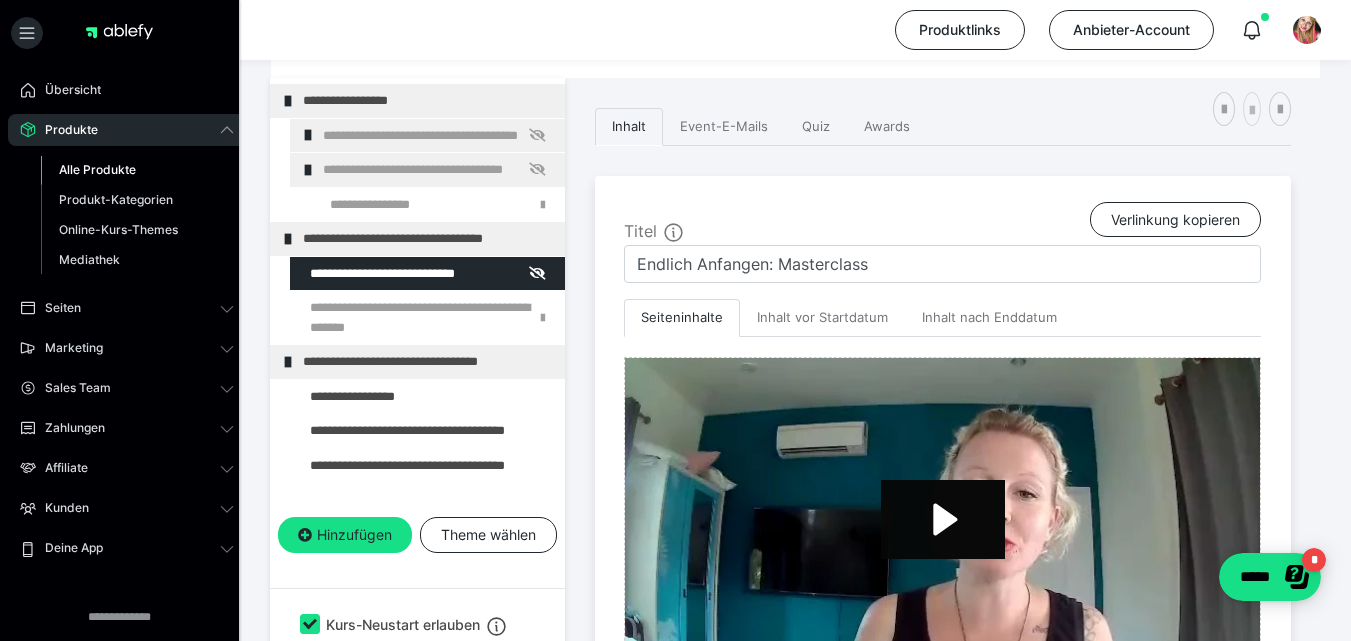 click at bounding box center (1252, 111) 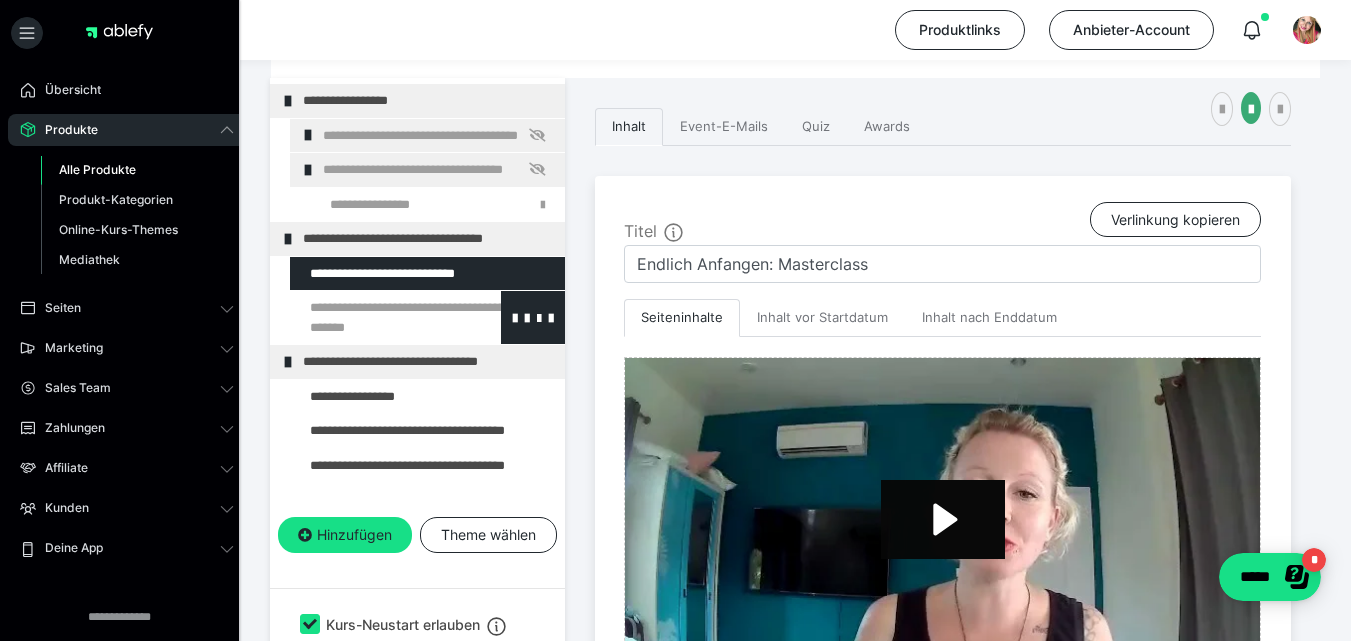 click at bounding box center [375, 317] 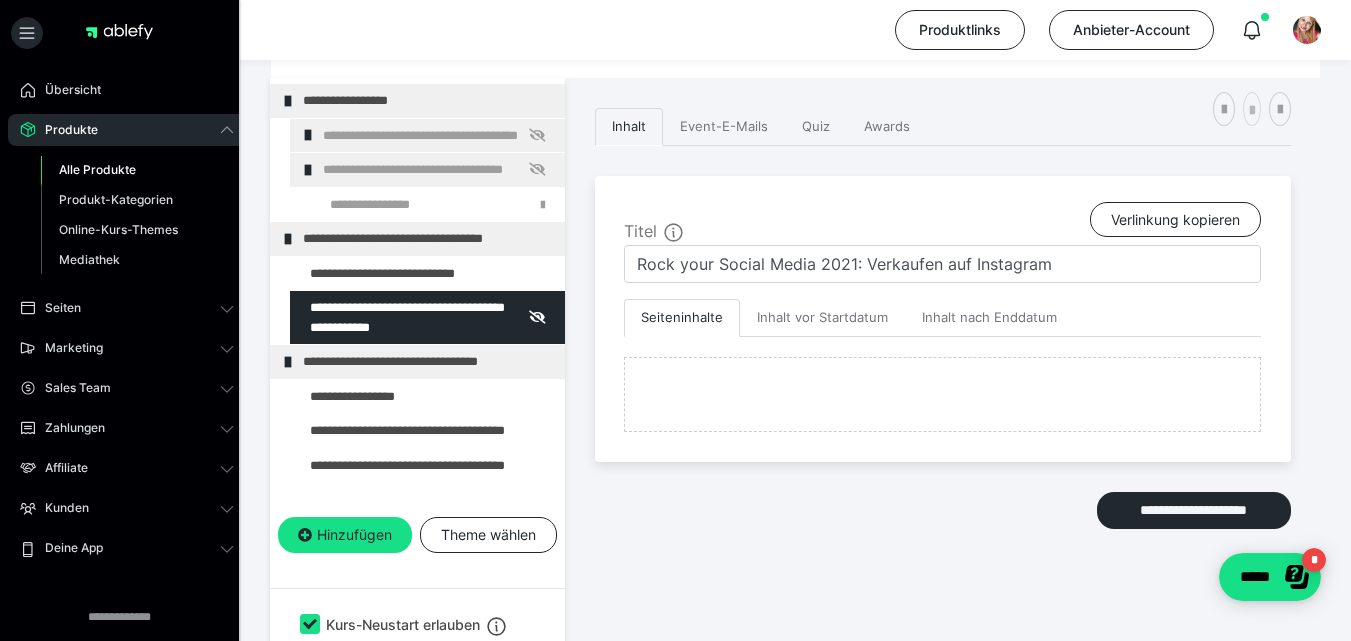 click at bounding box center [1252, 111] 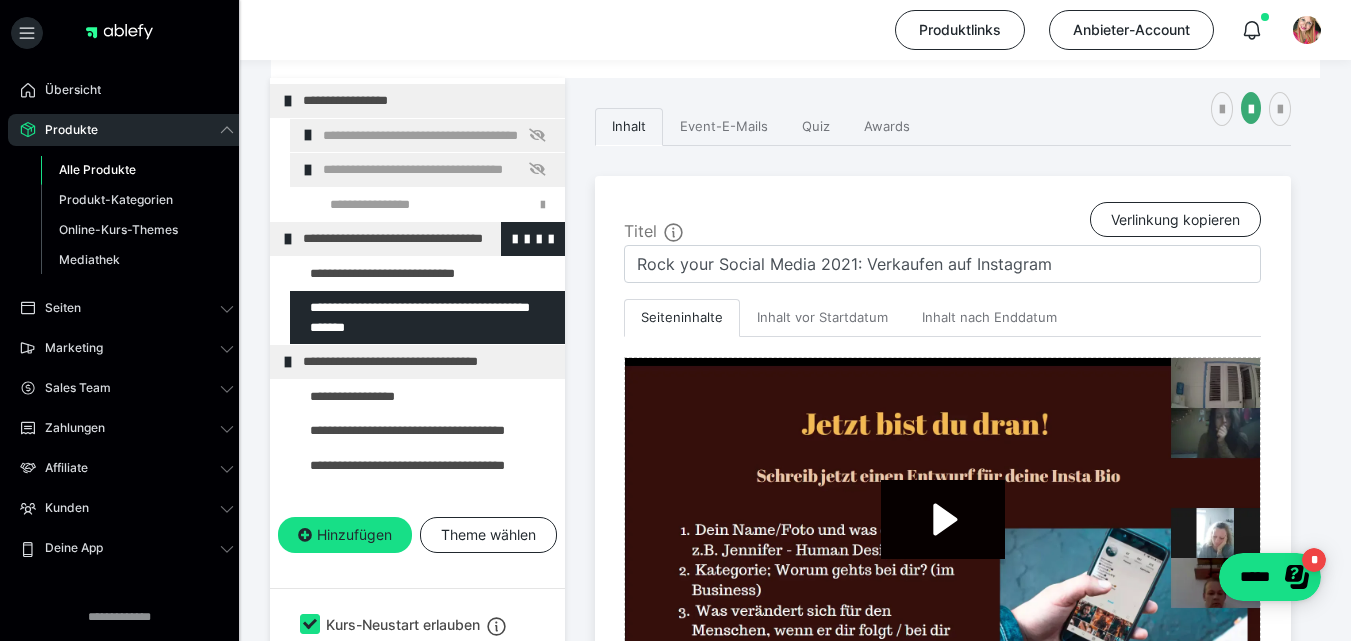 click at bounding box center [288, 239] 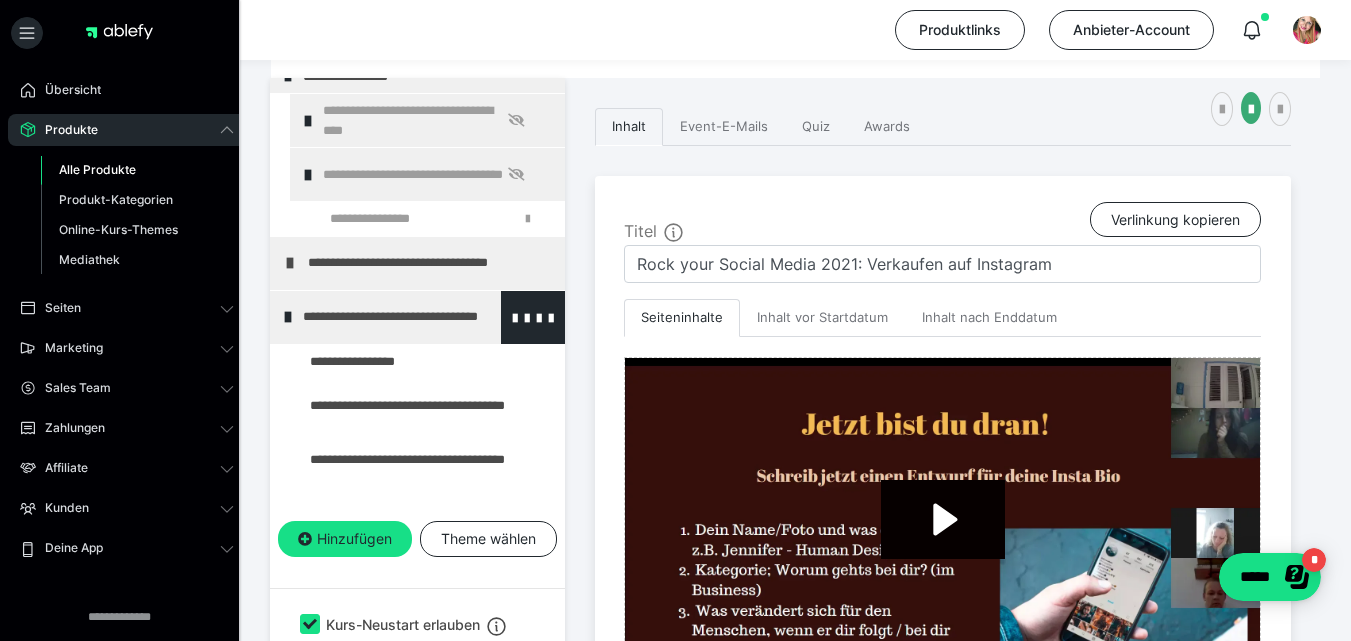 click at bounding box center [288, 317] 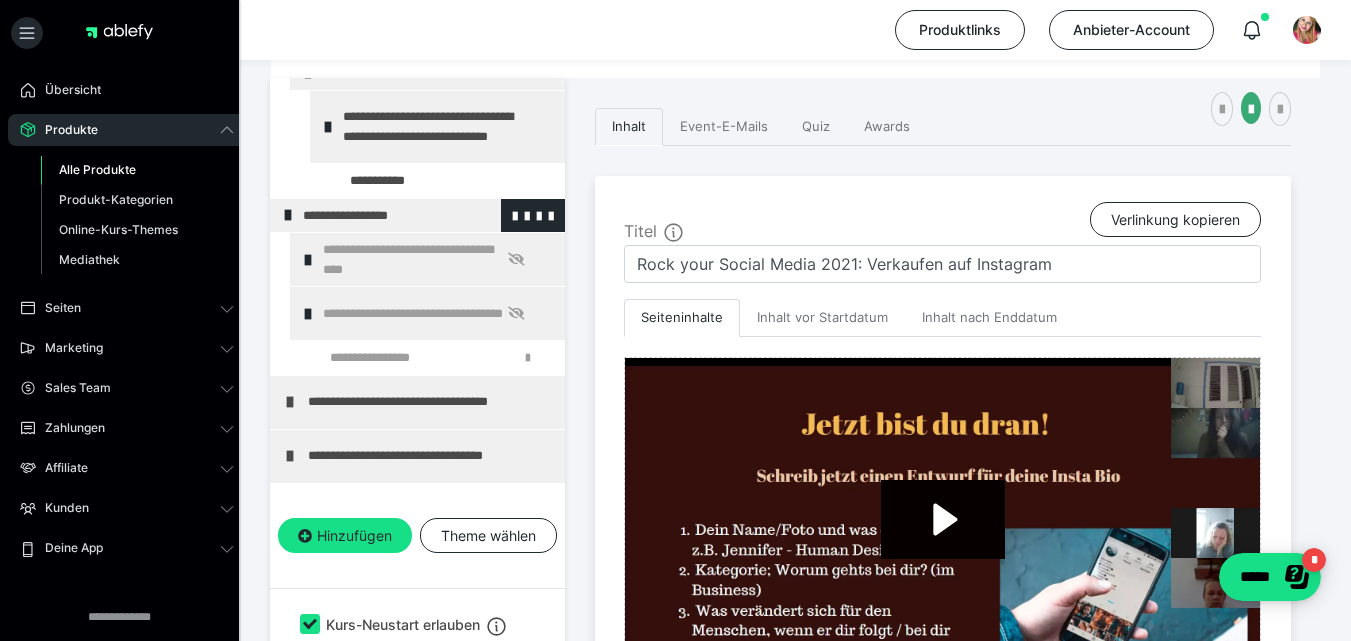 scroll, scrollTop: 127, scrollLeft: 0, axis: vertical 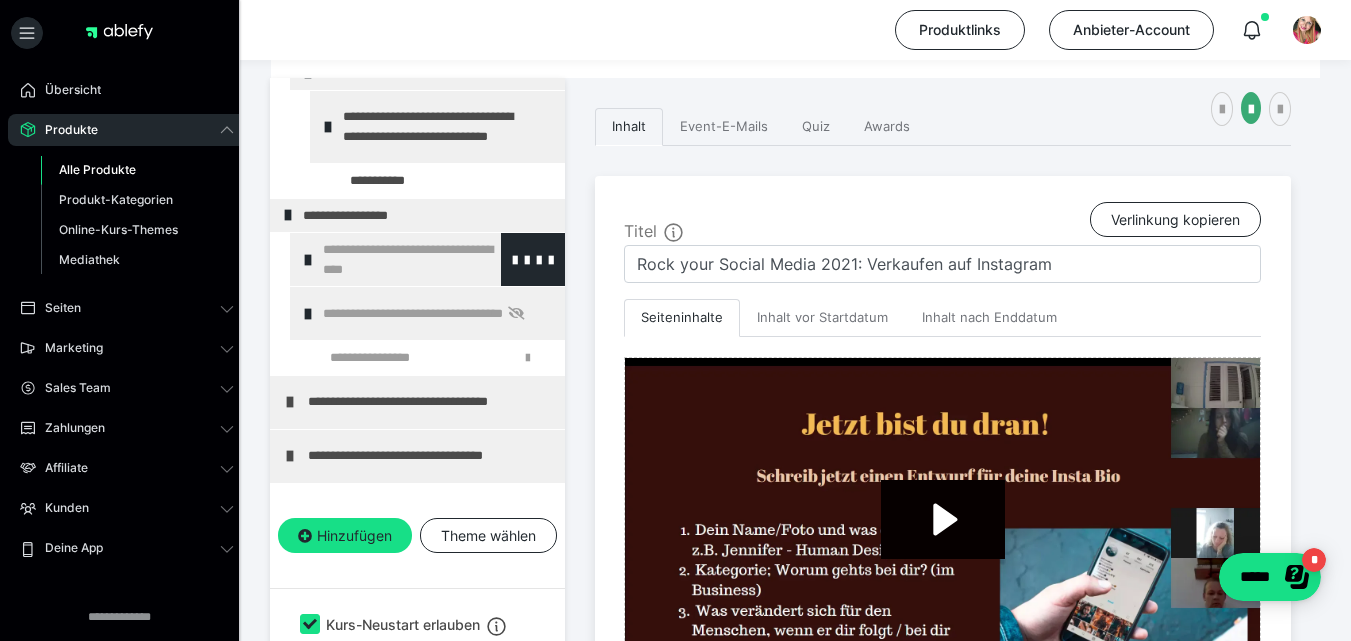 click on "**********" at bounding box center (428, 259) 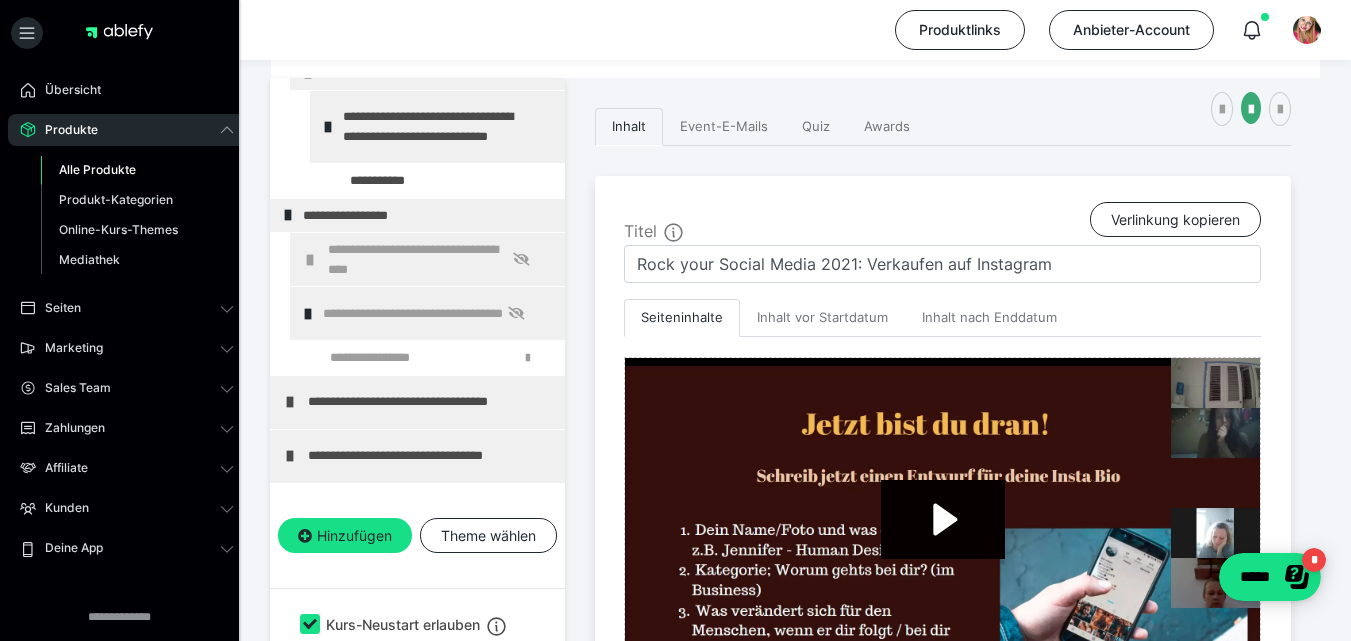 click on "**********" at bounding box center [433, 259] 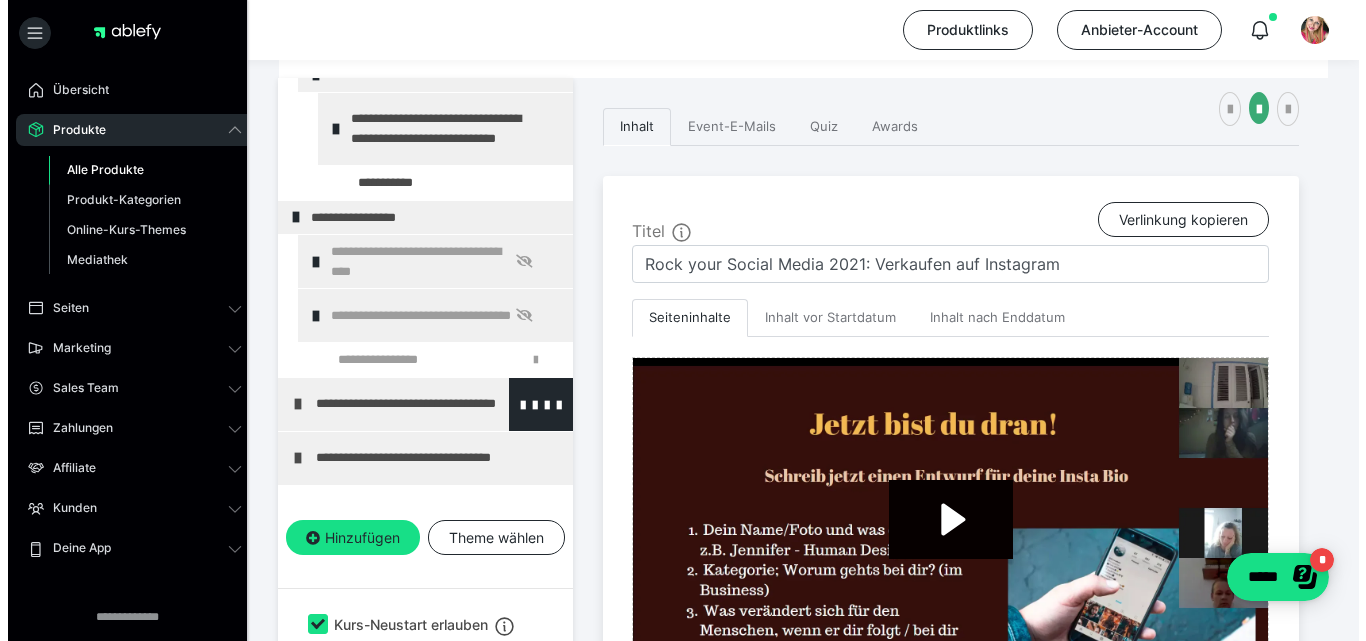 scroll, scrollTop: 127, scrollLeft: 0, axis: vertical 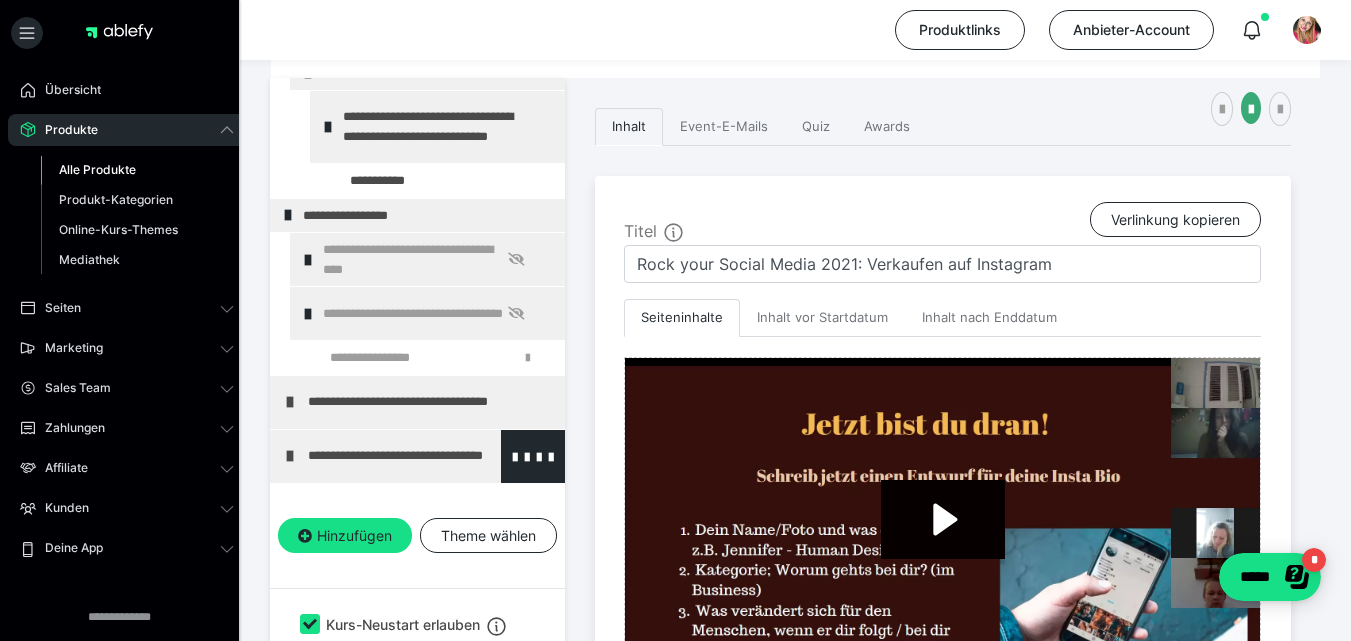 click at bounding box center (290, 456) 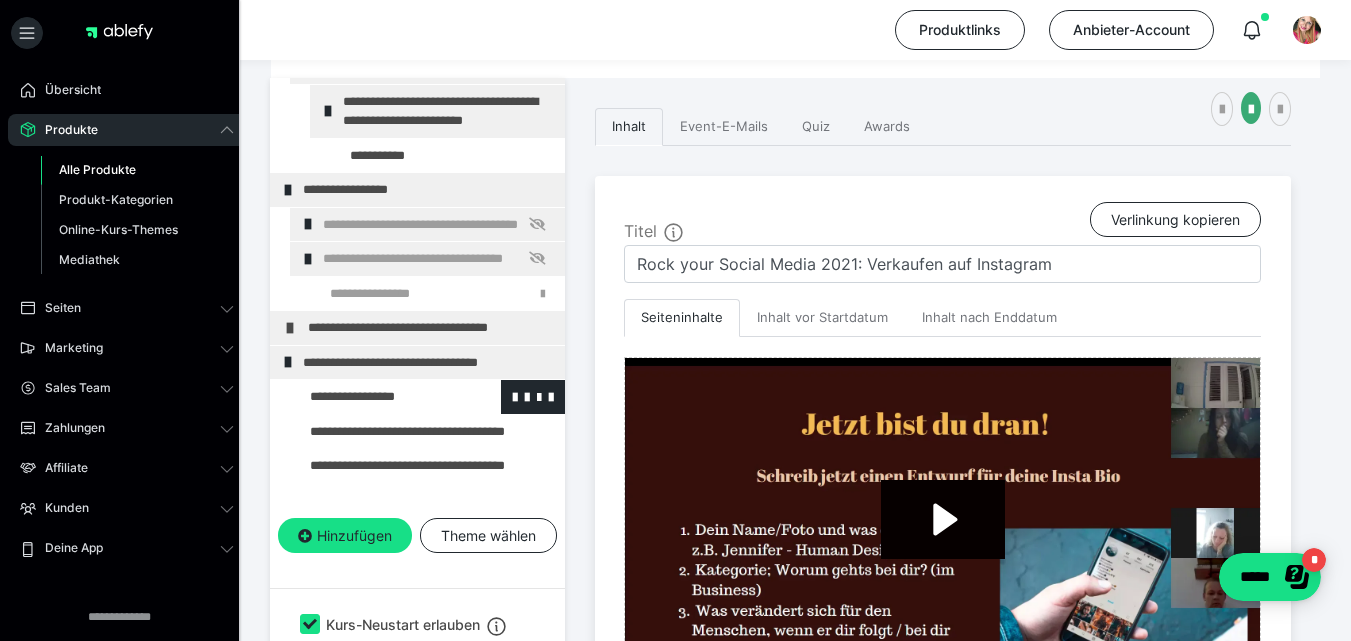 click at bounding box center (375, 397) 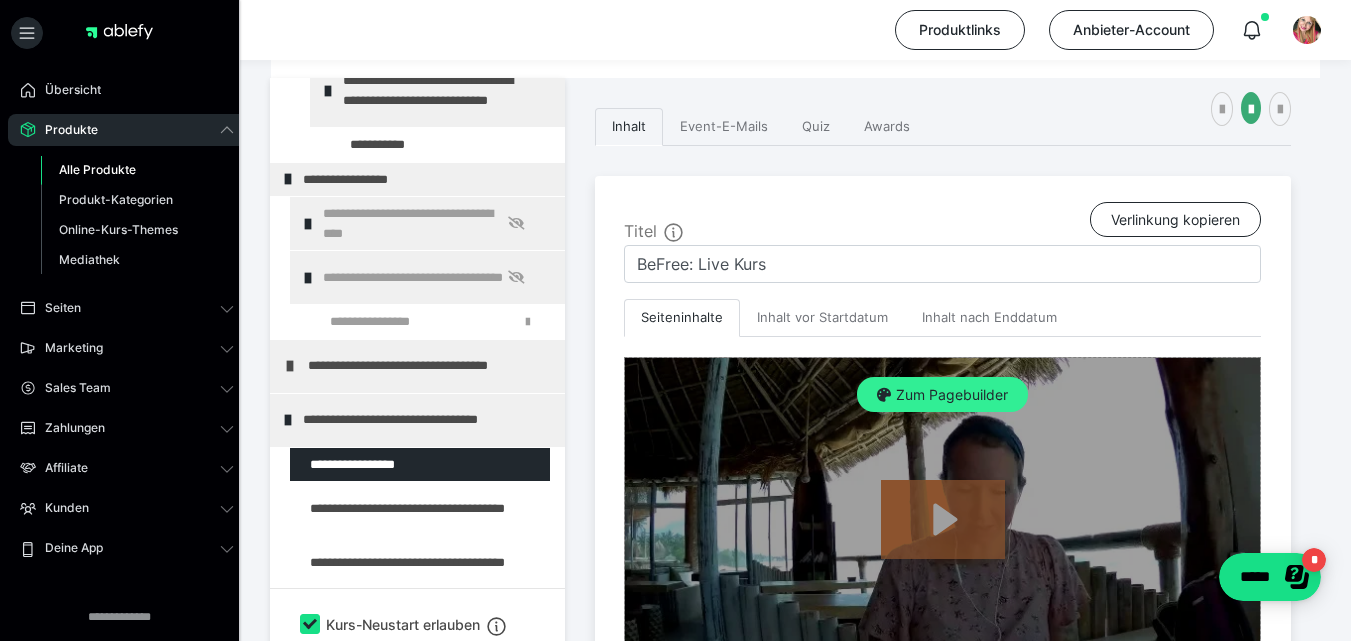 click on "Zum Pagebuilder" at bounding box center [942, 395] 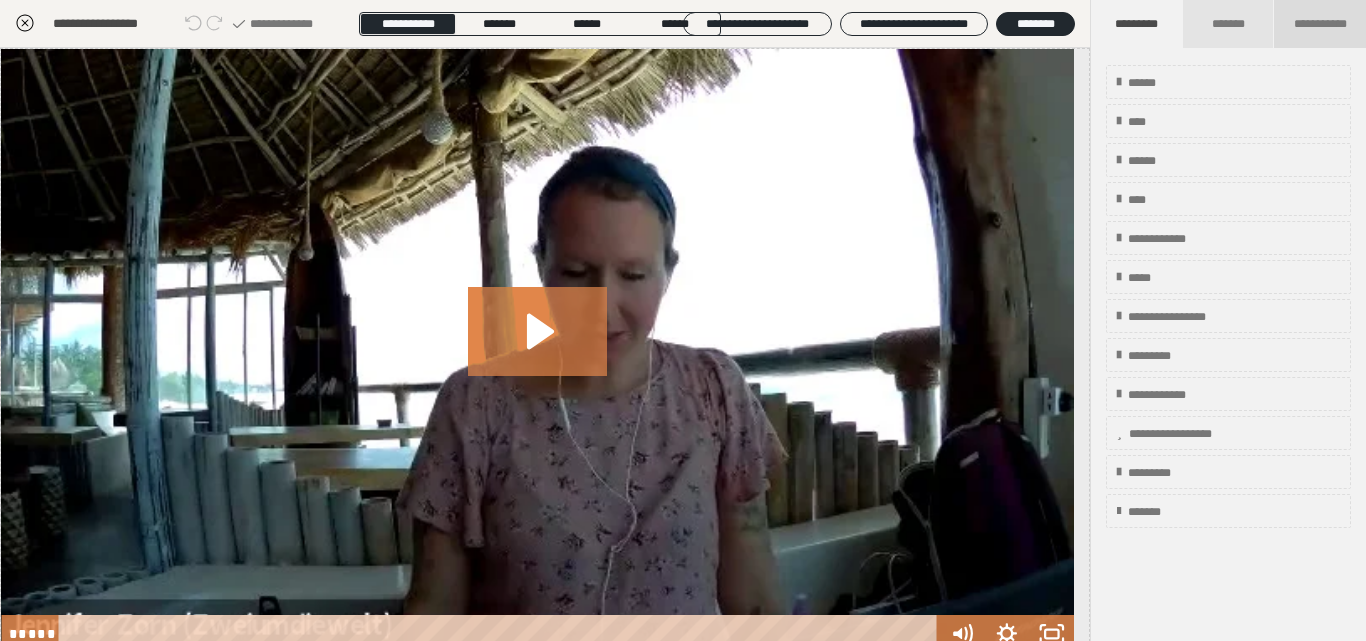 click on "**********" at bounding box center (1320, 24) 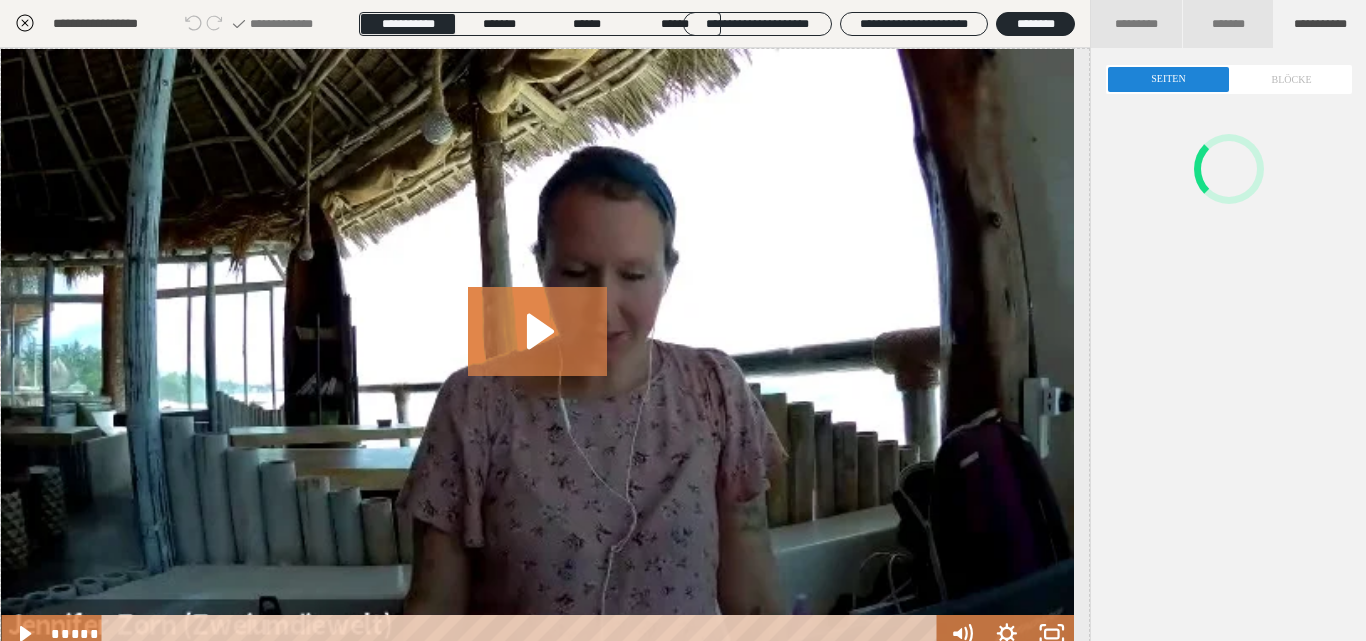 click on "**********" at bounding box center (1320, 24) 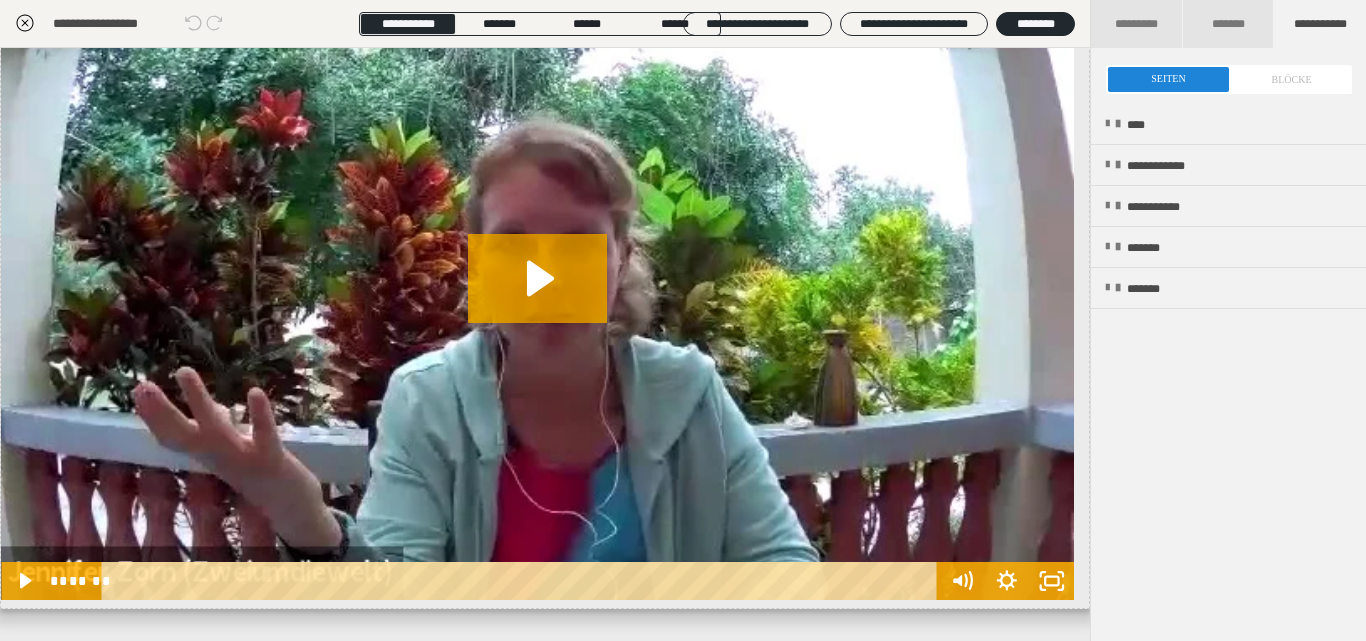 scroll, scrollTop: 703, scrollLeft: 0, axis: vertical 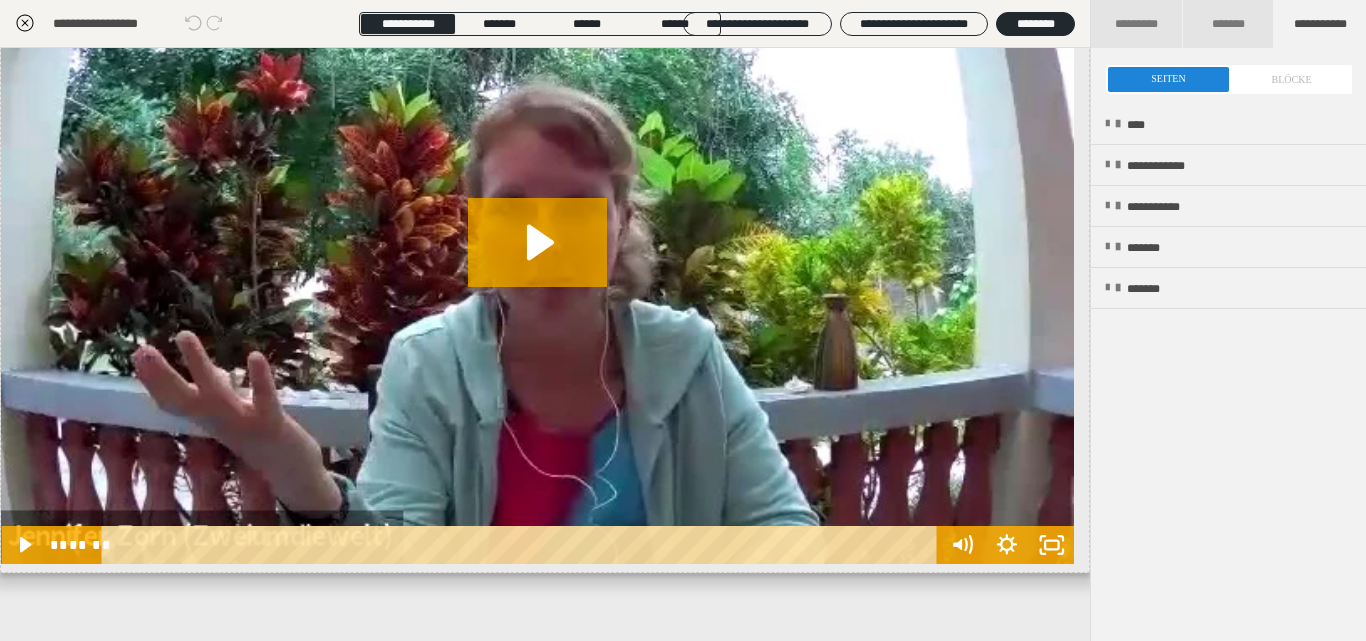 click at bounding box center [1229, 79] 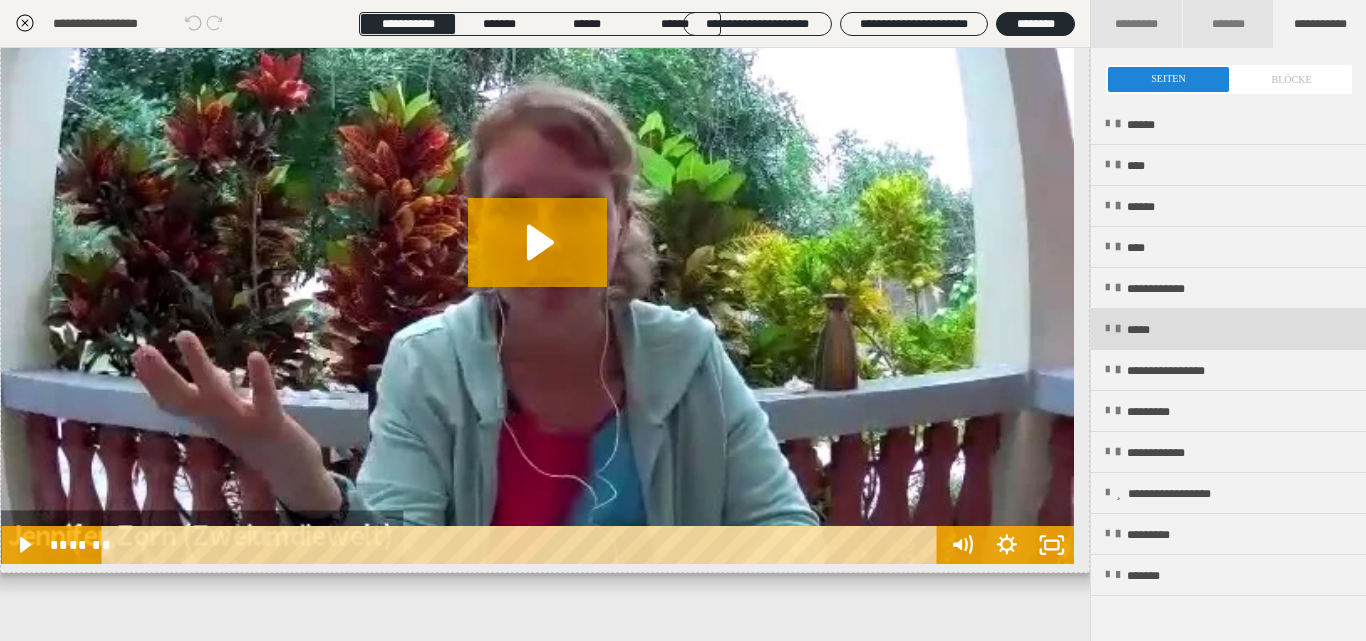 click on "*****" at bounding box center [1147, 330] 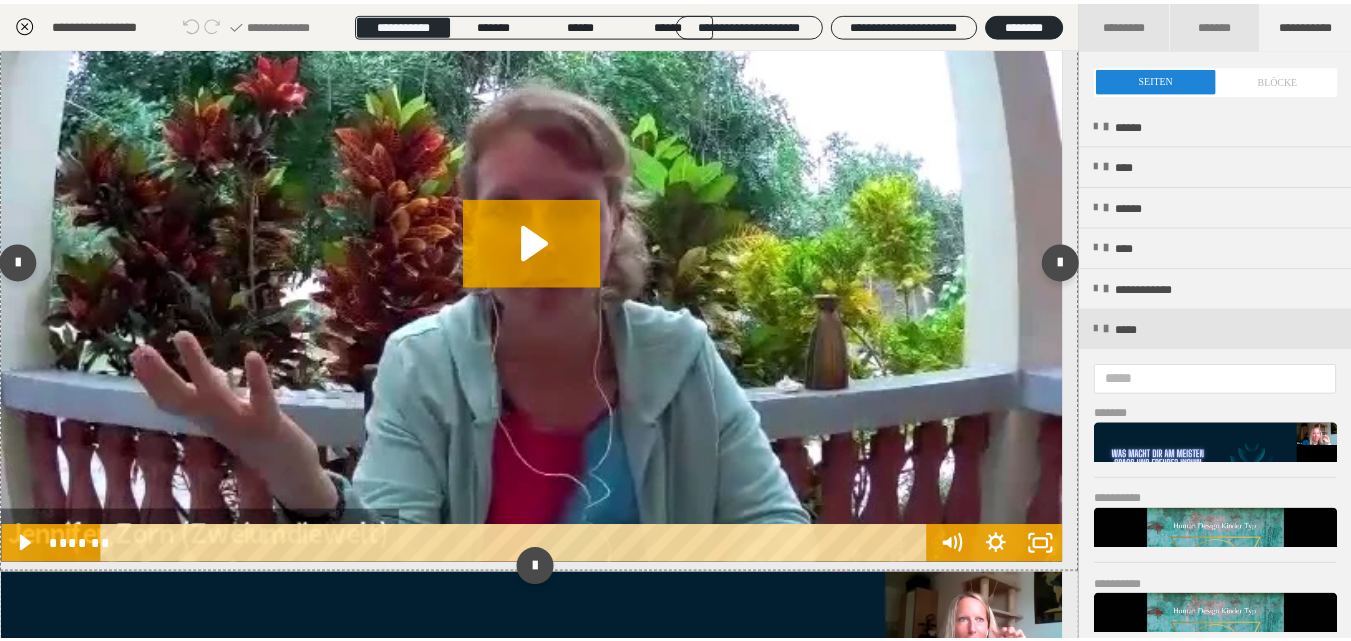scroll, scrollTop: 1208, scrollLeft: 0, axis: vertical 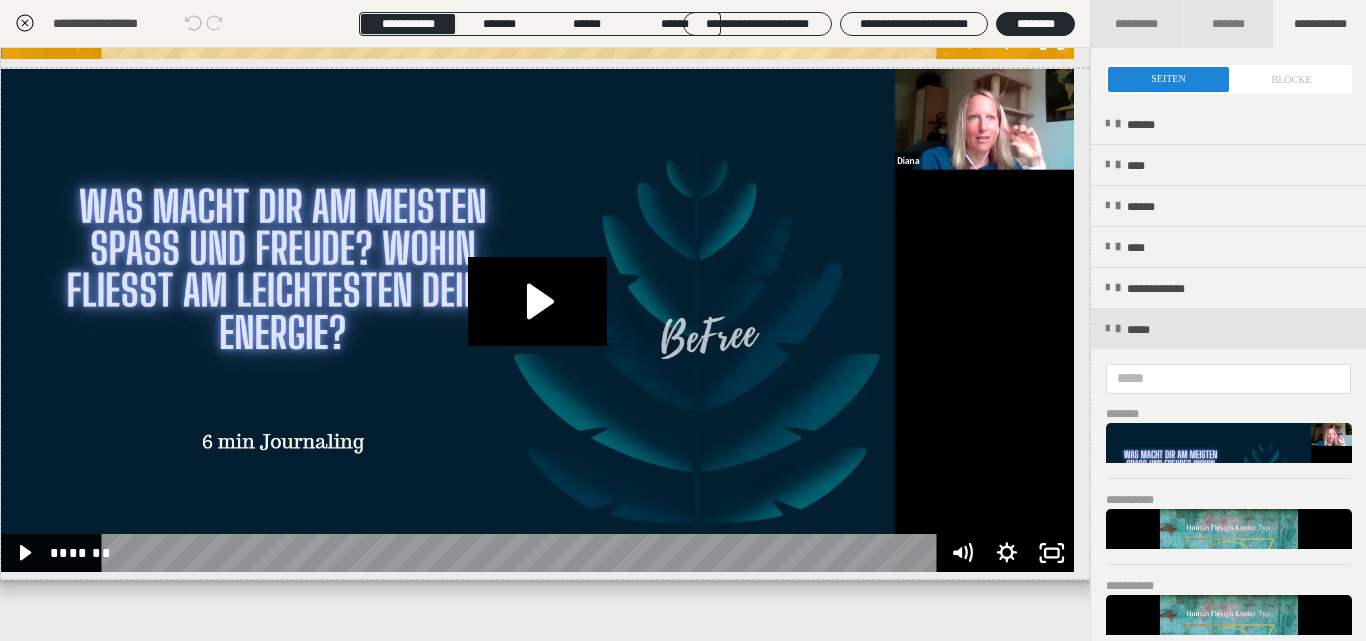 click 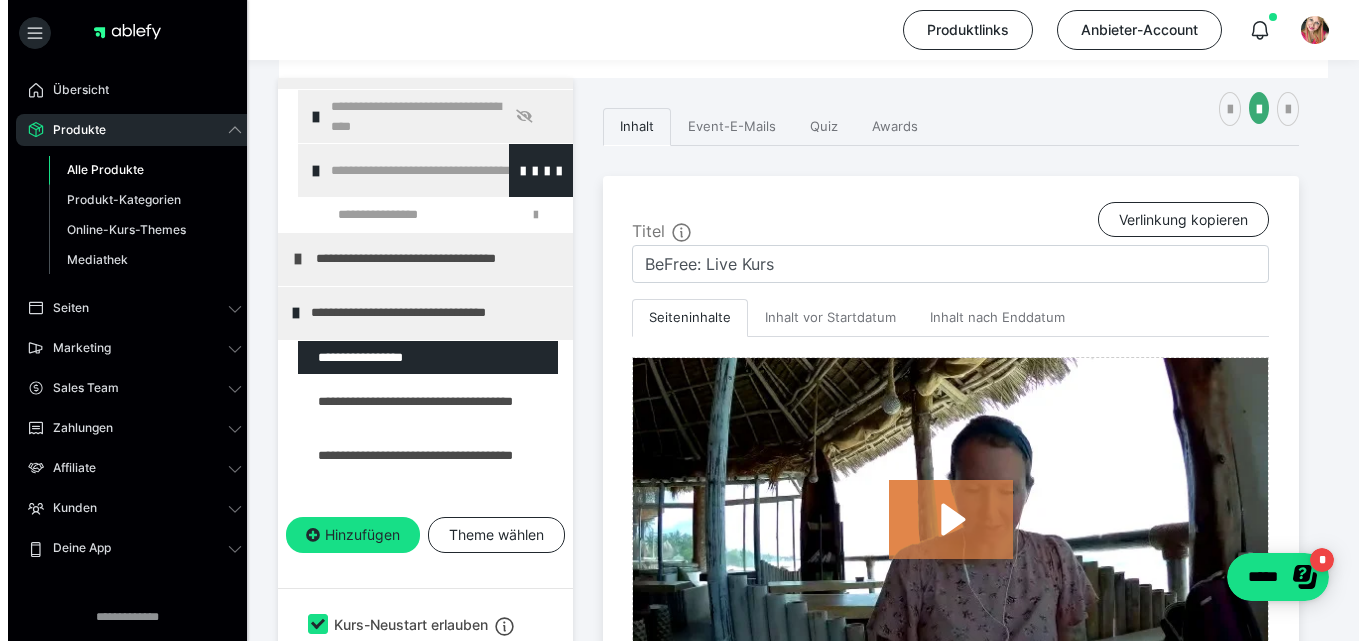 scroll, scrollTop: 269, scrollLeft: 0, axis: vertical 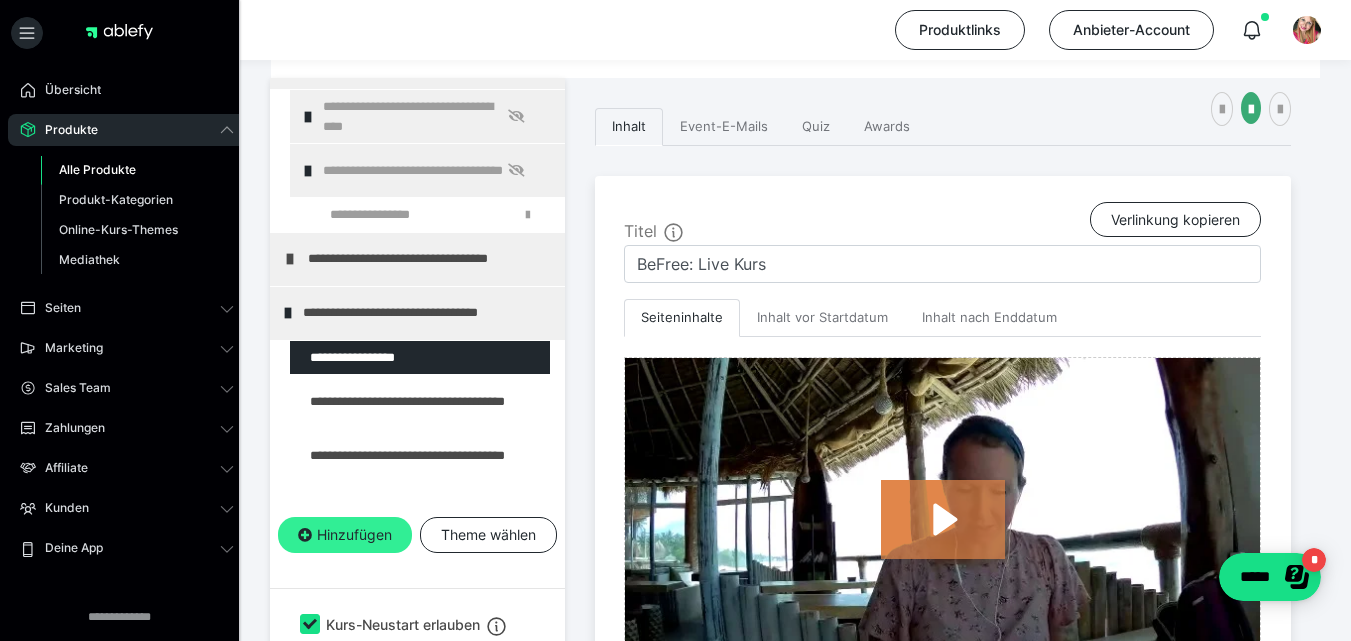 click on "Hinzufügen" at bounding box center [345, 535] 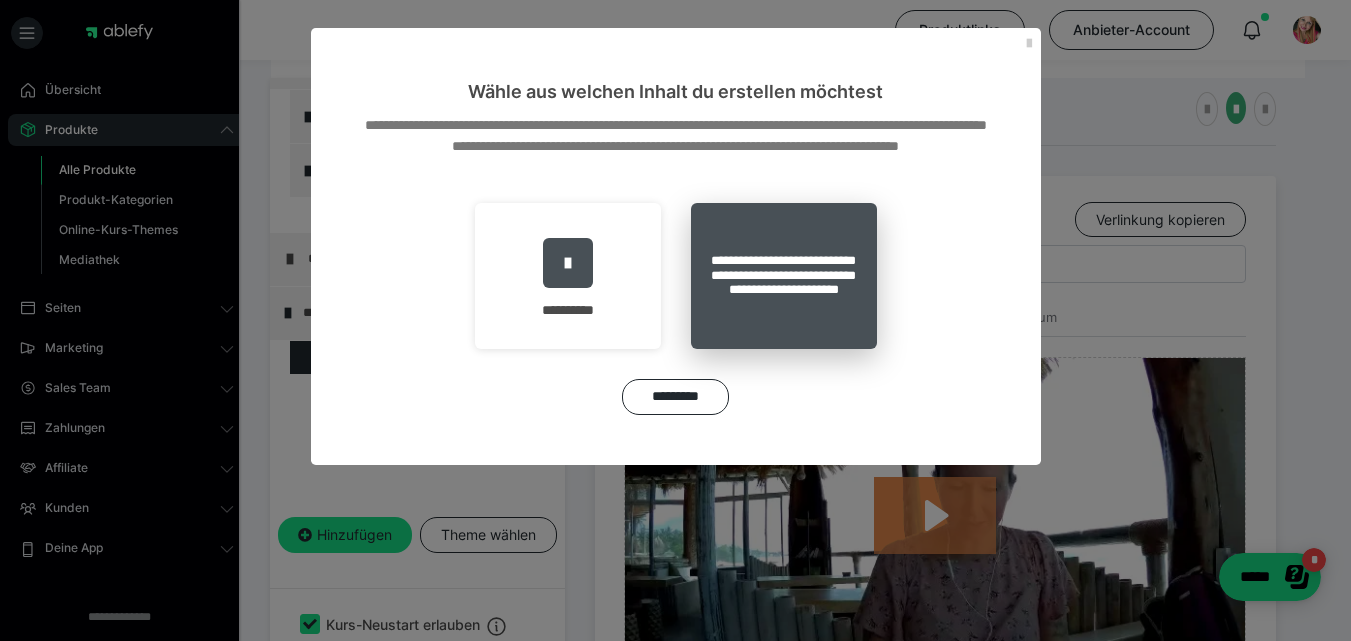 click on "**********" at bounding box center (784, 276) 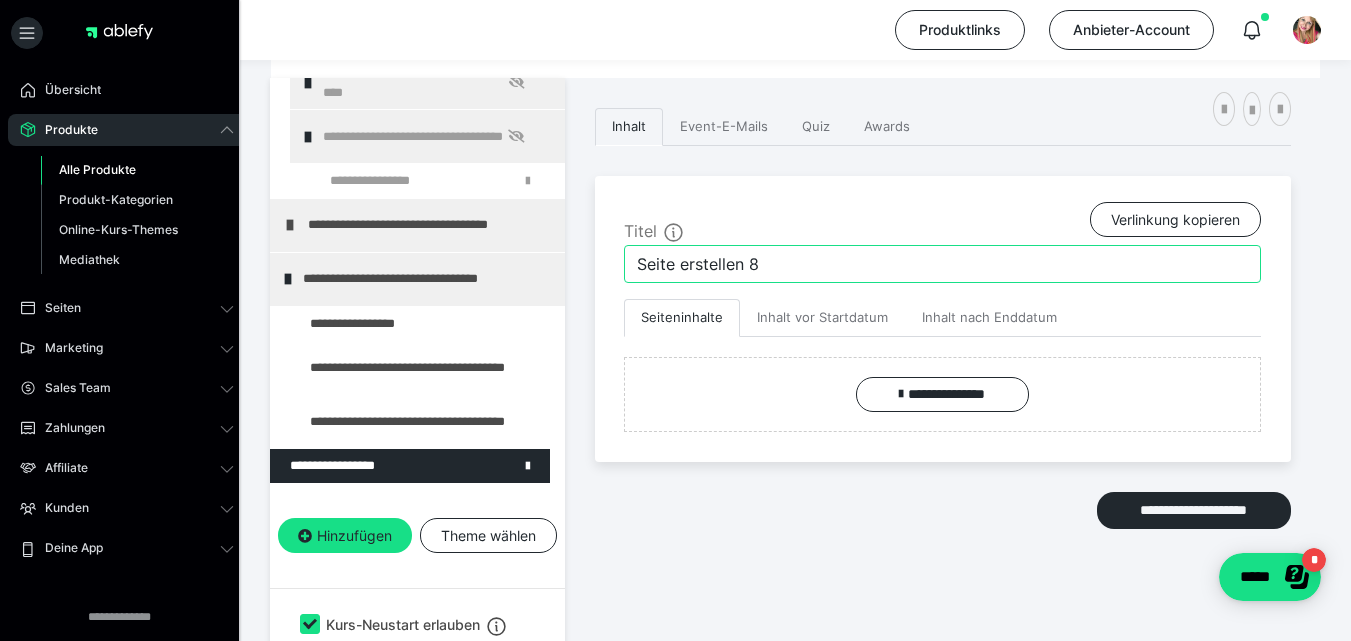 click on "Seite erstellen 8" at bounding box center [942, 264] 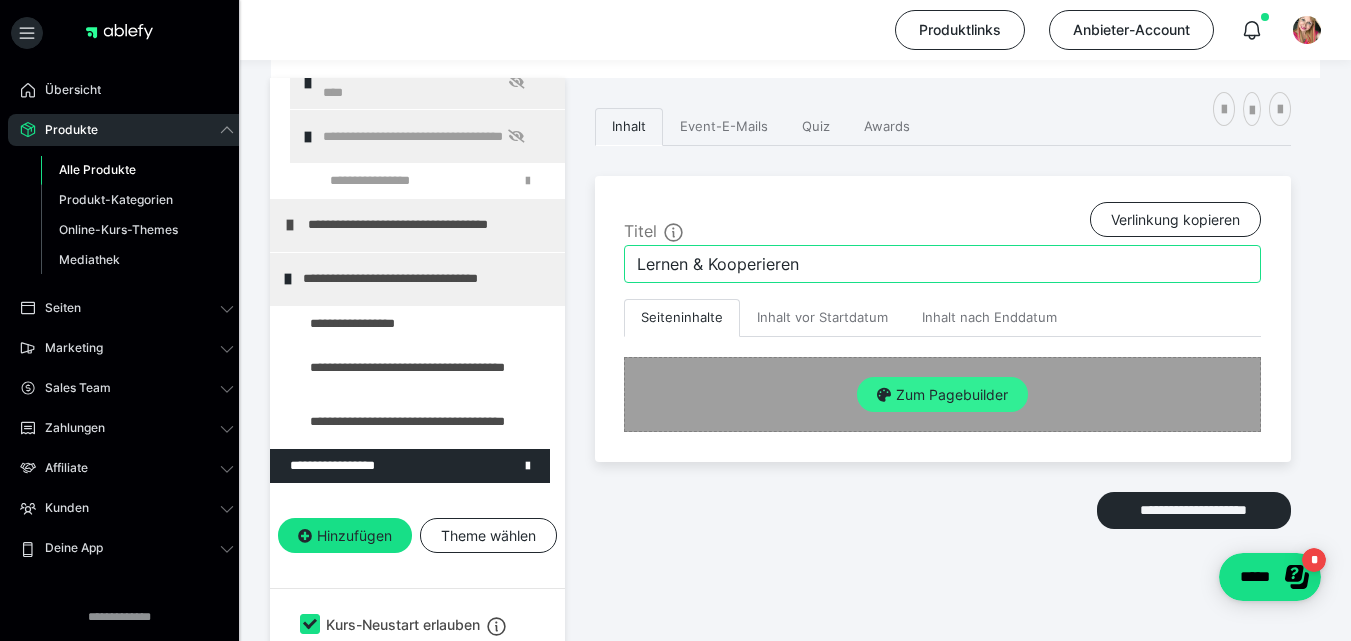 type on "Lernen & Kooperieren" 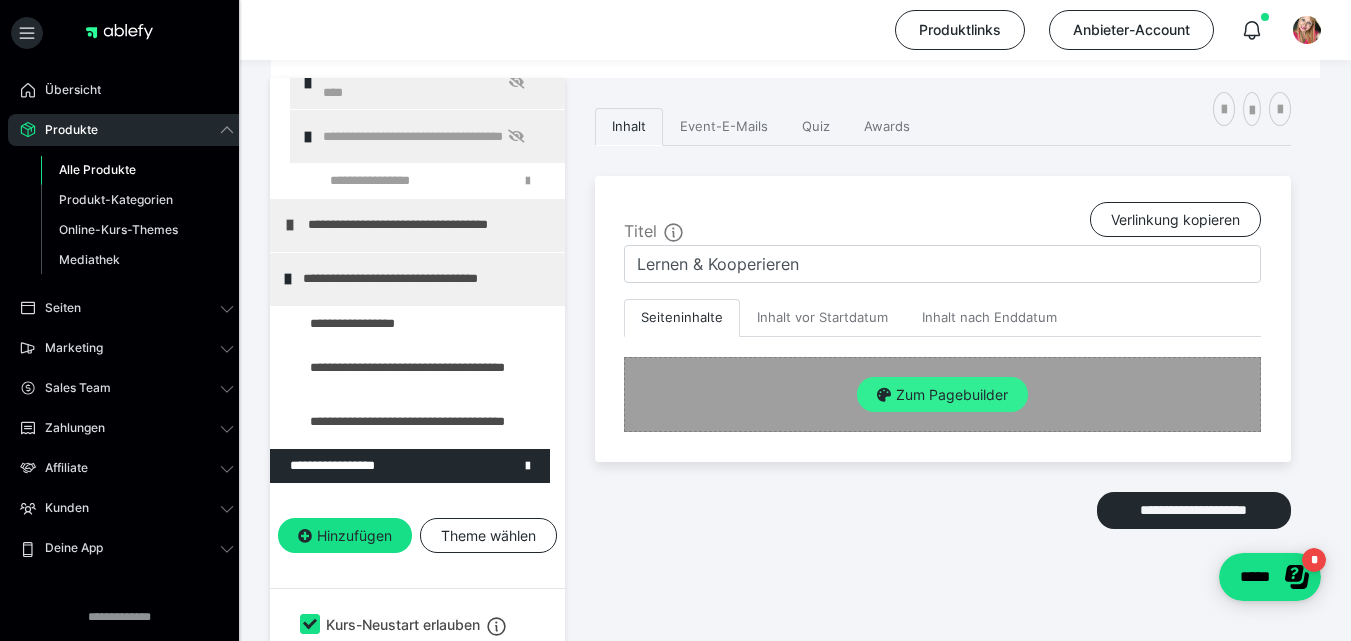 click on "Zum Pagebuilder" at bounding box center (942, 395) 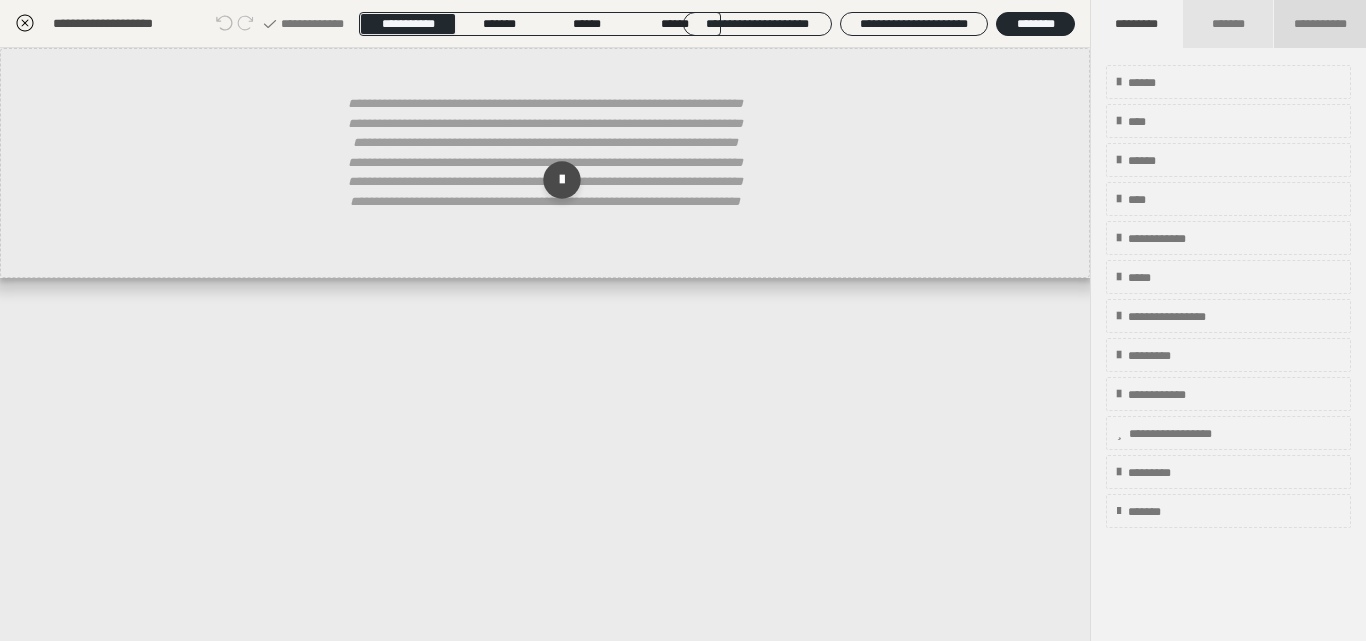 click on "**********" at bounding box center (1320, 24) 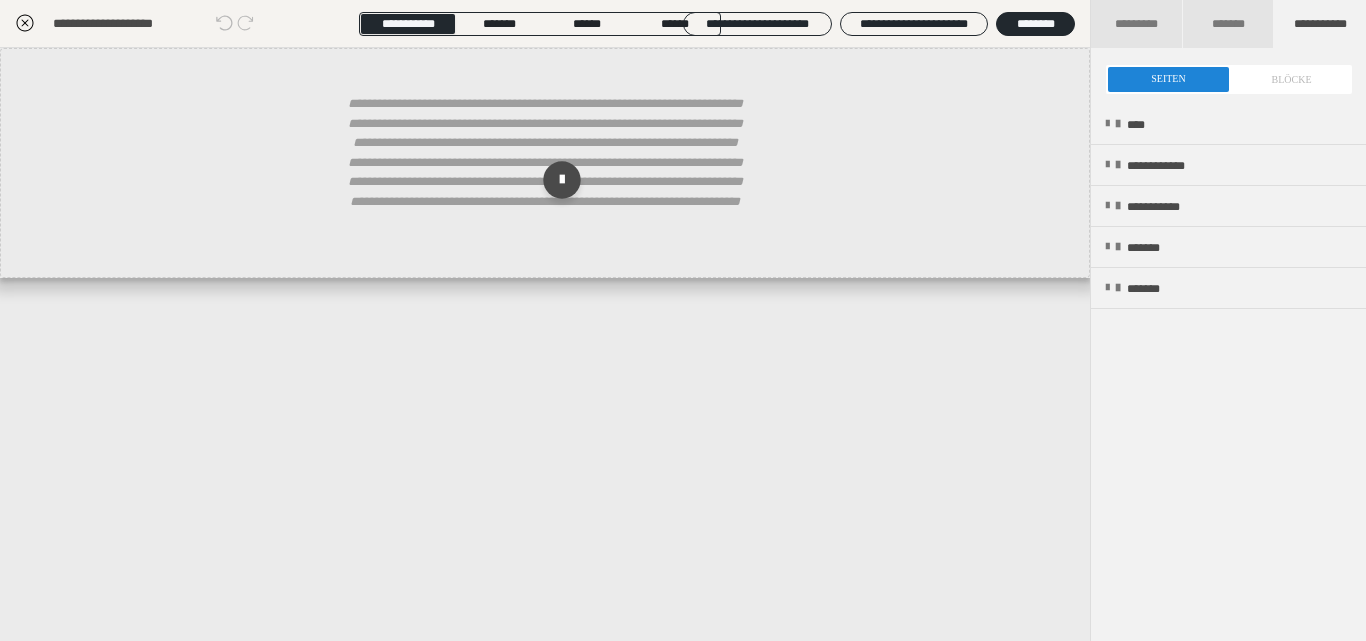 click at bounding box center (1229, 79) 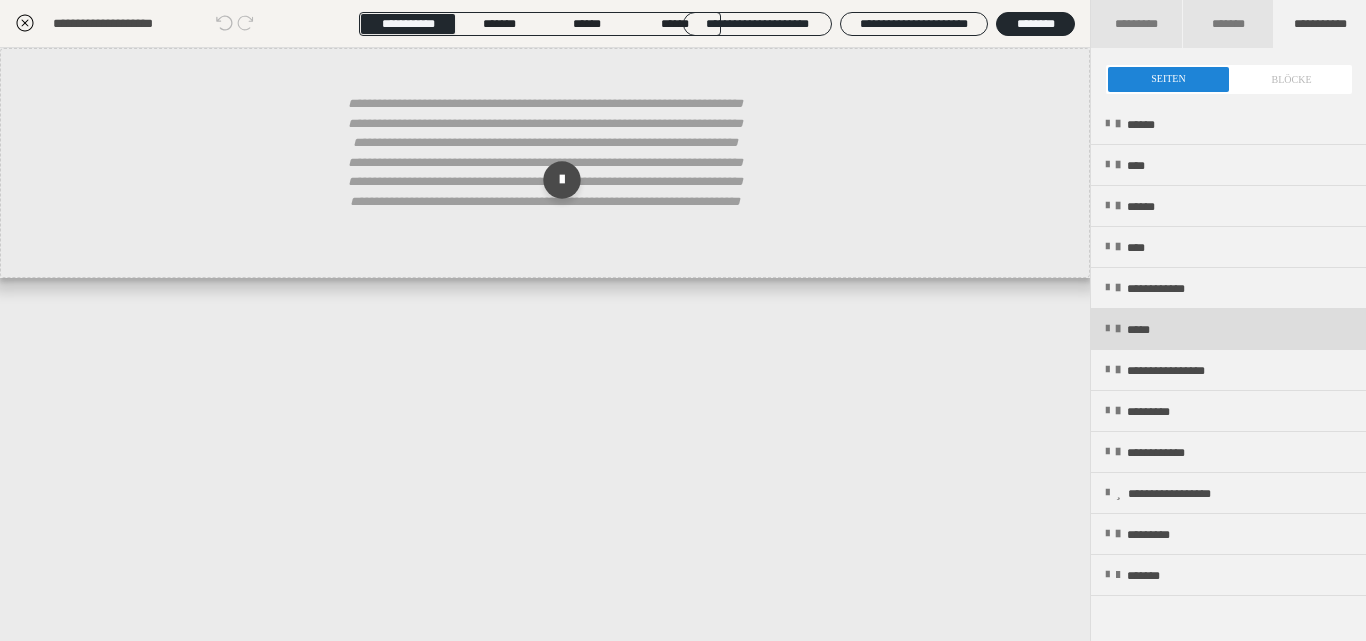 click on "*****" at bounding box center (1147, 330) 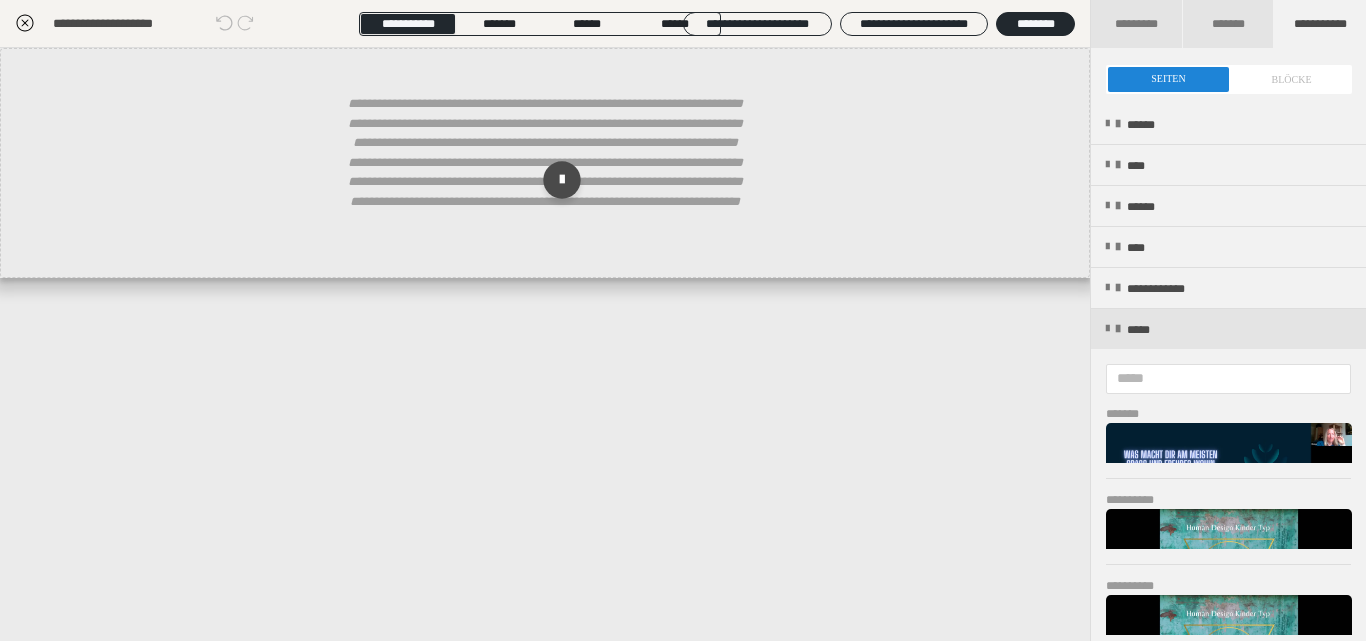 click on "**********" at bounding box center [1221, 854] 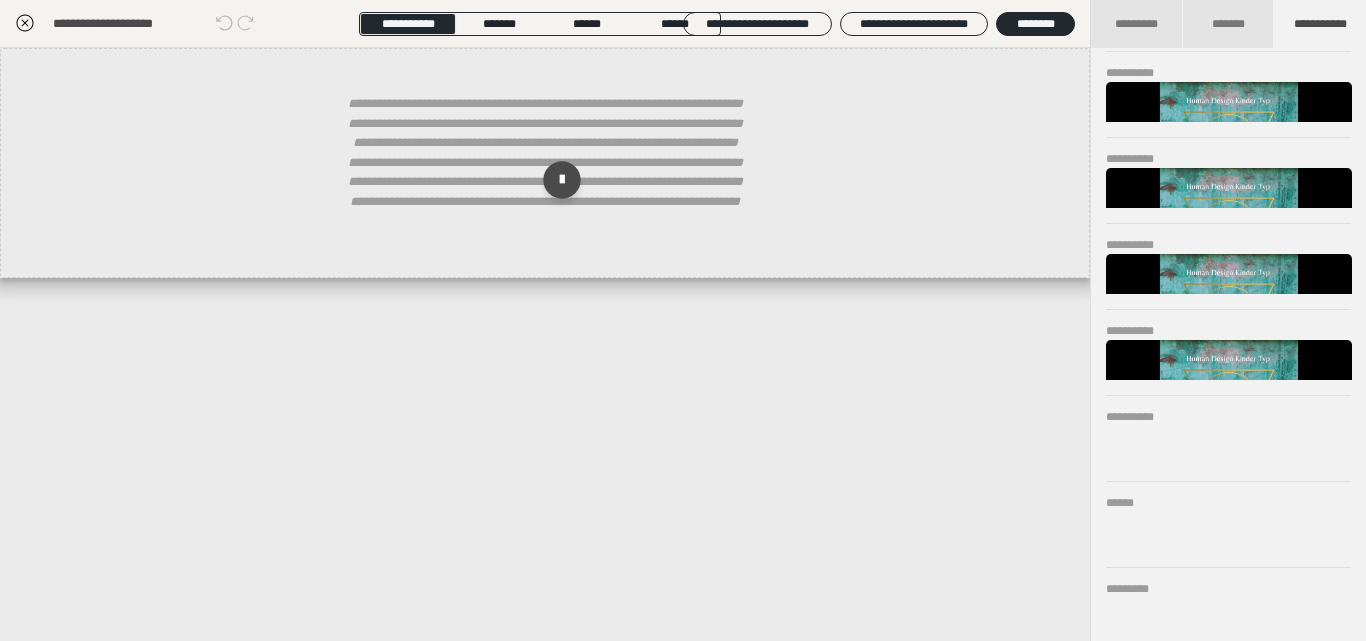 scroll, scrollTop: 627, scrollLeft: 0, axis: vertical 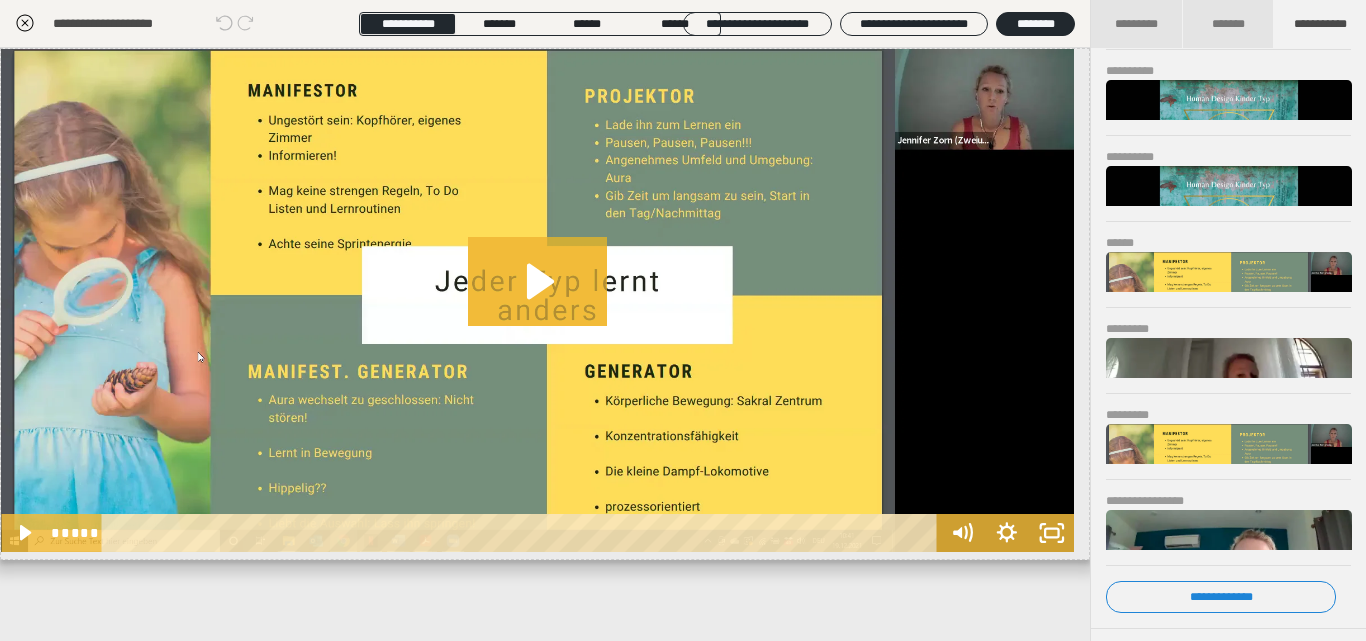 click 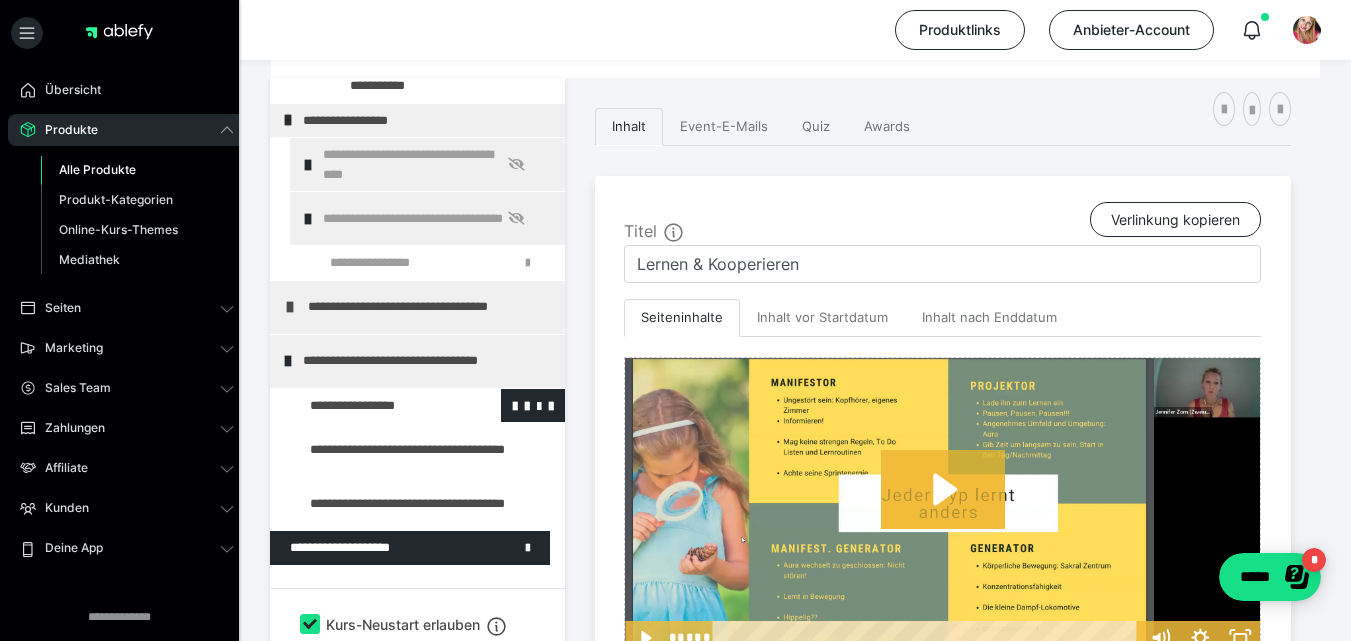 scroll, scrollTop: 182, scrollLeft: 0, axis: vertical 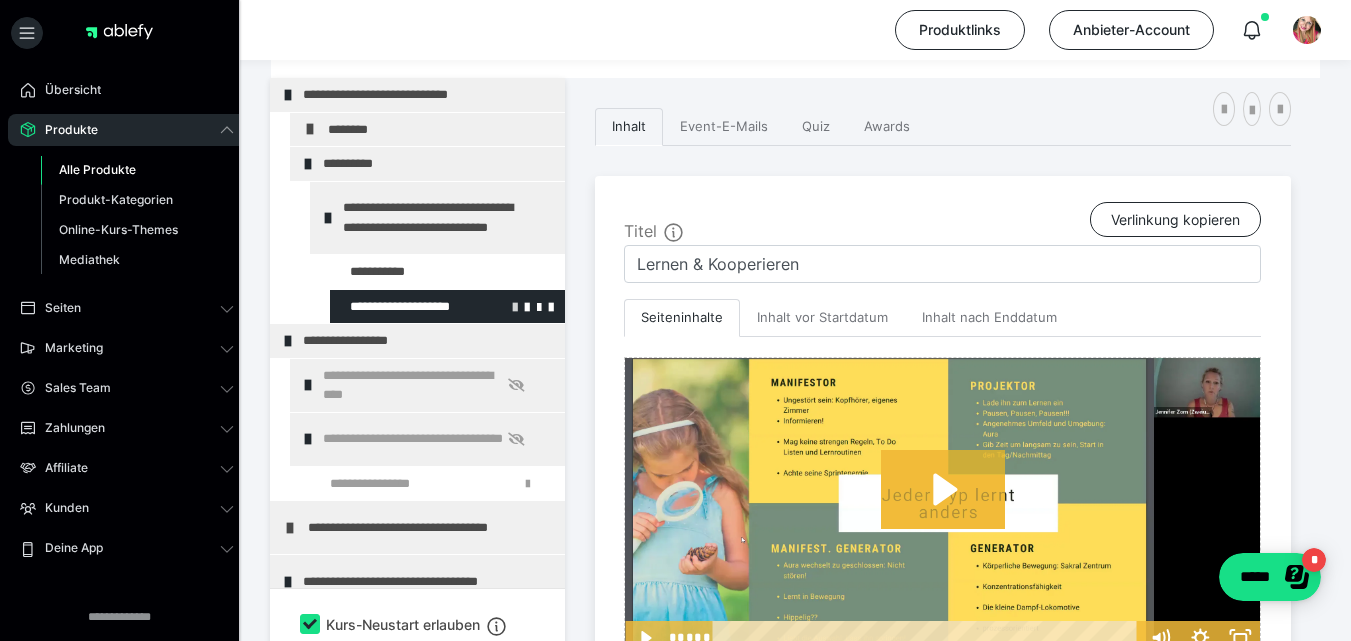 click at bounding box center [515, 306] 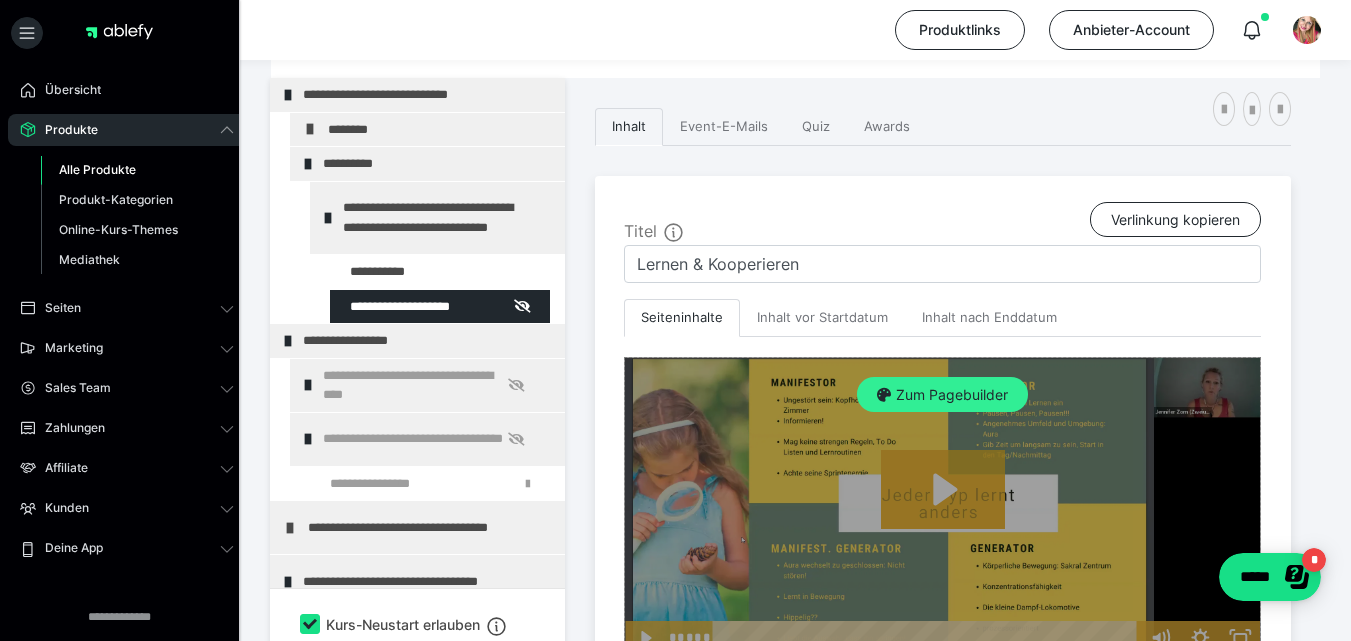 click on "Zum Pagebuilder" at bounding box center (942, 395) 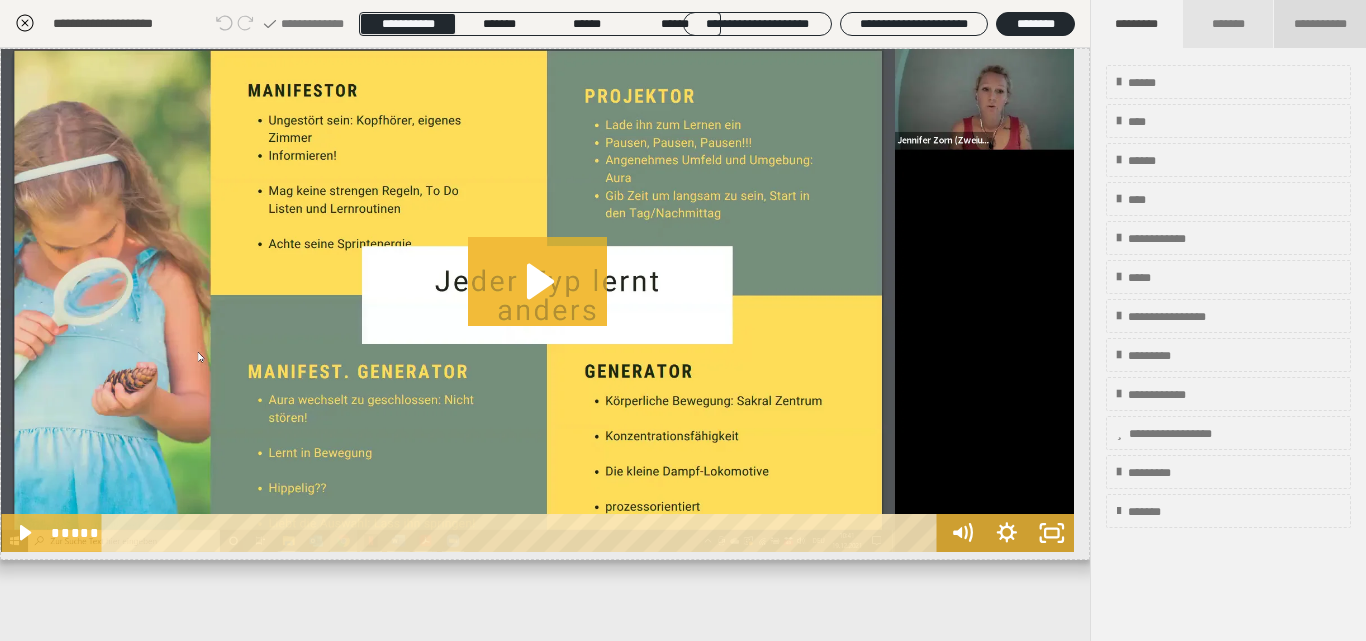 click on "**********" at bounding box center [1320, 24] 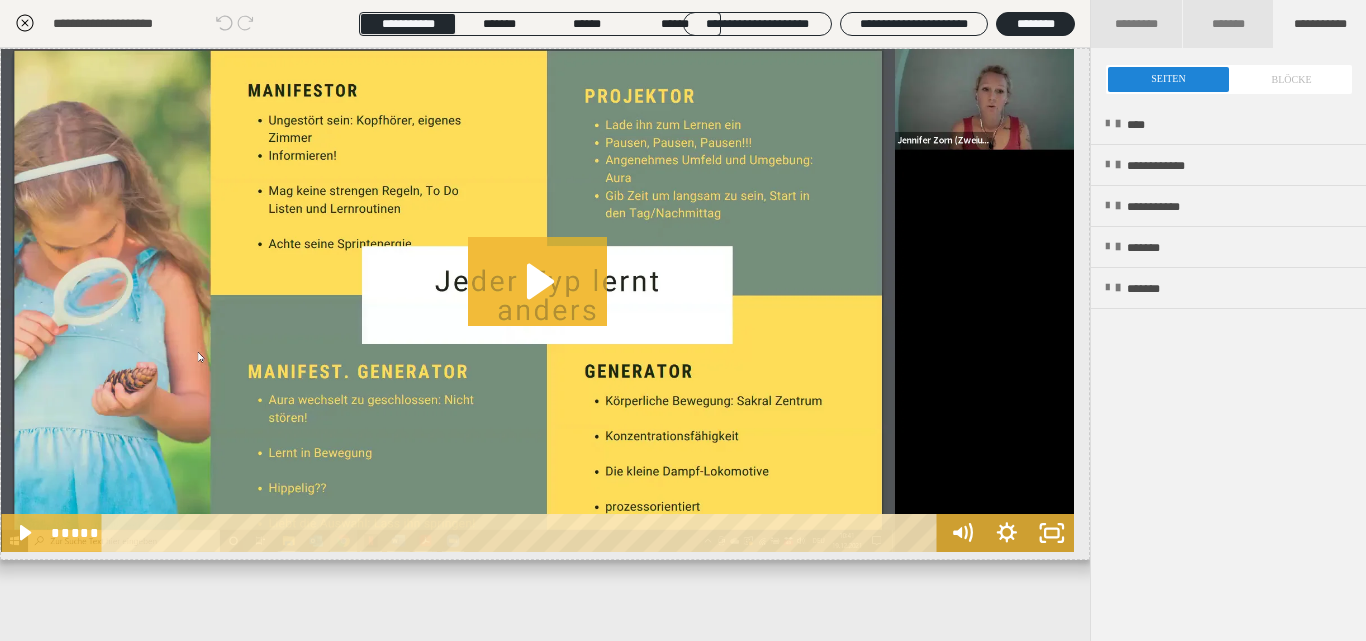 click at bounding box center [1229, 79] 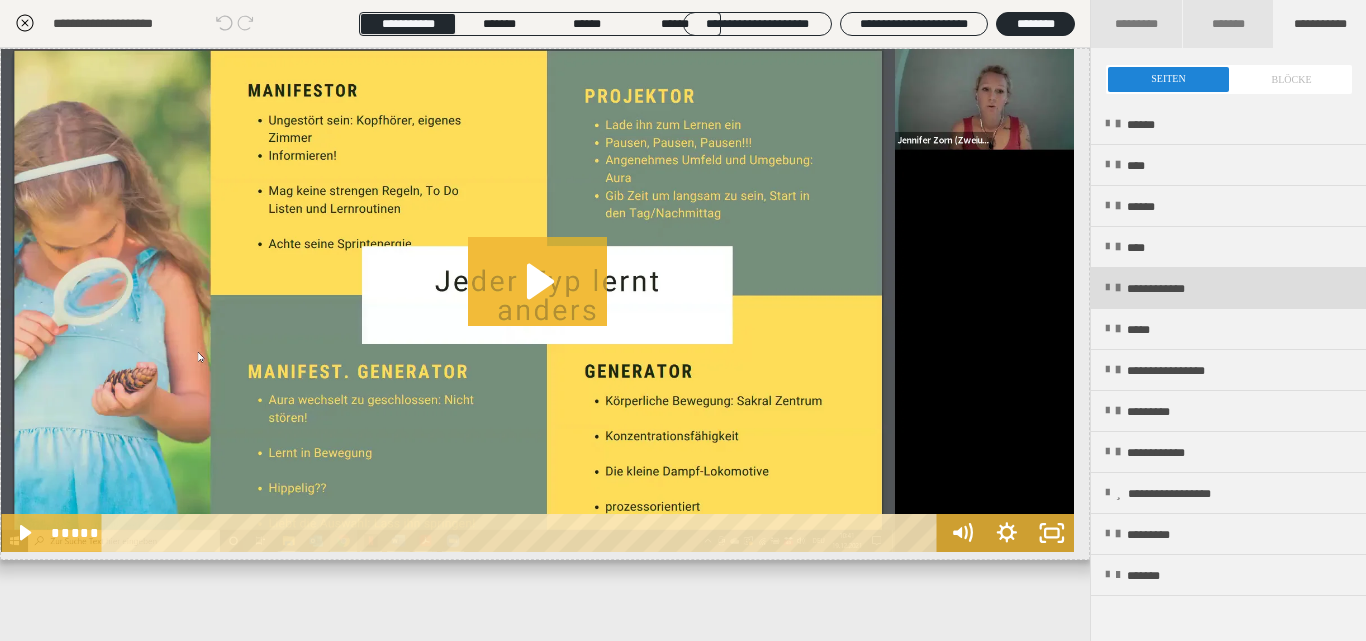 click on "**********" at bounding box center (1174, 289) 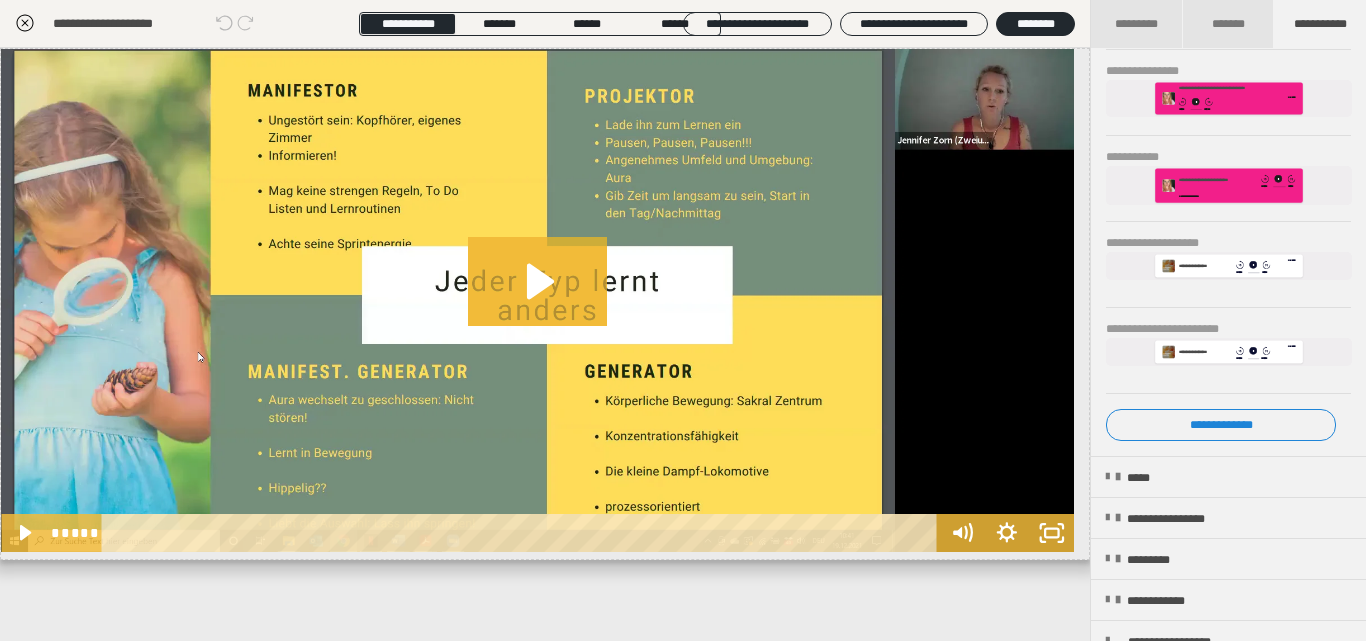 scroll, scrollTop: 387, scrollLeft: 0, axis: vertical 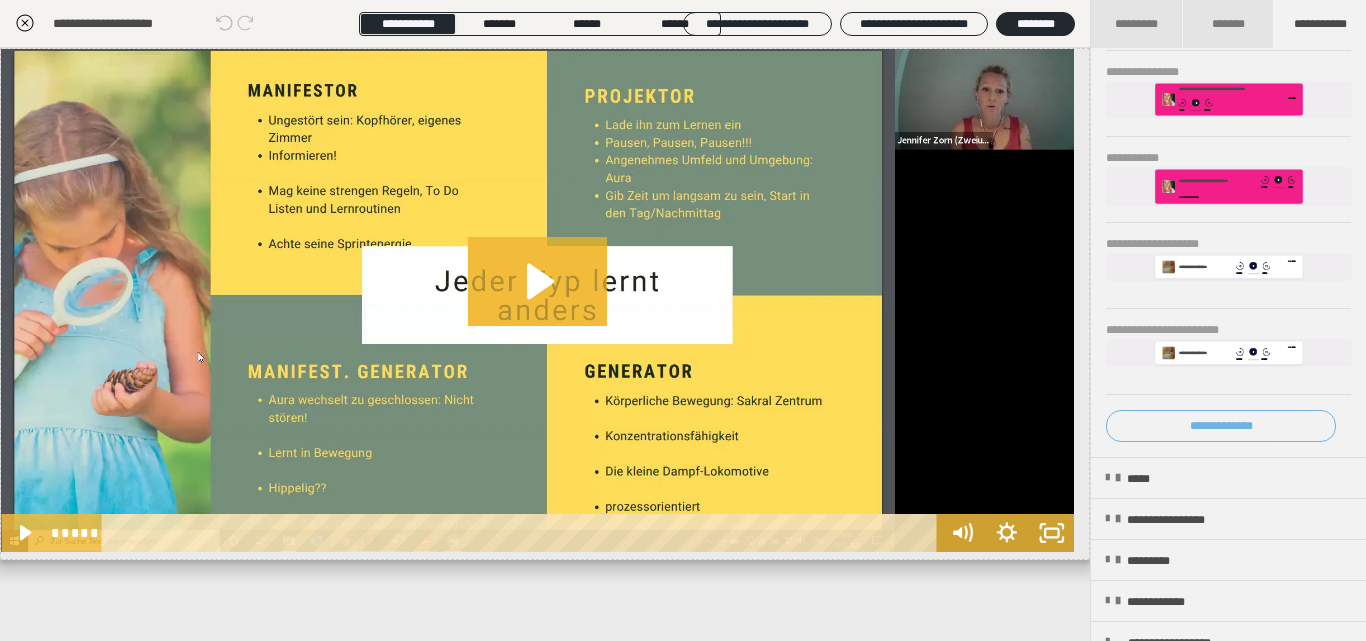 click on "**********" at bounding box center [1221, 426] 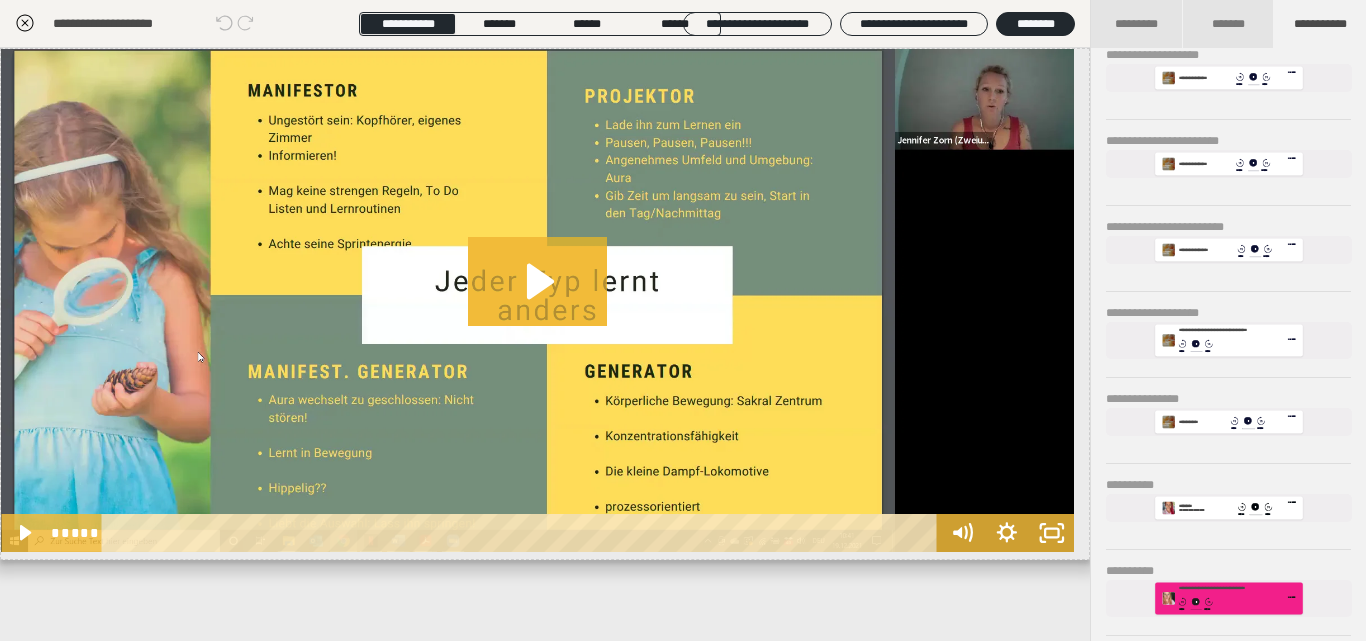scroll, scrollTop: 580, scrollLeft: 0, axis: vertical 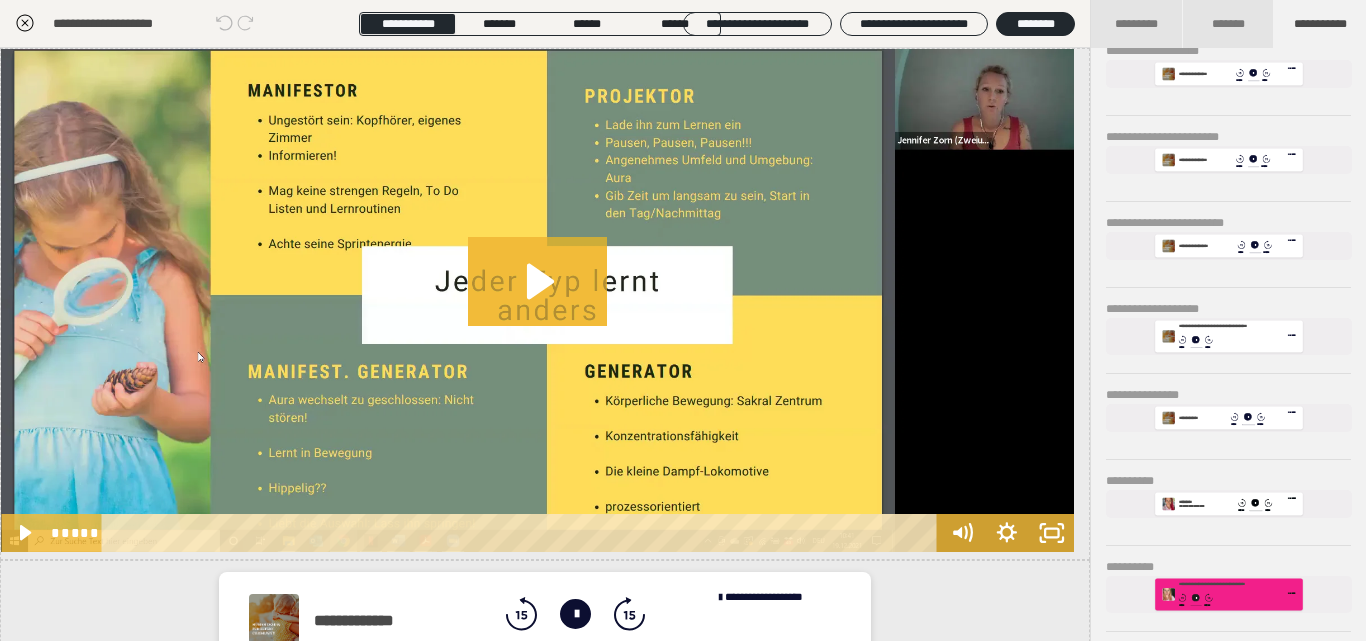 click 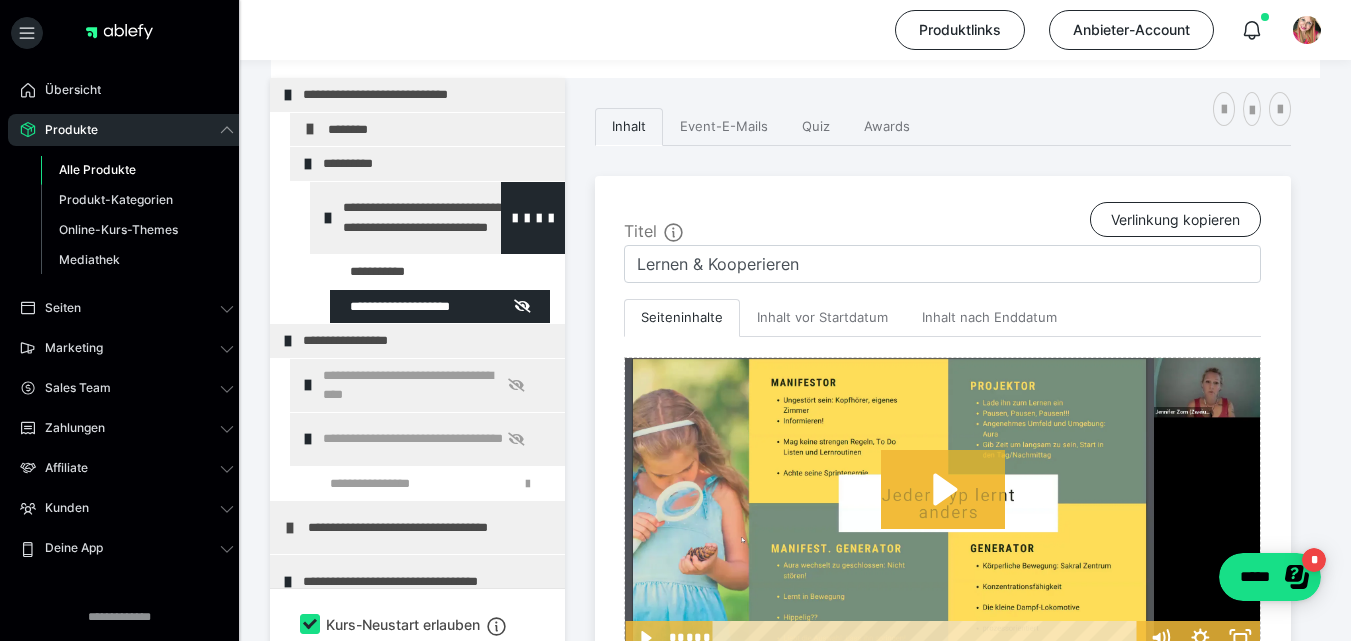 click at bounding box center [328, 218] 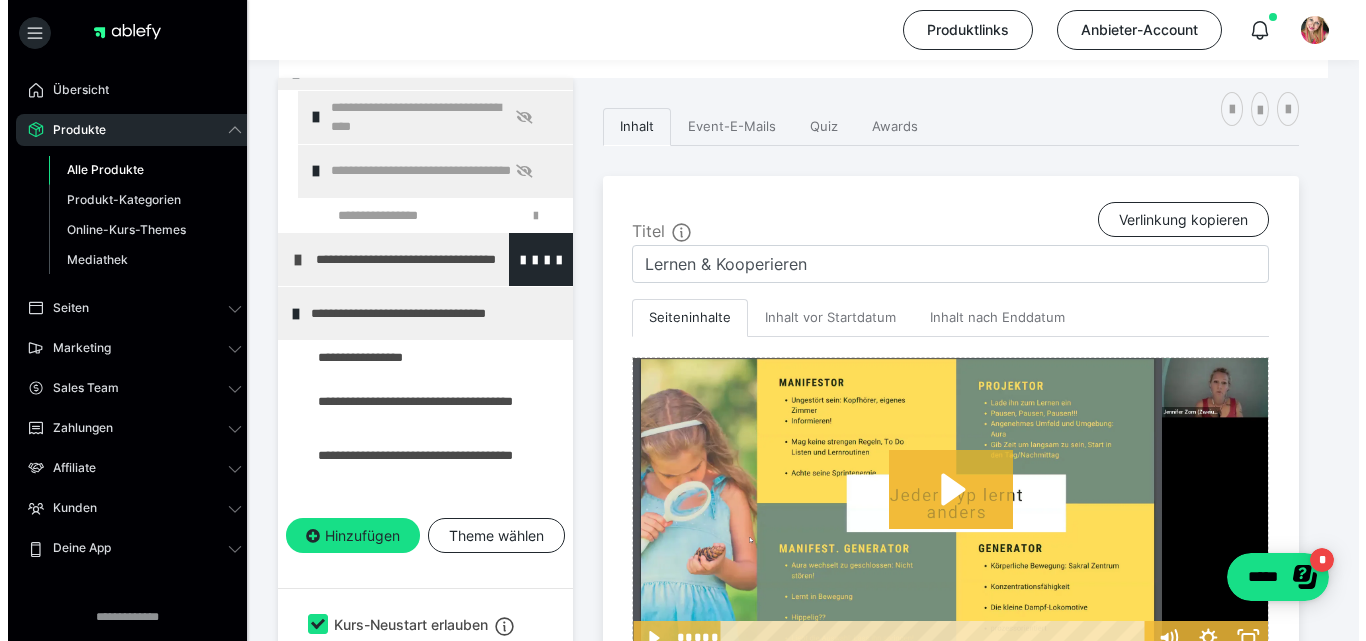 scroll, scrollTop: 235, scrollLeft: 0, axis: vertical 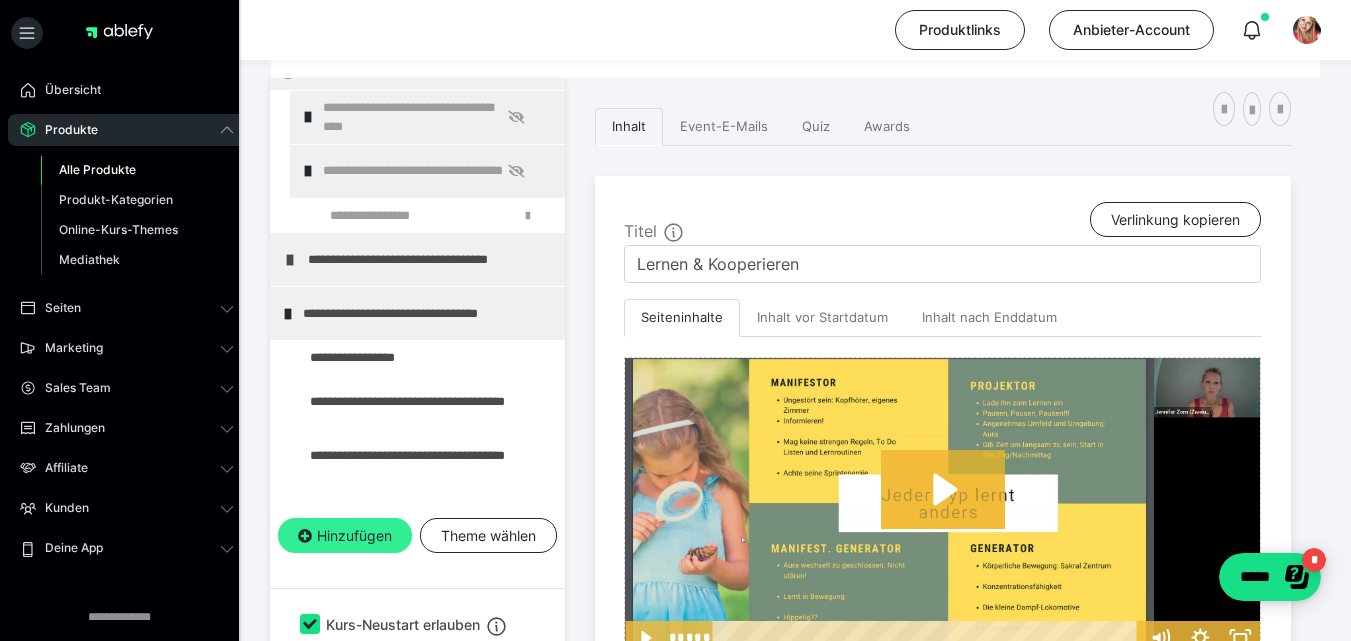 click on "Hinzufügen" at bounding box center [345, 536] 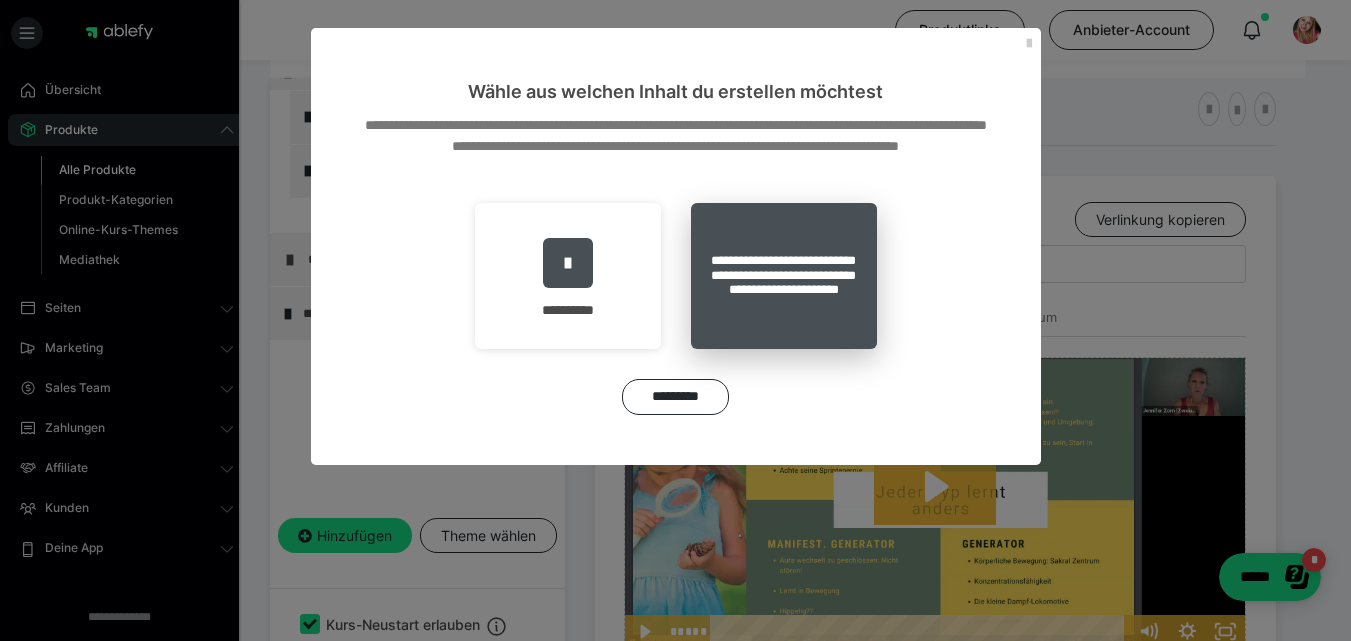 click on "**********" at bounding box center (784, 276) 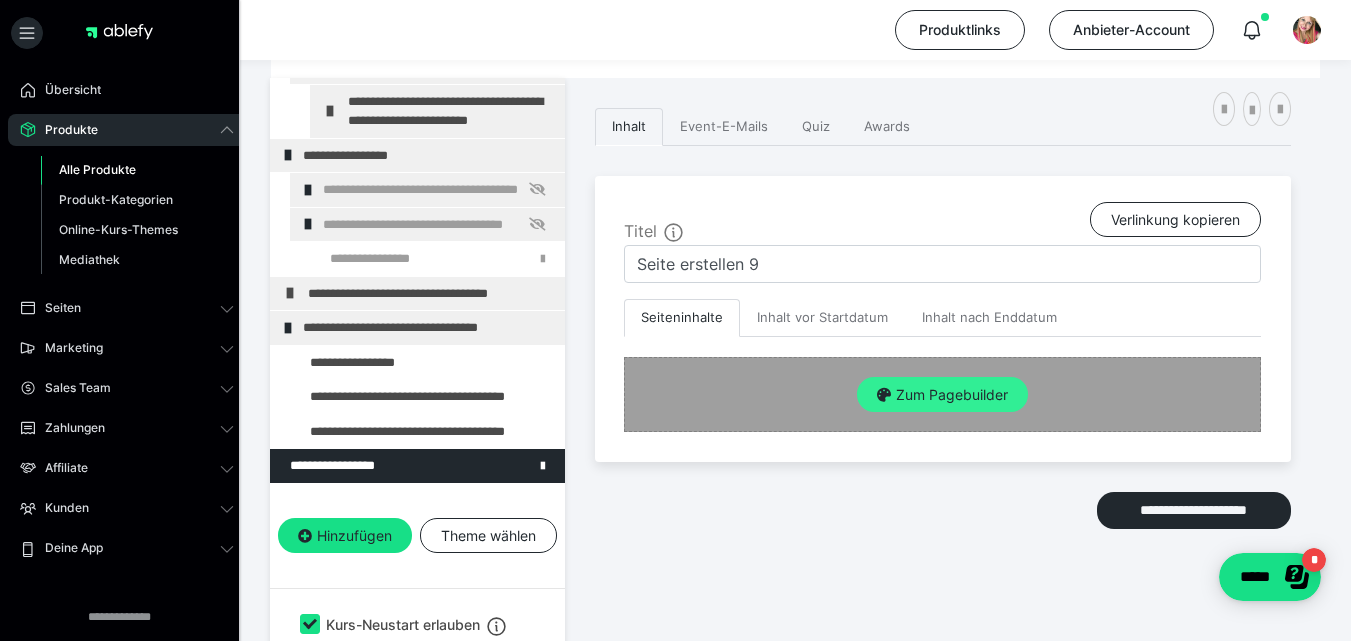 click on "Zum Pagebuilder" at bounding box center (942, 395) 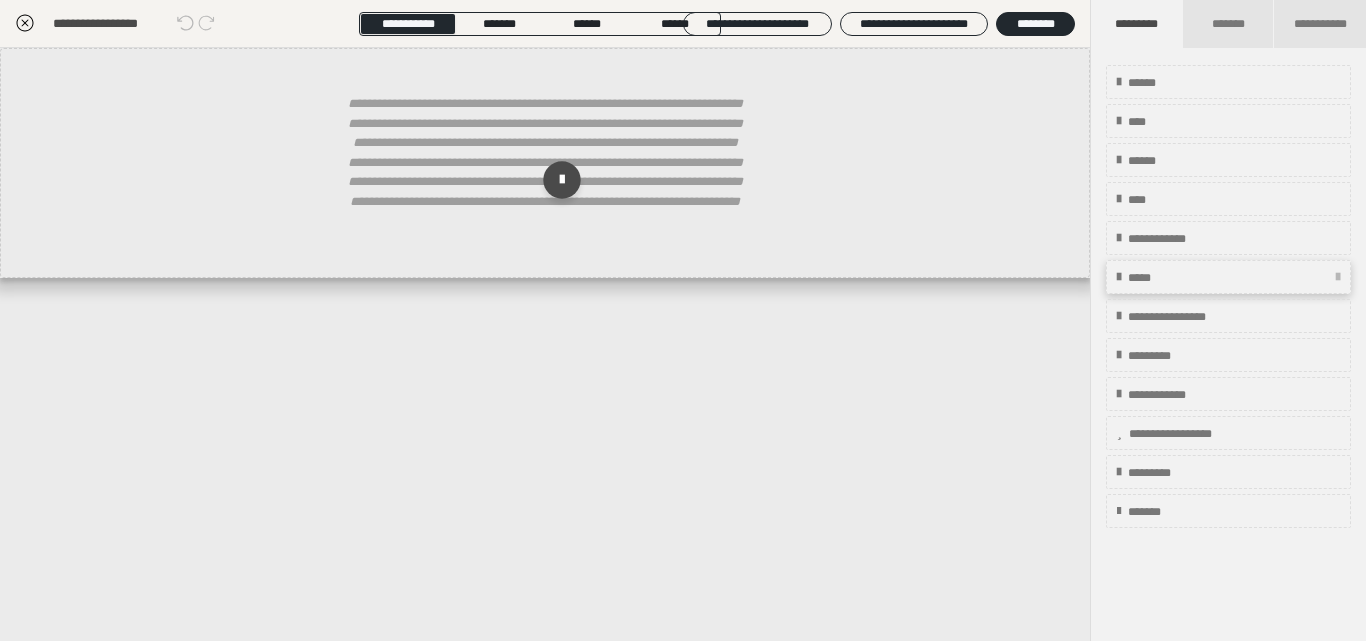 click on "*****" at bounding box center (1228, 277) 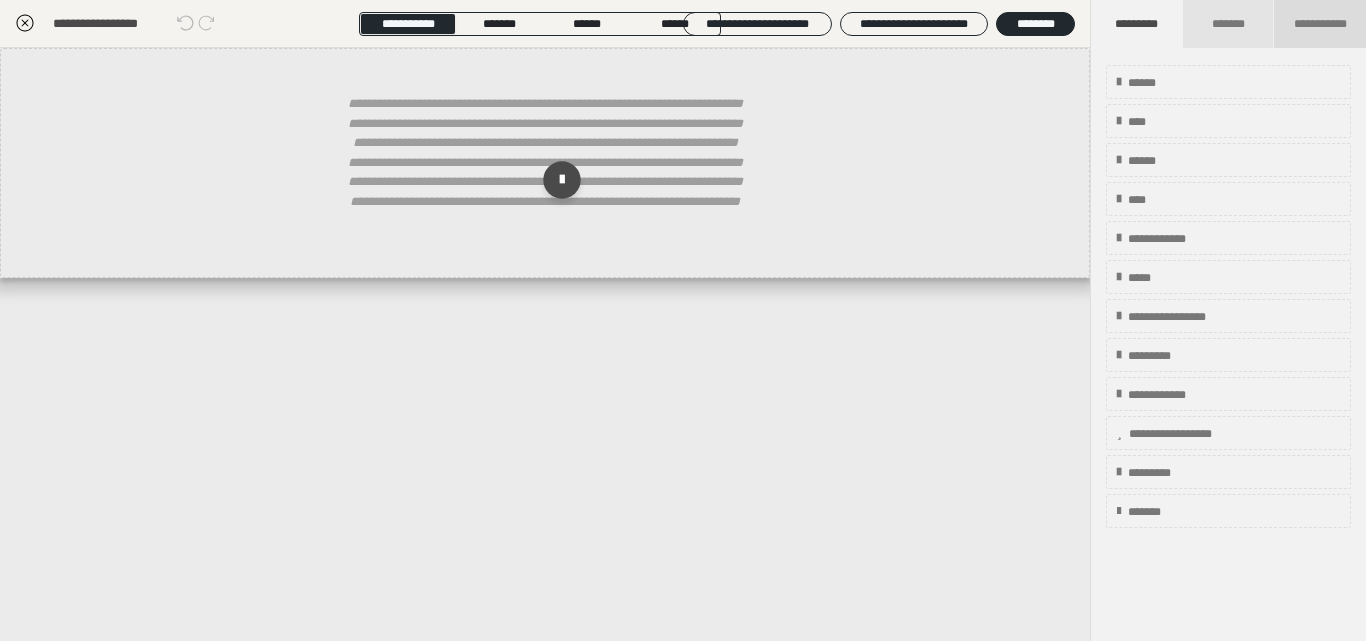 click on "**********" at bounding box center (1320, 24) 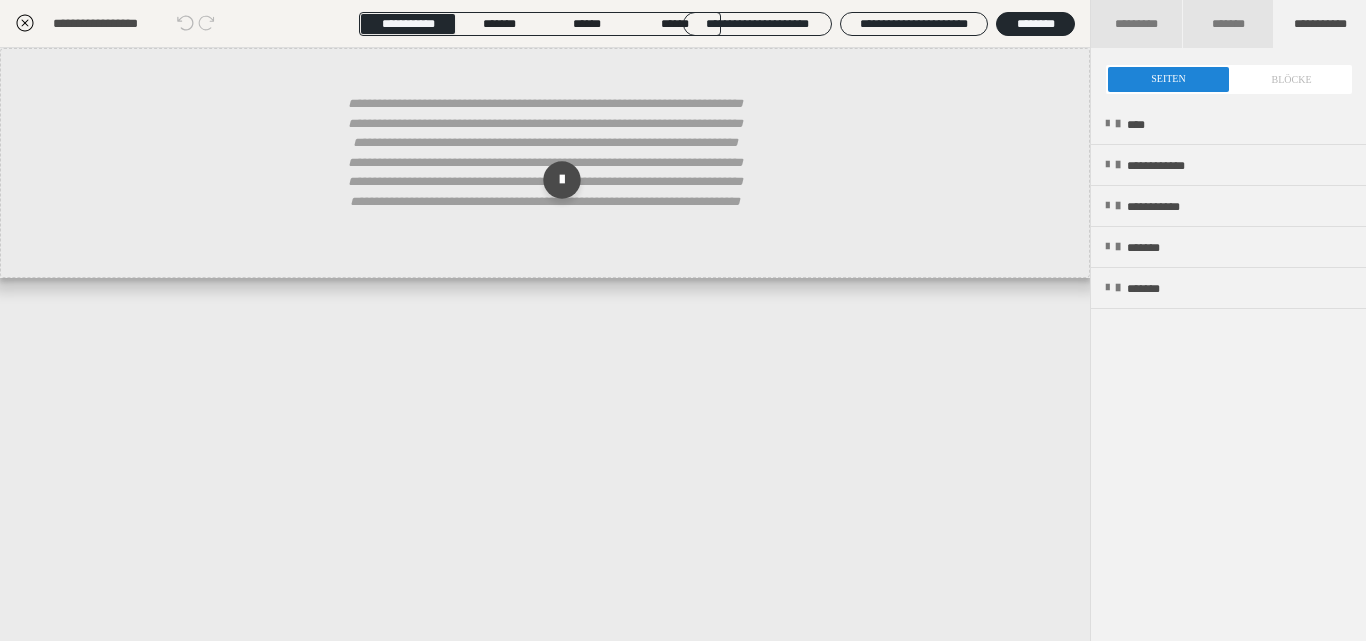 click at bounding box center [1229, 79] 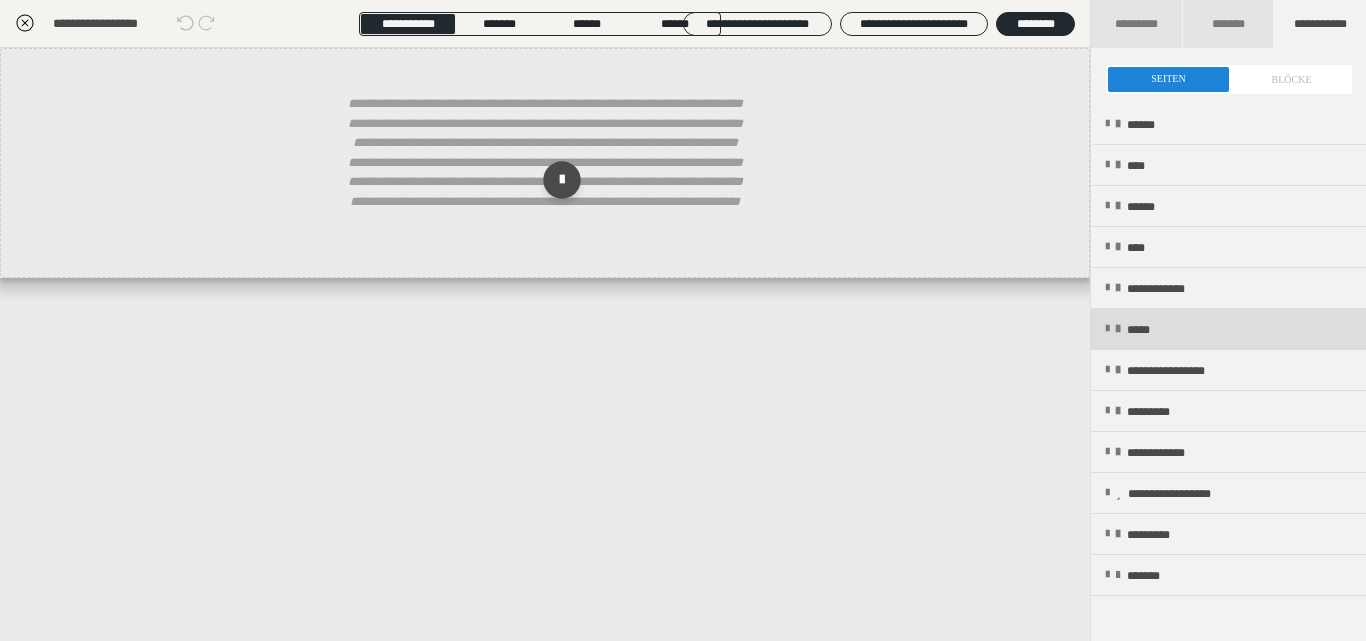 click on "*****" at bounding box center (1228, 329) 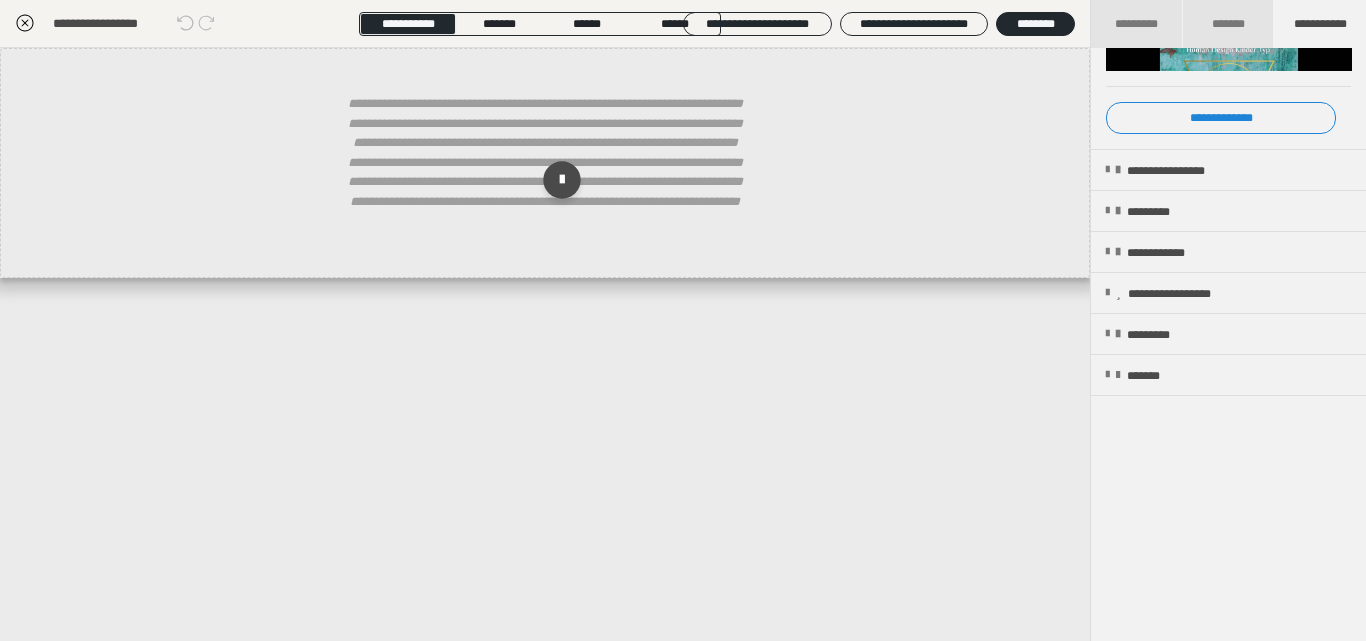 scroll, scrollTop: 596, scrollLeft: 0, axis: vertical 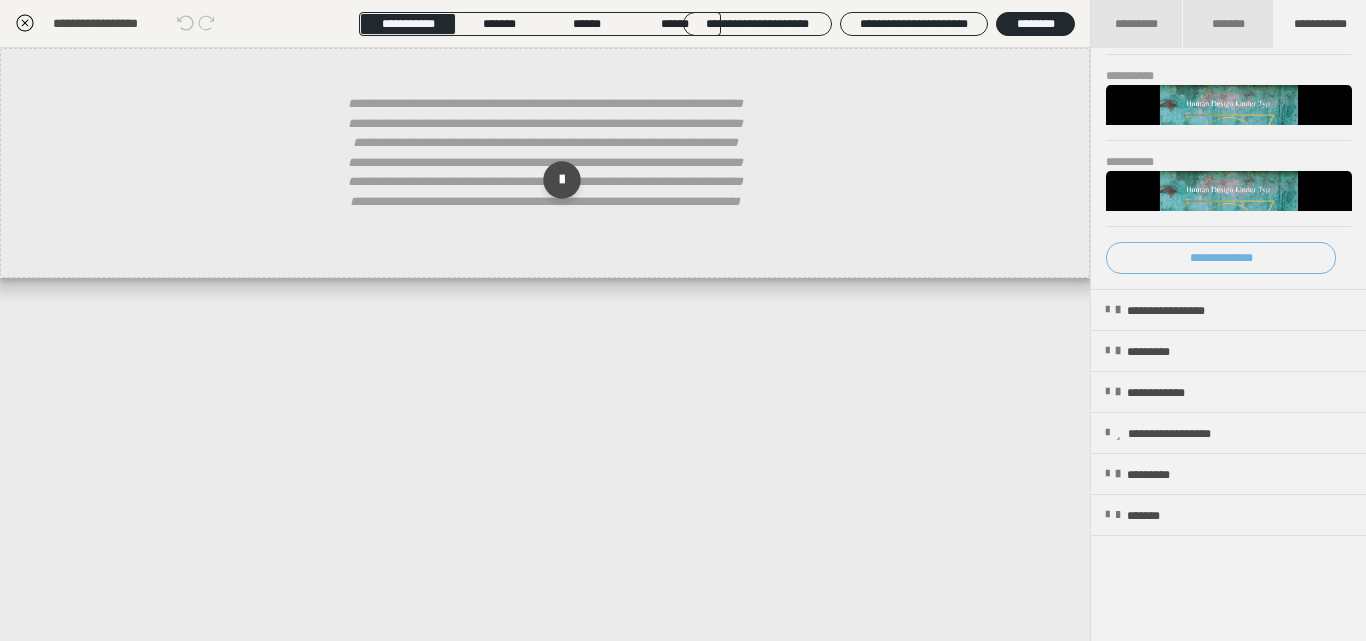 click on "**********" at bounding box center (1221, 258) 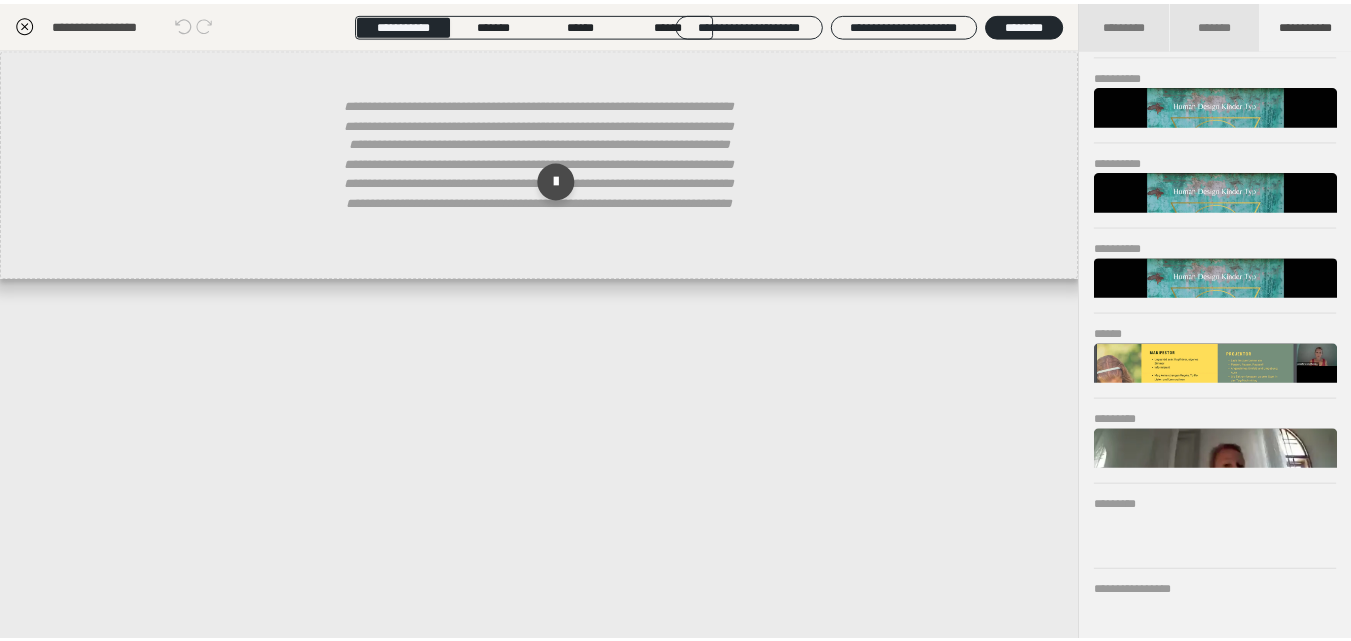 scroll, scrollTop: 683, scrollLeft: 0, axis: vertical 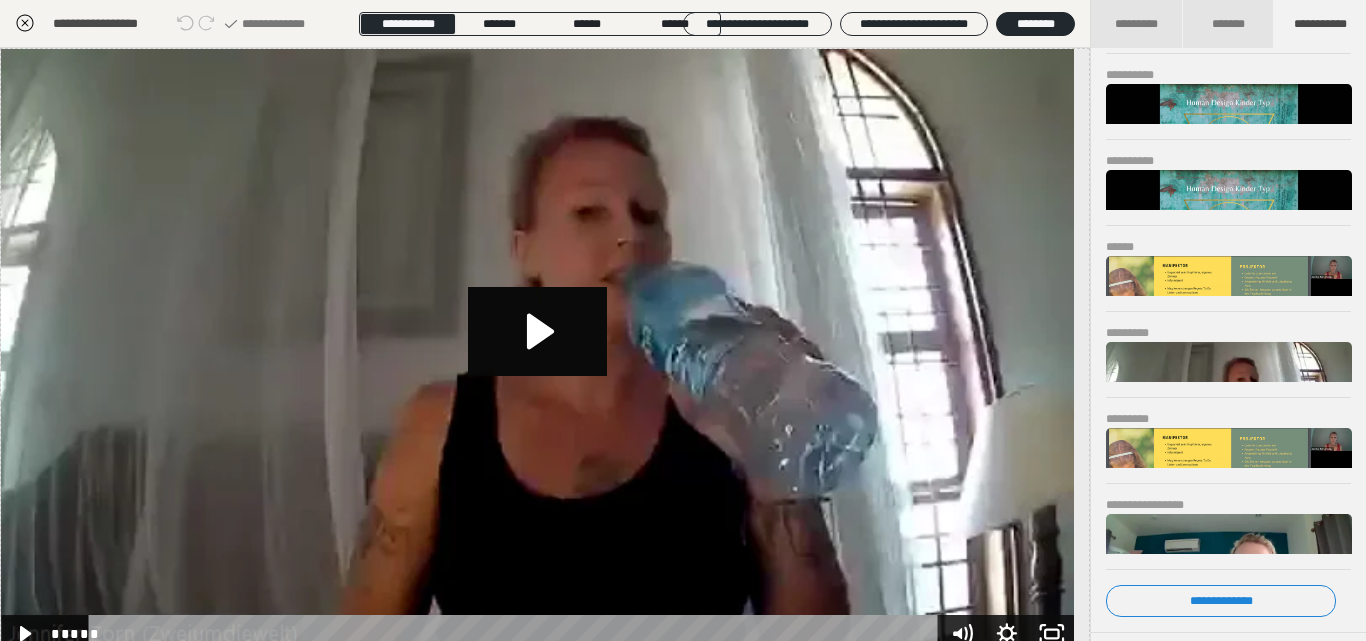 click 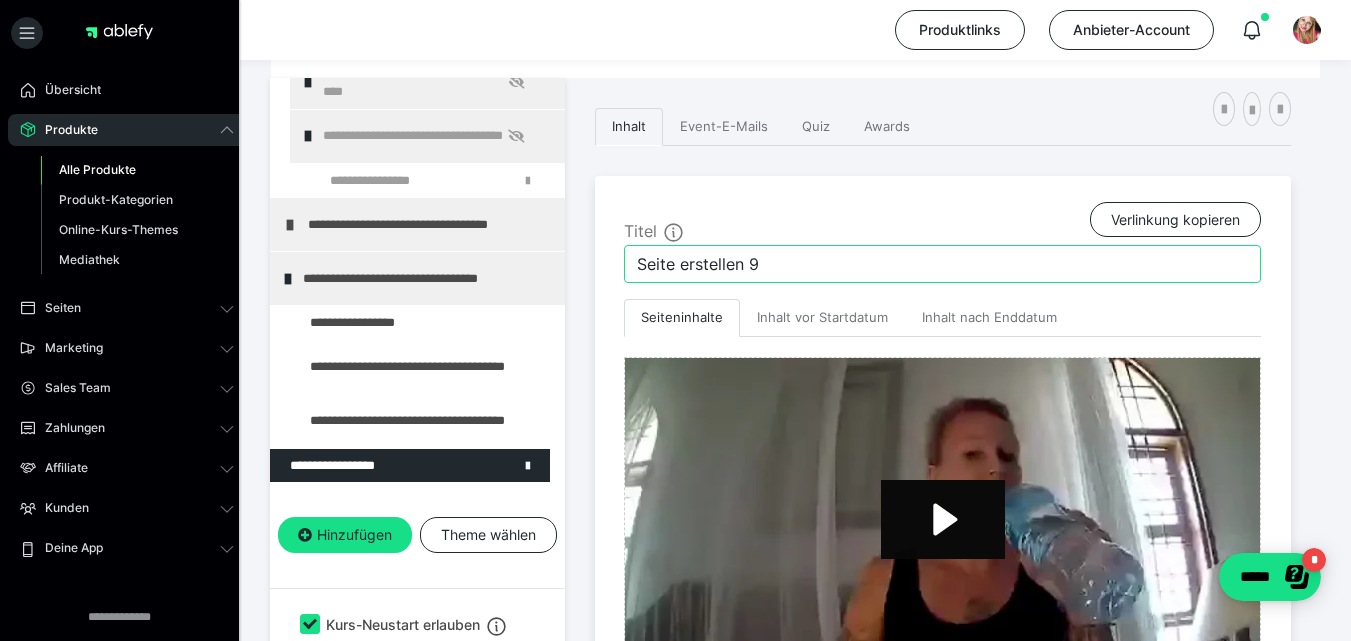 drag, startPoint x: 743, startPoint y: 264, endPoint x: 610, endPoint y: 255, distance: 133.30417 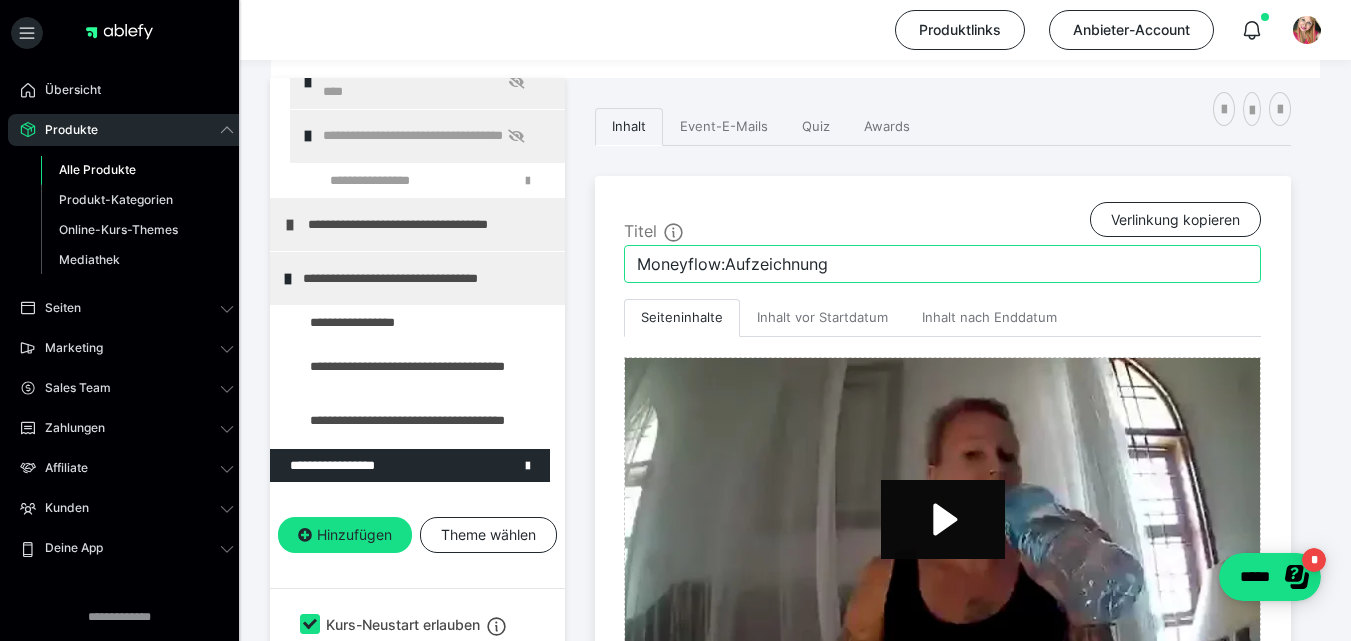 click on "Moneyflow:Aufzeichnung" at bounding box center (942, 264) 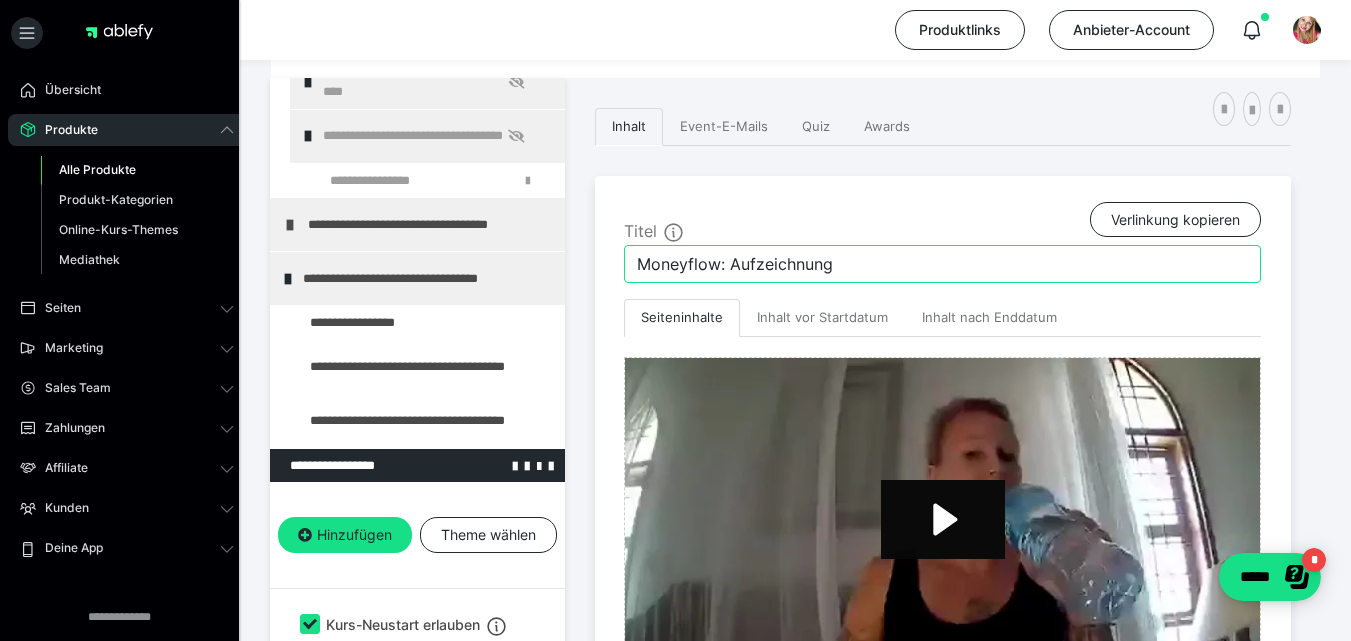 type on "Moneyflow: Aufzeichnung" 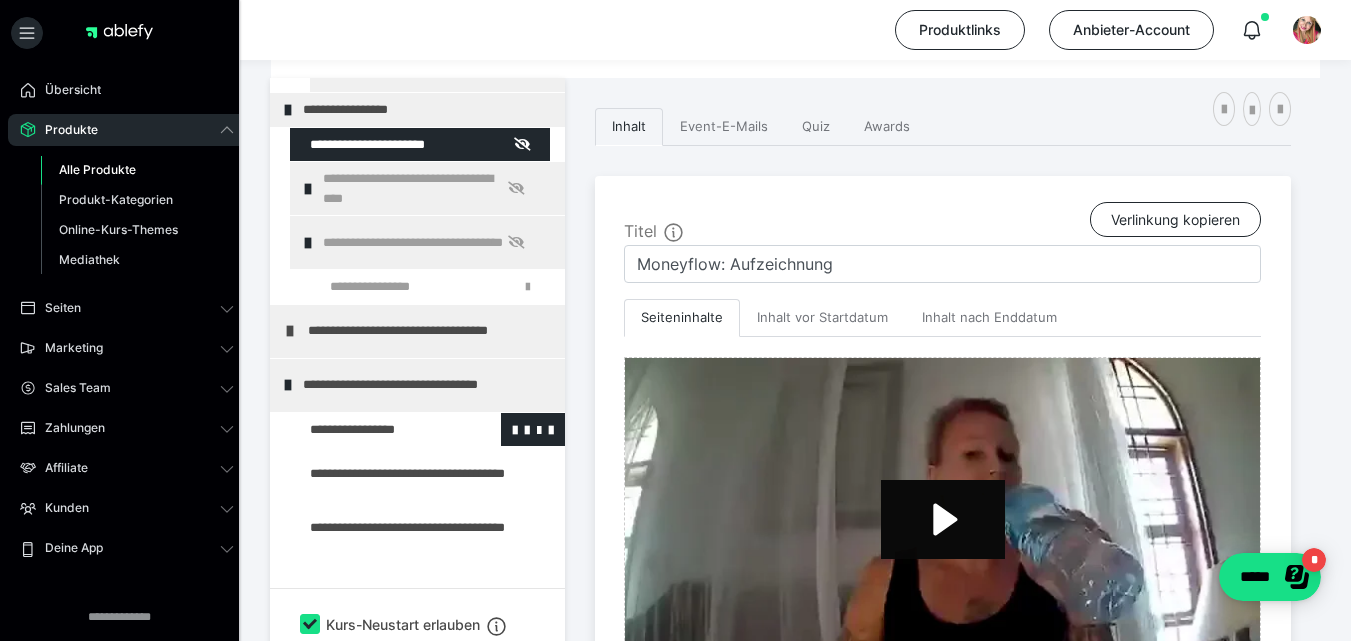 scroll, scrollTop: 269, scrollLeft: 0, axis: vertical 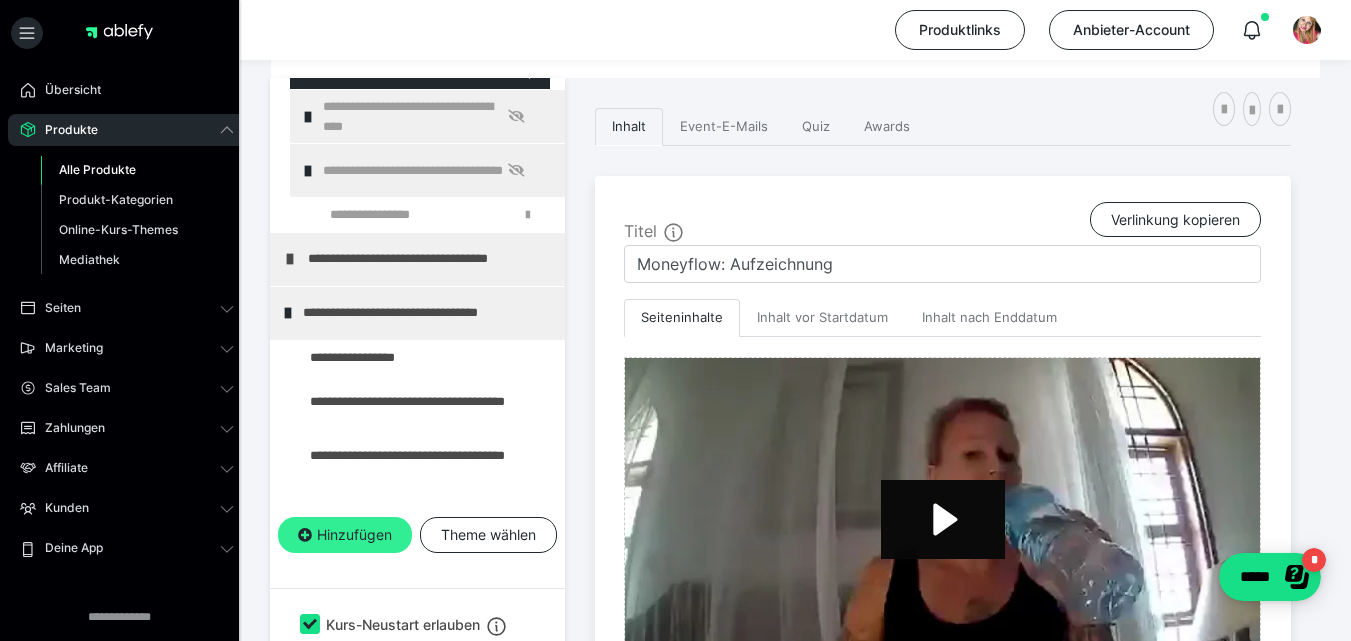 click on "Hinzufügen" at bounding box center (345, 535) 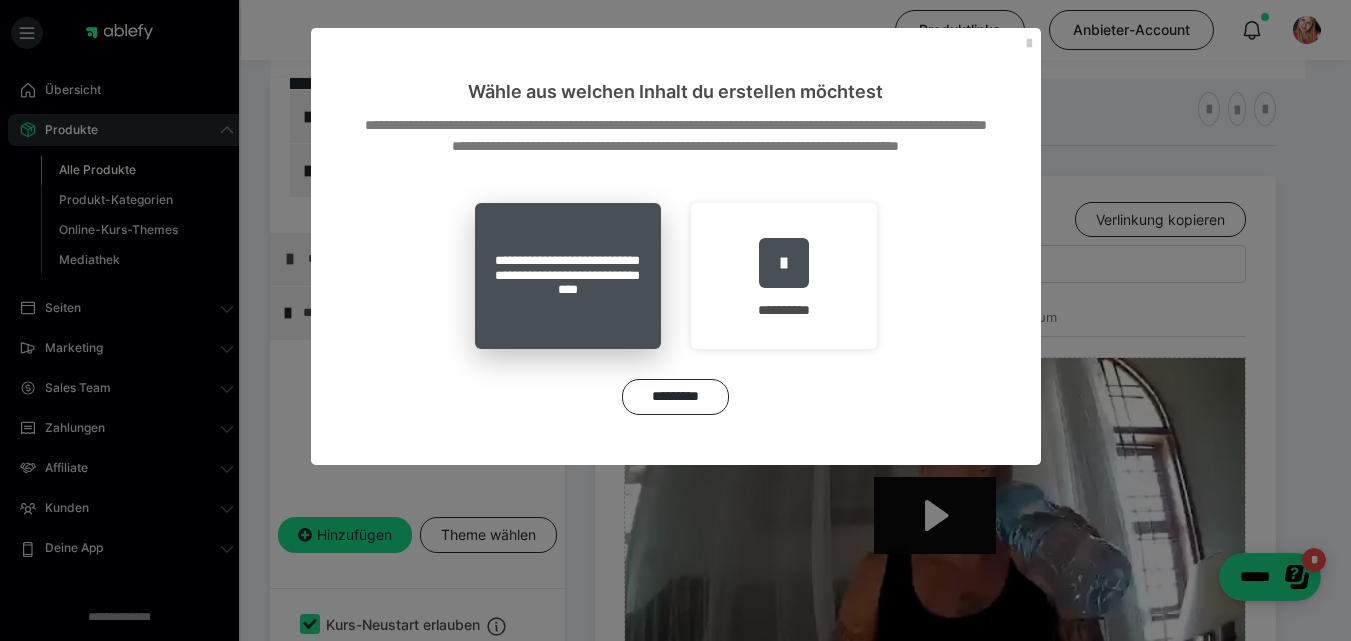click on "**********" at bounding box center (568, 276) 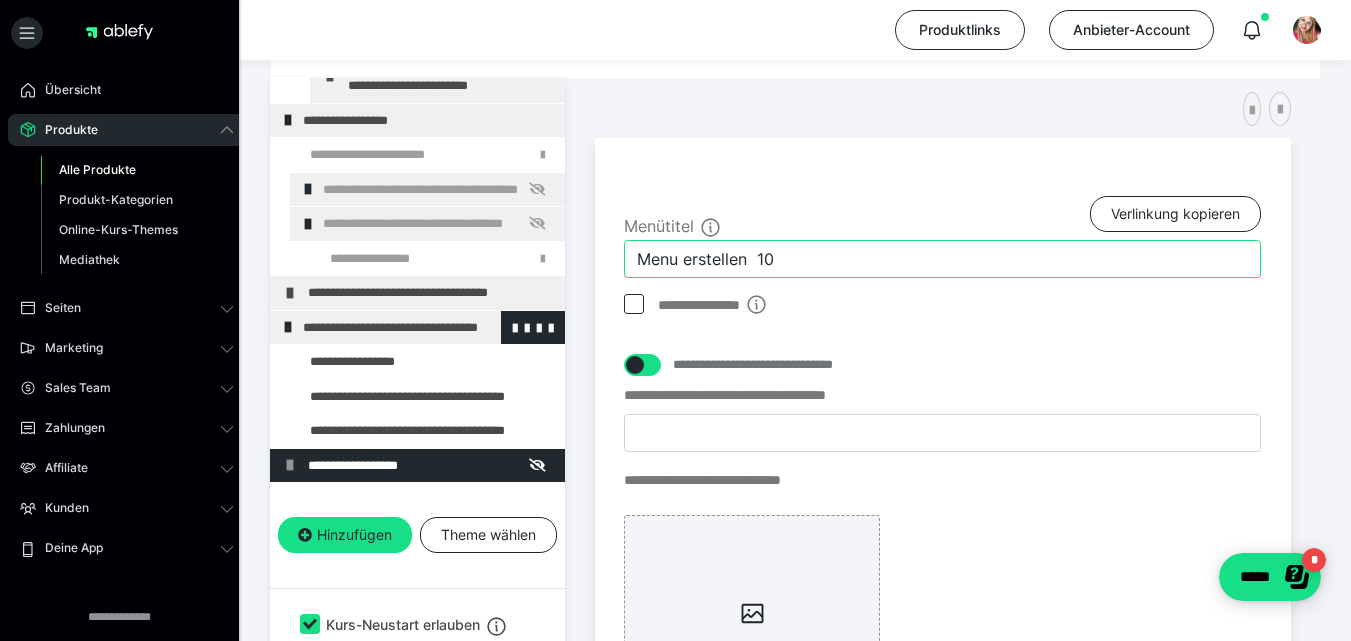 click on "**********" at bounding box center (795, 523) 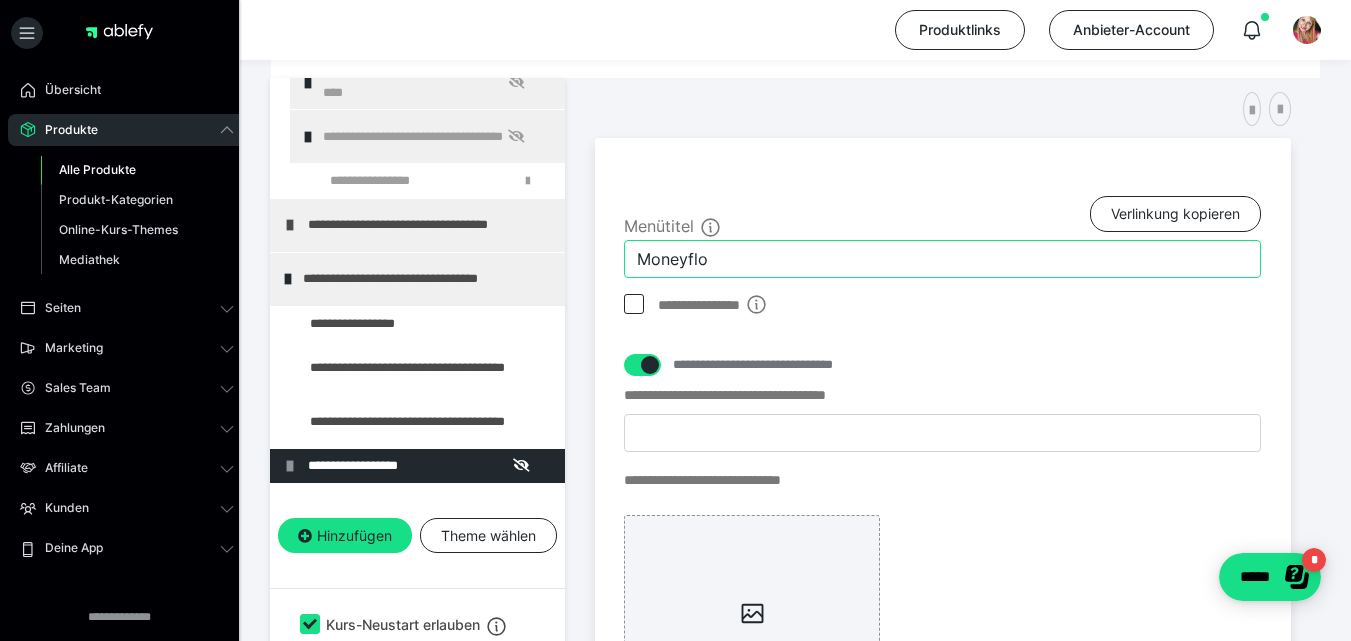 type on "Moneyflow" 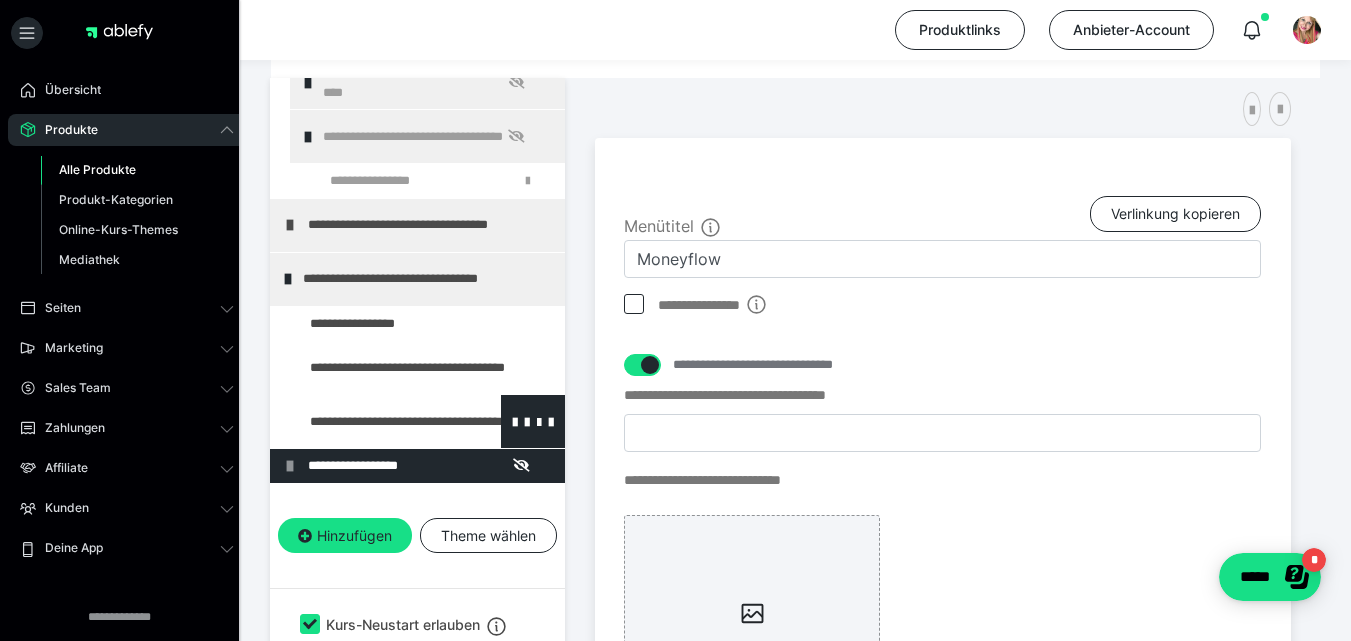 click at bounding box center [375, 421] 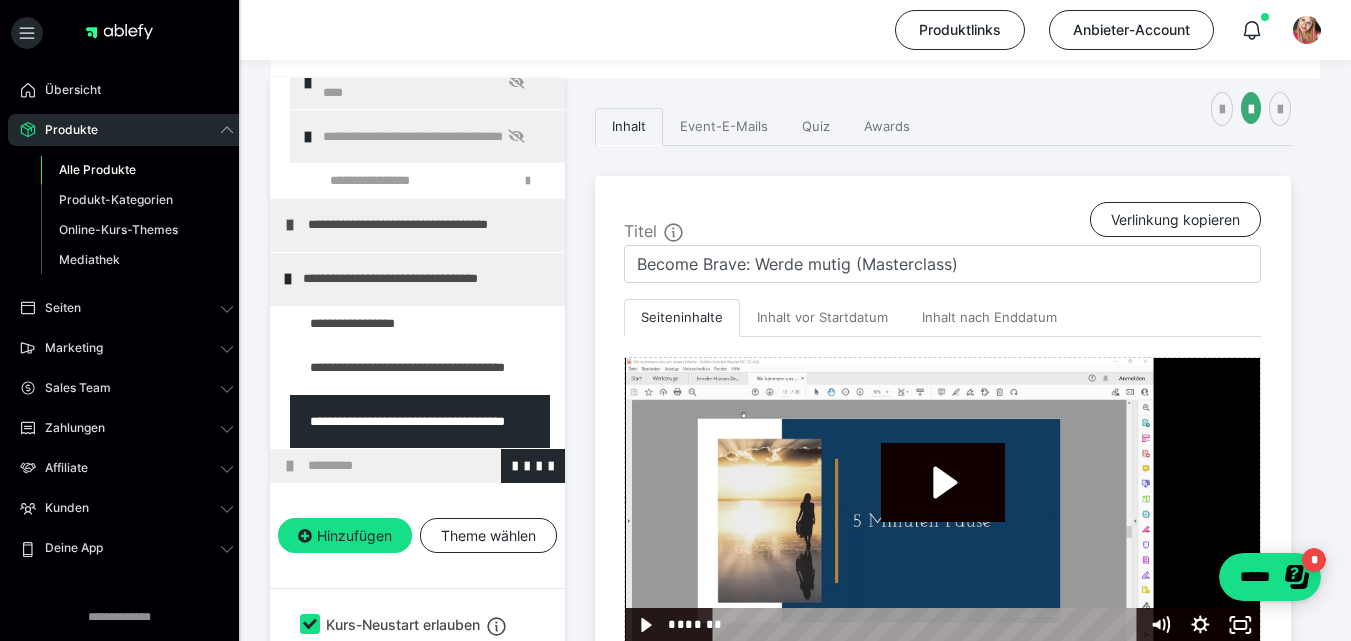 click on "*********" at bounding box center [423, 466] 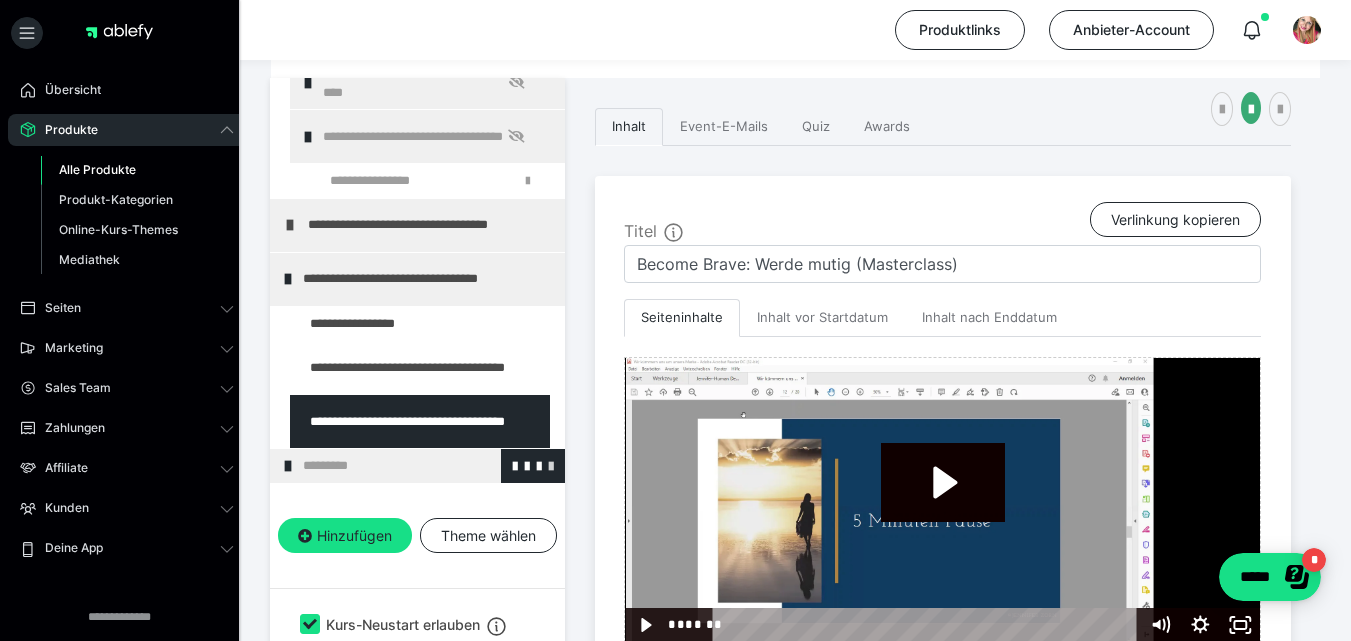 click at bounding box center (551, 465) 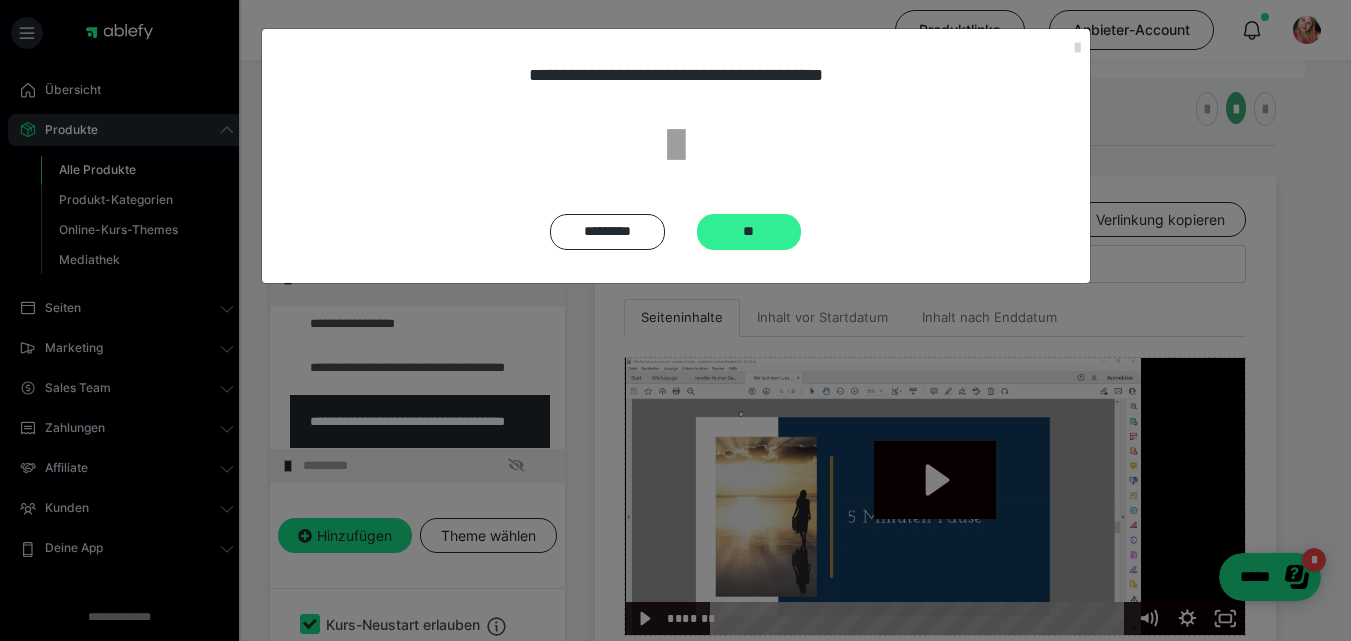 click on "**" at bounding box center (749, 232) 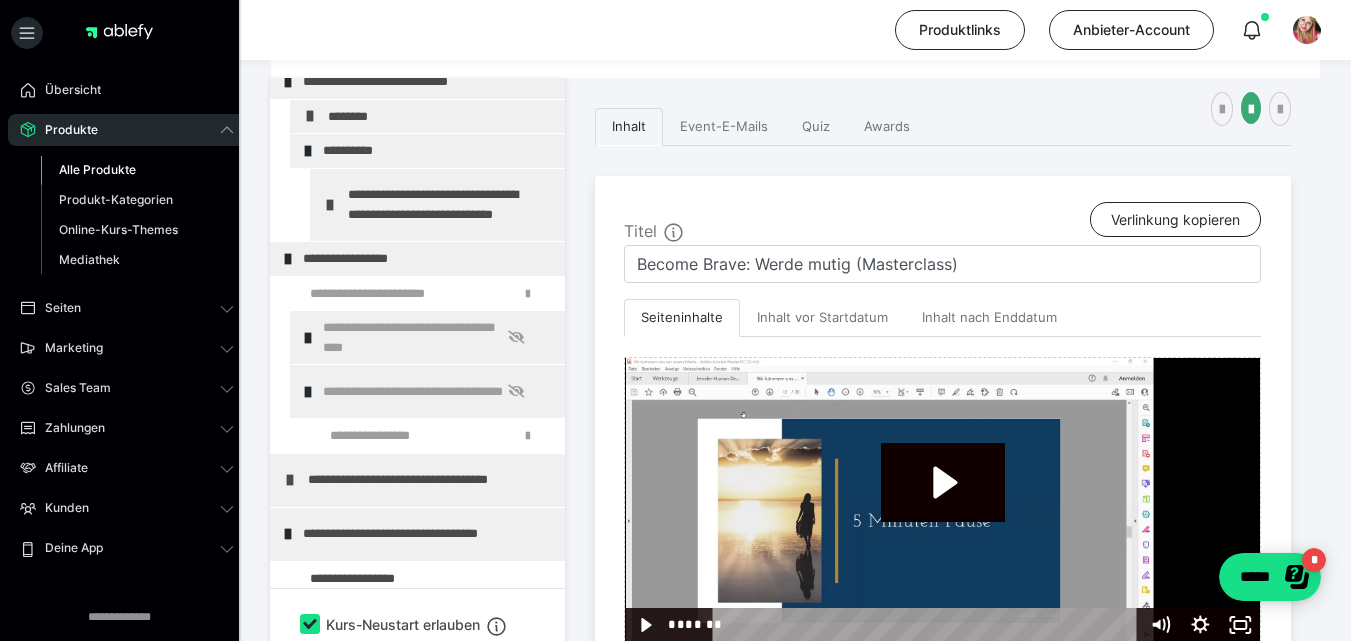 scroll, scrollTop: 0, scrollLeft: 0, axis: both 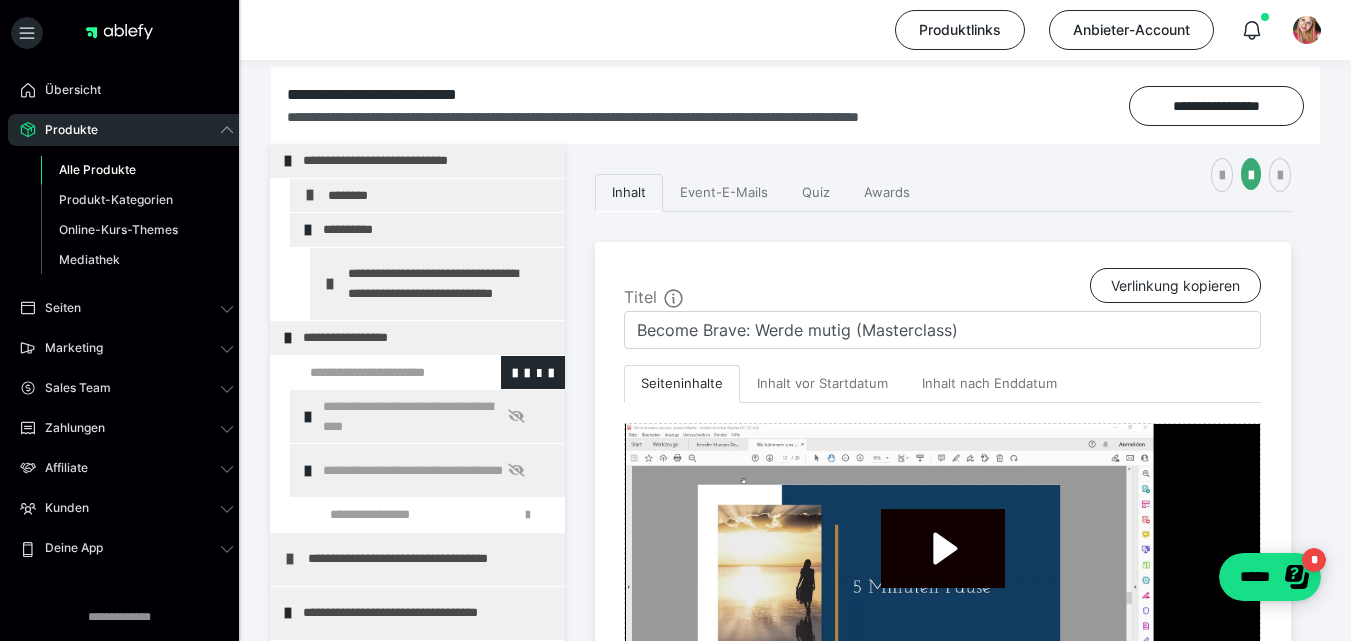 click at bounding box center [375, 373] 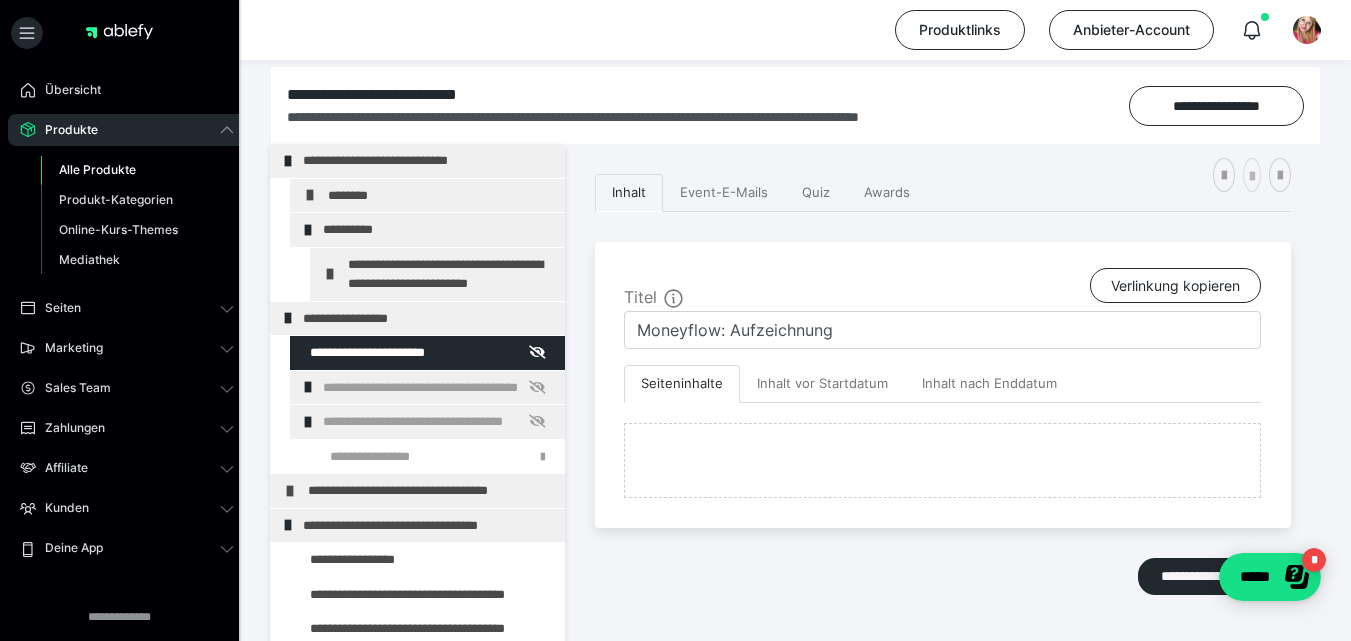 click at bounding box center [1252, 177] 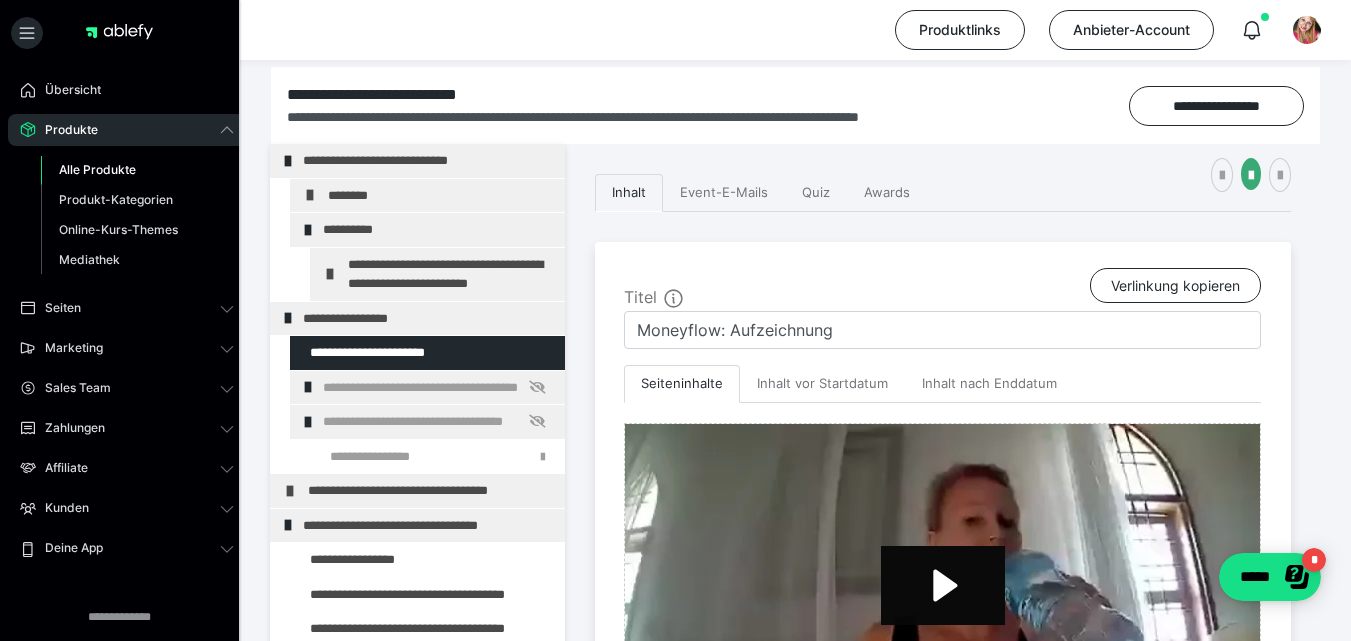 click on "**********" at bounding box center [439, 388] 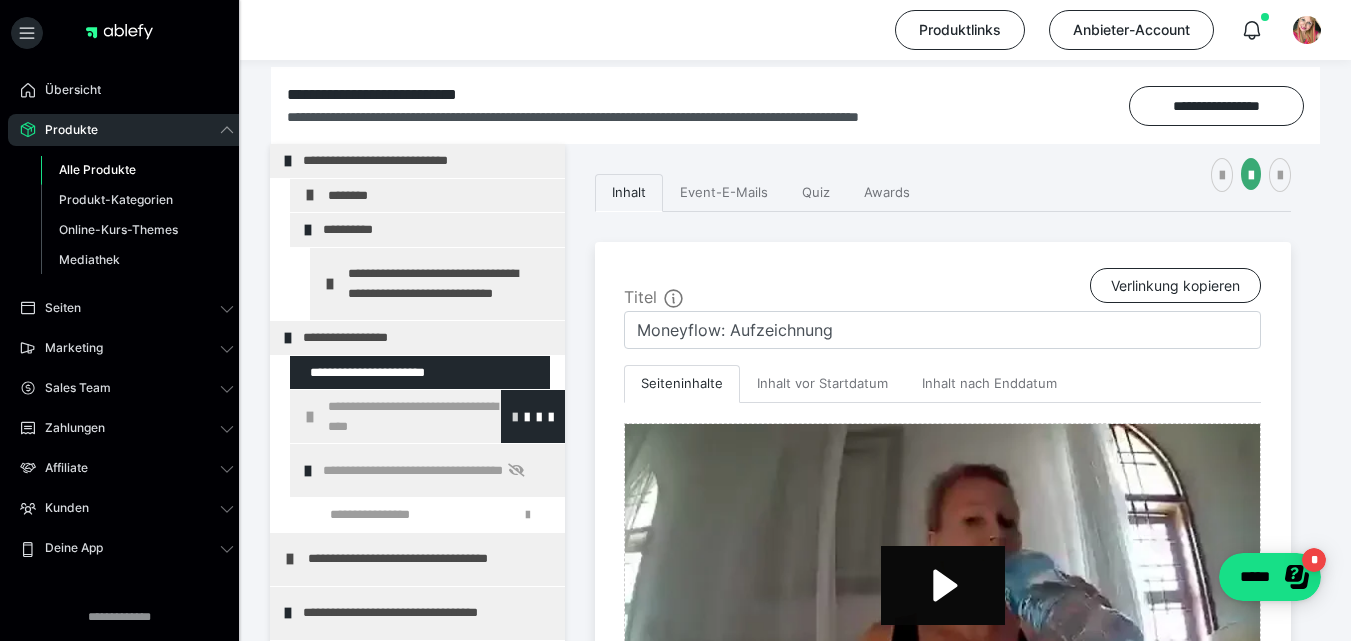 click at bounding box center (515, 416) 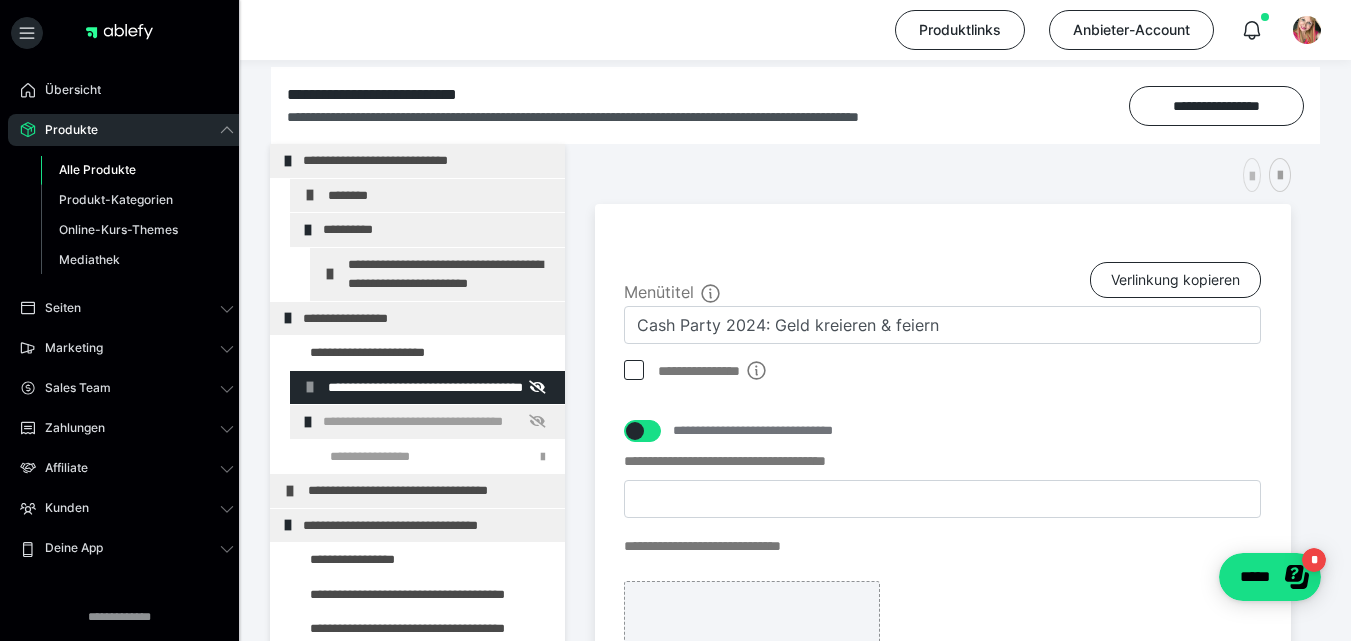 click at bounding box center [1252, 177] 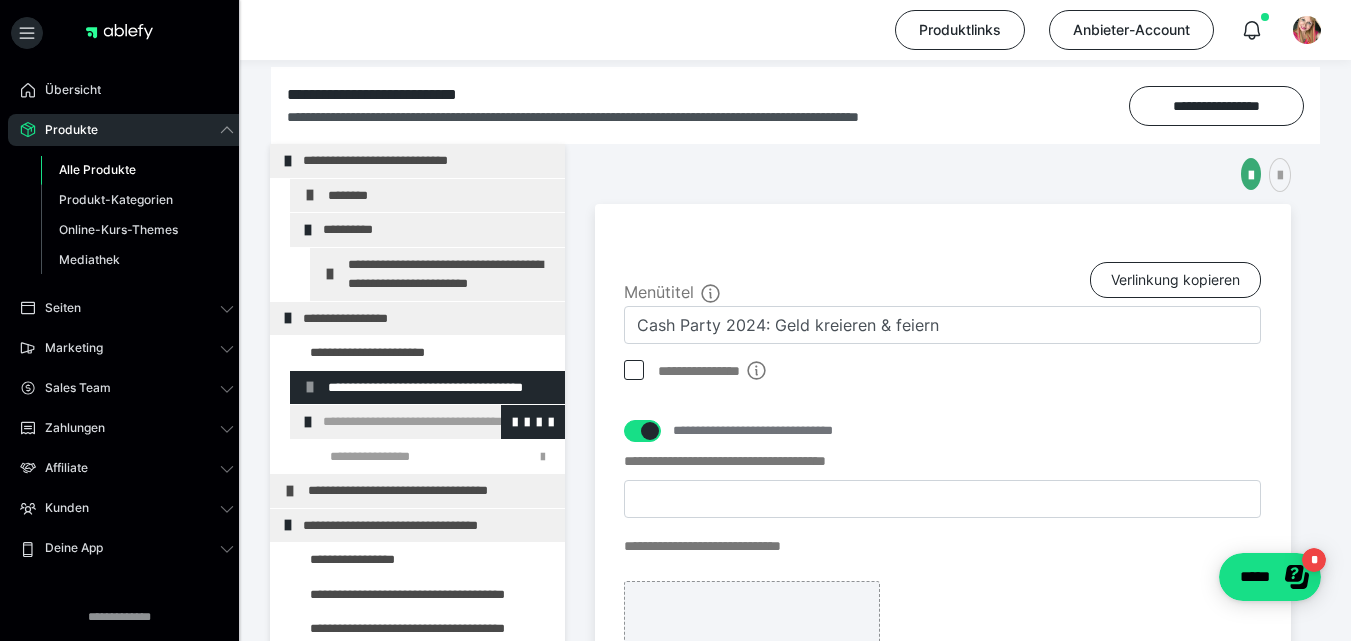 click on "**********" at bounding box center [439, 422] 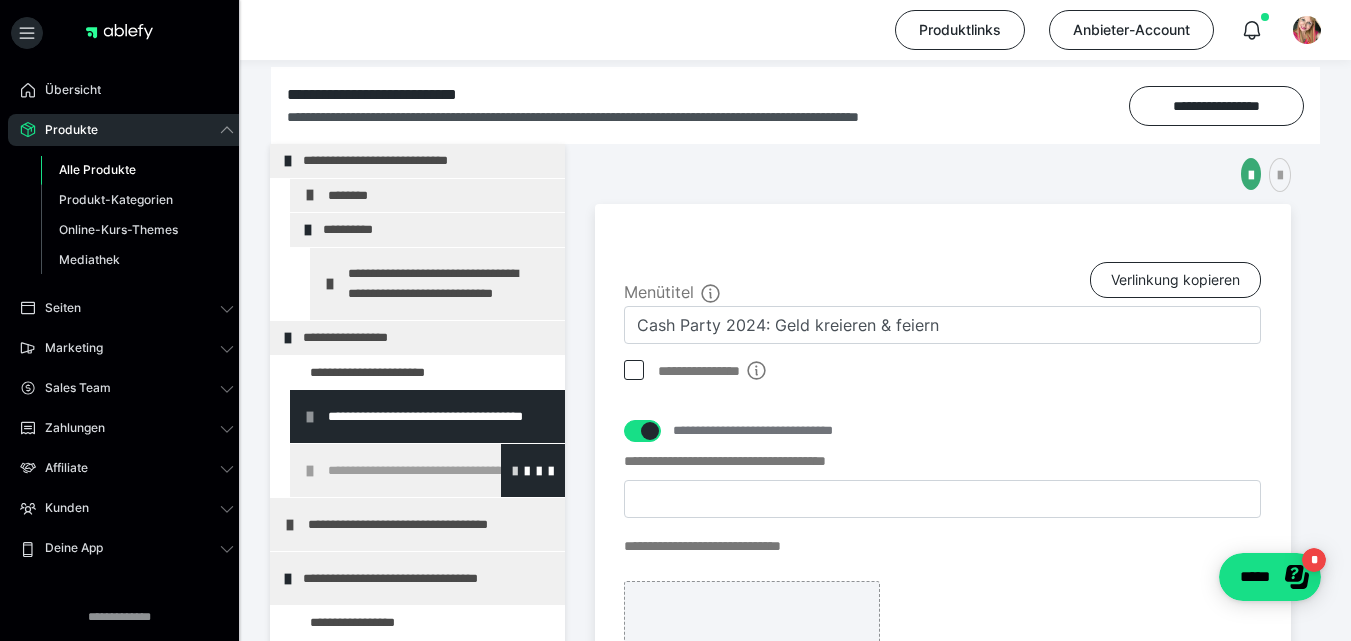 click at bounding box center [515, 470] 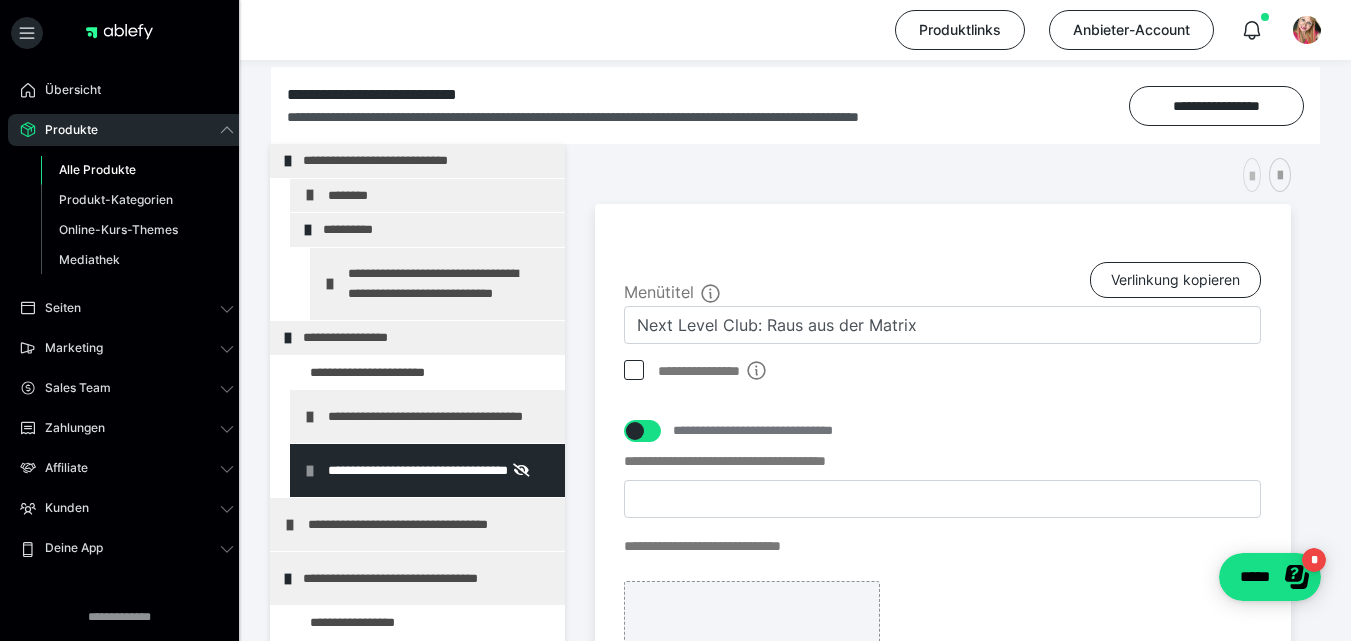 click at bounding box center [1252, 177] 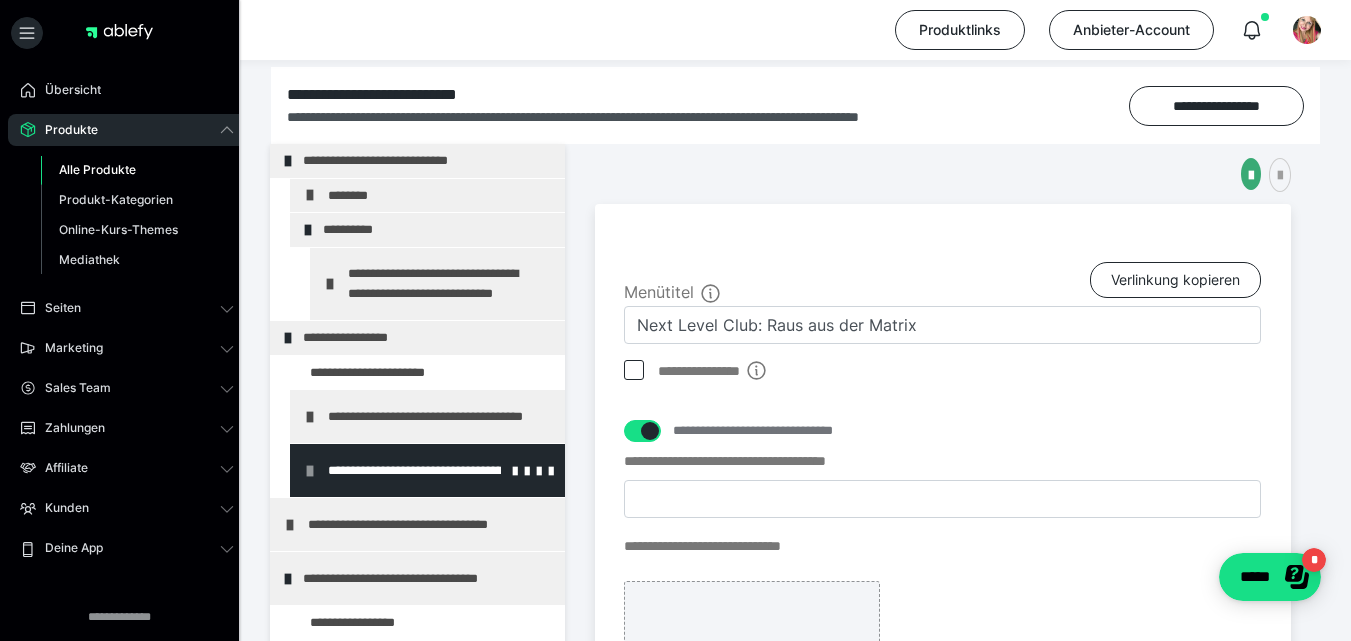 scroll, scrollTop: 235, scrollLeft: 0, axis: vertical 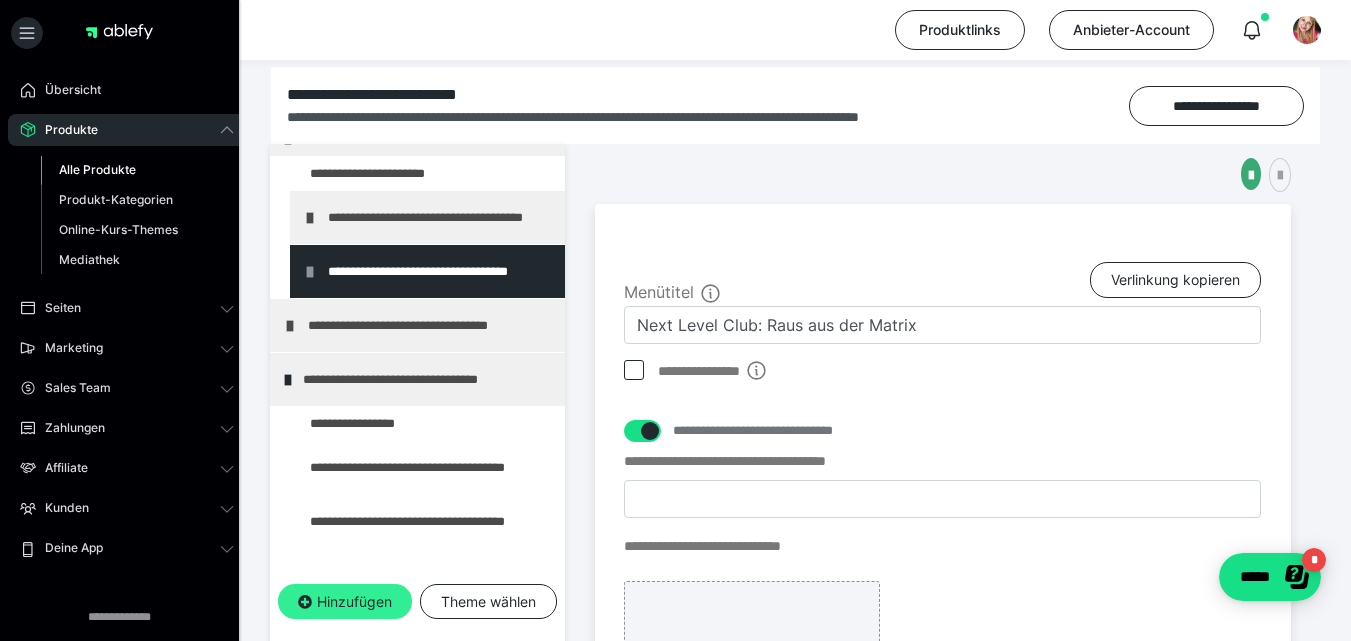 click on "Hinzufügen" at bounding box center [345, 602] 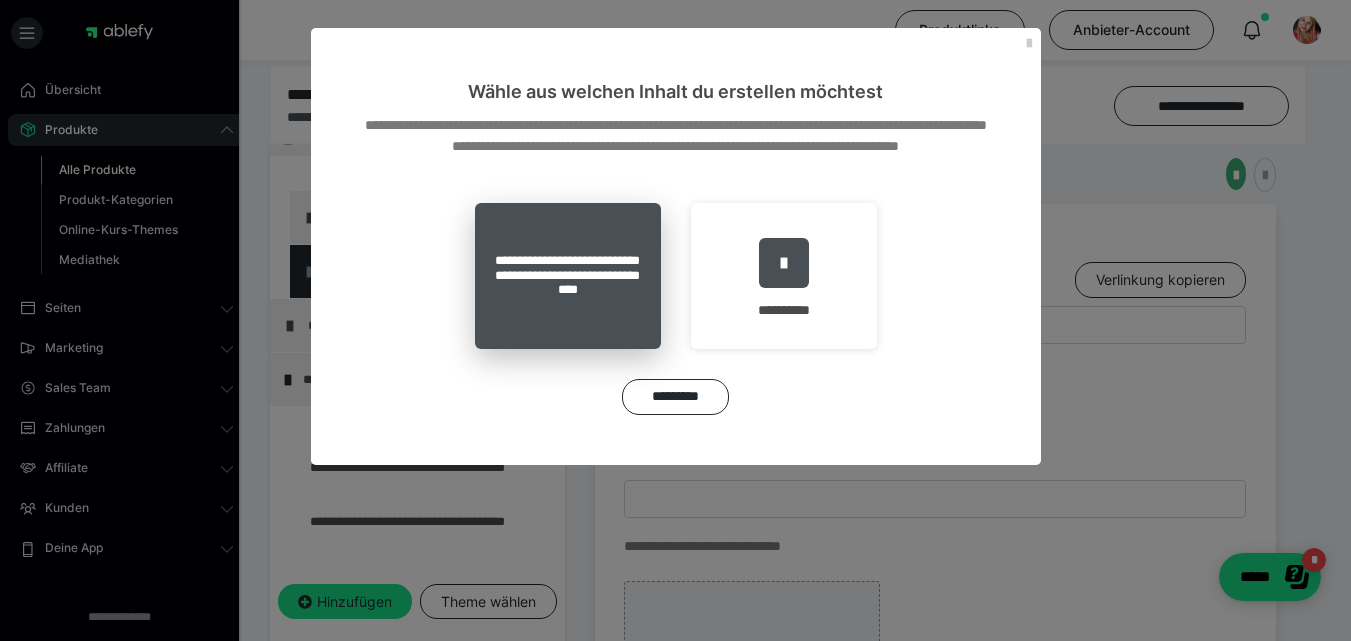 click on "**********" at bounding box center [568, 276] 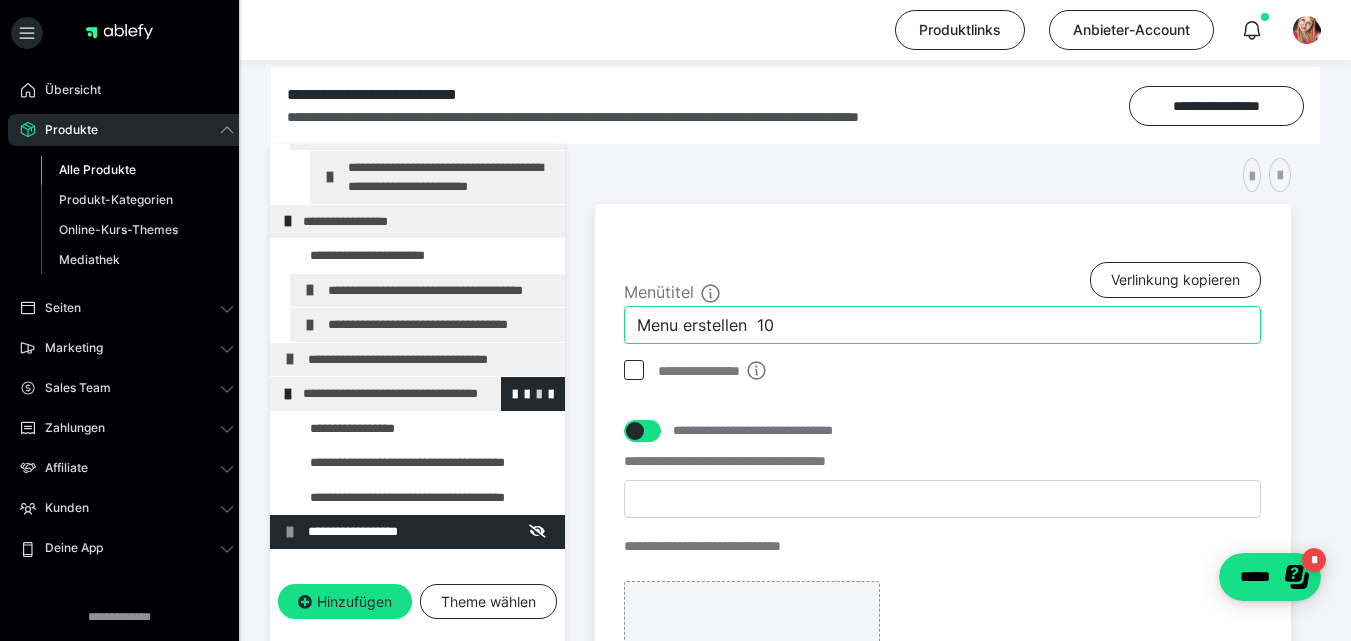 drag, startPoint x: 780, startPoint y: 318, endPoint x: 503, endPoint y: 338, distance: 277.72107 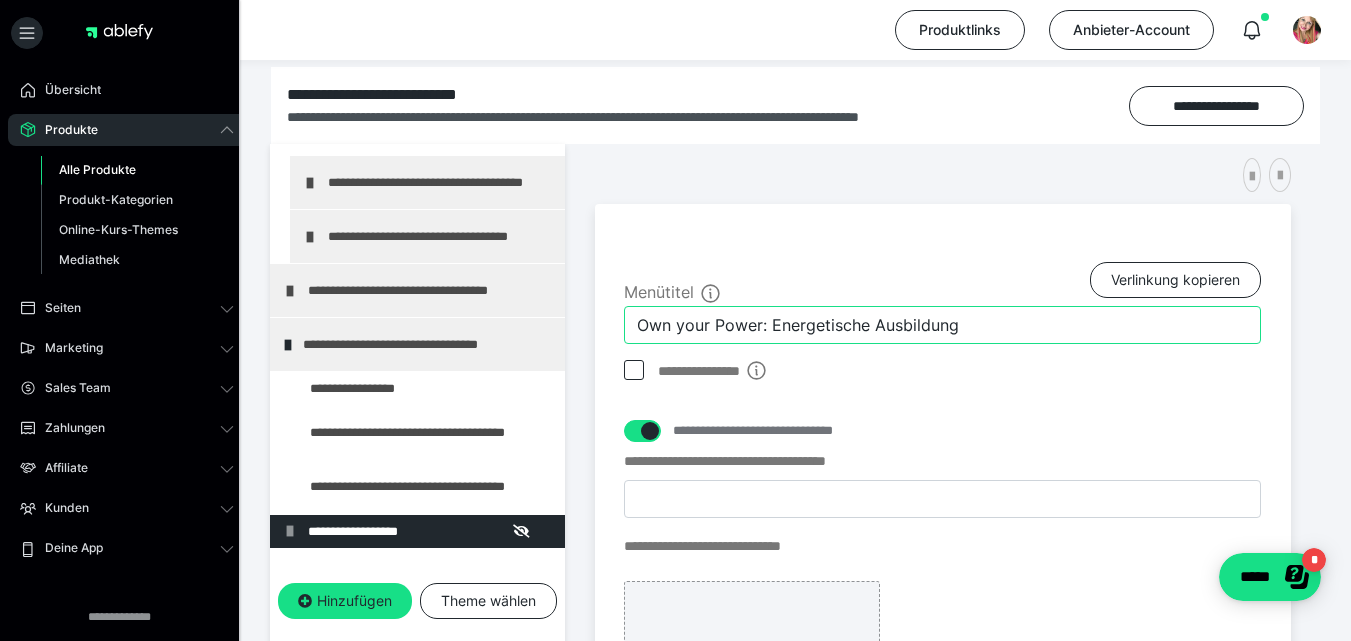 type on "Own your Power: Energetische Ausbildung" 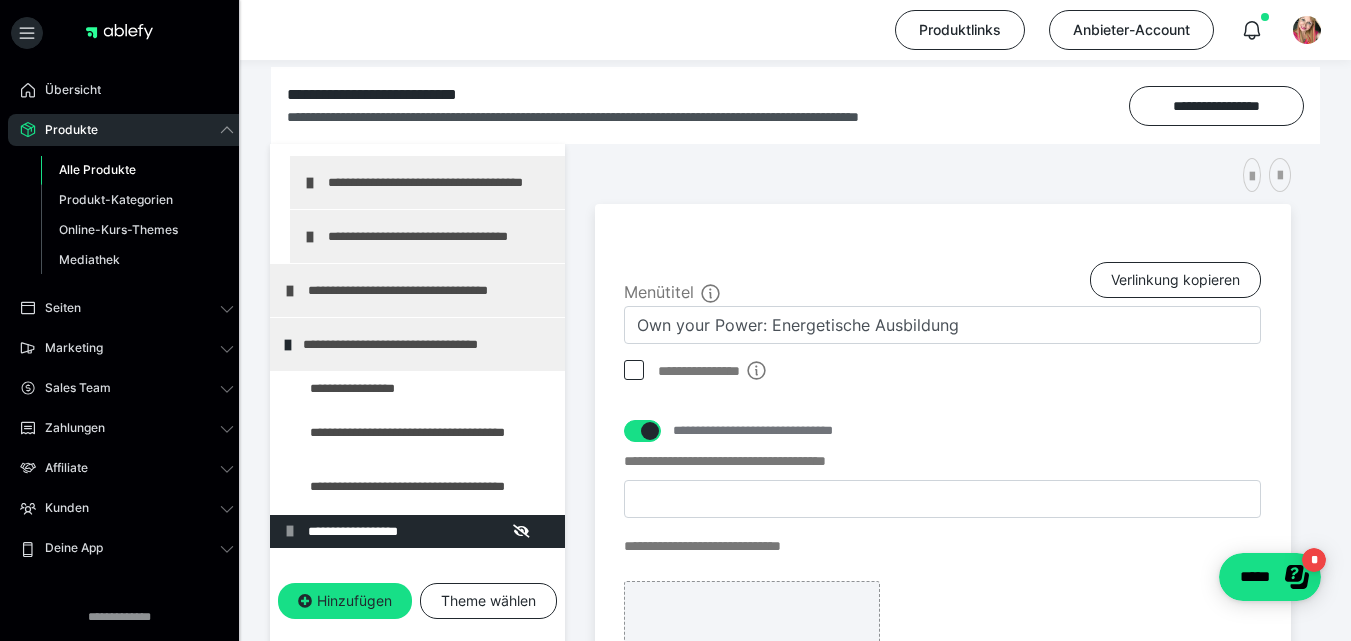 click on "**********" at bounding box center (943, 535) 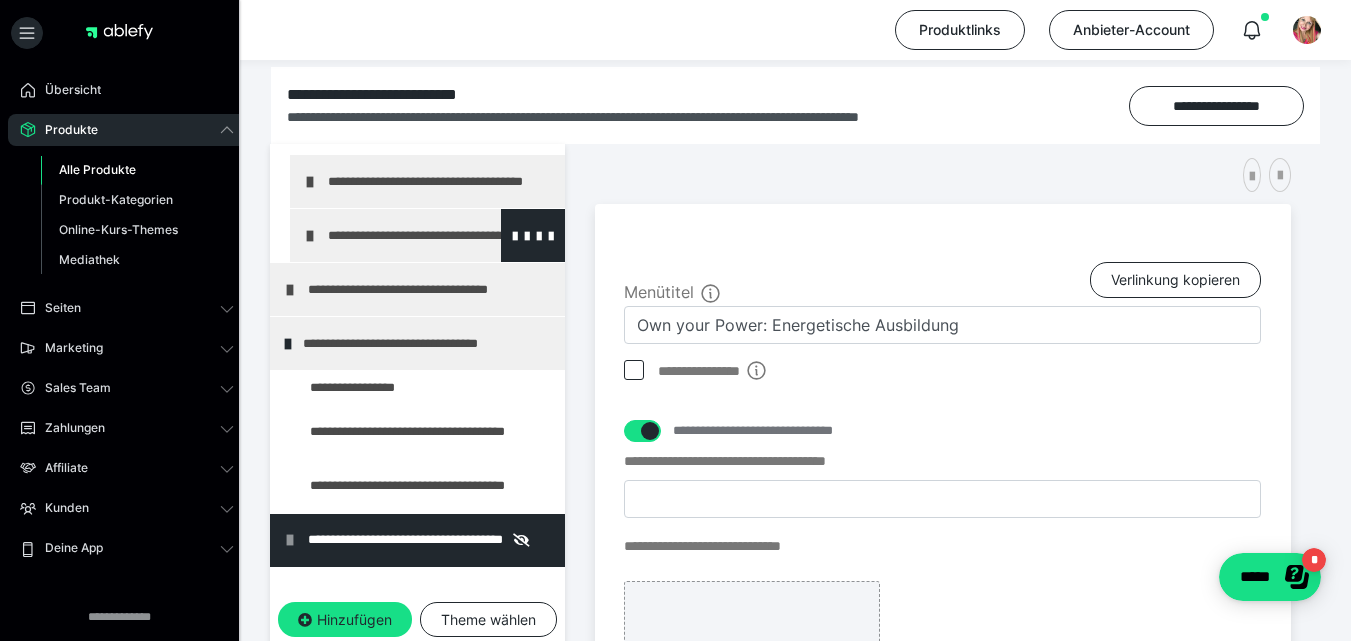 drag, startPoint x: 354, startPoint y: 532, endPoint x: 350, endPoint y: 261, distance: 271.0295 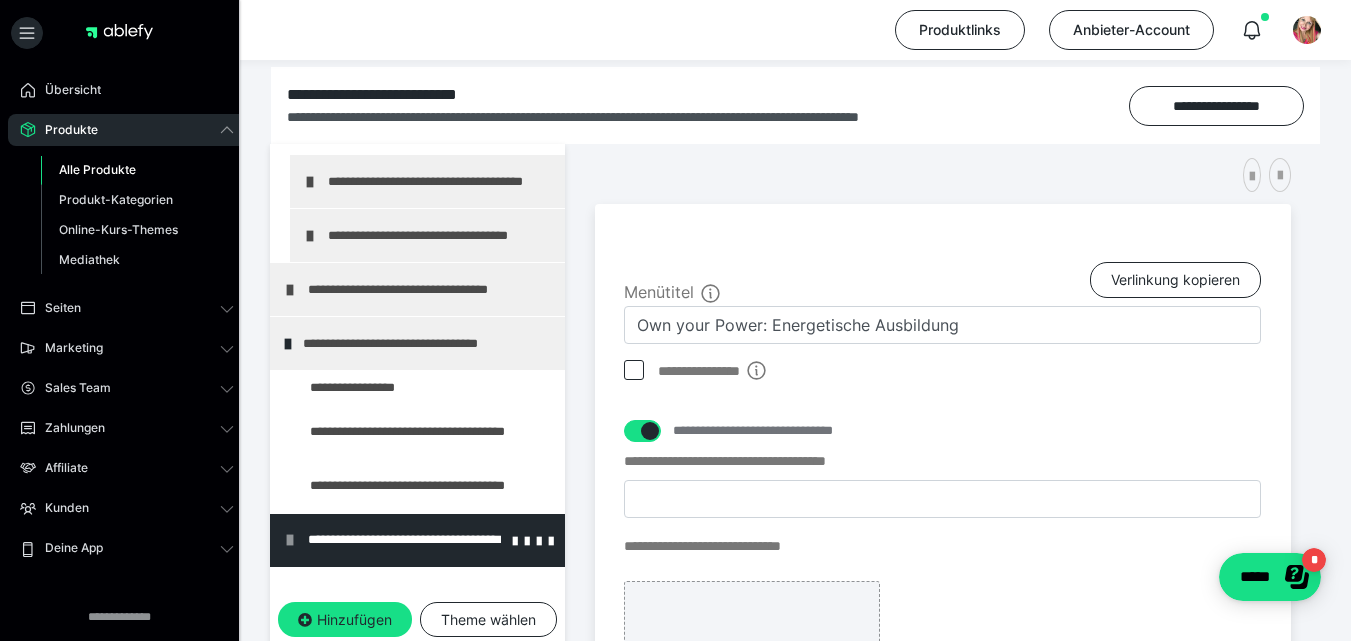 drag, startPoint x: 350, startPoint y: 261, endPoint x: 314, endPoint y: 541, distance: 282.3048 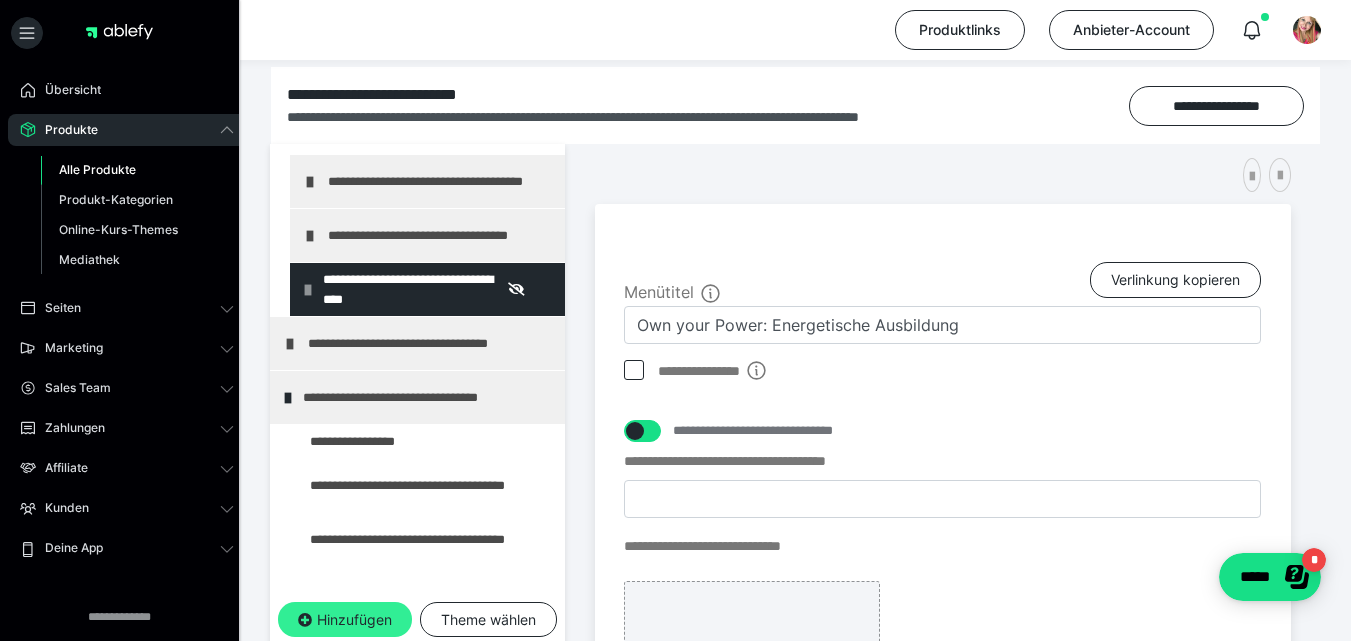 click on "Hinzufügen" at bounding box center (345, 620) 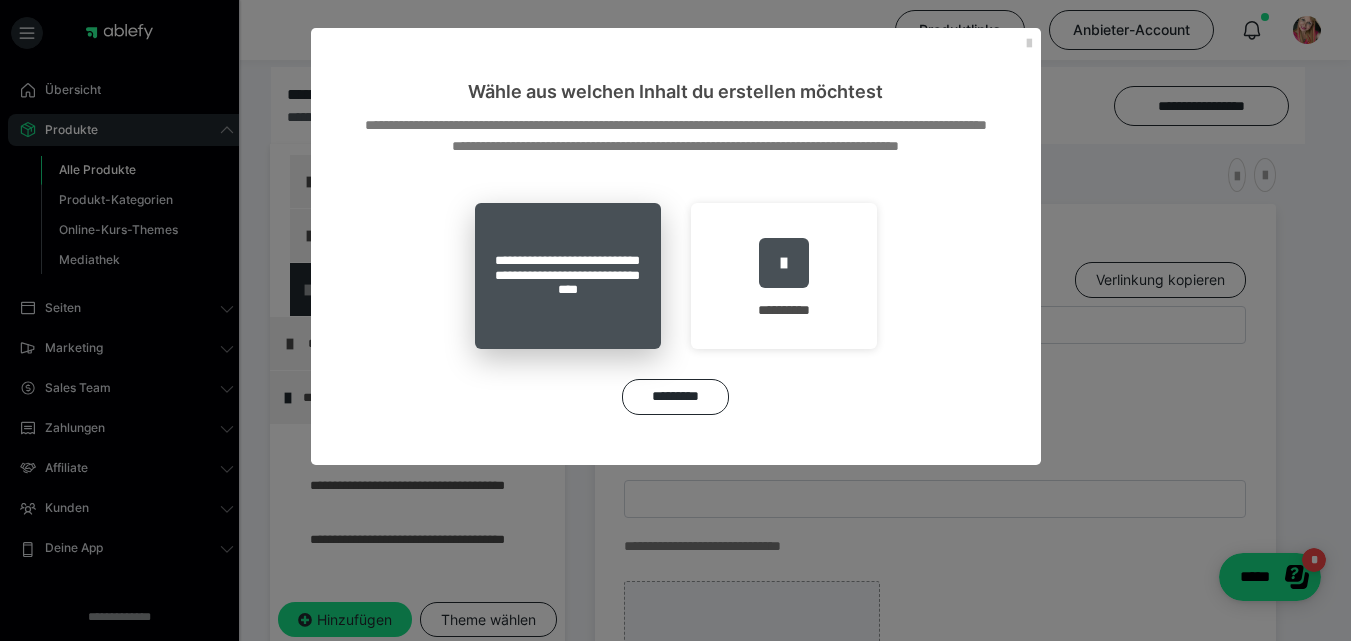 click on "**********" at bounding box center [568, 276] 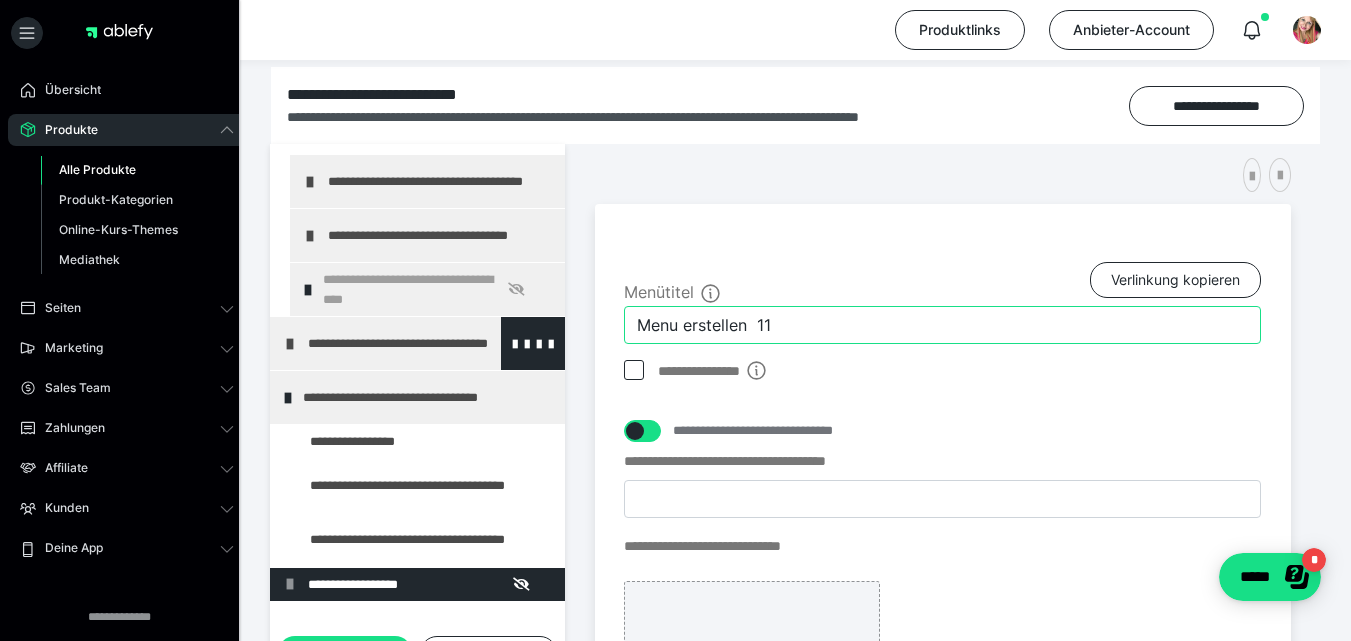 drag, startPoint x: 712, startPoint y: 327, endPoint x: 545, endPoint y: 323, distance: 167.0479 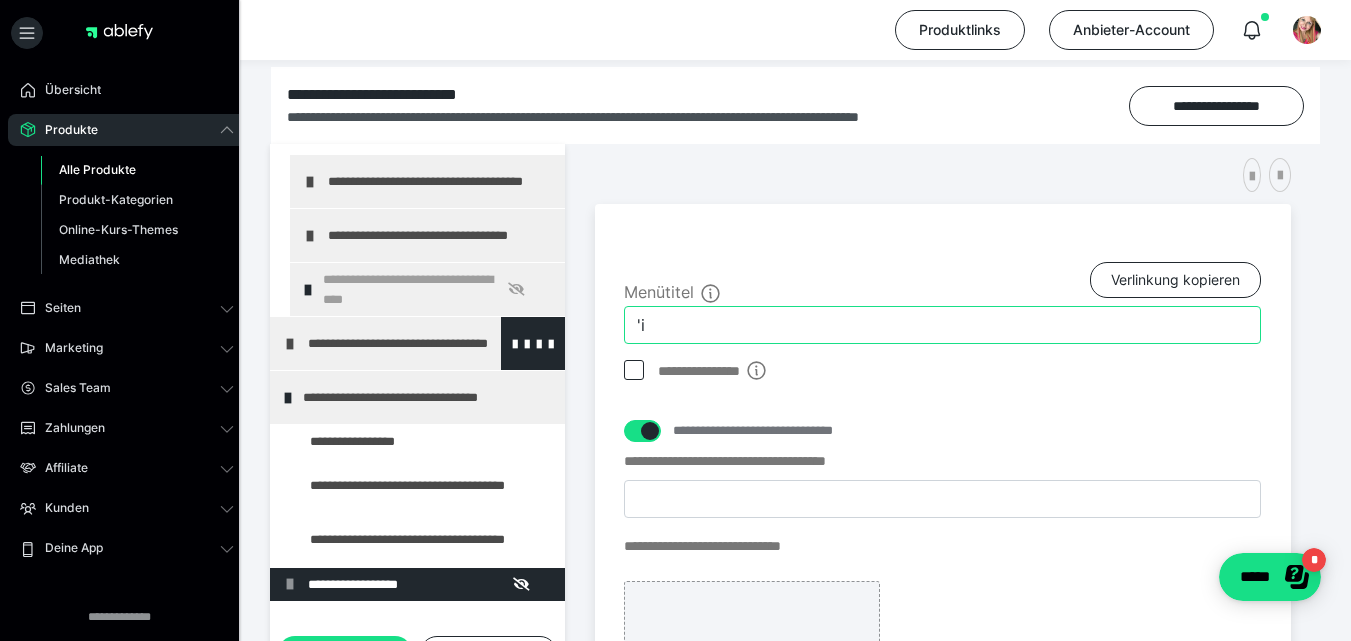 type on "'" 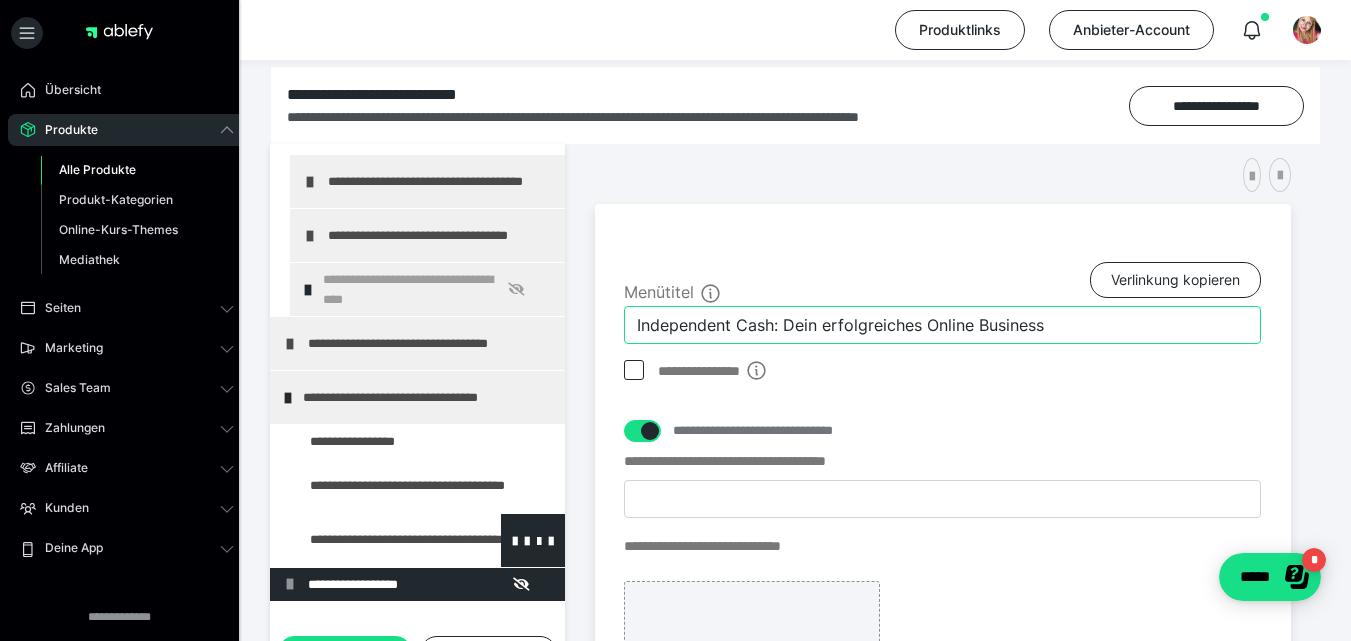 scroll, scrollTop: 323, scrollLeft: 0, axis: vertical 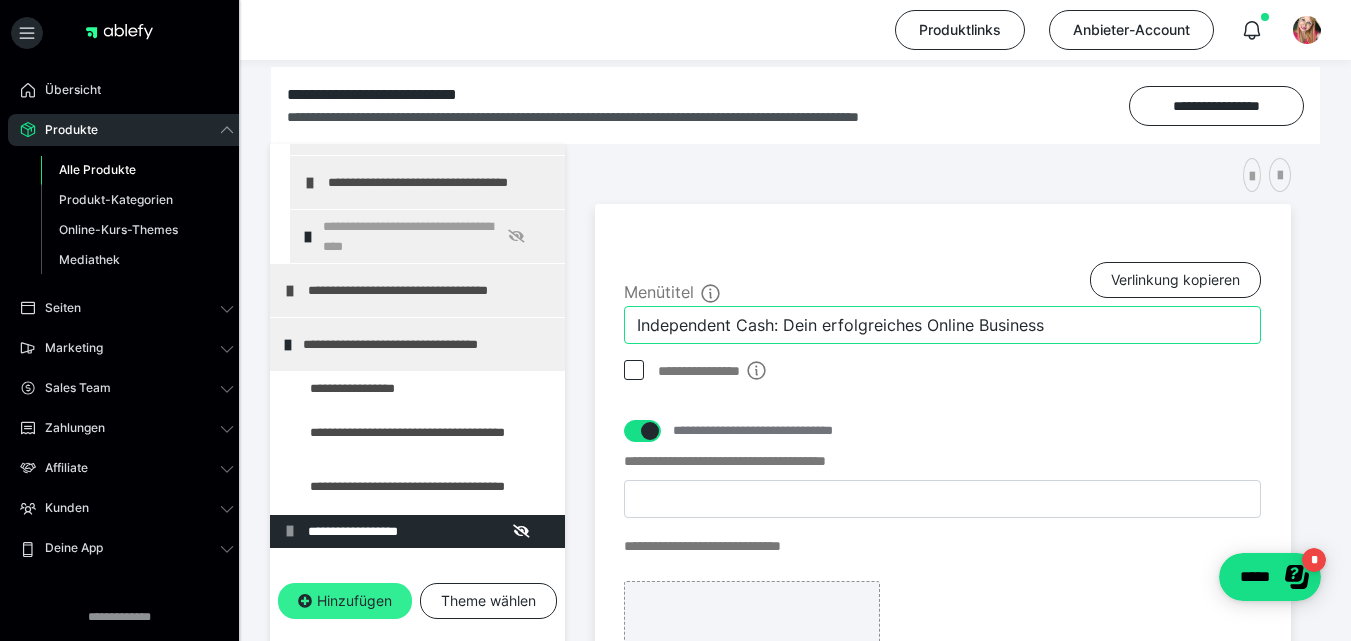 type on "Independent Cash: Dein erfolgreiches Online Business" 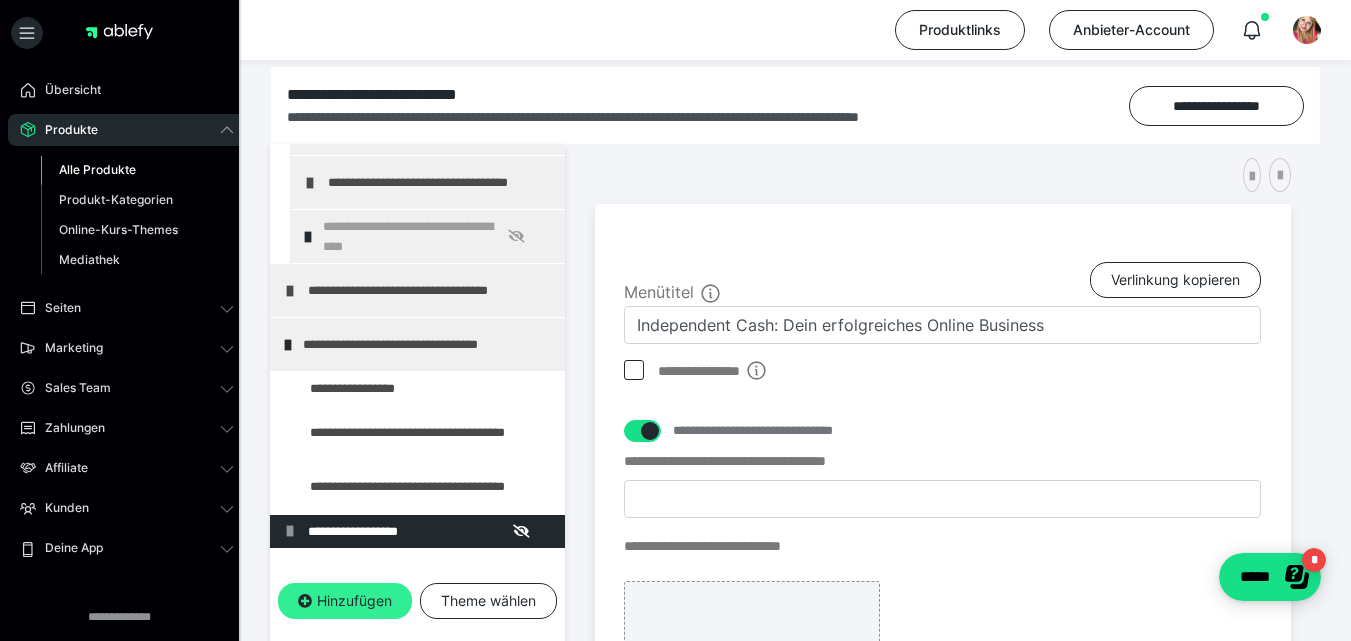 click on "Hinzufügen" at bounding box center (345, 601) 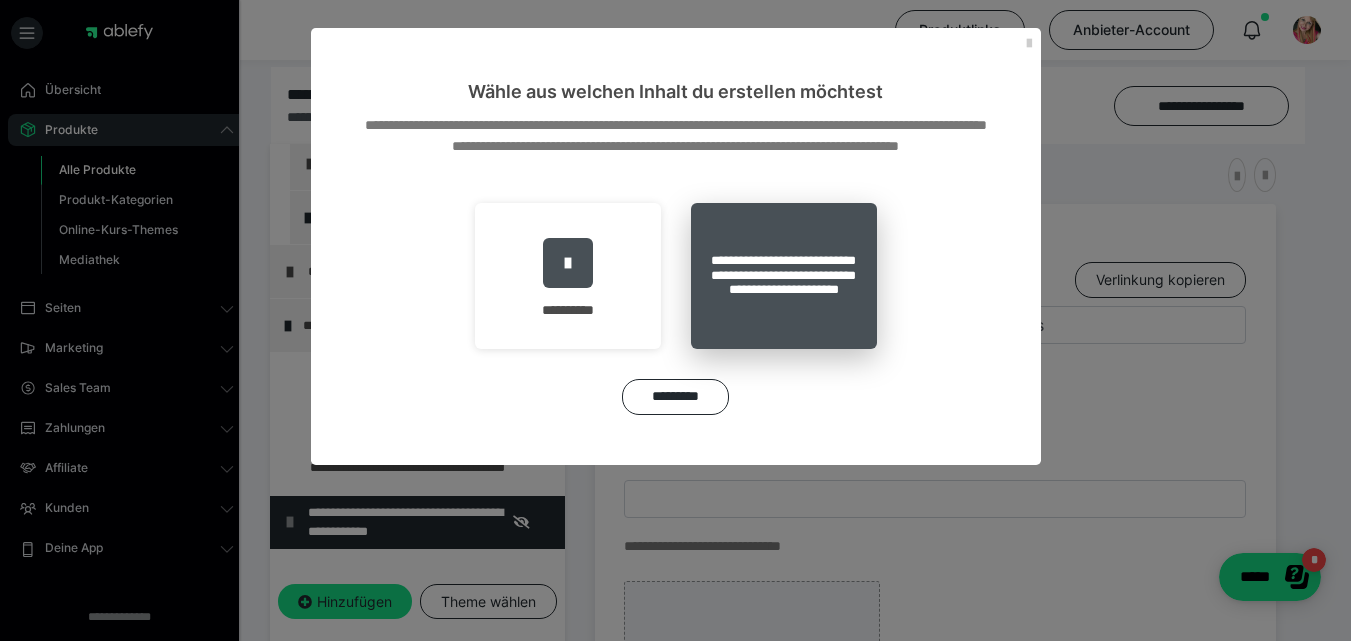 click on "**********" at bounding box center (784, 276) 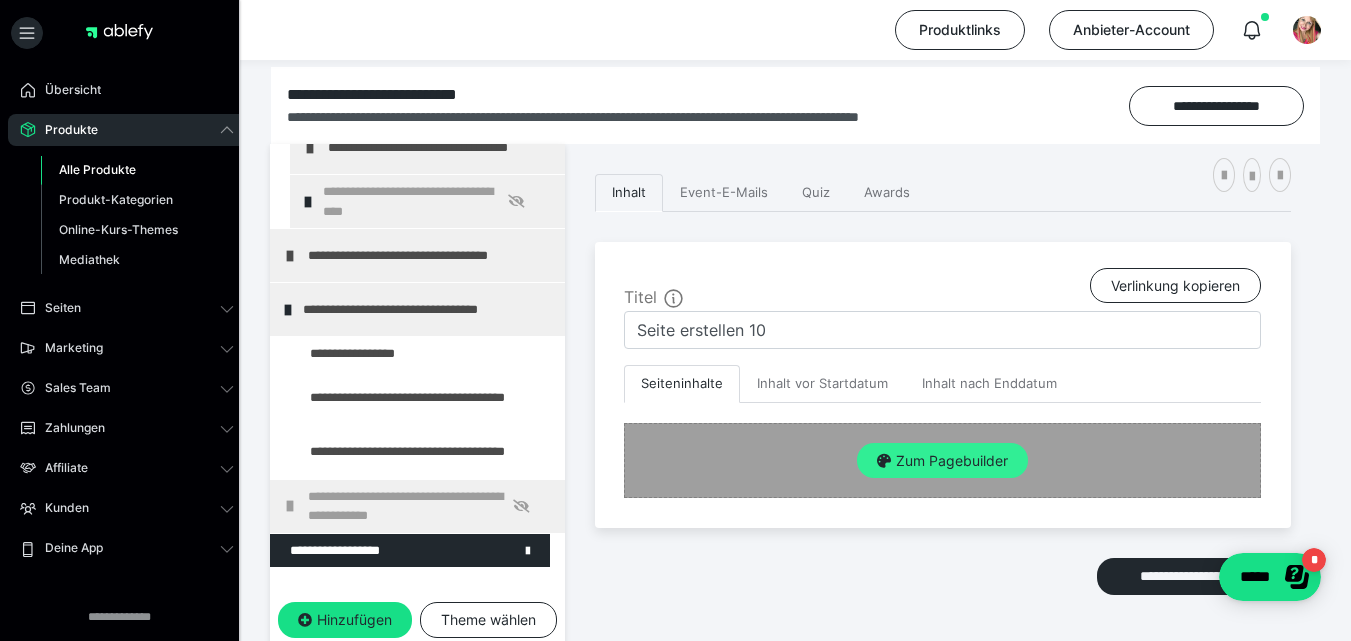 click on "Zum Pagebuilder" at bounding box center (942, 461) 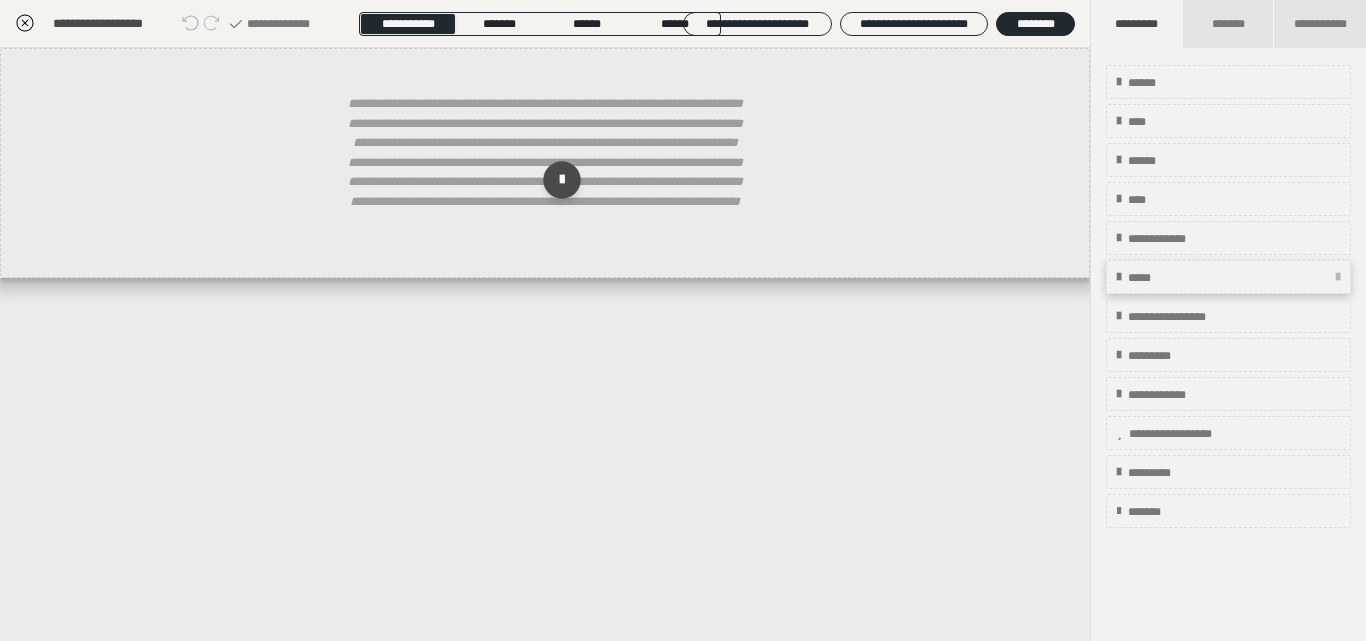 click on "*****" at bounding box center (1228, 277) 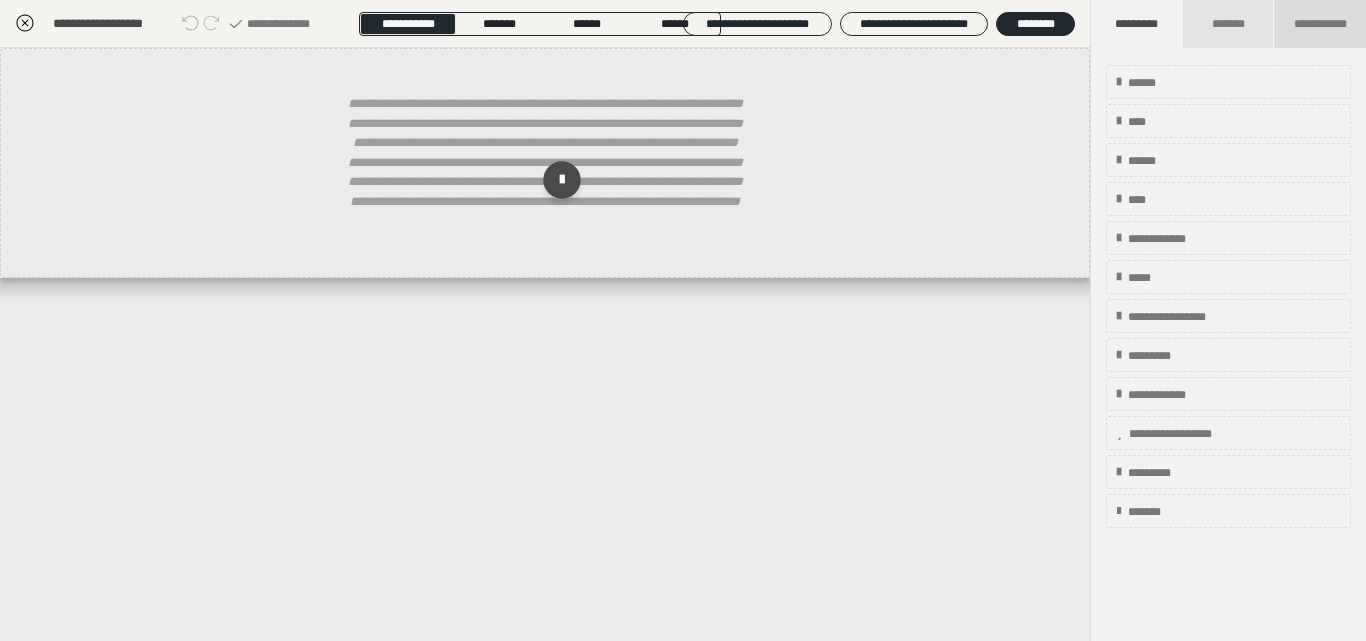 click on "**********" at bounding box center (1320, 24) 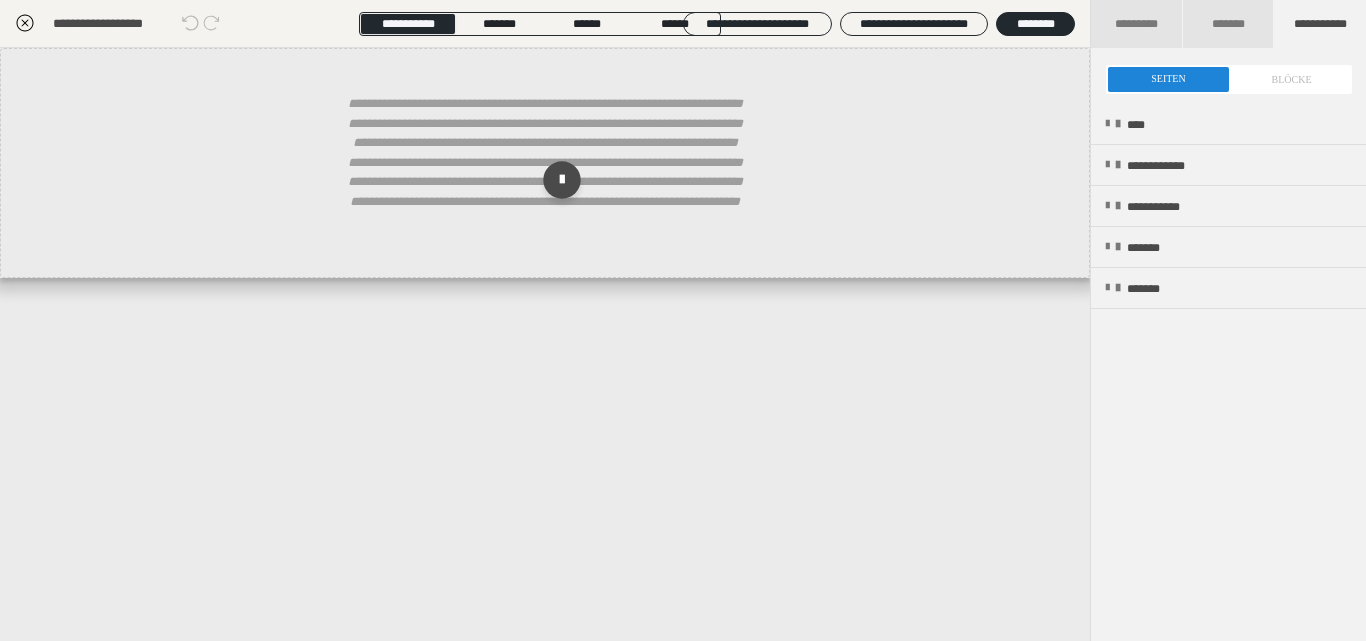click at bounding box center [1229, 79] 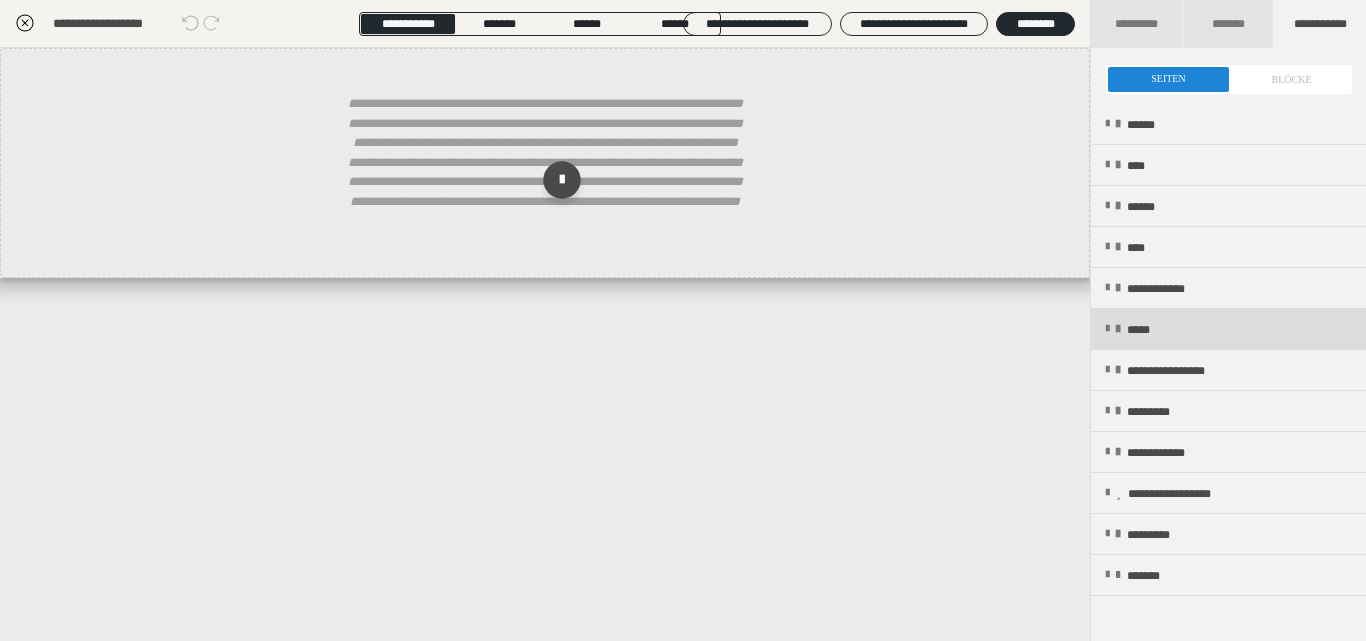 click on "*****" at bounding box center [1147, 330] 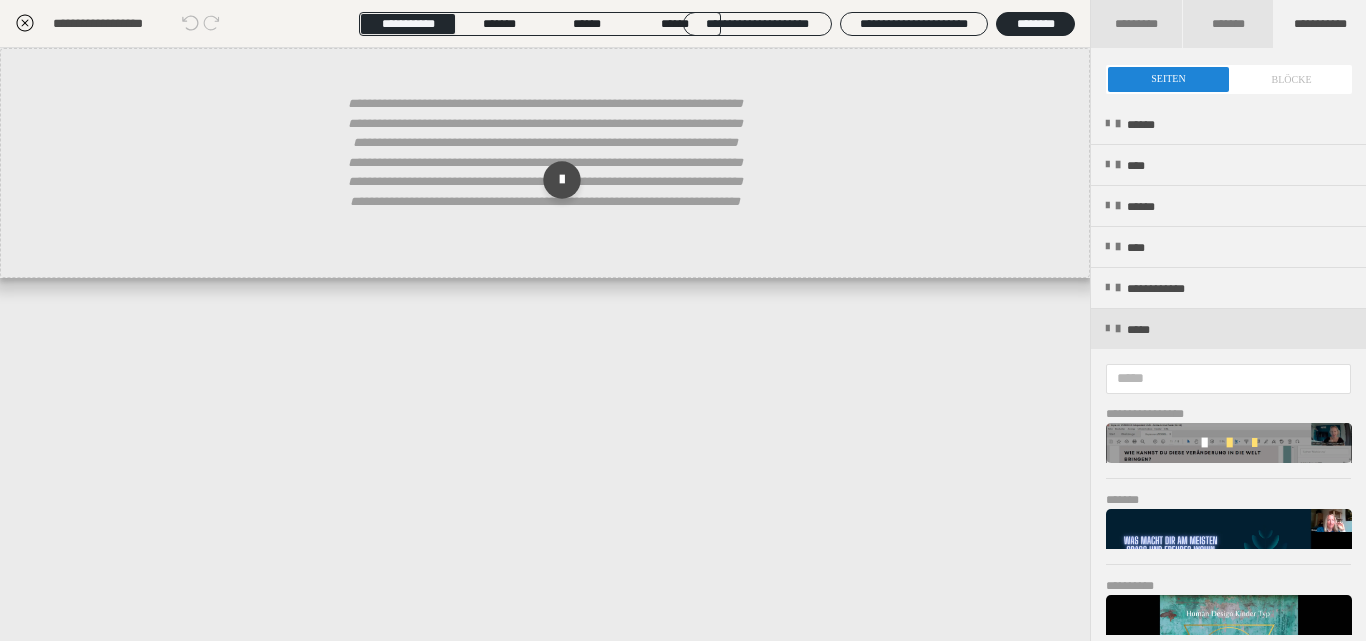 click at bounding box center [1229, 443] 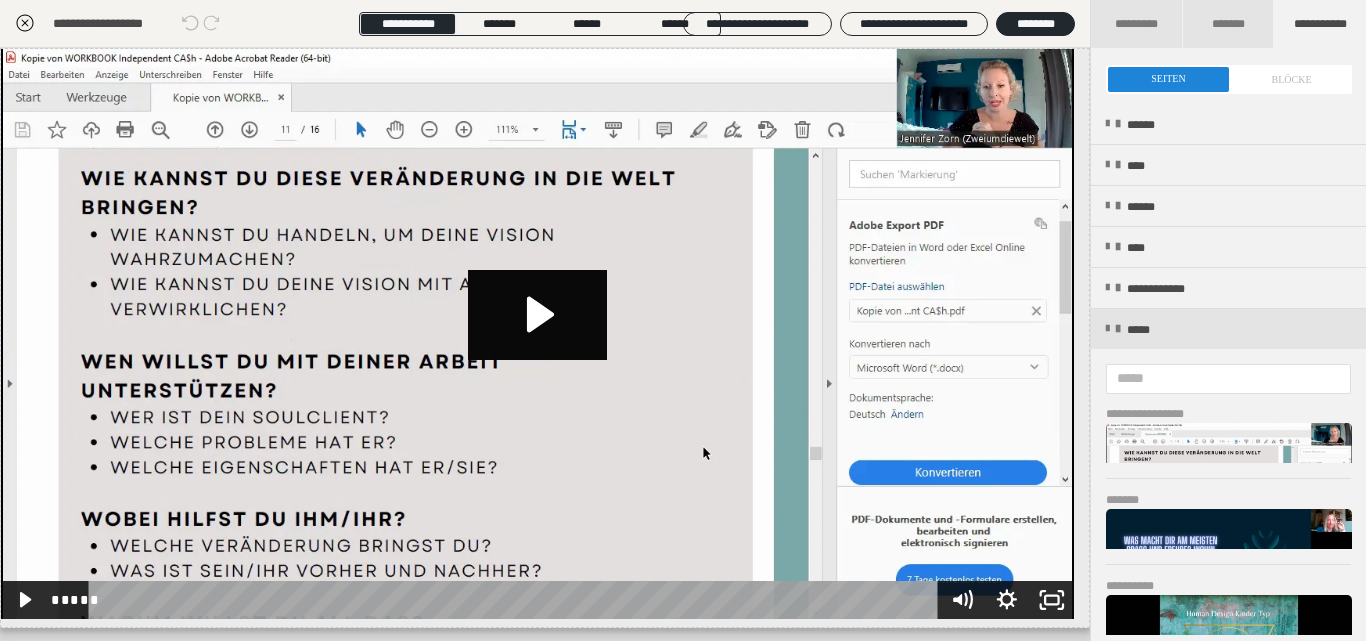 click 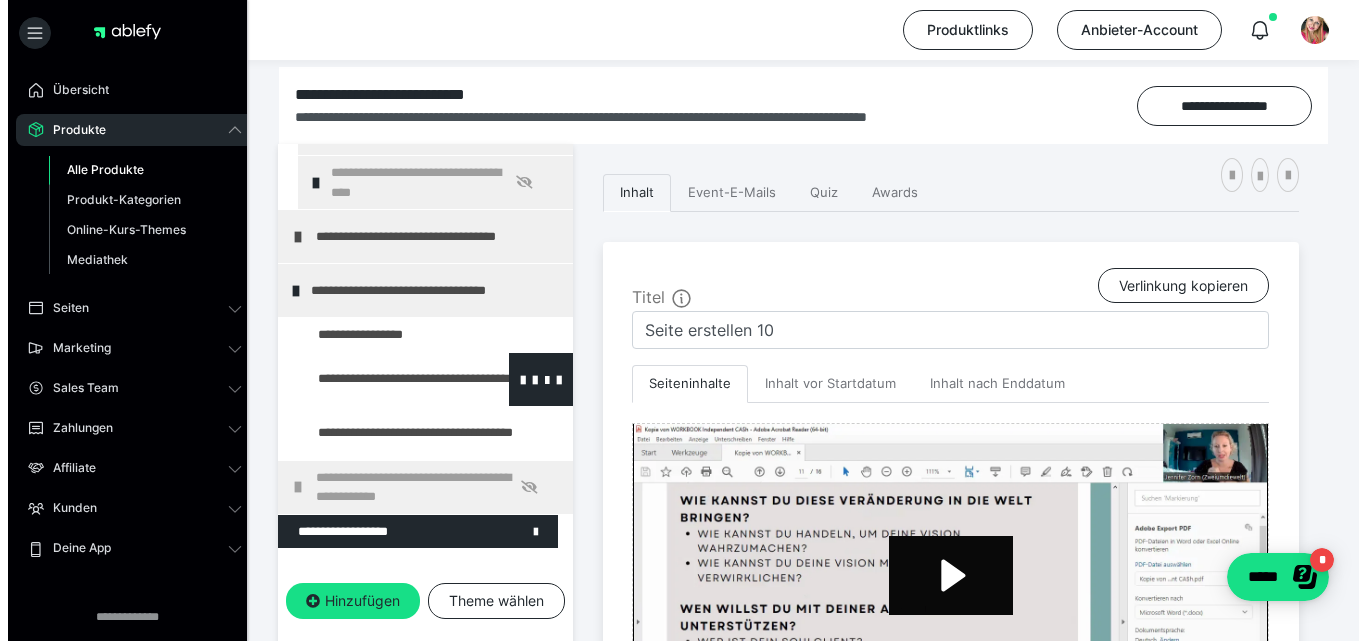 scroll, scrollTop: 377, scrollLeft: 0, axis: vertical 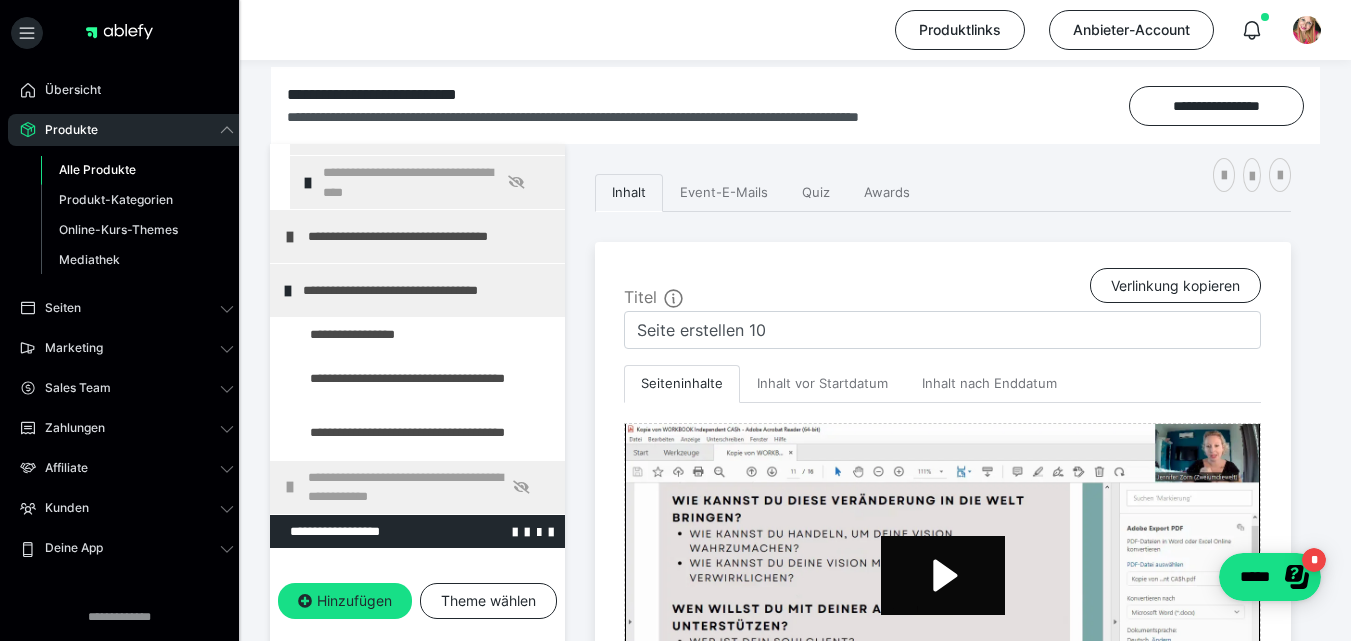 click at bounding box center (365, 532) 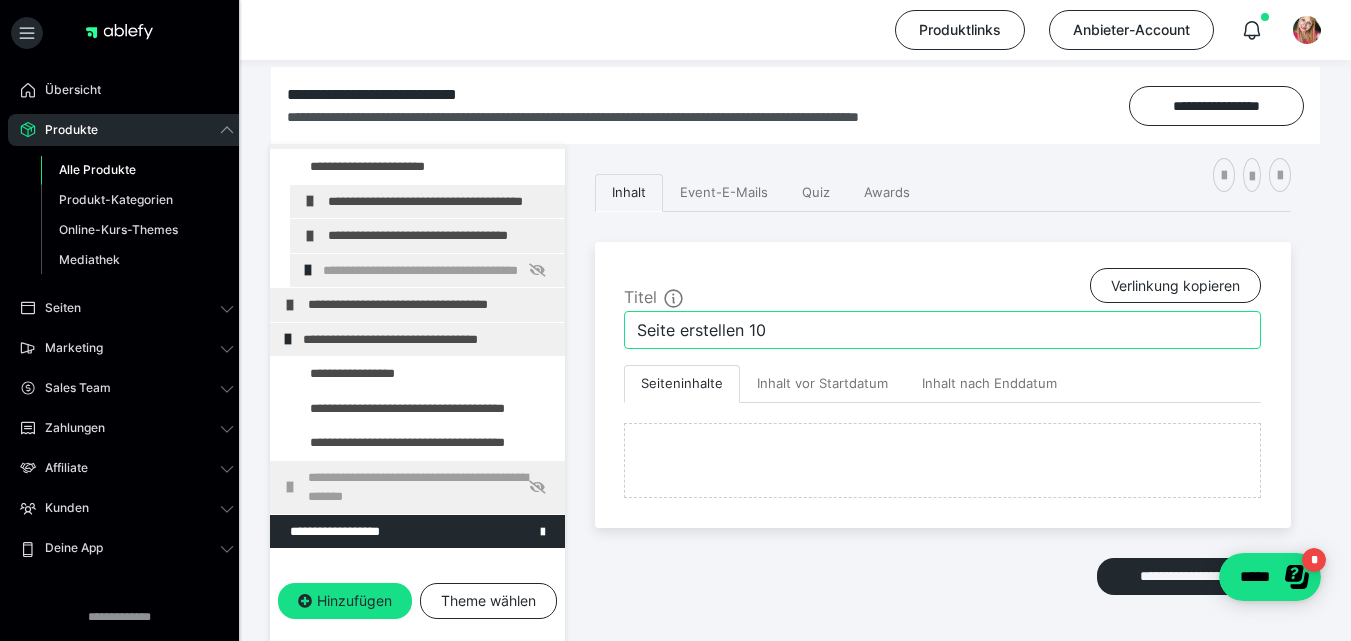 click on "Titel Verlinkung kopieren Seite erstellen 10 Seiteninhalte Inhalt vor Startdatum Inhalt nach Enddatum" at bounding box center (943, 385) 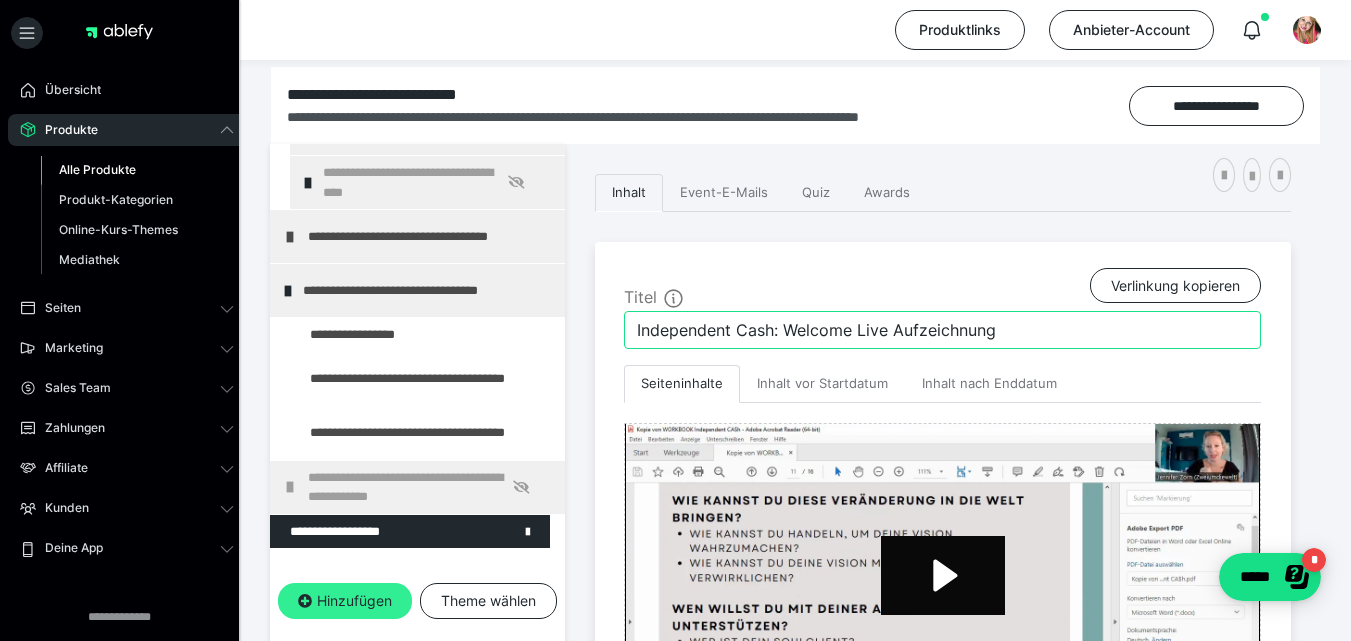 type on "Independent Cash: Welcome Live Aufzeichnung" 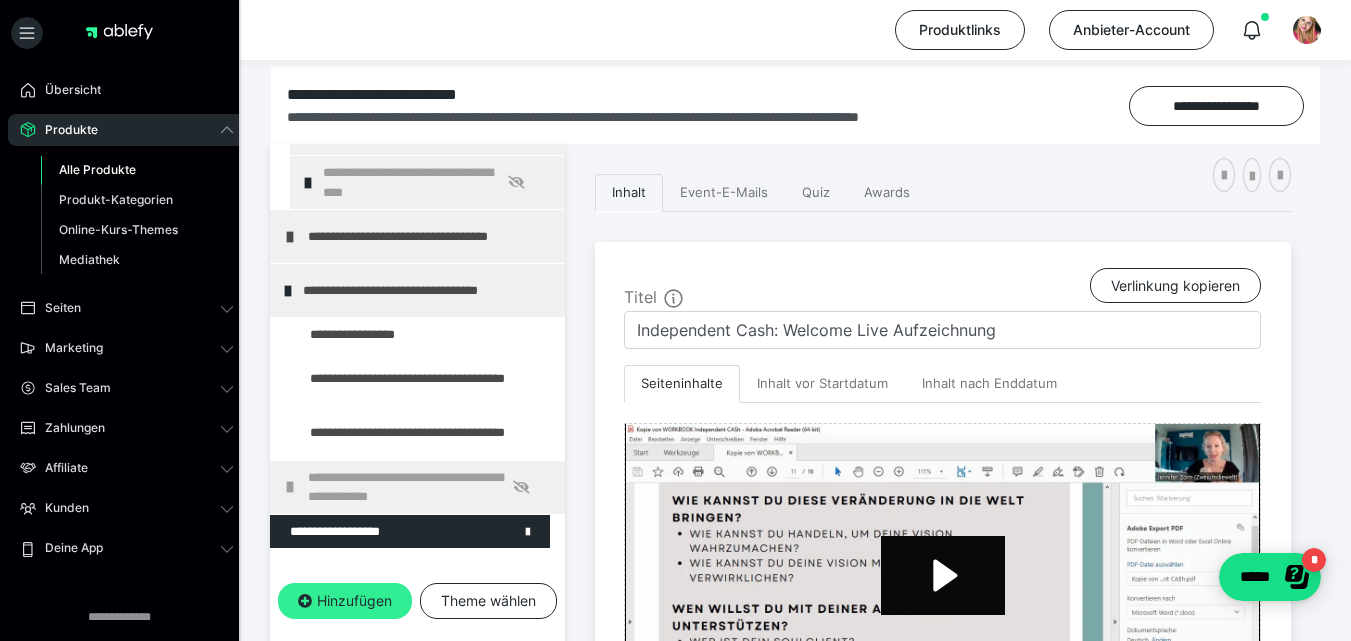 click on "Hinzufügen" at bounding box center (345, 601) 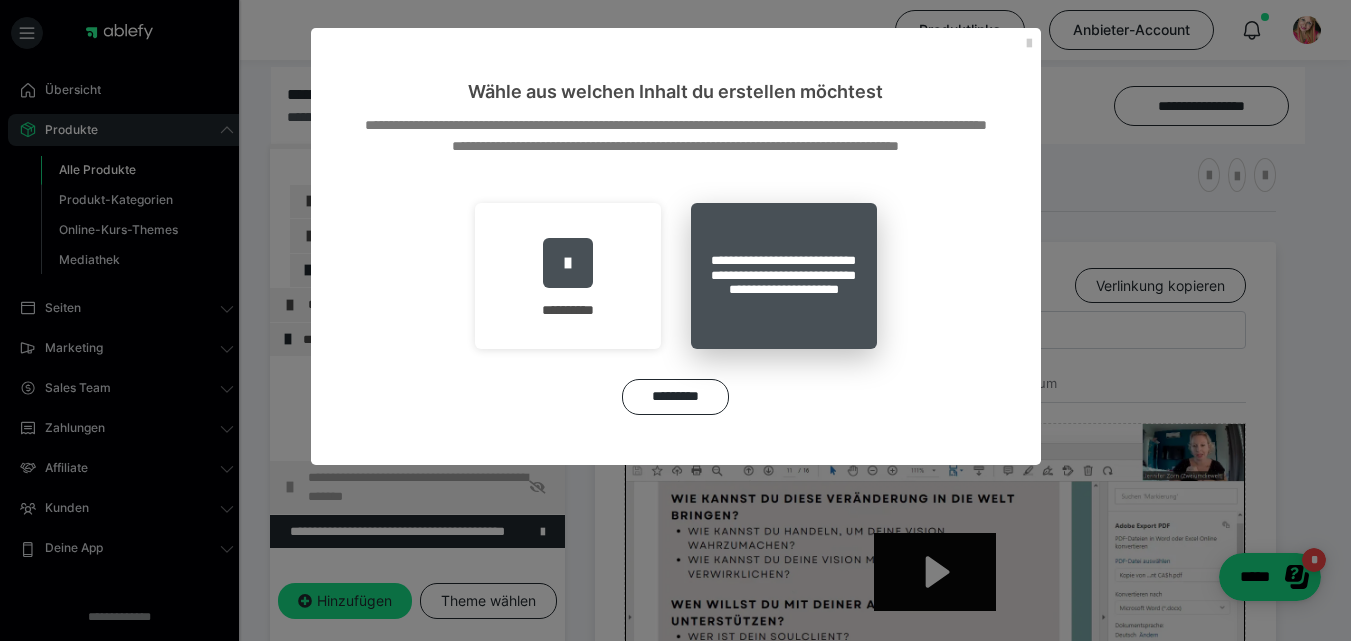 click on "**********" at bounding box center [784, 276] 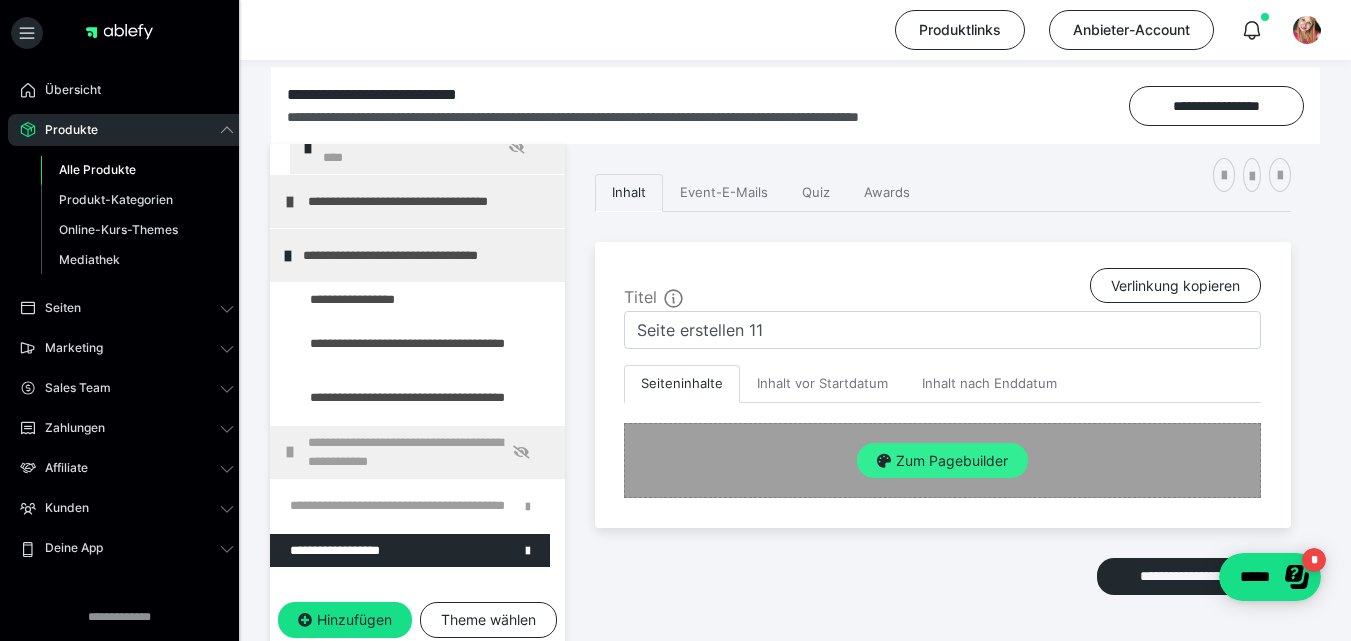 click on "Zum Pagebuilder" at bounding box center (942, 461) 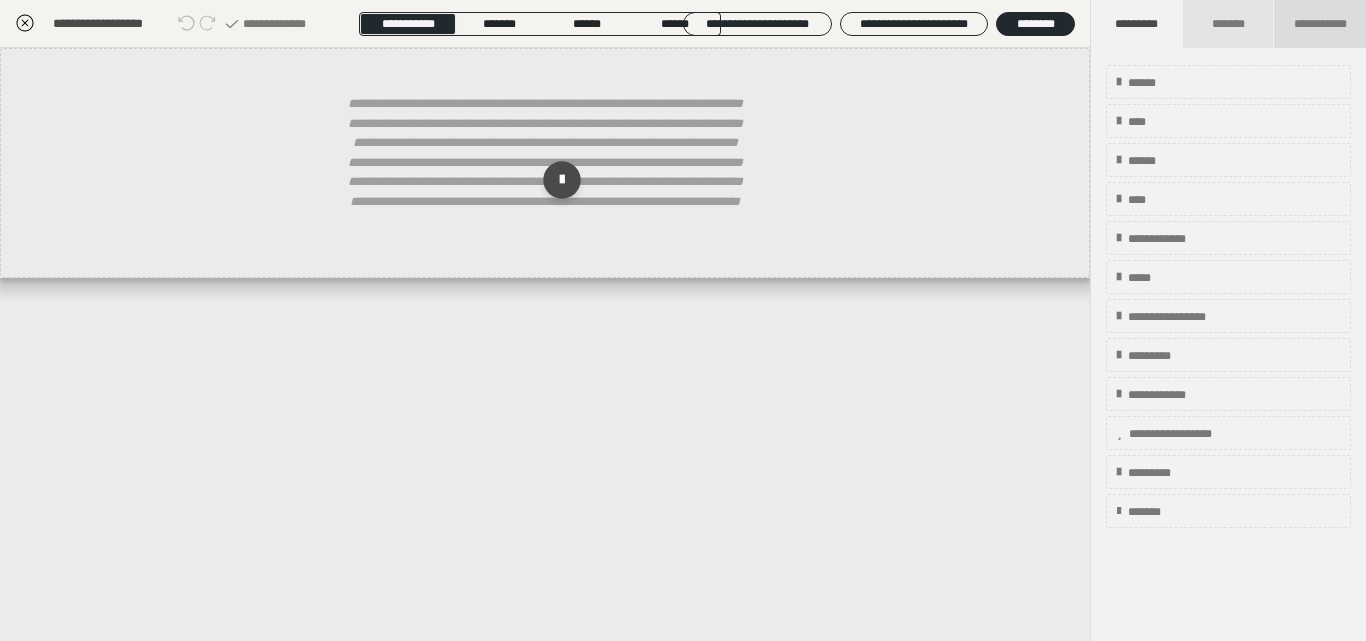 click on "**********" at bounding box center [1320, 24] 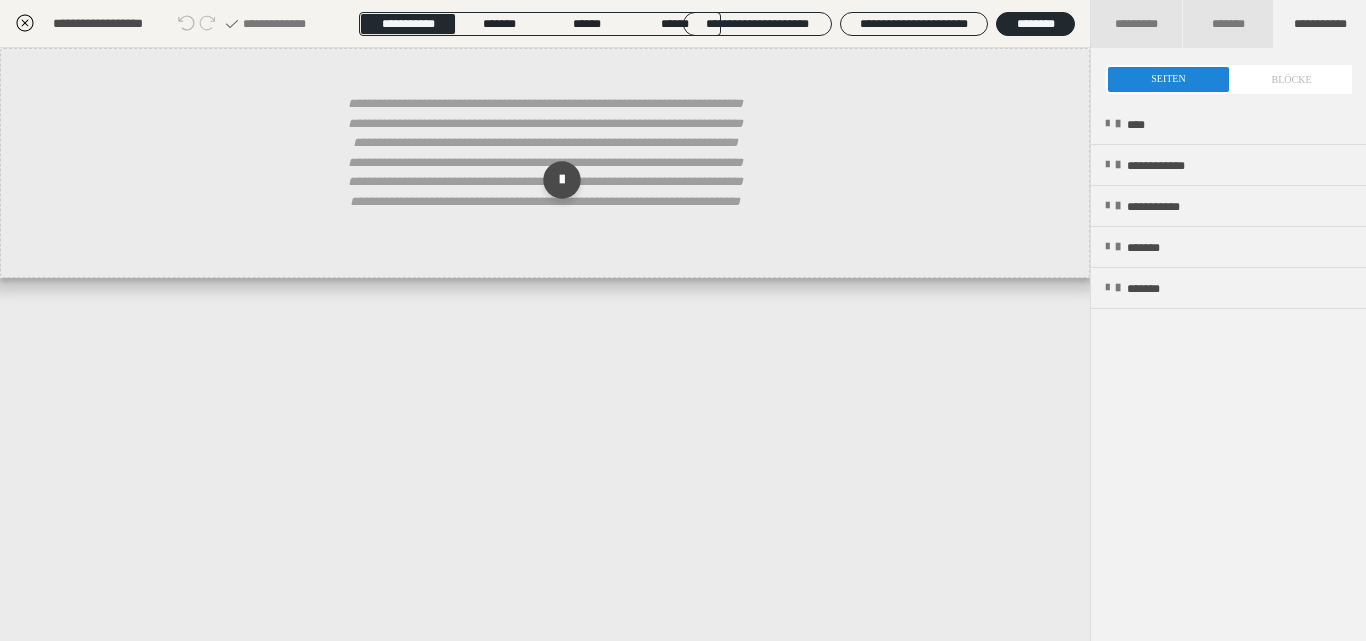 click on "**********" at bounding box center (1228, 368) 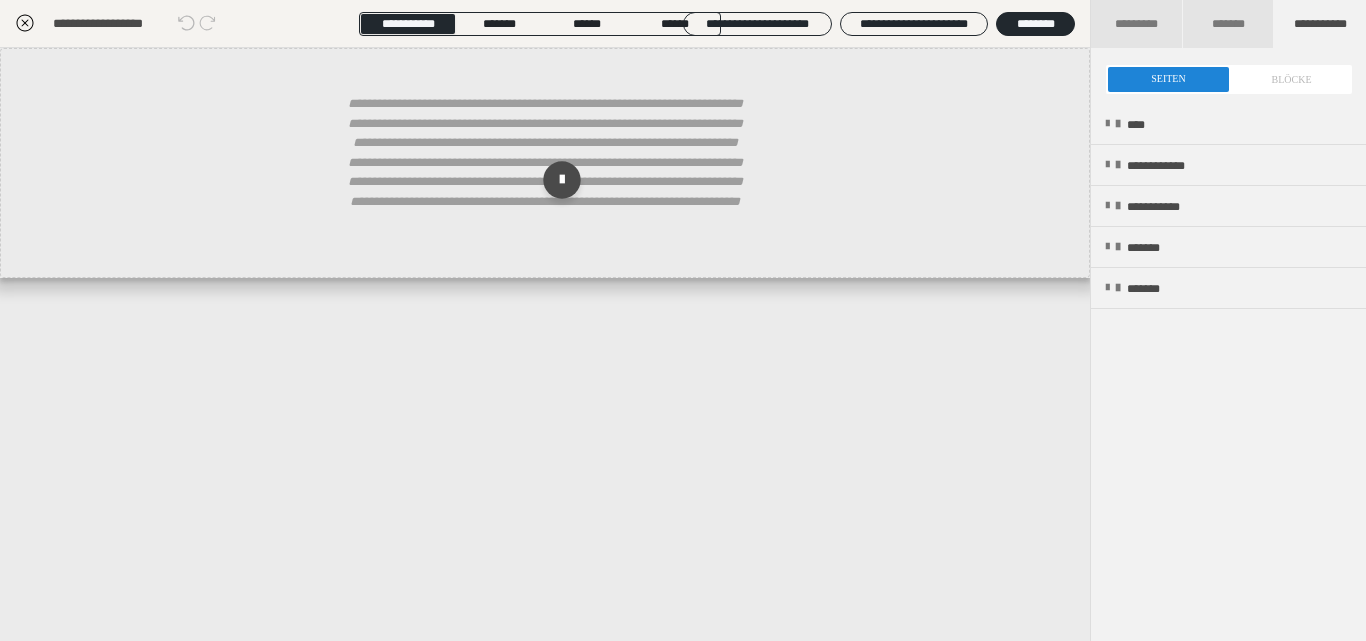 click at bounding box center [1229, 79] 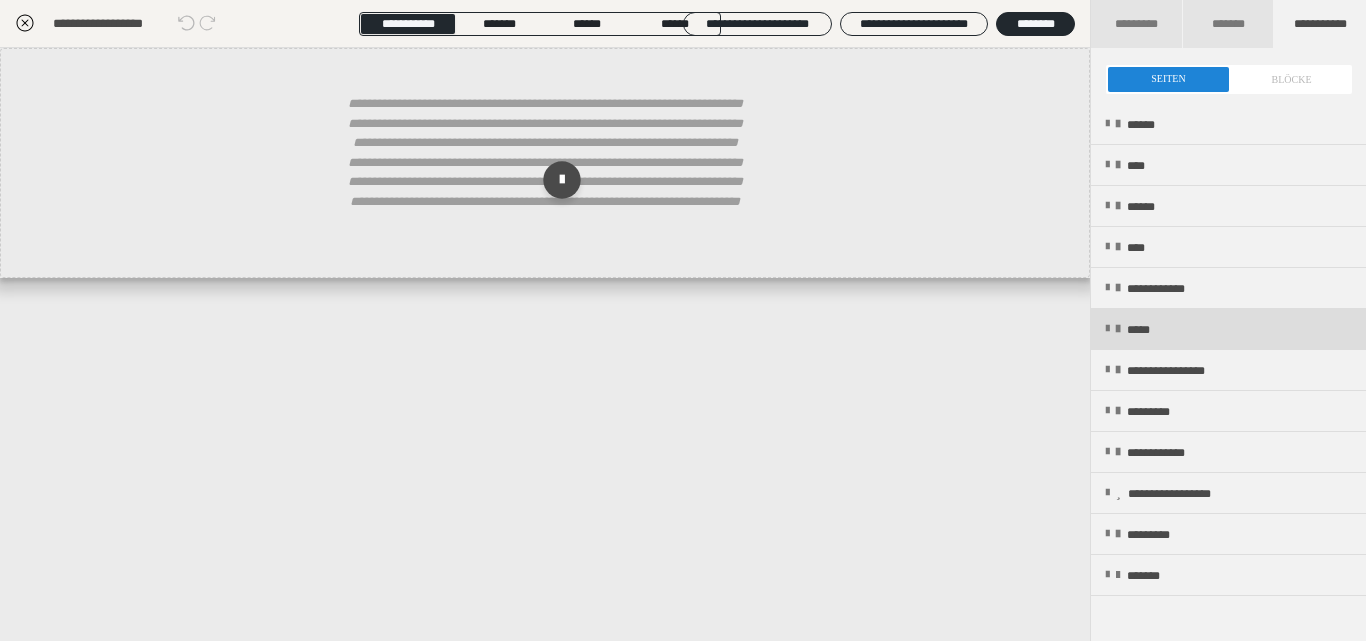 click on "*****" at bounding box center [1147, 330] 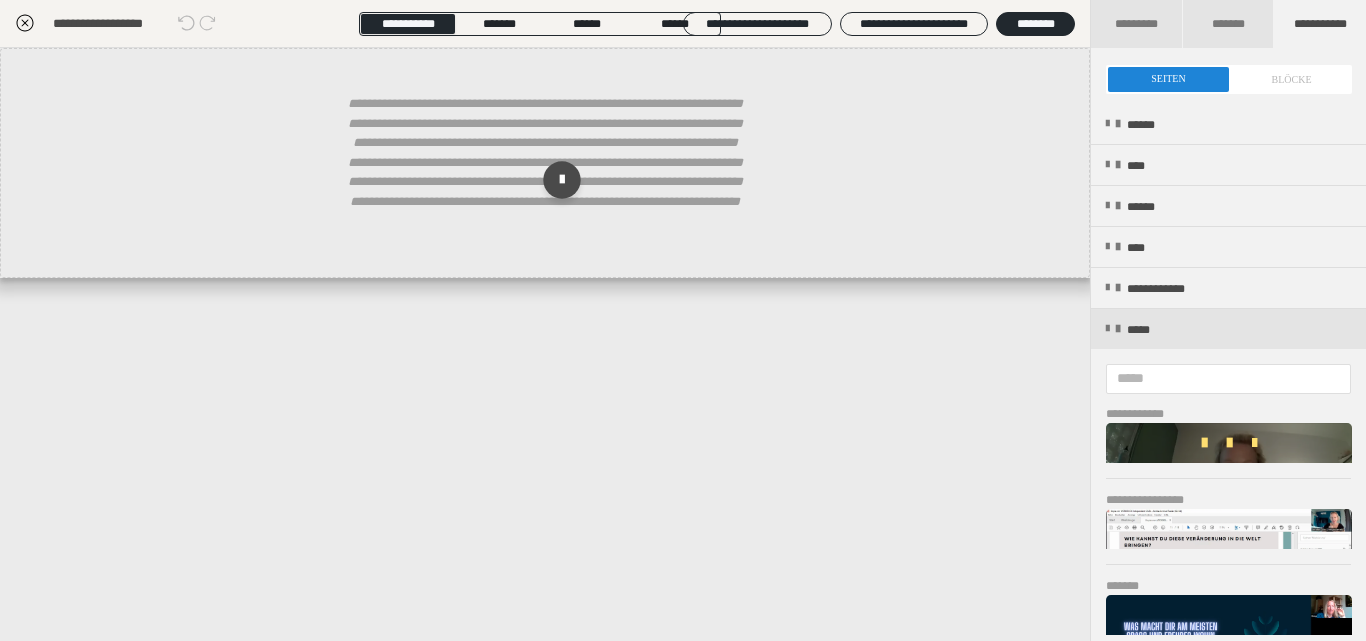 click at bounding box center [1229, 443] 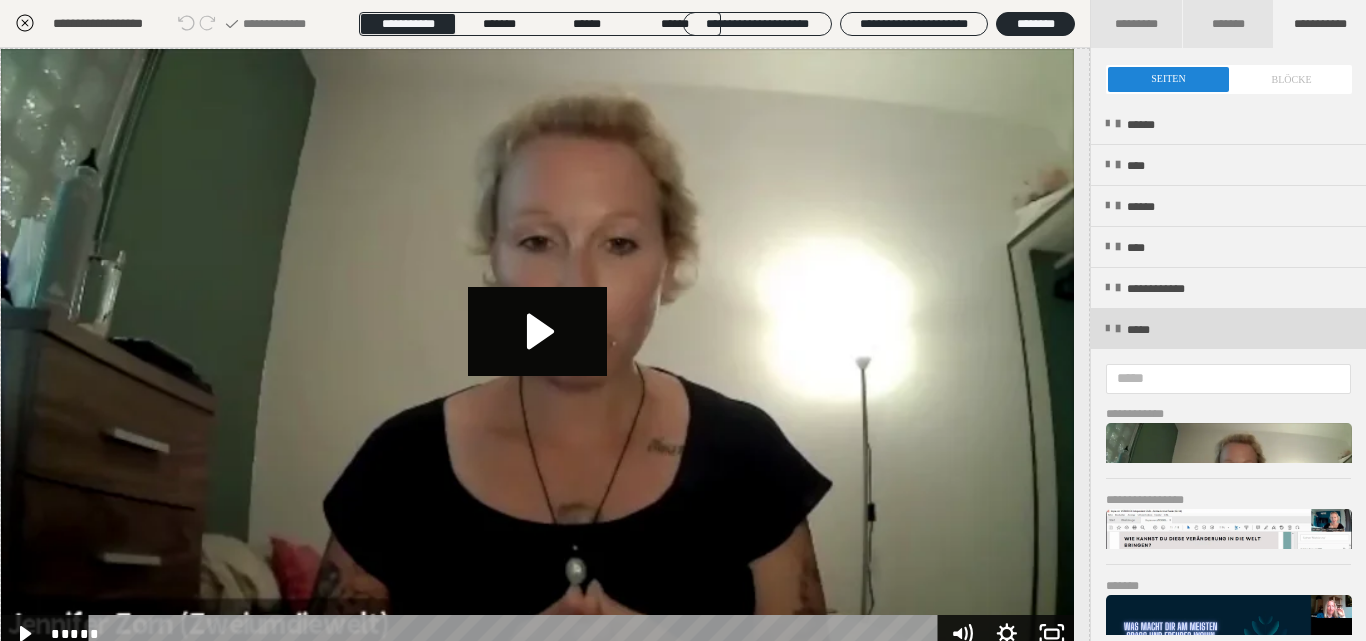 click on "*****" at bounding box center (1228, 329) 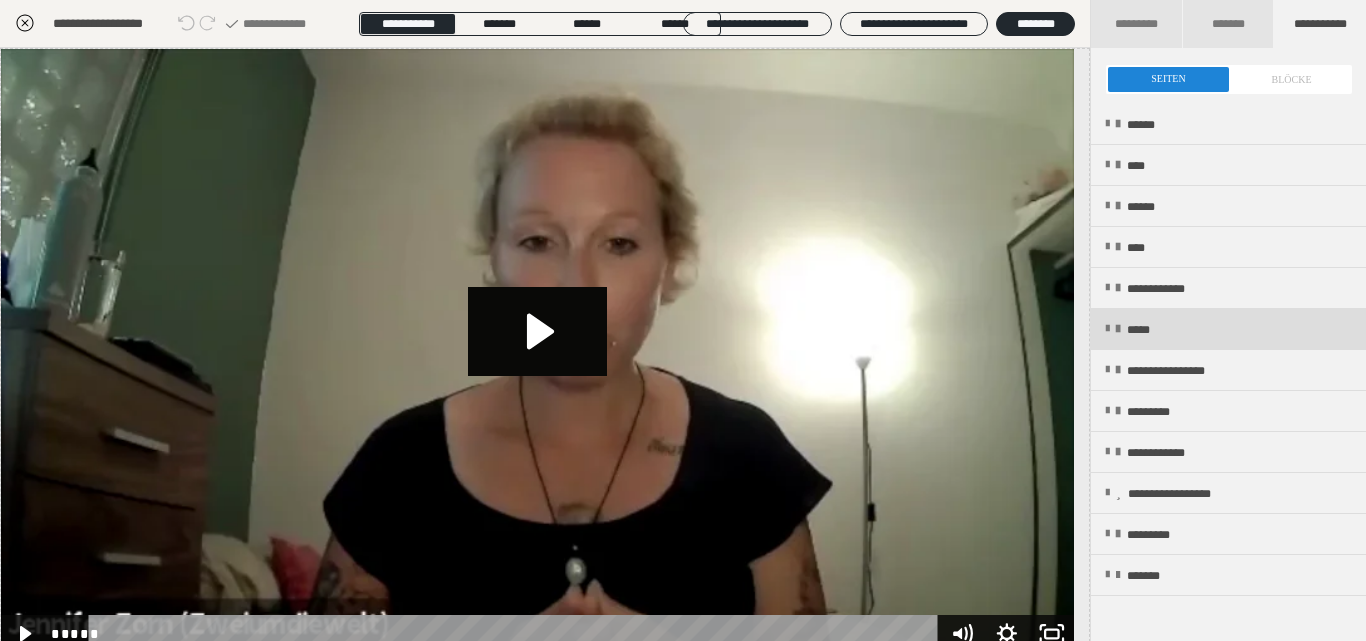 scroll, scrollTop: 80, scrollLeft: 0, axis: vertical 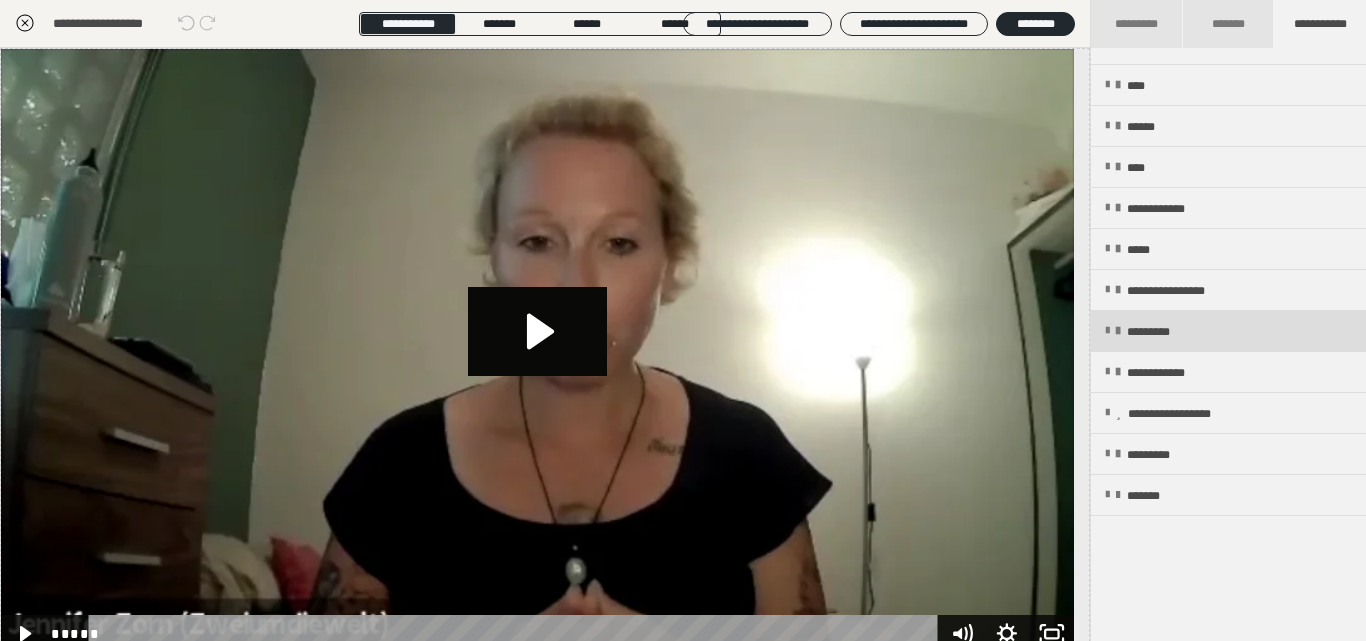 click on "*********" at bounding box center (1228, 331) 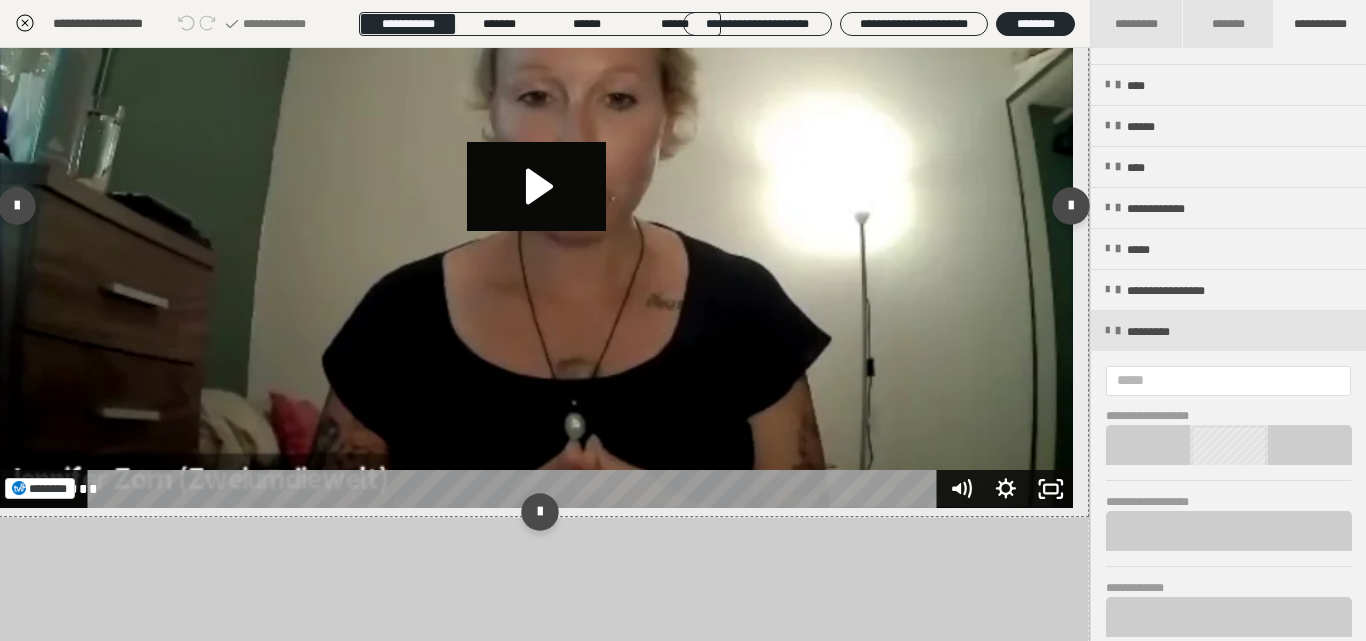 scroll, scrollTop: 600, scrollLeft: 1, axis: both 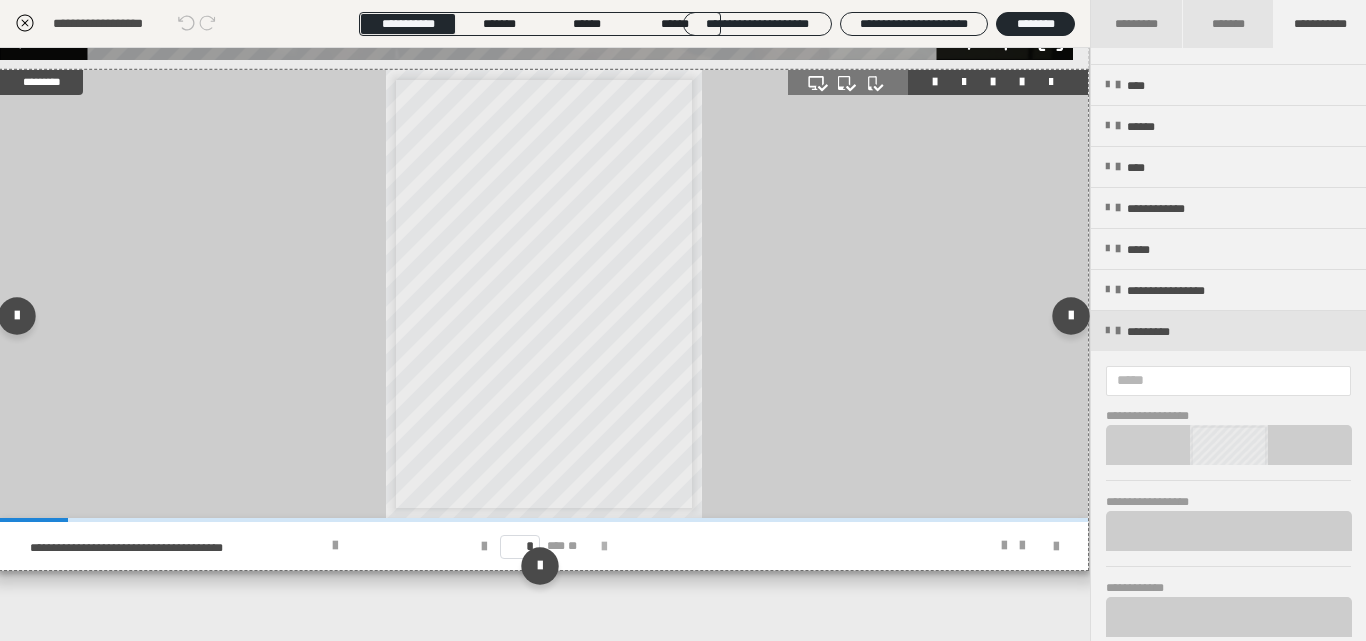click at bounding box center (604, 547) 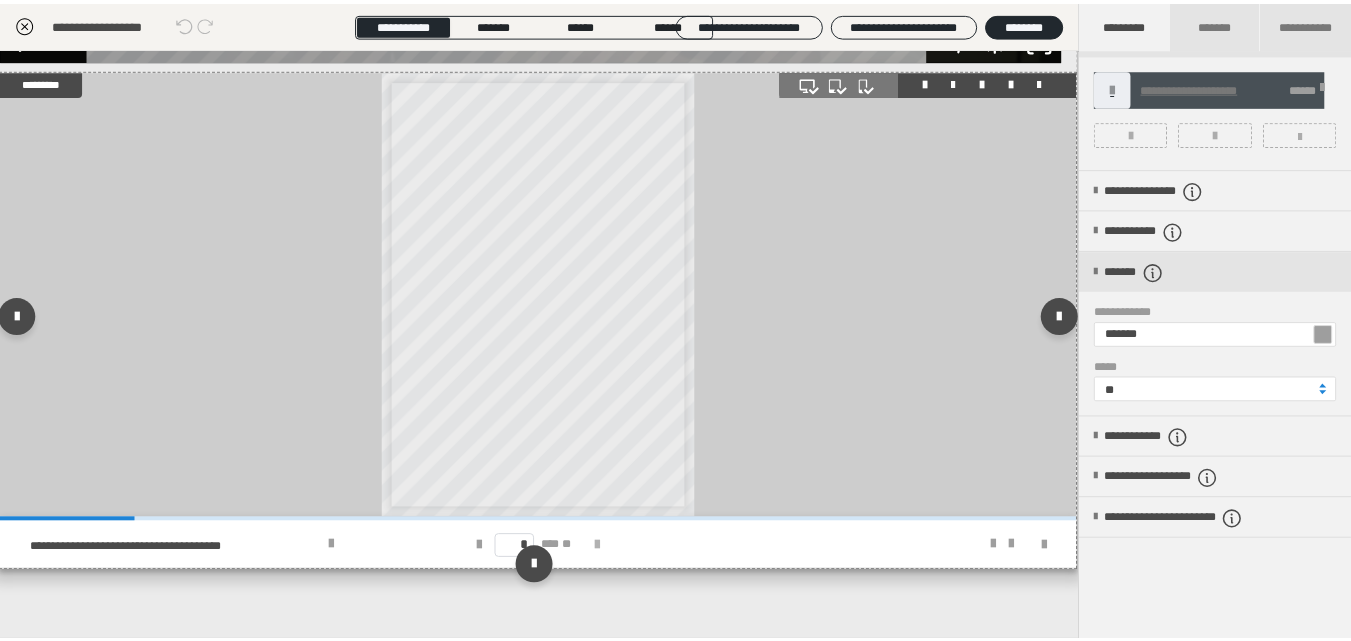 scroll, scrollTop: 0, scrollLeft: 0, axis: both 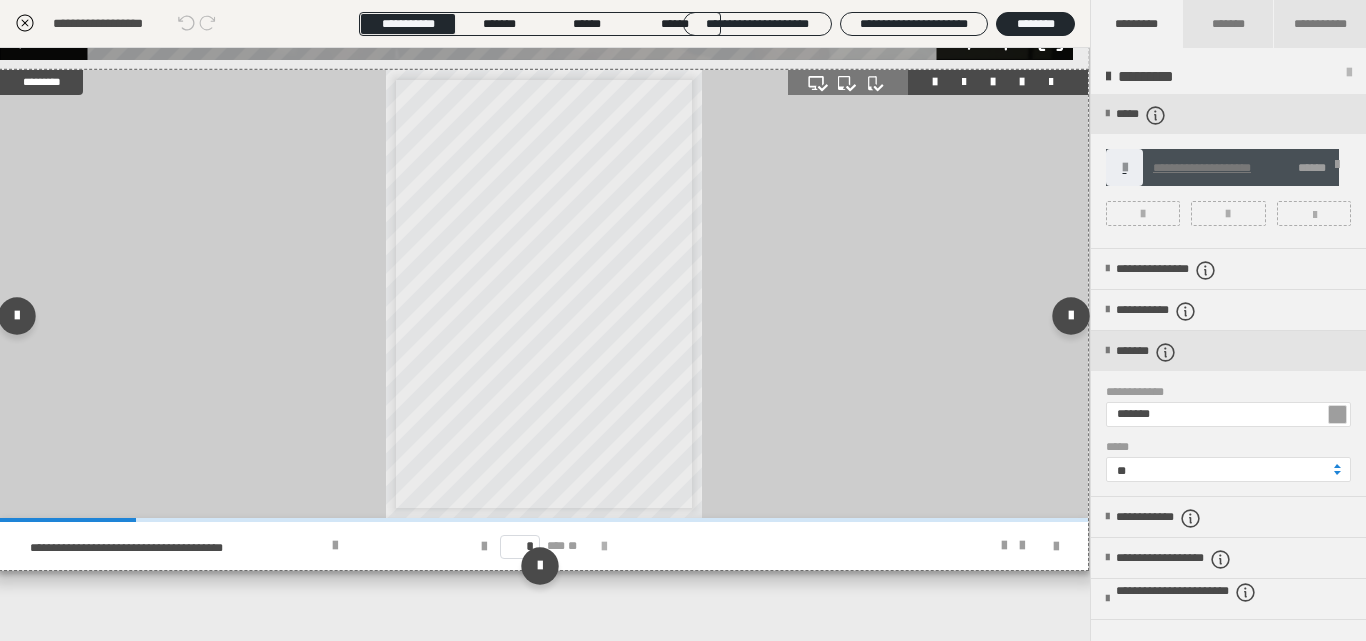 click at bounding box center (604, 547) 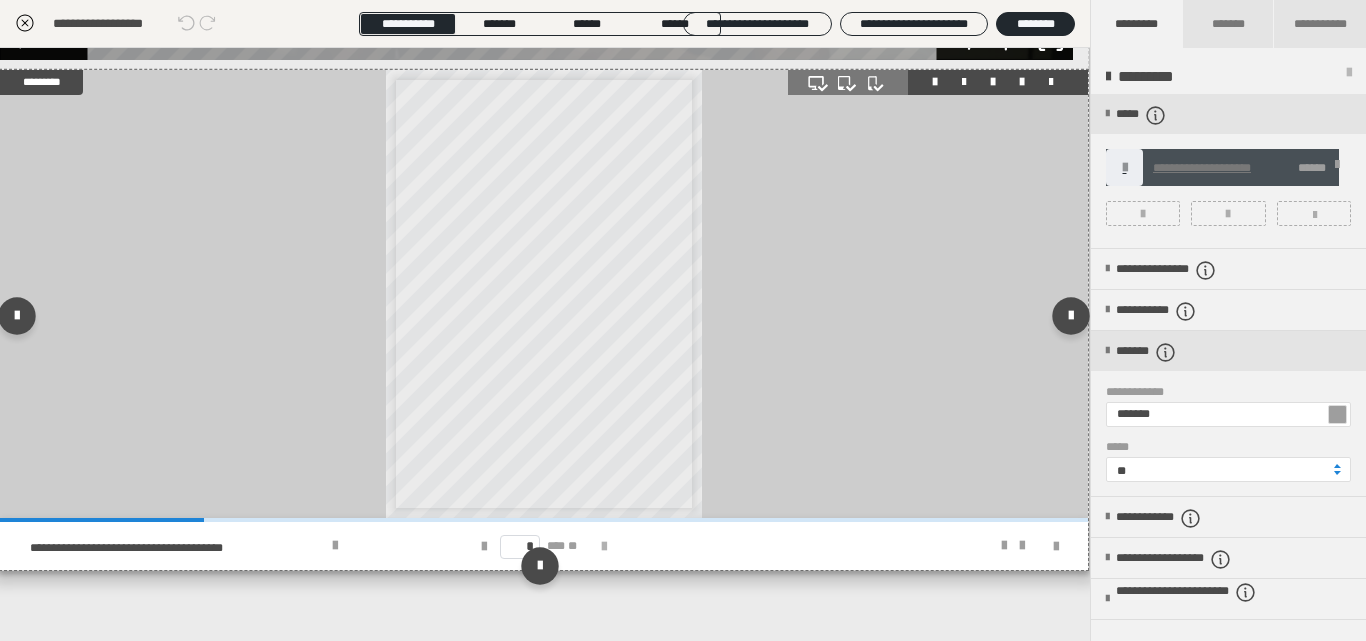 click at bounding box center [604, 547] 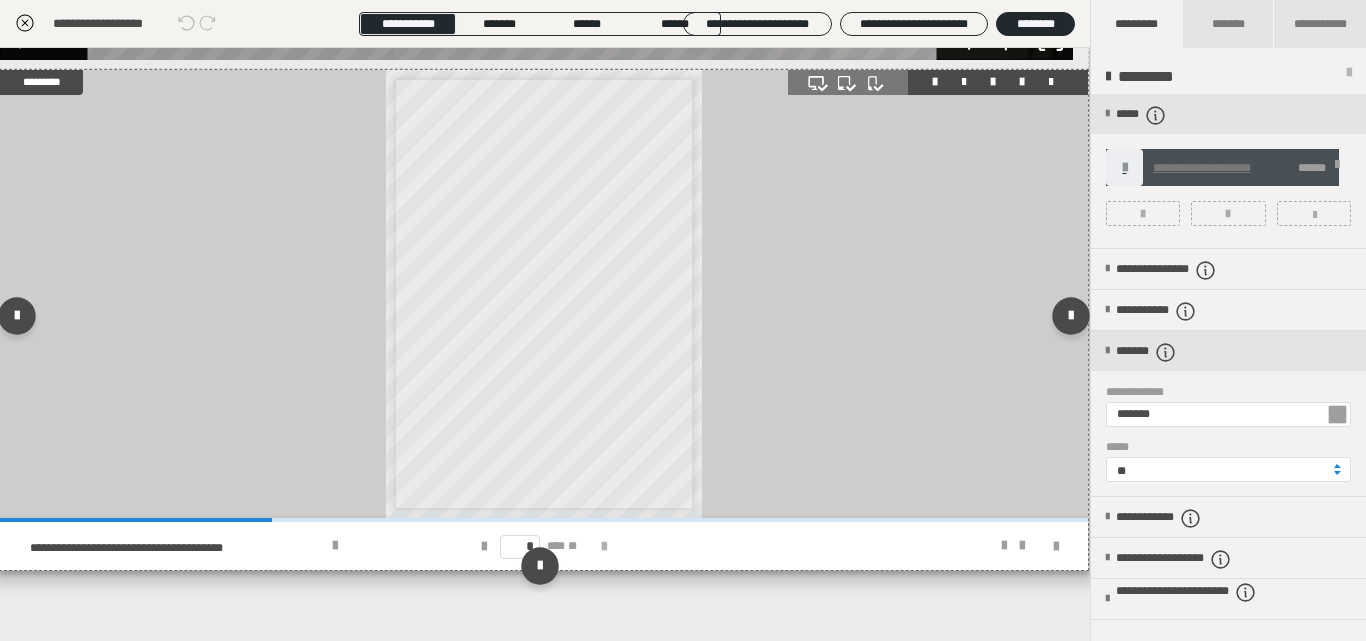 click at bounding box center [604, 547] 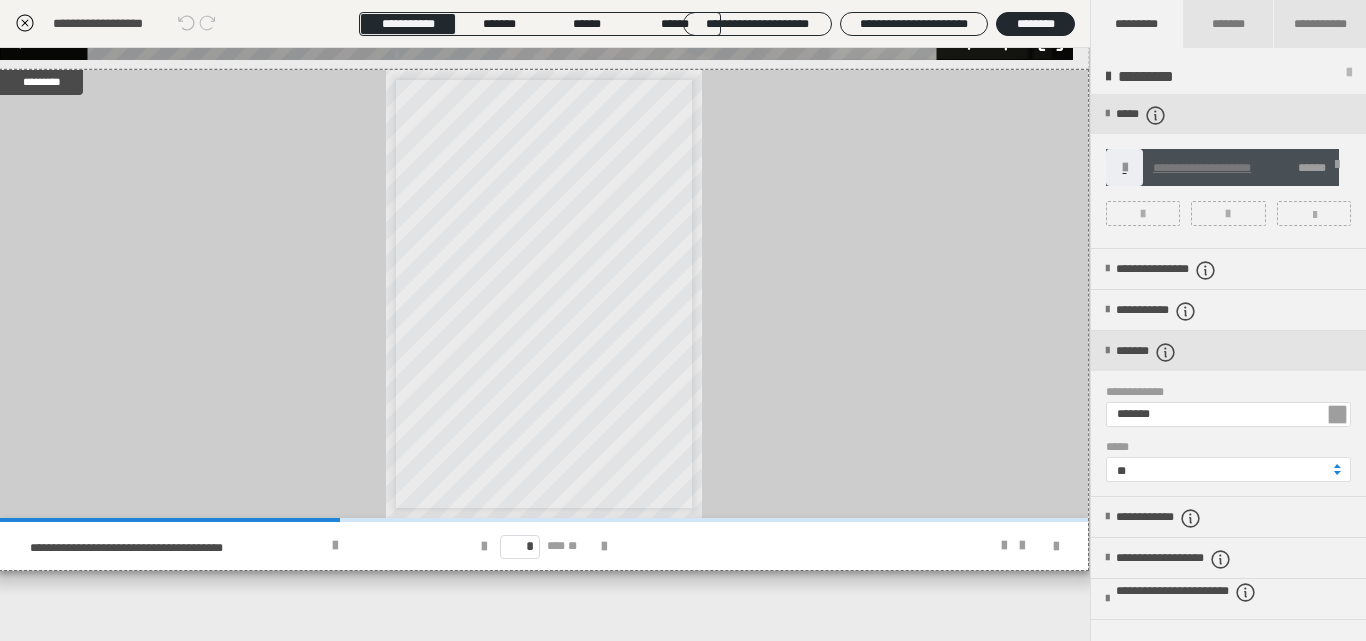 click 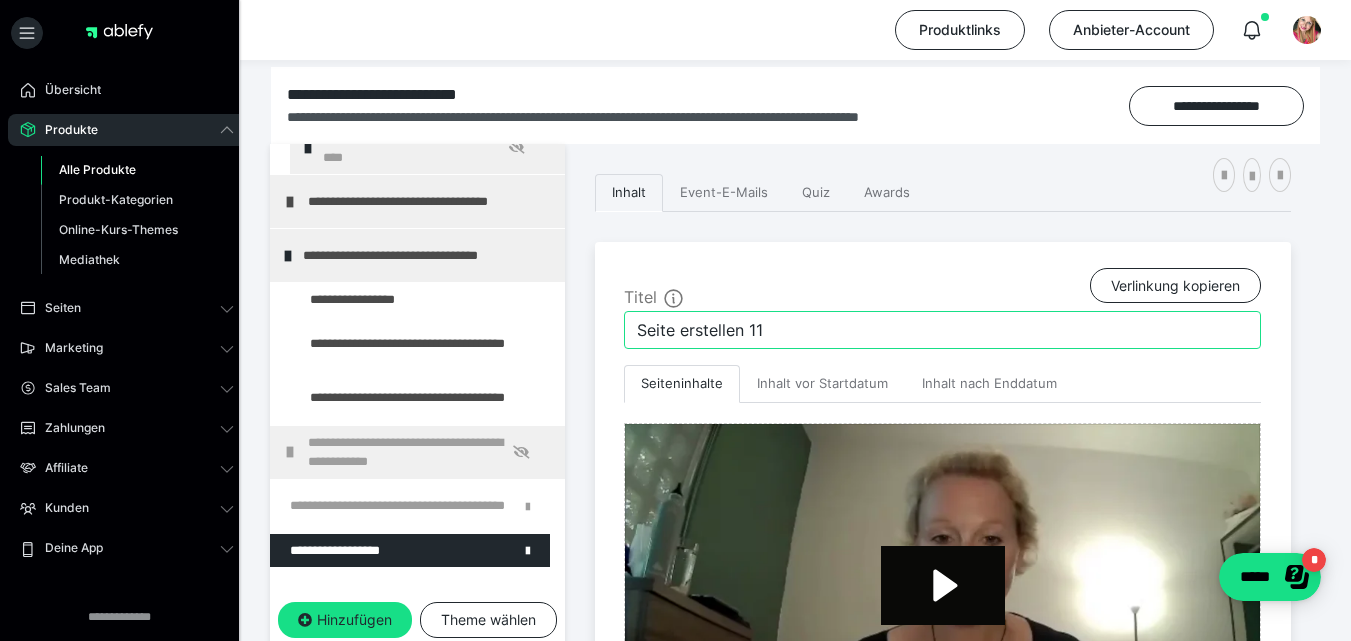 drag, startPoint x: 775, startPoint y: 331, endPoint x: 623, endPoint y: 328, distance: 152.0296 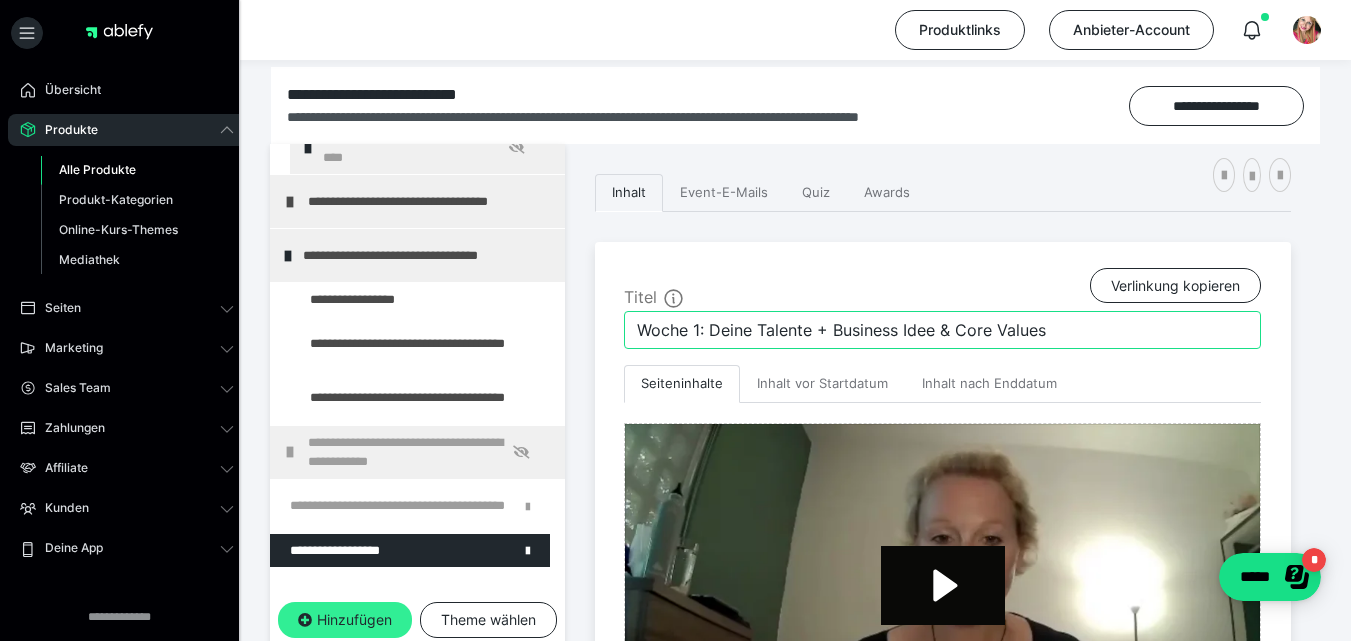 type on "Woche 1: Deine Talente + Business Idee & Core Values" 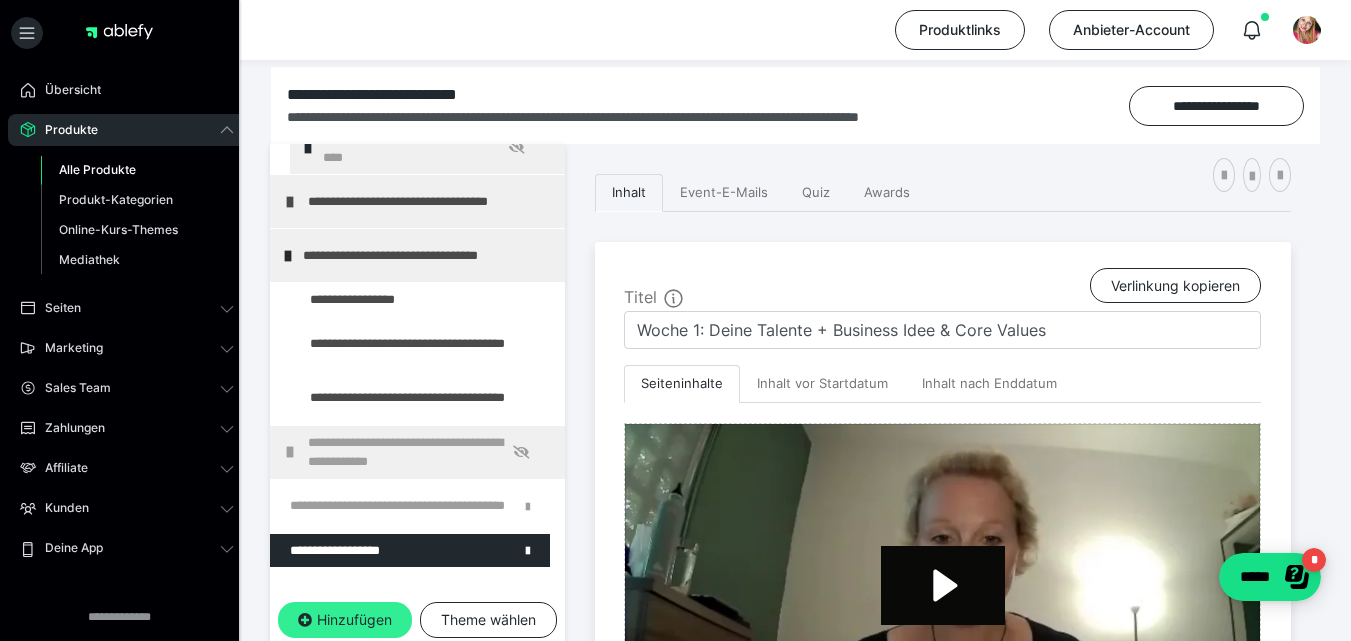 click on "Hinzufügen" at bounding box center (345, 620) 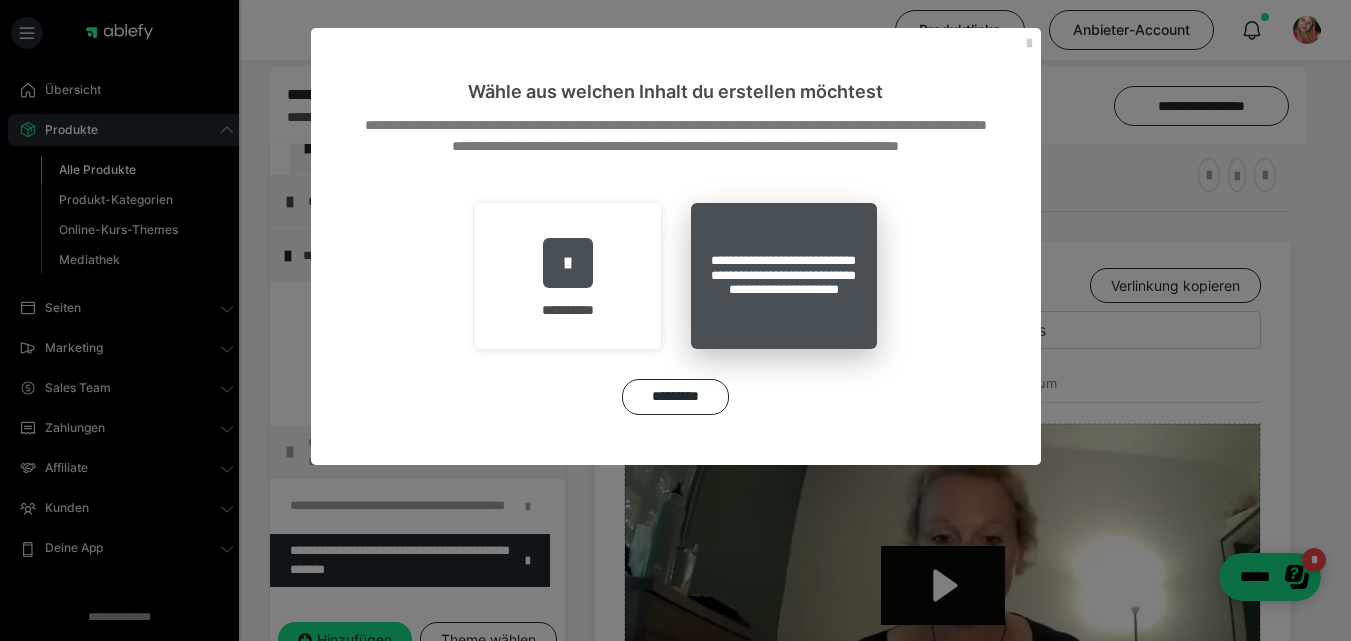 click on "**********" at bounding box center (784, 276) 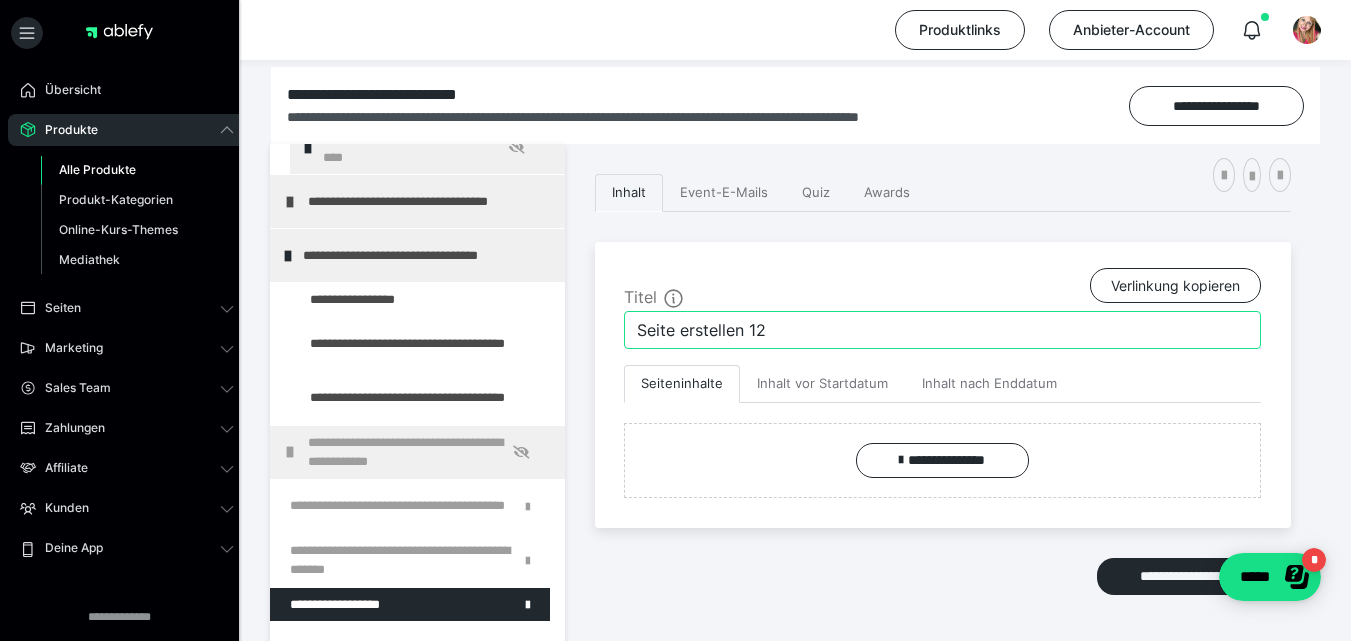 click on "Seite erstellen 12" at bounding box center (942, 330) 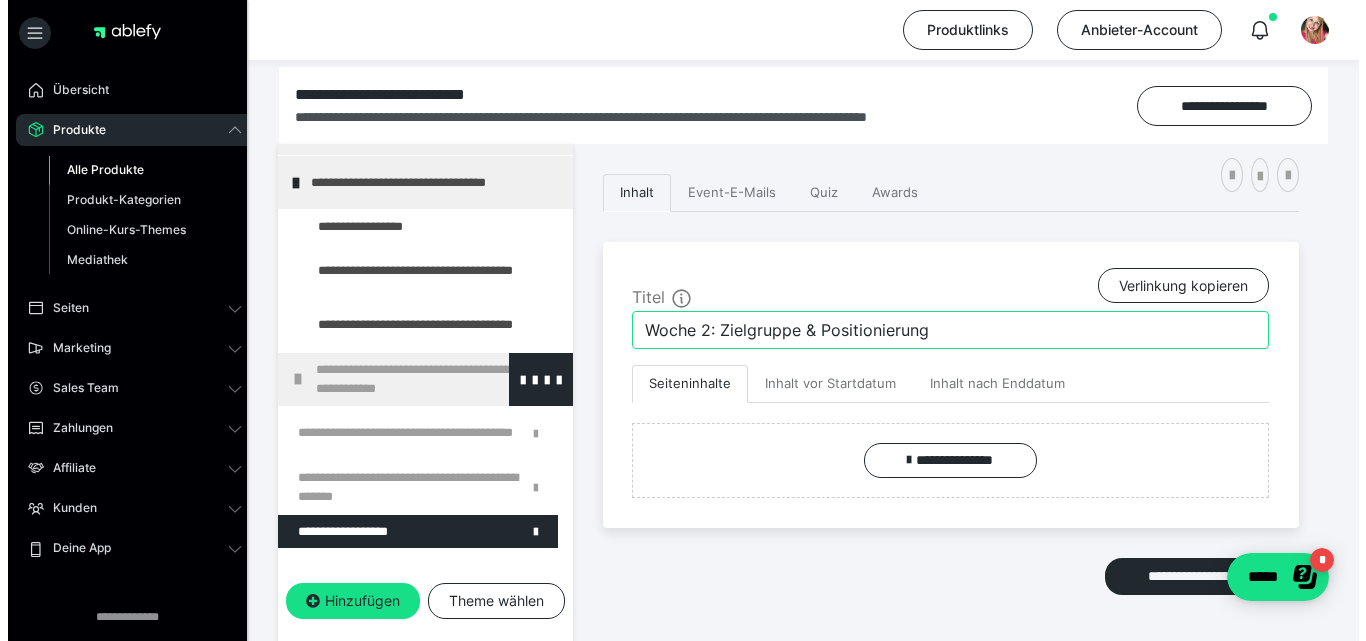 scroll, scrollTop: 485, scrollLeft: 0, axis: vertical 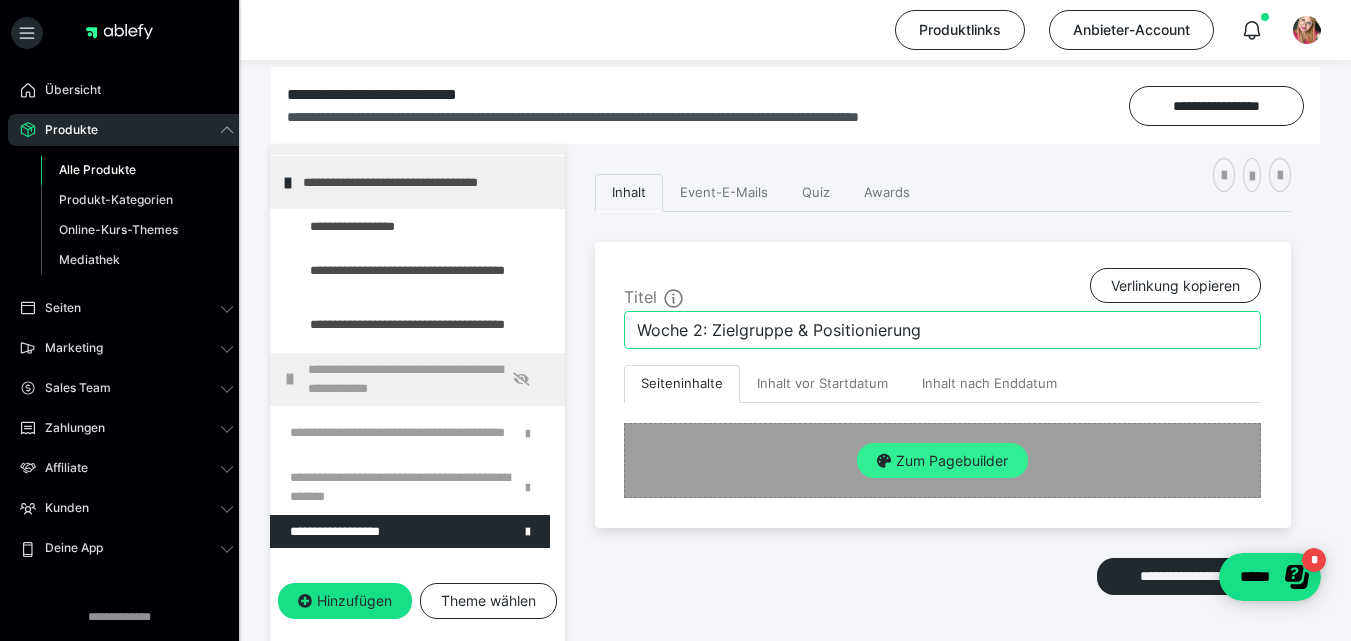 type on "Woche 2: Zielgruppe & Positionierung" 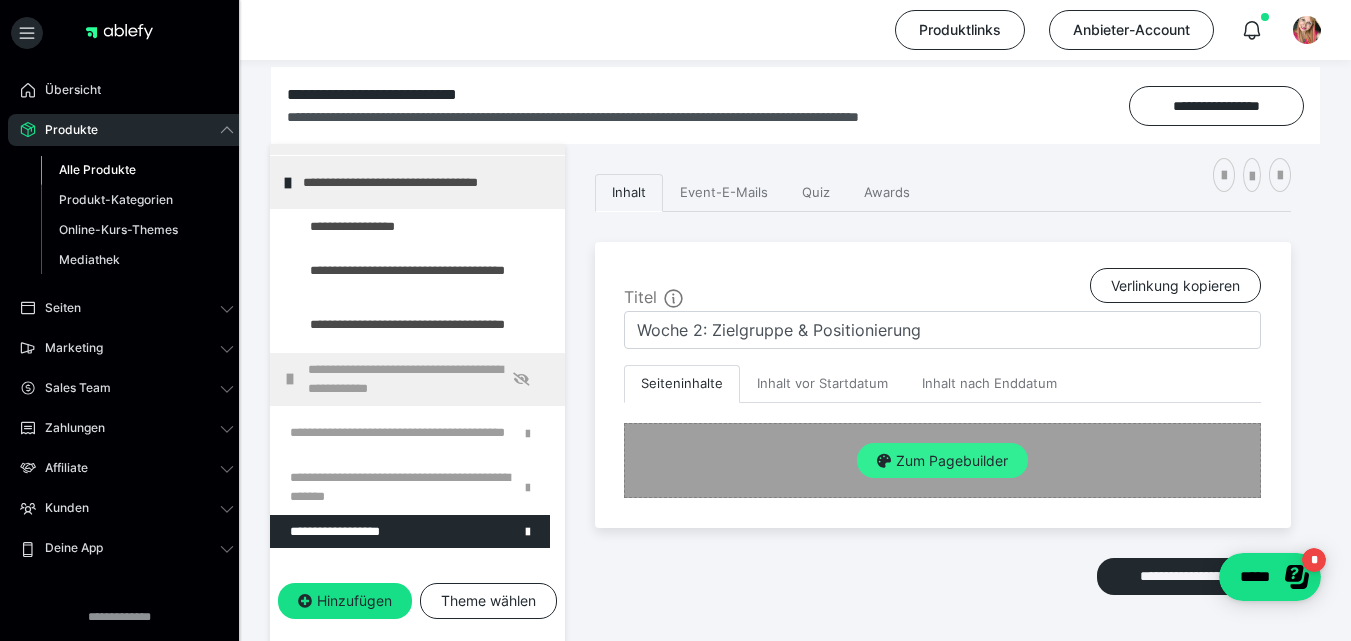 click on "Zum Pagebuilder" at bounding box center (942, 461) 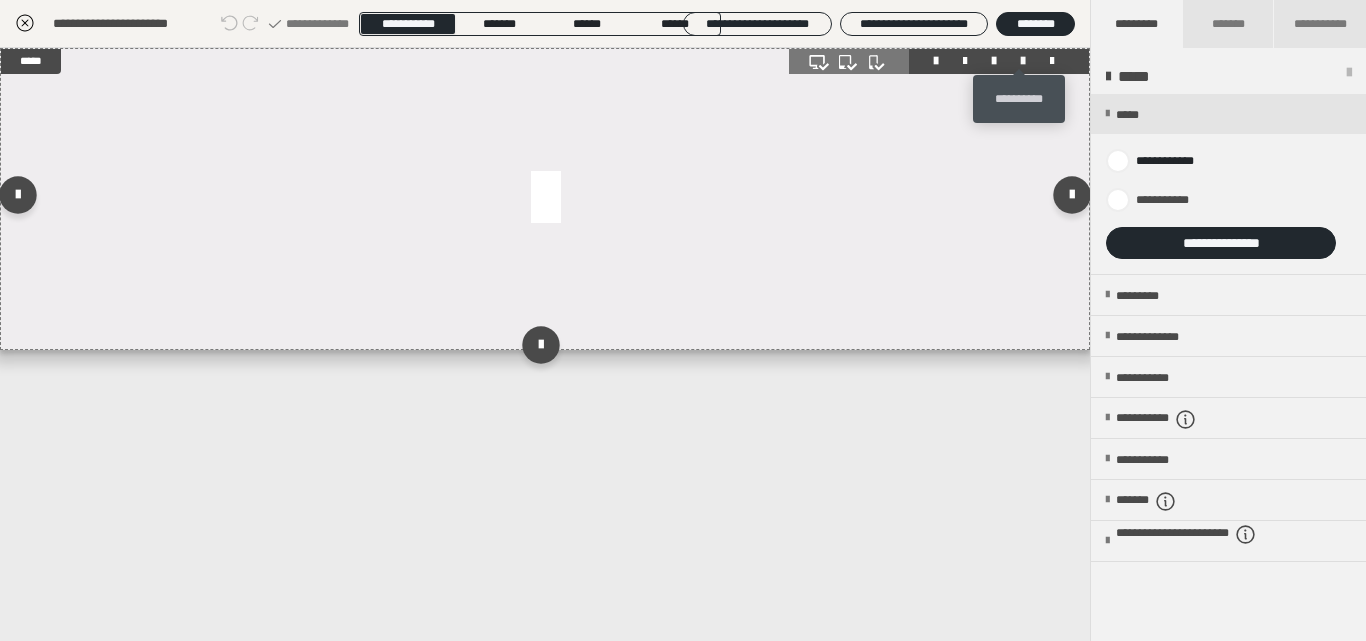 click at bounding box center (1023, 61) 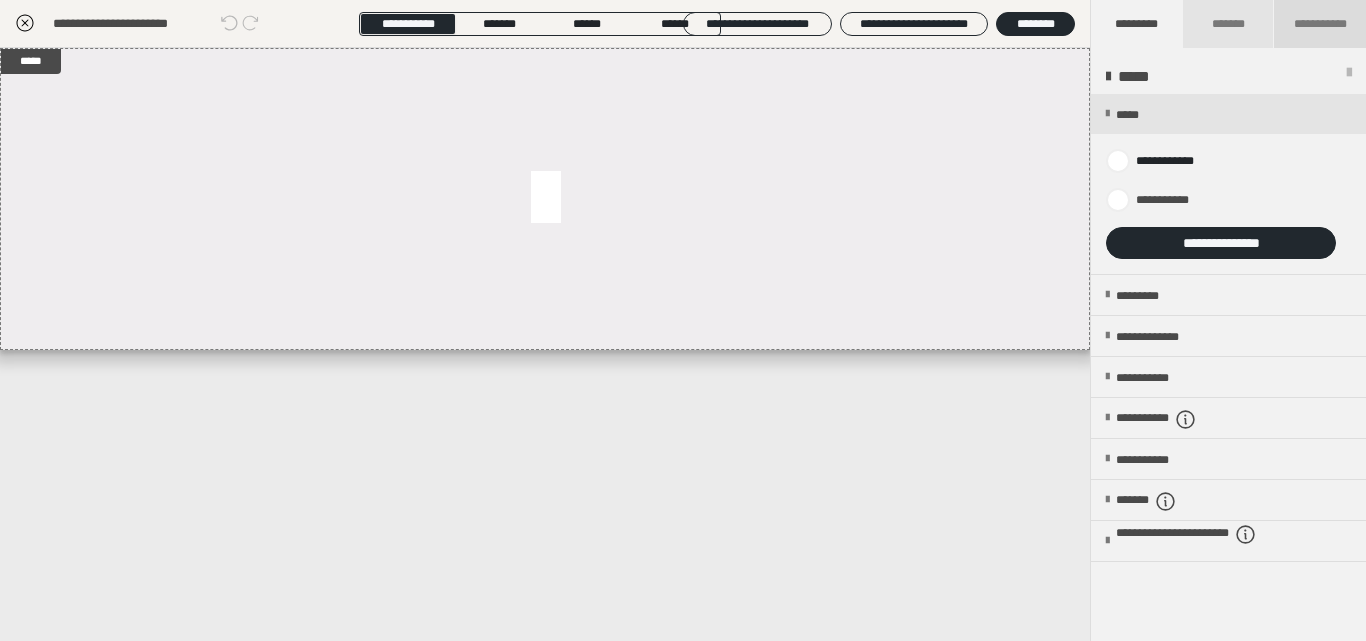 click on "**********" at bounding box center (1320, 24) 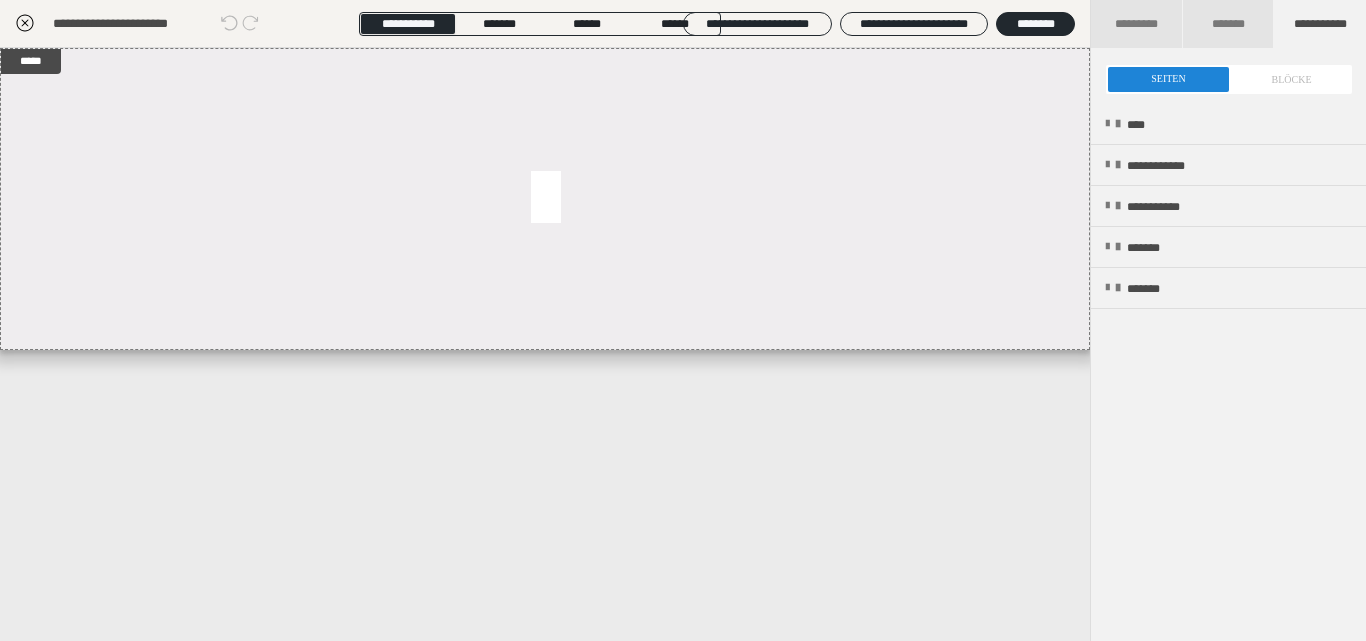 click at bounding box center [1229, 79] 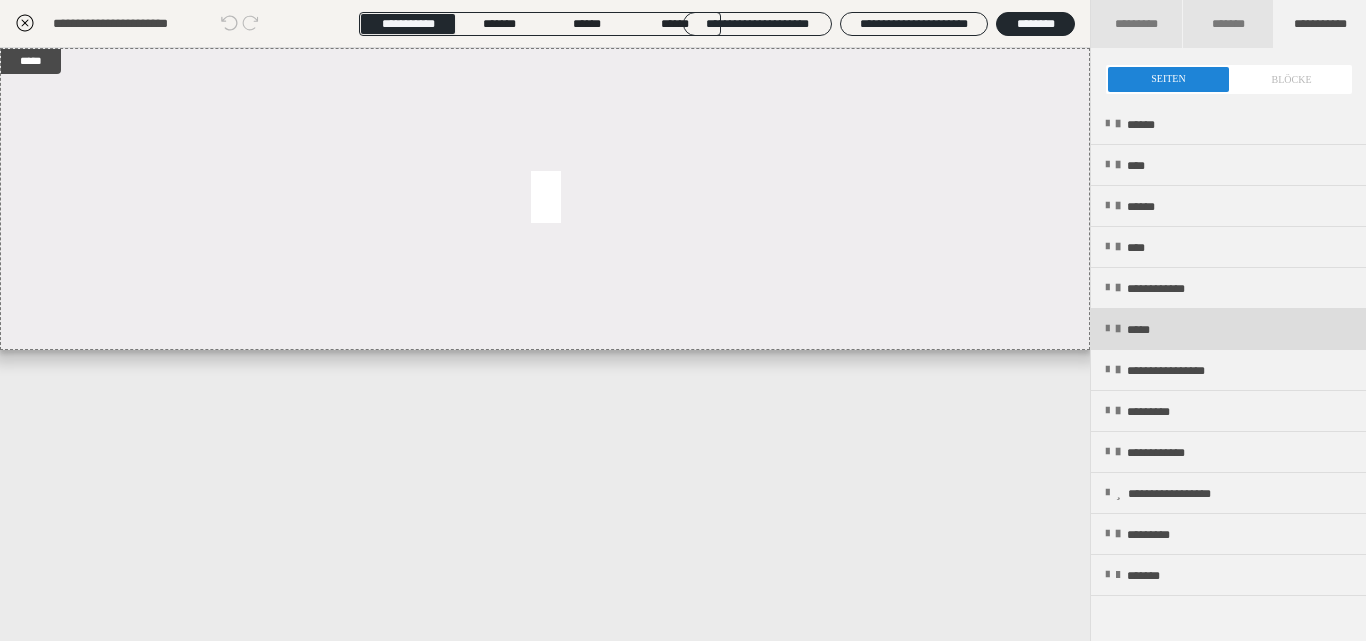 click on "*****" at bounding box center [1228, 329] 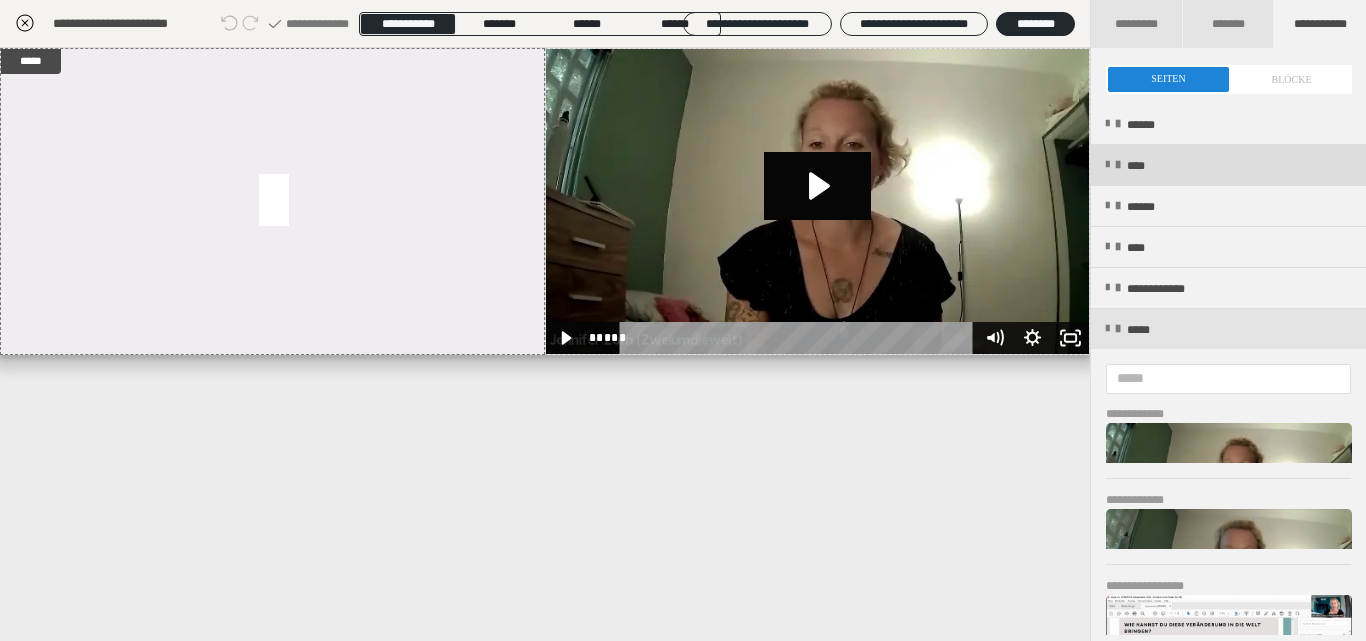 click on "****" at bounding box center (1228, 165) 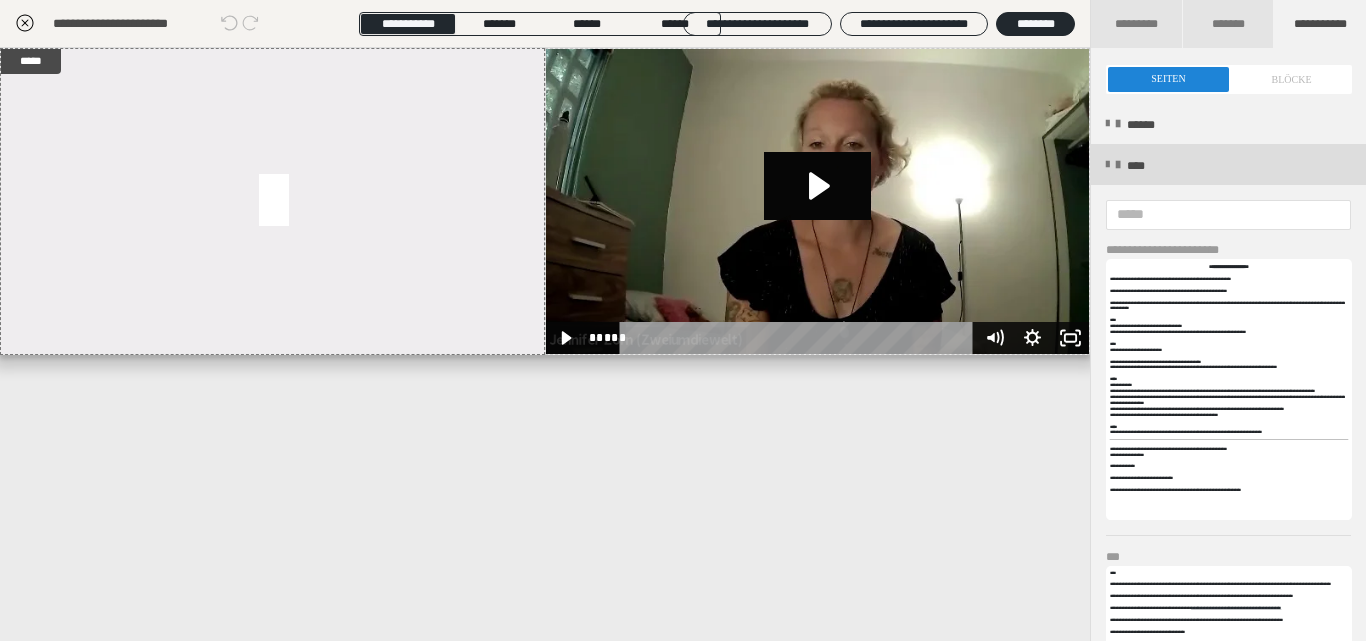 click at bounding box center (1118, 165) 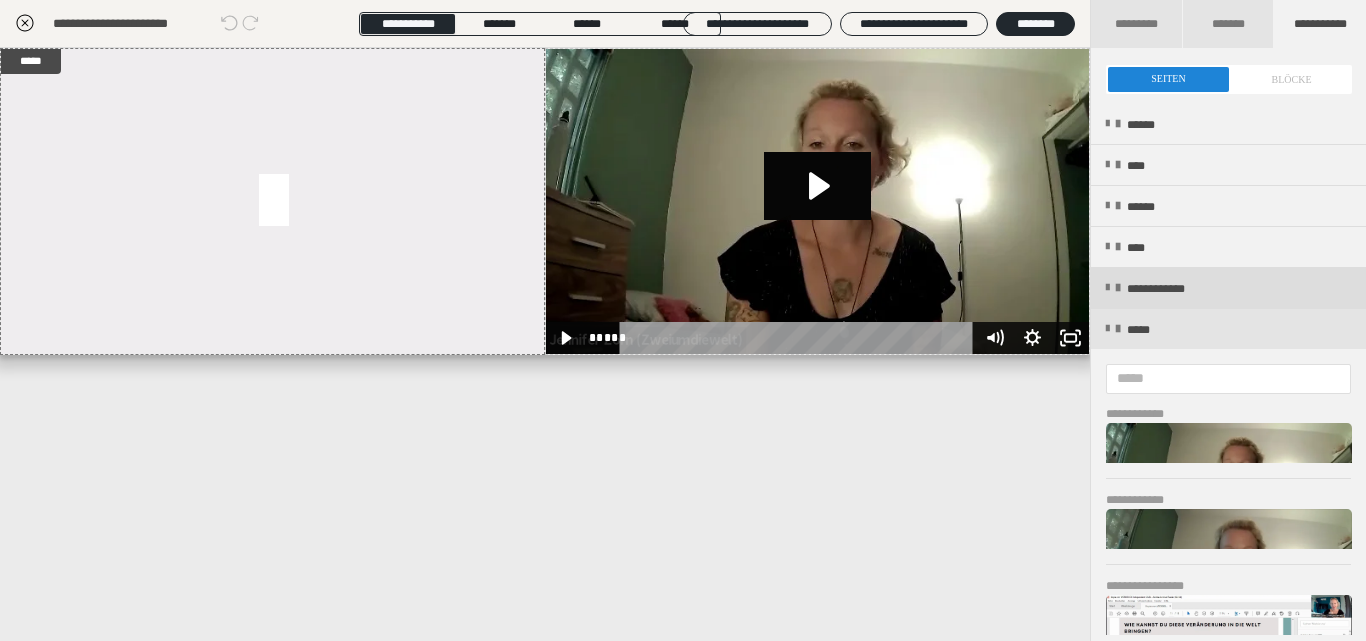 click on "**********" at bounding box center [1174, 289] 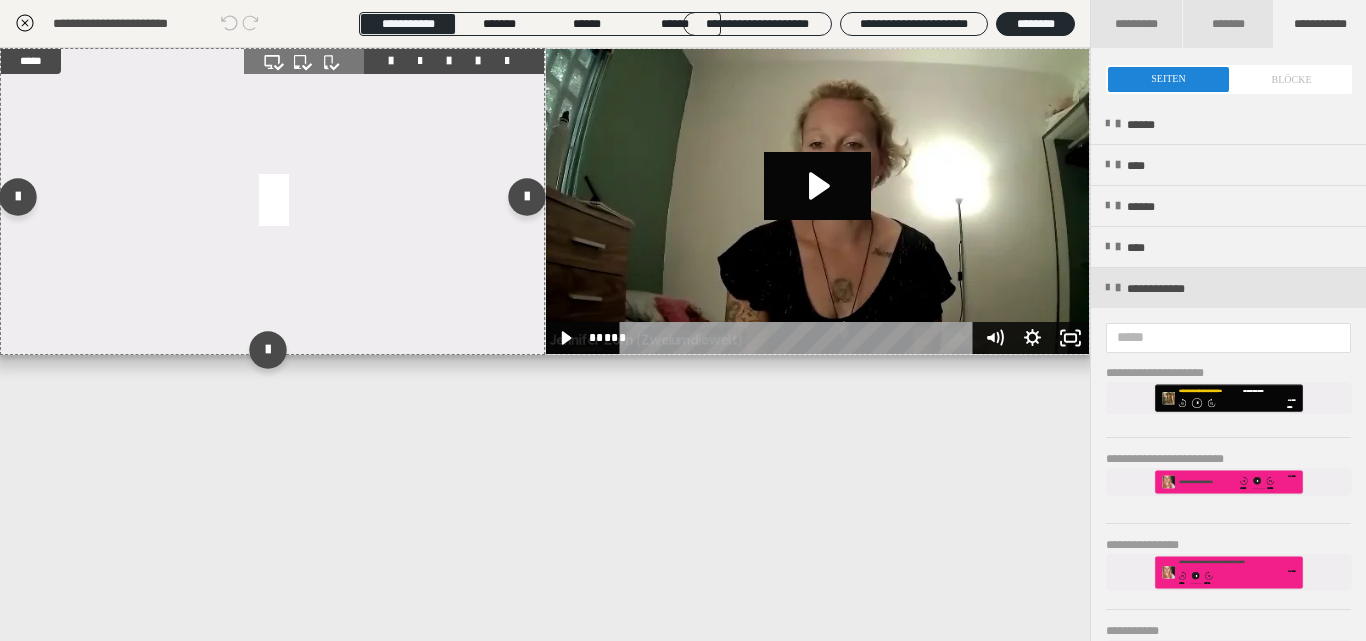 click at bounding box center [507, 61] 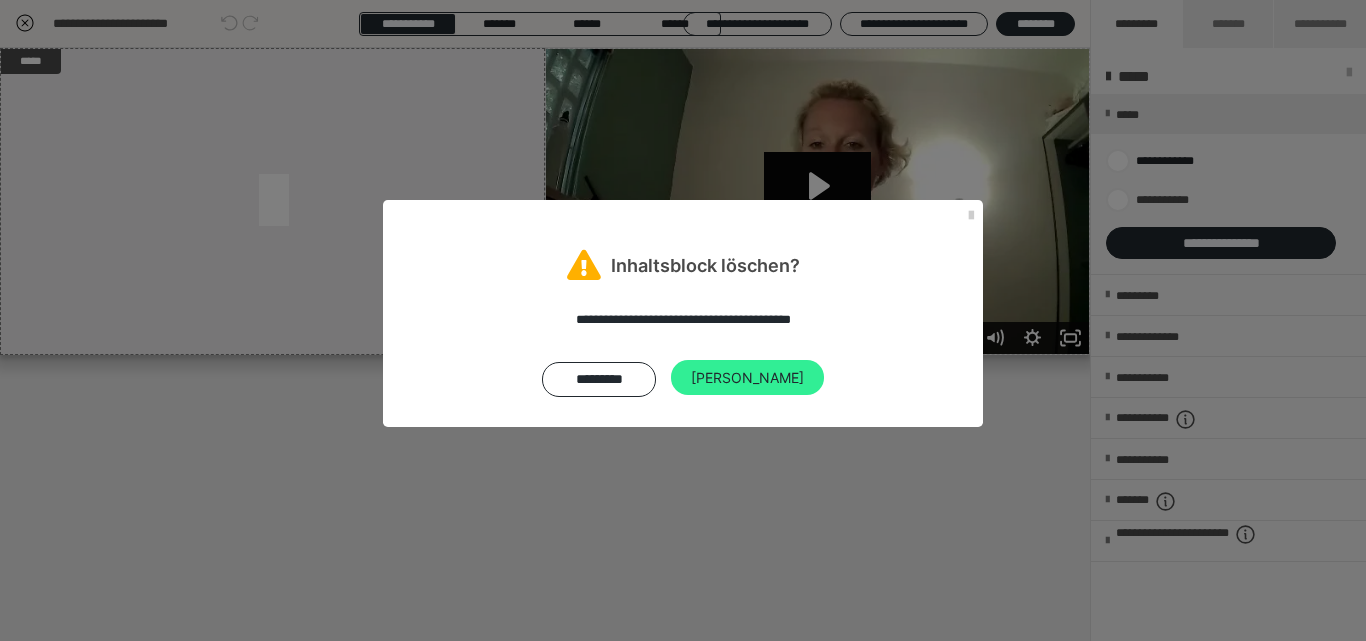 click on "[PERSON_NAME]" at bounding box center (747, 378) 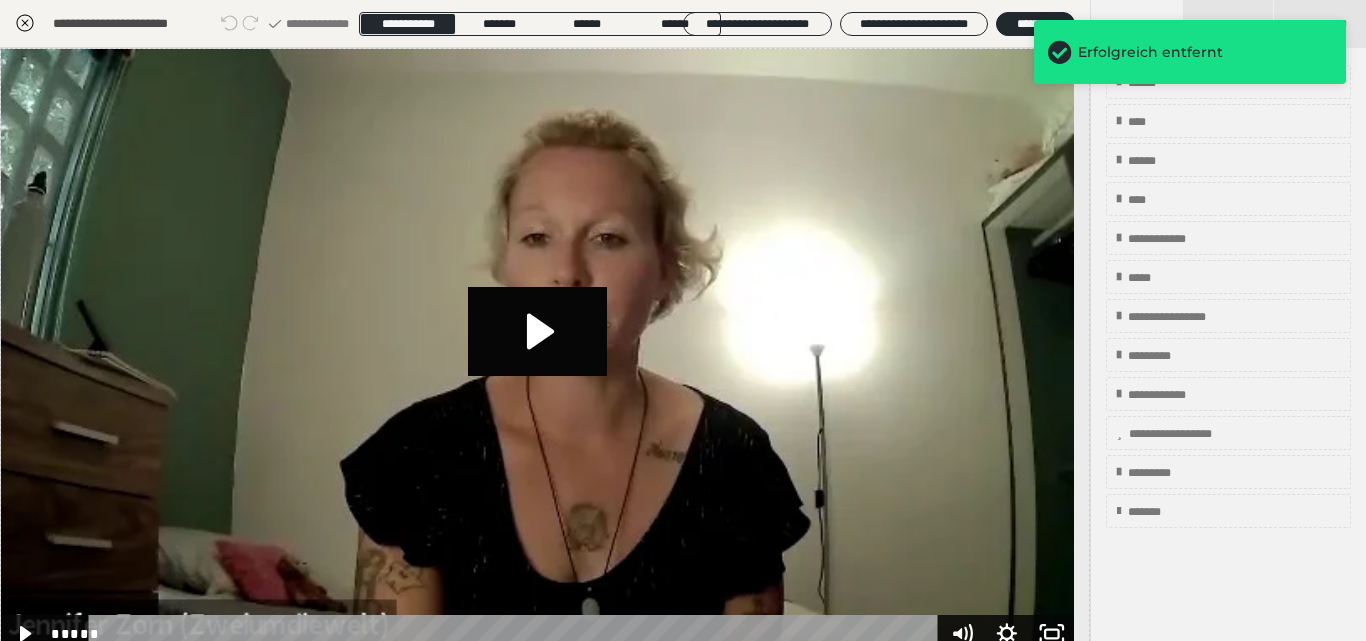 click on "**********" at bounding box center [1228, 296] 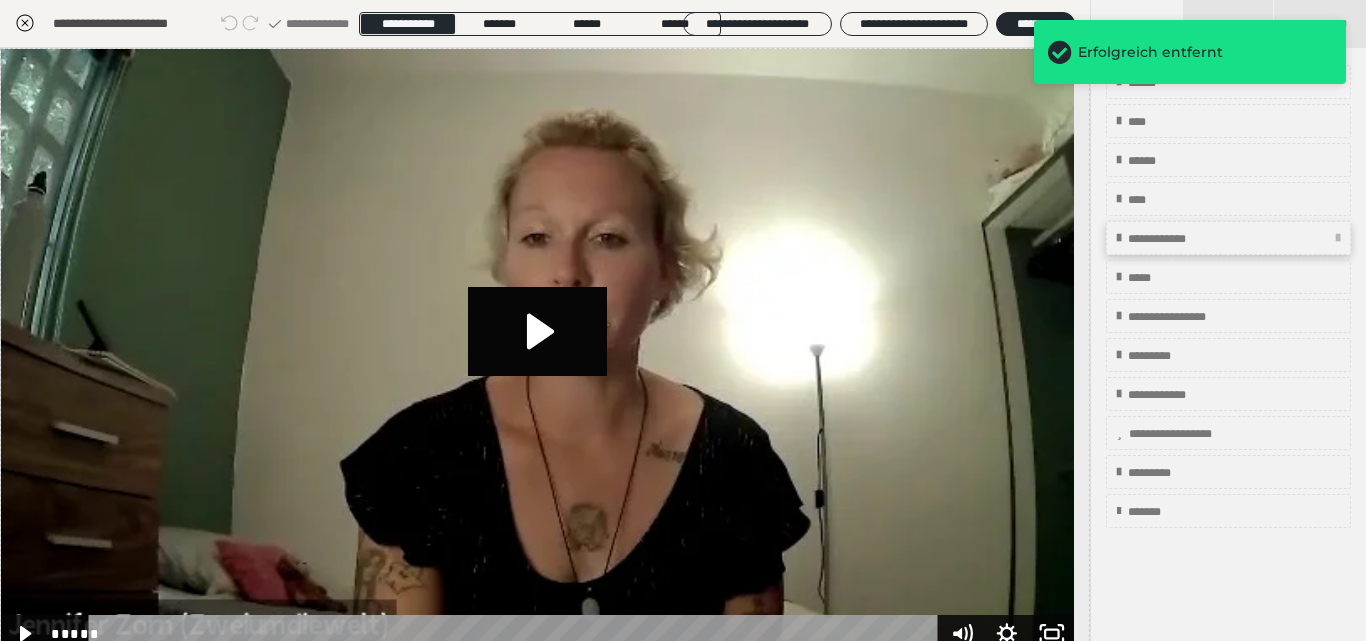 click on "**********" at bounding box center [1175, 239] 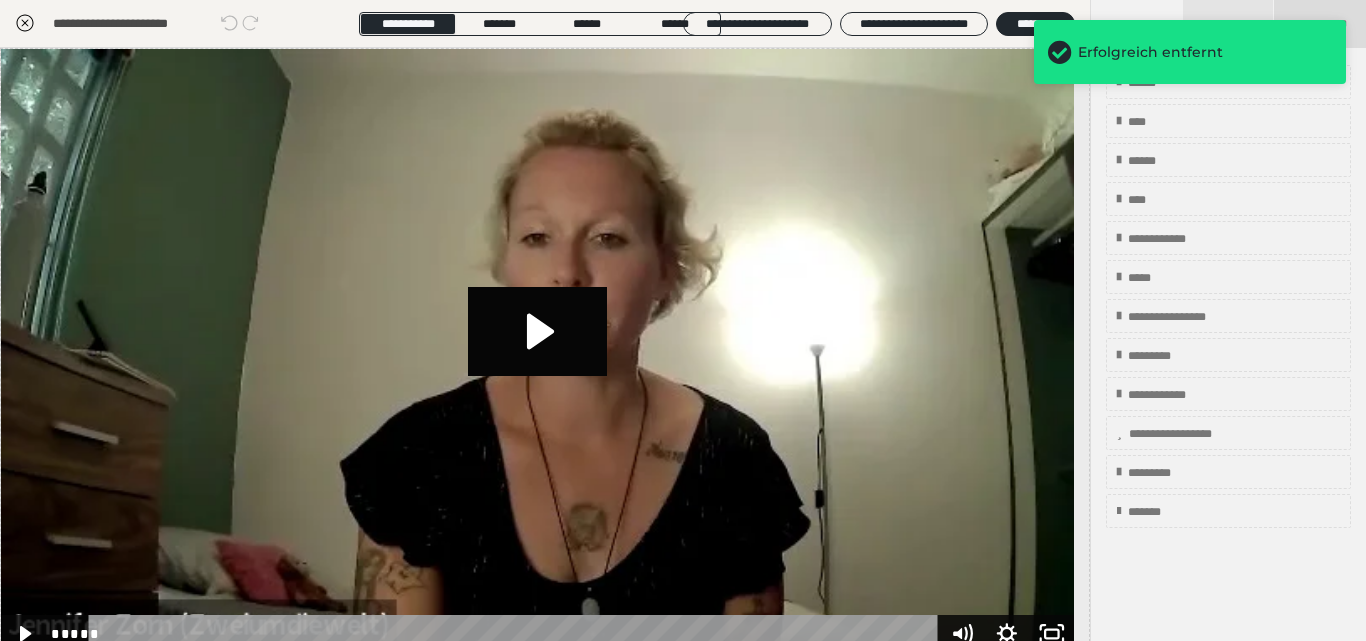 click on "**********" at bounding box center (1320, 24) 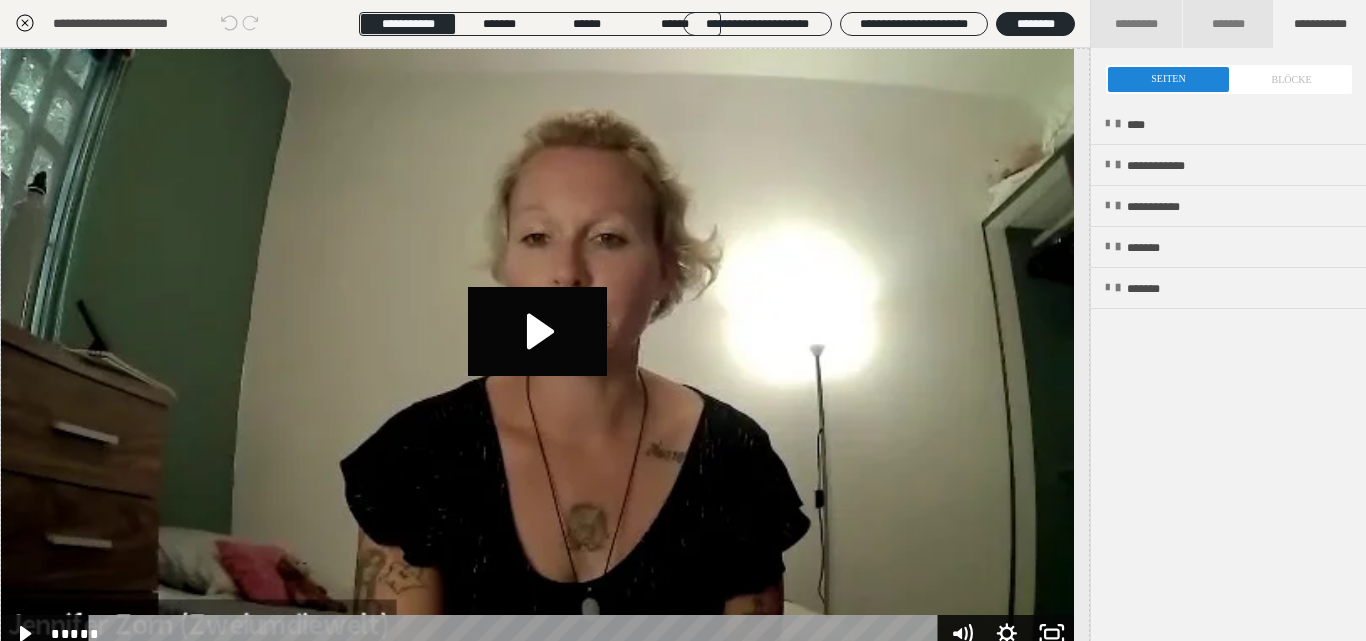 click on "Erfolgreich entfernt" at bounding box center [1190, 60] 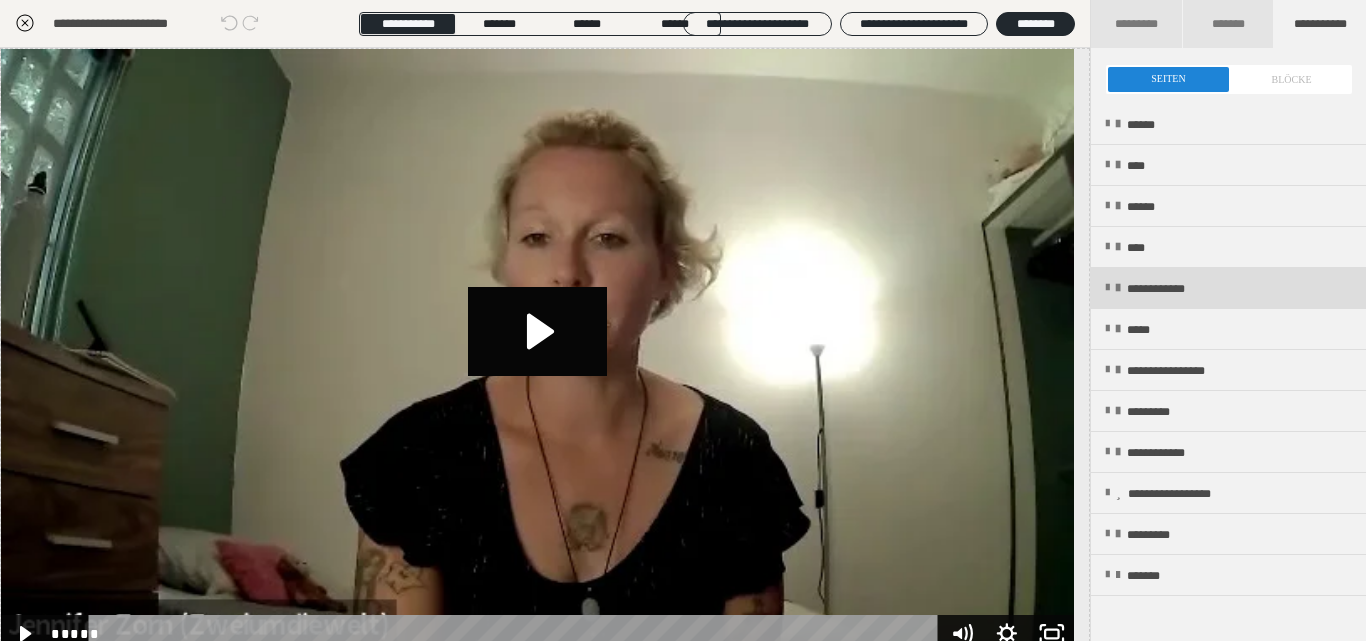 click on "**********" at bounding box center [1174, 289] 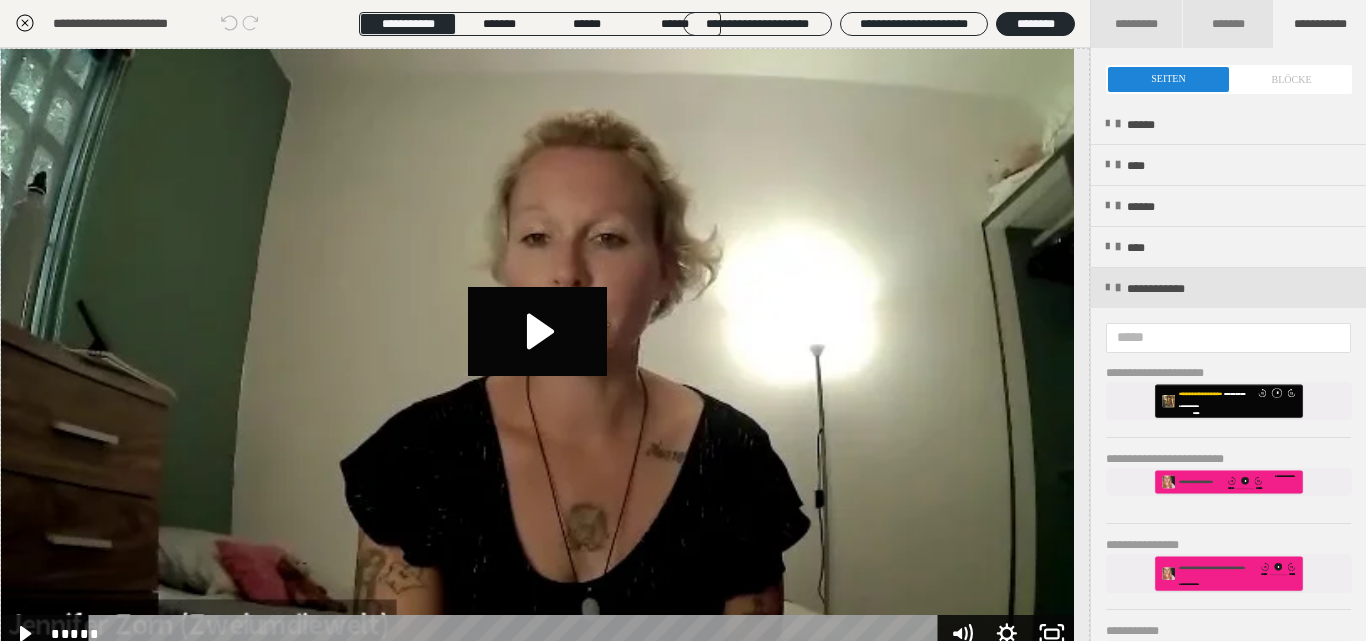 click at bounding box center [0, 0] 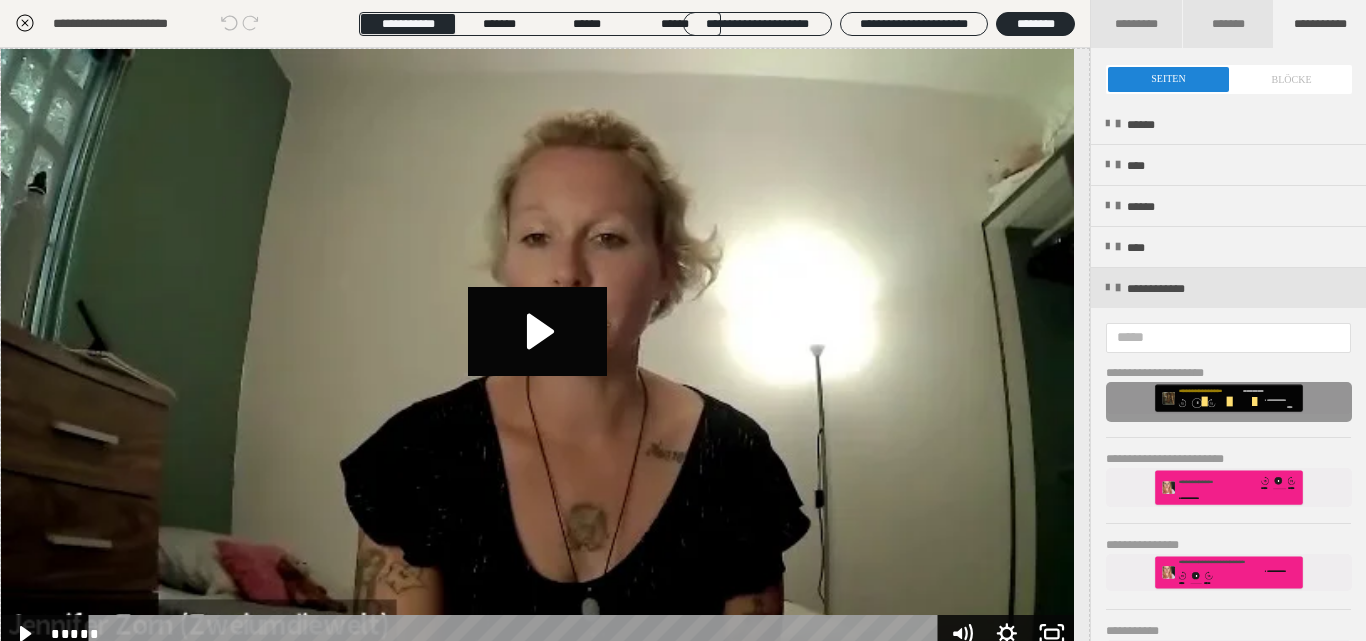 scroll, scrollTop: 98, scrollLeft: 0, axis: vertical 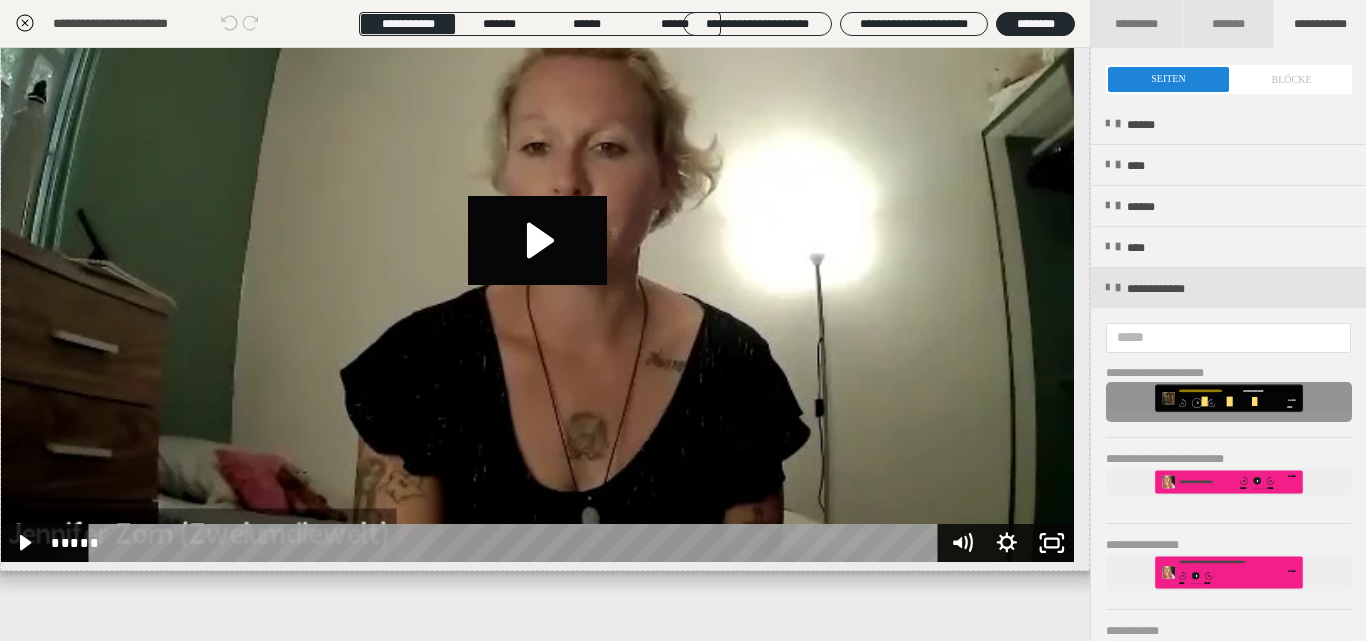 click at bounding box center (1229, 402) 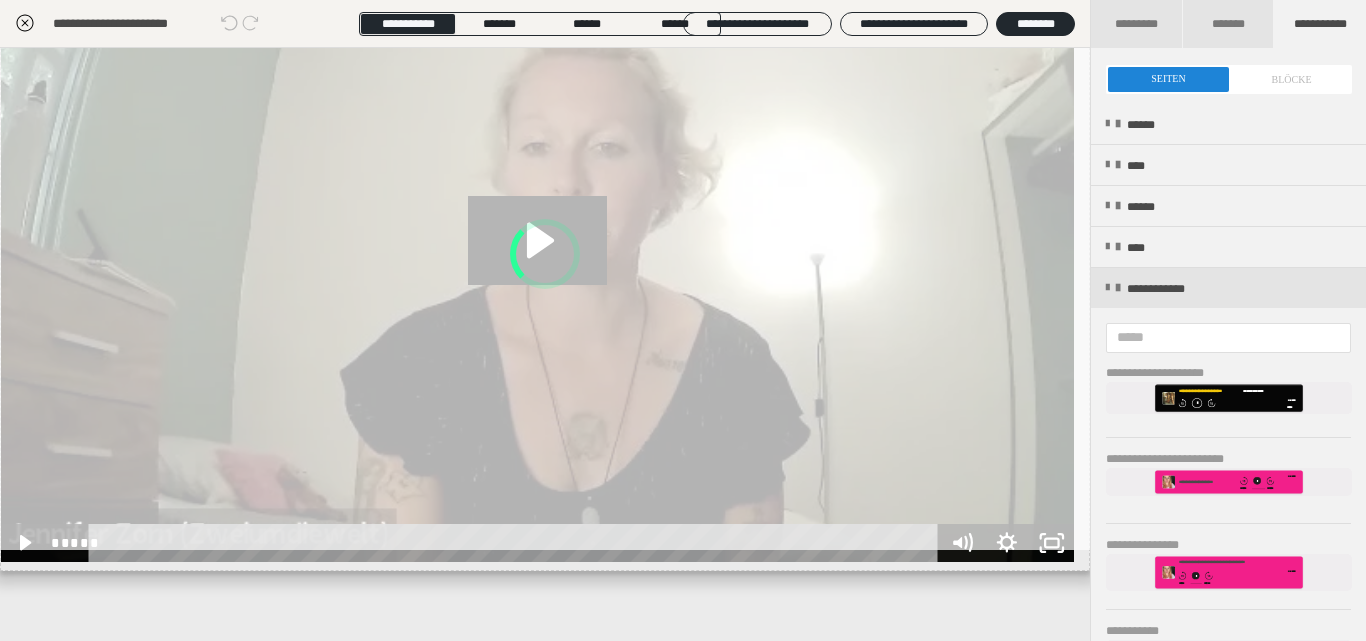 scroll, scrollTop: 98, scrollLeft: 0, axis: vertical 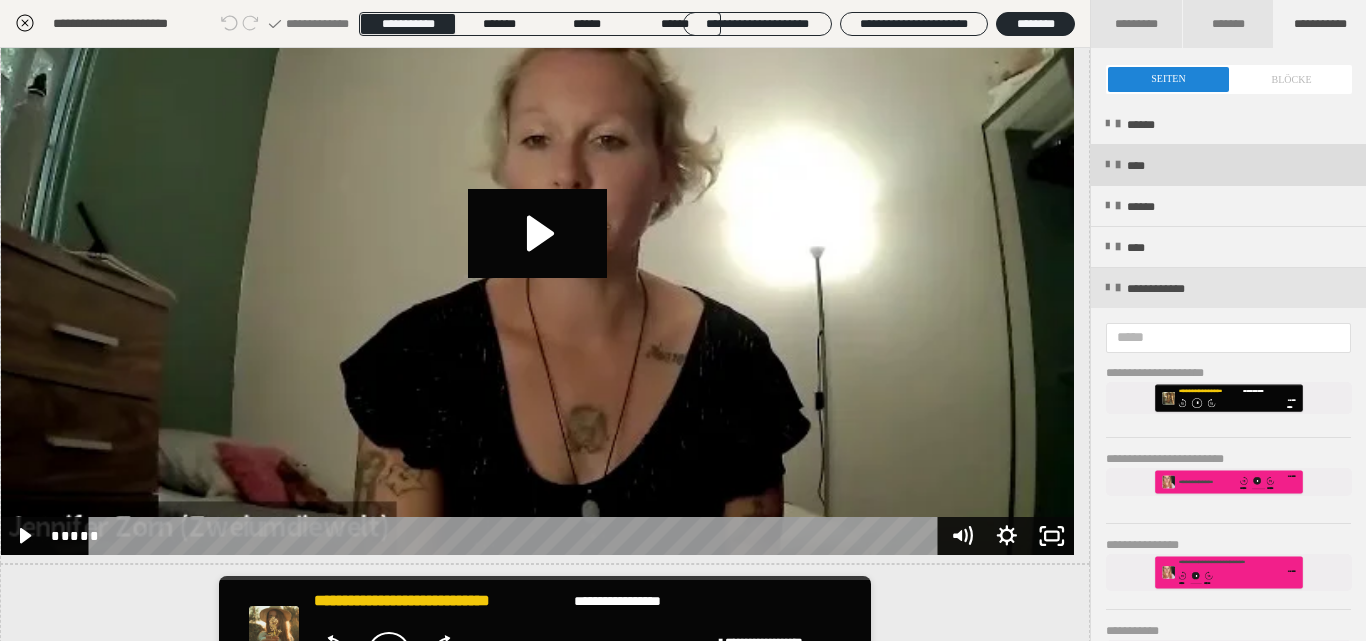 click on "****" at bounding box center [1142, 166] 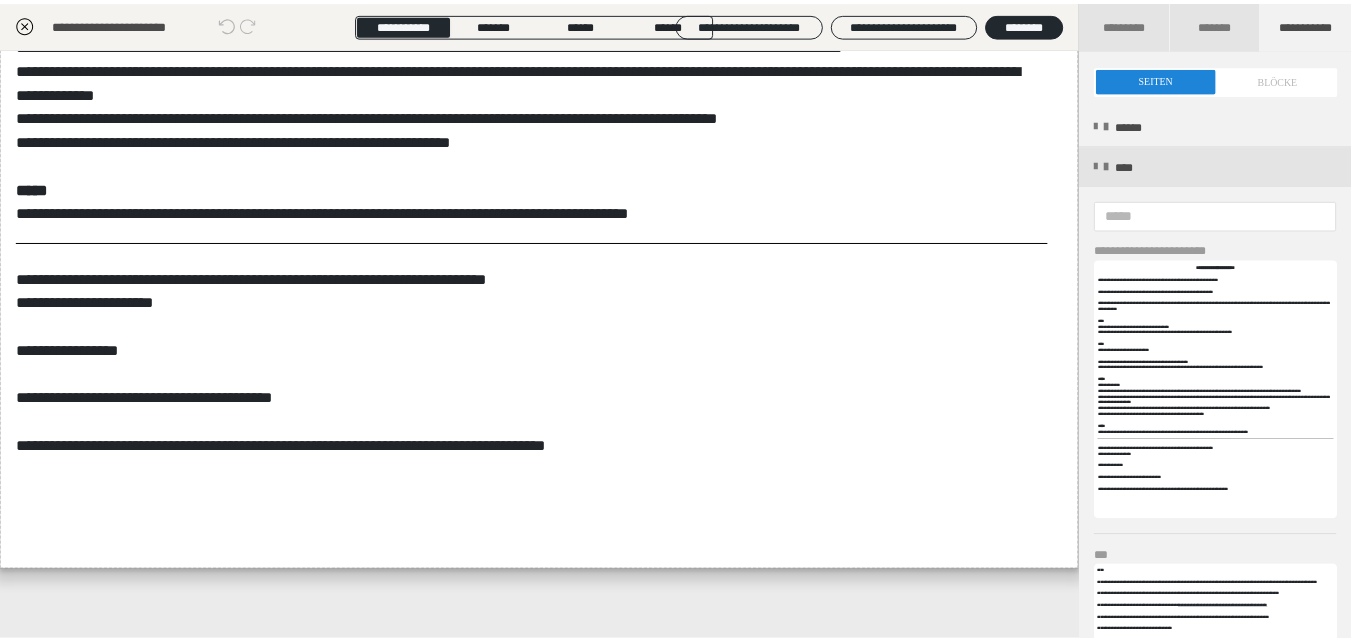 scroll, scrollTop: 1272, scrollLeft: 0, axis: vertical 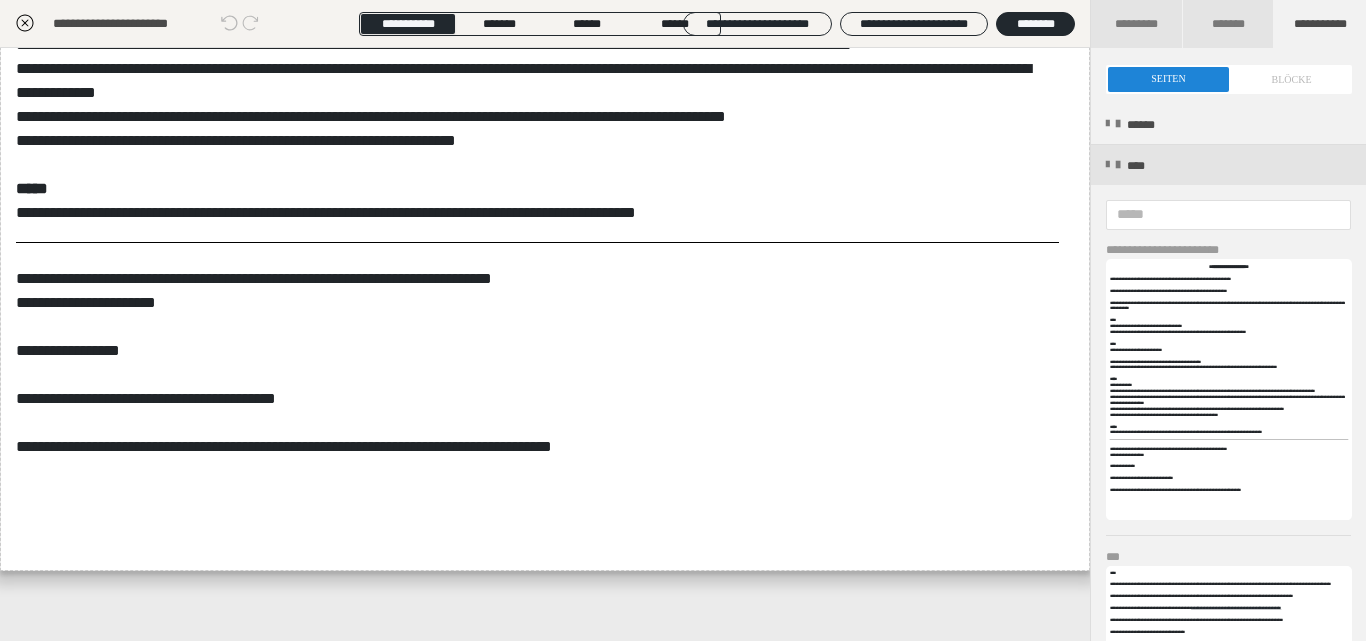 click 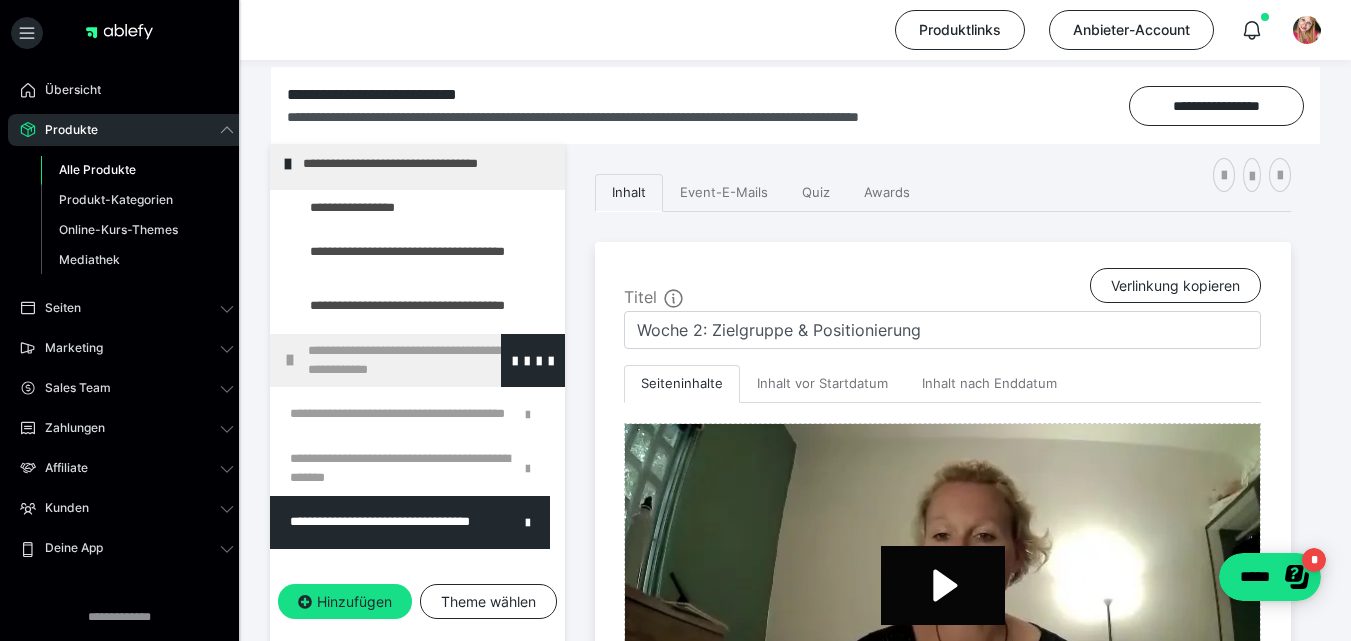 click on "**********" at bounding box center [417, 360] 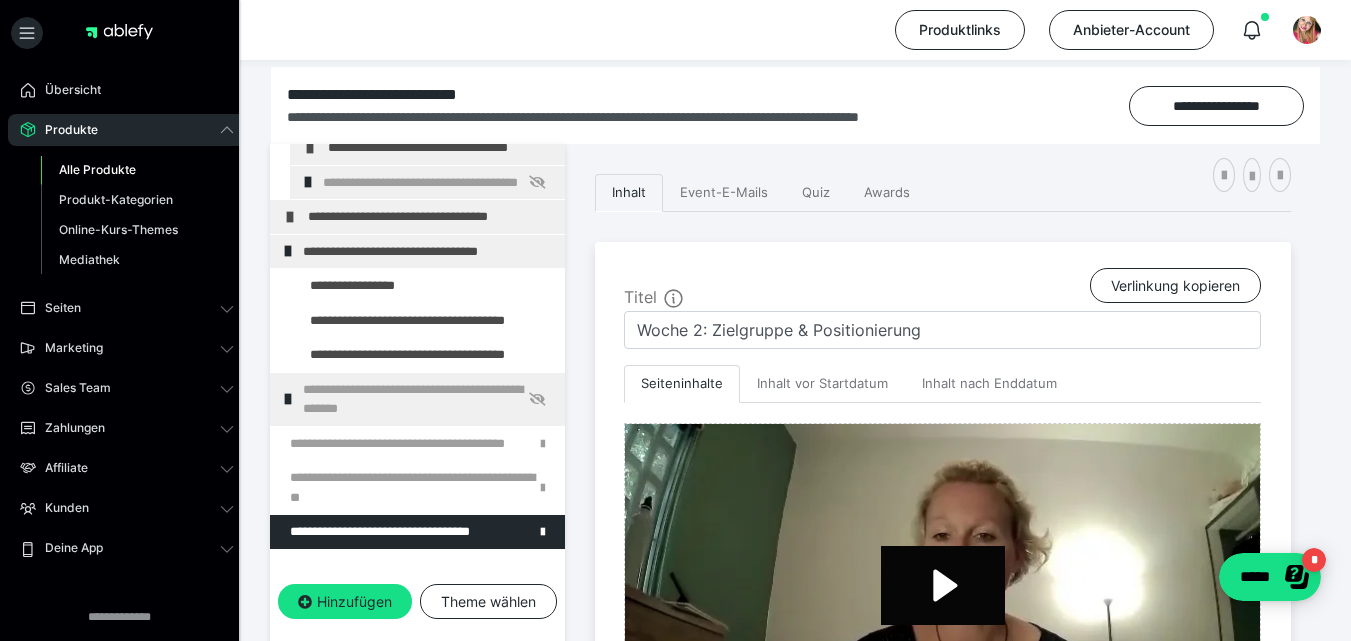 click at bounding box center [288, 399] 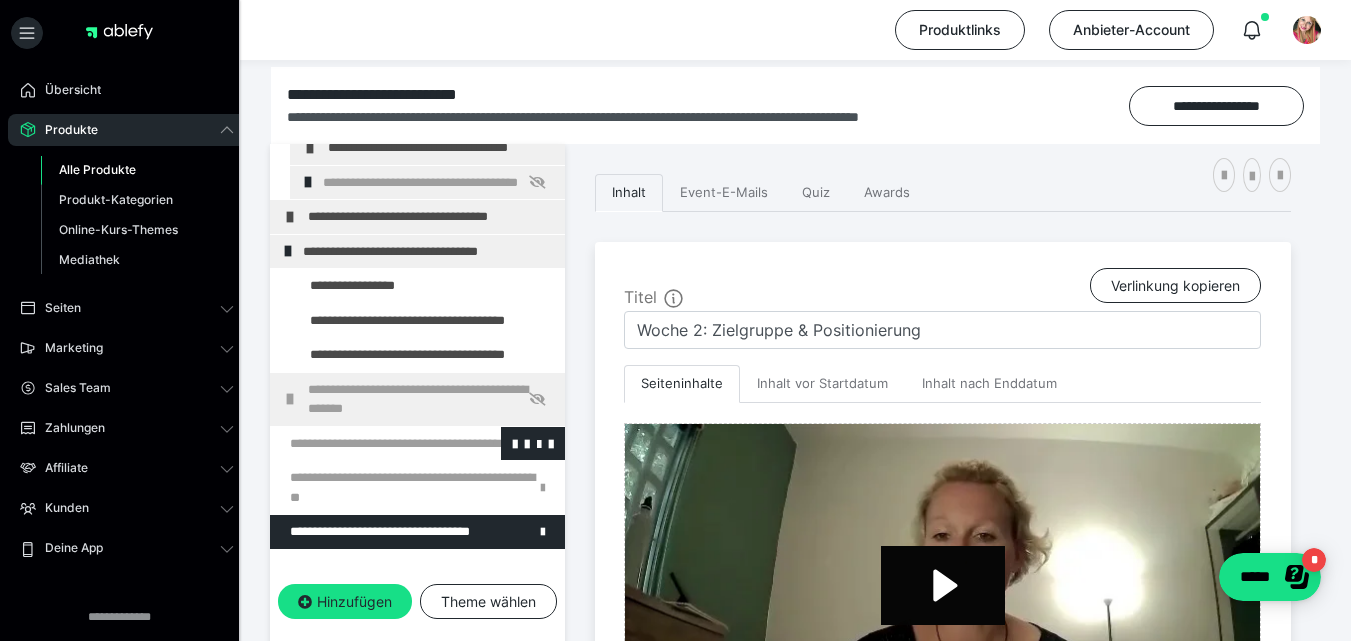 click at bounding box center (365, 444) 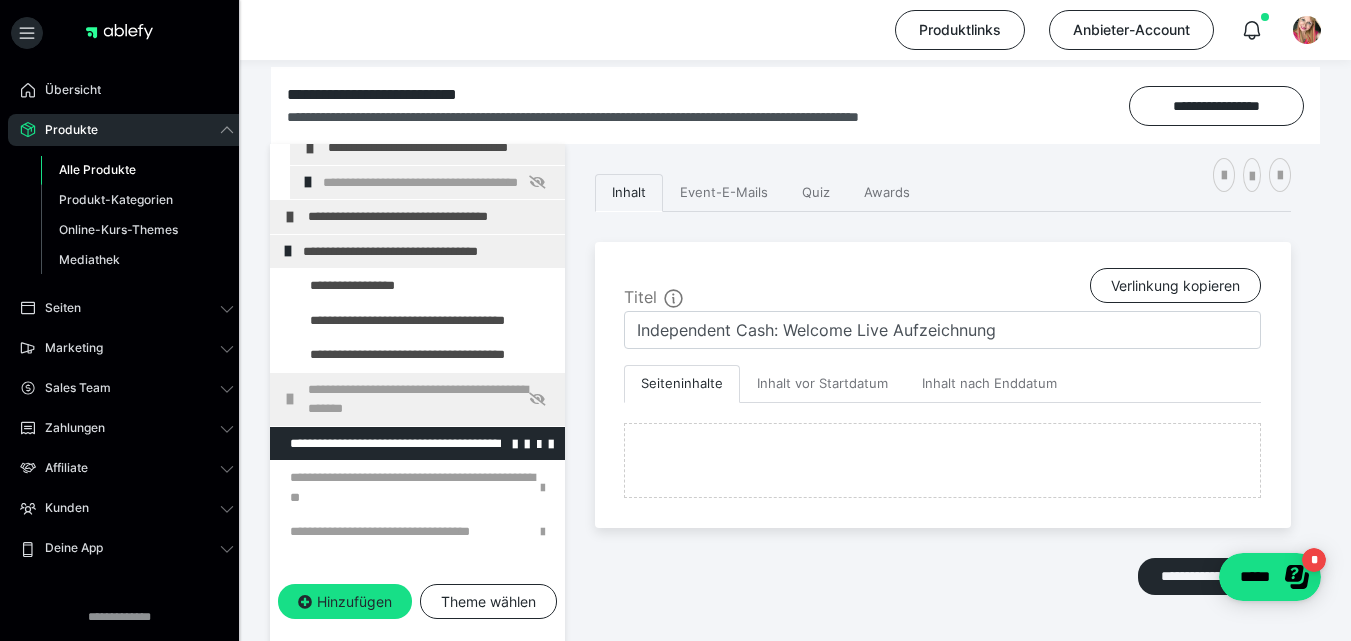 drag, startPoint x: 339, startPoint y: 395, endPoint x: 423, endPoint y: 405, distance: 84.59315 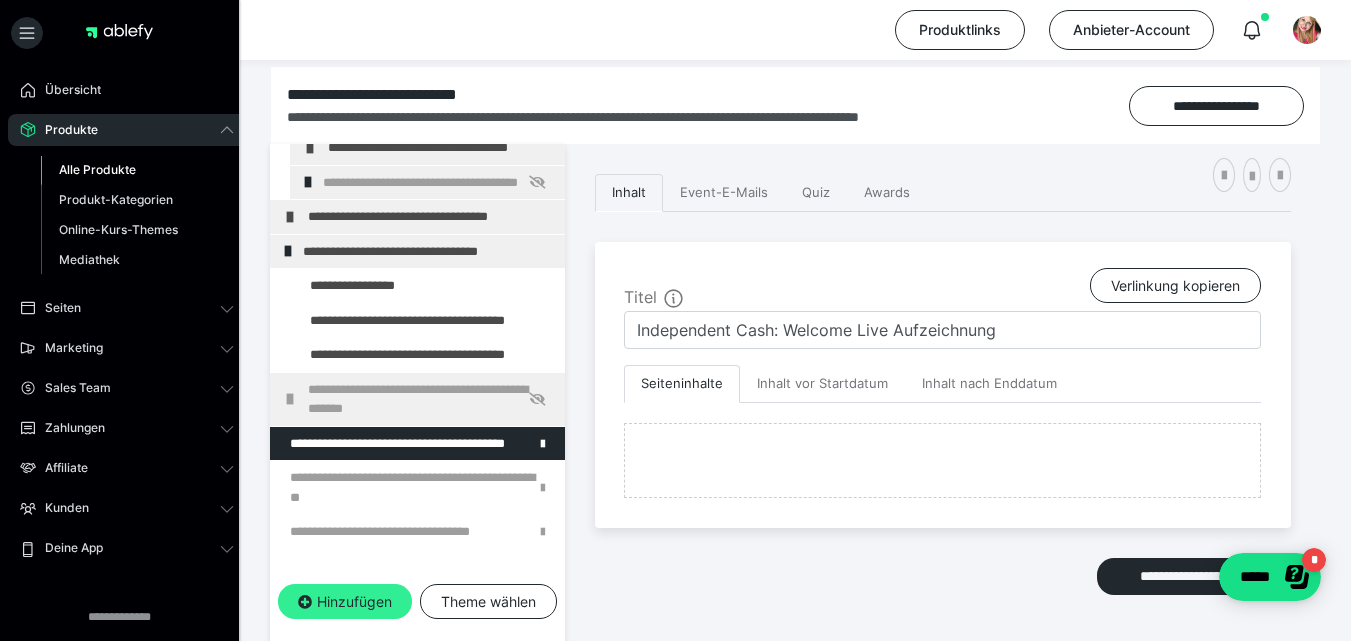 click on "Hinzufügen" at bounding box center [345, 602] 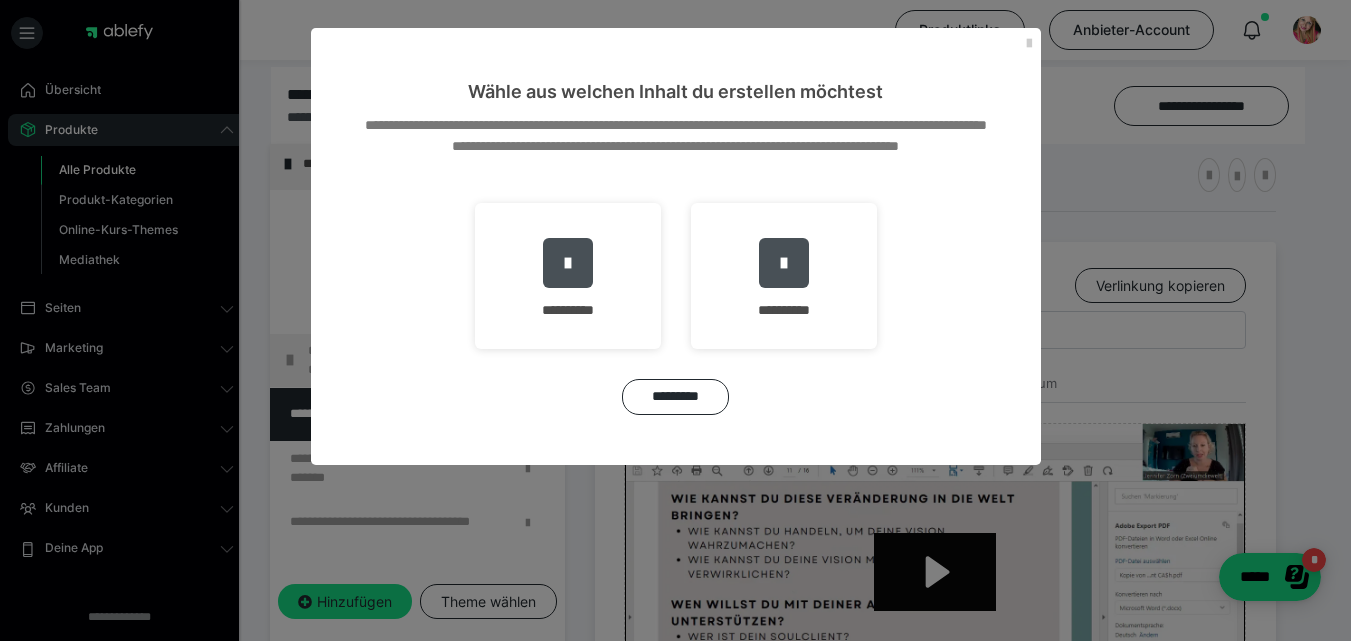 scroll, scrollTop: 0, scrollLeft: 0, axis: both 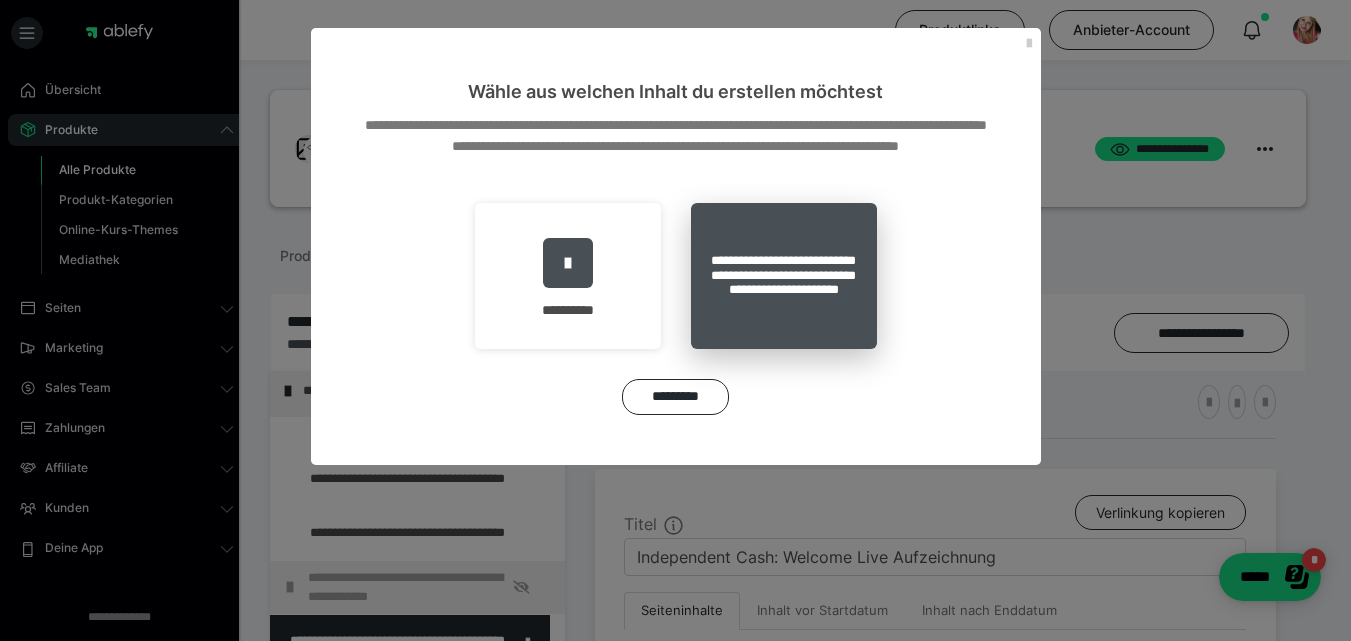 click on "**********" at bounding box center [784, 276] 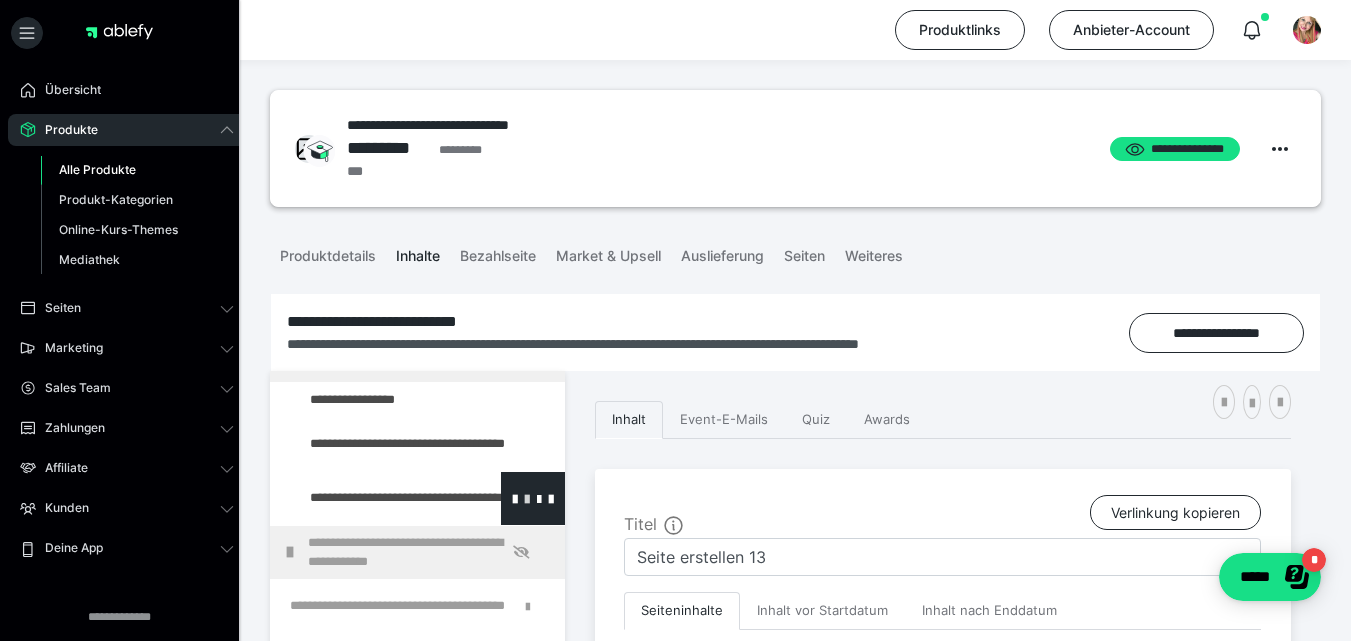 scroll, scrollTop: 539, scrollLeft: 0, axis: vertical 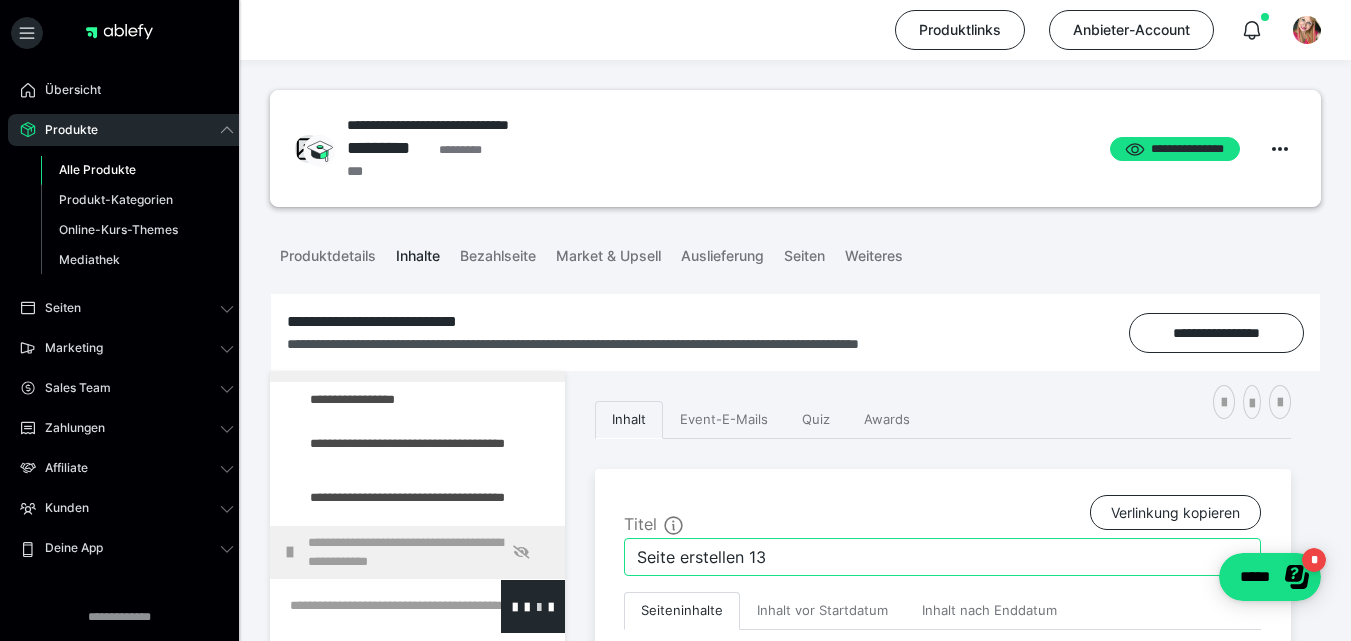 drag, startPoint x: 787, startPoint y: 558, endPoint x: 519, endPoint y: 579, distance: 268.8215 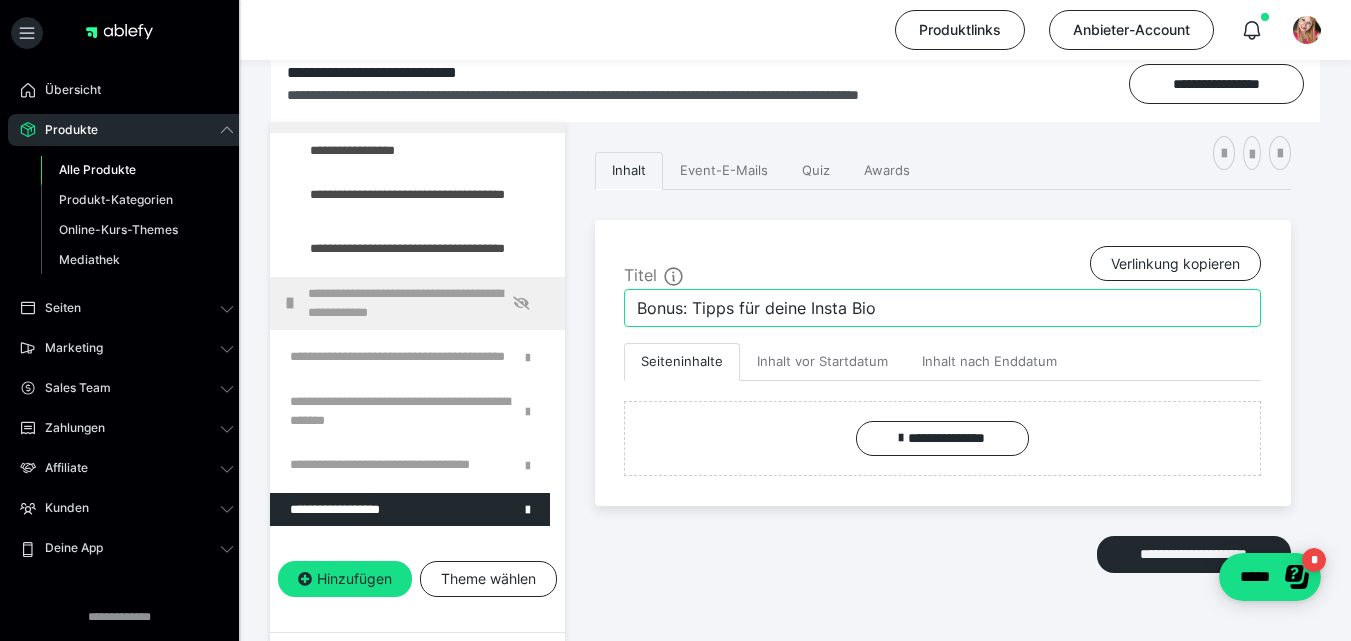 scroll, scrollTop: 311, scrollLeft: 0, axis: vertical 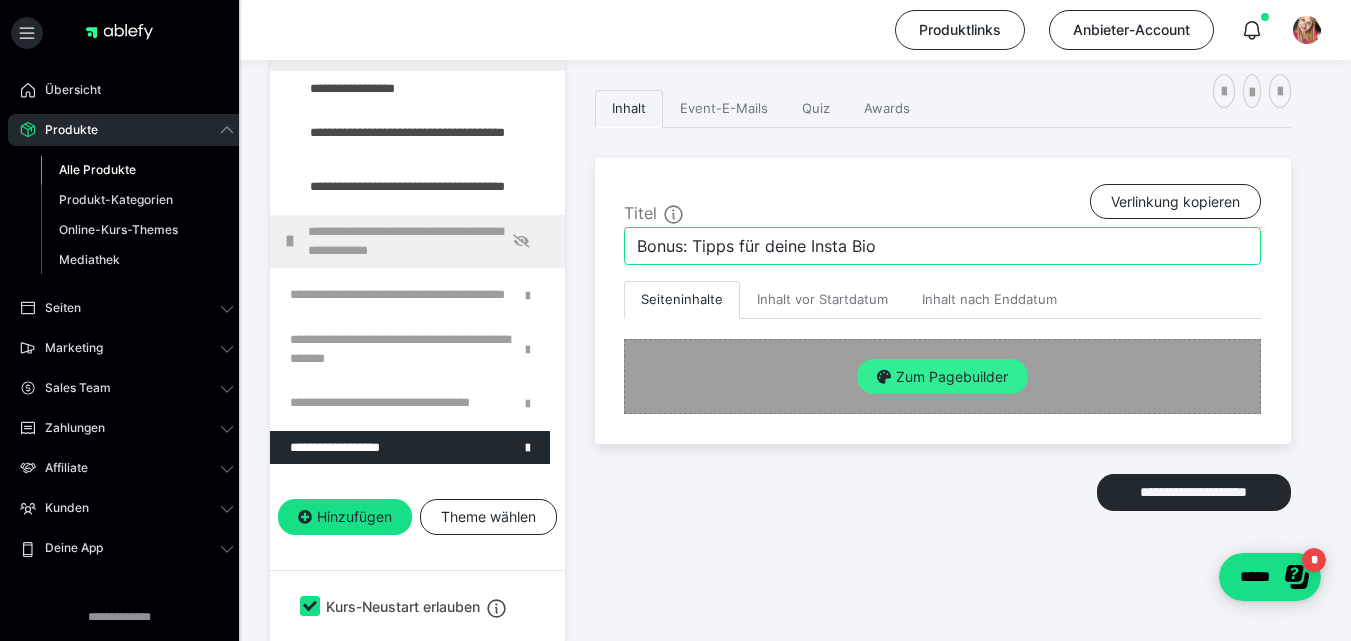 type on "Bonus: Tipps für deine Insta Bio" 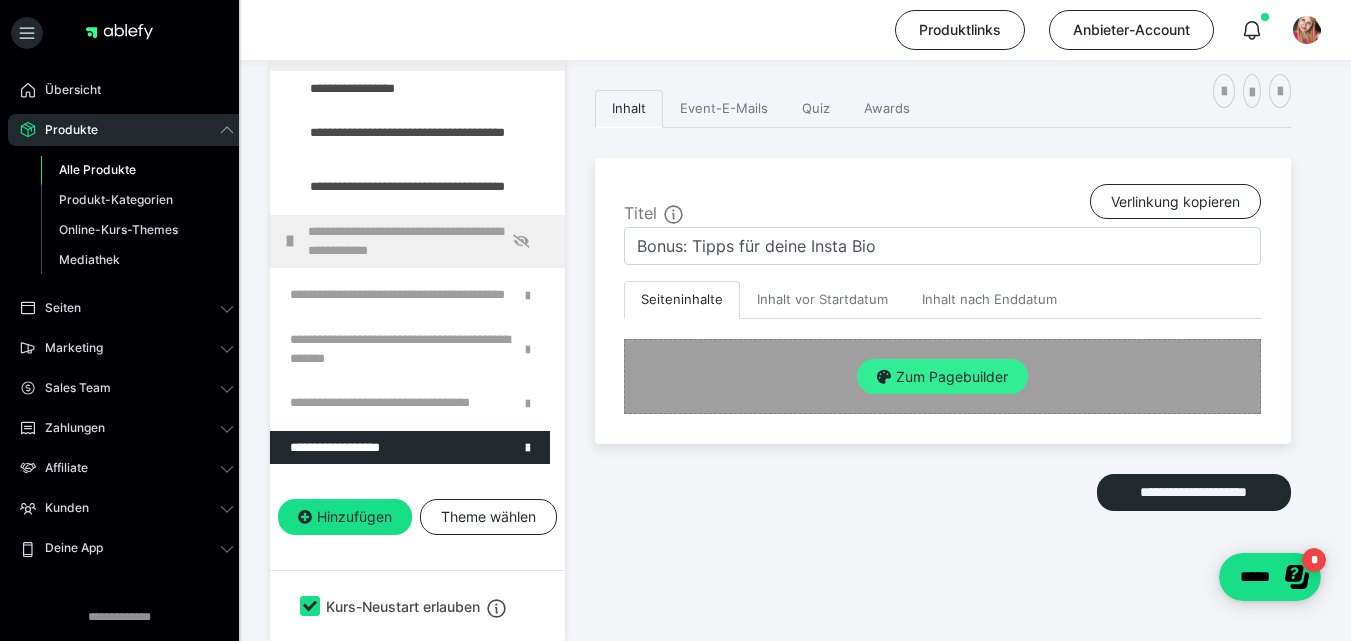 click on "Zum Pagebuilder" at bounding box center [942, 377] 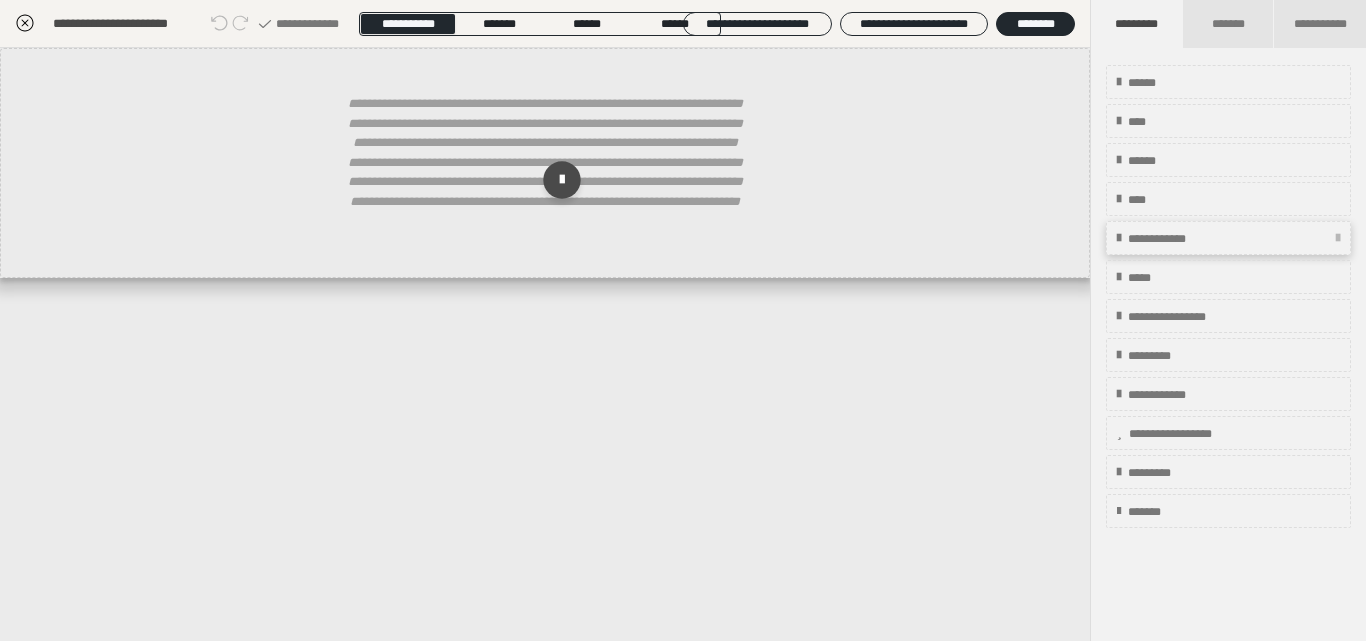click on "**********" at bounding box center (1175, 239) 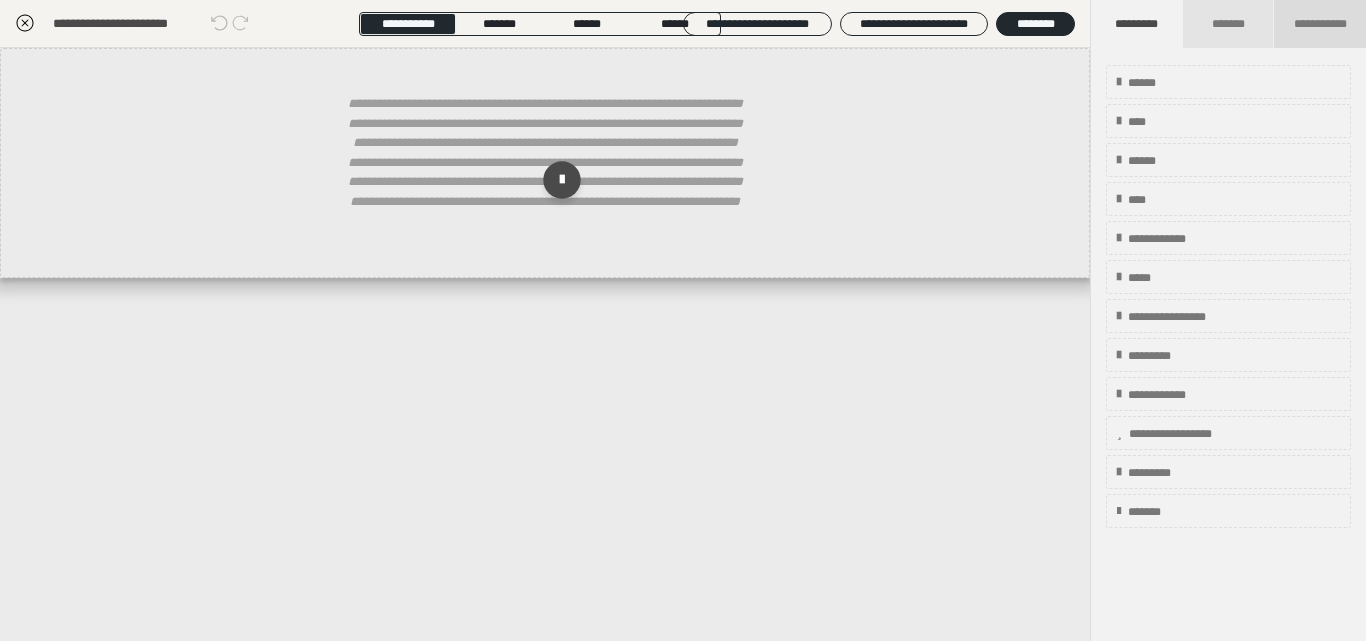 click on "**********" at bounding box center [1320, 24] 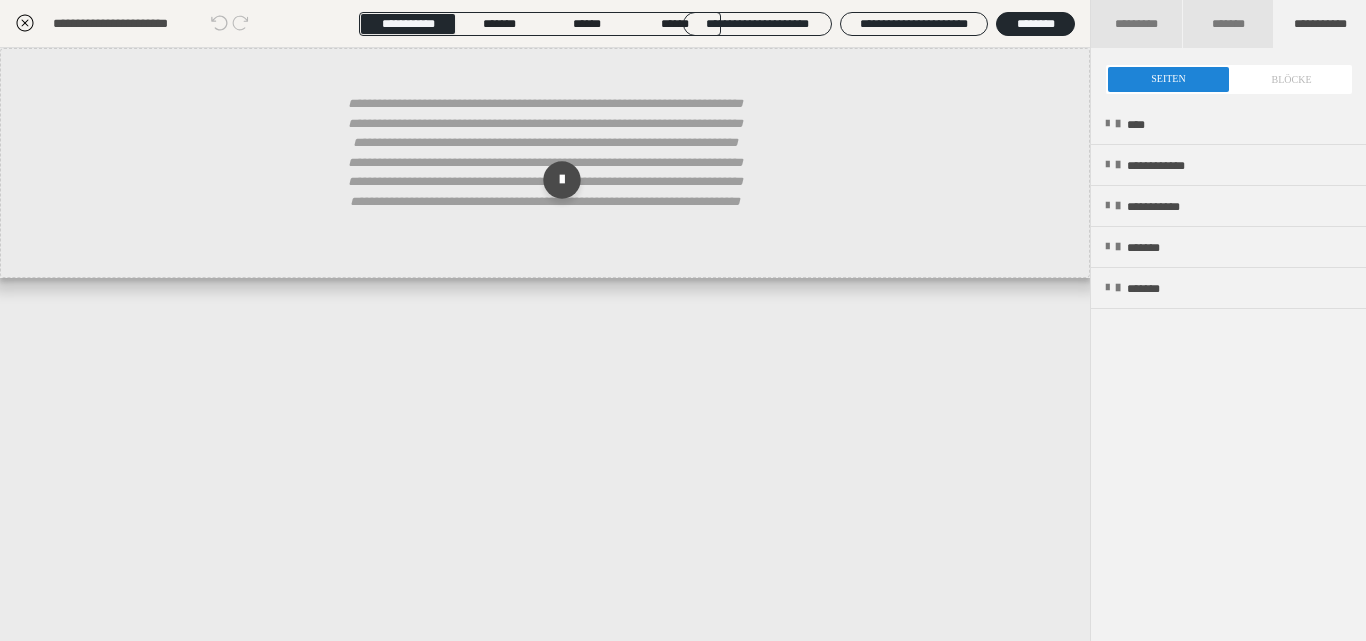 click at bounding box center (1229, 79) 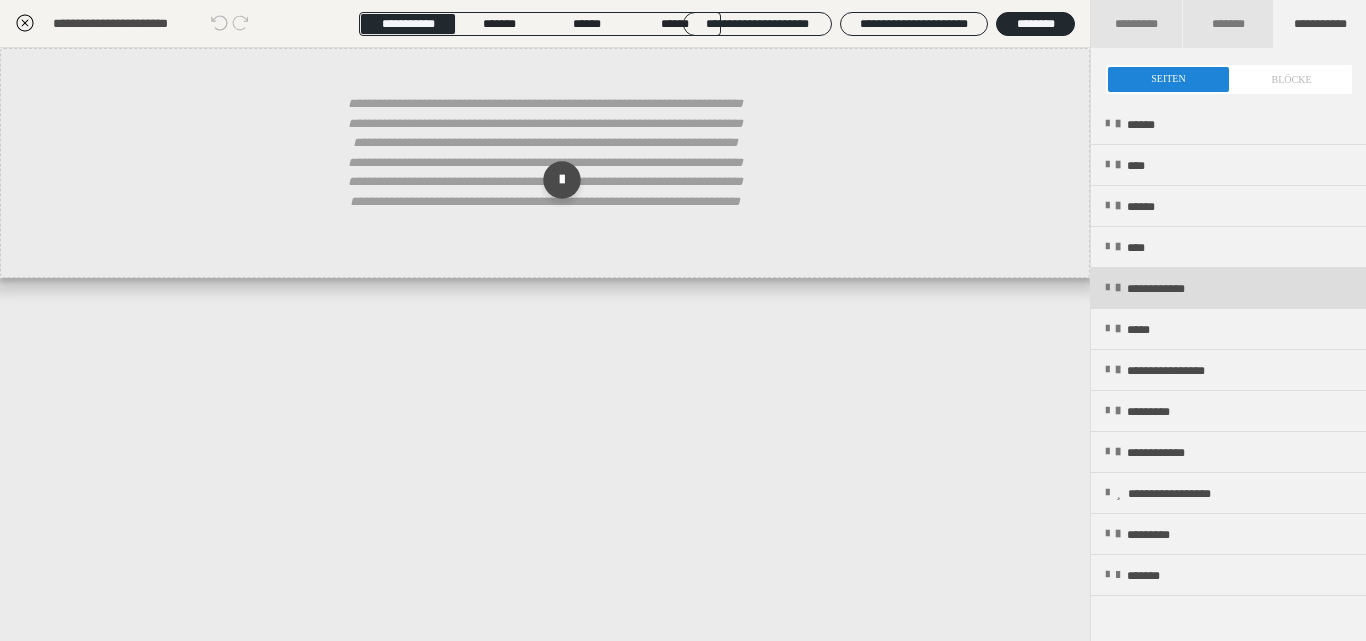 click on "**********" at bounding box center (1174, 289) 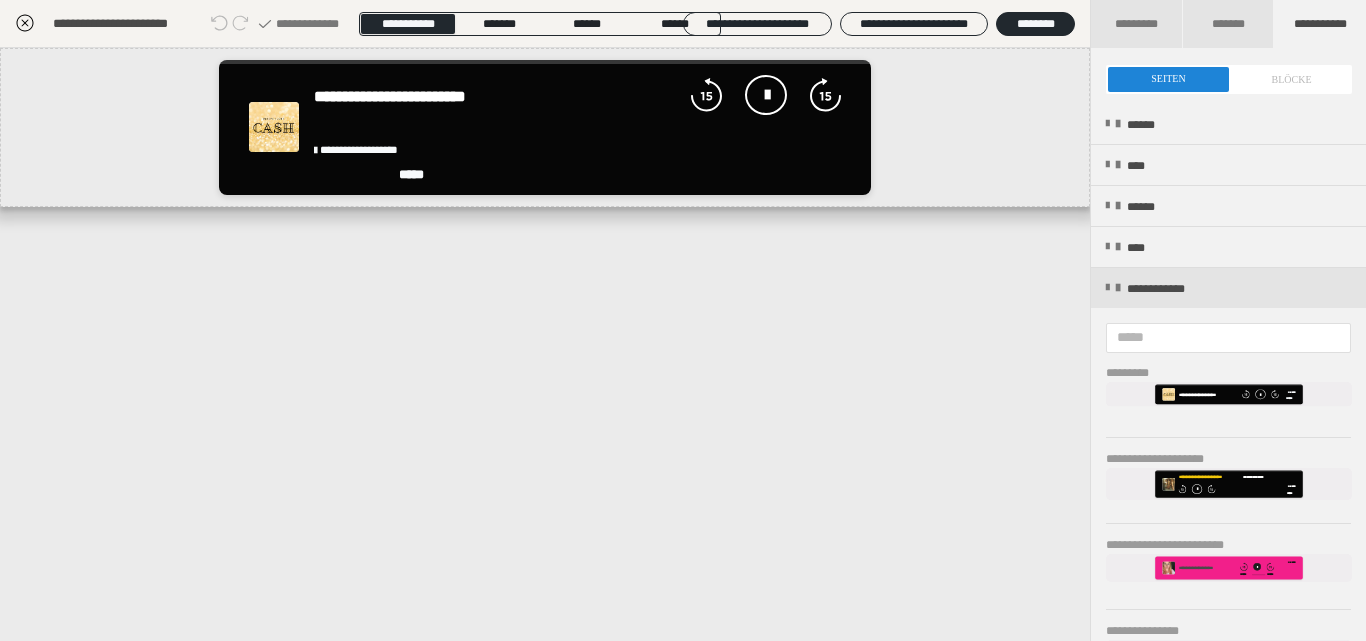 click 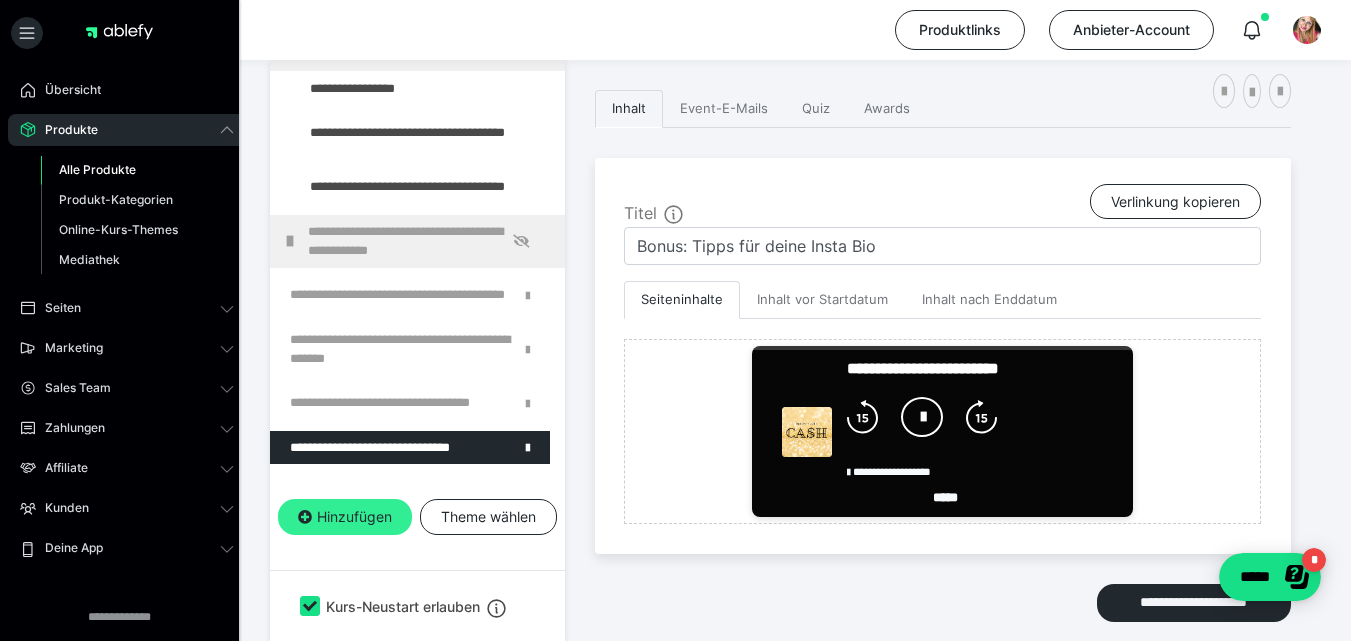 click on "Hinzufügen" at bounding box center [345, 517] 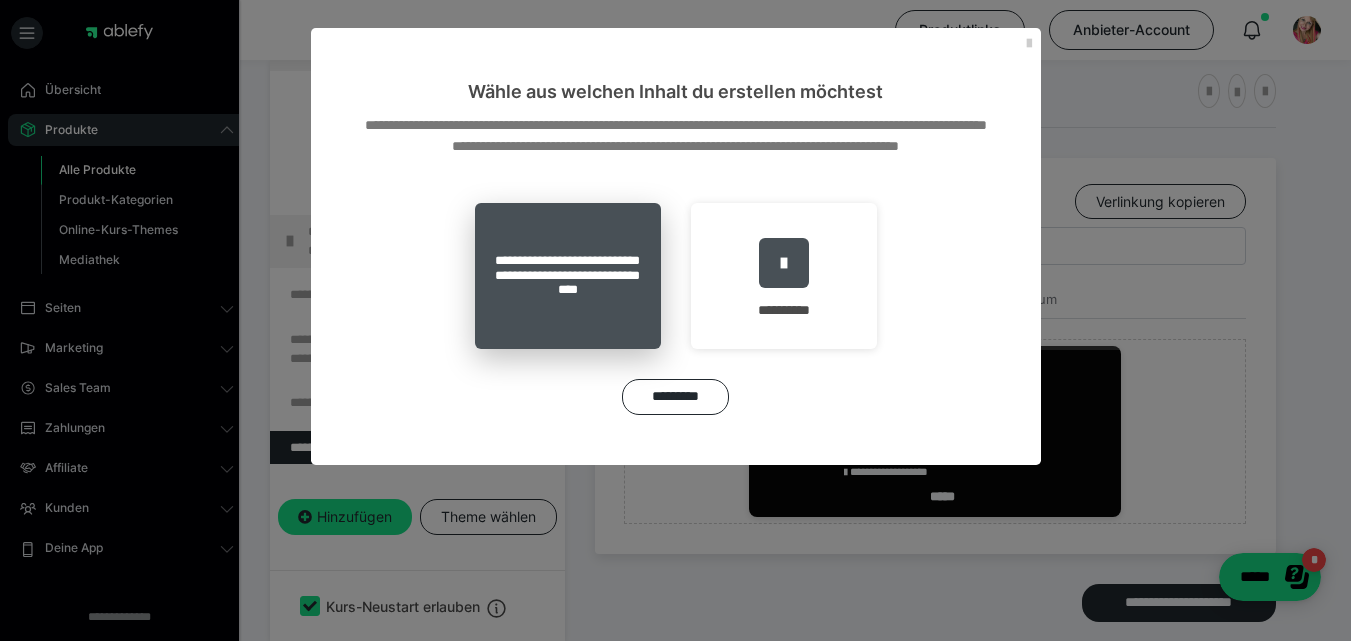 click on "**********" at bounding box center [568, 276] 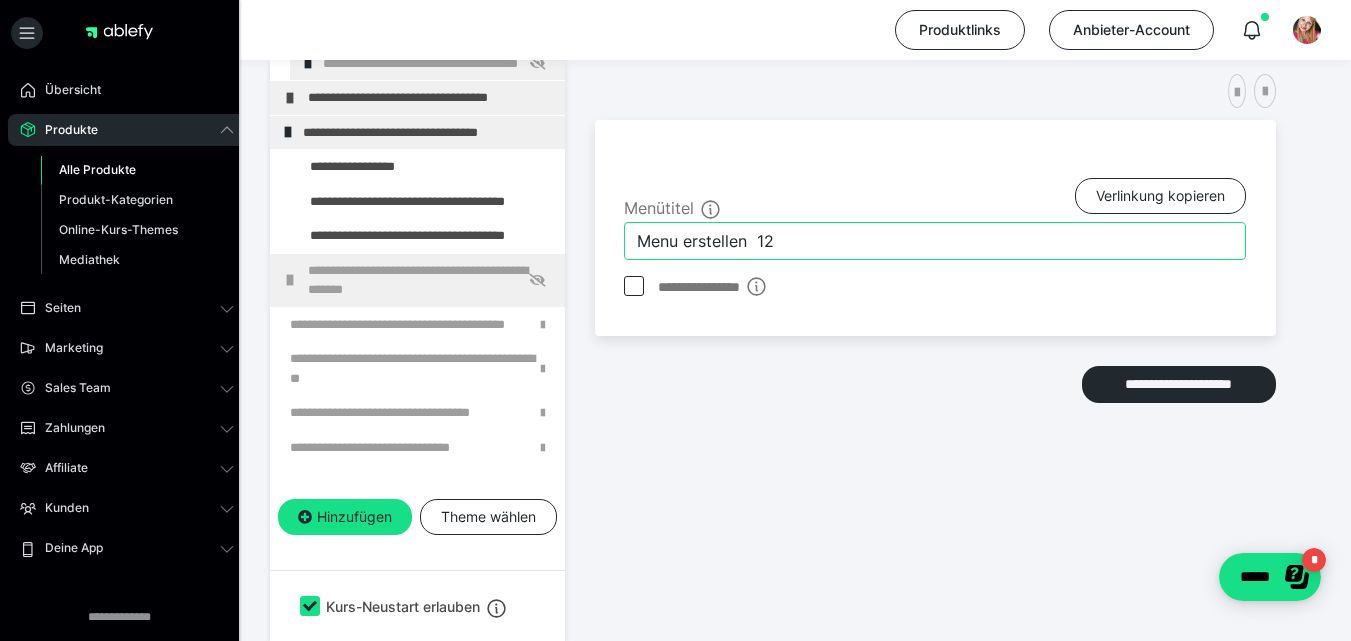 click on "Menu erstellen  12" at bounding box center [935, 241] 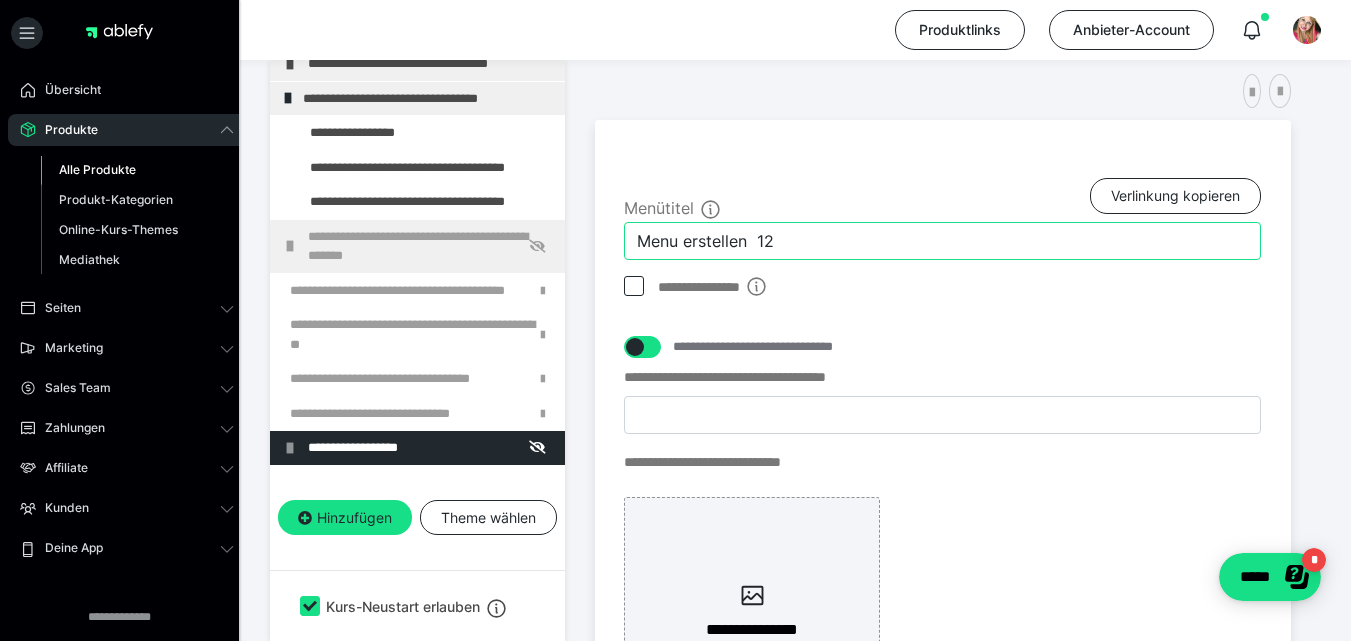paste on "Woche 3: Verkaufs- und Moneymindset" 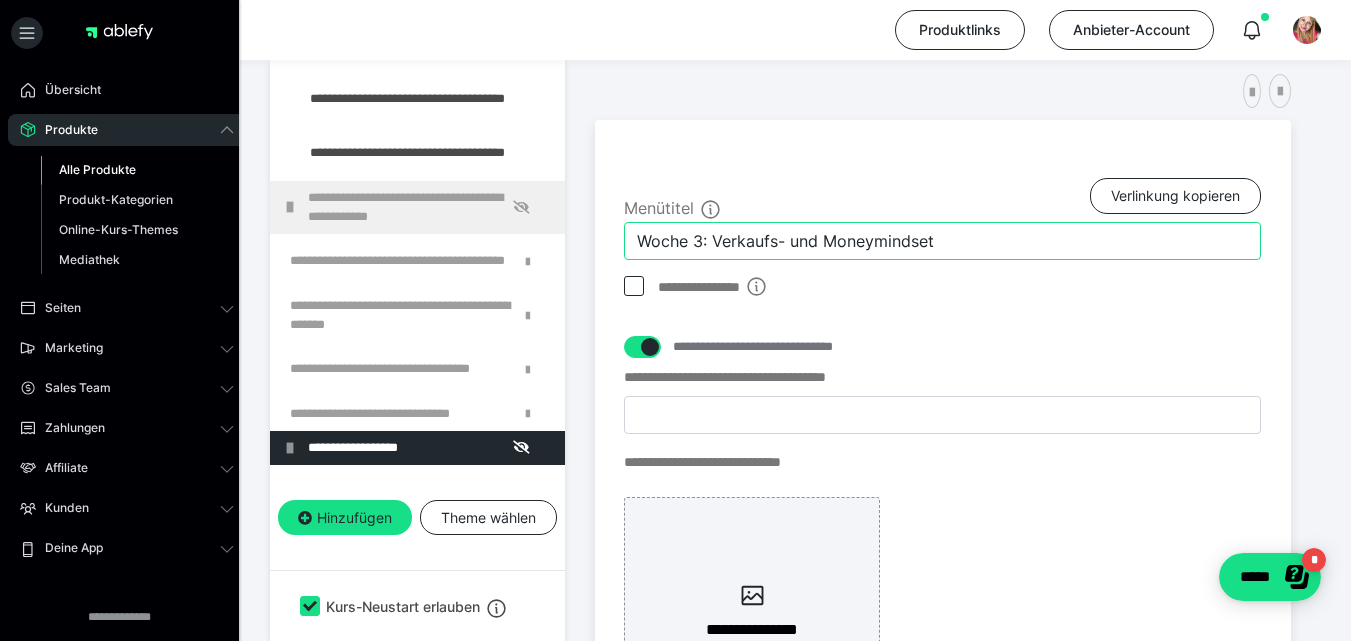 drag, startPoint x: 787, startPoint y: 246, endPoint x: 574, endPoint y: 233, distance: 213.39635 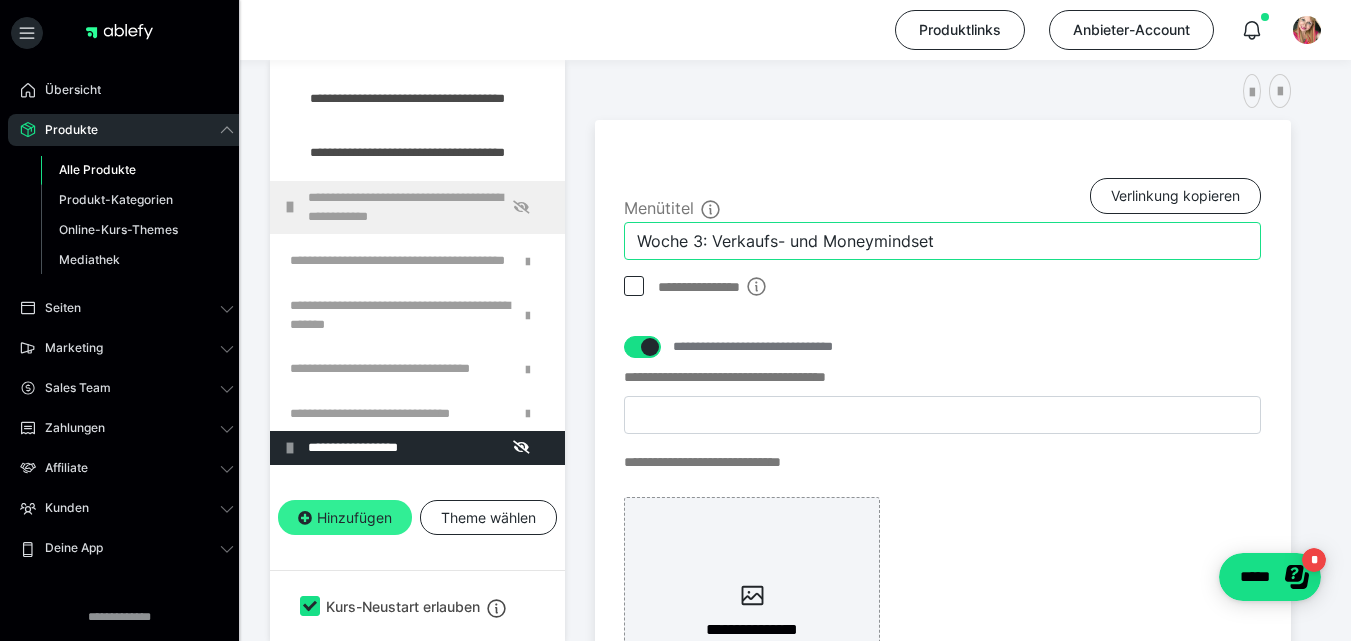 type on "Woche 3: Verkaufs- und Moneymindset" 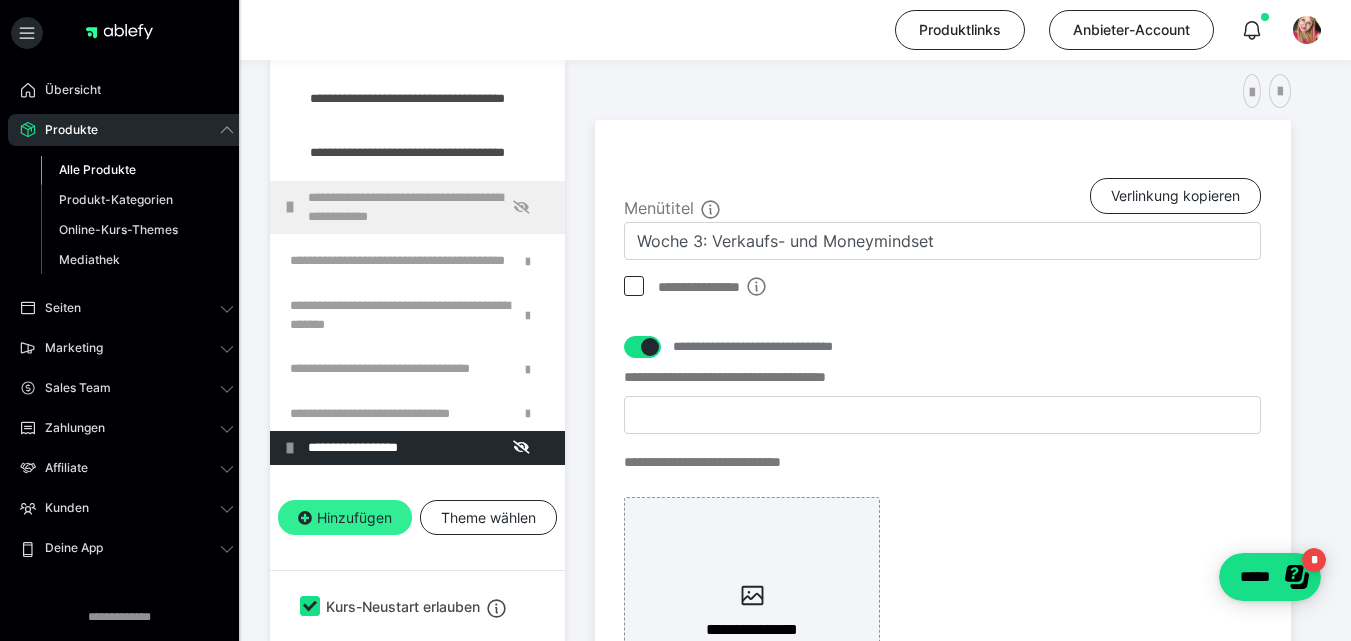 click on "Hinzufügen" at bounding box center [345, 518] 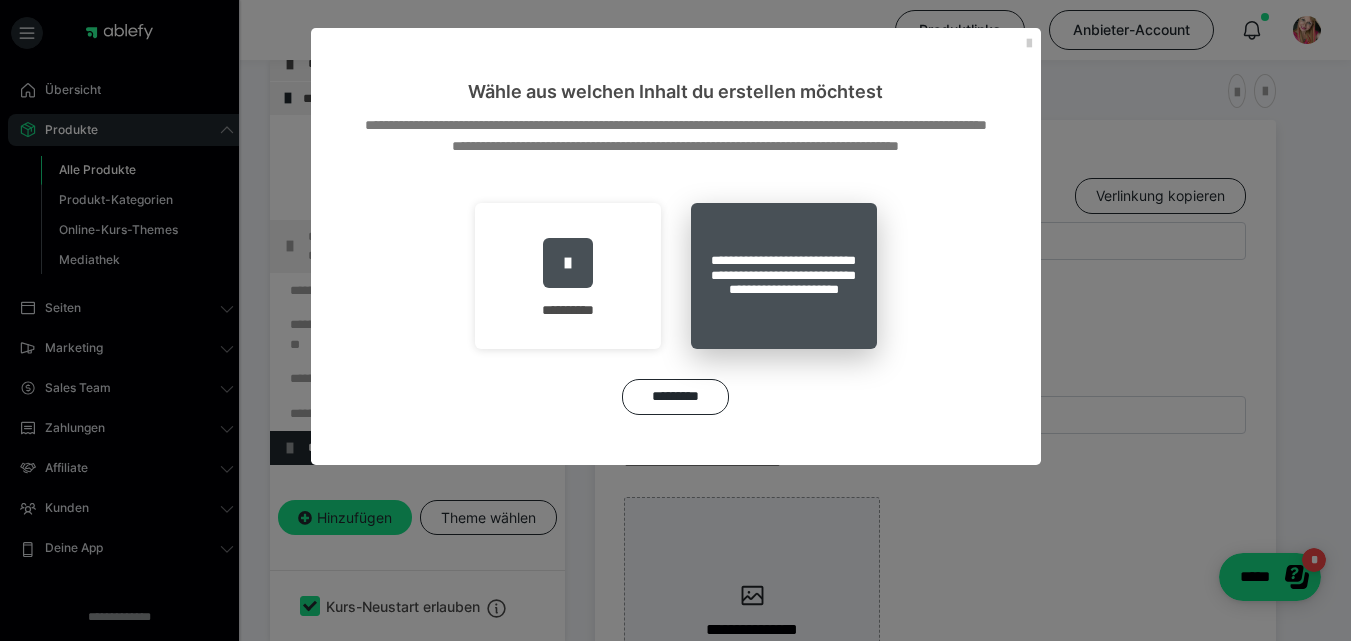 click on "**********" at bounding box center [784, 276] 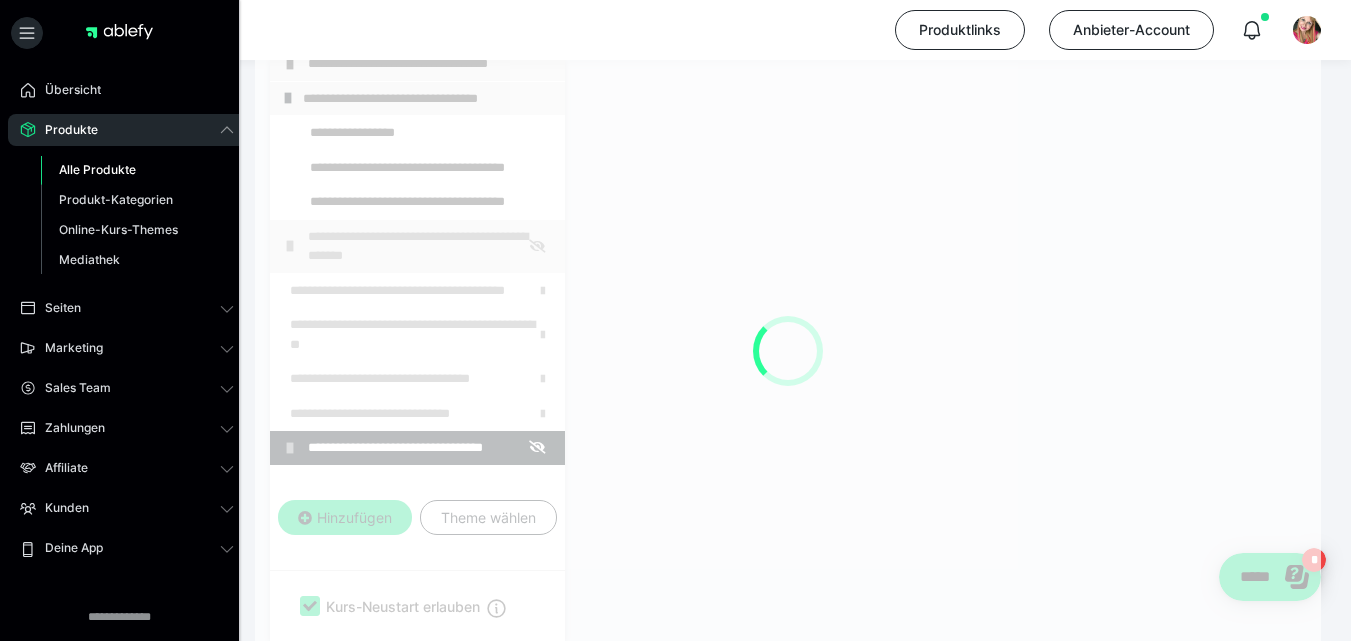 click at bounding box center [788, 350] 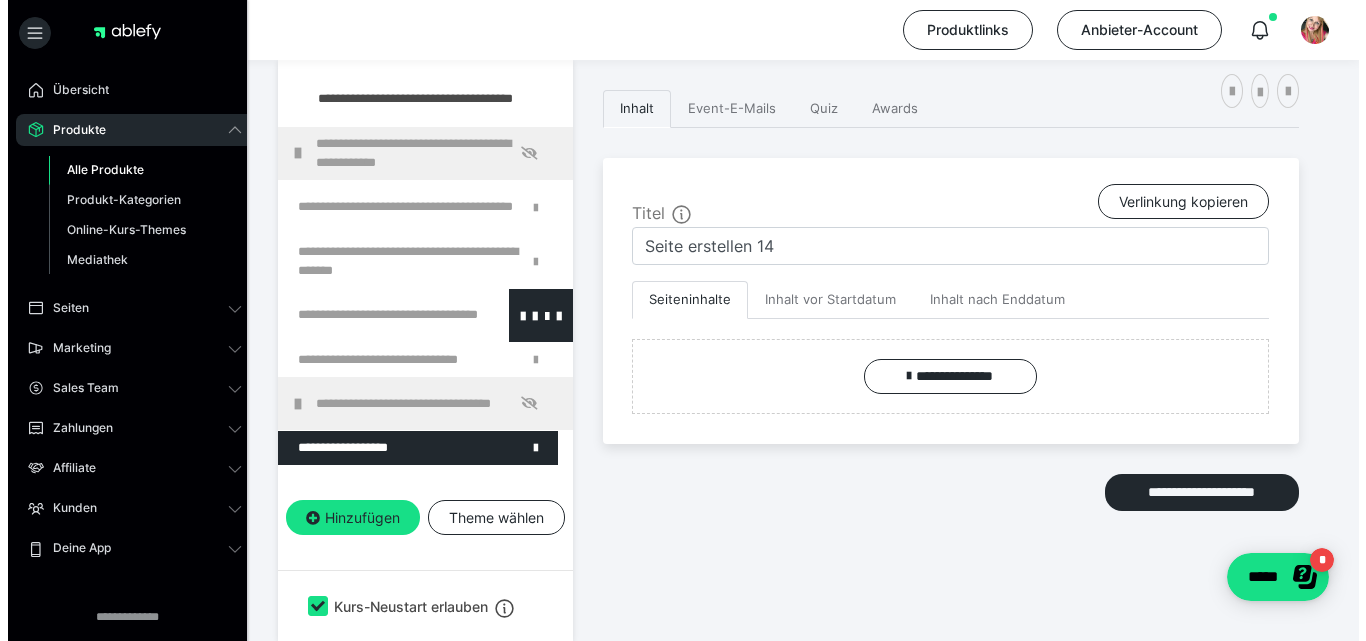 scroll, scrollTop: 628, scrollLeft: 0, axis: vertical 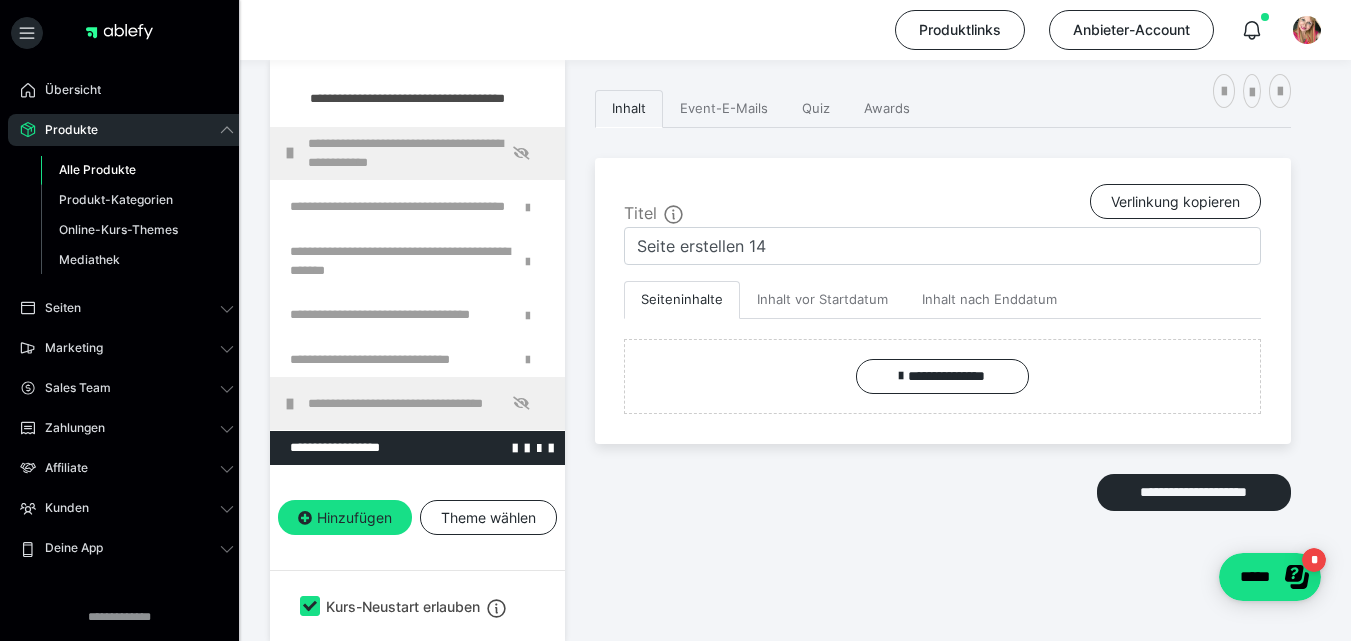 click at bounding box center (365, 448) 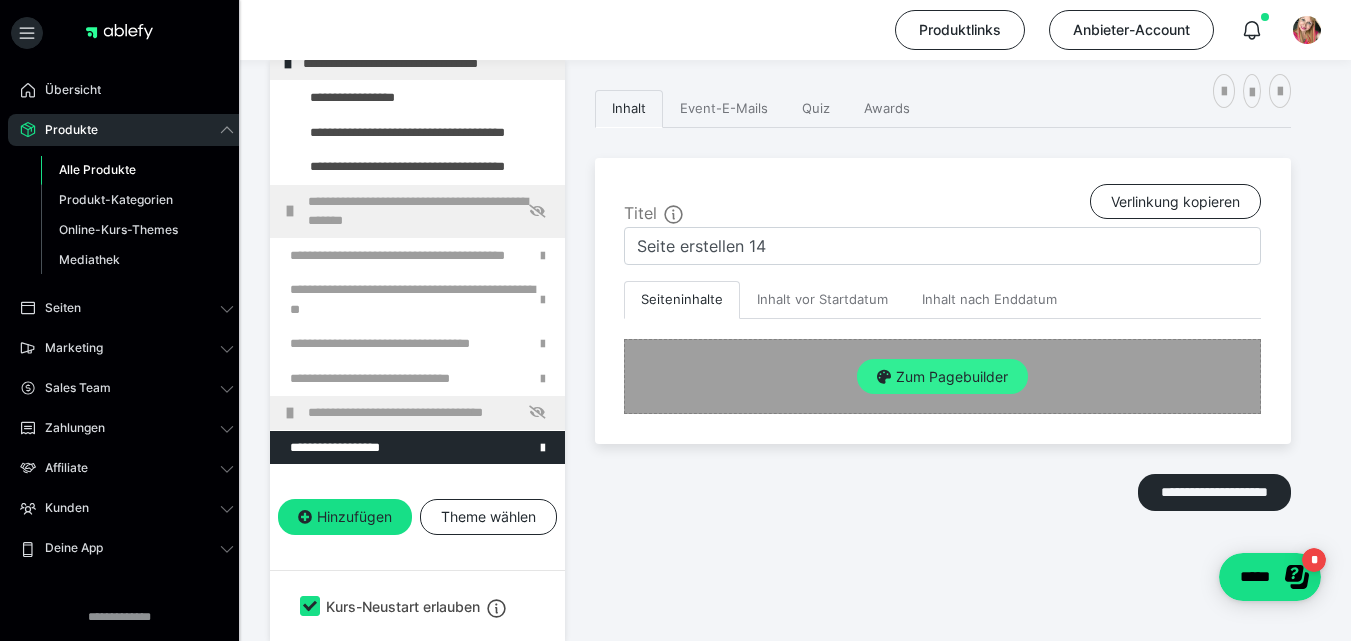 click on "Zum Pagebuilder" at bounding box center (942, 377) 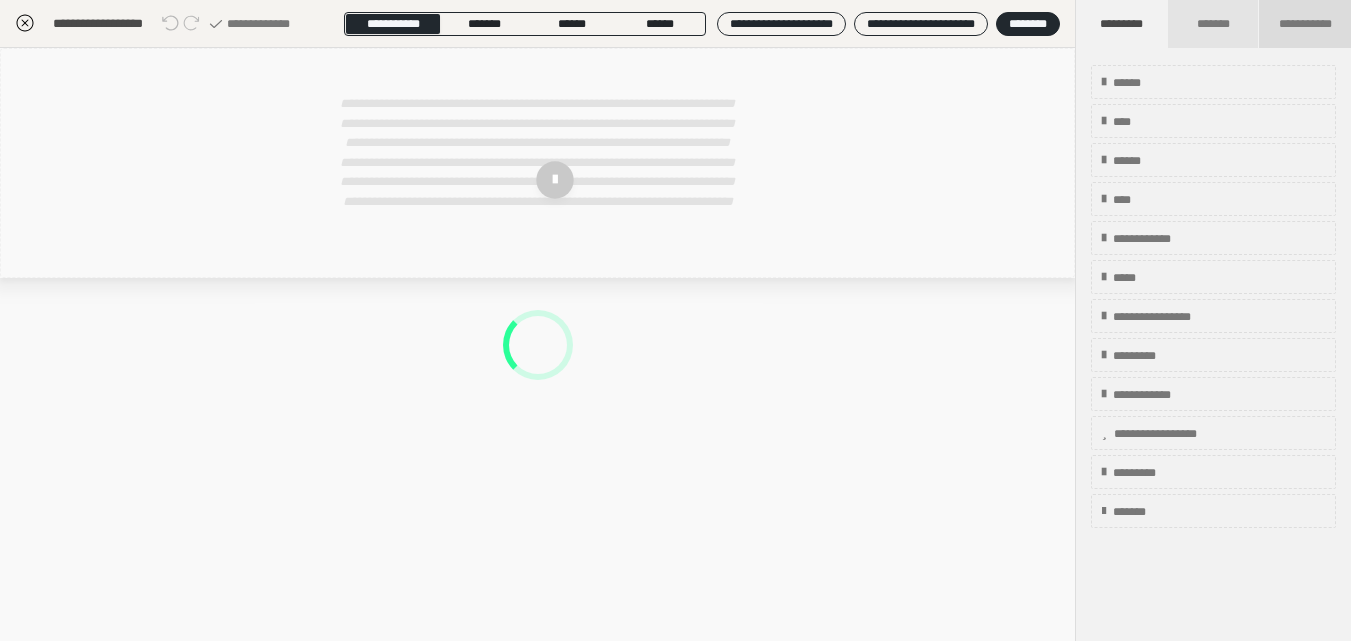 click on "**********" at bounding box center (1305, 24) 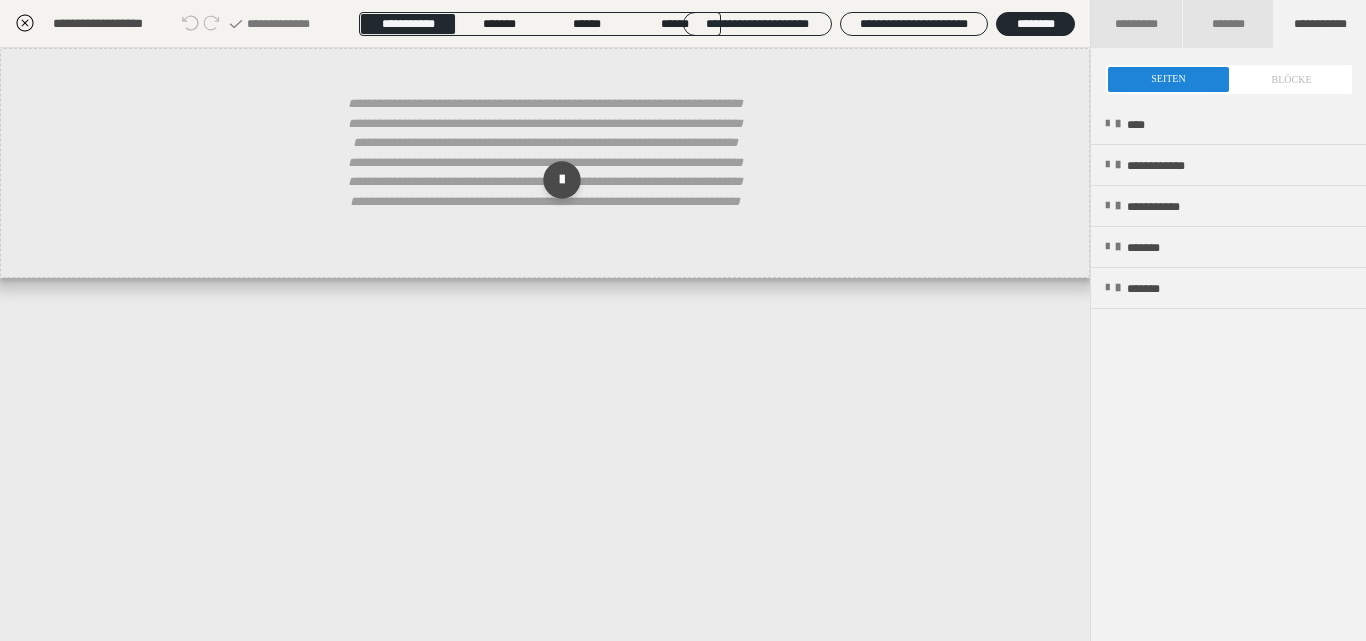 click at bounding box center [1229, 79] 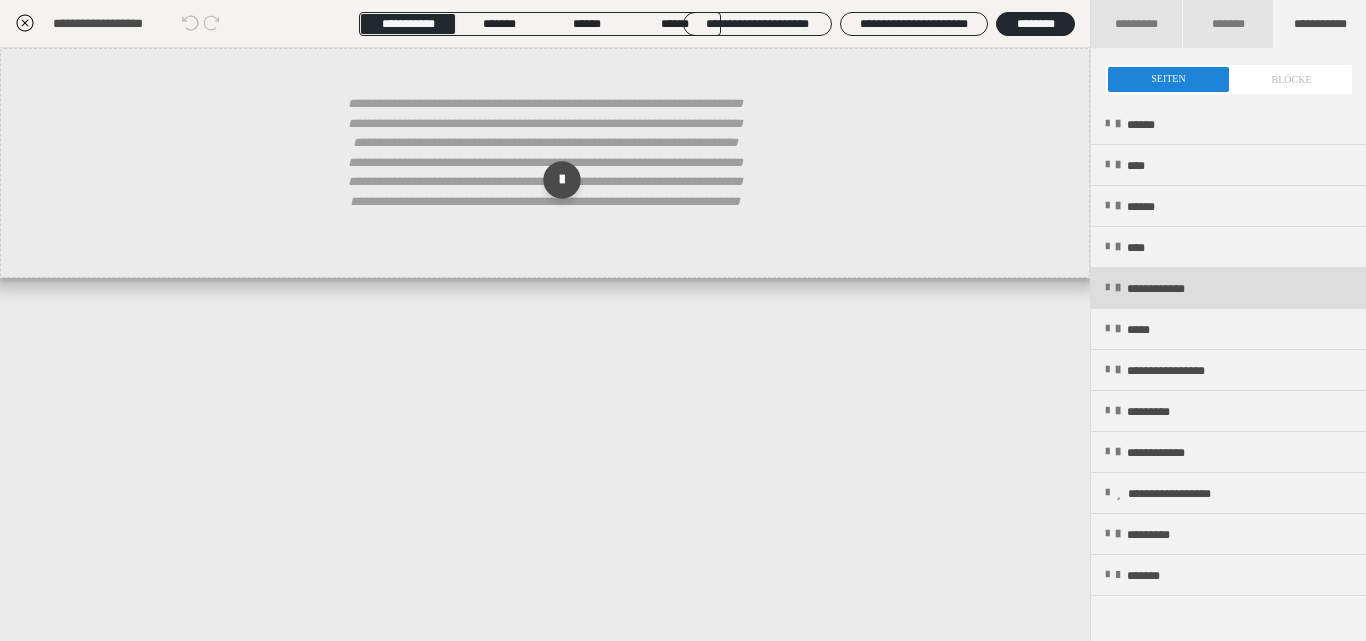 click on "**********" at bounding box center (1174, 289) 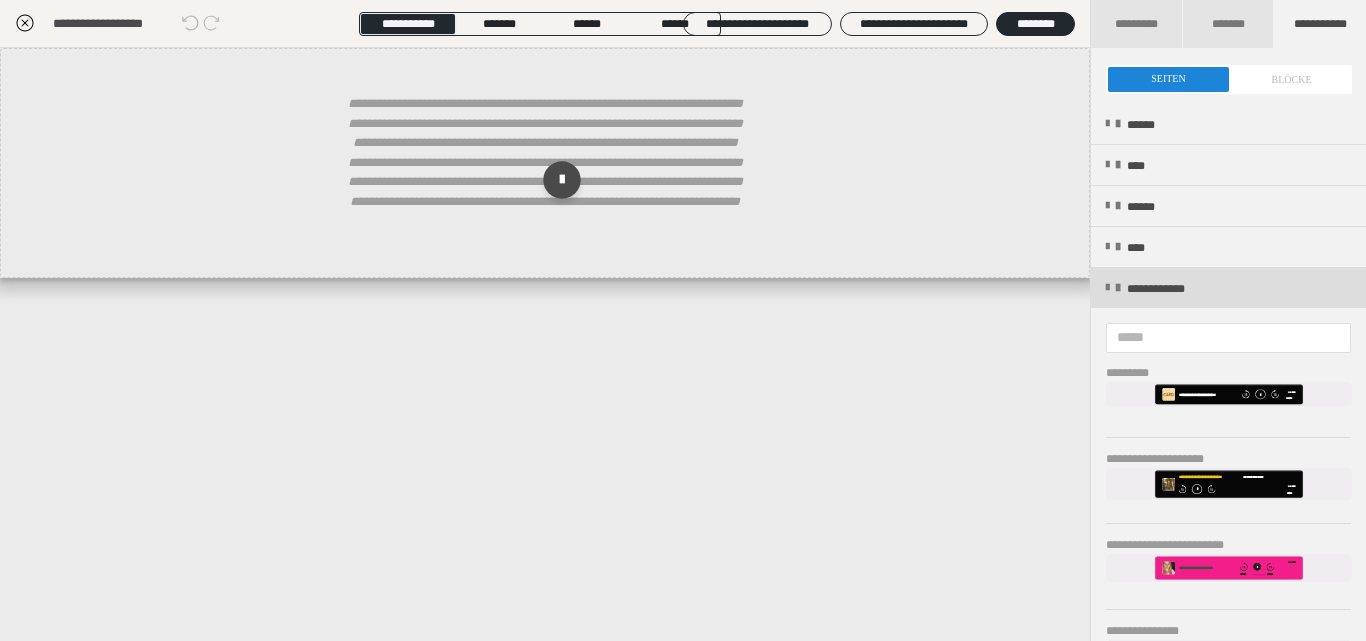 click on "**********" at bounding box center (1228, 288) 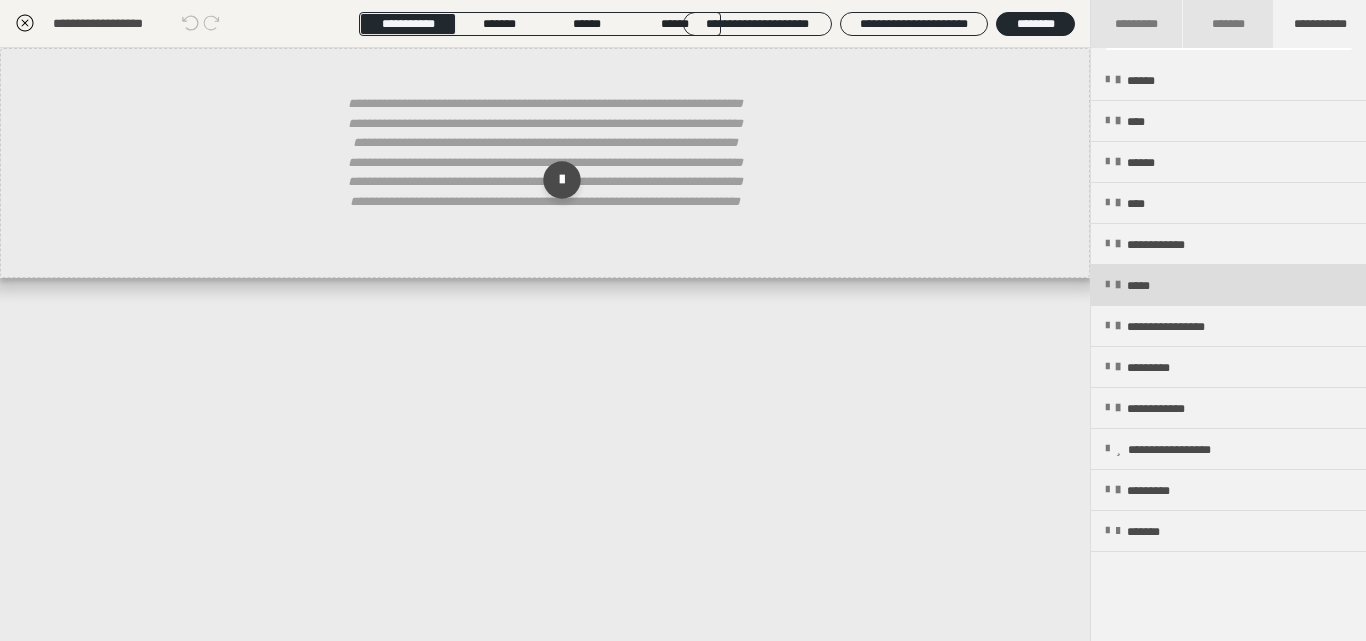 scroll, scrollTop: 47, scrollLeft: 0, axis: vertical 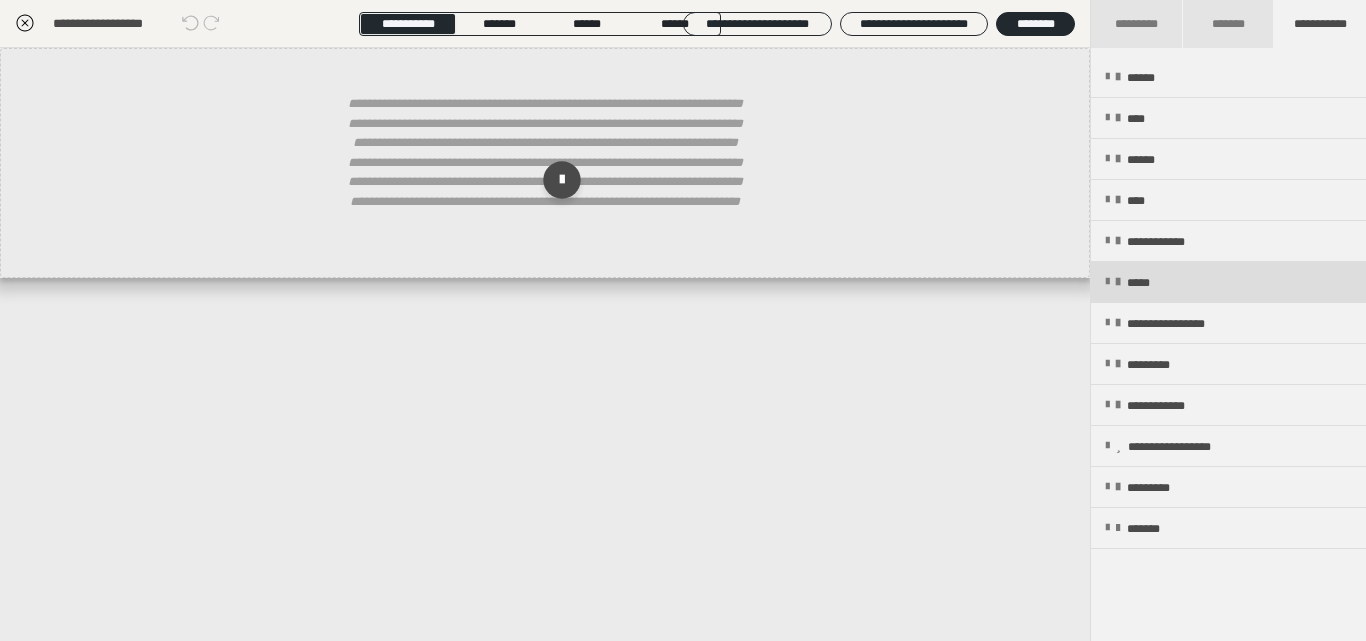 click on "*****" at bounding box center [1147, 283] 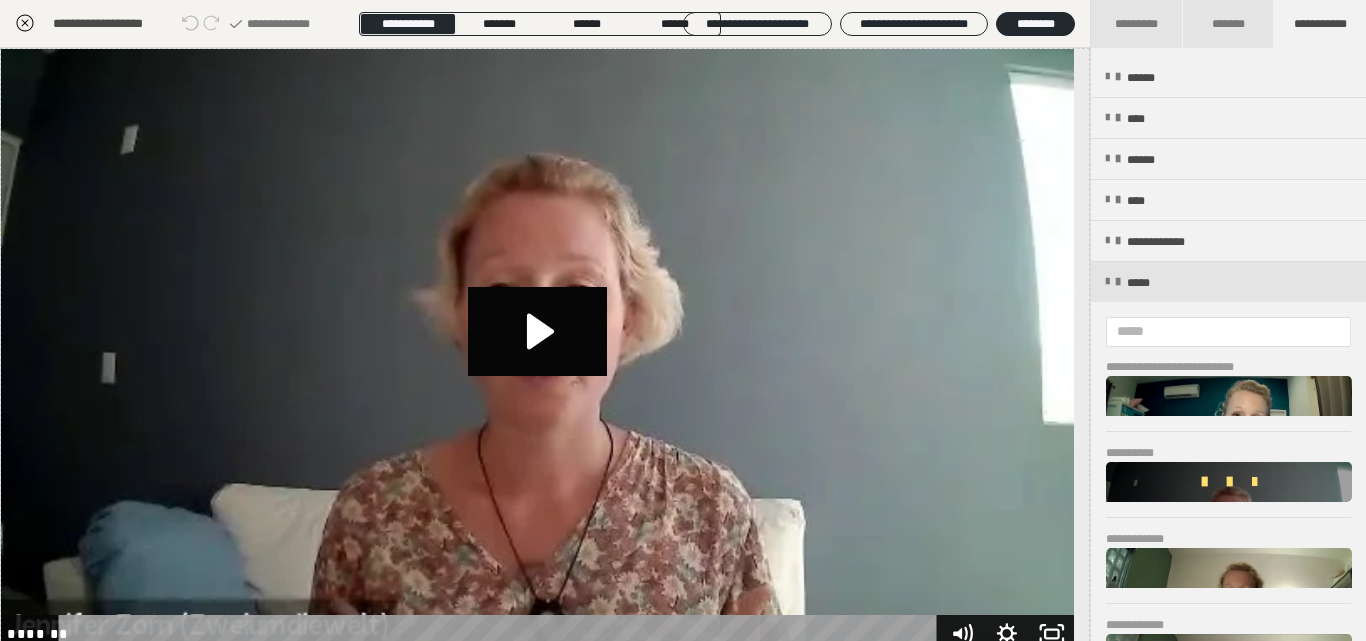 click at bounding box center [537, 351] 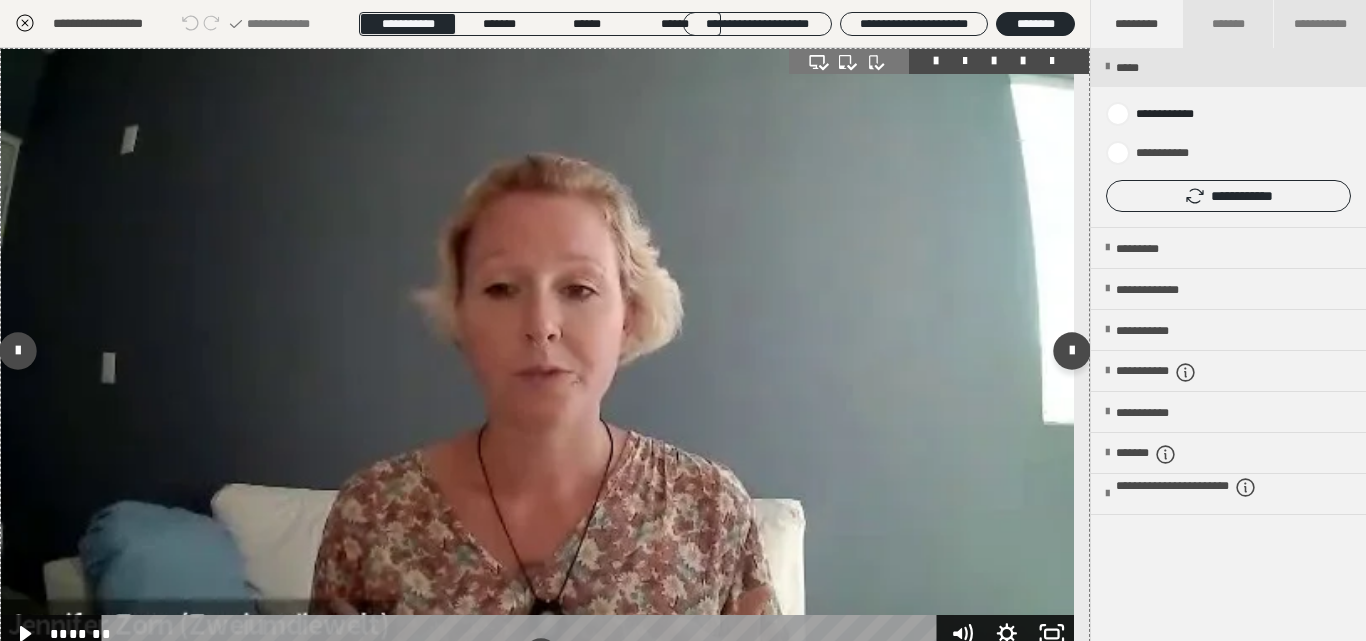 scroll, scrollTop: 0, scrollLeft: 0, axis: both 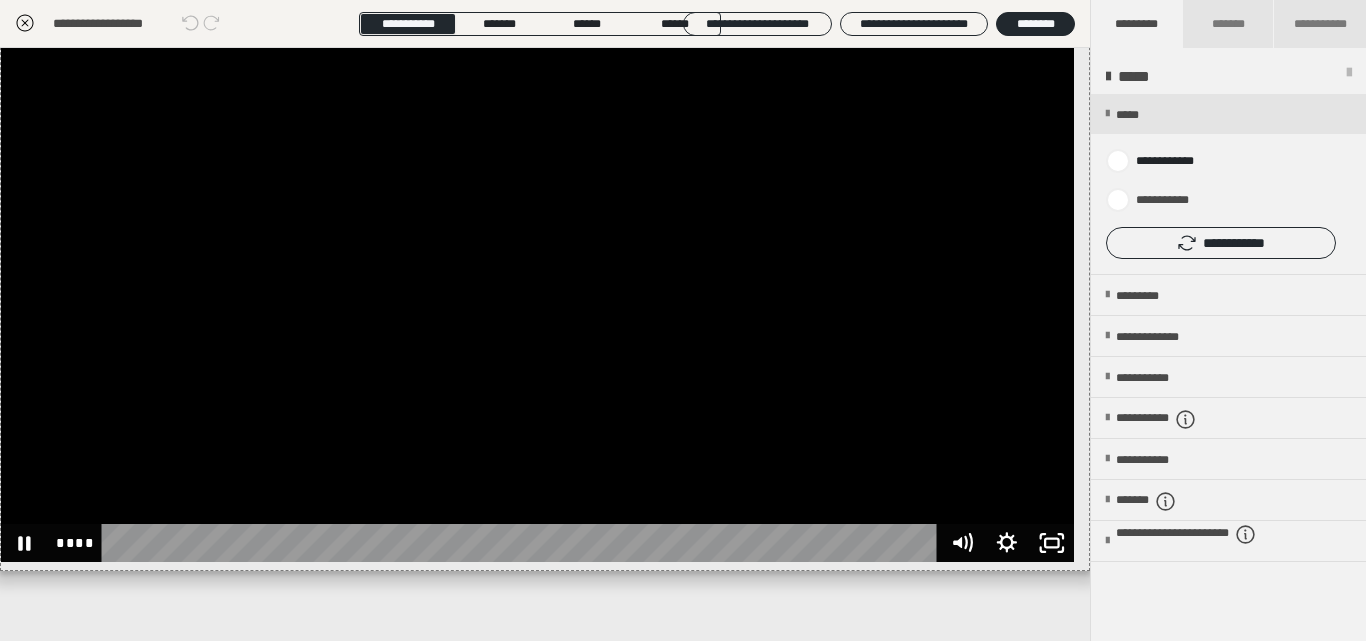 click 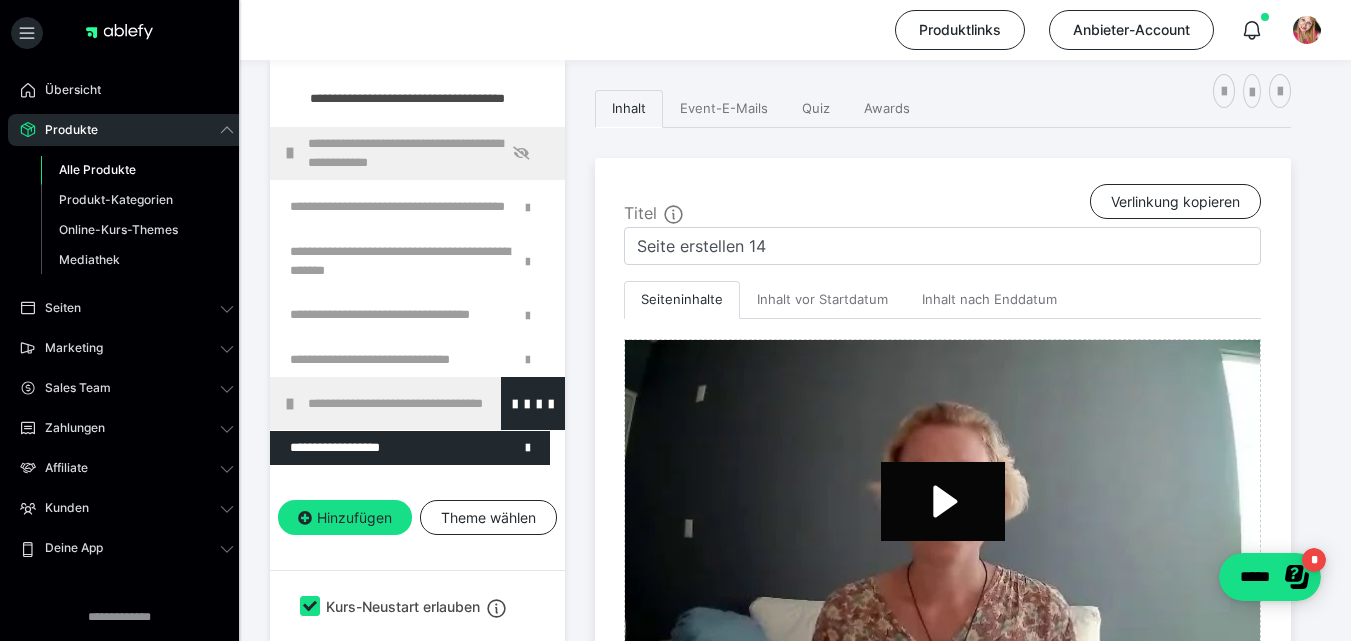 click at bounding box center (290, 404) 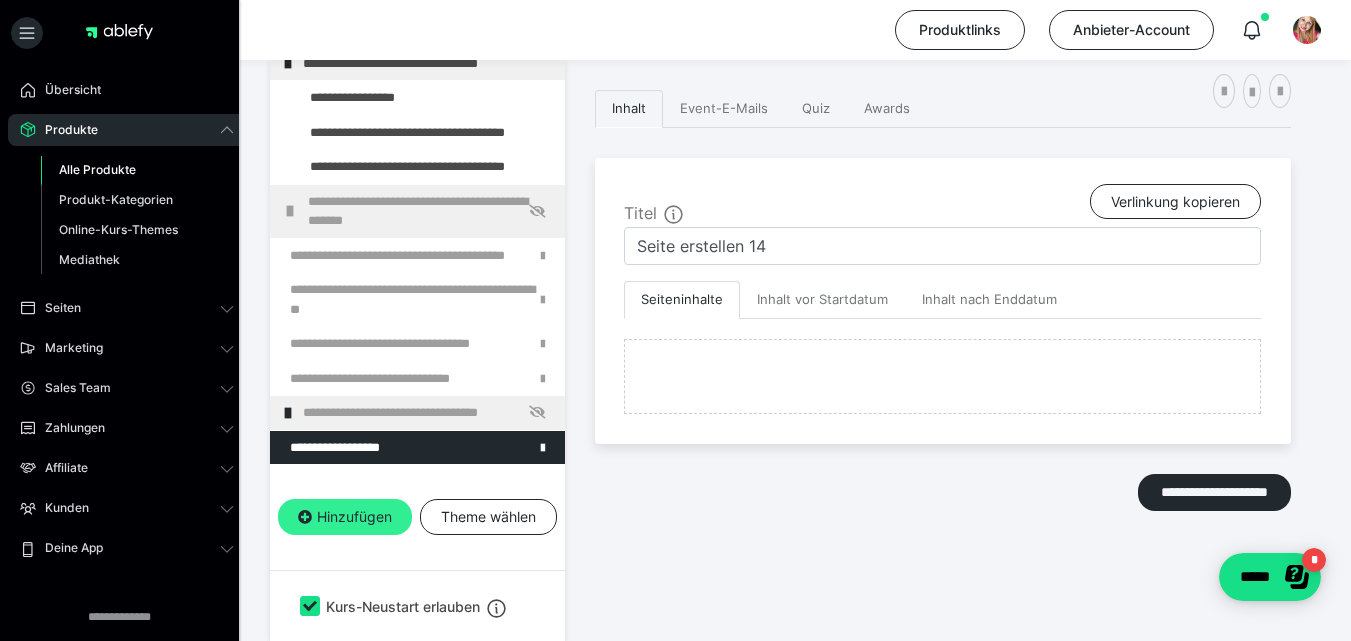 click on "Hinzufügen" at bounding box center (345, 517) 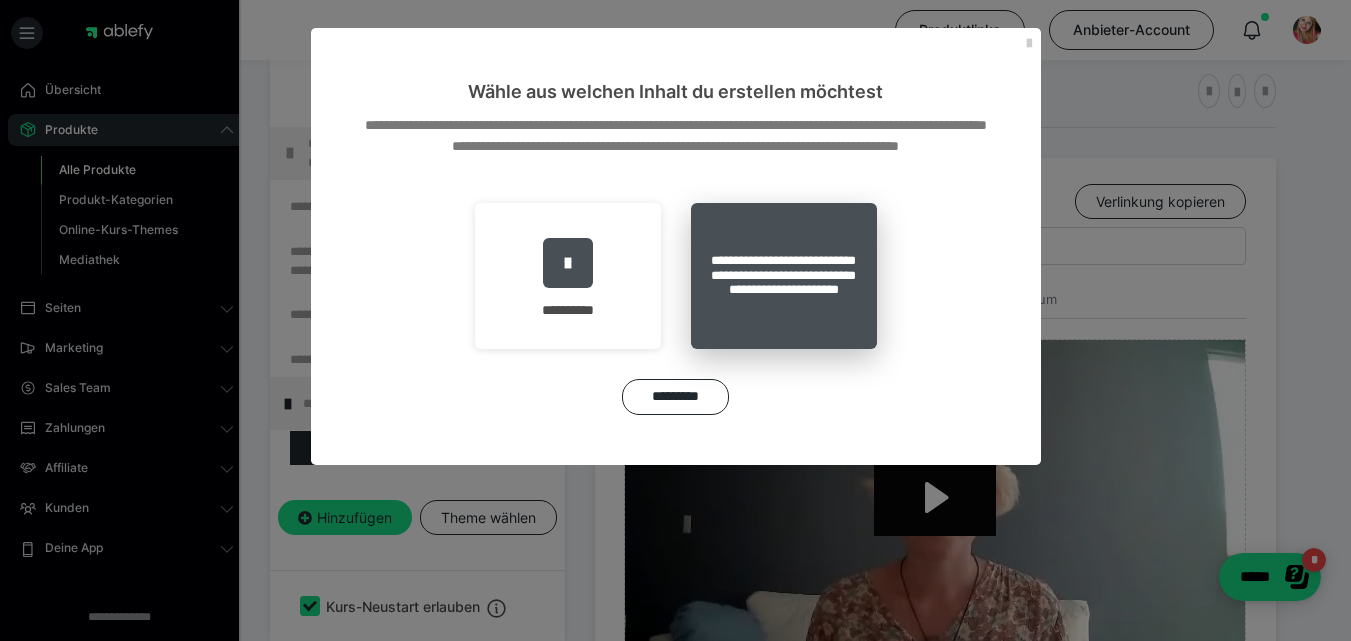 click on "**********" at bounding box center [784, 276] 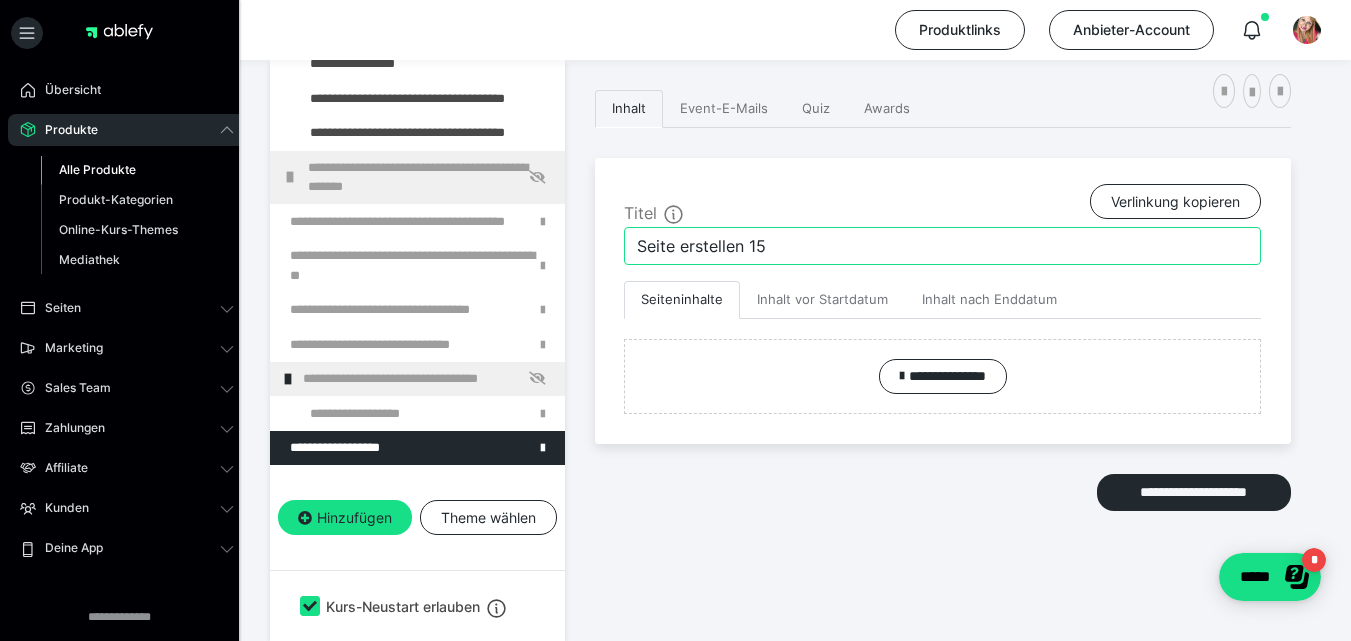 click on "Seite erstellen 15" at bounding box center [942, 246] 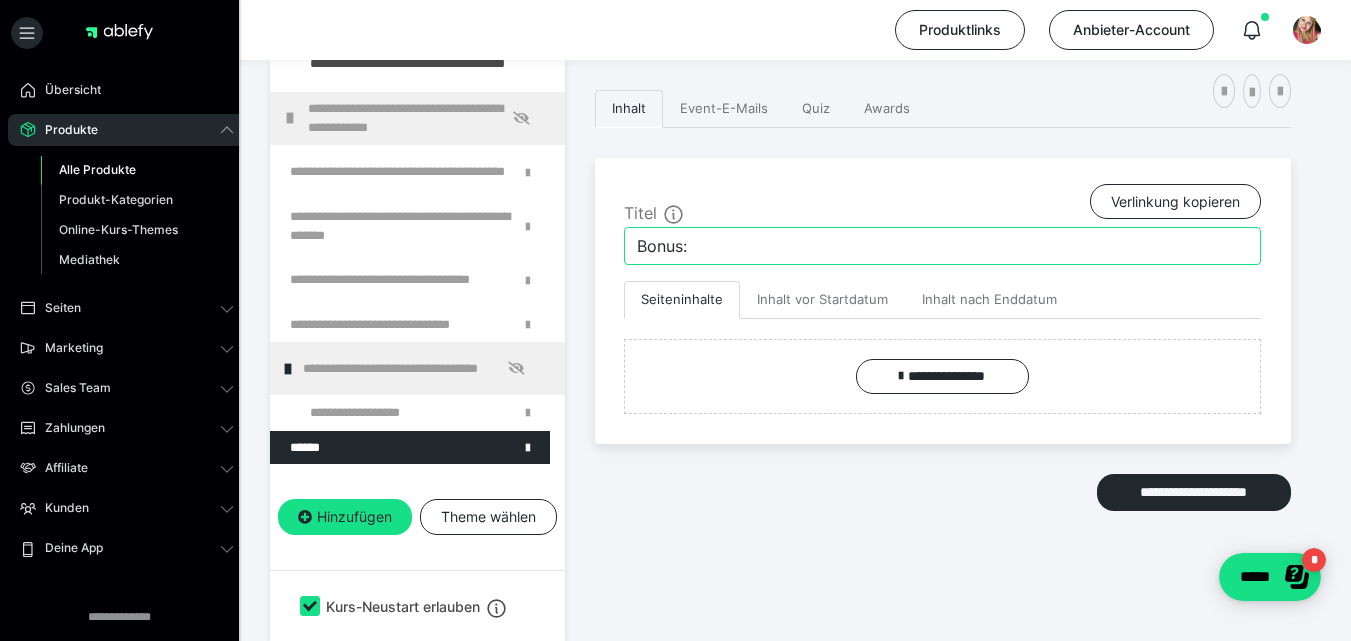 click on "Bonus:" at bounding box center [942, 246] 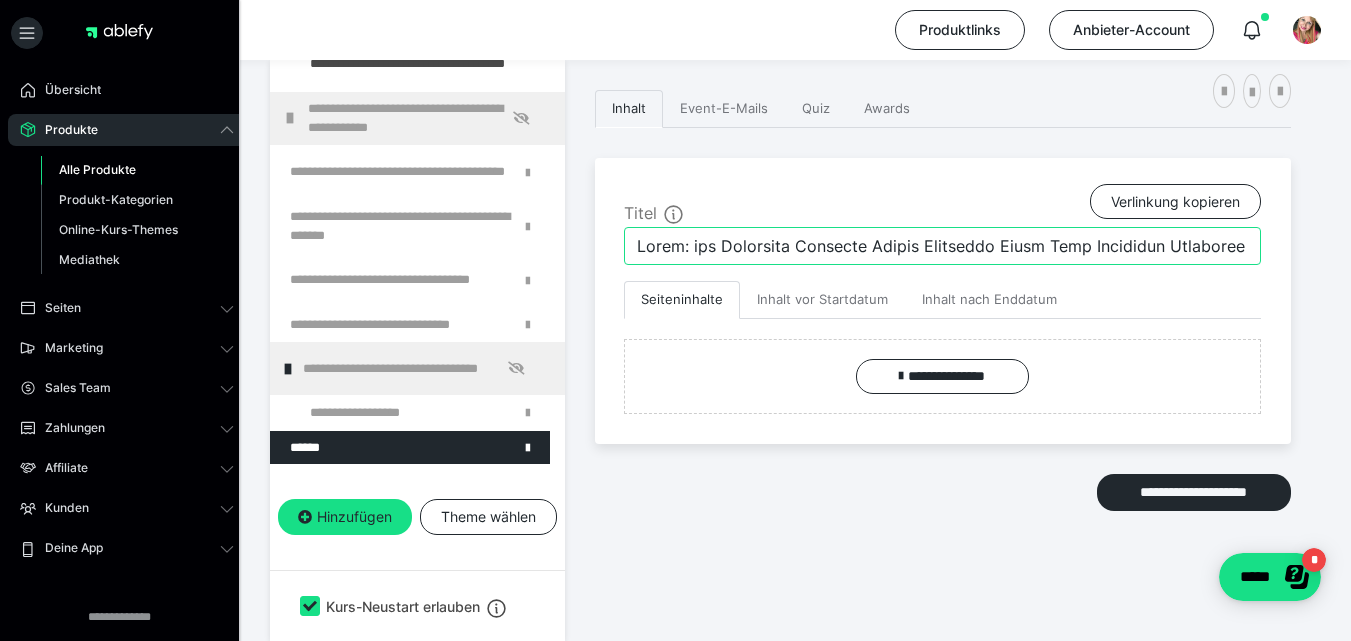 scroll, scrollTop: 0, scrollLeft: 9615, axis: horizontal 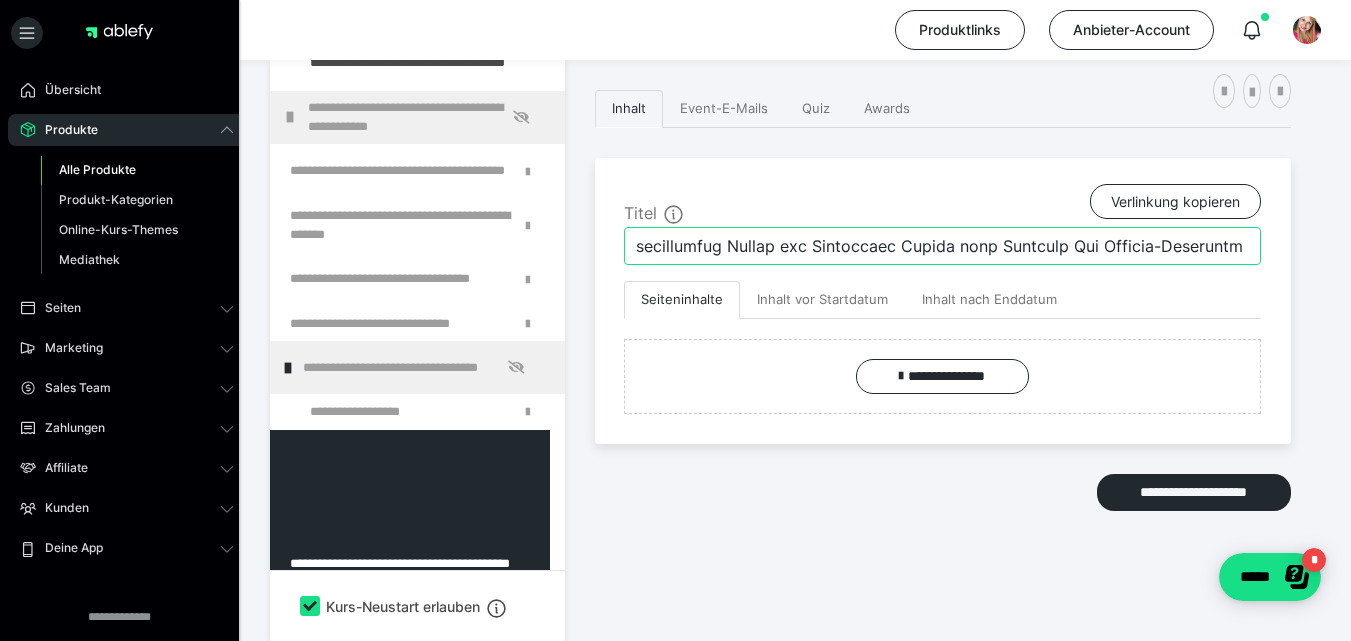 drag, startPoint x: 693, startPoint y: 246, endPoint x: 1291, endPoint y: 242, distance: 598.01337 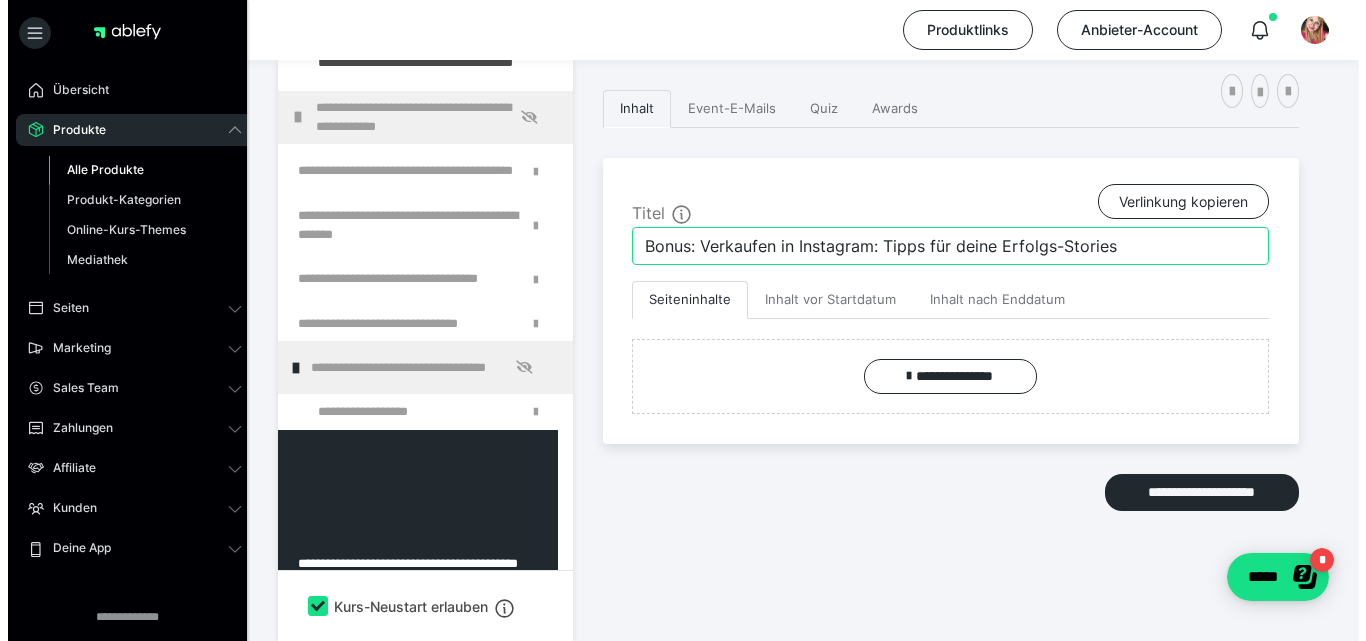scroll, scrollTop: 0, scrollLeft: 0, axis: both 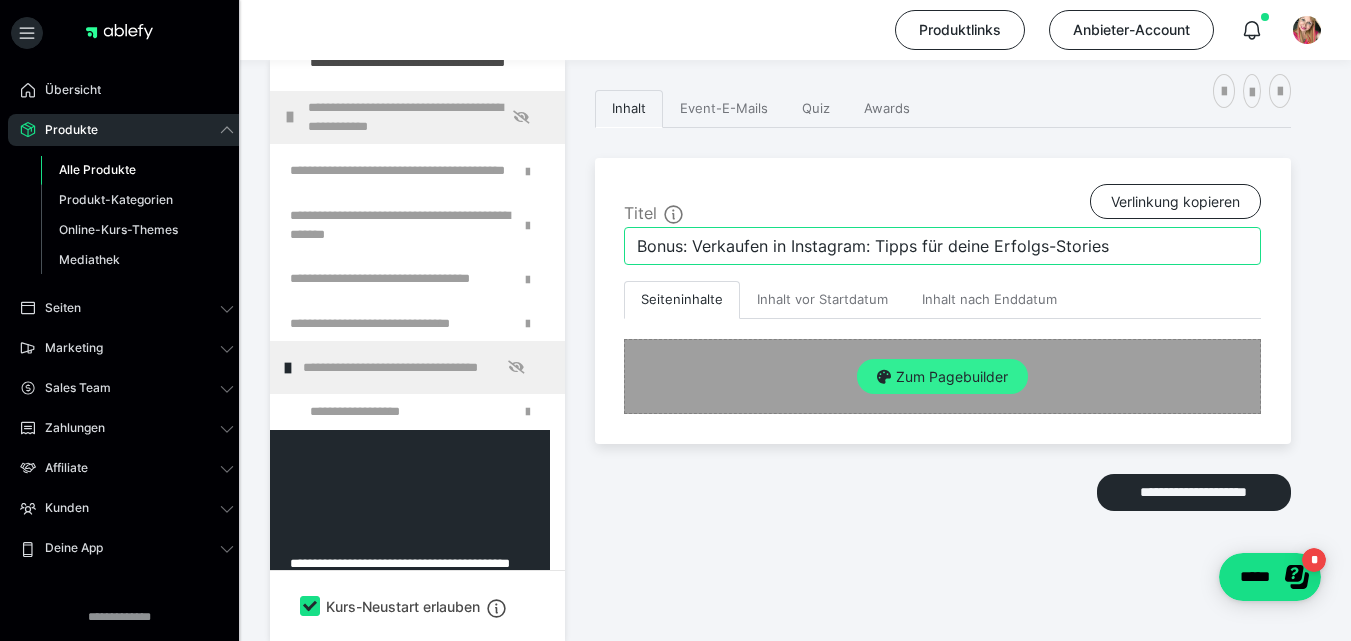 type on "Bonus: Verkaufen in Instagram: Tipps für deine Erfolgs-Stories" 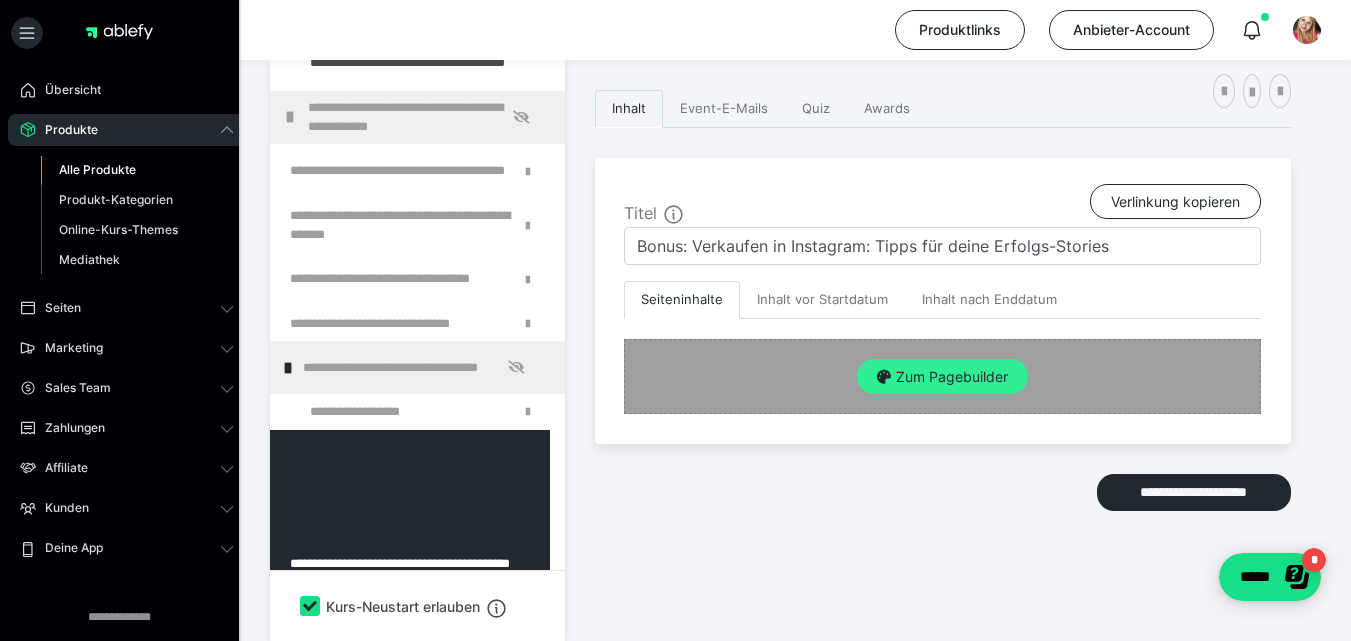 click on "Zum Pagebuilder" at bounding box center (942, 377) 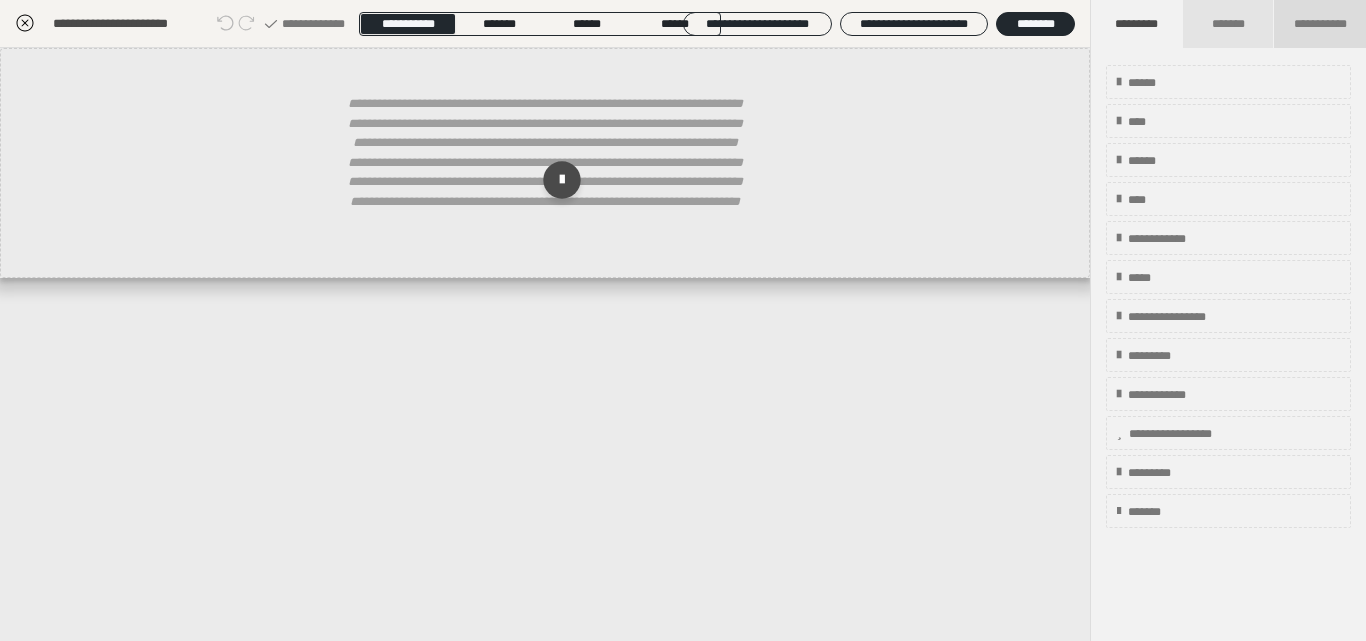 click on "**********" at bounding box center (1320, 24) 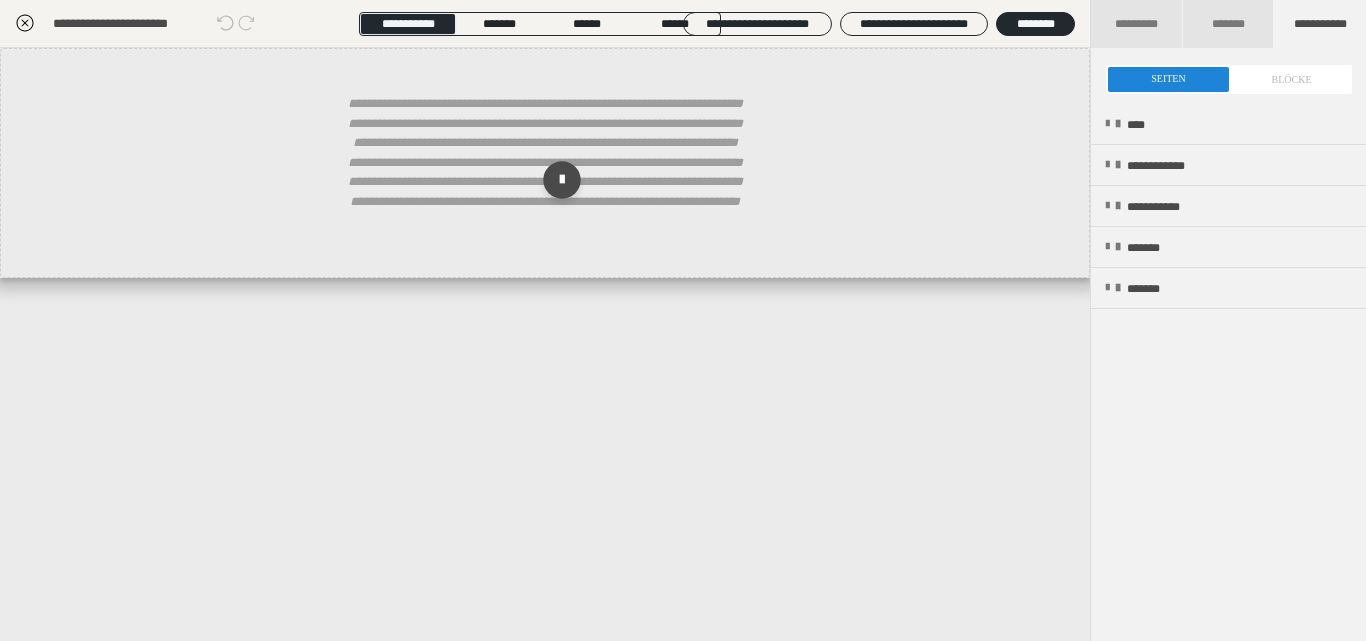 click at bounding box center [1229, 79] 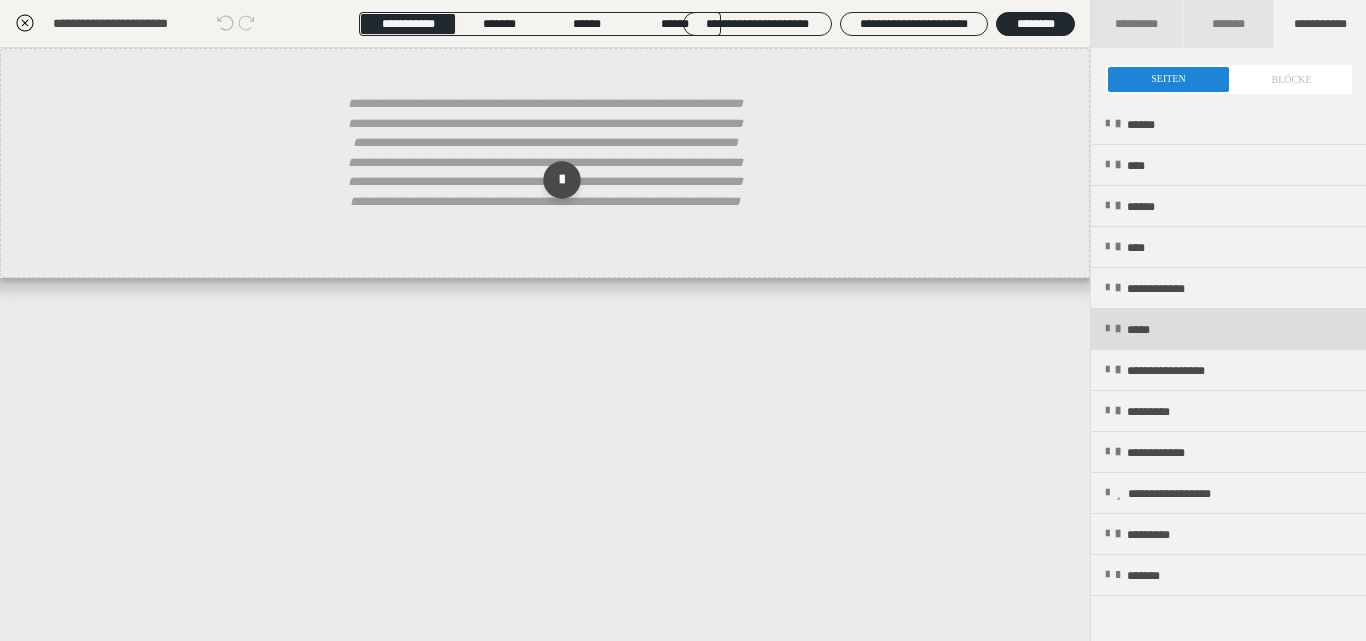 click on "*****" at bounding box center (1147, 330) 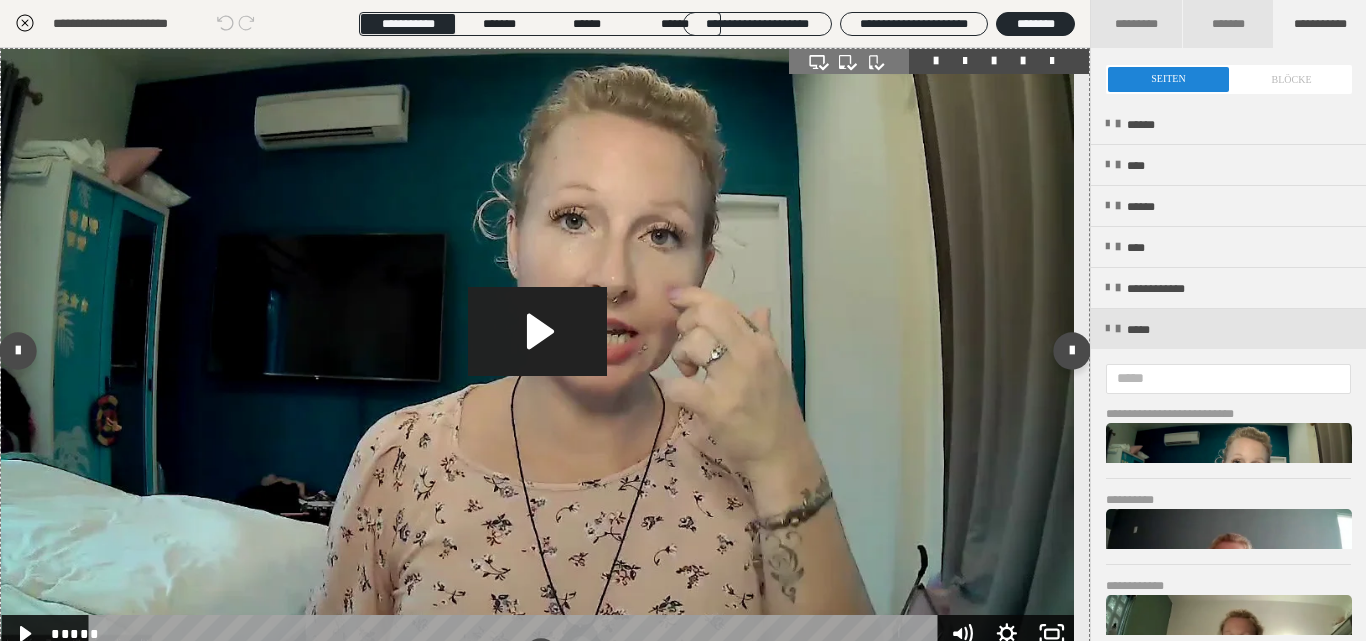 click 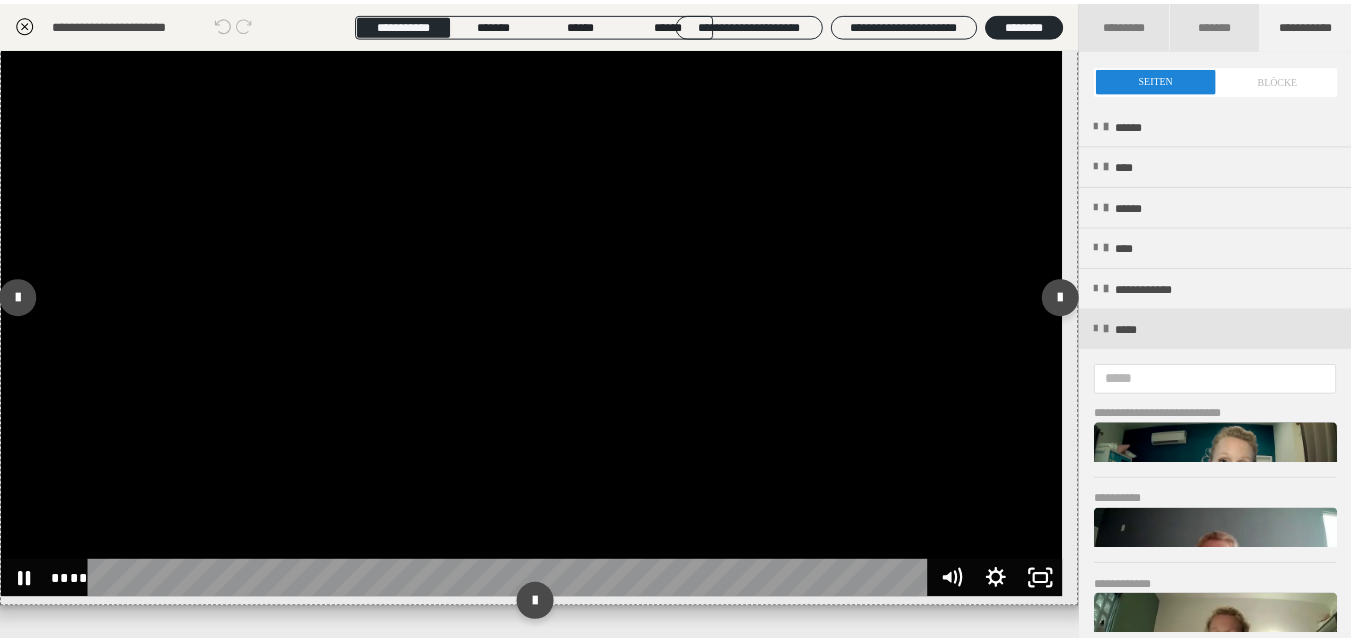scroll, scrollTop: 38, scrollLeft: 0, axis: vertical 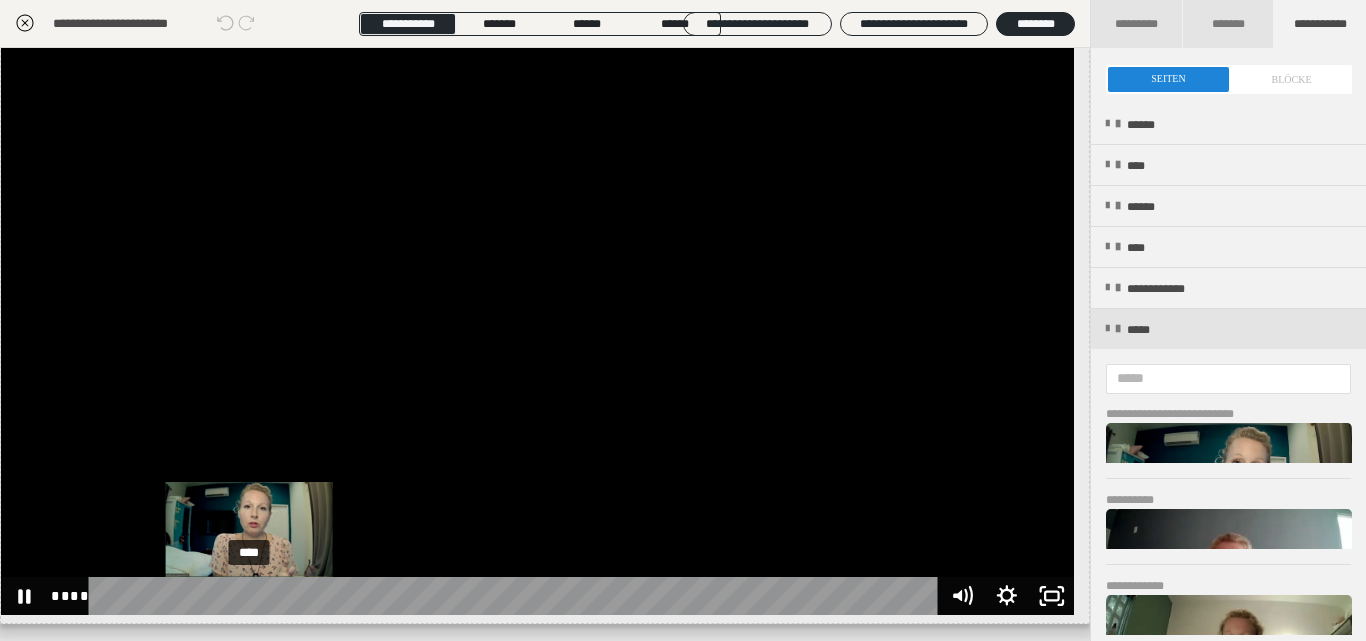 click on "****" at bounding box center (516, 596) 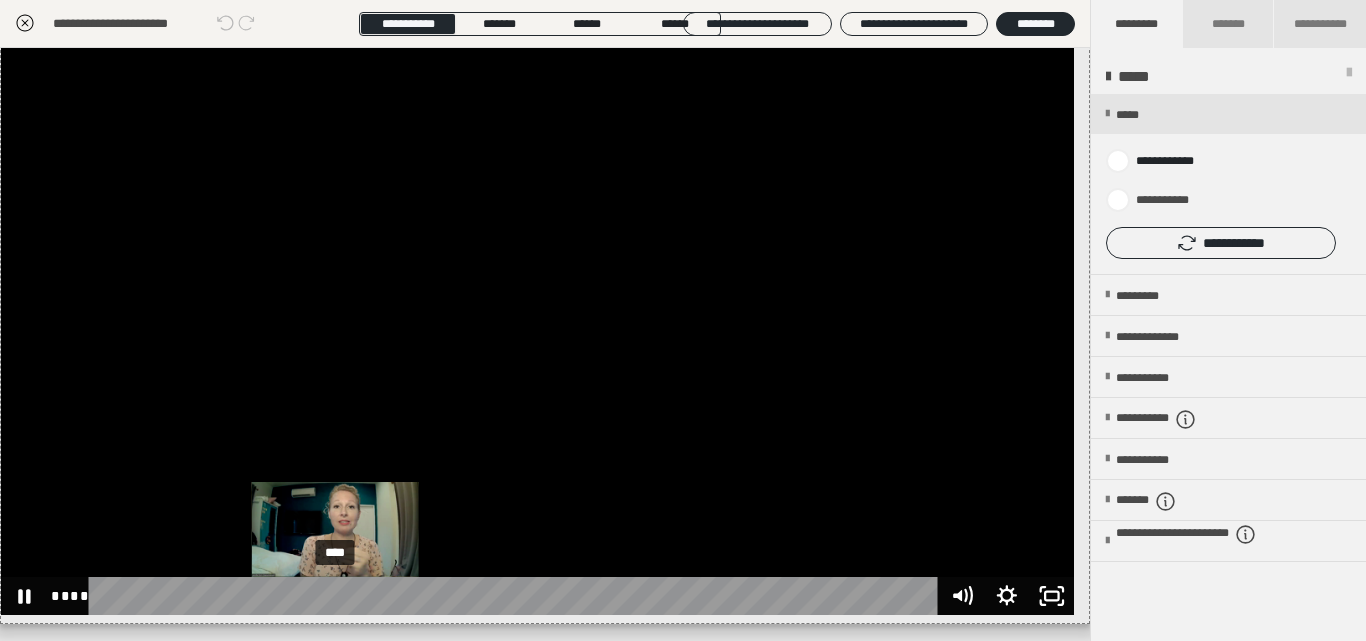 click on "****" at bounding box center (516, 596) 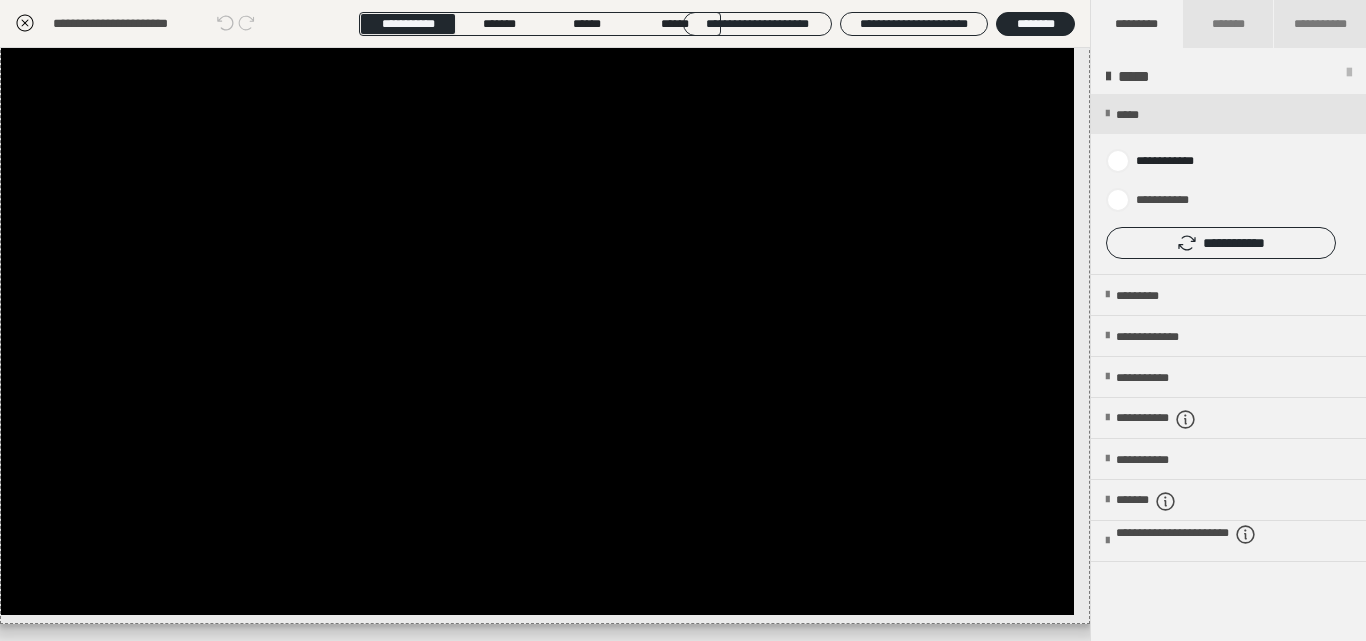click 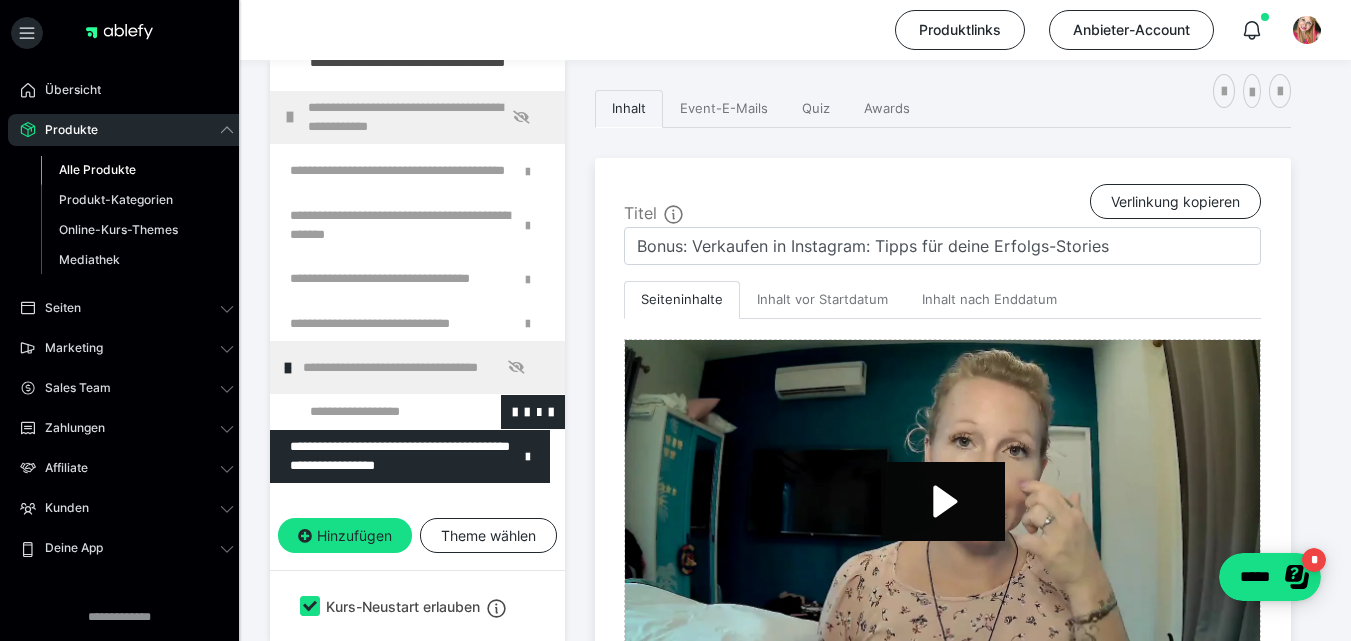 click at bounding box center [375, 412] 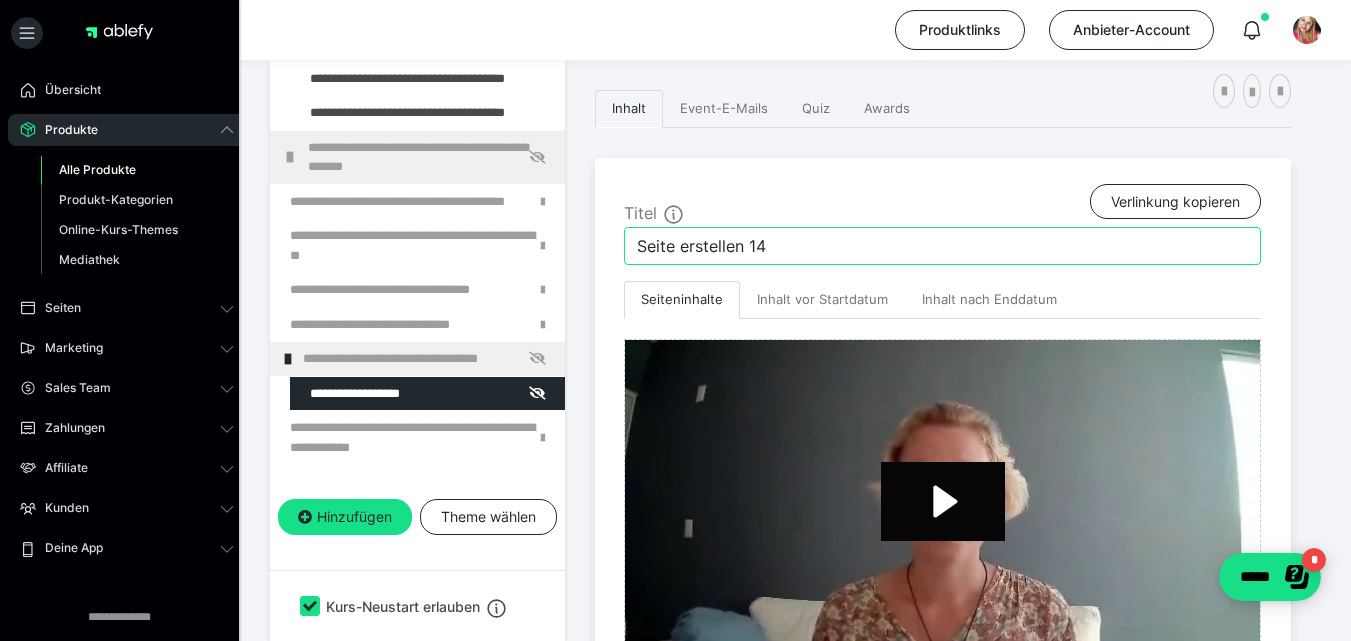 click on "**********" at bounding box center [943, 443] 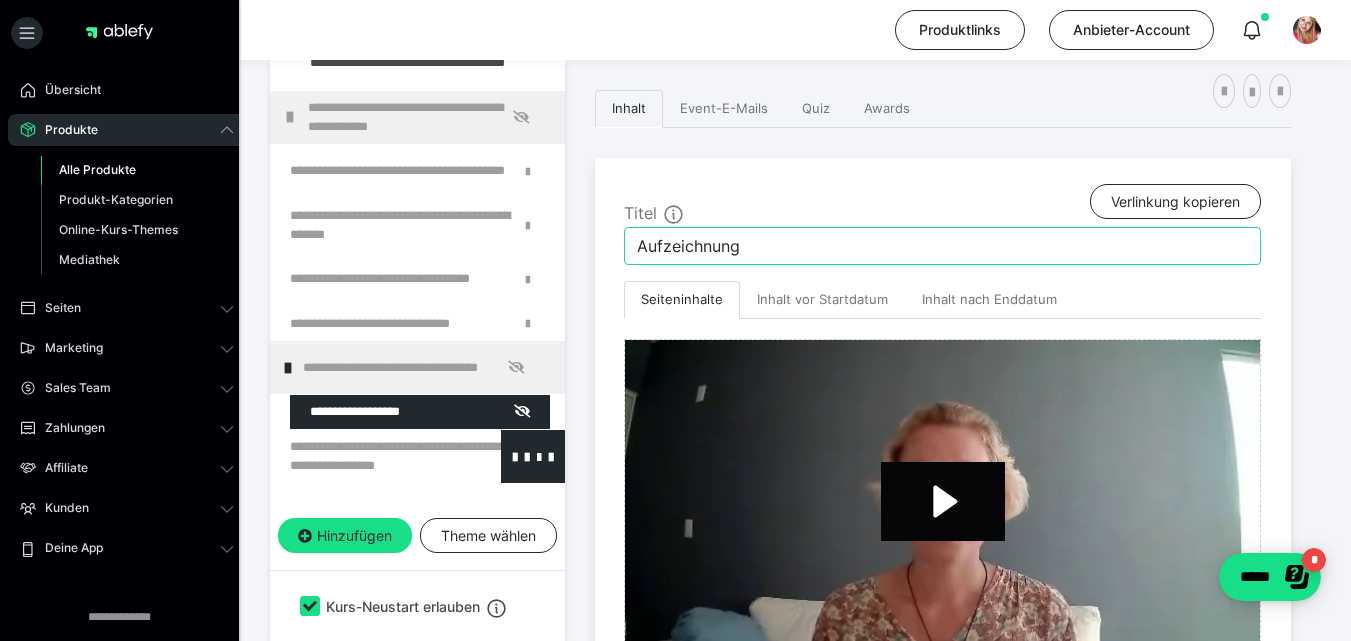 type on "Aufzeichnung" 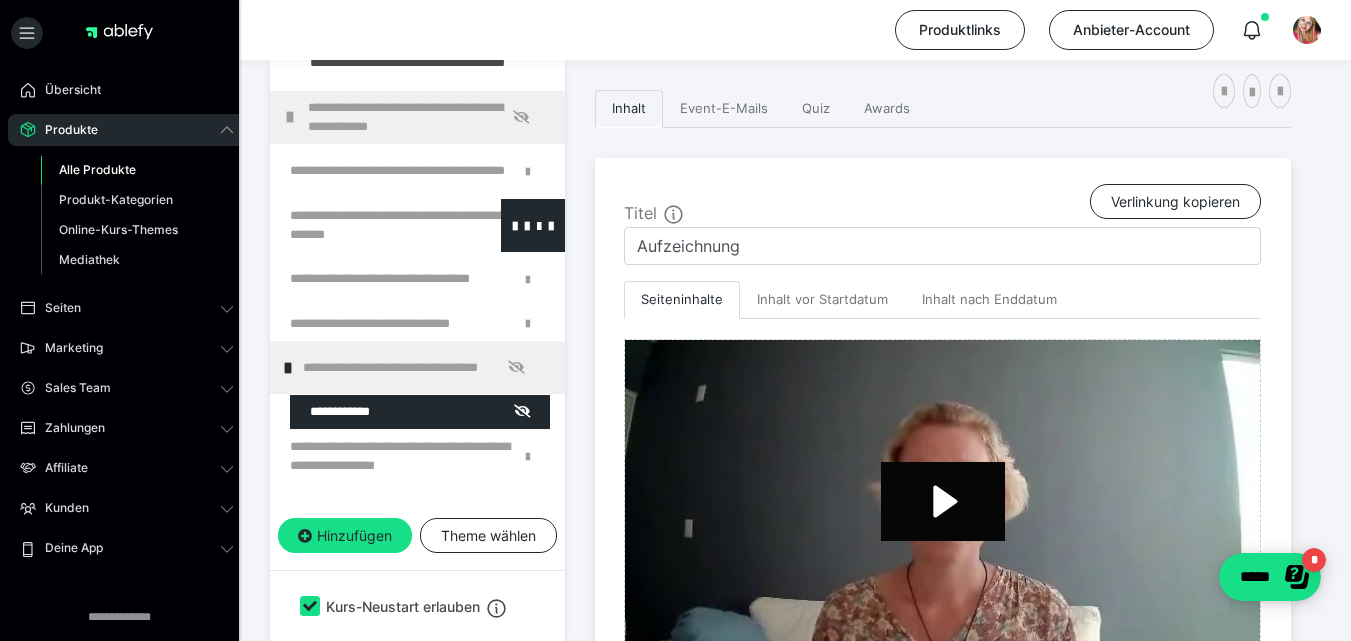 click at bounding box center [365, 225] 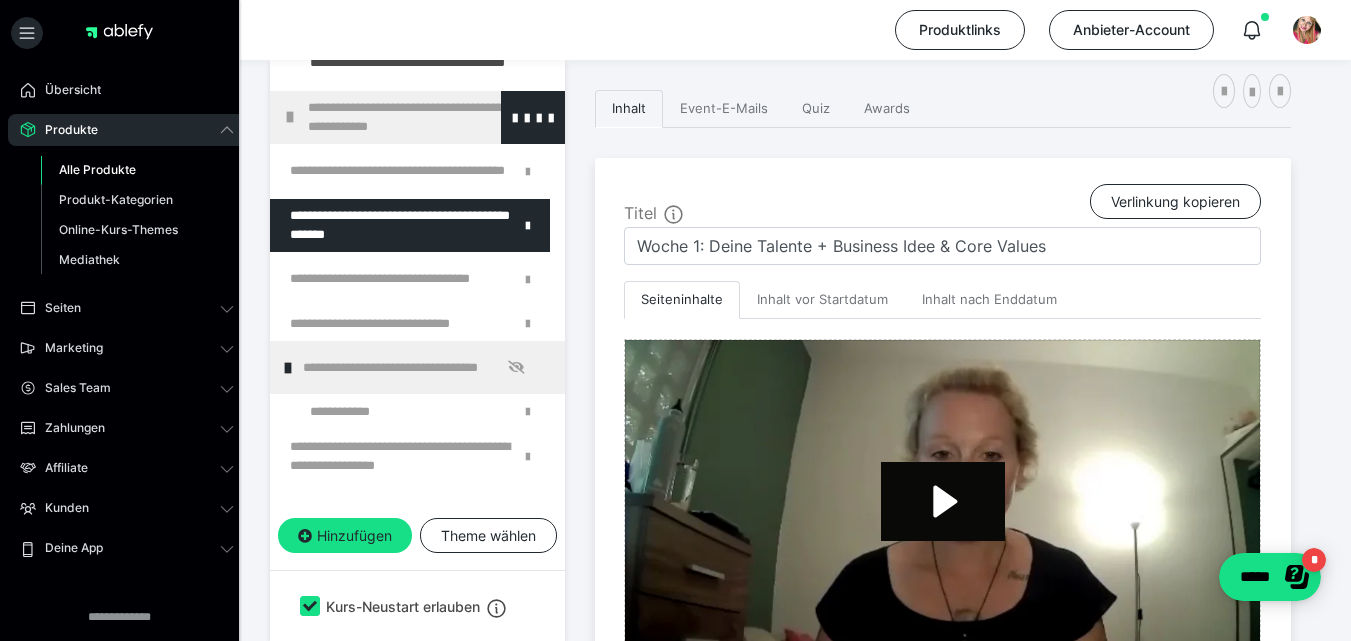 click on "**********" at bounding box center [417, 117] 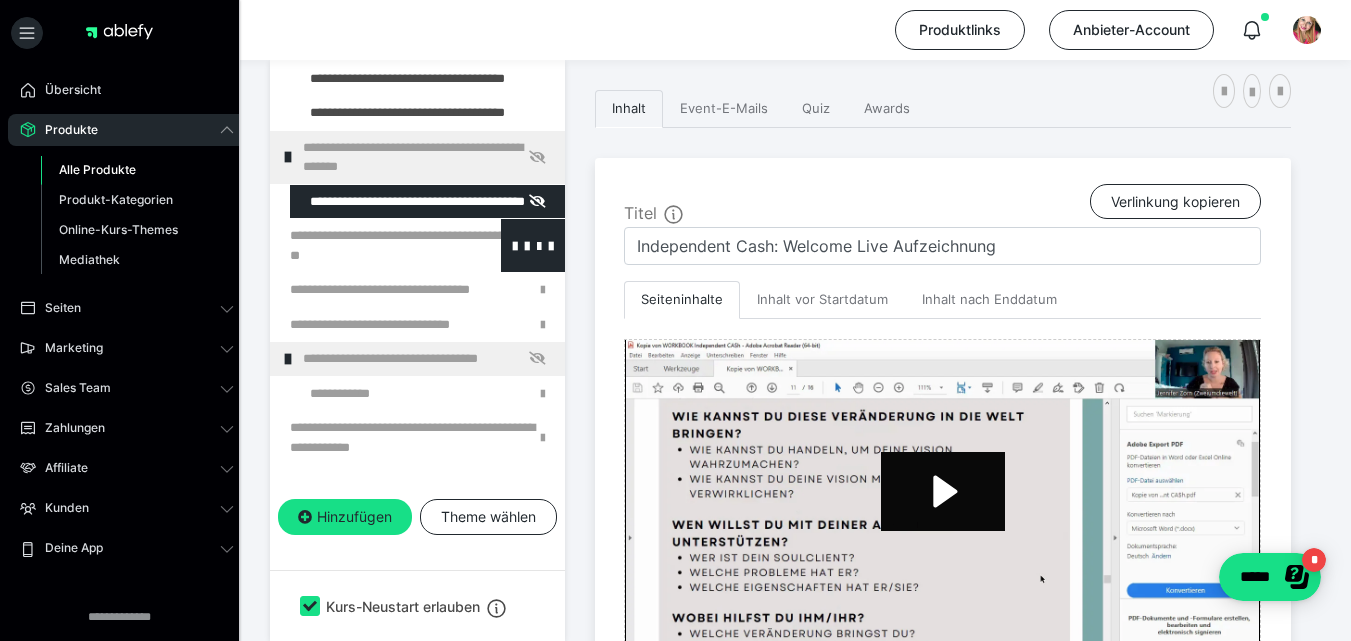 click at bounding box center (365, 245) 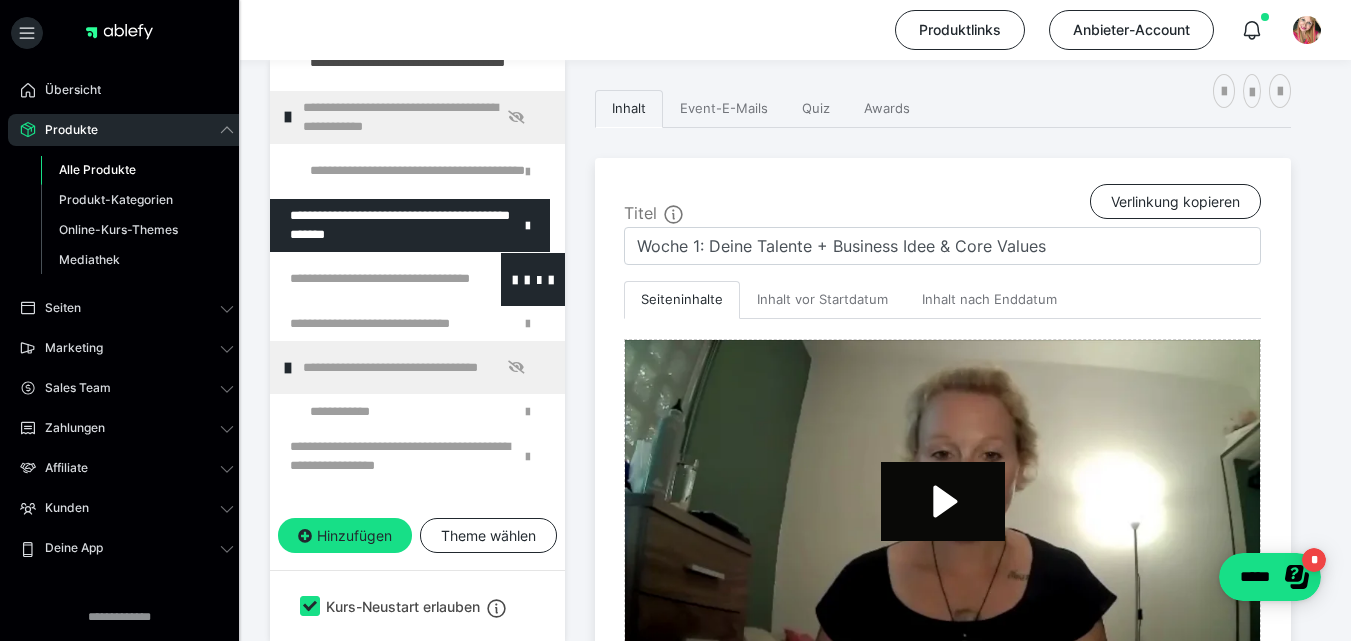 click at bounding box center [365, 279] 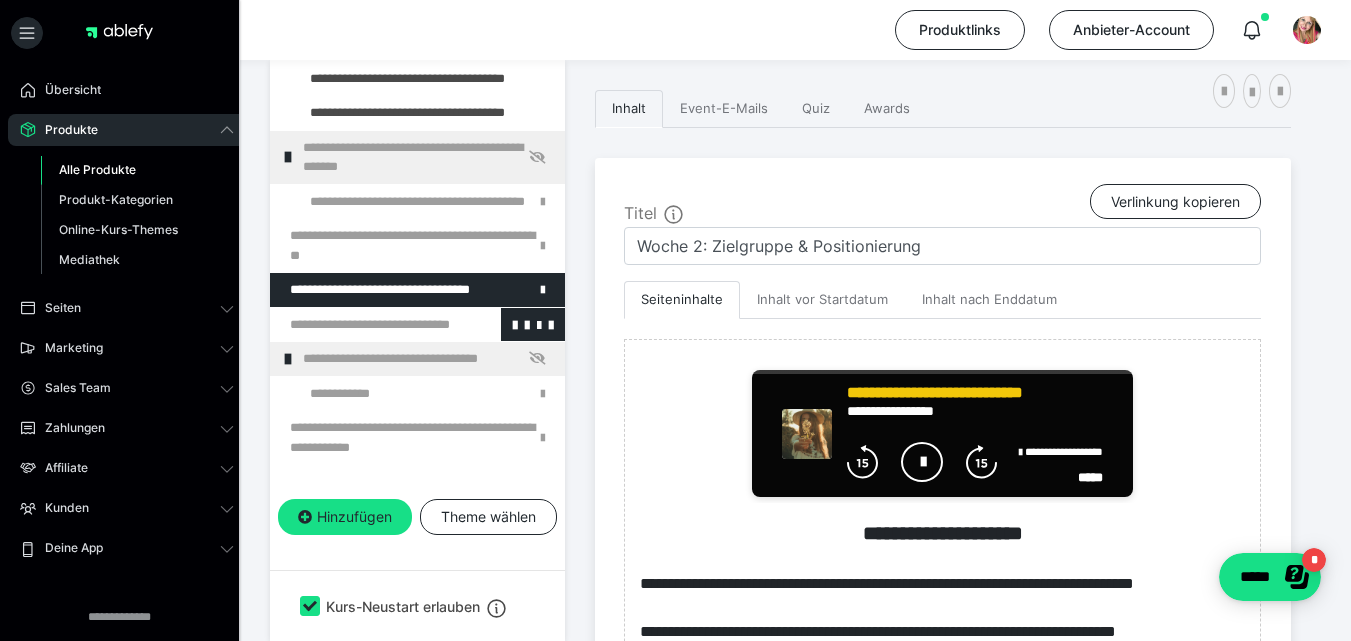 click at bounding box center [365, 325] 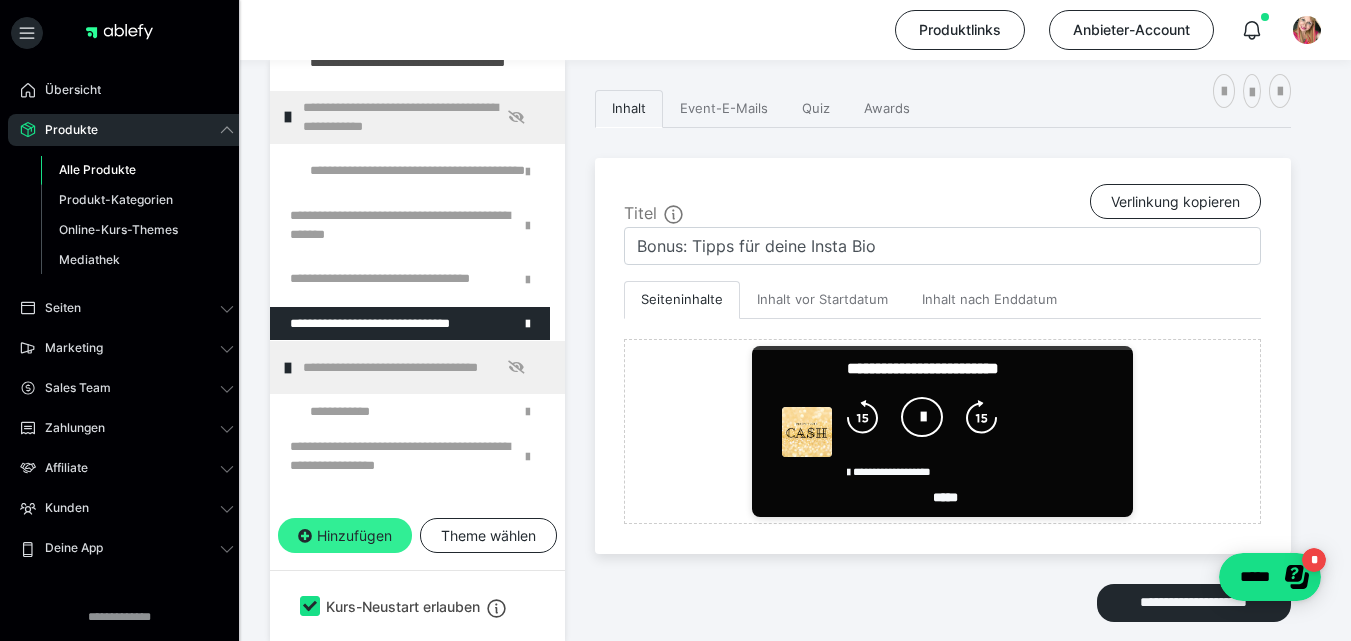 click on "Hinzufügen" at bounding box center (345, 536) 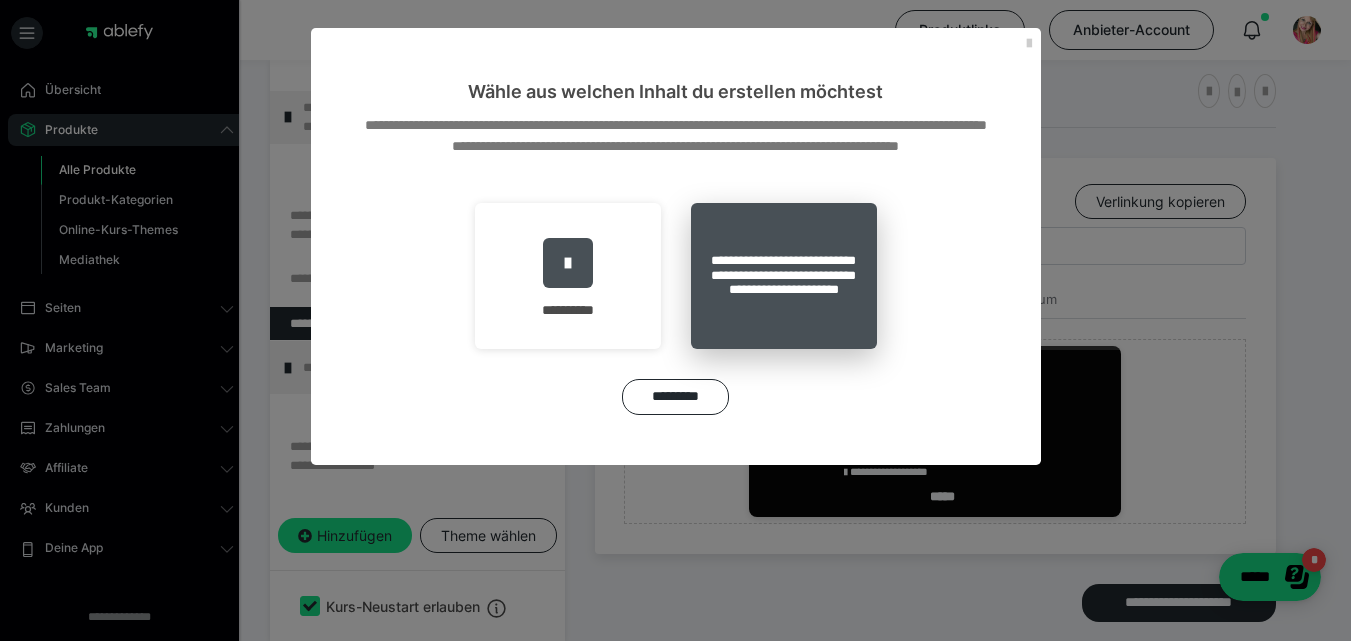 click on "**********" at bounding box center (784, 276) 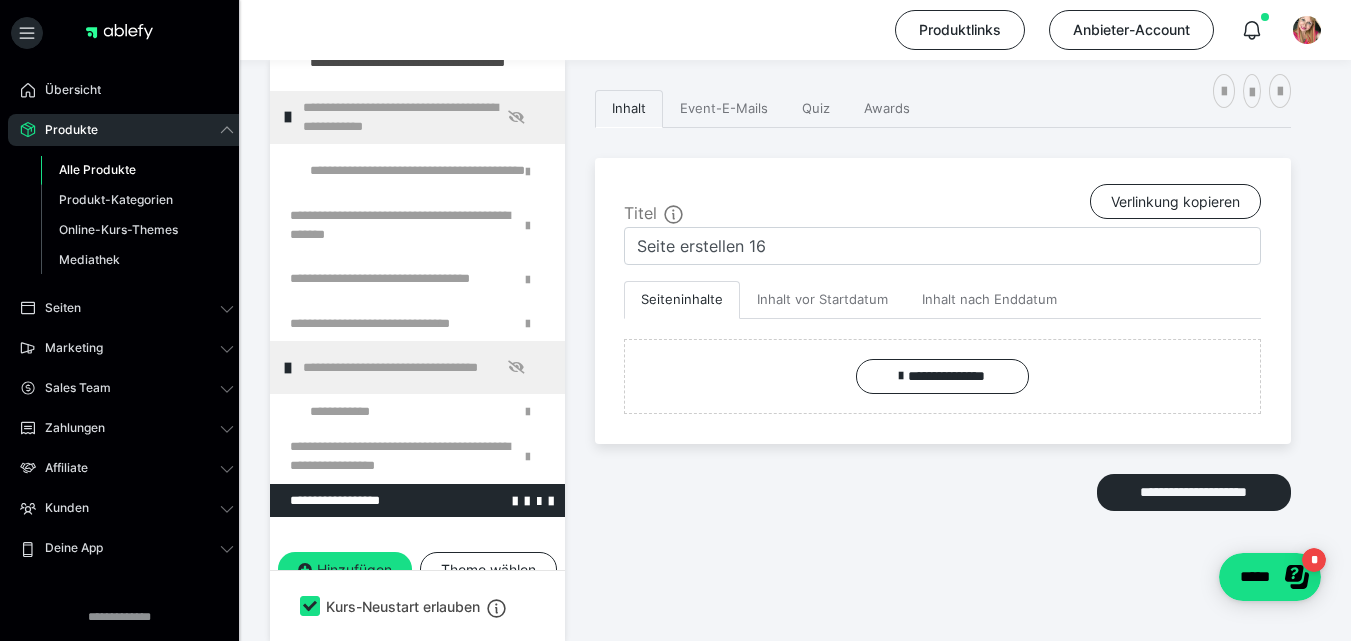 click at bounding box center [365, 501] 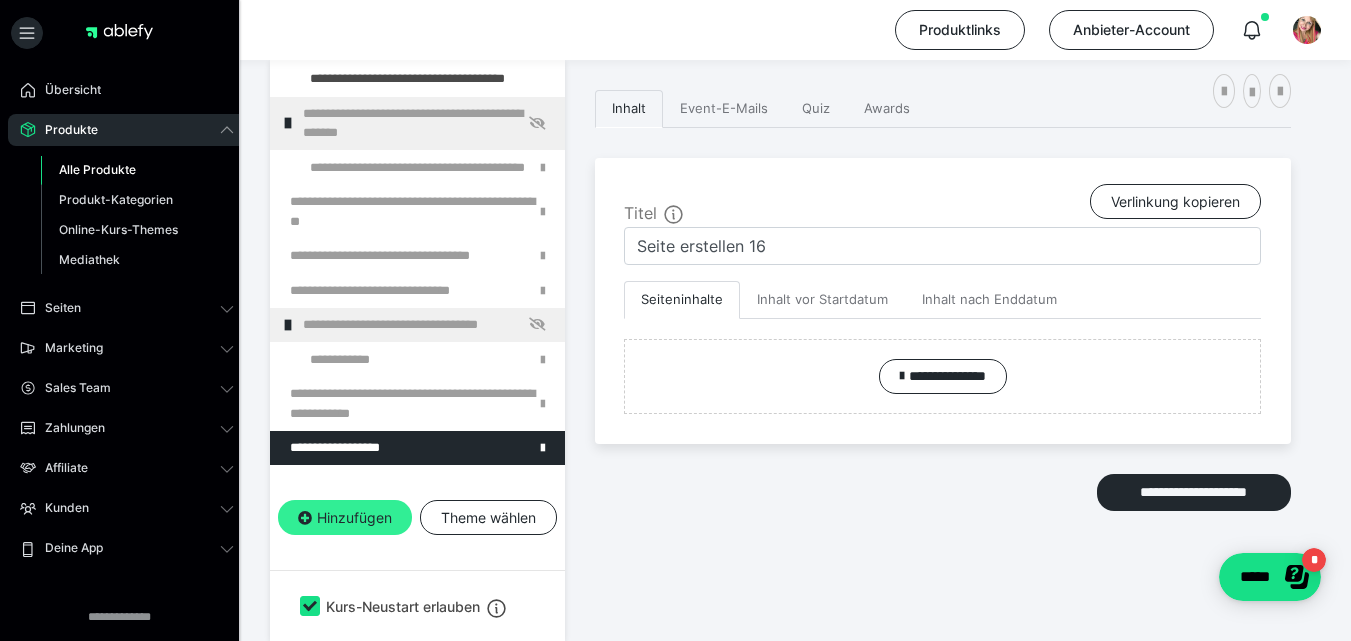 click on "Hinzufügen" at bounding box center (345, 518) 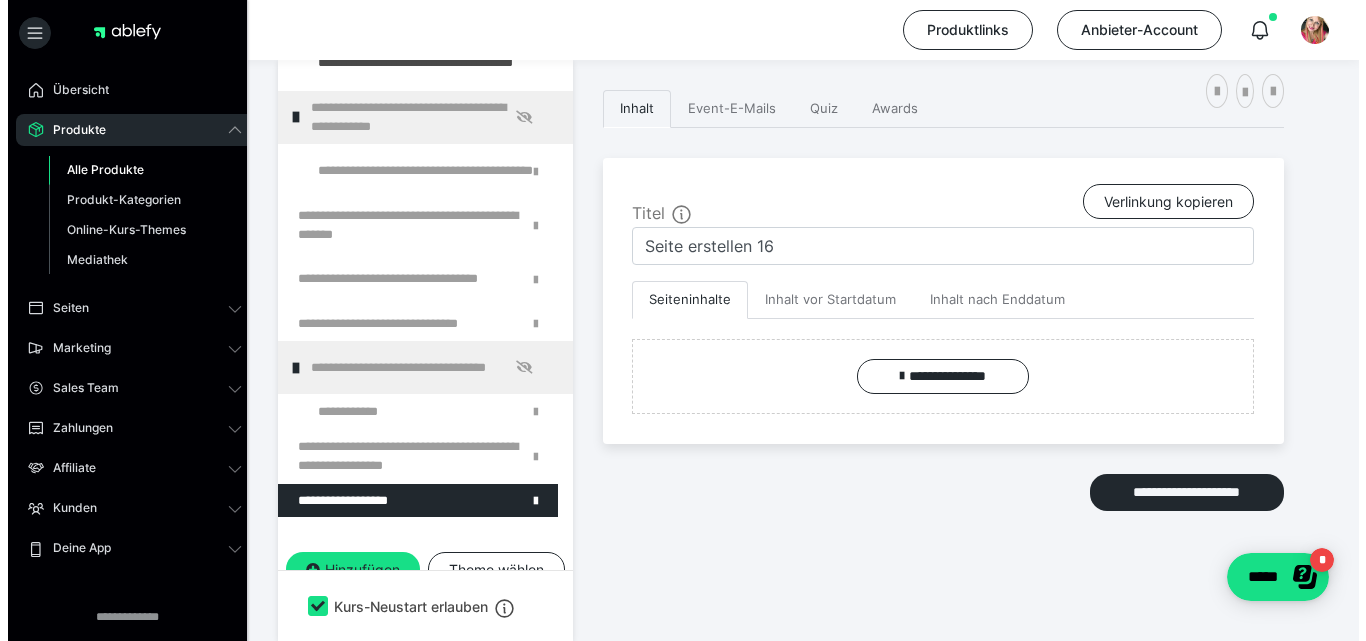 scroll, scrollTop: 716, scrollLeft: 0, axis: vertical 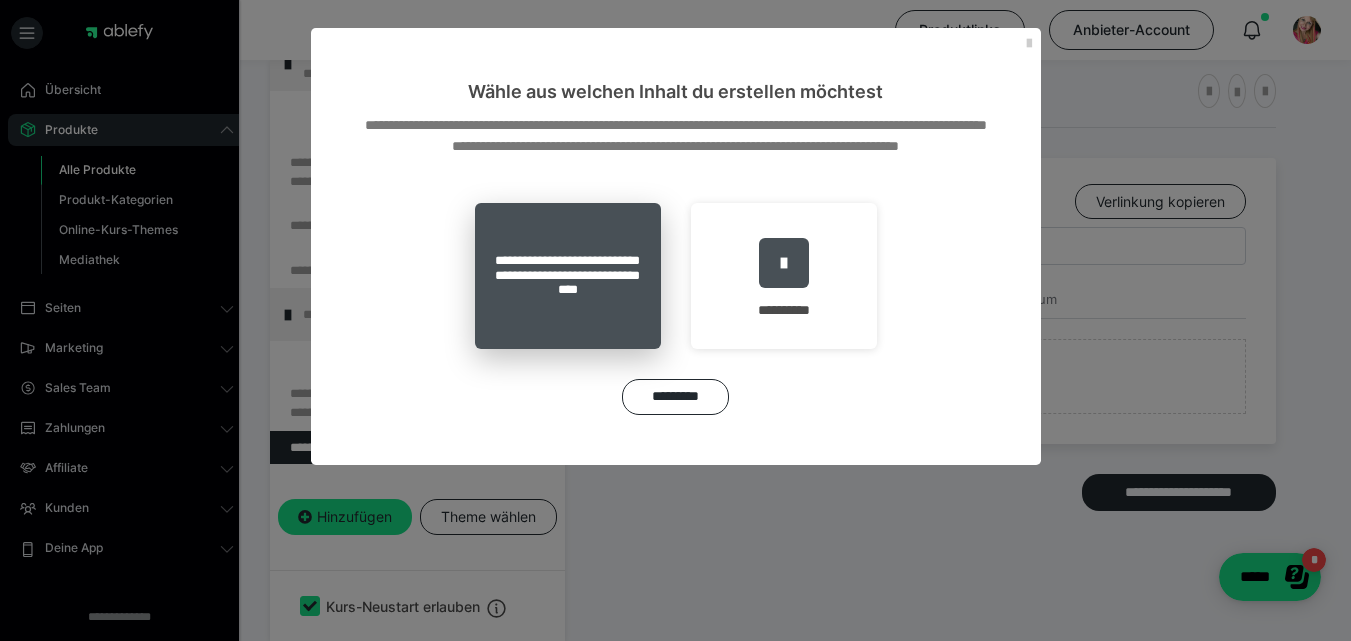 click on "**********" at bounding box center (568, 276) 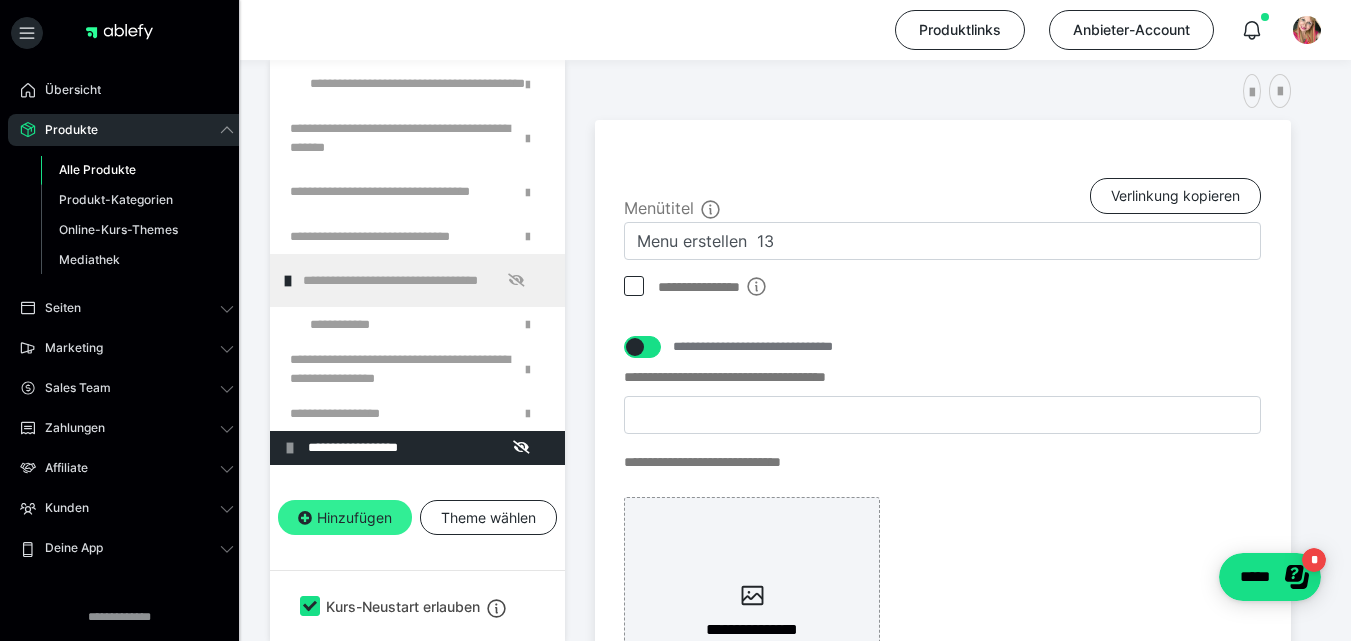 click on "Hinzufügen" at bounding box center [345, 518] 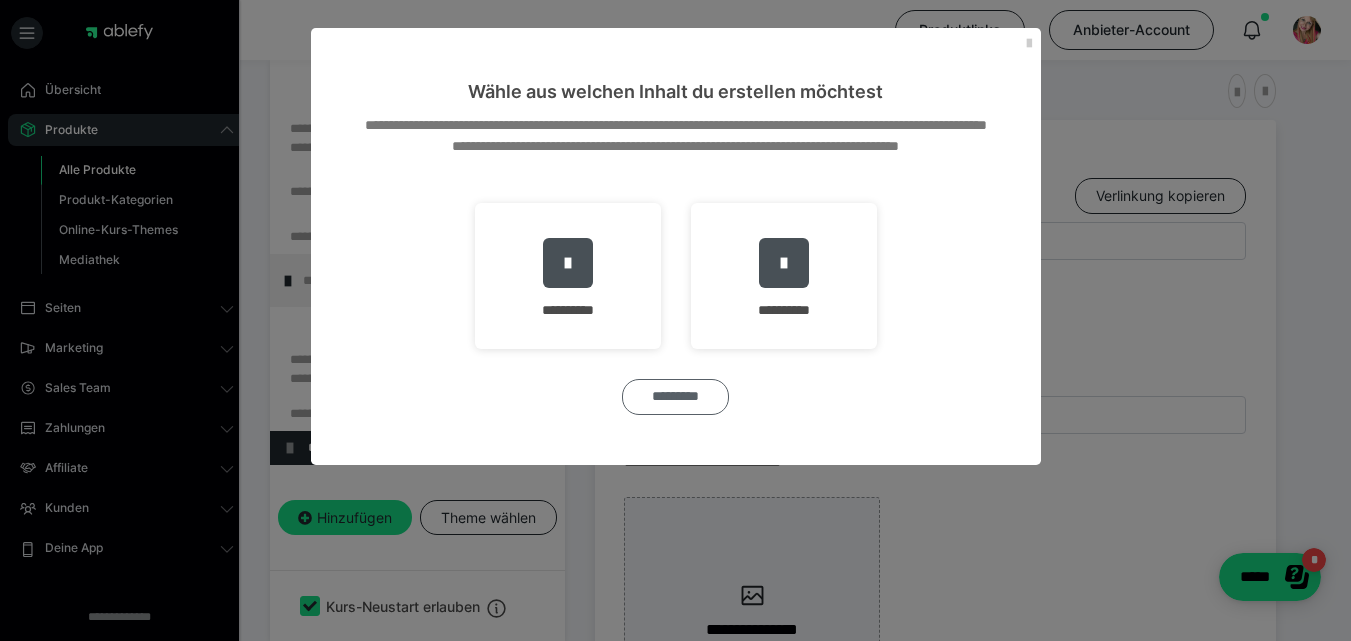 click on "*********" at bounding box center [675, 397] 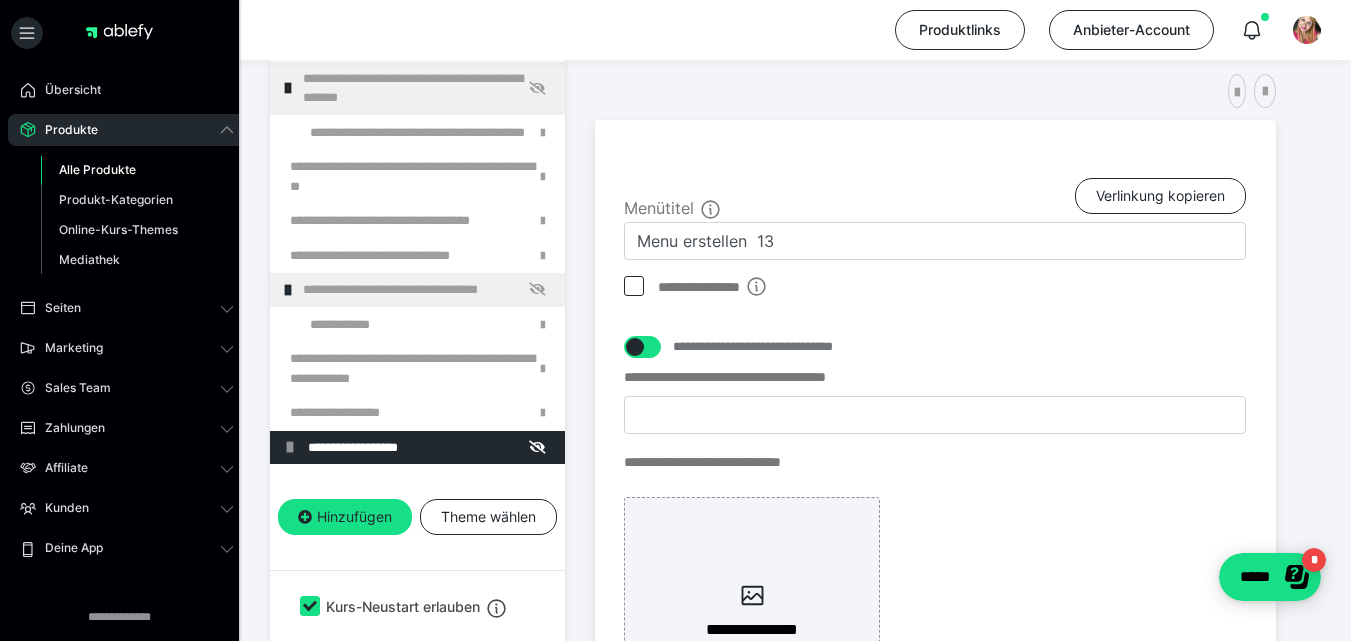 click on "**********" at bounding box center [676, 235] 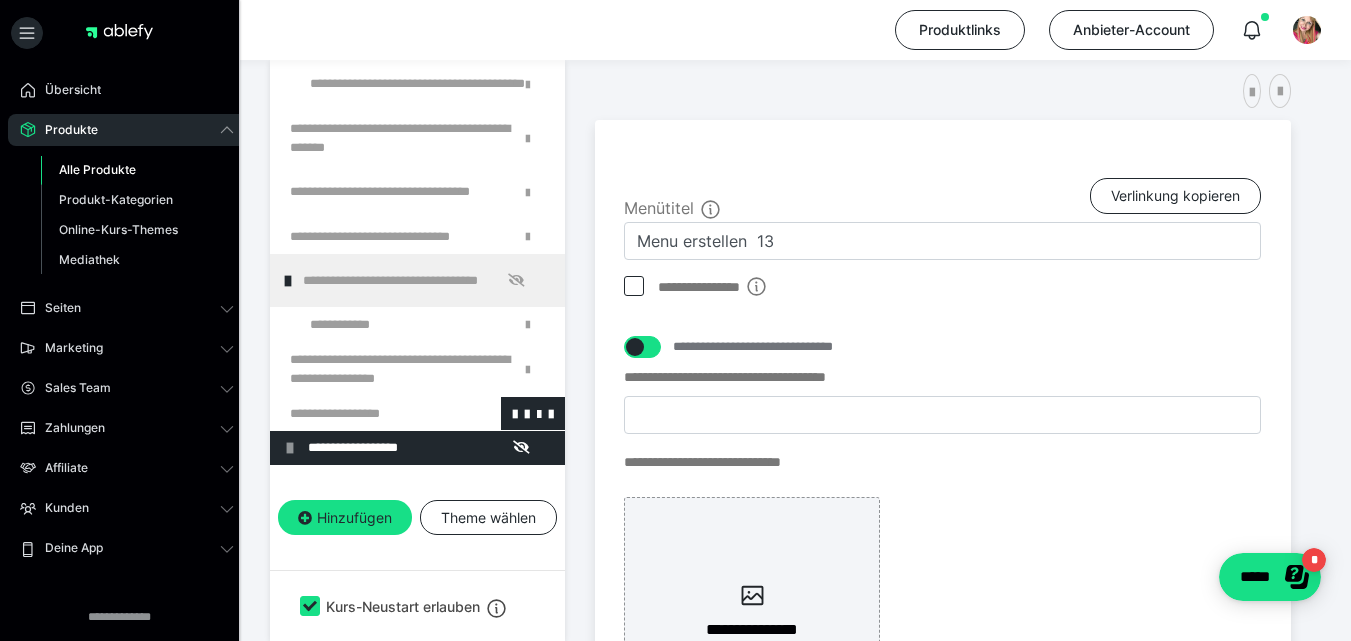 click at bounding box center (365, 414) 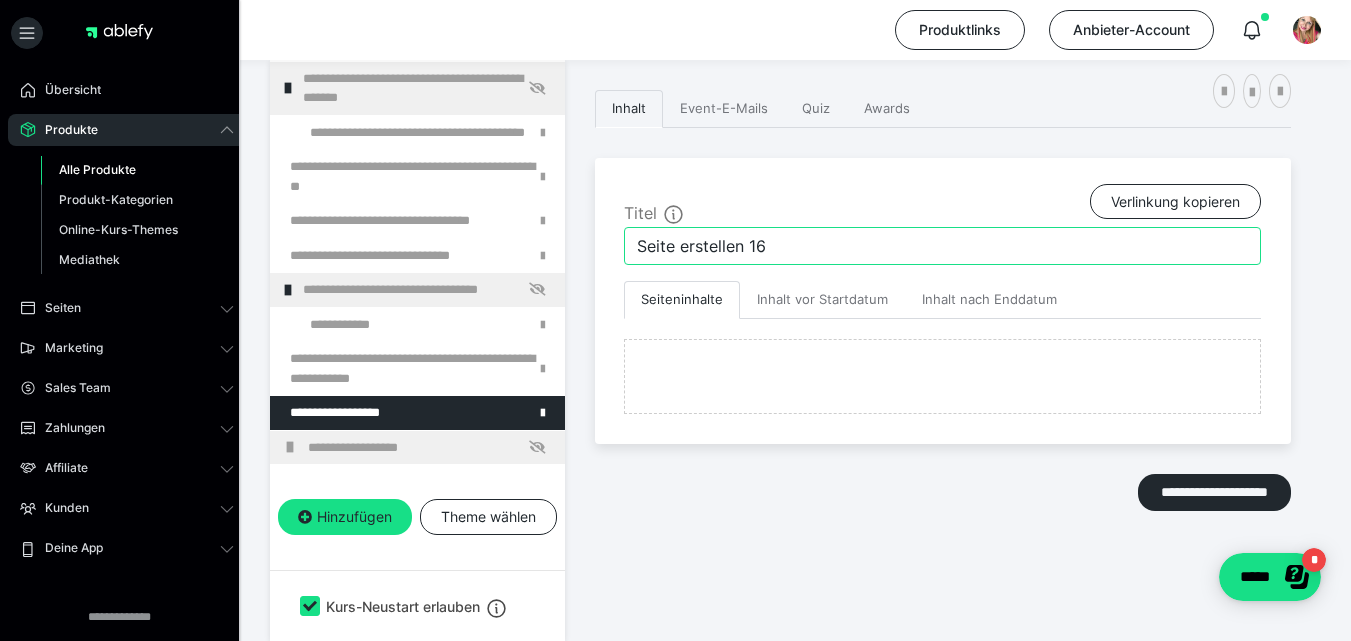 click on "Seite erstellen 16" at bounding box center [942, 246] 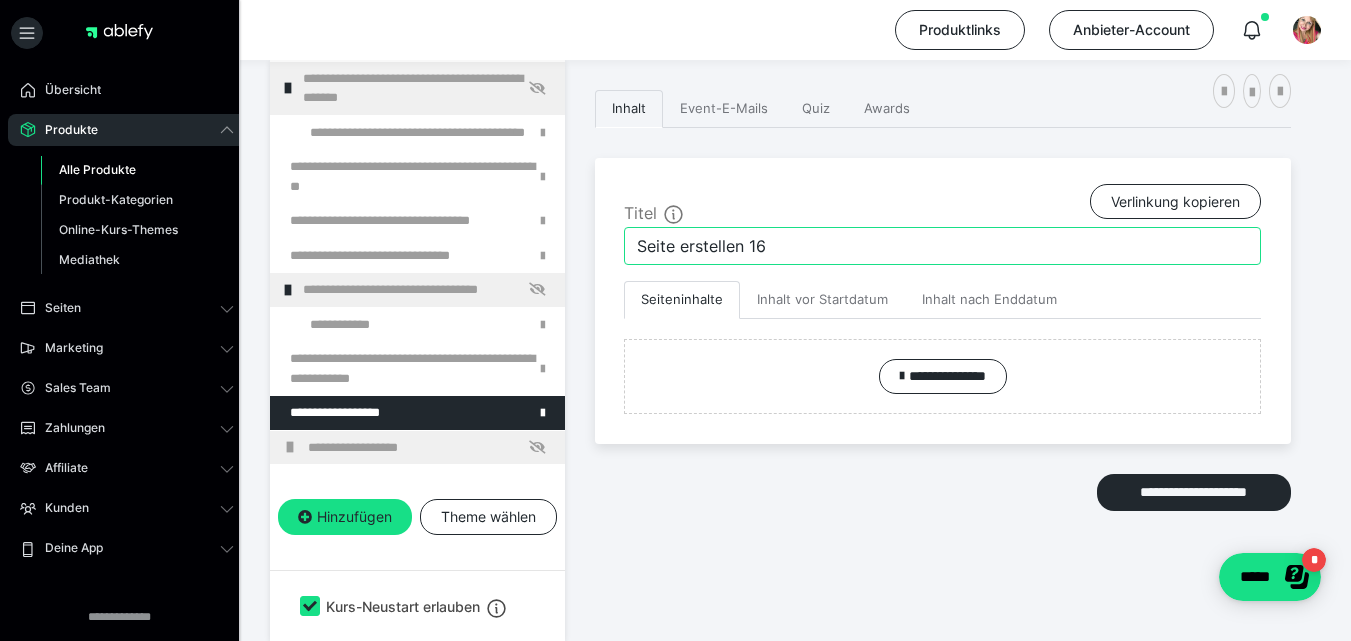 paste on "Aufzeichnung: Woche 3 Fragen und Glaubenssätze energetisch lösen" 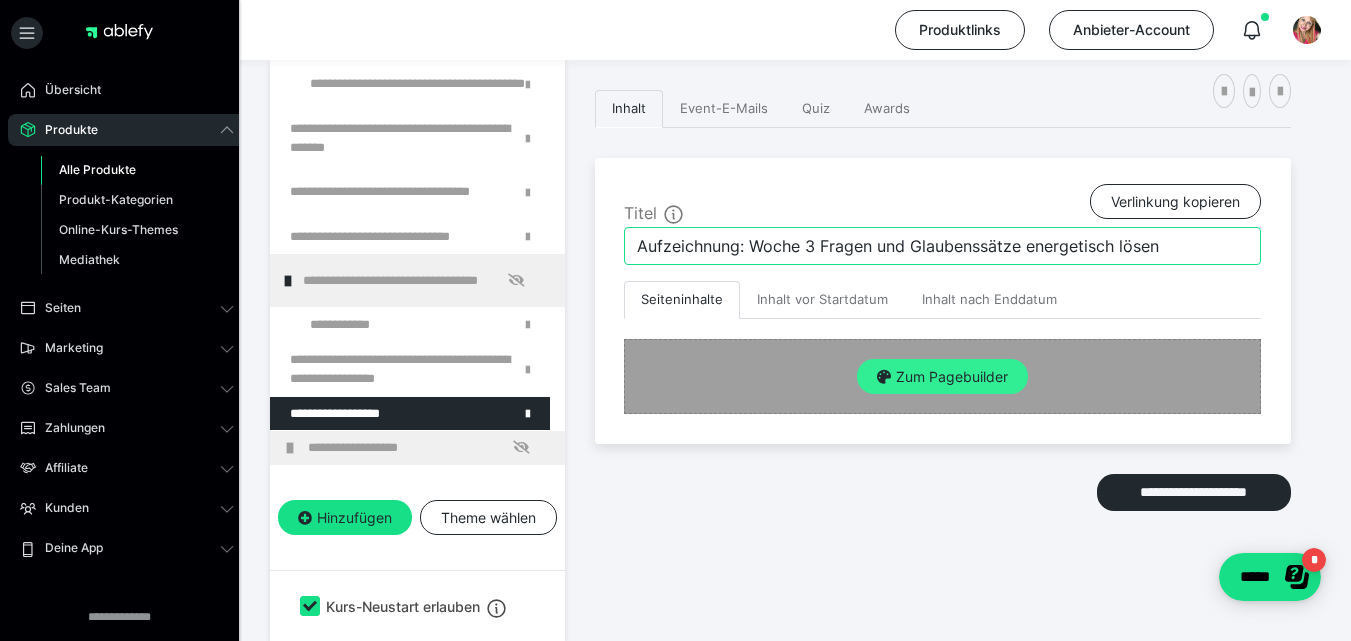type on "Aufzeichnung: Woche 3 Fragen und Glaubenssätze energetisch lösen" 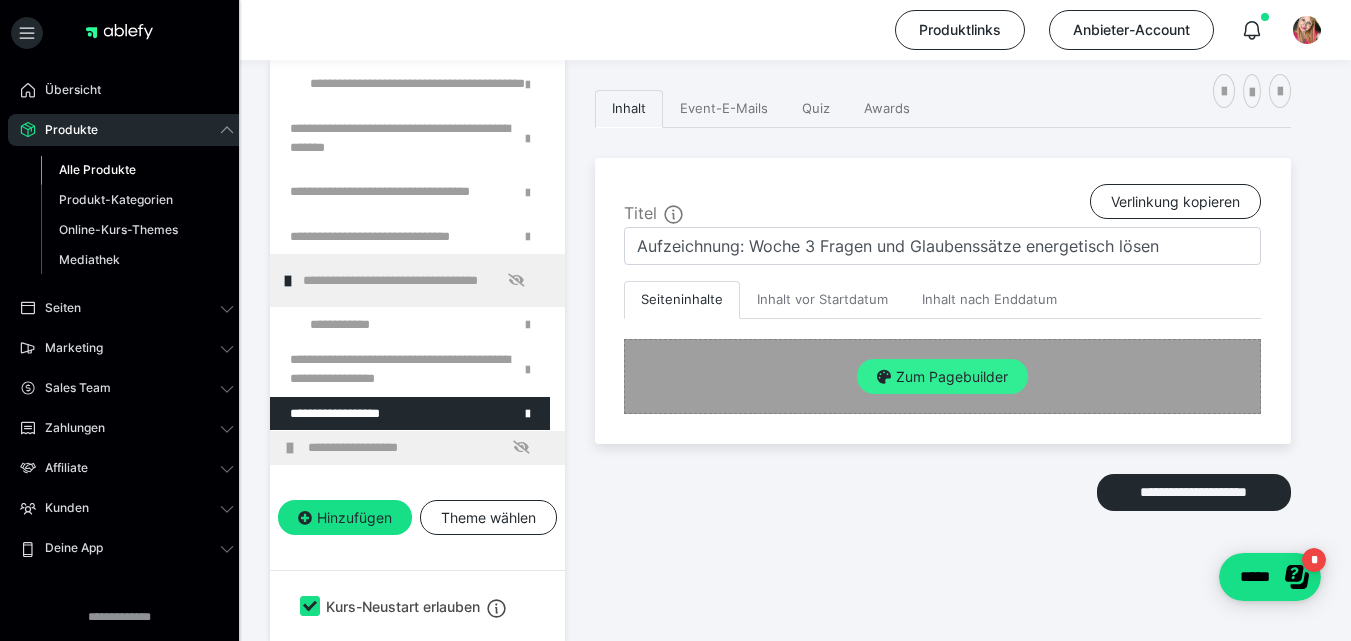 click on "Zum Pagebuilder" at bounding box center [942, 377] 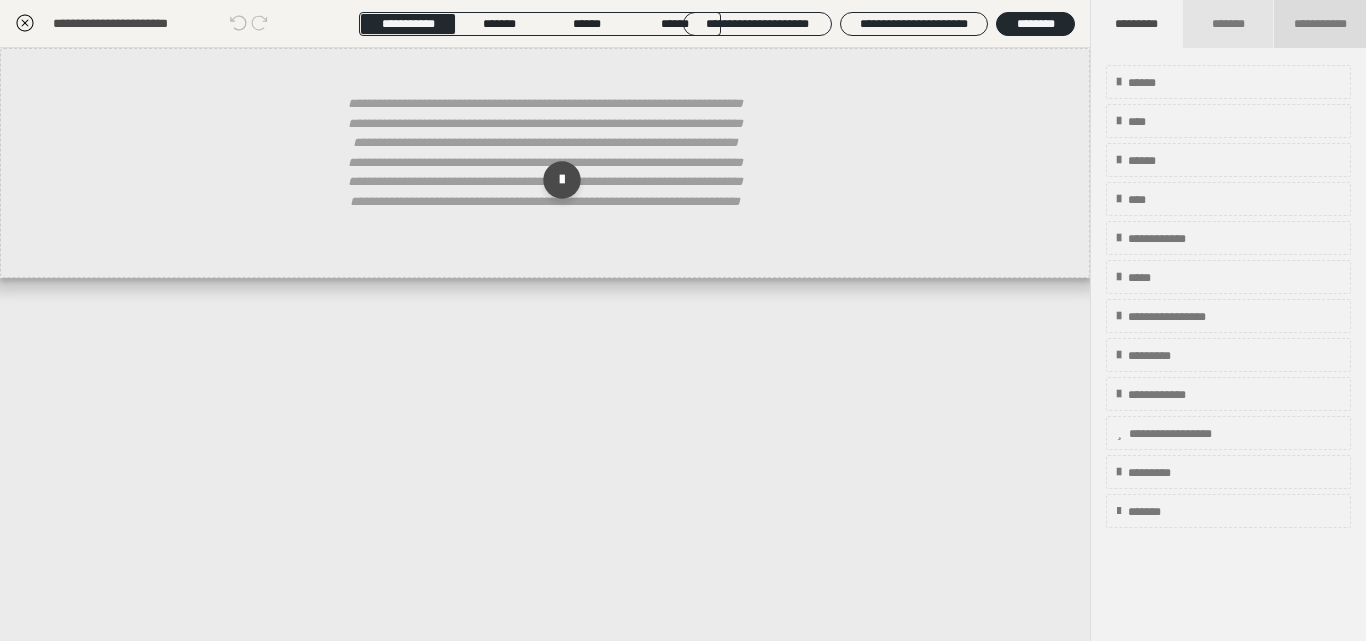 click on "**********" at bounding box center [1320, 24] 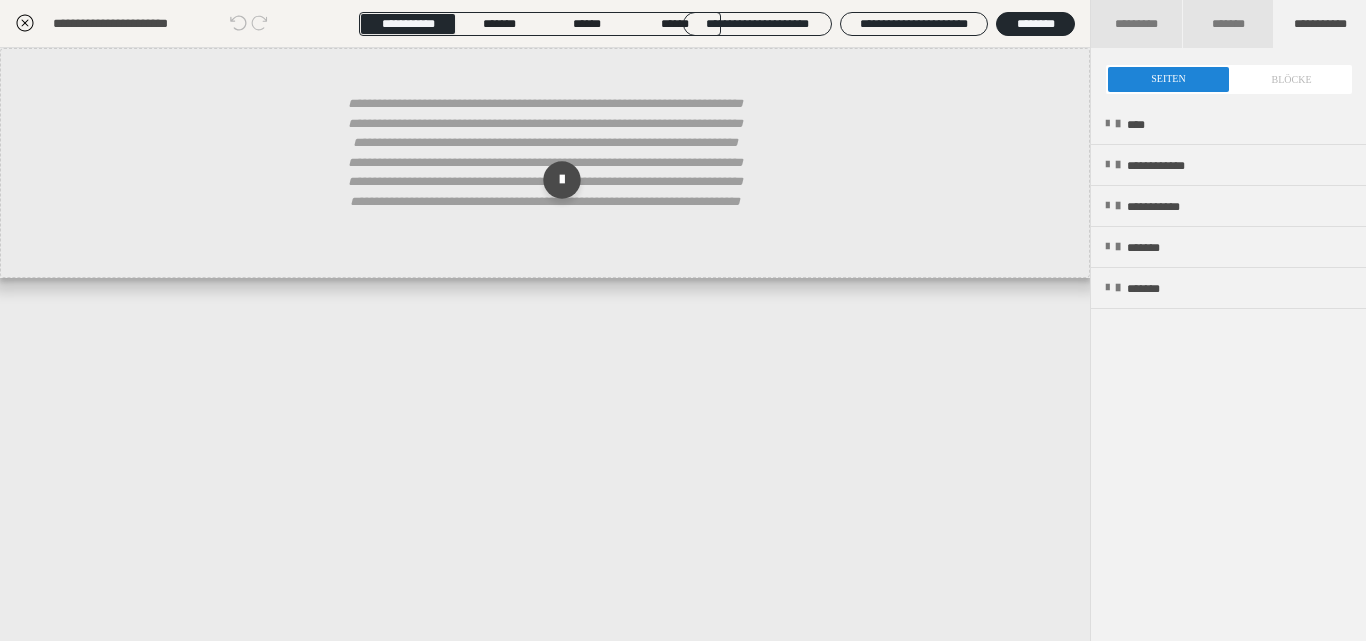 click at bounding box center (1229, 79) 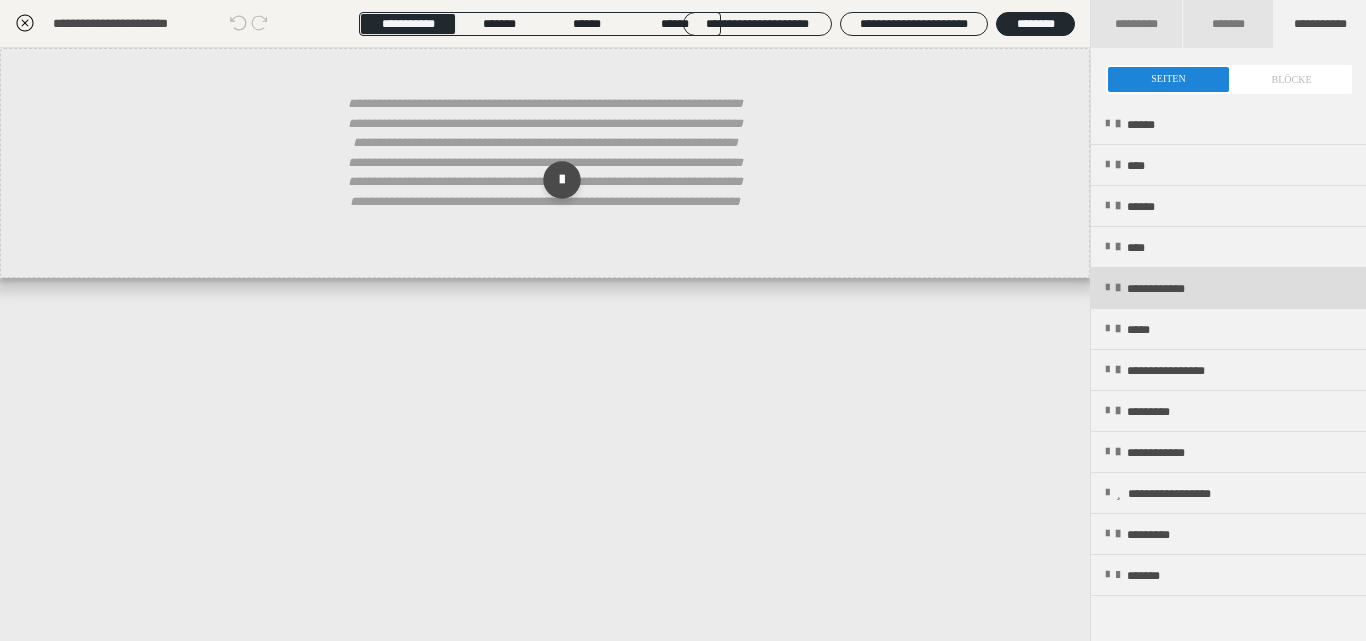 click on "**********" at bounding box center (1174, 289) 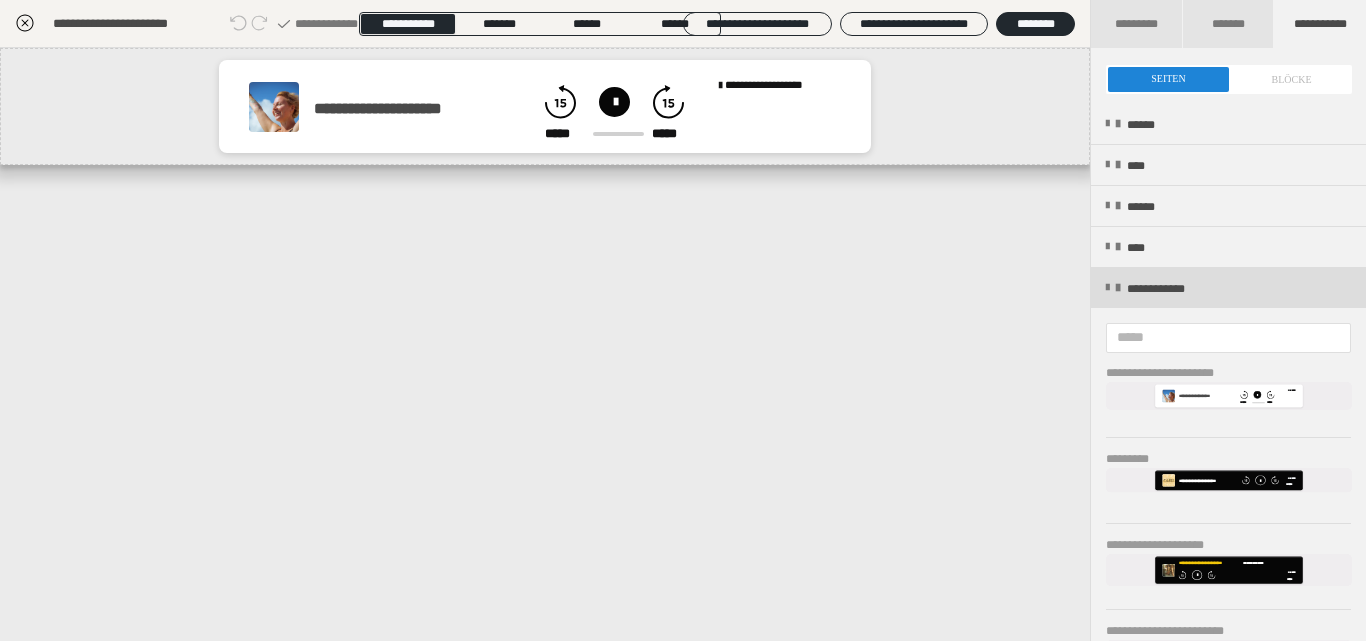 click on "**********" at bounding box center (1228, 288) 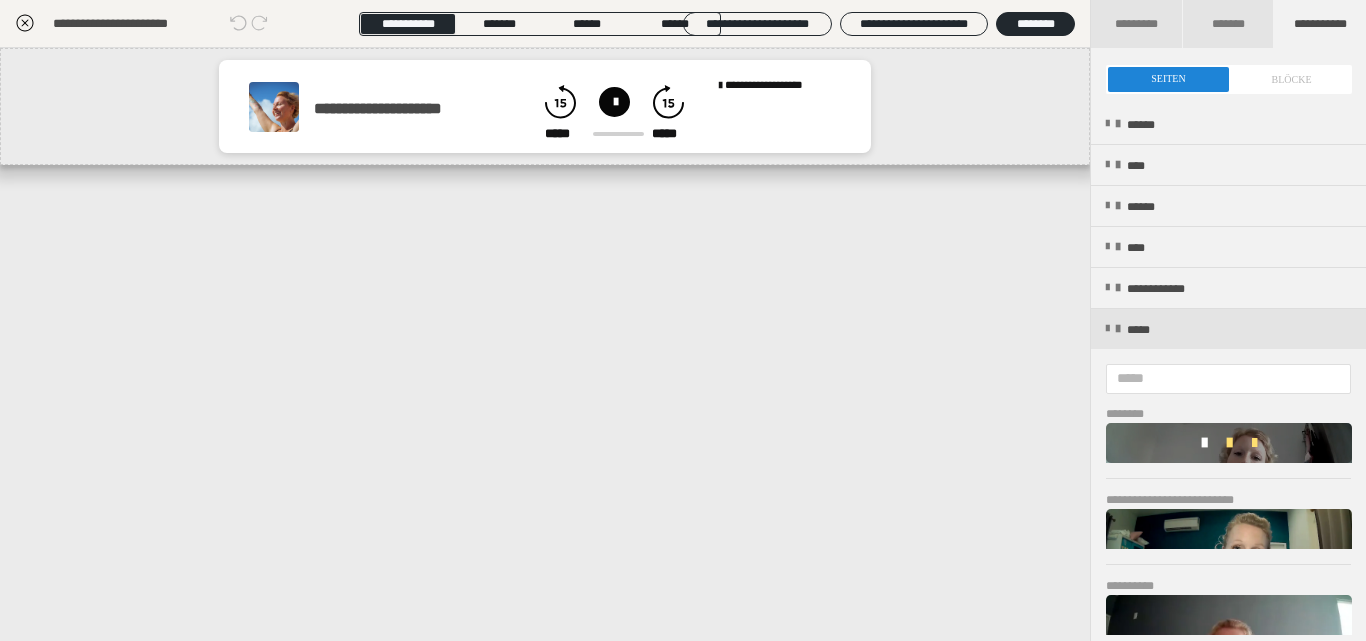 scroll, scrollTop: 311, scrollLeft: 0, axis: vertical 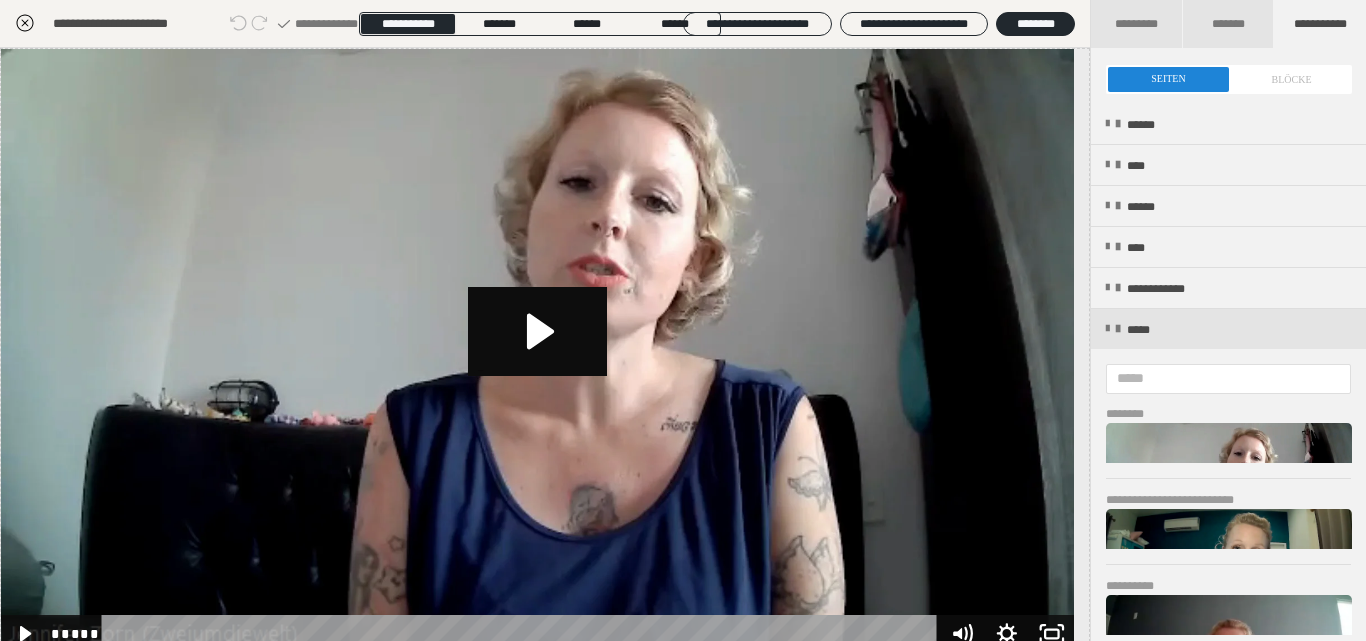 click 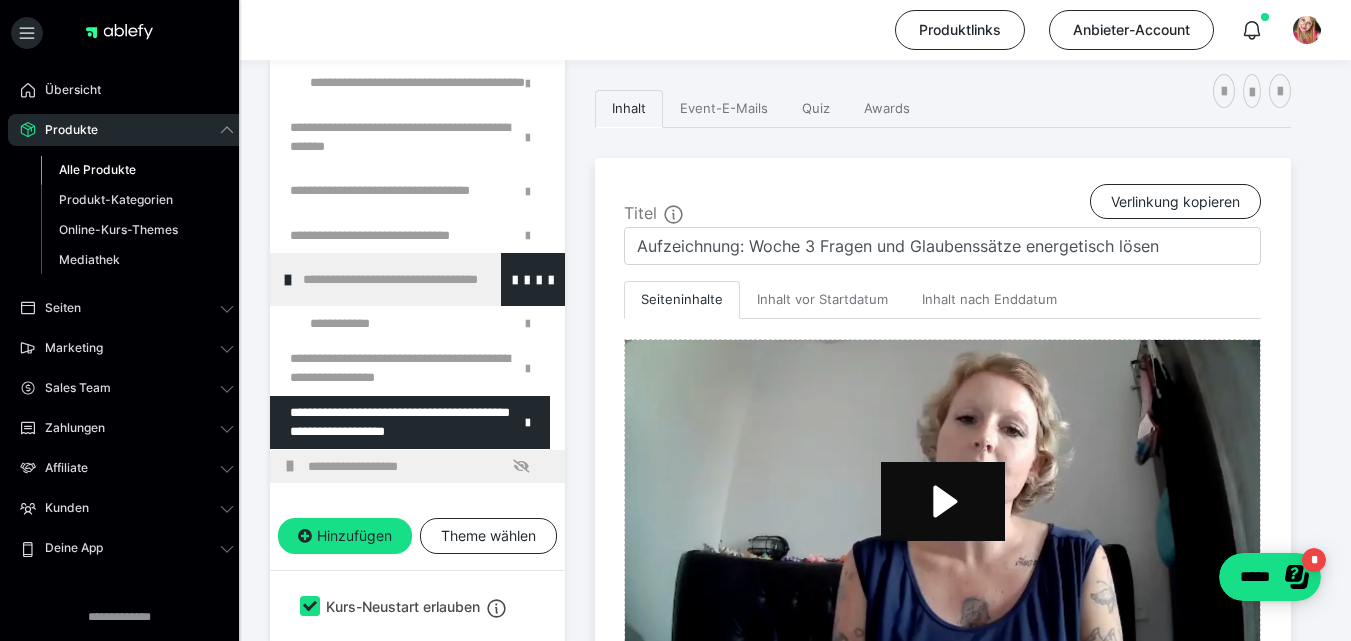 click at bounding box center [288, 280] 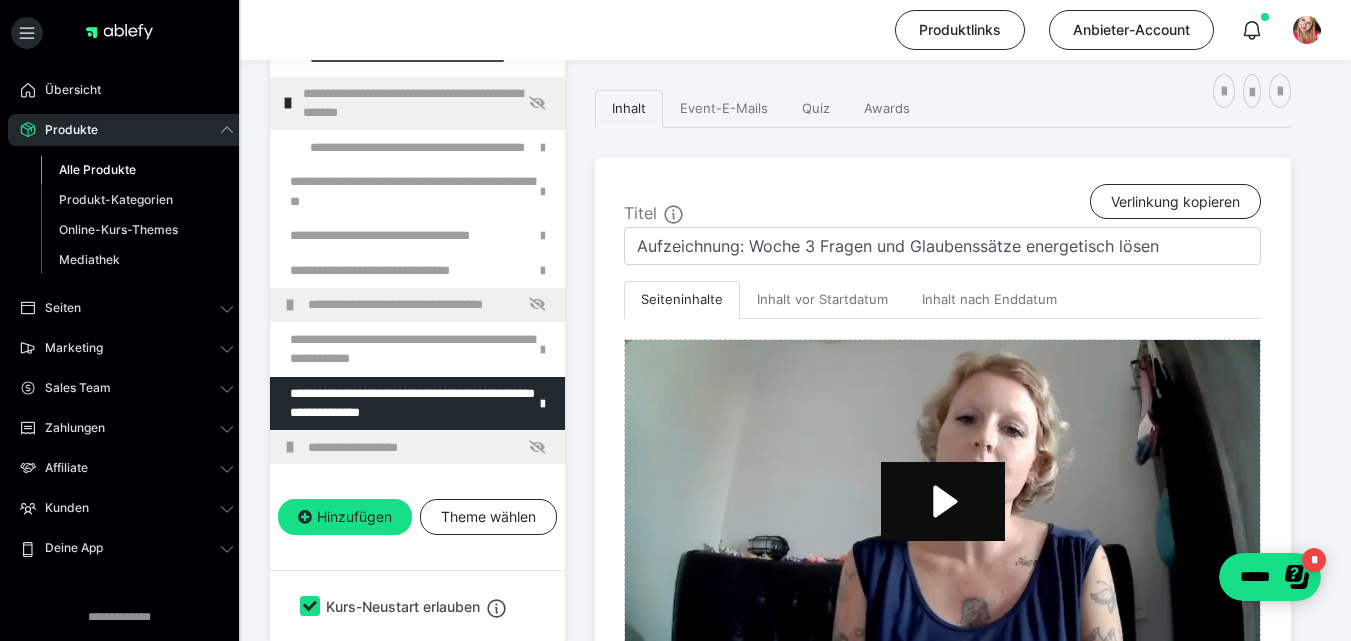 click at bounding box center [290, 305] 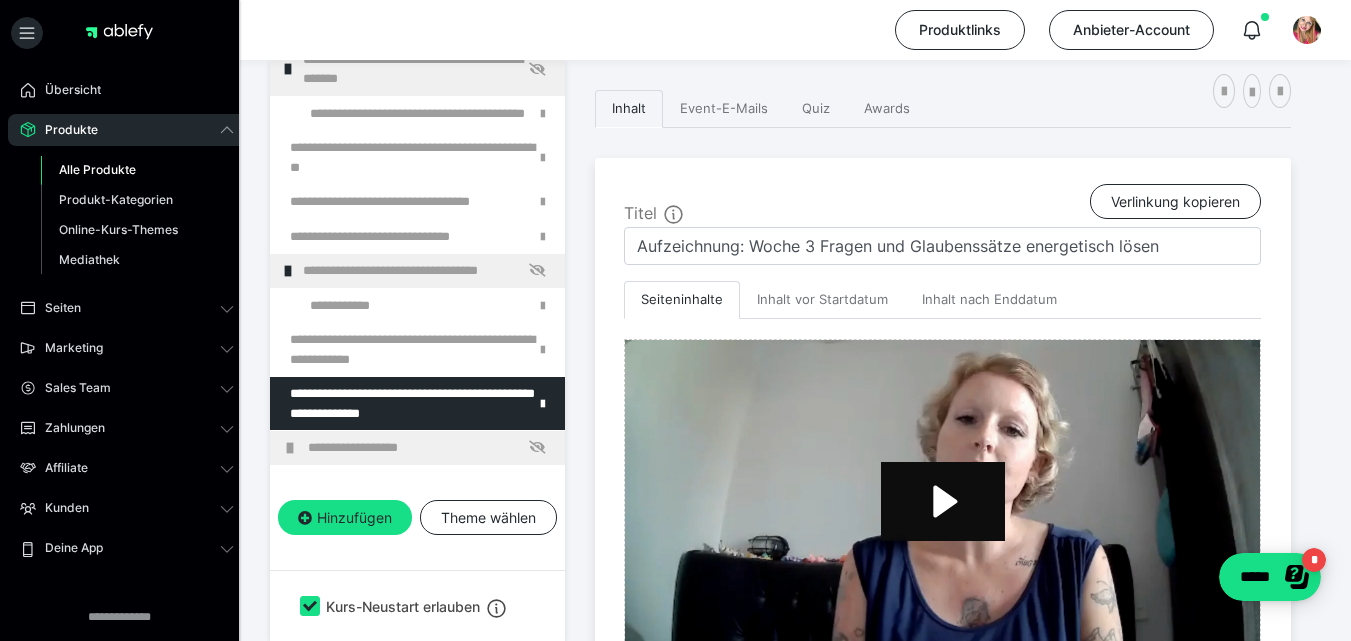 click on "**********" at bounding box center [431, 448] 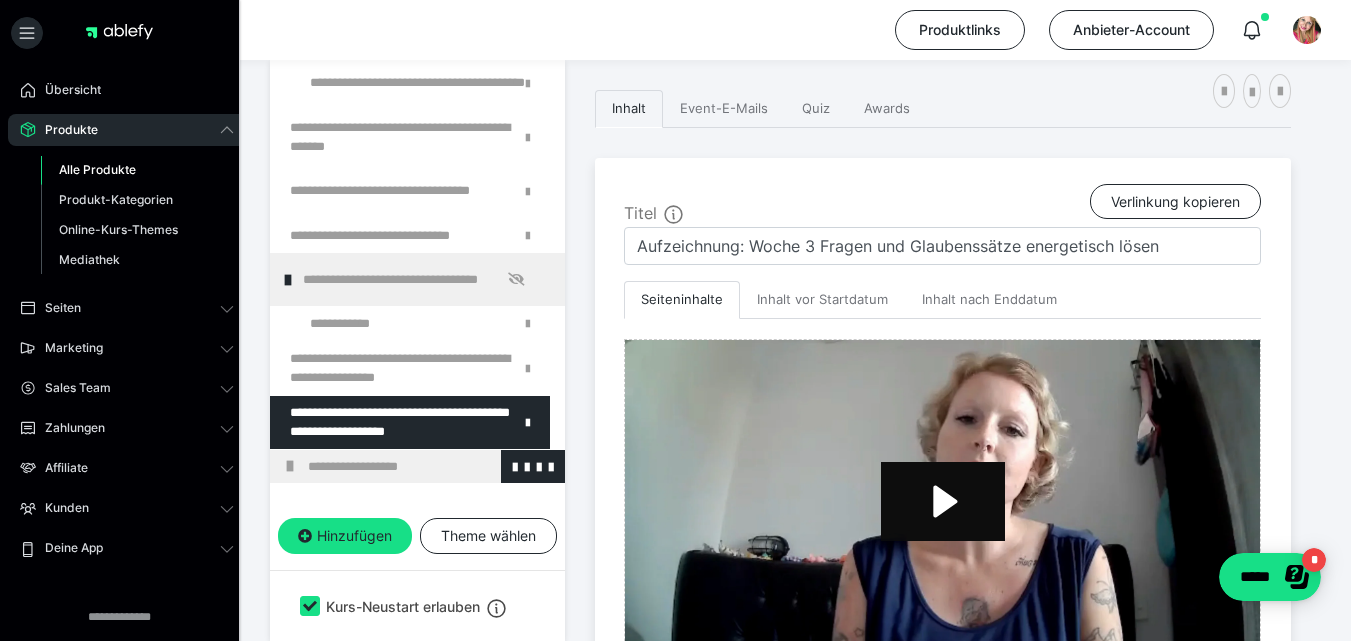 click on "**********" at bounding box center (423, 467) 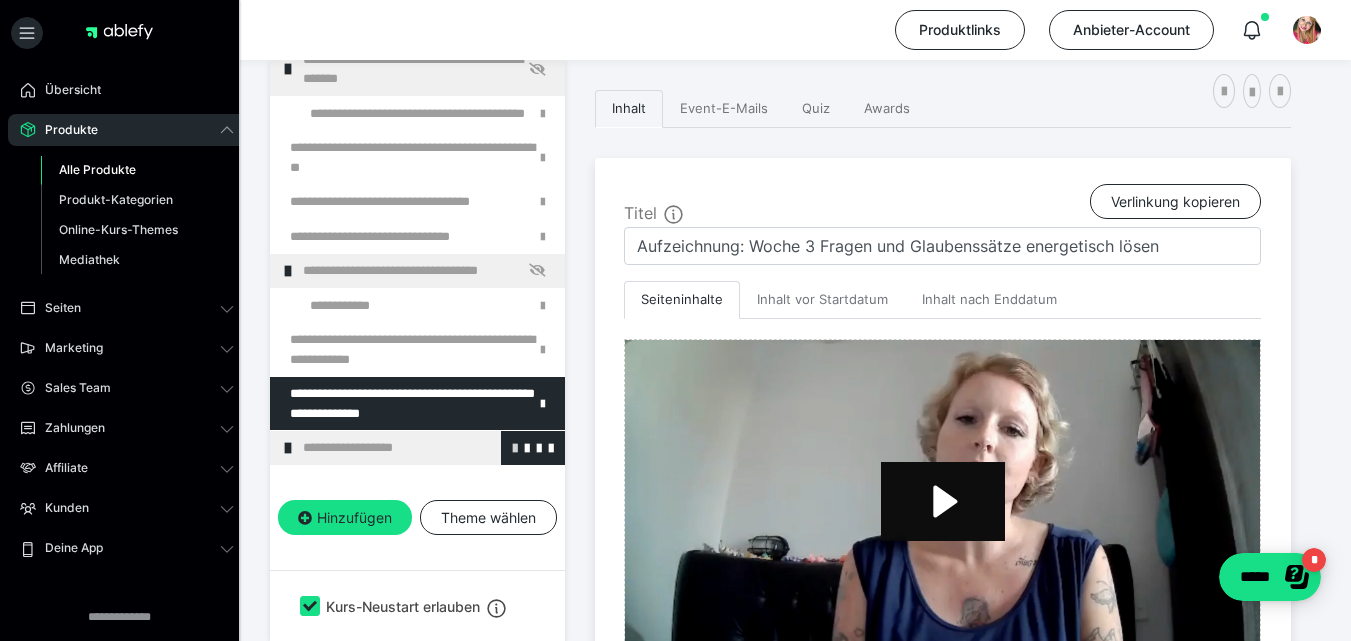 click at bounding box center (515, 447) 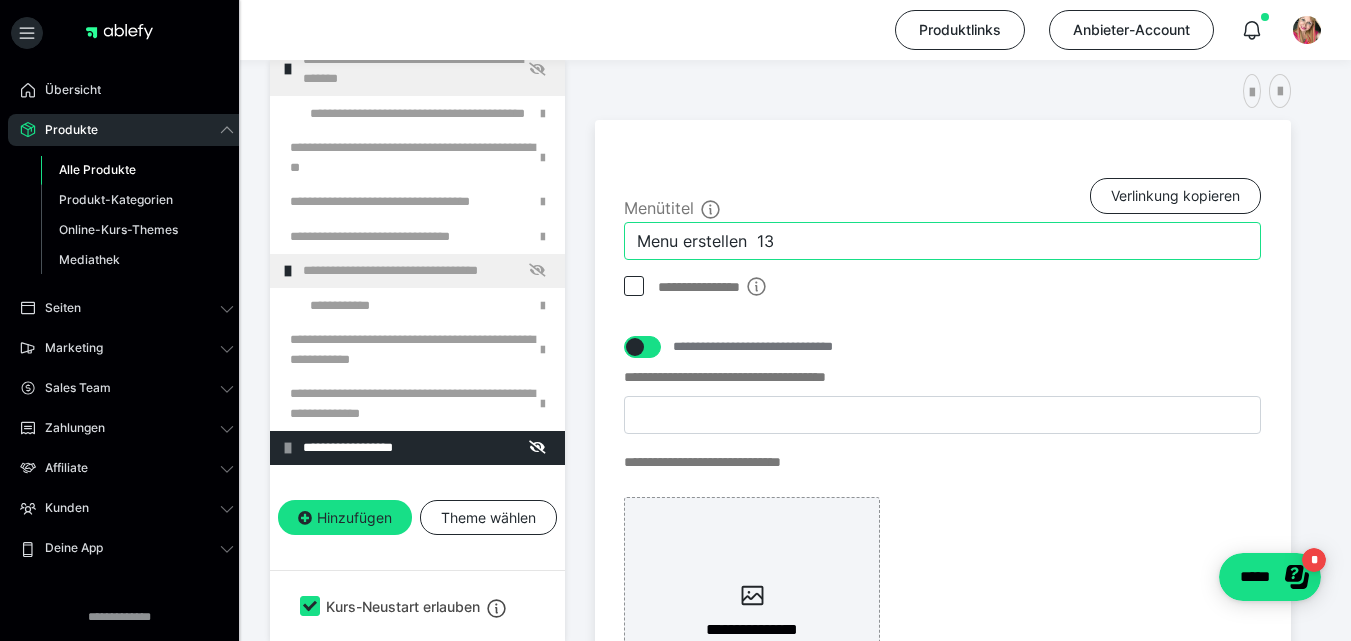 click on "**********" at bounding box center (943, 451) 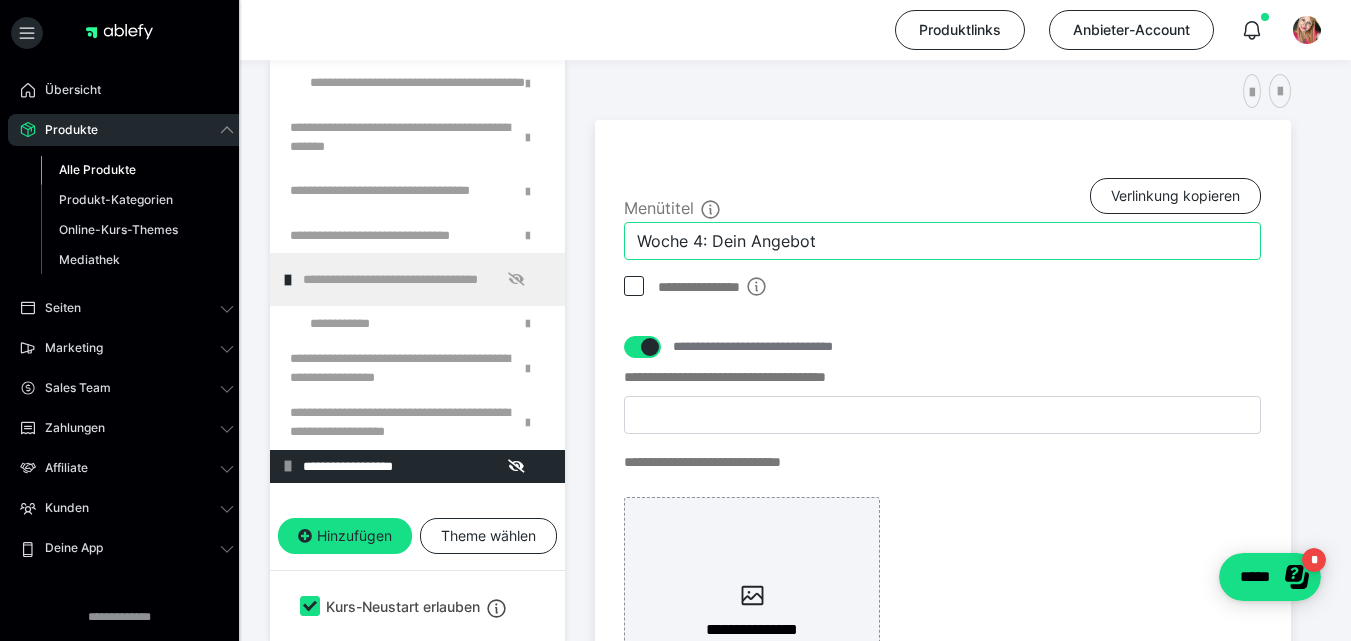 type on "Woche 4: Dein Angebot" 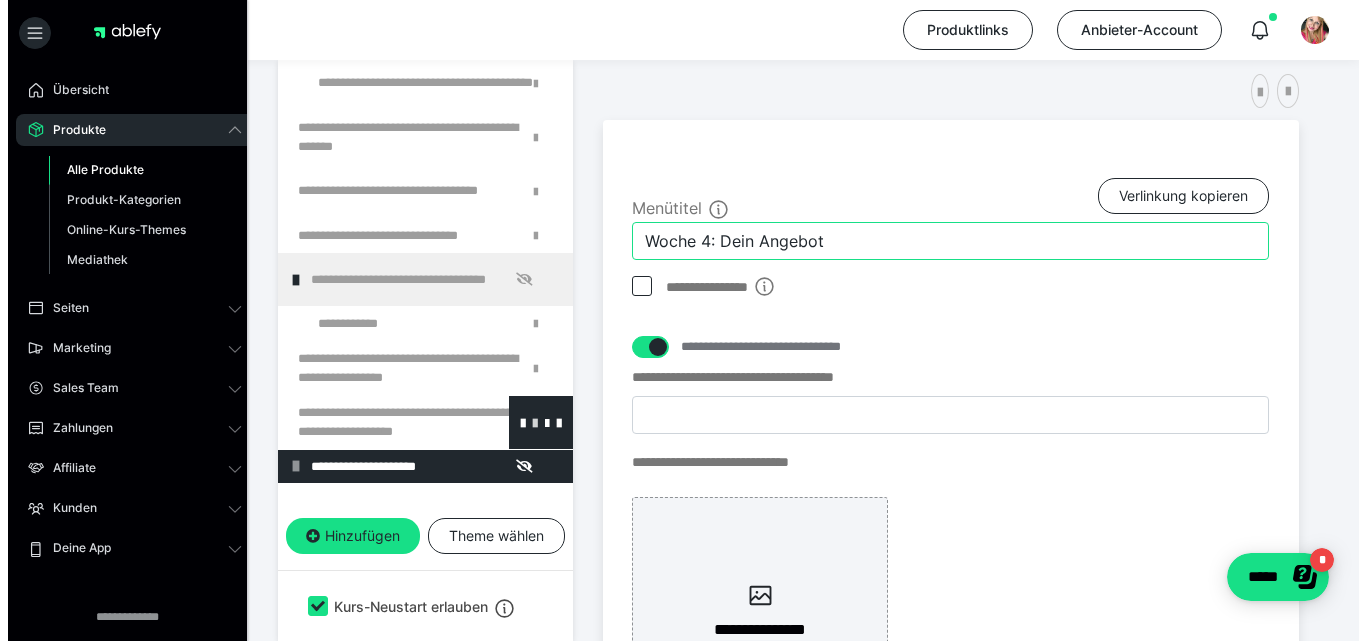 scroll, scrollTop: 770, scrollLeft: 0, axis: vertical 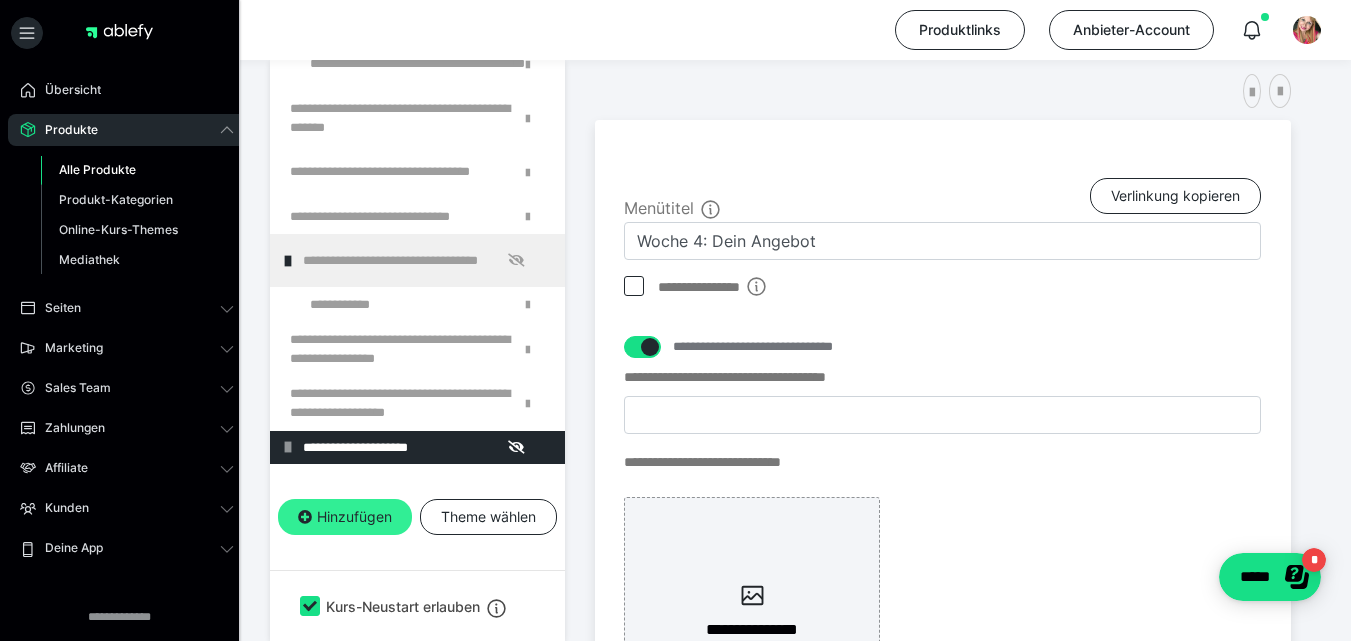 click on "Hinzufügen" at bounding box center (345, 517) 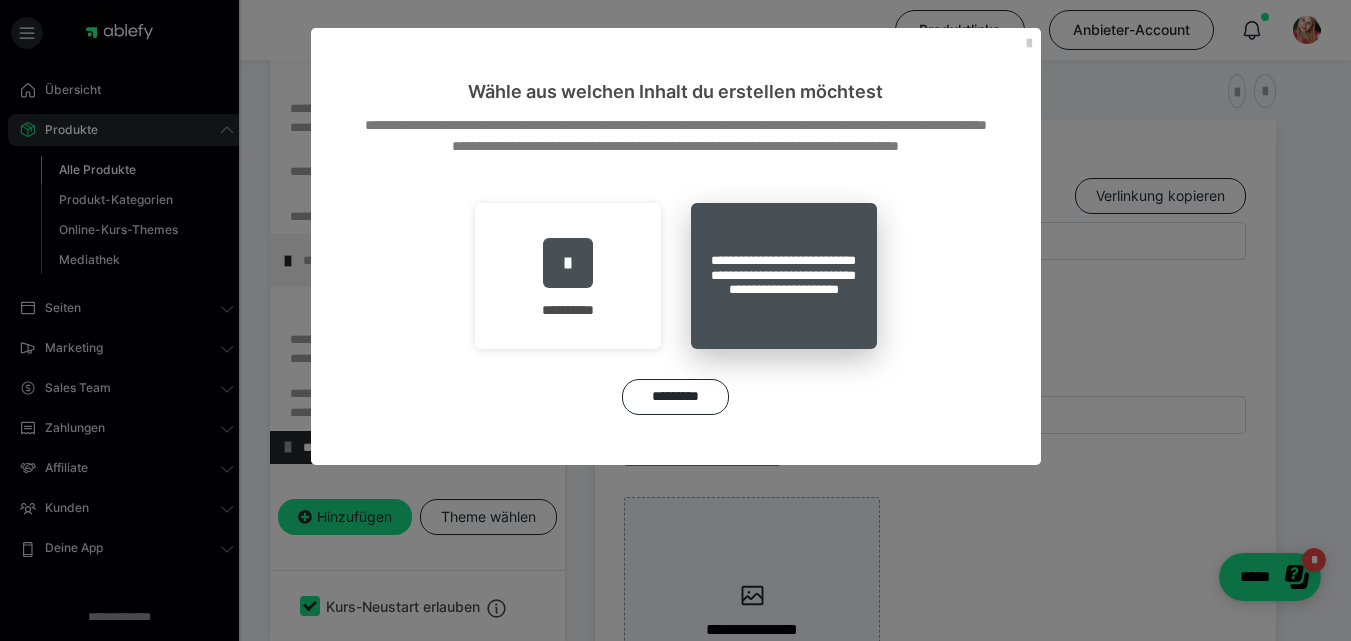 click on "**********" at bounding box center [784, 276] 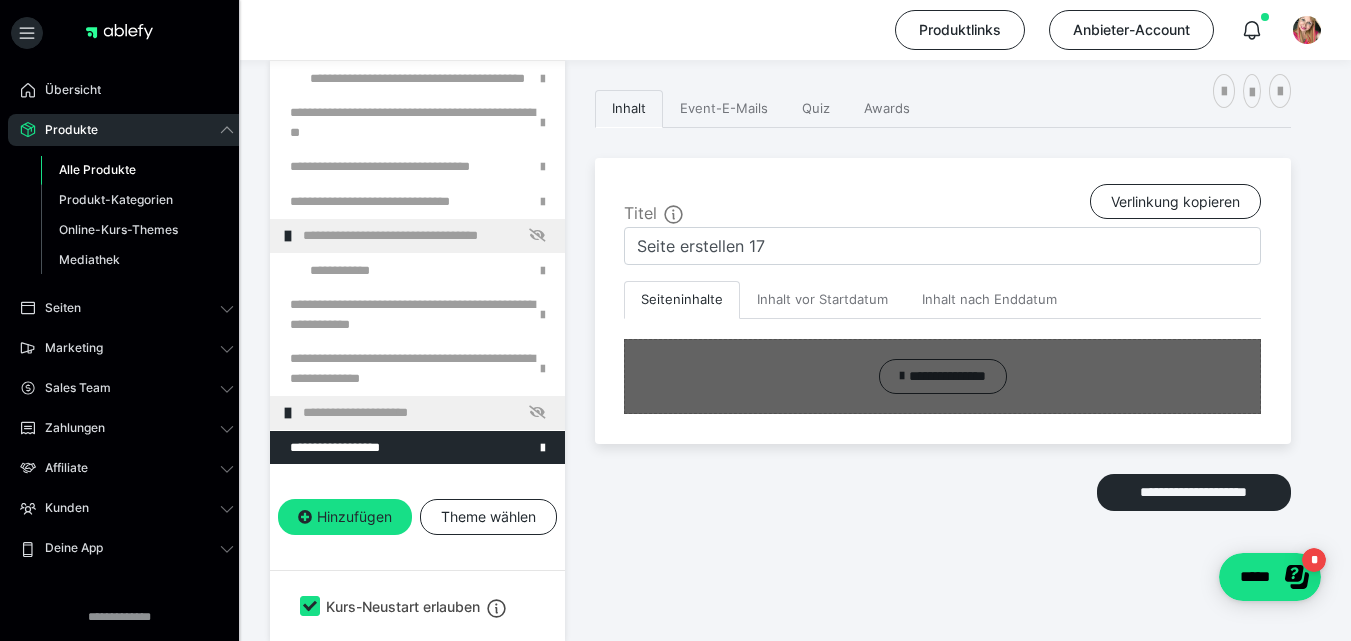 click at bounding box center [942, 376] 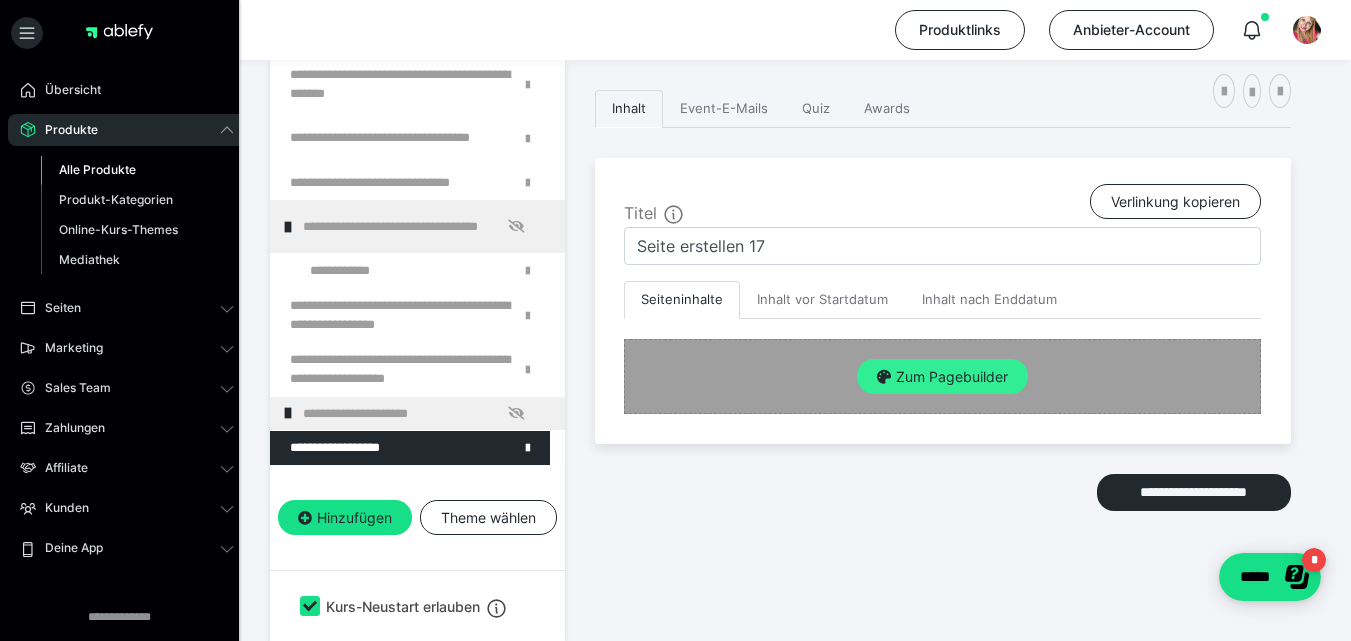 click on "Zum Pagebuilder" at bounding box center [942, 377] 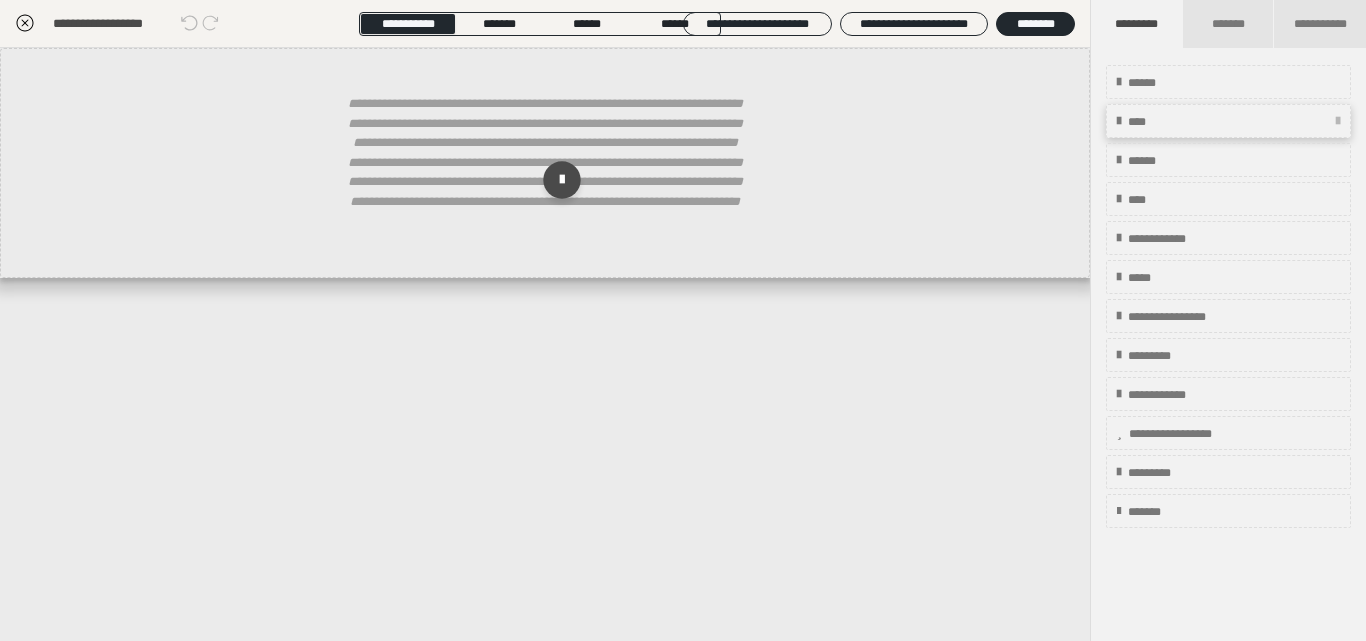 click on "****" at bounding box center [1228, 121] 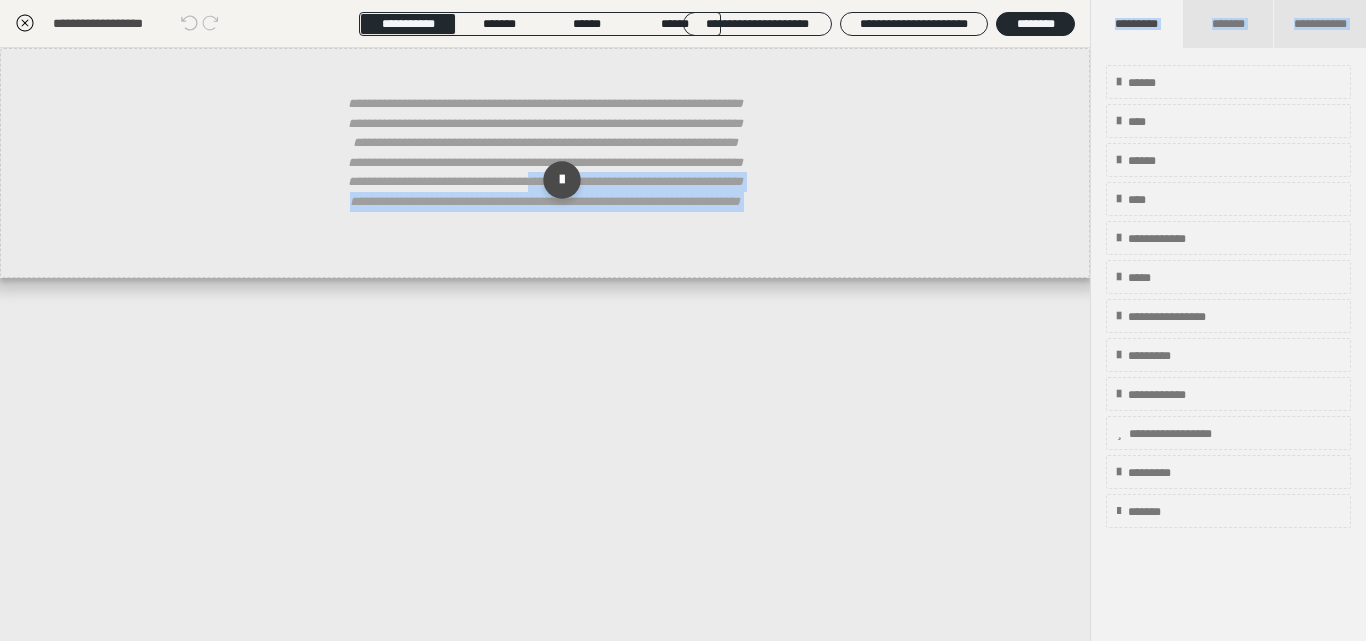 drag, startPoint x: 1145, startPoint y: 138, endPoint x: 841, endPoint y: 209, distance: 312.18103 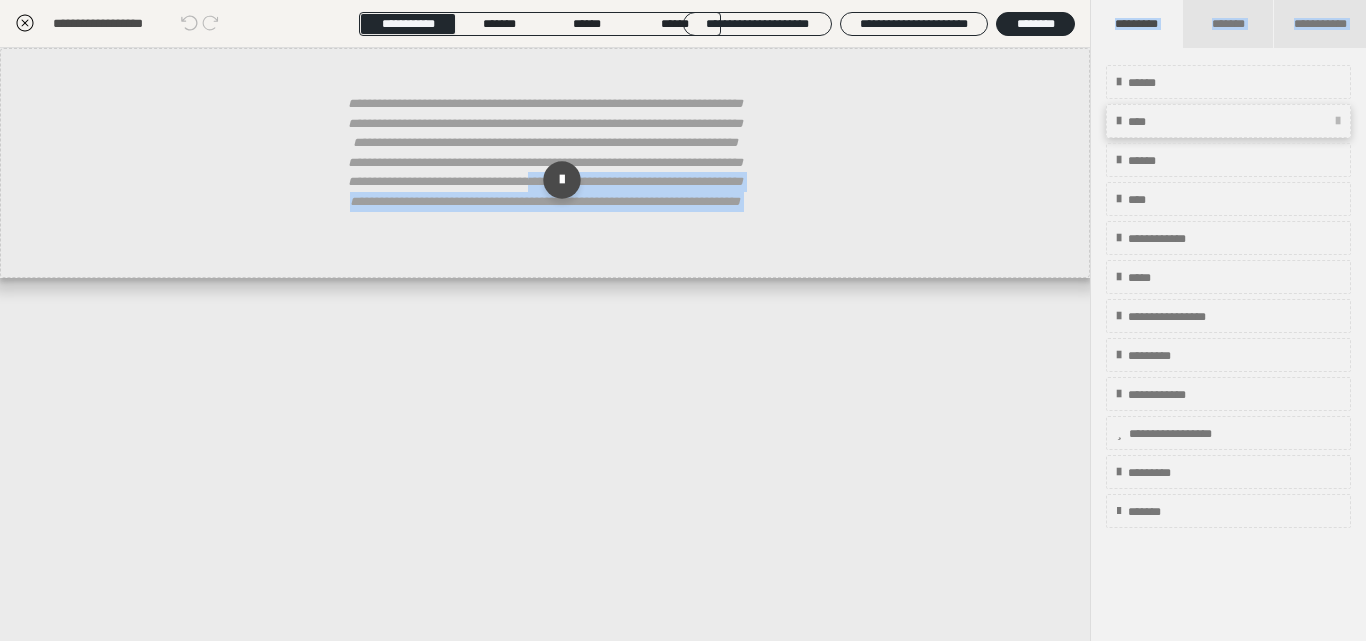 click at bounding box center (1119, 121) 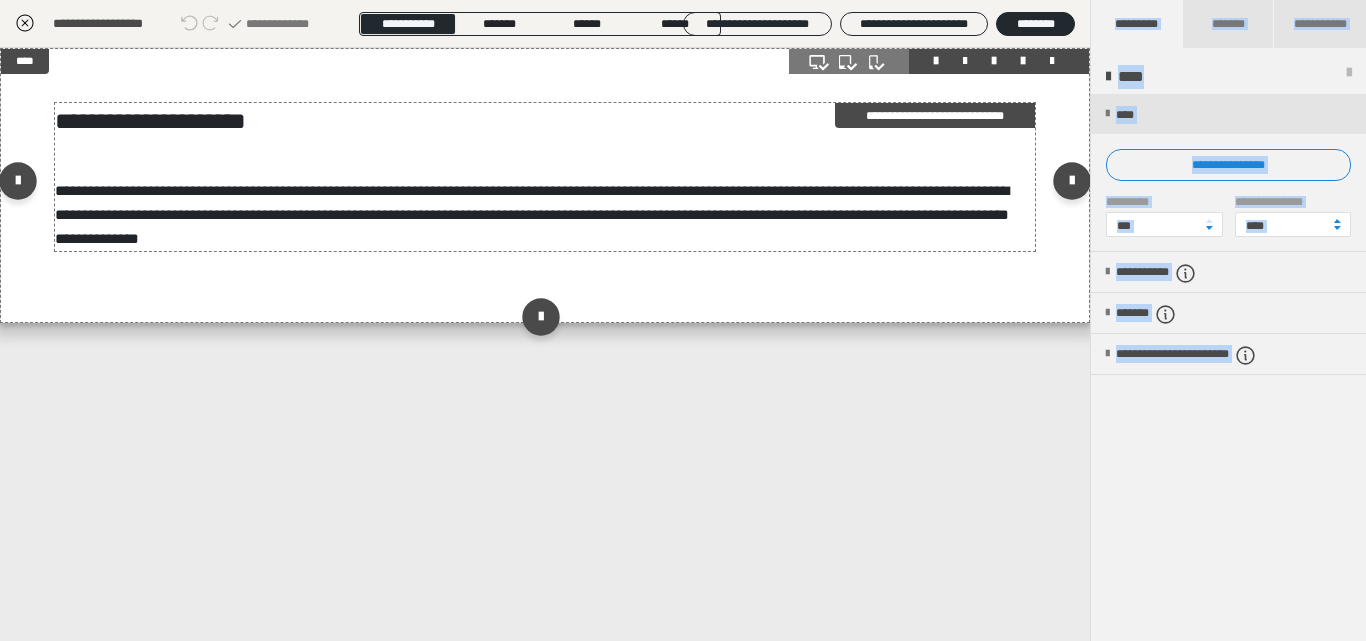click on "**********" at bounding box center [532, 214] 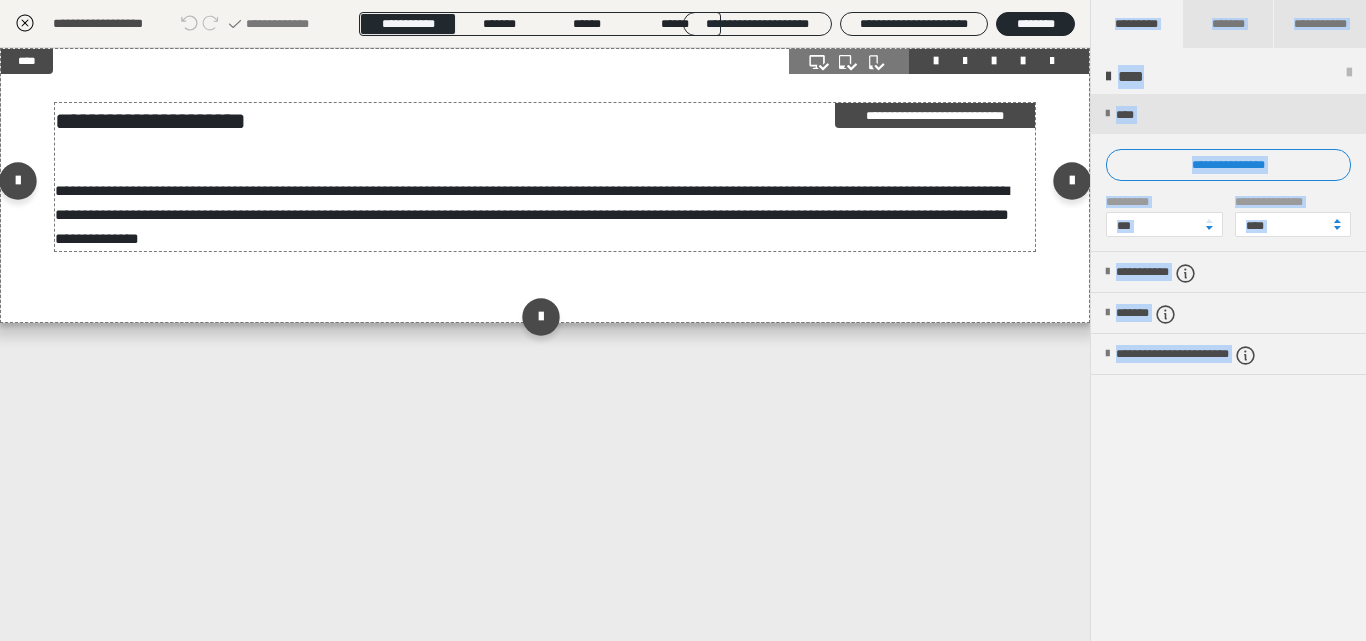 click on "**********" at bounding box center [544, 177] 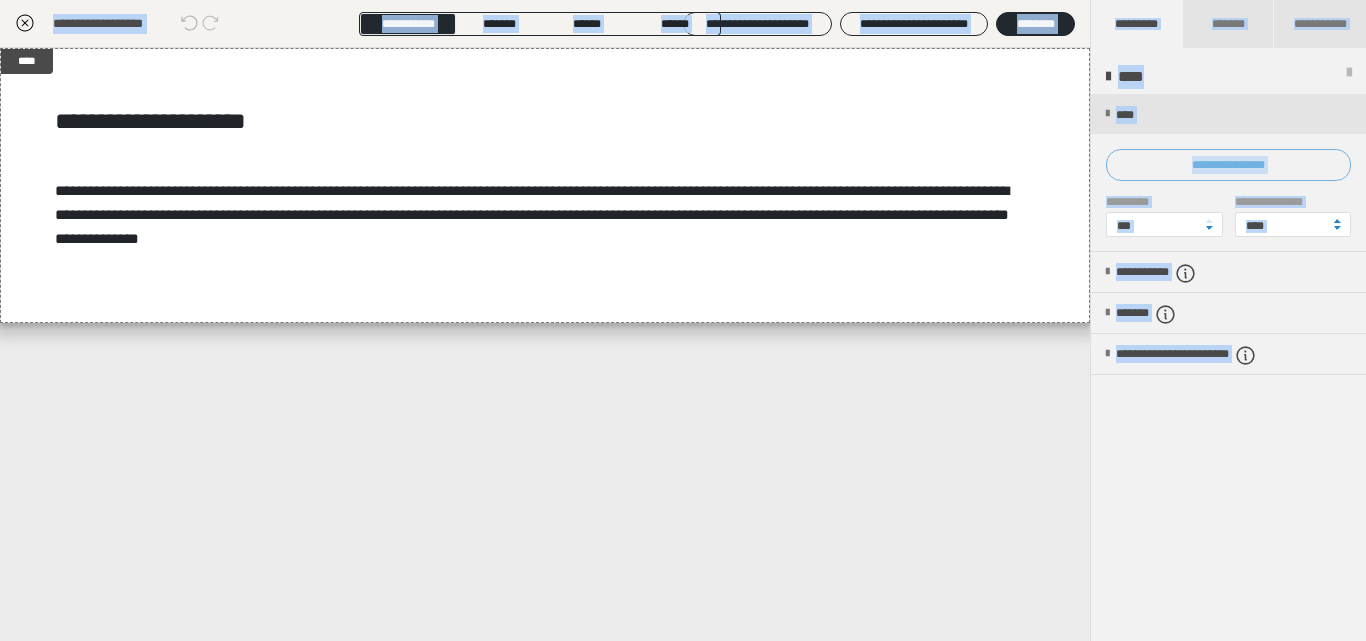 click on "**********" at bounding box center [1228, 165] 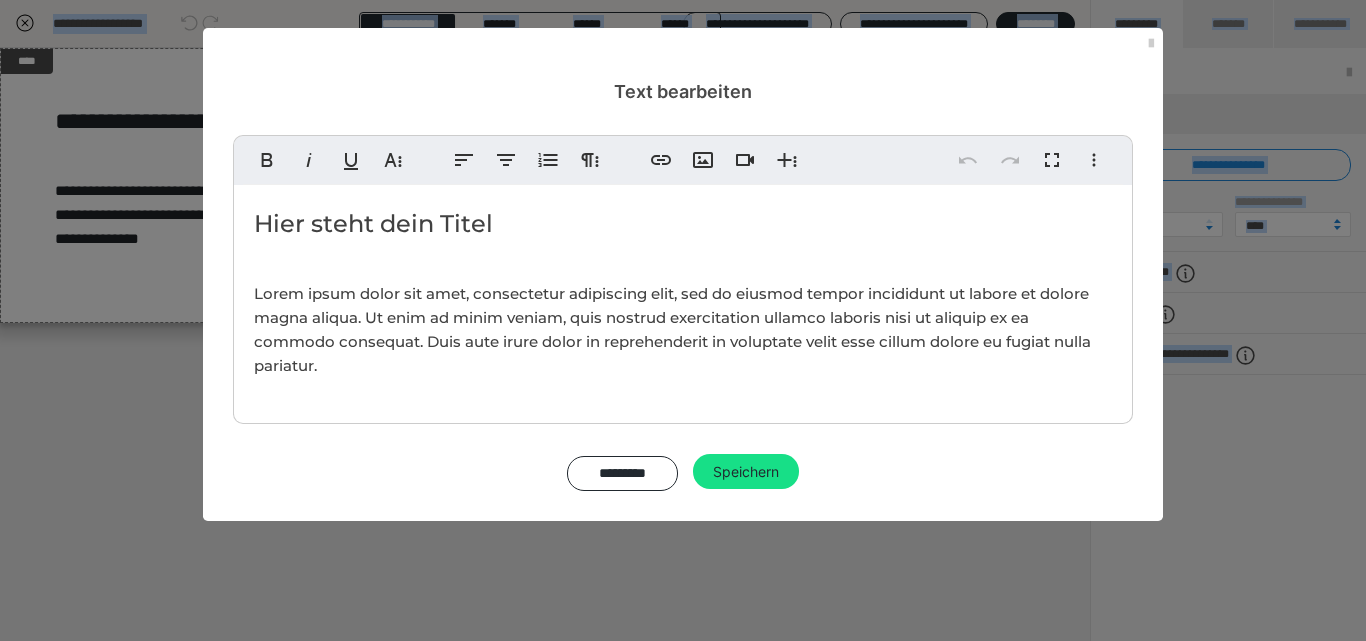 click on "Hier steht dein Titel" at bounding box center [683, 224] 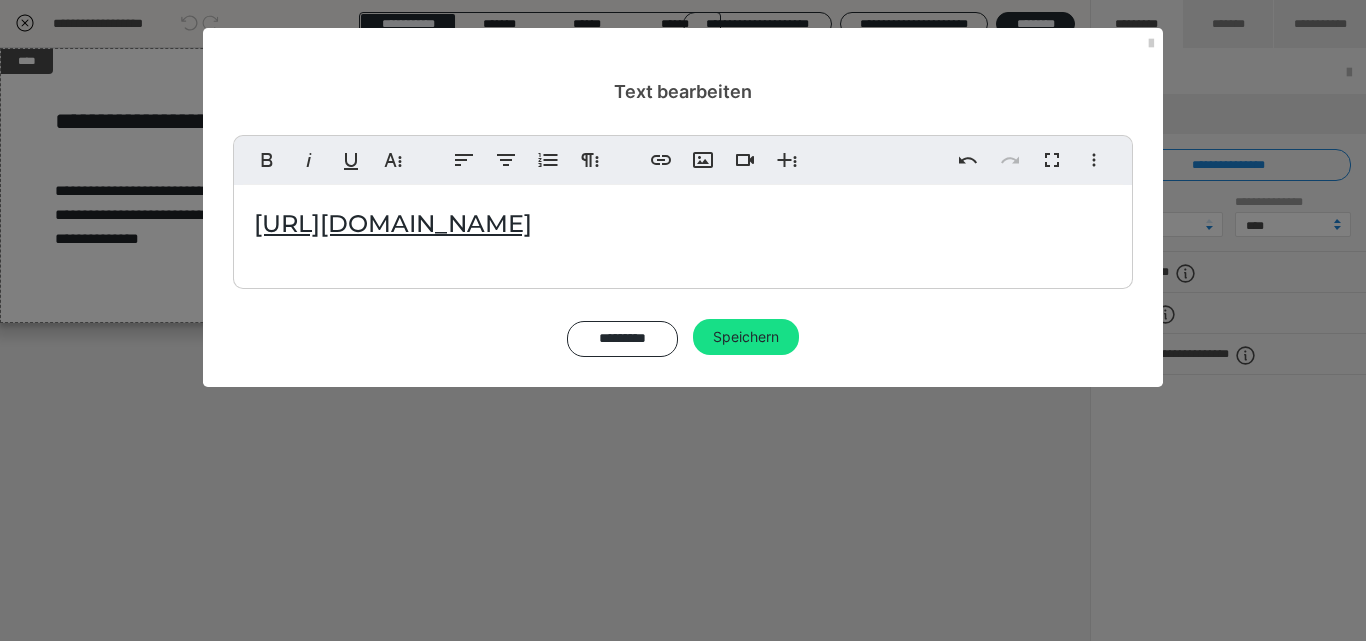 scroll, scrollTop: 1317, scrollLeft: 7, axis: both 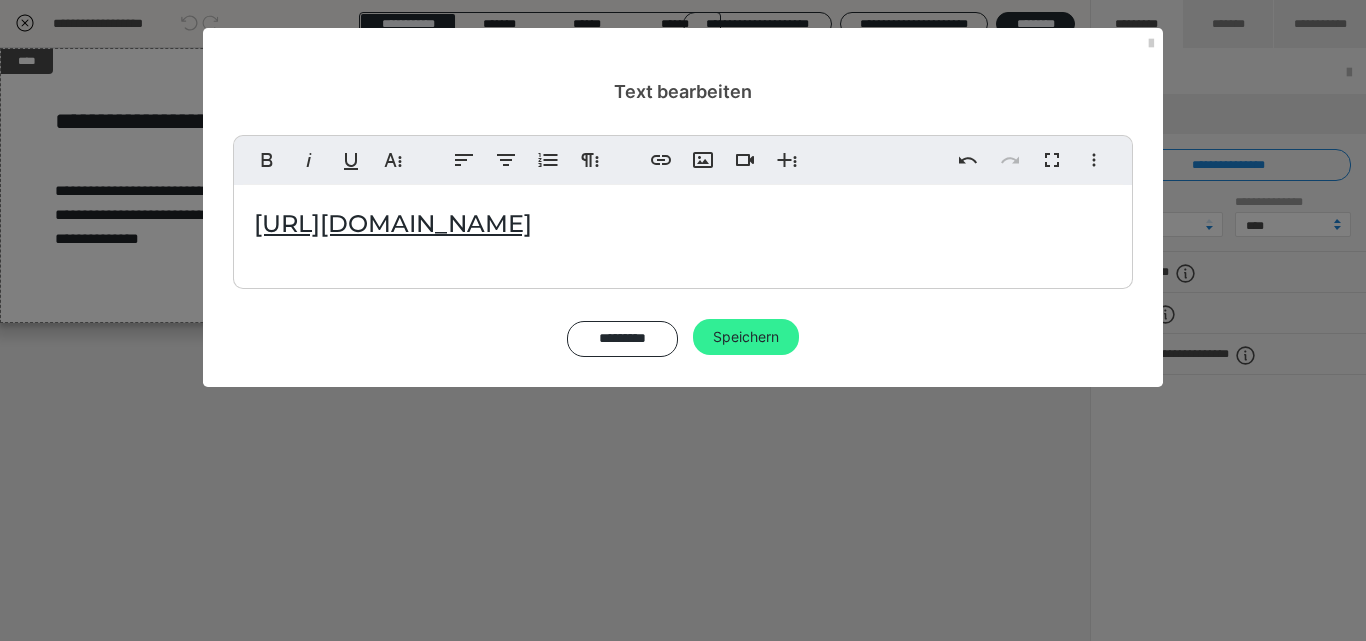 click on "Speichern" at bounding box center (746, 337) 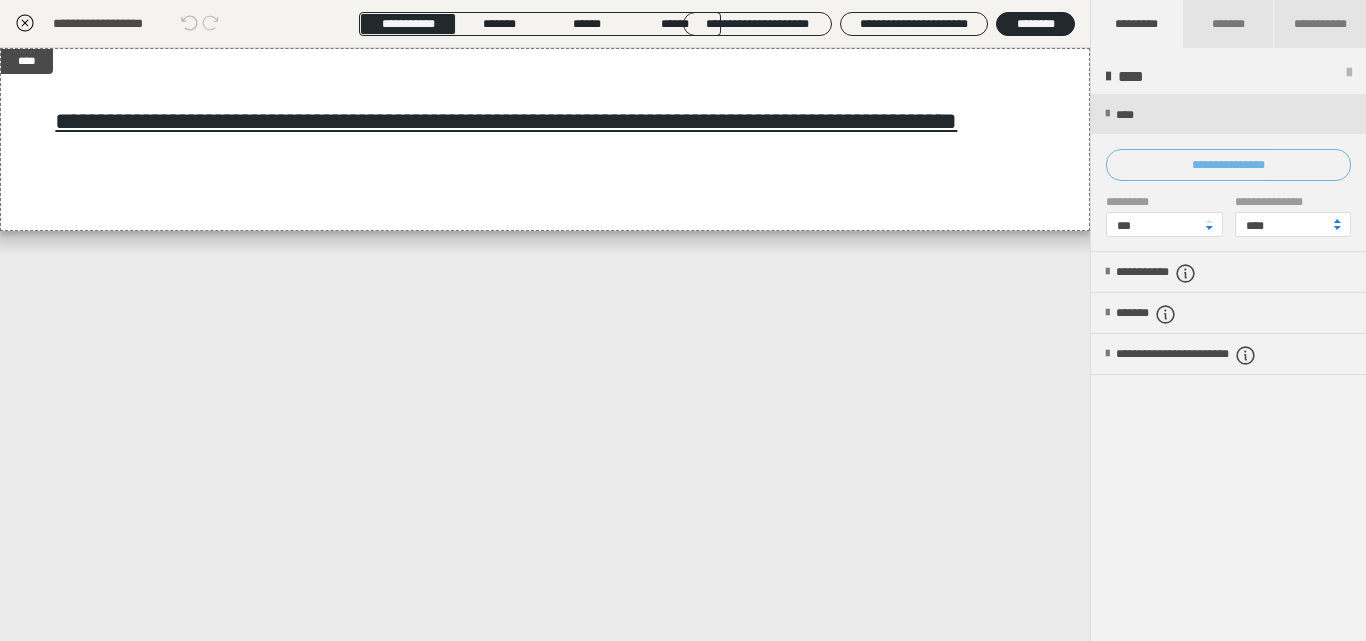 click on "**********" at bounding box center (1228, 165) 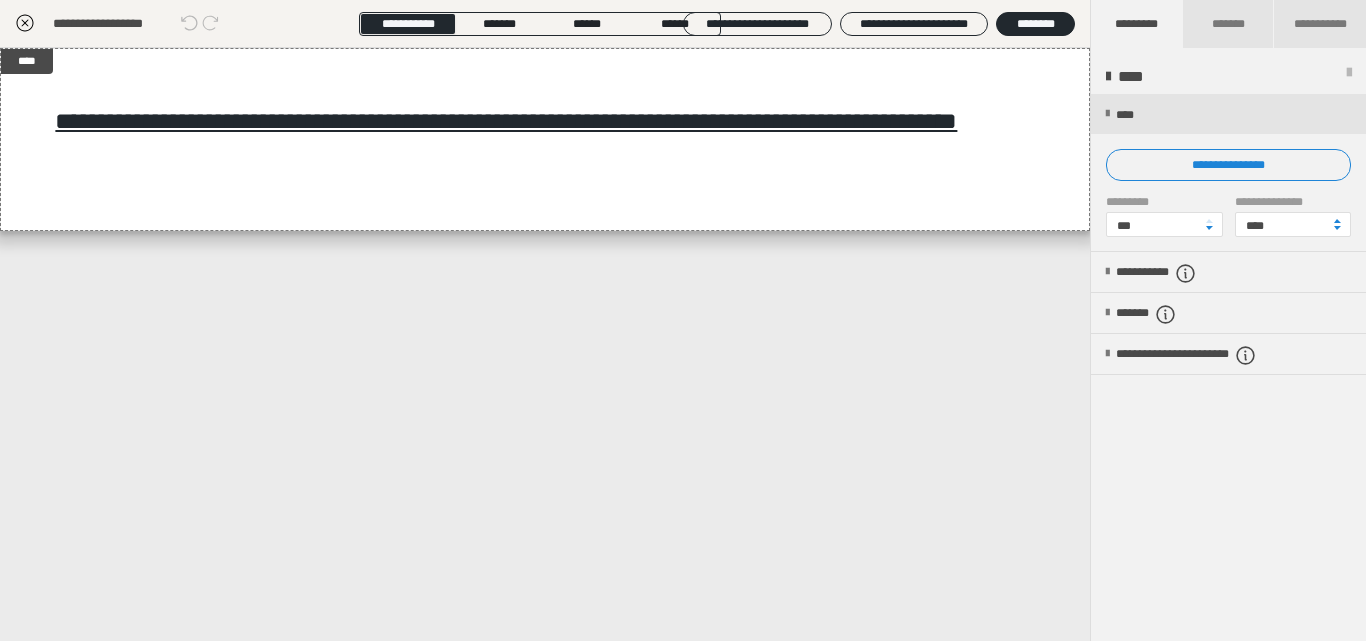 click on "**********" at bounding box center (683, 320) 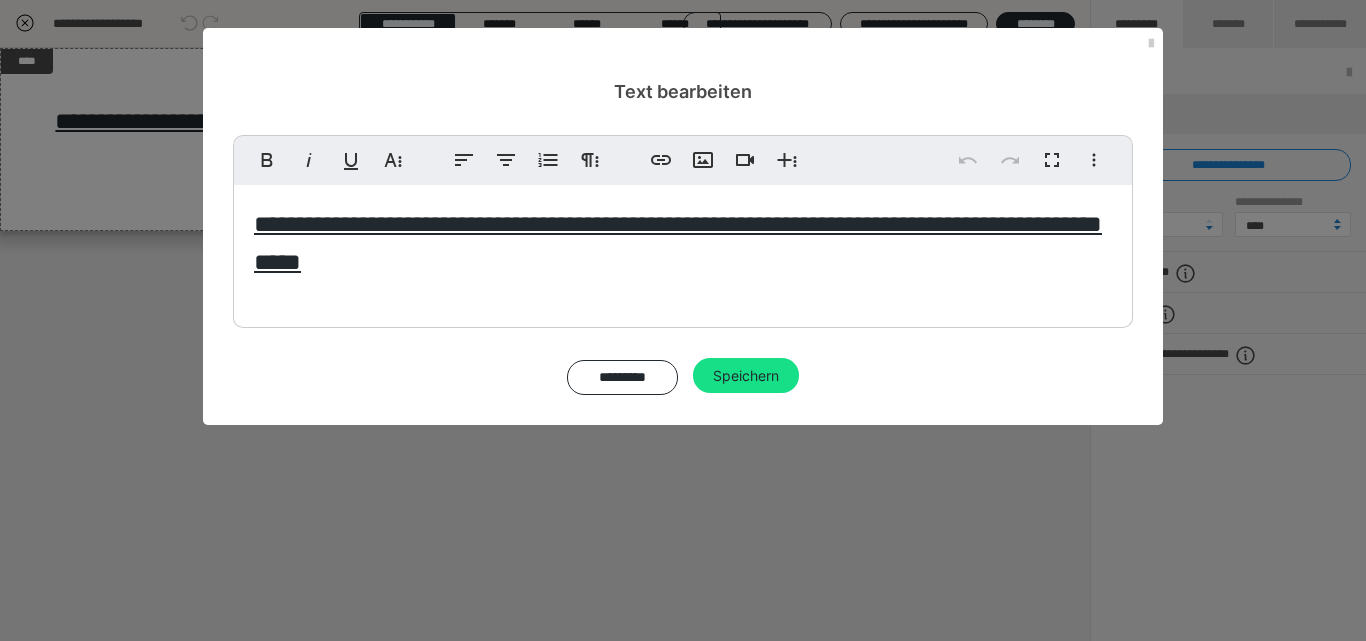 click on "**********" at bounding box center [683, 243] 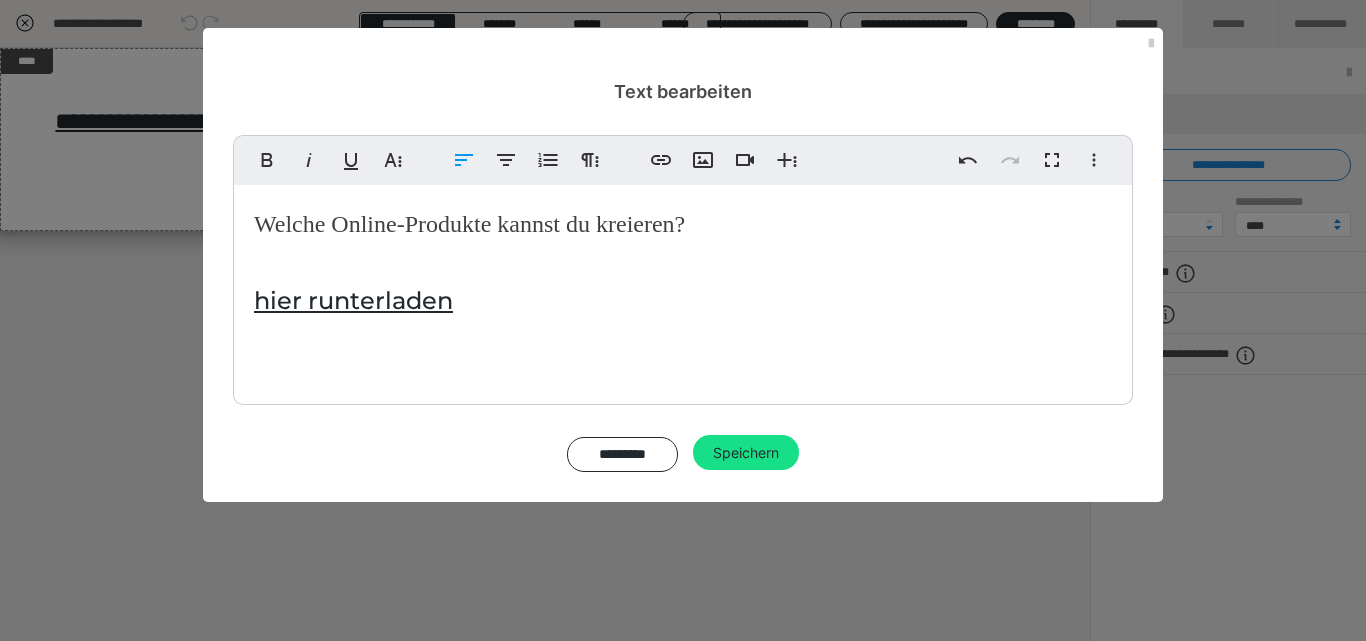type 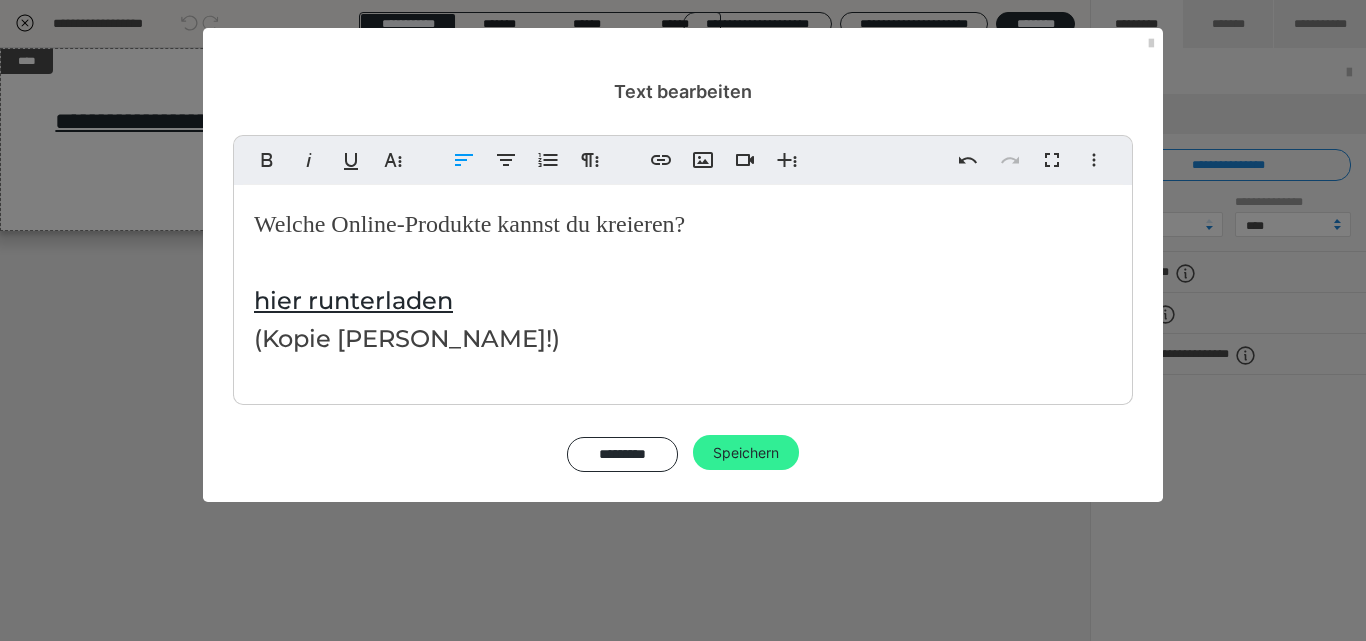click on "Speichern" at bounding box center [746, 453] 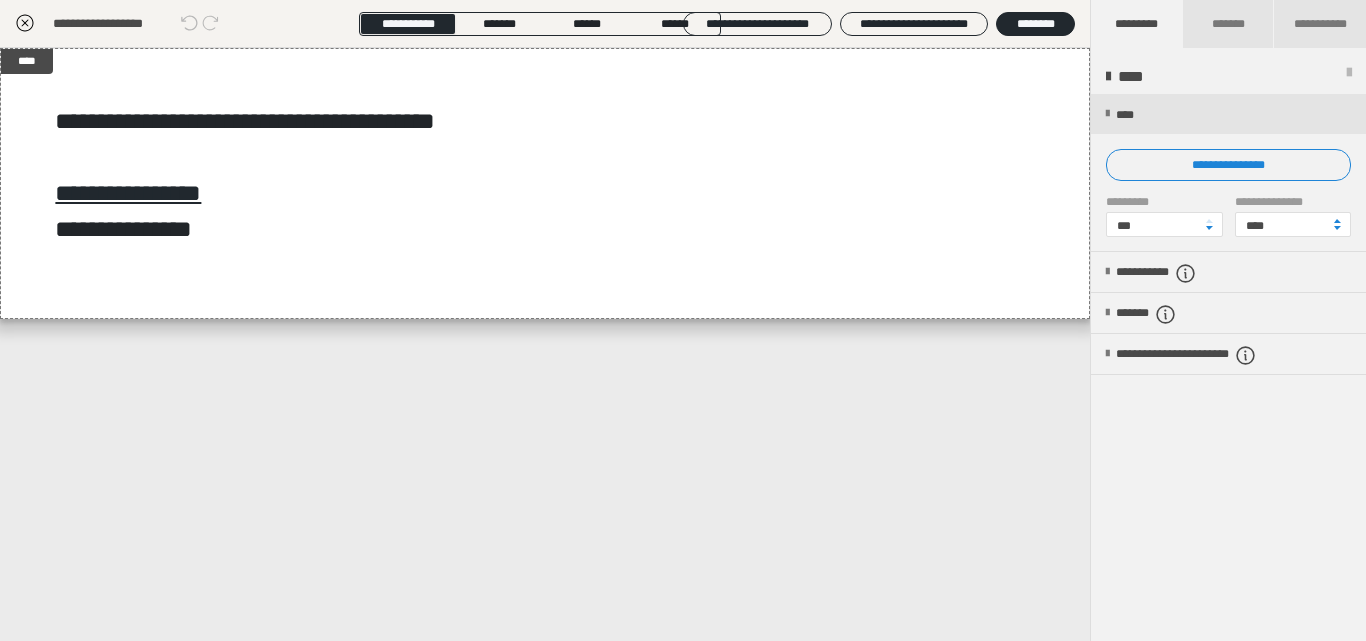 click on "**********" at bounding box center (1228, 368) 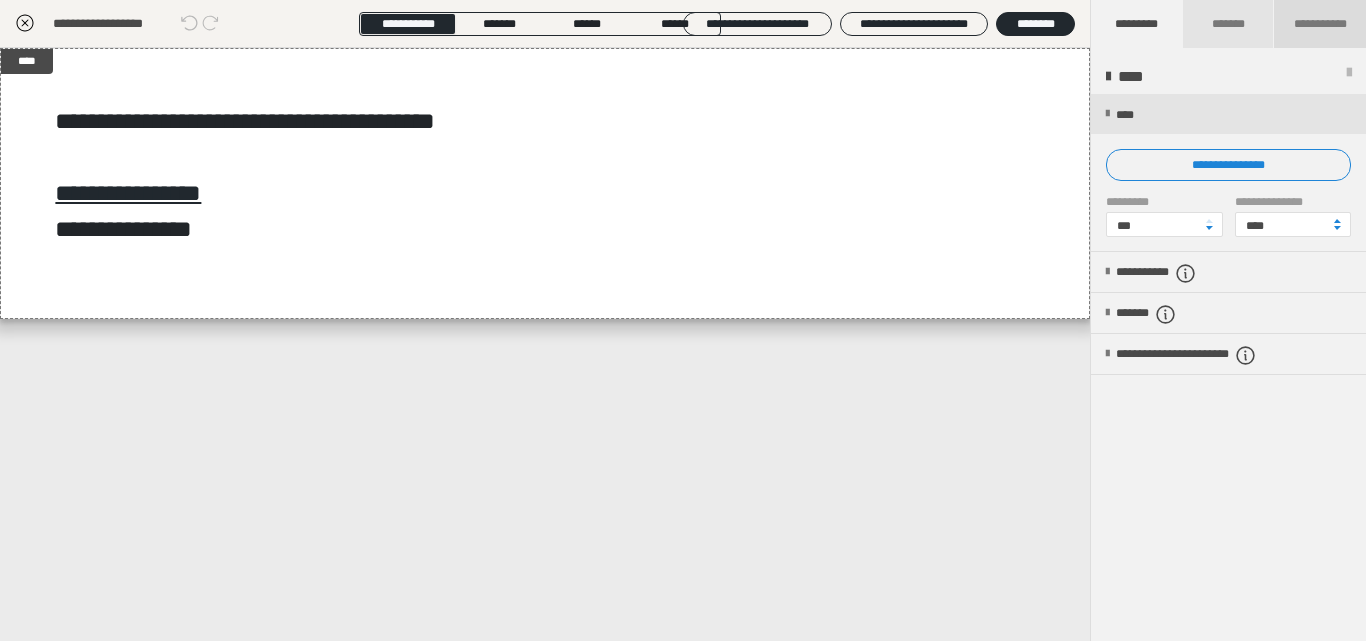 click on "**********" at bounding box center (1320, 24) 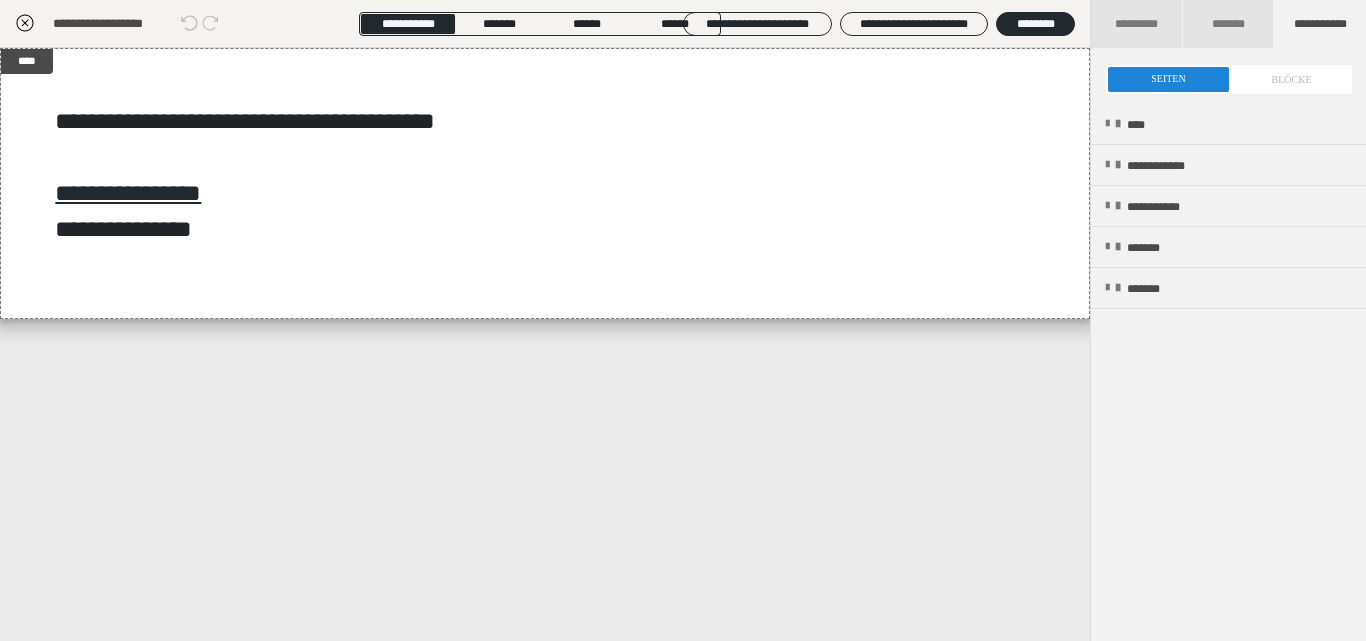click at bounding box center [1229, 79] 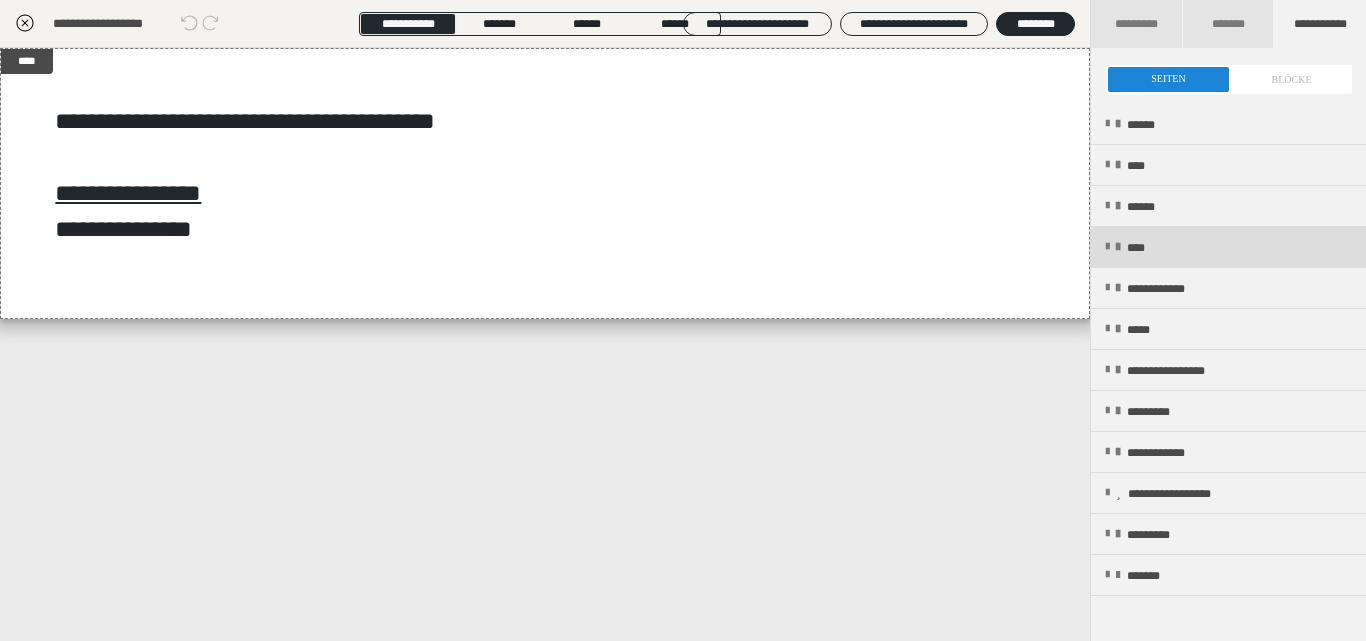 click on "****" at bounding box center (1142, 248) 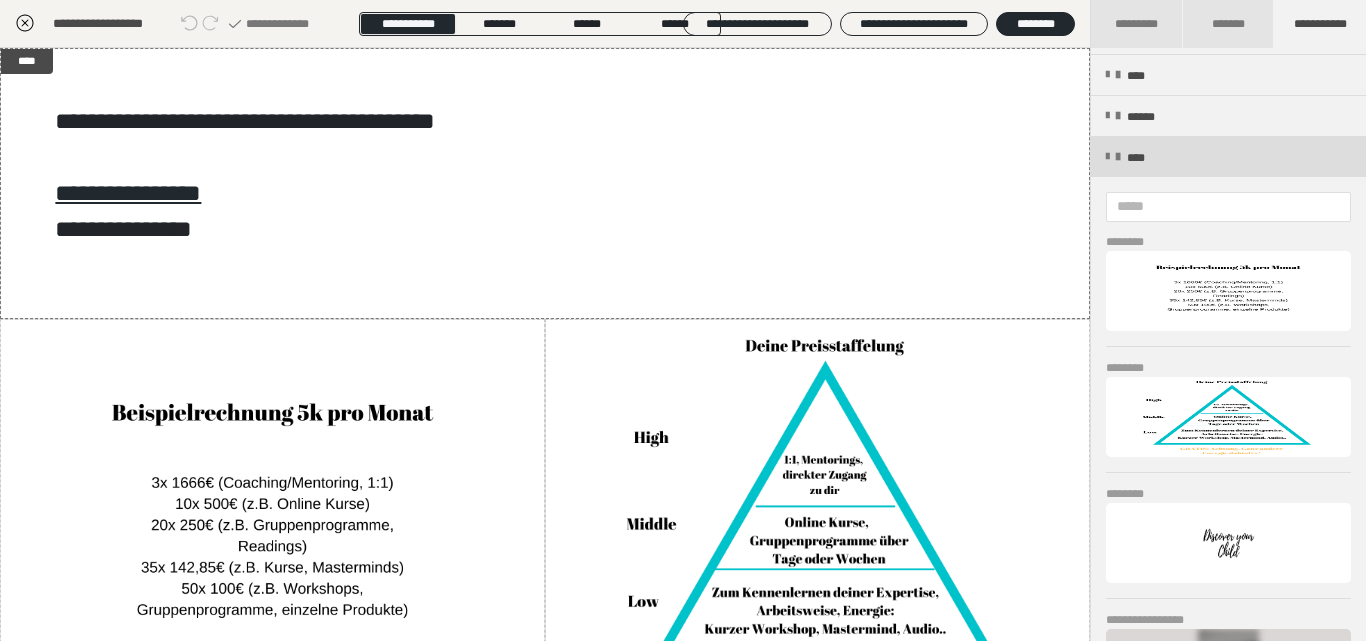 scroll, scrollTop: 0, scrollLeft: 0, axis: both 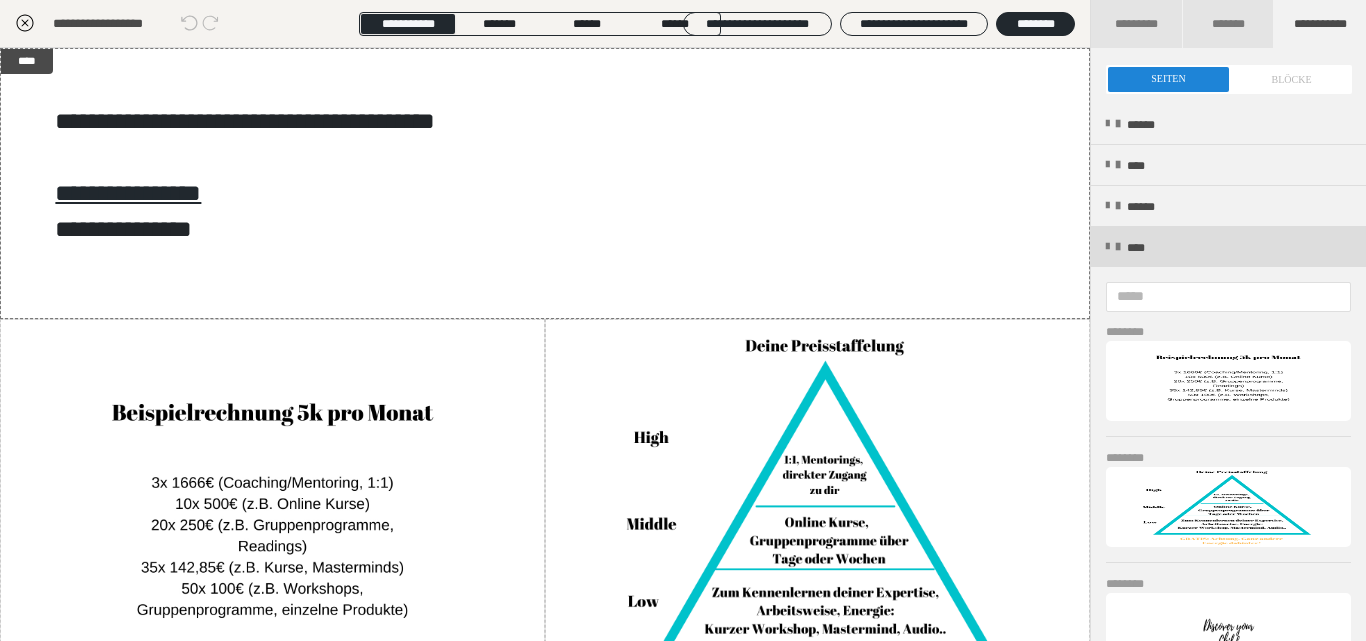 click on "****" at bounding box center [1228, 247] 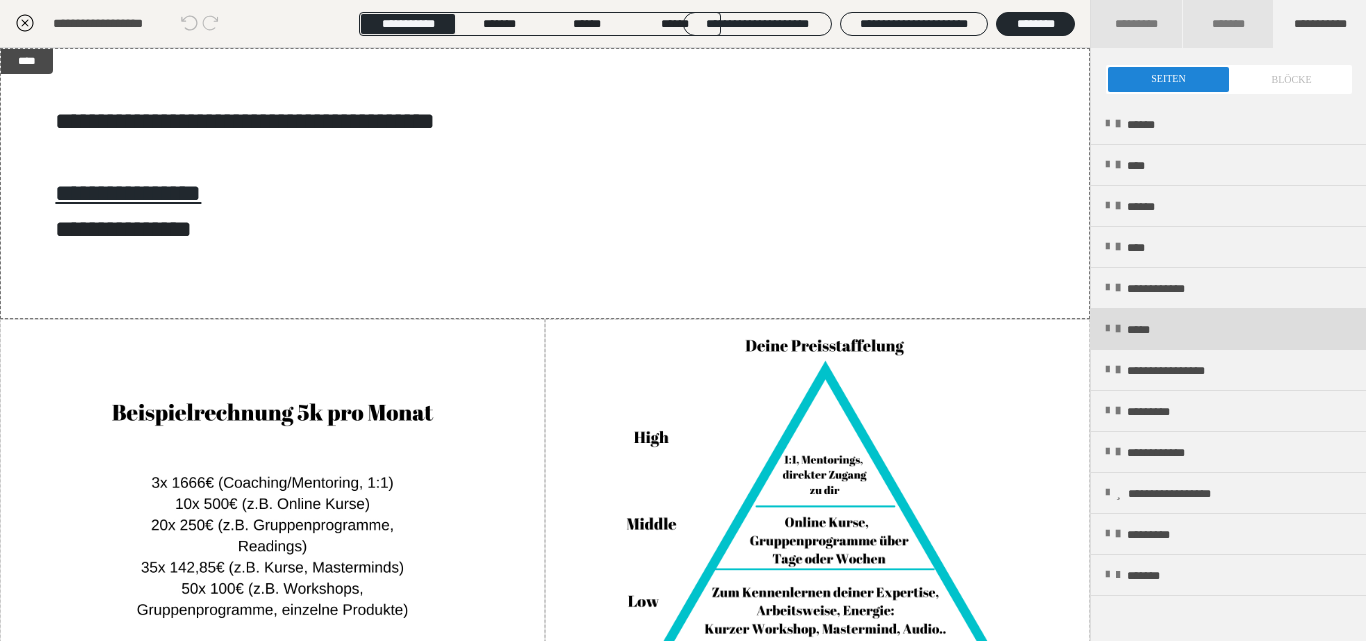click on "*****" at bounding box center [1228, 329] 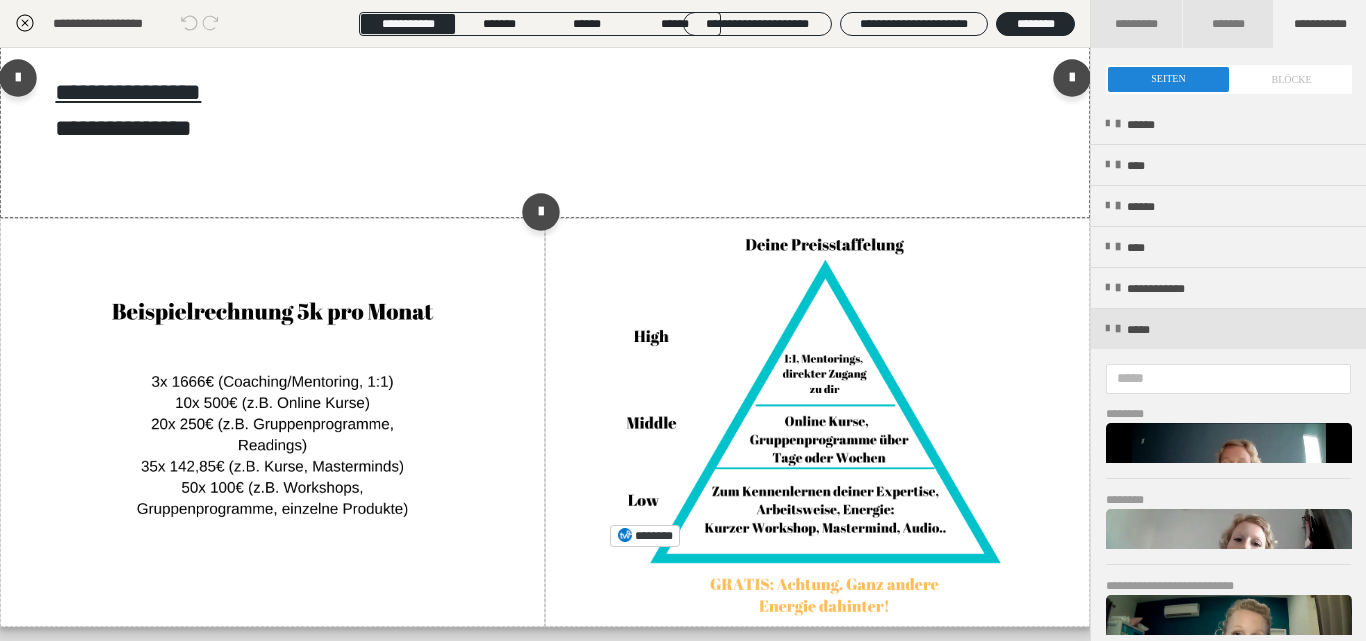 scroll, scrollTop: 0, scrollLeft: 0, axis: both 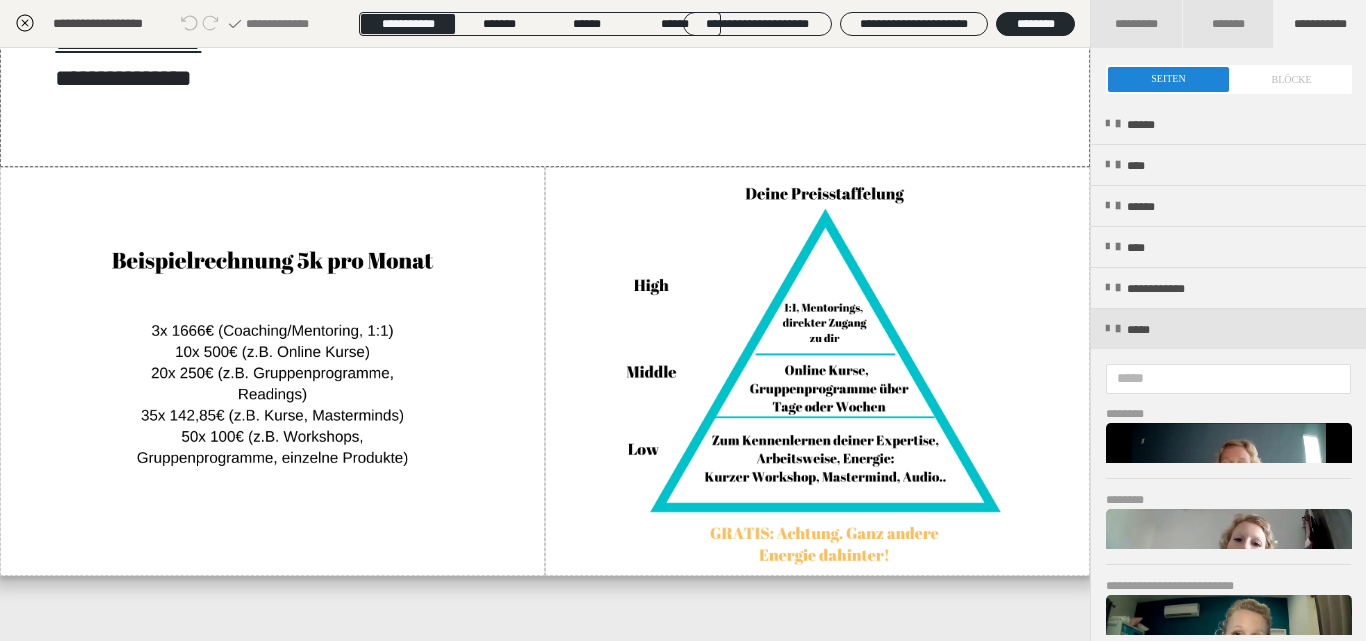 click 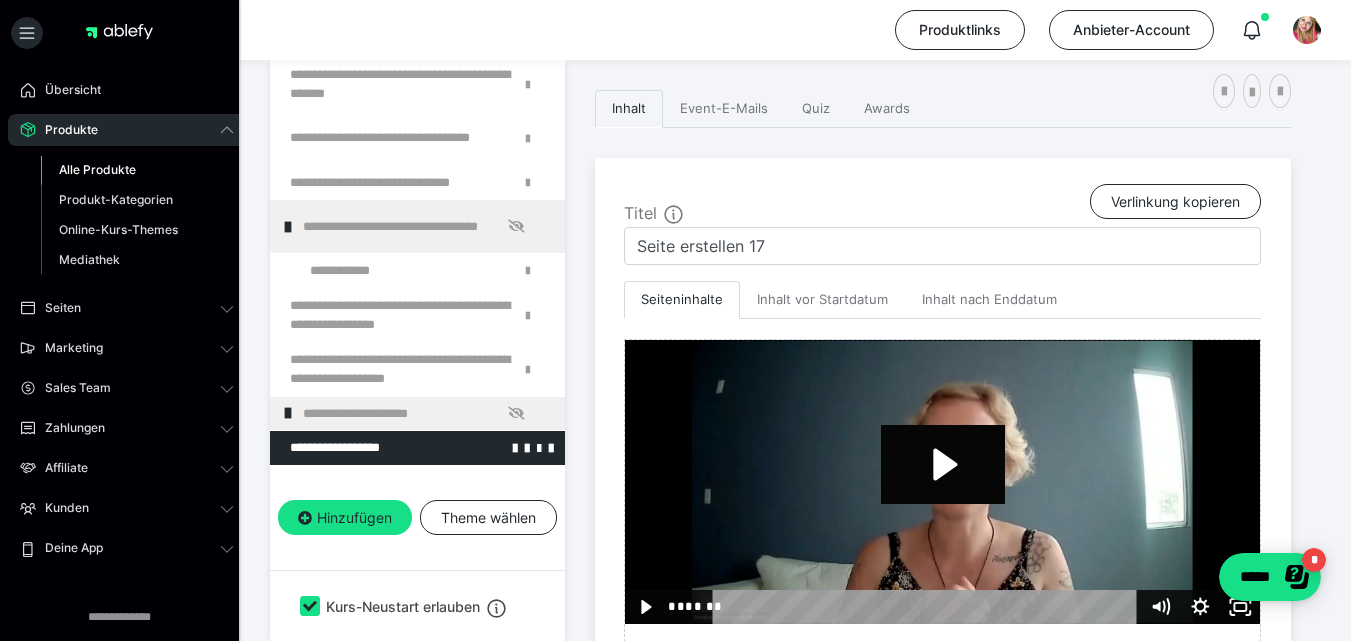 click at bounding box center [365, 448] 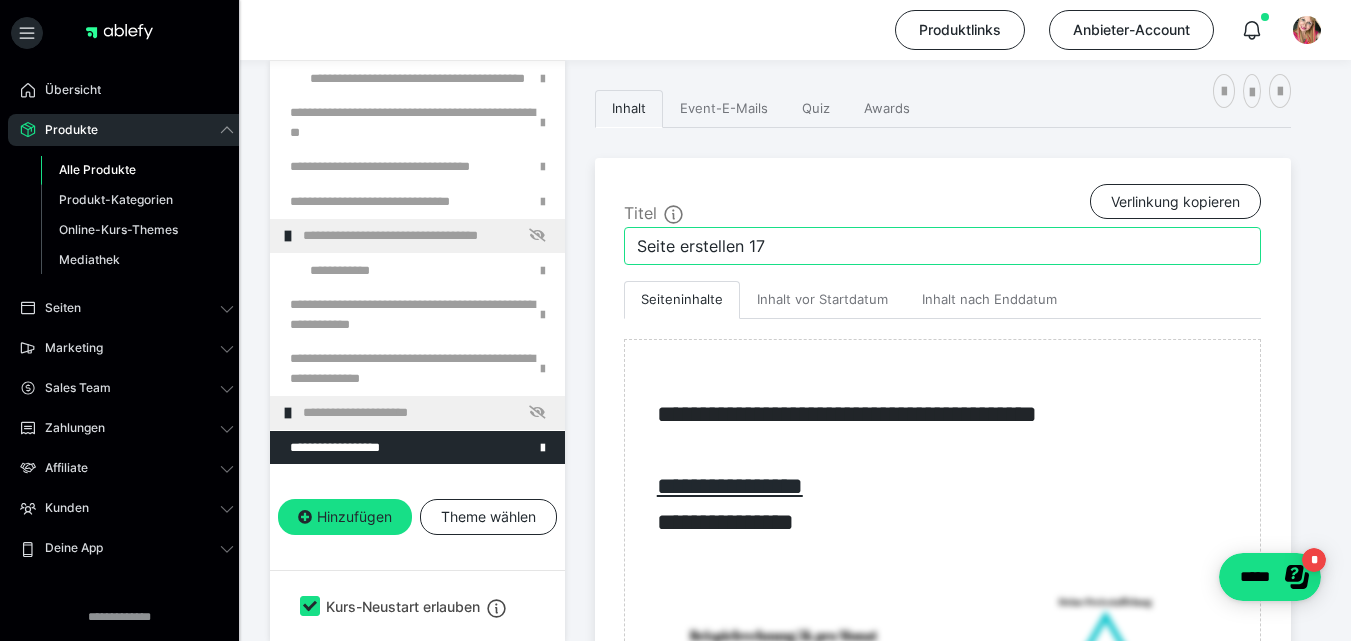 click on "**********" at bounding box center (795, 542) 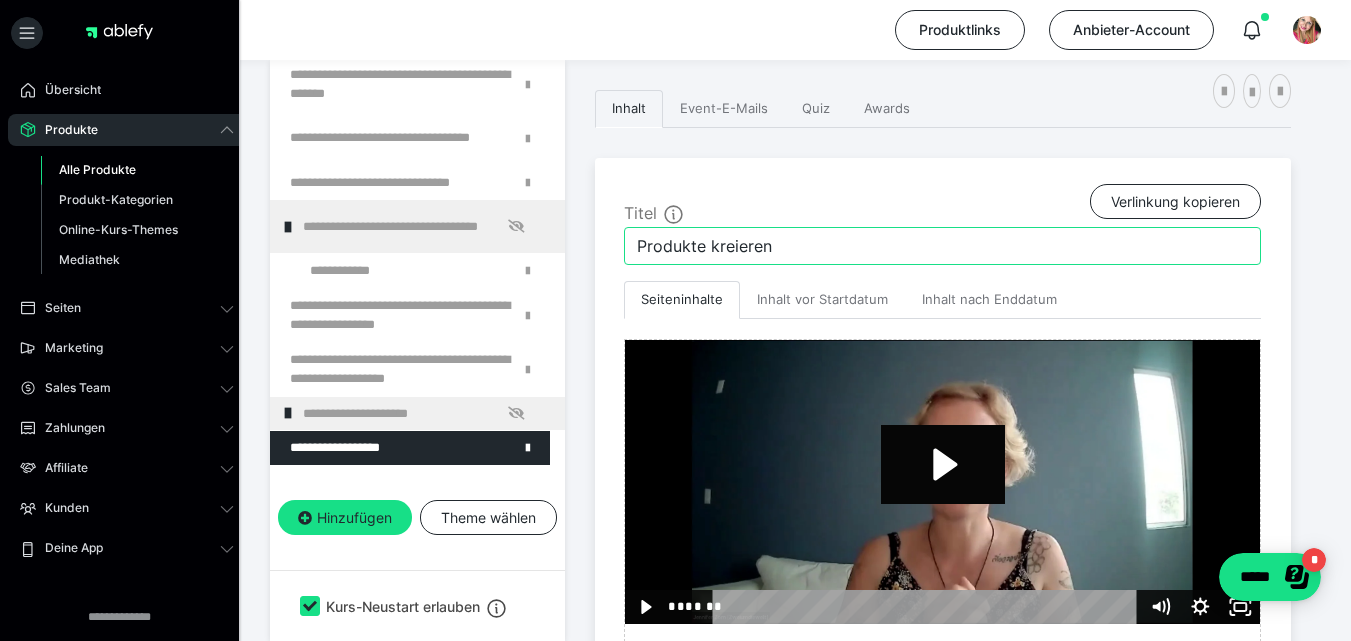 type on "Produkte kreieren" 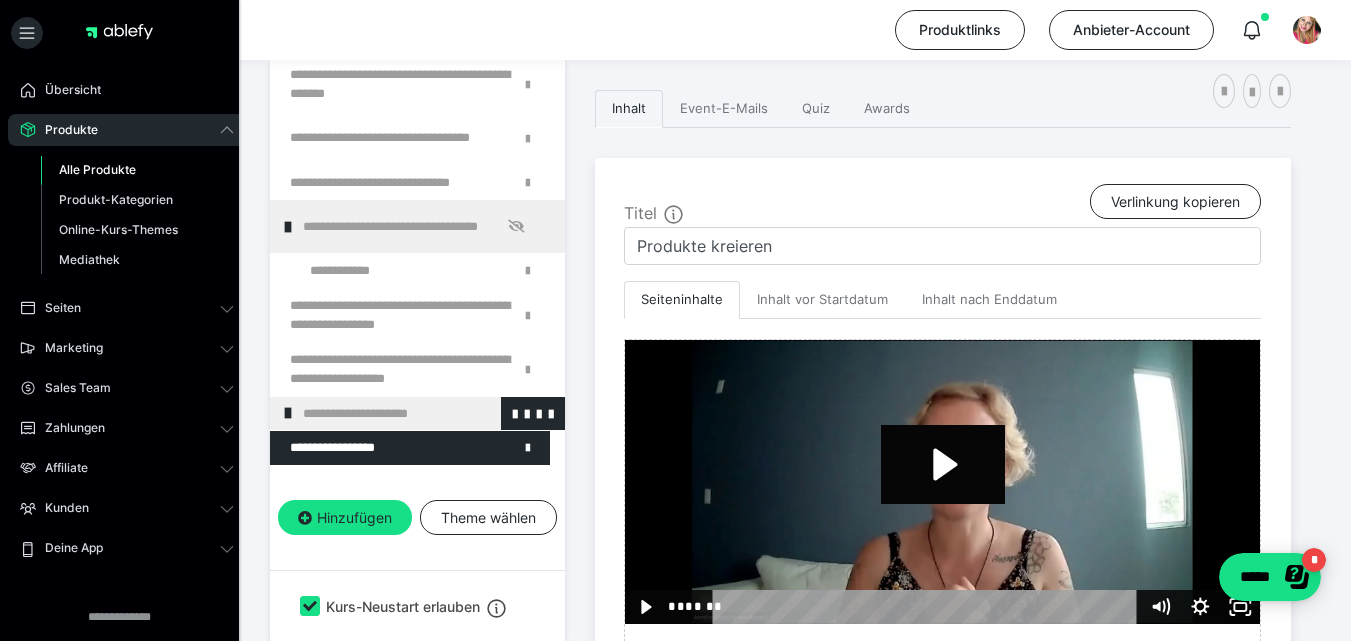 click at bounding box center [288, 413] 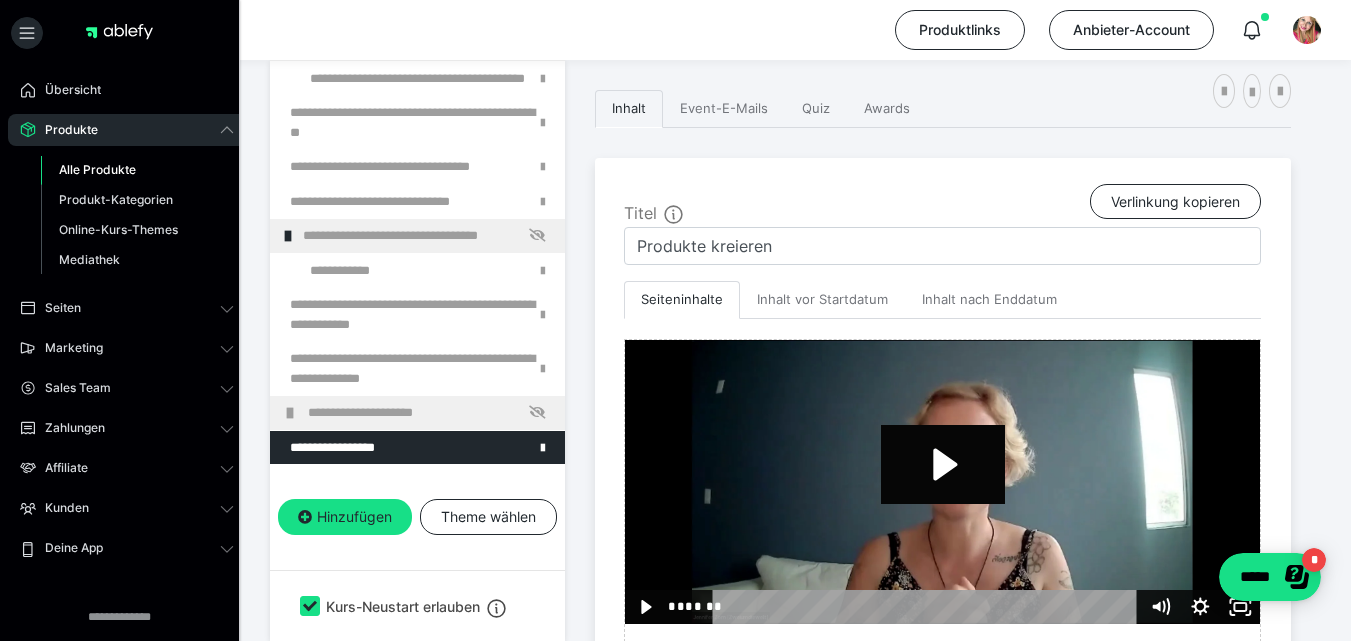 click on "**********" at bounding box center (417, 413) 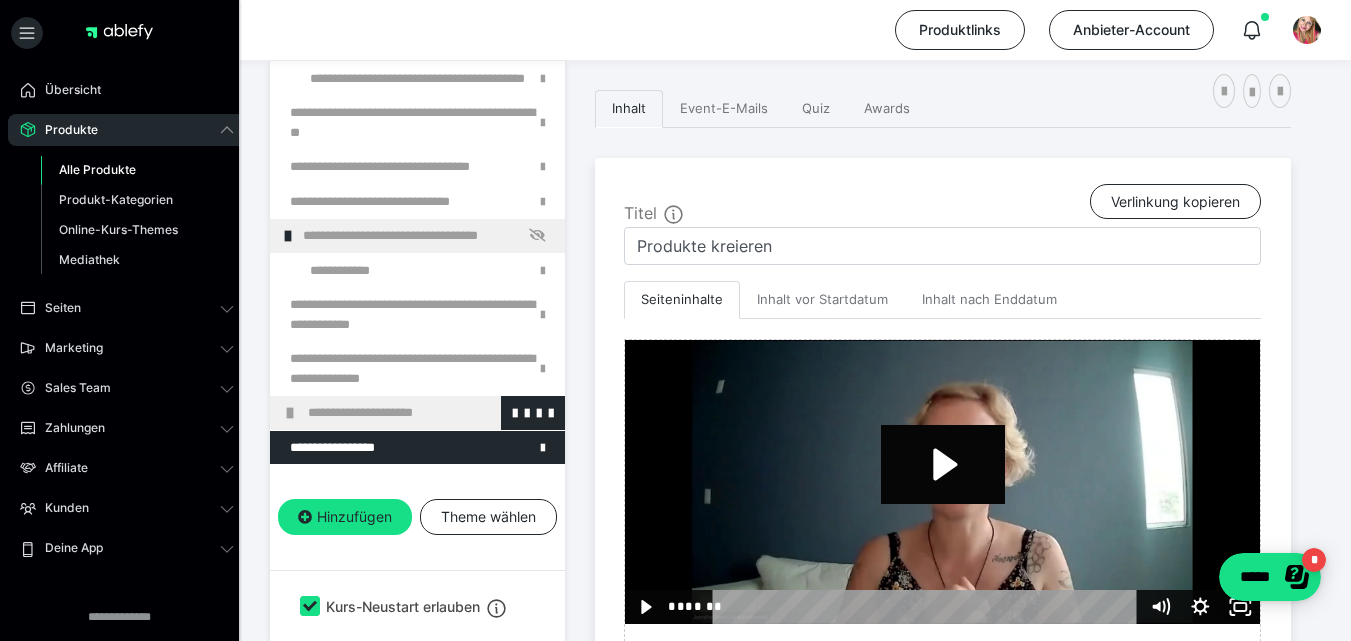 click at bounding box center (365, 448) 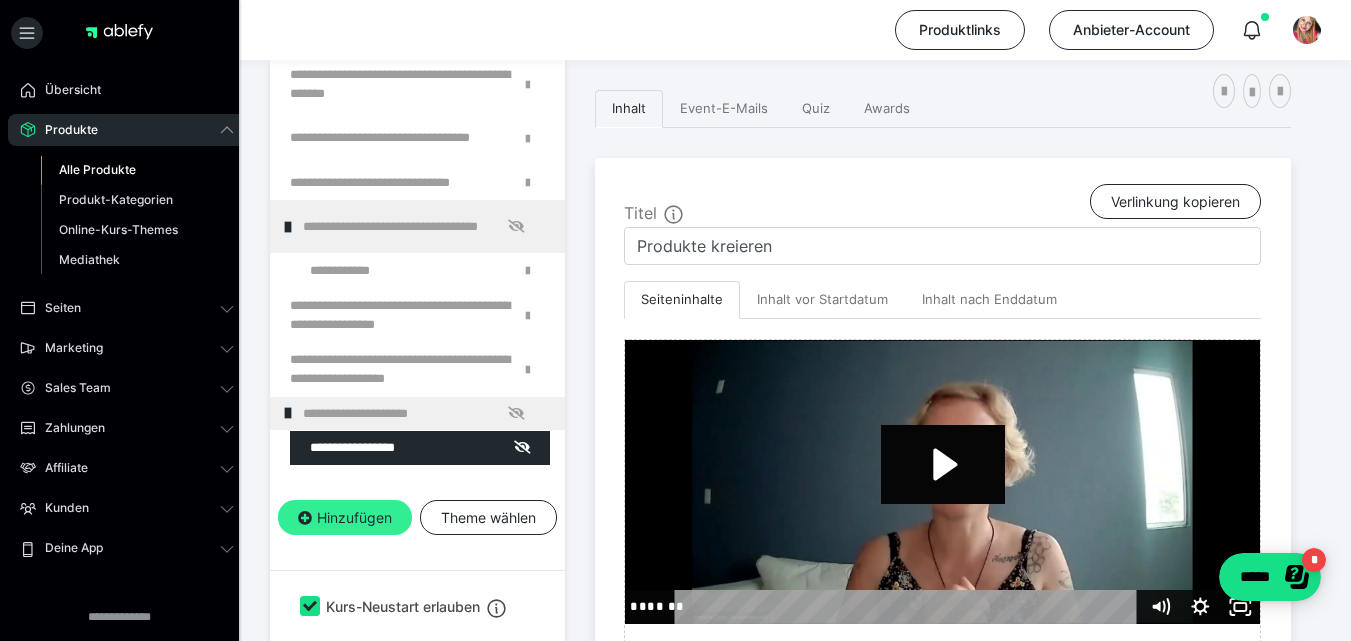 click on "Hinzufügen" at bounding box center (345, 518) 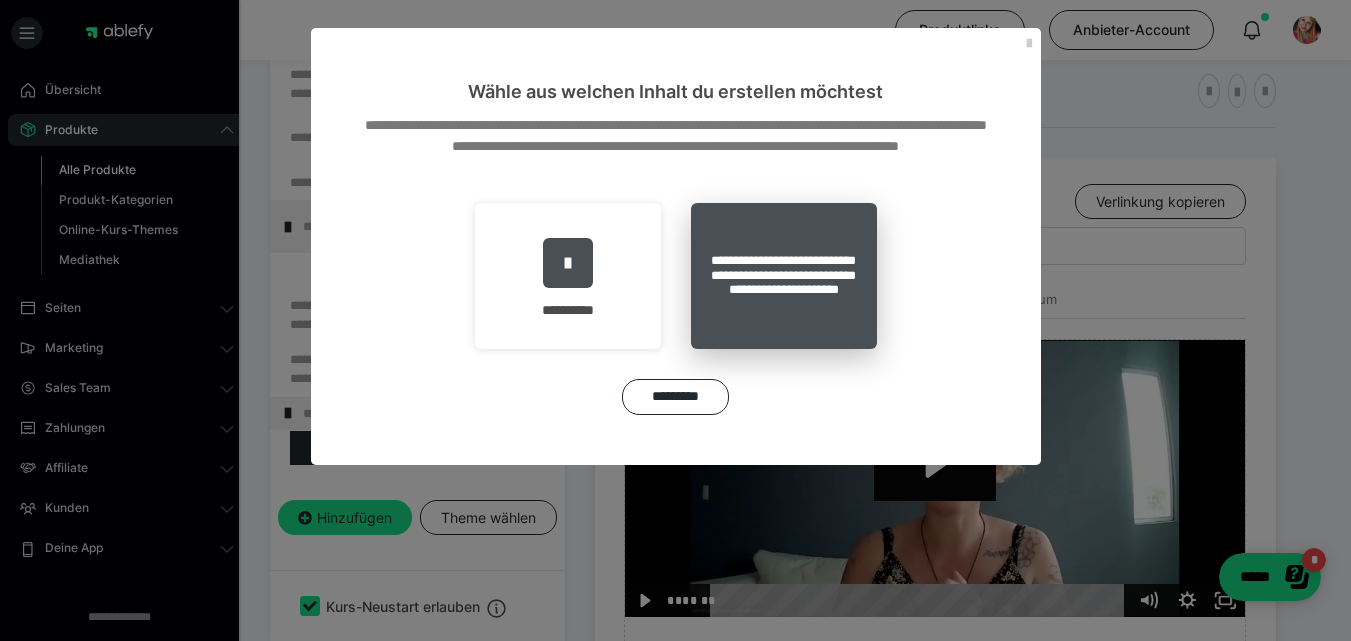 click on "**********" at bounding box center (784, 276) 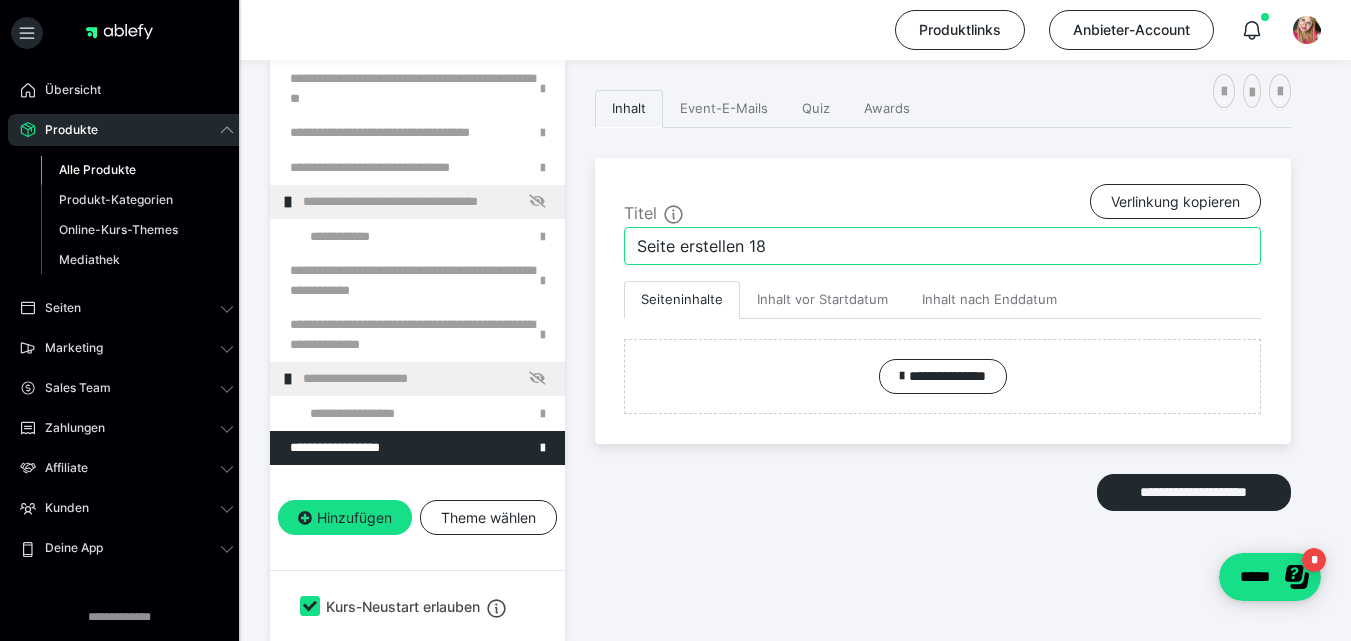click on "**********" at bounding box center [943, 301] 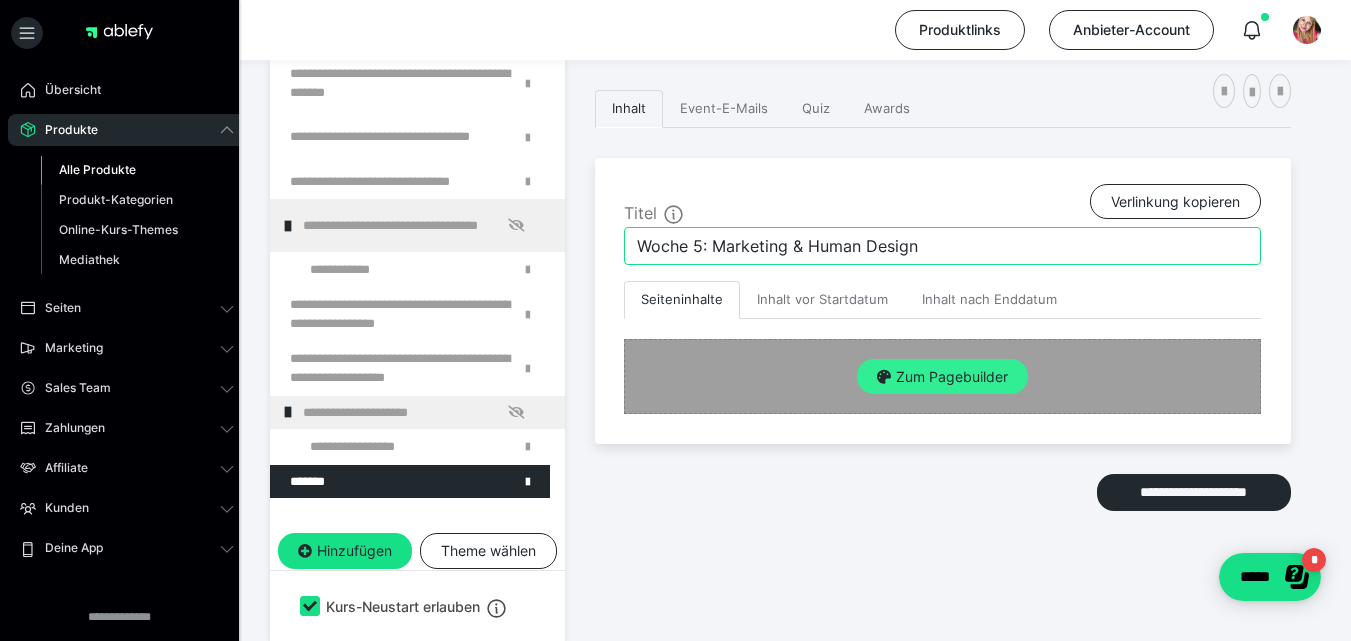 type on "Woche 5: Marketing & Human Design" 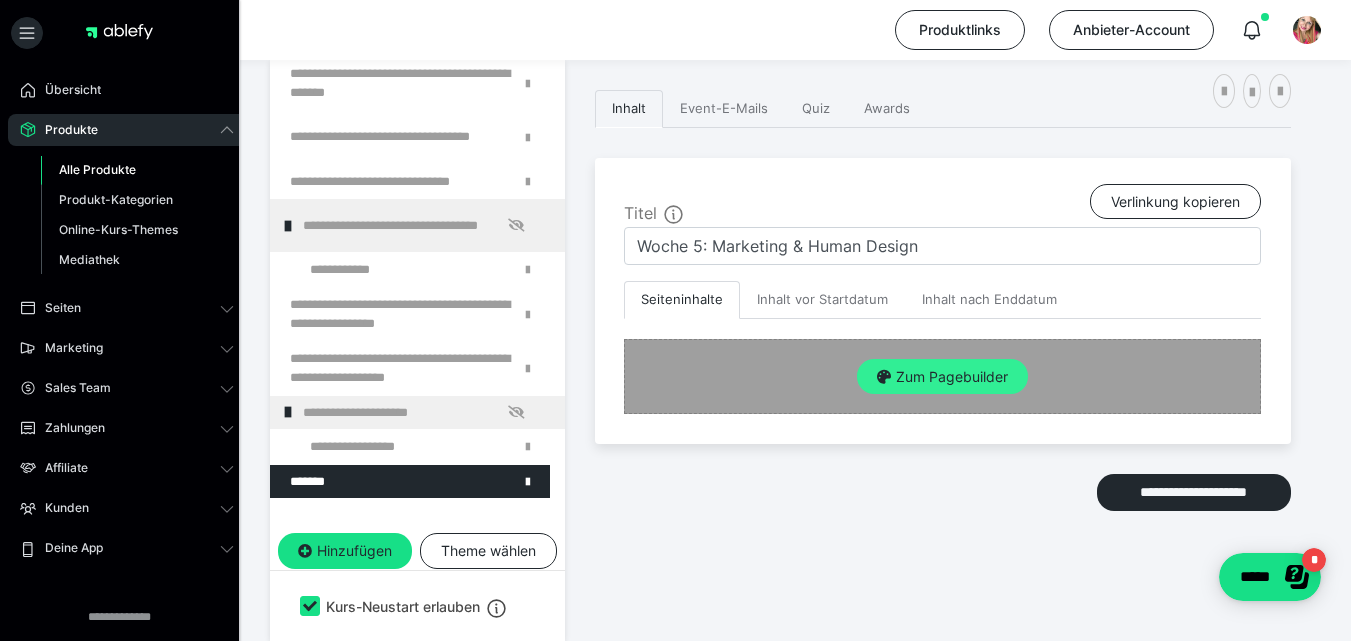 click on "Zum Pagebuilder" at bounding box center [942, 377] 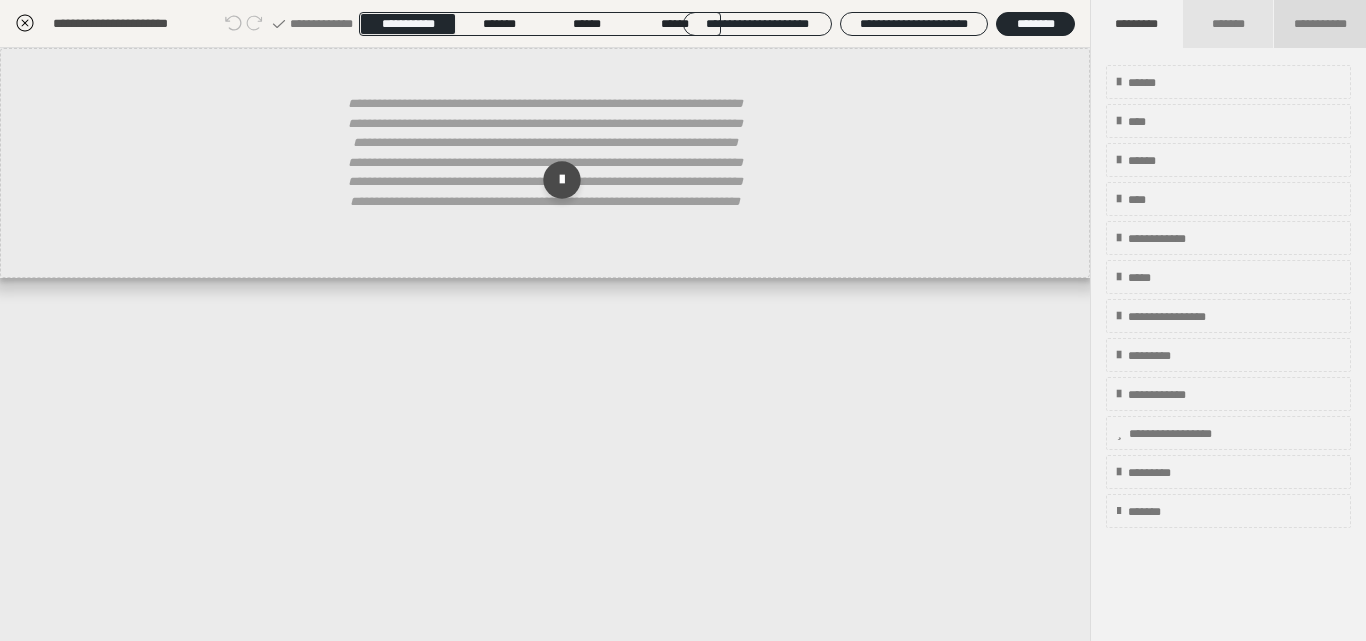 click on "**********" at bounding box center (1320, 24) 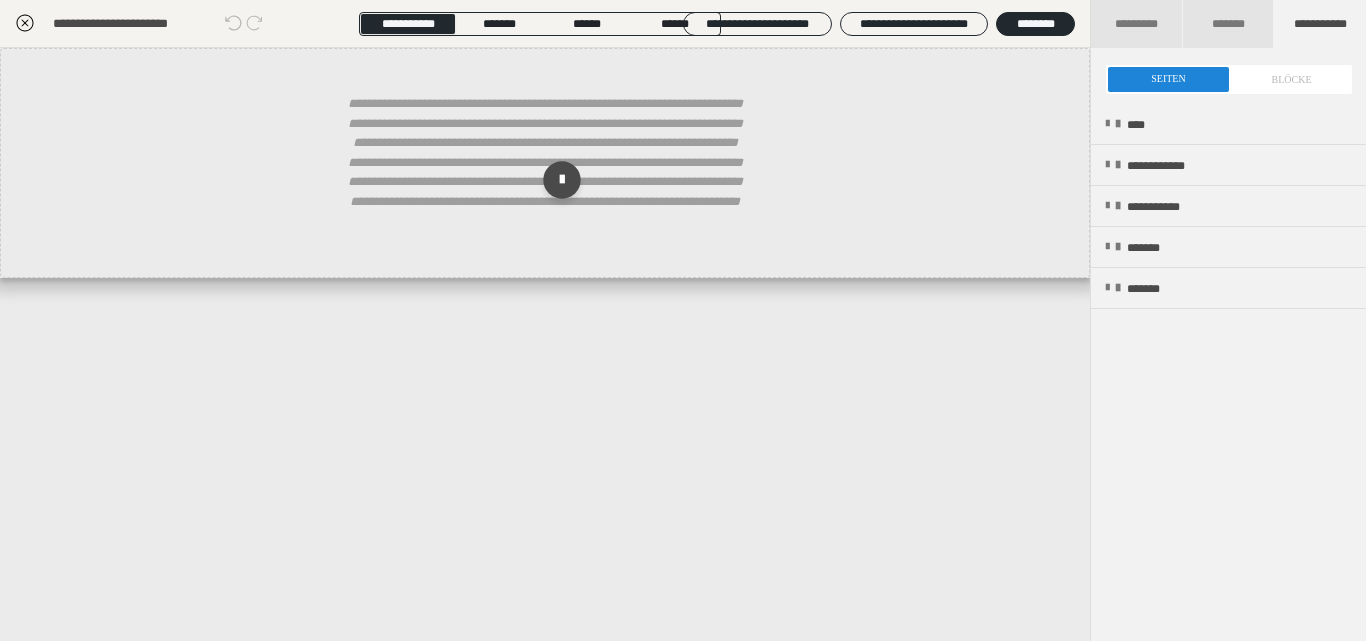 click at bounding box center (1229, 79) 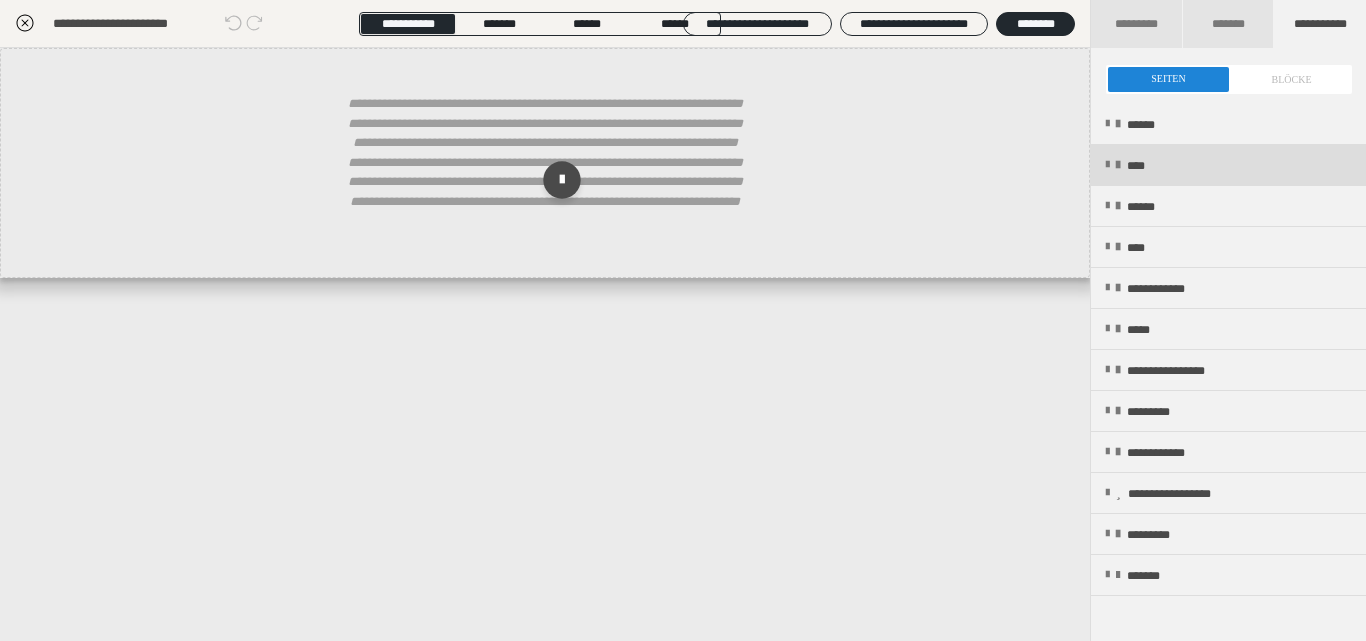 click on "****" at bounding box center (1142, 166) 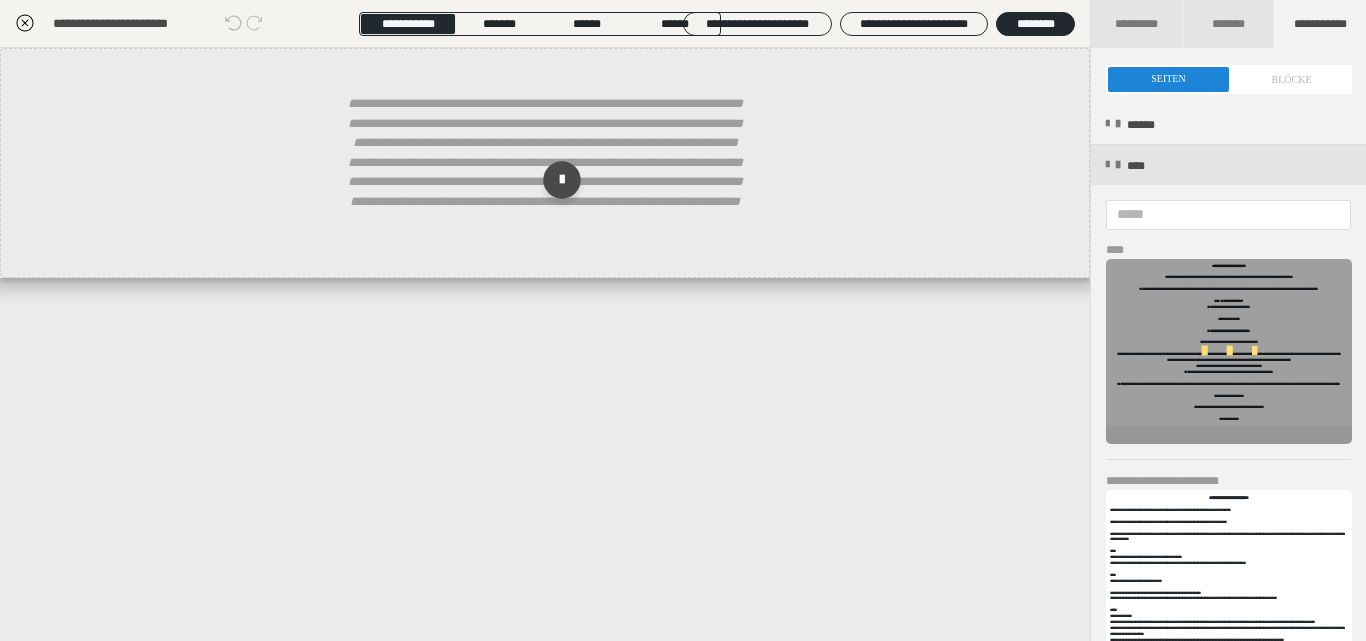 click at bounding box center [1229, 351] 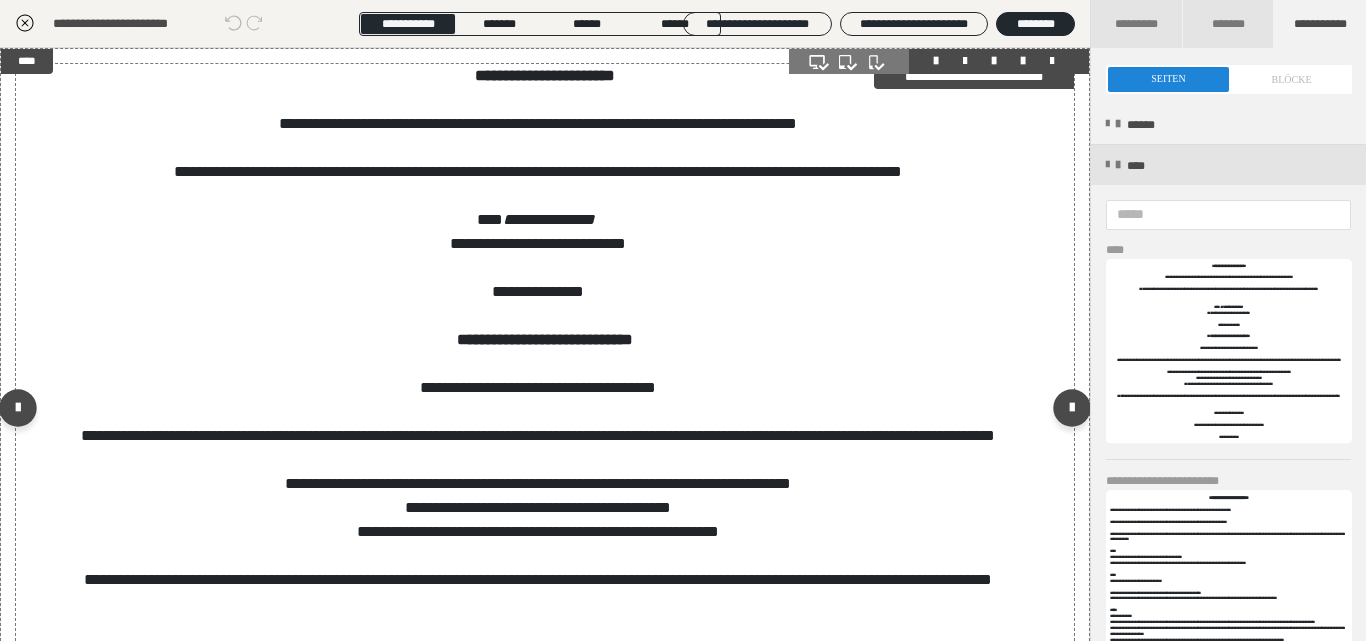 scroll, scrollTop: 220, scrollLeft: 0, axis: vertical 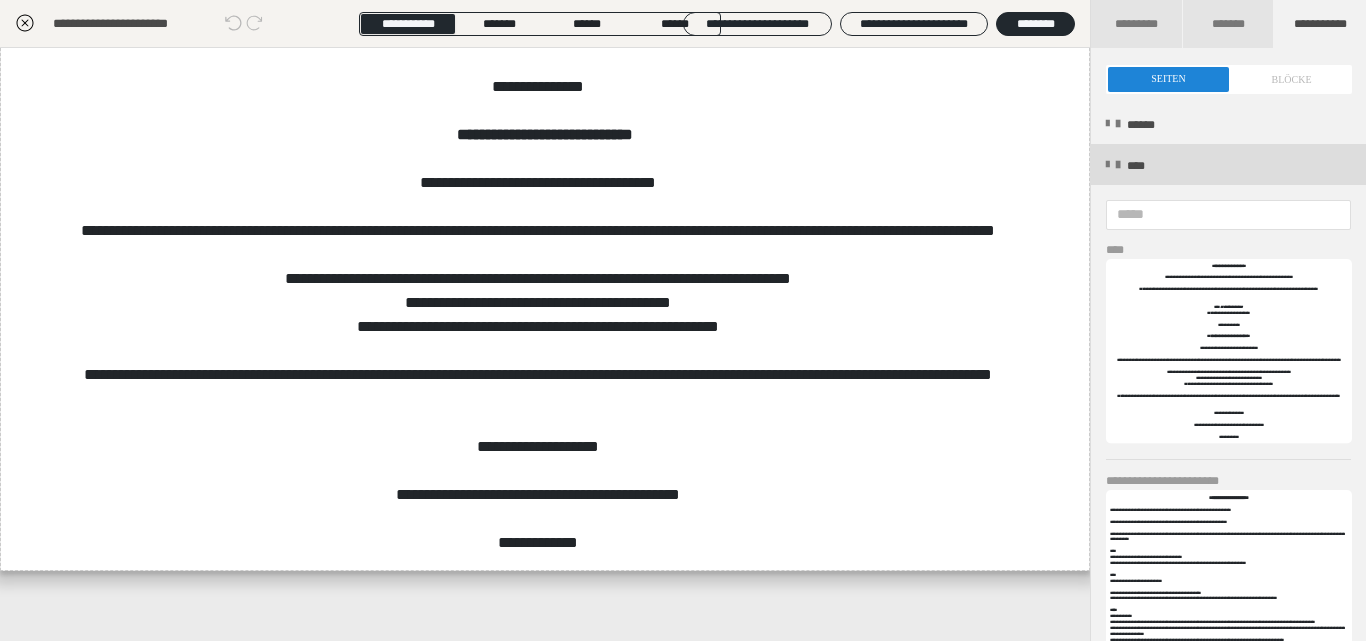 click at bounding box center [1107, 165] 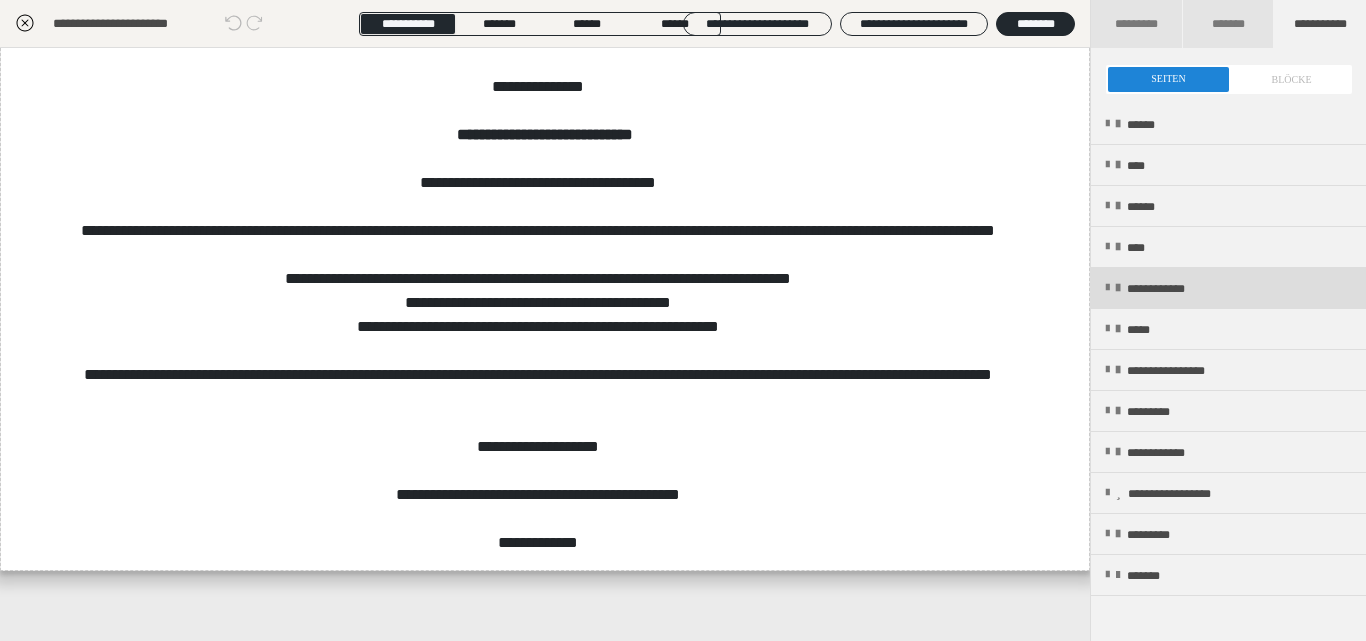 click on "**********" at bounding box center (1174, 289) 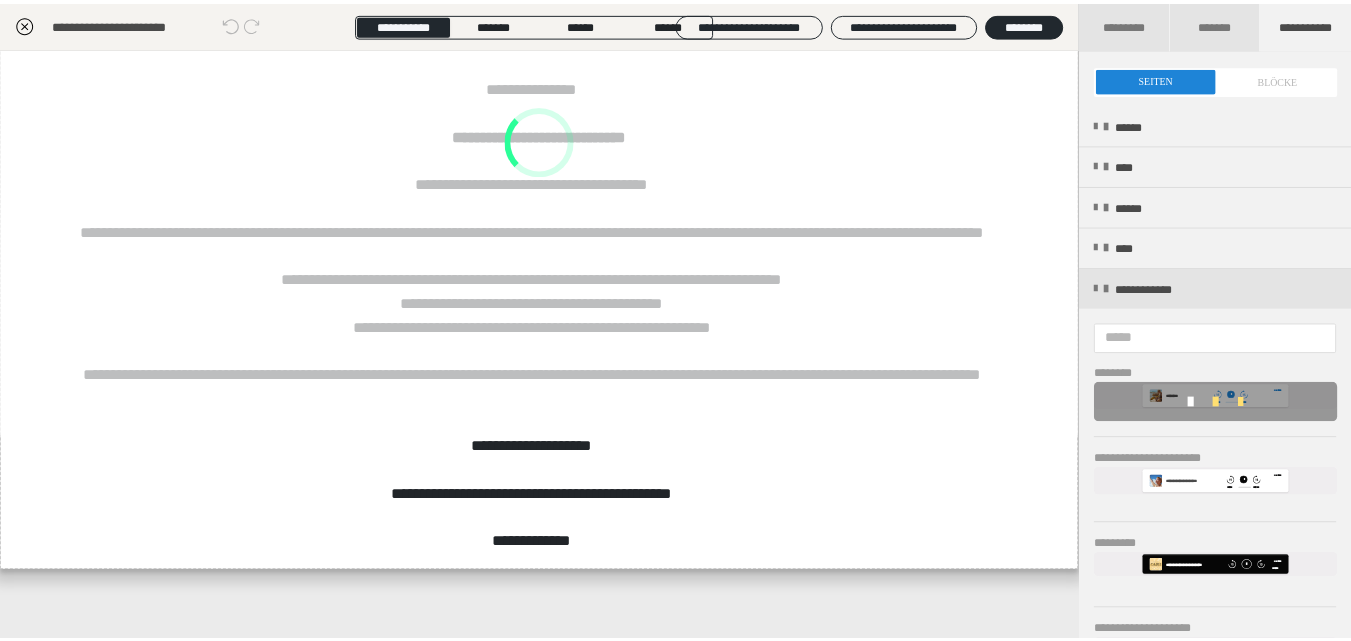 scroll, scrollTop: 220, scrollLeft: 0, axis: vertical 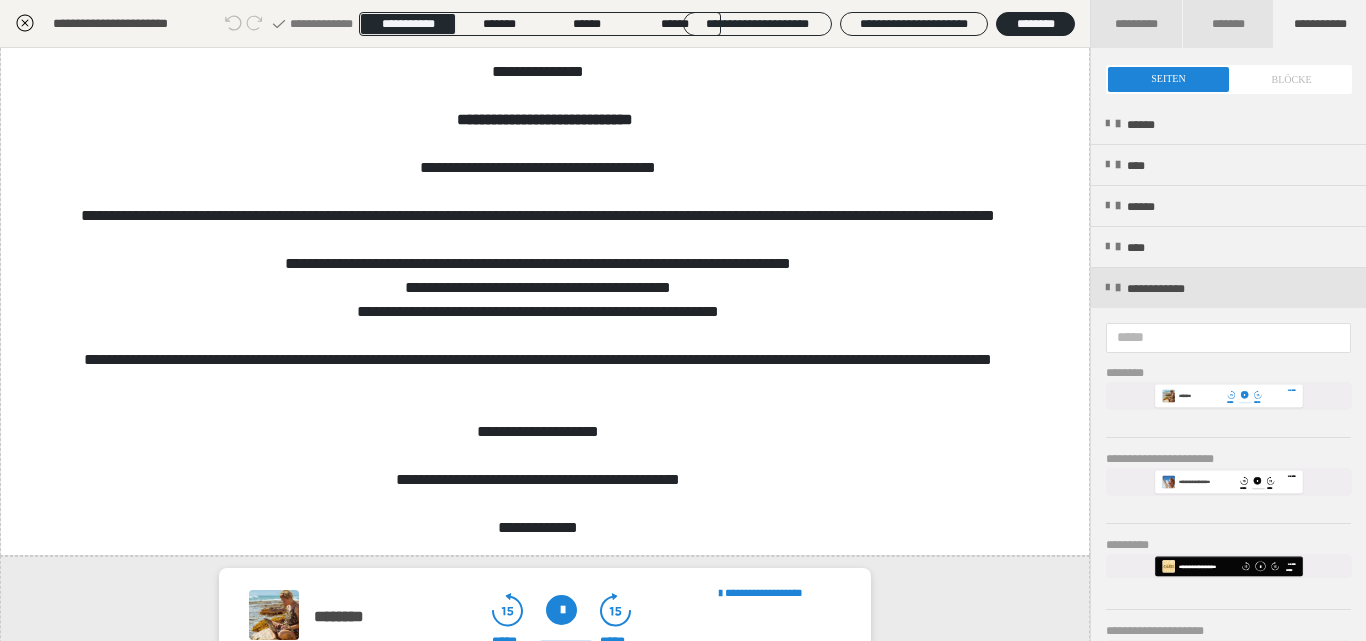 click 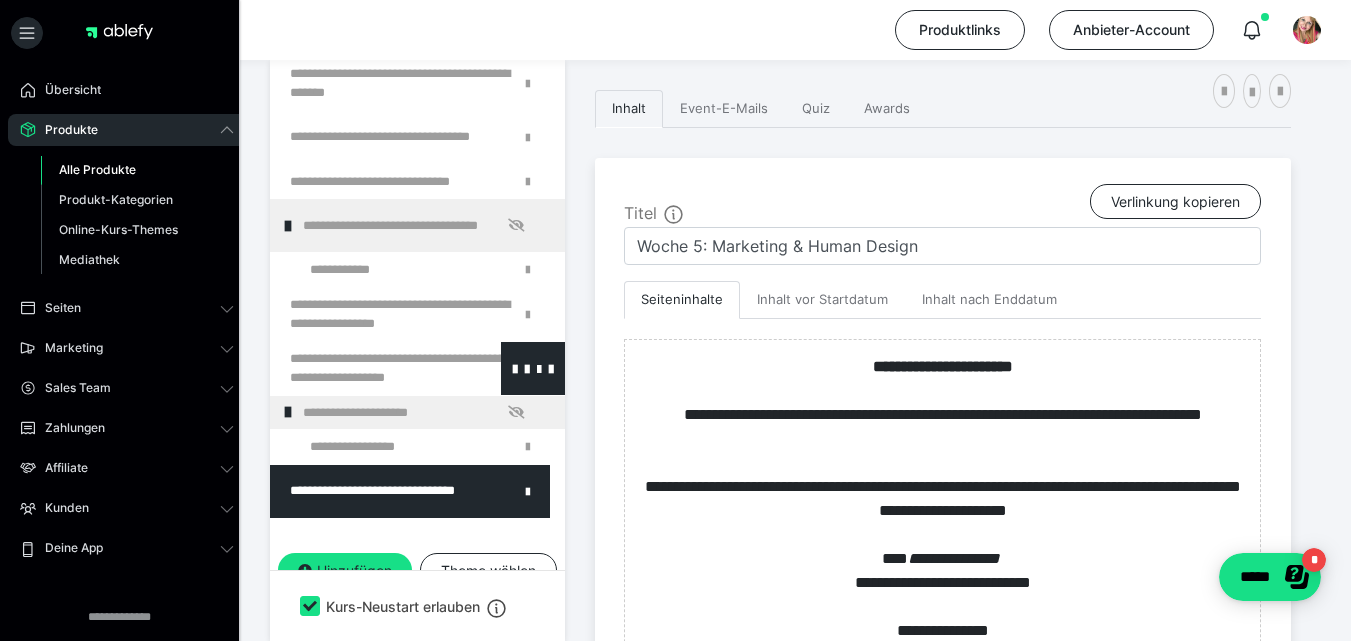 scroll, scrollTop: 859, scrollLeft: 0, axis: vertical 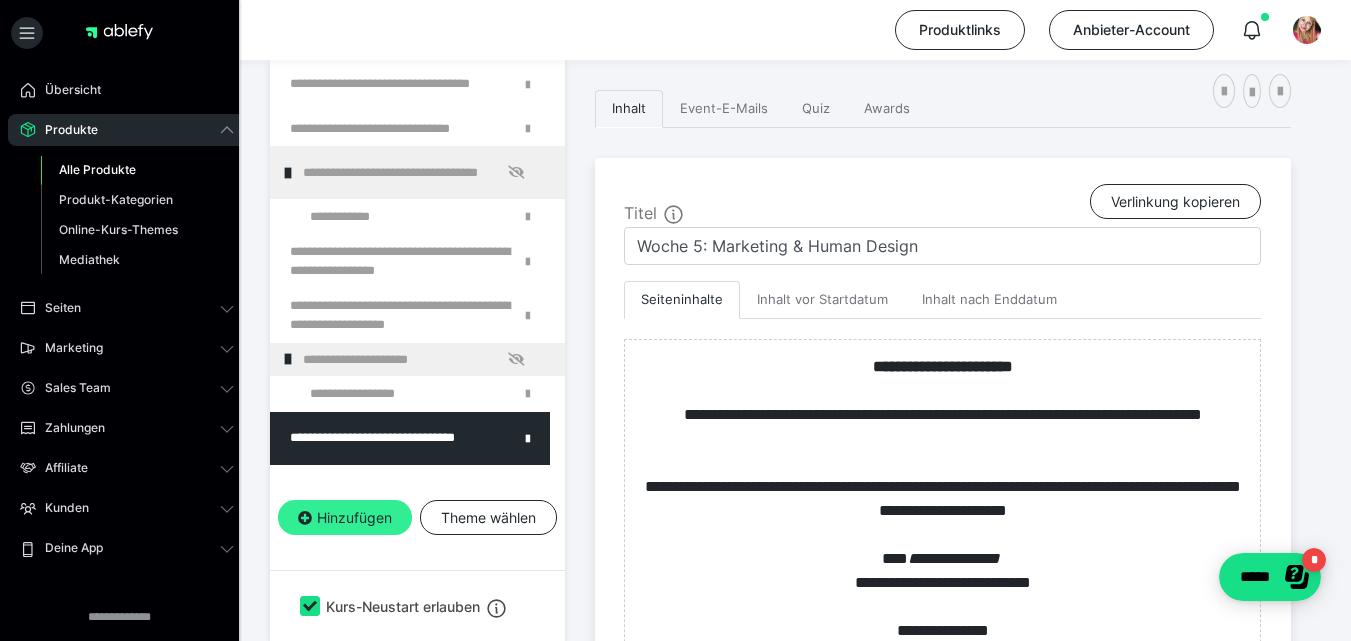 click on "Hinzufügen" at bounding box center (345, 518) 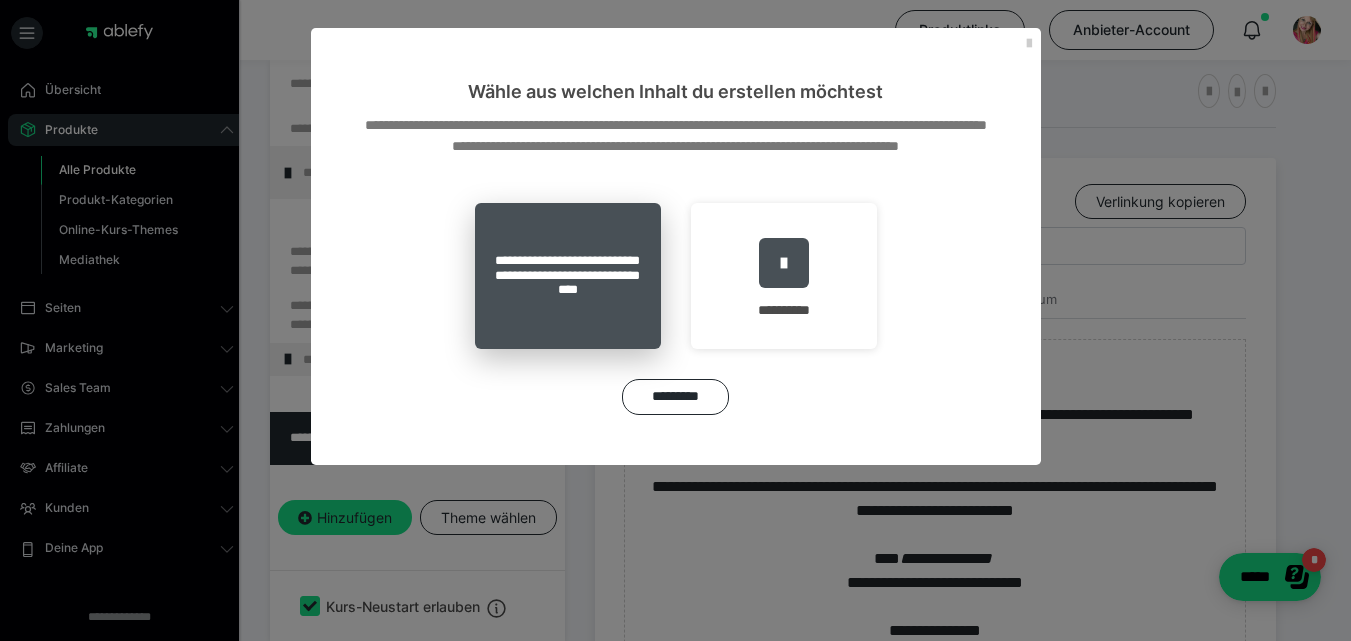 click on "**********" at bounding box center (568, 276) 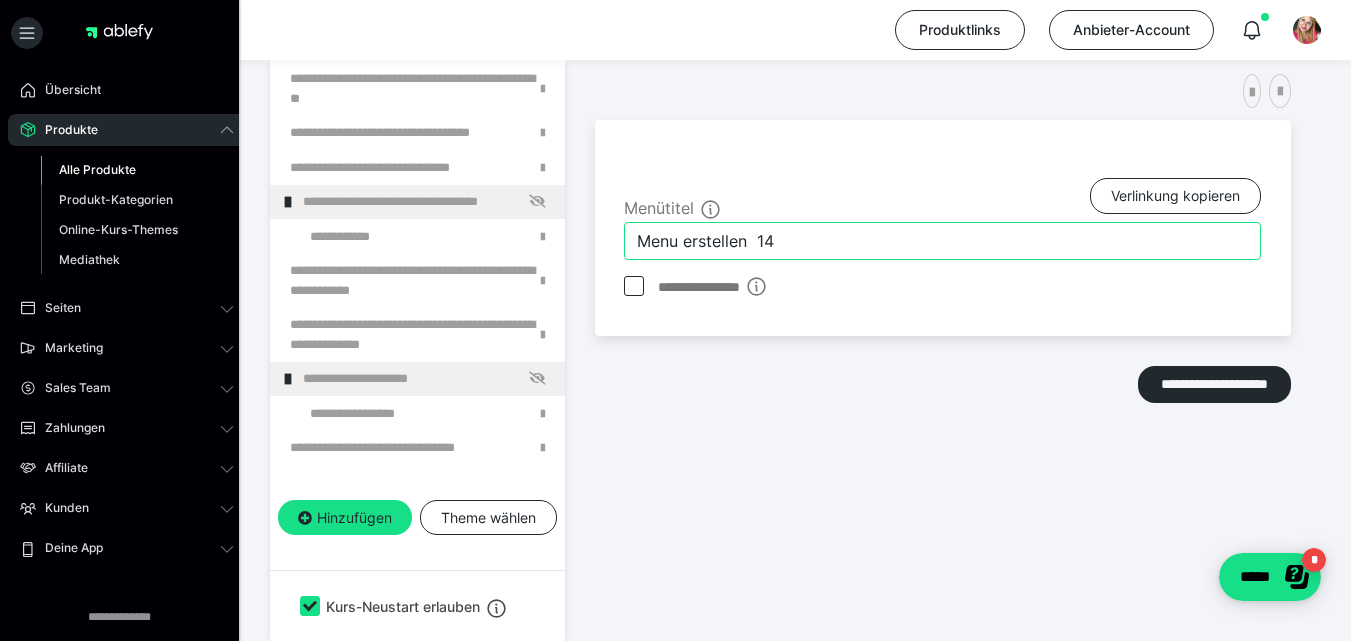 click on "**********" at bounding box center [795, 350] 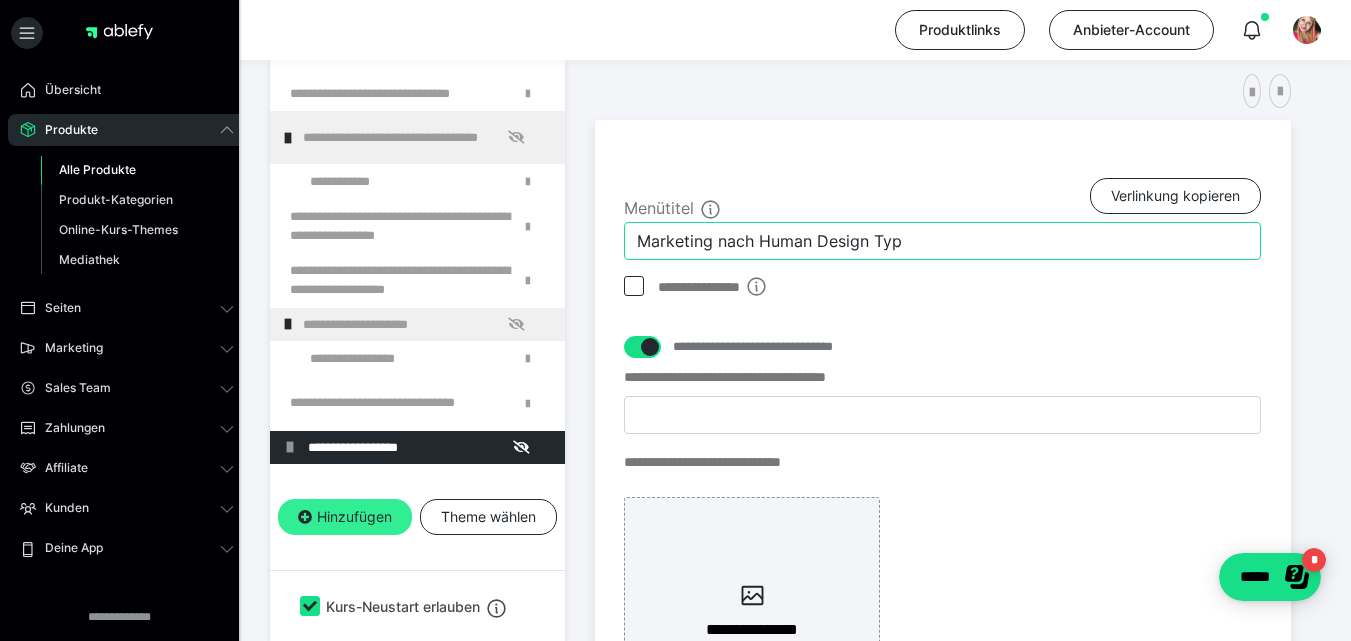 type on "Marketing nach Human Design Typ" 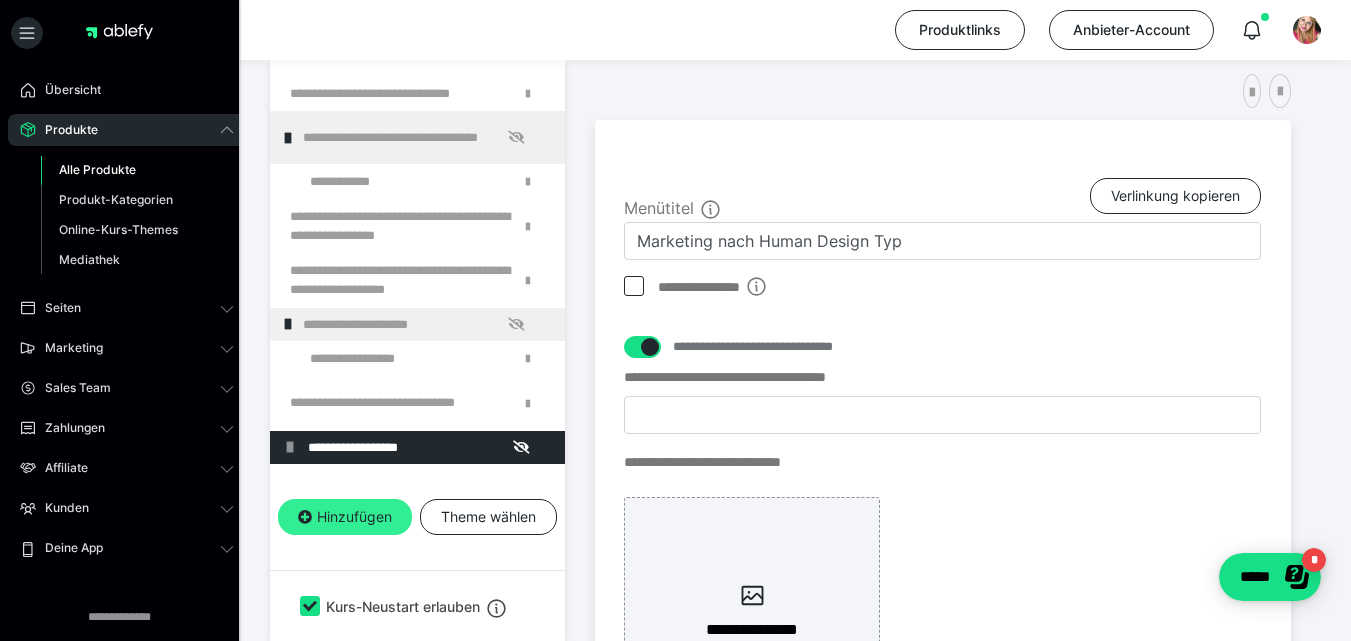 click on "Hinzufügen" at bounding box center [345, 517] 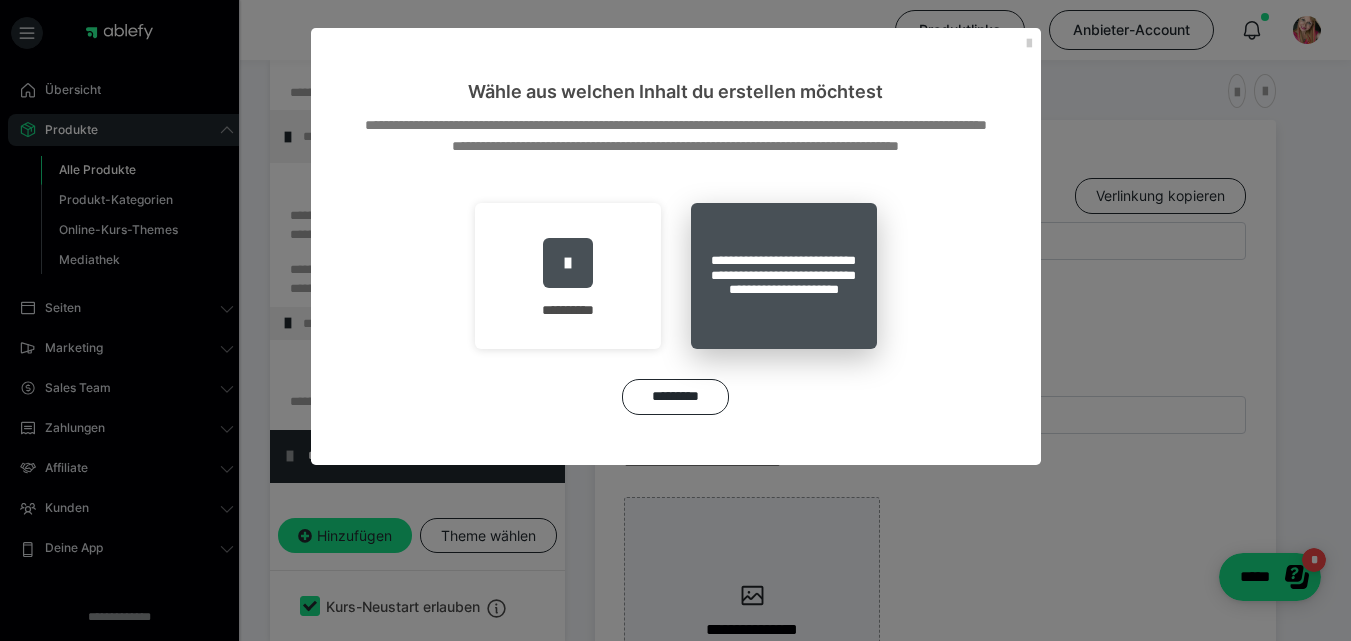 click on "**********" at bounding box center [784, 276] 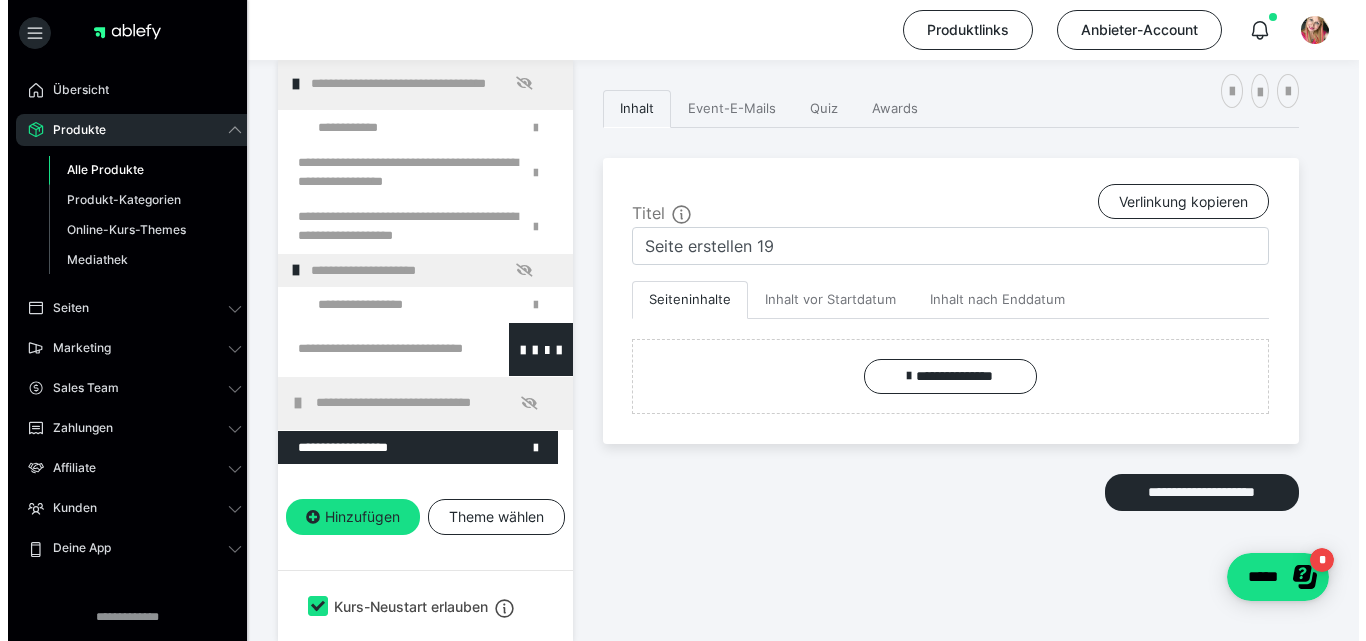 scroll, scrollTop: 947, scrollLeft: 0, axis: vertical 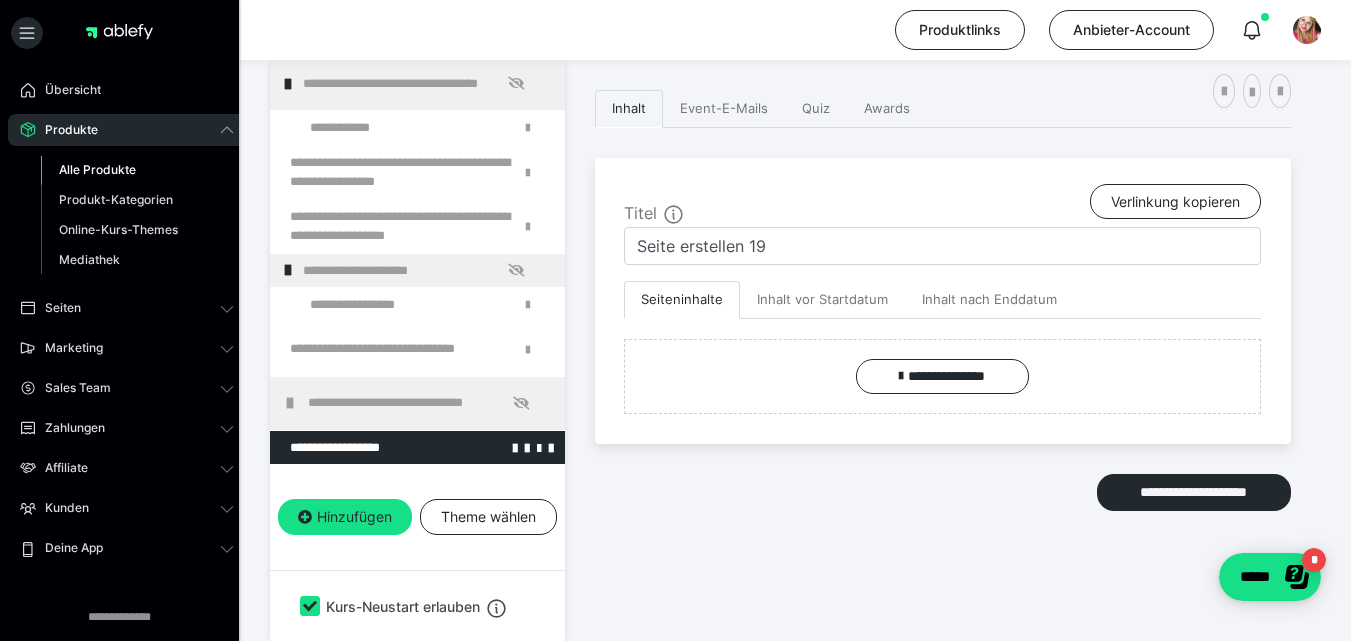 click at bounding box center (365, 448) 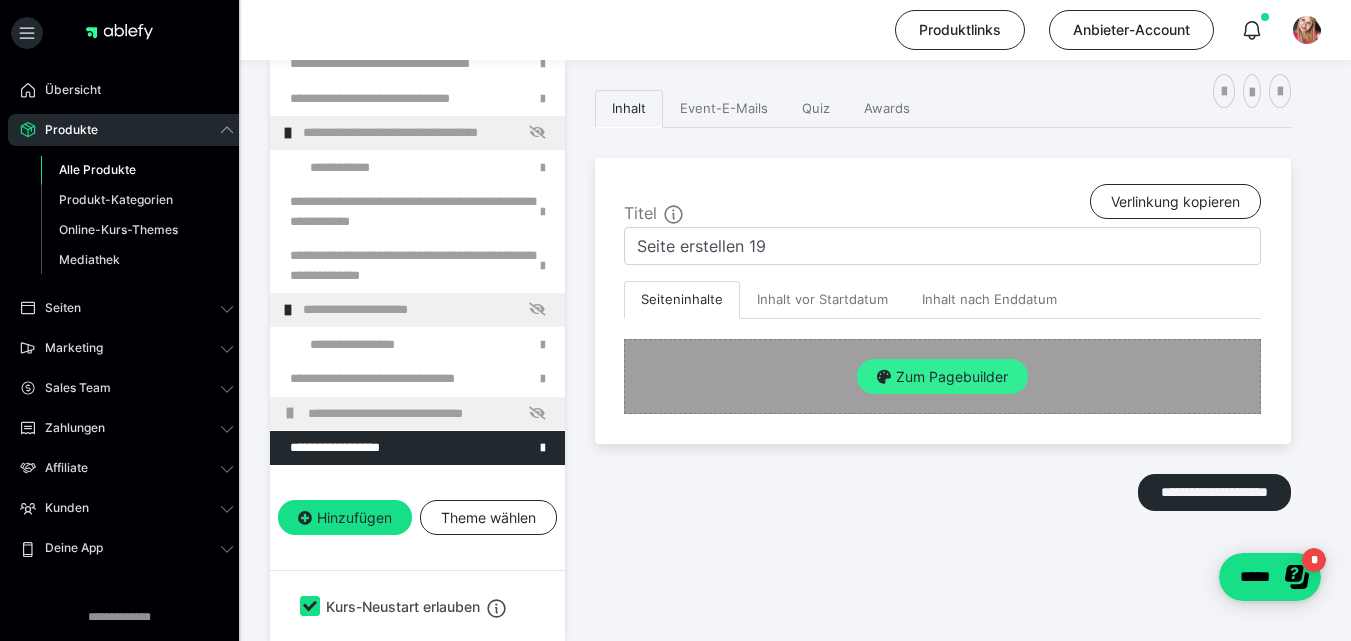 click on "Zum Pagebuilder" at bounding box center [942, 377] 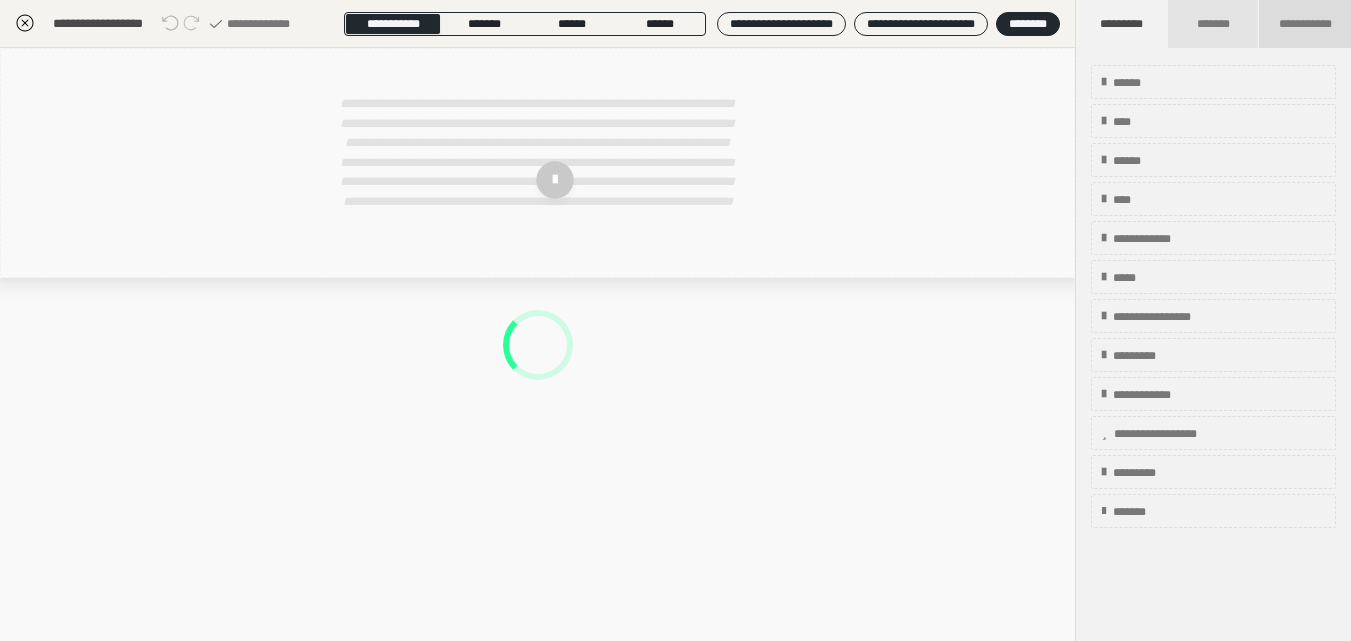 click on "**********" at bounding box center (1305, 24) 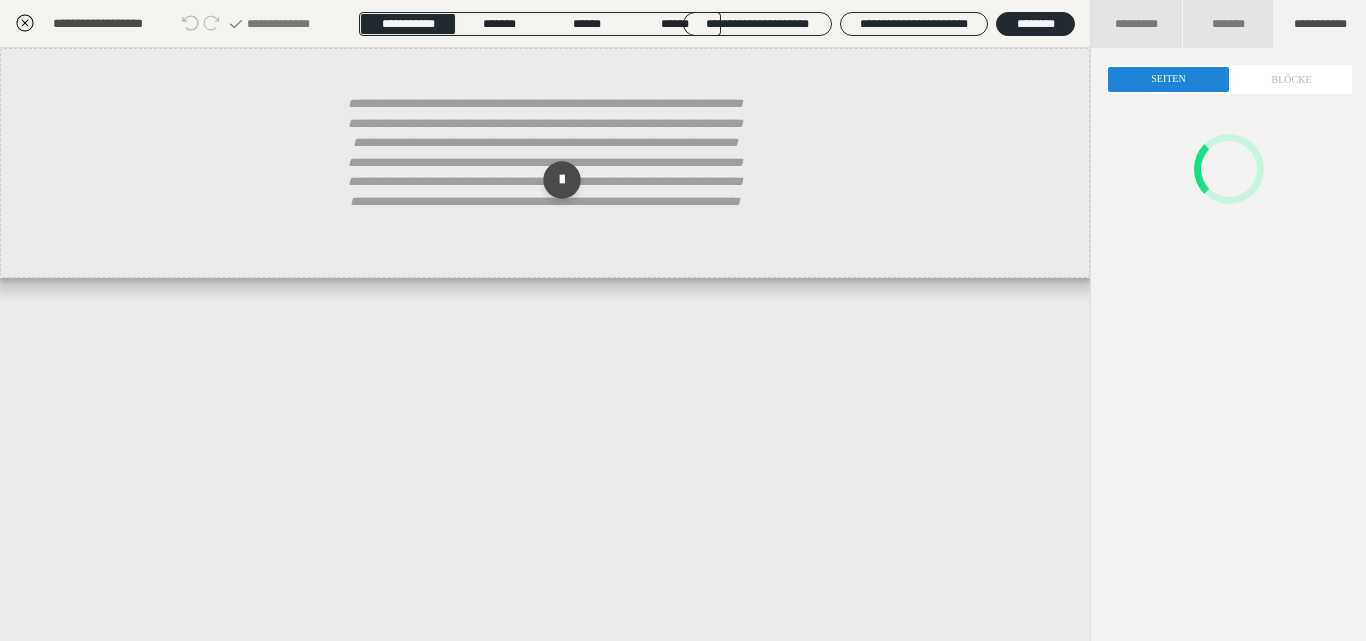 click on "**********" at bounding box center [1320, 24] 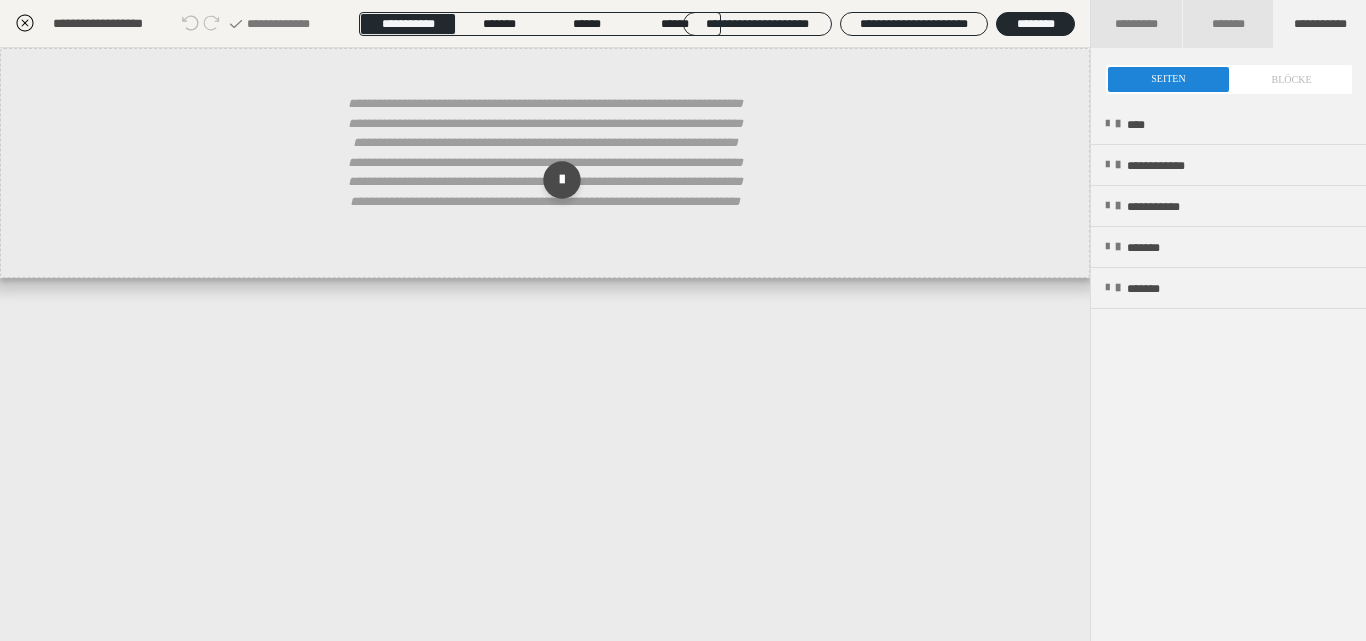 click at bounding box center (1229, 79) 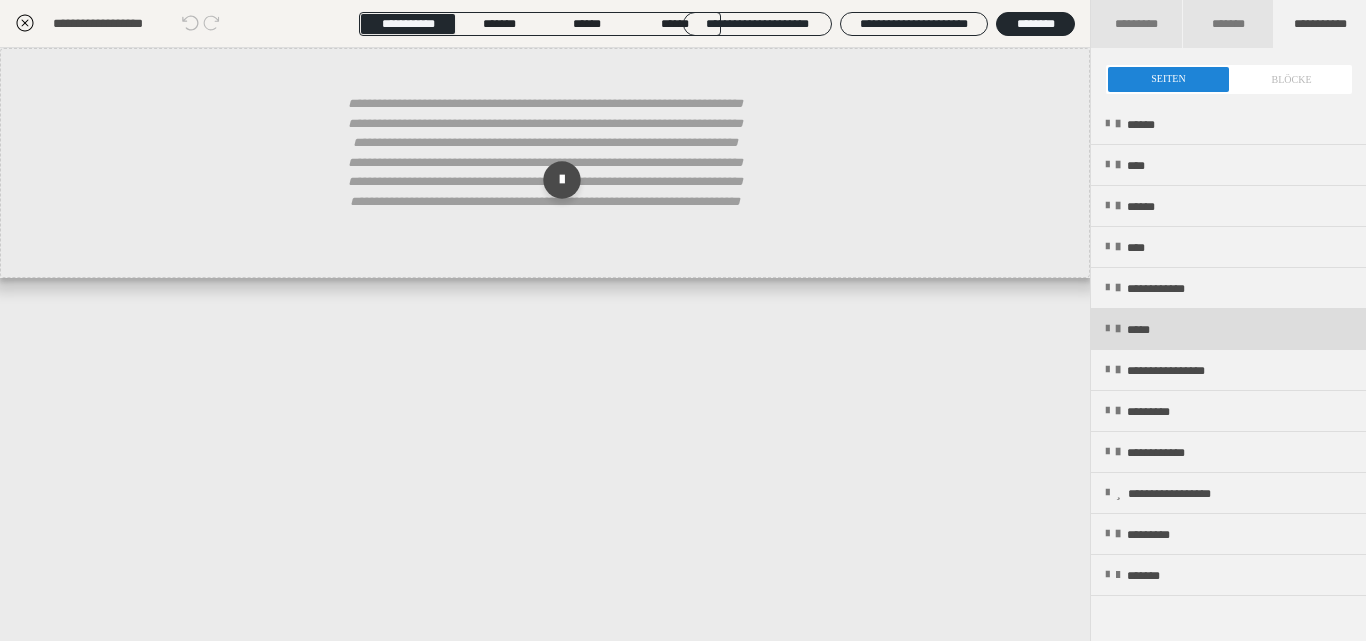 click on "*****" at bounding box center [1147, 330] 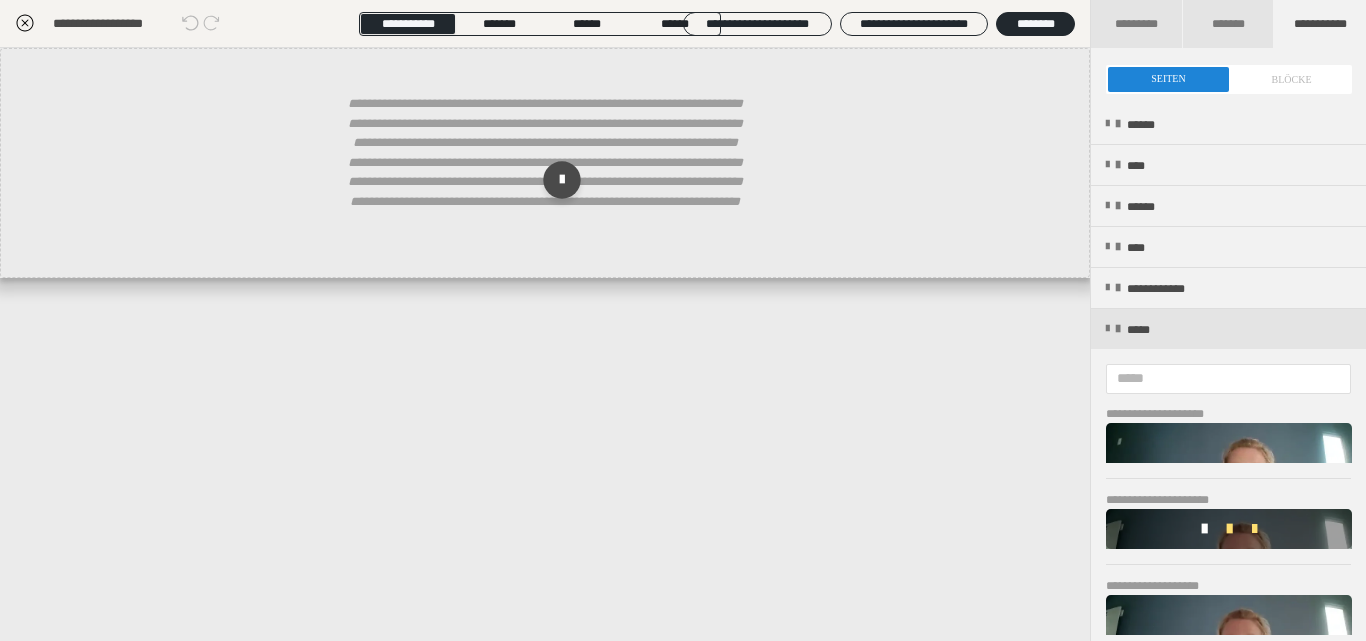 scroll, scrollTop: 153, scrollLeft: 0, axis: vertical 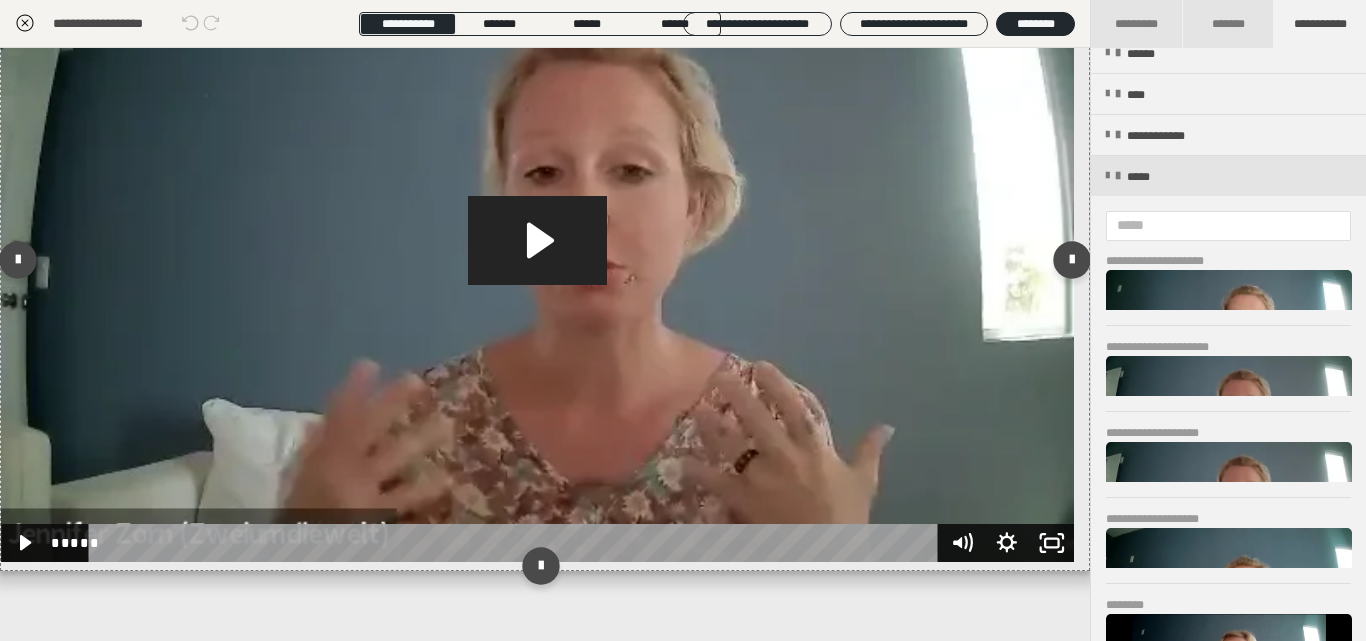 click 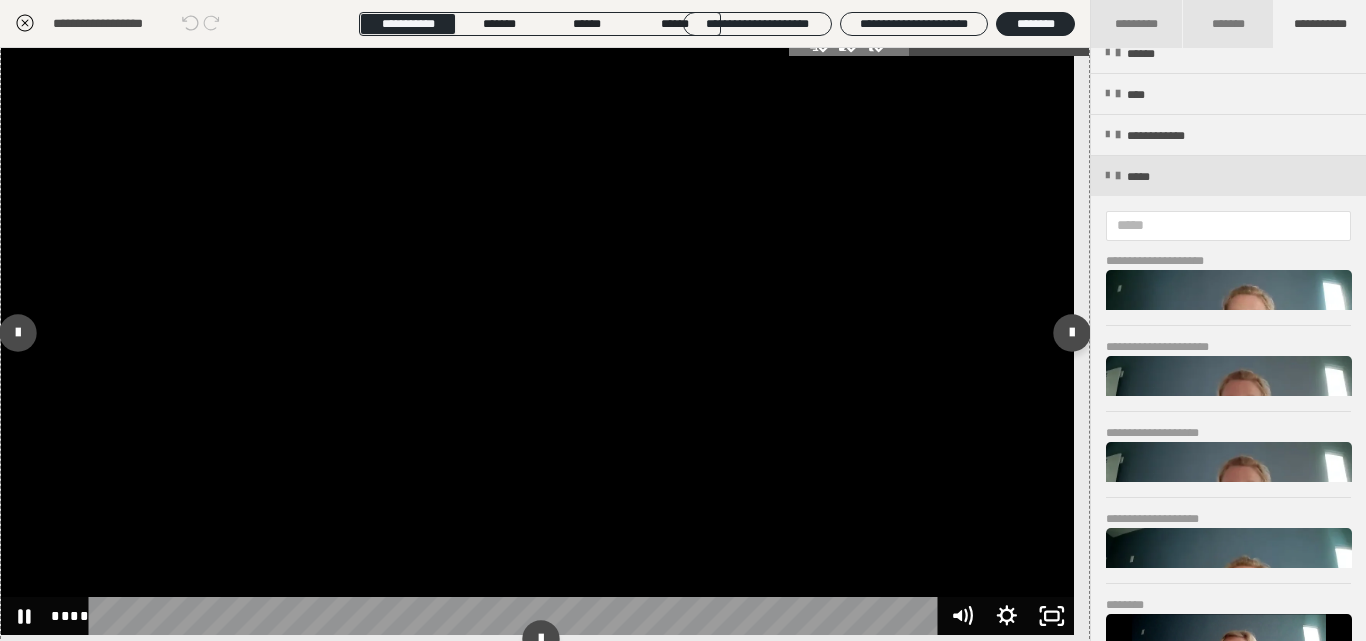 scroll, scrollTop: 0, scrollLeft: 0, axis: both 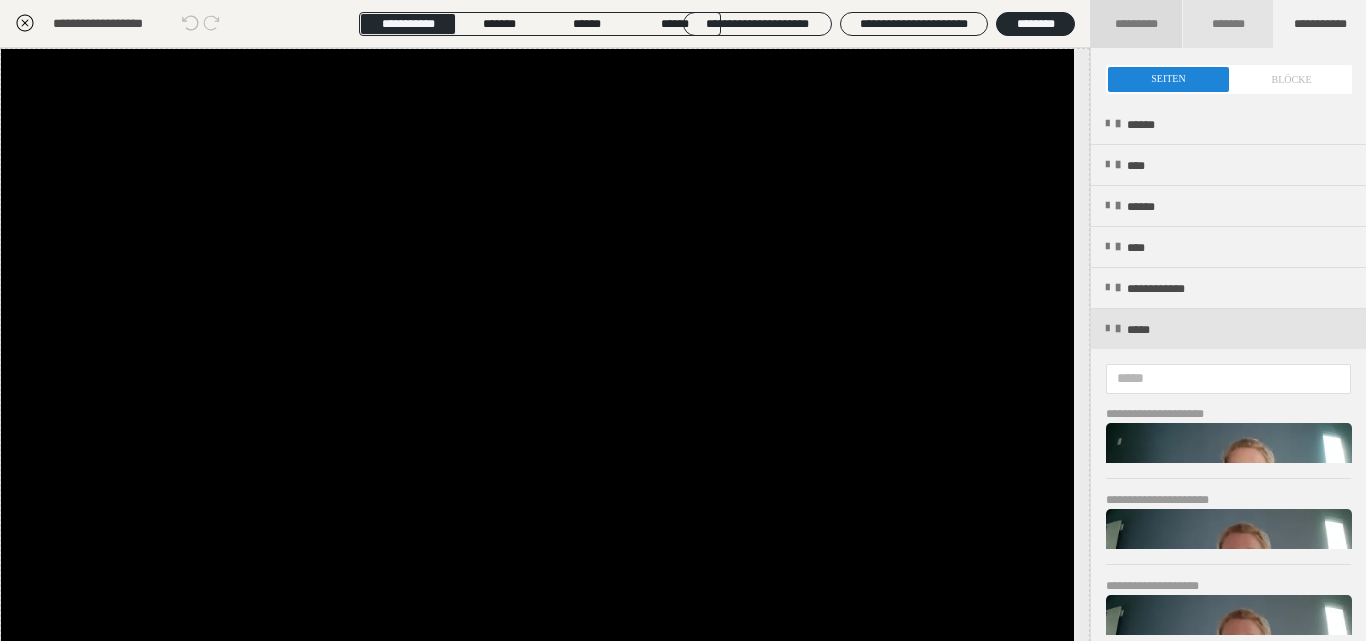 click on "*********" at bounding box center [1136, 24] 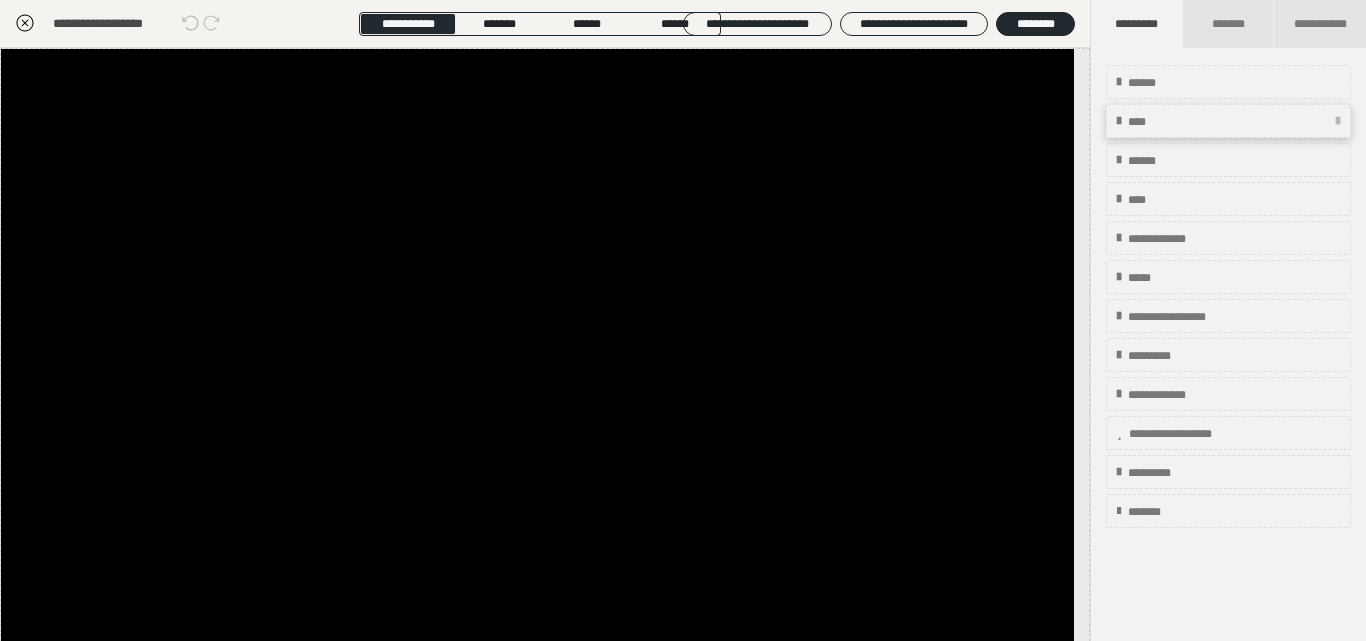 click on "****" at bounding box center (1228, 121) 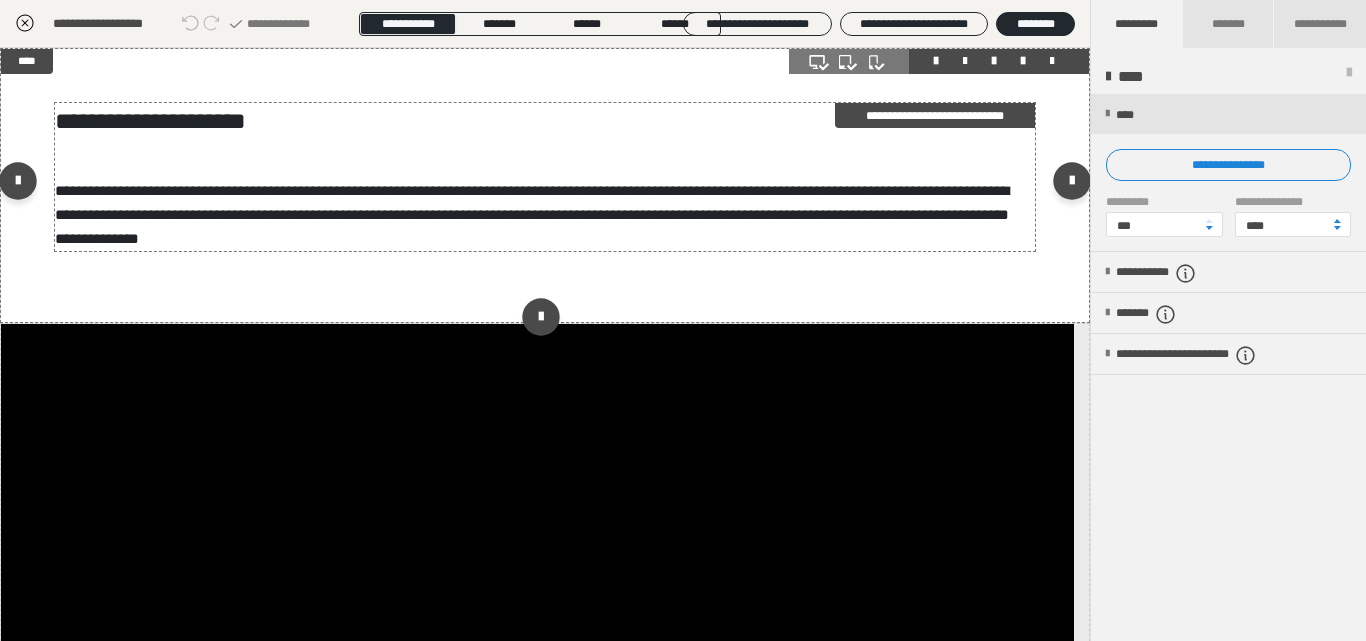 click on "**********" at bounding box center [538, 215] 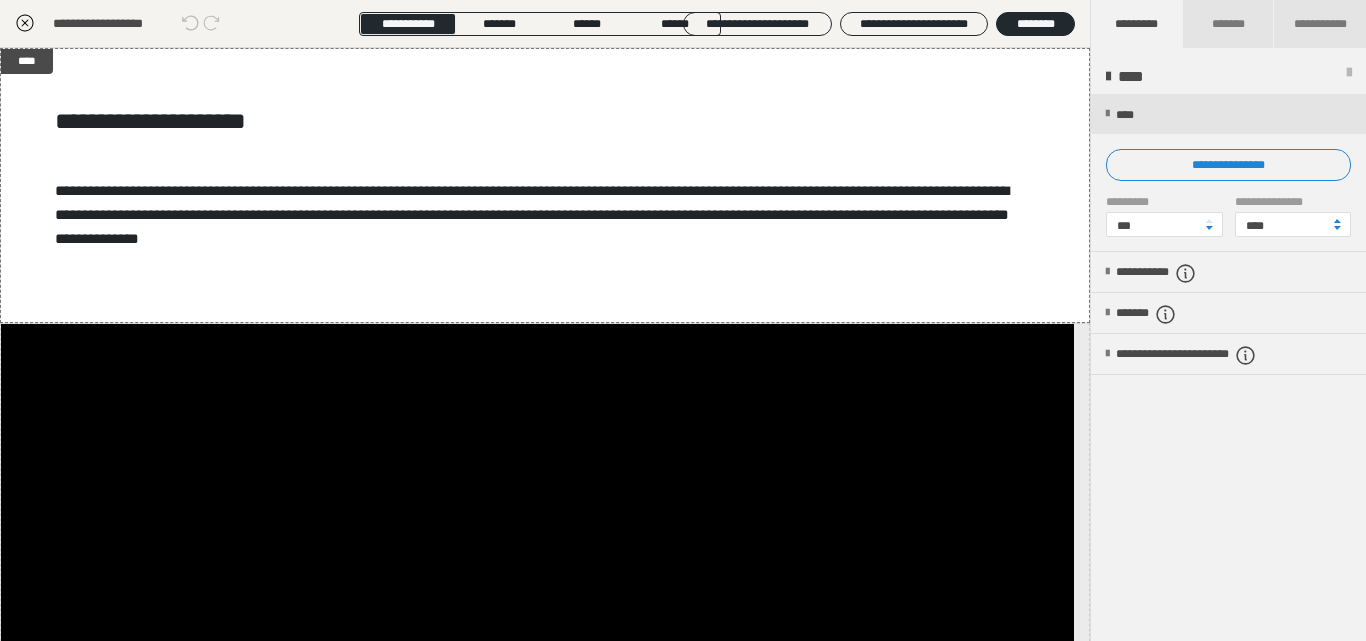 click on "**********" at bounding box center [1228, 165] 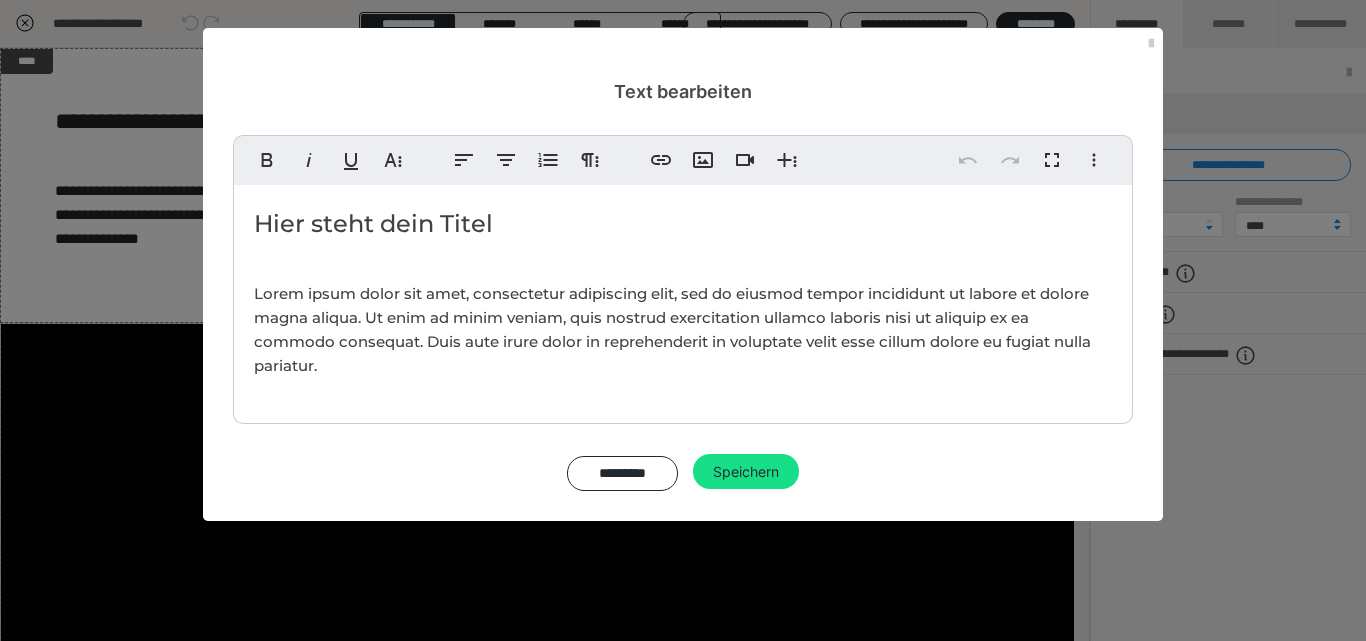 click on "Lorem ipsum dolor sit amet, consectetur adipiscing elit, sed do eiusmod tempor incididunt ut labore et dolore magna aliqua. Ut enim ad minim veniam, quis nostrud exercitation ullamco laboris nisi ut aliquip ex ea commodo consequat. Duis aute irure dolor in reprehenderit in voluptate velit esse cillum dolore eu fugiat nulla pariatur." at bounding box center (683, 330) 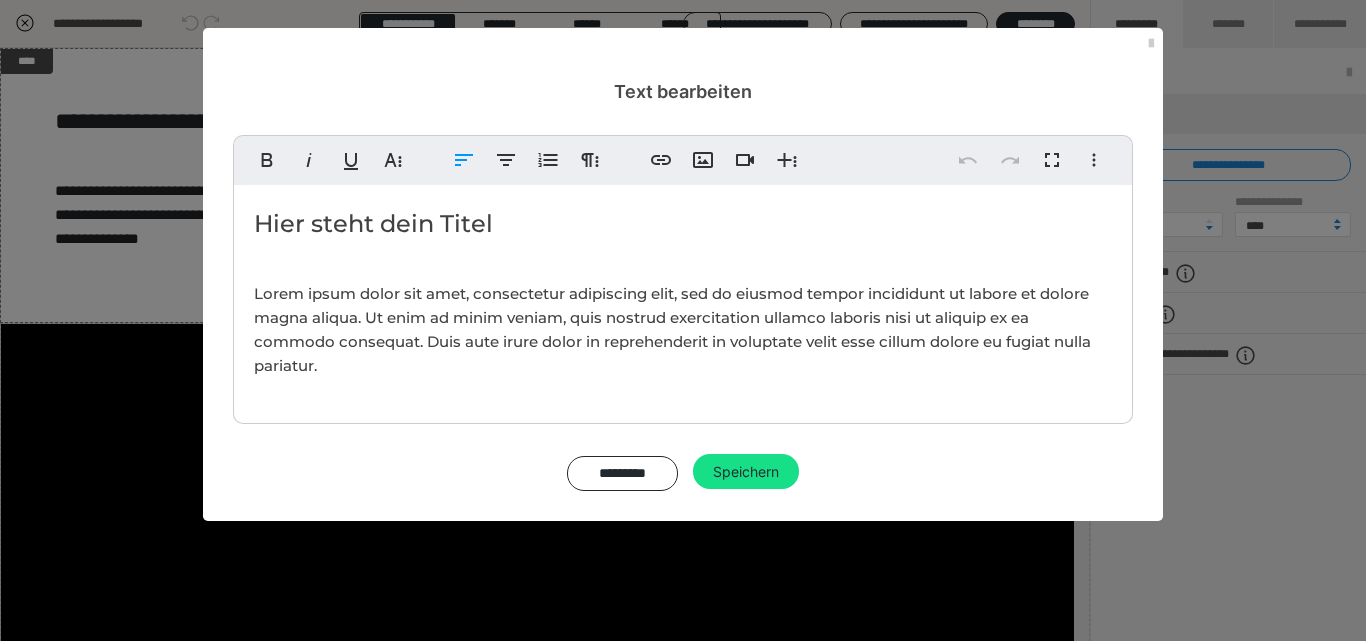 drag, startPoint x: 328, startPoint y: 368, endPoint x: 253, endPoint y: 292, distance: 106.77547 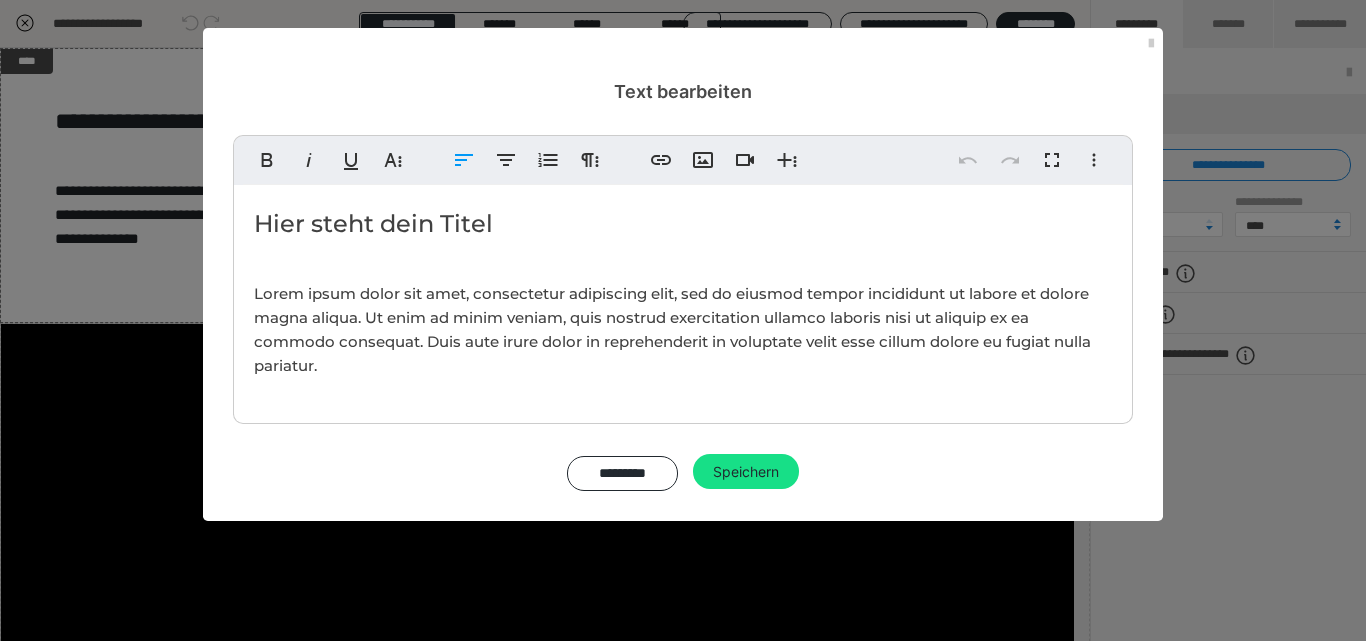 drag, startPoint x: 253, startPoint y: 292, endPoint x: 329, endPoint y: 368, distance: 107.48023 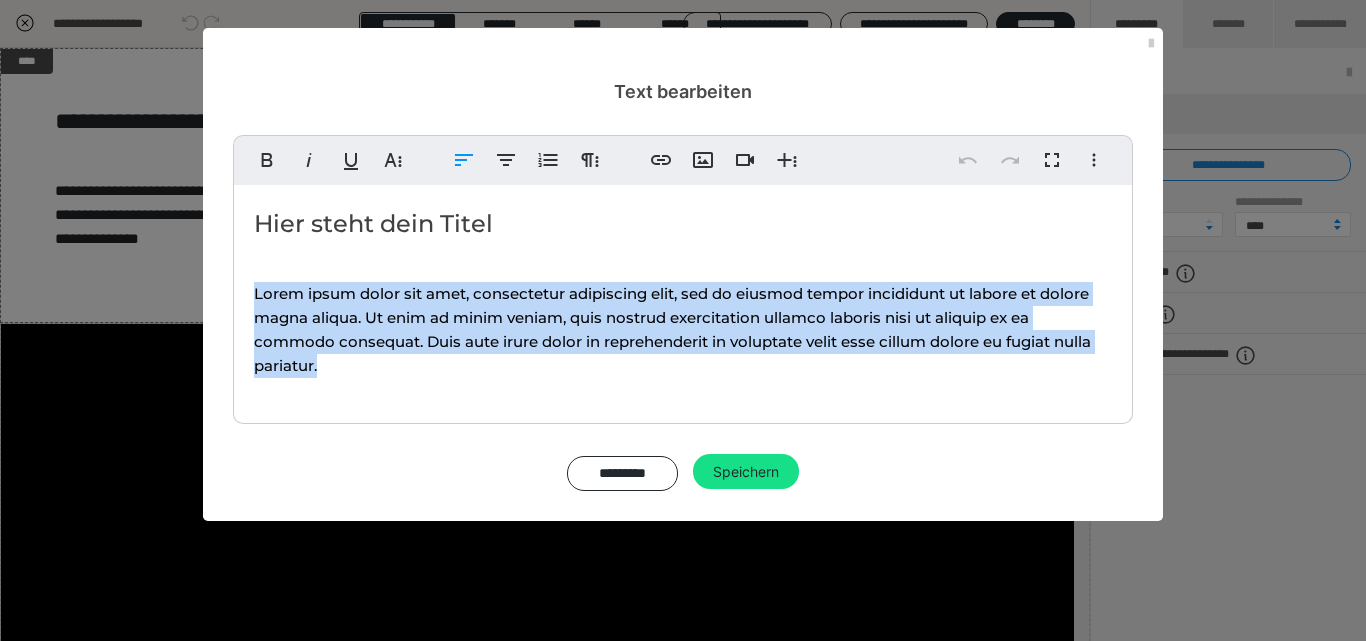 click on "Lorem ipsum dolor sit amet, consectetur adipiscing elit, sed do eiusmod tempor incididunt ut labore et dolore magna aliqua. Ut enim ad minim veniam, quis nostrud exercitation ullamco laboris nisi ut aliquip ex ea commodo consequat. Duis aute irure dolor in reprehenderit in voluptate velit esse cillum dolore eu fugiat nulla pariatur." at bounding box center (683, 330) 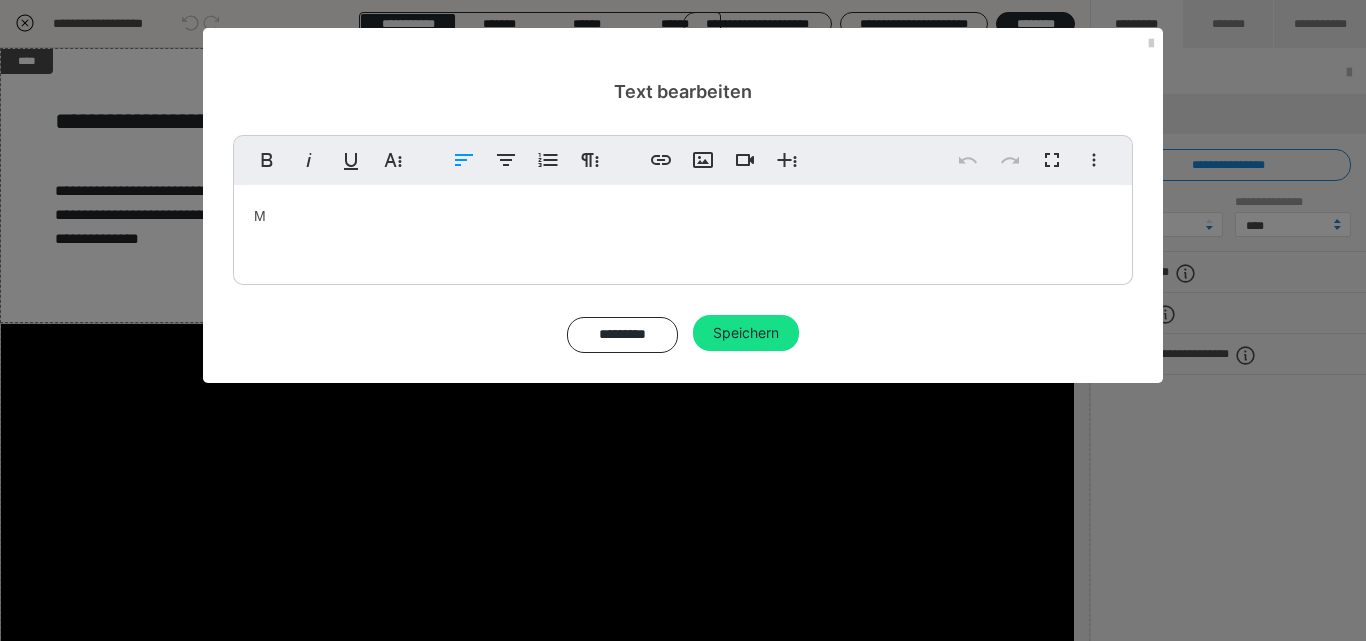 type 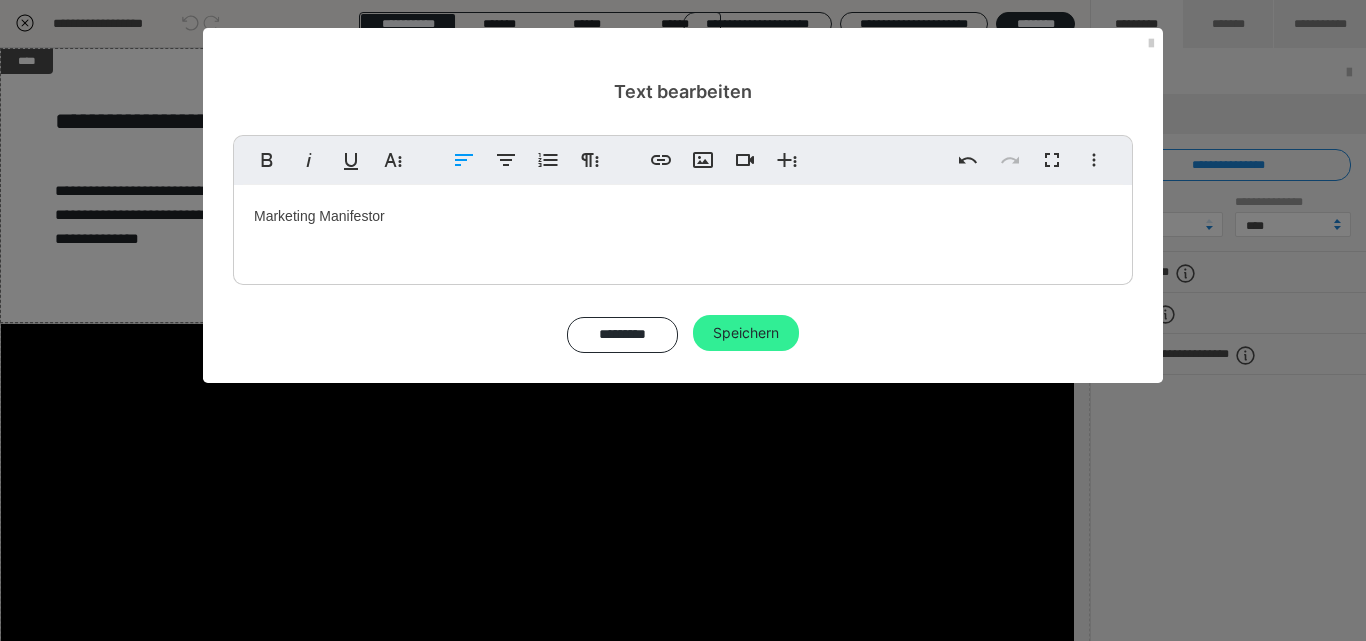 click on "Speichern" at bounding box center (746, 333) 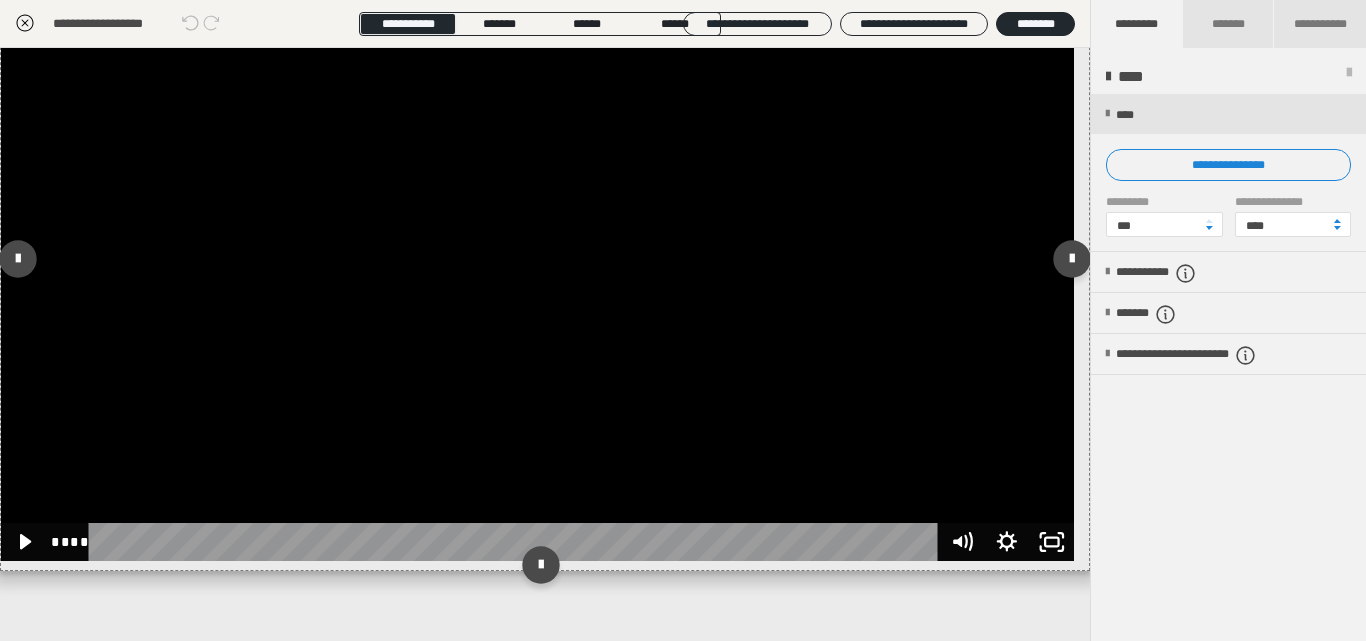 scroll, scrollTop: 231, scrollLeft: 0, axis: vertical 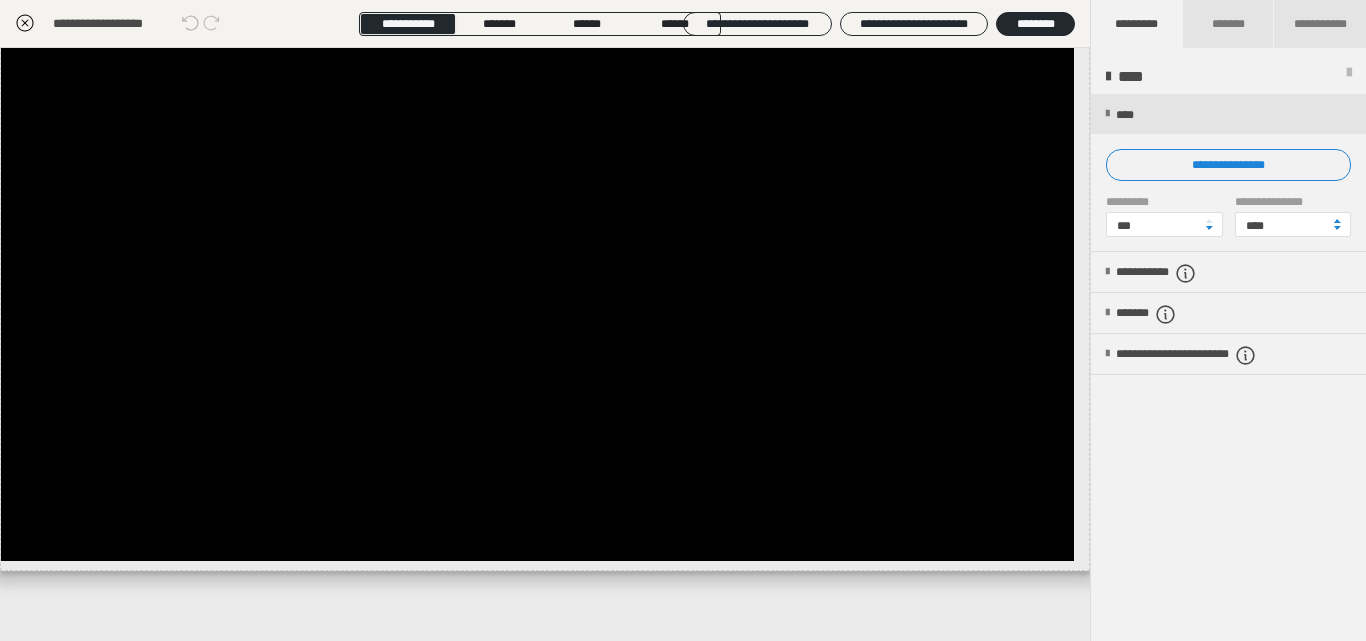 click at bounding box center (1349, 77) 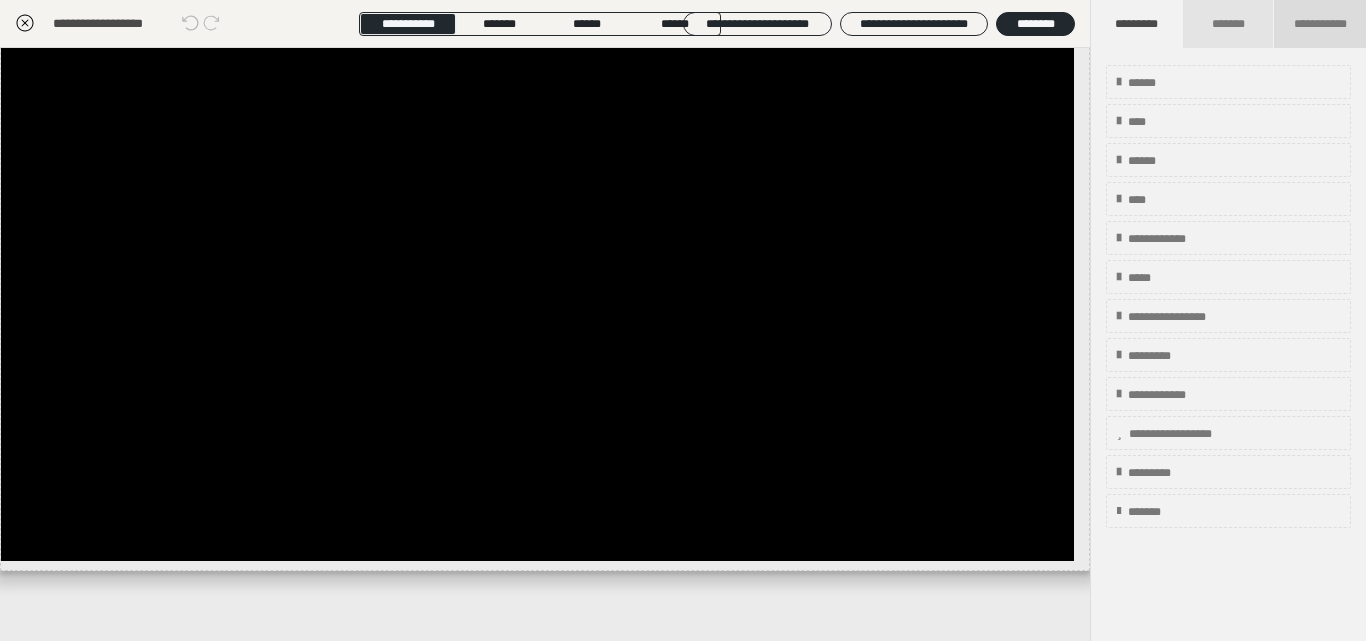 click on "**********" at bounding box center [1320, 24] 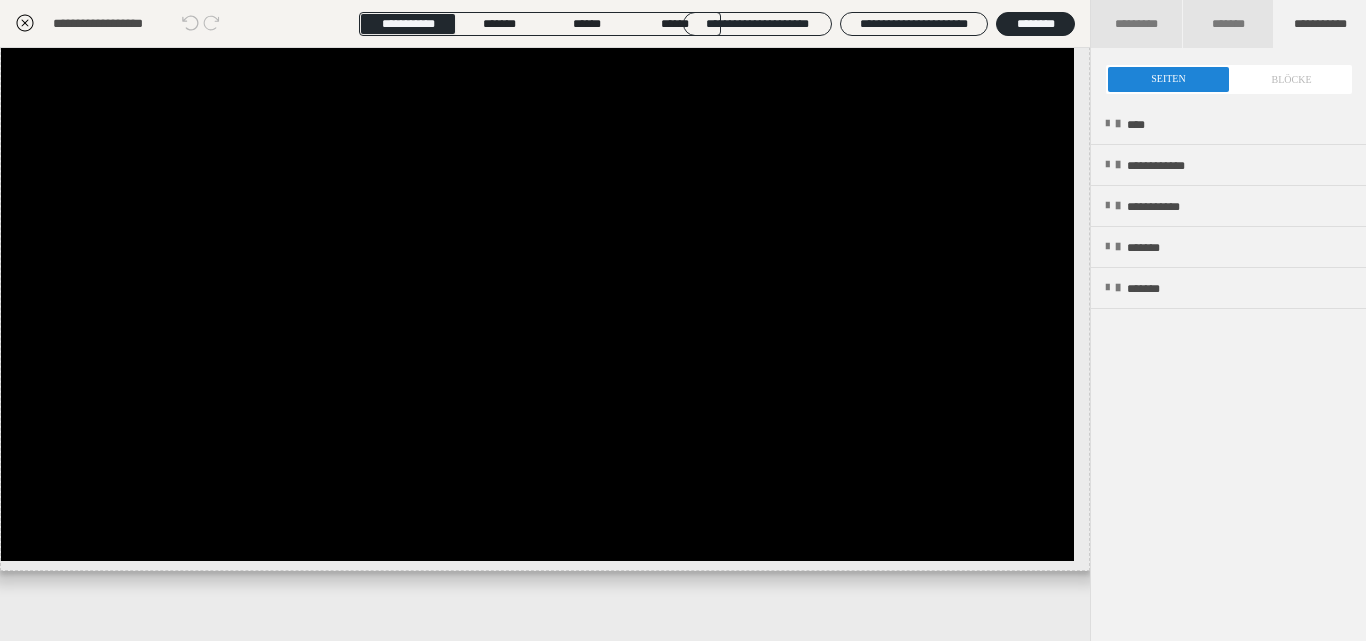 click at bounding box center [1229, 84] 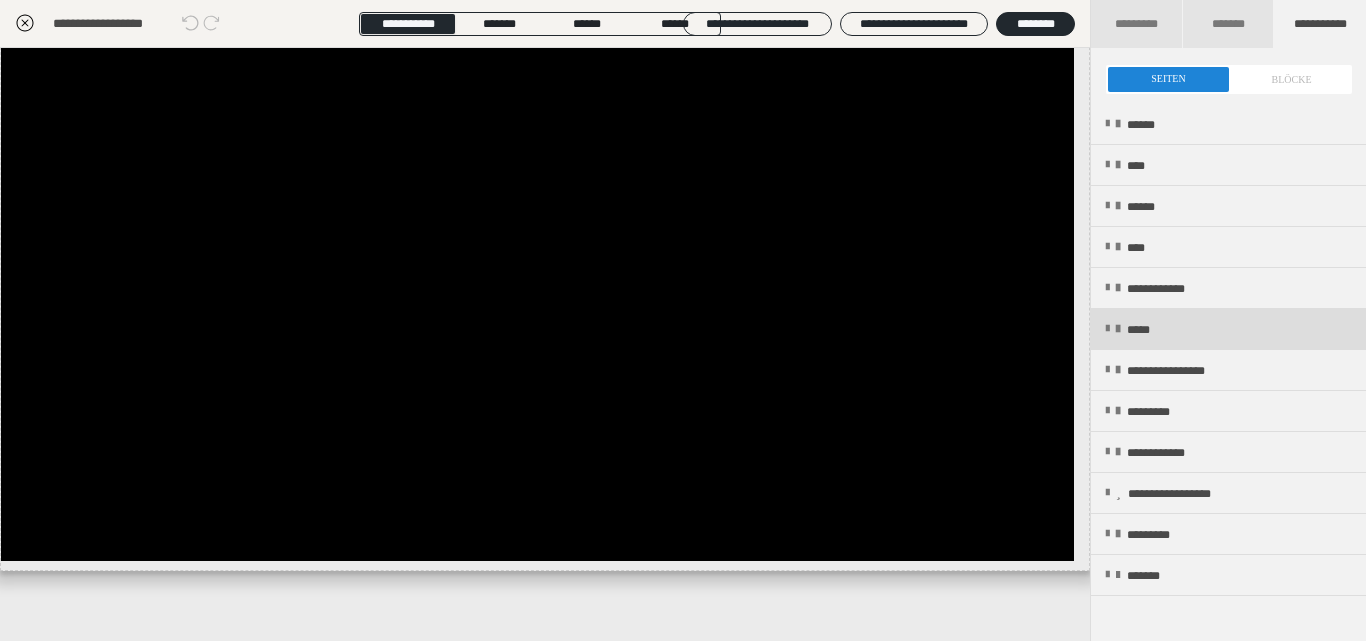 click on "*****" at bounding box center [1228, 329] 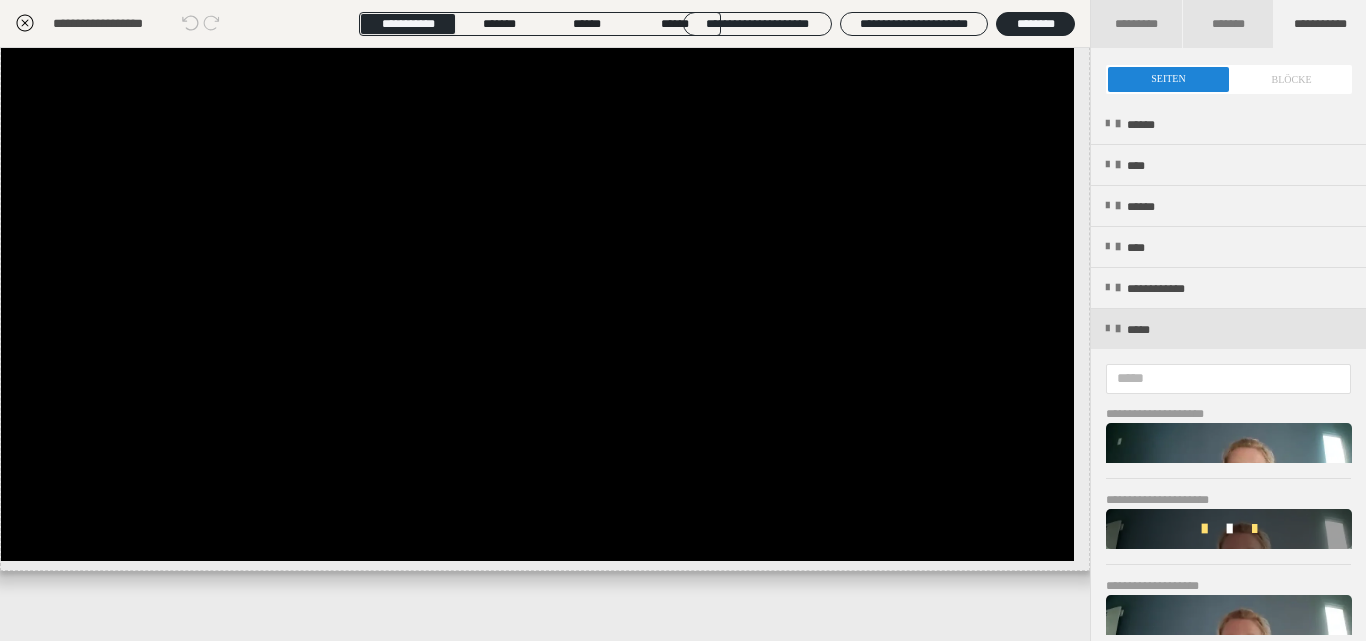 scroll, scrollTop: 147, scrollLeft: 0, axis: vertical 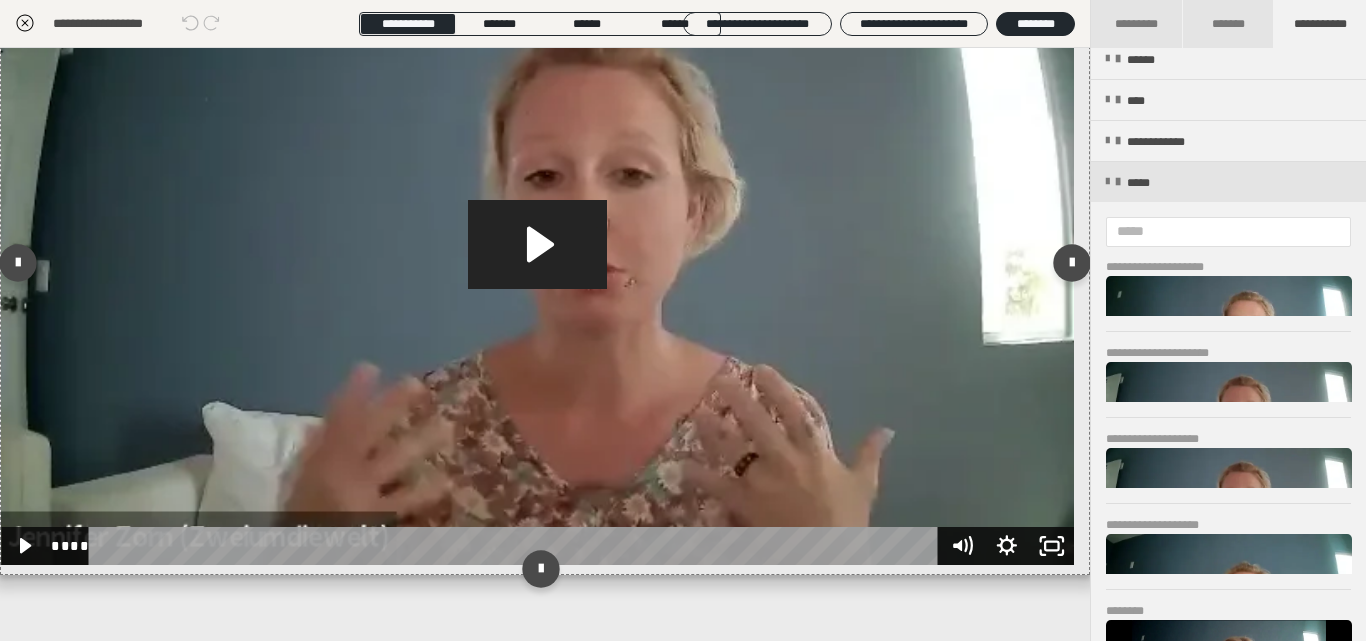 click 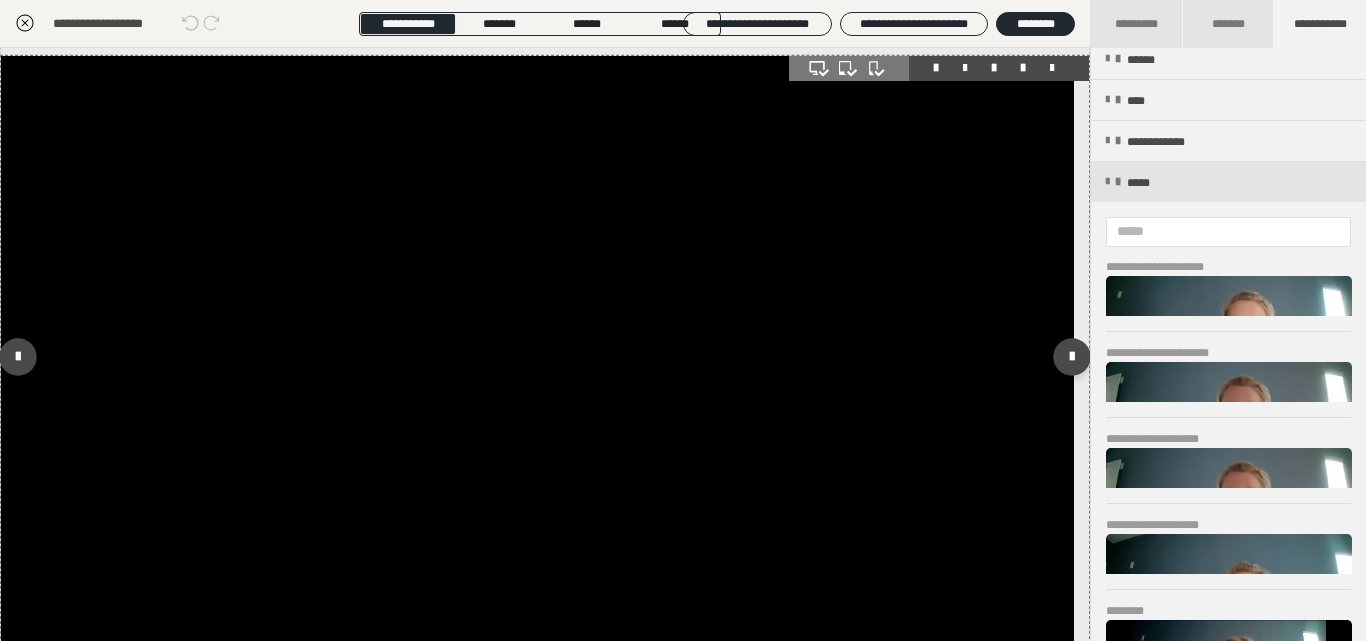 scroll, scrollTop: 729, scrollLeft: 0, axis: vertical 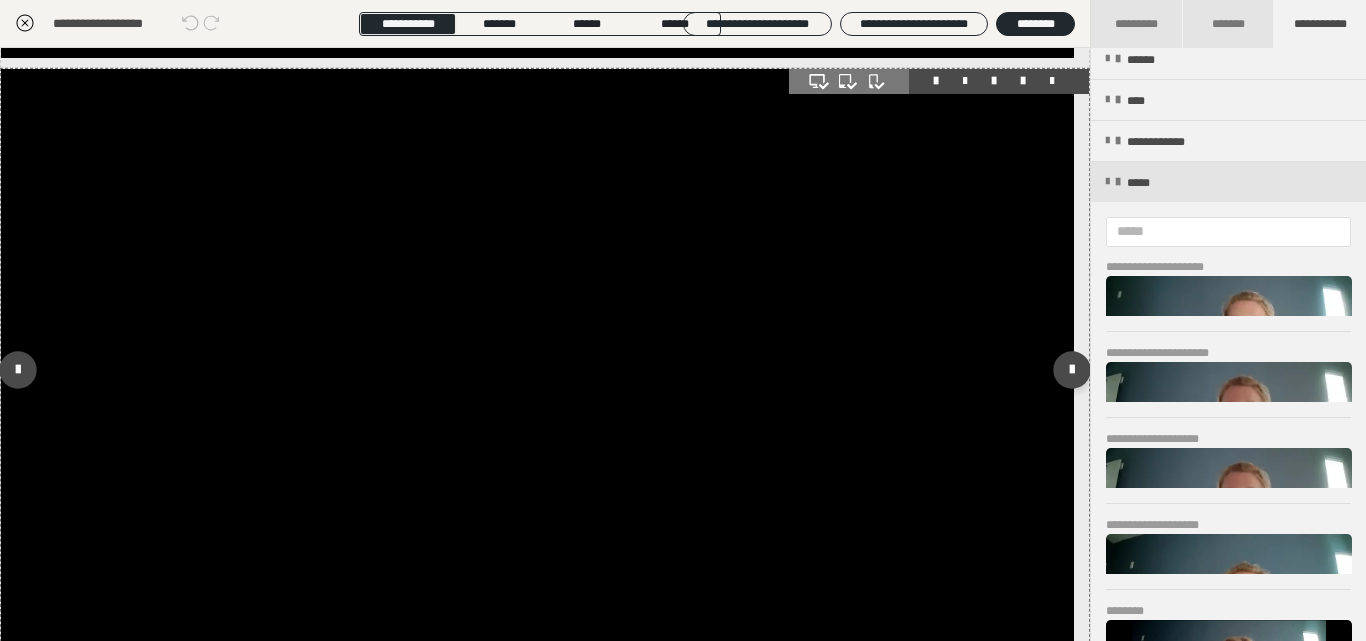 click at bounding box center (1052, 81) 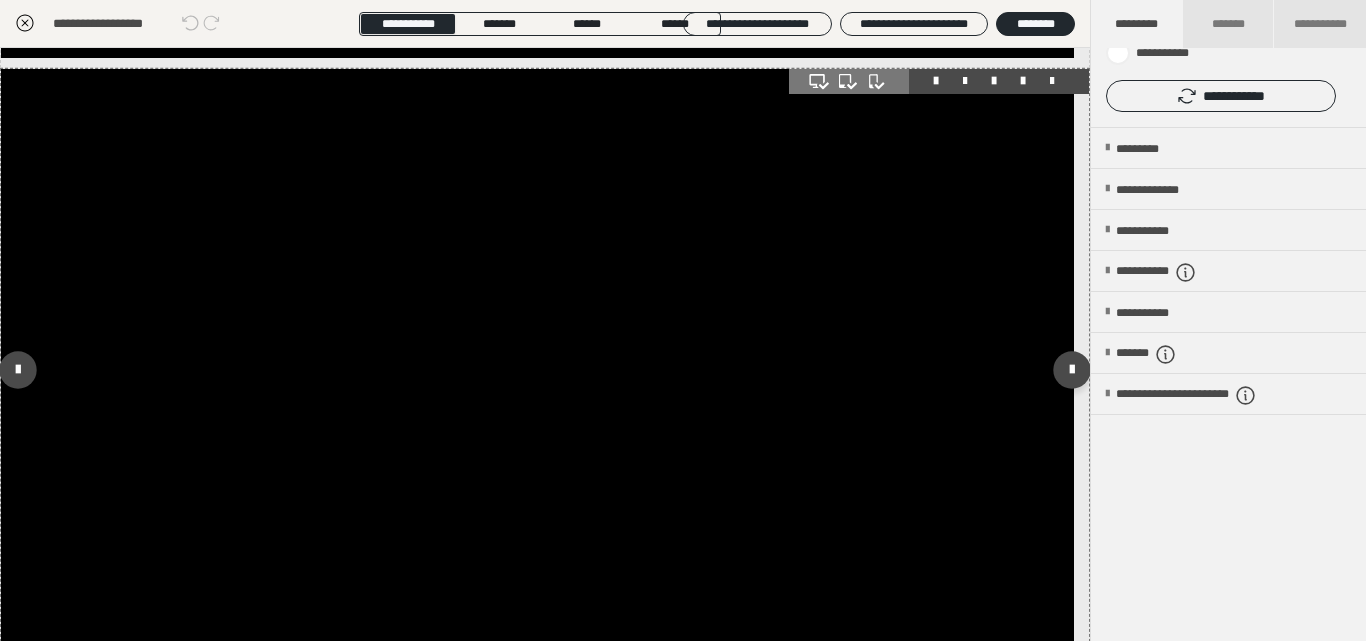 scroll, scrollTop: 0, scrollLeft: 0, axis: both 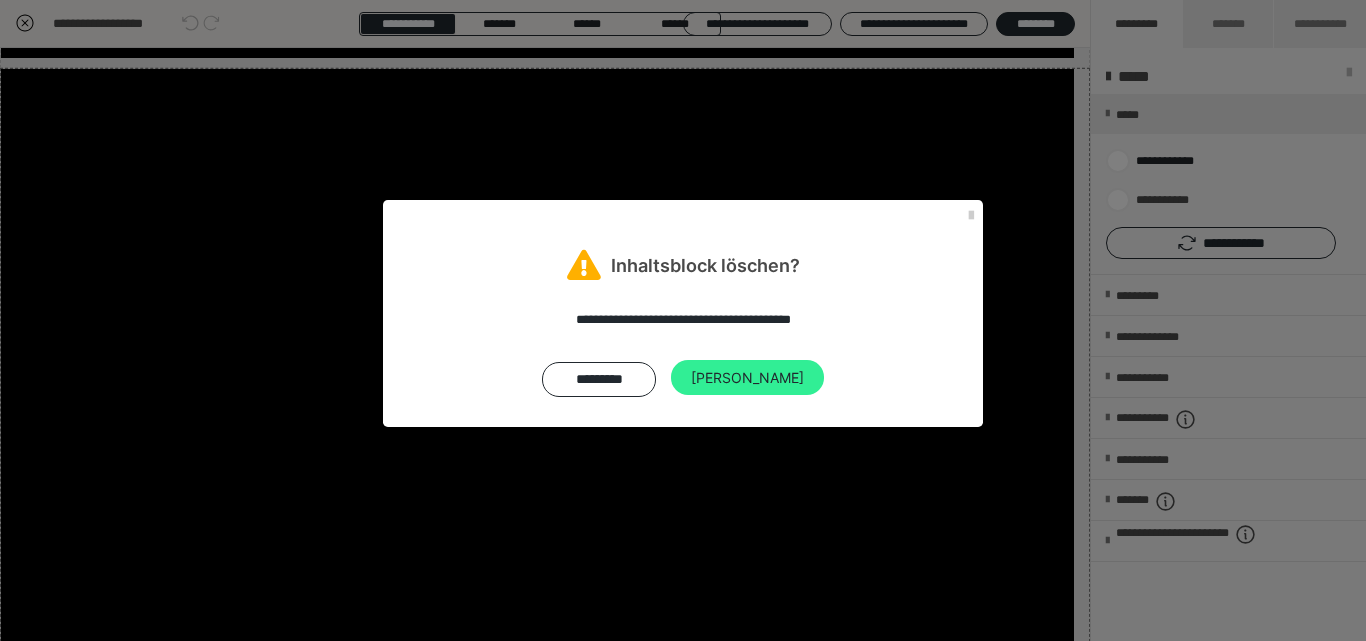 click on "[PERSON_NAME]" at bounding box center (747, 378) 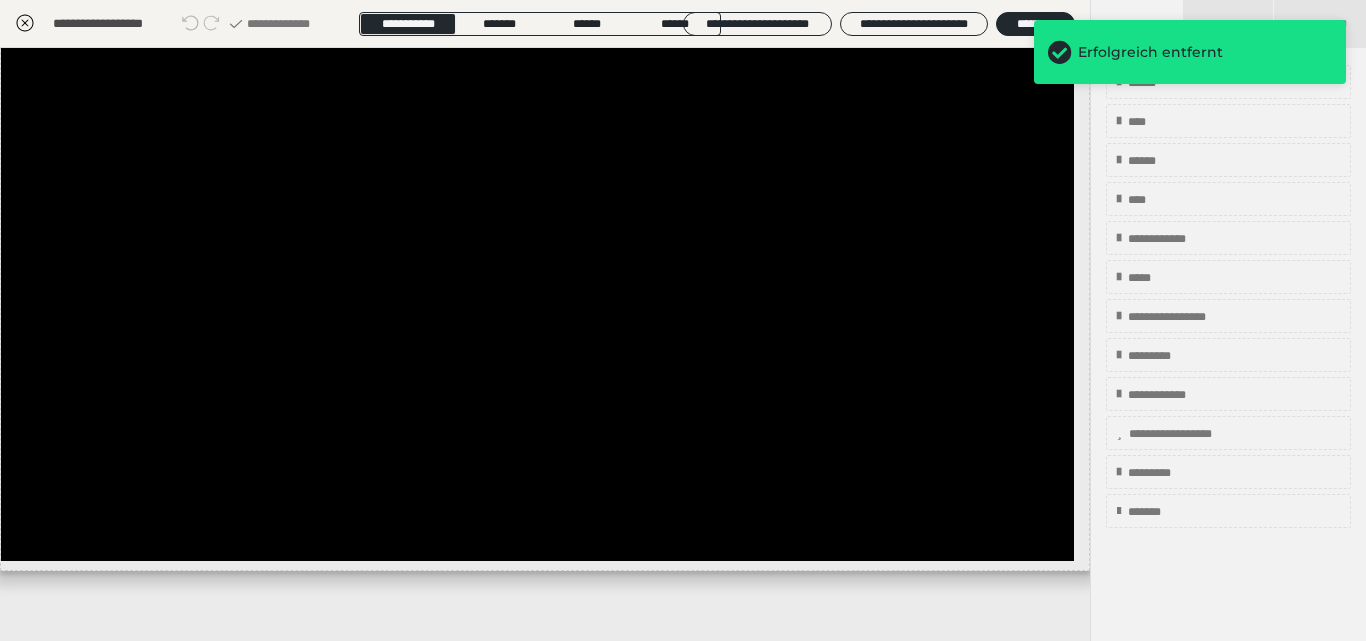 scroll, scrollTop: 231, scrollLeft: 0, axis: vertical 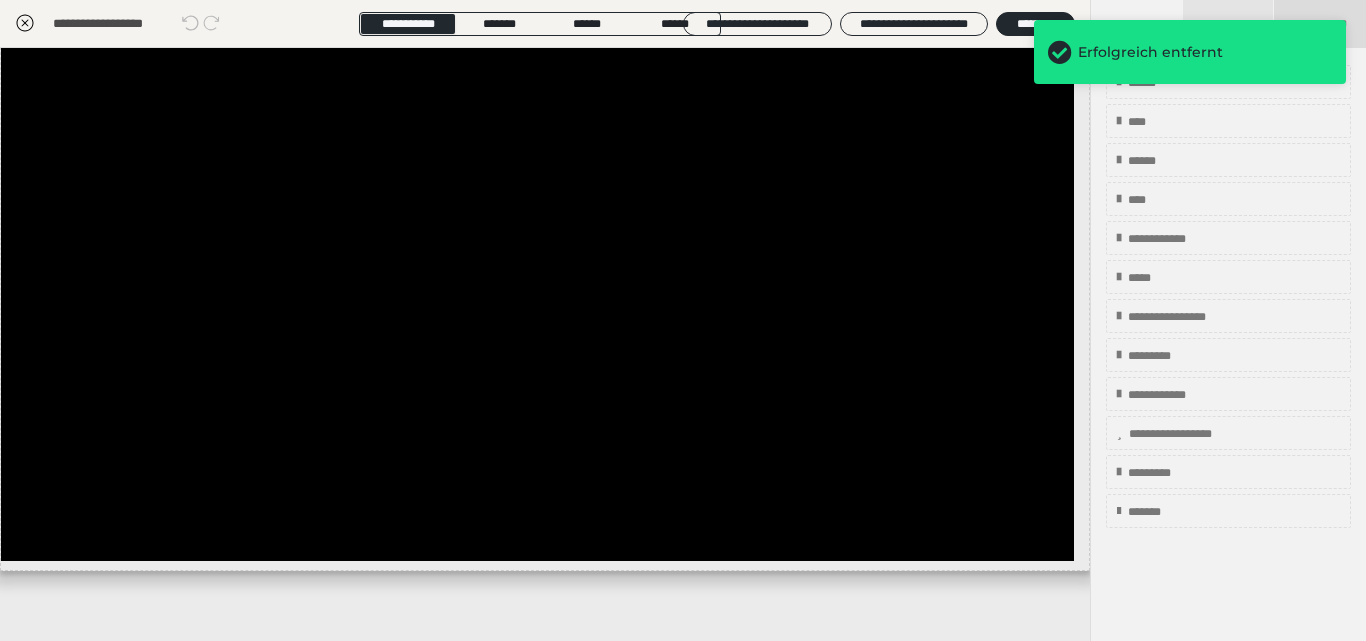 click on "**********" at bounding box center [1320, 24] 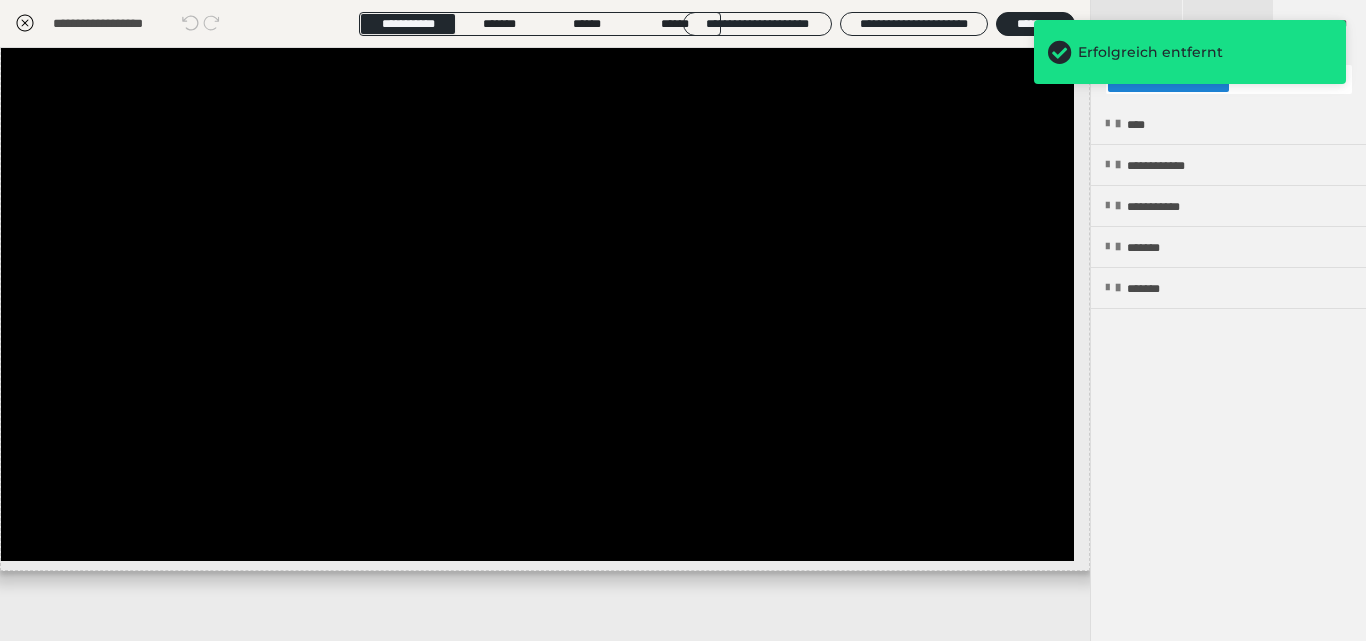 click on "Erfolgreich entfernt" at bounding box center (1190, 60) 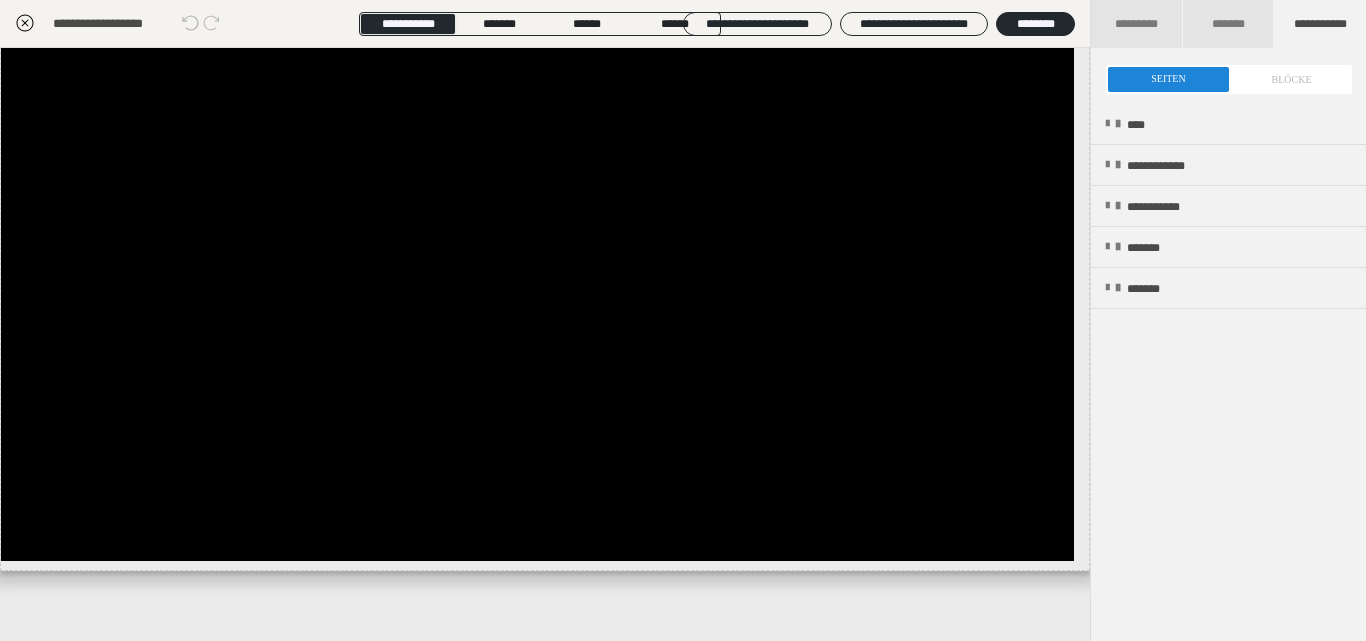click on "**********" at bounding box center [683, 195] 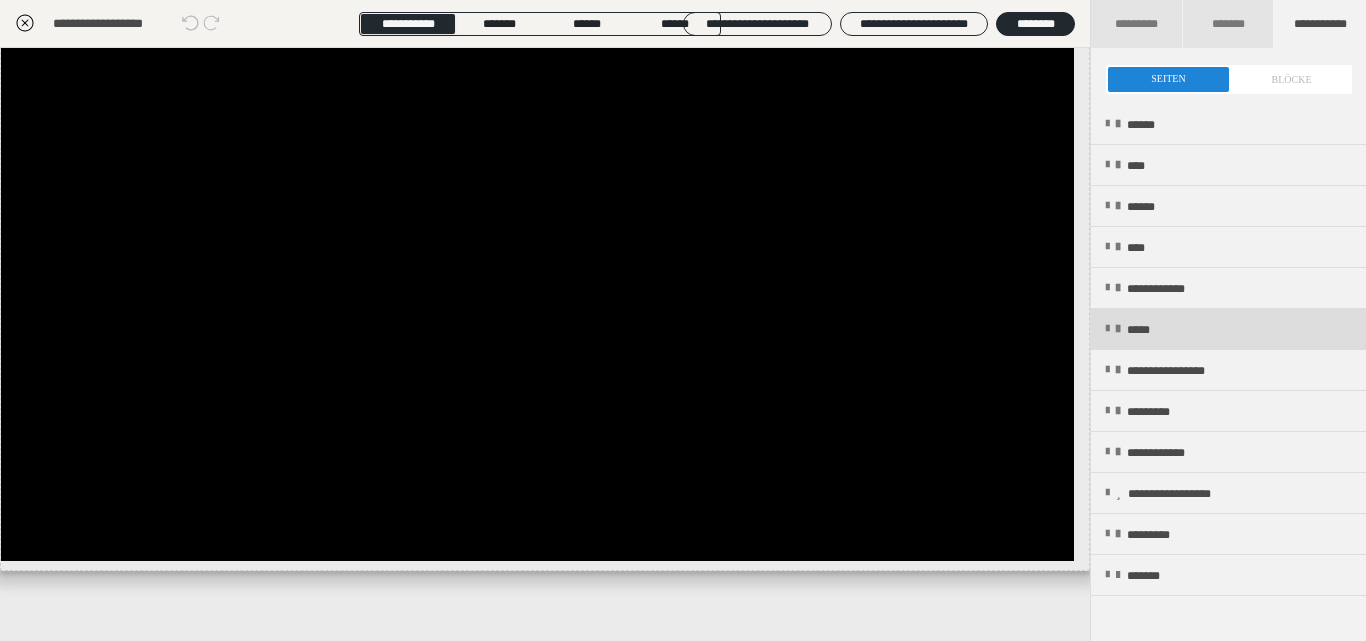click on "*****" at bounding box center [1228, 329] 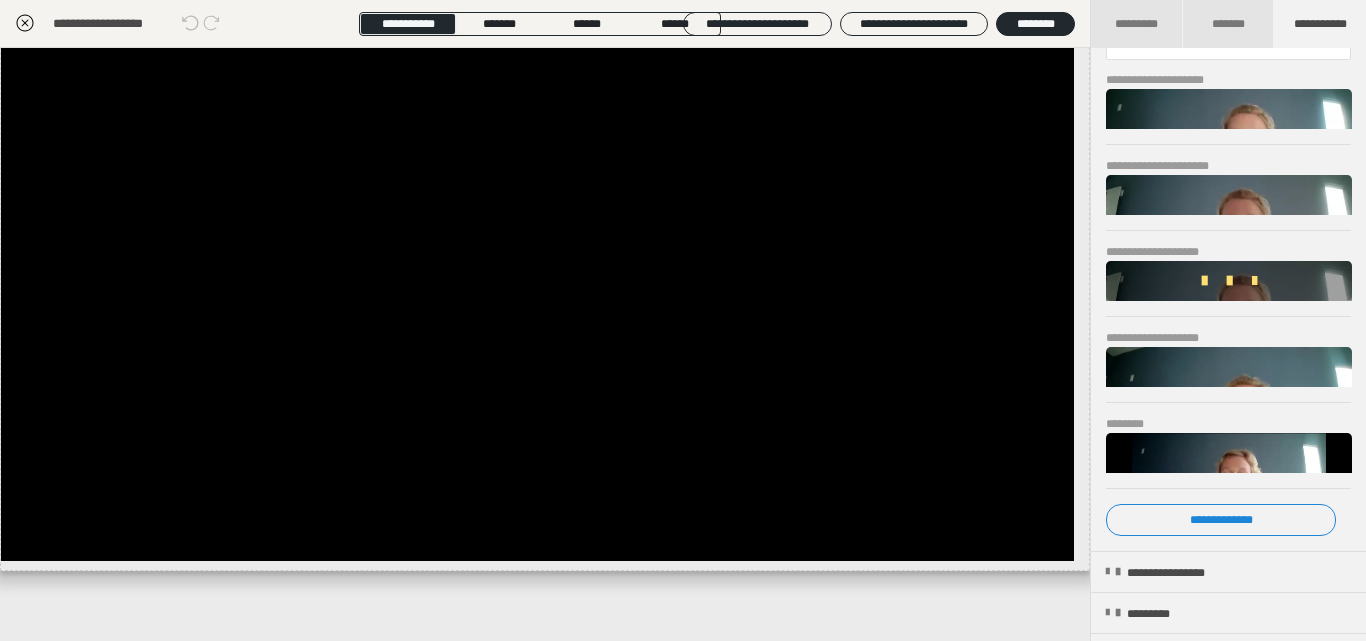 scroll, scrollTop: 353, scrollLeft: 0, axis: vertical 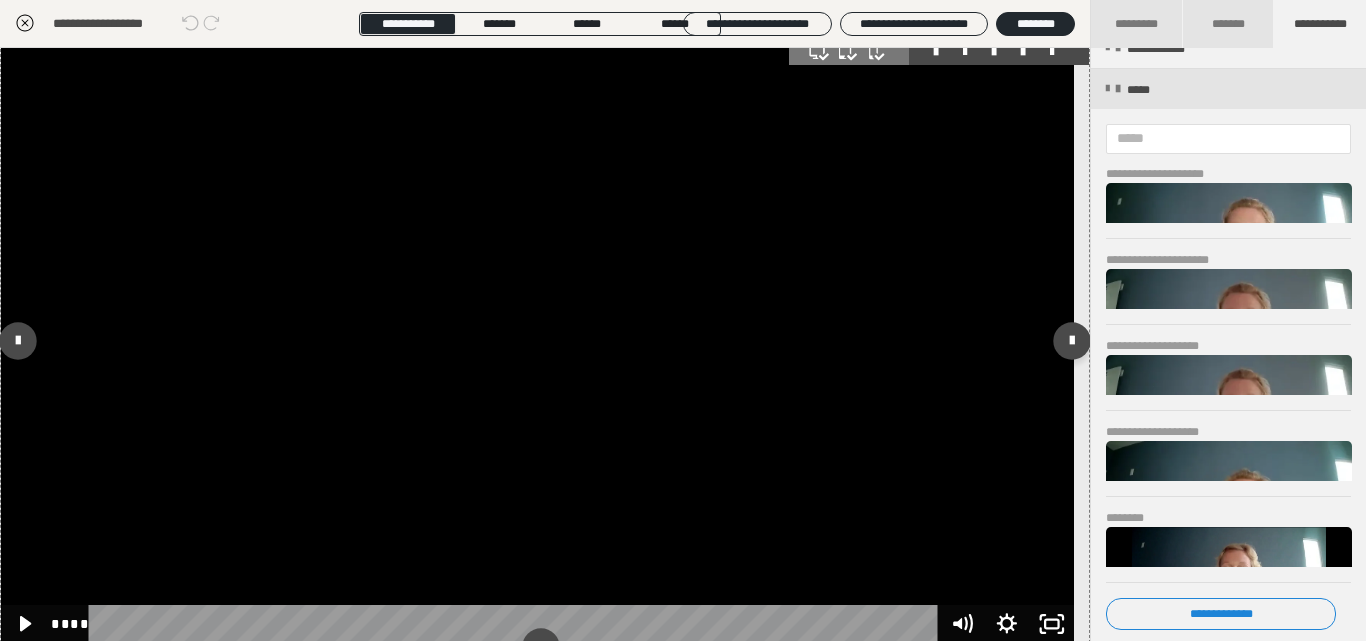 click at bounding box center (537, 342) 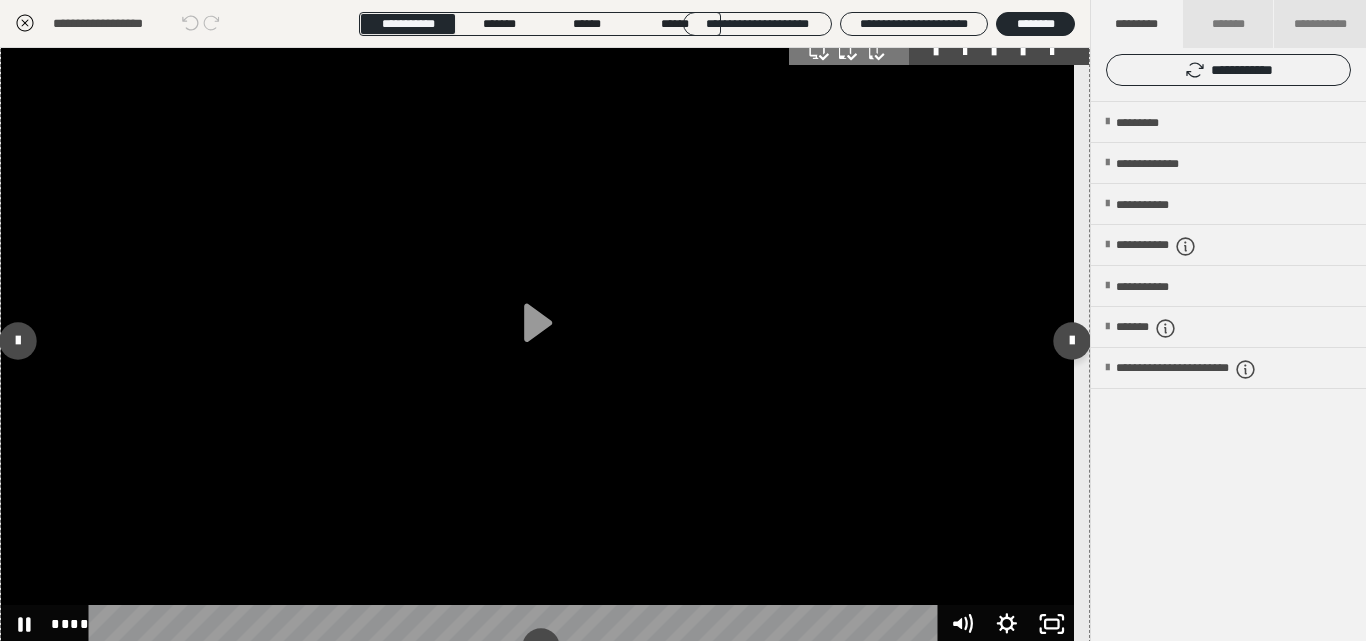 scroll, scrollTop: 0, scrollLeft: 0, axis: both 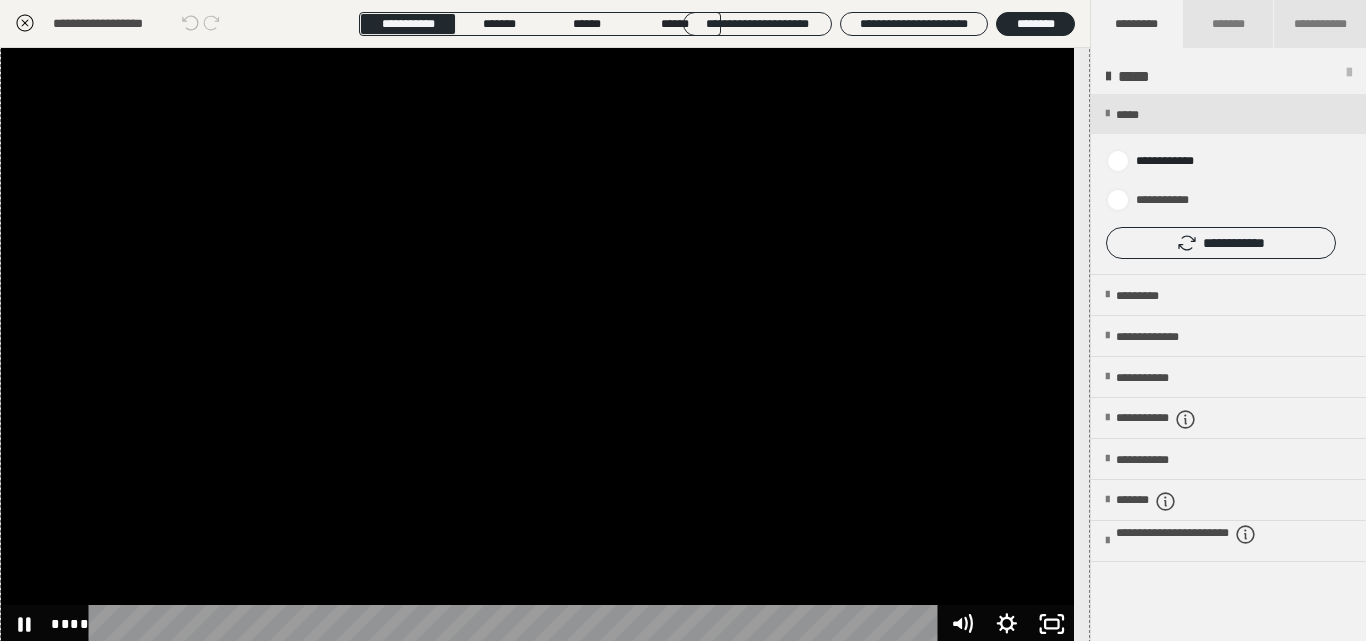 drag, startPoint x: 110, startPoint y: 619, endPoint x: 84, endPoint y: 626, distance: 26.925823 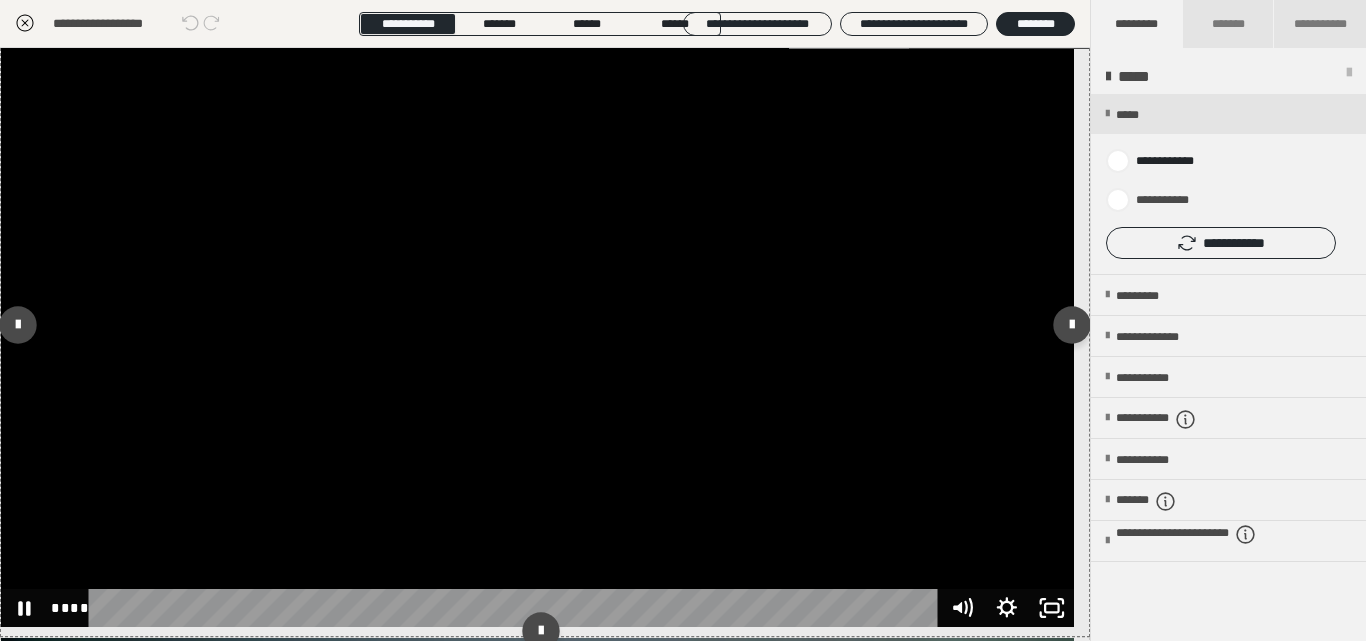 scroll, scrollTop: 0, scrollLeft: 0, axis: both 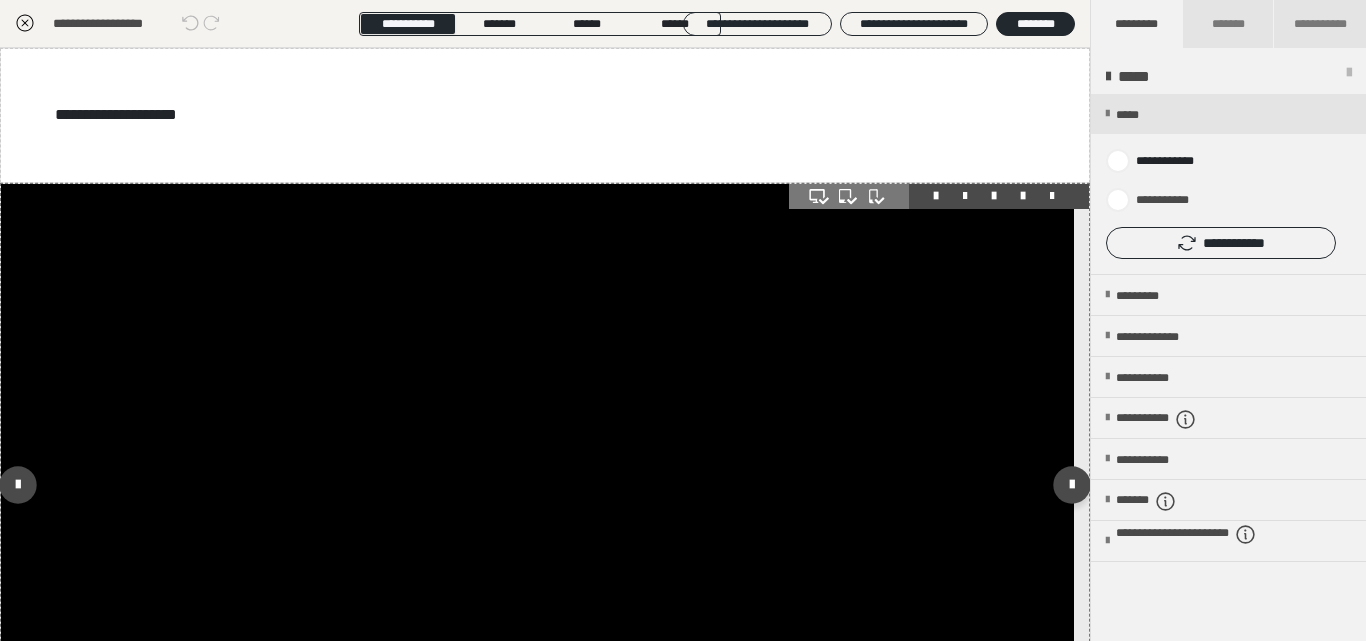 click at bounding box center (537, 486) 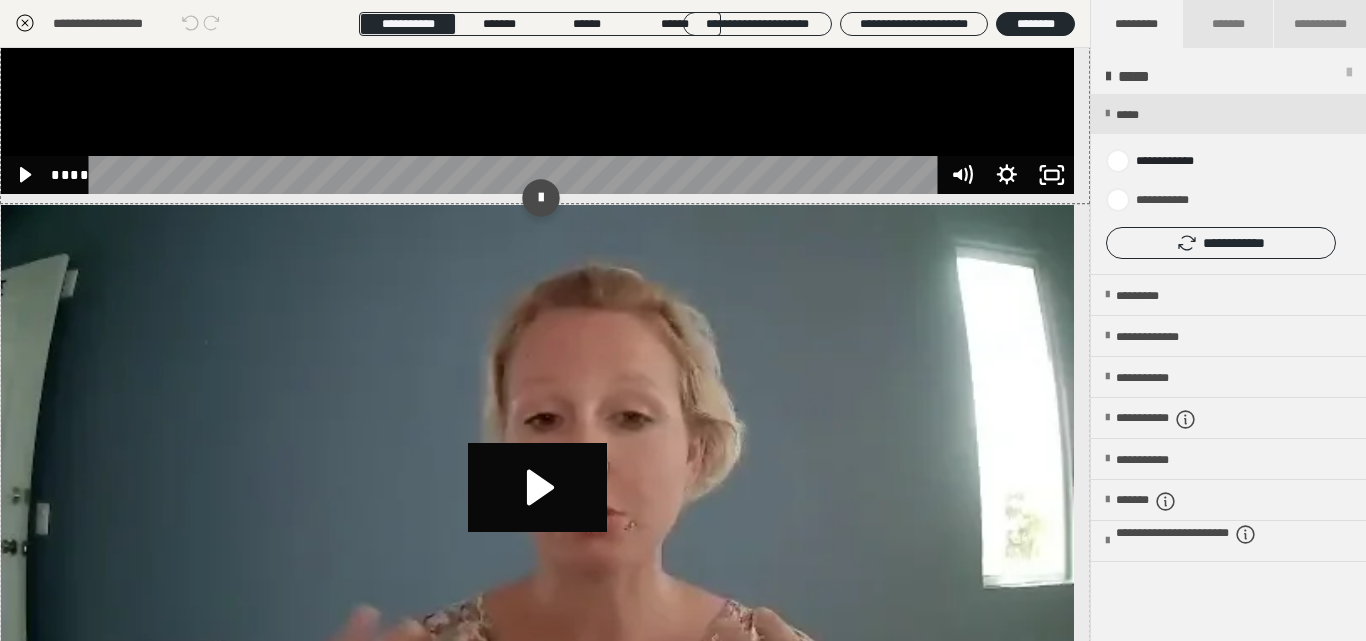 scroll, scrollTop: 733, scrollLeft: 0, axis: vertical 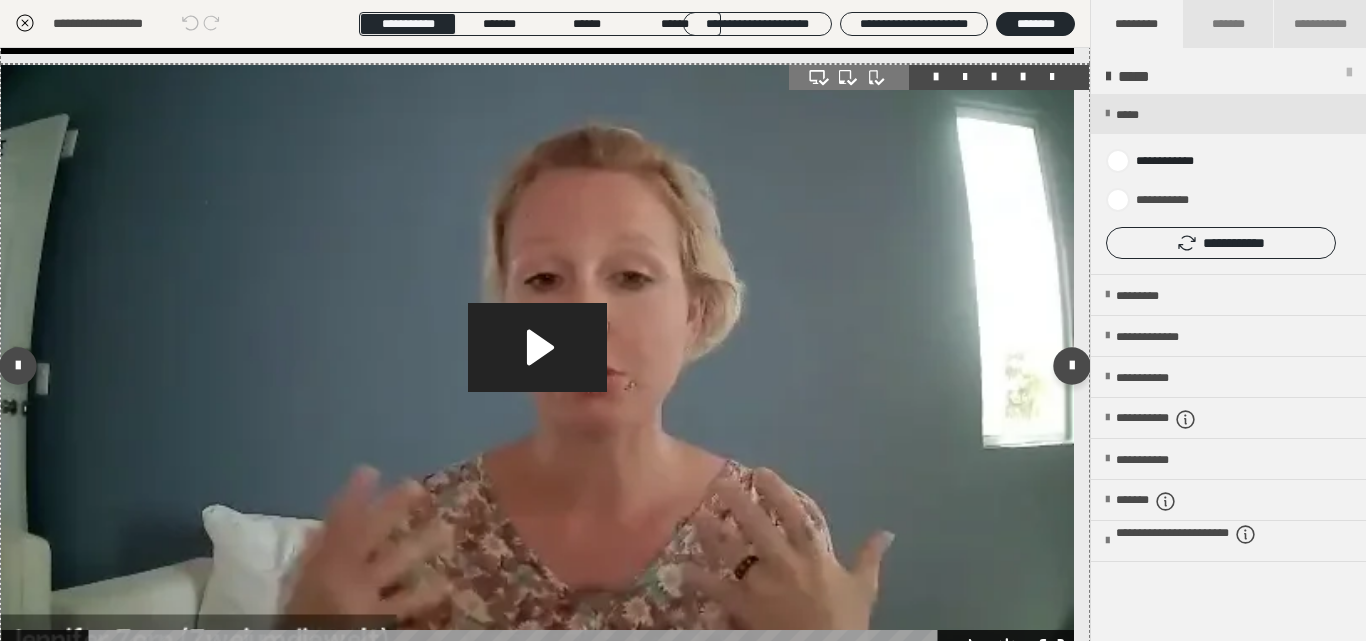 click 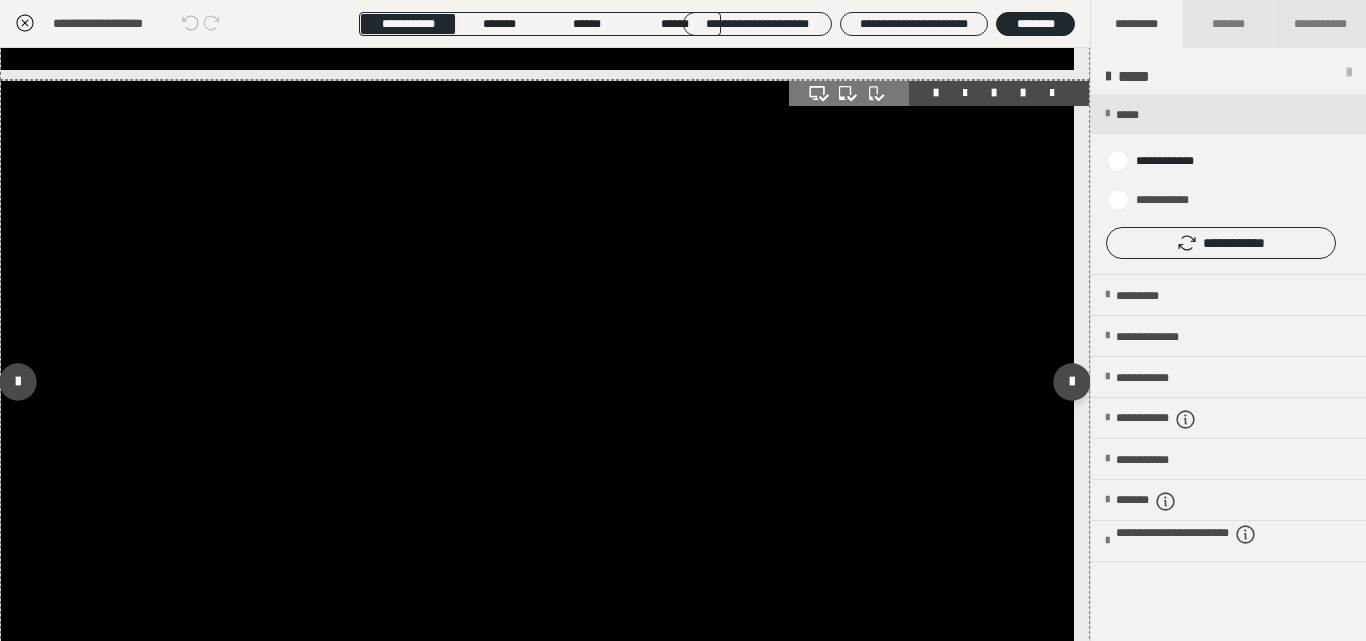 scroll, scrollTop: 720, scrollLeft: 0, axis: vertical 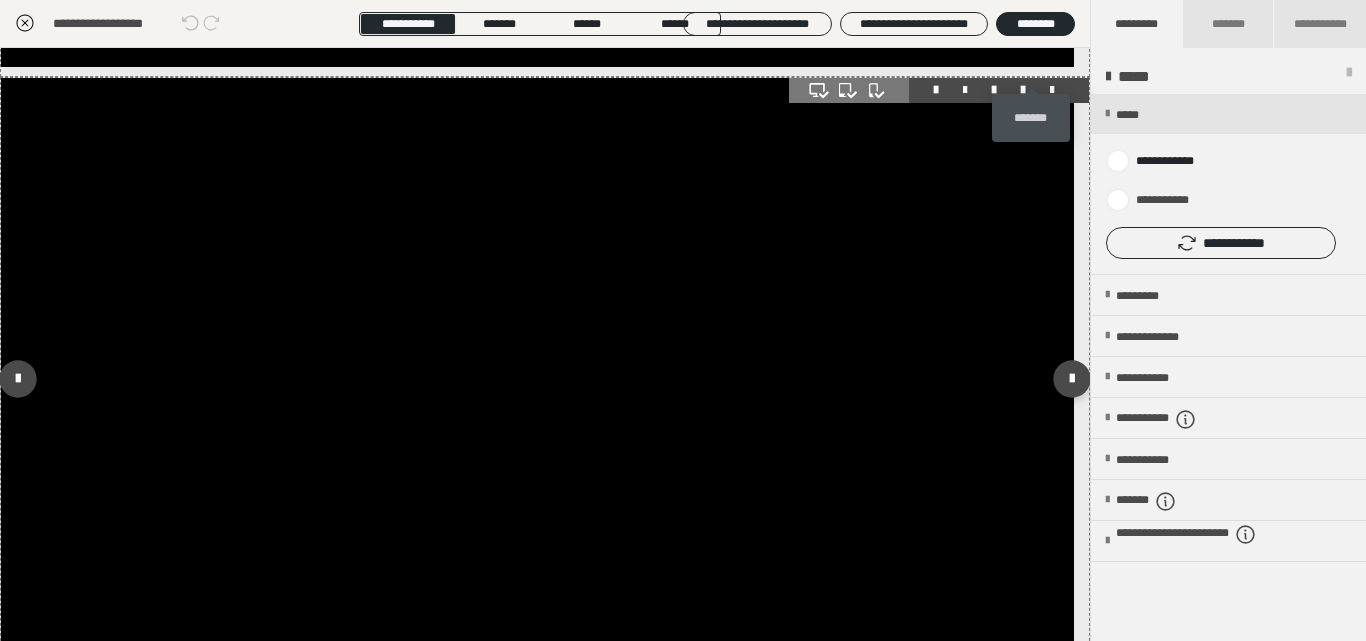 click at bounding box center (1052, 90) 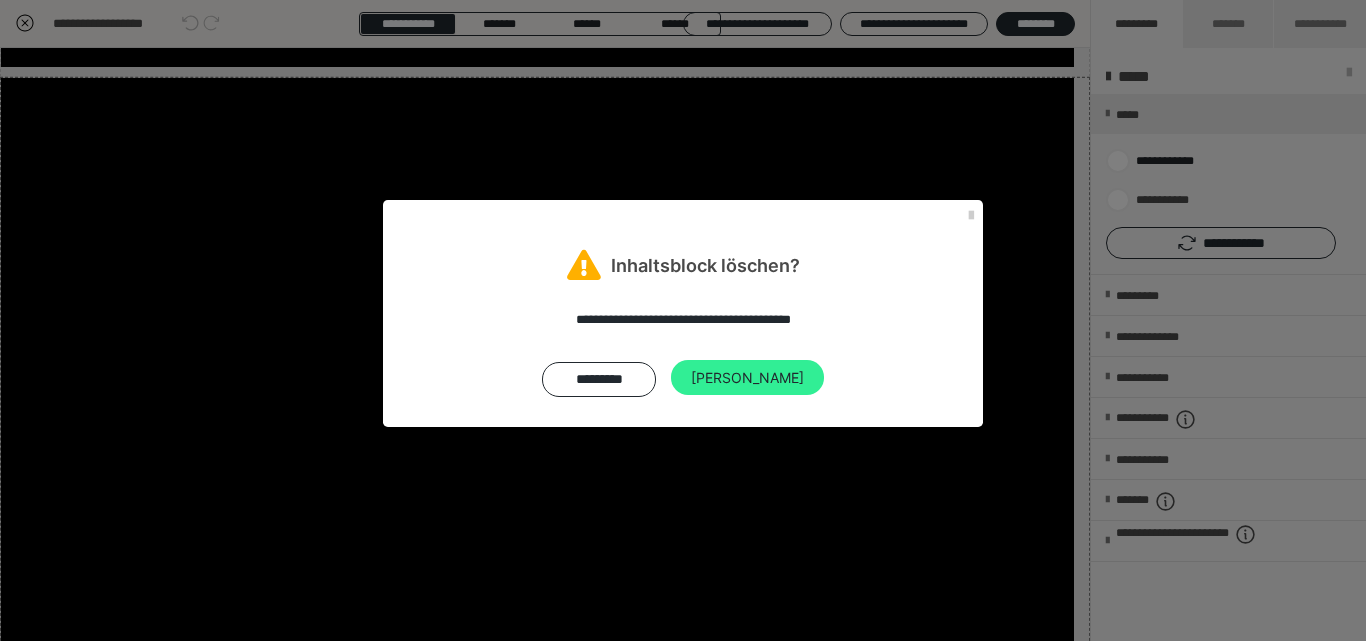 click on "[PERSON_NAME]" at bounding box center (747, 378) 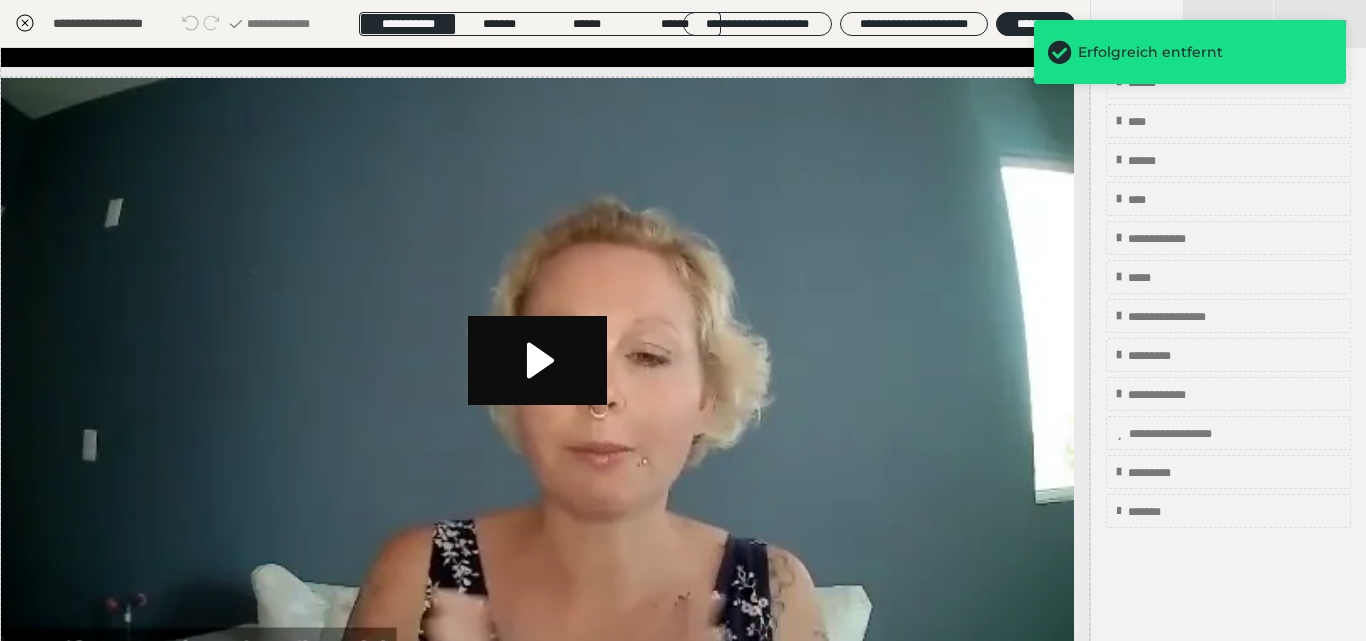 scroll, scrollTop: 836, scrollLeft: 0, axis: vertical 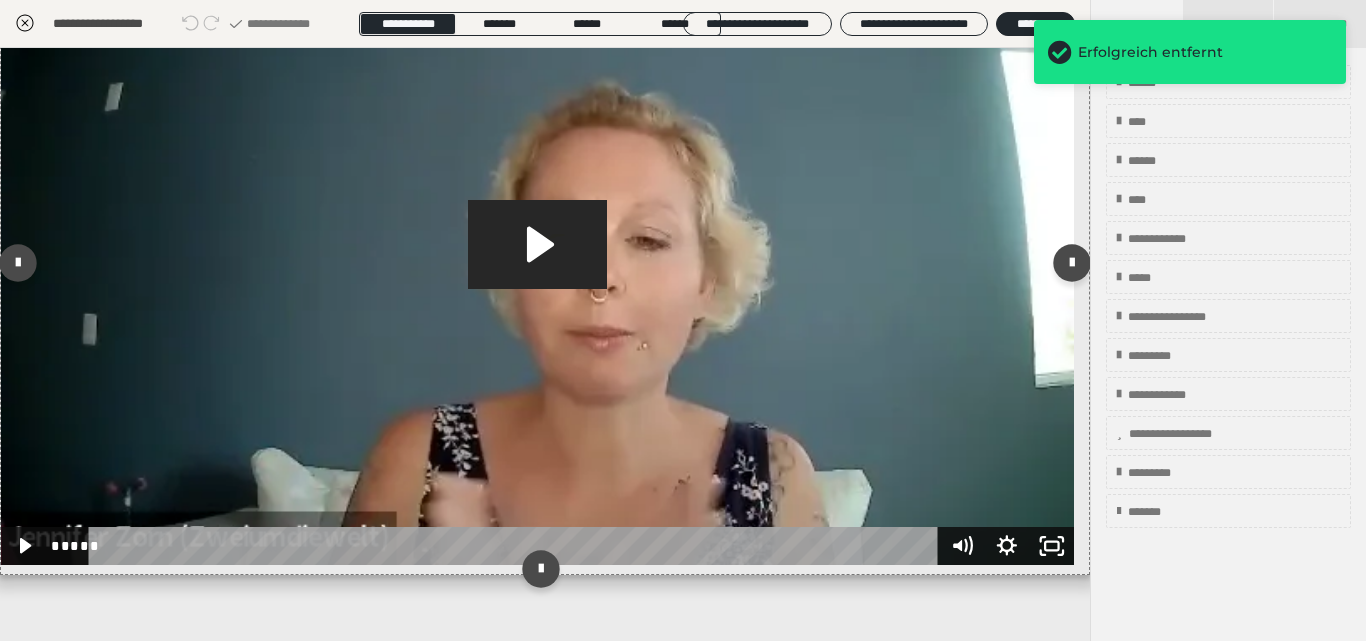 click 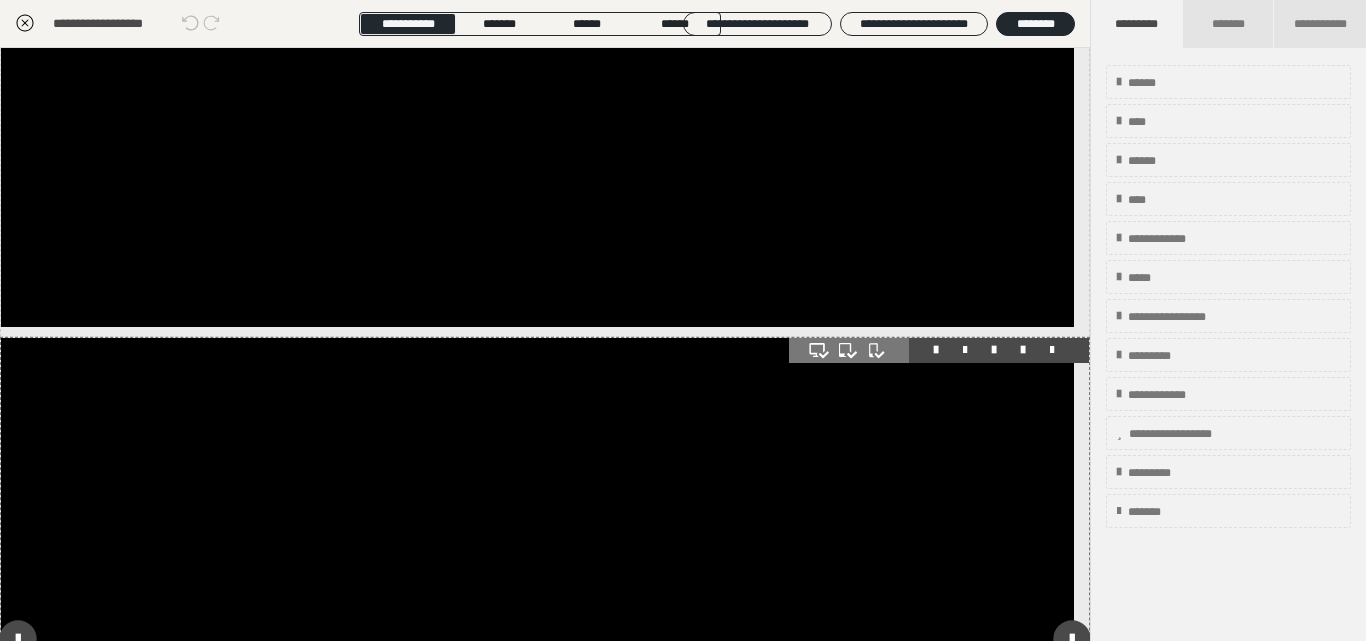 scroll, scrollTop: 376, scrollLeft: 0, axis: vertical 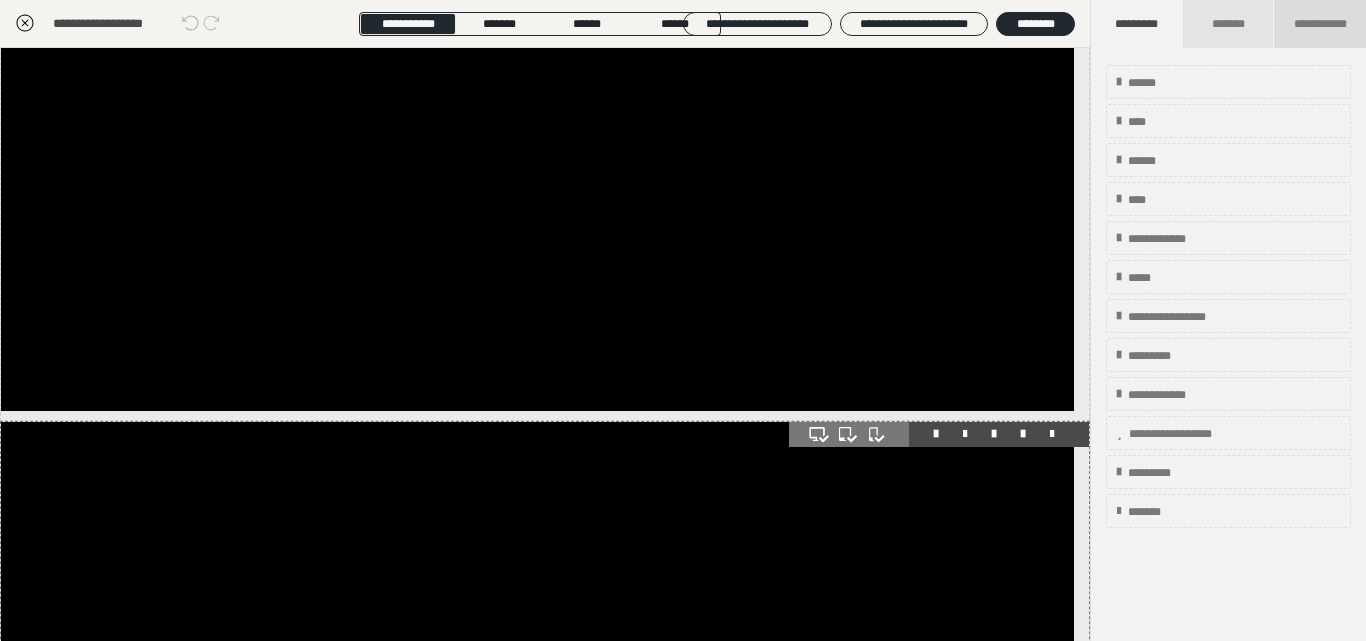 click on "**********" at bounding box center [1320, 24] 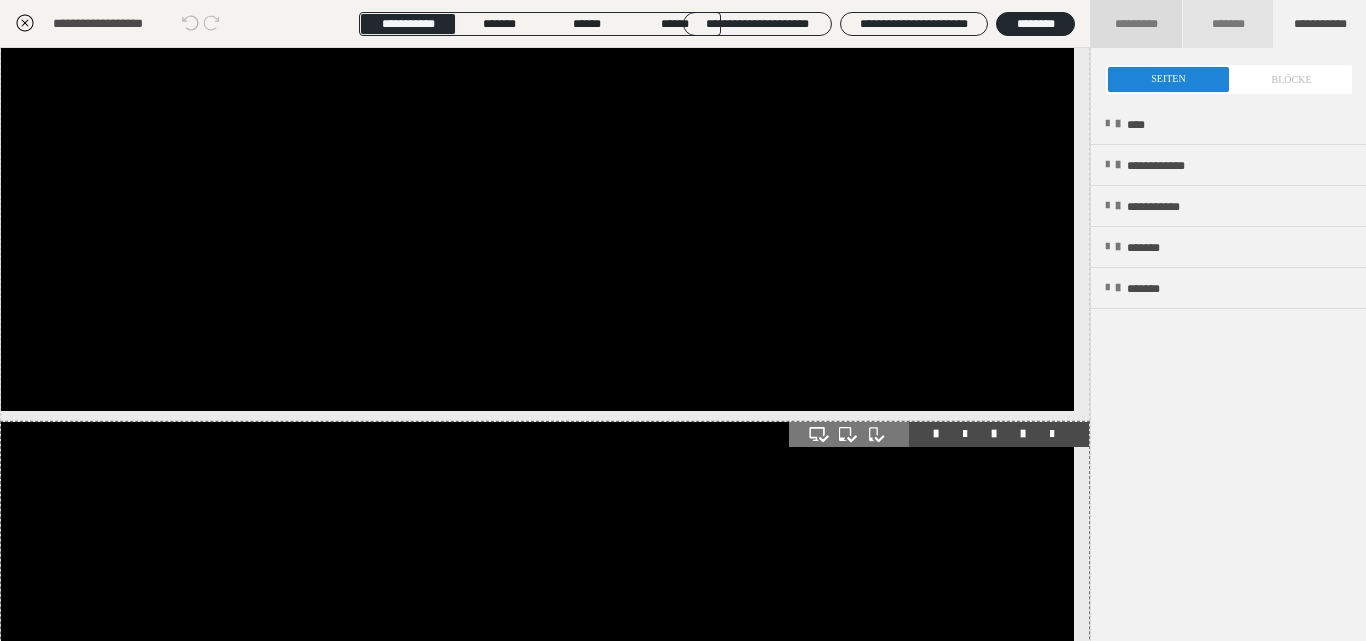 click on "*********" at bounding box center [1137, 24] 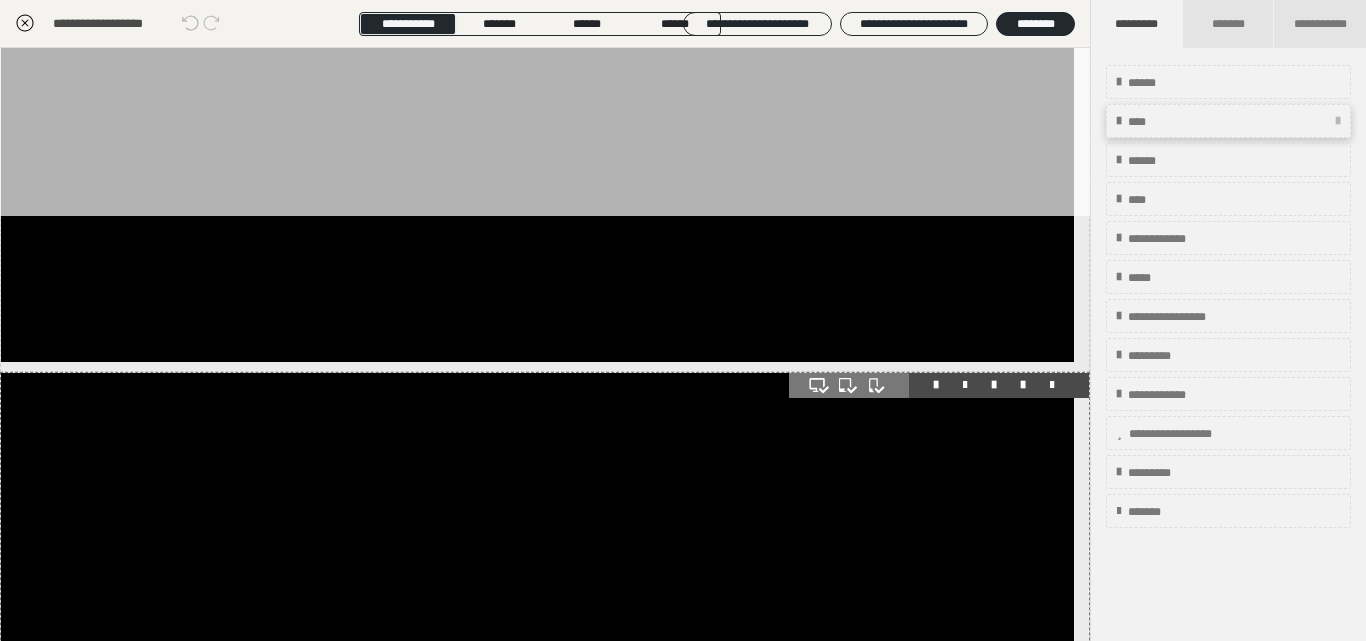 scroll, scrollTop: 376, scrollLeft: 0, axis: vertical 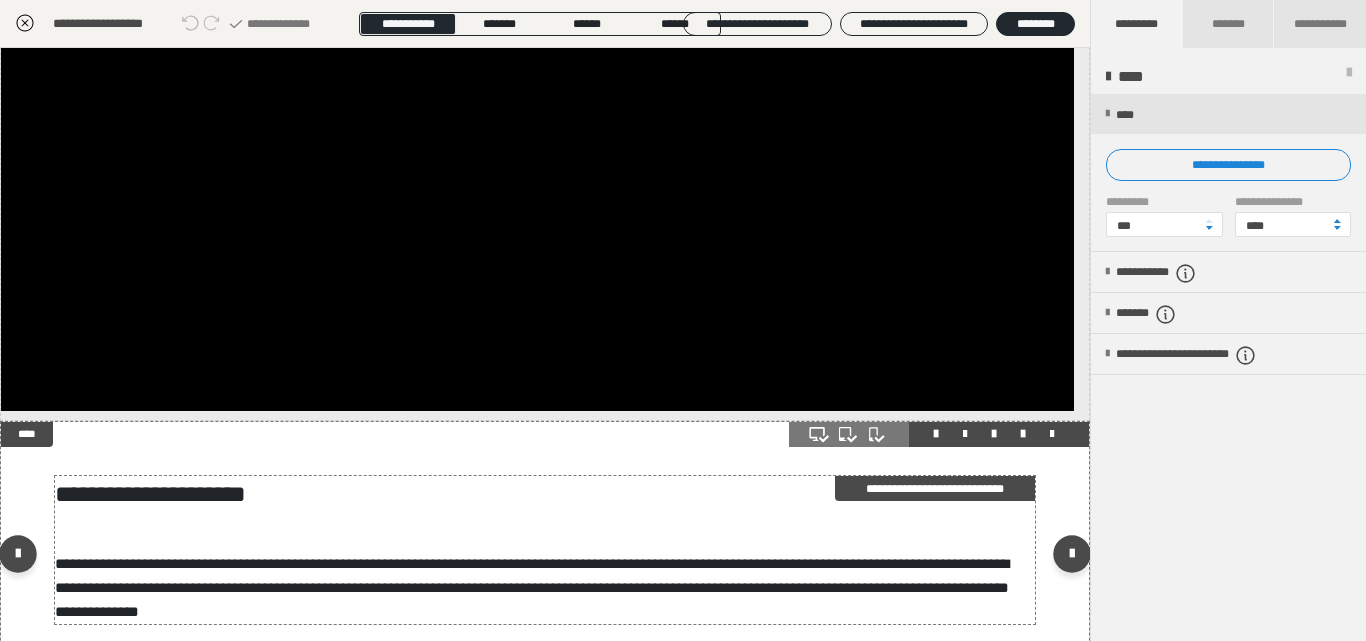 click on "**********" at bounding box center [538, 550] 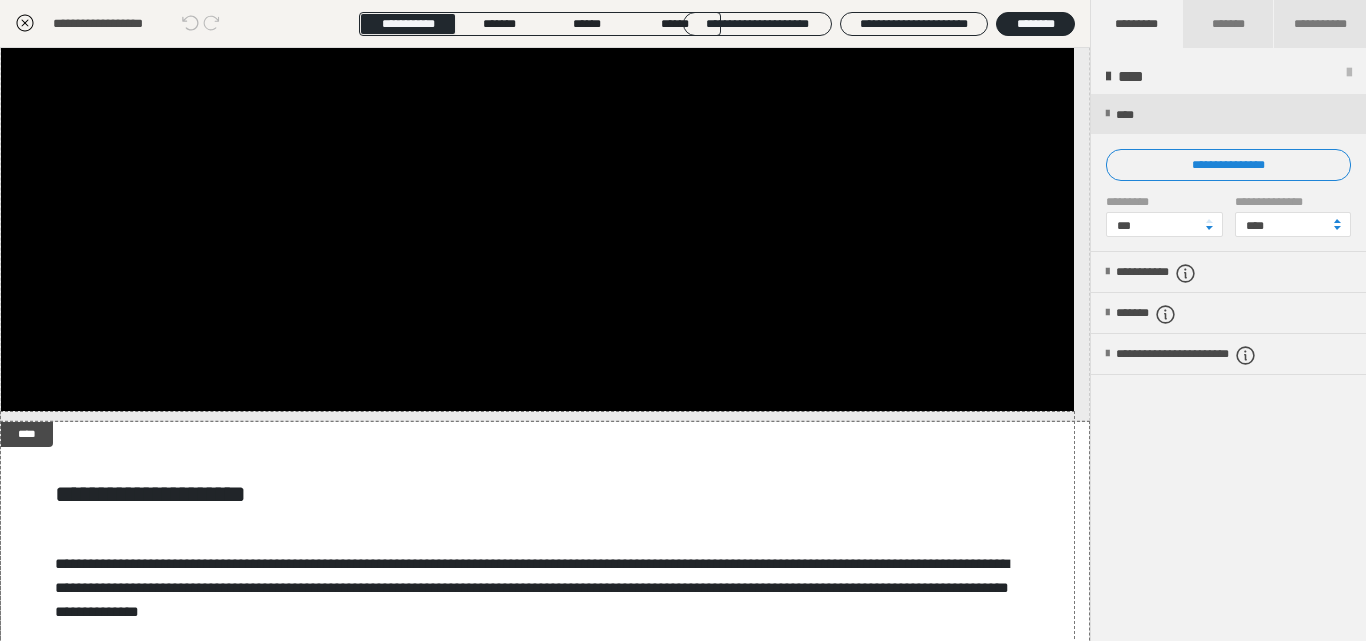 click on "**********" at bounding box center (1228, 165) 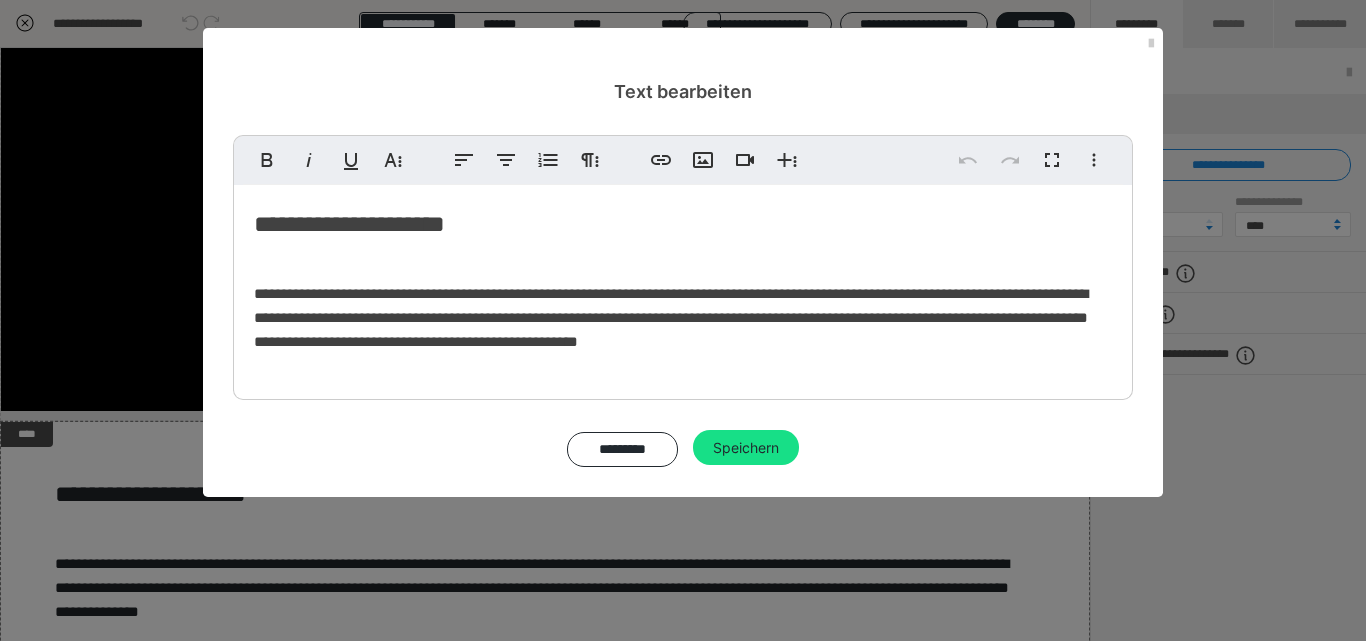 click on "**********" at bounding box center (671, 317) 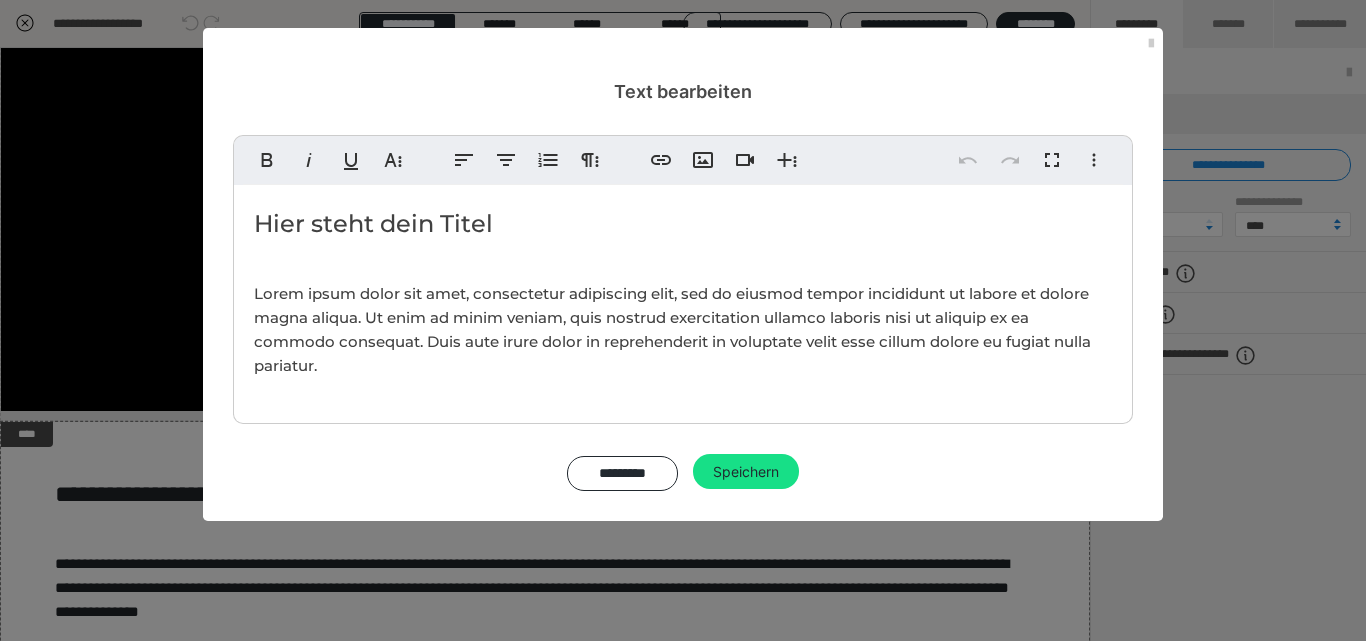 click on "Lorem ipsum dolor sit amet, consectetur adipiscing elit, sed do eiusmod tempor incididunt ut labore et dolore magna aliqua. Ut enim ad minim veniam, quis nostrud exercitation ullamco laboris nisi ut aliquip ex ea commodo consequat. Duis aute irure dolor in reprehenderit in voluptate velit esse cillum dolore eu fugiat nulla pariatur." at bounding box center (672, 329) 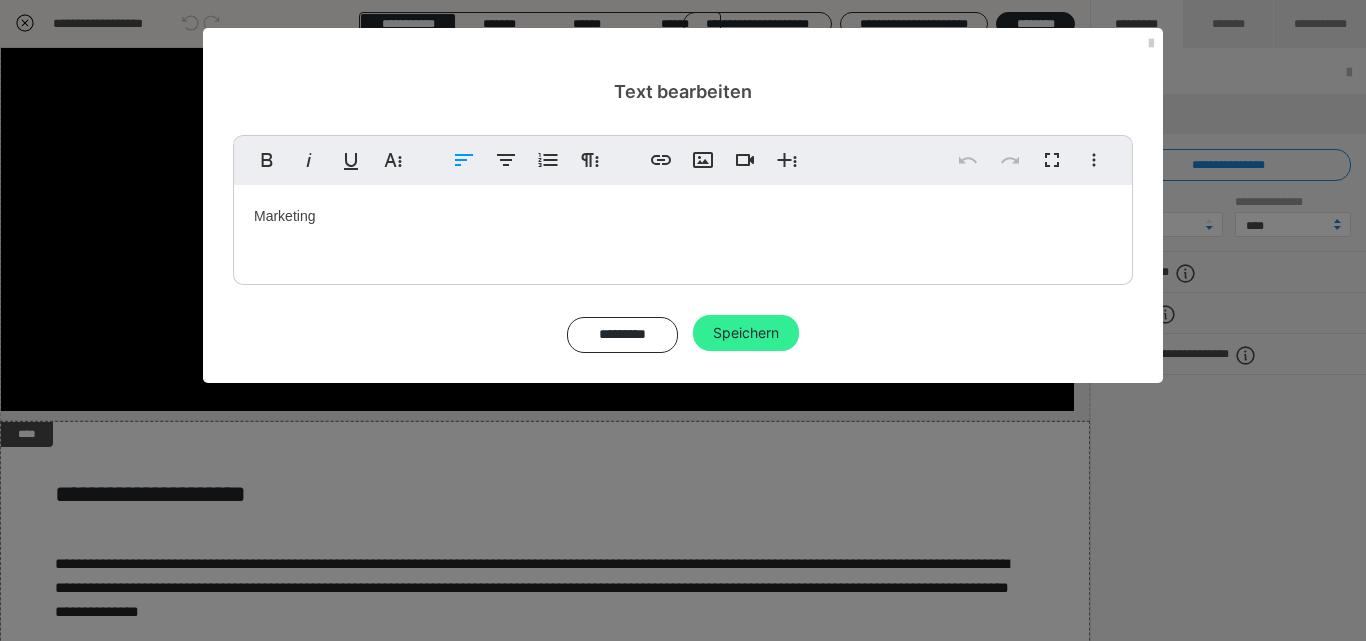 type 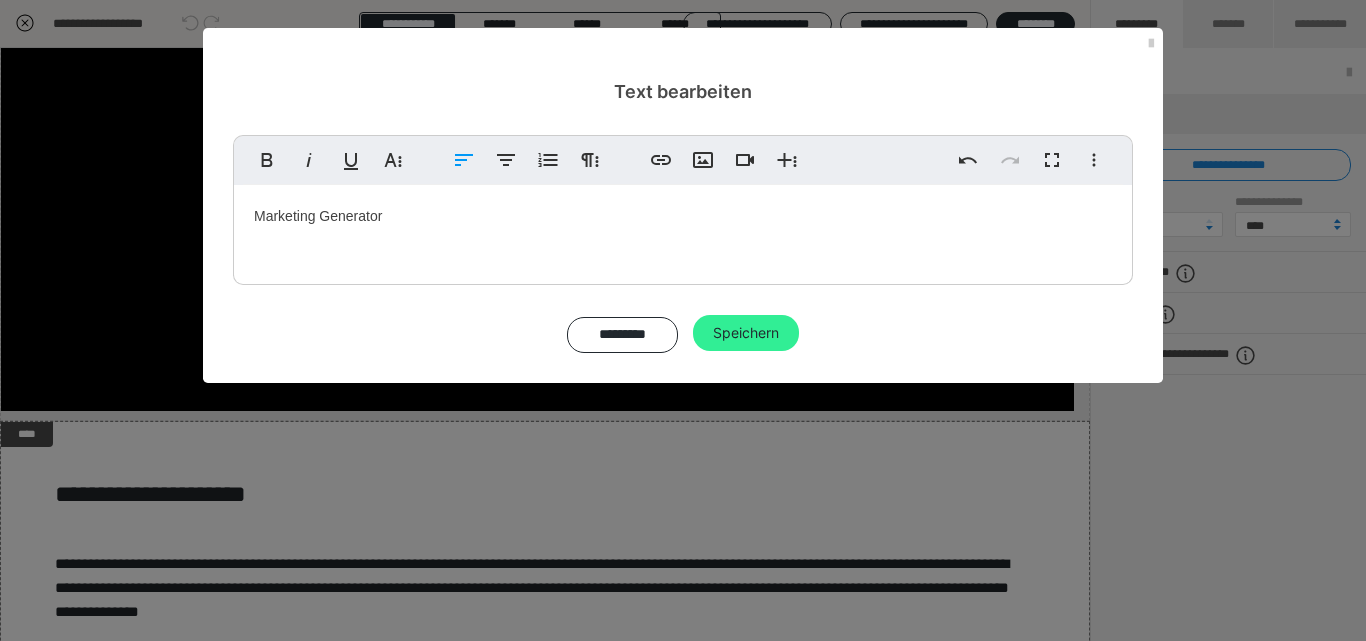 click on "Speichern" at bounding box center [746, 333] 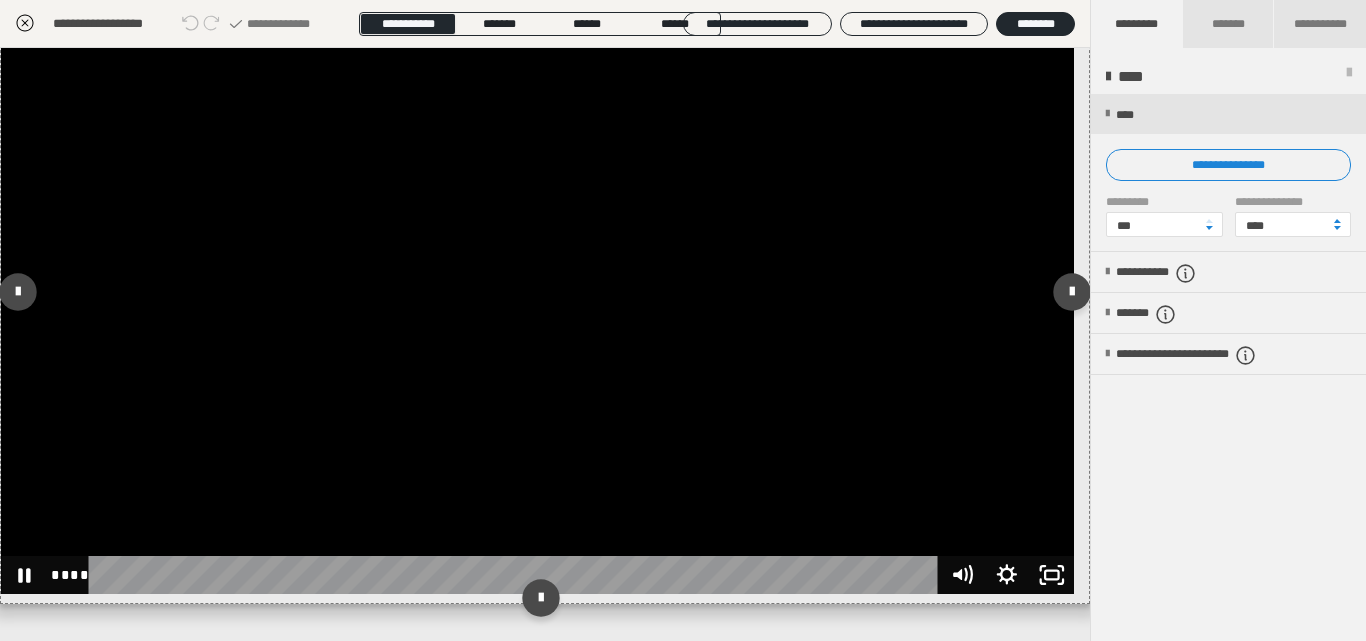 scroll, scrollTop: 943, scrollLeft: 0, axis: vertical 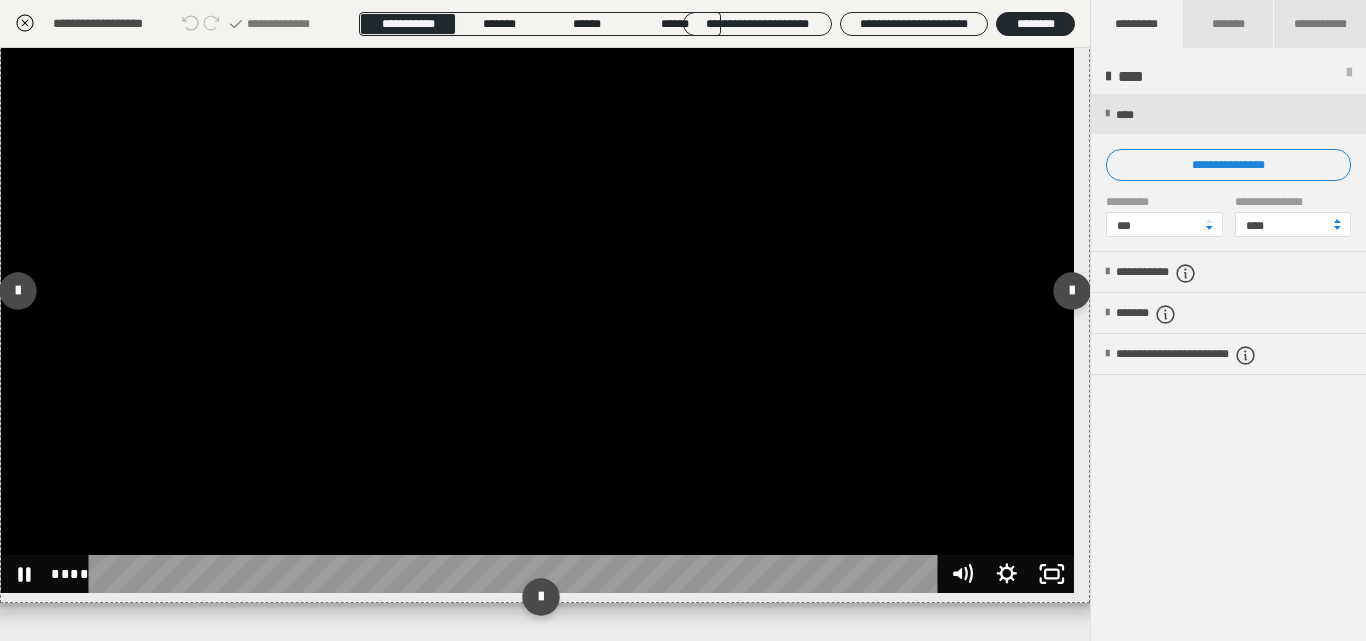 click at bounding box center (537, 292) 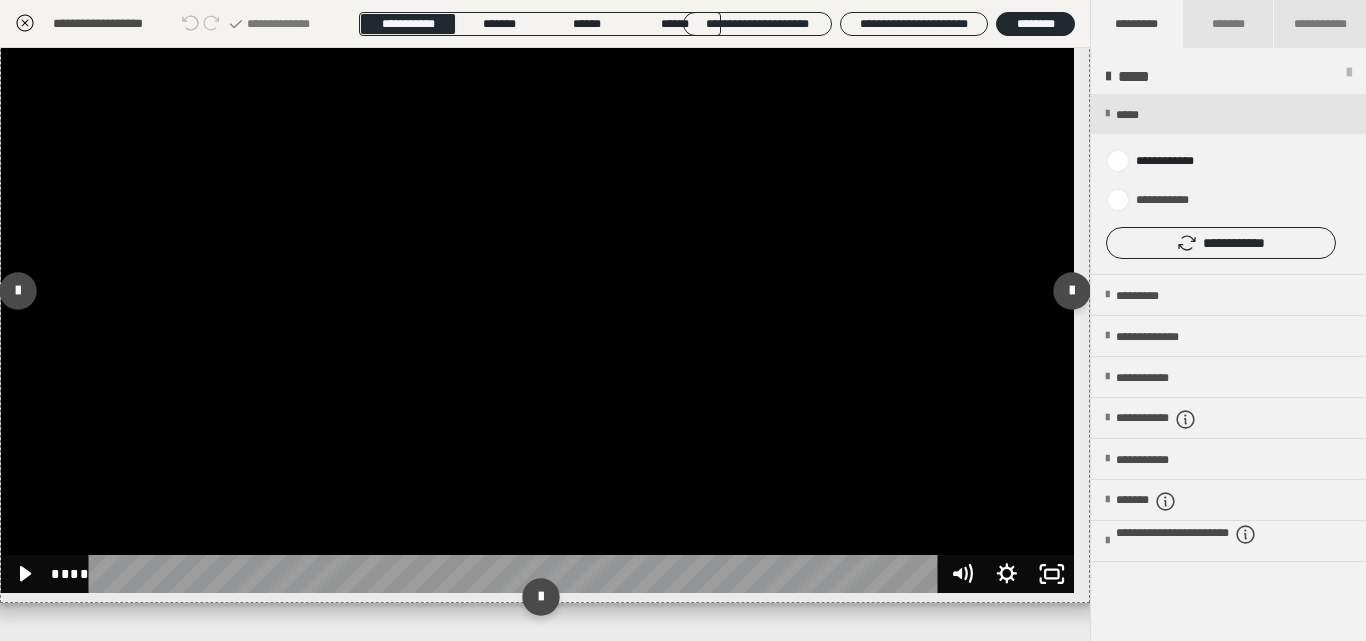 scroll, scrollTop: 970, scrollLeft: 0, axis: vertical 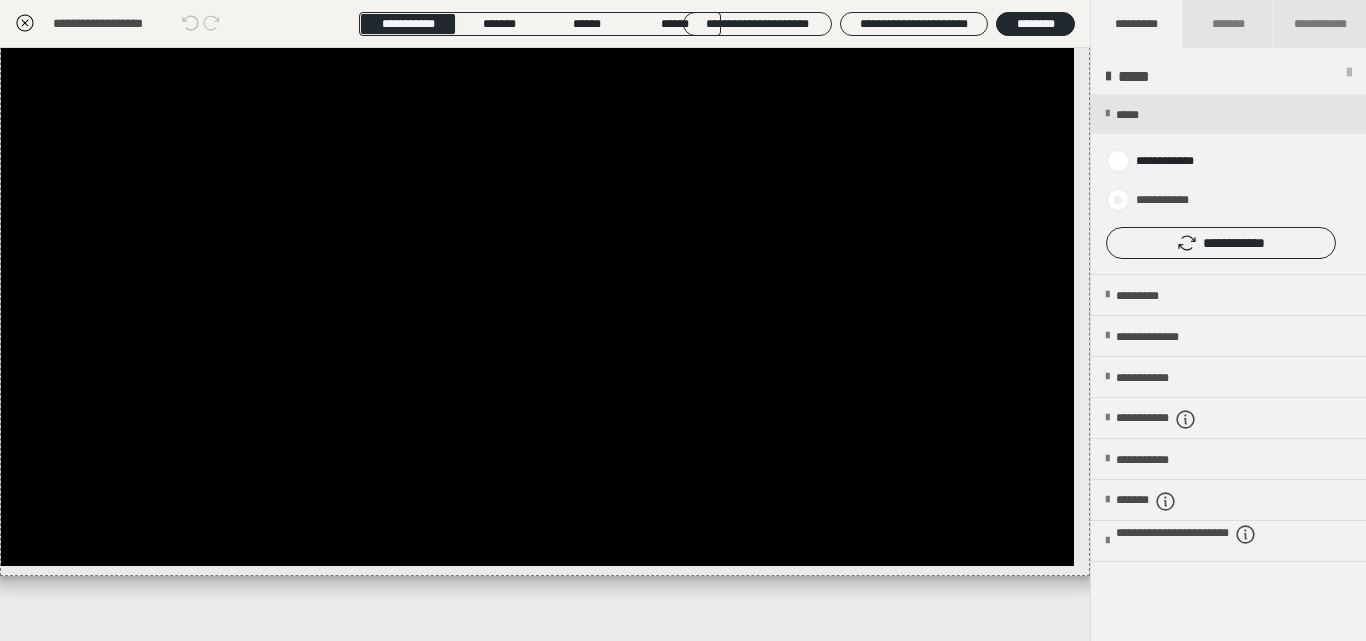 click on "**********" at bounding box center (545, 344) 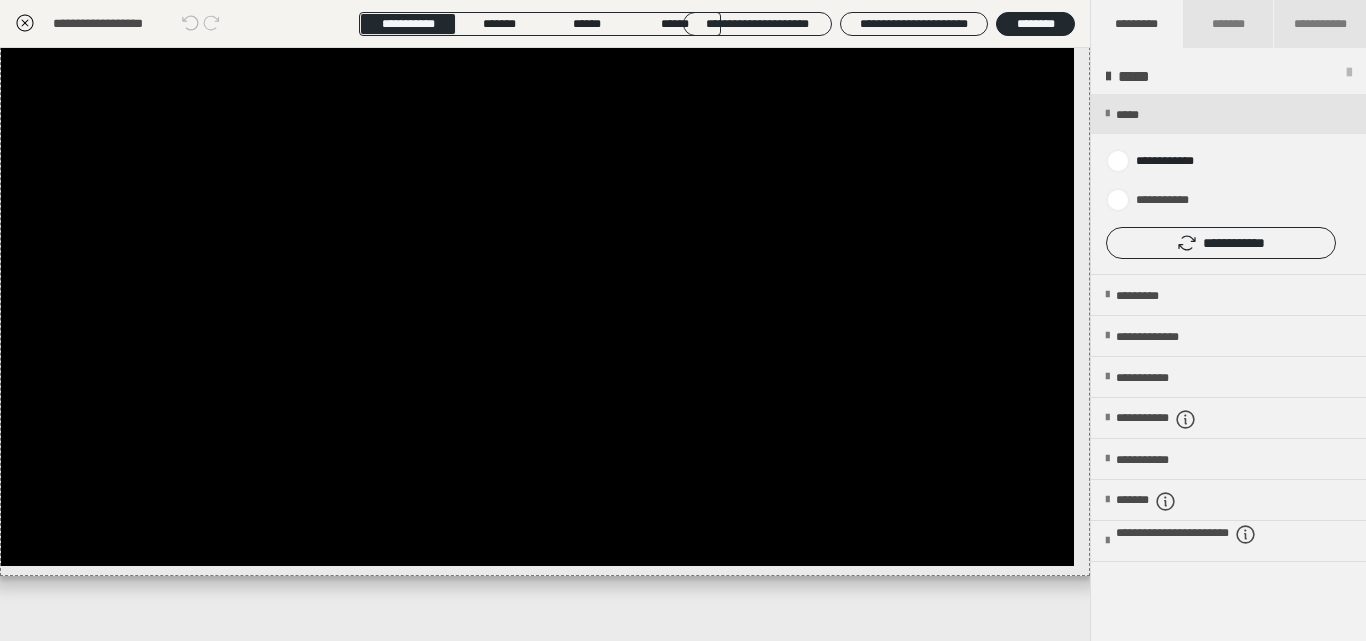 click at bounding box center [1349, 77] 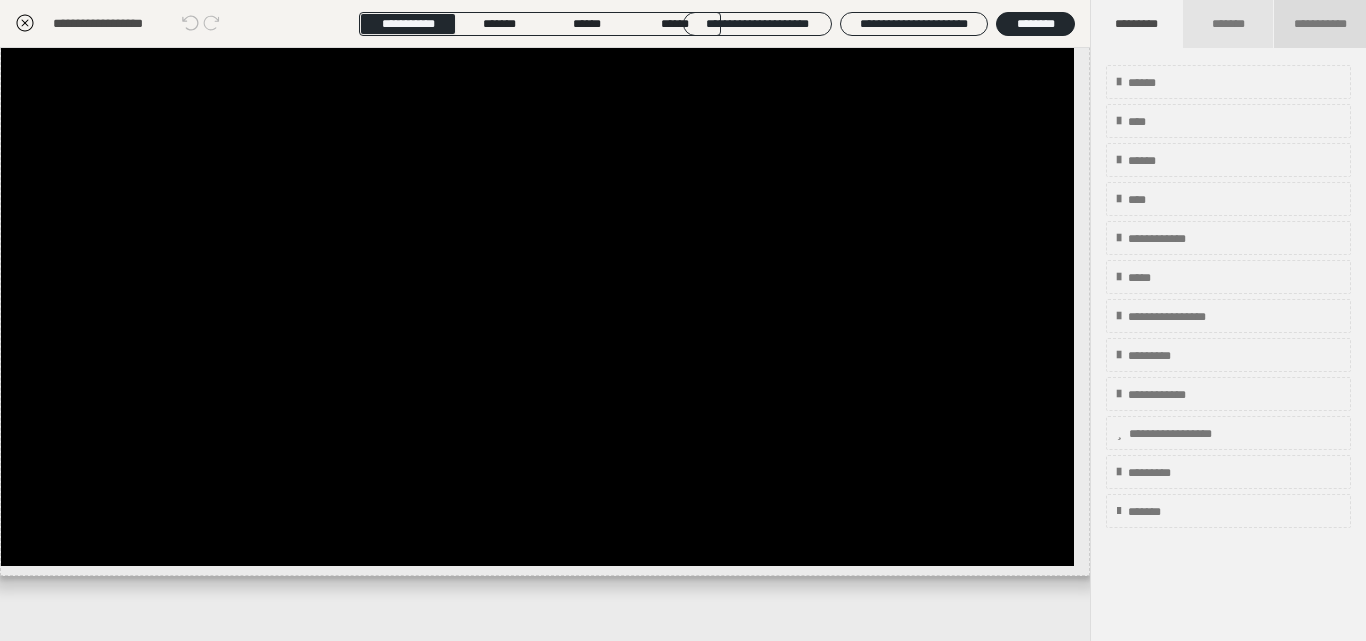 click on "**********" at bounding box center (1320, 24) 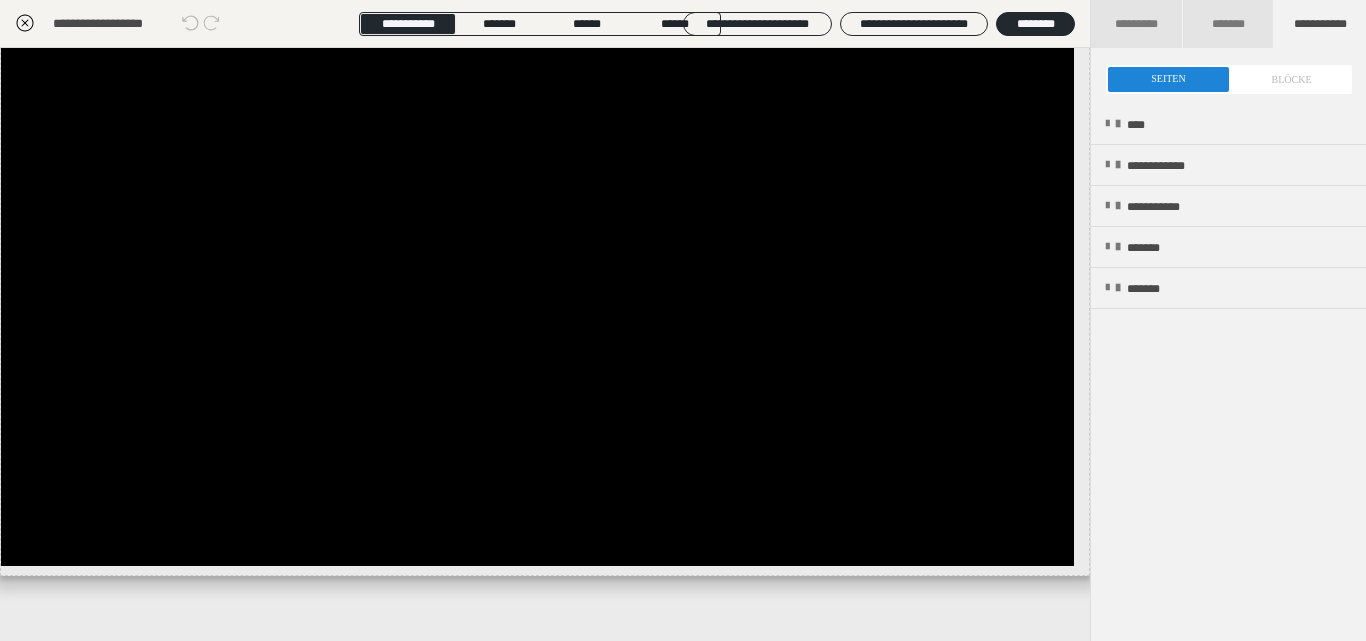 click at bounding box center [1229, 79] 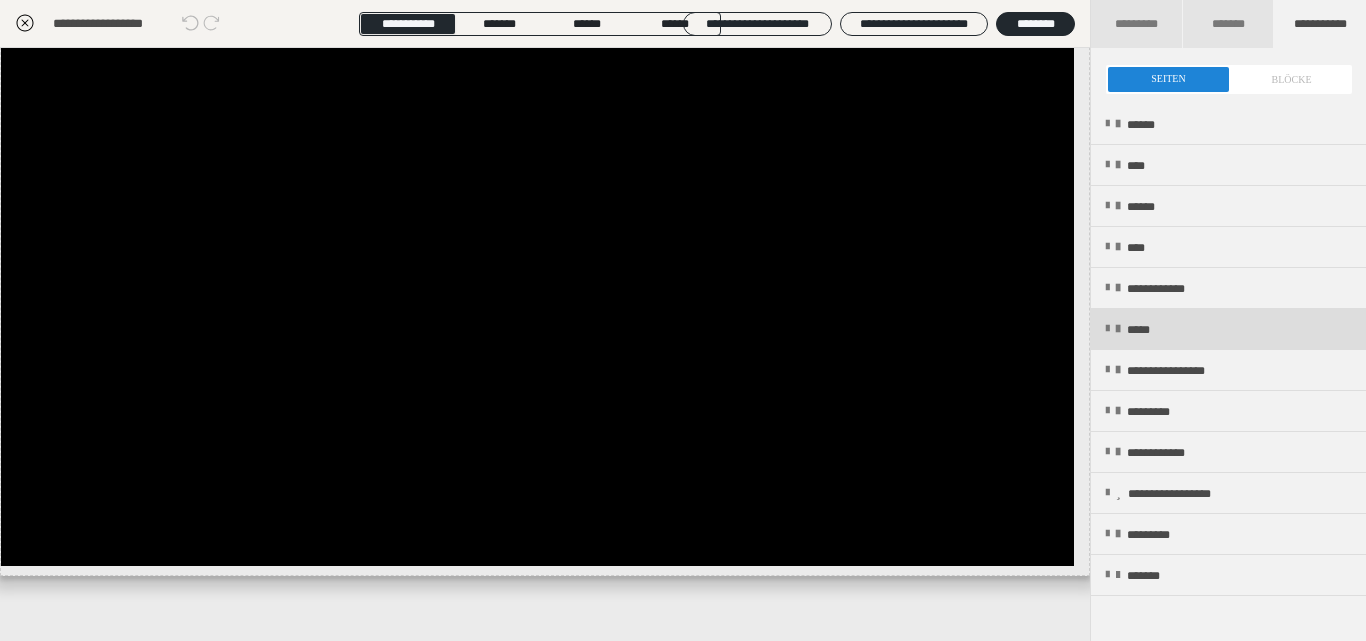 click on "*****" at bounding box center [1147, 330] 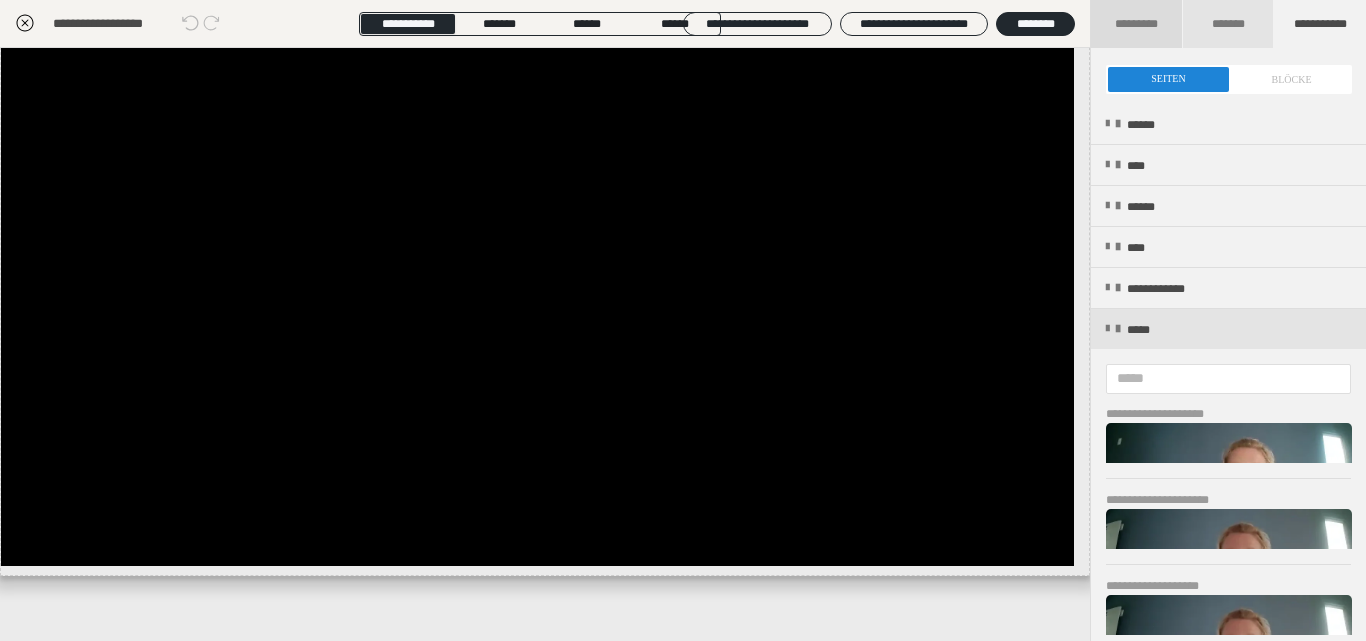 click on "*********" at bounding box center (1136, 24) 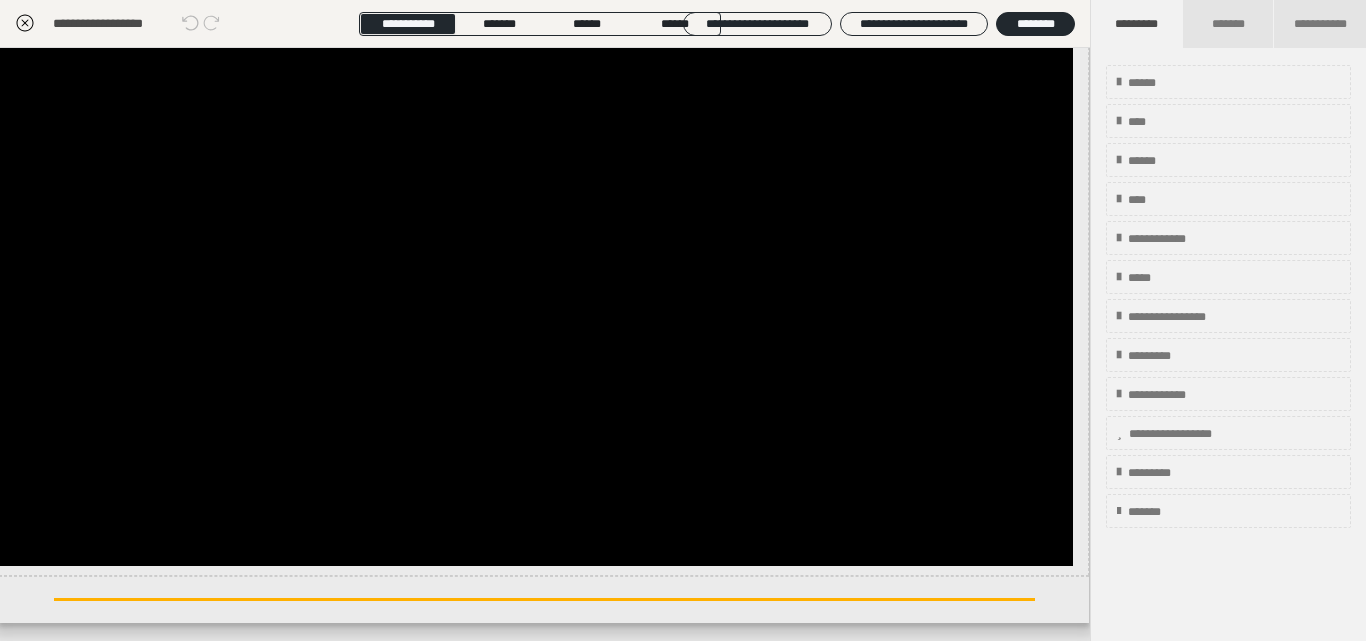 scroll, scrollTop: 970, scrollLeft: 1, axis: both 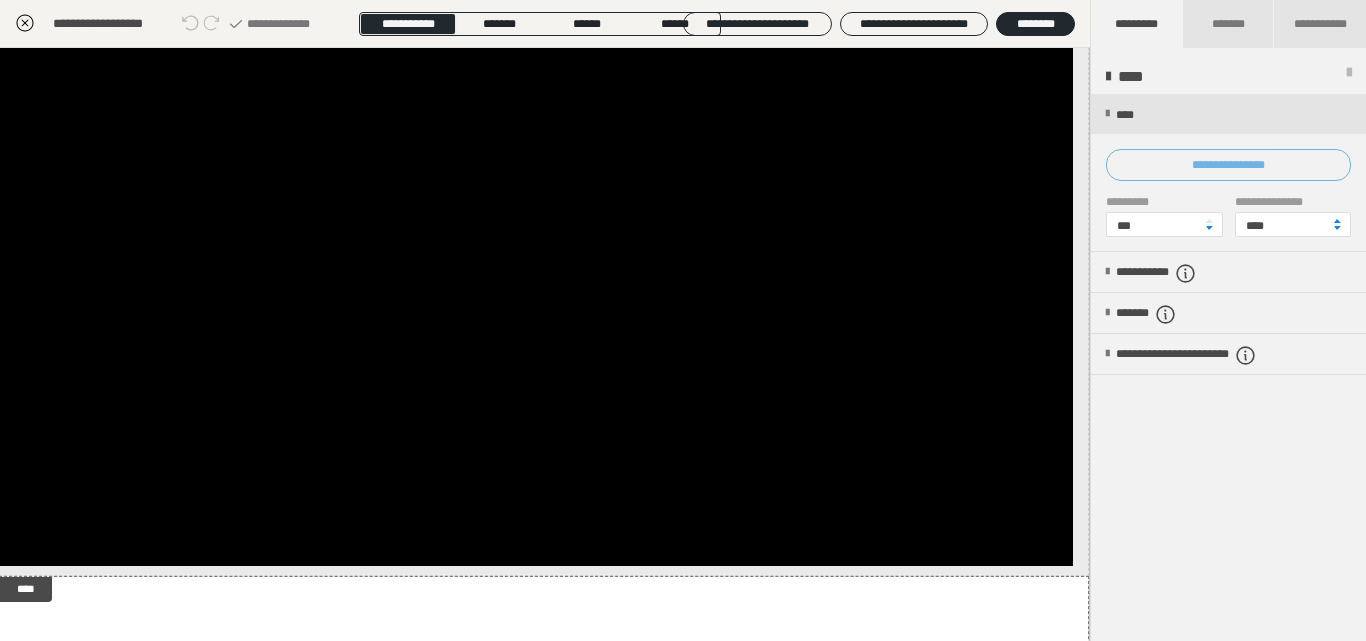 click on "**********" at bounding box center (1228, 165) 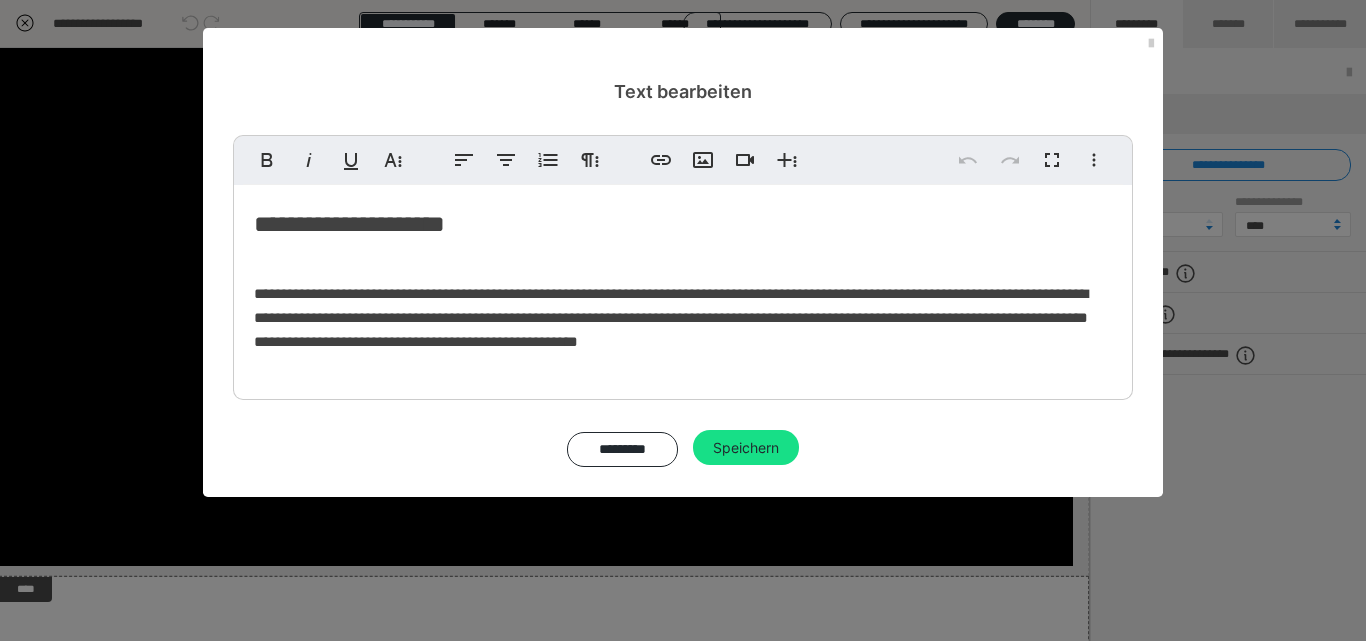 click on "**********" at bounding box center [671, 317] 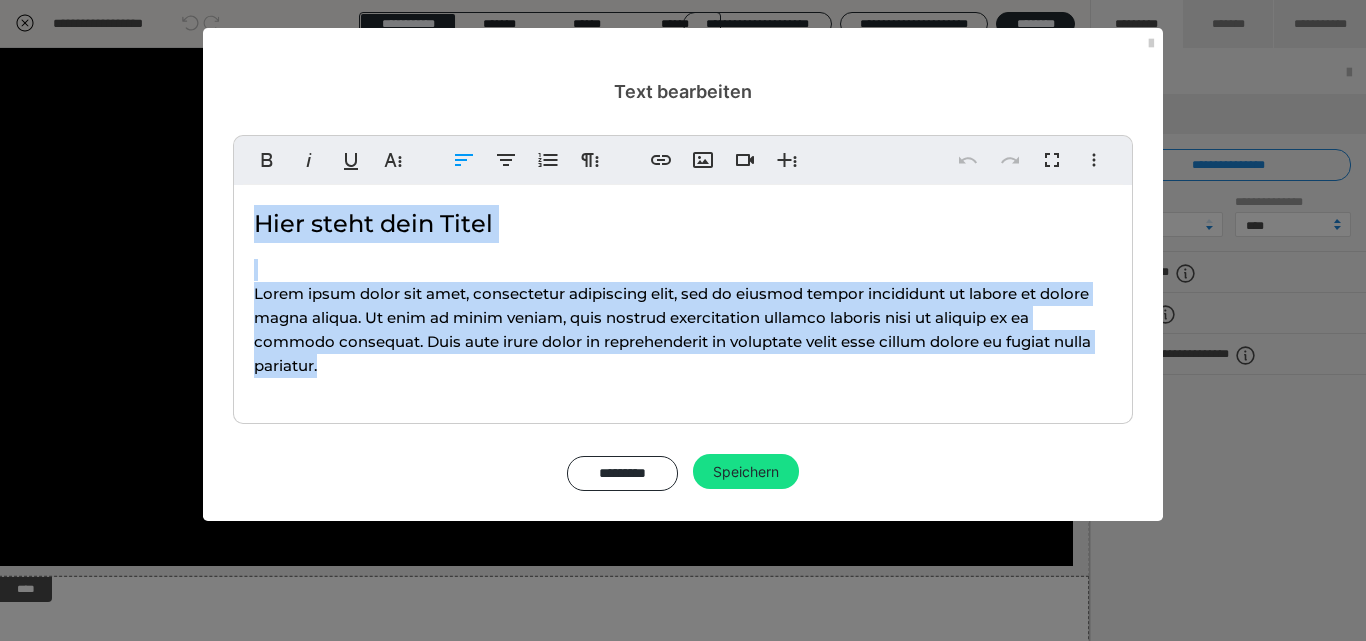 type 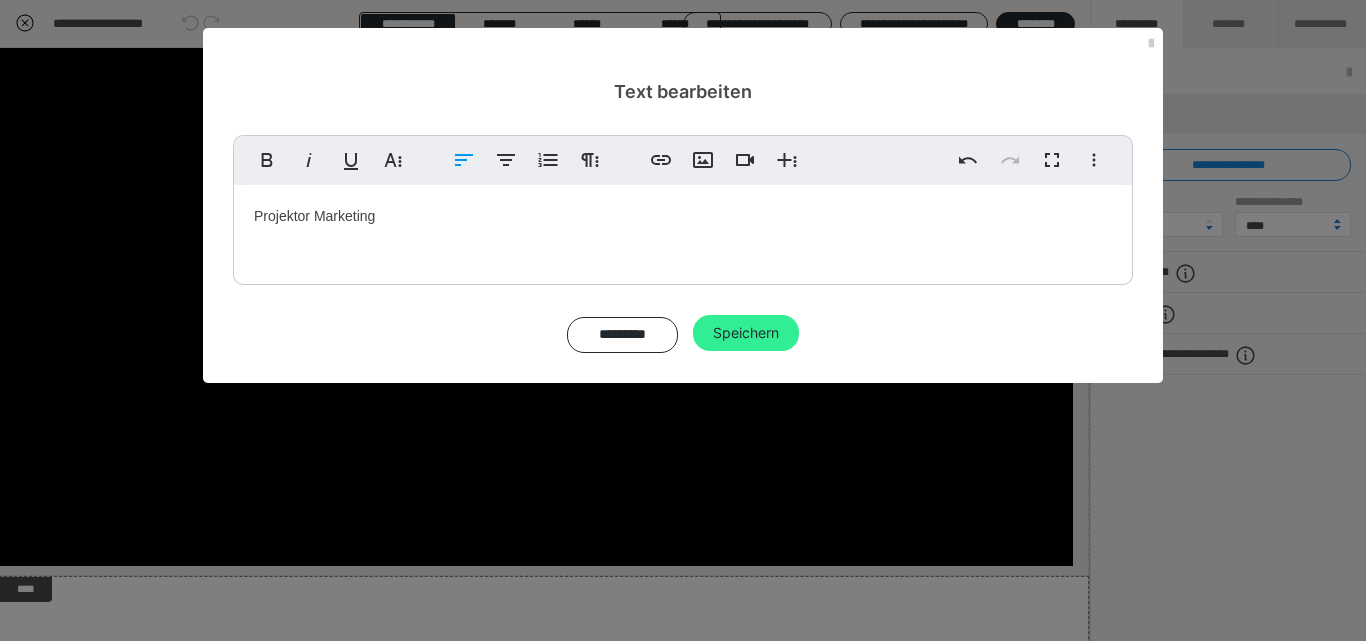 click on "Speichern" at bounding box center [746, 333] 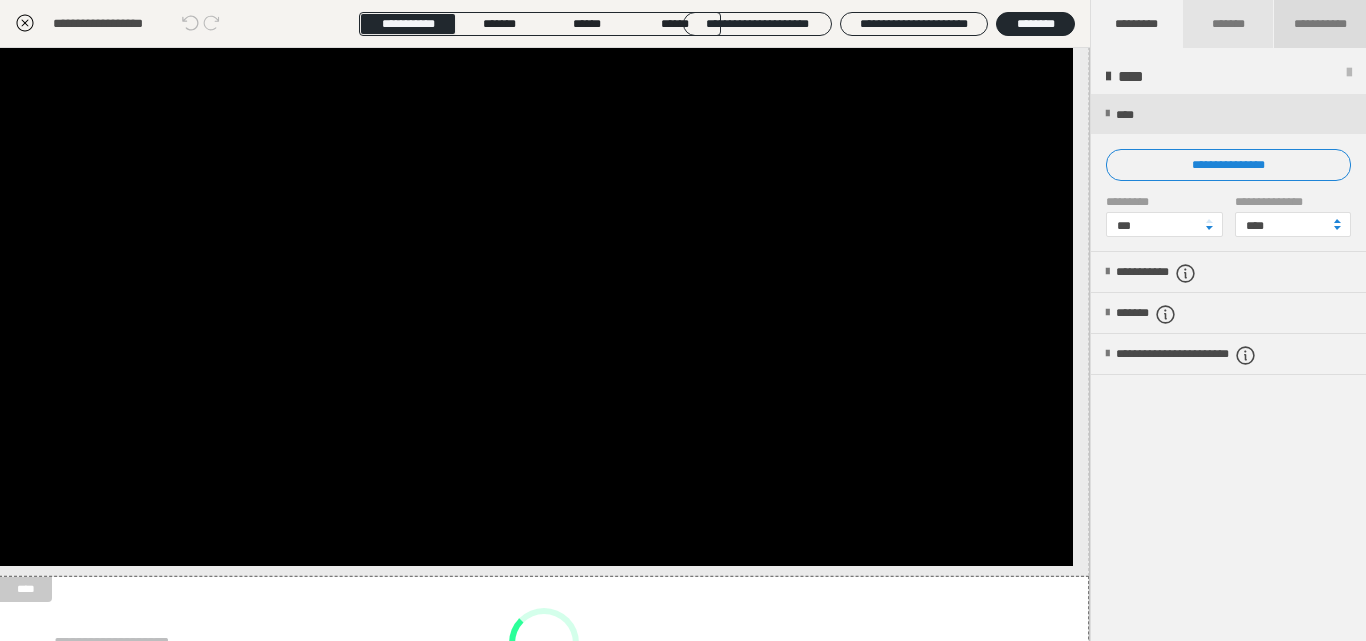 click on "**********" at bounding box center [1320, 24] 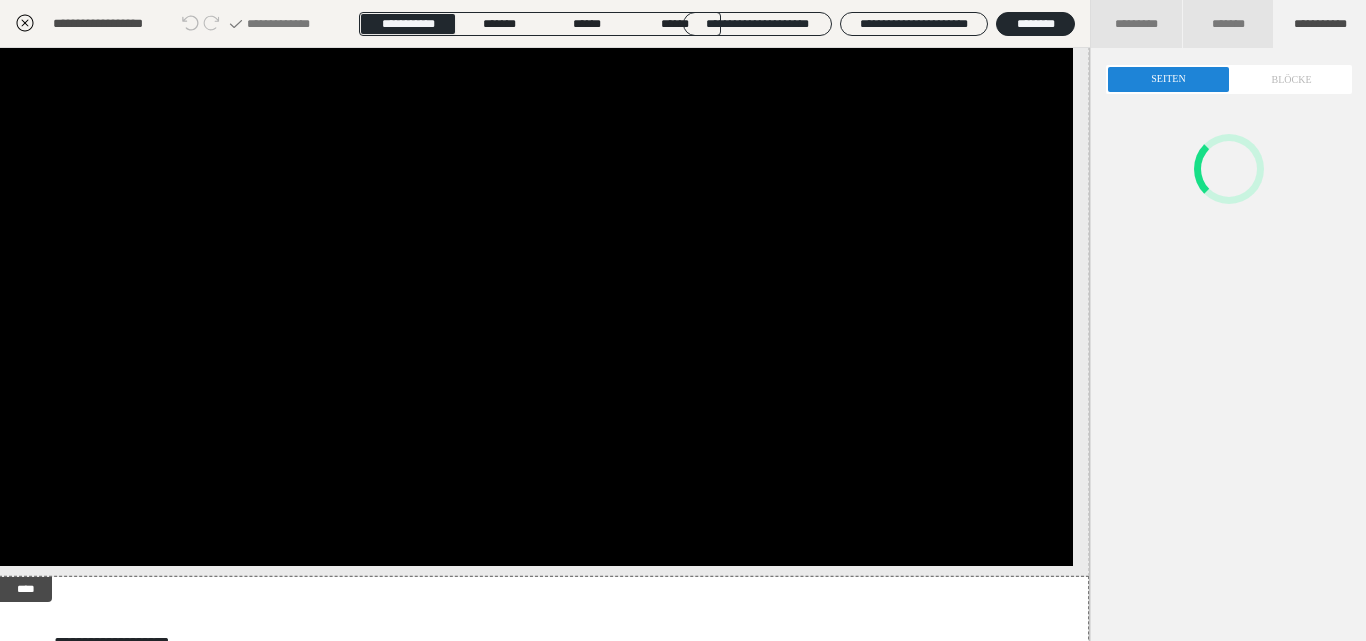 scroll, scrollTop: 1103, scrollLeft: 1, axis: both 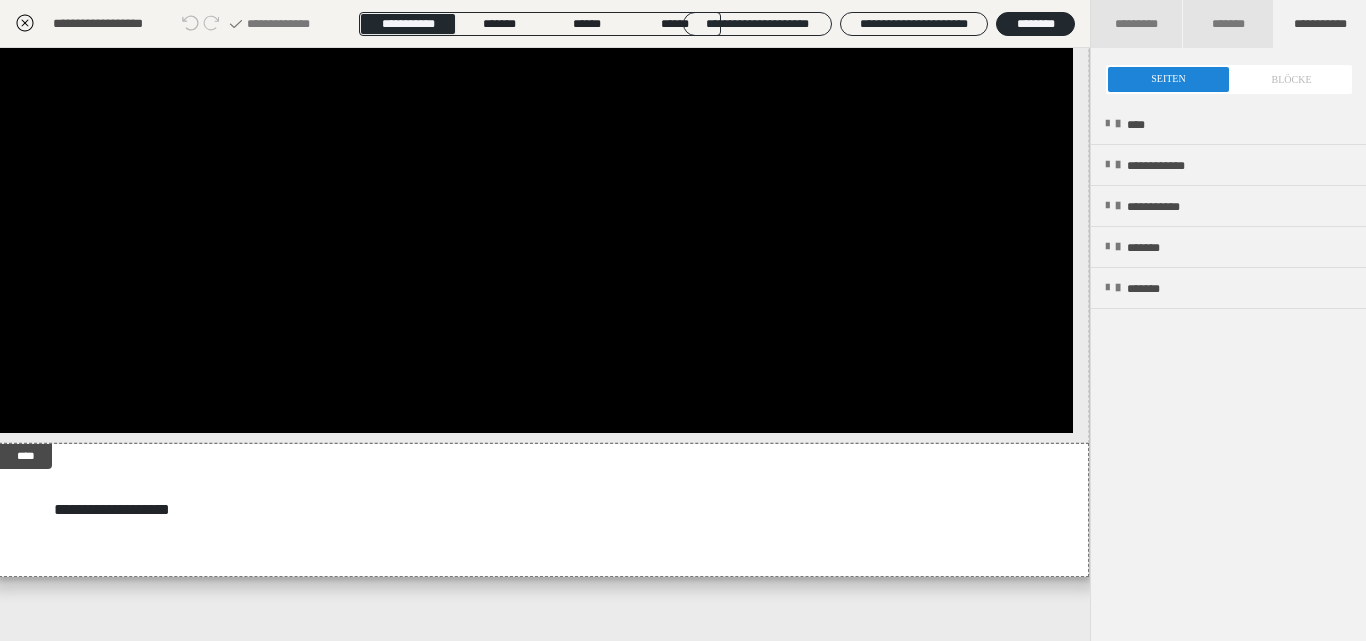 click at bounding box center [1229, 79] 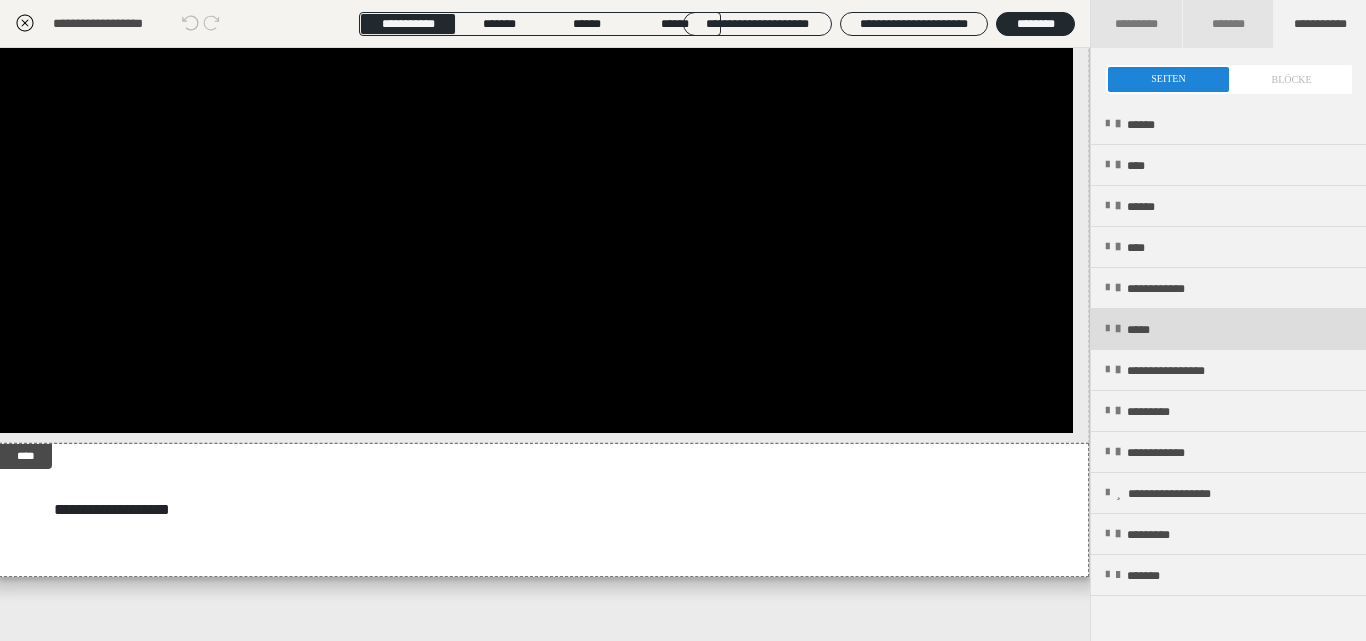 click on "*****" at bounding box center [1147, 330] 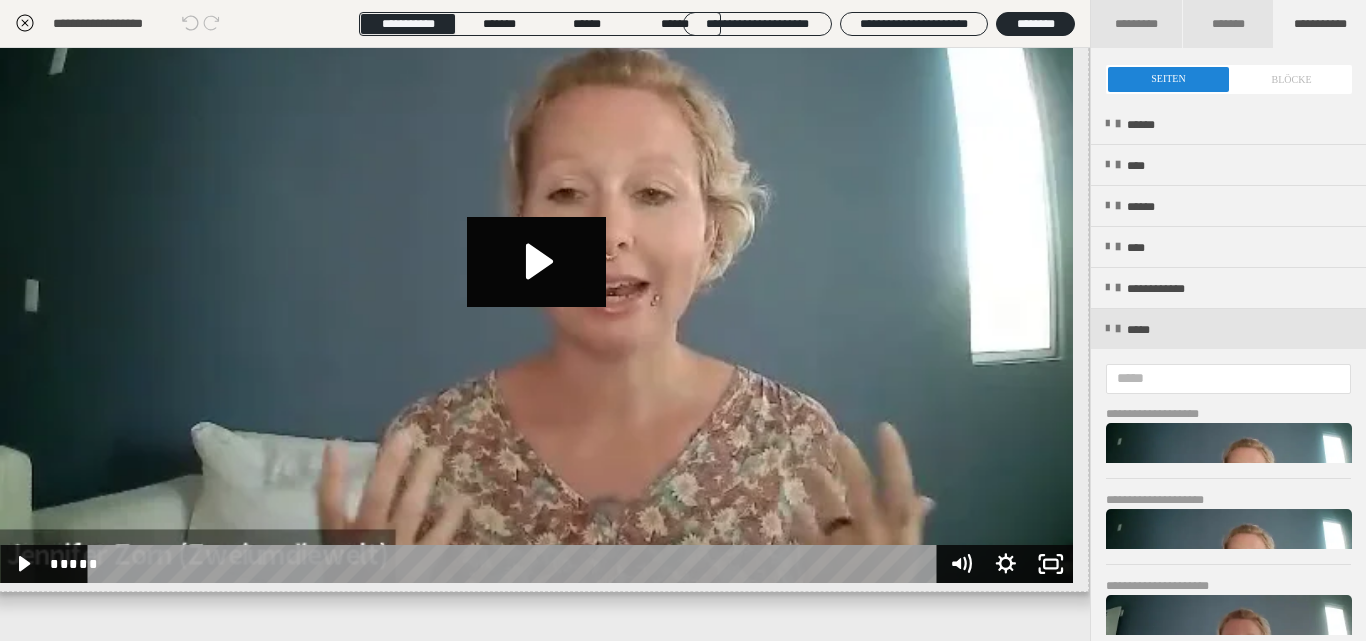 scroll, scrollTop: 1709, scrollLeft: 1, axis: both 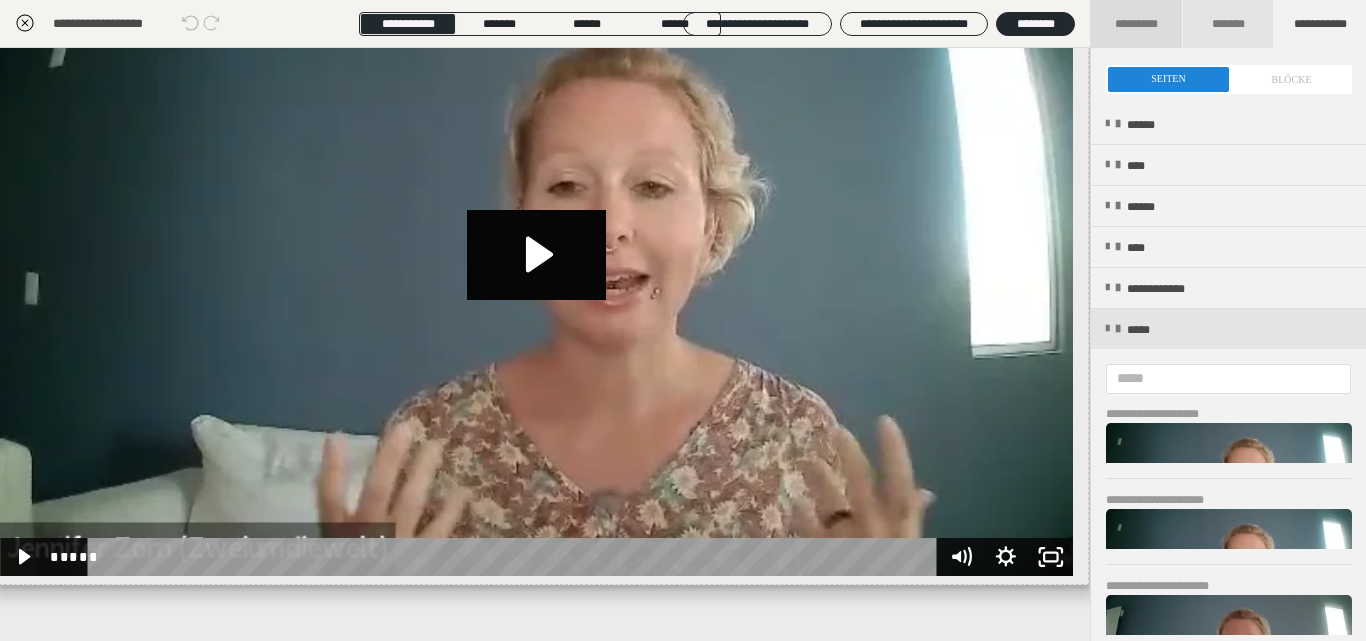 click on "*********" at bounding box center [1136, 24] 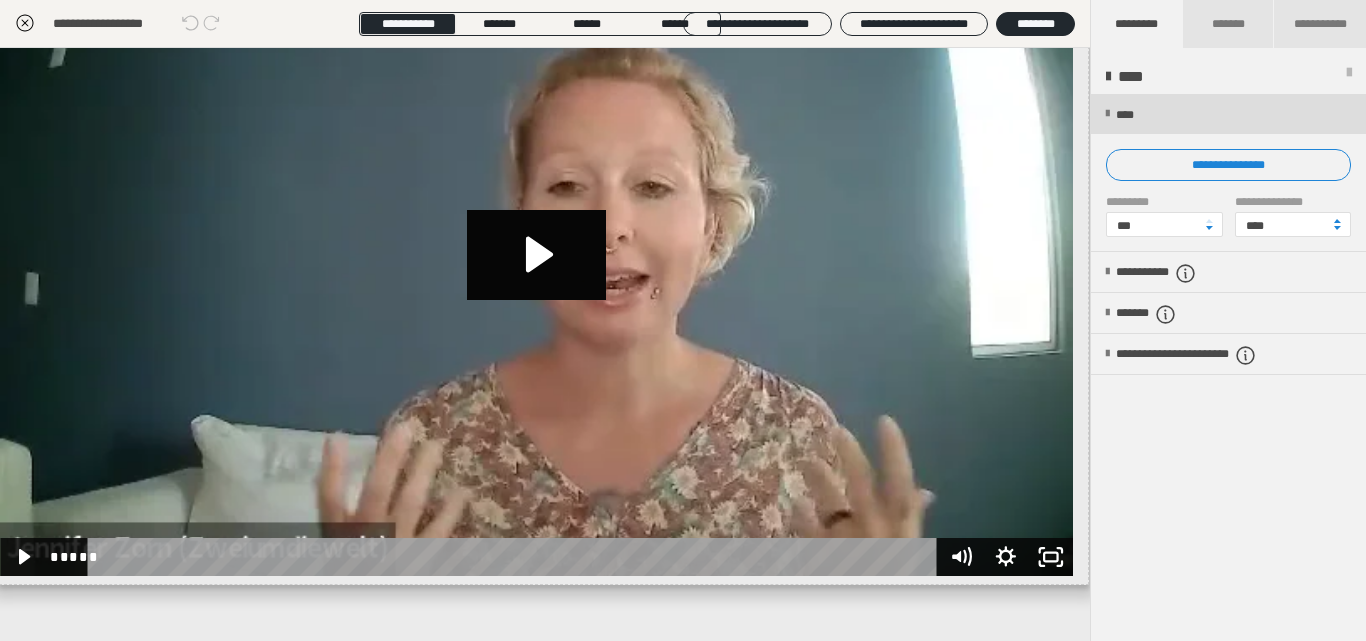 click on "****" at bounding box center [1228, 114] 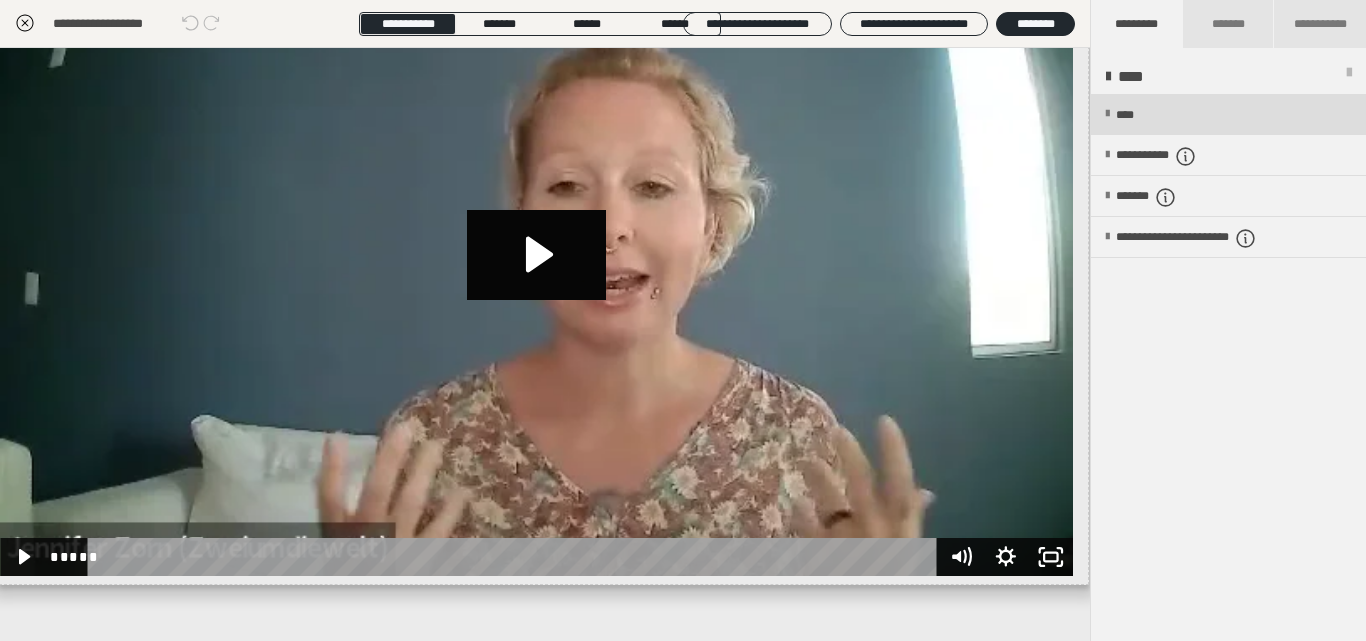 click on "****" at bounding box center (1228, 114) 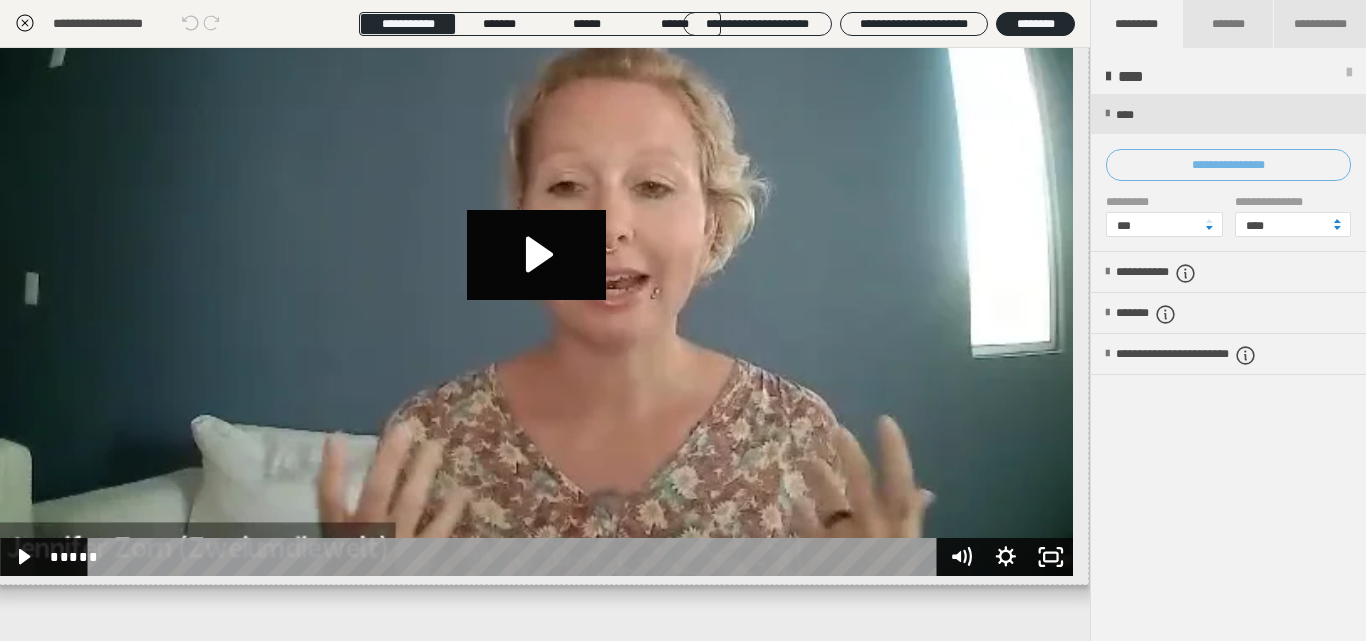 click on "**********" at bounding box center (1228, 165) 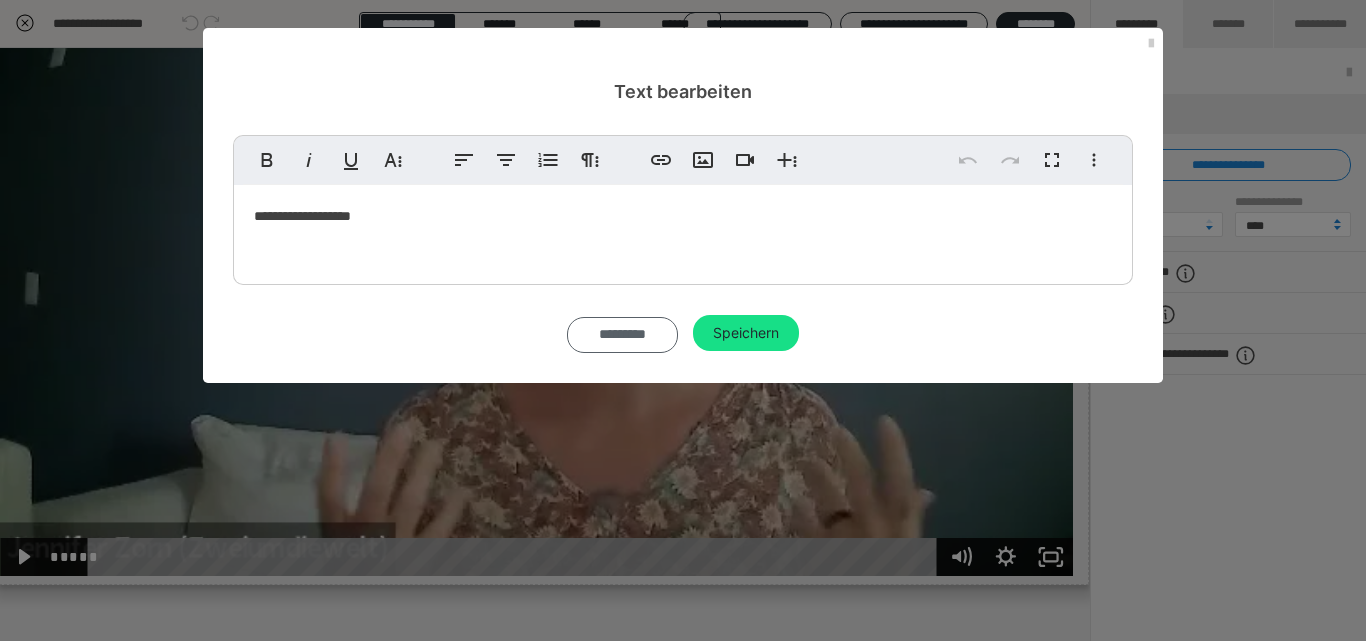 click on "*********" at bounding box center (622, 335) 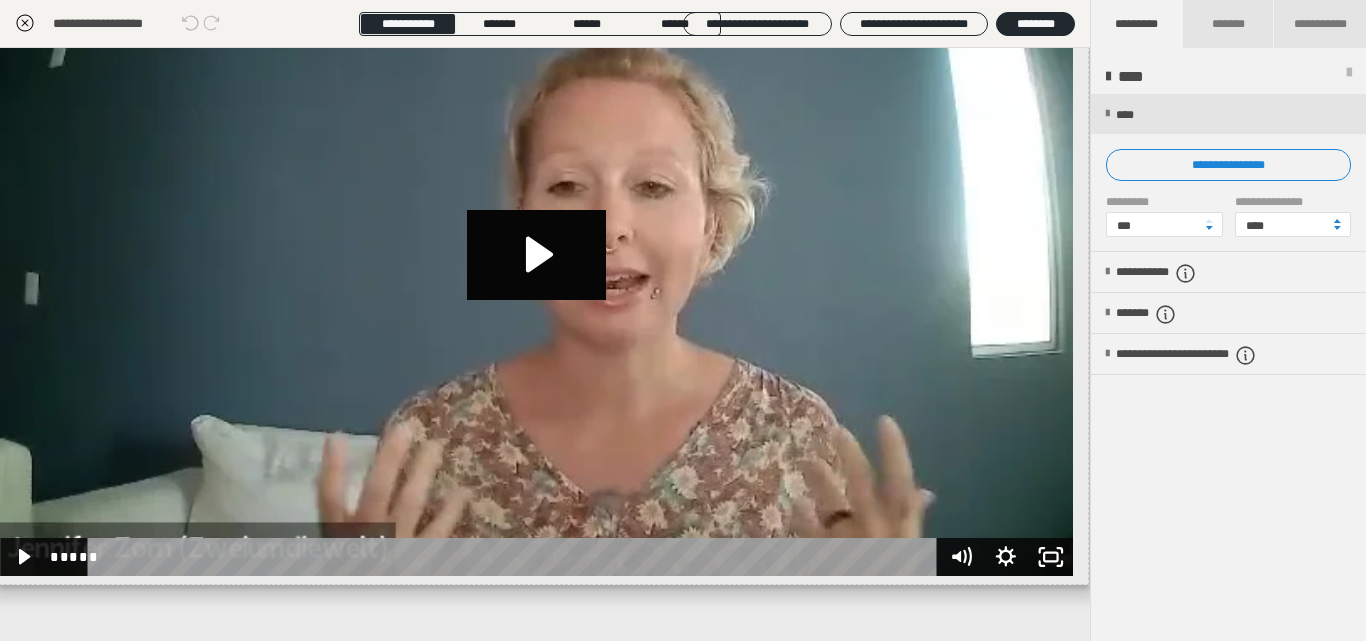 click at bounding box center [1349, 77] 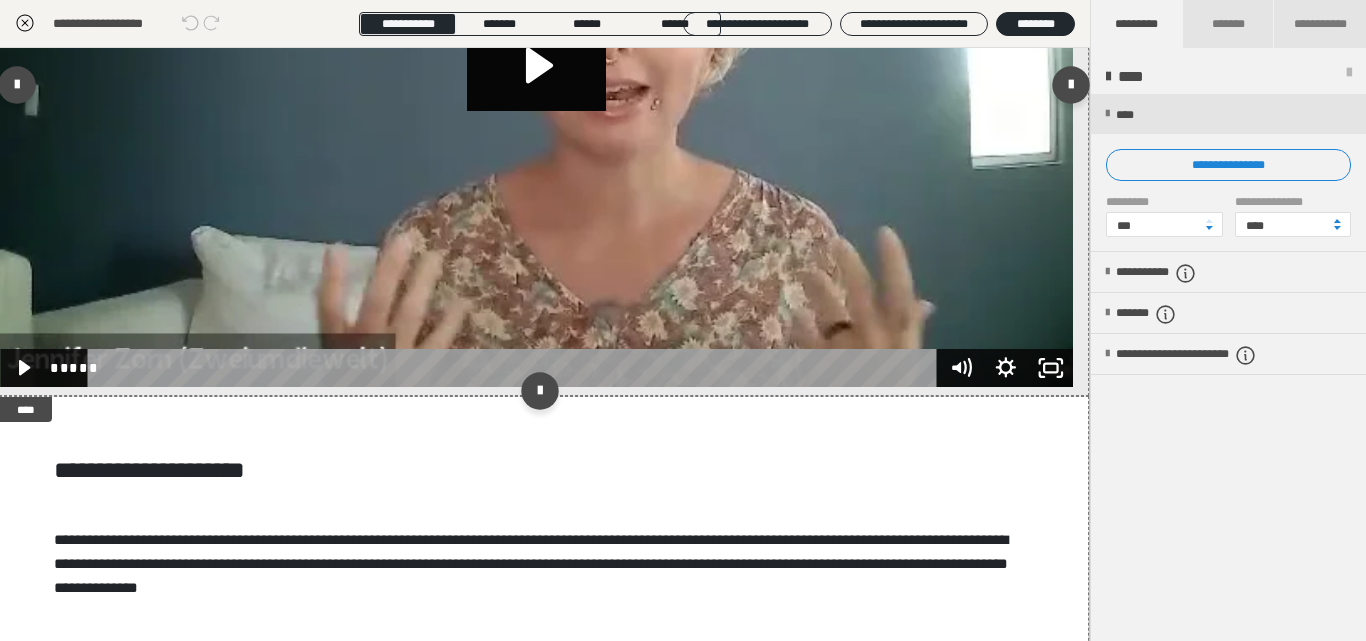scroll, scrollTop: 1982, scrollLeft: 1, axis: both 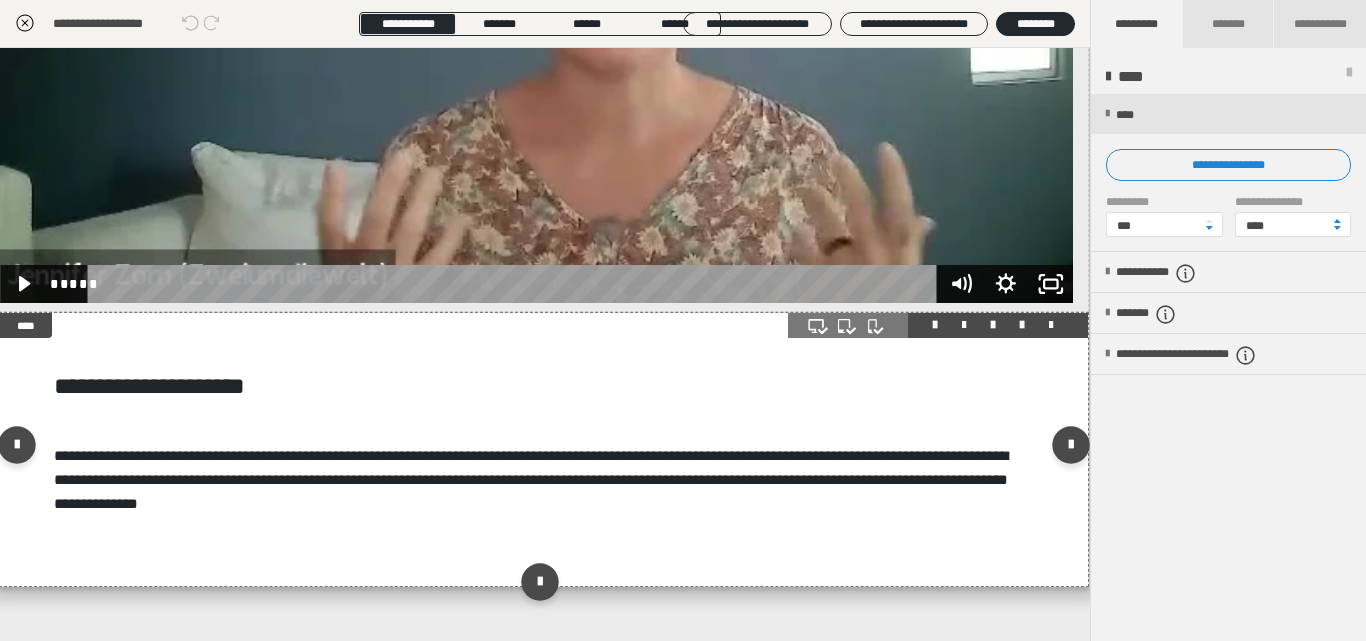 click at bounding box center [1022, 325] 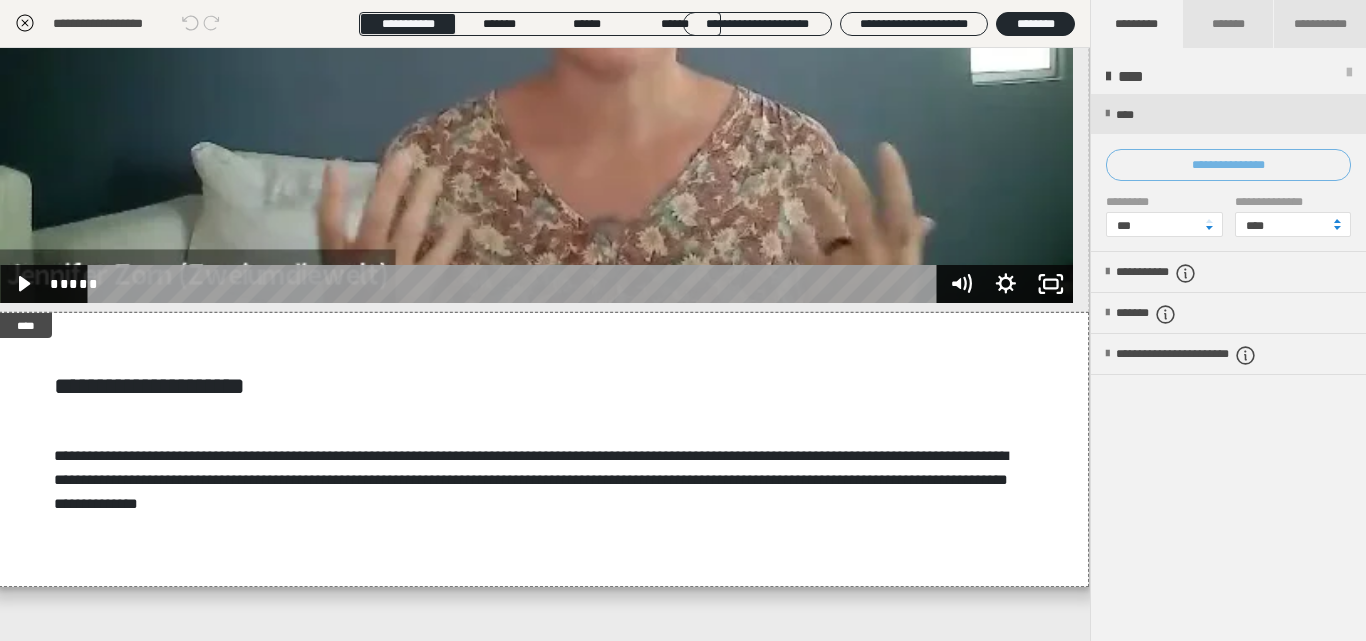 click on "**********" at bounding box center (1228, 165) 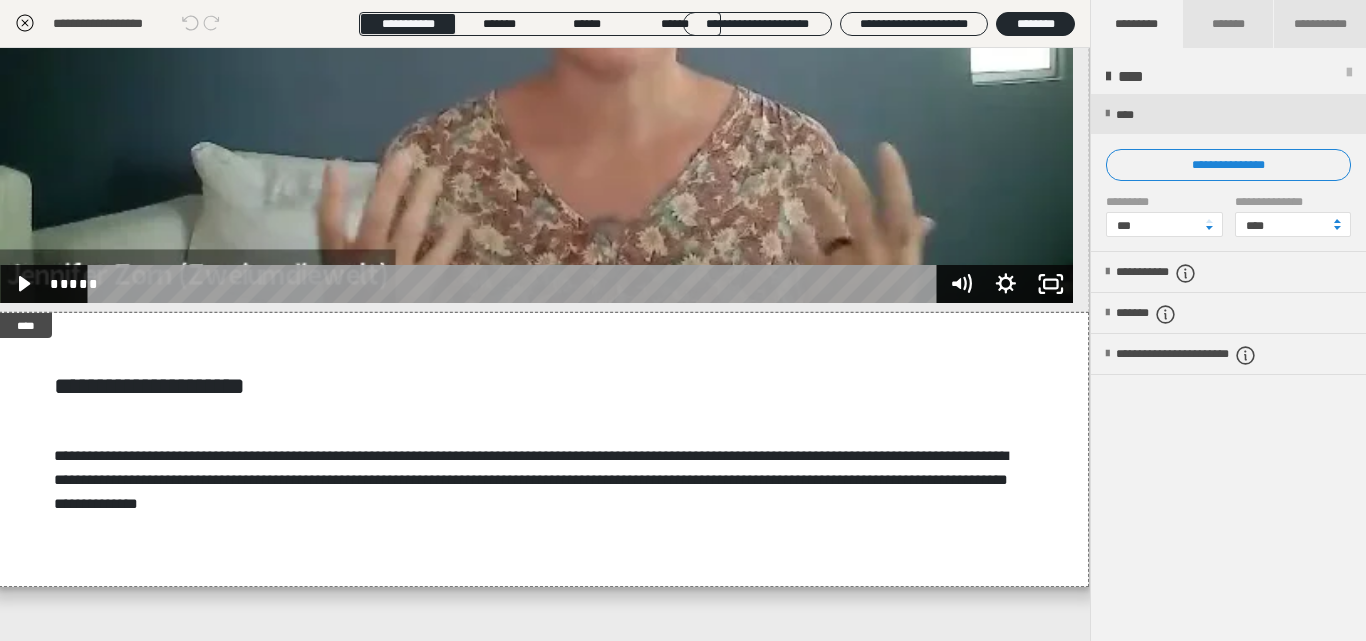 click on "**********" at bounding box center [683, 320] 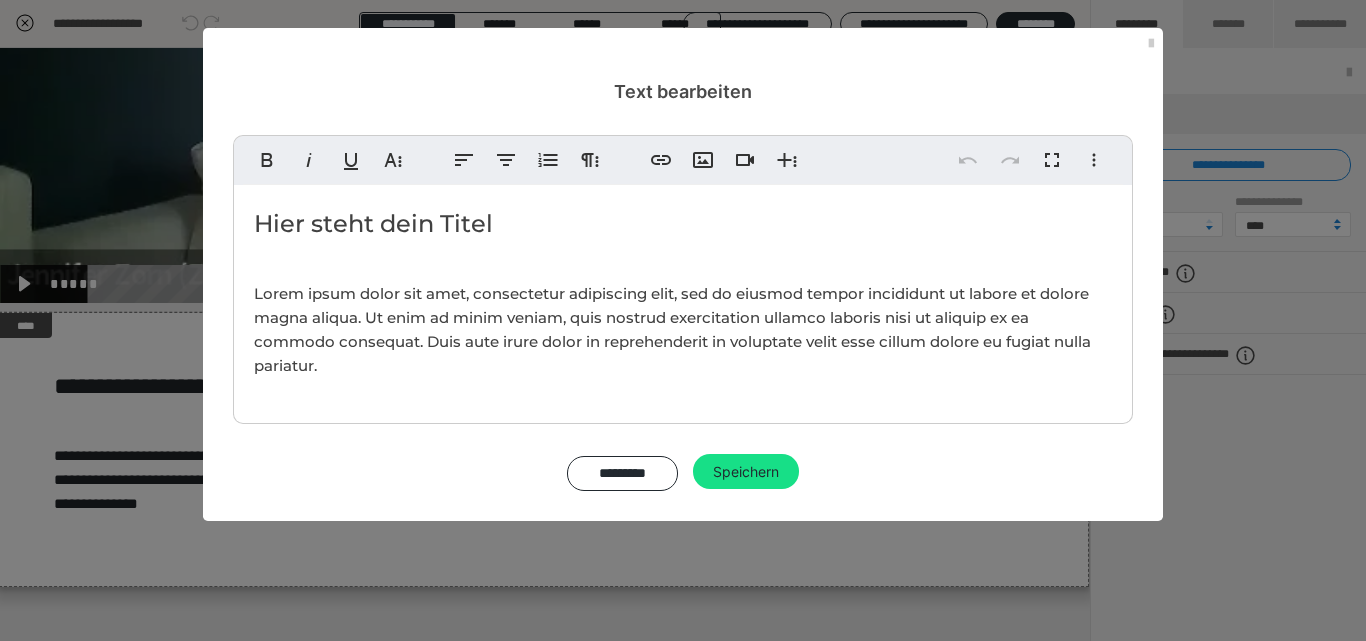 click on "Lorem ipsum dolor sit amet, consectetur adipiscing elit, sed do eiusmod tempor incididunt ut labore et dolore magna aliqua. Ut enim ad minim veniam, quis nostrud exercitation ullamco laboris nisi ut aliquip ex ea commodo consequat. Duis aute irure dolor in reprehenderit in voluptate velit esse cillum dolore eu fugiat nulla pariatur." at bounding box center [683, 330] 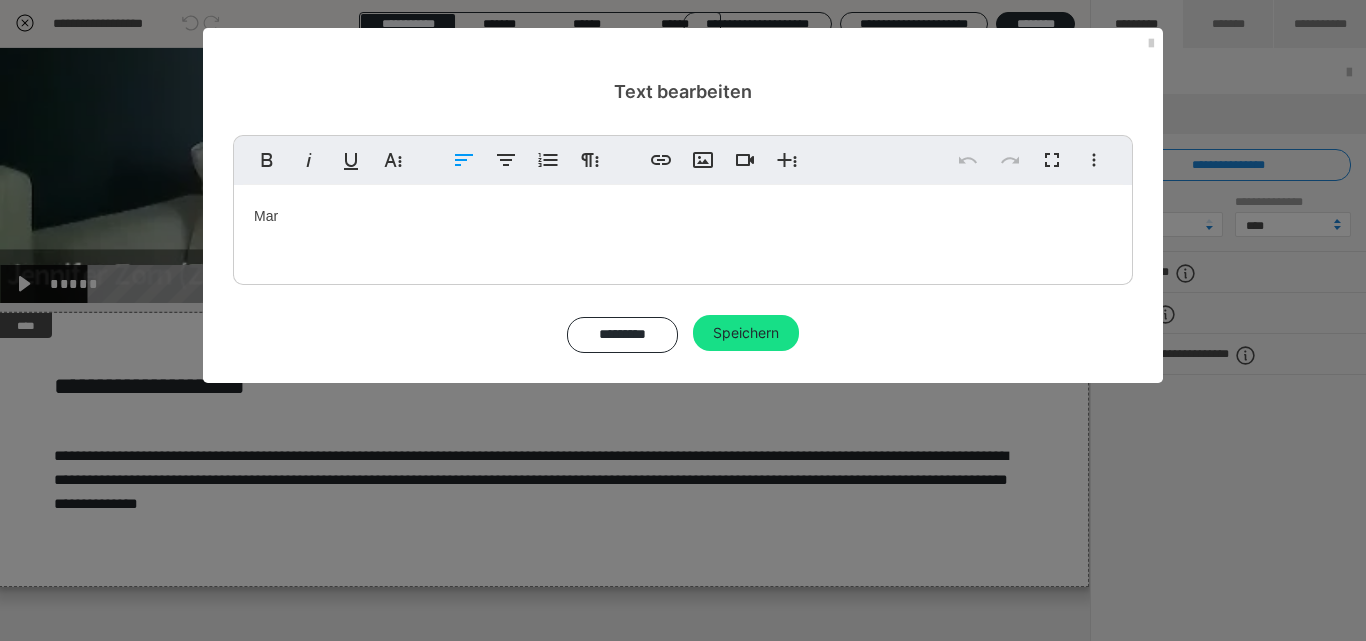 type 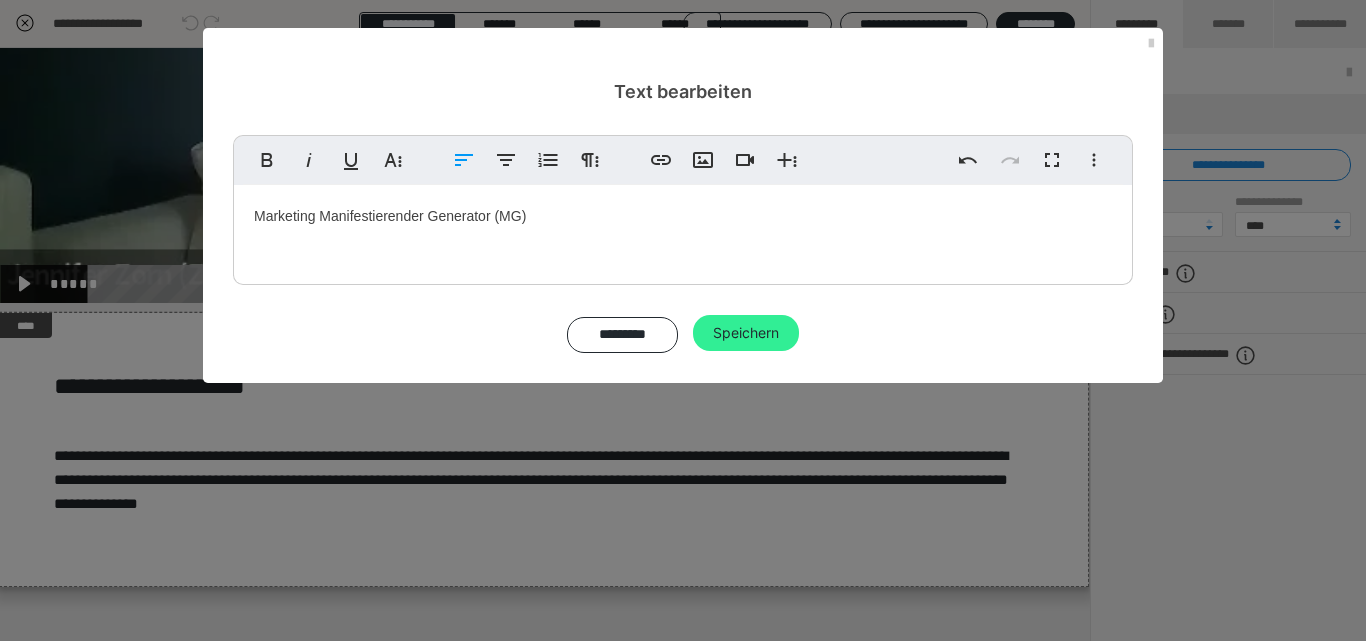 click on "Speichern" at bounding box center (746, 333) 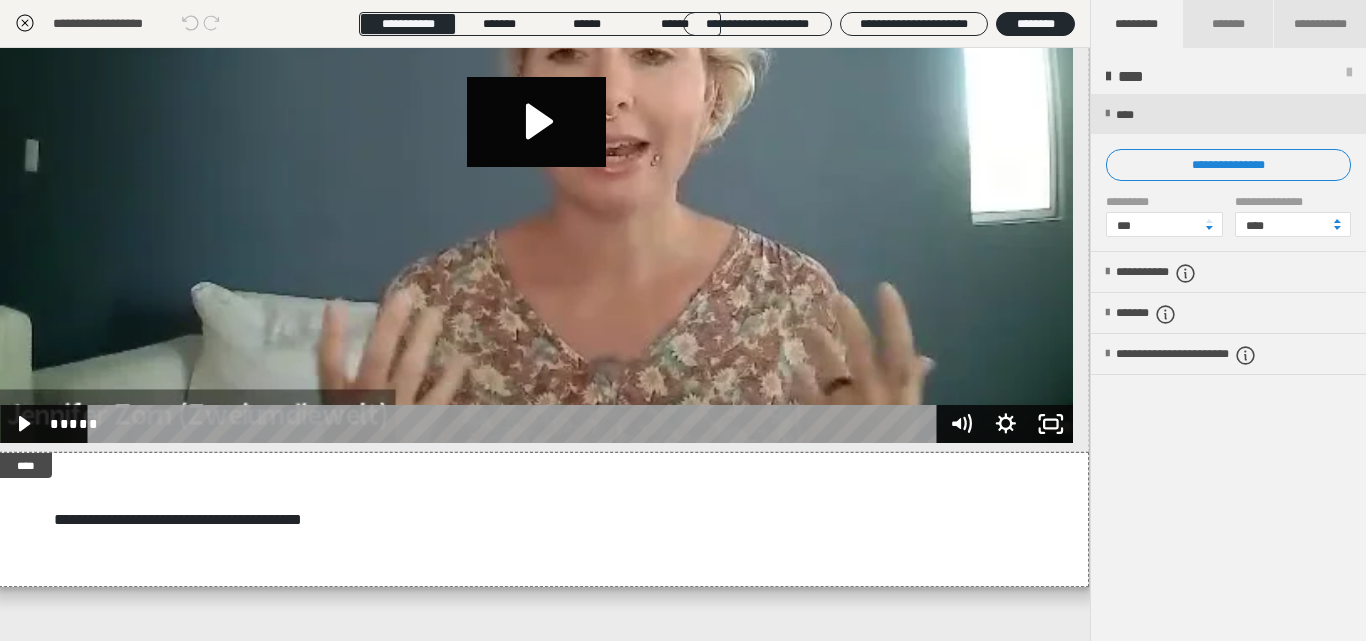 click at bounding box center (1349, 77) 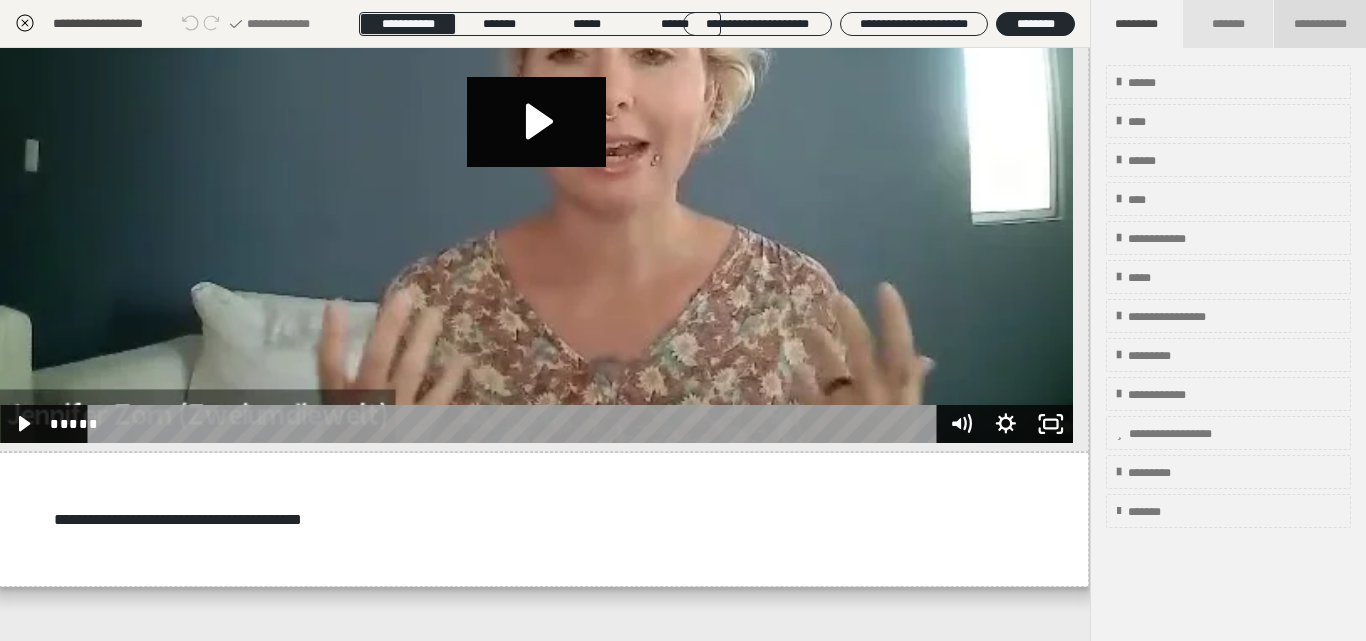 click on "**********" at bounding box center (1320, 24) 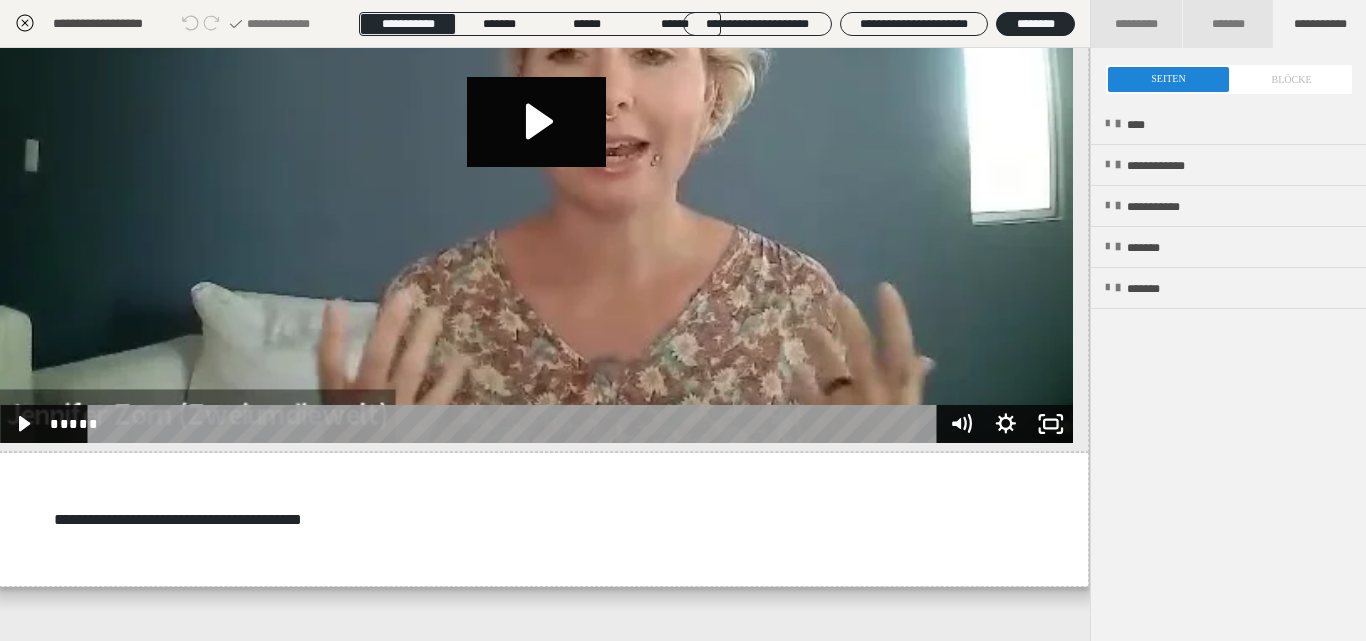 click at bounding box center [1229, 79] 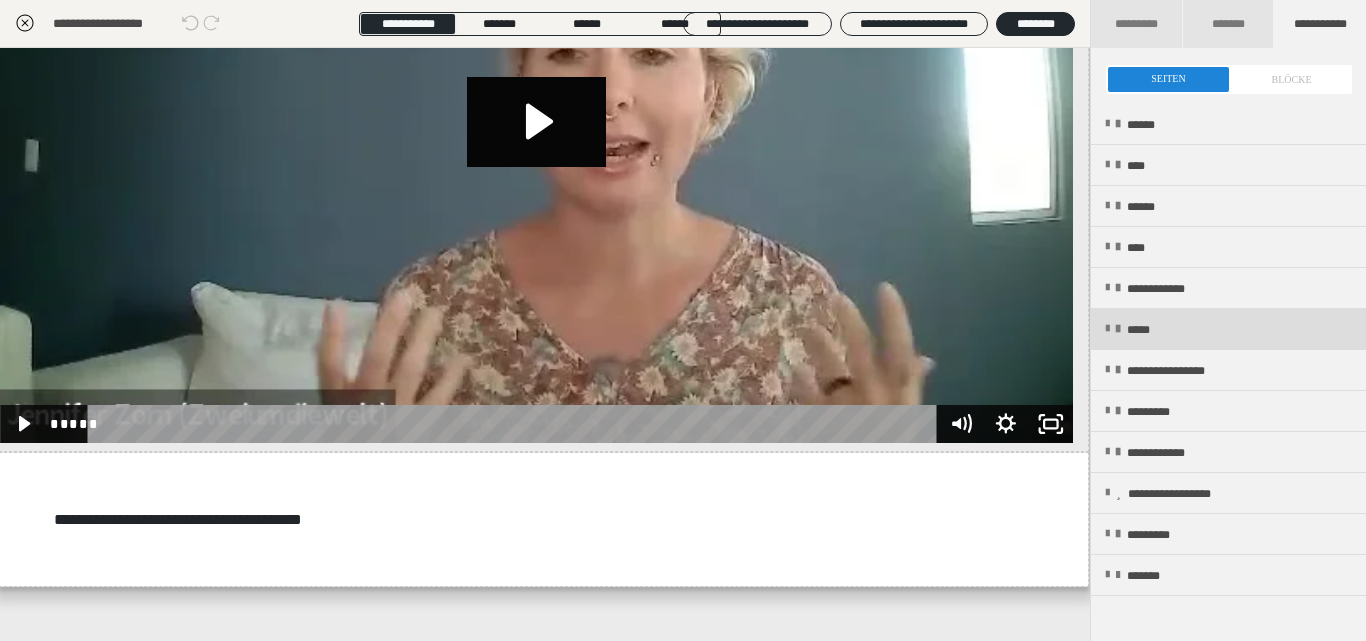 click on "*****" at bounding box center [1147, 330] 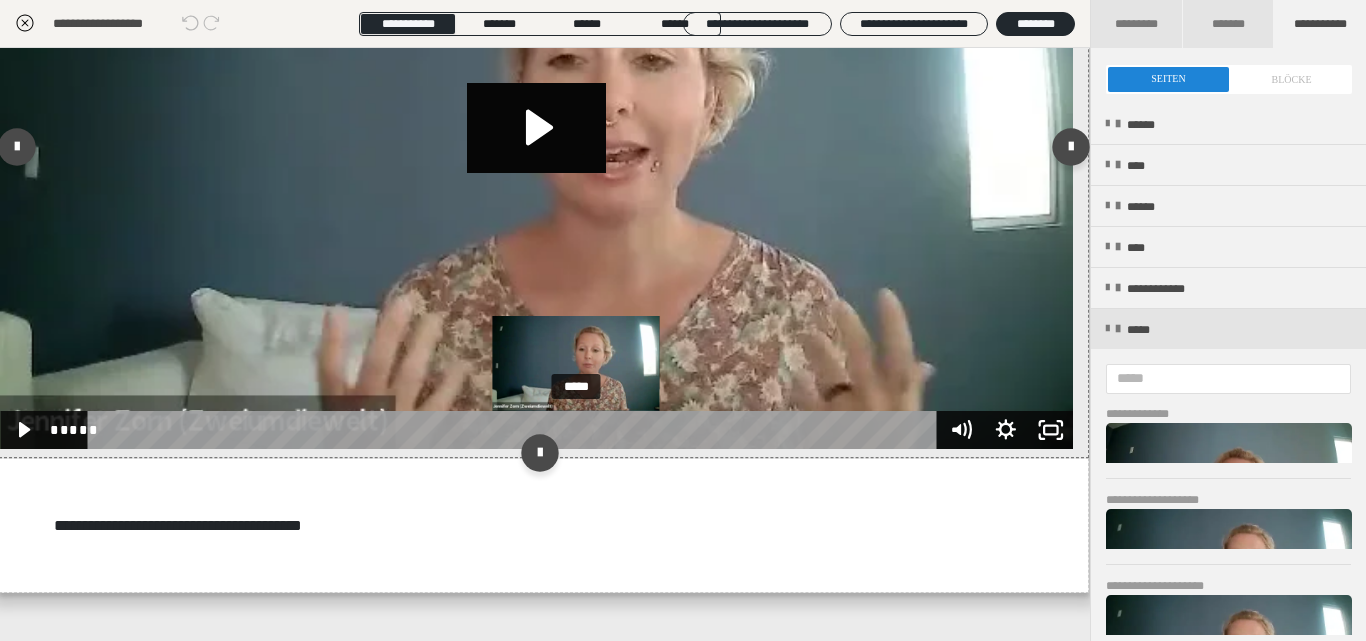 scroll, scrollTop: 1835, scrollLeft: 1, axis: both 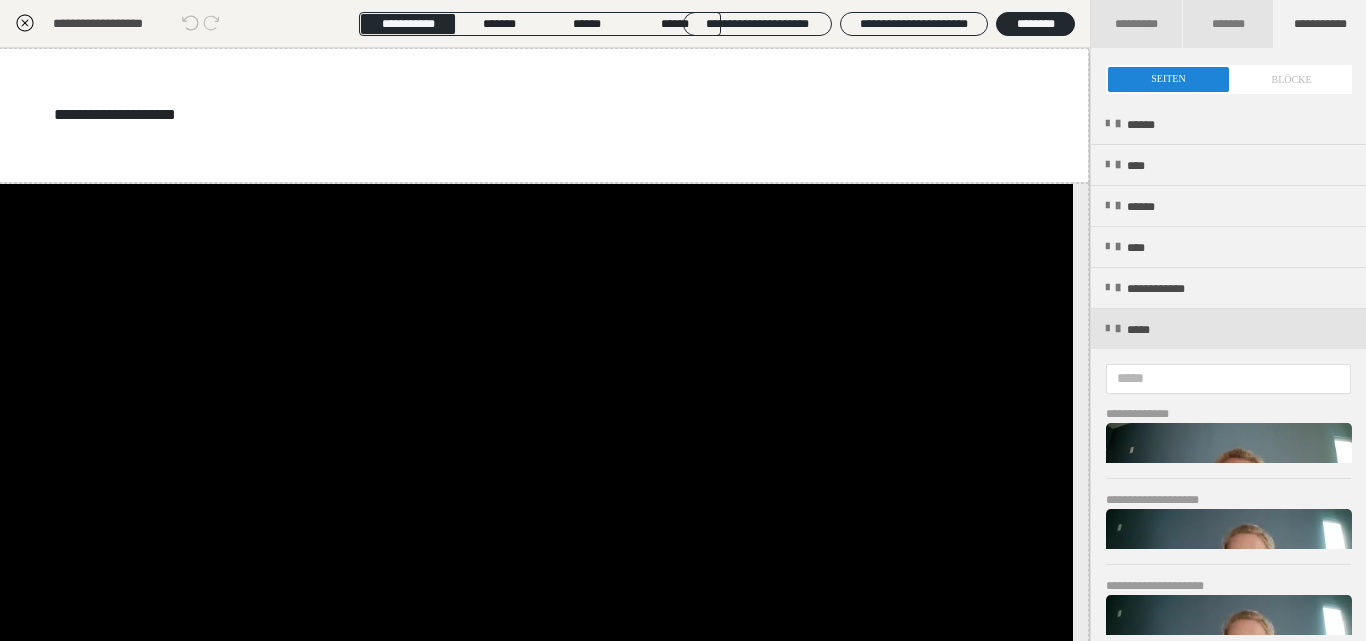 click 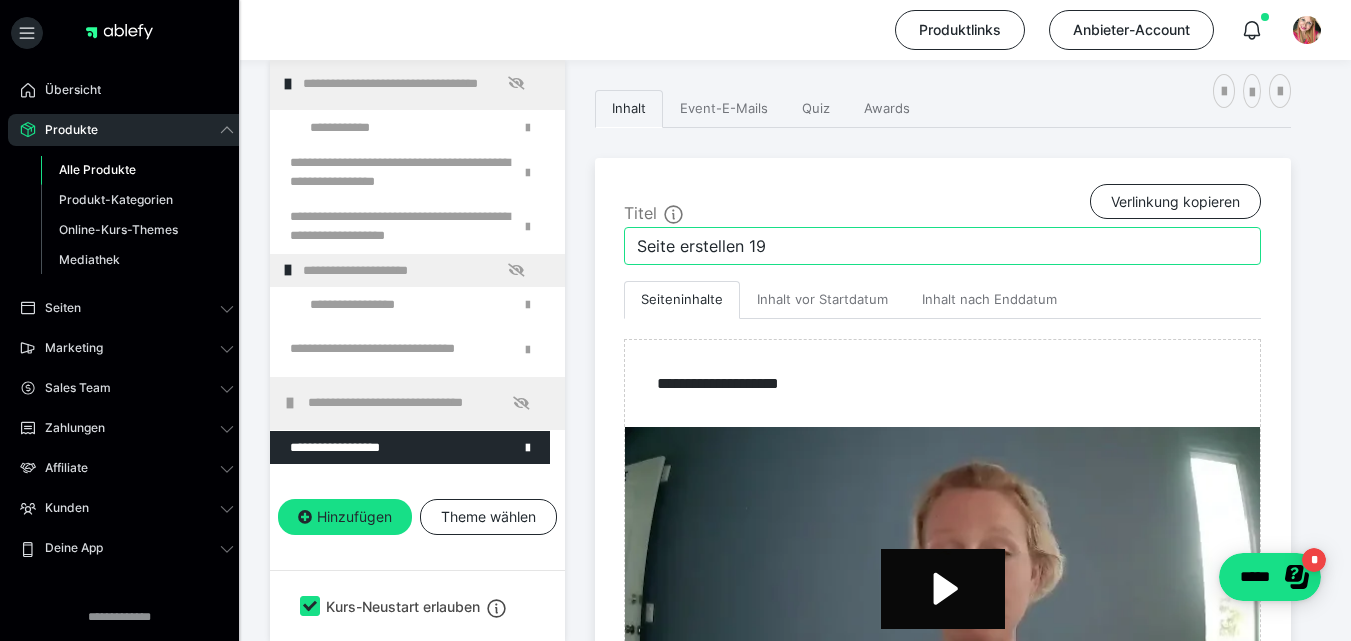 click on "Seite erstellen 19" at bounding box center [942, 246] 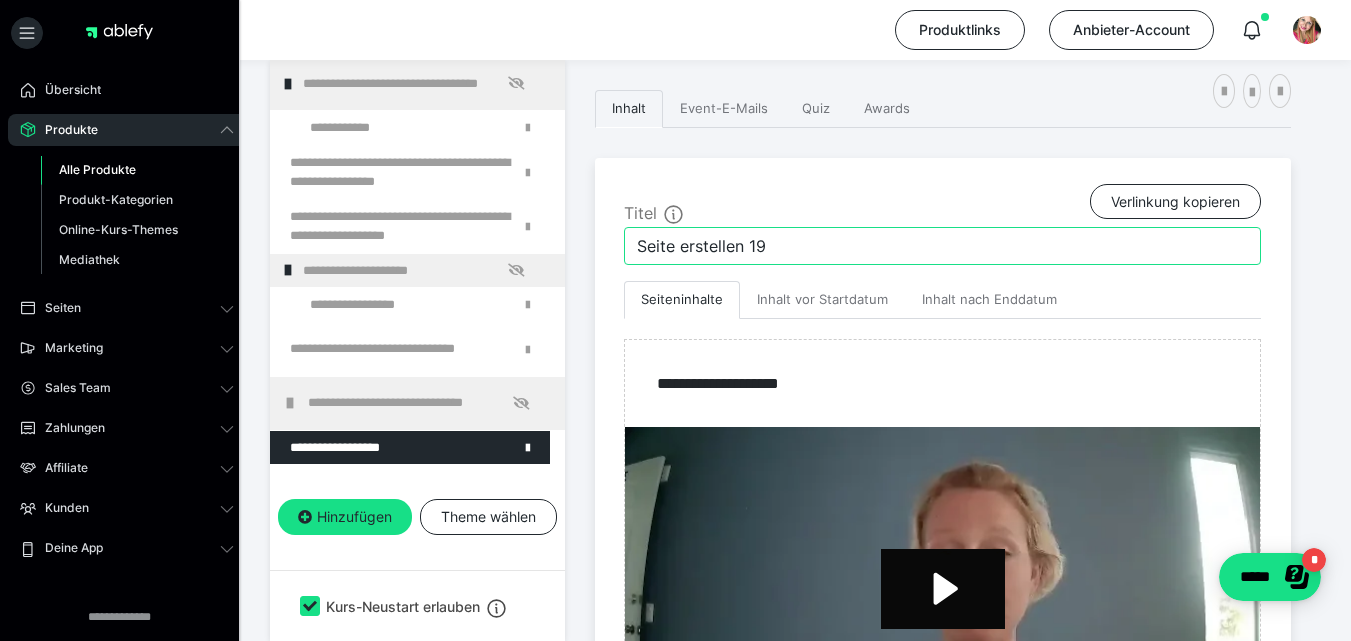 type on "S" 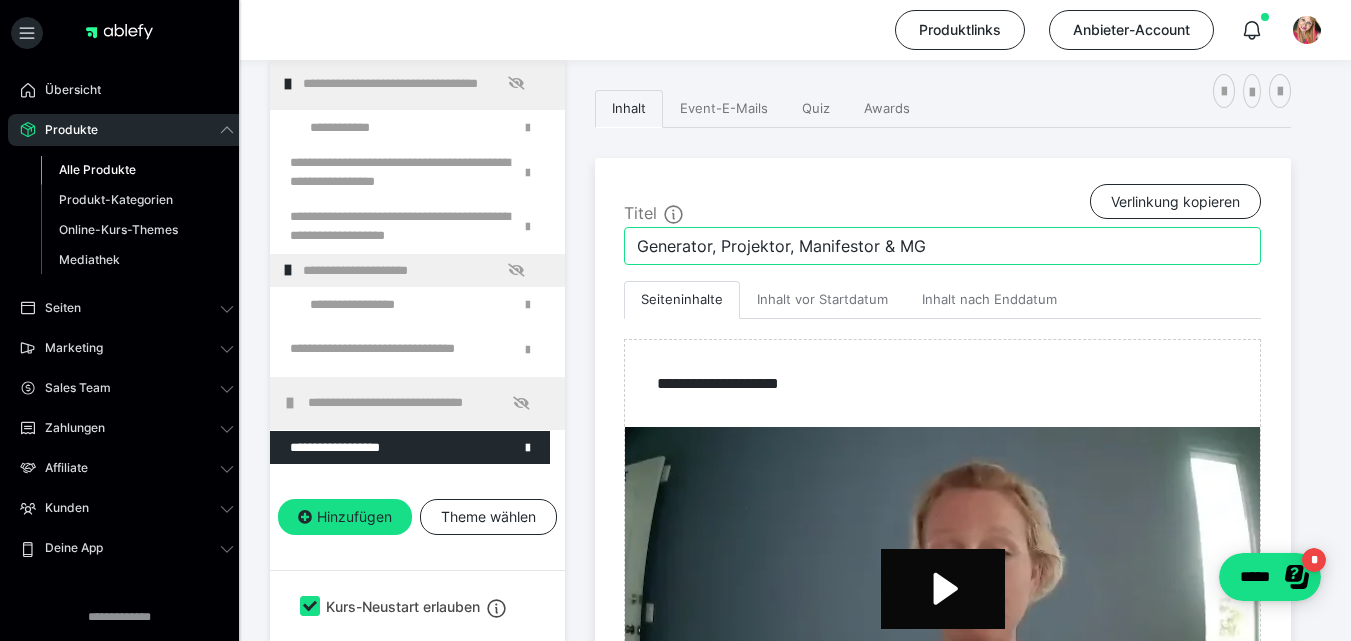 type on "Generator, Projektor, Manifestor & MG" 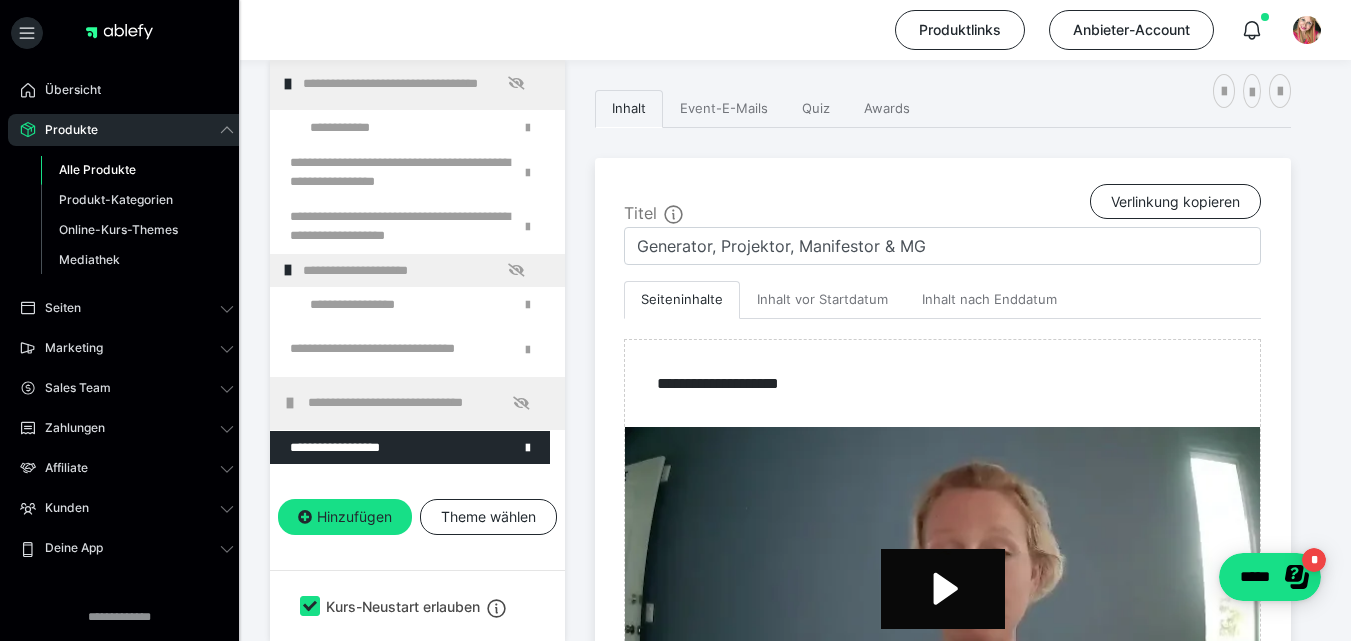 click on "**********" at bounding box center (417, 315) 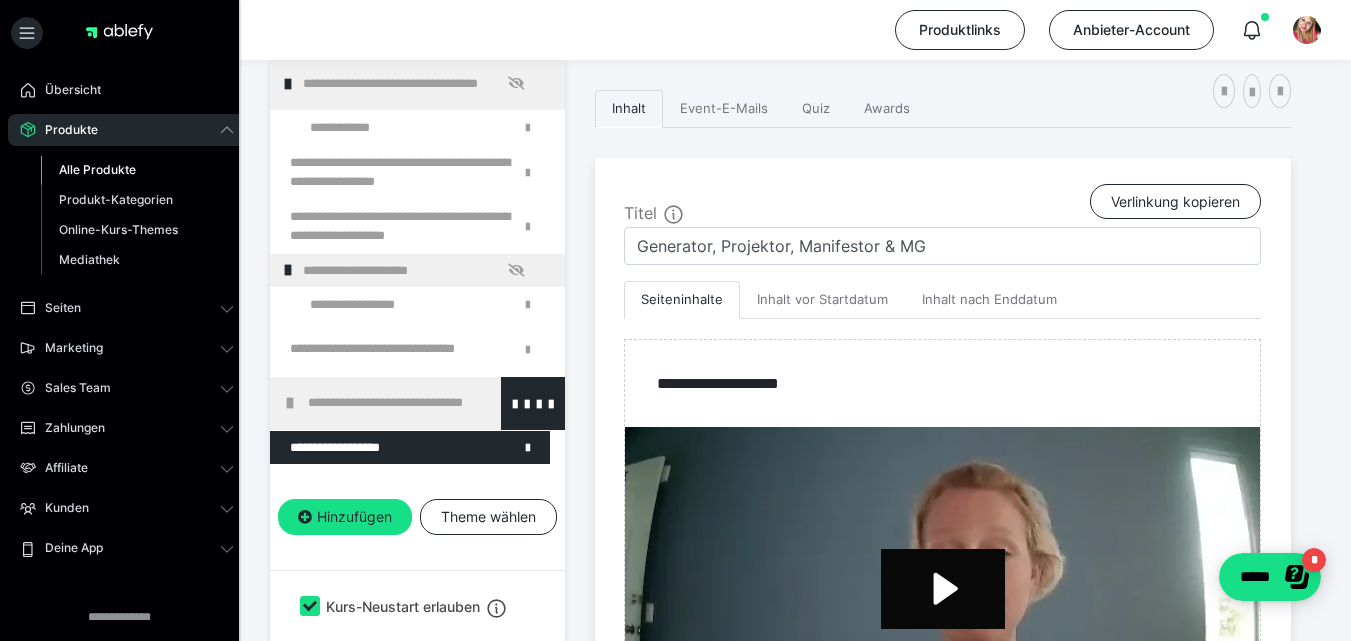 click at bounding box center [290, 403] 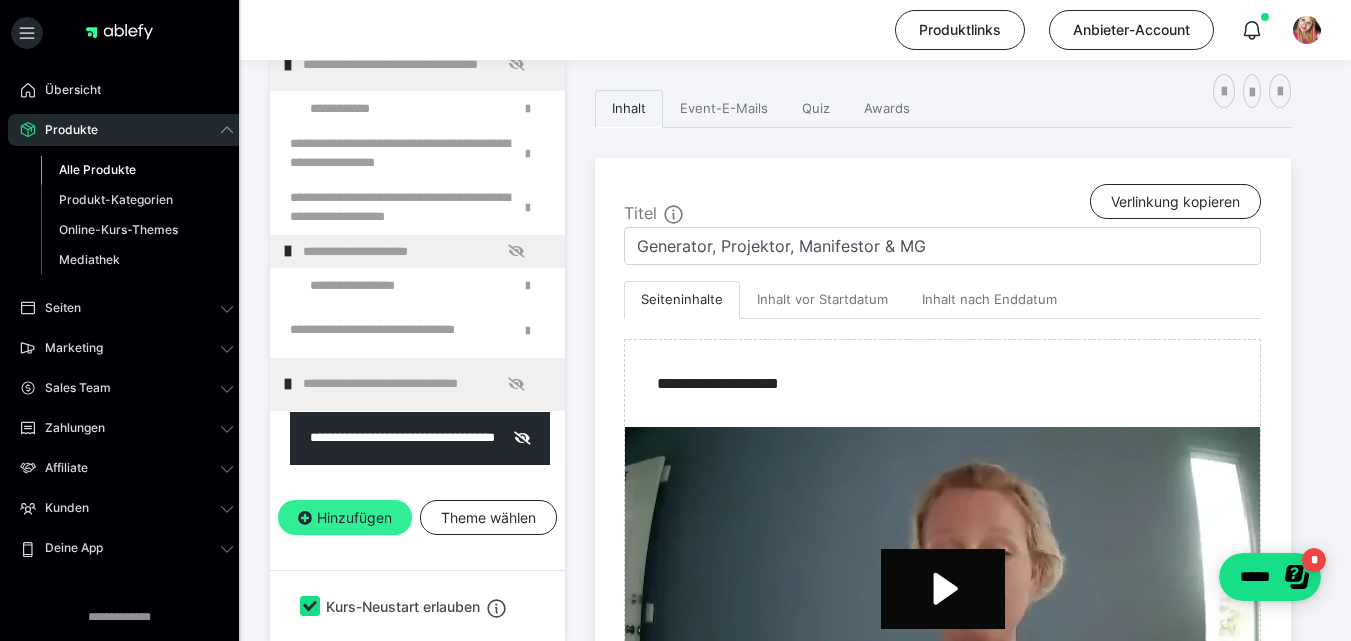 click on "Hinzufügen" at bounding box center [345, 518] 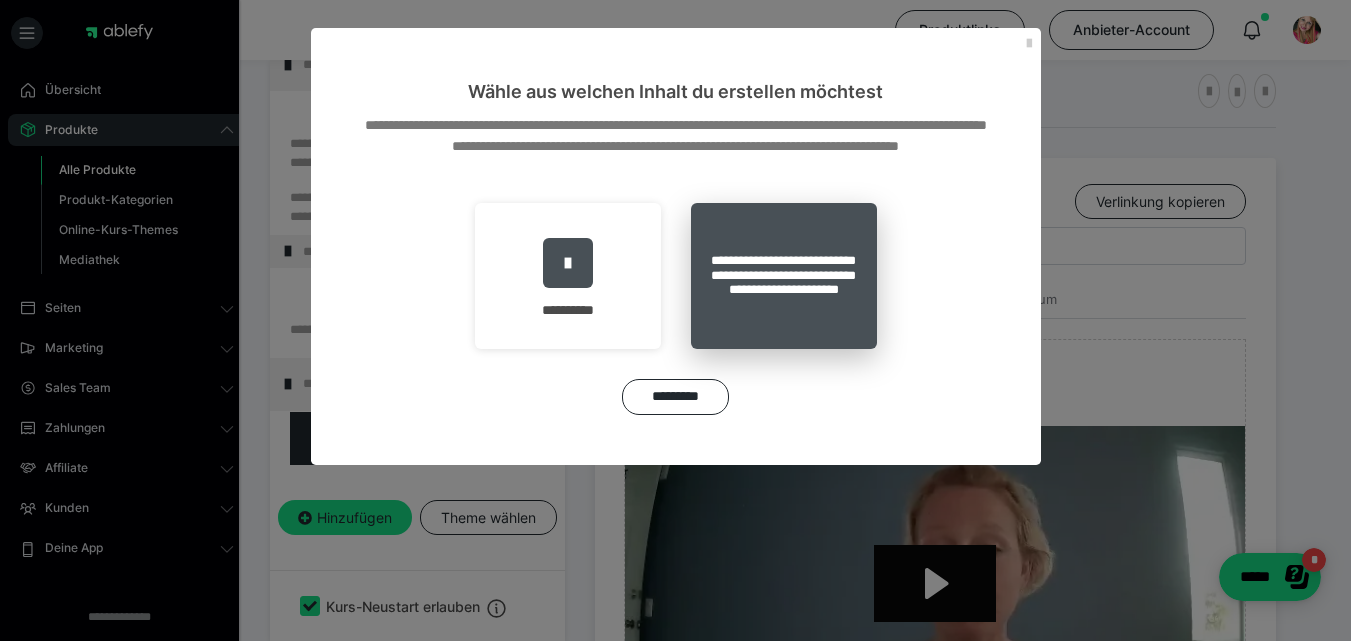 click on "**********" at bounding box center (784, 276) 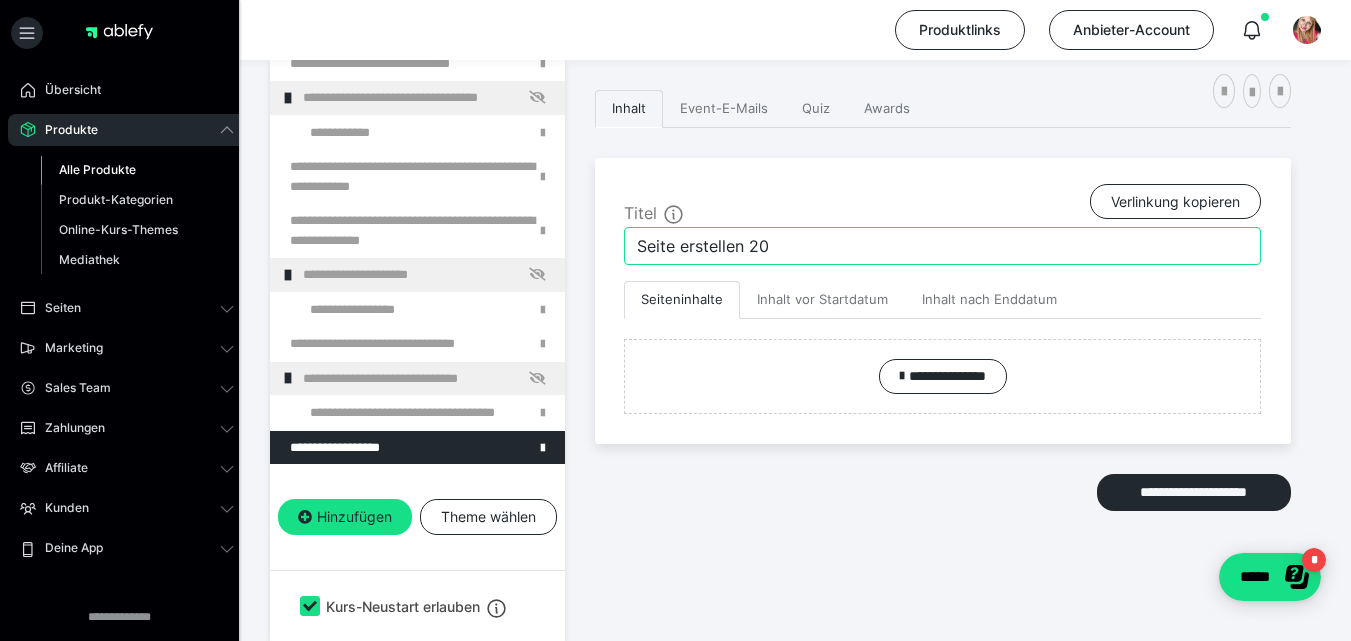 drag, startPoint x: 786, startPoint y: 244, endPoint x: 733, endPoint y: 241, distance: 53.08484 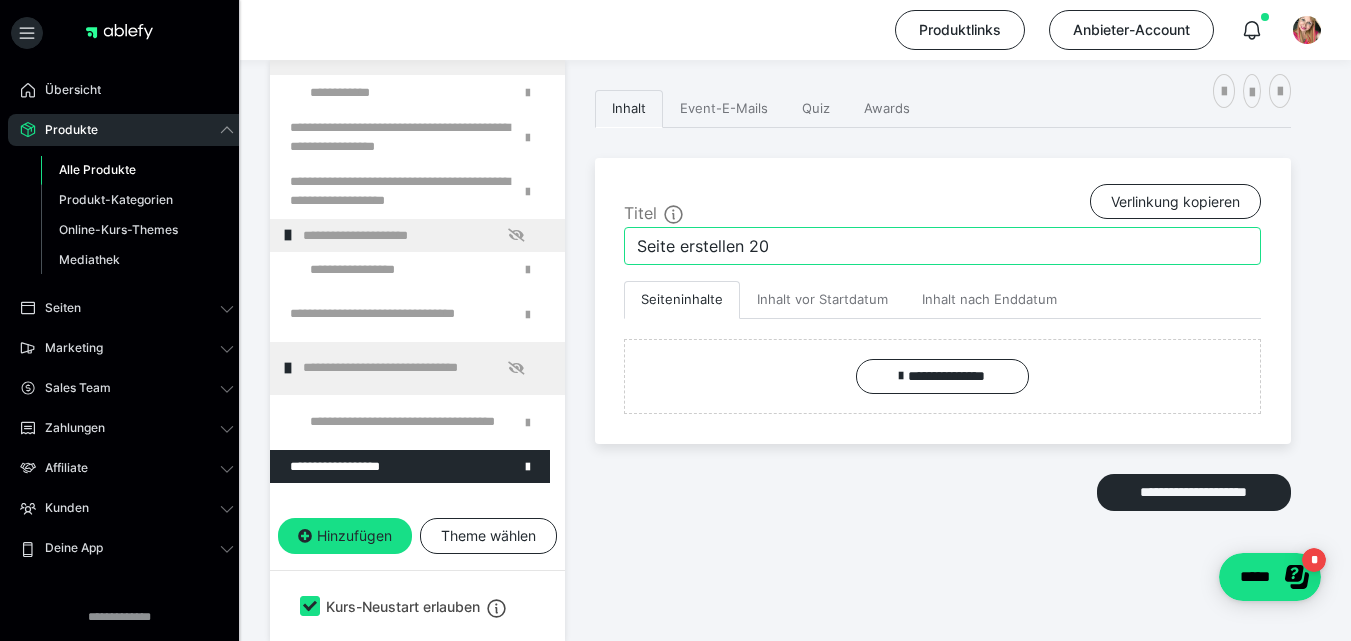 click on "Seite erstellen 20" at bounding box center (942, 246) 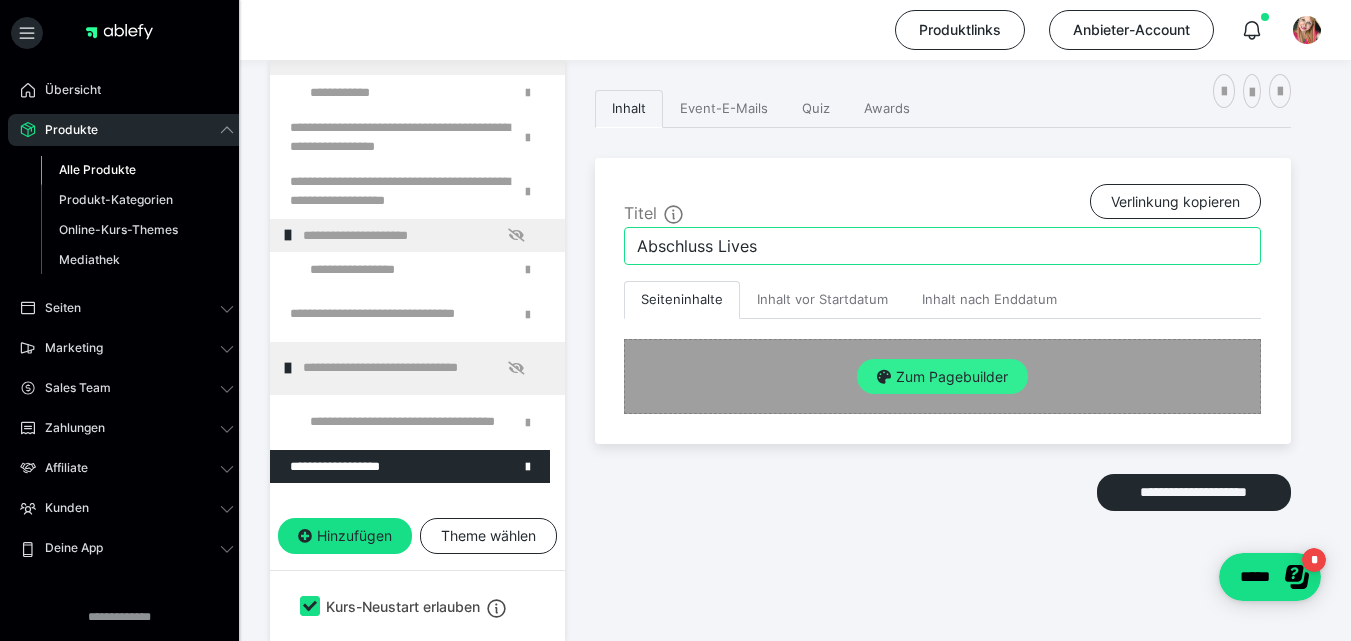 type on "Abschluss Lives" 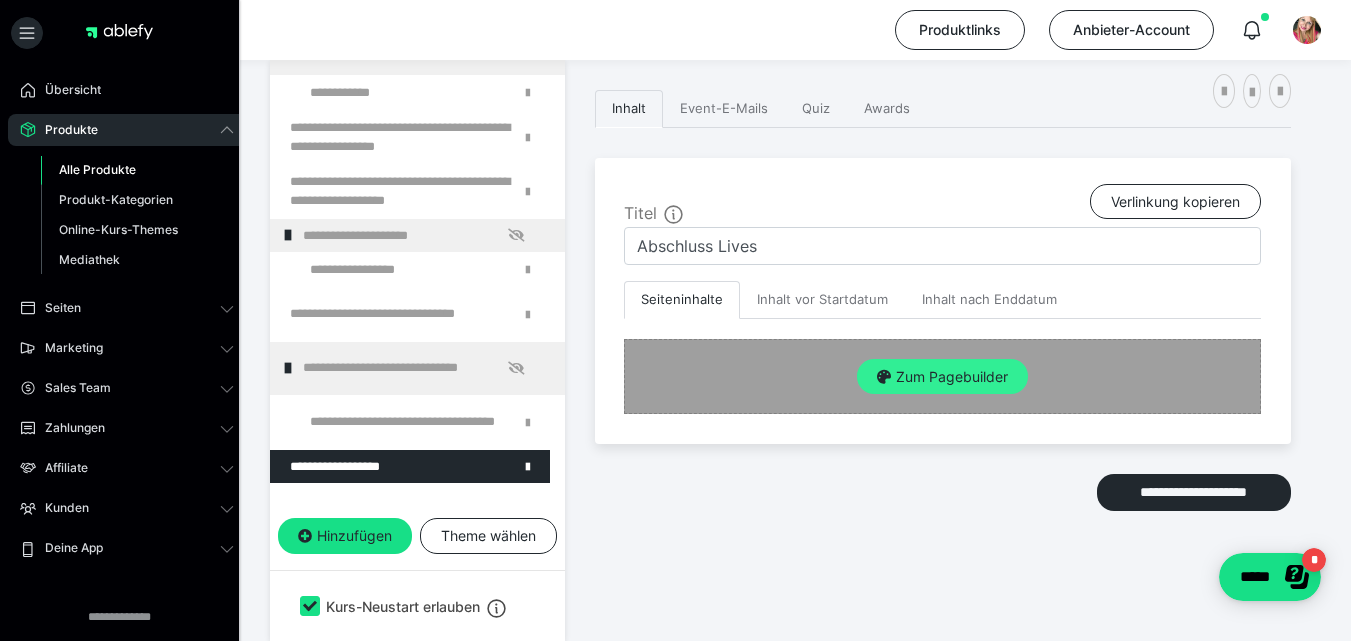 click on "Zum Pagebuilder" at bounding box center [942, 377] 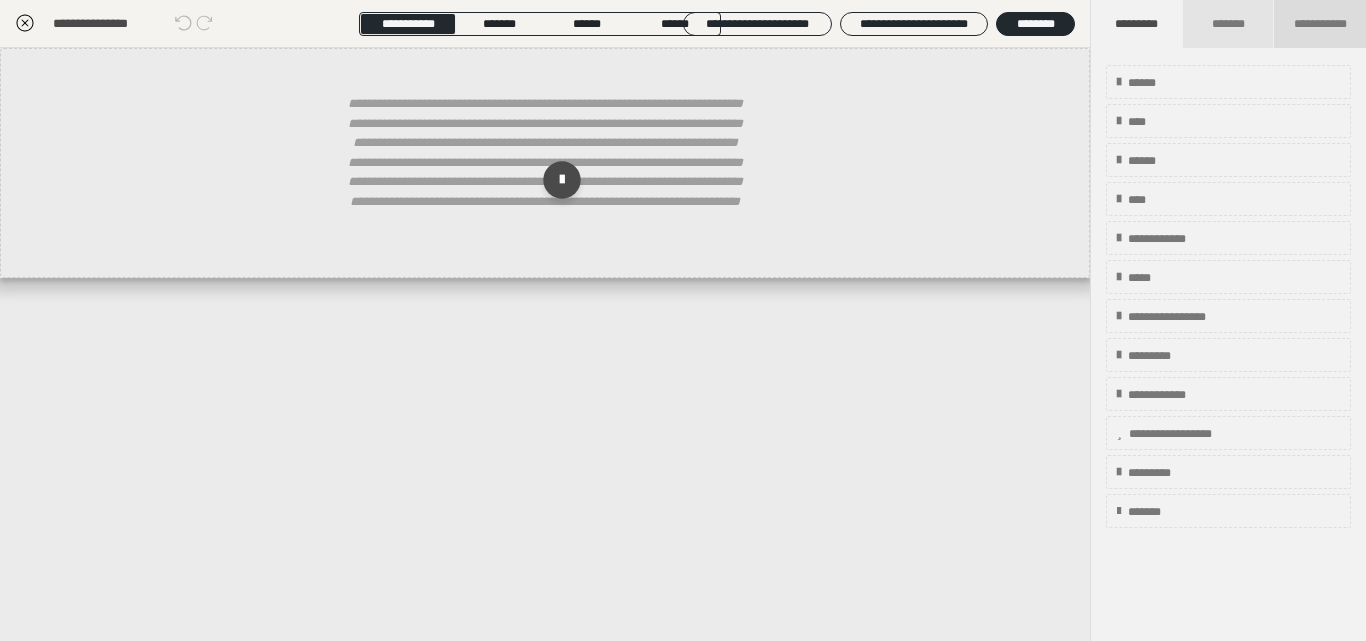 click on "**********" at bounding box center [1320, 24] 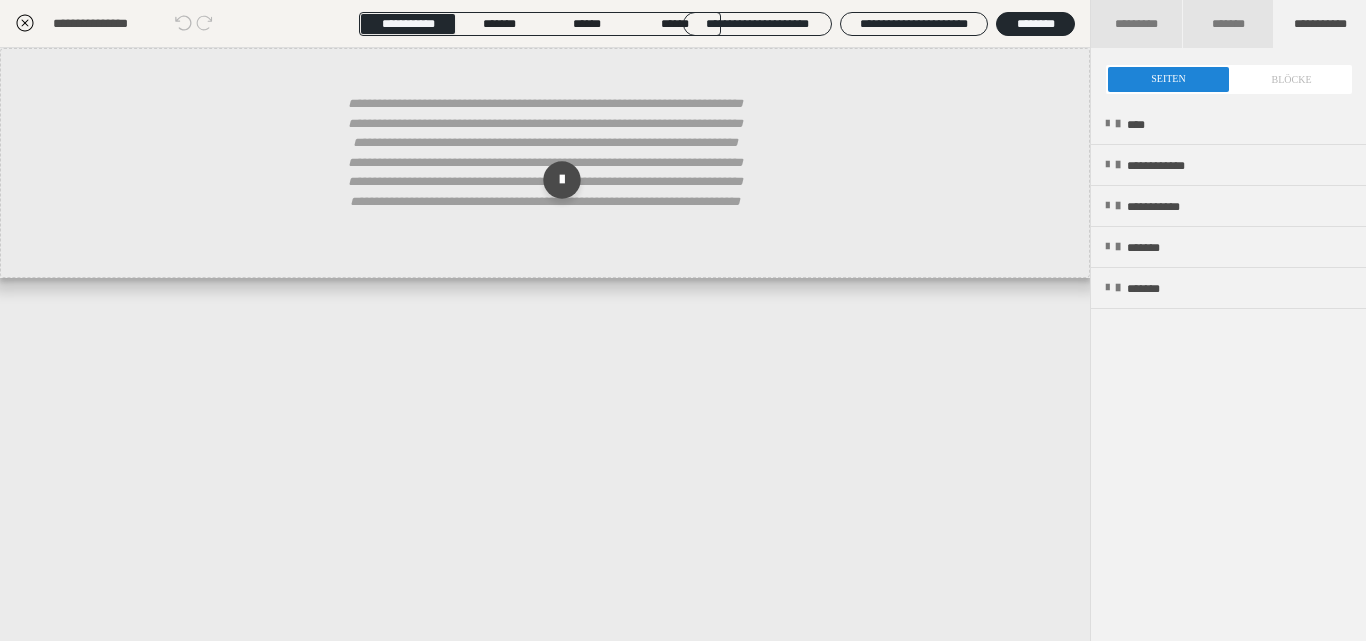 click at bounding box center [1229, 79] 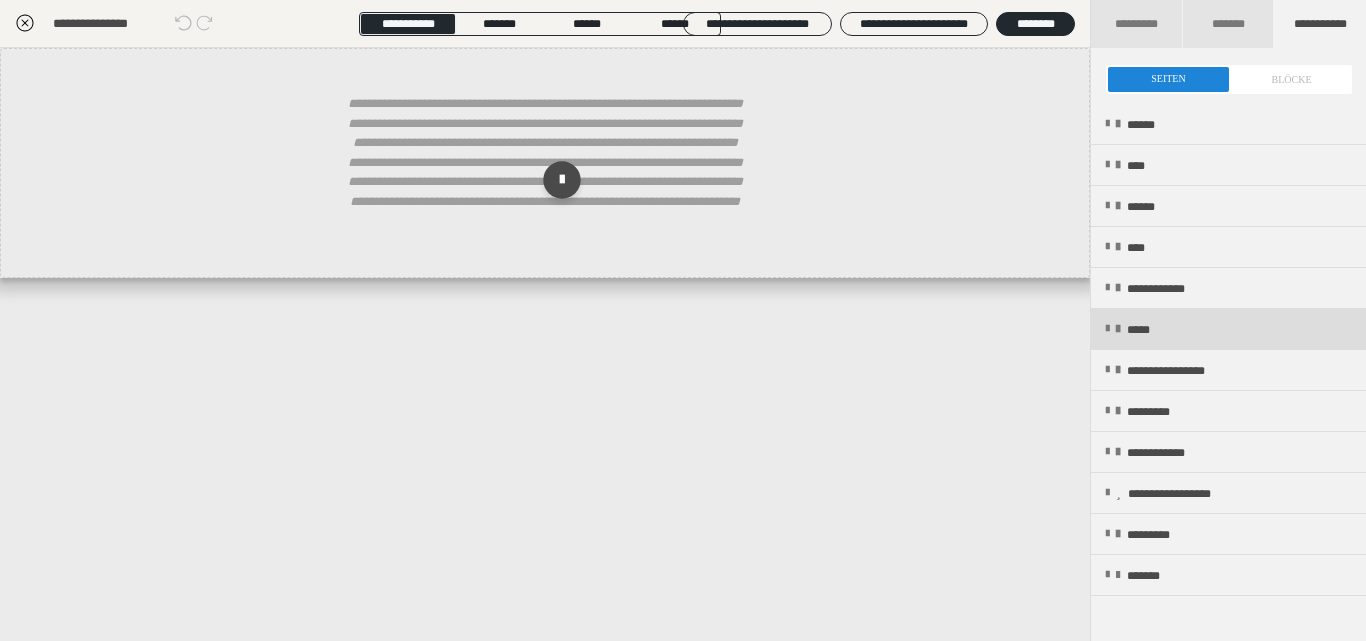 click on "*****" at bounding box center [1147, 330] 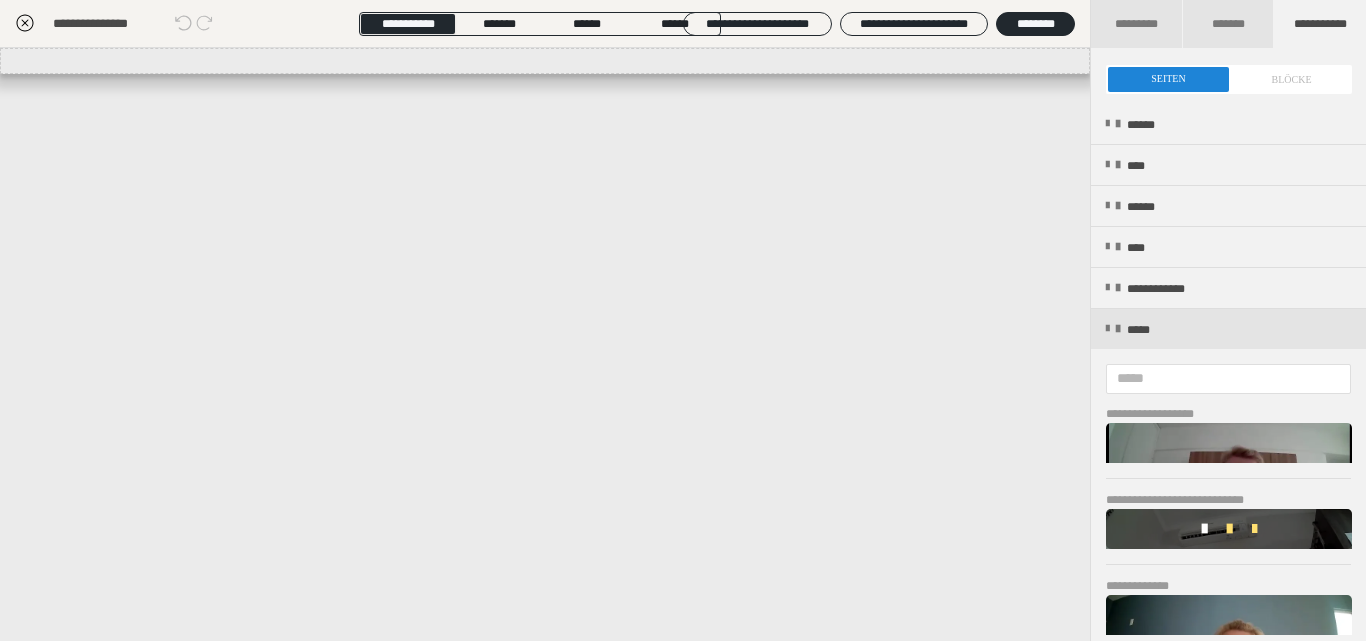 scroll, scrollTop: 113, scrollLeft: 0, axis: vertical 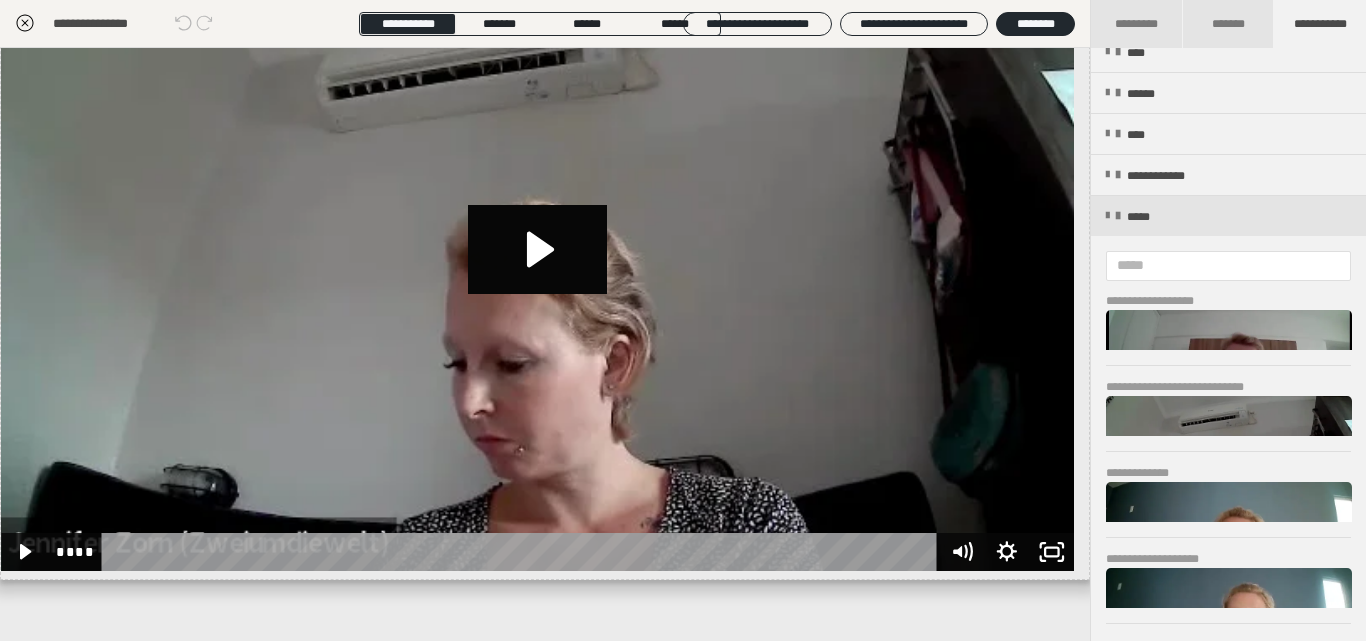 click 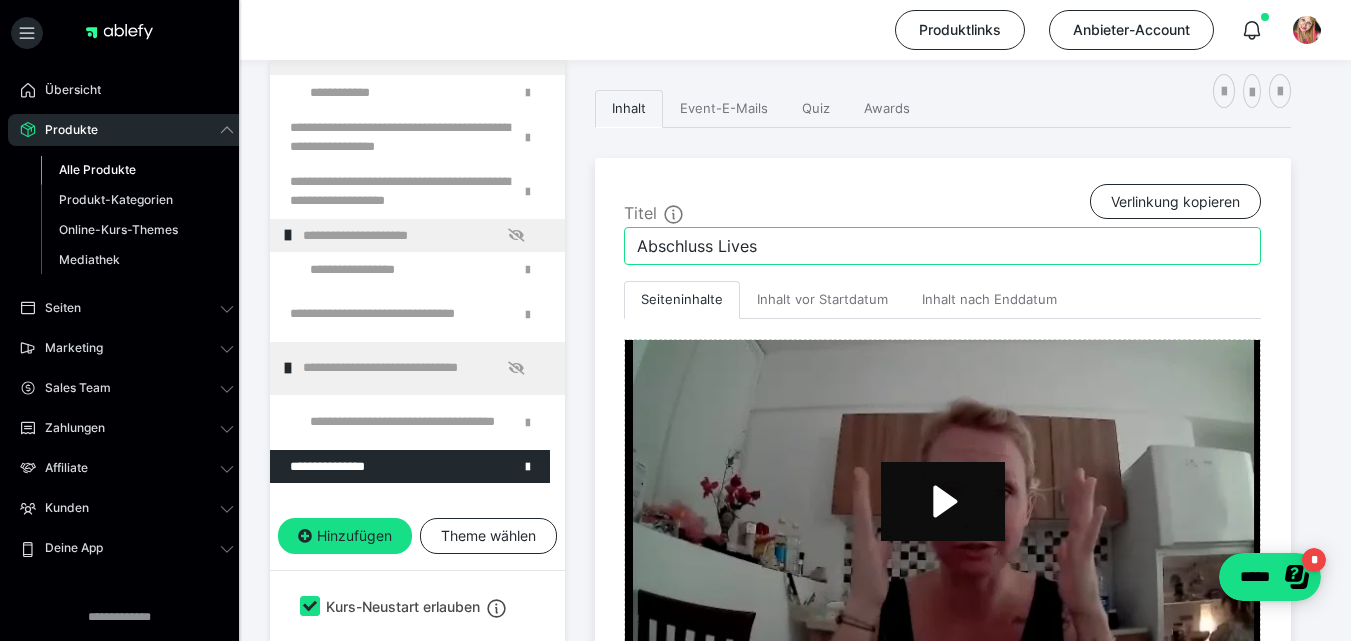 click on "Abschluss Lives" at bounding box center [942, 246] 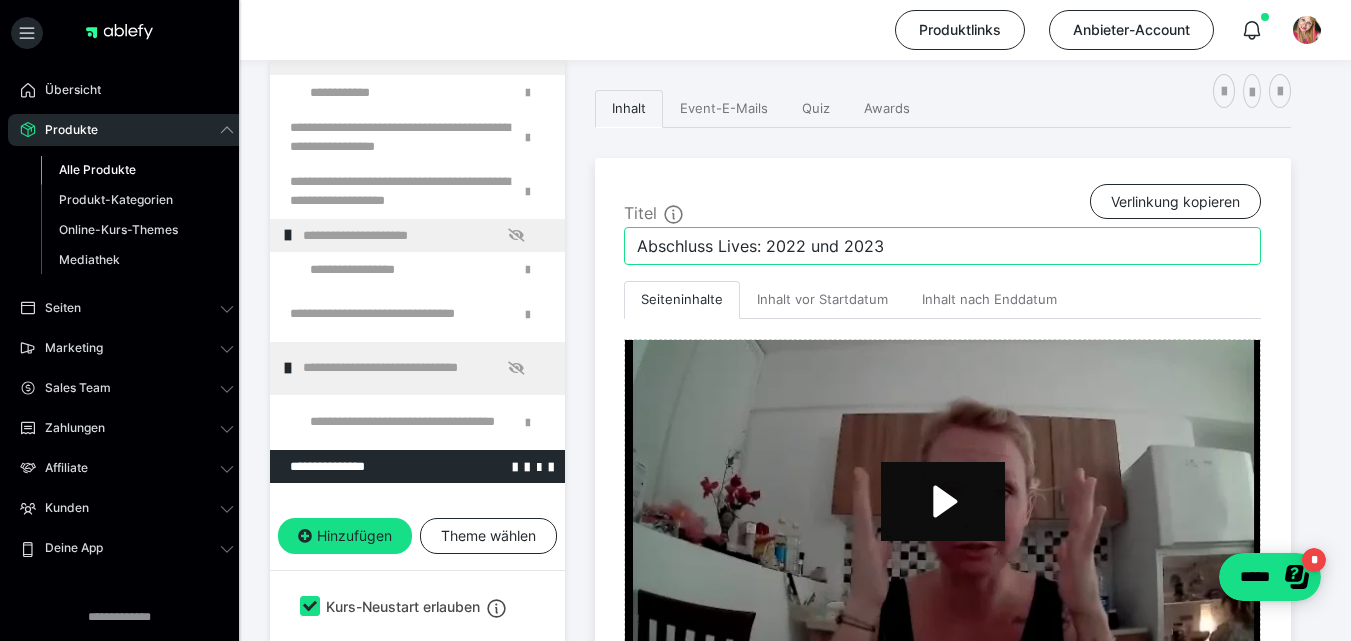type on "Abschluss Lives: 2022 und 2023" 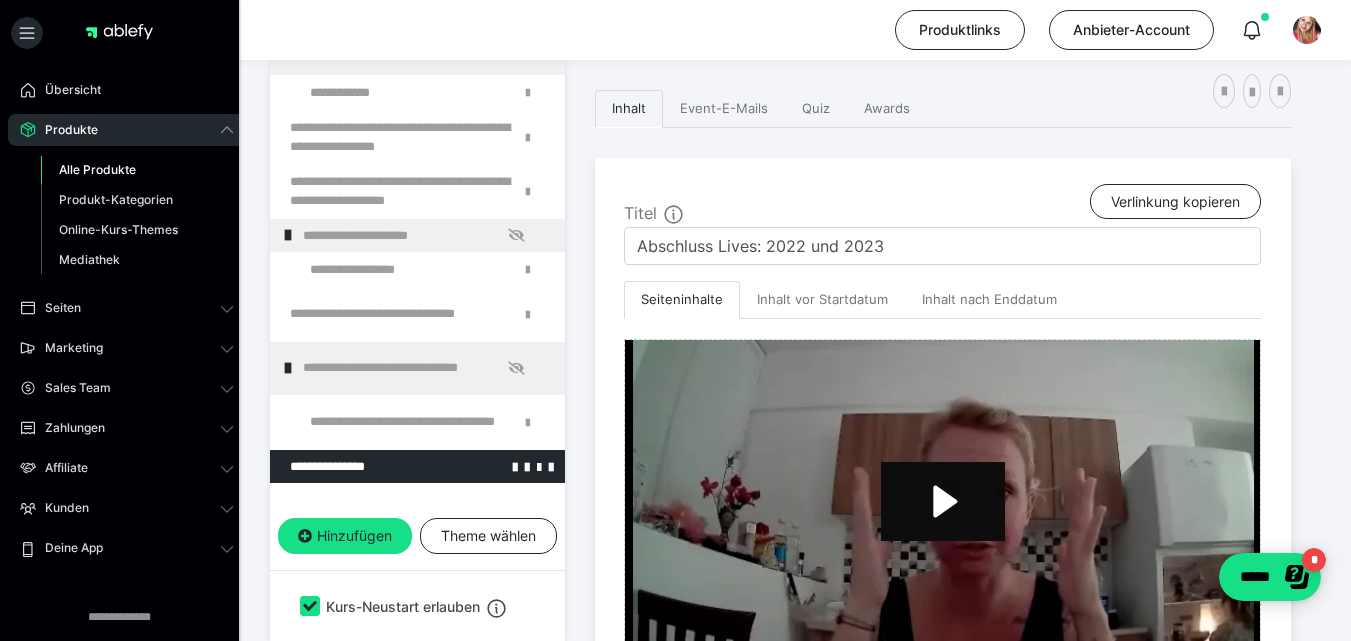 click at bounding box center [365, 467] 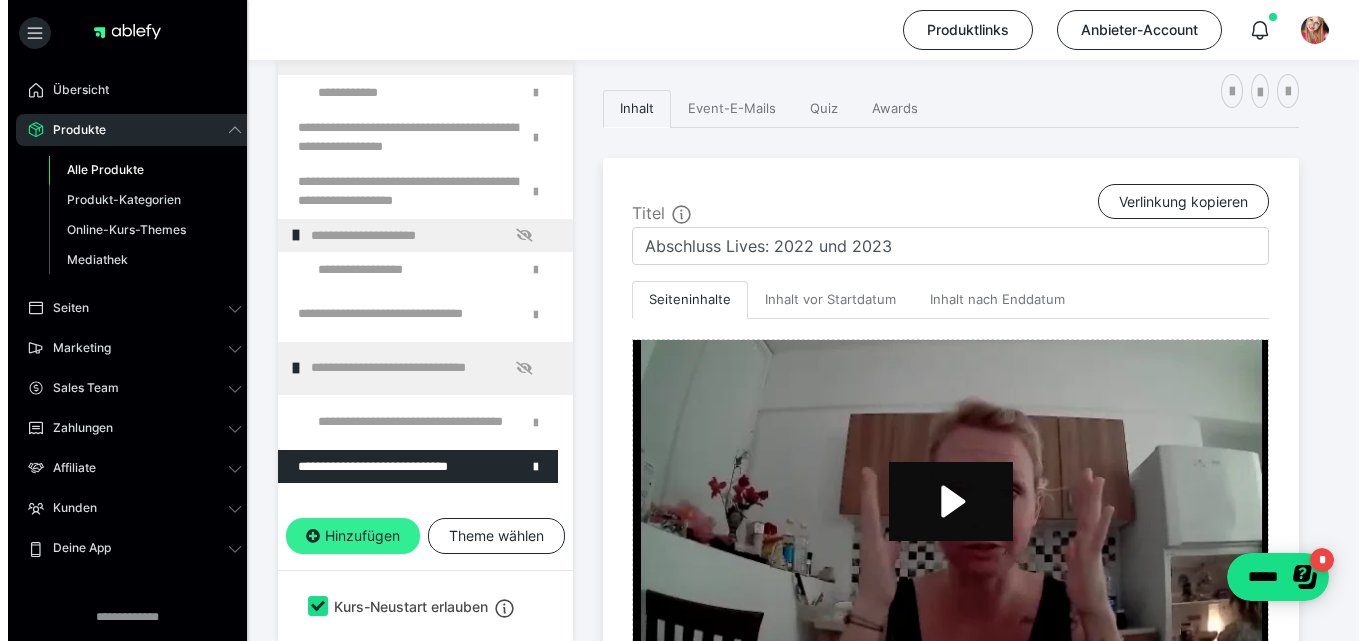 scroll, scrollTop: 1001, scrollLeft: 0, axis: vertical 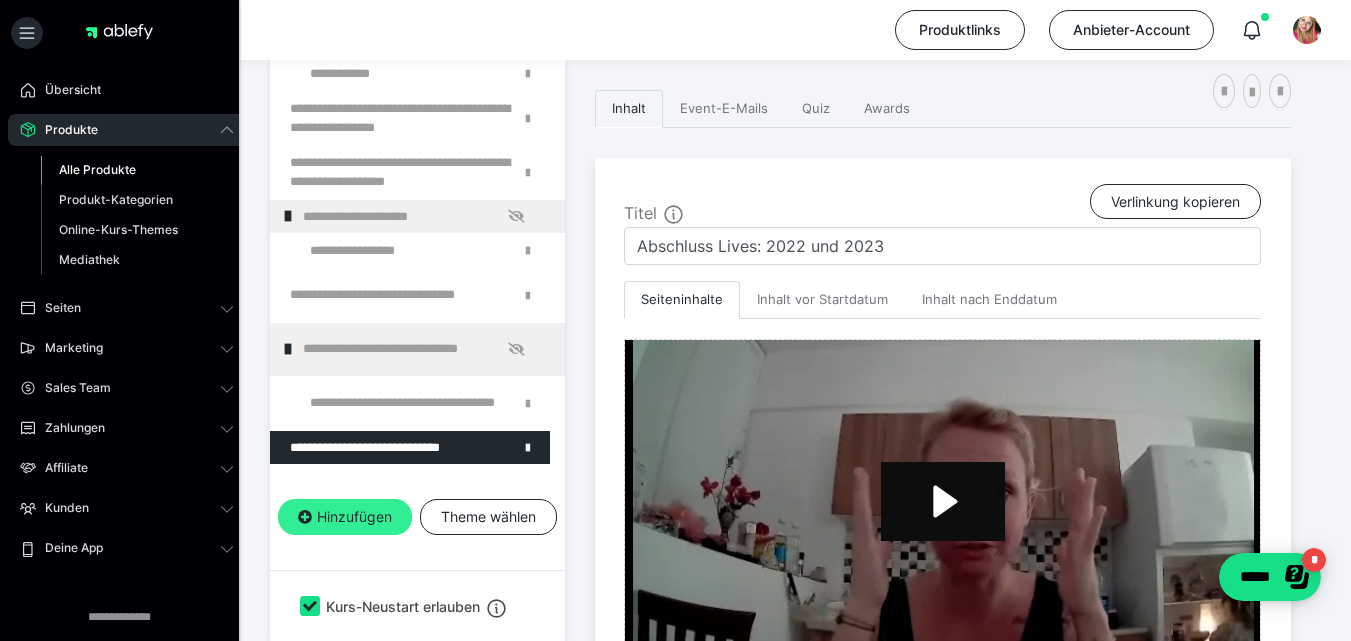 click on "Hinzufügen" at bounding box center [345, 517] 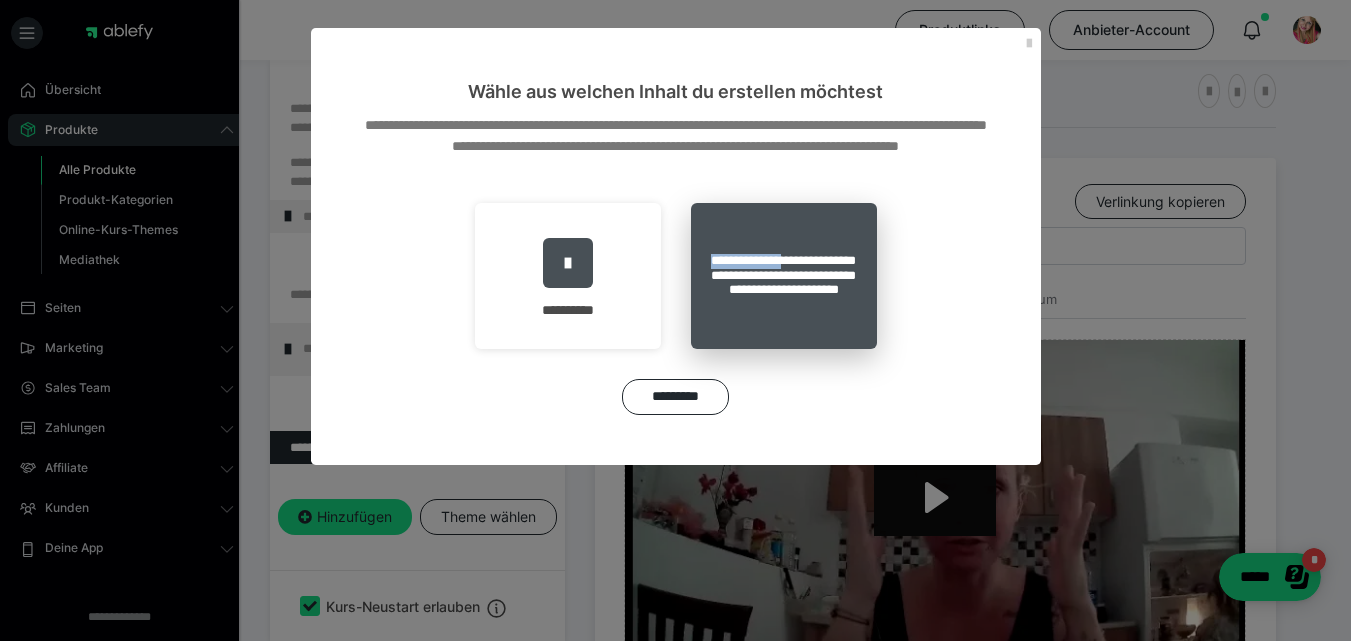 drag, startPoint x: 543, startPoint y: 328, endPoint x: 810, endPoint y: 258, distance: 276.02356 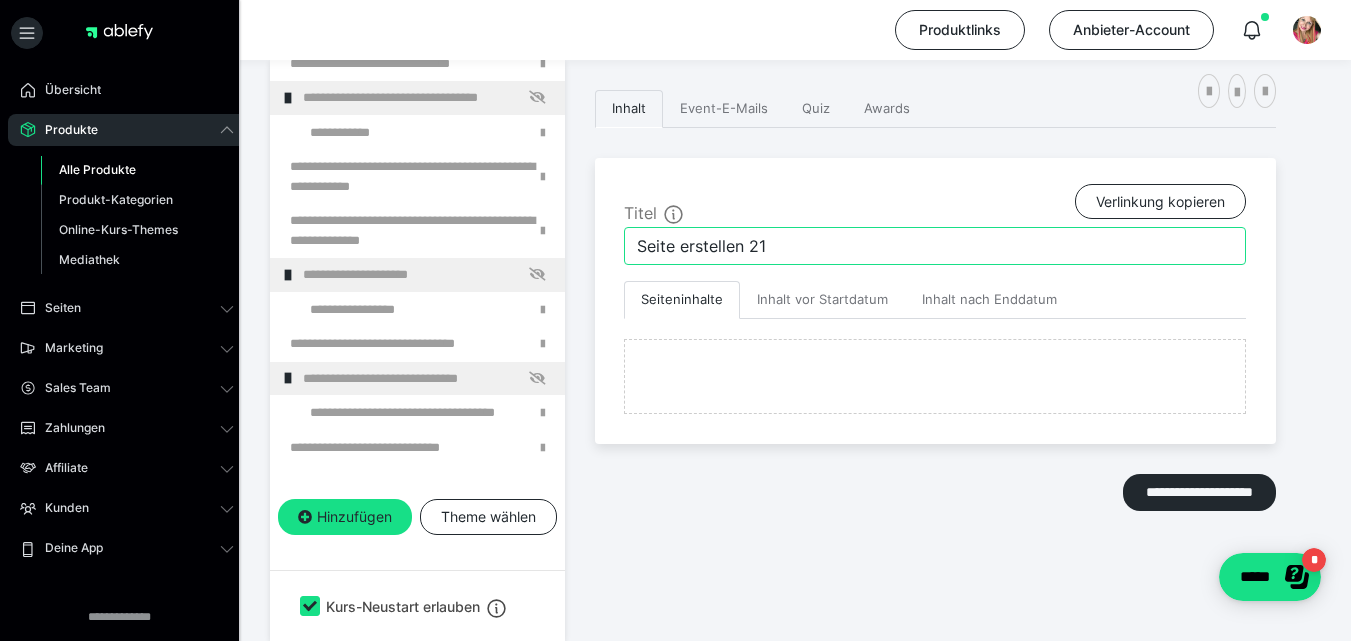click on "Seite erstellen 21" at bounding box center [935, 246] 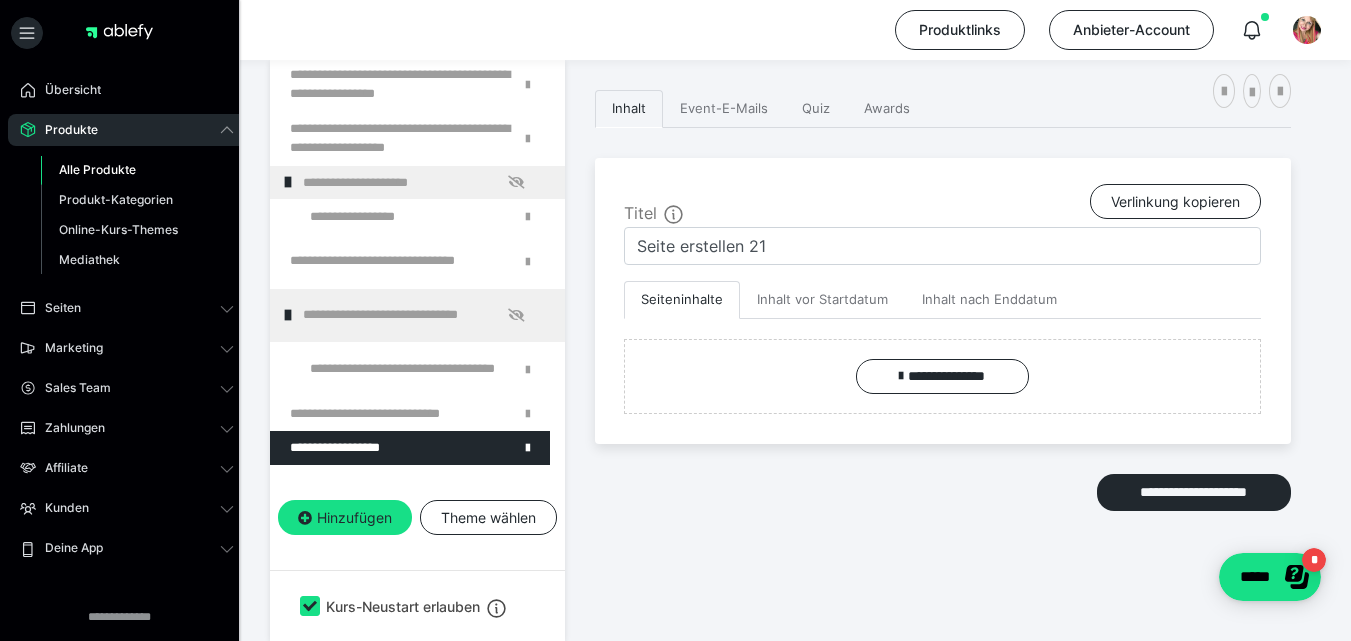 drag, startPoint x: 638, startPoint y: 252, endPoint x: 620, endPoint y: 241, distance: 21.095022 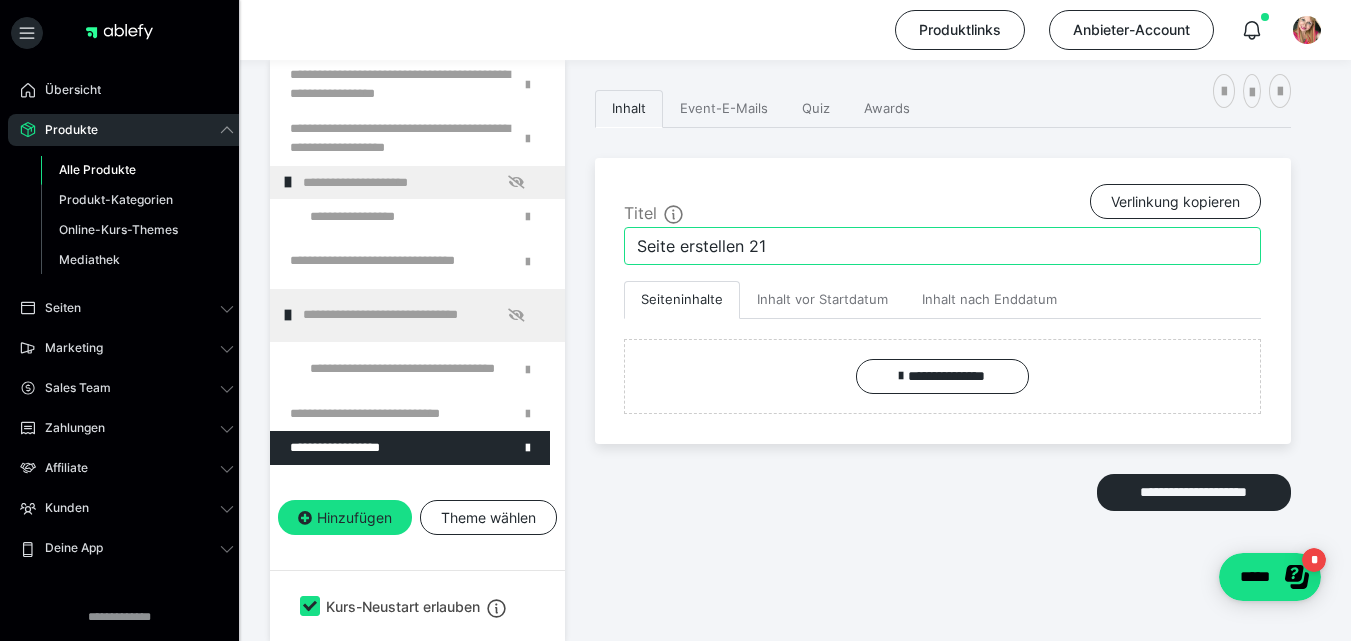 click on "Seite erstellen 21" at bounding box center (942, 246) 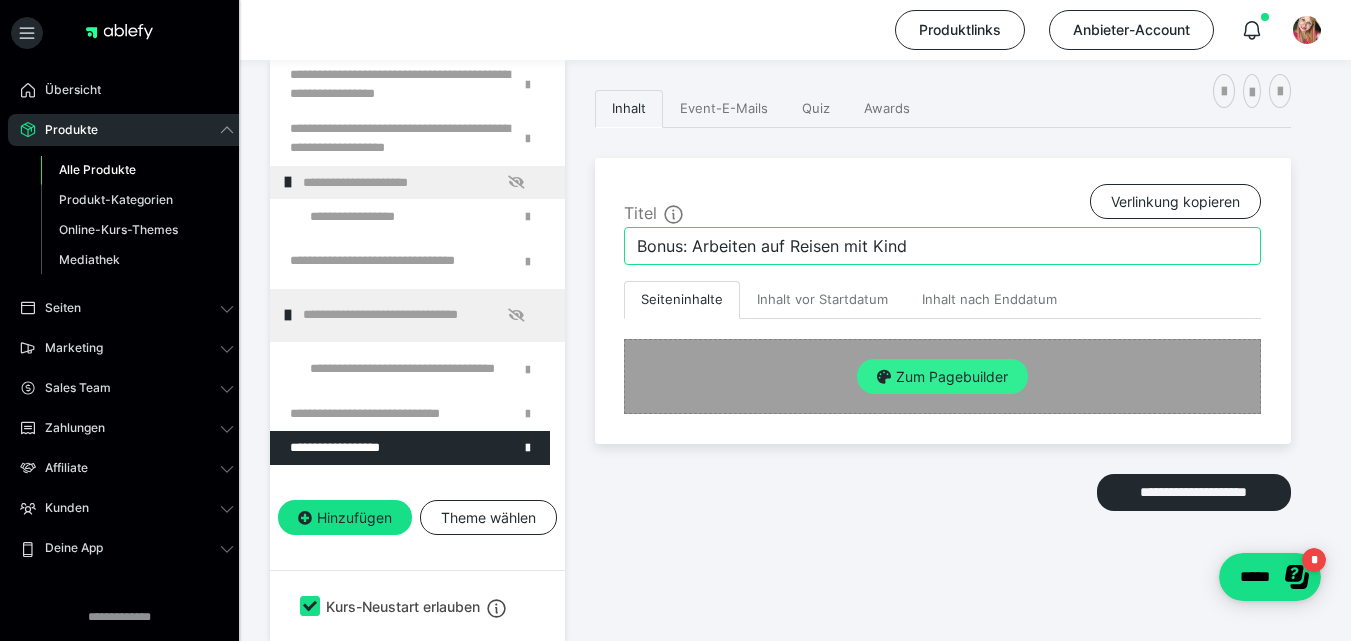 type on "Bonus: Arbeiten auf Reisen mit Kind" 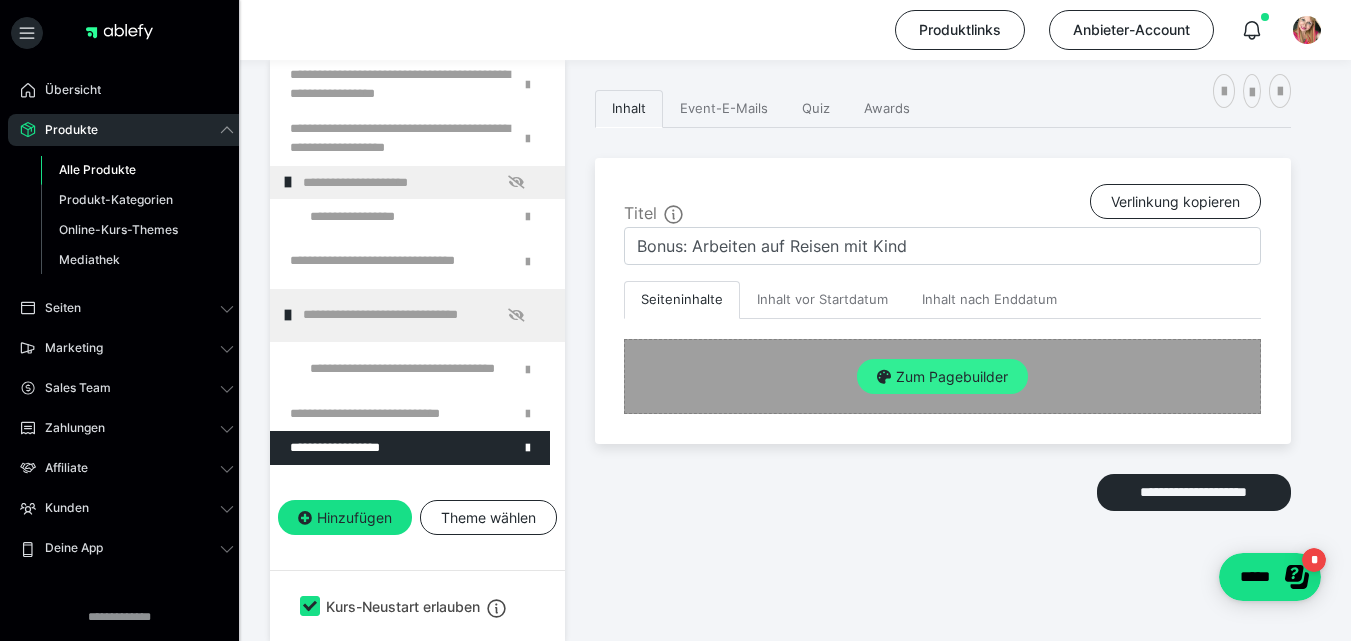 click on "Zum Pagebuilder" at bounding box center (942, 377) 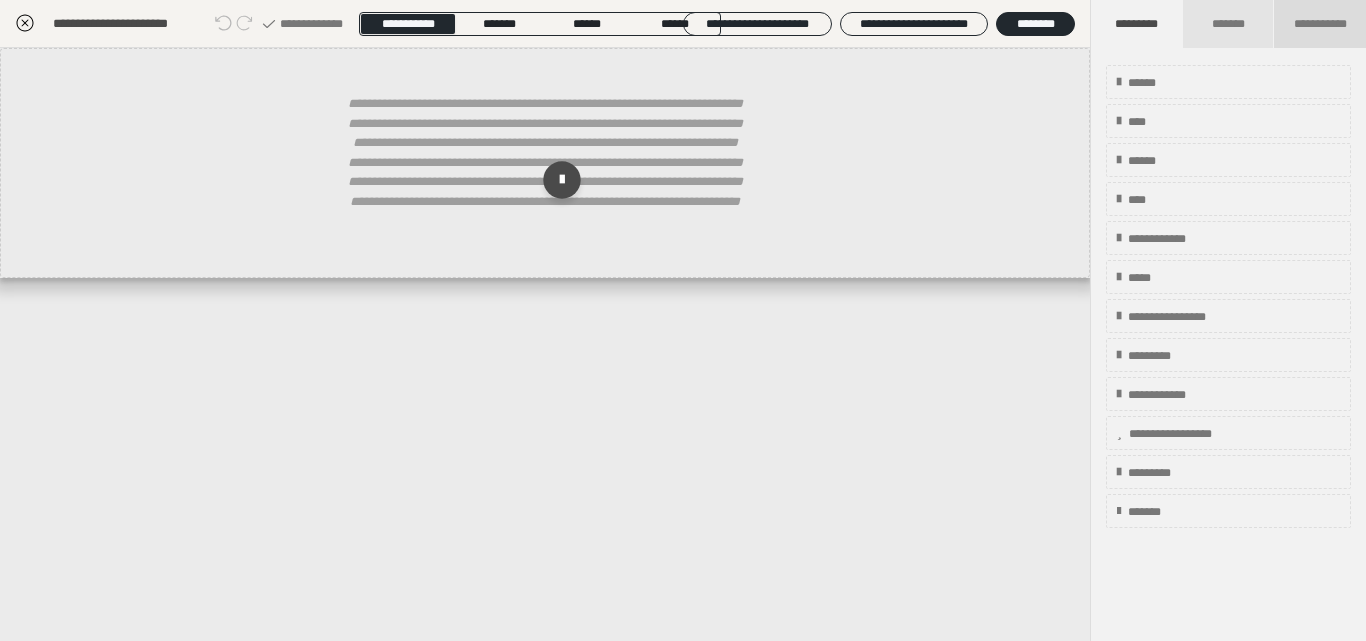 click on "**********" at bounding box center [1320, 24] 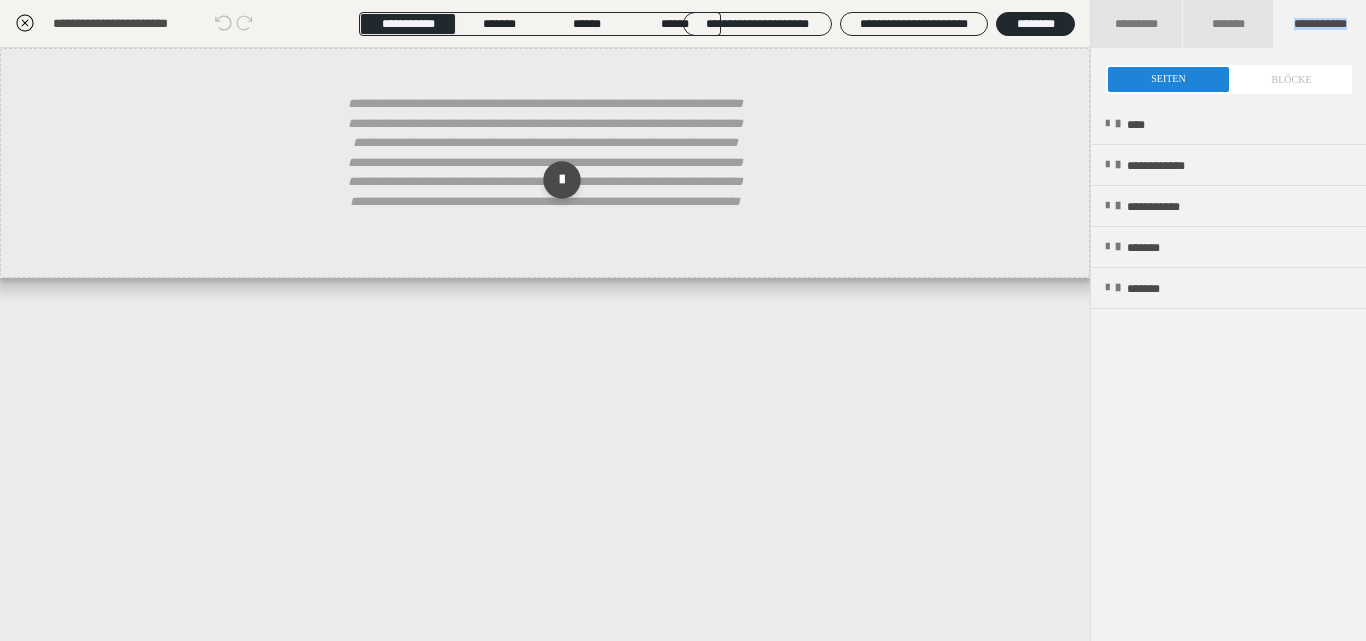 click at bounding box center [1229, 79] 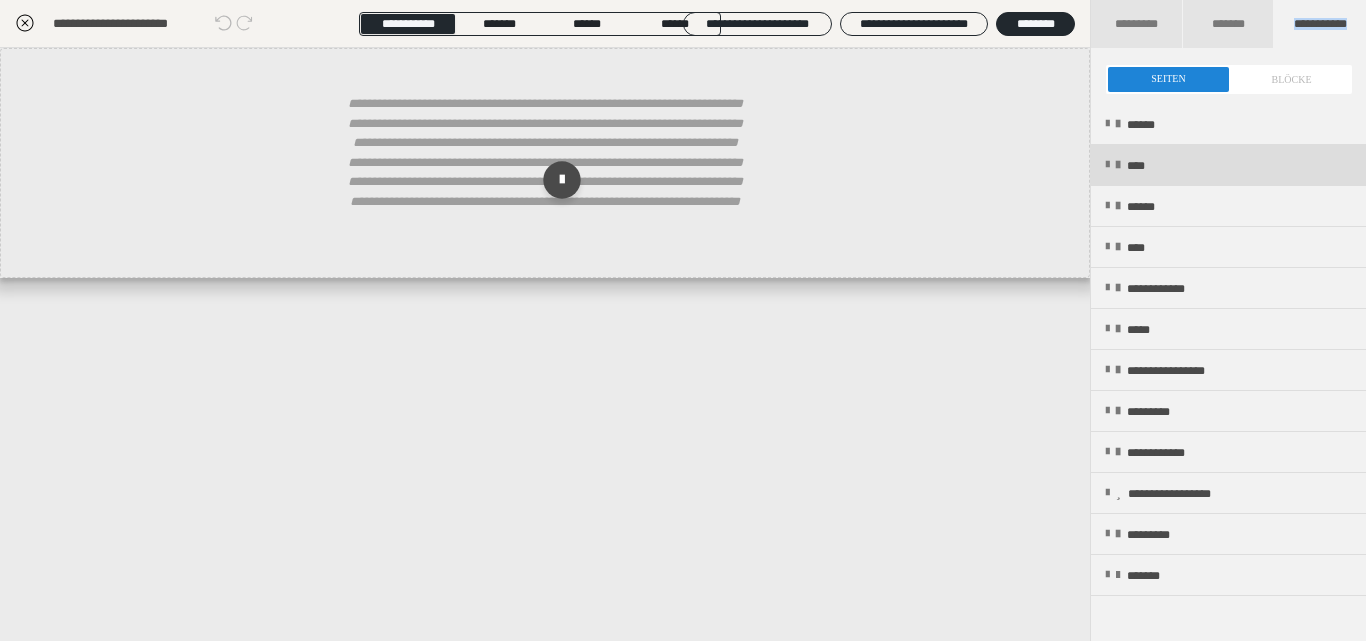 click on "****" at bounding box center [1142, 166] 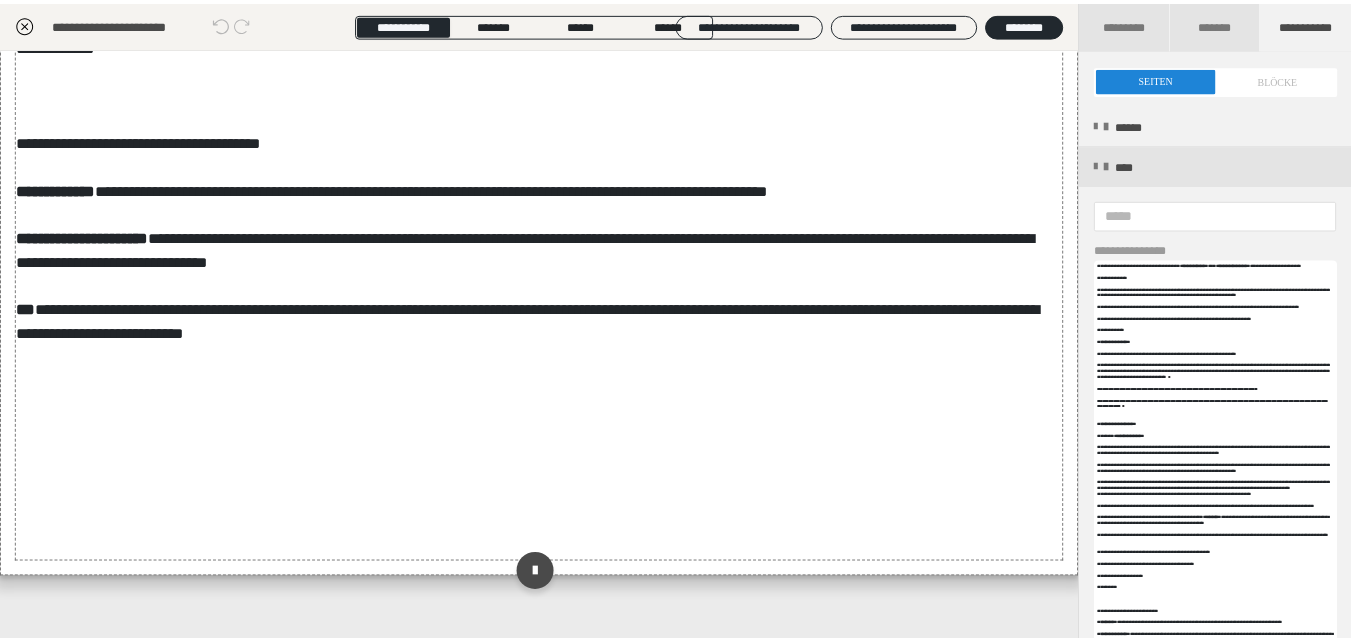 scroll, scrollTop: 972, scrollLeft: 0, axis: vertical 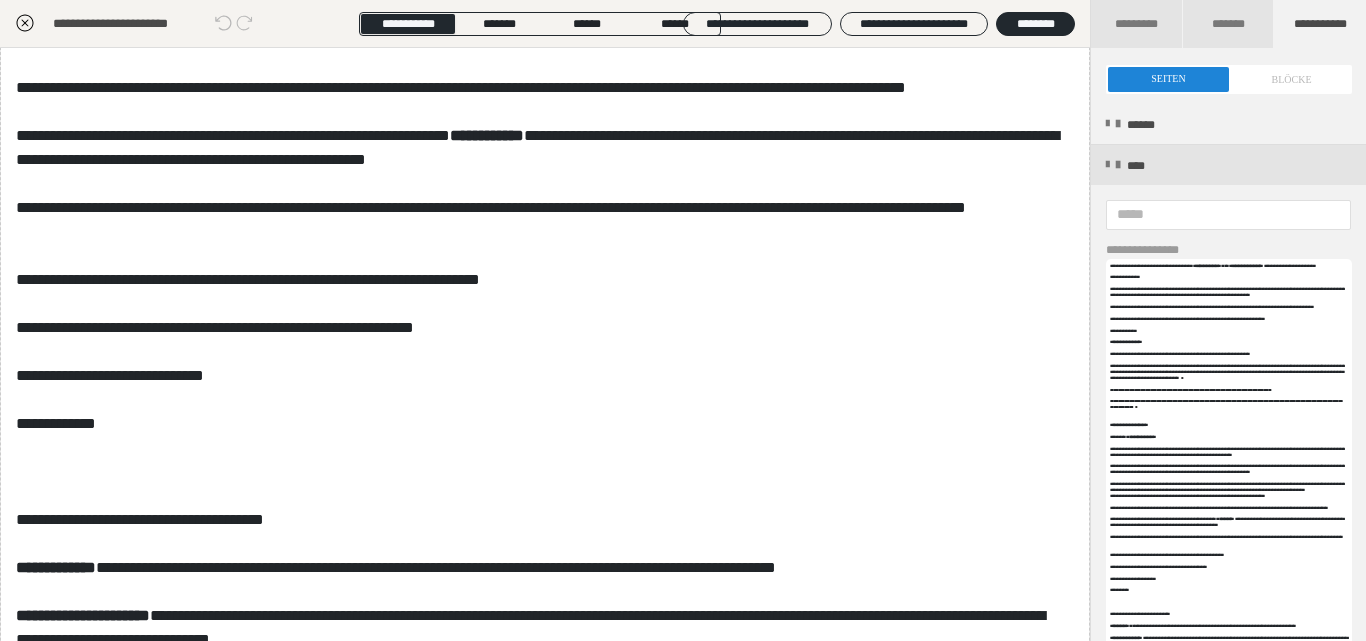 click 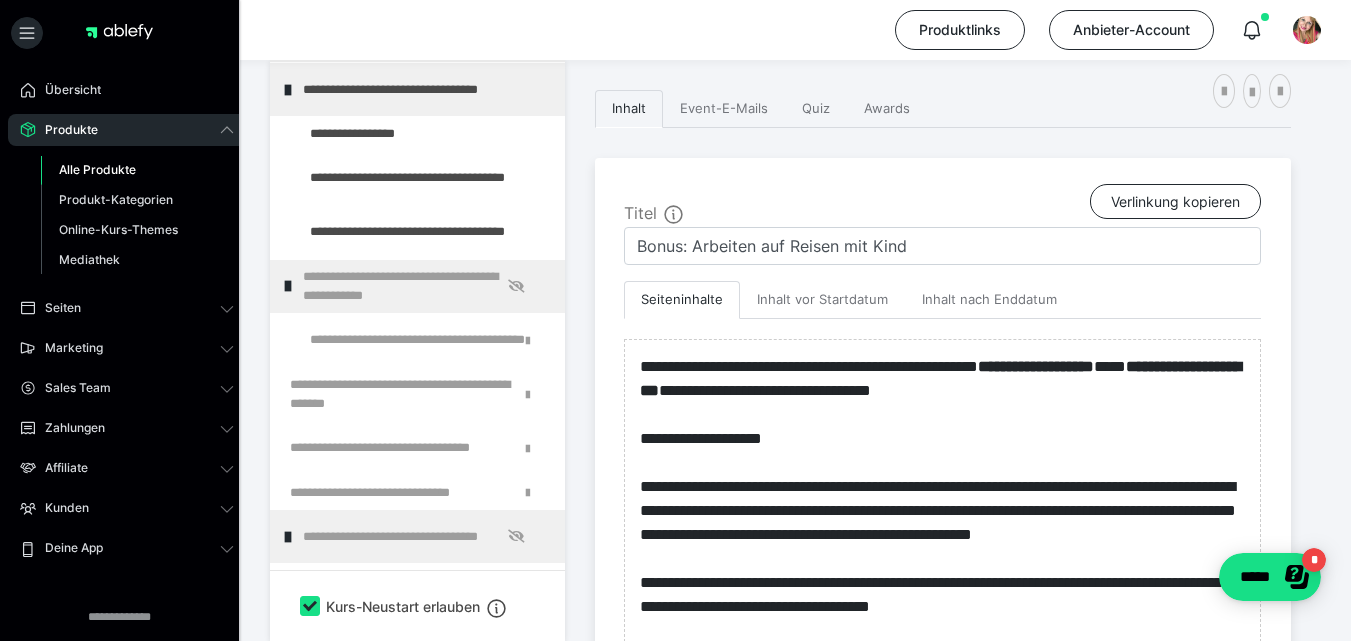 scroll, scrollTop: 0, scrollLeft: 0, axis: both 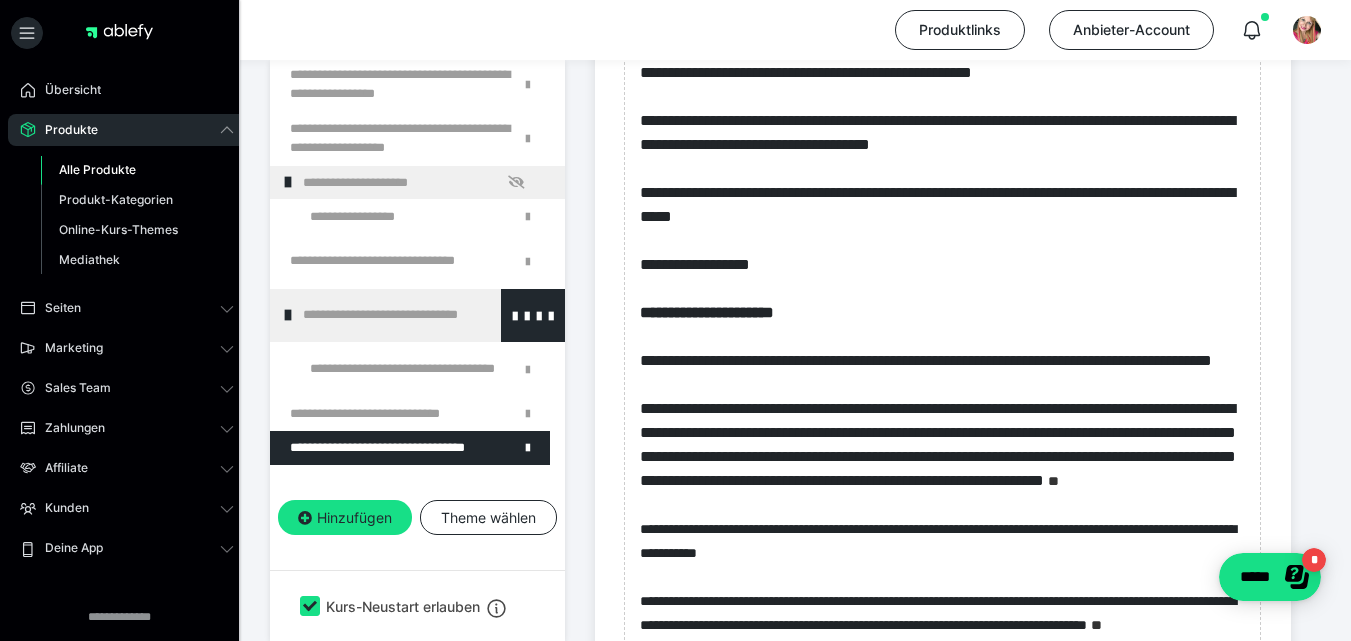 click at bounding box center [288, 315] 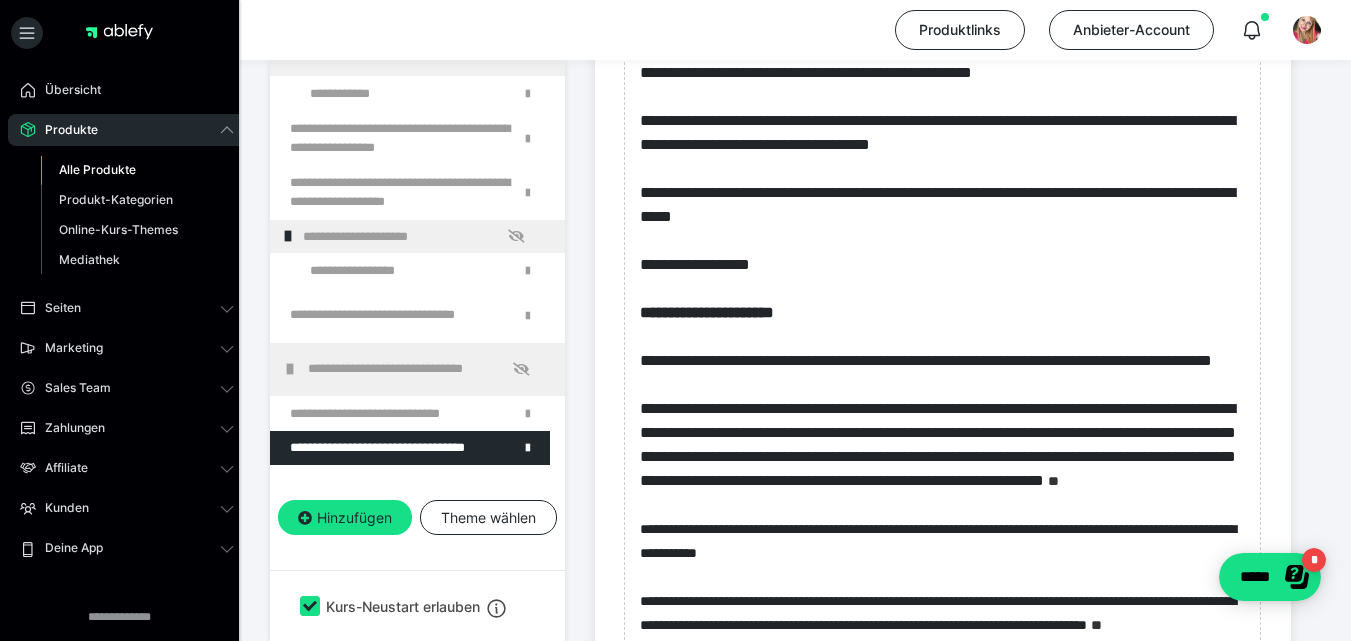 scroll, scrollTop: 982, scrollLeft: 0, axis: vertical 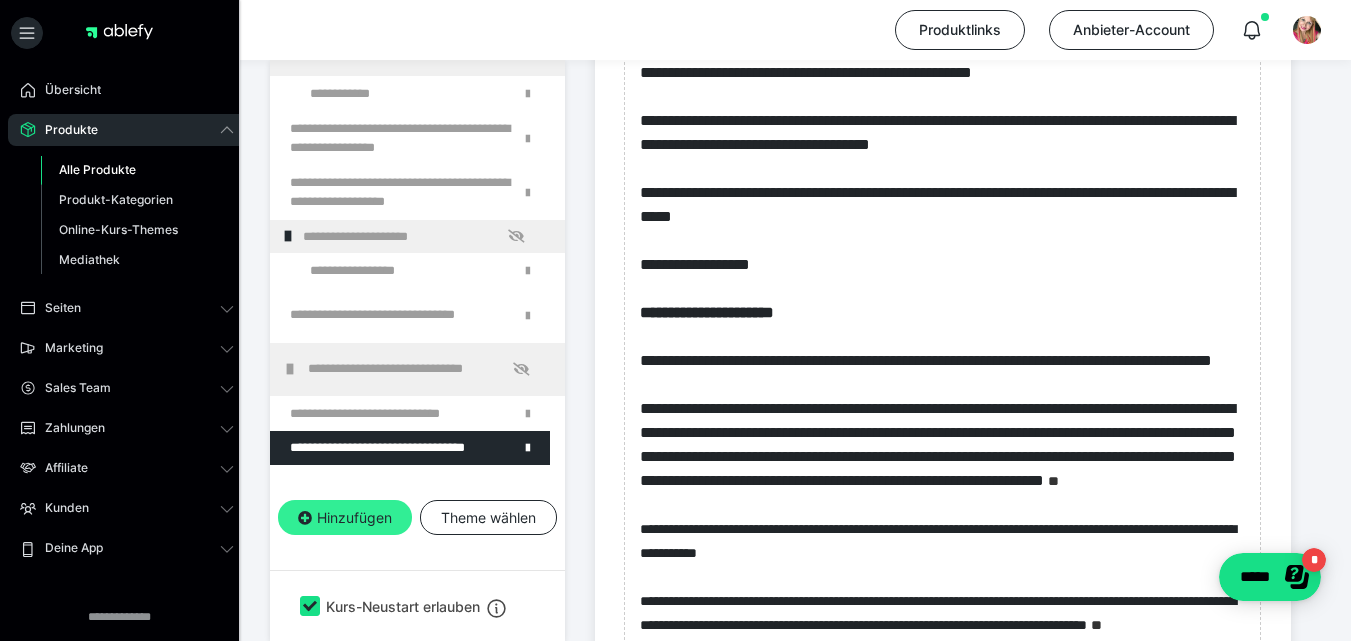 click on "Hinzufügen" at bounding box center [345, 518] 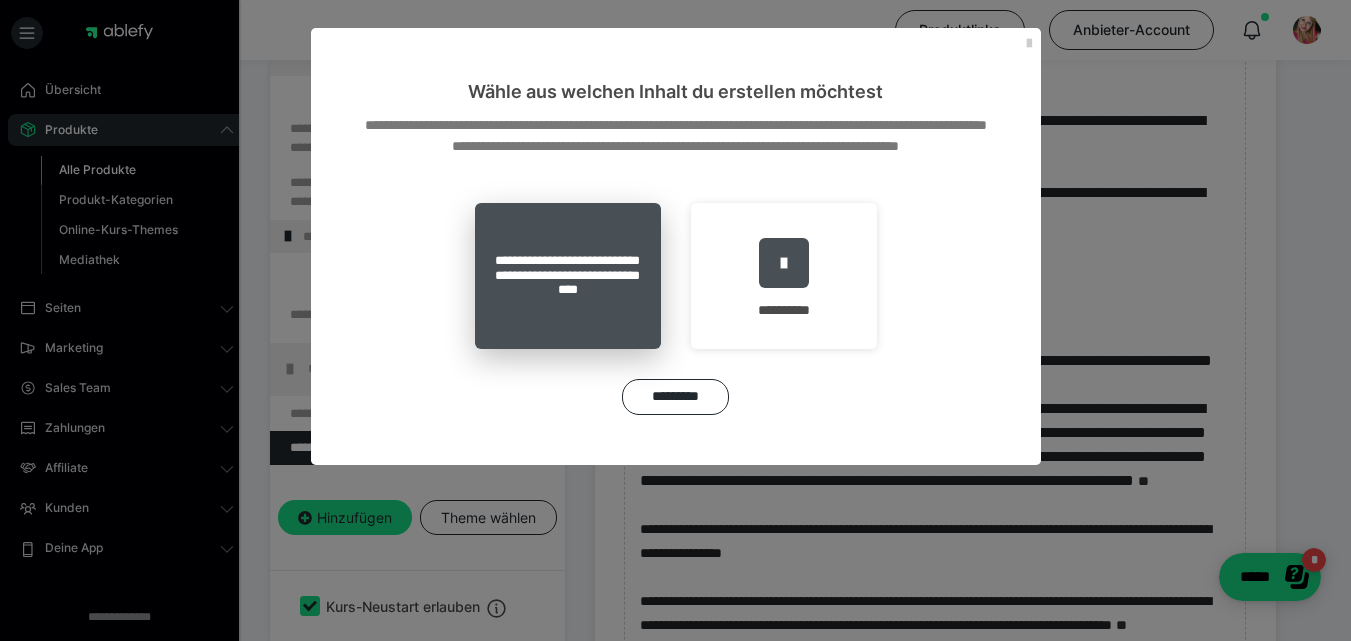 click on "**********" at bounding box center [568, 276] 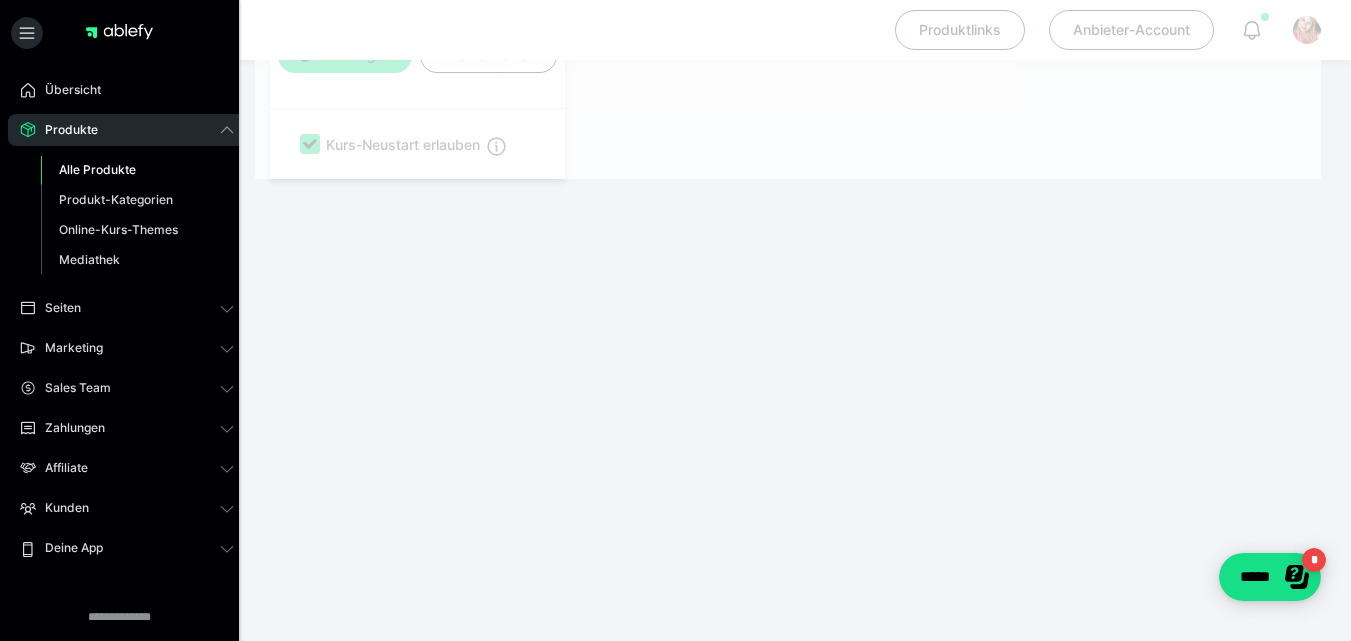 scroll, scrollTop: 311, scrollLeft: 0, axis: vertical 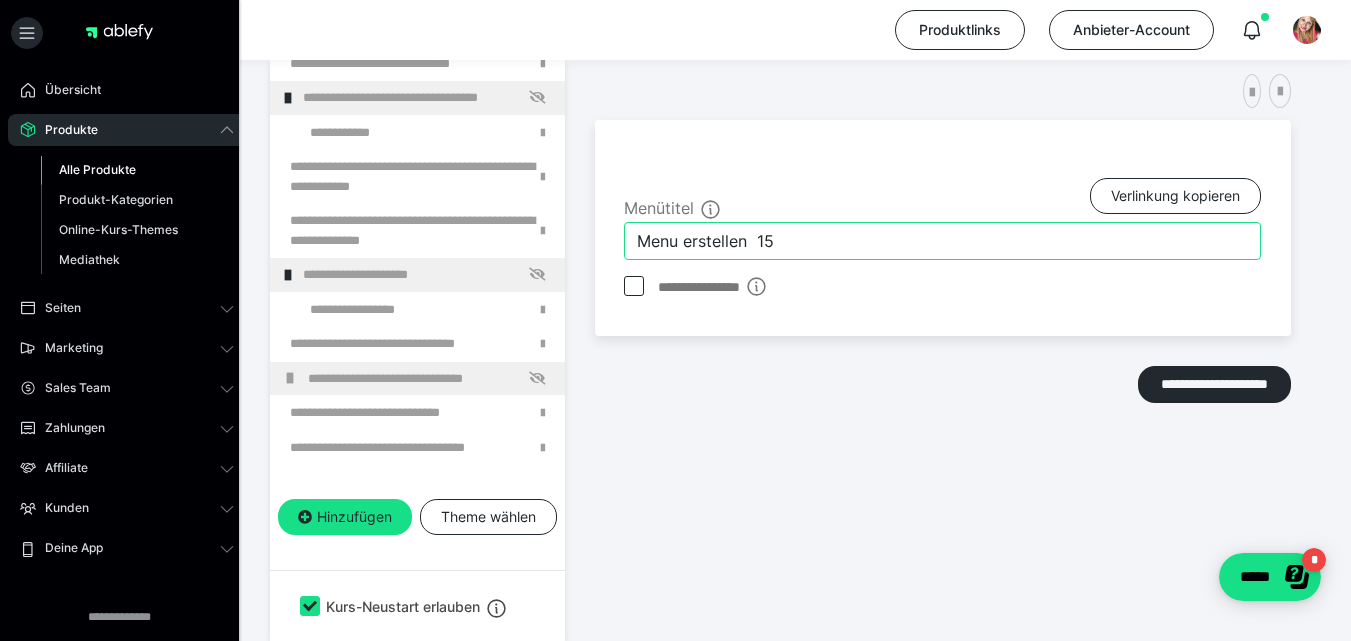 click on "Menu erstellen  15" at bounding box center [942, 241] 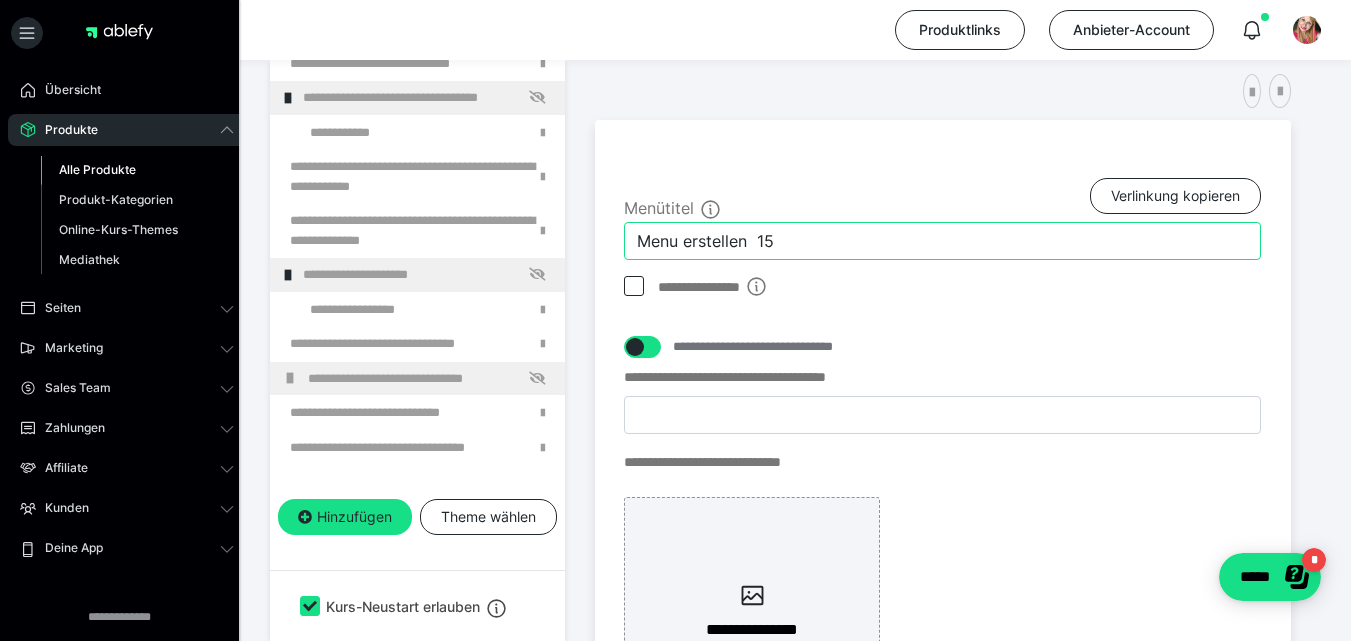 click on "Menu erstellen  15" at bounding box center (942, 241) 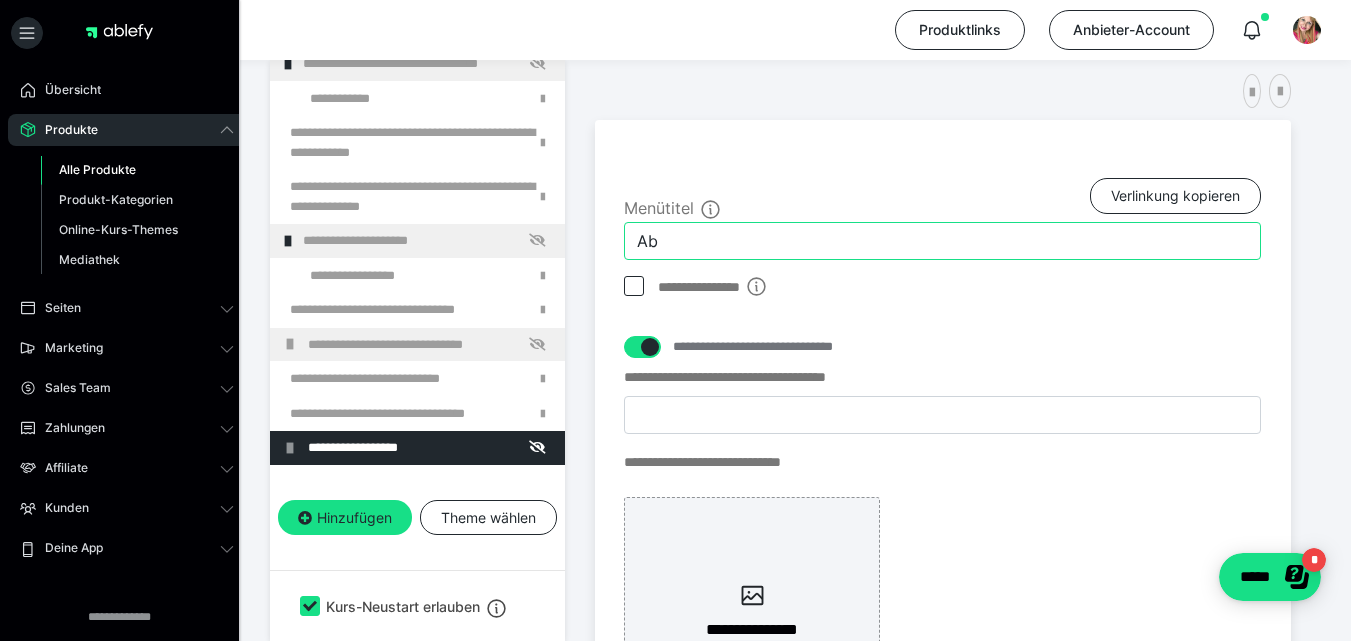 scroll, scrollTop: 1016, scrollLeft: 0, axis: vertical 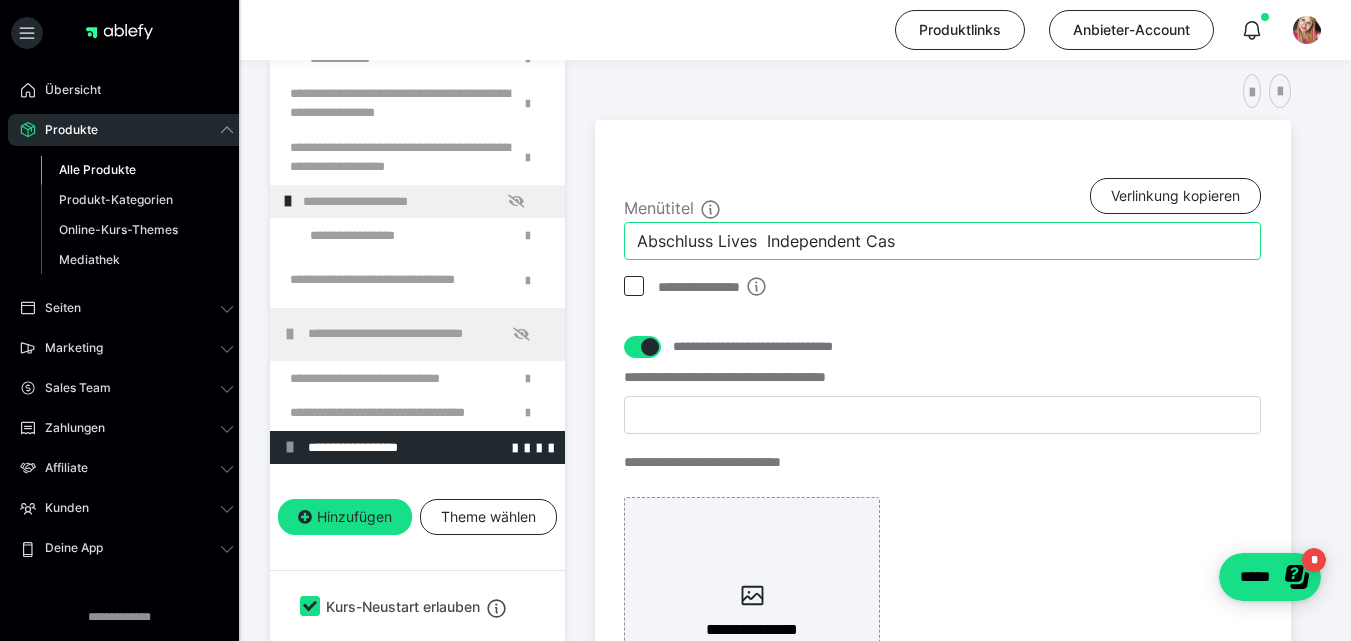type on "Abschluss Lives  Independent Cash" 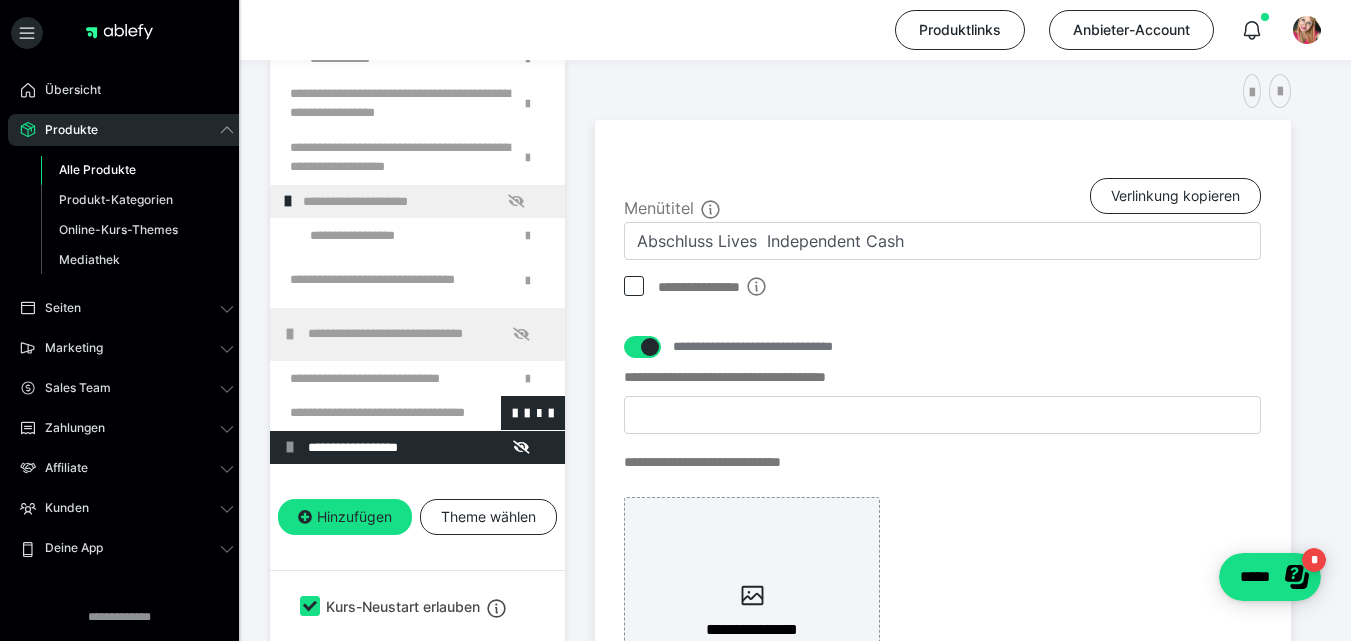 click at bounding box center [365, 413] 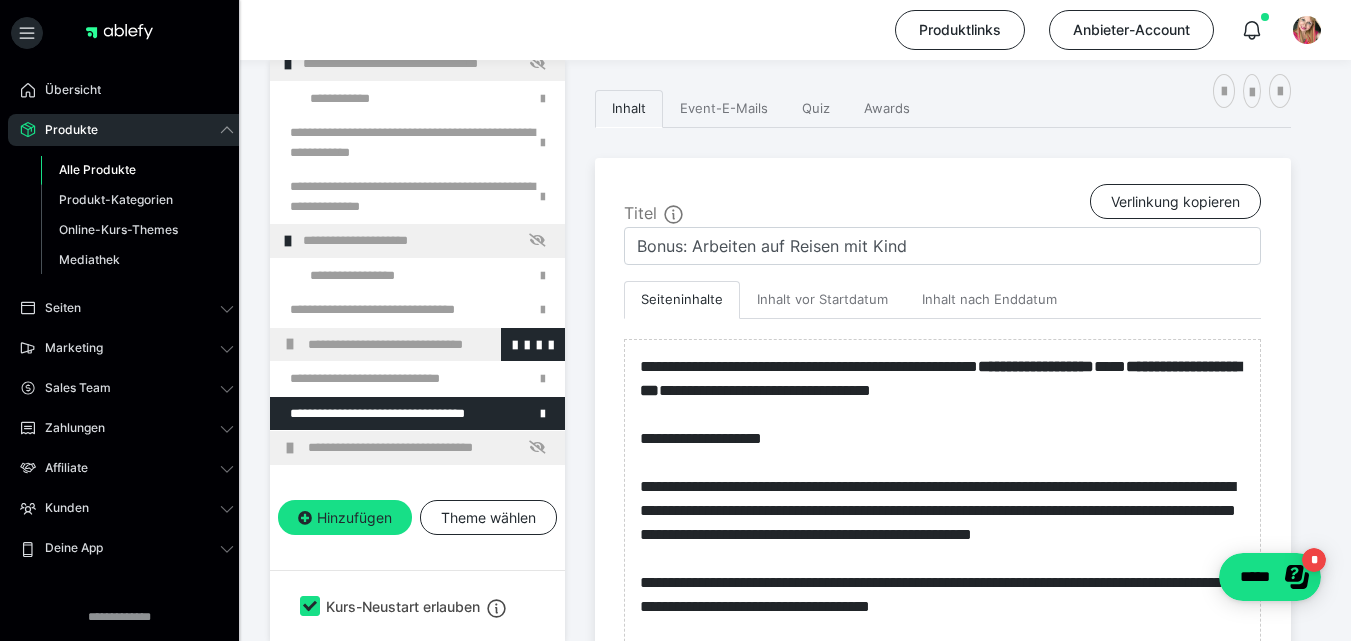drag, startPoint x: 322, startPoint y: 410, endPoint x: 370, endPoint y: 304, distance: 116.3615 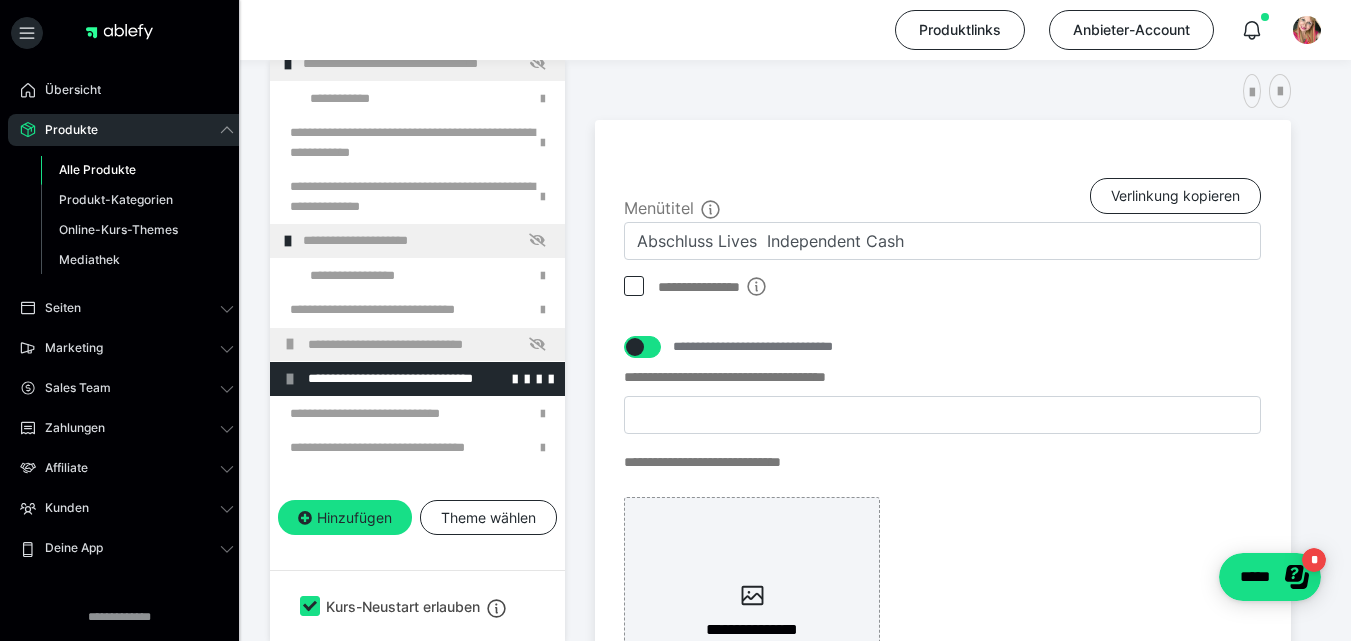click at bounding box center (290, 379) 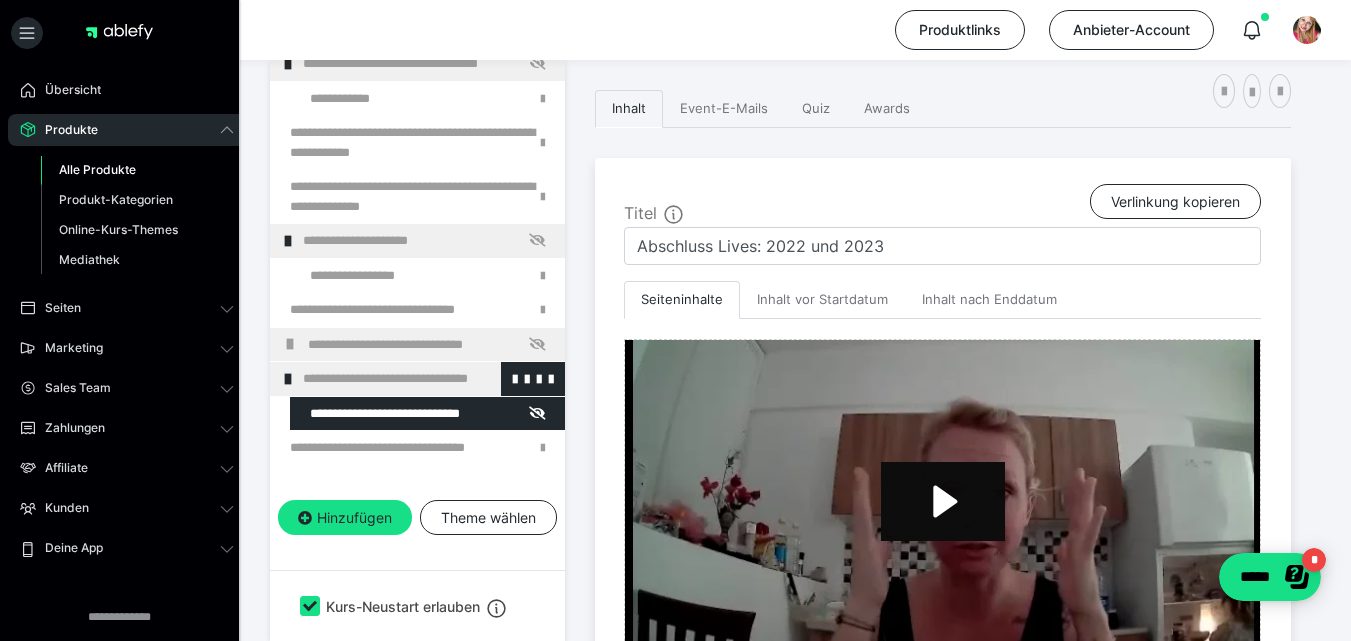 click on "**********" at bounding box center [429, 379] 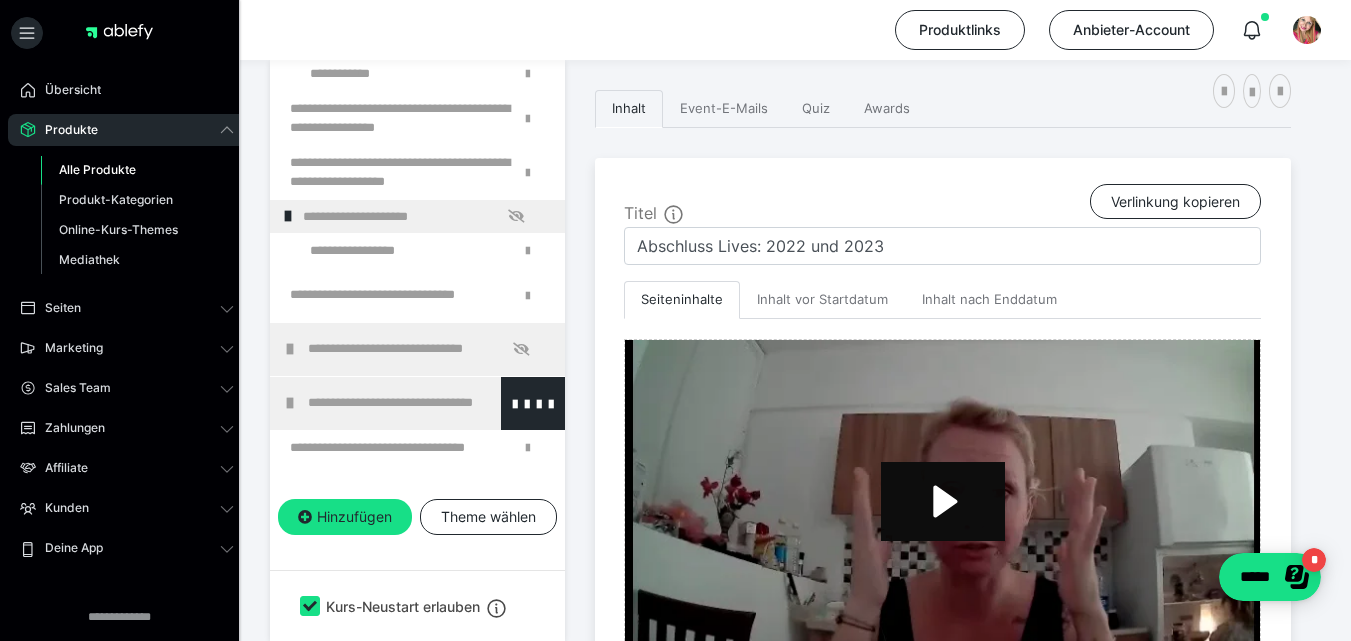 scroll, scrollTop: 1001, scrollLeft: 0, axis: vertical 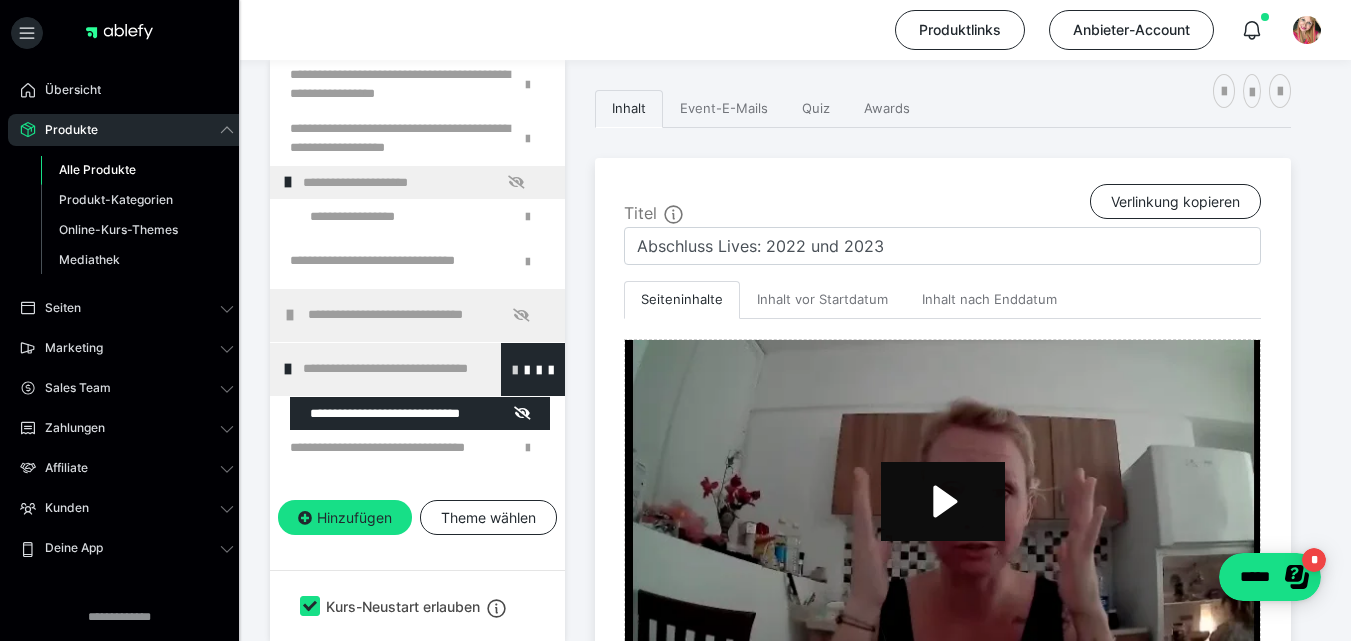 click at bounding box center (515, 369) 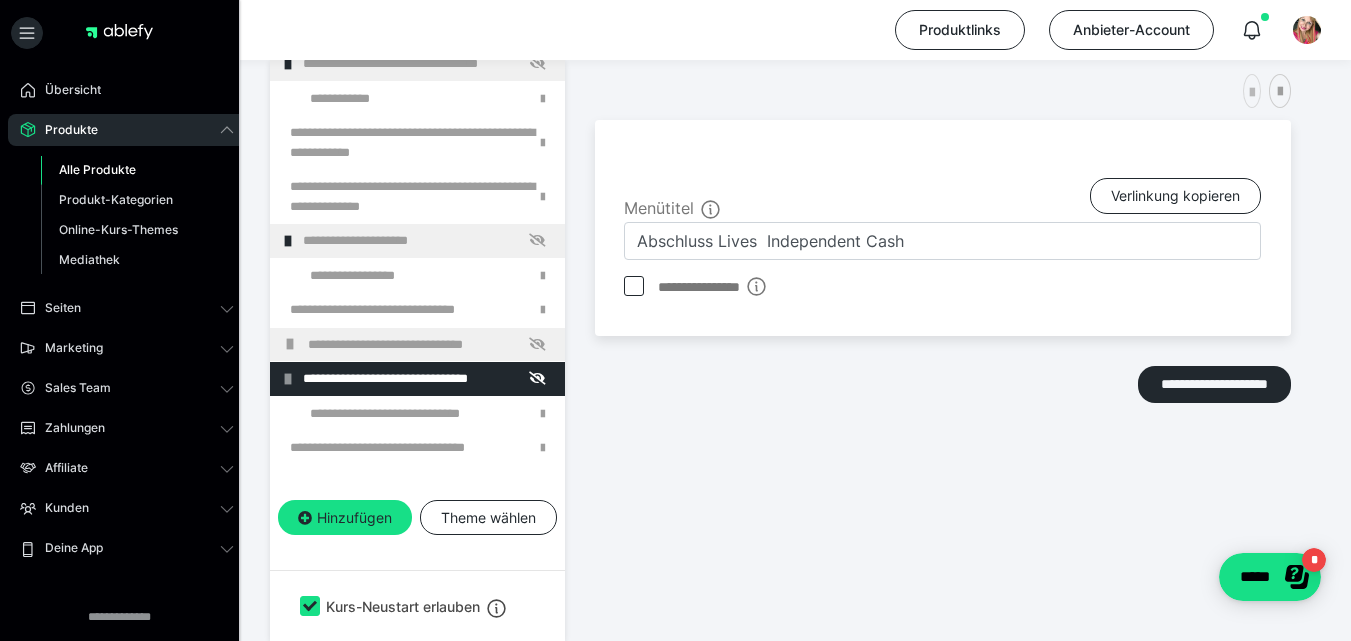 click at bounding box center (1252, 93) 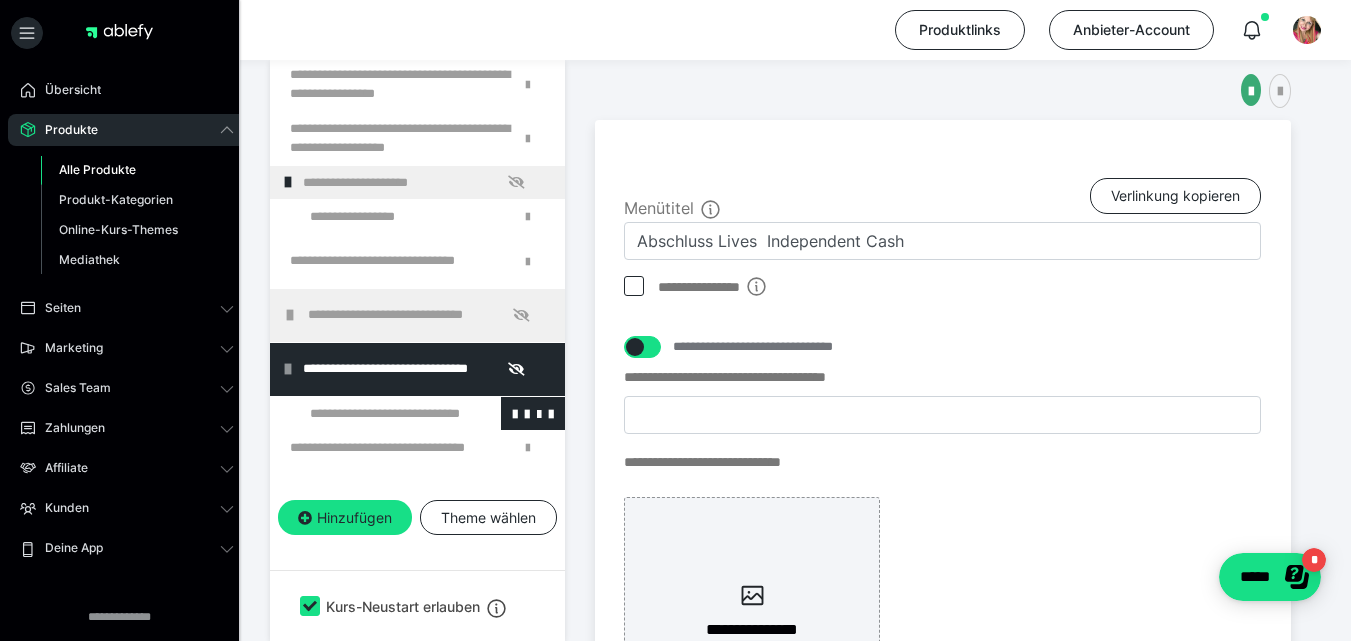 click at bounding box center (375, 414) 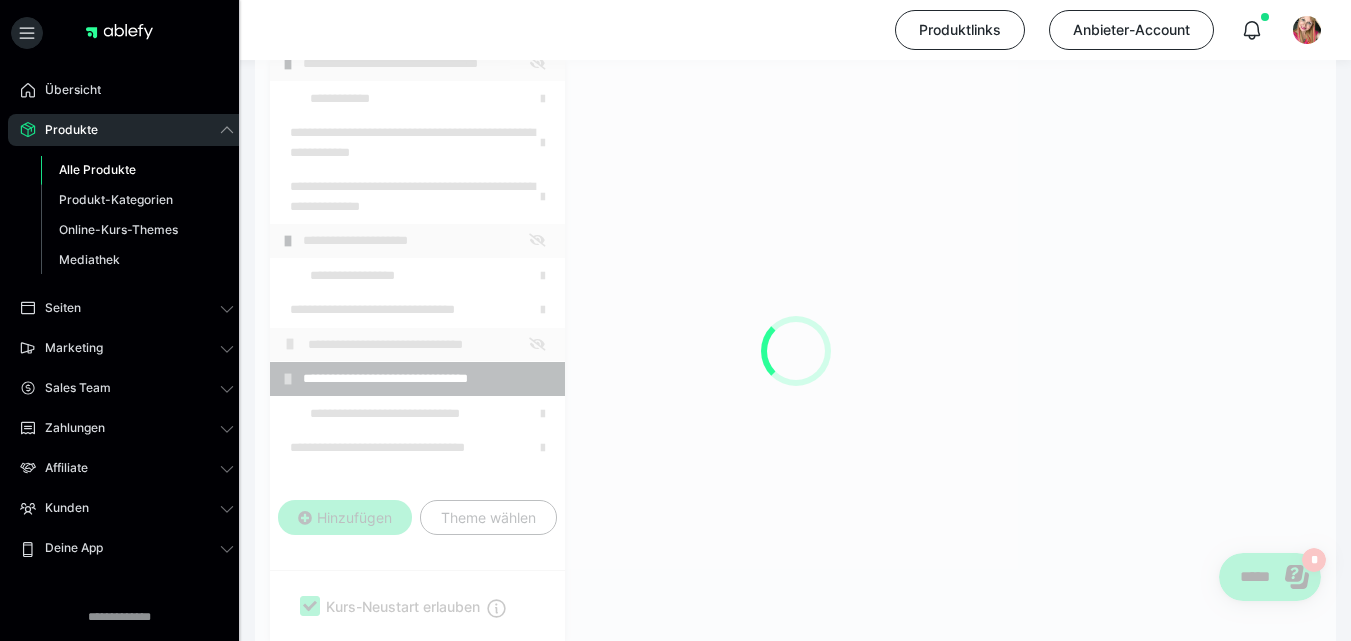 scroll, scrollTop: 1016, scrollLeft: 0, axis: vertical 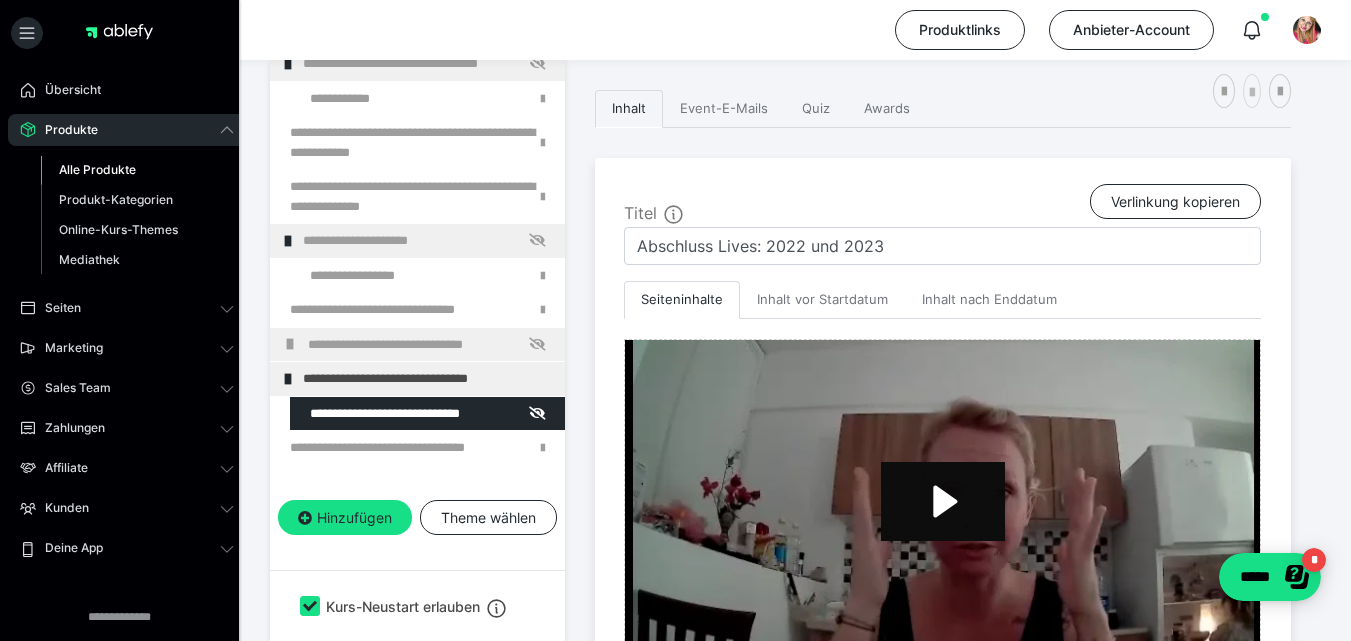 click at bounding box center (1252, 93) 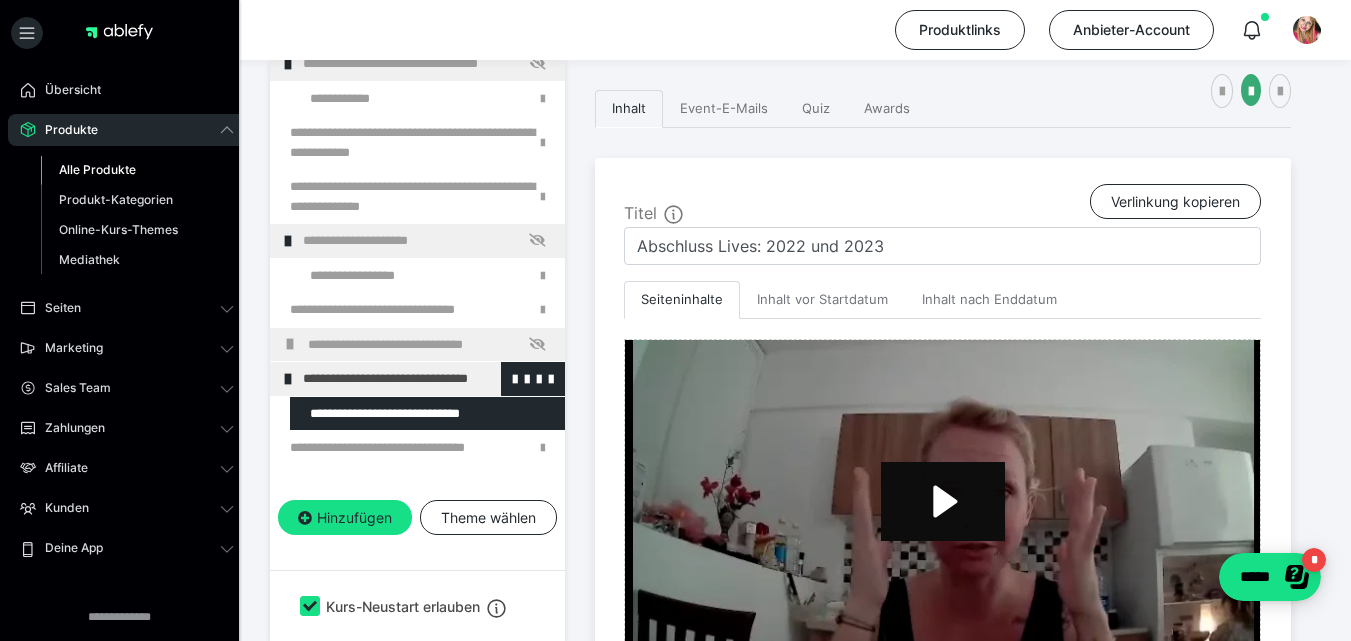 click at bounding box center (288, 379) 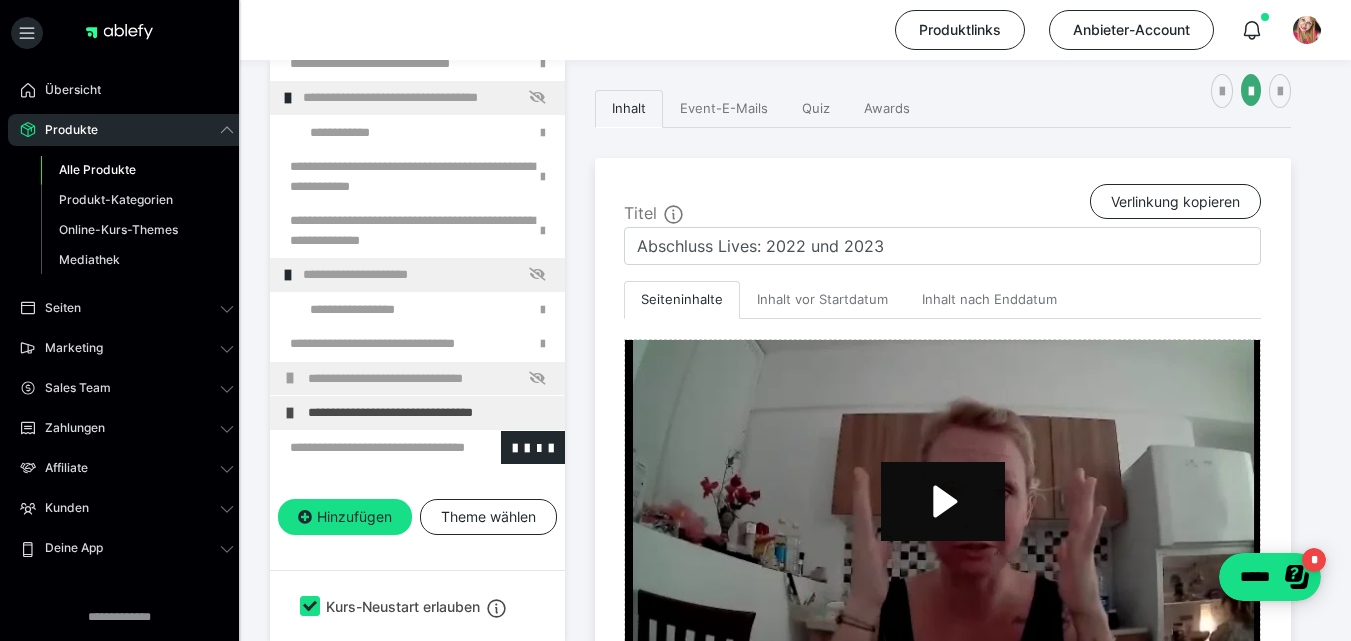 scroll, scrollTop: 982, scrollLeft: 0, axis: vertical 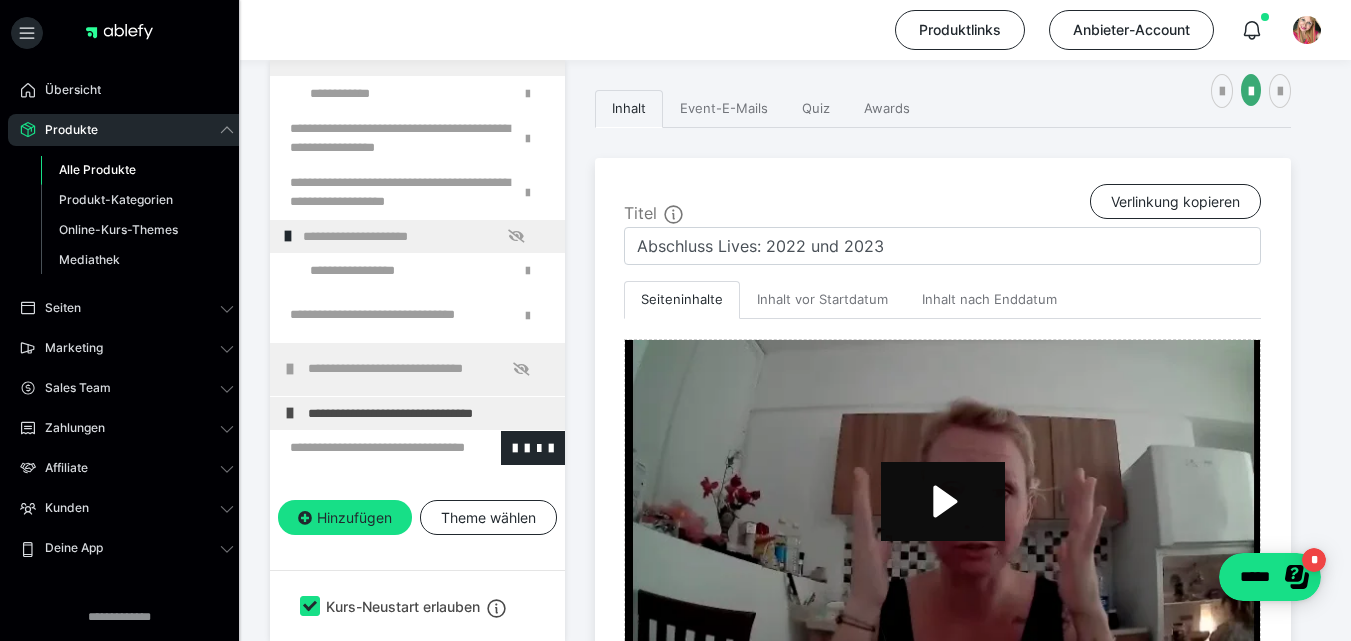 click at bounding box center [365, 448] 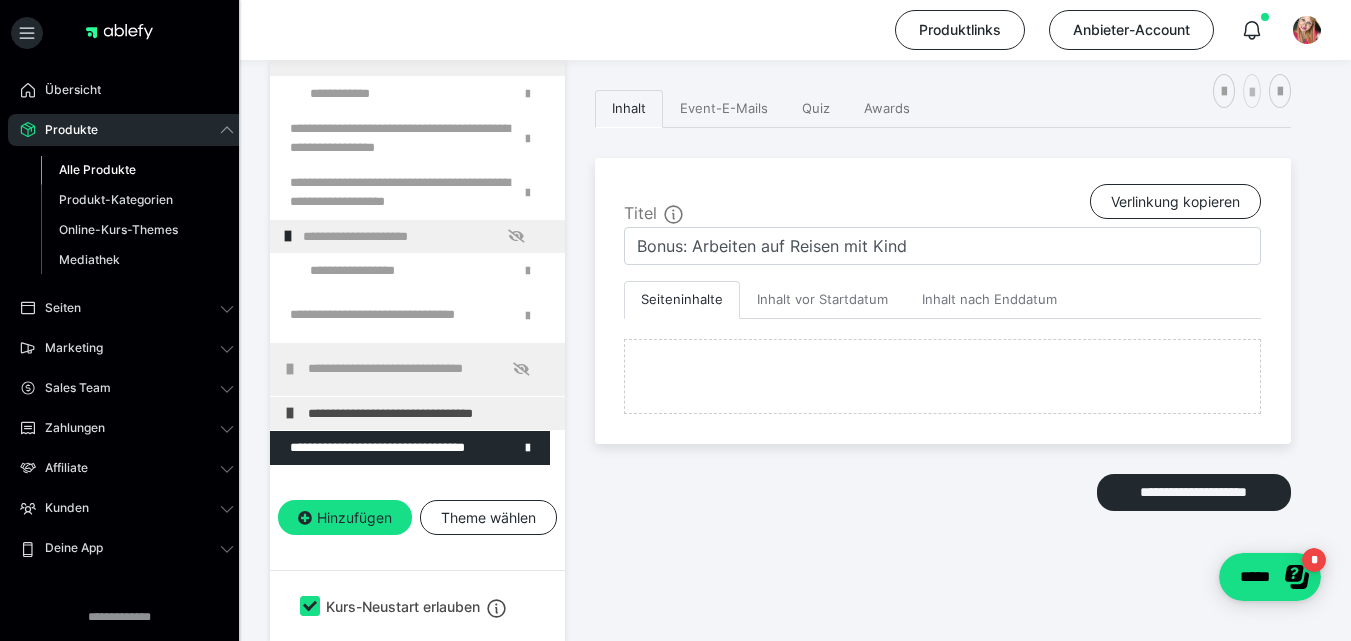 click at bounding box center (1252, 93) 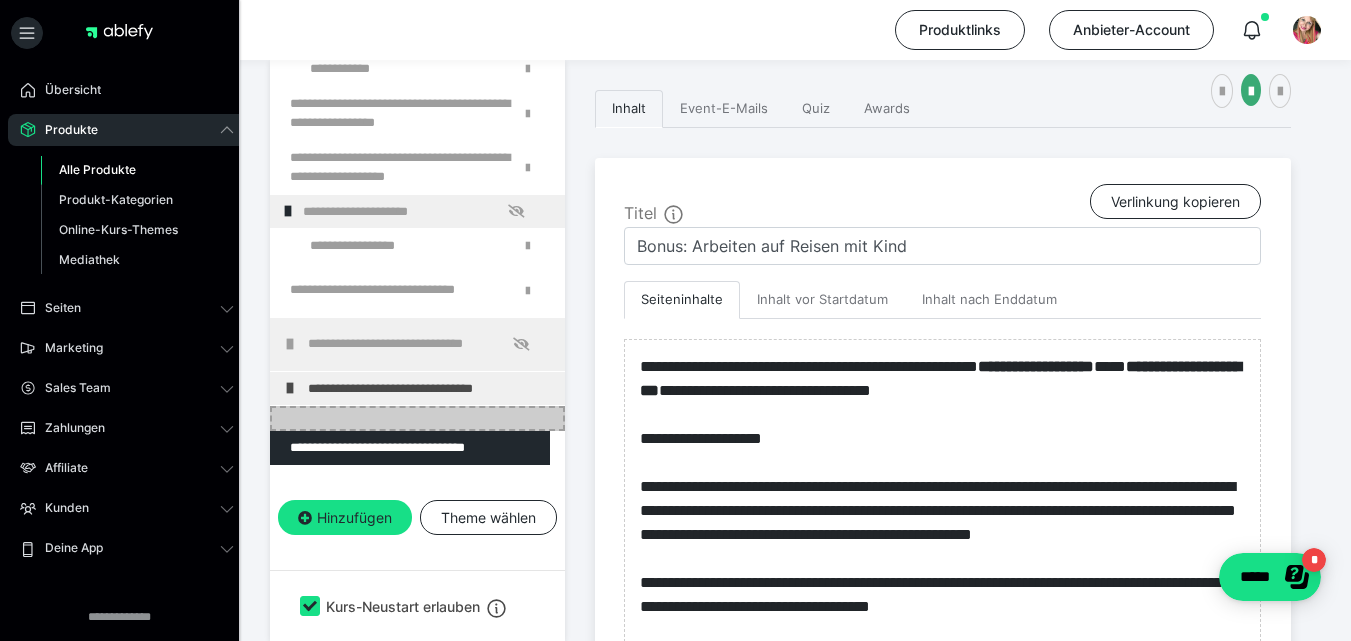 scroll, scrollTop: 982, scrollLeft: 0, axis: vertical 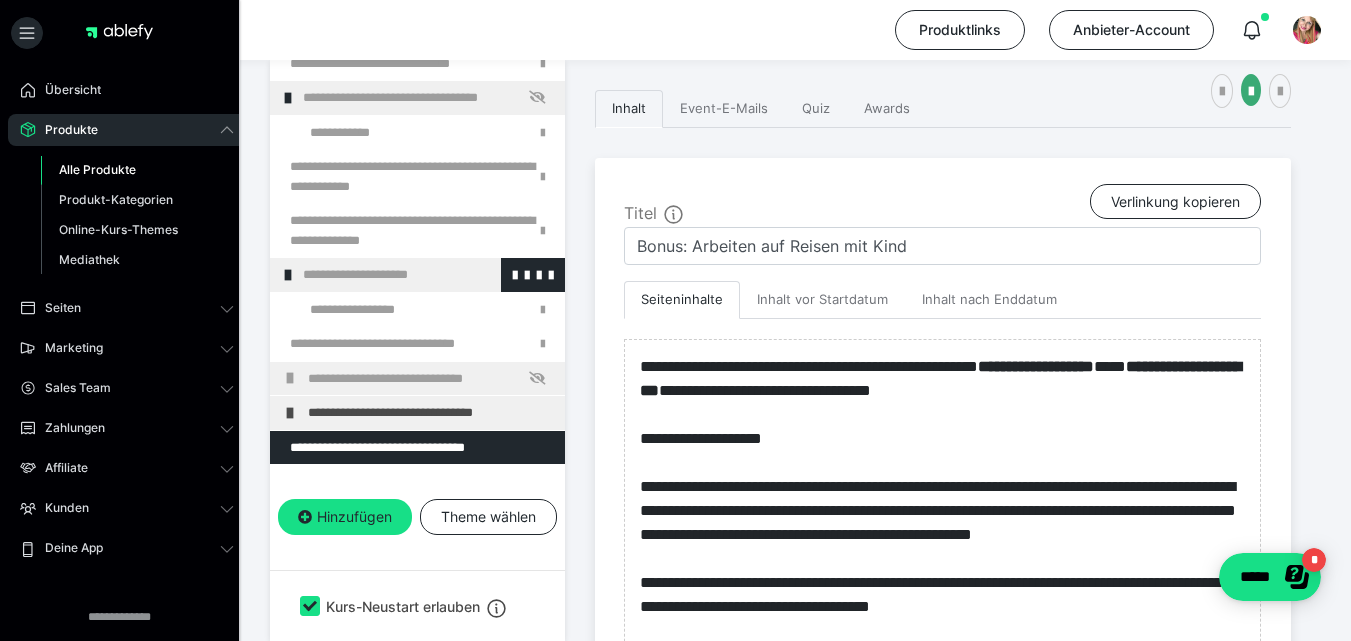 click at bounding box center [288, 275] 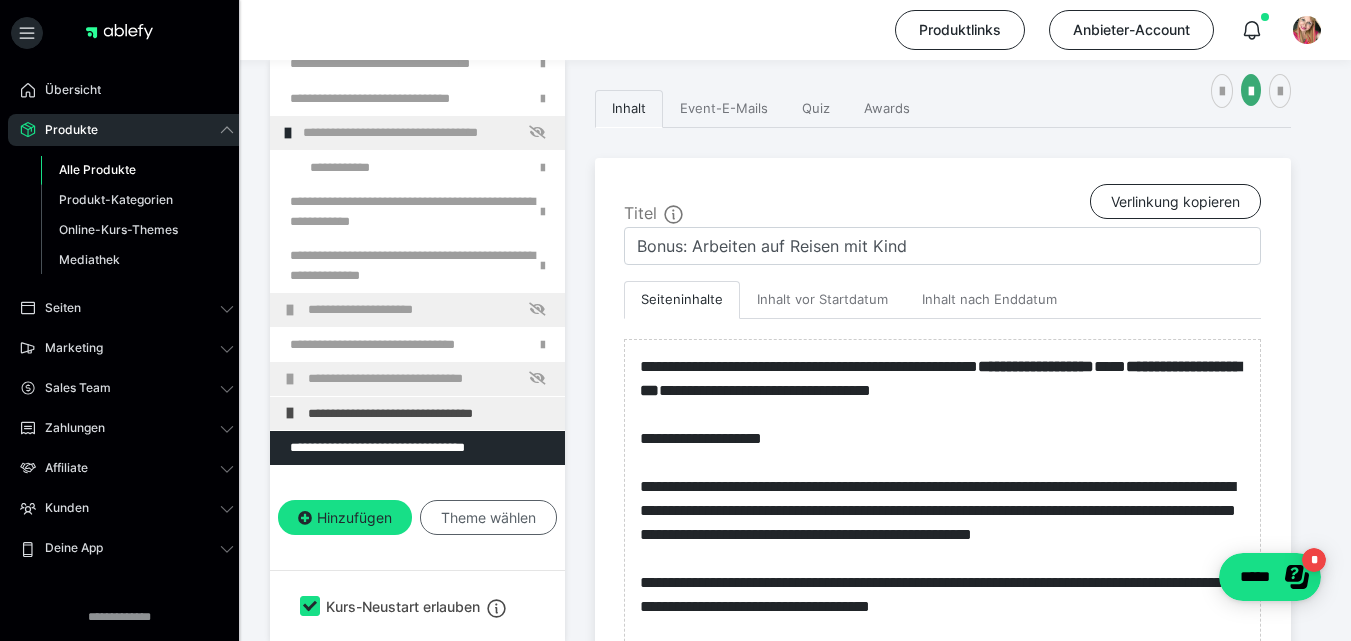 scroll, scrollTop: 947, scrollLeft: 0, axis: vertical 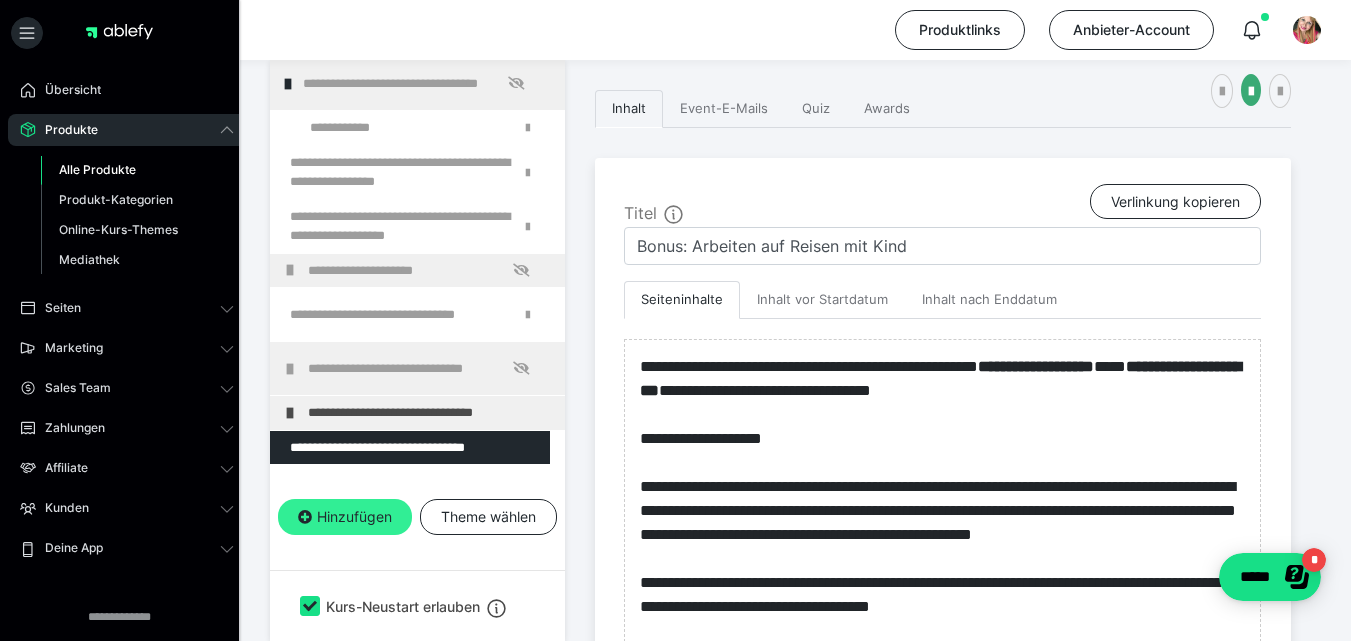 click on "Hinzufügen" at bounding box center (345, 517) 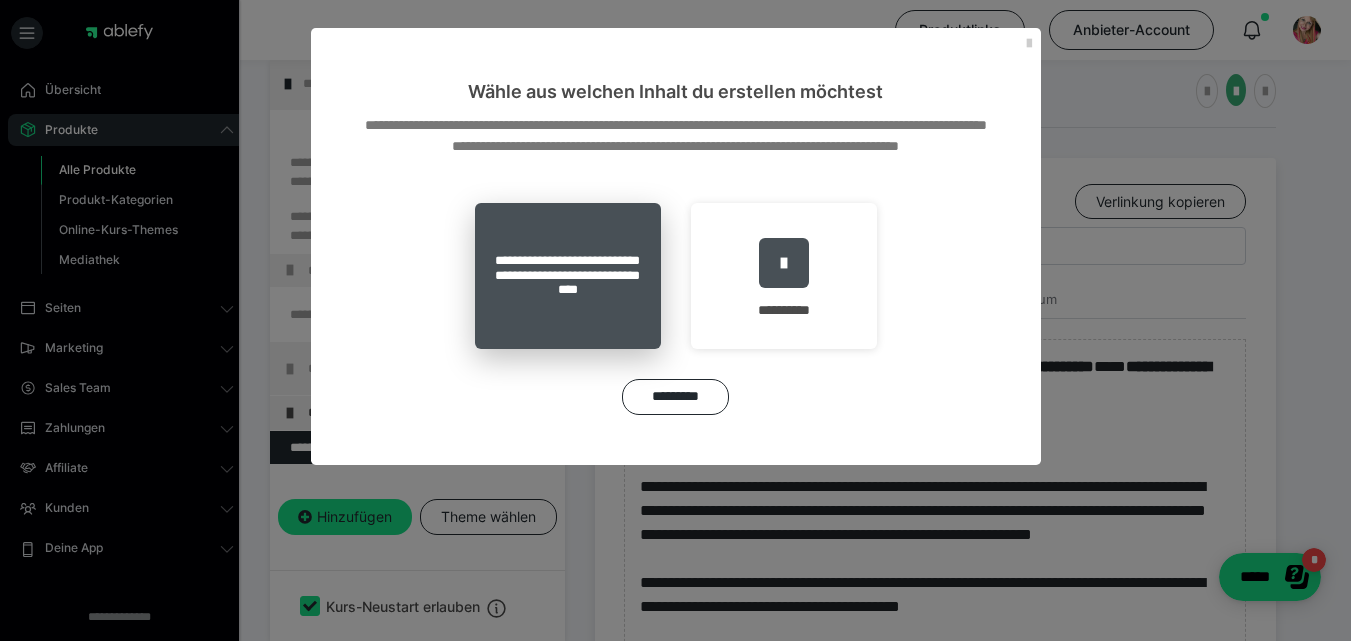 click on "**********" at bounding box center [568, 276] 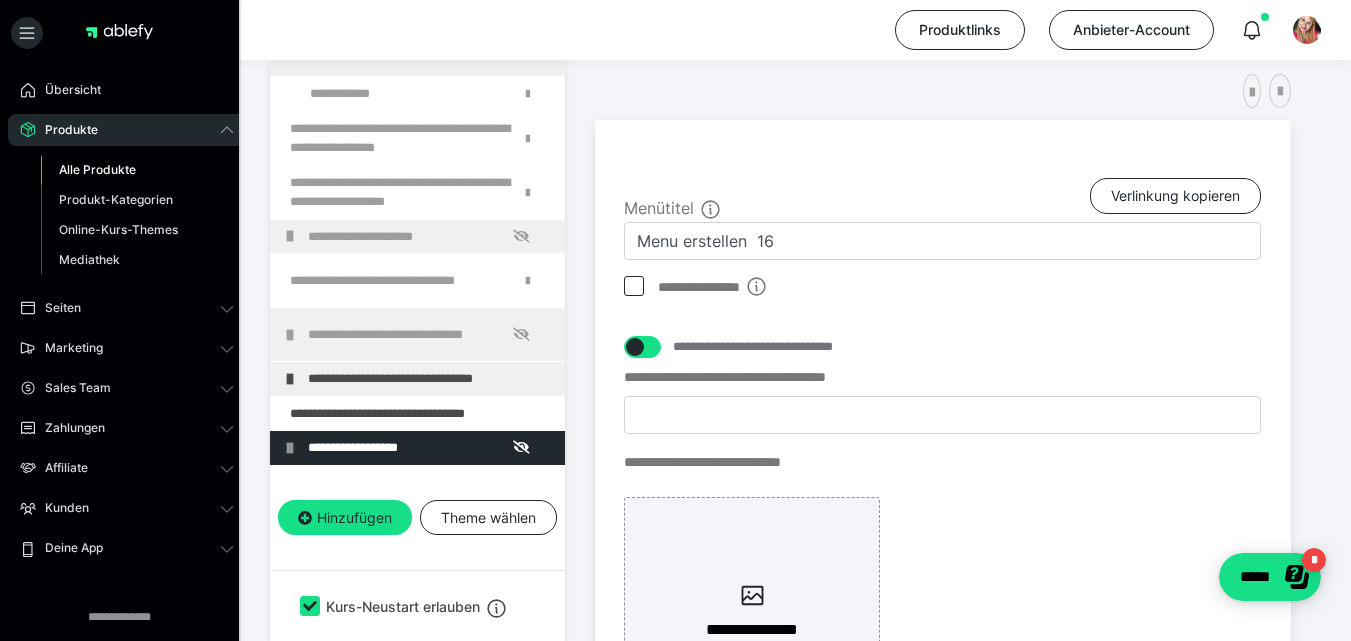 scroll, scrollTop: 982, scrollLeft: 0, axis: vertical 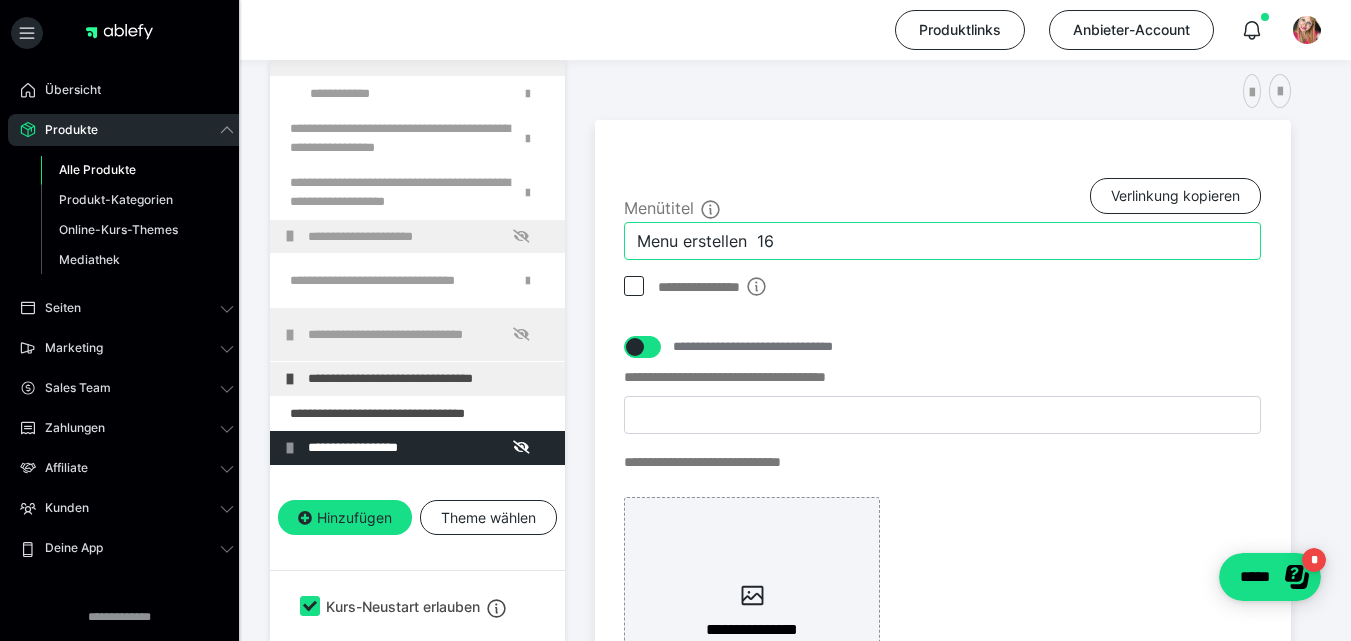 click on "Menu erstellen  16" at bounding box center (942, 241) 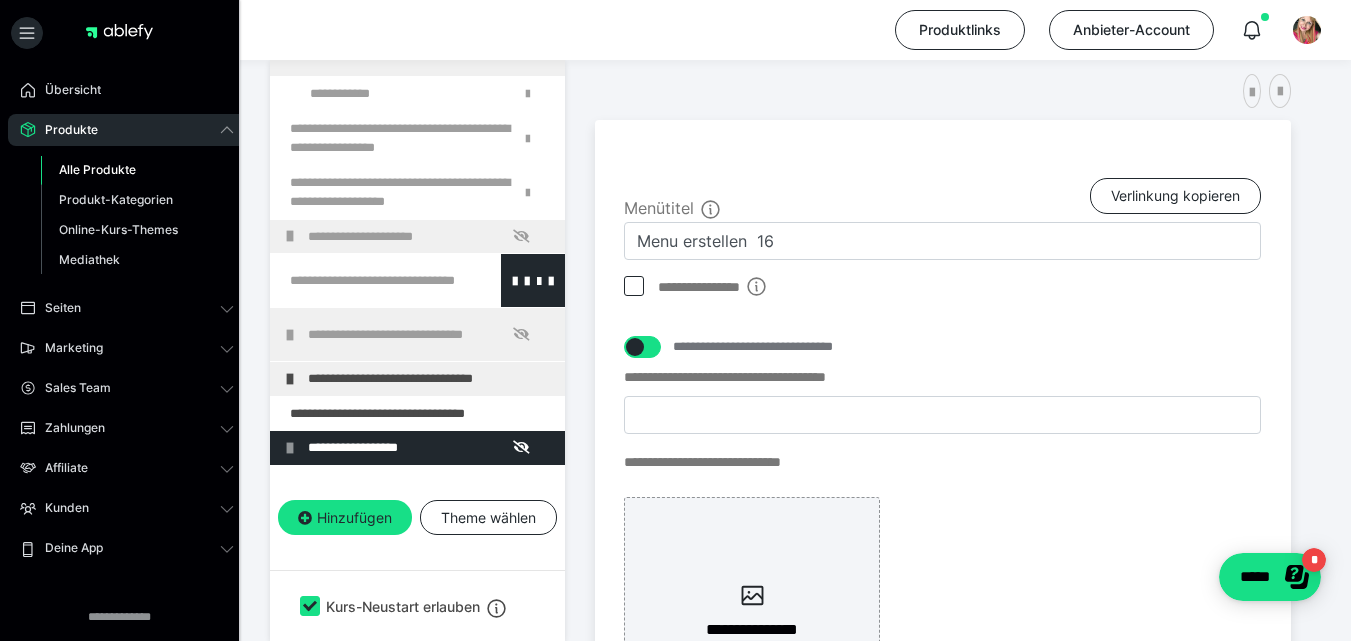 click at bounding box center (365, 280) 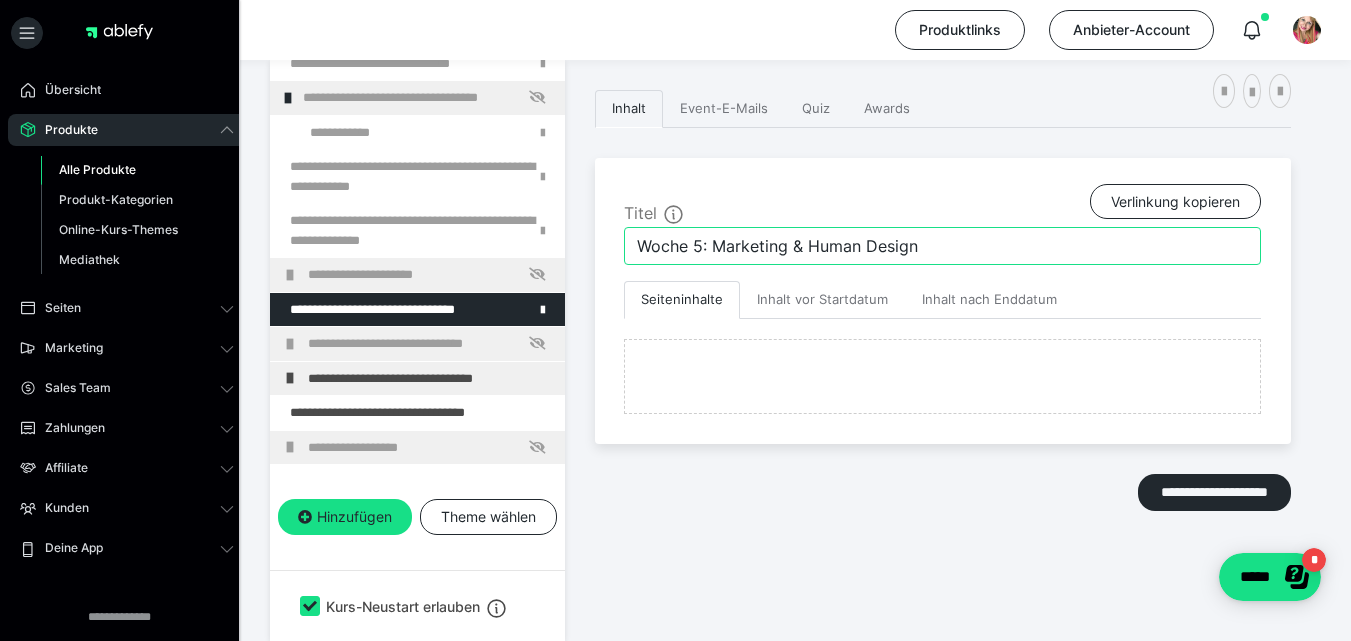 click on "Woche 5: Marketing & Human Design" at bounding box center [942, 246] 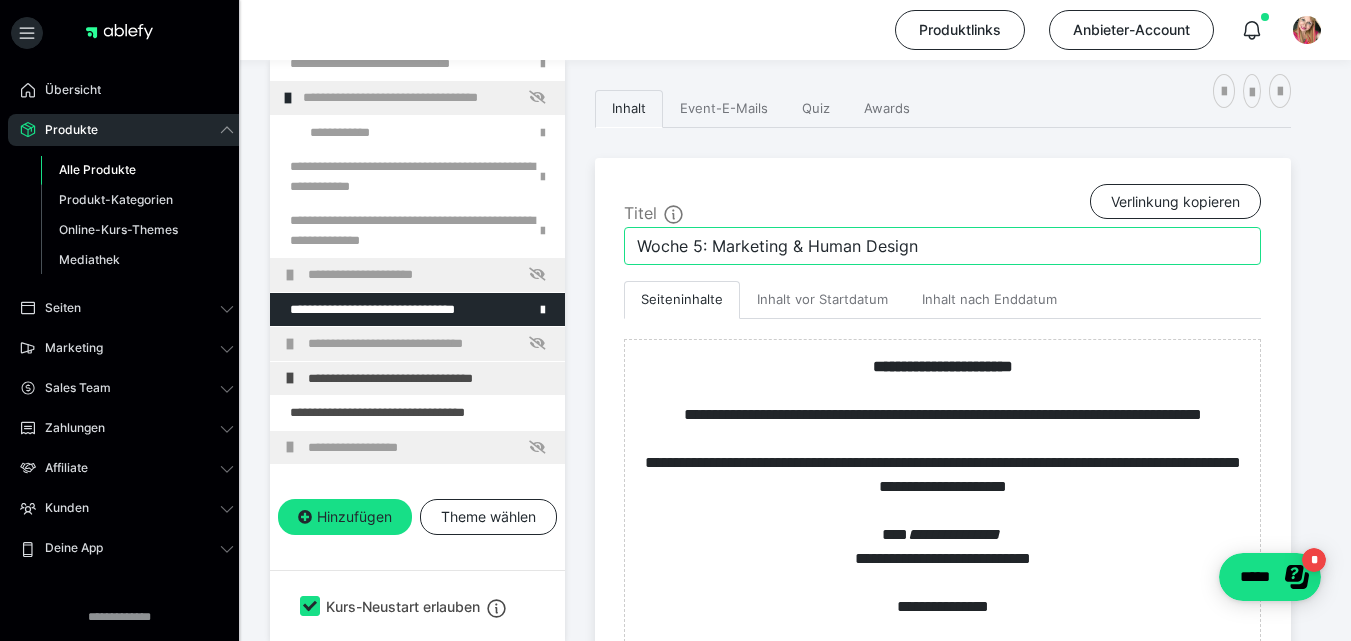 click on "Woche 5: Marketing & Human Design" at bounding box center [942, 246] 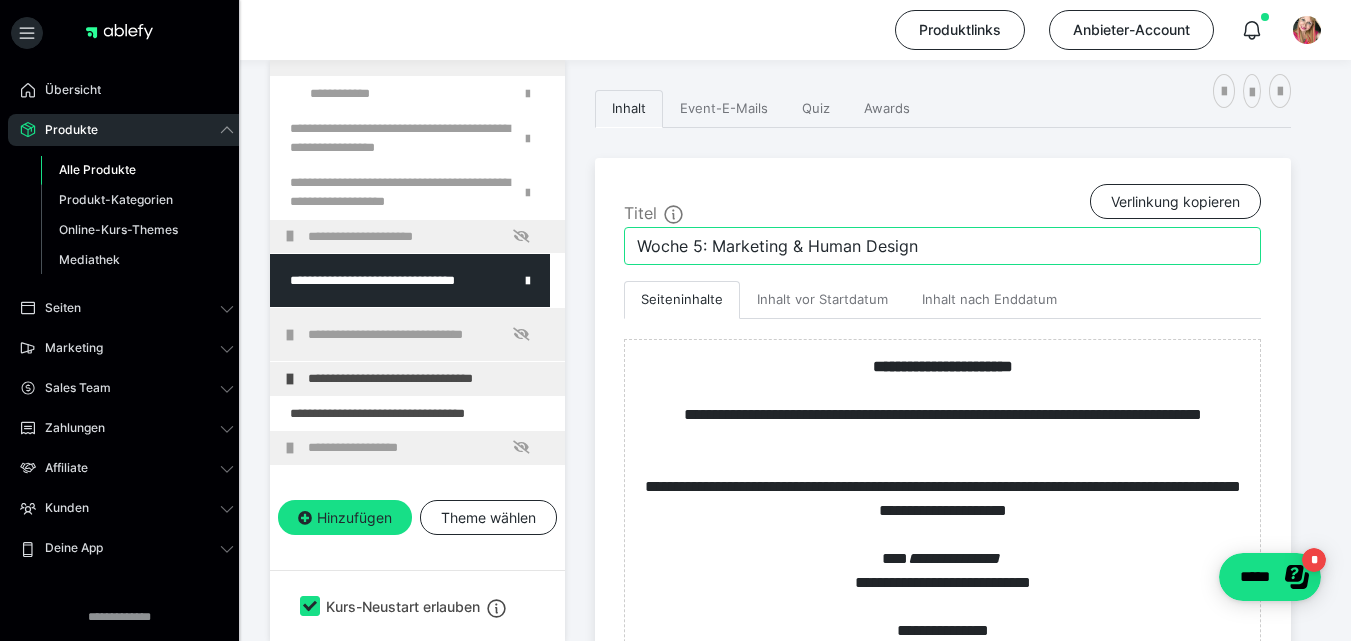 drag, startPoint x: 714, startPoint y: 241, endPoint x: 594, endPoint y: 250, distance: 120.33703 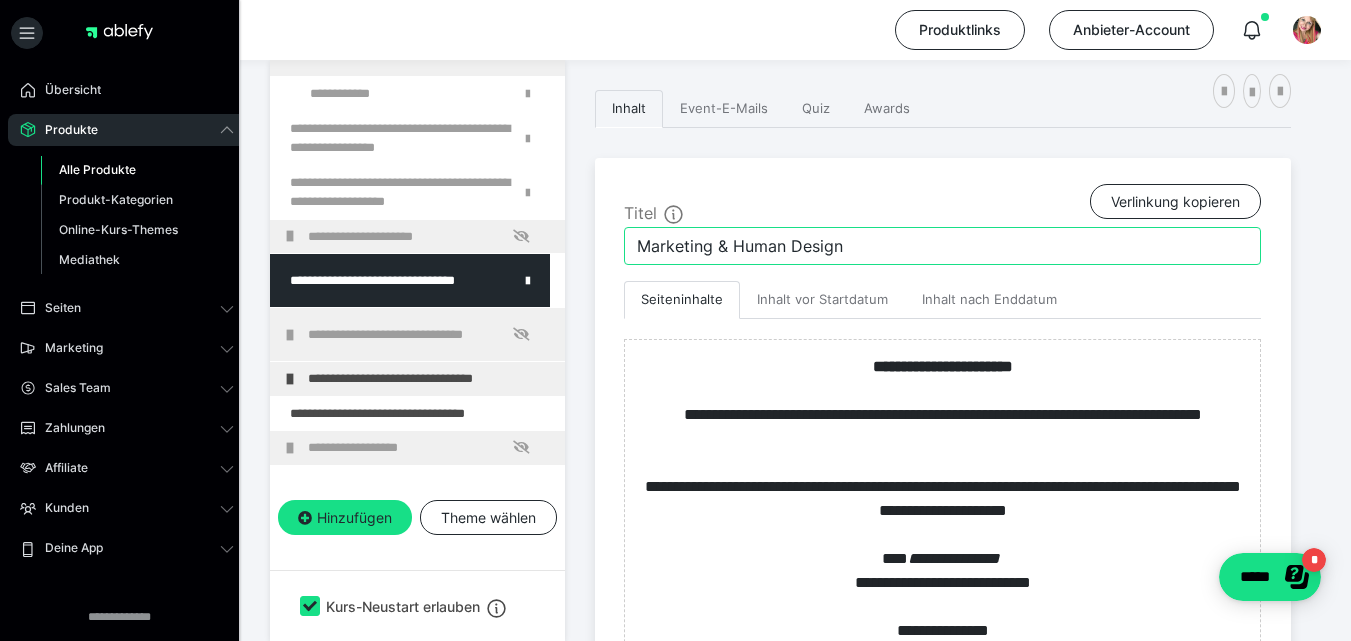 click on "Marketing & Human Design" at bounding box center [942, 246] 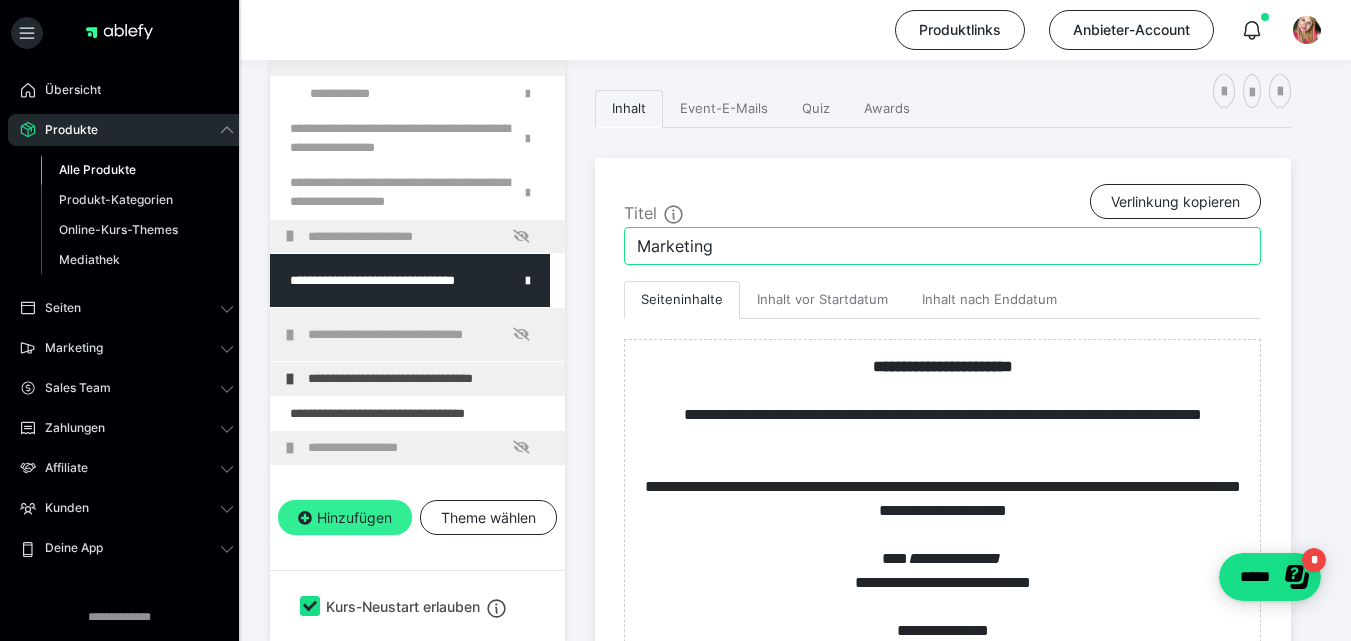 type on "Marketing" 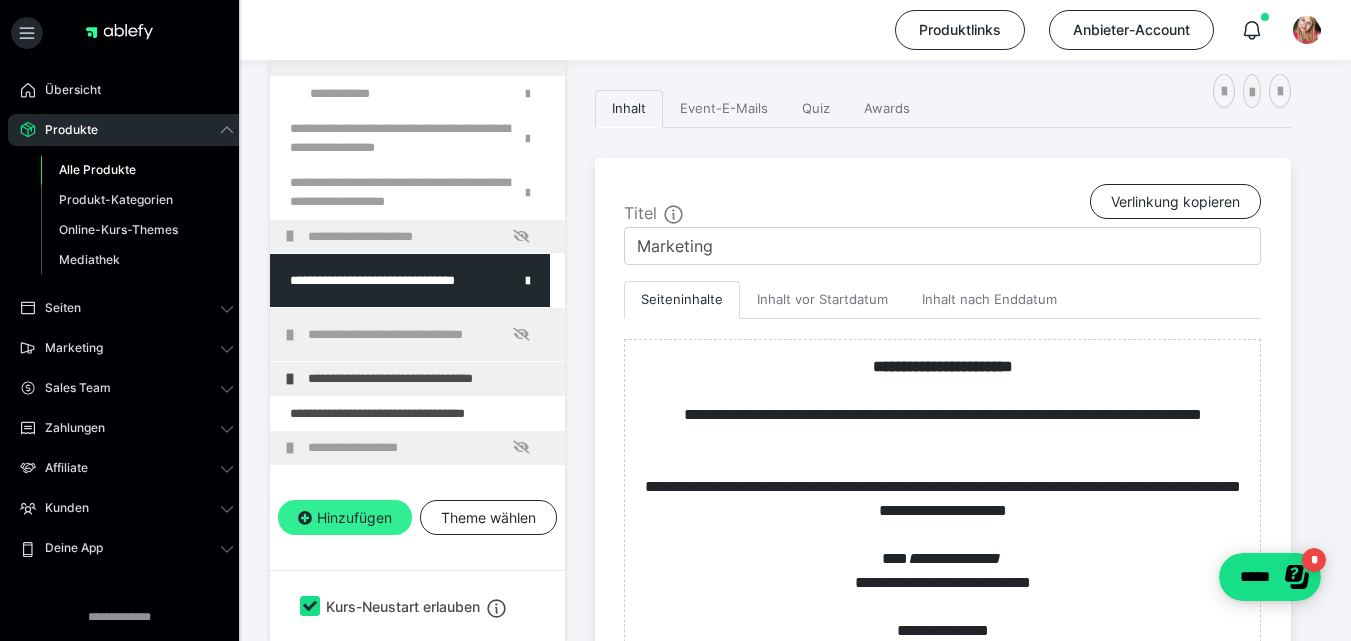 click on "Hinzufügen" at bounding box center (345, 518) 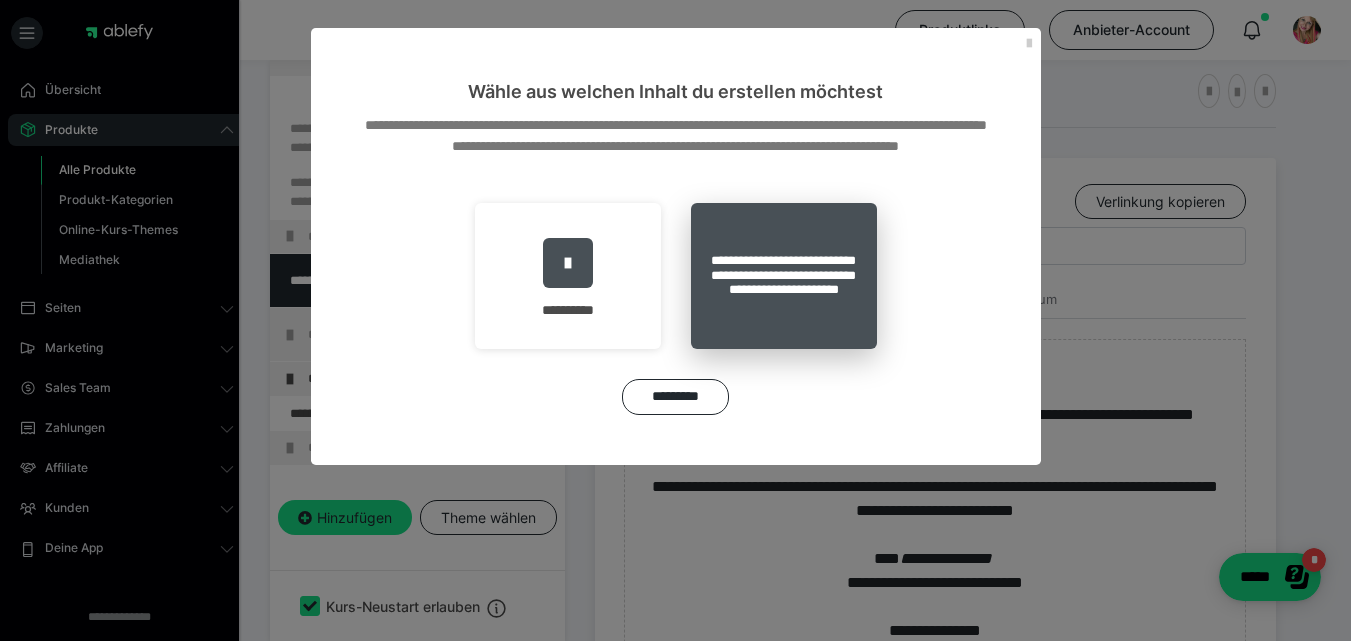 scroll, scrollTop: 962, scrollLeft: 0, axis: vertical 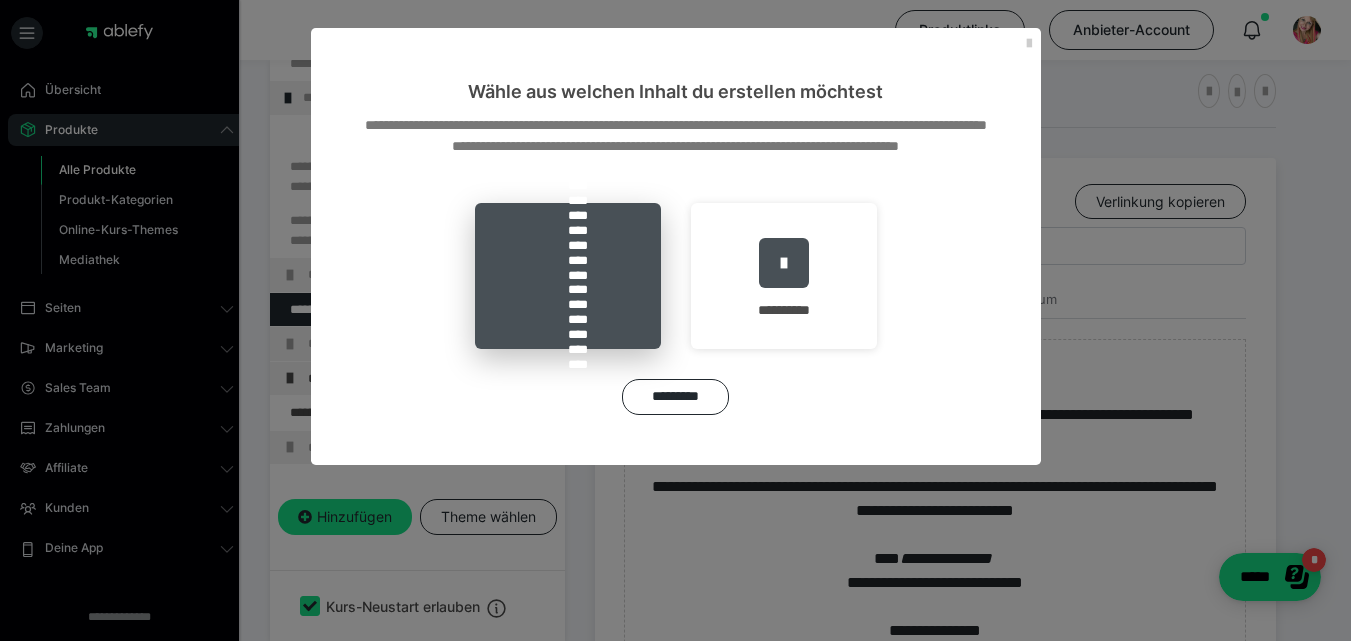 click on "**********" at bounding box center [568, 276] 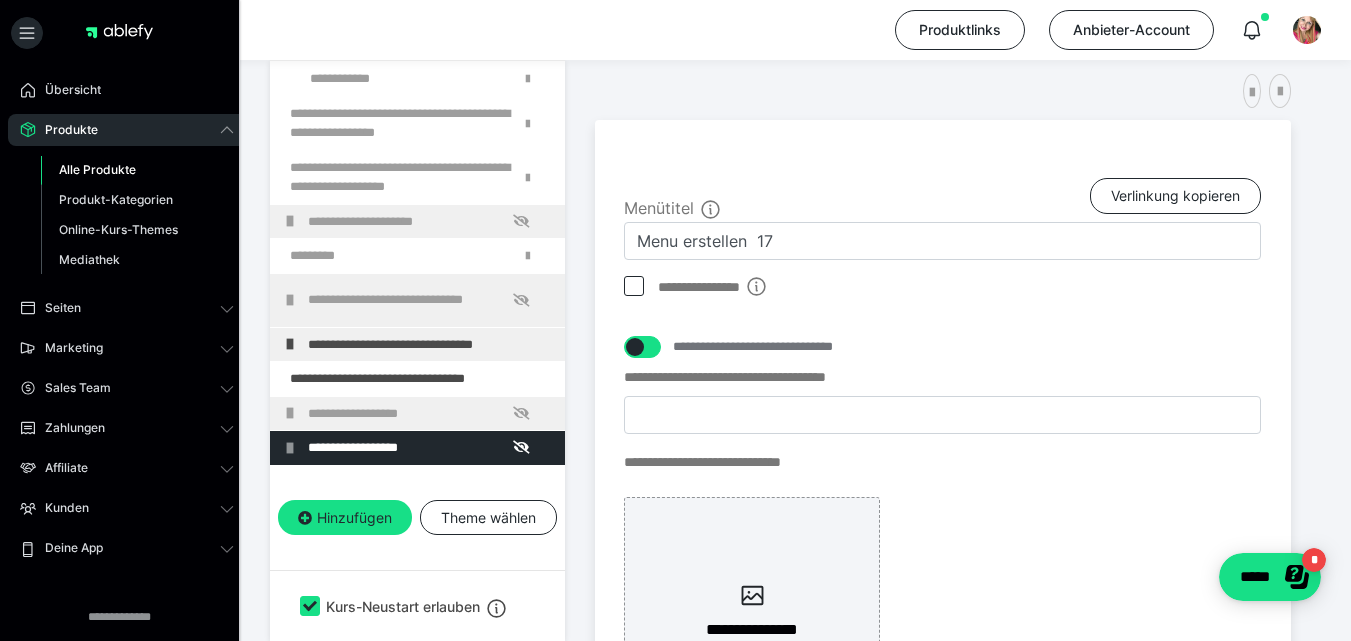 scroll, scrollTop: 997, scrollLeft: 0, axis: vertical 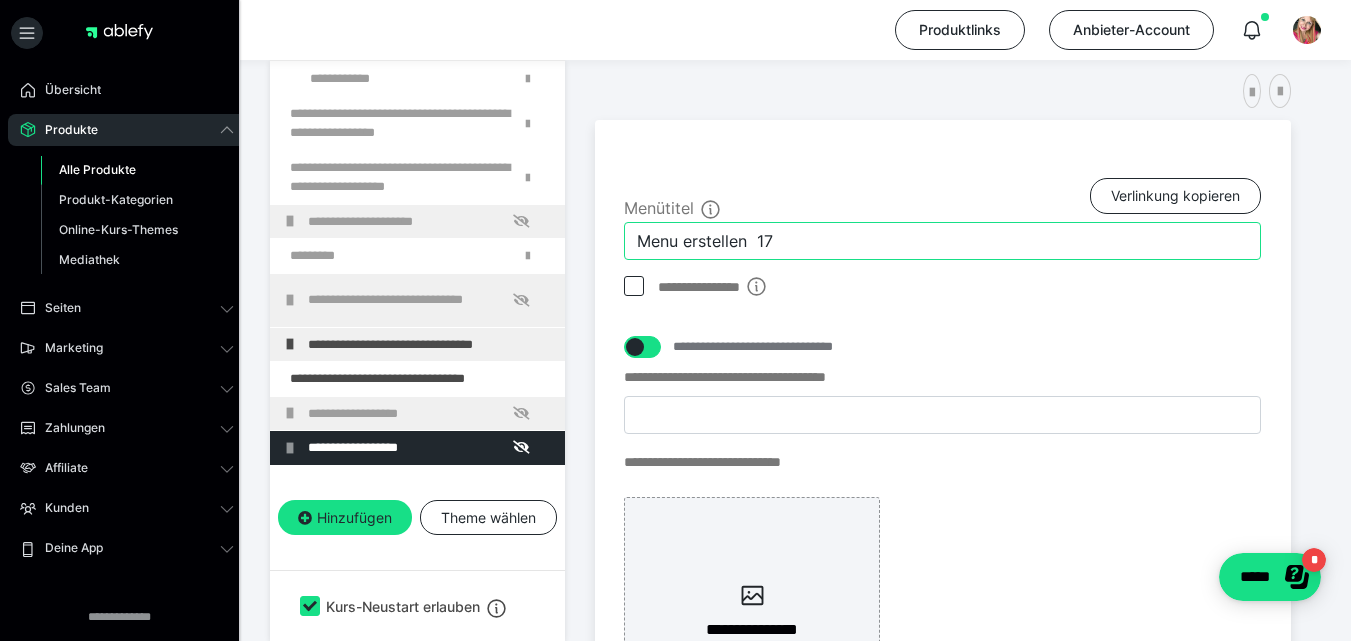 click on "Menu erstellen  17" at bounding box center [942, 241] 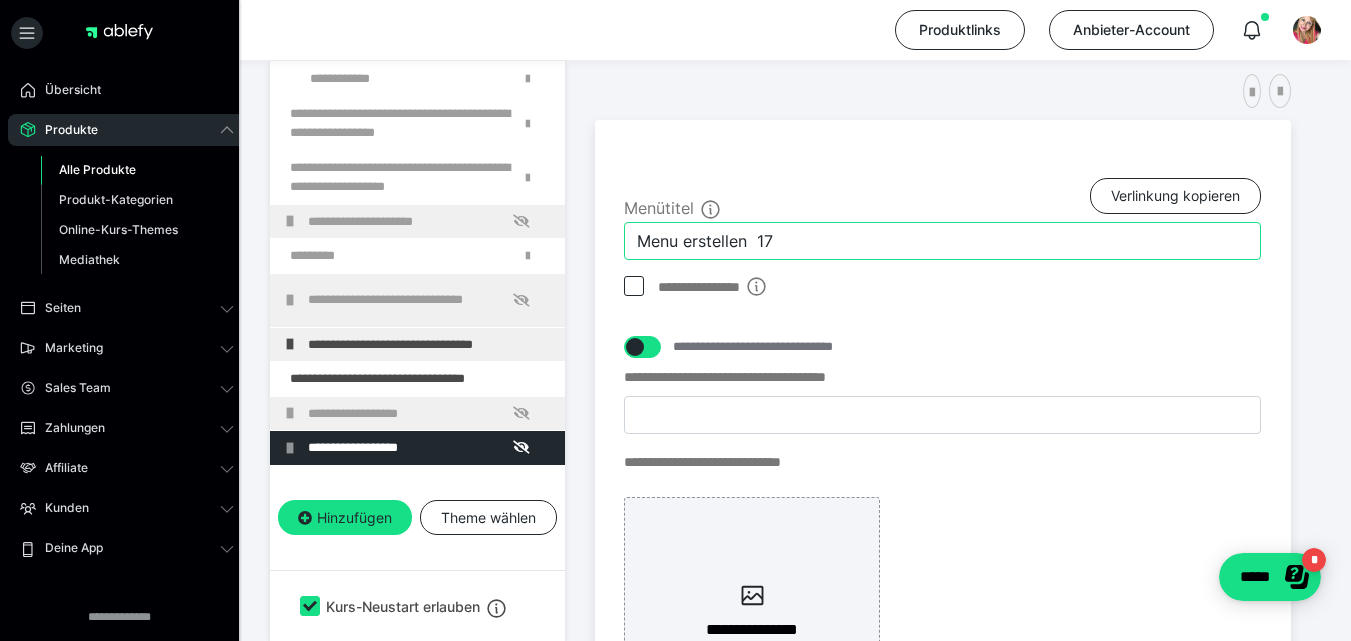 paste on "Woche 5: Marketing & Launchen" 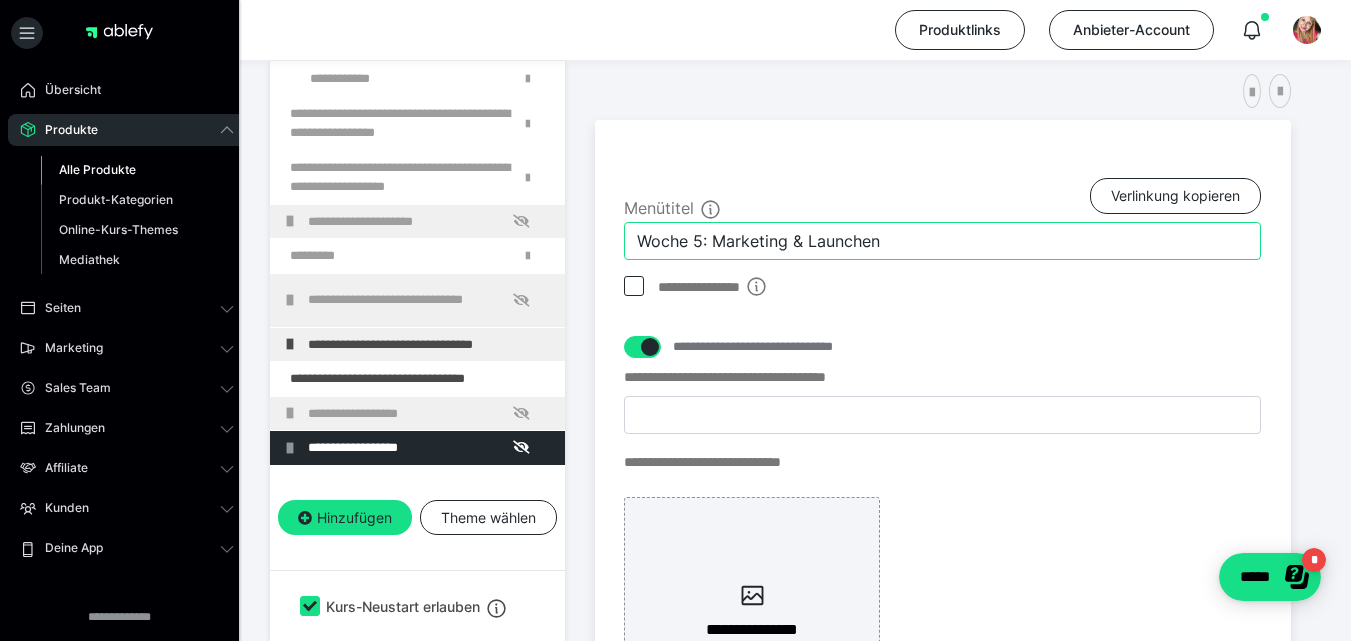 click on "Woche 5: Marketing & Launchen" at bounding box center (942, 241) 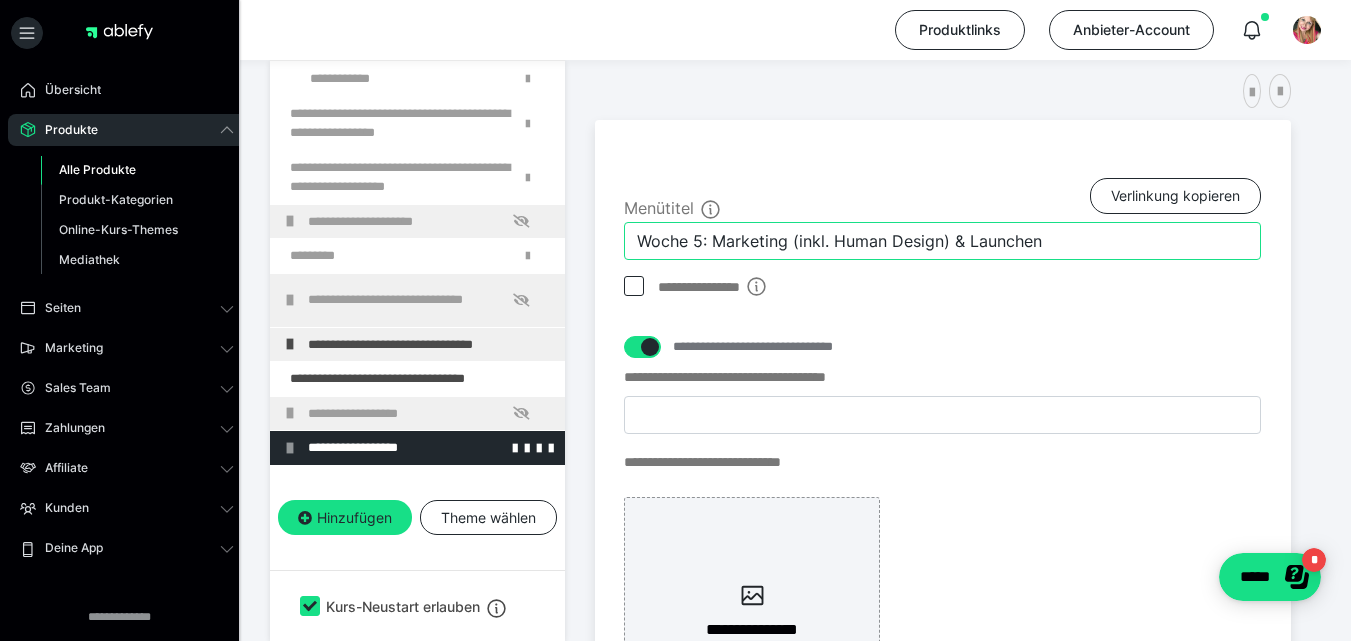 type on "Woche 5: Marketing (inkl. Human Design) & Launchen" 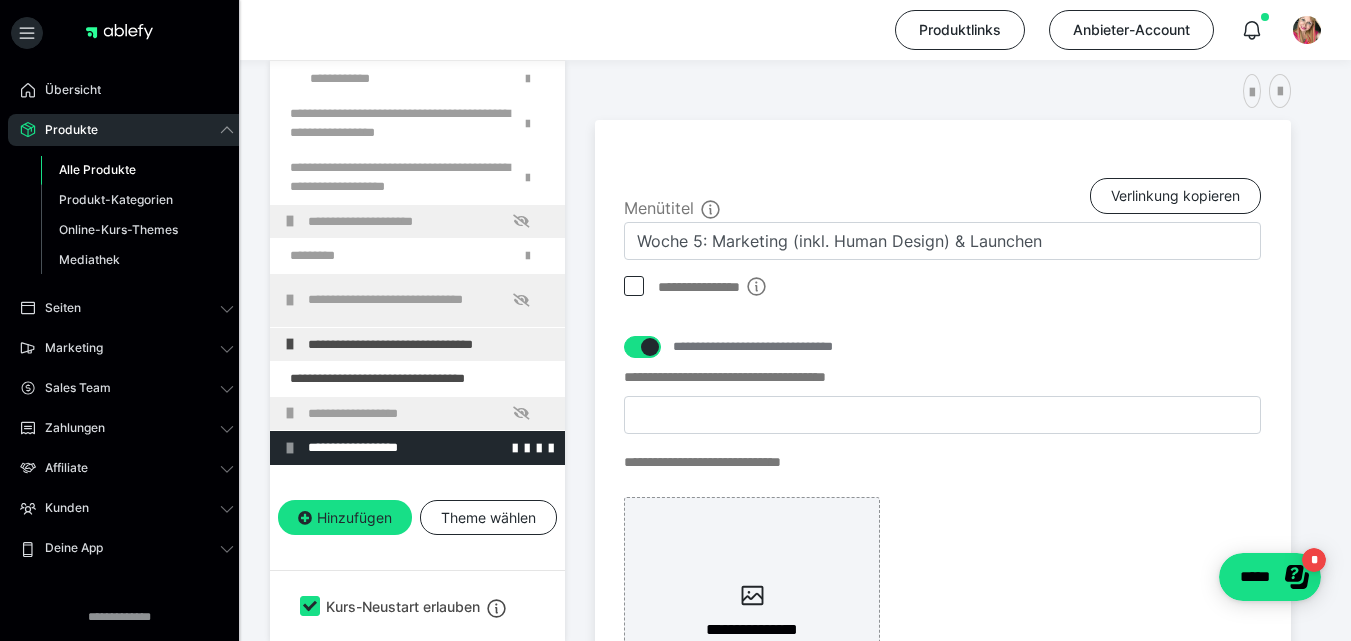 click on "**********" at bounding box center [423, 448] 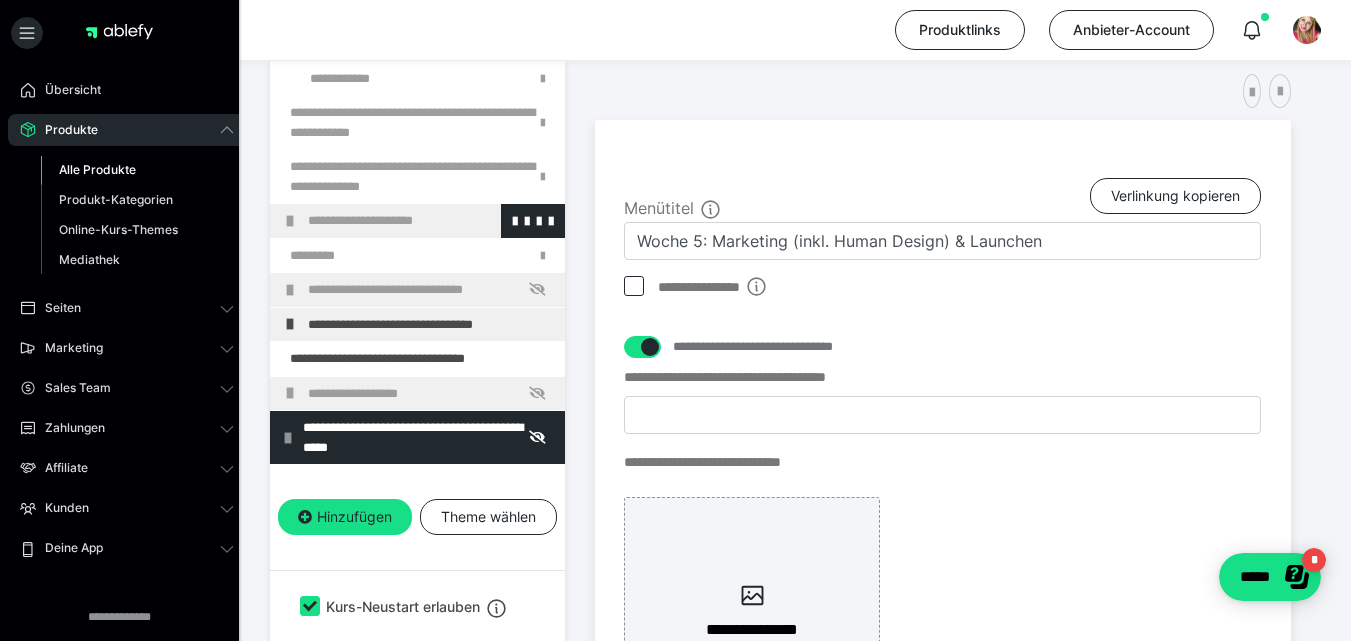 click at bounding box center [290, 221] 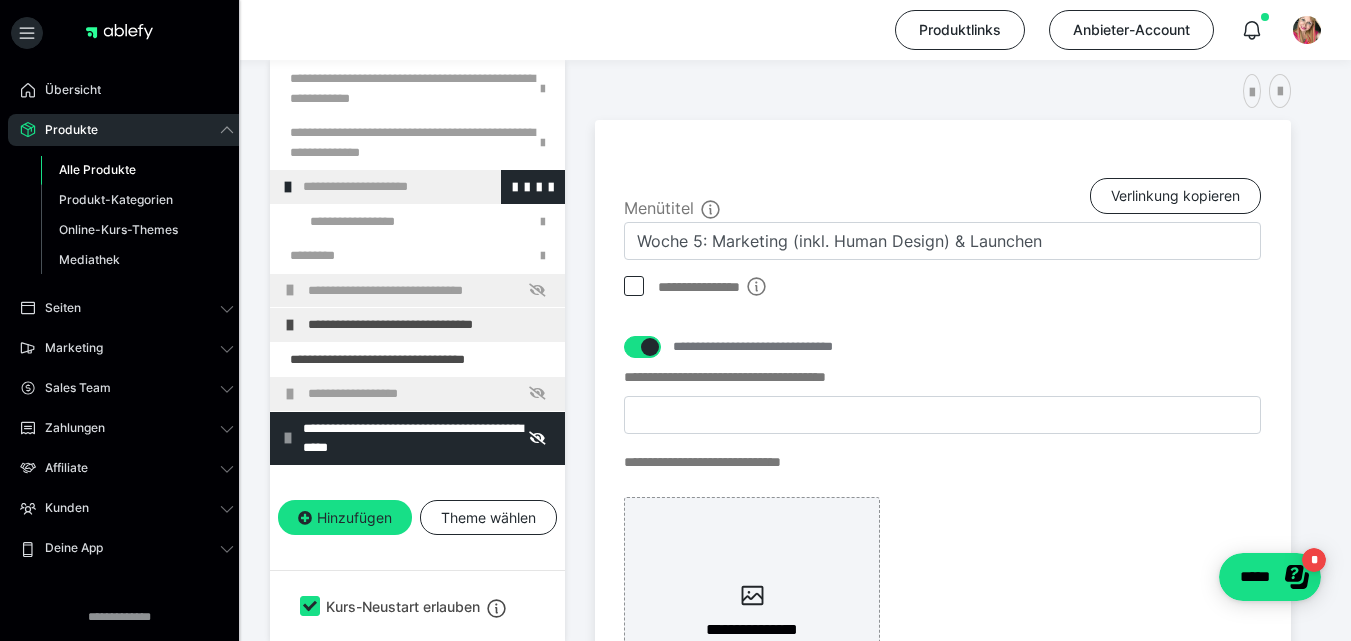click at bounding box center [288, 187] 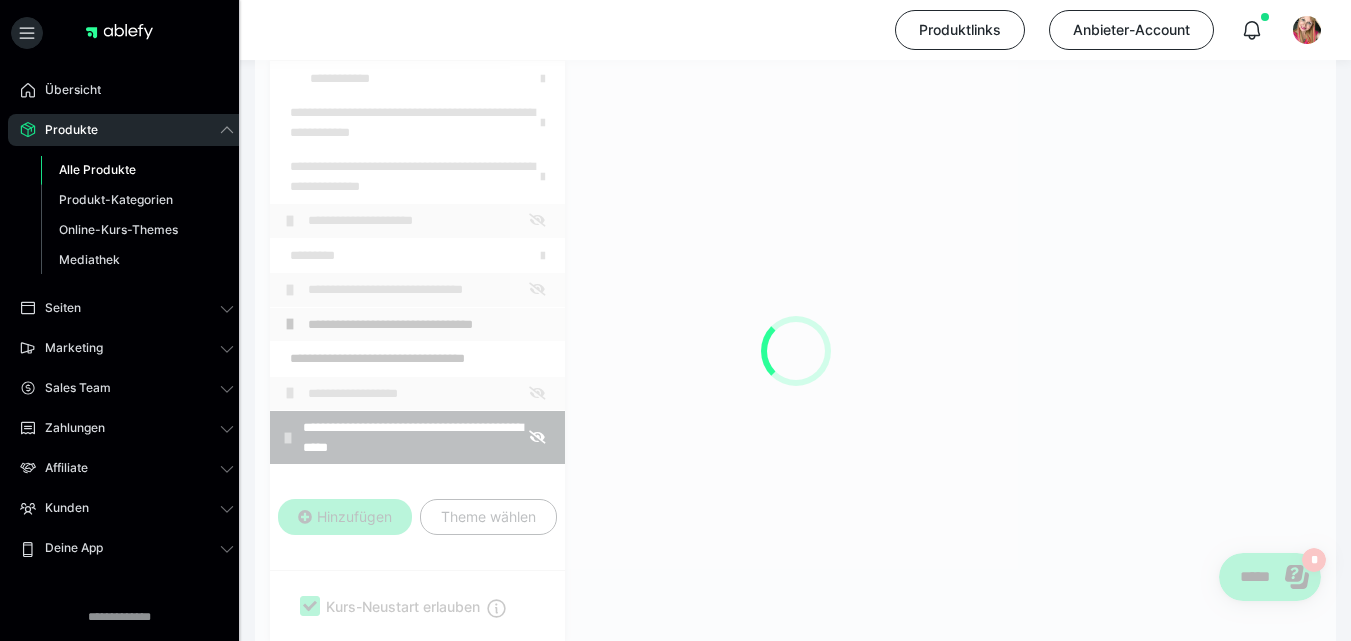 scroll, scrollTop: 1016, scrollLeft: 0, axis: vertical 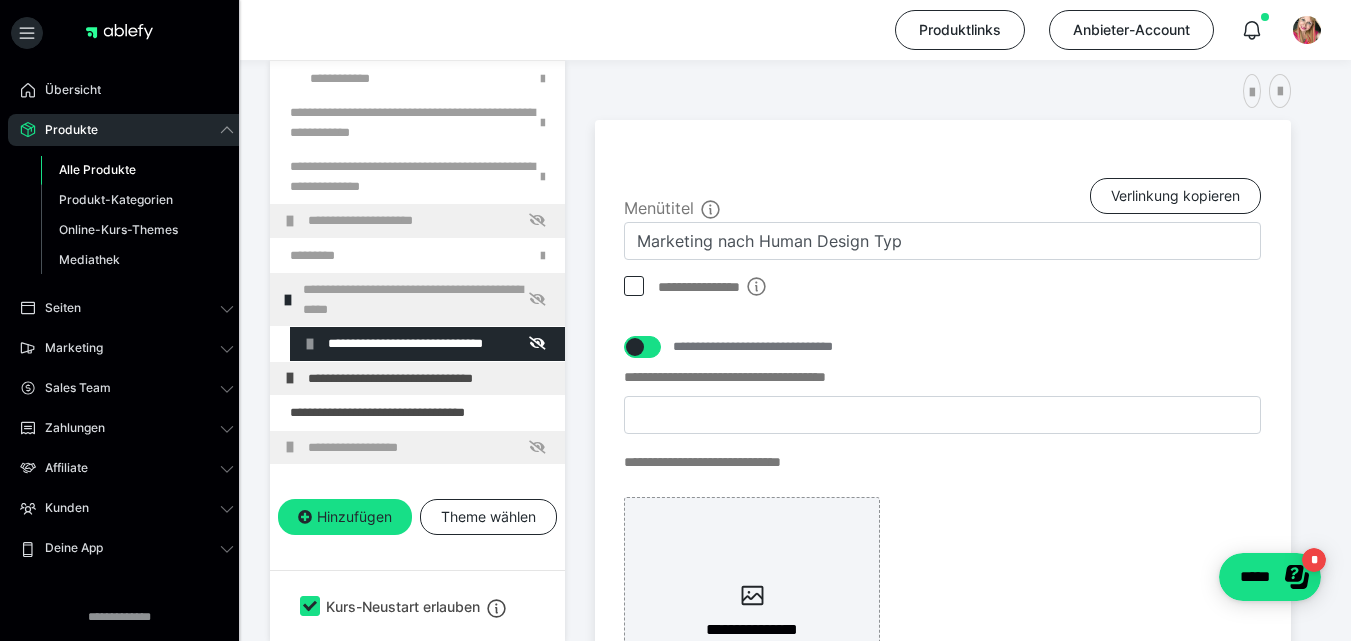 click at bounding box center (288, 300) 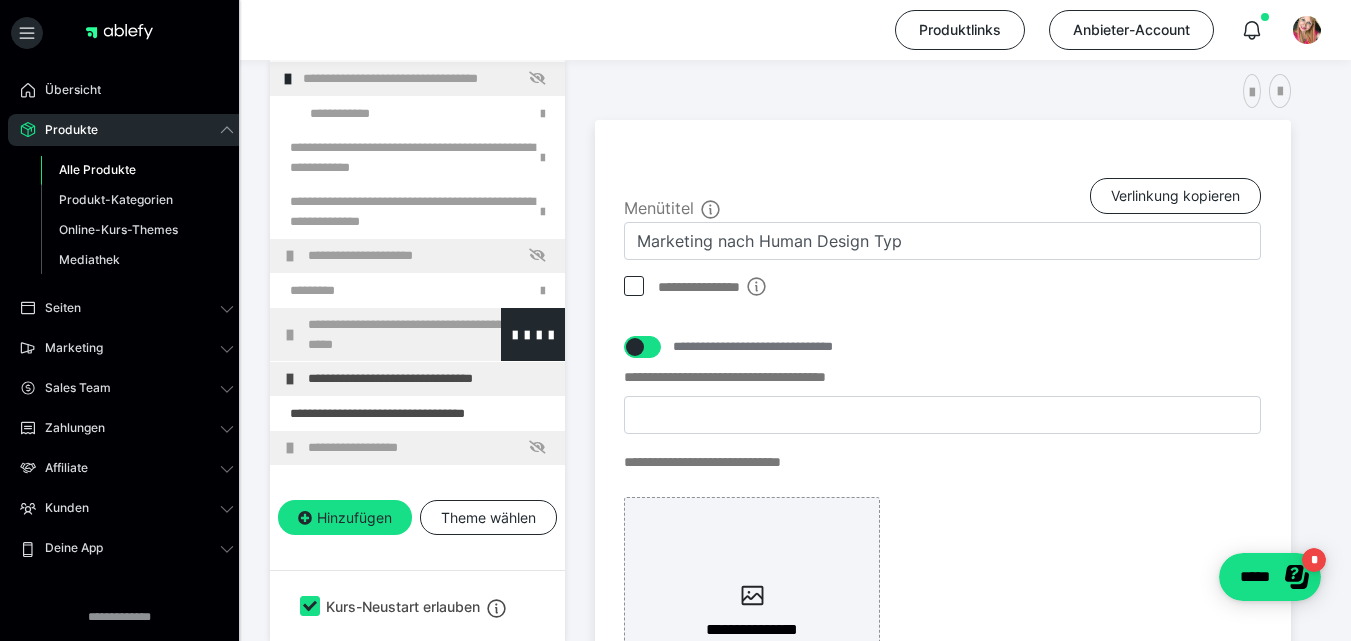 click on "**********" at bounding box center [417, 334] 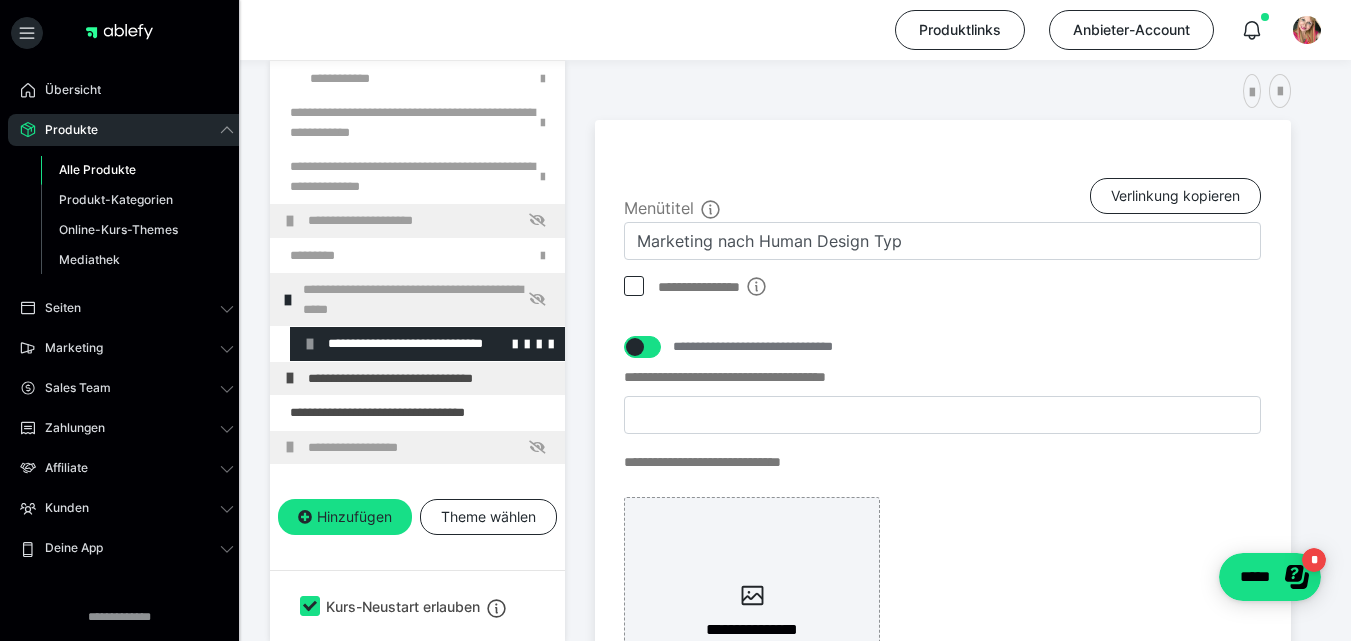 click on "**********" at bounding box center [427, 344] 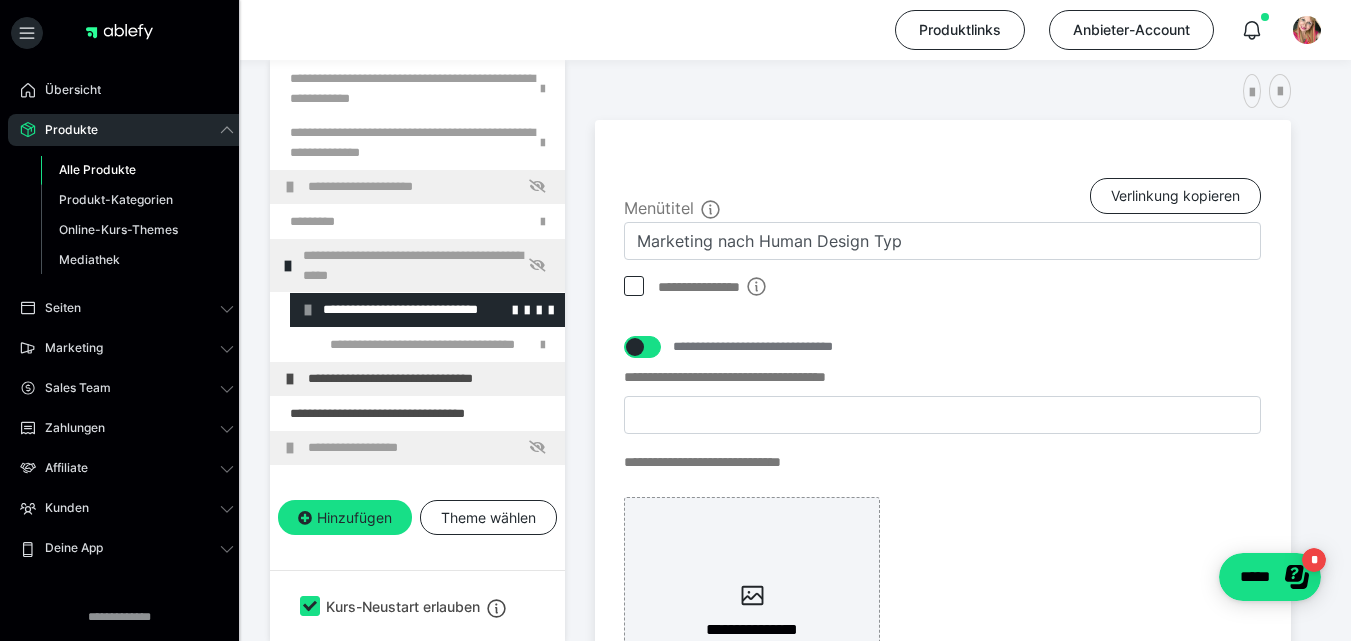 click at bounding box center [308, 310] 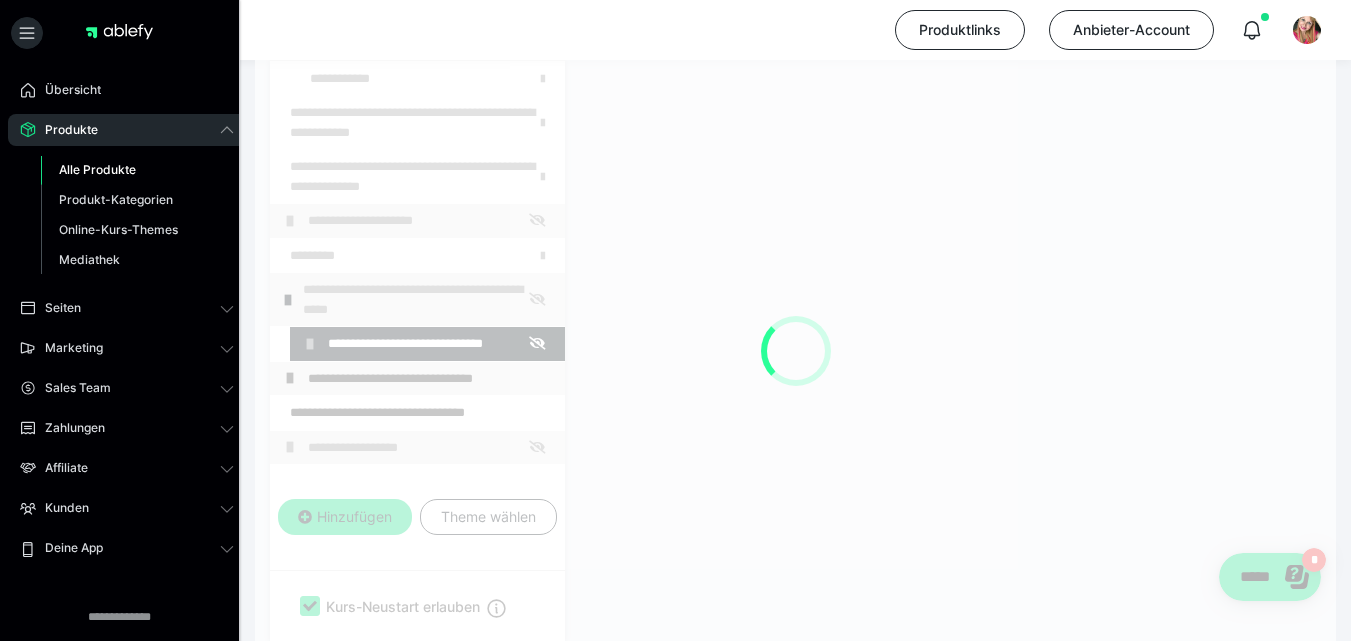 scroll, scrollTop: 1016, scrollLeft: 0, axis: vertical 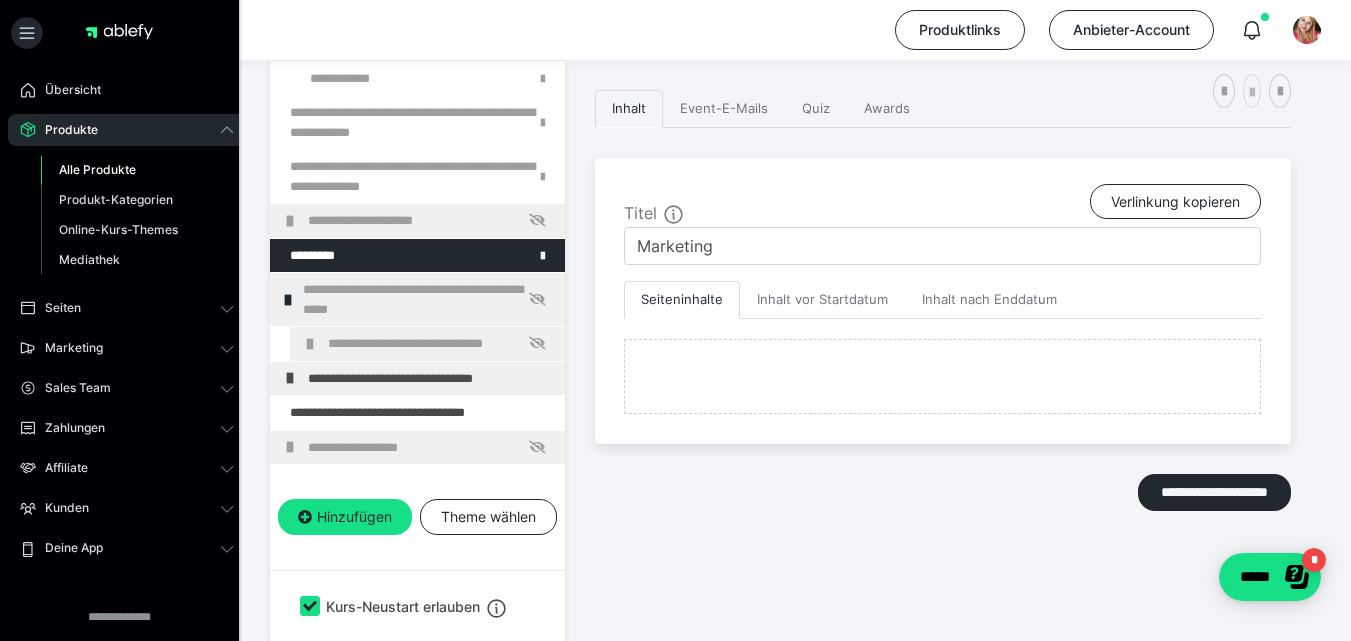 click at bounding box center [0, 0] 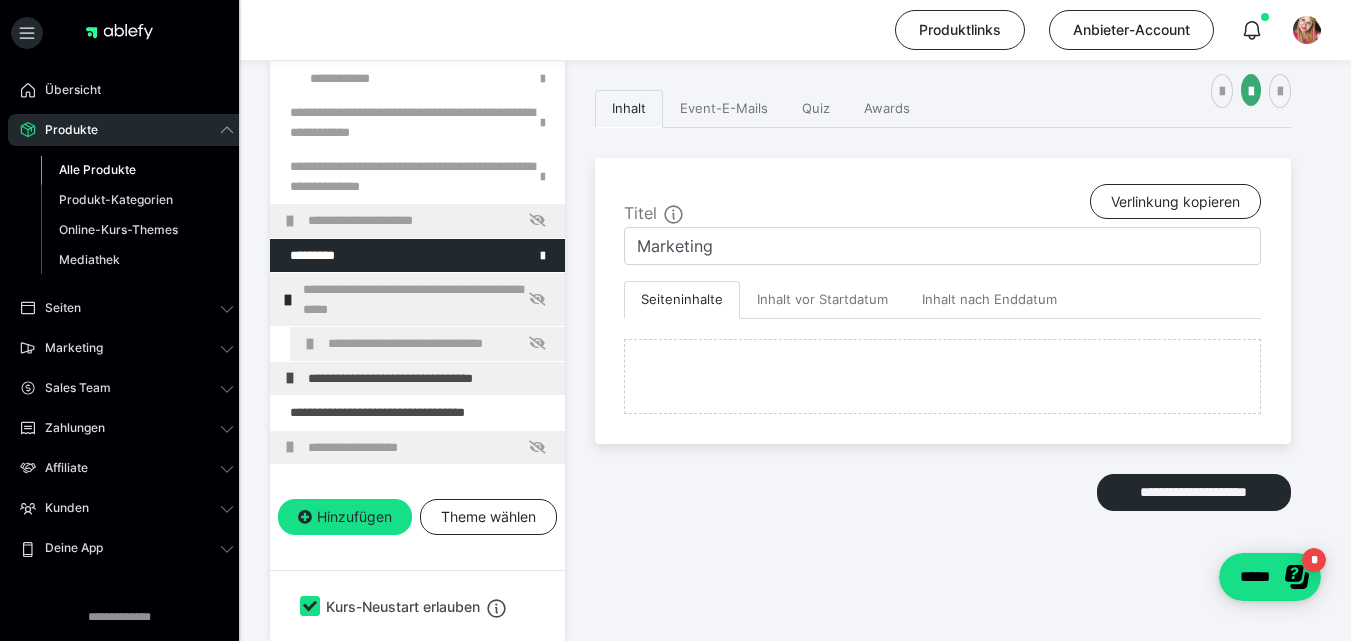 type on "Marketing nach Human Design Typ" 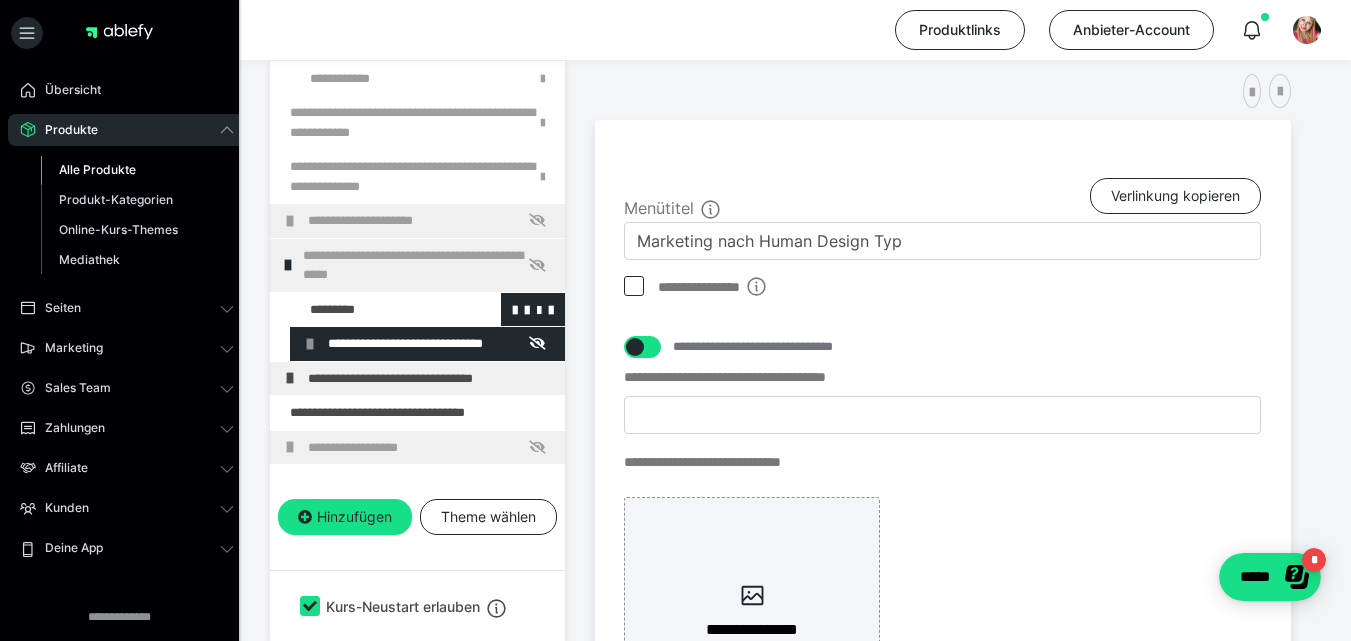 click at bounding box center (515, 309) 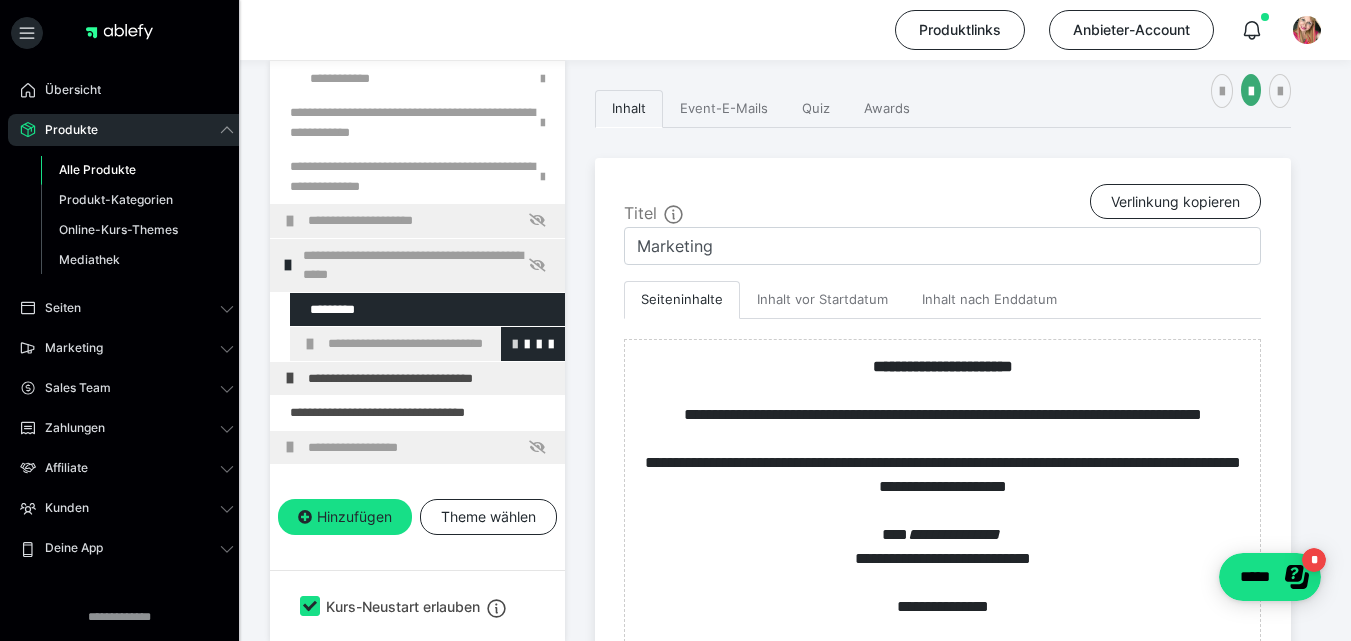 click at bounding box center (515, 343) 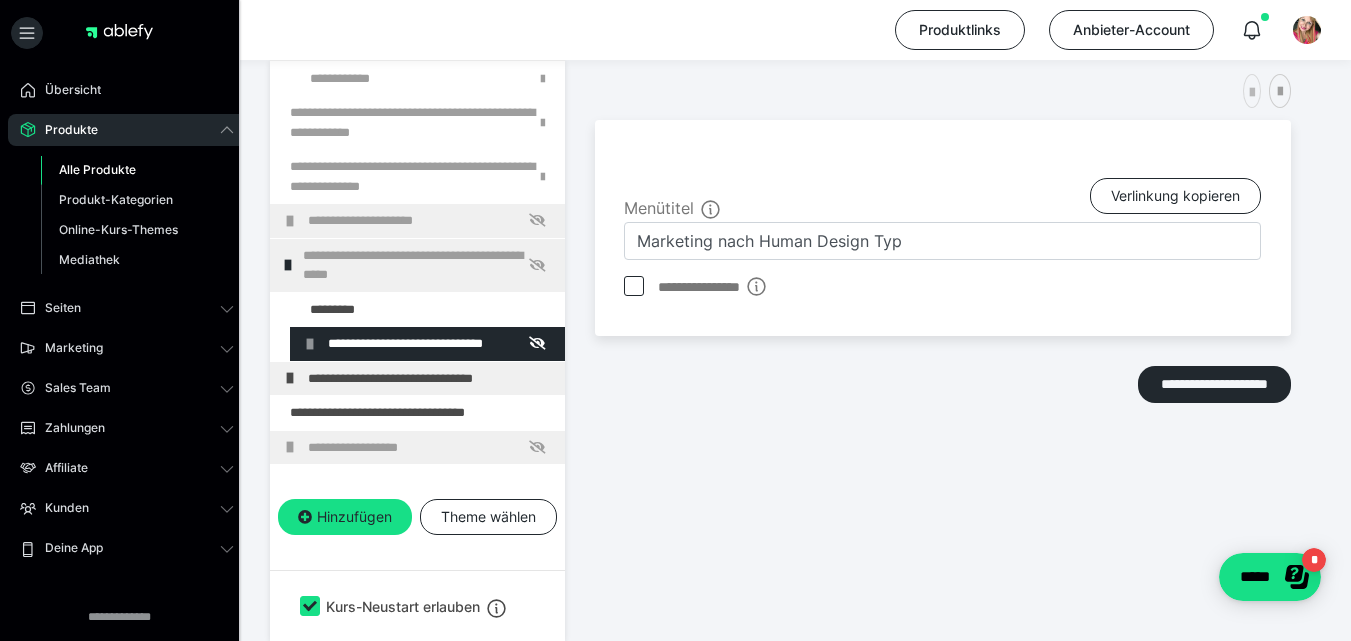 click at bounding box center (1252, 93) 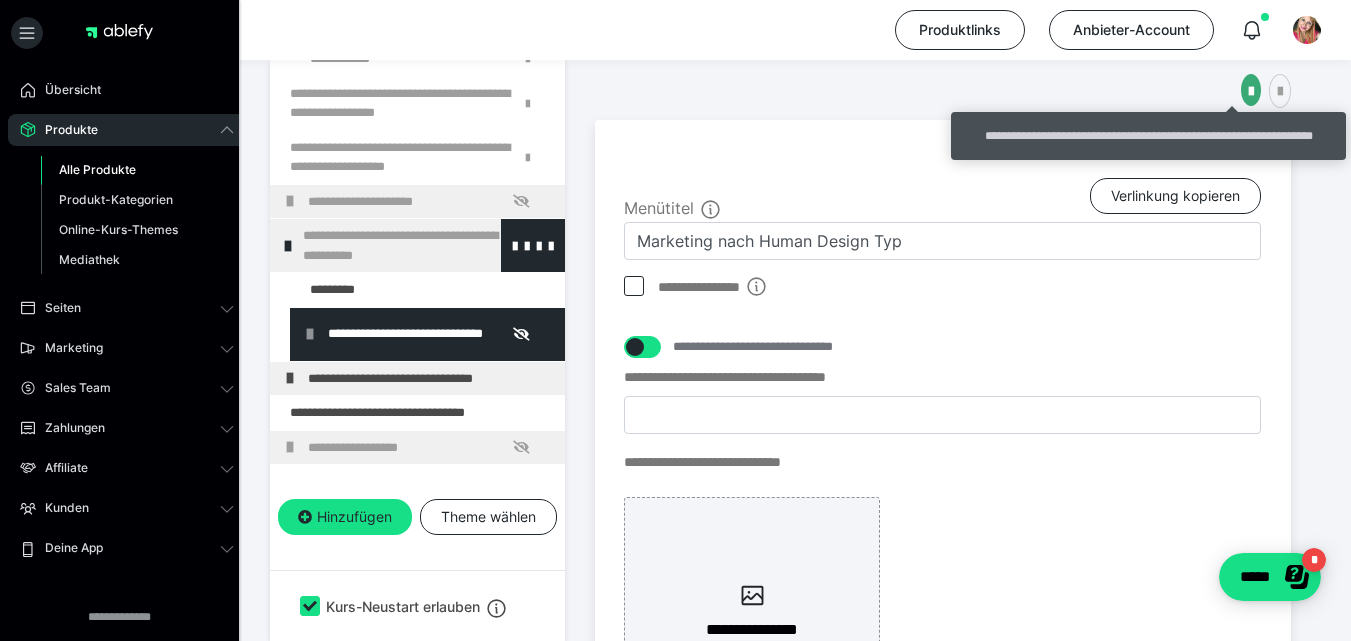 scroll, scrollTop: 769, scrollLeft: 0, axis: vertical 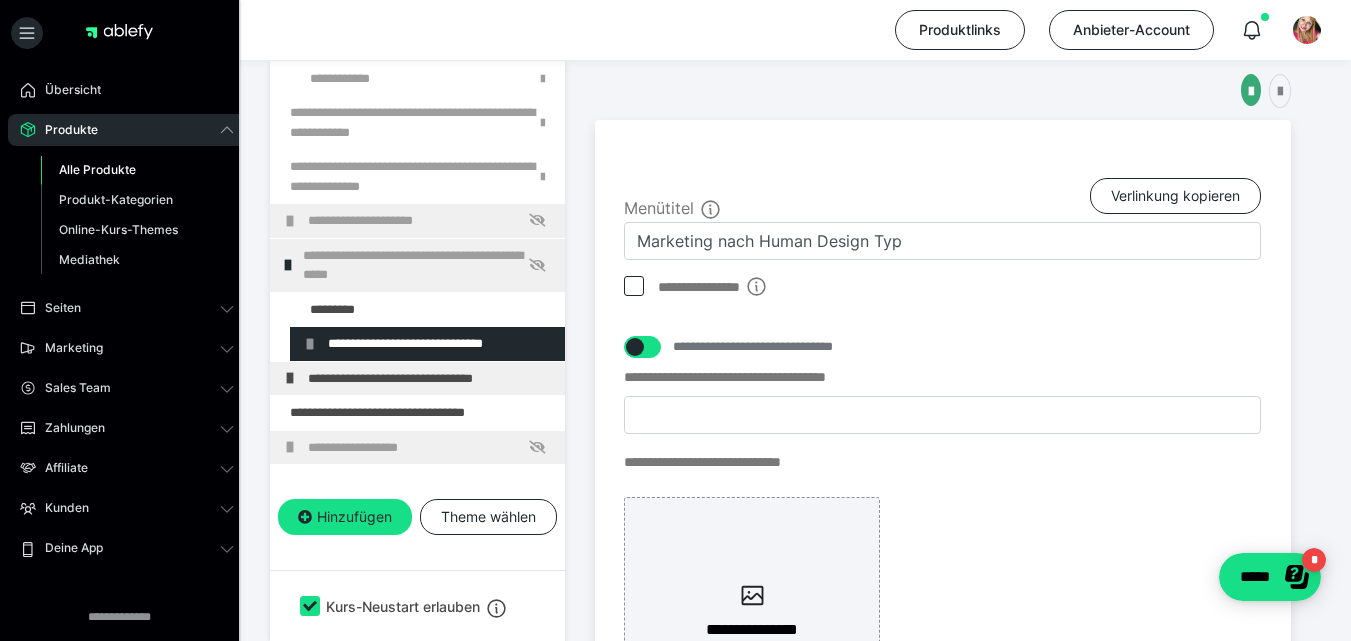 click at bounding box center [1280, 92] 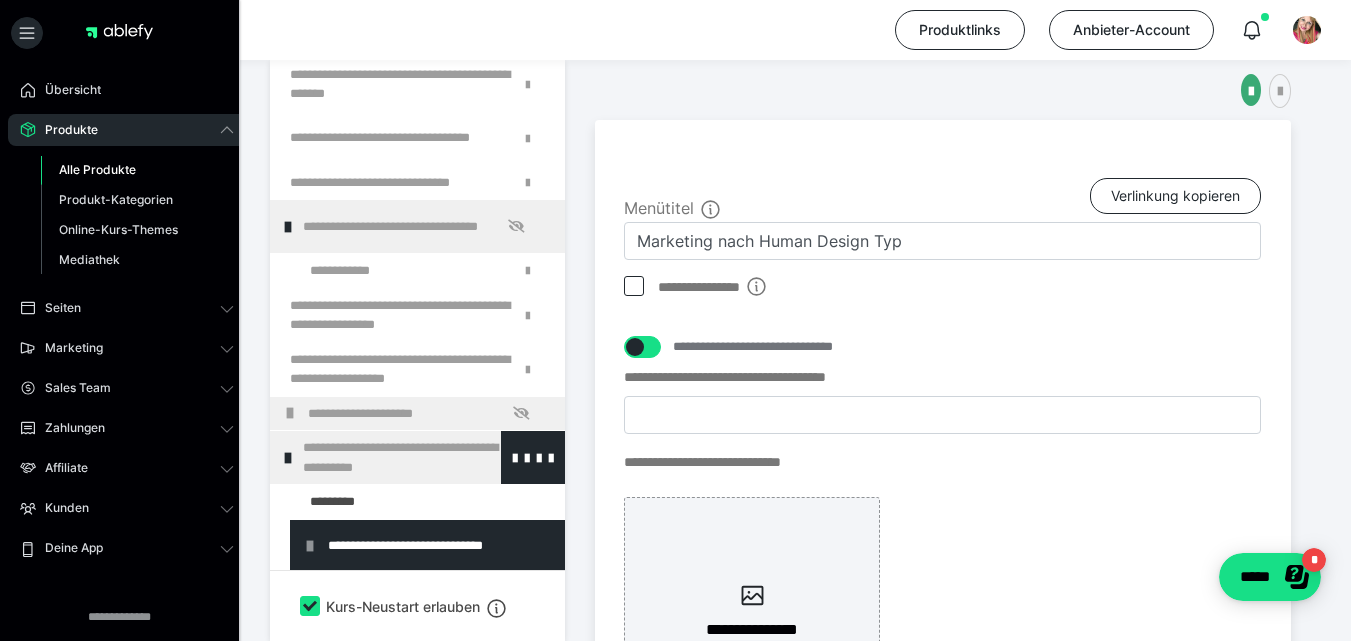 click at bounding box center (288, 458) 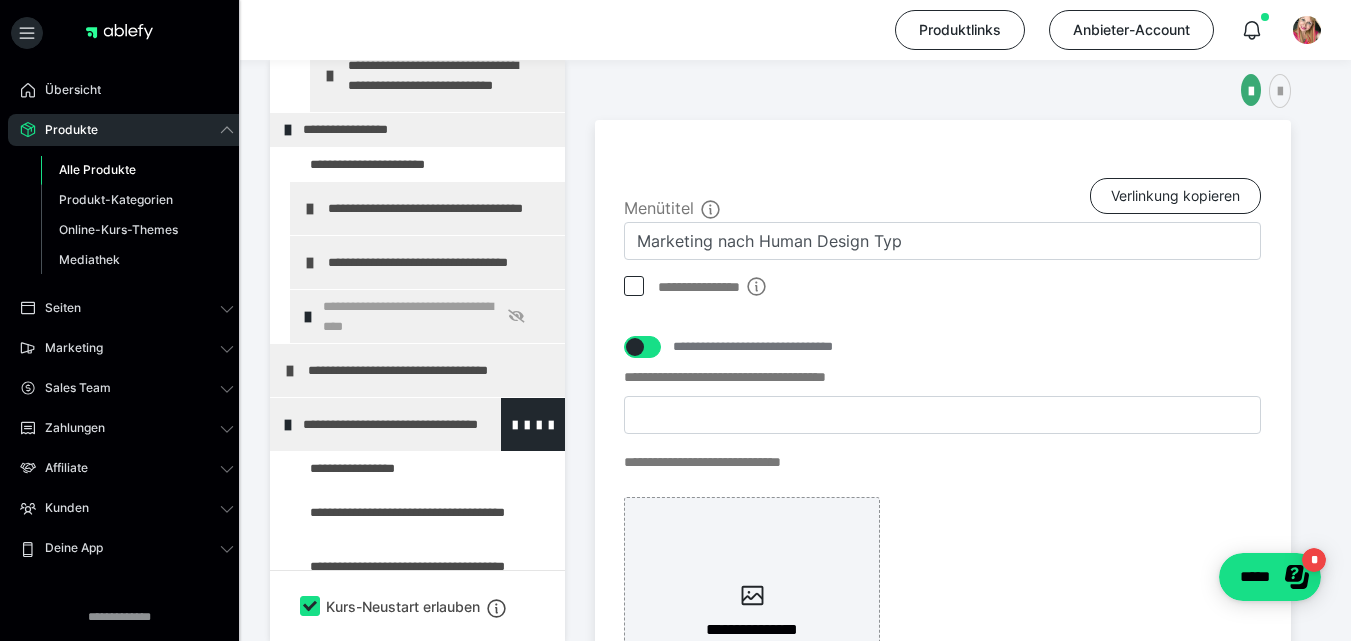 scroll, scrollTop: 127, scrollLeft: 0, axis: vertical 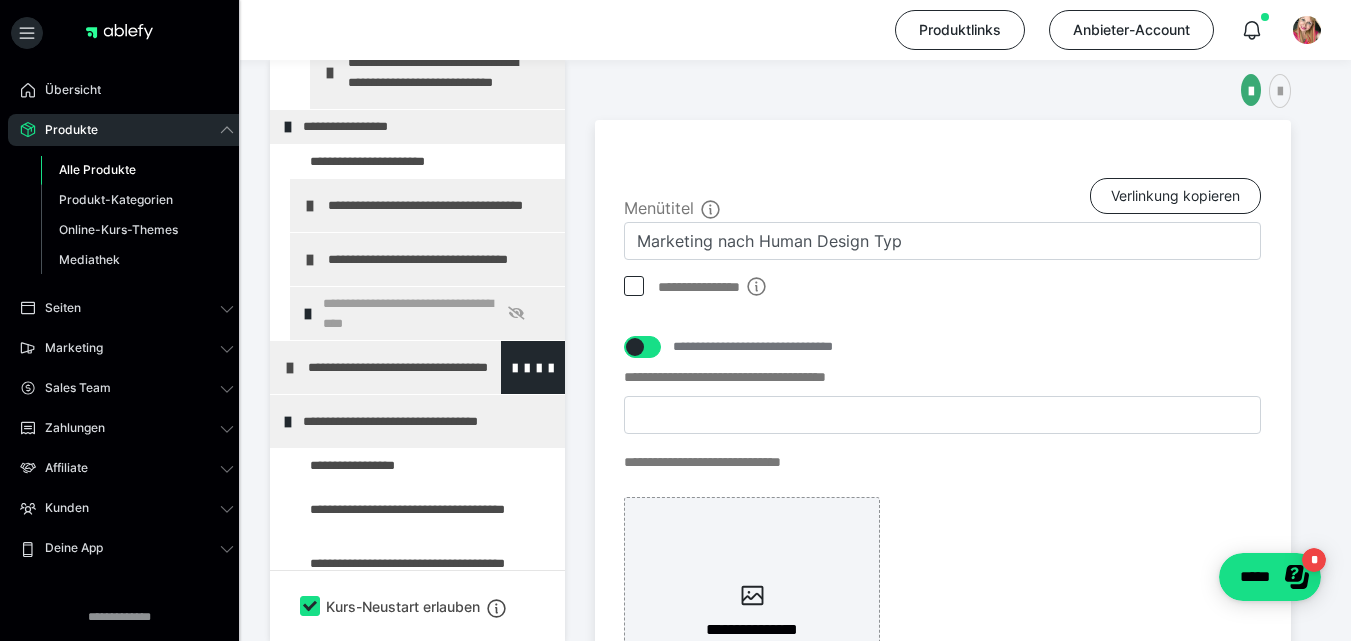 click at bounding box center (290, 368) 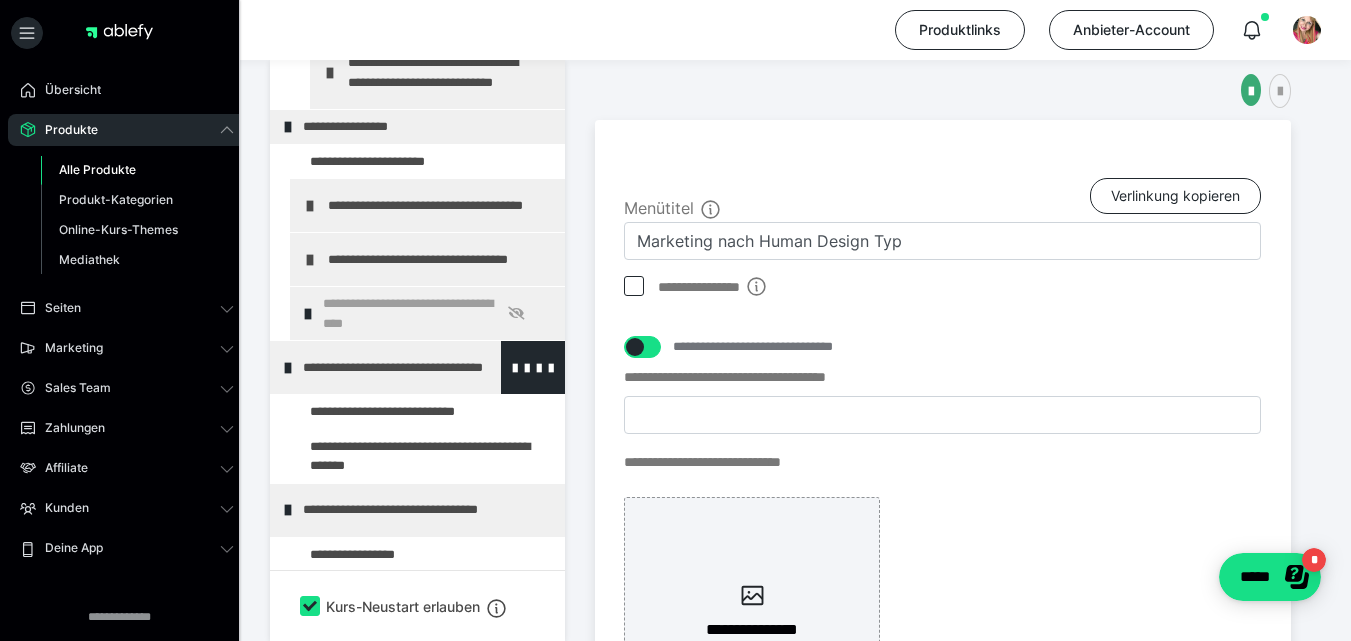 click at bounding box center (288, 368) 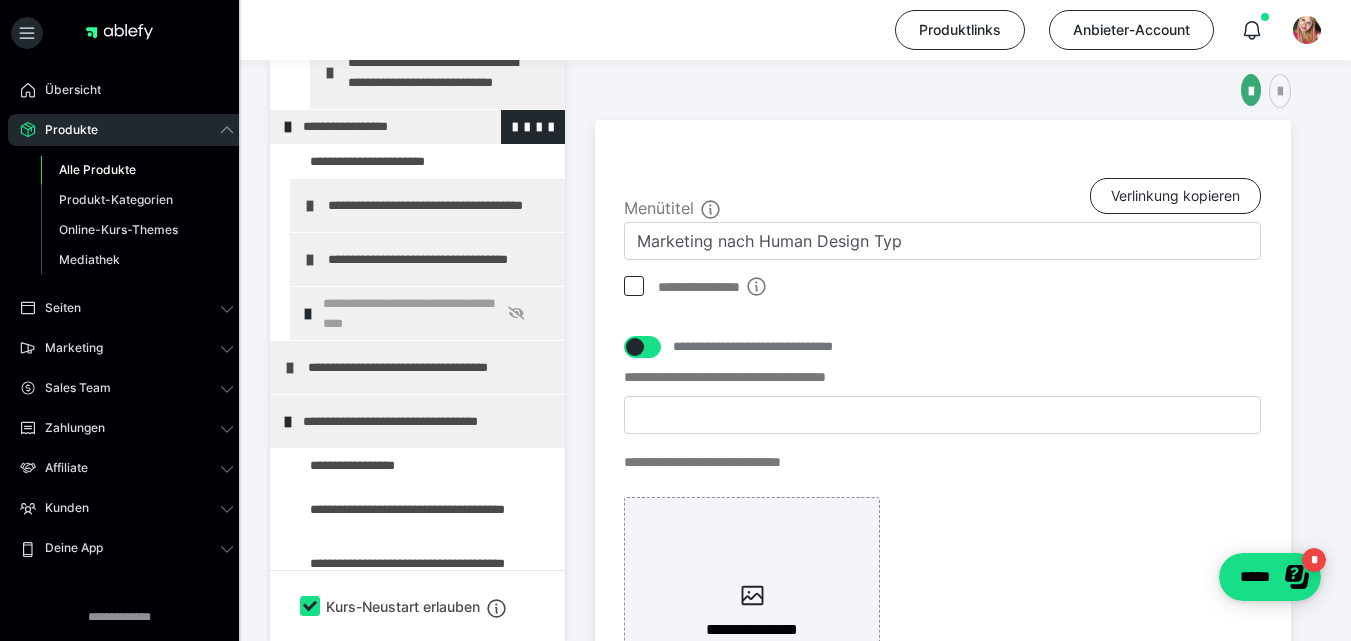 click at bounding box center [288, 127] 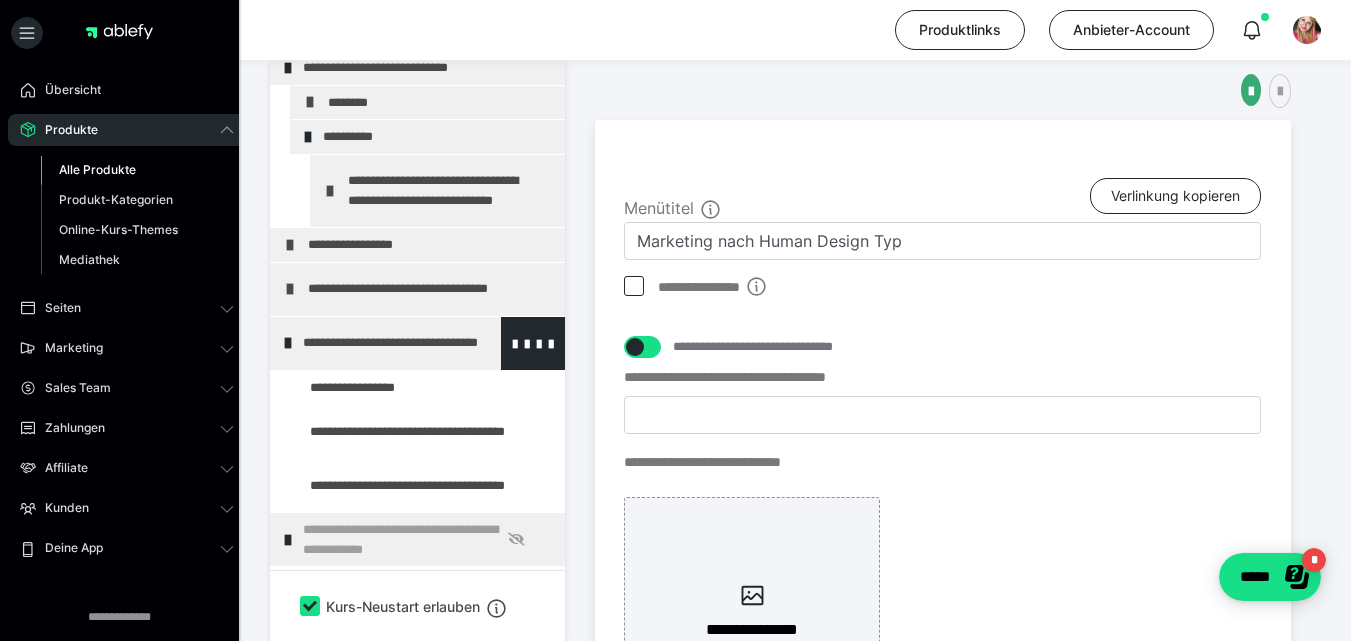 scroll, scrollTop: 0, scrollLeft: 0, axis: both 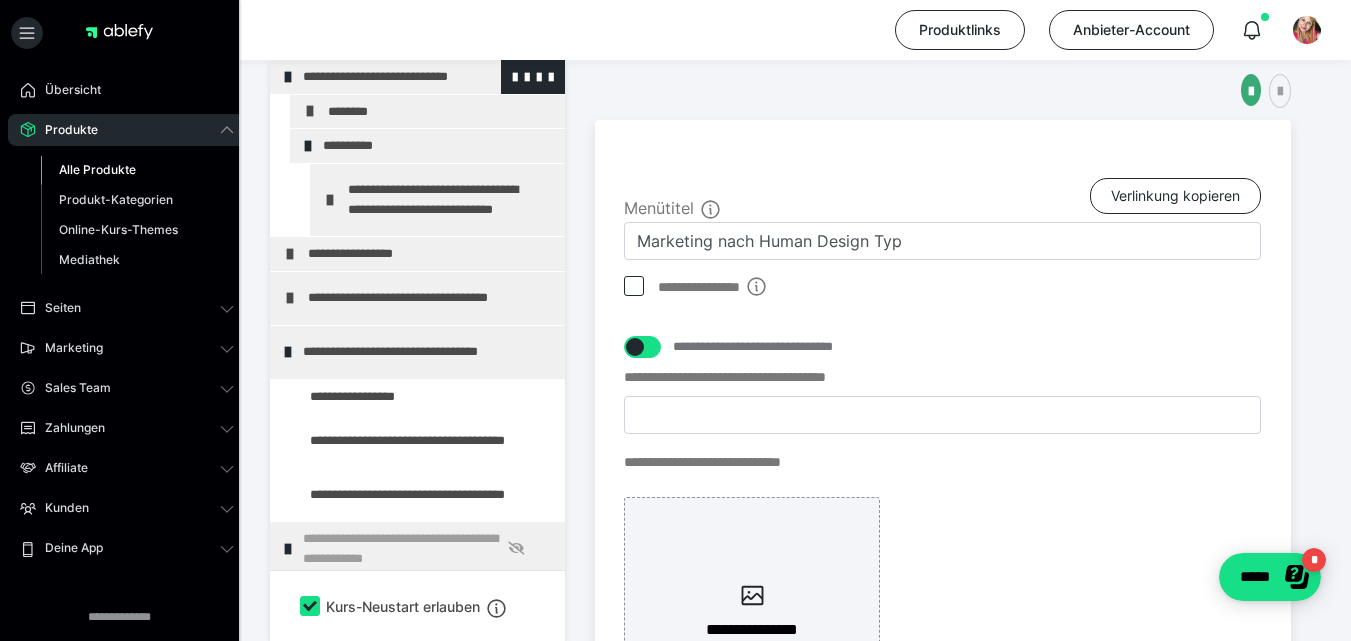 click on "**********" at bounding box center [418, 77] 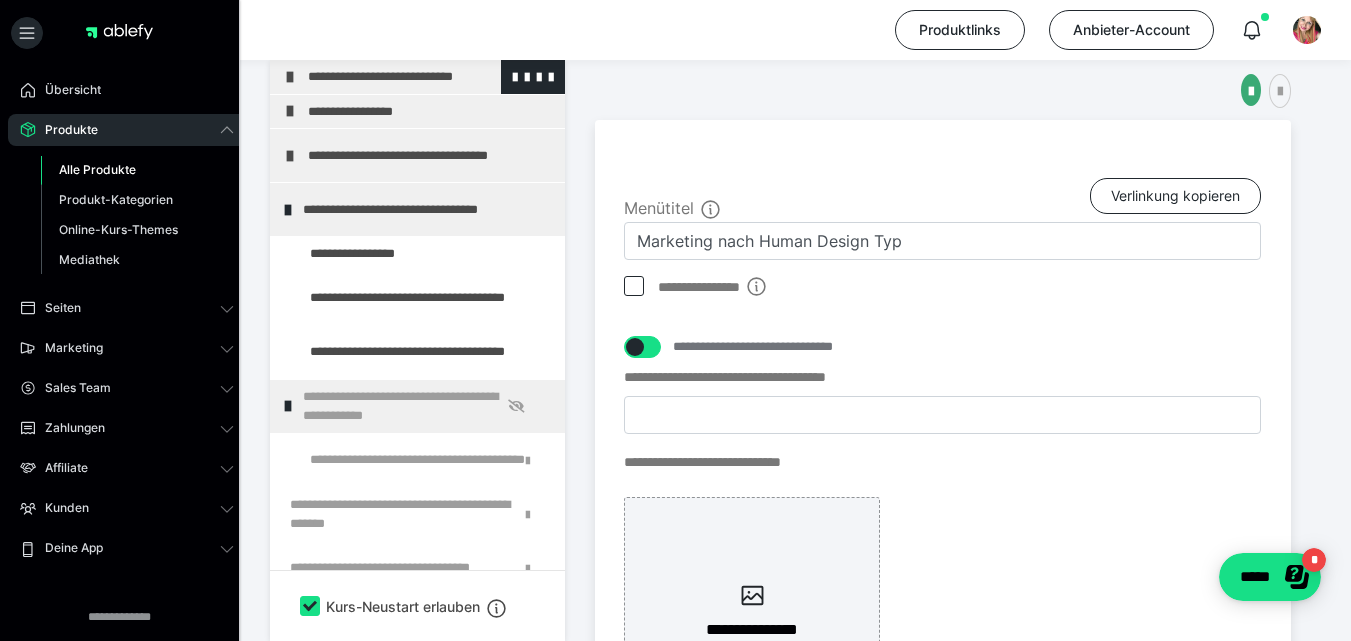 click on "**********" at bounding box center (423, 77) 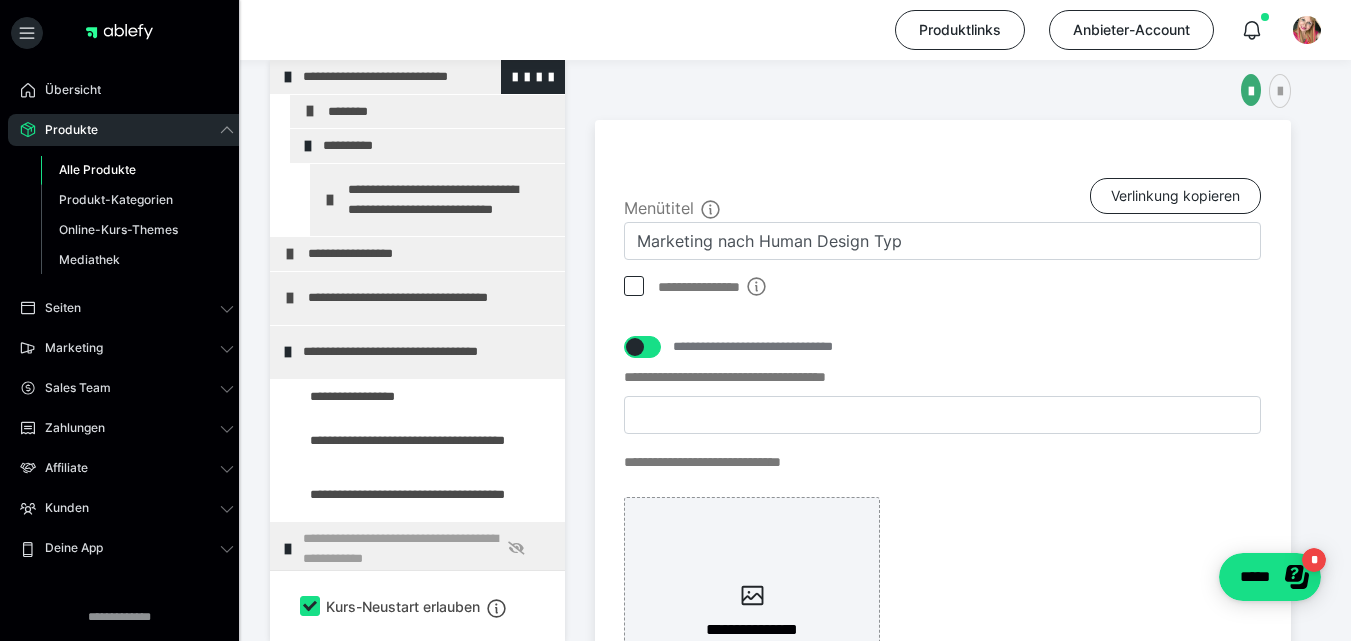 click on "**********" at bounding box center [418, 77] 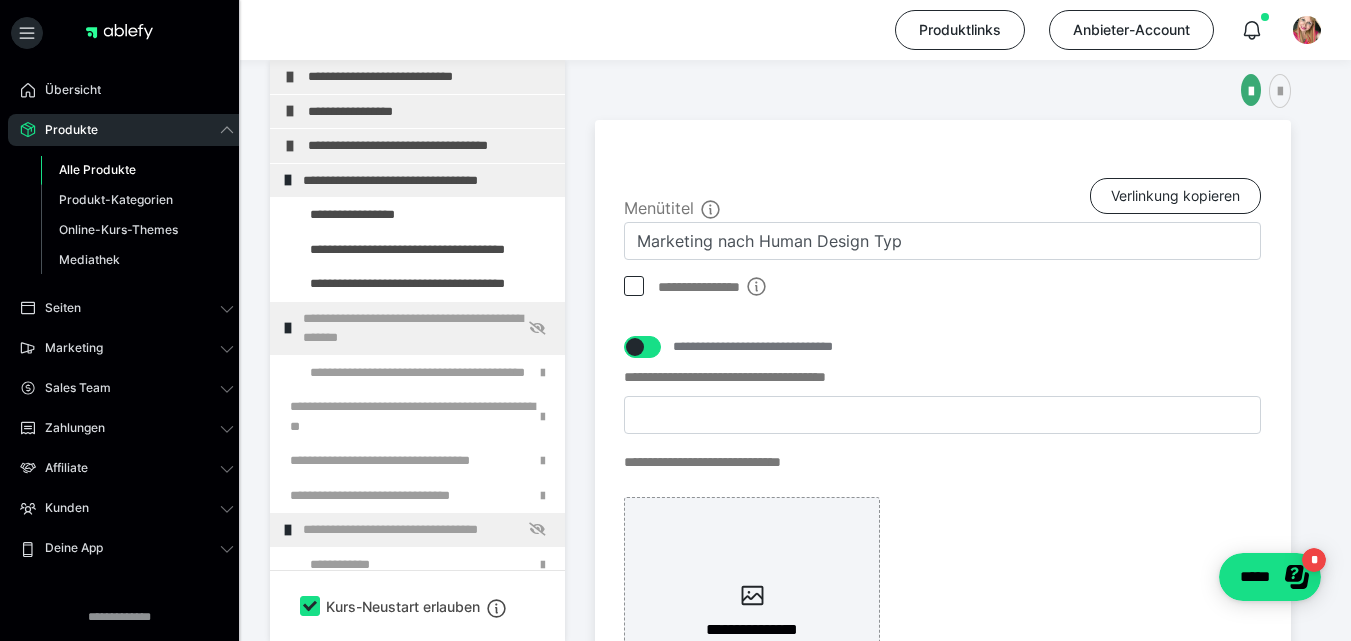 click on "**********" at bounding box center [431, 77] 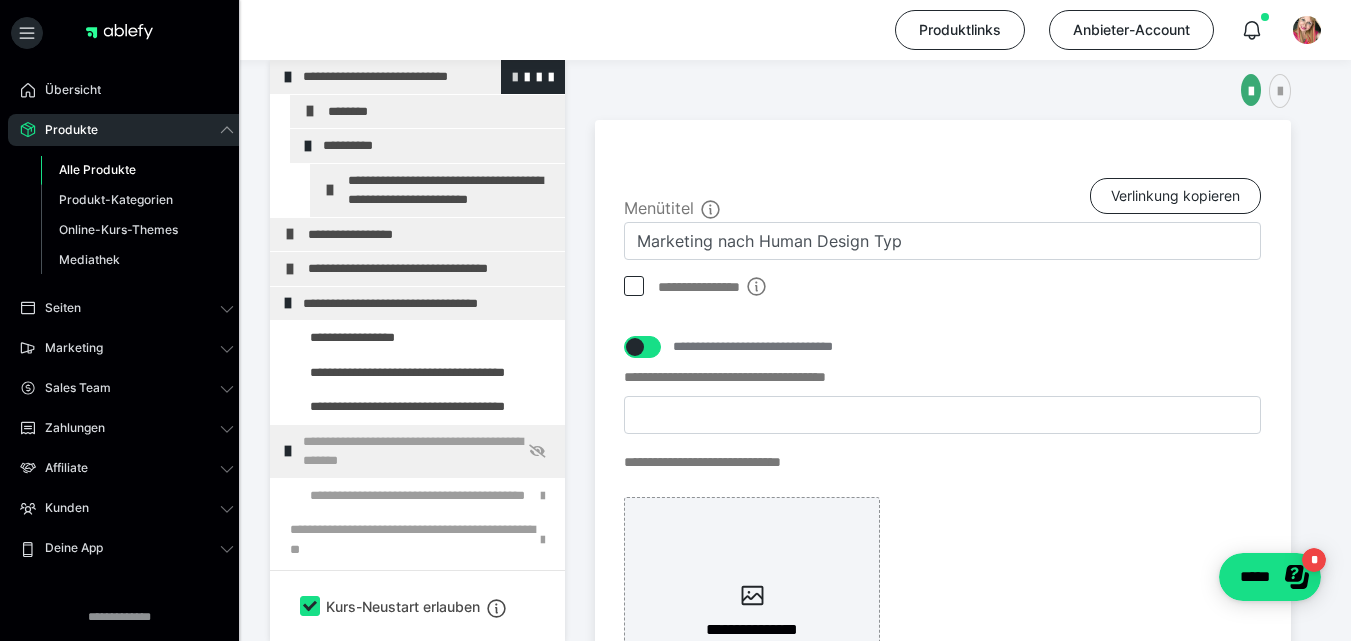 click at bounding box center (515, 76) 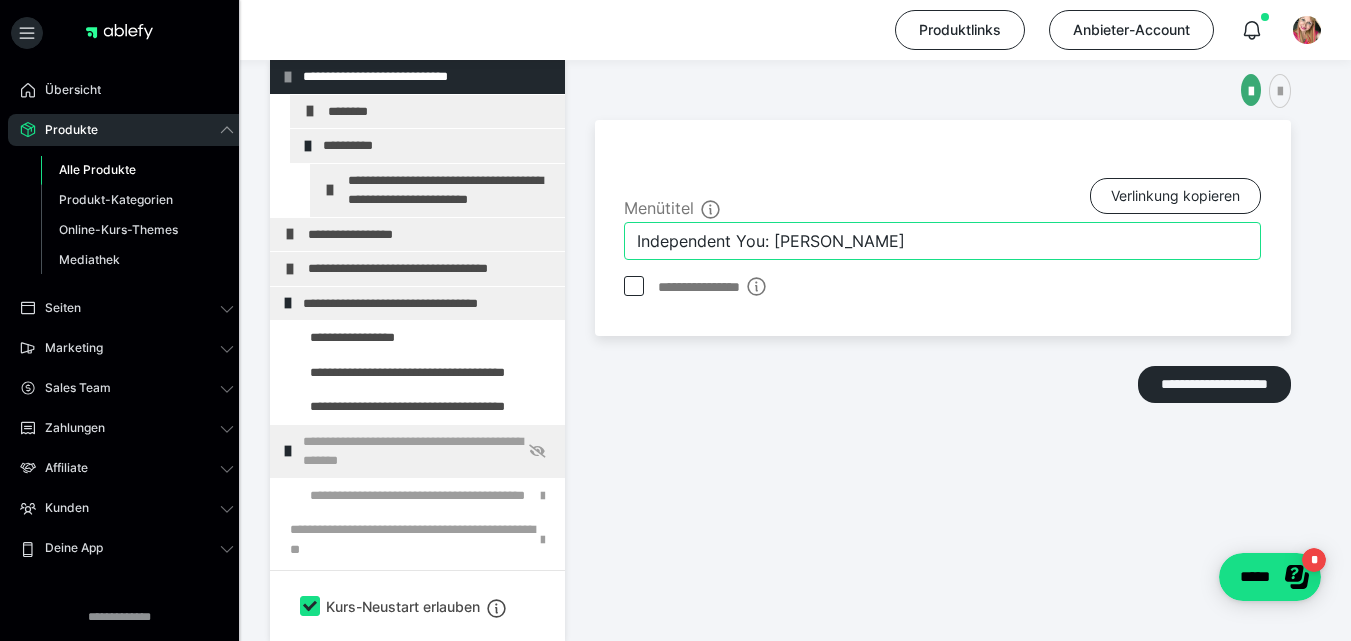 click on "Independent You: Deine Lounge" at bounding box center (942, 241) 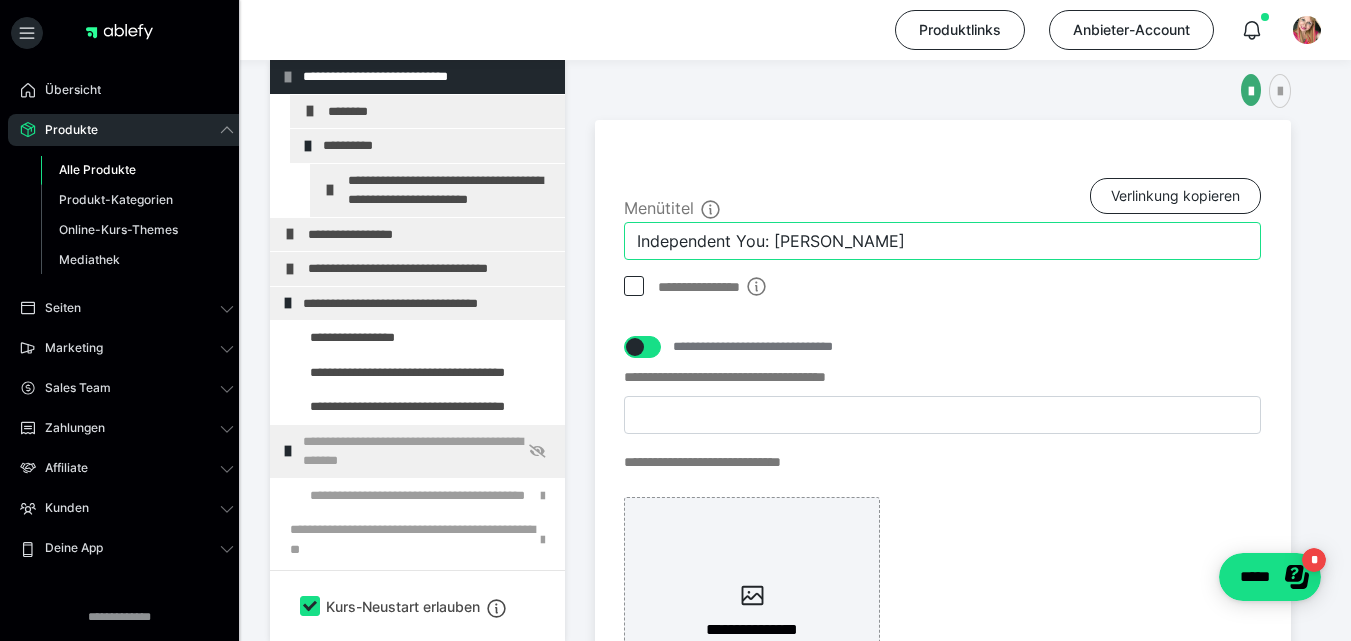 click on "Independent You: Deine Lounge" at bounding box center (942, 241) 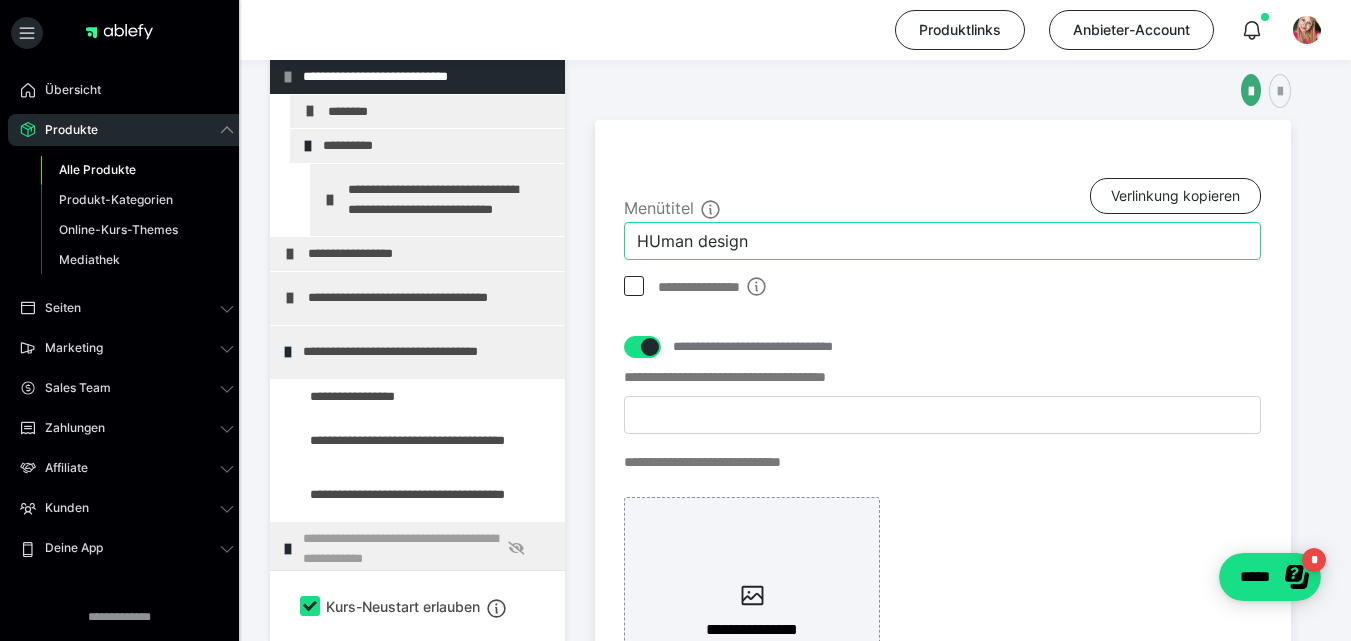 drag, startPoint x: 748, startPoint y: 240, endPoint x: 560, endPoint y: 216, distance: 189.52573 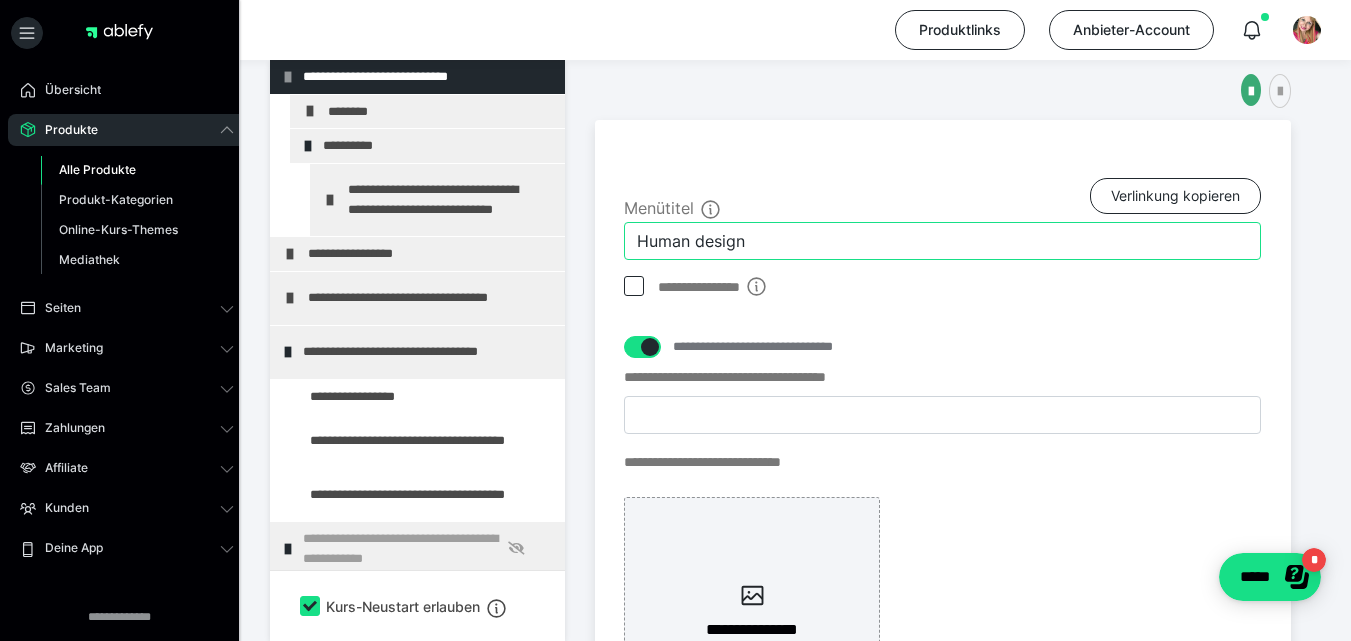 click on "Human design" at bounding box center (942, 241) 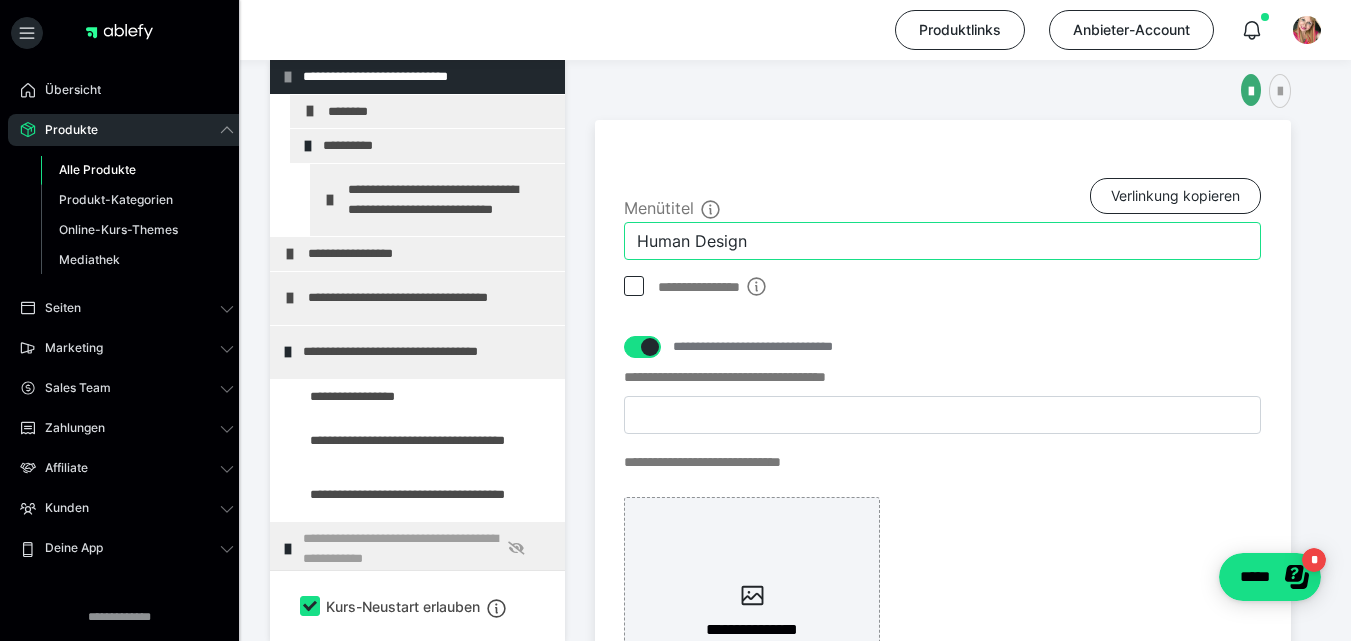 type on "Human Design" 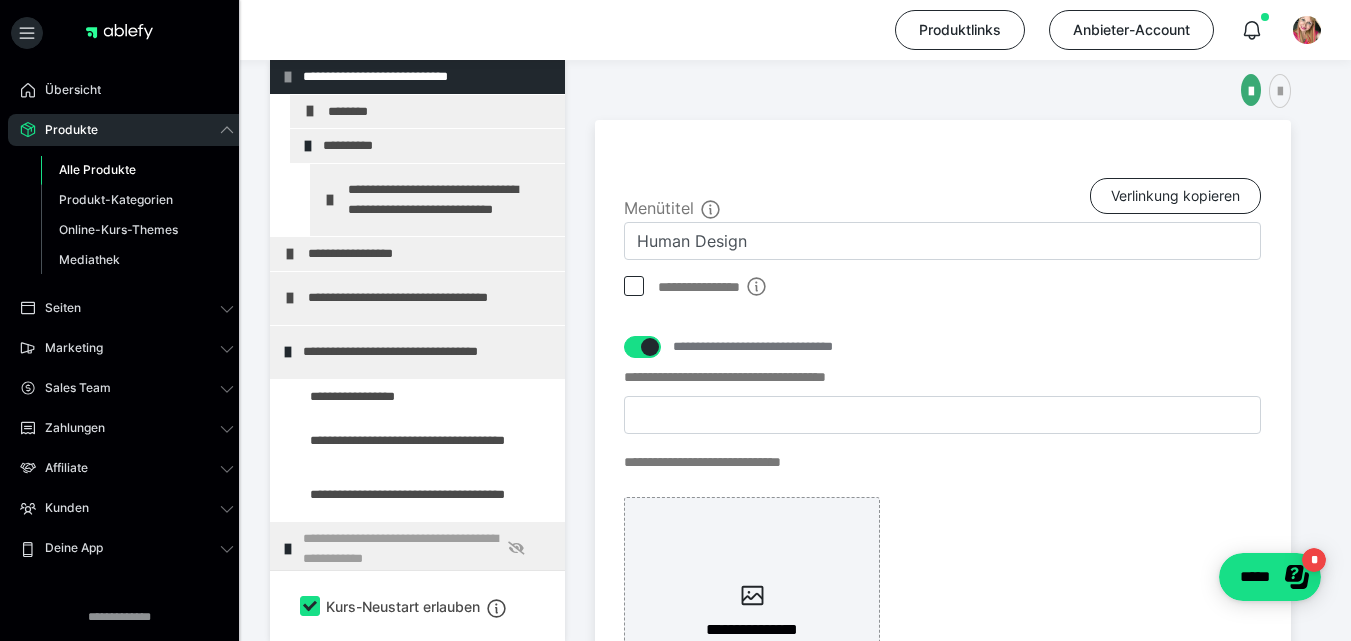 click on "Menütitel Verlinkung kopieren" at bounding box center (942, 199) 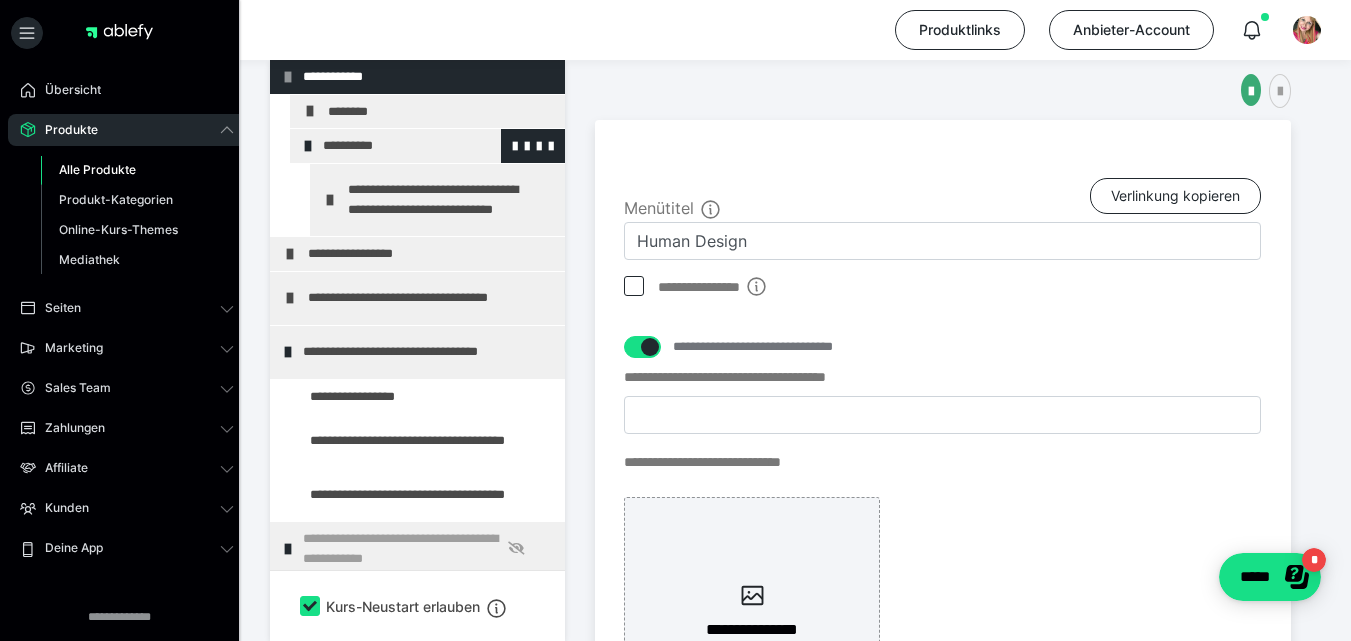 click at bounding box center [308, 146] 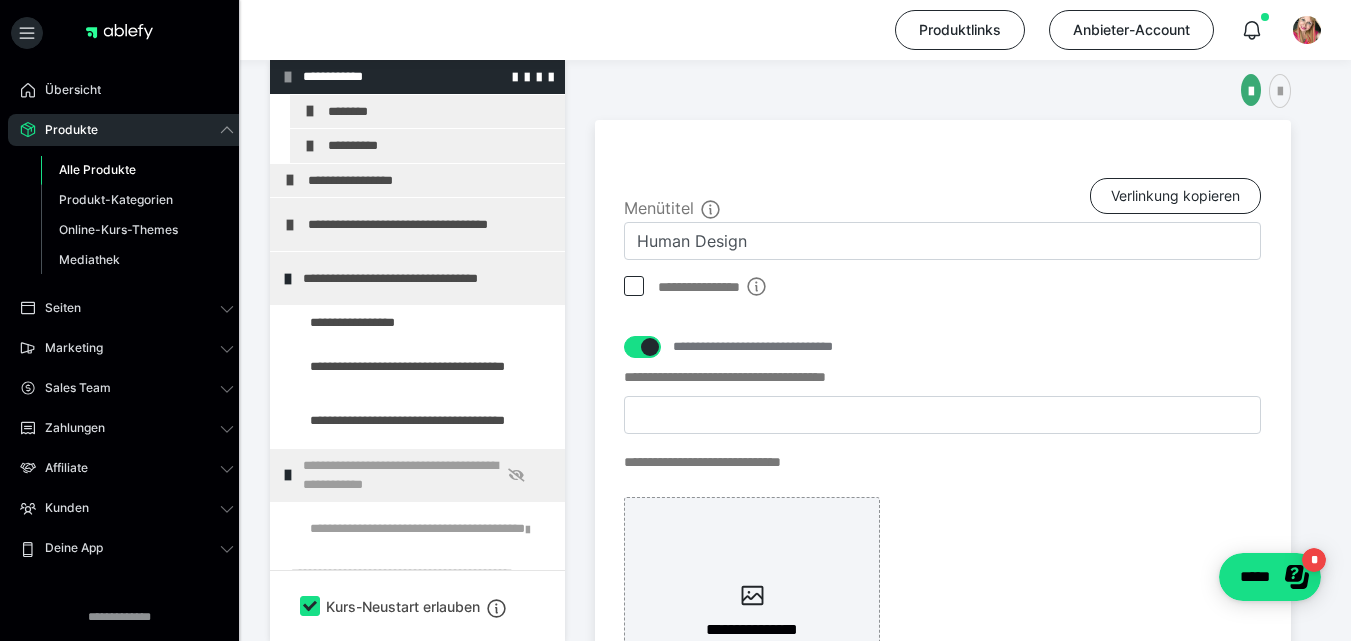 click at bounding box center [288, 77] 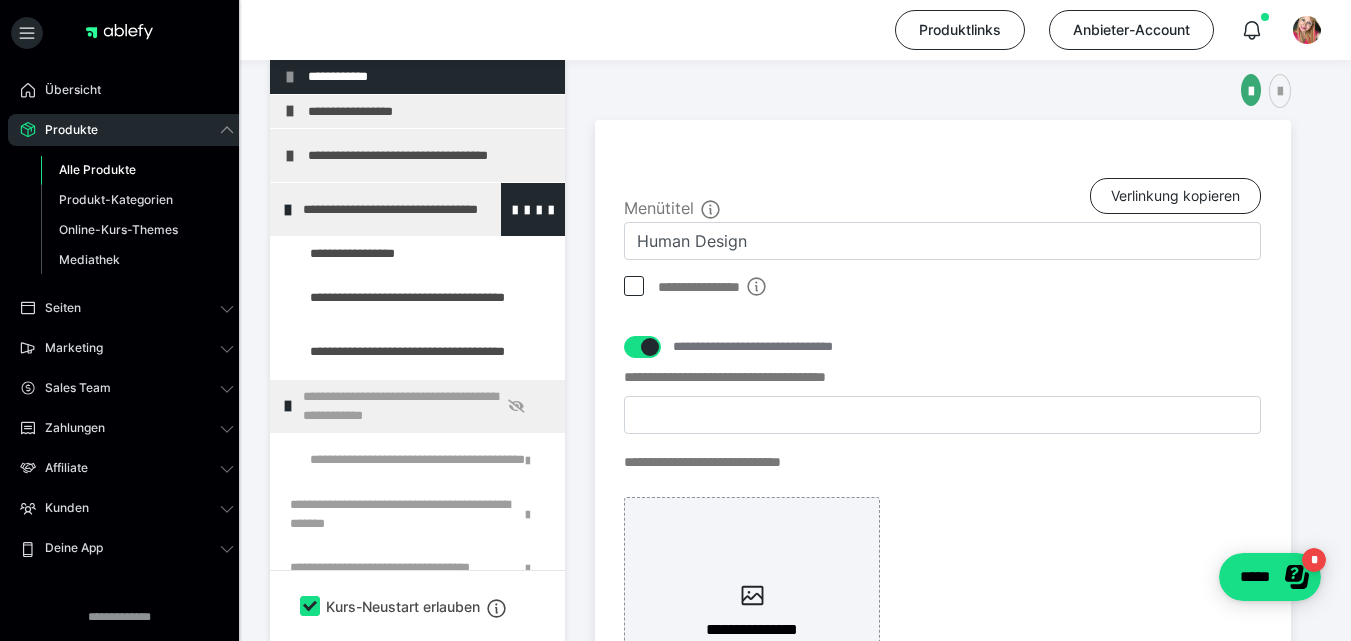 click at bounding box center (288, 210) 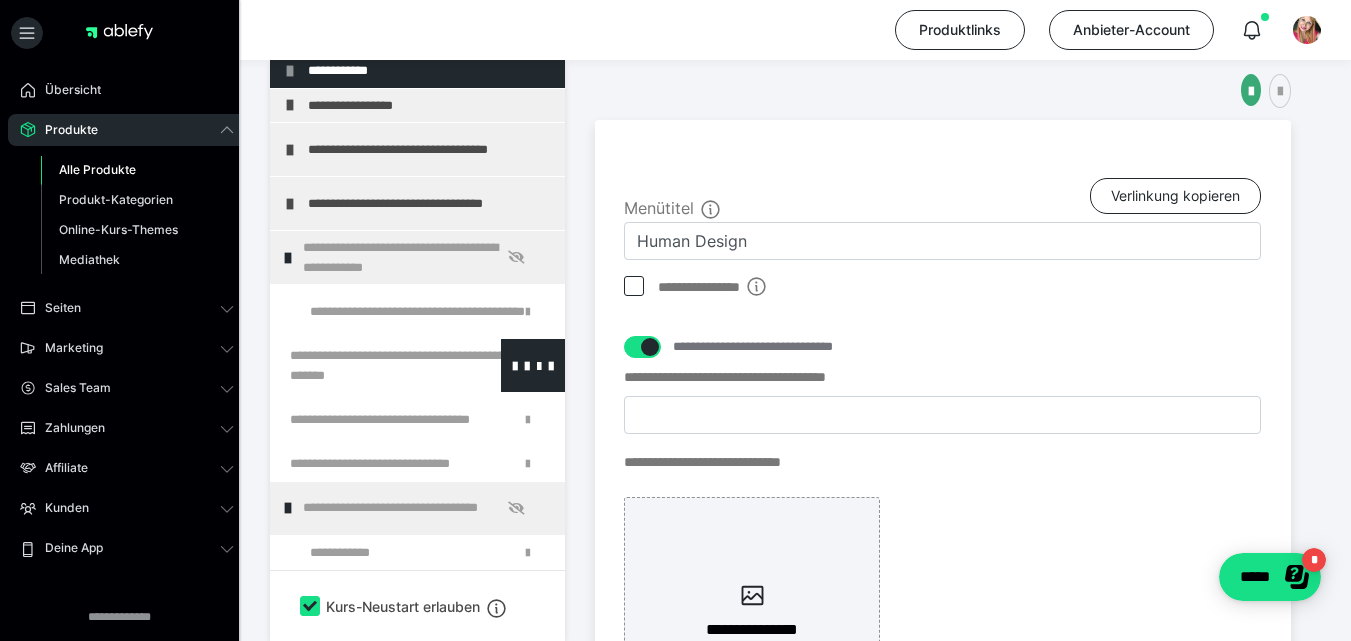 scroll, scrollTop: 0, scrollLeft: 0, axis: both 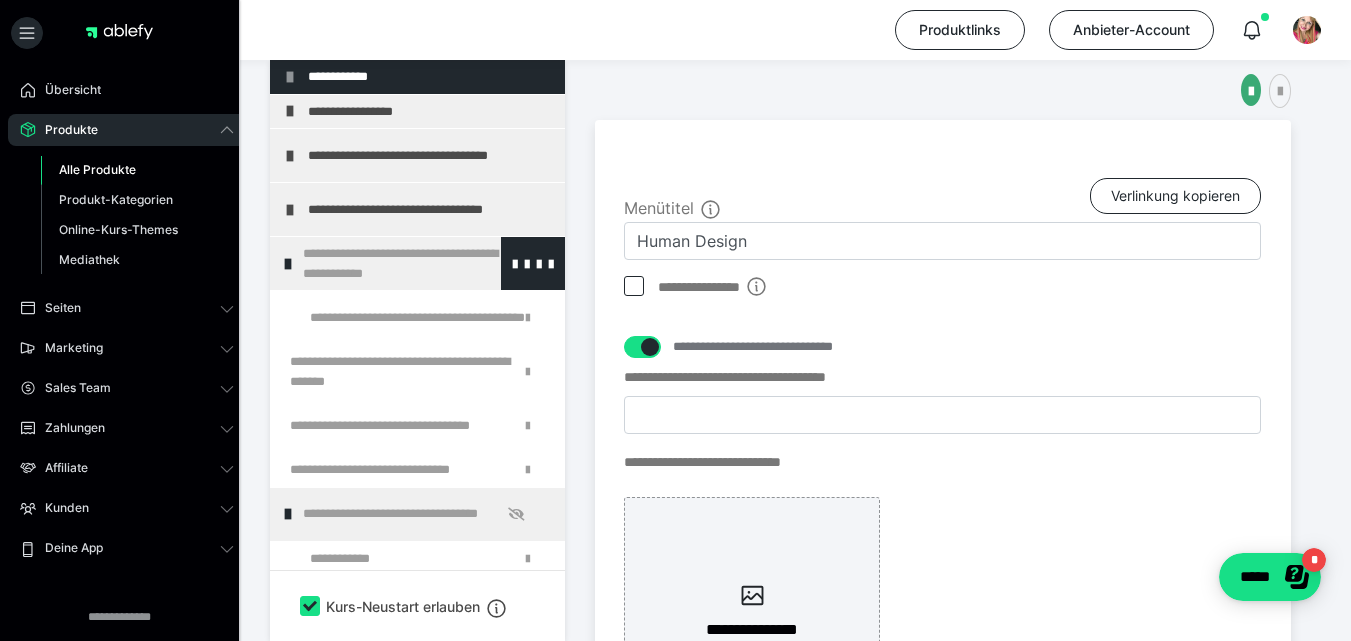 click at bounding box center (288, 264) 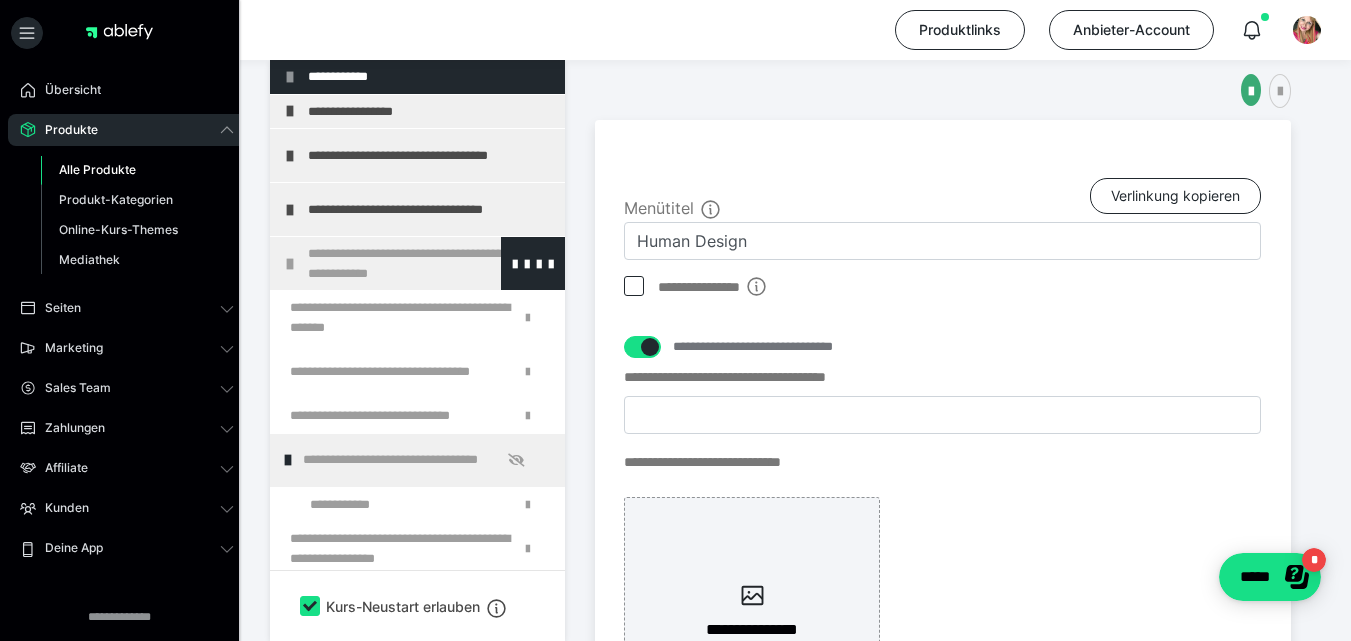 click on "**********" at bounding box center (417, 263) 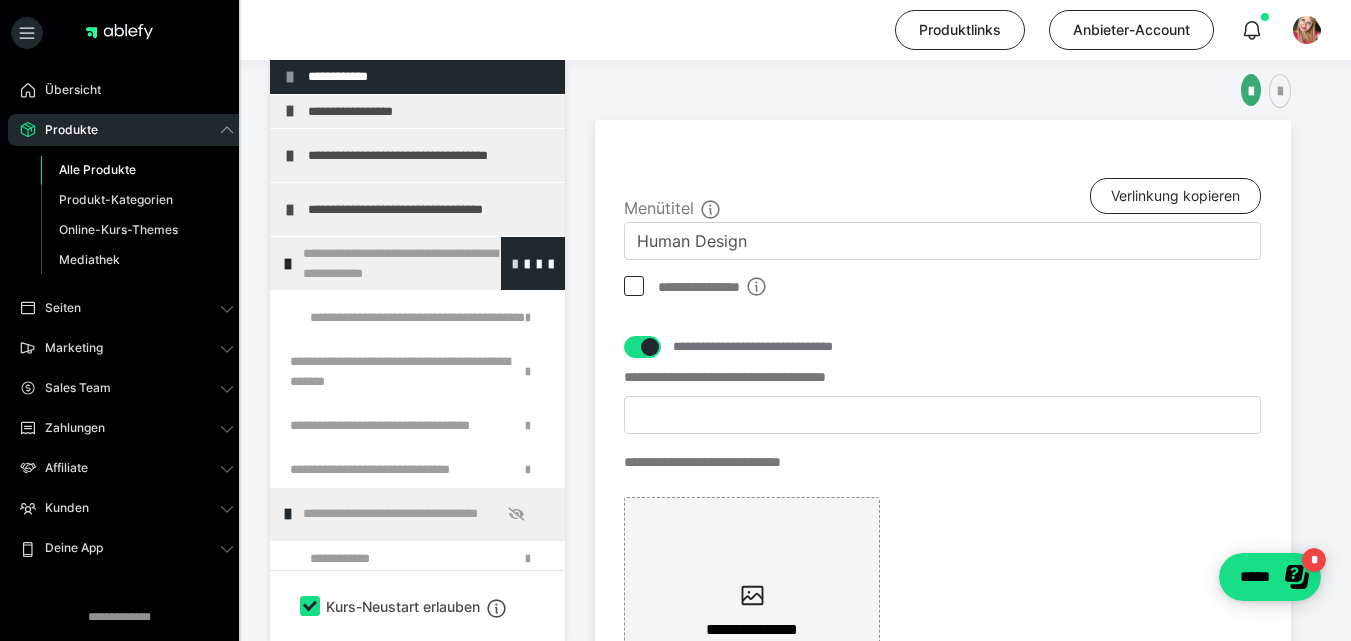 click at bounding box center [515, 263] 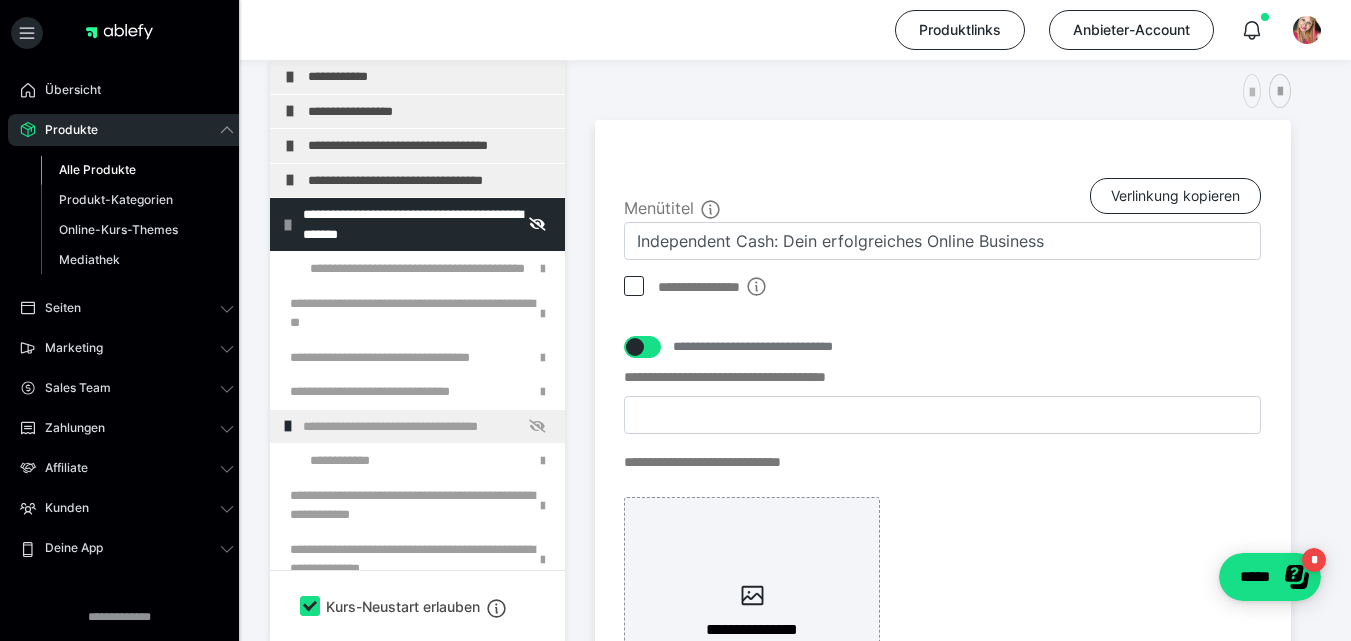click at bounding box center [1252, 93] 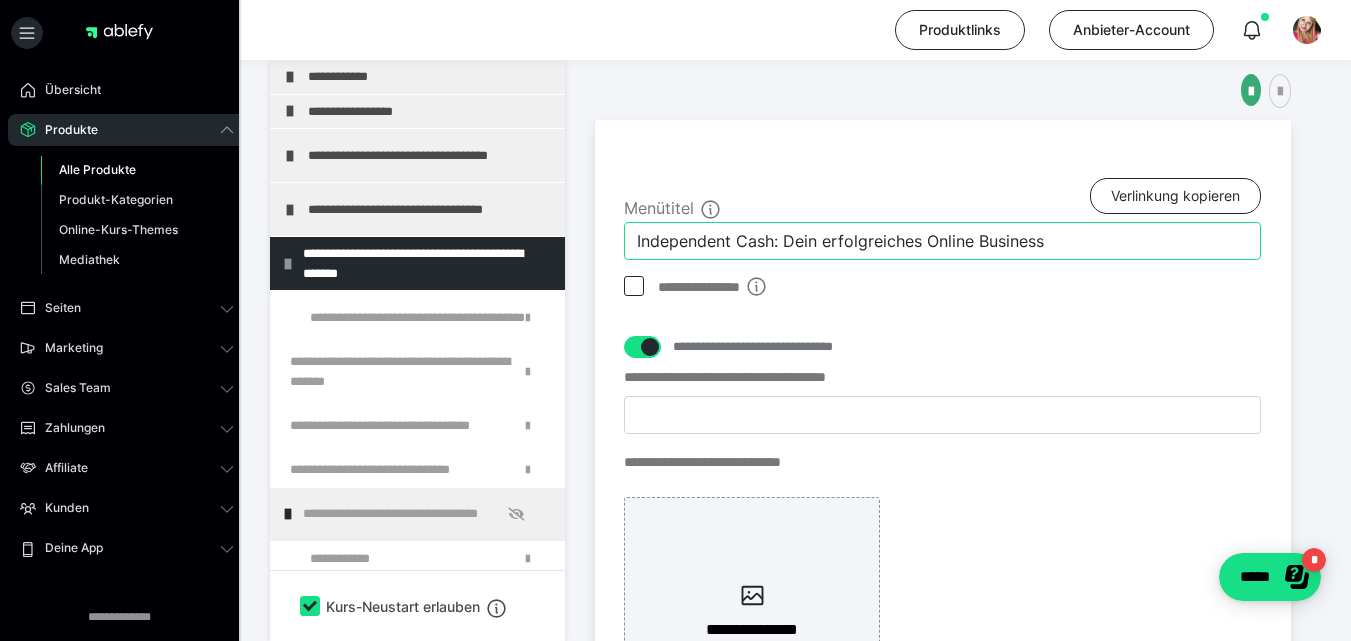 click on "Independent Cash: Dein erfolgreiches Online Business" at bounding box center (942, 241) 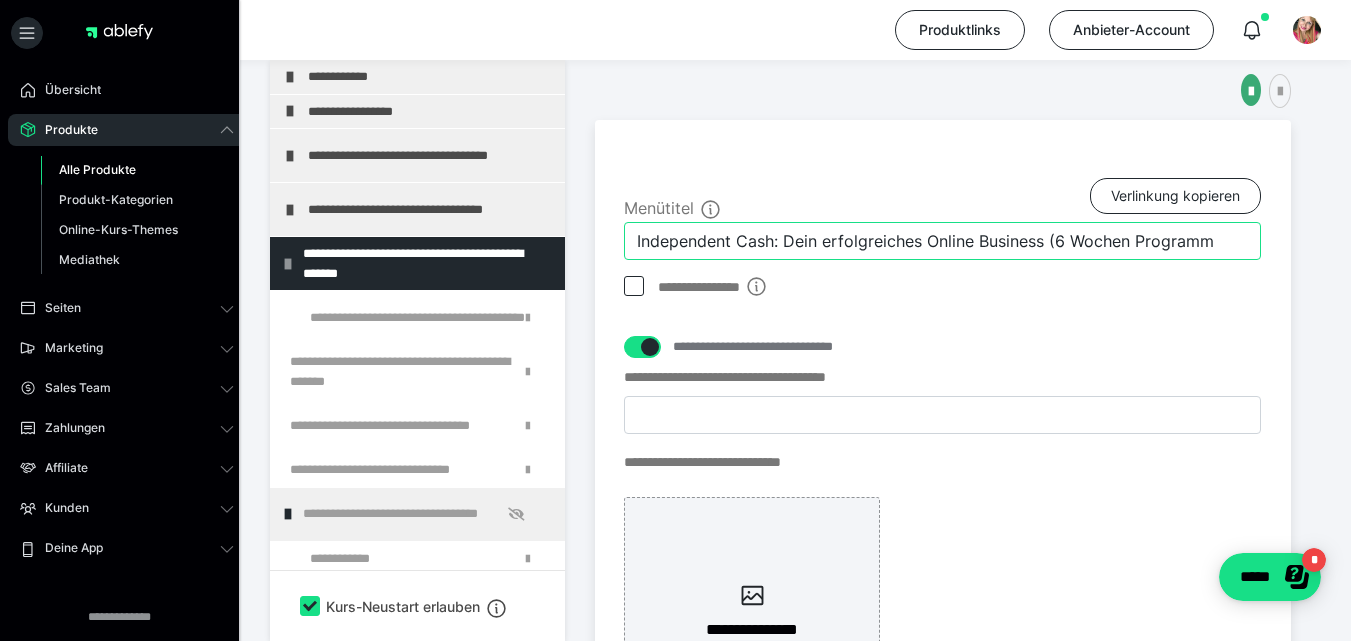 type on "Independent Cash: Dein erfolgreiches Online Business (6 Wochen Programm)" 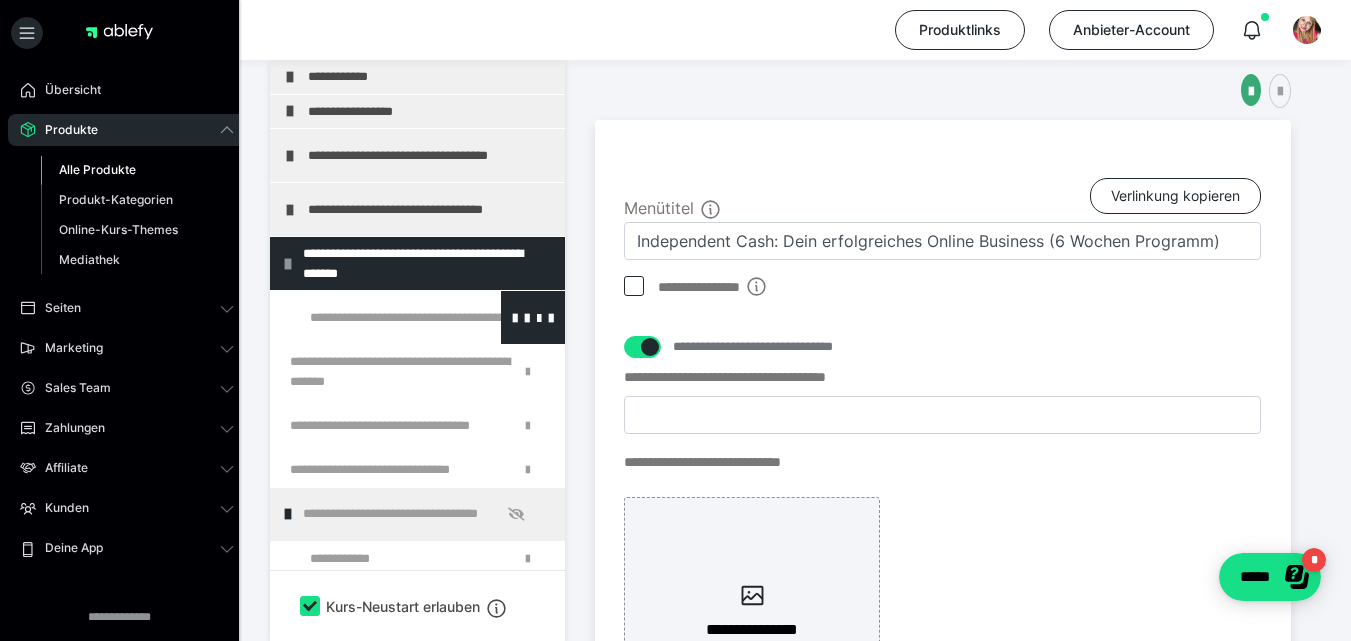 click at bounding box center (375, 317) 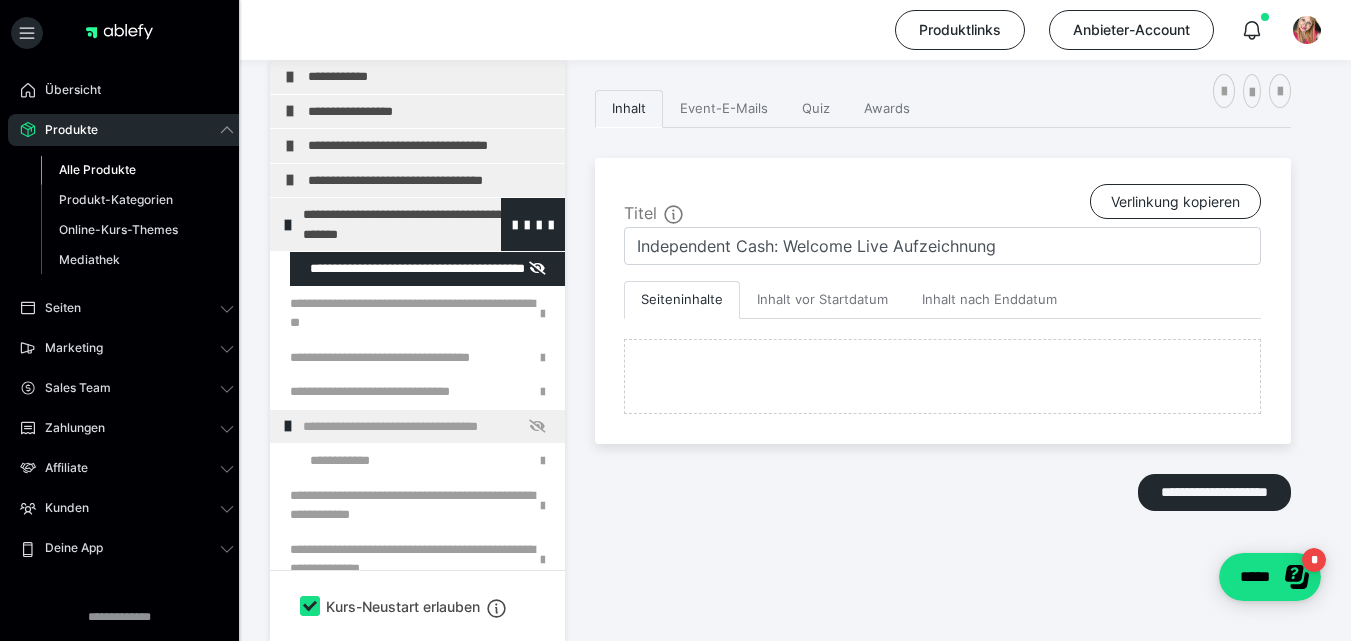 click at bounding box center (288, 225) 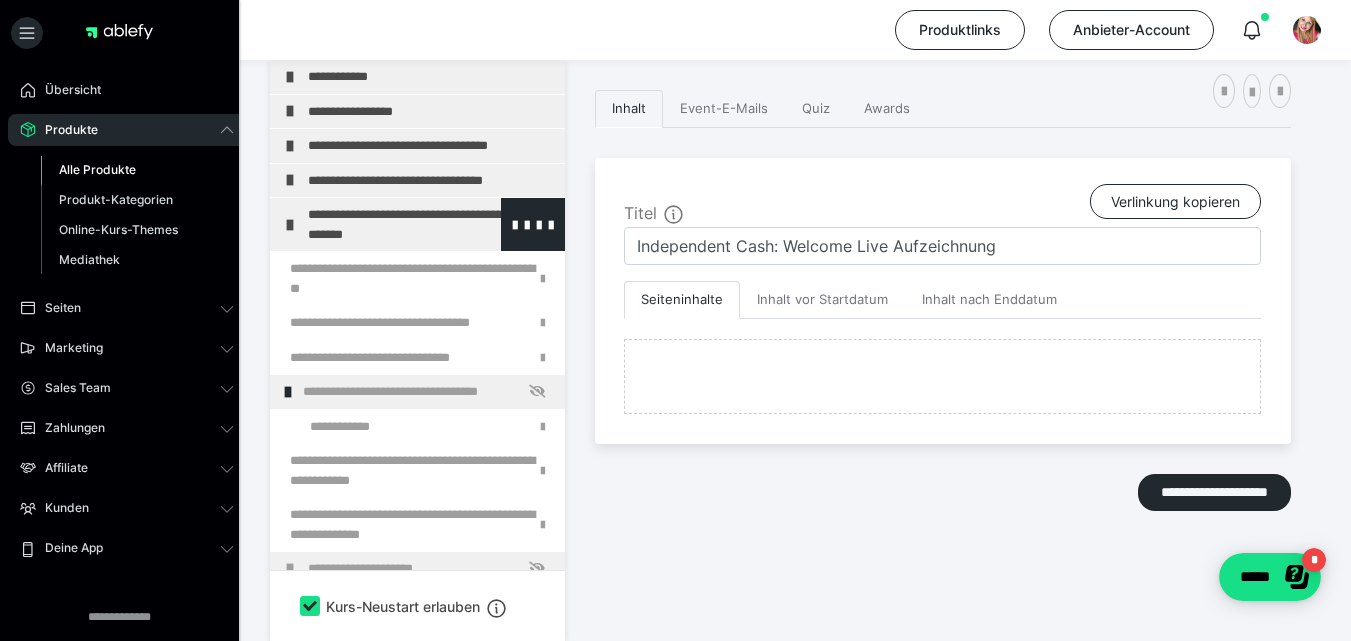 click on "**********" at bounding box center (417, 224) 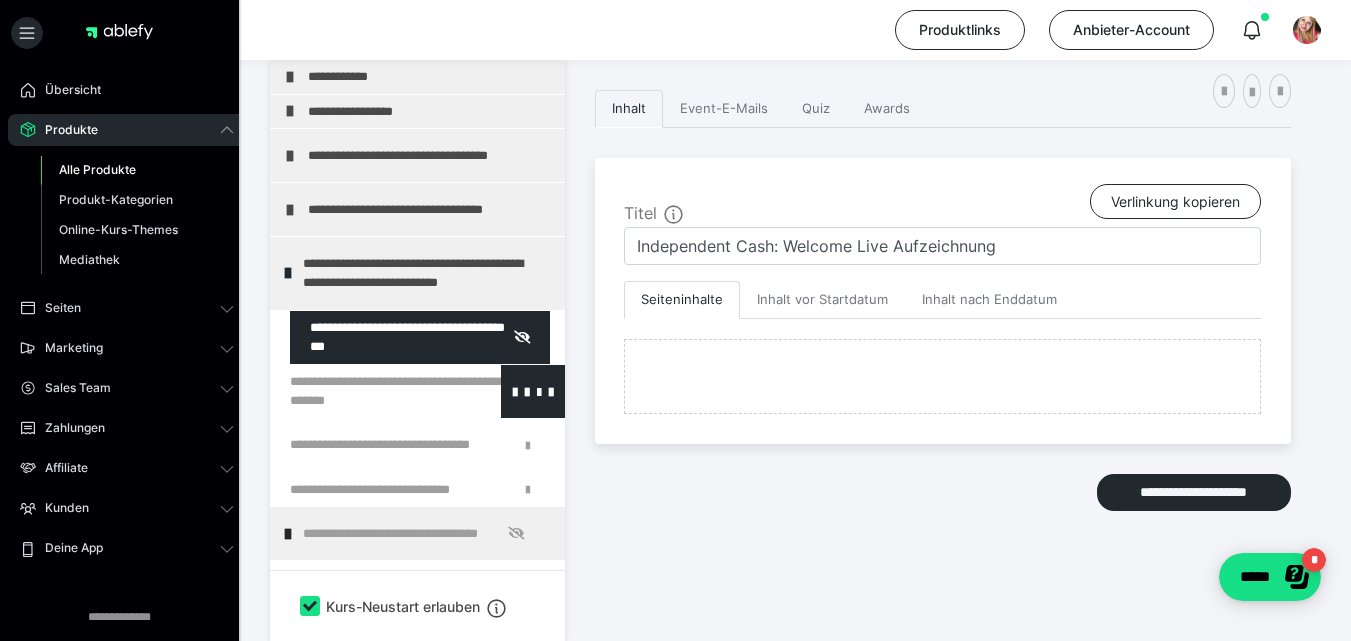 click at bounding box center (365, 391) 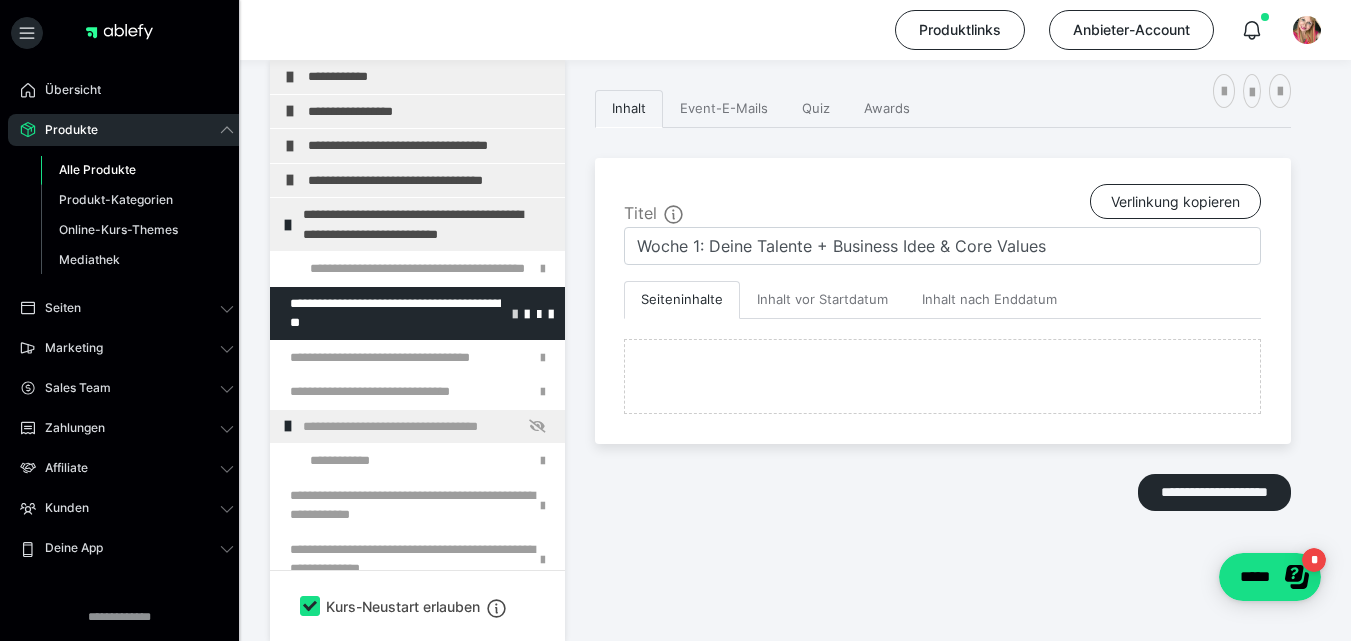 click at bounding box center [515, 313] 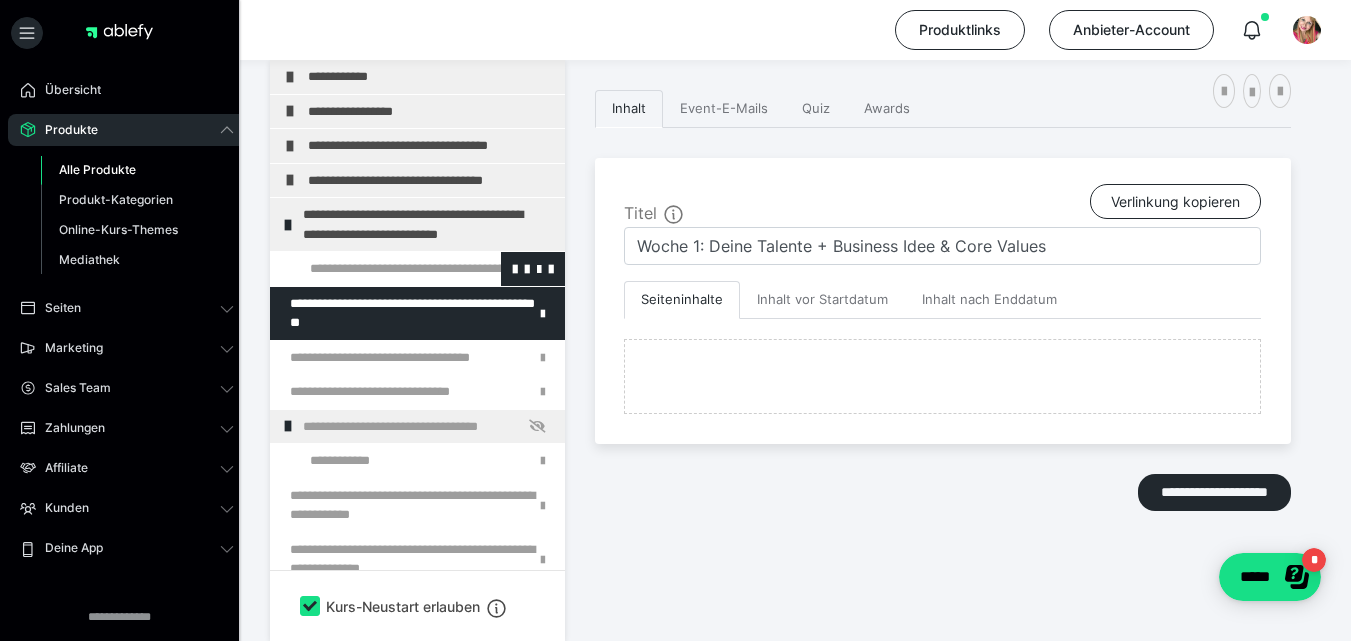 click at bounding box center [1252, 91] 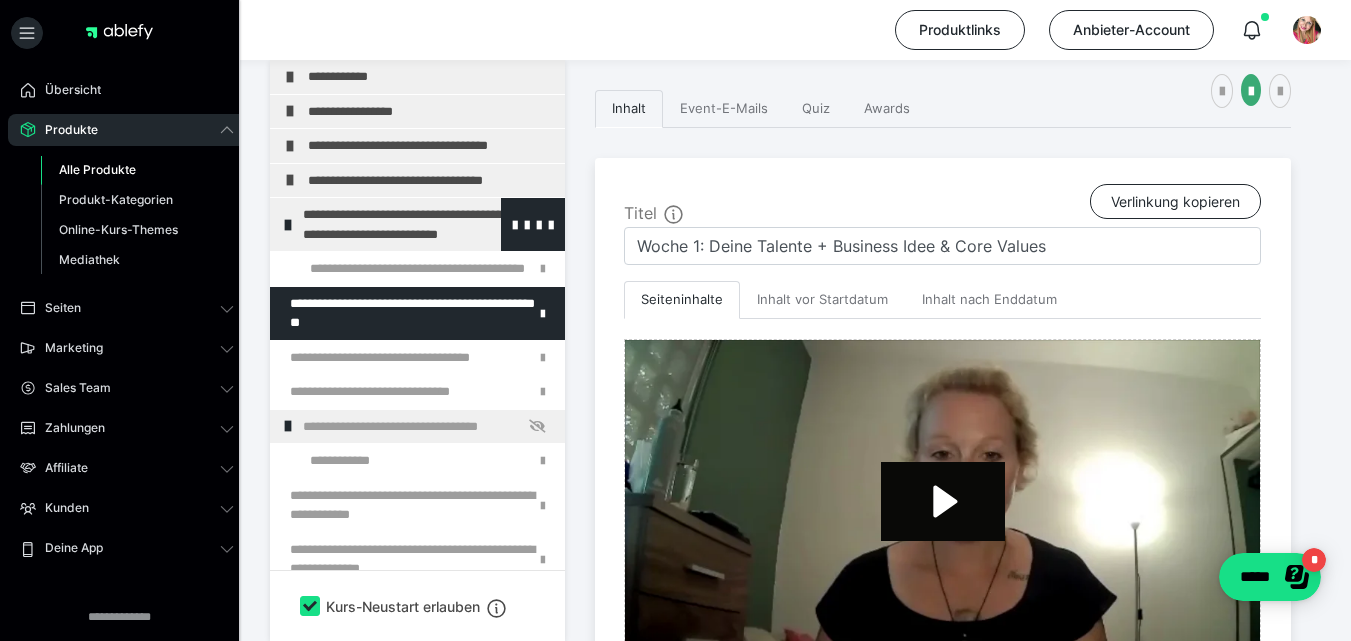 click at bounding box center [288, 225] 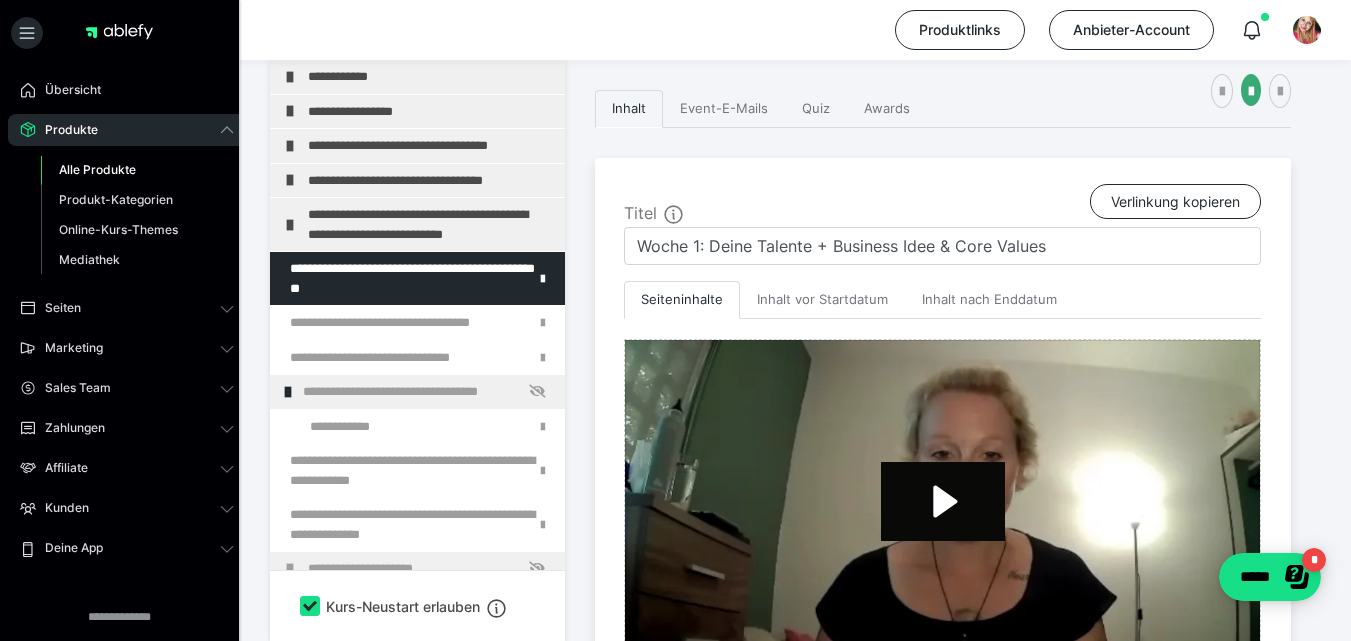 click at bounding box center (290, 225) 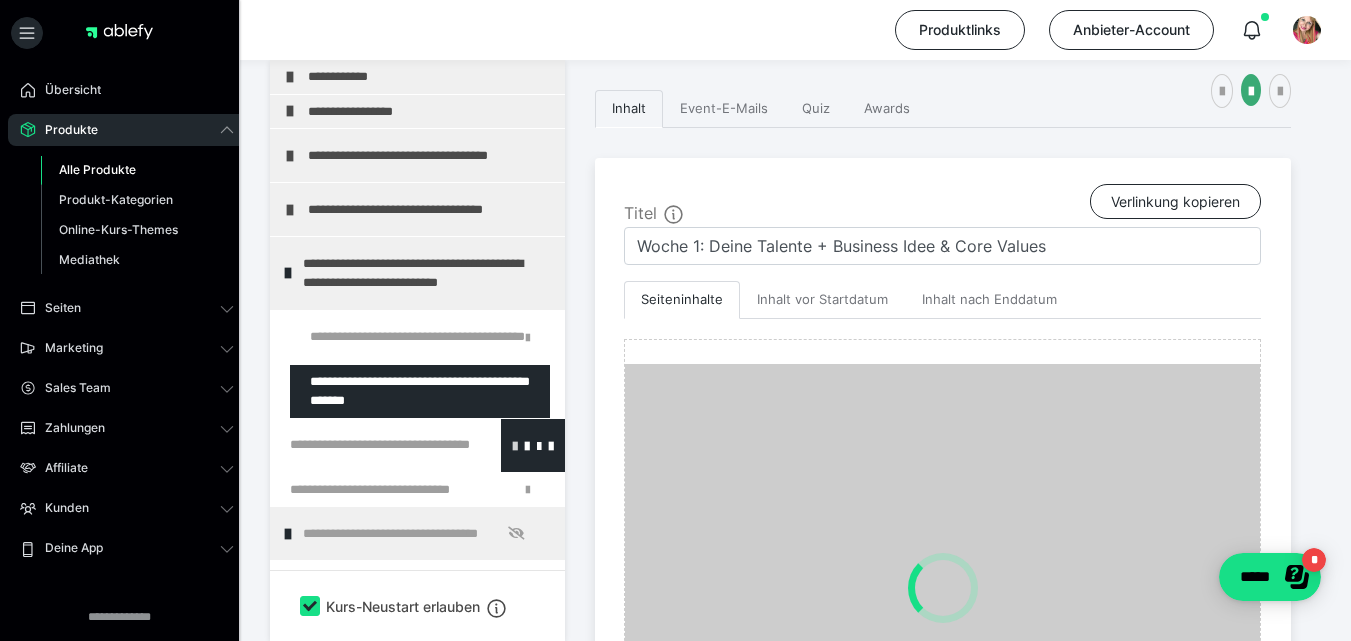 click at bounding box center (515, 445) 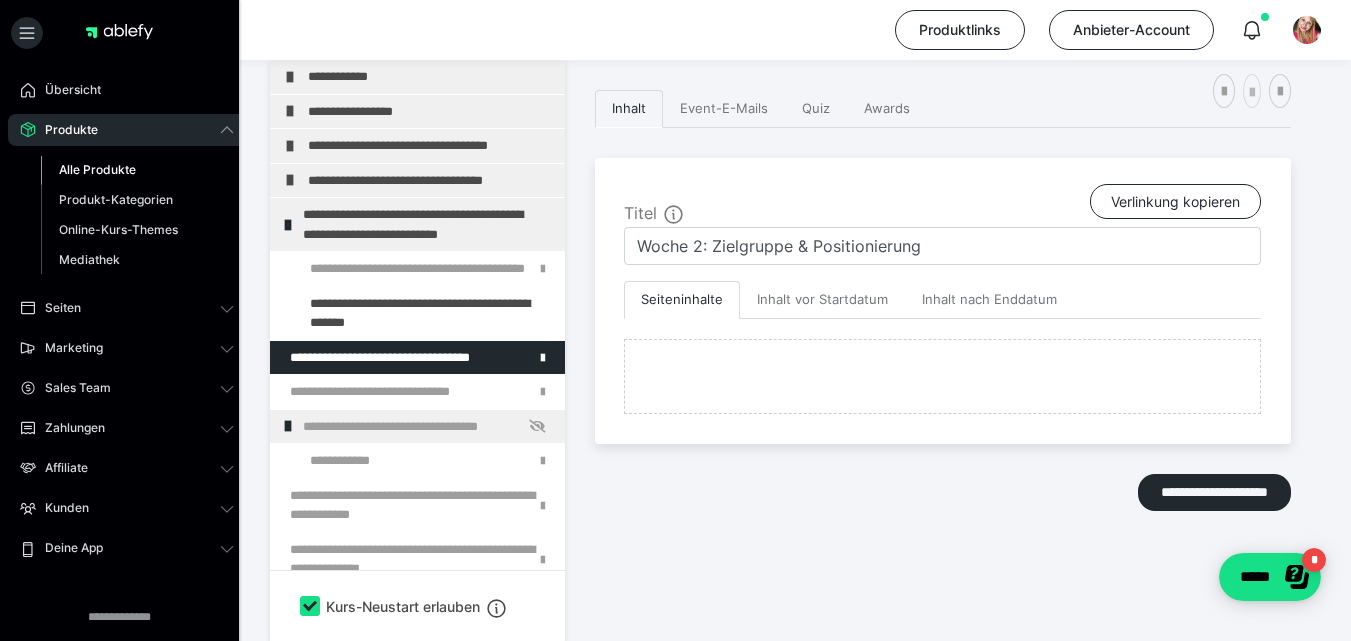 click at bounding box center (1256, 91) 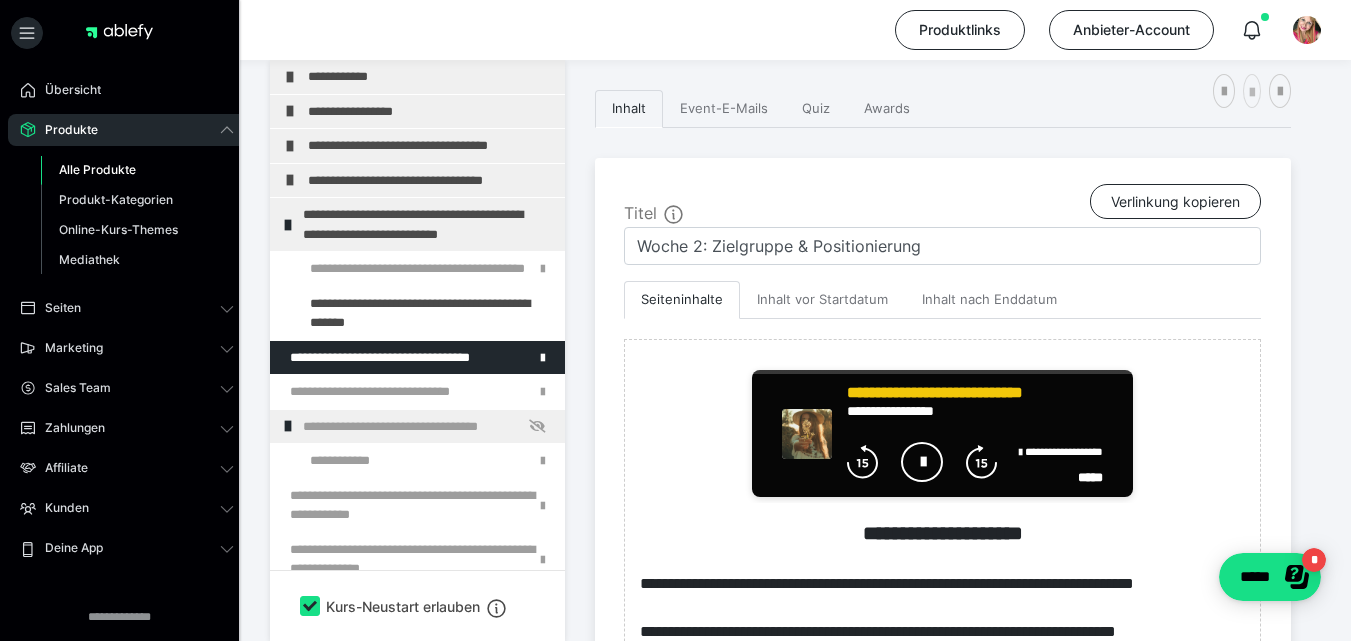 click at bounding box center [1252, 93] 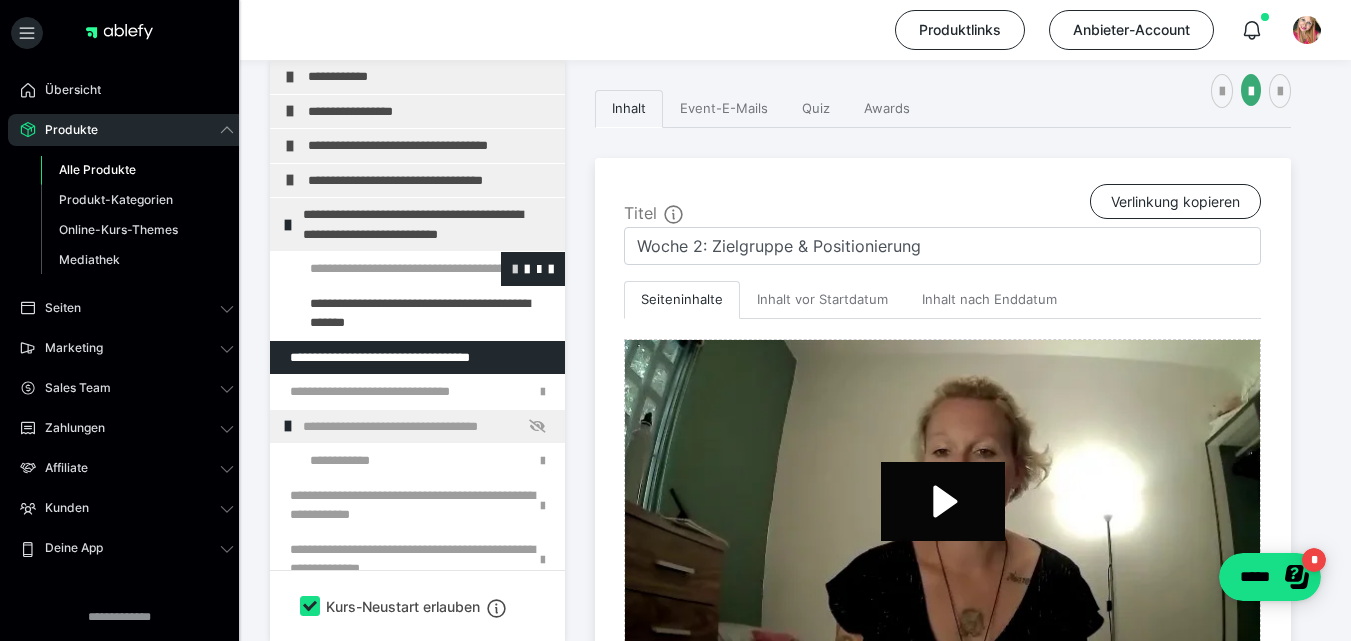 click at bounding box center (515, 268) 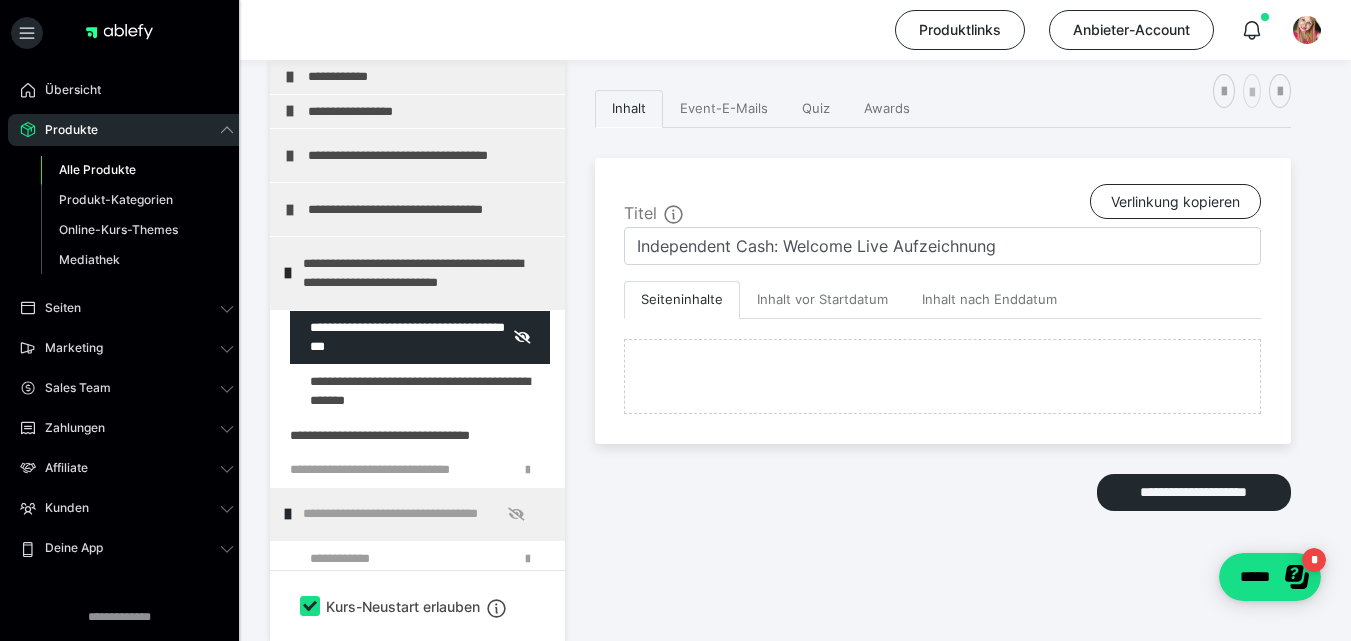 click at bounding box center [1252, 93] 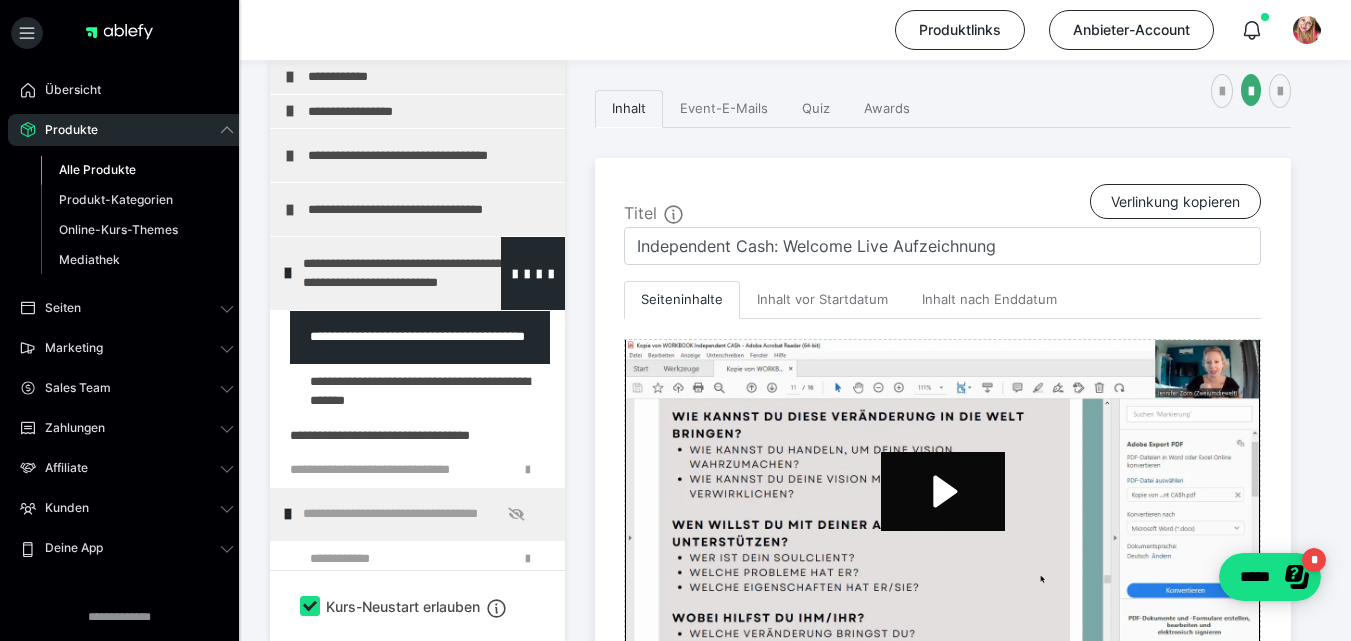click at bounding box center (288, 273) 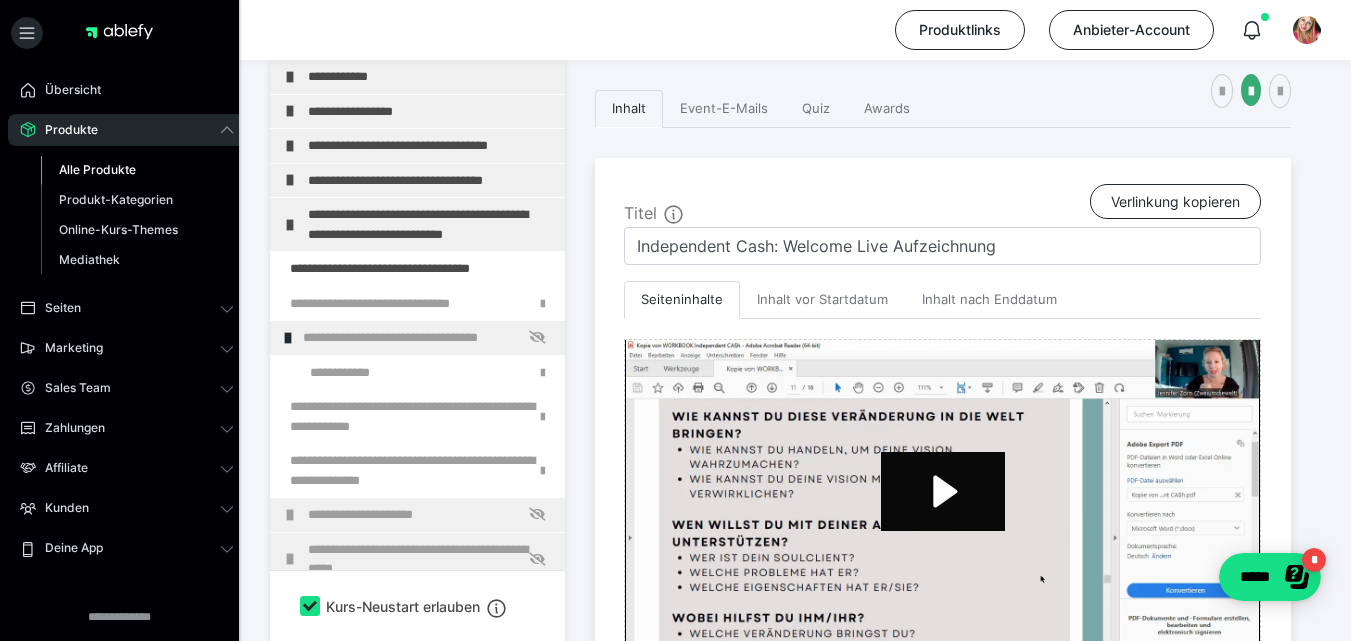 click at bounding box center [290, 225] 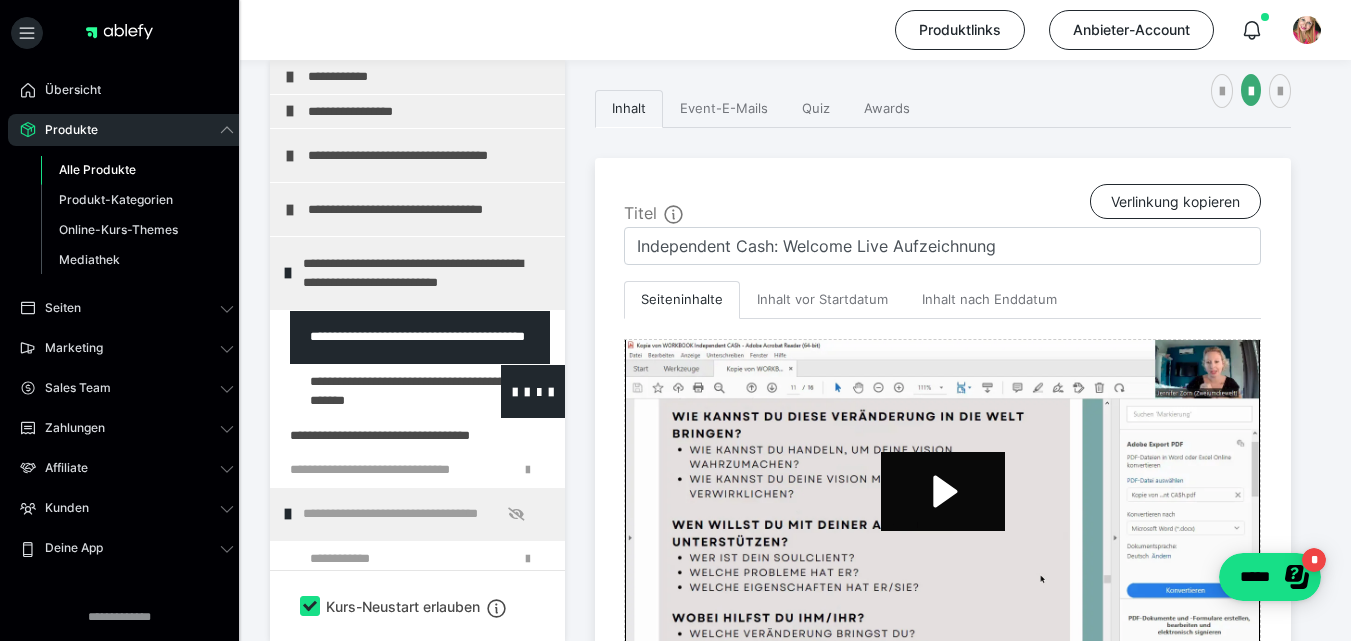 click at bounding box center [375, 391] 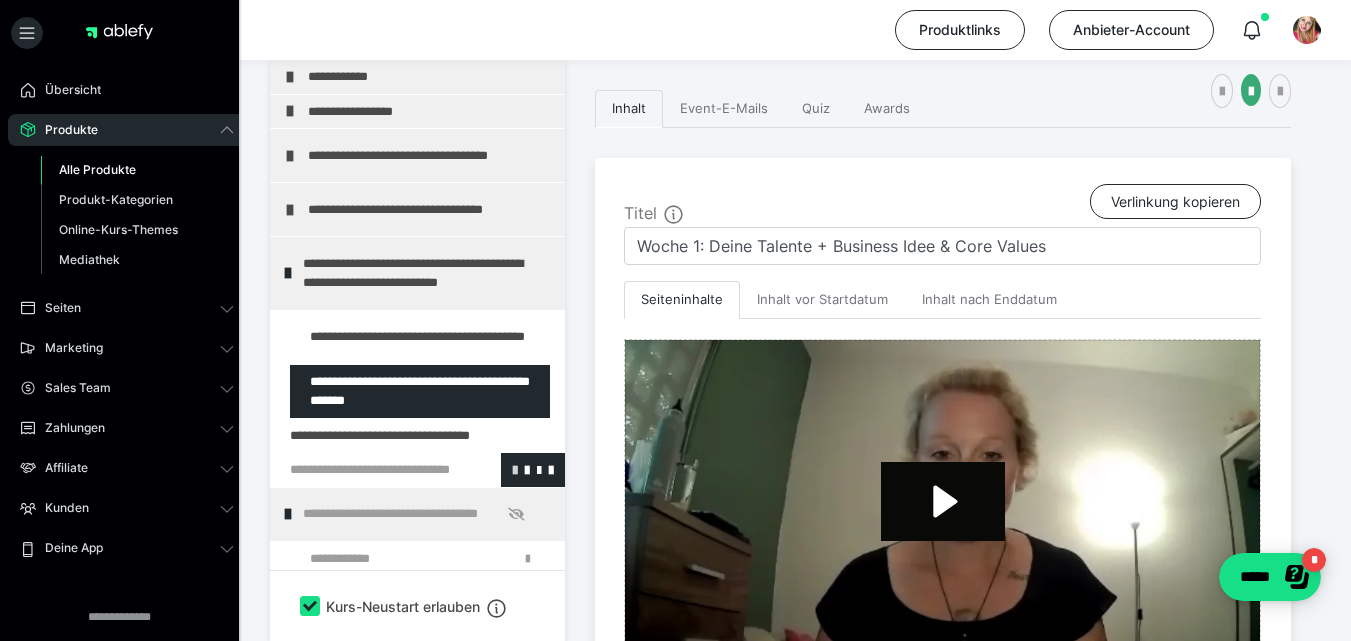 click at bounding box center (515, 469) 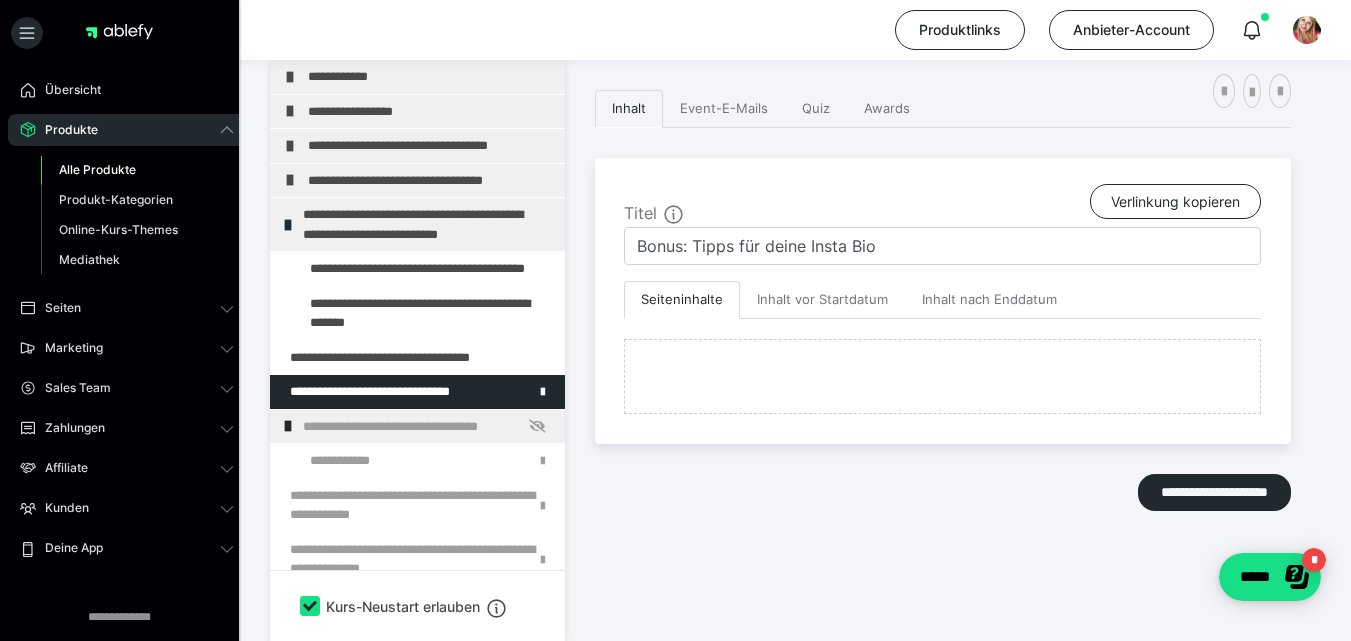 click at bounding box center (1256, 91) 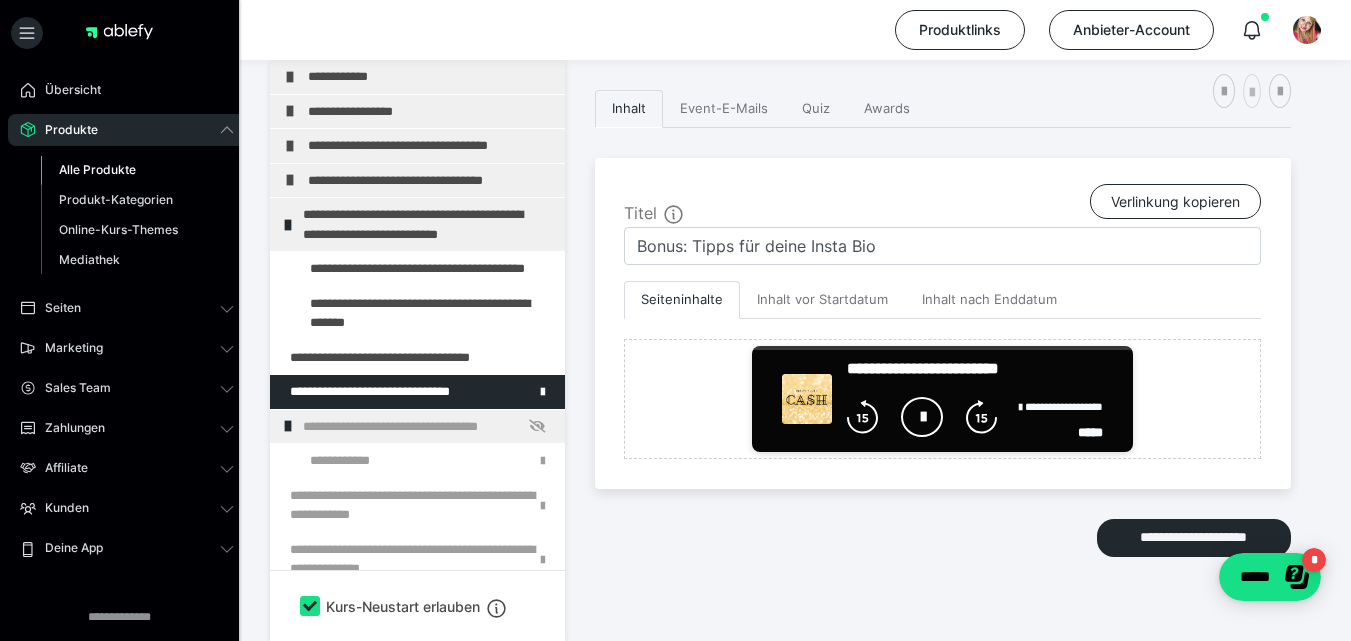 click at bounding box center [1252, 93] 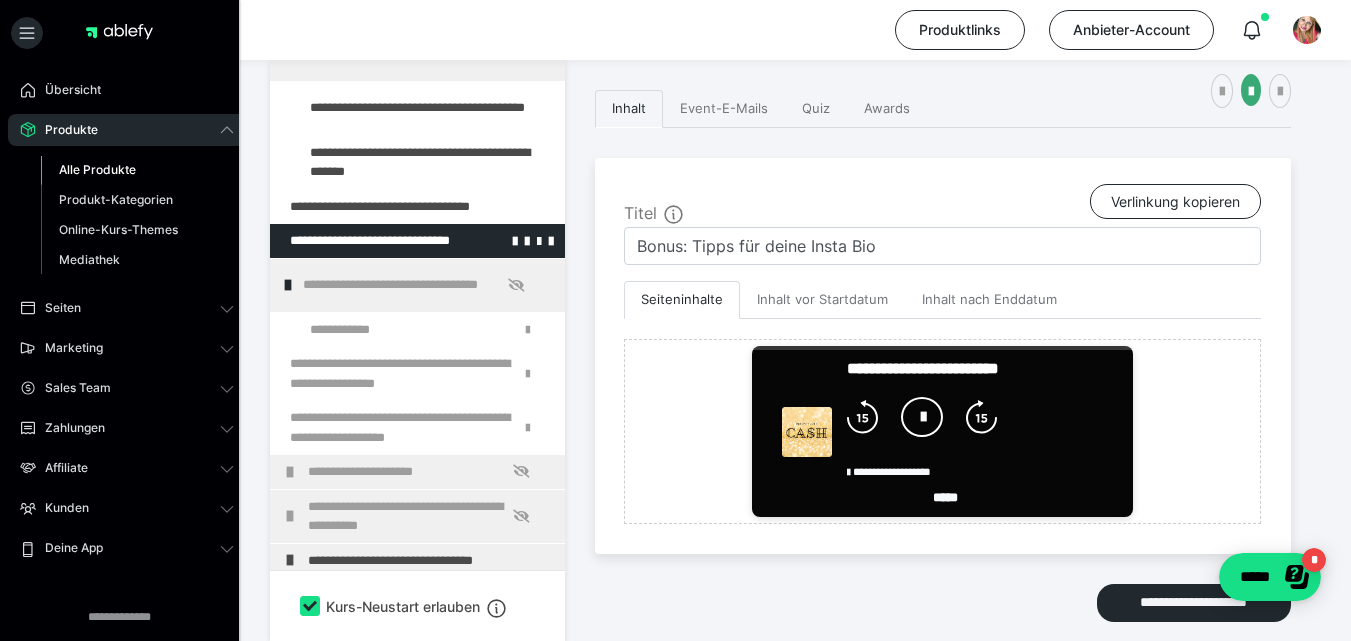 scroll, scrollTop: 240, scrollLeft: 0, axis: vertical 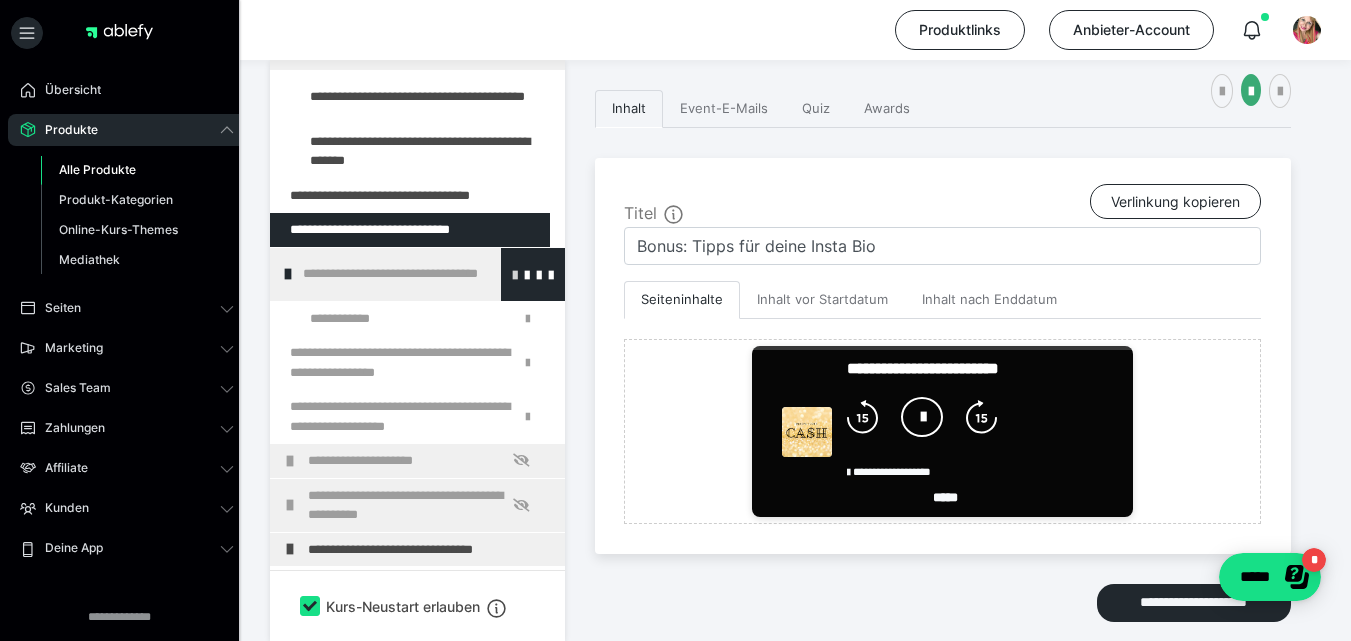 click at bounding box center (515, 274) 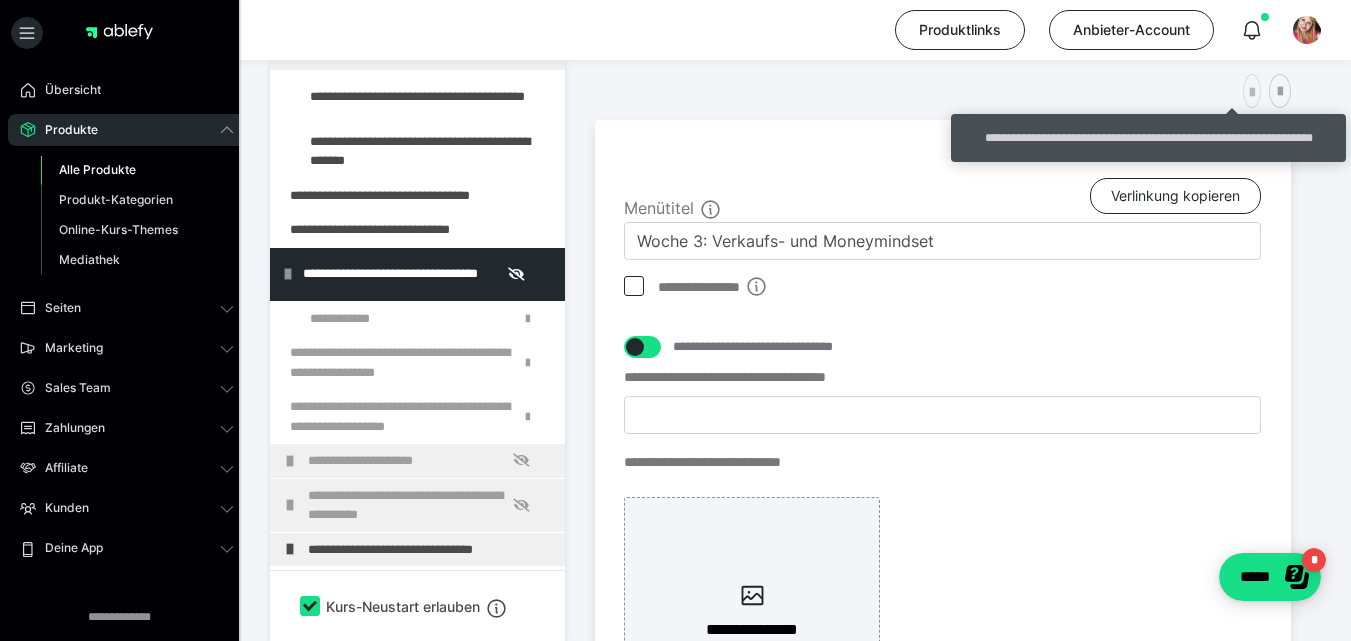click at bounding box center [1252, 93] 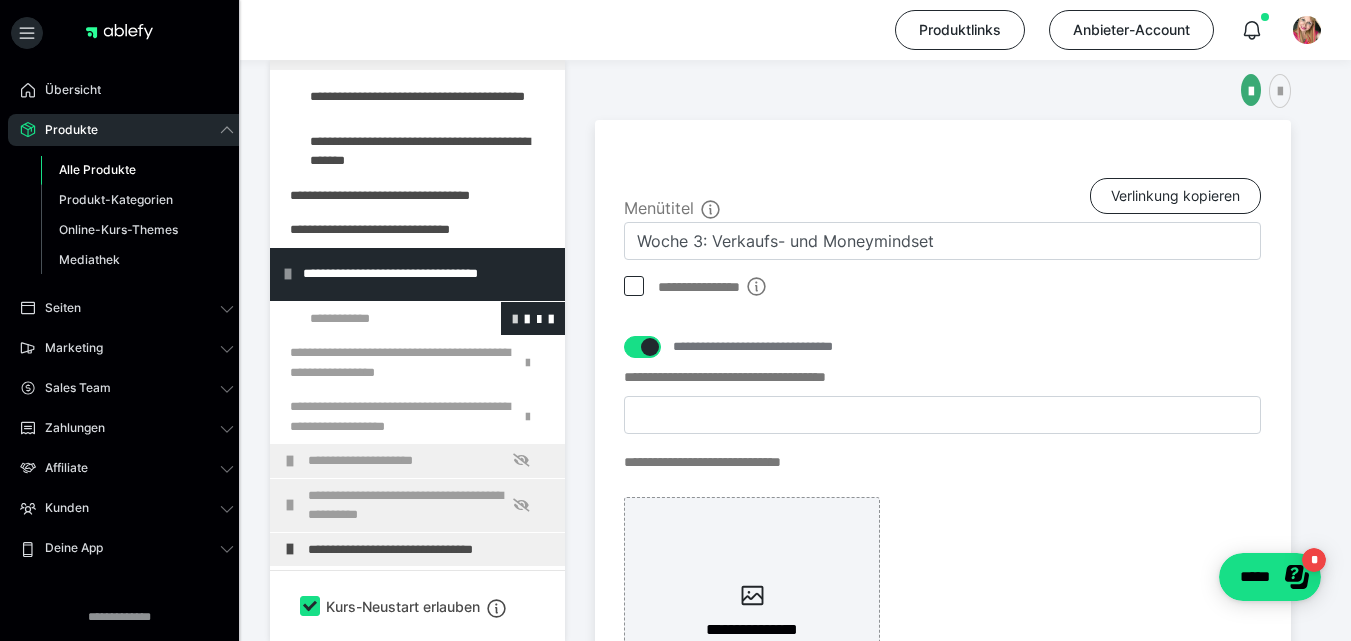 click at bounding box center (515, 318) 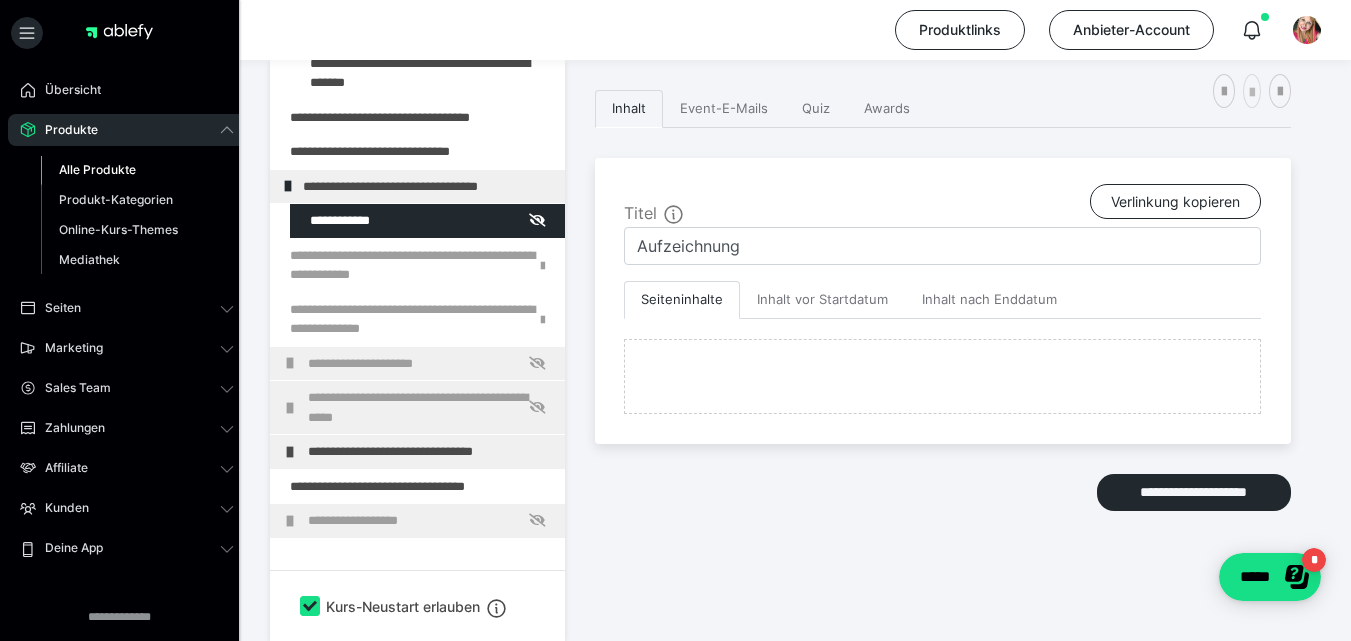click at bounding box center (1252, 93) 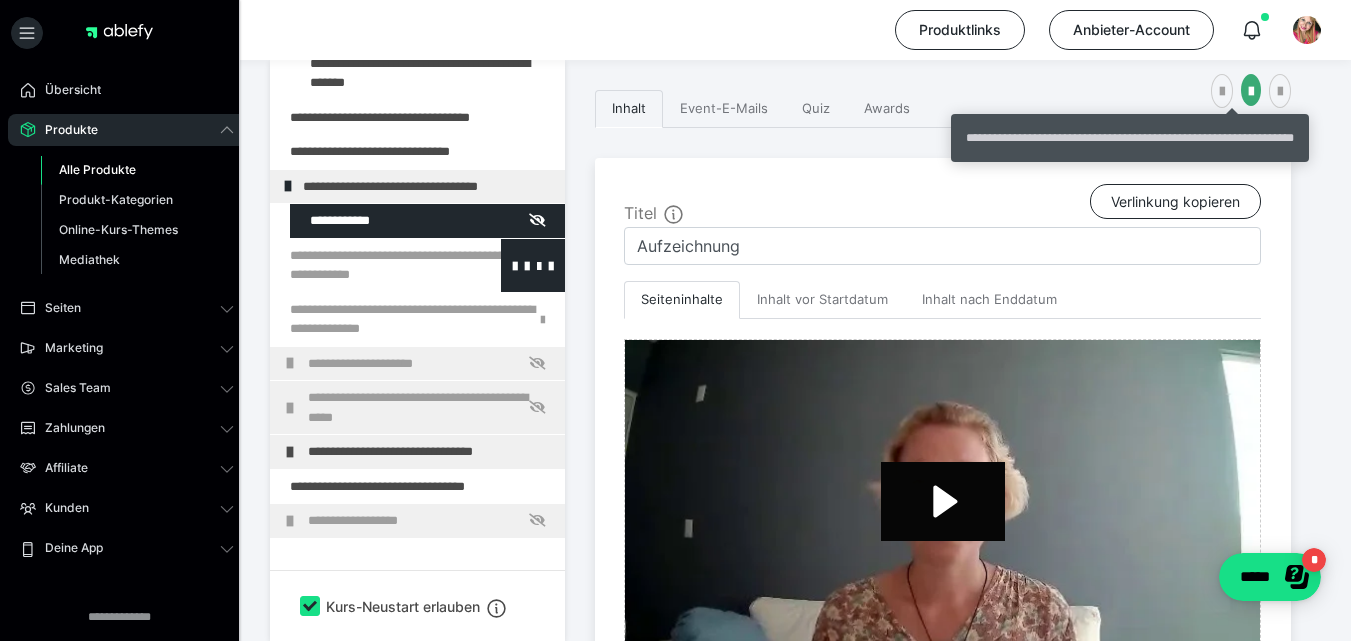 click at bounding box center (515, 265) 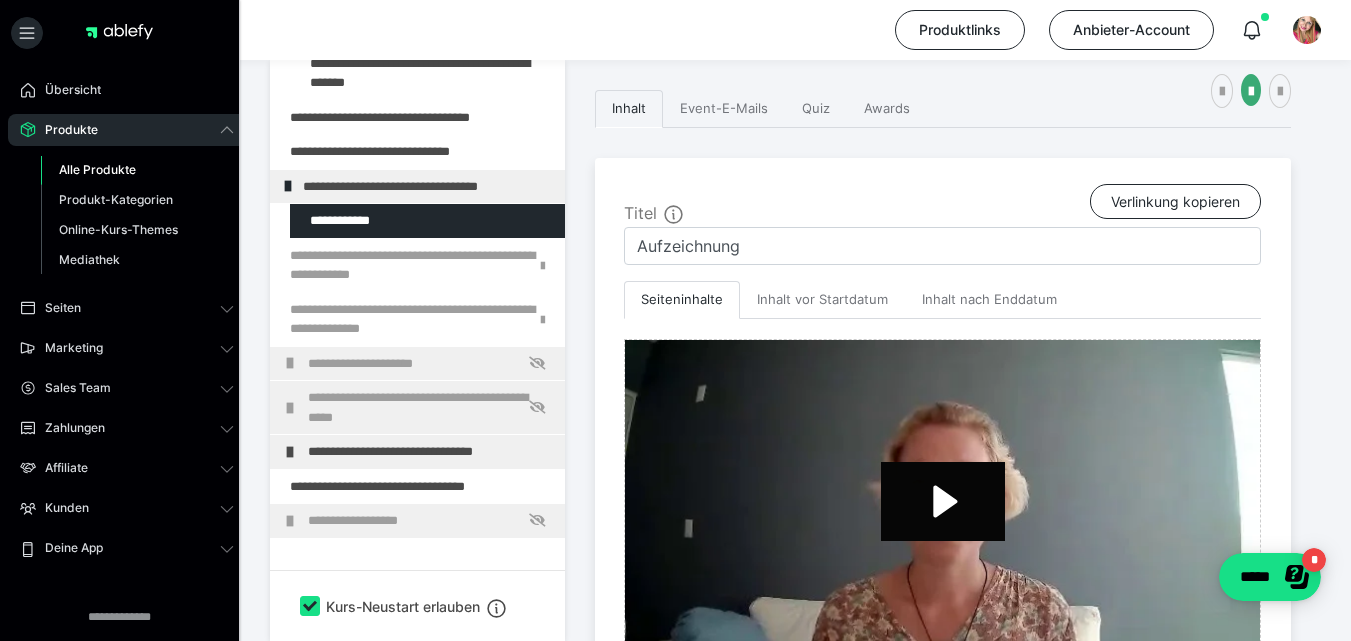 type on "Bonus: Verkaufen in Instagram: Tipps für deine Erfolgs-Stories" 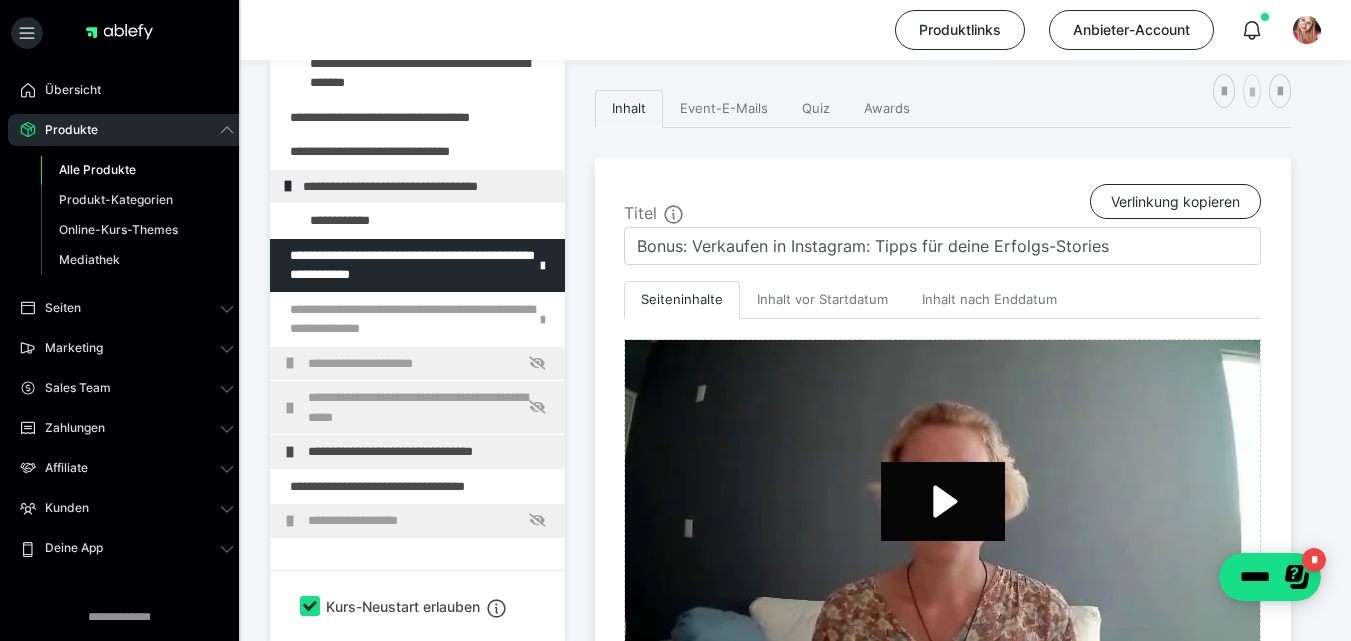 click at bounding box center (1252, 93) 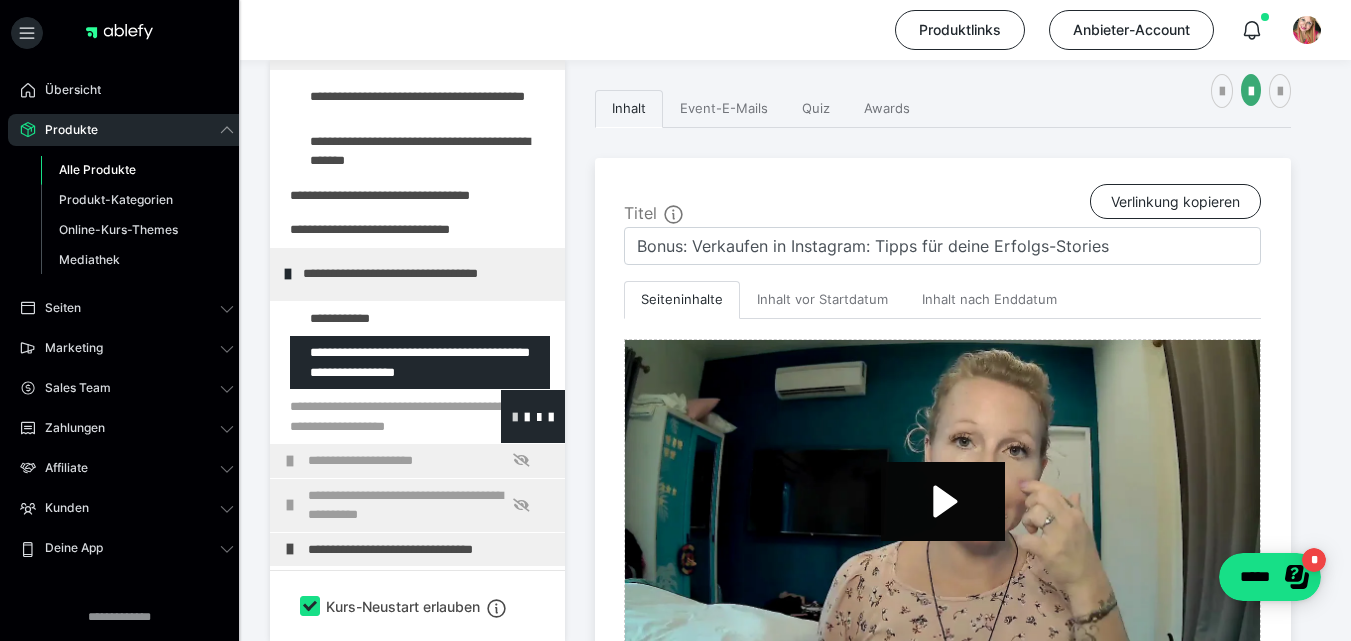 click at bounding box center [515, 416] 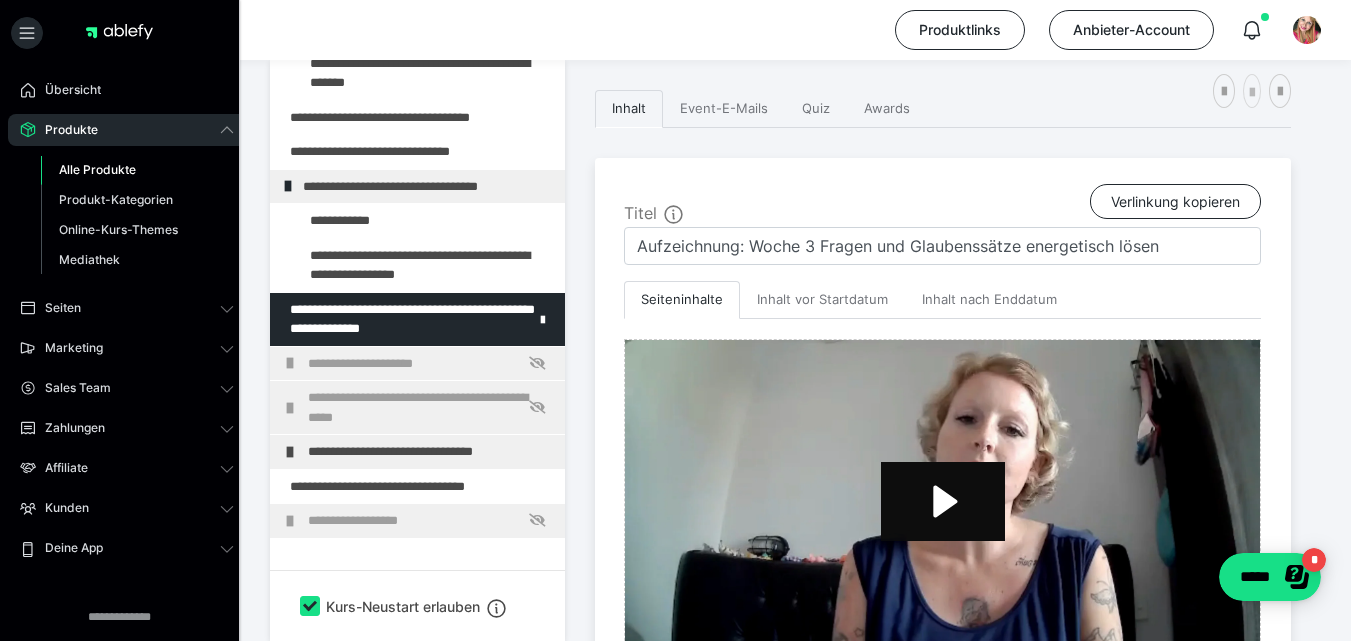 click at bounding box center (1252, 93) 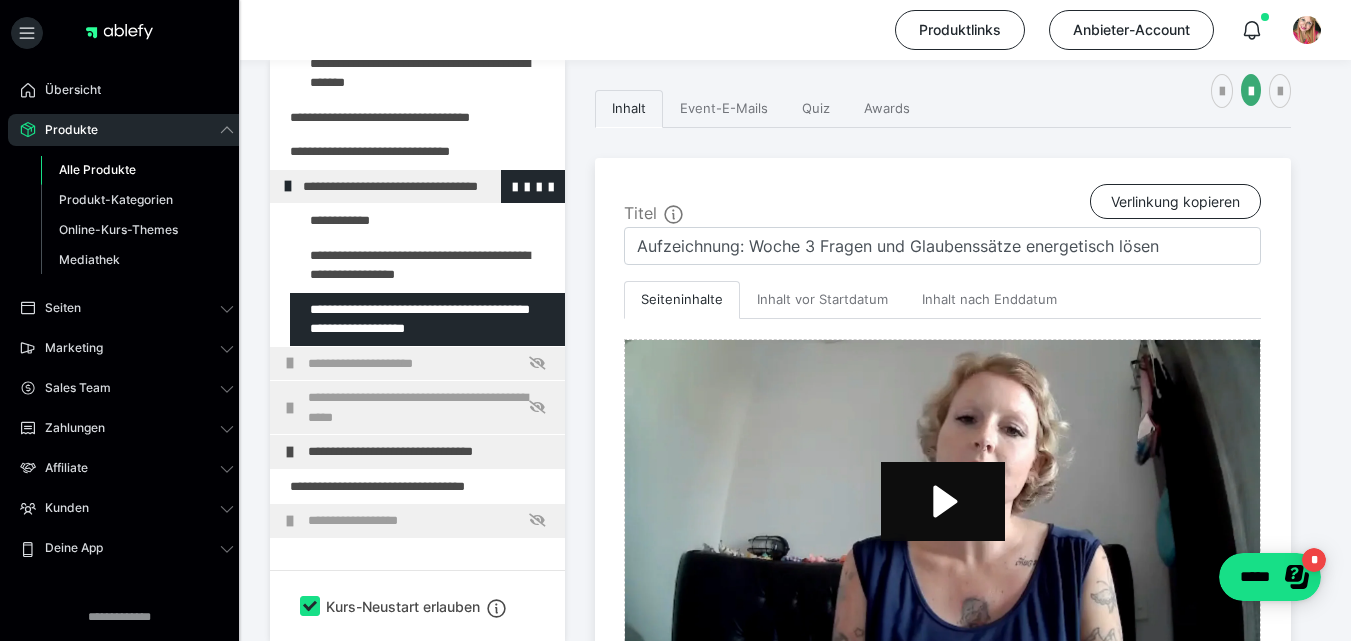 click at bounding box center [288, 186] 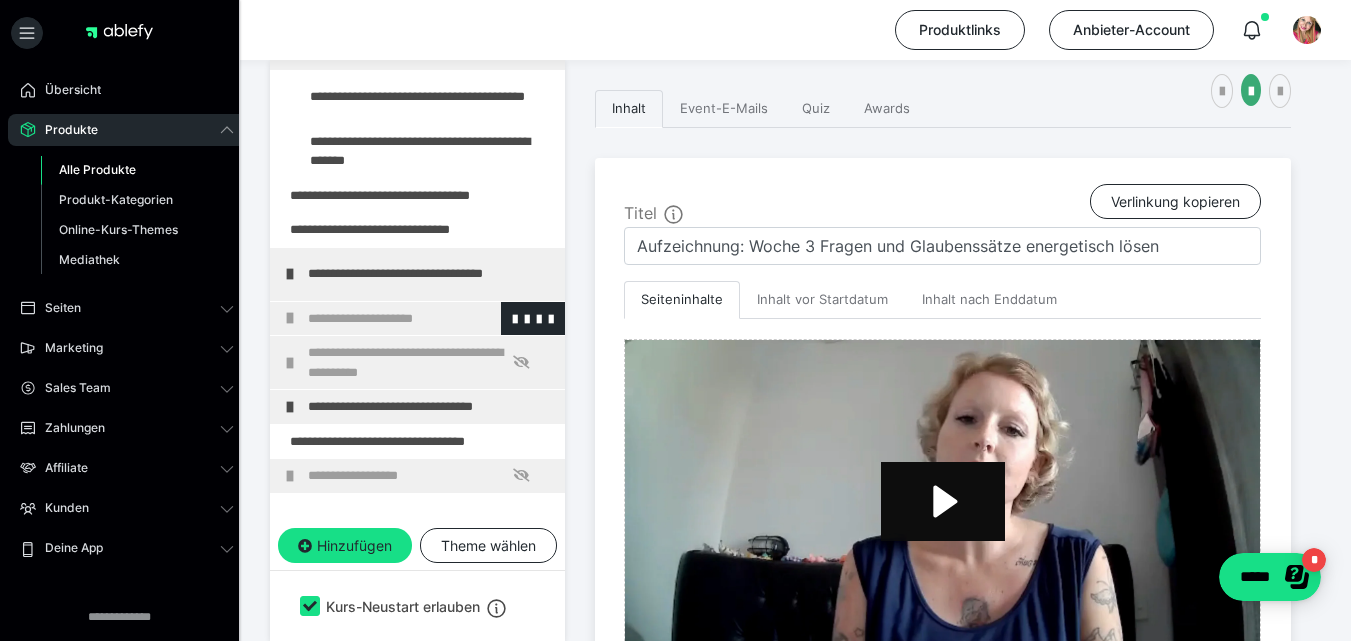 click on "**********" at bounding box center [423, 319] 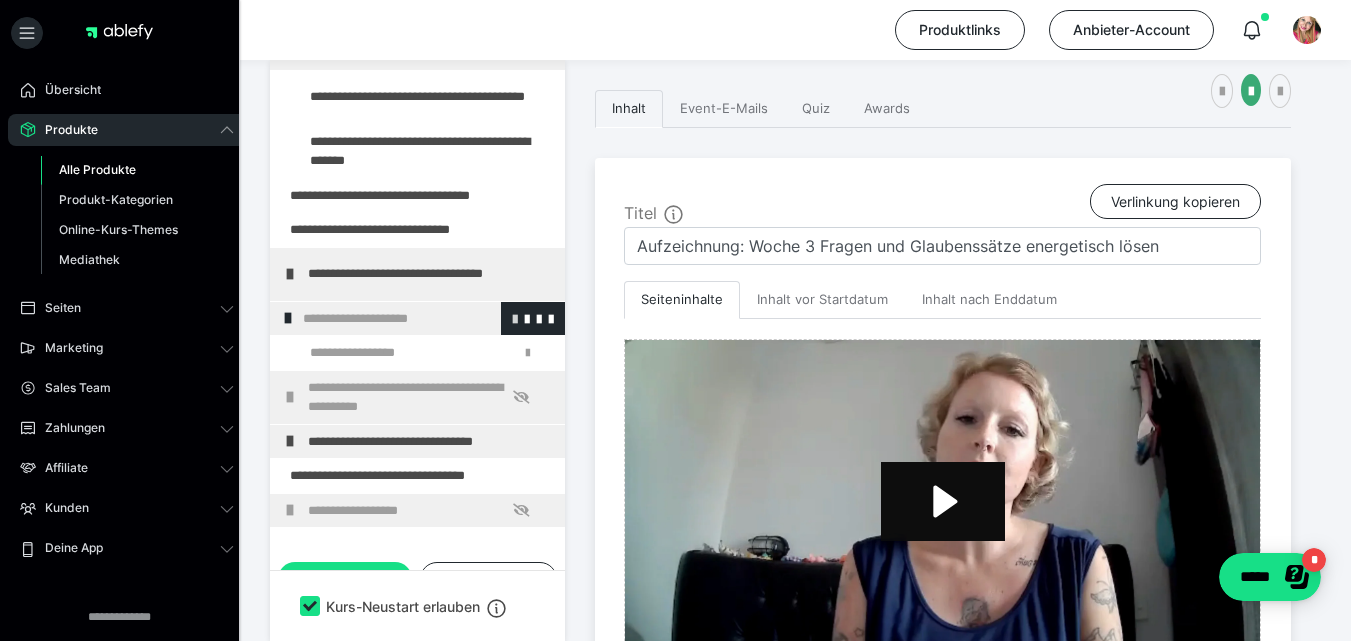click at bounding box center [515, 318] 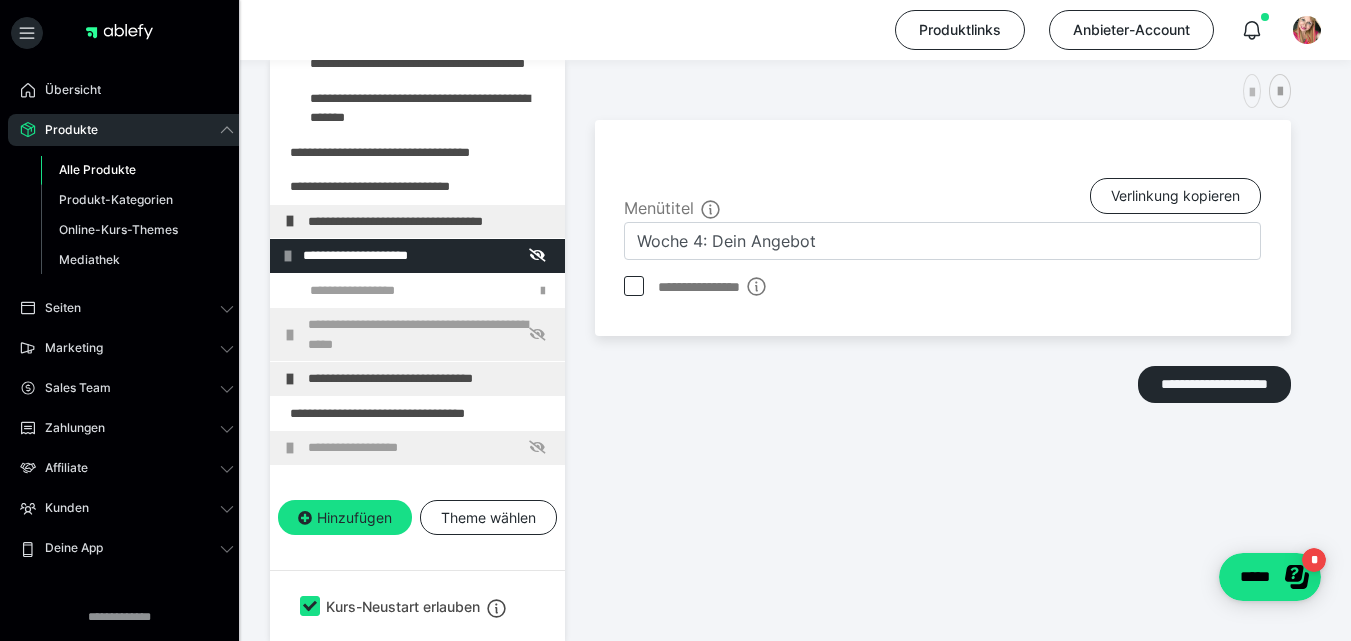 click at bounding box center [1252, 93] 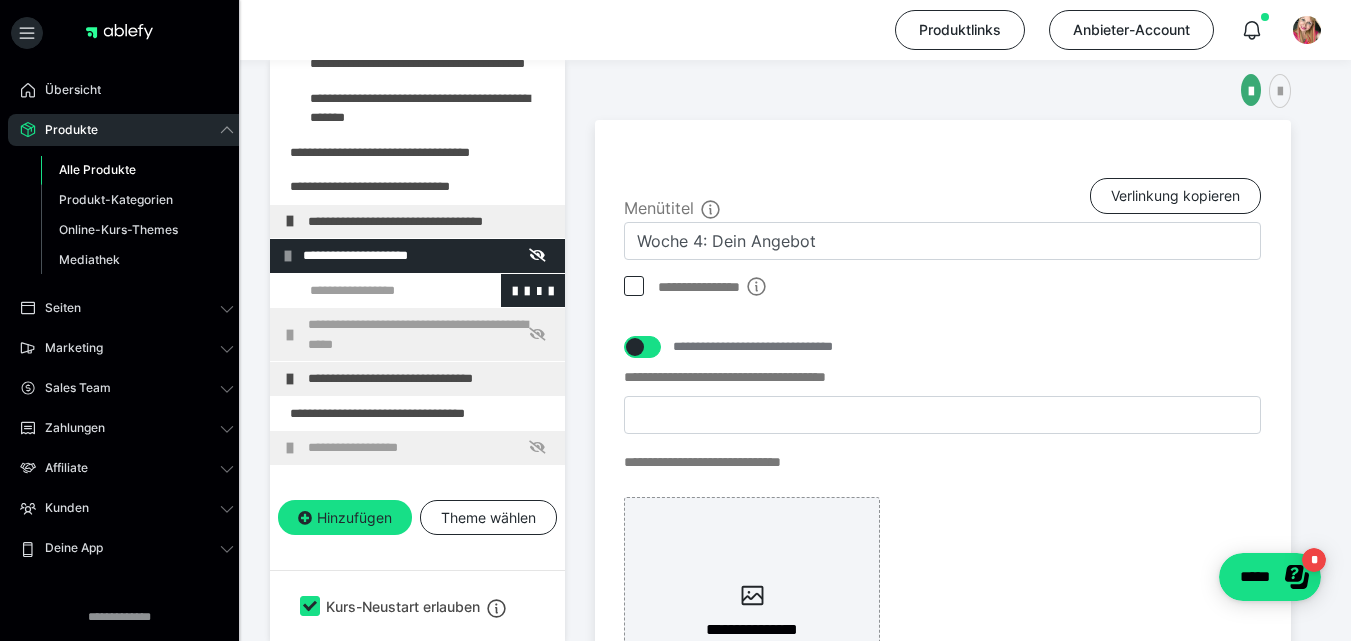 click at bounding box center [515, 290] 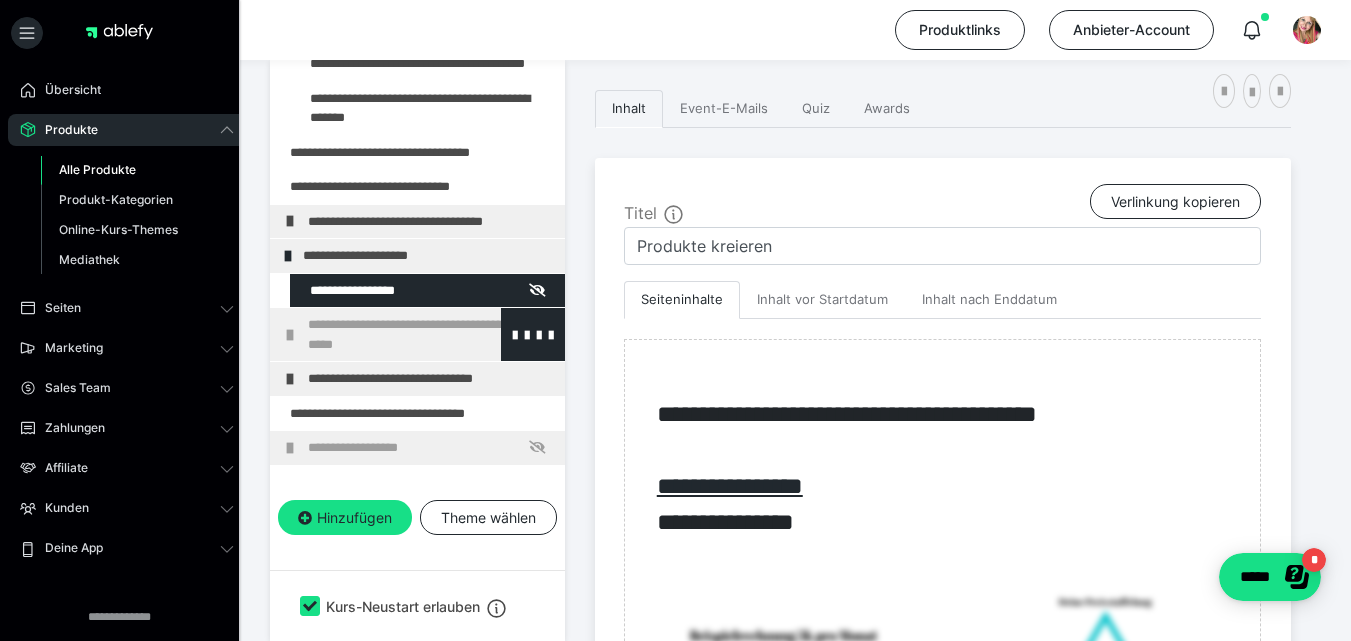 click at bounding box center (1252, 93) 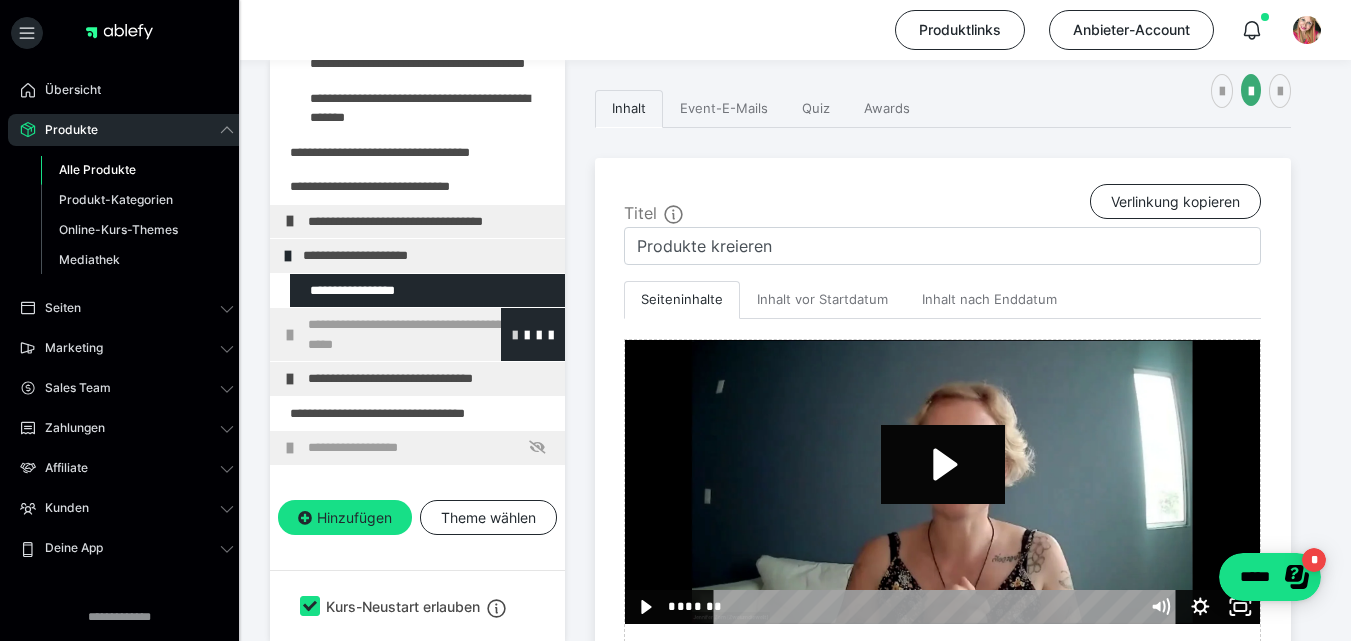 click at bounding box center (515, 334) 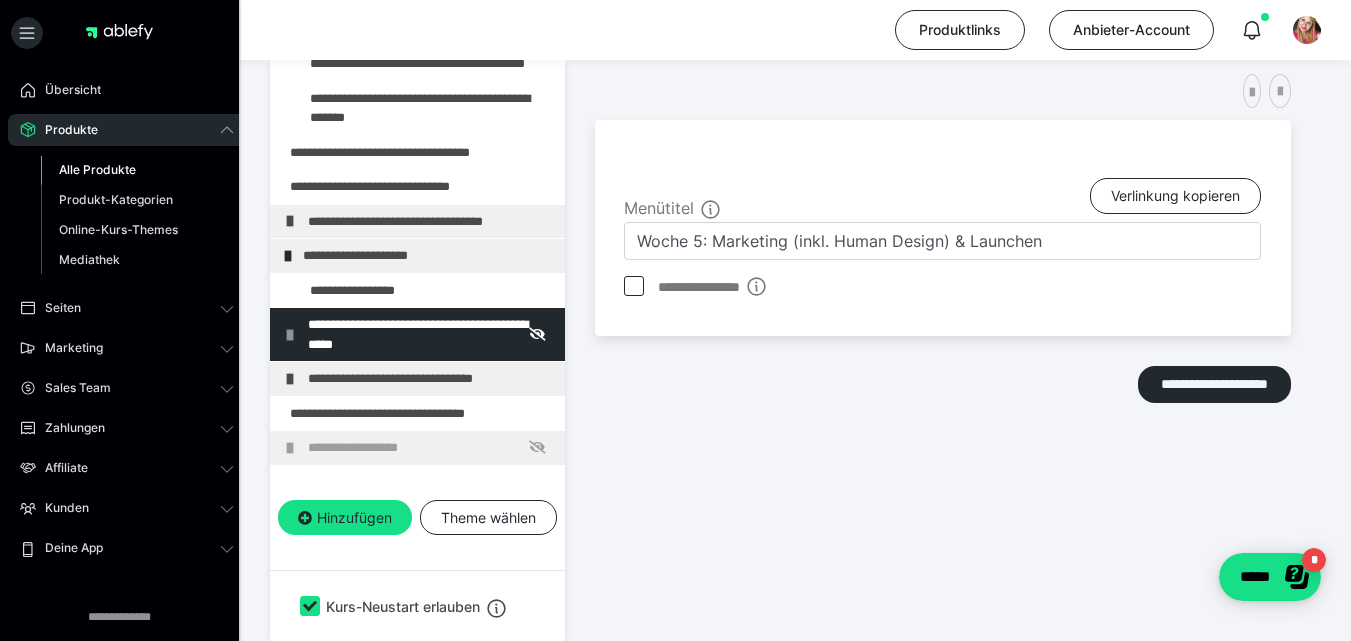 click at bounding box center (1252, 93) 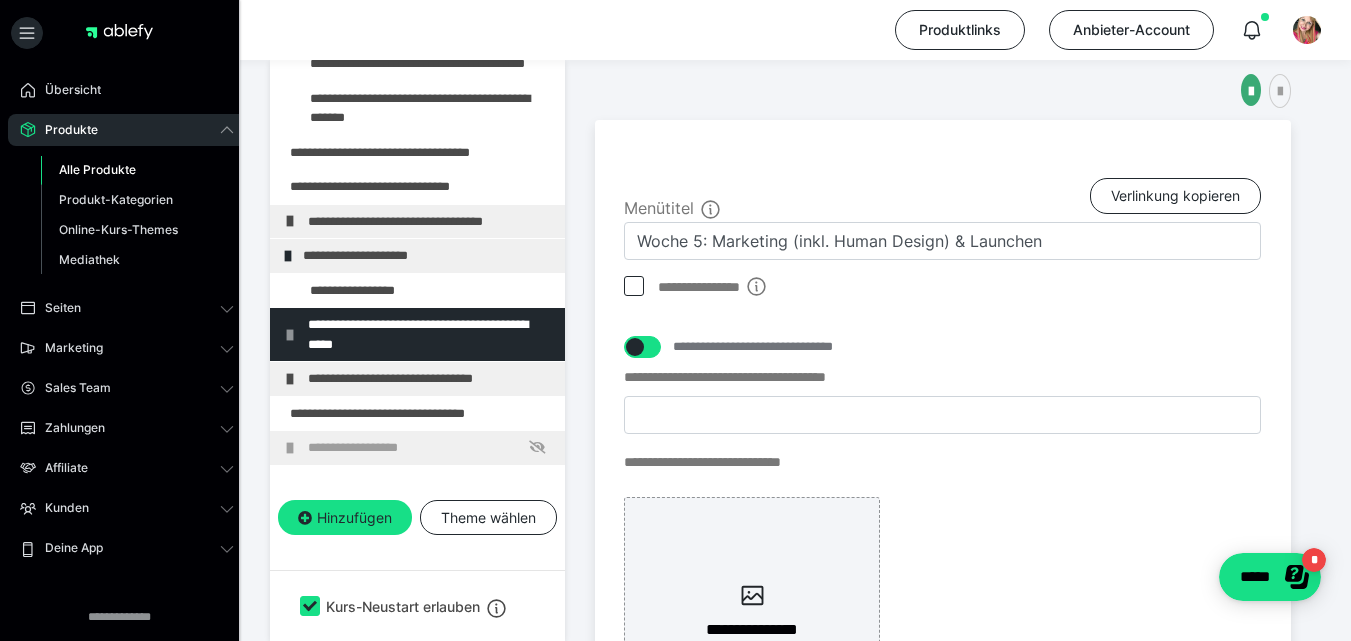 click at bounding box center [290, 335] 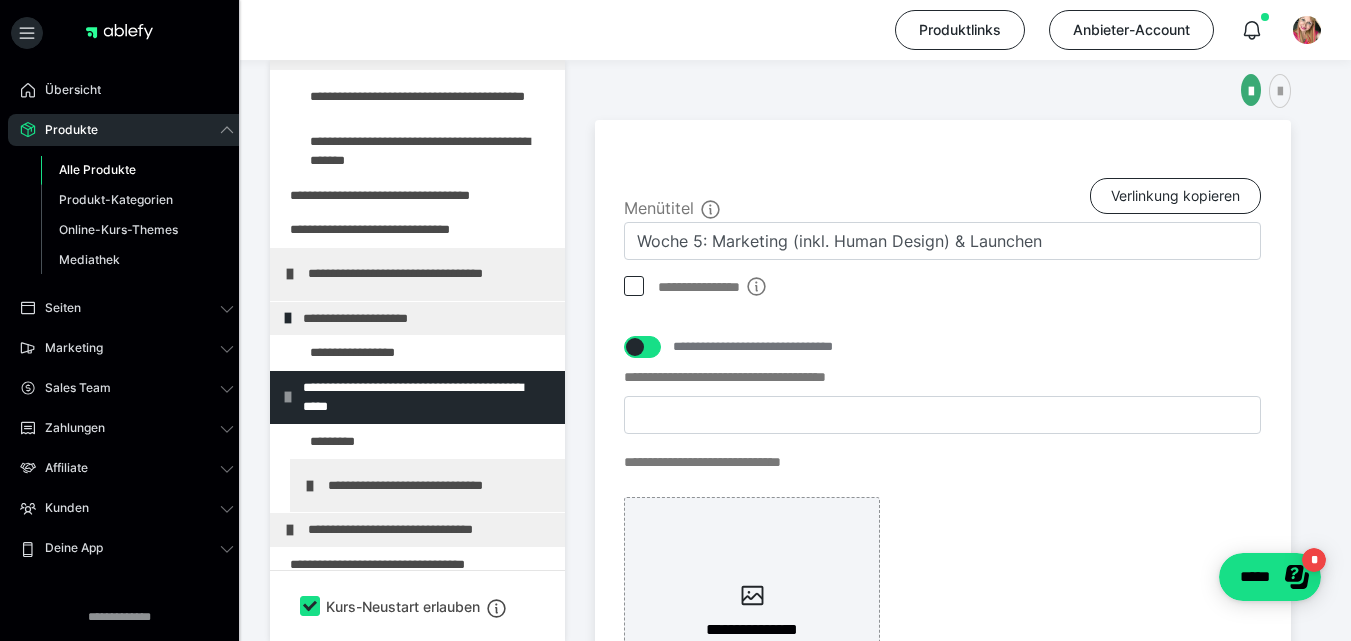 click at bounding box center (288, 397) 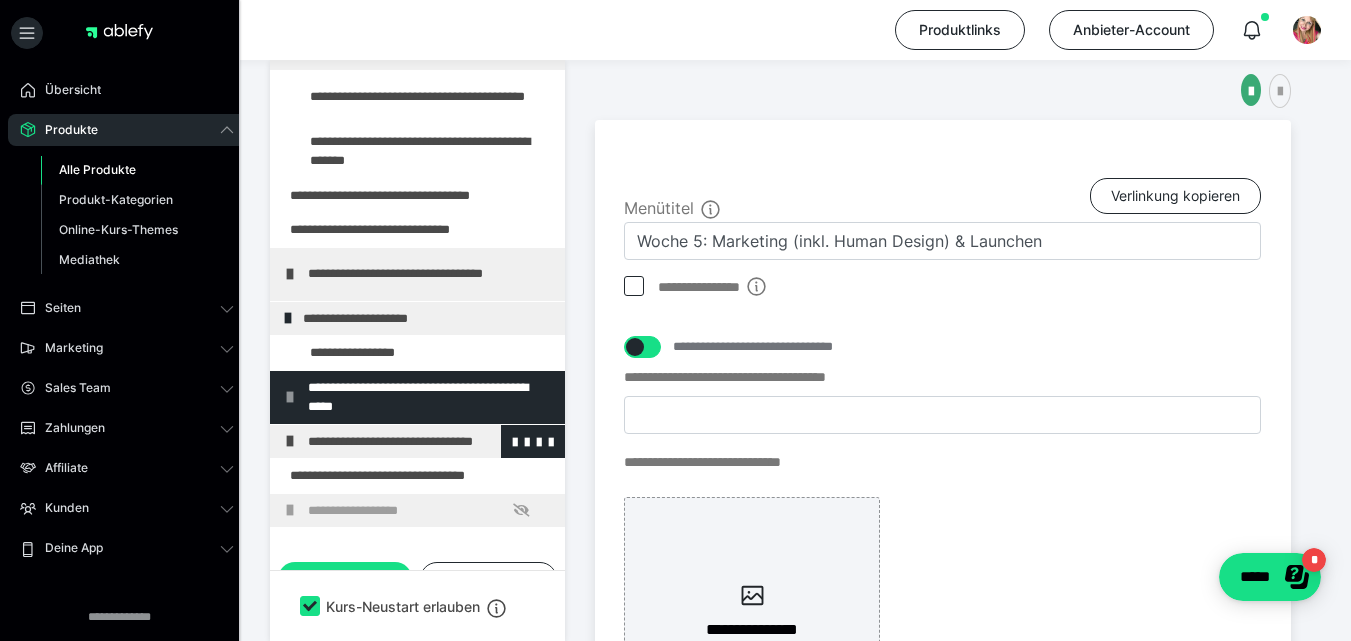 click on "**********" at bounding box center (417, 442) 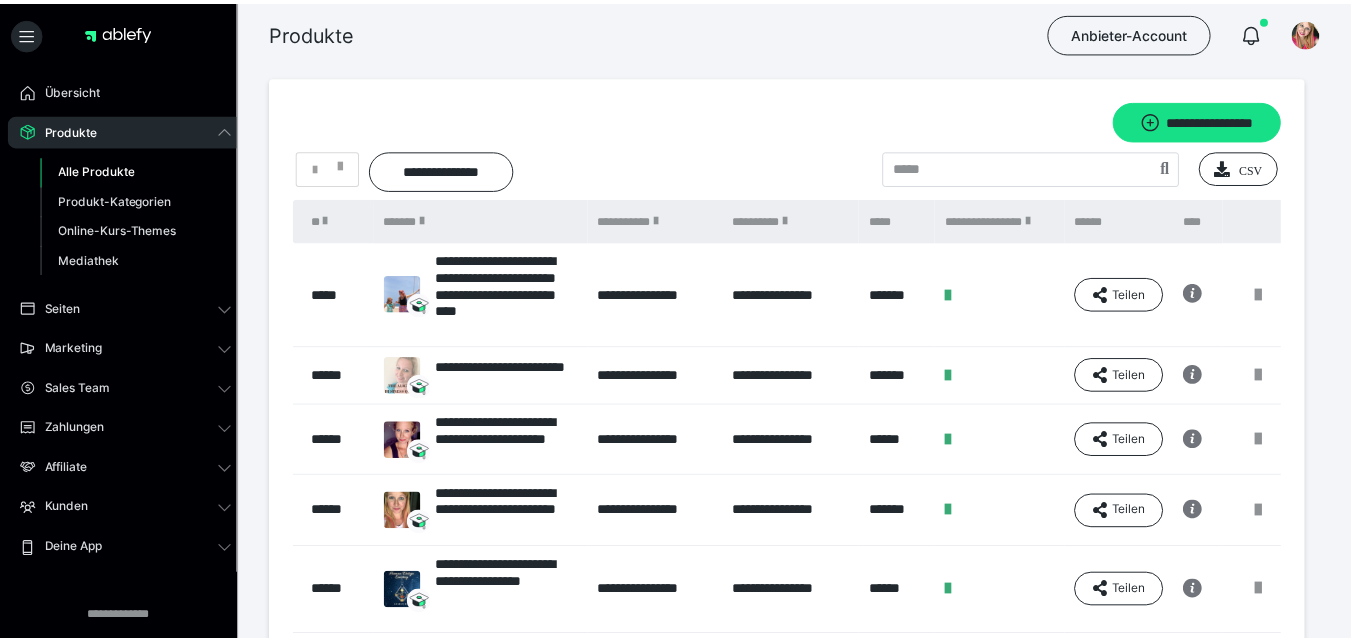 scroll, scrollTop: 0, scrollLeft: 0, axis: both 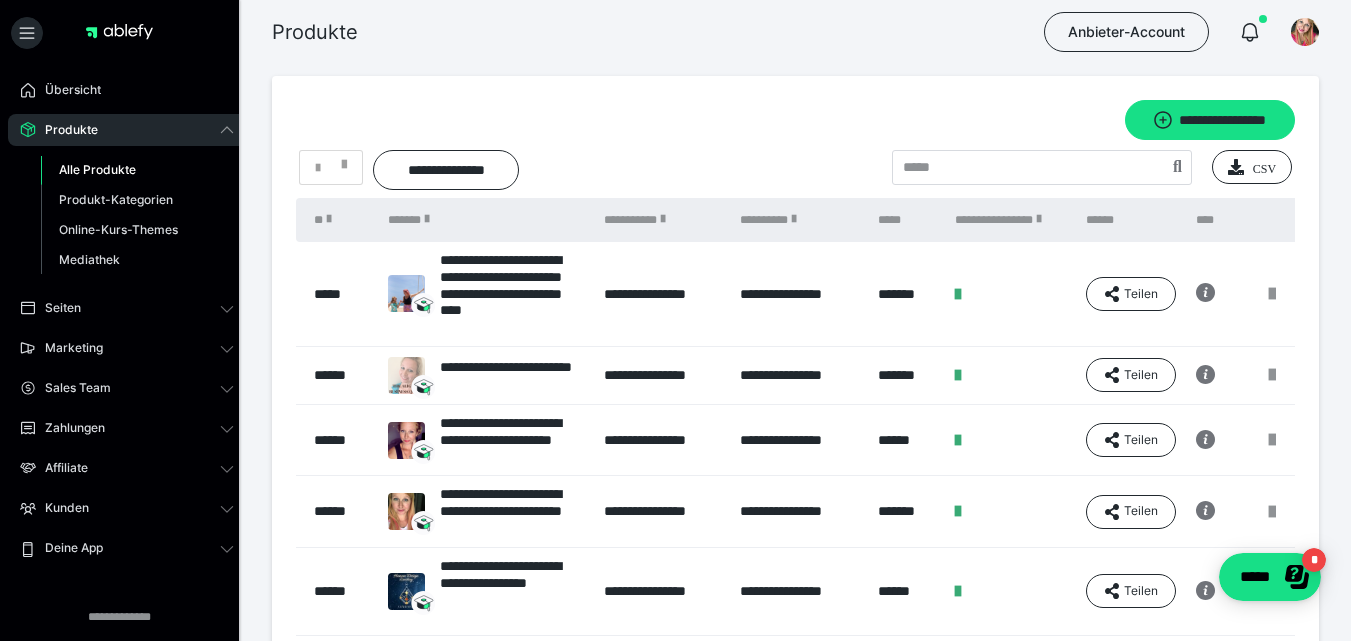 click at bounding box center [1042, 170] 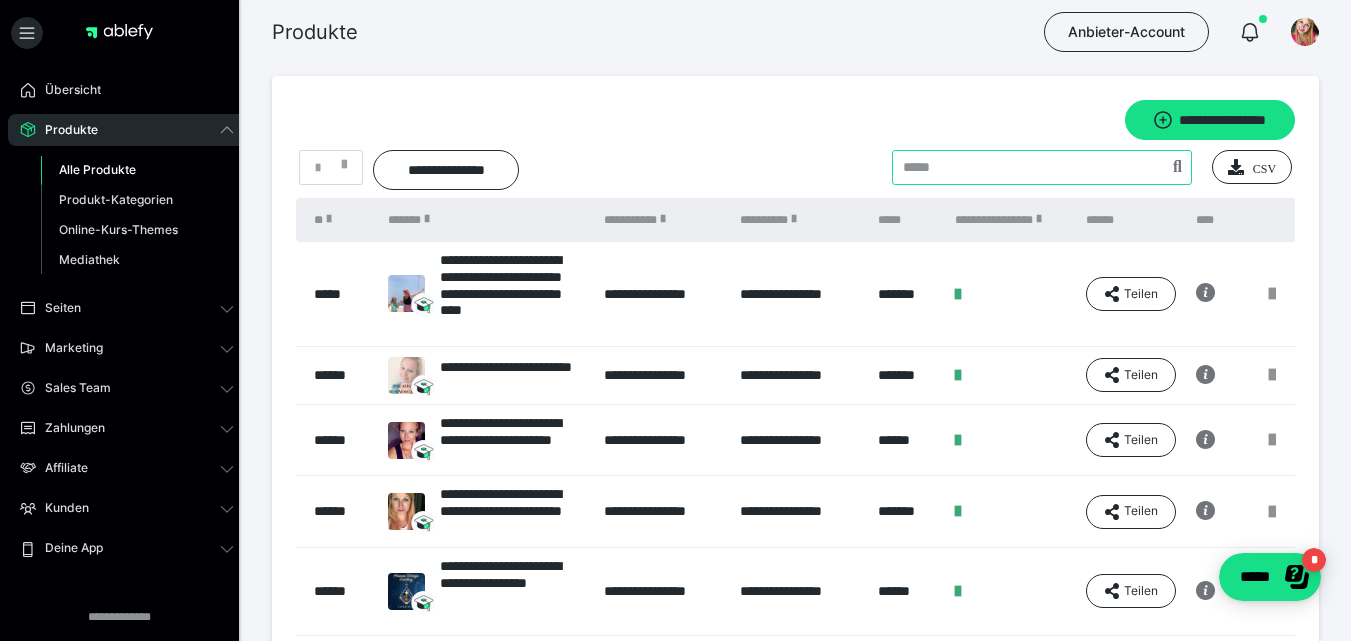 click at bounding box center (1042, 167) 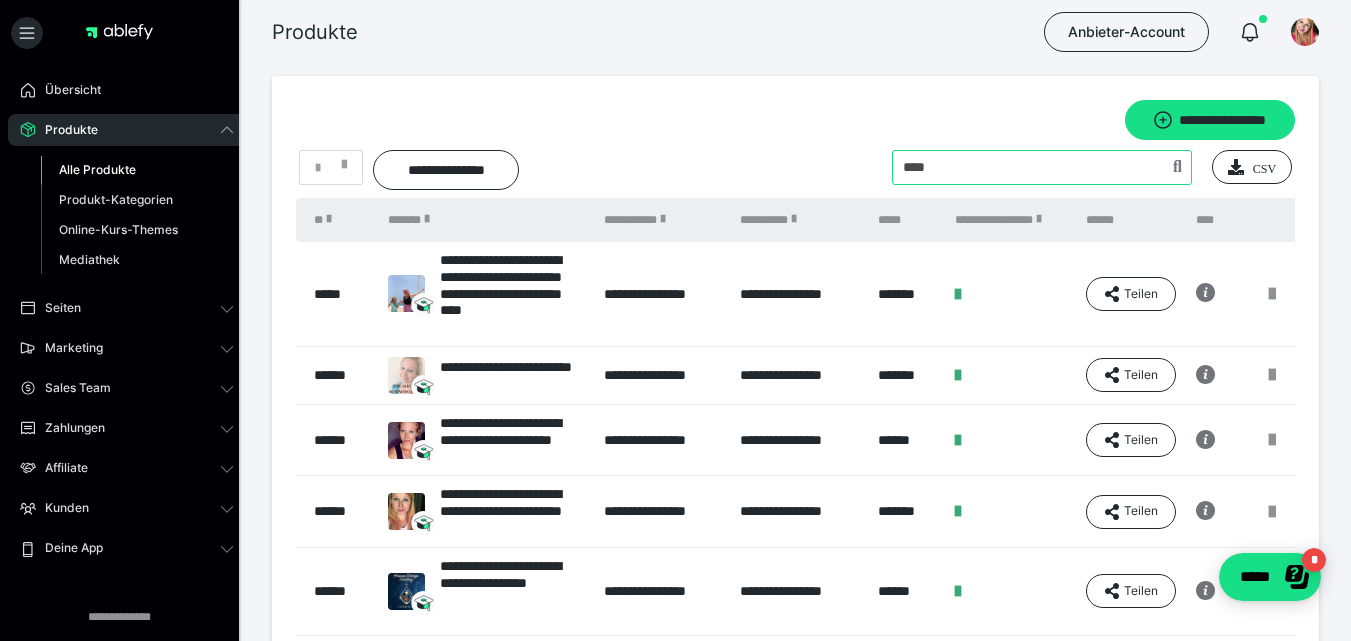 type on "****" 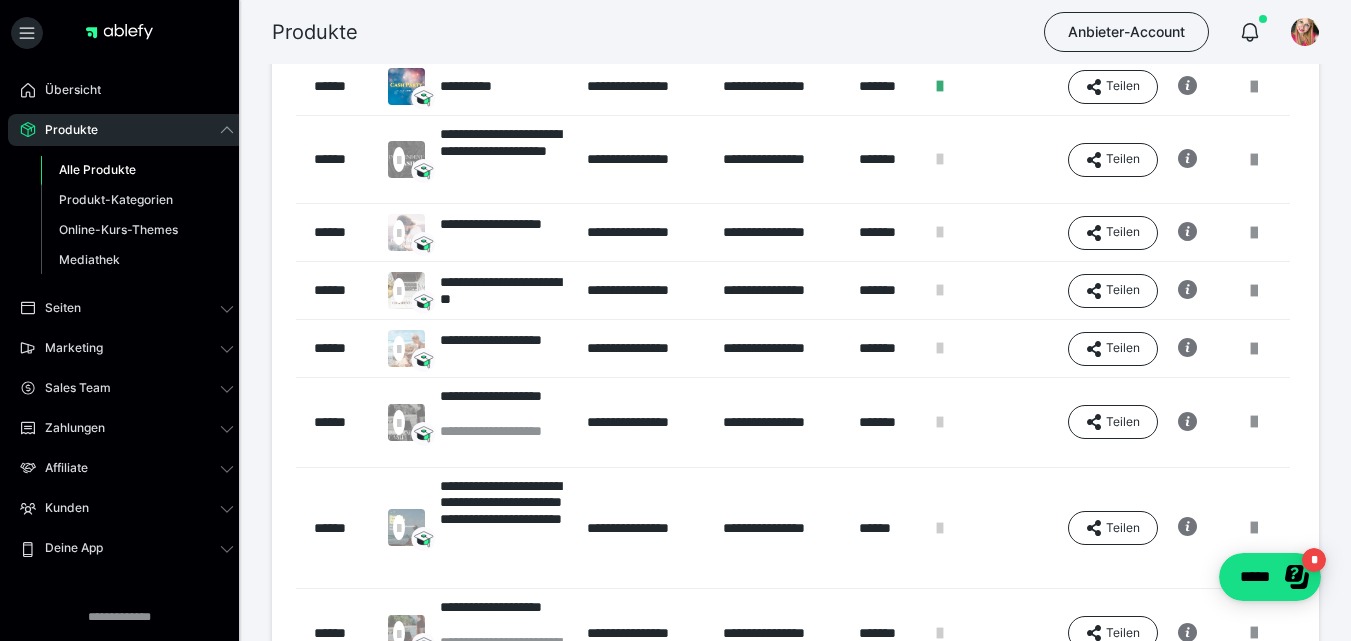 scroll, scrollTop: 333, scrollLeft: 0, axis: vertical 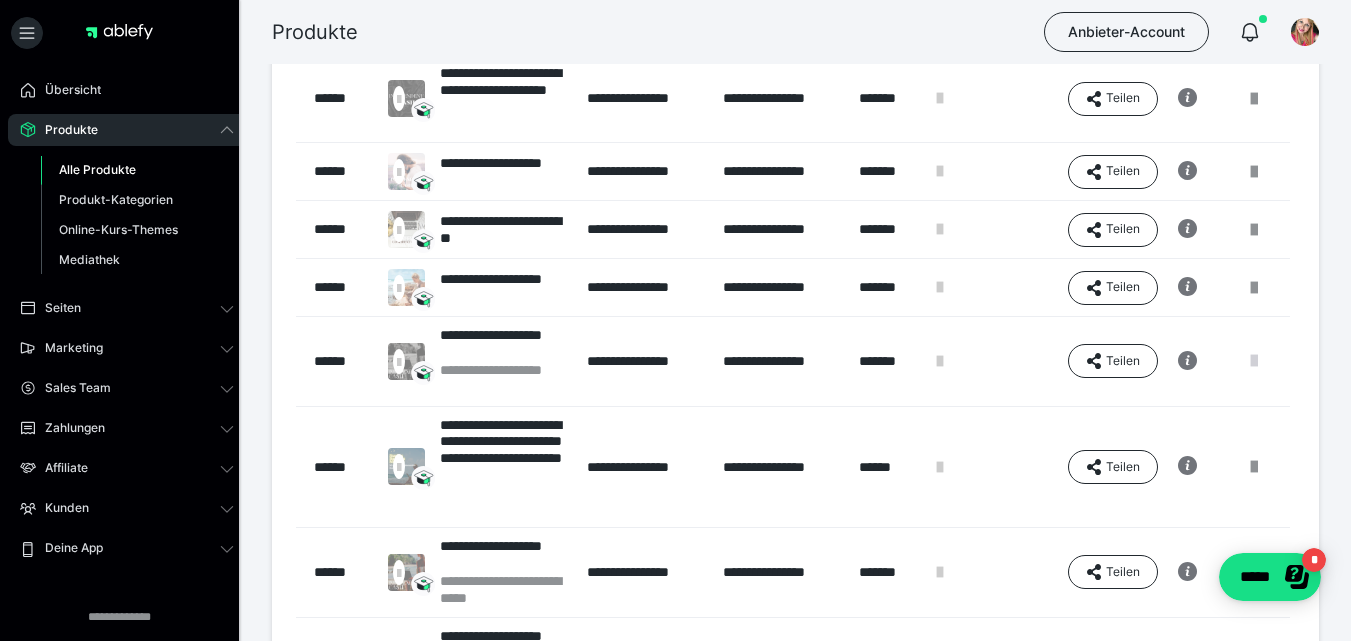 click at bounding box center (1254, 361) 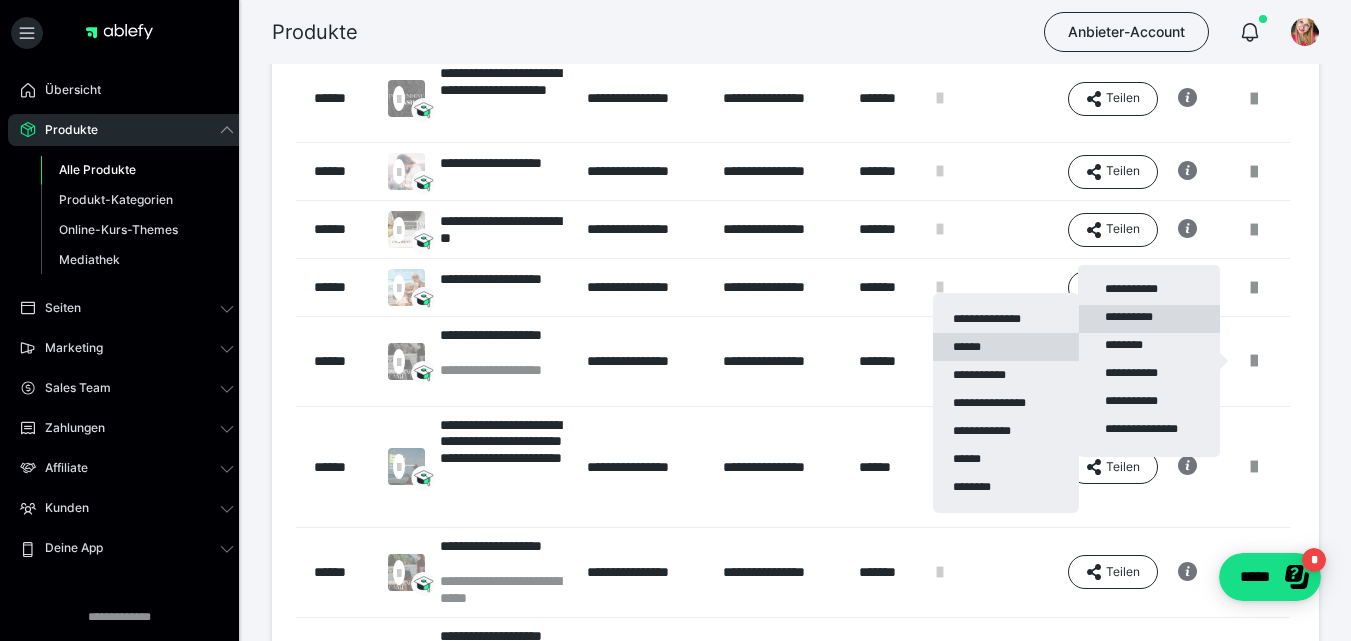 click on "******" at bounding box center [1006, 347] 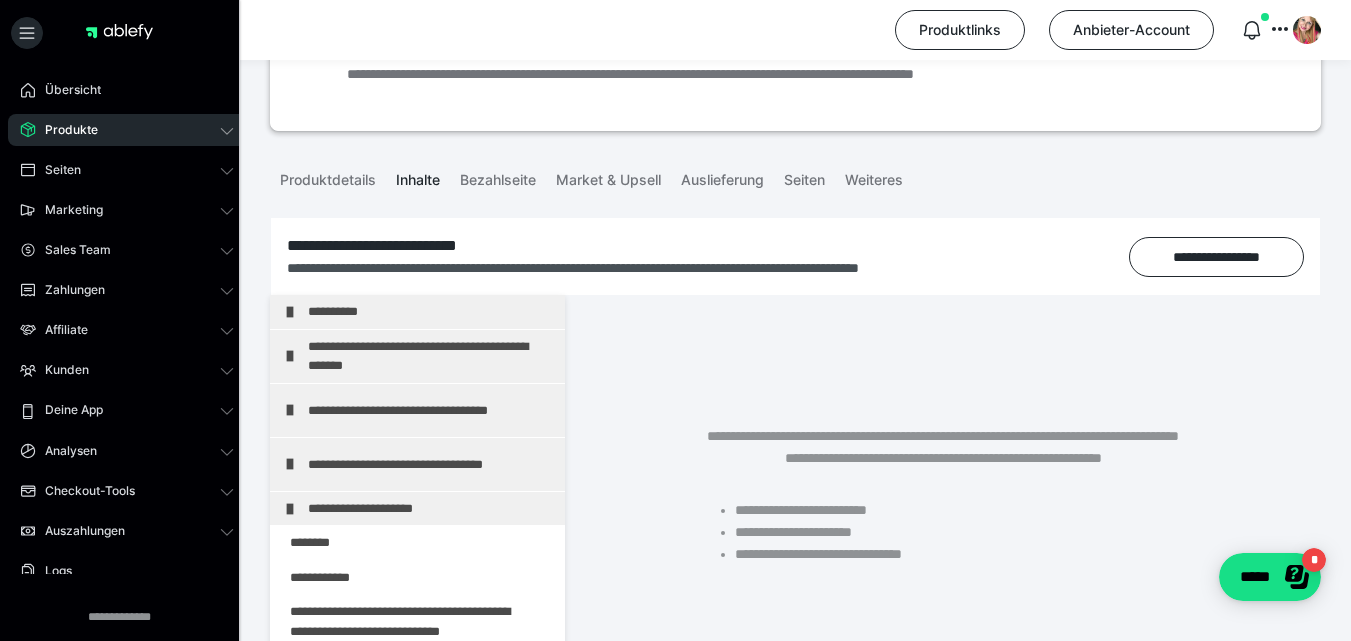 scroll, scrollTop: 273, scrollLeft: 0, axis: vertical 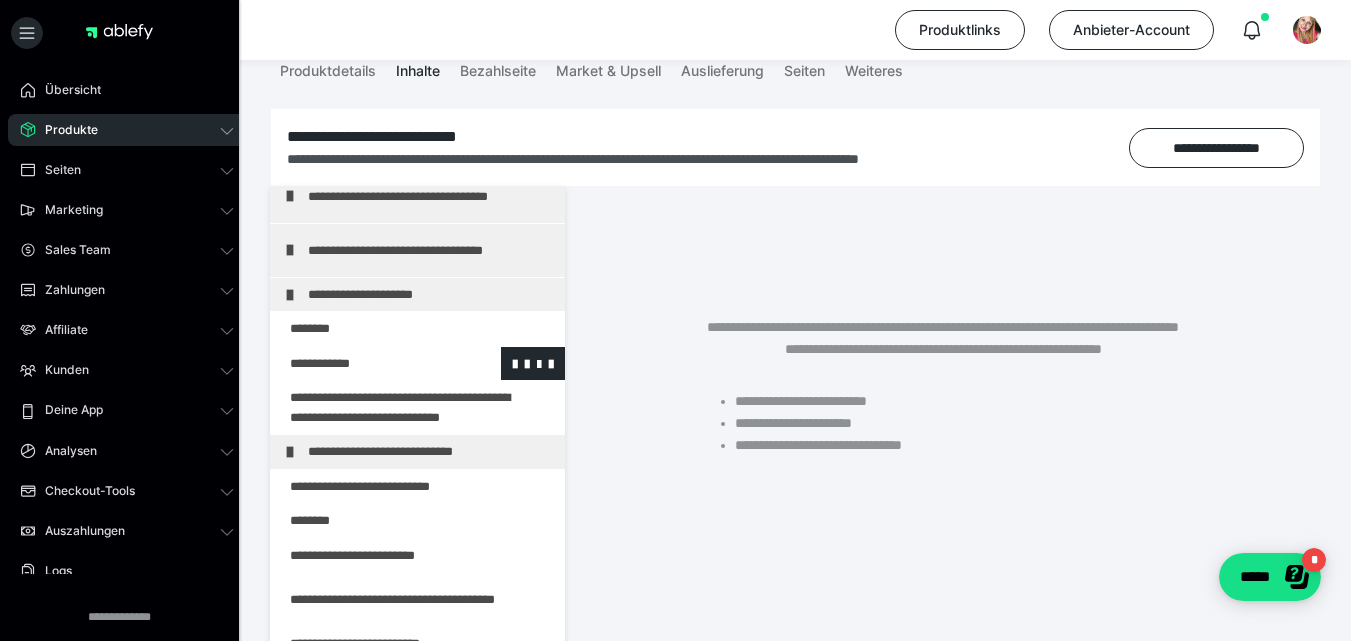 click at bounding box center (365, 364) 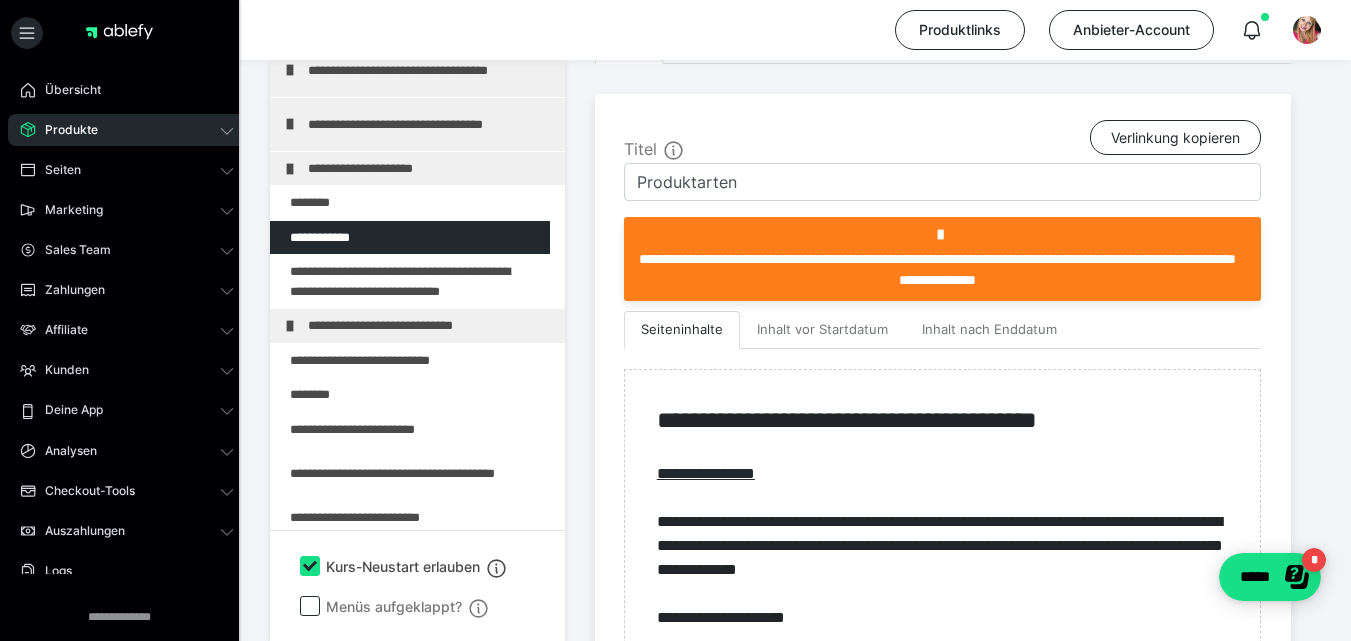 scroll, scrollTop: 507, scrollLeft: 0, axis: vertical 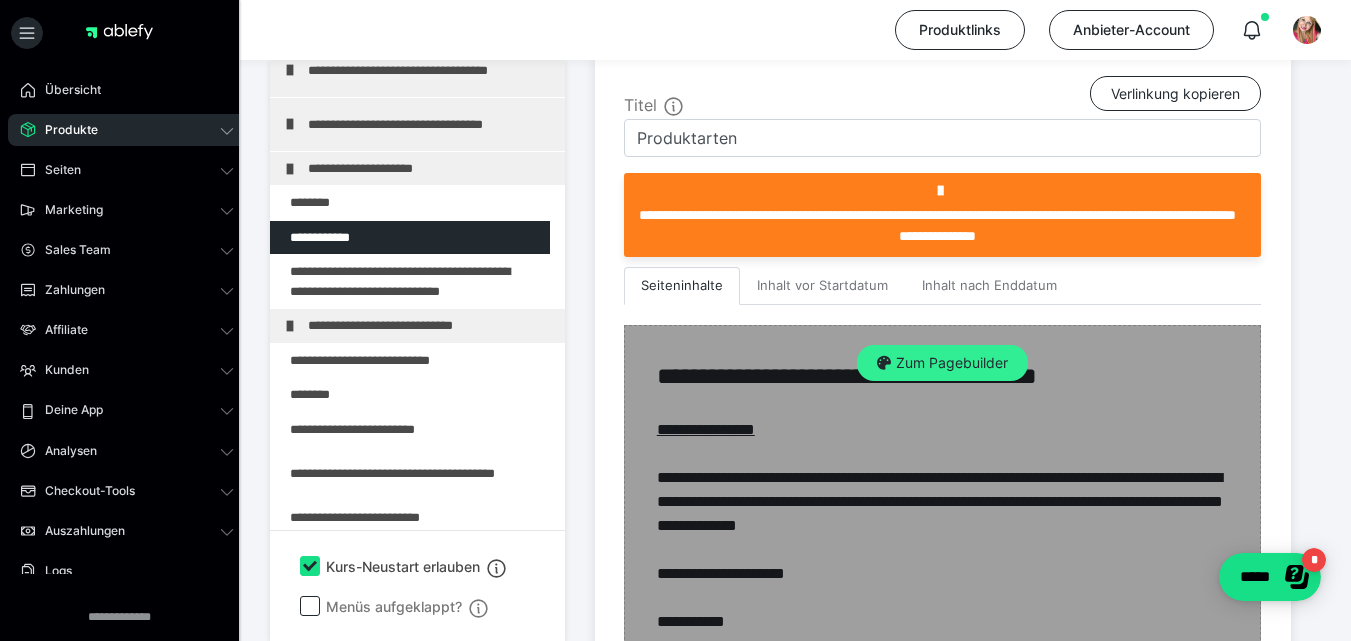 click on "Zum Pagebuilder" at bounding box center (942, 363) 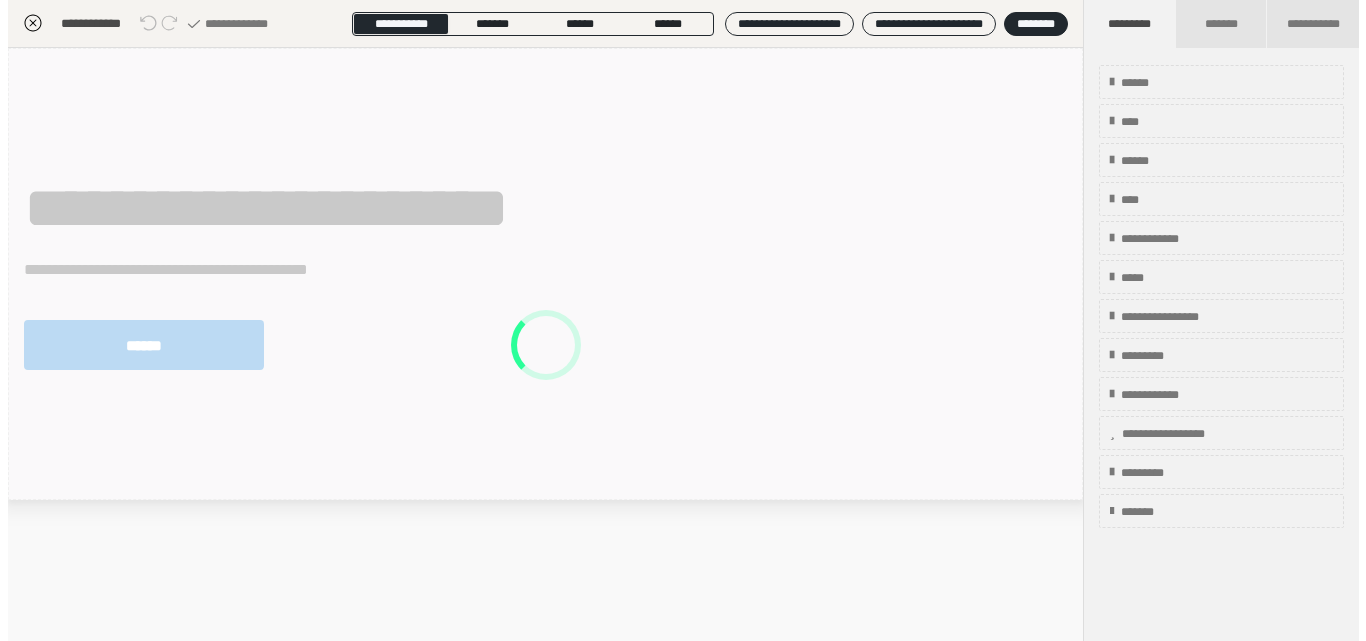 scroll, scrollTop: 399, scrollLeft: 0, axis: vertical 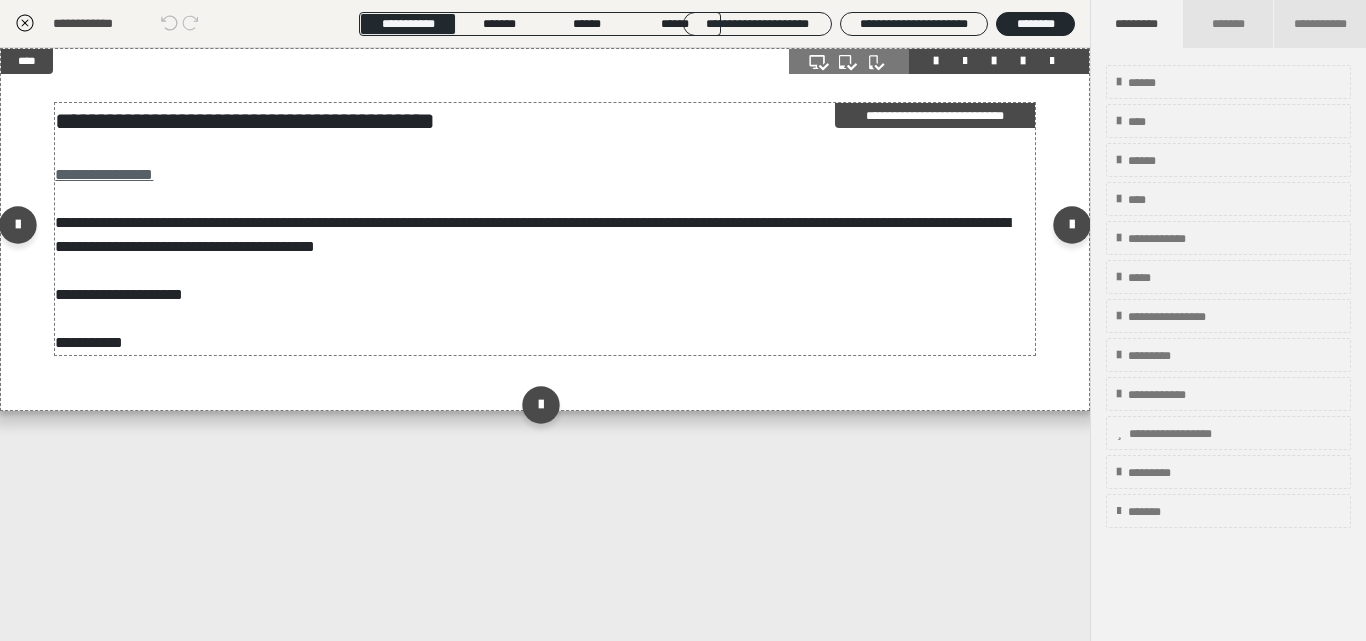 click on "**********" at bounding box center [104, 174] 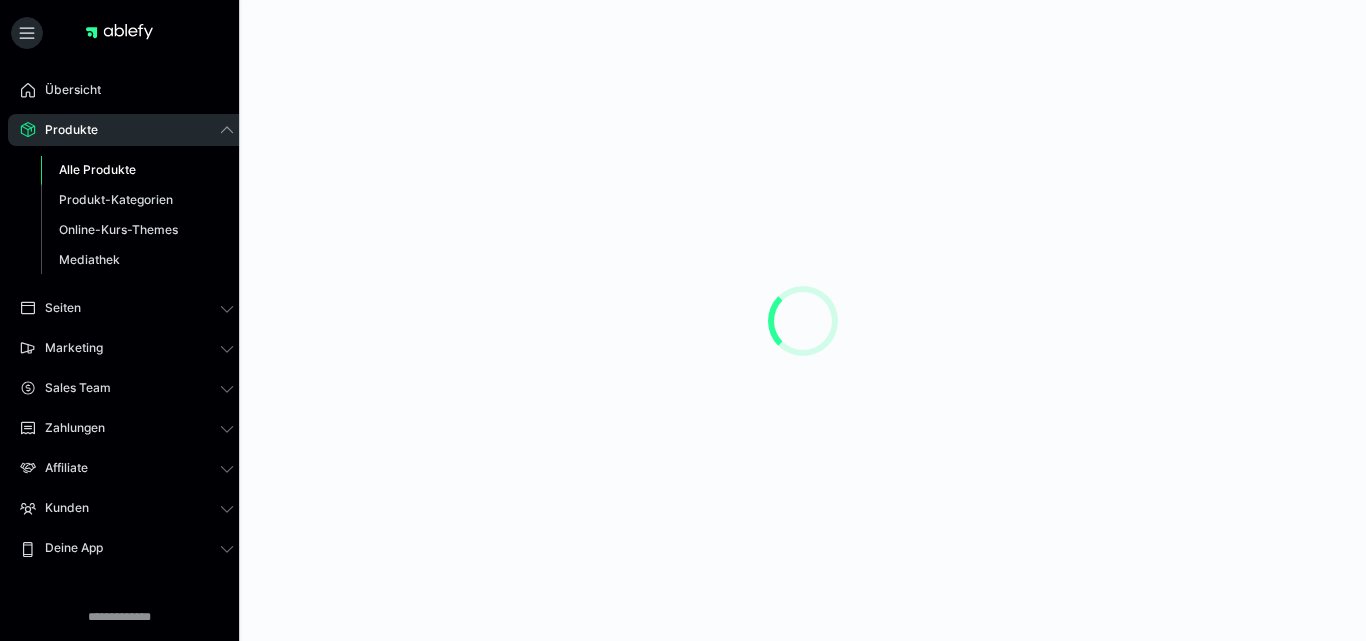 scroll, scrollTop: 0, scrollLeft: 0, axis: both 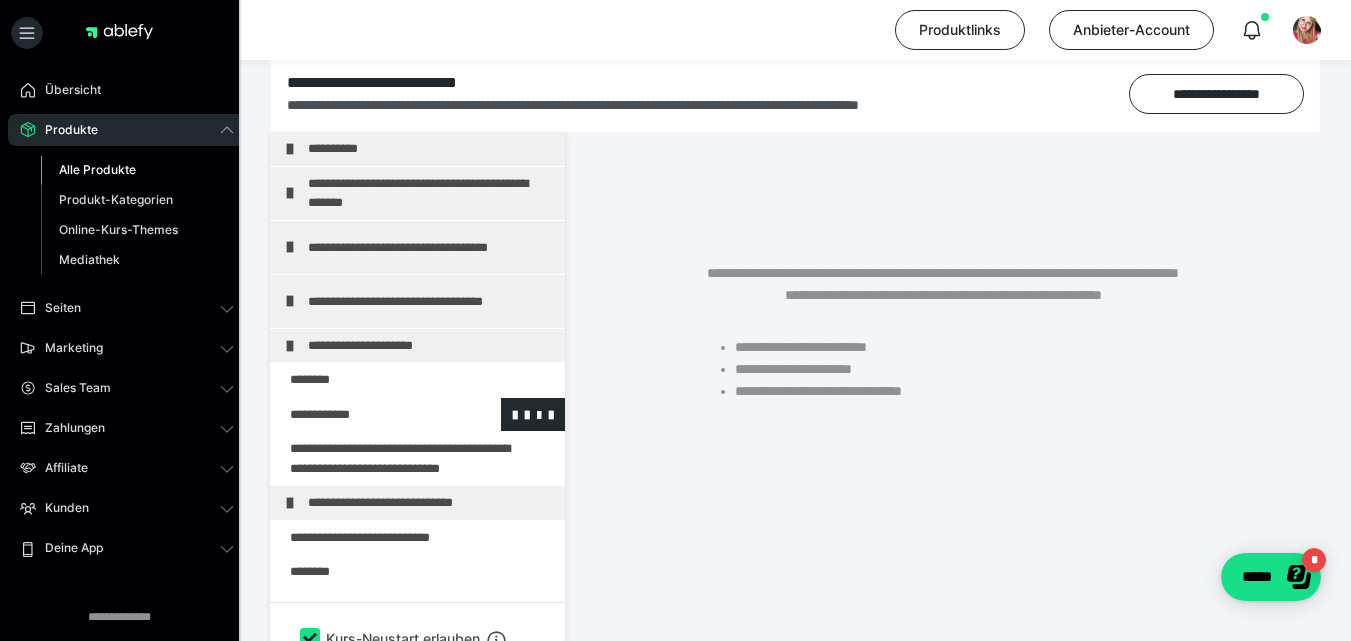 click at bounding box center [365, 415] 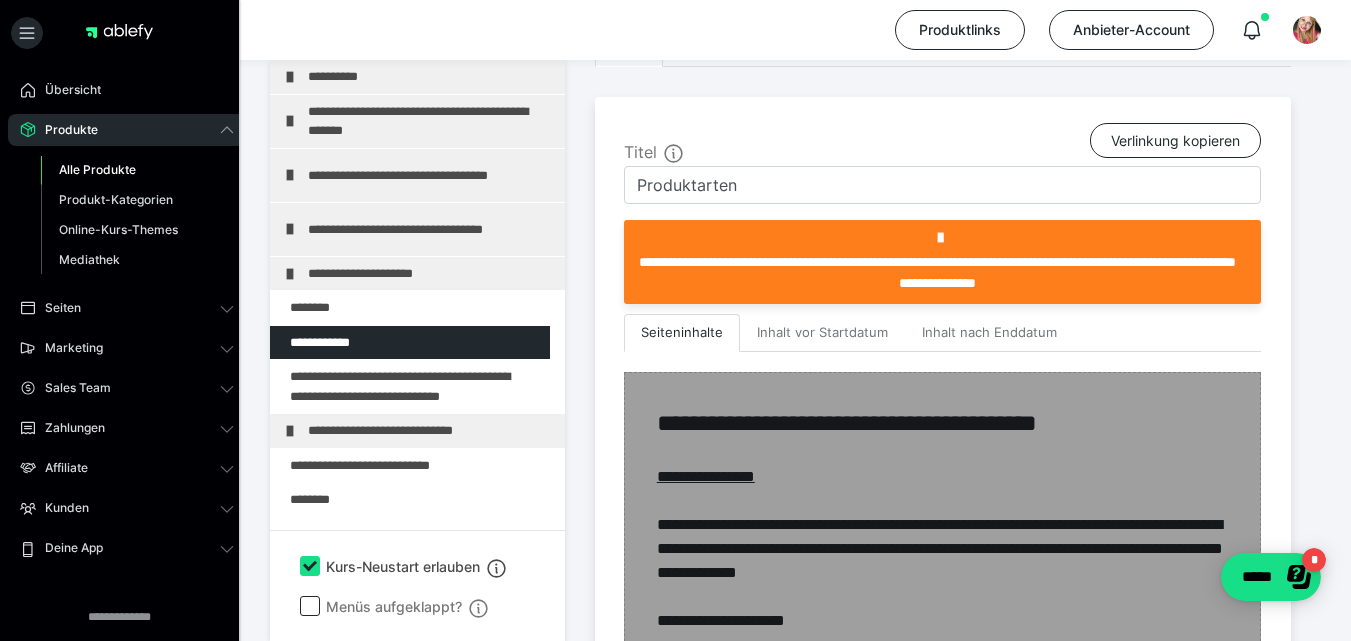 scroll, scrollTop: 500, scrollLeft: 0, axis: vertical 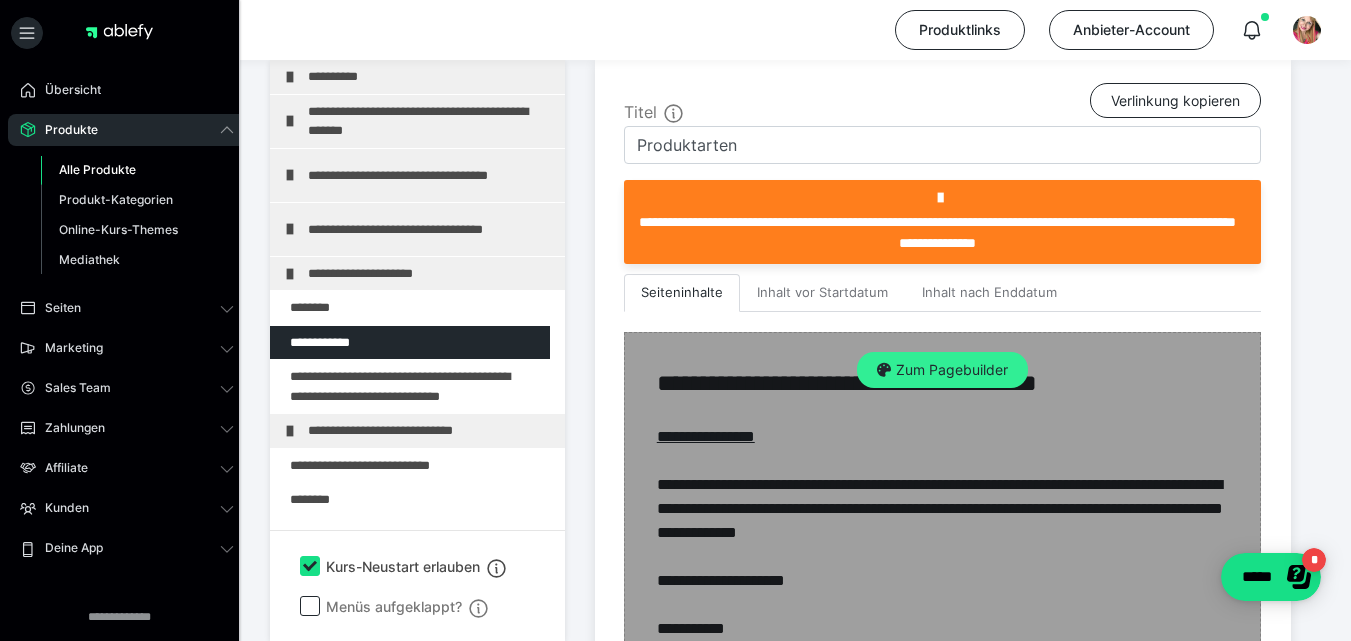 click on "Zum Pagebuilder" at bounding box center [942, 370] 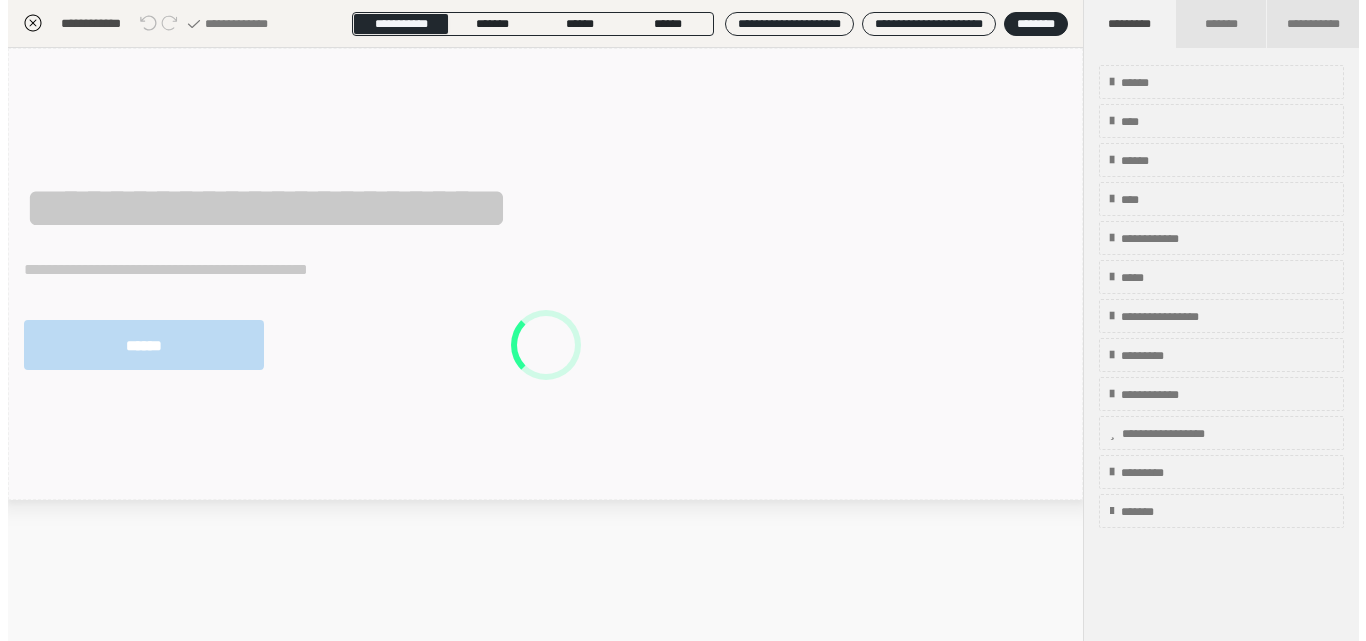 scroll, scrollTop: 399, scrollLeft: 0, axis: vertical 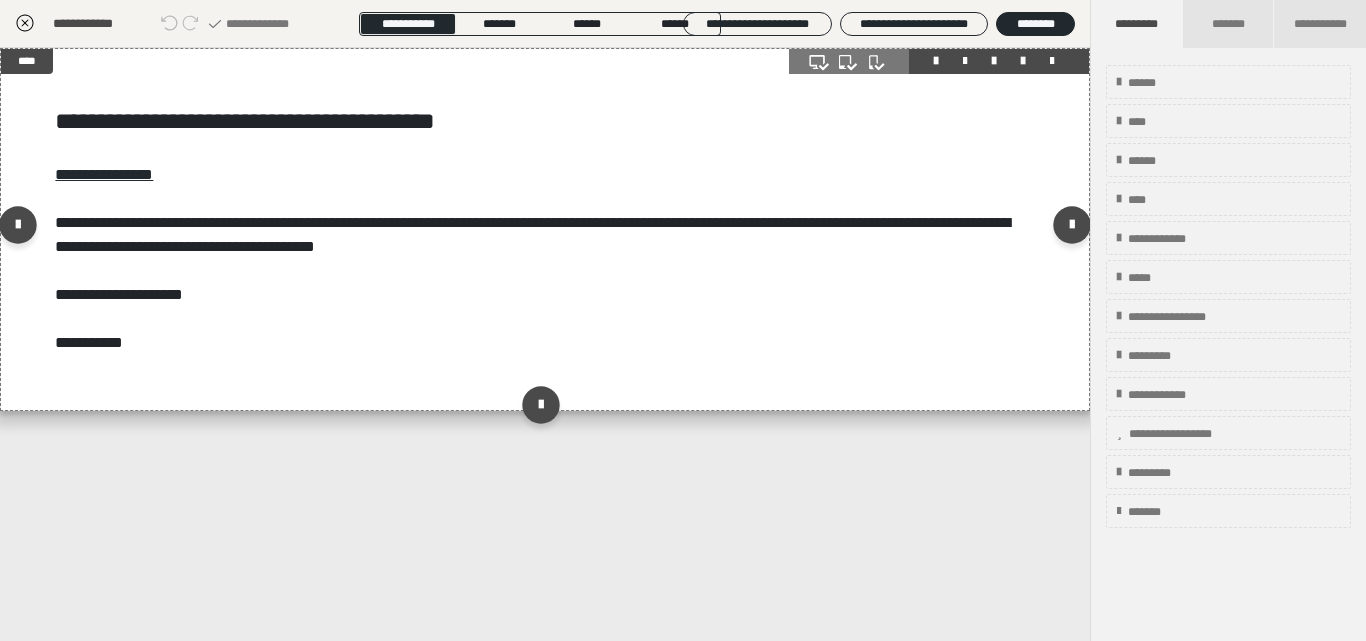 click at bounding box center [1023, 61] 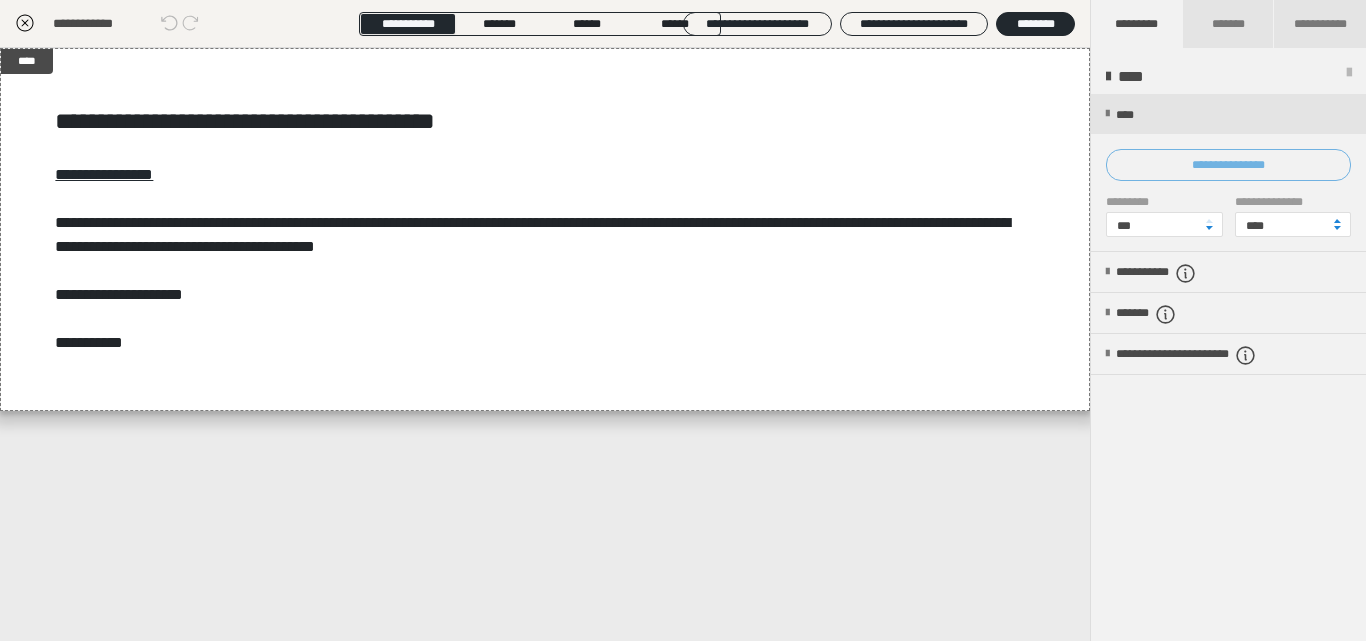click on "**********" at bounding box center [1228, 165] 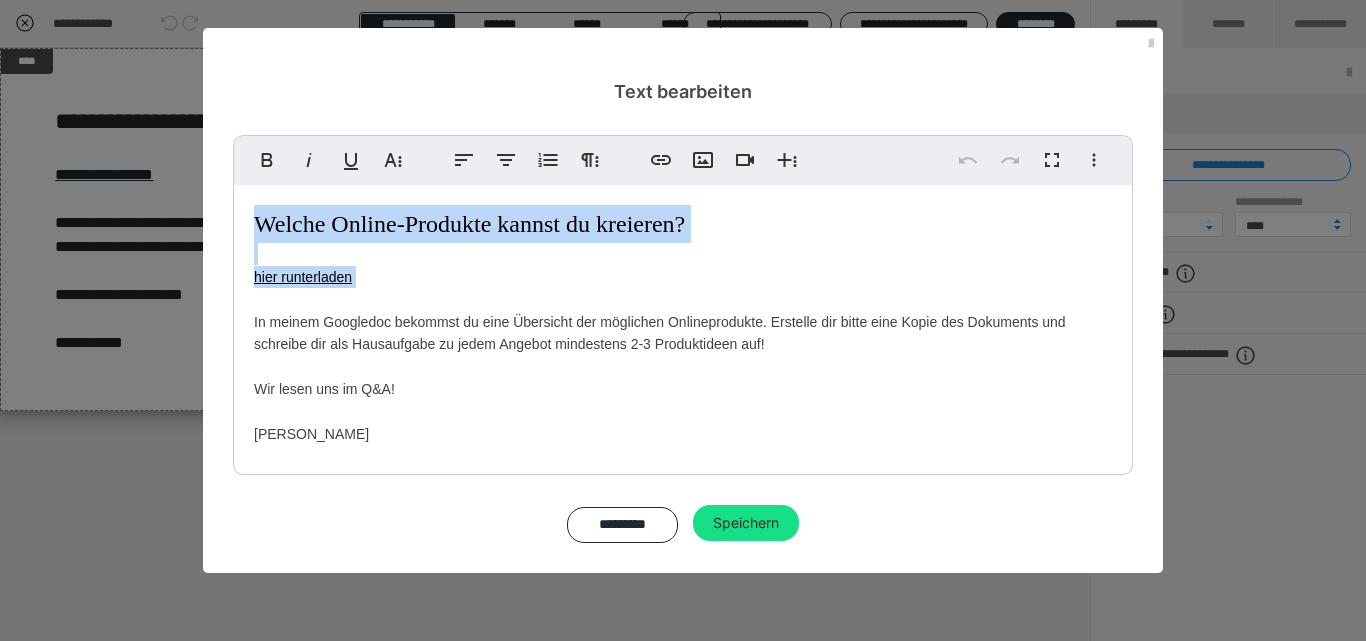 drag, startPoint x: 254, startPoint y: 218, endPoint x: 778, endPoint y: 301, distance: 530.5328 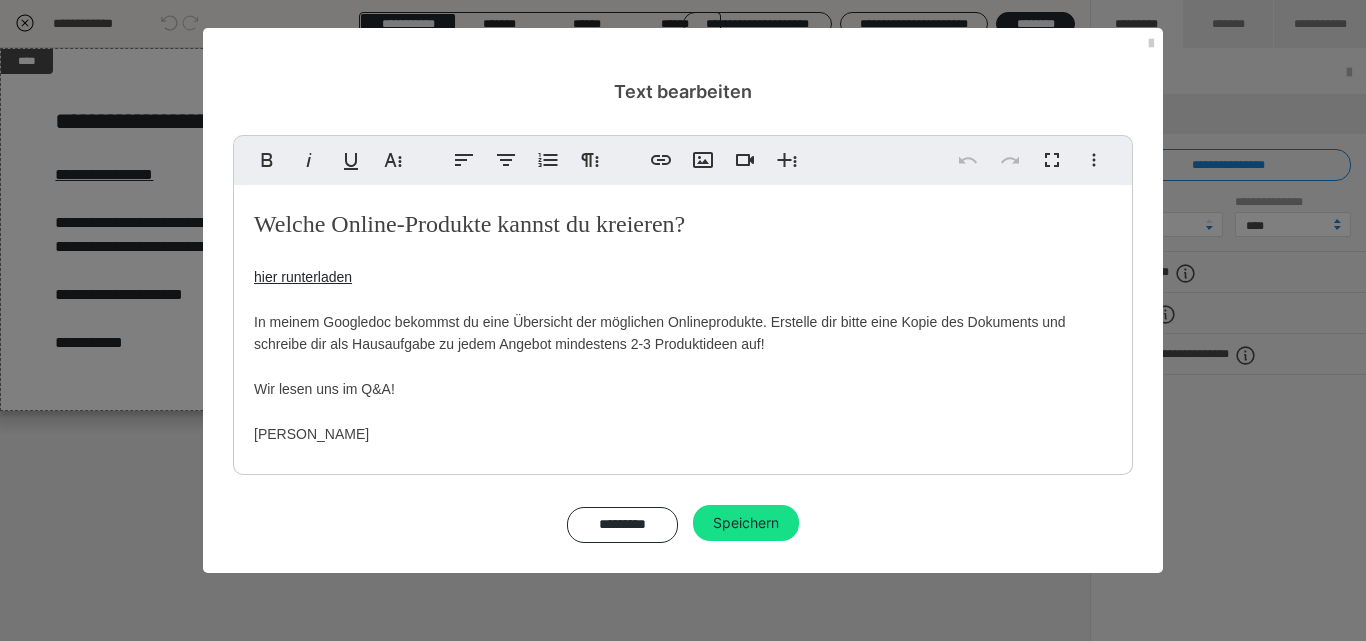 copy on "Welche Online-Produkte kannst du kreieren? hier runterladen" 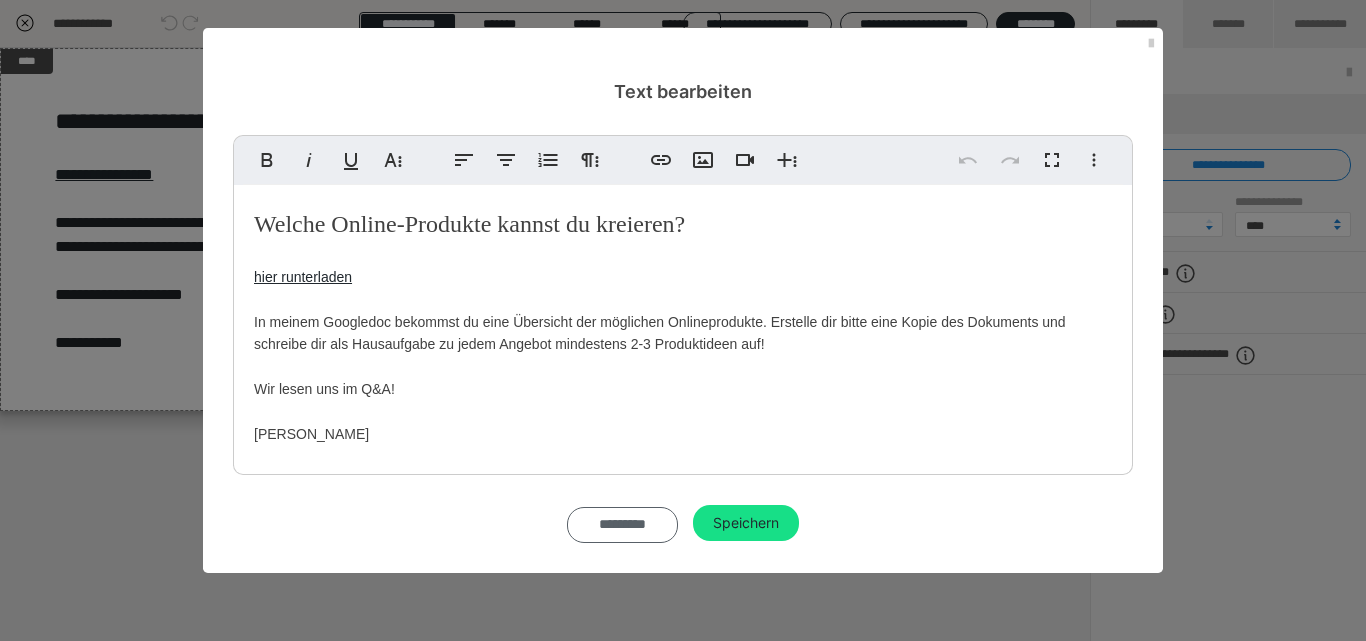 click on "*********" at bounding box center (622, 525) 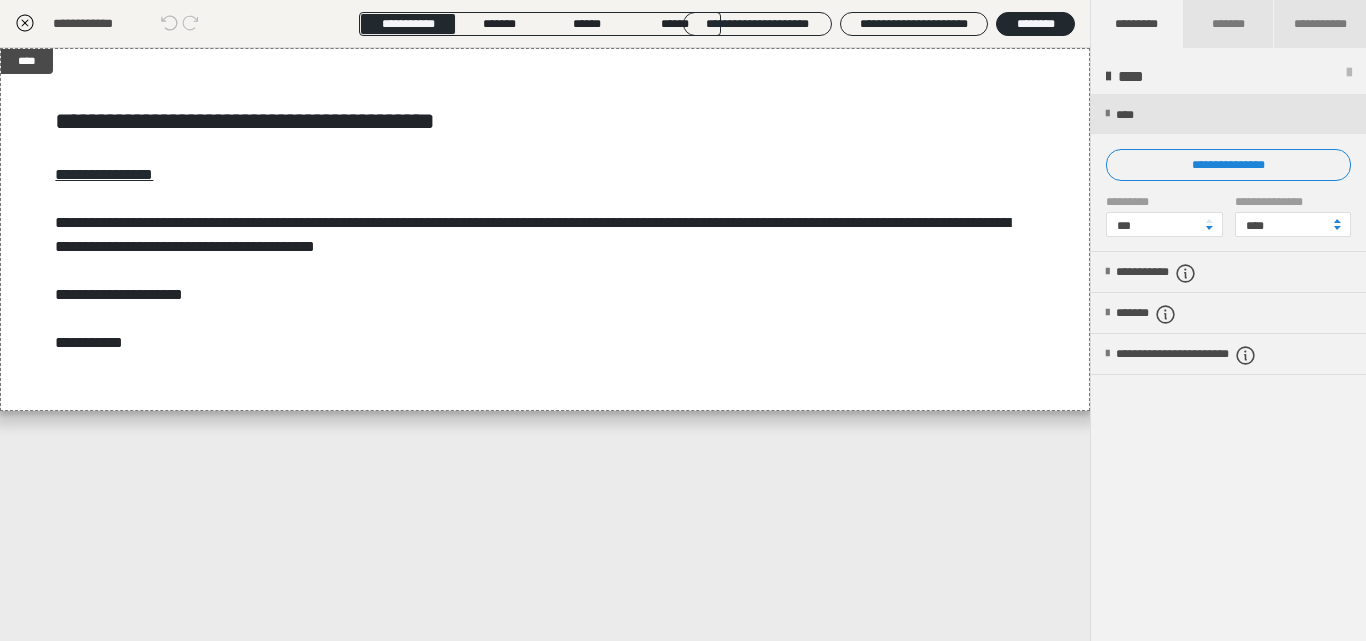 click 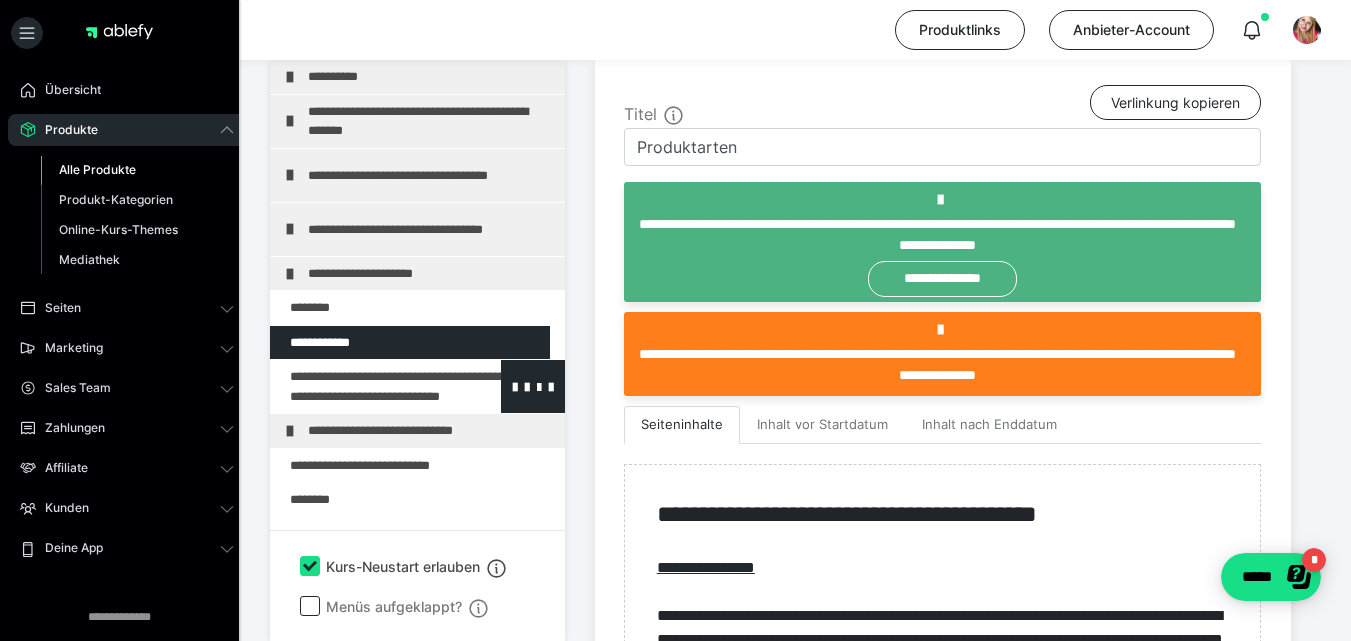 click at bounding box center (365, 386) 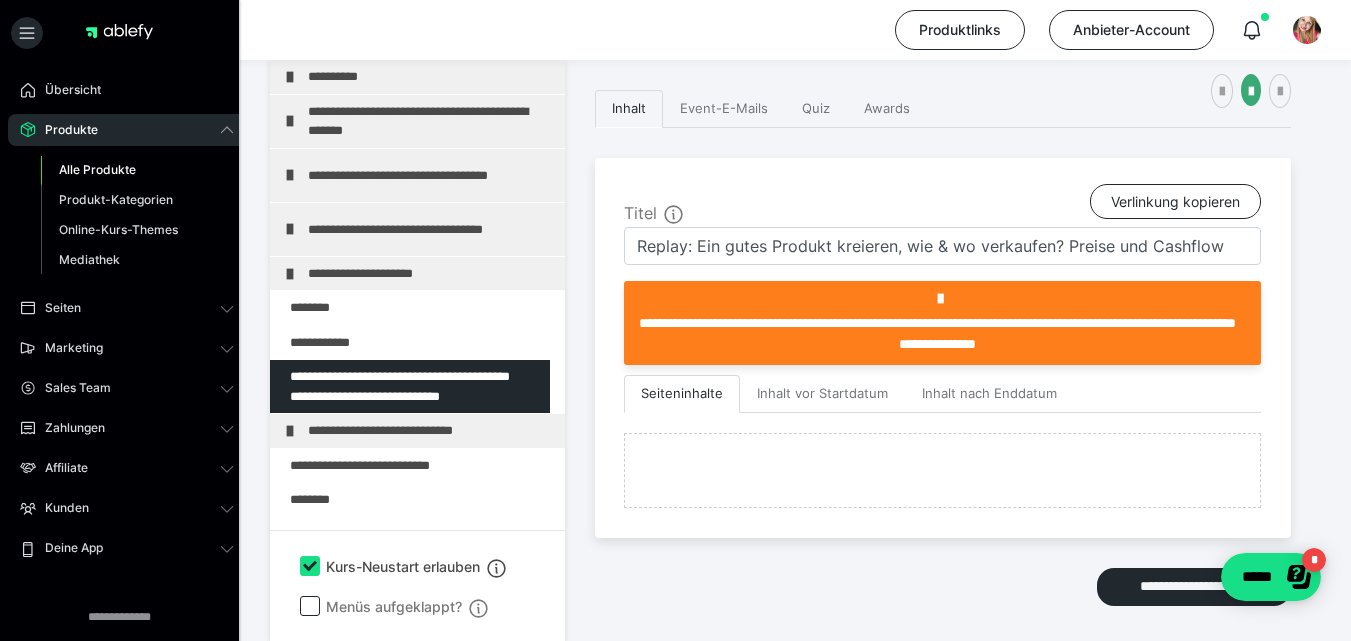 scroll, scrollTop: 464, scrollLeft: 0, axis: vertical 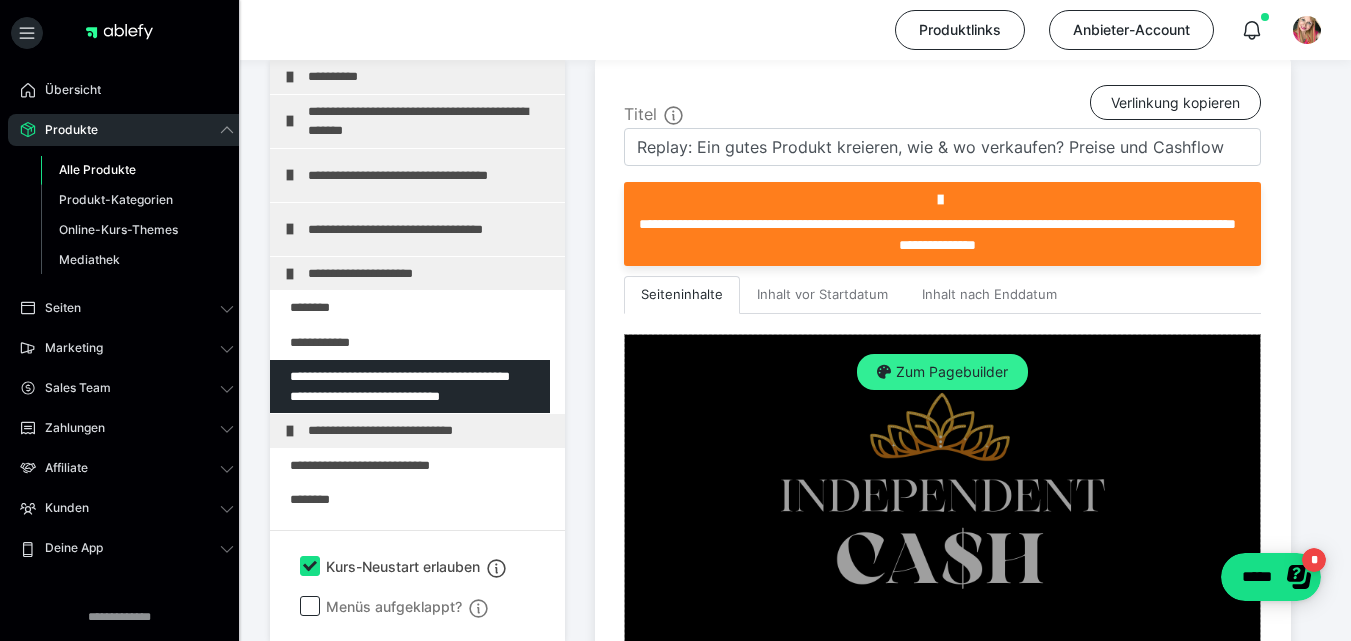 click on "Zum Pagebuilder" at bounding box center (942, 372) 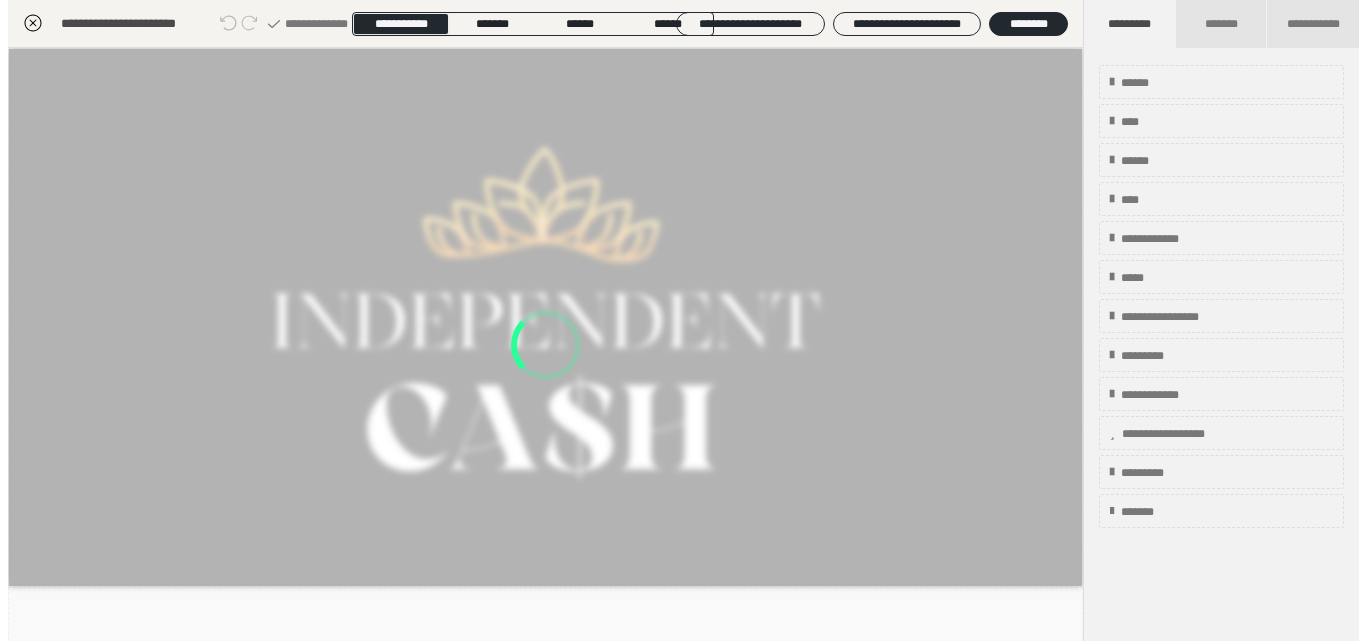scroll, scrollTop: 399, scrollLeft: 0, axis: vertical 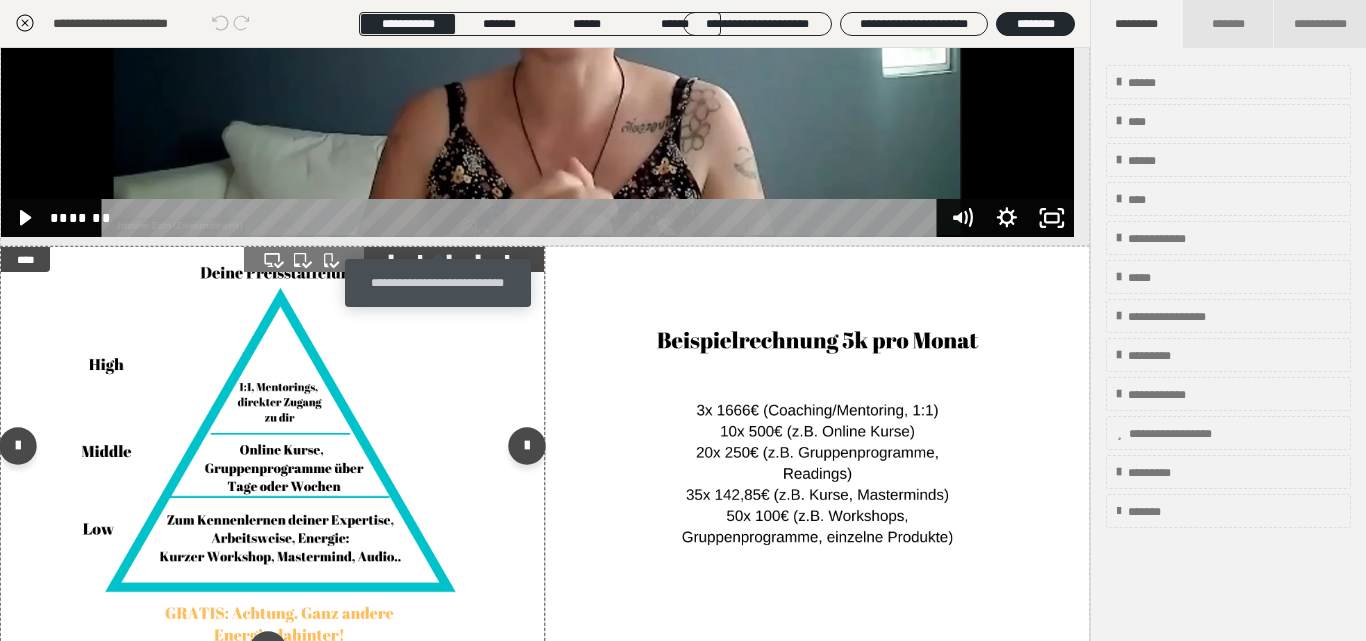 click at bounding box center (449, 259) 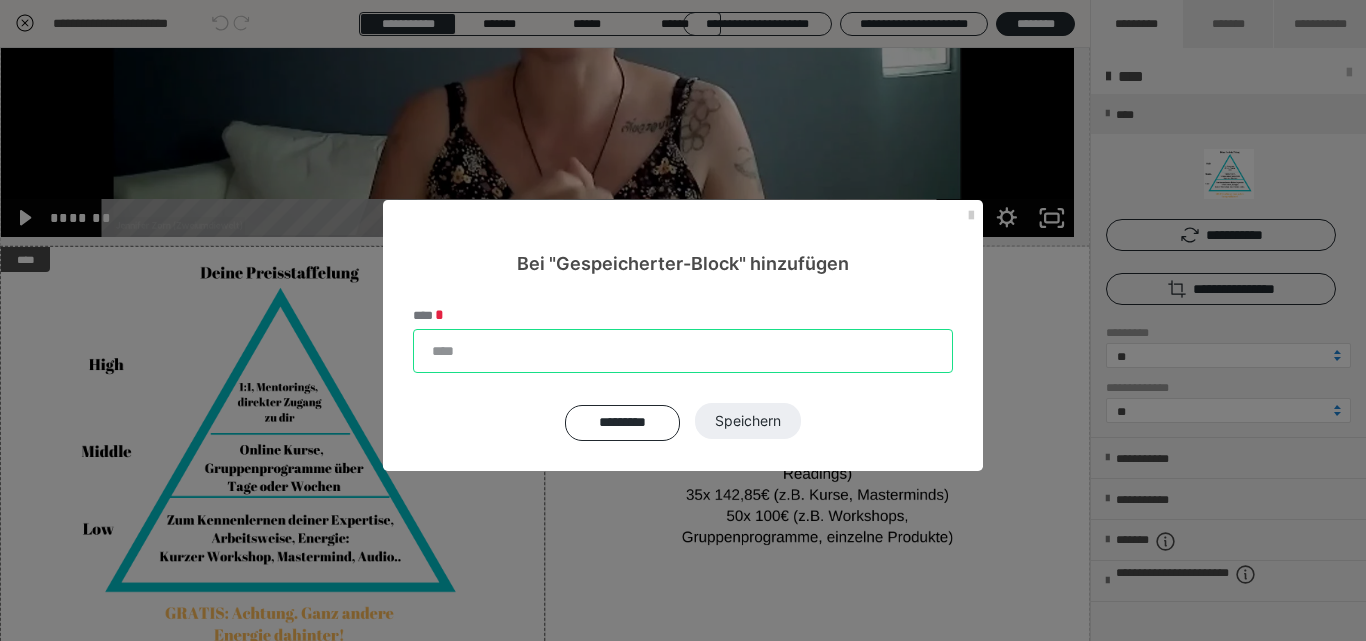 click on "****" at bounding box center (683, 351) 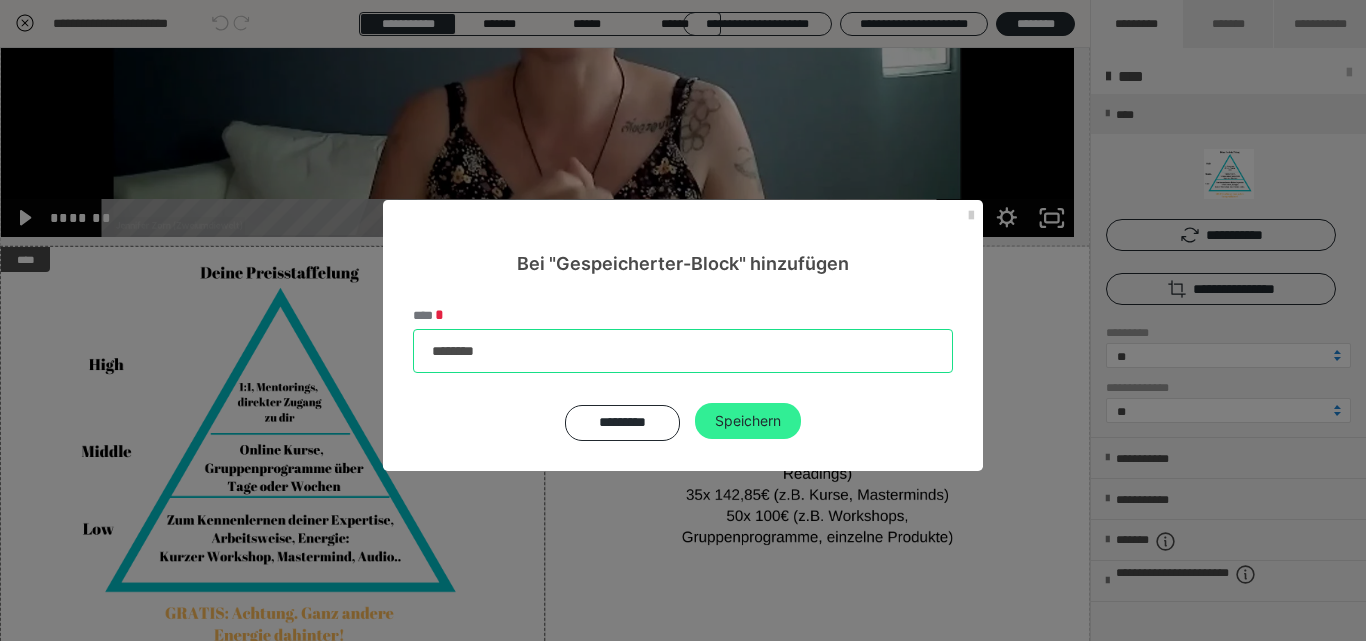 type on "********" 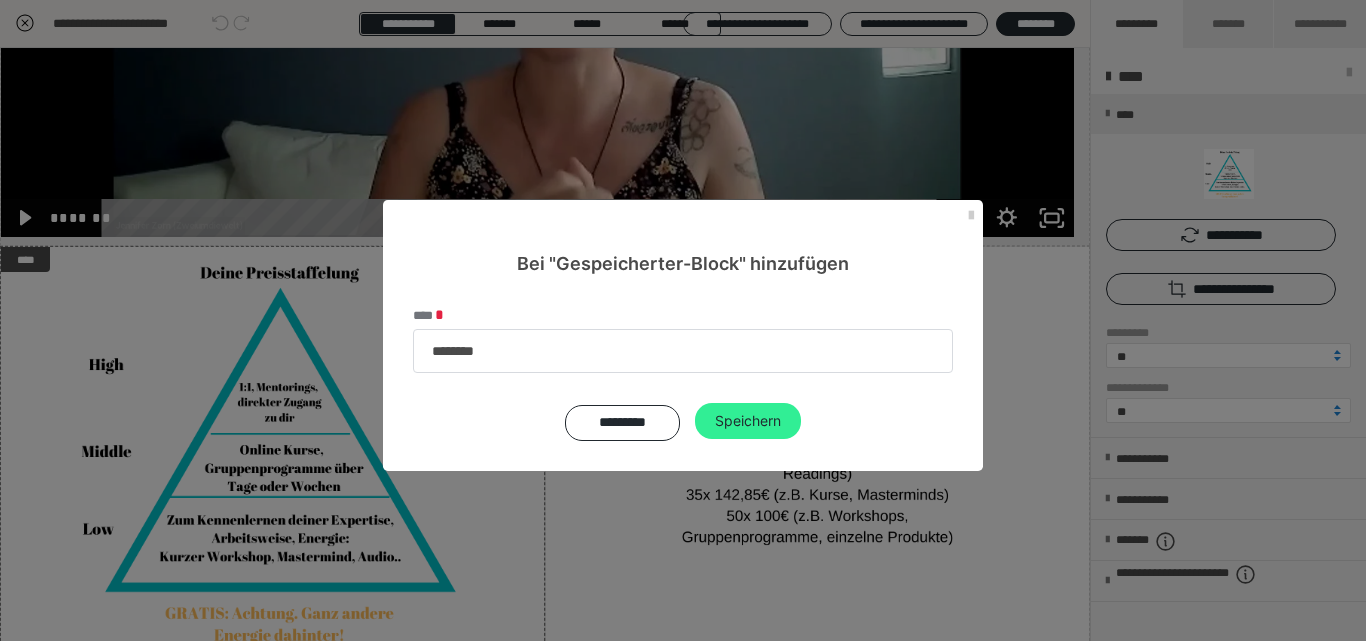 click on "Speichern" at bounding box center (748, 421) 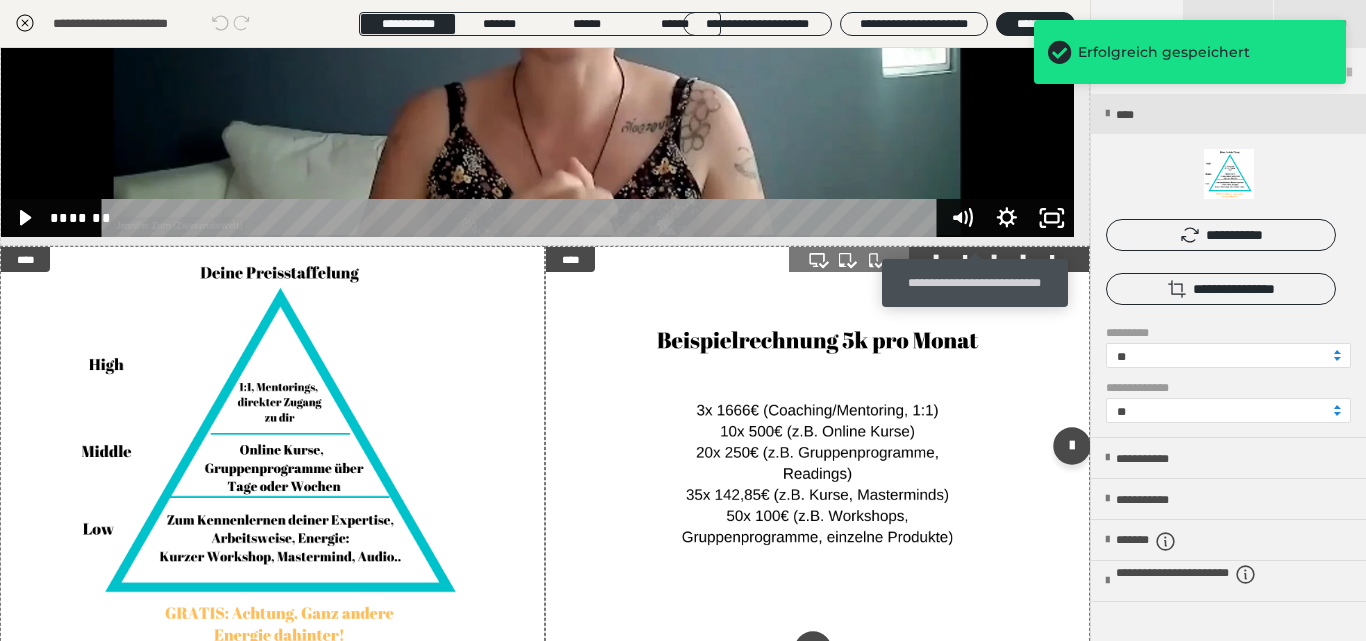 click at bounding box center [994, 259] 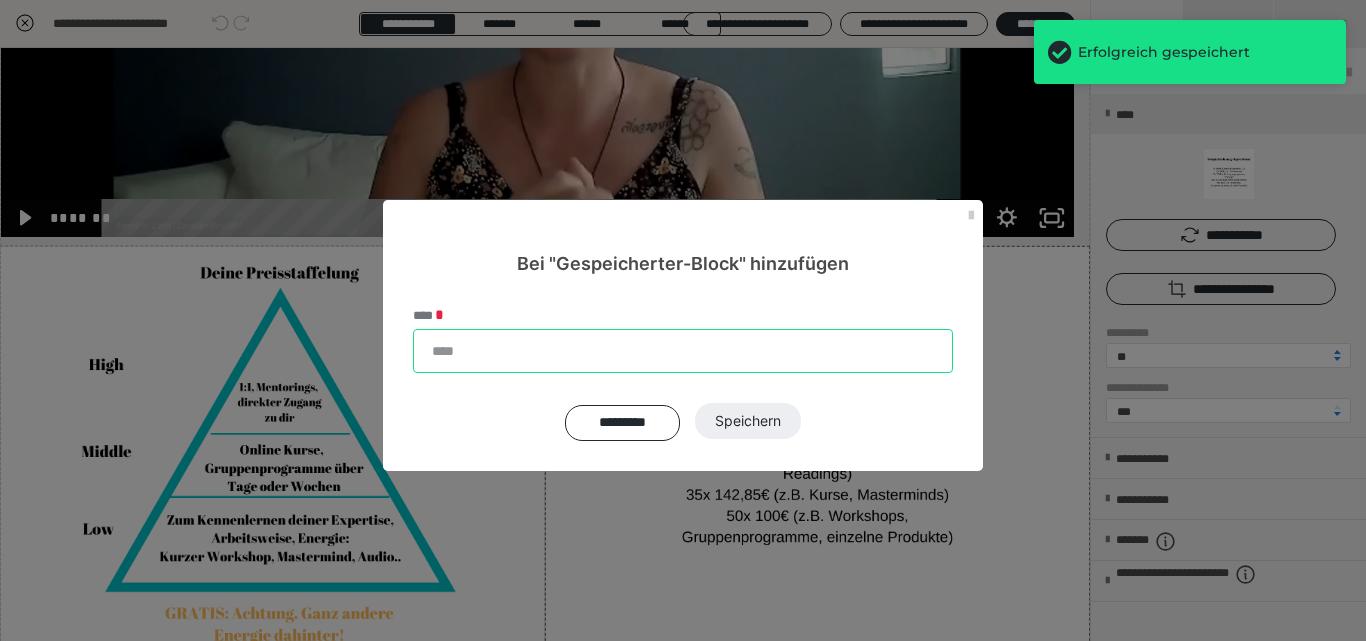 click on "****" at bounding box center (683, 351) 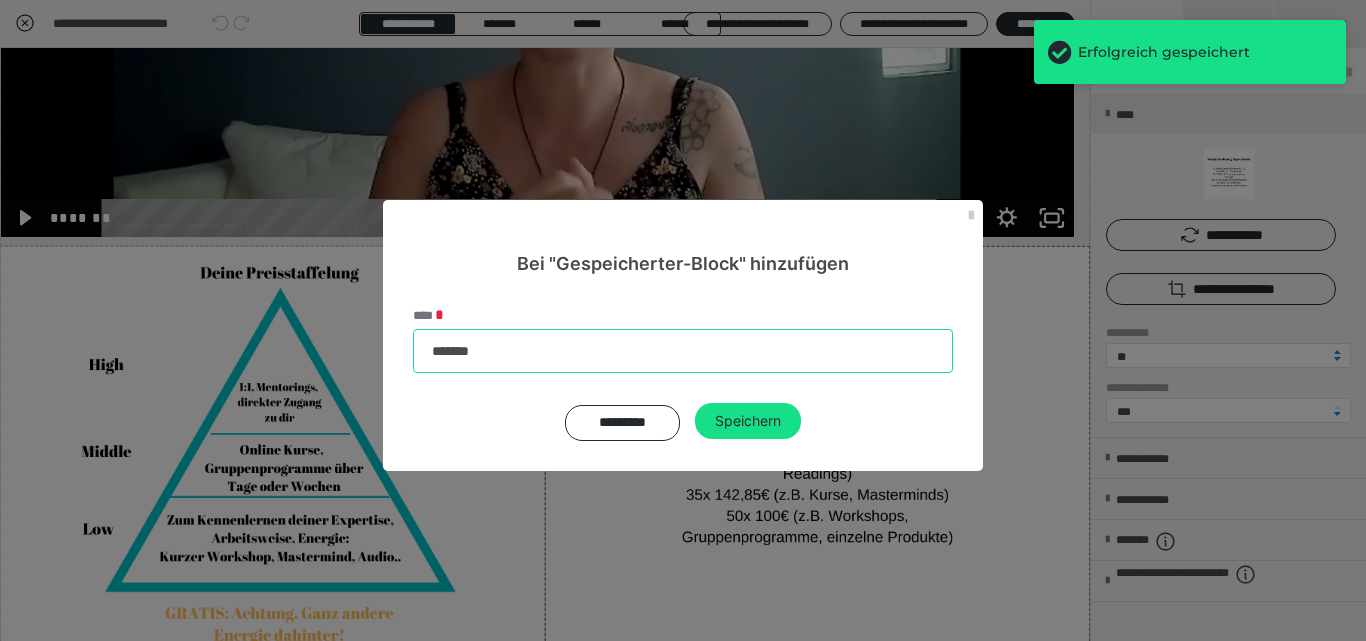 type on "********" 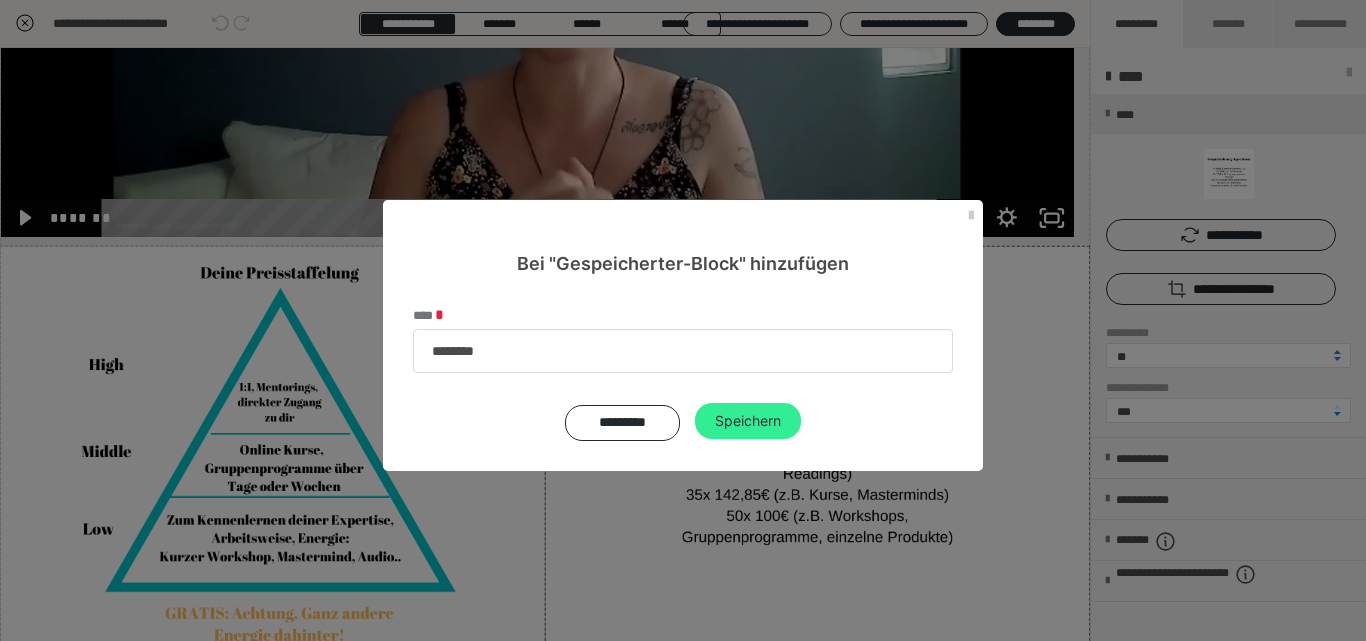 click on "Speichern" at bounding box center [748, 421] 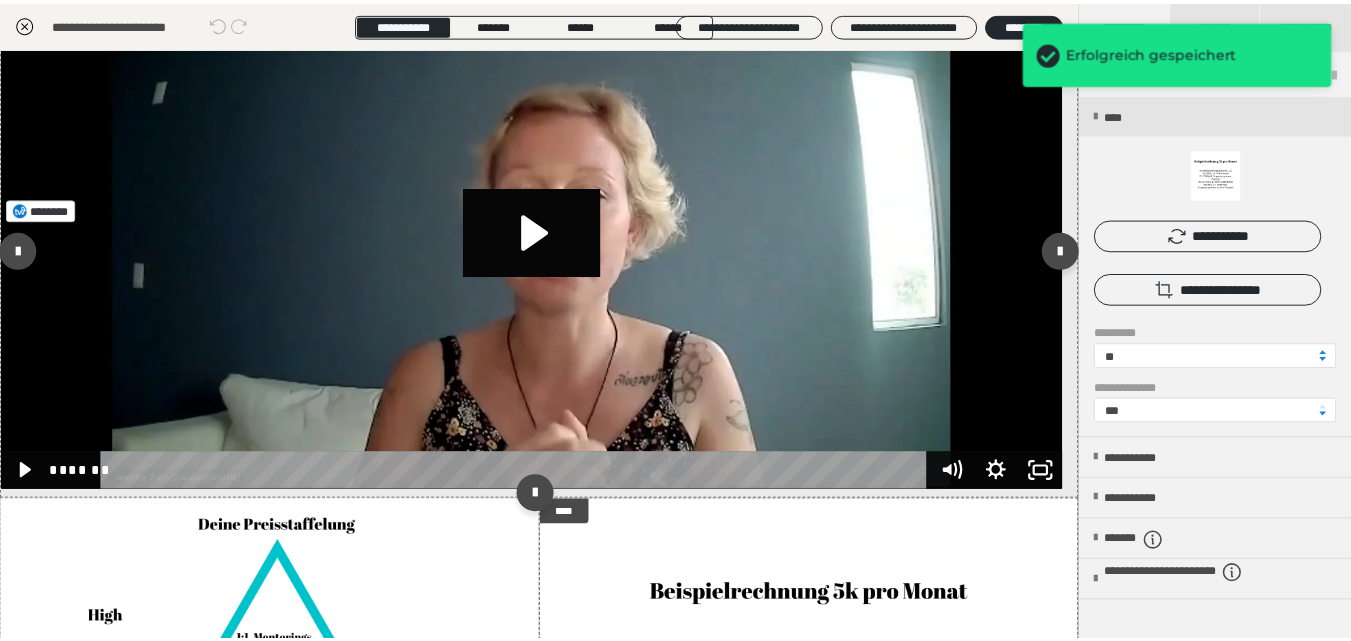 scroll, scrollTop: 544, scrollLeft: 0, axis: vertical 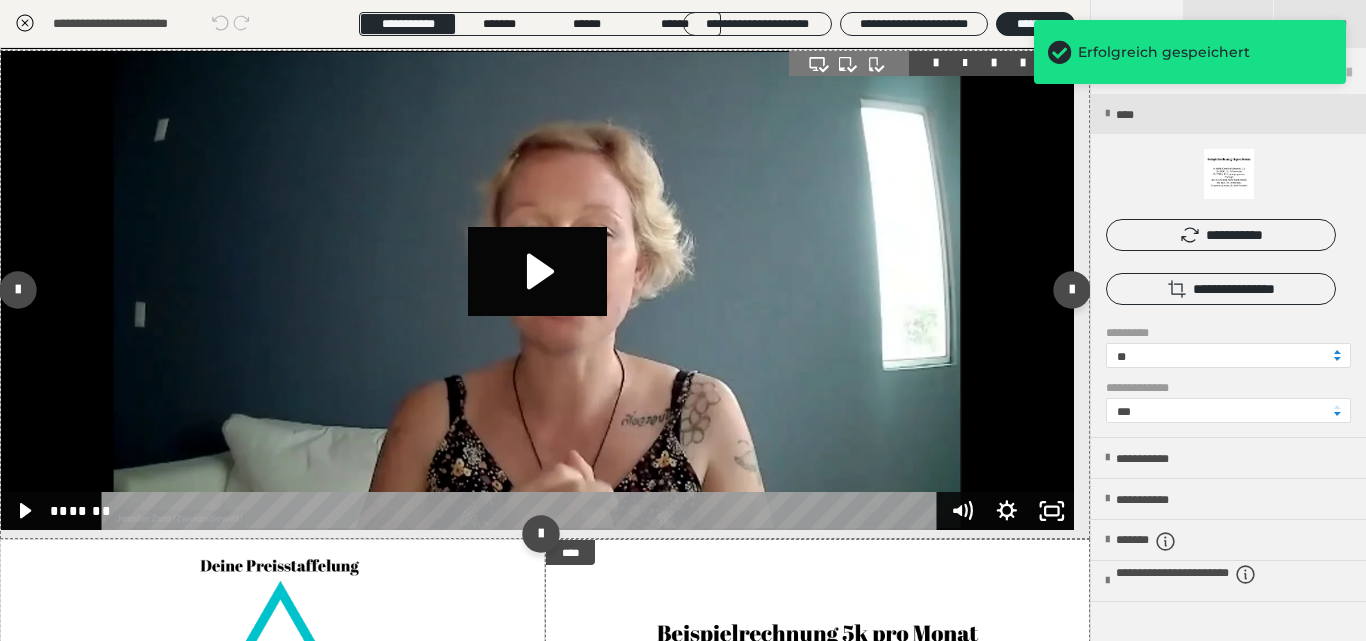 click at bounding box center (994, 63) 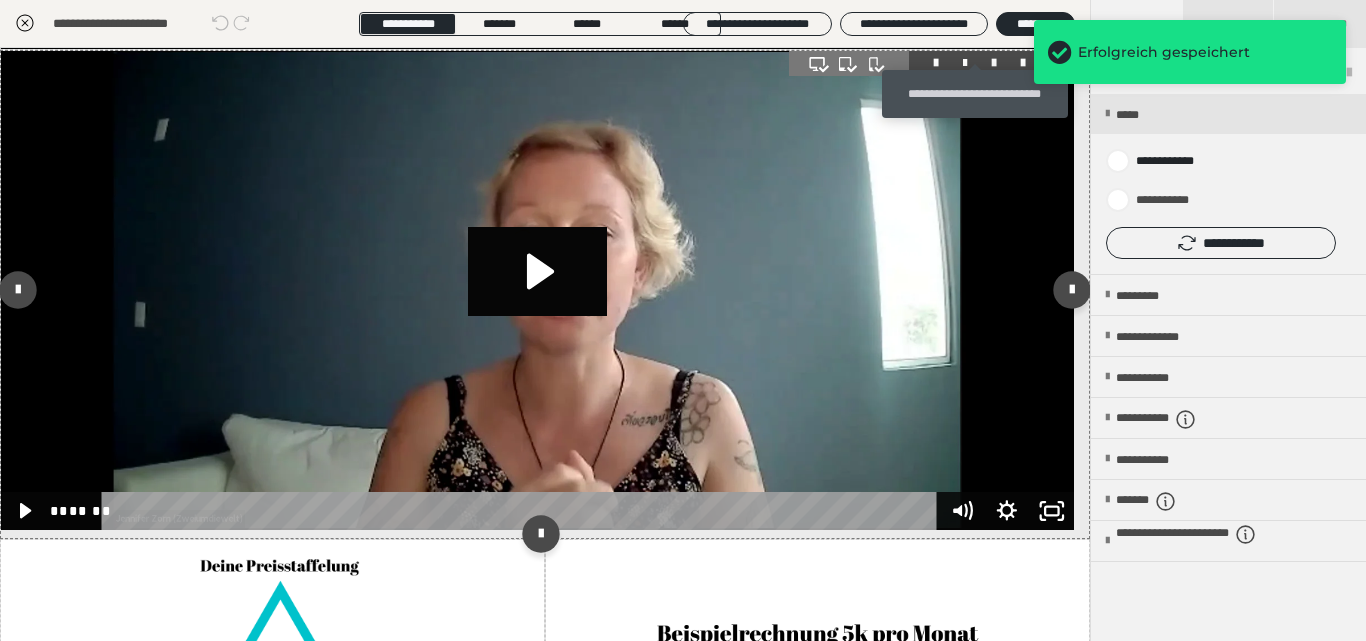 click at bounding box center (994, 63) 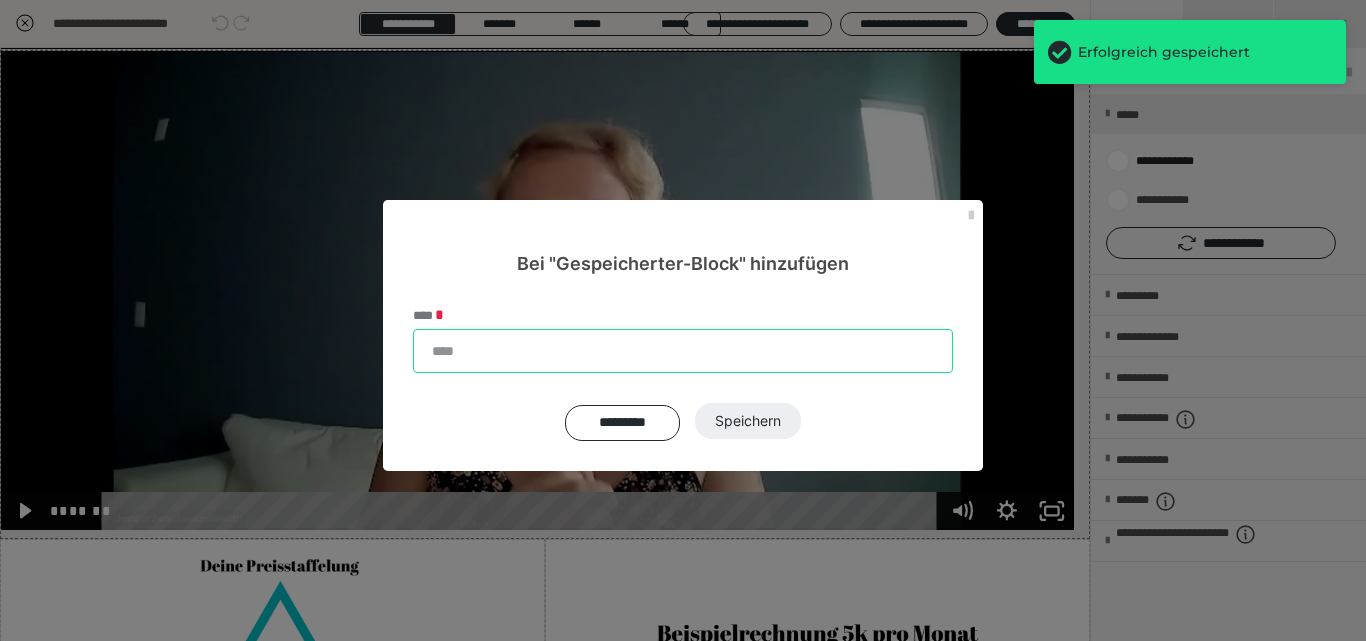 click on "****" at bounding box center [683, 351] 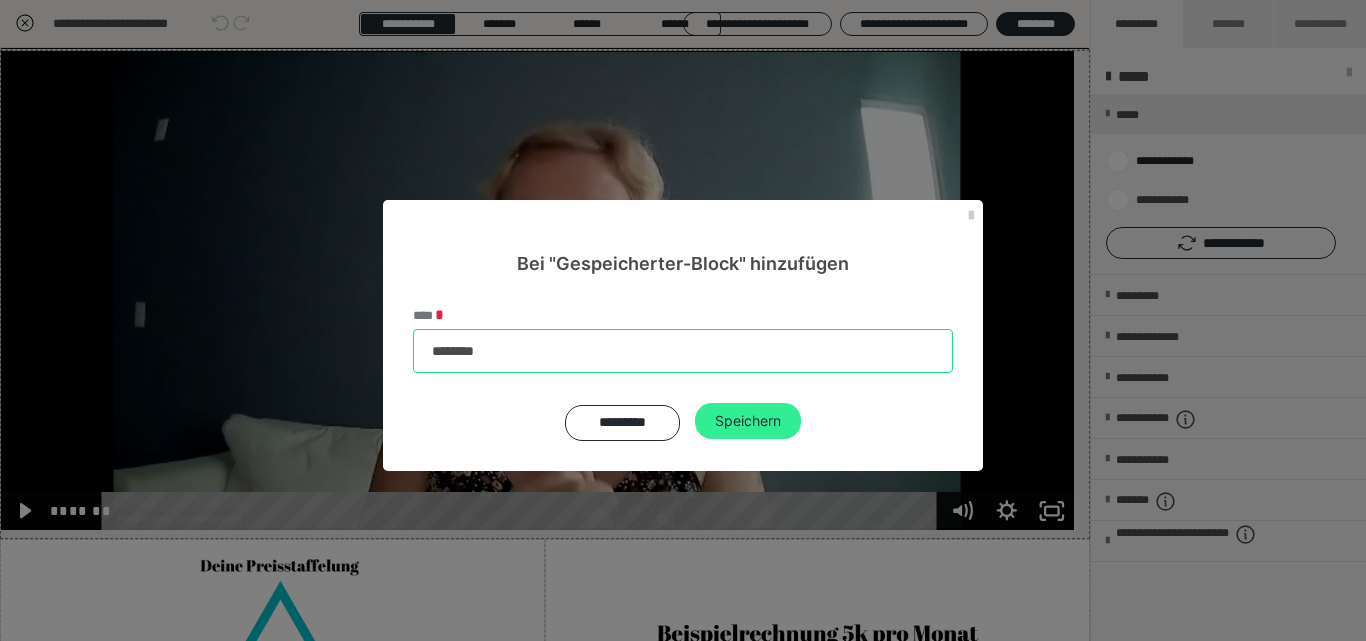type on "********" 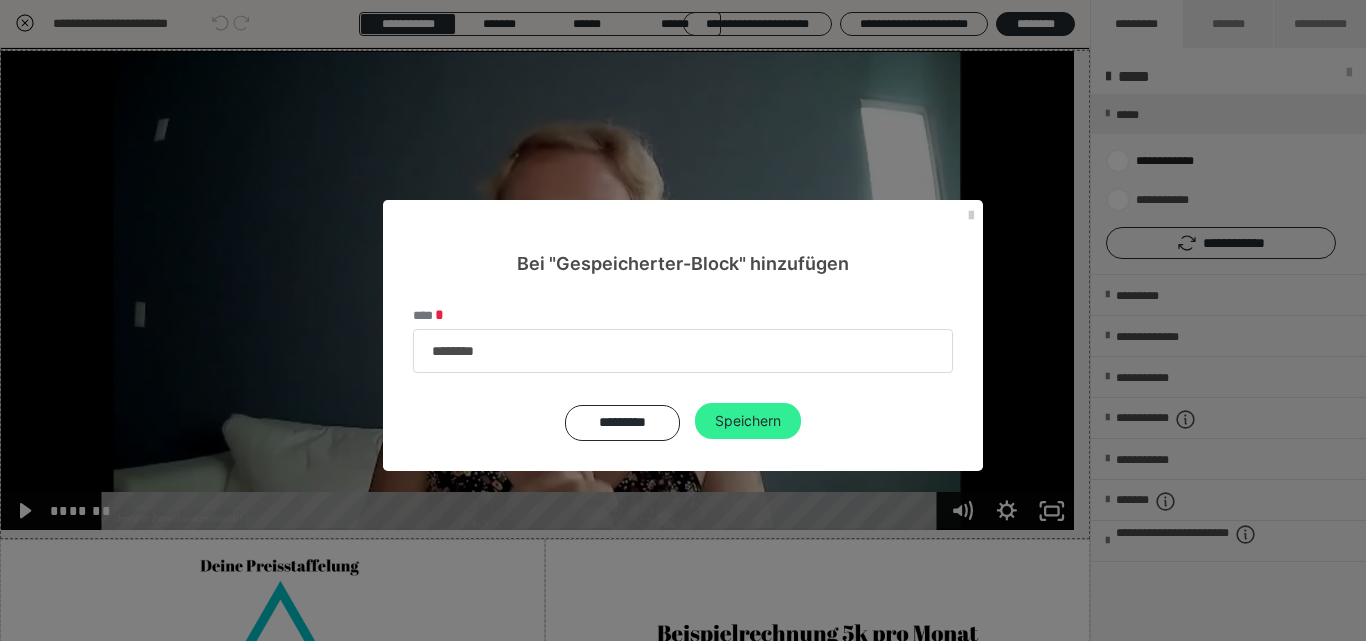 click on "Speichern" at bounding box center (748, 421) 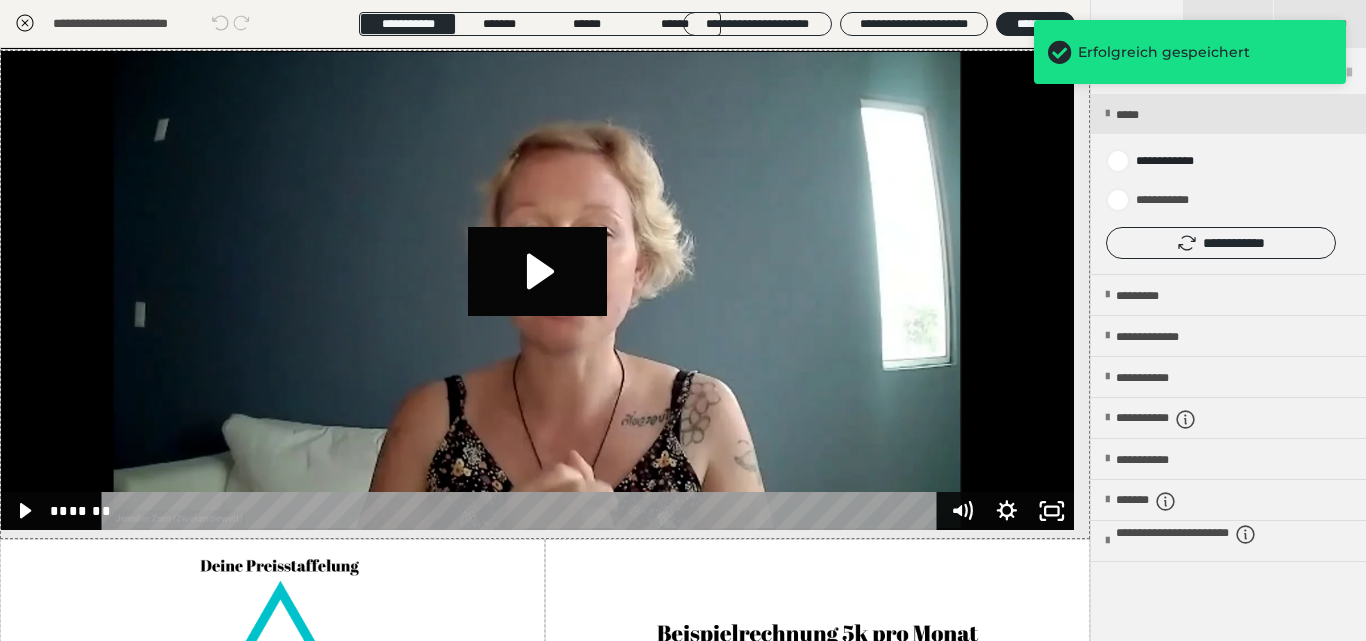 click 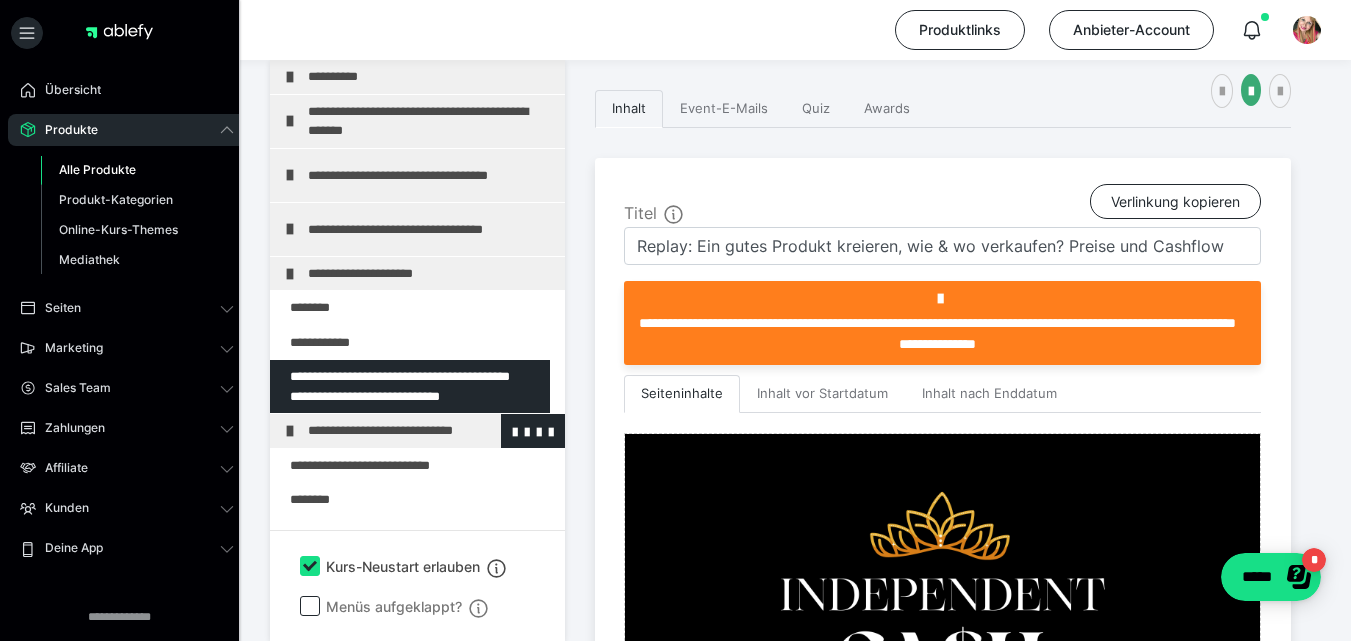 click on "**********" at bounding box center (423, 431) 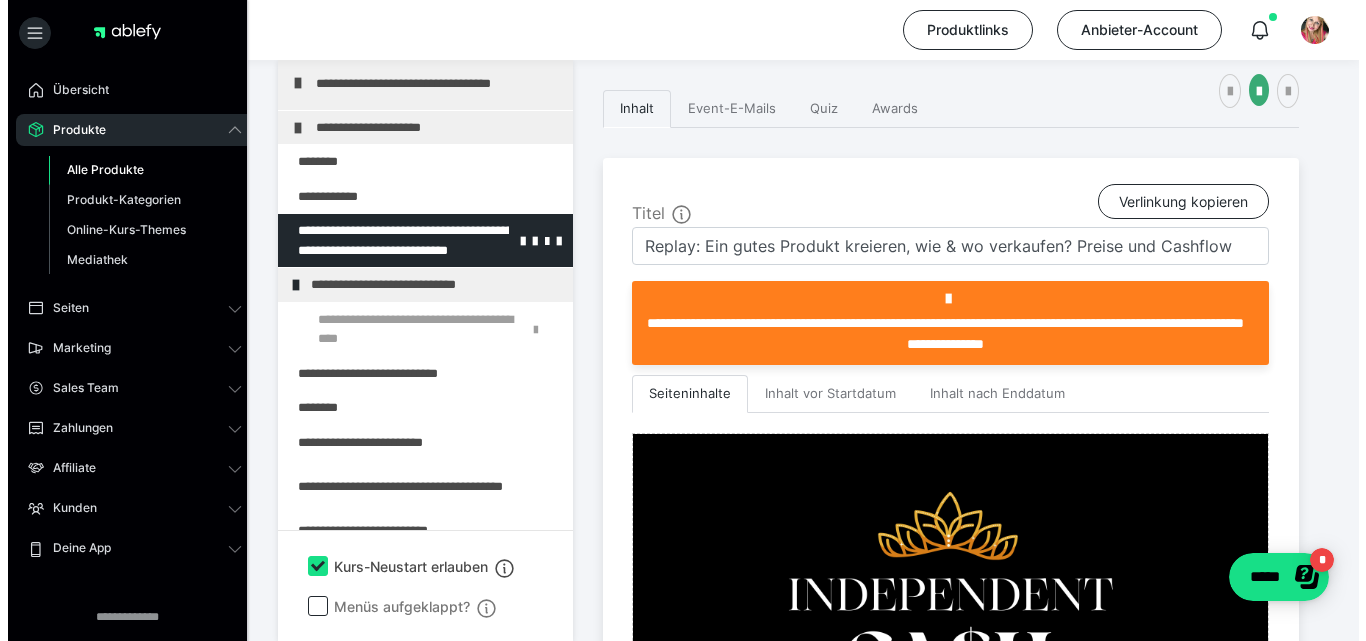 scroll, scrollTop: 153, scrollLeft: 0, axis: vertical 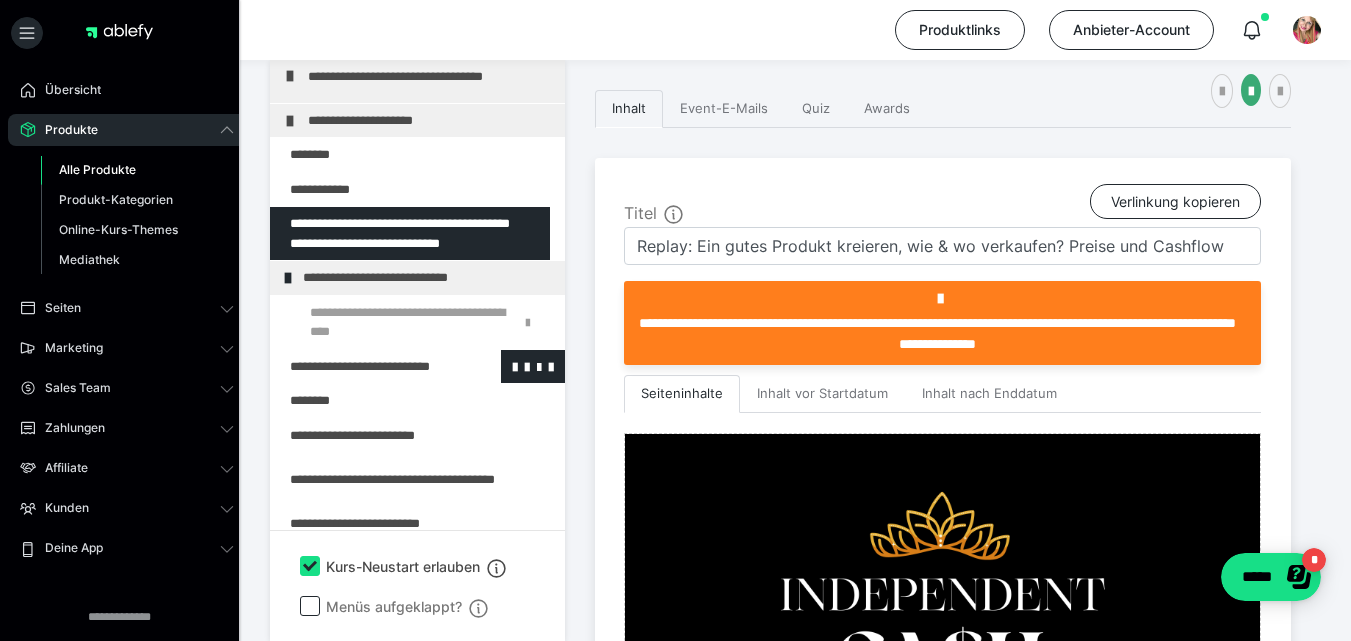 click at bounding box center [365, 367] 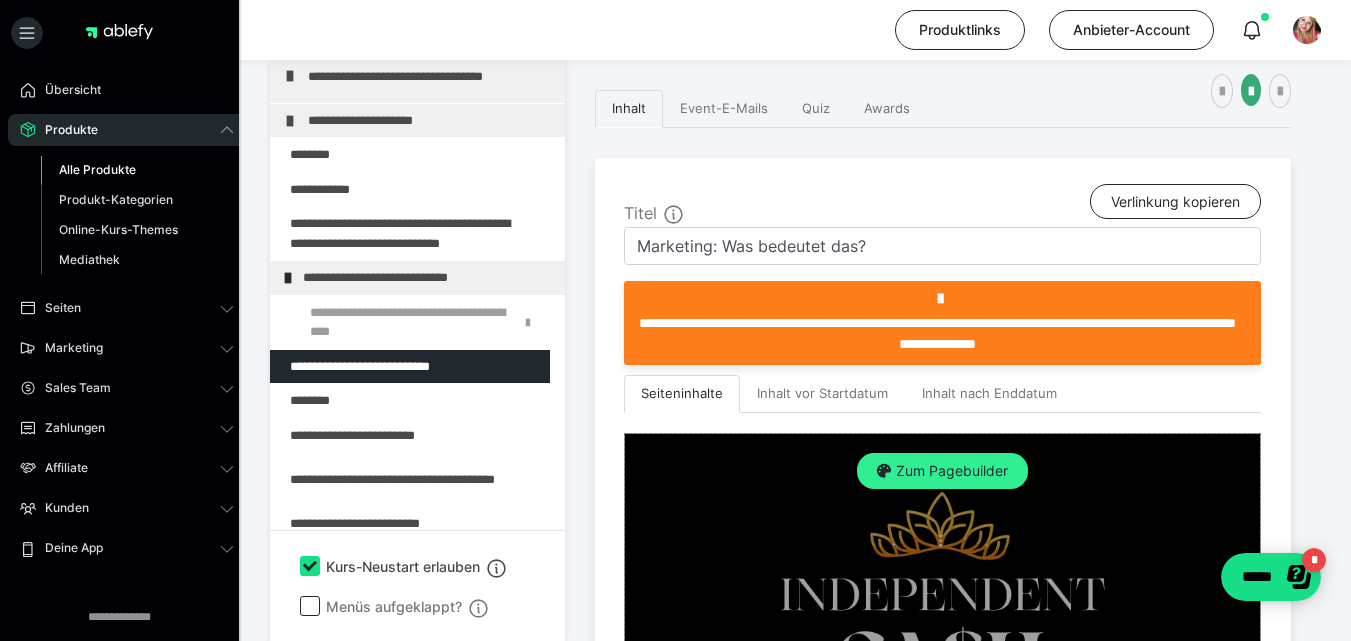 click on "Zum Pagebuilder" at bounding box center [942, 471] 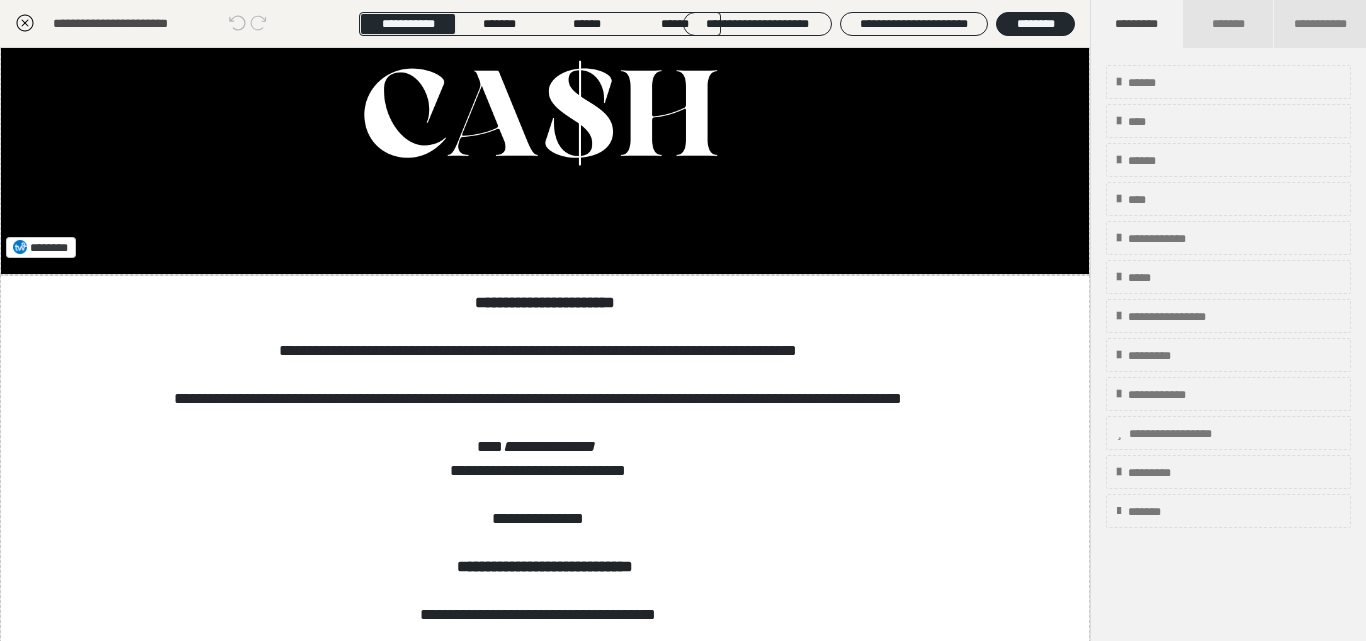 scroll, scrollTop: 326, scrollLeft: 0, axis: vertical 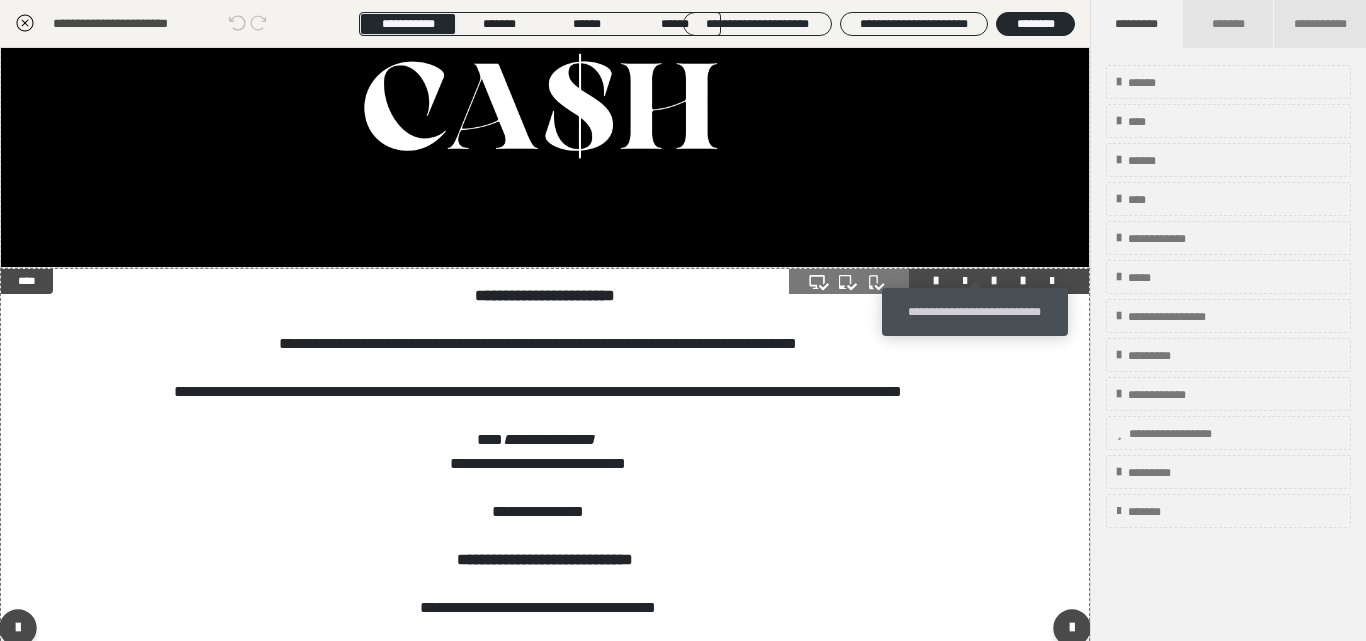 click at bounding box center (994, 281) 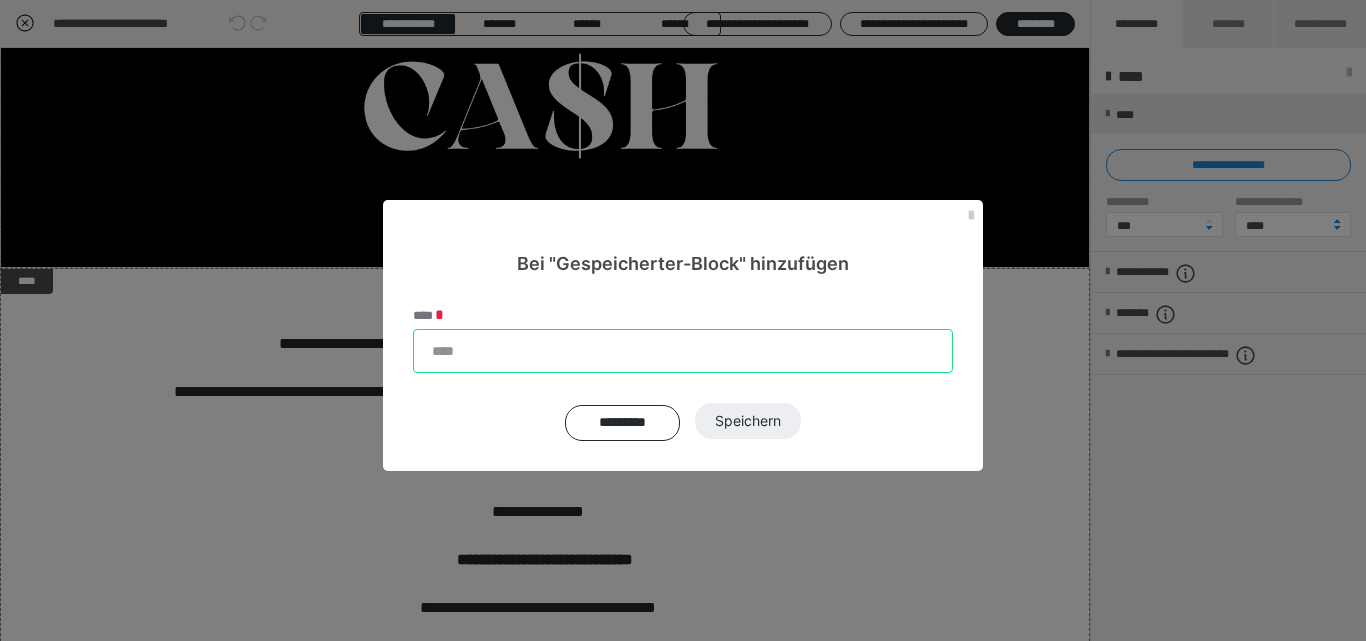 click on "****" at bounding box center (683, 351) 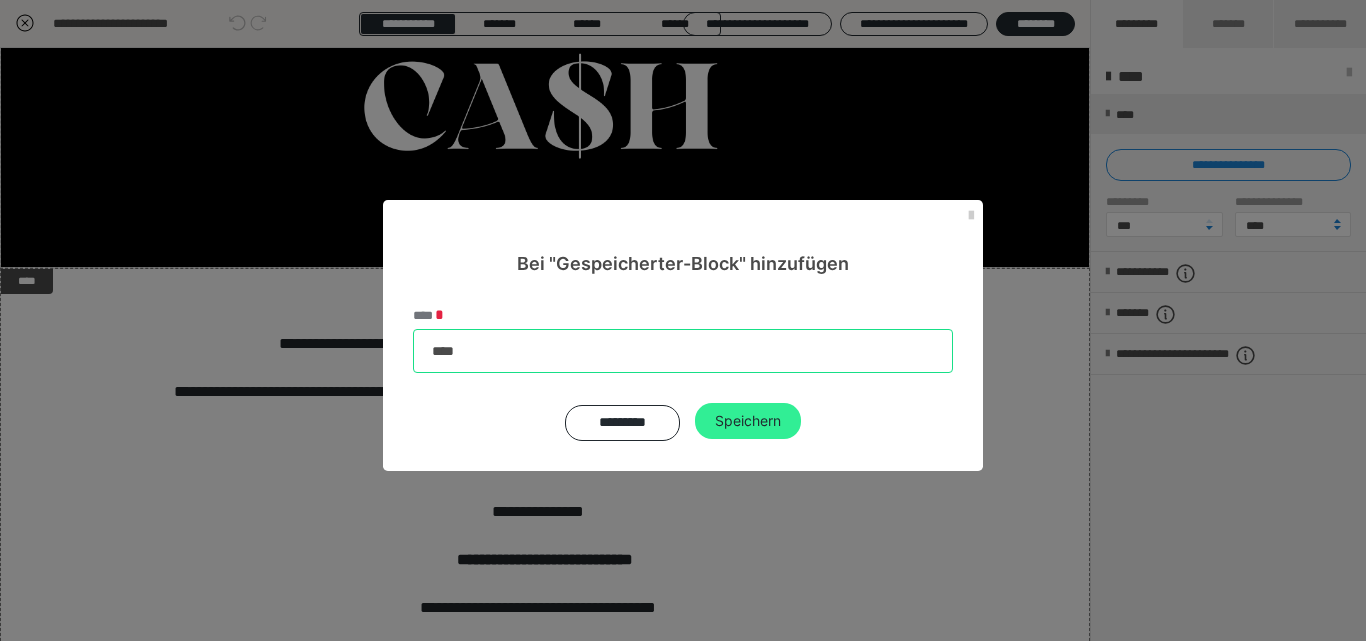 type on "****" 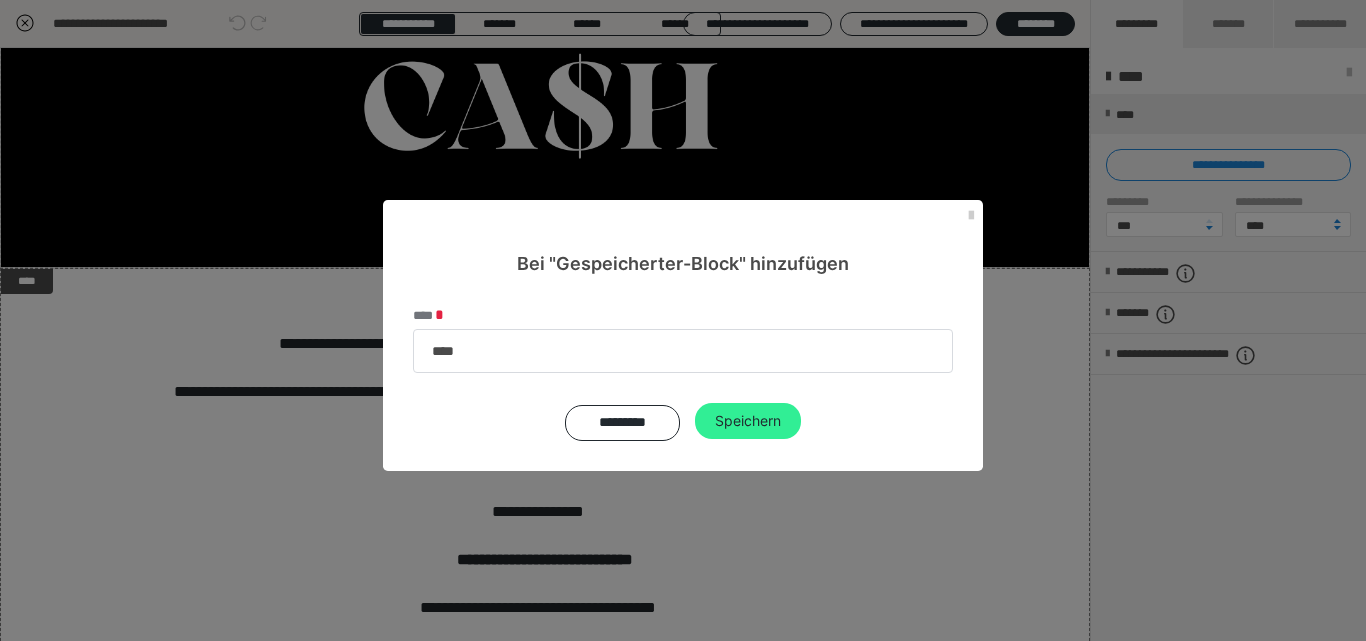 click on "Speichern" at bounding box center [748, 421] 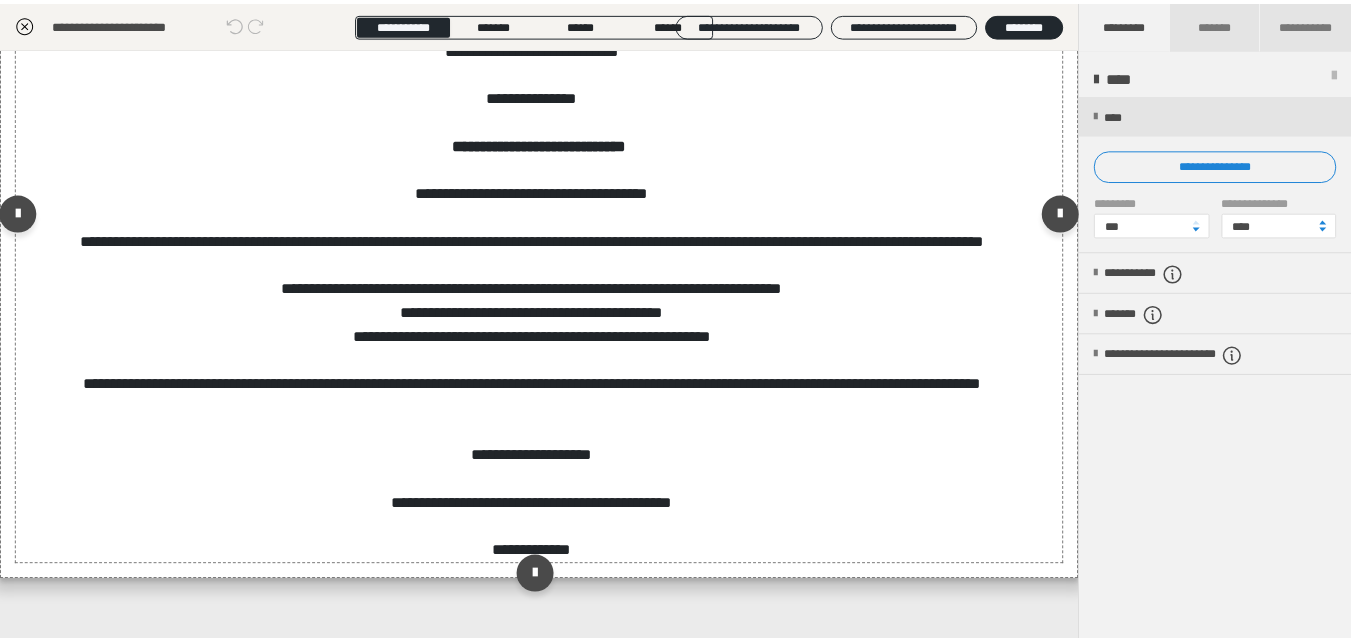 scroll, scrollTop: 759, scrollLeft: 0, axis: vertical 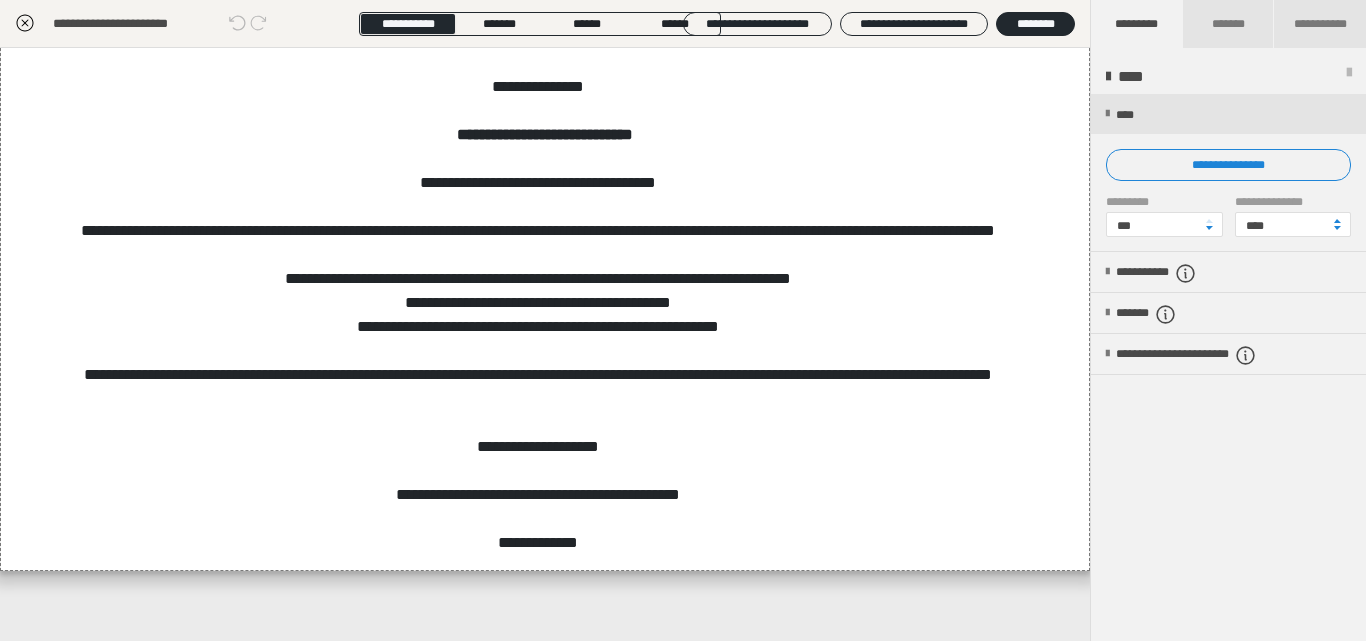 click 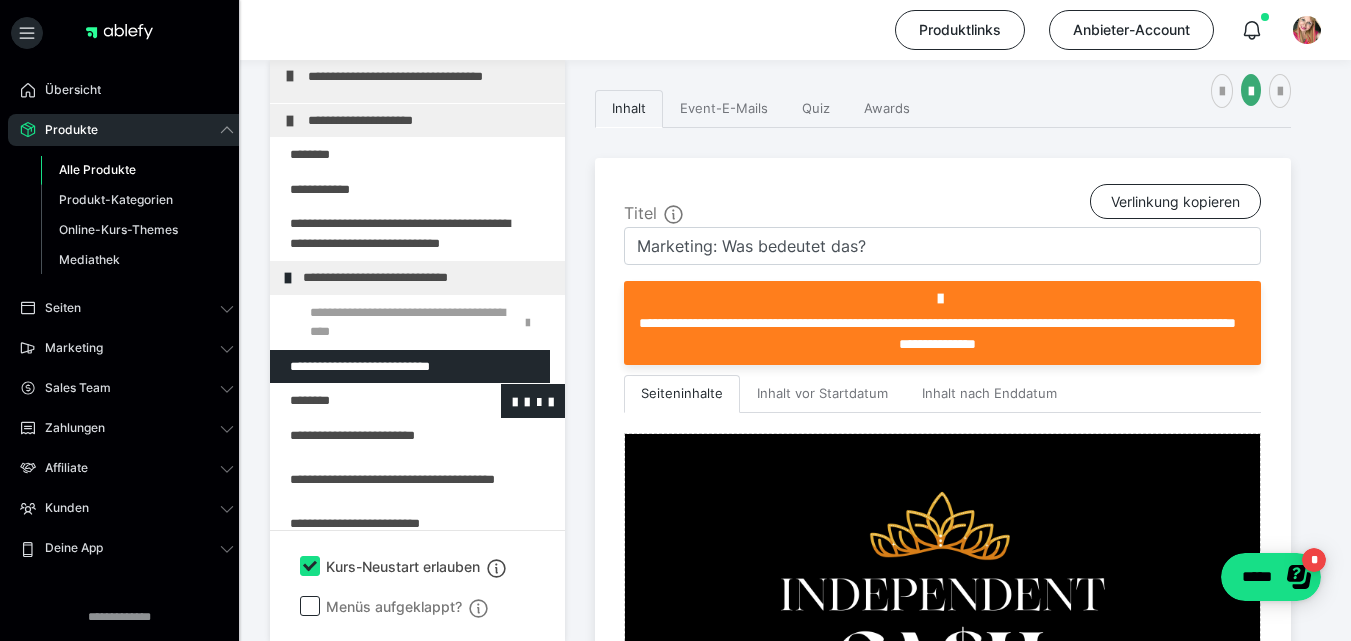 click at bounding box center [365, 401] 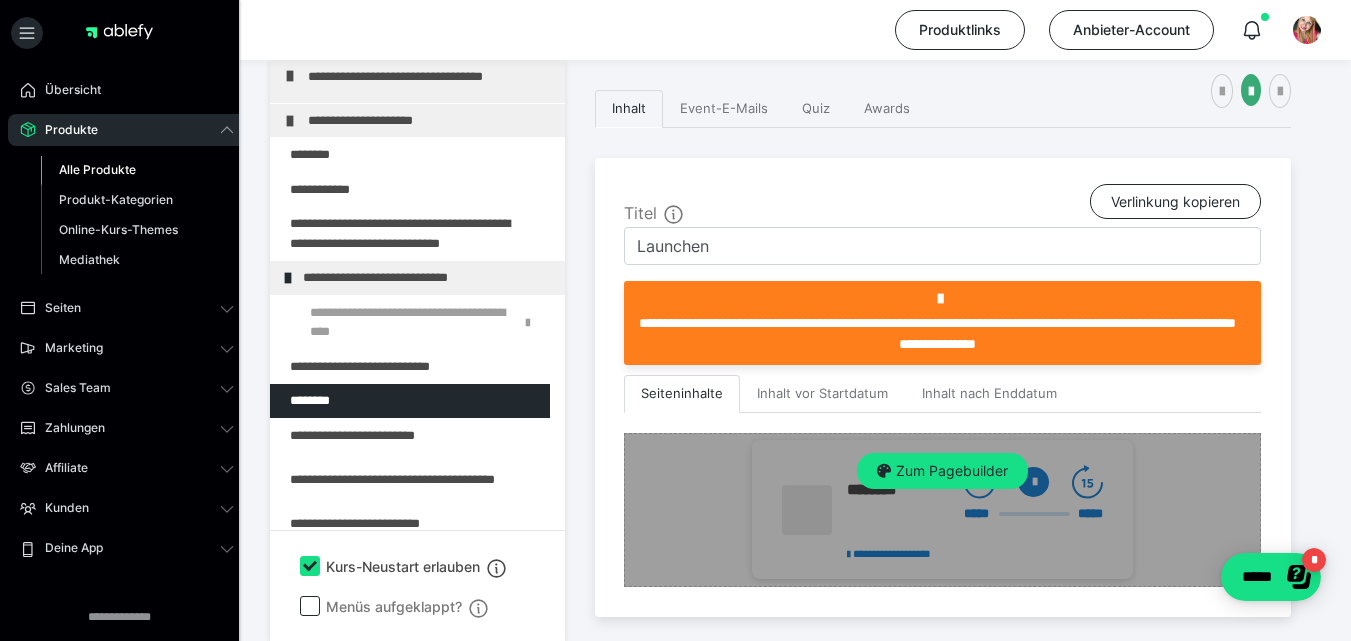 scroll, scrollTop: 542, scrollLeft: 0, axis: vertical 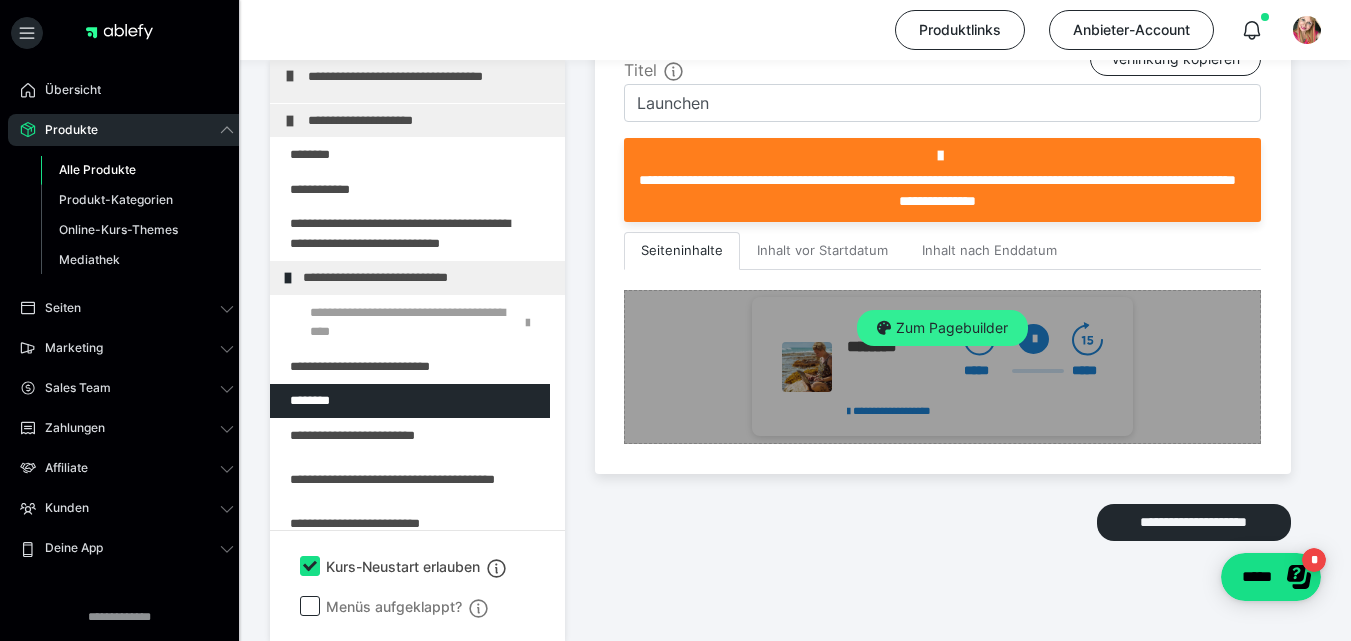 click on "Zum Pagebuilder" at bounding box center (942, 328) 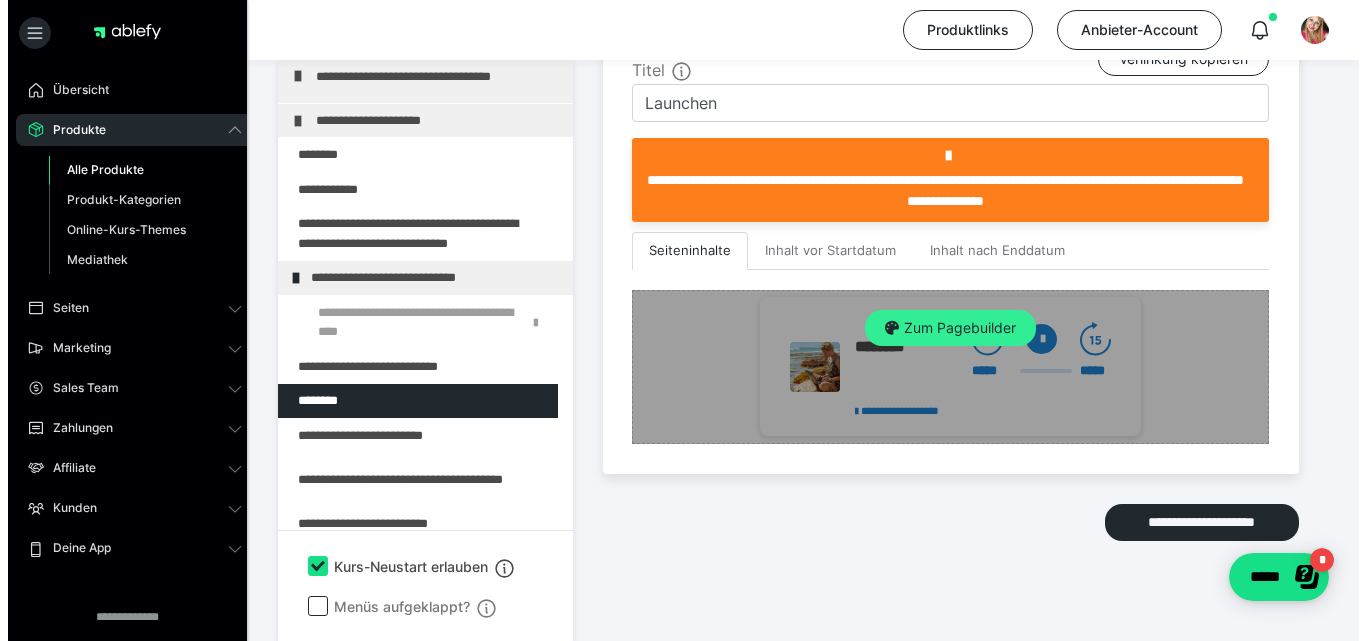 scroll, scrollTop: 399, scrollLeft: 0, axis: vertical 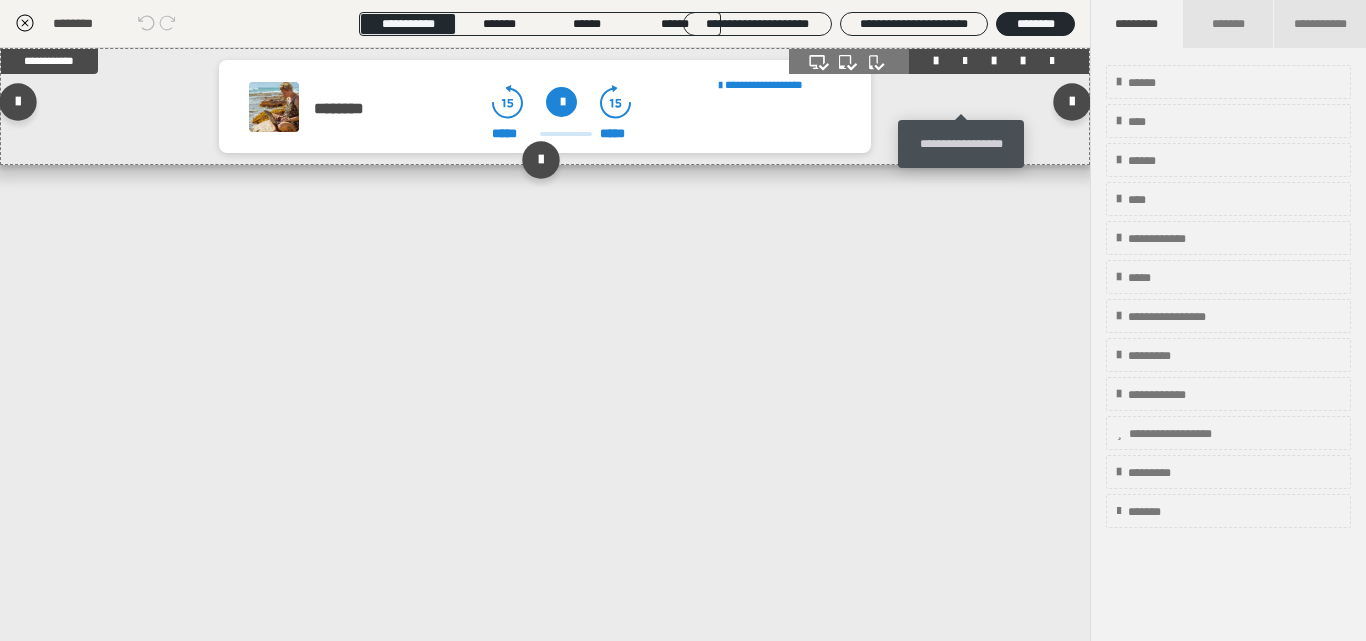 click at bounding box center (965, 61) 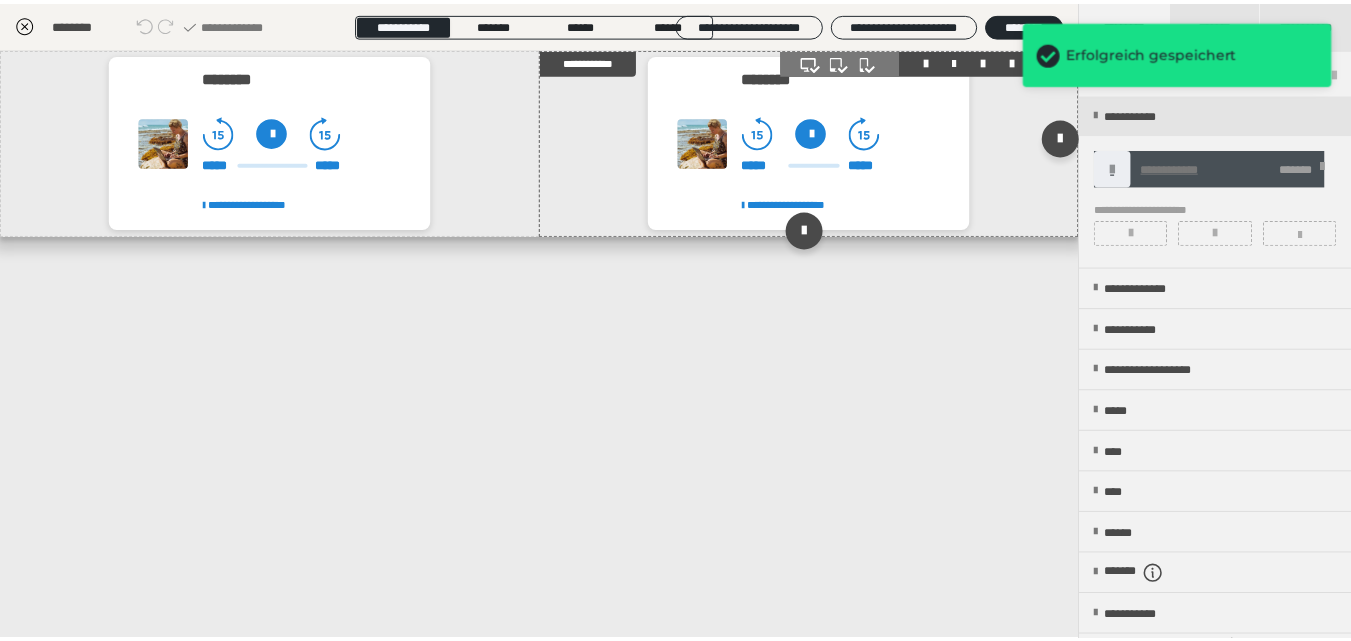 scroll, scrollTop: 498, scrollLeft: 0, axis: vertical 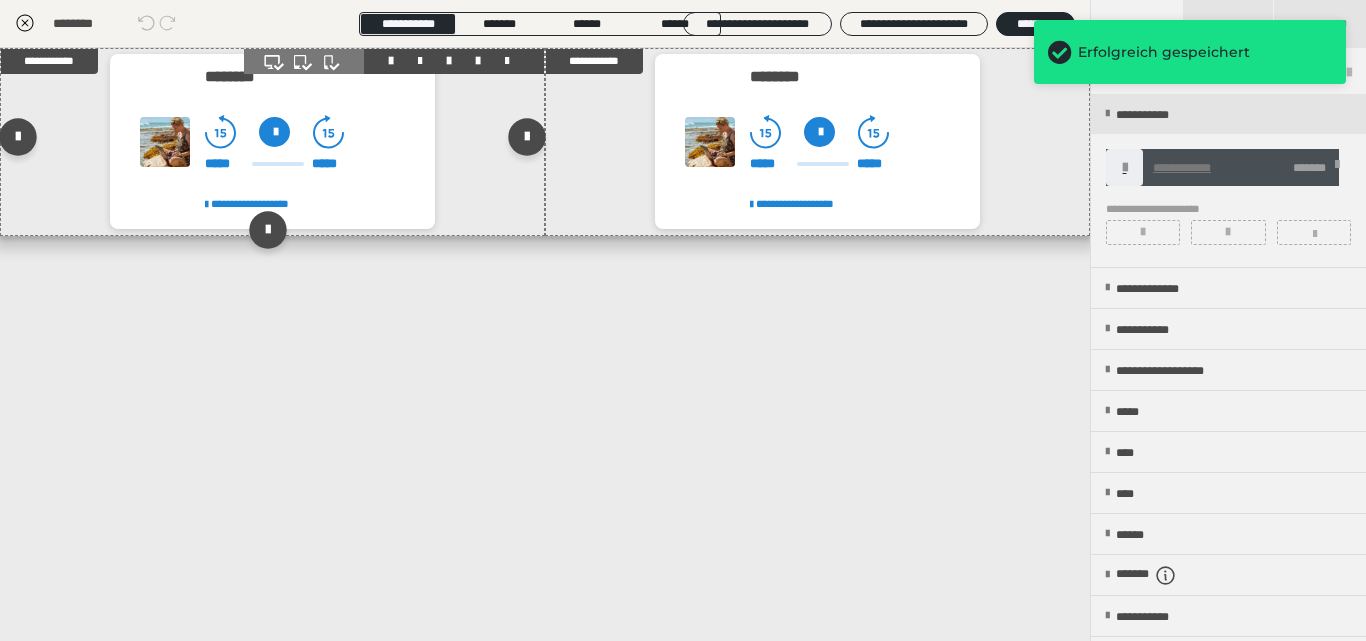 click at bounding box center [507, 61] 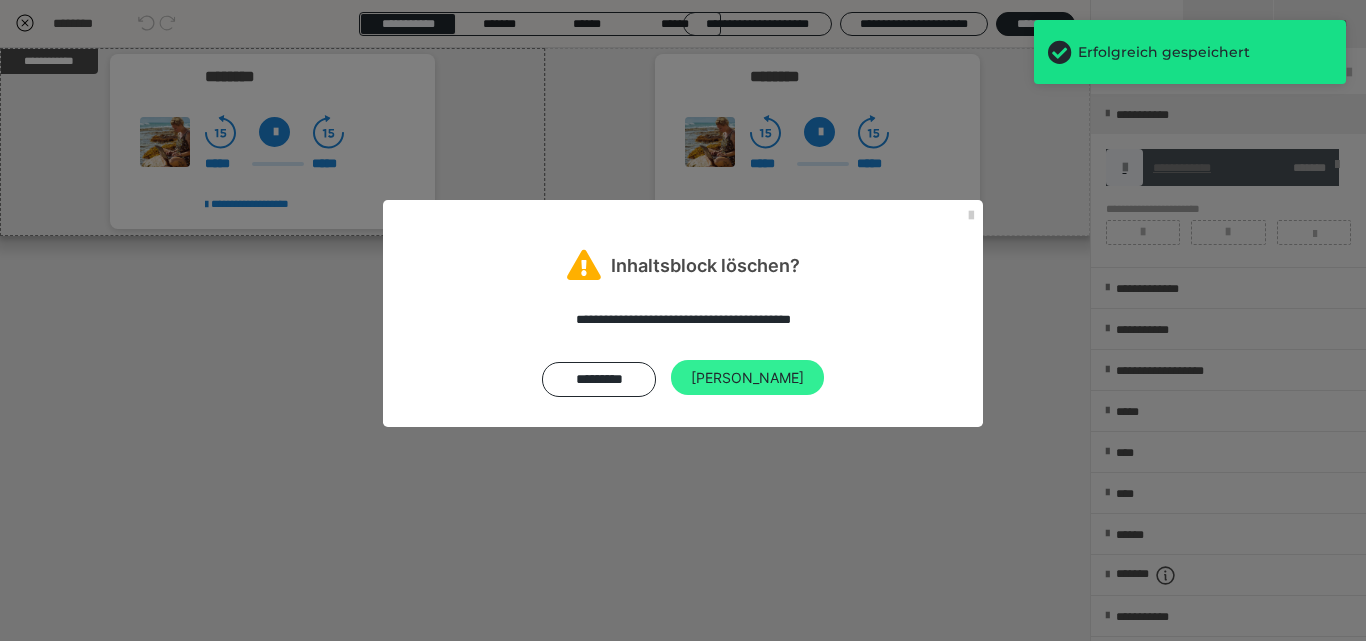 click on "[PERSON_NAME]" at bounding box center (747, 378) 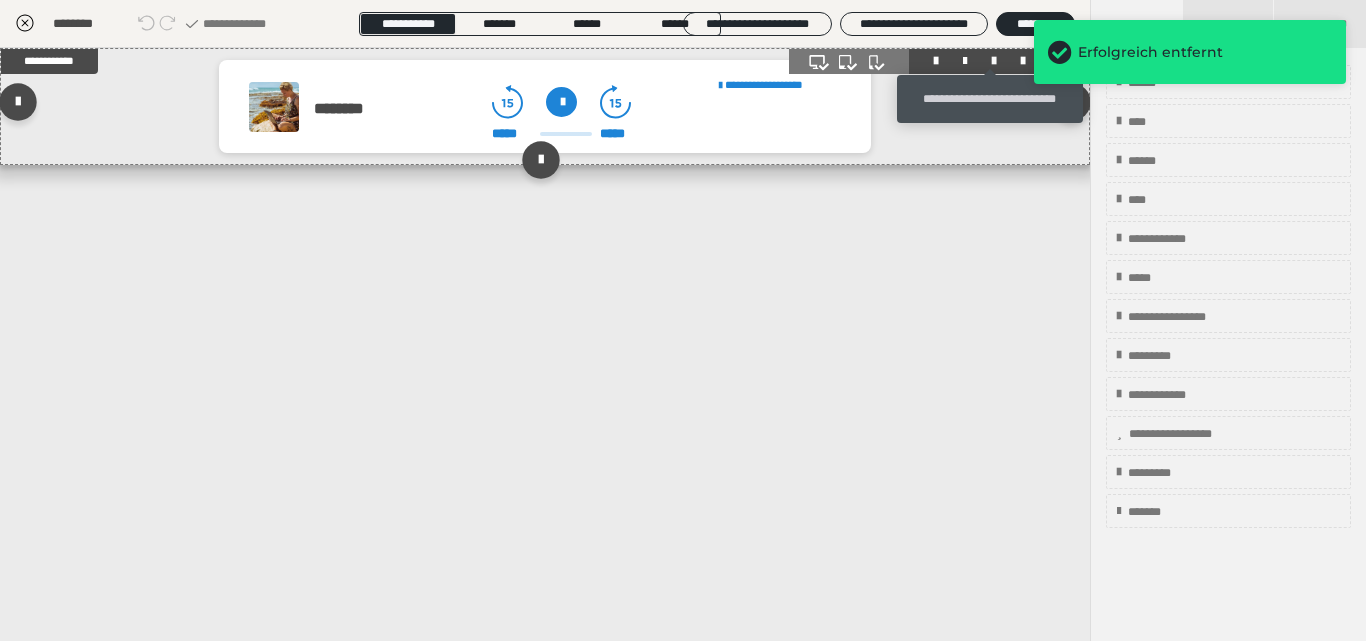 click at bounding box center (994, 61) 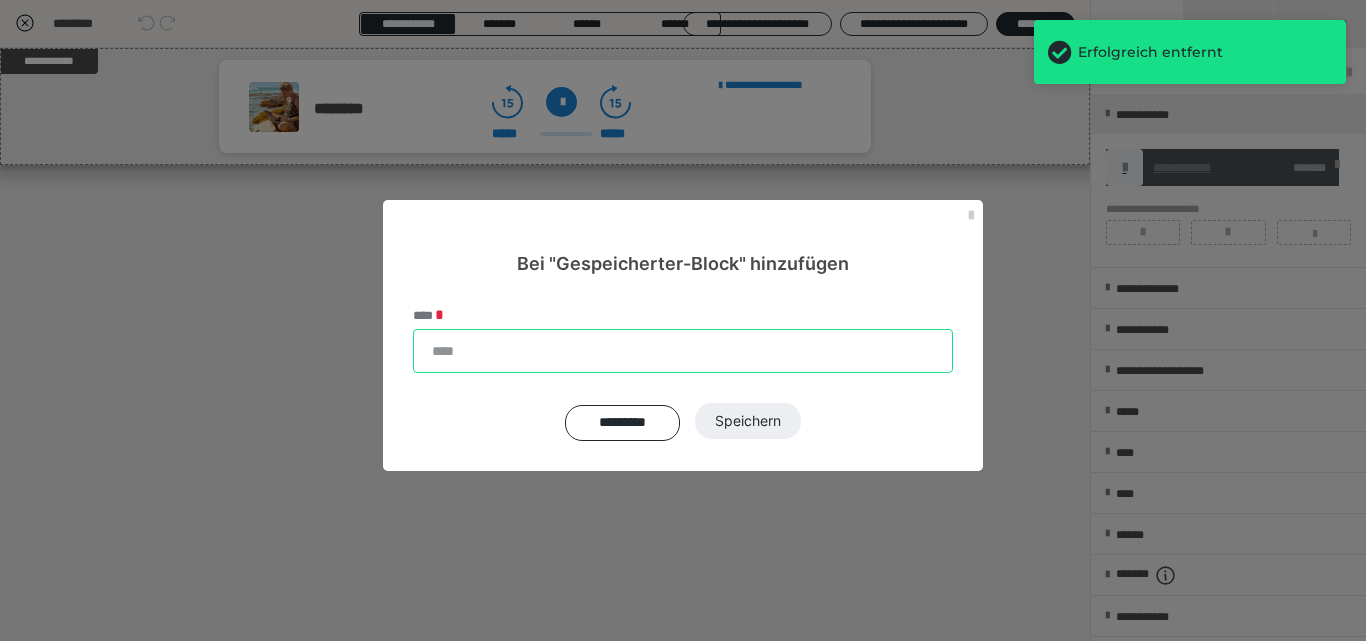 click on "****" at bounding box center [683, 351] 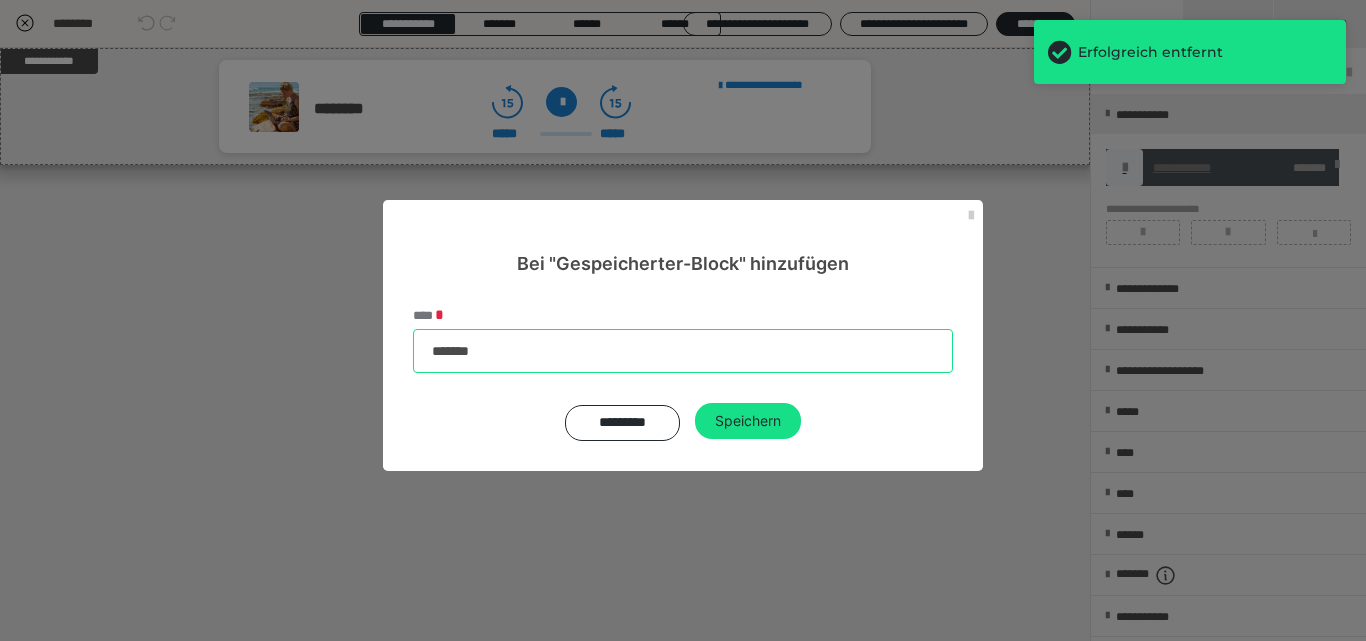 type on "********" 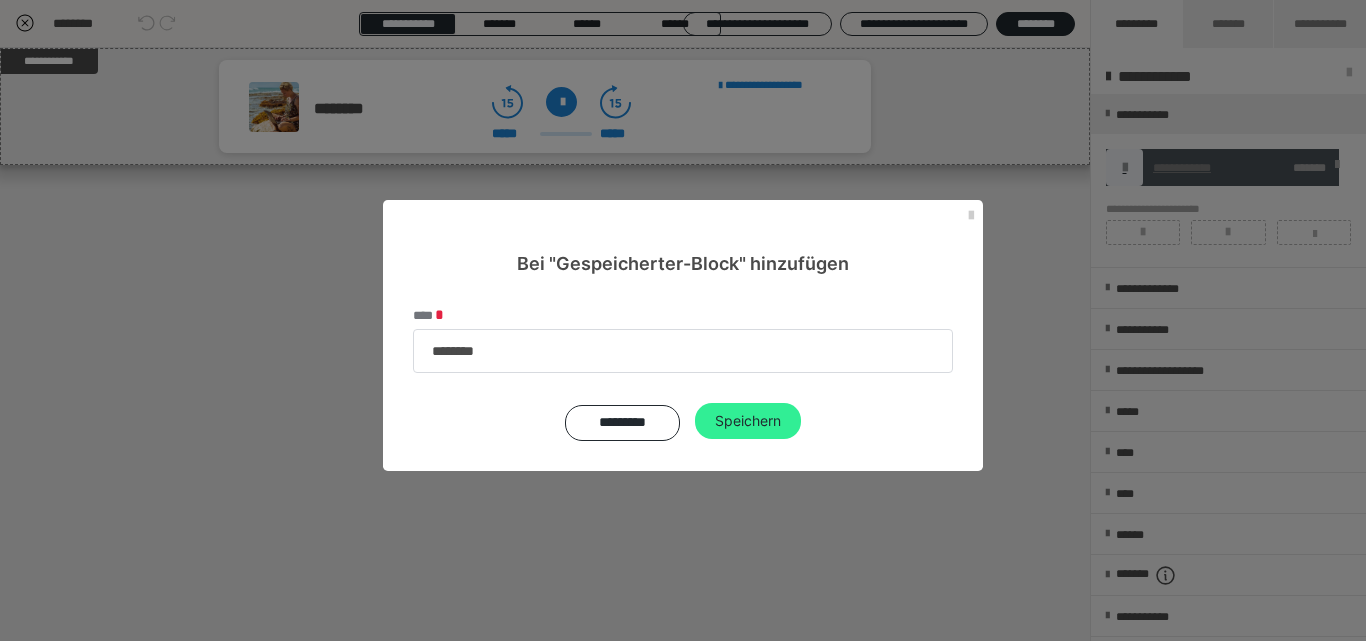click on "Speichern" at bounding box center [748, 421] 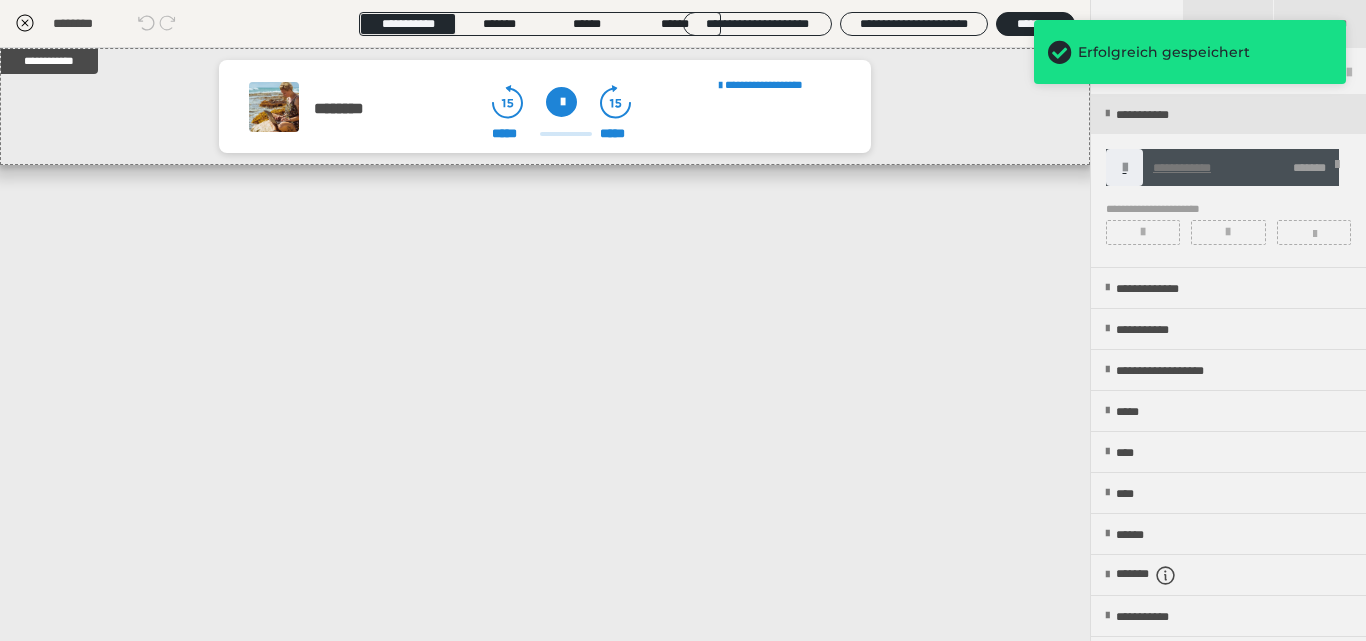 click 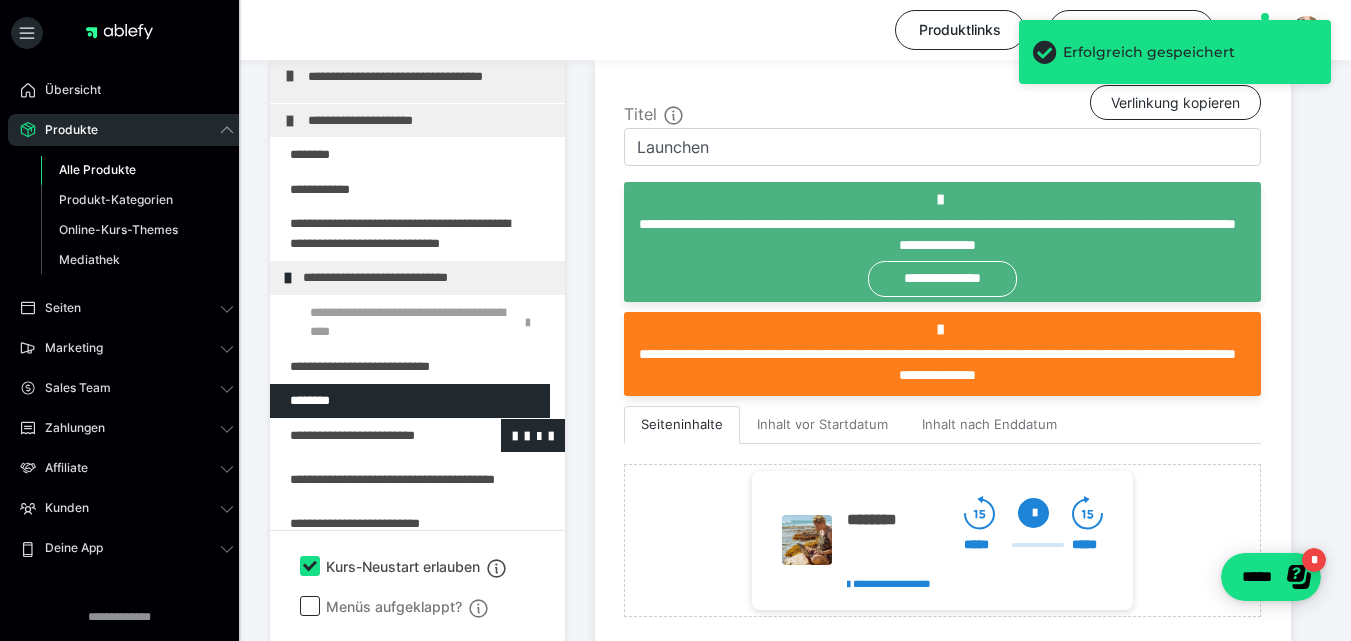 click at bounding box center [365, 436] 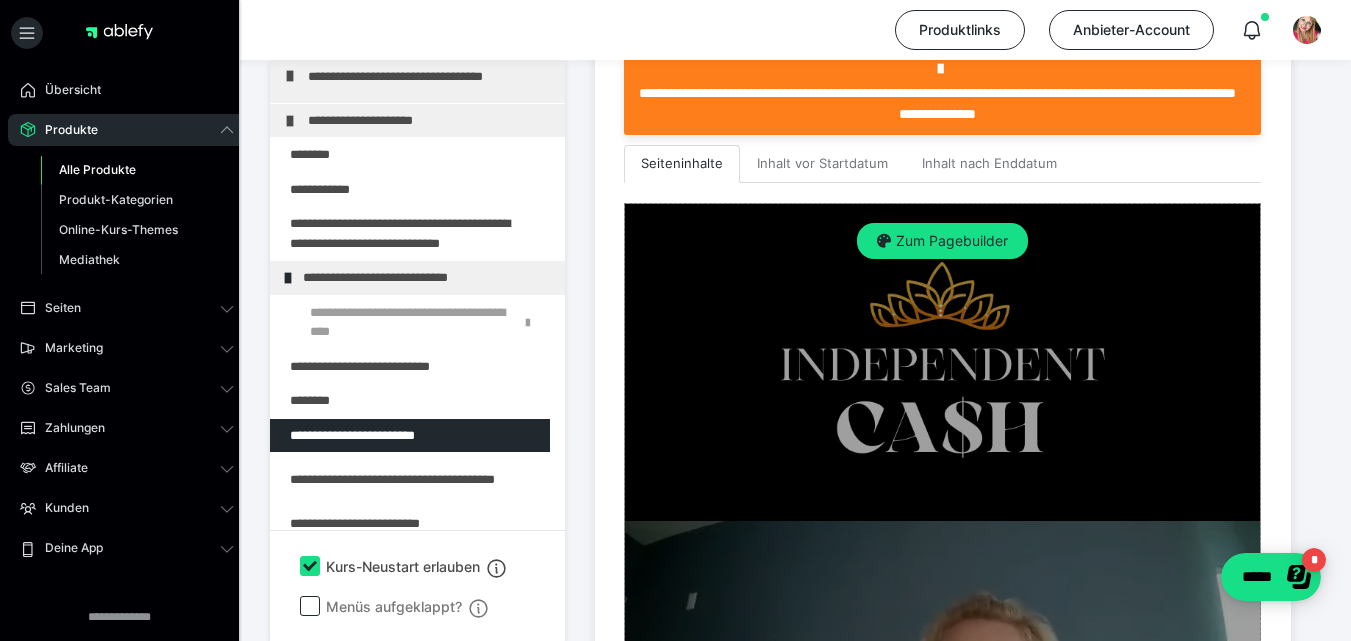 scroll, scrollTop: 625, scrollLeft: 0, axis: vertical 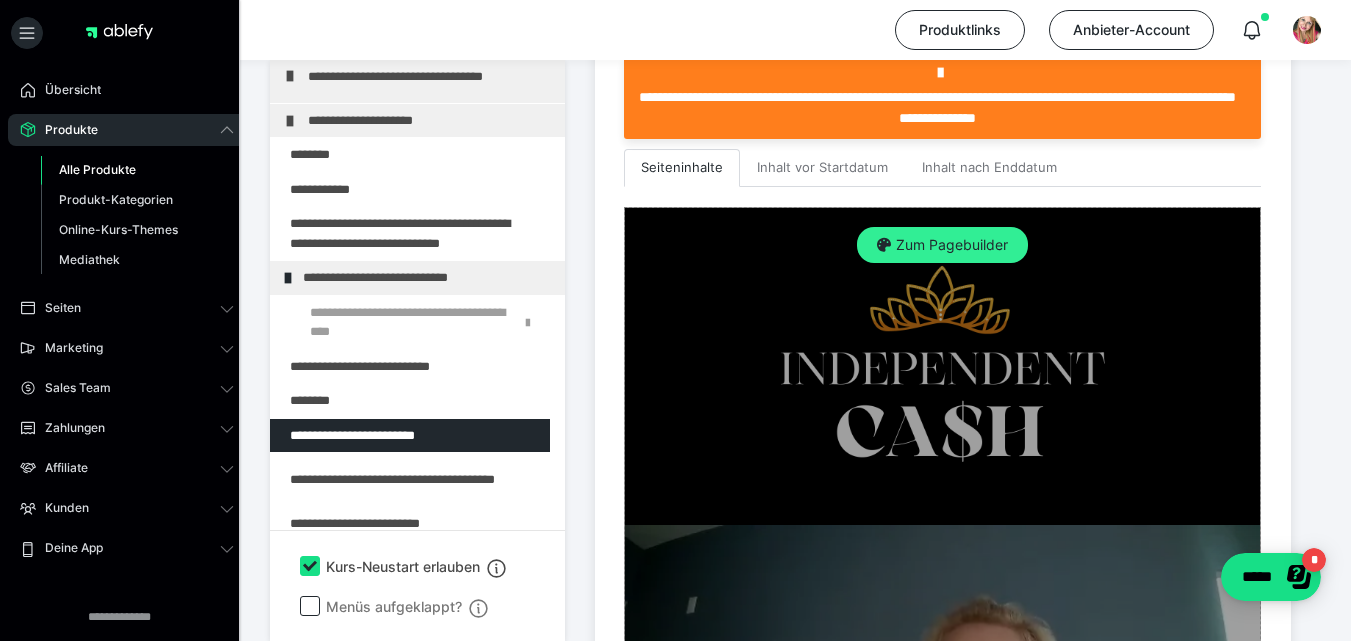 click on "Zum Pagebuilder" at bounding box center (942, 245) 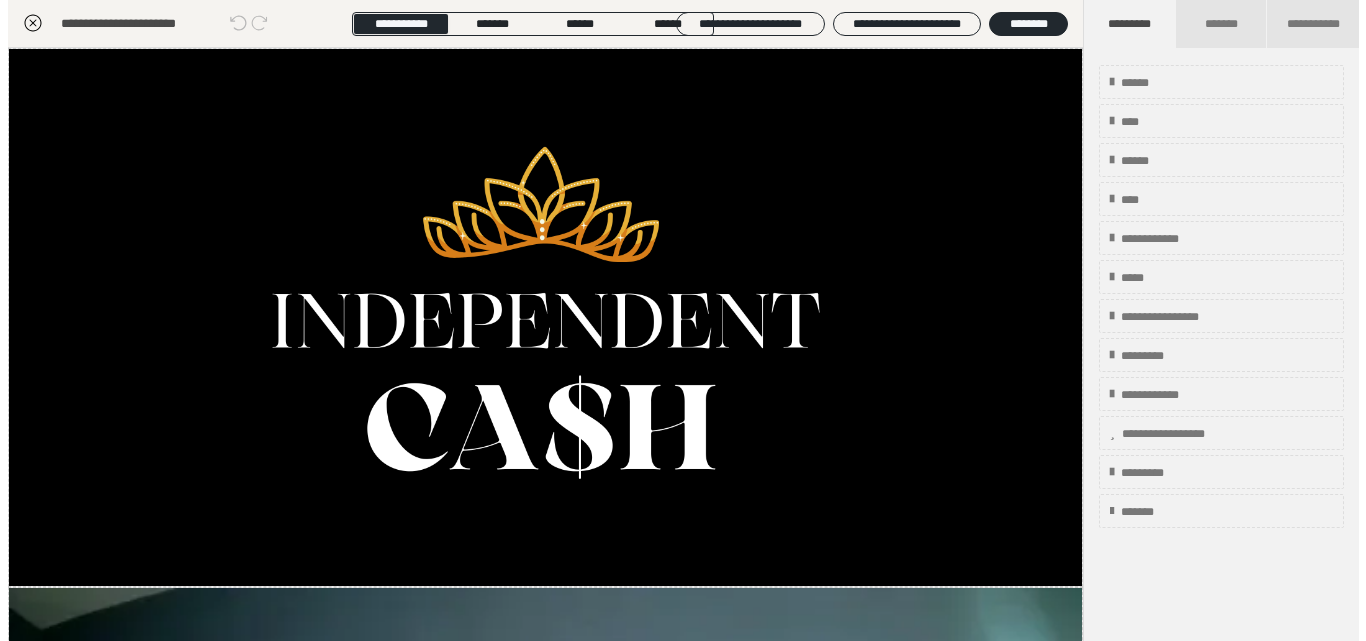 scroll, scrollTop: 399, scrollLeft: 0, axis: vertical 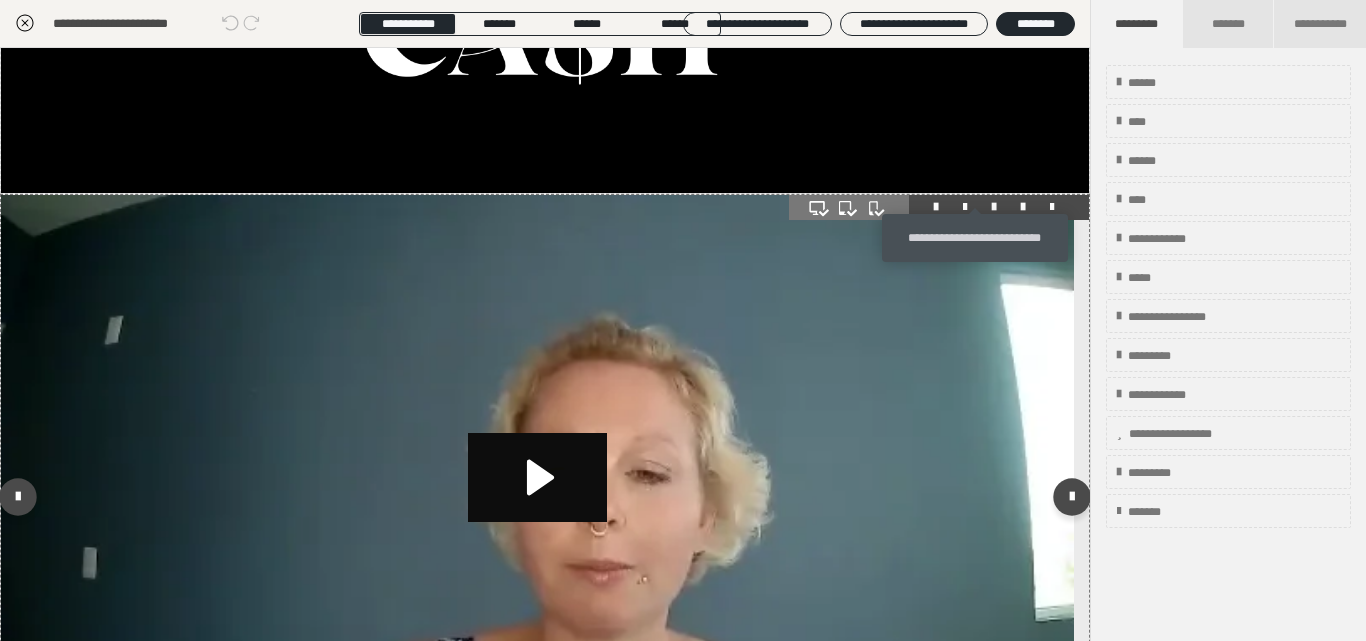 click at bounding box center [994, 207] 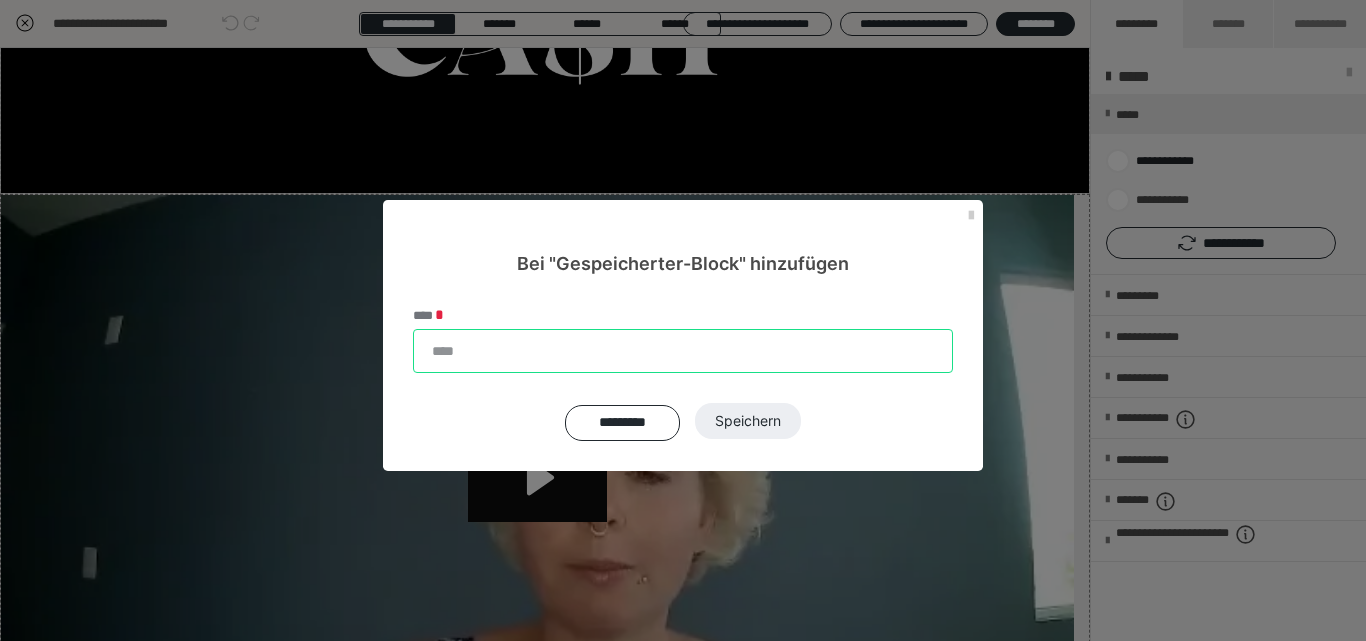 click on "****" at bounding box center [683, 351] 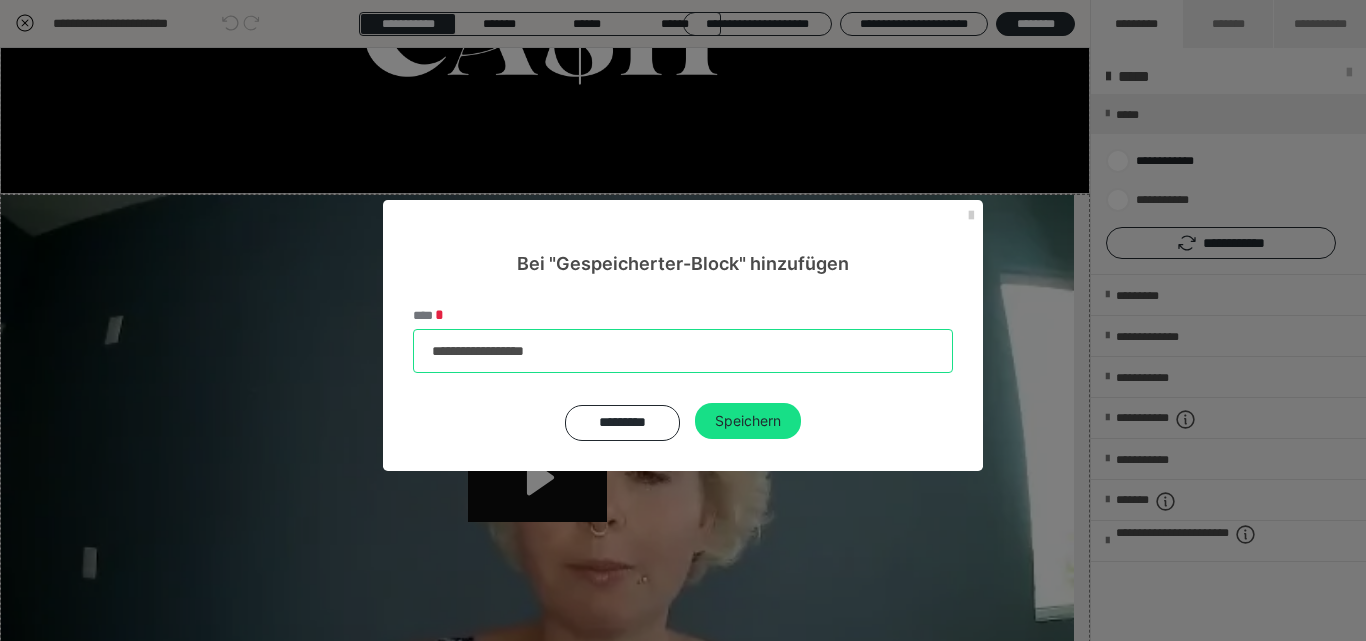 type on "**********" 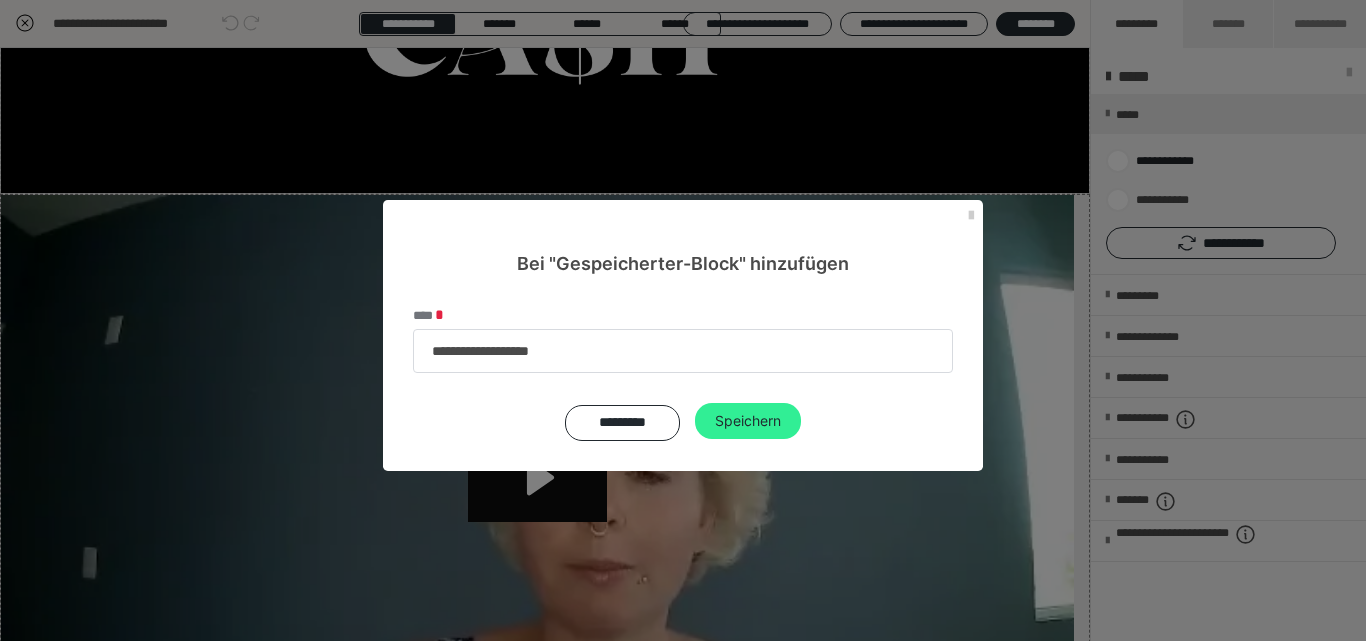 click on "Speichern" at bounding box center (748, 421) 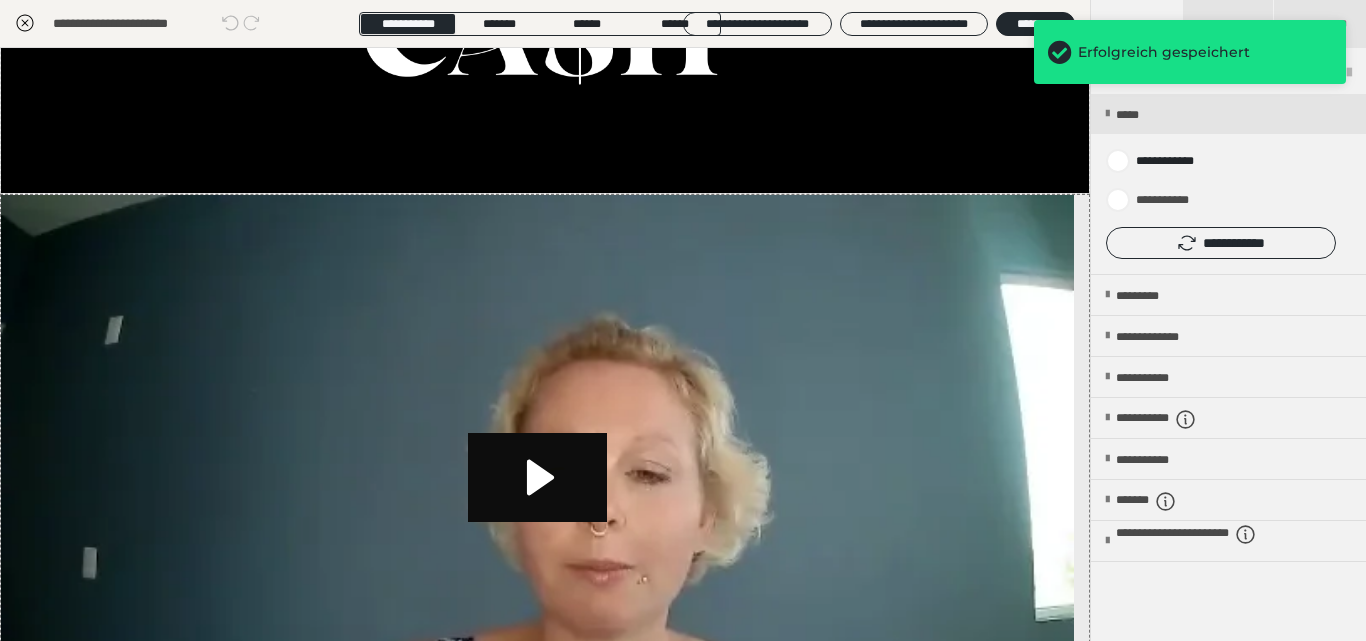 click 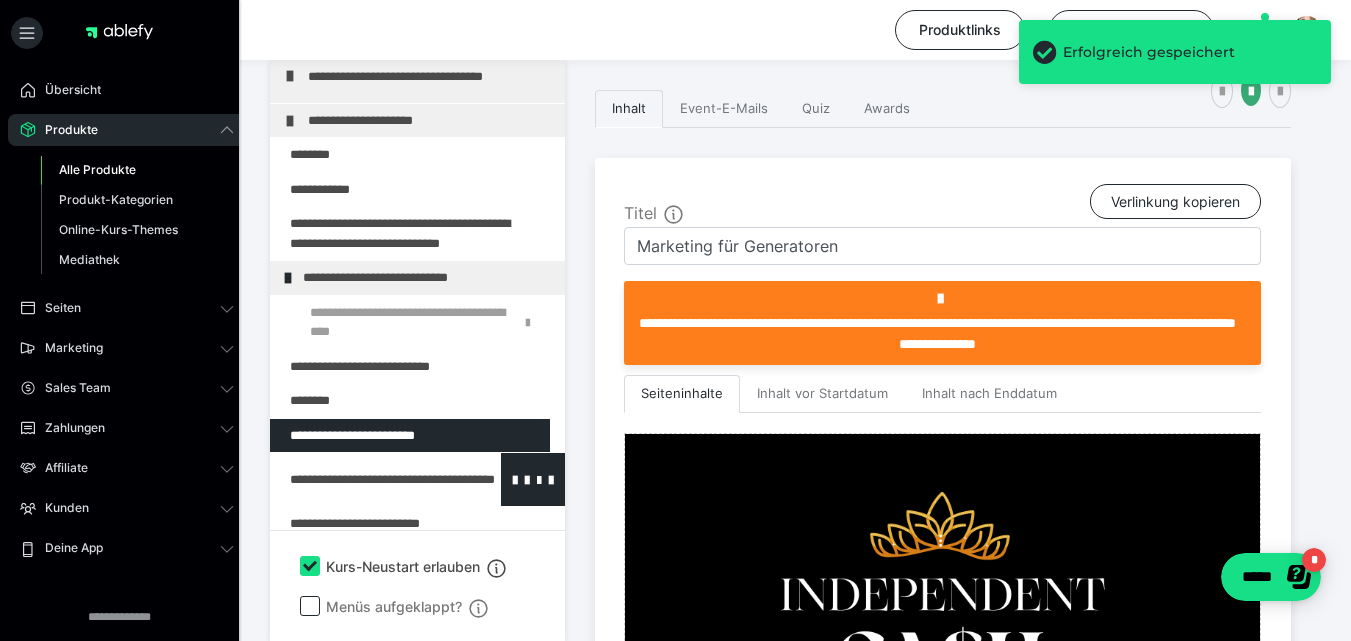click at bounding box center (365, 479) 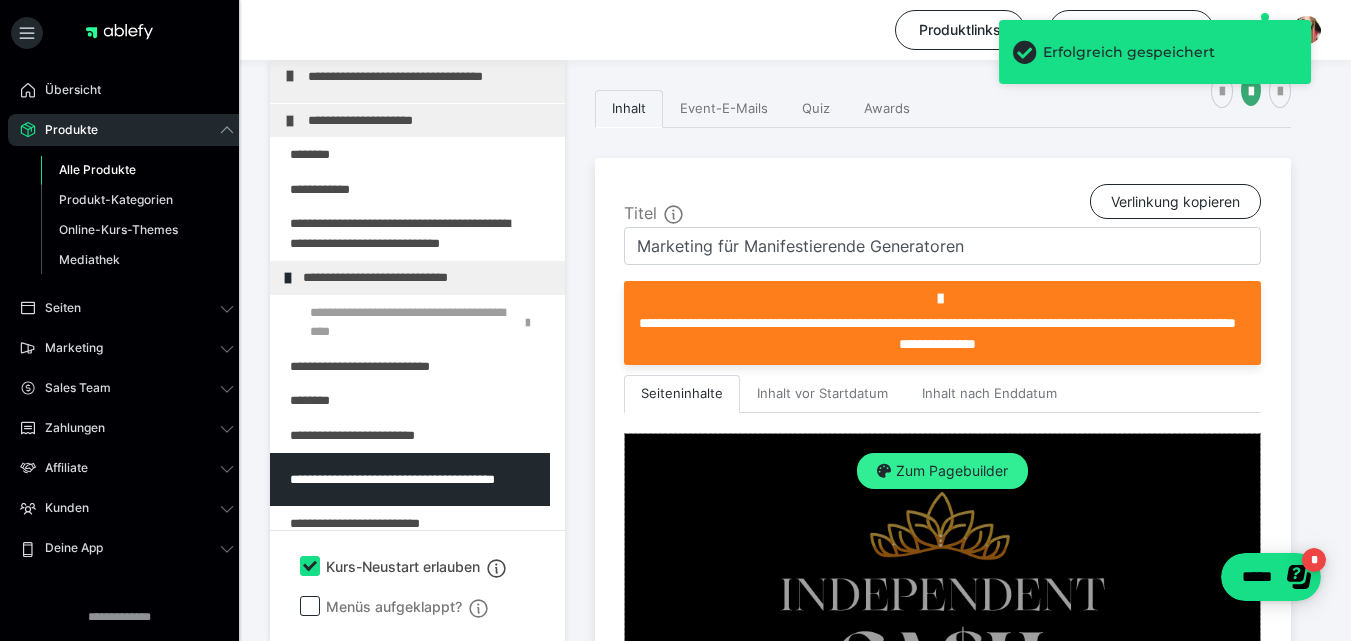 click on "Zum Pagebuilder" at bounding box center [942, 471] 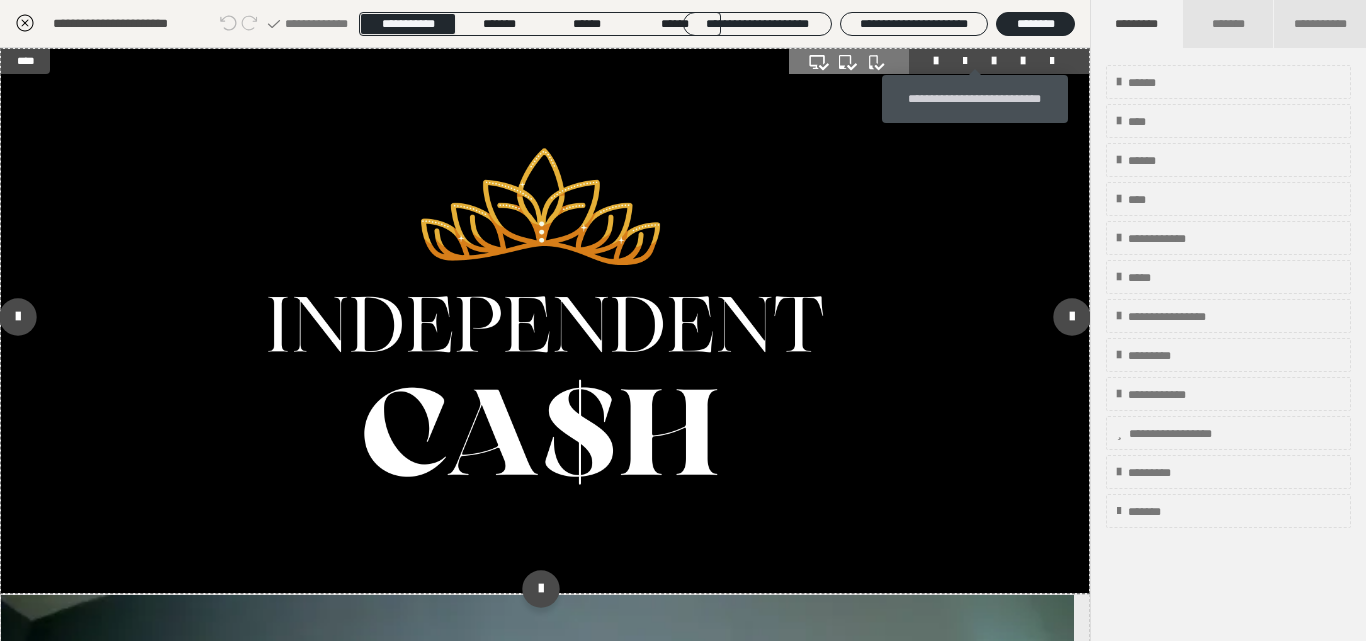 click at bounding box center [994, 61] 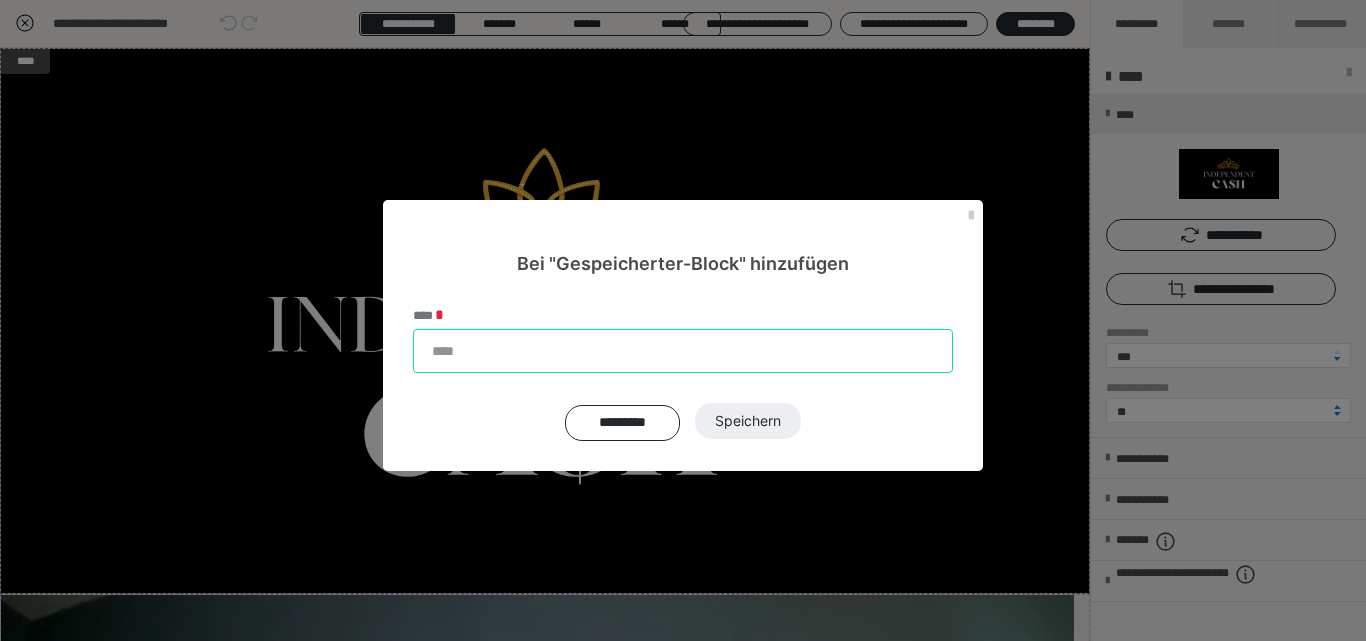 click on "****" at bounding box center [683, 351] 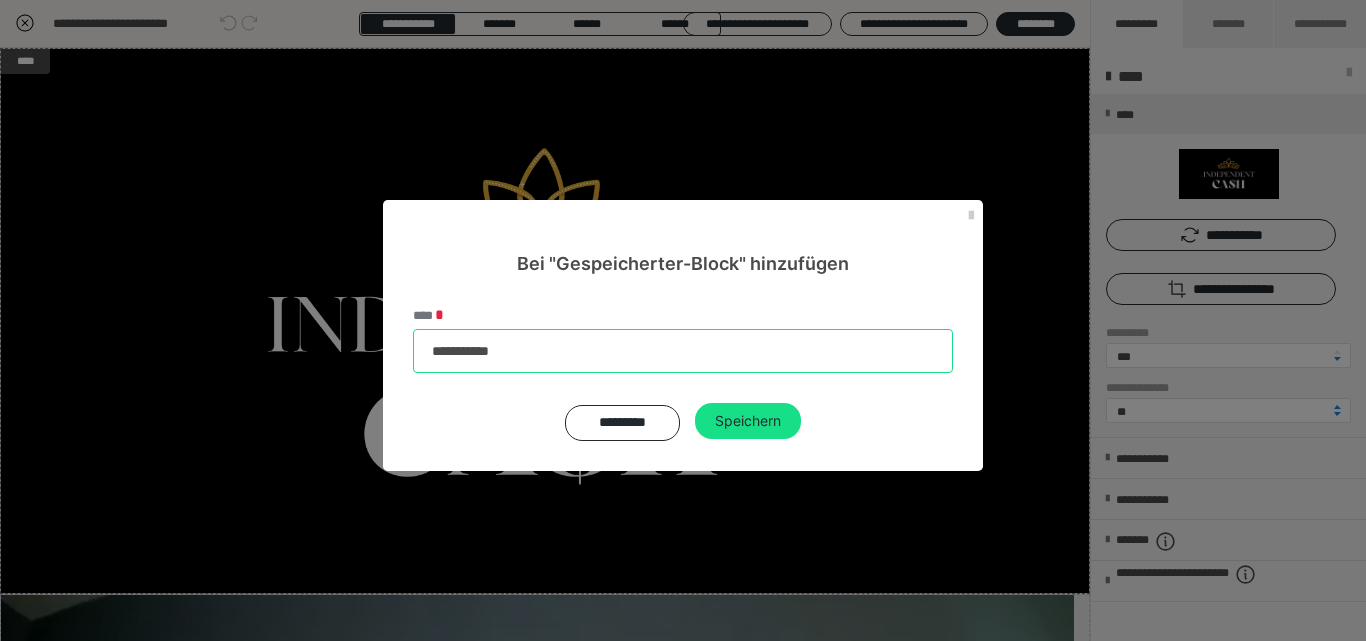 type on "**********" 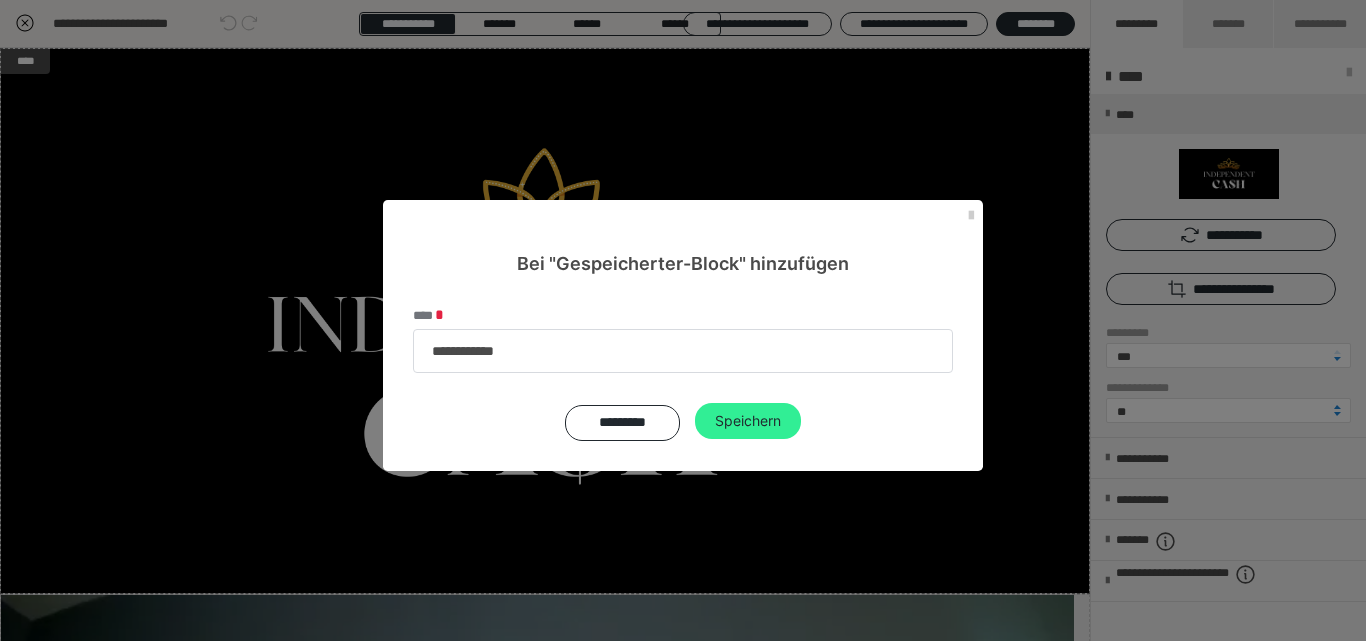 click on "Speichern" at bounding box center (748, 421) 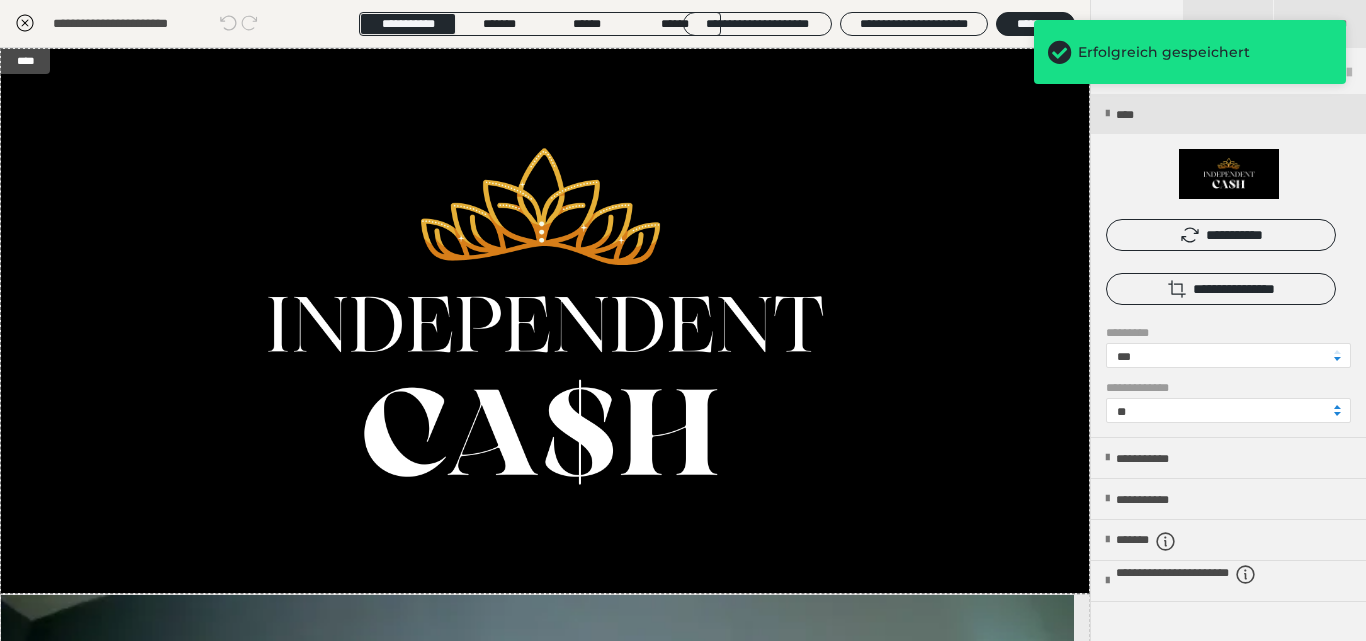 click 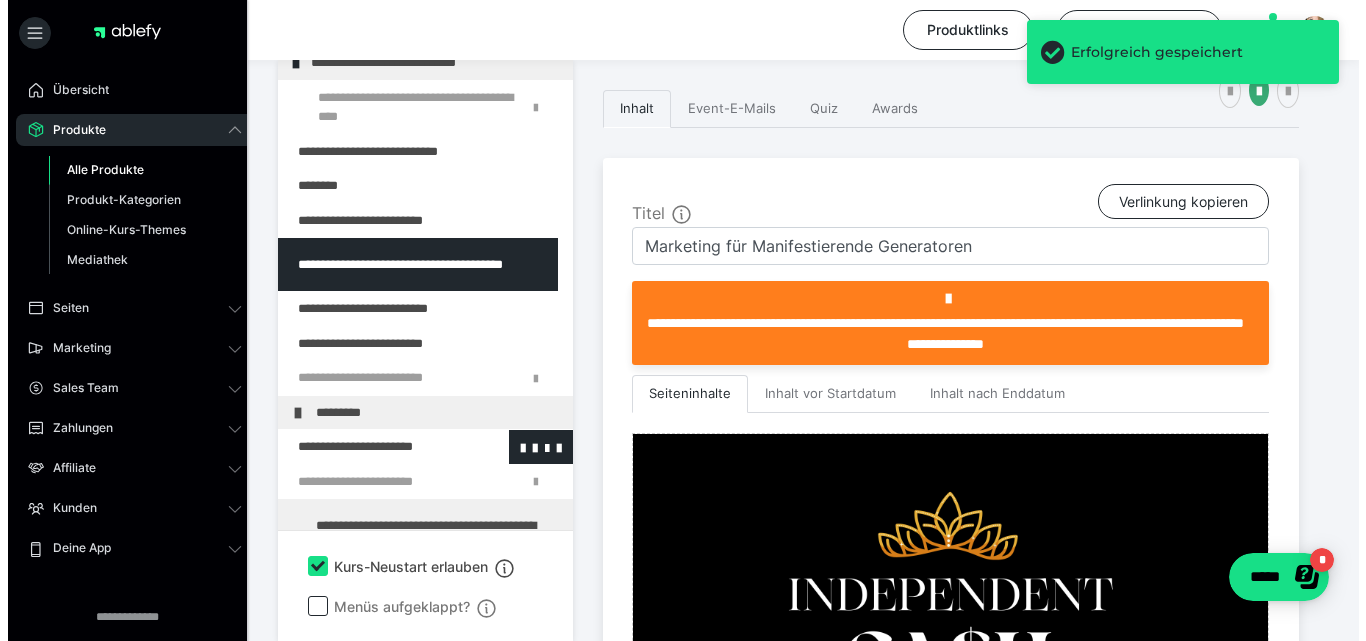 scroll, scrollTop: 387, scrollLeft: 0, axis: vertical 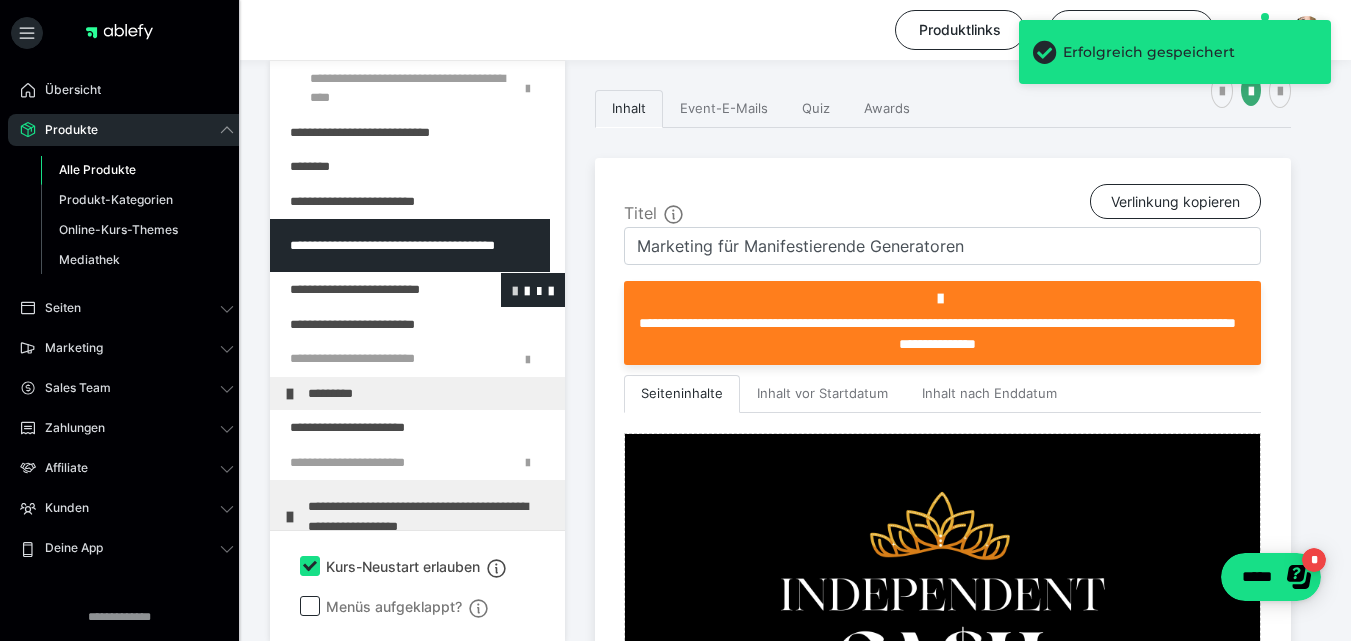 click at bounding box center [515, 290] 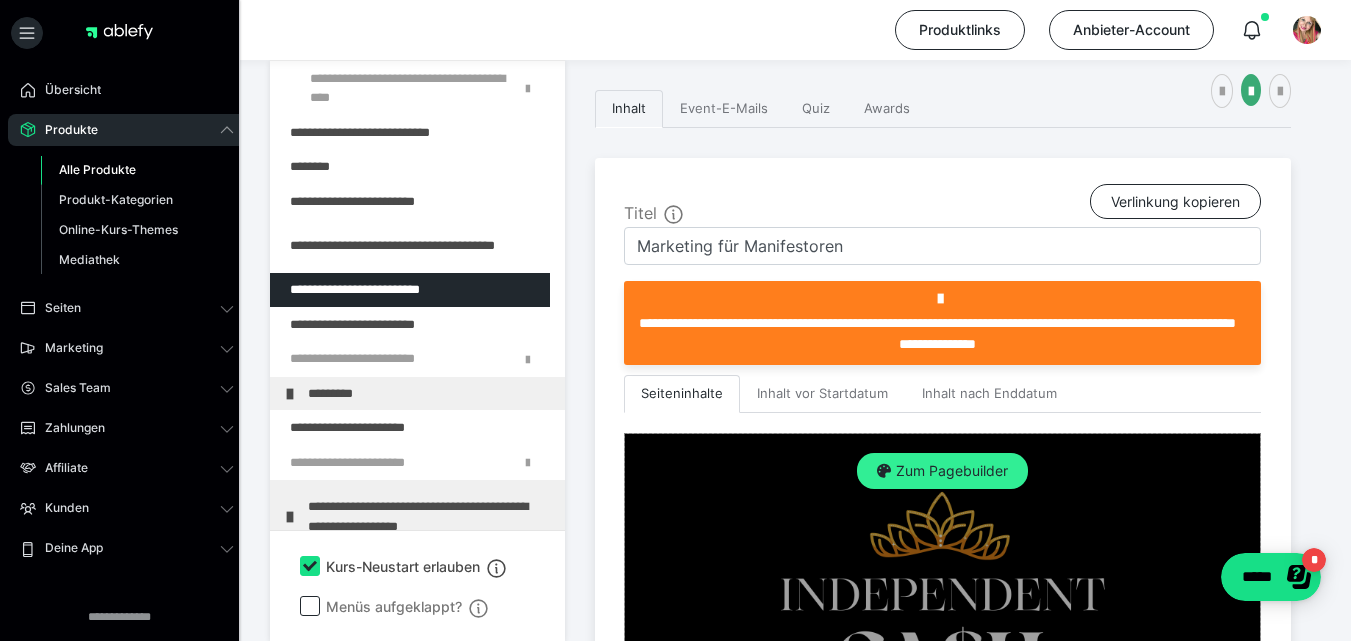 click on "Zum Pagebuilder" at bounding box center (942, 471) 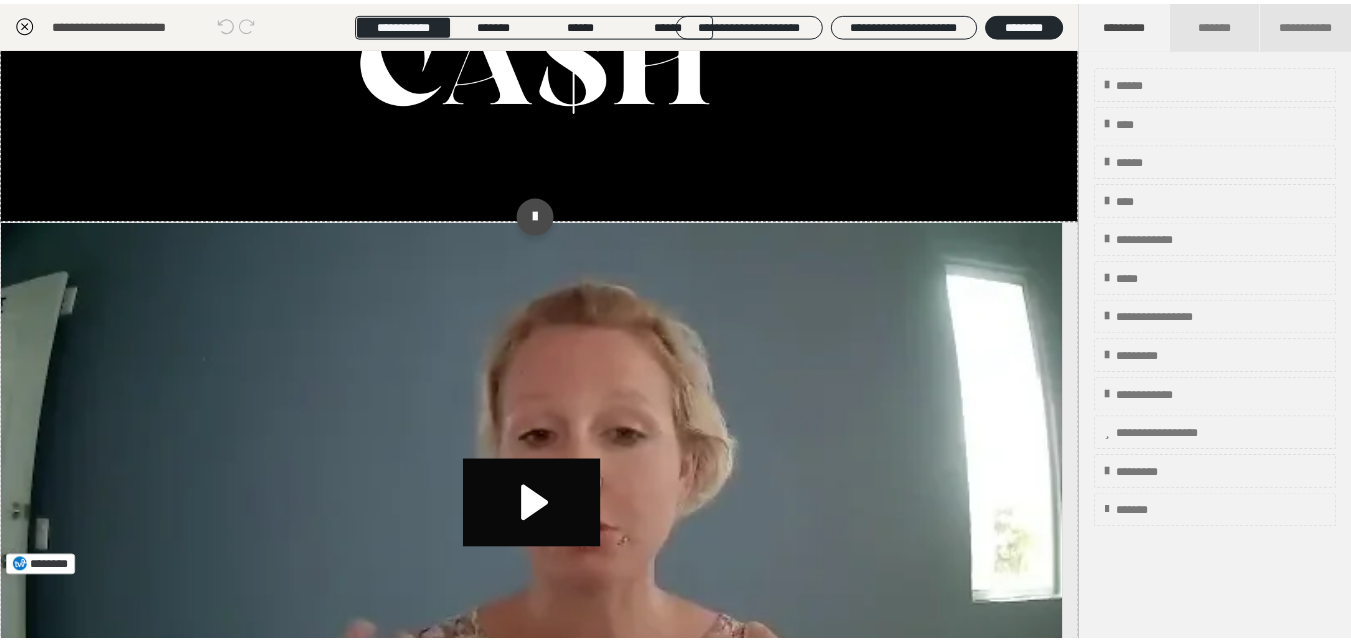scroll, scrollTop: 393, scrollLeft: 0, axis: vertical 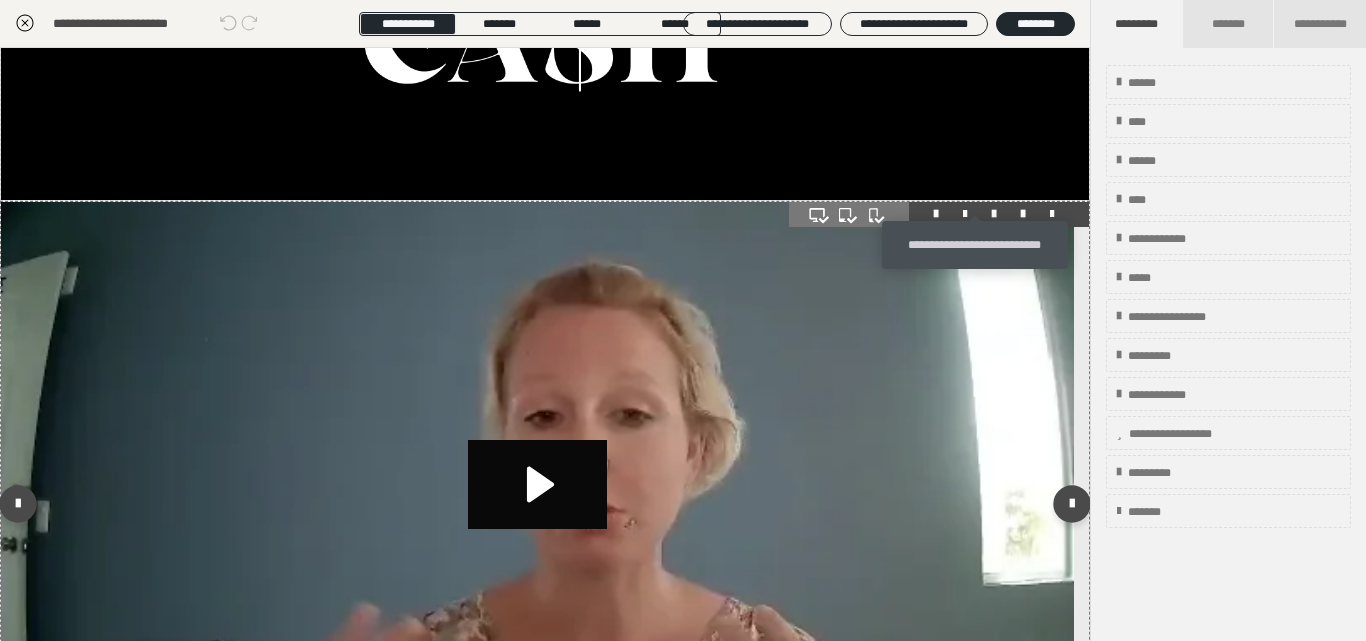 click at bounding box center (994, 214) 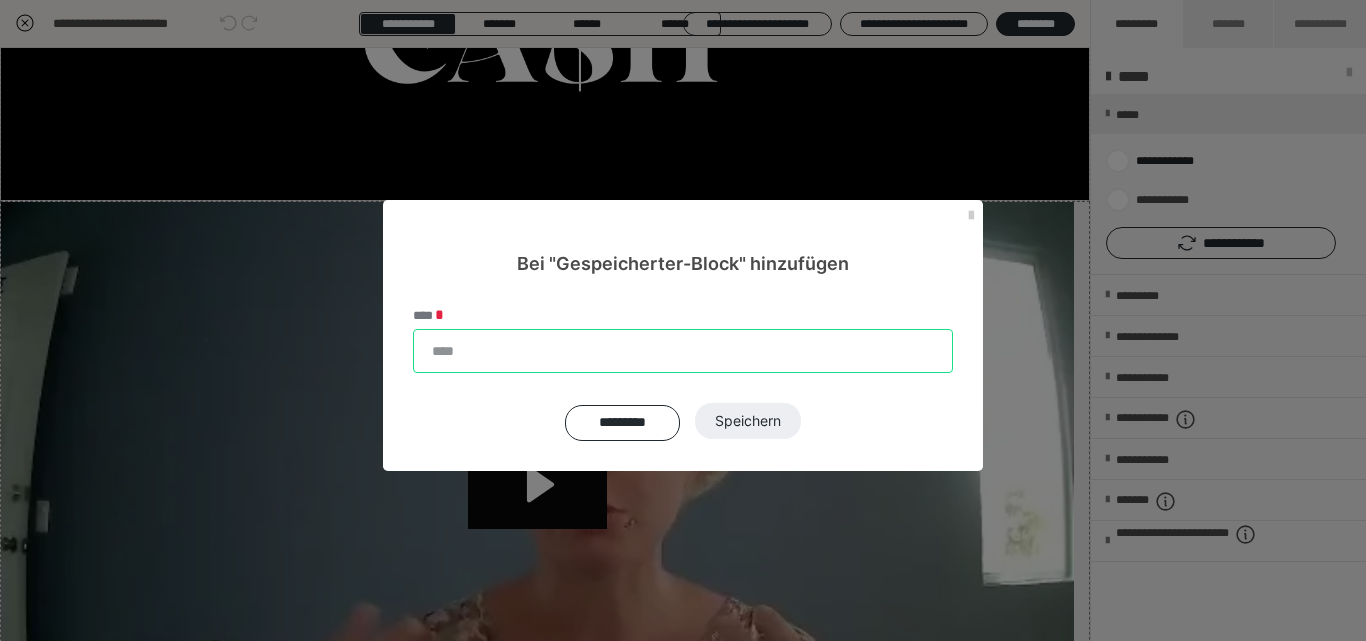 click on "****" at bounding box center (683, 351) 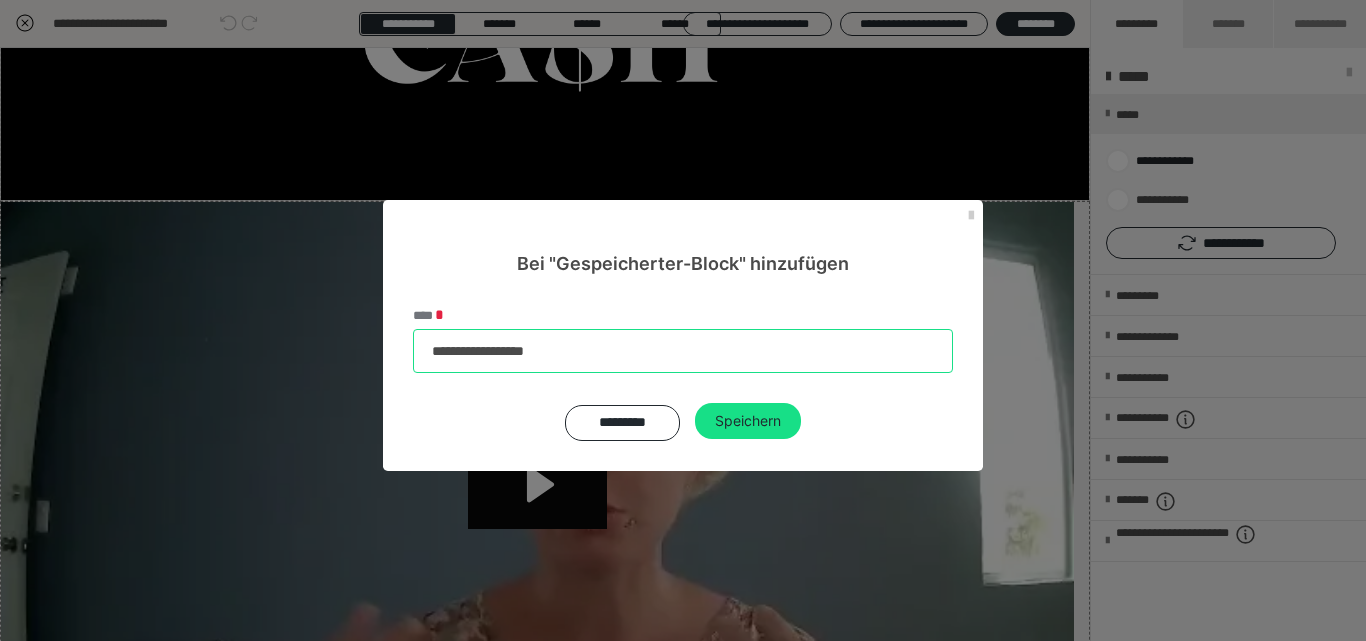 type on "**********" 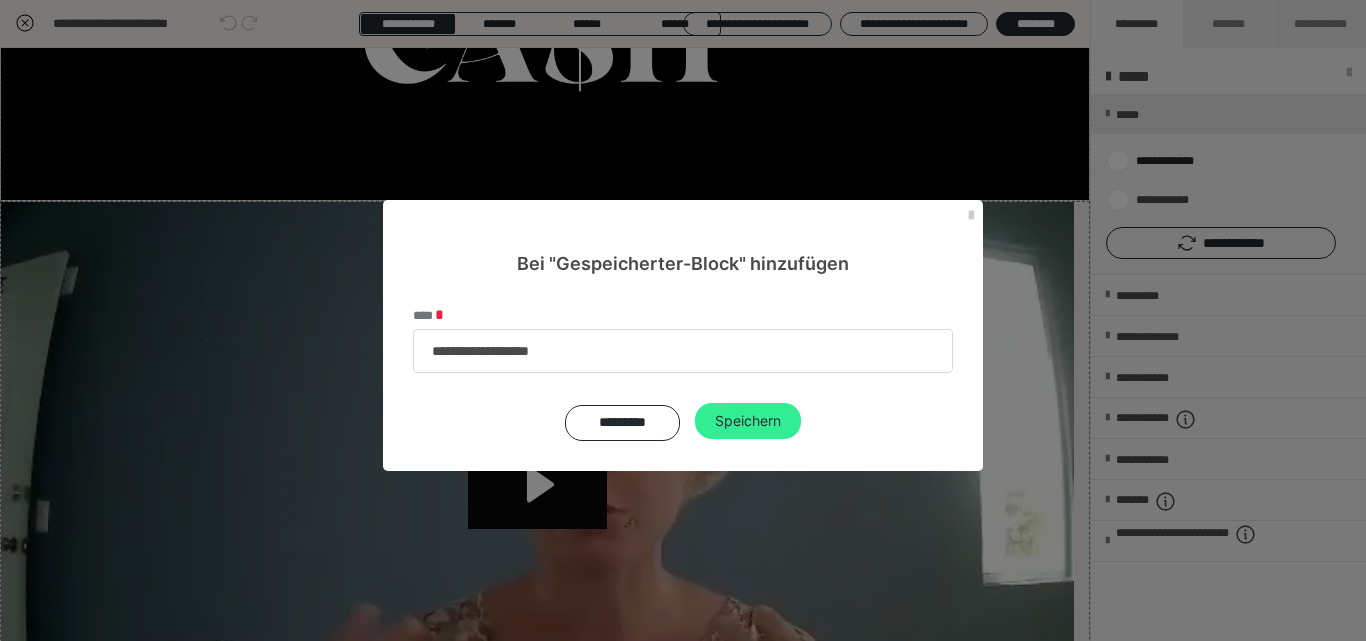 click on "Speichern" at bounding box center [748, 421] 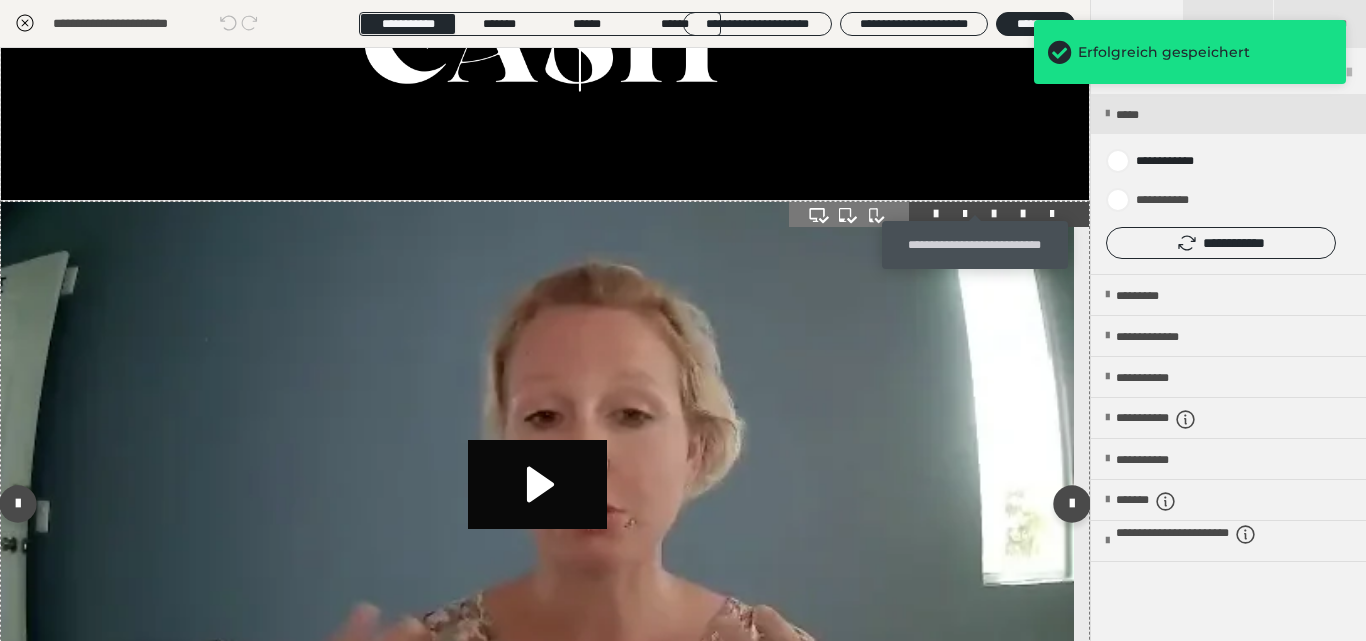 click at bounding box center [994, 214] 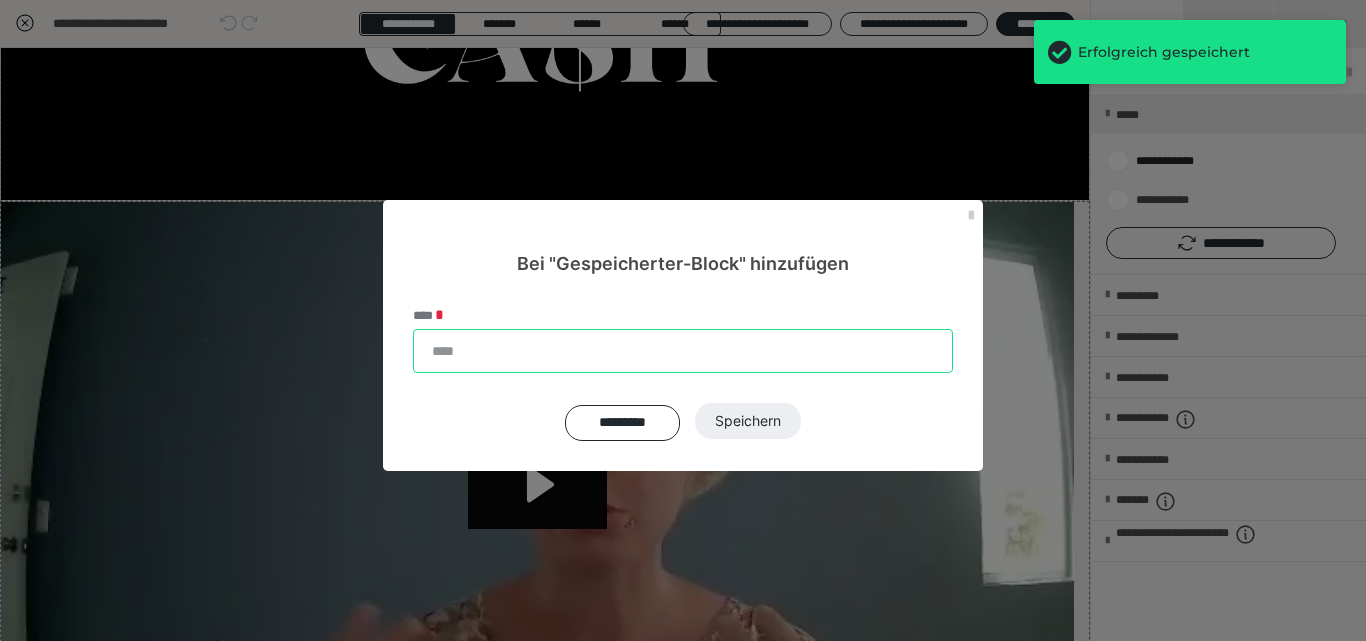 click on "****" at bounding box center (683, 351) 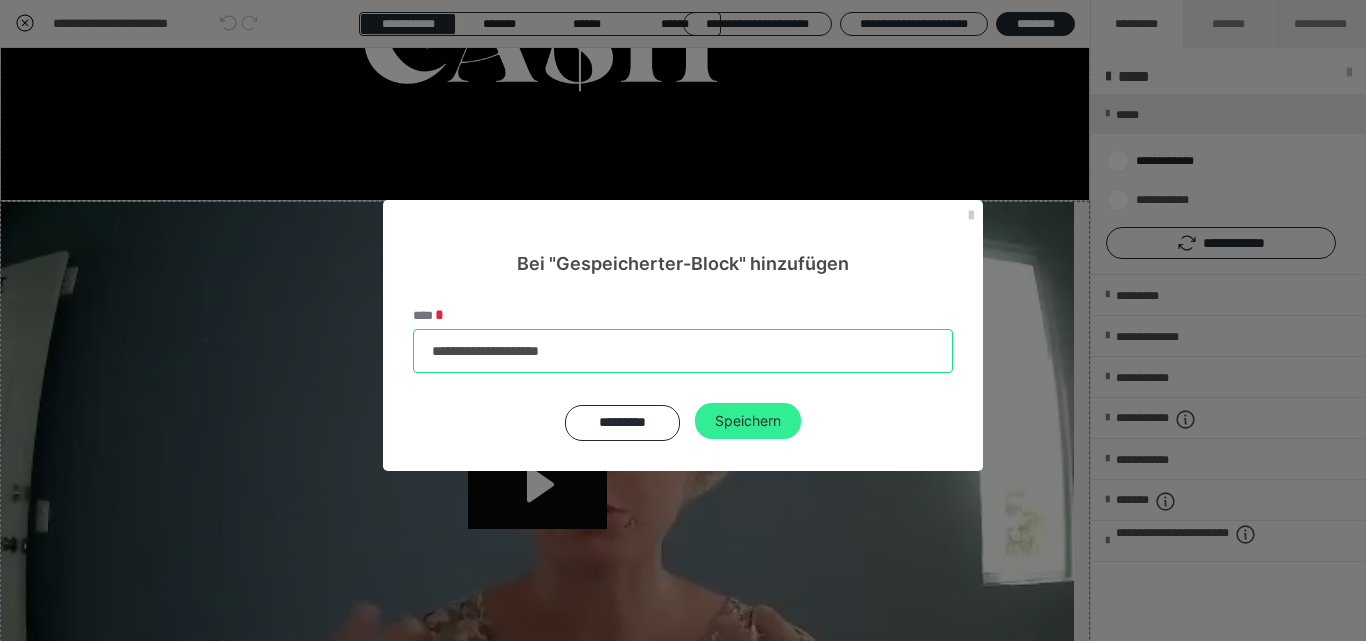 type on "**********" 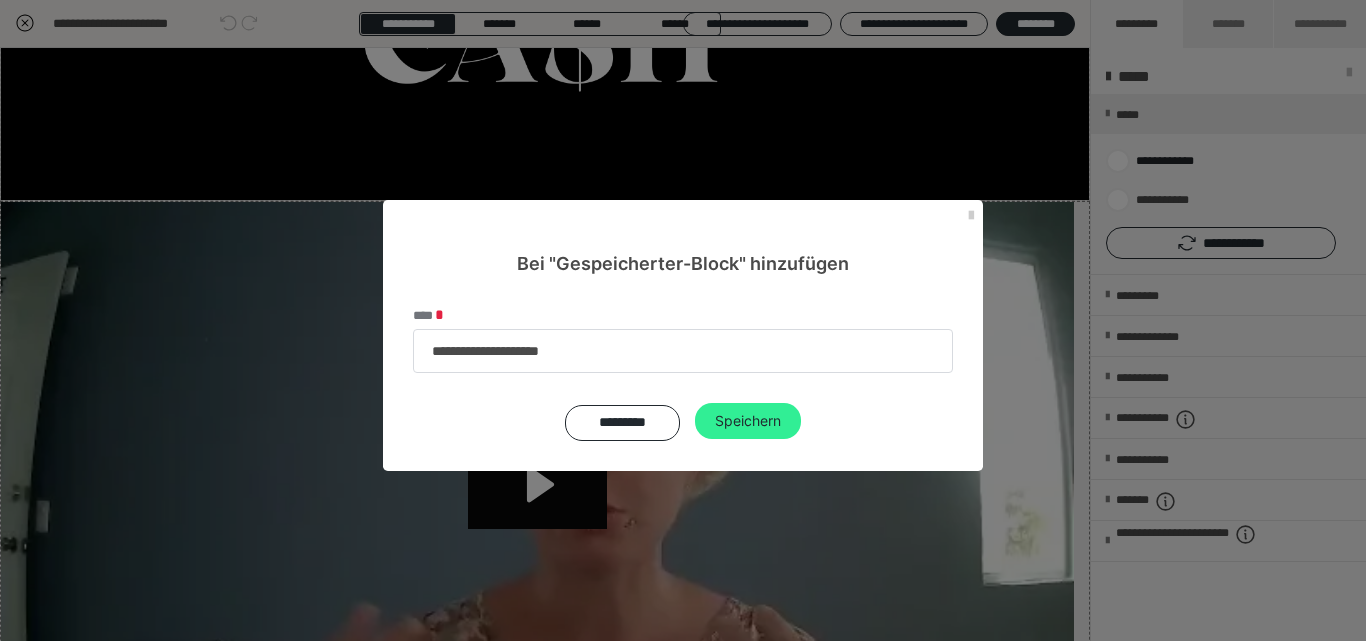 click on "Speichern" at bounding box center (748, 421) 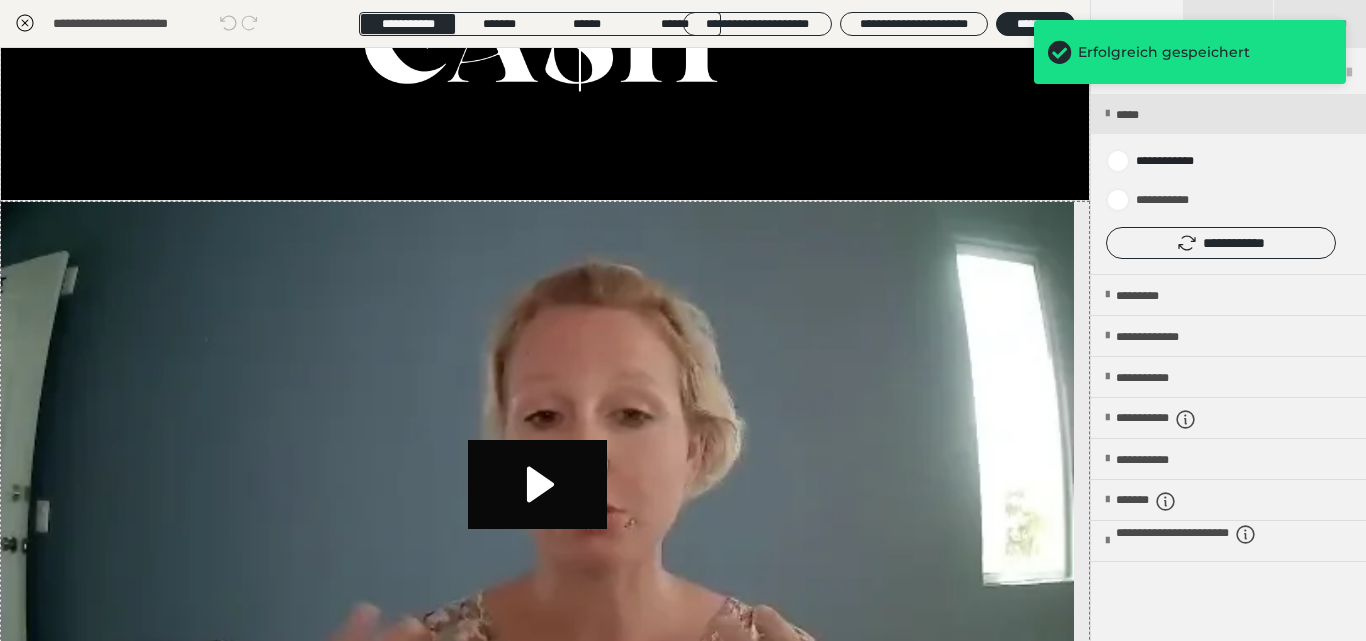 click on "**********" at bounding box center (196, 24) 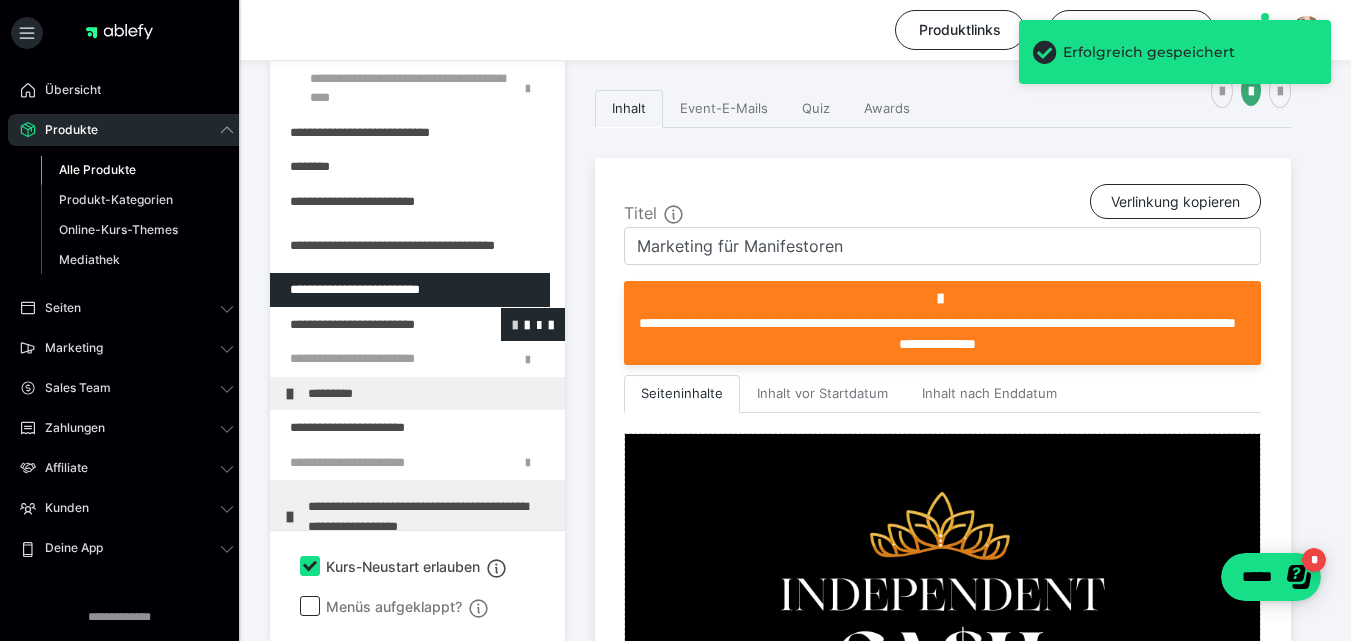 click at bounding box center [515, 324] 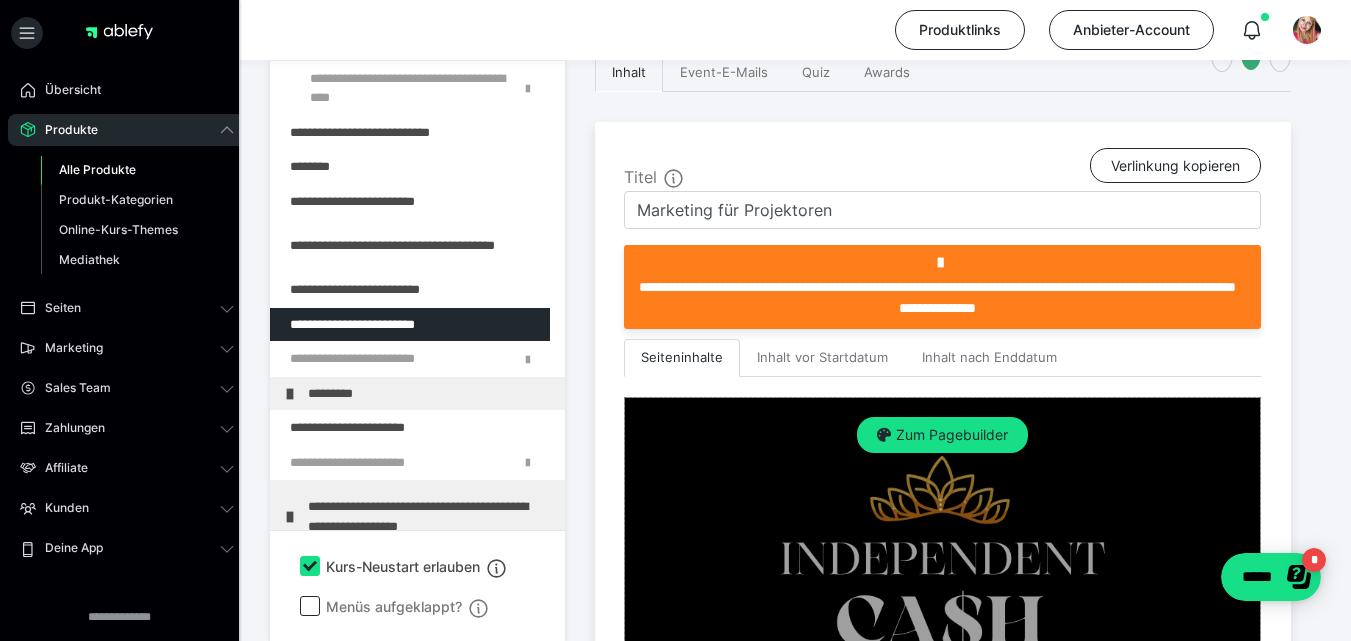 scroll, scrollTop: 512, scrollLeft: 0, axis: vertical 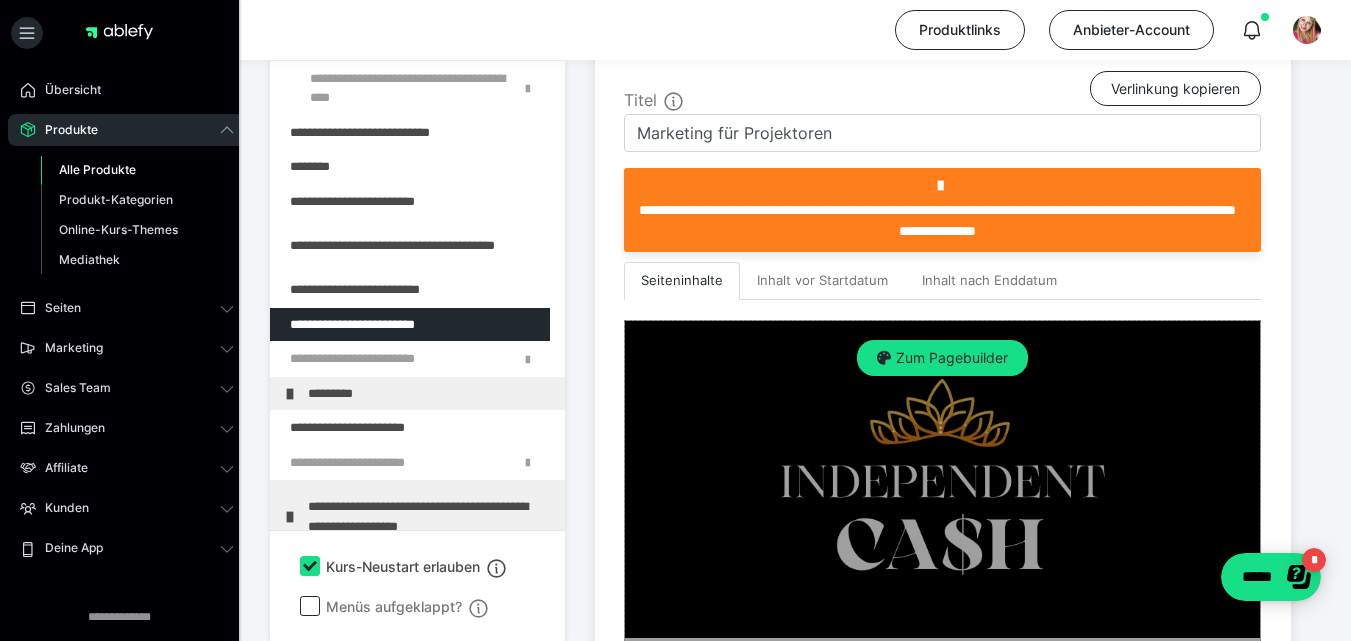 click on "Zum Pagebuilder" at bounding box center (942, 358) 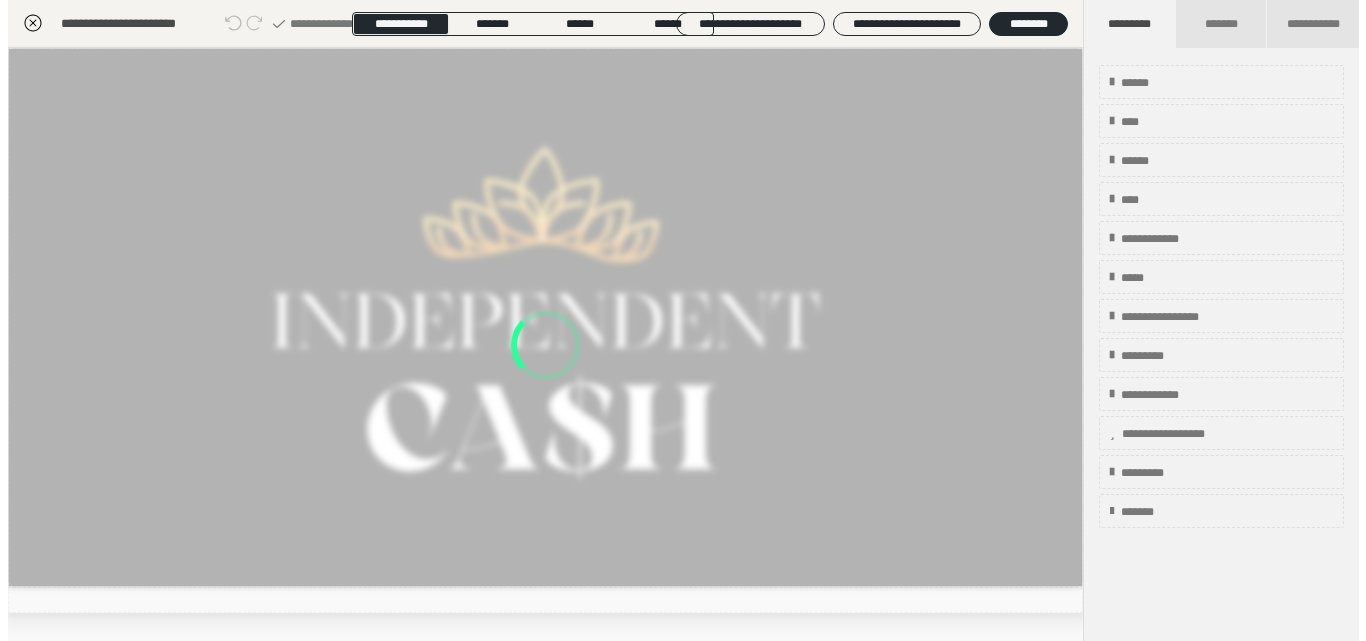 scroll, scrollTop: 399, scrollLeft: 0, axis: vertical 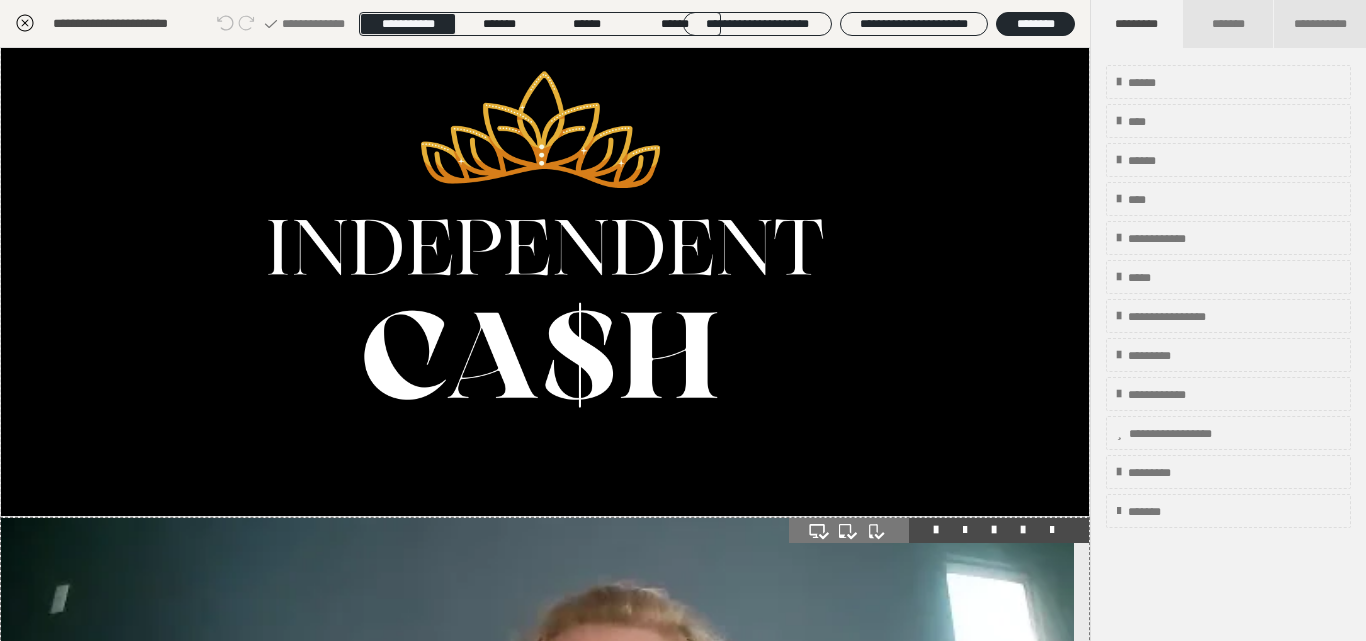 click at bounding box center (1023, 530) 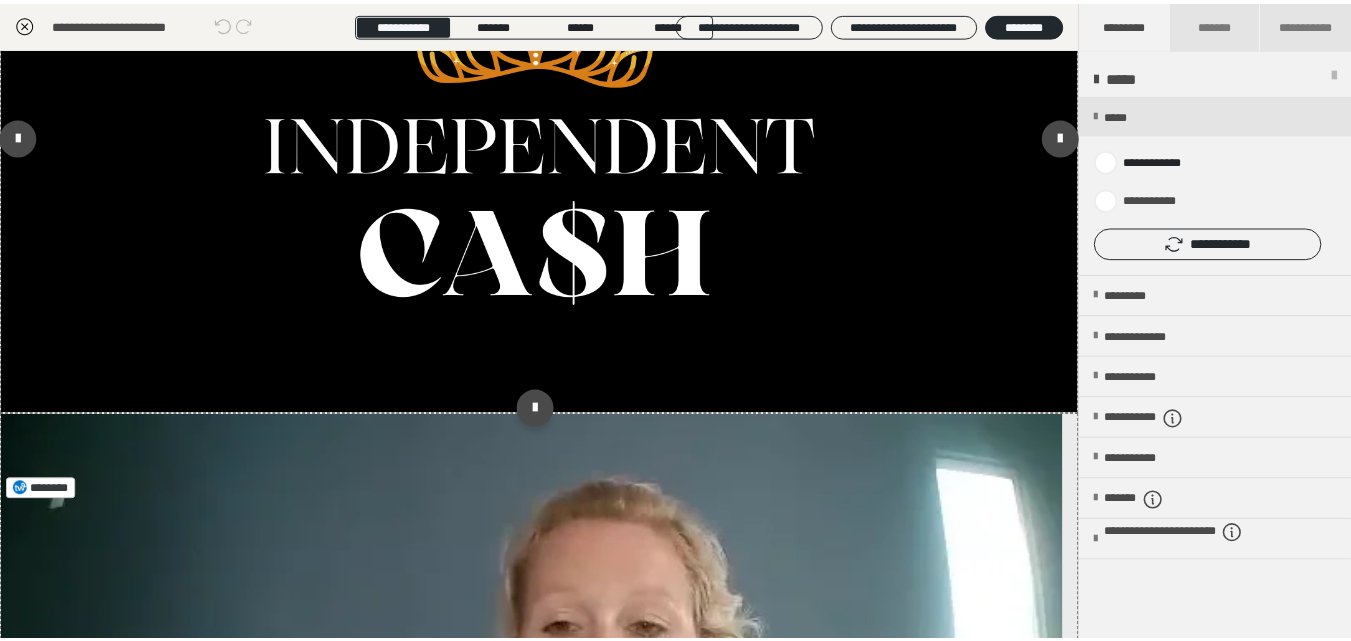 scroll, scrollTop: 250, scrollLeft: 0, axis: vertical 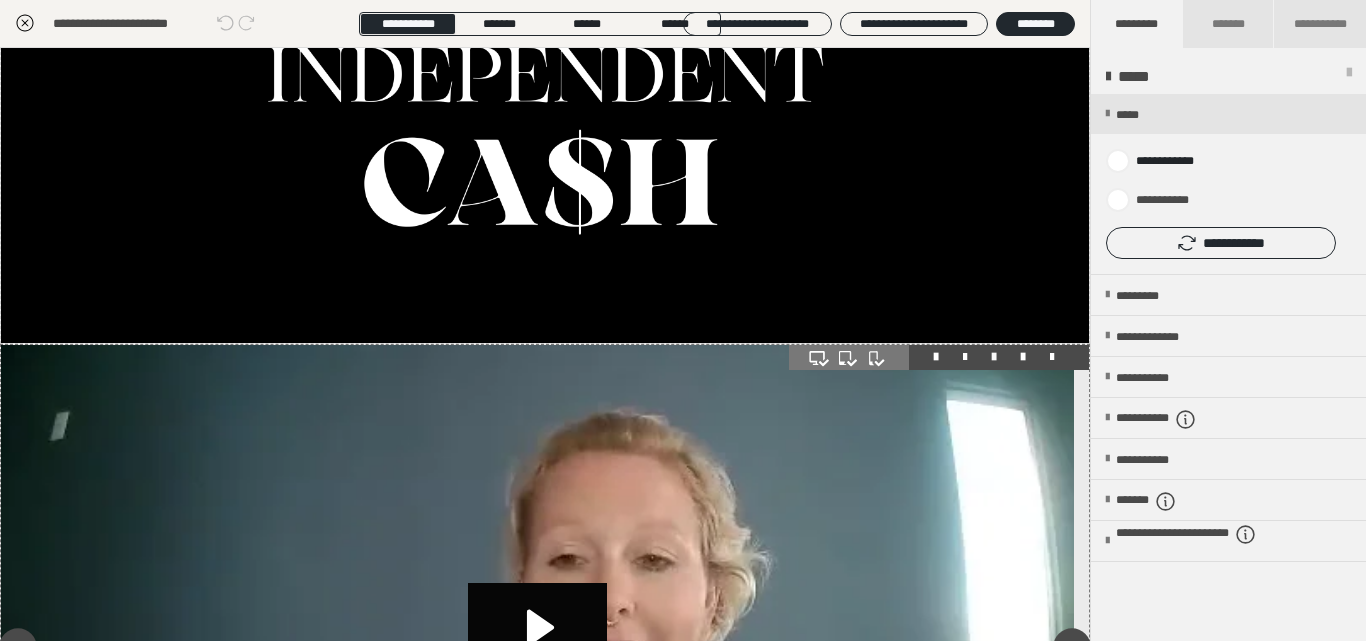 click at bounding box center (994, 357) 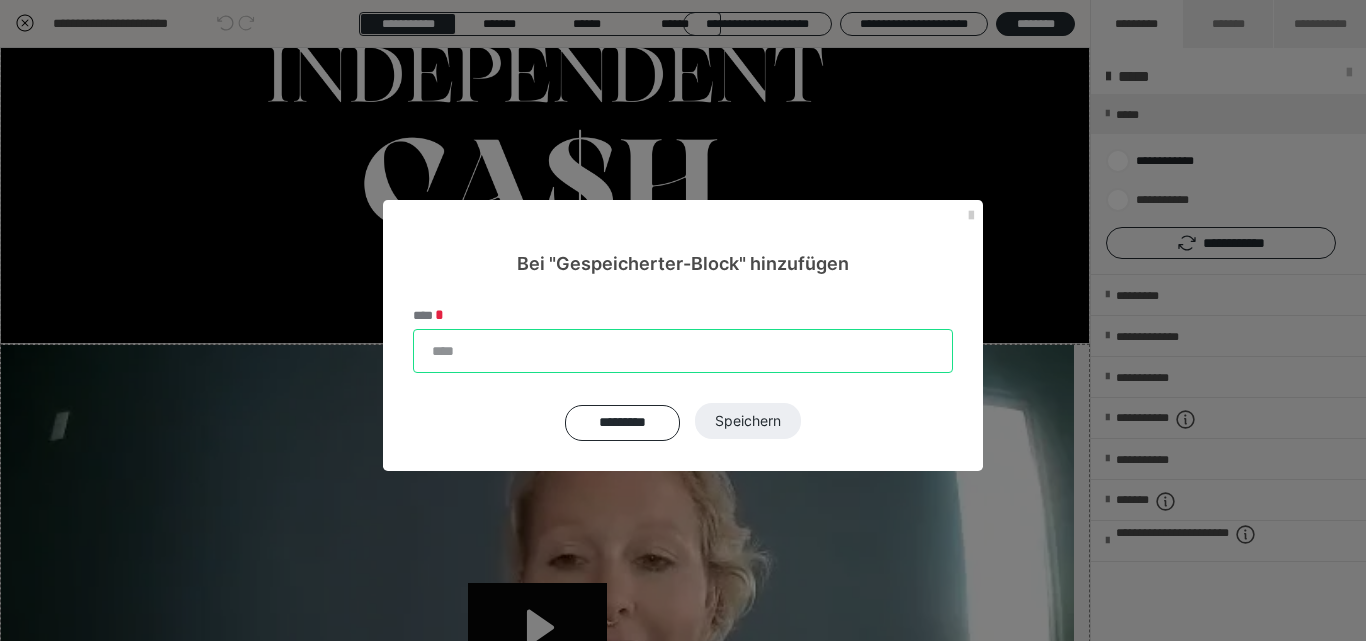 click on "****" at bounding box center (683, 351) 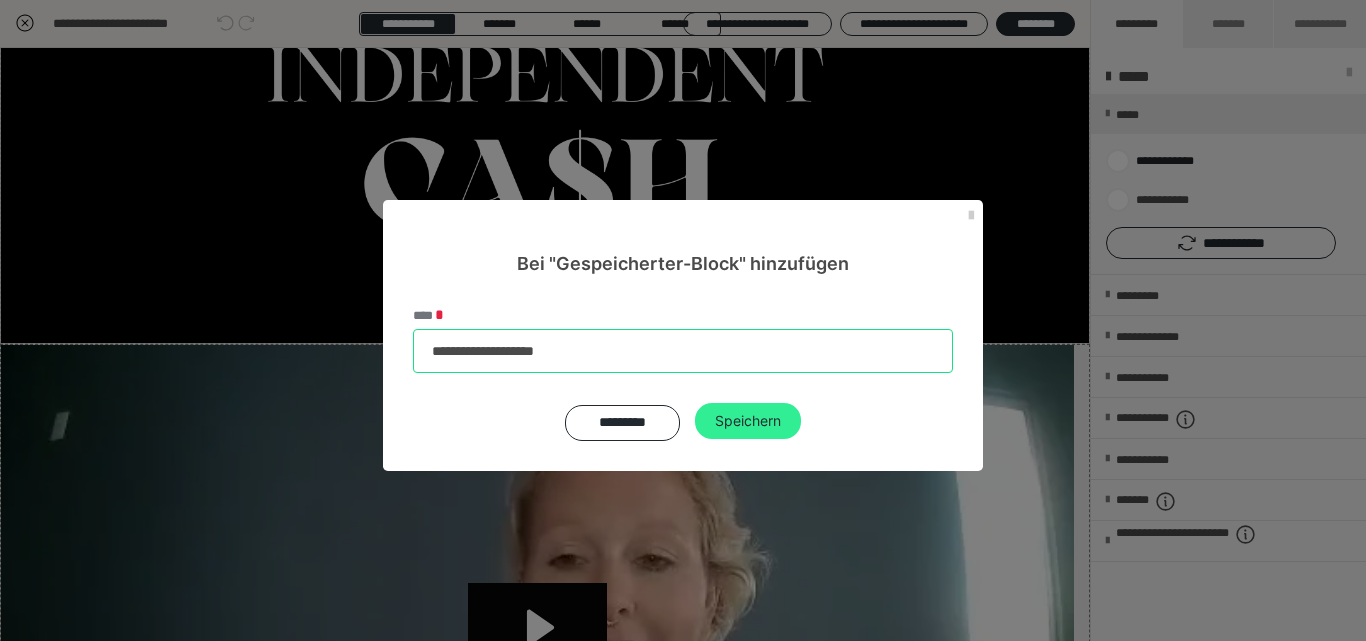type on "**********" 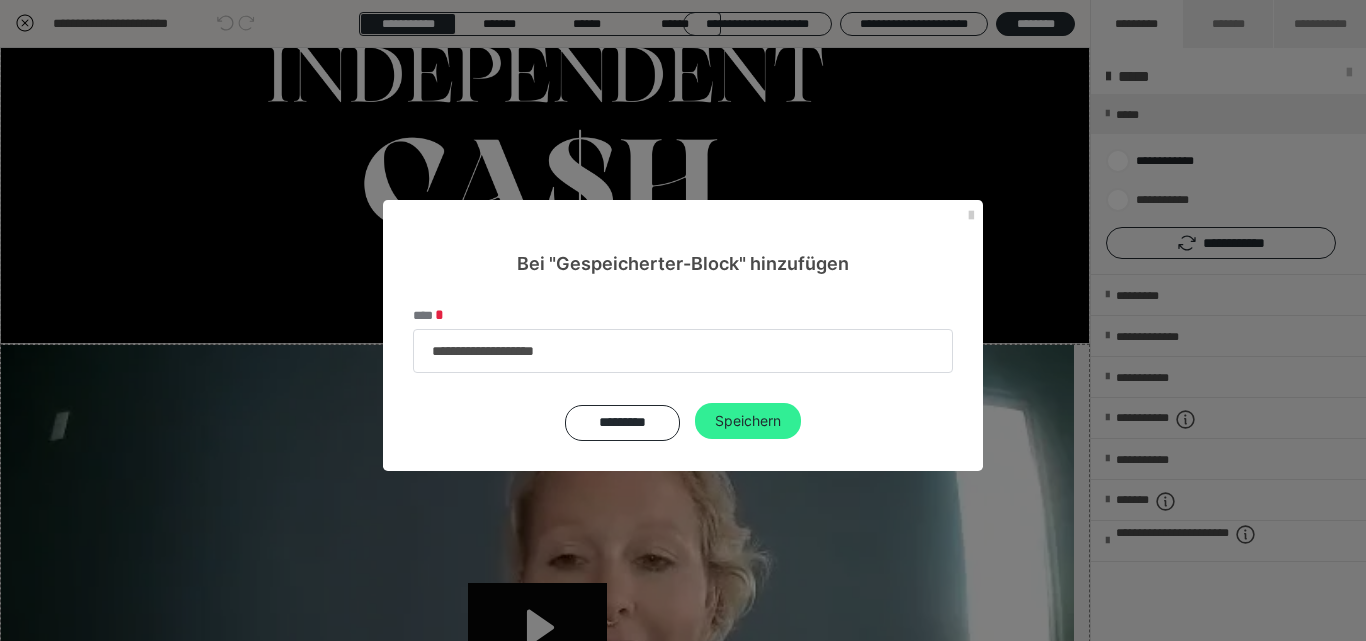 click on "Speichern" at bounding box center [748, 421] 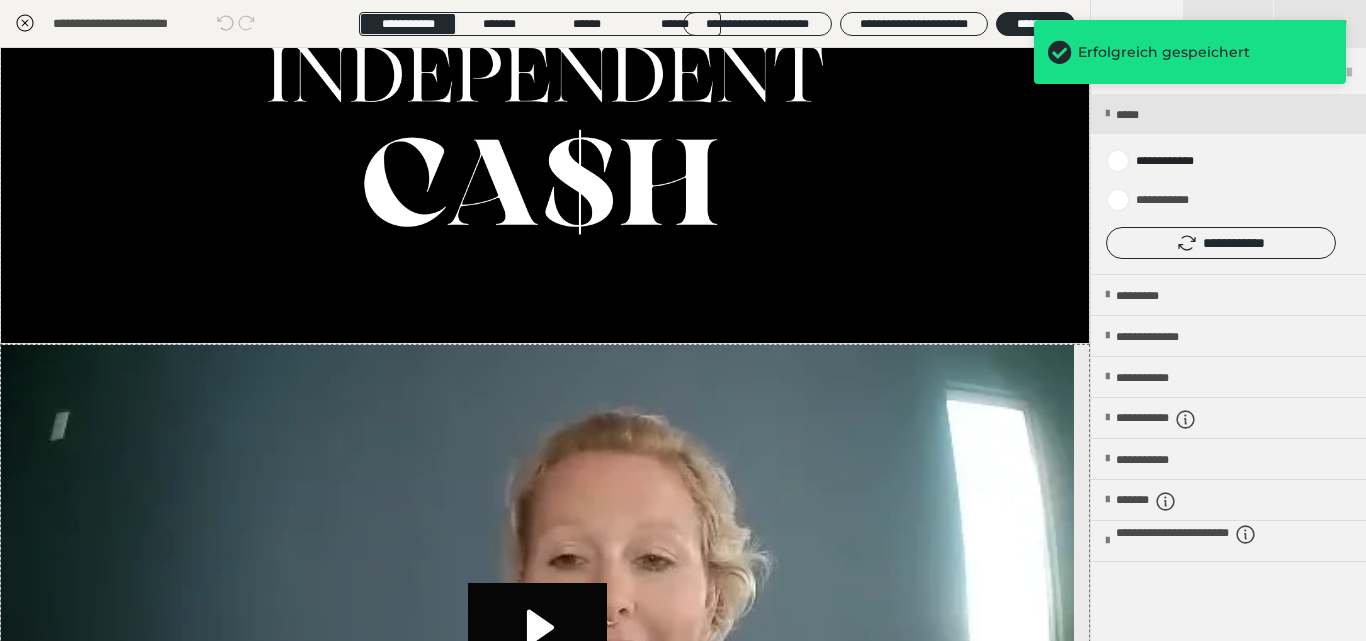 click 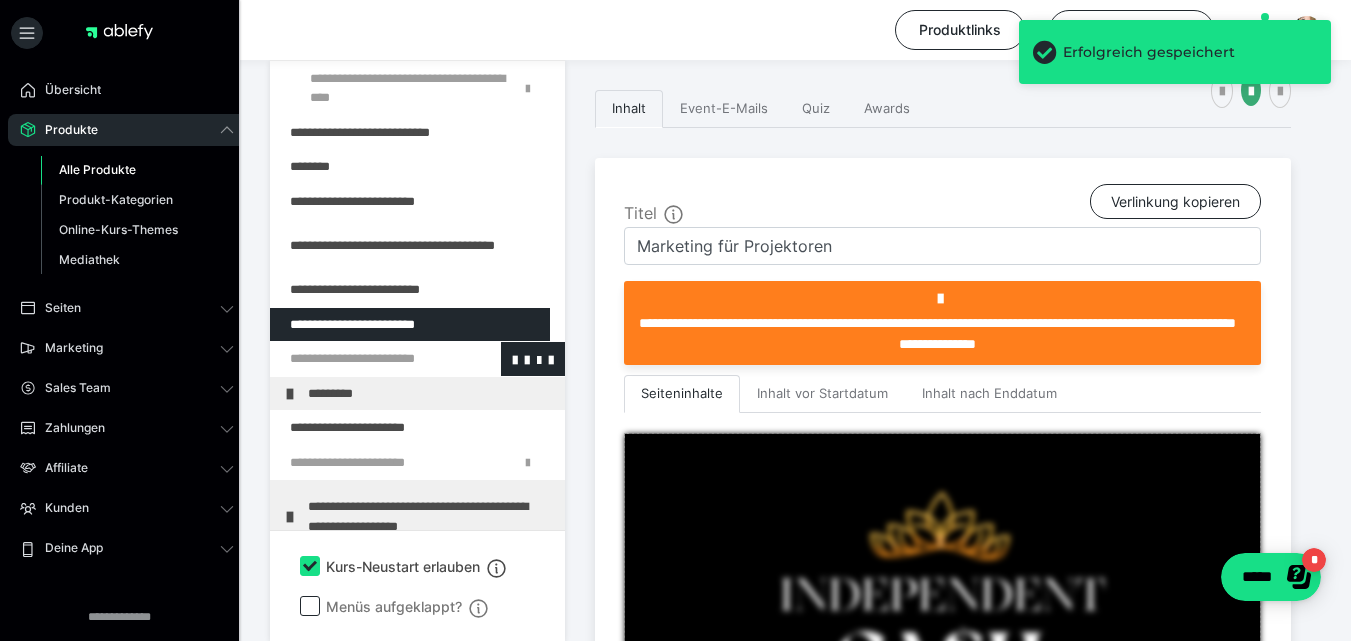 click at bounding box center [365, 359] 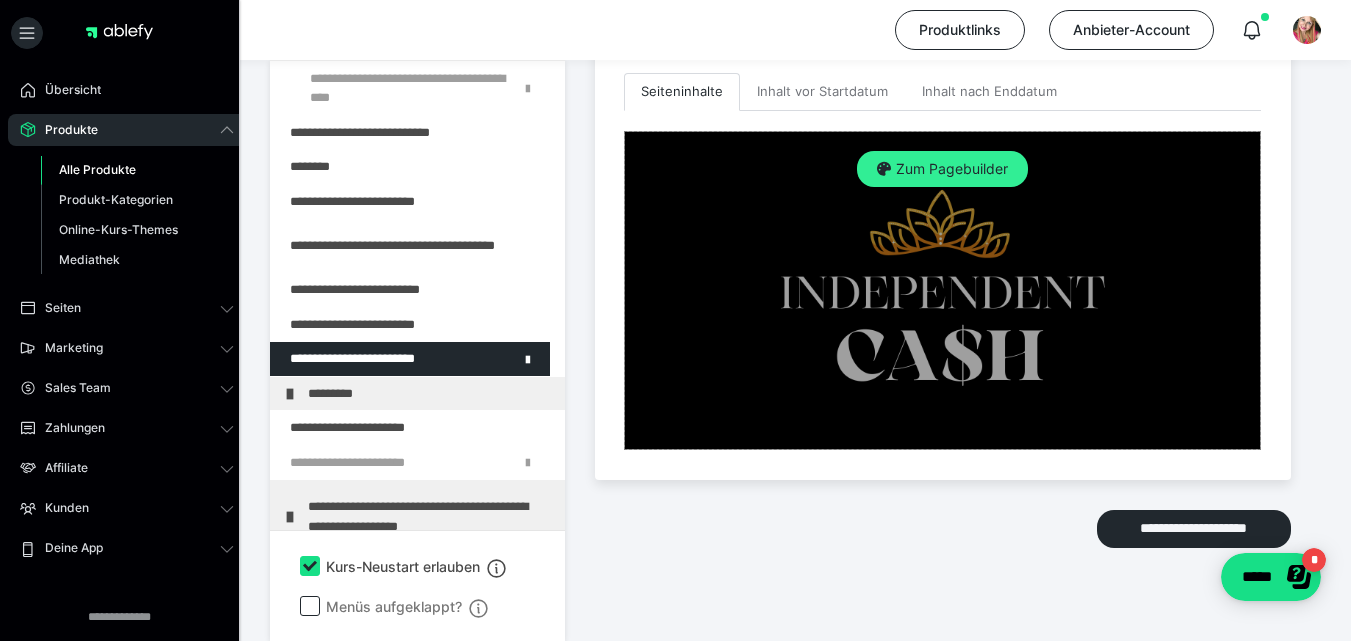 scroll, scrollTop: 614, scrollLeft: 0, axis: vertical 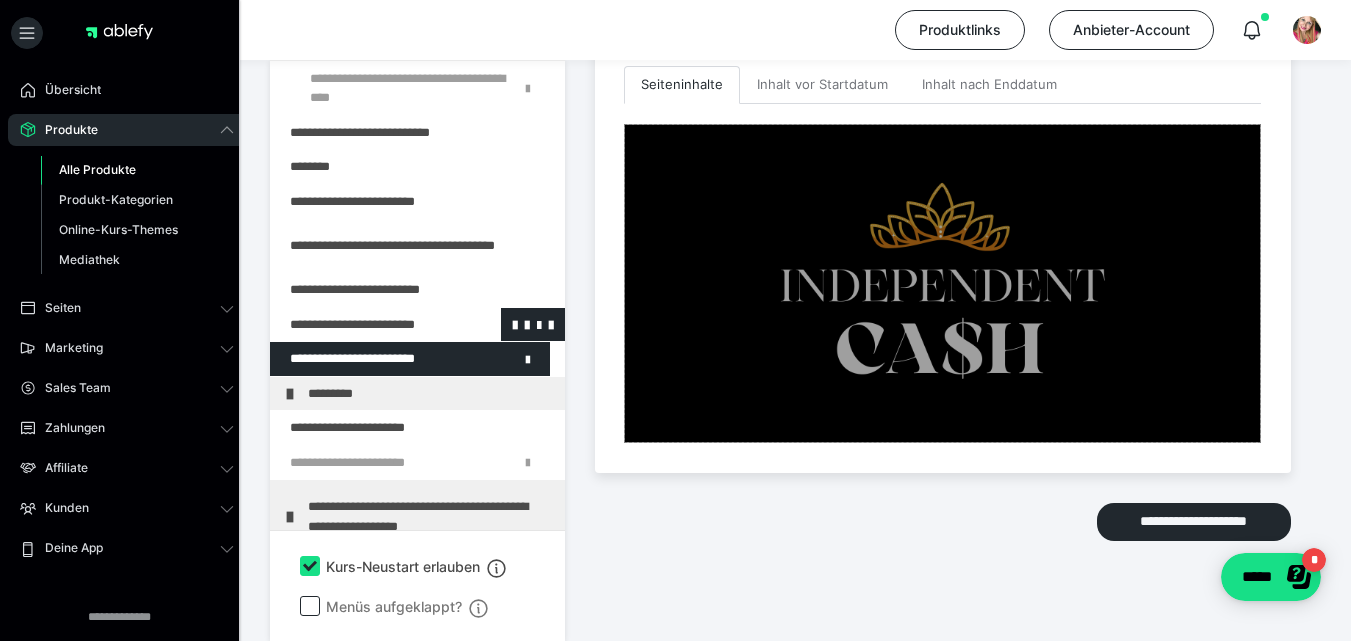 click at bounding box center (365, 325) 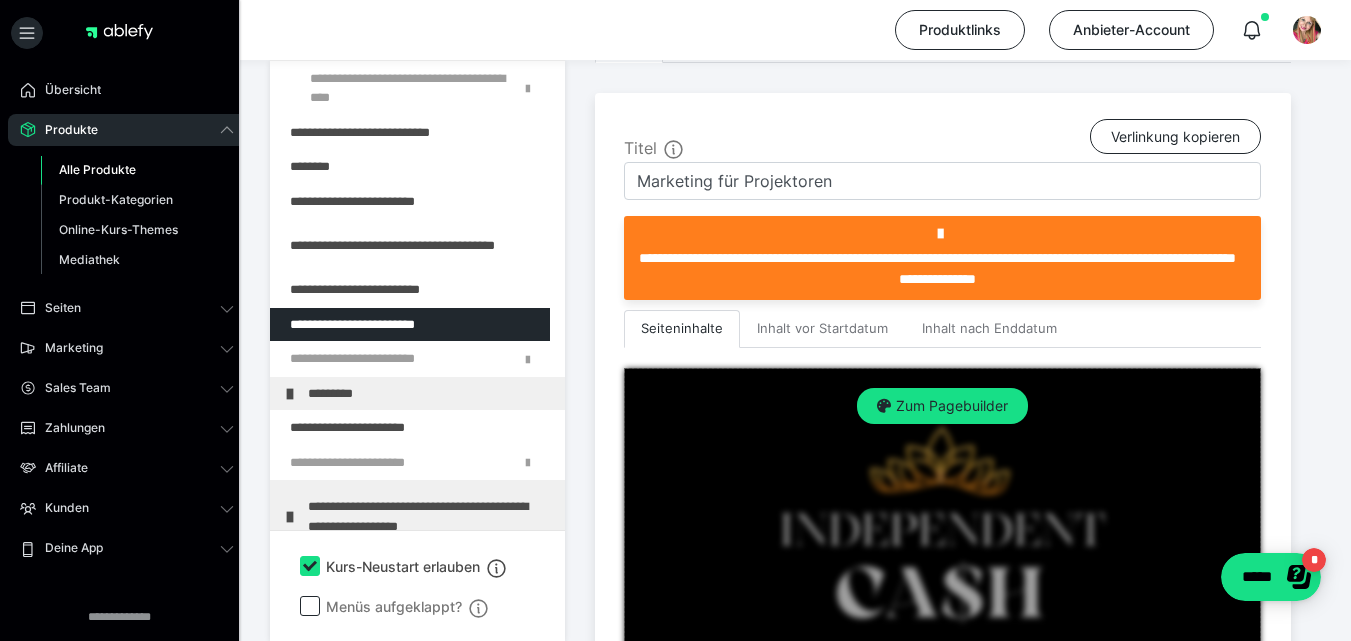 scroll, scrollTop: 614, scrollLeft: 0, axis: vertical 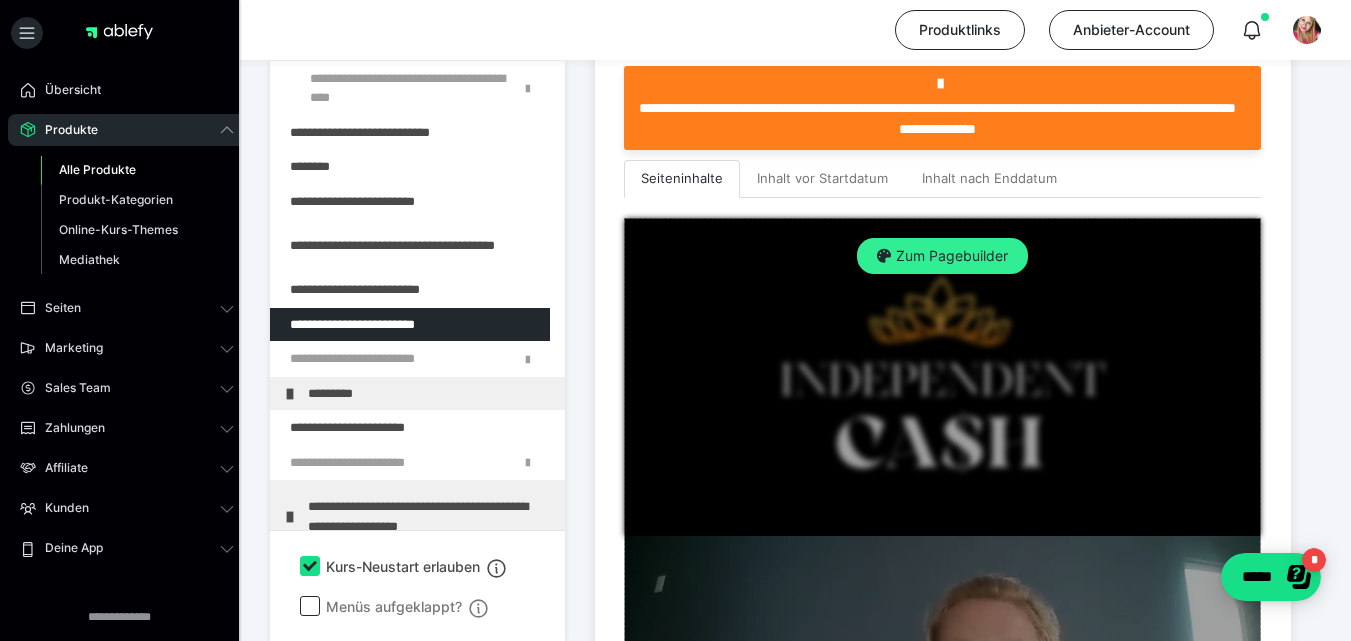 click on "Zum Pagebuilder" at bounding box center (942, 256) 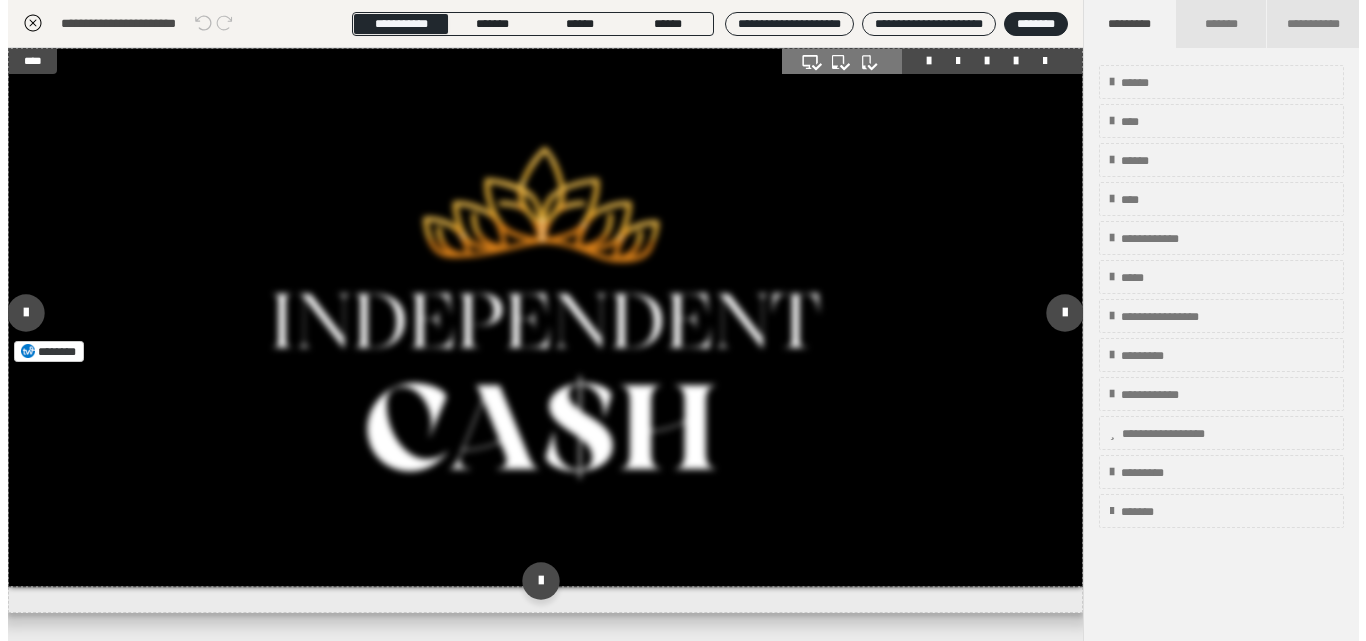 scroll, scrollTop: 399, scrollLeft: 0, axis: vertical 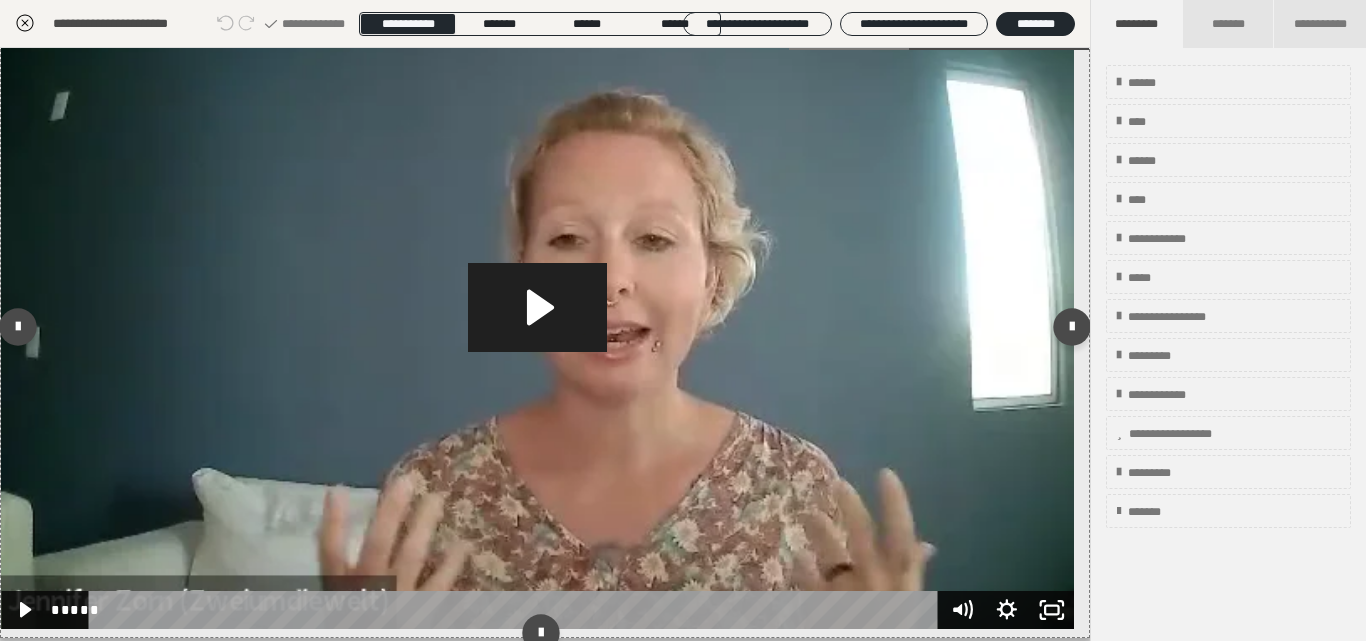 click 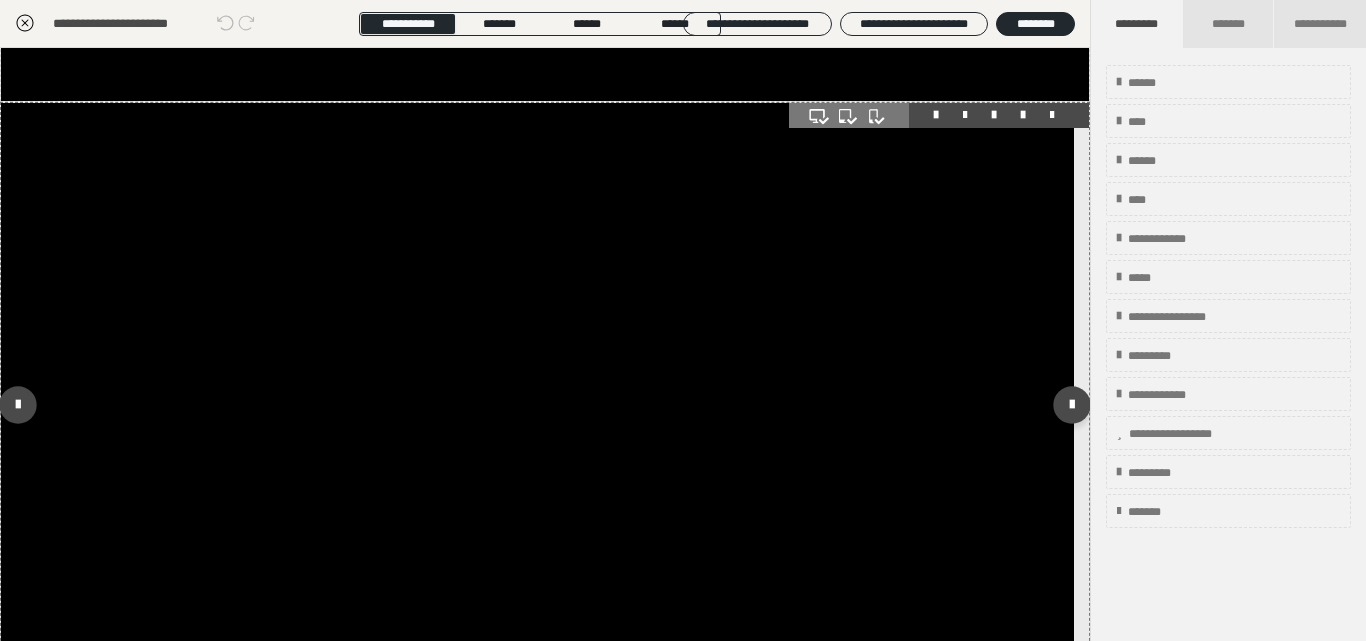 scroll, scrollTop: 444, scrollLeft: 0, axis: vertical 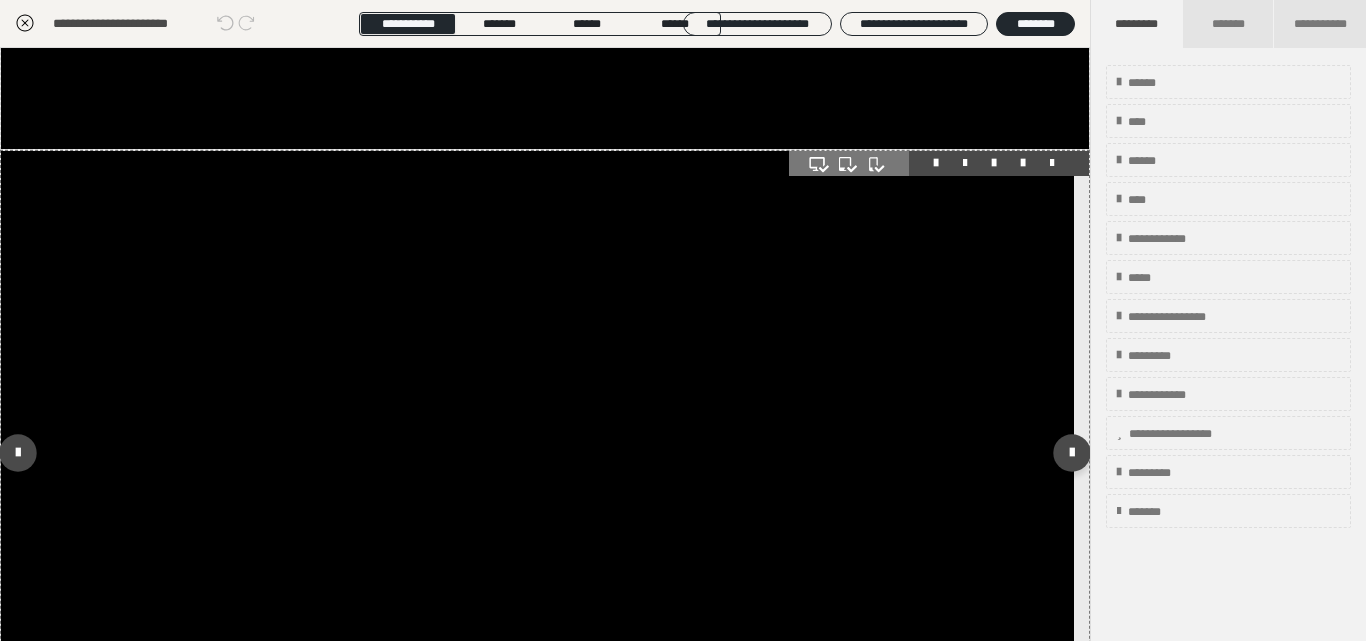 click at bounding box center [537, 453] 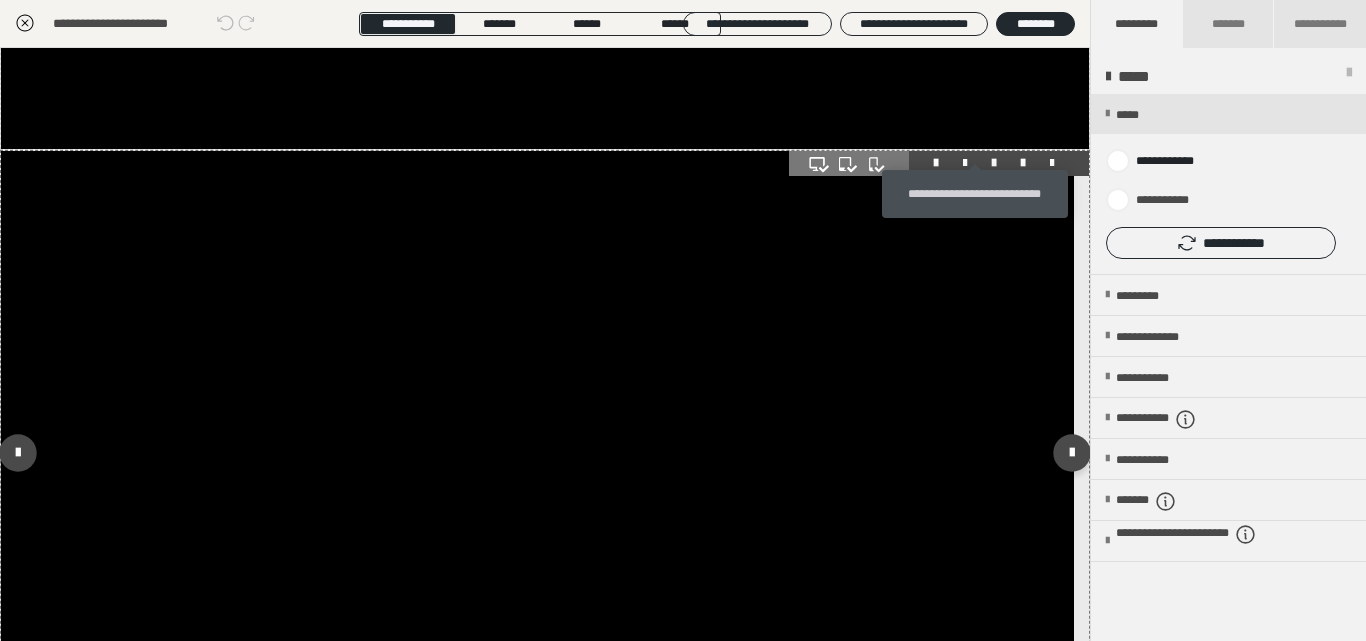 click at bounding box center [994, 163] 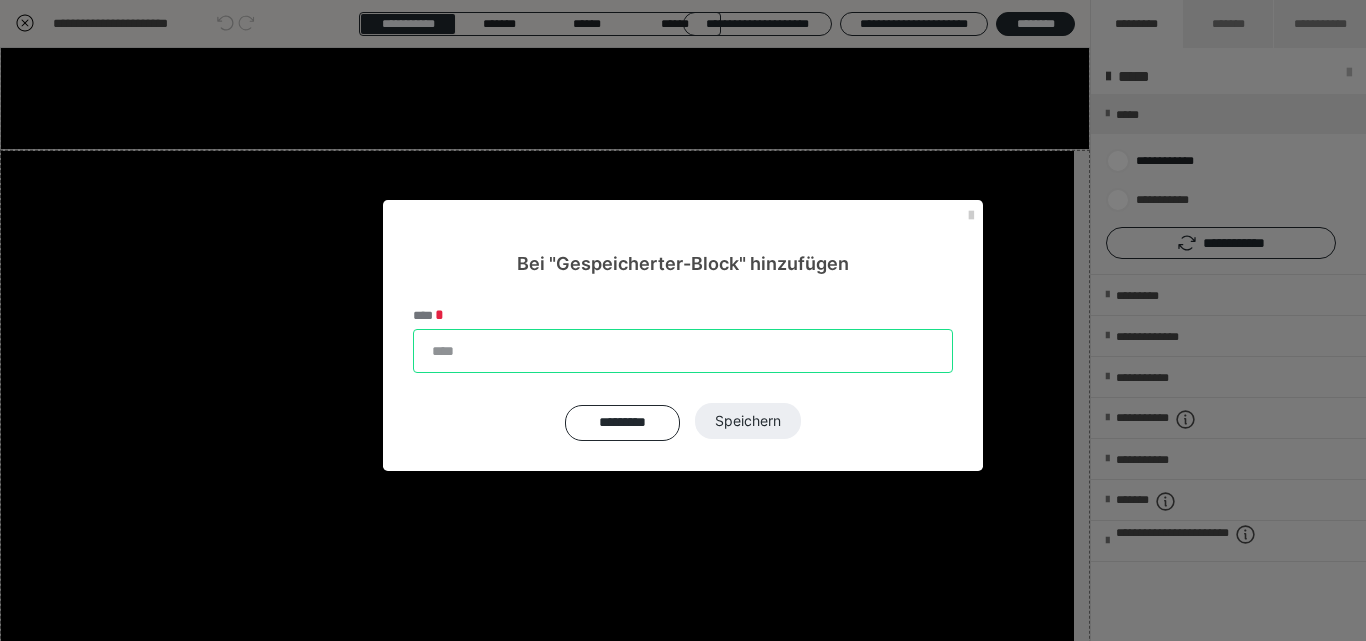 click on "****" at bounding box center [683, 351] 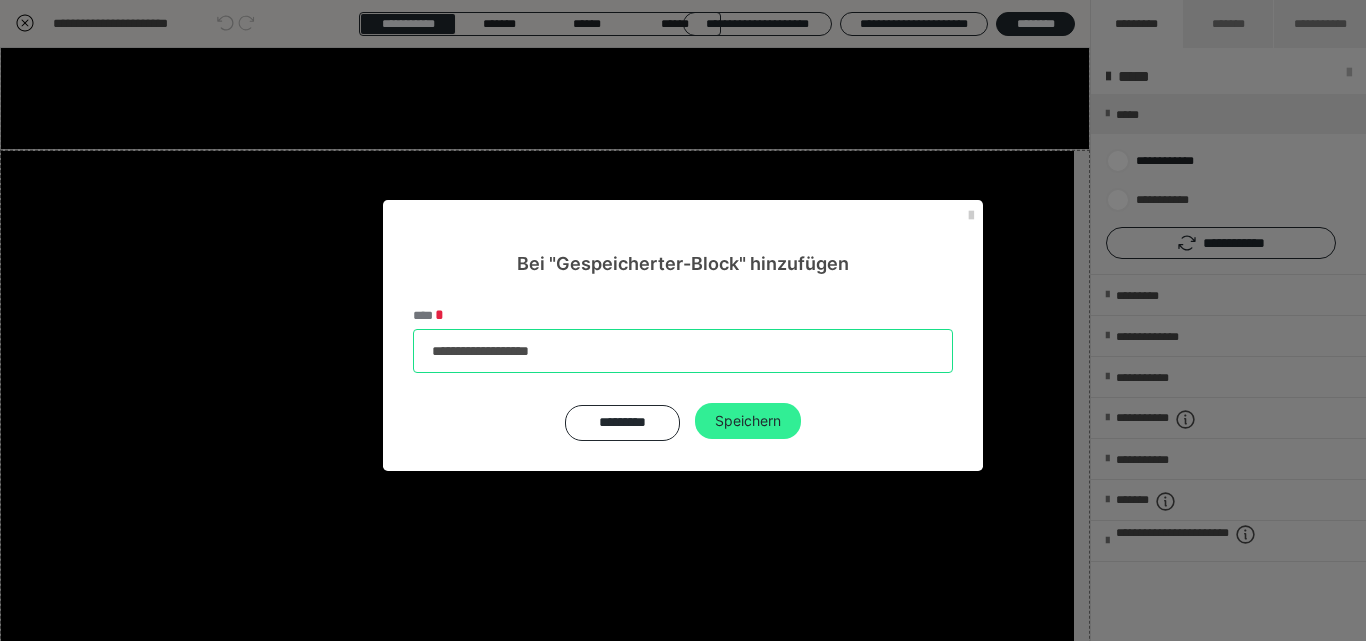 type on "**********" 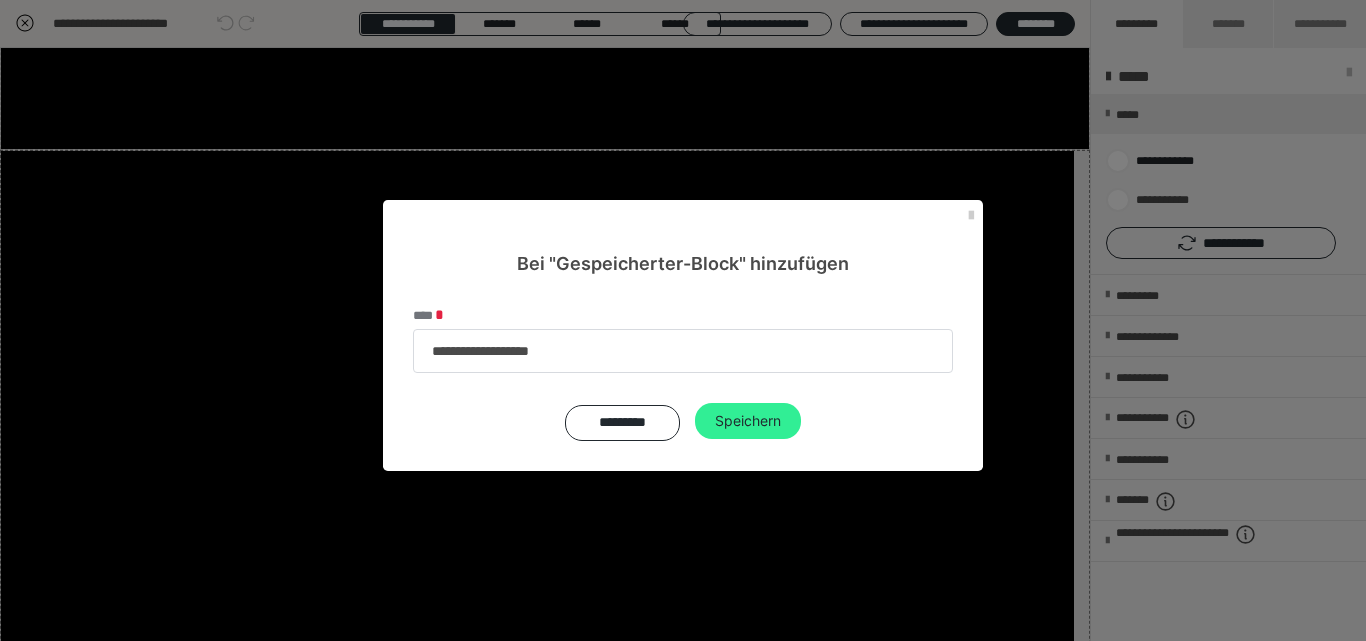 click on "Speichern" at bounding box center (748, 421) 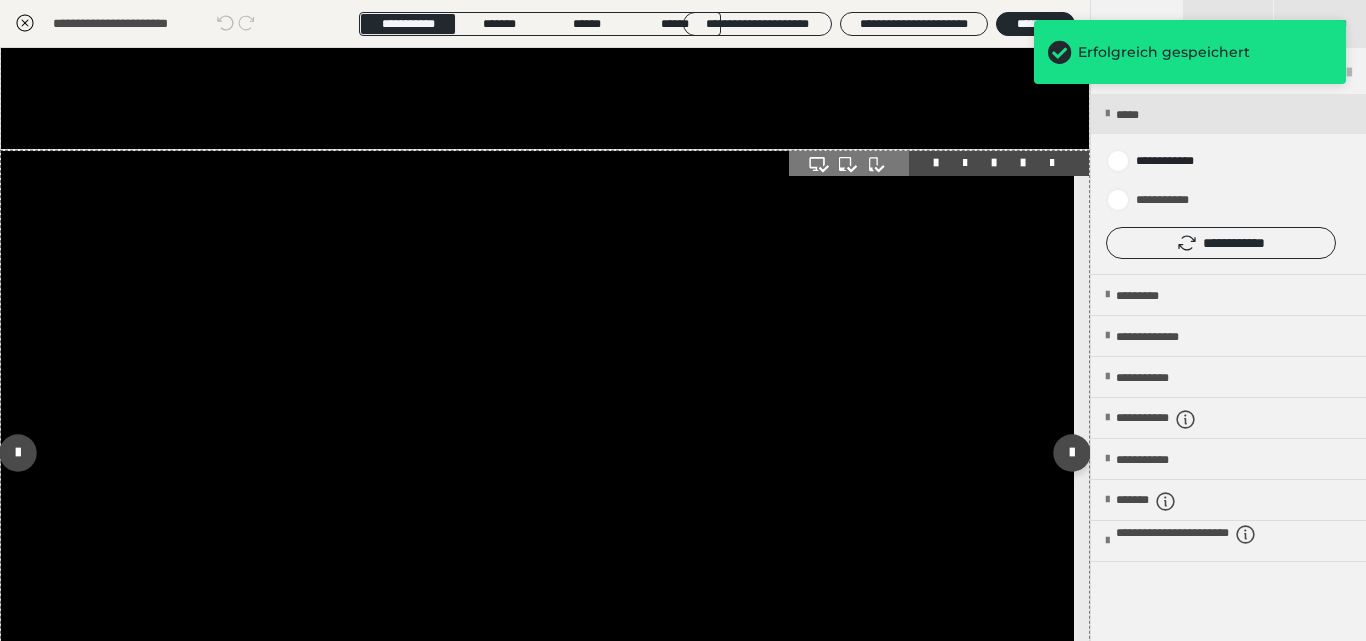 scroll, scrollTop: 636, scrollLeft: 0, axis: vertical 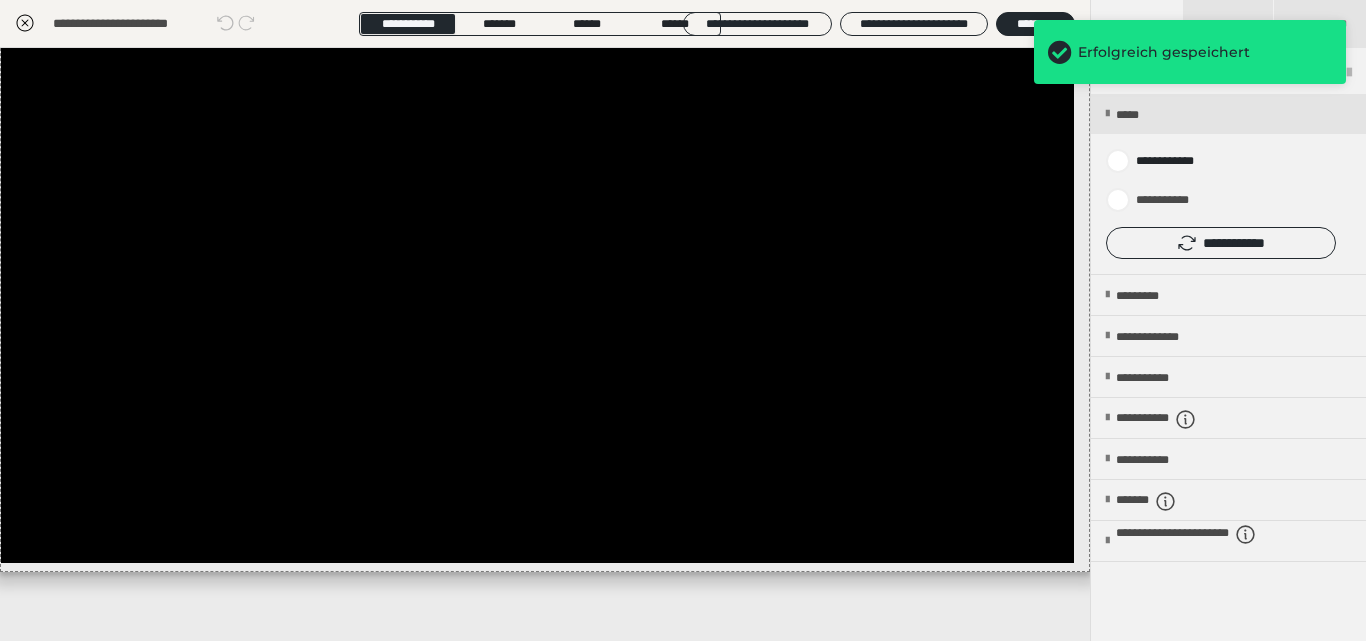 click 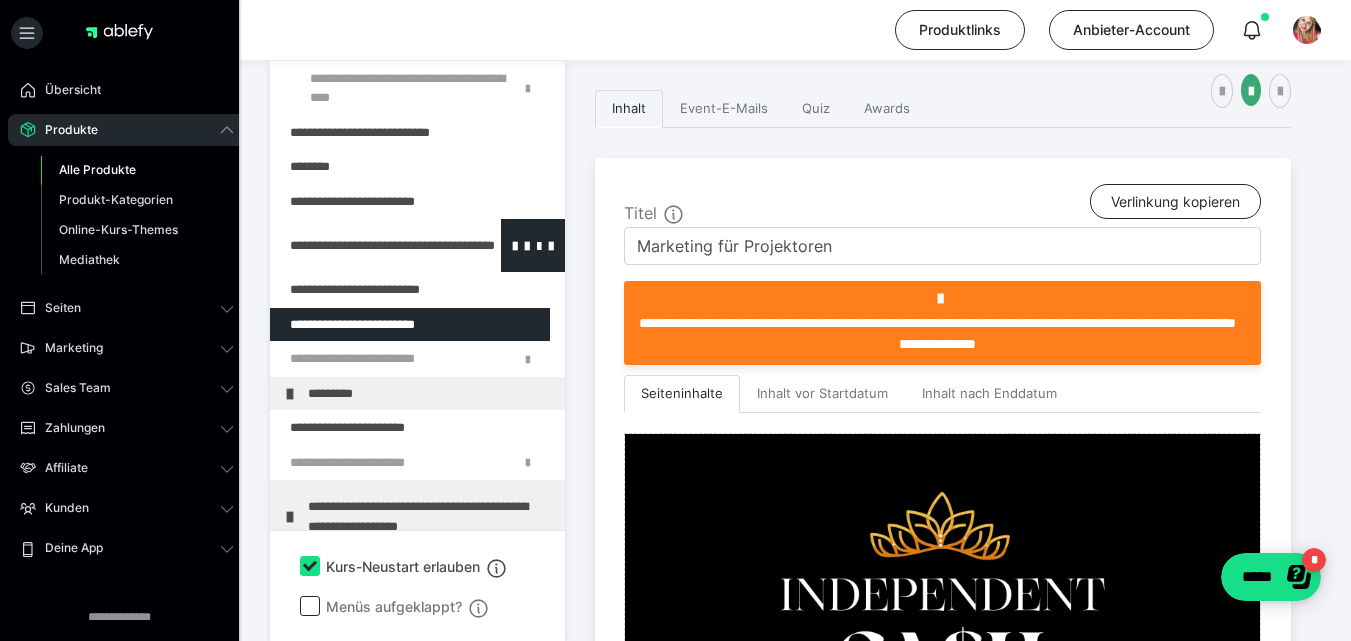 click at bounding box center (365, 245) 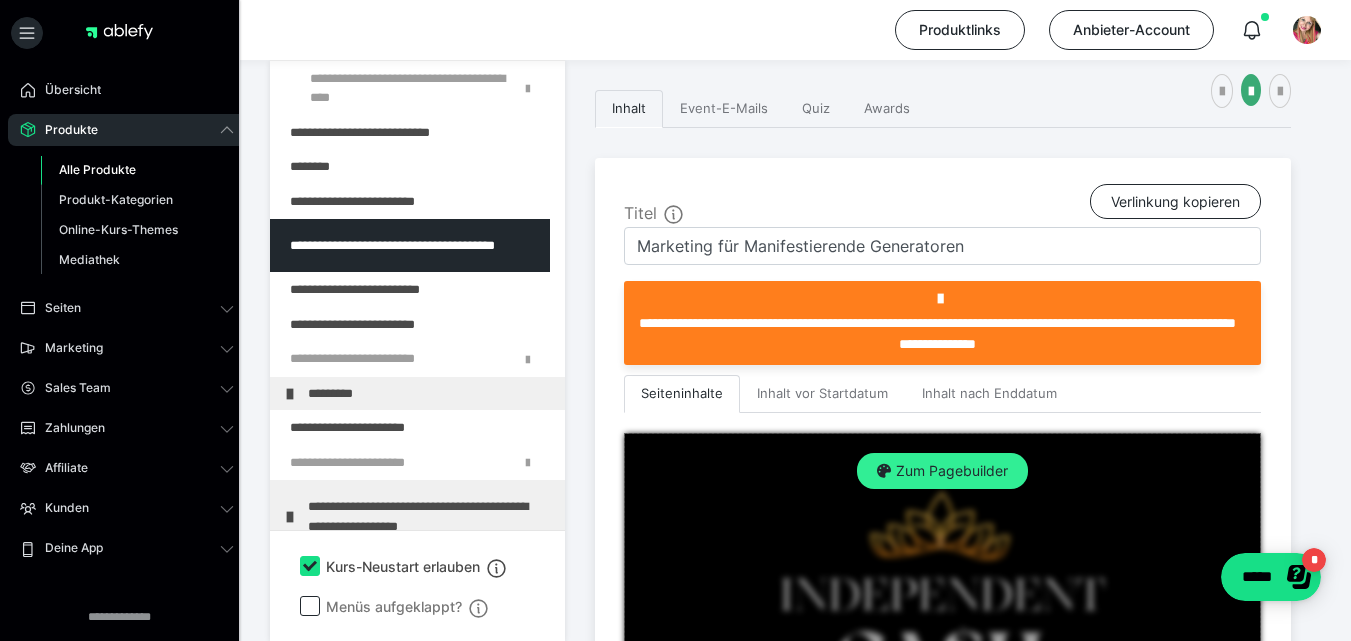 click on "Zum Pagebuilder" at bounding box center (942, 471) 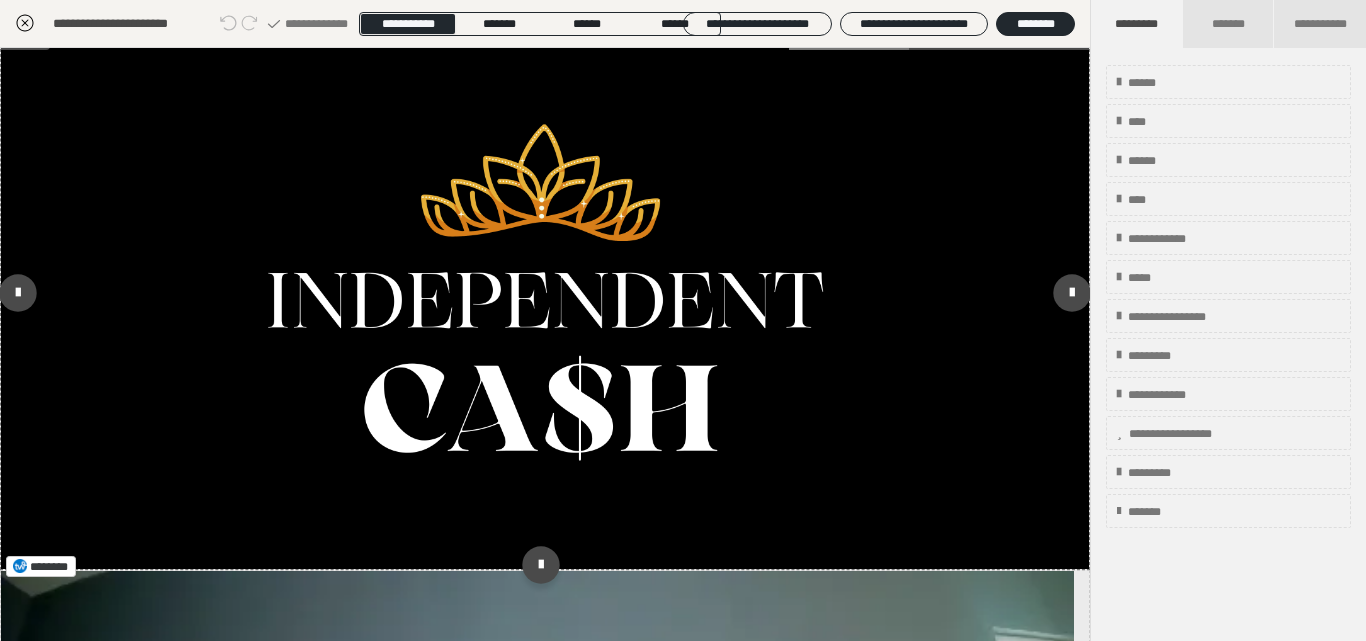 scroll, scrollTop: 430, scrollLeft: 0, axis: vertical 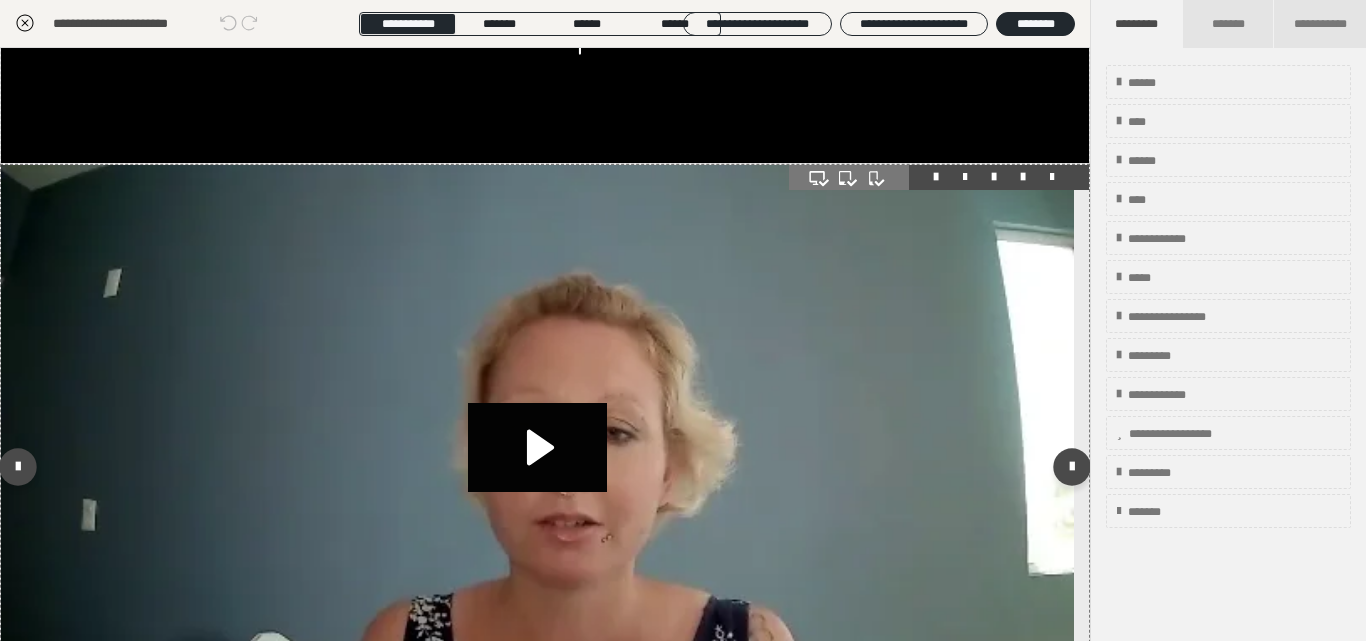 click at bounding box center [537, 467] 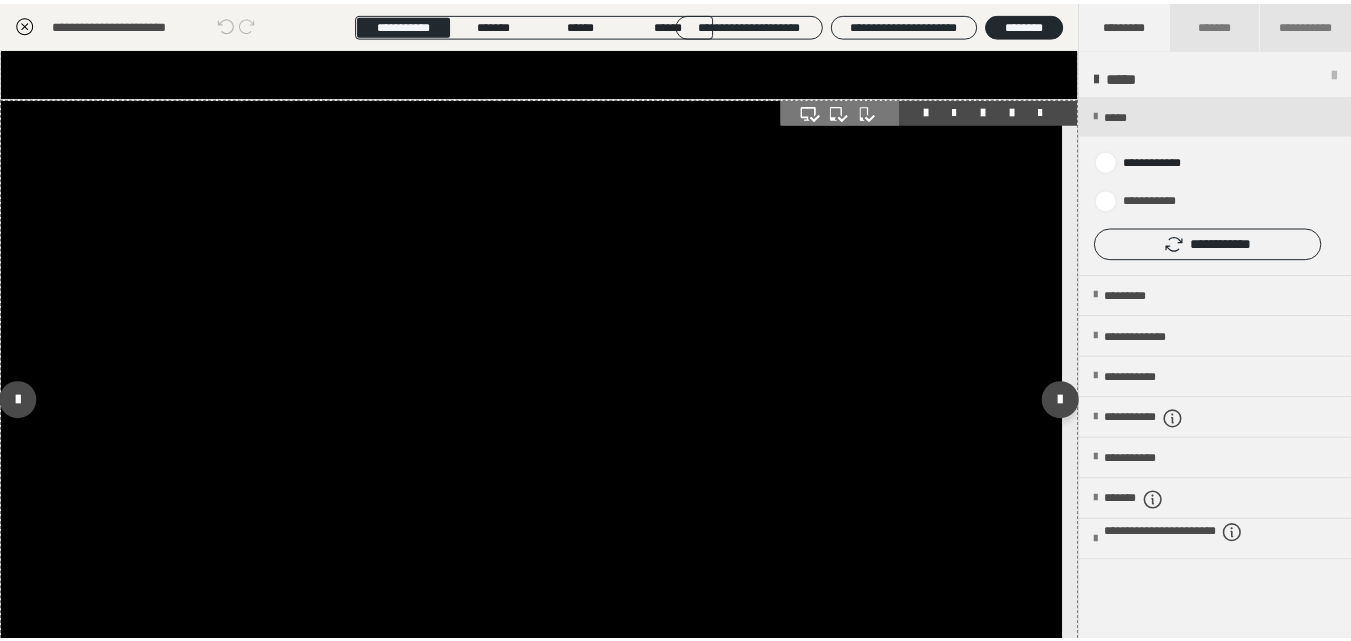 scroll, scrollTop: 496, scrollLeft: 0, axis: vertical 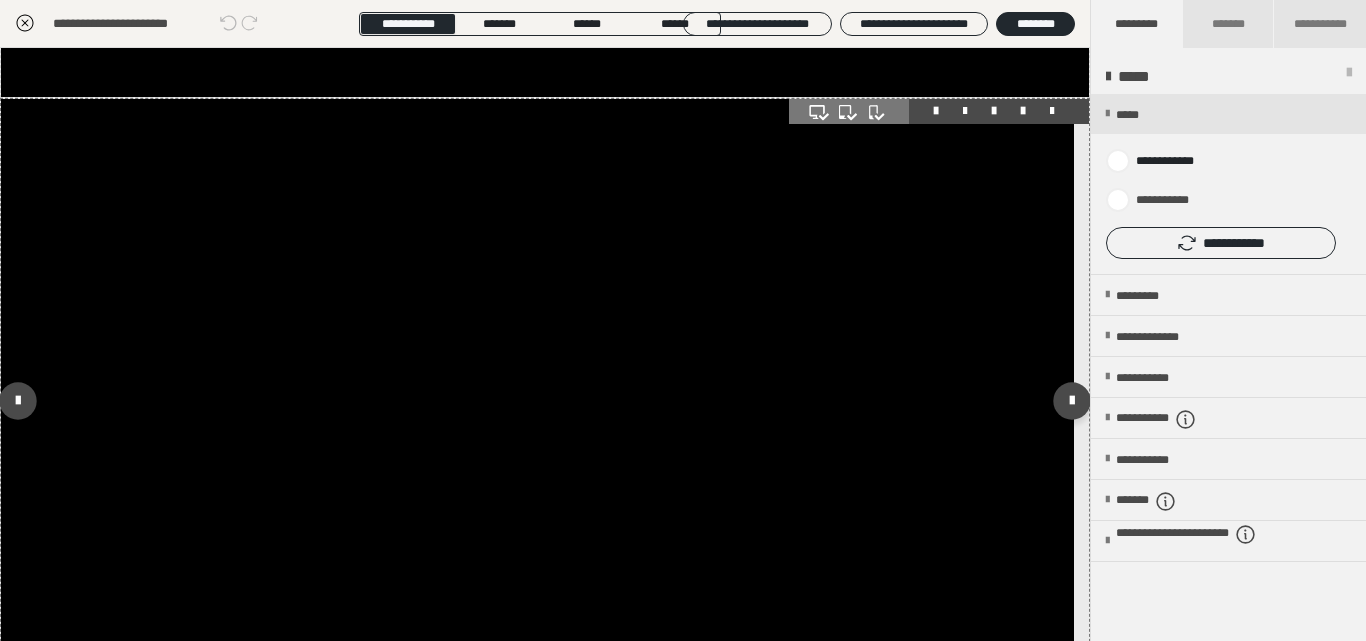 click at bounding box center [537, 401] 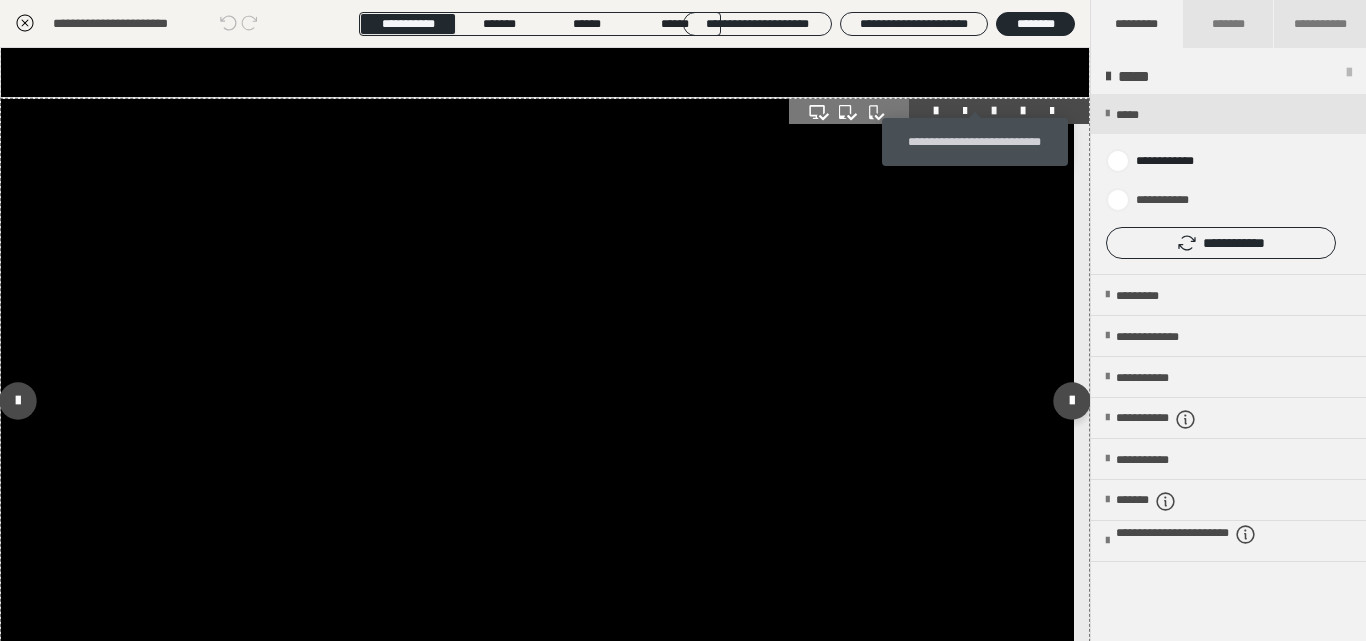click at bounding box center [994, 111] 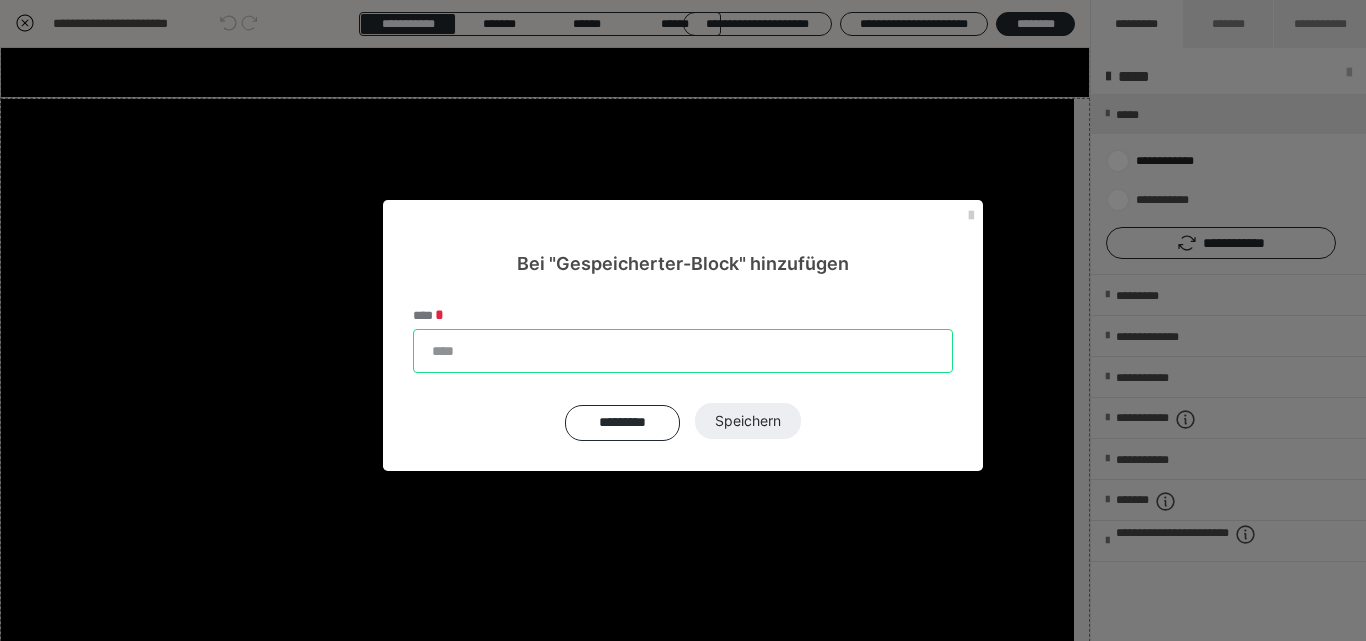 click on "****" at bounding box center (683, 351) 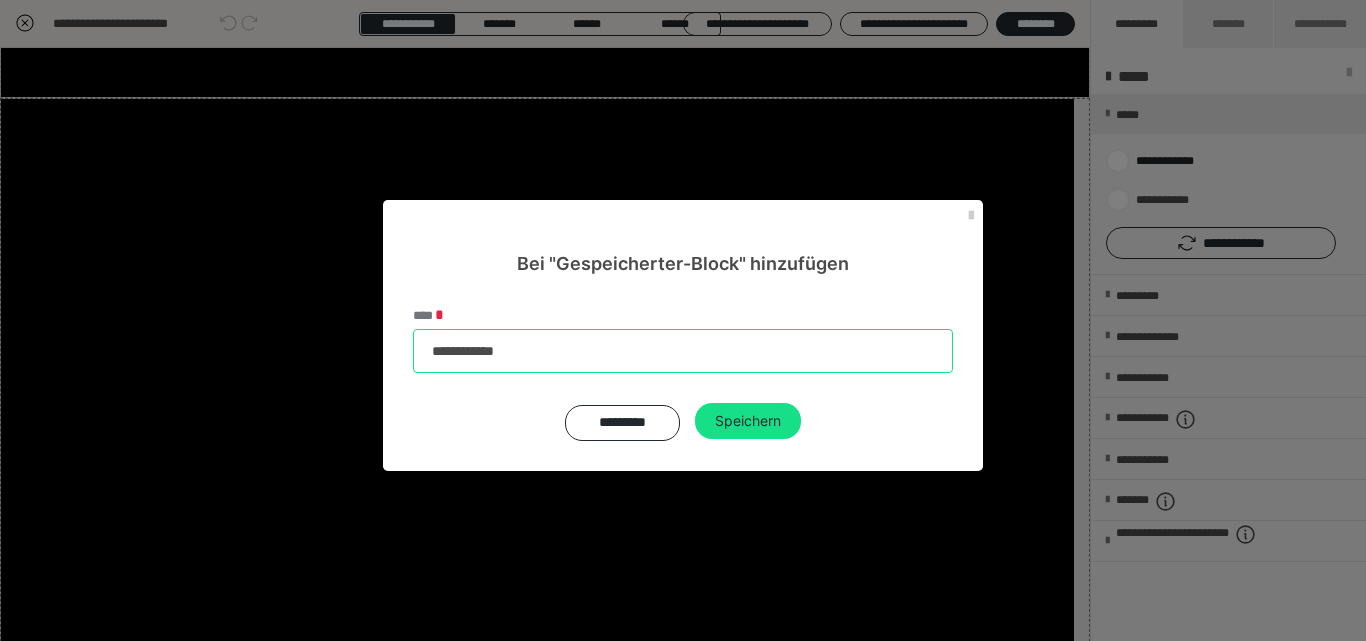 type on "**********" 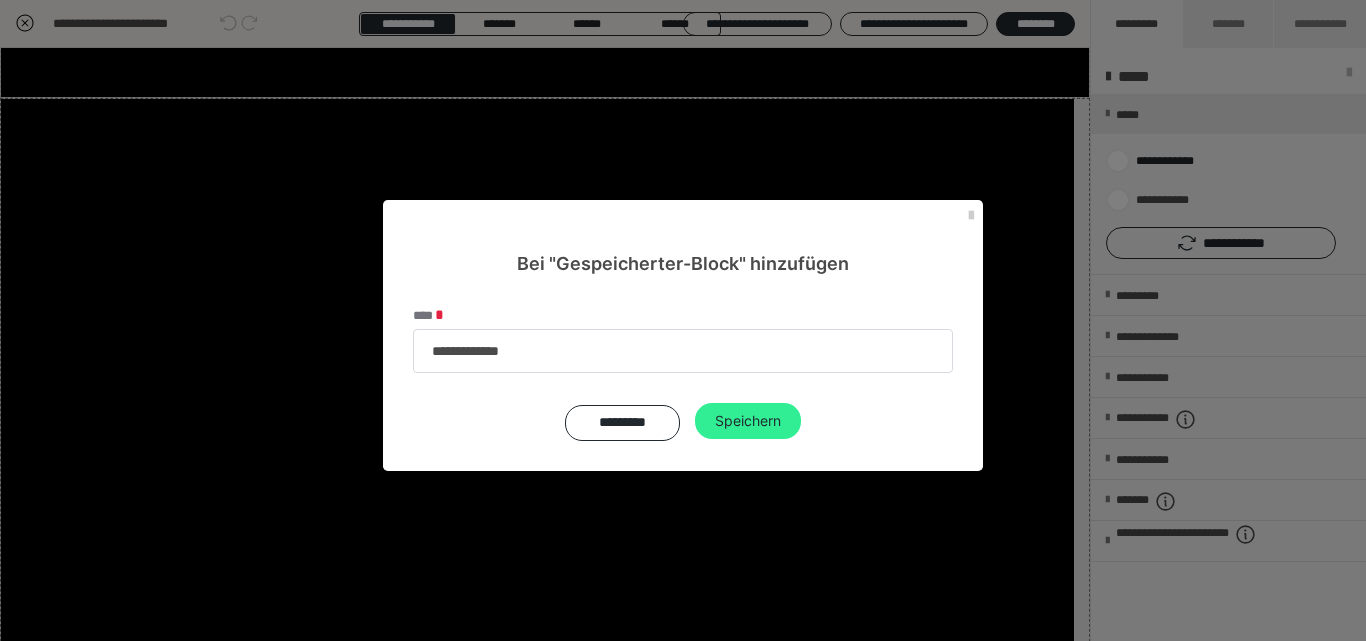 click on "Speichern" at bounding box center [748, 421] 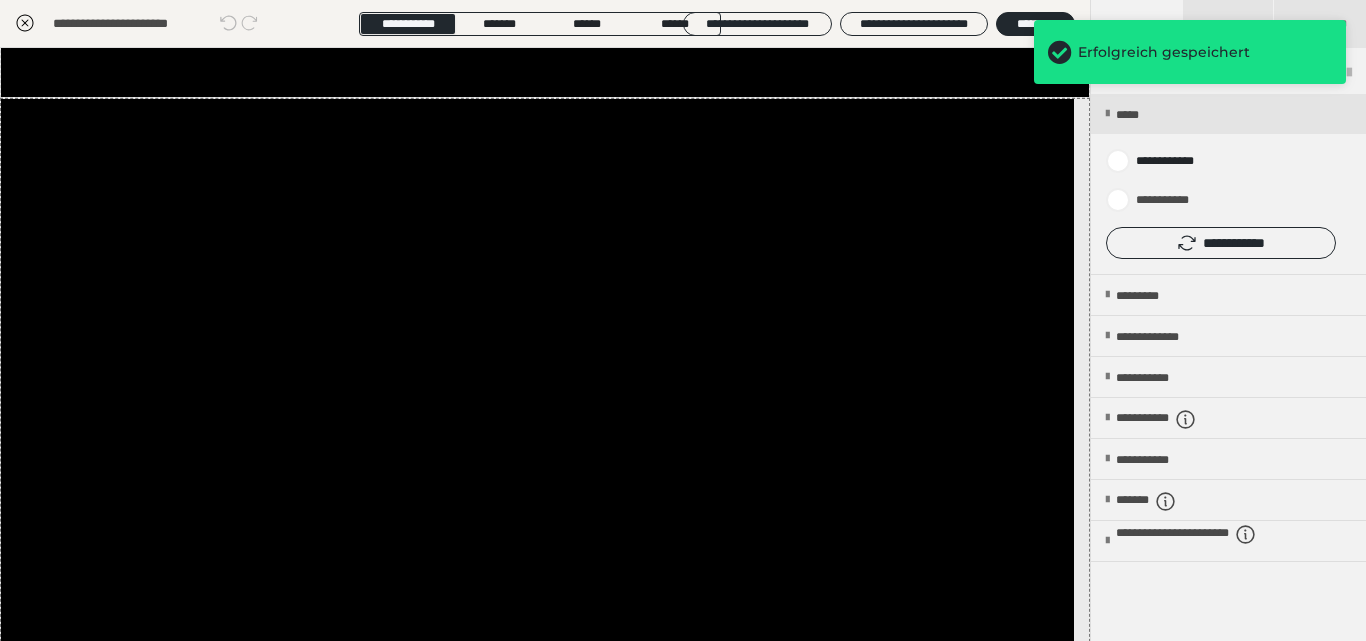 click 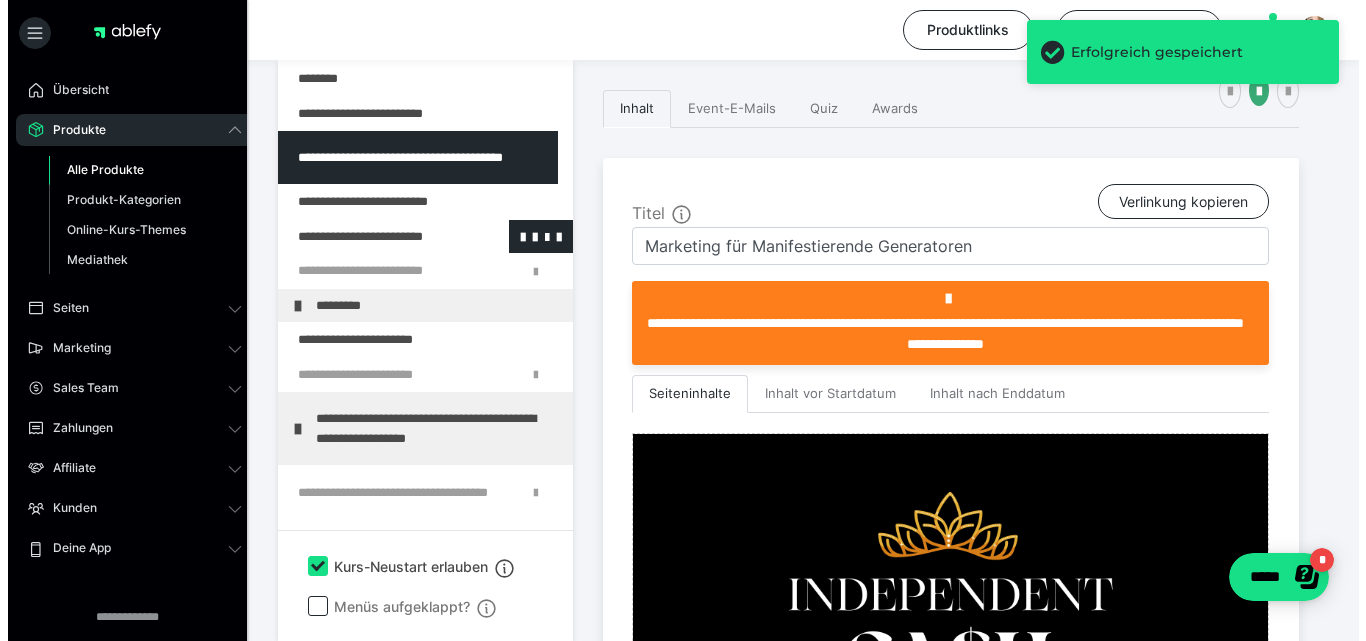 scroll, scrollTop: 493, scrollLeft: 0, axis: vertical 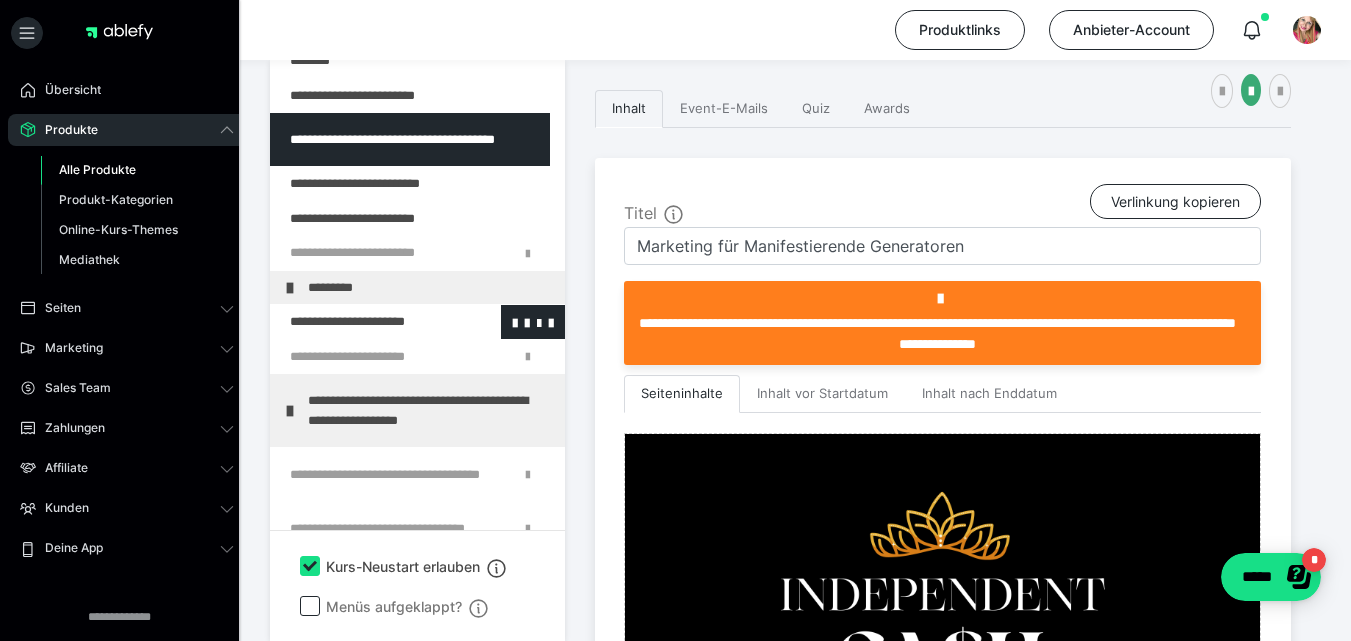 click at bounding box center [365, 322] 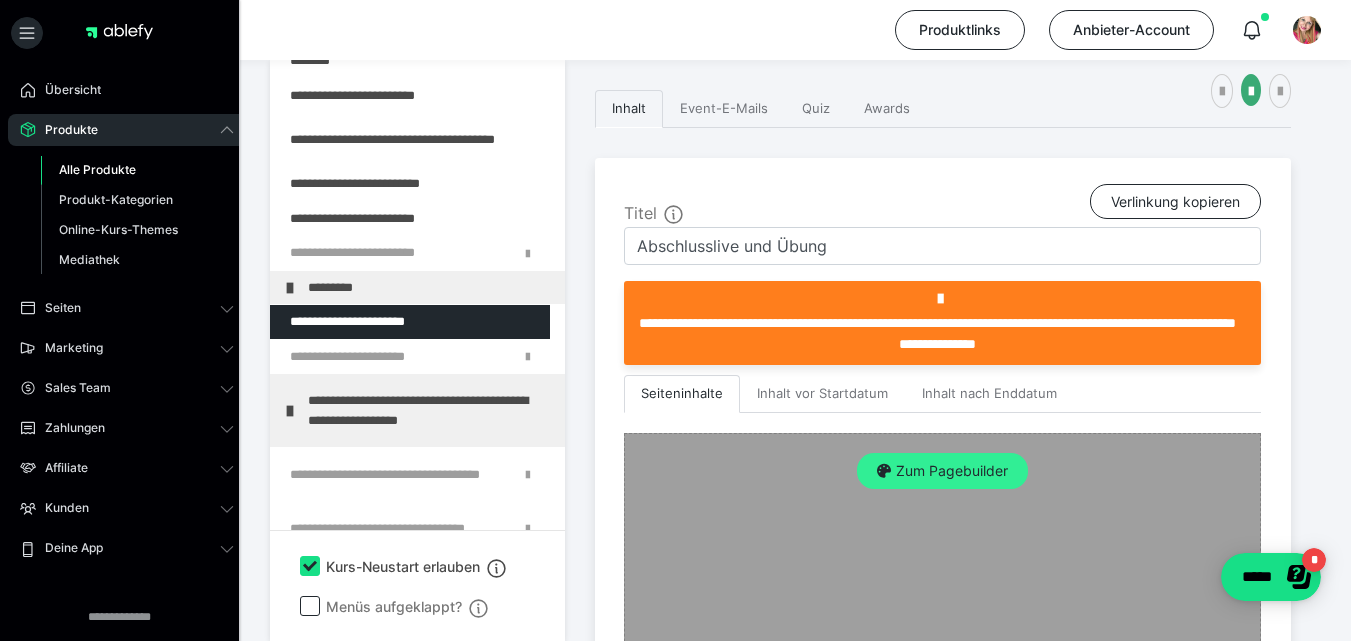 click on "Zum Pagebuilder" at bounding box center [942, 471] 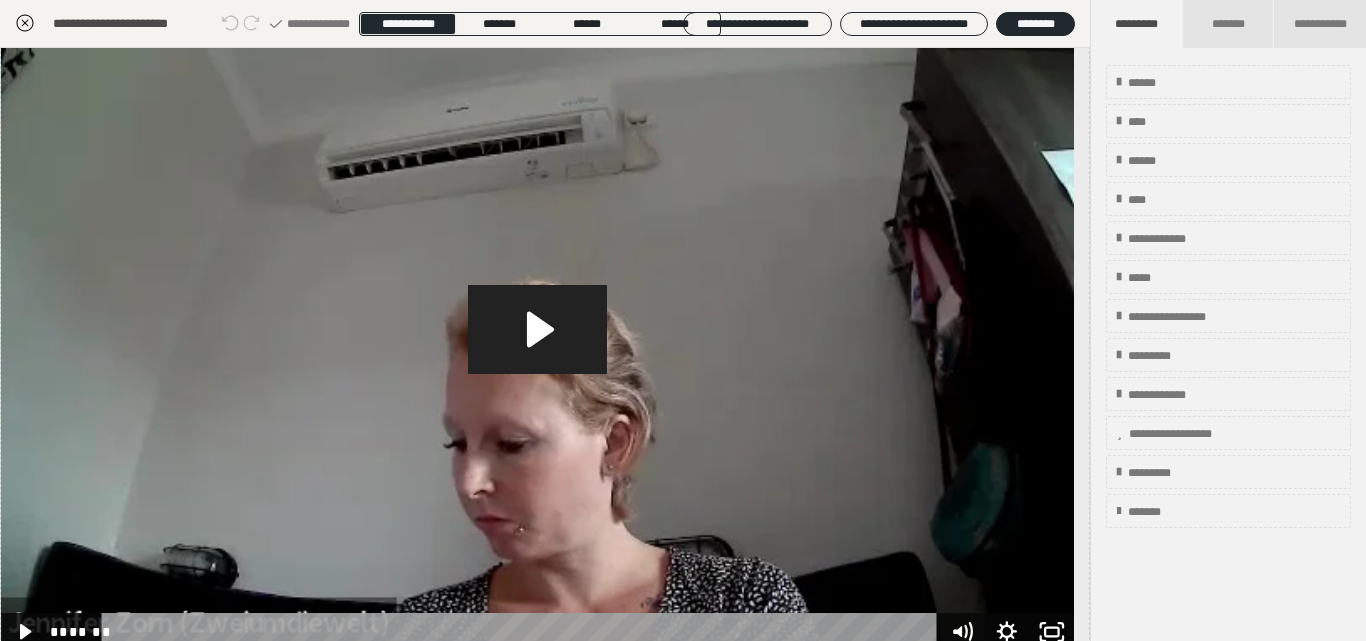 scroll, scrollTop: 7, scrollLeft: 0, axis: vertical 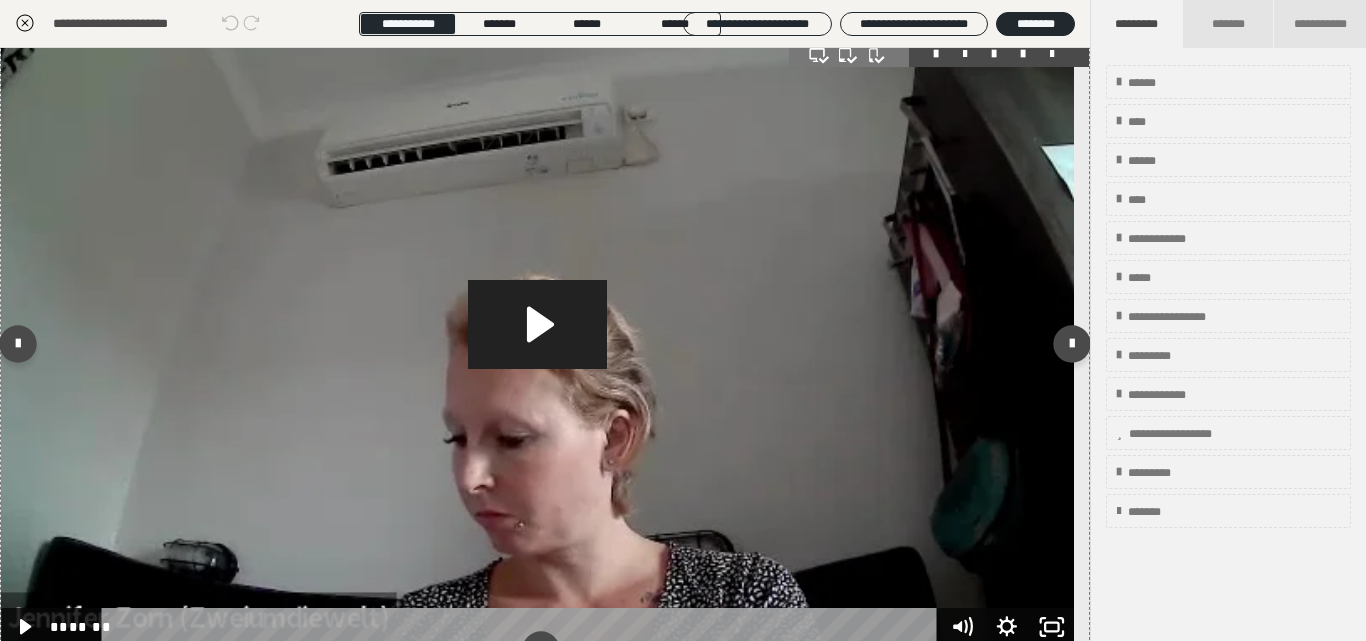 click 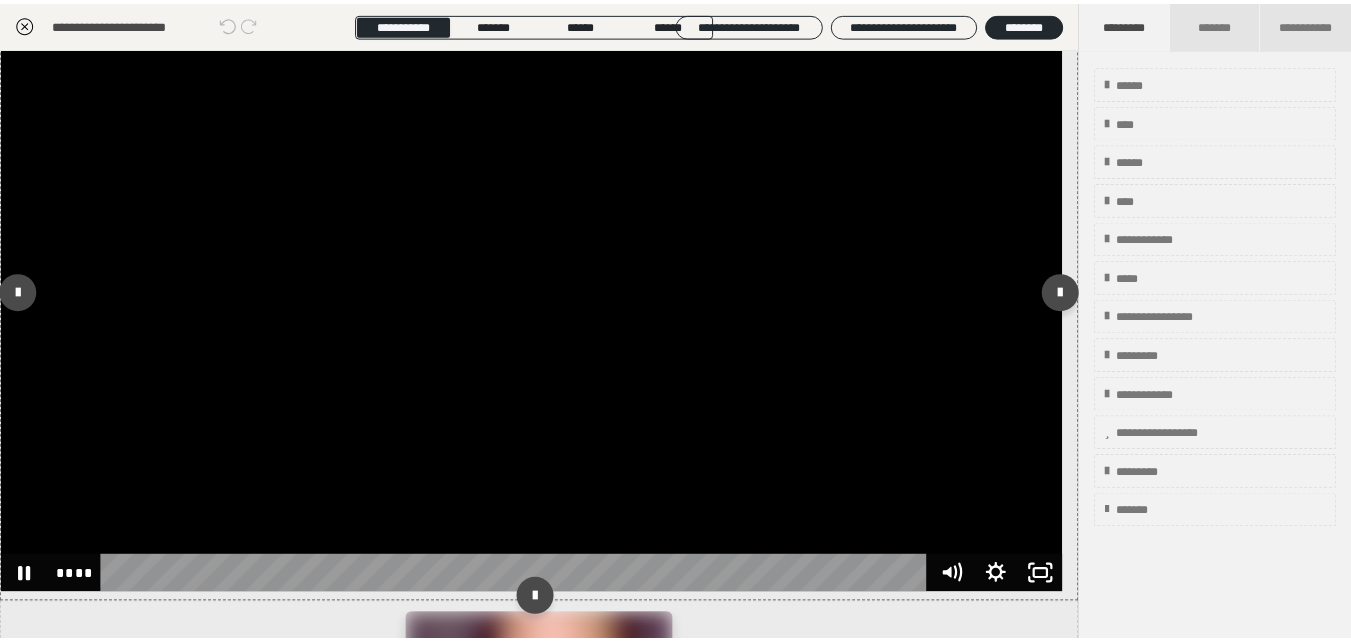 scroll, scrollTop: 0, scrollLeft: 0, axis: both 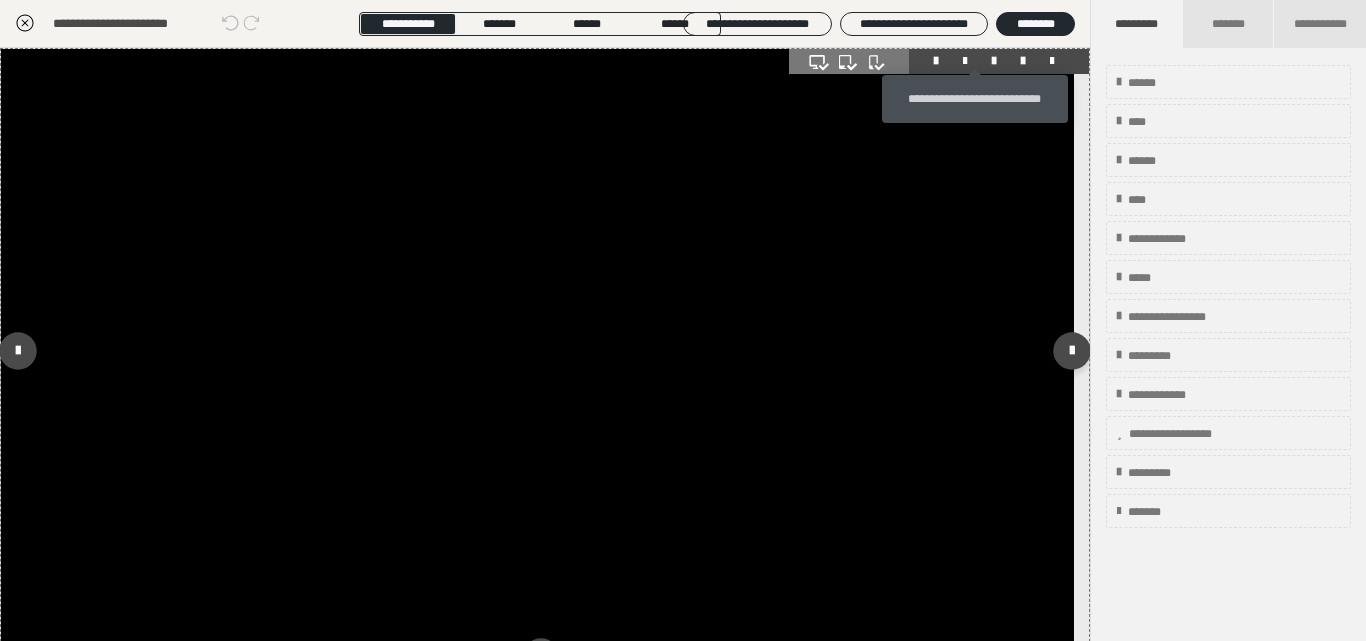 click at bounding box center (994, 61) 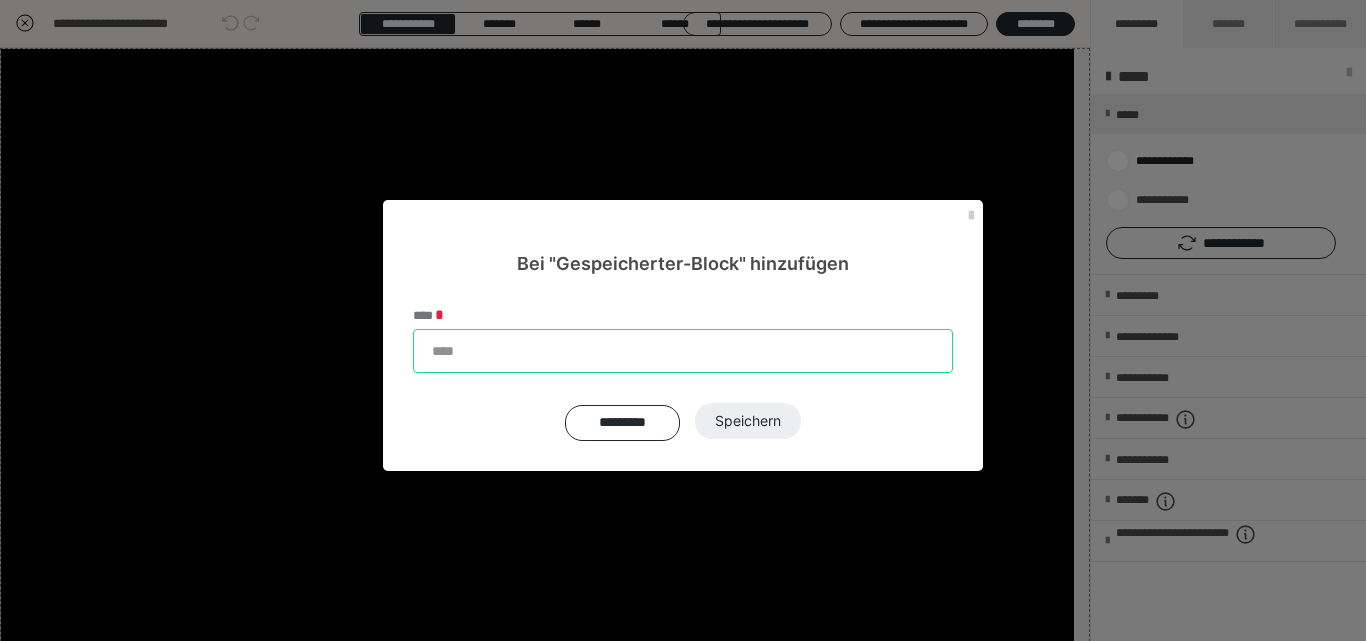 click on "****" at bounding box center [683, 351] 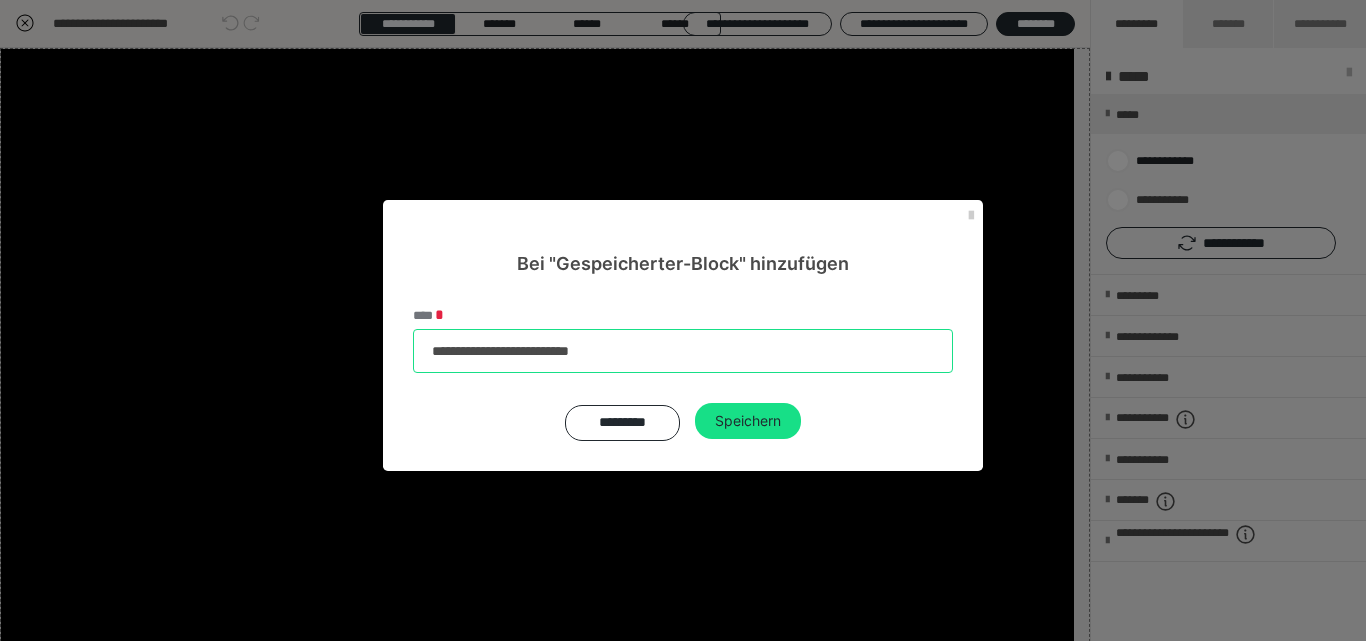 type on "**********" 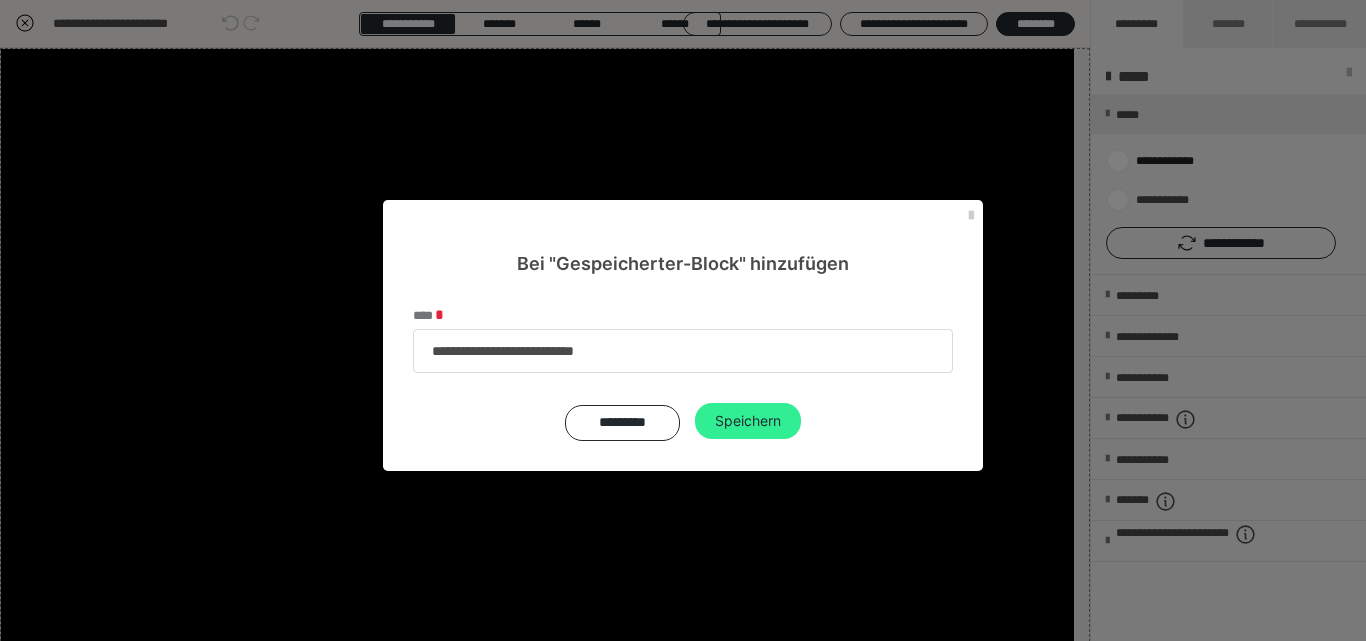 click on "Speichern" at bounding box center [748, 421] 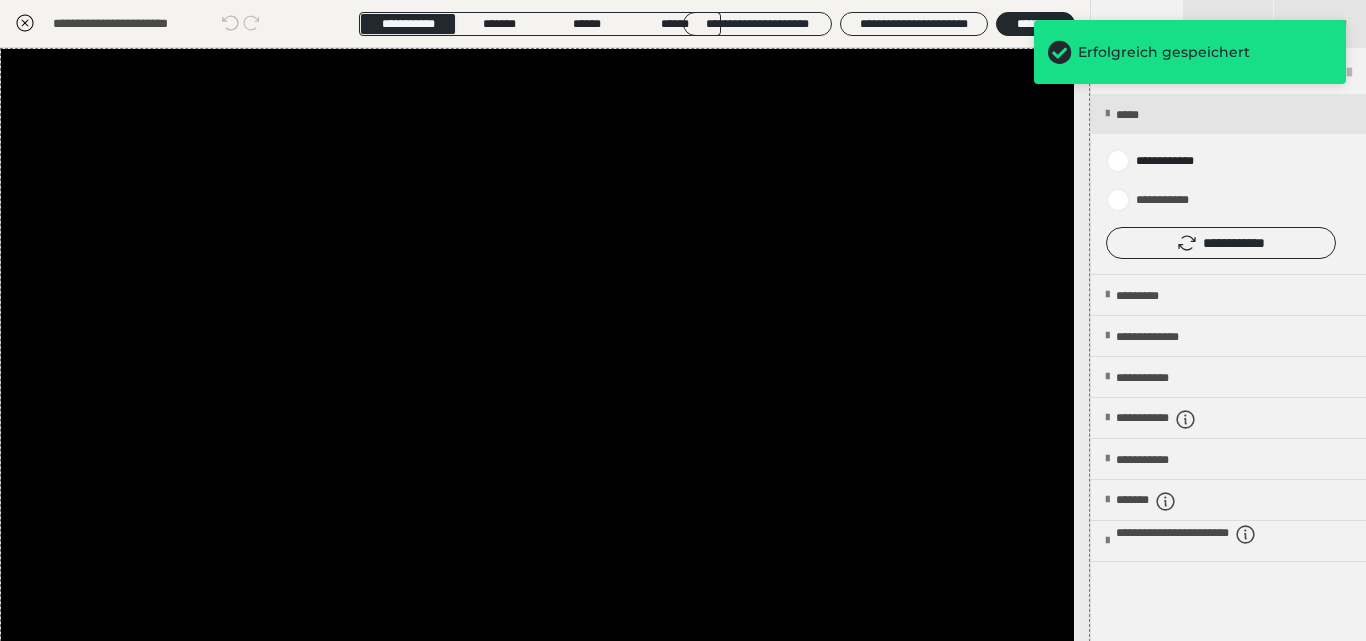 click 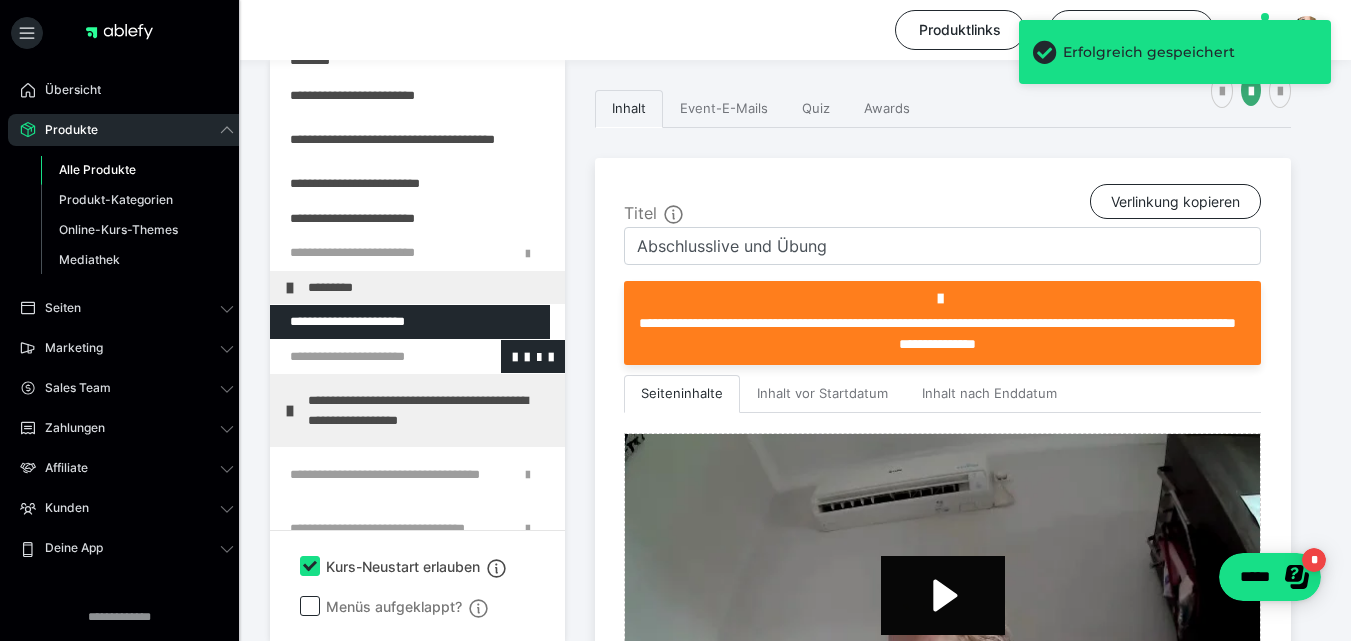click at bounding box center [365, 357] 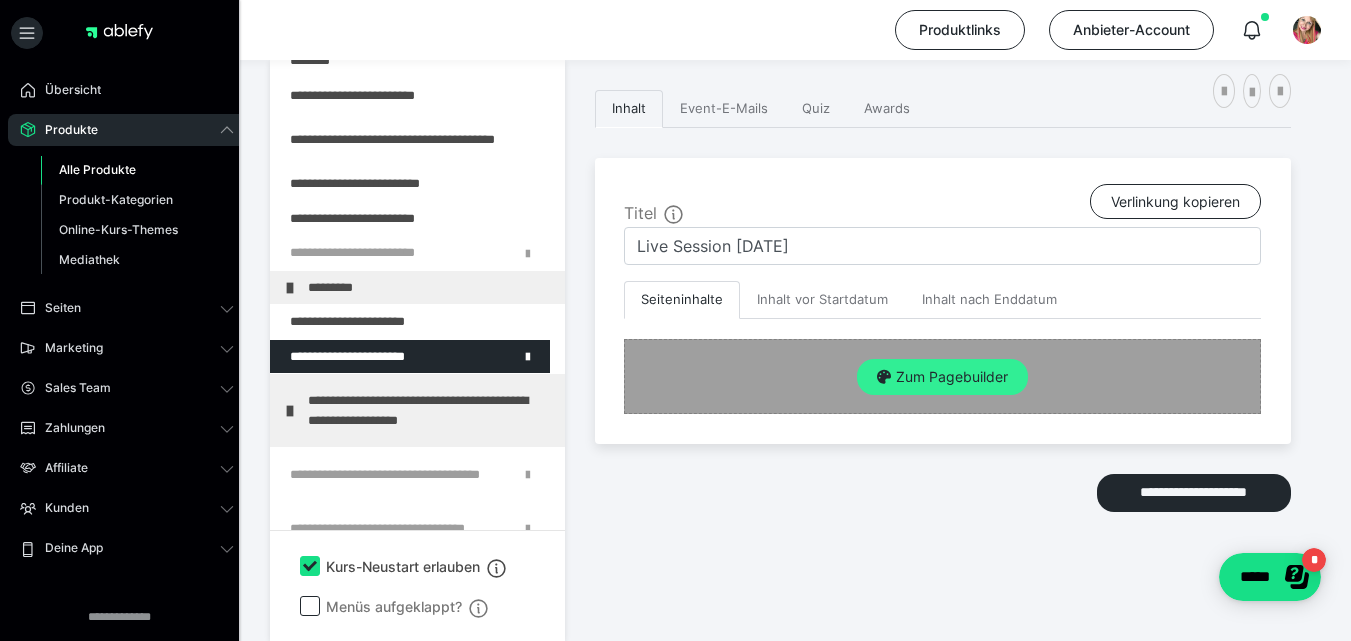 click on "Zum Pagebuilder" at bounding box center [942, 377] 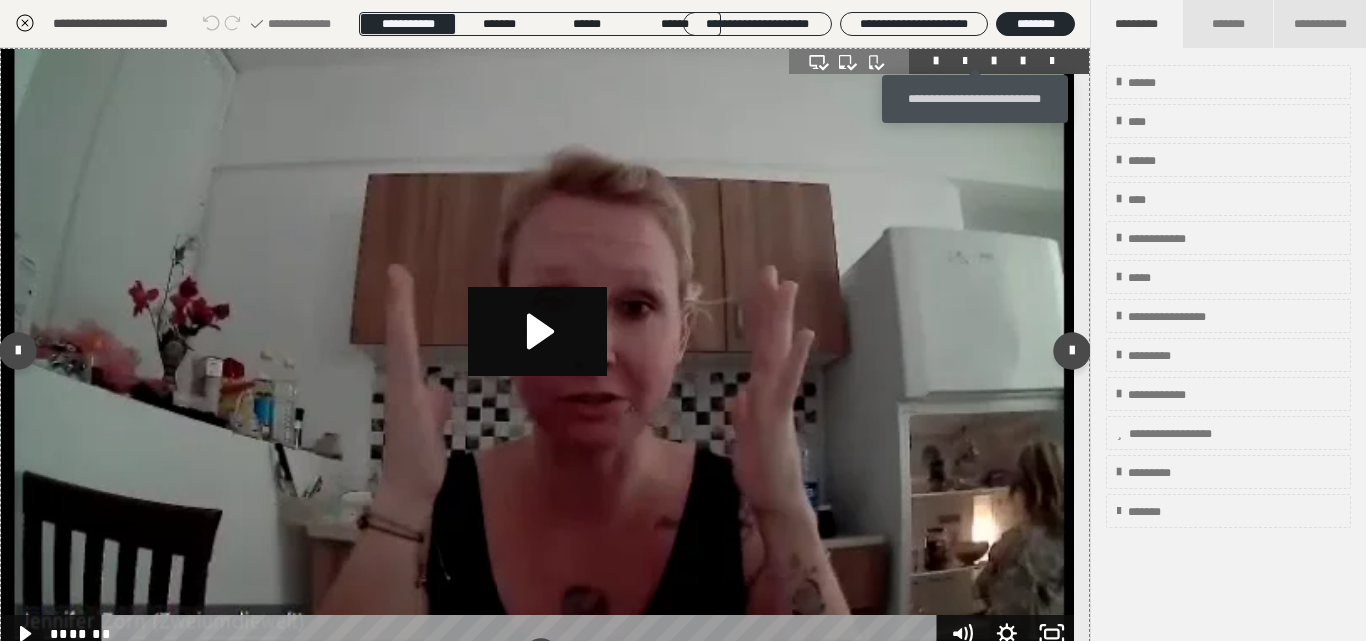 click at bounding box center [994, 61] 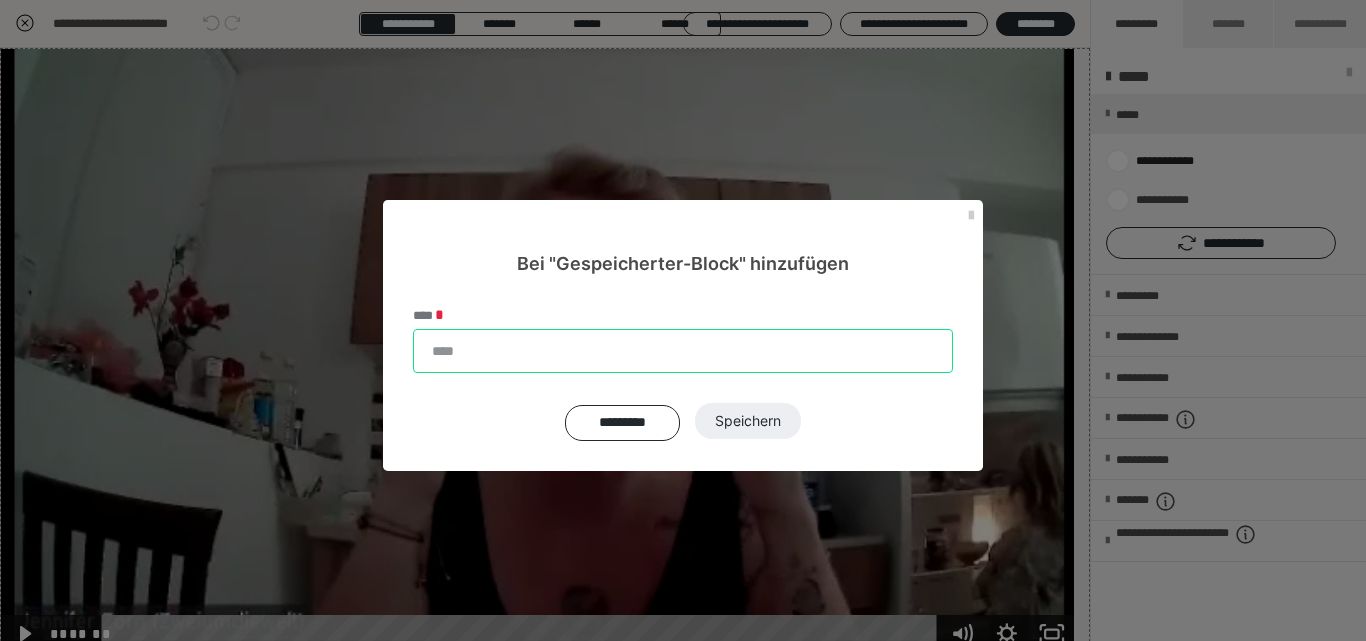 click on "****" at bounding box center [683, 351] 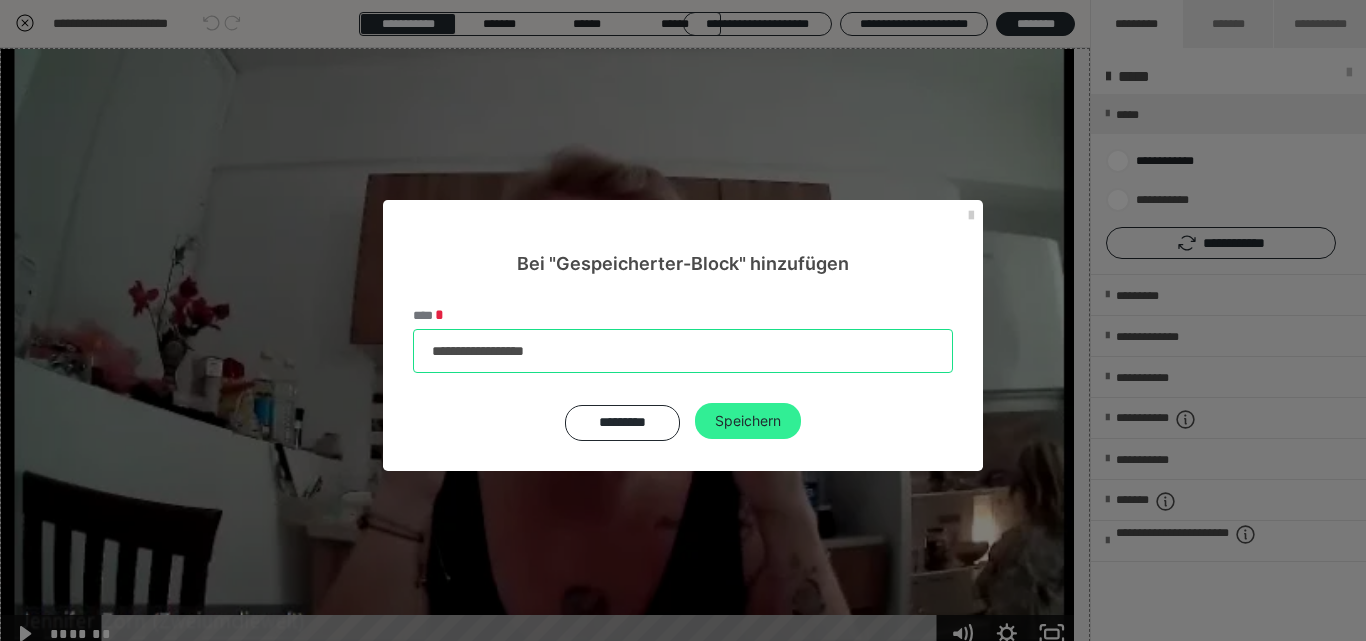 type on "**********" 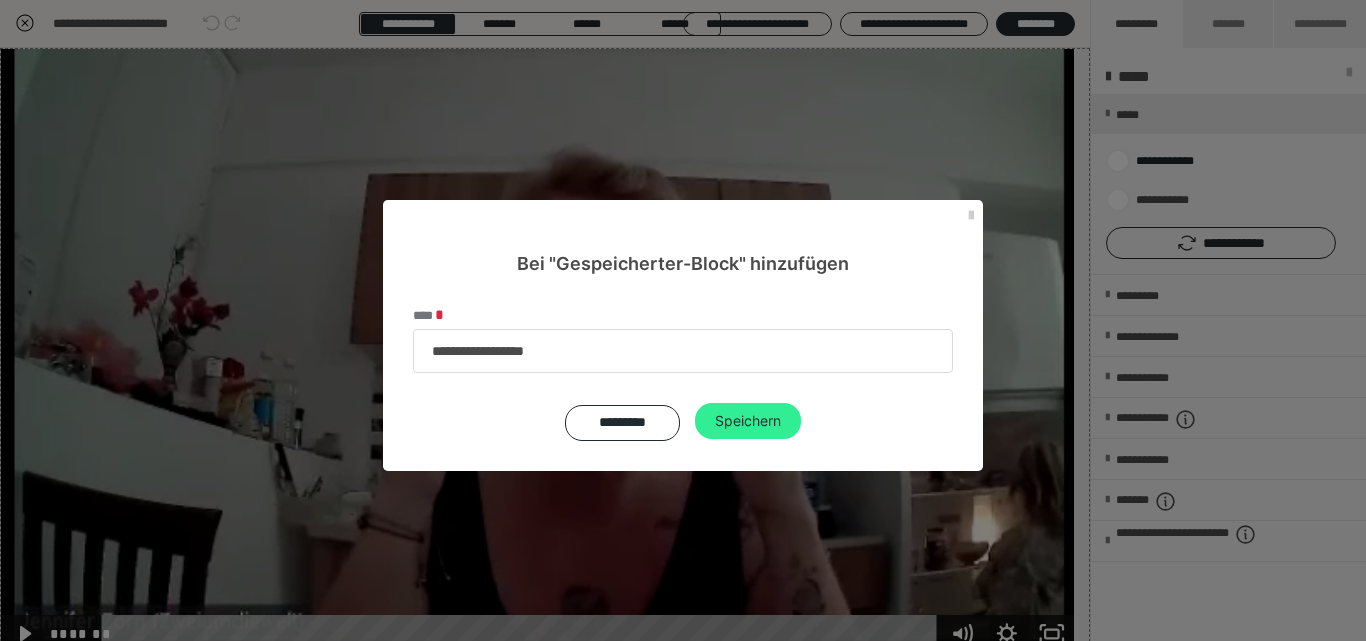 click on "Speichern" at bounding box center [748, 421] 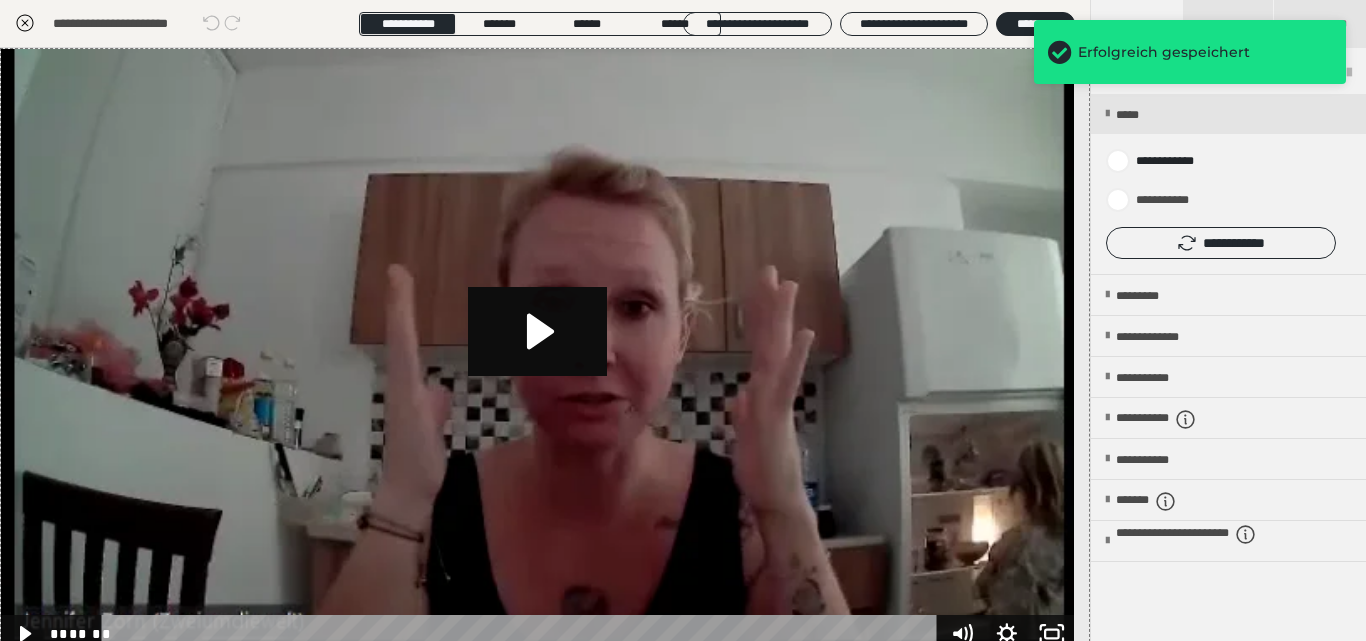click 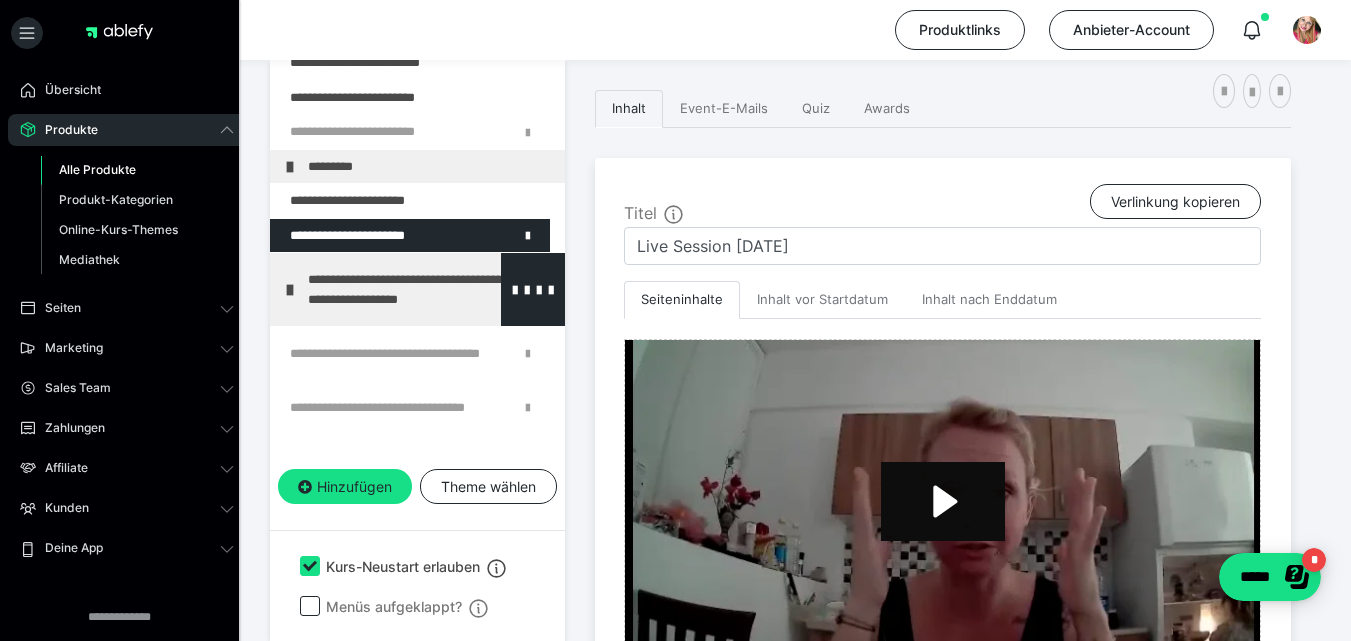 scroll, scrollTop: 607, scrollLeft: 0, axis: vertical 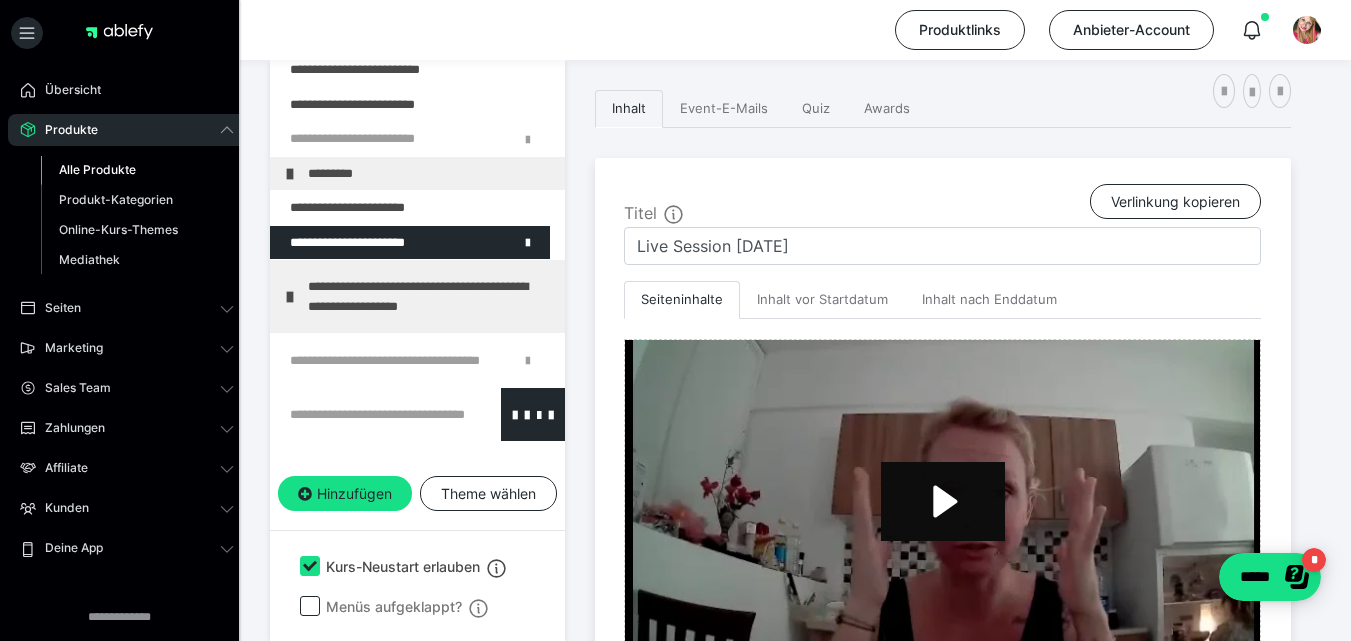 click at bounding box center (365, 414) 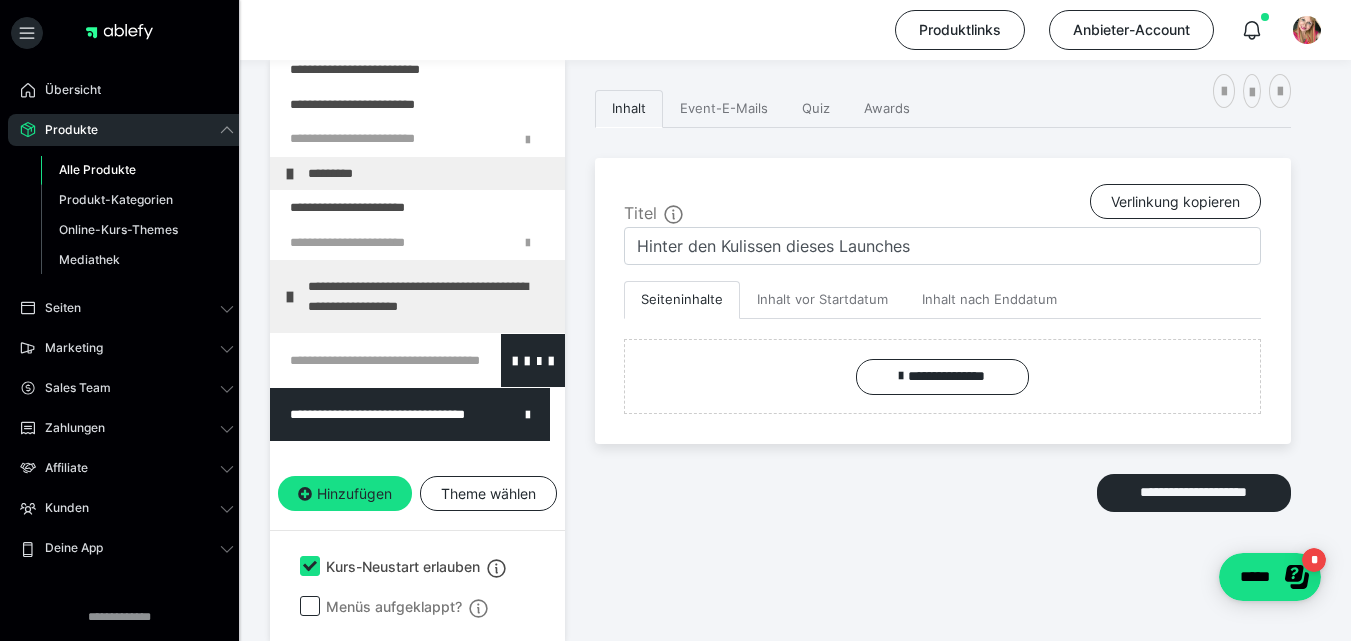 click at bounding box center (365, 360) 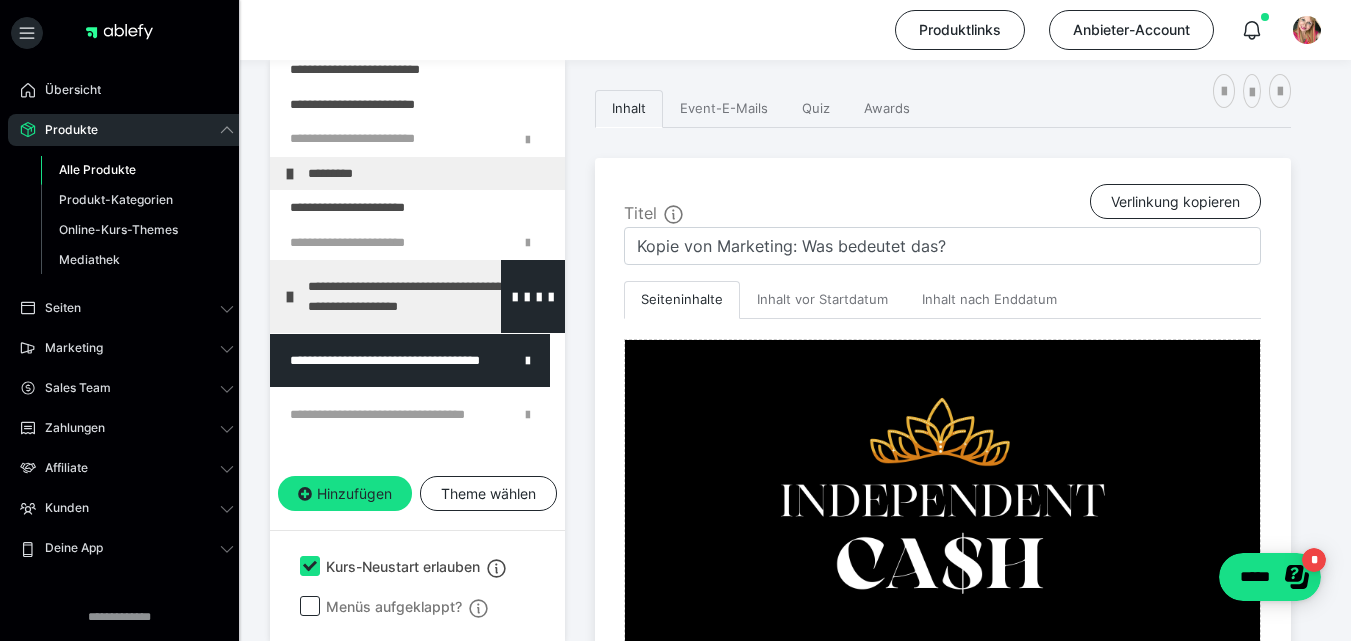 click on "**********" at bounding box center [423, 296] 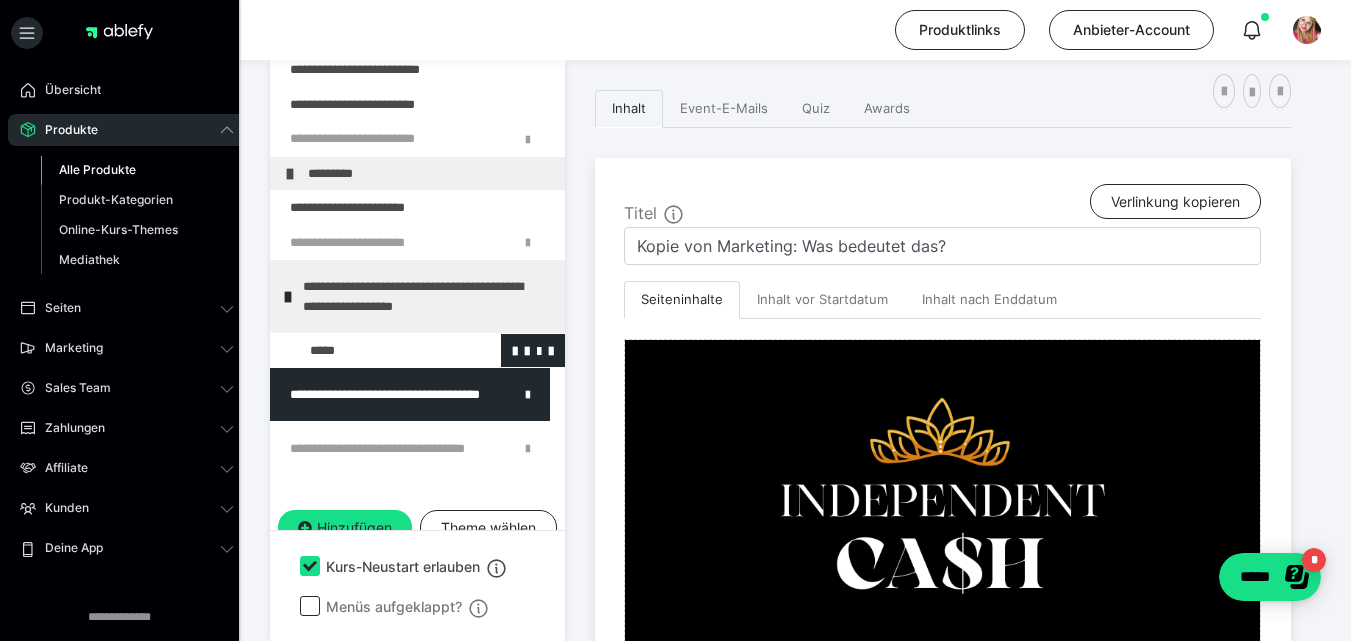 click at bounding box center (375, 351) 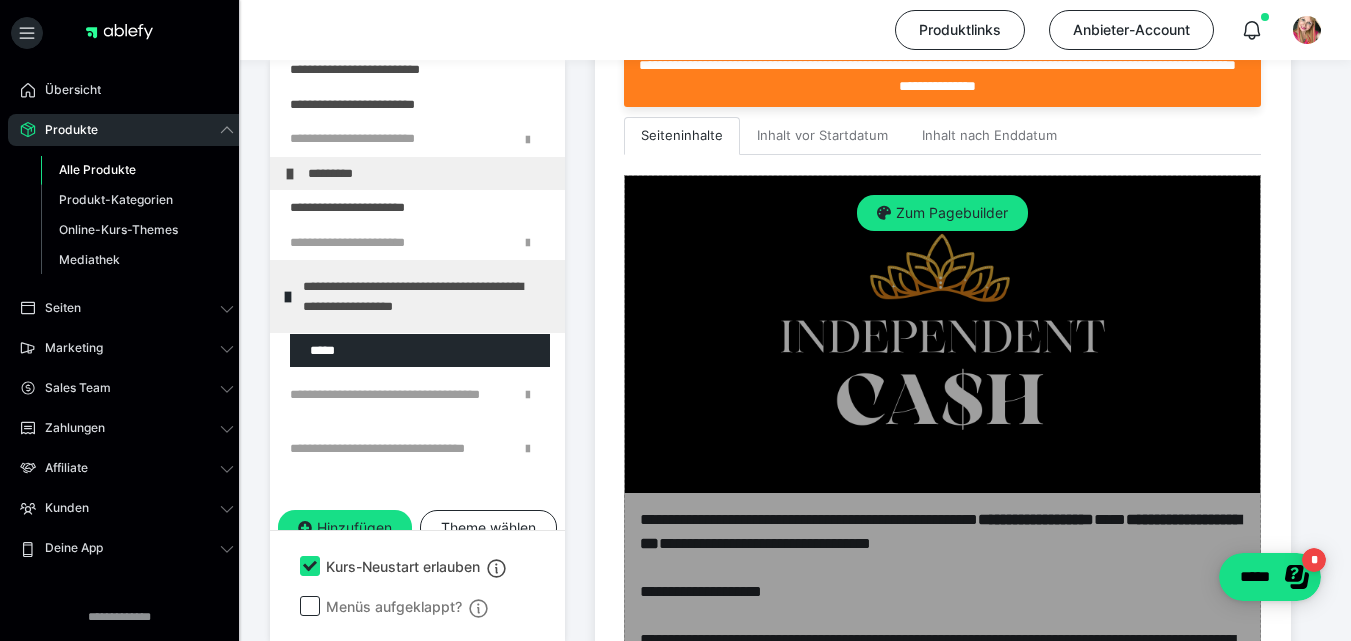 scroll, scrollTop: 564, scrollLeft: 0, axis: vertical 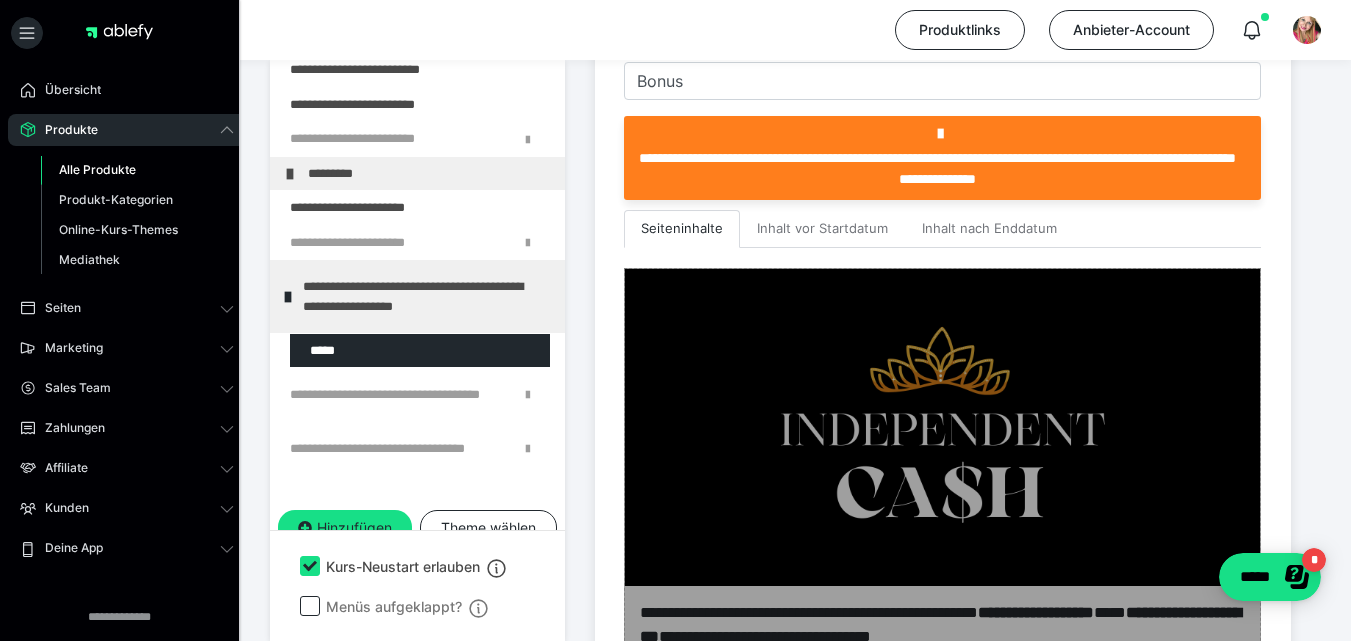 click at bounding box center [942, 1881] 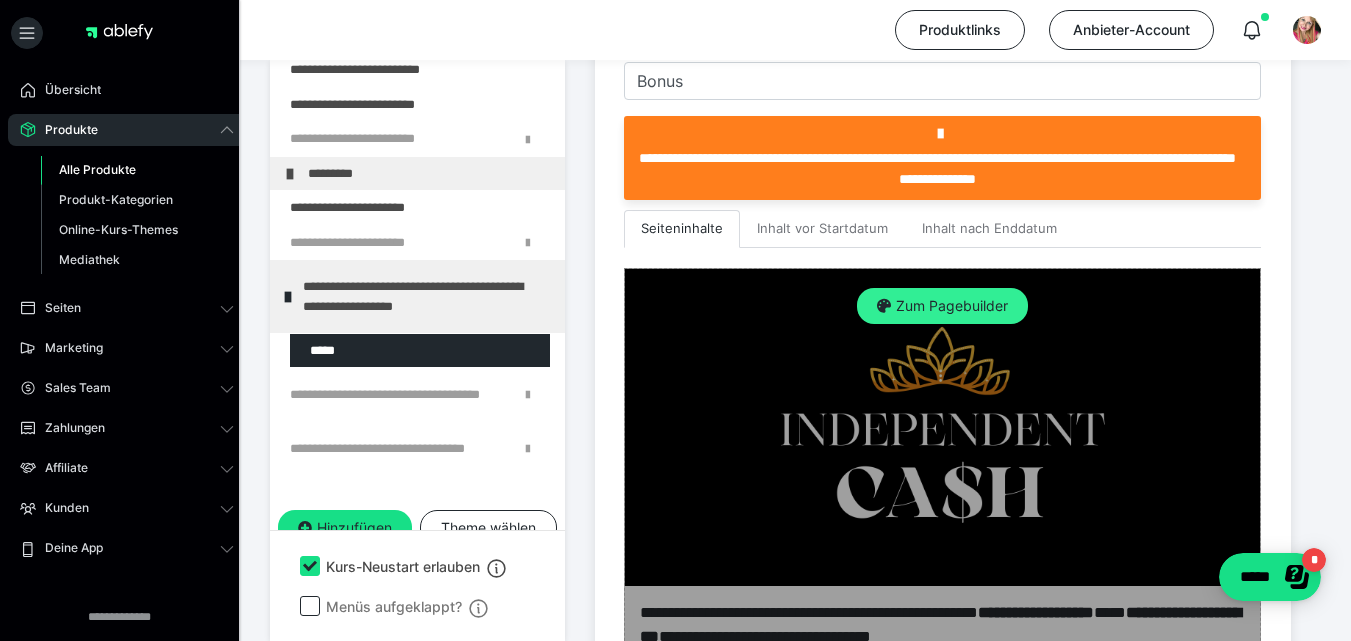 click on "Zum Pagebuilder" at bounding box center [942, 306] 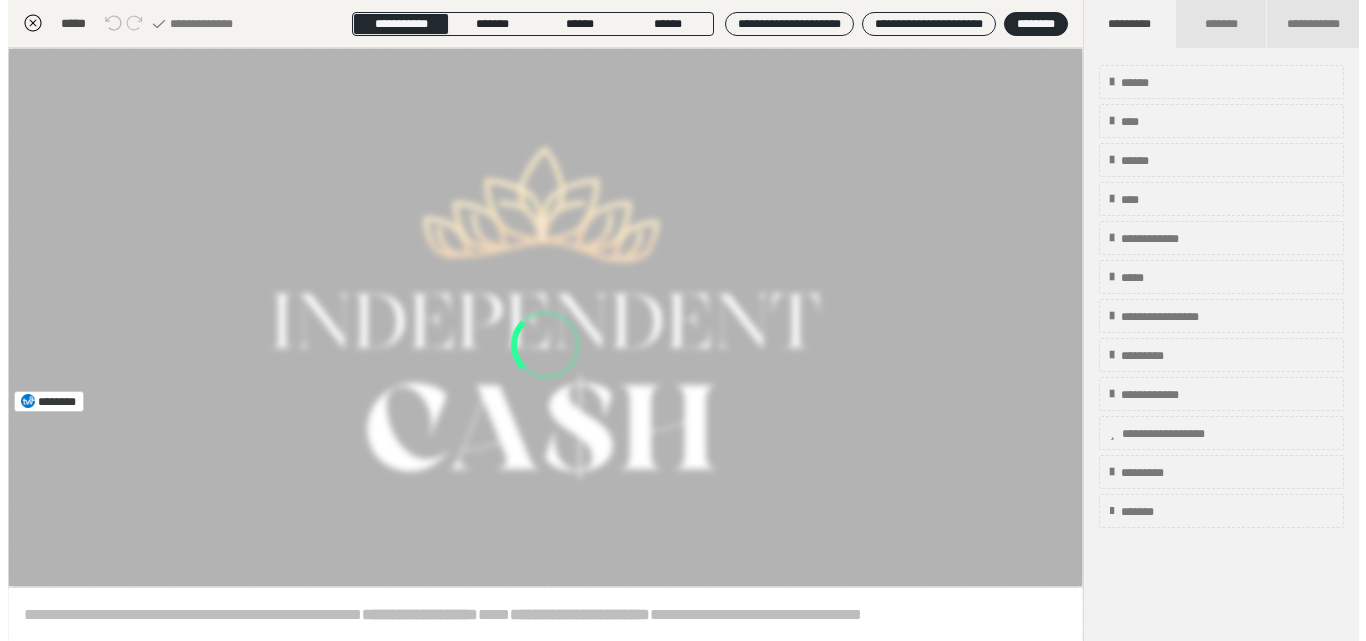 scroll, scrollTop: 399, scrollLeft: 0, axis: vertical 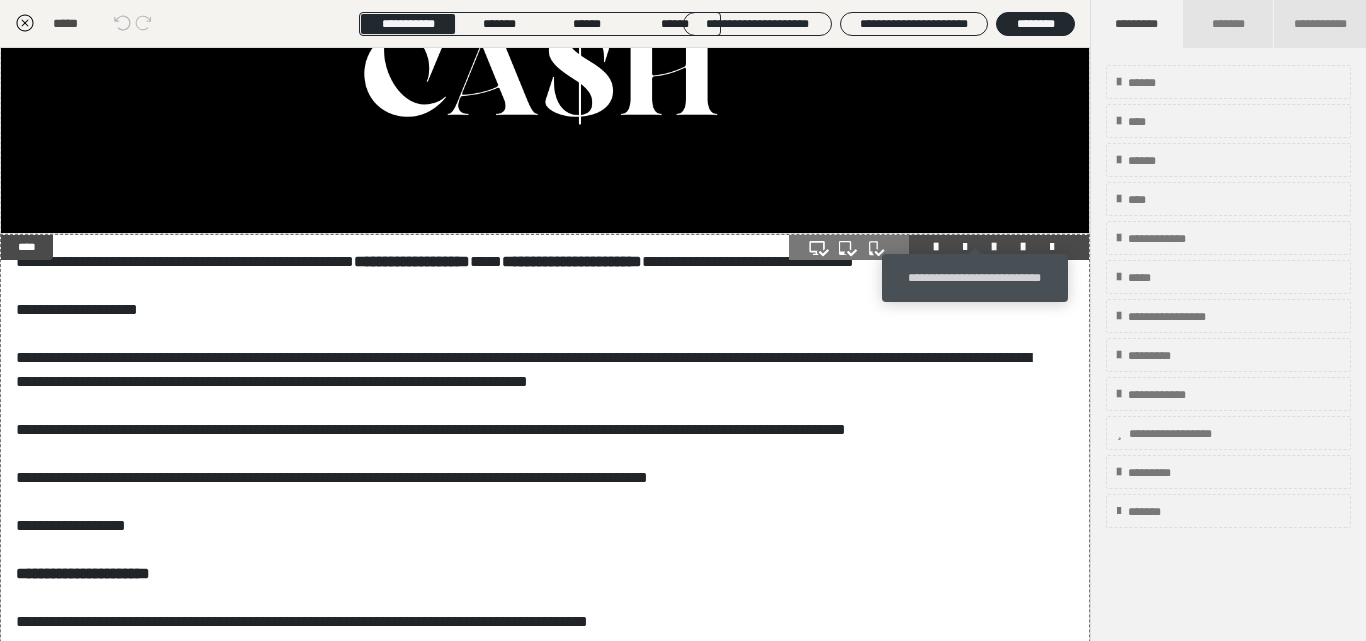 click at bounding box center (994, 247) 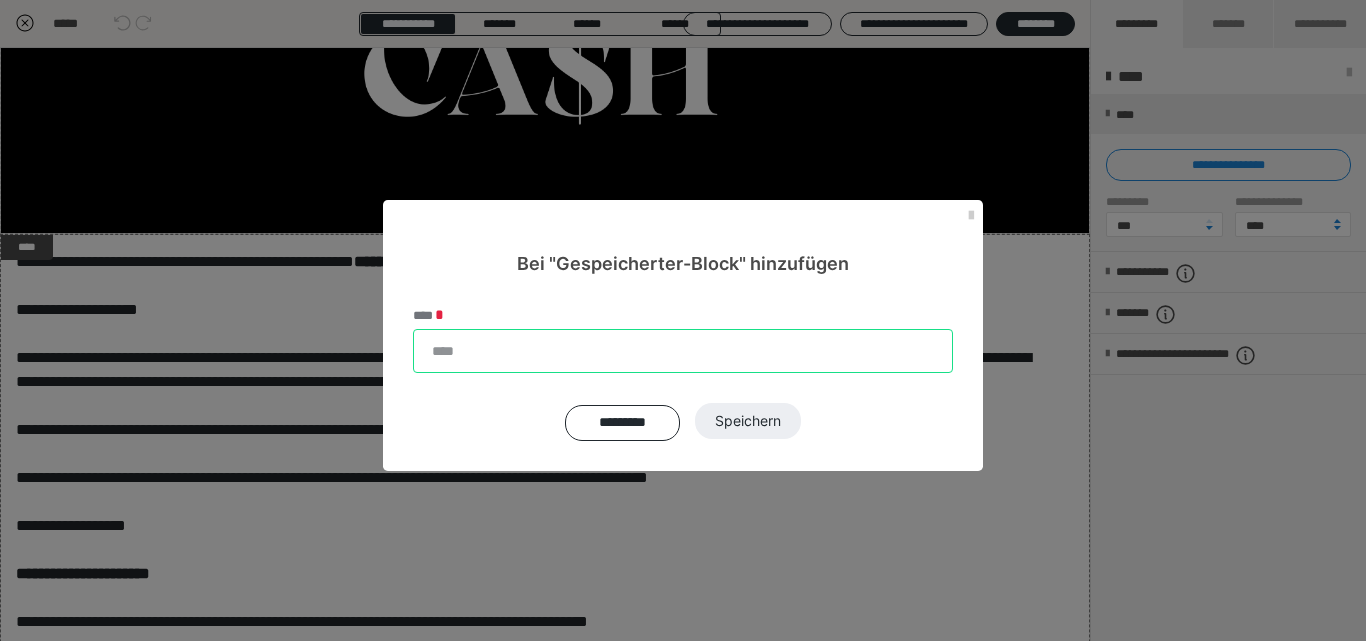 click on "****" at bounding box center (683, 351) 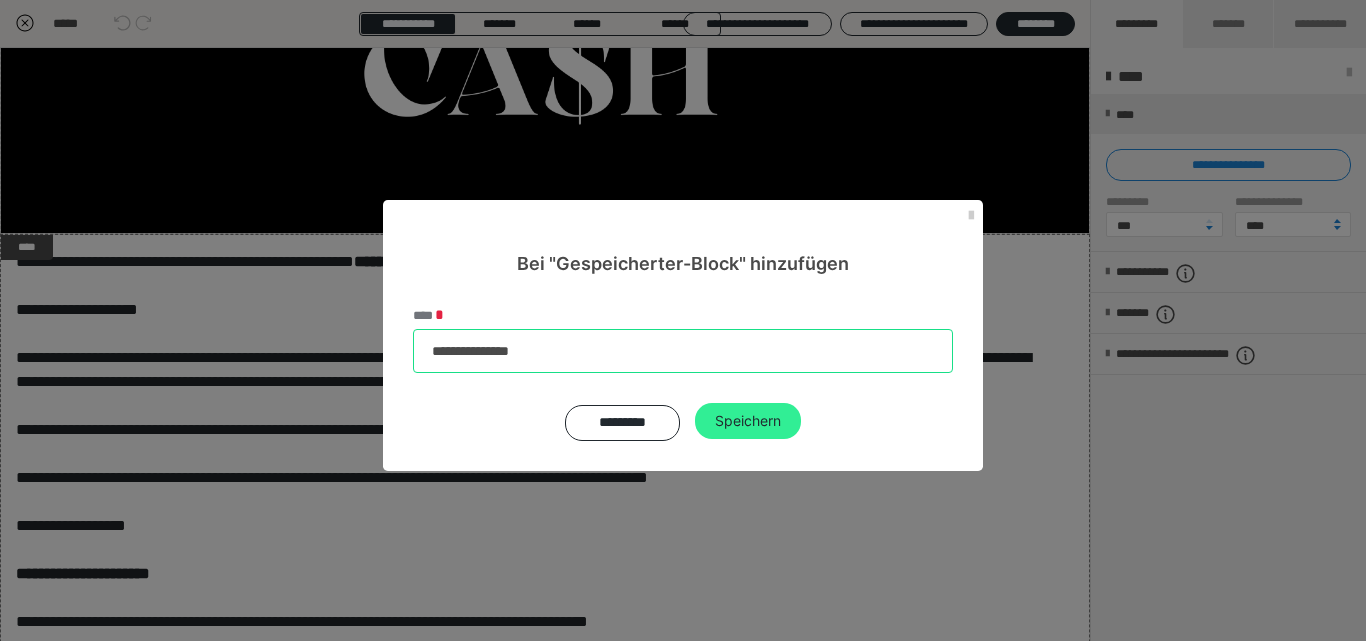type on "**********" 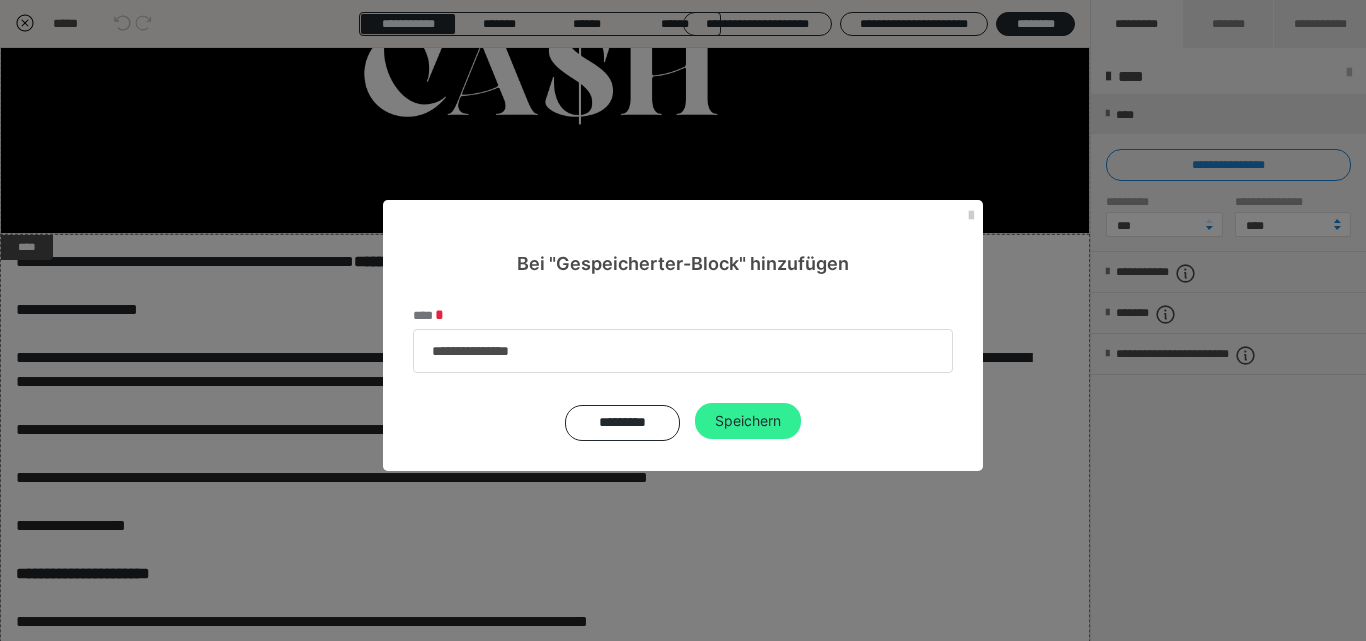 click on "Speichern" at bounding box center (748, 421) 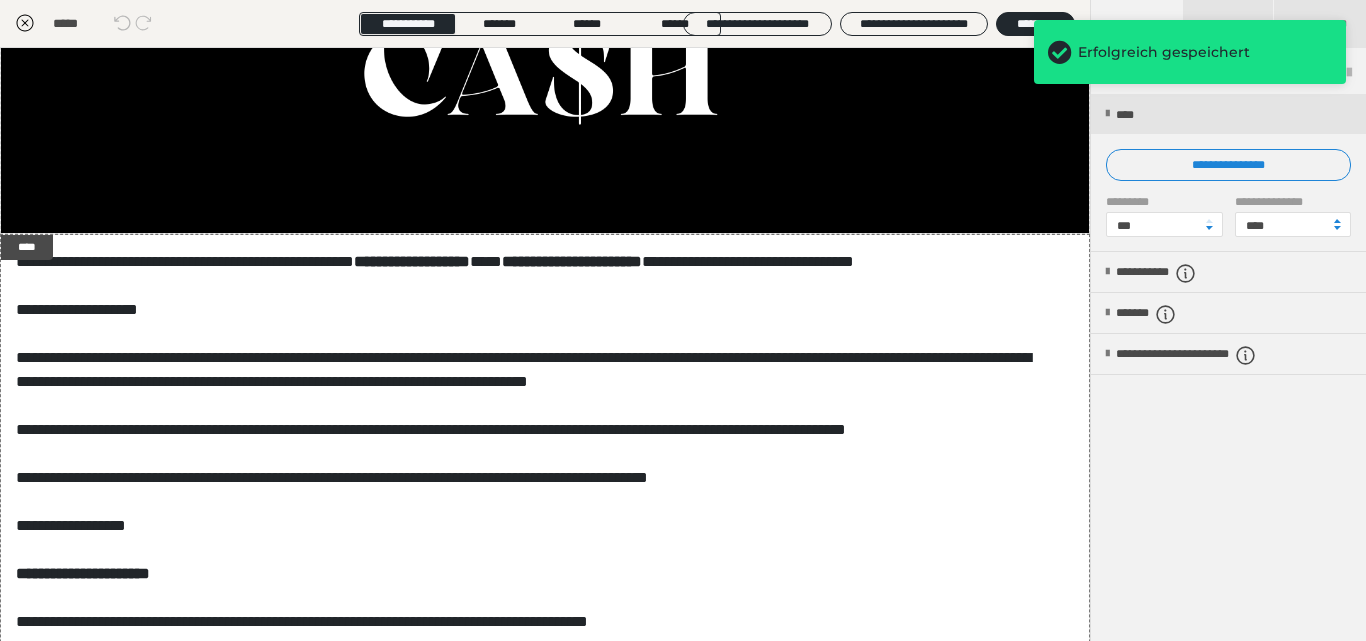 click 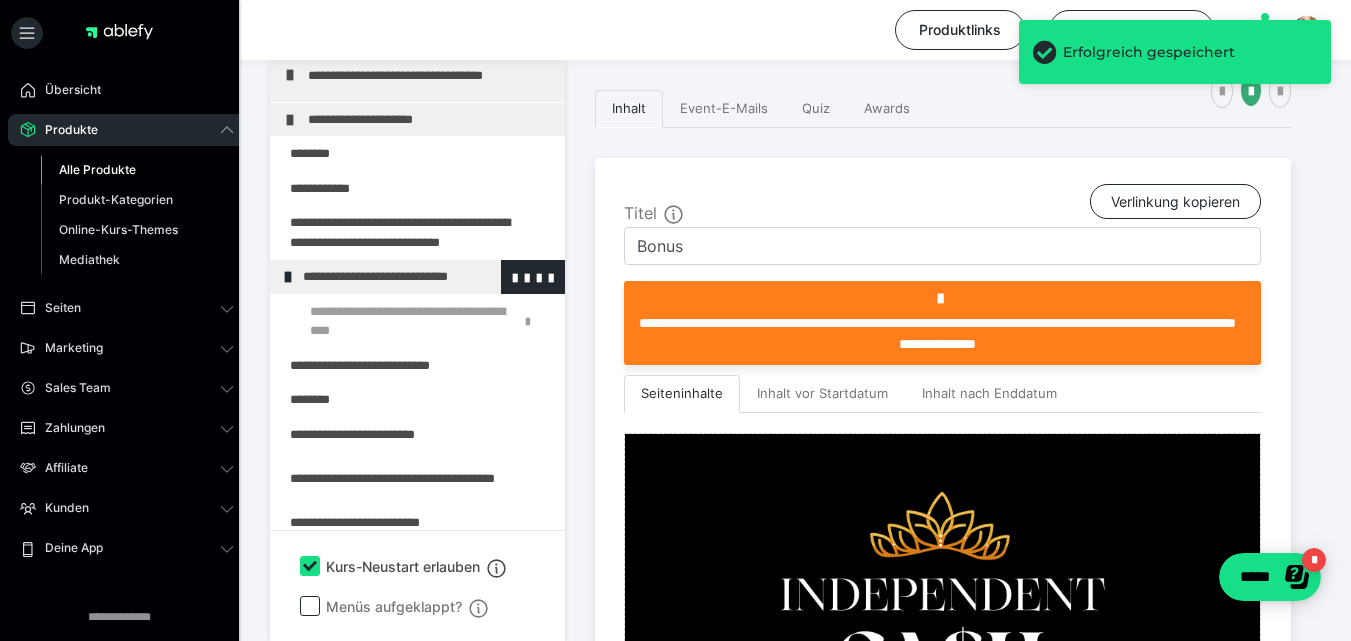 scroll, scrollTop: 140, scrollLeft: 0, axis: vertical 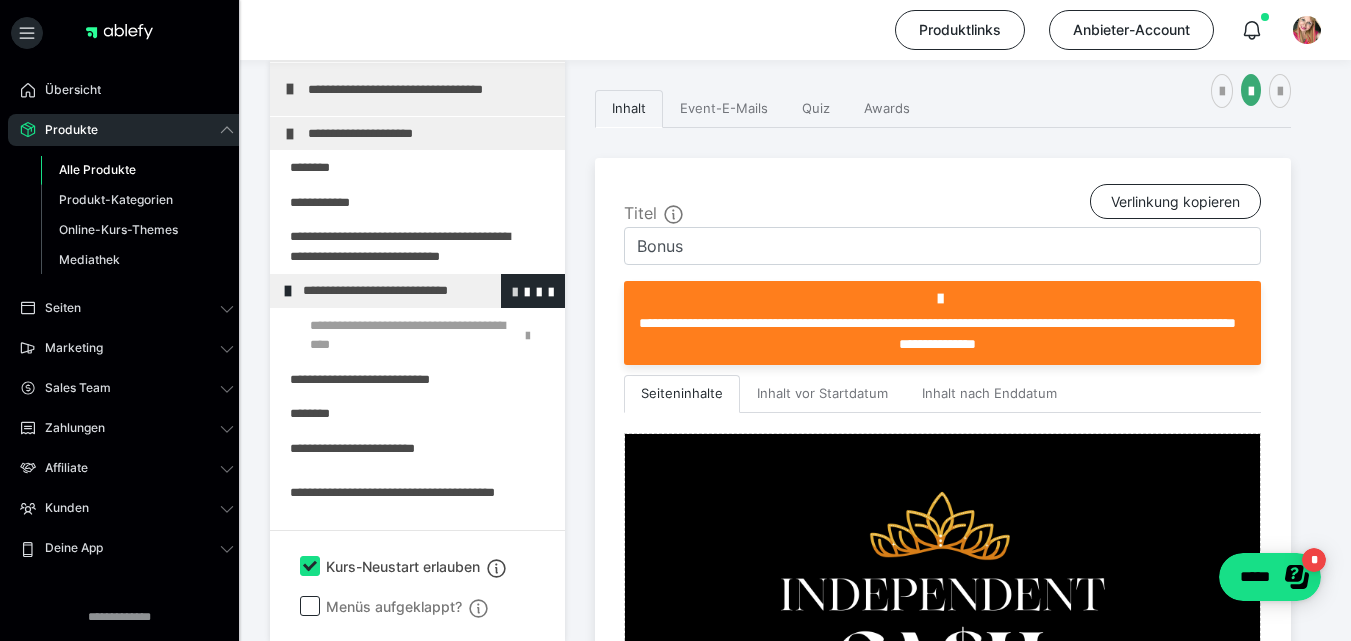 click at bounding box center (515, 291) 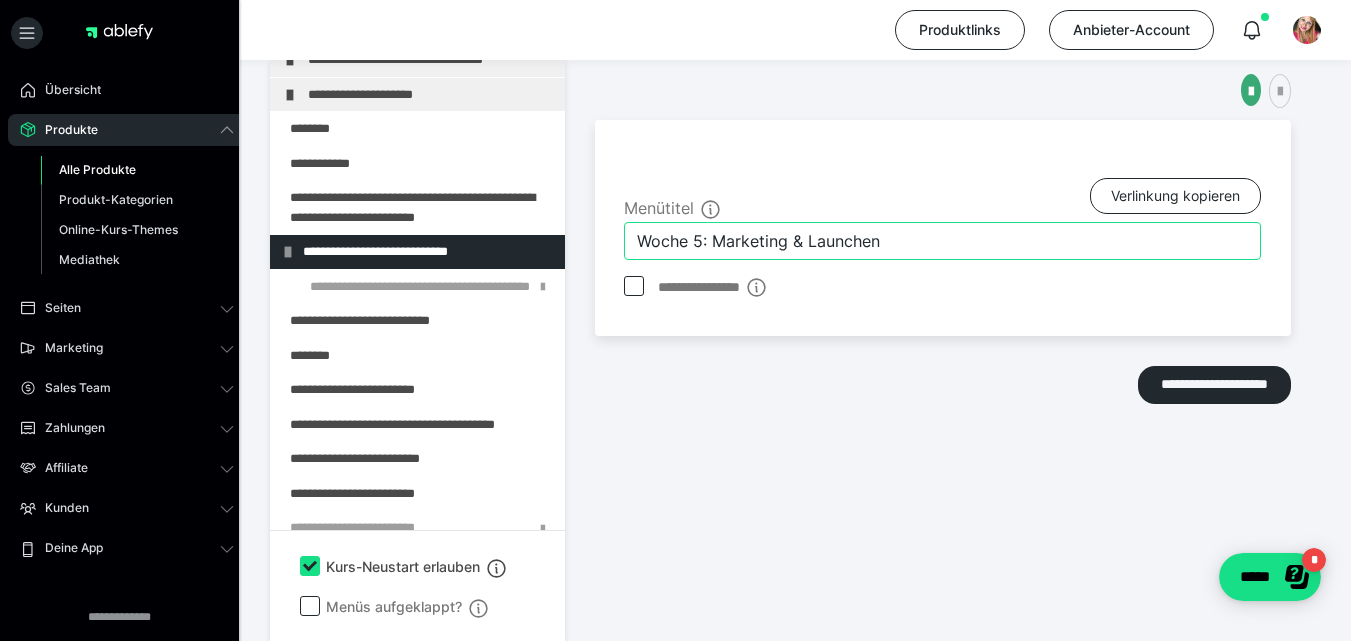 click on "Woche 5: Marketing & Launchen" at bounding box center (942, 241) 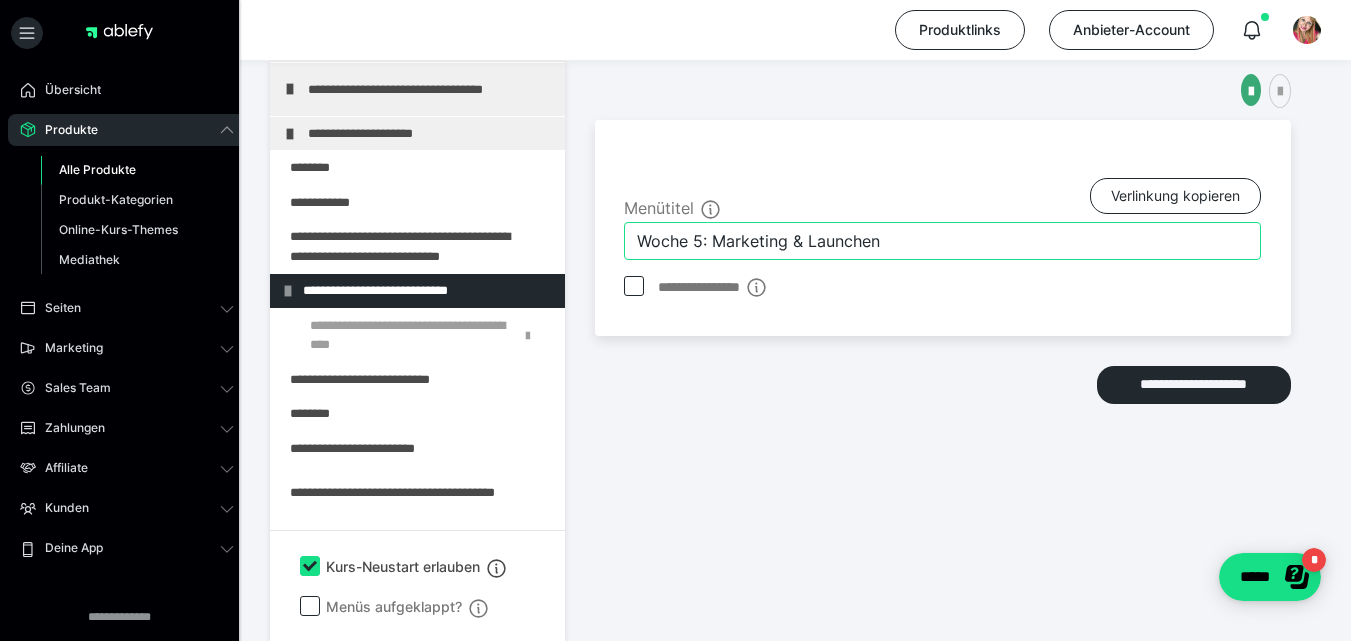 click on "Woche 5: Marketing & Launchen" at bounding box center (942, 241) 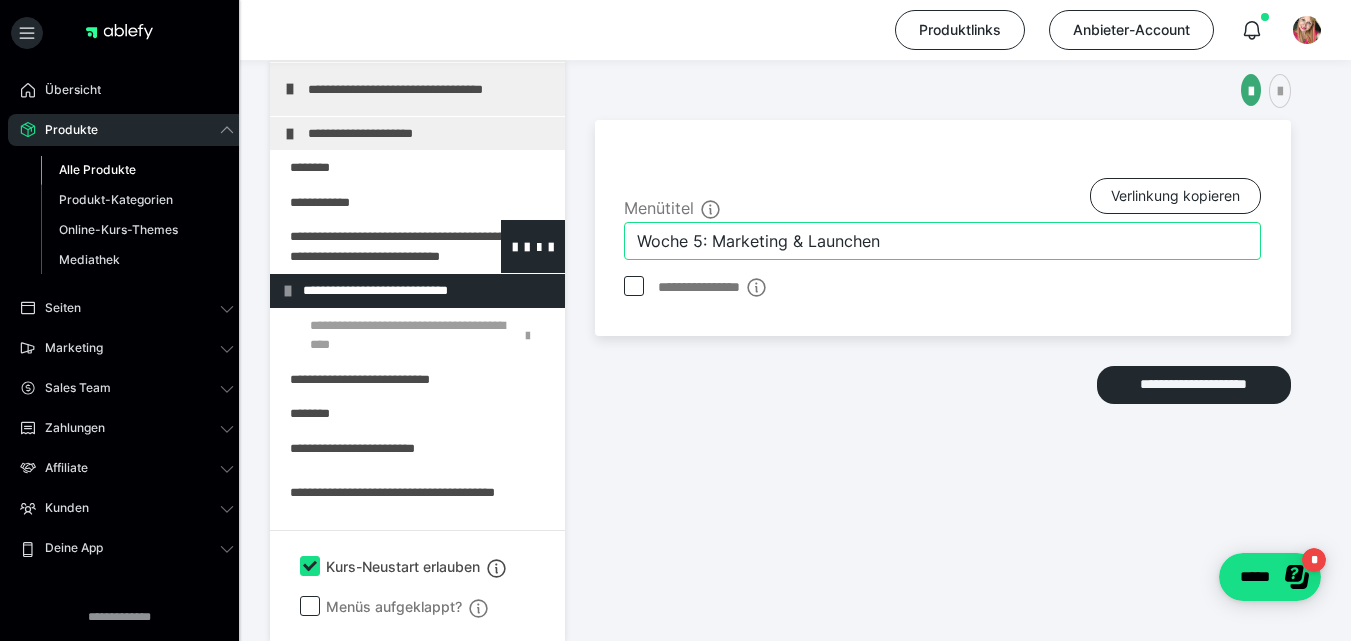 scroll, scrollTop: 0, scrollLeft: 0, axis: both 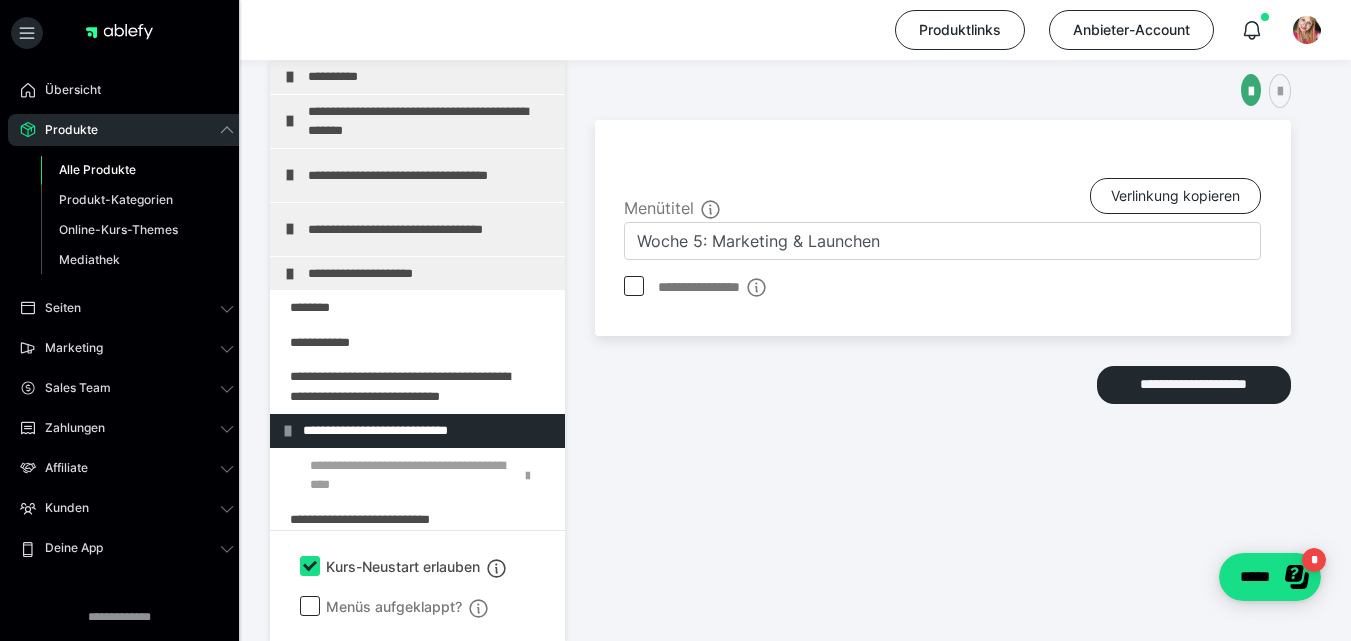 click on "Alle Produkte" at bounding box center [97, 169] 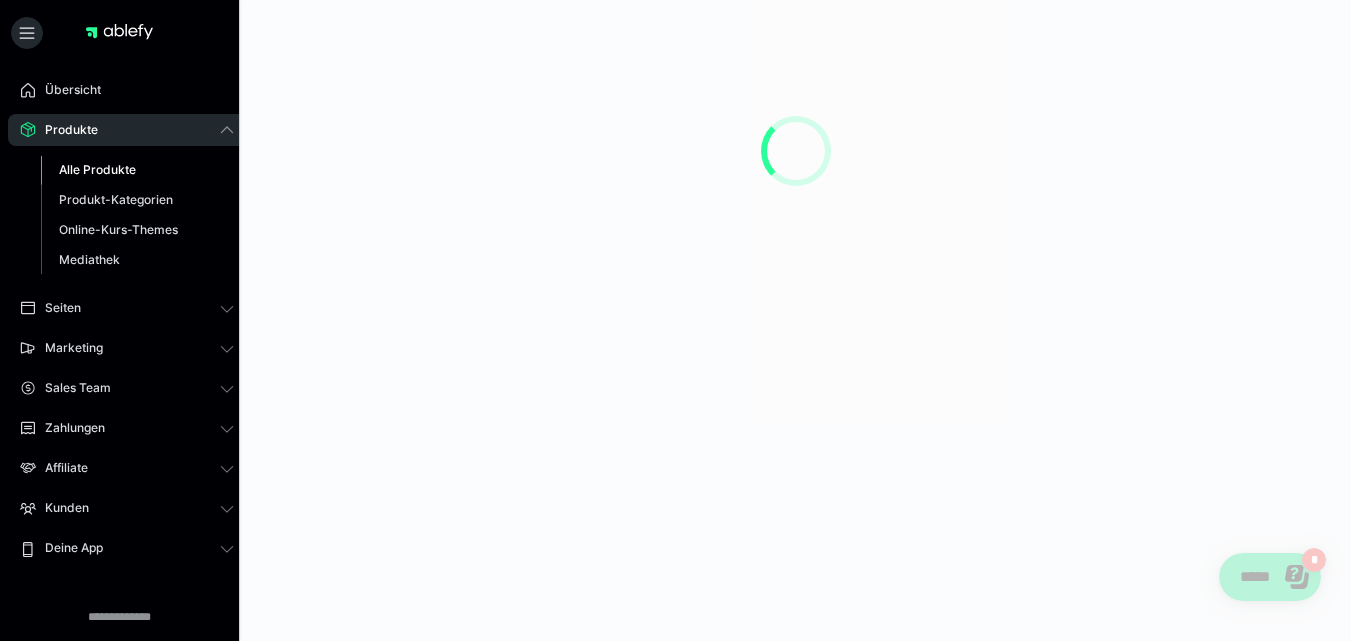 scroll, scrollTop: 0, scrollLeft: 0, axis: both 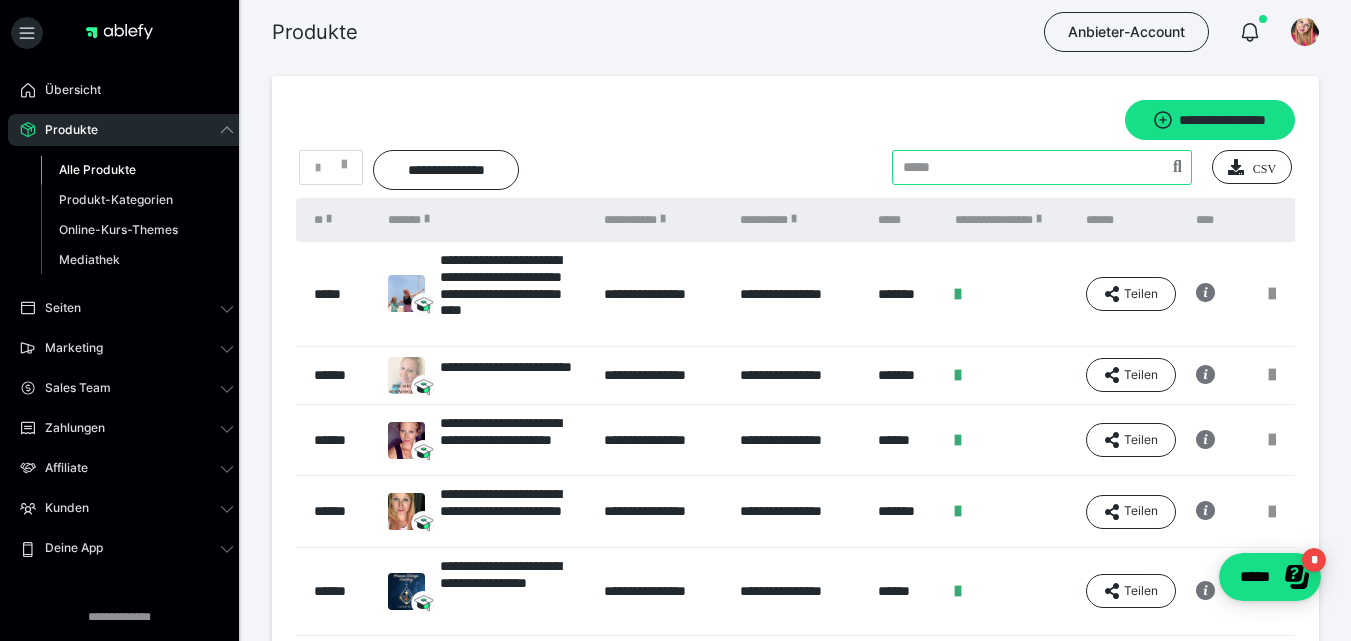 click at bounding box center [1042, 167] 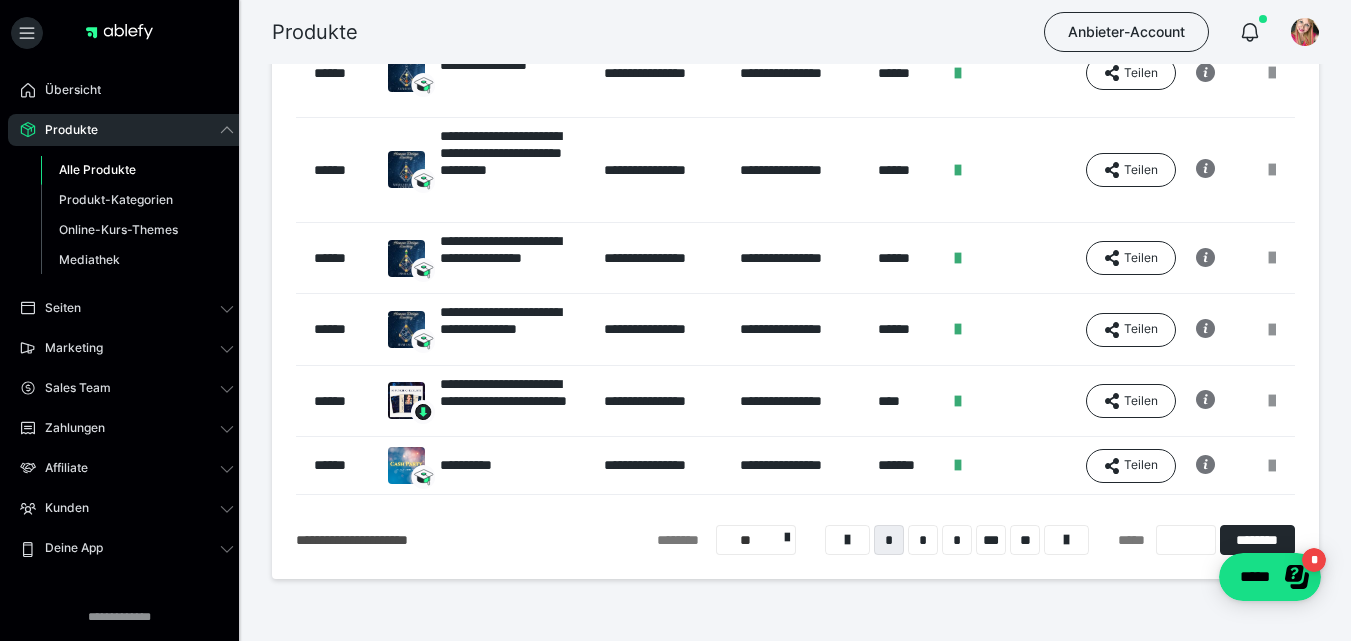 scroll, scrollTop: 540, scrollLeft: 0, axis: vertical 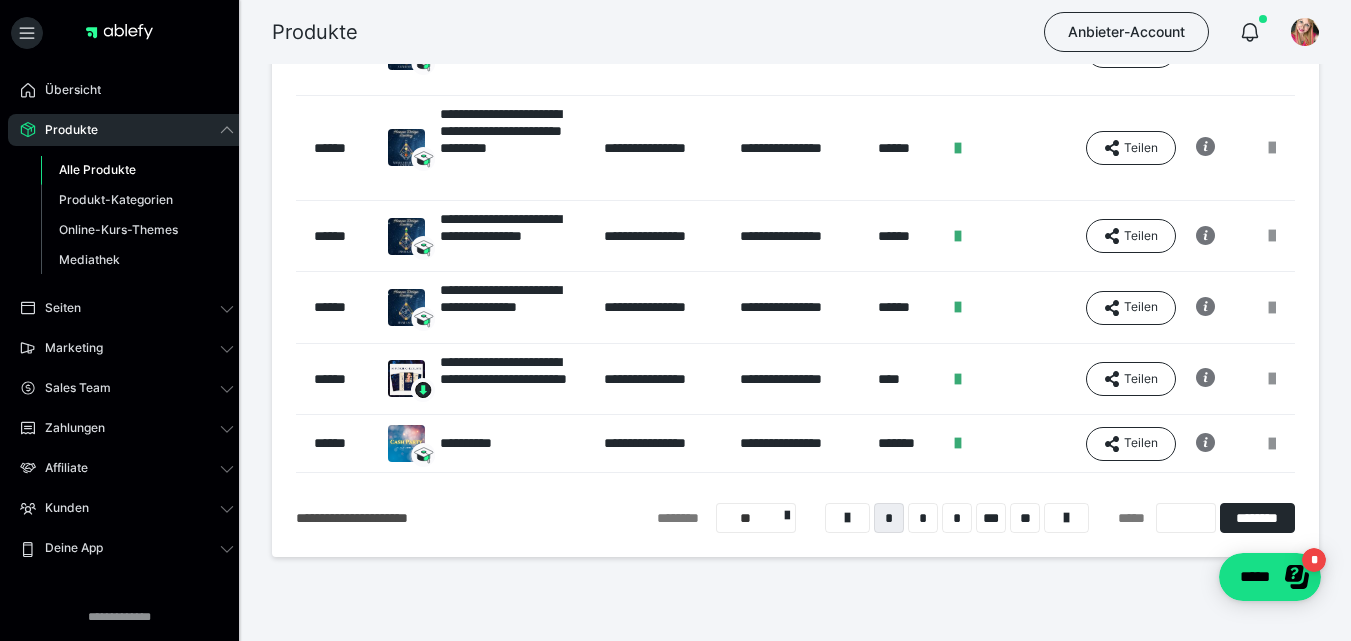 click on "**********" at bounding box center (795, 46) 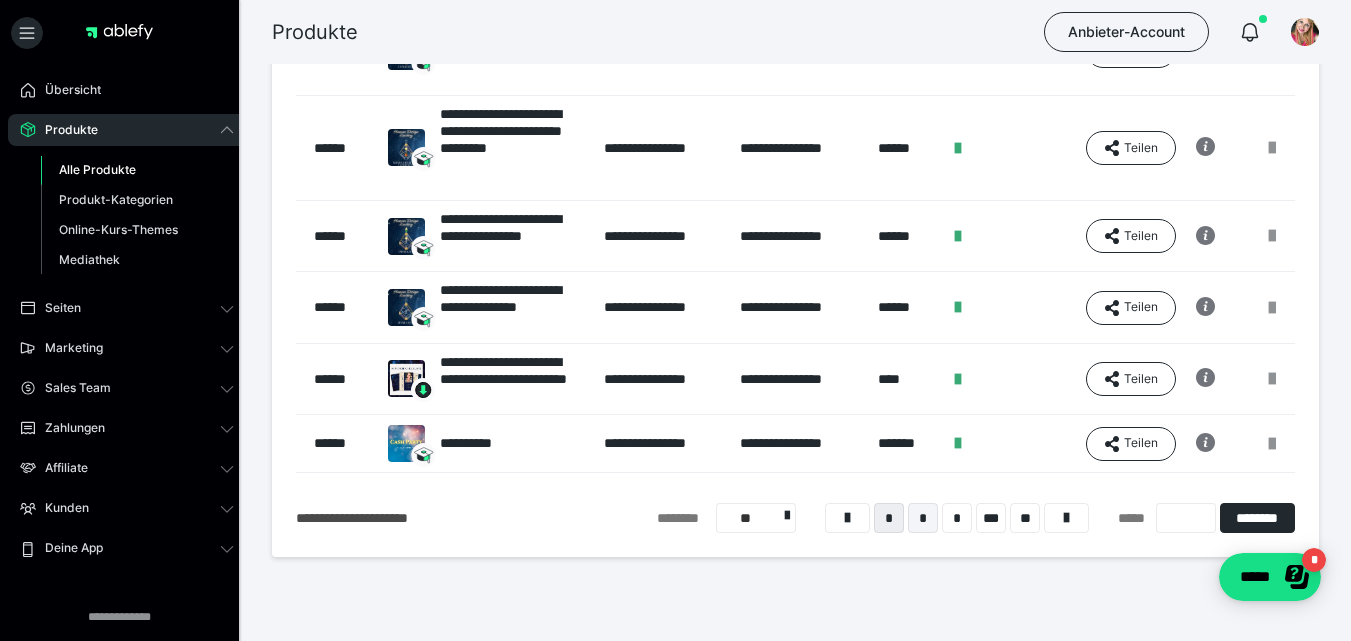 click on "*" at bounding box center [923, 518] 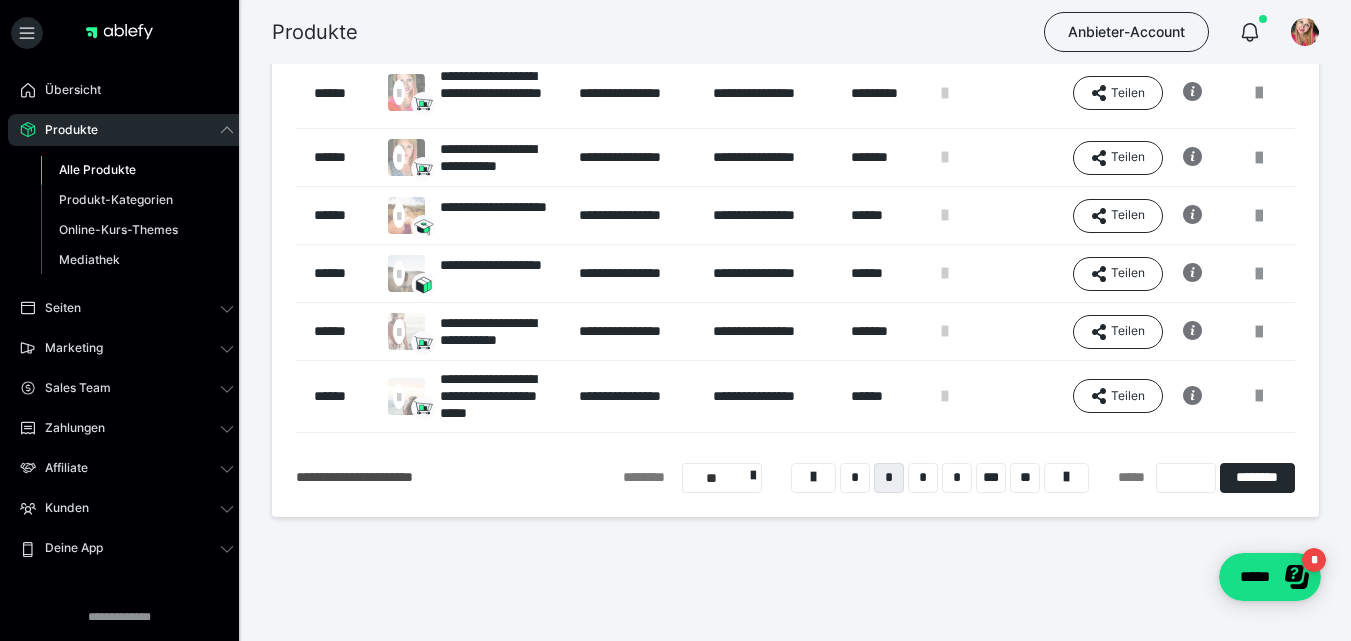 scroll, scrollTop: 0, scrollLeft: 0, axis: both 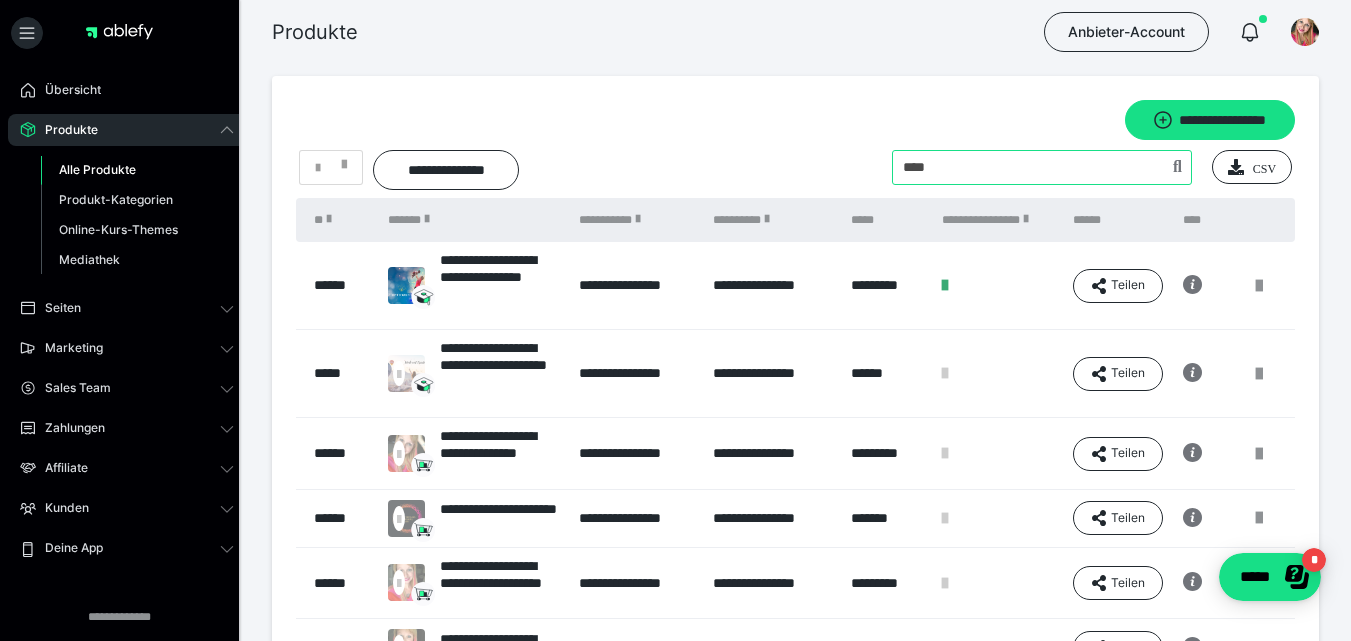 drag, startPoint x: 942, startPoint y: 171, endPoint x: 827, endPoint y: 180, distance: 115.35164 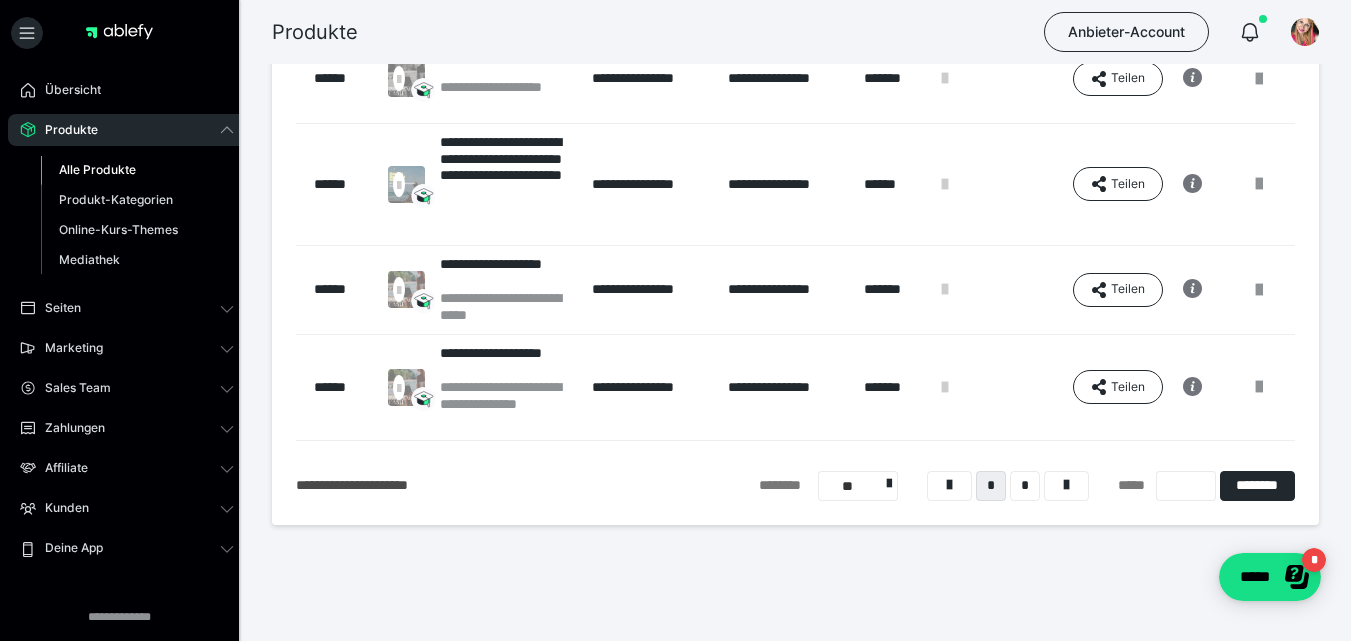 scroll, scrollTop: 594, scrollLeft: 0, axis: vertical 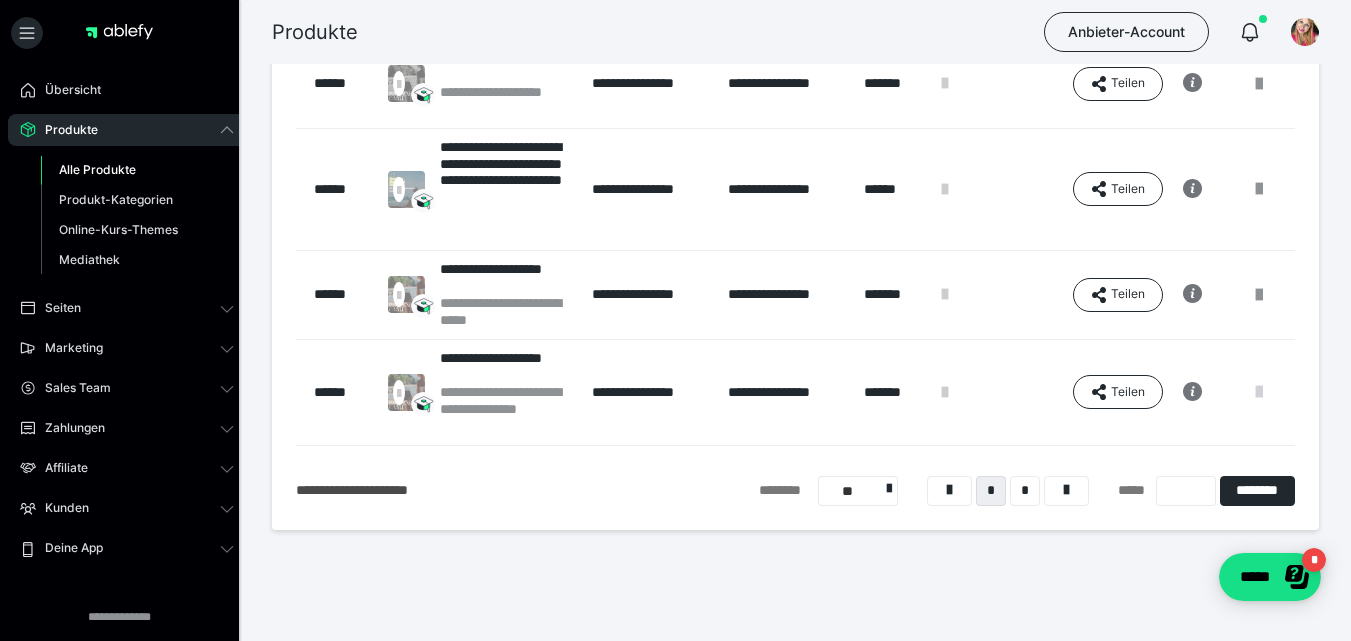 click at bounding box center (1259, 392) 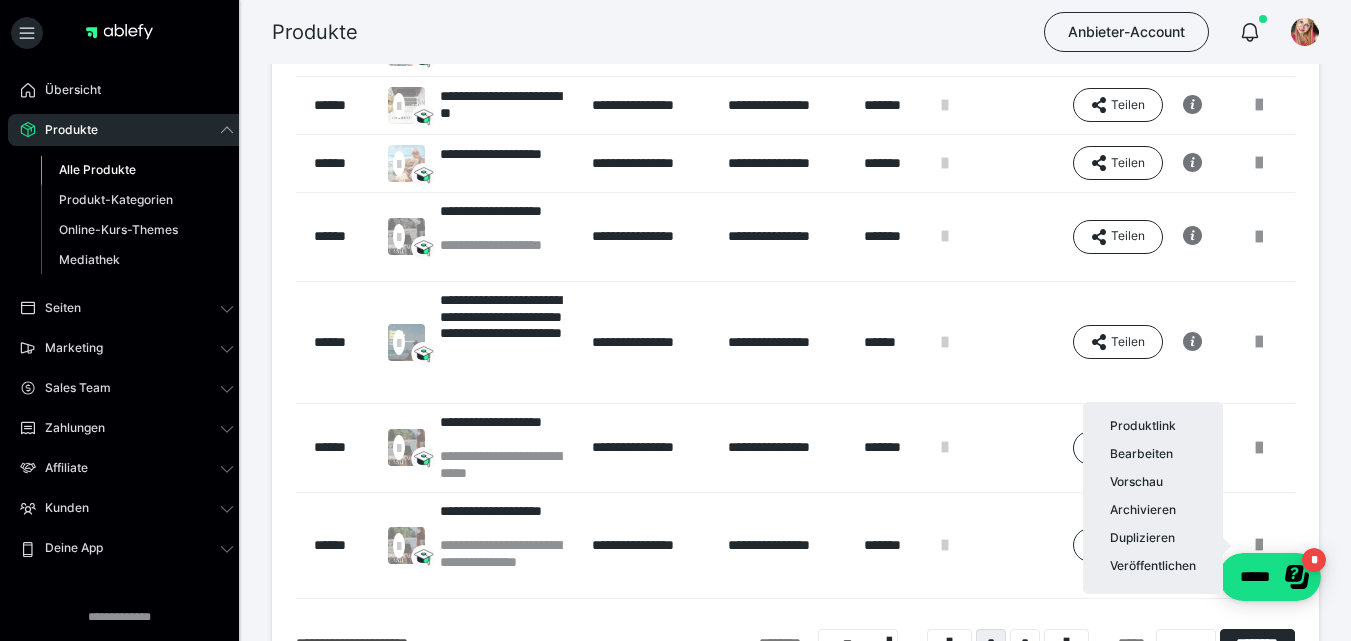 scroll, scrollTop: 440, scrollLeft: 0, axis: vertical 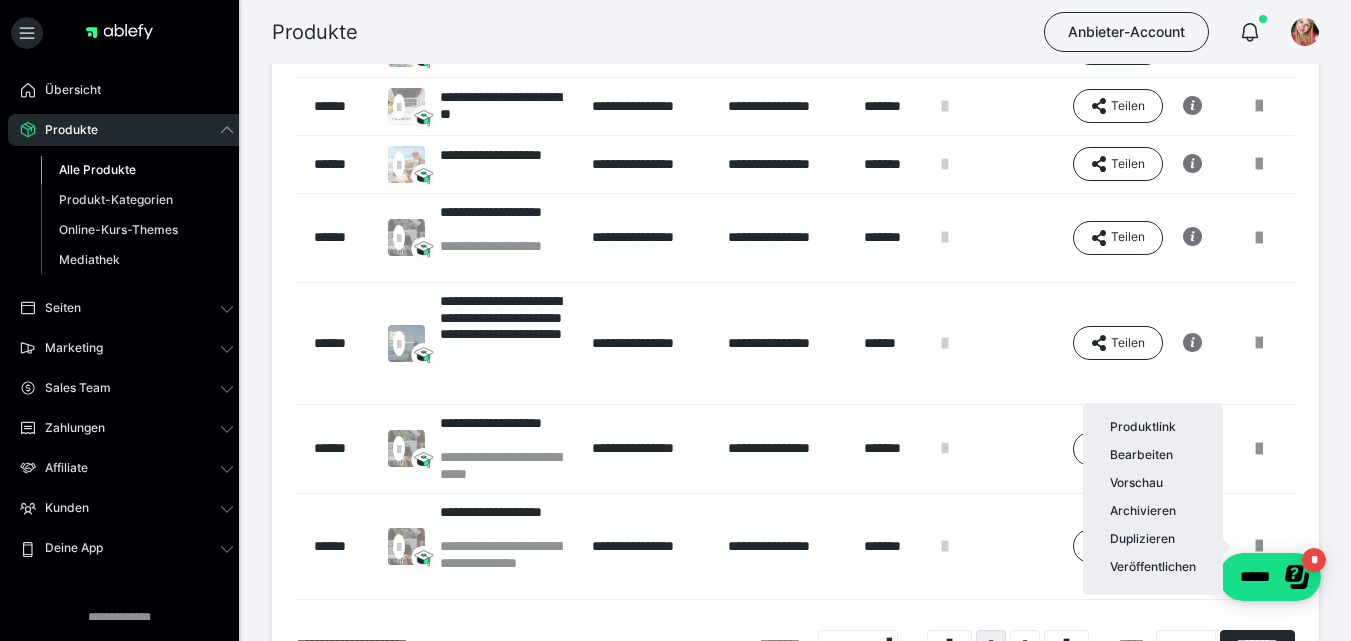 click at bounding box center [675, 320] 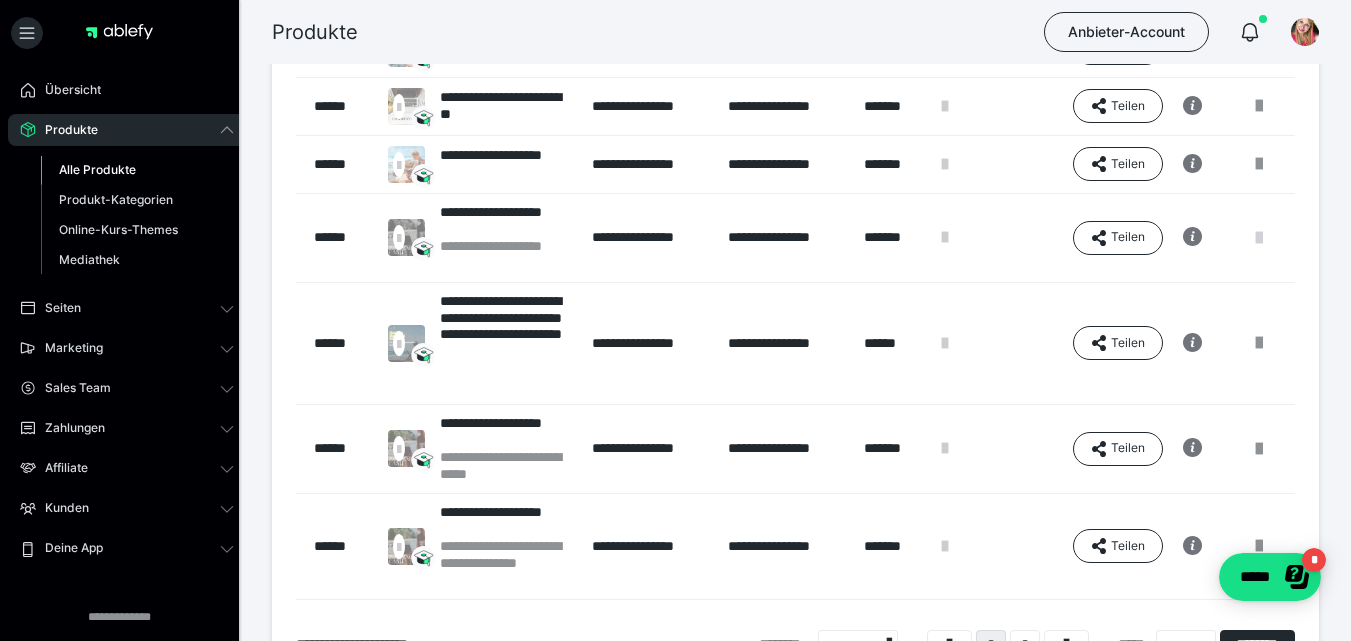 click at bounding box center (1259, 238) 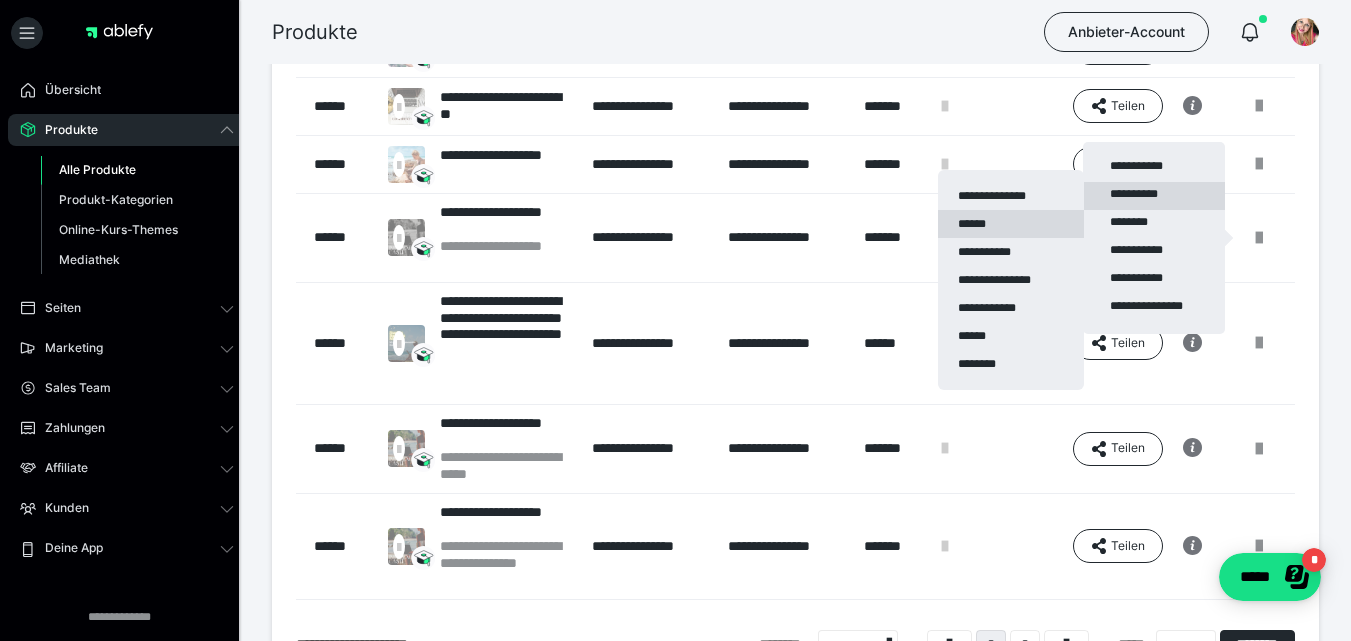 click on "******" at bounding box center (1011, 224) 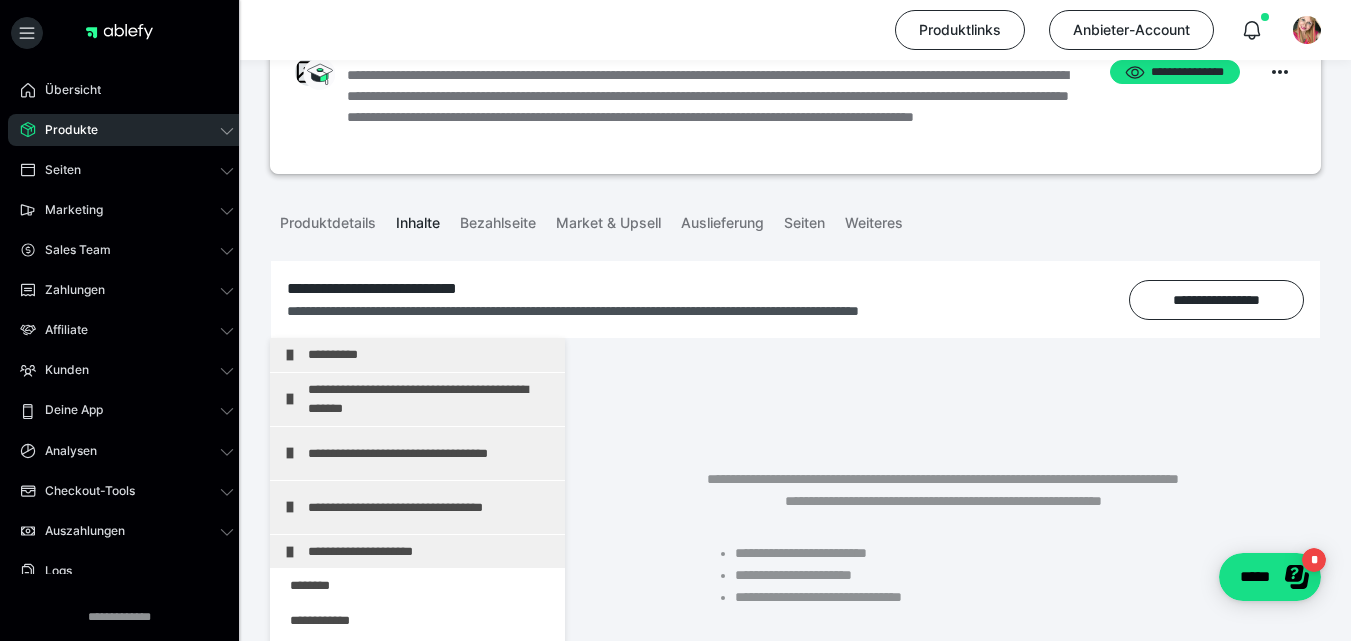 scroll, scrollTop: 112, scrollLeft: 0, axis: vertical 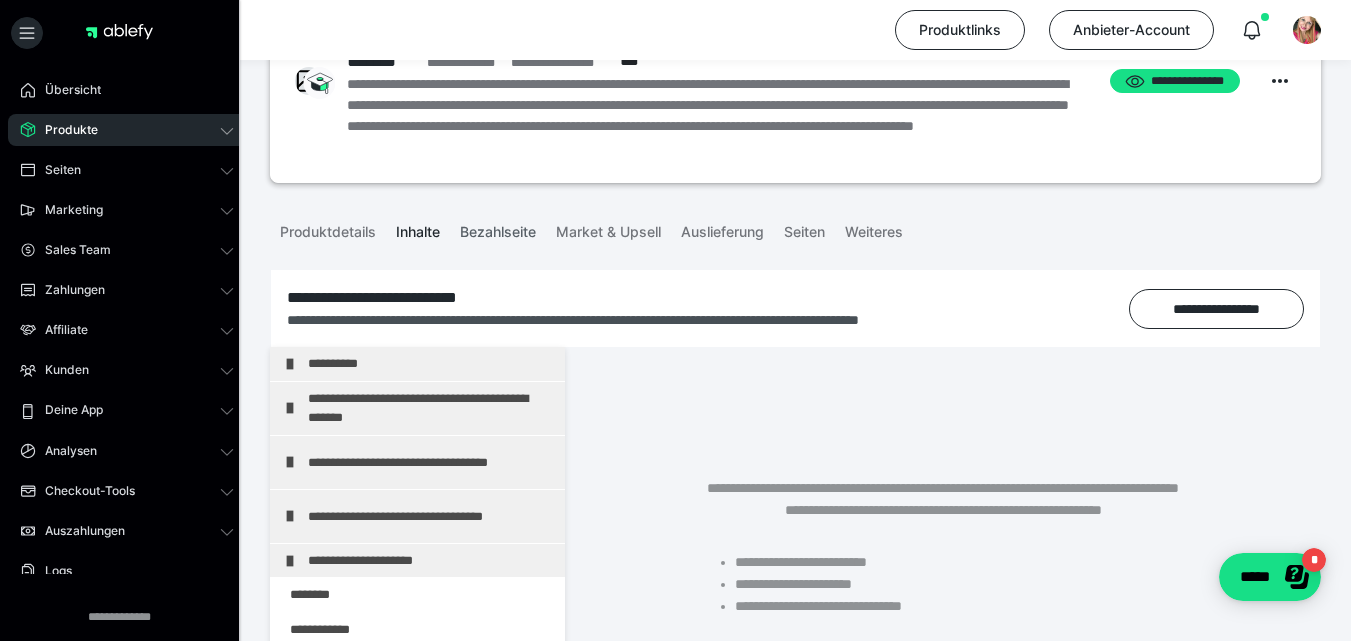 click on "Bezahlseite" at bounding box center (498, 228) 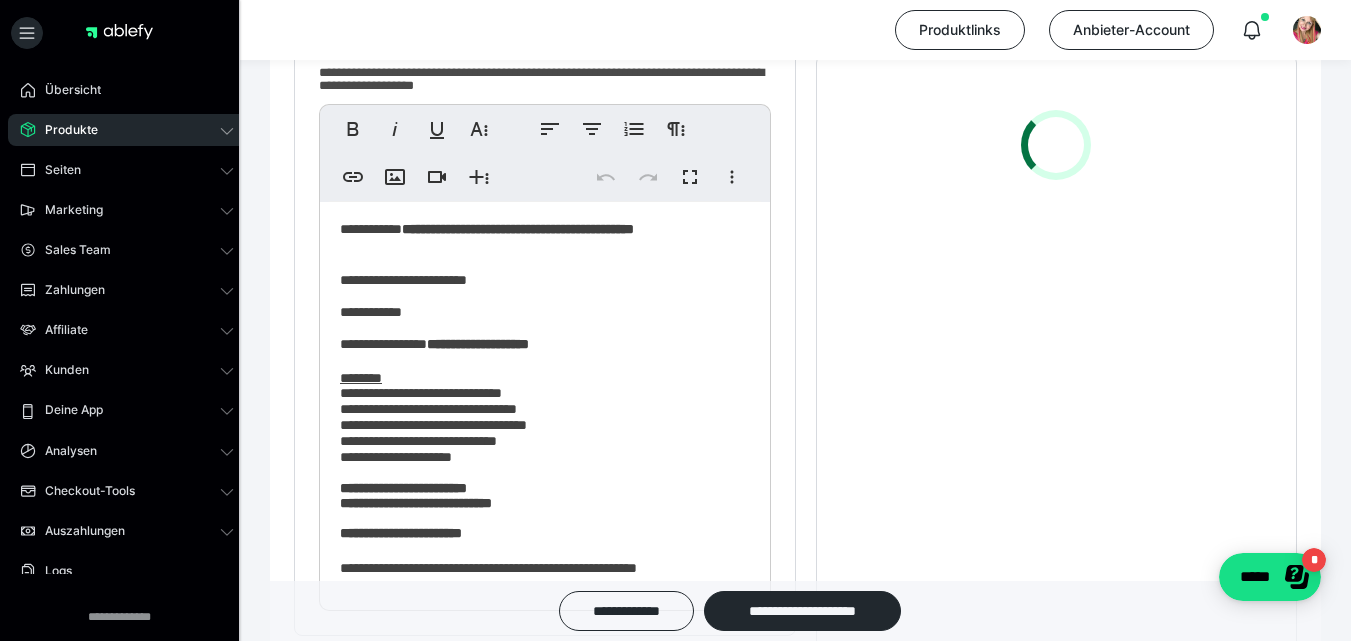 scroll, scrollTop: 566, scrollLeft: 0, axis: vertical 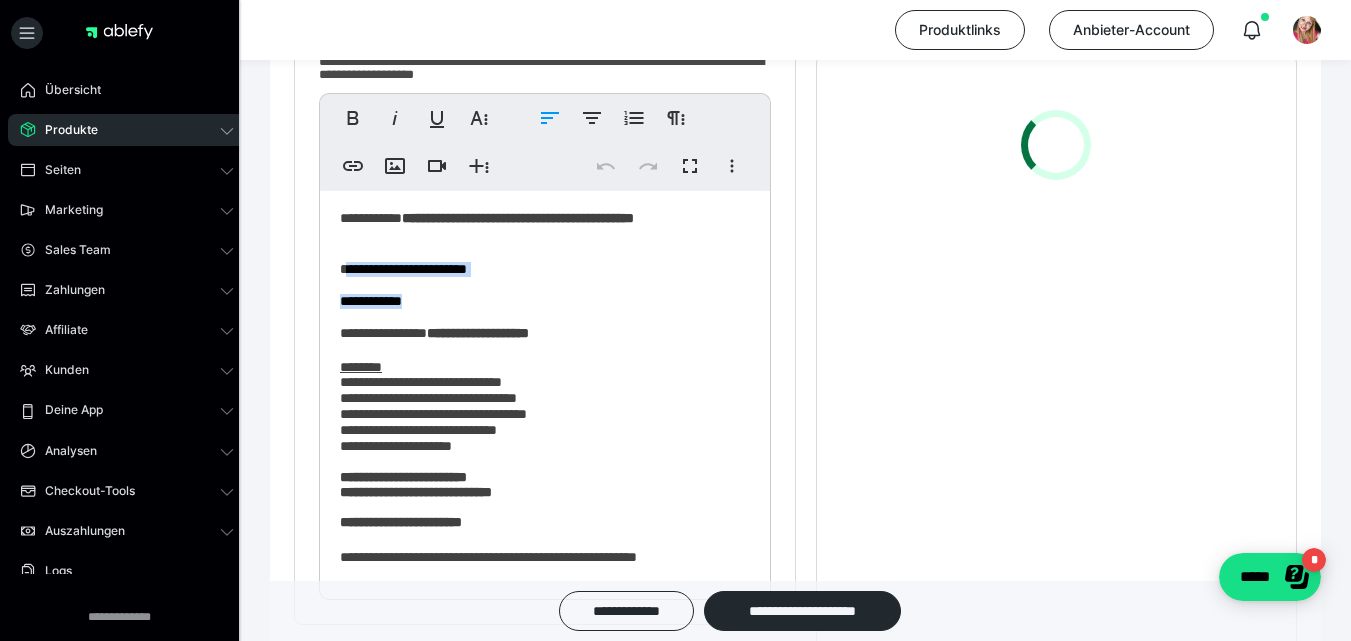 drag, startPoint x: 449, startPoint y: 305, endPoint x: 341, endPoint y: 270, distance: 113.52973 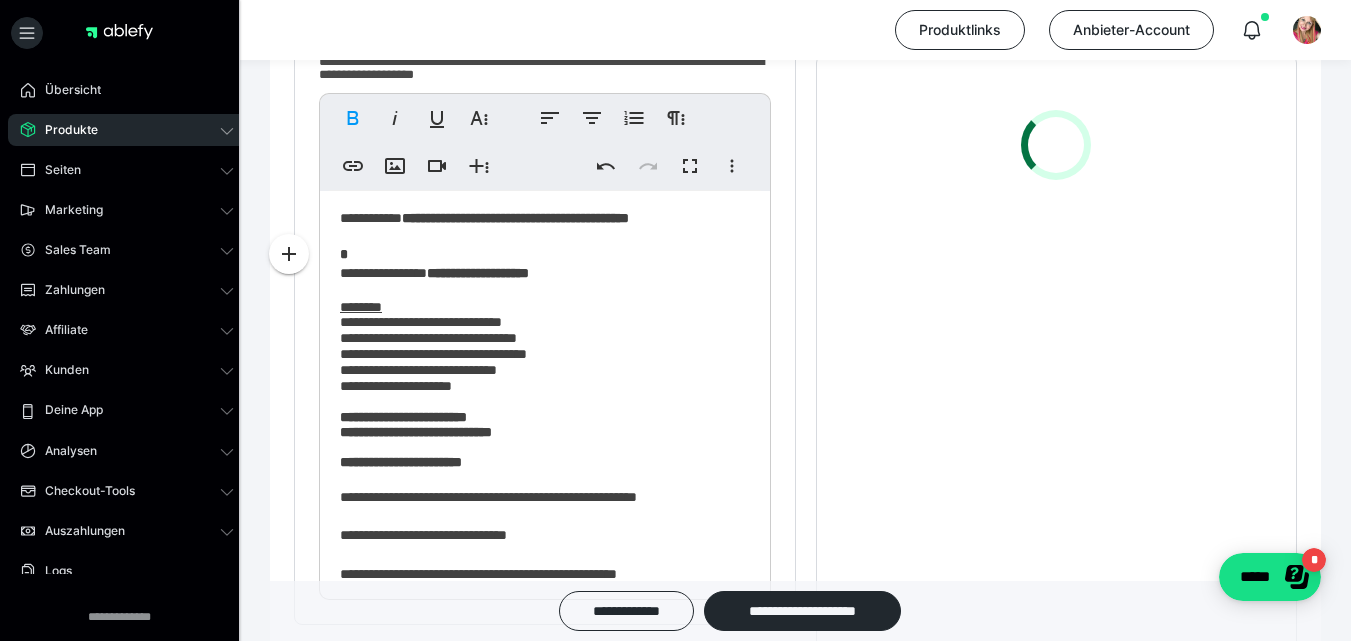 type 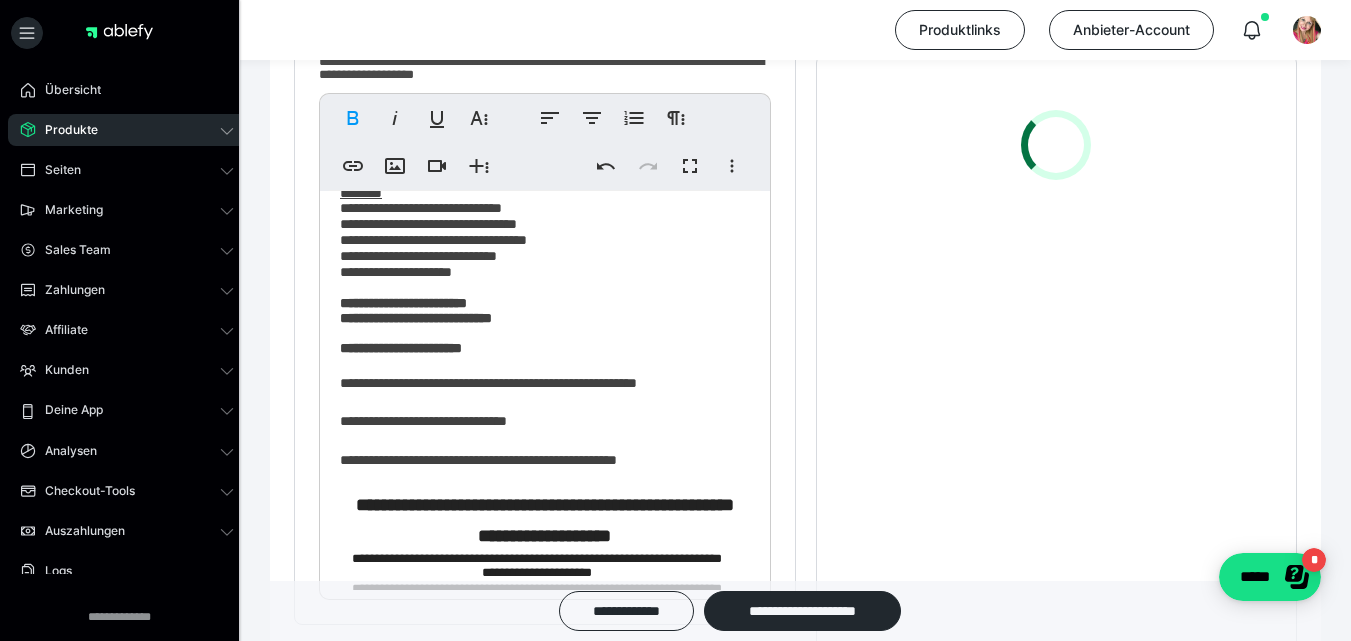 scroll, scrollTop: 133, scrollLeft: 0, axis: vertical 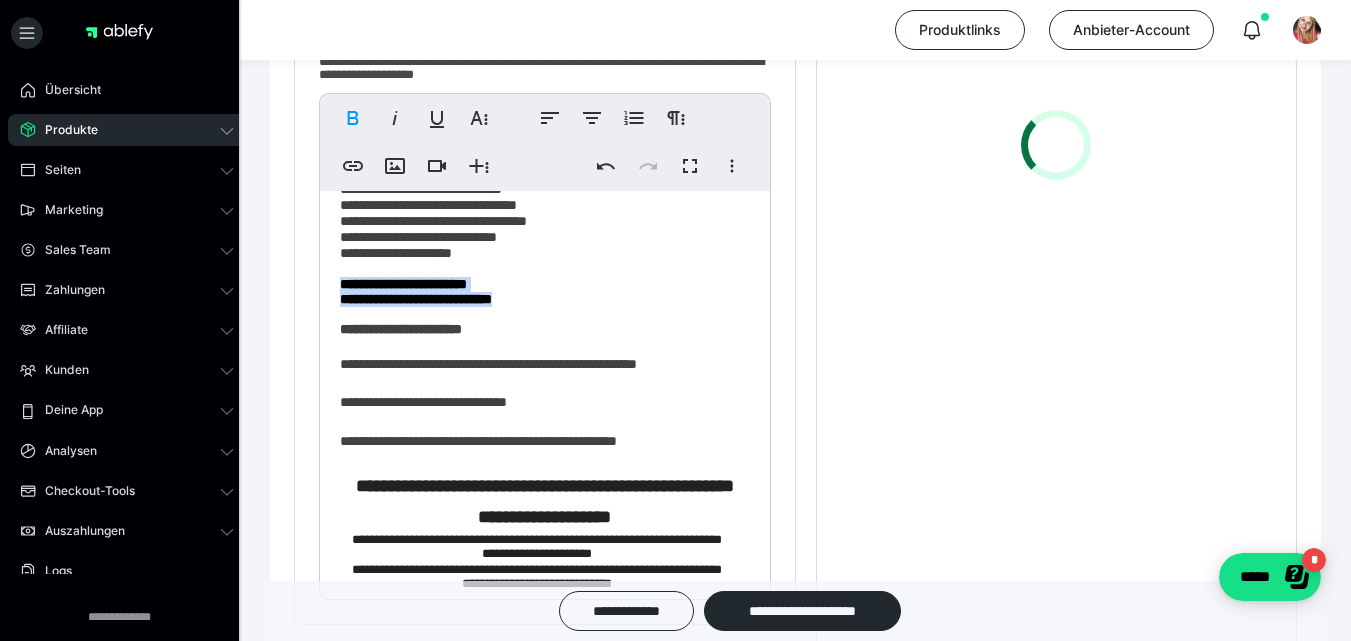 drag, startPoint x: 588, startPoint y: 301, endPoint x: 313, endPoint y: 291, distance: 275.18176 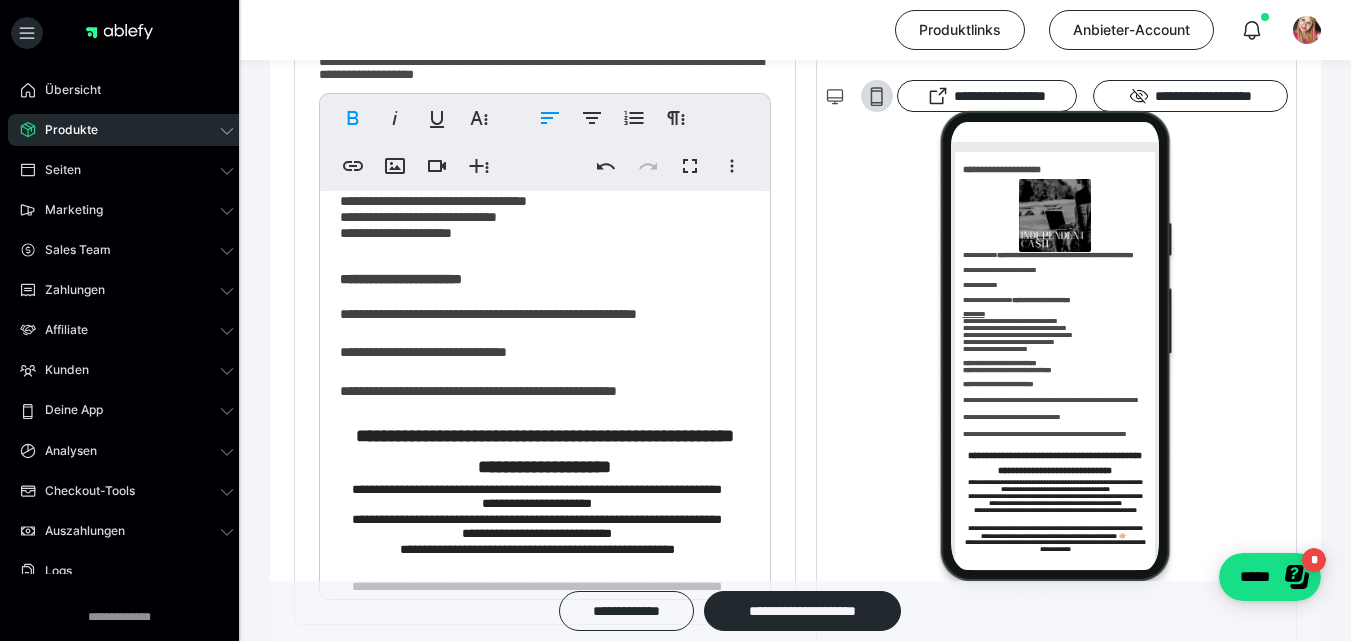 scroll, scrollTop: 250, scrollLeft: 0, axis: vertical 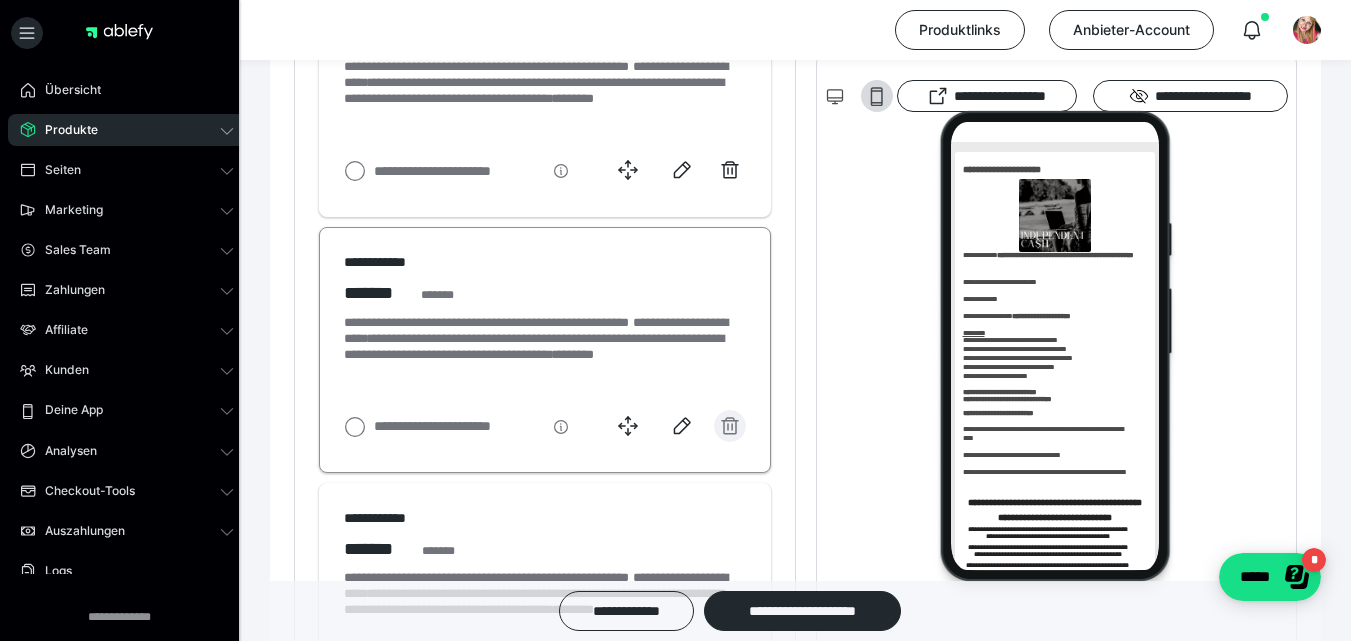 click 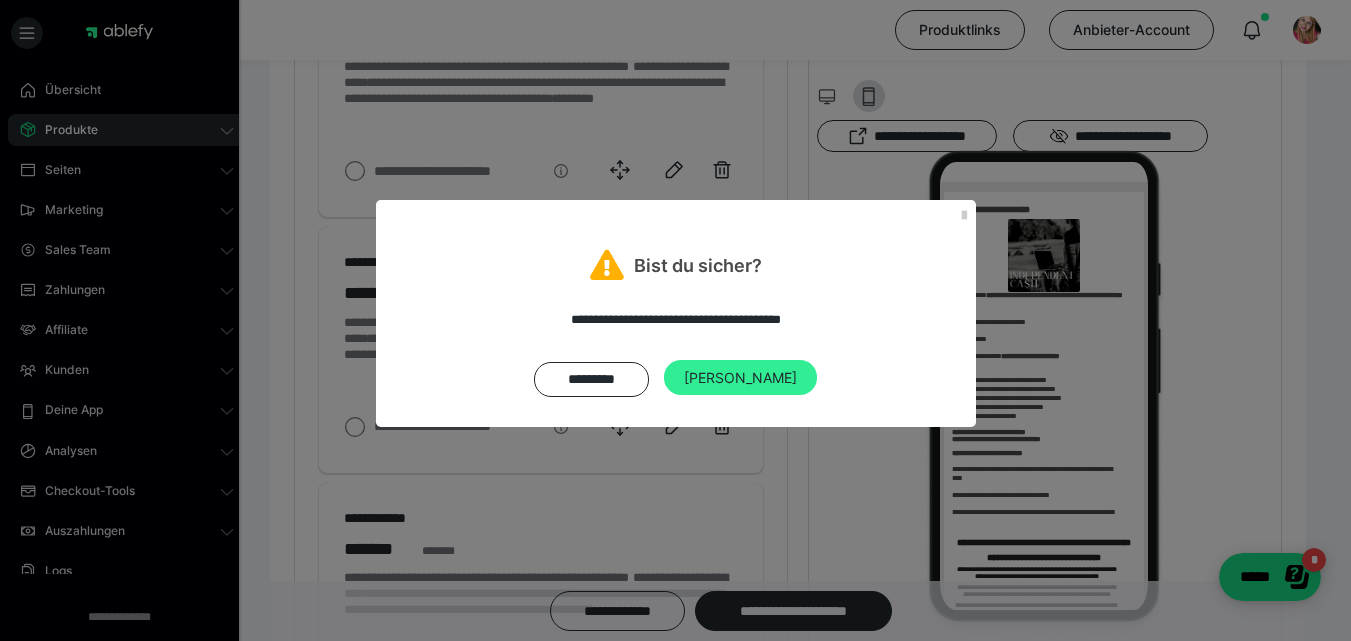 click on "Ja" at bounding box center (740, 378) 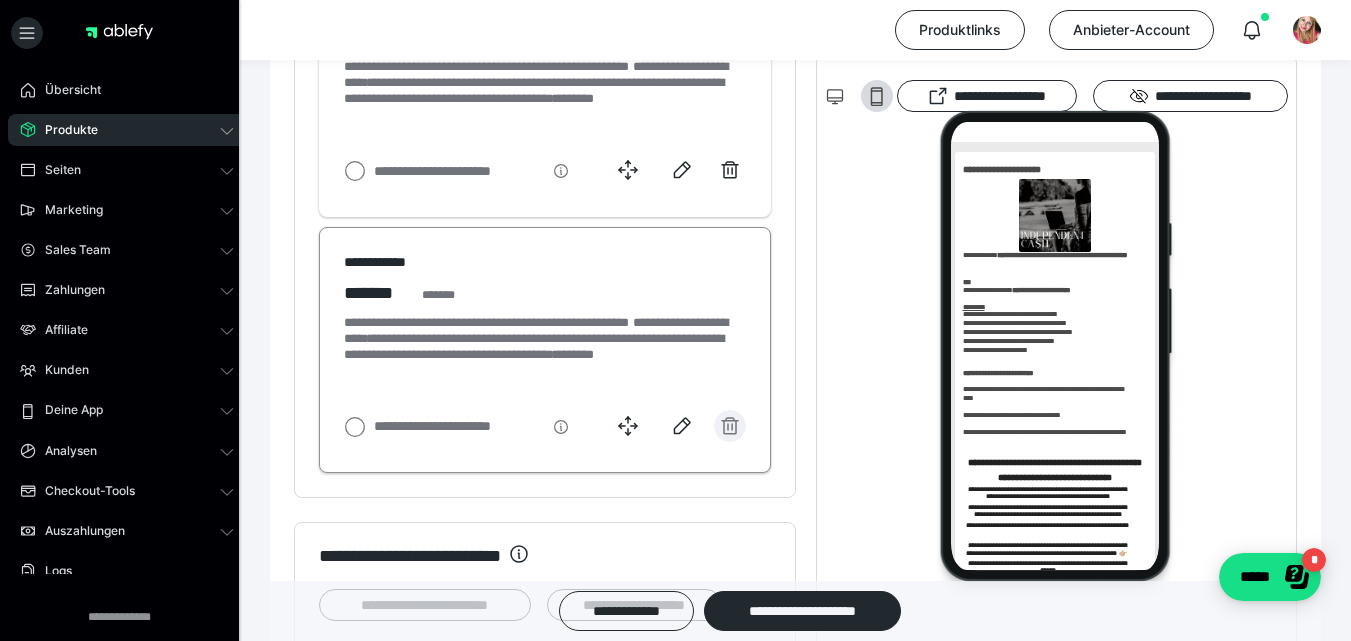 click 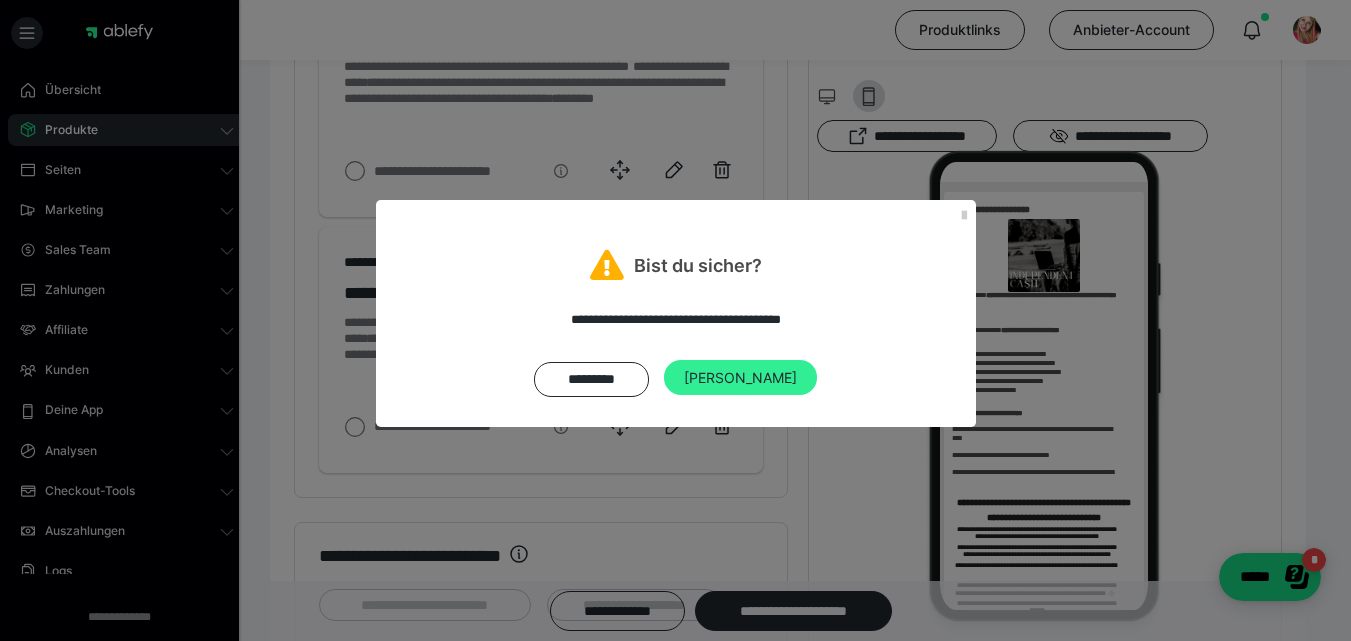 click on "Ja" at bounding box center [740, 378] 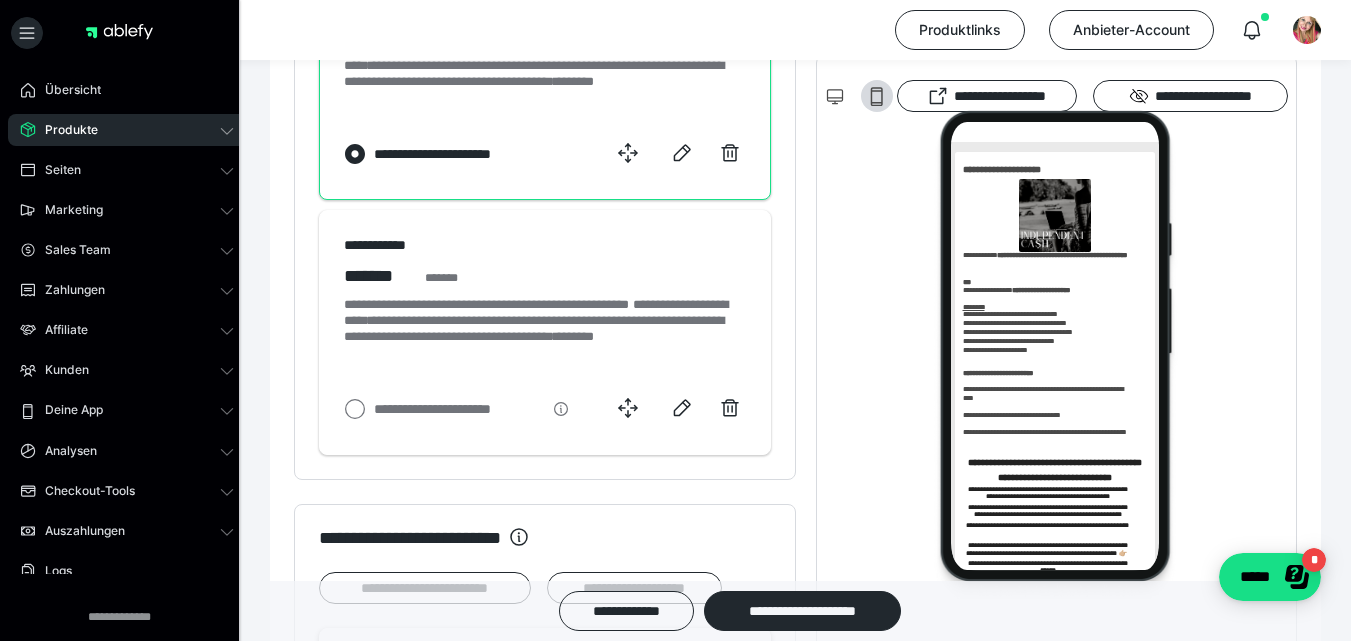 scroll, scrollTop: 1532, scrollLeft: 0, axis: vertical 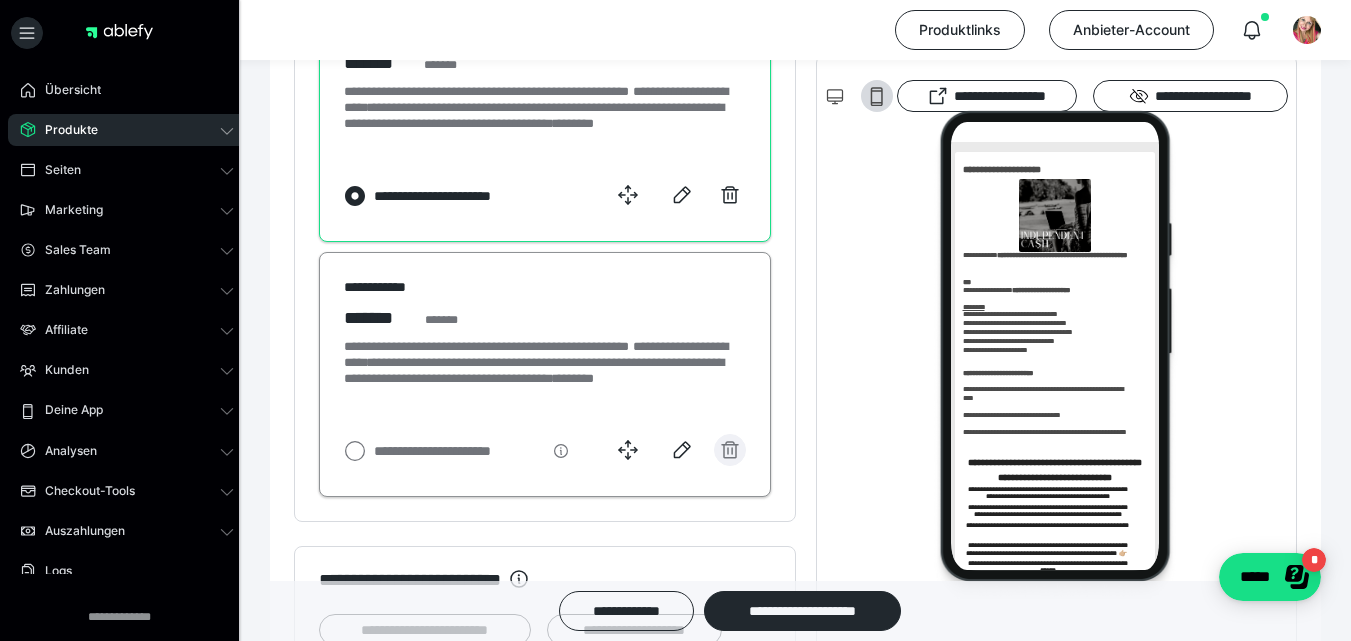 click 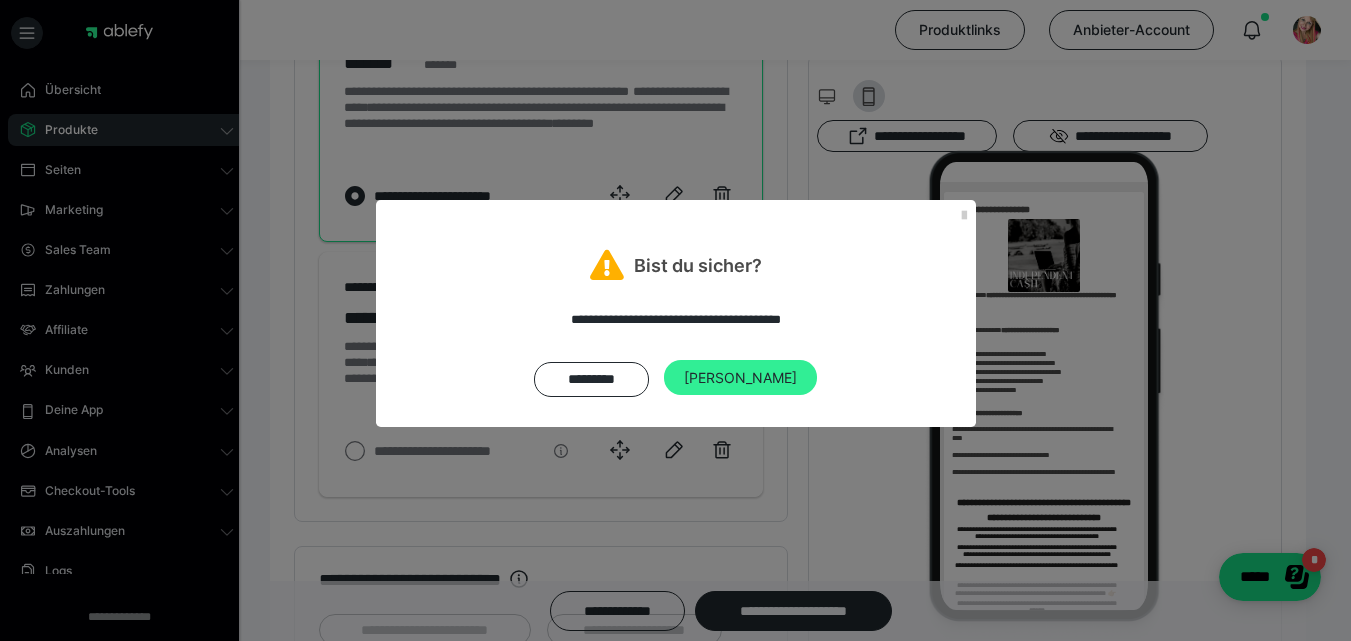 click on "Ja" at bounding box center [740, 378] 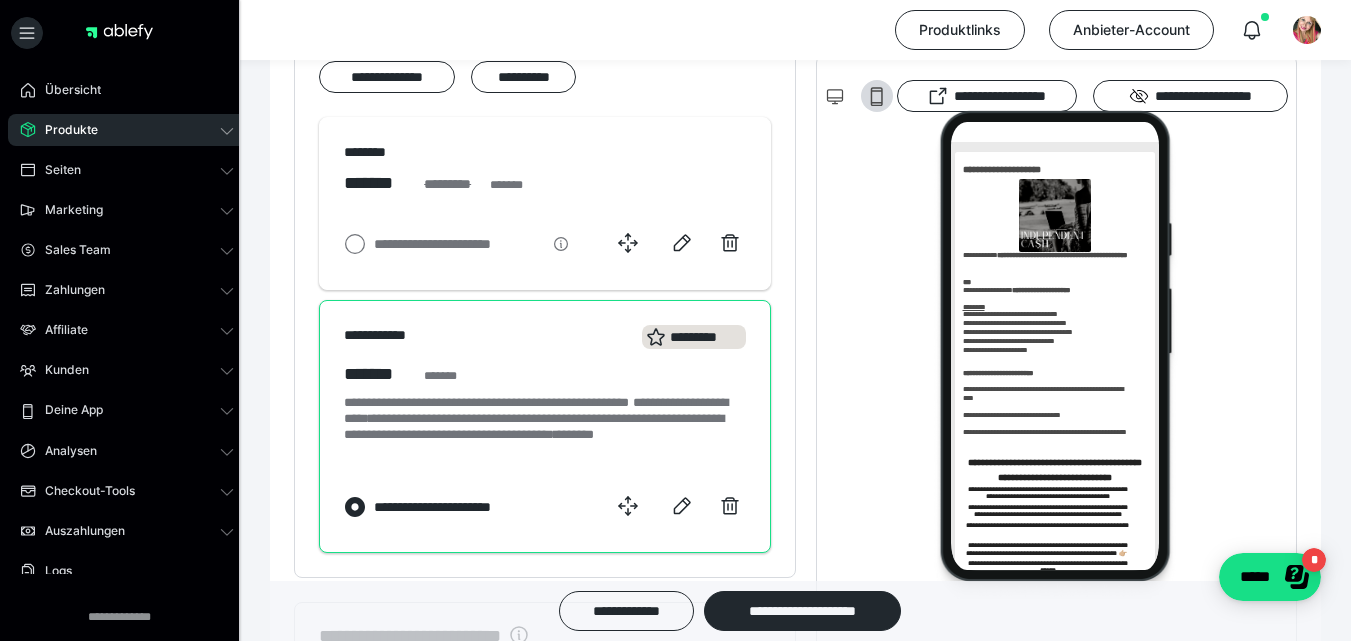 scroll, scrollTop: 1192, scrollLeft: 0, axis: vertical 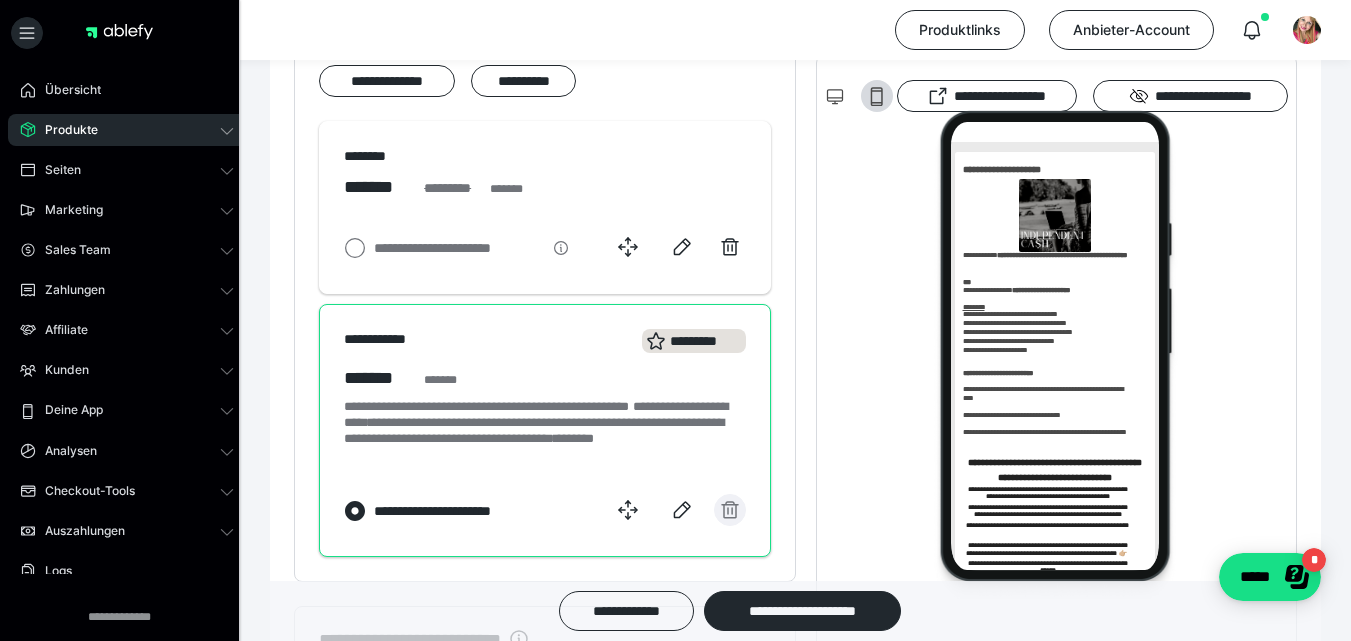 click 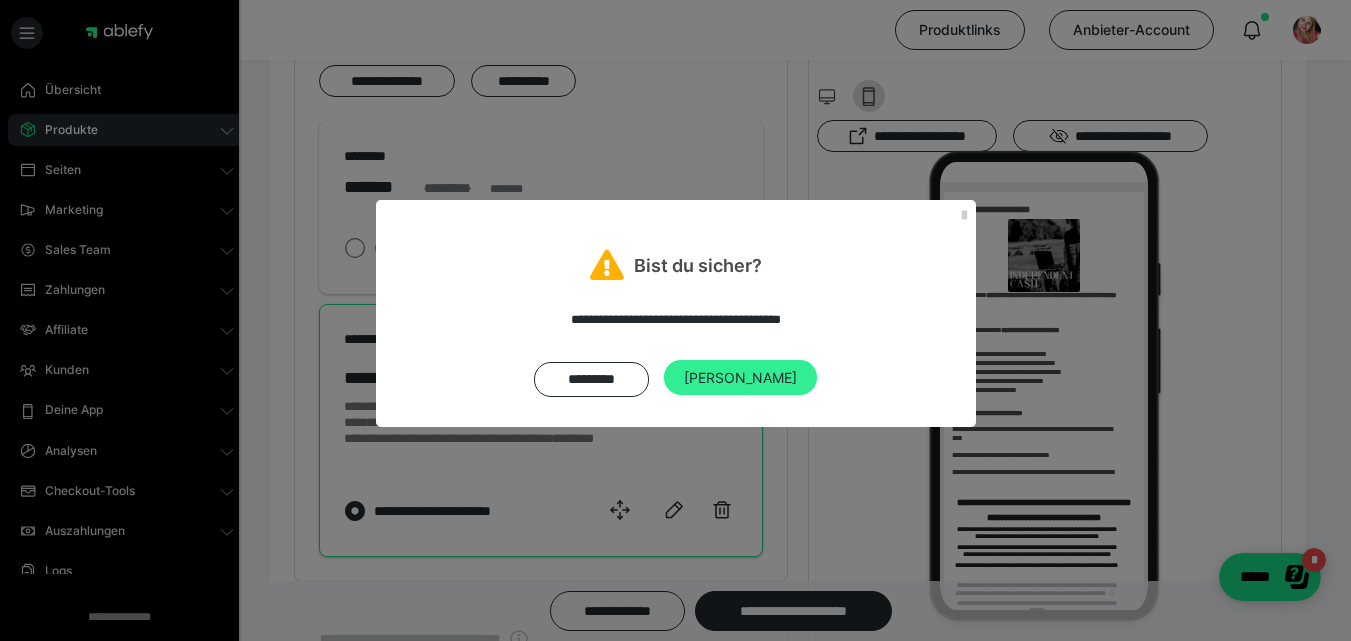 click on "Ja" at bounding box center [740, 378] 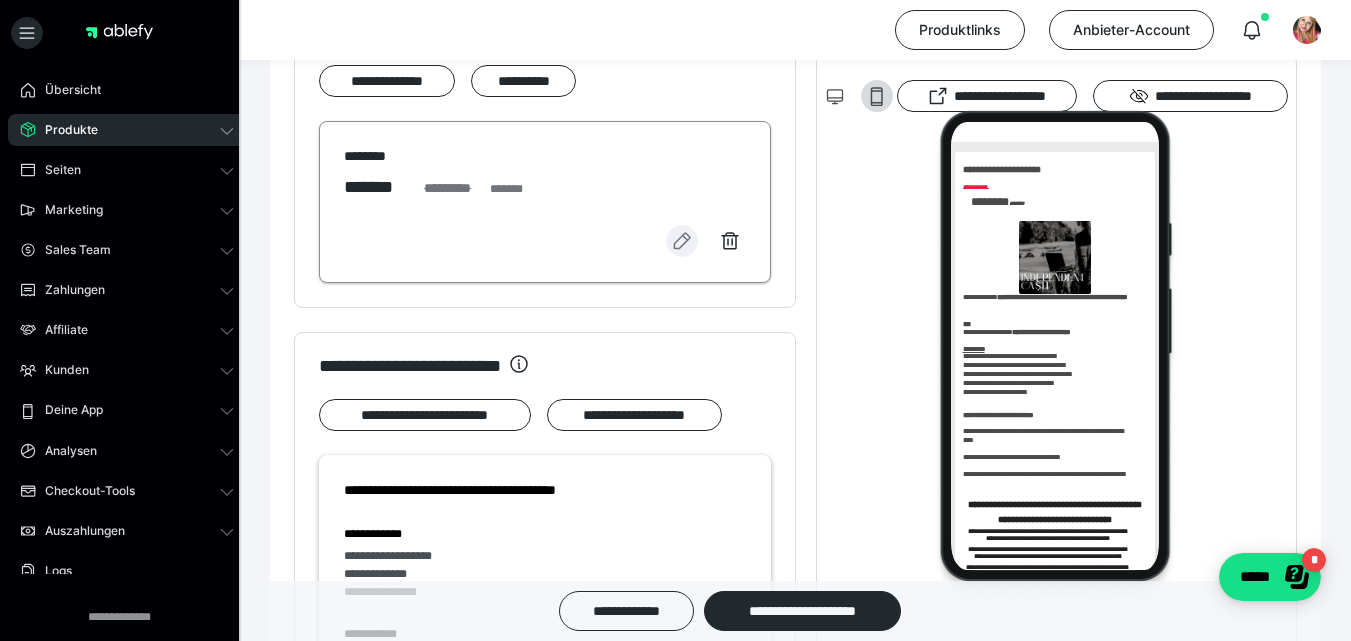 click 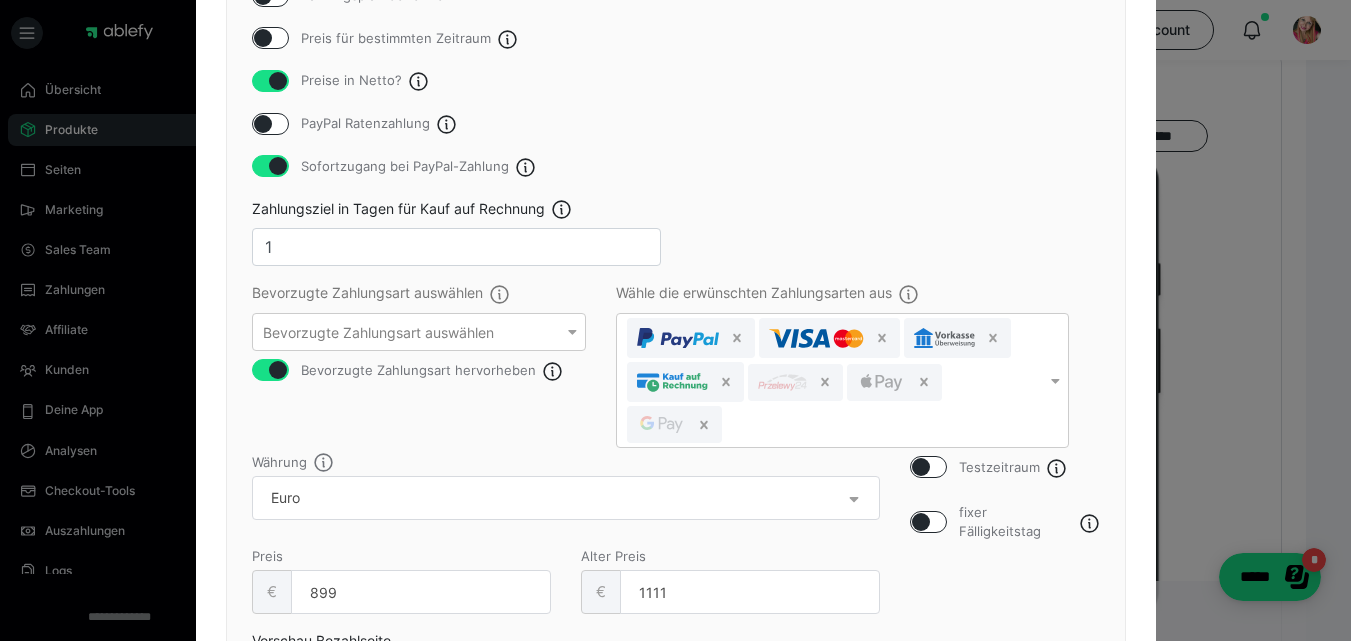 scroll, scrollTop: 380, scrollLeft: 0, axis: vertical 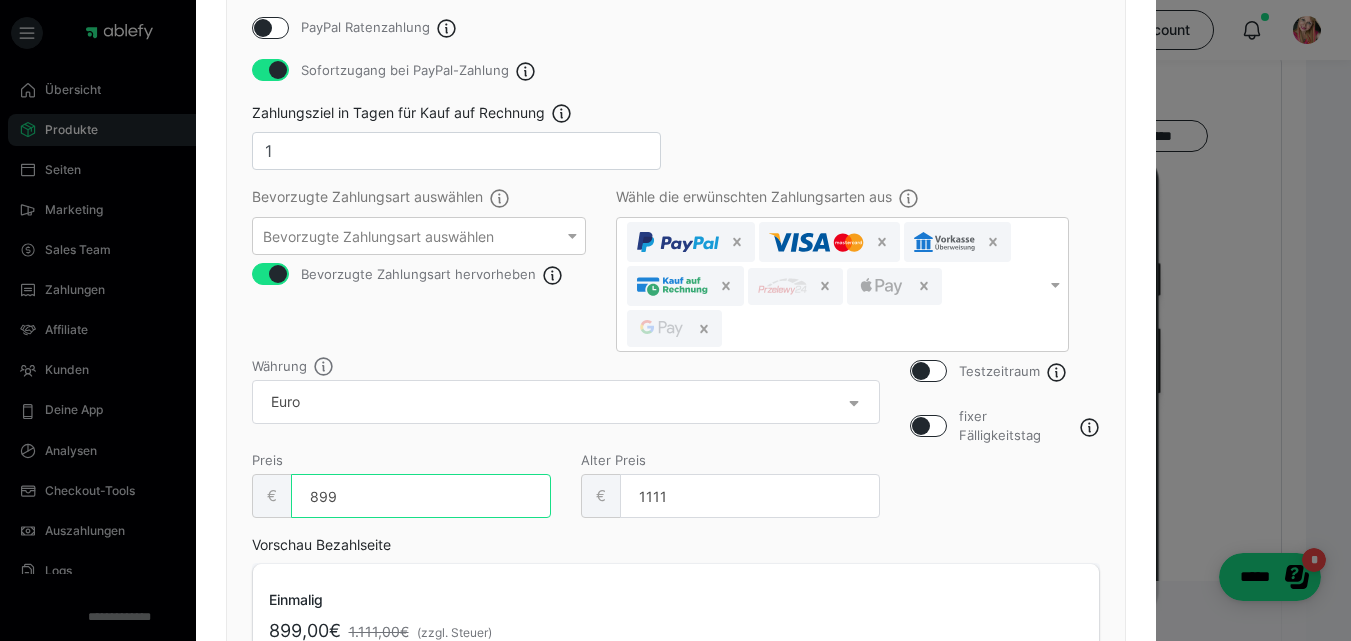 drag, startPoint x: 345, startPoint y: 490, endPoint x: 253, endPoint y: 487, distance: 92.0489 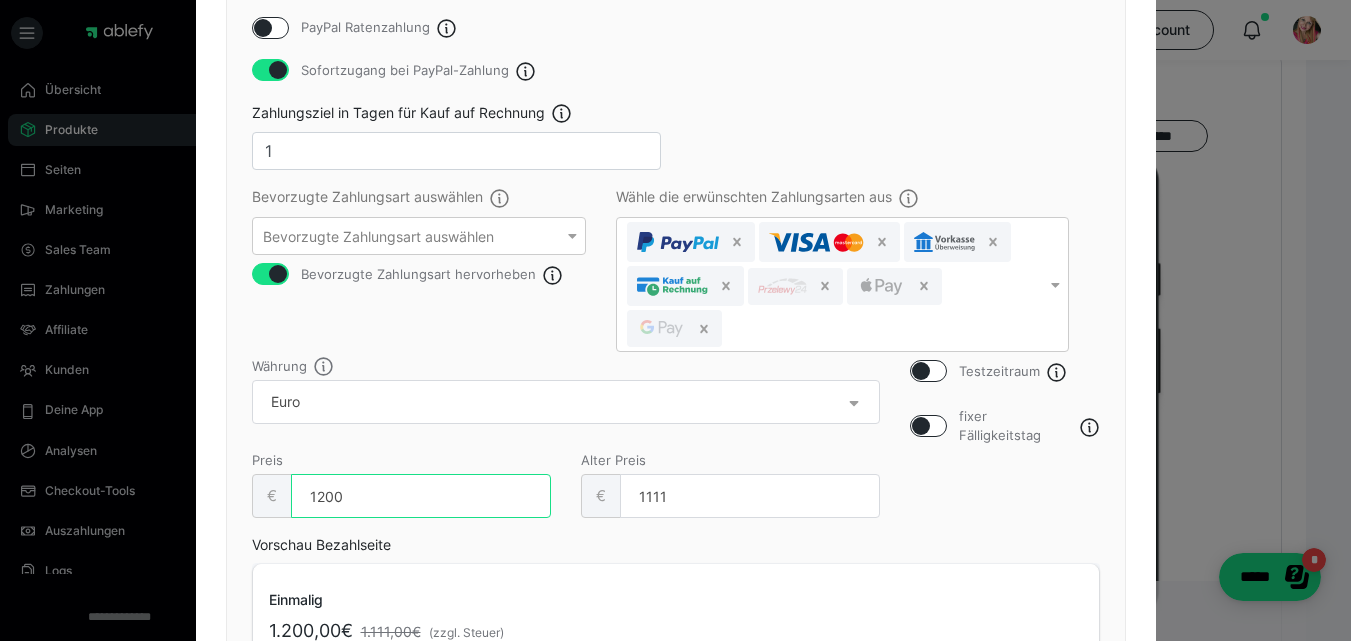 type on "1200" 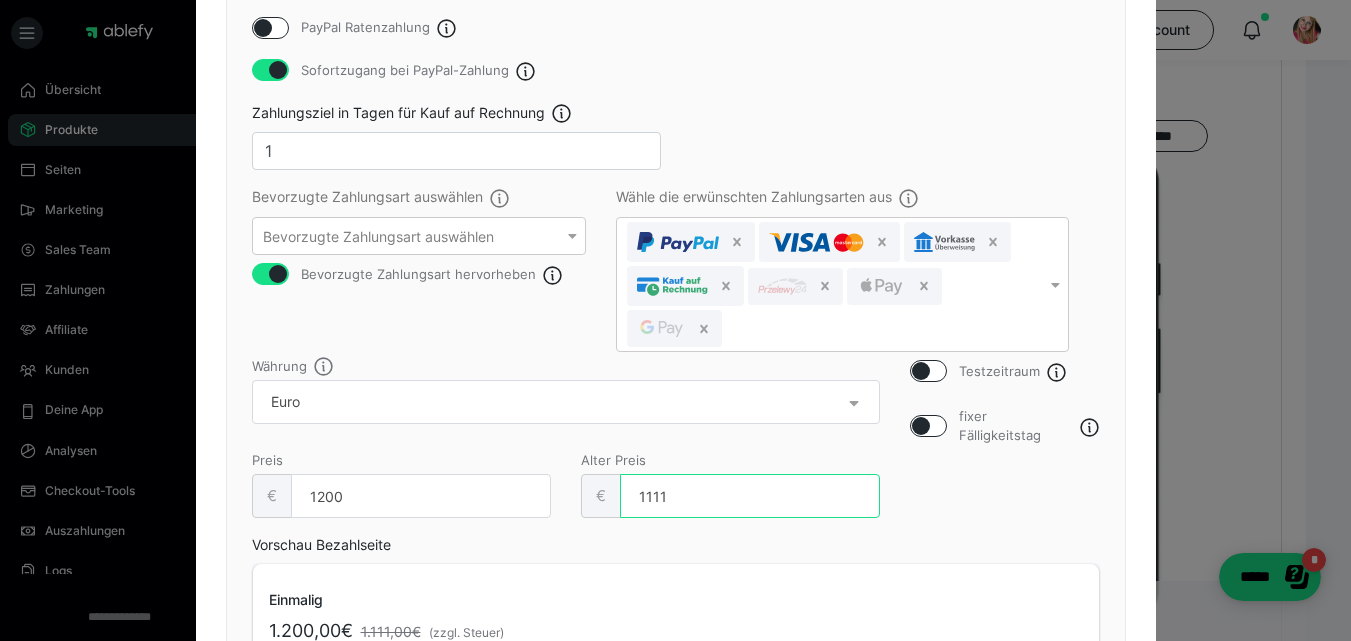 drag, startPoint x: 687, startPoint y: 488, endPoint x: 618, endPoint y: 495, distance: 69.354164 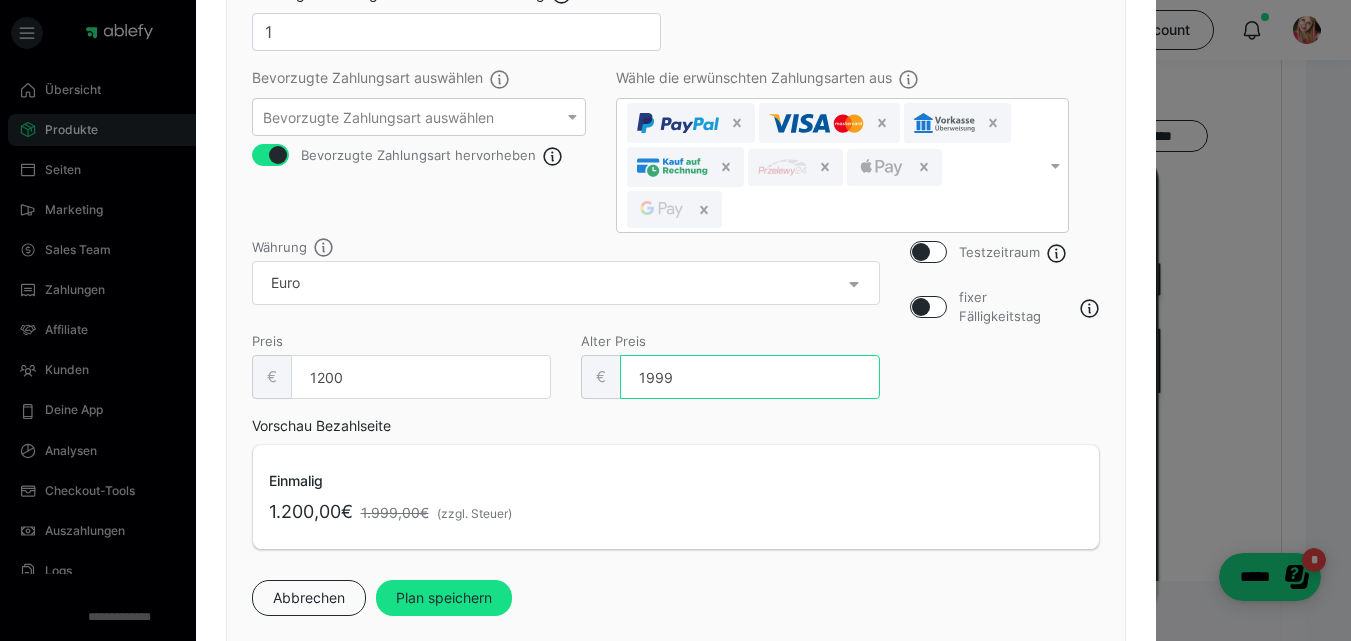 scroll, scrollTop: 563, scrollLeft: 0, axis: vertical 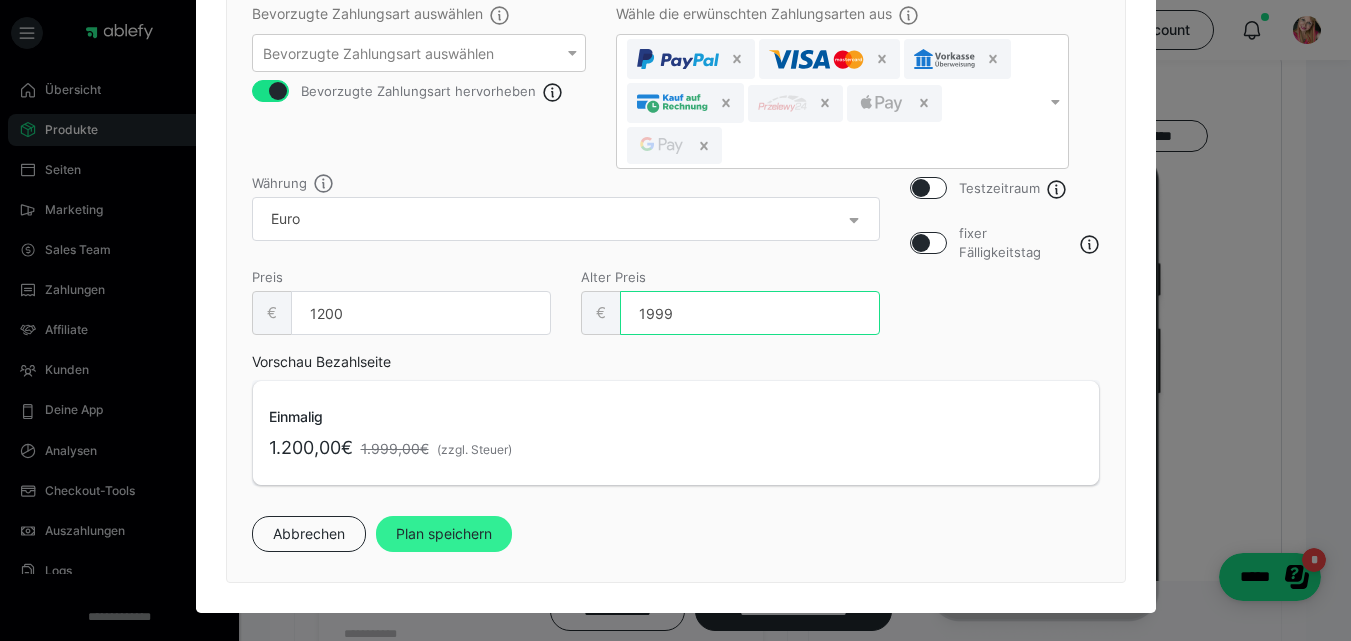 type on "1999" 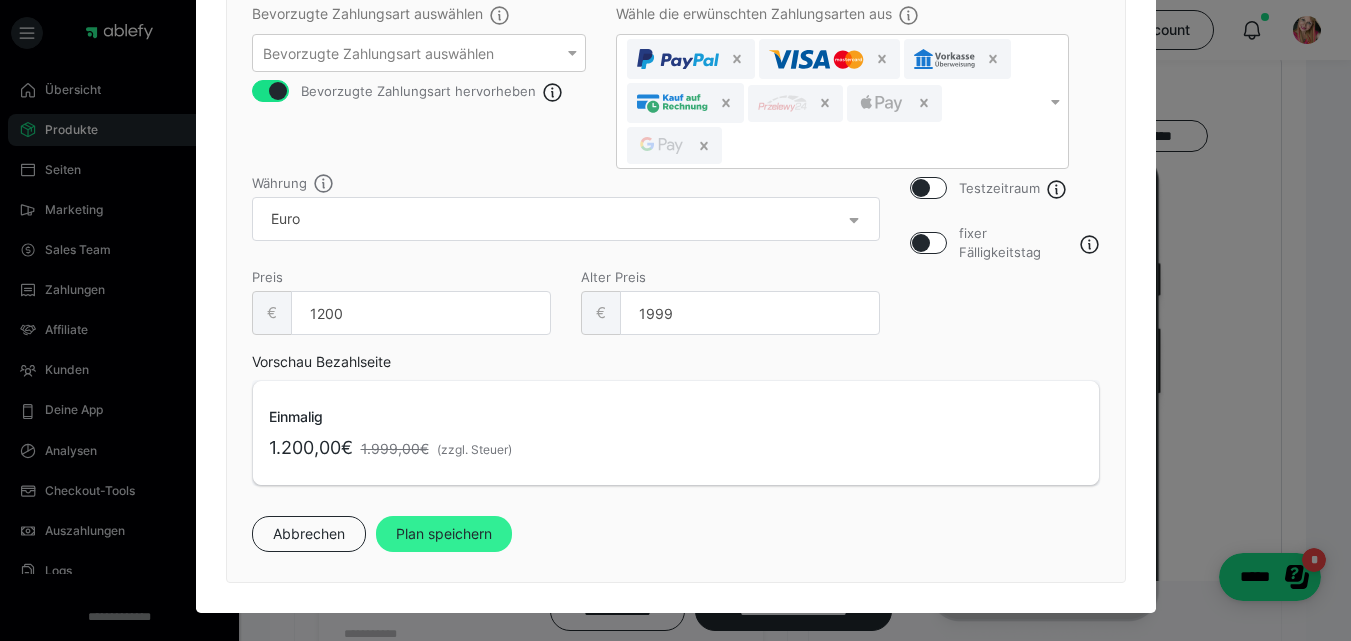 click on "Plan speichern" at bounding box center (444, 534) 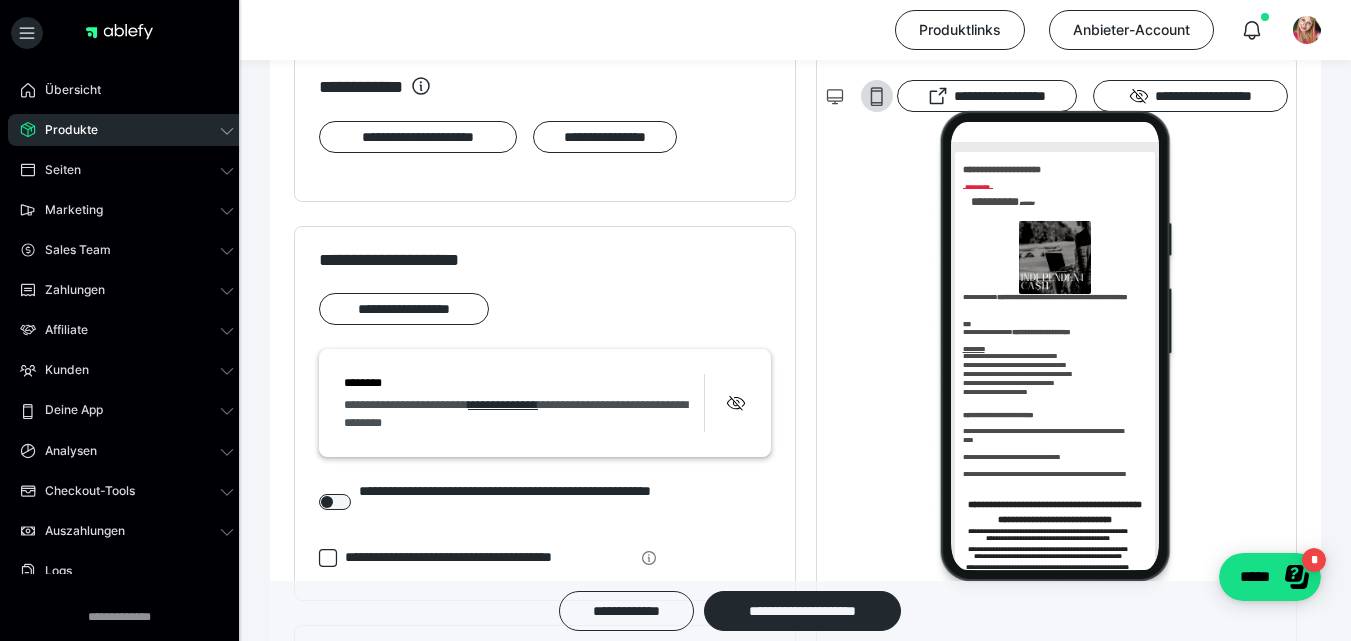 scroll, scrollTop: 1912, scrollLeft: 0, axis: vertical 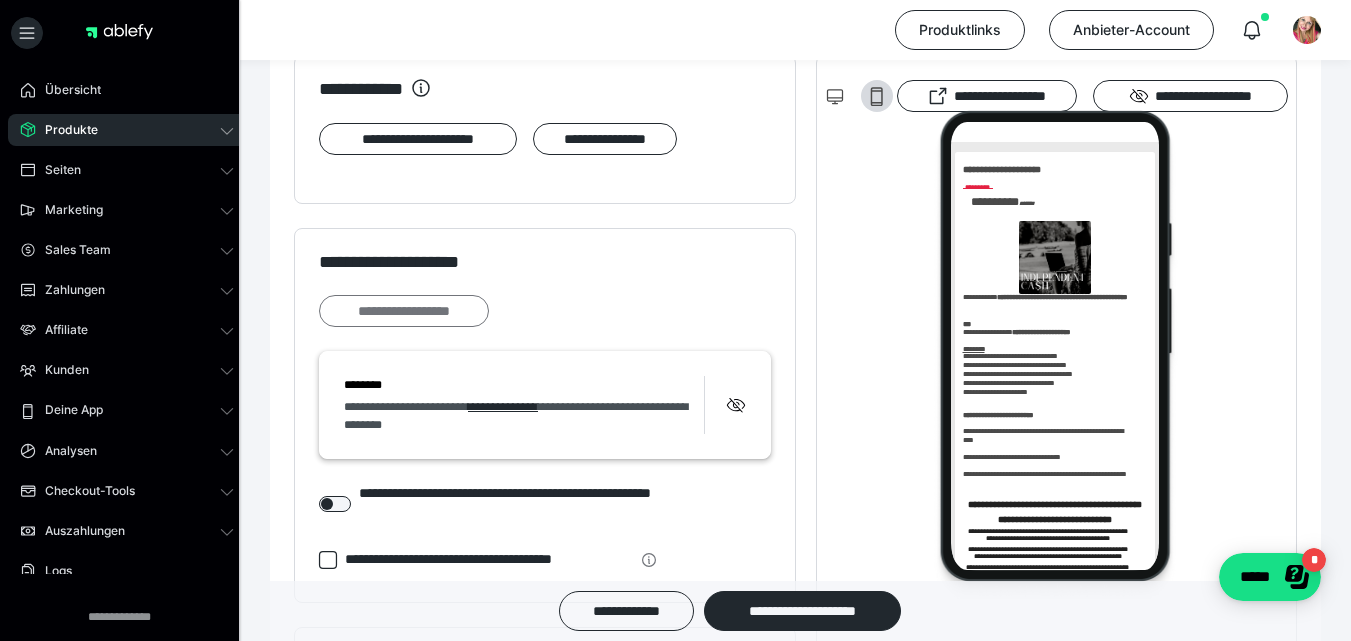 click on "**********" at bounding box center [404, 311] 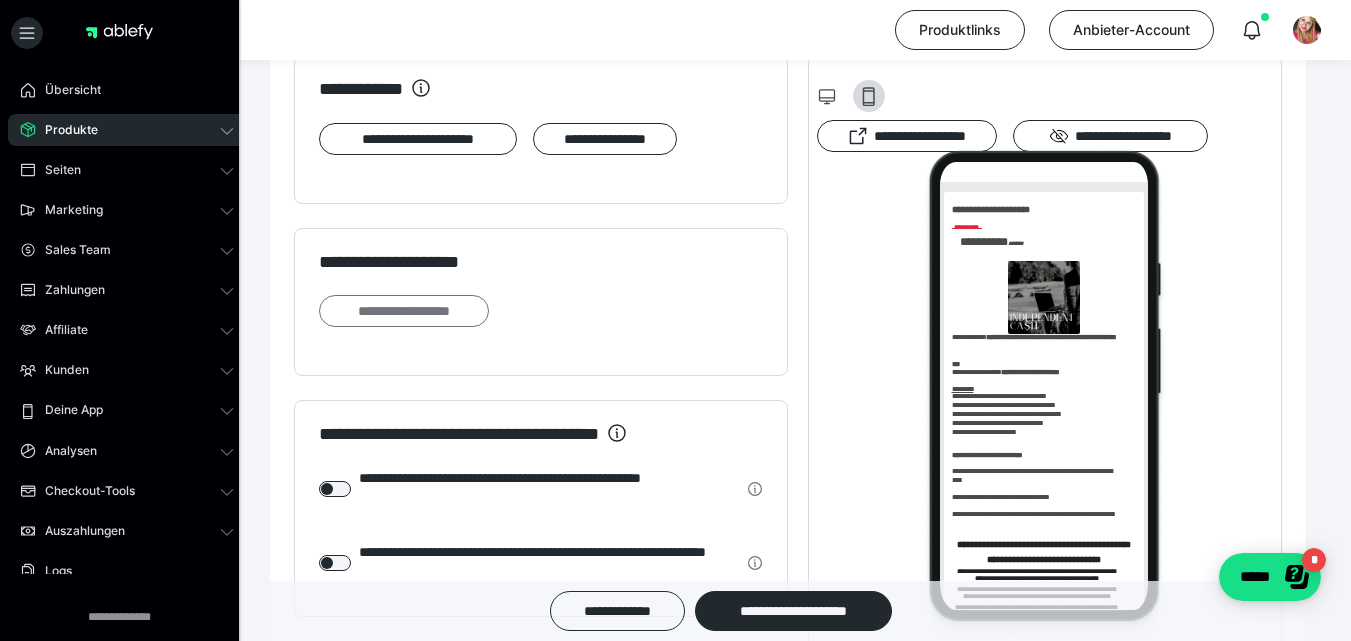 scroll, scrollTop: 0, scrollLeft: 0, axis: both 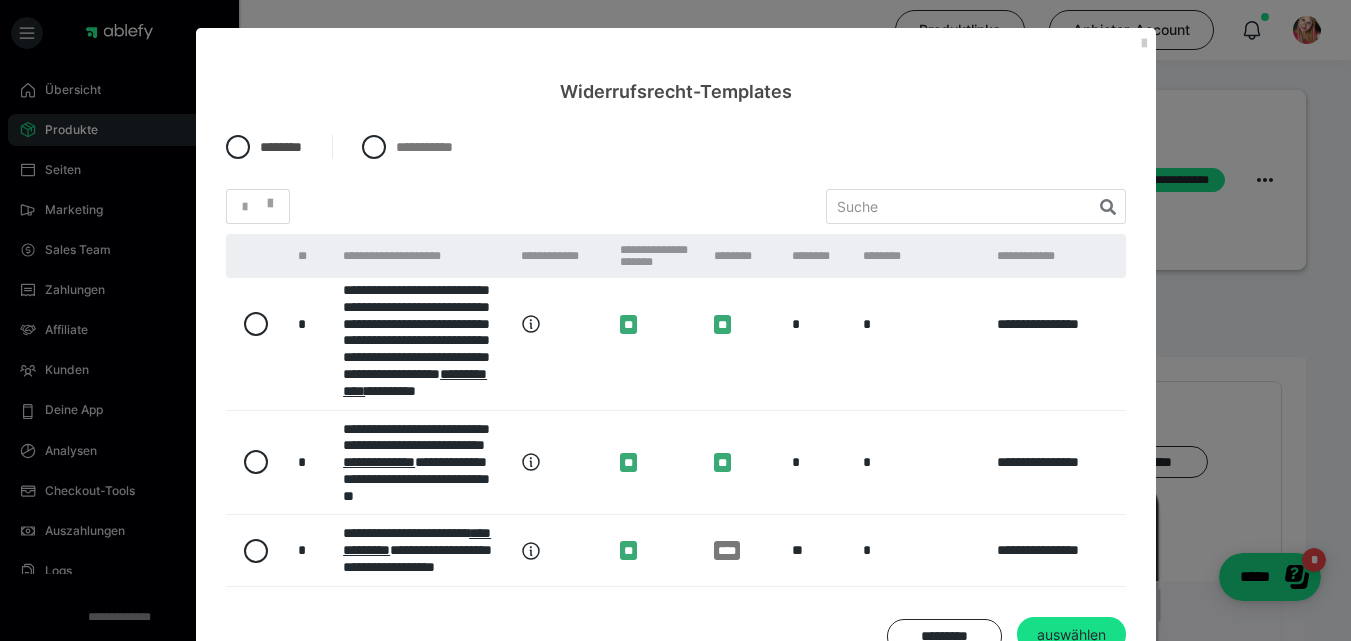 click at bounding box center (257, 462) 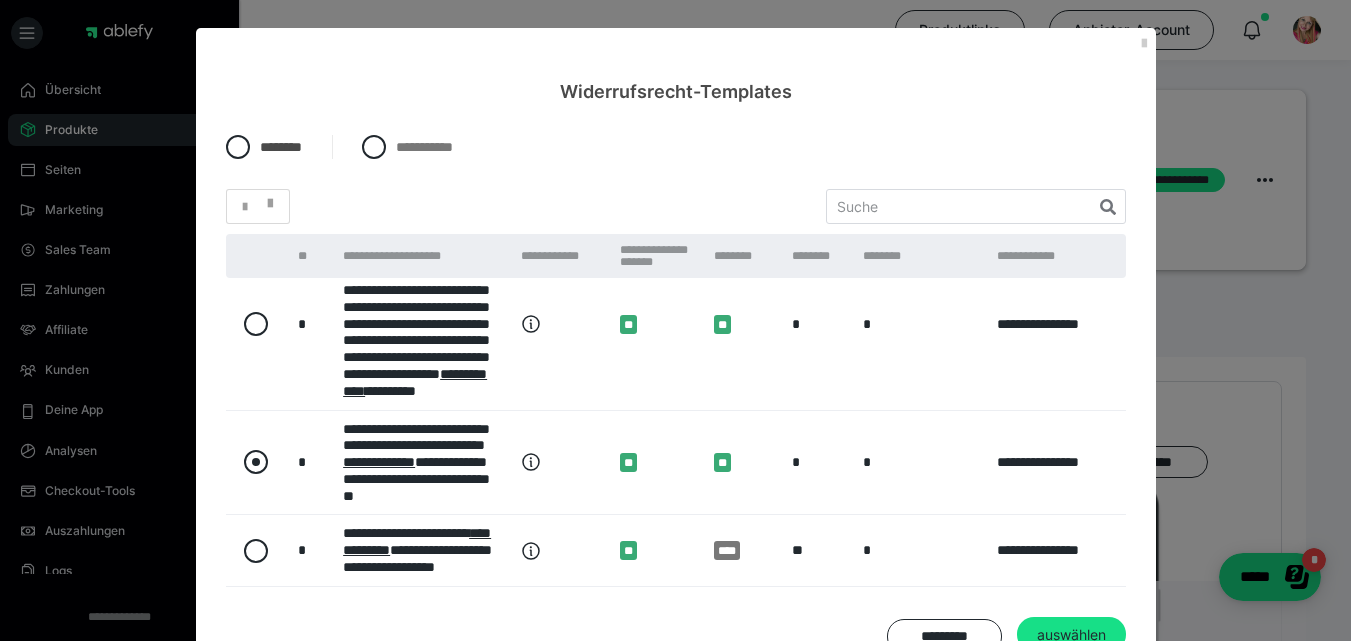 click at bounding box center [256, 462] 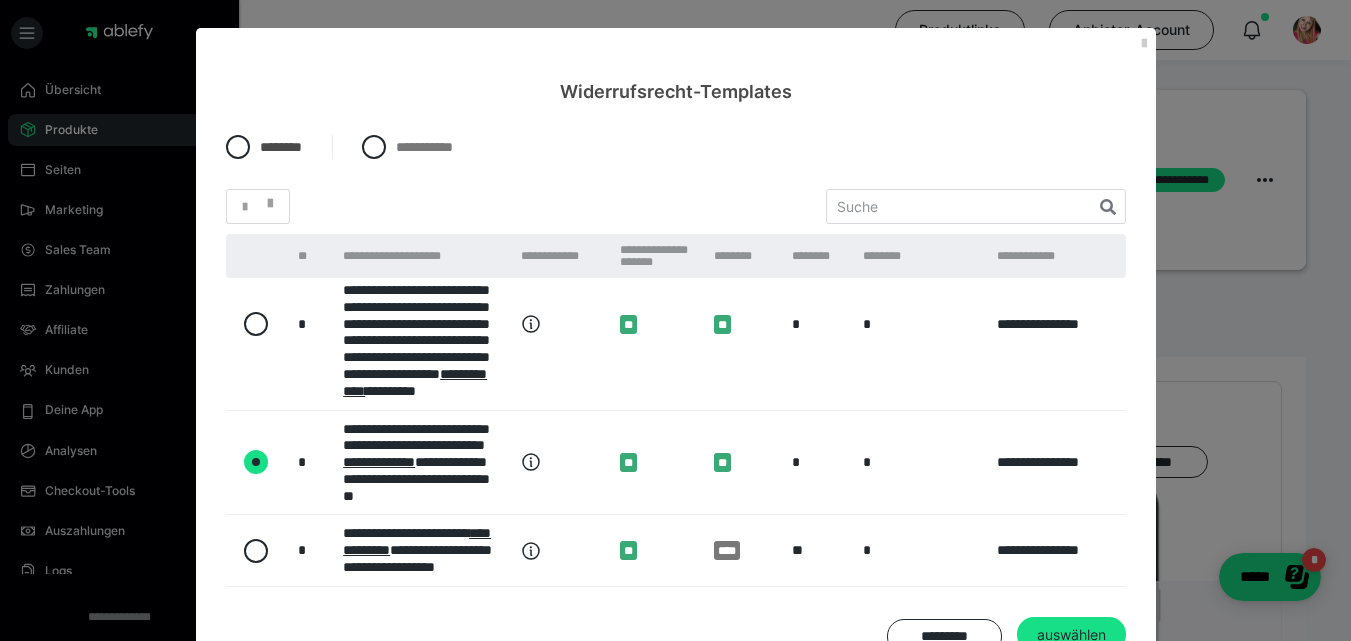 radio on "true" 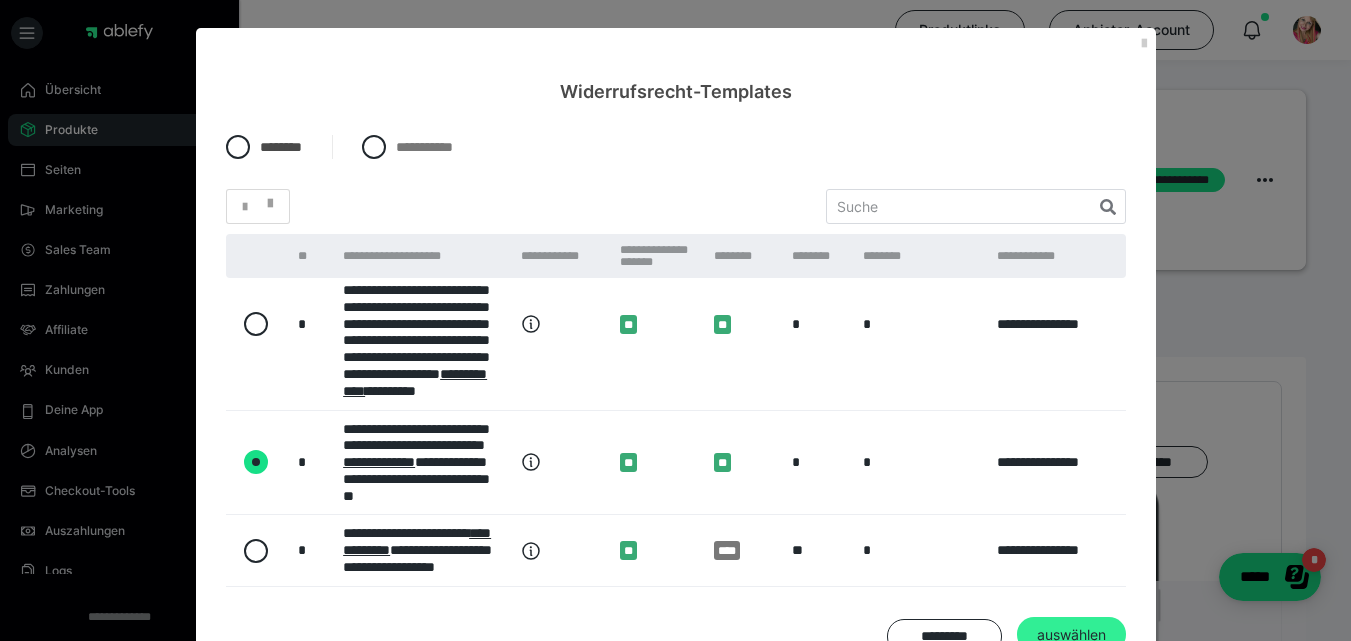 click on "auswählen" at bounding box center (1071, 635) 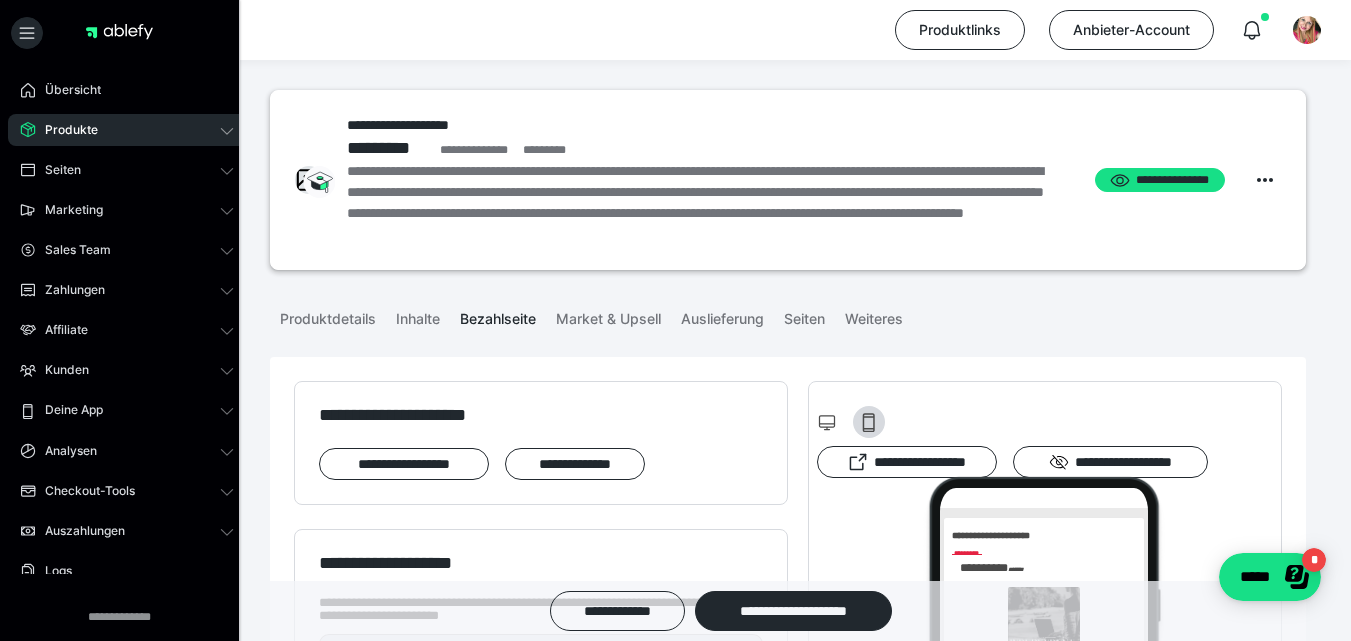 scroll, scrollTop: 1902, scrollLeft: 0, axis: vertical 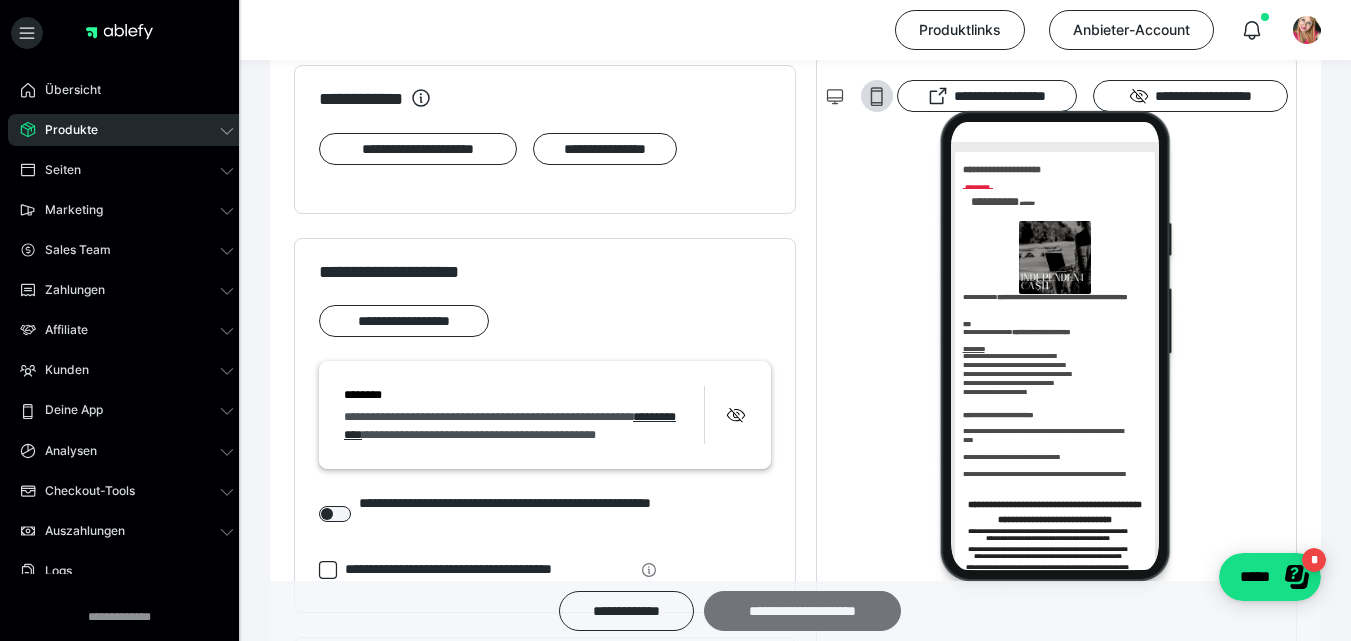 click on "**********" at bounding box center (802, 611) 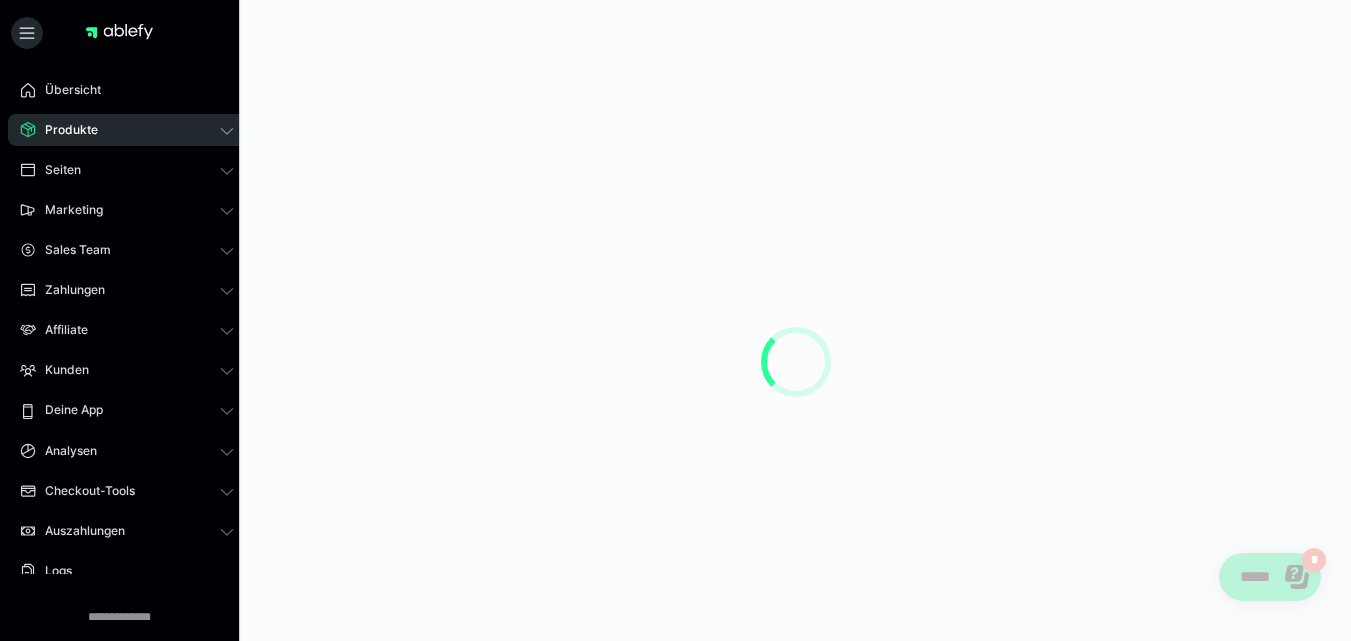 scroll, scrollTop: 0, scrollLeft: 0, axis: both 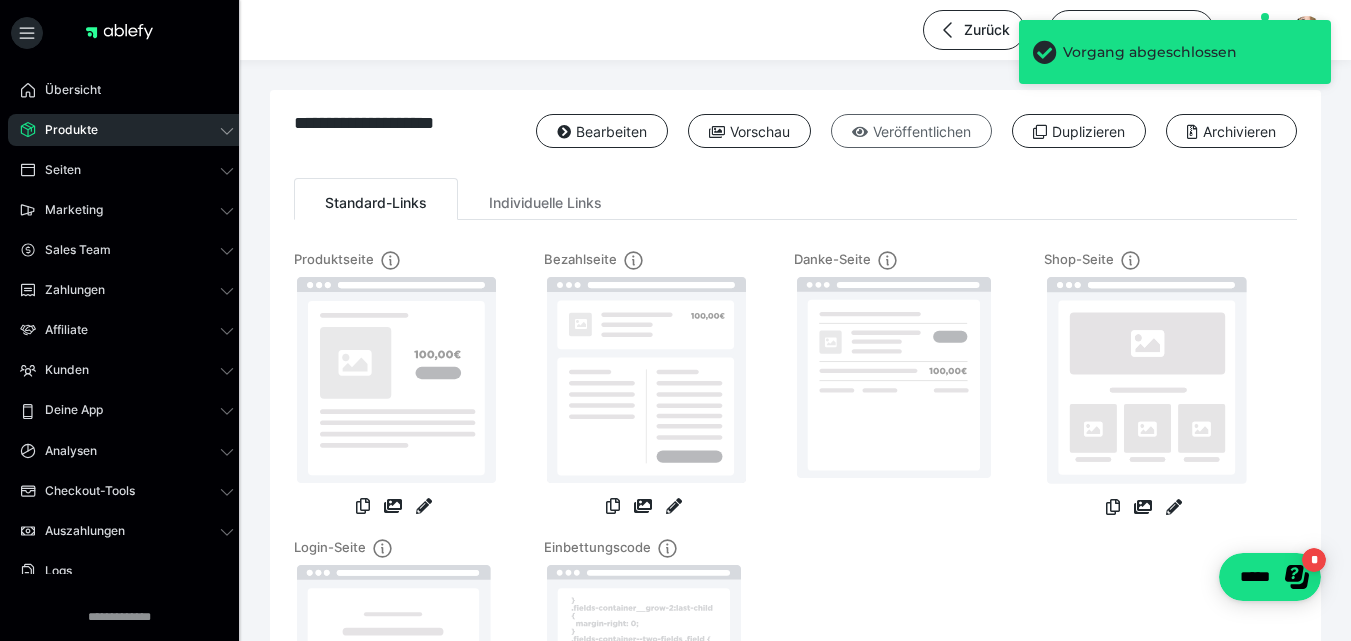click on "Veröffentlichen" at bounding box center [911, 131] 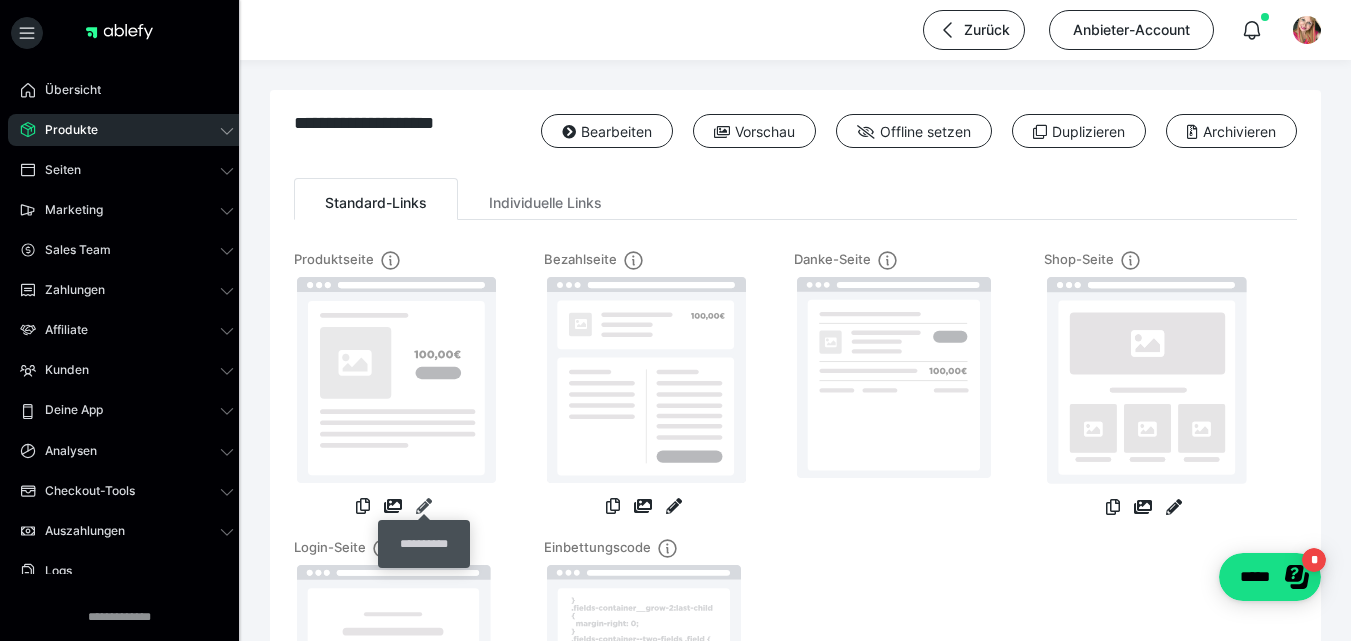 click at bounding box center (424, 506) 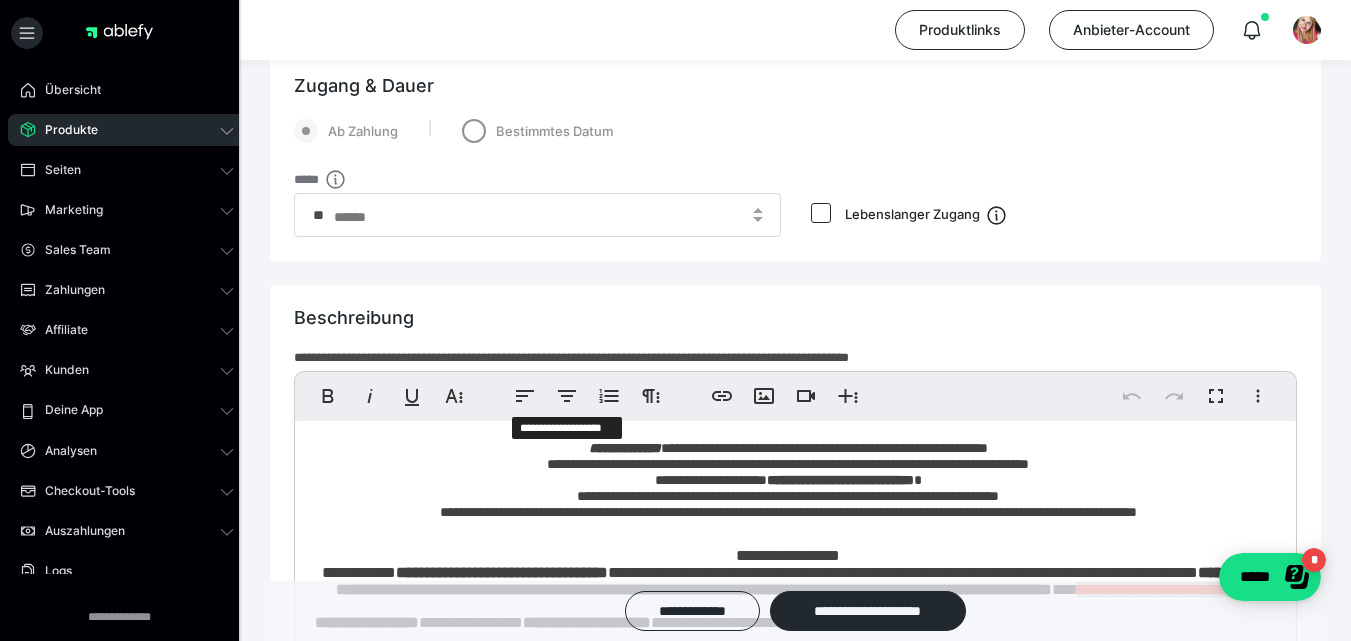 scroll, scrollTop: 973, scrollLeft: 0, axis: vertical 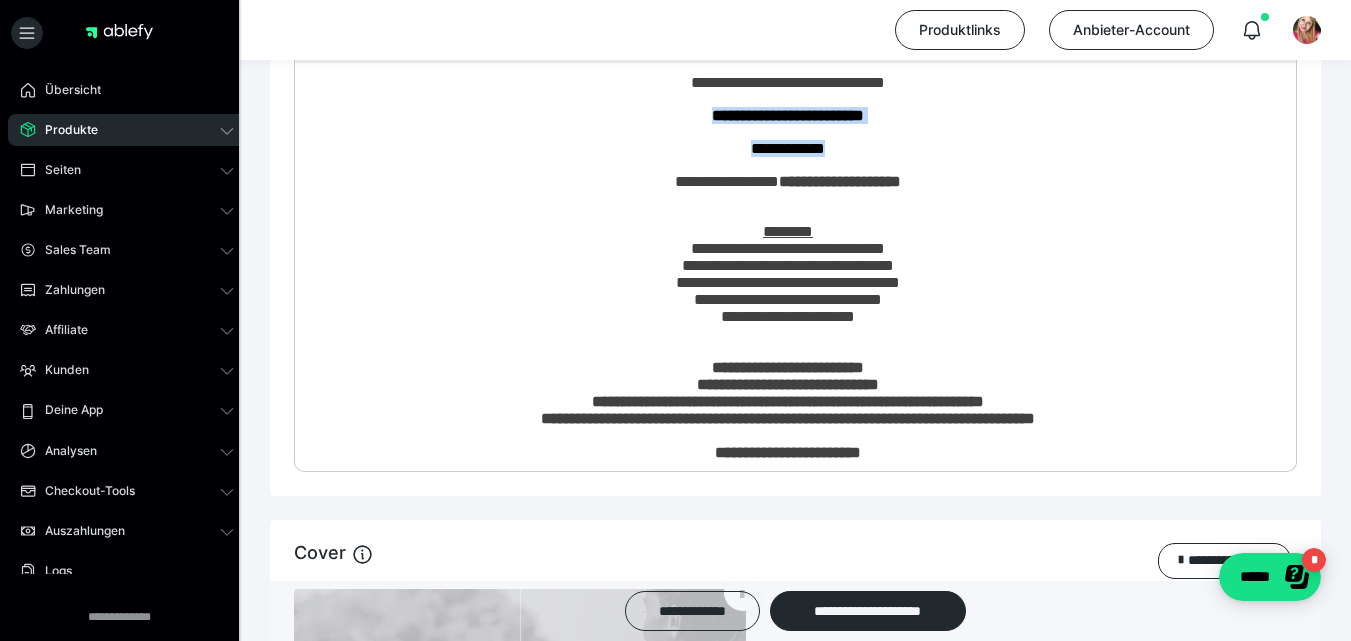 drag, startPoint x: 694, startPoint y: 183, endPoint x: 859, endPoint y: 209, distance: 167.03592 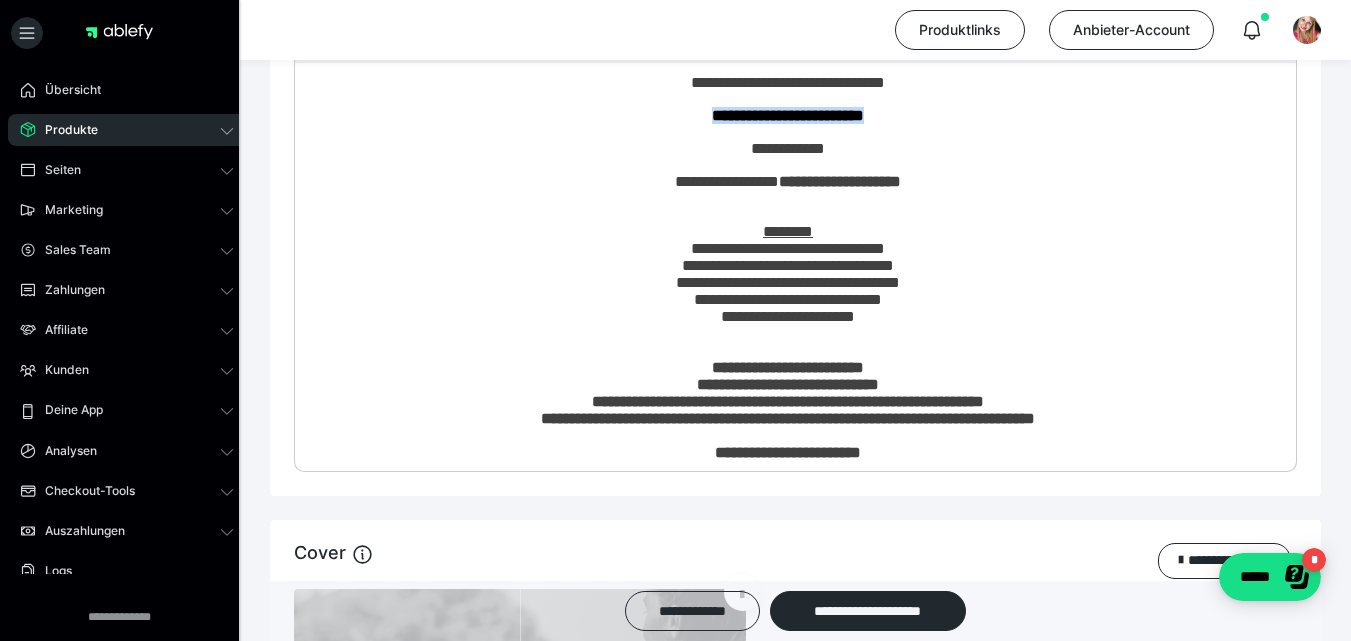 drag, startPoint x: 900, startPoint y: 197, endPoint x: 687, endPoint y: 184, distance: 213.39635 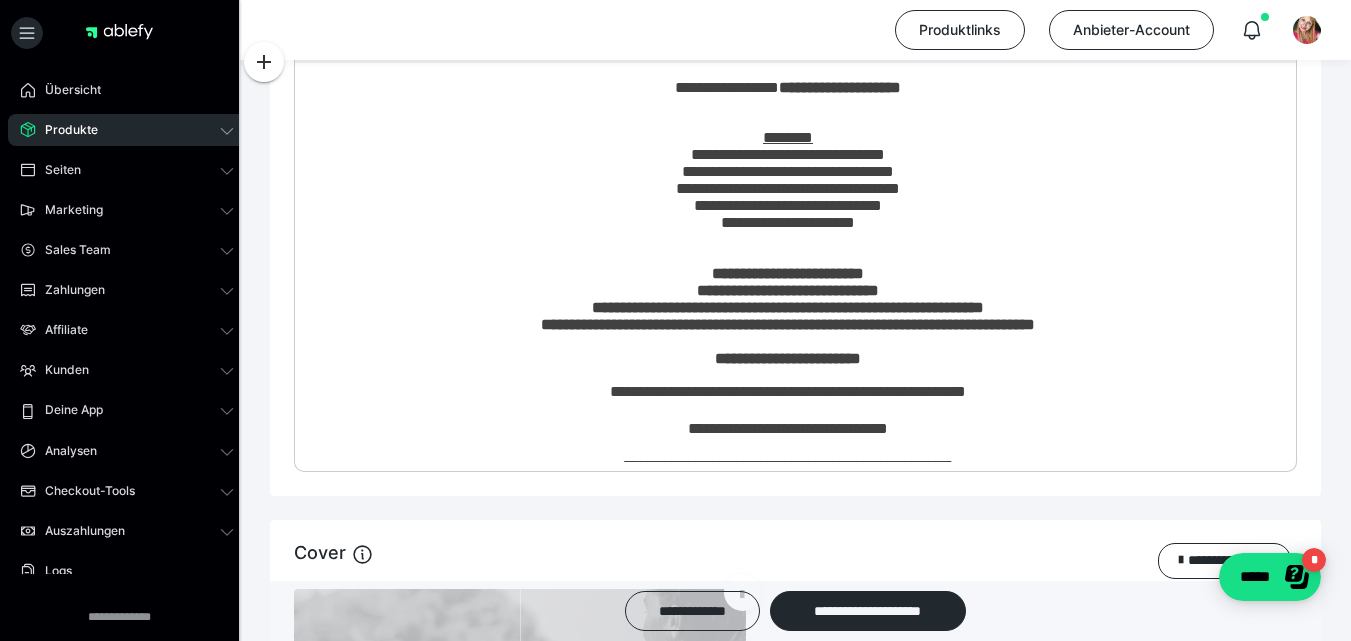 scroll, scrollTop: 1213, scrollLeft: 0, axis: vertical 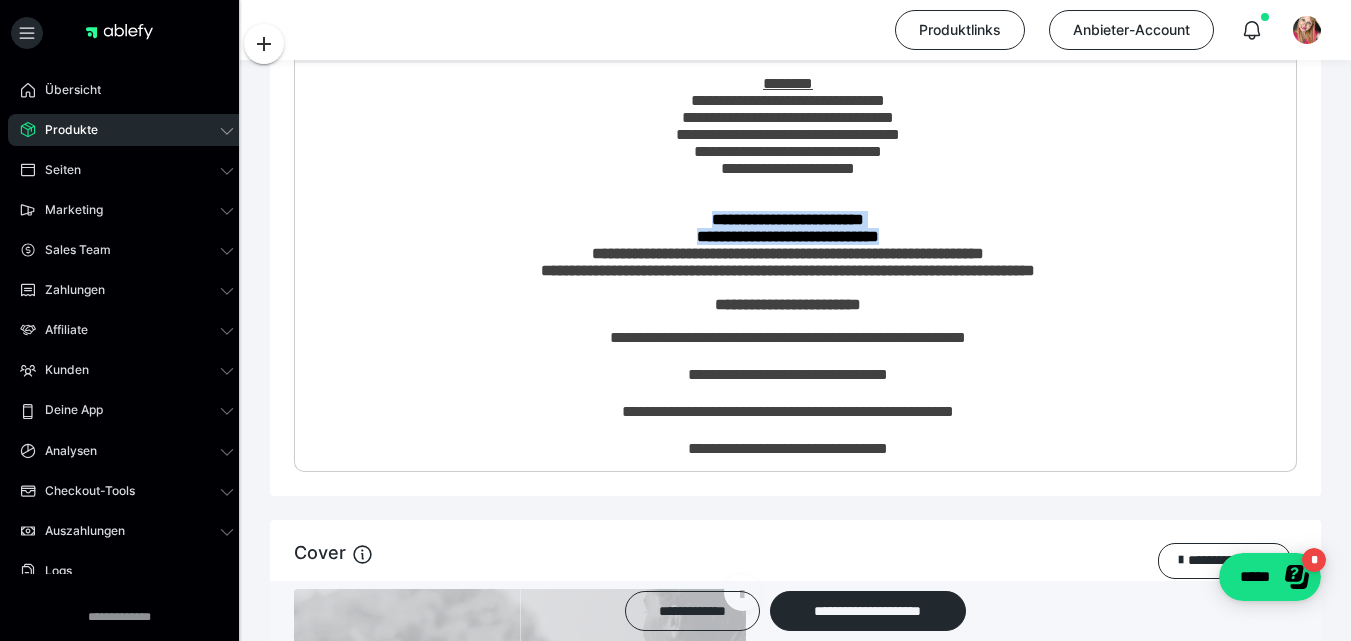 drag, startPoint x: 685, startPoint y: 308, endPoint x: 925, endPoint y: 339, distance: 241.9938 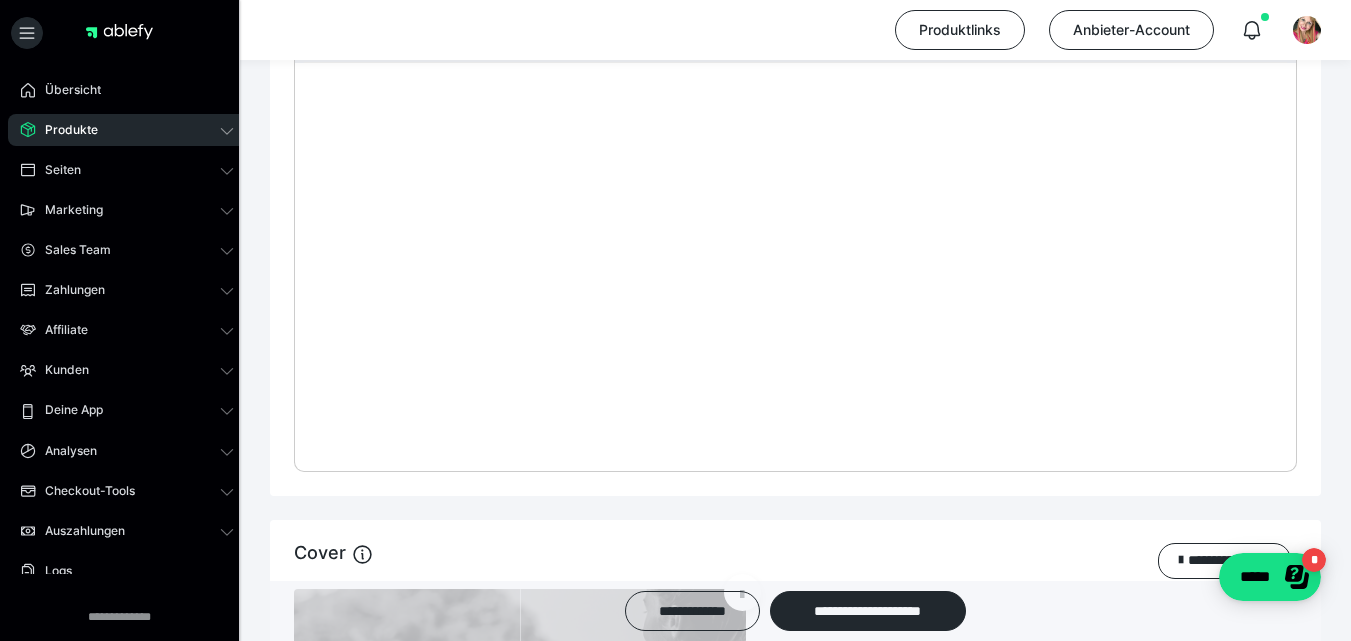 scroll, scrollTop: 3628, scrollLeft: 0, axis: vertical 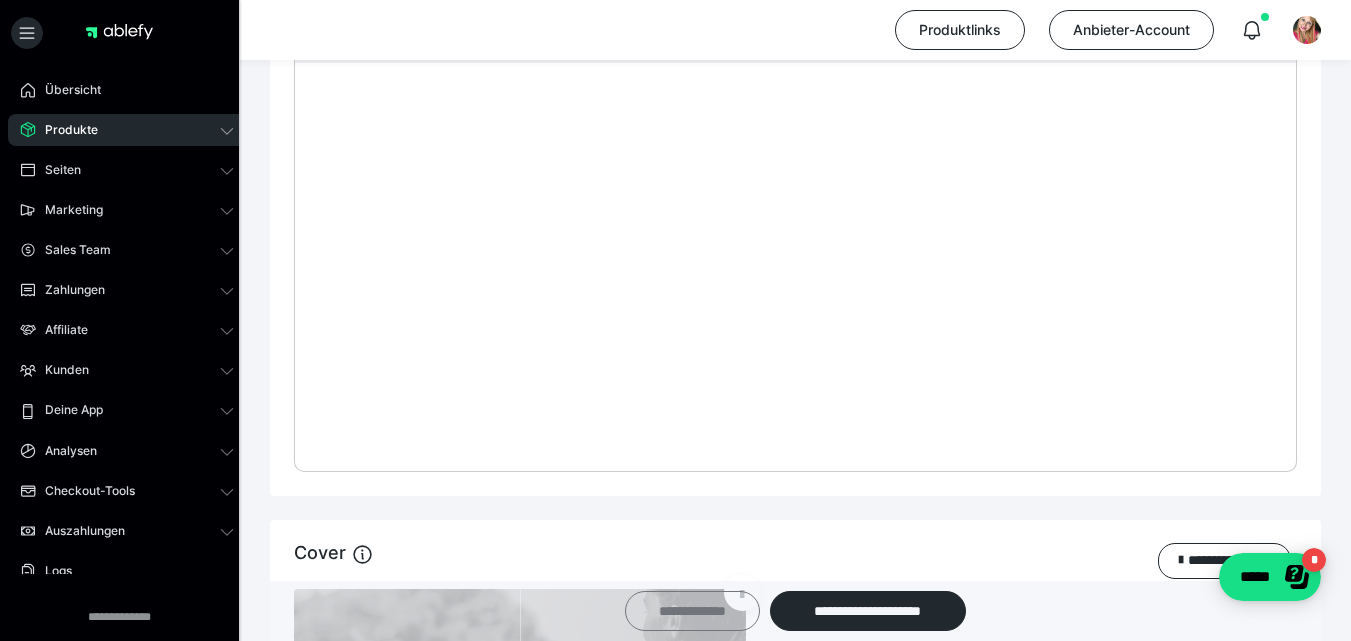 click on "**********" at bounding box center (692, 611) 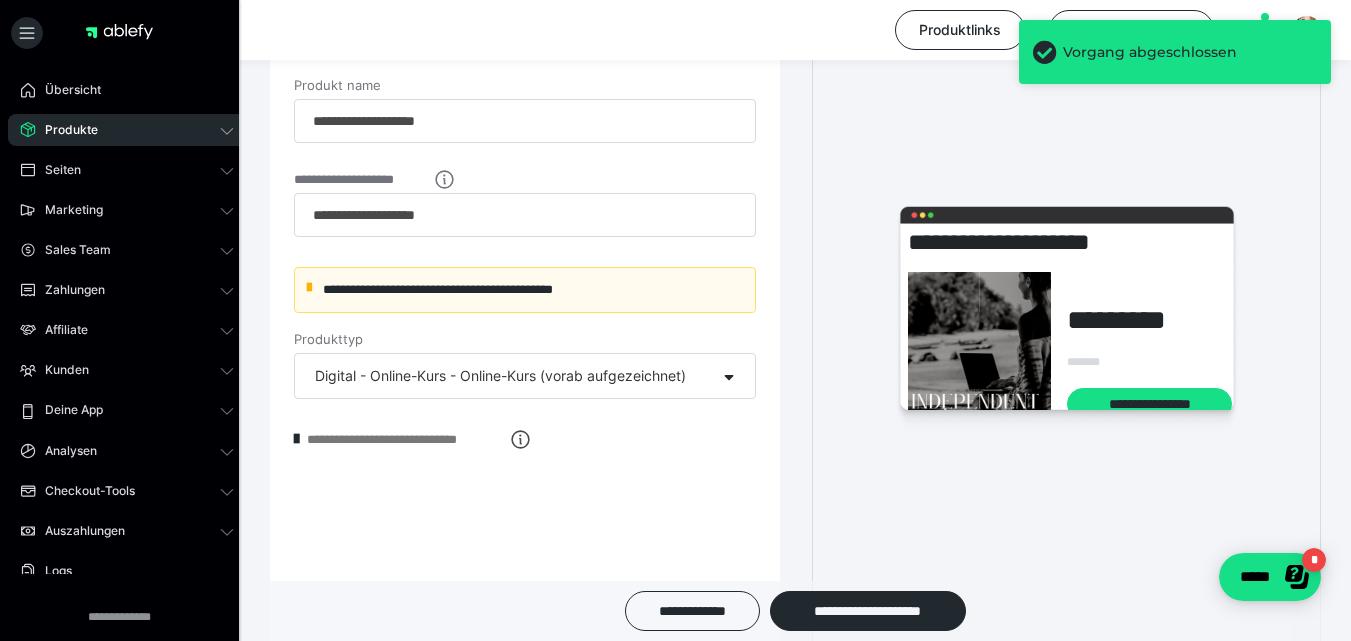 scroll, scrollTop: 340, scrollLeft: 0, axis: vertical 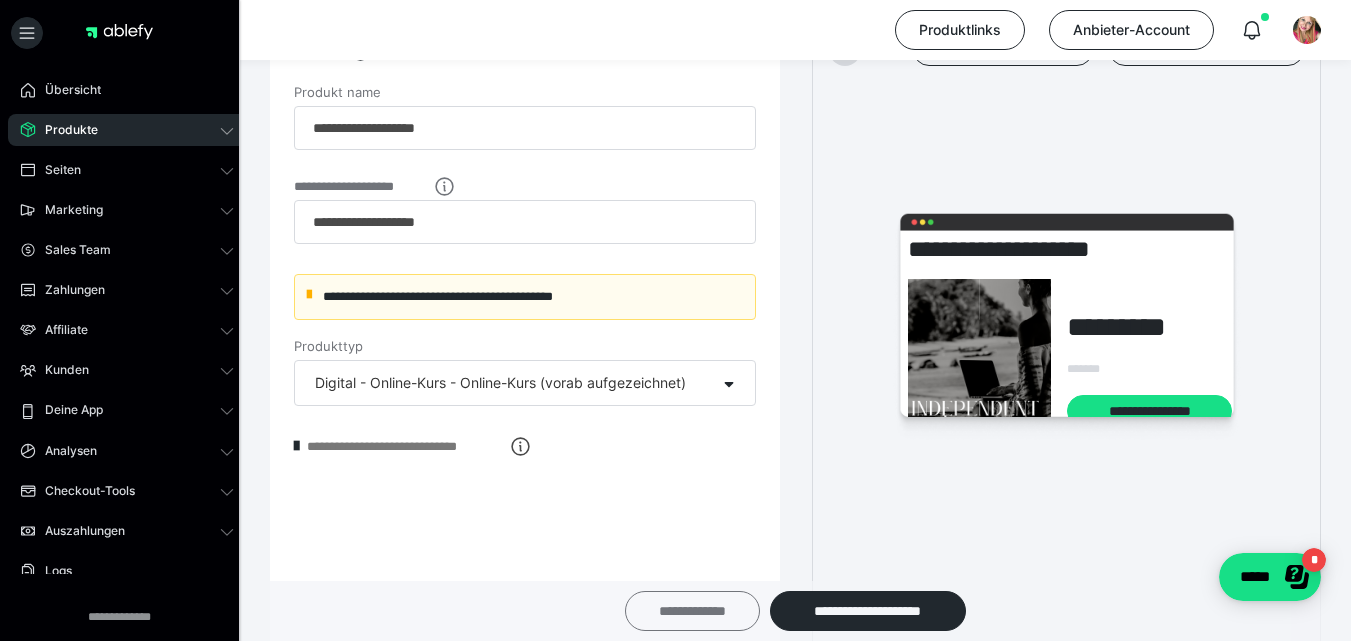 click on "**********" at bounding box center [692, 611] 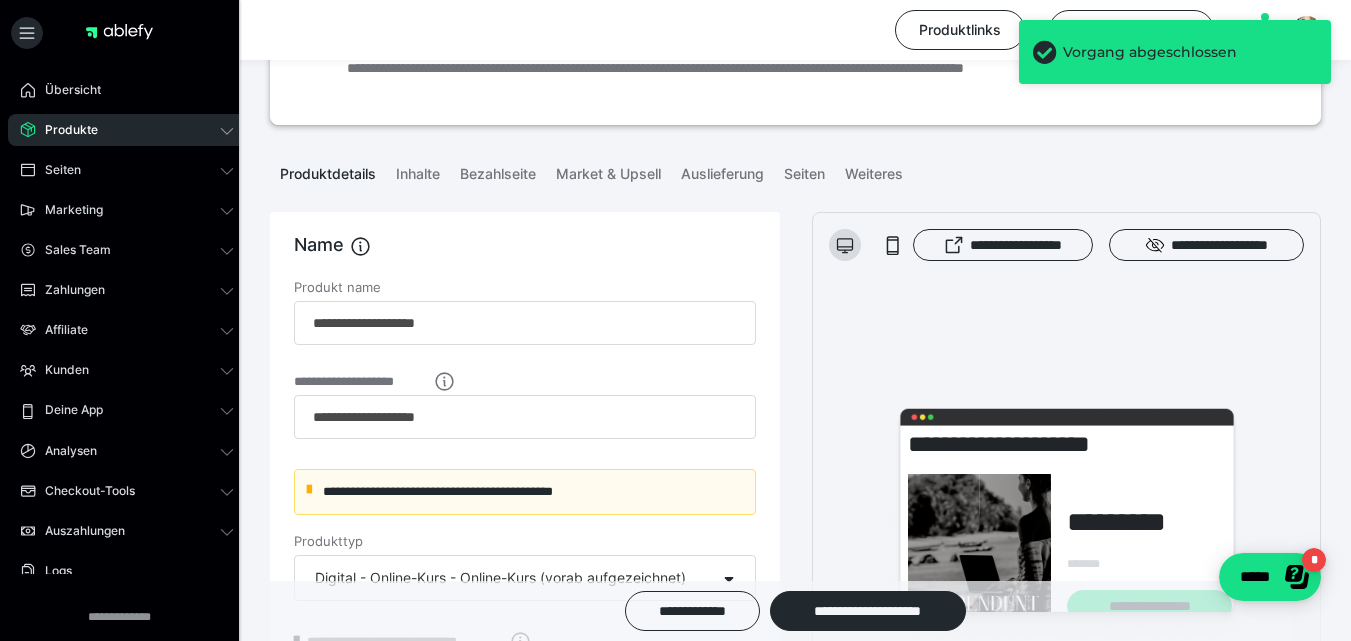 scroll, scrollTop: 80, scrollLeft: 0, axis: vertical 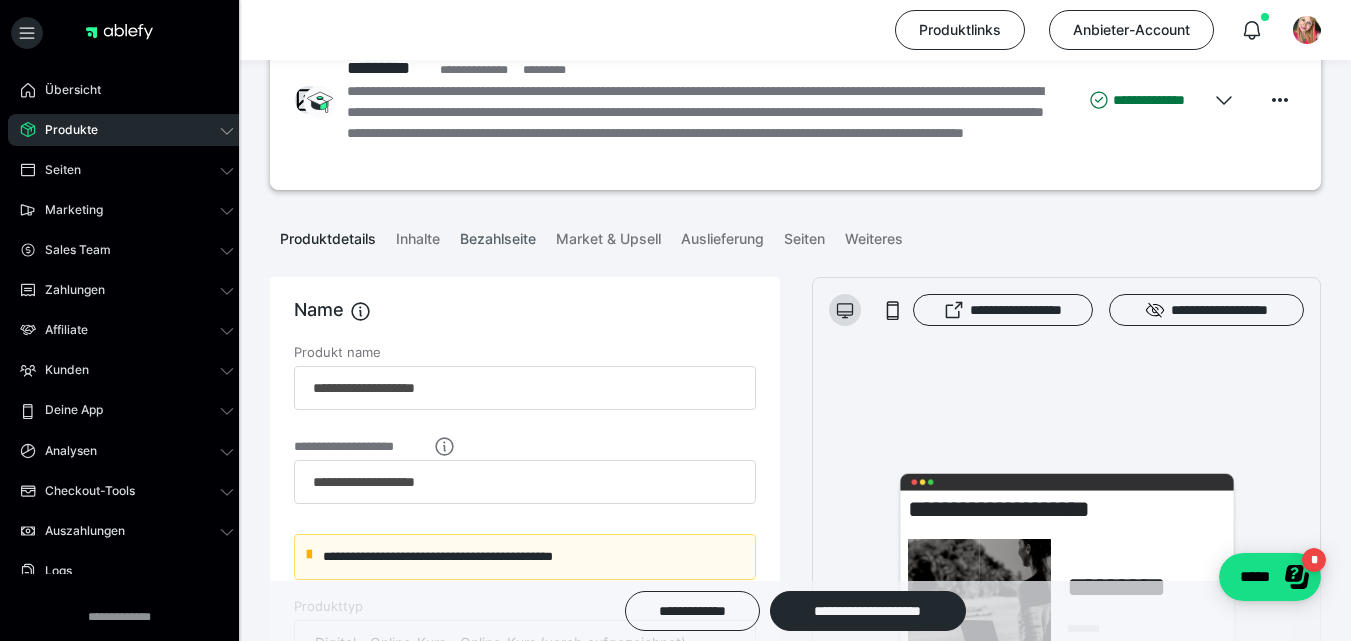 click on "Bezahlseite" at bounding box center [498, 235] 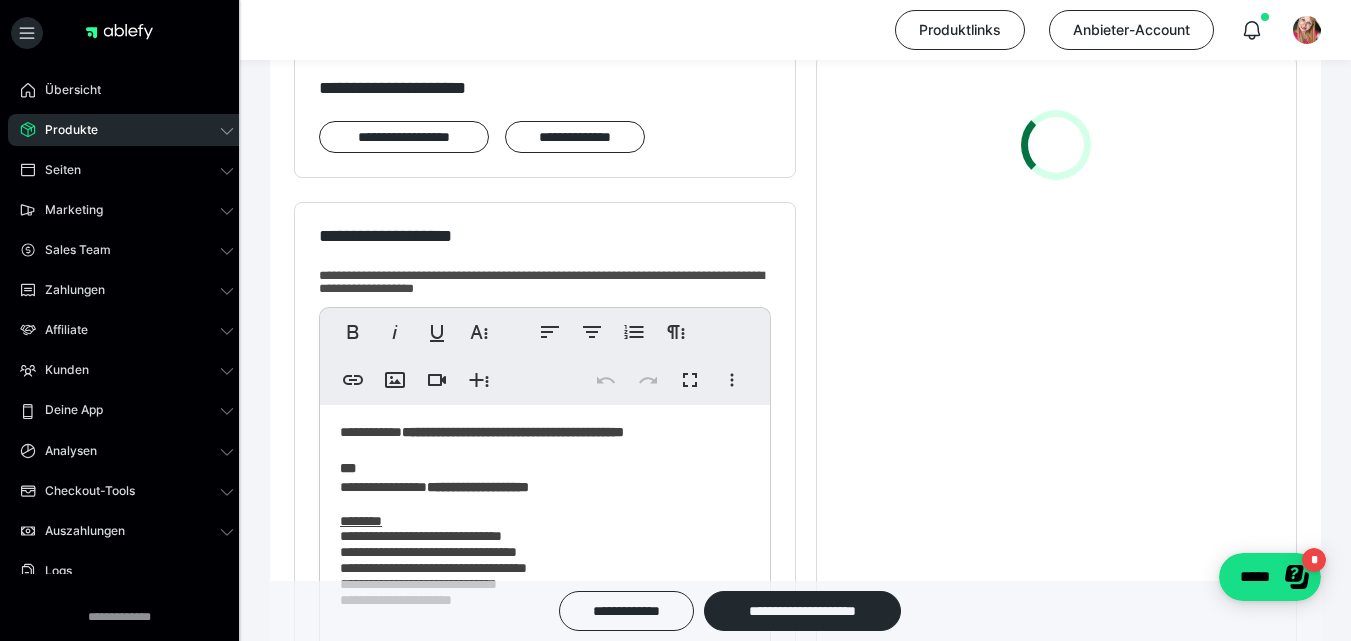 scroll, scrollTop: 361, scrollLeft: 0, axis: vertical 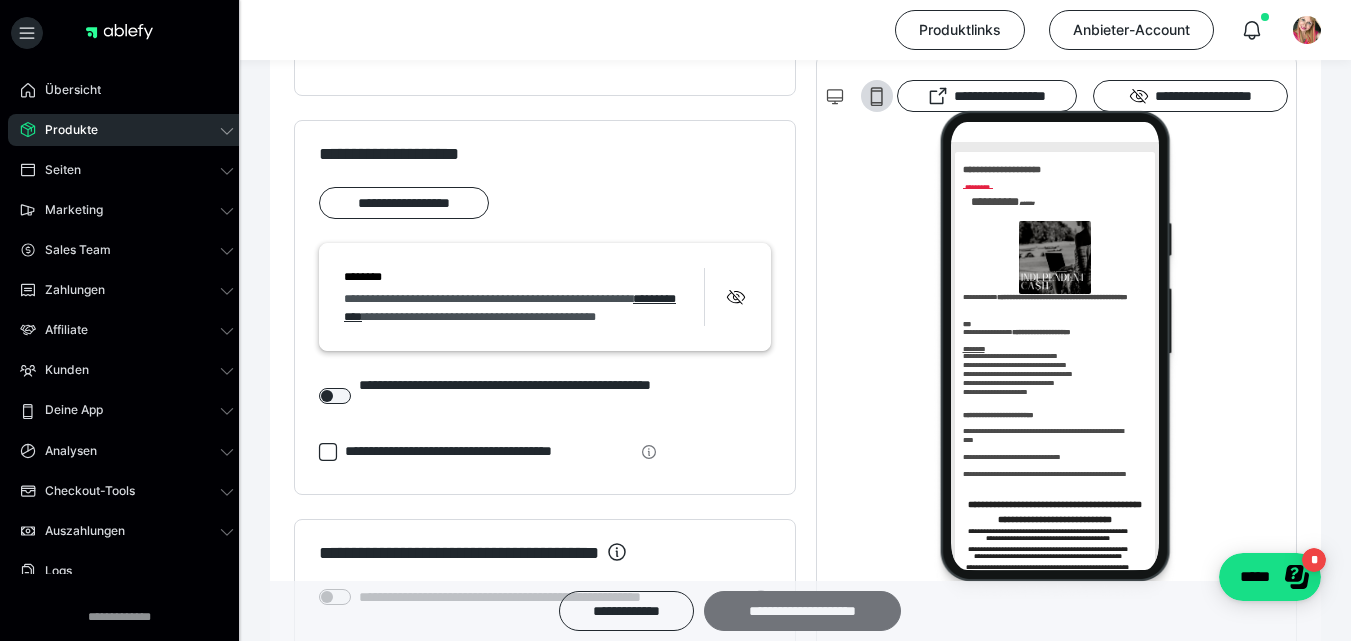 click on "**********" at bounding box center [802, 611] 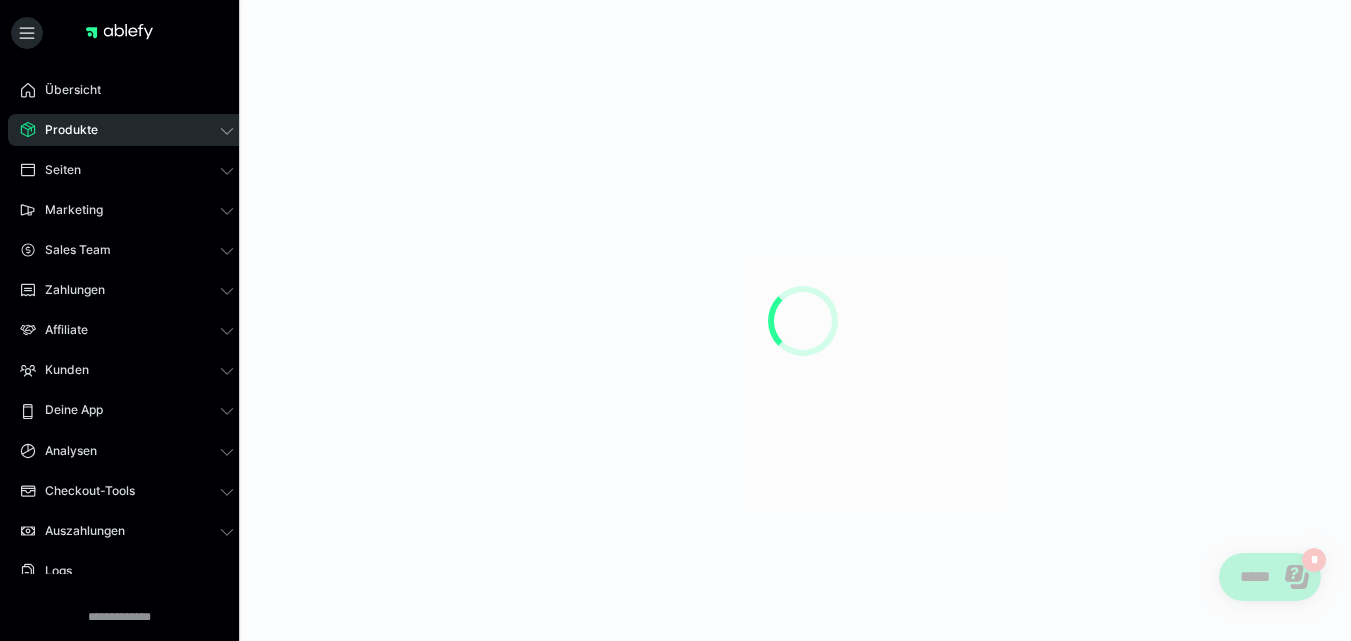 scroll, scrollTop: 0, scrollLeft: 0, axis: both 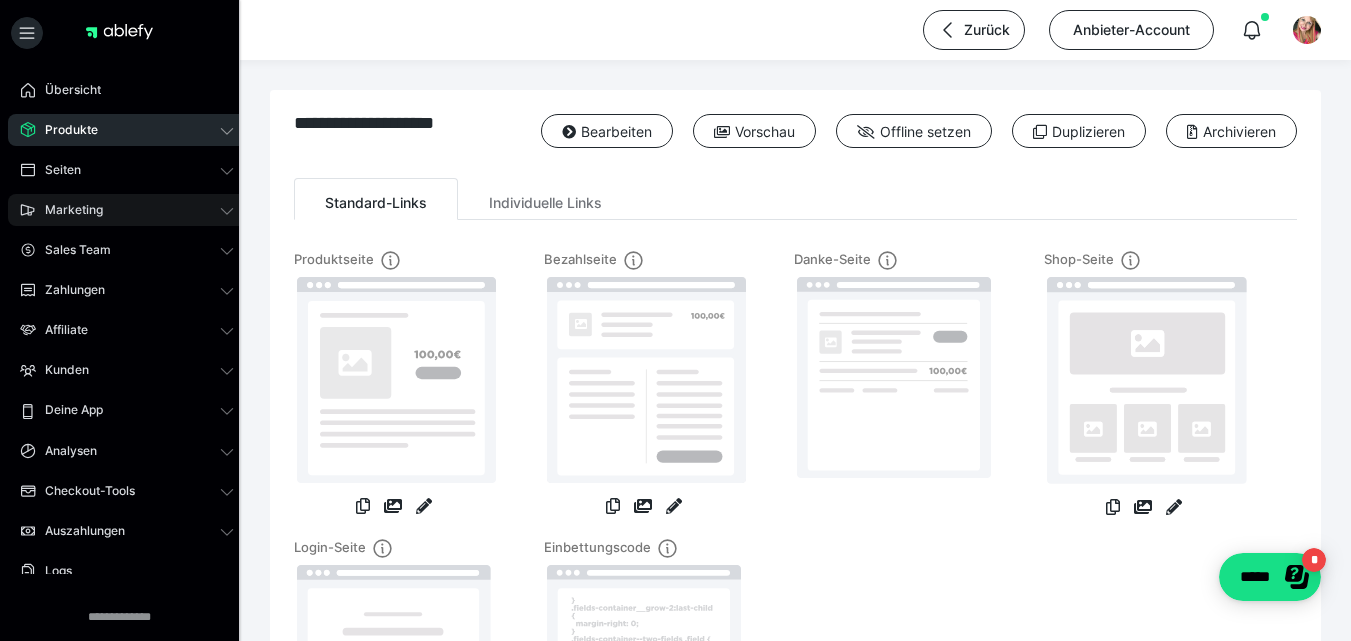 click on "Marketing" at bounding box center [127, 210] 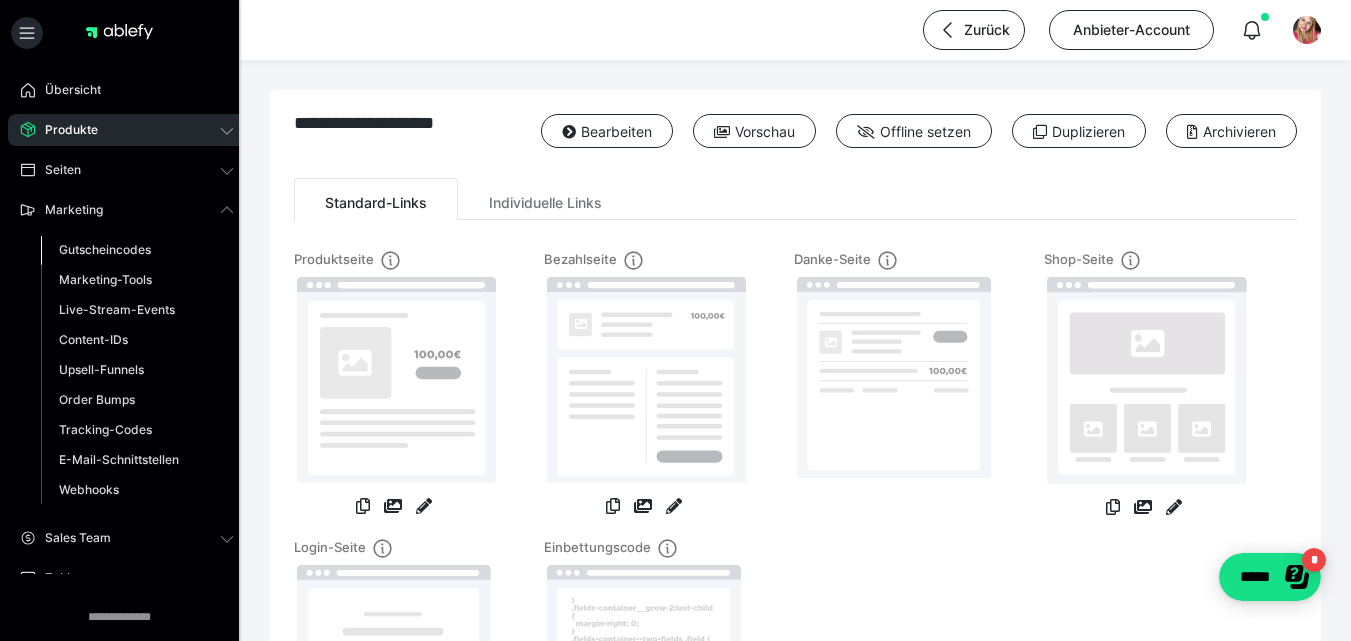 click on "Gutscheincodes" at bounding box center [105, 249] 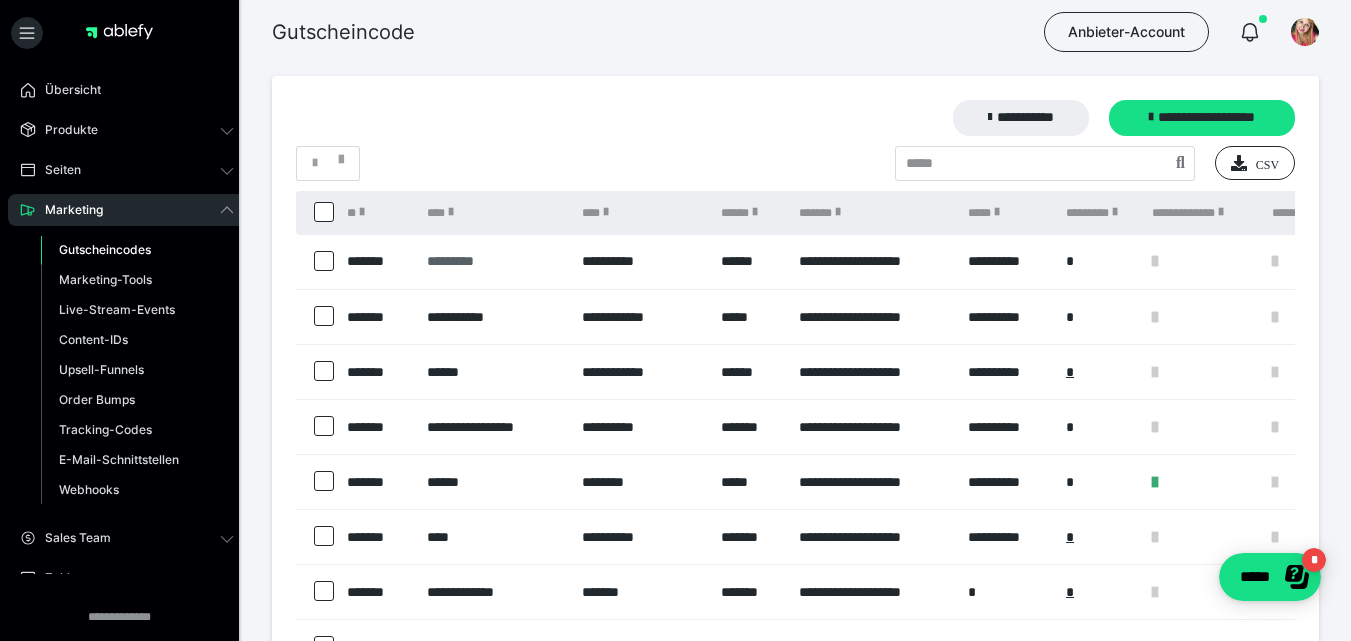 click on "*********" at bounding box center [494, 261] 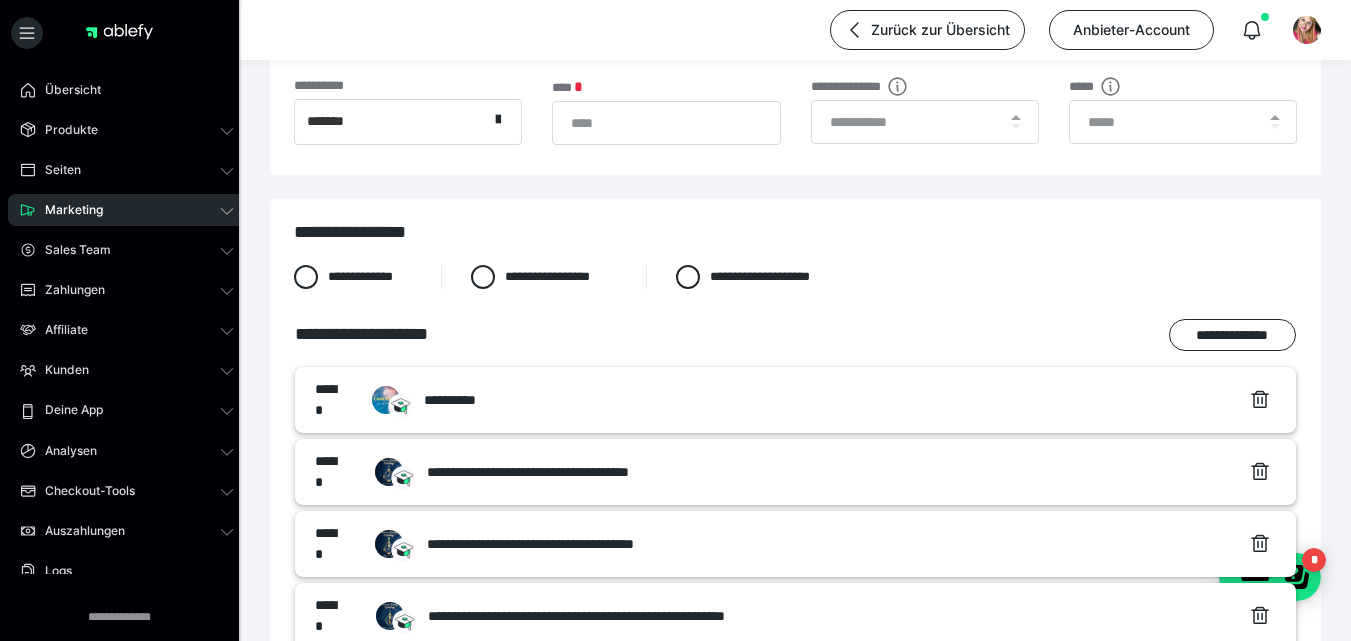 scroll, scrollTop: 347, scrollLeft: 0, axis: vertical 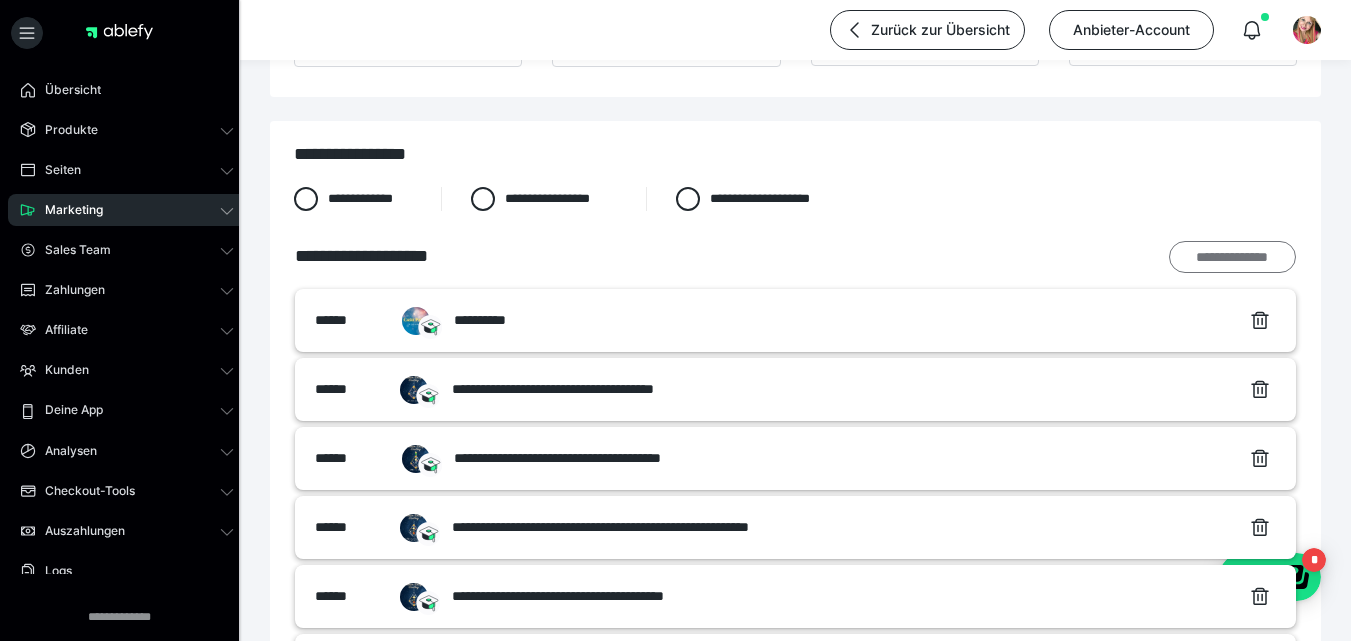 click on "**********" at bounding box center [1232, 257] 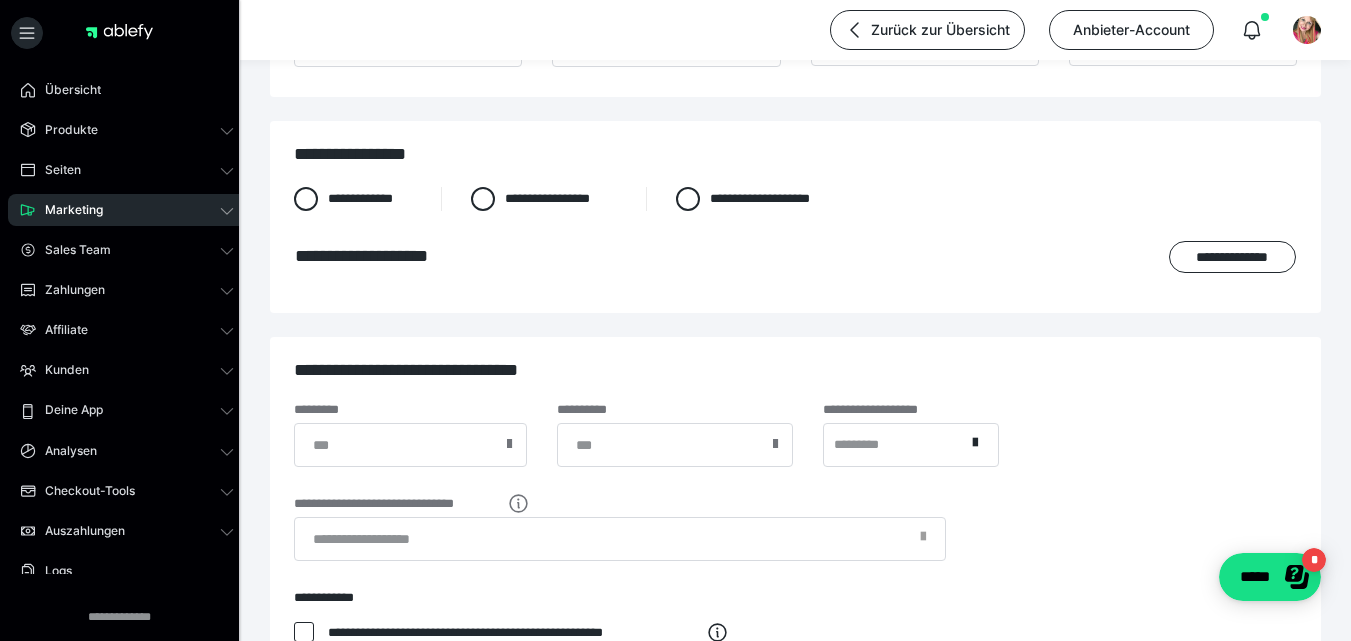 scroll, scrollTop: 0, scrollLeft: 0, axis: both 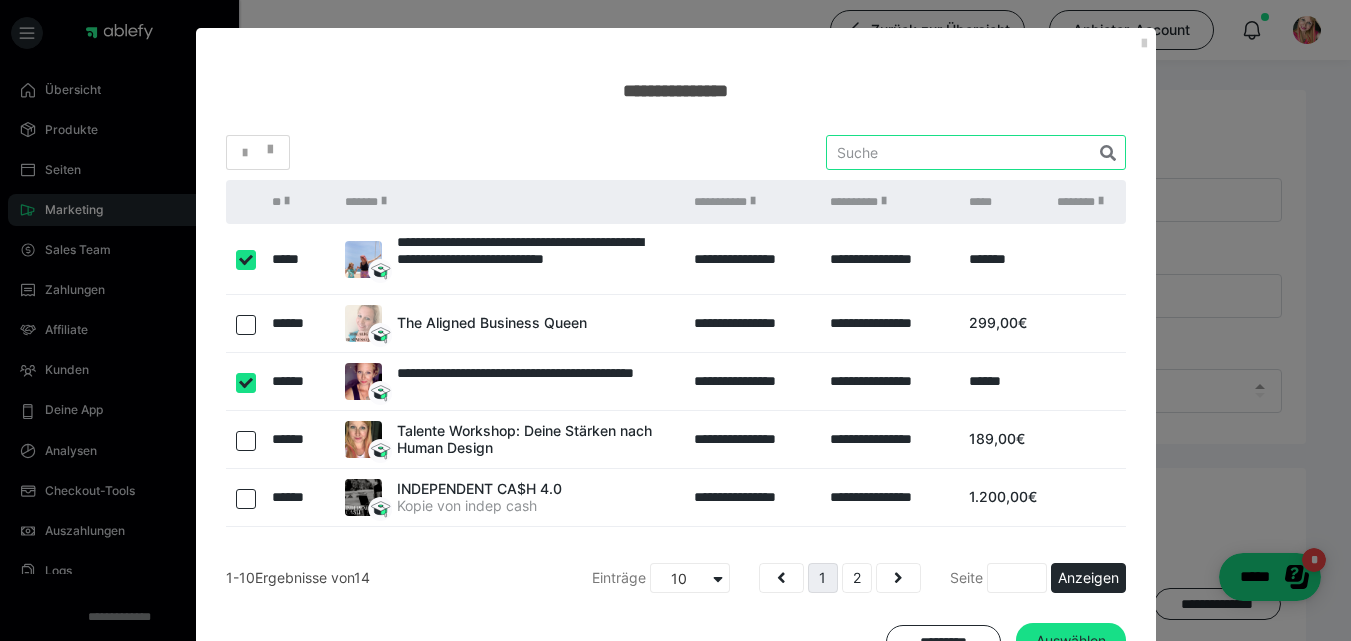 click at bounding box center [976, 152] 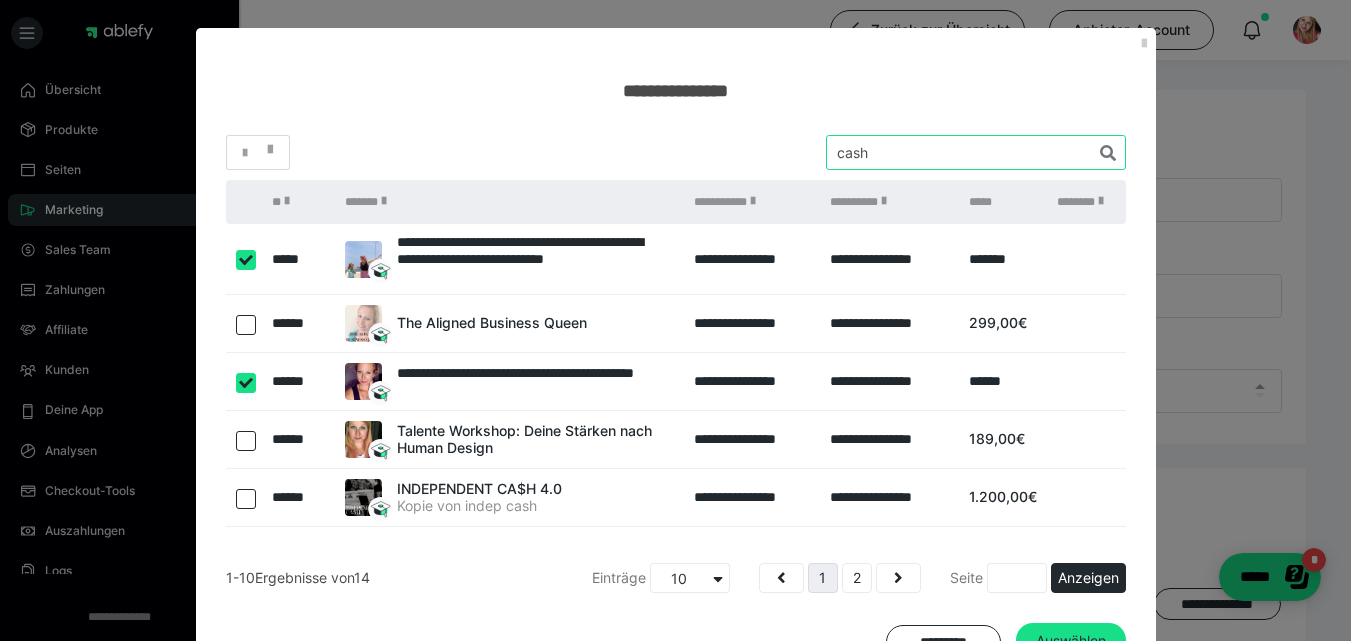 type on "cash" 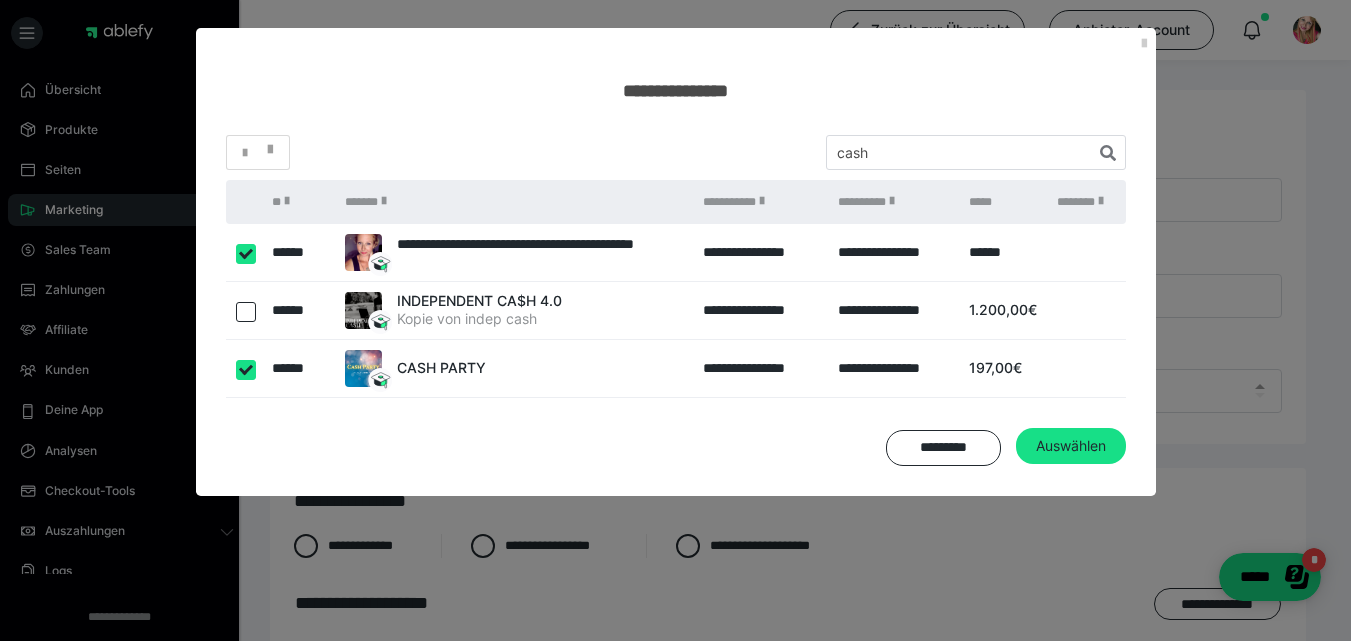 click at bounding box center [246, 312] 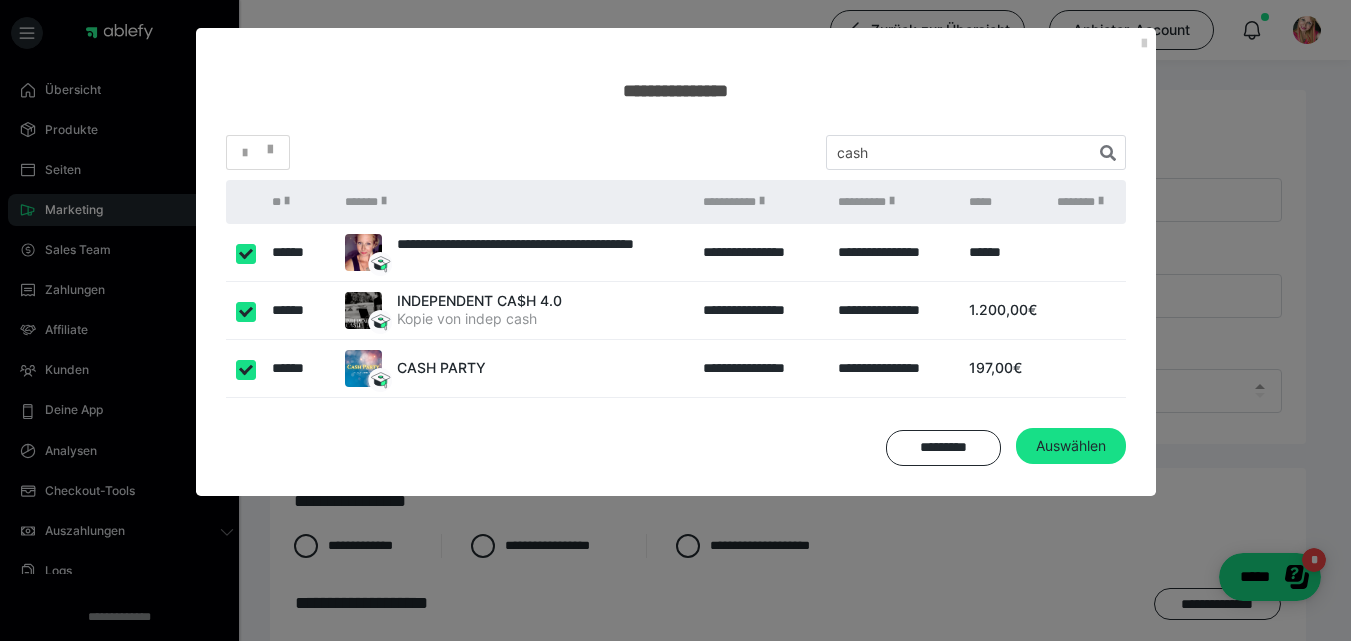 checkbox on "true" 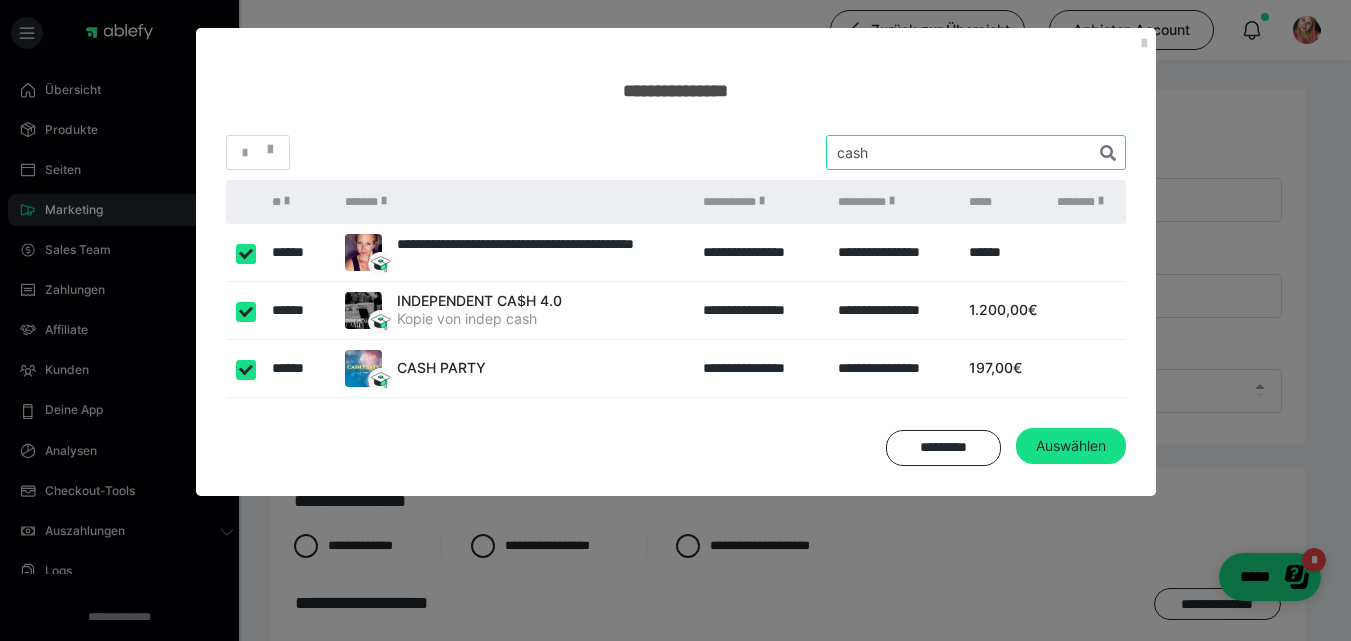 click at bounding box center (976, 152) 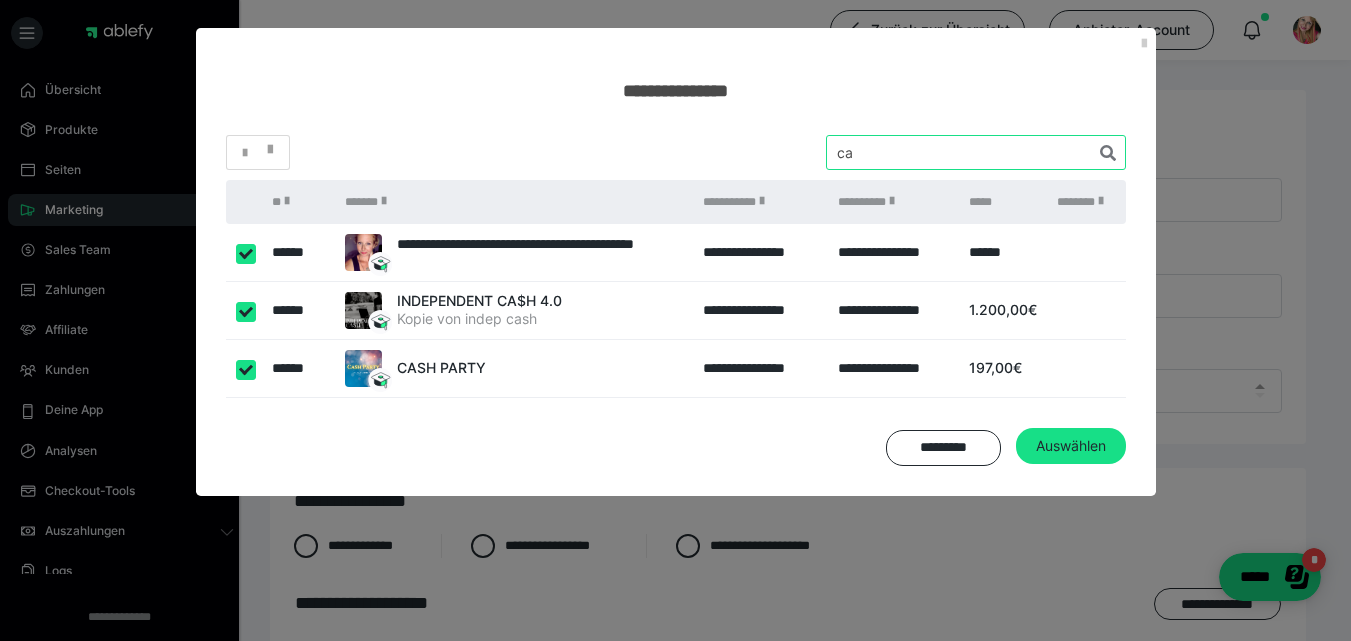 type on "c" 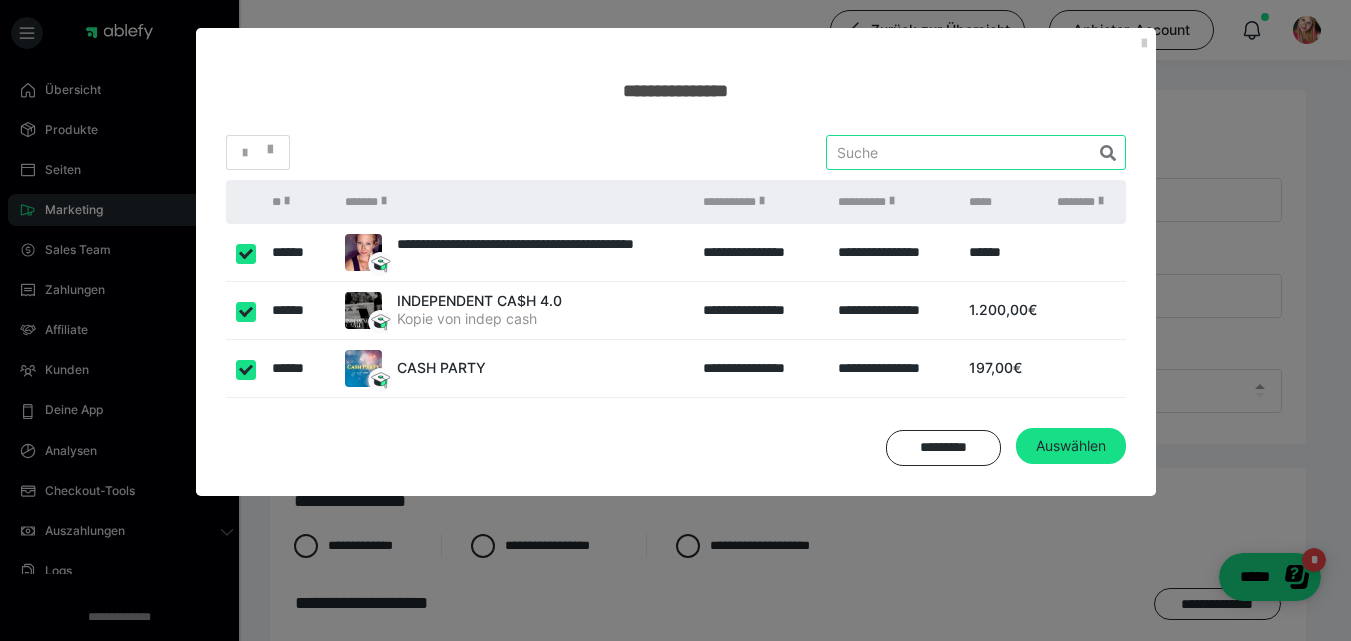 type 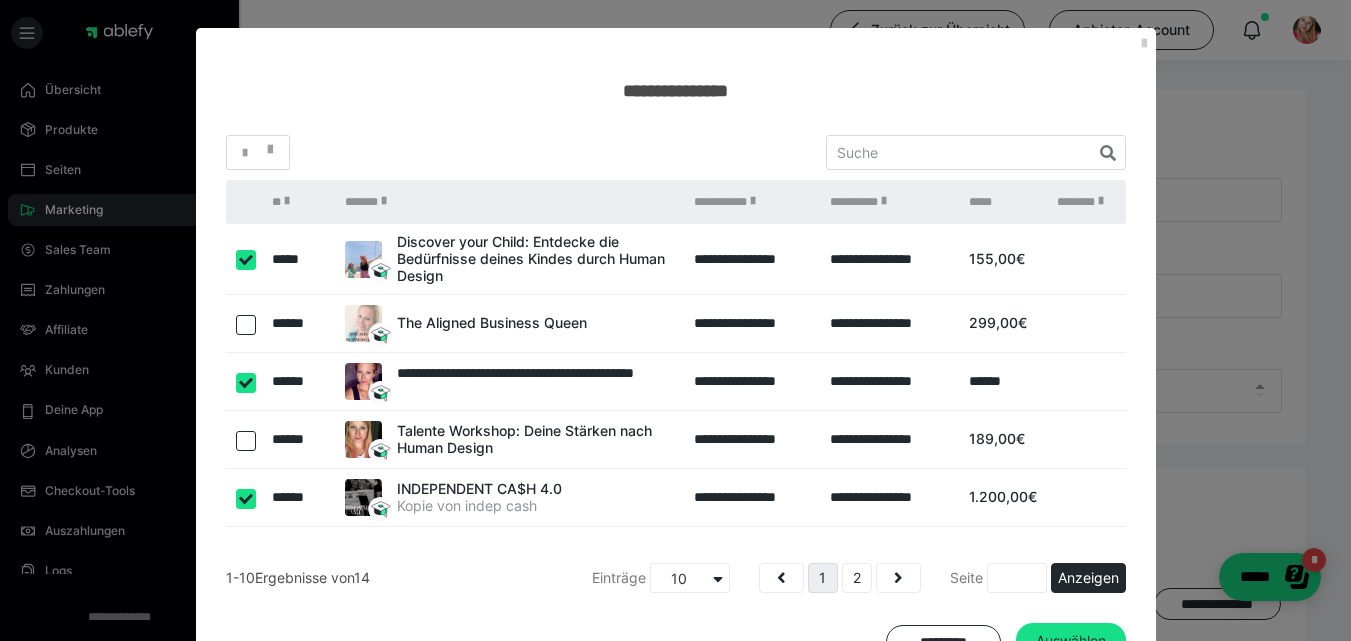 click at bounding box center (246, 325) 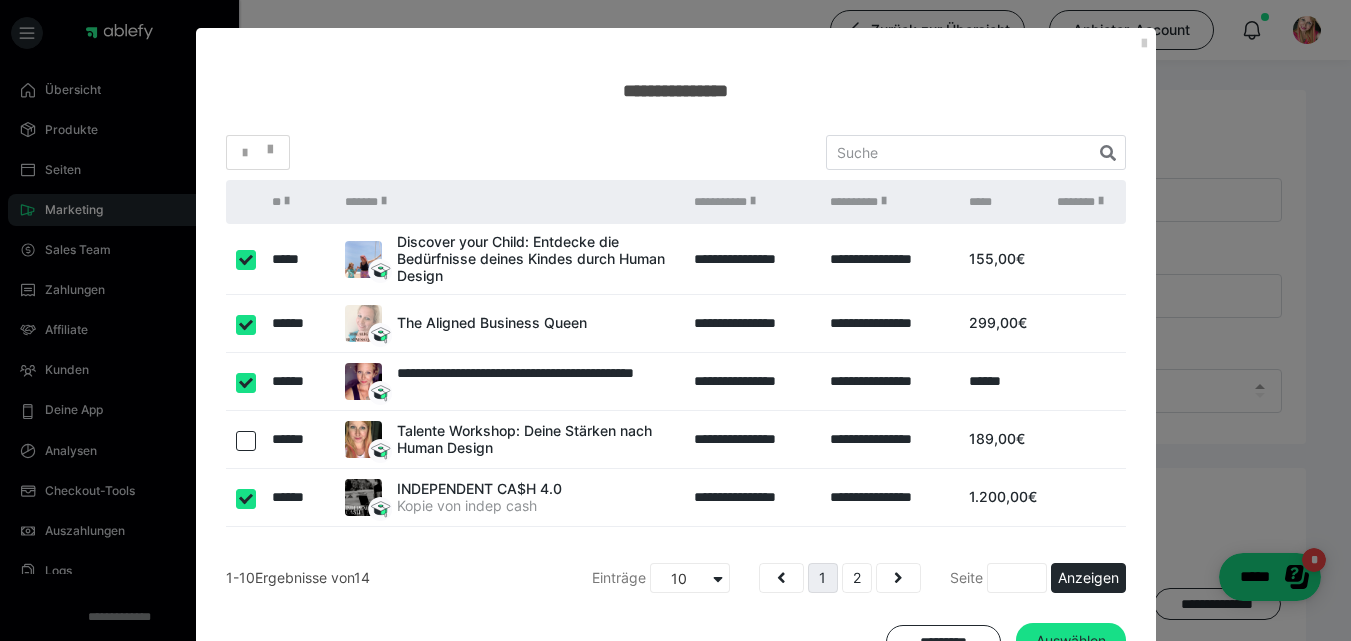 checkbox on "true" 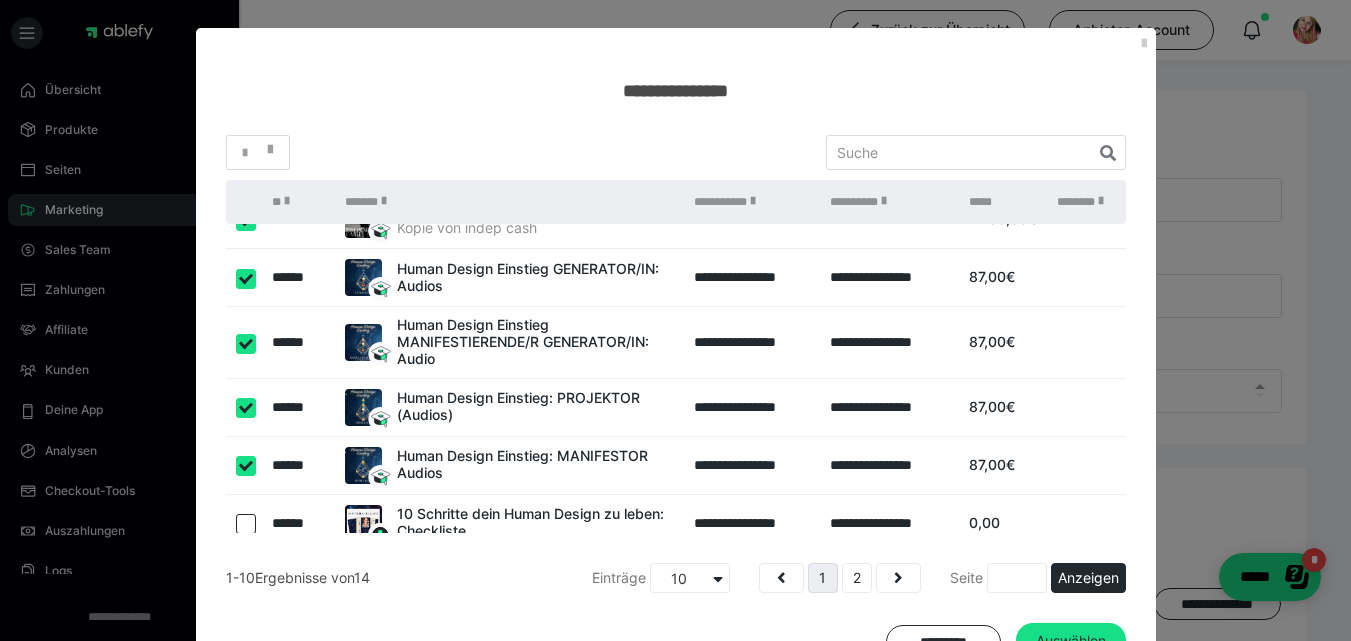 scroll, scrollTop: 298, scrollLeft: 0, axis: vertical 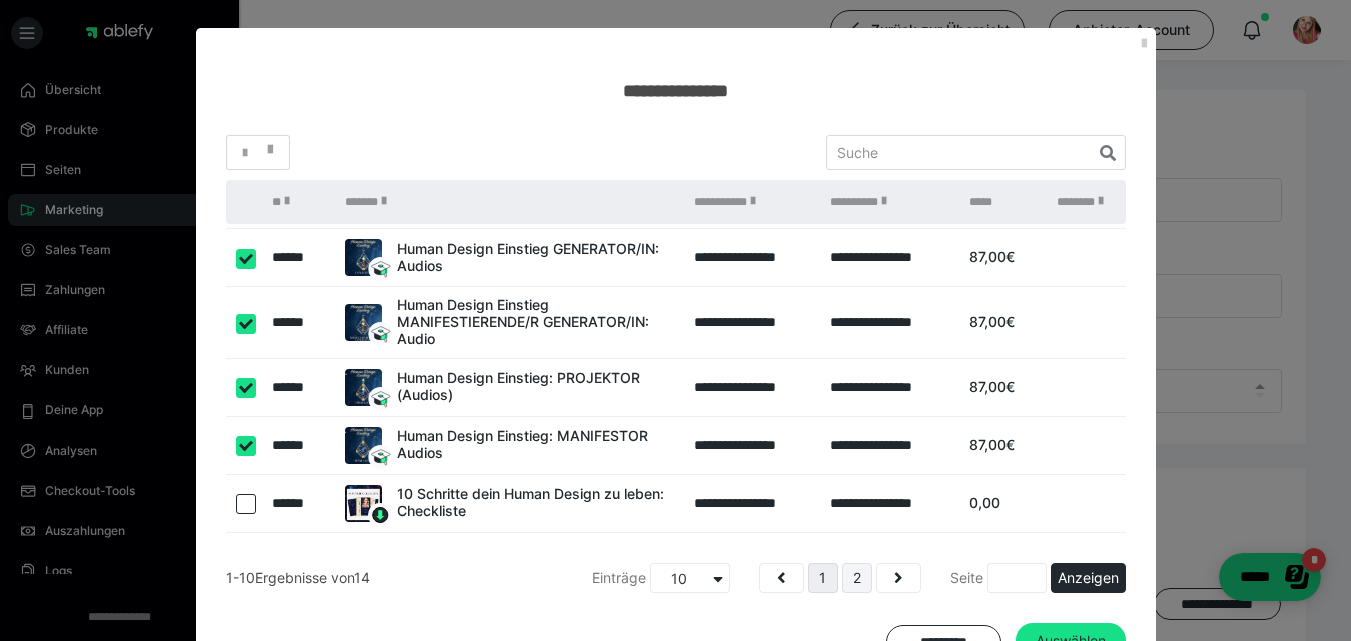 click on "2" at bounding box center (857, 578) 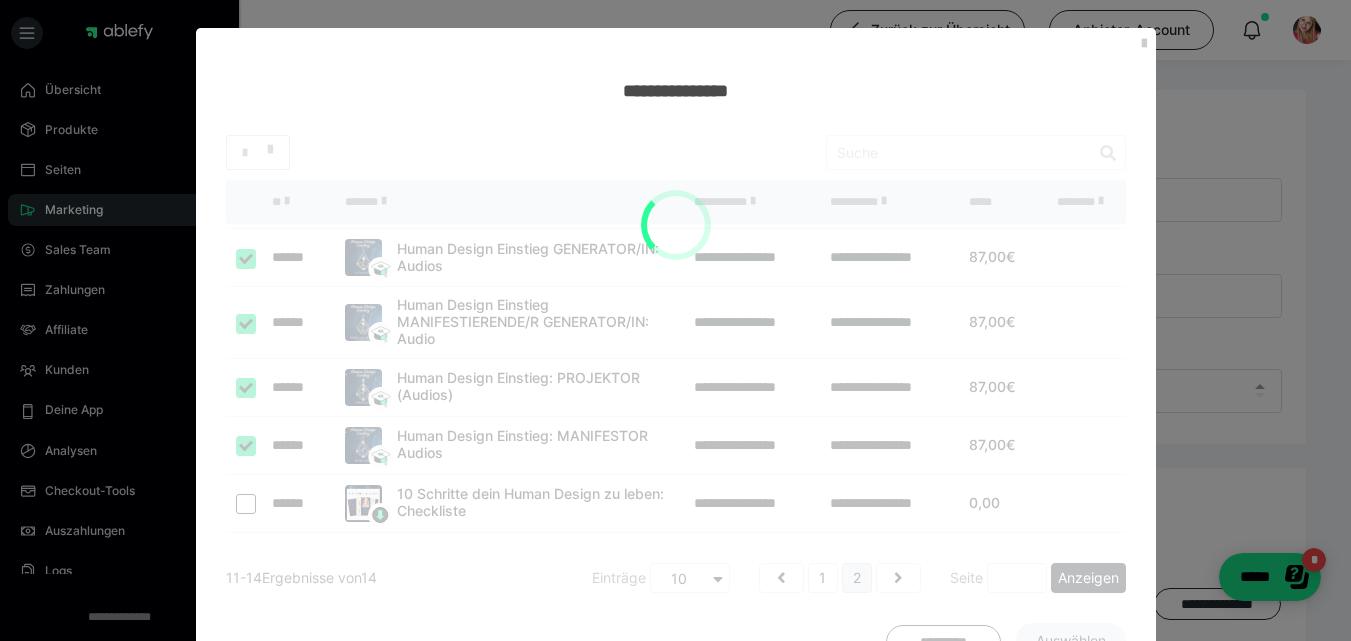 scroll, scrollTop: 77, scrollLeft: 0, axis: vertical 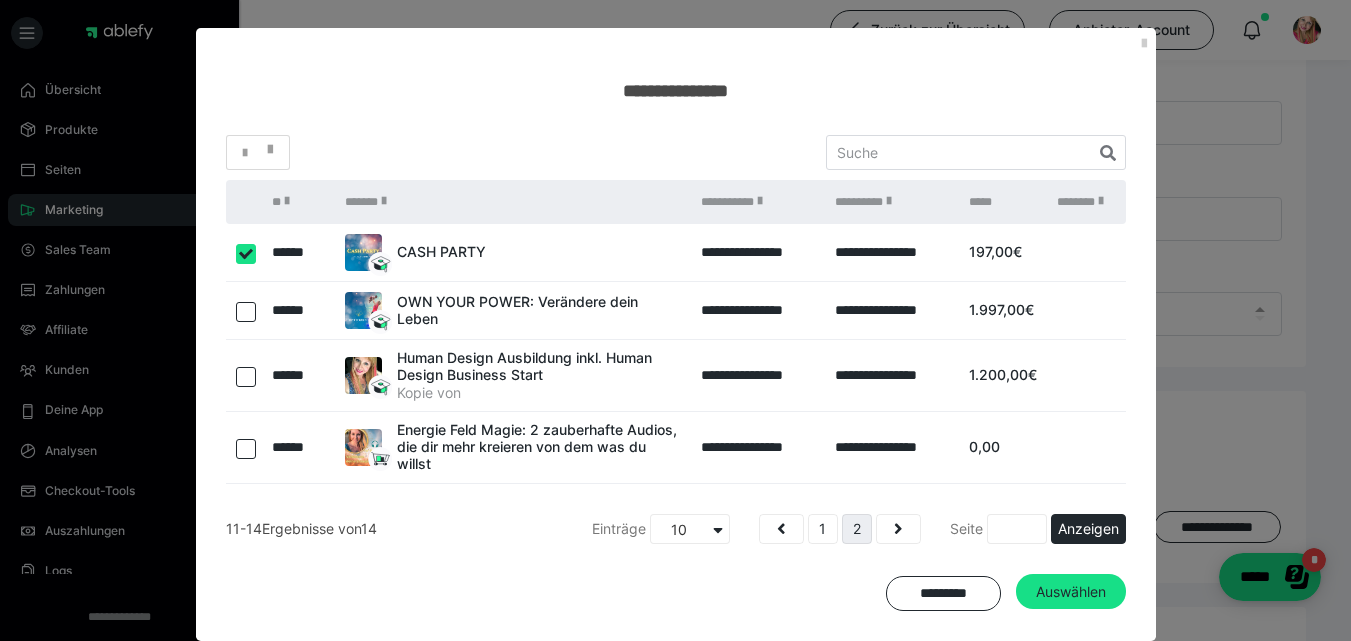 click at bounding box center (246, 312) 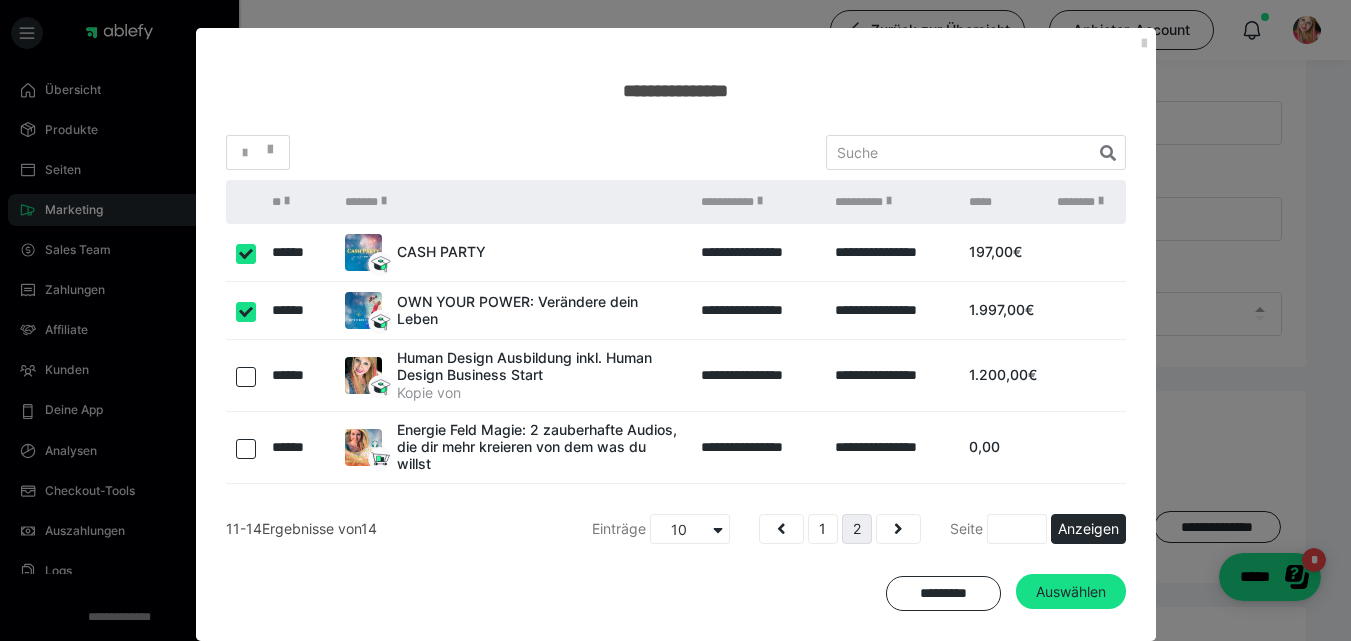 checkbox on "true" 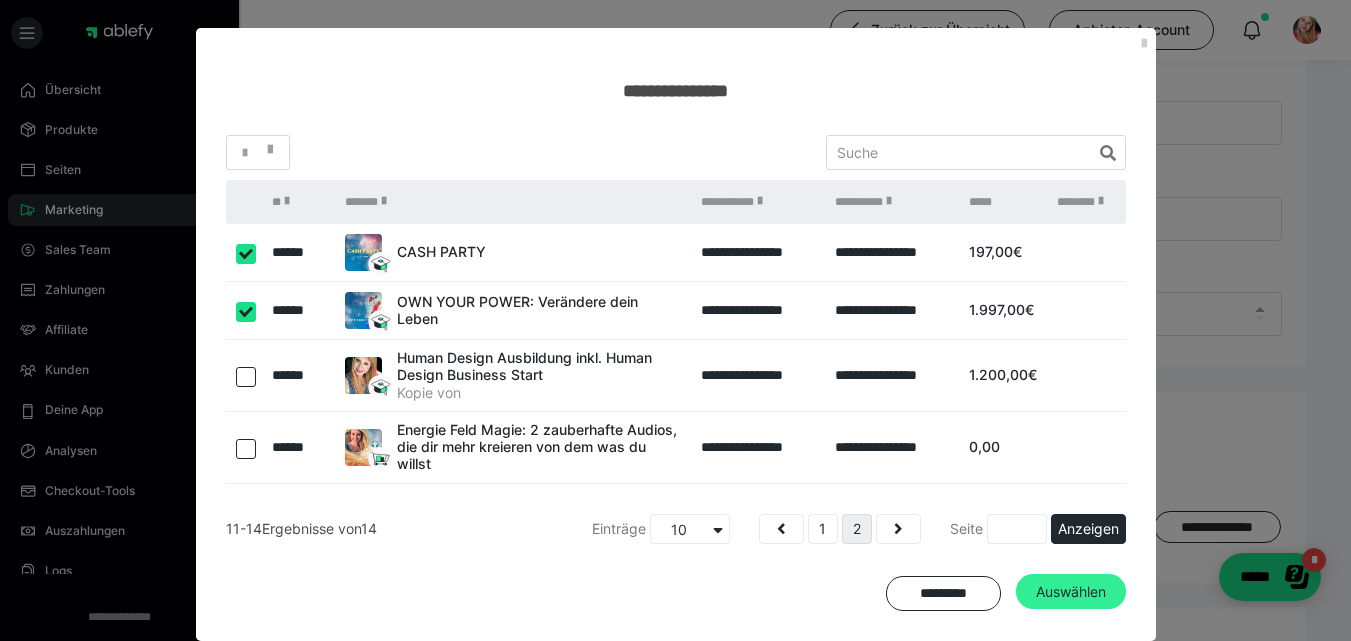 click on "Auswählen" at bounding box center [1071, 592] 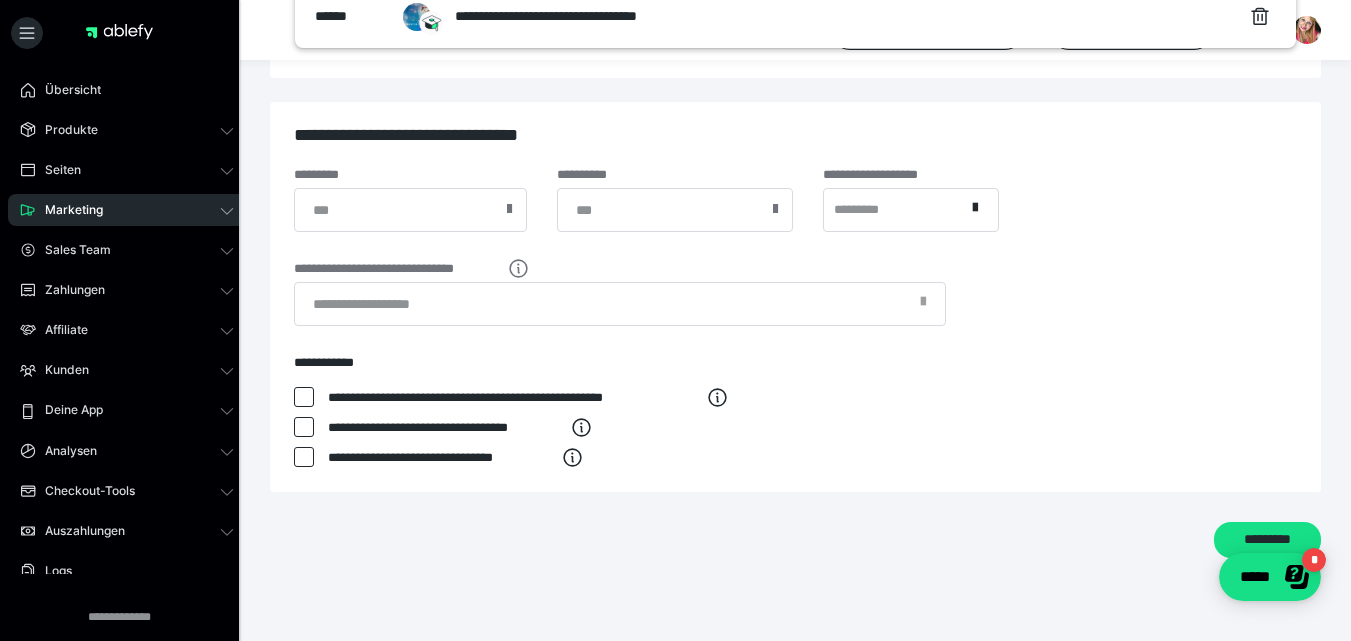 scroll, scrollTop: 1292, scrollLeft: 0, axis: vertical 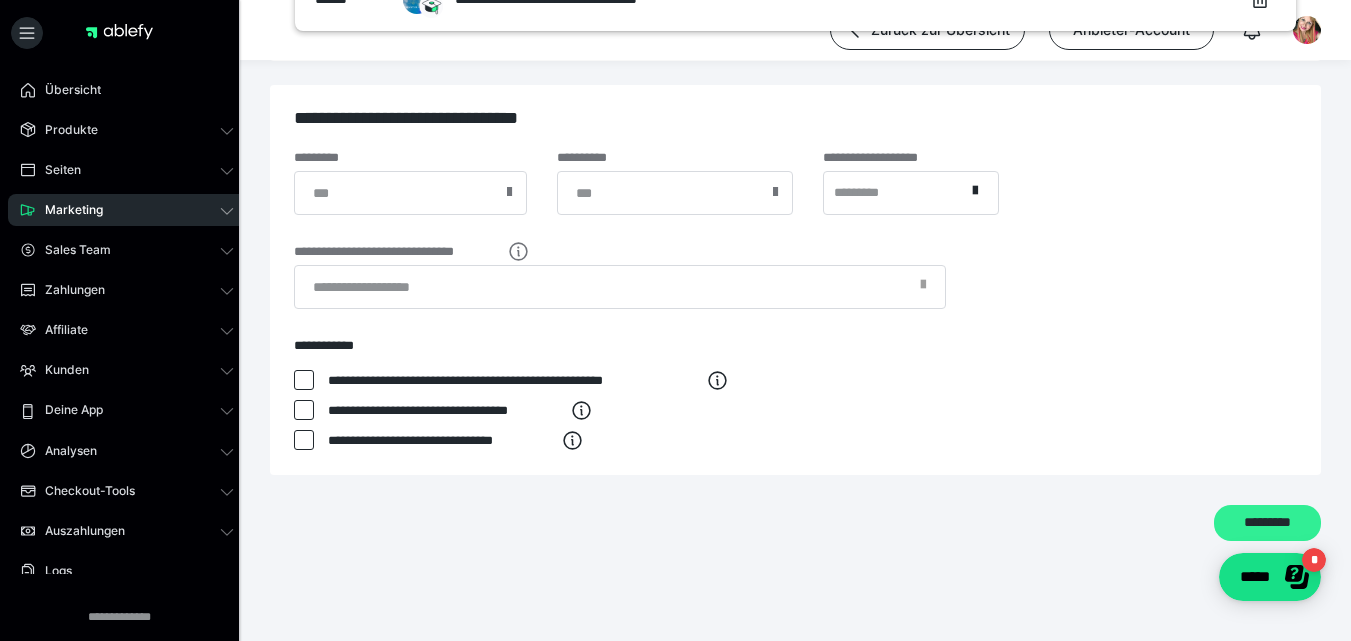 click on "*********" at bounding box center [1267, 523] 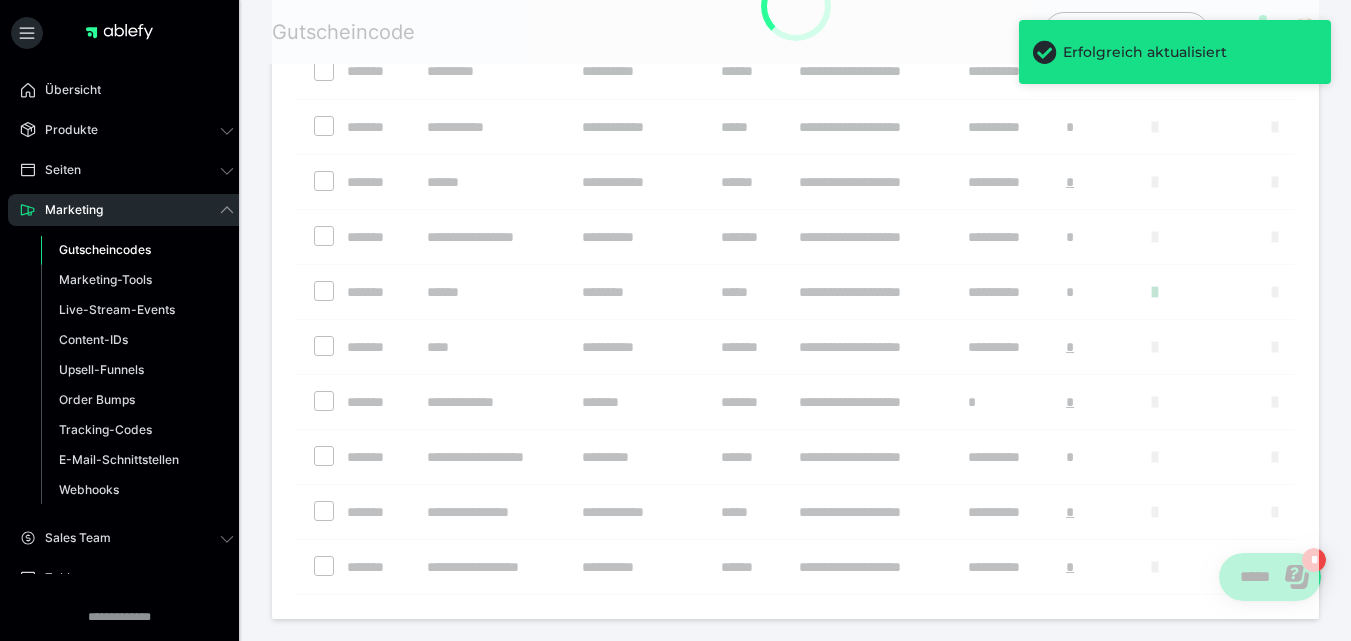 scroll, scrollTop: 0, scrollLeft: 0, axis: both 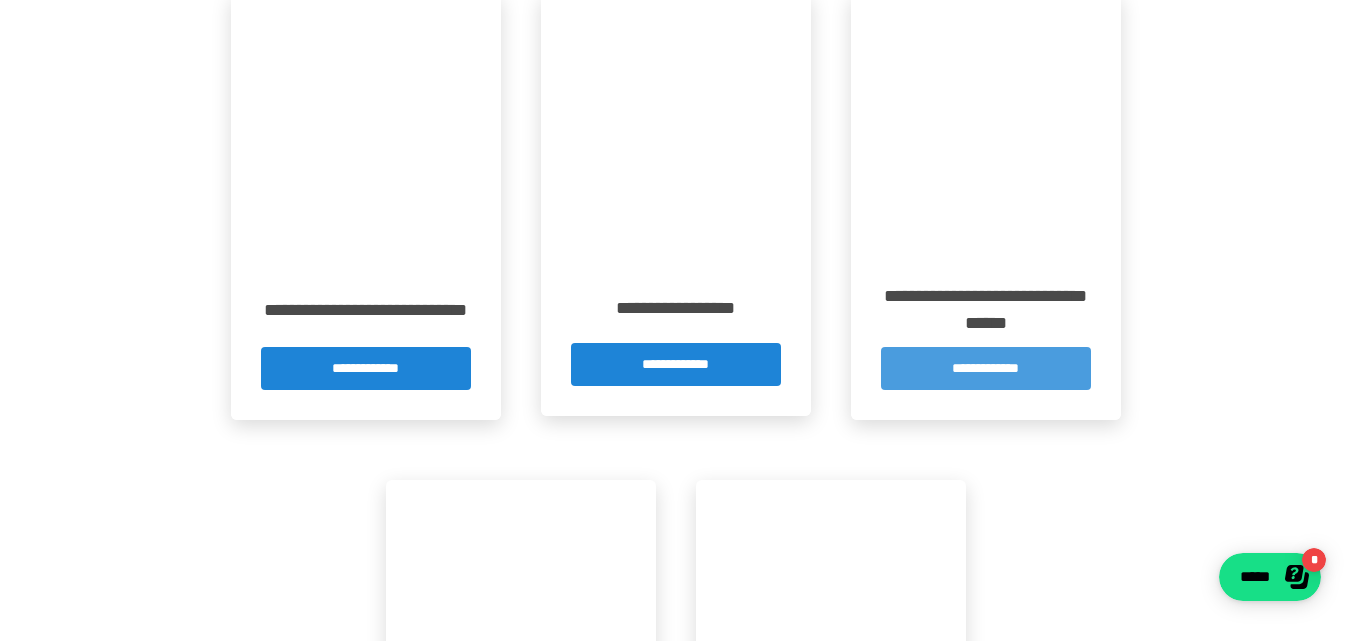 click on "**********" at bounding box center (986, 368) 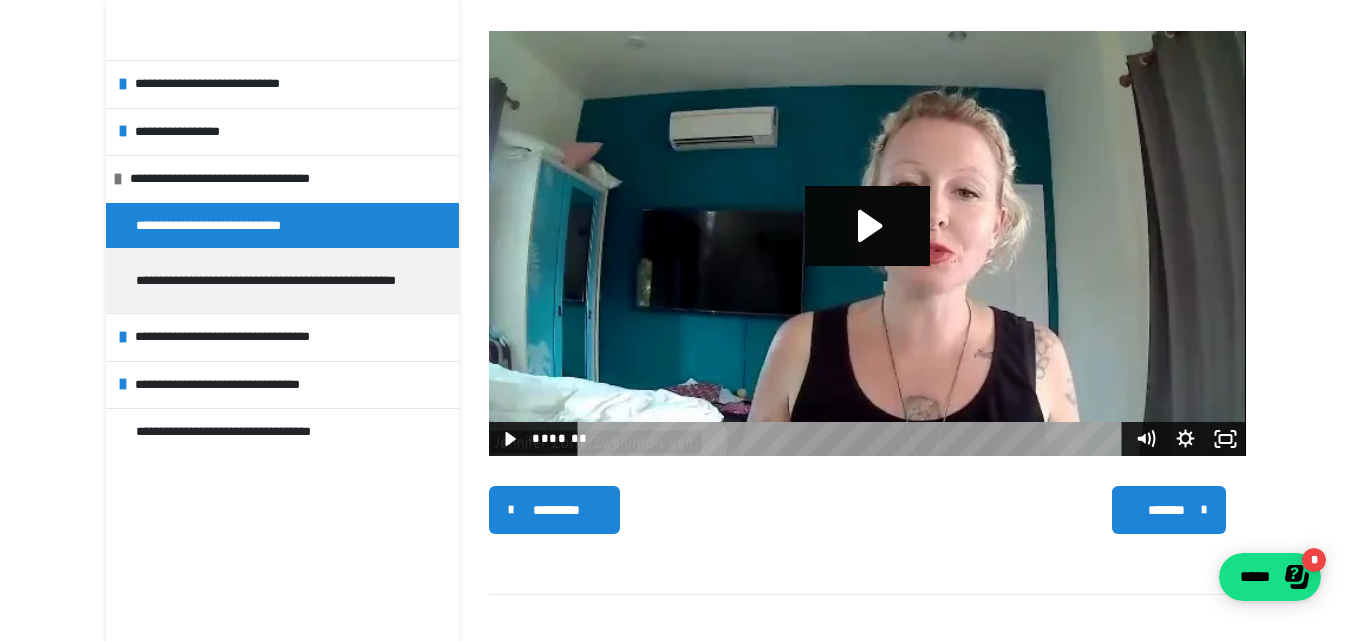 scroll, scrollTop: 293, scrollLeft: 0, axis: vertical 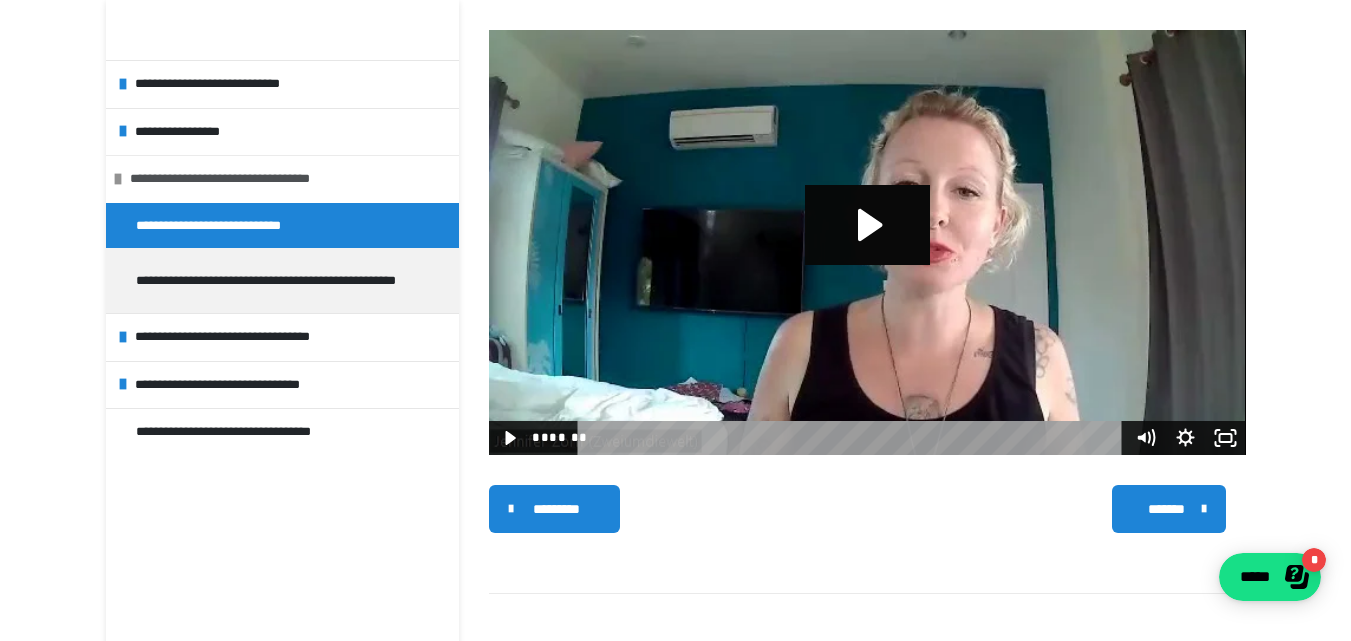 click on "**********" at bounding box center (287, 179) 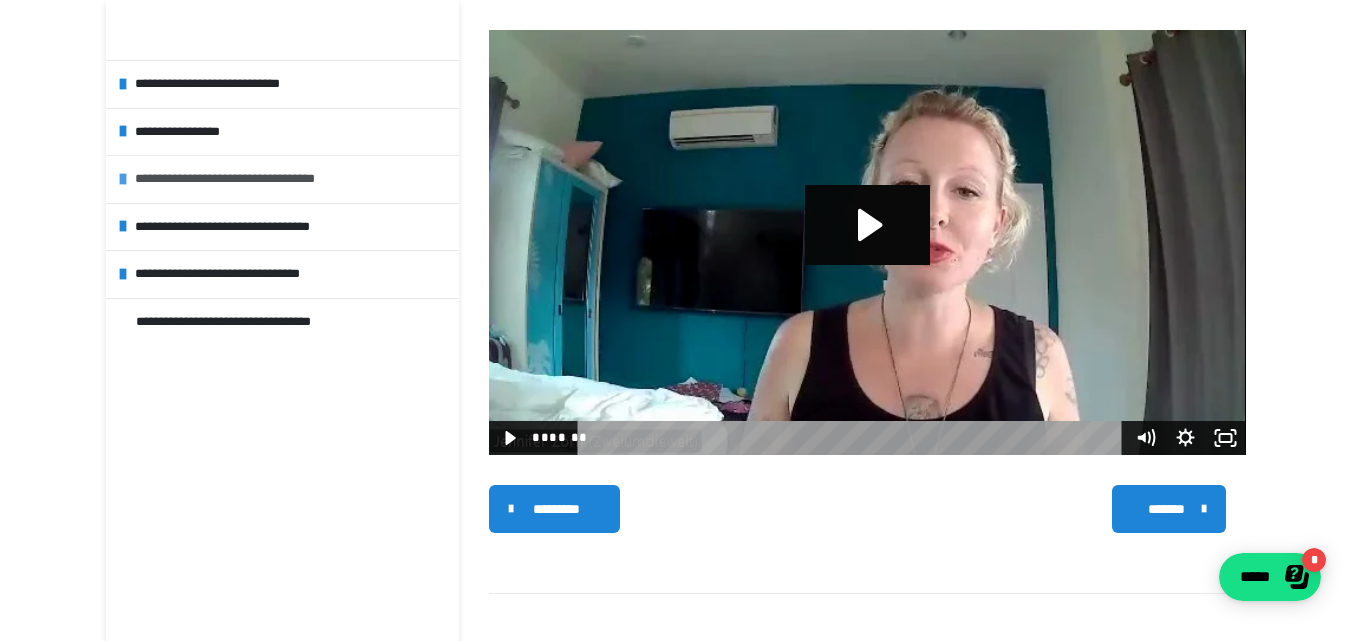 click on "**********" at bounding box center (292, 179) 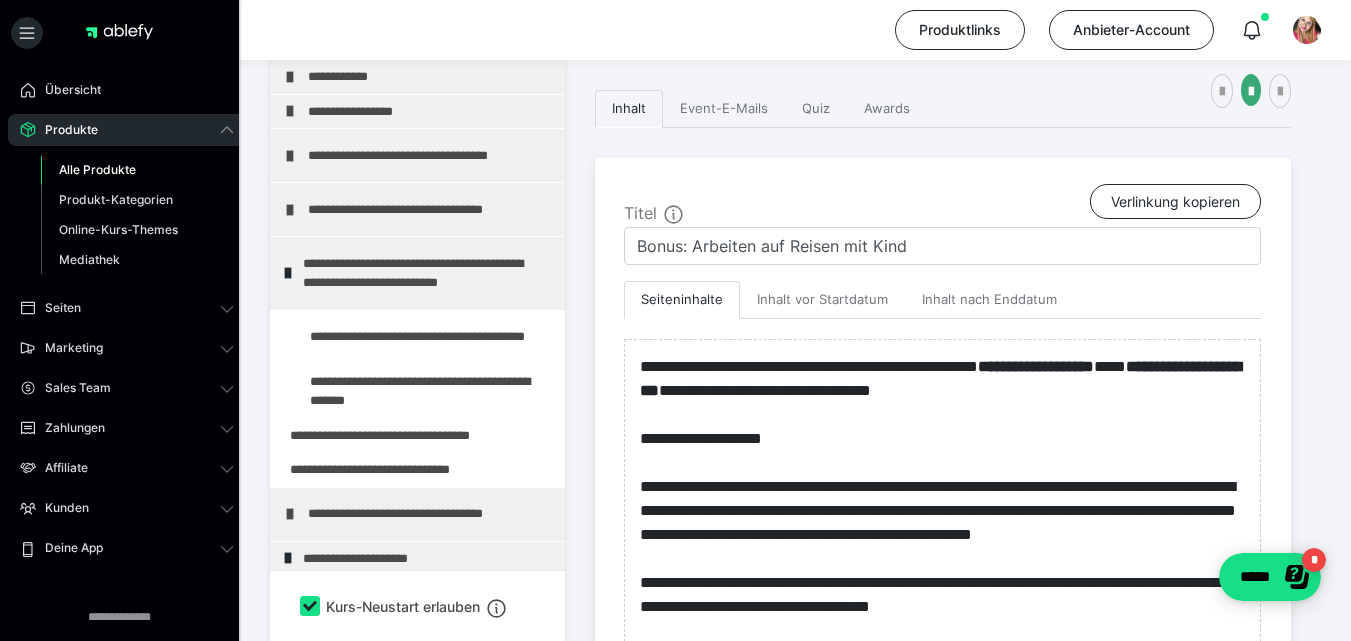 scroll, scrollTop: 0, scrollLeft: 0, axis: both 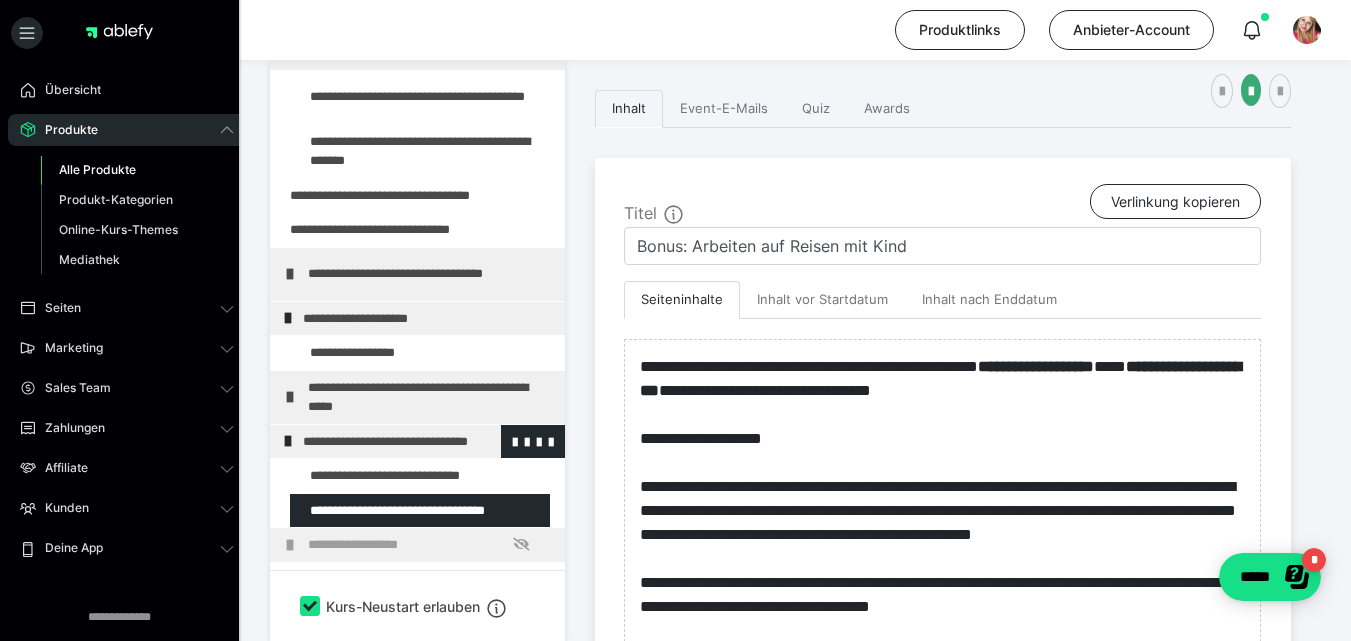 click at bounding box center (288, 441) 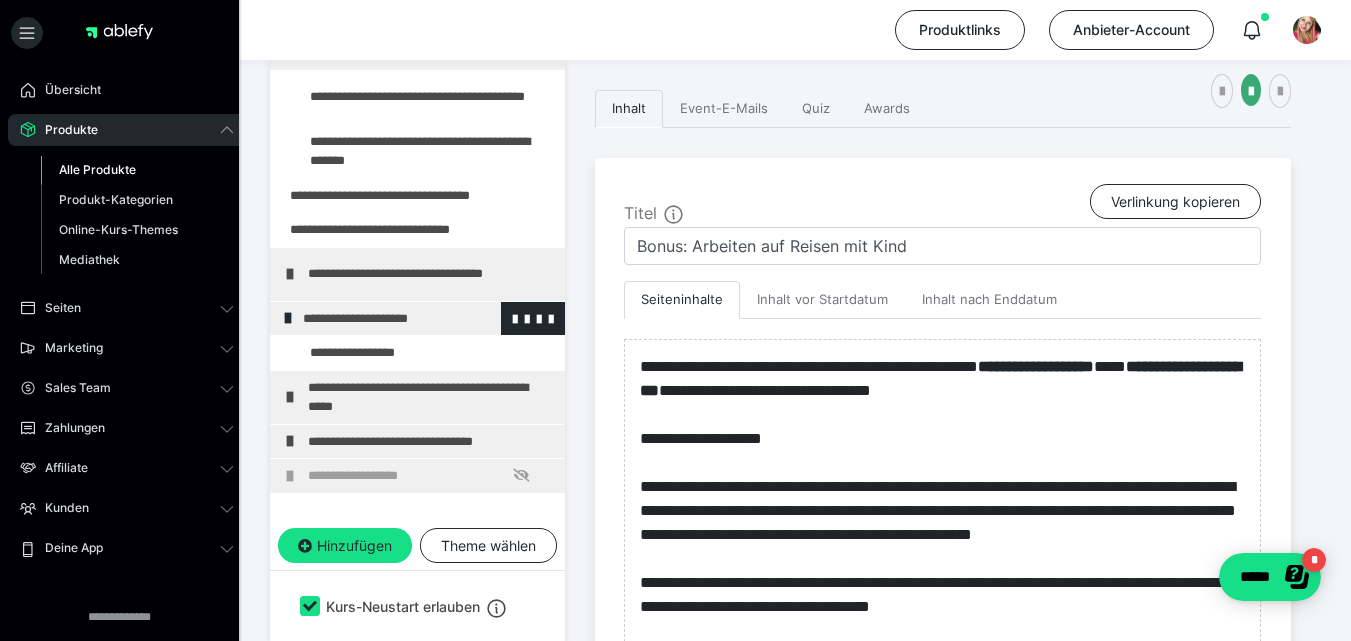 click at bounding box center (288, 318) 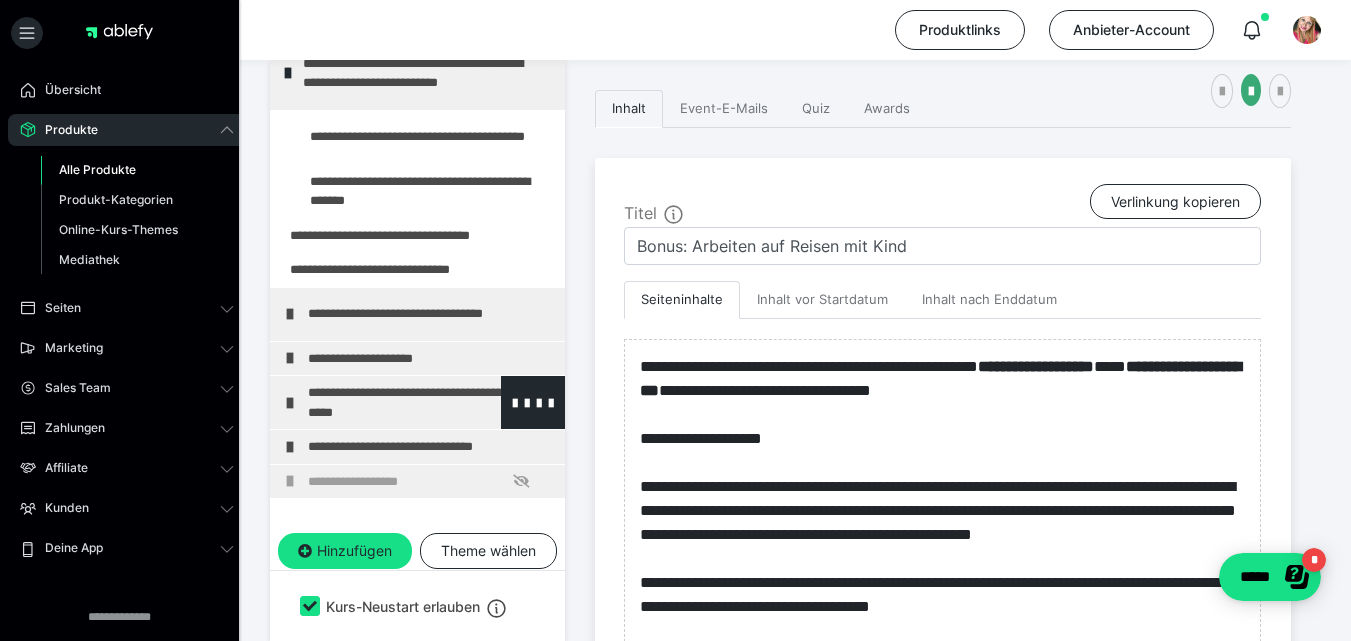 scroll, scrollTop: 269, scrollLeft: 0, axis: vertical 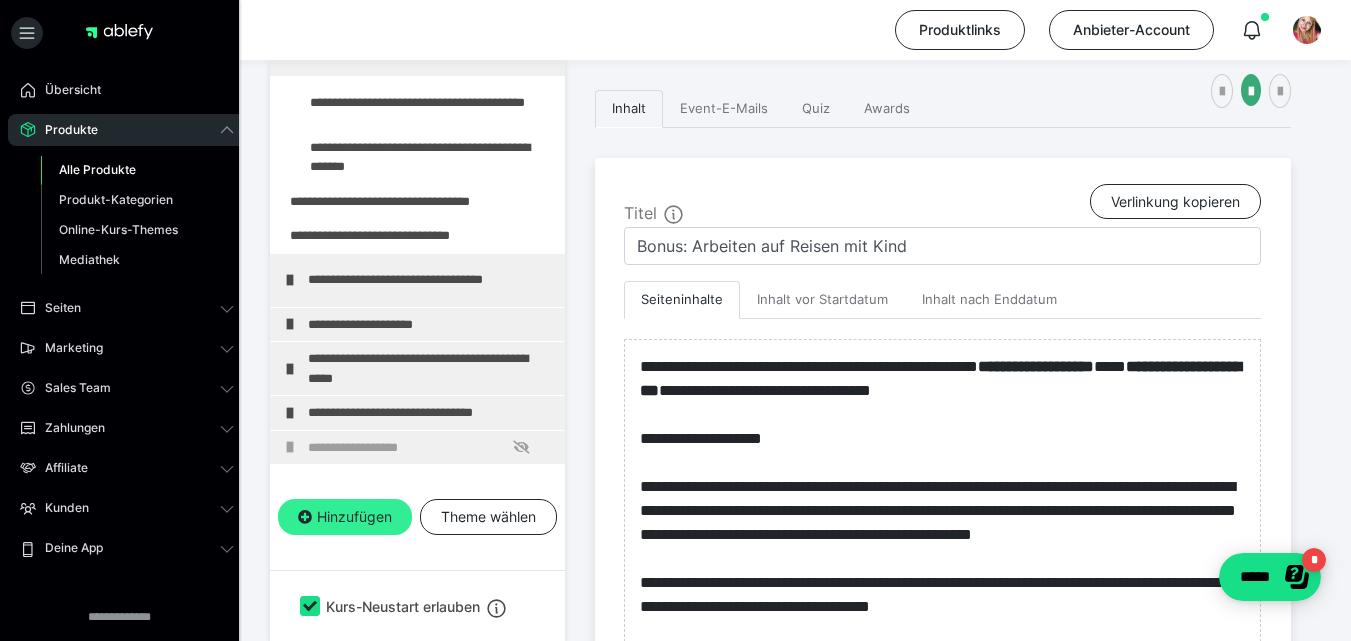 click on "Hinzufügen" at bounding box center [345, 517] 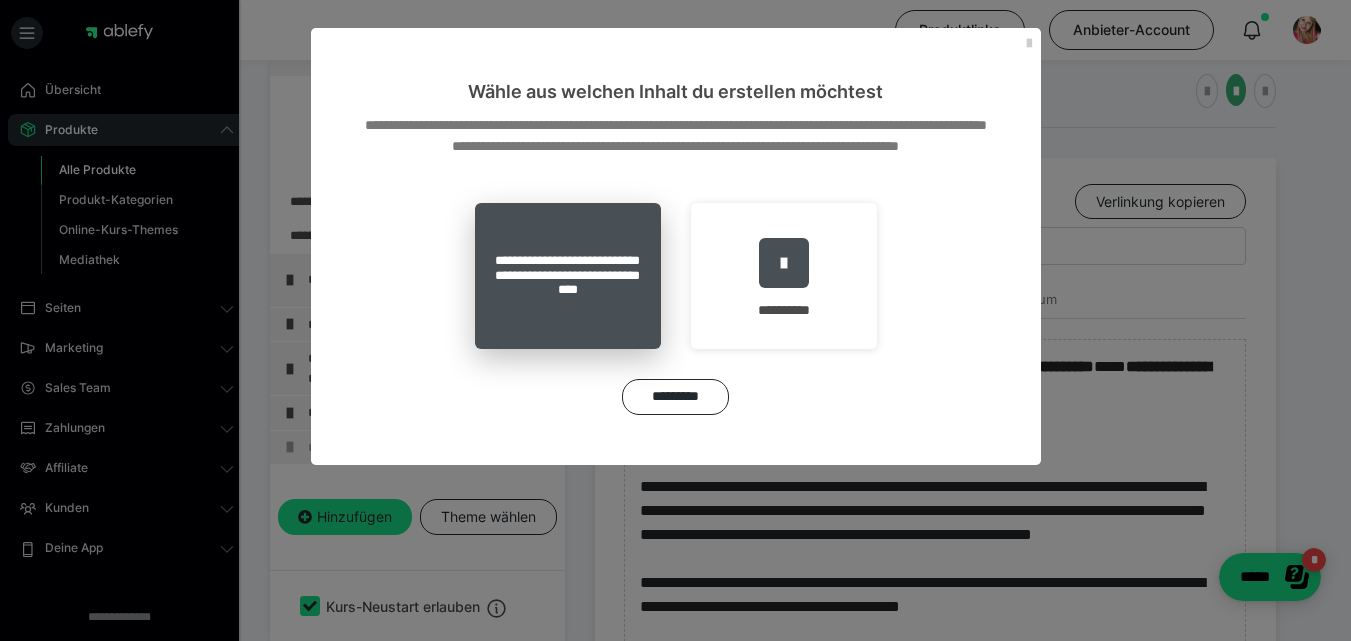click on "**********" at bounding box center [568, 276] 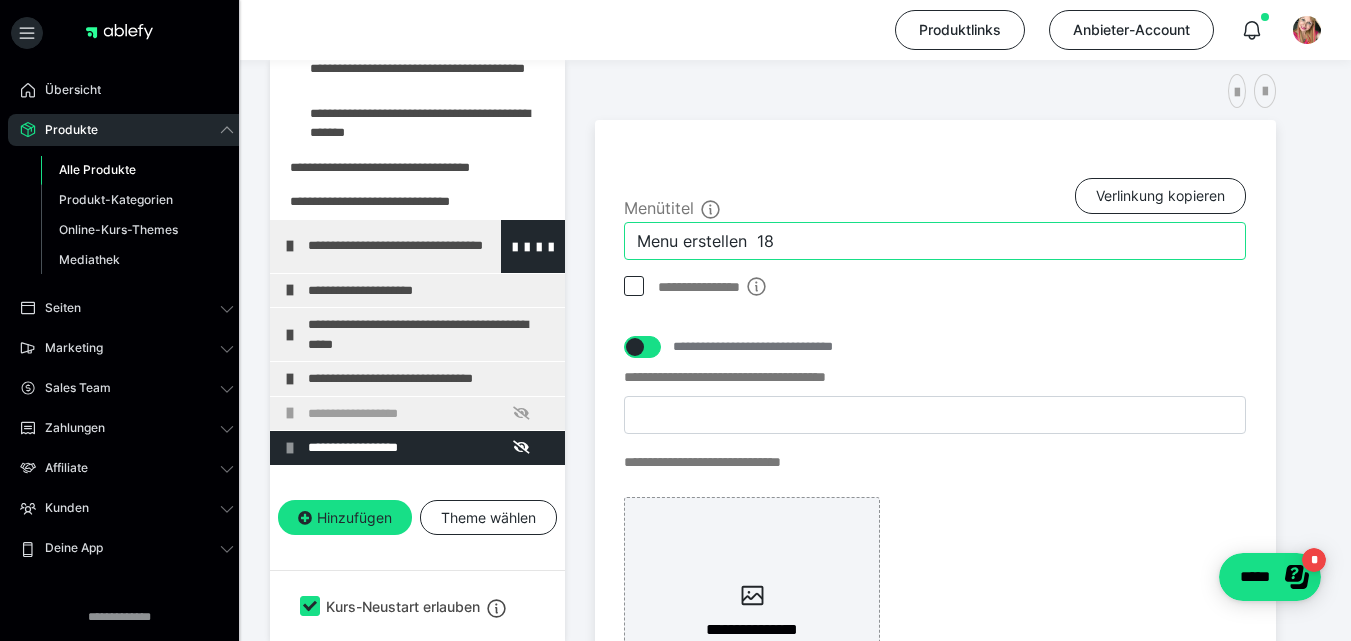 click on "**********" at bounding box center [788, 505] 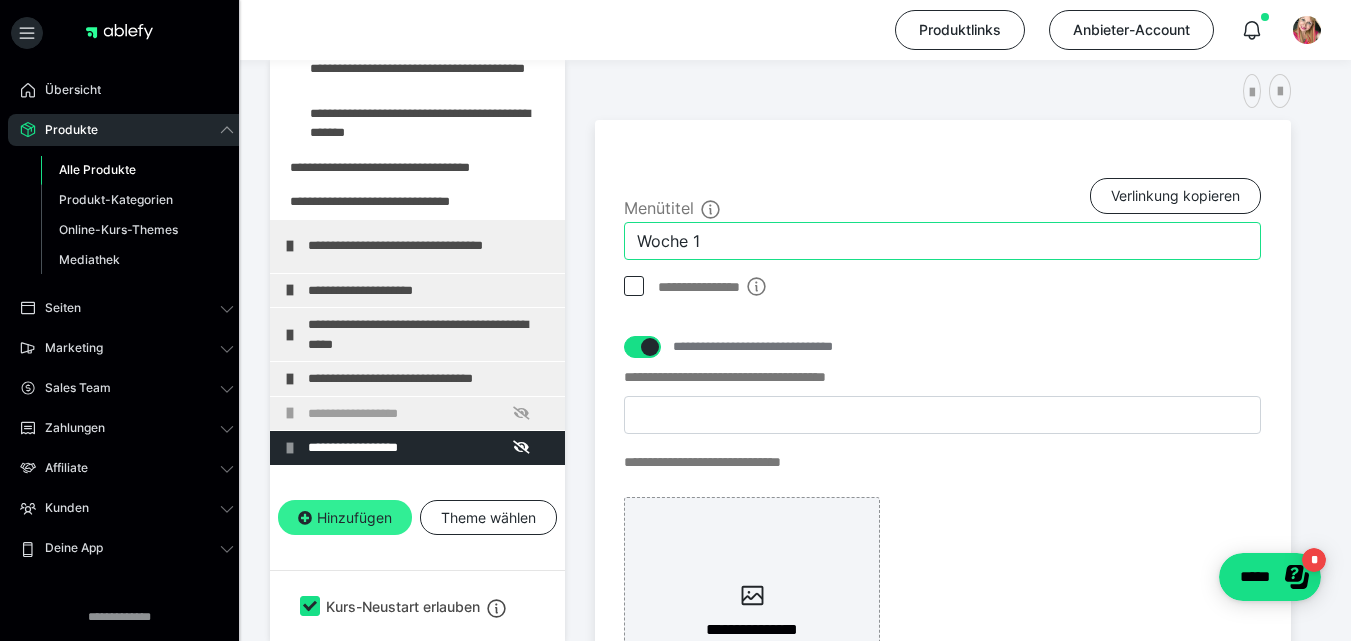 type on "Woche 1" 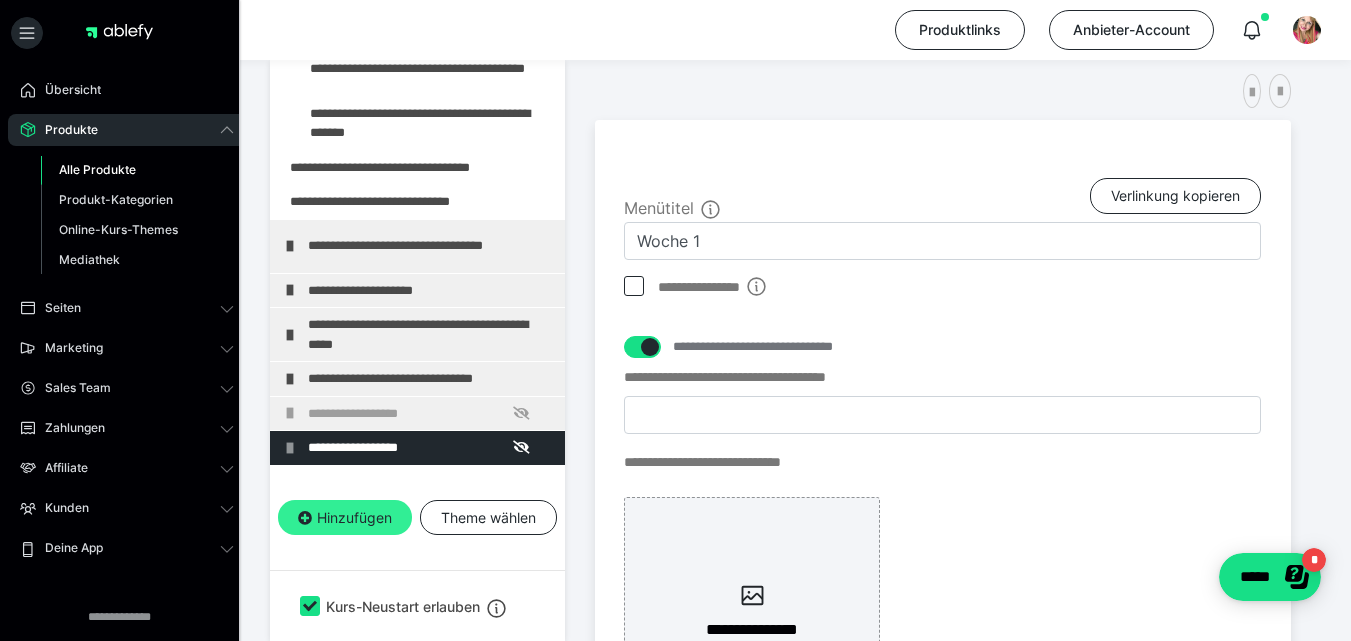 click on "Hinzufügen" at bounding box center (345, 518) 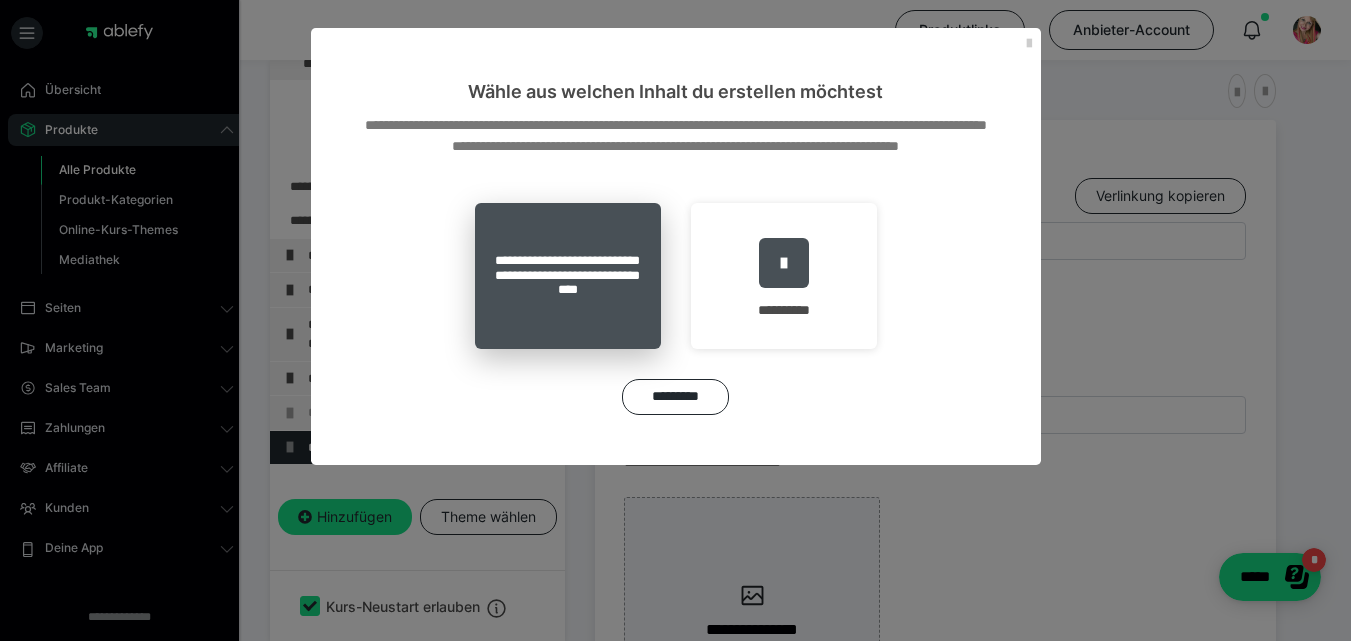 click on "**********" at bounding box center (568, 276) 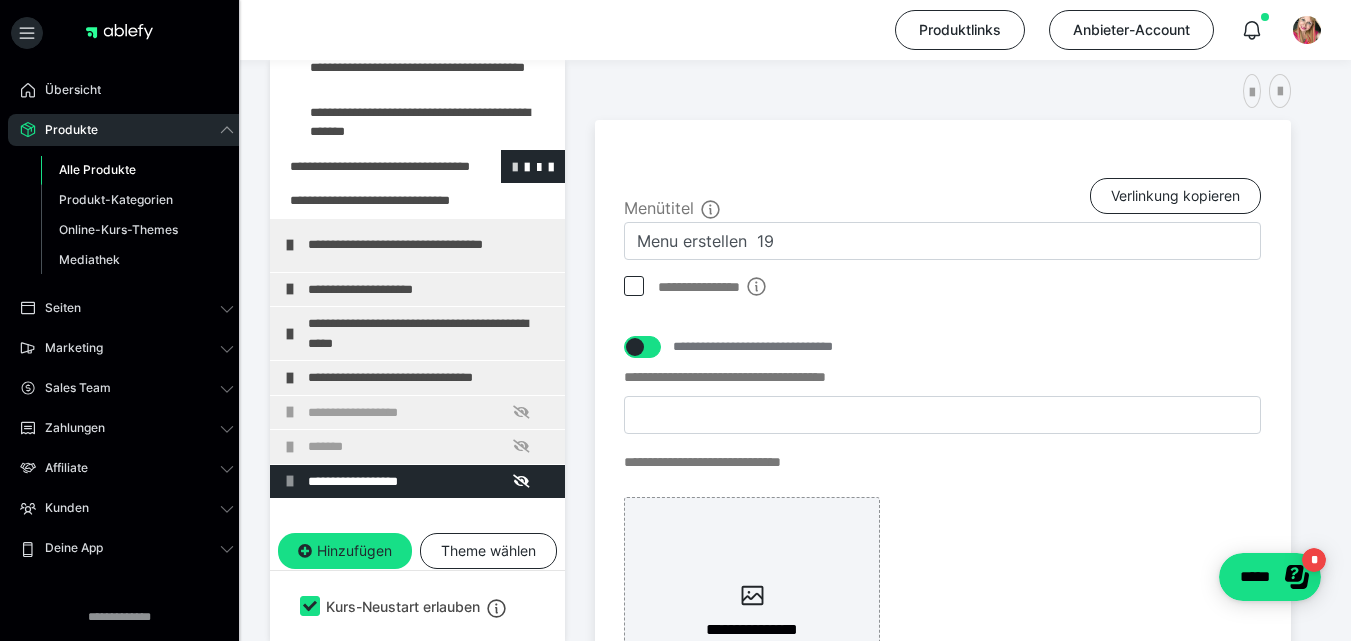 click at bounding box center [515, 166] 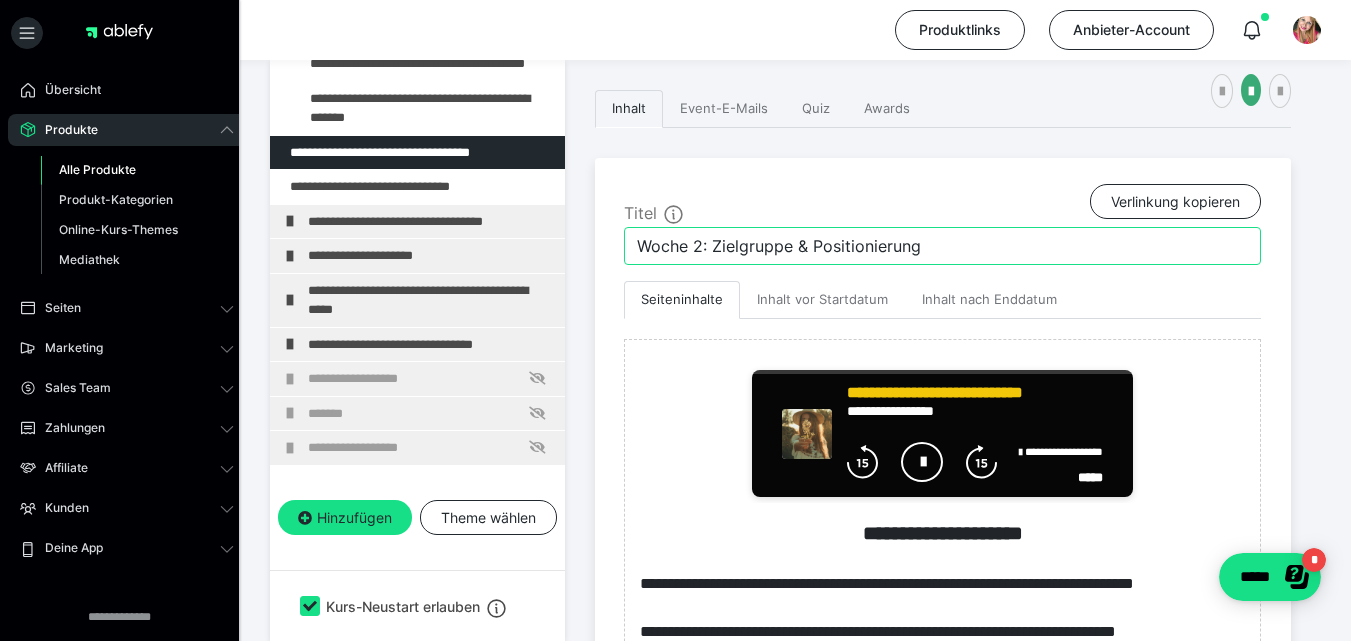 click on "Woche 2: Zielgruppe & Positionierung" at bounding box center [942, 246] 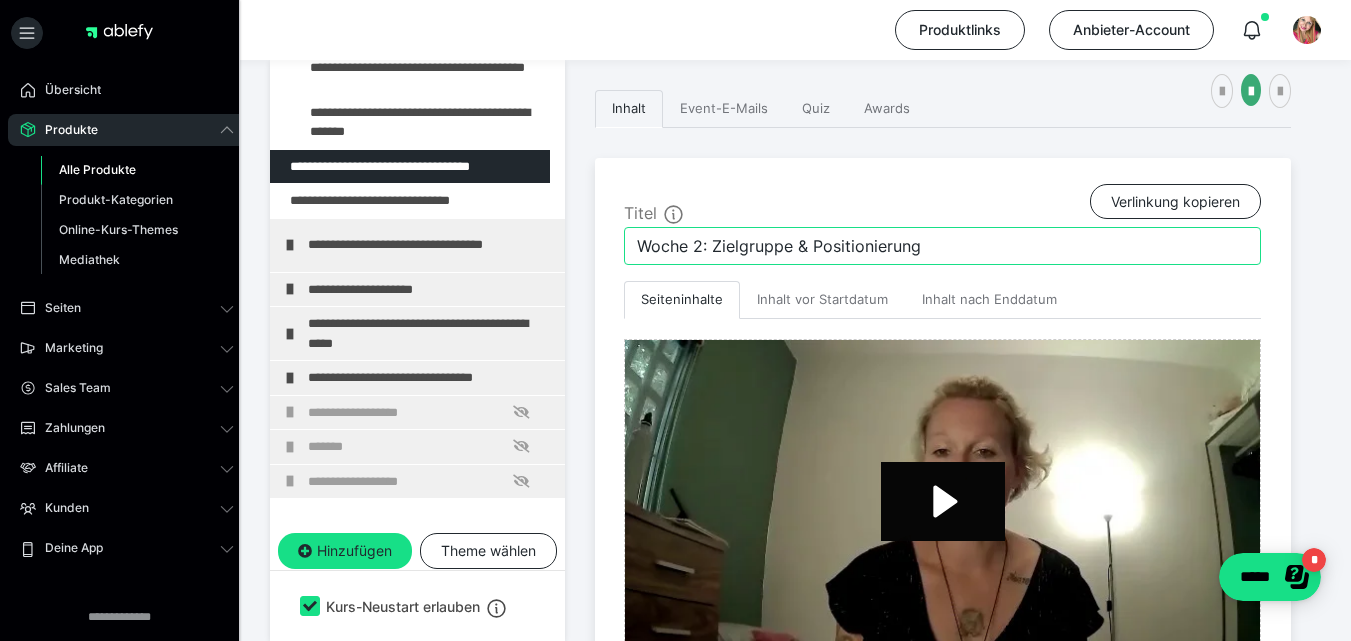 click on "Woche 2: Zielgruppe & Positionierung" at bounding box center [942, 246] 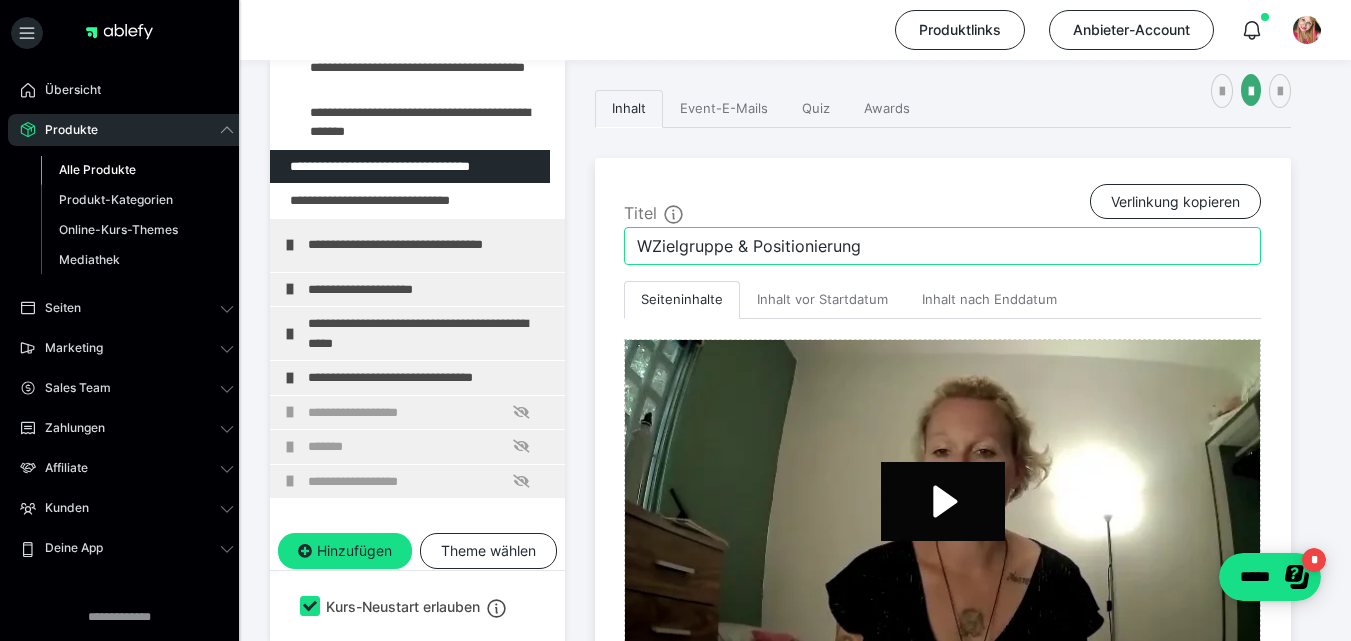 type on "Zielgruppe & Positionierung" 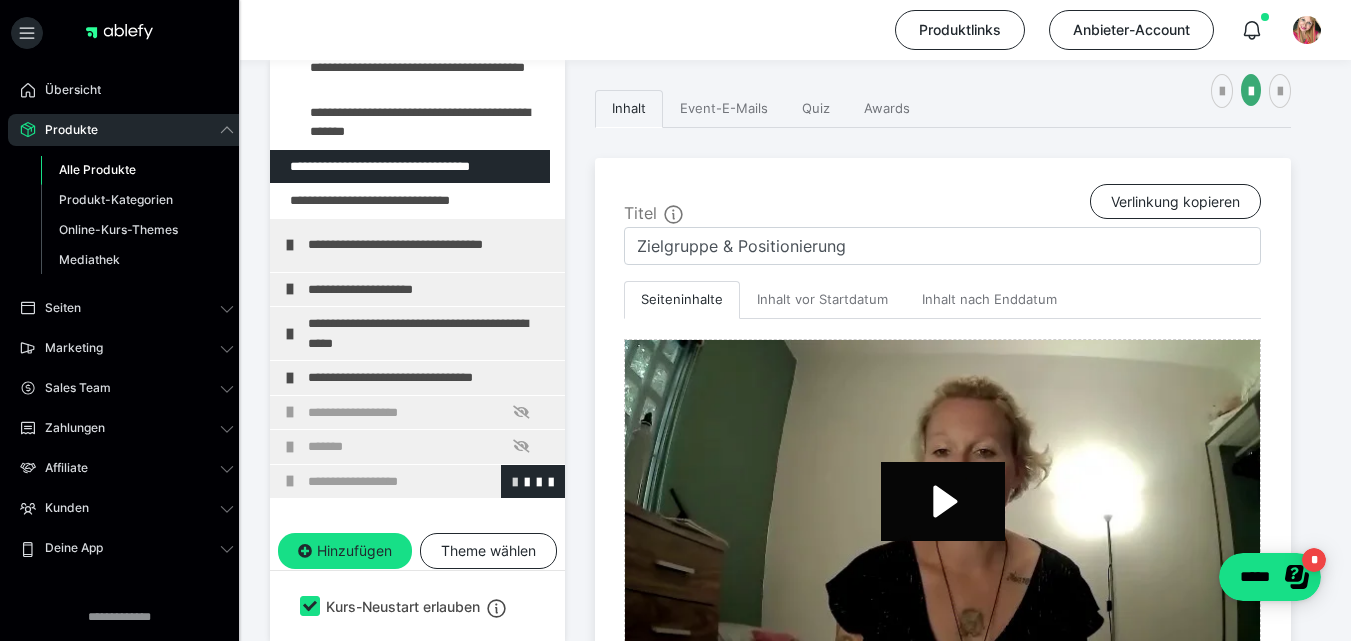 click at bounding box center [515, 481] 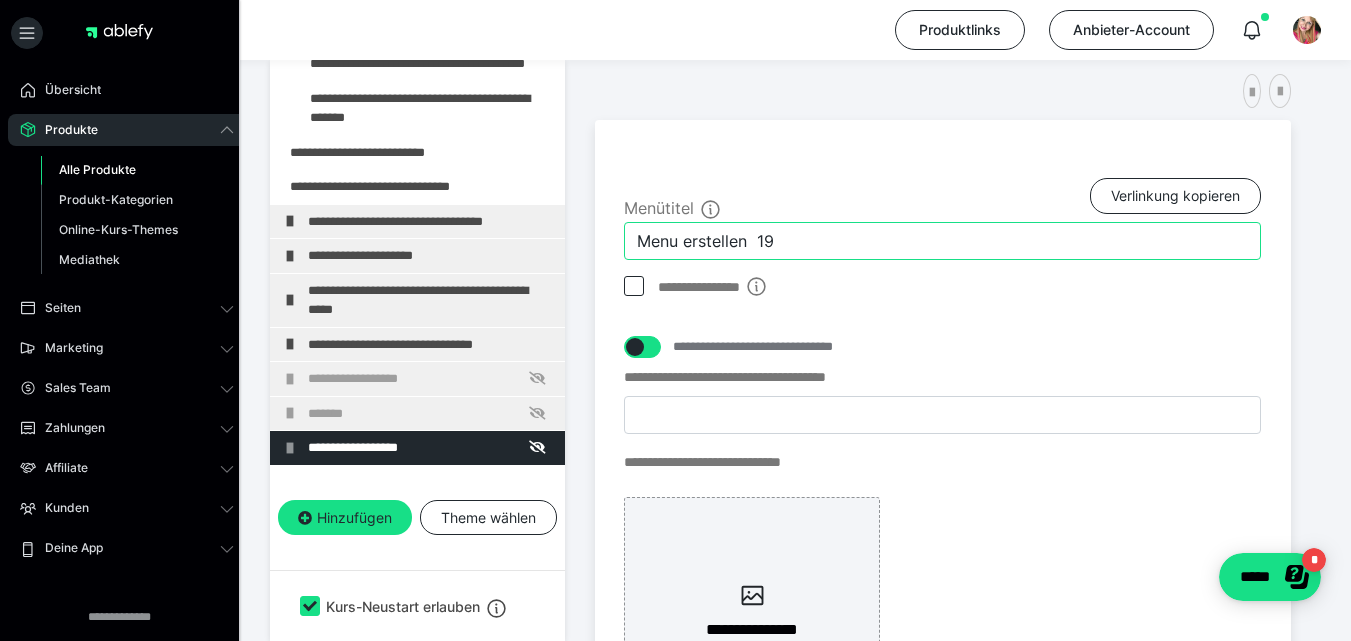 click on "Menu erstellen  19" at bounding box center [942, 241] 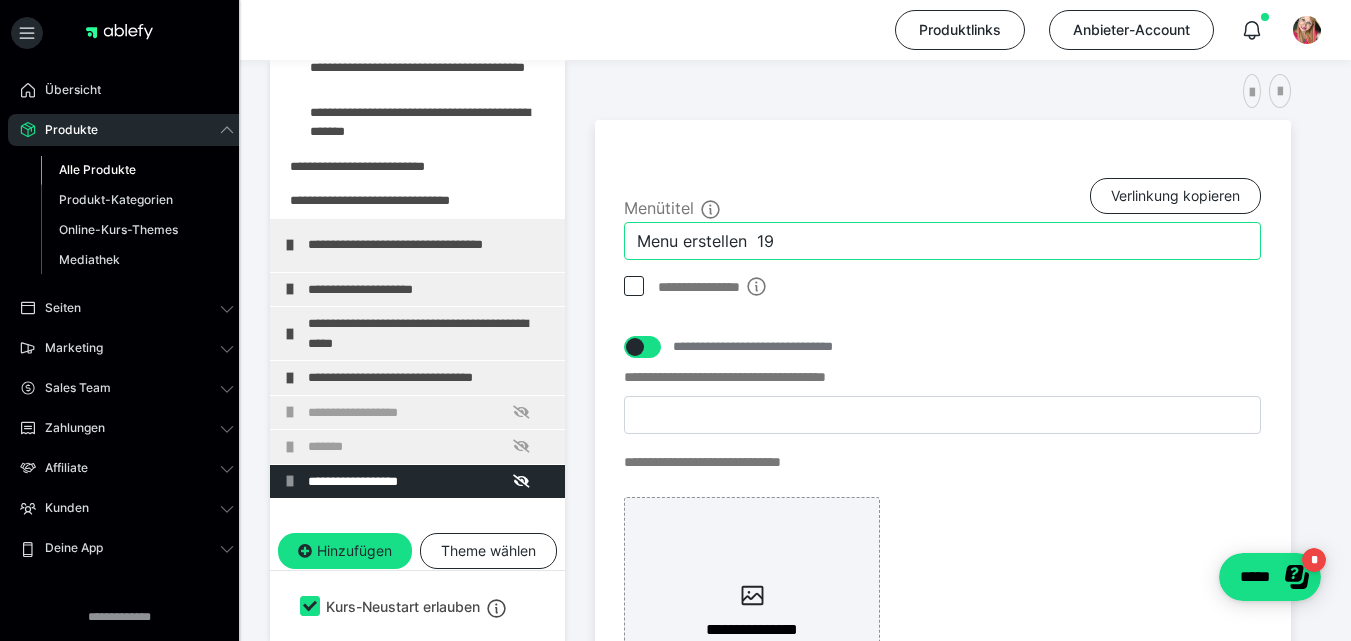 paste on "Woche 2: Zielgruppe & Positionierung" 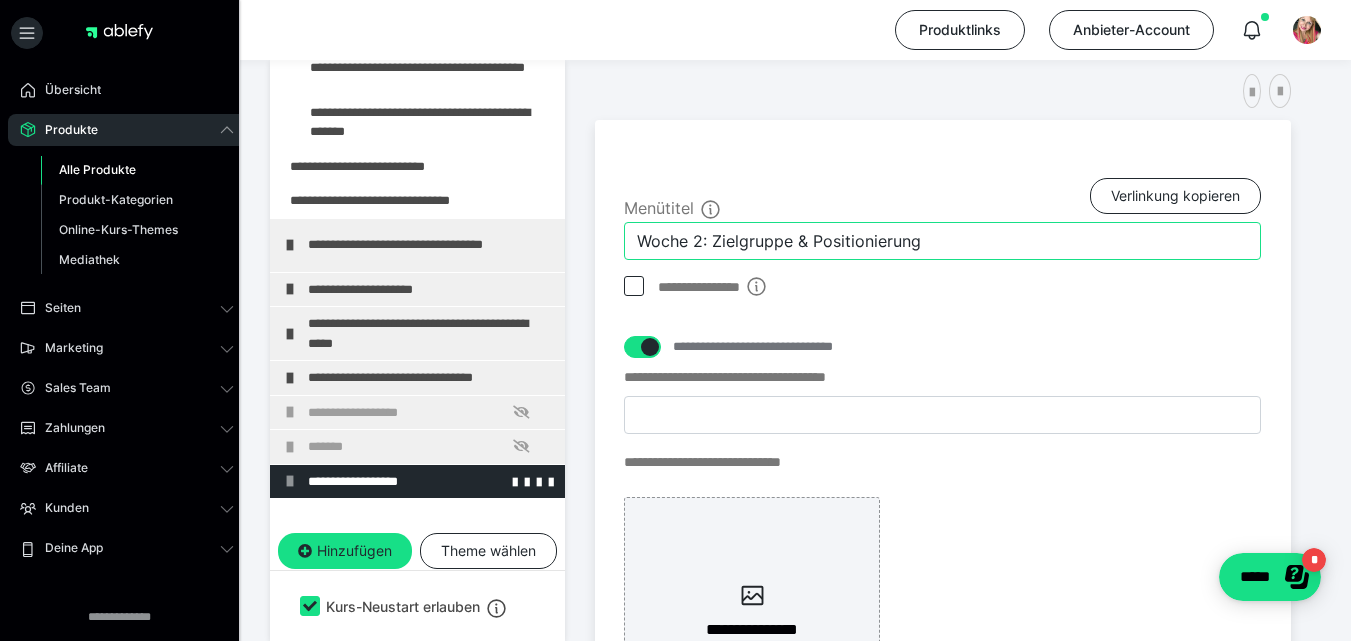 type on "Woche 2: Zielgruppe & Positionierung" 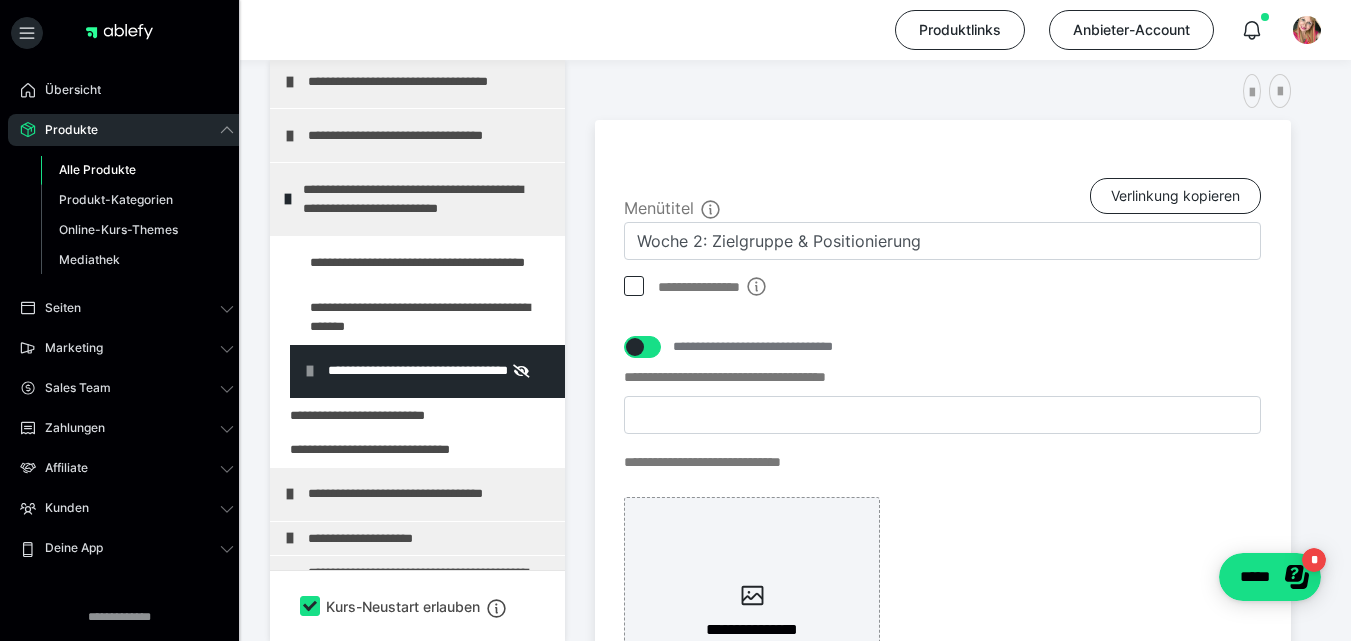 scroll, scrollTop: 102, scrollLeft: 0, axis: vertical 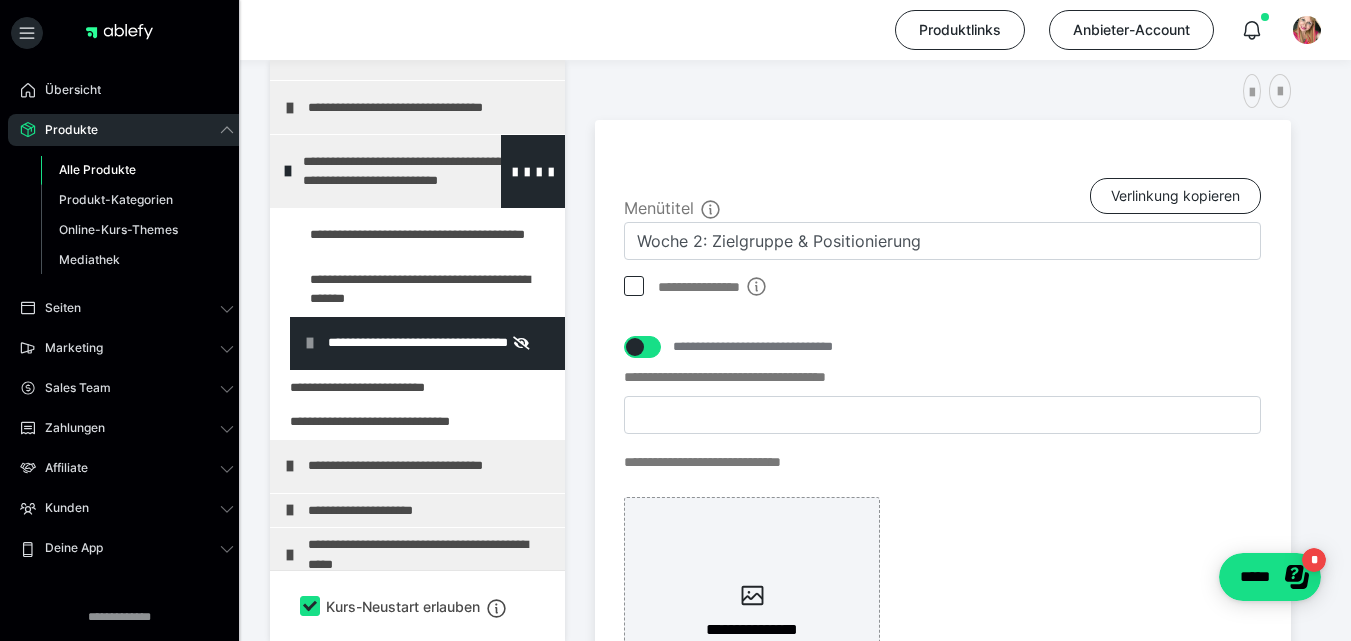 click at bounding box center [288, 171] 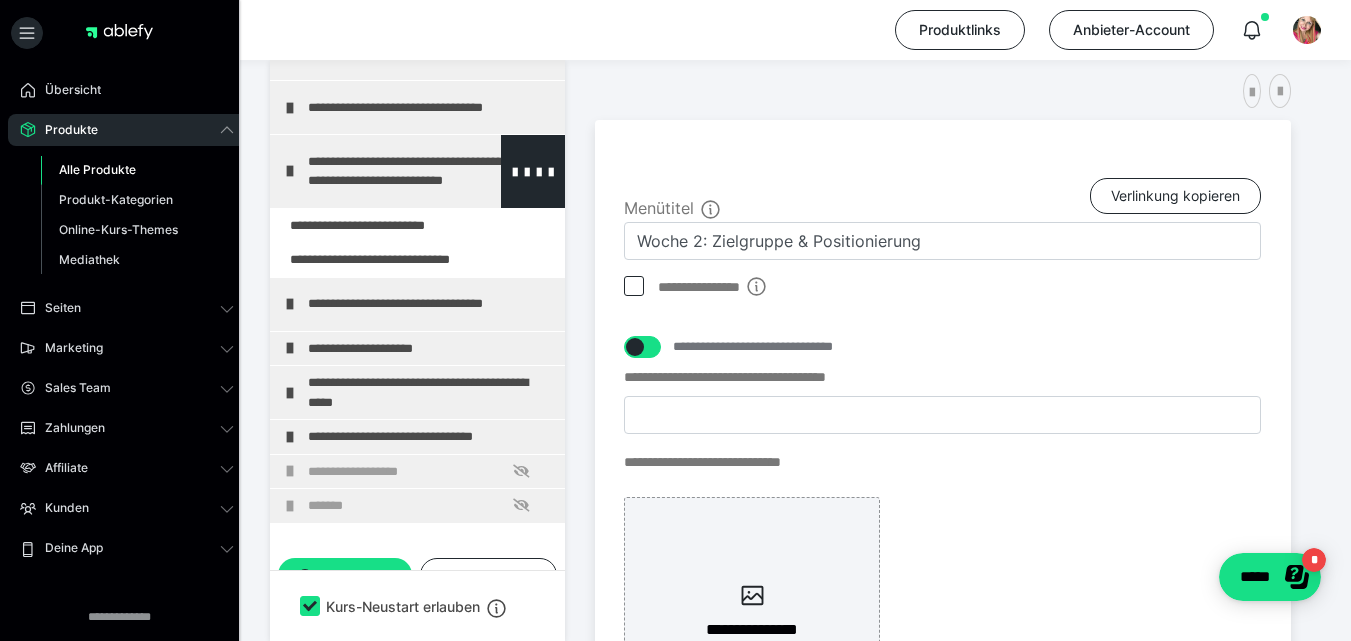 click on "**********" at bounding box center (417, 171) 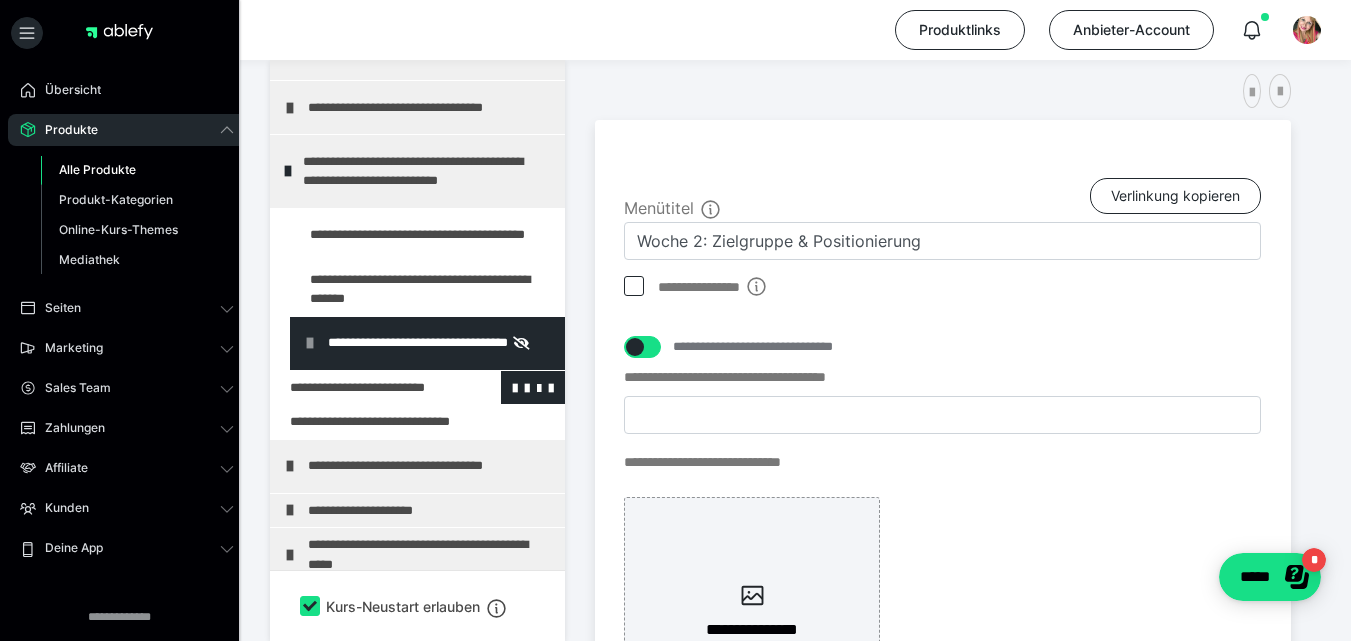 click at bounding box center (365, 388) 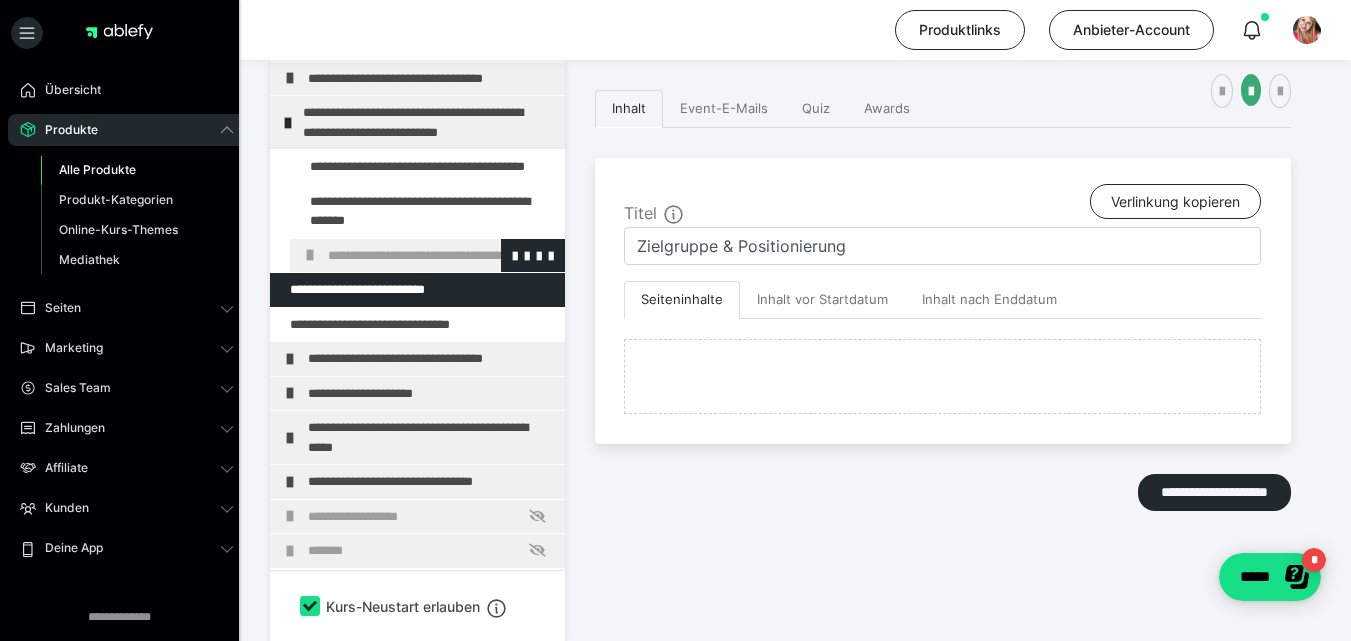click at bounding box center [310, 255] 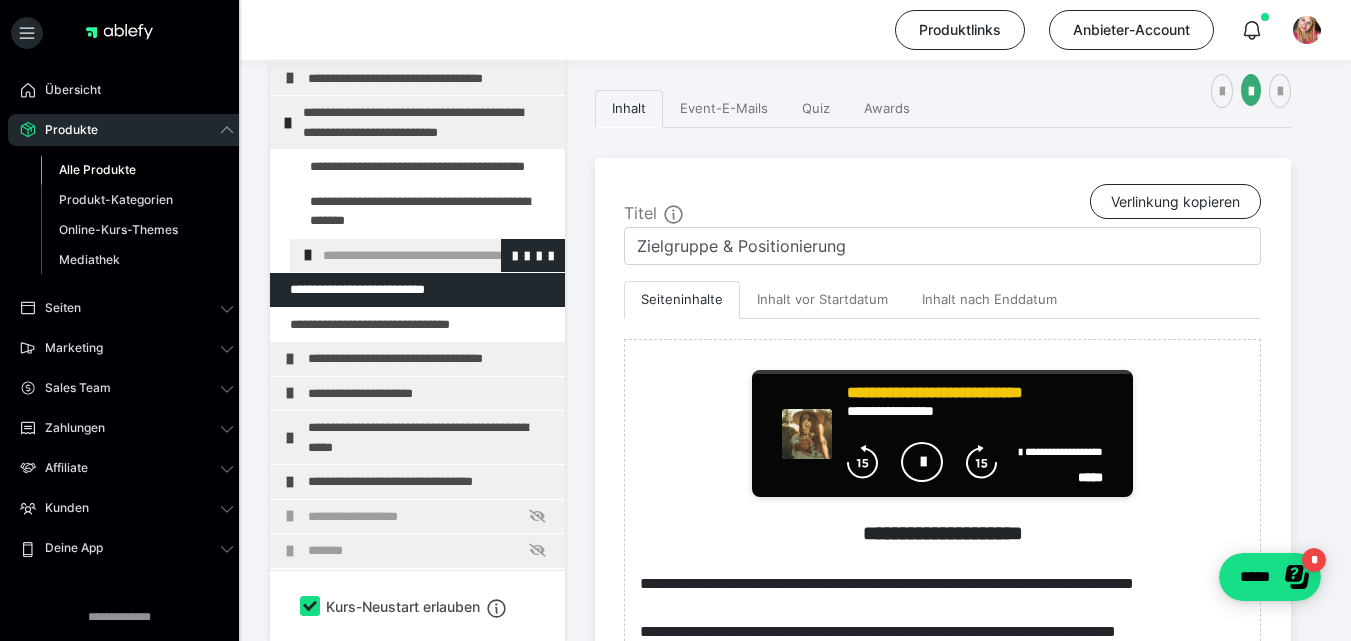 click on "**********" at bounding box center [439, 256] 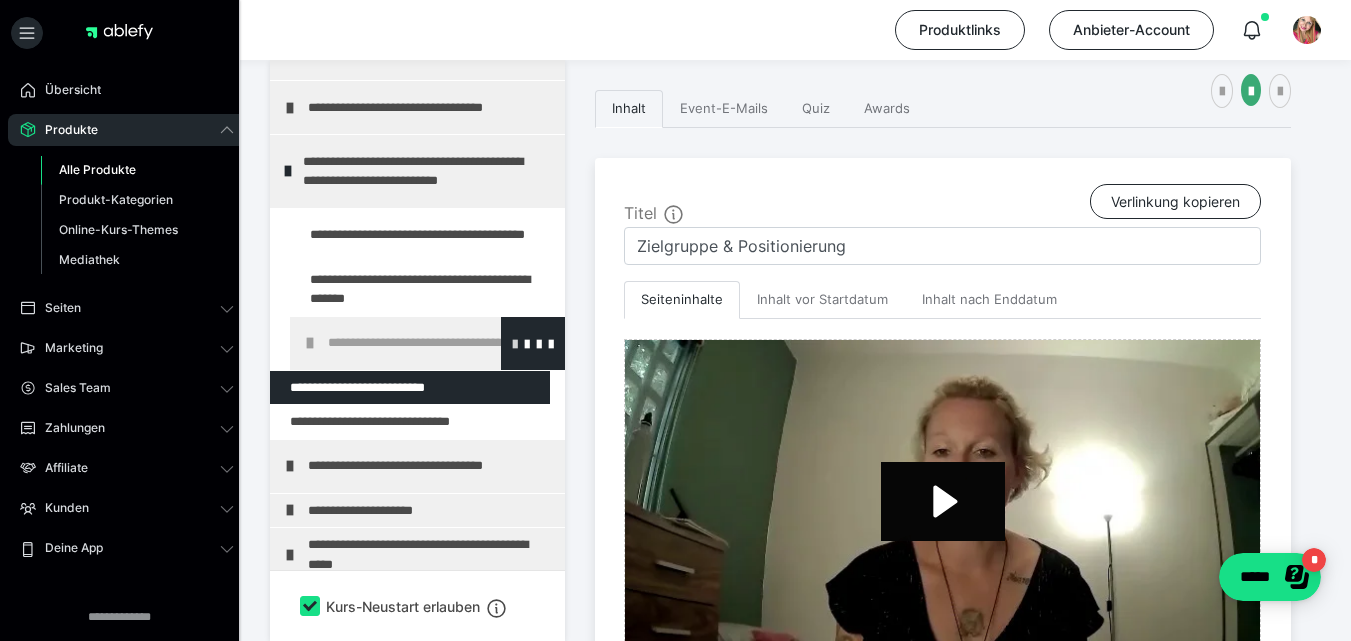 click at bounding box center (515, 343) 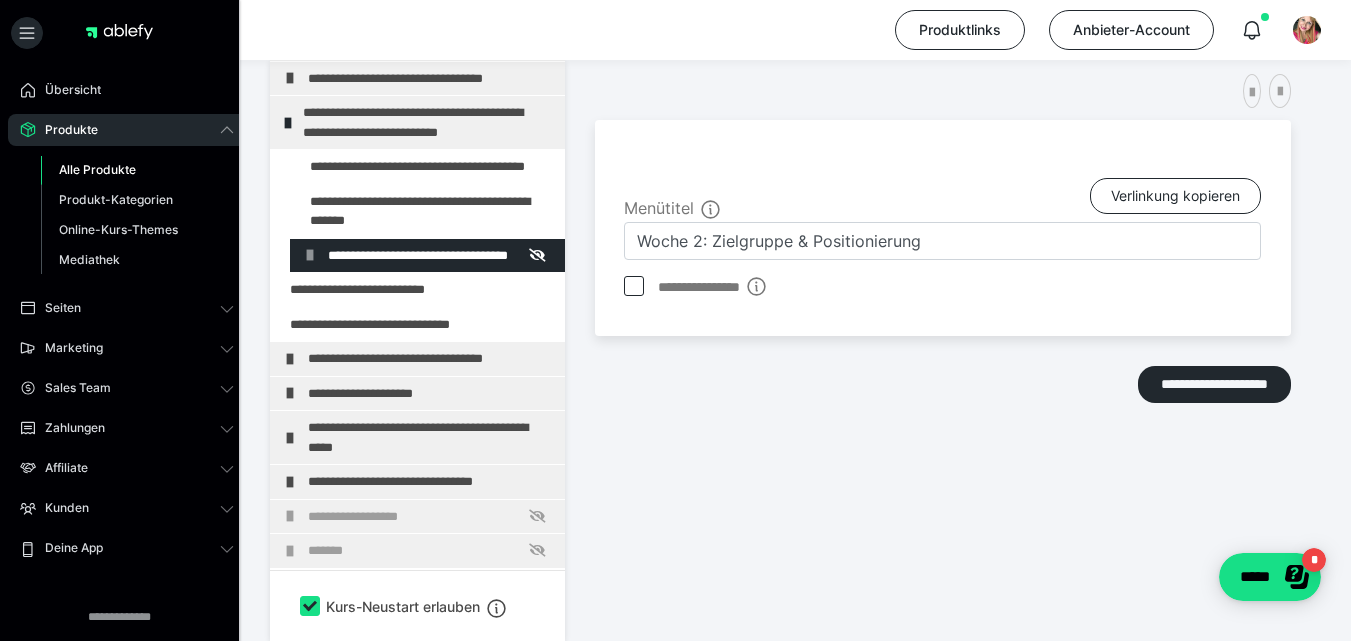 click at bounding box center (1252, 93) 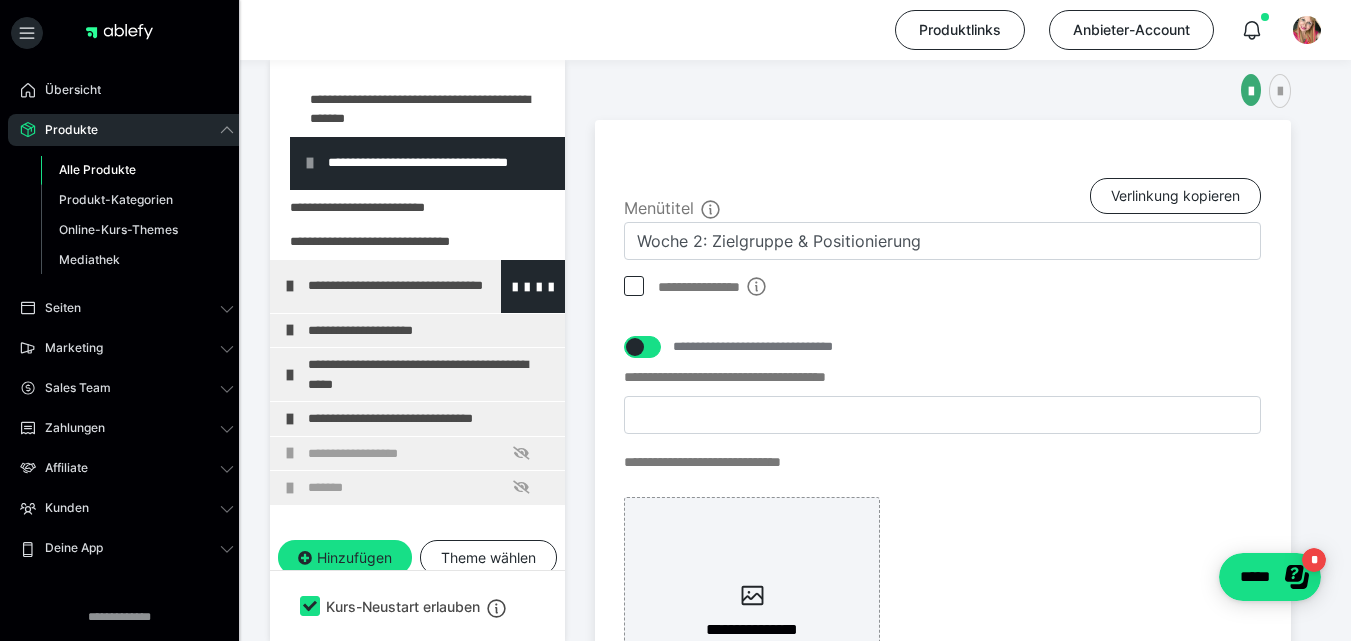 scroll, scrollTop: 358, scrollLeft: 0, axis: vertical 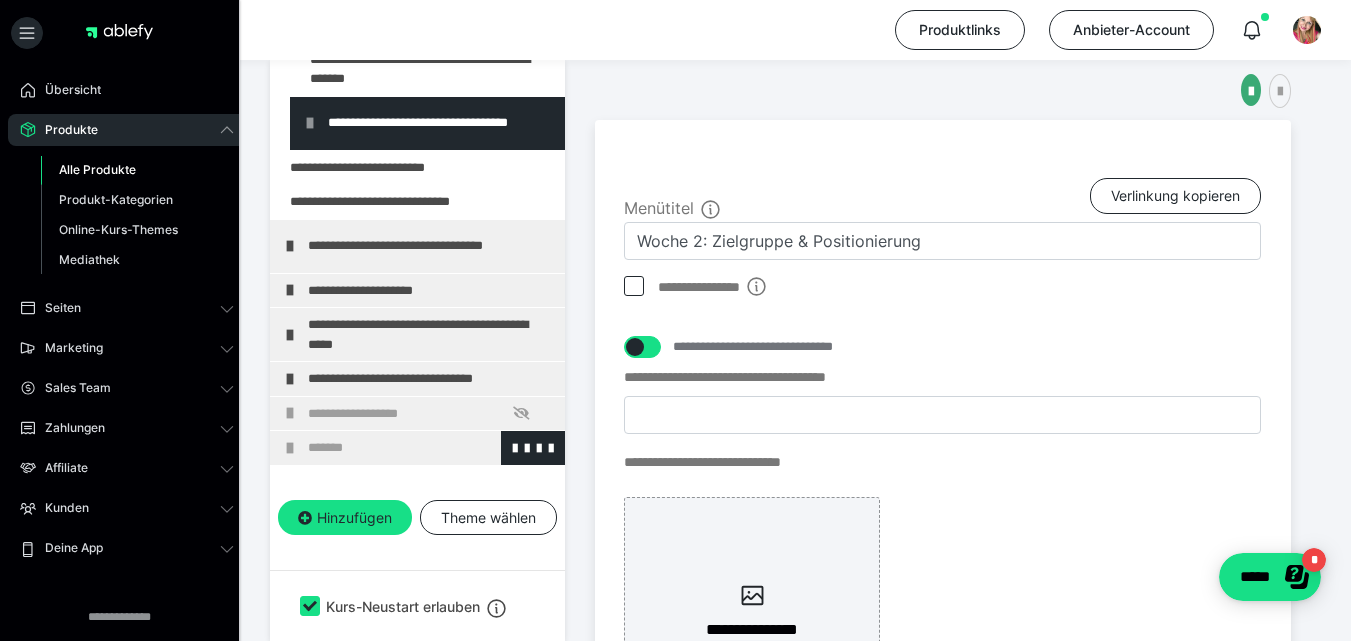 click at bounding box center (290, 448) 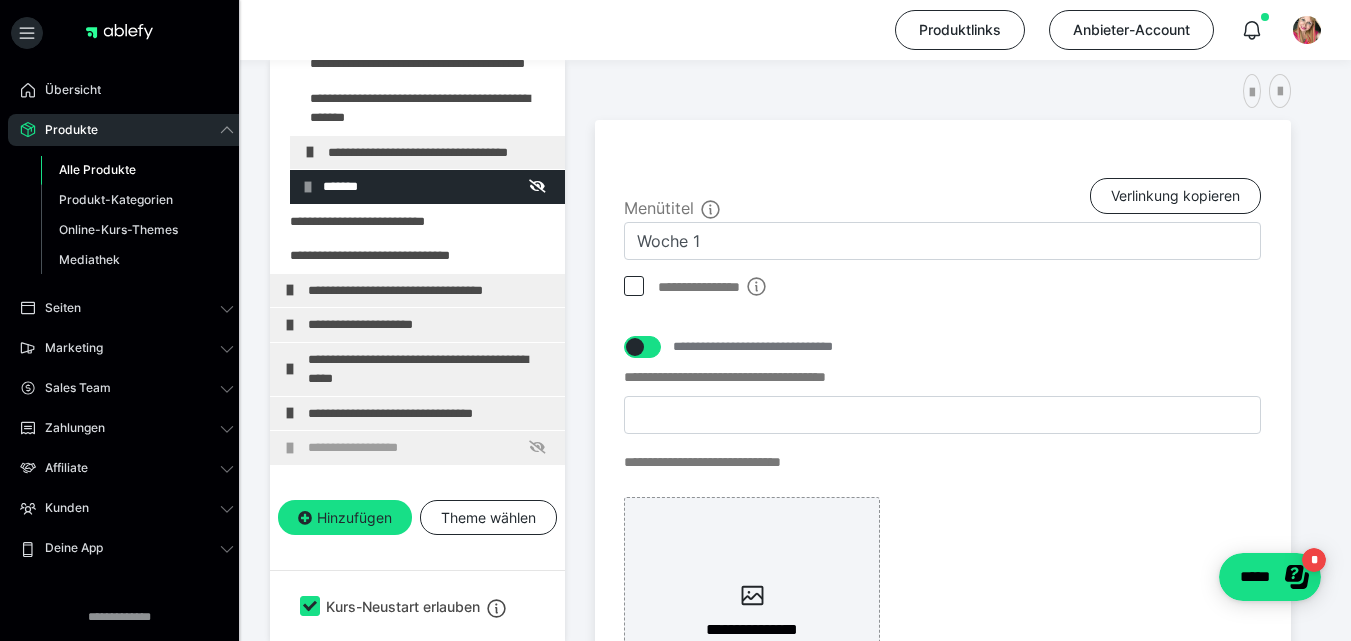 scroll, scrollTop: 111, scrollLeft: 0, axis: vertical 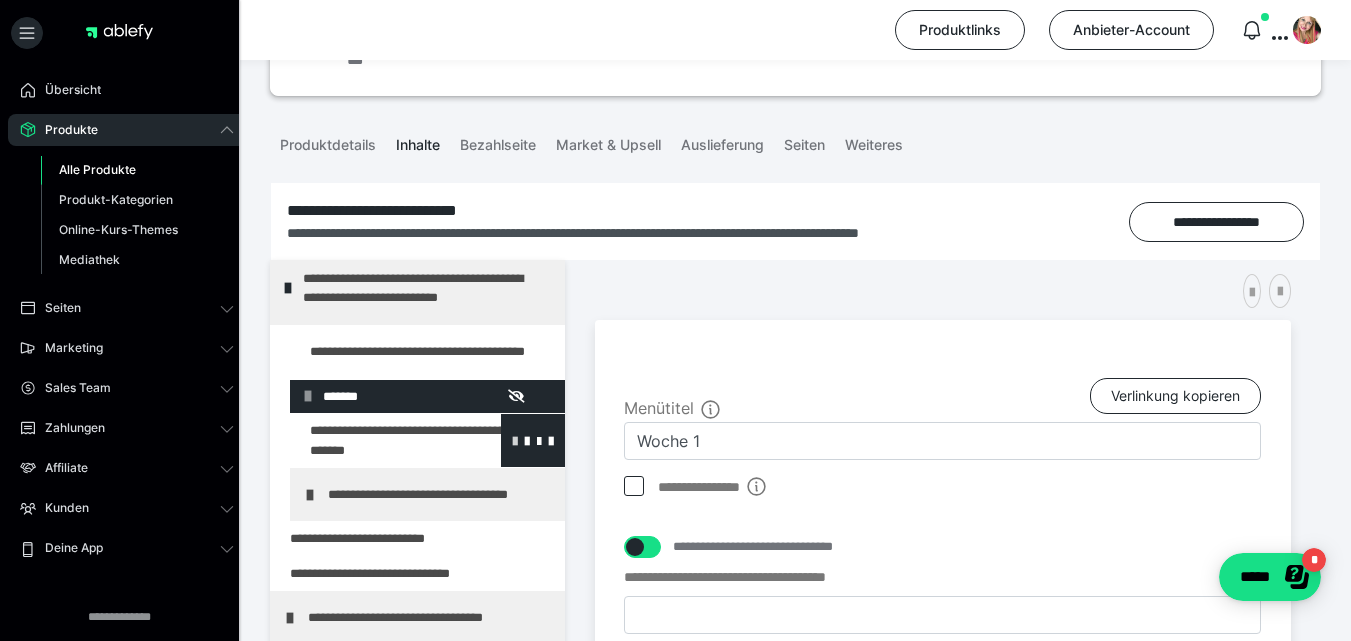 click at bounding box center (515, 440) 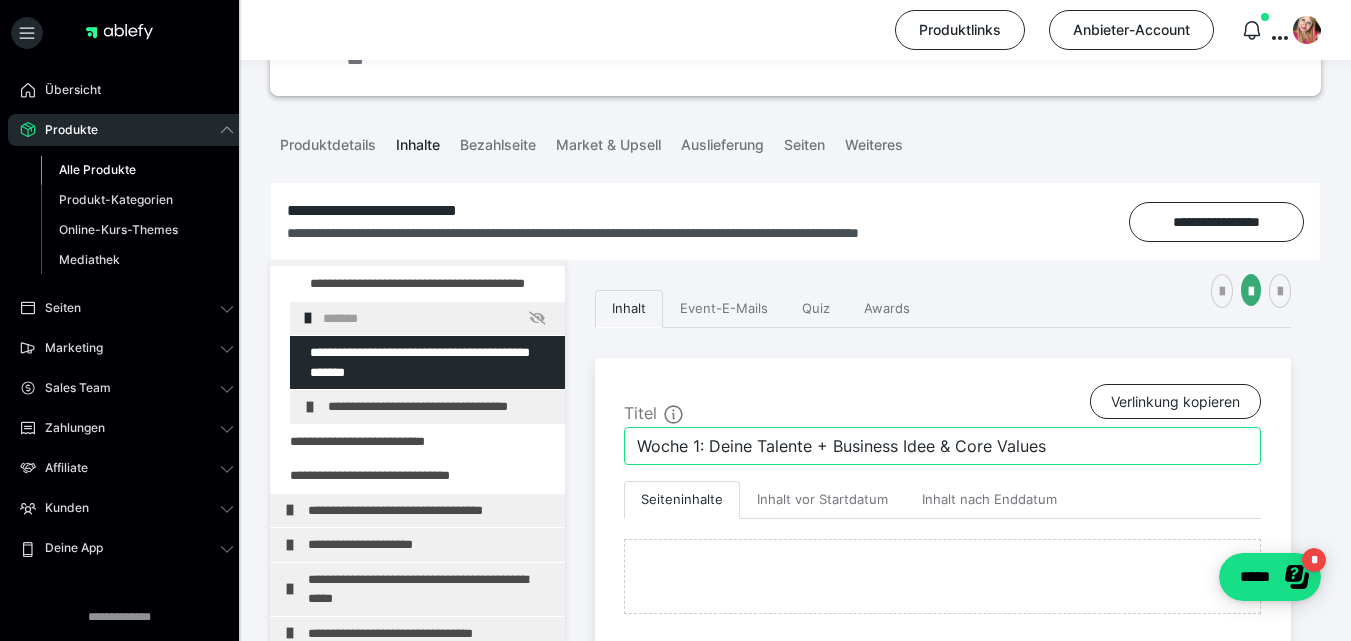 click on "Woche 1: Deine Talente + Business Idee & Core Values" at bounding box center [942, 446] 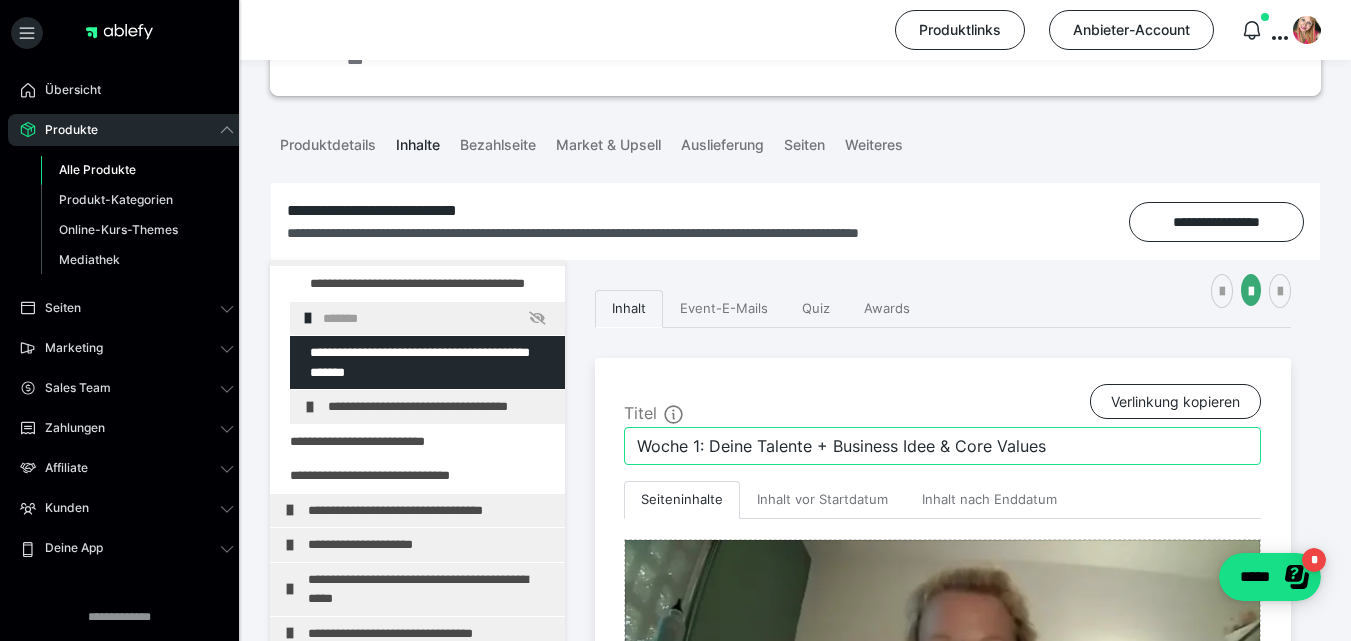 click on "Woche 1: Deine Talente + Business Idee & Core Values" at bounding box center [942, 446] 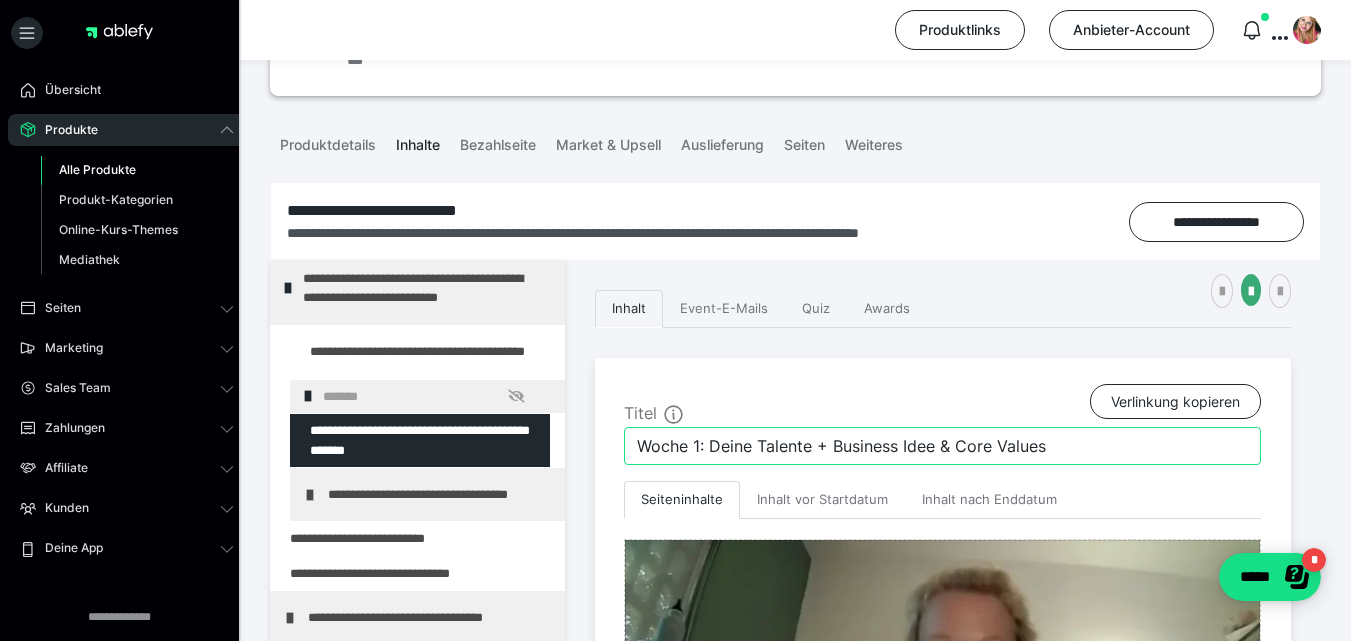 drag, startPoint x: 710, startPoint y: 450, endPoint x: 592, endPoint y: 437, distance: 118.71394 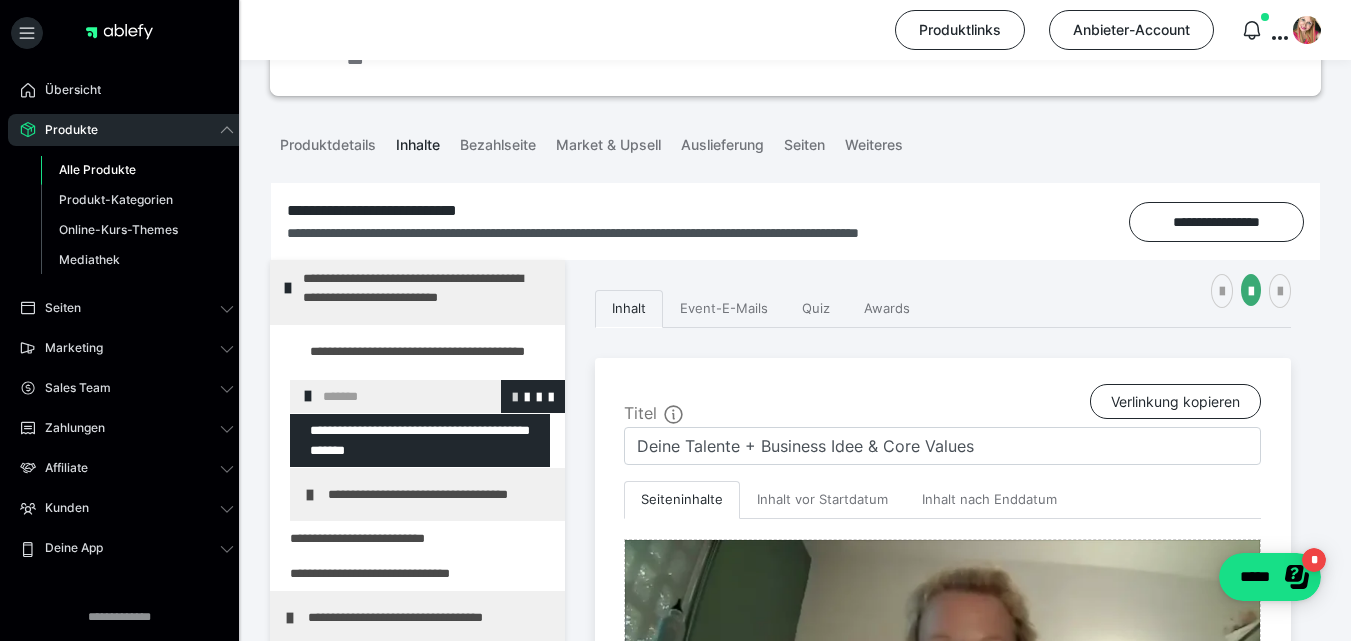 click at bounding box center (515, 396) 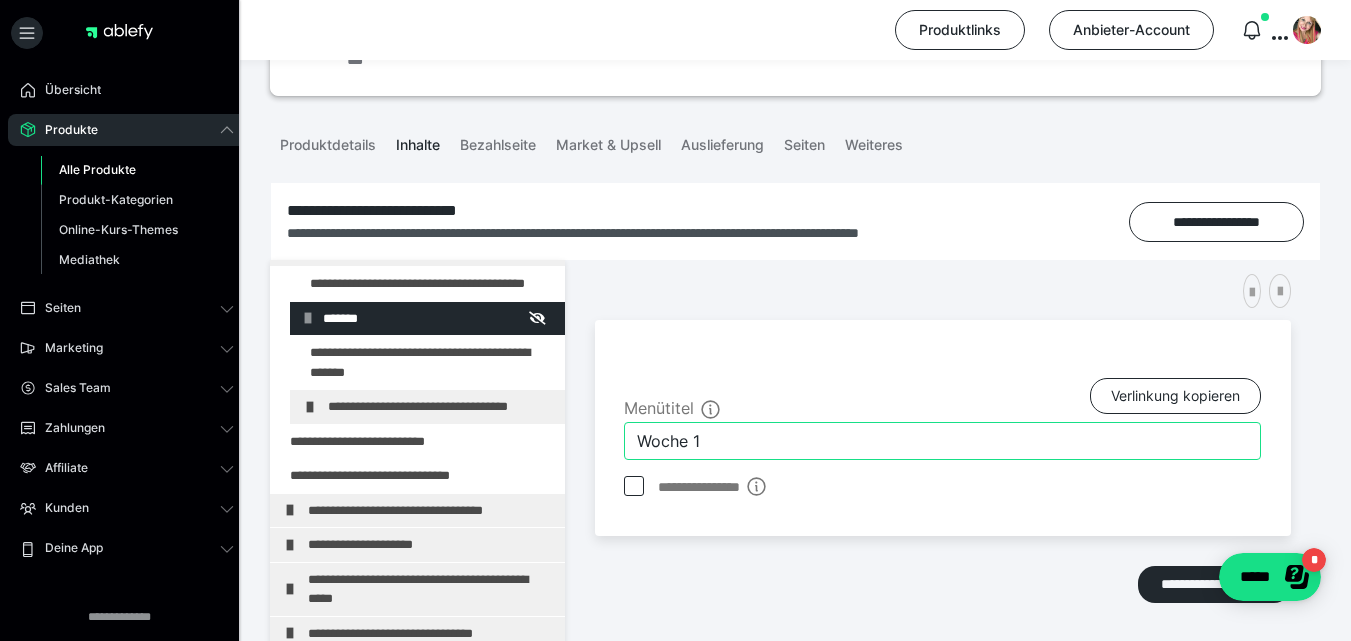 click on "Woche 1" at bounding box center (942, 441) 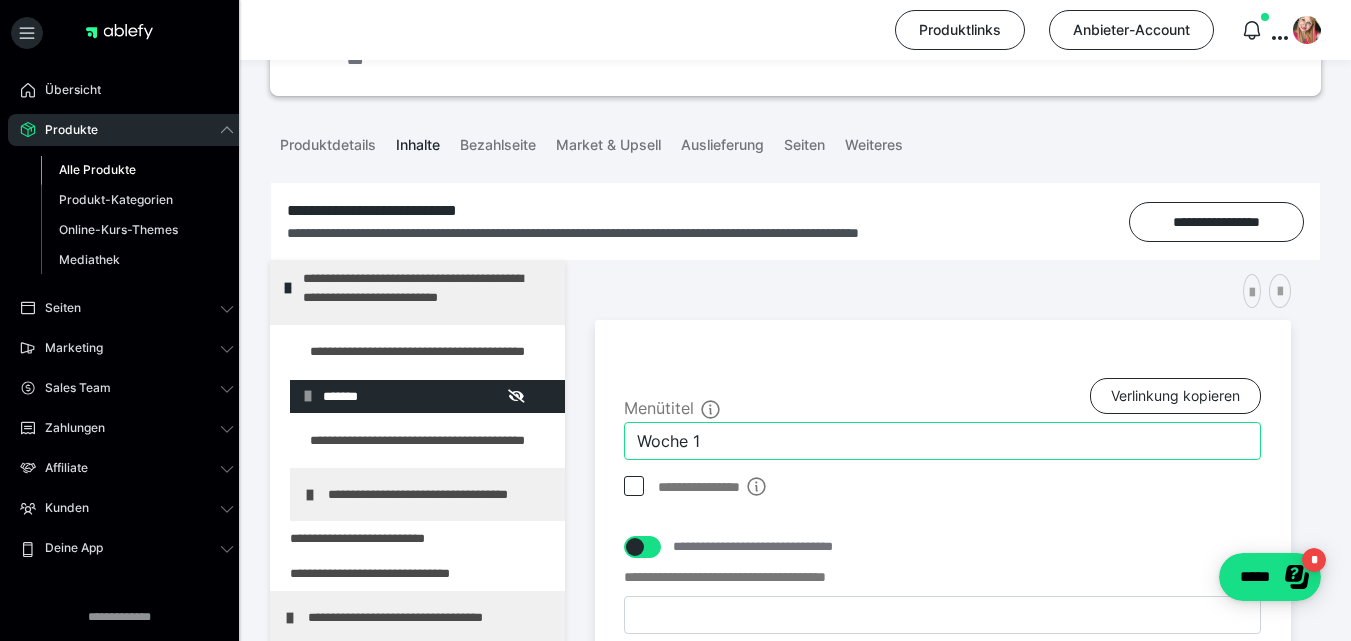 paste on ": Deine Talente + Business Idee & Core Values" 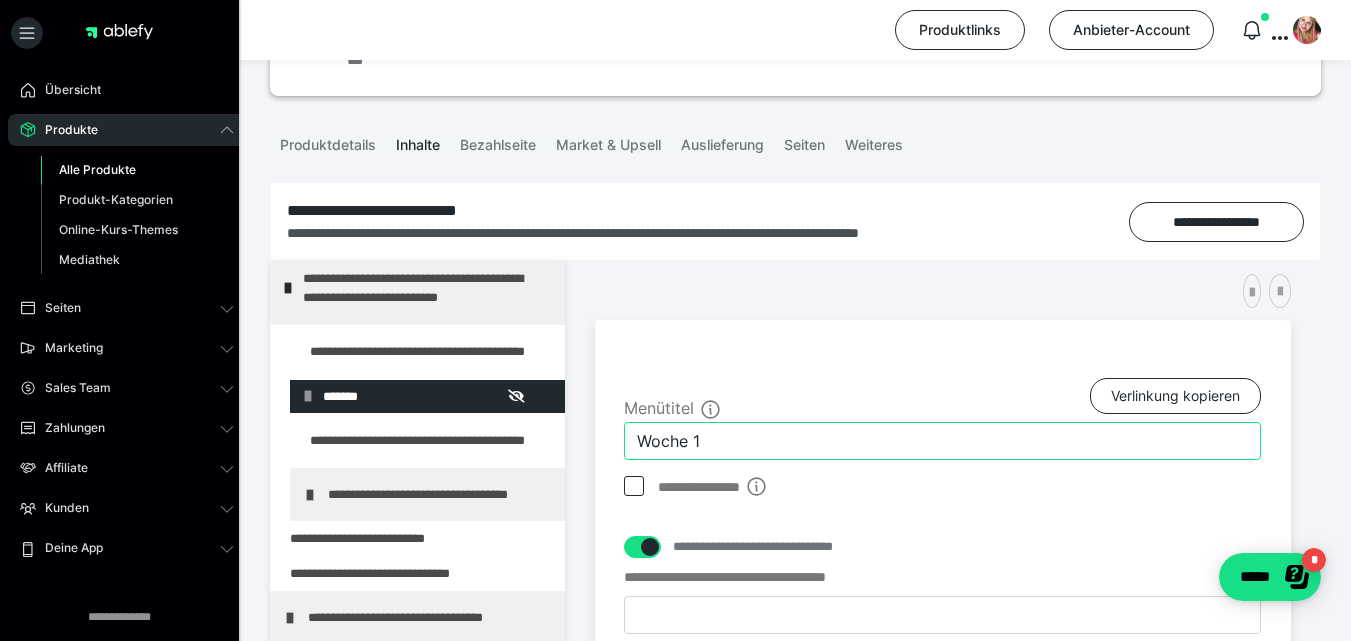 type on "Woche 1: Deine Talente + Business Idee & Core Values" 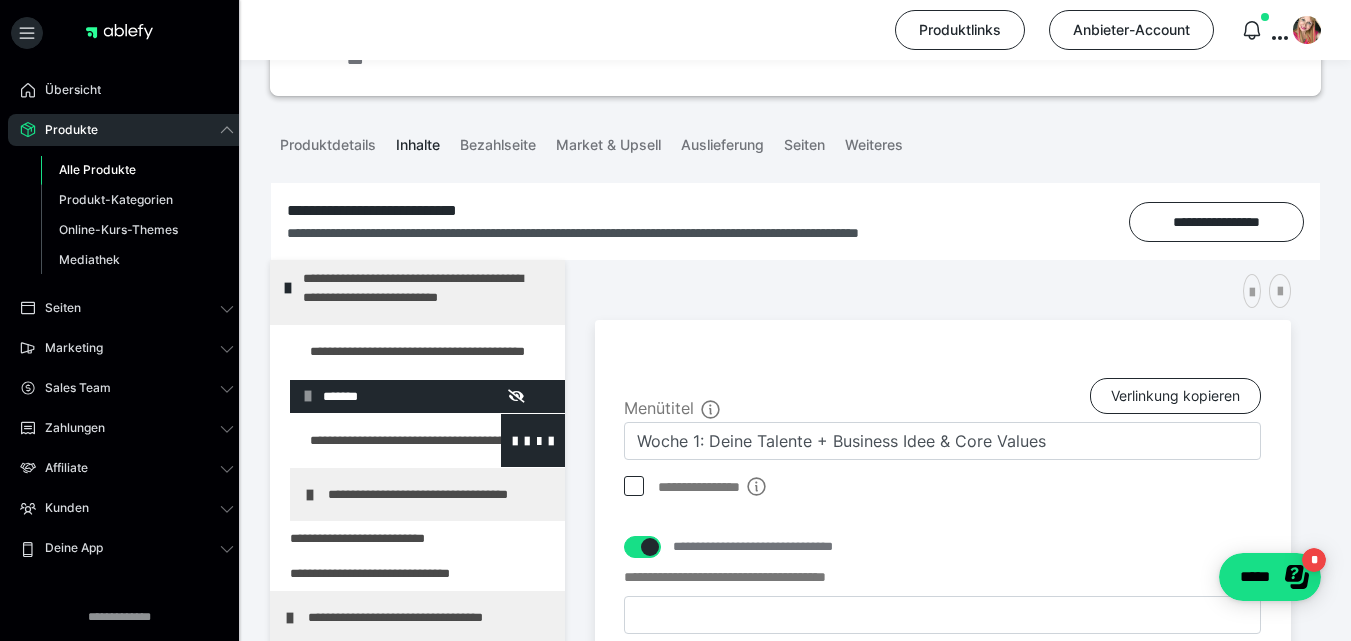 click at bounding box center [375, 440] 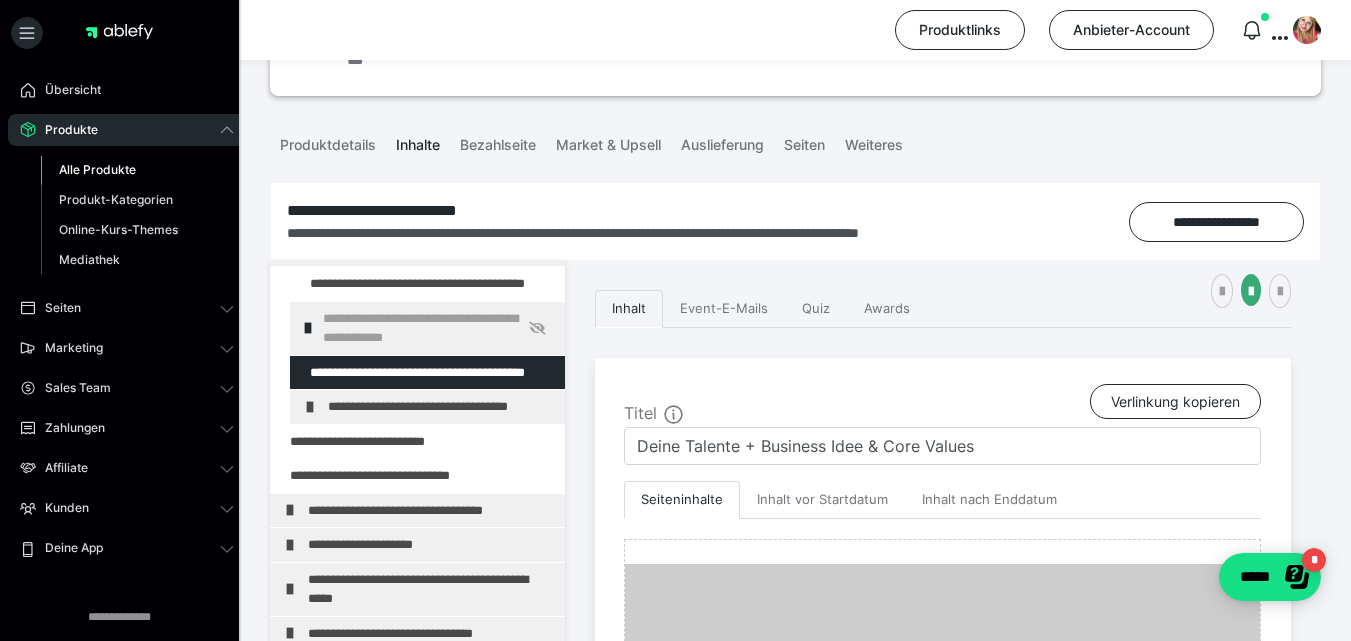 click on "**********" at bounding box center [427, 328] 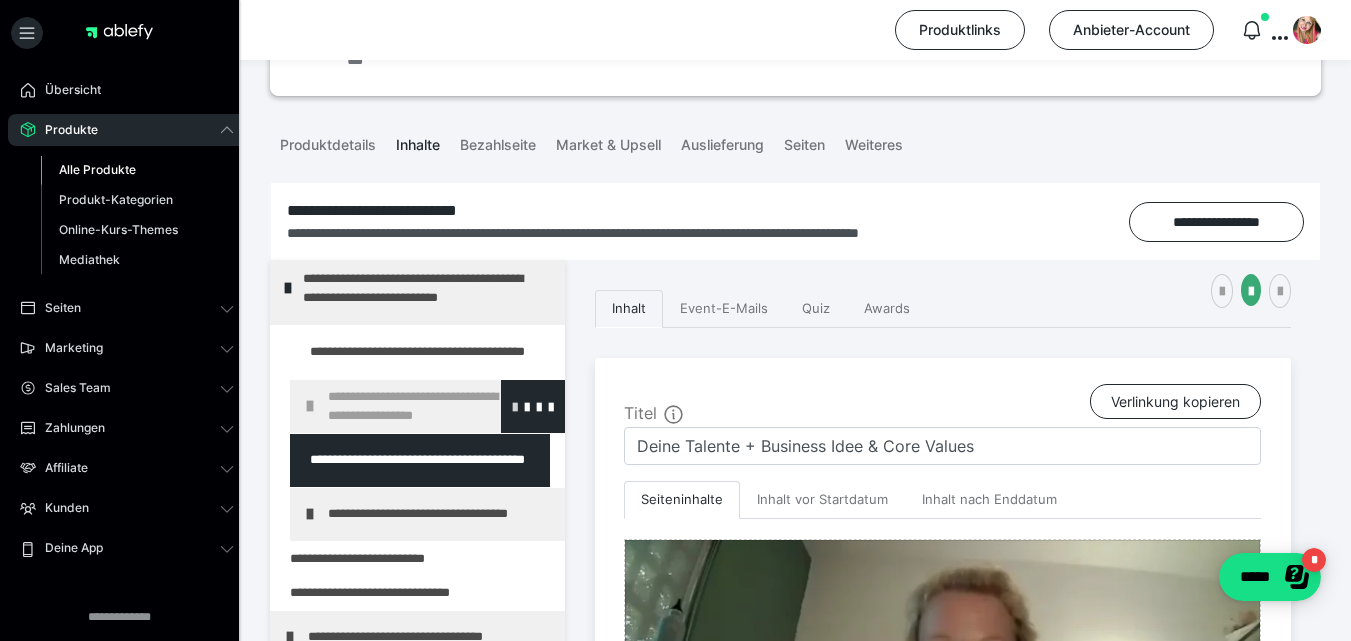 click at bounding box center (515, 406) 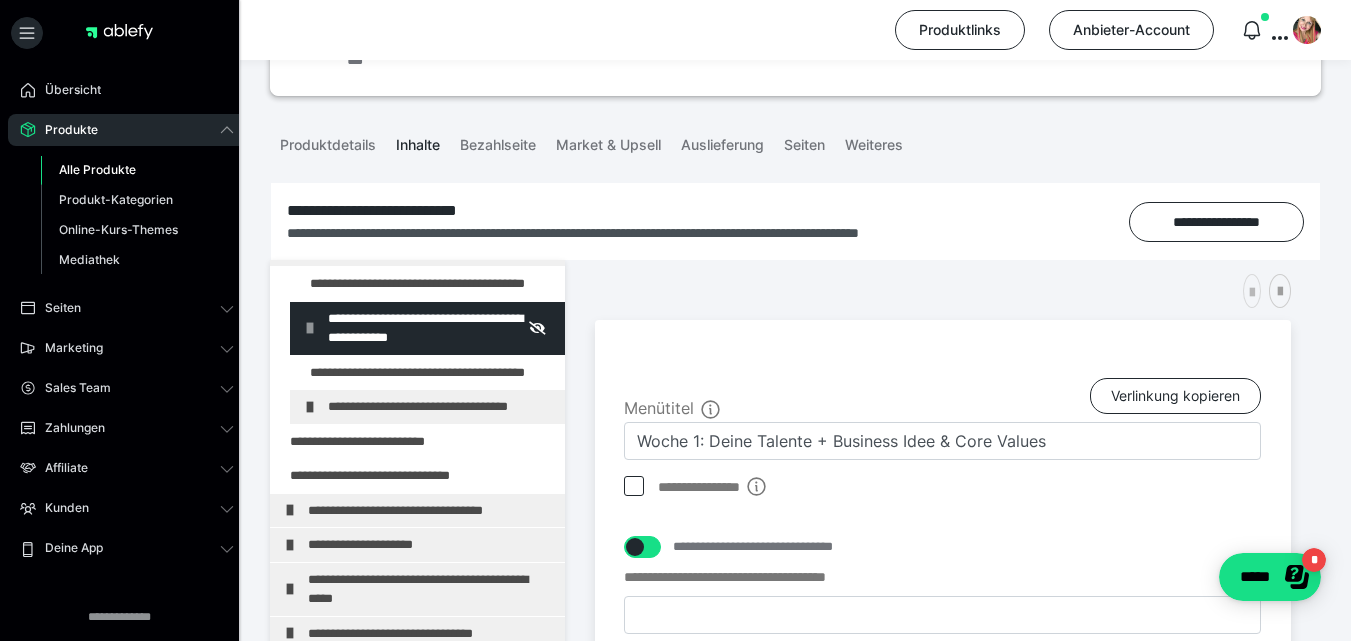 click at bounding box center (1252, 293) 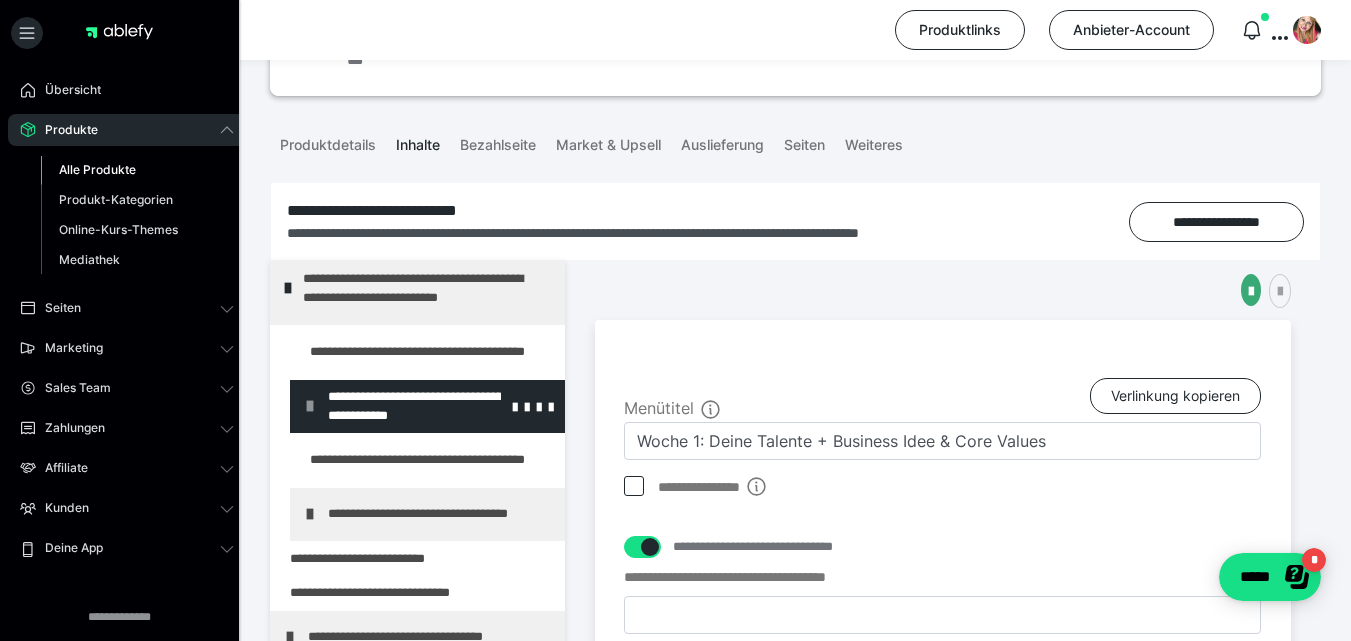 click on "**********" at bounding box center [427, 406] 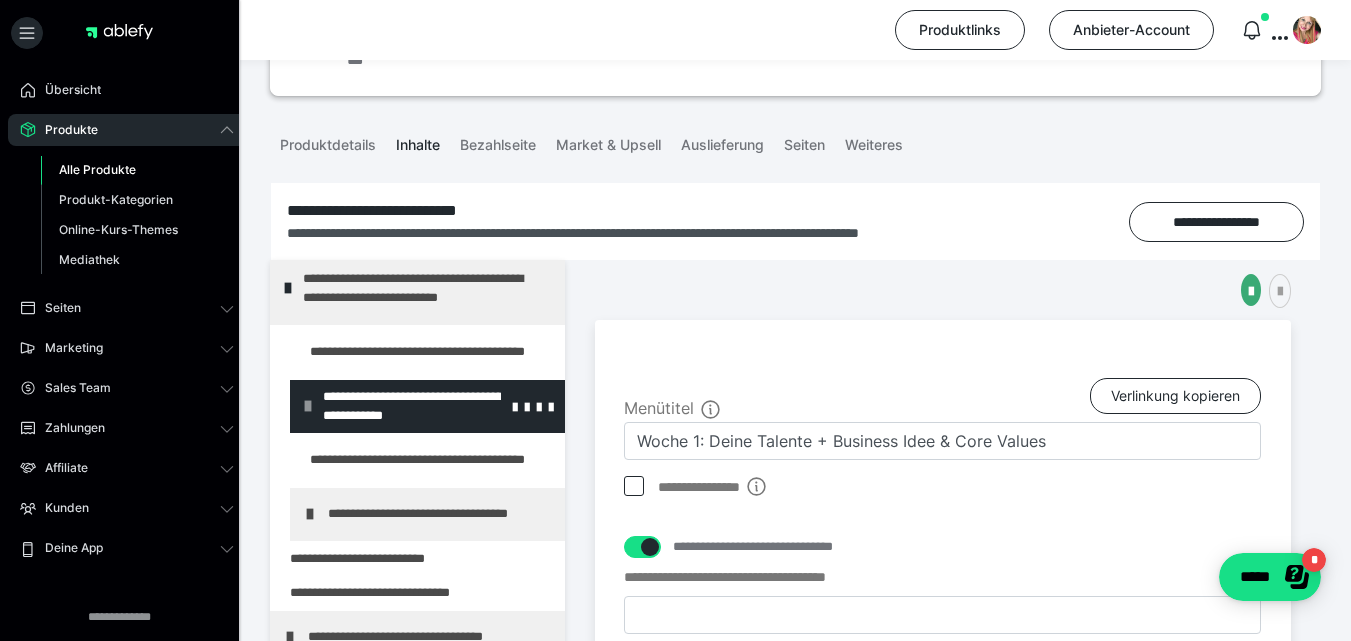 click at bounding box center (308, 406) 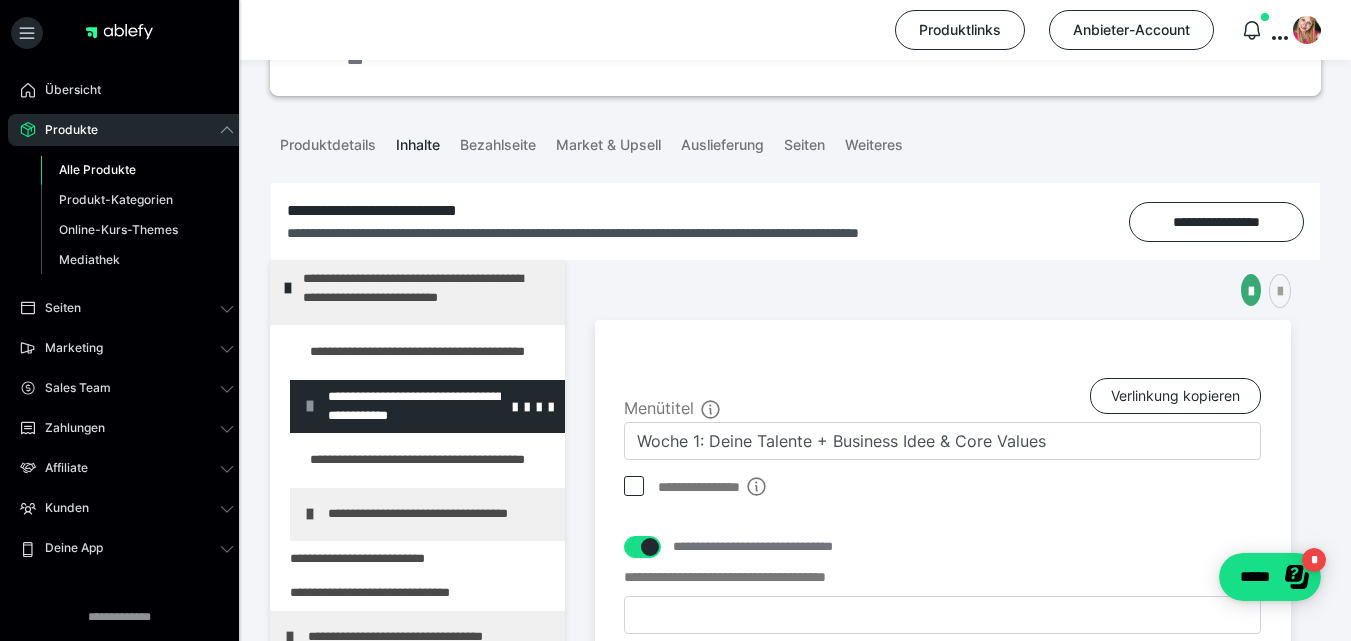 click at bounding box center [310, 406] 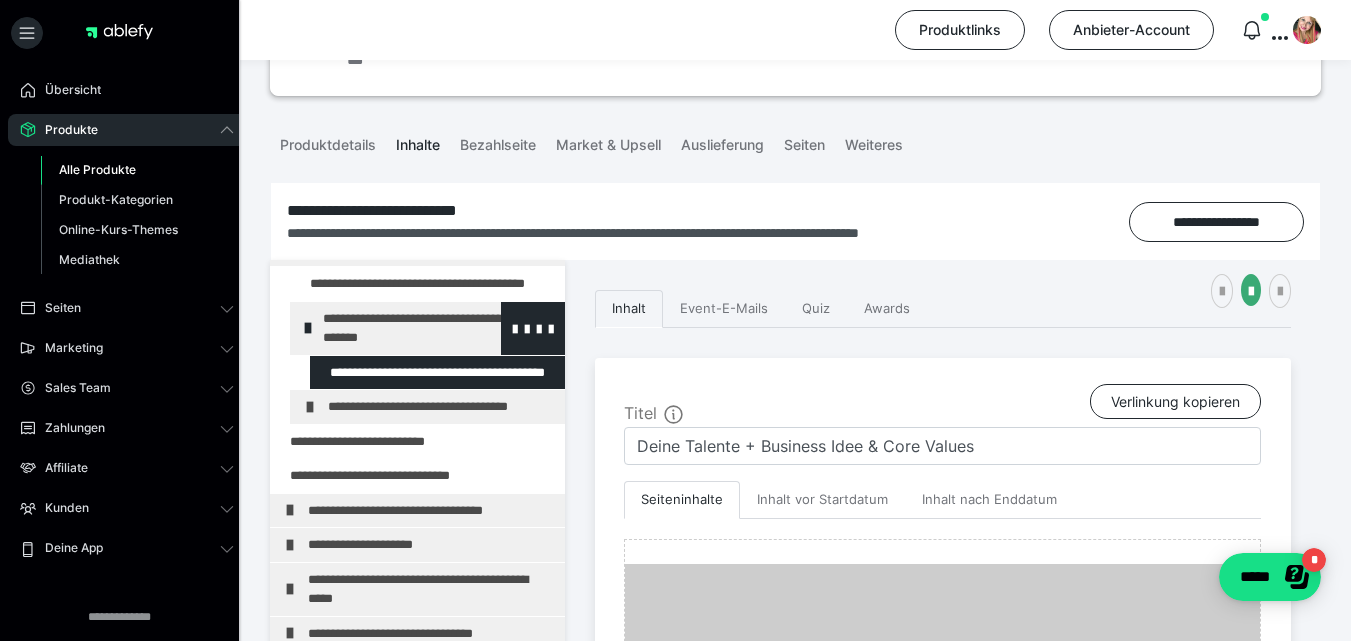 click at bounding box center [308, 328] 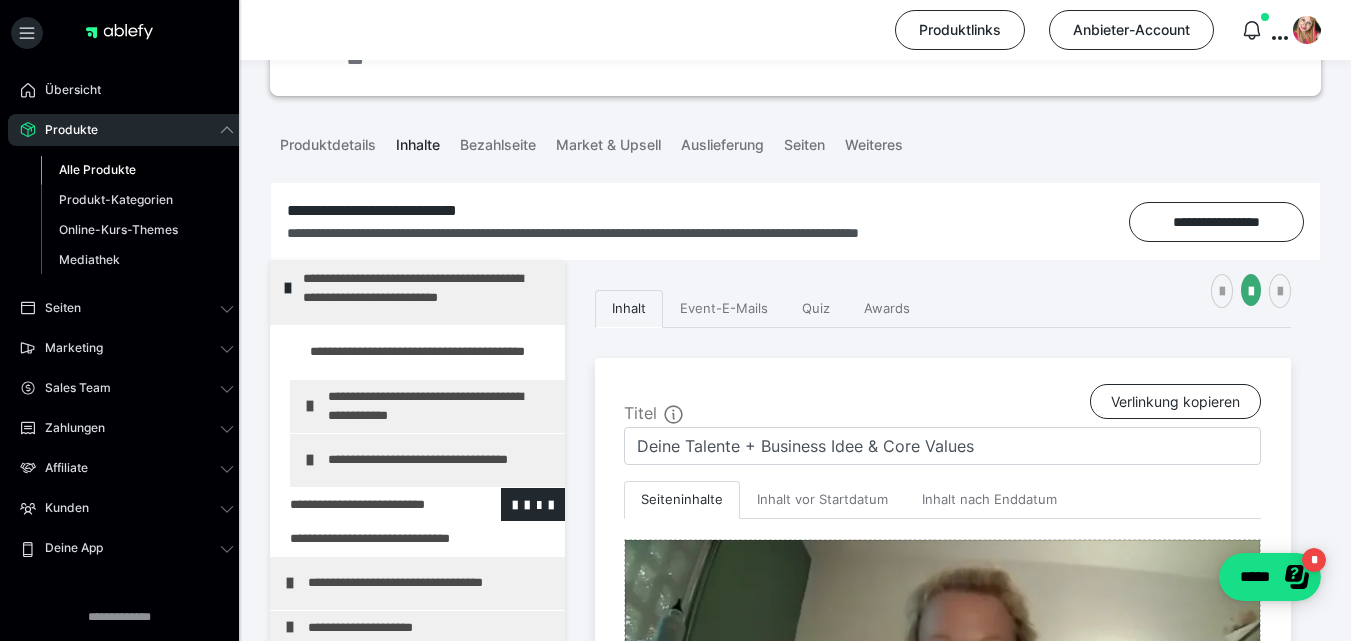 scroll, scrollTop: 251, scrollLeft: 0, axis: vertical 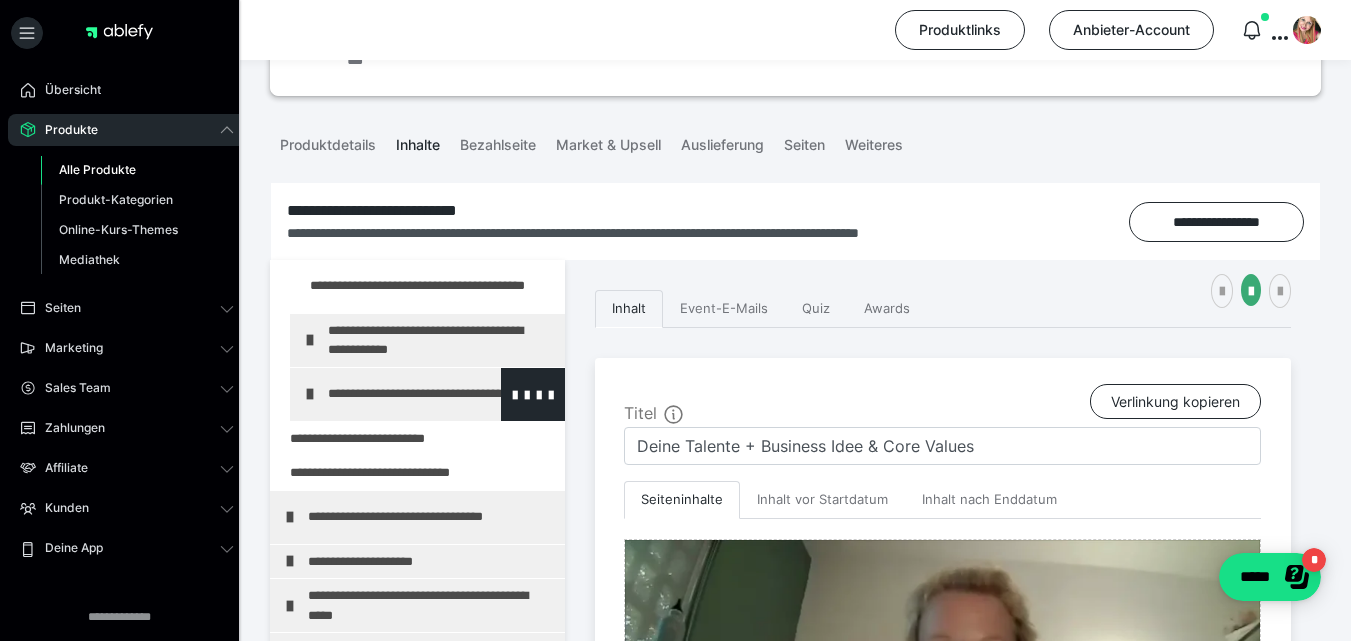 click at bounding box center (310, 394) 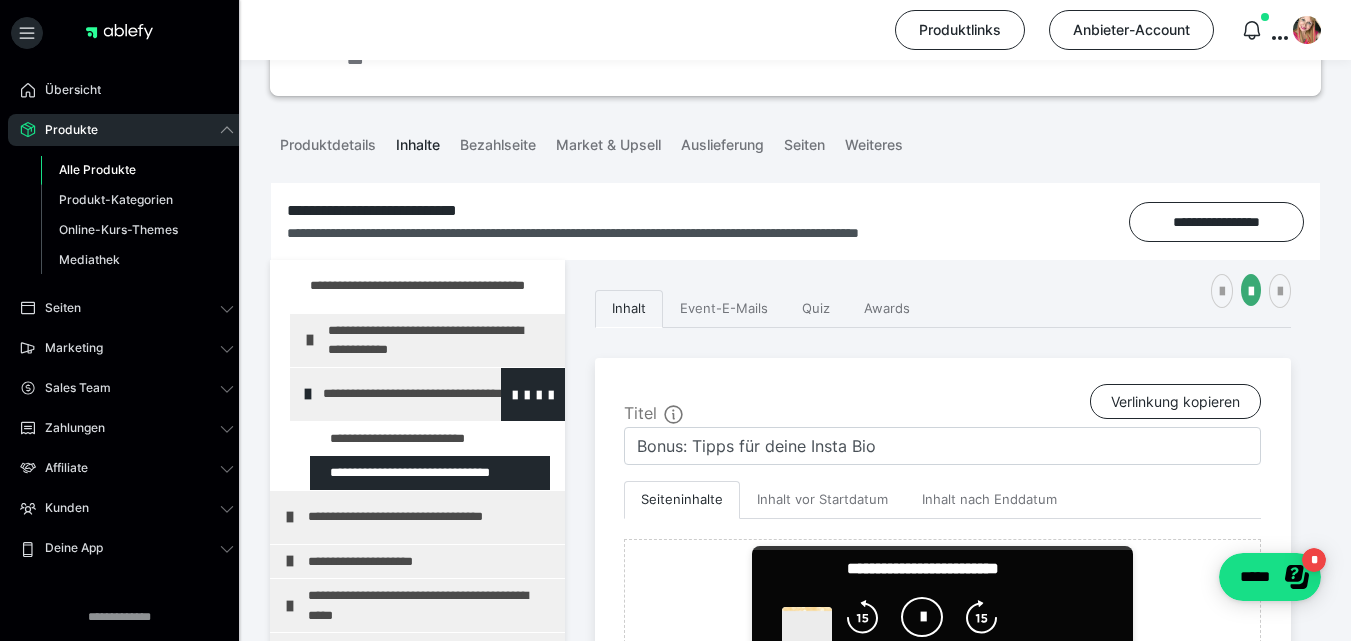click at bounding box center [308, 394] 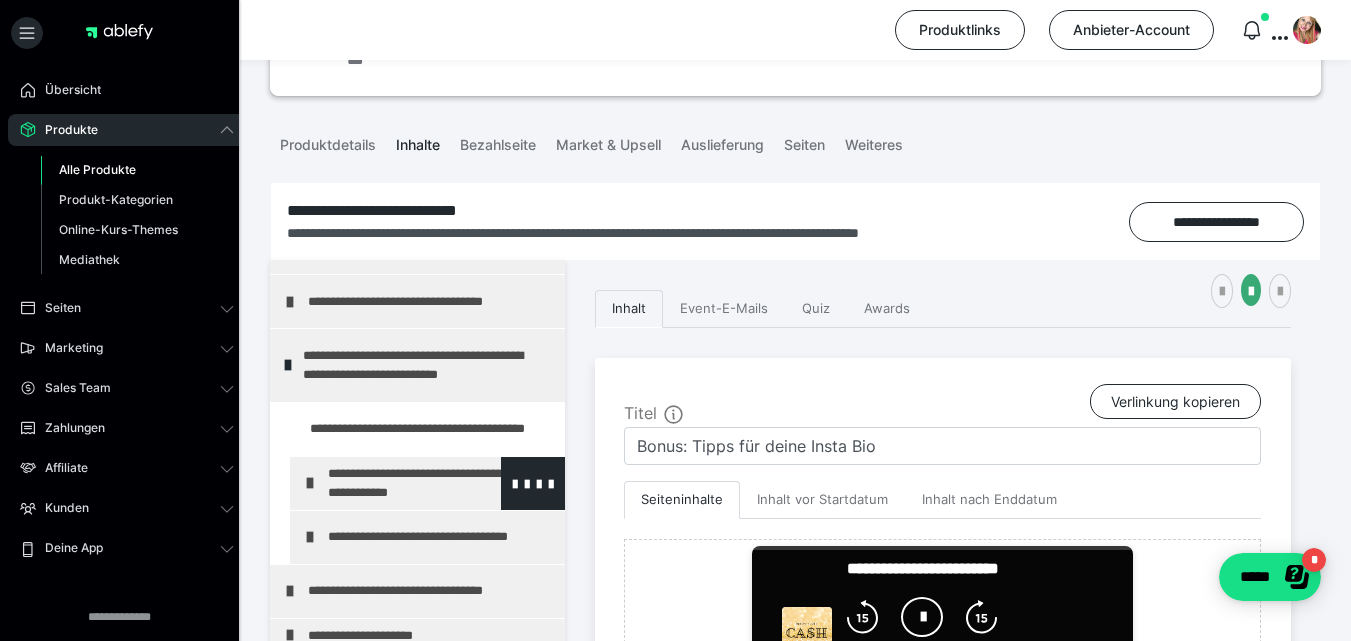 scroll, scrollTop: 167, scrollLeft: 0, axis: vertical 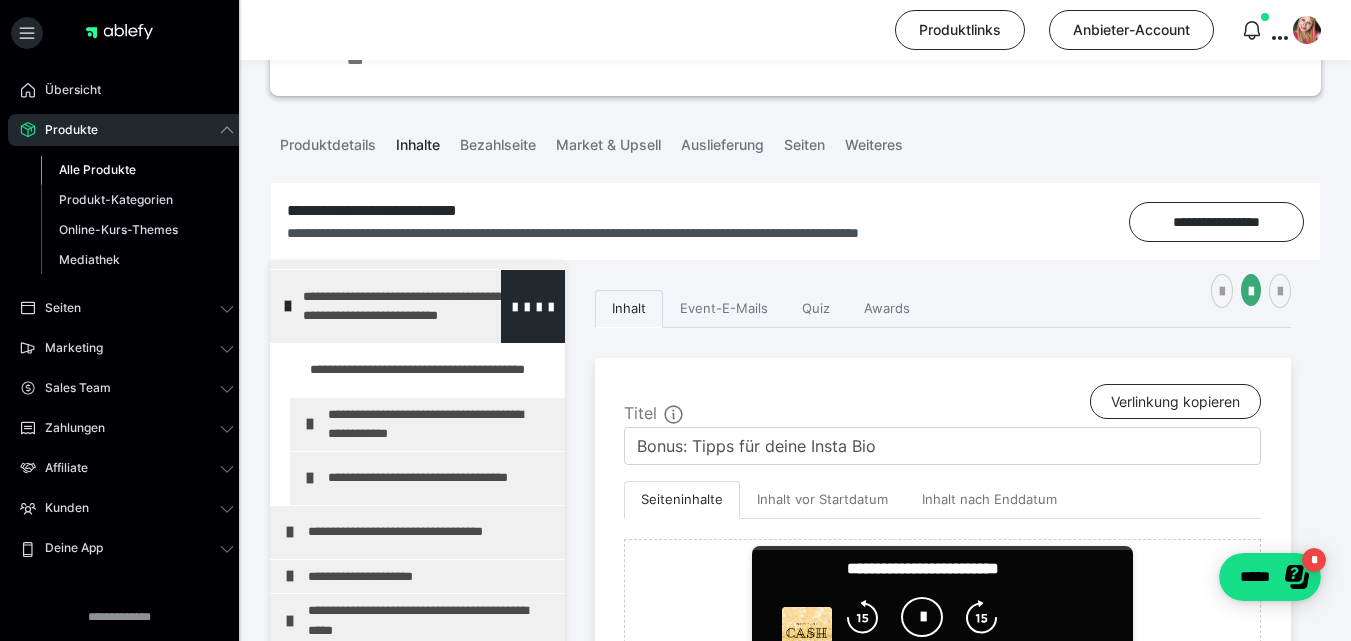 click on "**********" at bounding box center (417, 306) 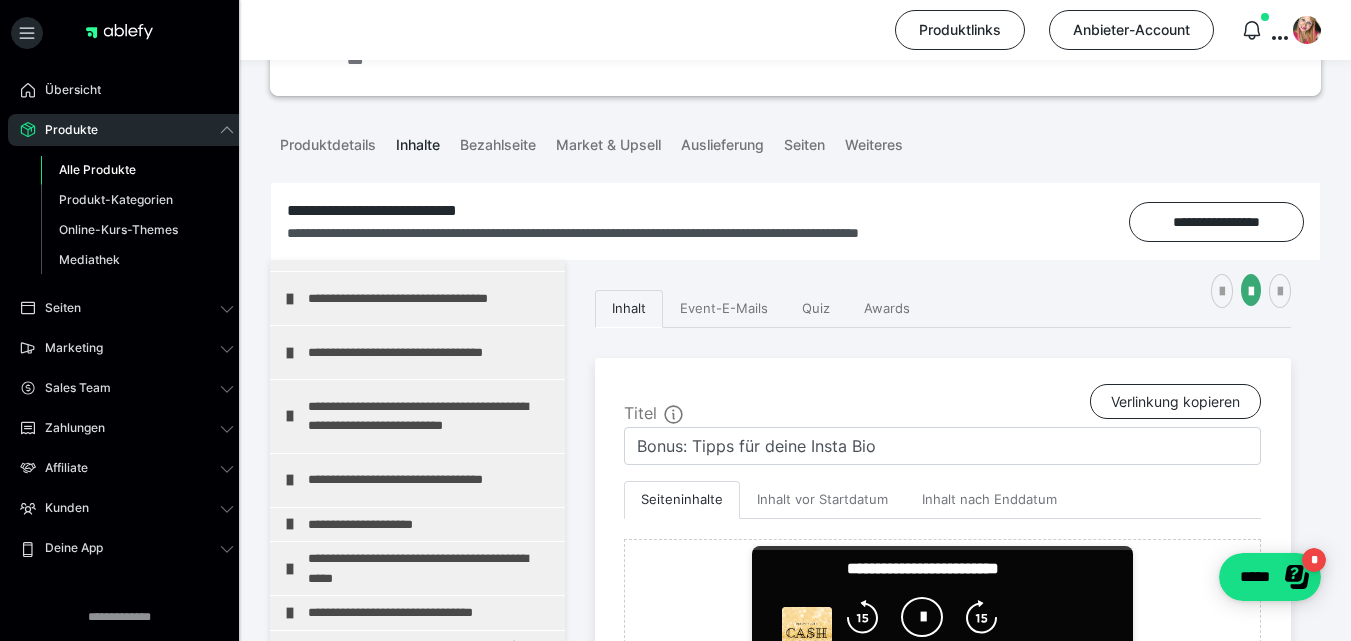 scroll, scrollTop: 92, scrollLeft: 0, axis: vertical 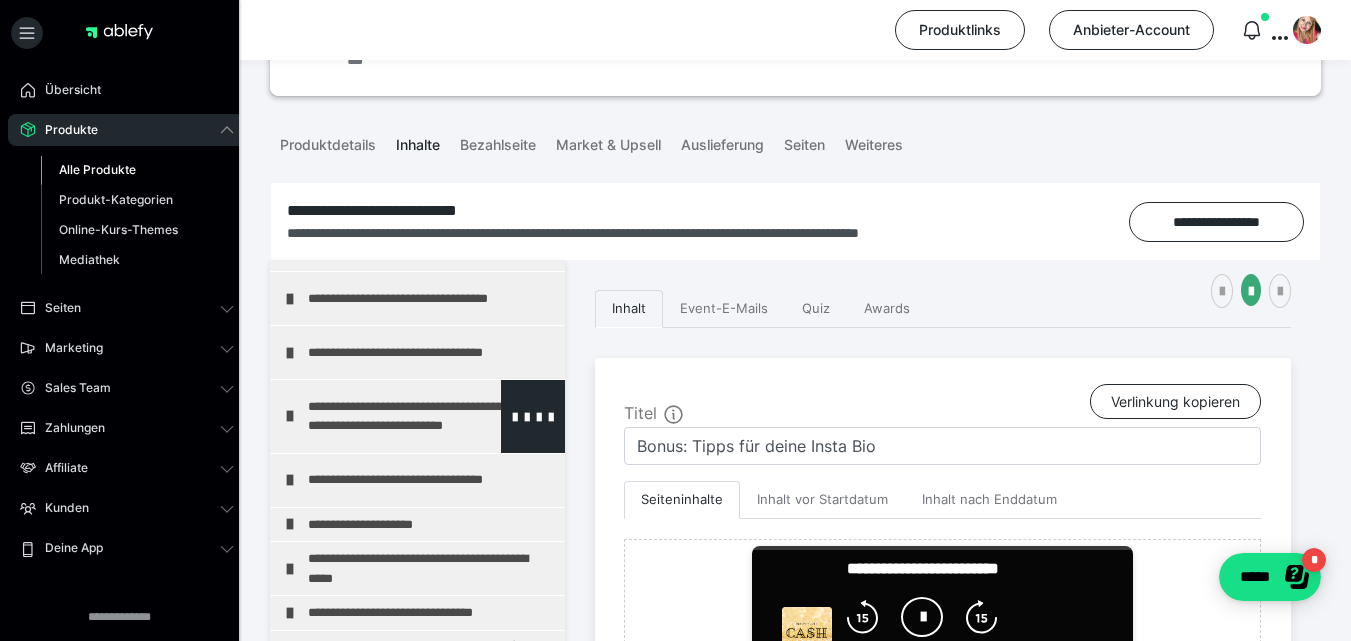 click at bounding box center (290, 416) 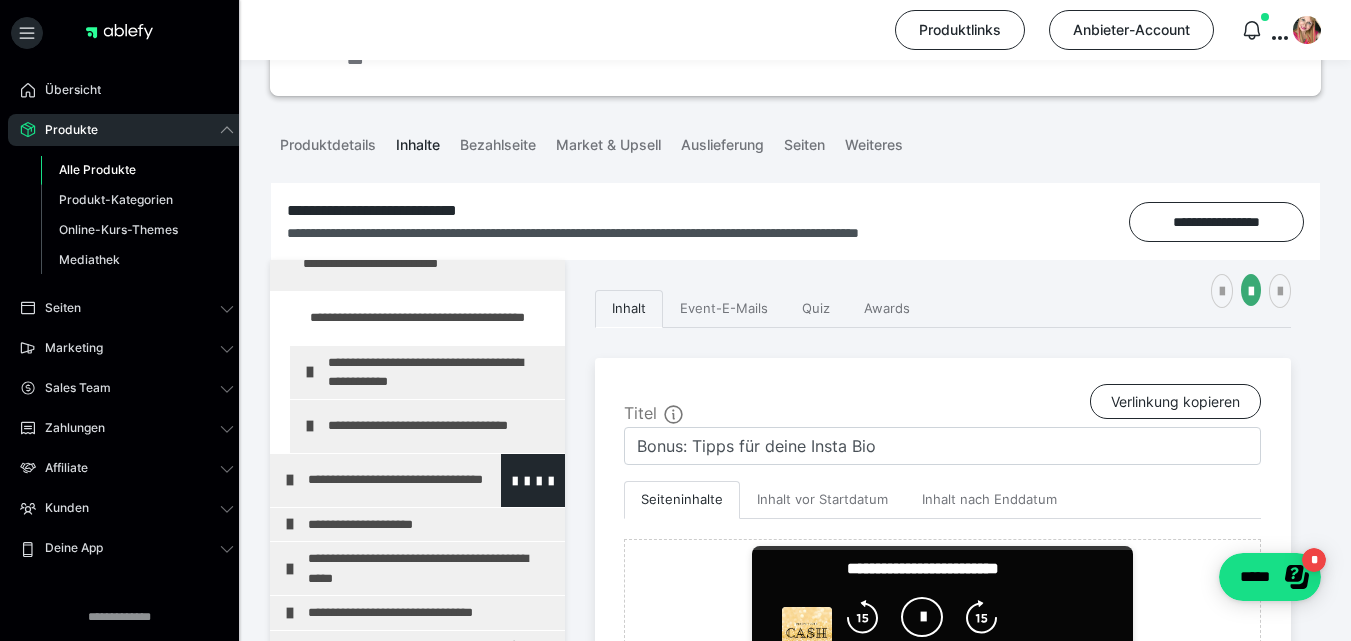 scroll, scrollTop: 254, scrollLeft: 0, axis: vertical 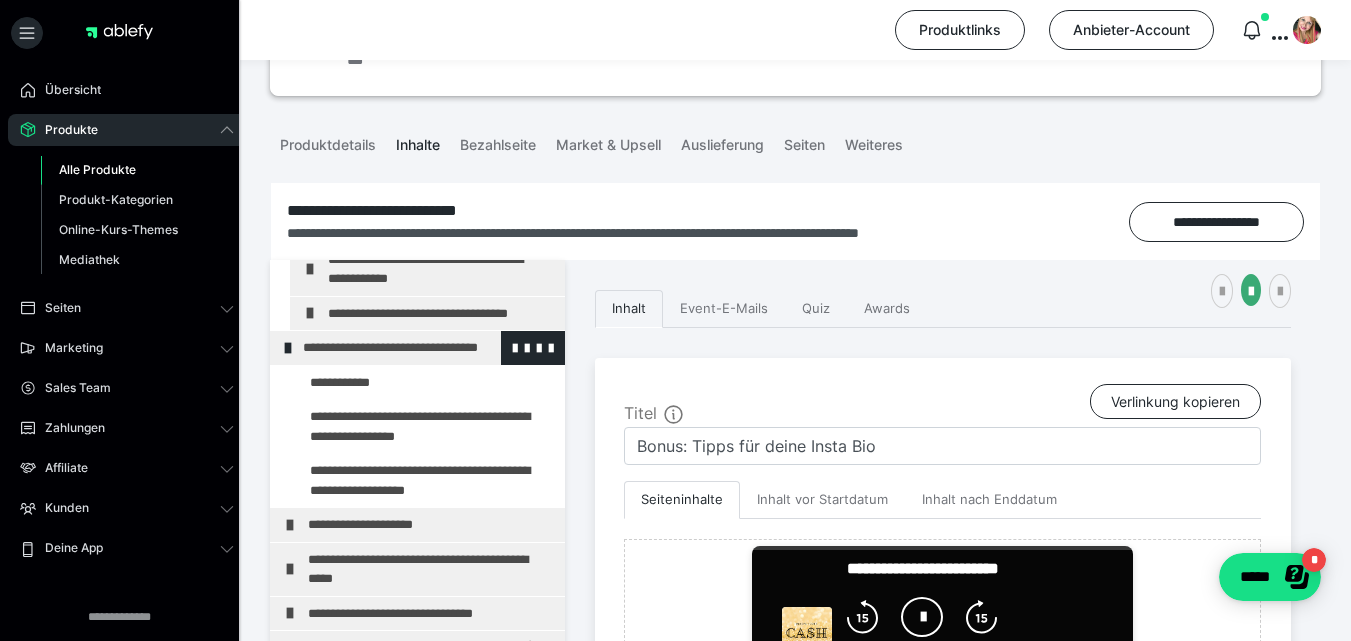 click at bounding box center [288, 348] 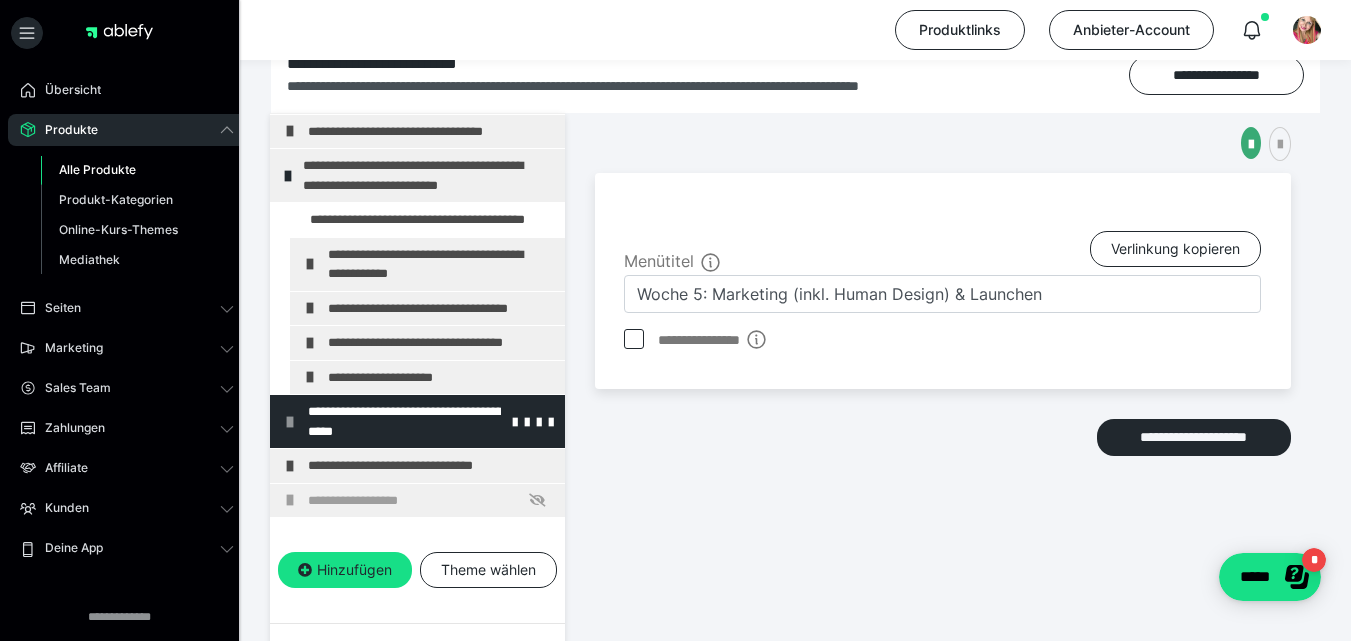 scroll, scrollTop: 311, scrollLeft: 0, axis: vertical 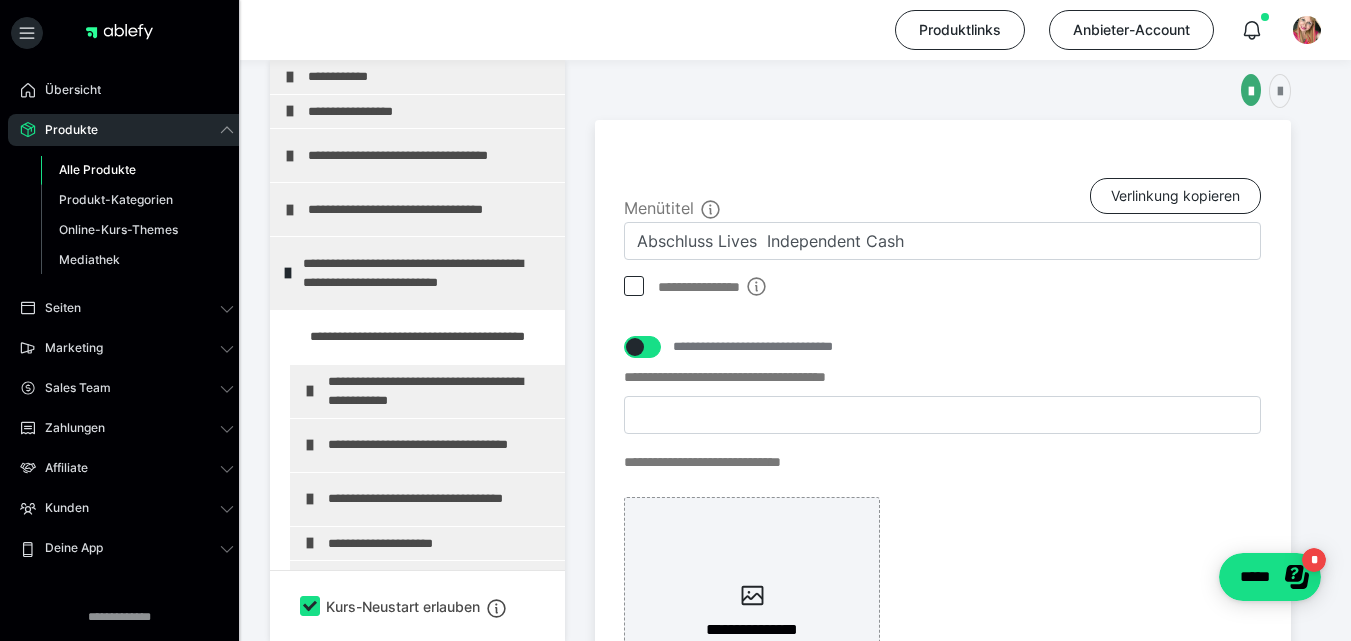 click at bounding box center (1280, 92) 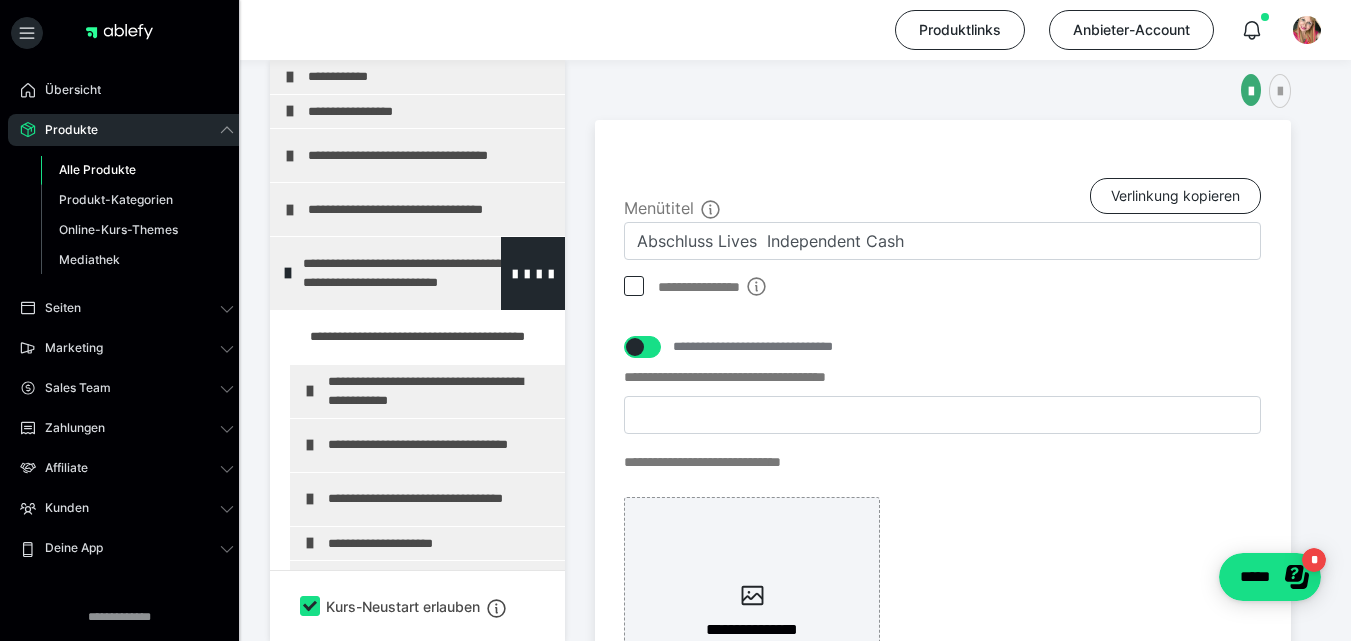 click at bounding box center (288, 273) 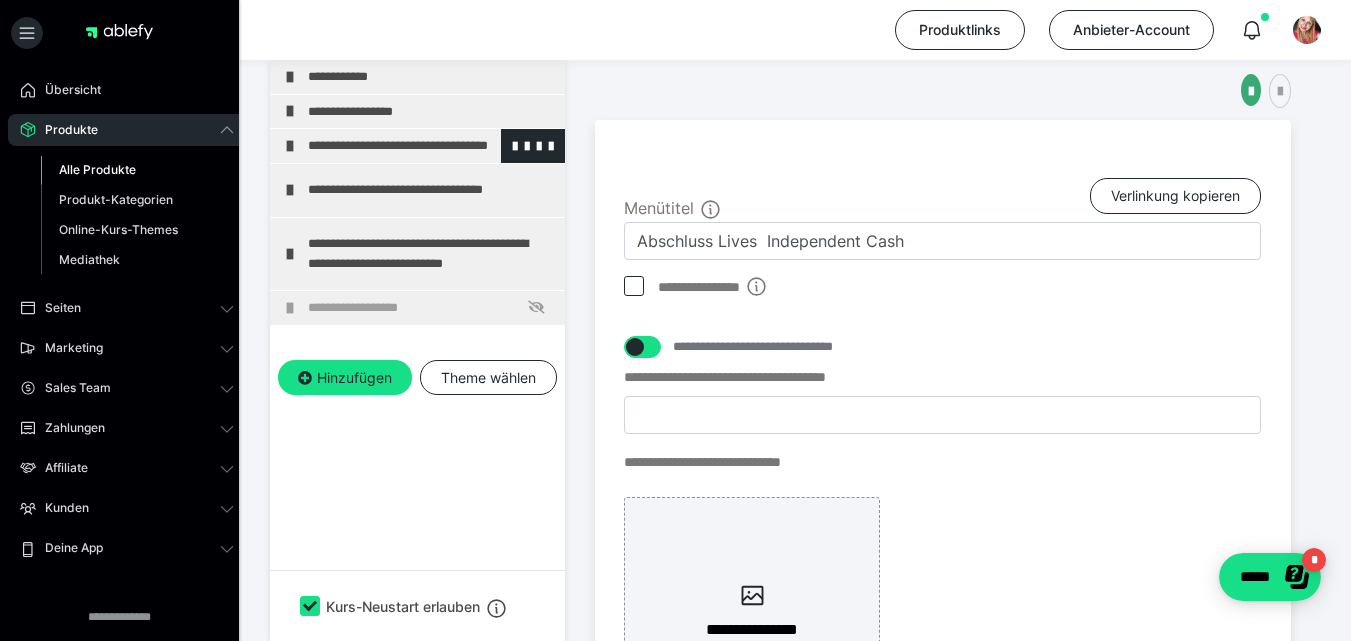 click on "**********" at bounding box center [417, 146] 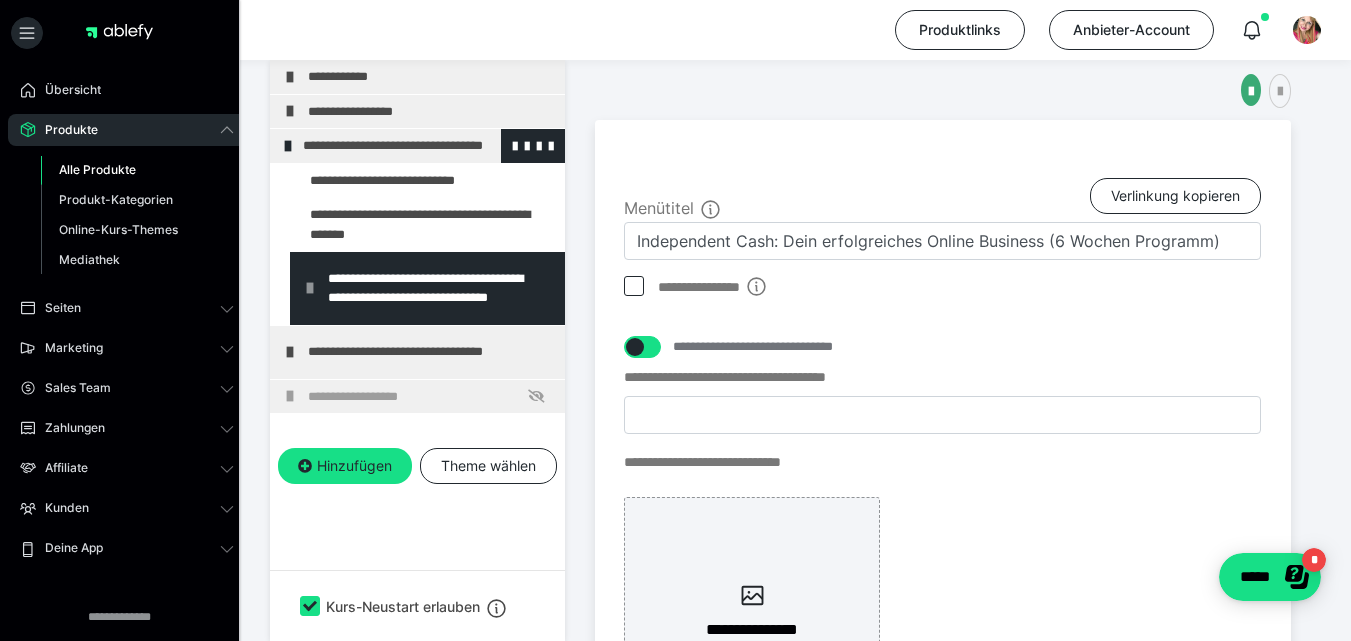 click at bounding box center (288, 146) 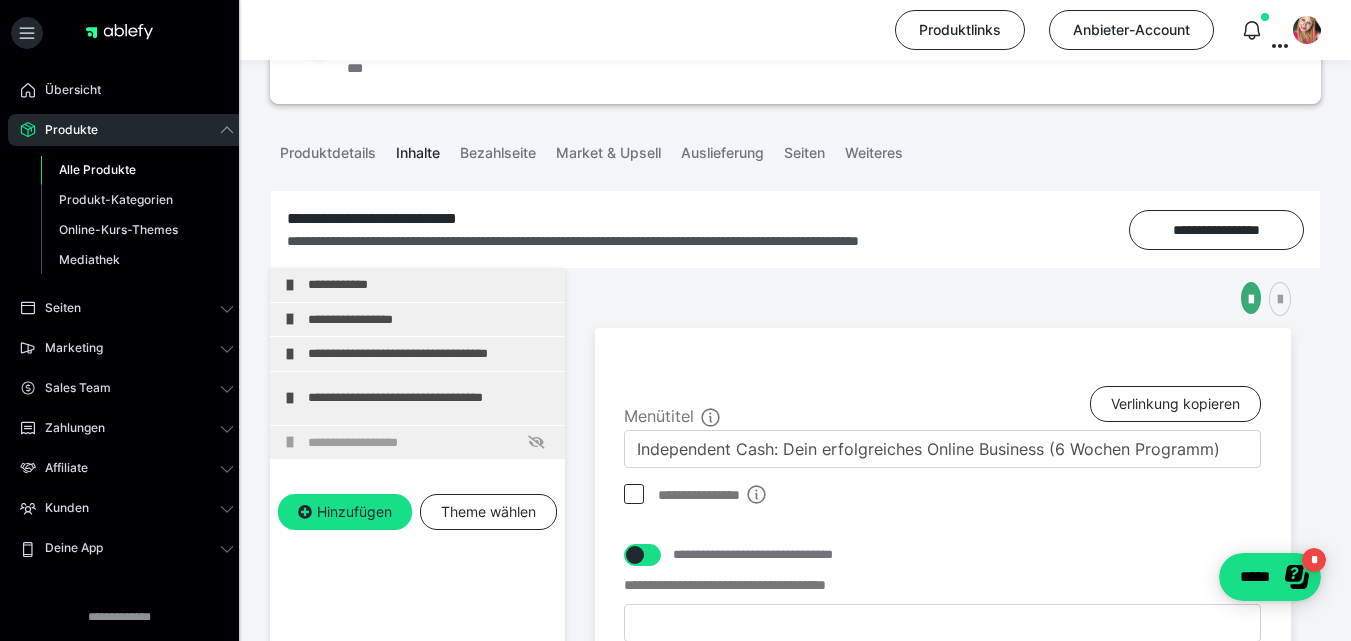 scroll, scrollTop: 160, scrollLeft: 0, axis: vertical 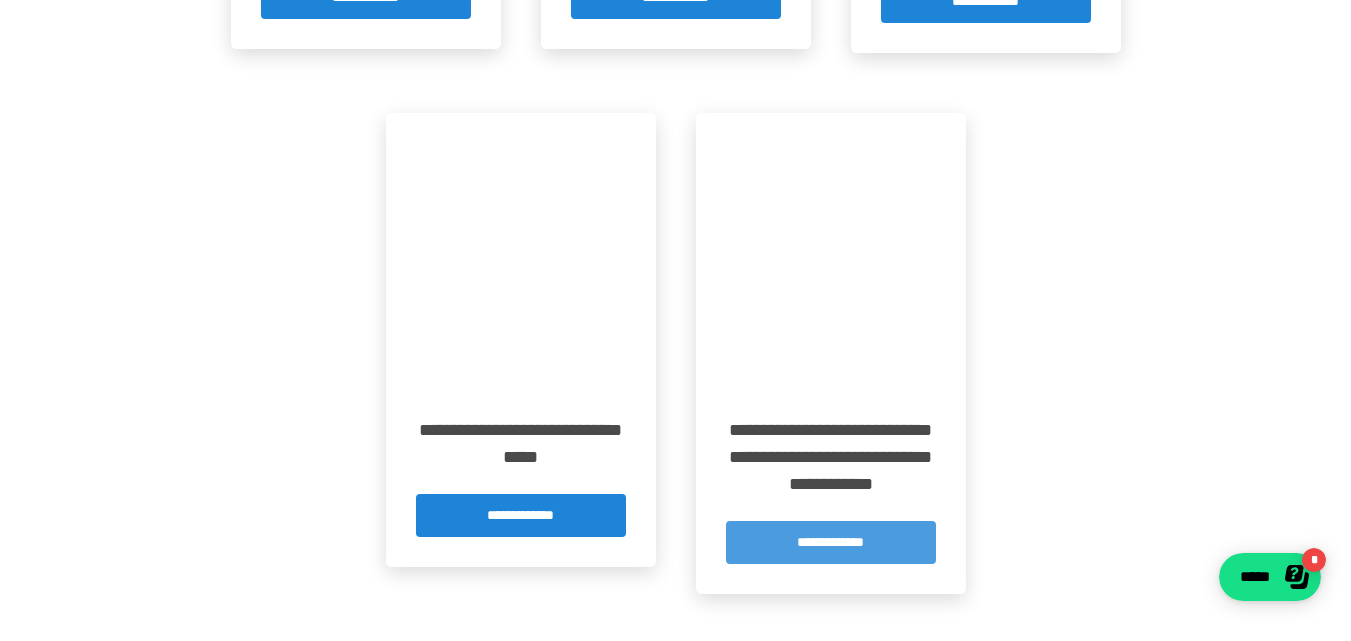 click on "**********" at bounding box center [831, 542] 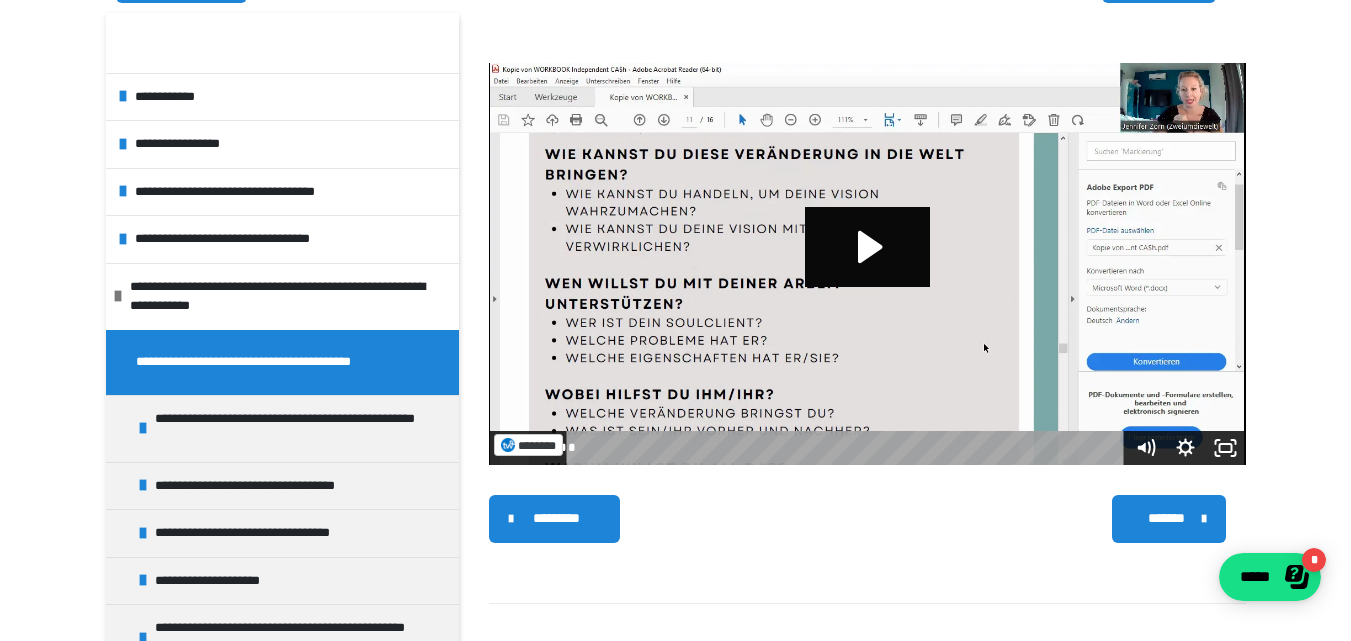 scroll, scrollTop: 413, scrollLeft: 0, axis: vertical 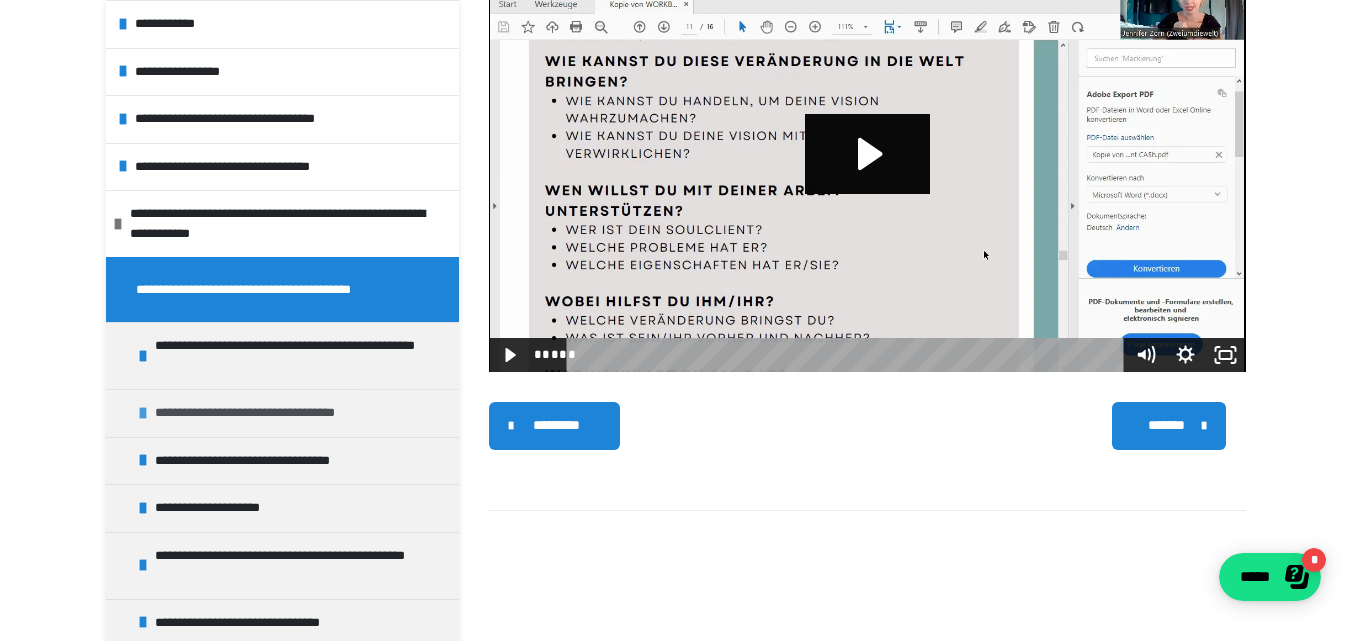 click on "**********" at bounding box center (294, 413) 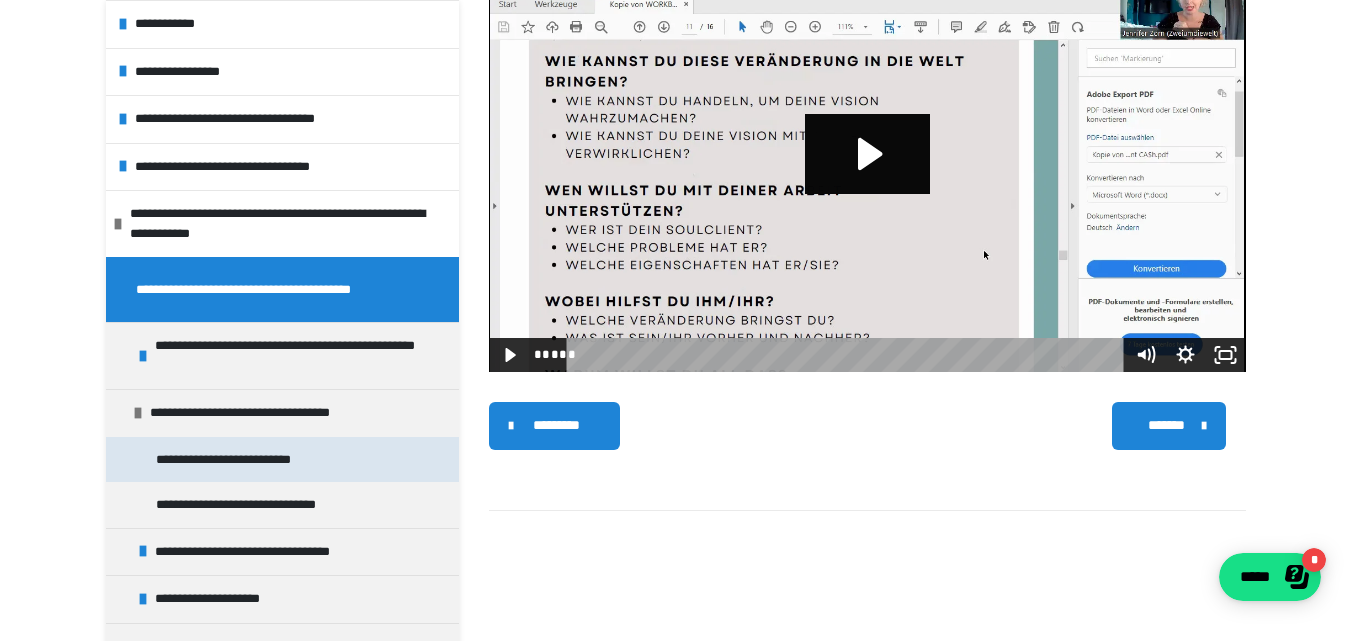 click on "**********" at bounding box center (247, 460) 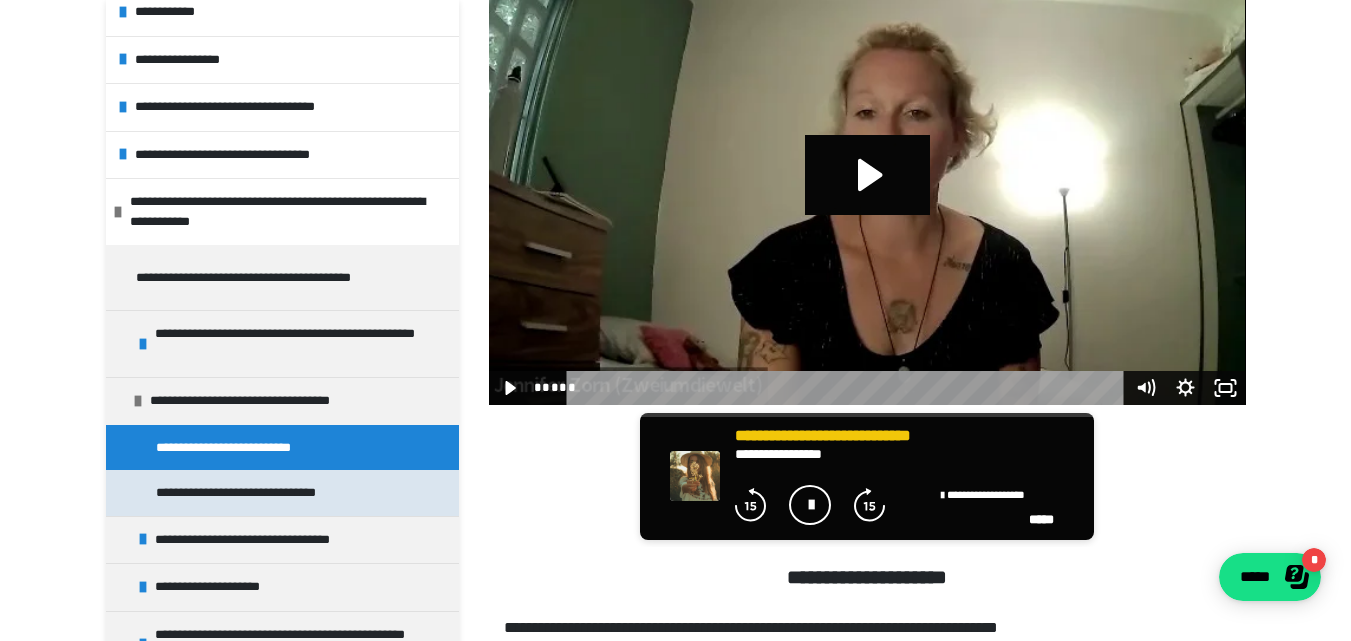 scroll, scrollTop: 0, scrollLeft: 0, axis: both 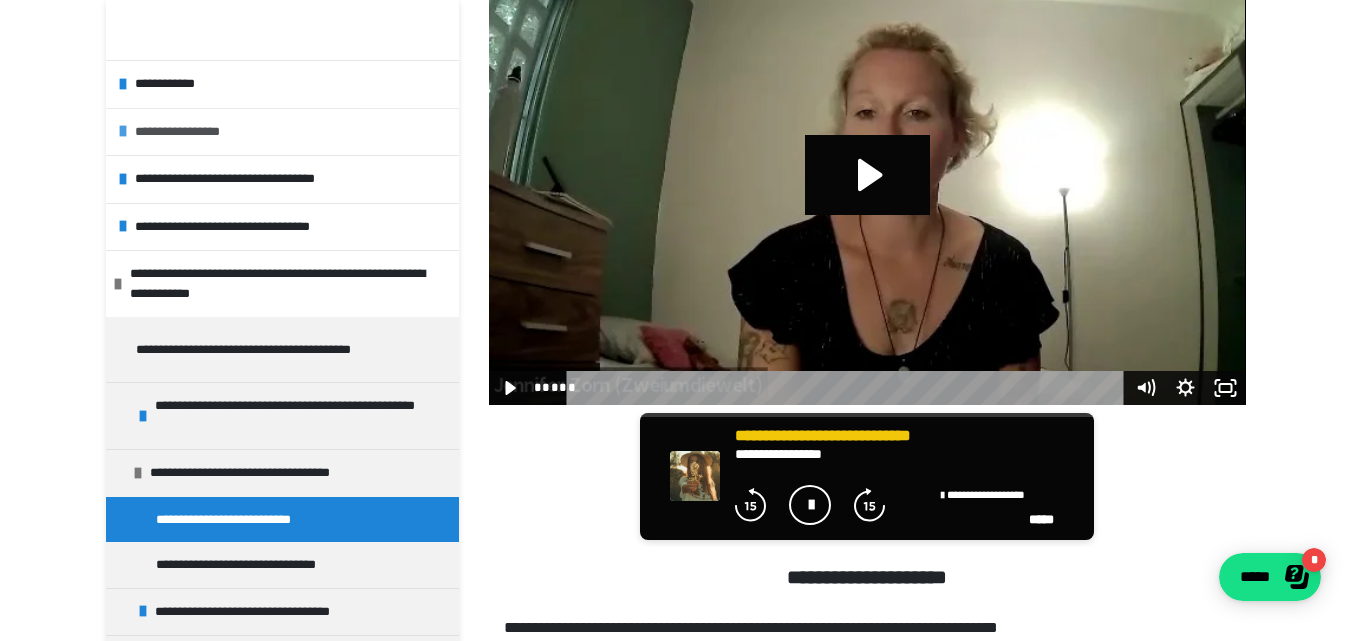 click on "**********" at bounding box center [284, 132] 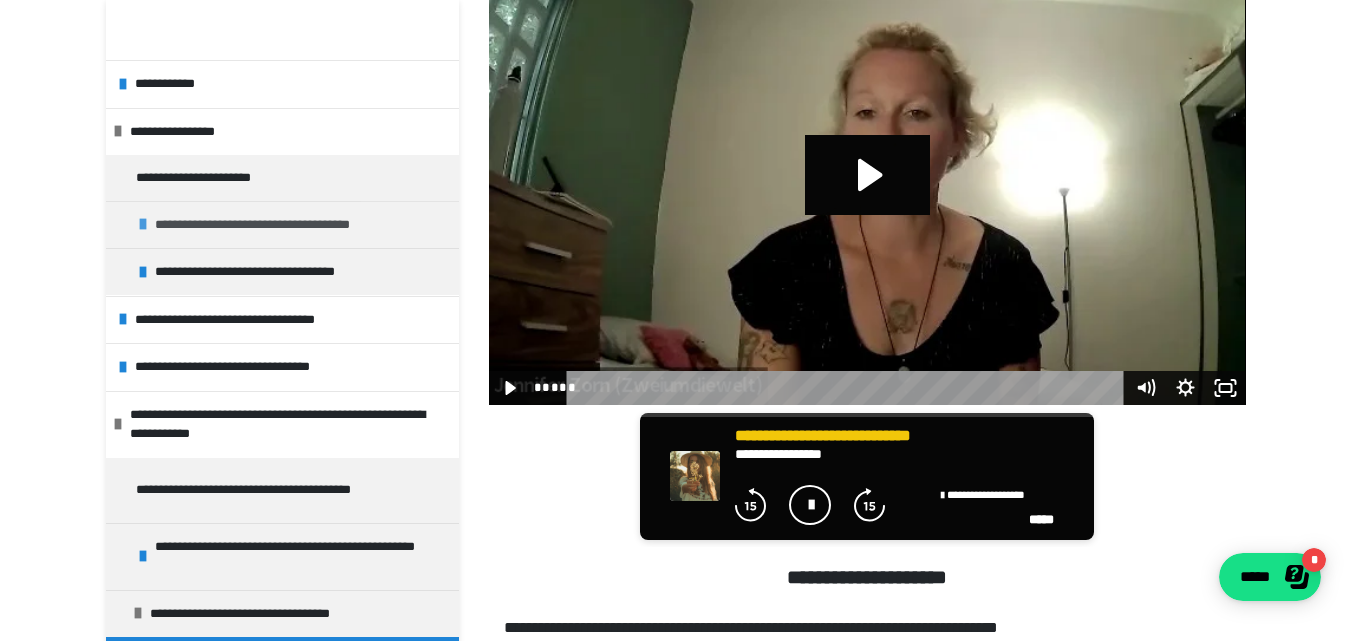click on "**********" at bounding box center [282, 224] 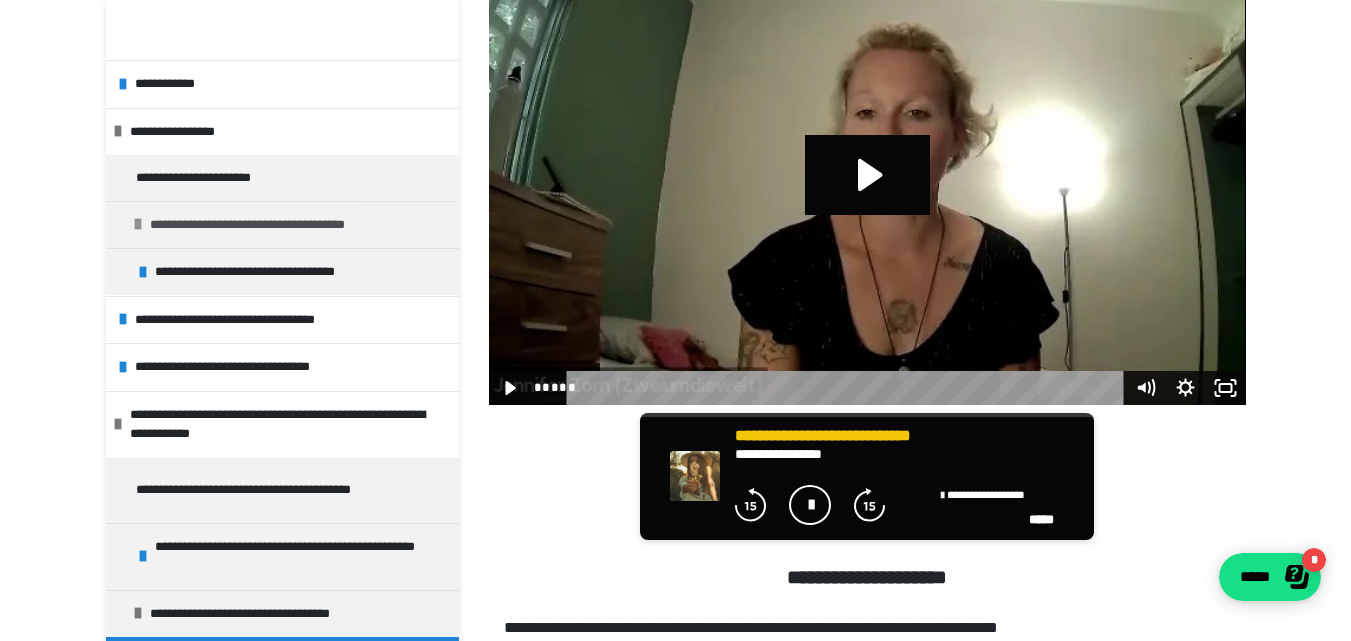 click on "**********" at bounding box center [289, 225] 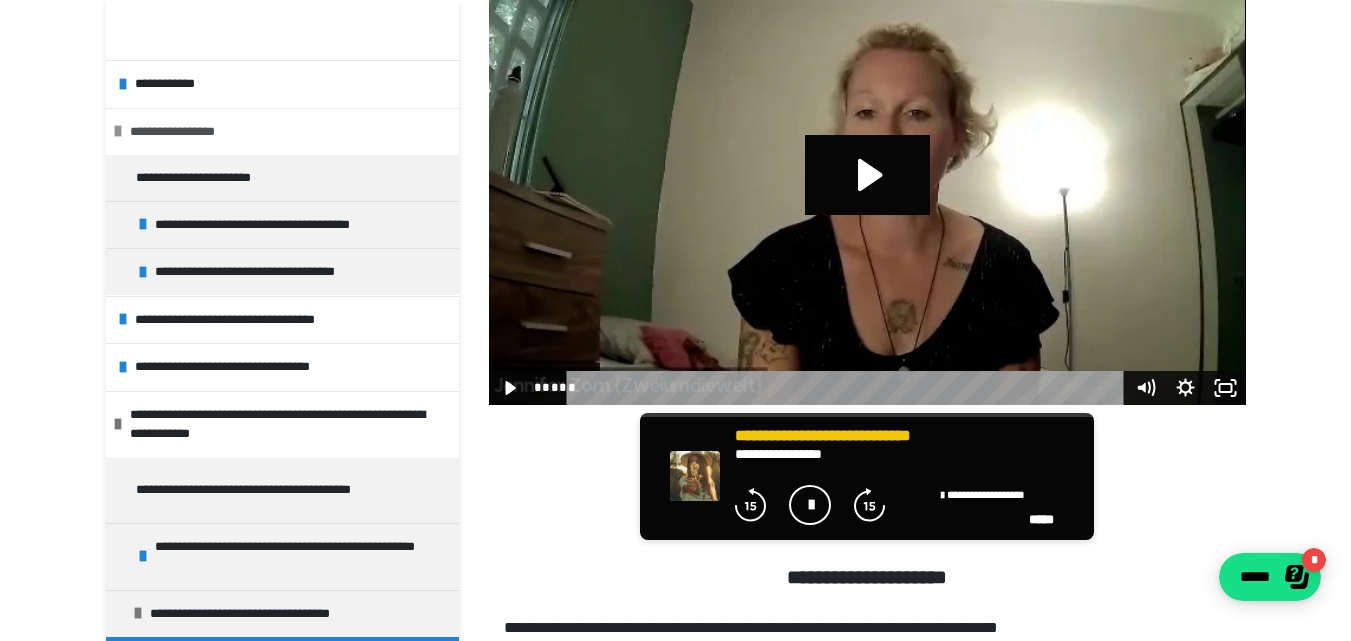 click at bounding box center [118, 131] 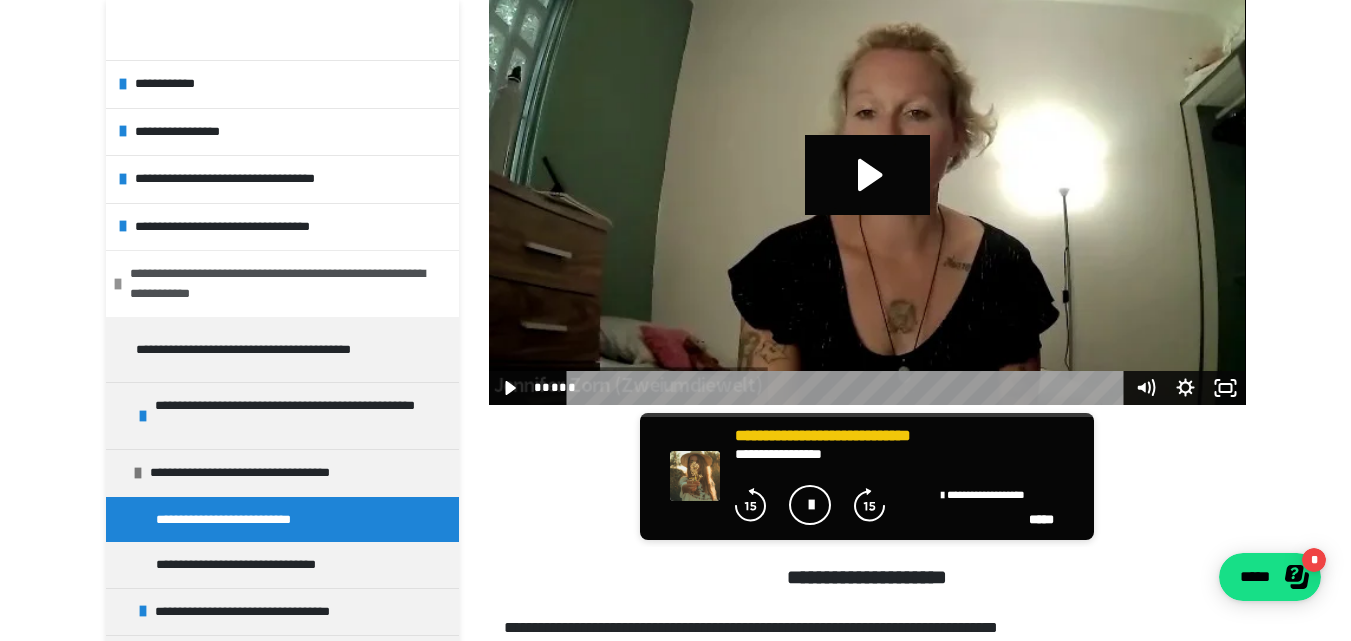 click on "**********" at bounding box center (279, 283) 